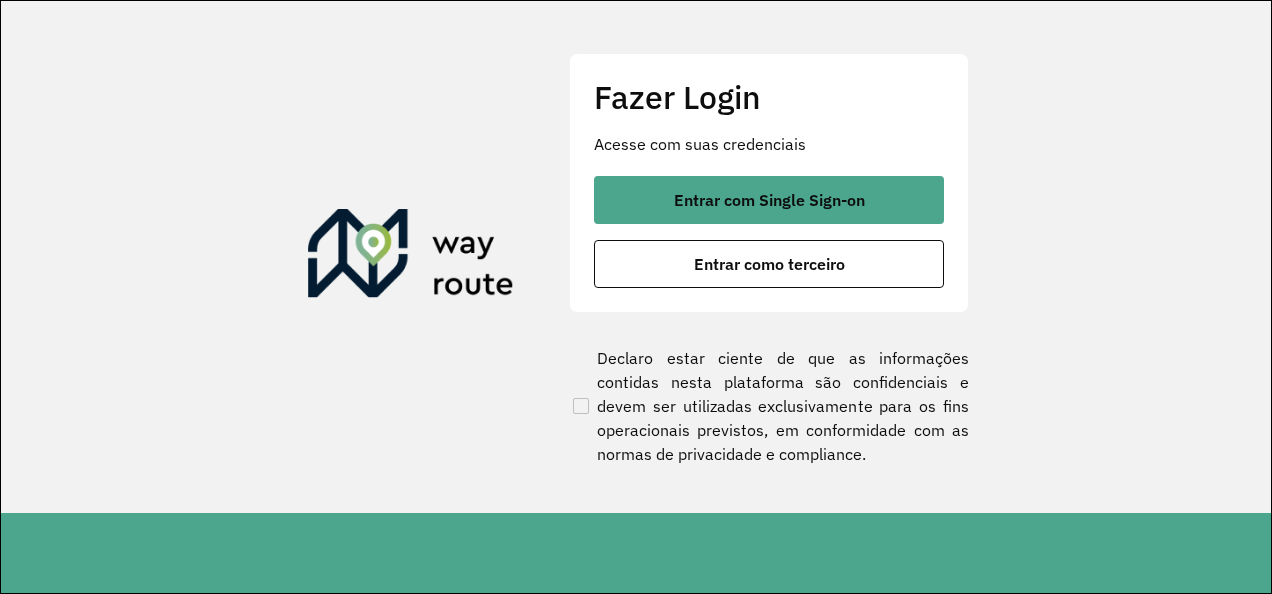 scroll, scrollTop: 0, scrollLeft: 0, axis: both 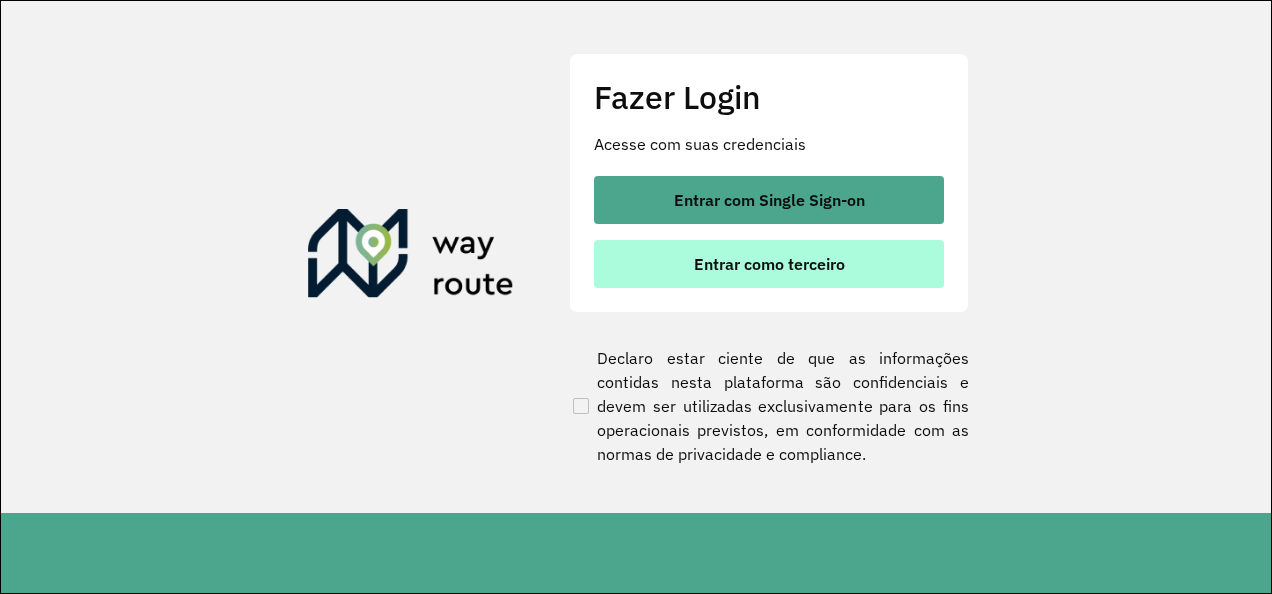 click on "Entrar como terceiro" at bounding box center [769, 264] 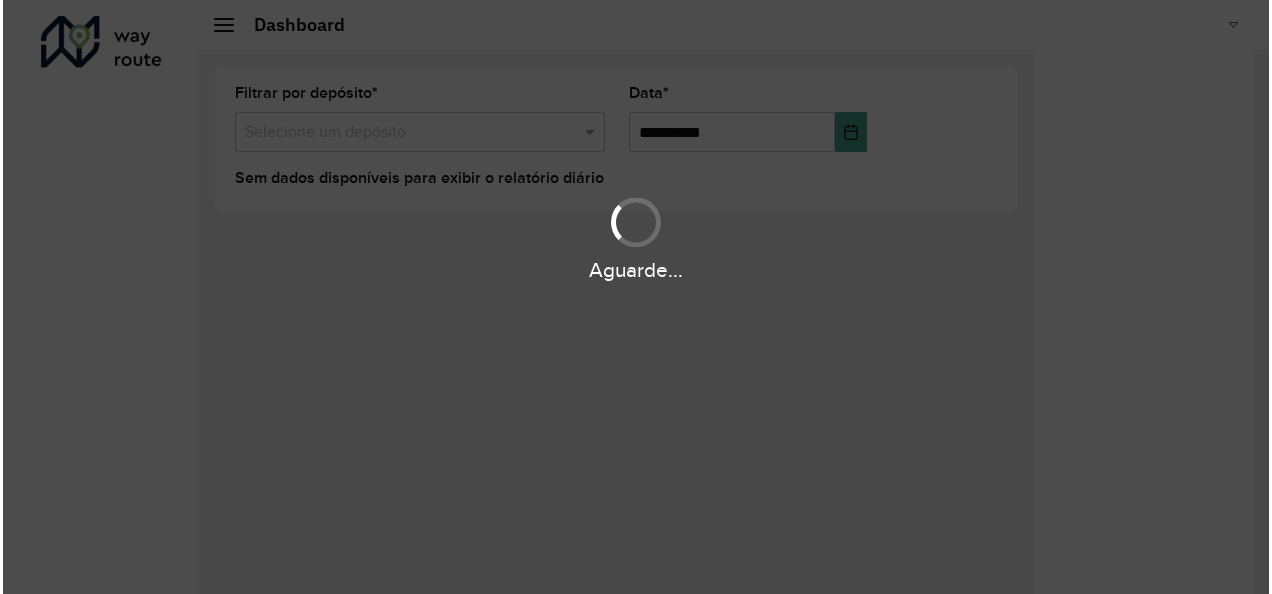scroll, scrollTop: 0, scrollLeft: 0, axis: both 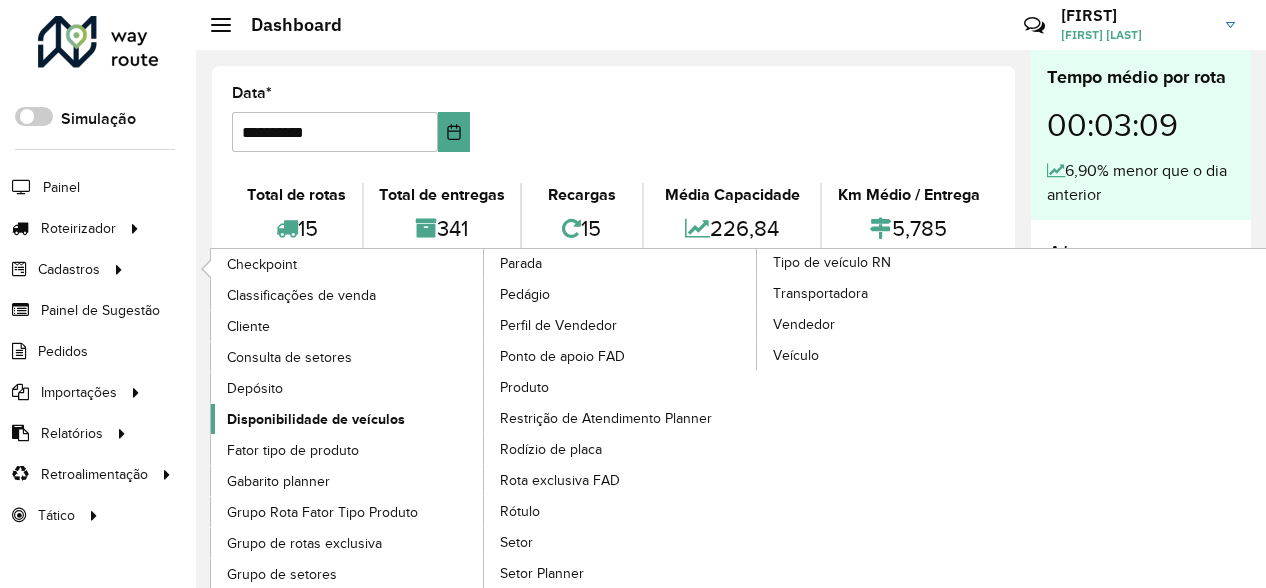 click on "Disponibilidade de veículos" 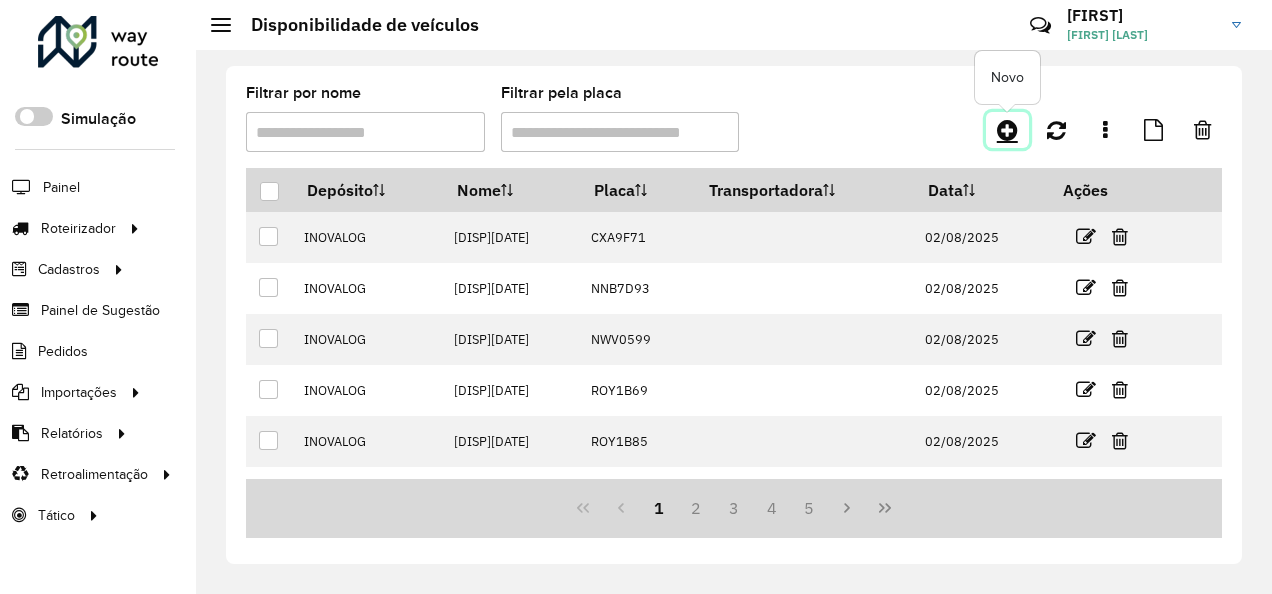 click 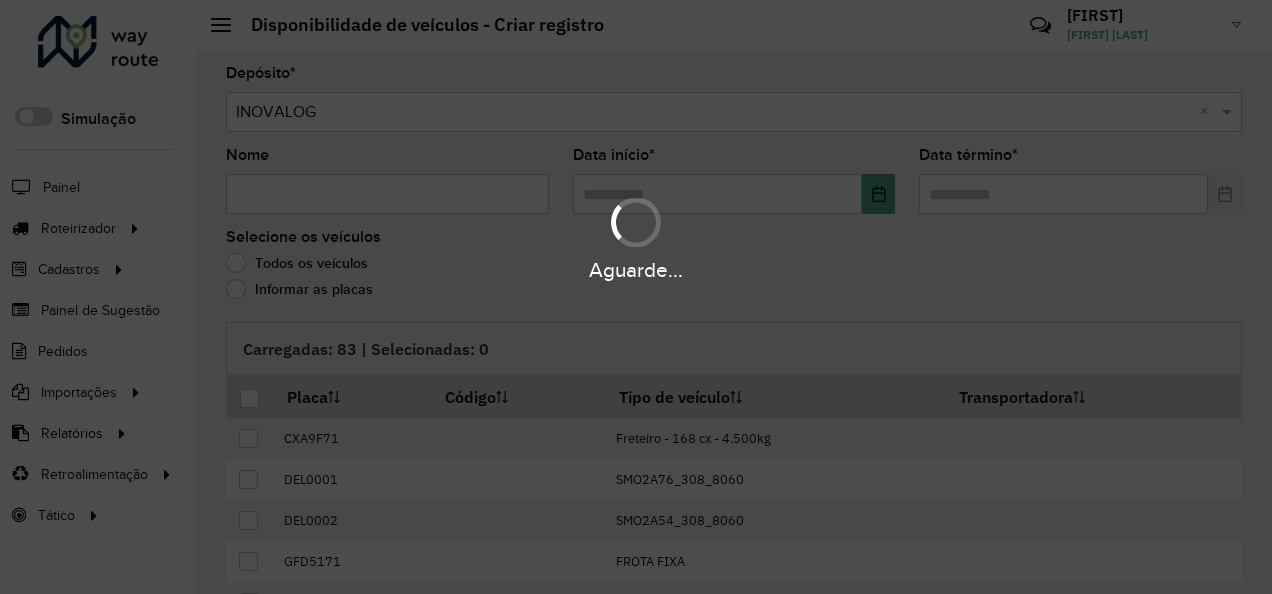 click on "Aguarde..." at bounding box center [636, 297] 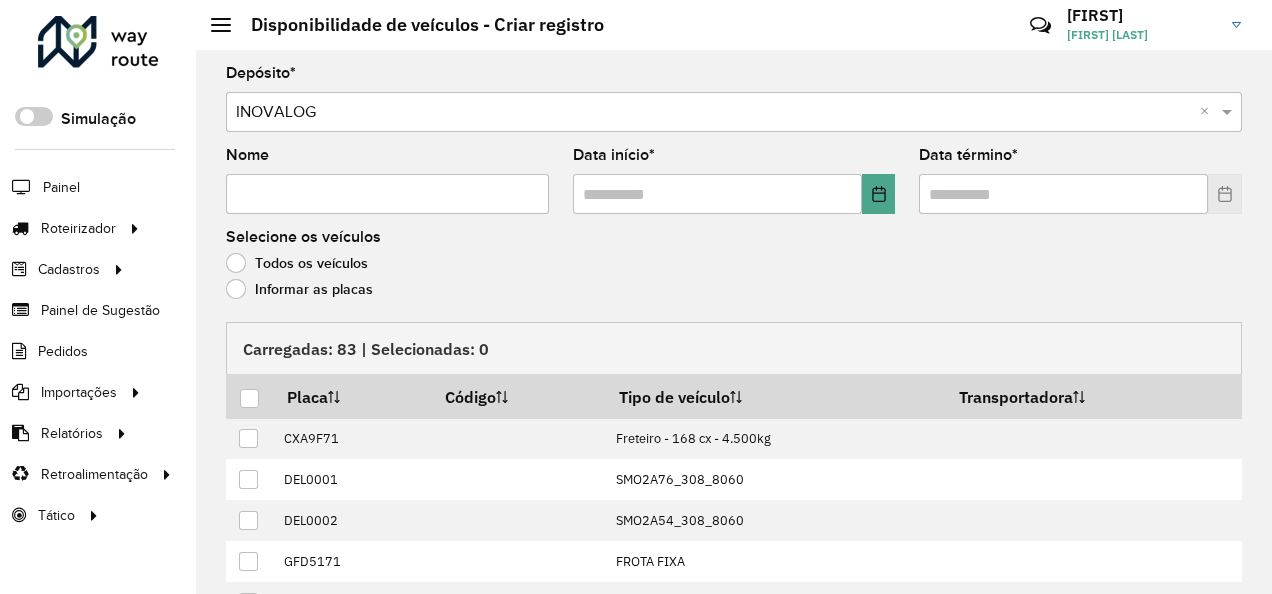 click on "Informar as placas" 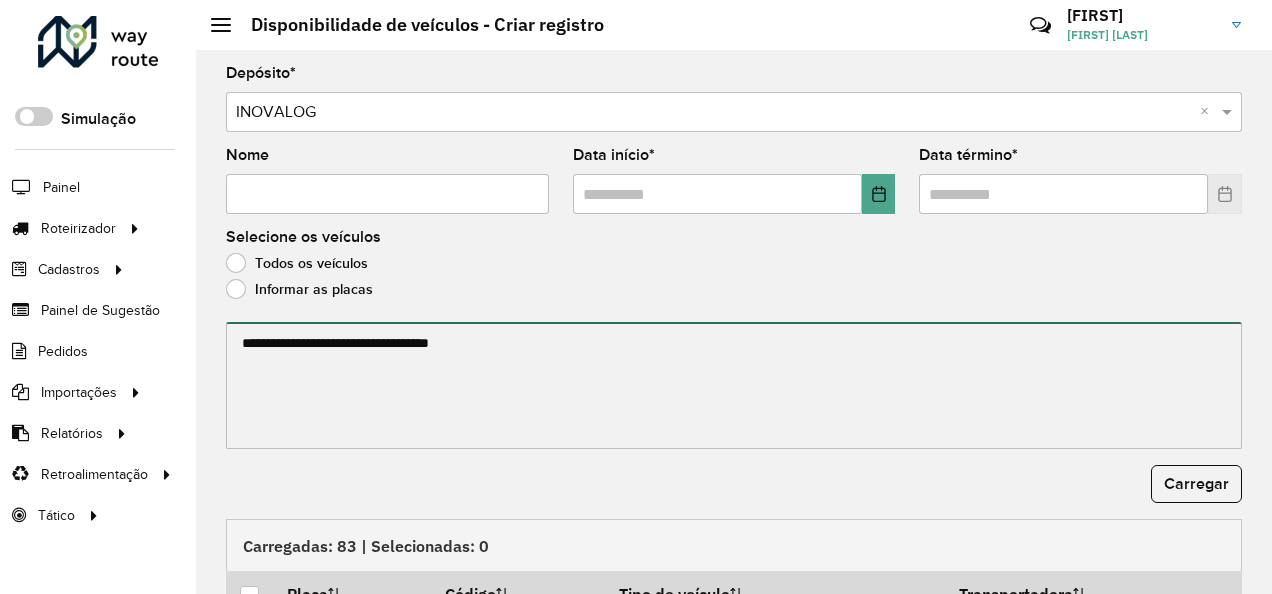 click at bounding box center (734, 385) 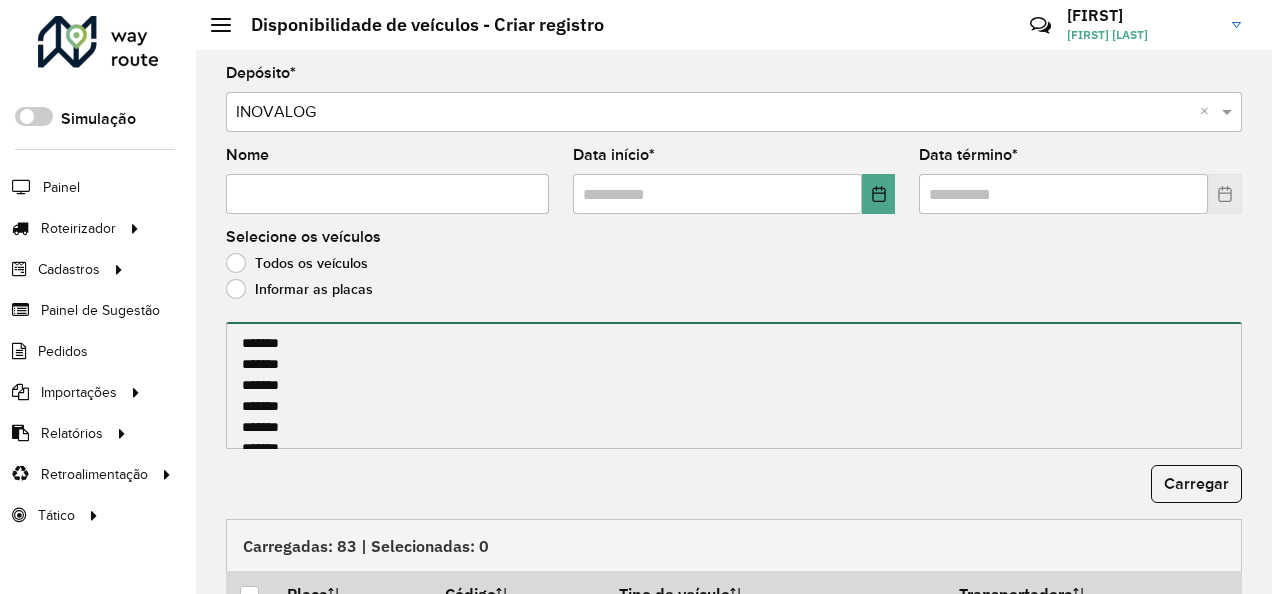 scroll, scrollTop: 511, scrollLeft: 0, axis: vertical 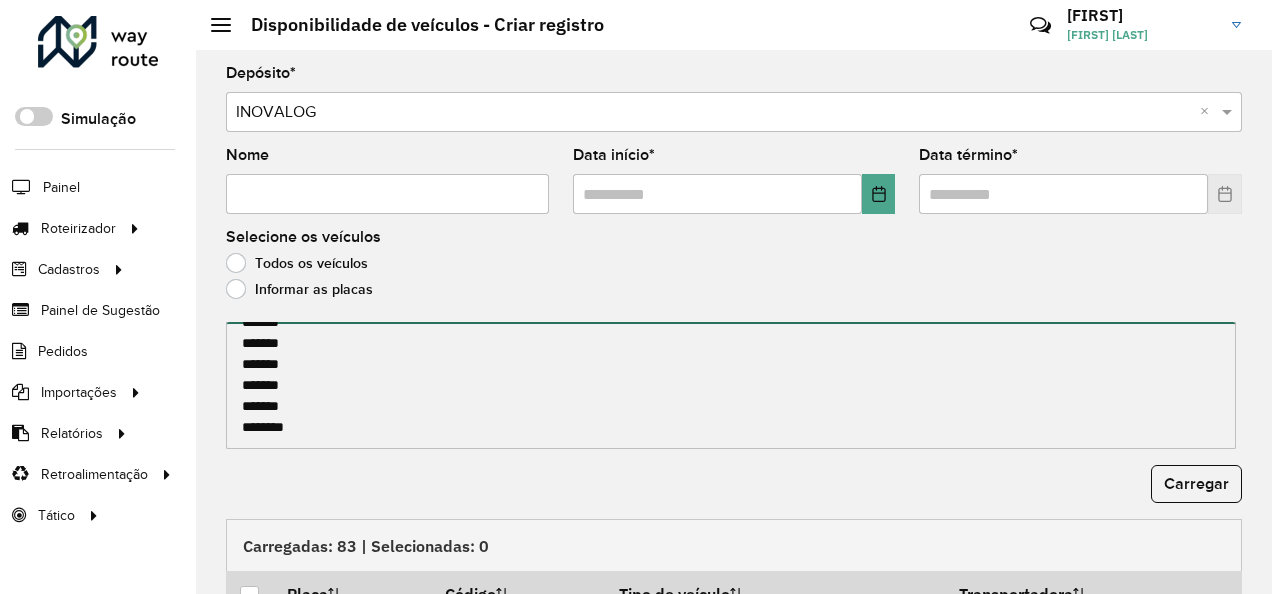 type on "*******
*******
*******
*******
*******
*******
*******
*******
*******
*******
*******
*******
*******
*******
*******
*******
*******
*******
*******
*******
*******
*******
*******
*******
*******
*******
*******
*******
*******" 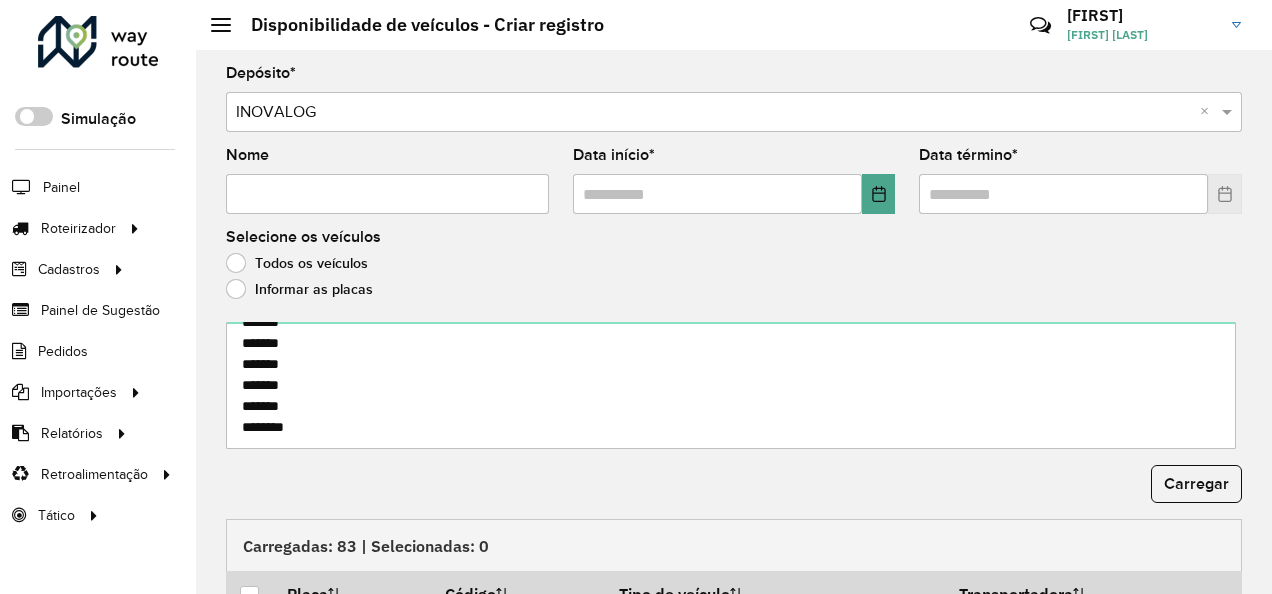 click on "Nome" at bounding box center [387, 194] 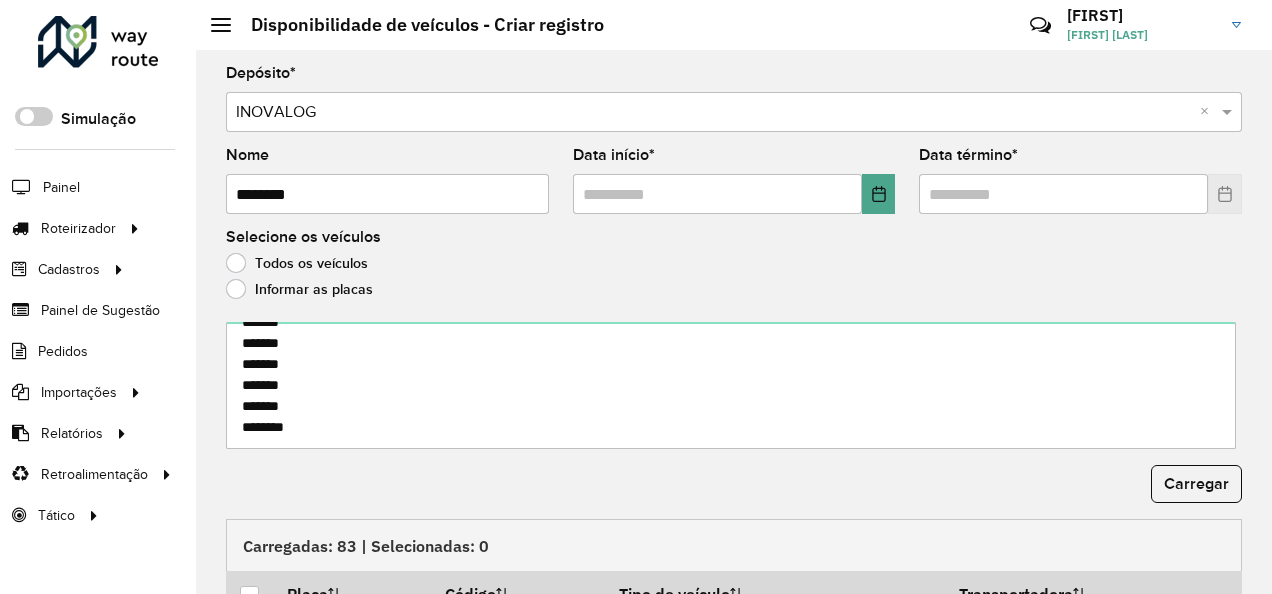 type on "********" 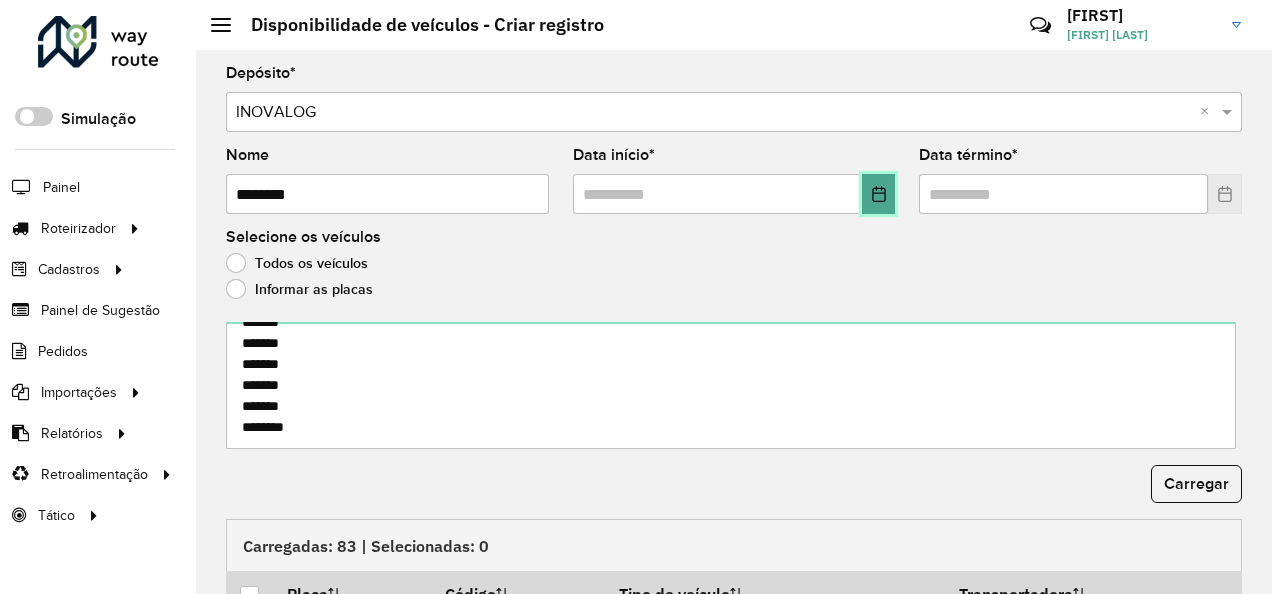click at bounding box center (879, 194) 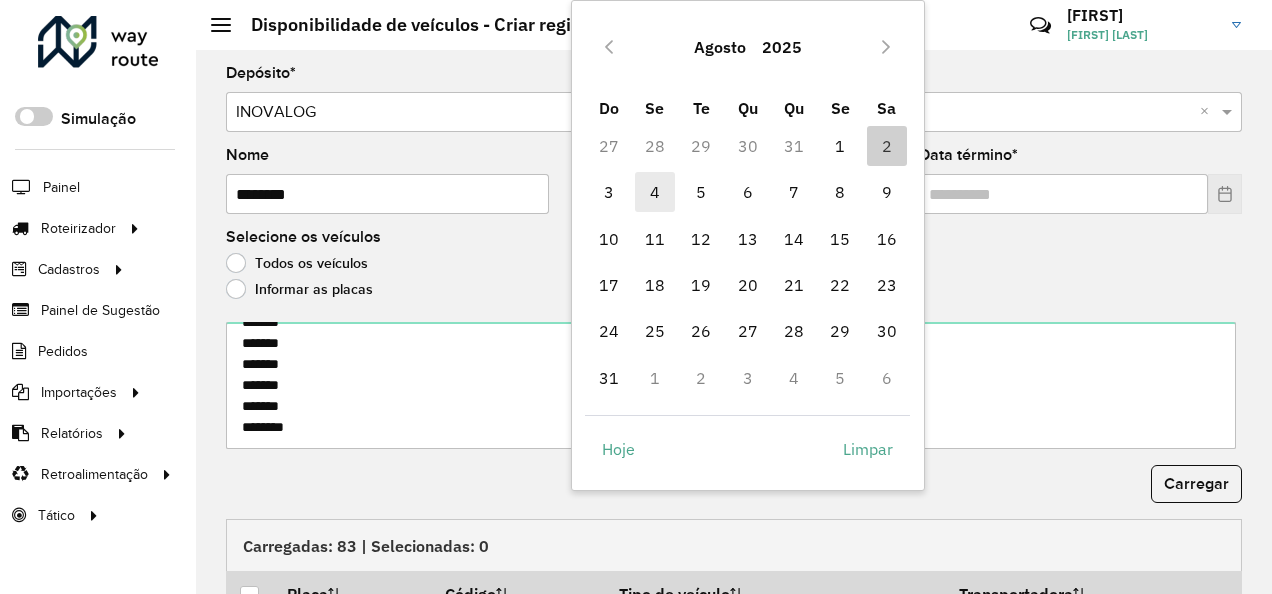 click on "4" at bounding box center (655, 192) 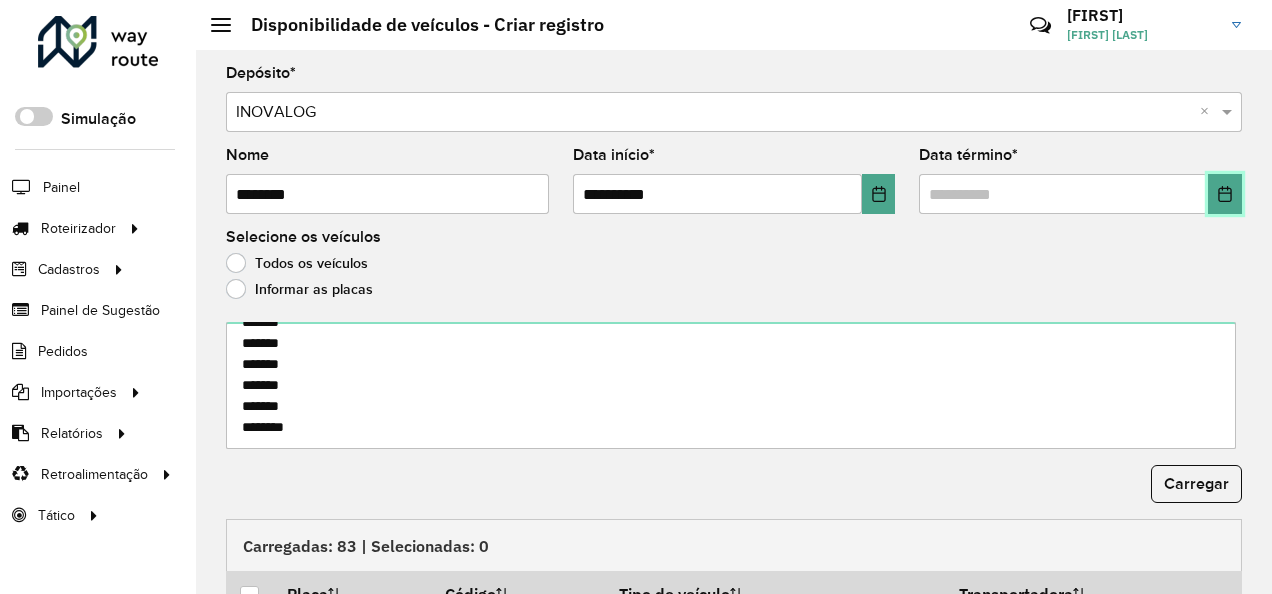 click 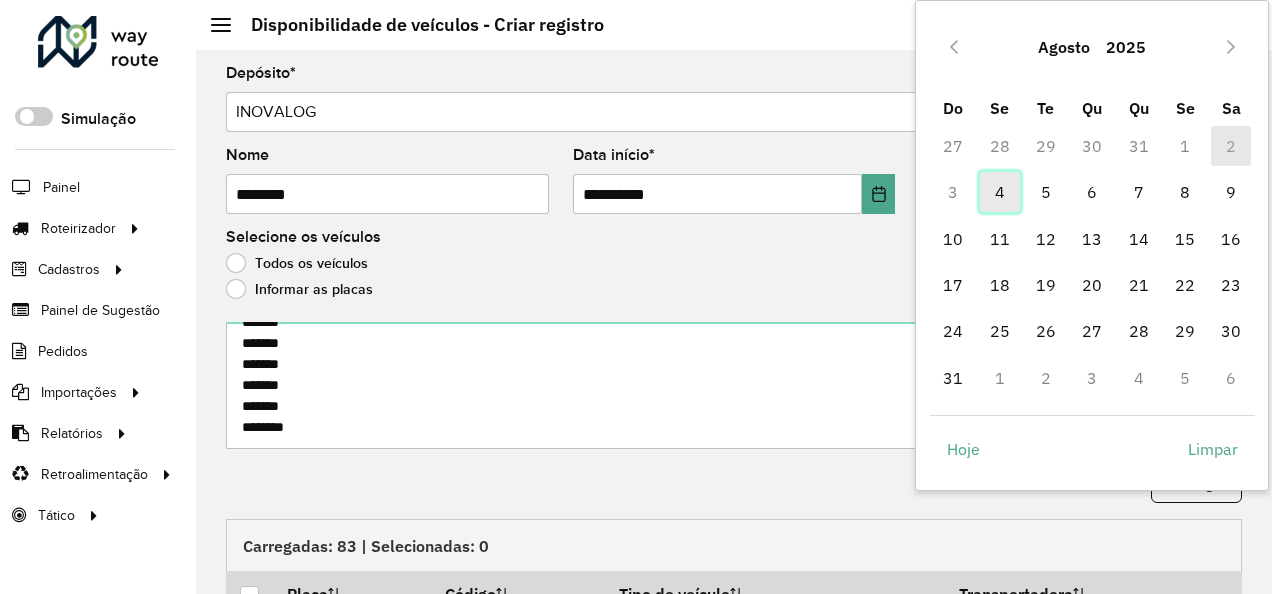 click on "4" at bounding box center [1000, 192] 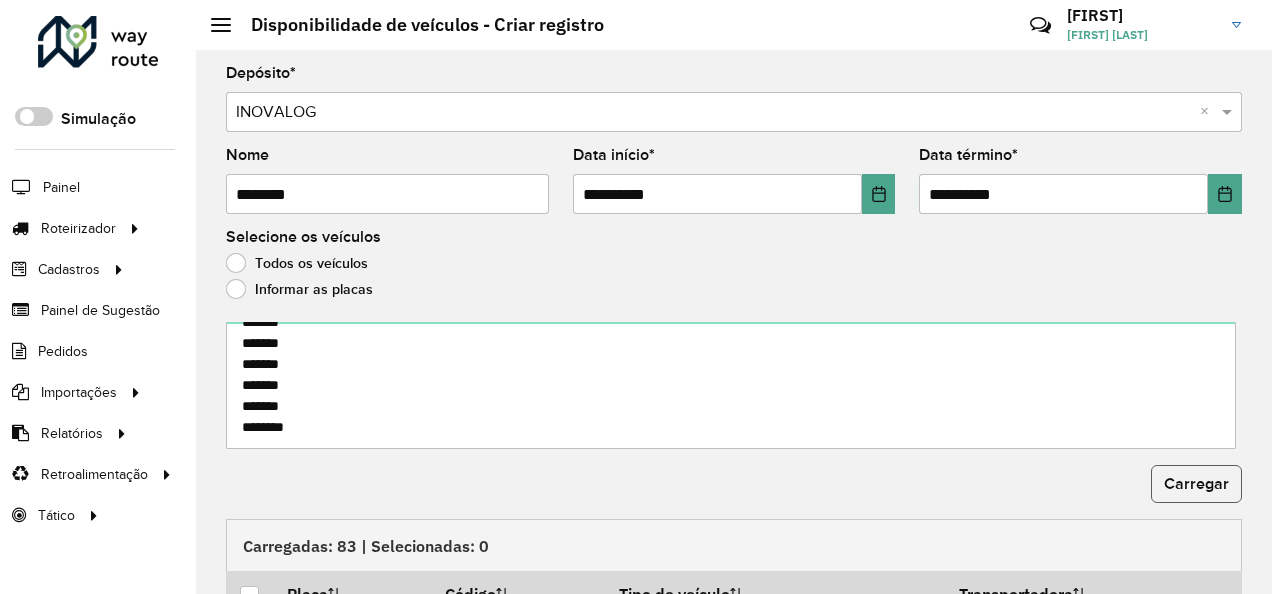 click on "Carregar" 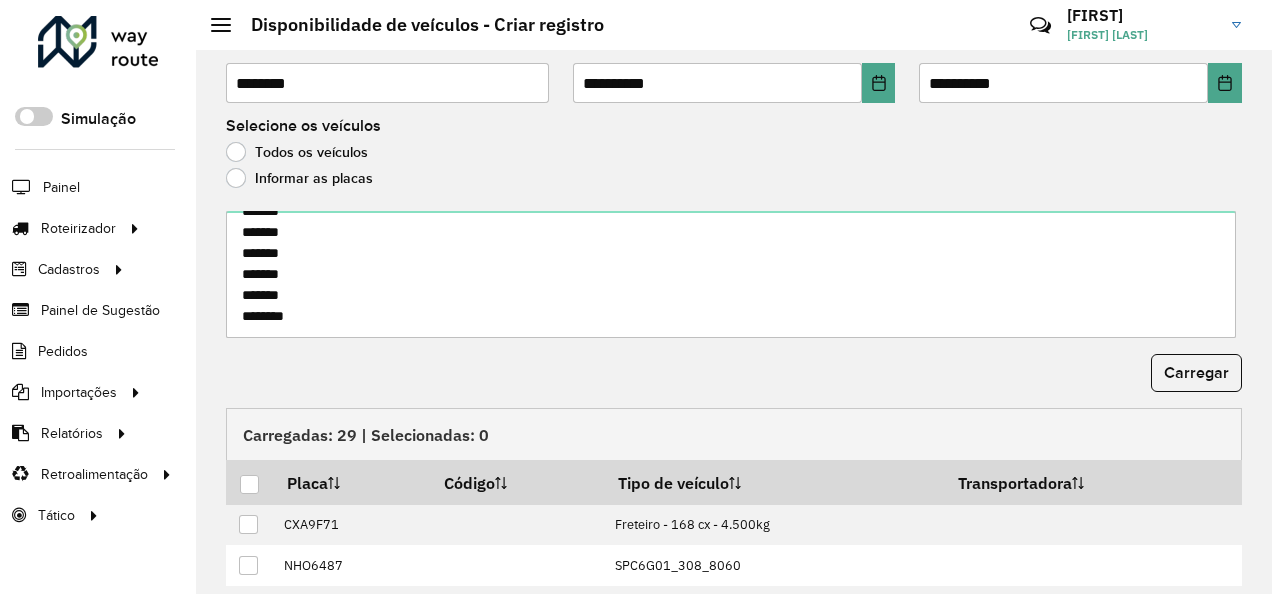 scroll, scrollTop: 353, scrollLeft: 0, axis: vertical 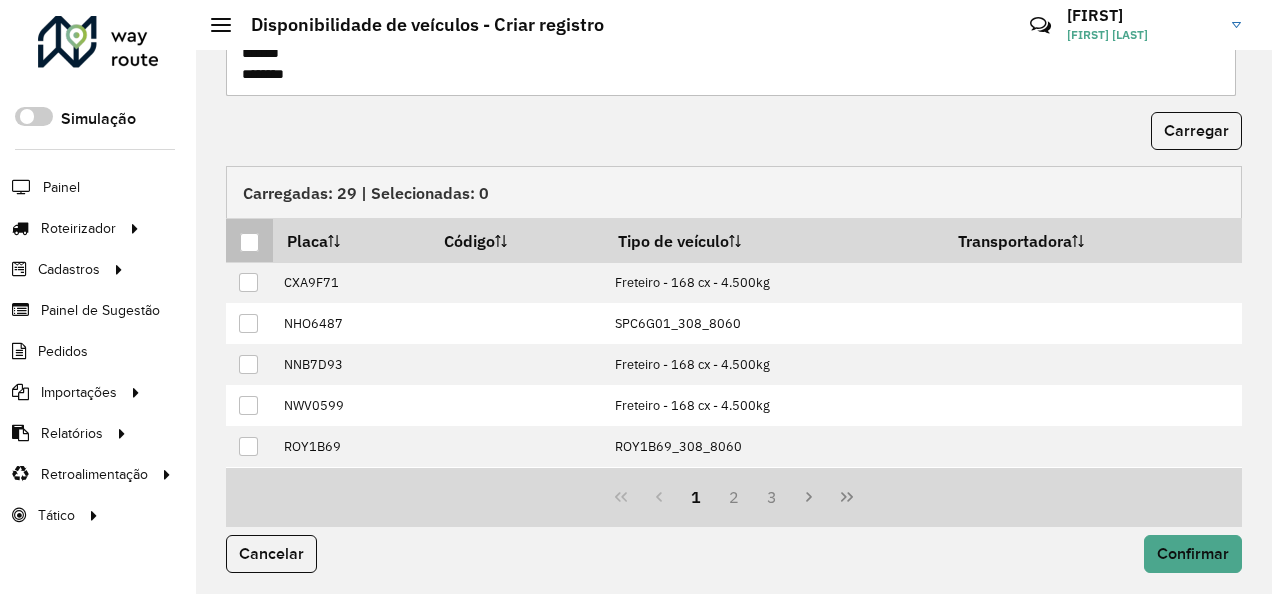 click at bounding box center [249, 242] 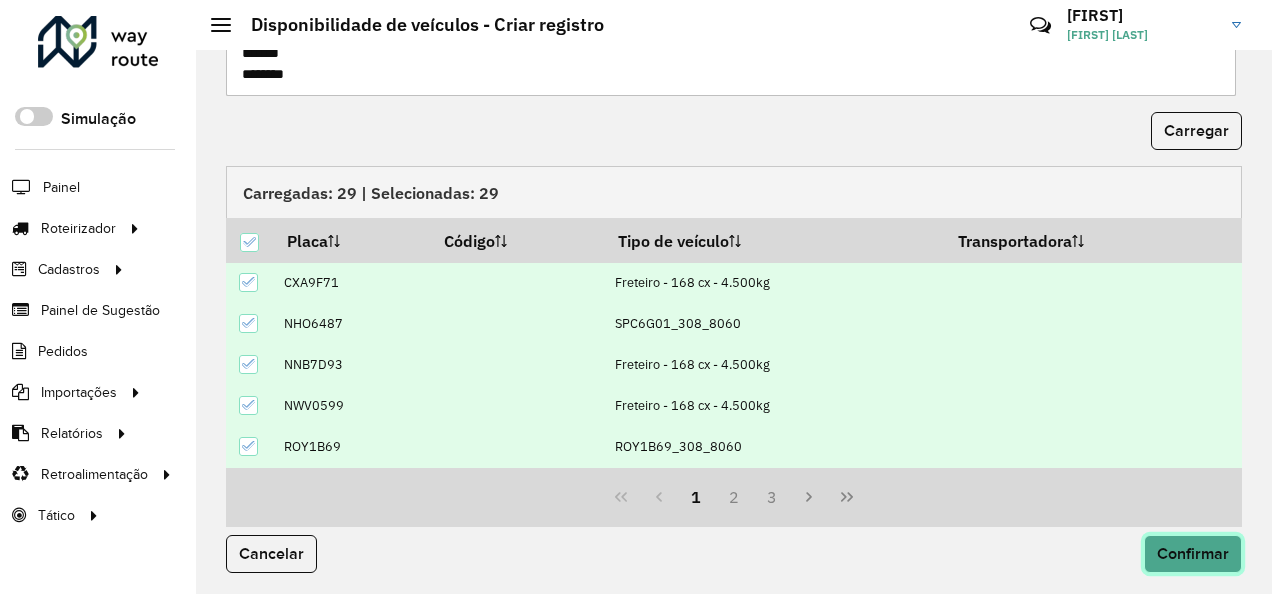 click on "Confirmar" 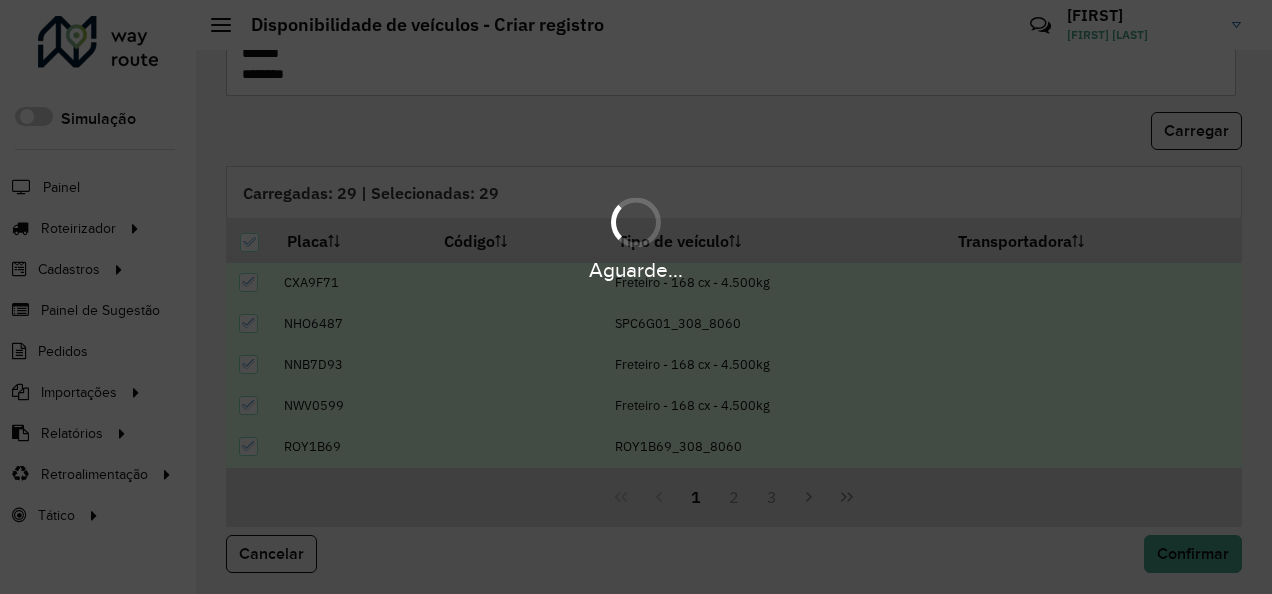 scroll, scrollTop: 0, scrollLeft: 0, axis: both 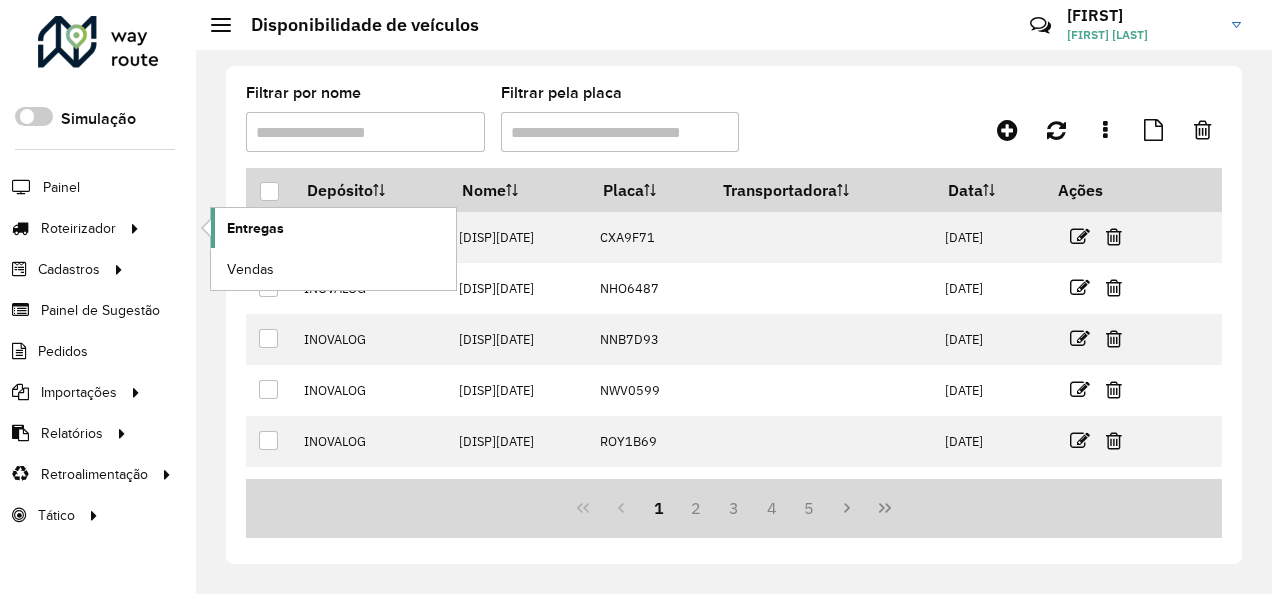 click on "Entregas" 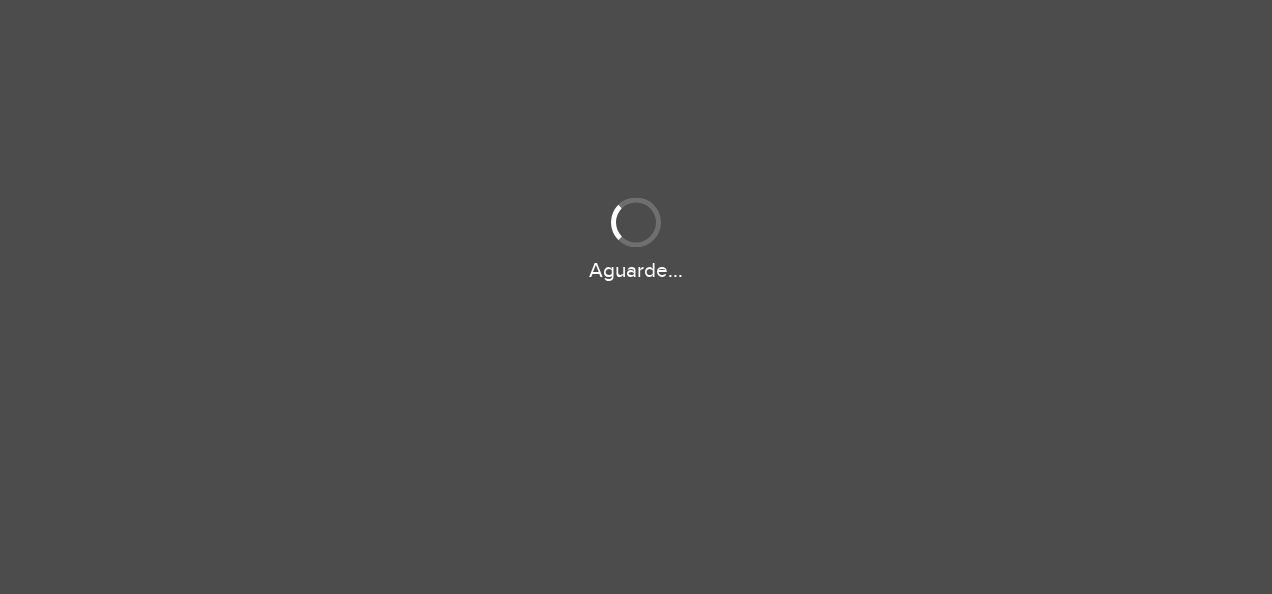 scroll, scrollTop: 0, scrollLeft: 0, axis: both 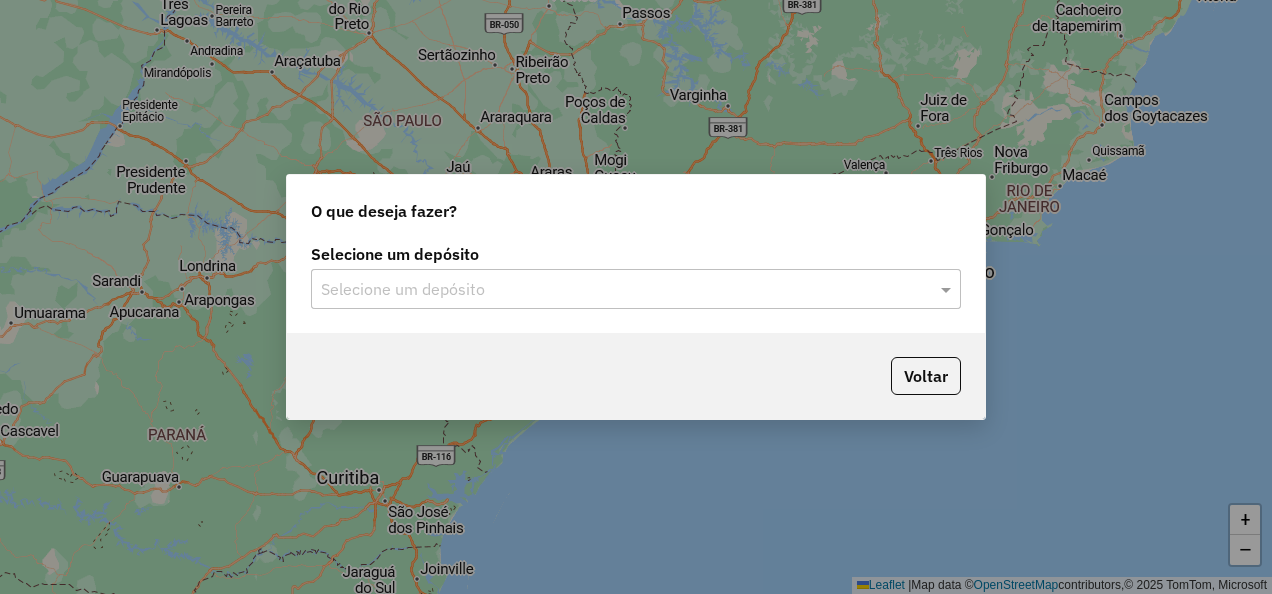 click on "Selecione um depósito" 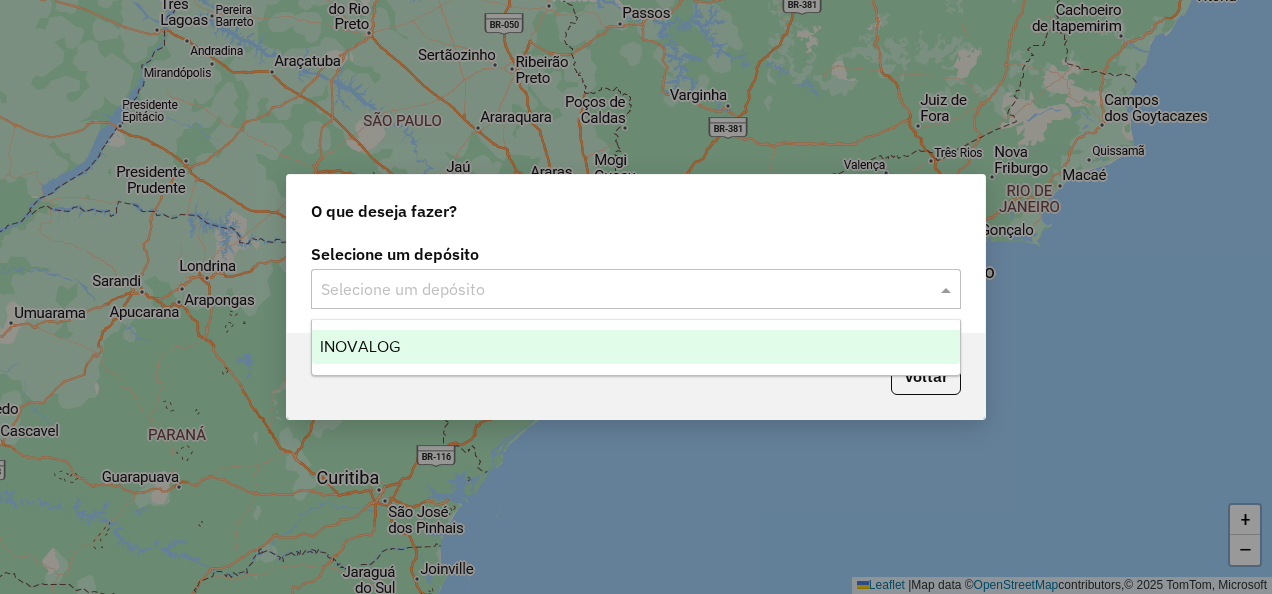 click on "INOVALOG" at bounding box center [360, 346] 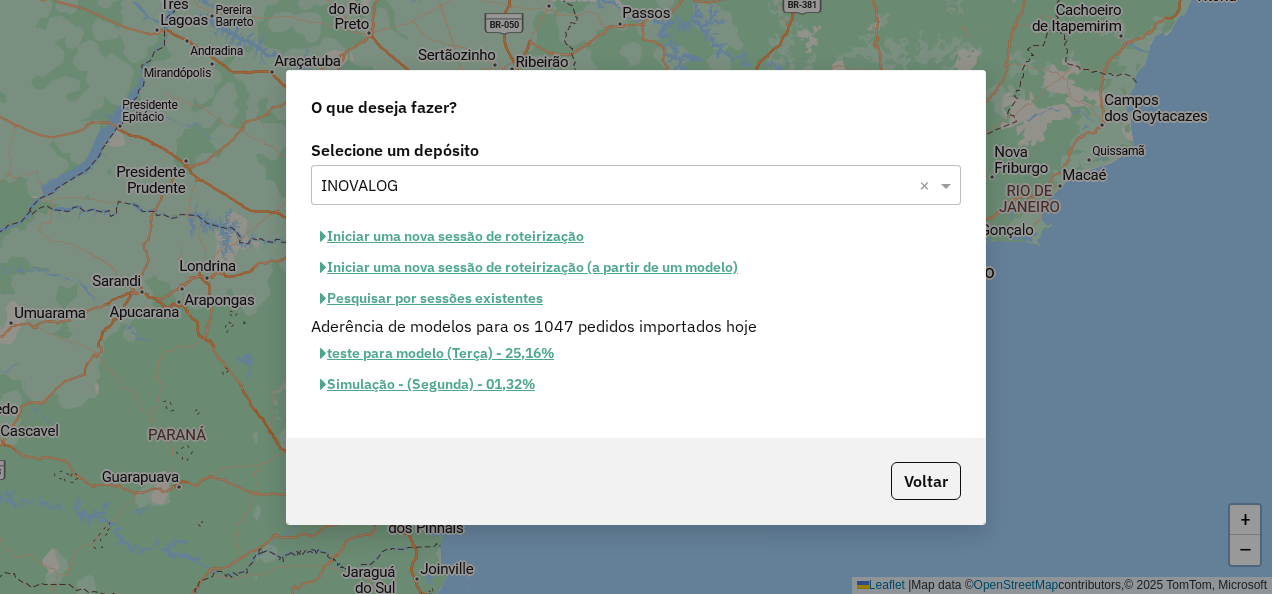 click on "Iniciar uma nova sessão de roteirização" 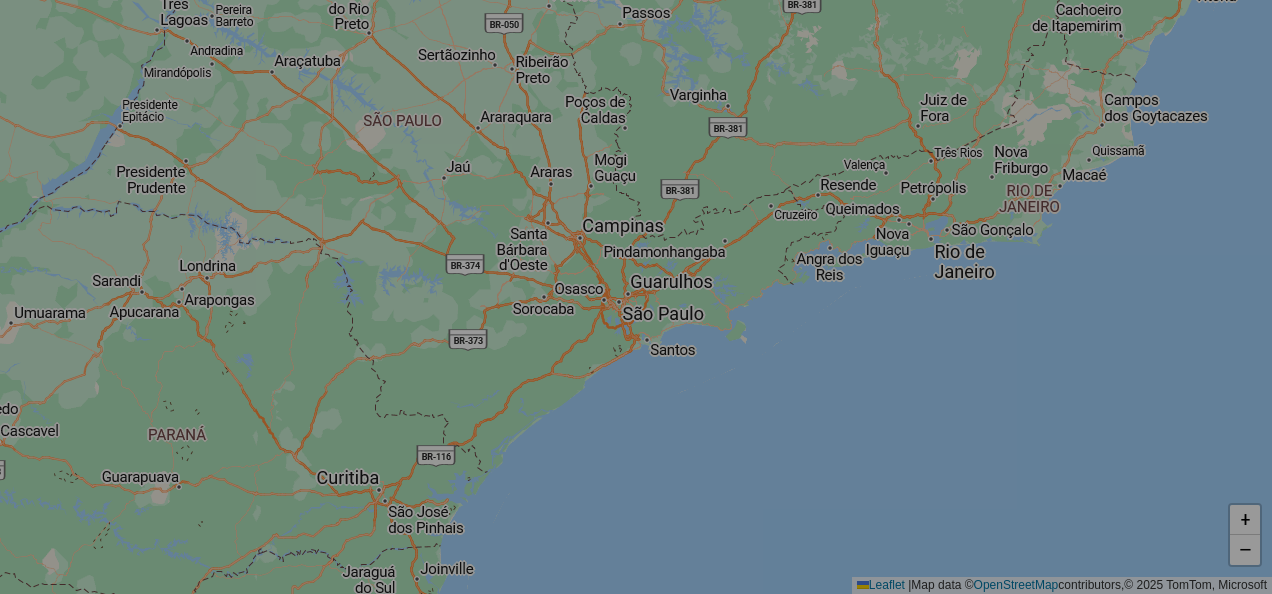 select on "*" 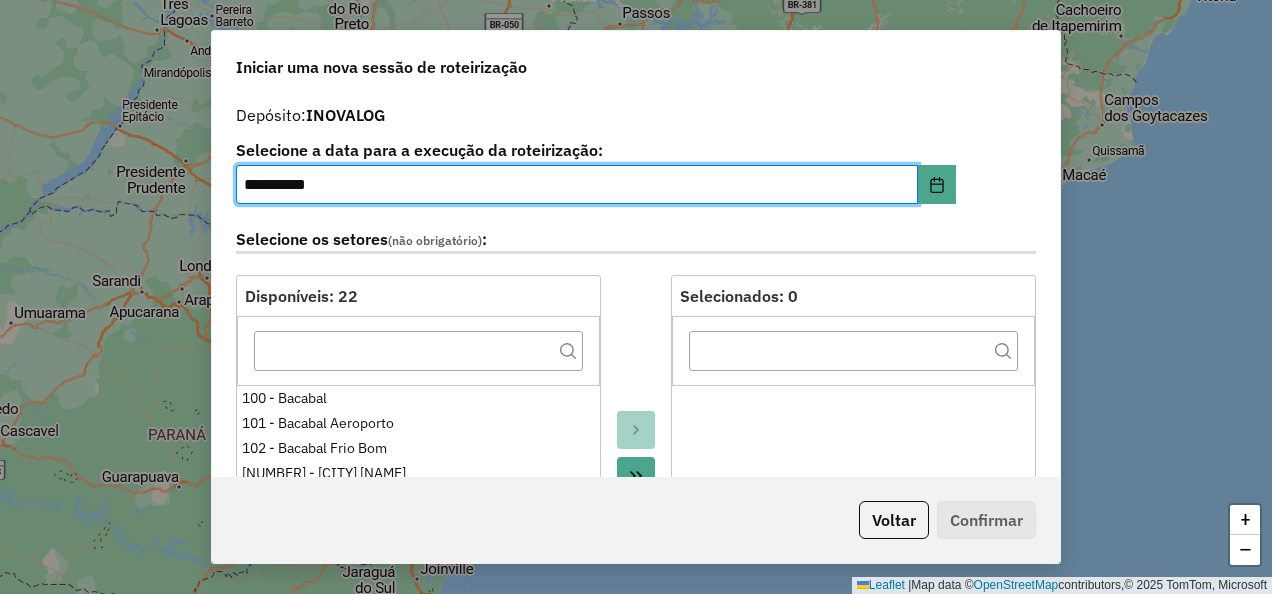 scroll, scrollTop: 600, scrollLeft: 0, axis: vertical 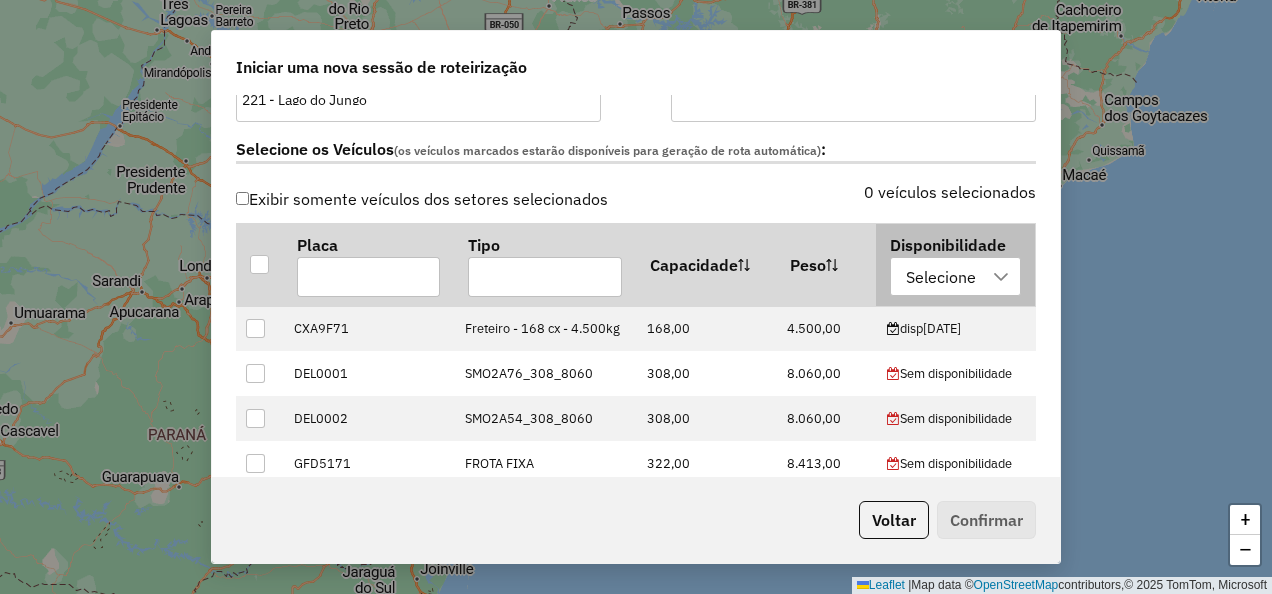 click on "Selecione" at bounding box center (941, 277) 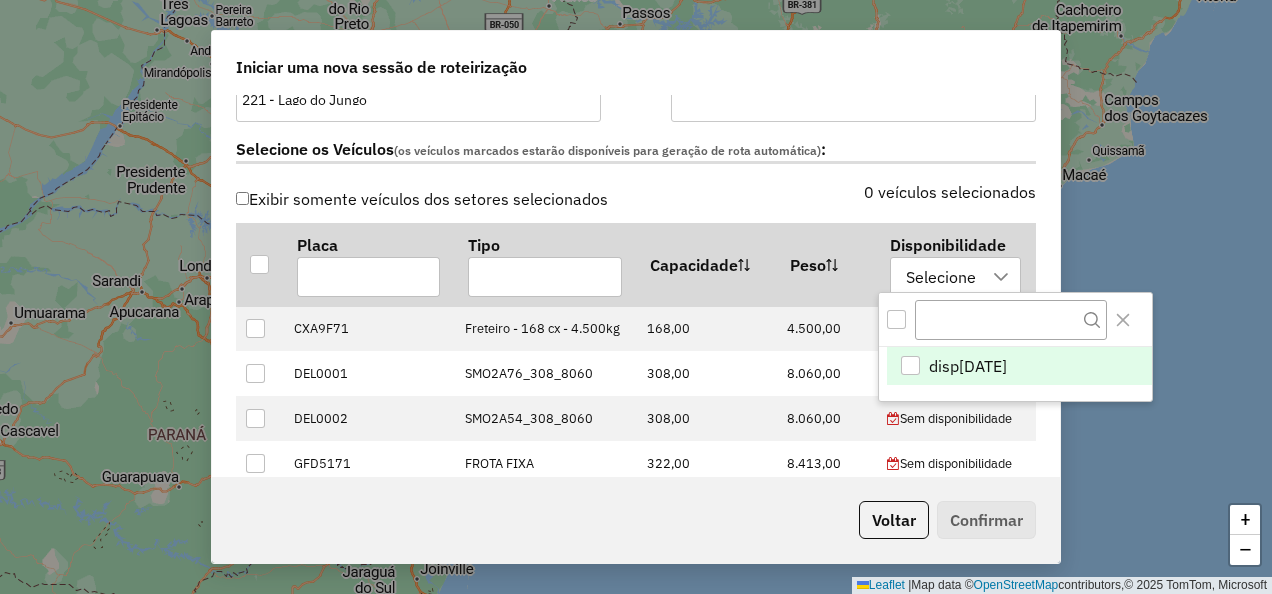 scroll, scrollTop: 14, scrollLeft: 90, axis: both 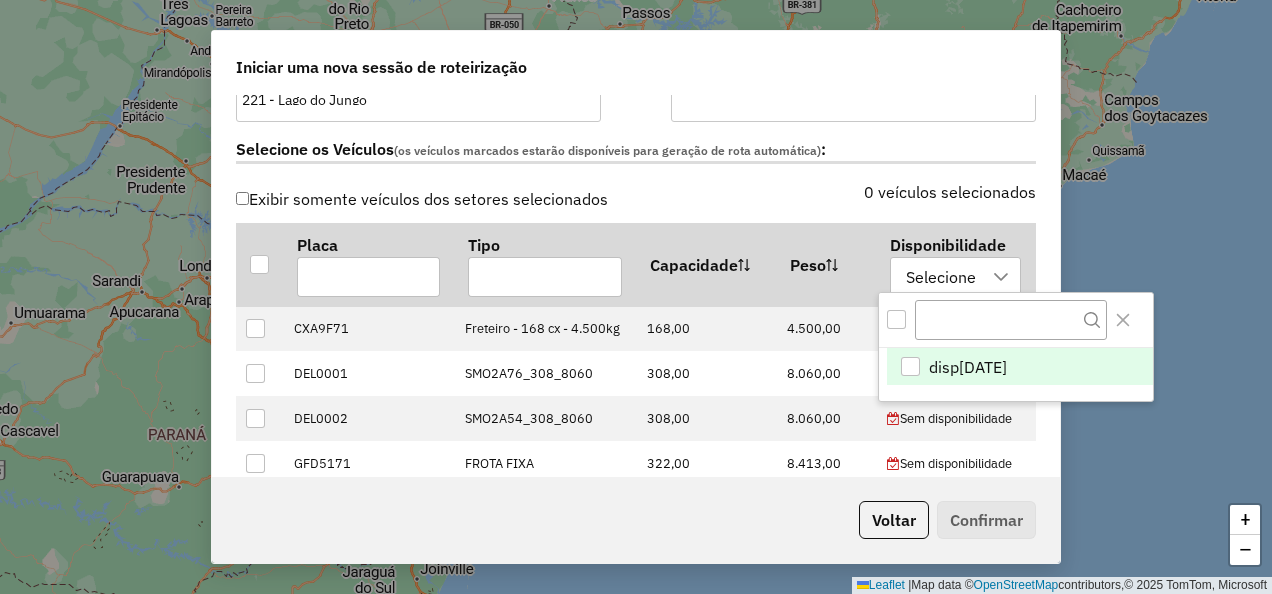 click on "disp0408" at bounding box center [968, 367] 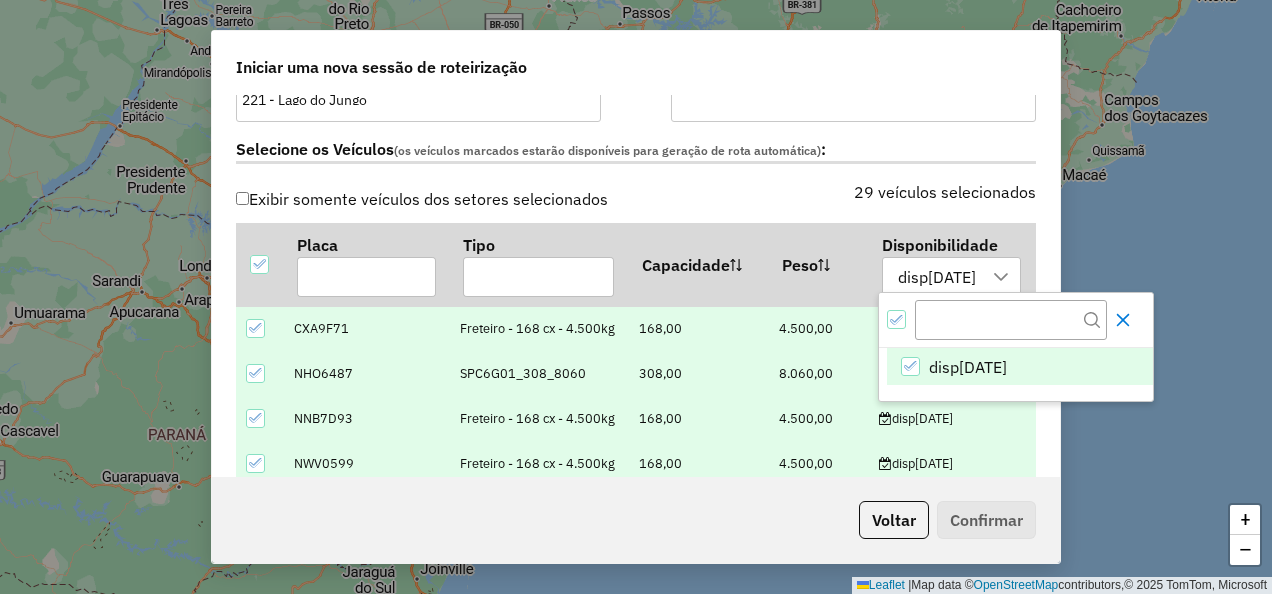 click at bounding box center (1123, 320) 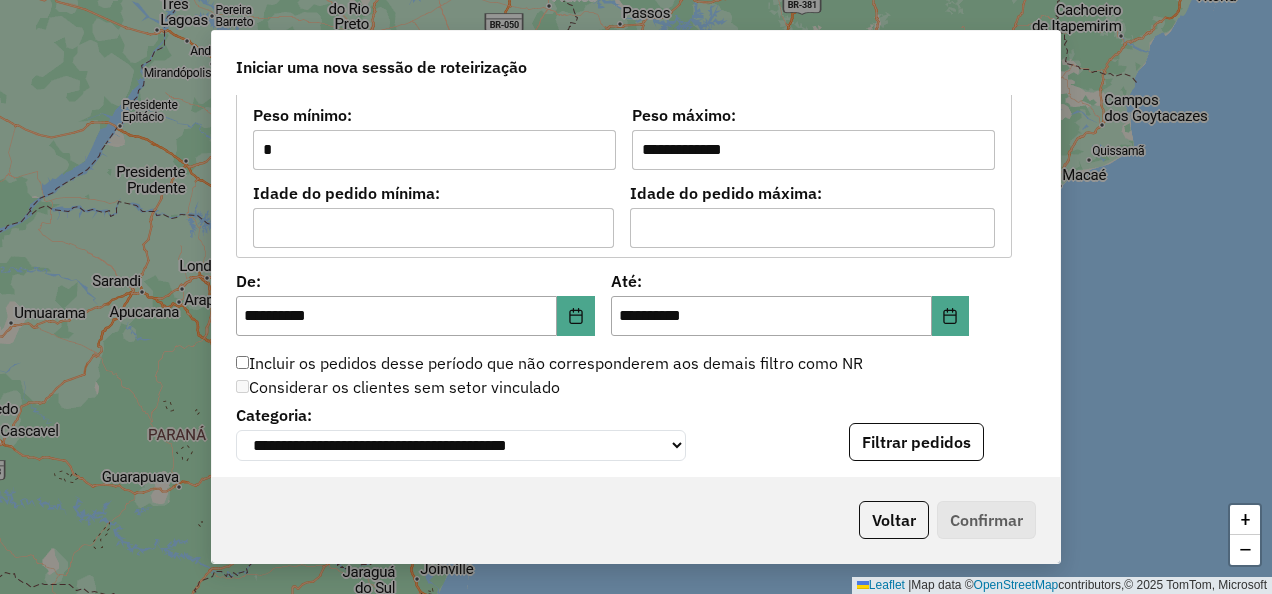 scroll, scrollTop: 1800, scrollLeft: 0, axis: vertical 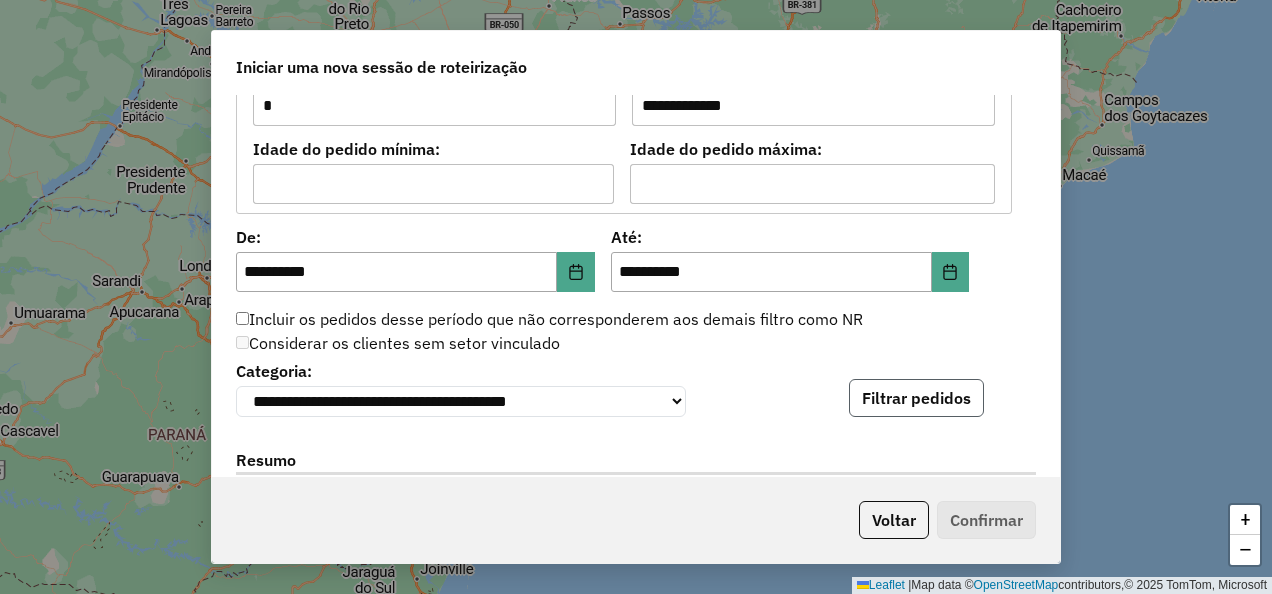 click on "Filtrar pedidos" 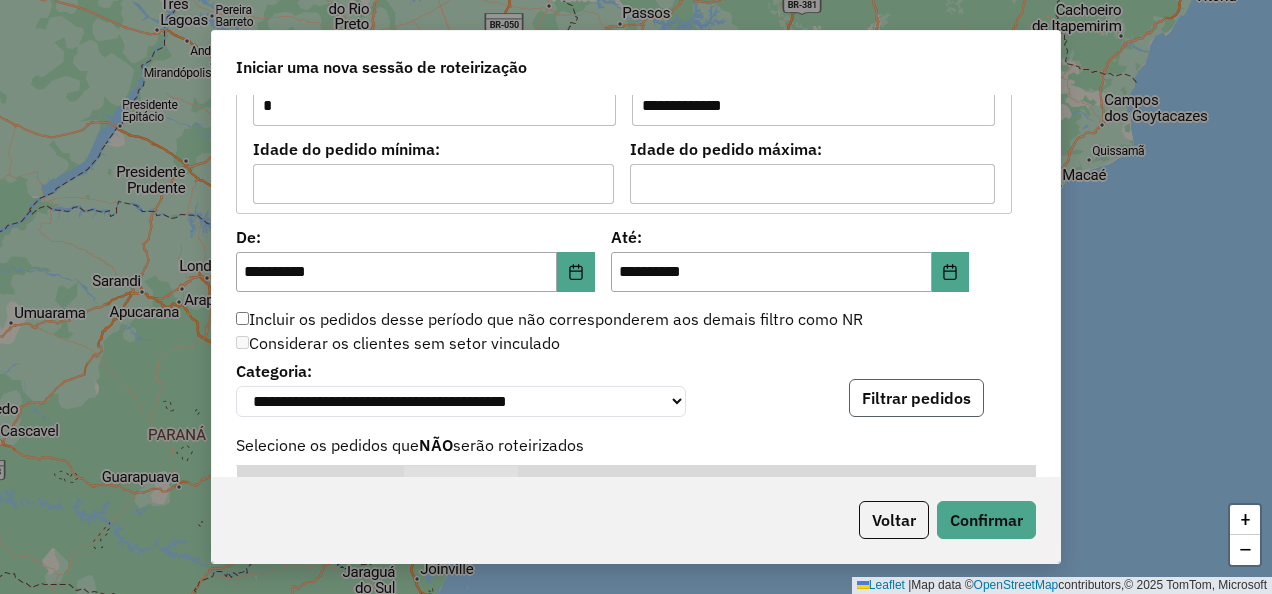 click on "Filtrar pedidos" 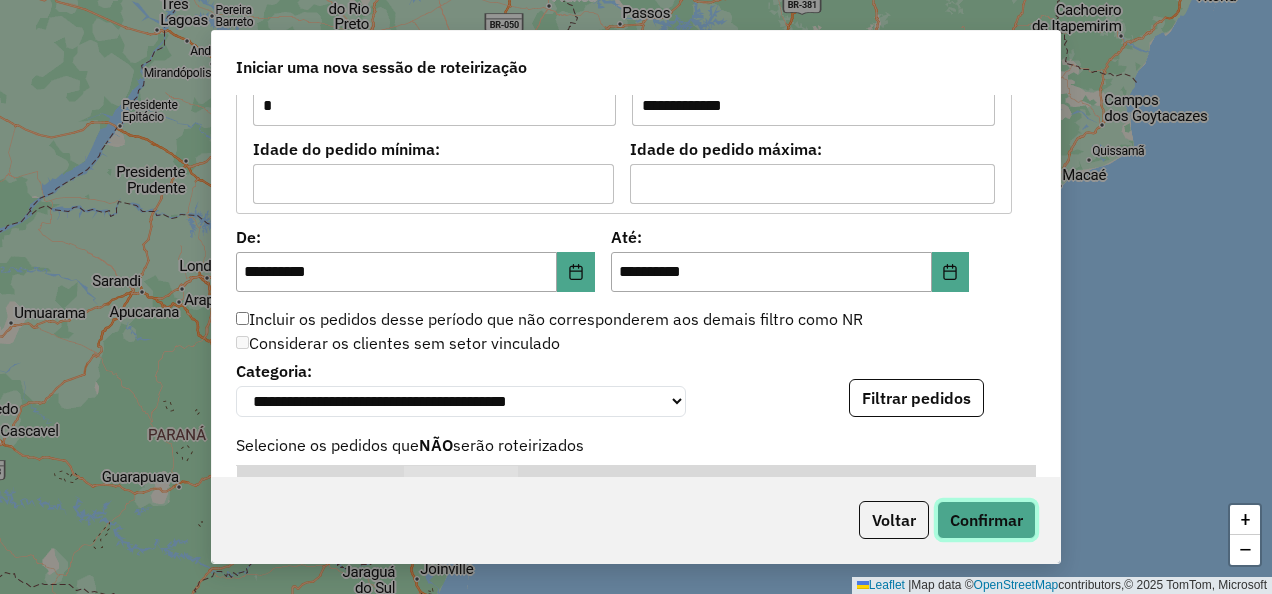 click on "Confirmar" 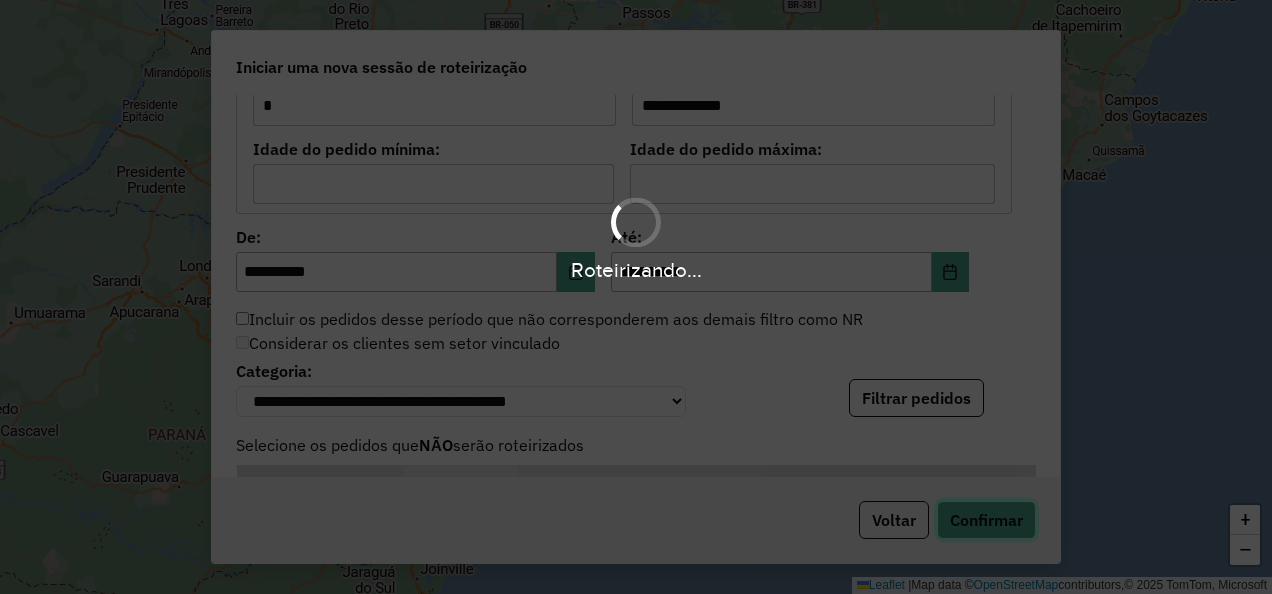 type 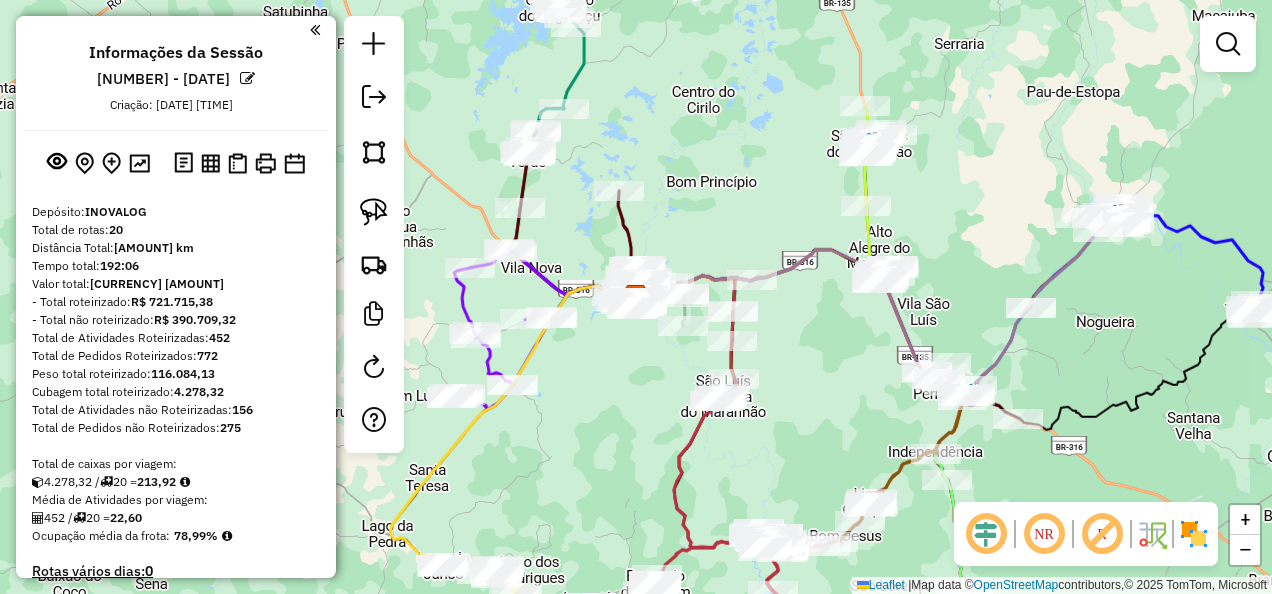 click 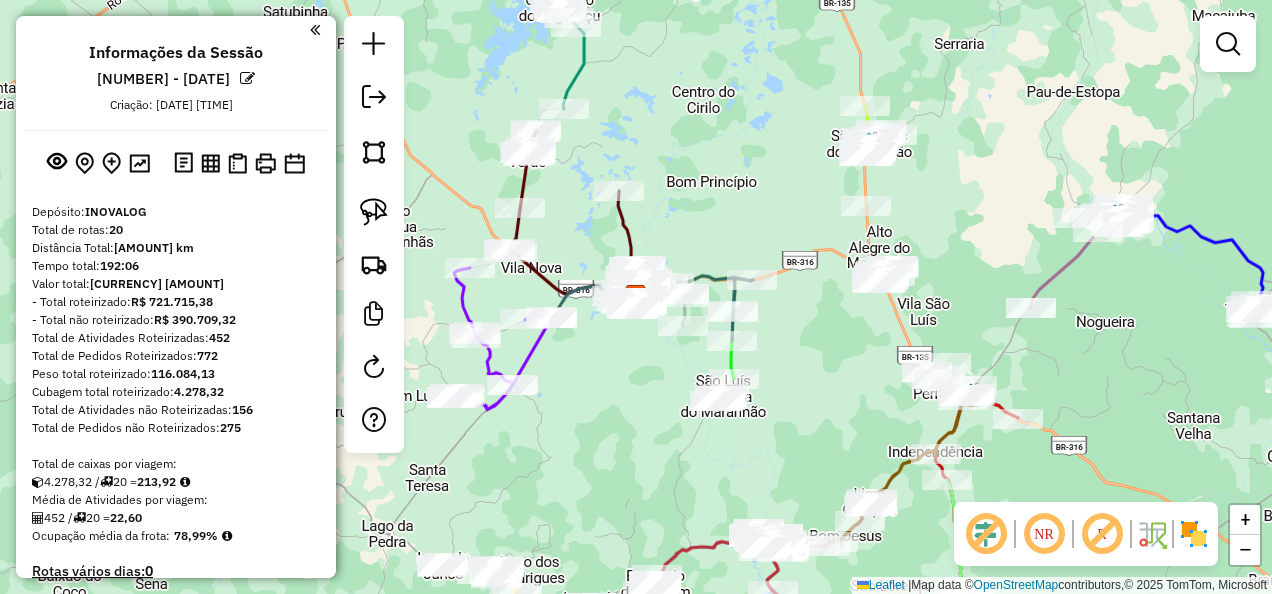 click 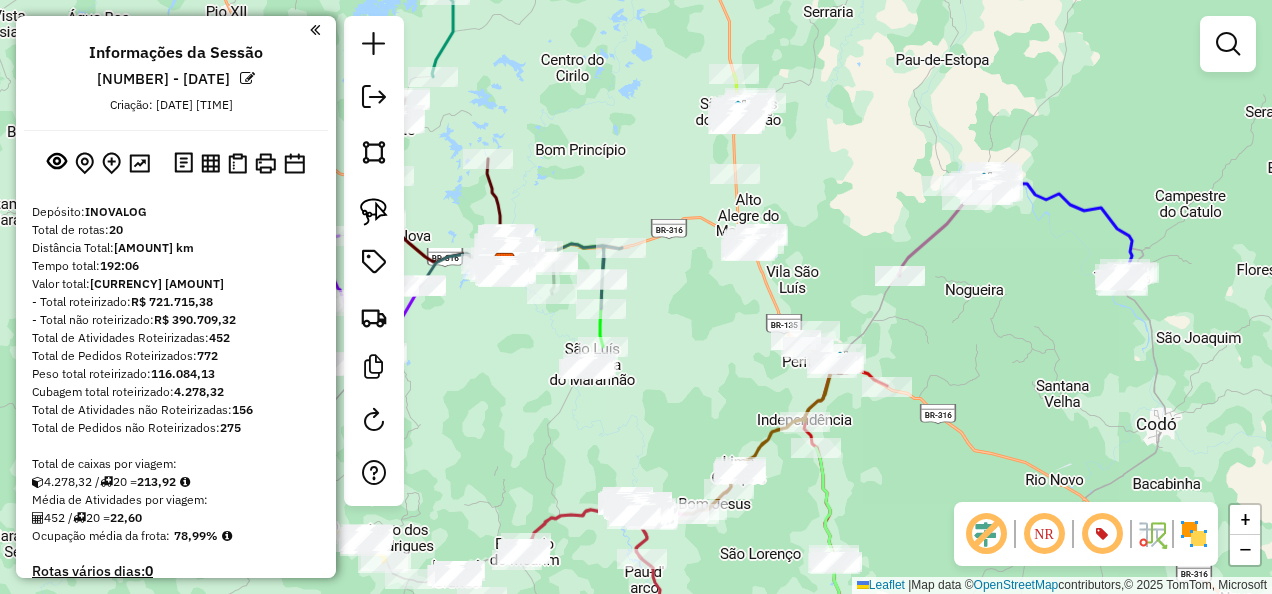 drag, startPoint x: 1218, startPoint y: 366, endPoint x: 781, endPoint y: 312, distance: 440.32373 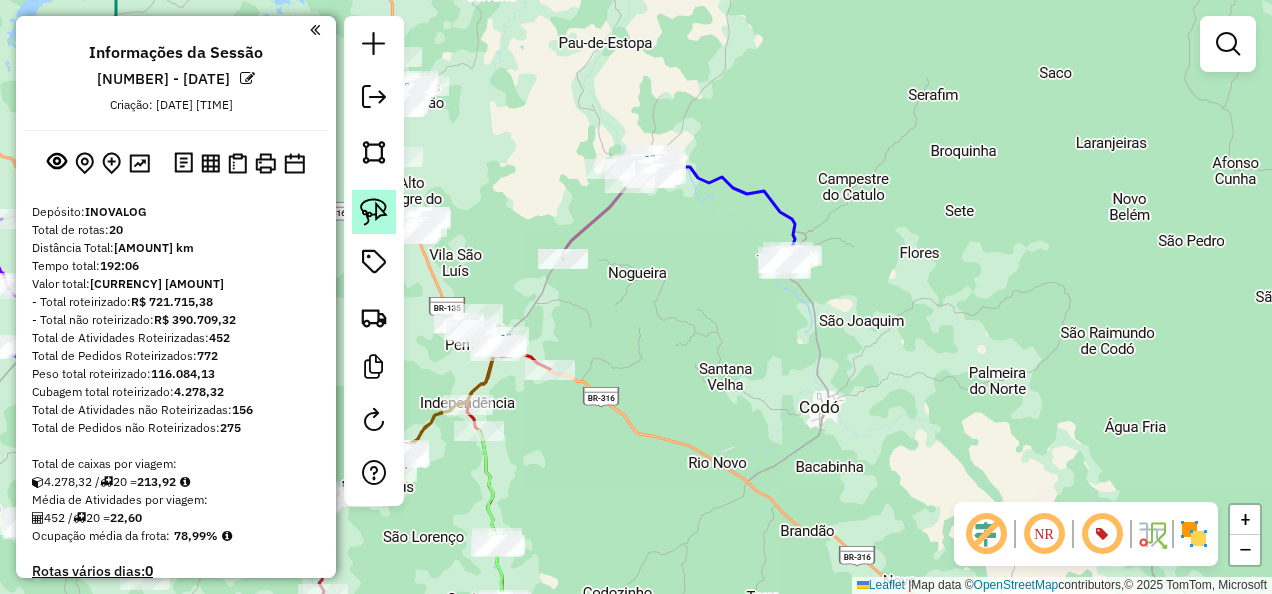 click 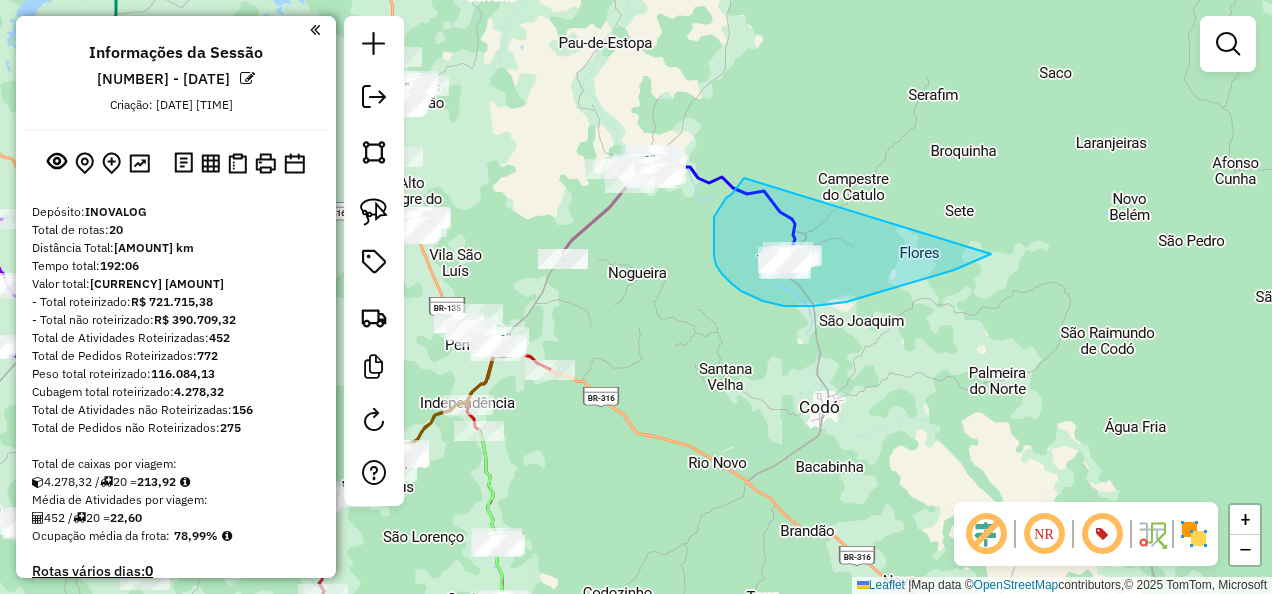 drag, startPoint x: 744, startPoint y: 178, endPoint x: 991, endPoint y: 254, distance: 258.42795 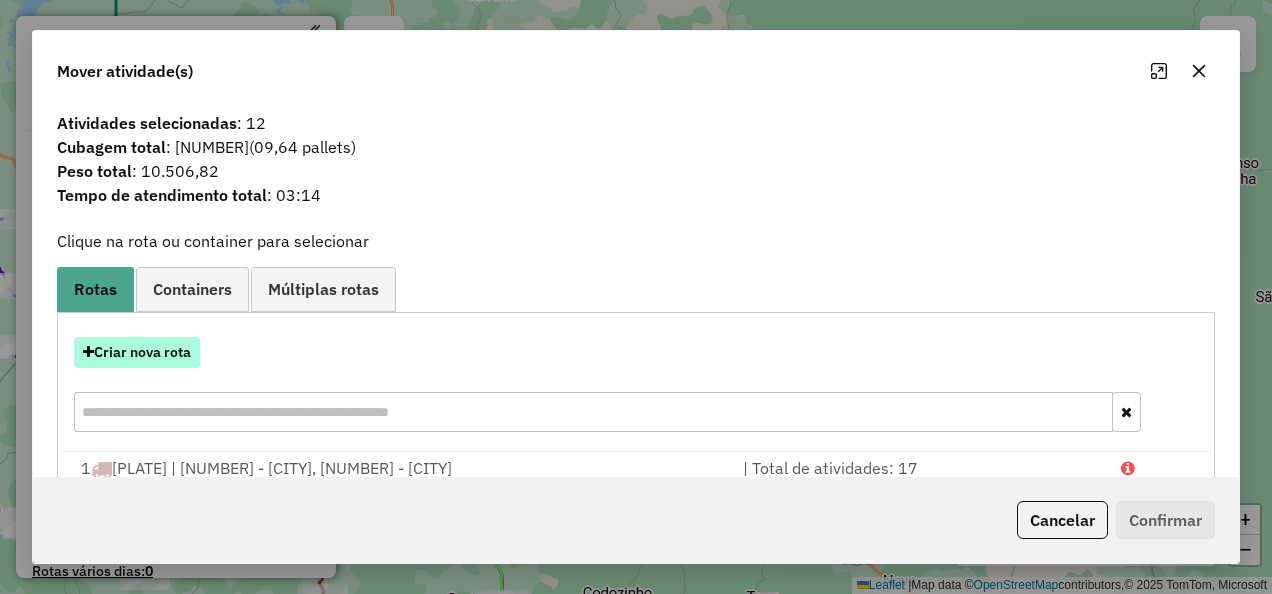 click on "Criar nova rota" at bounding box center [137, 352] 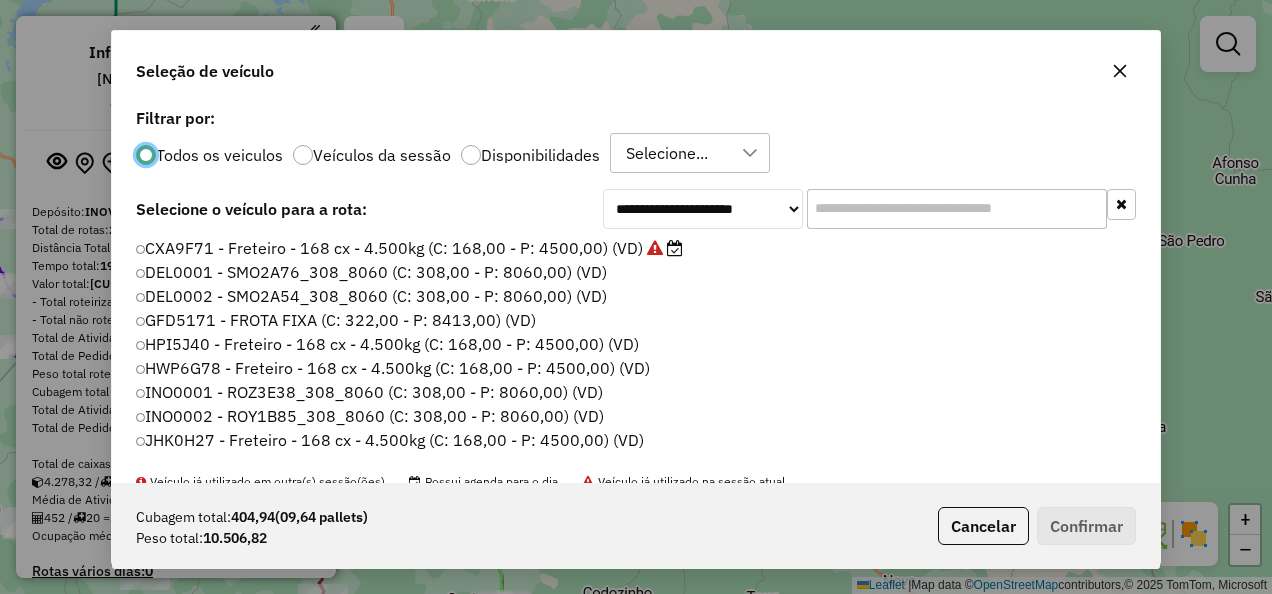 scroll, scrollTop: 11, scrollLeft: 6, axis: both 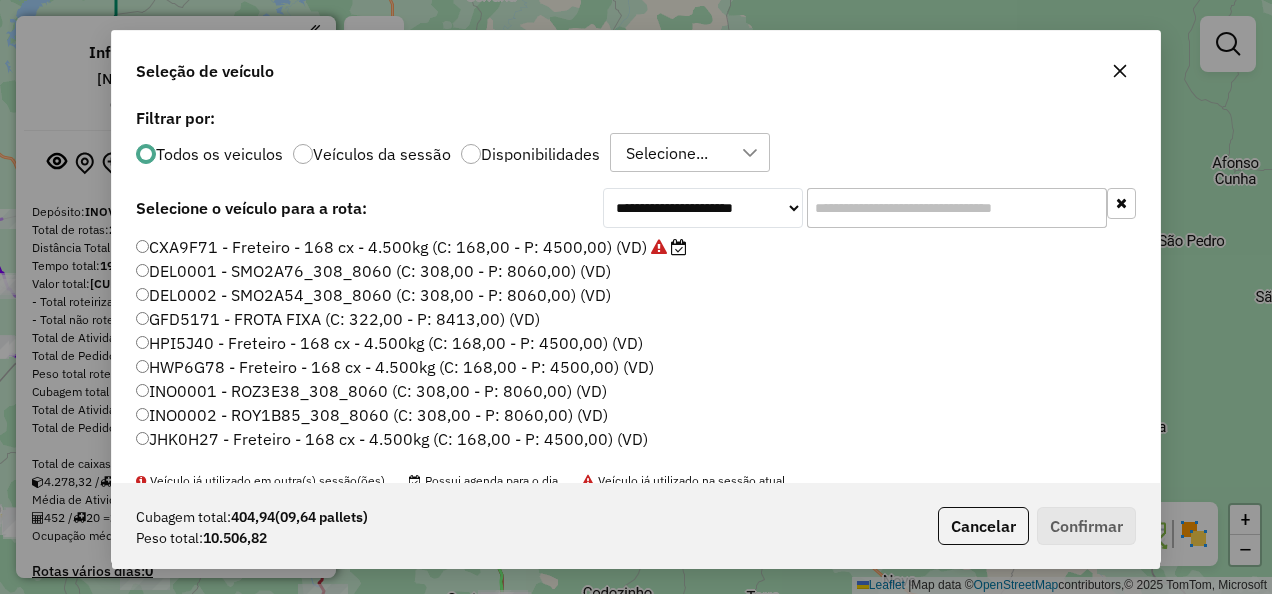 click 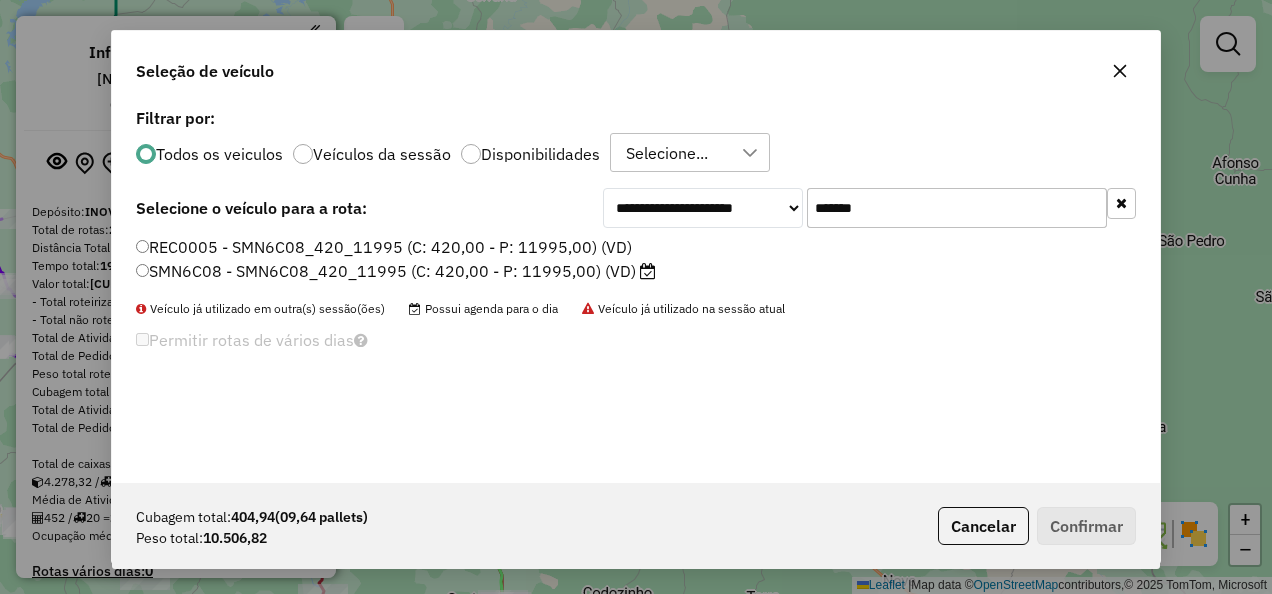type on "*******" 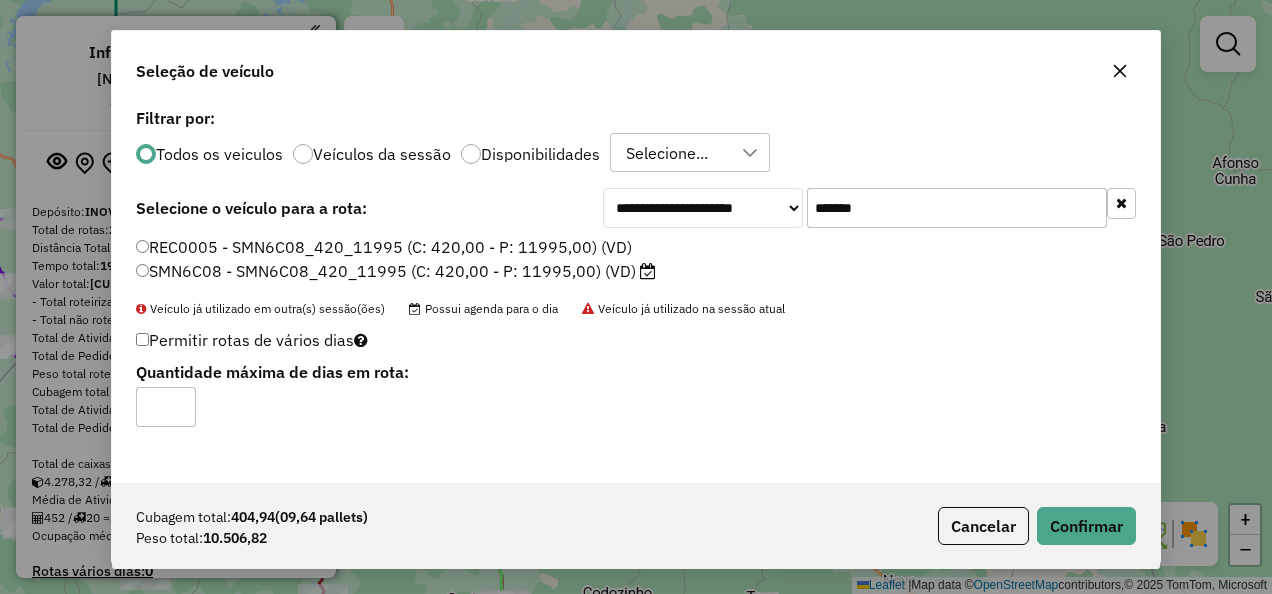 click on "Cubagem total:  404,94   (09,64 pallets)  Peso total: 10.506,82  Cancelar   Confirmar" 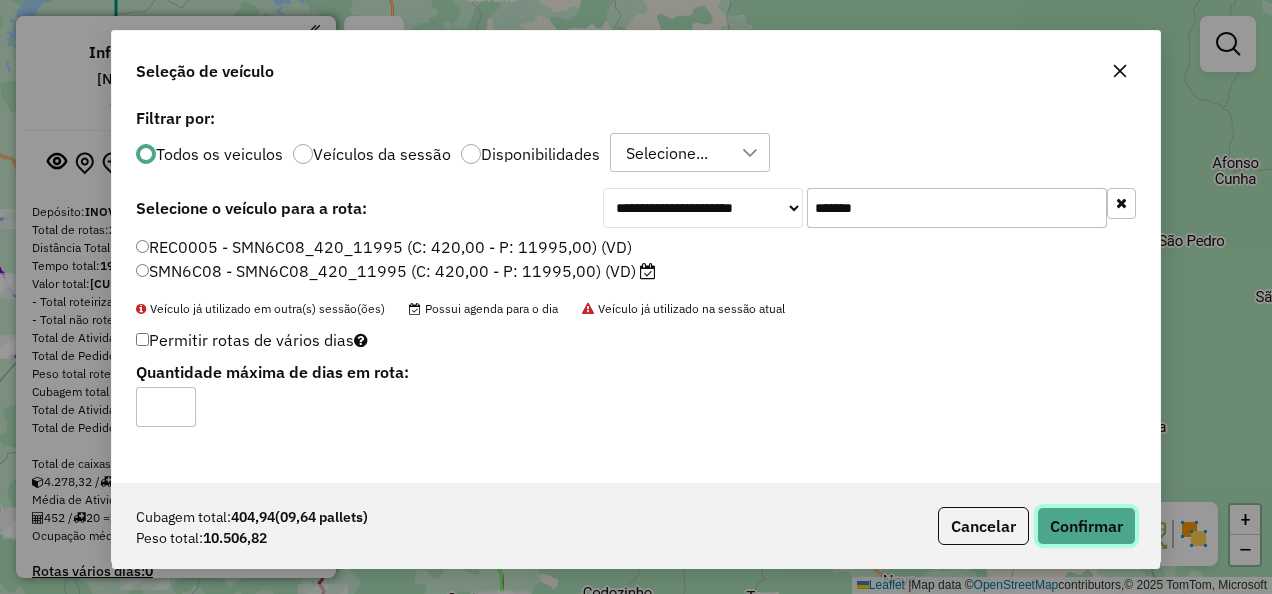 click on "Confirmar" 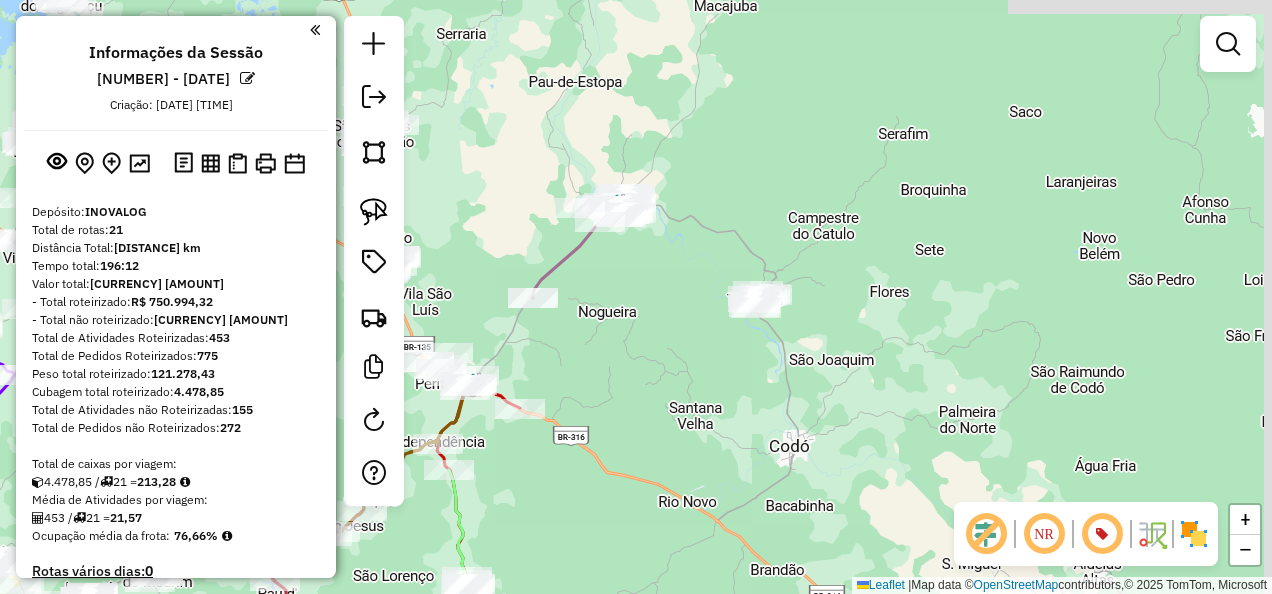 drag, startPoint x: 682, startPoint y: 325, endPoint x: 648, endPoint y: 368, distance: 54.81788 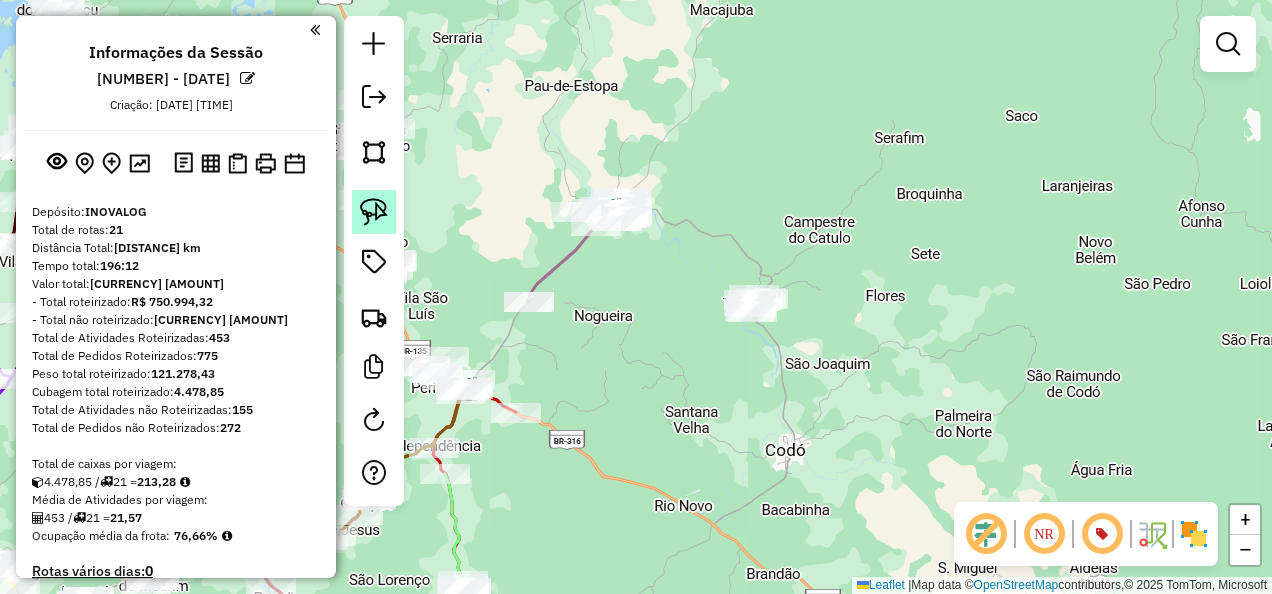 click 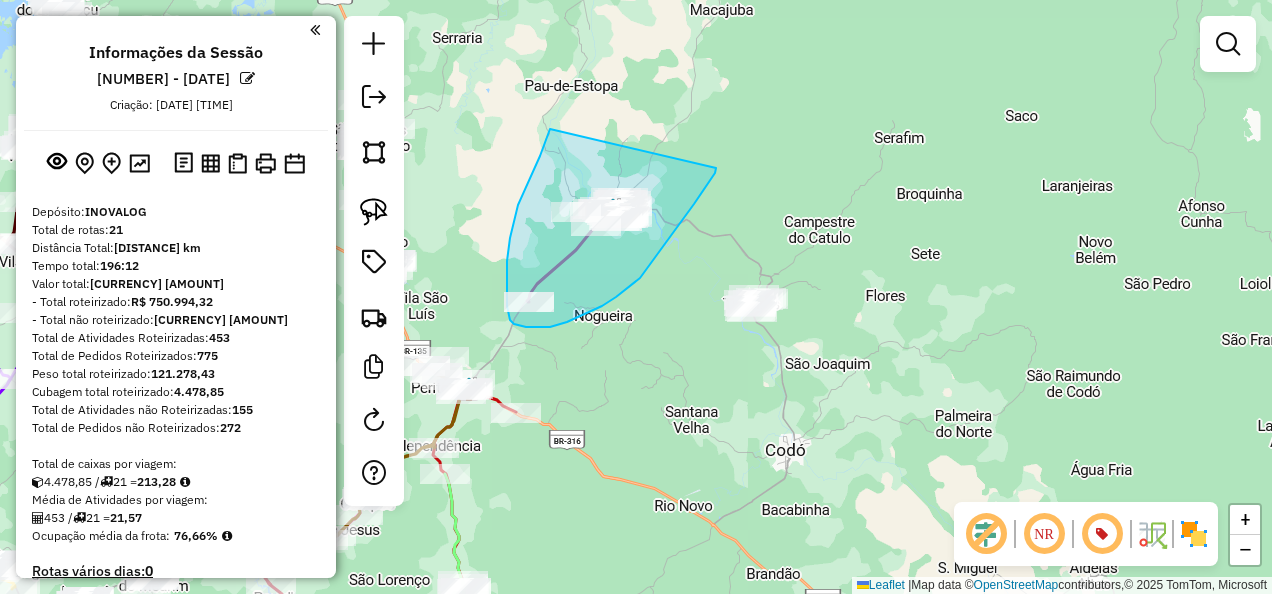 drag, startPoint x: 518, startPoint y: 205, endPoint x: 716, endPoint y: 168, distance: 201.4274 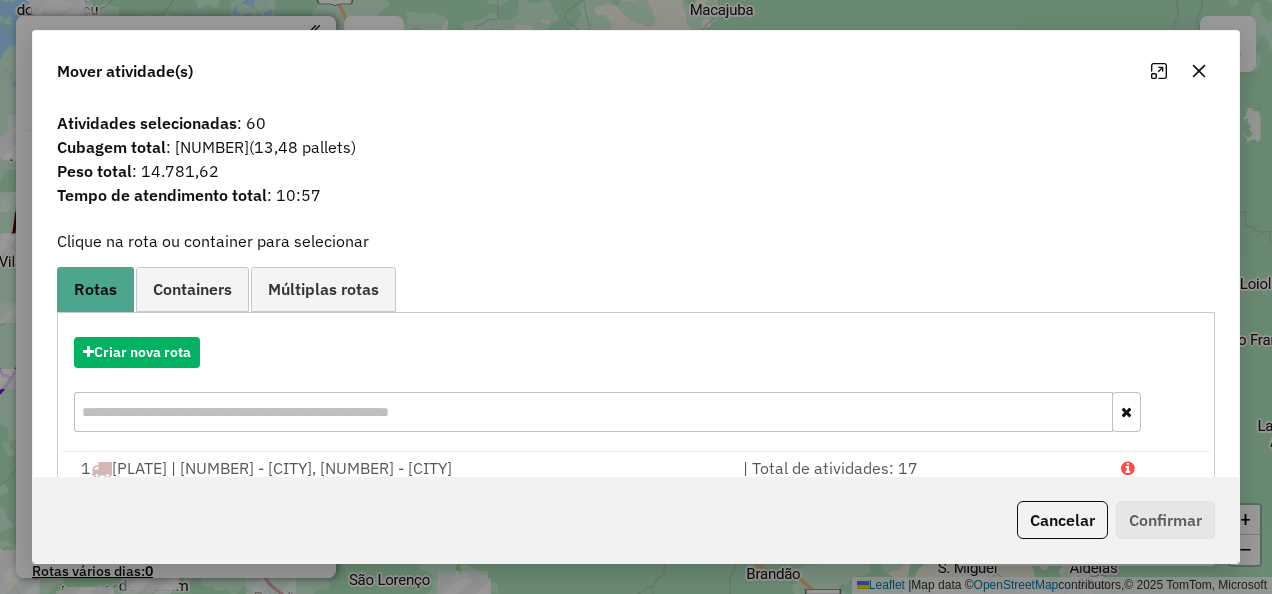 click on "Cancelar" 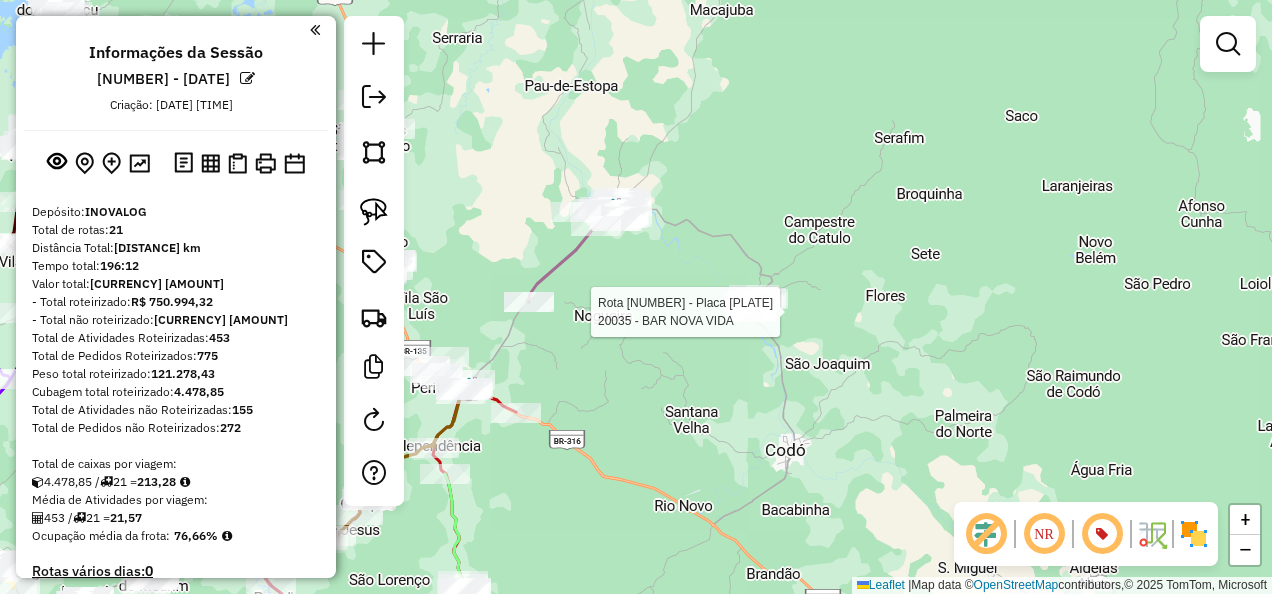 select on "**********" 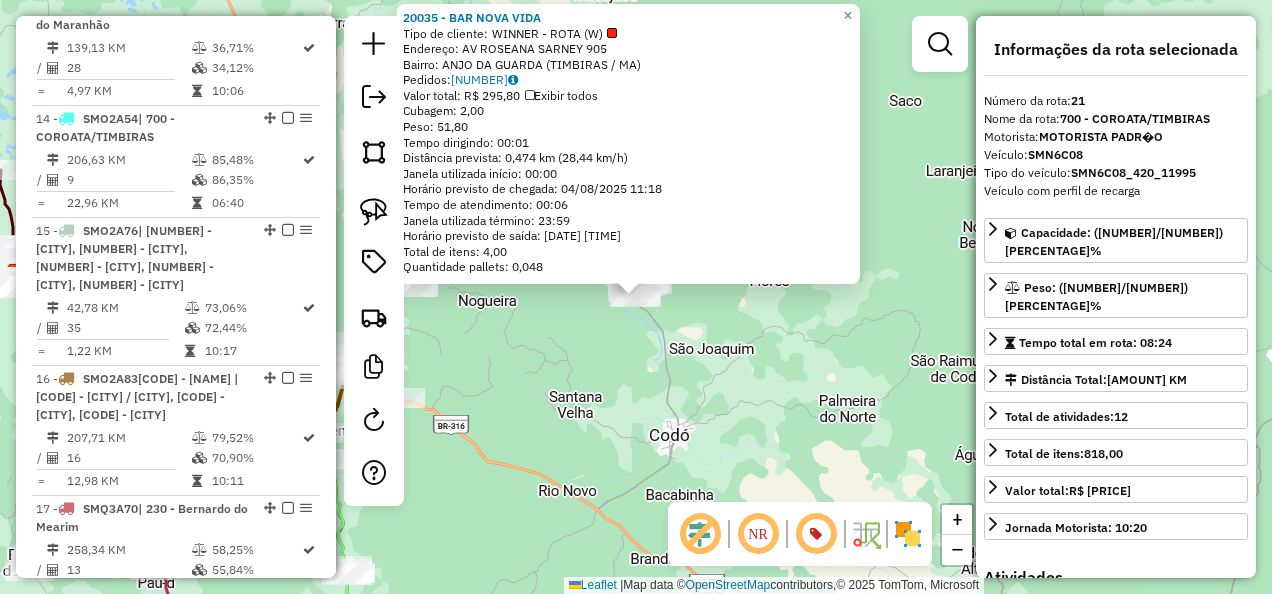 scroll, scrollTop: 3068, scrollLeft: 0, axis: vertical 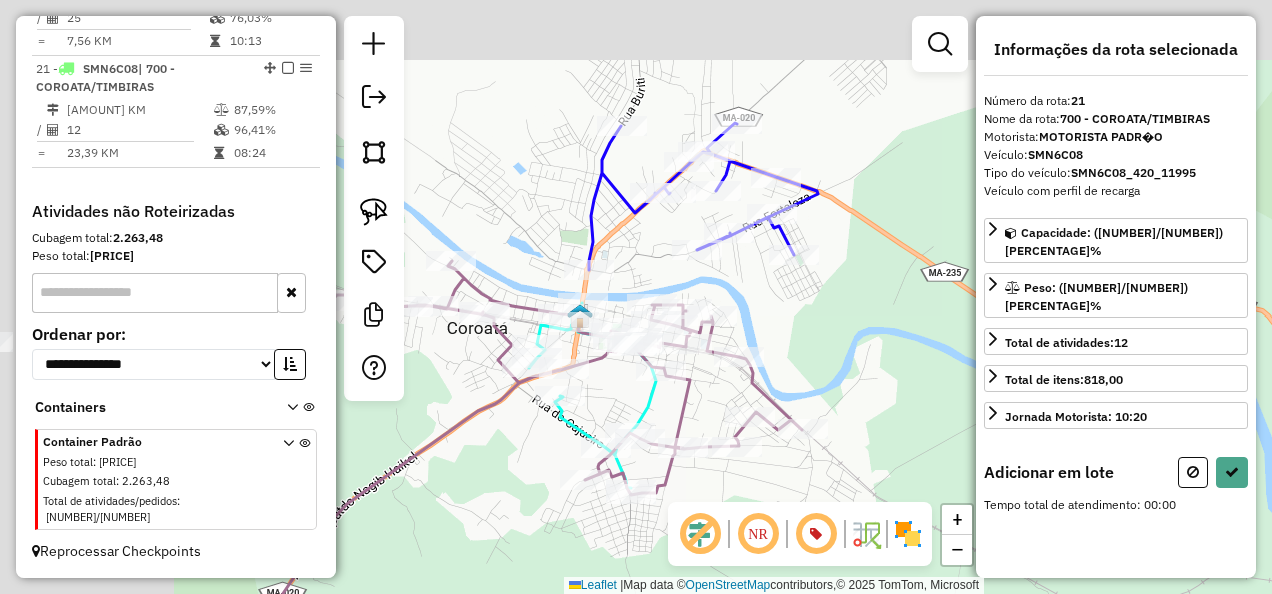drag, startPoint x: 657, startPoint y: 230, endPoint x: 844, endPoint y: 315, distance: 205.41179 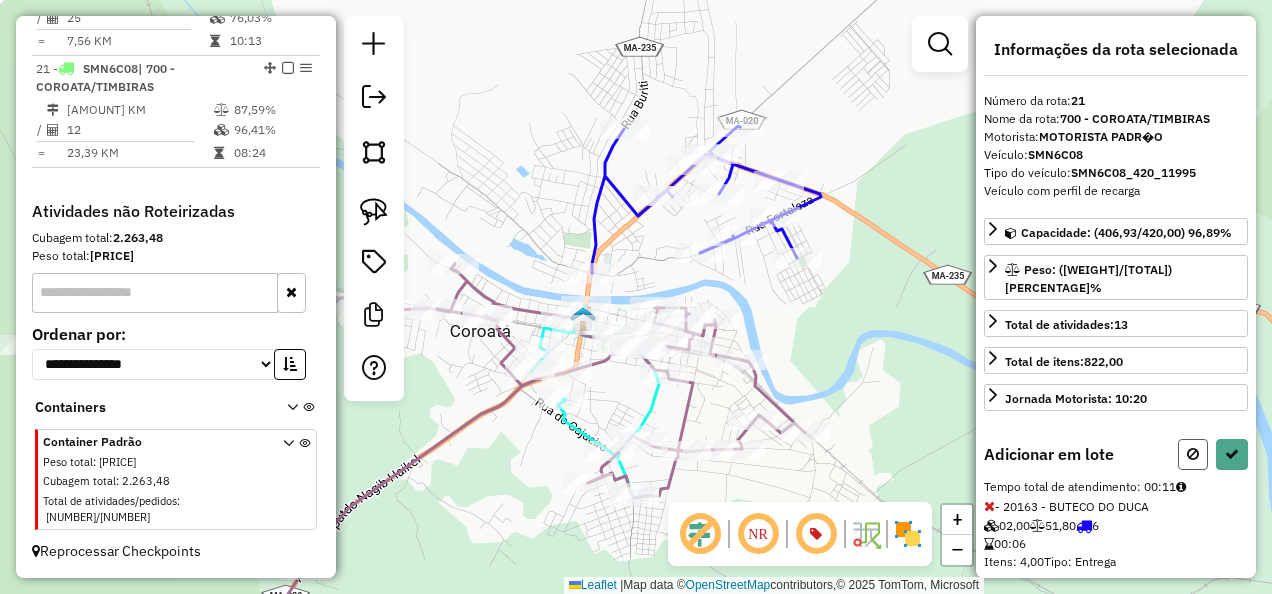 click at bounding box center (1193, 454) 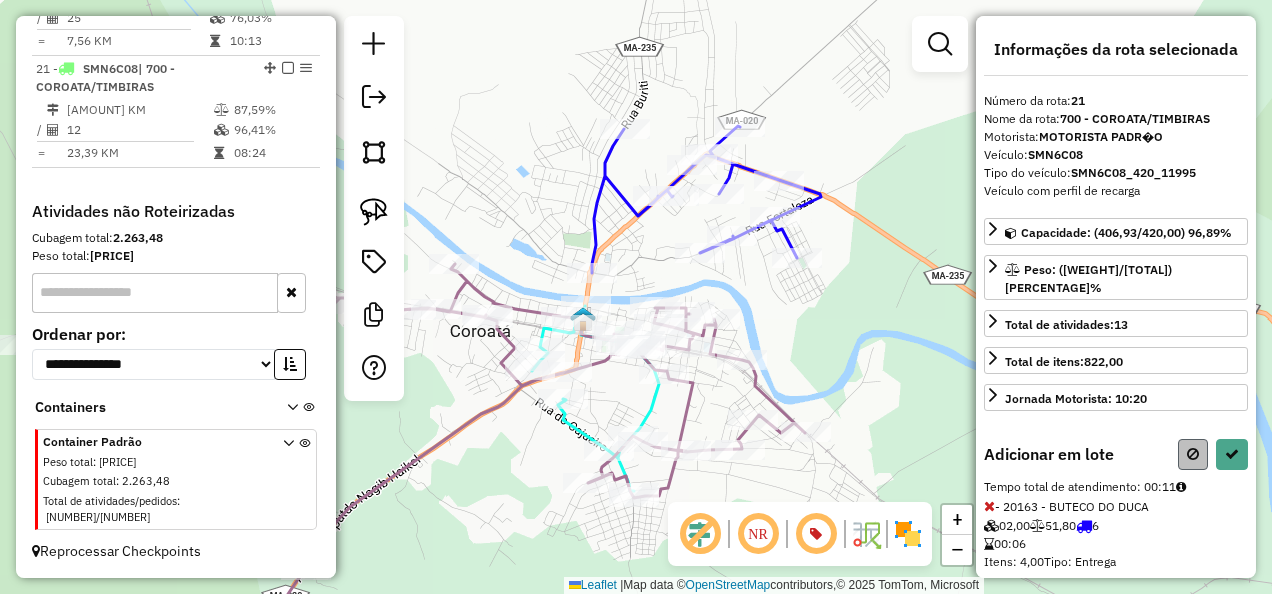 select on "**********" 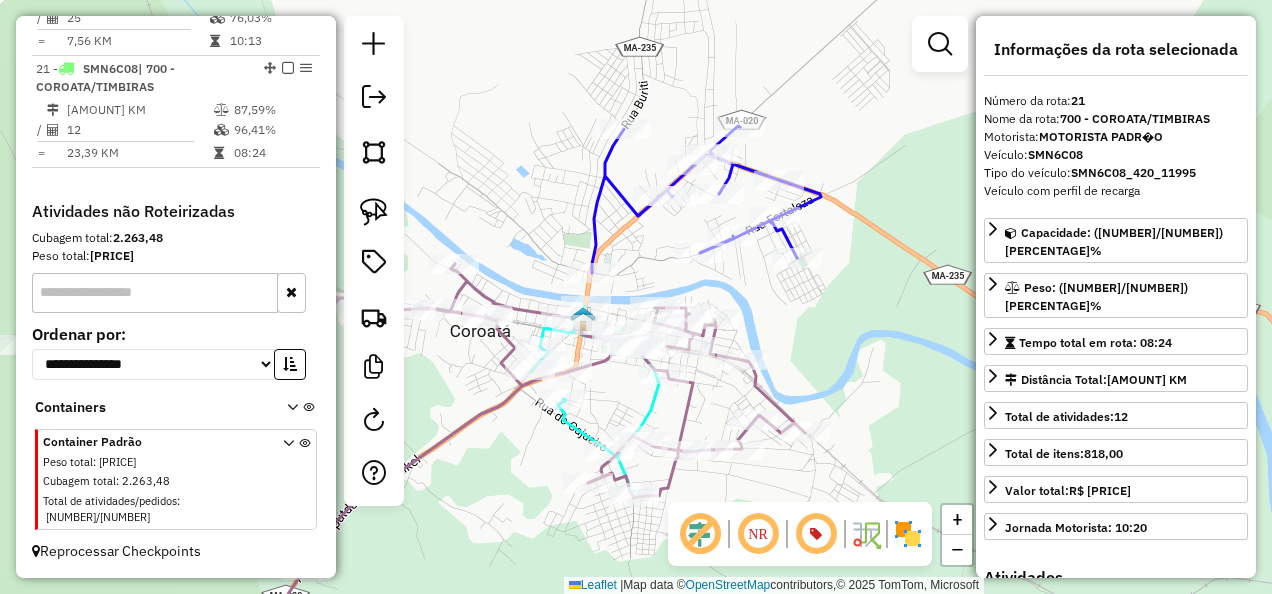 click on "Janela de atendimento Grade de atendimento Capacidade Transportadoras Veículos Cliente Pedidos  Rotas Selecione os dias de semana para filtrar as janelas de atendimento  Seg   Ter   Qua   Qui   Sex   Sáb   Dom  Informe o período da janela de atendimento: De: Até:  Filtrar exatamente a janela do cliente  Considerar janela de atendimento padrão  Selecione os dias de semana para filtrar as grades de atendimento  Seg   Ter   Qua   Qui   Sex   Sáb   Dom   Considerar clientes sem dia de atendimento cadastrado  Clientes fora do dia de atendimento selecionado Filtrar as atividades entre os valores definidos abaixo:  Peso mínimo:   Peso máximo:   Cubagem mínima:   Cubagem máxima:   De:   Até:  Filtrar as atividades entre o tempo de atendimento definido abaixo:  De:   Até:   Considerar capacidade total dos clientes não roteirizados Transportadora: Selecione um ou mais itens Tipo de veículo: Selecione um ou mais itens Veículo: Selecione um ou mais itens Motorista: Selecione um ou mais itens Nome: Rótulo:" 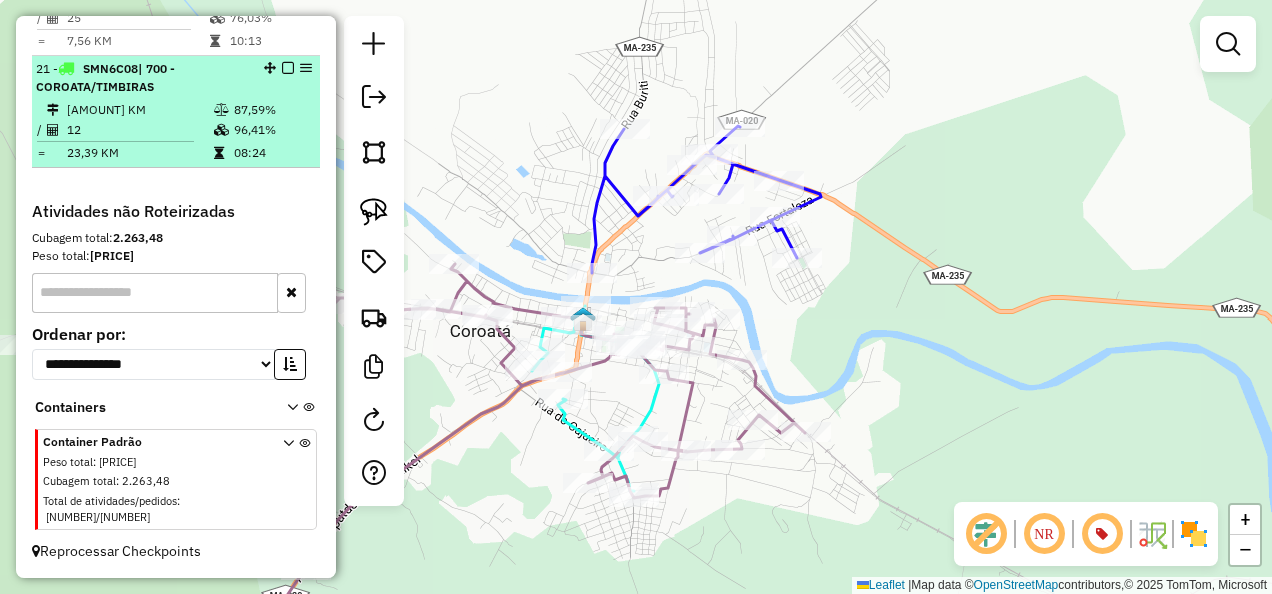 click at bounding box center (288, 68) 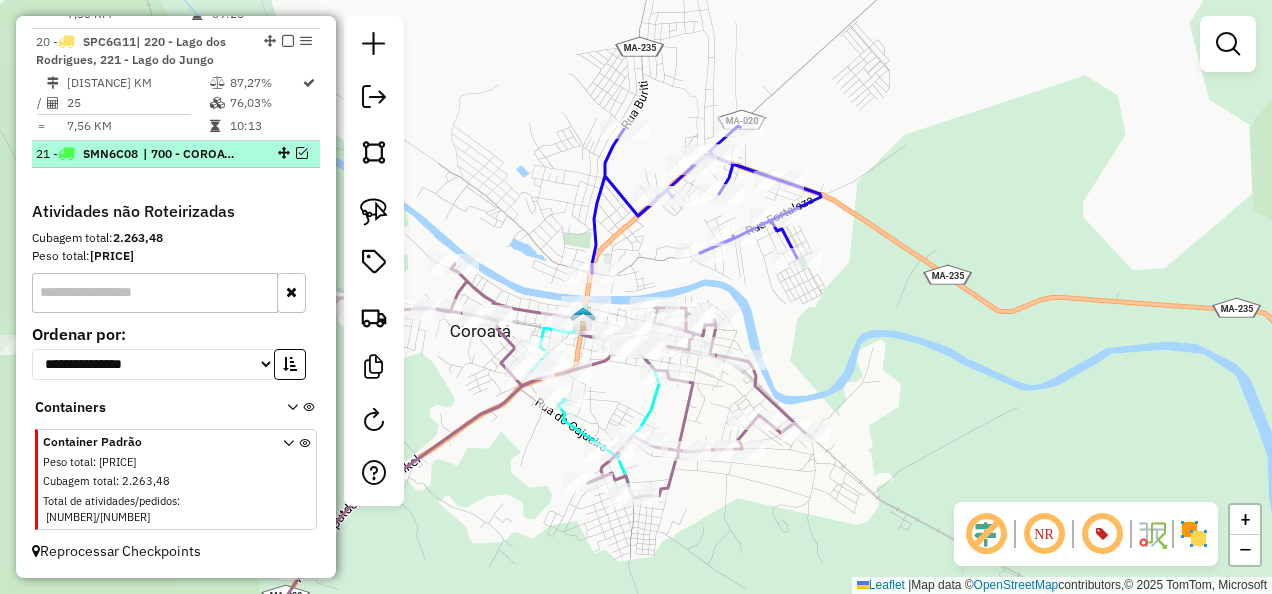 scroll, scrollTop: 2983, scrollLeft: 0, axis: vertical 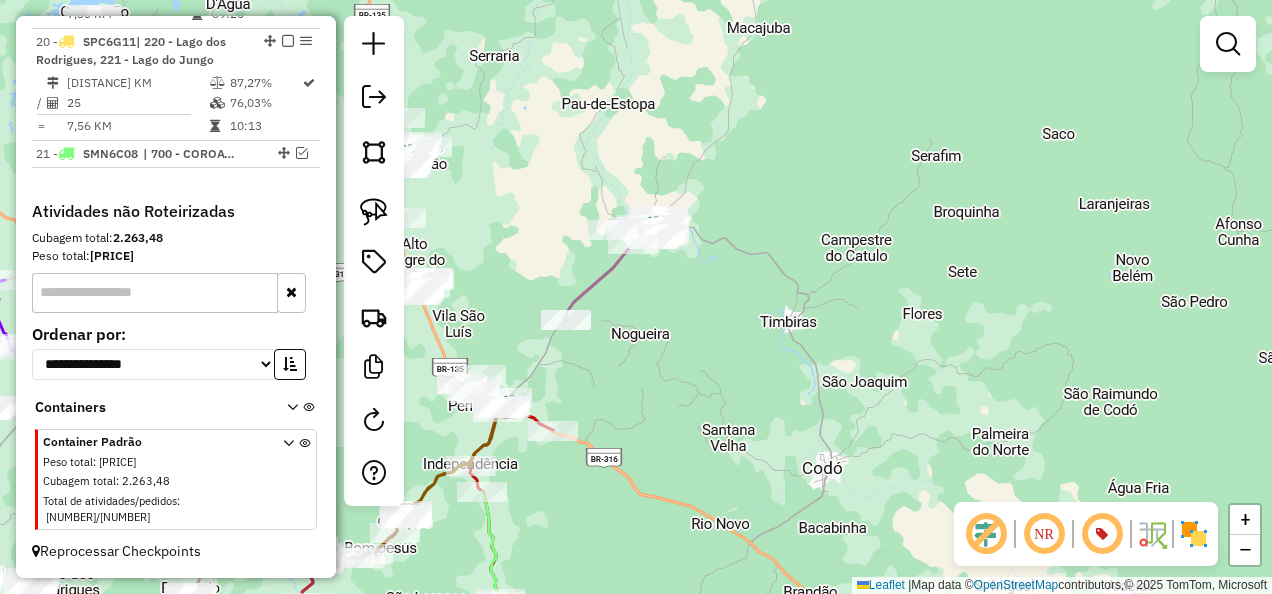 drag, startPoint x: 740, startPoint y: 380, endPoint x: 753, endPoint y: 312, distance: 69.2315 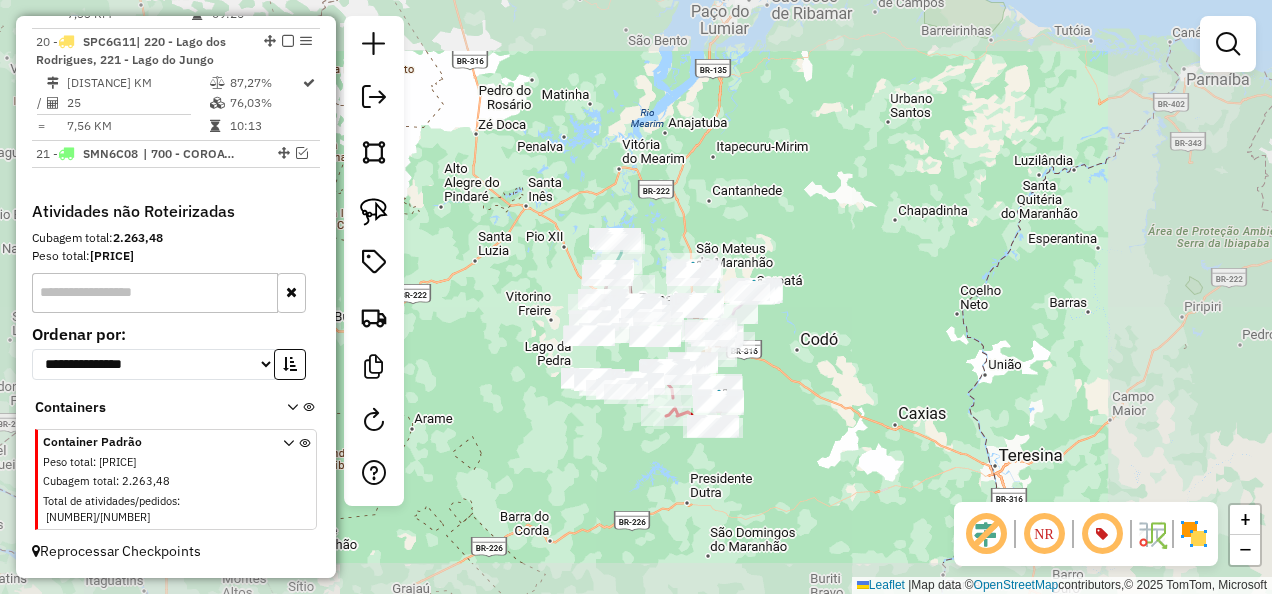click on "Janela de atendimento Grade de atendimento Capacidade Transportadoras Veículos Cliente Pedidos  Rotas Selecione os dias de semana para filtrar as janelas de atendimento  Seg   Ter   Qua   Qui   Sex   Sáb   Dom  Informe o período da janela de atendimento: De: Até:  Filtrar exatamente a janela do cliente  Considerar janela de atendimento padrão  Selecione os dias de semana para filtrar as grades de atendimento  Seg   Ter   Qua   Qui   Sex   Sáb   Dom   Considerar clientes sem dia de atendimento cadastrado  Clientes fora do dia de atendimento selecionado Filtrar as atividades entre os valores definidos abaixo:  Peso mínimo:   Peso máximo:   Cubagem mínima:   Cubagem máxima:   De:   Até:  Filtrar as atividades entre o tempo de atendimento definido abaixo:  De:   Até:   Considerar capacidade total dos clientes não roteirizados Transportadora: Selecione um ou mais itens Tipo de veículo: Selecione um ou mais itens Veículo: Selecione um ou mais itens Motorista: Selecione um ou mais itens Nome: Rótulo:" 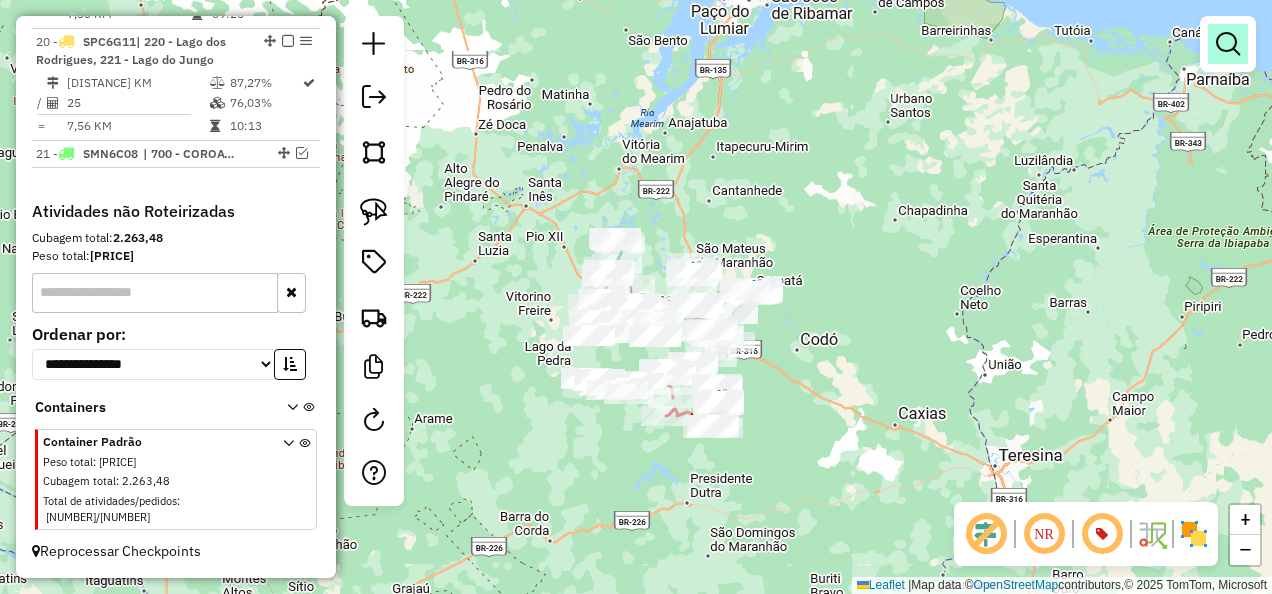 click at bounding box center [1228, 44] 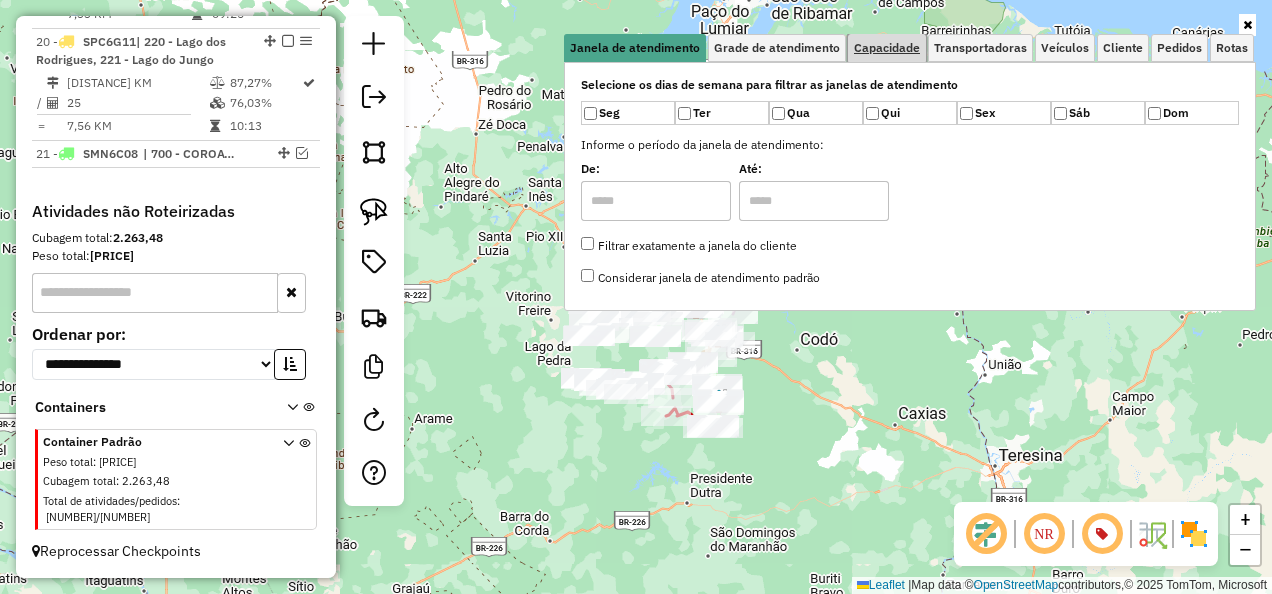 click on "Capacidade" at bounding box center (887, 48) 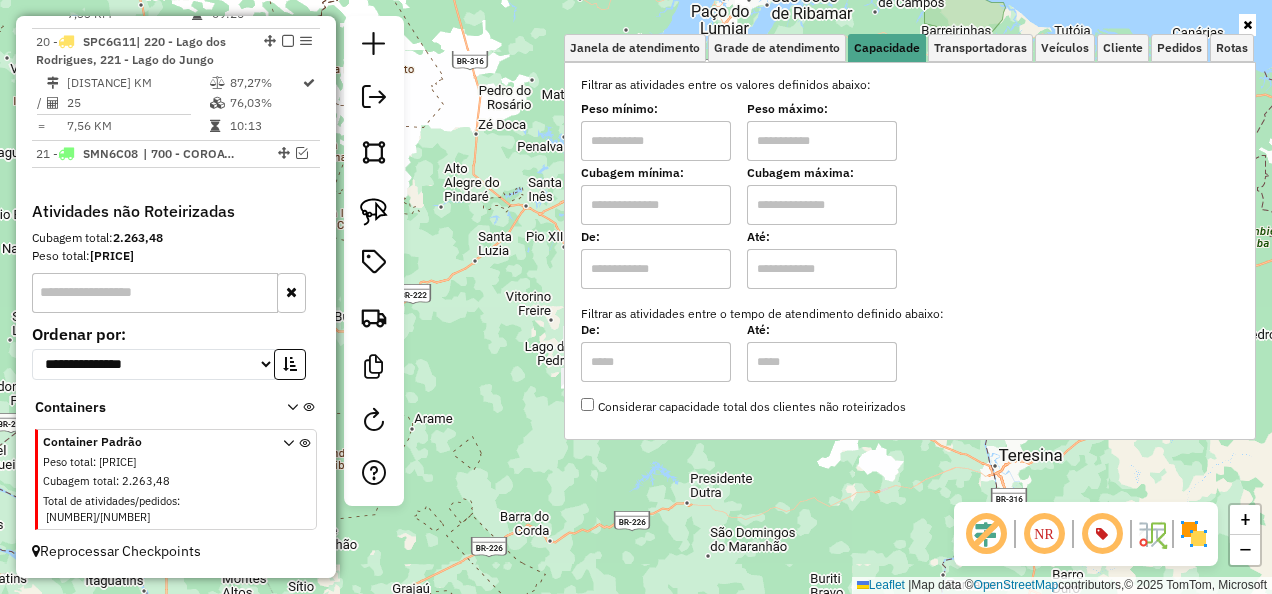 click at bounding box center (656, 205) 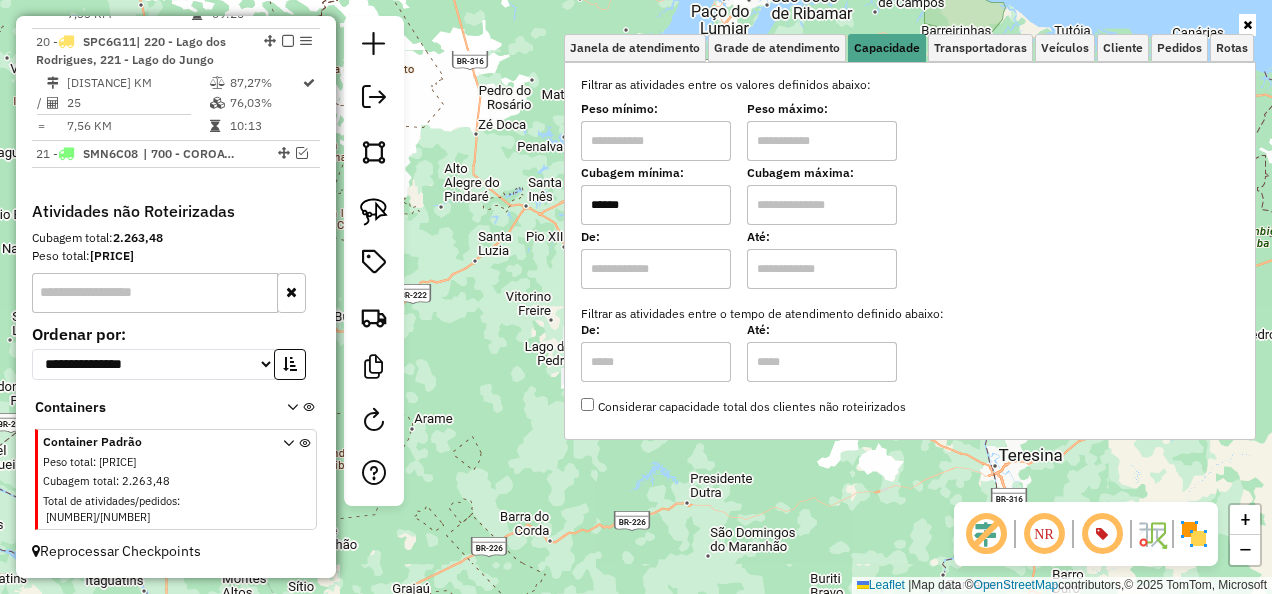 type on "******" 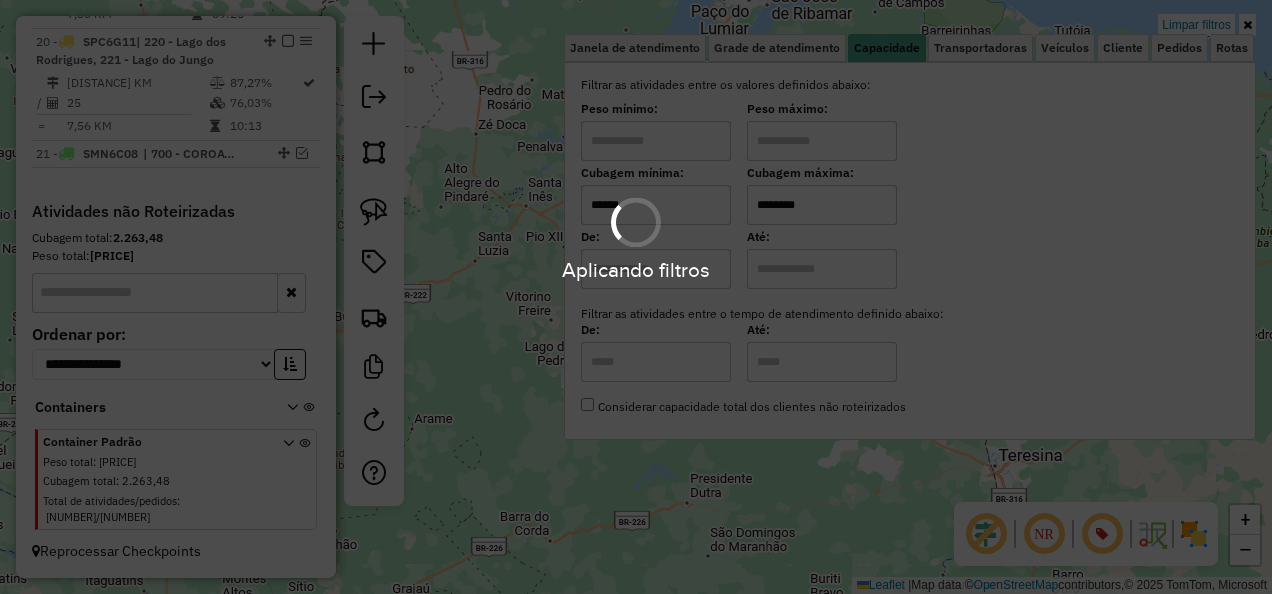 click on "Limpar filtros Janela de atendimento Grade de atendimento Capacidade Transportadoras Veículos Cliente Pedidos  Rotas Selecione os dias de semana para filtrar as janelas de atendimento  Seg   Ter   Qua   Qui   Sex   Sáb   Dom  Informe o período da janela de atendimento: De: Até:  Filtrar exatamente a janela do cliente  Considerar janela de atendimento padrão  Selecione os dias de semana para filtrar as grades de atendimento  Seg   Ter   Qua   Qui   Sex   Sáb   Dom   Considerar clientes sem dia de atendimento cadastrado  Clientes fora do dia de atendimento selecionado Filtrar as atividades entre os valores definidos abaixo:  Peso mínimo:   Peso máximo:   Cubagem mínima:  ******  Cubagem máxima:  ********  De:   Até:  Filtrar as atividades entre o tempo de atendimento definido abaixo:  De:   Até:   Considerar capacidade total dos clientes não roteirizados Transportadora: Selecione um ou mais itens Tipo de veículo: Selecione um ou mais itens Veículo: Selecione um ou mais itens Motorista: Nome: De:" 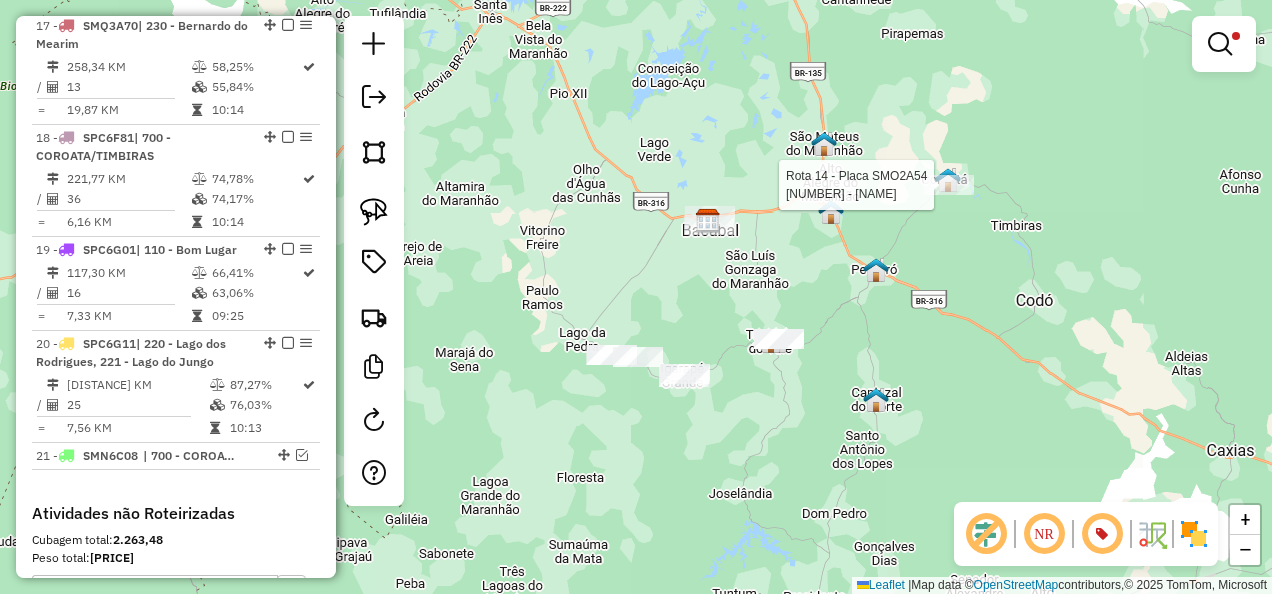 select on "**********" 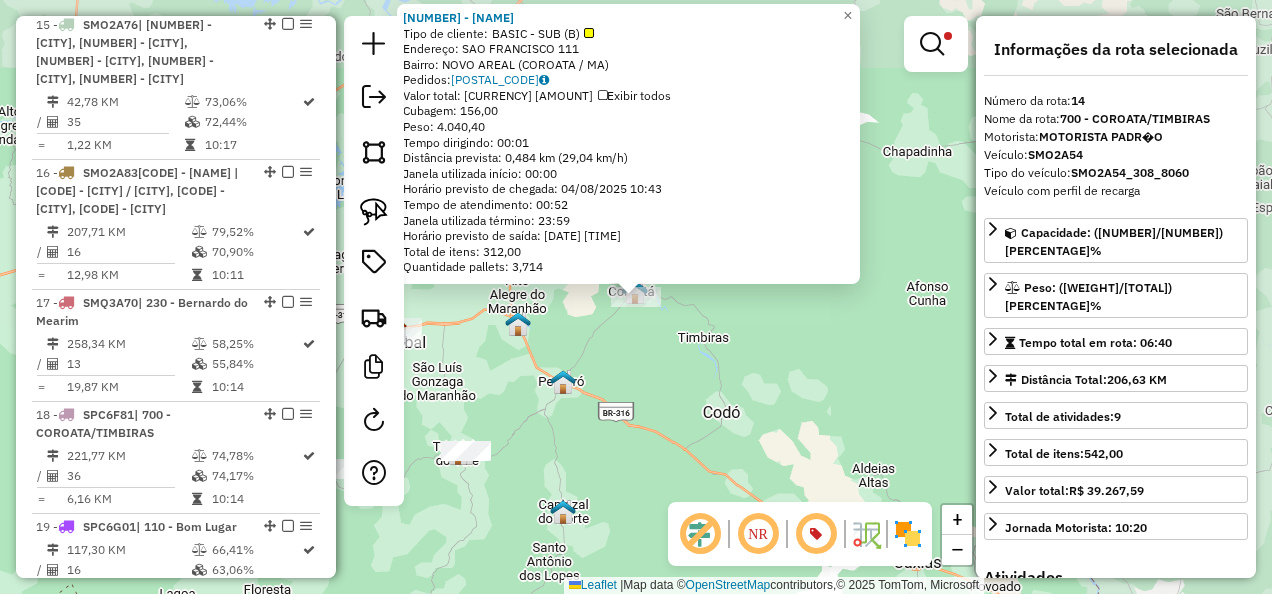 scroll, scrollTop: 2291, scrollLeft: 0, axis: vertical 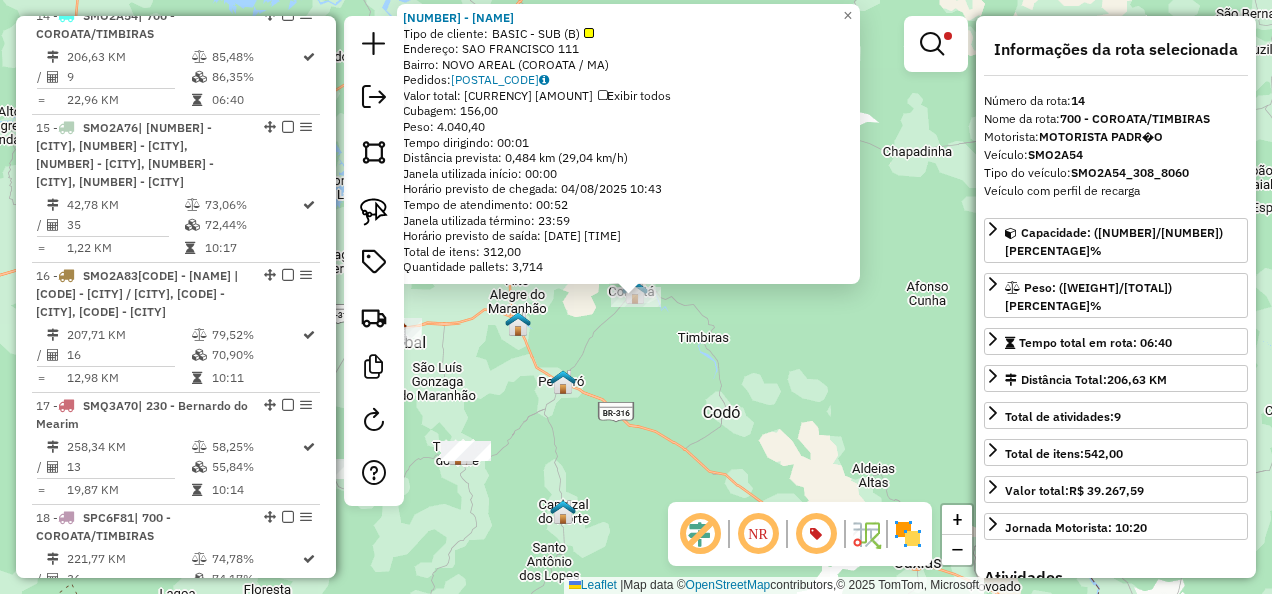 click on "20250 - DEPOSIT BERG 10  Tipo de cliente:   BASIC - SUB (B)   Endereço:  SAO FRANCISCO 111   Bairro: NOVO AREAL (COROATA / MA)   Pedidos:  02450532   Valor total: R$ 22.901,40   Exibir todos   Cubagem: 156,00  Peso: 4.040,40  Tempo dirigindo: 00:01   Distância prevista: 0,484 km (29,04 km/h)   Janela utilizada início: 00:00   Horário previsto de chegada: 04/08/2025 10:43   Tempo de atendimento: 00:52   Janela utilizada término: 23:59   Horário previsto de saída: 04/08/2025 11:35   Total de itens: 312,00   Quantidade pallets: 3,714  × Limpar filtros Janela de atendimento Grade de atendimento Capacidade Transportadoras Veículos Cliente Pedidos  Rotas Selecione os dias de semana para filtrar as janelas de atendimento  Seg   Ter   Qua   Qui   Sex   Sáb   Dom  Informe o período da janela de atendimento: De: Até:  Filtrar exatamente a janela do cliente  Considerar janela de atendimento padrão  Selecione os dias de semana para filtrar as grades de atendimento  Seg   Ter   Qua   Qui   Sex   Sáb   Dom  +" 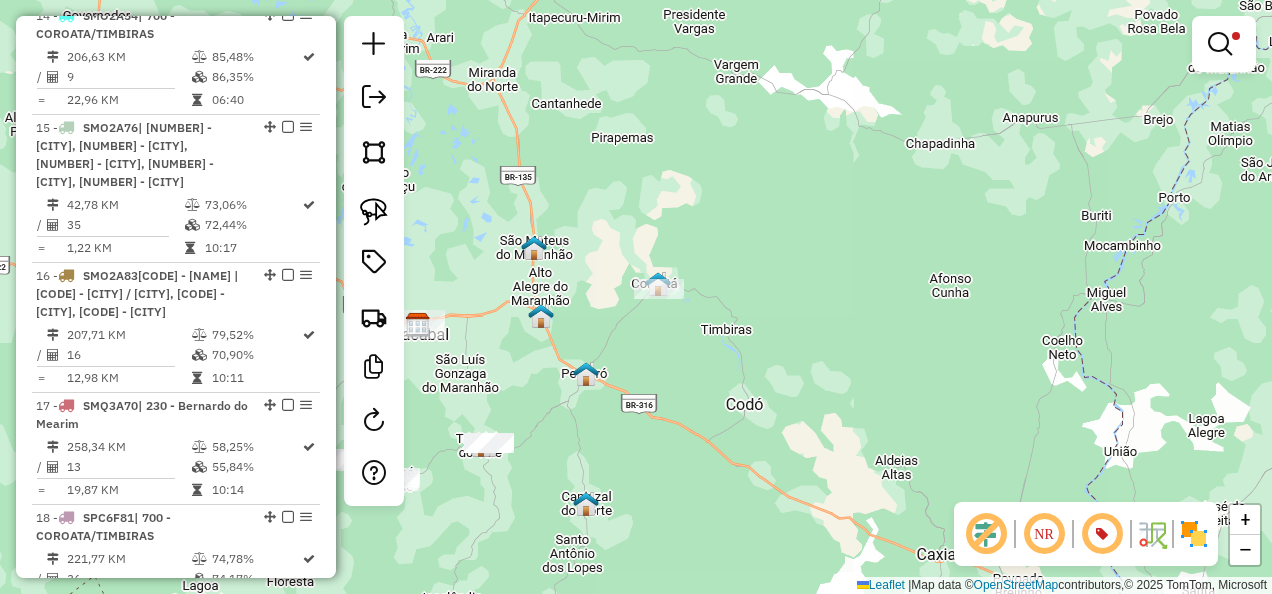 drag, startPoint x: 629, startPoint y: 437, endPoint x: 890, endPoint y: 361, distance: 271.84003 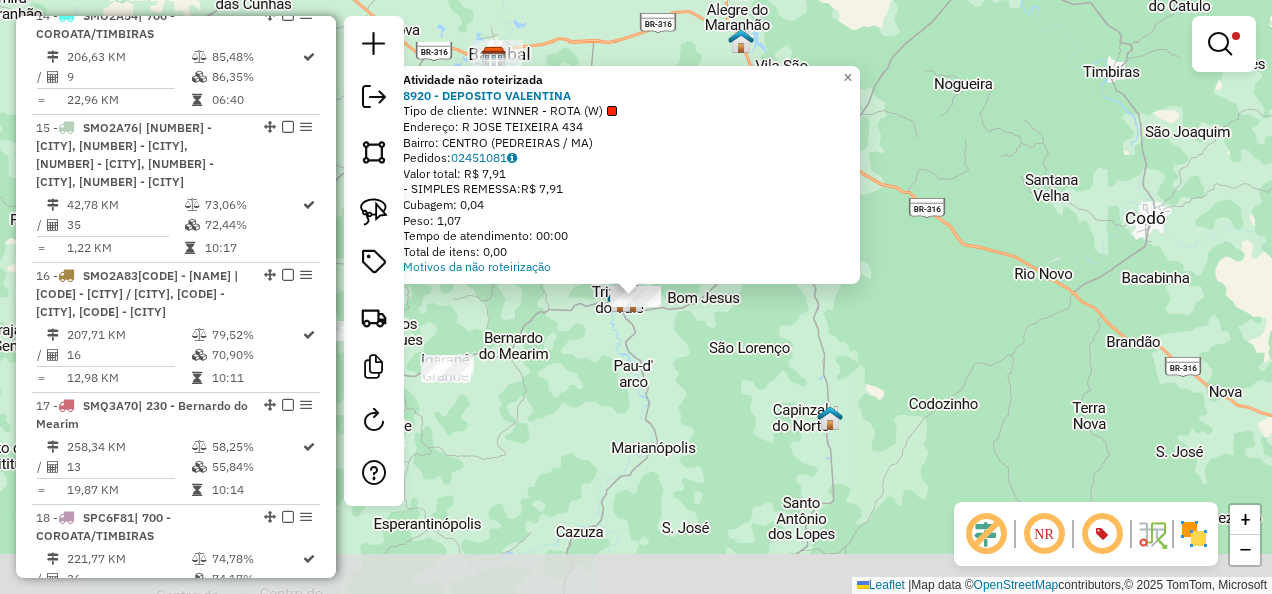 click on "Atividade não roteirizada 8920 - DEPOSITO VALENTINA  Tipo de cliente:   WINNER - ROTA (W)   Endereço: R   JOSE TEIXEIRA                 434   Bairro: CENTRO (PEDREIRAS / MA)   Pedidos:  02451081   Valor total: R$ 7,91   - SIMPLES REMESSA:  R$ 7,91   Cubagem: 0,04   Peso: 1,07   Tempo de atendimento: 00:00   Total de itens: 0,00  Motivos da não roteirização × Limpar filtros Janela de atendimento Grade de atendimento Capacidade Transportadoras Veículos Cliente Pedidos  Rotas Selecione os dias de semana para filtrar as janelas de atendimento  Seg   Ter   Qua   Qui   Sex   Sáb   Dom  Informe o período da janela de atendimento: De: Até:  Filtrar exatamente a janela do cliente  Considerar janela de atendimento padrão  Selecione os dias de semana para filtrar as grades de atendimento  Seg   Ter   Qua   Qui   Sex   Sáb   Dom   Considerar clientes sem dia de atendimento cadastrado  Clientes fora do dia de atendimento selecionado Filtrar as atividades entre os valores definidos abaixo:  Peso mínimo:   De:" 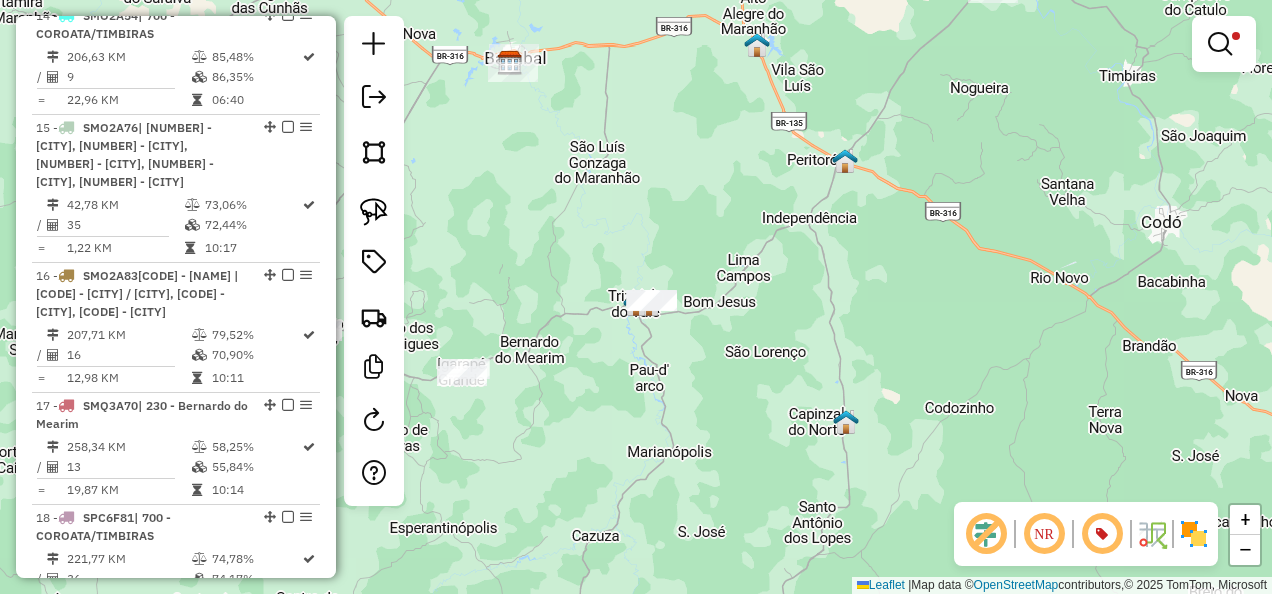 drag, startPoint x: 630, startPoint y: 390, endPoint x: 702, endPoint y: 390, distance: 72 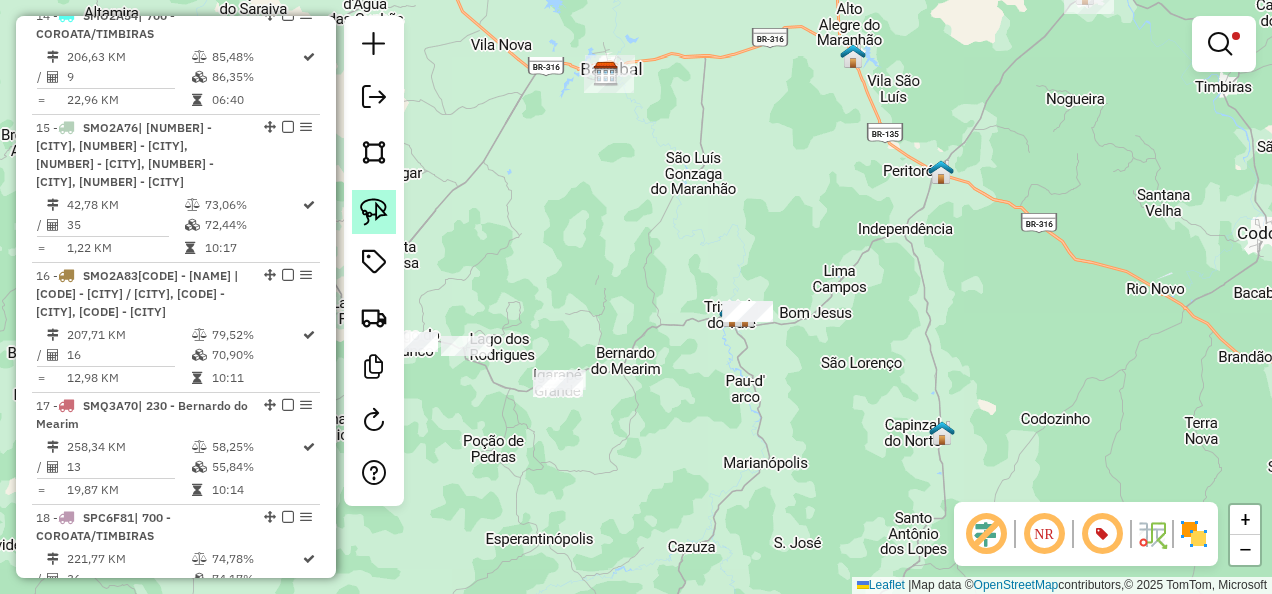 click 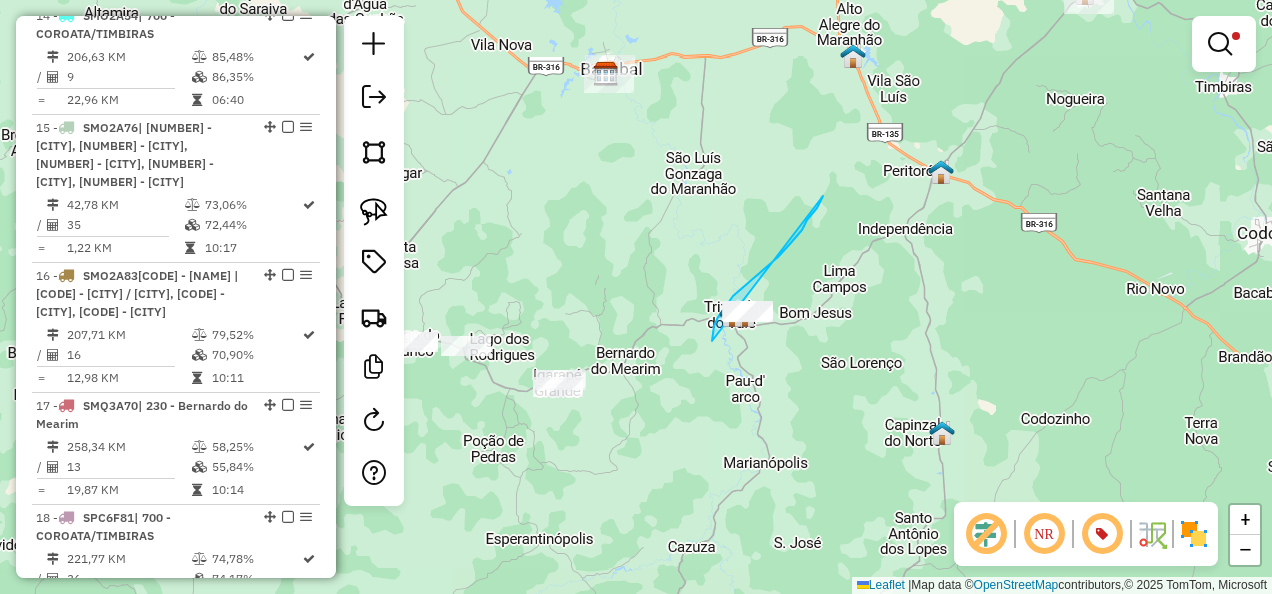drag, startPoint x: 823, startPoint y: 198, endPoint x: 916, endPoint y: 357, distance: 184.20097 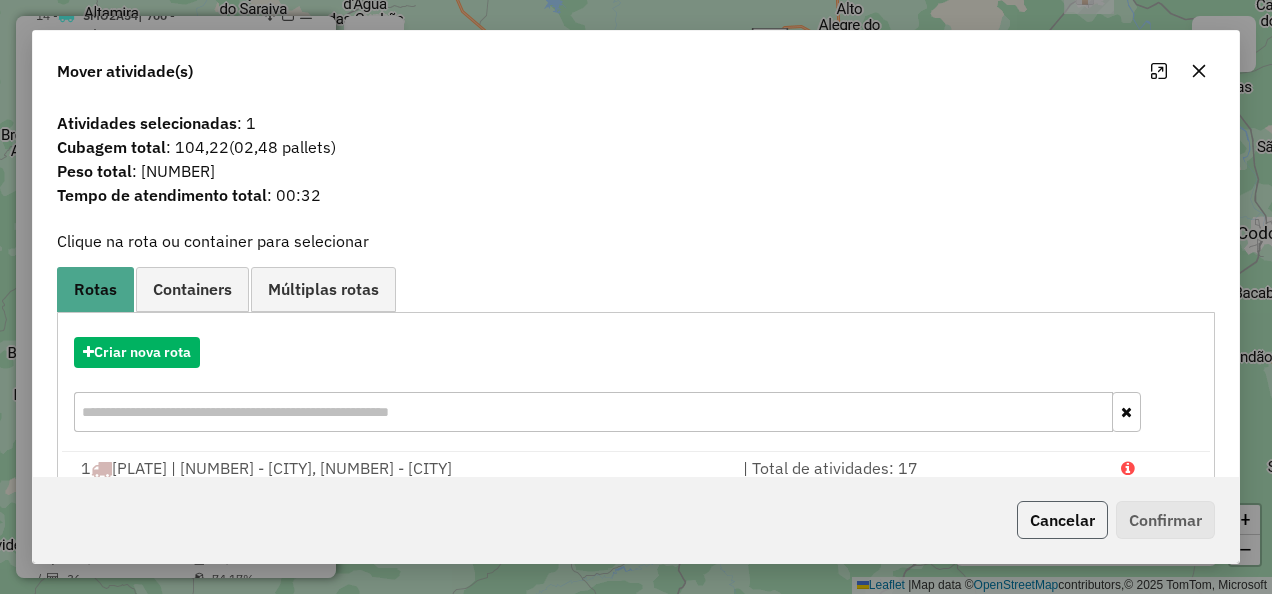click on "Cancelar" 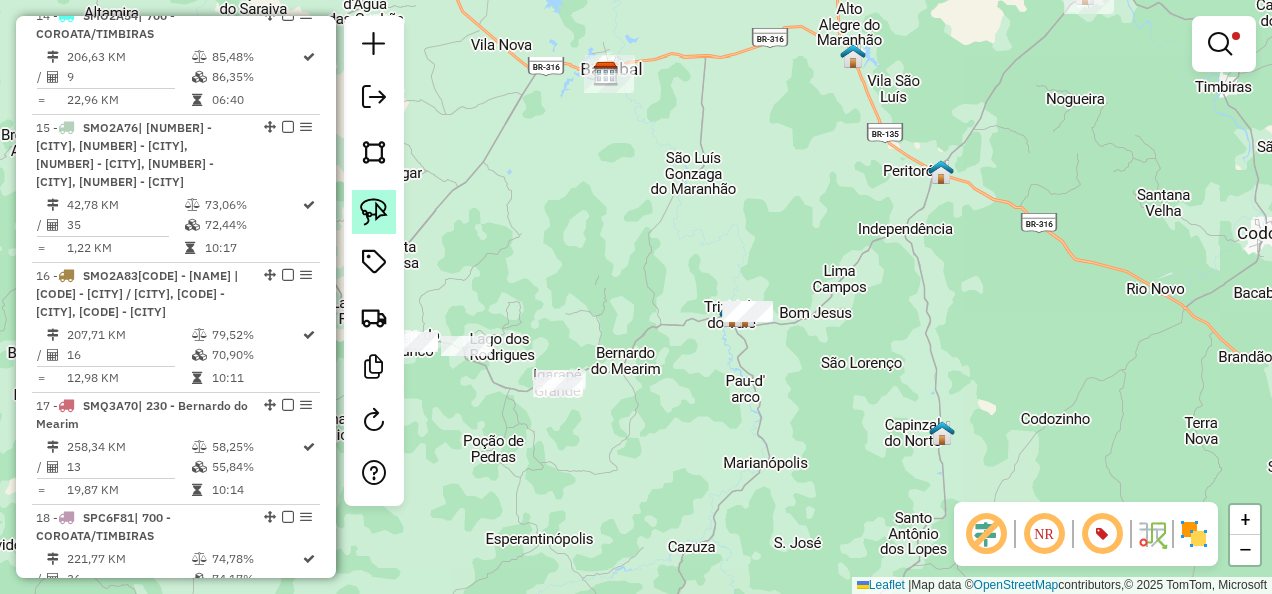 click 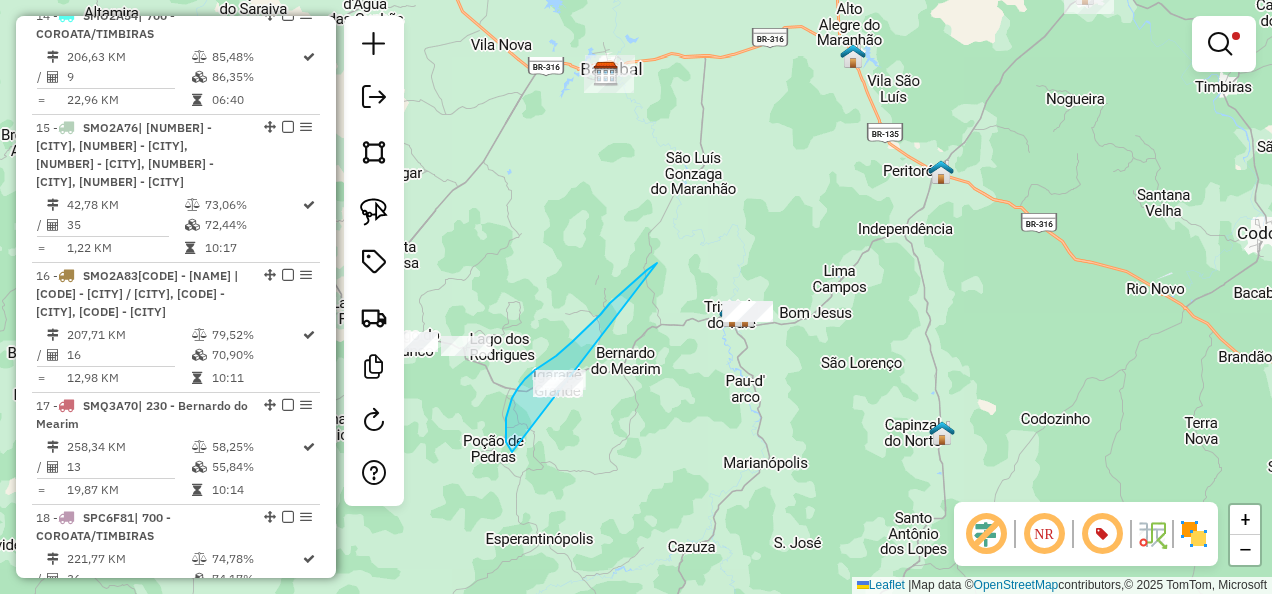 drag, startPoint x: 647, startPoint y: 270, endPoint x: 601, endPoint y: 453, distance: 188.69287 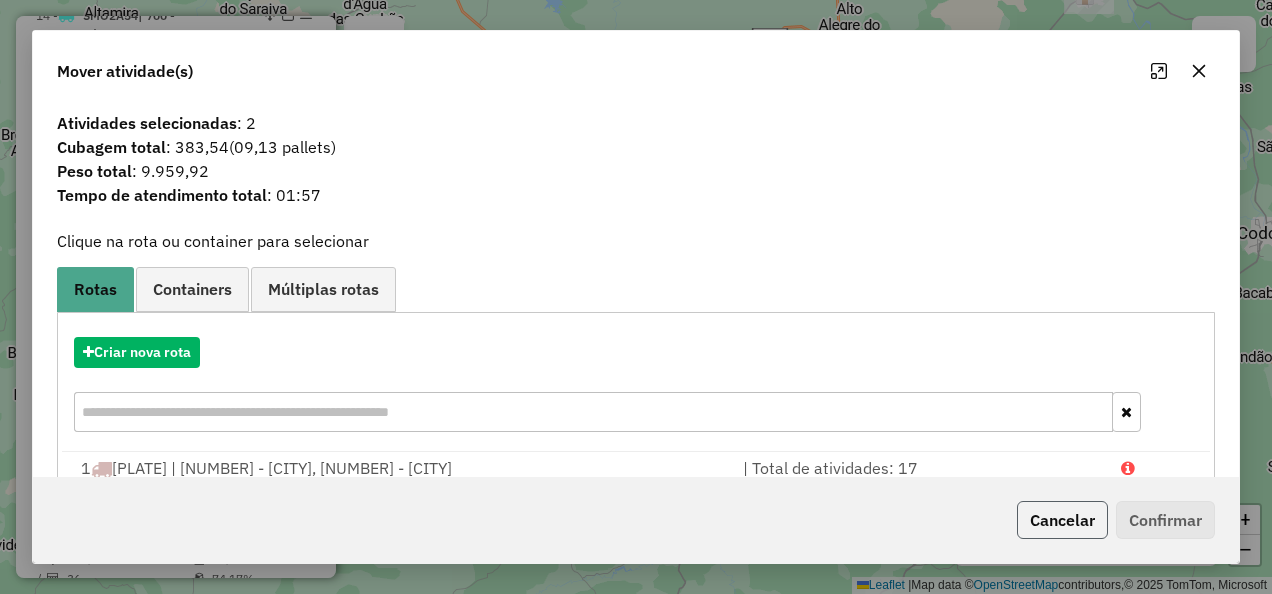 click on "Cancelar" 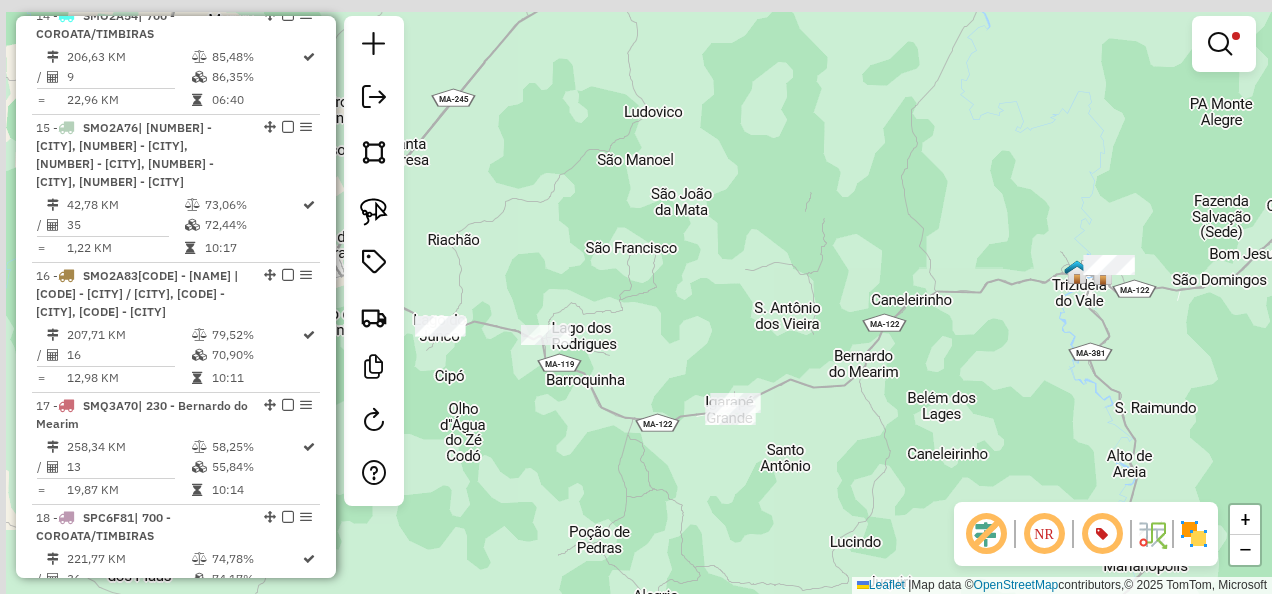 drag, startPoint x: 454, startPoint y: 372, endPoint x: 632, endPoint y: 419, distance: 184.10051 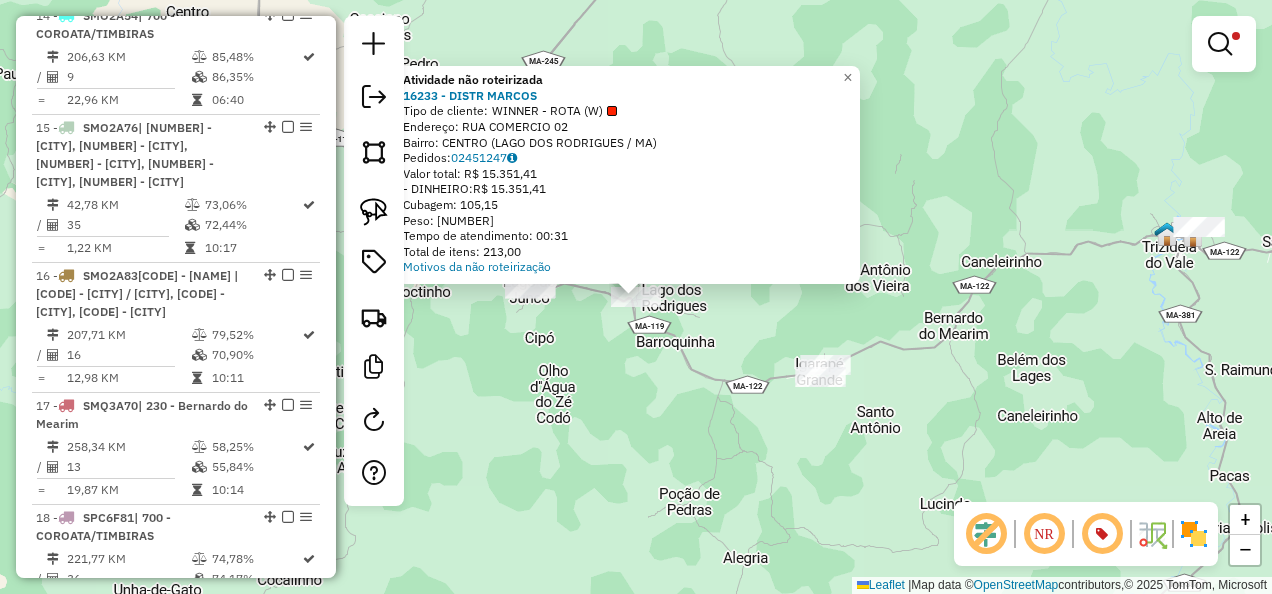 click on "Atividade não roteirizada 16233 - DISTR MARCOS  Tipo de cliente:   WINNER - ROTA (W)   Endereço:  RUA COMERCIO 02   Bairro: CENTRO (LAGO DOS RODRIGUES / MA)   Pedidos:  02451247   Valor total: R$ 15.351,41   - DINHEIRO:  R$ 15.351,41   Cubagem: 105,15   Peso: 2.684,11   Tempo de atendimento: 00:31   Total de itens: 213,00  Motivos da não roteirização × Limpar filtros Janela de atendimento Grade de atendimento Capacidade Transportadoras Veículos Cliente Pedidos  Rotas Selecione os dias de semana para filtrar as janelas de atendimento  Seg   Ter   Qua   Qui   Sex   Sáb   Dom  Informe o período da janela de atendimento: De: Até:  Filtrar exatamente a janela do cliente  Considerar janela de atendimento padrão  Selecione os dias de semana para filtrar as grades de atendimento  Seg   Ter   Qua   Qui   Sex   Sáb   Dom   Considerar clientes sem dia de atendimento cadastrado  Clientes fora do dia de atendimento selecionado Filtrar as atividades entre os valores definidos abaixo:  Peso mínimo:  ****** De:" 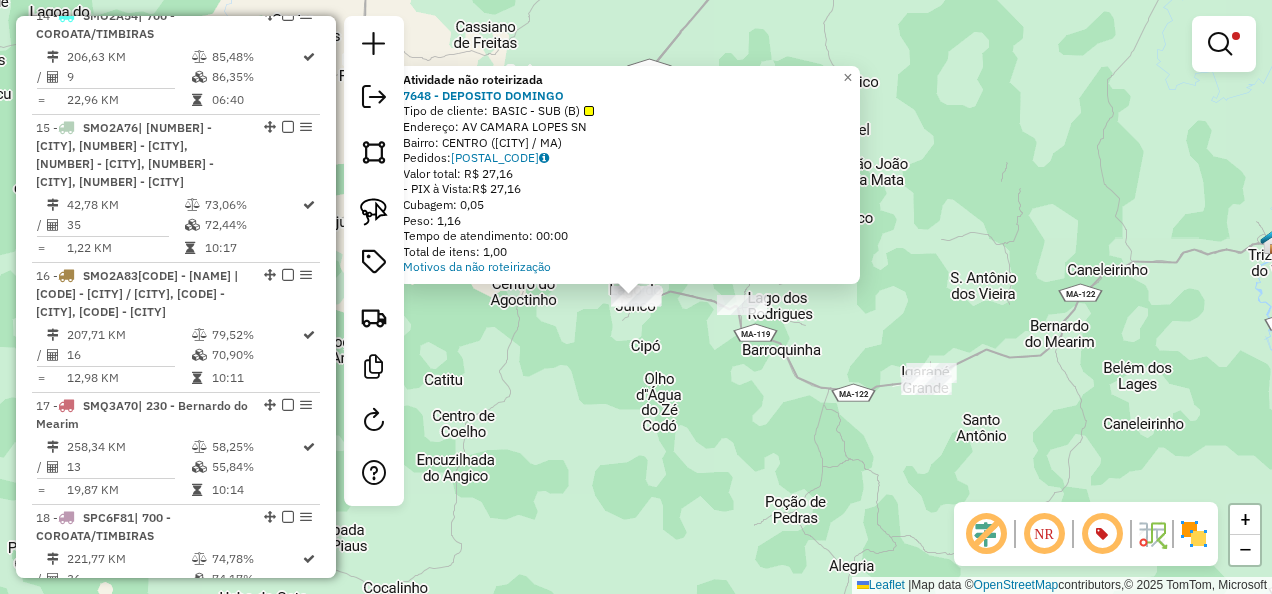click on "Atividade não roteirizada 7648 - DEPOSITO DOMINGO  Tipo de cliente:   BASIC - SUB (B)   Endereço: AV  CAMARA LOPES                  SN   Bairro: CENTRO (LAGO DO JUNCO / MA)   Pedidos:  02450564   Valor total: R$ 27,16   - PIX à Vista:  R$ 27,16   Cubagem: 0,05   Peso: 1,16   Tempo de atendimento: 00:00   Total de itens: 1,00  Motivos da não roteirização × Limpar filtros Janela de atendimento Grade de atendimento Capacidade Transportadoras Veículos Cliente Pedidos  Rotas Selecione os dias de semana para filtrar as janelas de atendimento  Seg   Ter   Qua   Qui   Sex   Sáb   Dom  Informe o período da janela de atendimento: De: Até:  Filtrar exatamente a janela do cliente  Considerar janela de atendimento padrão  Selecione os dias de semana para filtrar as grades de atendimento  Seg   Ter   Qua   Qui   Sex   Sáb   Dom   Considerar clientes sem dia de atendimento cadastrado  Clientes fora do dia de atendimento selecionado Filtrar as atividades entre os valores definidos abaixo:  Peso mínimo:  ******" 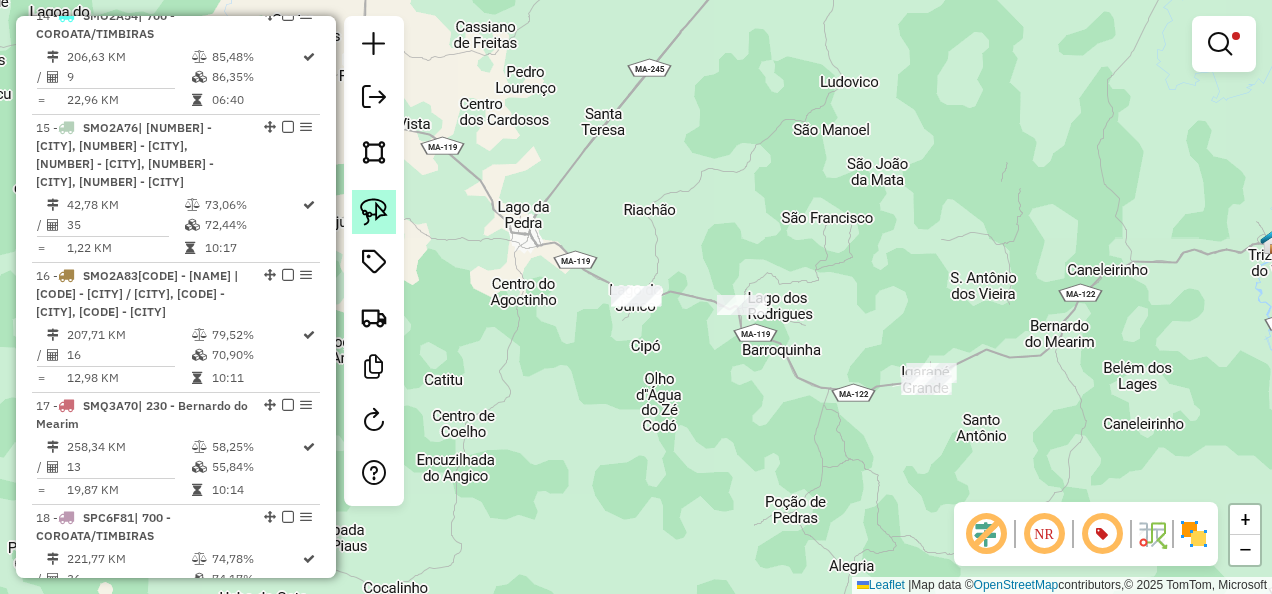 click 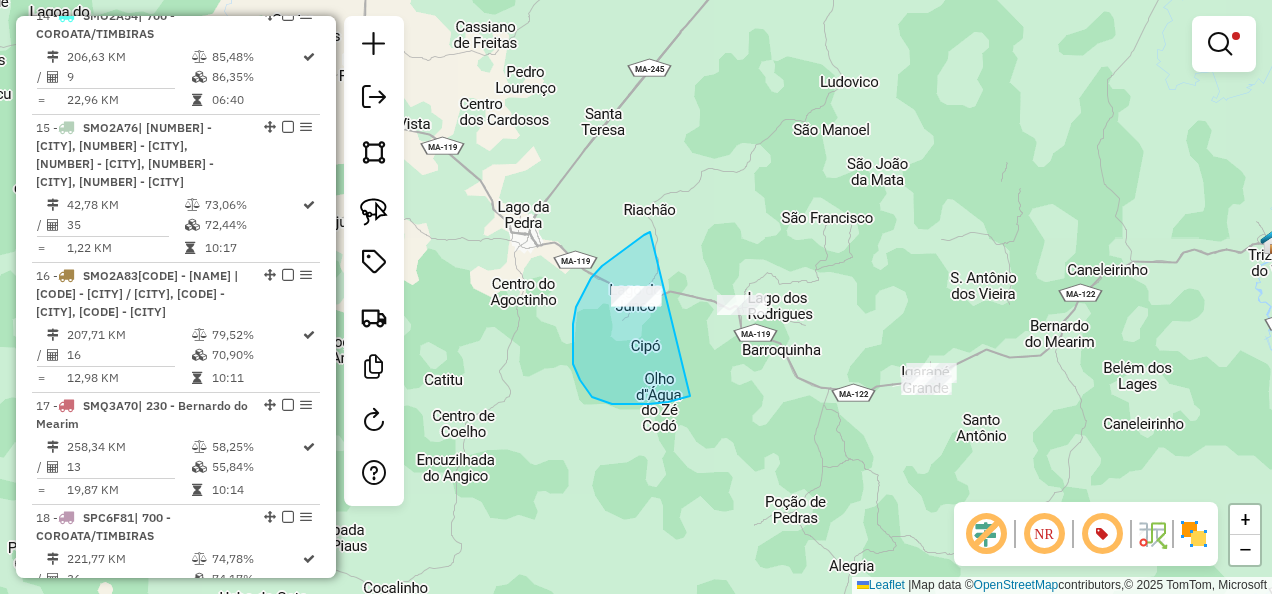 drag, startPoint x: 644, startPoint y: 235, endPoint x: 690, endPoint y: 396, distance: 167.44252 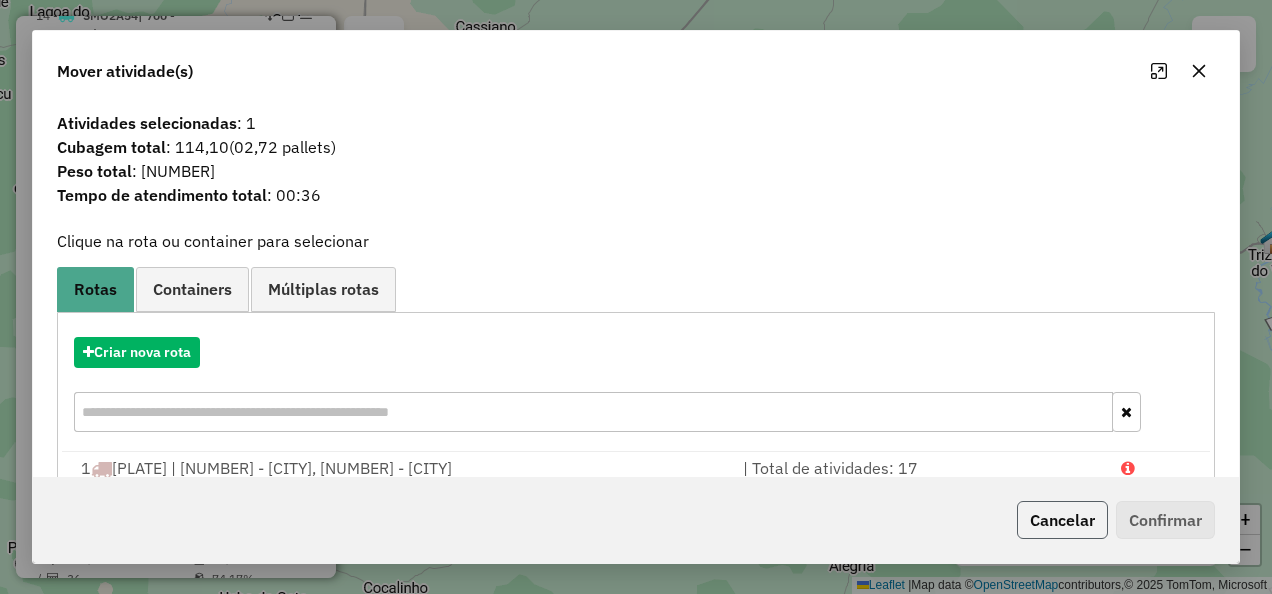 click on "Cancelar" 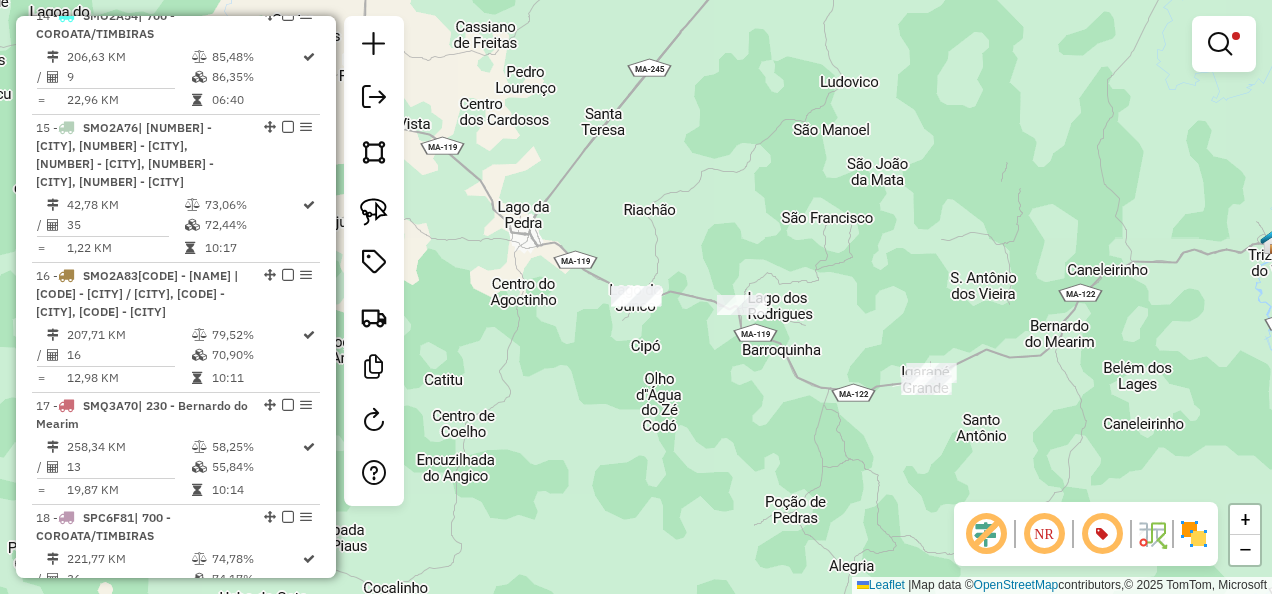 drag, startPoint x: 794, startPoint y: 216, endPoint x: 634, endPoint y: 590, distance: 406.7874 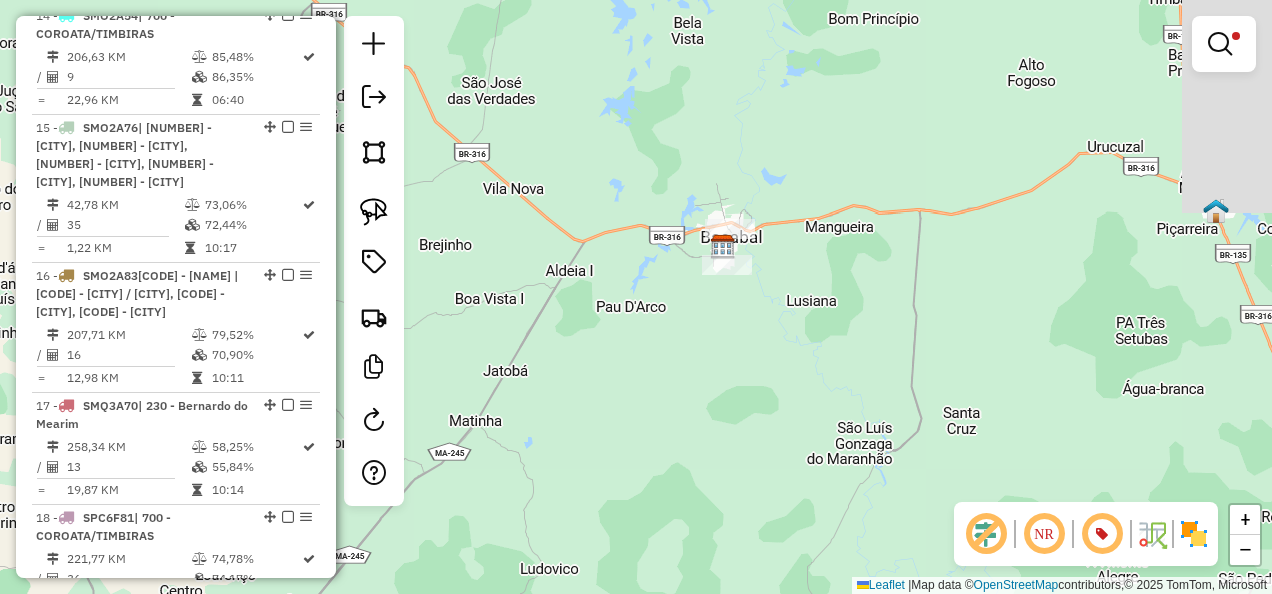 drag, startPoint x: 832, startPoint y: 376, endPoint x: 596, endPoint y: 568, distance: 304.23676 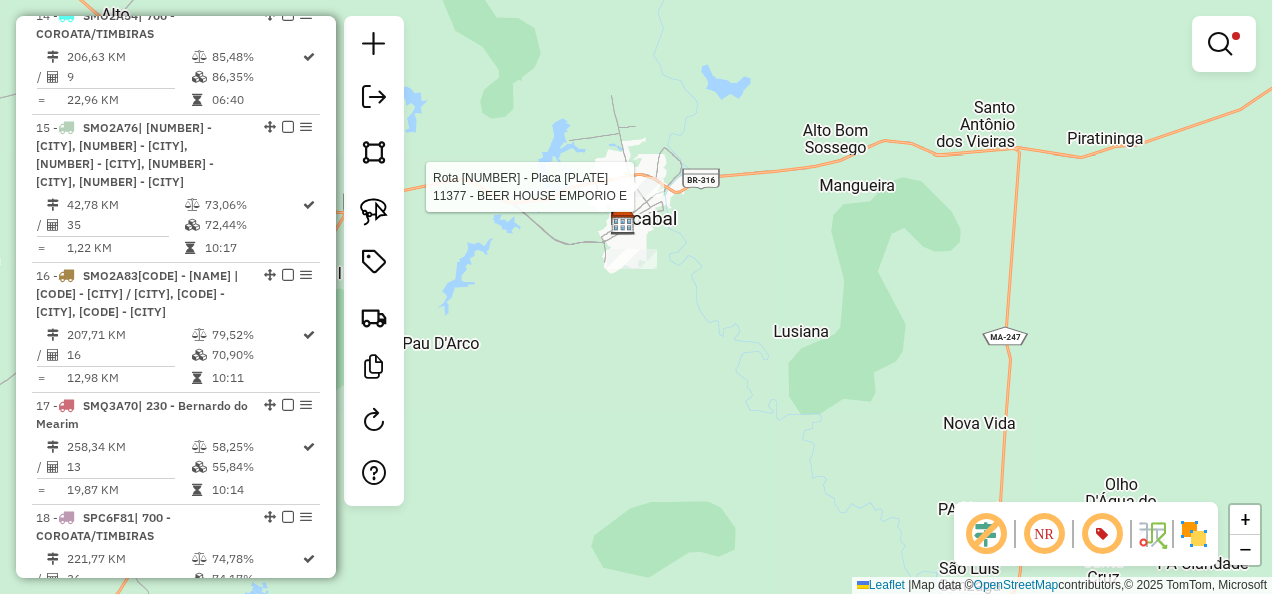 click 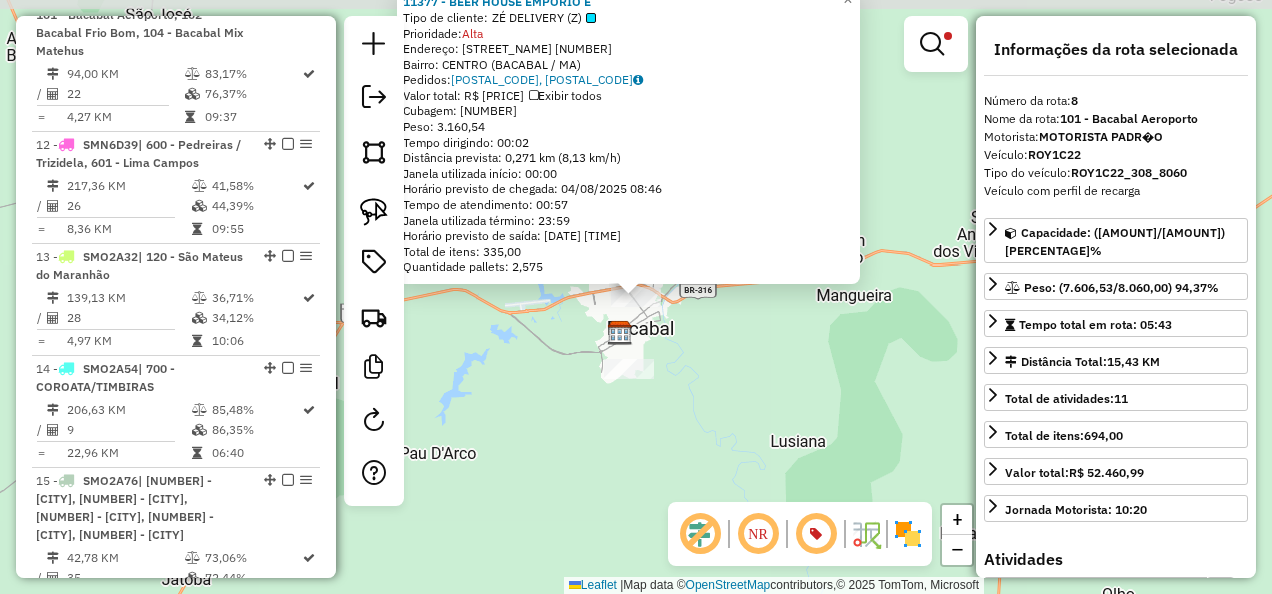 scroll, scrollTop: 1585, scrollLeft: 0, axis: vertical 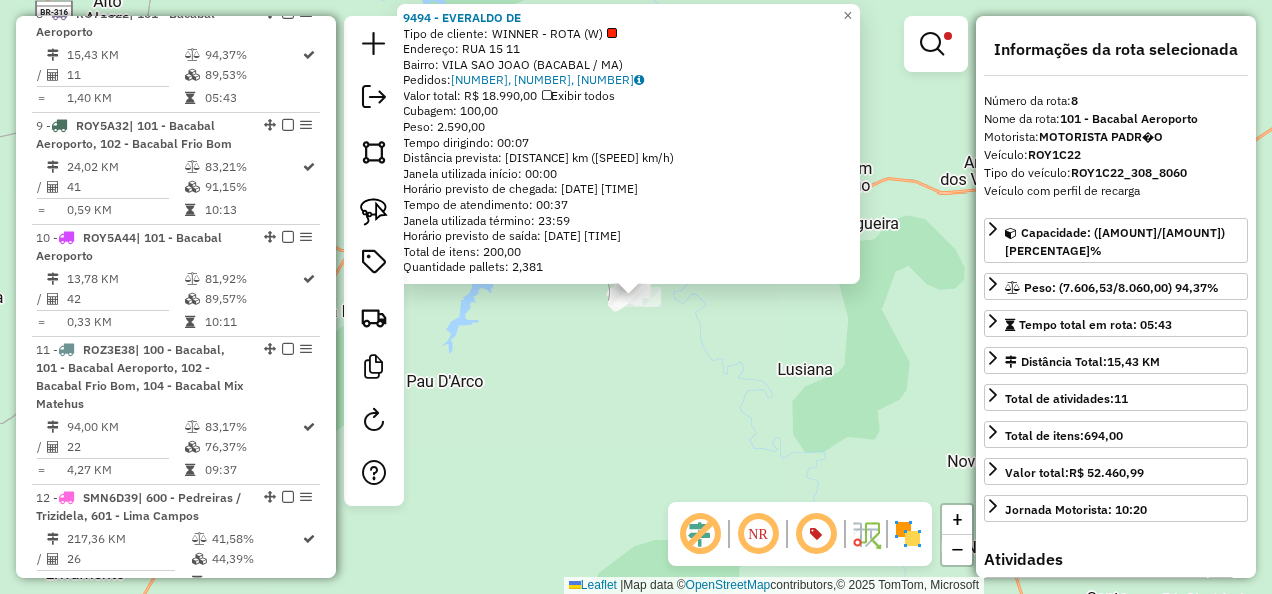 click on "9494 - EVERALDO DE  Tipo de cliente:   WINNER - ROTA (W)   Endereço:  RUA 15 11   Bairro: VILA SAO JOAO (BACABAL / MA)   Pedidos:  02450014, 02450012, 02450013   Valor total: R$ 18.990,00   Exibir todos   Cubagem: 100,00  Peso: 2.590,00  Tempo dirigindo: 00:07   Distância prevista: 1,14 km (9,77 km/h)   Janela utilizada início: 00:00   Horário previsto de chegada: 04/08/2025 11:35   Tempo de atendimento: 00:37   Janela utilizada término: 23:59   Horário previsto de saída: 04/08/2025 12:12   Total de itens: 200,00   Quantidade pallets: 2,381  × Limpar filtros Janela de atendimento Grade de atendimento Capacidade Transportadoras Veículos Cliente Pedidos  Rotas Selecione os dias de semana para filtrar as janelas de atendimento  Seg   Ter   Qua   Qui   Sex   Sáb   Dom  Informe o período da janela de atendimento: De: Até:  Filtrar exatamente a janela do cliente  Considerar janela de atendimento padrão  Selecione os dias de semana para filtrar as grades de atendimento  Seg   Ter   Qua   Qui   Sex  De:" 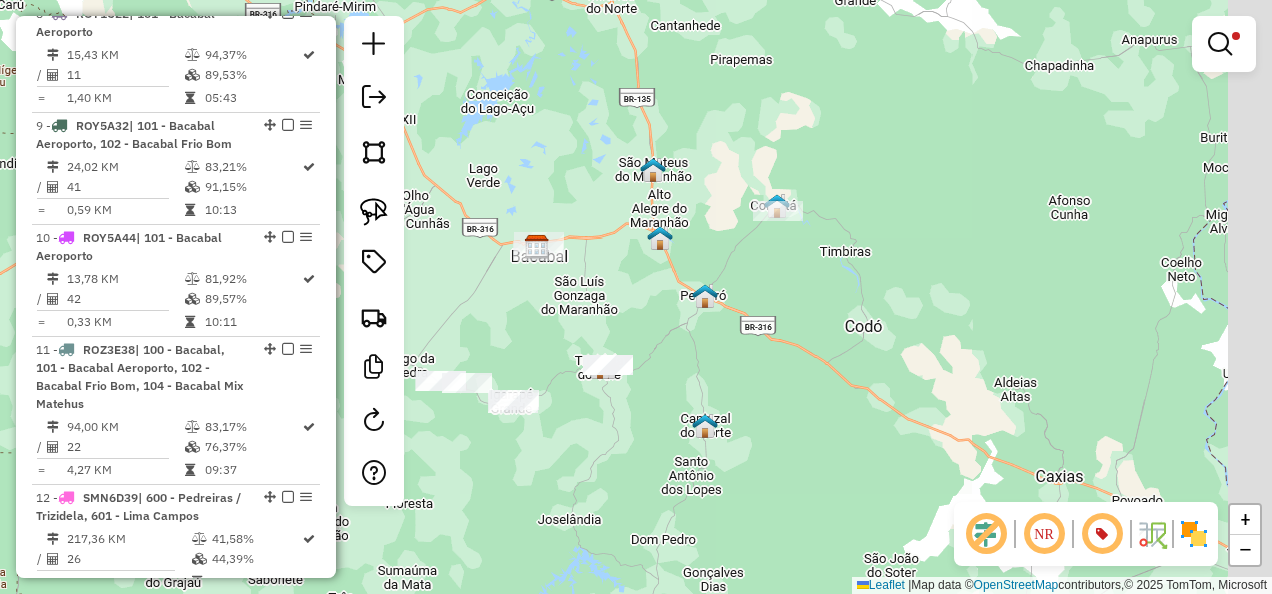 drag, startPoint x: 879, startPoint y: 423, endPoint x: 708, endPoint y: 336, distance: 191.85933 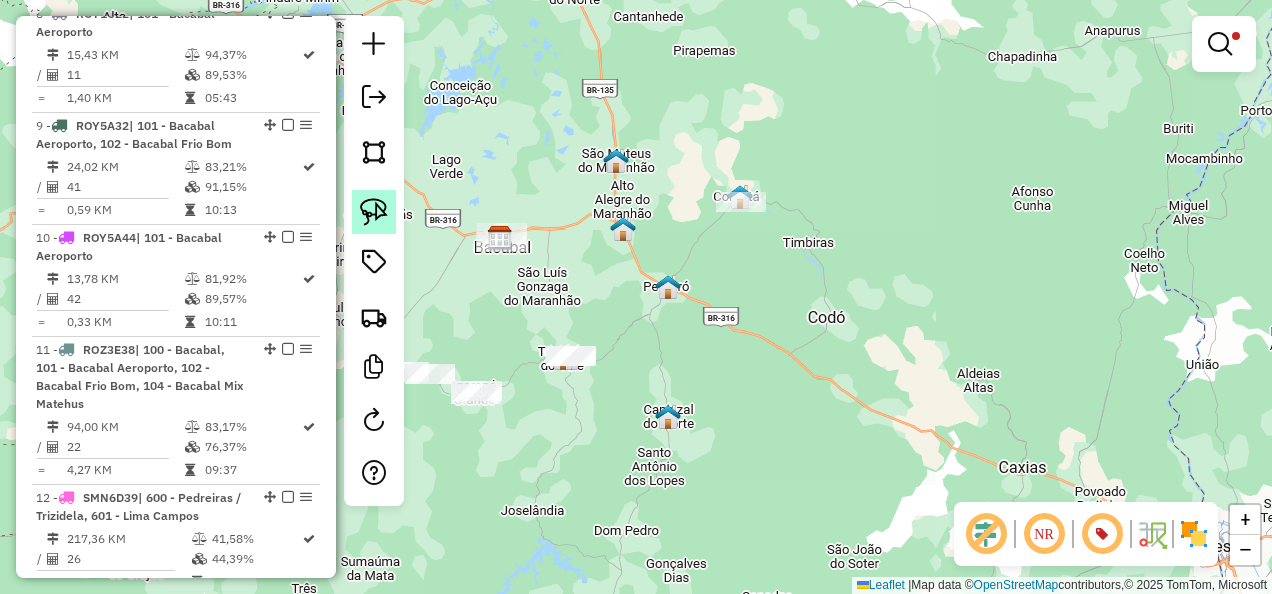 click 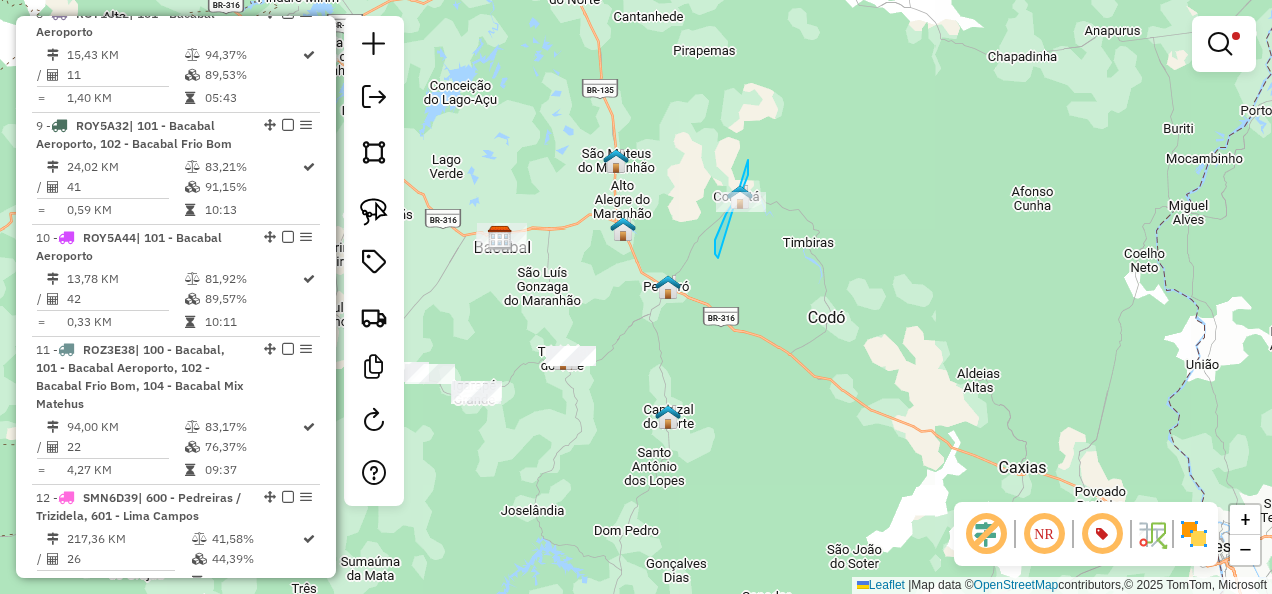 drag, startPoint x: 748, startPoint y: 175, endPoint x: 862, endPoint y: 232, distance: 127.45587 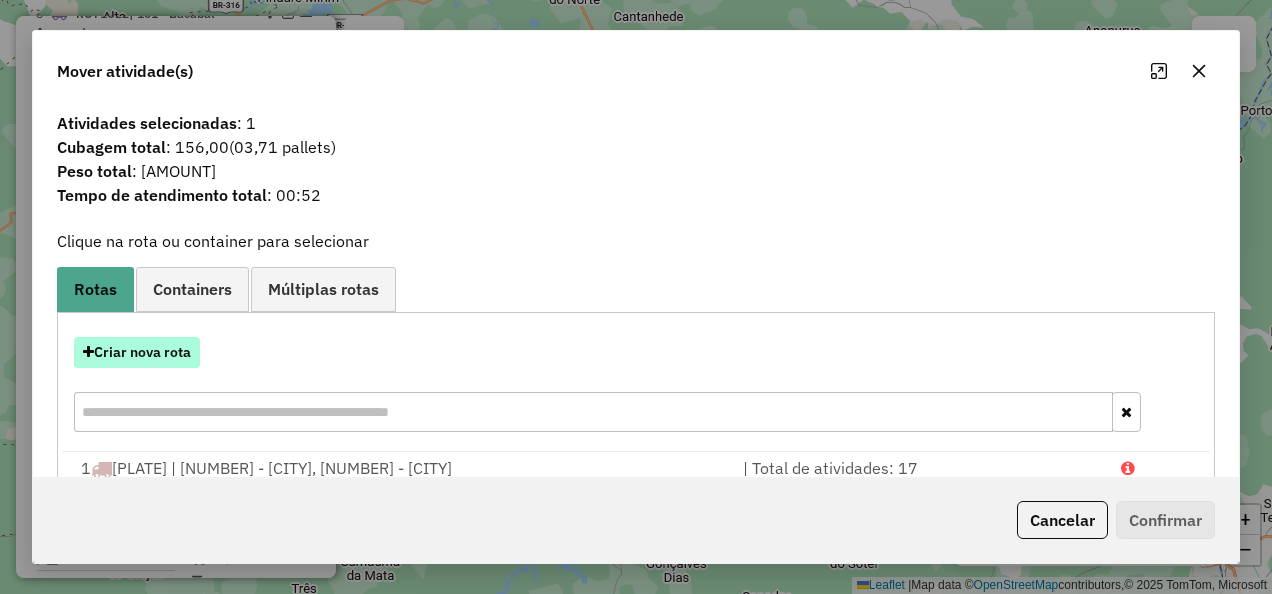 click on "Criar nova rota" at bounding box center [137, 352] 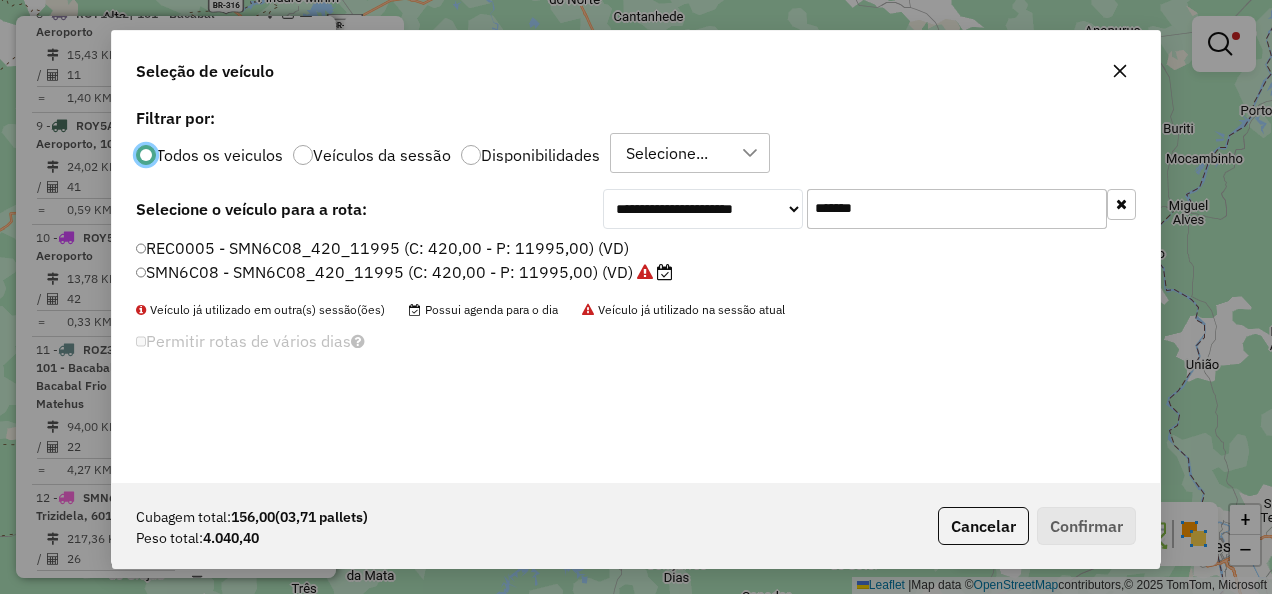 scroll, scrollTop: 11, scrollLeft: 6, axis: both 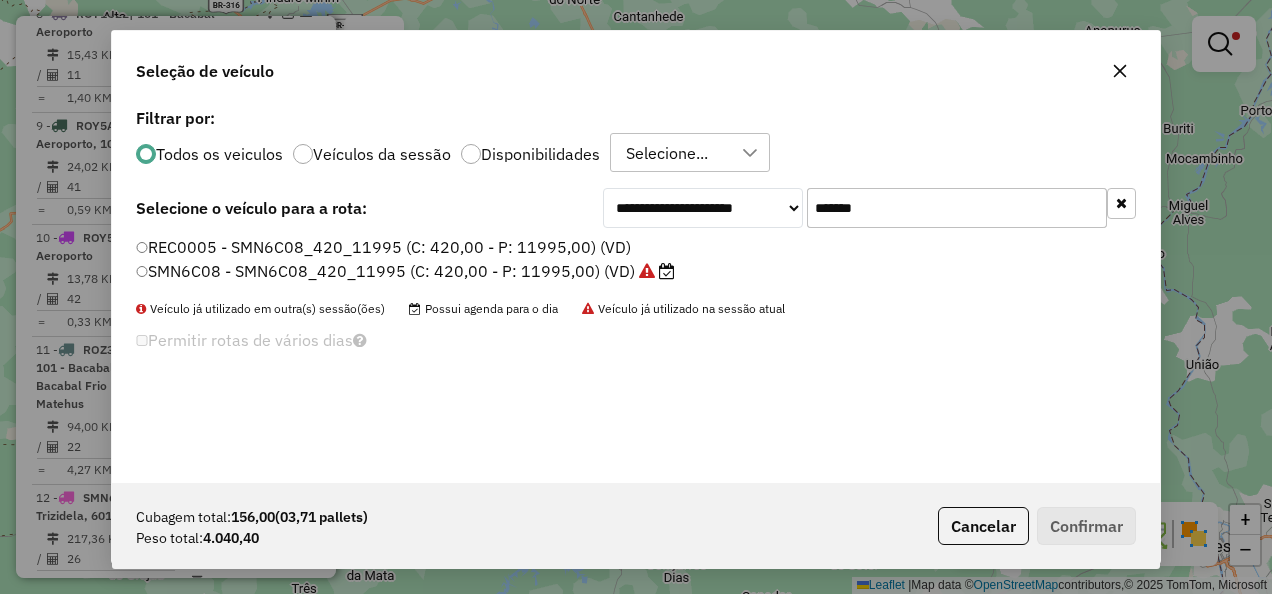 drag, startPoint x: 907, startPoint y: 206, endPoint x: 448, endPoint y: 266, distance: 462.90497 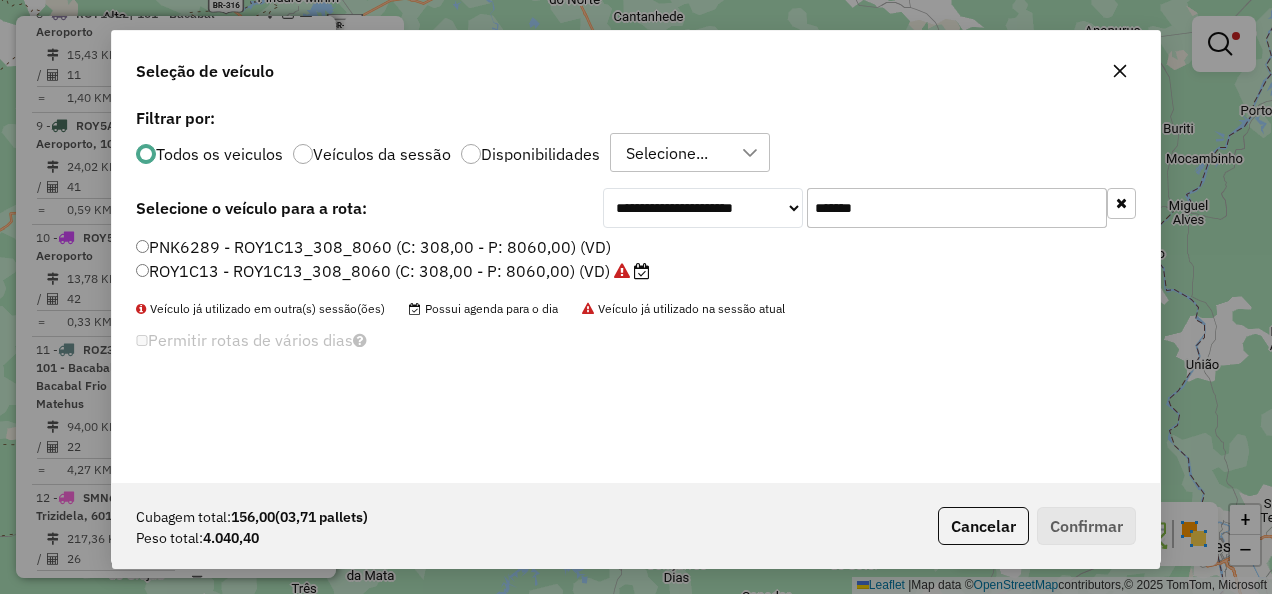 type on "*******" 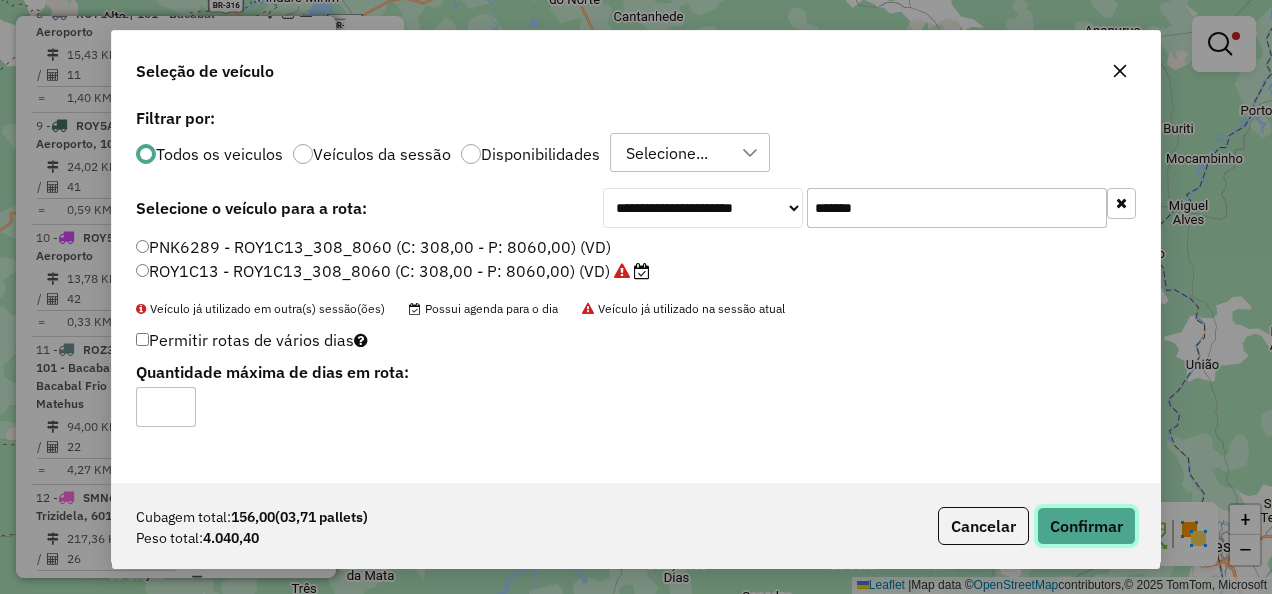 click on "Confirmar" 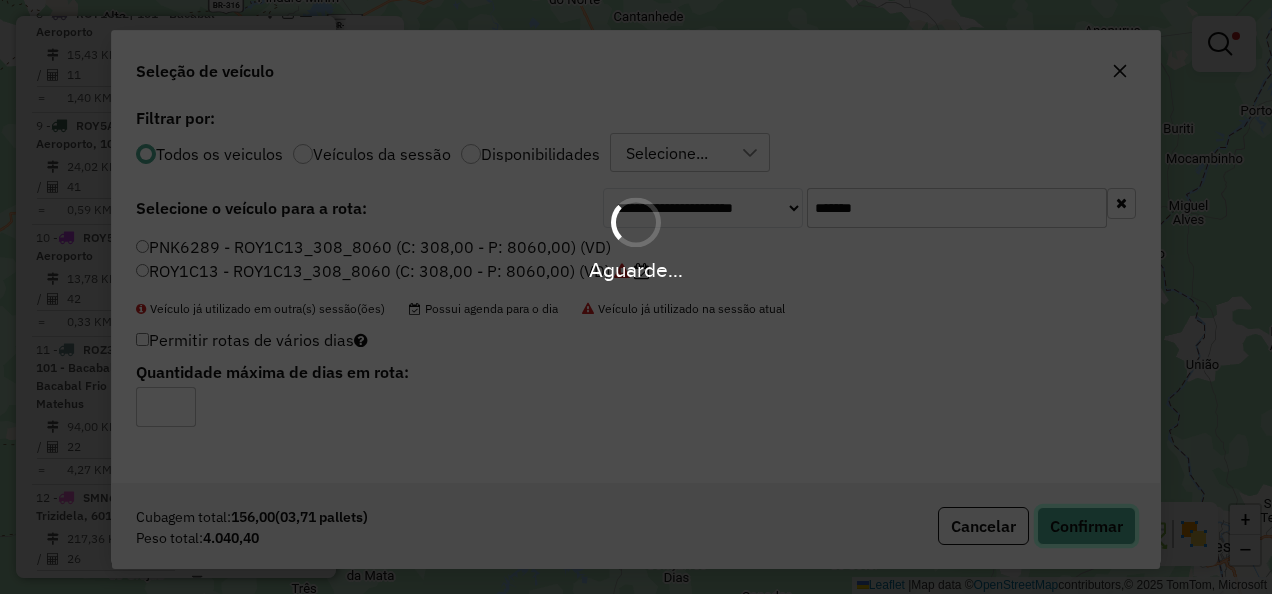 type 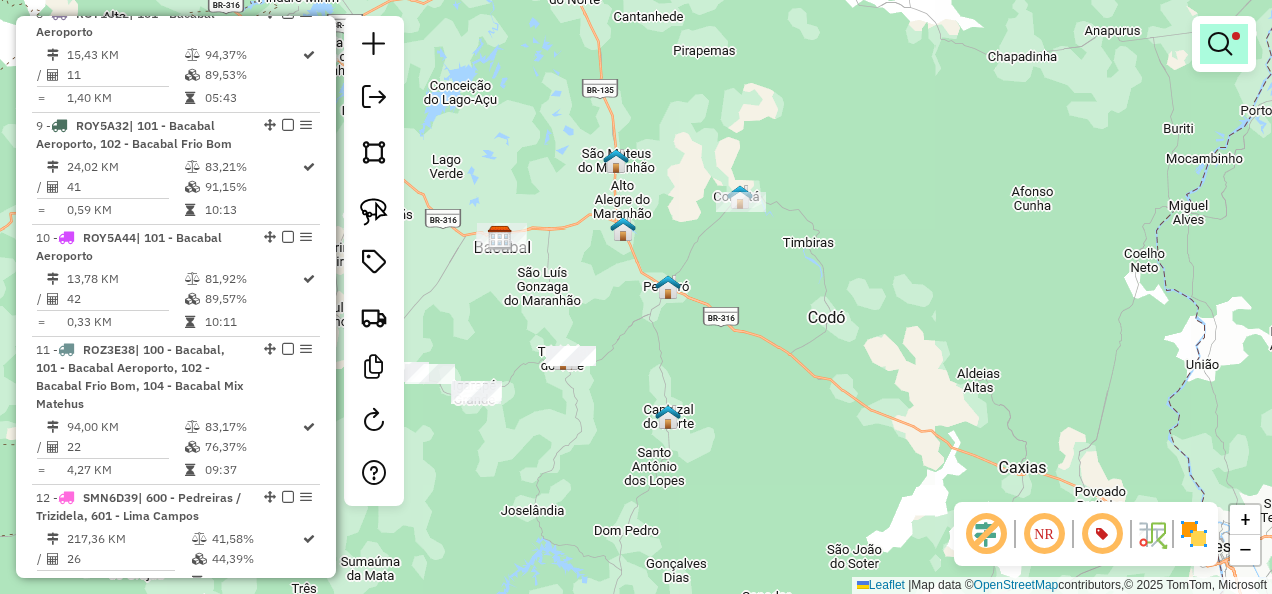 click at bounding box center (1220, 44) 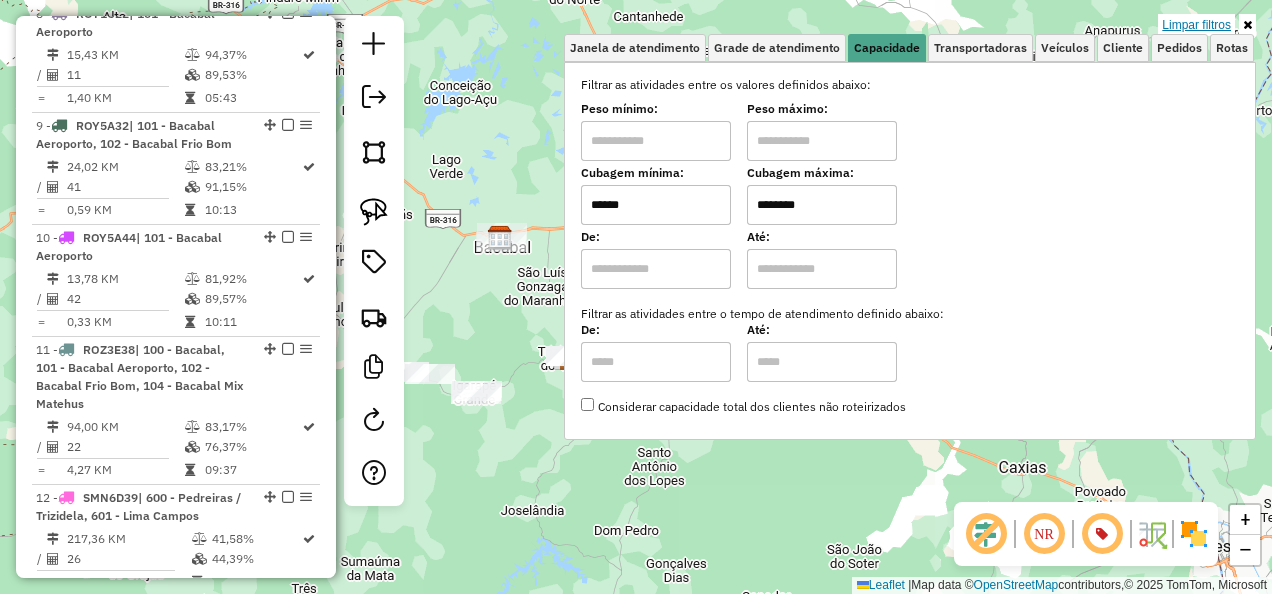 click on "Limpar filtros" at bounding box center [1196, 25] 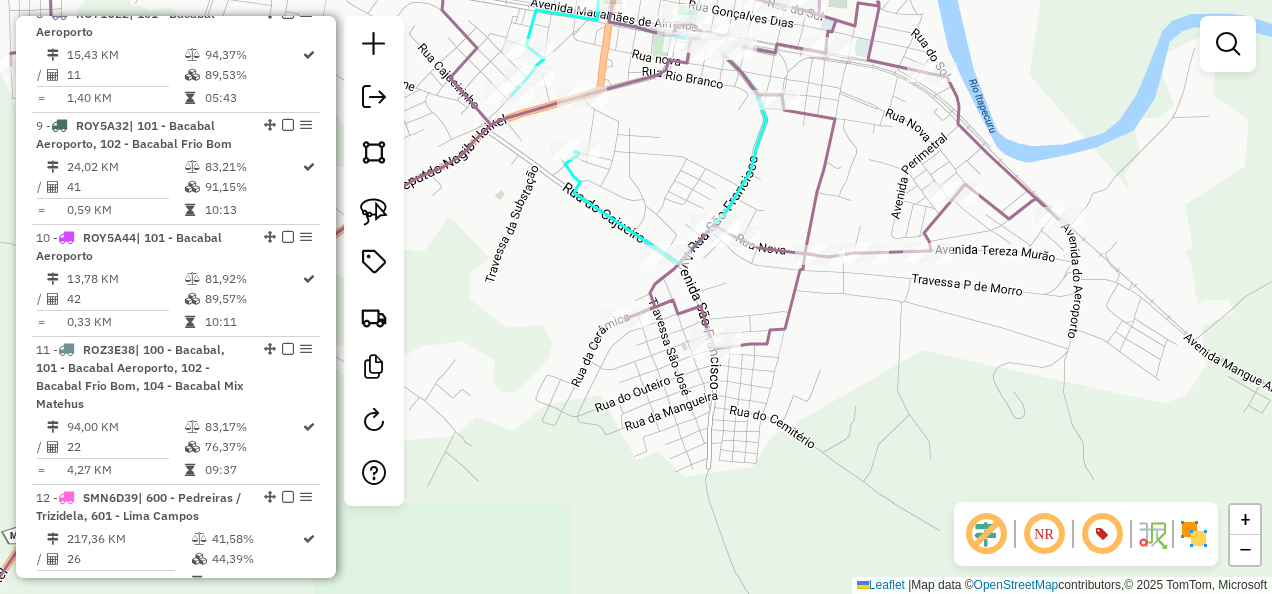 drag, startPoint x: 764, startPoint y: 300, endPoint x: 757, endPoint y: 322, distance: 23.086792 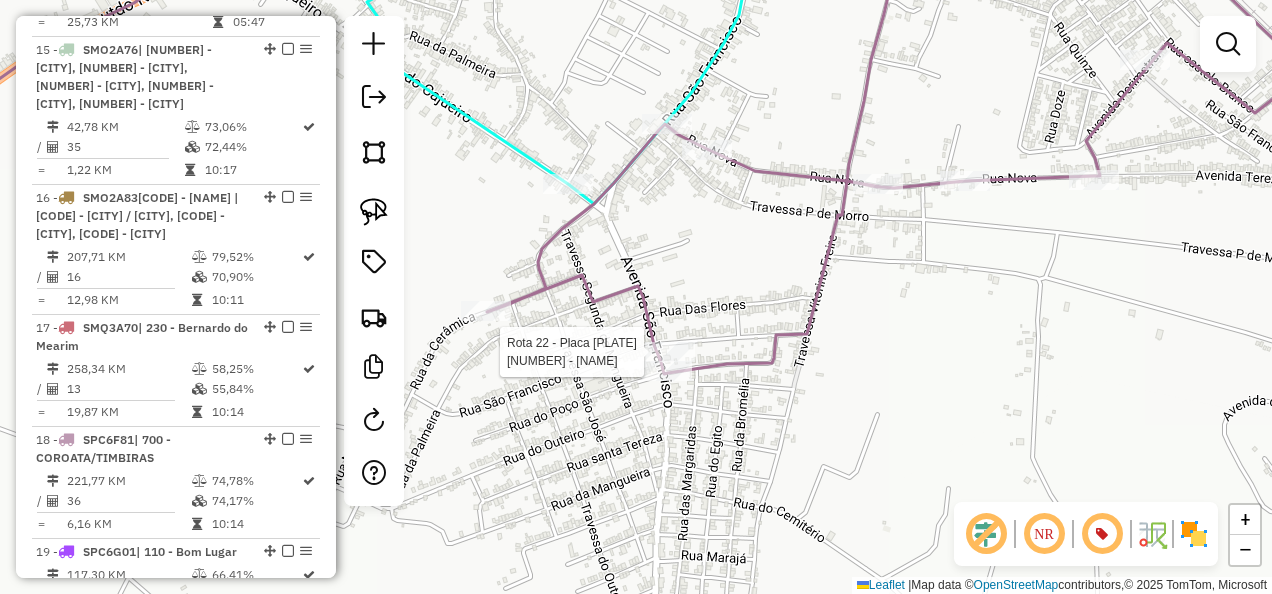 select on "**********" 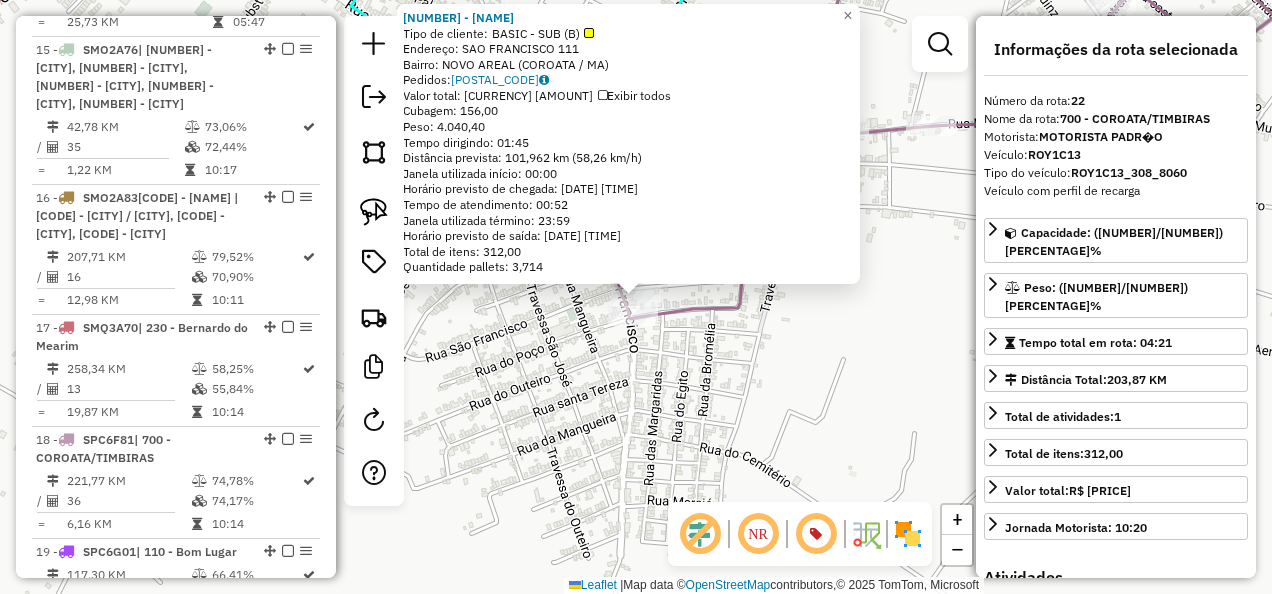 scroll, scrollTop: 3094, scrollLeft: 0, axis: vertical 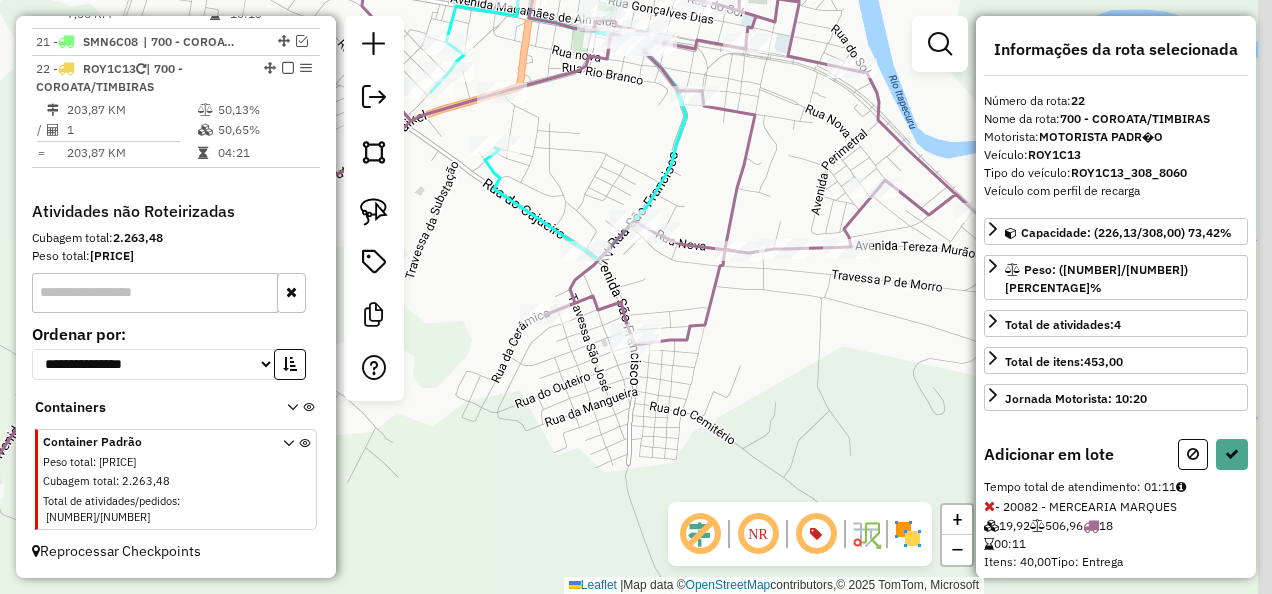 drag, startPoint x: 836, startPoint y: 352, endPoint x: 770, endPoint y: 408, distance: 86.55634 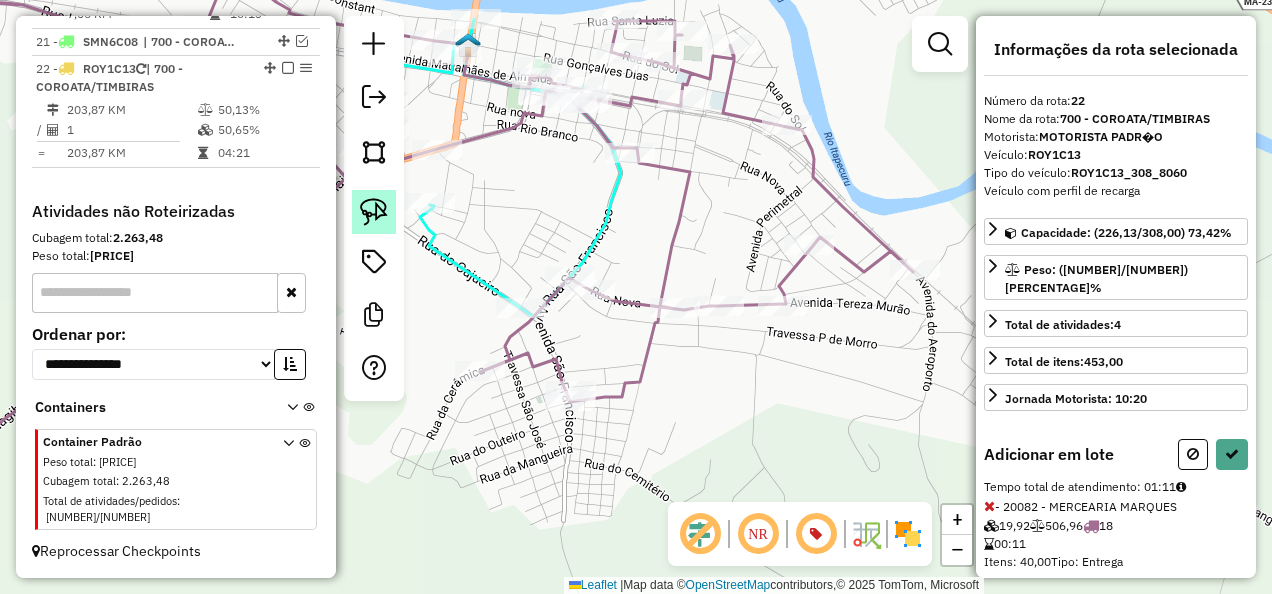 click 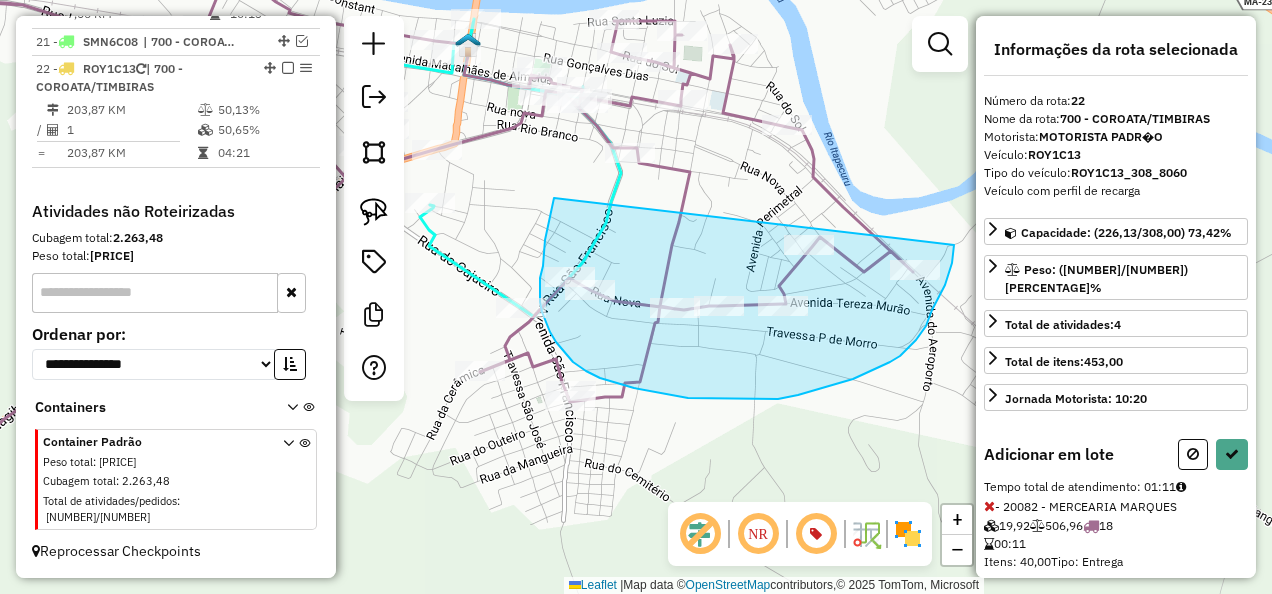 drag, startPoint x: 547, startPoint y: 230, endPoint x: 954, endPoint y: 236, distance: 407.04422 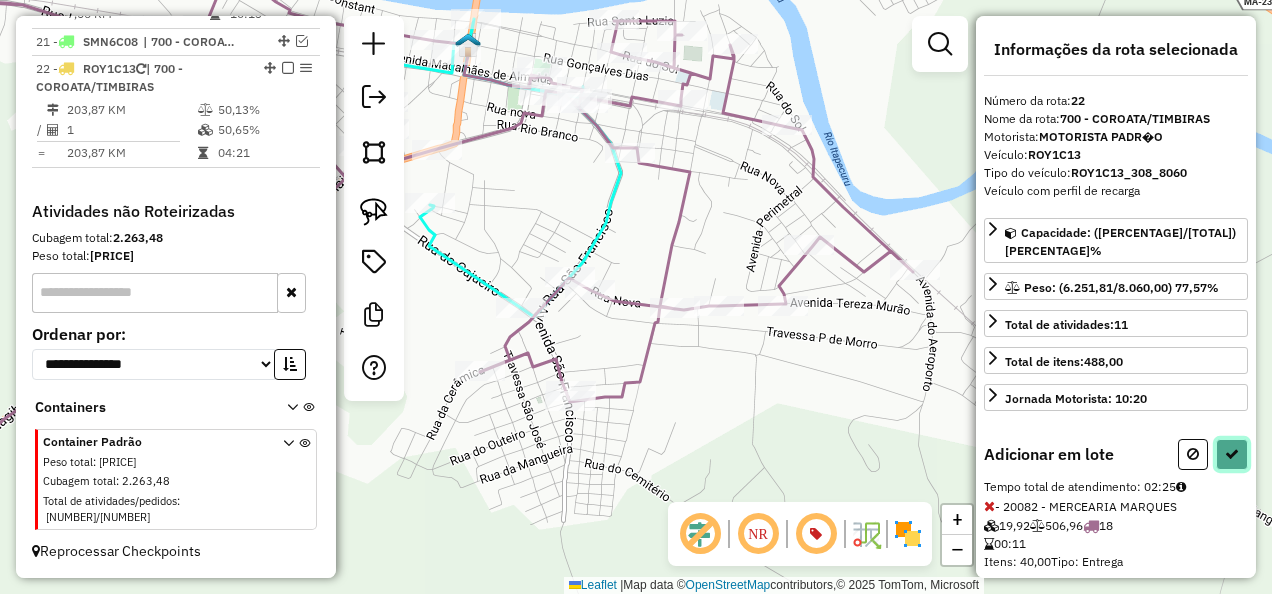 click at bounding box center [1232, 454] 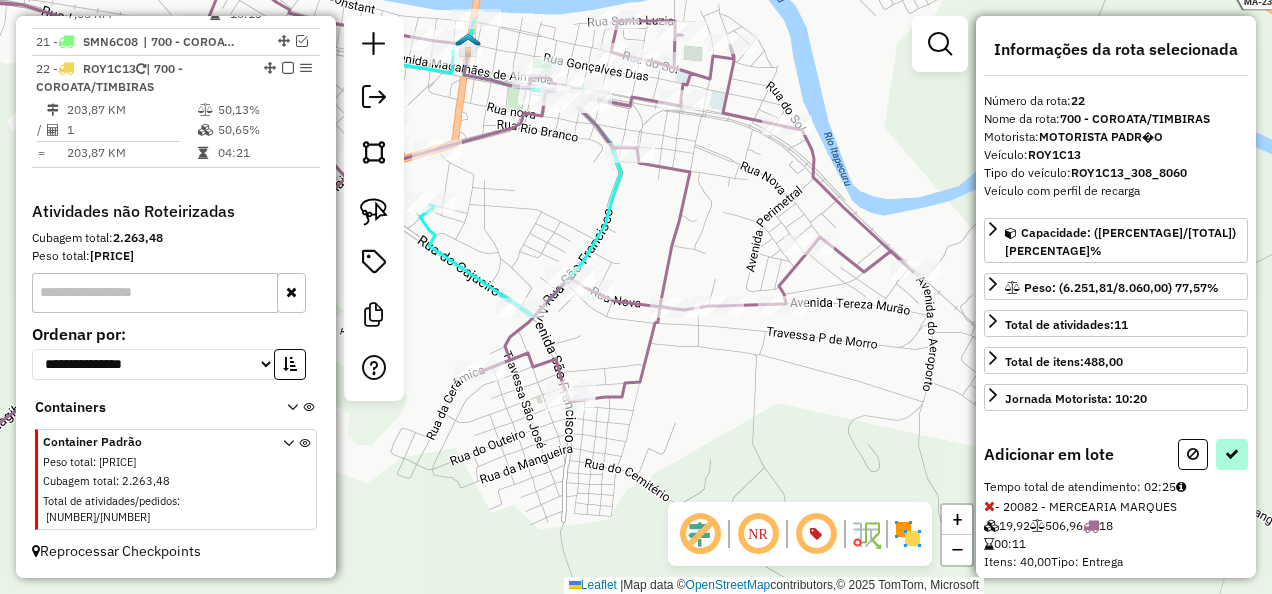 select on "**********" 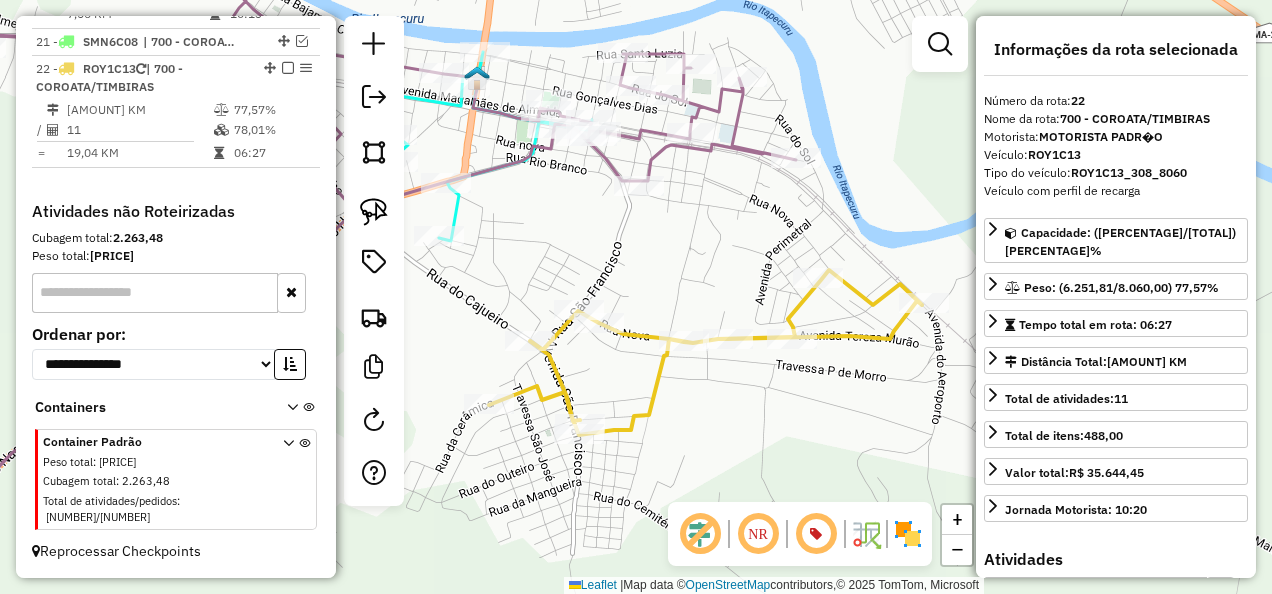 drag, startPoint x: 716, startPoint y: 224, endPoint x: 734, endPoint y: 338, distance: 115.41231 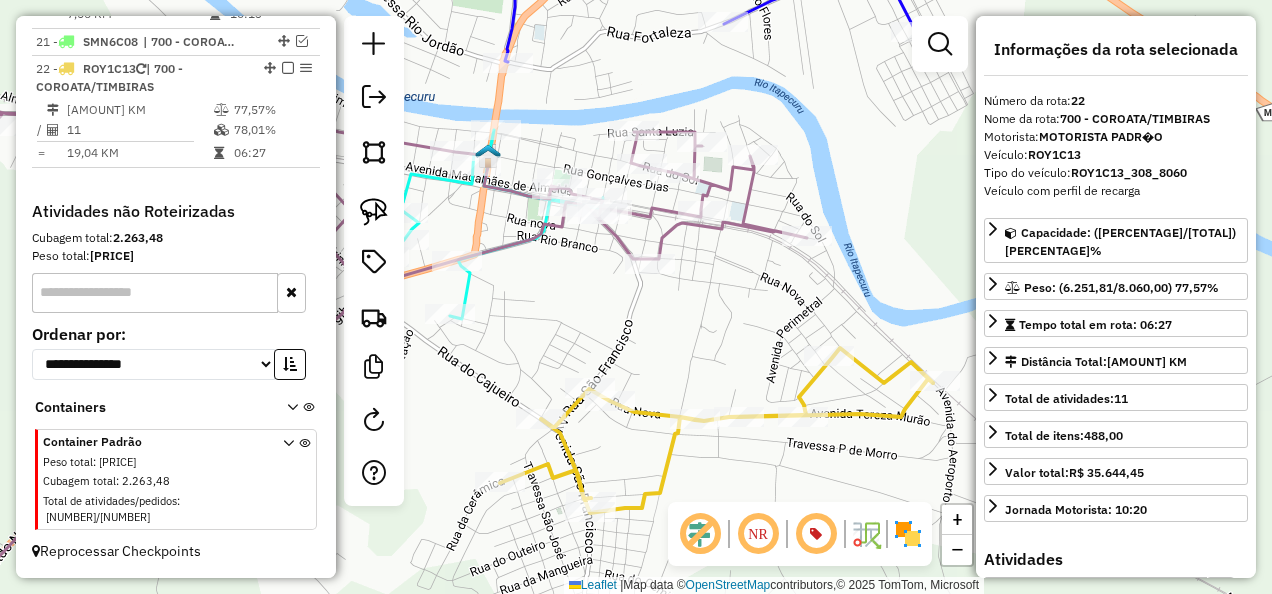 click on "Janela de atendimento Grade de atendimento Capacidade Transportadoras Veículos Cliente Pedidos  Rotas Selecione os dias de semana para filtrar as janelas de atendimento  Seg   Ter   Qua   Qui   Sex   Sáb   Dom  Informe o período da janela de atendimento: De: Até:  Filtrar exatamente a janela do cliente  Considerar janela de atendimento padrão  Selecione os dias de semana para filtrar as grades de atendimento  Seg   Ter   Qua   Qui   Sex   Sáb   Dom   Considerar clientes sem dia de atendimento cadastrado  Clientes fora do dia de atendimento selecionado Filtrar as atividades entre os valores definidos abaixo:  Peso mínimo:   Peso máximo:   Cubagem mínima:   Cubagem máxima:   De:   Até:  Filtrar as atividades entre o tempo de atendimento definido abaixo:  De:   Até:   Considerar capacidade total dos clientes não roteirizados Transportadora: Selecione um ou mais itens Tipo de veículo: Selecione um ou mais itens Veículo: Selecione um ou mais itens Motorista: Selecione um ou mais itens Nome: Rótulo:" 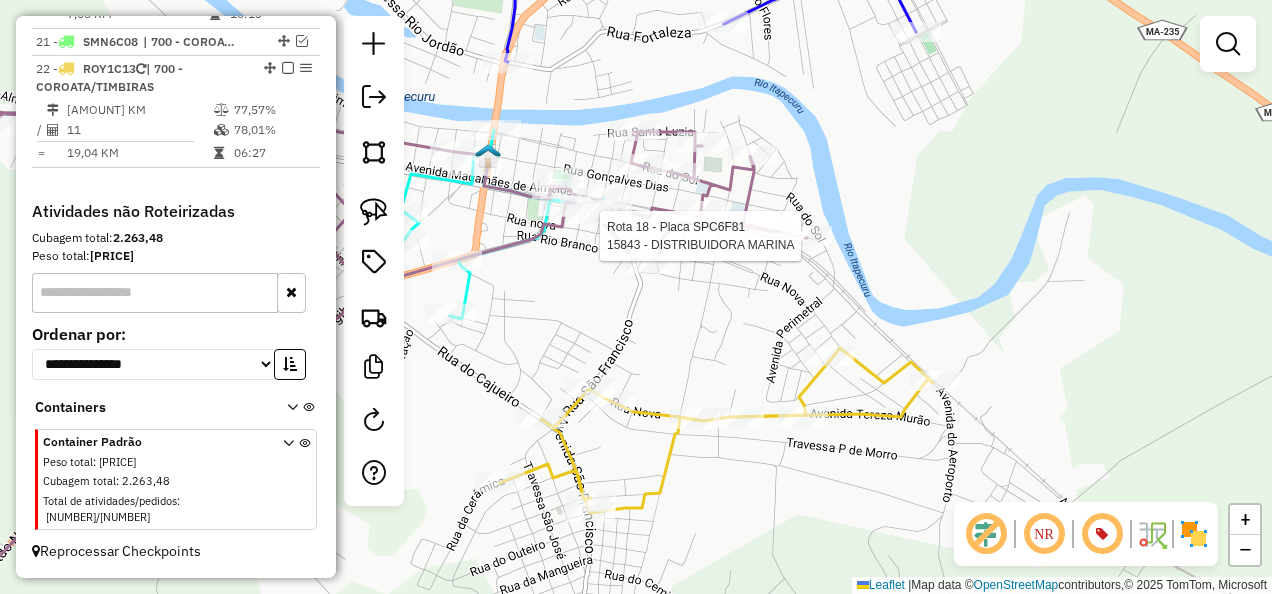 select on "**********" 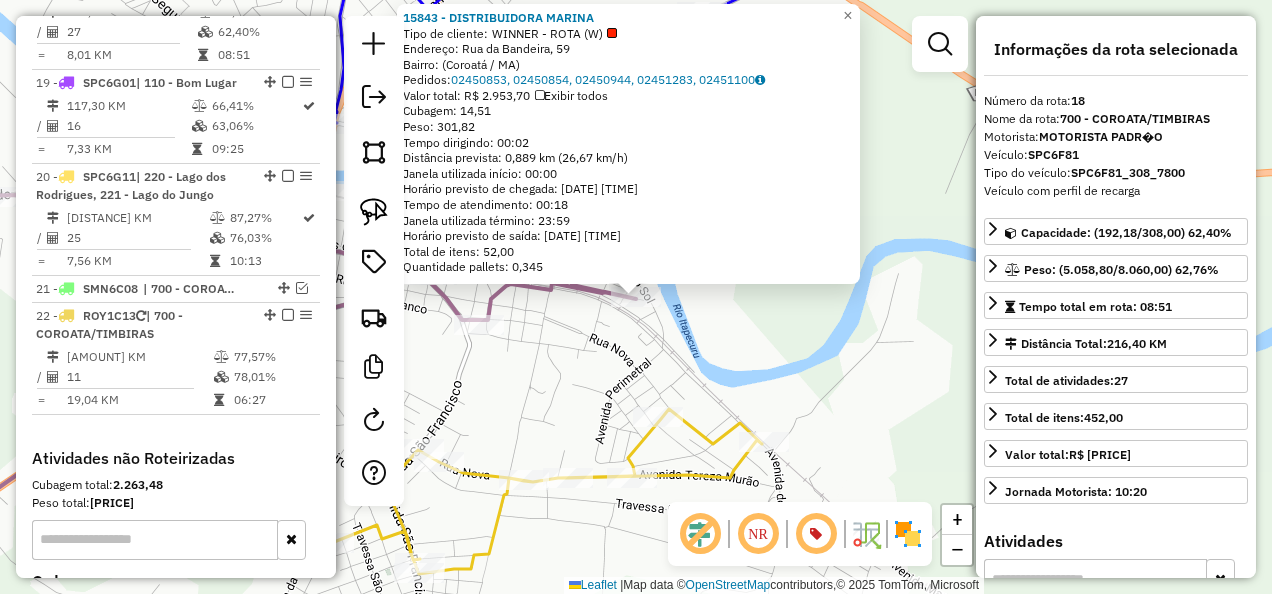 scroll, scrollTop: 2809, scrollLeft: 0, axis: vertical 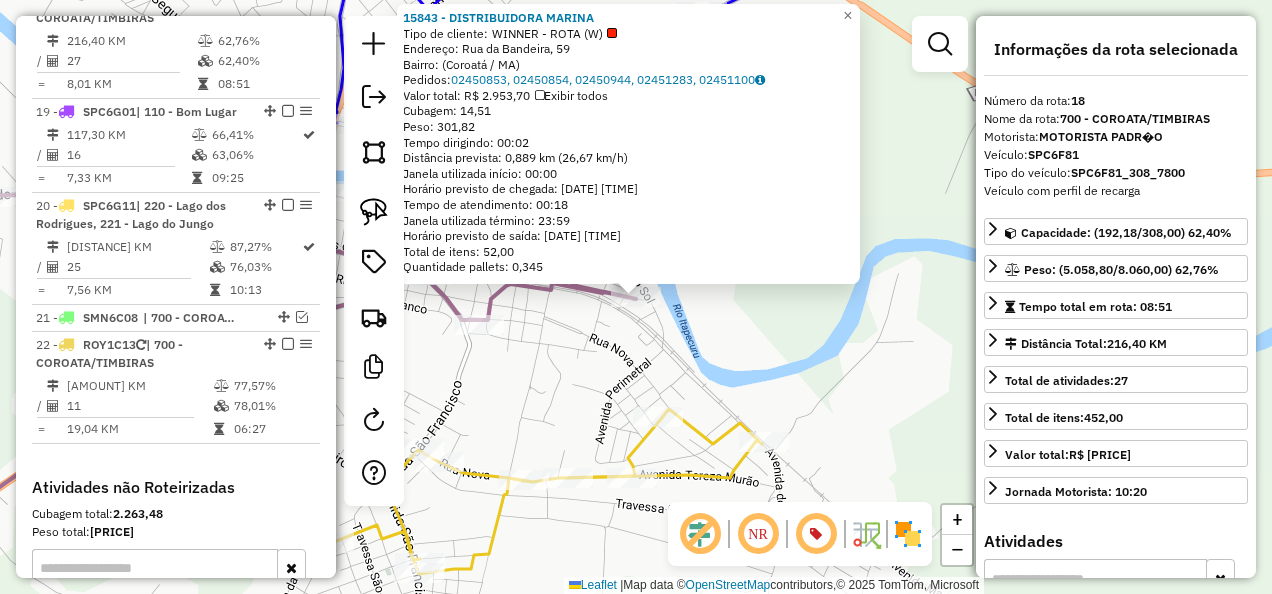 click on "15843 - DISTRIBUIDORA MARINA  Tipo de cliente:   WINNER - ROTA (W)   Endereço: Rua da Bandeira, 59   Bairro:  (Coroatá / MA)   Pedidos:  02450853, 02450854, 02450944, 02451283, 02451100   Valor total: R$ 2.953,70   Exibir todos   Cubagem: 14,51  Peso: 301,82  Tempo dirigindo: 00:02   Distância prevista: 0,889 km (26,67 km/h)   Janela utilizada início: 00:00   Horário previsto de chegada: 04/08/2025 12:48   Tempo de atendimento: 00:18   Janela utilizada término: 23:59   Horário previsto de saída: 04/08/2025 13:06   Total de itens: 52,00   Quantidade pallets: 0,345  × Janela de atendimento Grade de atendimento Capacidade Transportadoras Veículos Cliente Pedidos  Rotas Selecione os dias de semana para filtrar as janelas de atendimento  Seg   Ter   Qua   Qui   Sex   Sáb   Dom  Informe o período da janela de atendimento: De: Até:  Filtrar exatamente a janela do cliente  Considerar janela de atendimento padrão  Selecione os dias de semana para filtrar as grades de atendimento  Seg   Ter   Qua   Qui  +" 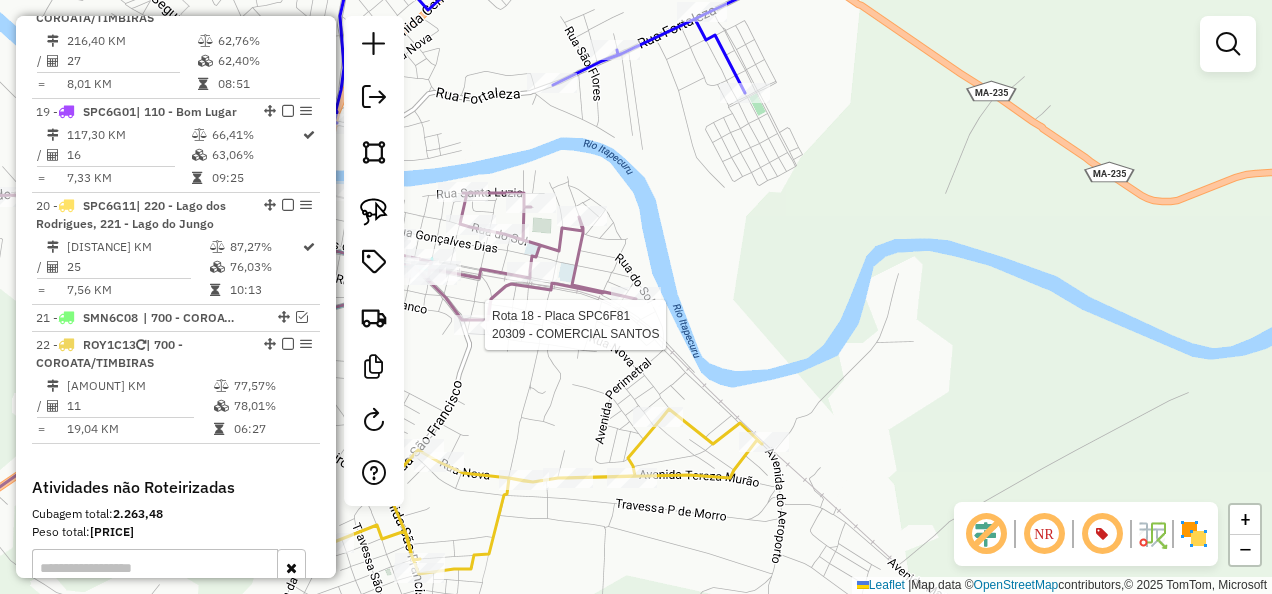 select on "**********" 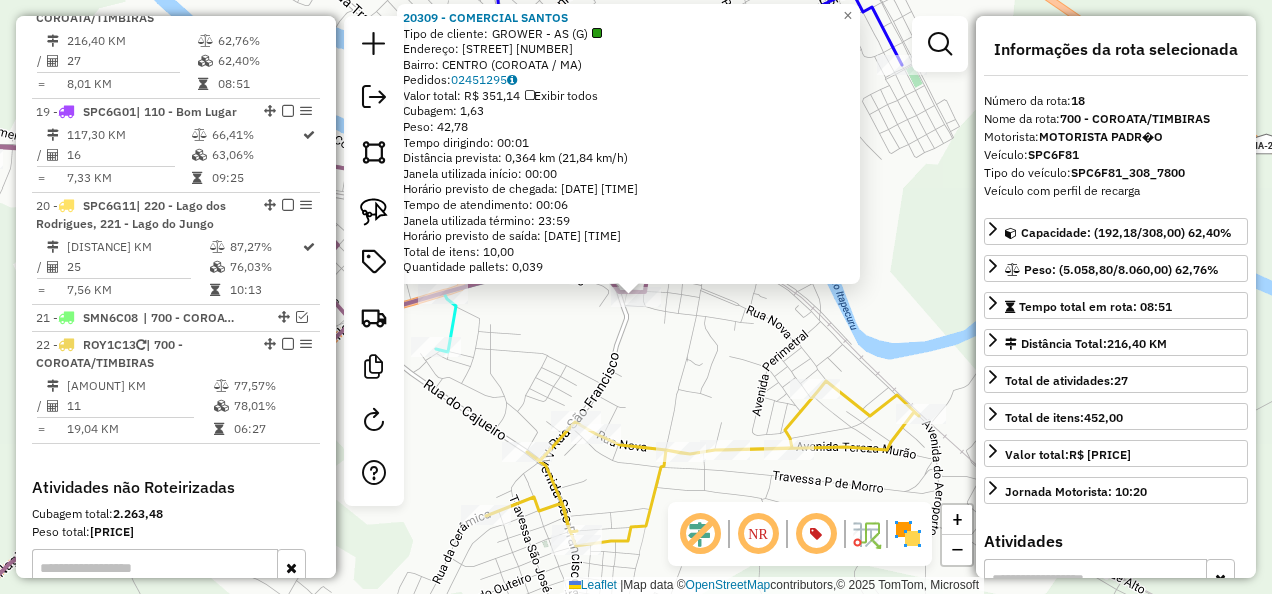 click on "Rota 18 - Placa SPC6F81  20309 - COMERCIAL SANTOS 20309 - COMERCIAL SANTOS  Tipo de cliente:   GROWER - AS (G)   Endereço:  AV DA BANDEIRA 5   Bairro: CENTRO (COROATA / MA)   Pedidos:  02451295   Valor total: R$ 351,14   Exibir todos   Cubagem: 1,63  Peso: 42,78  Tempo dirigindo: 00:01   Distância prevista: 0,364 km (21,84 km/h)   Janela utilizada início: 00:00   Horário previsto de chegada: 04/08/2025 12:40   Tempo de atendimento: 00:06   Janela utilizada término: 23:59   Horário previsto de saída: 04/08/2025 12:46   Total de itens: 10,00   Quantidade pallets: 0,039  × Janela de atendimento Grade de atendimento Capacidade Transportadoras Veículos Cliente Pedidos  Rotas Selecione os dias de semana para filtrar as janelas de atendimento  Seg   Ter   Qua   Qui   Sex   Sáb   Dom  Informe o período da janela de atendimento: De: Até:  Filtrar exatamente a janela do cliente  Considerar janela de atendimento padrão  Selecione os dias de semana para filtrar as grades de atendimento  Seg   Ter   Qua  De:" 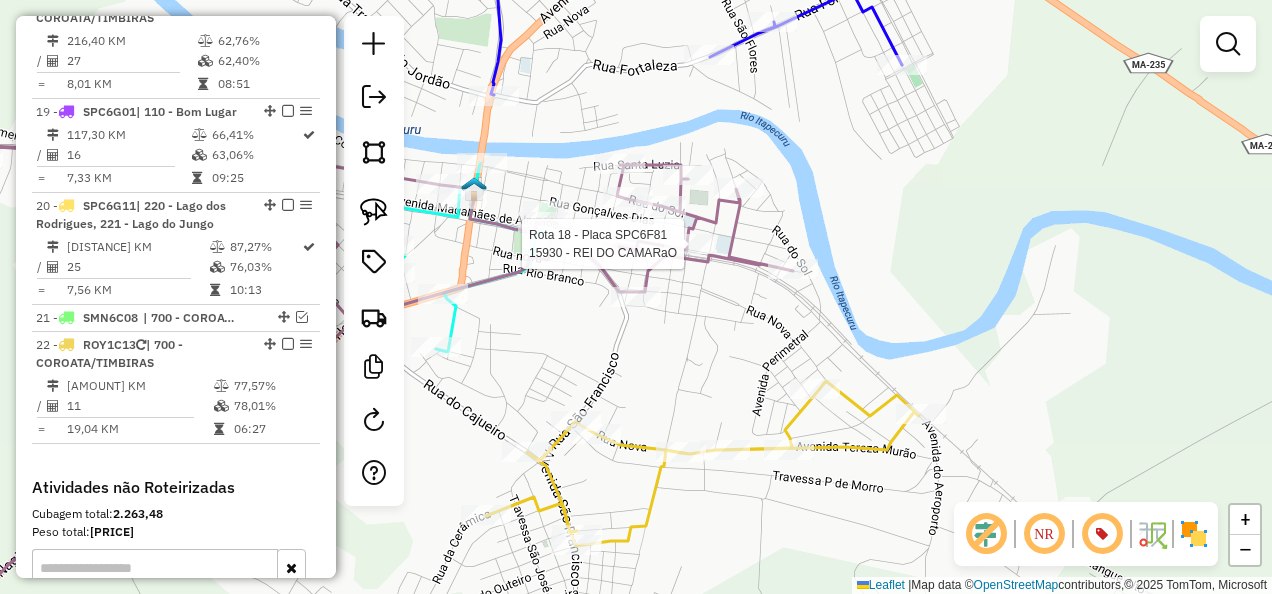 select on "**********" 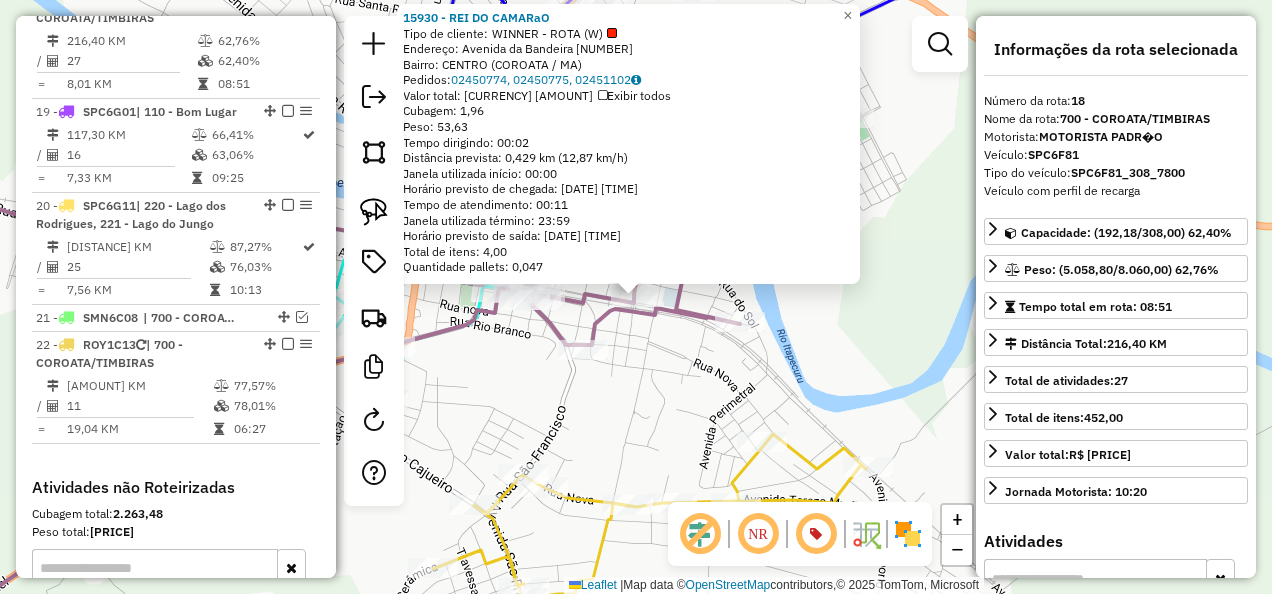click on "Rota 18 - Placa SPC6F81  15930 - REI DO CAMARaO 15930 - REI DO CAMARaO  Tipo de cliente:   WINNER - ROTA (W)   Endereço:  Avenida da Bandeira 1035   Bairro: CENTRO (COROATA / MA)   Pedidos:  02450774, 02450775, 02451102   Valor total: R$ 283,95   Exibir todos   Cubagem: 1,96  Peso: 53,63  Tempo dirigindo: 00:02   Distância prevista: 0,429 km (12,87 km/h)   Janela utilizada início: 00:00   Horário previsto de chegada: 04/08/2025 13:59   Tempo de atendimento: 00:11   Janela utilizada término: 23:59   Horário previsto de saída: 04/08/2025 14:10   Total de itens: 4,00   Quantidade pallets: 0,047  × Janela de atendimento Grade de atendimento Capacidade Transportadoras Veículos Cliente Pedidos  Rotas Selecione os dias de semana para filtrar as janelas de atendimento  Seg   Ter   Qua   Qui   Sex   Sáb   Dom  Informe o período da janela de atendimento: De: Até:  Filtrar exatamente a janela do cliente  Considerar janela de atendimento padrão   Seg   Ter   Qua   Qui   Sex   Sáb   Dom   Peso mínimo:  De:" 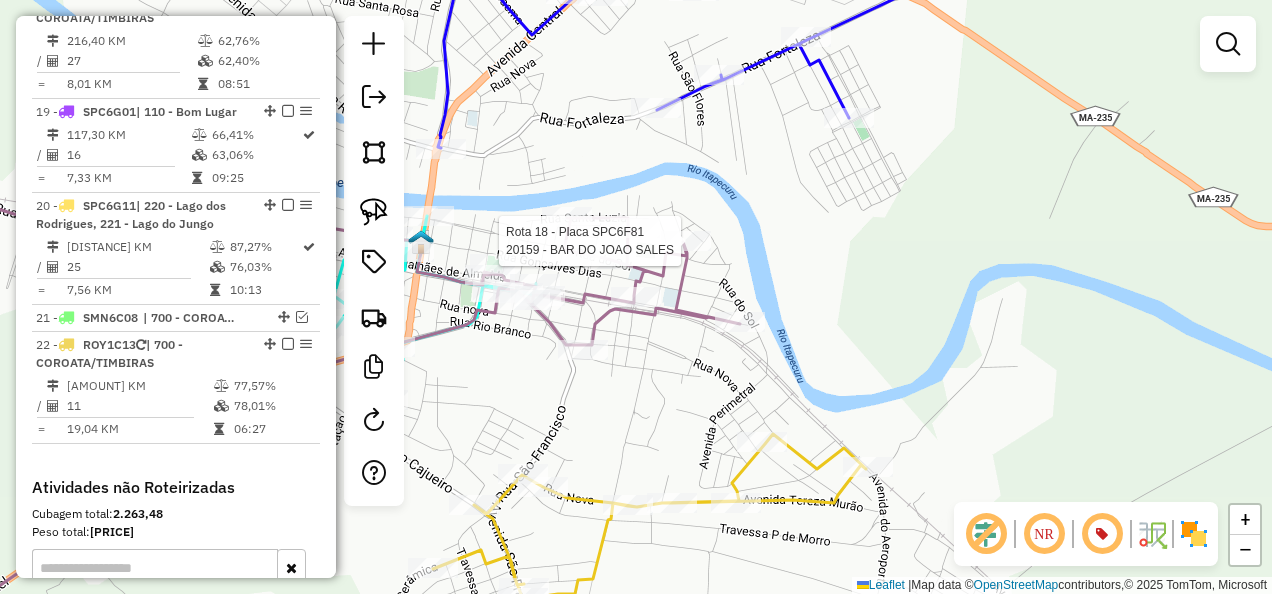 select on "**********" 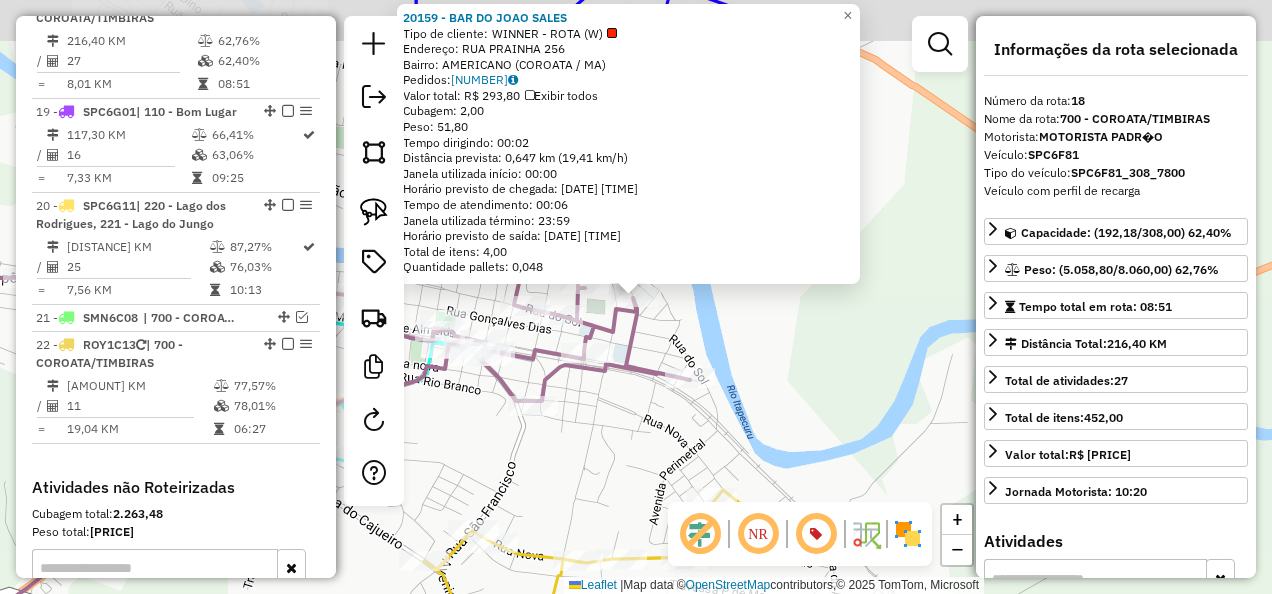 click on "Rota 18 - Placa SPC6F81  20159 - BAR DO JOAO SALES 20159 - BAR DO JOAO SALES  Tipo de cliente:   WINNER - ROTA (W)   Endereço:  RUA PRAINHA 256   Bairro: AMERICANO (COROATA / MA)   Pedidos:  02450477   Valor total: R$ 293,80   Exibir todos   Cubagem: 2,00  Peso: 51,80  Tempo dirigindo: 00:02   Distância prevista: 0,647 km (19,41 km/h)   Janela utilizada início: 00:00   Horário previsto de chegada: 04/08/2025 13:08   Tempo de atendimento: 00:06   Janela utilizada término: 23:59   Horário previsto de saída: 04/08/2025 13:14   Total de itens: 4,00   Quantidade pallets: 0,048  × Janela de atendimento Grade de atendimento Capacidade Transportadoras Veículos Cliente Pedidos  Rotas Selecione os dias de semana para filtrar as janelas de atendimento  Seg   Ter   Qua   Qui   Sex   Sáb   Dom  Informe o período da janela de atendimento: De: Até:  Filtrar exatamente a janela do cliente  Considerar janela de atendimento padrão  Selecione os dias de semana para filtrar as grades de atendimento  Seg   Ter   Qua" 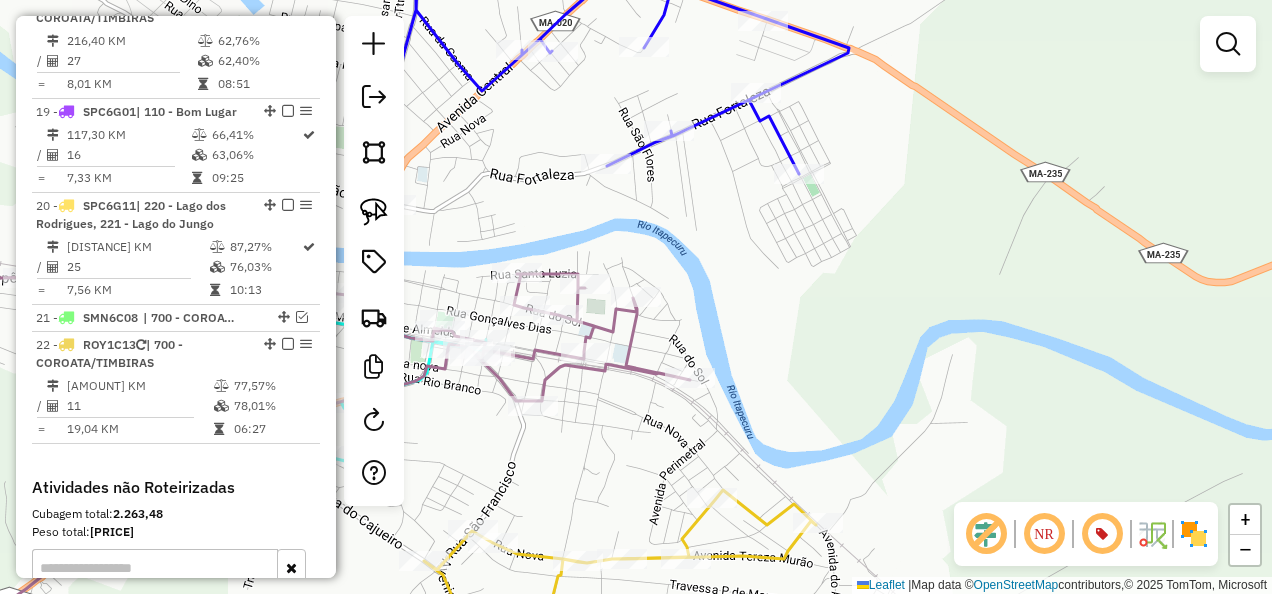 click 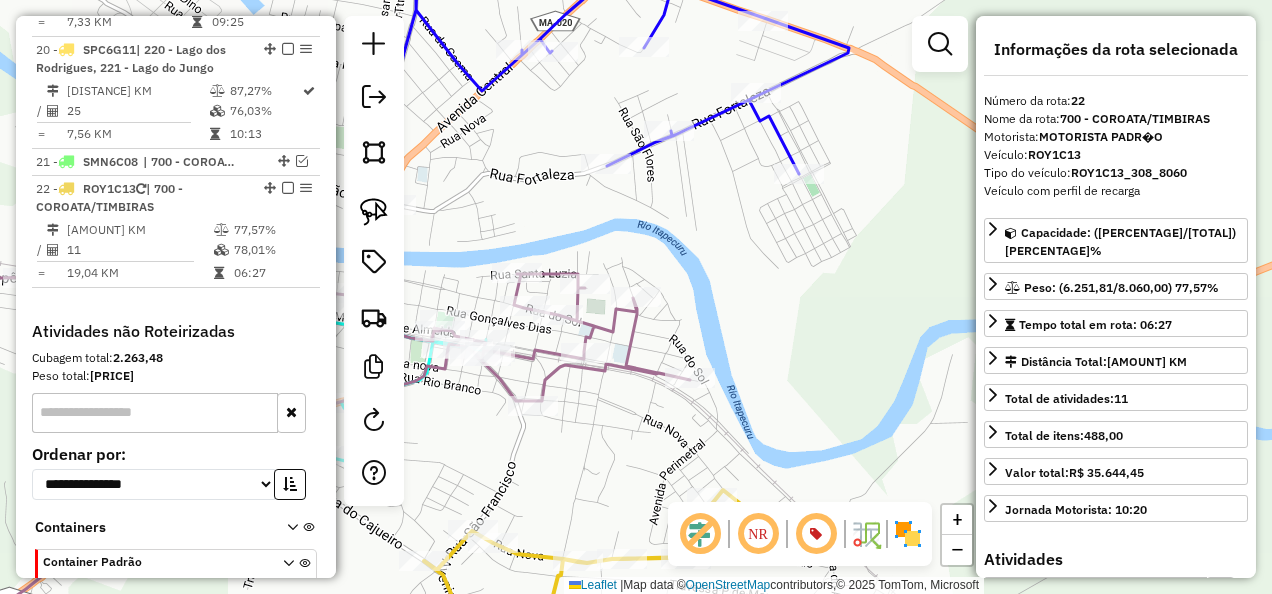 scroll, scrollTop: 3094, scrollLeft: 0, axis: vertical 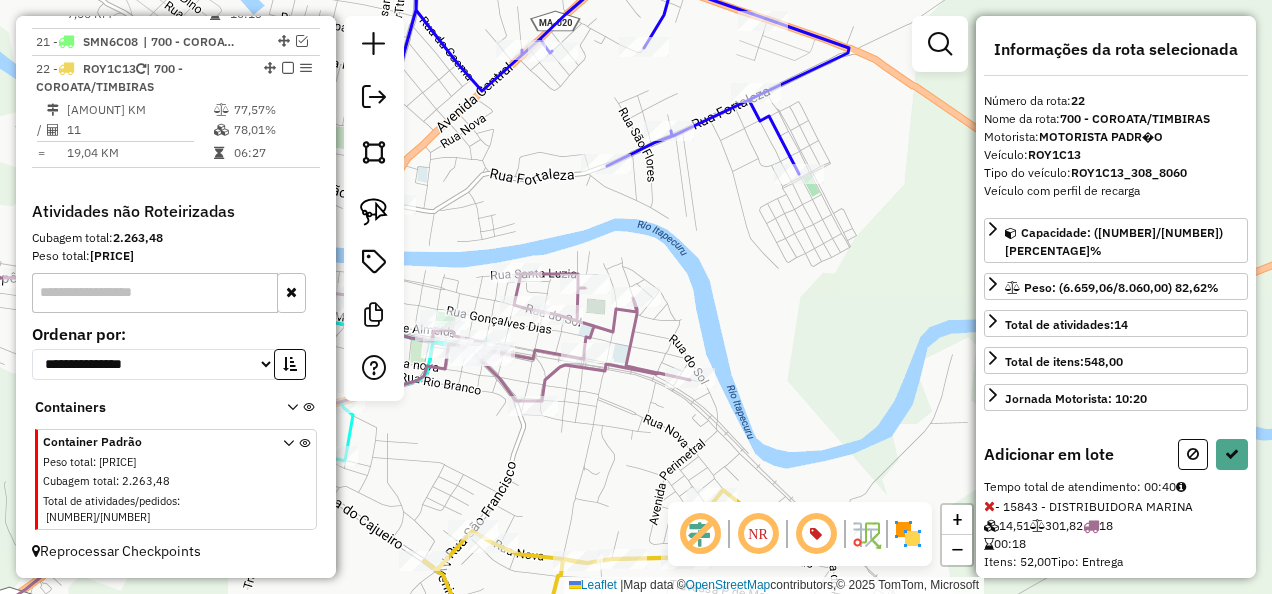 click 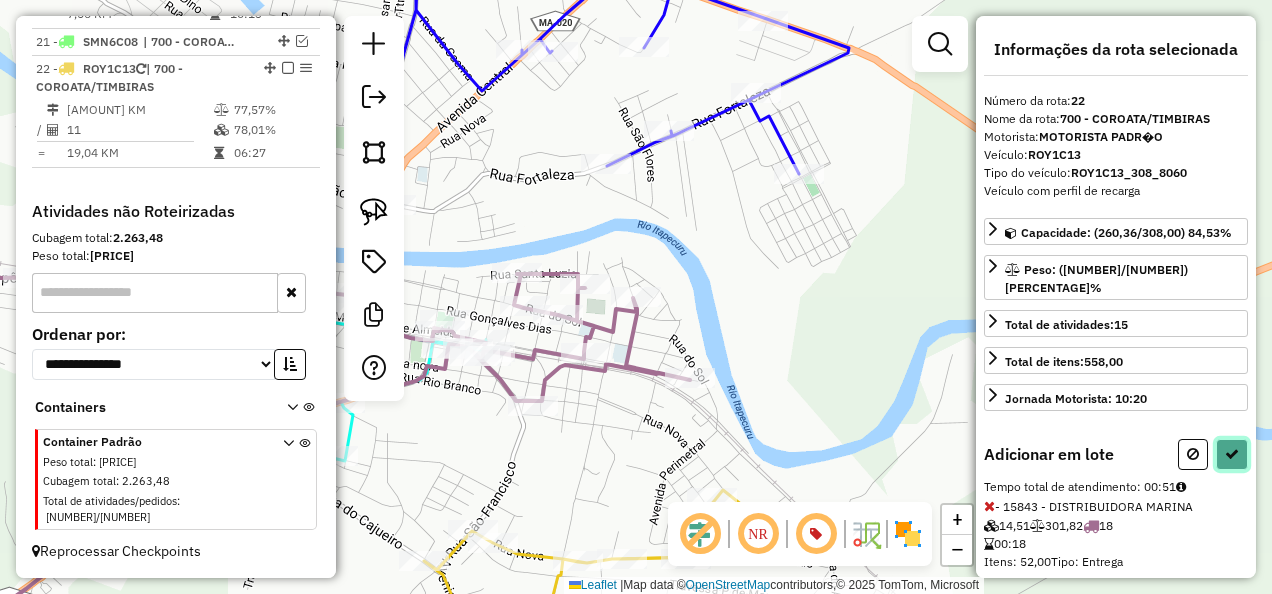 click at bounding box center [1232, 454] 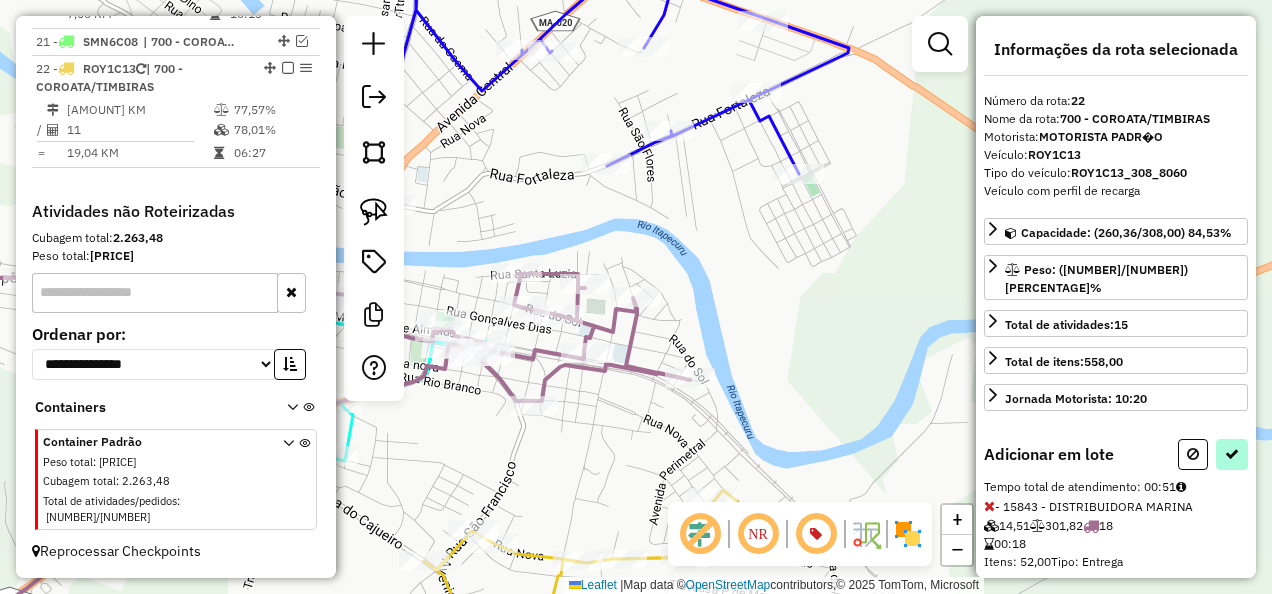select on "**********" 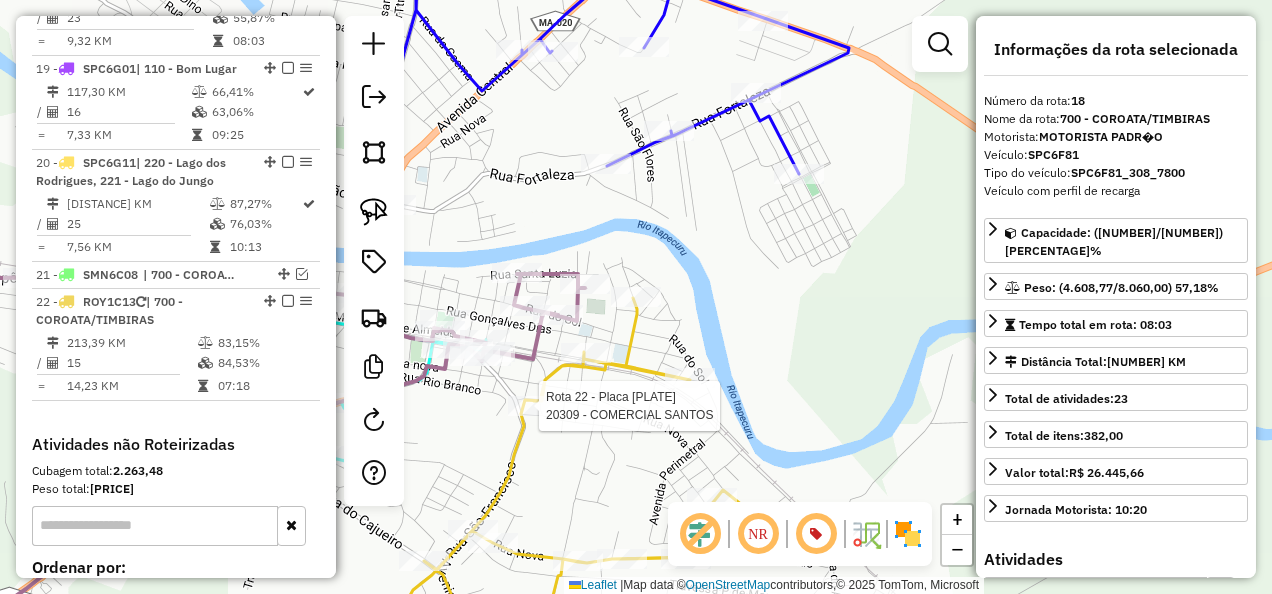 scroll, scrollTop: 2809, scrollLeft: 0, axis: vertical 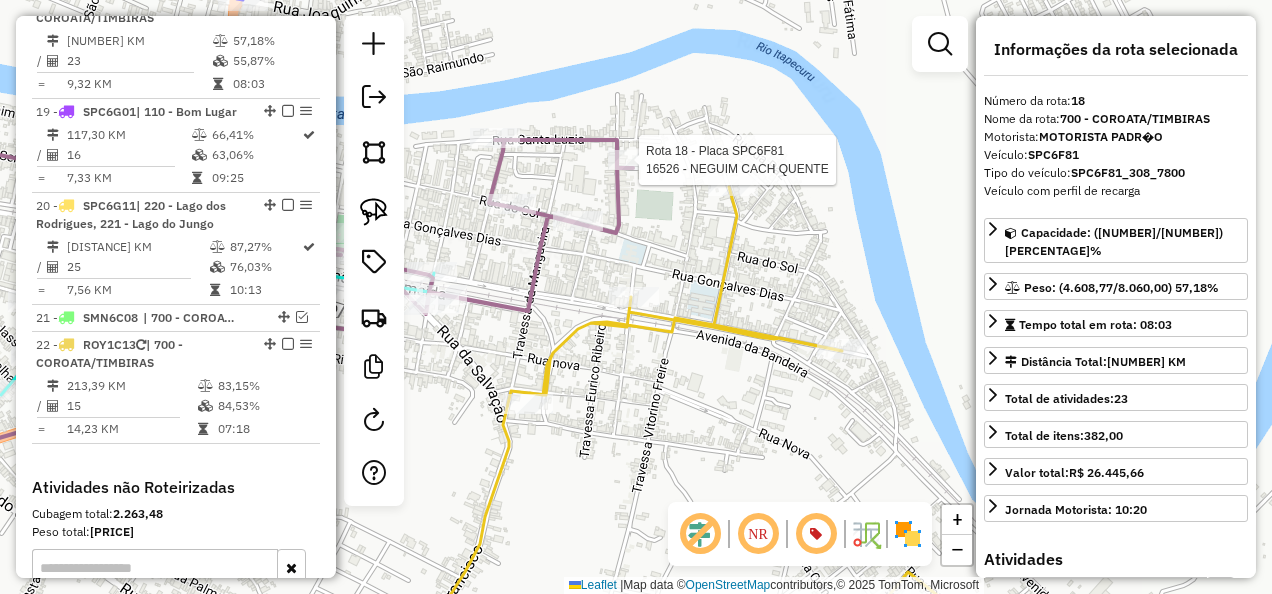 click 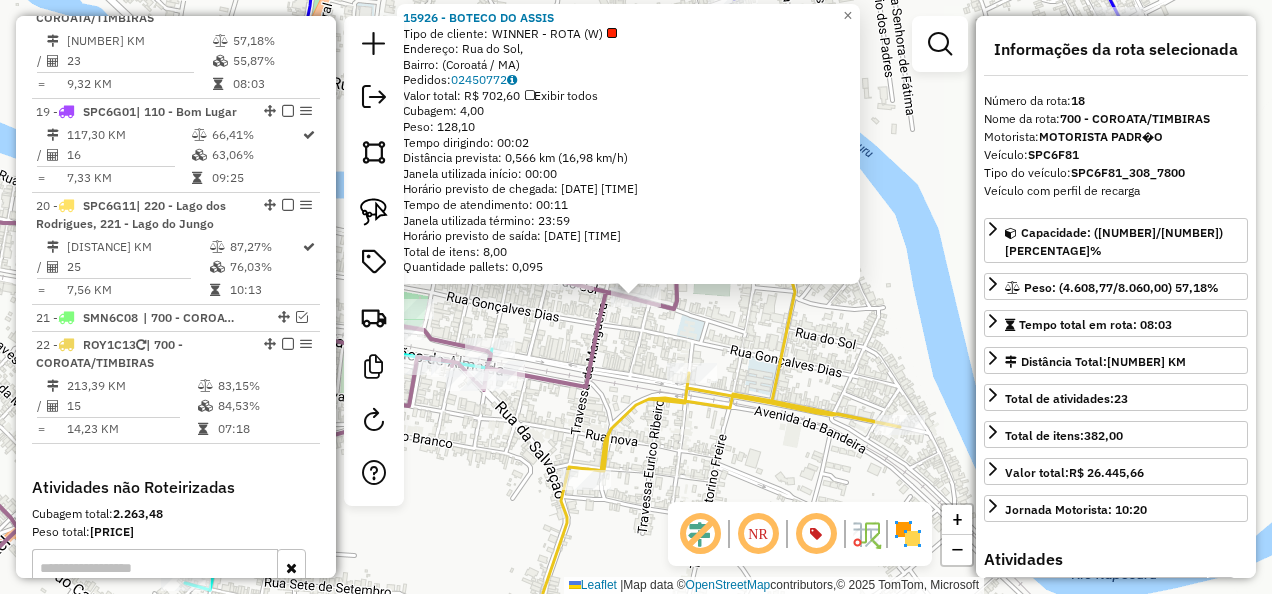 click on "15926 - BOTECO DO ASSIS  Tipo de cliente:   WINNER - ROTA (W)   Endereço: Rua do Sol,    Bairro:  (Coroatá / MA)   Pedidos:  02450772   Valor total: R$ 702,60   Exibir todos   Cubagem: 4,00  Peso: 128,10  Tempo dirigindo: 00:02   Distância prevista: 0,566 km (16,98 km/h)   Janela utilizada início: 00:00   Horário previsto de chegada: 04/08/2025 12:41   Tempo de atendimento: 00:11   Janela utilizada término: 23:59   Horário previsto de saída: 04/08/2025 12:52   Total de itens: 8,00   Quantidade pallets: 0,095  × Janela de atendimento Grade de atendimento Capacidade Transportadoras Veículos Cliente Pedidos  Rotas Selecione os dias de semana para filtrar as janelas de atendimento  Seg   Ter   Qua   Qui   Sex   Sáb   Dom  Informe o período da janela de atendimento: De: Até:  Filtrar exatamente a janela do cliente  Considerar janela de atendimento padrão  Selecione os dias de semana para filtrar as grades de atendimento  Seg   Ter   Qua   Qui   Sex   Sáb   Dom   Peso mínimo:   Peso máximo:   De:" 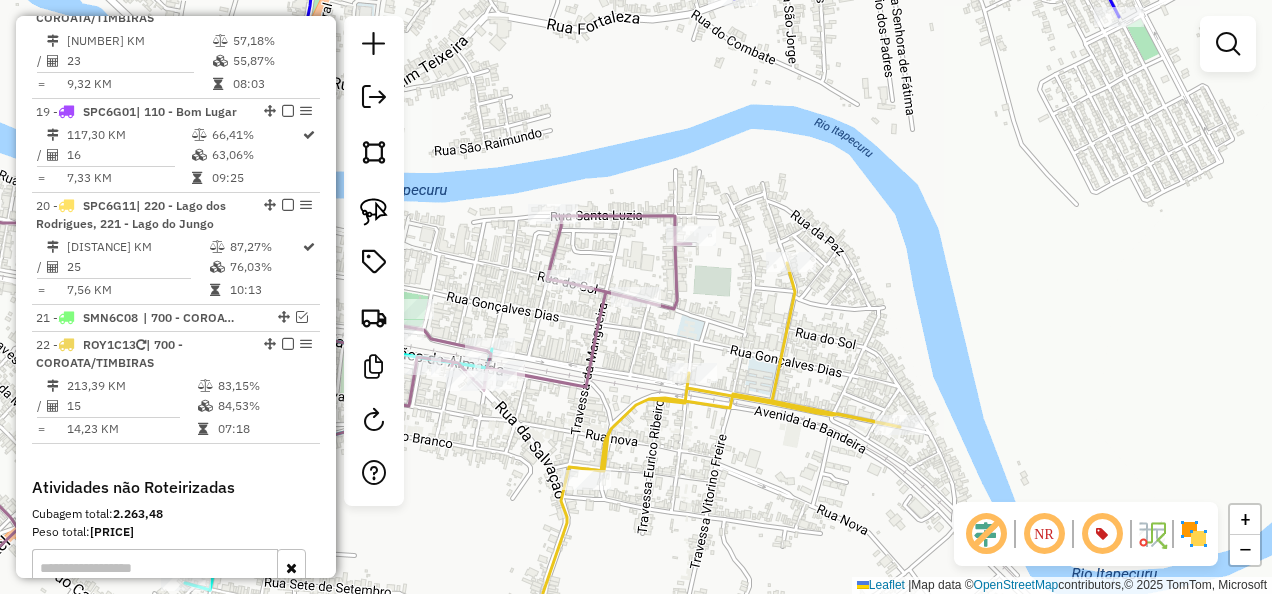 click on "Janela de atendimento Grade de atendimento Capacidade Transportadoras Veículos Cliente Pedidos  Rotas Selecione os dias de semana para filtrar as janelas de atendimento  Seg   Ter   Qua   Qui   Sex   Sáb   Dom  Informe o período da janela de atendimento: De: Até:  Filtrar exatamente a janela do cliente  Considerar janela de atendimento padrão  Selecione os dias de semana para filtrar as grades de atendimento  Seg   Ter   Qua   Qui   Sex   Sáb   Dom   Considerar clientes sem dia de atendimento cadastrado  Clientes fora do dia de atendimento selecionado Filtrar as atividades entre os valores definidos abaixo:  Peso mínimo:   Peso máximo:   Cubagem mínima:   Cubagem máxima:   De:   Até:  Filtrar as atividades entre o tempo de atendimento definido abaixo:  De:   Até:   Considerar capacidade total dos clientes não roteirizados Transportadora: Selecione um ou mais itens Tipo de veículo: Selecione um ou mais itens Veículo: Selecione um ou mais itens Motorista: Selecione um ou mais itens Nome: Rótulo:" 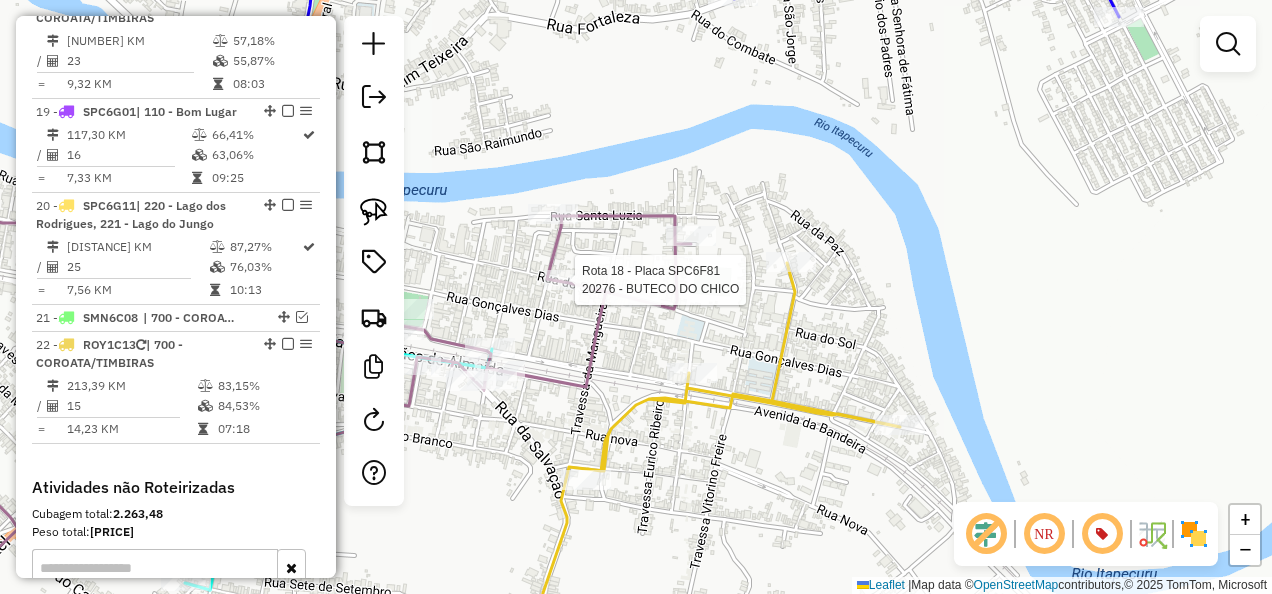 select on "**********" 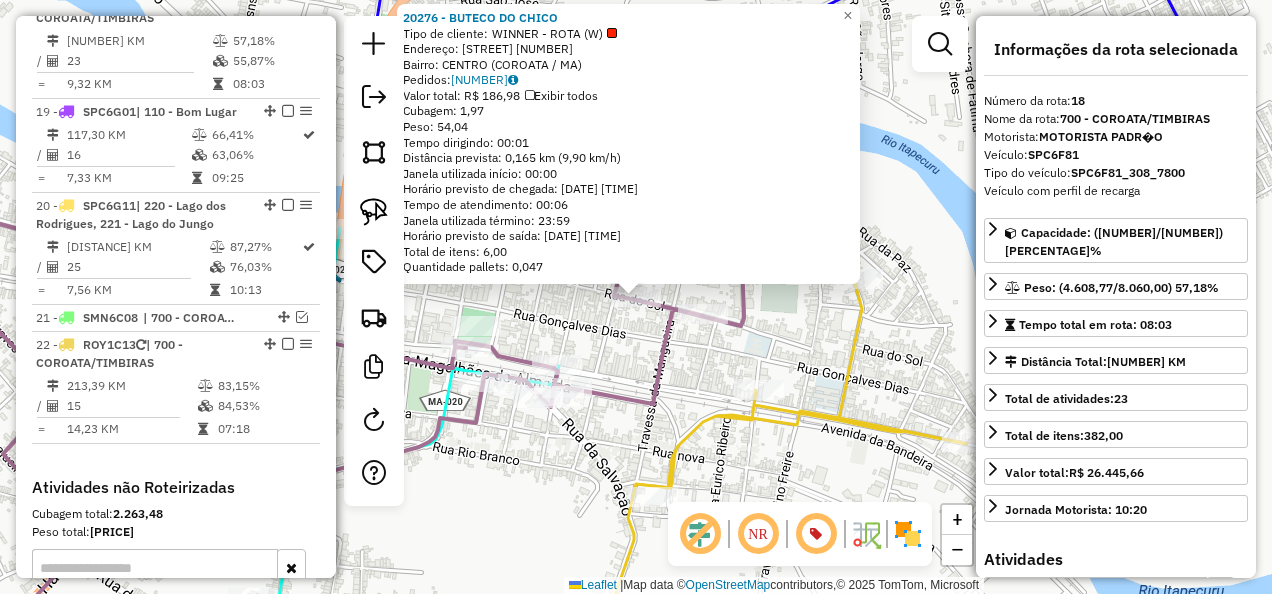 click on "20276 - BUTECO DO CHICO  Tipo de cliente:   WINNER - ROTA (W)   Endereço:  RUA DO SOL 564   Bairro: CENTRO (COROATA / MA)   Pedidos:  02450828   Valor total: R$ 186,98   Exibir todos   Cubagem: 1,97  Peso: 54,04  Tempo dirigindo: 00:01   Distância prevista: 0,165 km (9,90 km/h)   Janela utilizada início: 00:00   Horário previsto de chegada: 04/08/2025 12:53   Tempo de atendimento: 00:06   Janela utilizada término: 23:59   Horário previsto de saída: 04/08/2025 12:59   Total de itens: 6,00   Quantidade pallets: 0,047  × Janela de atendimento Grade de atendimento Capacidade Transportadoras Veículos Cliente Pedidos  Rotas Selecione os dias de semana para filtrar as janelas de atendimento  Seg   Ter   Qua   Qui   Sex   Sáb   Dom  Informe o período da janela de atendimento: De: Até:  Filtrar exatamente a janela do cliente  Considerar janela de atendimento padrão  Selecione os dias de semana para filtrar as grades de atendimento  Seg   Ter   Qua   Qui   Sex   Sáb   Dom   Peso mínimo:   Peso máximo:" 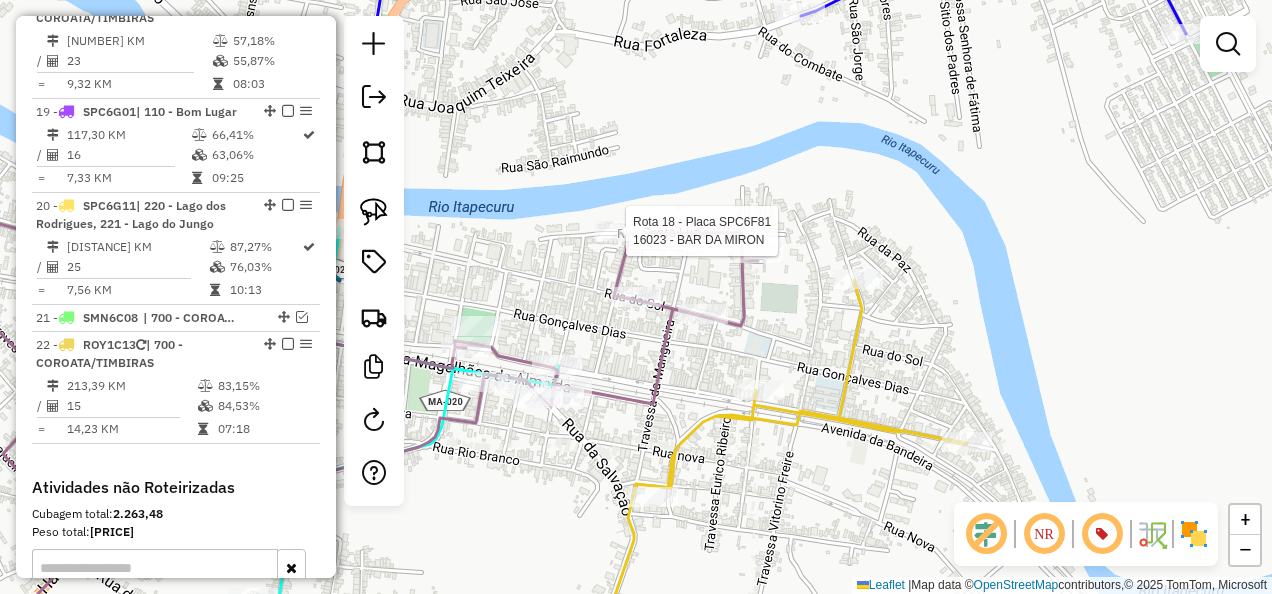 select on "**********" 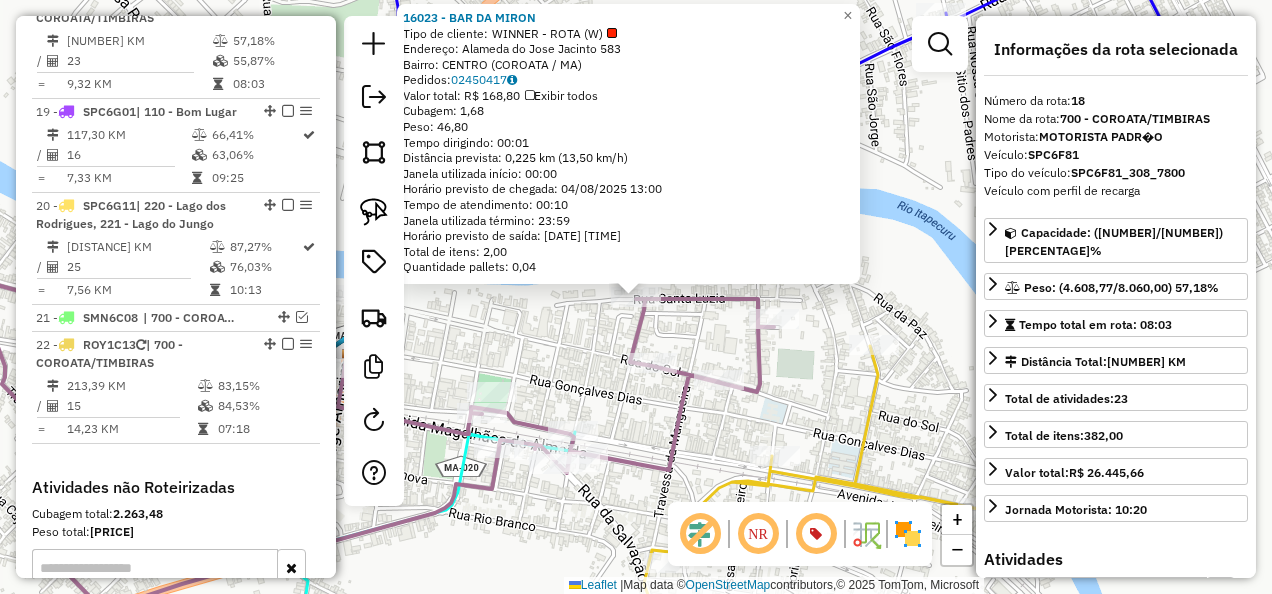click on "16023 - BAR DA MIRON  Tipo de cliente:   WINNER - ROTA (W)   Endereço:  Alameda do Jose Jacinto 583   Bairro: CENTRO (COROATA / MA)   Pedidos:  02450417   Valor total: R$ 168,80   Exibir todos   Cubagem: 1,68  Peso: 46,80  Tempo dirigindo: 00:01   Distância prevista: 0,225 km (13,50 km/h)   Janela utilizada início: 00:00   Horário previsto de chegada: 04/08/2025 13:00   Tempo de atendimento: 00:10   Janela utilizada término: 23:59   Horário previsto de saída: 04/08/2025 13:10   Total de itens: 2,00   Quantidade pallets: 0,04  × Janela de atendimento Grade de atendimento Capacidade Transportadoras Veículos Cliente Pedidos  Rotas Selecione os dias de semana para filtrar as janelas de atendimento  Seg   Ter   Qua   Qui   Sex   Sáb   Dom  Informe o período da janela de atendimento: De: Até:  Filtrar exatamente a janela do cliente  Considerar janela de atendimento padrão  Selecione os dias de semana para filtrar as grades de atendimento  Seg   Ter   Qua   Qui   Sex   Sáb   Dom   Peso mínimo:   De:" 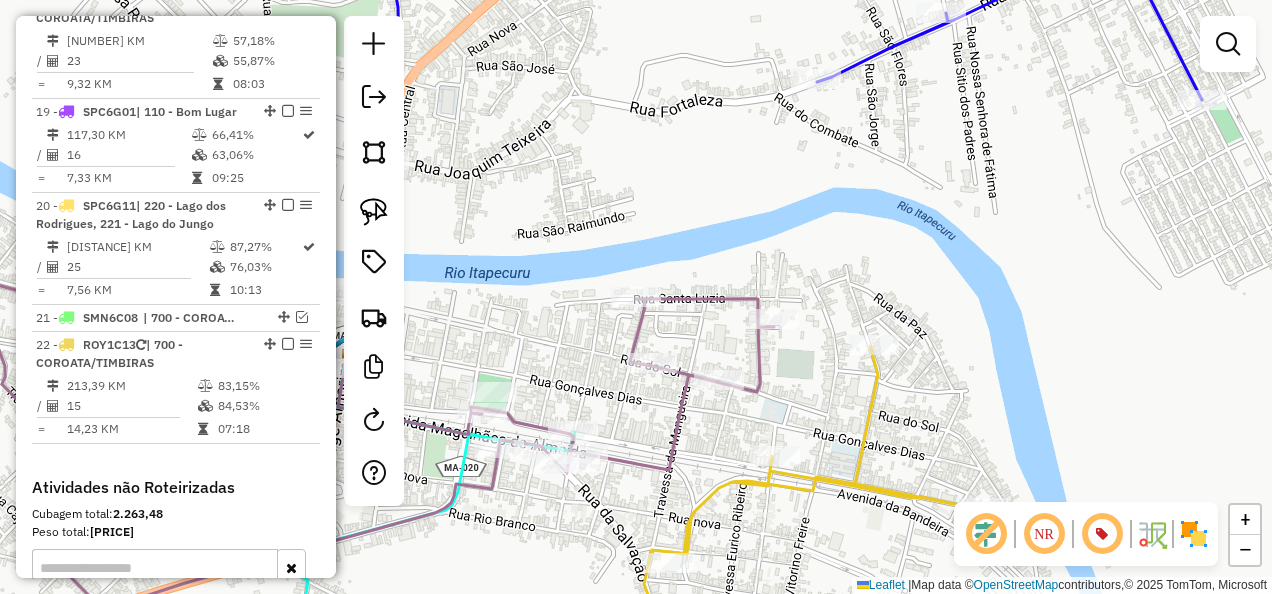 click 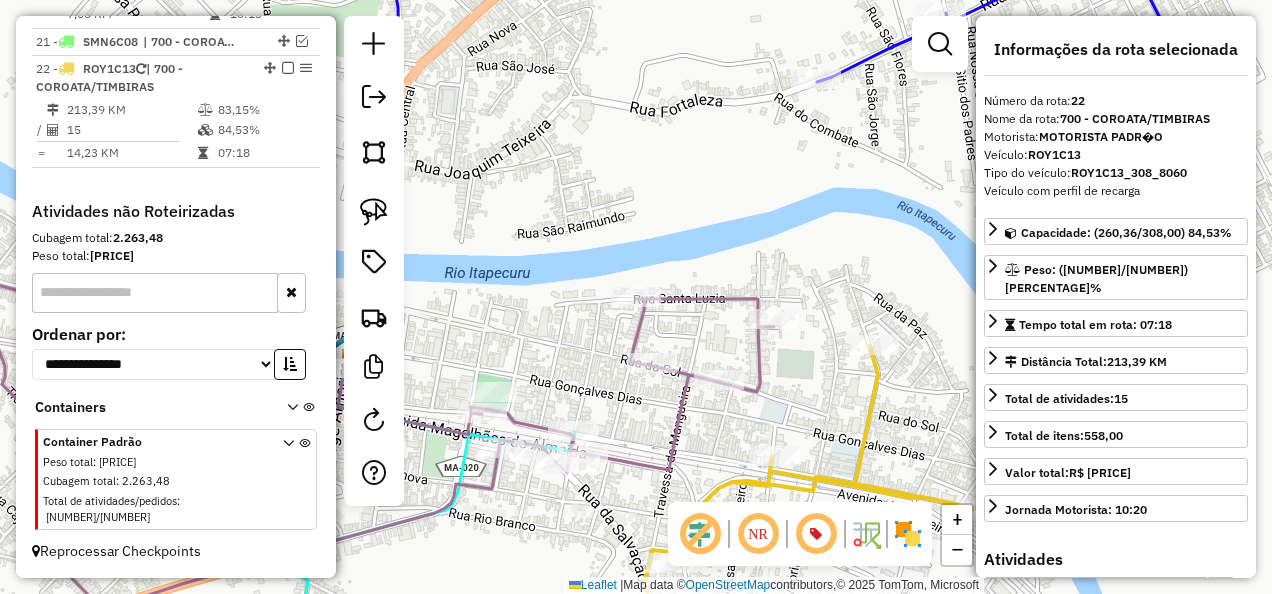 scroll, scrollTop: 3094, scrollLeft: 0, axis: vertical 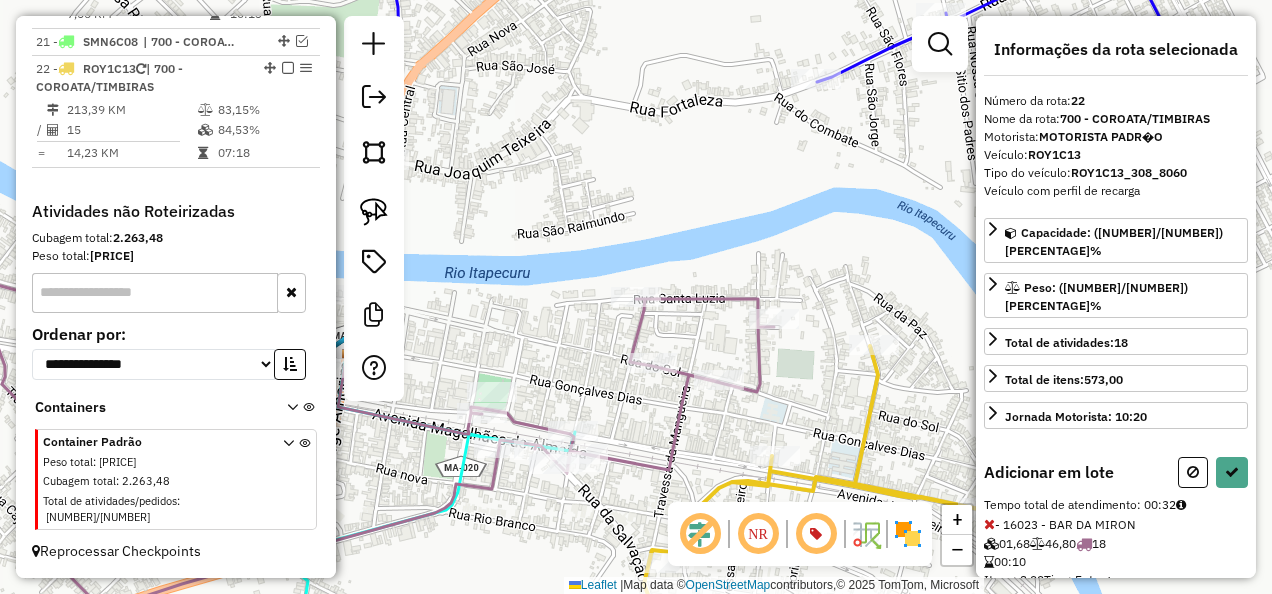 click 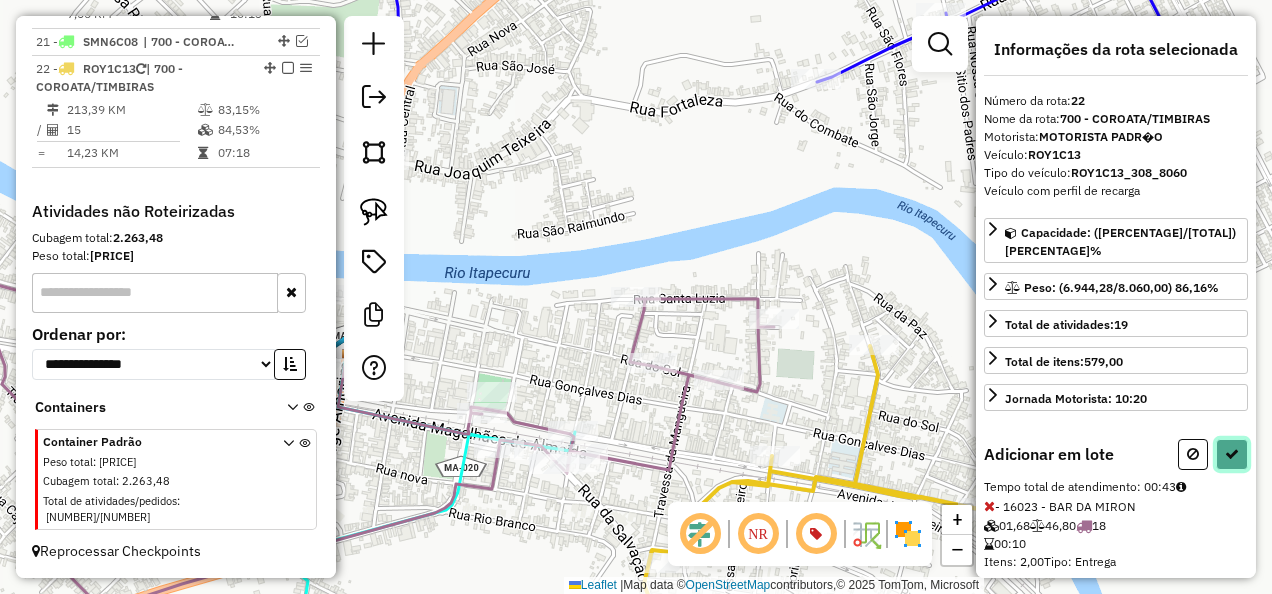 click at bounding box center [1232, 454] 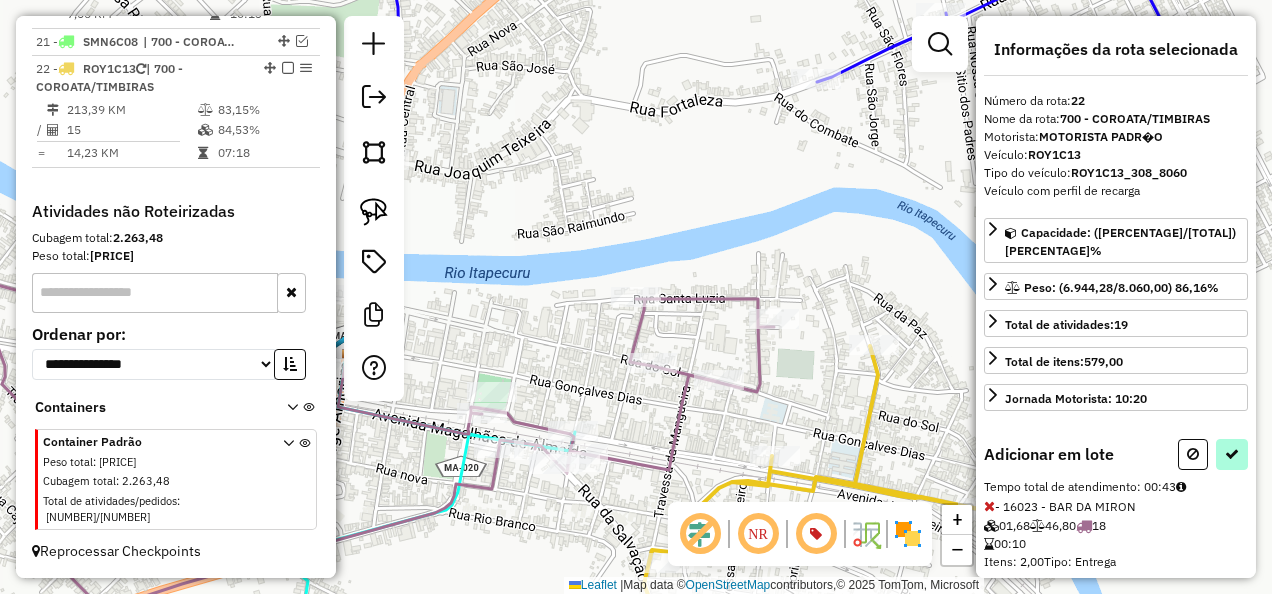 select on "**********" 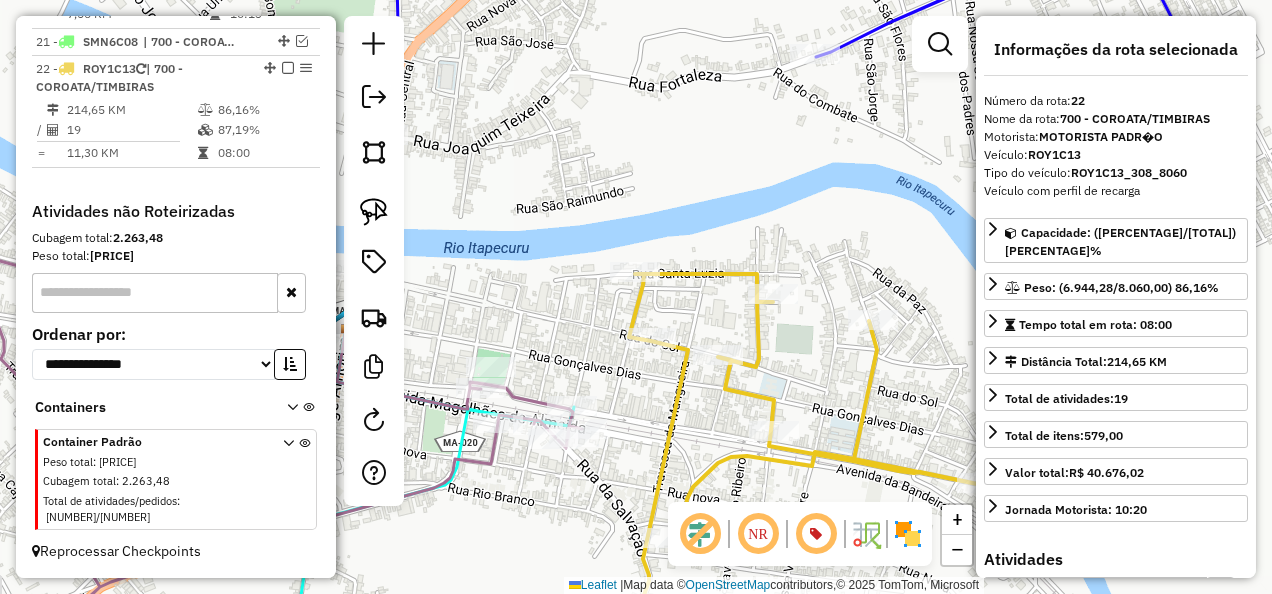 drag, startPoint x: 640, startPoint y: 427, endPoint x: 682, endPoint y: 314, distance: 120.552895 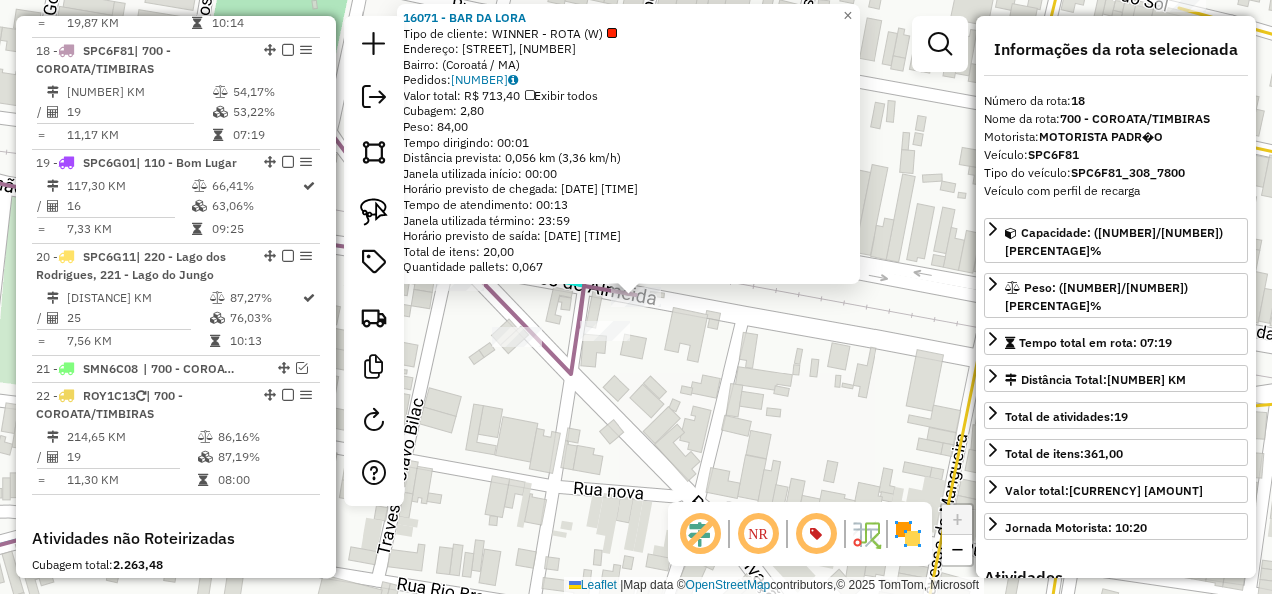 scroll, scrollTop: 2809, scrollLeft: 0, axis: vertical 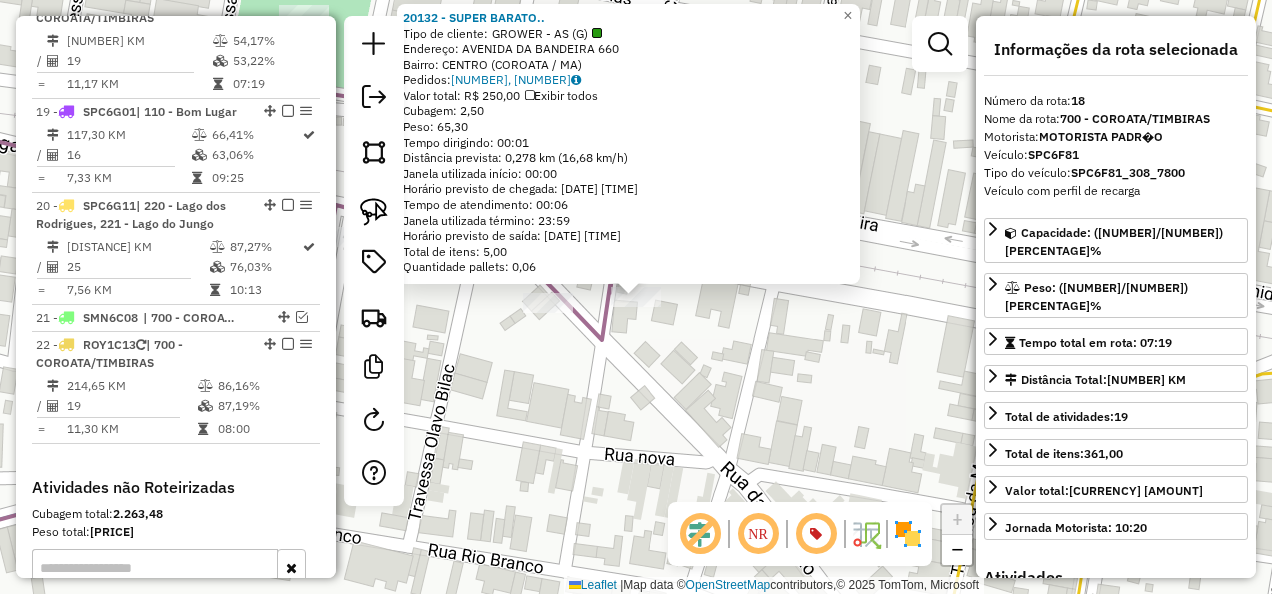 click on "20132 - SUPER BARATO..  Tipo de cliente:   GROWER - AS (G)   Endereço:  AVENIDA DA BANDEIRA 660   Bairro: CENTRO (COROATA / MA)   Pedidos:  02450809, 02450811   Valor total: R$ 250,00   Exibir todos   Cubagem: 2,50  Peso: 65,30  Tempo dirigindo: 00:01   Distância prevista: 0,278 km (16,68 km/h)   Janela utilizada início: 00:00   Horário previsto de chegada: 04/08/2025 12:33   Tempo de atendimento: 00:06   Janela utilizada término: 23:59   Horário previsto de saída: 04/08/2025 12:39   Total de itens: 5,00   Quantidade pallets: 0,06  × Janela de atendimento Grade de atendimento Capacidade Transportadoras Veículos Cliente Pedidos  Rotas Selecione os dias de semana para filtrar as janelas de atendimento  Seg   Ter   Qua   Qui   Sex   Sáb   Dom  Informe o período da janela de atendimento: De: Até:  Filtrar exatamente a janela do cliente  Considerar janela de atendimento padrão  Selecione os dias de semana para filtrar as grades de atendimento  Seg   Ter   Qua   Qui   Sex   Sáb   Dom   Peso mínimo:" 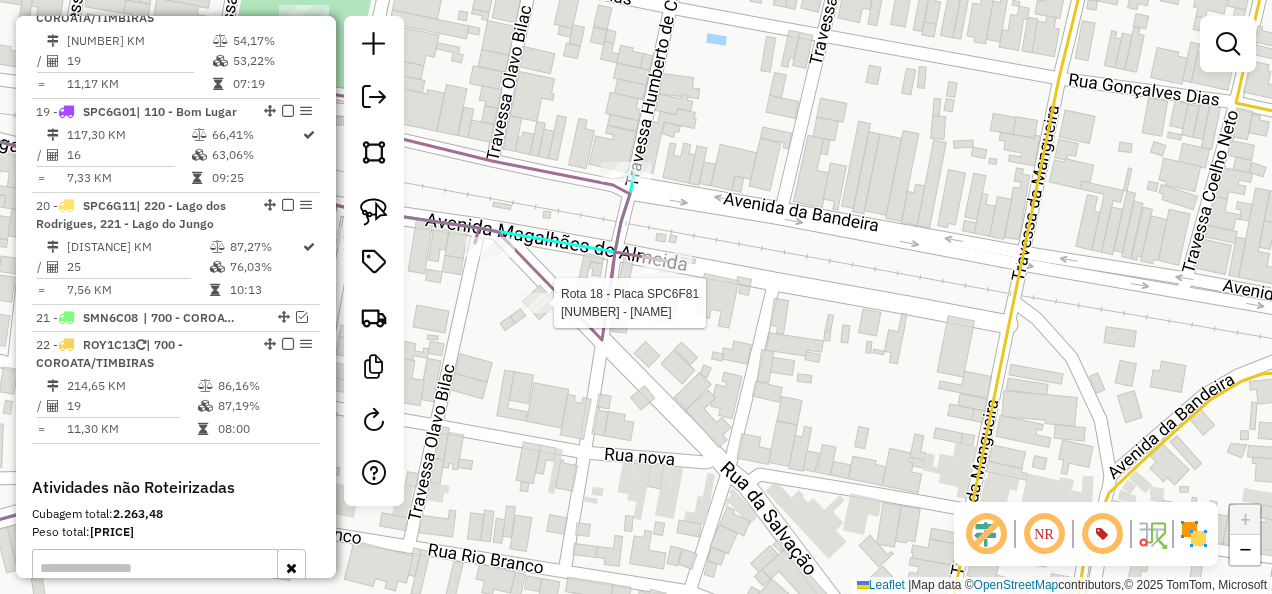 click 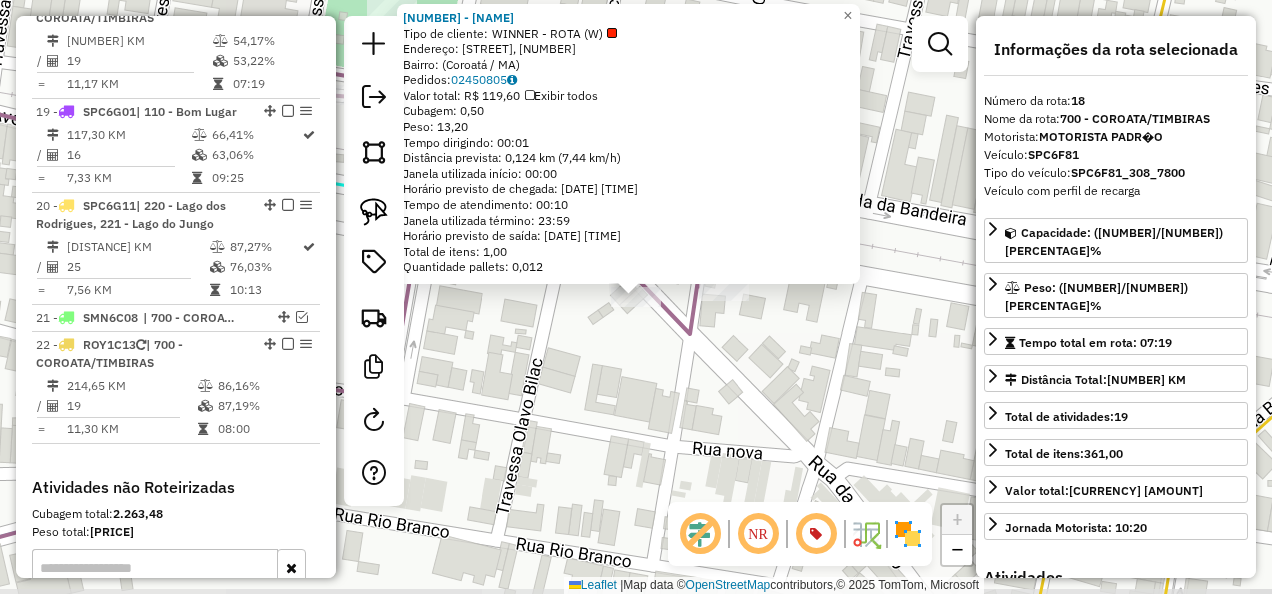 click on "17343 - BARBEARIA PROTASIO  Tipo de cliente:   WINNER - ROTA (W)   Endereço: Rua da Salvação, 53   Bairro:  (Coroatá / MA)   Pedidos:  02450805   Valor total: R$ 119,60   Exibir todos   Cubagem: 0,50  Peso: 13,20  Tempo dirigindo: 00:01   Distância prevista: 0,124 km (7,44 km/h)   Janela utilizada início: 00:00   Horário previsto de chegada: 04/08/2025 12:54   Tempo de atendimento: 00:10   Janela utilizada término: 23:59   Horário previsto de saída: 04/08/2025 13:04   Total de itens: 1,00   Quantidade pallets: 0,012  × Janela de atendimento Grade de atendimento Capacidade Transportadoras Veículos Cliente Pedidos  Rotas Selecione os dias de semana para filtrar as janelas de atendimento  Seg   Ter   Qua   Qui   Sex   Sáb   Dom  Informe o período da janela de atendimento: De: Até:  Filtrar exatamente a janela do cliente  Considerar janela de atendimento padrão  Selecione os dias de semana para filtrar as grades de atendimento  Seg   Ter   Qua   Qui   Sex   Sáb   Dom   Peso mínimo:   De:   De:" 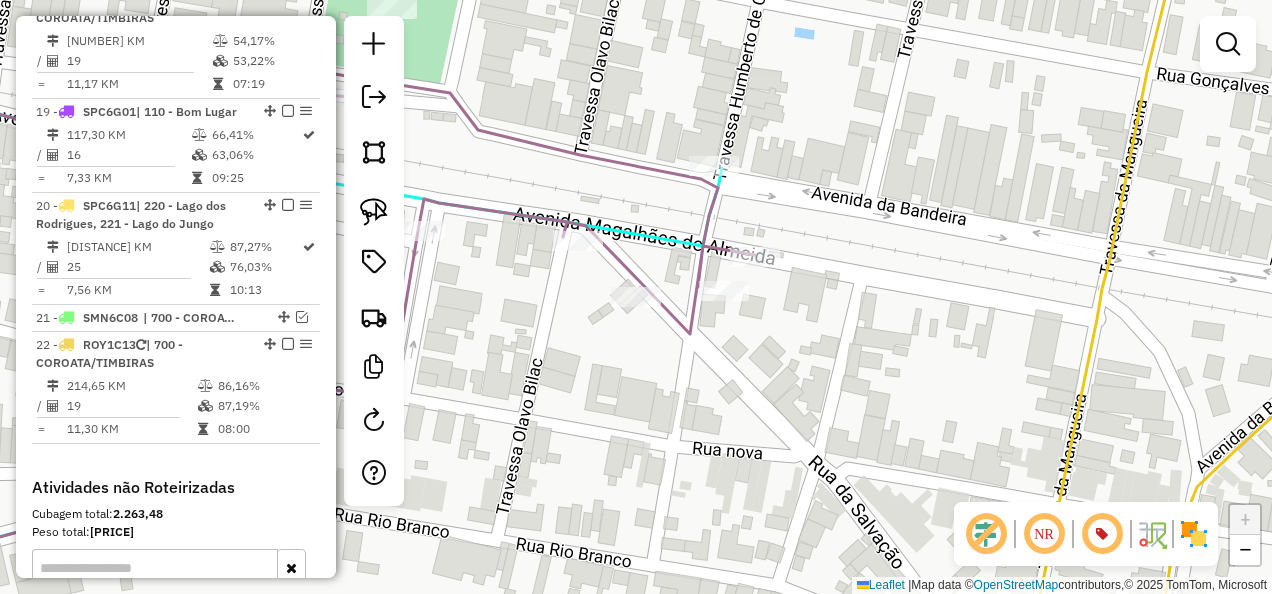 click 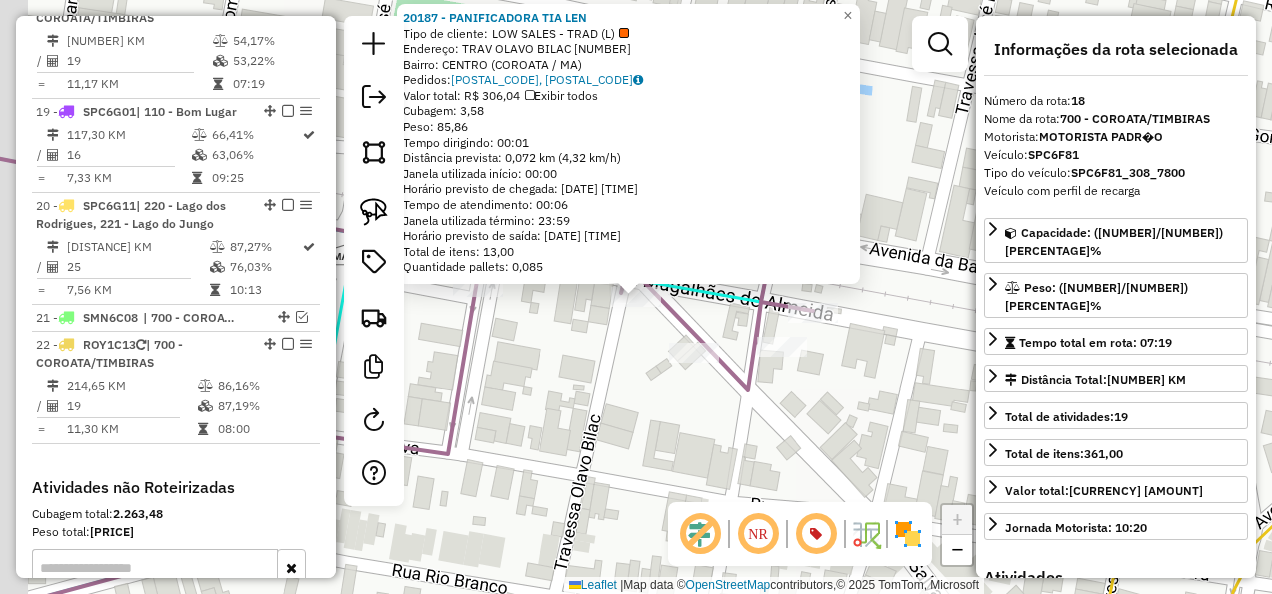 click on "Rota 18 - Placa SPC6F81  20187 - PANIFICADORA TIA LEN 20187 - PANIFICADORA TIA LEN  Tipo de cliente:   LOW SALES - TRAD (L)   Endereço:  TRAV OLAVO BILAC 1   Bairro: CENTRO (COROATA / MA)   Pedidos:  02450796, 02450797   Valor total: R$ 306,04   Exibir todos   Cubagem: 3,58  Peso: 85,86  Tempo dirigindo: 00:01   Distância prevista: 0,072 km (4,32 km/h)   Janela utilizada início: 00:00   Horário previsto de chegada: 04/08/2025 13:05   Tempo de atendimento: 00:06   Janela utilizada término: 23:59   Horário previsto de saída: 04/08/2025 13:11   Total de itens: 13,00   Quantidade pallets: 0,085  × Janela de atendimento Grade de atendimento Capacidade Transportadoras Veículos Cliente Pedidos  Rotas Selecione os dias de semana para filtrar as janelas de atendimento  Seg   Ter   Qua   Qui   Sex   Sáb   Dom  Informe o período da janela de atendimento: De: Até:  Filtrar exatamente a janela do cliente  Considerar janela de atendimento padrão   Seg   Ter   Qua   Qui   Sex   Sáb   Dom   Peso mínimo:   De:" 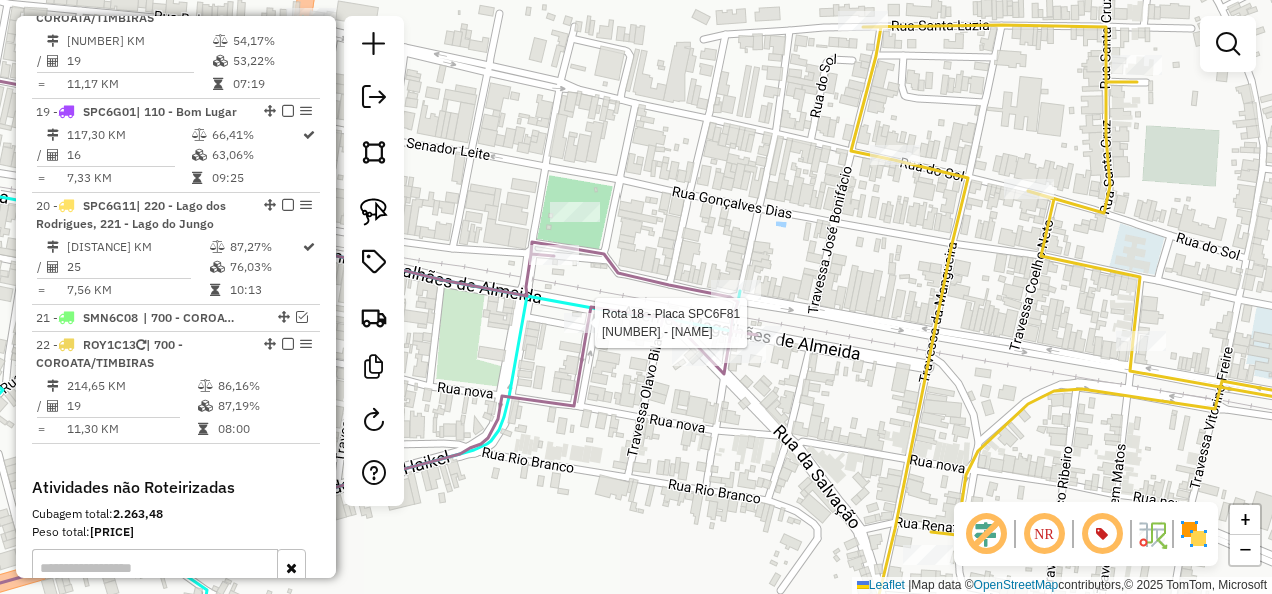 select on "**********" 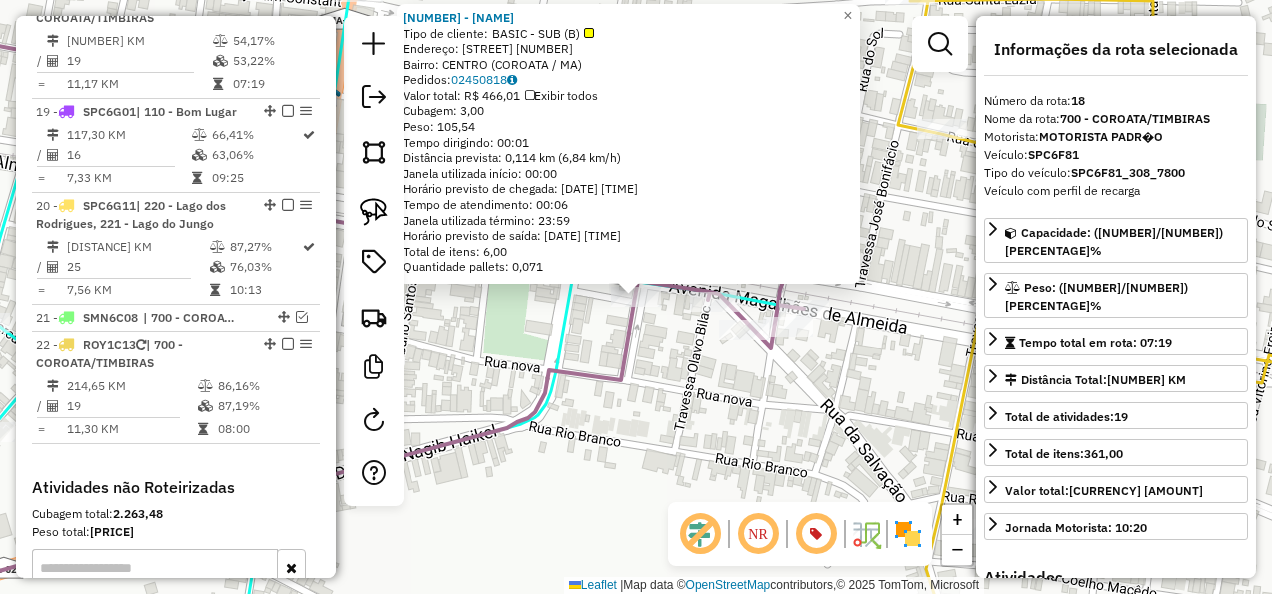 click 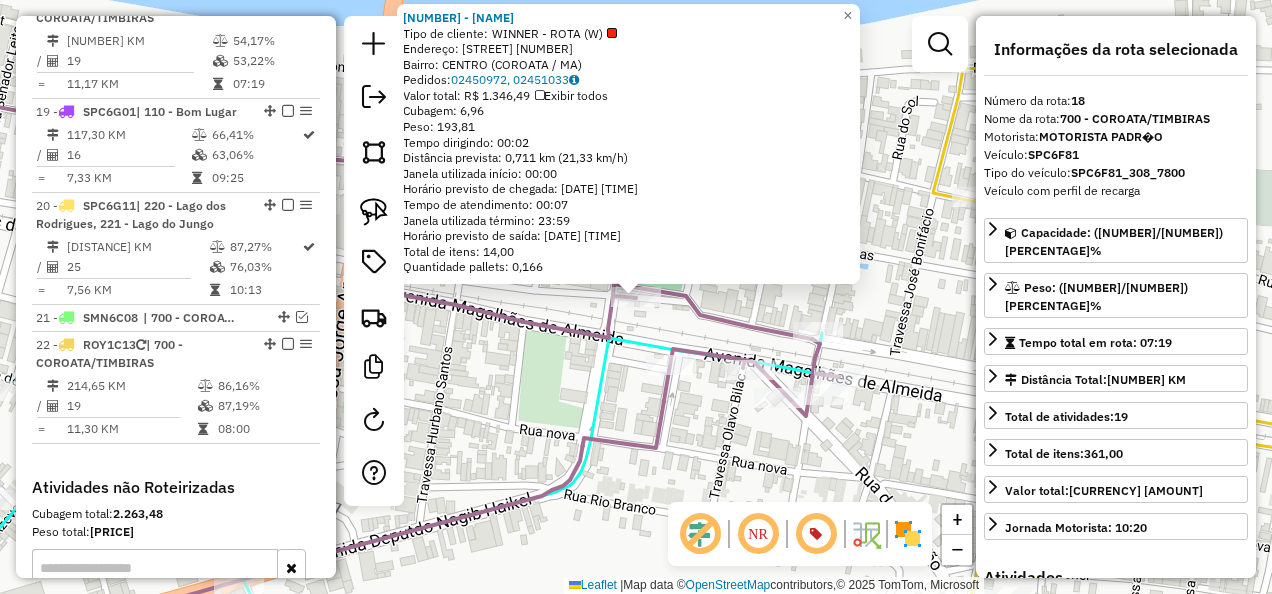 click on "20064 - BOTECO D ROSE  Tipo de cliente:   WINNER - ROTA (W)   Endereço:  JOSE SARNEY 99   Bairro: CENTRO (COROATA / MA)   Pedidos:  02450972, 02451033   Valor total: R$ 1.346,49   Exibir todos   Cubagem: 6,96  Peso: 193,81  Tempo dirigindo: 00:02   Distância prevista: 0,711 km (21,33 km/h)   Janela utilizada início: 00:00   Horário previsto de chegada: 04/08/2025 12:13   Tempo de atendimento: 00:07   Janela utilizada término: 23:59   Horário previsto de saída: 04/08/2025 12:20   Total de itens: 14,00   Quantidade pallets: 0,166  × Janela de atendimento Grade de atendimento Capacidade Transportadoras Veículos Cliente Pedidos  Rotas Selecione os dias de semana para filtrar as janelas de atendimento  Seg   Ter   Qua   Qui   Sex   Sáb   Dom  Informe o período da janela de atendimento: De: Até:  Filtrar exatamente a janela do cliente  Considerar janela de atendimento padrão  Selecione os dias de semana para filtrar as grades de atendimento  Seg   Ter   Qua   Qui   Sex   Sáb   Dom   Peso mínimo:  De:" 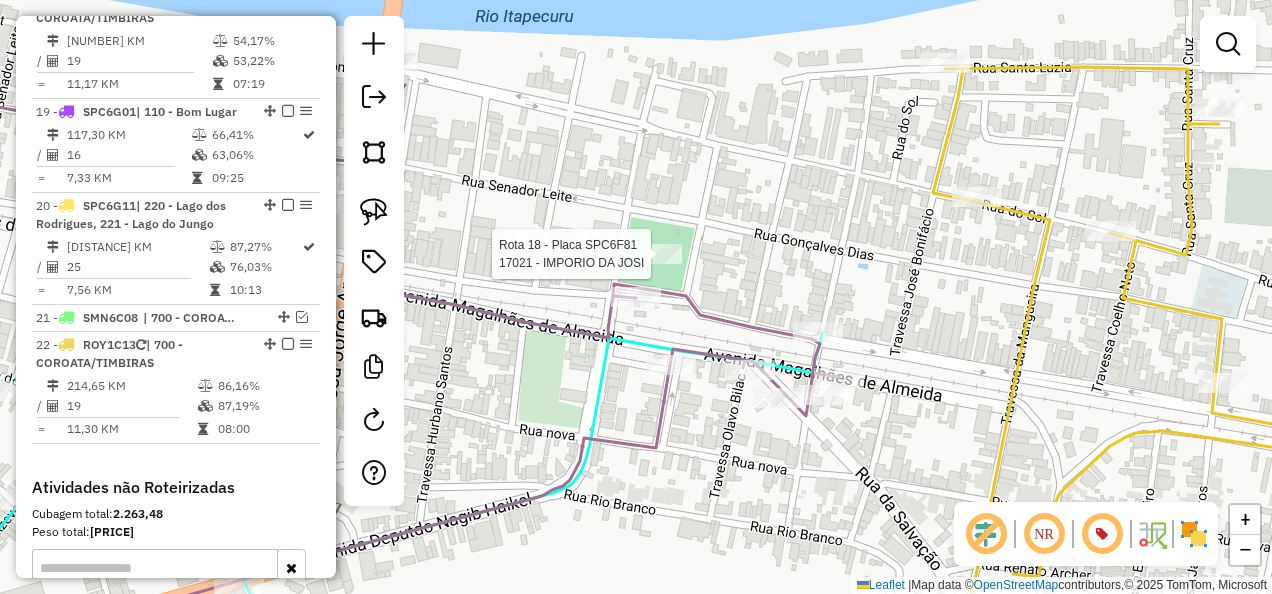 select on "**********" 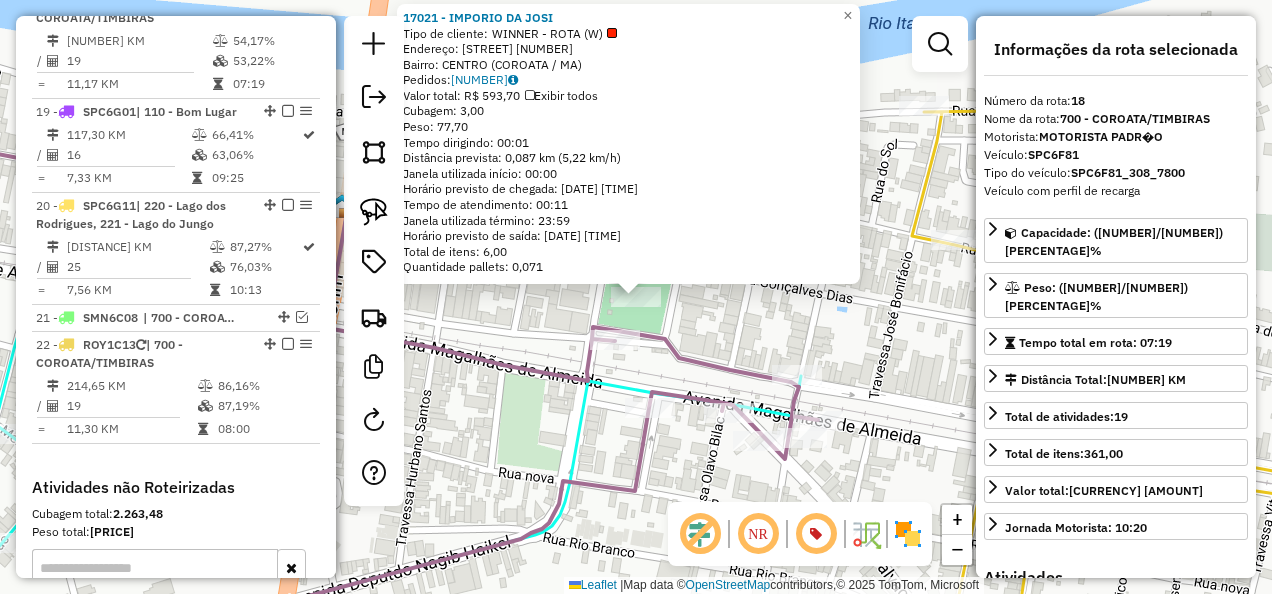 click on "17021 - IMPORIO DA JOSI  Tipo de cliente:   WINNER - ROTA (W)   Endereço:  Praca Jose Sarney 08   Bairro: CENTRO (COROATA / MA)   Pedidos:  02450804   Valor total: R$ 593,70   Exibir todos   Cubagem: 3,00  Peso: 77,70  Tempo dirigindo: 00:01   Distância prevista: 0,087 km (5,22 km/h)   Janela utilizada início: 00:00   Horário previsto de chegada: 04/08/2025 12:21   Tempo de atendimento: 00:11   Janela utilizada término: 23:59   Horário previsto de saída: 04/08/2025 12:32   Total de itens: 6,00   Quantidade pallets: 0,071  × Janela de atendimento Grade de atendimento Capacidade Transportadoras Veículos Cliente Pedidos  Rotas Selecione os dias de semana para filtrar as janelas de atendimento  Seg   Ter   Qua   Qui   Sex   Sáb   Dom  Informe o período da janela de atendimento: De: Até:  Filtrar exatamente a janela do cliente  Considerar janela de atendimento padrão  Selecione os dias de semana para filtrar as grades de atendimento  Seg   Ter   Qua   Qui   Sex   Sáb   Dom   Peso mínimo:   De:  De:" 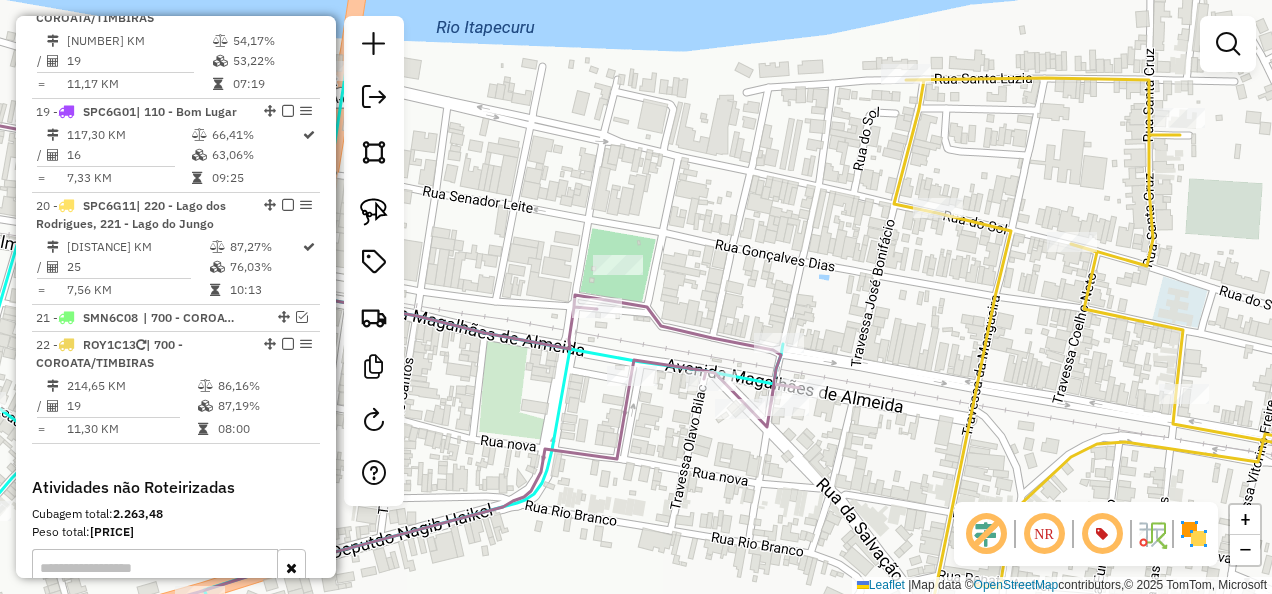 drag, startPoint x: 912, startPoint y: 417, endPoint x: 879, endPoint y: 349, distance: 75.58439 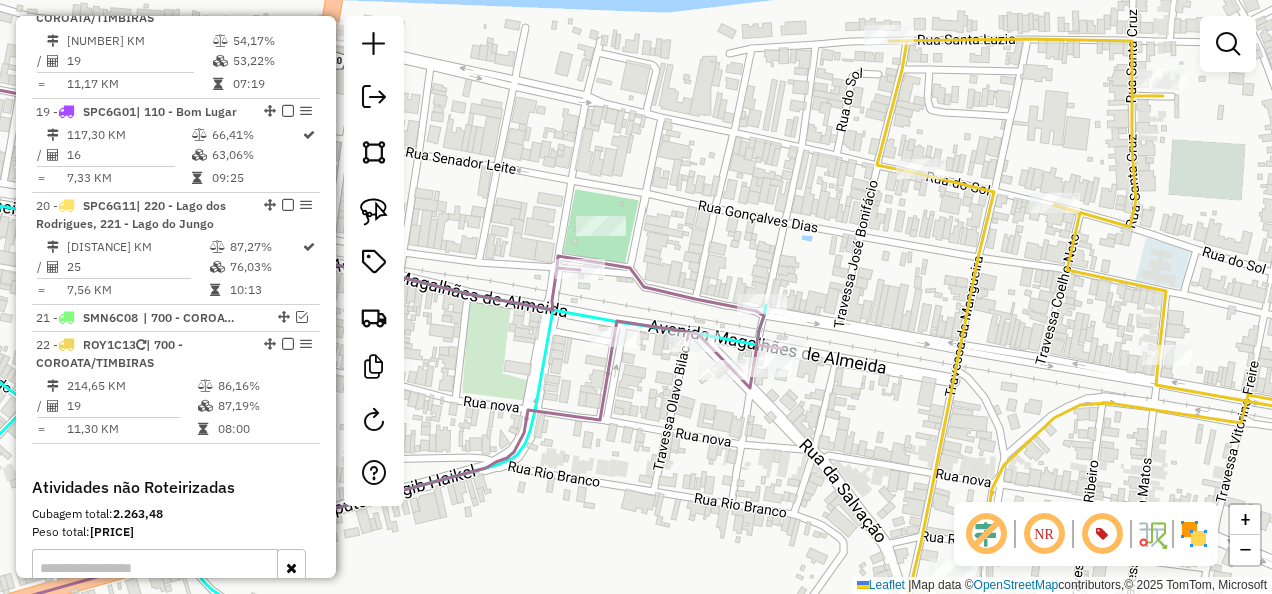 click 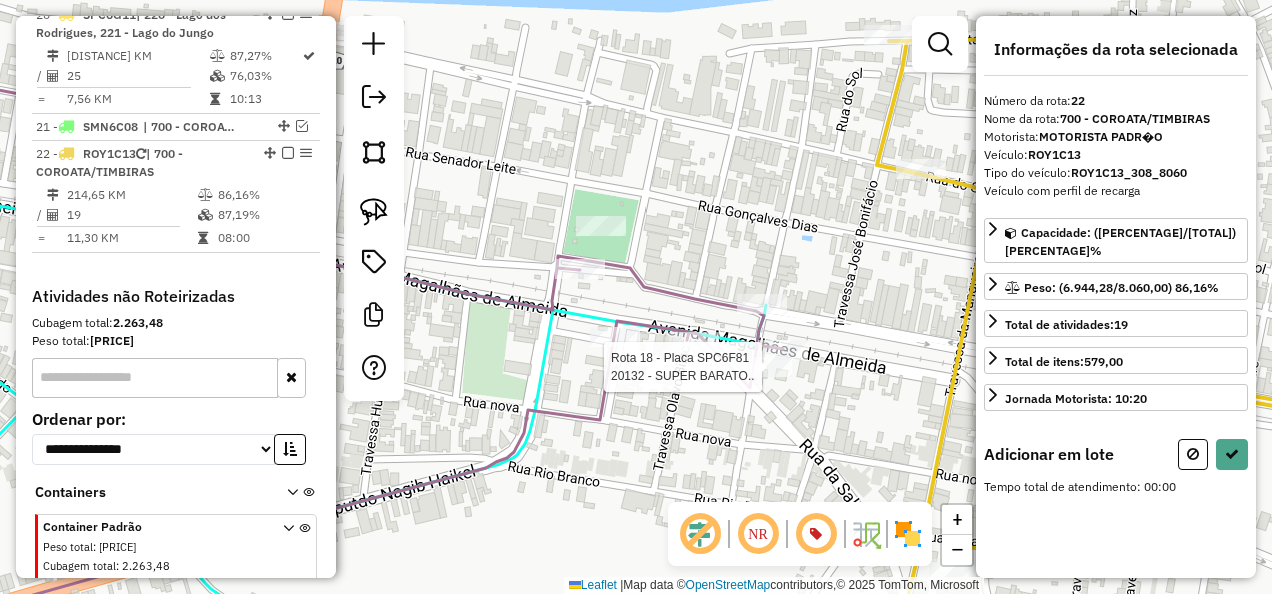 scroll, scrollTop: 3094, scrollLeft: 0, axis: vertical 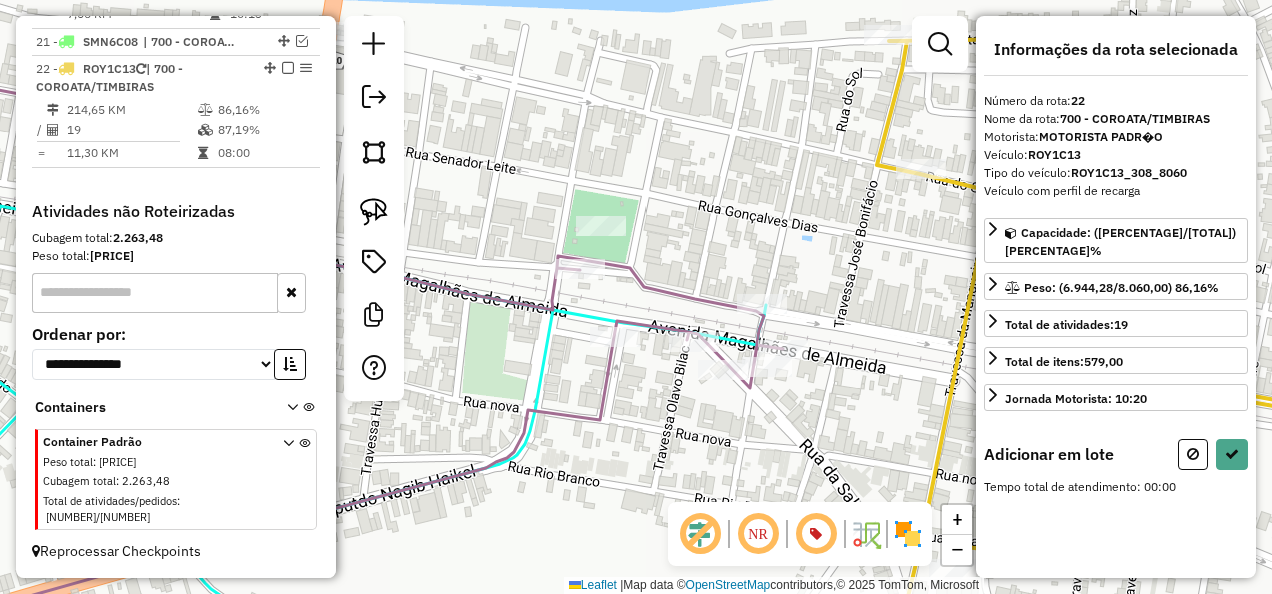 drag, startPoint x: 372, startPoint y: 210, endPoint x: 398, endPoint y: 242, distance: 41.231056 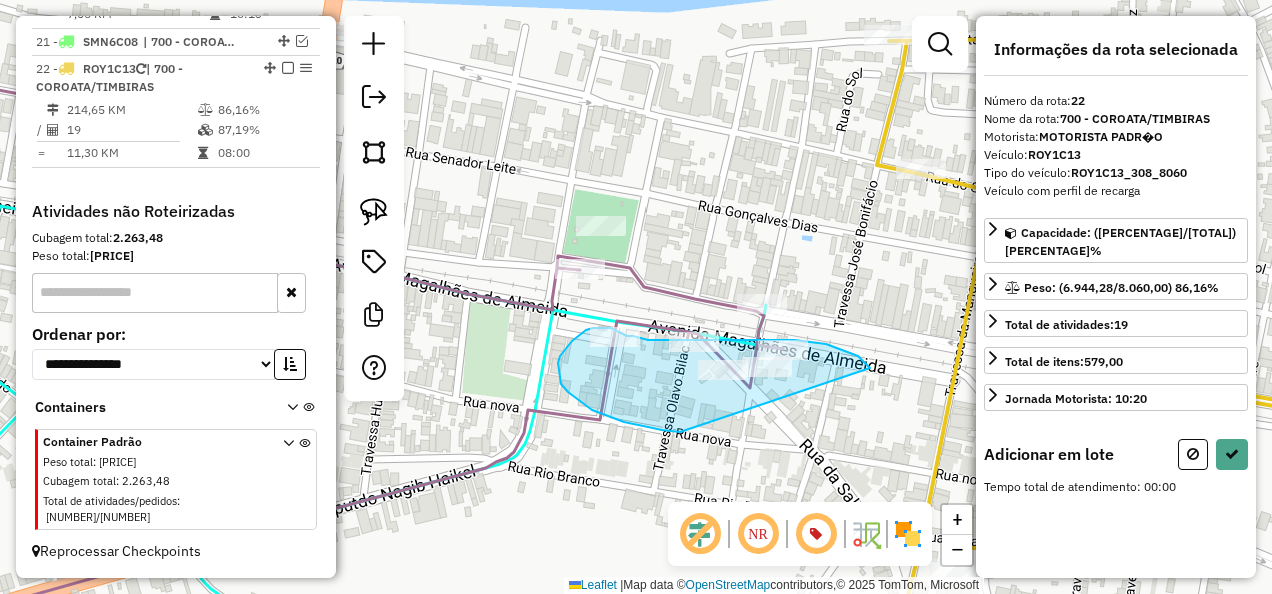 drag, startPoint x: 858, startPoint y: 356, endPoint x: 741, endPoint y: 441, distance: 144.61673 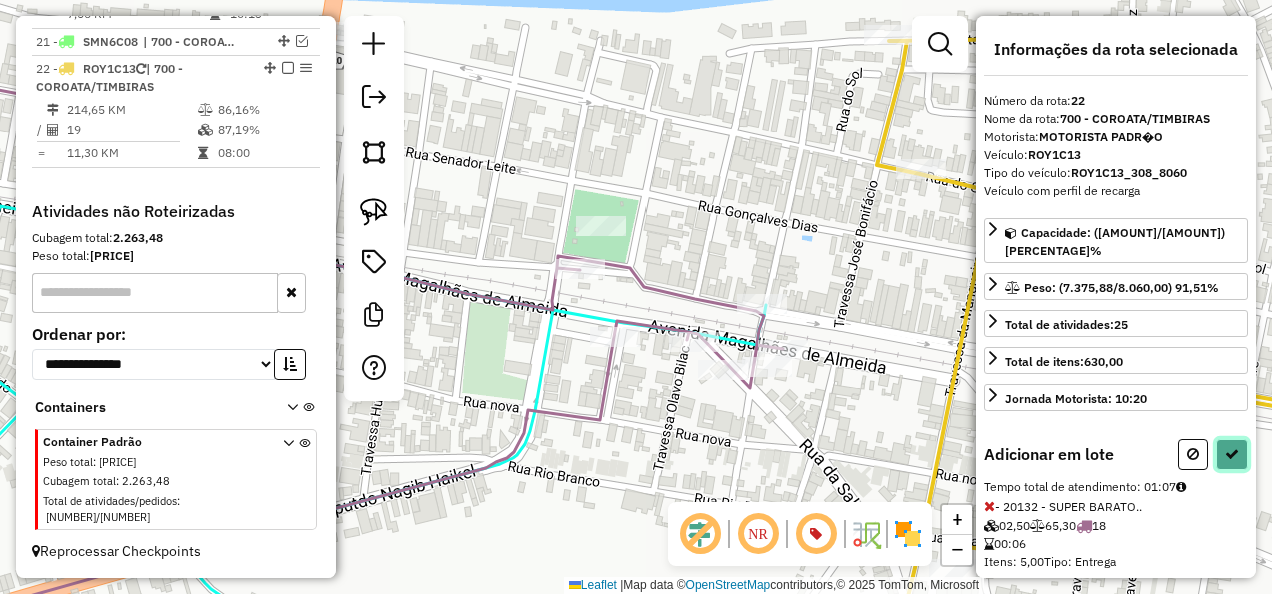 click at bounding box center (1232, 454) 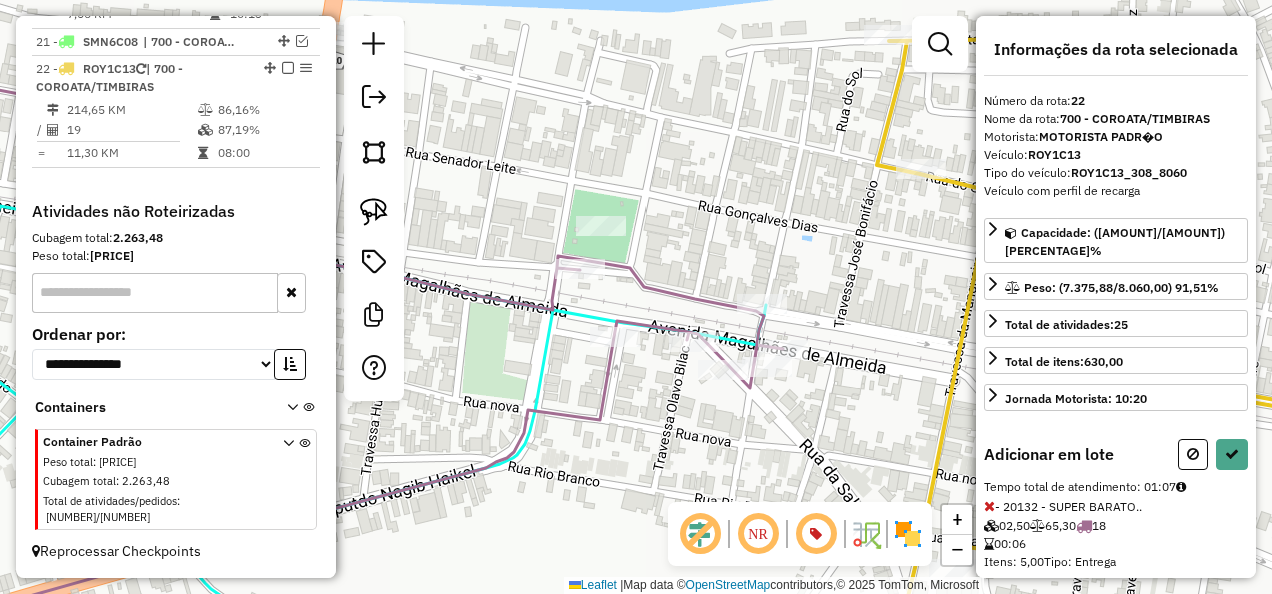 select on "**********" 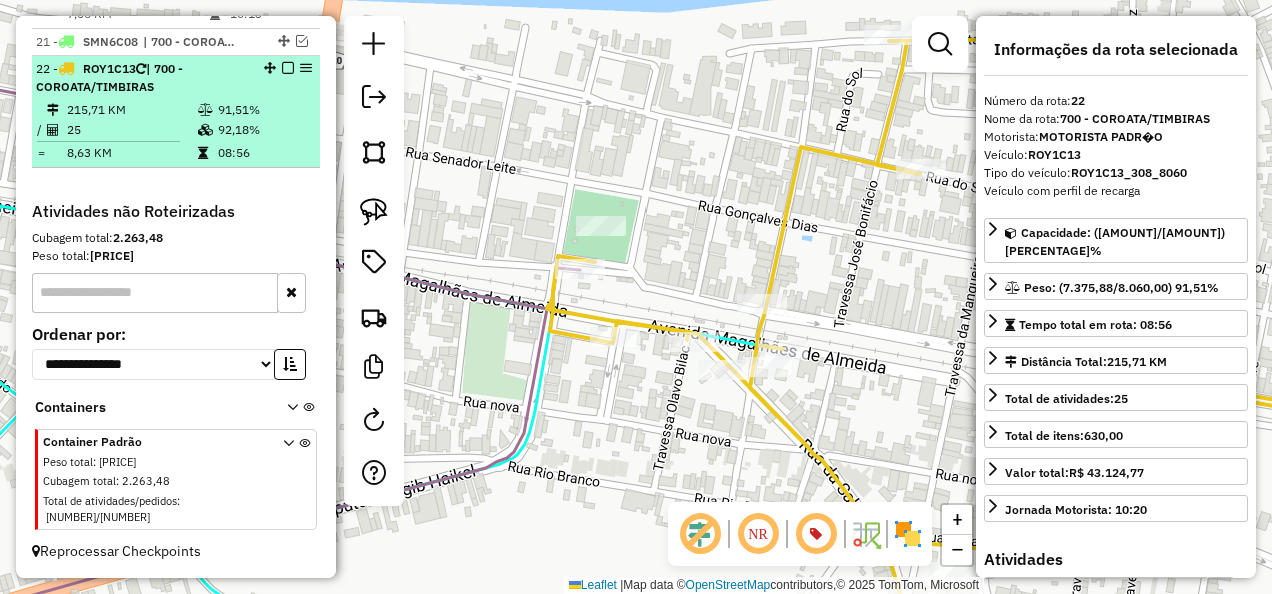 click on "22 -       ROY1C13   | 700 - COROATA/TIMBIRAS  215,71 KM   91,51%  /  25   92,18%     =  8,63 KM   08:56" at bounding box center [176, 112] 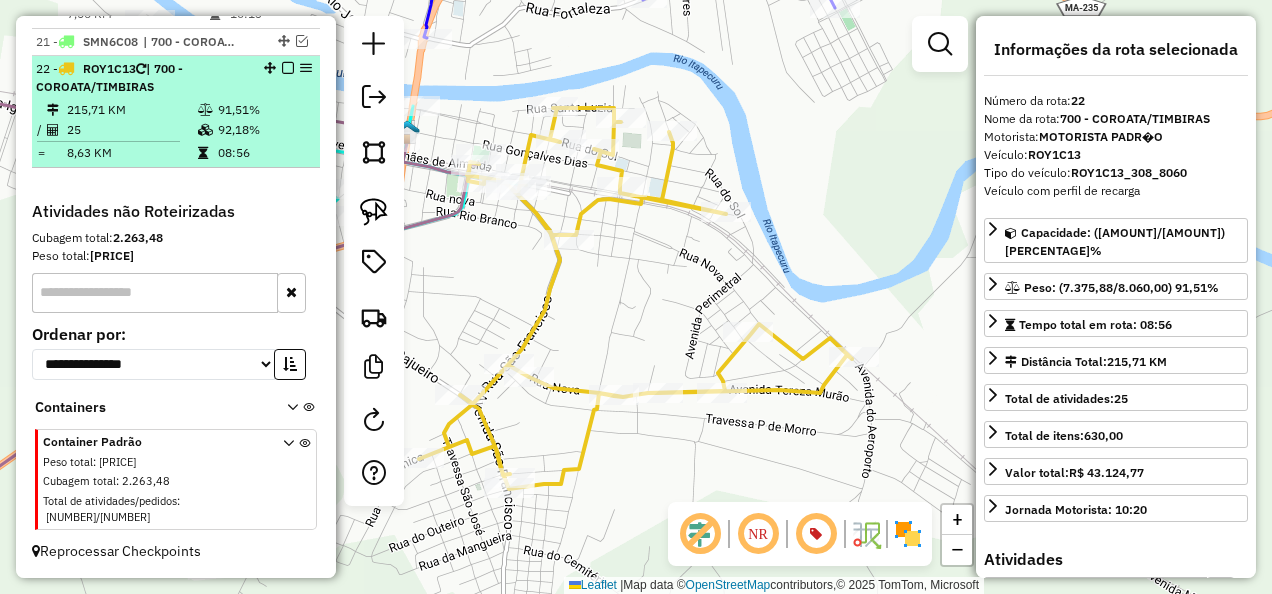 click at bounding box center (288, 68) 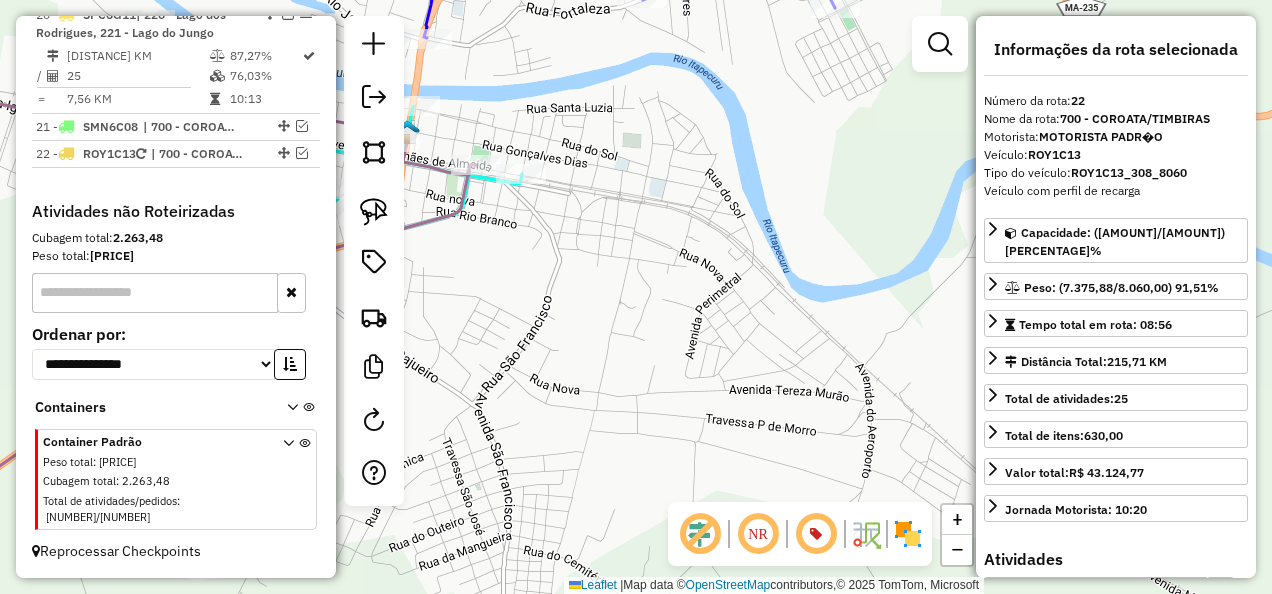 scroll, scrollTop: 3010, scrollLeft: 0, axis: vertical 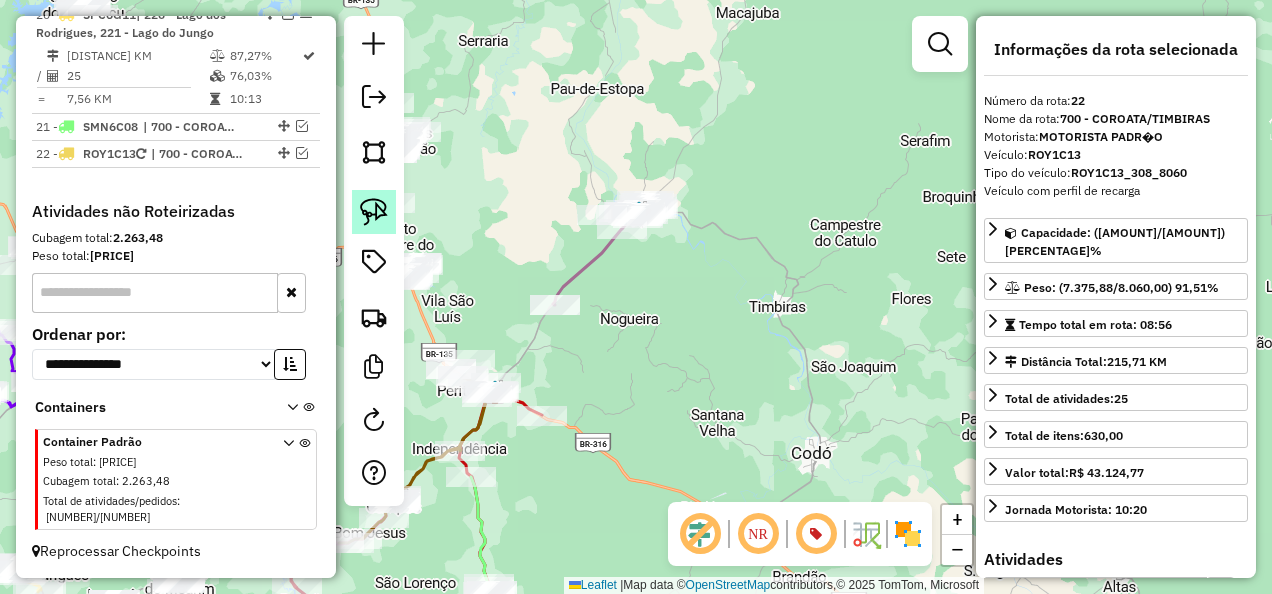 click 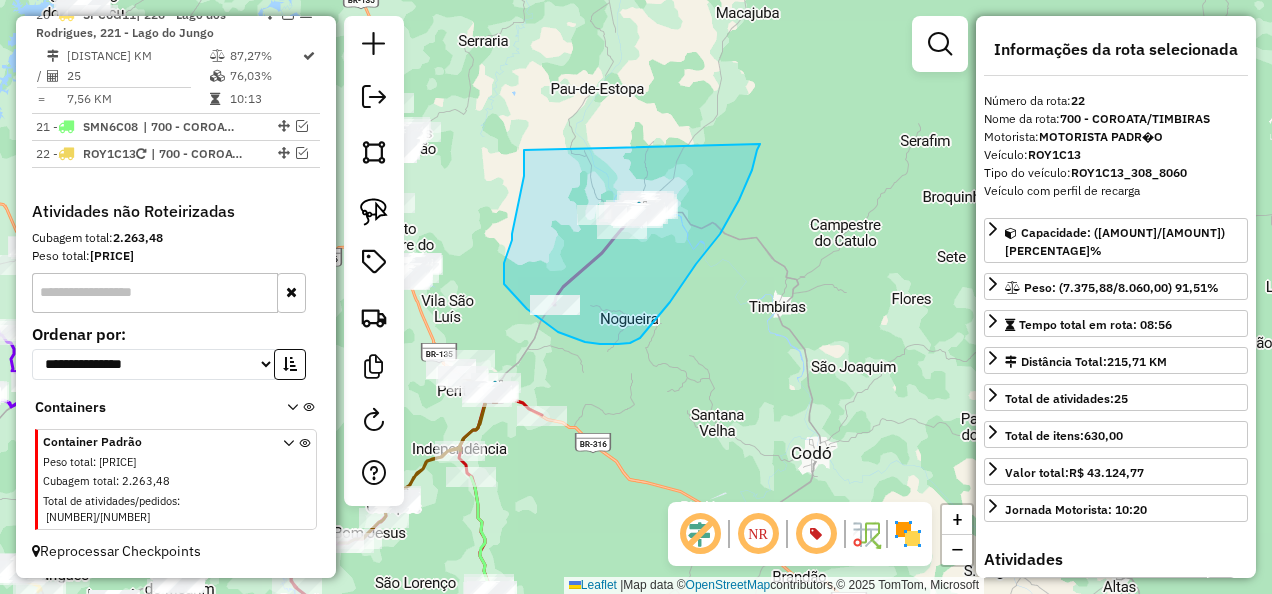 drag, startPoint x: 524, startPoint y: 150, endPoint x: 760, endPoint y: 144, distance: 236.07626 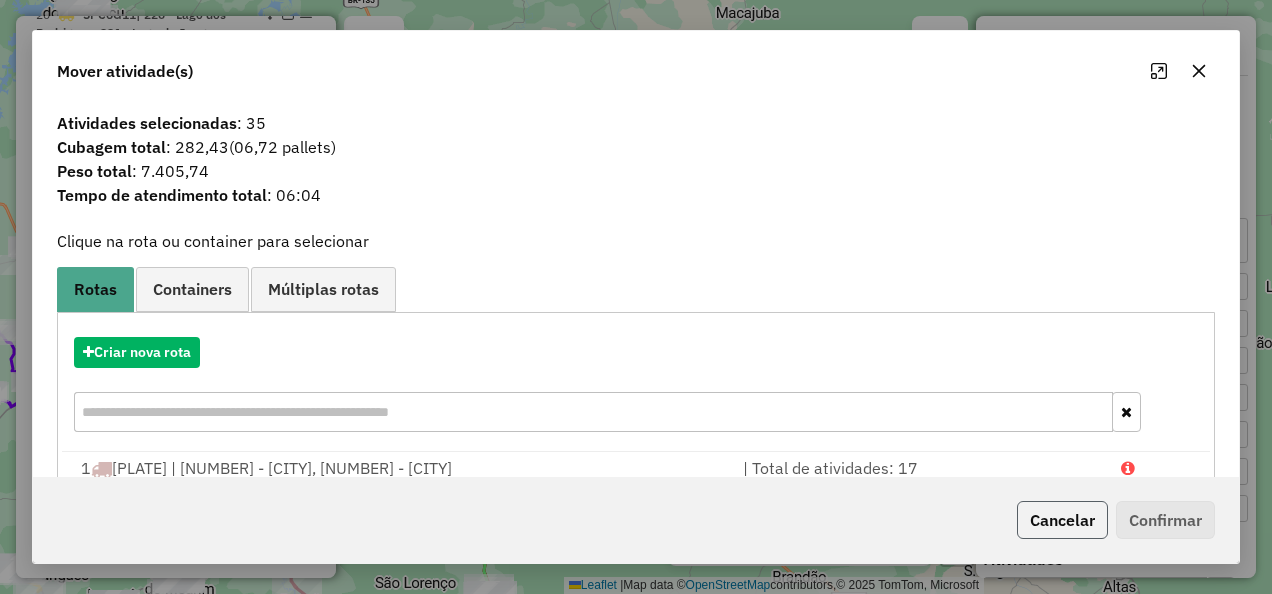 click on "Cancelar" 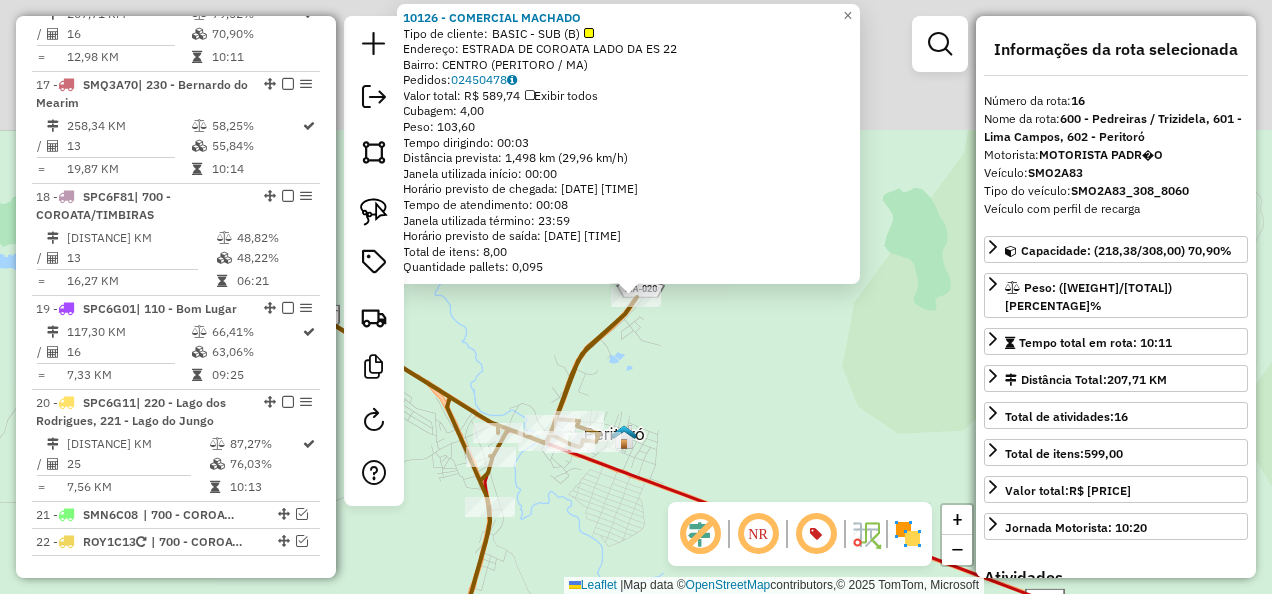 scroll, scrollTop: 2568, scrollLeft: 0, axis: vertical 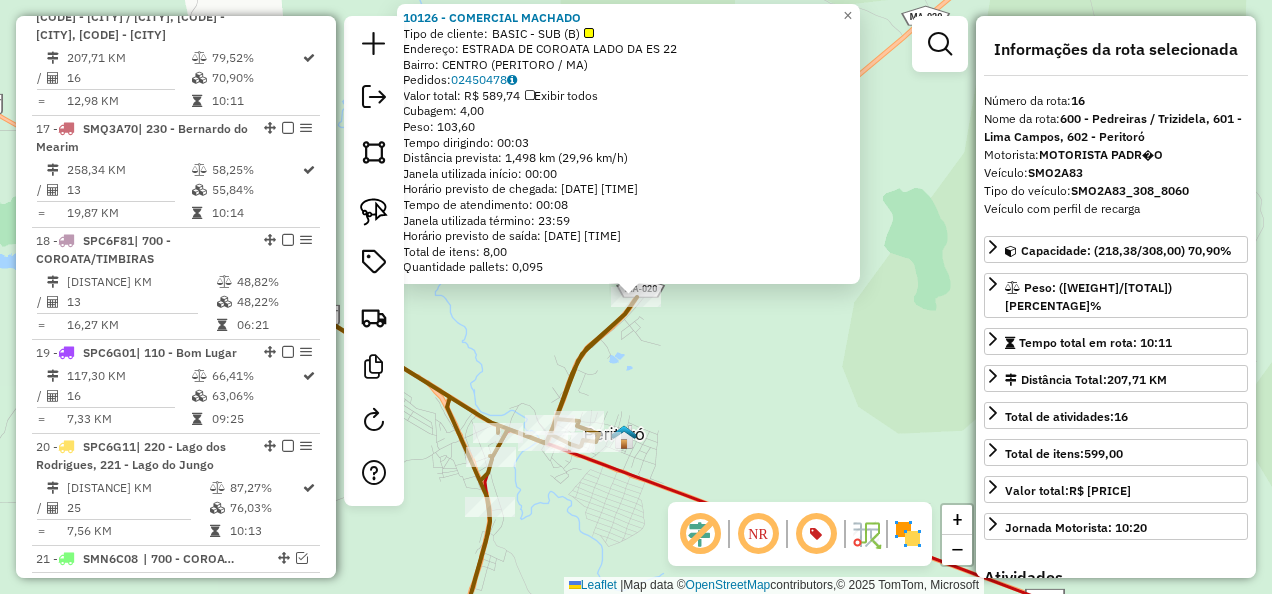 click on "10126 - COMERCIAL MACHADO  Tipo de cliente:   BASIC - SUB (B)   Endereço:  ESTRADA DE COROATA  LADO DA ES 22   Bairro: CENTRO (PERITORO / MA)   Pedidos:  02450478   Valor total: R$ 589,74   Exibir todos   Cubagem: 4,00  Peso: 103,60  Tempo dirigindo: 00:03   Distância prevista: 1,498 km (29,96 km/h)   Janela utilizada início: 00:00   Horário previsto de chegada: 04/08/2025 12:45   Tempo de atendimento: 00:08   Janela utilizada término: 23:59   Horário previsto de saída: 04/08/2025 12:53   Total de itens: 8,00   Quantidade pallets: 0,095  × Janela de atendimento Grade de atendimento Capacidade Transportadoras Veículos Cliente Pedidos  Rotas Selecione os dias de semana para filtrar as janelas de atendimento  Seg   Ter   Qua   Qui   Sex   Sáb   Dom  Informe o período da janela de atendimento: De: Até:  Filtrar exatamente a janela do cliente  Considerar janela de atendimento padrão  Selecione os dias de semana para filtrar as grades de atendimento  Seg   Ter   Qua   Qui   Sex   Sáb   Dom   De:  De:" 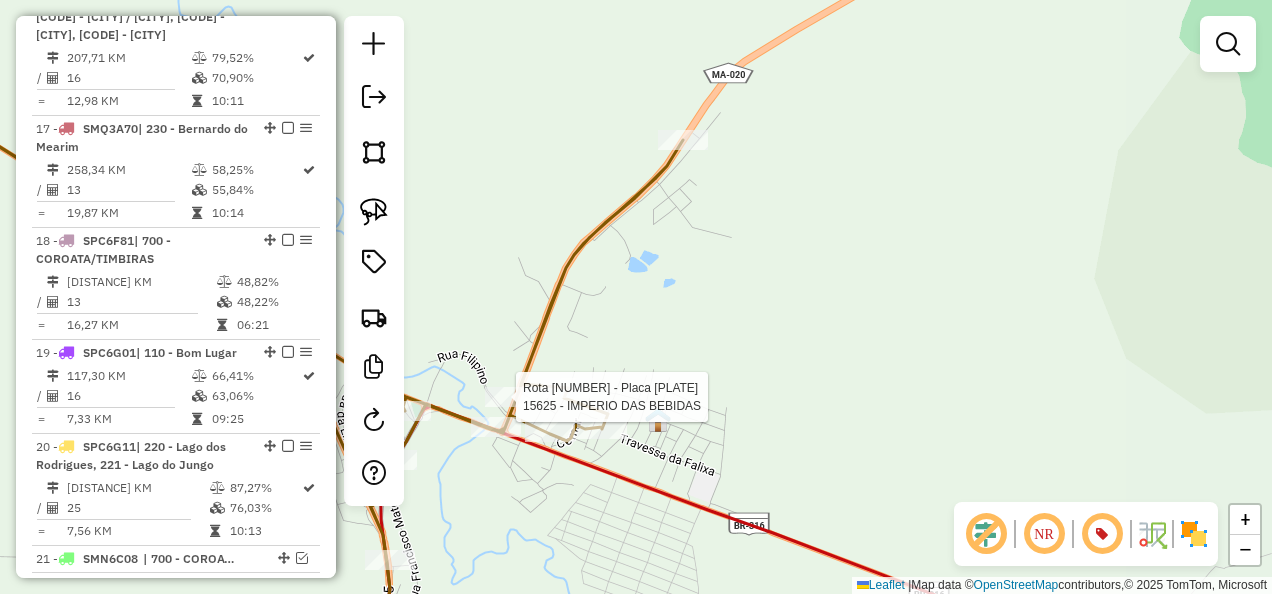 select on "**********" 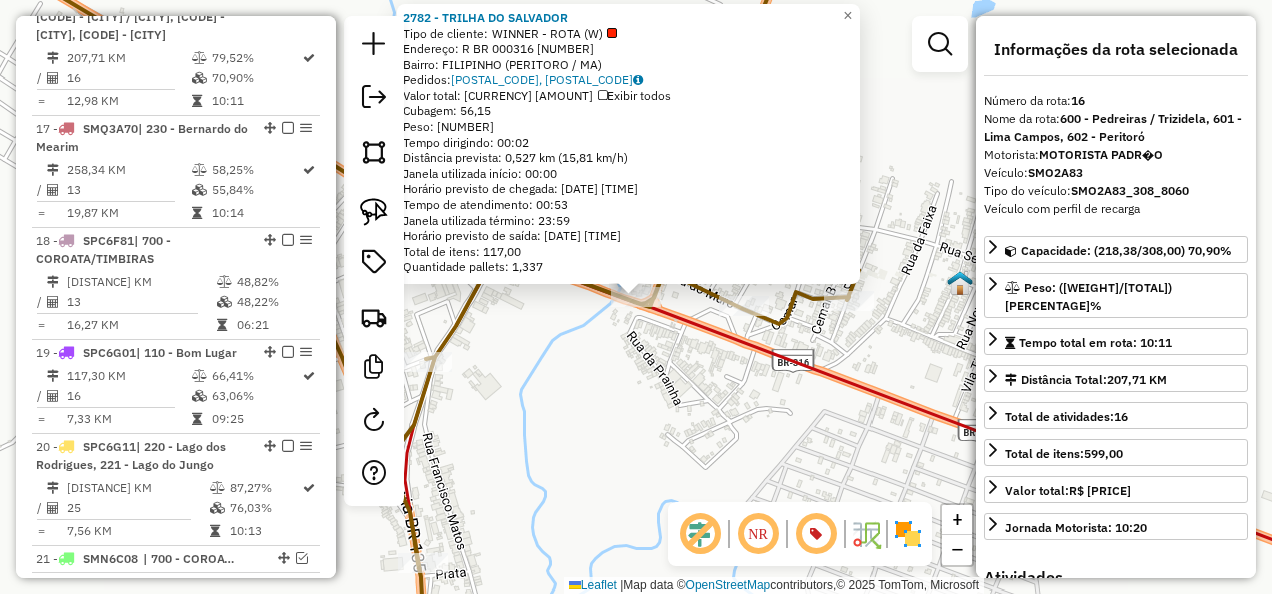 click on "Rota 16 - Placa SMO2A83  2782 - TRILHA DO SALVADOR 2782 - TRILHA DO SALVADOR  Tipo de cliente:   WINNER - ROTA (W)   Endereço: R   BR 000316                     316   Bairro: FILIPINHO (PERITORO / MA)   Pedidos:  02451023, 02451024   Valor total: R$ 8.754,28   Exibir todos   Cubagem: 56,15  Peso: 1.711,23  Tempo dirigindo: 00:02   Distância prevista: 0,527 km (15,81 km/h)   Janela utilizada início: 00:00   Horário previsto de chegada: 04/08/2025 10:55   Tempo de atendimento: 00:53   Janela utilizada término: 23:59   Horário previsto de saída: 04/08/2025 11:48   Total de itens: 117,00   Quantidade pallets: 1,337  × Janela de atendimento Grade de atendimento Capacidade Transportadoras Veículos Cliente Pedidos  Rotas Selecione os dias de semana para filtrar as janelas de atendimento  Seg   Ter   Qua   Qui   Sex   Sáb   Dom  Informe o período da janela de atendimento: De: Até:  Filtrar exatamente a janela do cliente  Considerar janela de atendimento padrão   Seg   Ter   Qua   Qui   Sex   Sáb   Dom" 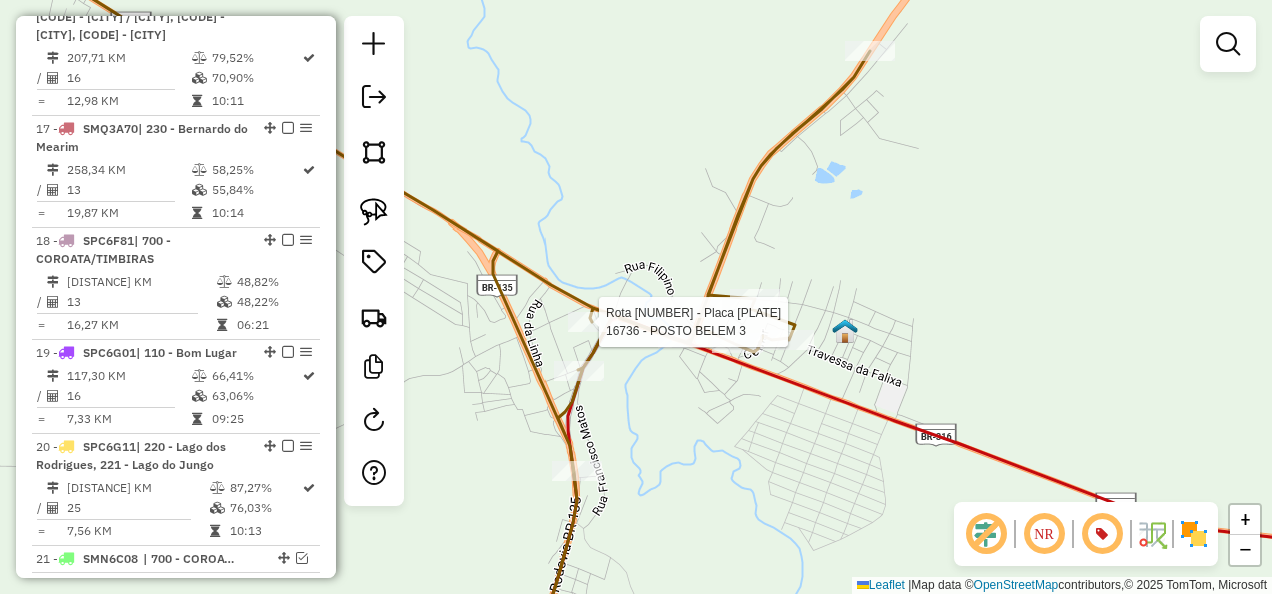 select on "**********" 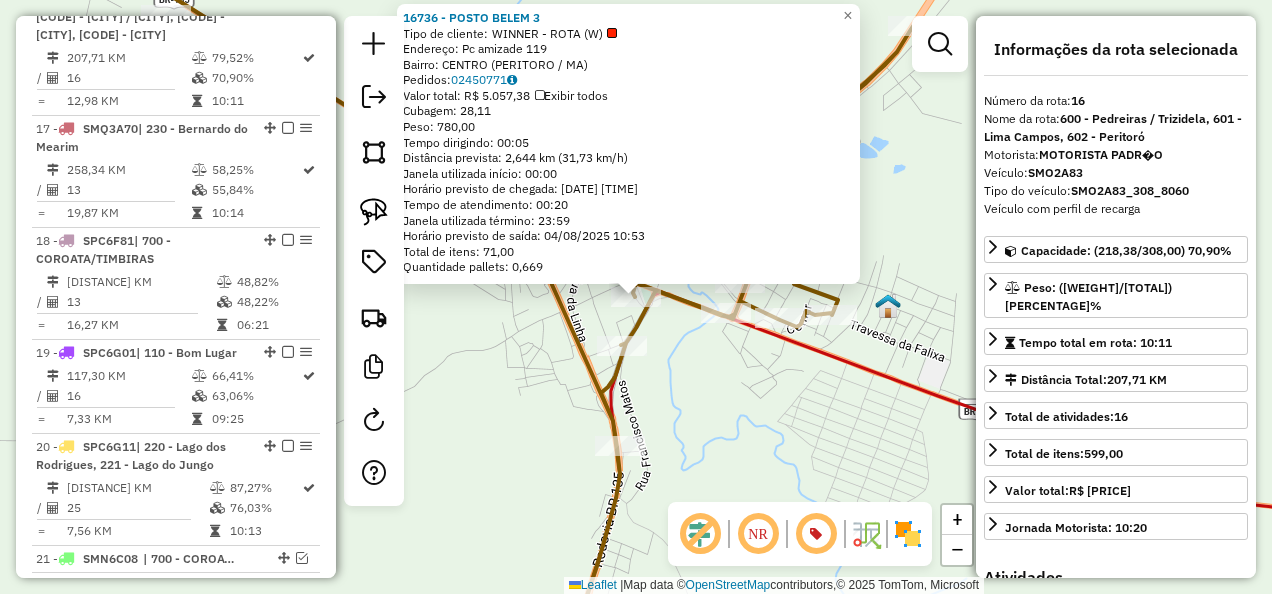 click on "16736 - POSTO BELEM 3  Tipo de cliente:   WINNER - ROTA (W)   Endereço:  Pc amizade 119   Bairro: CENTRO (PERITORO / MA)   Pedidos:  02450771   Valor total: R$ 5.057,38   Exibir todos   Cubagem: 28,11  Peso: 780,00  Tempo dirigindo: 00:05   Distância prevista: 2,644 km (31,73 km/h)   Janela utilizada início: 00:00   Horário previsto de chegada: 04/08/2025 10:33   Tempo de atendimento: 00:20   Janela utilizada término: 23:59   Horário previsto de saída: 04/08/2025 10:53   Total de itens: 71,00   Quantidade pallets: 0,669  × Janela de atendimento Grade de atendimento Capacidade Transportadoras Veículos Cliente Pedidos  Rotas Selecione os dias de semana para filtrar as janelas de atendimento  Seg   Ter   Qua   Qui   Sex   Sáb   Dom  Informe o período da janela de atendimento: De: Até:  Filtrar exatamente a janela do cliente  Considerar janela de atendimento padrão  Selecione os dias de semana para filtrar as grades de atendimento  Seg   Ter   Qua   Qui   Sex   Sáb   Dom   Peso mínimo:   De:   De:" 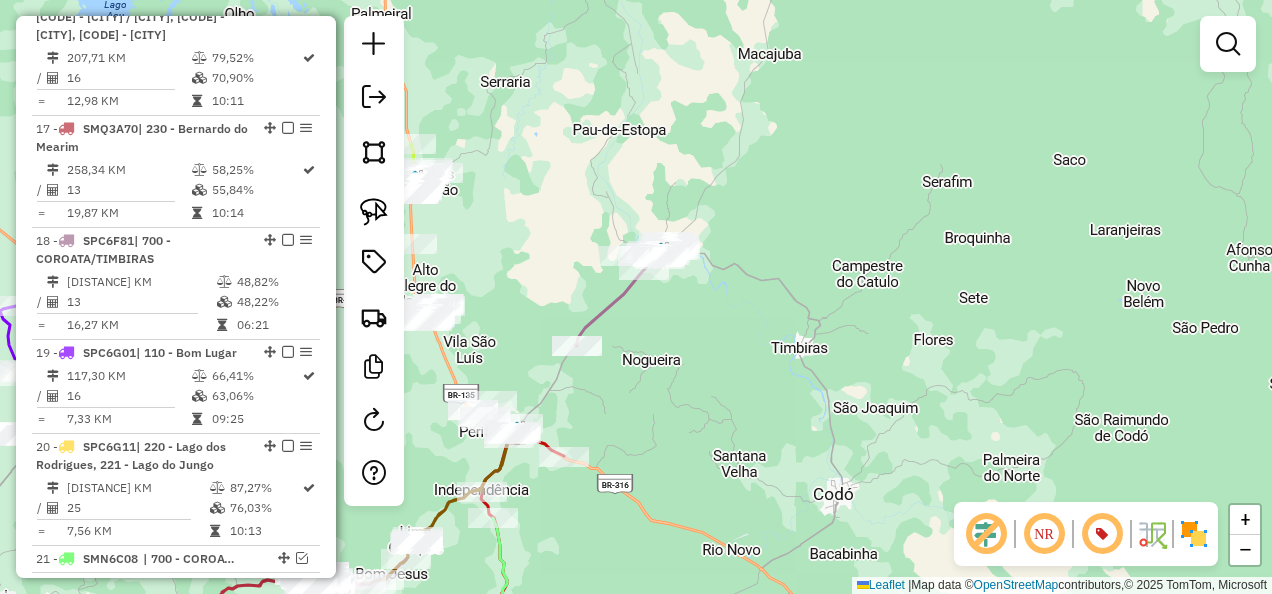 drag, startPoint x: 695, startPoint y: 326, endPoint x: 678, endPoint y: 367, distance: 44.38468 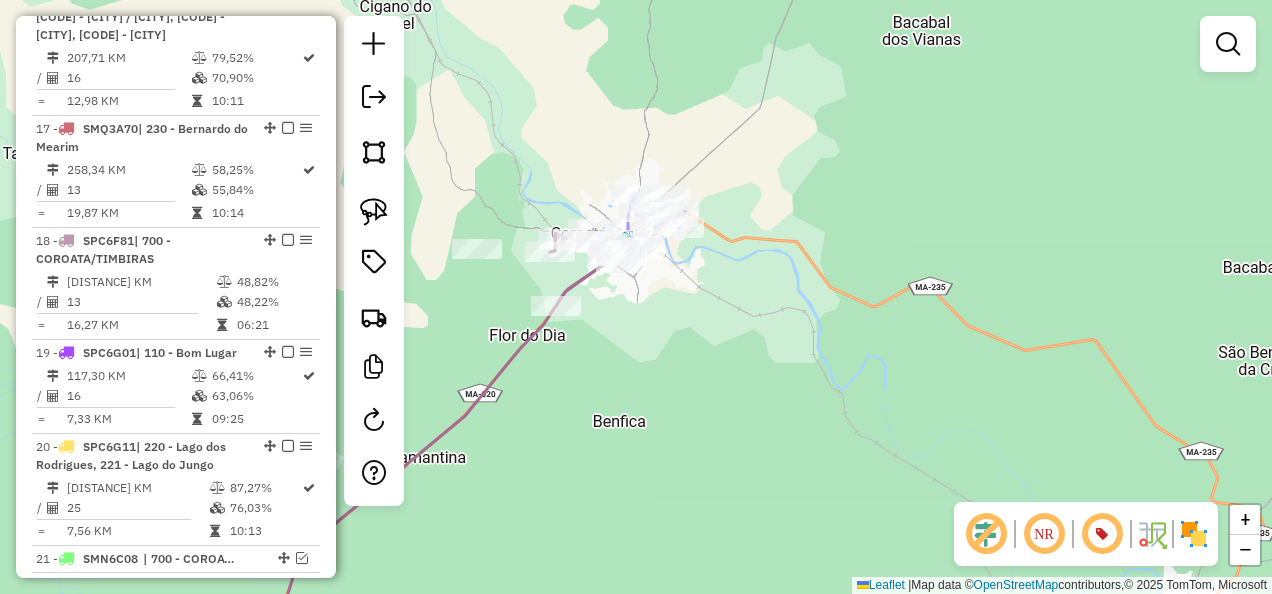 drag, startPoint x: 642, startPoint y: 372, endPoint x: 792, endPoint y: 176, distance: 246.81168 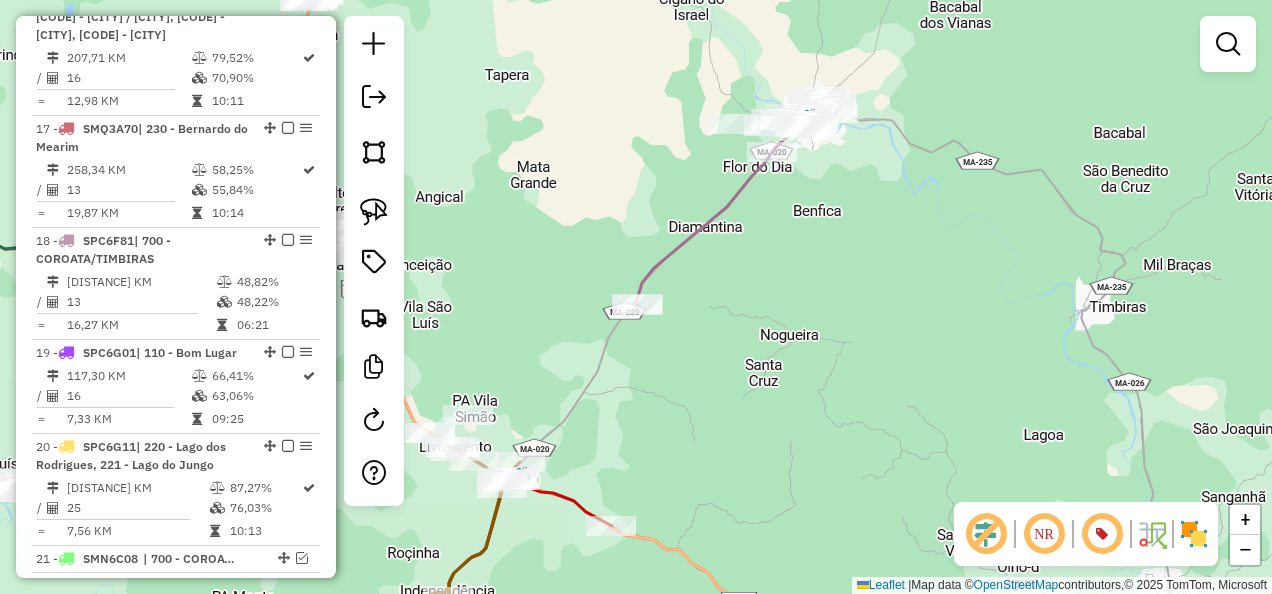 drag, startPoint x: 746, startPoint y: 286, endPoint x: 765, endPoint y: 287, distance: 19.026299 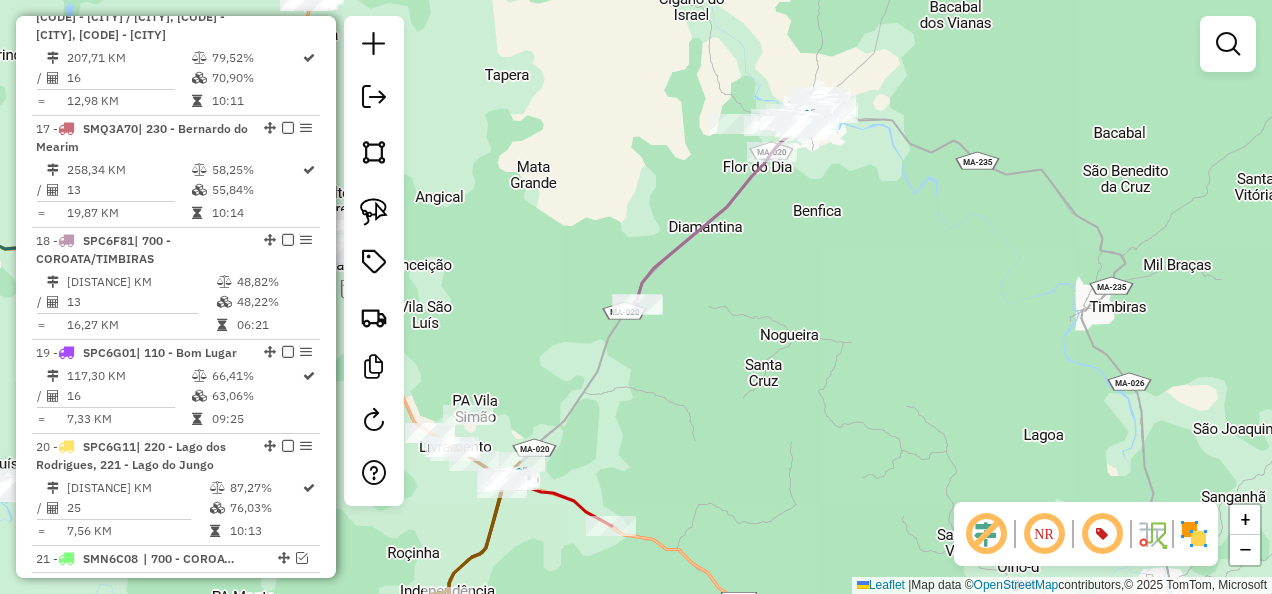 drag, startPoint x: 760, startPoint y: 297, endPoint x: 702, endPoint y: 404, distance: 121.70867 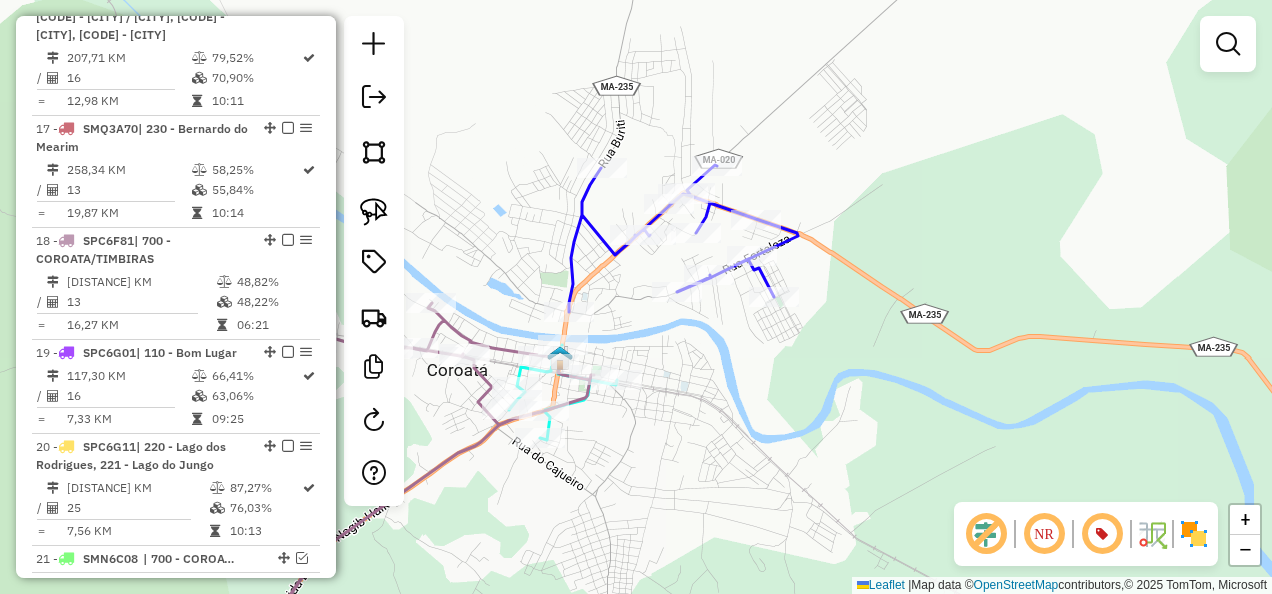 drag, startPoint x: 763, startPoint y: 385, endPoint x: 722, endPoint y: 366, distance: 45.188496 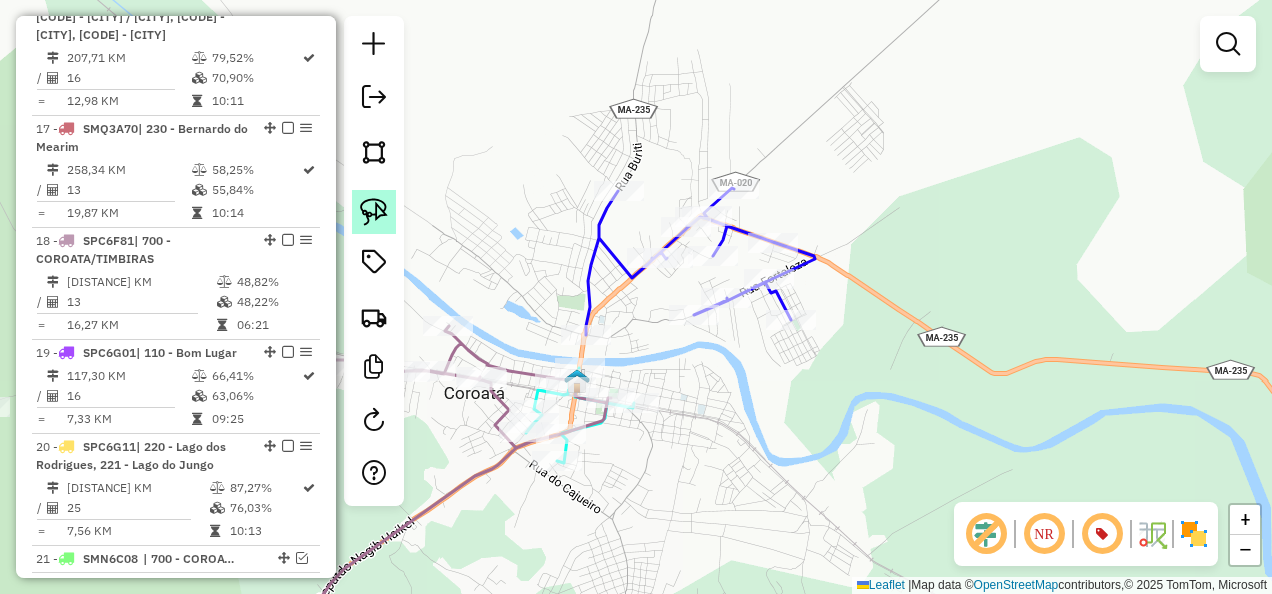 click 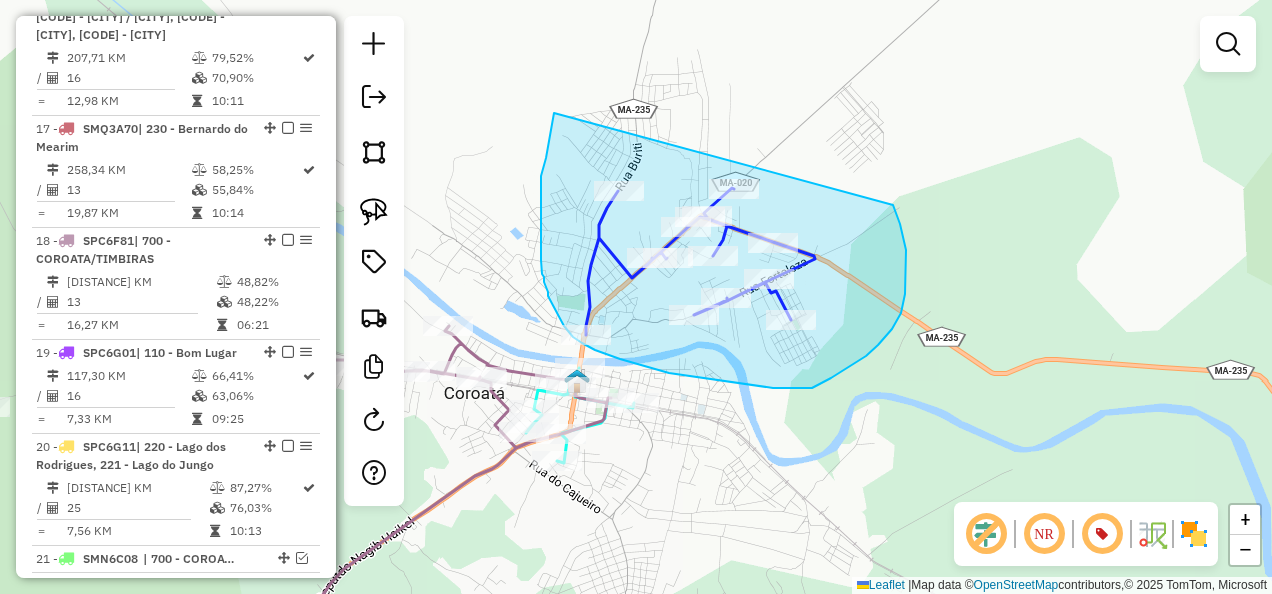 drag, startPoint x: 553, startPoint y: 124, endPoint x: 886, endPoint y: 193, distance: 340.07352 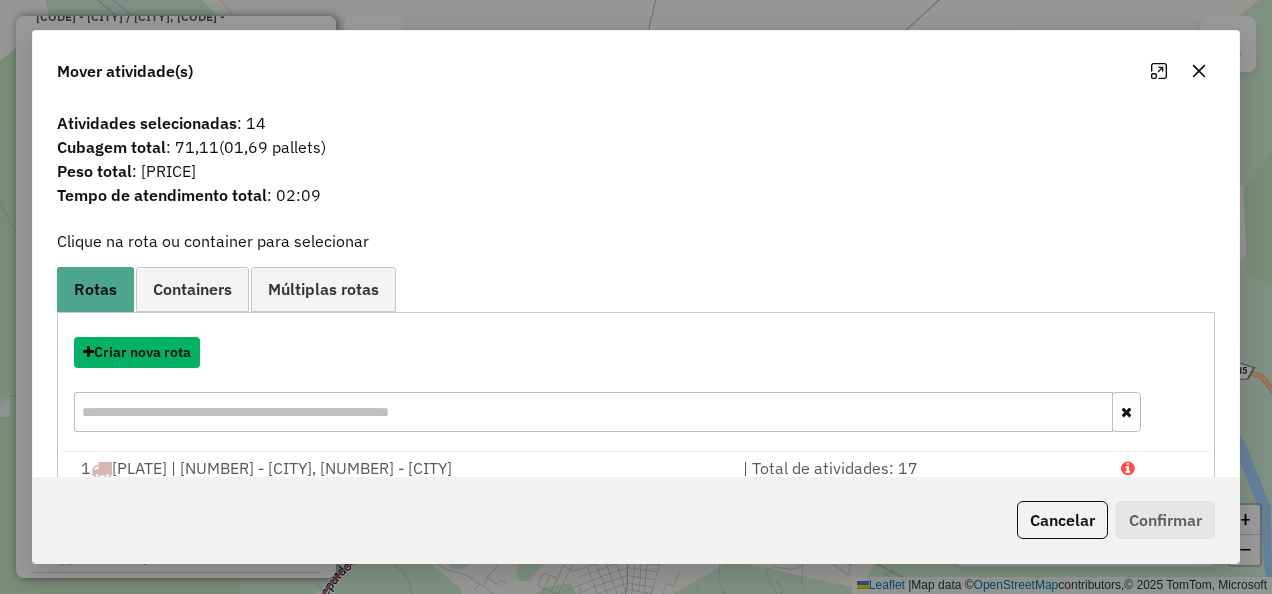 click on "Criar nova rota" at bounding box center [137, 352] 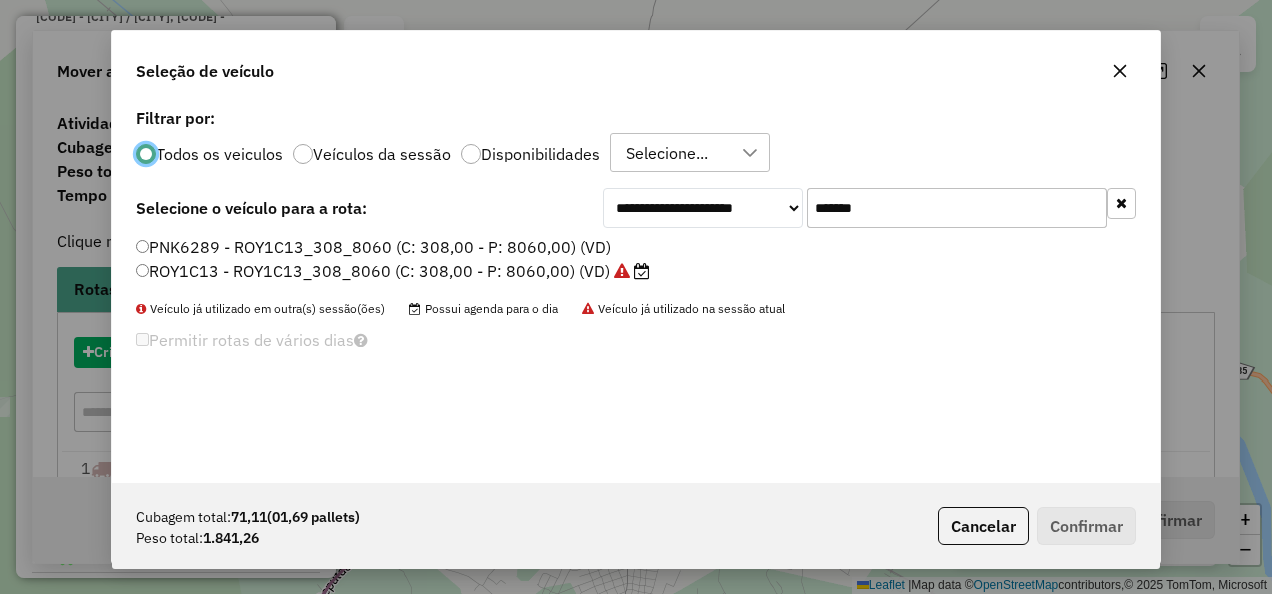 scroll, scrollTop: 11, scrollLeft: 6, axis: both 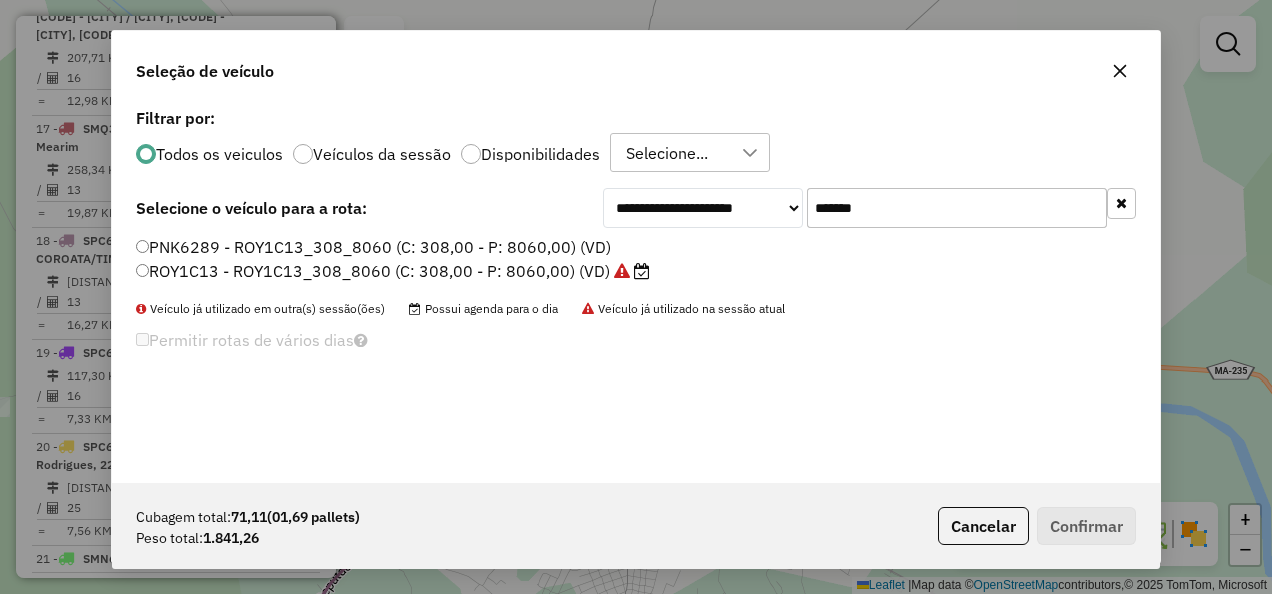 drag, startPoint x: 964, startPoint y: 201, endPoint x: 634, endPoint y: 296, distance: 343.4021 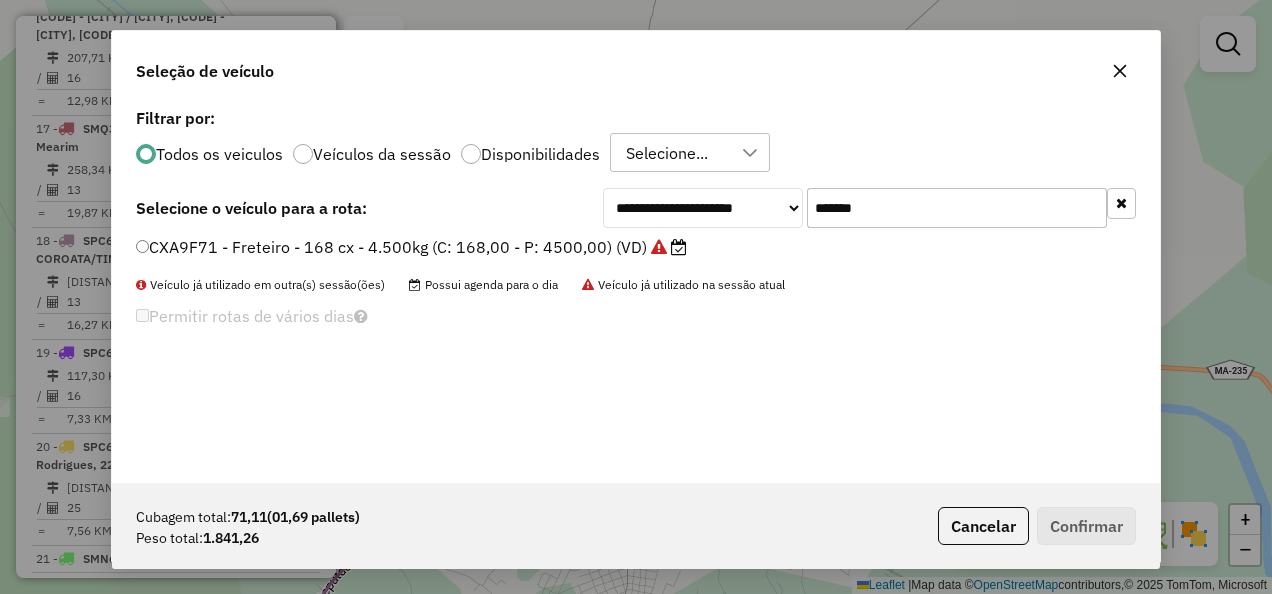 type on "*******" 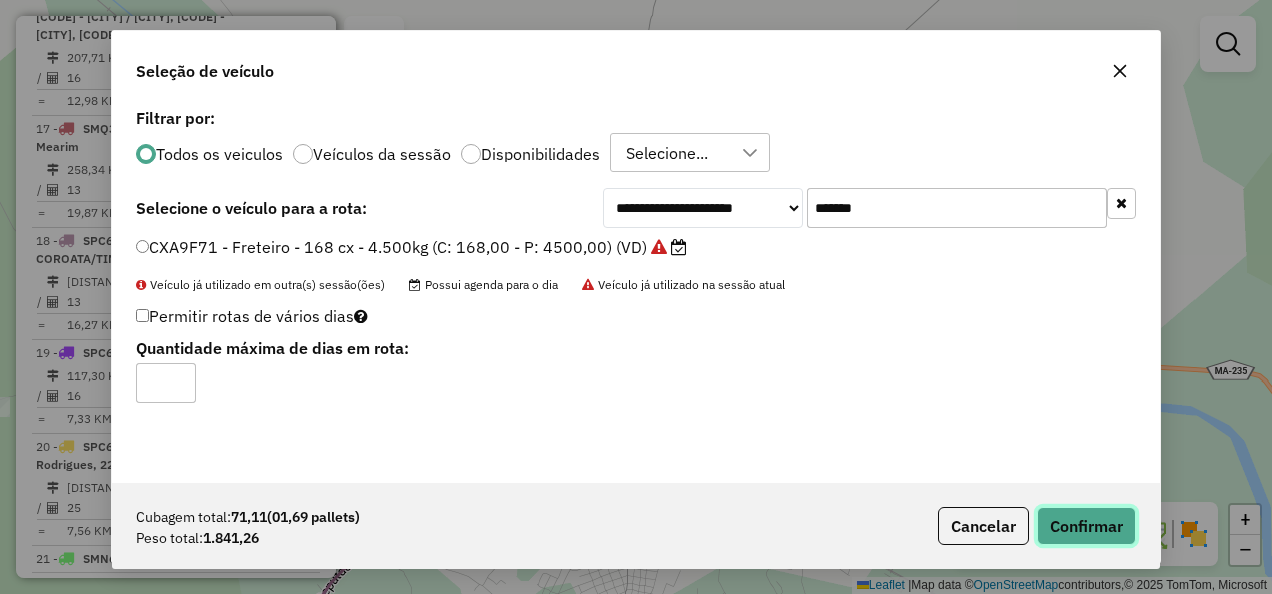 click on "Confirmar" 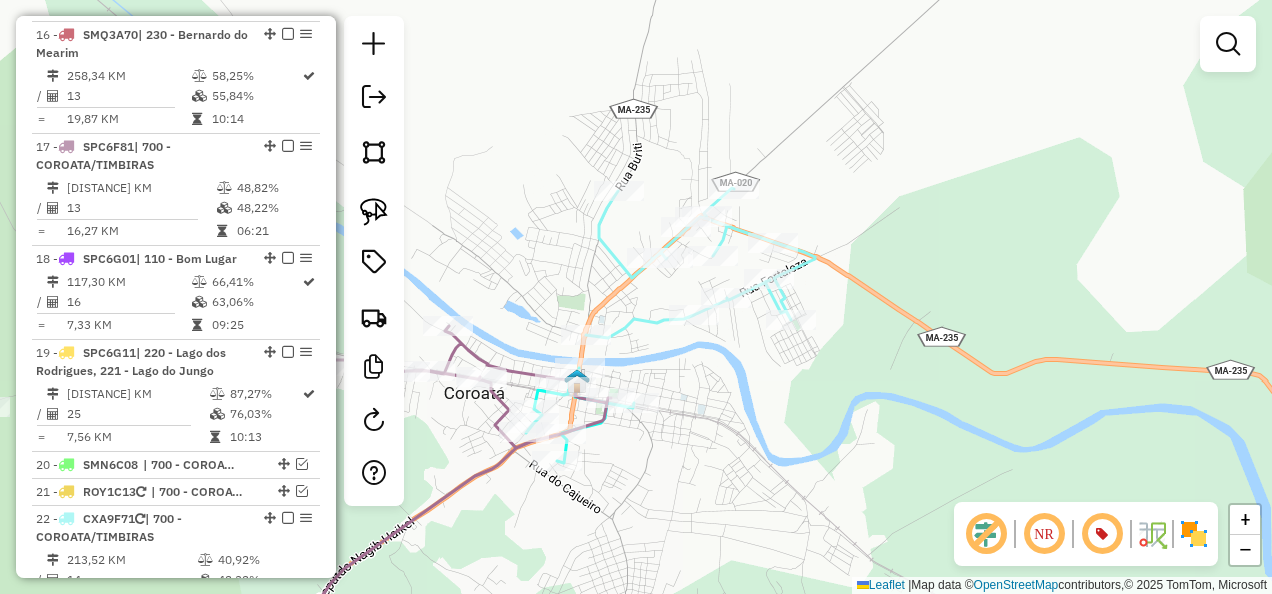 scroll, scrollTop: 2456, scrollLeft: 0, axis: vertical 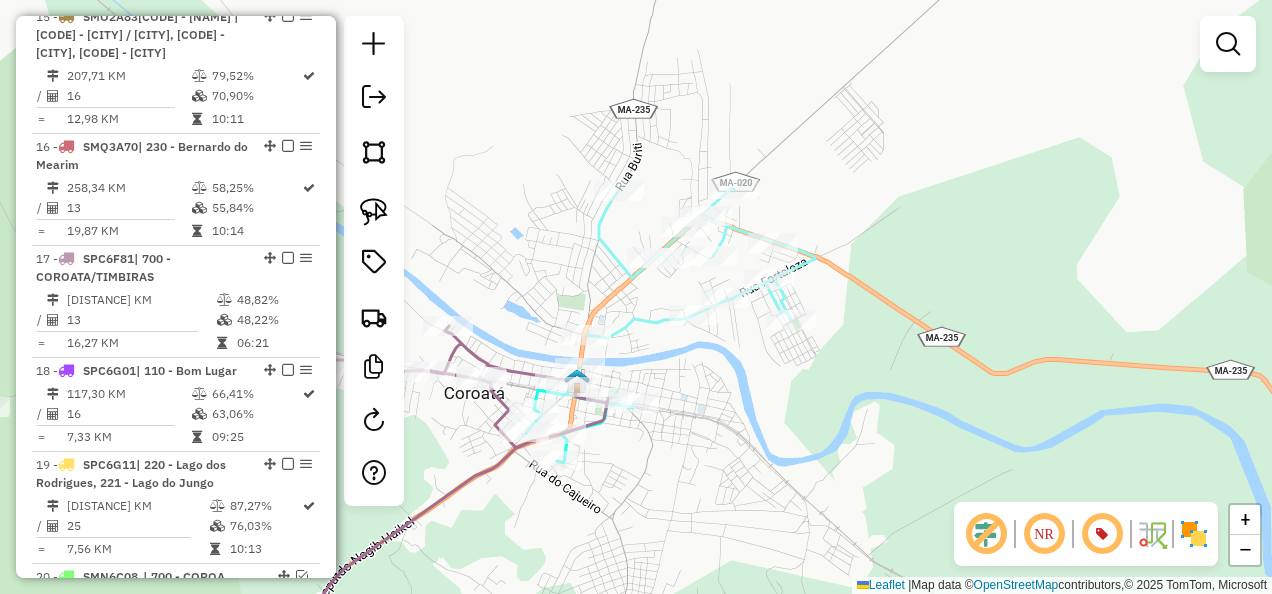 select on "**********" 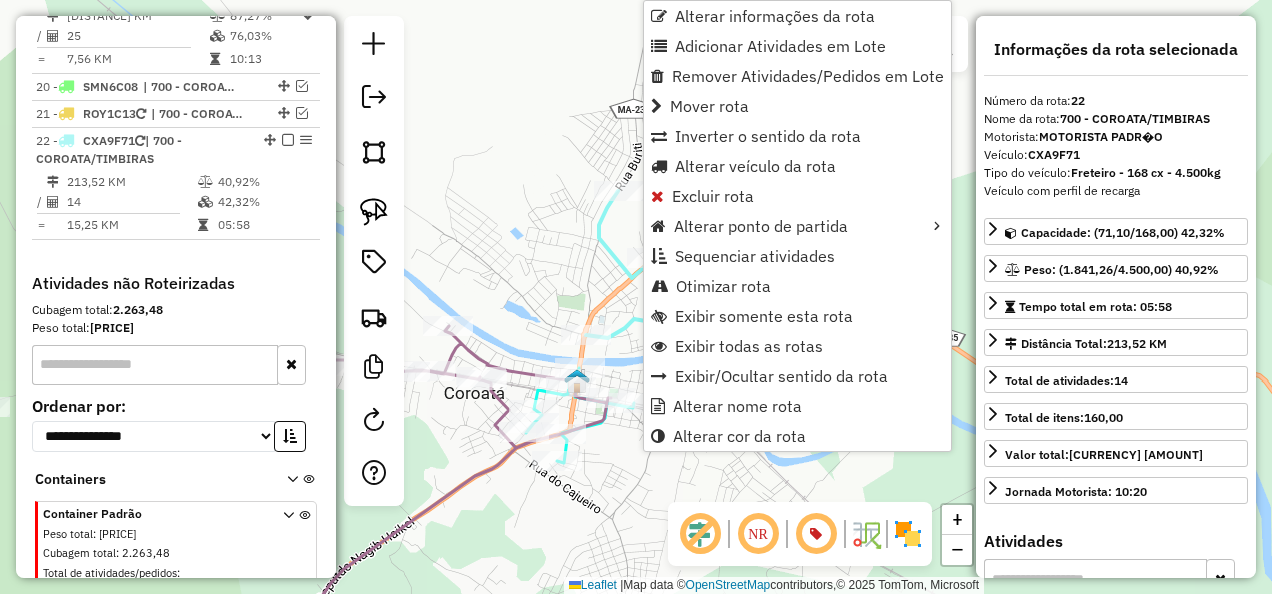 scroll, scrollTop: 3010, scrollLeft: 0, axis: vertical 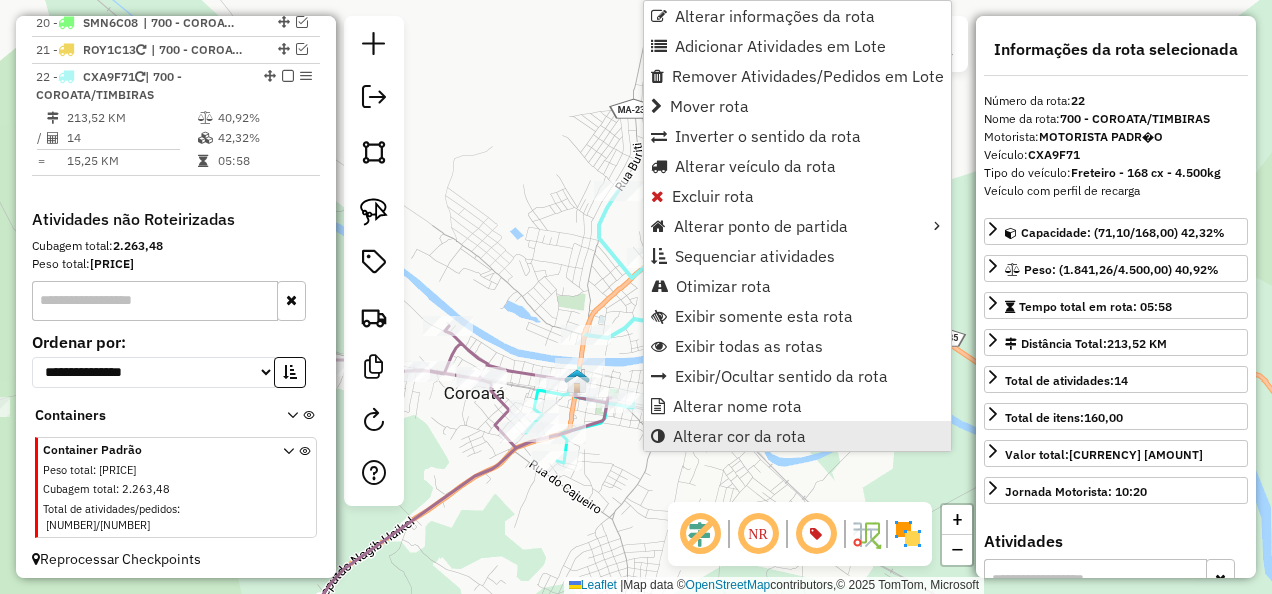 click on "Alterar cor da rota" at bounding box center [739, 436] 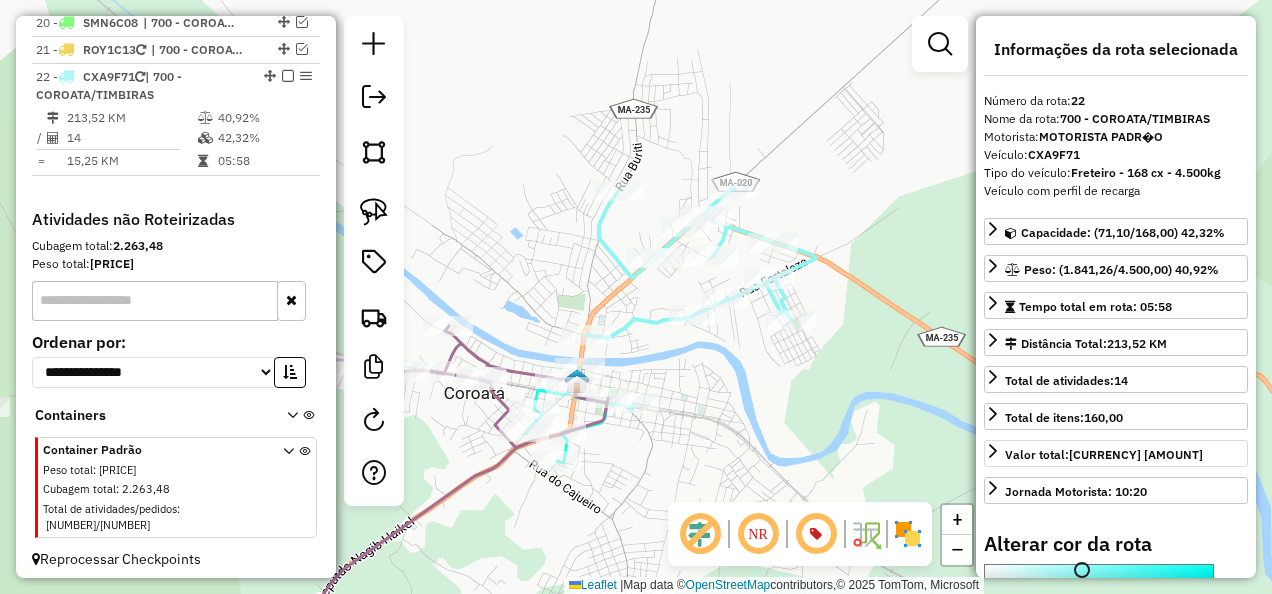 scroll, scrollTop: 300, scrollLeft: 0, axis: vertical 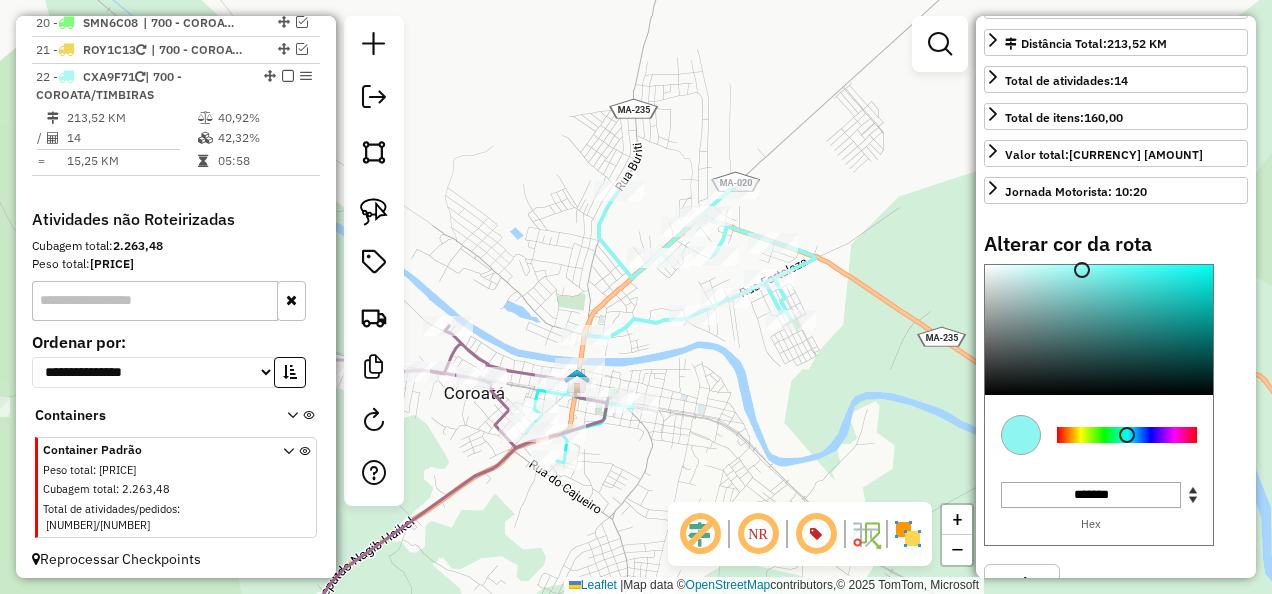 type on "*******" 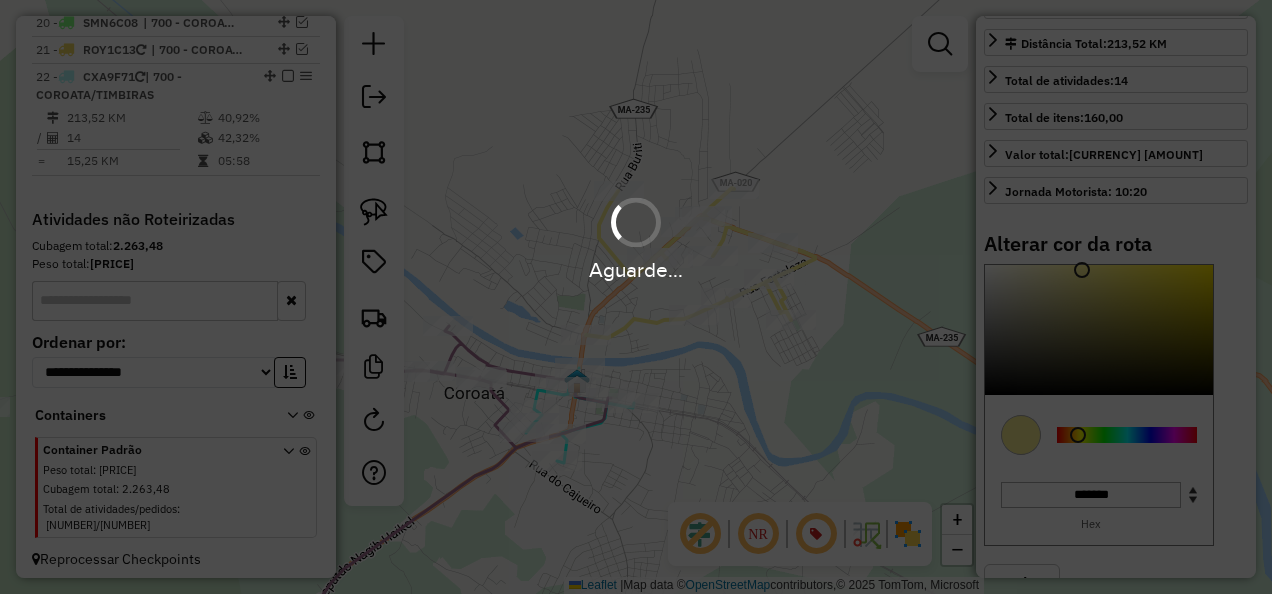click on "Janela de atendimento Grade de atendimento Capacidade Transportadoras Veículos Cliente Pedidos  Rotas Selecione os dias de semana para filtrar as janelas de atendimento  Seg   Ter   Qua   Qui   Sex   Sáb   Dom  Informe o período da janela de atendimento: De: Até:  Filtrar exatamente a janela do cliente  Considerar janela de atendimento padrão  Selecione os dias de semana para filtrar as grades de atendimento  Seg   Ter   Qua   Qui   Sex   Sáb   Dom   Considerar clientes sem dia de atendimento cadastrado  Clientes fora do dia de atendimento selecionado Filtrar as atividades entre os valores definidos abaixo:  Peso mínimo:   Peso máximo:   Cubagem mínima:   Cubagem máxima:   De:   Até:  Filtrar as atividades entre o tempo de atendimento definido abaixo:  De:   Até:   Considerar capacidade total dos clientes não roteirizados Transportadora: Selecione um ou mais itens Tipo de veículo: Selecione um ou mais itens Veículo: Selecione um ou mais itens Motorista: Selecione um ou mais itens Nome: Rótulo:" 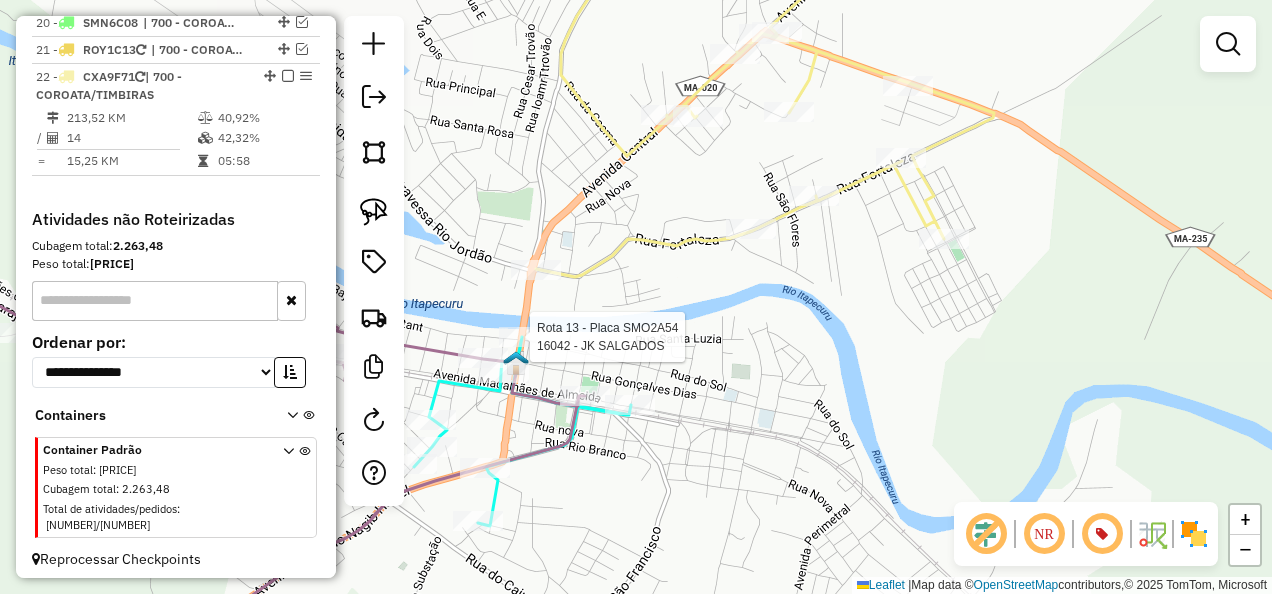 select on "**********" 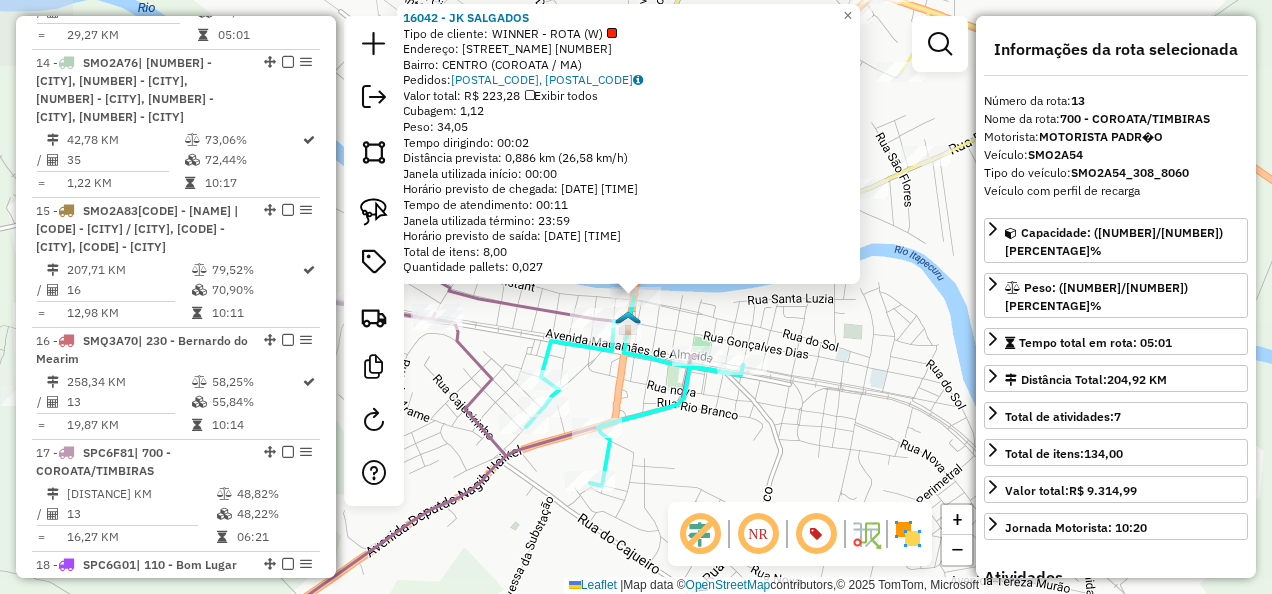 scroll, scrollTop: 2179, scrollLeft: 0, axis: vertical 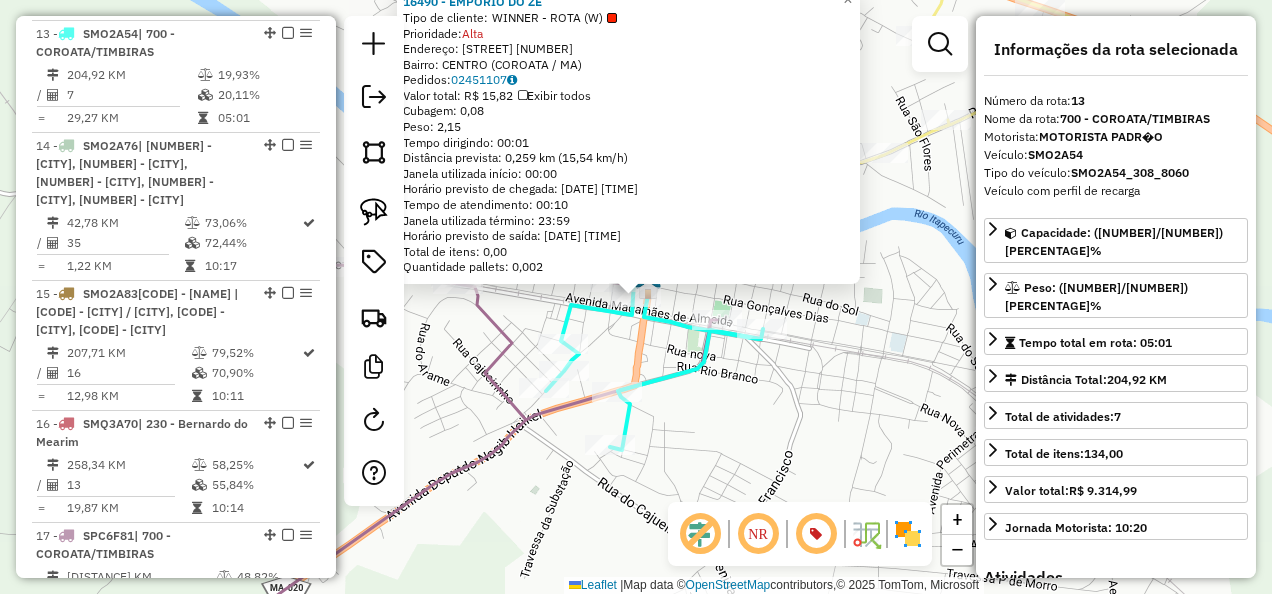 click 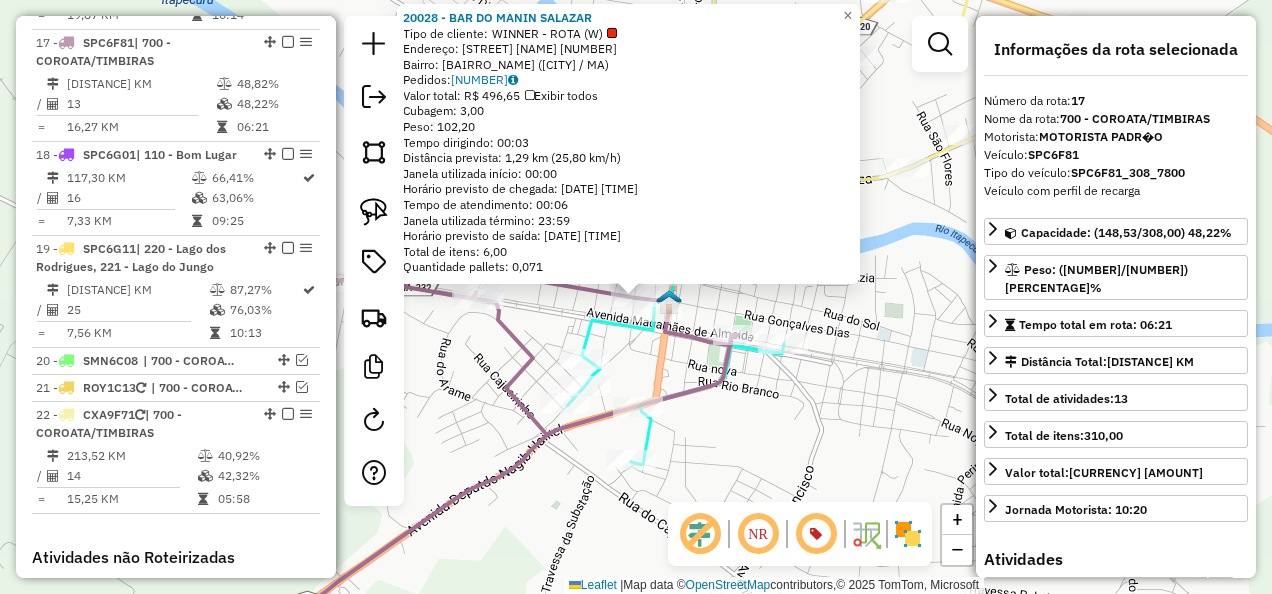 scroll, scrollTop: 2698, scrollLeft: 0, axis: vertical 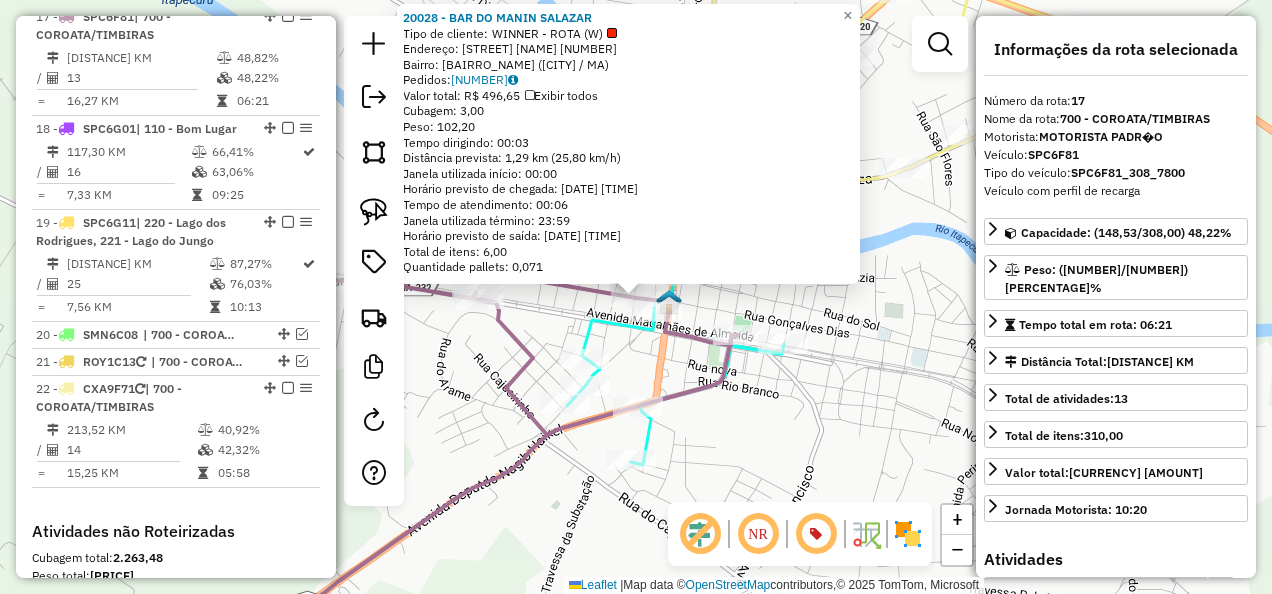 click on "20028 - BAR DO MANIN SALAZAR  Tipo de cliente:   WINNER - ROTA (W)   Endereço:  MUNIZ SALAZAR POV MUNIZ 99   Bairro: POVOADO (COROATA / MA)   Pedidos:  02450529   Valor total: R$ 496,65   Exibir todos   Cubagem: 3,00  Peso: 102,20  Tempo dirigindo: 00:03   Distância prevista: 1,29 km (25,80 km/h)   Janela utilizada início: 00:00   Horário previsto de chegada: 04/08/2025 12:05   Tempo de atendimento: 00:06   Janela utilizada término: 23:59   Horário previsto de saída: 04/08/2025 12:11   Total de itens: 6,00   Quantidade pallets: 0,071  × Janela de atendimento Grade de atendimento Capacidade Transportadoras Veículos Cliente Pedidos  Rotas Selecione os dias de semana para filtrar as janelas de atendimento  Seg   Ter   Qua   Qui   Sex   Sáb   Dom  Informe o período da janela de atendimento: De: Até:  Filtrar exatamente a janela do cliente  Considerar janela de atendimento padrão  Selecione os dias de semana para filtrar as grades de atendimento  Seg   Ter   Qua   Qui   Sex   Sáb   Dom   De:   Até:" 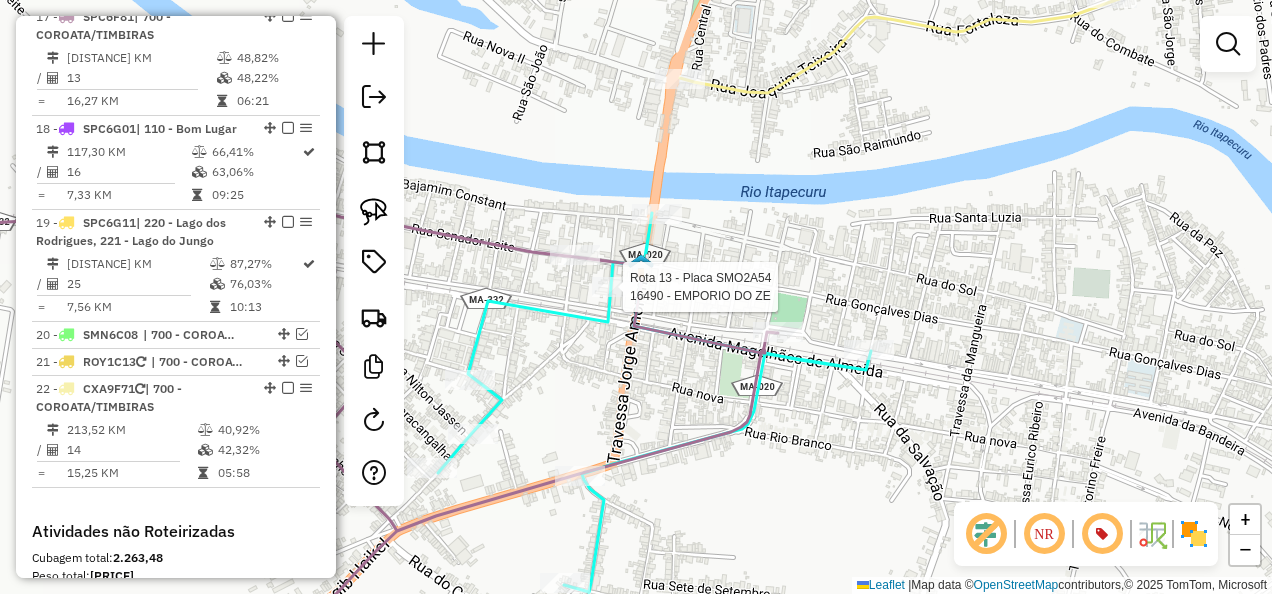 select on "**********" 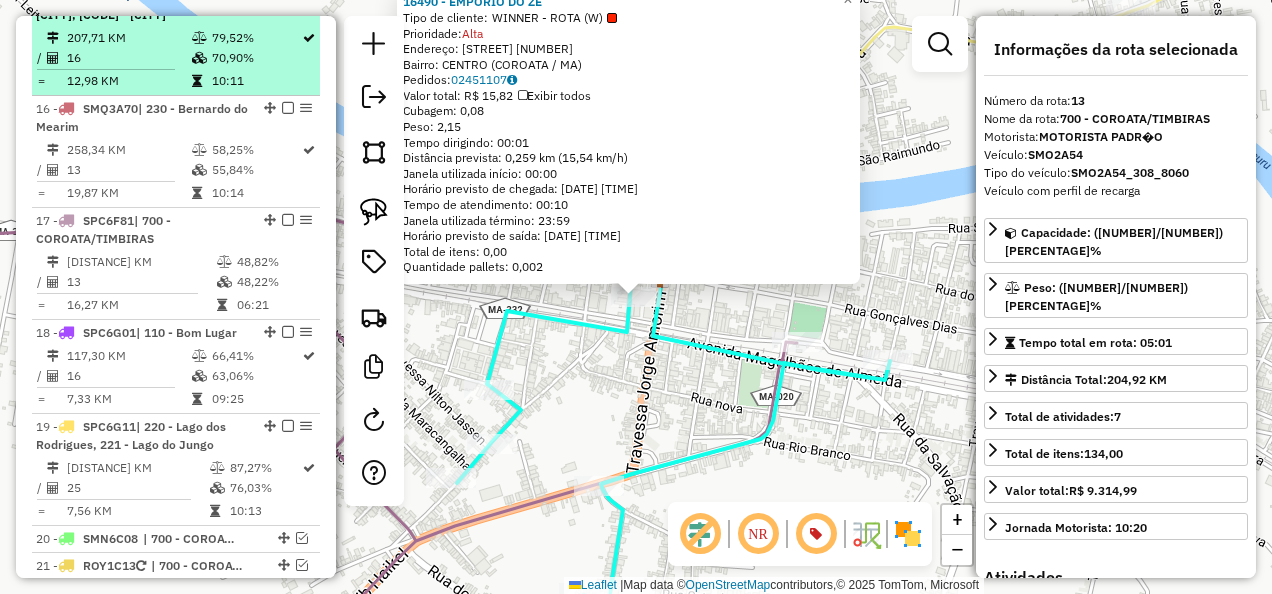 scroll, scrollTop: 2679, scrollLeft: 0, axis: vertical 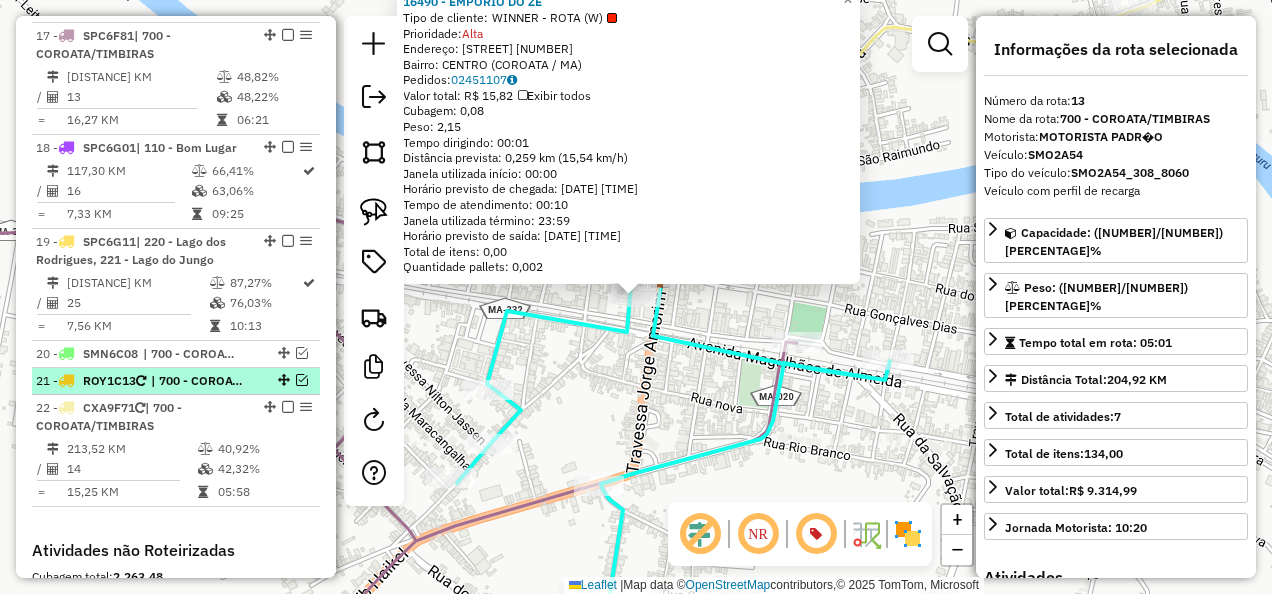 click at bounding box center (302, 380) 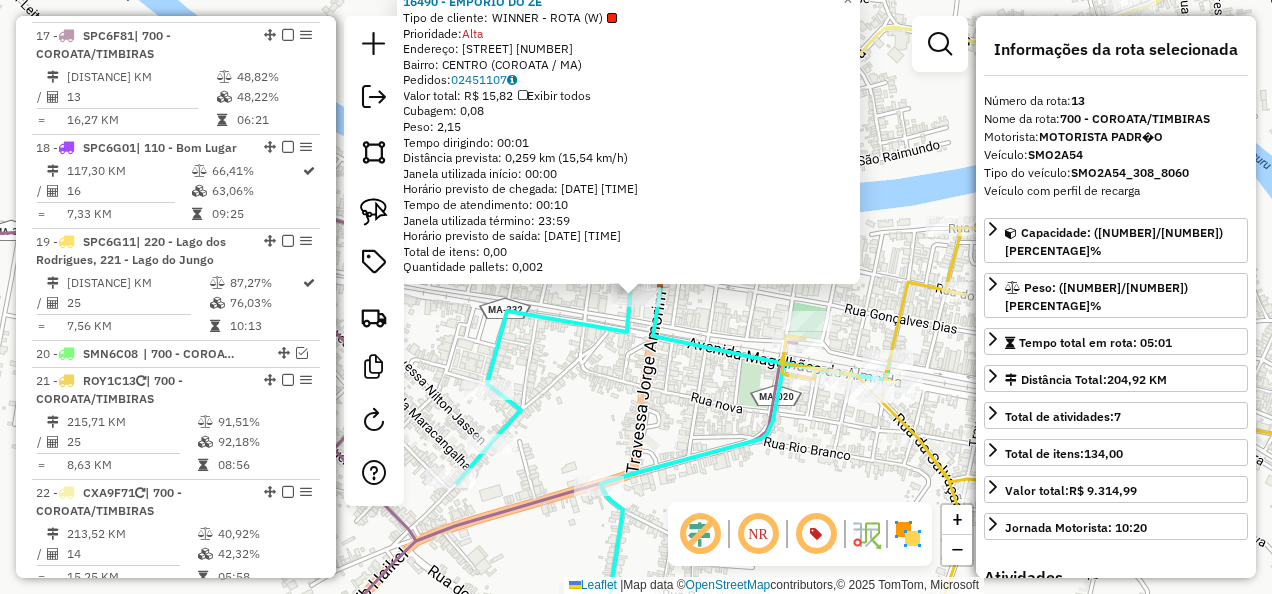 click 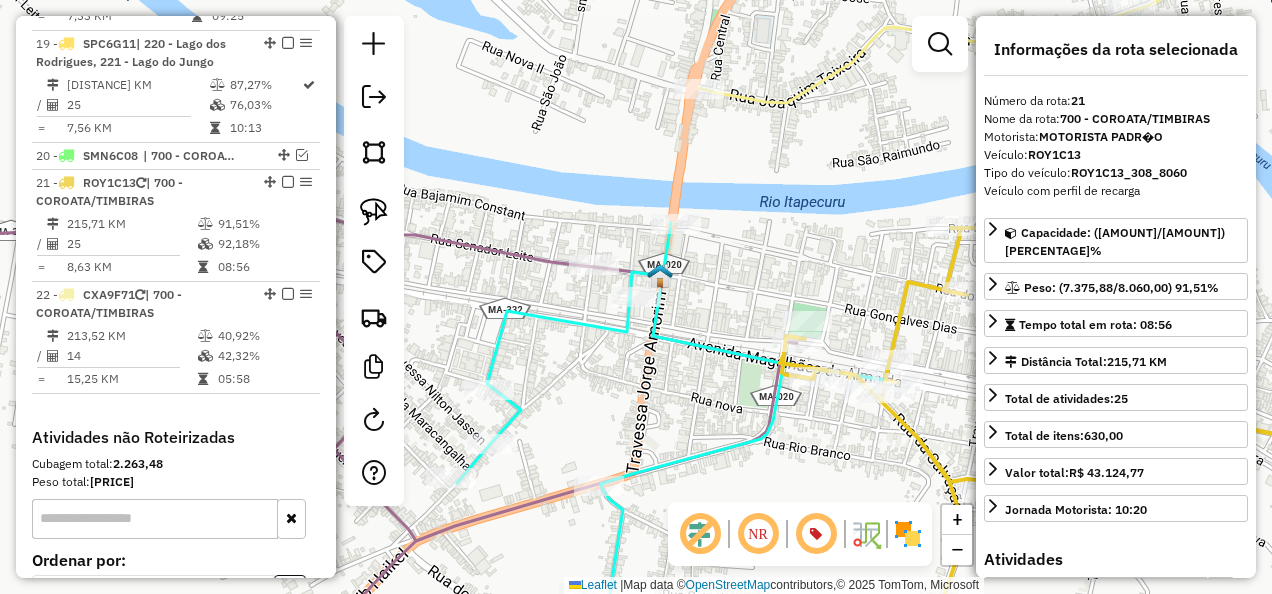 scroll, scrollTop: 3041, scrollLeft: 0, axis: vertical 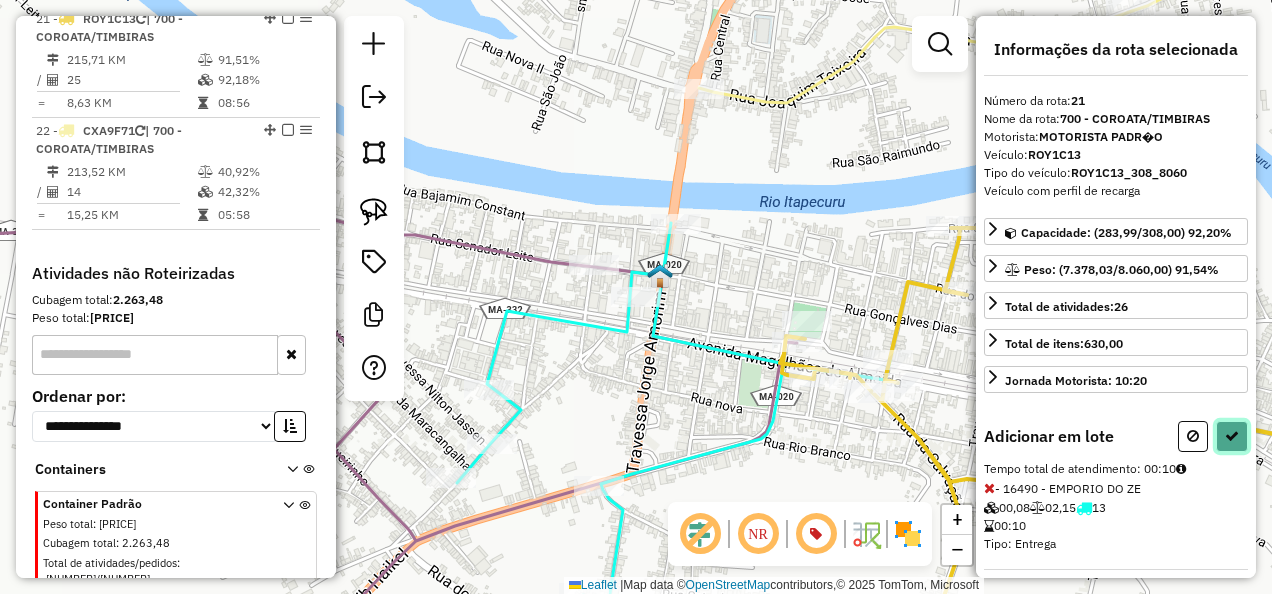 click at bounding box center [1232, 436] 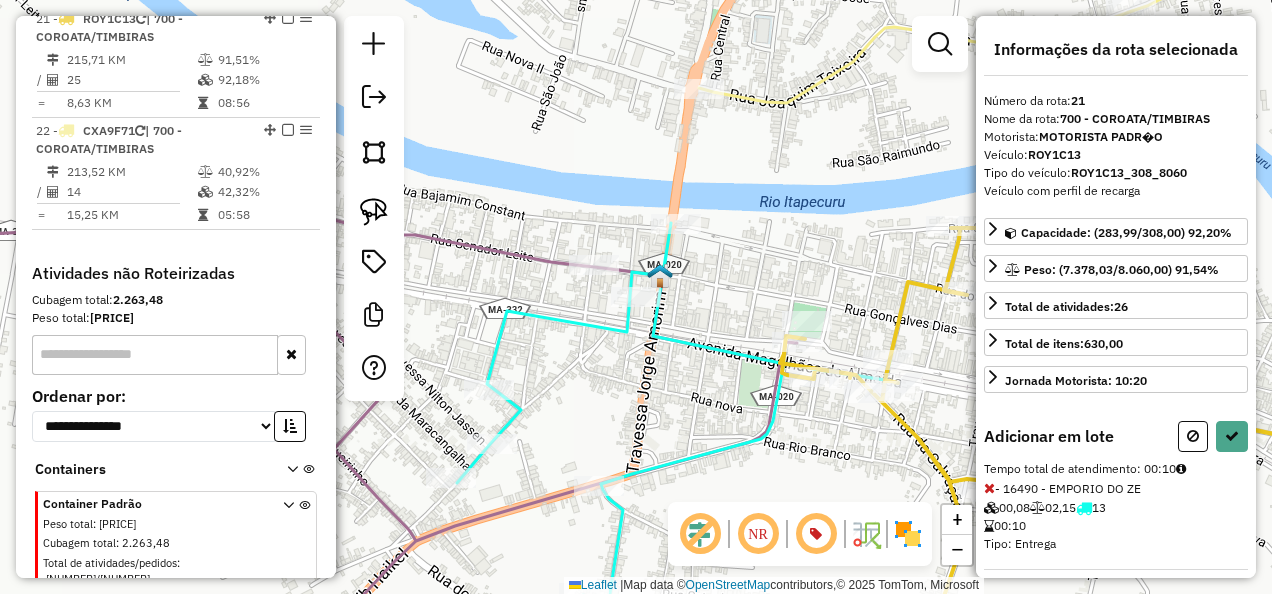 select on "**********" 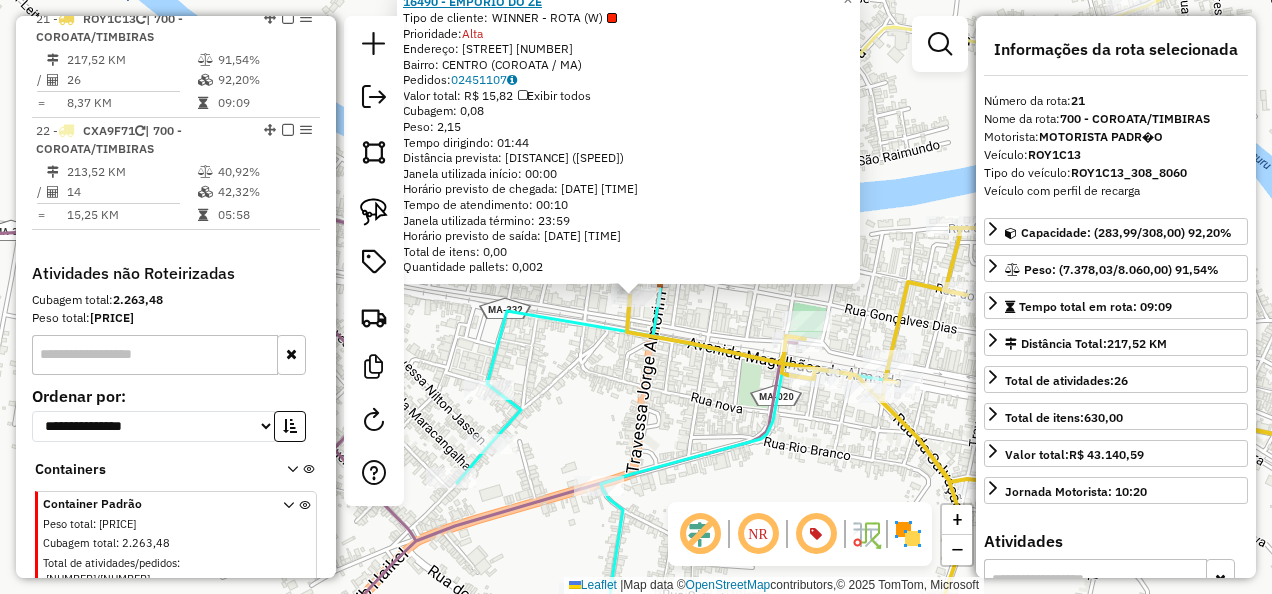 click on "16490 - EMPORIO DO ZE" 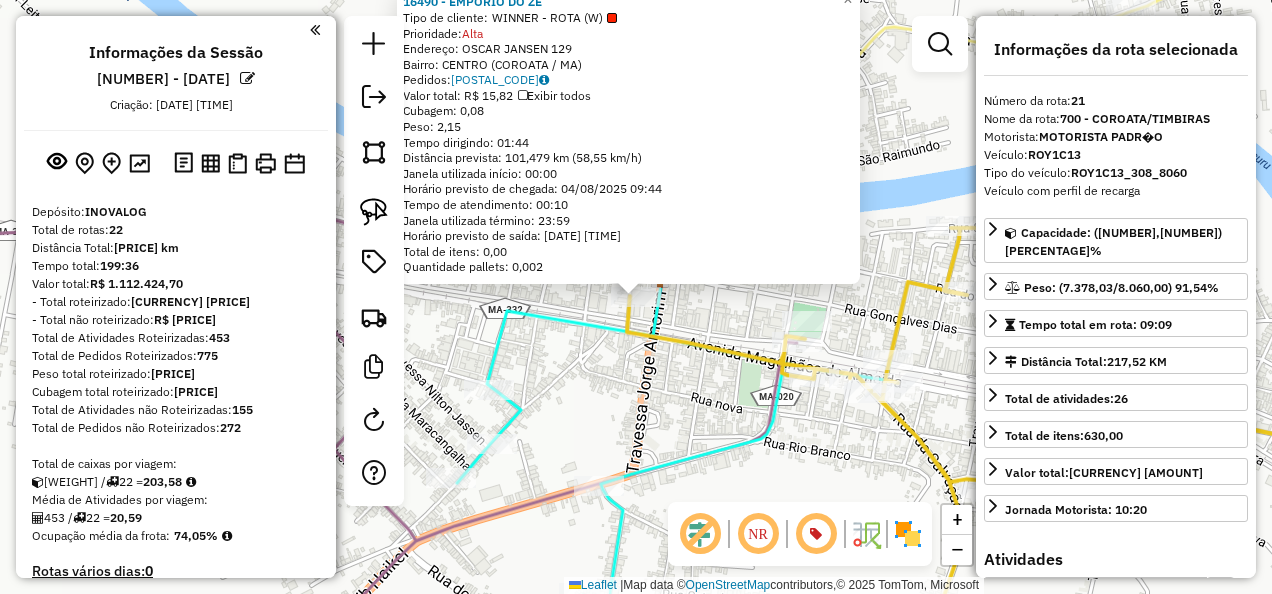 select on "**********" 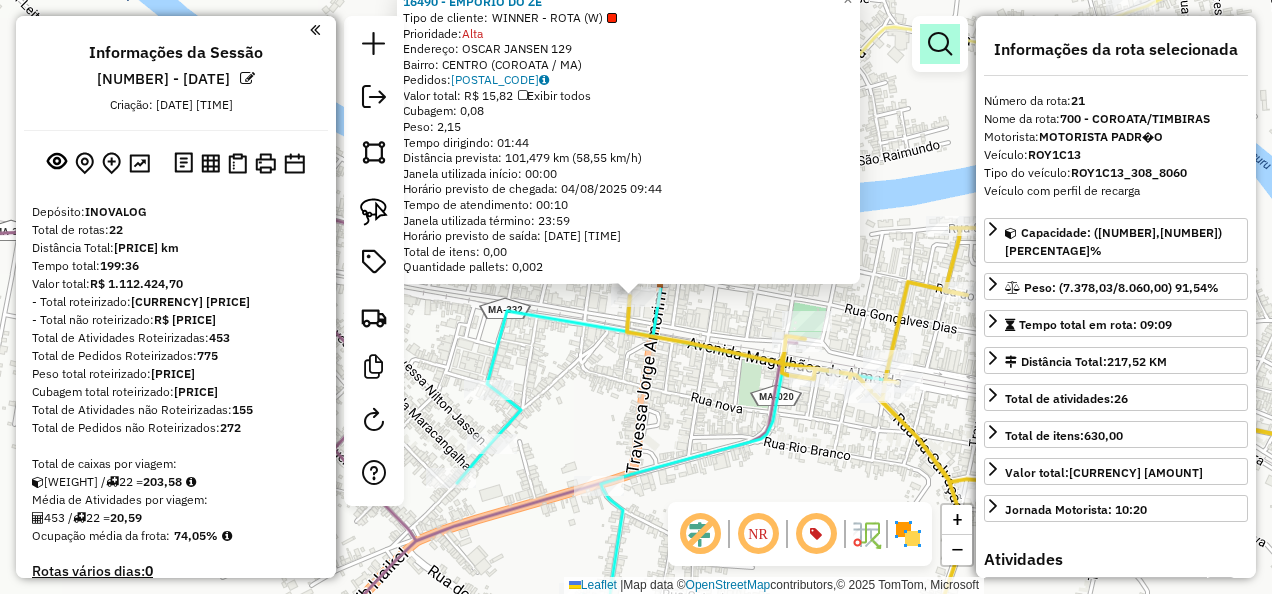 scroll, scrollTop: 3041, scrollLeft: 0, axis: vertical 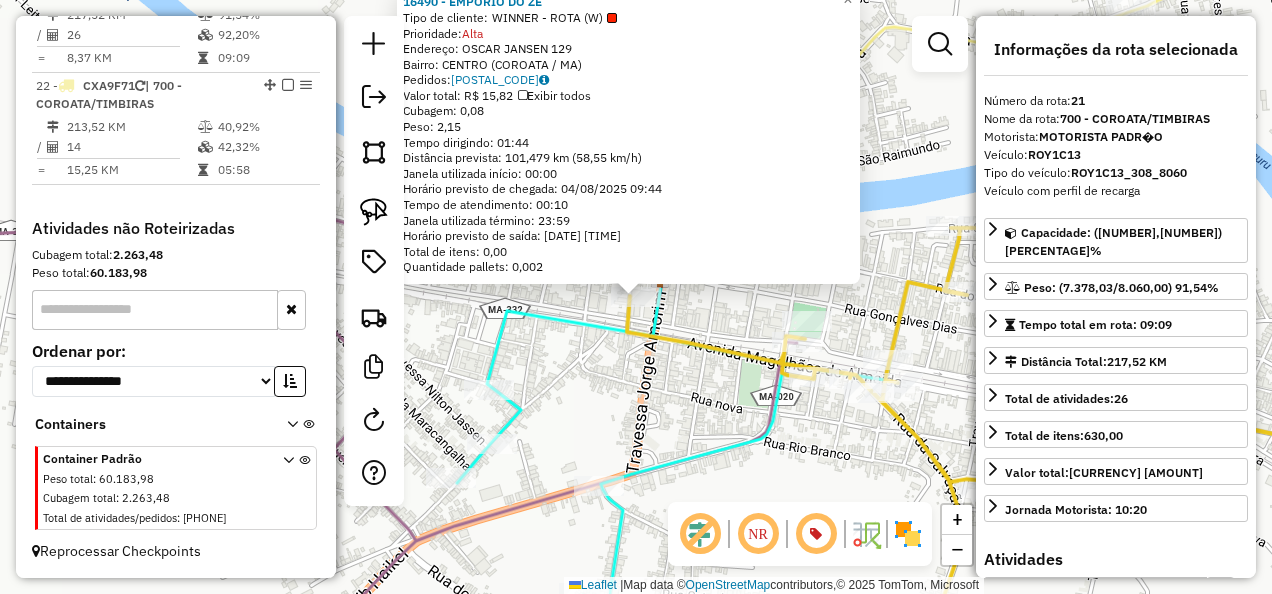 click on "[ROUTE_NUMBER] - [CLIENT_NAME]  Tipo de cliente:   WINNER - ROTA (W)   Prioridade:  Alta  Endereço:  [STREET] [NUMBER]   Bairro: [NEIGHBORHOOD] ([CITY] / [STATE])   Pedidos:  [ORDER_ID]   Valor total: [CURRENCY] [PRICE]   Exibir todos   Cubagem: [CUBAGE]  Peso: [WEIGHT]  Tempo dirigindo: [TIME]   Distância prevista: [DISTANCE] ([SPEED])   Janela utilizada início: [TIME]   Horário previsto de chegada: [DATE] [TIME]   Tempo de atendimento: [TIME]   Janela utilizada término: [TIME]   Horário previsto de saída: [DATE] [TIME]   Total de itens: [ITEMS]   Quantidade pallets: [PALLETS]  × Janela de atendimento Grade de atendimento Capacidade Transportadoras Veículos Cliente Pedidos  Rotas Selecione os dias de semana para filtrar as janelas de atendimento  Seg   Ter   Qua   Qui   Sex   Sáb   Dom  Informe o período da janela de atendimento: De: [TIME] Até: [TIME]  Filtrar exatamente a janela do cliente  Considerar janela de atendimento padrão  Selecione os dias de semana para filtrar as grades de atendimento  Seg   Ter   Qua   Qui   Sex   Sáb   Dom   De: [TIME]   De: [TIME]" 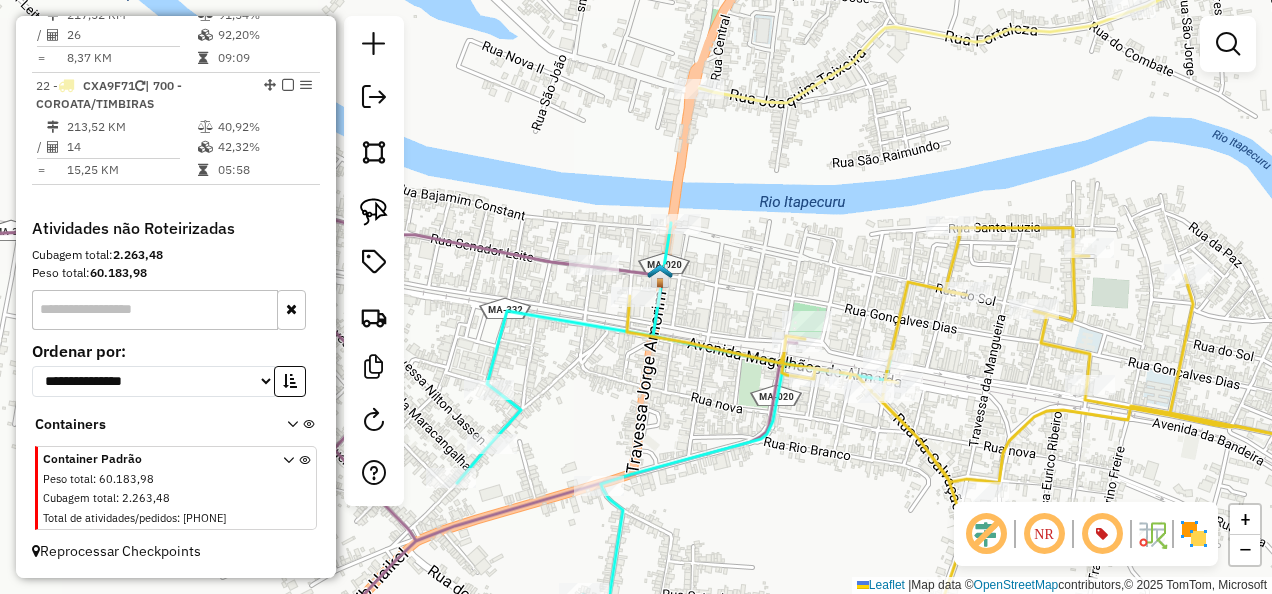 click on "Janela de atendimento Grade de atendimento Capacidade Transportadoras Veículos Cliente Pedidos  Rotas Selecione os dias de semana para filtrar as janelas de atendimento  Seg   Ter   Qua   Qui   Sex   Sáb   Dom  Informe o período da janela de atendimento: De: Até:  Filtrar exatamente a janela do cliente  Considerar janela de atendimento padrão  Selecione os dias de semana para filtrar as grades de atendimento  Seg   Ter   Qua   Qui   Sex   Sáb   Dom   Considerar clientes sem dia de atendimento cadastrado  Clientes fora do dia de atendimento selecionado Filtrar as atividades entre os valores definidos abaixo:  Peso mínimo:   Peso máximo:   Cubagem mínima:   Cubagem máxima:   De:   Até:  Filtrar as atividades entre o tempo de atendimento definido abaixo:  De:   Até:   Considerar capacidade total dos clientes não roteirizados Transportadora: Selecione um ou mais itens Tipo de veículo: Selecione um ou mais itens Veículo: Selecione um ou mais itens Motorista: Selecione um ou mais itens Nome: Rótulo:" 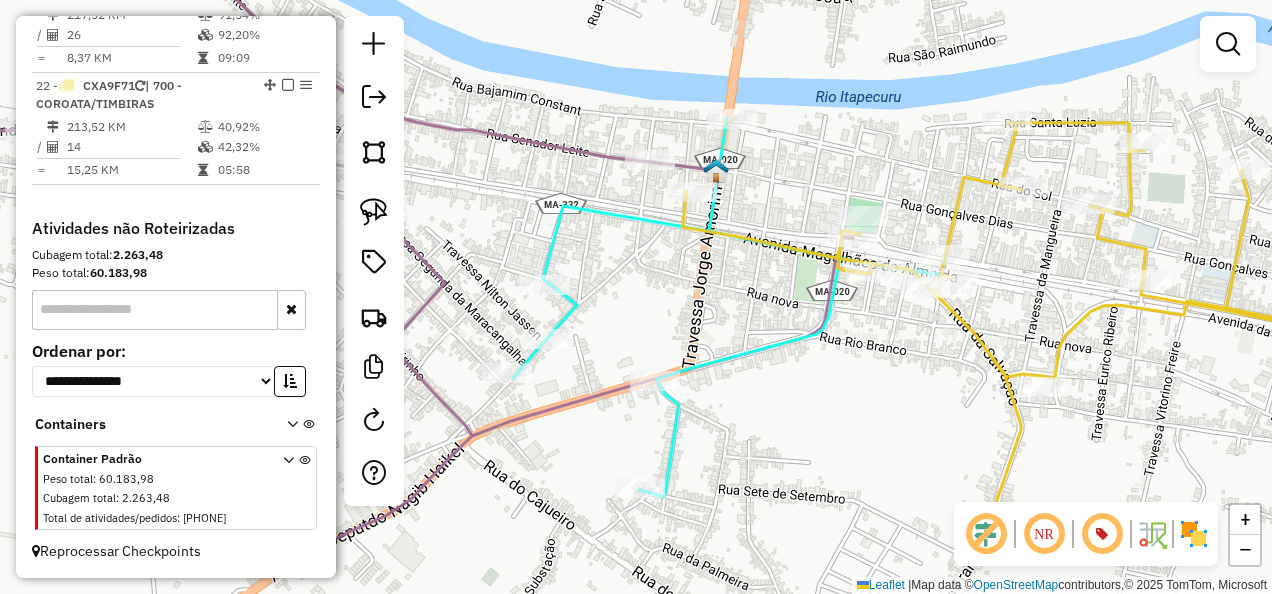 drag, startPoint x: 644, startPoint y: 398, endPoint x: 721, endPoint y: 275, distance: 145.11375 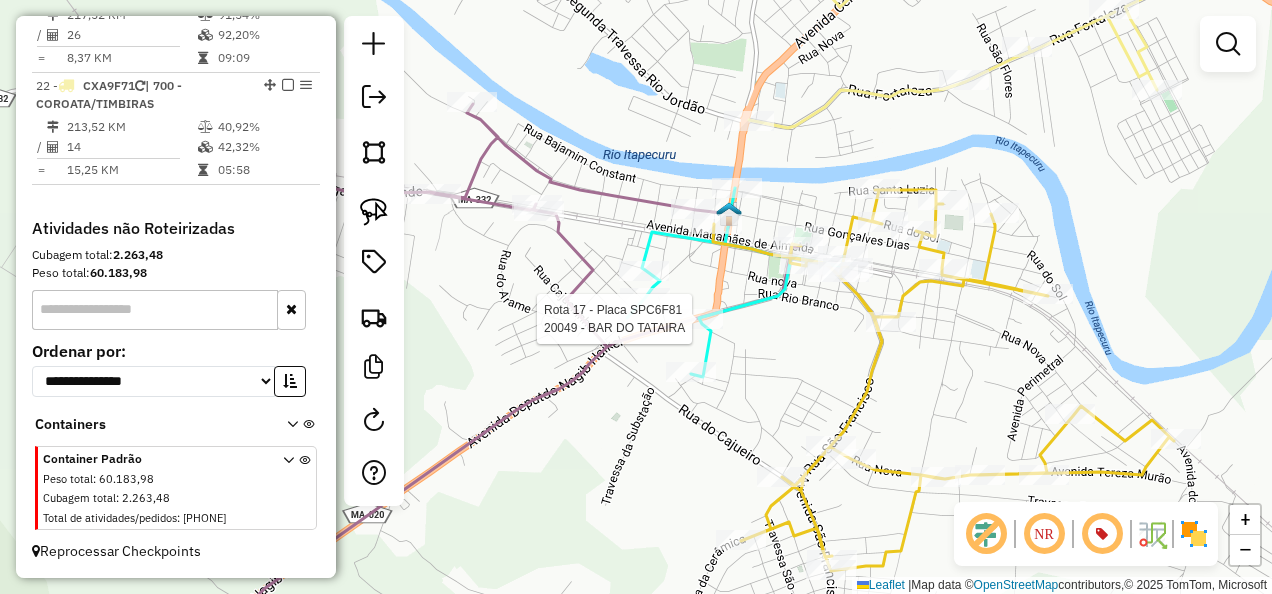 select on "**********" 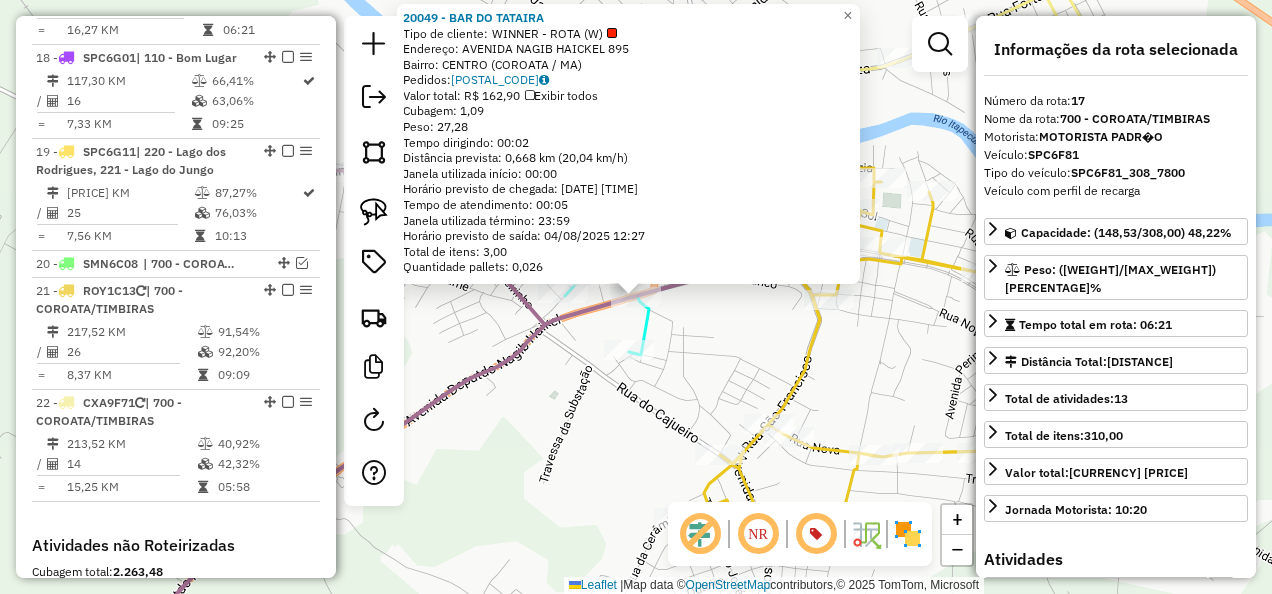 scroll, scrollTop: 2698, scrollLeft: 0, axis: vertical 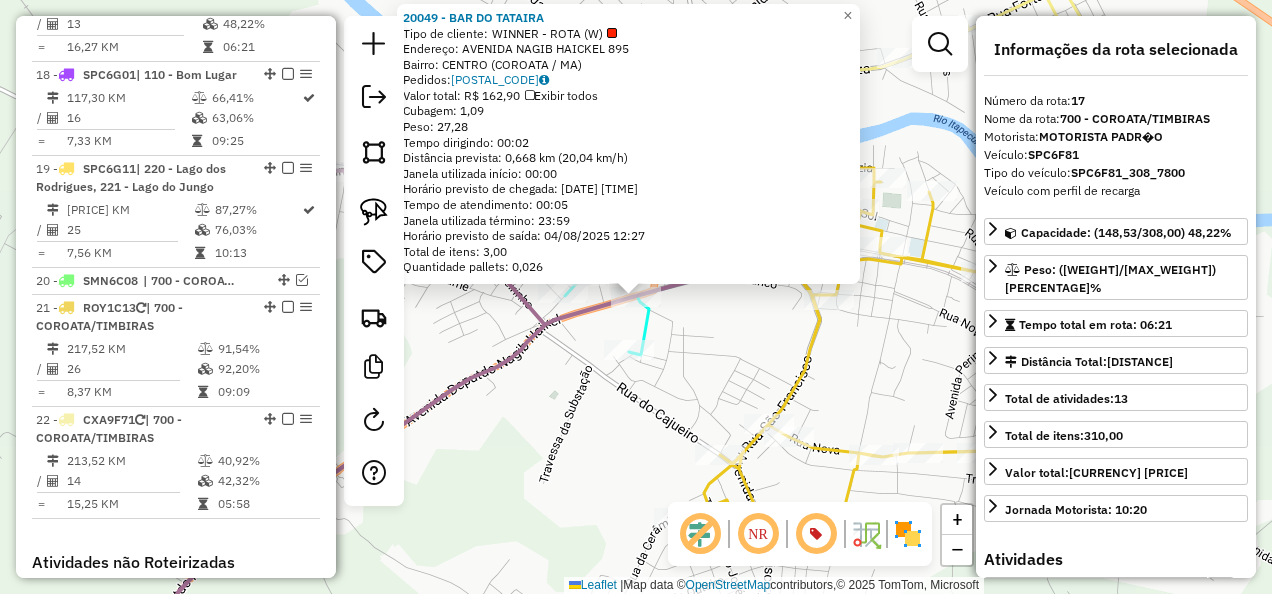 click on "20049 - BAR DO TATAIRA  Tipo de cliente:   WINNER - ROTA (W)   Endereço:  AVENIDA NAGIB HAICKEL 895   Bairro: CENTRO (COROATA / MA)   Pedidos:  02450806   Valor total: R$ 162,90   Exibir todos   Cubagem: 1,09  Peso: 27,28  Tempo dirigindo: 00:02   Distância prevista: 0,668 km (20,04 km/h)   Janela utilizada início: 00:00   Horário previsto de chegada: 04/08/2025 12:22   Tempo de atendimento: 00:05   Janela utilizada término: 23:59   Horário previsto de saída: 04/08/2025 12:27   Total de itens: 3,00   Quantidade pallets: 0,026  × Janela de atendimento Grade de atendimento Capacidade Transportadoras Veículos Cliente Pedidos  Rotas Selecione os dias de semana para filtrar as janelas de atendimento  Seg   Ter   Qua   Qui   Sex   Sáb   Dom  Informe o período da janela de atendimento: De: Até:  Filtrar exatamente a janela do cliente  Considerar janela de atendimento padrão  Selecione os dias de semana para filtrar as grades de atendimento  Seg   Ter   Qua   Qui   Sex   Sáb   Dom   Peso mínimo:   De:" 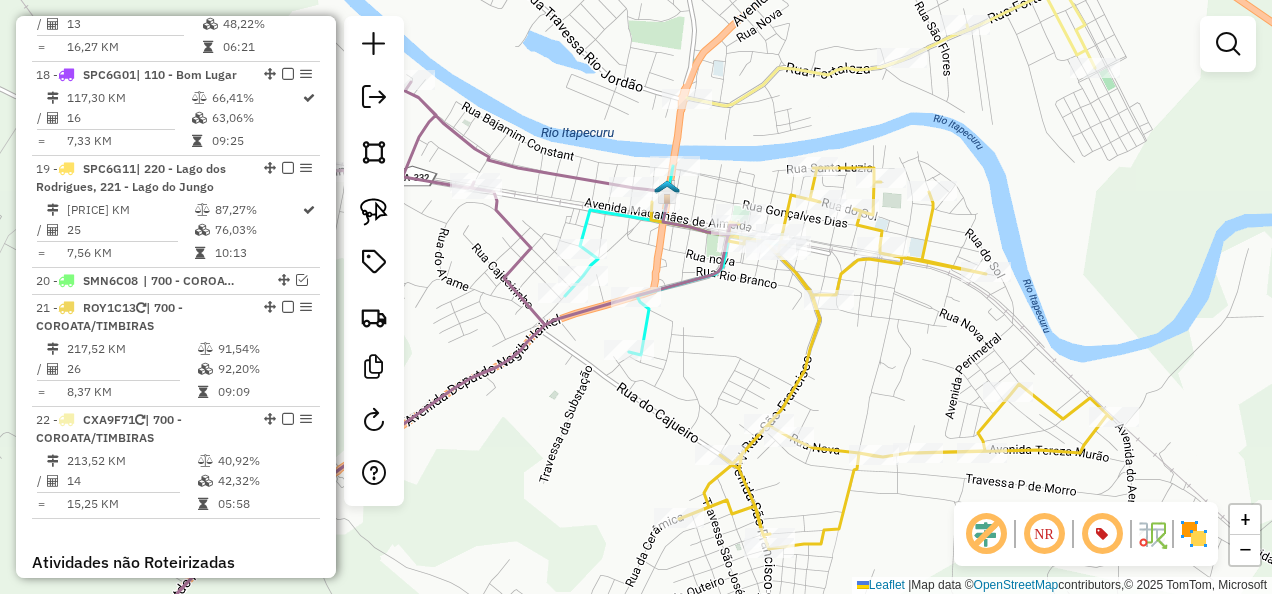 click 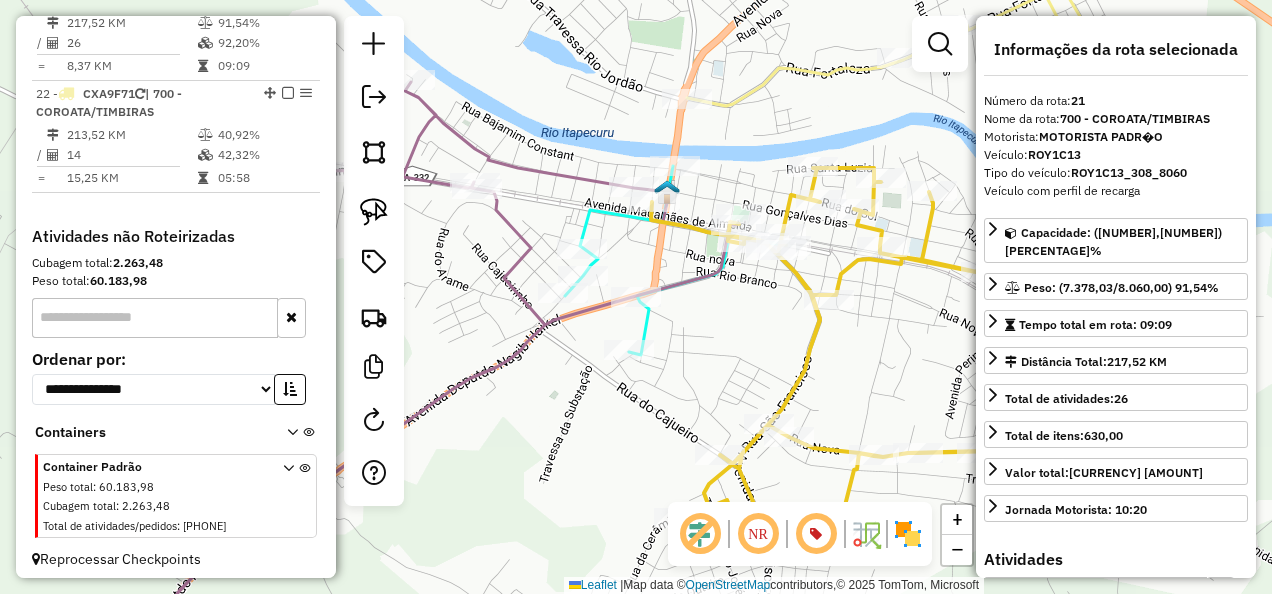 scroll, scrollTop: 3041, scrollLeft: 0, axis: vertical 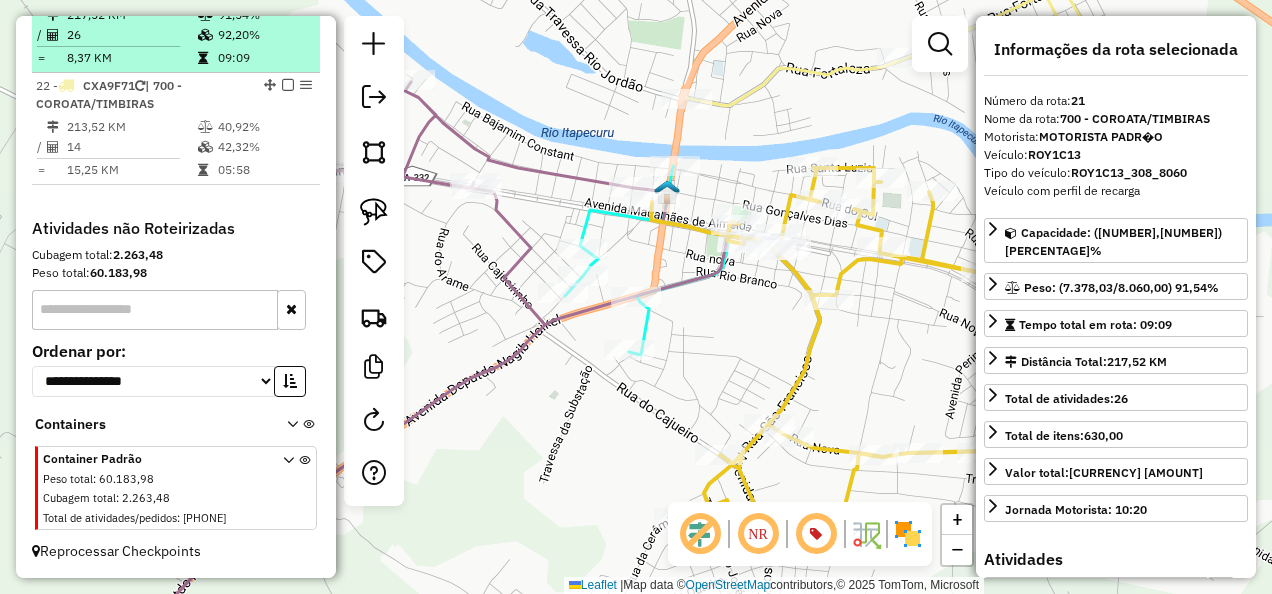 click at bounding box center [288, -27] 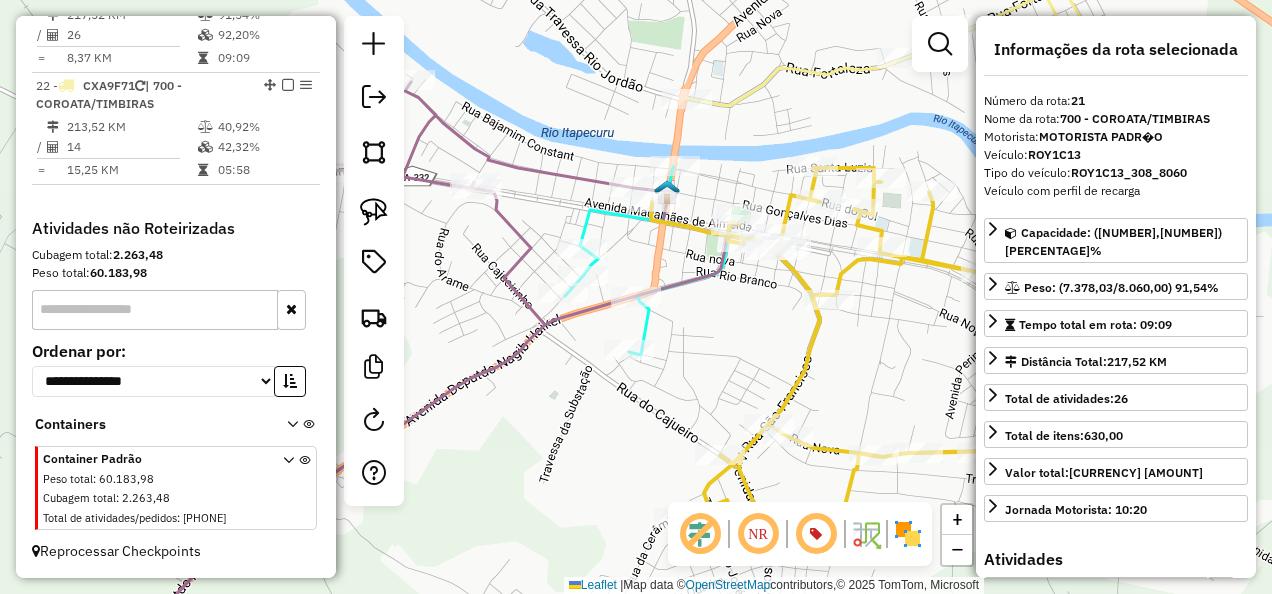 scroll, scrollTop: 3010, scrollLeft: 0, axis: vertical 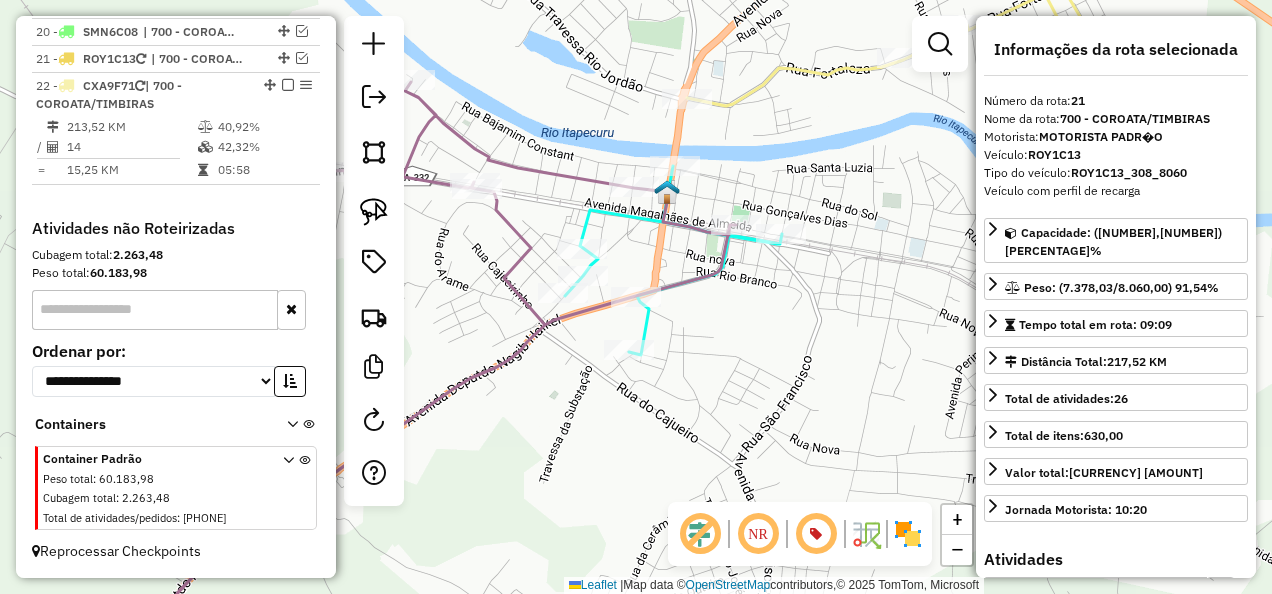 click 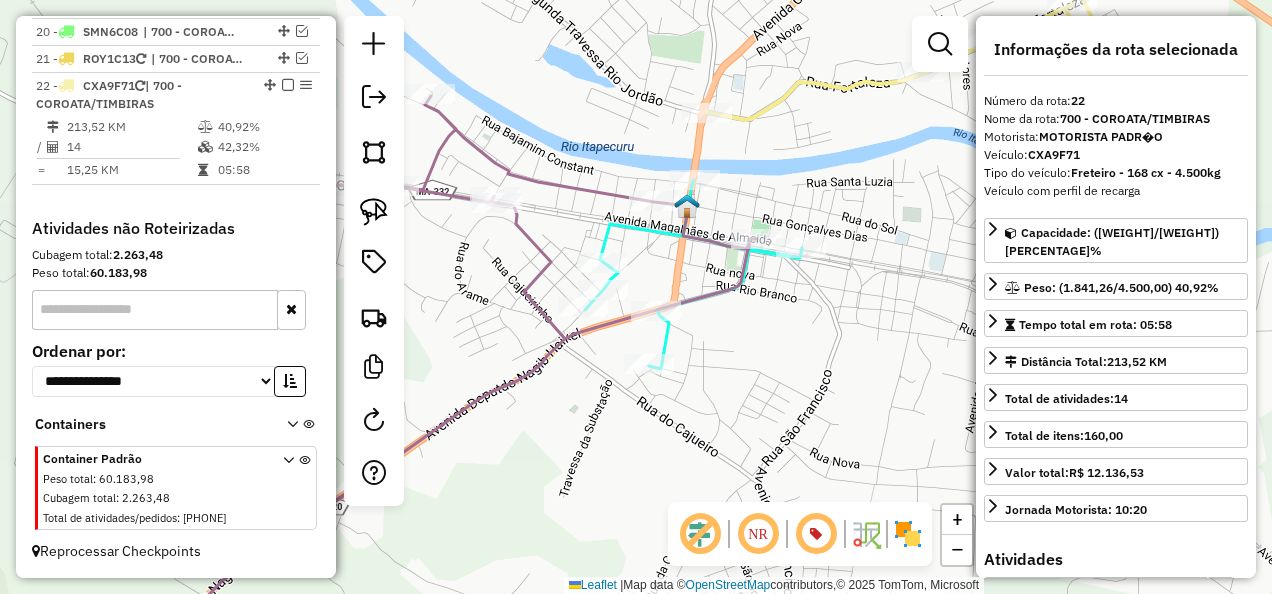 drag, startPoint x: 722, startPoint y: 318, endPoint x: 779, endPoint y: 354, distance: 67.41662 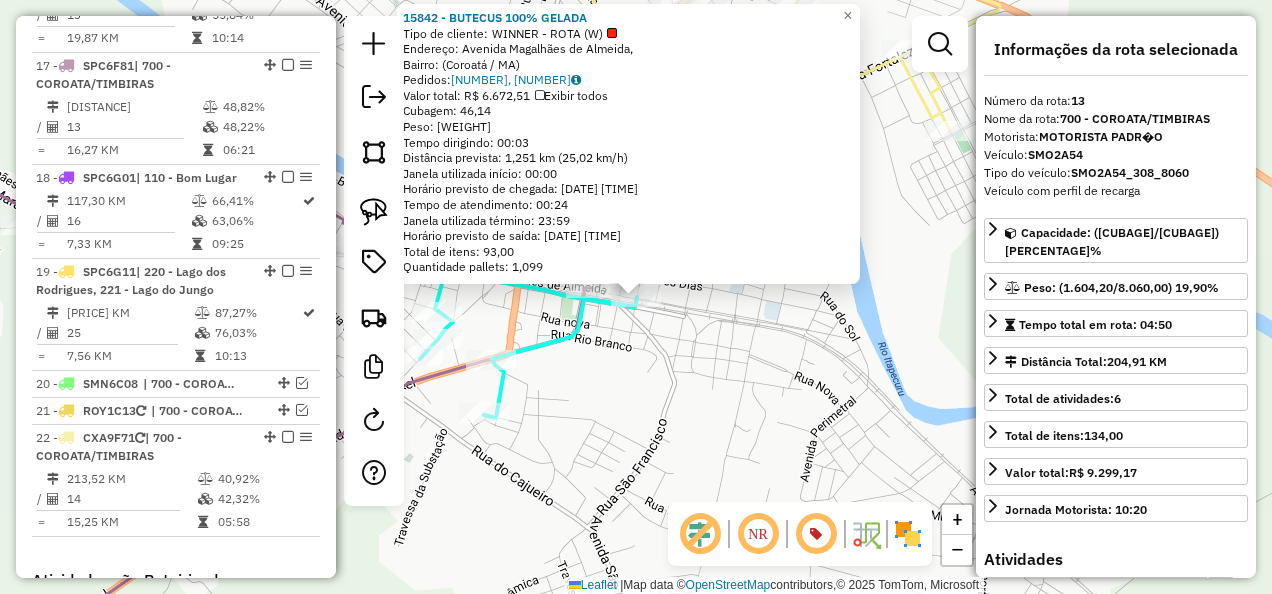 scroll, scrollTop: 2179, scrollLeft: 0, axis: vertical 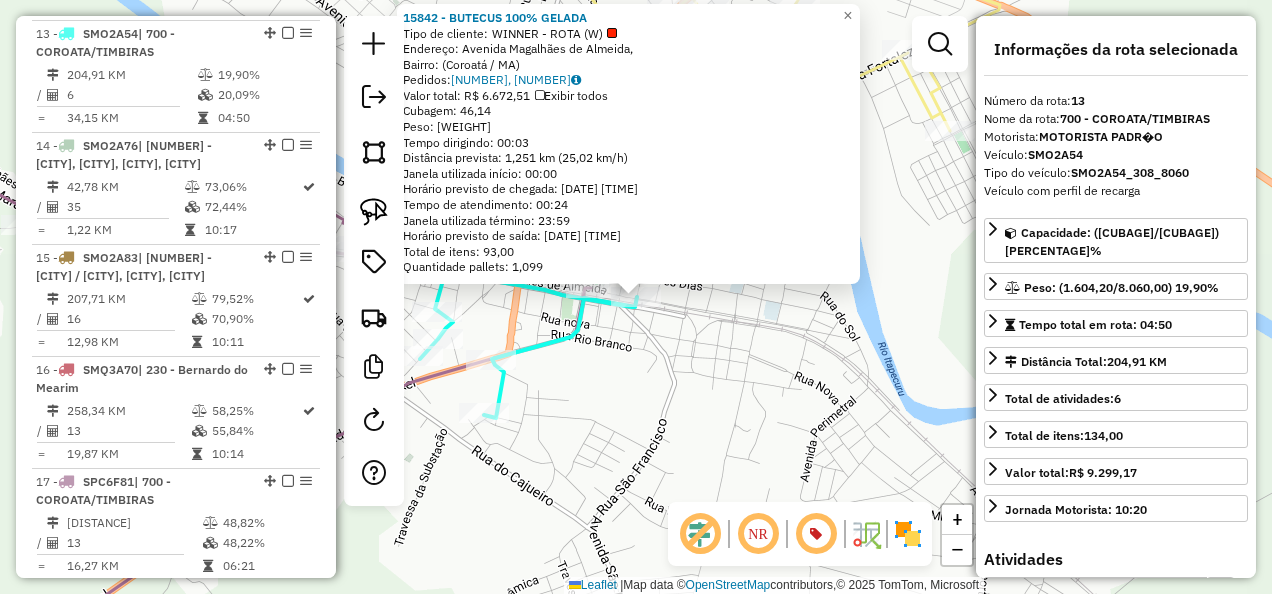 click on "15842 - BUTECUS 100% GELADA  Tipo de cliente:   WINNER - ROTA (W)   Endereço: Avenida Magalhães de Almeida,    Bairro:  (Coroatá / MA)   Pedidos:  02450851, 02450852   Valor total: R$ 6.672,51   Exibir todos   Cubagem: 46,14  Peso: 1.189,64  Tempo dirigindo: 00:03   Distância prevista: 1,251 km (25,02 km/h)   Janela utilizada início: 00:00   Horário previsto de chegada: 04/08/2025 09:59   Tempo de atendimento: 00:24   Janela utilizada término: 23:59   Horário previsto de saída: 04/08/2025 10:23   Total de itens: 93,00   Quantidade pallets: 1,099  × Janela de atendimento Grade de atendimento Capacidade Transportadoras Veículos Cliente Pedidos  Rotas Selecione os dias de semana para filtrar as janelas de atendimento  Seg   Ter   Qua   Qui   Sex   Sáb   Dom  Informe o período da janela de atendimento: De: Até:  Filtrar exatamente a janela do cliente  Considerar janela de atendimento padrão  Selecione os dias de semana para filtrar as grades de atendimento  Seg   Ter   Qua   Qui   Sex   Sáb   Dom" 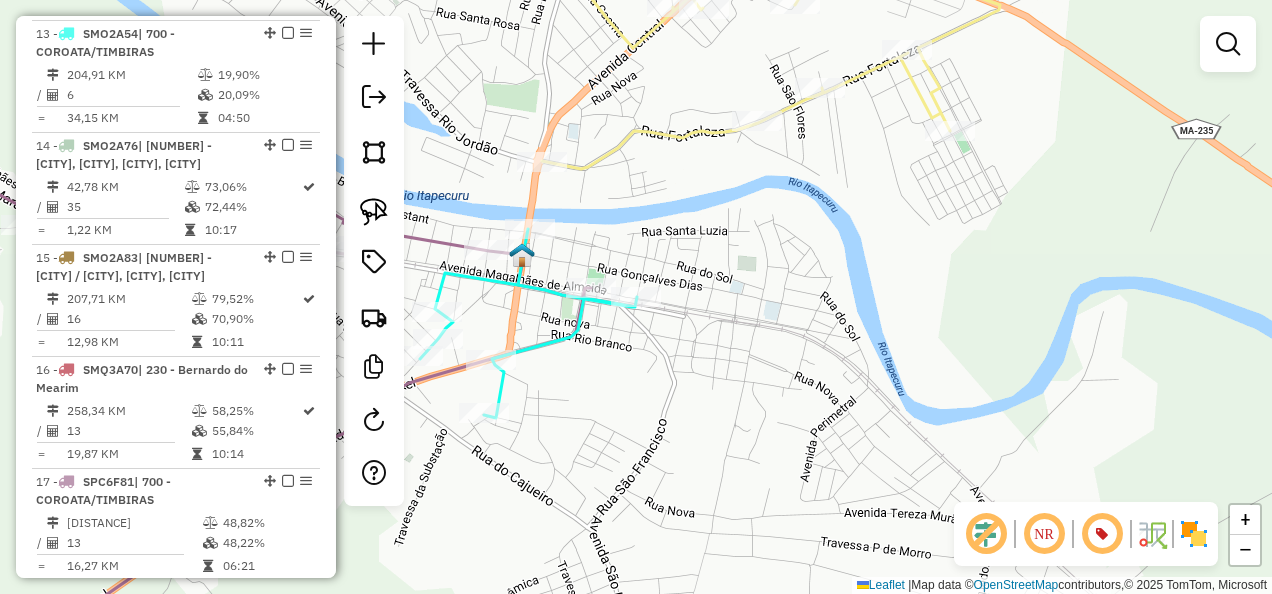 click 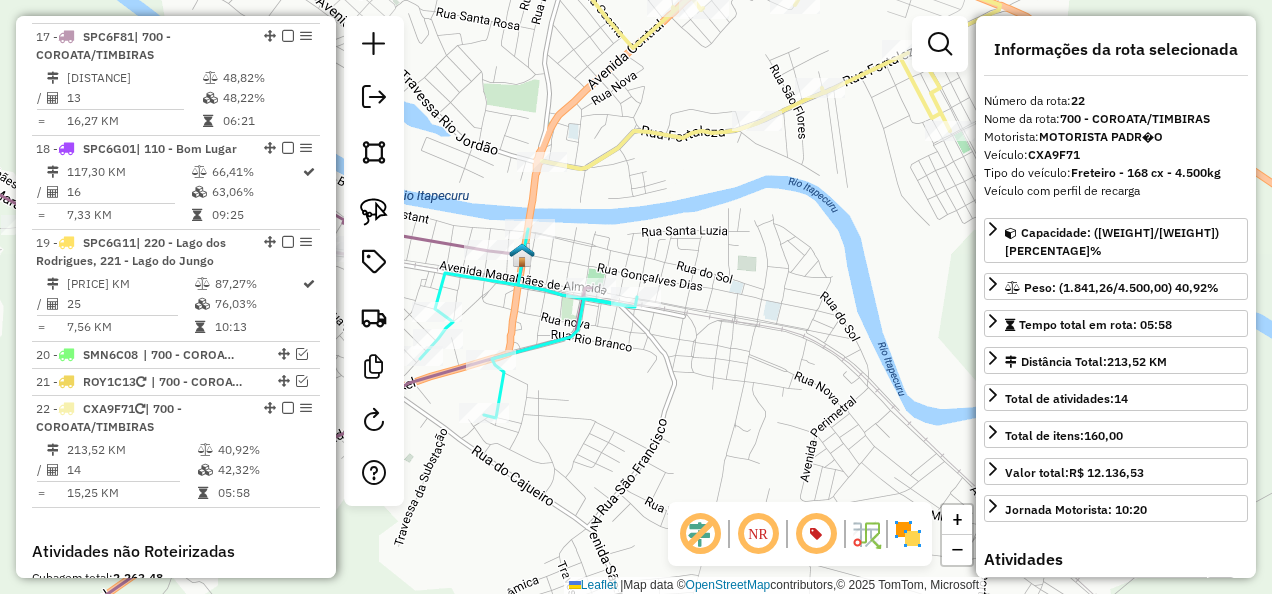 scroll, scrollTop: 3010, scrollLeft: 0, axis: vertical 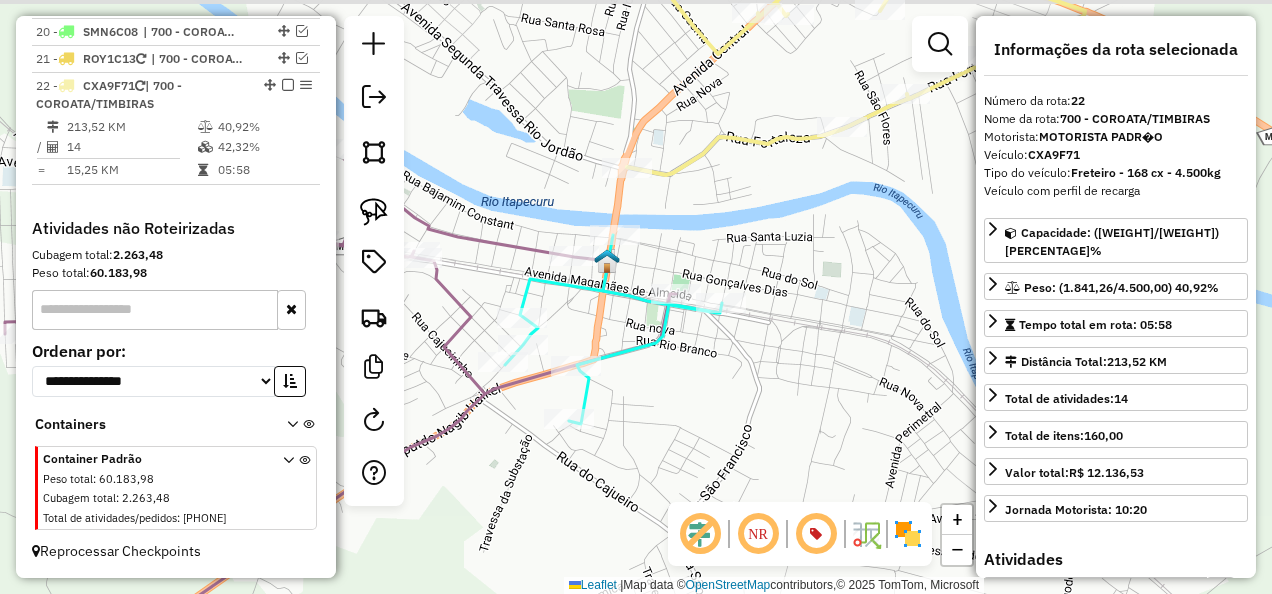 drag, startPoint x: 733, startPoint y: 306, endPoint x: 830, endPoint y: 314, distance: 97.32934 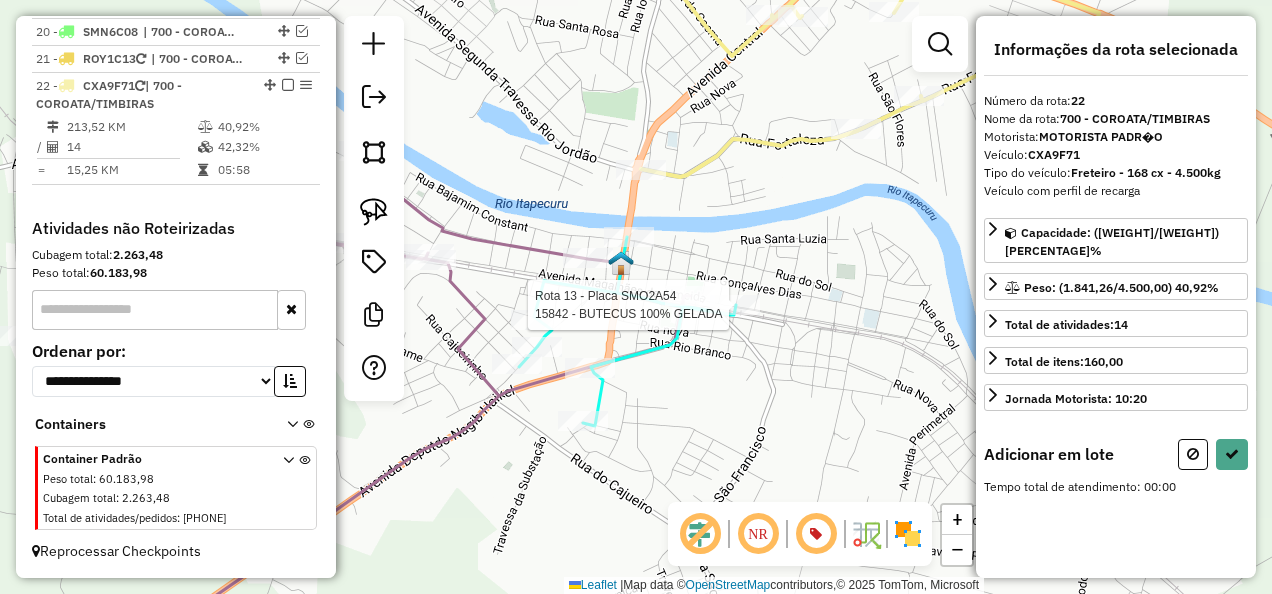 click 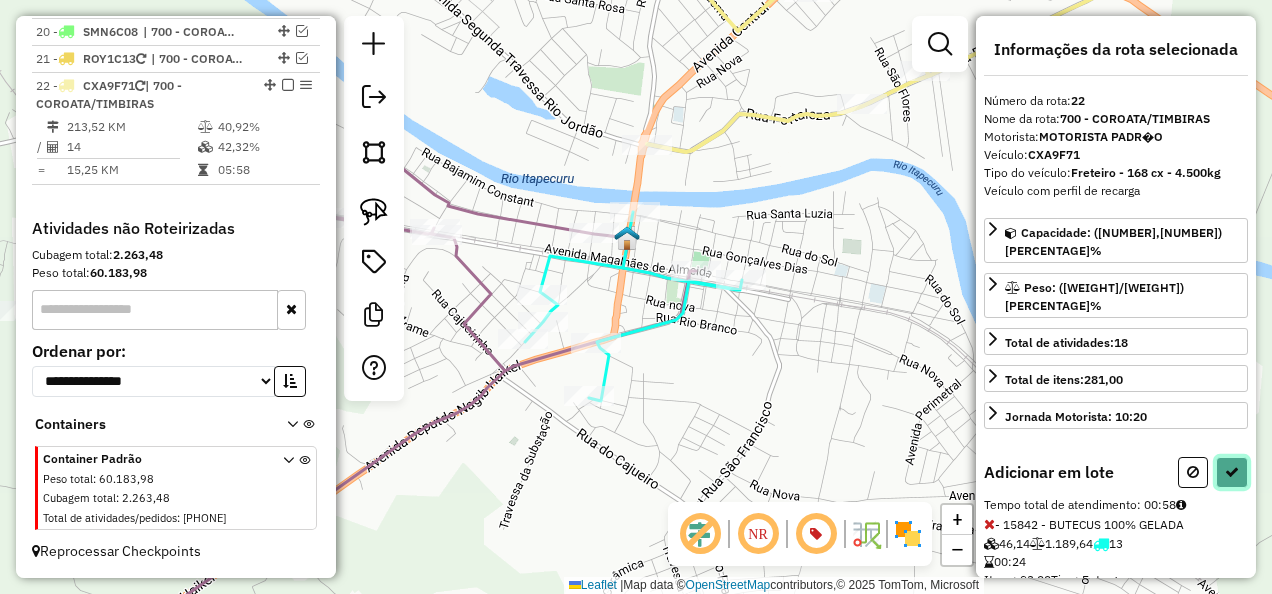 click at bounding box center (1232, 472) 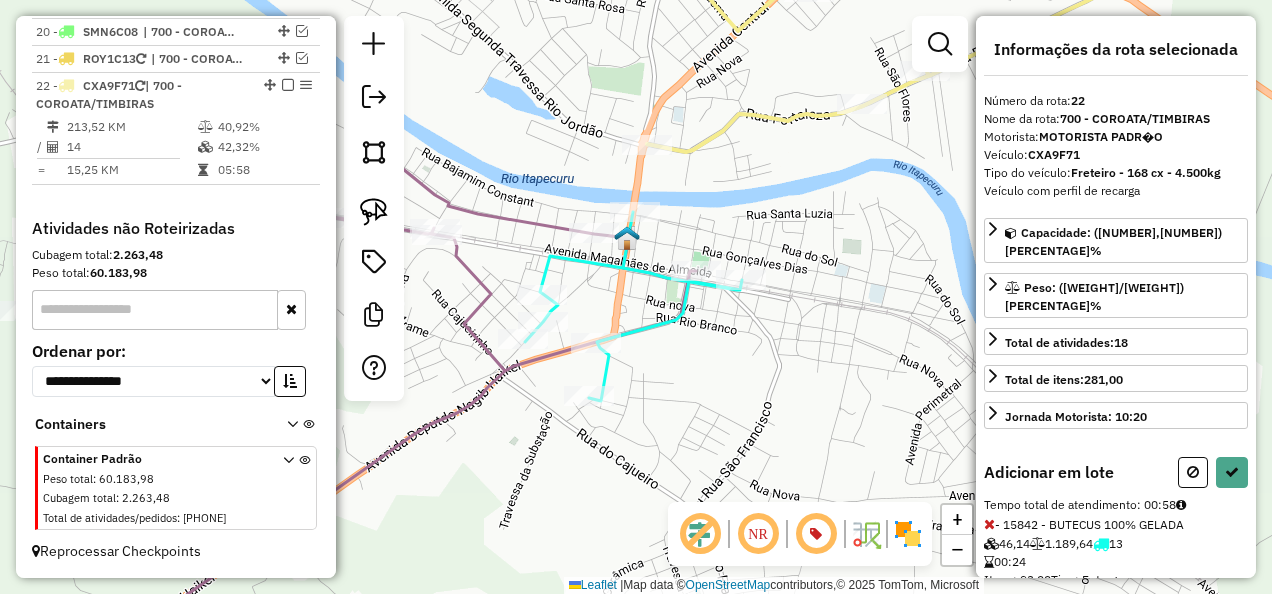 select on "**********" 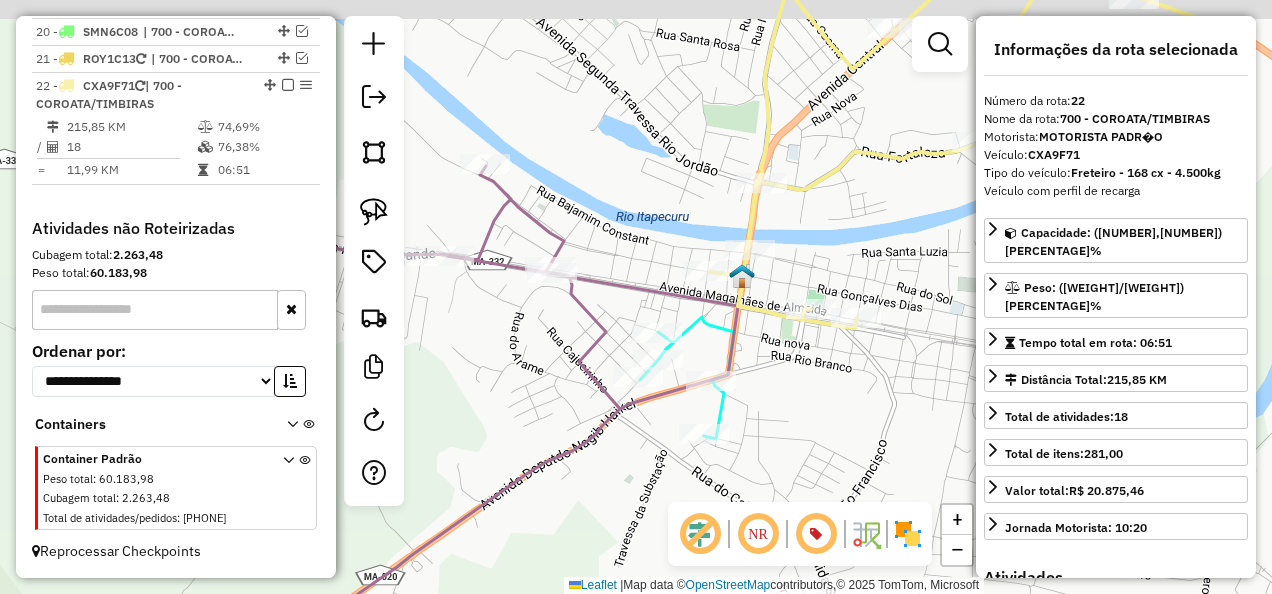 drag, startPoint x: 797, startPoint y: 408, endPoint x: 843, endPoint y: 422, distance: 48.08326 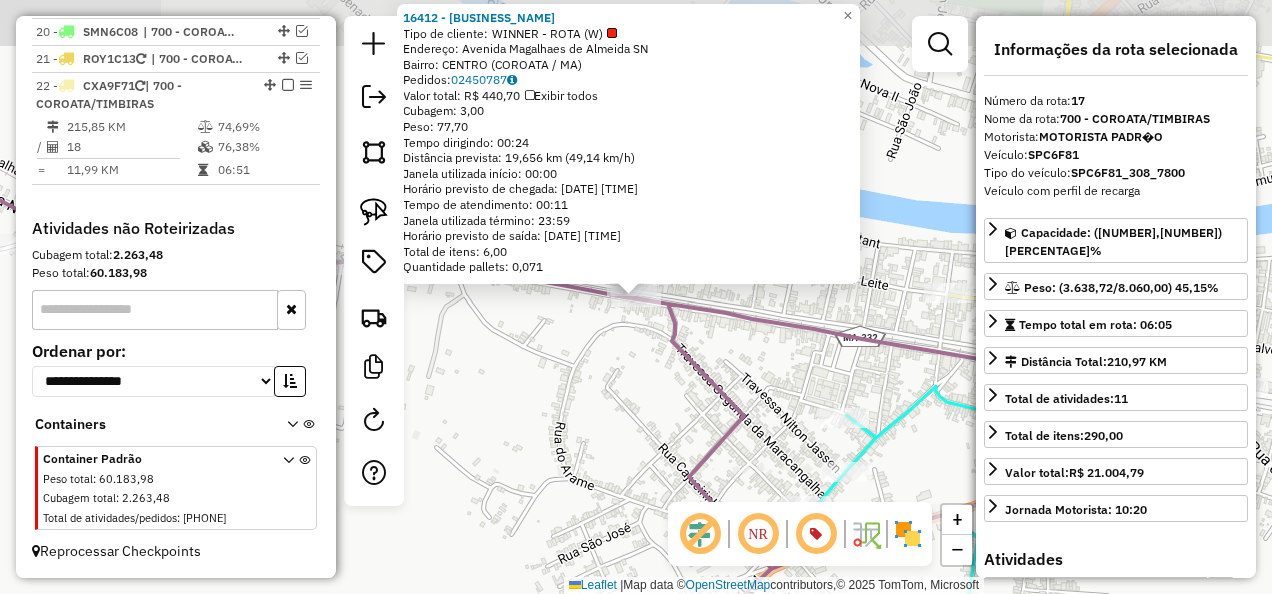 scroll, scrollTop: 2698, scrollLeft: 0, axis: vertical 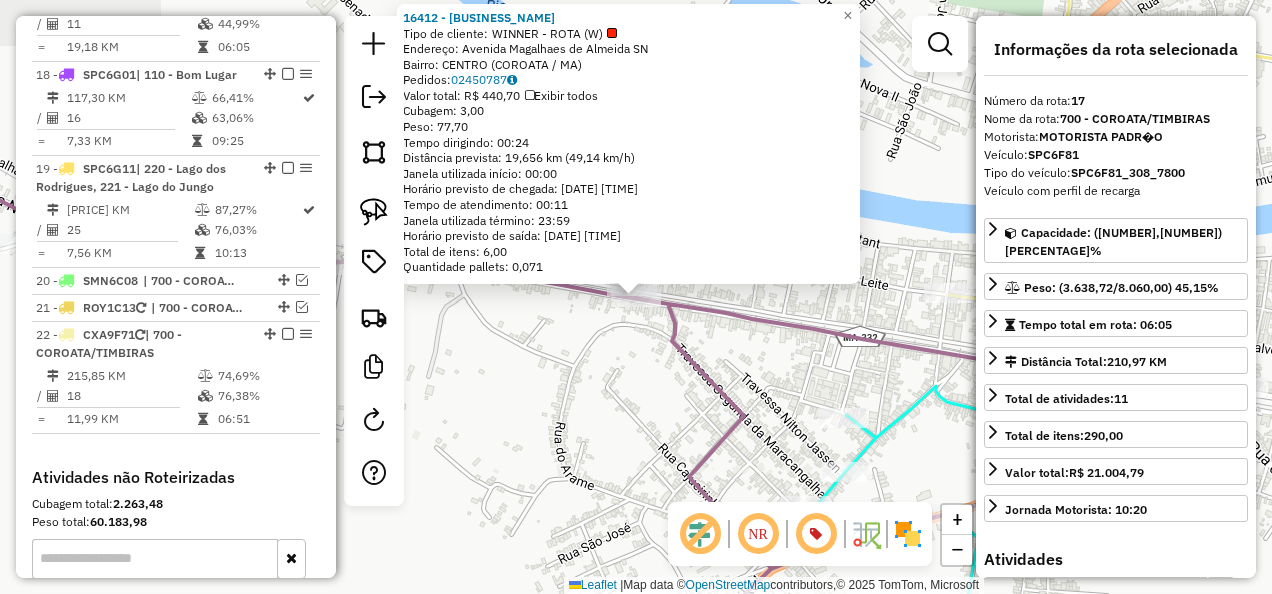 click on "16412 - PINGO DE OURO  Tipo de cliente:   WINNER - ROTA (W)   Endereço:  Avenida Magalhaes de Almeida SN   Bairro: CENTRO (COROATA / MA)   Pedidos:  02450787   Valor total: R$ 440,70   Exibir todos   Cubagem: 3,00  Peso: 77,70  Tempo dirigindo: 00:24   Distância prevista: 19,656 km (49,14 km/h)   Janela utilizada início: 00:00   Horário previsto de chegada: 04/08/2025 10:03   Tempo de atendimento: 00:11   Janela utilizada término: 23:59   Horário previsto de saída: 04/08/2025 10:14   Total de itens: 6,00   Quantidade pallets: 0,071  × Janela de atendimento Grade de atendimento Capacidade Transportadoras Veículos Cliente Pedidos  Rotas Selecione os dias de semana para filtrar as janelas de atendimento  Seg   Ter   Qua   Qui   Sex   Sáb   Dom  Informe o período da janela de atendimento: De: Até:  Filtrar exatamente a janela do cliente  Considerar janela de atendimento padrão  Selecione os dias de semana para filtrar as grades de atendimento  Seg   Ter   Qua   Qui   Sex   Sáb   Dom   Peso mínimo:" 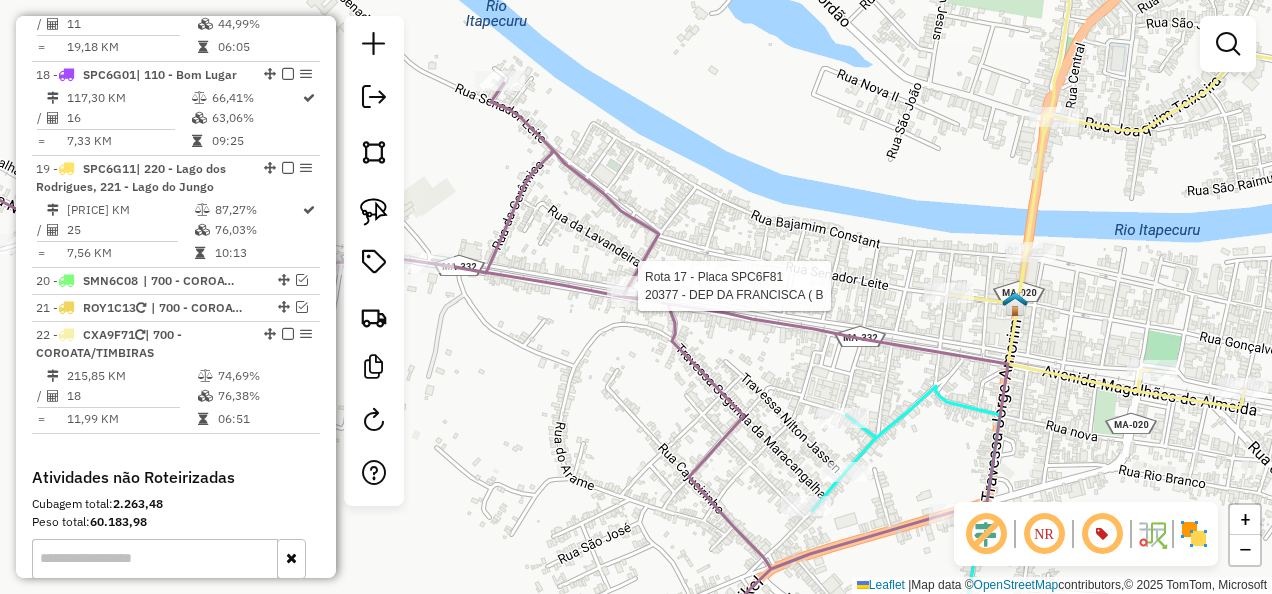 select on "**********" 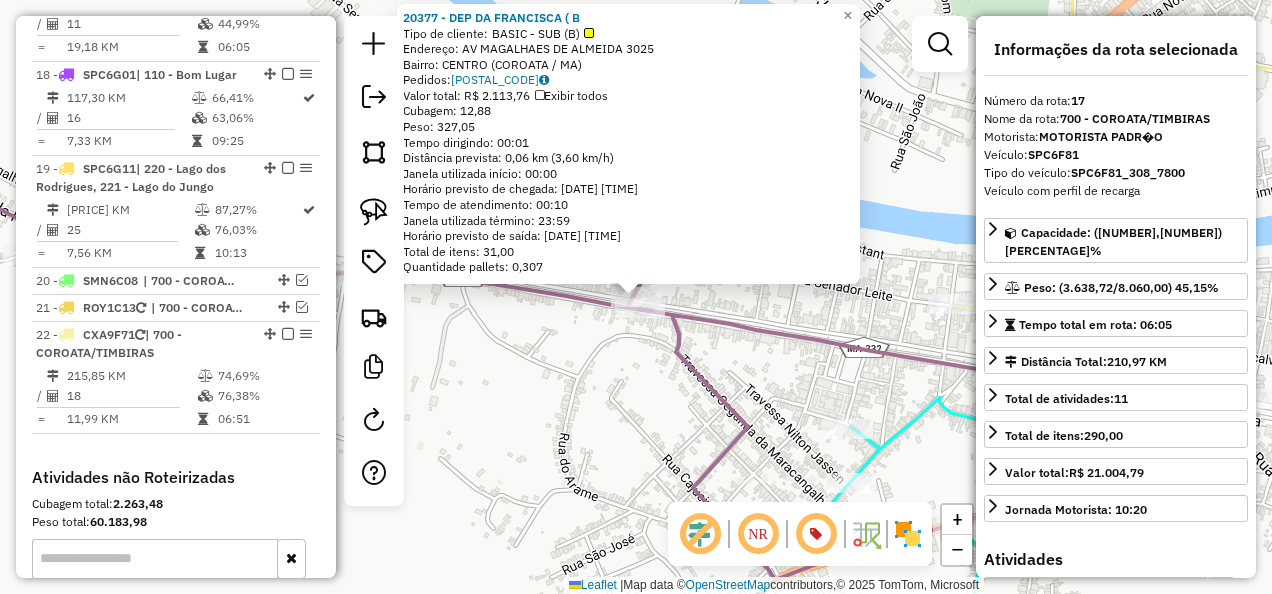 click on "20377 - DEP DA FRANCISCA ( B  Tipo de cliente:   BASIC - SUB (B)   Endereço:  AV MAGALHAES DE ALMEIDA 3025   Bairro: CENTRO (COROATA / MA)   Pedidos:  02450910   Valor total: R$ 2.113,76   Exibir todos   Cubagem: 12,88  Peso: 327,05  Tempo dirigindo: 00:01   Distância prevista: 0,06 km (3,60 km/h)   Janela utilizada início: 00:00   Horário previsto de chegada: 04/08/2025 10:15   Tempo de atendimento: 00:10   Janela utilizada término: 23:59   Horário previsto de saída: 04/08/2025 10:25   Total de itens: 31,00   Quantidade pallets: 0,307  × Janela de atendimento Grade de atendimento Capacidade Transportadoras Veículos Cliente Pedidos  Rotas Selecione os dias de semana para filtrar as janelas de atendimento  Seg   Ter   Qua   Qui   Sex   Sáb   Dom  Informe o período da janela de atendimento: De: Até:  Filtrar exatamente a janela do cliente  Considerar janela de atendimento padrão  Selecione os dias de semana para filtrar as grades de atendimento  Seg   Ter   Qua   Qui   Sex   Sáb   Dom   De:   De:" 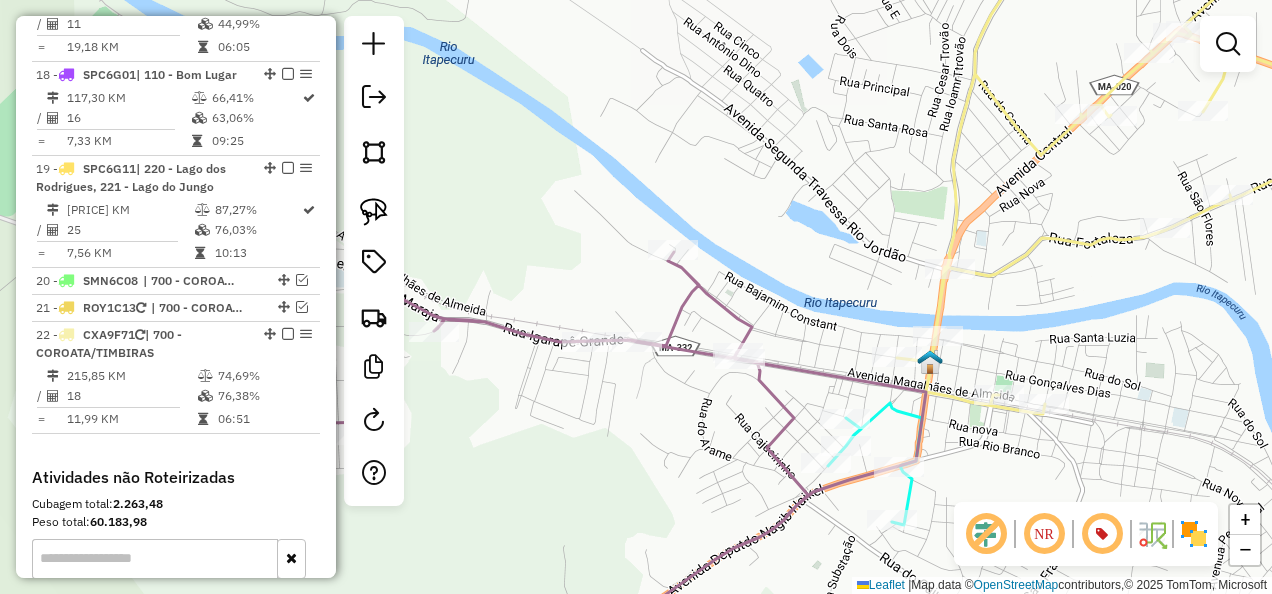 drag, startPoint x: 540, startPoint y: 428, endPoint x: 656, endPoint y: 404, distance: 118.45674 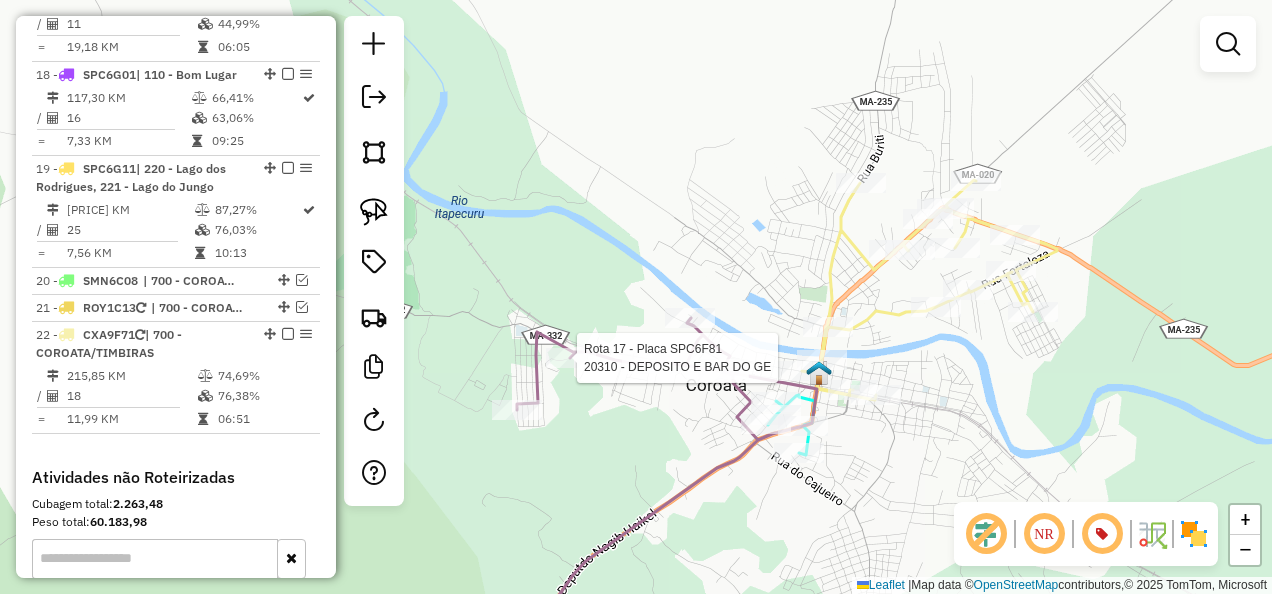 select on "**********" 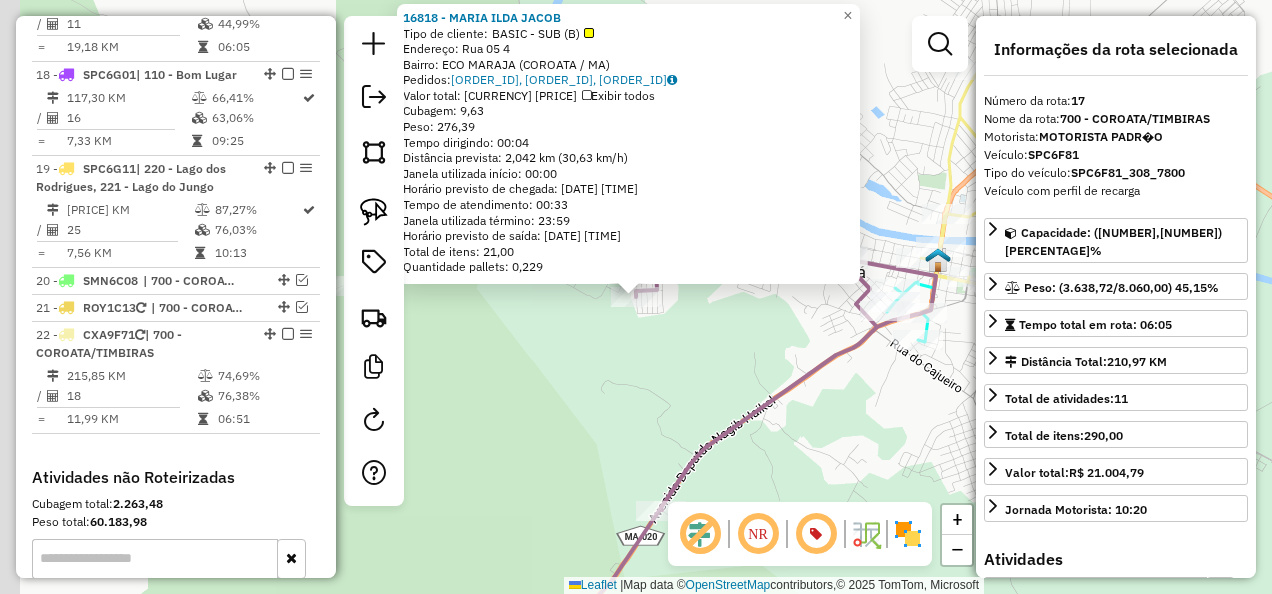 click on "Rota 17 - Placa SPC6F81  16818 - MARIA ILDA JACOB 16818 - MARIA ILDA JACOB  Tipo de cliente:   BASIC - SUB (B)   Endereço:  Rua 05 4   Bairro: ECO MARAJA (COROATA / MA)   Pedidos:  02450791, 02450799, 02450802   Valor total: R$ 1.460,90   Exibir todos   Cubagem: 9,63  Peso: 276,39  Tempo dirigindo: 00:04   Distância prevista: 2,042 km (30,63 km/h)   Janela utilizada início: 00:00   Horário previsto de chegada: 04/08/2025 10:55   Tempo de atendimento: 00:33   Janela utilizada término: 23:59   Horário previsto de saída: 04/08/2025 11:28   Total de itens: 21,00   Quantidade pallets: 0,229  × Janela de atendimento Grade de atendimento Capacidade Transportadoras Veículos Cliente Pedidos  Rotas Selecione os dias de semana para filtrar as janelas de atendimento  Seg   Ter   Qua   Qui   Sex   Sáb   Dom  Informe o período da janela de atendimento: De: Até:  Filtrar exatamente a janela do cliente  Considerar janela de atendimento padrão  Selecione os dias de semana para filtrar as grades de atendimento De:" 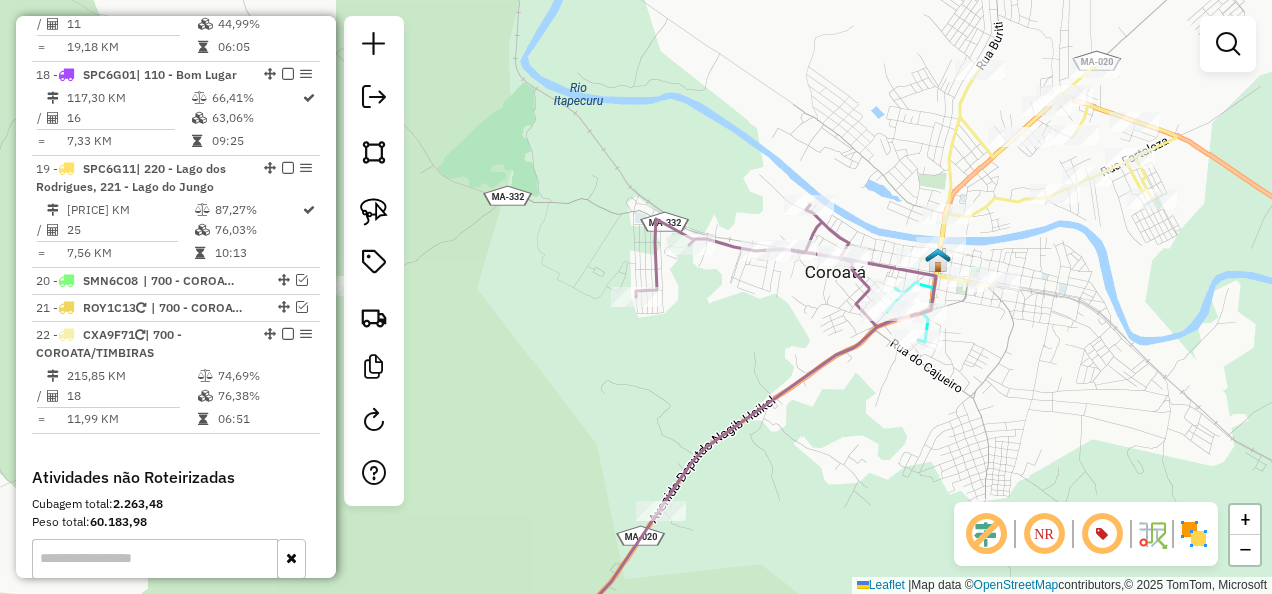 click 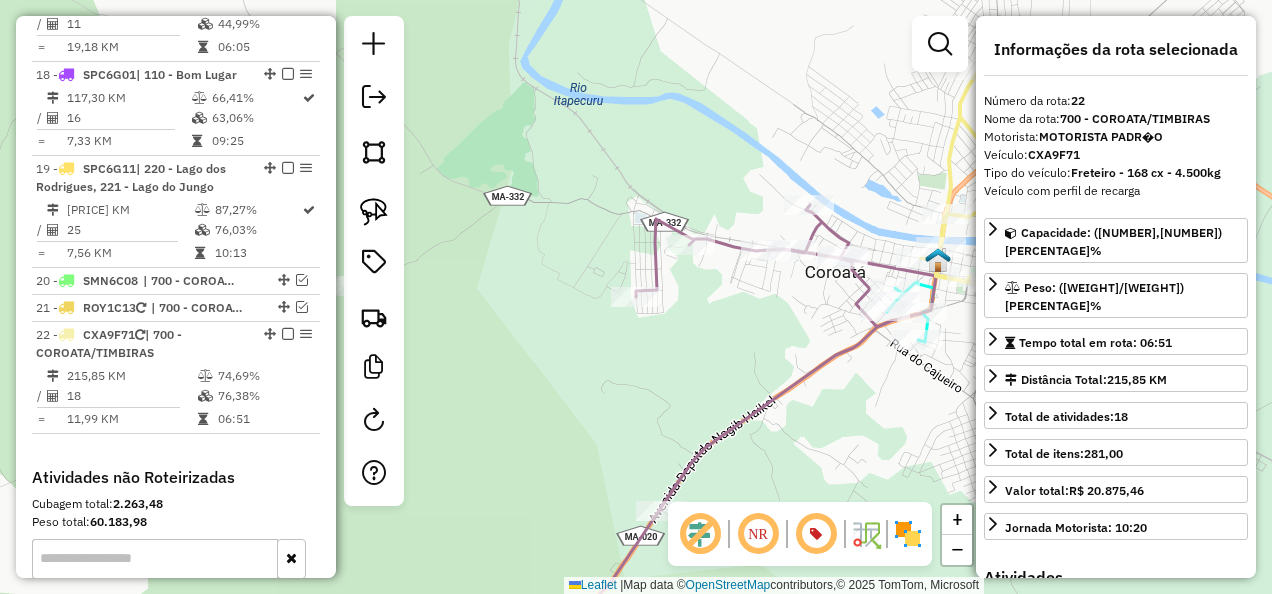 scroll, scrollTop: 3010, scrollLeft: 0, axis: vertical 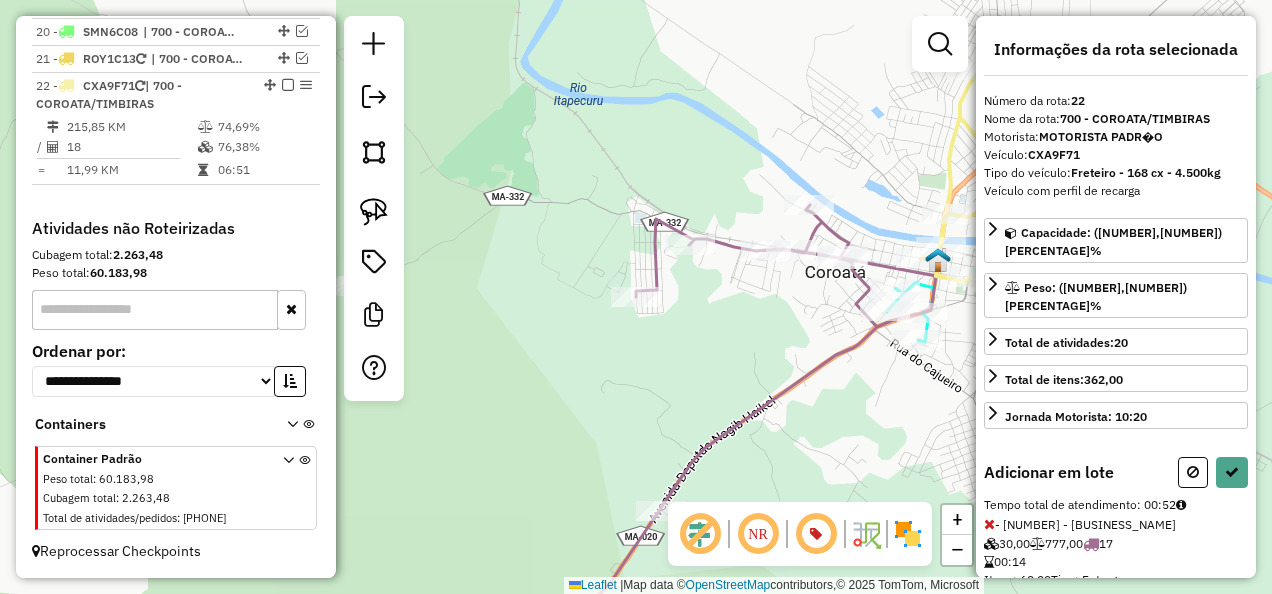 click on "Informações da rota selecionada   Número da rota:  22  Nome da rota:  700 - COROATA/TIMBIRAS  Motorista:  MOTORISTA PADR�O  Veículo:  CXA9F71  Tipo do veículo:  Freteiro - 168 cx - 4.500kg  Veículo com perfil de recarga      Capacidade: (167,95/168,00) 99,97%      Peso: (4.414,35/4.500,00) 98,10%      Total de atividades:  20     Total de itens:  362,00     Jornada Motorista: 10:20  Adicionar em lote Tempo total de atendimento: 00:52   - 20310 - DEPOSITO E BAR DO GE   30,00  777,00  17   00:14   Itens: 60,00   Tipo: Entrega   - 16818 - MARIA ILDA JACOB   09,63  276,39  17   00:33   Itens: 21,00   Tipo: Entrega" at bounding box center [1116, 297] 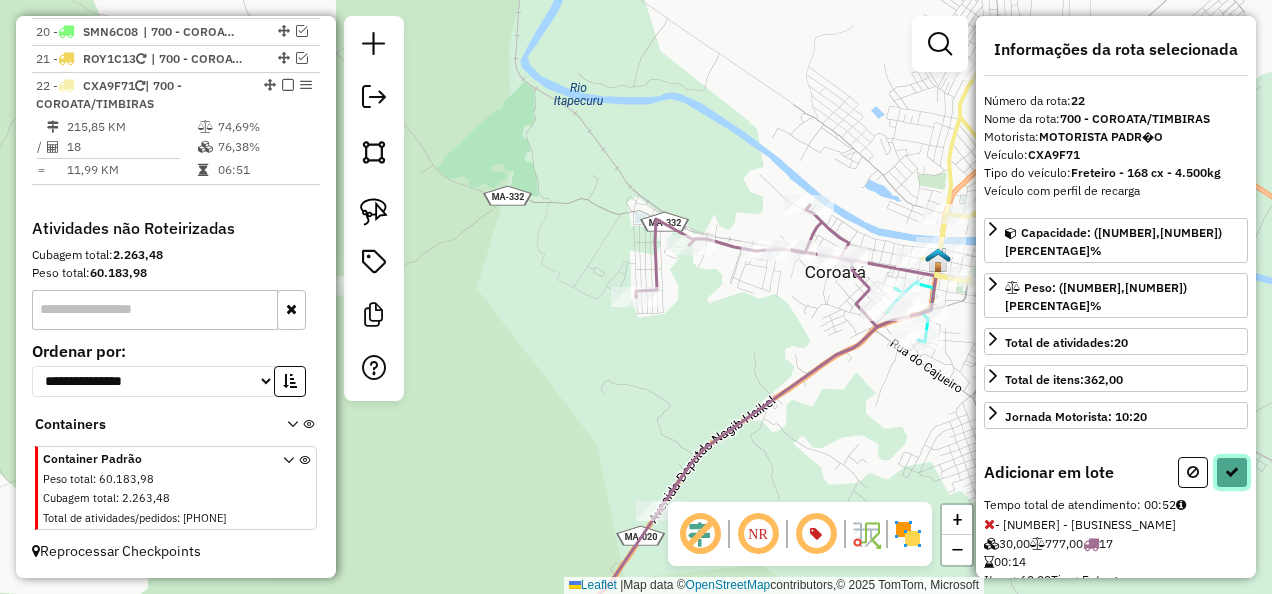 click at bounding box center (1232, 472) 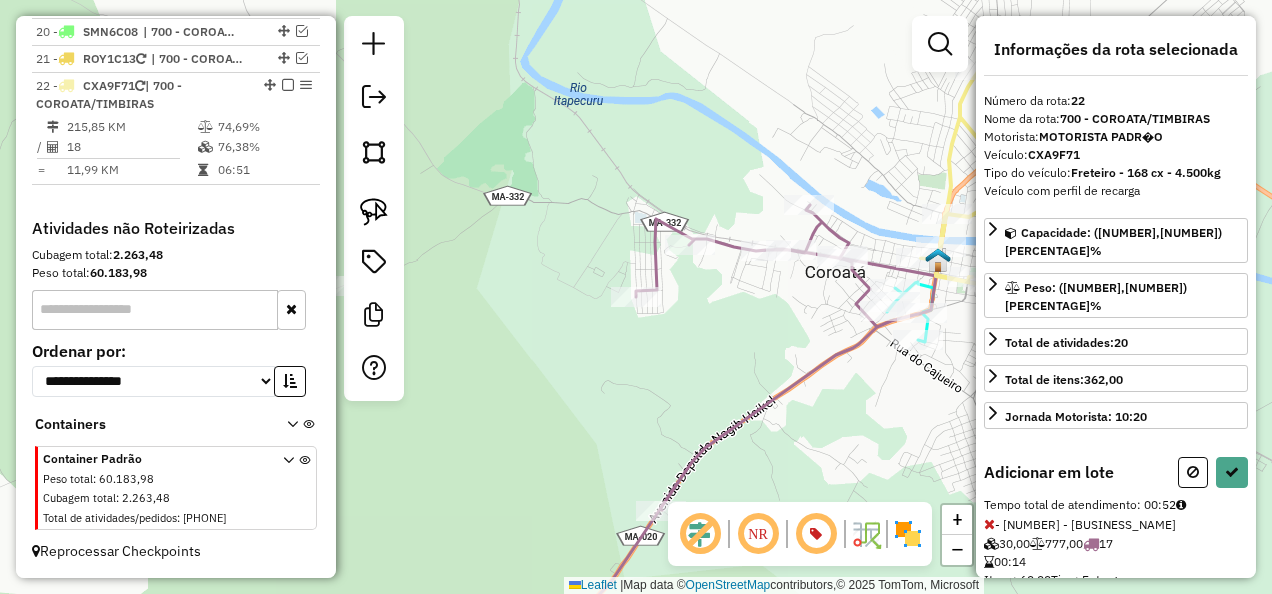 select on "**********" 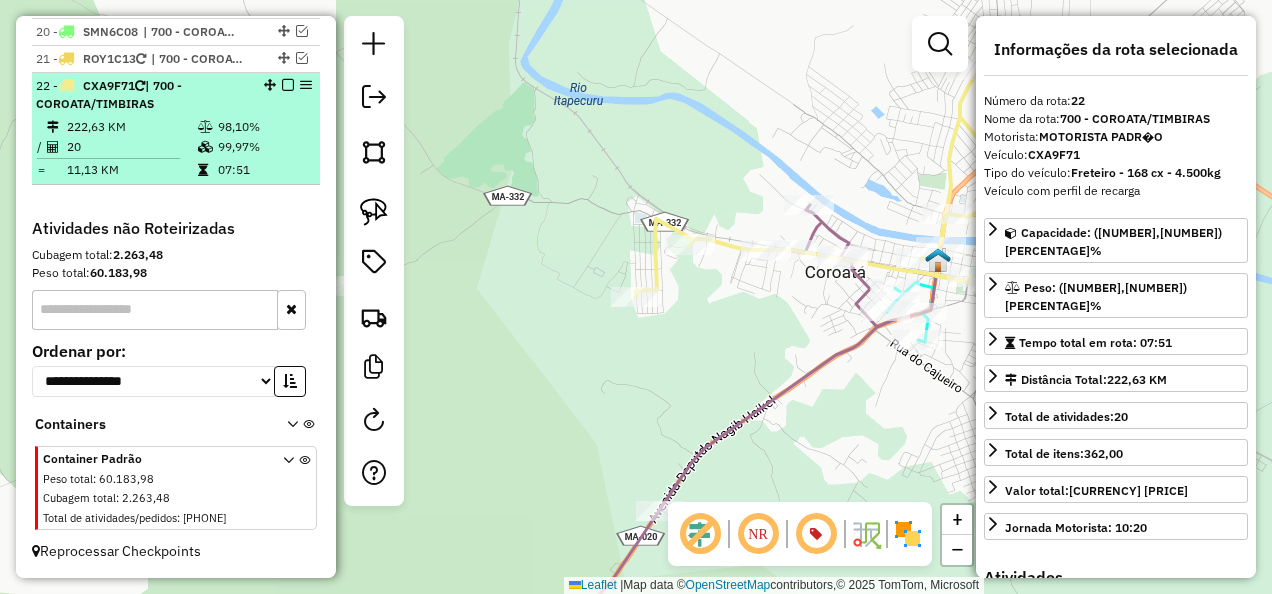 click at bounding box center (288, 85) 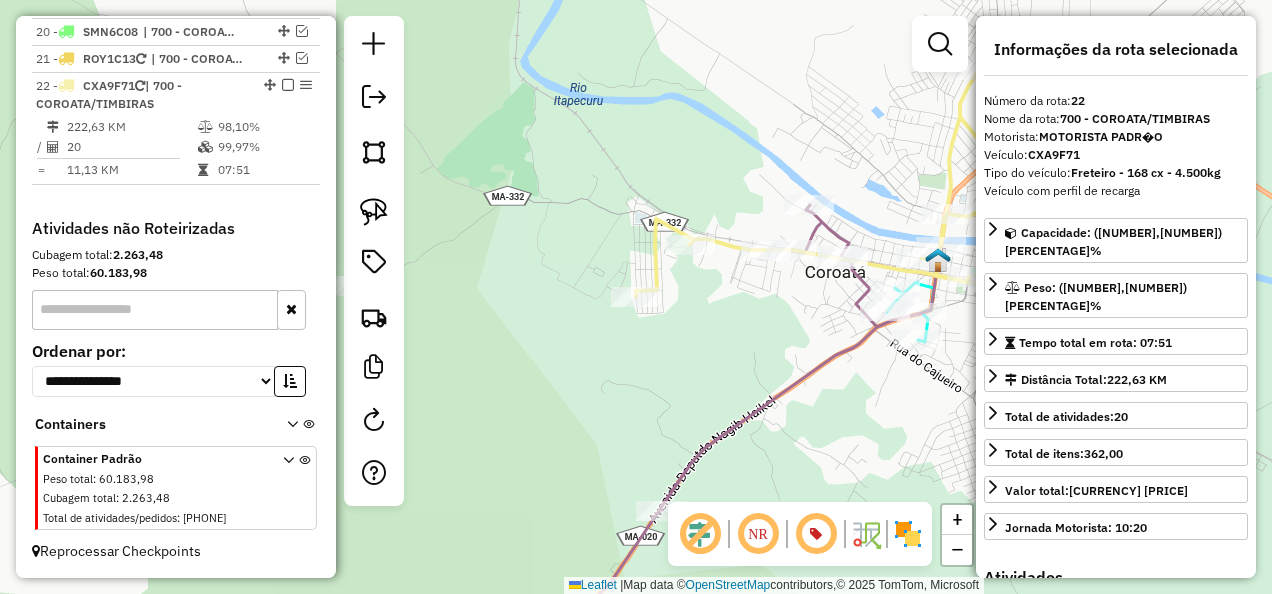 scroll, scrollTop: 2924, scrollLeft: 0, axis: vertical 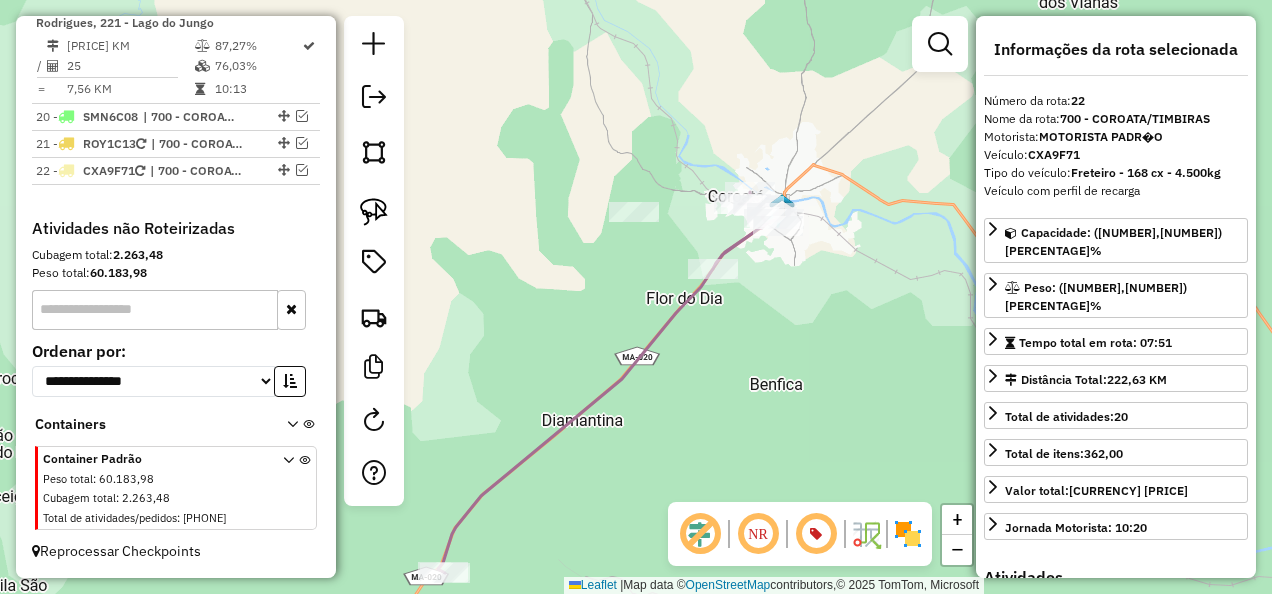 drag, startPoint x: 734, startPoint y: 346, endPoint x: 762, endPoint y: 291, distance: 61.7171 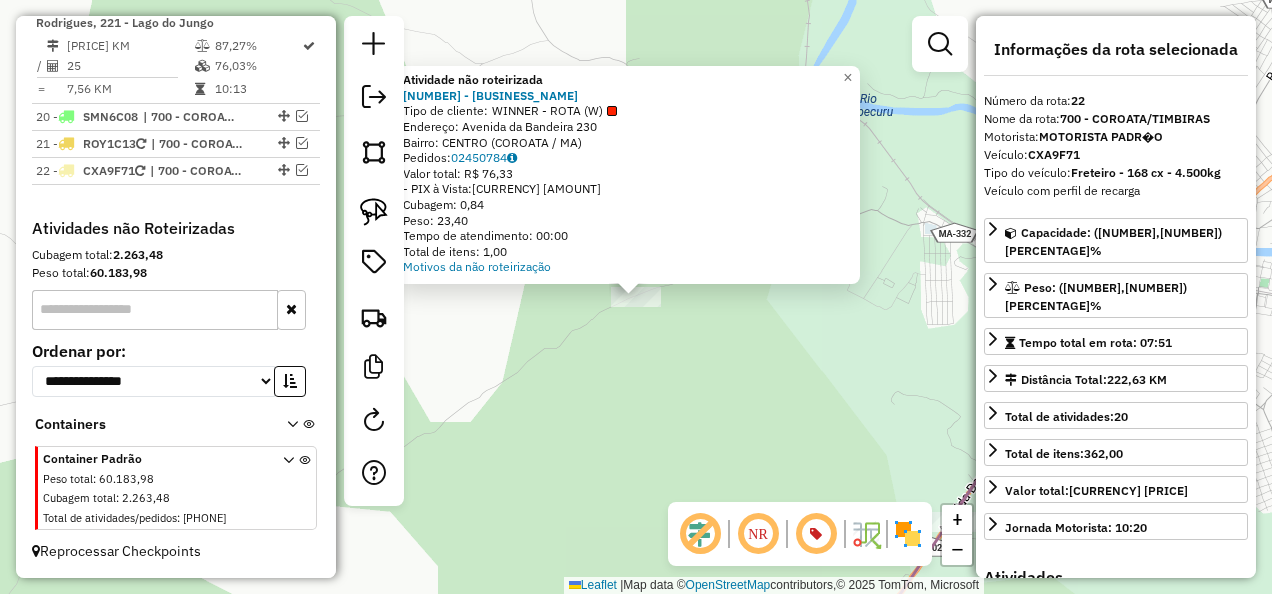 click on "Atividade não roteirizada 16384 - DOMINGO OLHO DGUA  Tipo de cliente:   WINNER - ROTA (W)   Endereço:  Avenida da Bandeira 230   Bairro: CENTRO (COROATA / MA)   Pedidos:  02450784   Valor total: R$ 76,33   - PIX à Vista:  R$ 76,33   Cubagem: 0,84   Peso: 23,40   Tempo de atendimento: 00:00   Total de itens: 1,00  Motivos da não roteirização × Janela de atendimento Grade de atendimento Capacidade Transportadoras Veículos Cliente Pedidos  Rotas Selecione os dias de semana para filtrar as janelas de atendimento  Seg   Ter   Qua   Qui   Sex   Sáb   Dom  Informe o período da janela de atendimento: De: Até:  Filtrar exatamente a janela do cliente  Considerar janela de atendimento padrão  Selecione os dias de semana para filtrar as grades de atendimento  Seg   Ter   Qua   Qui   Sex   Sáb   Dom   Considerar clientes sem dia de atendimento cadastrado  Clientes fora do dia de atendimento selecionado Filtrar as atividades entre os valores definidos abaixo:  Peso mínimo:   Peso máximo:   Cubagem mínima:" 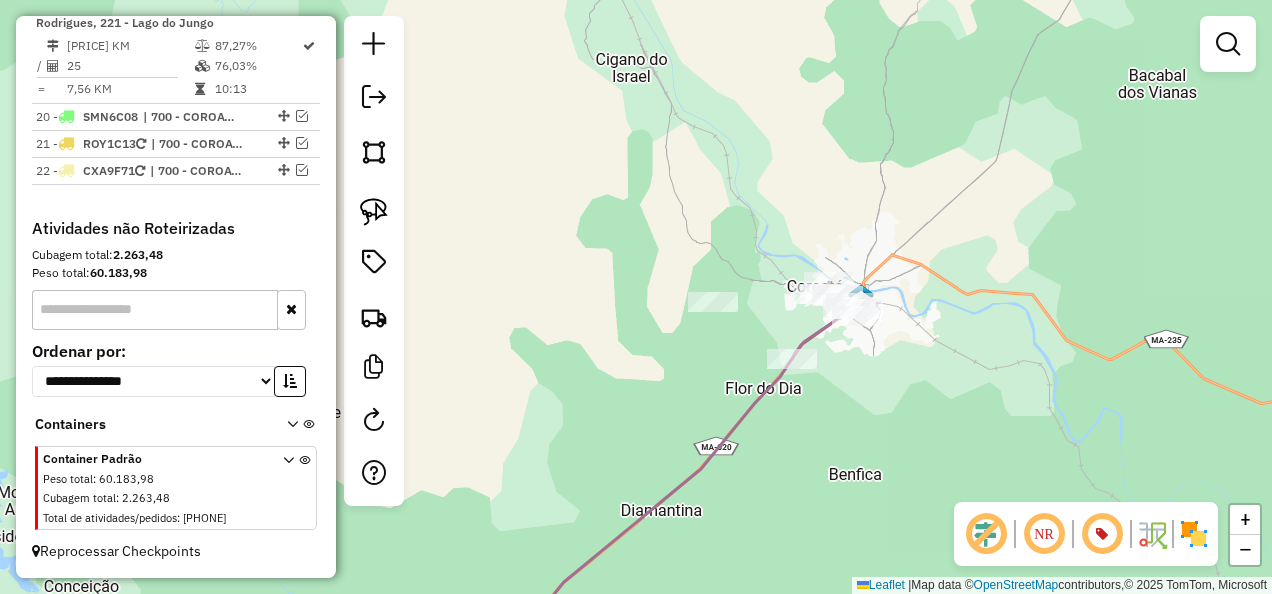 drag, startPoint x: 681, startPoint y: 434, endPoint x: 684, endPoint y: 323, distance: 111.040535 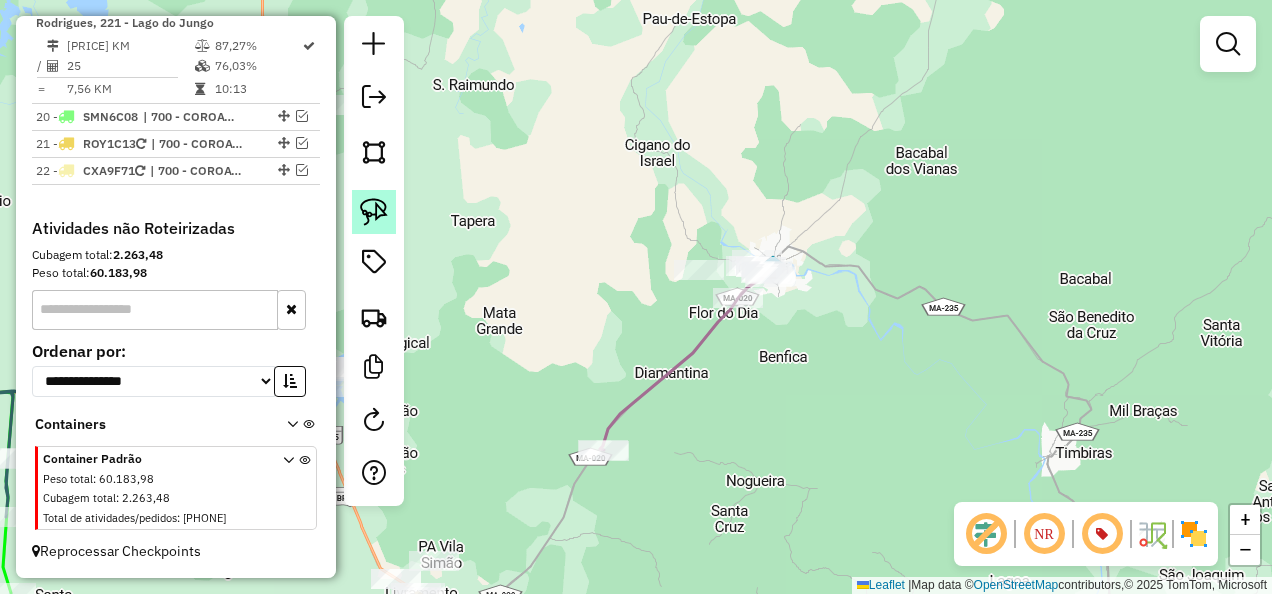 click 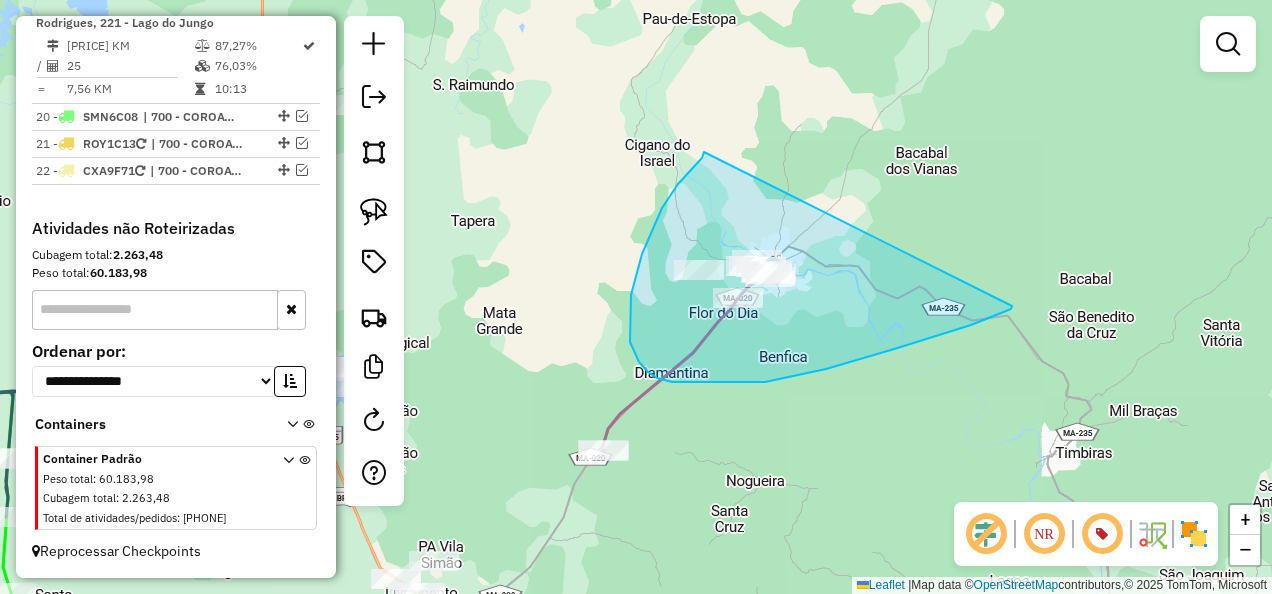 drag, startPoint x: 704, startPoint y: 152, endPoint x: 1012, endPoint y: 306, distance: 344.35446 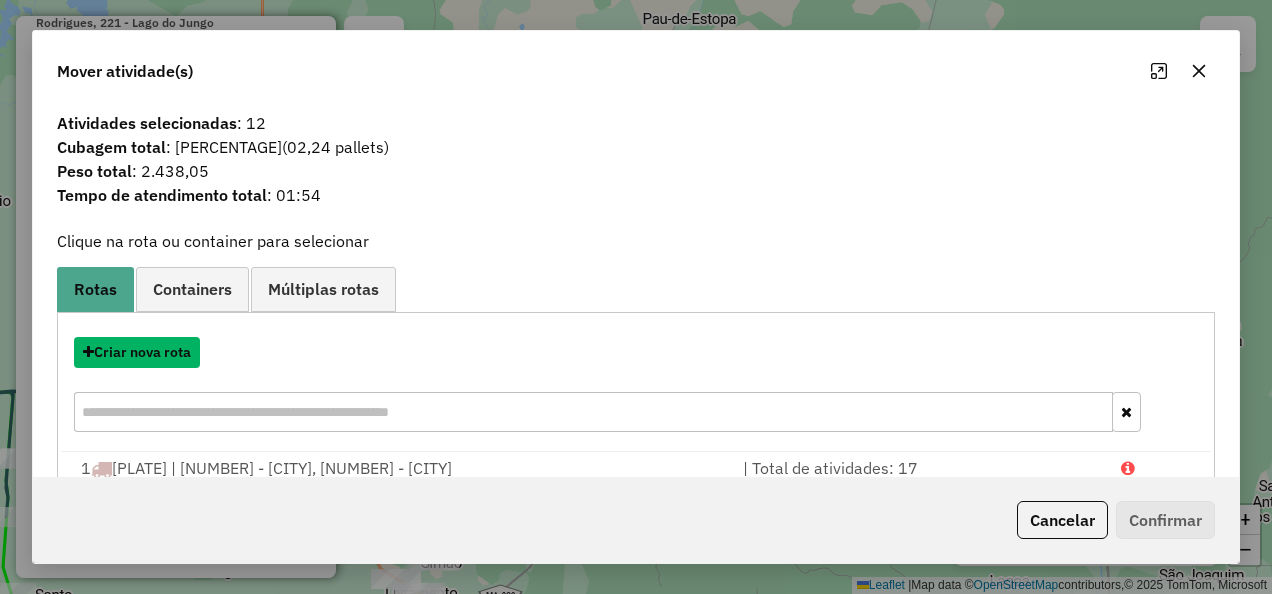 click on "Criar nova rota" at bounding box center (137, 352) 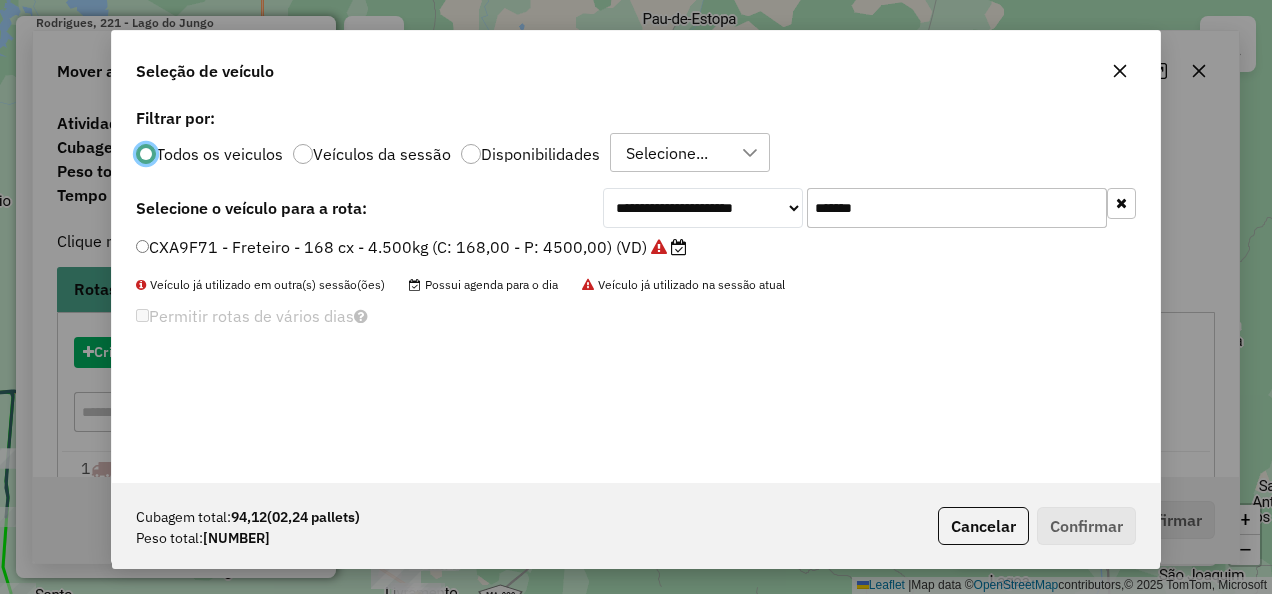 scroll, scrollTop: 11, scrollLeft: 6, axis: both 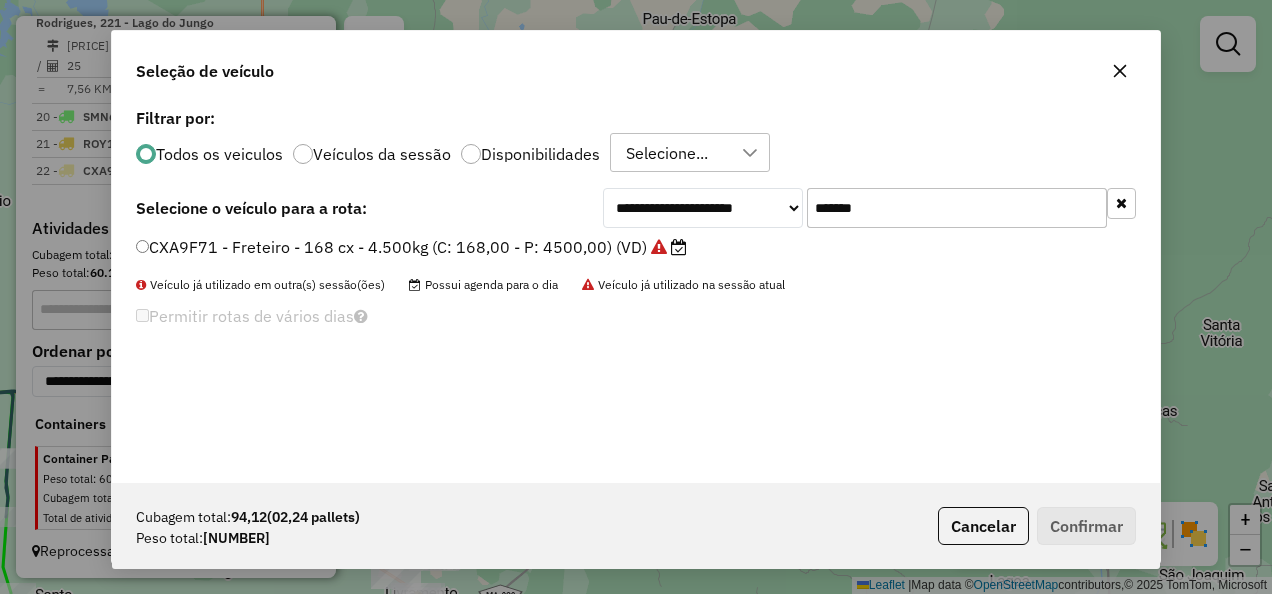 drag, startPoint x: 906, startPoint y: 218, endPoint x: 661, endPoint y: 237, distance: 245.73563 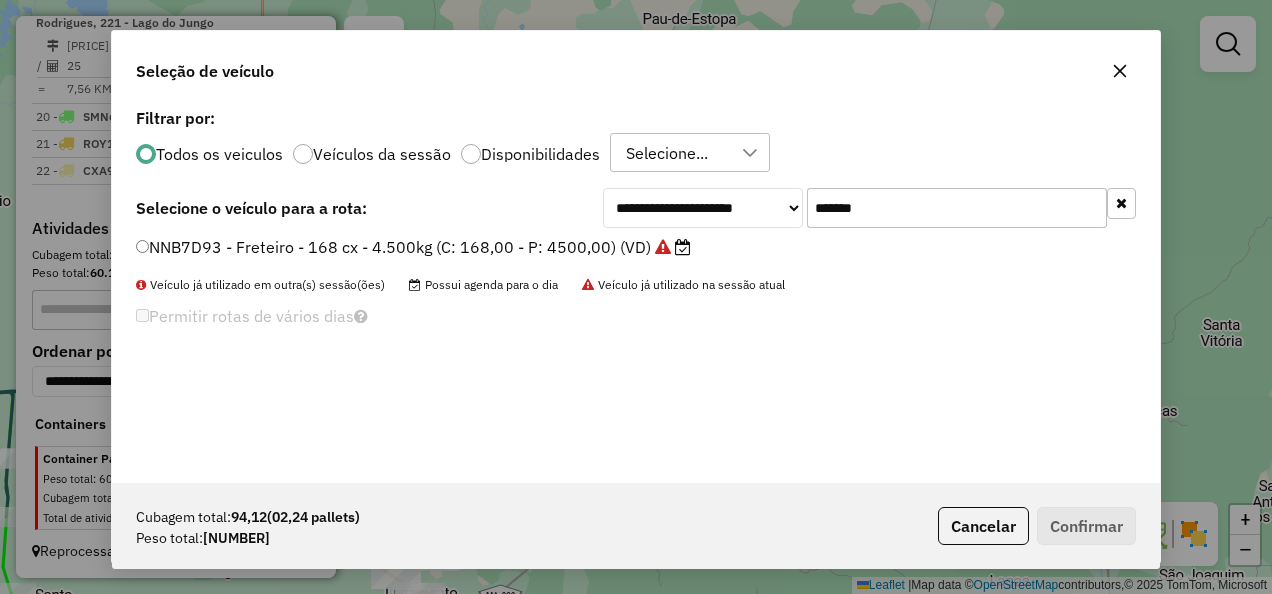 type on "*******" 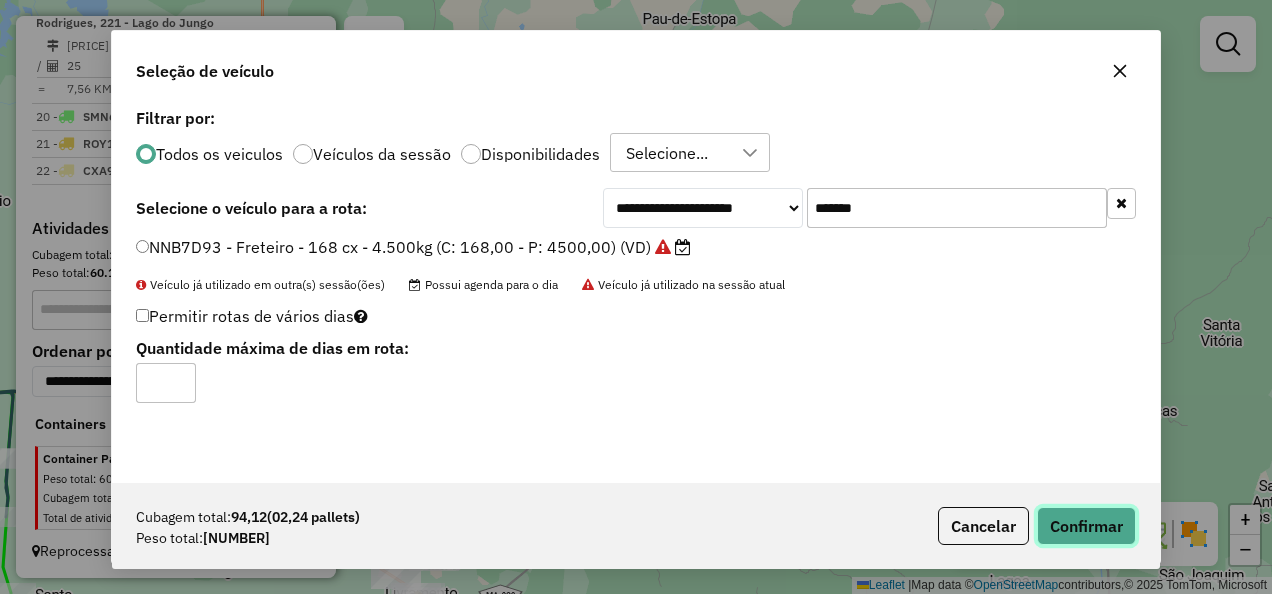 click on "Confirmar" 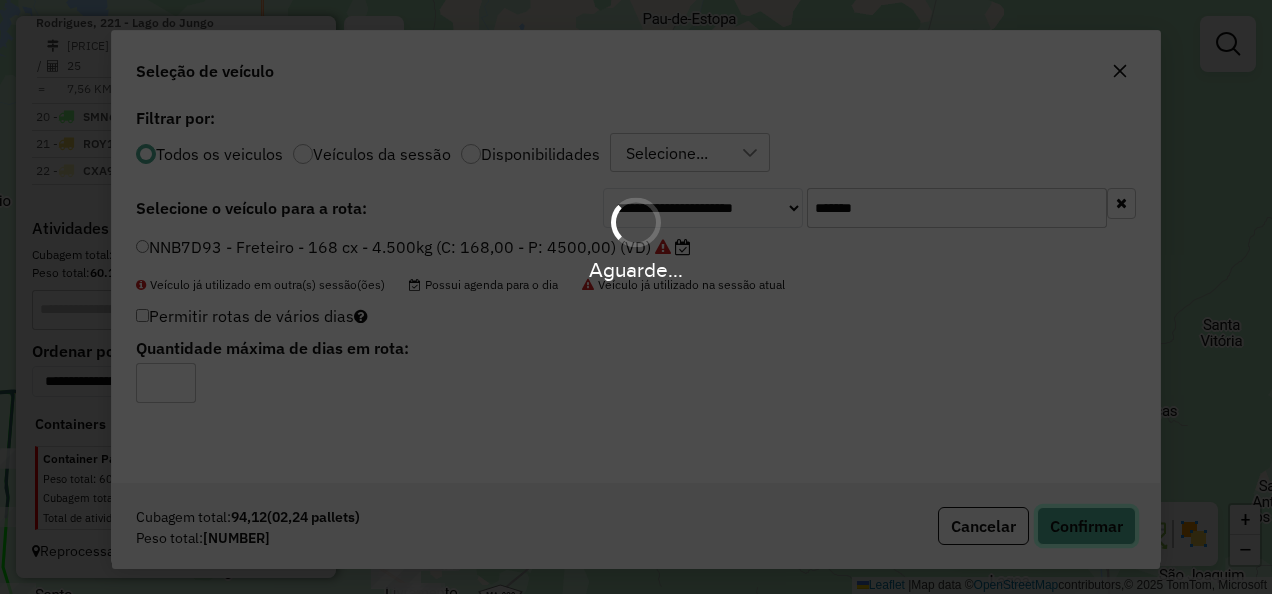 type 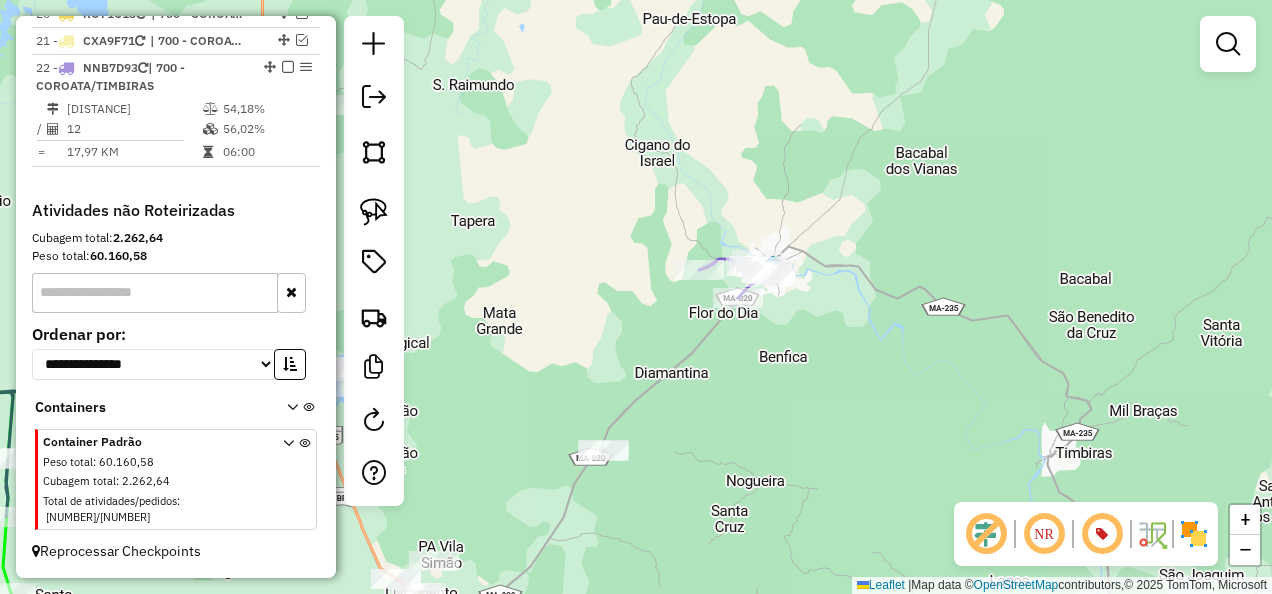 scroll, scrollTop: 2923, scrollLeft: 0, axis: vertical 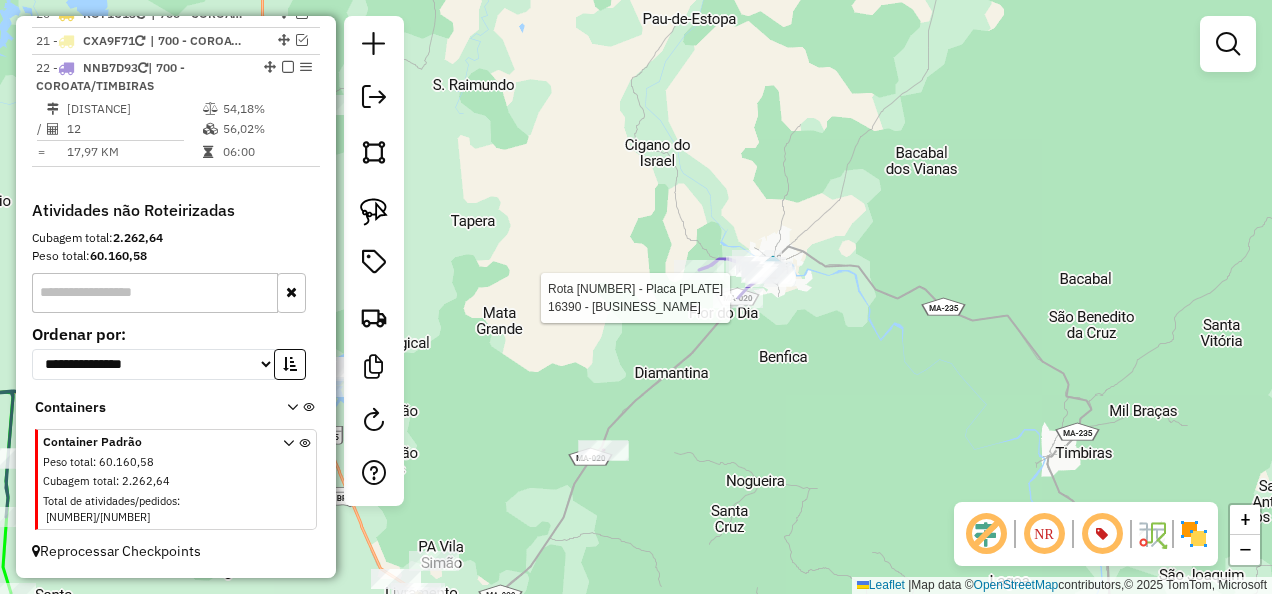 select on "**********" 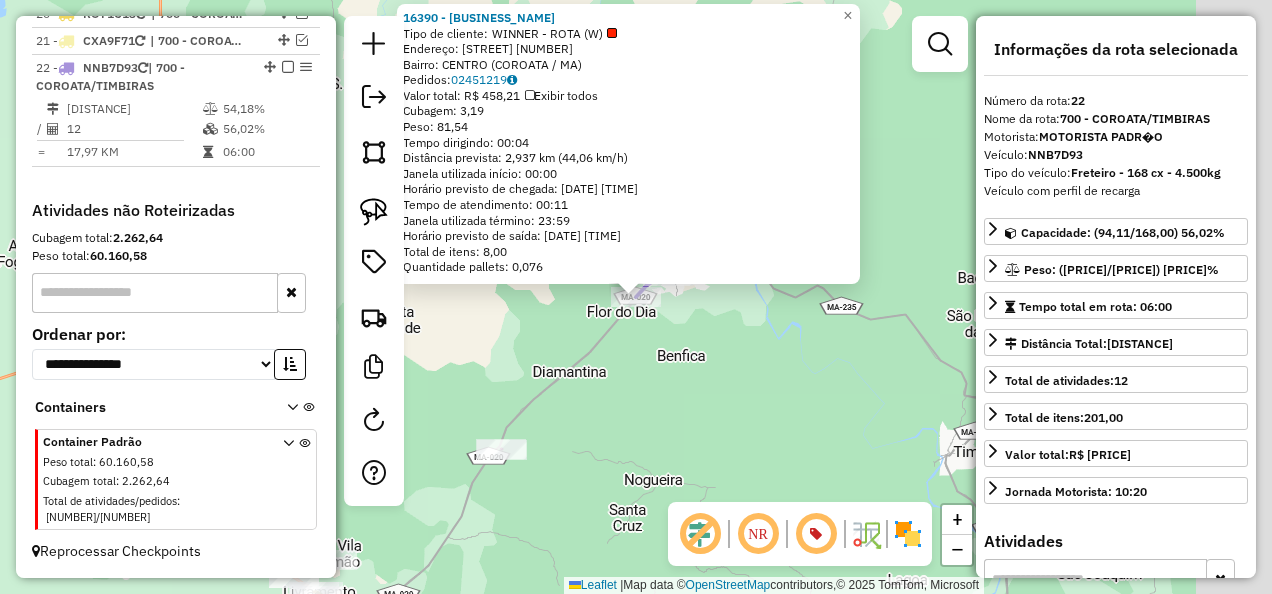 scroll, scrollTop: 2950, scrollLeft: 0, axis: vertical 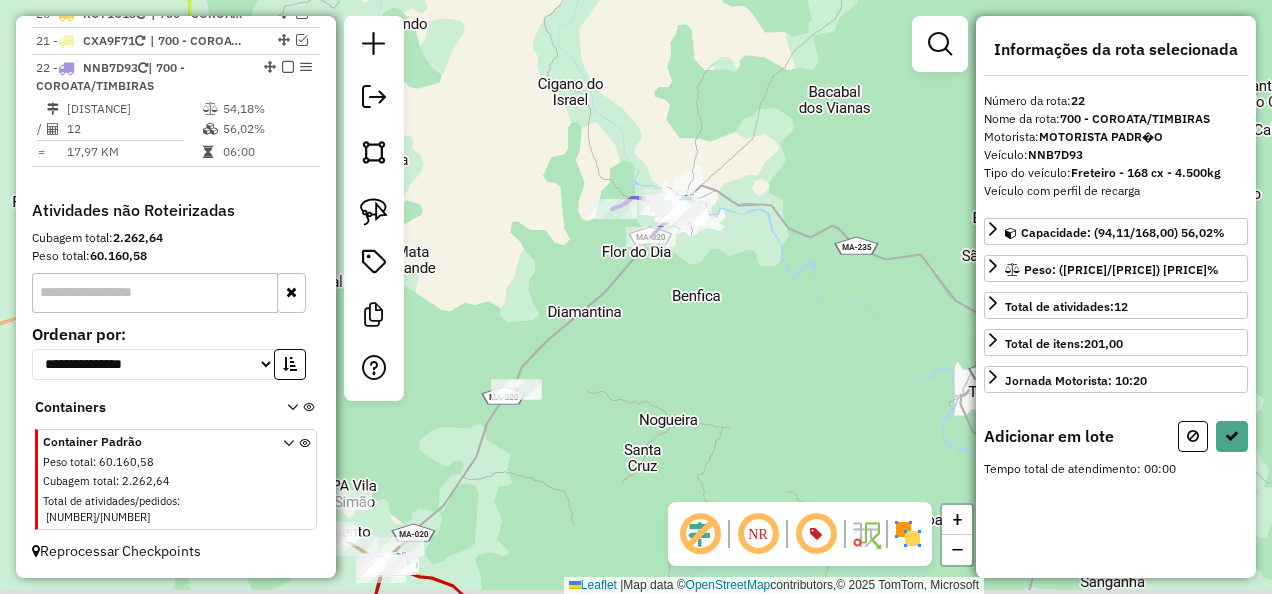 drag, startPoint x: 696, startPoint y: 448, endPoint x: 734, endPoint y: 364, distance: 92.19544 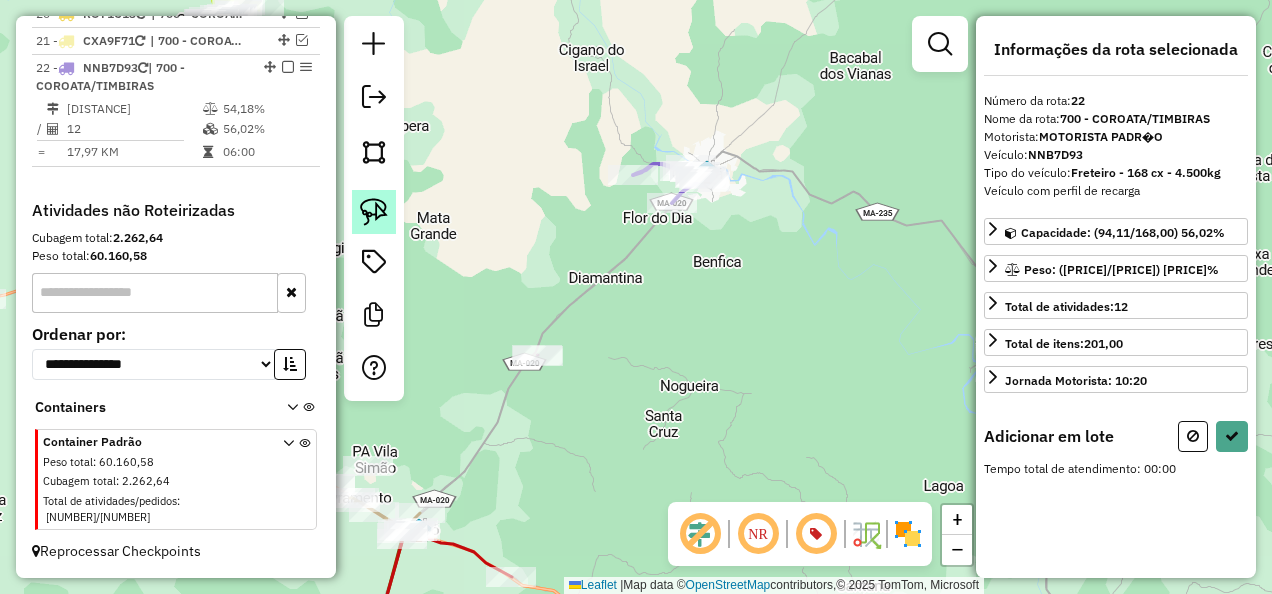 click 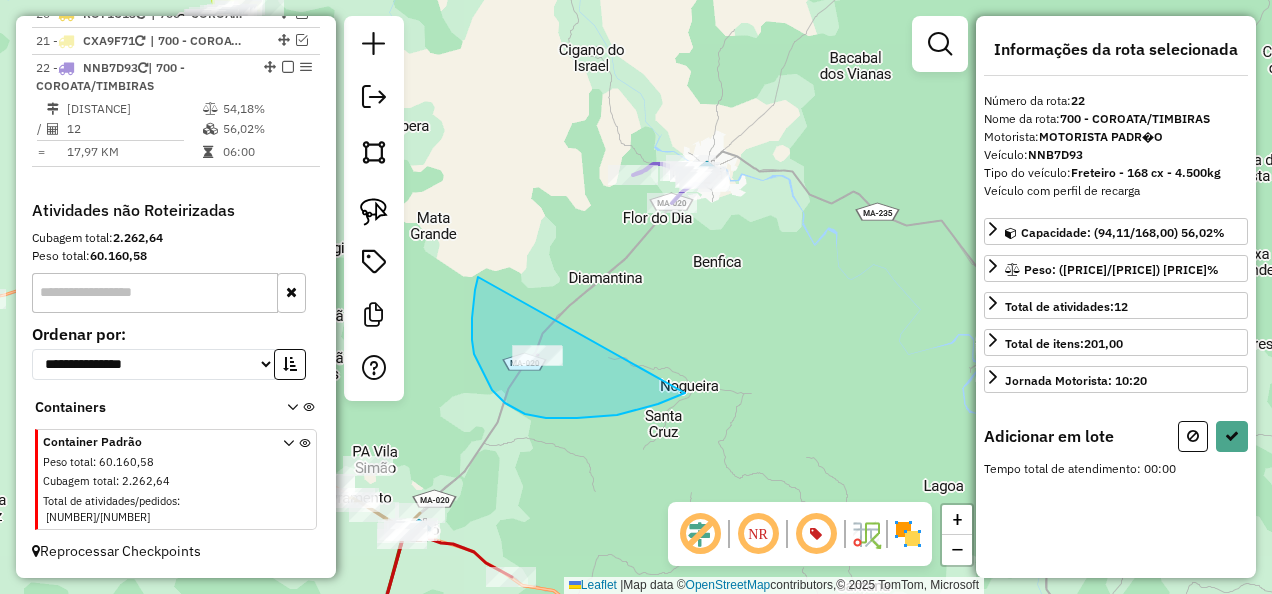 drag, startPoint x: 472, startPoint y: 318, endPoint x: 685, endPoint y: 393, distance: 225.81851 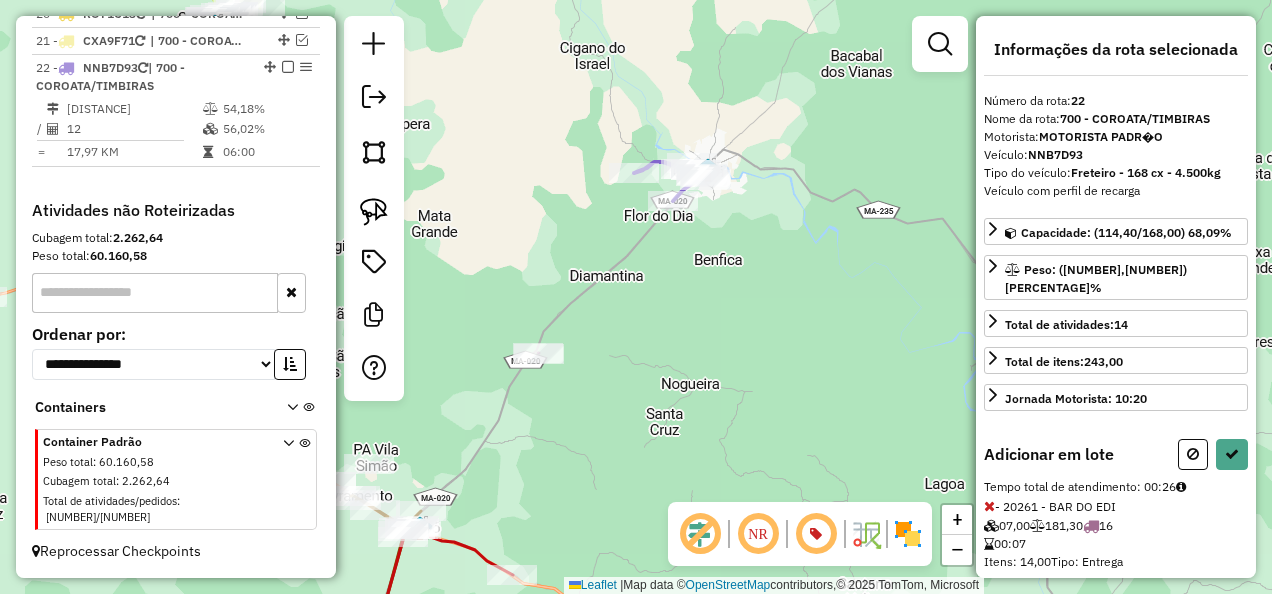 drag, startPoint x: 544, startPoint y: 474, endPoint x: 661, endPoint y: 340, distance: 177.89041 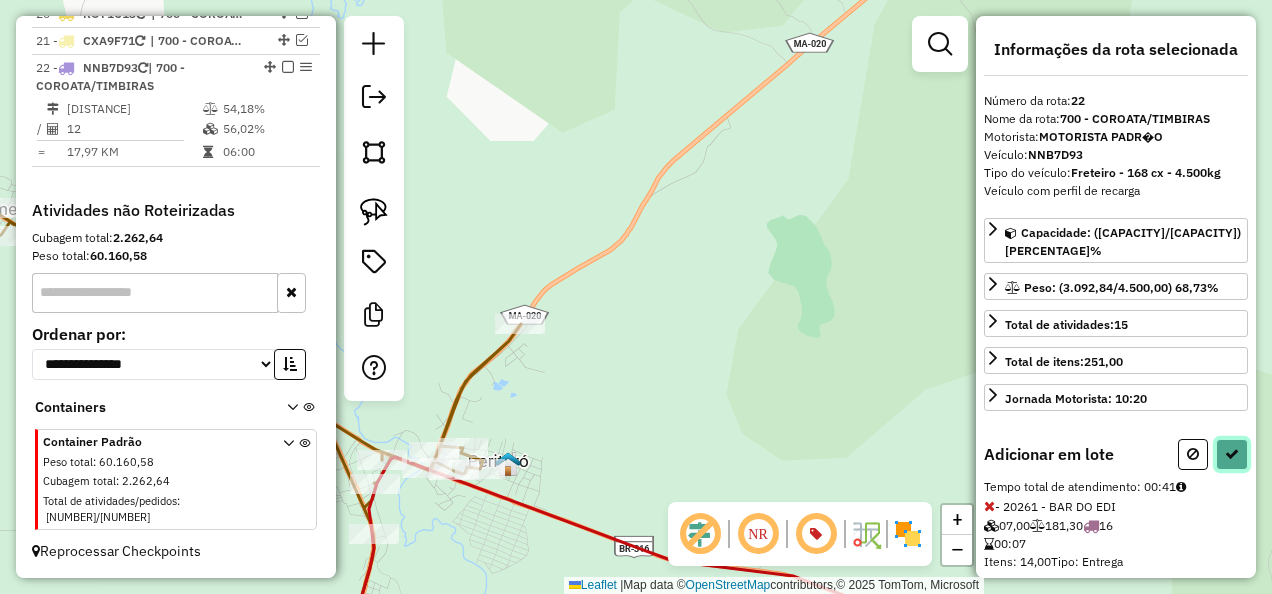 click at bounding box center (1232, 454) 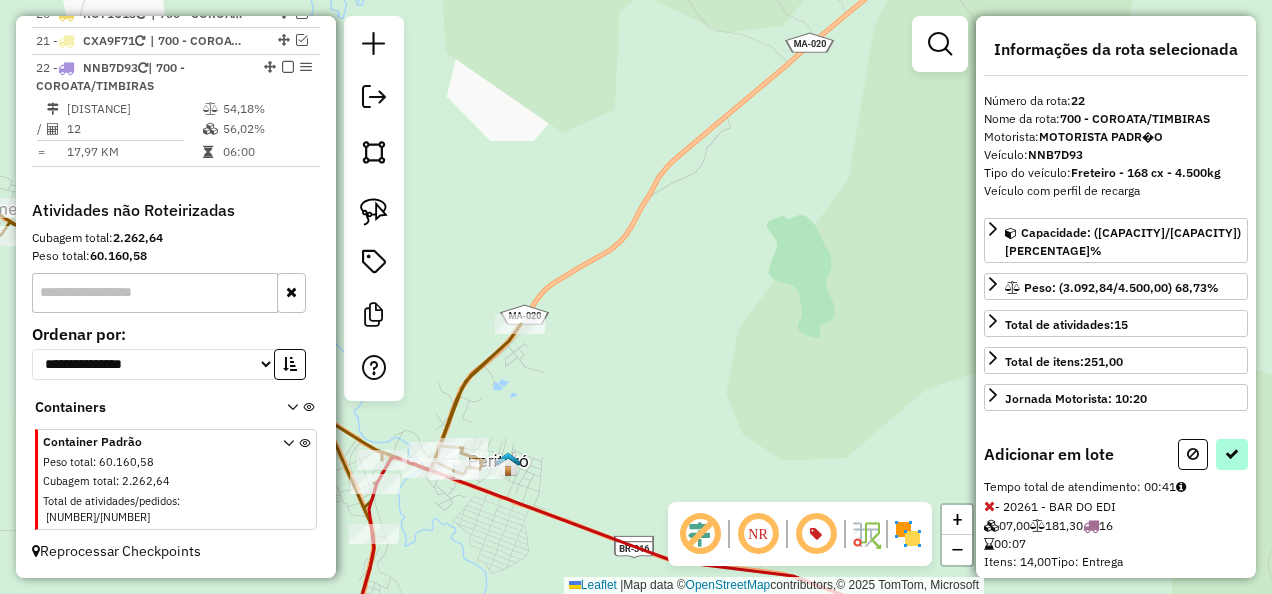 select on "**********" 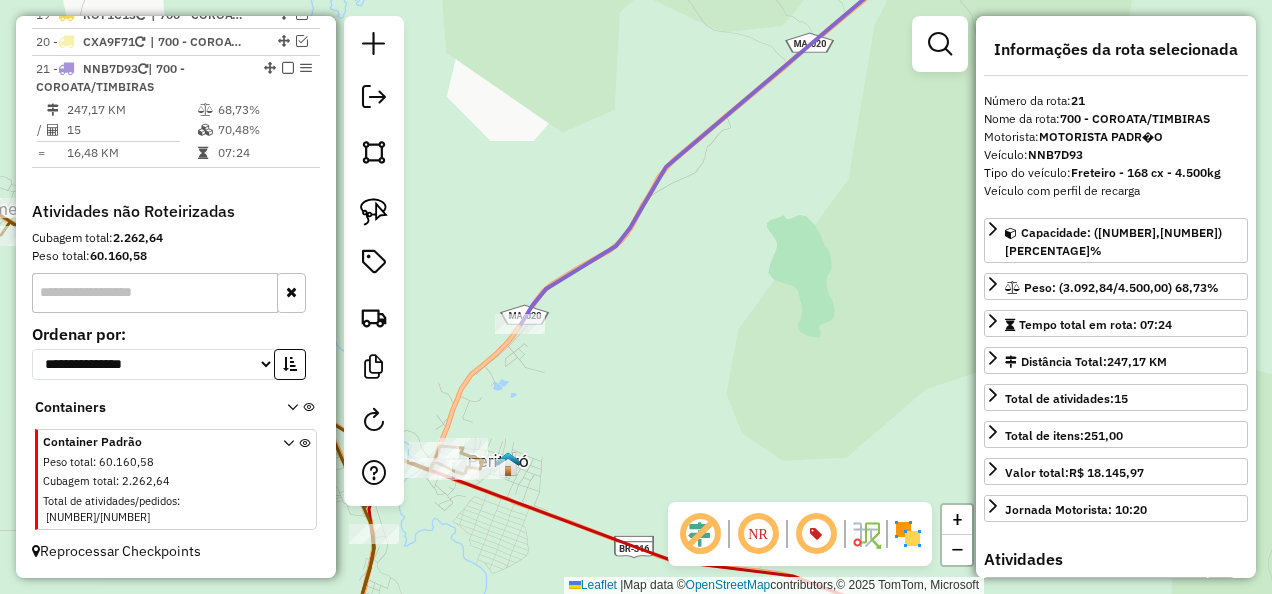 scroll, scrollTop: 2813, scrollLeft: 0, axis: vertical 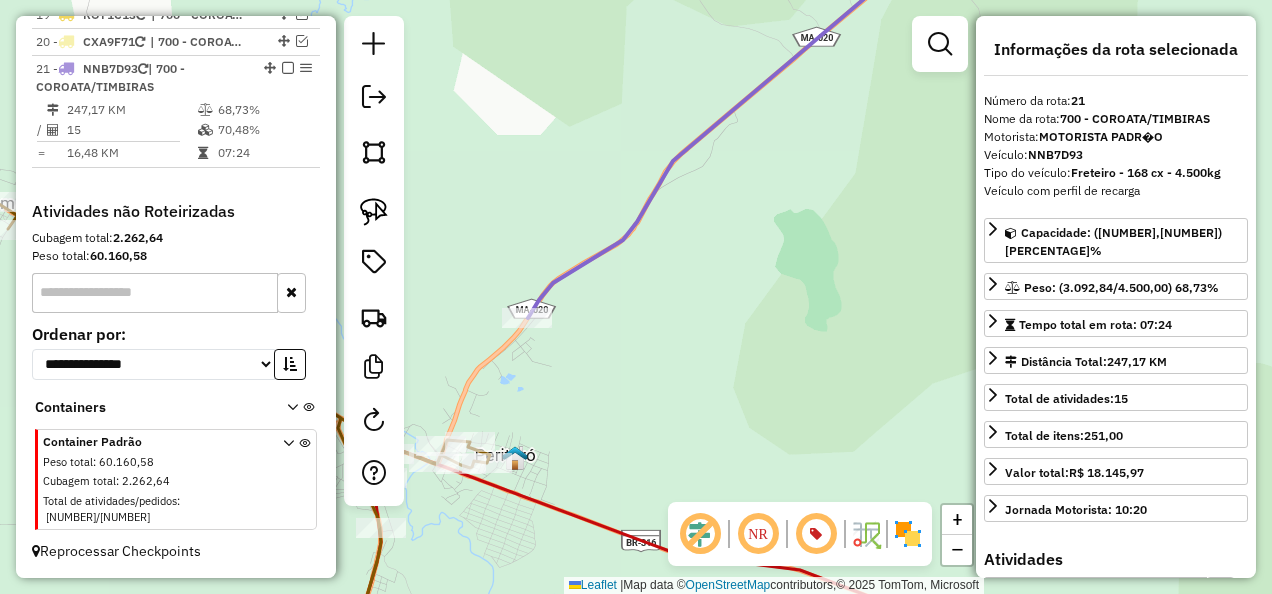 drag, startPoint x: 591, startPoint y: 424, endPoint x: 773, endPoint y: 324, distance: 207.6632 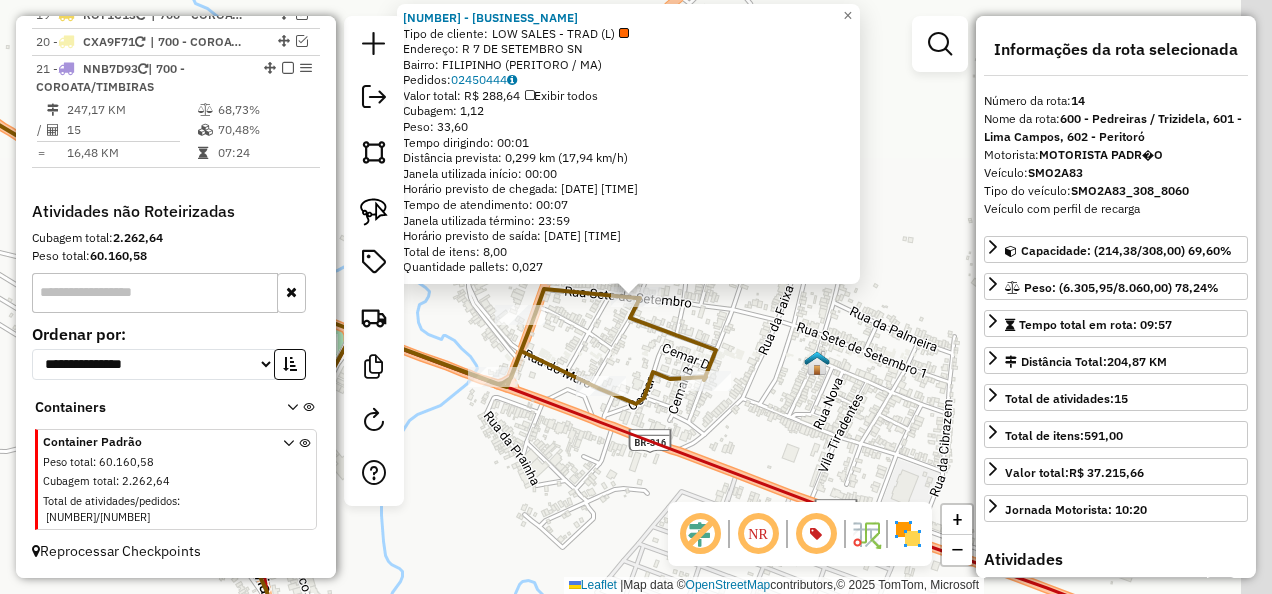 scroll, scrollTop: 2345, scrollLeft: 0, axis: vertical 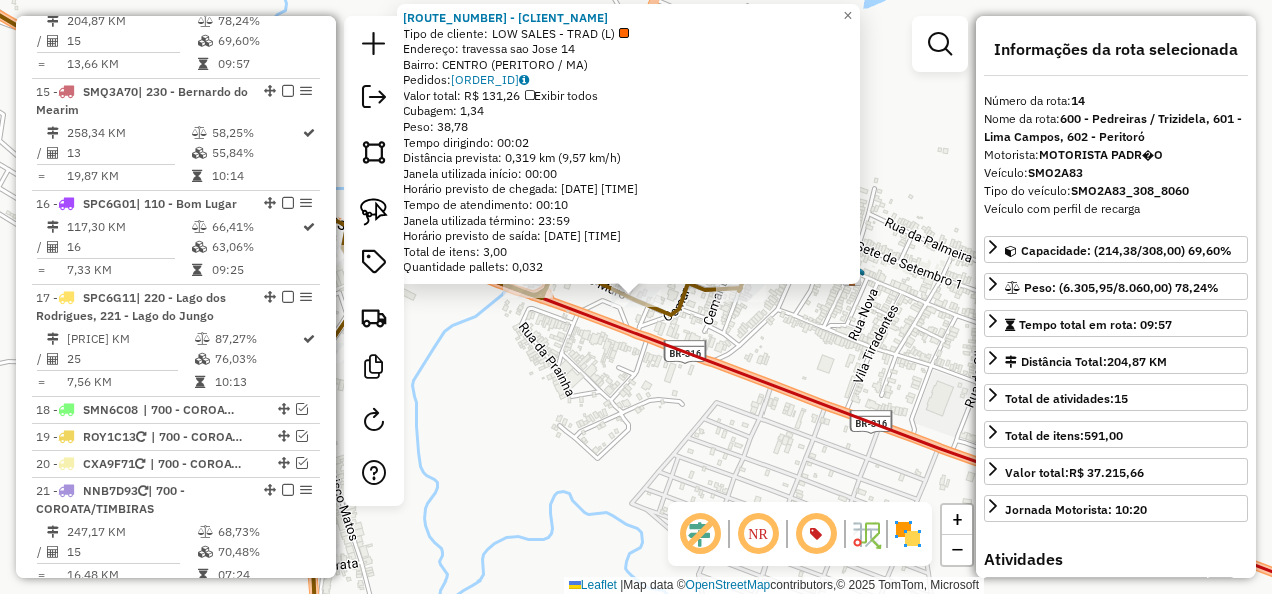 click on "16652 - COMERCIAL SOUSA  Tipo de cliente:   LOW SALES - TRAD (L)   Endereço:  travessa sao Jose 14   Bairro: CENTRO (PERITORO / MA)   Pedidos:  02450503   Valor total: R$ 131,26   Exibir todos   Cubagem: 1,34  Peso: 38,78  Tempo dirigindo: 00:02   Distância prevista: 0,319 km (9,57 km/h)   Janela utilizada início: 00:00   Horário previsto de chegada: 04/08/2025 13:07   Tempo de atendimento: 00:10   Janela utilizada término: 23:59   Horário previsto de saída: 04/08/2025 13:17   Total de itens: 3,00   Quantidade pallets: 0,032  × Janela de atendimento Grade de atendimento Capacidade Transportadoras Veículos Cliente Pedidos  Rotas Selecione os dias de semana para filtrar as janelas de atendimento  Seg   Ter   Qua   Qui   Sex   Sáb   Dom  Informe o período da janela de atendimento: De: Até:  Filtrar exatamente a janela do cliente  Considerar janela de atendimento padrão  Selecione os dias de semana para filtrar as grades de atendimento  Seg   Ter   Qua   Qui   Sex   Sáb   Dom   Peso mínimo:   De:" 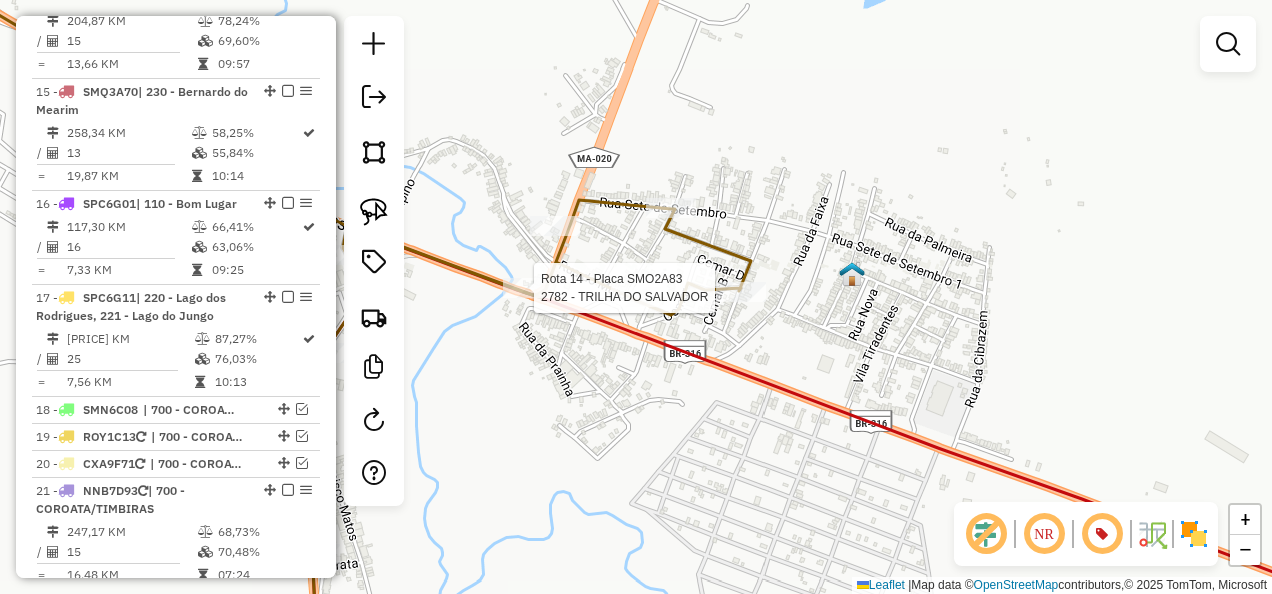click 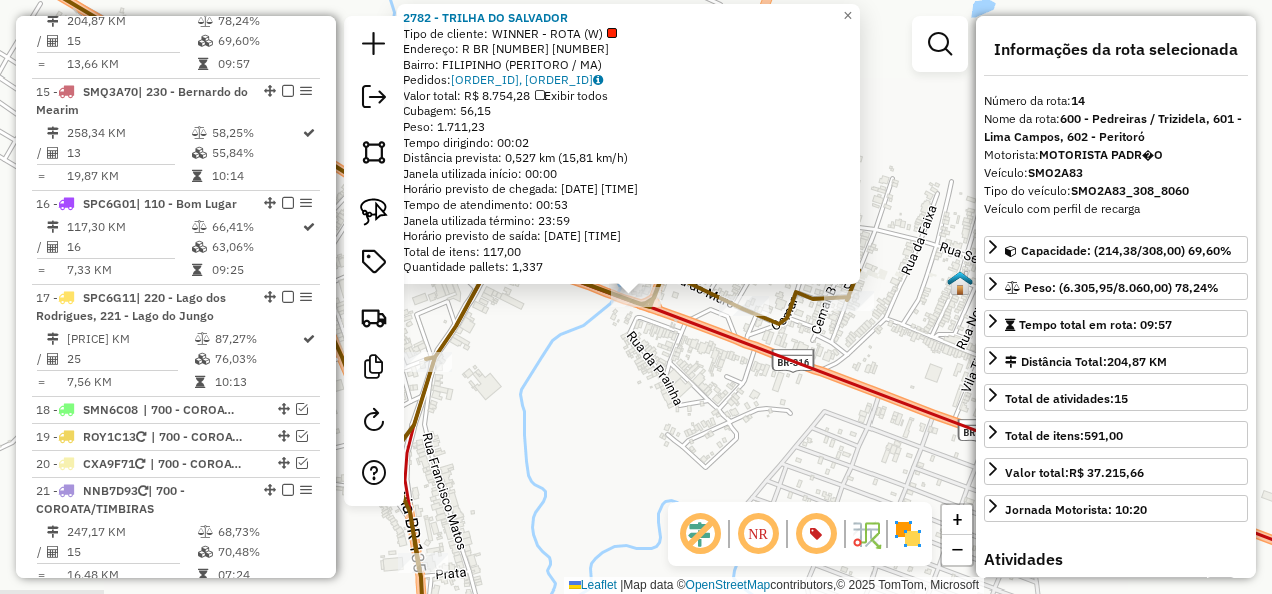 drag, startPoint x: 608, startPoint y: 392, endPoint x: 691, endPoint y: 378, distance: 84.17244 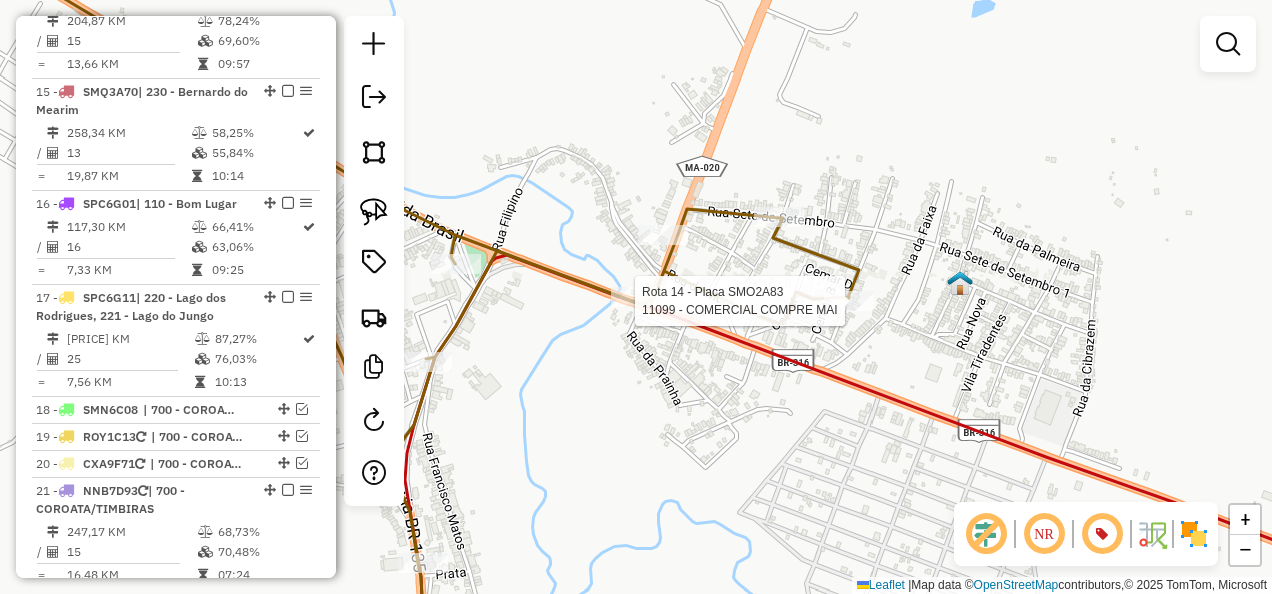 select on "**********" 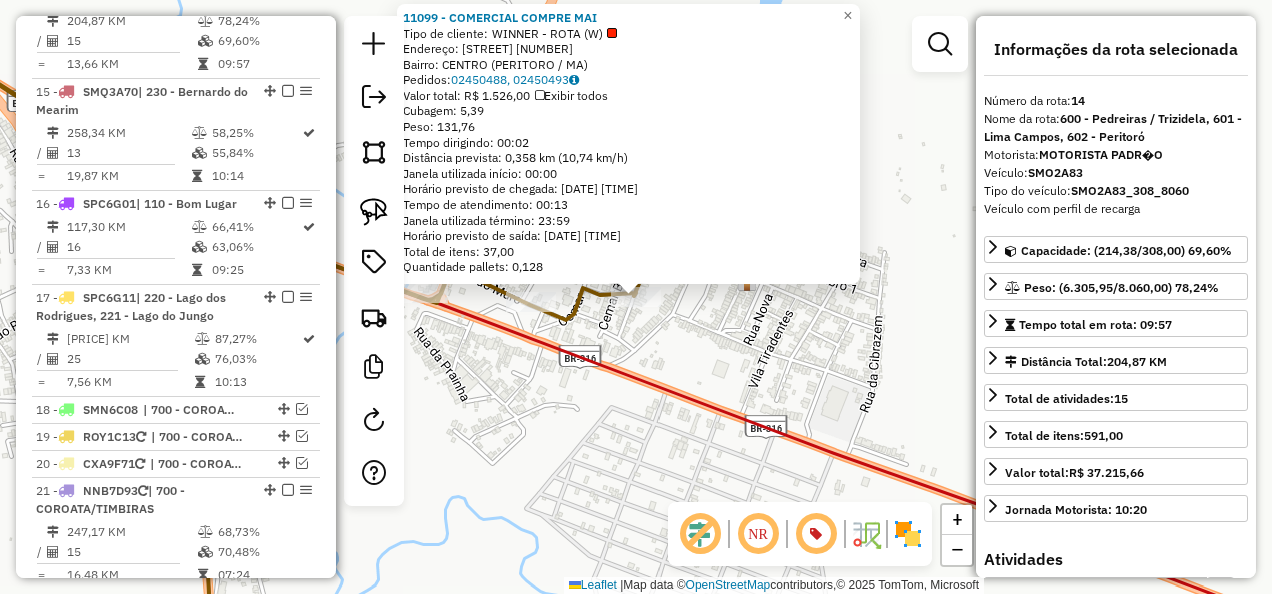 click on "11099 - COMERCIAL COMPRE MAI  Tipo de cliente:   WINNER - ROTA (W)   Endereço: RUA SANTO ANTONIO             57   Bairro: CENTRO (PERITORO / MA)   Pedidos:  02450488, 02450493   Valor total: R$ 1.526,00   Exibir todos   Cubagem: 5,39  Peso: 131,76  Tempo dirigindo: 00:02   Distância prevista: 0,358 km (10,74 km/h)   Janela utilizada início: 00:00   Horário previsto de chegada: 04/08/2025 12:52   Tempo de atendimento: 00:13   Janela utilizada término: 23:59   Horário previsto de saída: 04/08/2025 13:05   Total de itens: 37,00   Quantidade pallets: 0,128  × Janela de atendimento Grade de atendimento Capacidade Transportadoras Veículos Cliente Pedidos  Rotas Selecione os dias de semana para filtrar as janelas de atendimento  Seg   Ter   Qua   Qui   Sex   Sáb   Dom  Informe o período da janela de atendimento: De: Até:  Filtrar exatamente a janela do cliente  Considerar janela de atendimento padrão  Selecione os dias de semana para filtrar as grades de atendimento  Seg   Ter   Qua   Qui   Sex   Sáb" 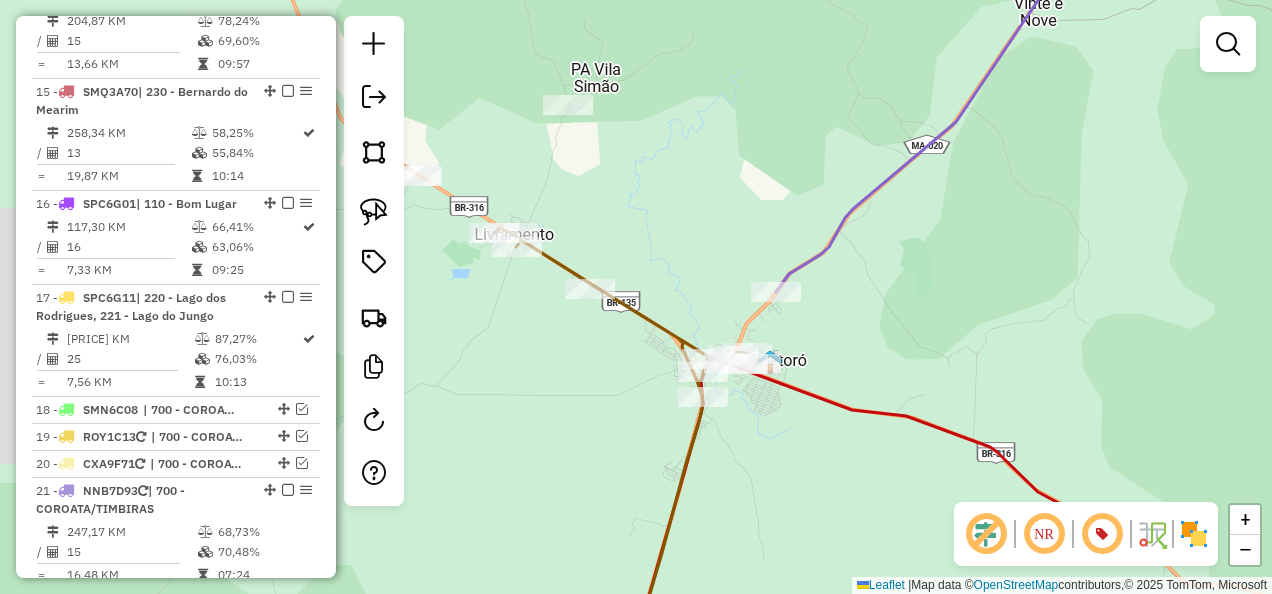 click 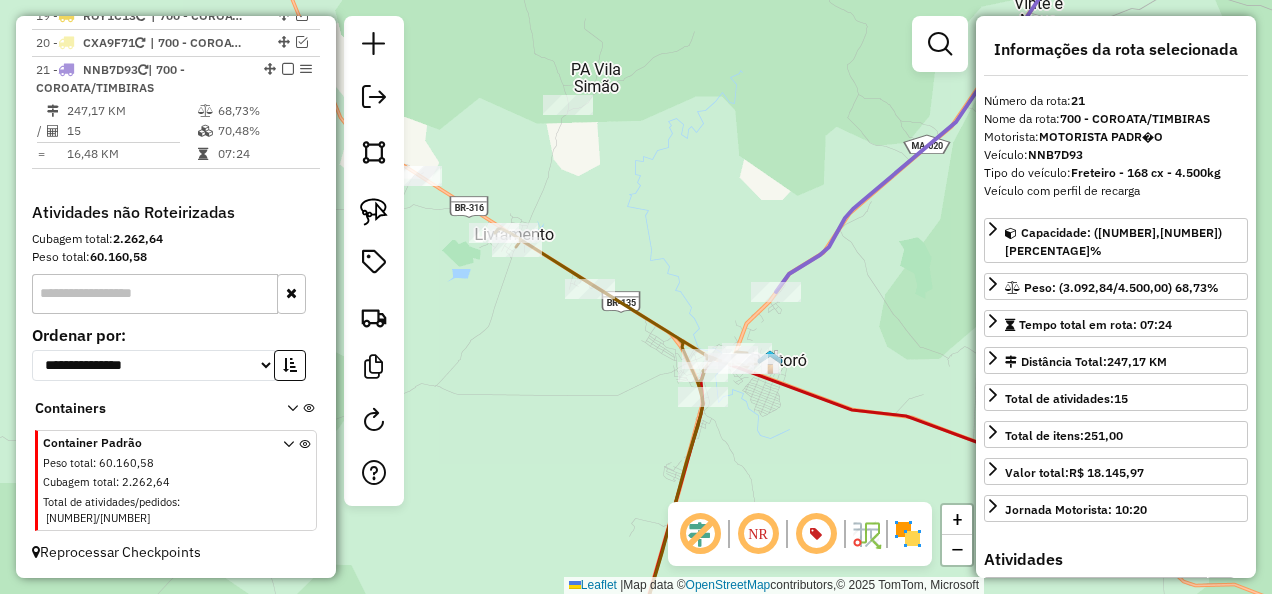 scroll, scrollTop: 2813, scrollLeft: 0, axis: vertical 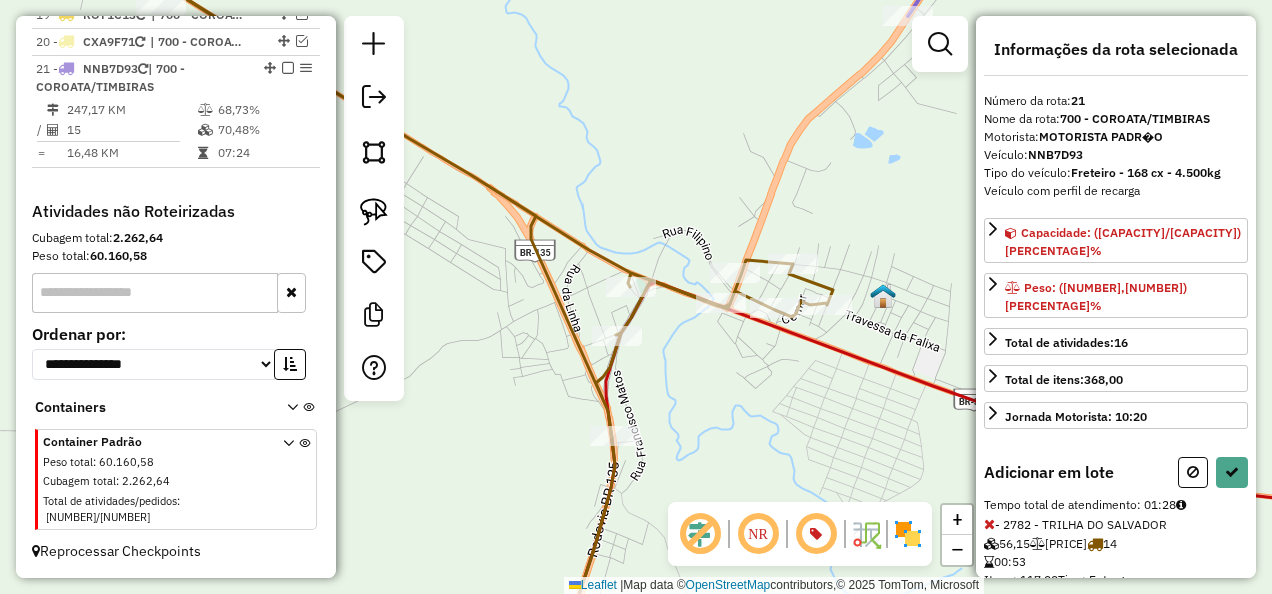 click at bounding box center [989, 524] 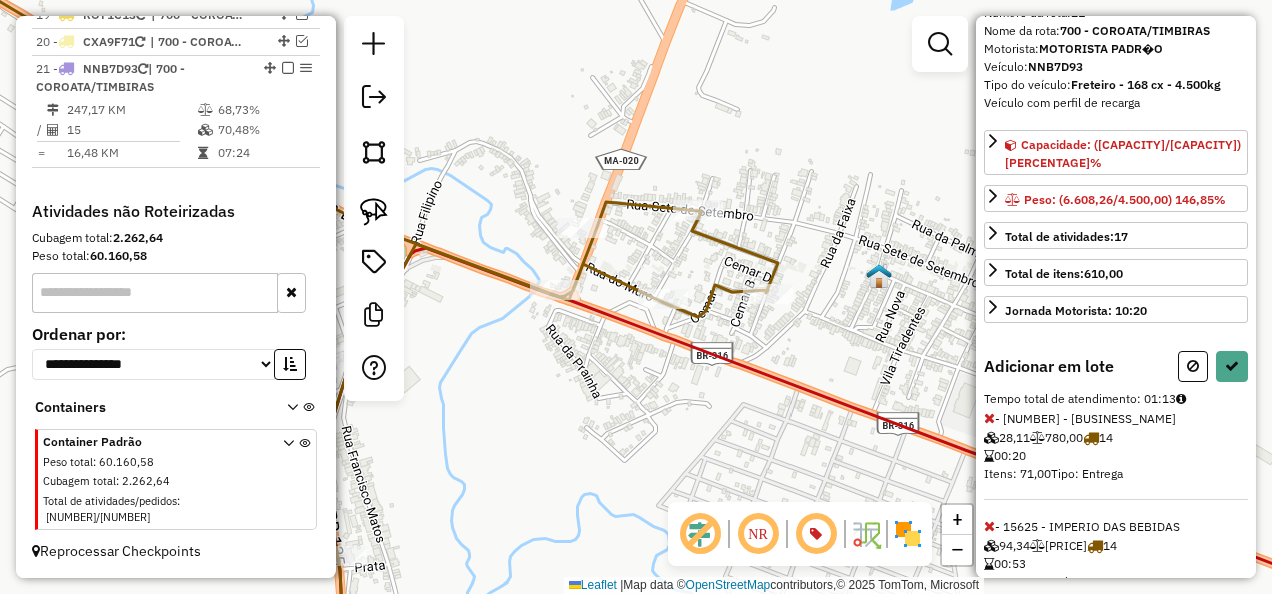 scroll, scrollTop: 135, scrollLeft: 0, axis: vertical 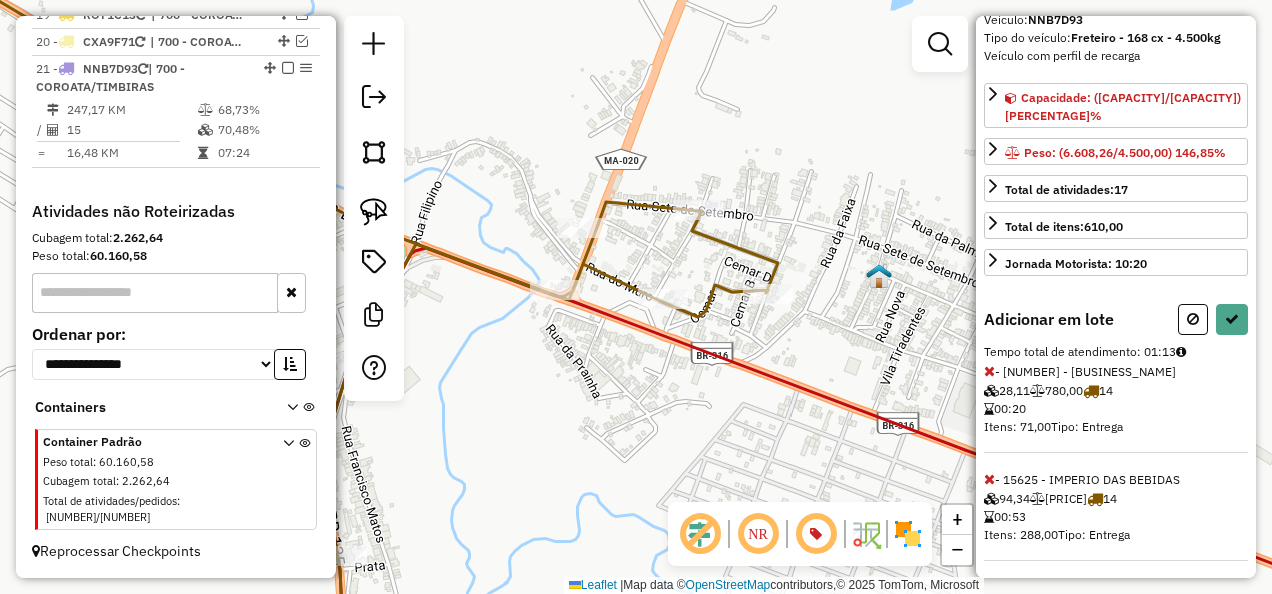 click at bounding box center (989, 479) 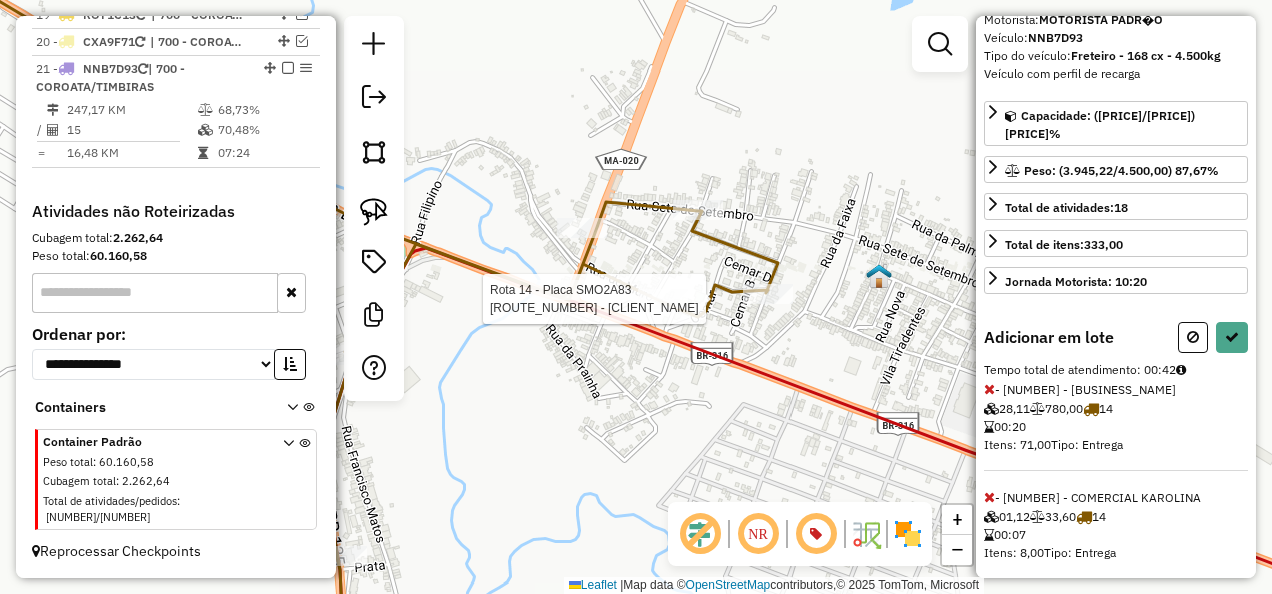 scroll, scrollTop: 135, scrollLeft: 0, axis: vertical 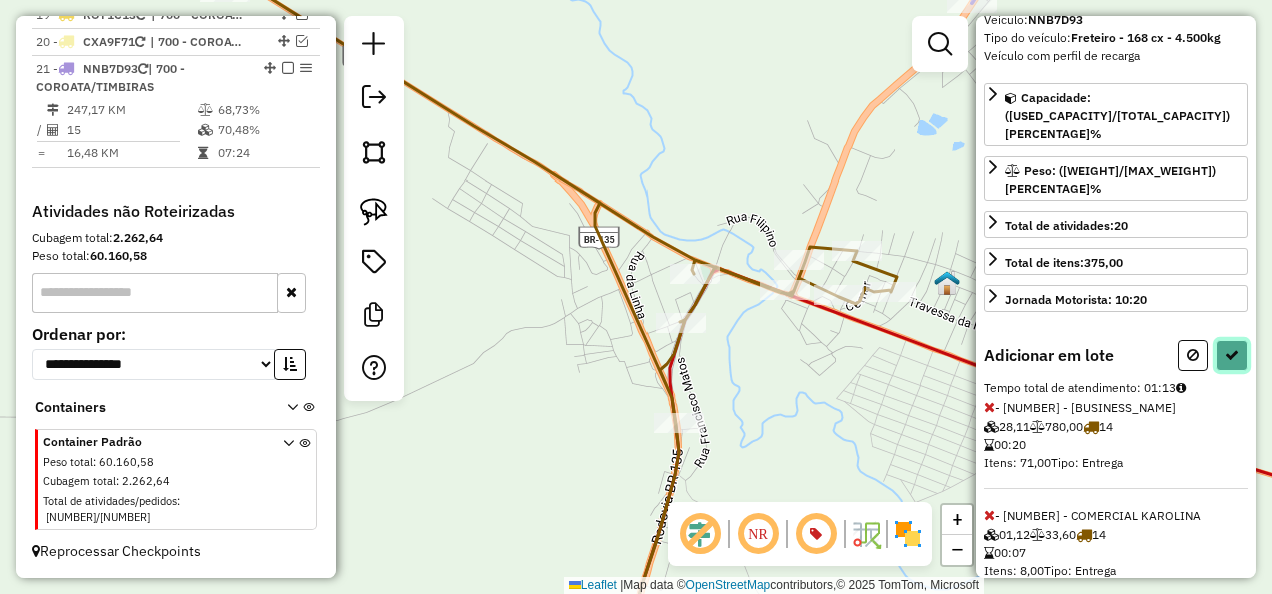 click at bounding box center (1232, 355) 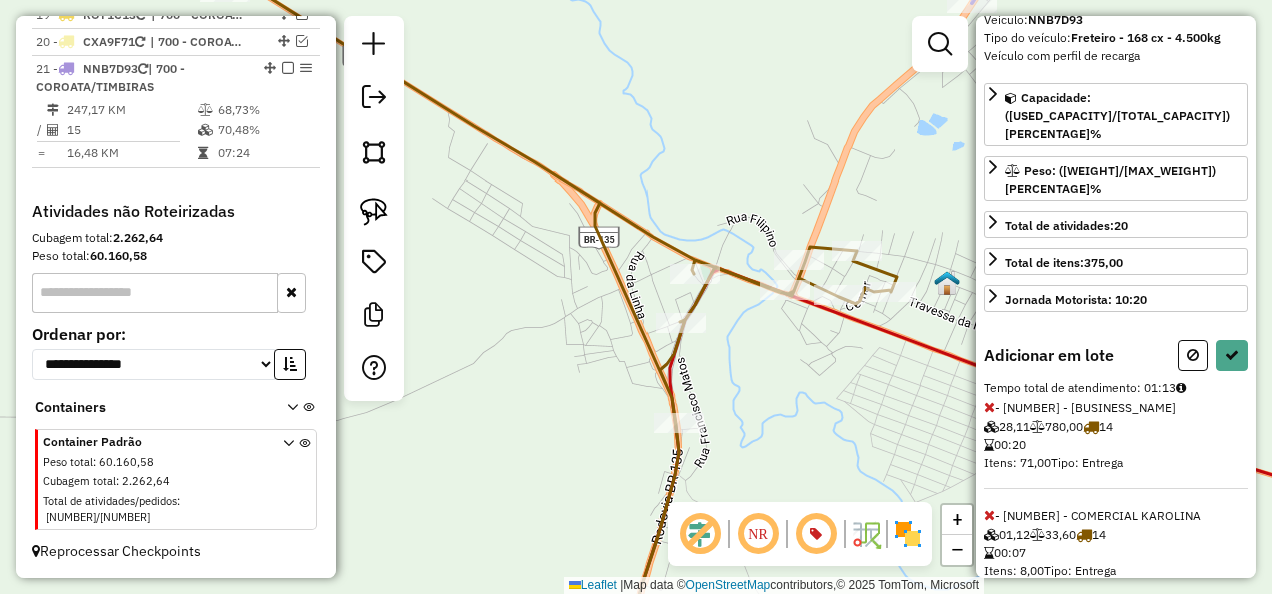 select on "**********" 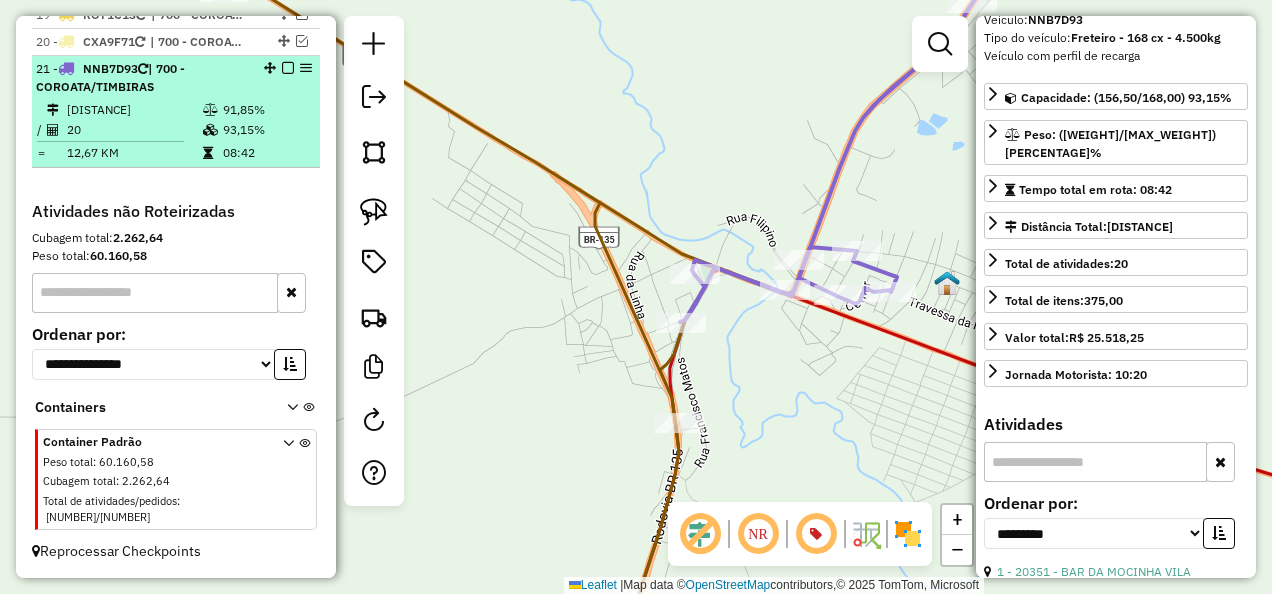 click at bounding box center (288, 68) 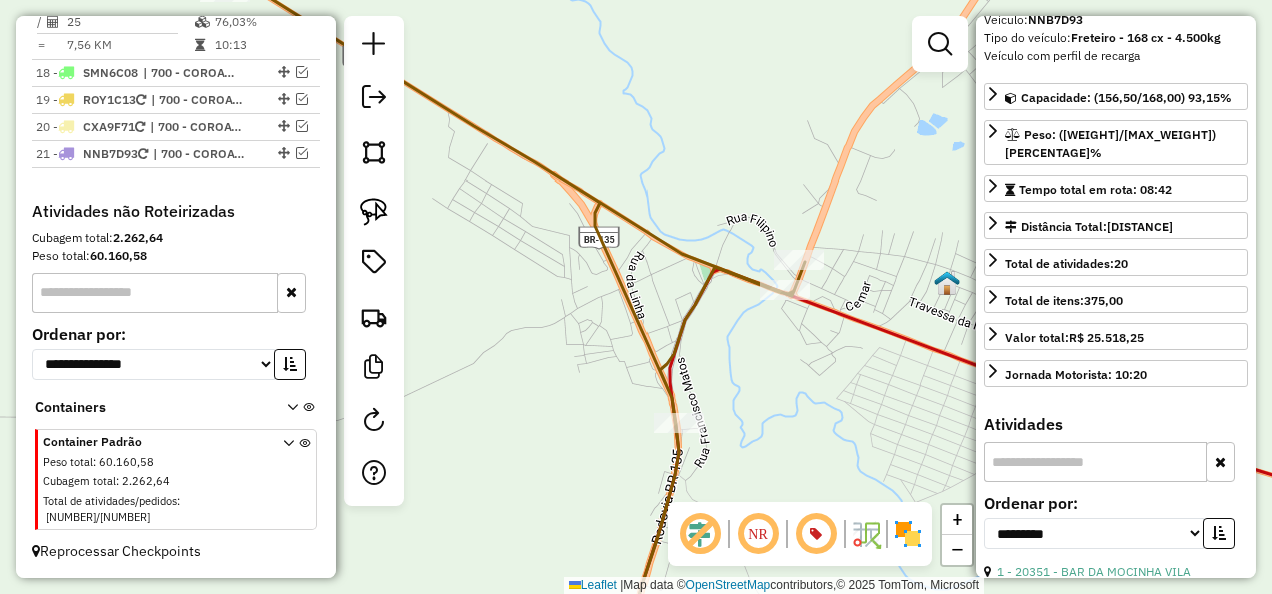 scroll, scrollTop: 2728, scrollLeft: 0, axis: vertical 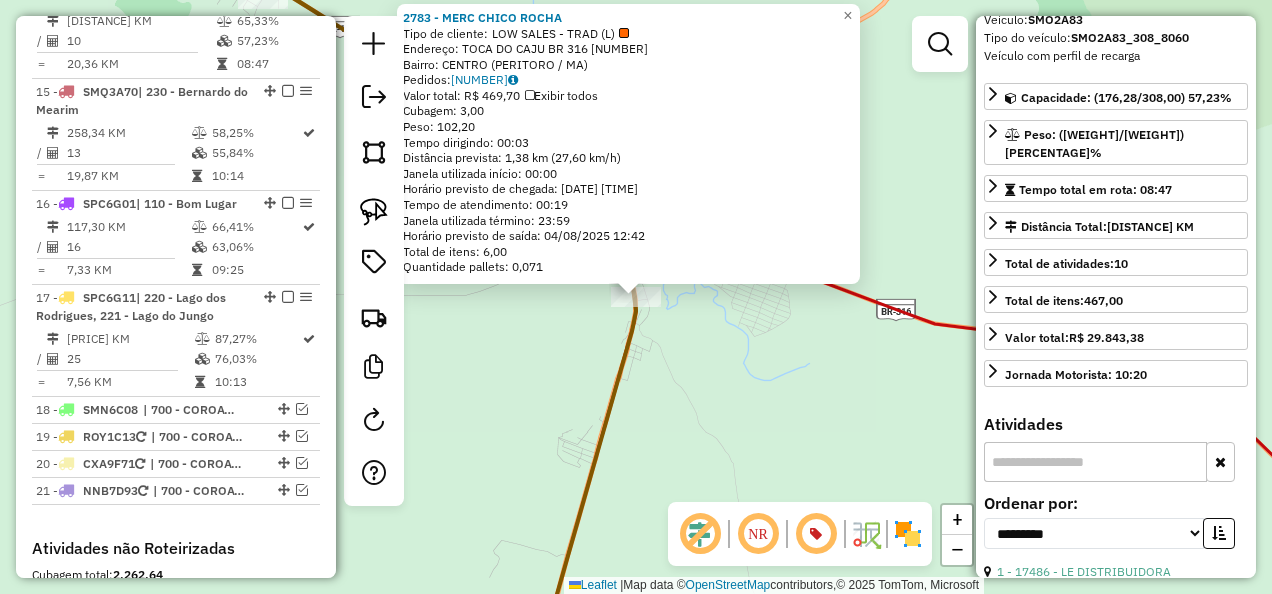 click on "2783 - MERC CHICO ROCHA  Tipo de cliente:   LOW SALES - TRAD (L)   Endereço:  TOCA DO CAJU BR 316 0   Bairro: CENTRO (PERITORO / MA)   Pedidos:  02450413   Valor total: R$ 469,70   Exibir todos   Cubagem: 3,00  Peso: 102,20  Tempo dirigindo: 00:03   Distância prevista: 1,38 km (27,60 km/h)   Janela utilizada início: 00:00   Horário previsto de chegada: 04/08/2025 12:23   Tempo de atendimento: 00:19   Janela utilizada término: 23:59   Horário previsto de saída: 04/08/2025 12:42   Total de itens: 6,00   Quantidade pallets: 0,071  × Janela de atendimento Grade de atendimento Capacidade Transportadoras Veículos Cliente Pedidos  Rotas Selecione os dias de semana para filtrar as janelas de atendimento  Seg   Ter   Qua   Qui   Sex   Sáb   Dom  Informe o período da janela de atendimento: De: Até:  Filtrar exatamente a janela do cliente  Considerar janela de atendimento padrão  Selecione os dias de semana para filtrar as grades de atendimento  Seg   Ter   Qua   Qui   Sex   Sáb   Dom   Peso mínimo:  De:" 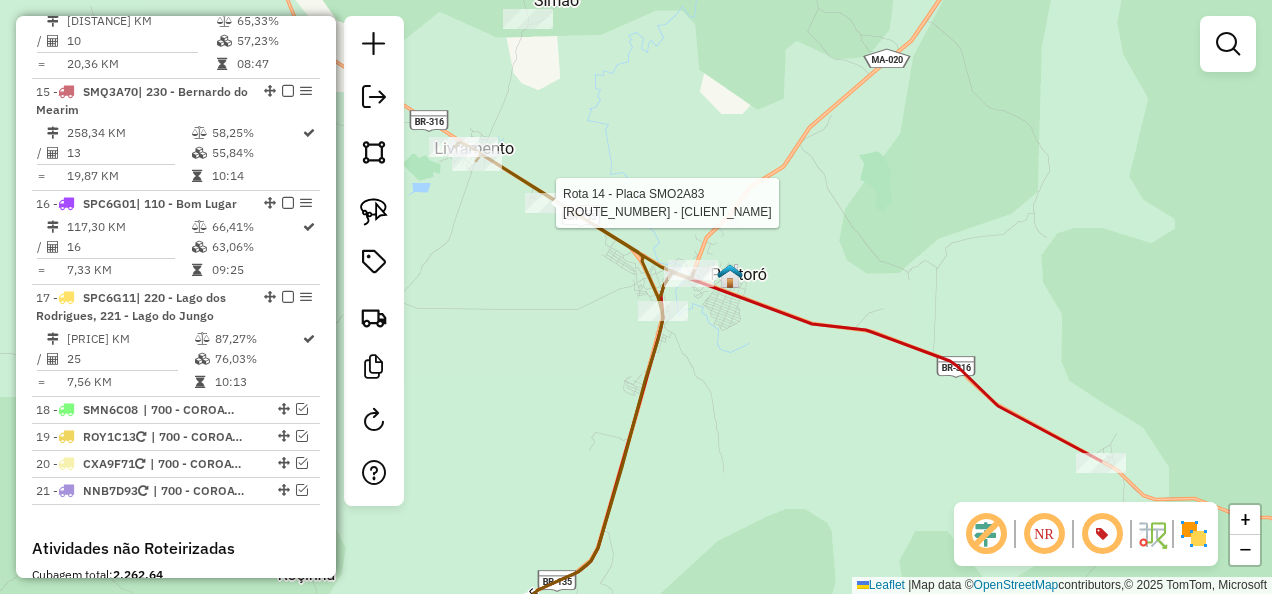 select on "**********" 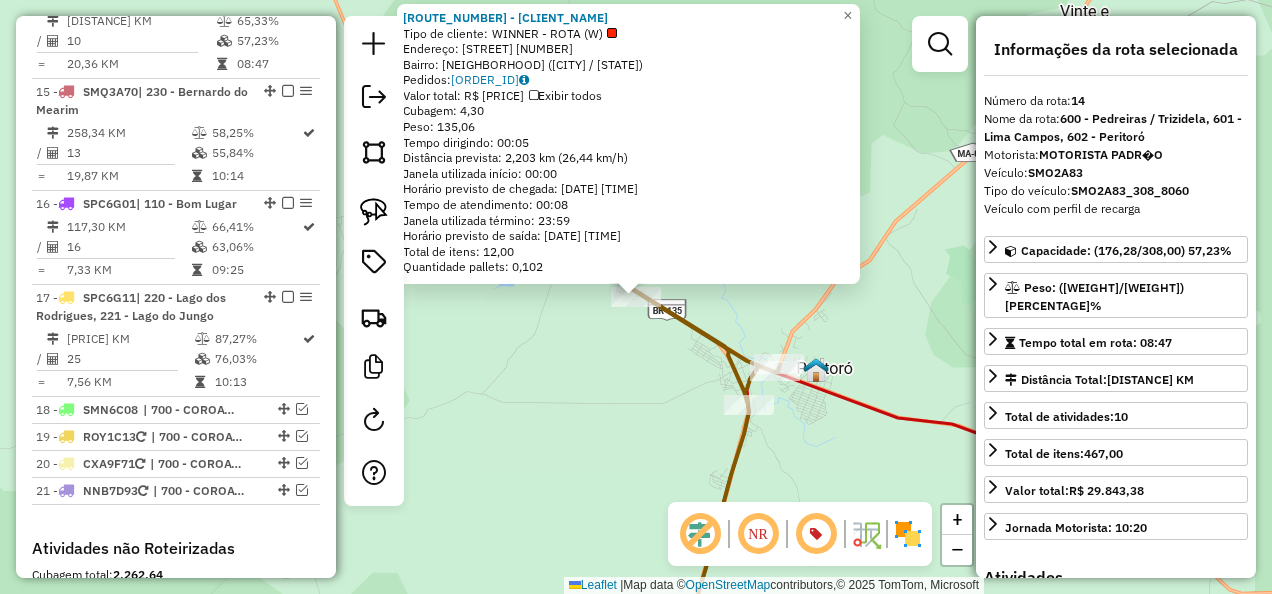 click on "3358 - RES POSTO LIVRAMENTO  Tipo de cliente:   WINNER - ROTA (W)   Endereço: AC   BR 316                       000420   Bairro: POVOADO LIVRAMENTO (PERITORO / MA)   Pedidos:  02450418   Valor total: R$ 841,76   Exibir todos   Cubagem: 4,30  Peso: 135,06  Tempo dirigindo: 00:05   Distância prevista: 2,203 km (26,44 km/h)   Janela utilizada início: 00:00   Horário previsto de chegada: 04/08/2025 10:20   Tempo de atendimento: 00:08   Janela utilizada término: 23:59   Horário previsto de saída: 04/08/2025 10:28   Total de itens: 12,00   Quantidade pallets: 0,102  × Janela de atendimento Grade de atendimento Capacidade Transportadoras Veículos Cliente Pedidos  Rotas Selecione os dias de semana para filtrar as janelas de atendimento  Seg   Ter   Qua   Qui   Sex   Sáb   Dom  Informe o período da janela de atendimento: De: Até:  Filtrar exatamente a janela do cliente  Considerar janela de atendimento padrão  Selecione os dias de semana para filtrar as grades de atendimento  Seg   Ter   Qua   Qui   Sex" 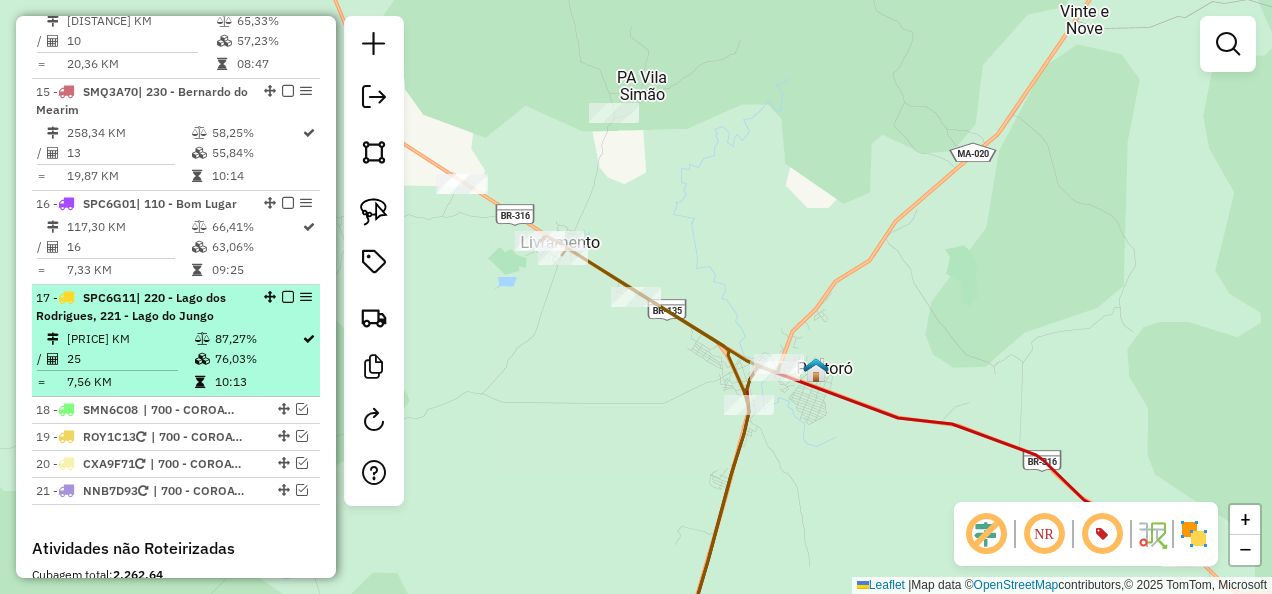 scroll, scrollTop: 2728, scrollLeft: 0, axis: vertical 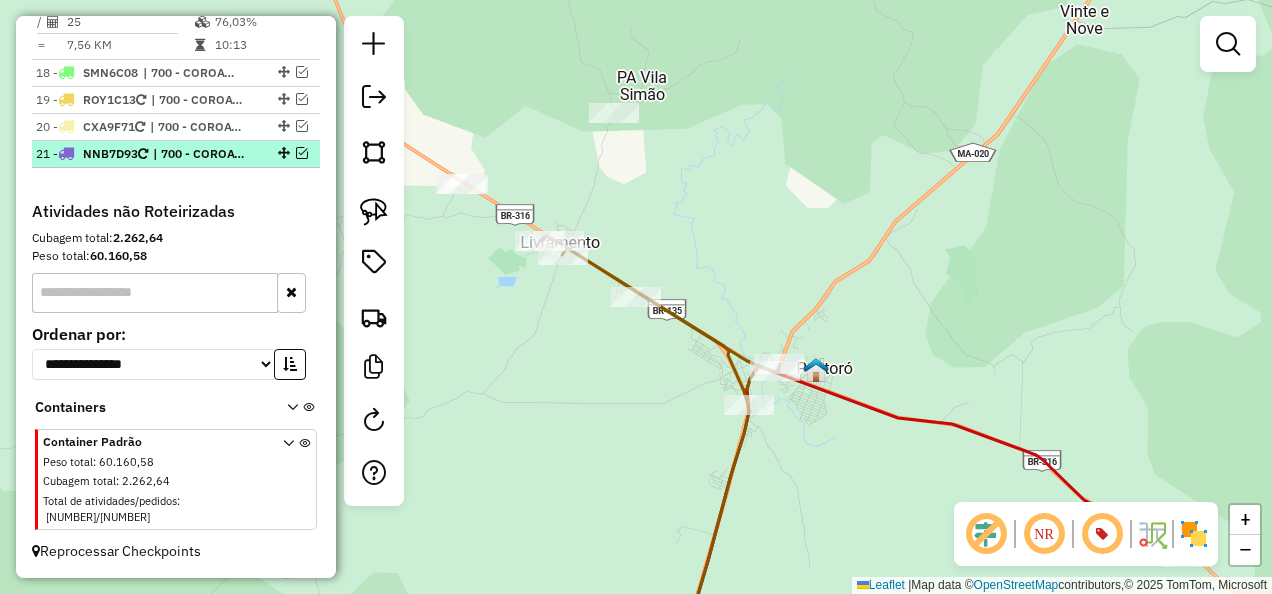 click at bounding box center [302, 153] 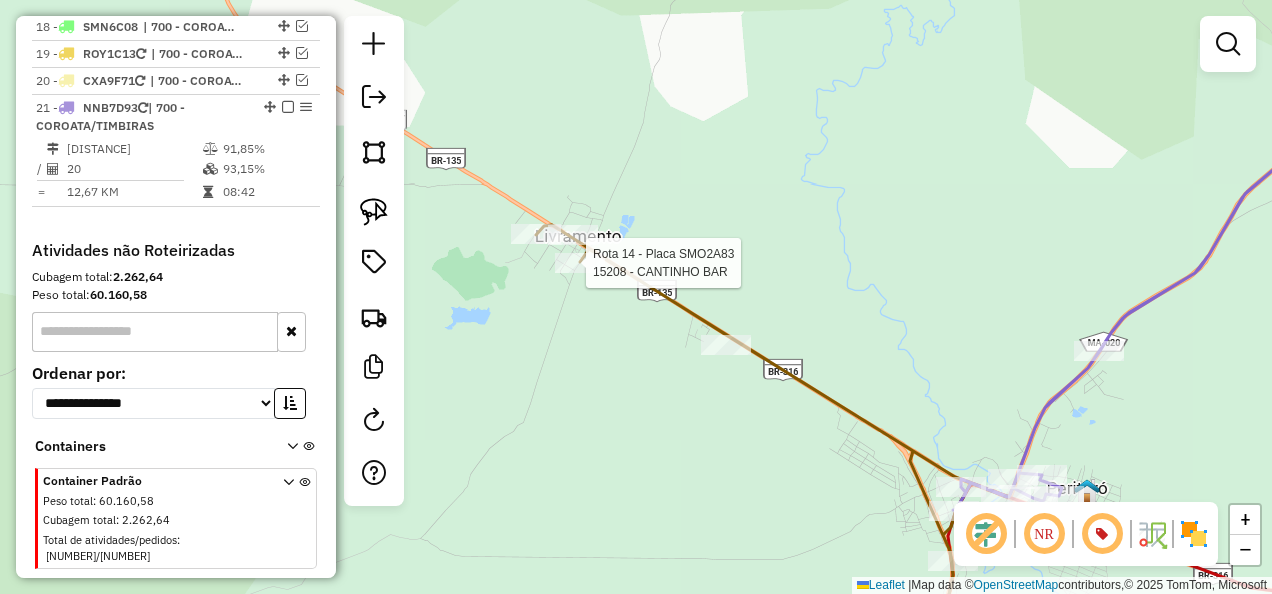 select on "**********" 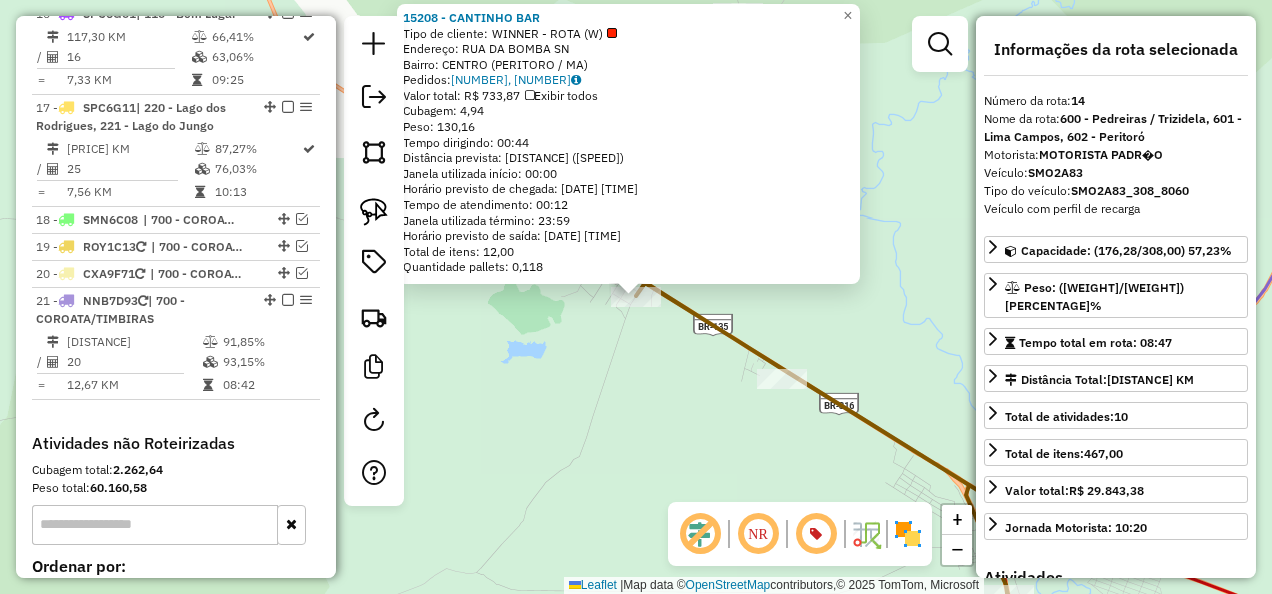 scroll, scrollTop: 2345, scrollLeft: 0, axis: vertical 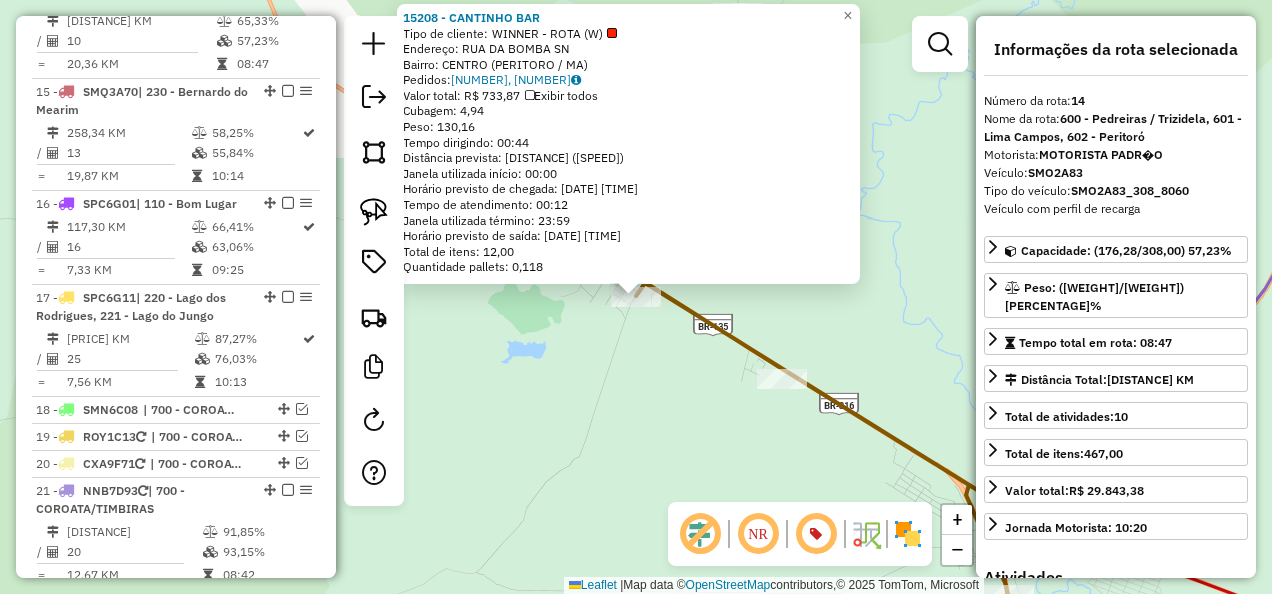 click on "15208 - CANTINHO BAR  Tipo de cliente:   WINNER - ROTA (W)   Endereço:  RUA DA BOMBA SN   Bairro: CENTRO (PERITORO / MA)   Pedidos:  02450495, 02450497   Valor total: R$ 733,87   Exibir todos   Cubagem: 4,94  Peso: 130,16  Tempo dirigindo: 00:44   Distância prevista: 28,132 km (38,36 km/h)   Janela utilizada início: 00:00   Horário previsto de chegada: 04/08/2025 14:50   Tempo de atendimento: 00:12   Janela utilizada término: 23:59   Horário previsto de saída: 04/08/2025 15:02   Total de itens: 12,00   Quantidade pallets: 0,118  × Janela de atendimento Grade de atendimento Capacidade Transportadoras Veículos Cliente Pedidos  Rotas Selecione os dias de semana para filtrar as janelas de atendimento  Seg   Ter   Qua   Qui   Sex   Sáb   Dom  Informe o período da janela de atendimento: De: Até:  Filtrar exatamente a janela do cliente  Considerar janela de atendimento padrão  Selecione os dias de semana para filtrar as grades de atendimento  Seg   Ter   Qua   Qui   Sex   Sáb   Dom   Peso mínimo:  De:" 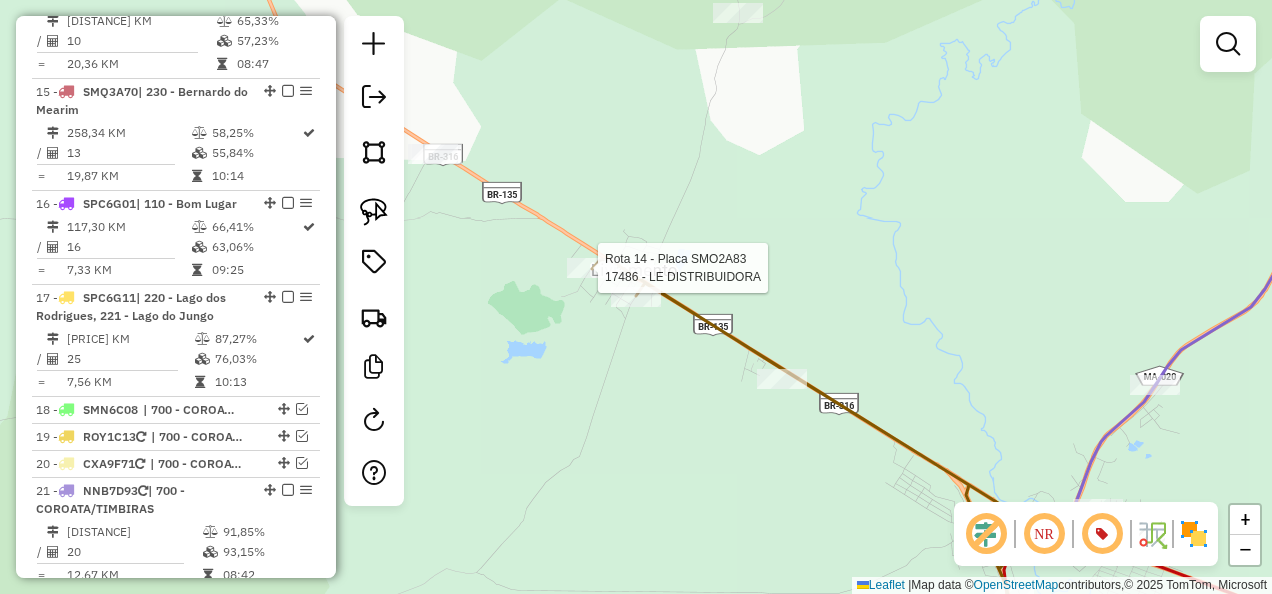 select on "**********" 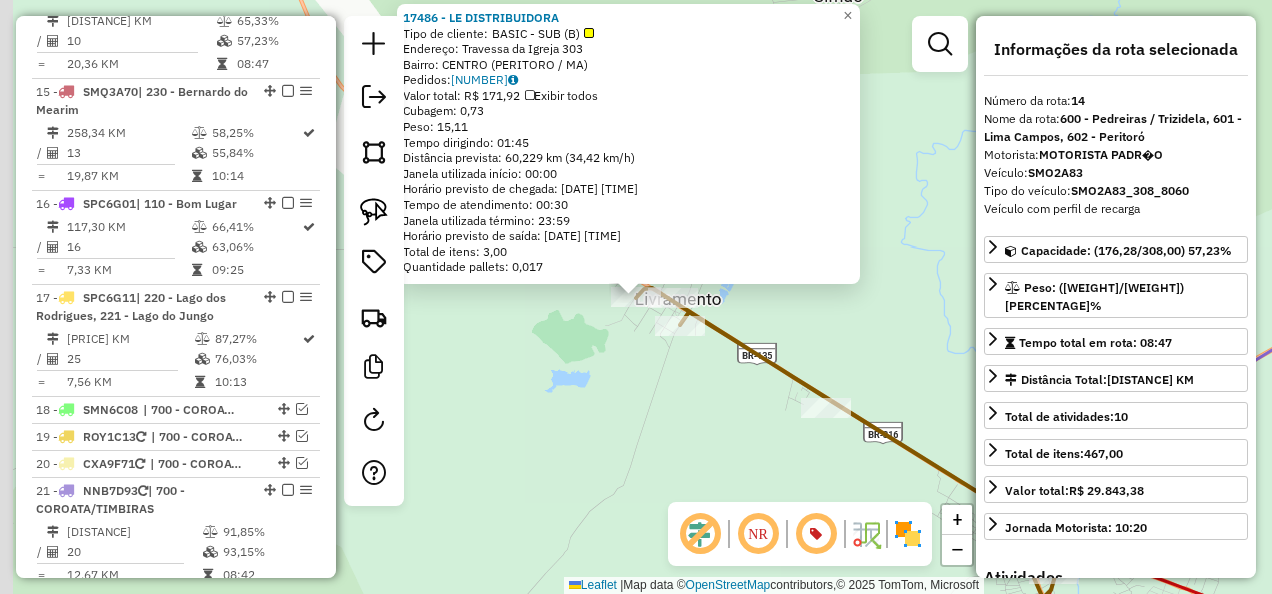 click on "Rota 14 - Placa SMO2A83  17486 - LE DISTRIBUIDORA 17486 - LE DISTRIBUIDORA  Tipo de cliente:   BASIC - SUB (B)   Endereço:  Travessa da Igreja 303   Bairro: CENTRO (PERITORO / MA)   Pedidos:  02450509   Valor total: R$ 171,92   Exibir todos   Cubagem: 0,73  Peso: 15,11  Tempo dirigindo: 01:45   Distância prevista: 60,229 km (34,42 km/h)   Janela utilizada início: 00:00   Horário previsto de chegada: 04/08/2025 09:45   Tempo de atendimento: 00:30   Janela utilizada término: 23:59   Horário previsto de saída: 04/08/2025 10:15   Total de itens: 3,00   Quantidade pallets: 0,017  × Janela de atendimento Grade de atendimento Capacidade Transportadoras Veículos Cliente Pedidos  Rotas Selecione os dias de semana para filtrar as janelas de atendimento  Seg   Ter   Qua   Qui   Sex   Sáb   Dom  Informe o período da janela de atendimento: De: Até:  Filtrar exatamente a janela do cliente  Considerar janela de atendimento padrão  Selecione os dias de semana para filtrar as grades de atendimento  Seg   Ter  De:" 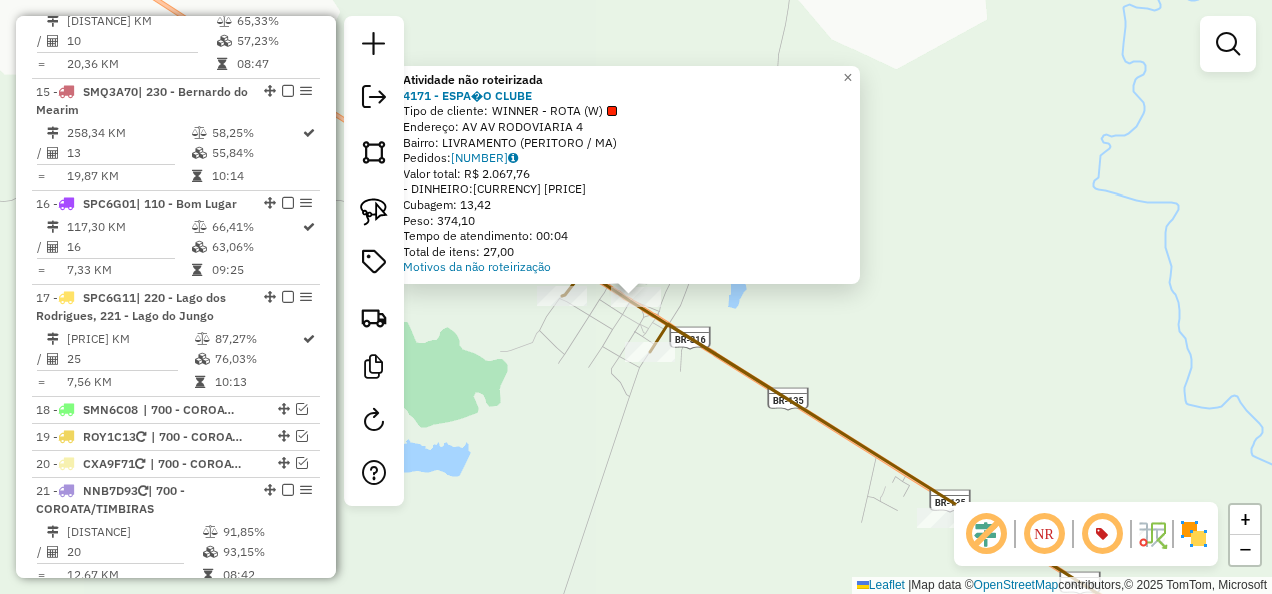 click on "Atividade não roteirizada 4171 - ESPA�O CLUBE  Tipo de cliente:   WINNER - ROTA (W)   Endereço: AV  AV RODOVIARIA                 4   Bairro: LIVRAMENTO (PERITORO / MA)   Pedidos:  02450767   Valor total: R$ 2.067,76   - DINHEIRO:  R$ 2.067,76   Cubagem: 13,42   Peso: 374,10   Tempo de atendimento: 00:04   Total de itens: 27,00  Motivos da não roteirização × Janela de atendimento Grade de atendimento Capacidade Transportadoras Veículos Cliente Pedidos  Rotas Selecione os dias de semana para filtrar as janelas de atendimento  Seg   Ter   Qua   Qui   Sex   Sáb   Dom  Informe o período da janela de atendimento: De: Até:  Filtrar exatamente a janela do cliente  Considerar janela de atendimento padrão  Selecione os dias de semana para filtrar as grades de atendimento  Seg   Ter   Qua   Qui   Sex   Sáb   Dom   Considerar clientes sem dia de atendimento cadastrado  Clientes fora do dia de atendimento selecionado Filtrar as atividades entre os valores definidos abaixo:  Peso mínimo:   Peso máximo:  +" 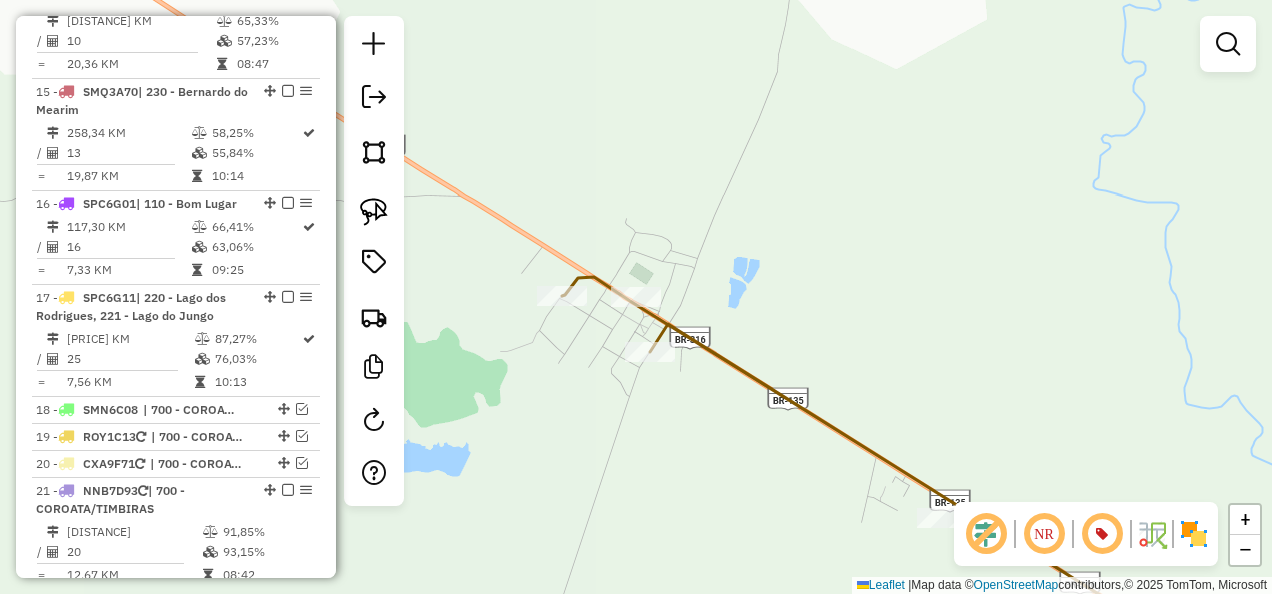 drag, startPoint x: 644, startPoint y: 428, endPoint x: 526, endPoint y: 205, distance: 252.29546 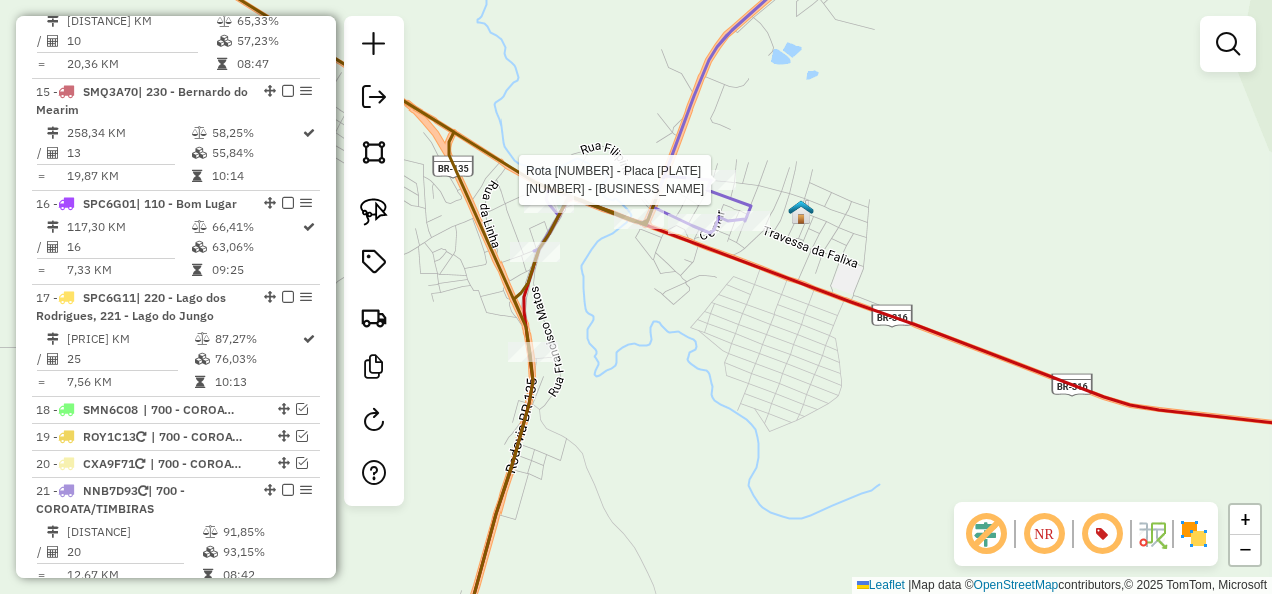 select on "**********" 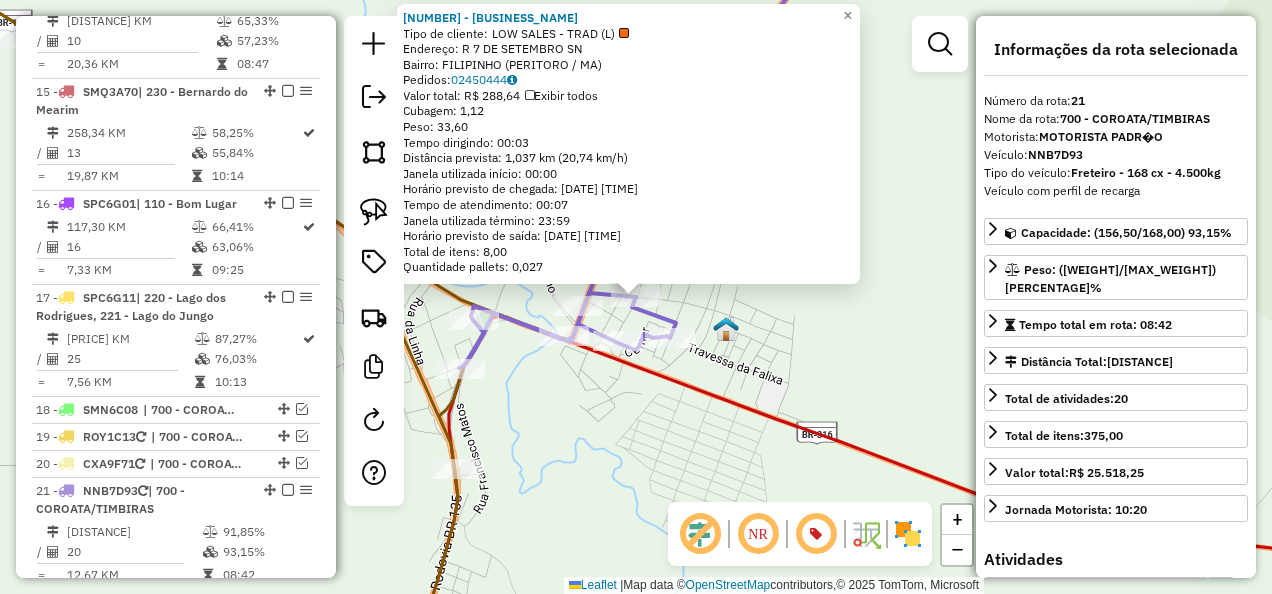 scroll, scrollTop: 2813, scrollLeft: 0, axis: vertical 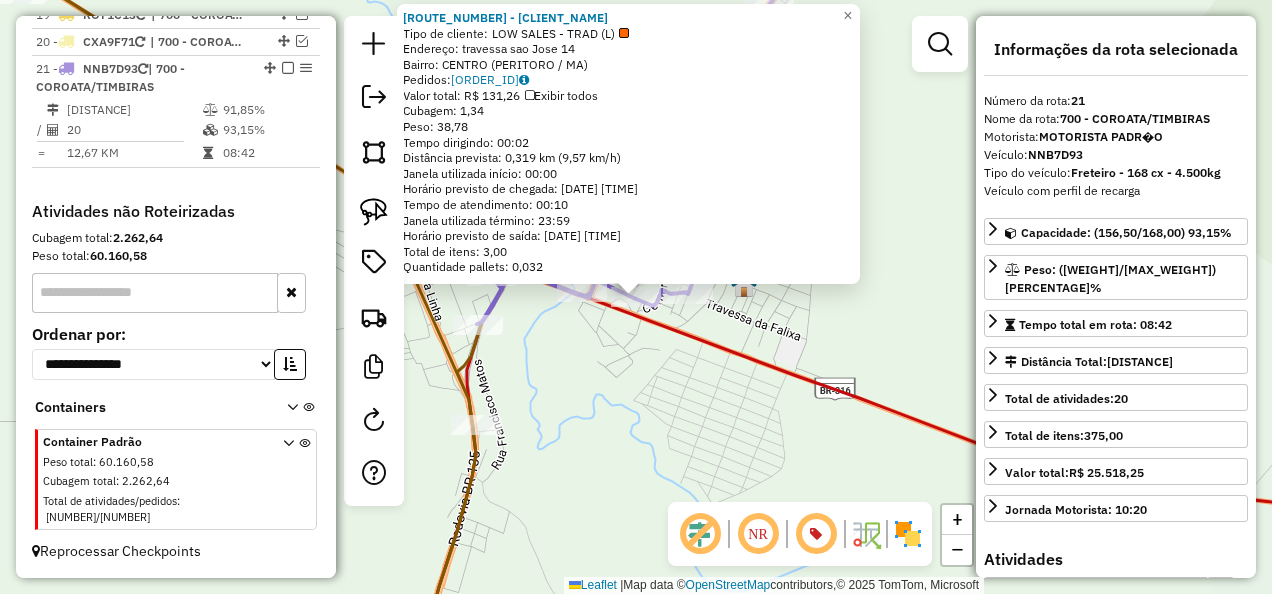 click on "16652 - COMERCIAL SOUSA  Tipo de cliente:   LOW SALES - TRAD (L)   Endereço:  travessa sao Jose 14   Bairro: CENTRO (PERITORO / MA)   Pedidos:  02450503   Valor total: R$ 131,26   Exibir todos   Cubagem: 1,34  Peso: 38,78  Tempo dirigindo: 00:02   Distância prevista: 0,319 km (9,57 km/h)   Janela utilizada início: 00:00   Horário previsto de chegada: 04/08/2025 11:05   Tempo de atendimento: 00:10   Janela utilizada término: 23:59   Horário previsto de saída: 04/08/2025 11:15   Total de itens: 3,00   Quantidade pallets: 0,032  × Janela de atendimento Grade de atendimento Capacidade Transportadoras Veículos Cliente Pedidos  Rotas Selecione os dias de semana para filtrar as janelas de atendimento  Seg   Ter   Qua   Qui   Sex   Sáb   Dom  Informe o período da janela de atendimento: De: Até:  Filtrar exatamente a janela do cliente  Considerar janela de atendimento padrão  Selecione os dias de semana para filtrar as grades de atendimento  Seg   Ter   Qua   Qui   Sex   Sáb   Dom   Peso mínimo:   De:" 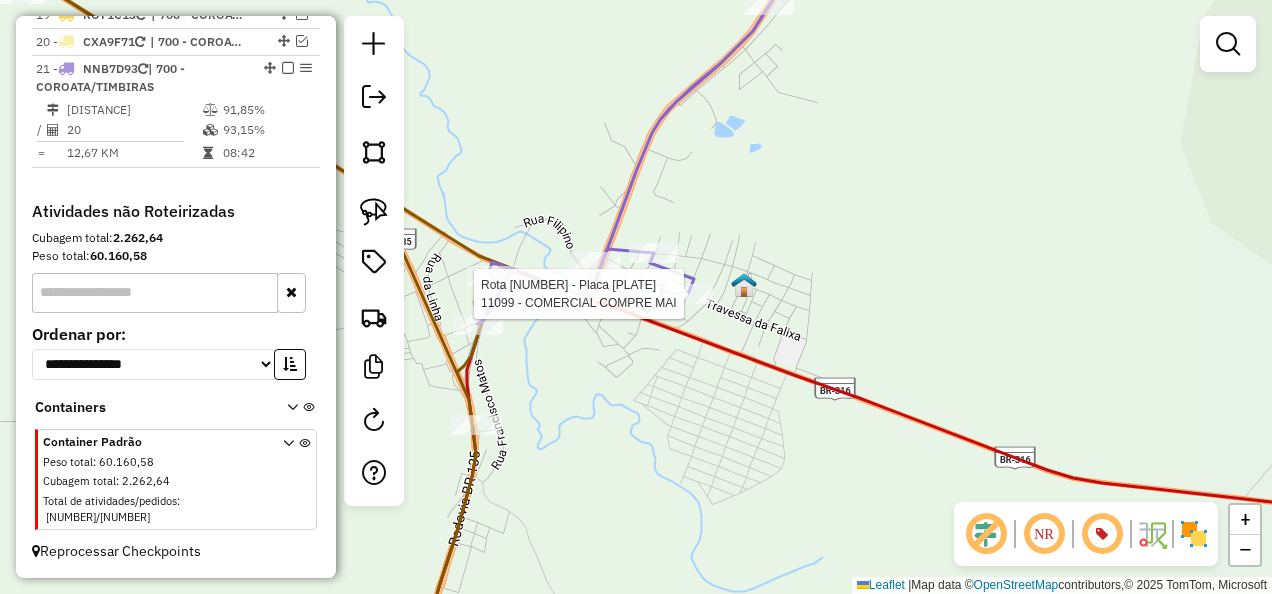 click 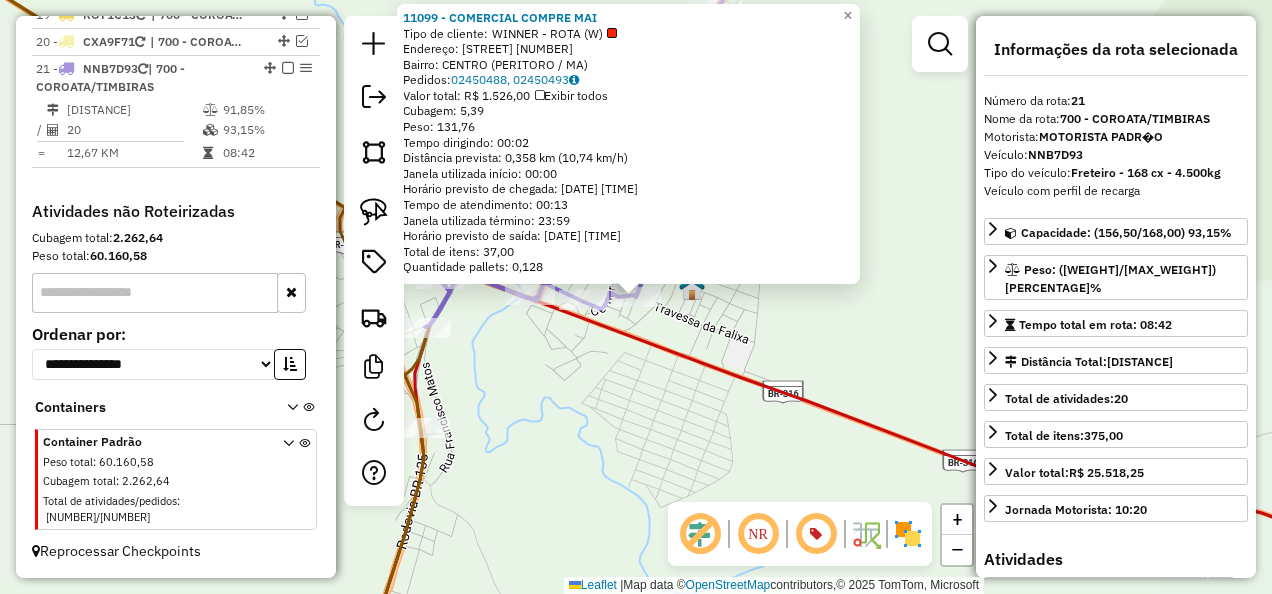 click on "11099 - COMERCIAL COMPRE MAI  Tipo de cliente:   WINNER - ROTA (W)   Endereço: RUA SANTO ANTONIO             57   Bairro: CENTRO (PERITORO / MA)   Pedidos:  02450488, 02450493   Valor total: R$ 1.526,00   Exibir todos   Cubagem: 5,39  Peso: 131,76  Tempo dirigindo: 00:02   Distância prevista: 0,358 km (10,74 km/h)   Janela utilizada início: 00:00   Horário previsto de chegada: 04/08/2025 10:50   Tempo de atendimento: 00:13   Janela utilizada término: 23:59   Horário previsto de saída: 04/08/2025 11:03   Total de itens: 37,00   Quantidade pallets: 0,128  × Janela de atendimento Grade de atendimento Capacidade Transportadoras Veículos Cliente Pedidos  Rotas Selecione os dias de semana para filtrar as janelas de atendimento  Seg   Ter   Qua   Qui   Sex   Sáb   Dom  Informe o período da janela de atendimento: De: Até:  Filtrar exatamente a janela do cliente  Considerar janela de atendimento padrão  Selecione os dias de semana para filtrar as grades de atendimento  Seg   Ter   Qua   Qui   Sex   Sáb" 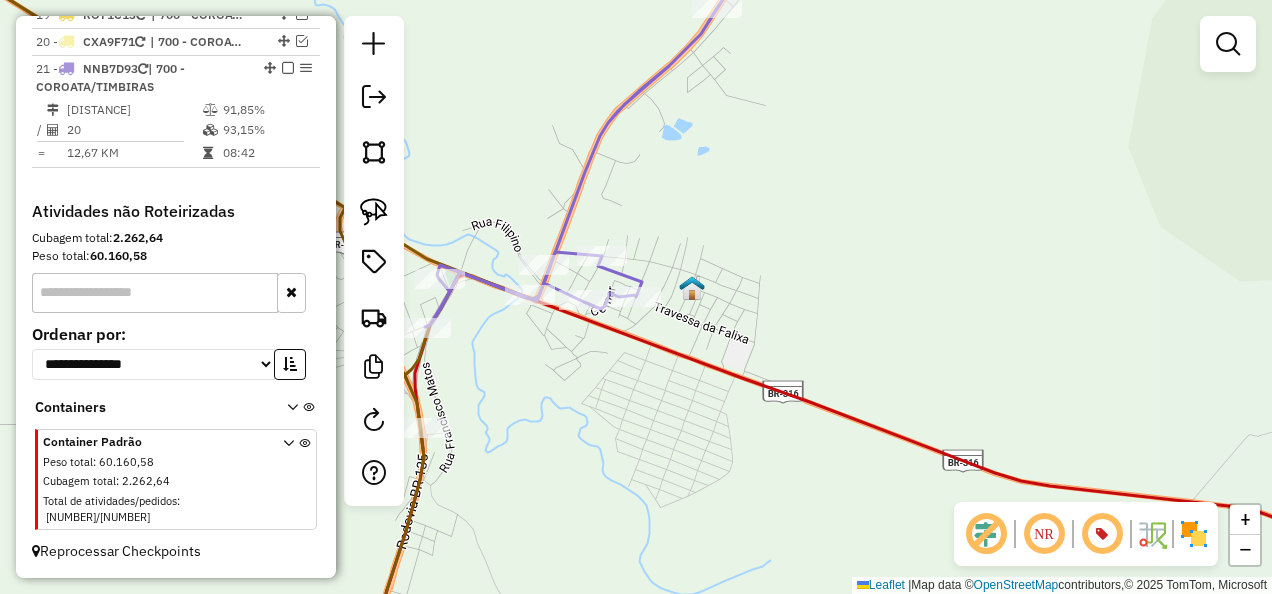 click 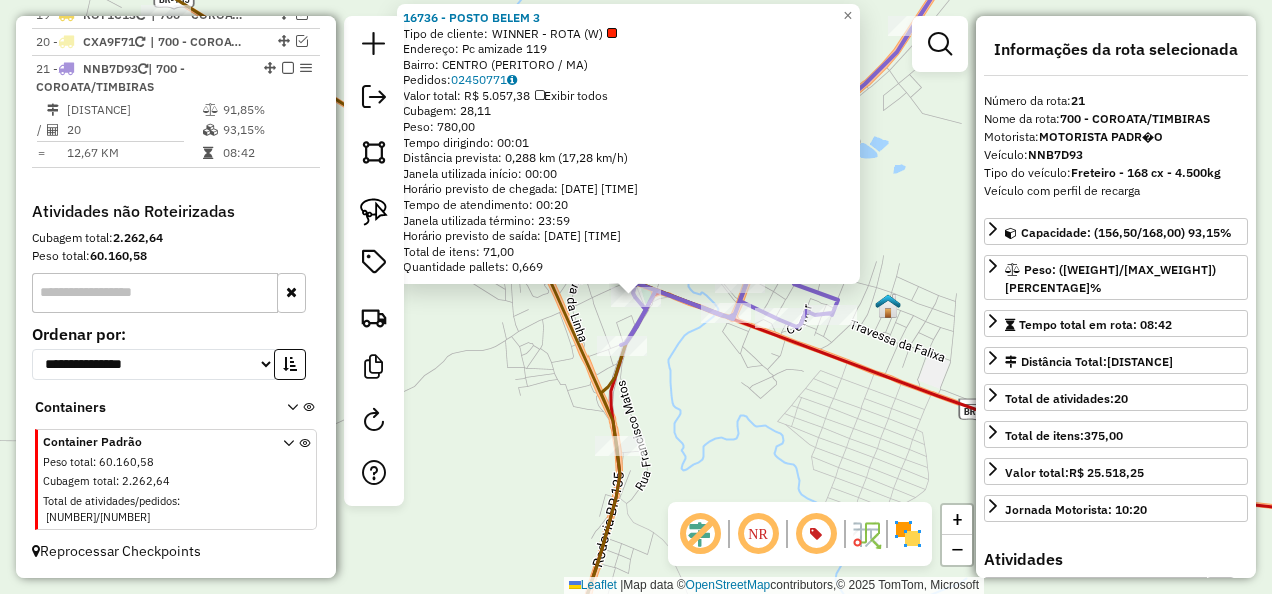 click on "16736 - POSTO BELEM 3  Tipo de cliente:   WINNER - ROTA (W)   Endereço:  Pc amizade 119   Bairro: CENTRO (PERITORO / MA)   Pedidos:  02450771   Valor total: R$ 5.057,38   Exibir todos   Cubagem: 28,11  Peso: 780,00  Tempo dirigindo: 00:01   Distância prevista: 0,288 km (17,28 km/h)   Janela utilizada início: 00:00   Horário previsto de chegada: 04/08/2025 10:18   Tempo de atendimento: 00:20   Janela utilizada término: 23:59   Horário previsto de saída: 04/08/2025 10:38   Total de itens: 71,00   Quantidade pallets: 0,669  × Janela de atendimento Grade de atendimento Capacidade Transportadoras Veículos Cliente Pedidos  Rotas Selecione os dias de semana para filtrar as janelas de atendimento  Seg   Ter   Qua   Qui   Sex   Sáb   Dom  Informe o período da janela de atendimento: De: Até:  Filtrar exatamente a janela do cliente  Considerar janela de atendimento padrão  Selecione os dias de semana para filtrar as grades de atendimento  Seg   Ter   Qua   Qui   Sex   Sáb   Dom   Peso mínimo:   De:   De:" 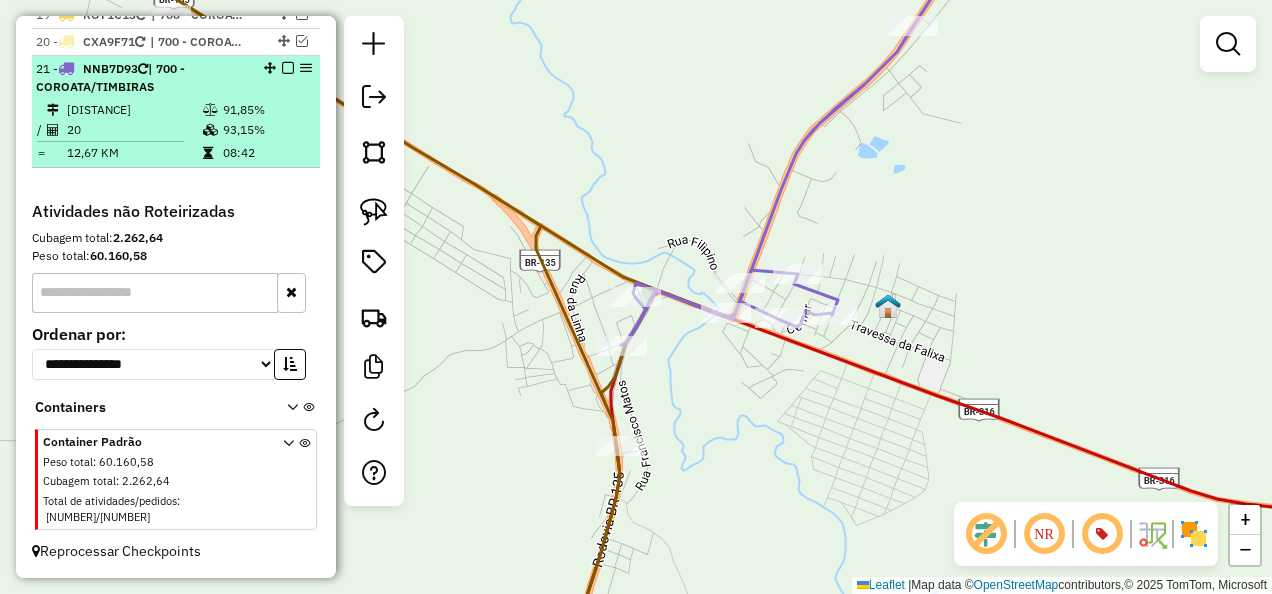 click at bounding box center [288, 68] 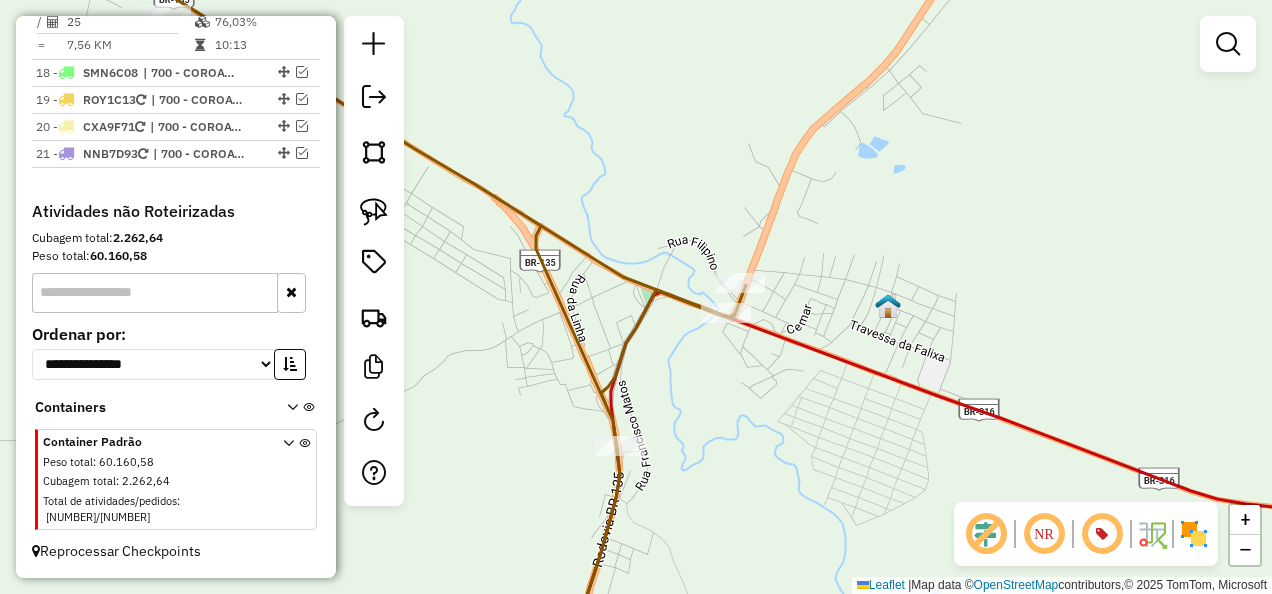 scroll, scrollTop: 2728, scrollLeft: 0, axis: vertical 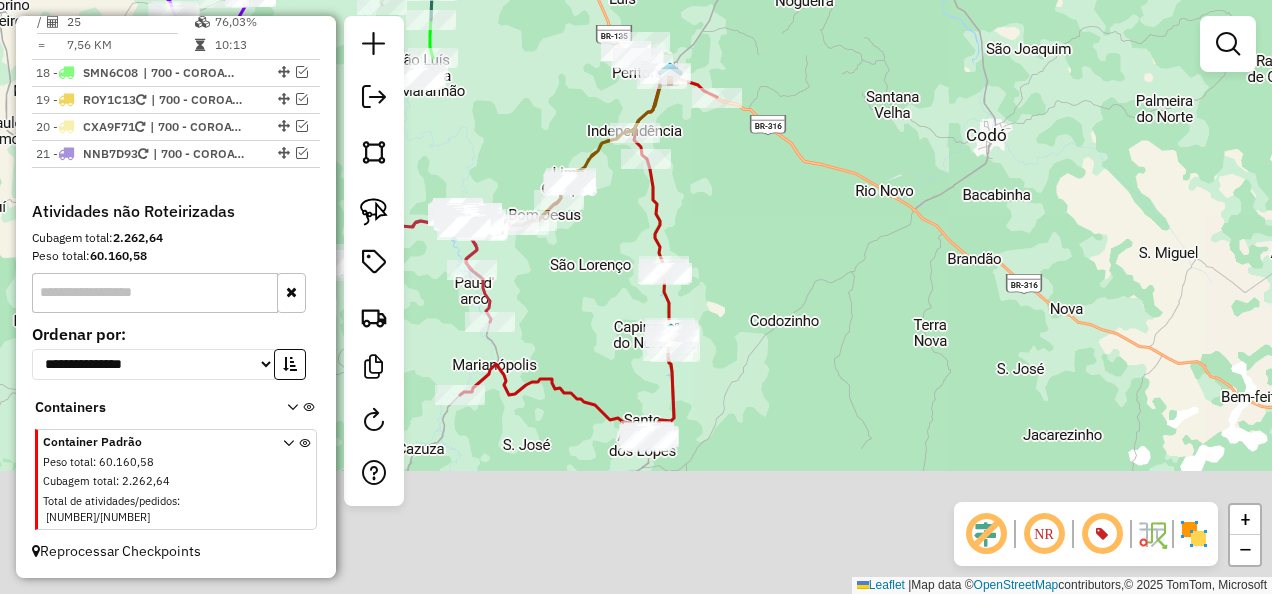 drag, startPoint x: 804, startPoint y: 366, endPoint x: 728, endPoint y: 162, distance: 217.69704 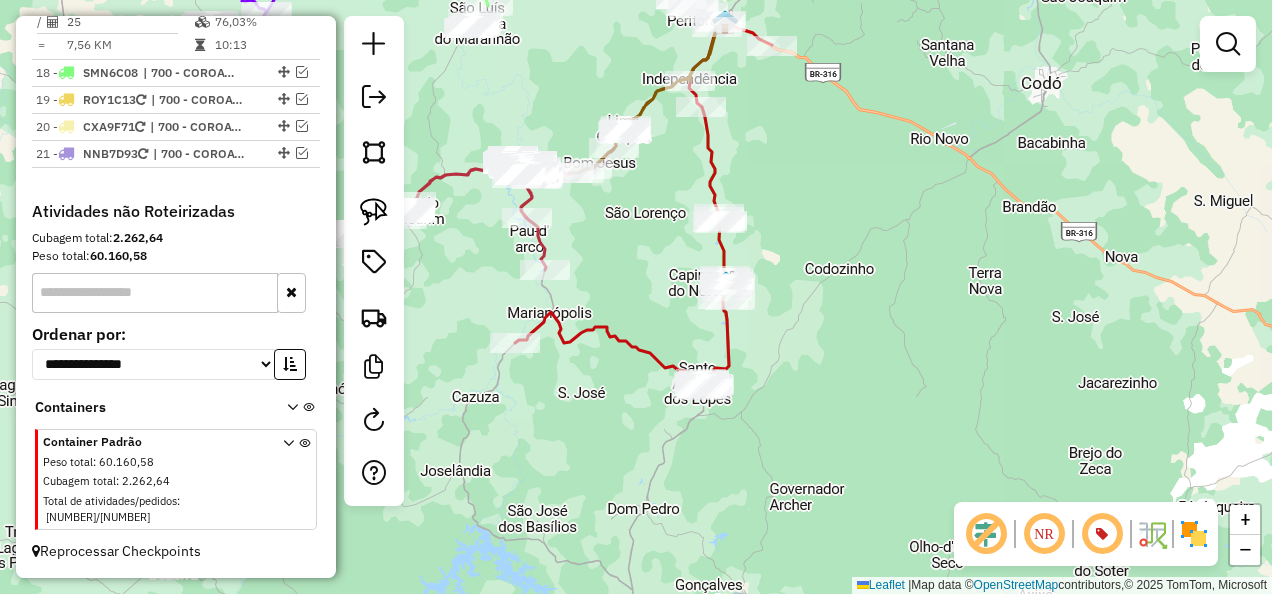 drag, startPoint x: 793, startPoint y: 310, endPoint x: 834, endPoint y: 308, distance: 41.04875 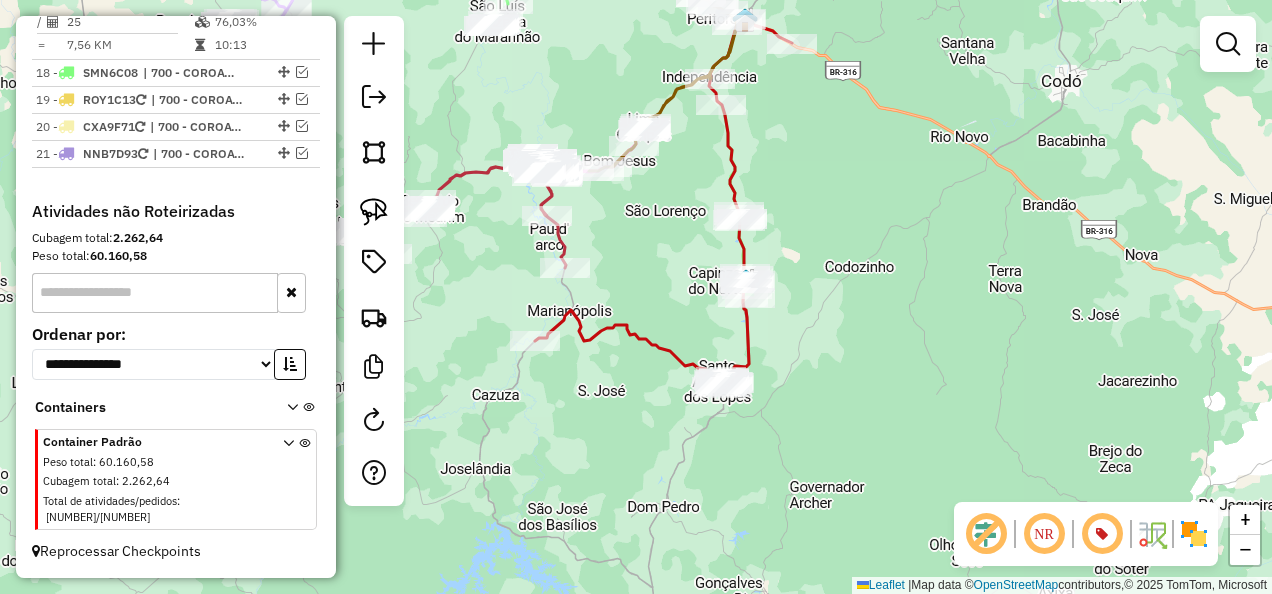 click 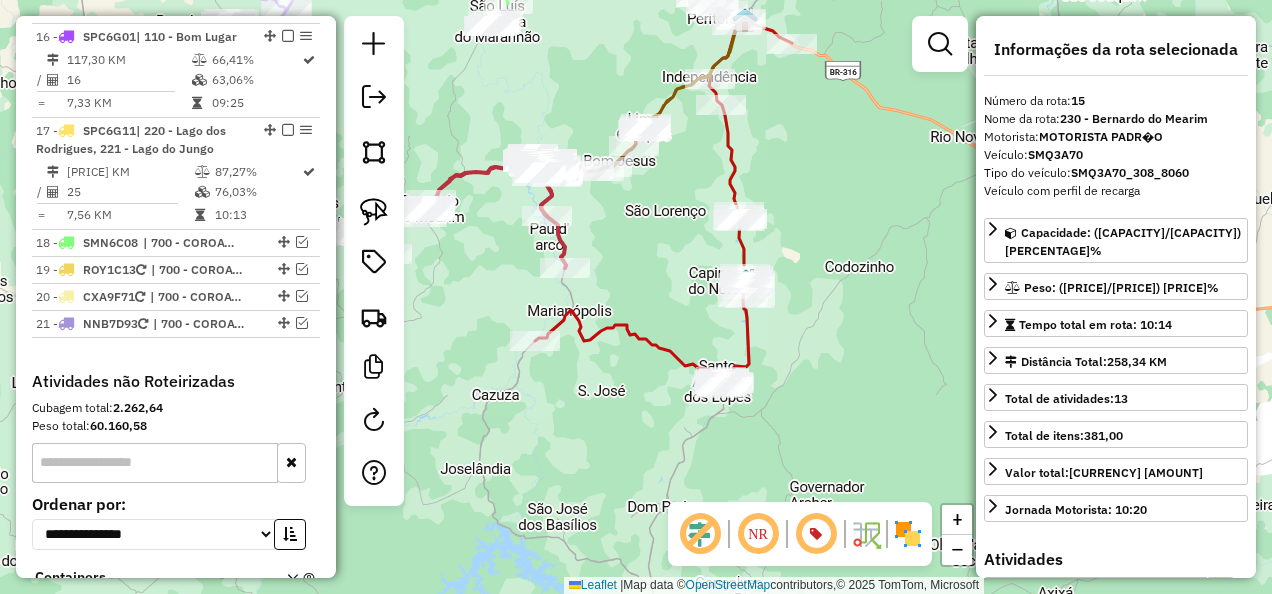 scroll, scrollTop: 2474, scrollLeft: 0, axis: vertical 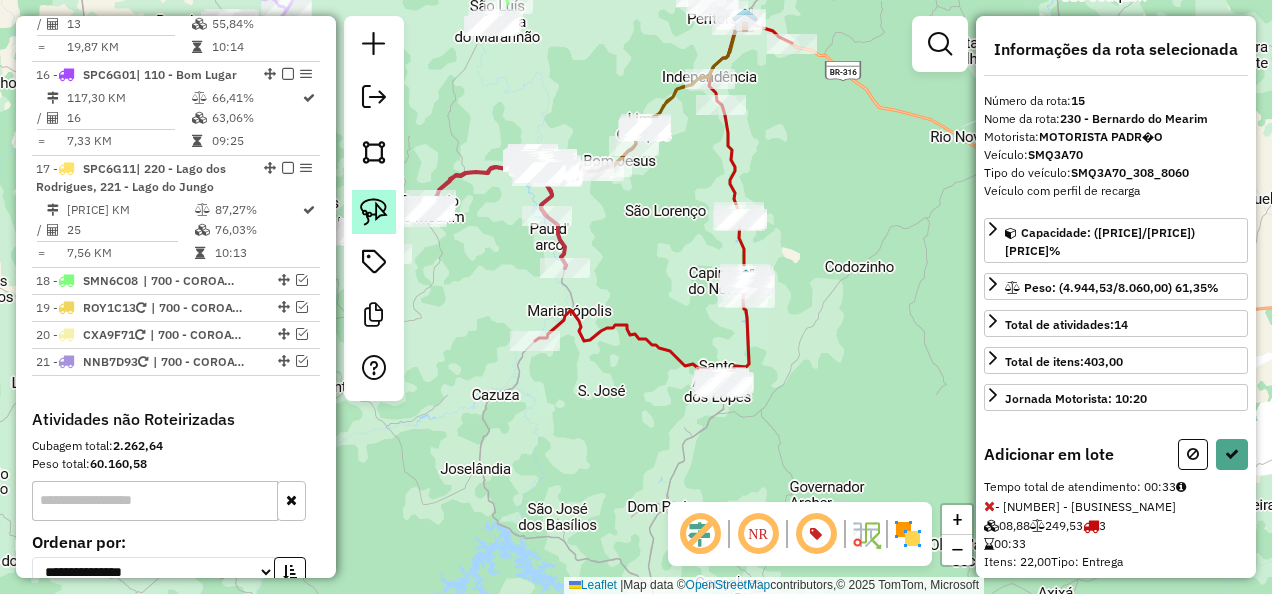 click 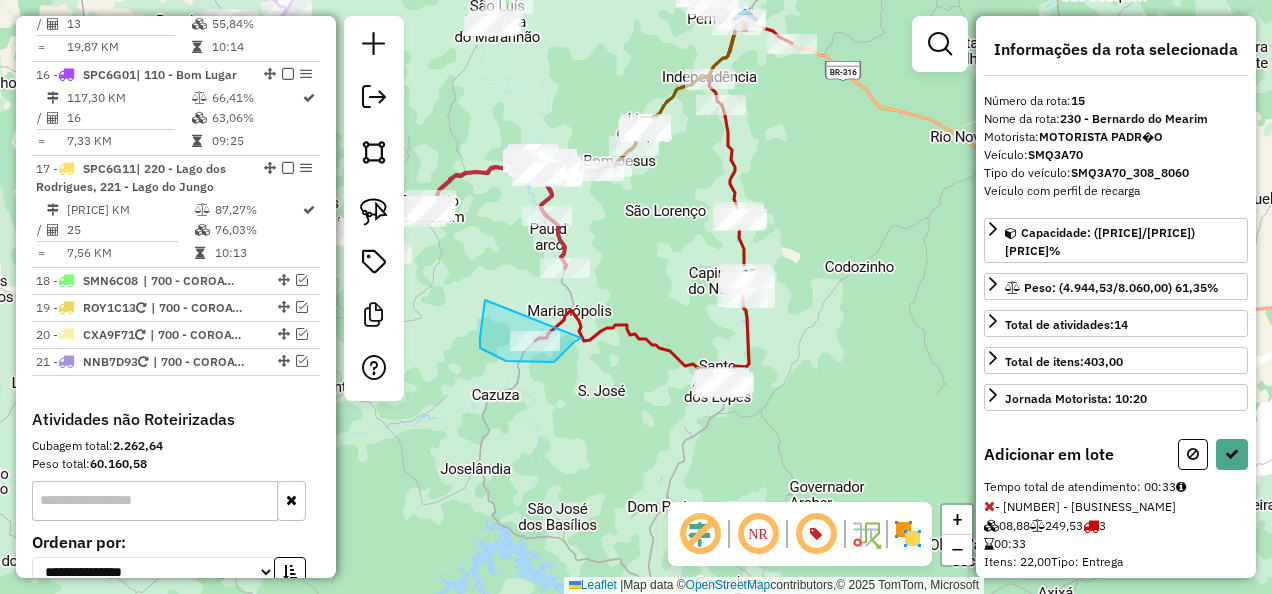 drag, startPoint x: 484, startPoint y: 302, endPoint x: 582, endPoint y: 338, distance: 104.40307 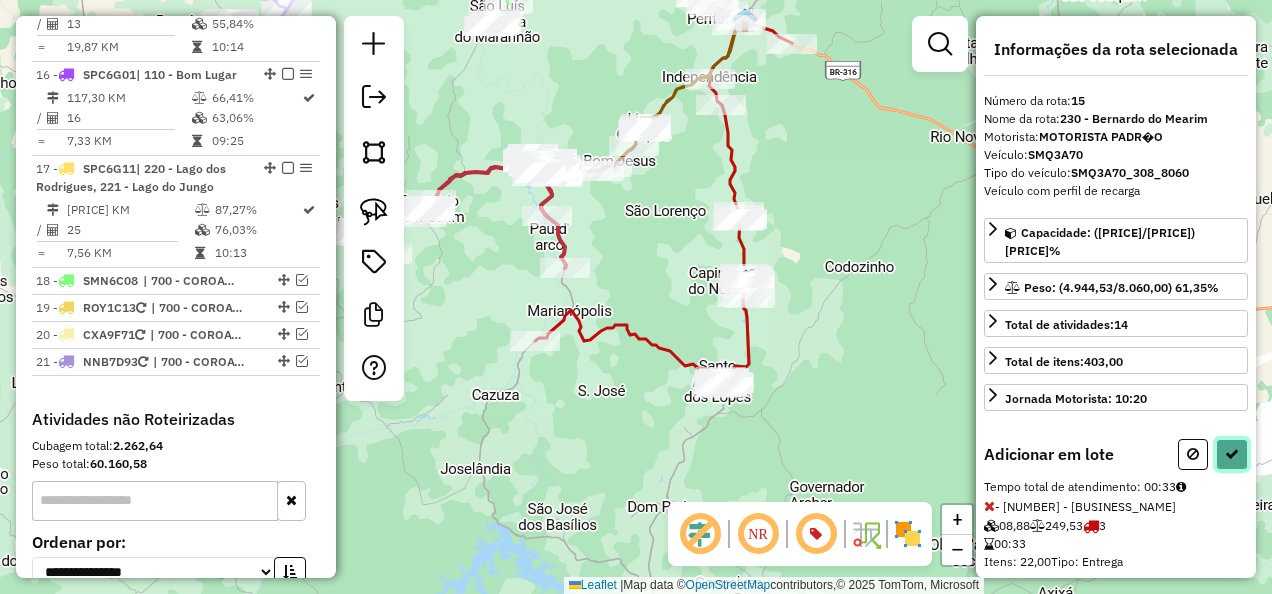click at bounding box center (1232, 454) 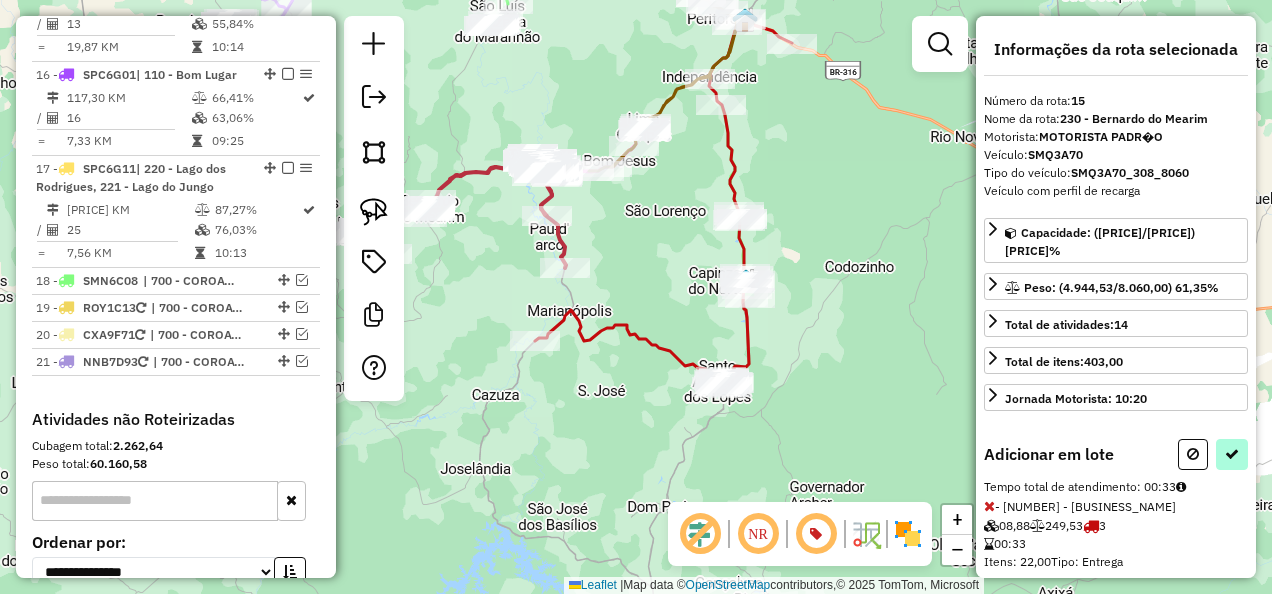 select on "**********" 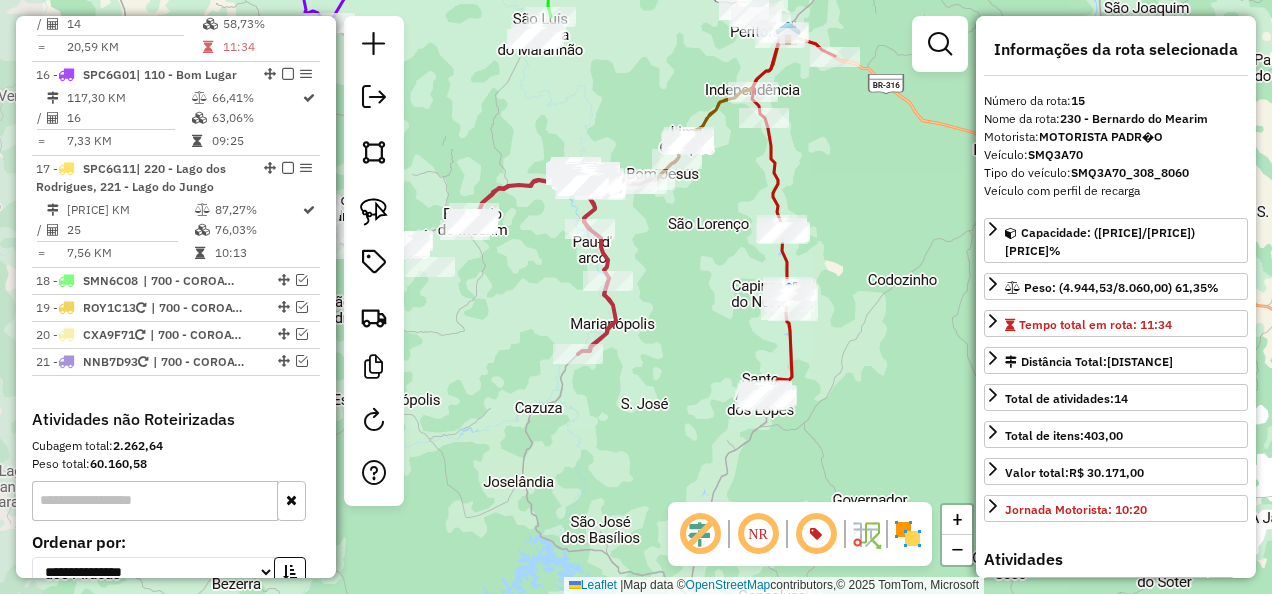 drag, startPoint x: 640, startPoint y: 408, endPoint x: 725, endPoint y: 440, distance: 90.824005 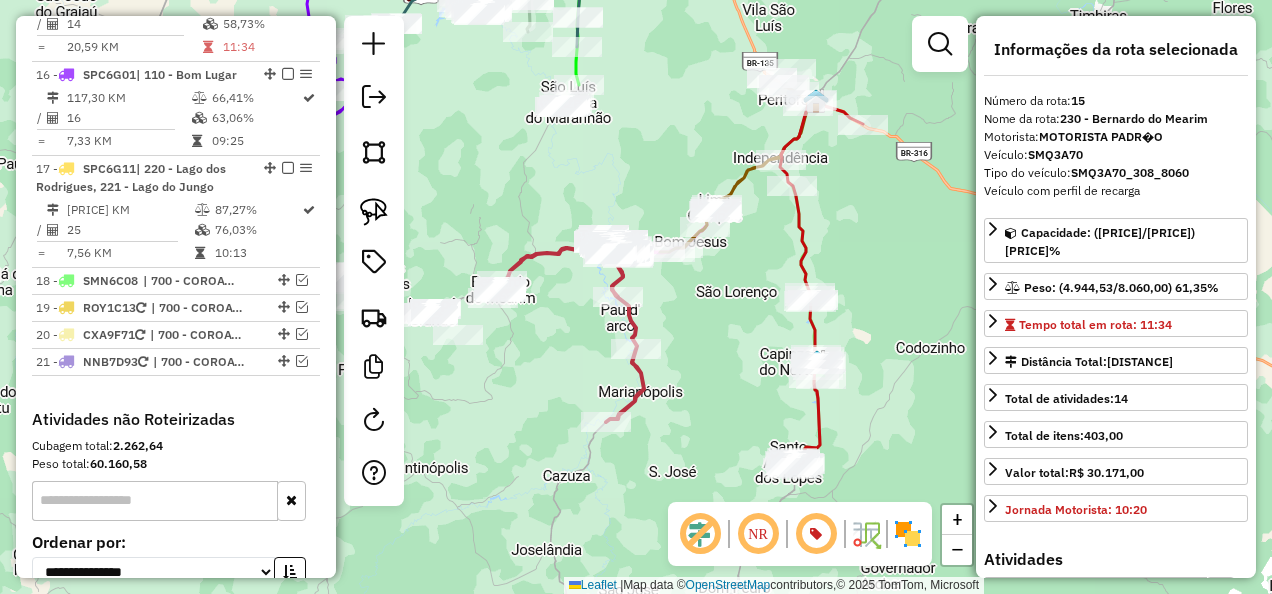 drag, startPoint x: 708, startPoint y: 349, endPoint x: 696, endPoint y: 411, distance: 63.15061 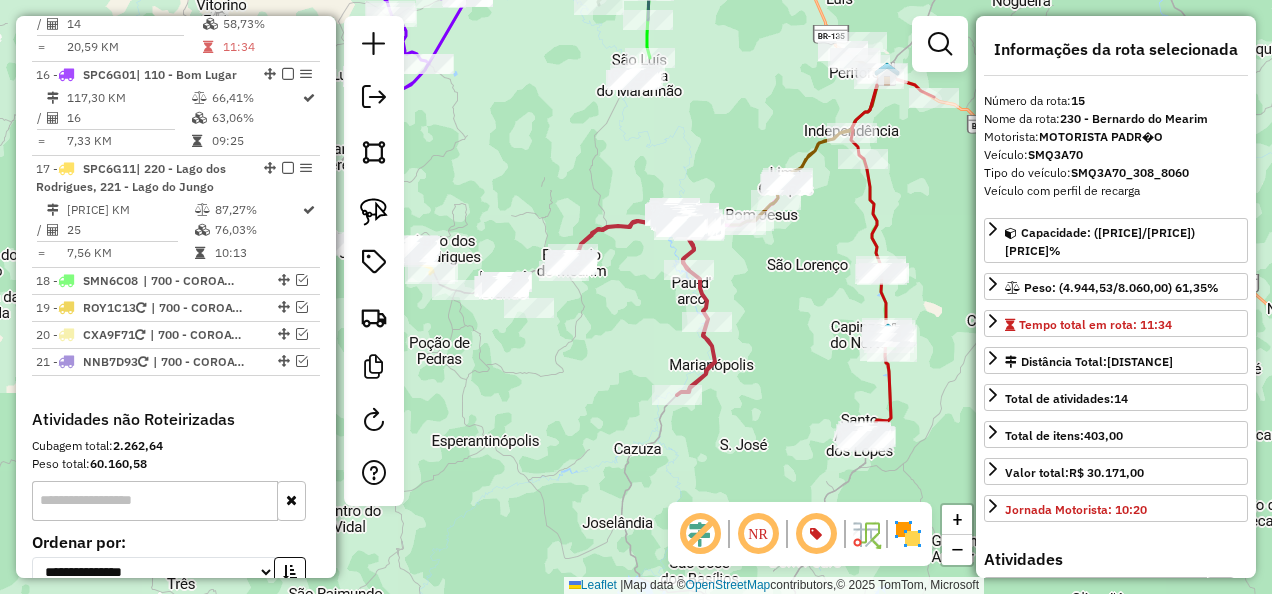 drag, startPoint x: 688, startPoint y: 418, endPoint x: 742, endPoint y: 350, distance: 86.833176 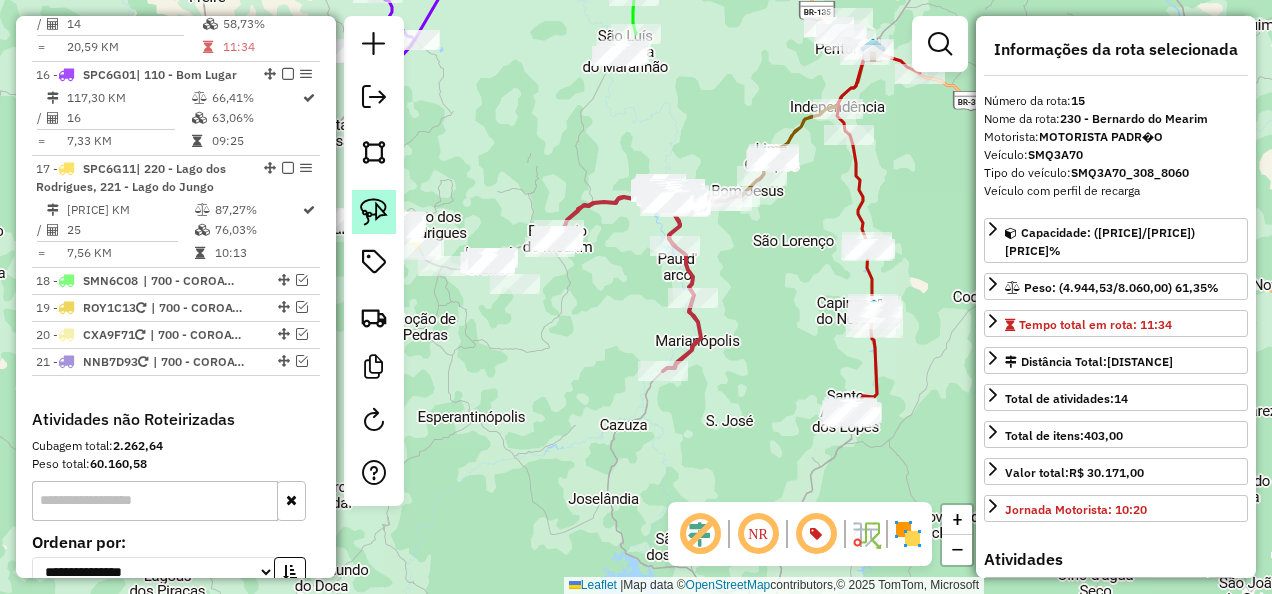 click 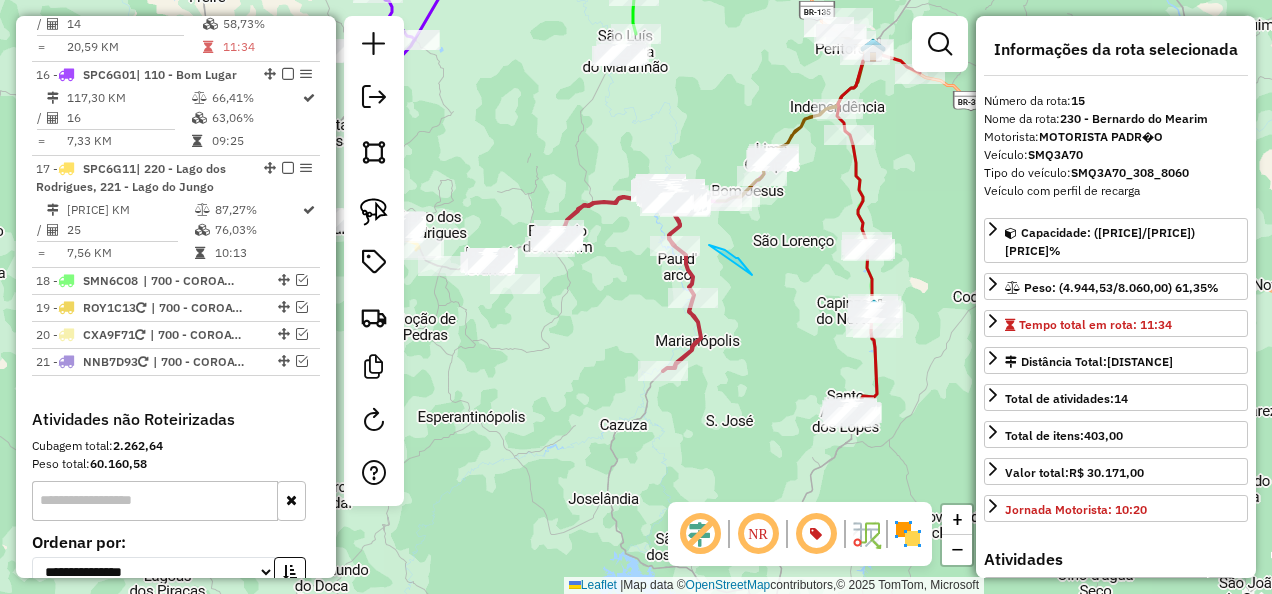 click on "Janela de atendimento Grade de atendimento Capacidade Transportadoras Veículos Cliente Pedidos  Rotas Selecione os dias de semana para filtrar as janelas de atendimento  Seg   Ter   Qua   Qui   Sex   Sáb   Dom  Informe o período da janela de atendimento: De: Até:  Filtrar exatamente a janela do cliente  Considerar janela de atendimento padrão  Selecione os dias de semana para filtrar as grades de atendimento  Seg   Ter   Qua   Qui   Sex   Sáb   Dom   Considerar clientes sem dia de atendimento cadastrado  Clientes fora do dia de atendimento selecionado Filtrar as atividades entre os valores definidos abaixo:  Peso mínimo:   Peso máximo:   Cubagem mínima:   Cubagem máxima:   De:   Até:  Filtrar as atividades entre o tempo de atendimento definido abaixo:  De:   Até:   Considerar capacidade total dos clientes não roteirizados Transportadora: Selecione um ou mais itens Tipo de veículo: Selecione um ou mais itens Veículo: Selecione um ou mais itens Motorista: Selecione um ou mais itens Nome: Rótulo:" 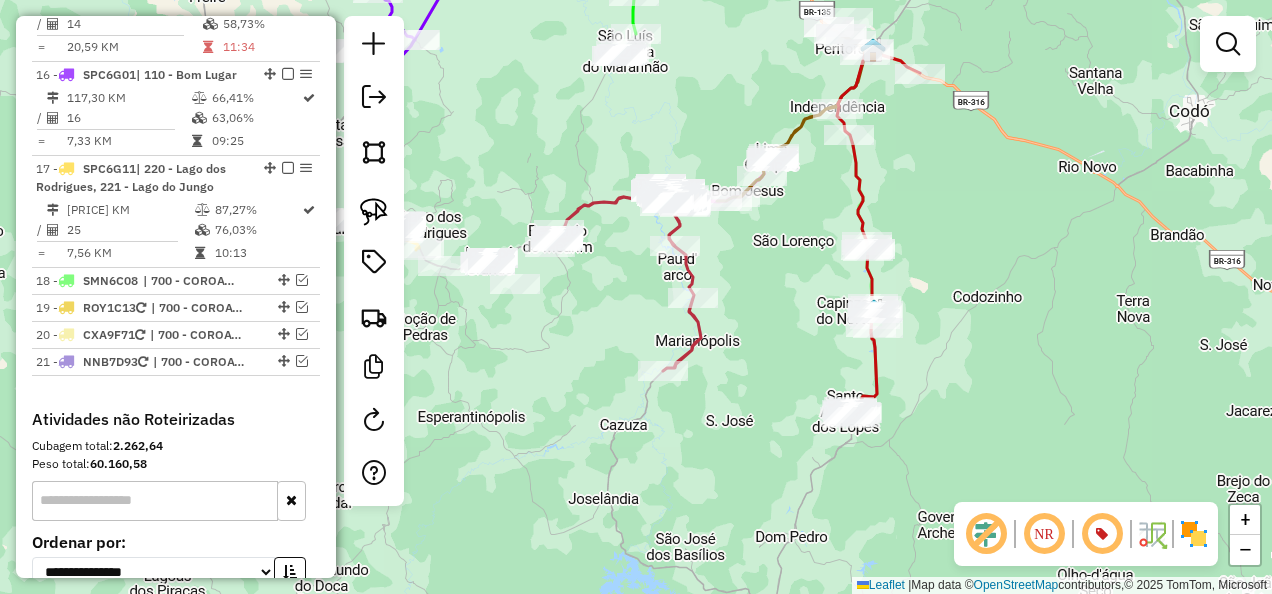 click on "Janela de atendimento Grade de atendimento Capacidade Transportadoras Veículos Cliente Pedidos  Rotas Selecione os dias de semana para filtrar as janelas de atendimento  Seg   Ter   Qua   Qui   Sex   Sáb   Dom  Informe o período da janela de atendimento: De: Até:  Filtrar exatamente a janela do cliente  Considerar janela de atendimento padrão  Selecione os dias de semana para filtrar as grades de atendimento  Seg   Ter   Qua   Qui   Sex   Sáb   Dom   Considerar clientes sem dia de atendimento cadastrado  Clientes fora do dia de atendimento selecionado Filtrar as atividades entre os valores definidos abaixo:  Peso mínimo:   Peso máximo:   Cubagem mínima:   Cubagem máxima:   De:   Até:  Filtrar as atividades entre o tempo de atendimento definido abaixo:  De:   Até:   Considerar capacidade total dos clientes não roteirizados Transportadora: Selecione um ou mais itens Tipo de veículo: Selecione um ou mais itens Veículo: Selecione um ou mais itens Motorista: Selecione um ou mais itens Nome: Rótulo:" 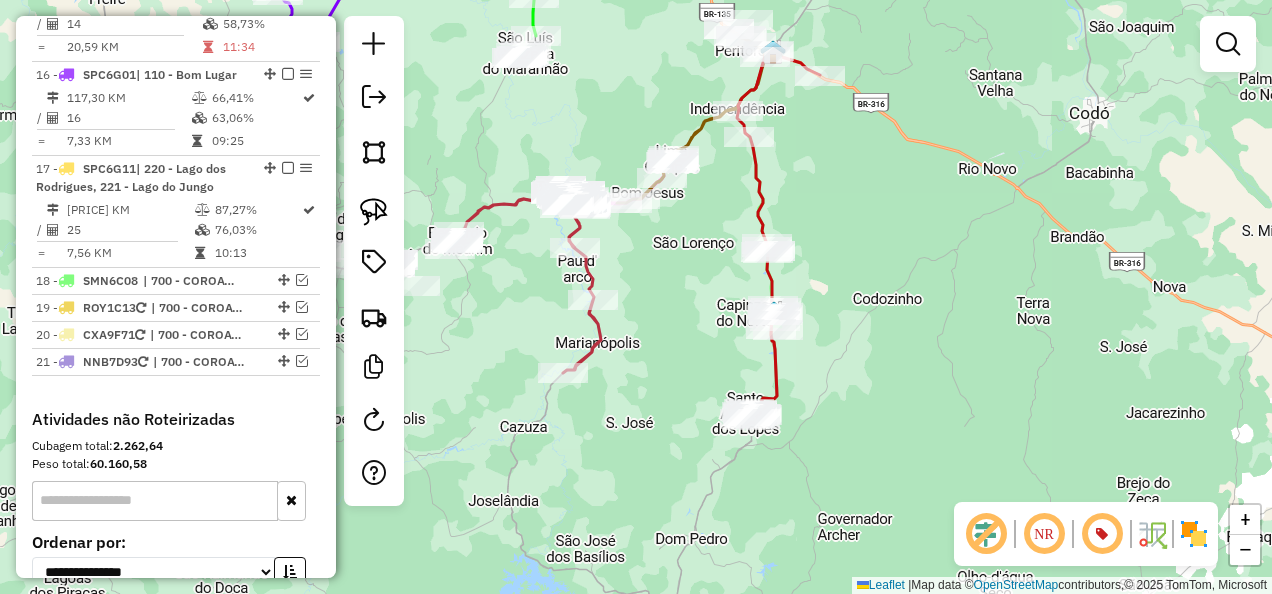 drag, startPoint x: 772, startPoint y: 345, endPoint x: 628, endPoint y: 328, distance: 145 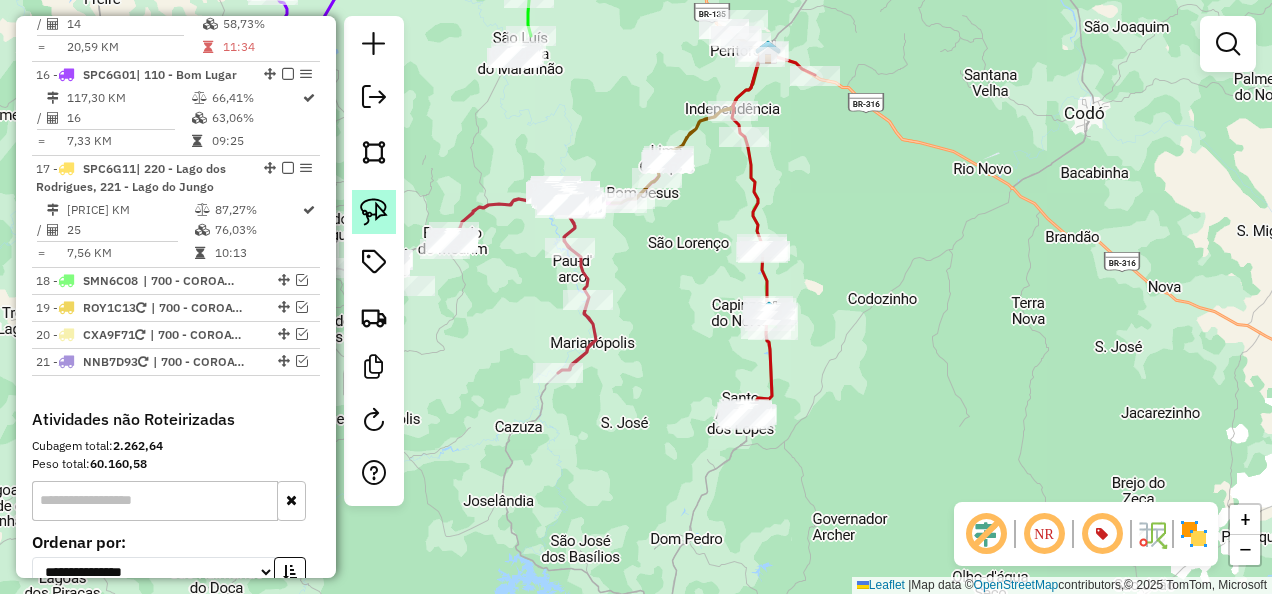 click 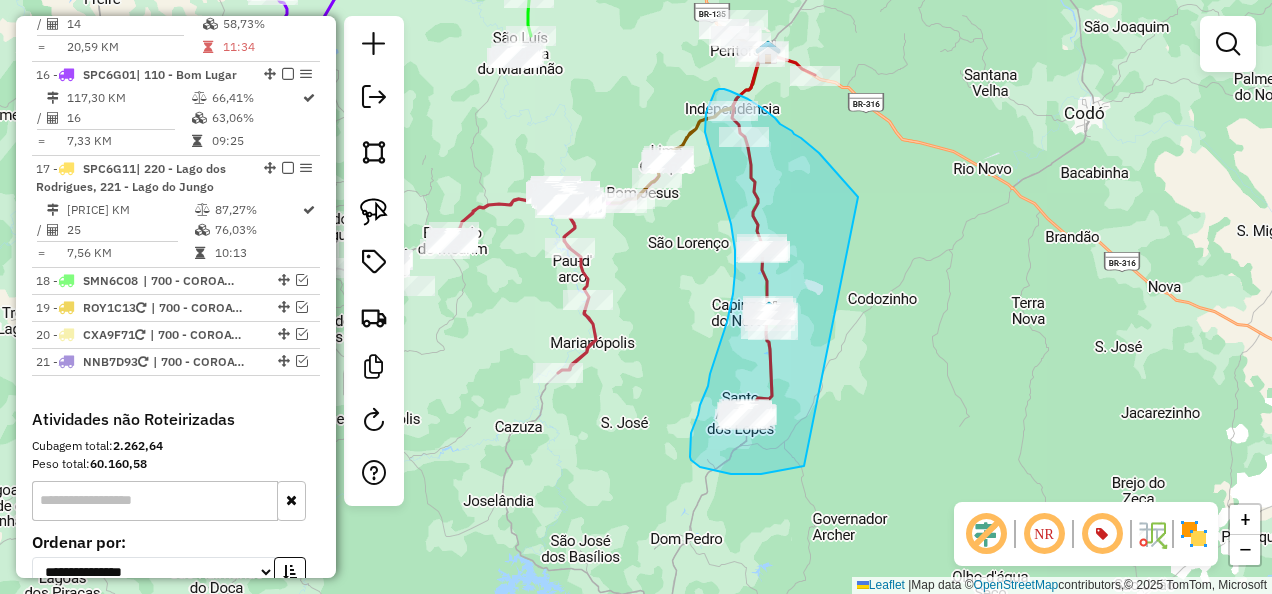 drag, startPoint x: 852, startPoint y: 191, endPoint x: 804, endPoint y: 466, distance: 279.15765 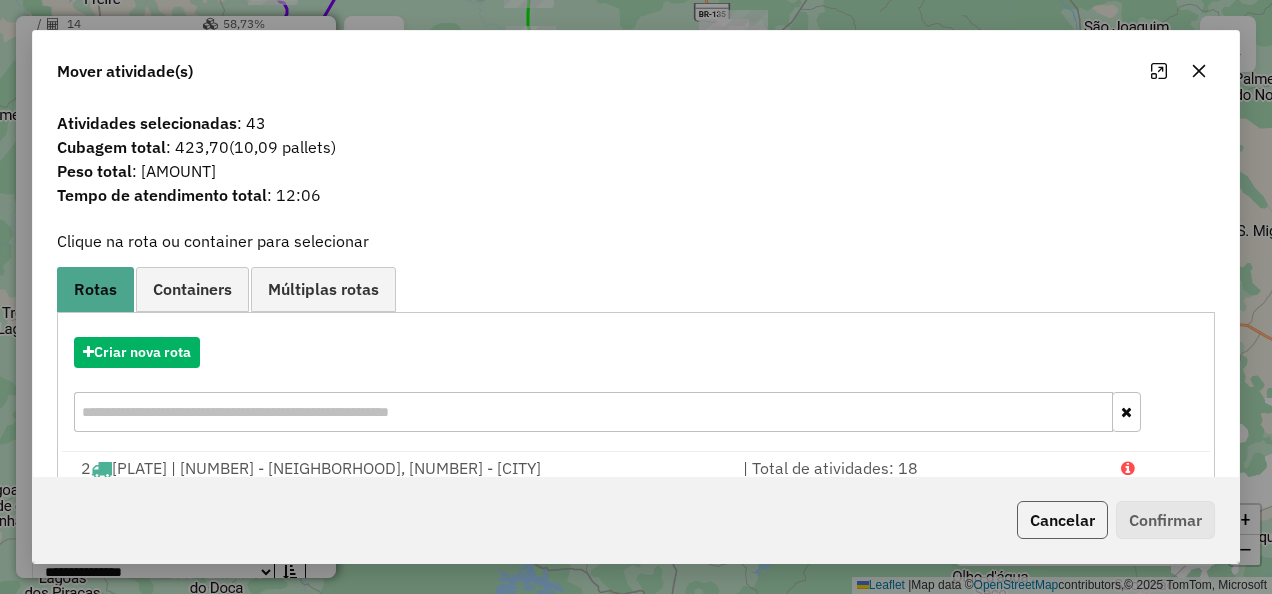 click on "Cancelar" 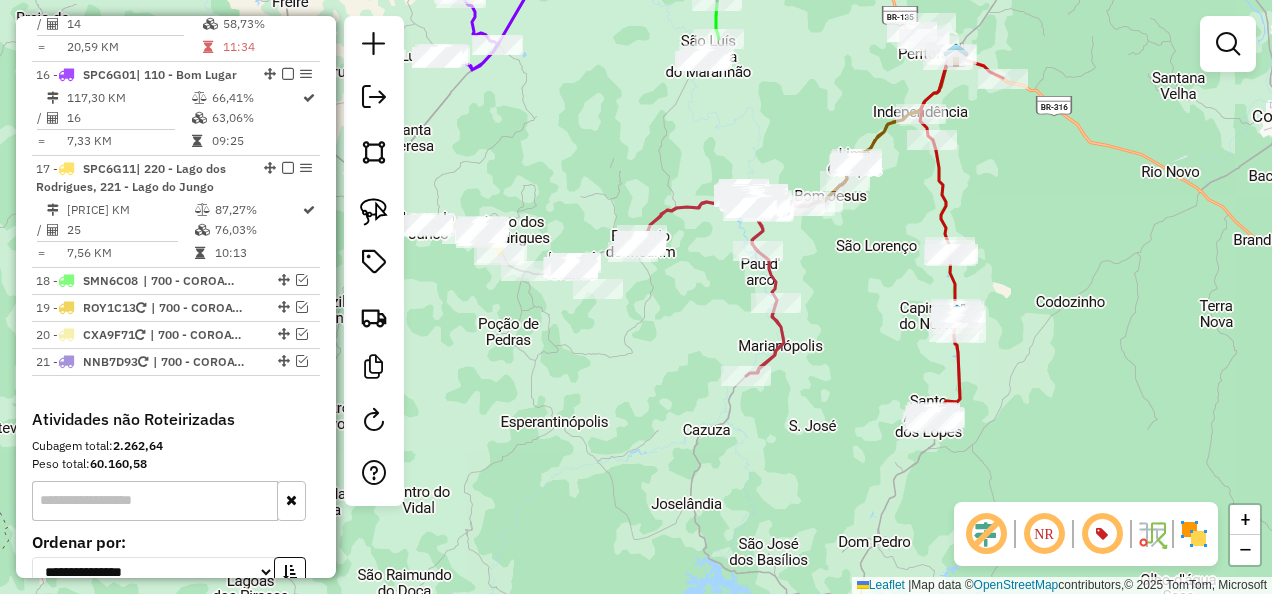 drag, startPoint x: 618, startPoint y: 386, endPoint x: 912, endPoint y: 386, distance: 294 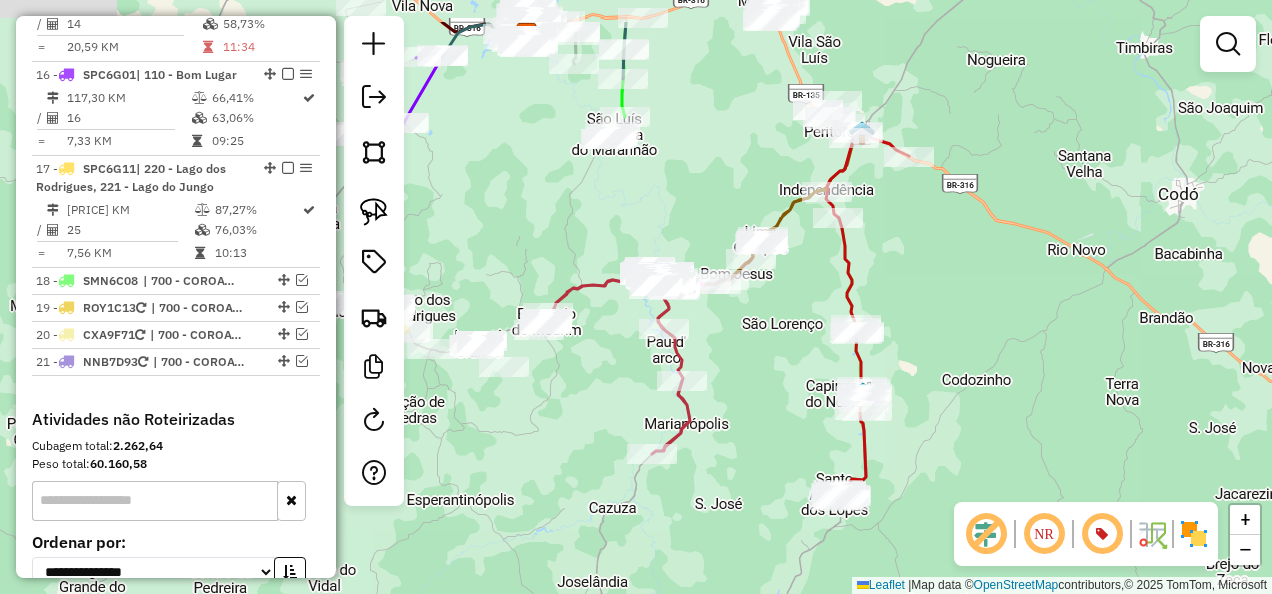 drag, startPoint x: 788, startPoint y: 378, endPoint x: 570, endPoint y: 456, distance: 231.53401 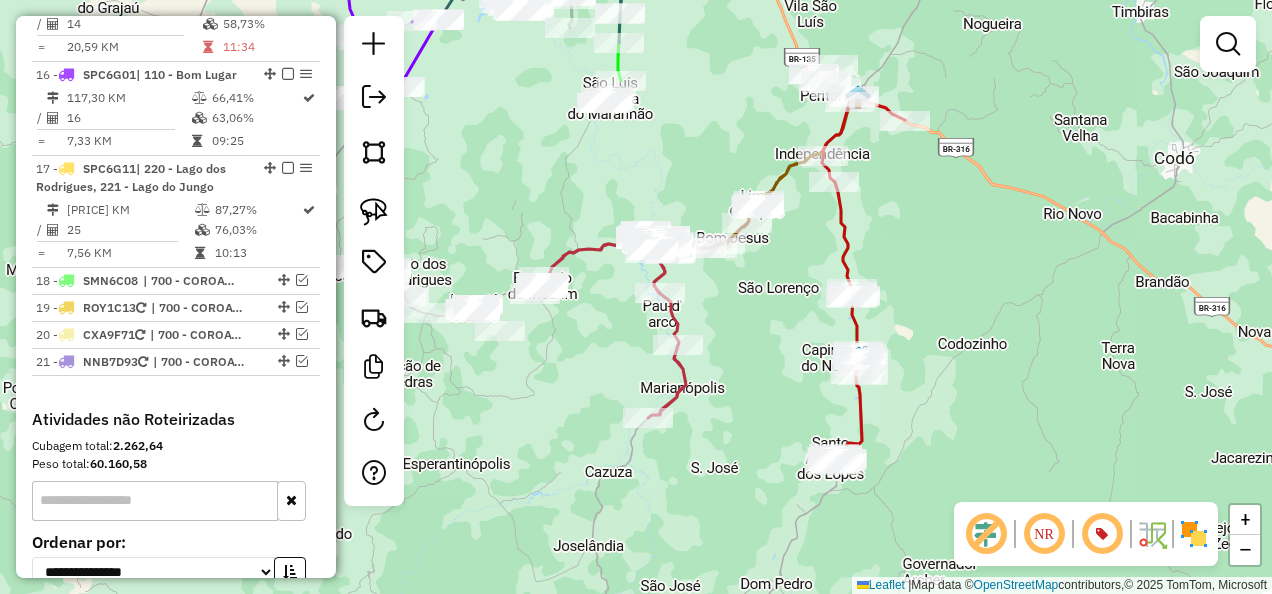 drag, startPoint x: 525, startPoint y: 352, endPoint x: 617, endPoint y: 366, distance: 93.05912 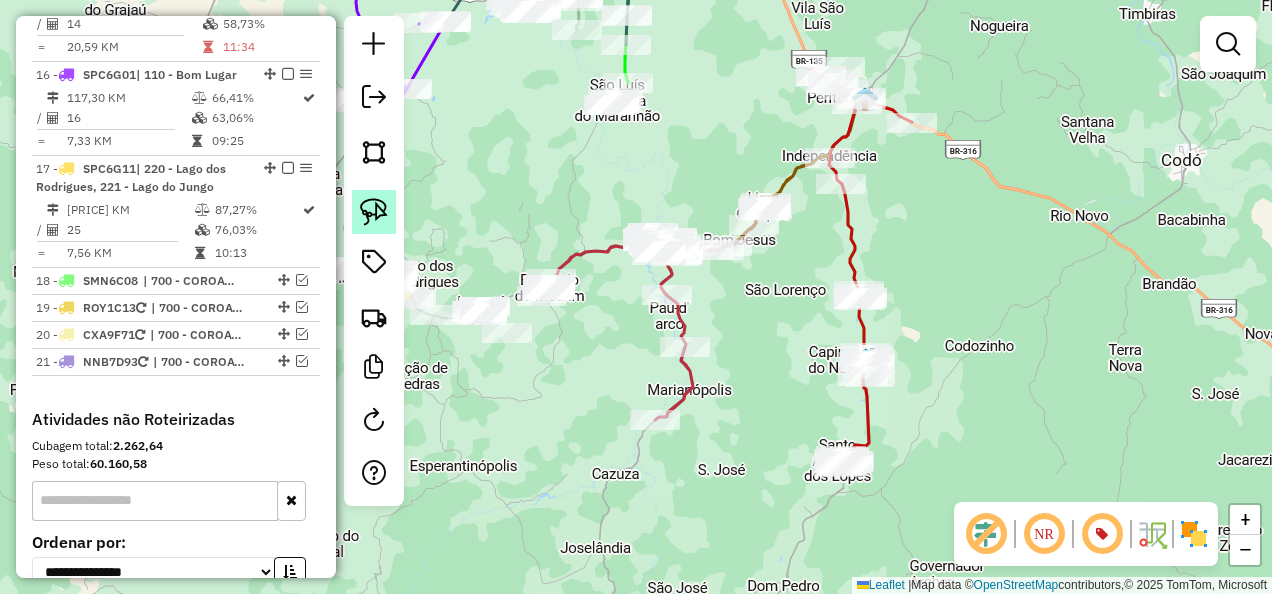 click 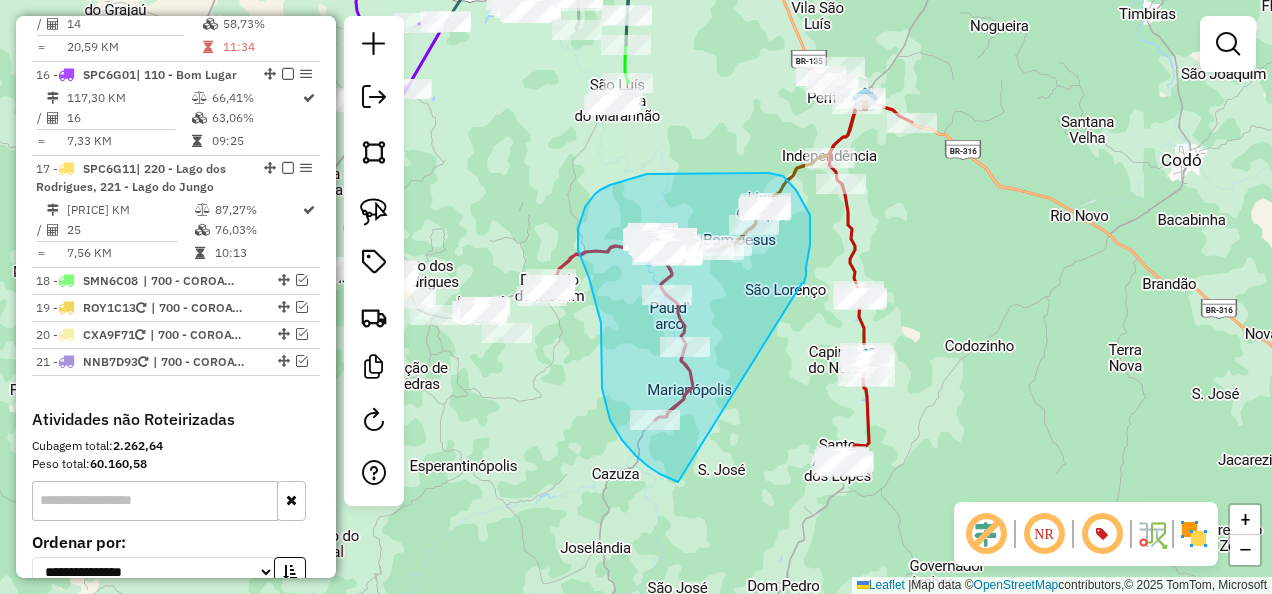 drag, startPoint x: 802, startPoint y: 283, endPoint x: 690, endPoint y: 486, distance: 231.84694 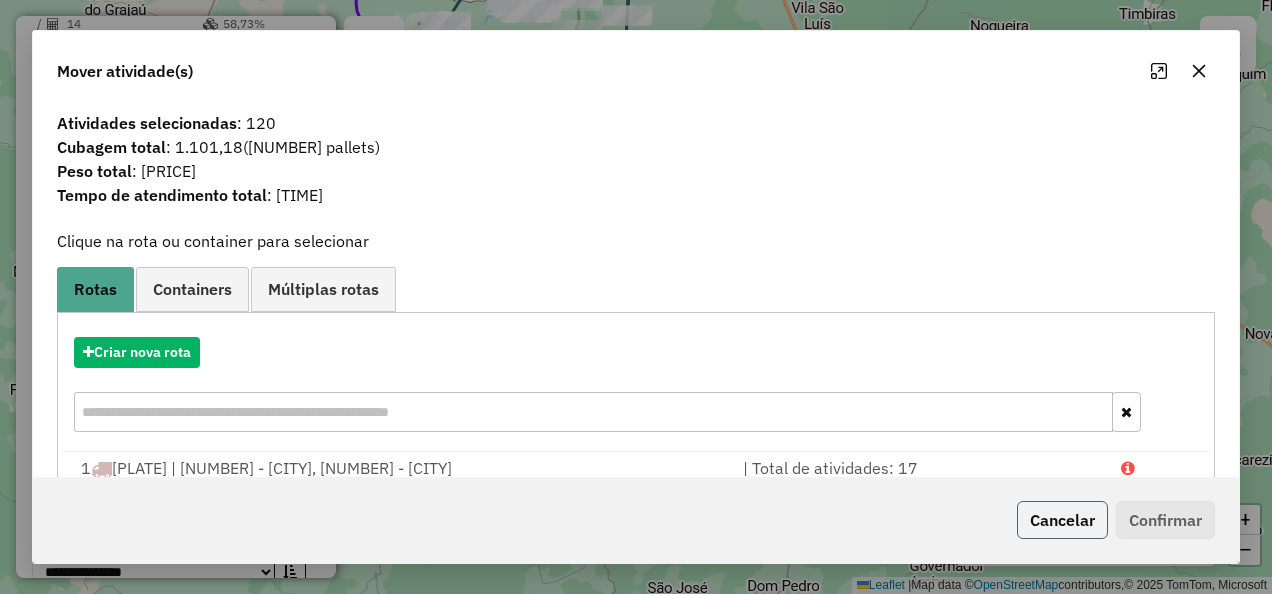 click on "Cancelar" 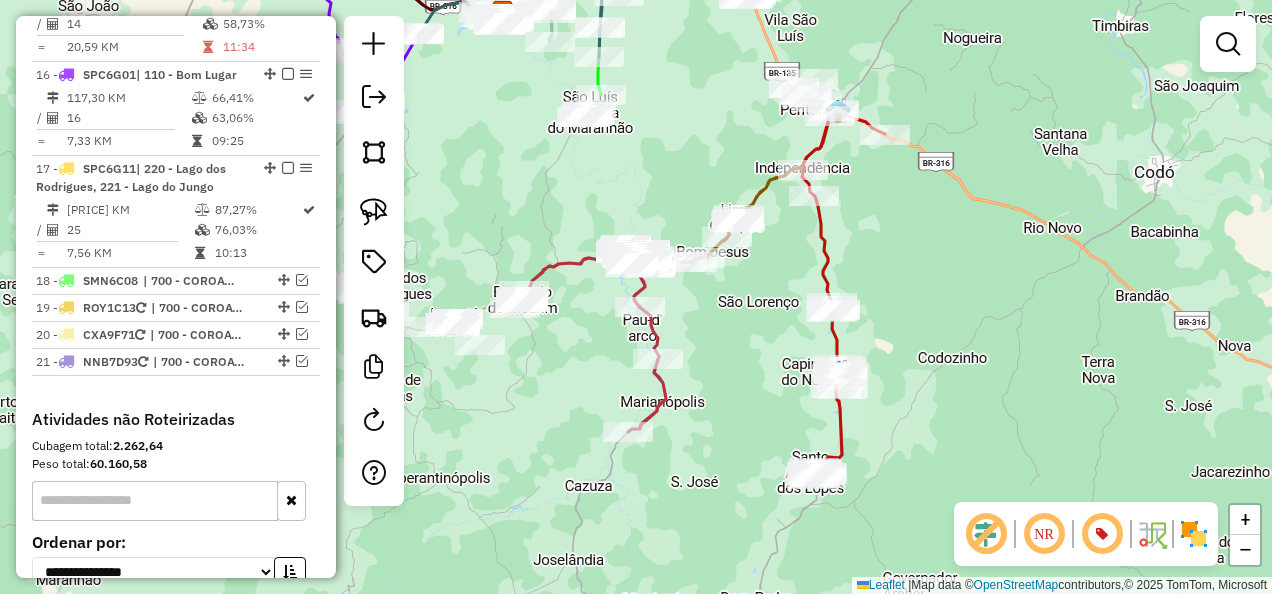 drag, startPoint x: 804, startPoint y: 386, endPoint x: 566, endPoint y: 402, distance: 238.53722 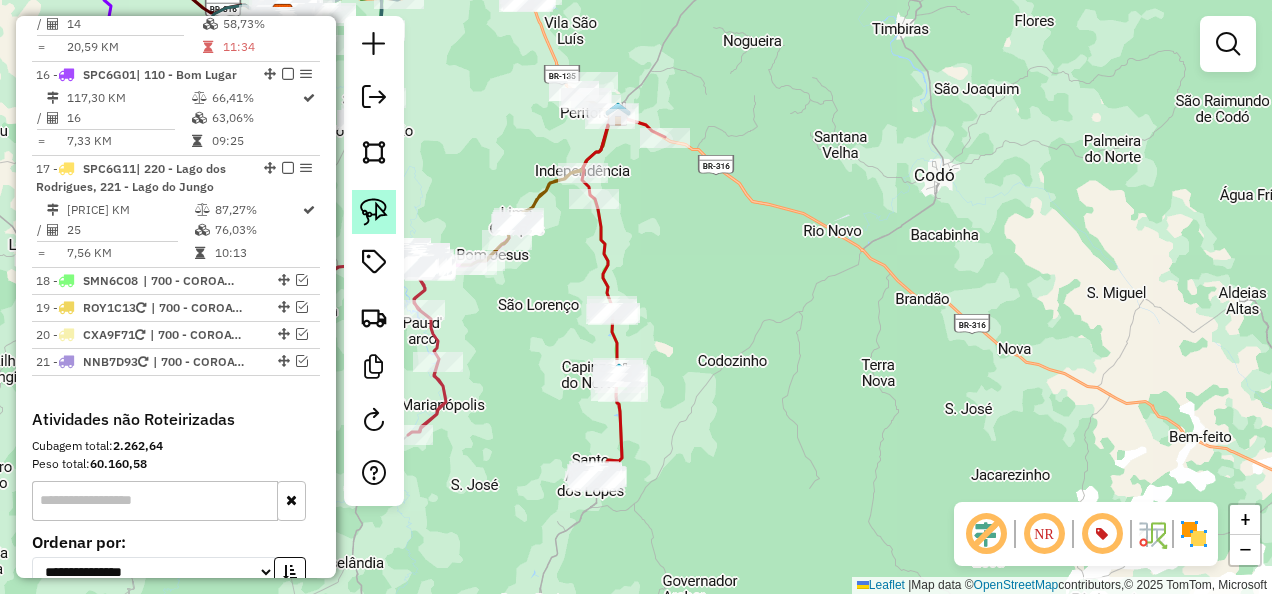 click 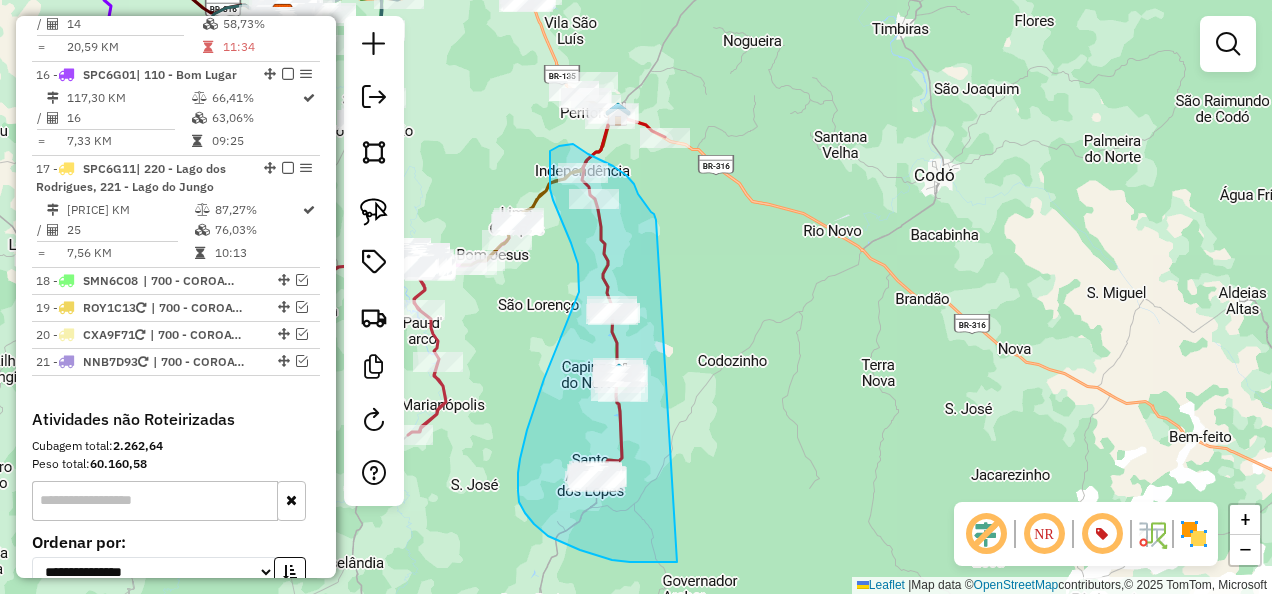 drag, startPoint x: 656, startPoint y: 220, endPoint x: 677, endPoint y: 562, distance: 342.64413 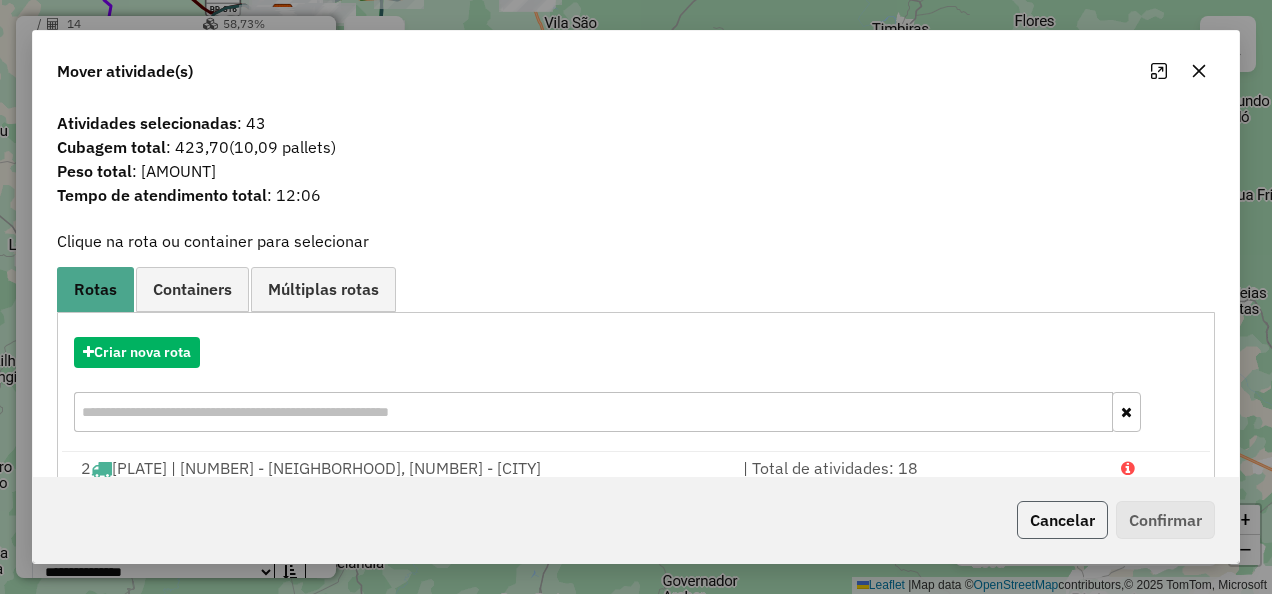 click on "Cancelar" 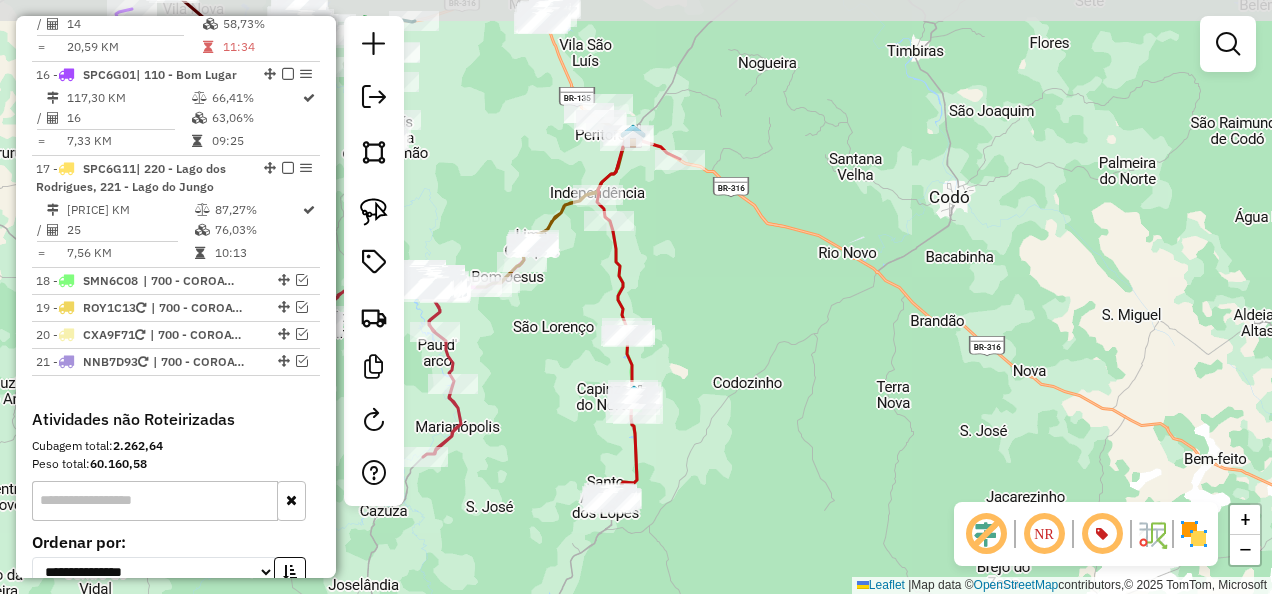 drag, startPoint x: 691, startPoint y: 280, endPoint x: 781, endPoint y: 379, distance: 133.79462 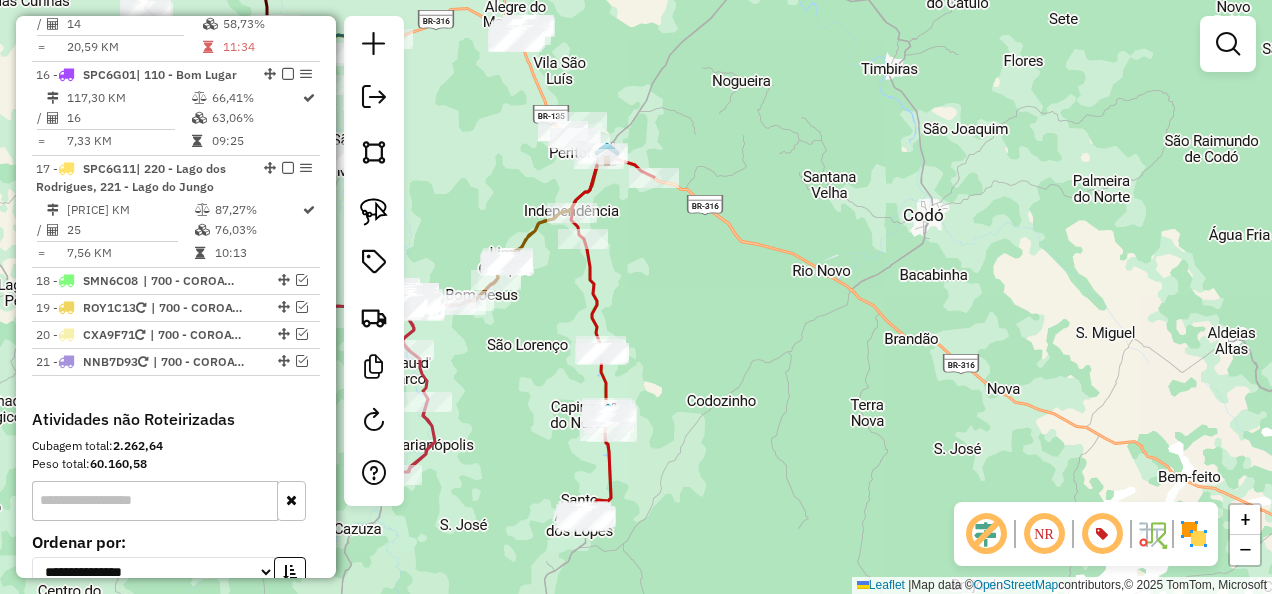 drag, startPoint x: 788, startPoint y: 345, endPoint x: 688, endPoint y: 286, distance: 116.10771 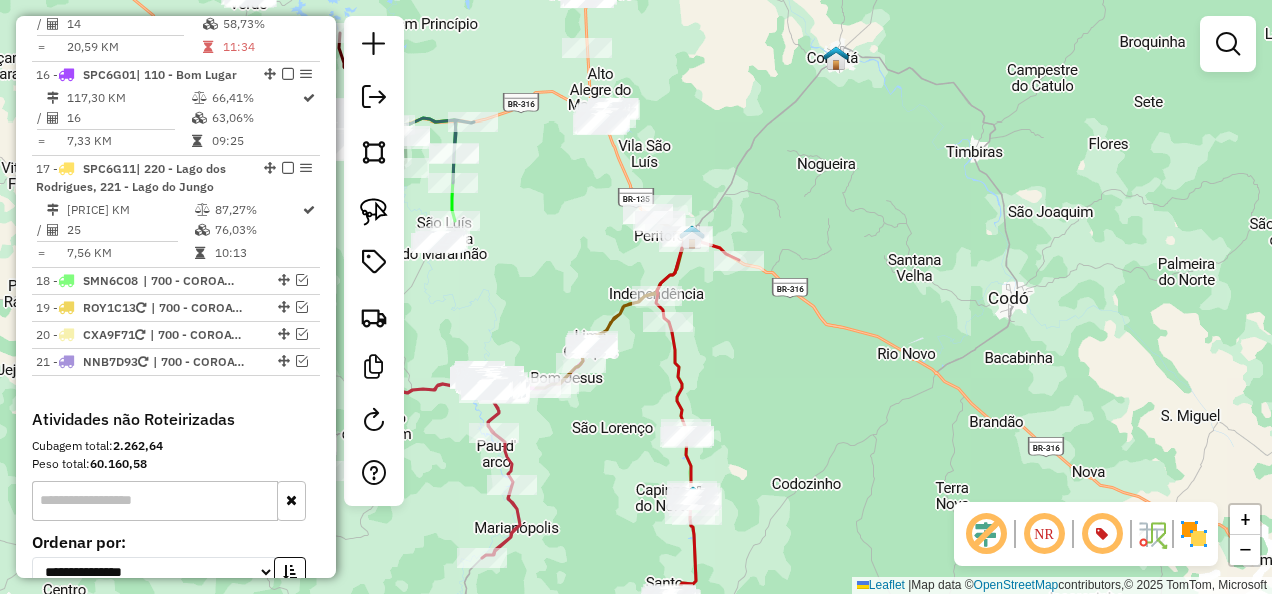 drag, startPoint x: 679, startPoint y: 239, endPoint x: 759, endPoint y: 350, distance: 136.8247 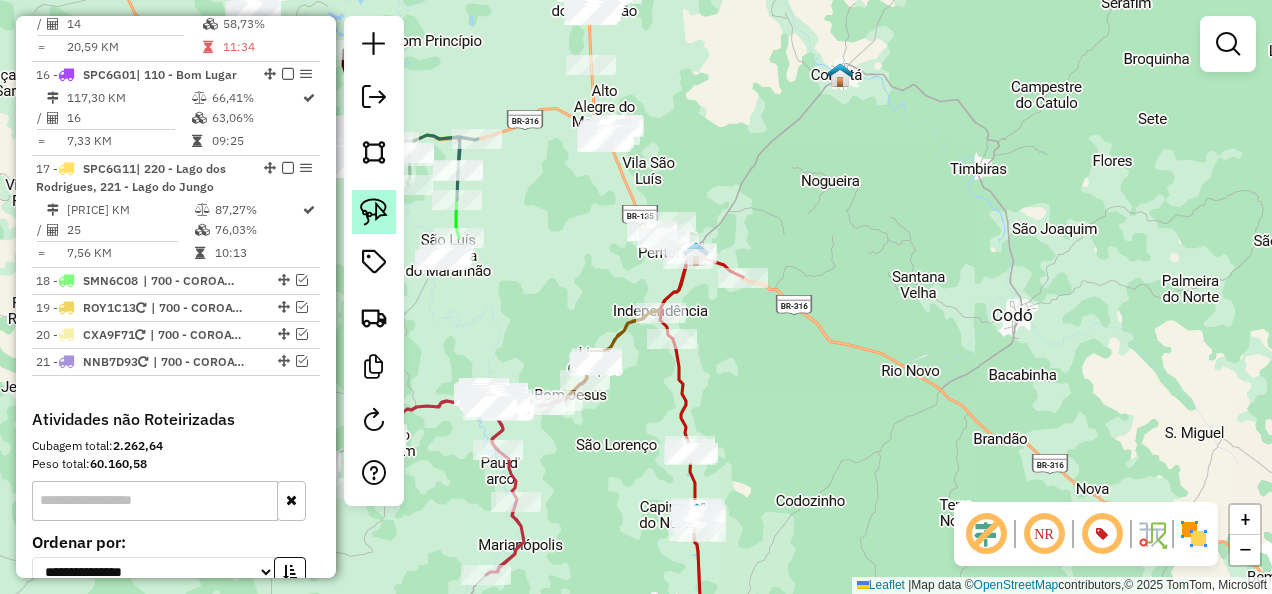 click 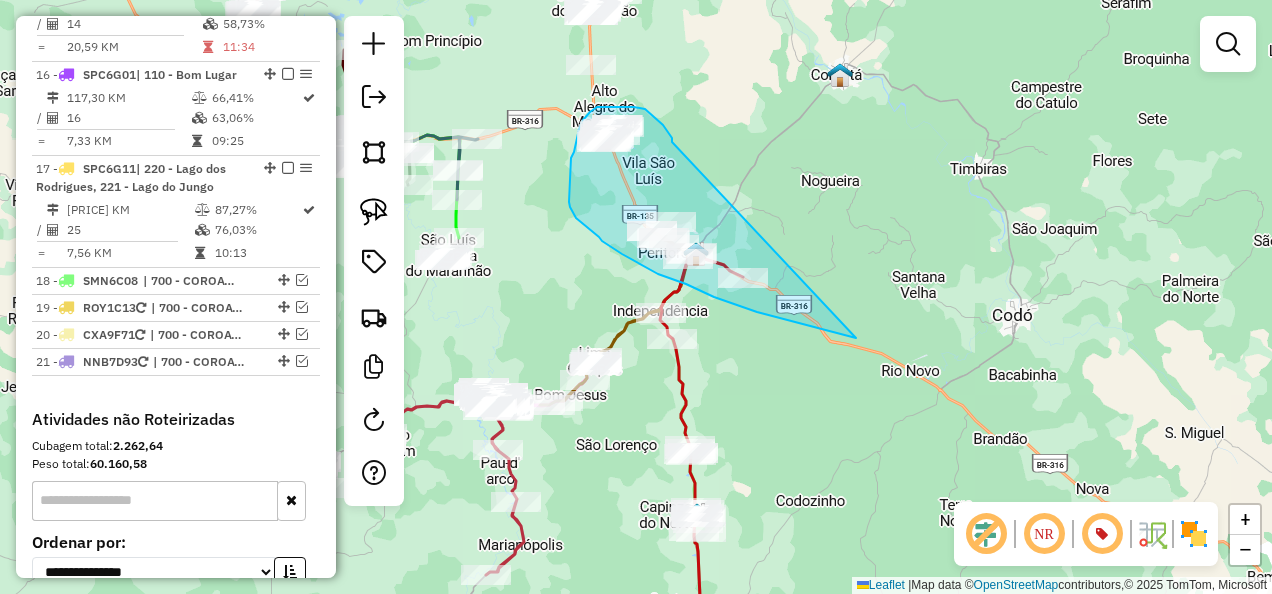 drag, startPoint x: 659, startPoint y: 121, endPoint x: 892, endPoint y: 343, distance: 321.8276 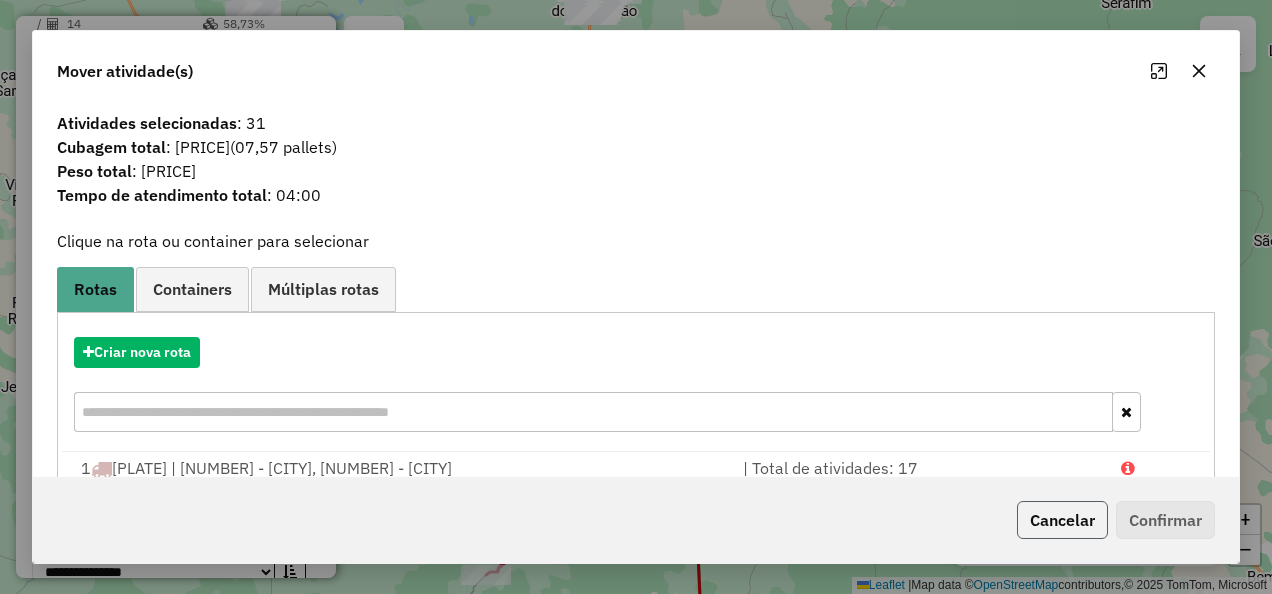 click on "Cancelar" 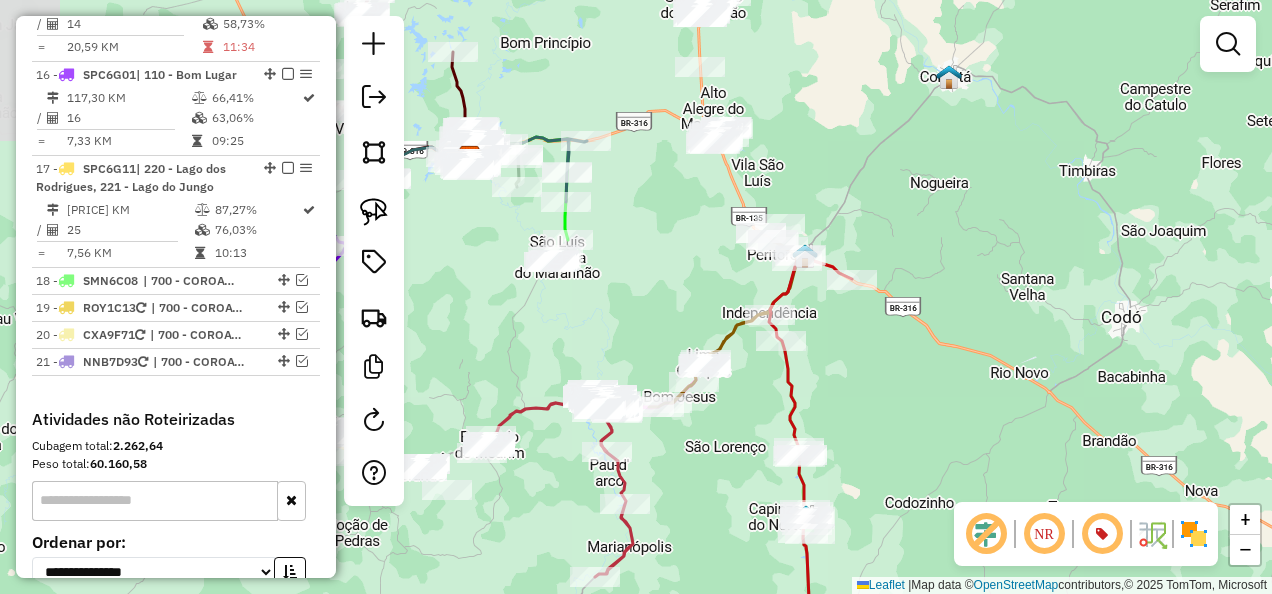 drag, startPoint x: 781, startPoint y: 370, endPoint x: 922, endPoint y: 378, distance: 141.22676 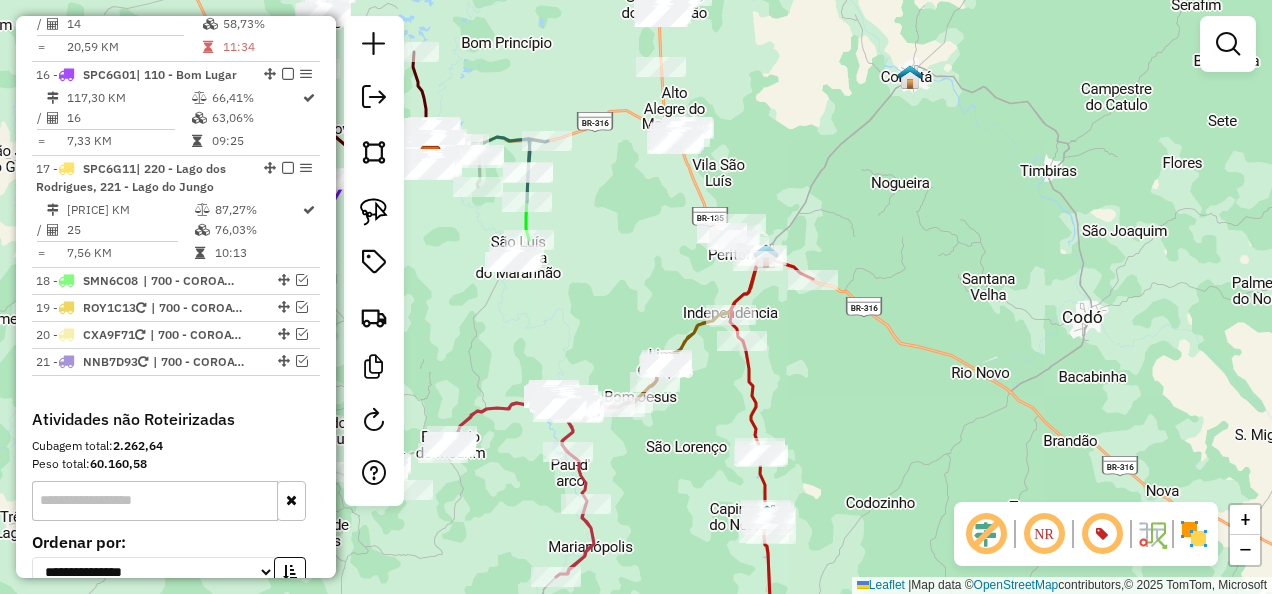 drag, startPoint x: 920, startPoint y: 380, endPoint x: 847, endPoint y: 373, distance: 73.33485 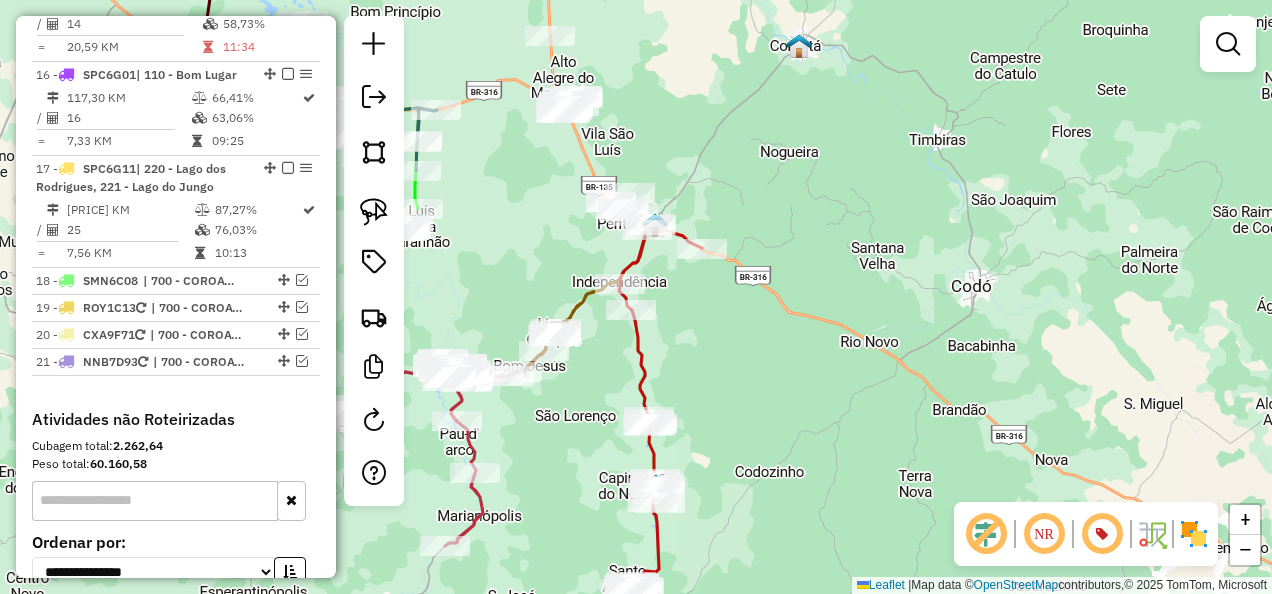 drag, startPoint x: 648, startPoint y: 280, endPoint x: 556, endPoint y: 261, distance: 93.941475 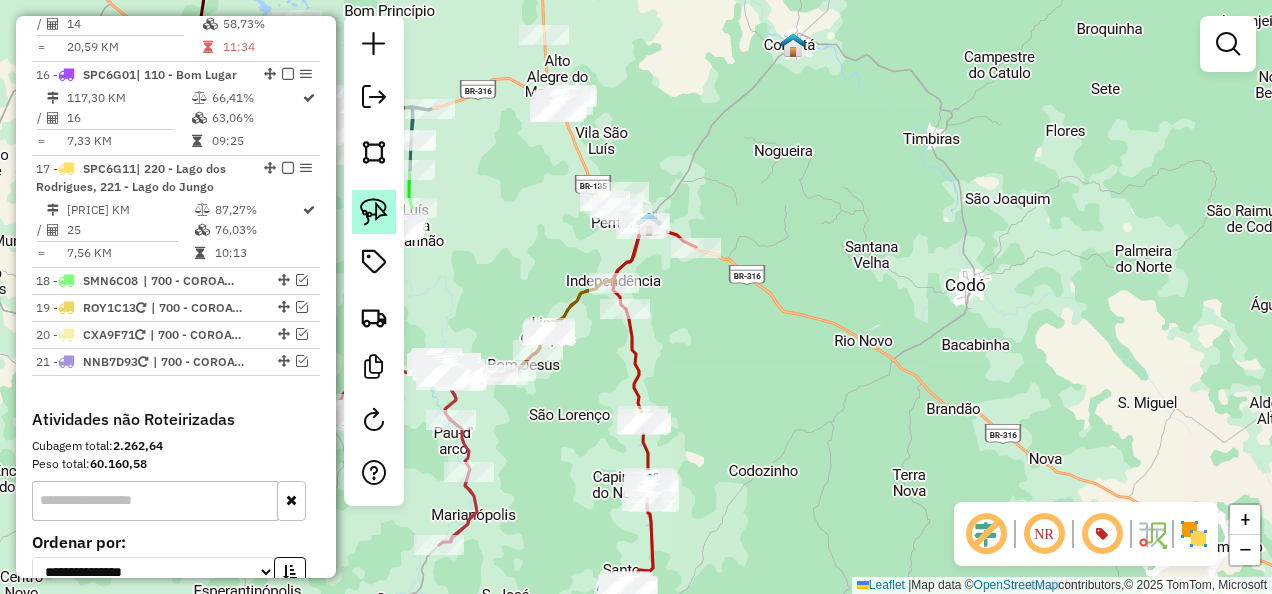 click 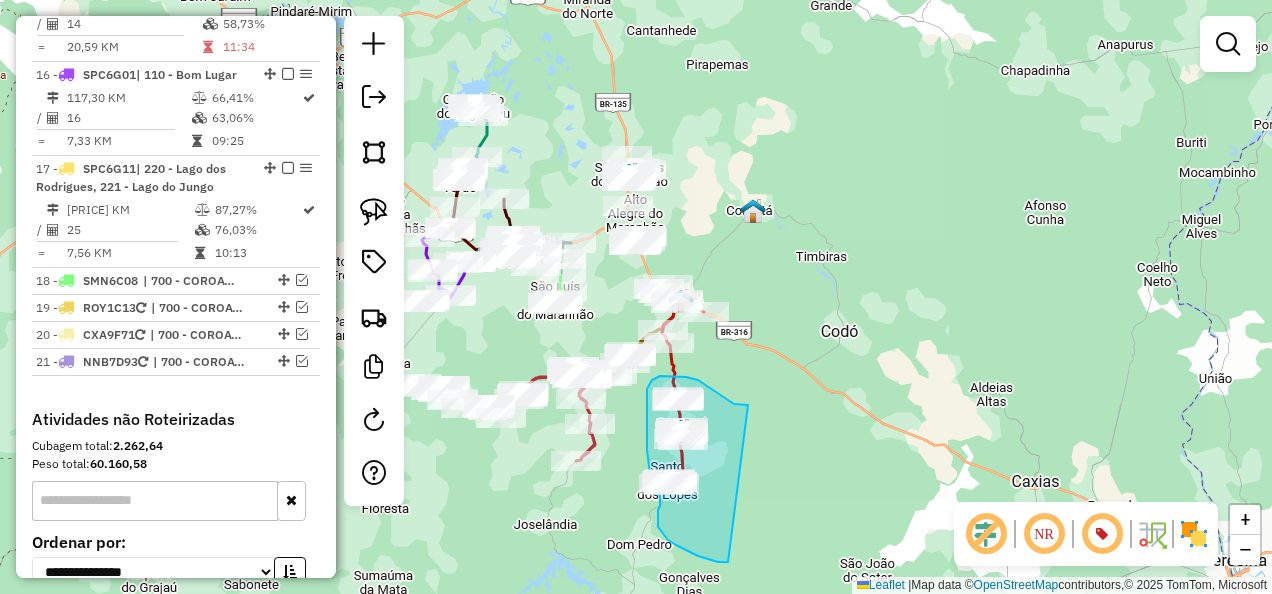 drag, startPoint x: 748, startPoint y: 405, endPoint x: 728, endPoint y: 562, distance: 158.26875 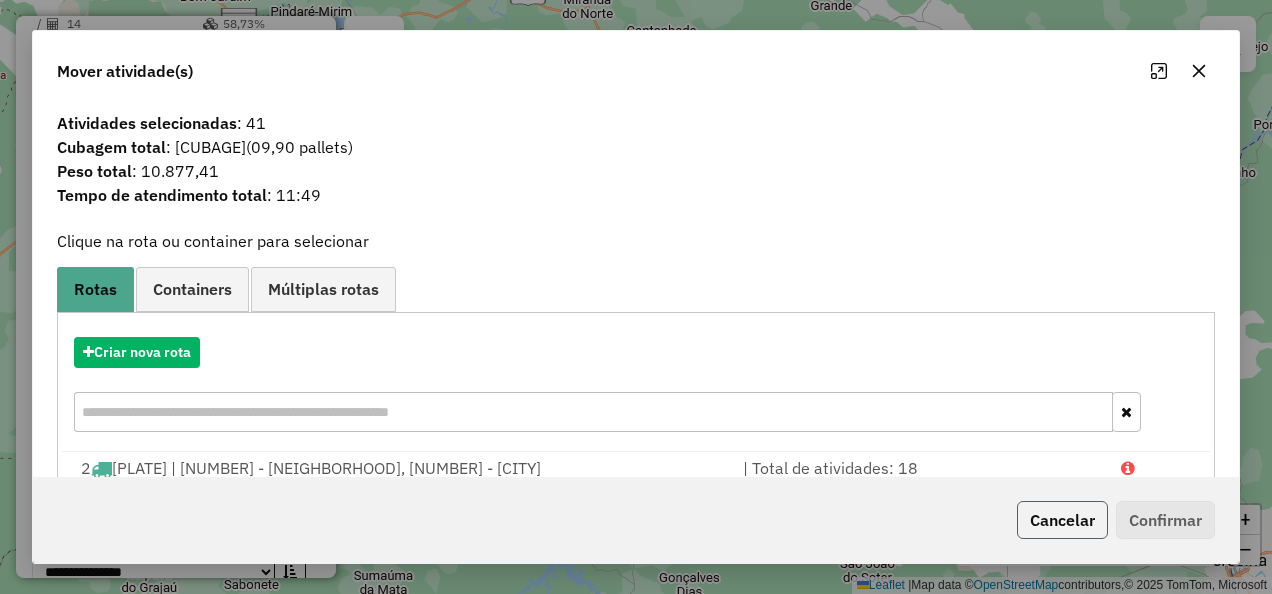 click on "Cancelar" 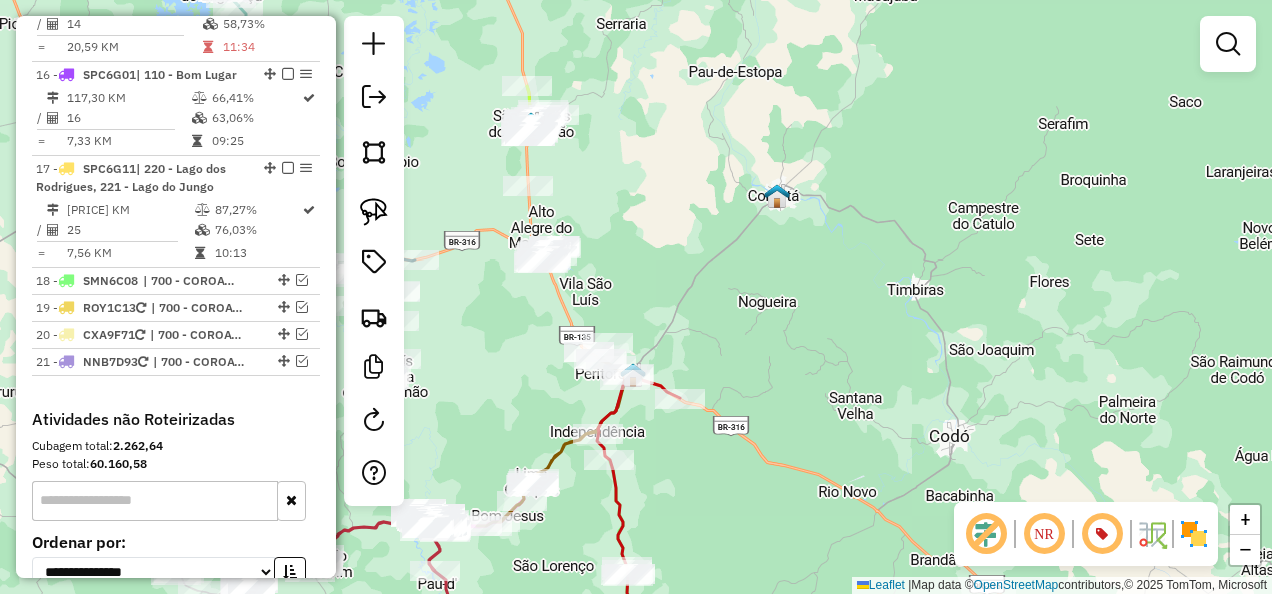 drag, startPoint x: 752, startPoint y: 411, endPoint x: 701, endPoint y: 386, distance: 56.797886 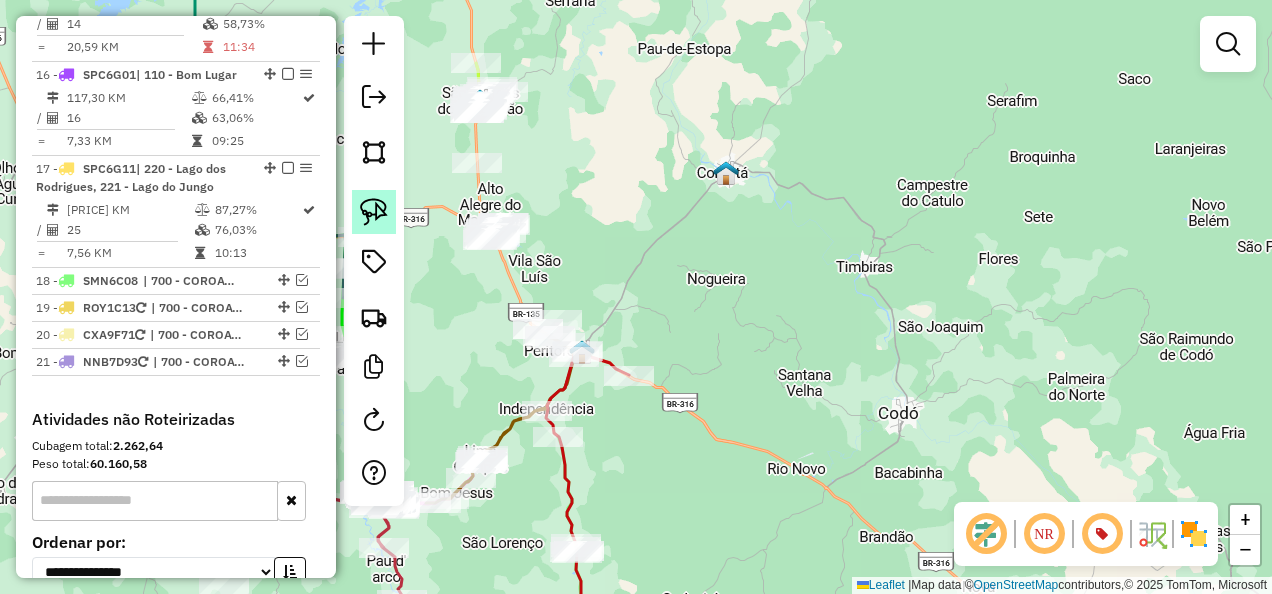 click 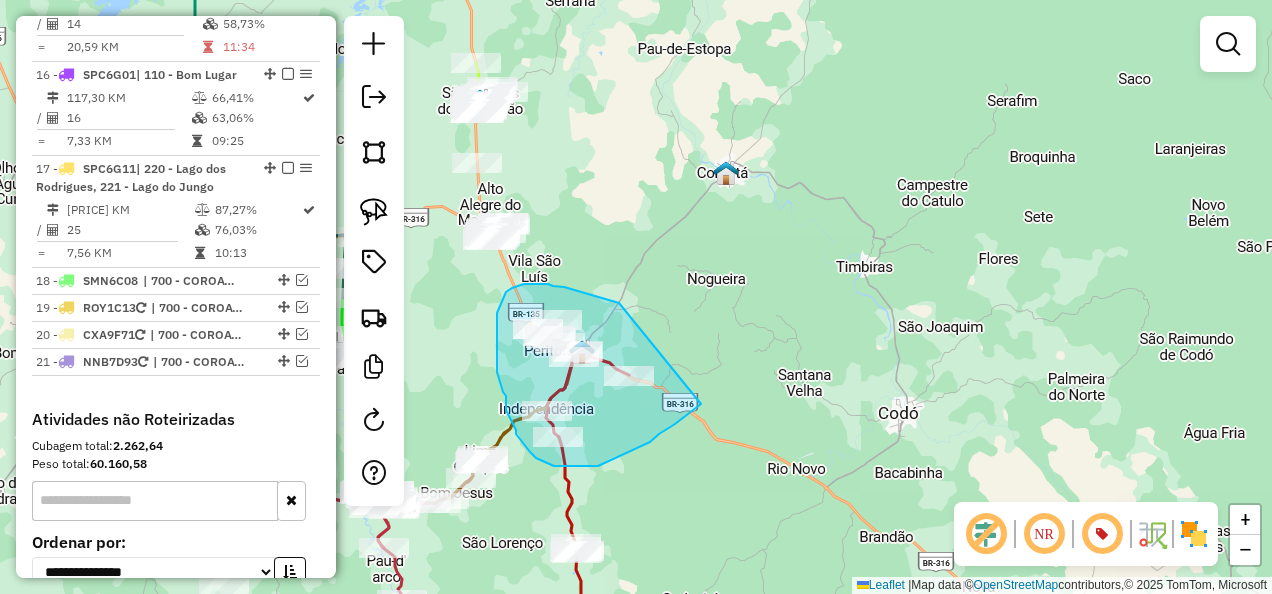 drag, startPoint x: 619, startPoint y: 303, endPoint x: 701, endPoint y: 404, distance: 130.09612 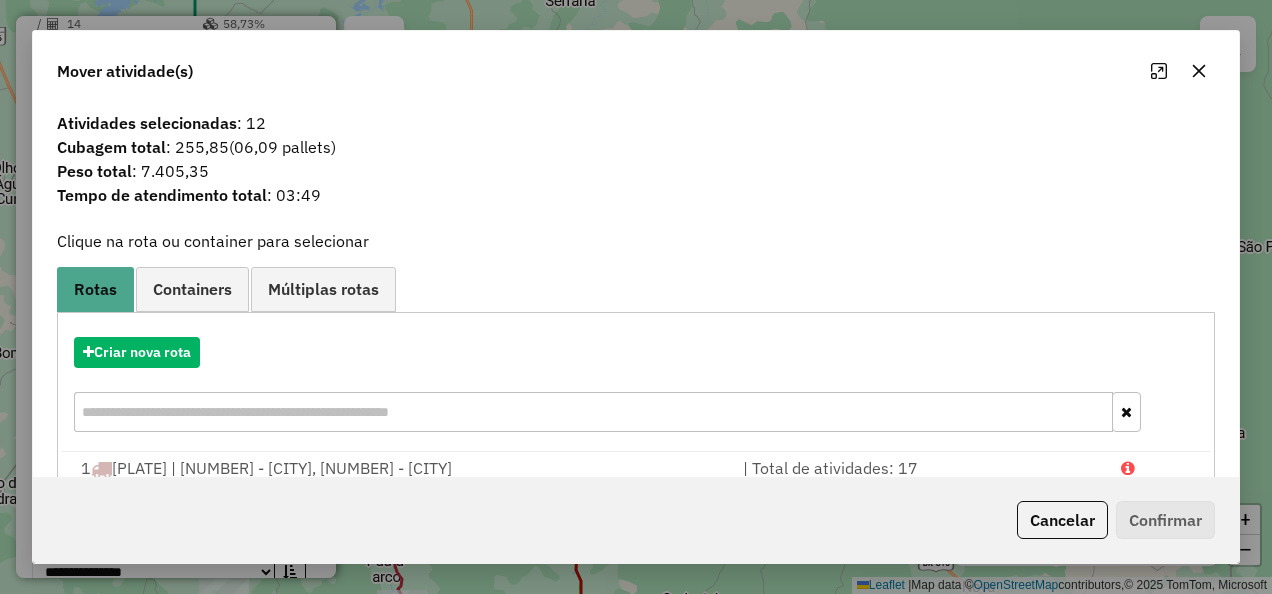 click on "Cancelar" 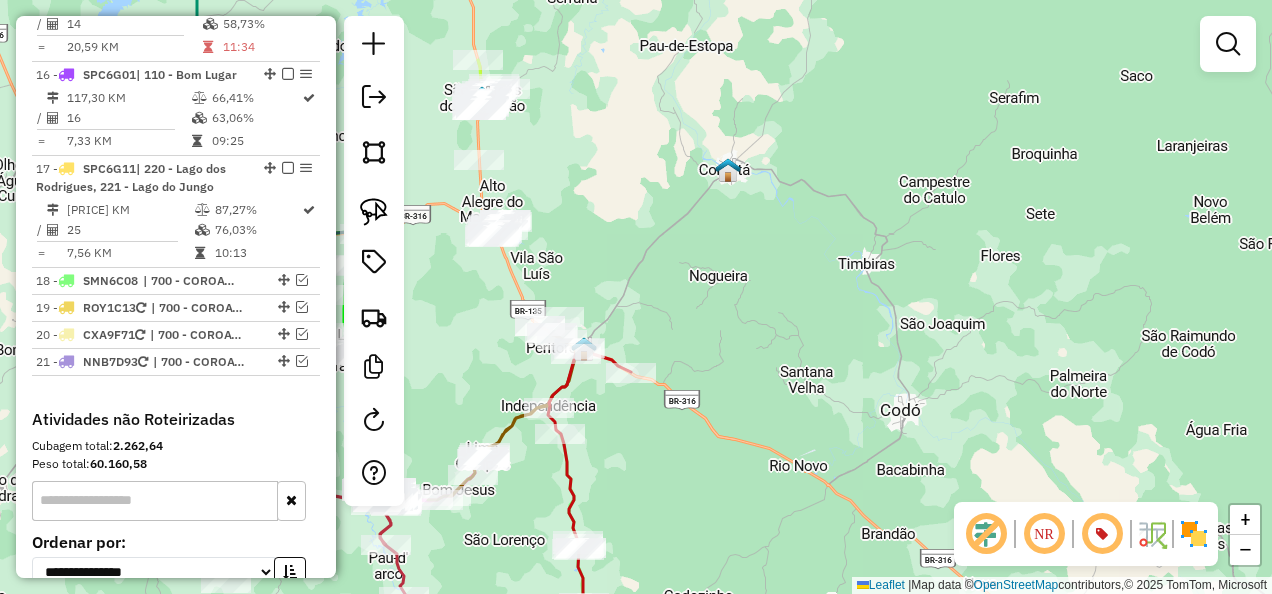 drag, startPoint x: 718, startPoint y: 423, endPoint x: 805, endPoint y: 361, distance: 106.83164 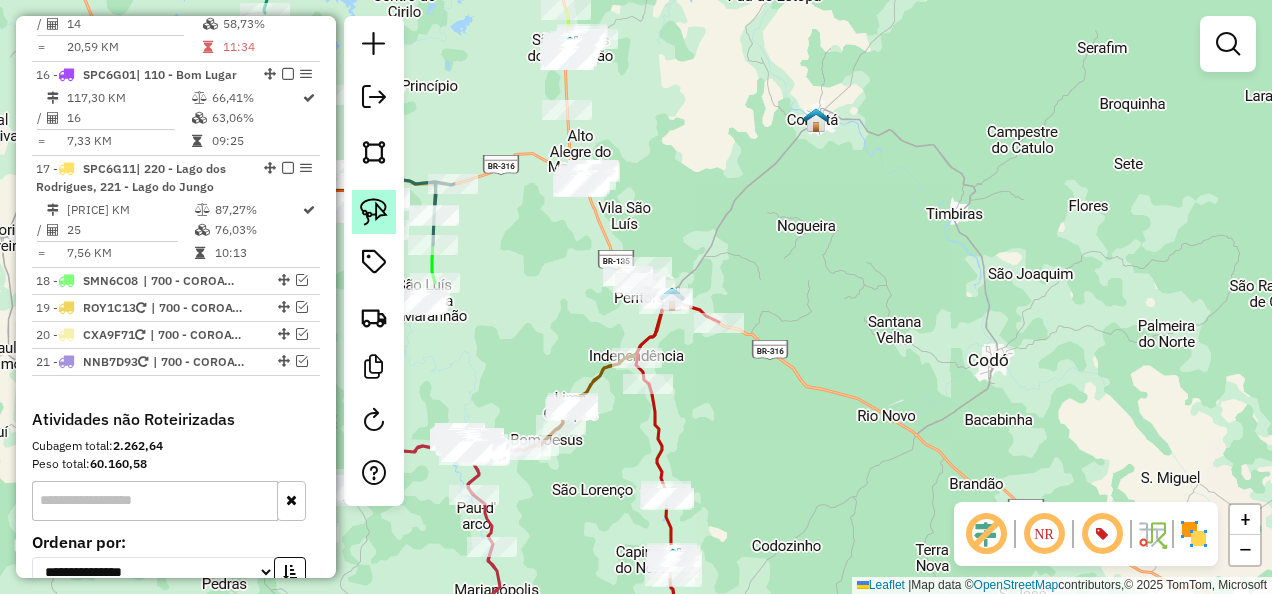 click 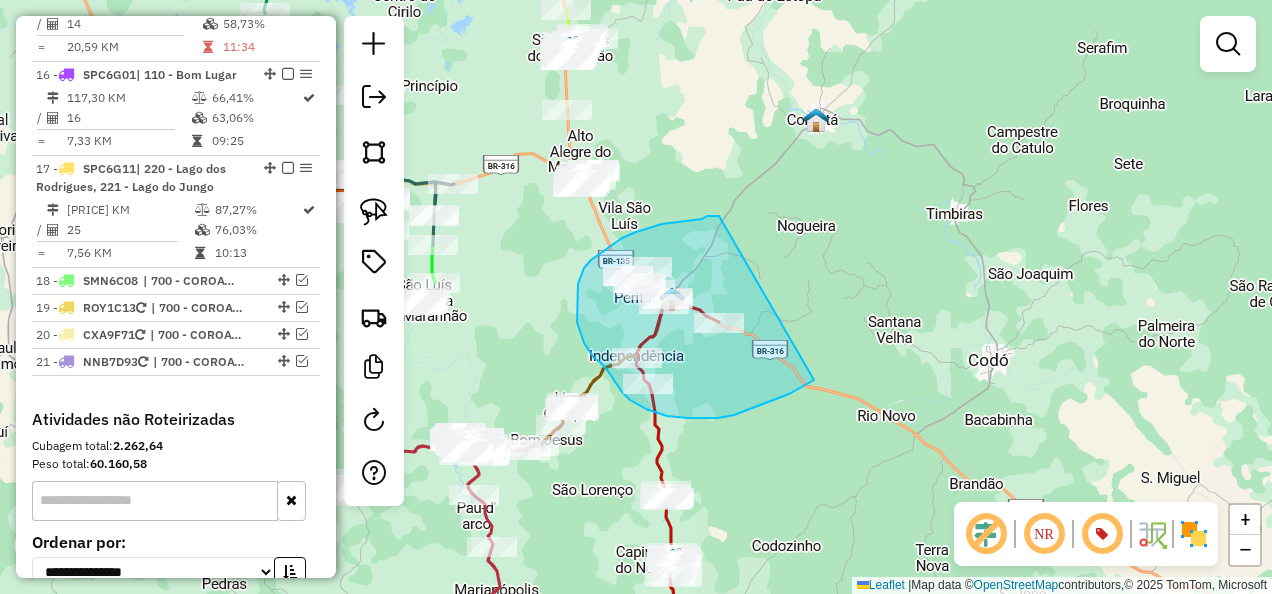drag, startPoint x: 712, startPoint y: 216, endPoint x: 825, endPoint y: 369, distance: 190.20515 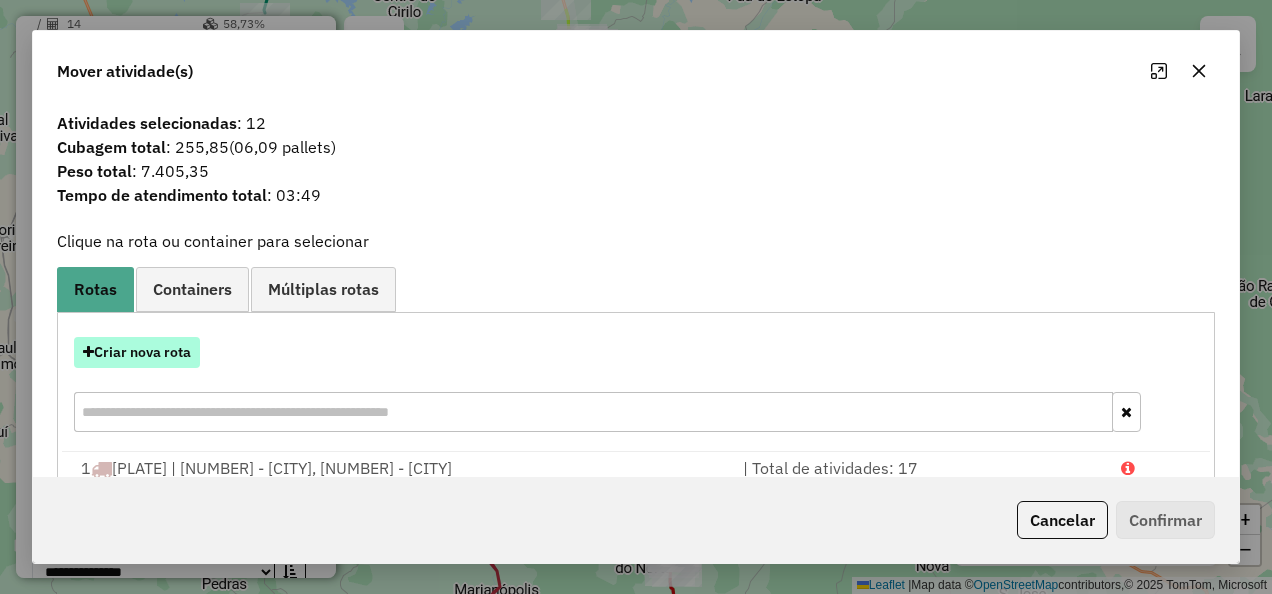click on "Criar nova rota" at bounding box center (137, 352) 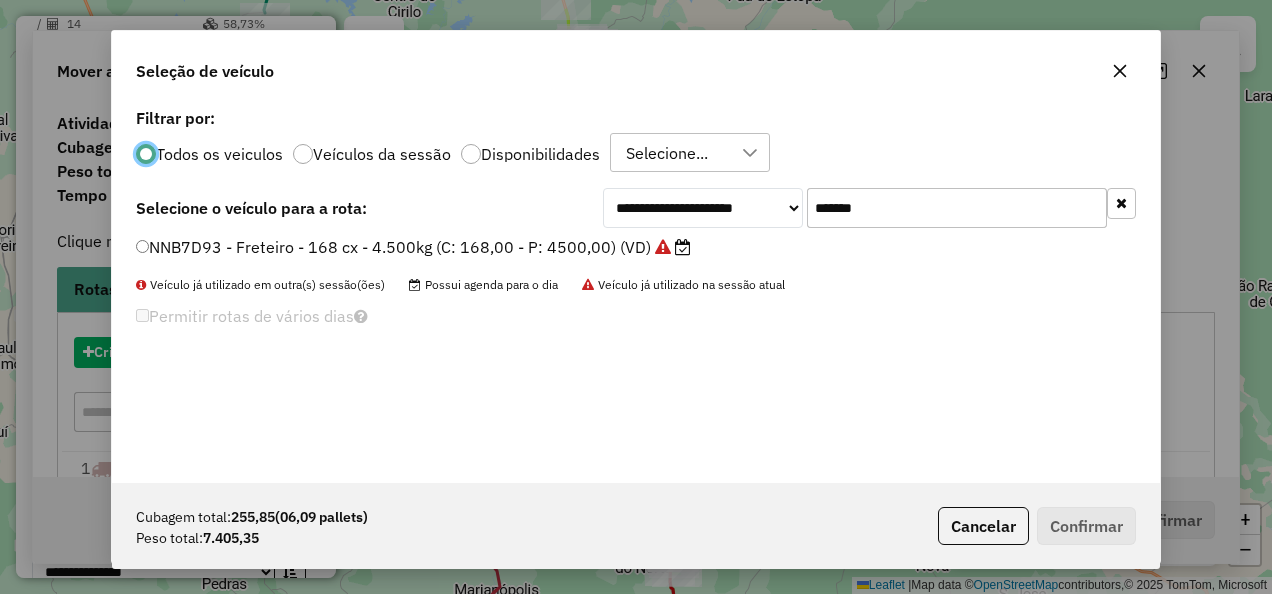 scroll, scrollTop: 11, scrollLeft: 6, axis: both 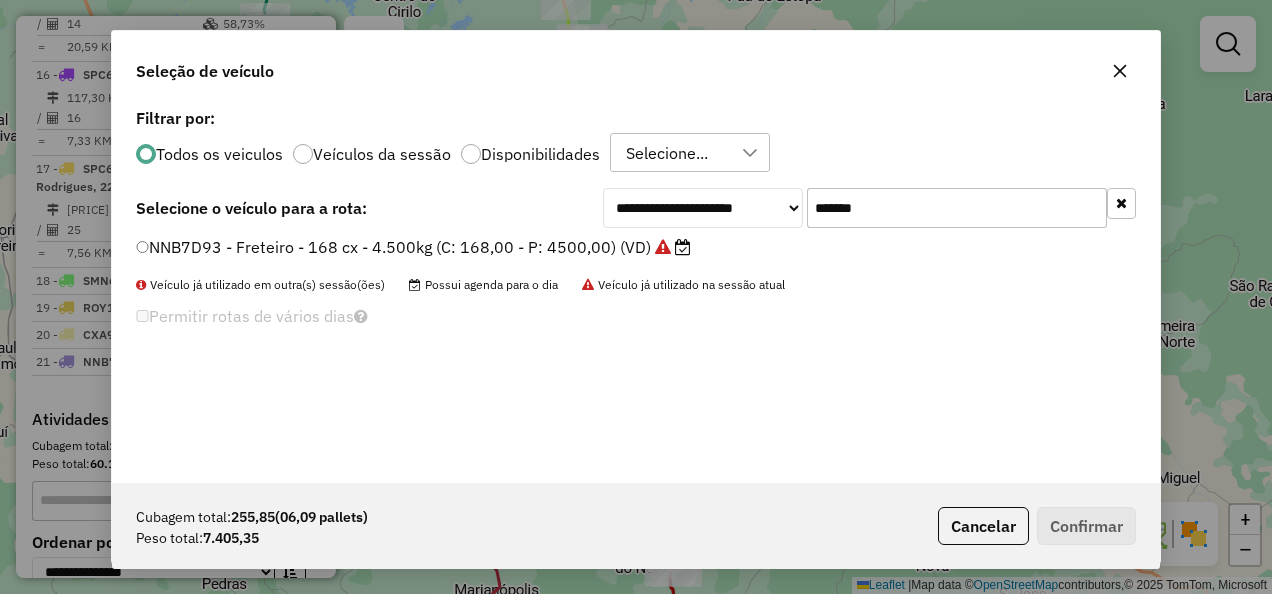 drag, startPoint x: 992, startPoint y: 211, endPoint x: 488, endPoint y: 295, distance: 510.95206 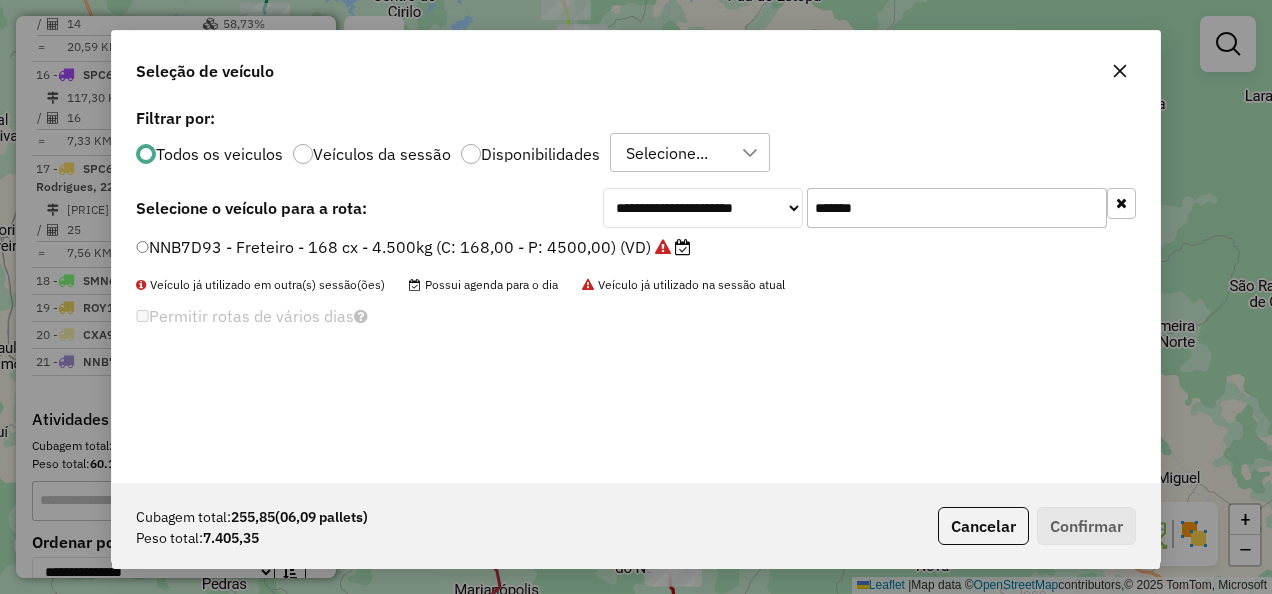 paste 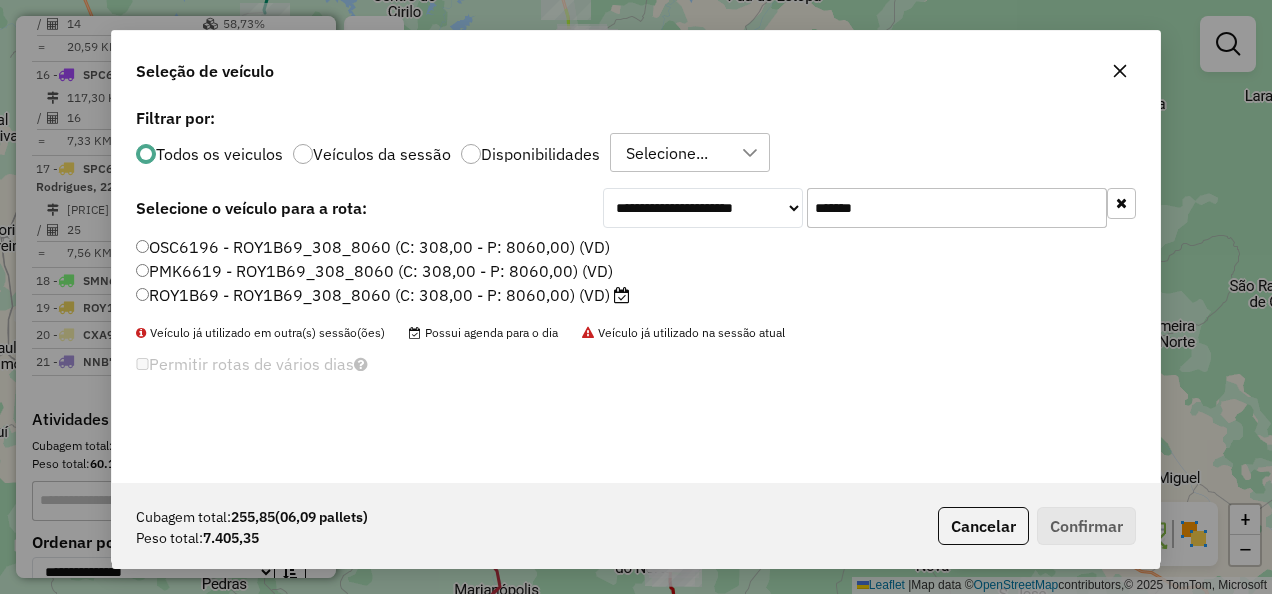 type on "*******" 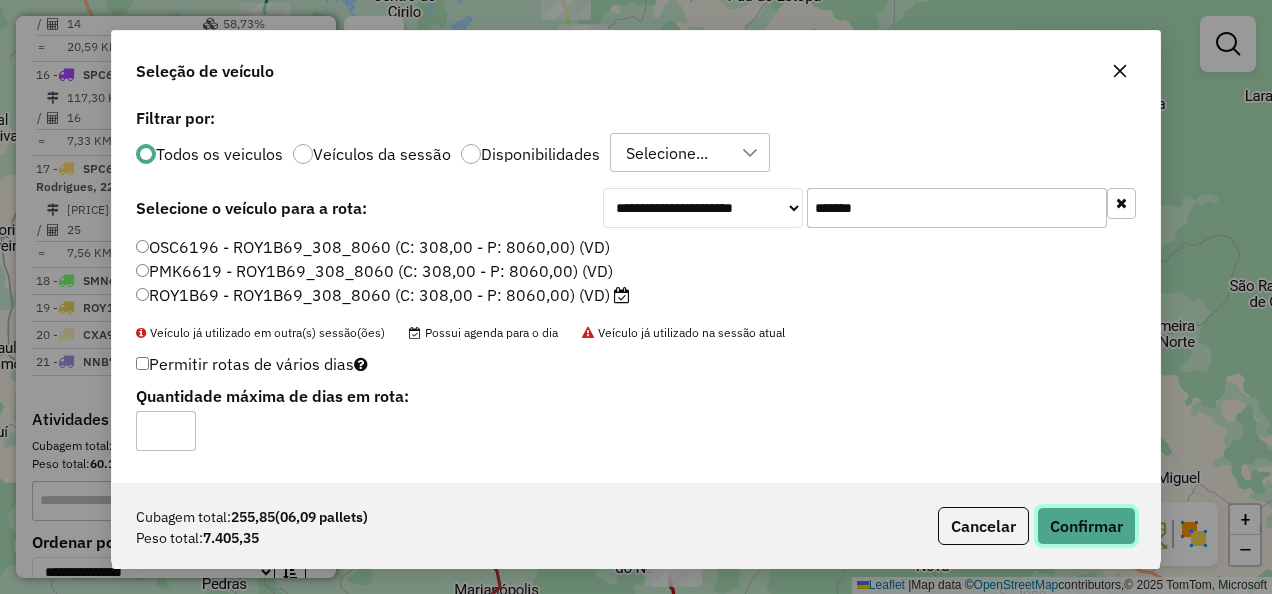 click on "Confirmar" 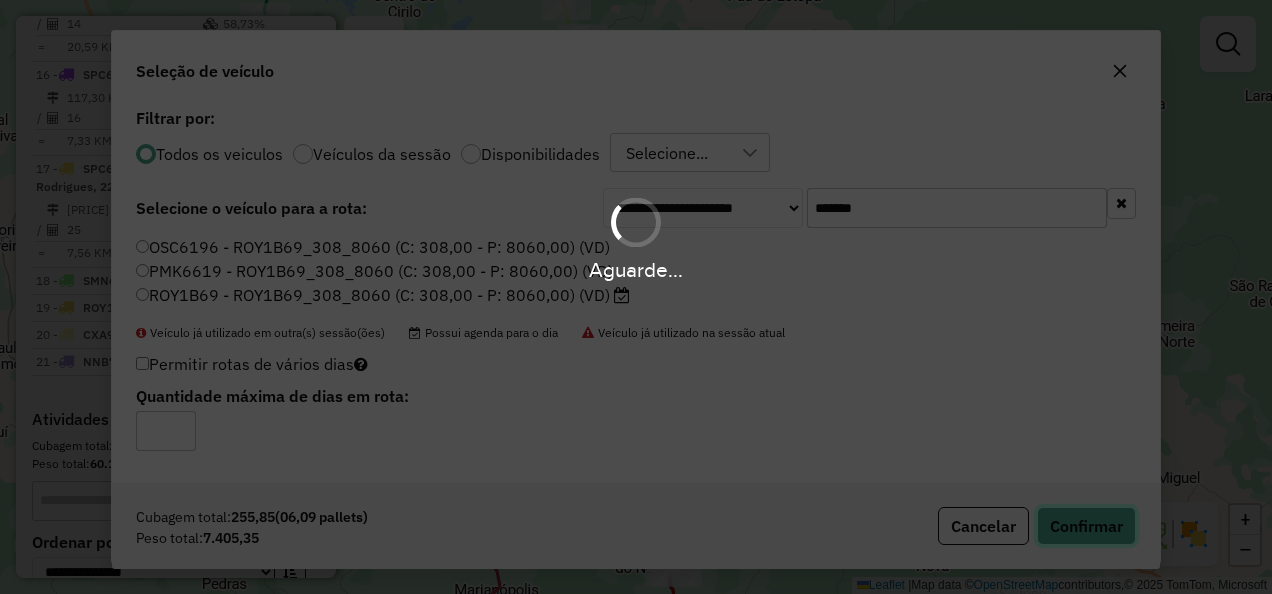 type 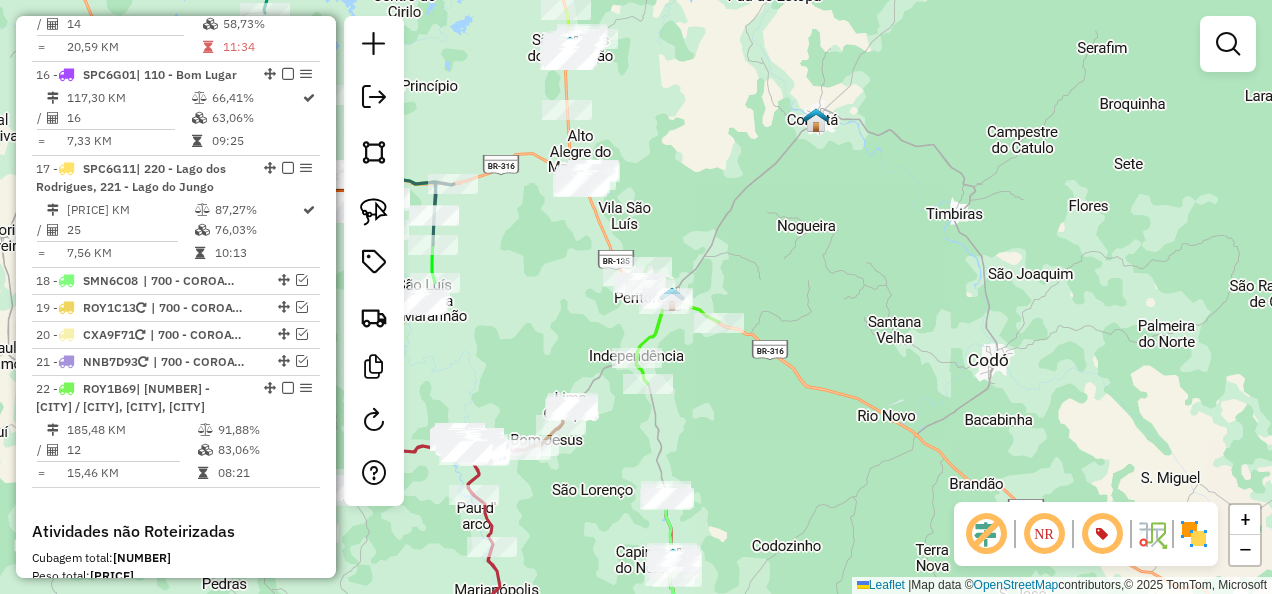 scroll, scrollTop: 2344, scrollLeft: 0, axis: vertical 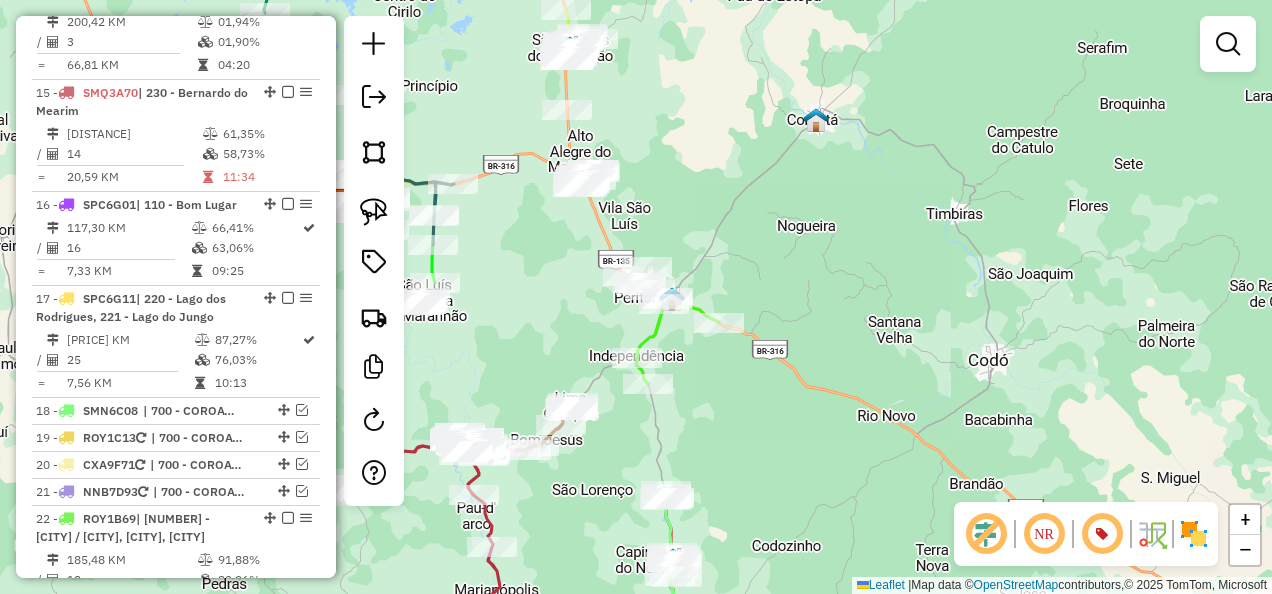 click 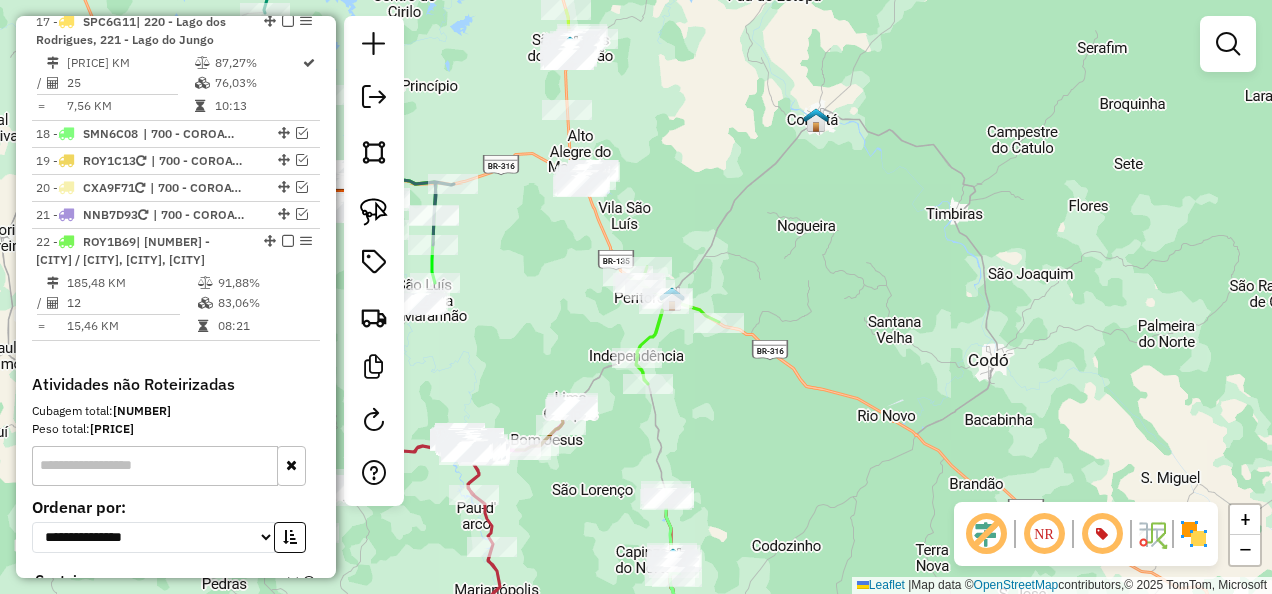 select on "**********" 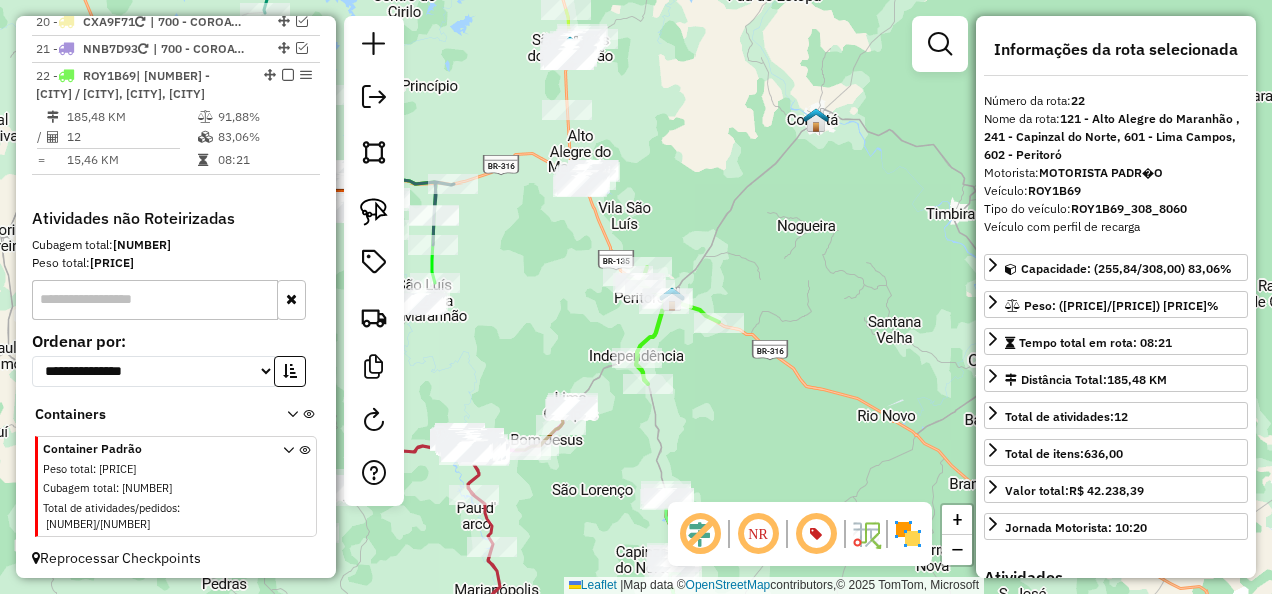 scroll, scrollTop: 2876, scrollLeft: 0, axis: vertical 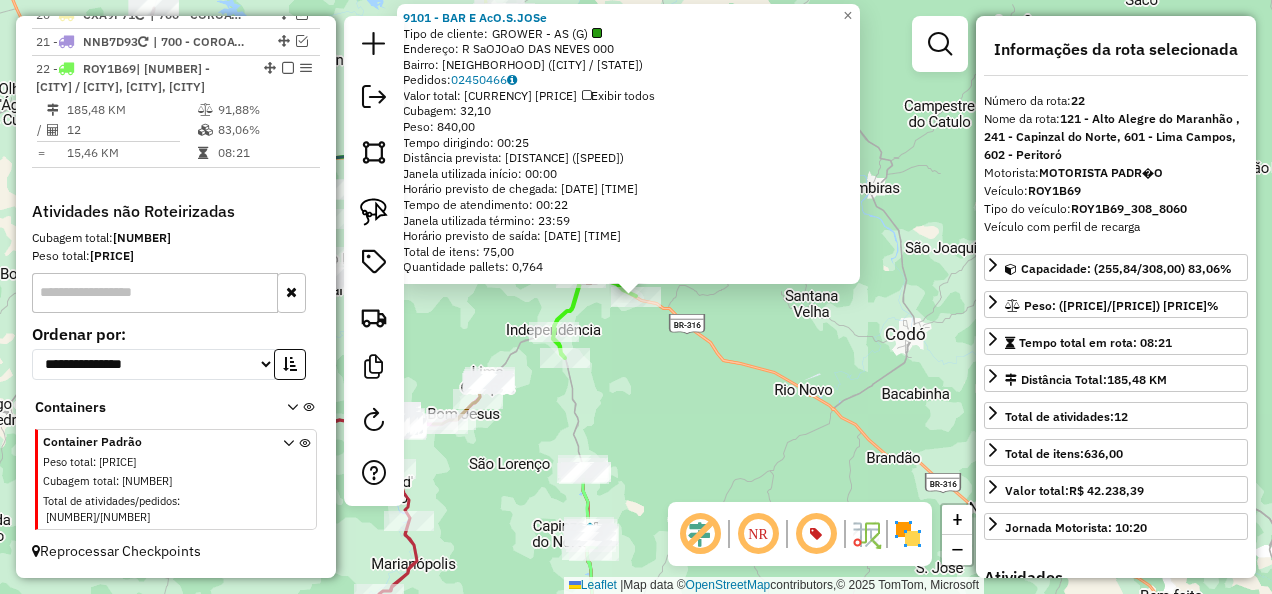 click on "9101 - BAR E AcO.S.JOSe  Tipo de cliente:   GROWER - AS (G)   Endereço: R   SaOJOaO DAS NEVES             000   Bairro: SAO JOAODAS NEVES (PERITORO / MA)   Pedidos:  02450466   Valor total: R$ 5.108,87   Exibir todos   Cubagem: 32,10  Peso: 840,00  Tempo dirigindo: 00:25   Distância prevista: 16,111 km (38,67 km/h)   Janela utilizada início: 00:00   Horário previsto de chegada: 04/08/2025 09:47   Tempo de atendimento: 00:22   Janela utilizada término: 23:59   Horário previsto de saída: 04/08/2025 10:09   Total de itens: 75,00   Quantidade pallets: 0,764  × Janela de atendimento Grade de atendimento Capacidade Transportadoras Veículos Cliente Pedidos  Rotas Selecione os dias de semana para filtrar as janelas de atendimento  Seg   Ter   Qua   Qui   Sex   Sáb   Dom  Informe o período da janela de atendimento: De: Até:  Filtrar exatamente a janela do cliente  Considerar janela de atendimento padrão  Selecione os dias de semana para filtrar as grades de atendimento  Seg   Ter   Qua   Qui   Sex   Sáb" 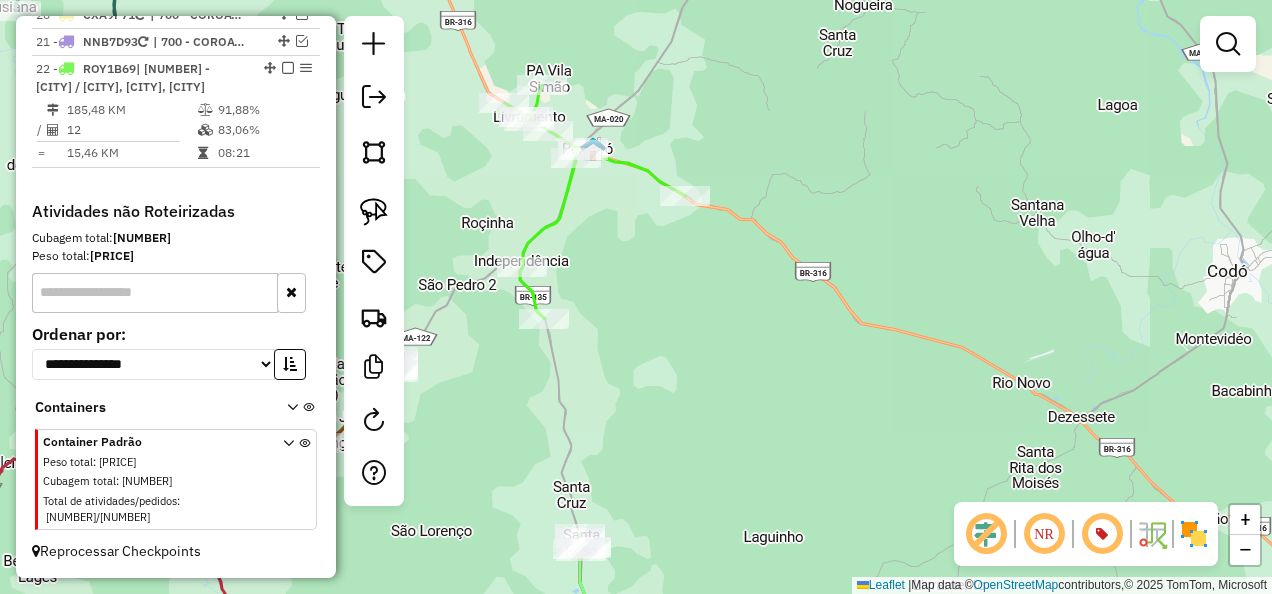 drag, startPoint x: 600, startPoint y: 420, endPoint x: 595, endPoint y: 404, distance: 16.763054 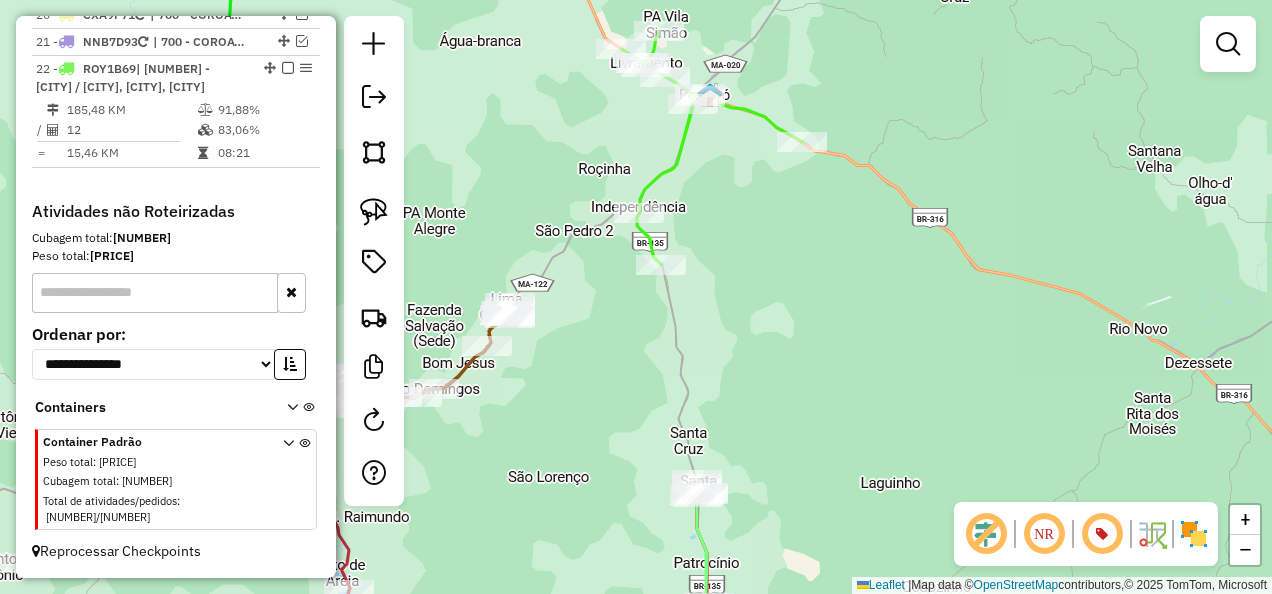 drag, startPoint x: 594, startPoint y: 406, endPoint x: 736, endPoint y: 354, distance: 151.2217 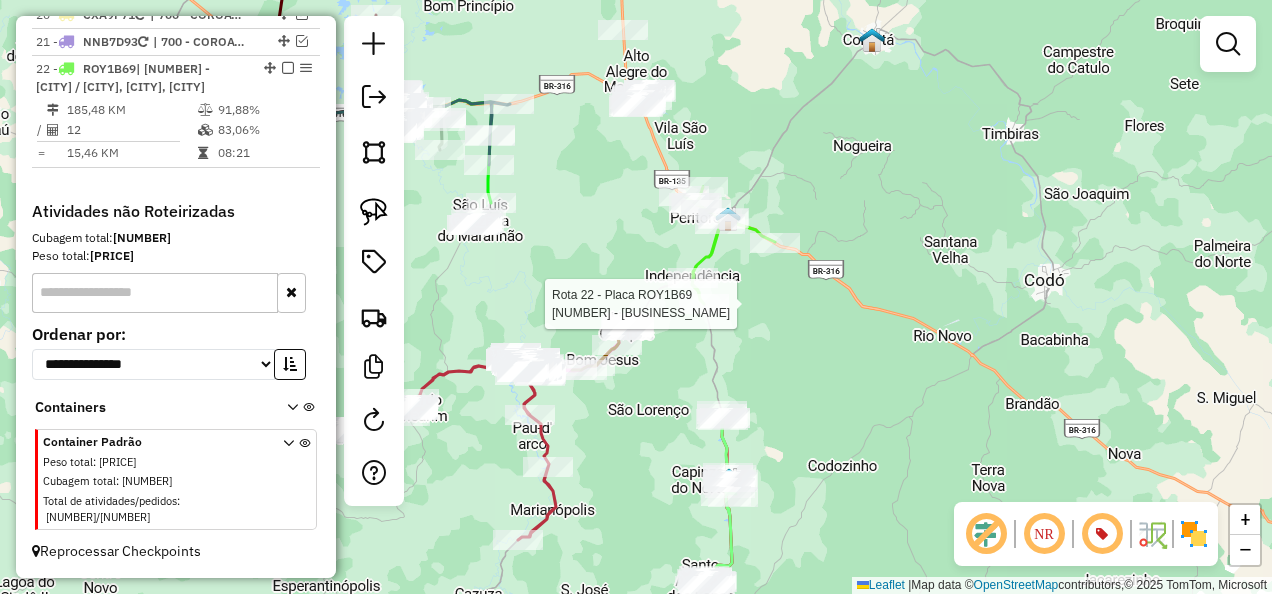 select on "**********" 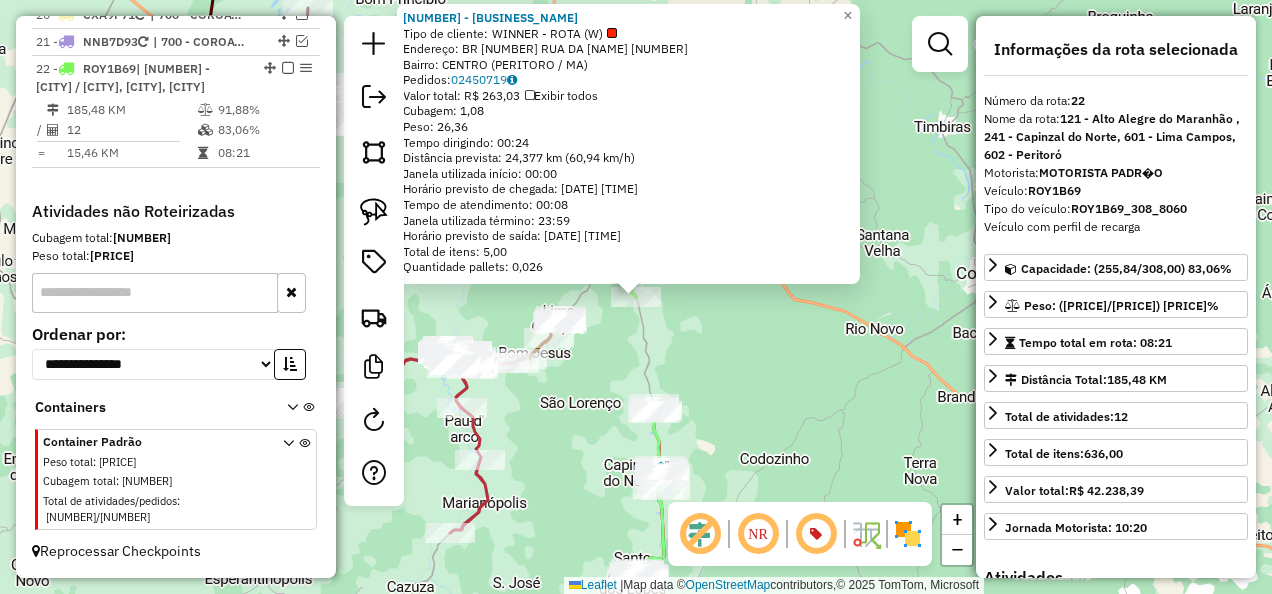 click on "9755 - BAR DO JOSELIO  Tipo de cliente:   WINNER - ROTA (W)   Endereço:  BR 135 RUA DA PRATA 80   Bairro: CENTRO (PERITORO / MA)   Pedidos:  02450719   Valor total: R$ 263,03   Exibir todos   Cubagem: 1,08  Peso: 26,36  Tempo dirigindo: 00:24   Distância prevista: 24,377 km (60,94 km/h)   Janela utilizada início: 00:00   Horário previsto de chegada: 04/08/2025 10:33   Tempo de atendimento: 00:08   Janela utilizada término: 23:59   Horário previsto de saída: 04/08/2025 10:41   Total de itens: 5,00   Quantidade pallets: 0,026  × Janela de atendimento Grade de atendimento Capacidade Transportadoras Veículos Cliente Pedidos  Rotas Selecione os dias de semana para filtrar as janelas de atendimento  Seg   Ter   Qua   Qui   Sex   Sáb   Dom  Informe o período da janela de atendimento: De: Até:  Filtrar exatamente a janela do cliente  Considerar janela de atendimento padrão  Selecione os dias de semana para filtrar as grades de atendimento  Seg   Ter   Qua   Qui   Sex   Sáb   Dom   Peso mínimo:   De:  +" 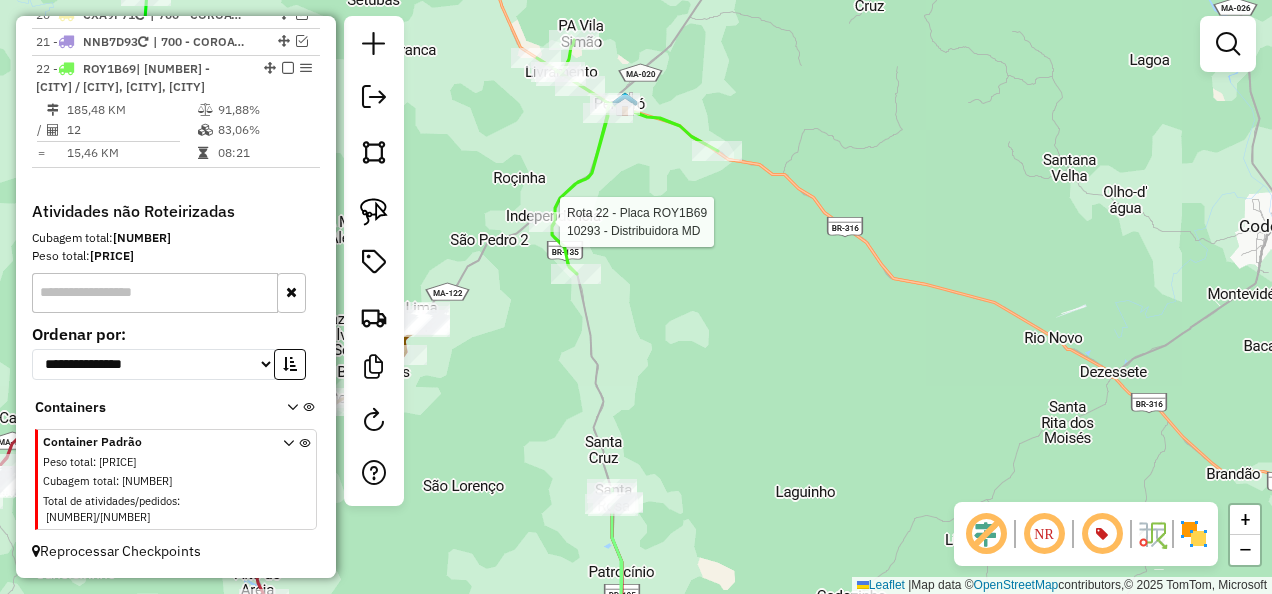 select on "**********" 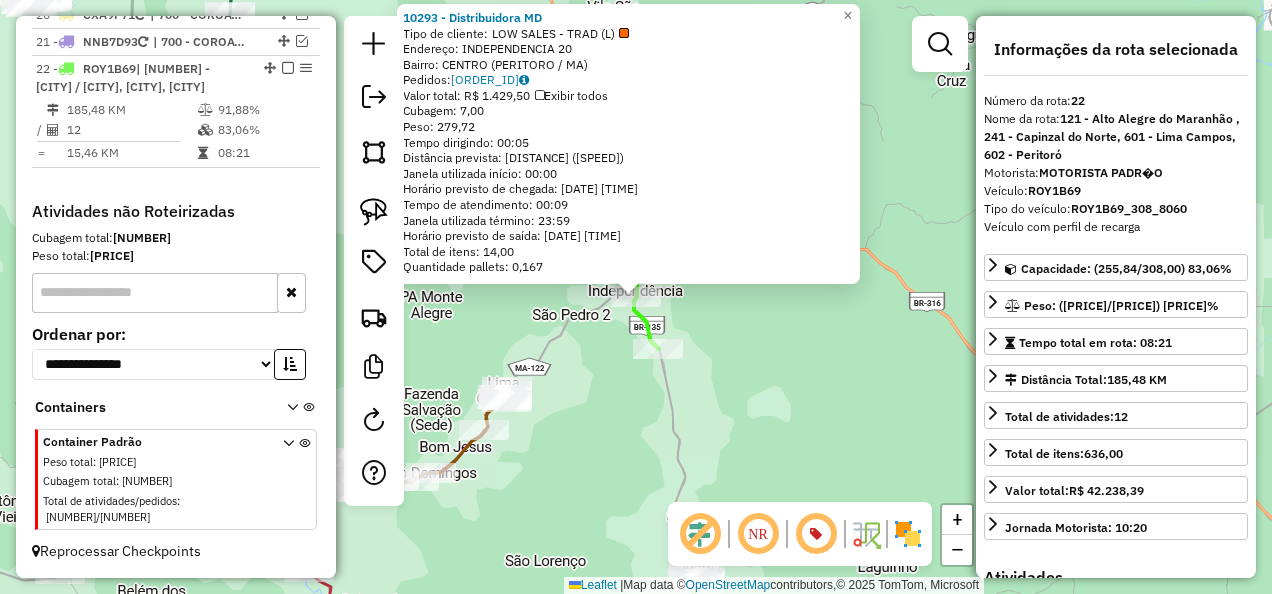 click on "10293 - Distribuidora MD  Tipo de cliente:   LOW SALES - TRAD (L)   Endereço:  INDEPENDENCIA 20   Bairro: CENTRO (PERITORO / MA)   Pedidos:  02450827   Valor total: R$ 1.429,50   Exibir todos   Cubagem: 7,00  Peso: 279,72  Tempo dirigindo: 00:05   Distância prevista: 4,723 km (56,68 km/h)   Janela utilizada início: 00:00   Horário previsto de chegada: 04/08/2025 10:46   Tempo de atendimento: 00:09   Janela utilizada término: 23:59   Horário previsto de saída: 04/08/2025 10:55   Total de itens: 14,00   Quantidade pallets: 0,167  × Janela de atendimento Grade de atendimento Capacidade Transportadoras Veículos Cliente Pedidos  Rotas Selecione os dias de semana para filtrar as janelas de atendimento  Seg   Ter   Qua   Qui   Sex   Sáb   Dom  Informe o período da janela de atendimento: De: Até:  Filtrar exatamente a janela do cliente  Considerar janela de atendimento padrão  Selecione os dias de semana para filtrar as grades de atendimento  Seg   Ter   Qua   Qui   Sex   Sáb   Dom   Peso mínimo:  De:" 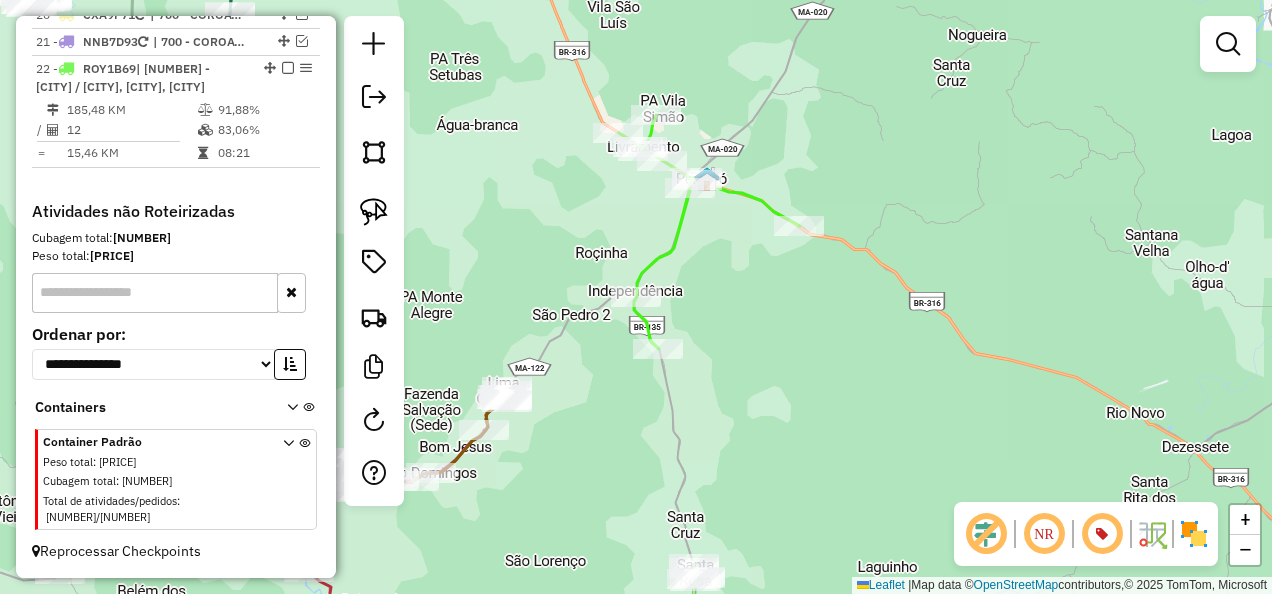 click 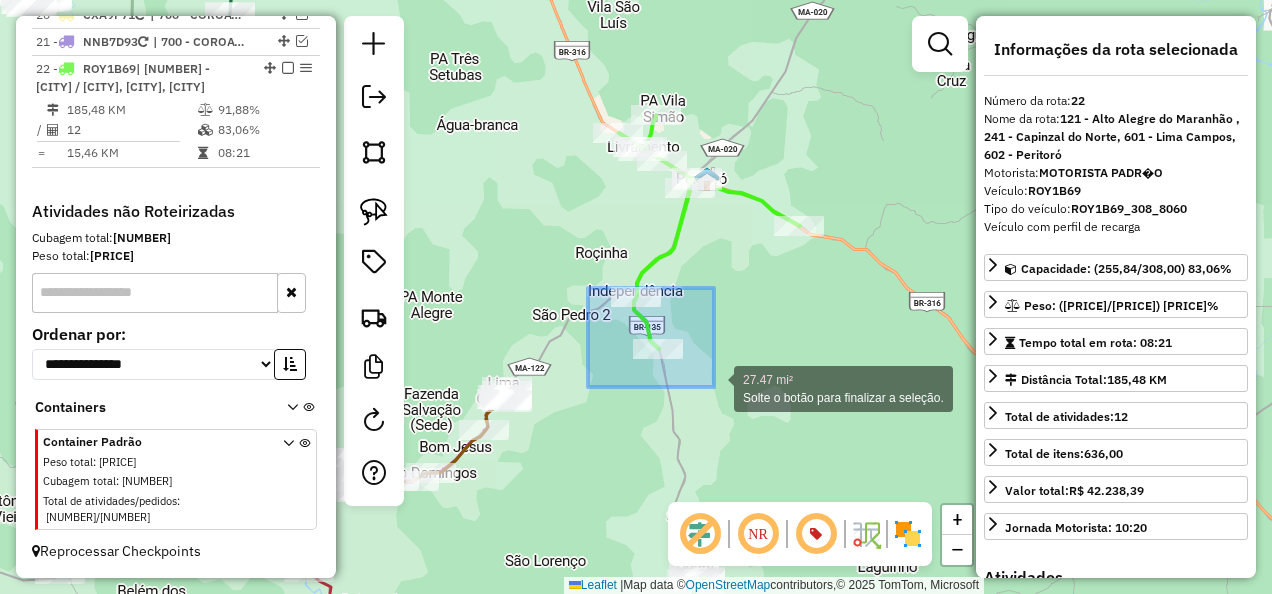drag, startPoint x: 591, startPoint y: 291, endPoint x: 714, endPoint y: 387, distance: 156.02884 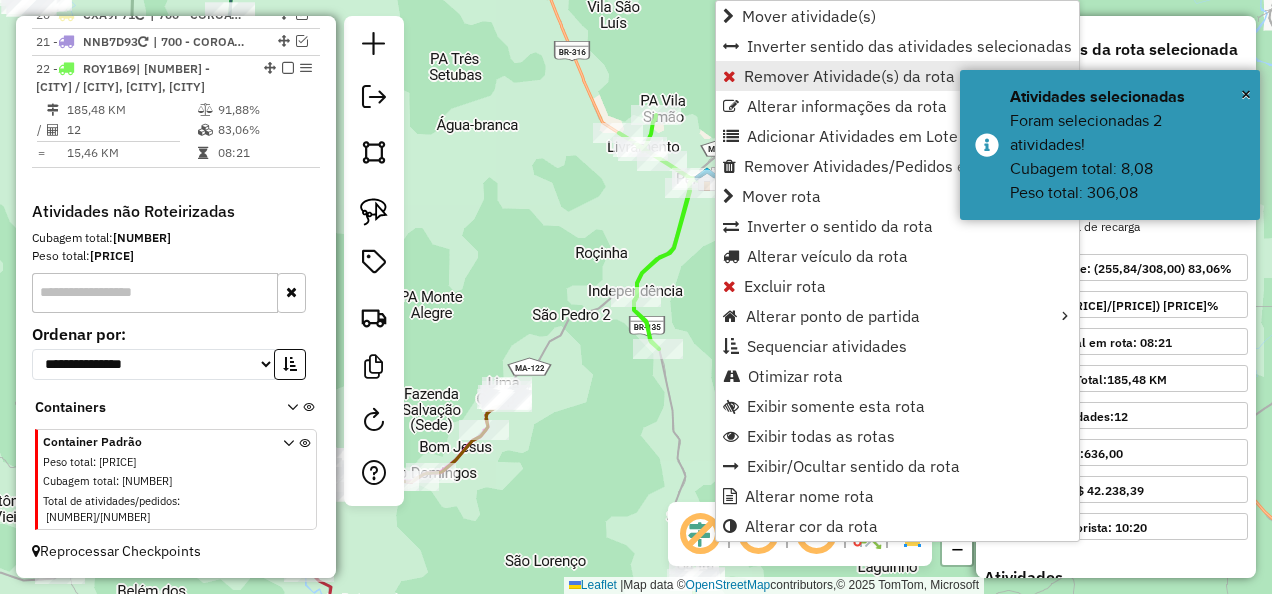 click on "Remover Atividade(s) da rota" at bounding box center (849, 76) 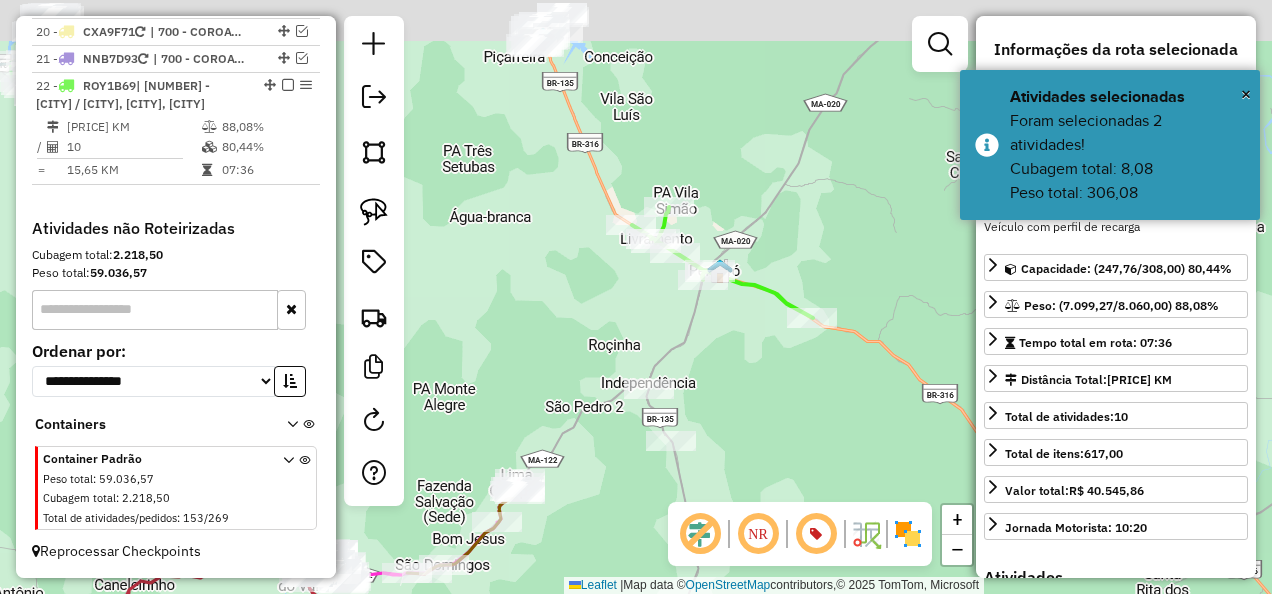 drag, startPoint x: 714, startPoint y: 293, endPoint x: 721, endPoint y: 411, distance: 118.20744 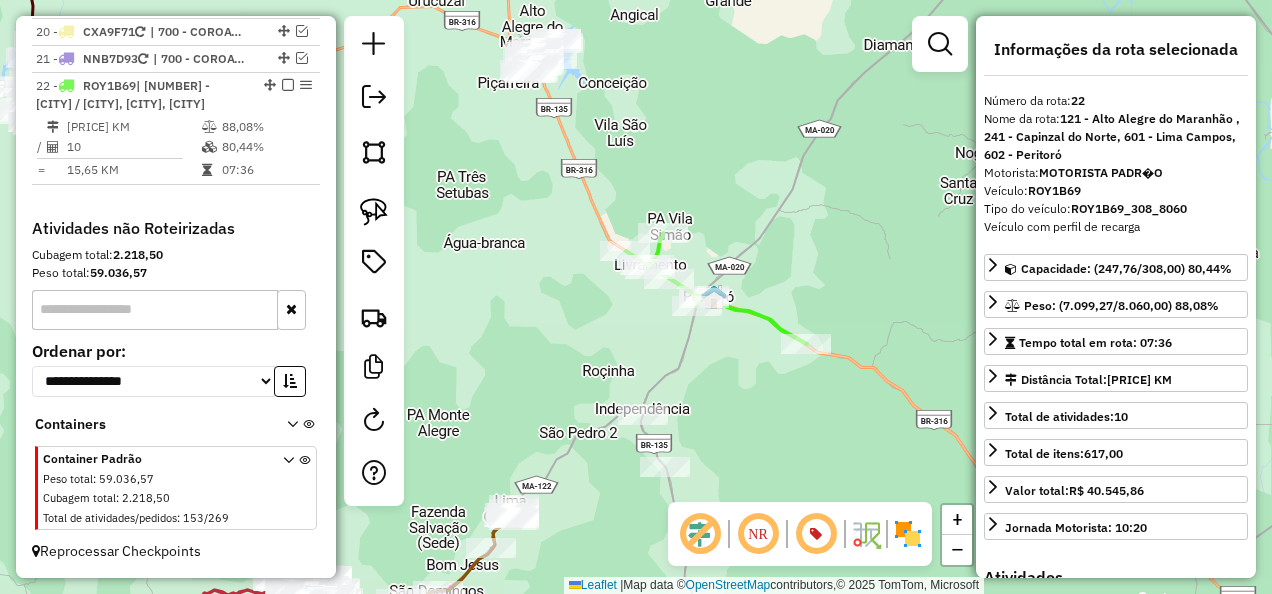 click 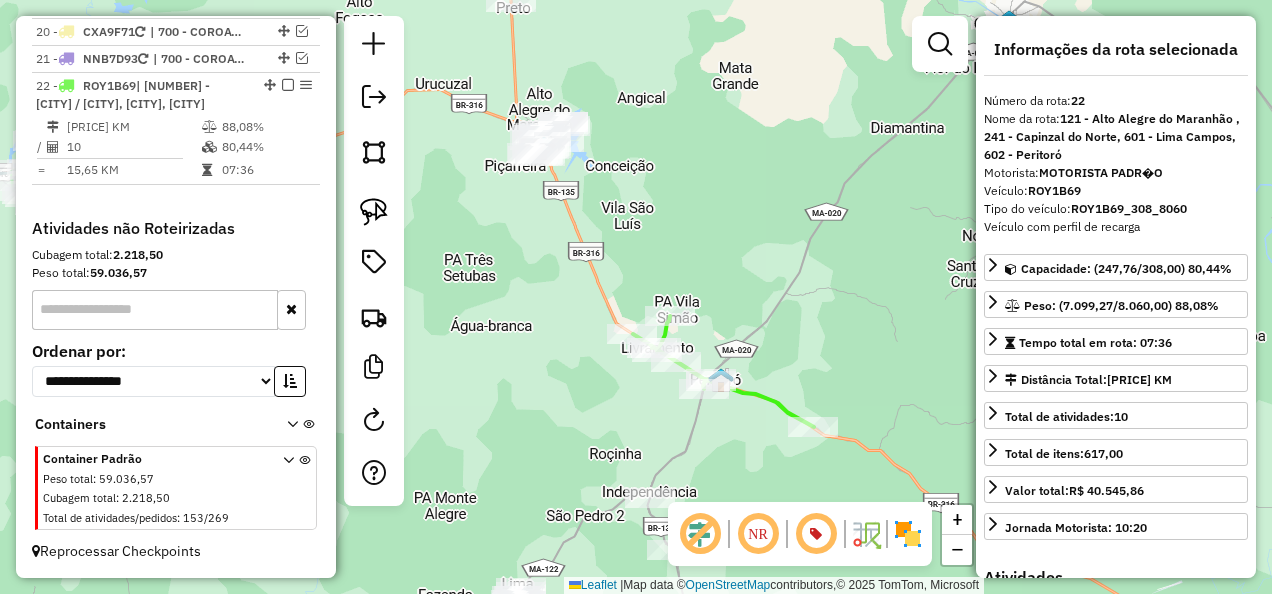 drag, startPoint x: 772, startPoint y: 256, endPoint x: 760, endPoint y: 372, distance: 116.61904 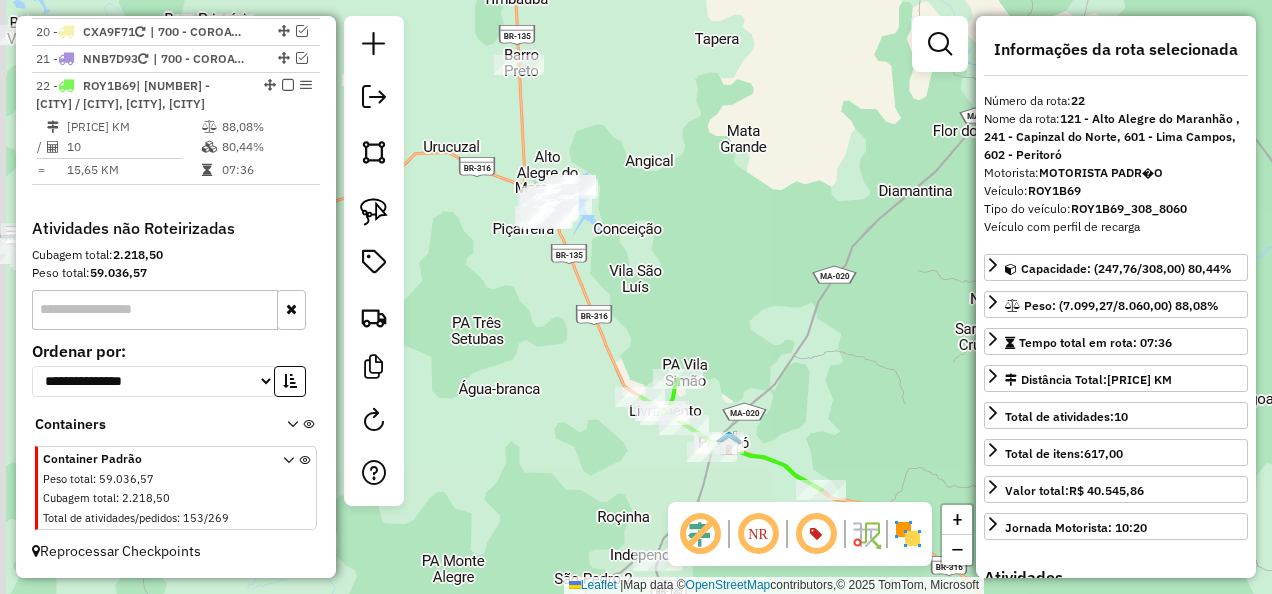 drag, startPoint x: 542, startPoint y: 296, endPoint x: 684, endPoint y: 270, distance: 144.36066 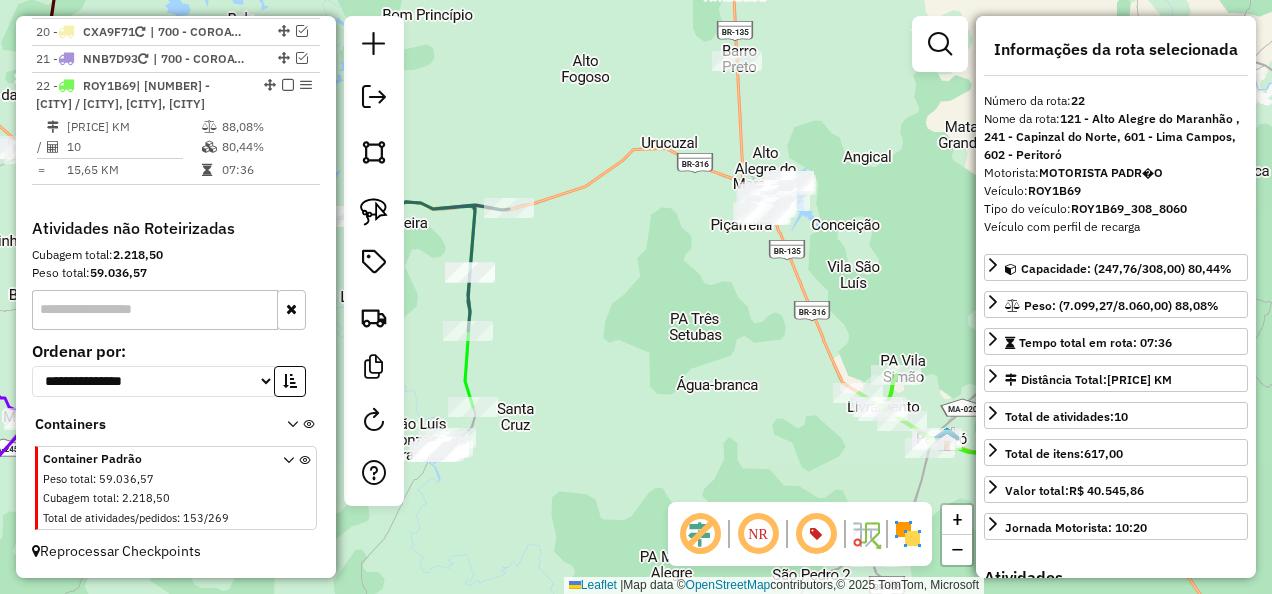 drag, startPoint x: 642, startPoint y: 348, endPoint x: 556, endPoint y: 412, distance: 107.200745 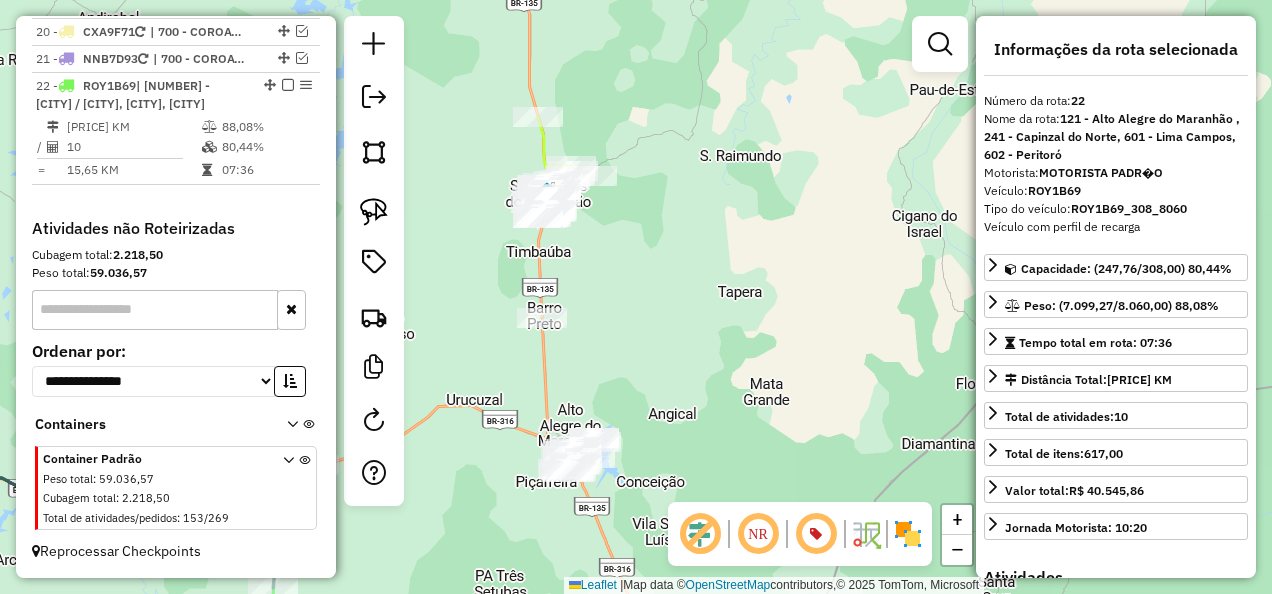 click 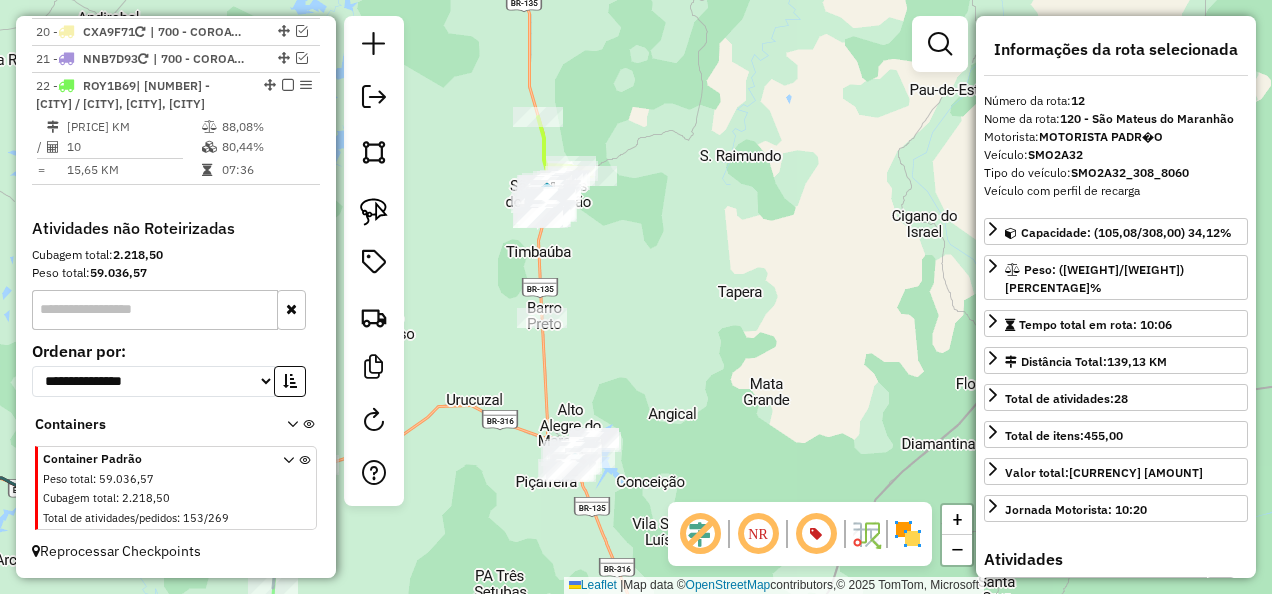 scroll, scrollTop: 2067, scrollLeft: 0, axis: vertical 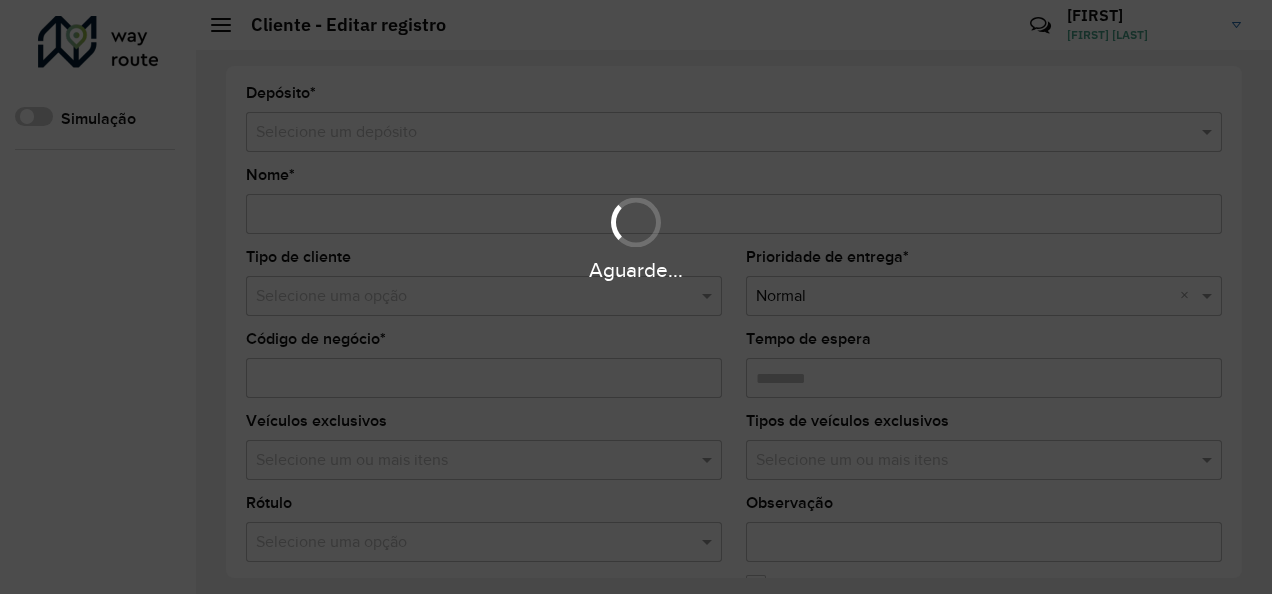 type on "**********" 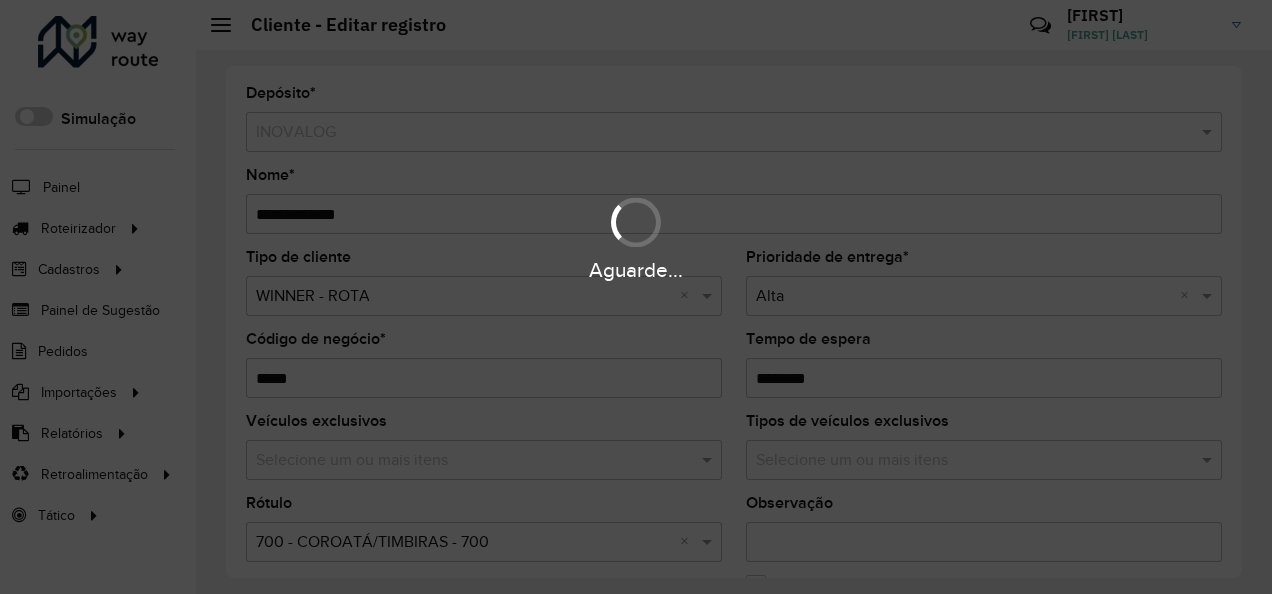 click on "Aguarde..." at bounding box center (636, 297) 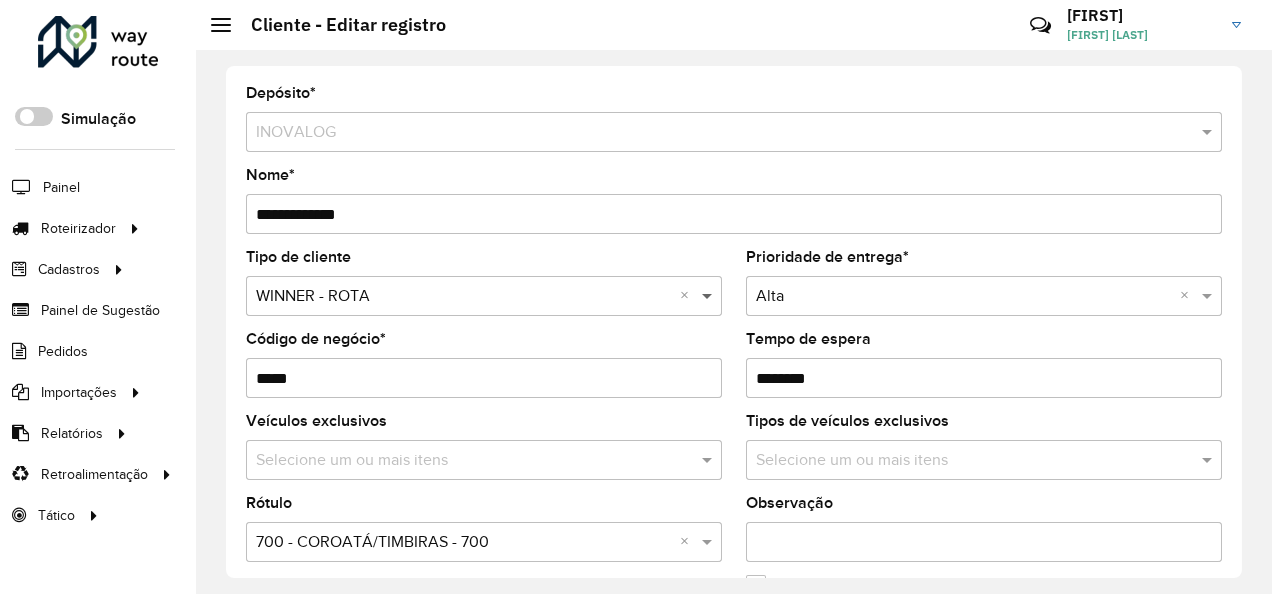 click at bounding box center (709, 296) 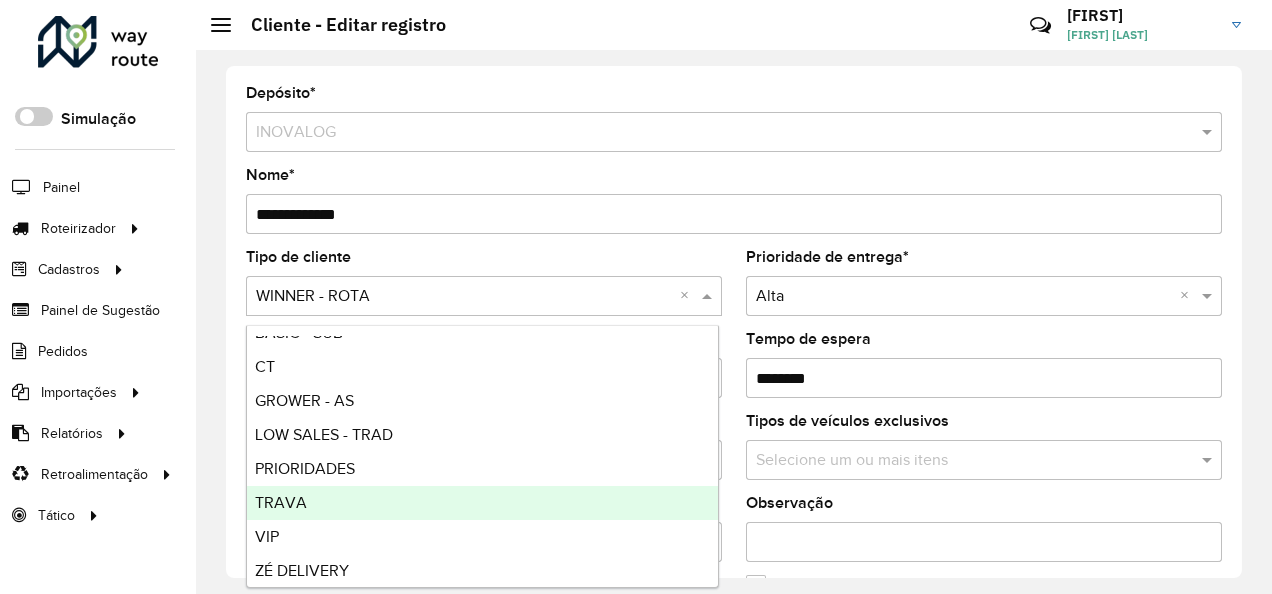 scroll, scrollTop: 32, scrollLeft: 0, axis: vertical 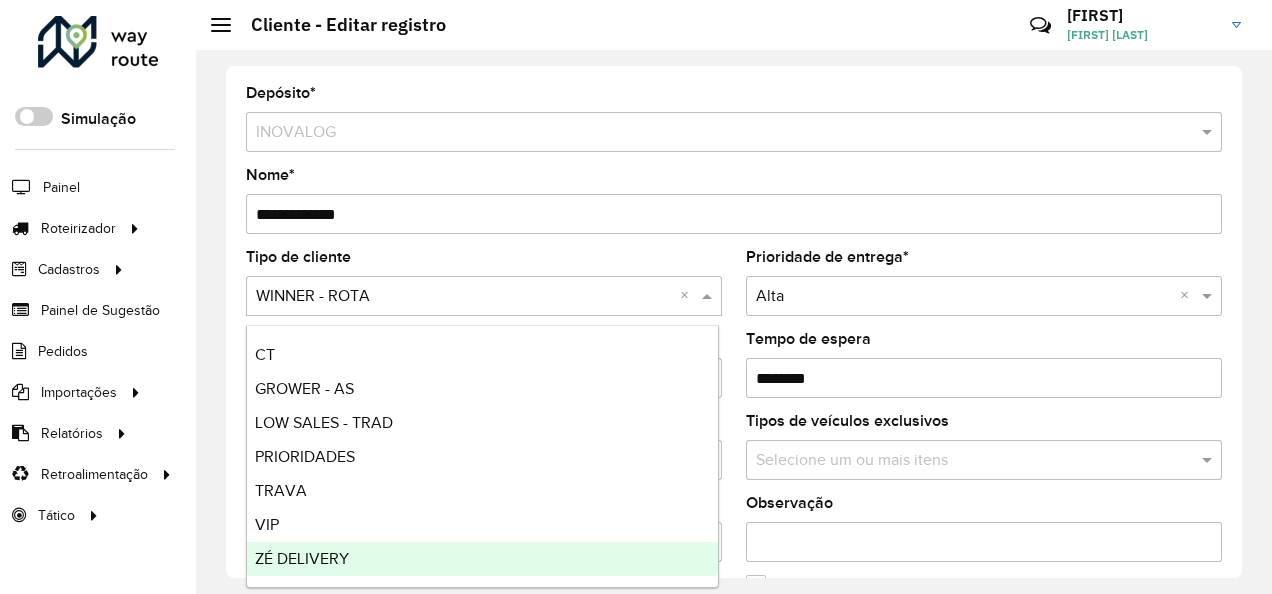 click on "ZÉ DELIVERY" at bounding box center [302, 558] 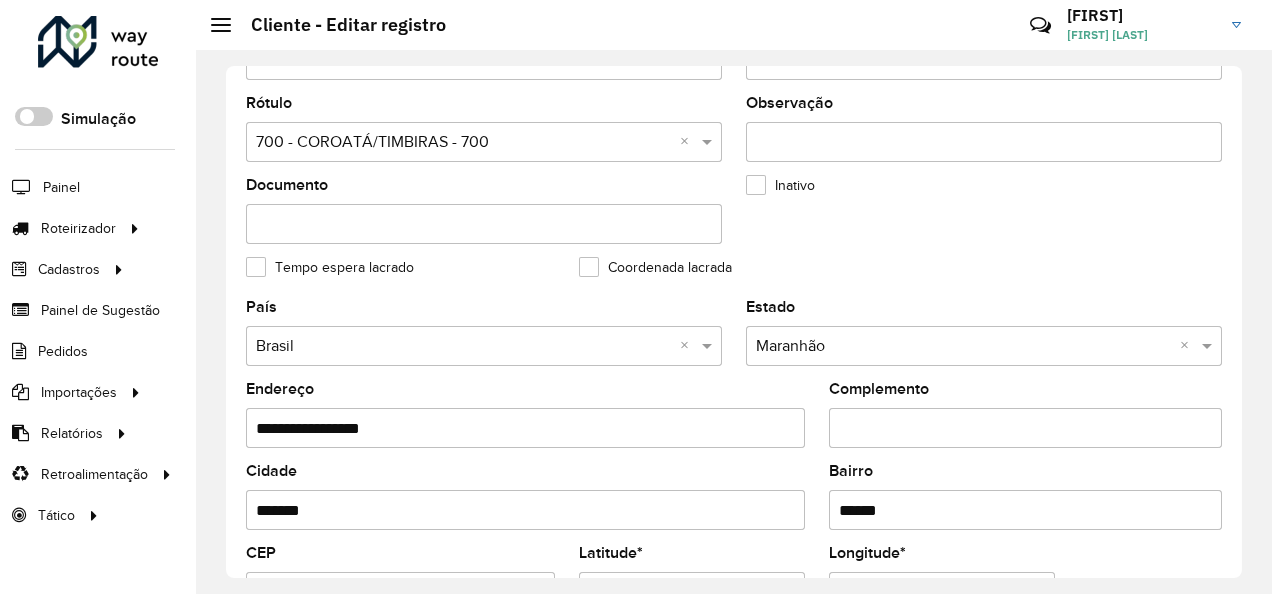 scroll, scrollTop: 889, scrollLeft: 0, axis: vertical 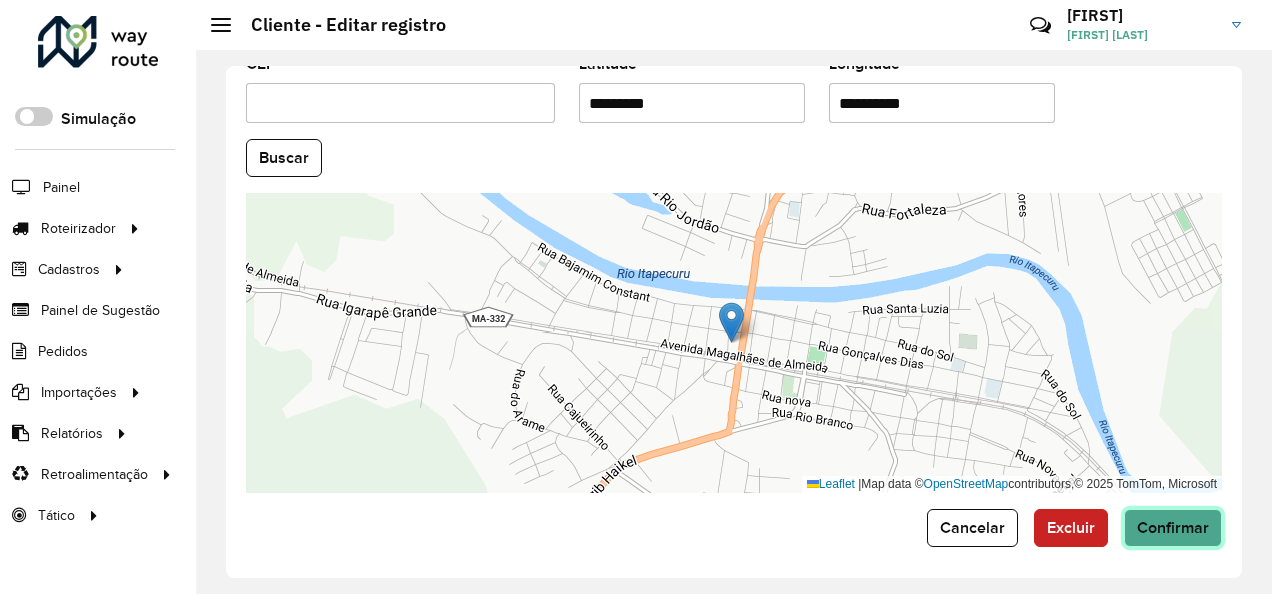 click on "Confirmar" 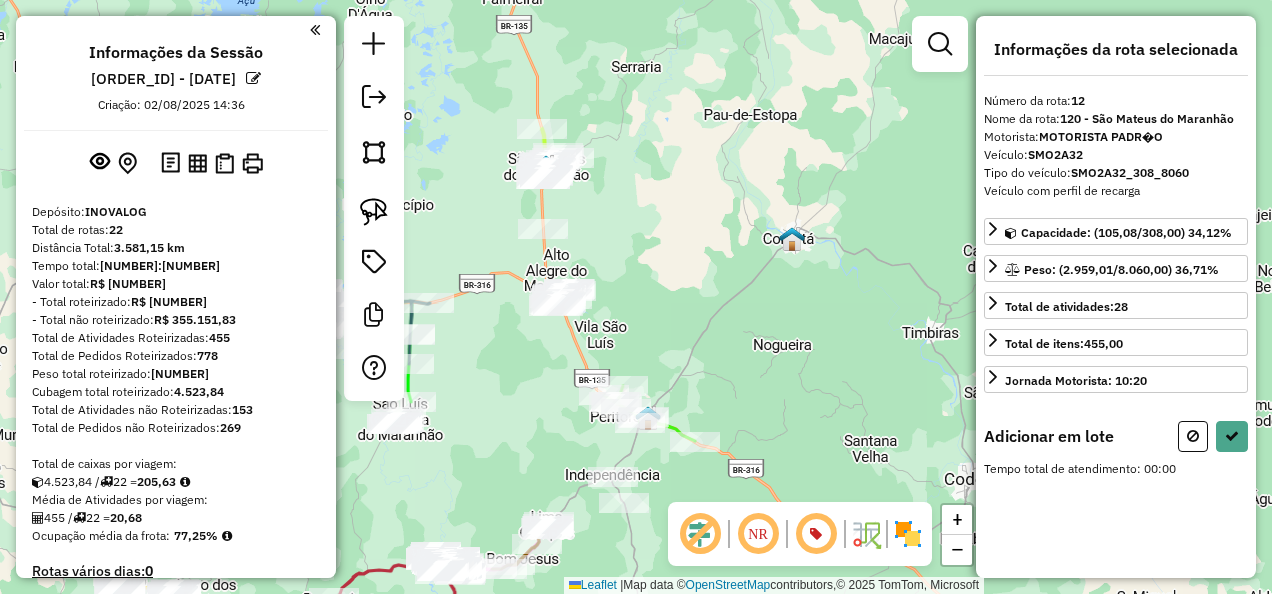 scroll, scrollTop: 0, scrollLeft: 0, axis: both 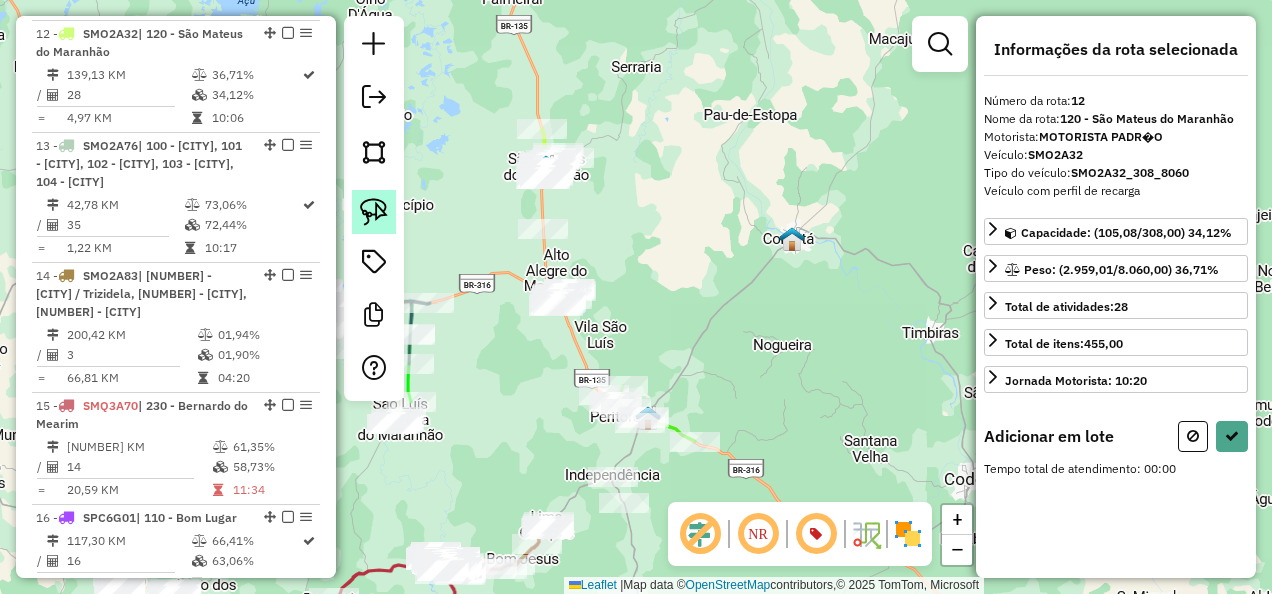 click 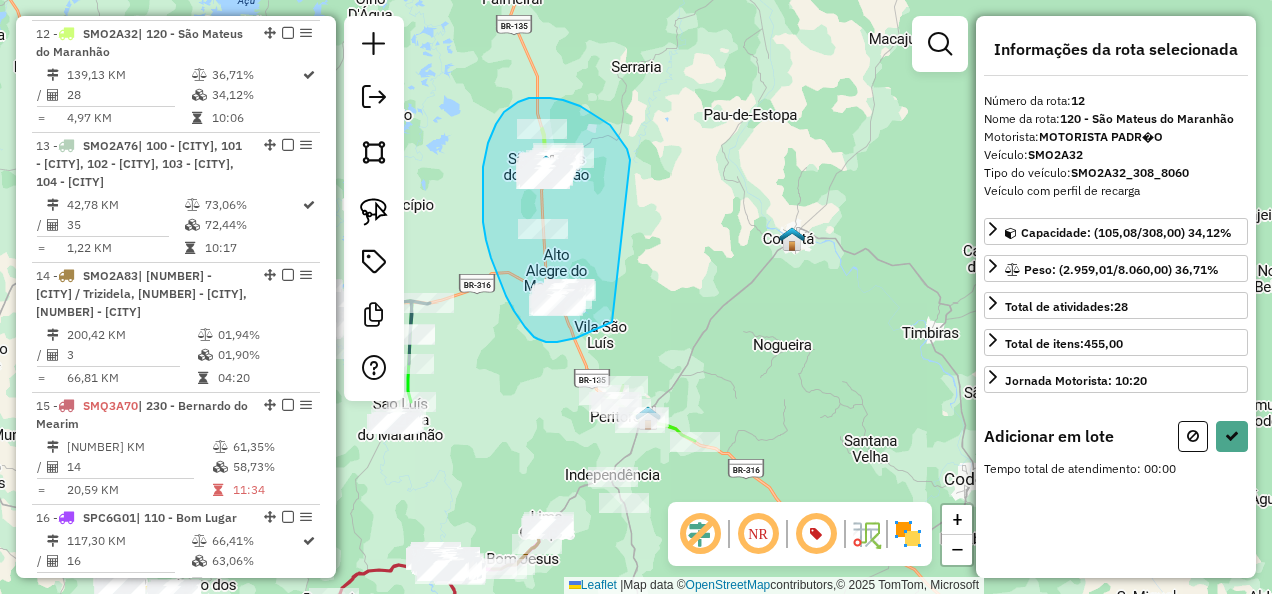 drag, startPoint x: 627, startPoint y: 149, endPoint x: 652, endPoint y: 304, distance: 157.00319 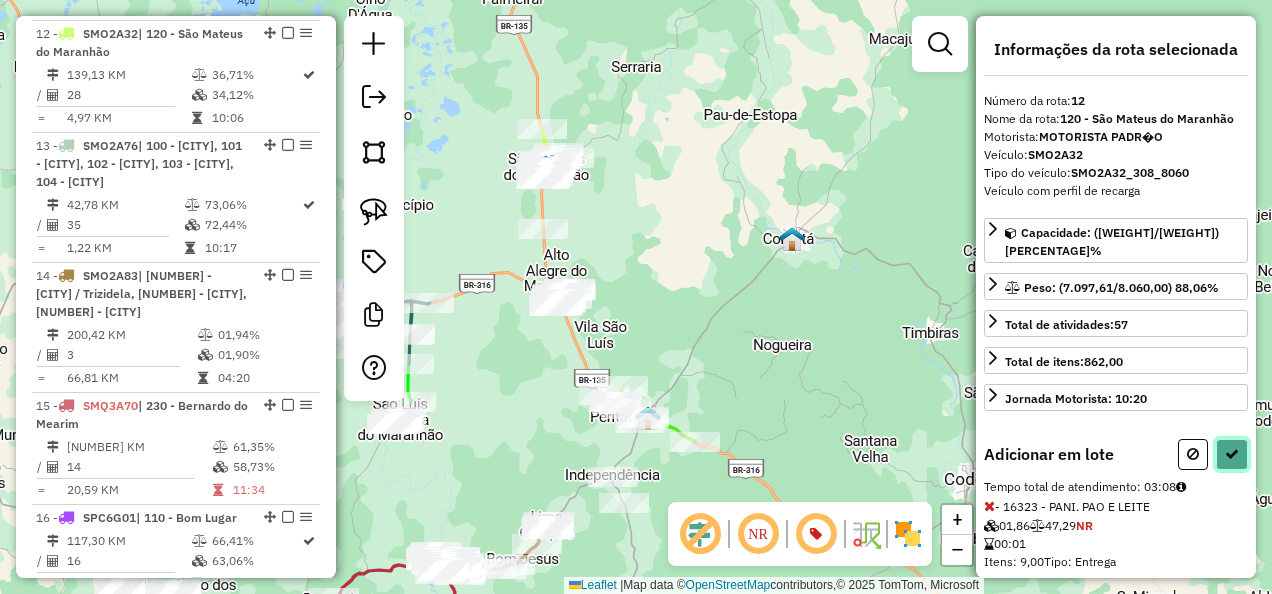 click at bounding box center (1232, 454) 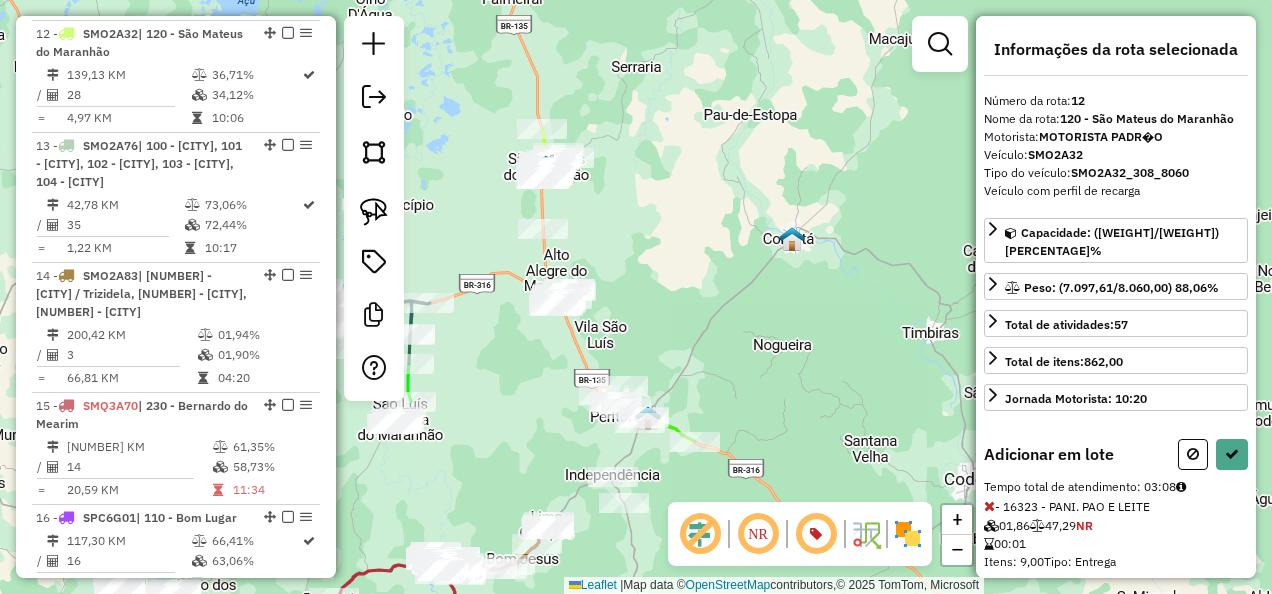 select on "**********" 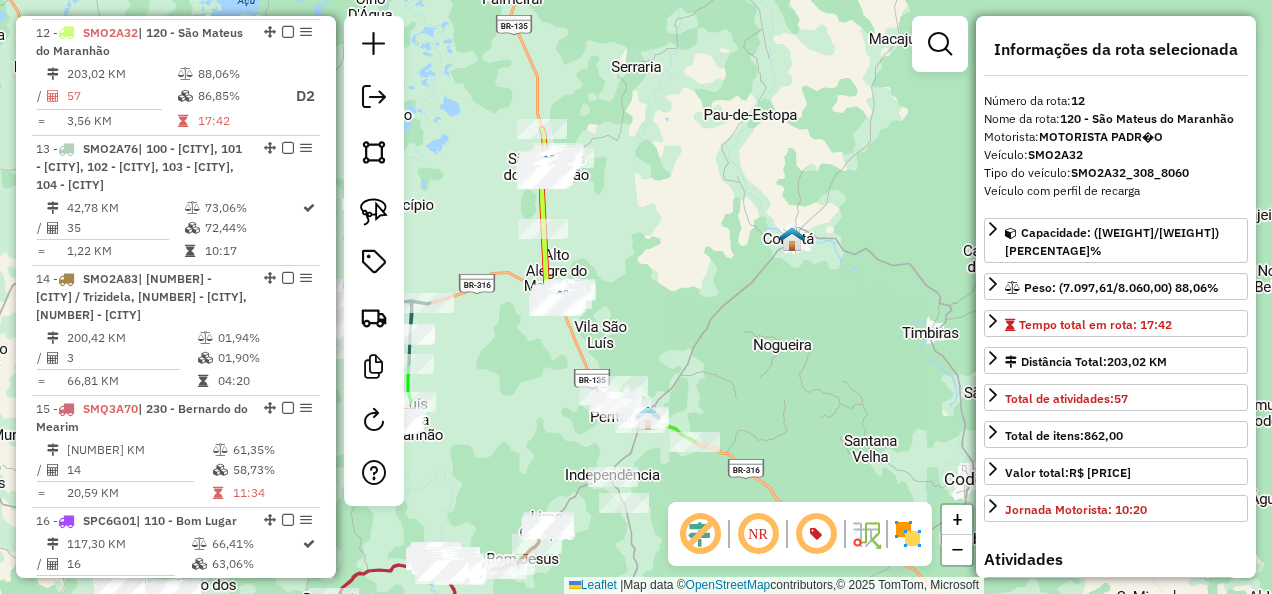 scroll, scrollTop: 2067, scrollLeft: 0, axis: vertical 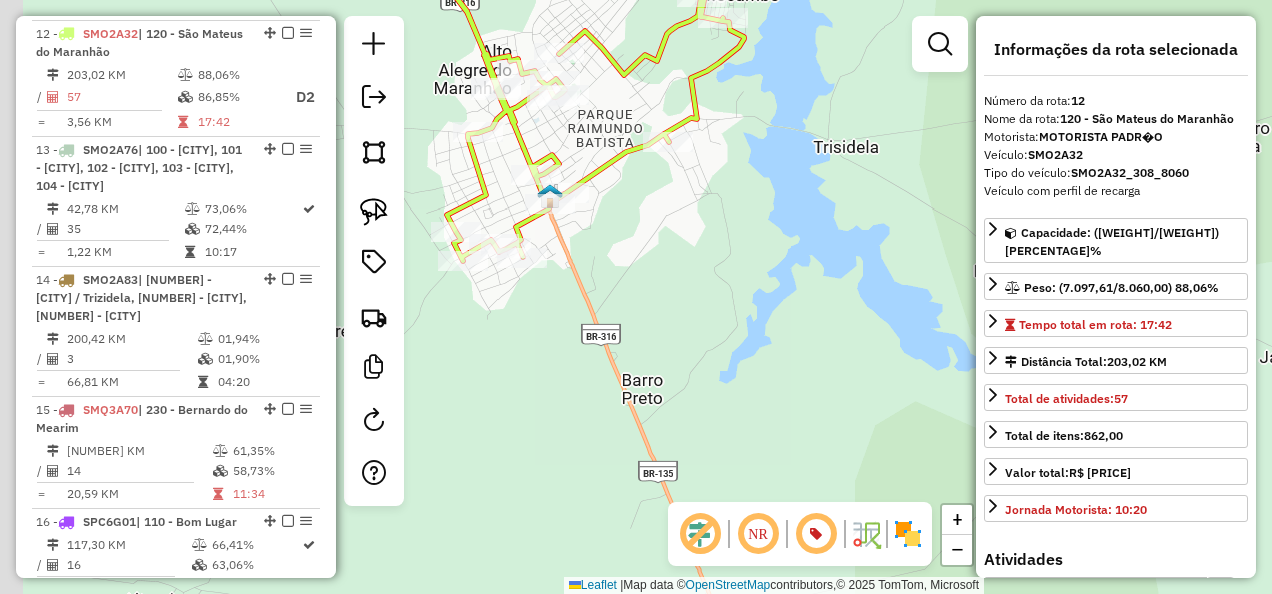 drag, startPoint x: 574, startPoint y: 294, endPoint x: 600, endPoint y: 354, distance: 65.39113 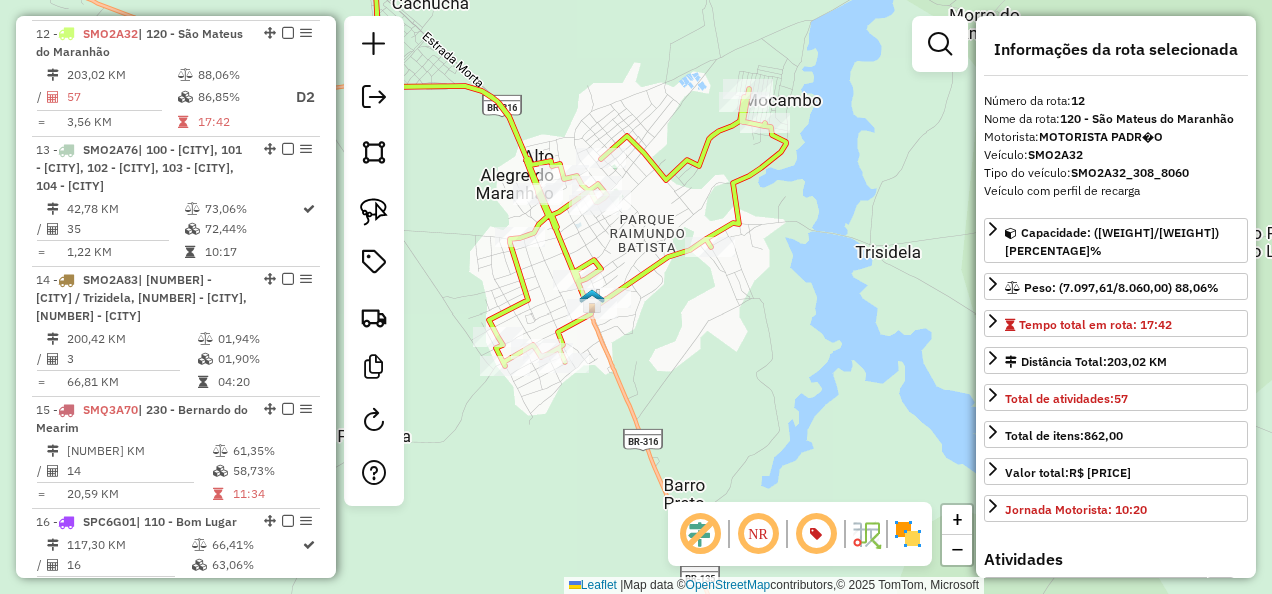 drag, startPoint x: 792, startPoint y: 327, endPoint x: 800, endPoint y: 334, distance: 10.630146 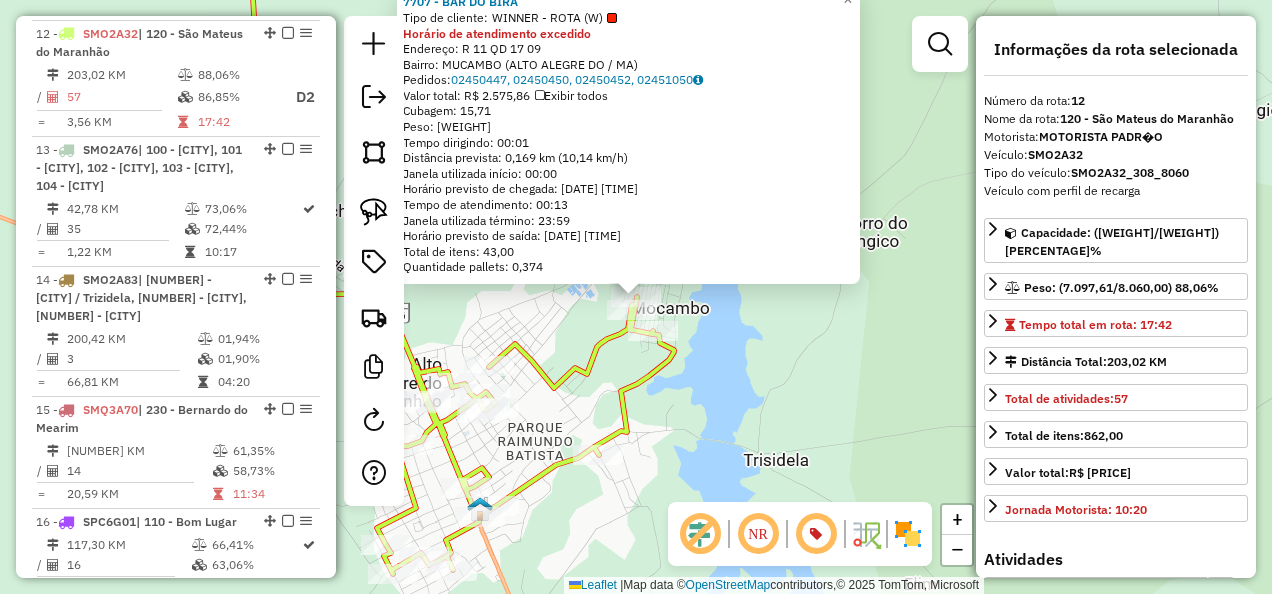 click on "Rota 12 - Placa SMO2A32  17656 - Comercial Mix Silva Rota 12 - Placa SMO2A32  17236 - BAR DA FATIMA 7707 - BAR DO BIRA  Tipo de cliente:   WINNER - ROTA (W)  Horário de atendimento excedido  Endereço: R   11 QD 17                      09   Bairro: MUCAMBO (ALTO ALEGRE DO / MA)   Pedidos:  02450447, 02450450, 02450452, 02451050   Valor total: R$ 2.575,86   Exibir todos   Cubagem: 15,71  Peso: 415,65  Tempo dirigindo: 00:01   Distância prevista: 0,169 km (10,14 km/h)   Janela utilizada início: 00:00   Horário previsto de chegada: 05/08/2025 00:31   Tempo de atendimento: 00:13   Janela utilizada término: 23:59   Horário previsto de saída: 05/08/2025 00:44   Total de itens: 43,00   Quantidade pallets: 0,374  × Janela de atendimento Grade de atendimento Capacidade Transportadoras Veículos Cliente Pedidos  Rotas Selecione os dias de semana para filtrar as janelas de atendimento  Seg   Ter   Qua   Qui   Sex   Sáb   Dom  Informe o período da janela de atendimento: De: Até:  Seg   Ter   Qua   Qui   Sex  +" 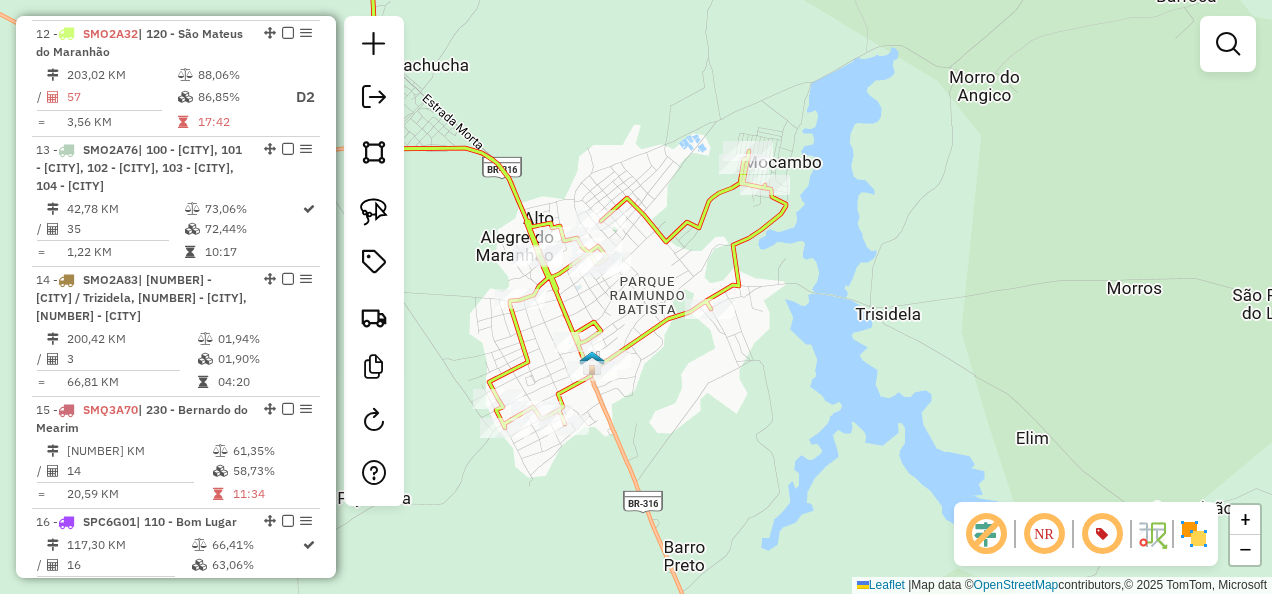 drag, startPoint x: 667, startPoint y: 424, endPoint x: 796, endPoint y: 247, distance: 219.02055 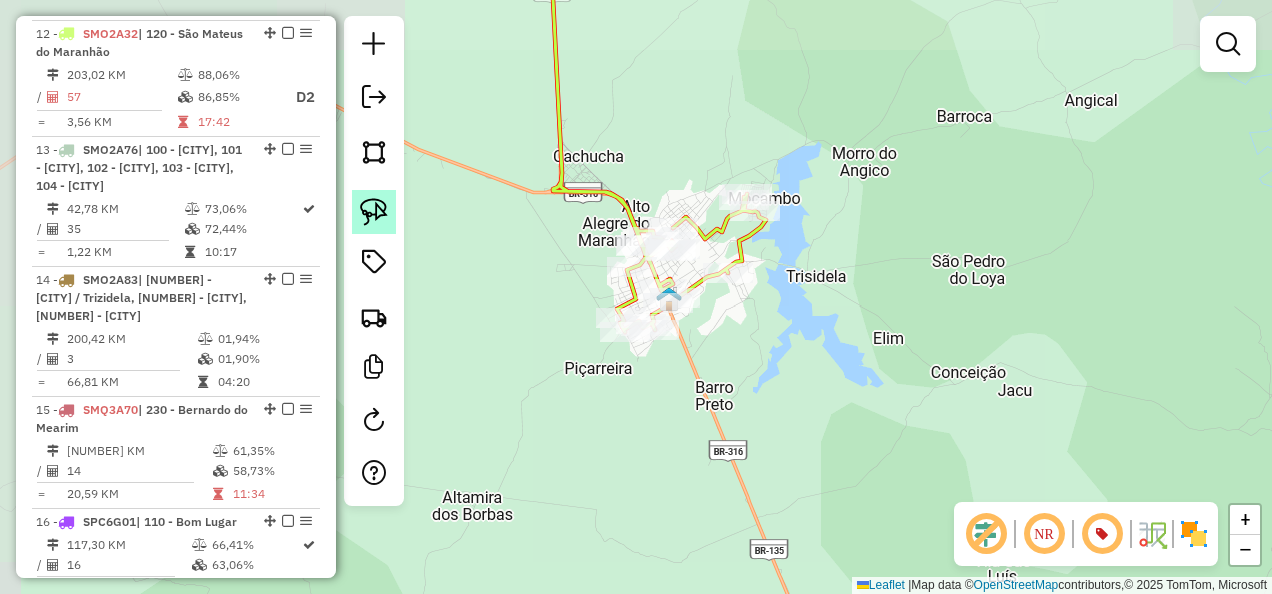 click 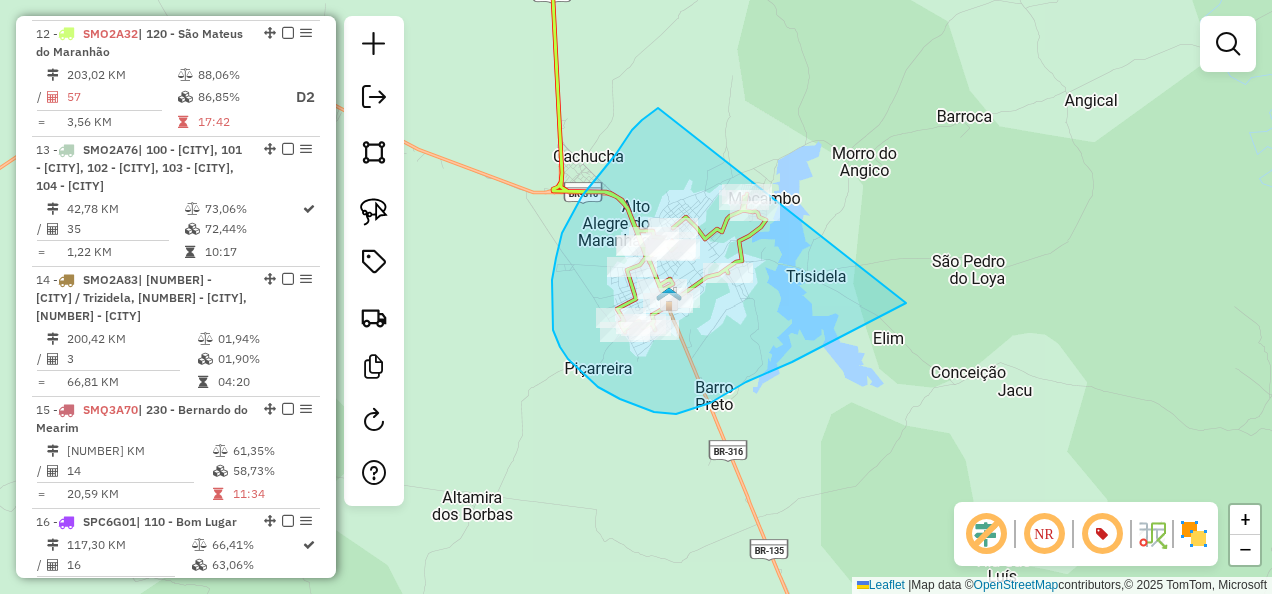 drag, startPoint x: 592, startPoint y: 184, endPoint x: 999, endPoint y: 210, distance: 407.82962 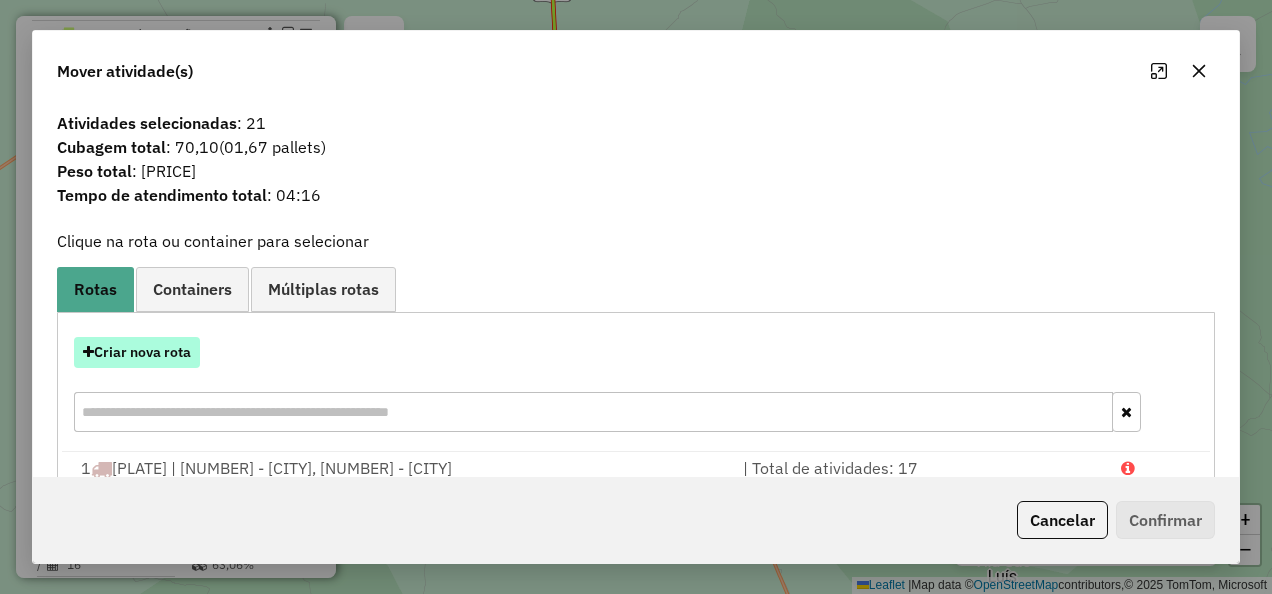 click on "Criar nova rota" at bounding box center [137, 352] 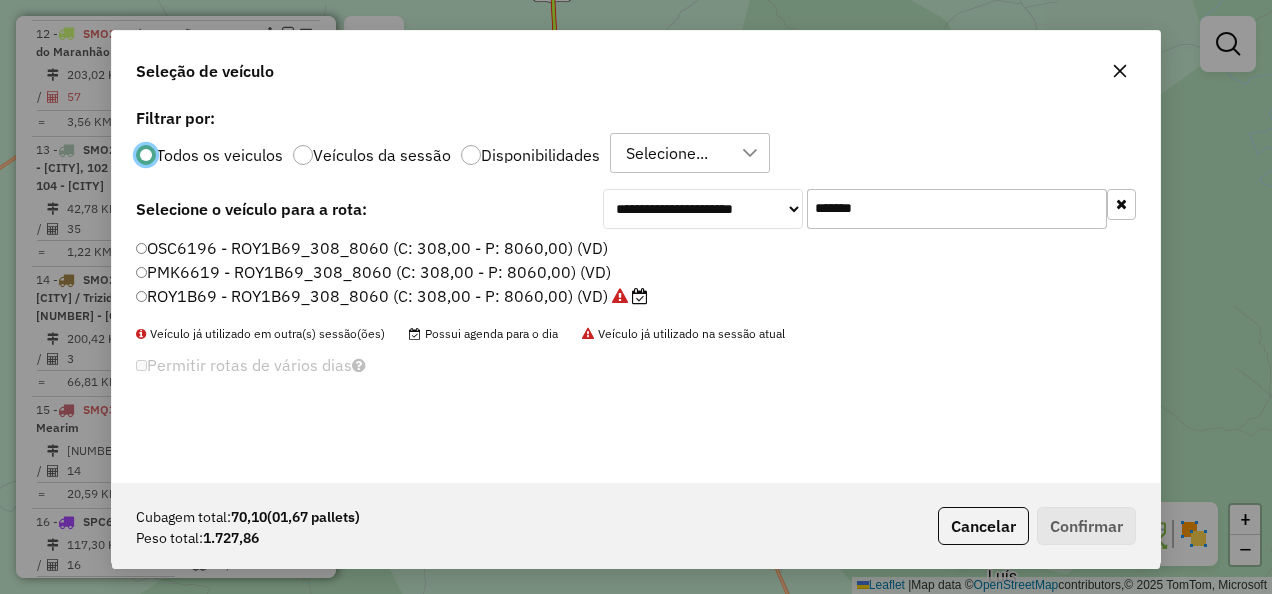 scroll, scrollTop: 11, scrollLeft: 6, axis: both 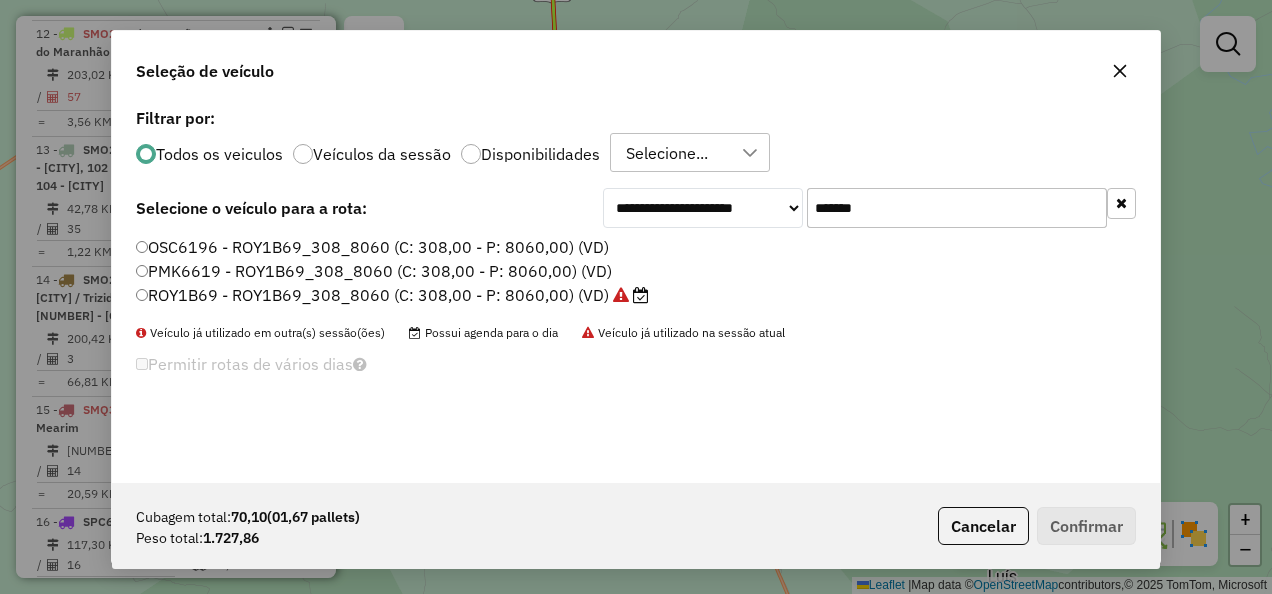 drag, startPoint x: 956, startPoint y: 206, endPoint x: 660, endPoint y: 255, distance: 300.02832 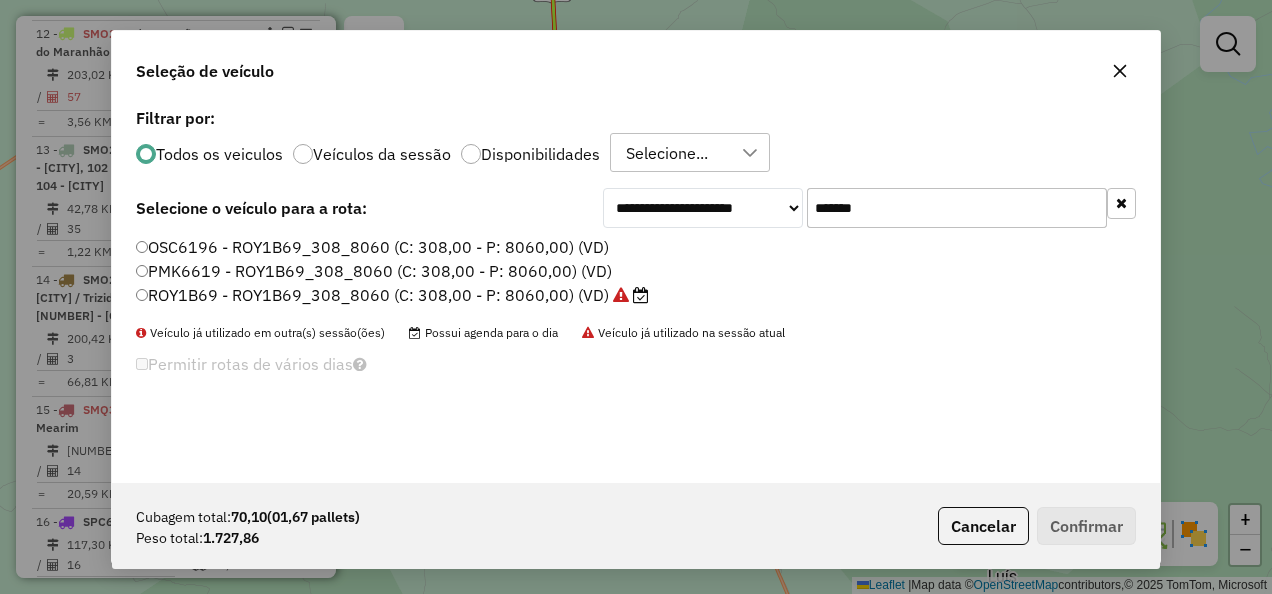 paste 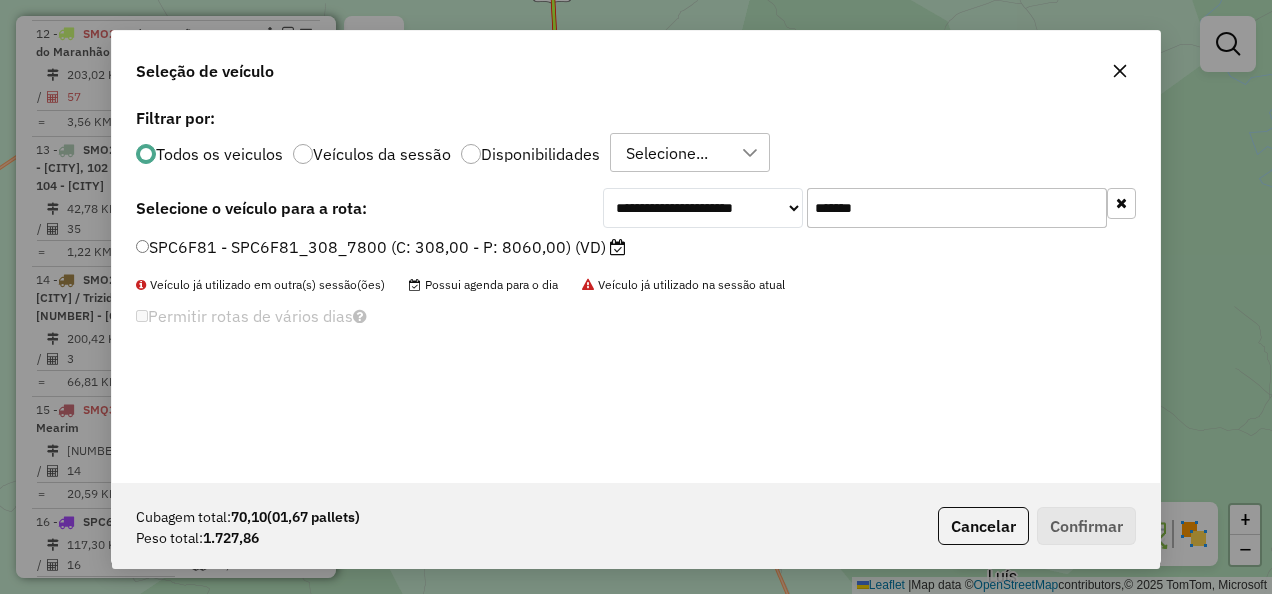 type on "*******" 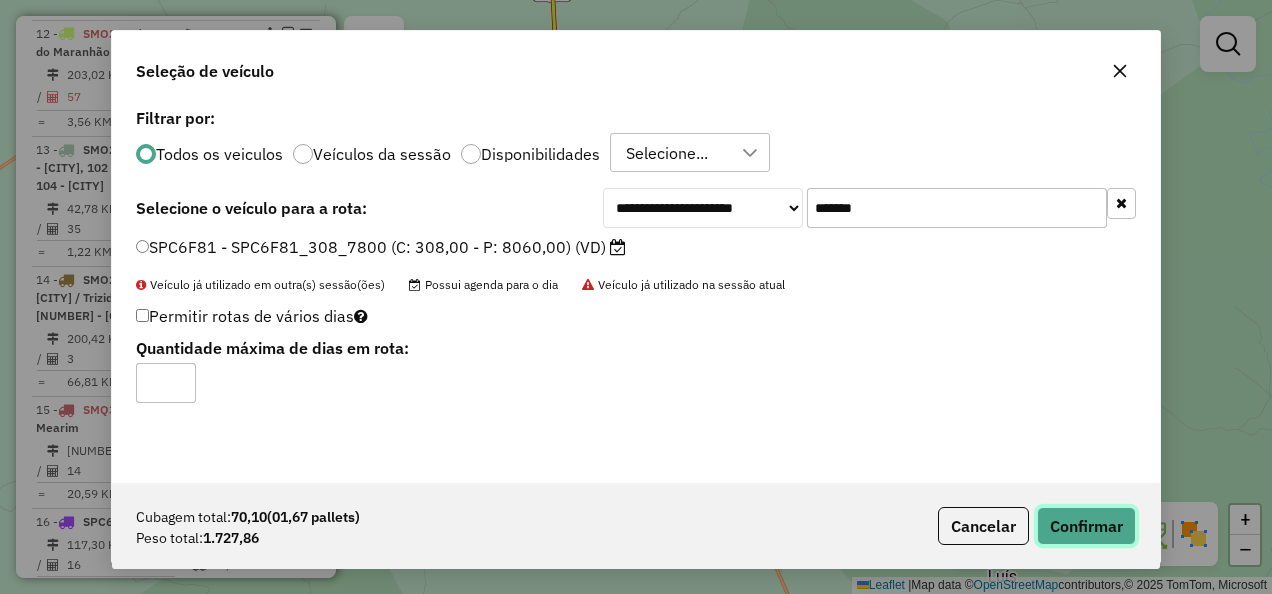 click on "Confirmar" 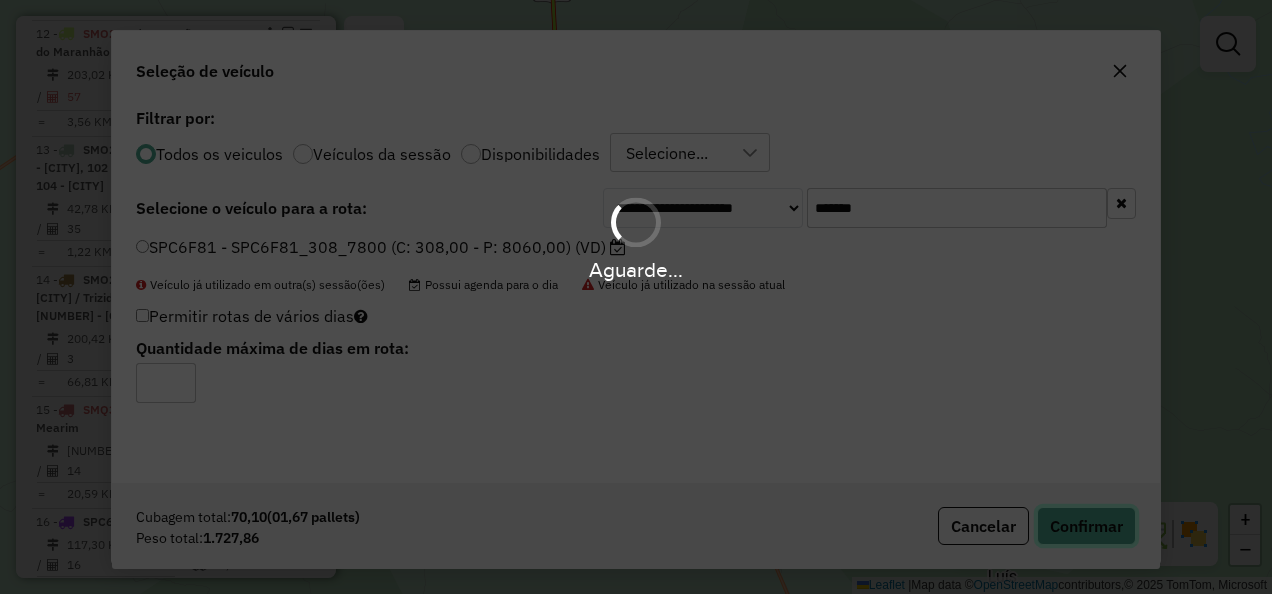 type 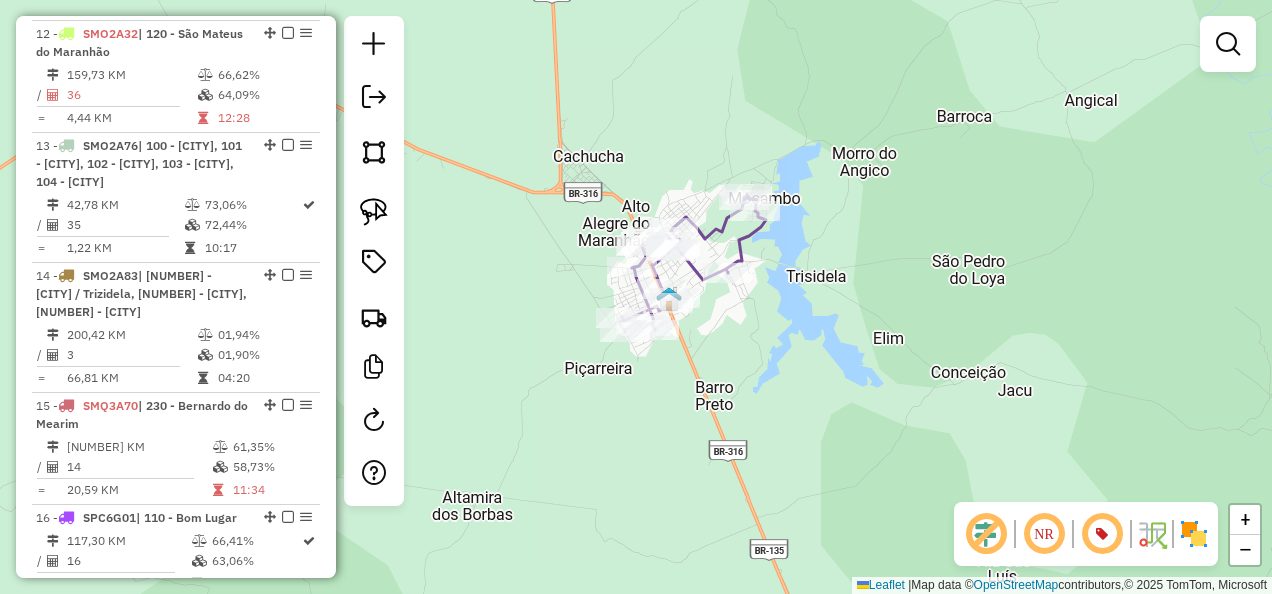 scroll, scrollTop: 1951, scrollLeft: 0, axis: vertical 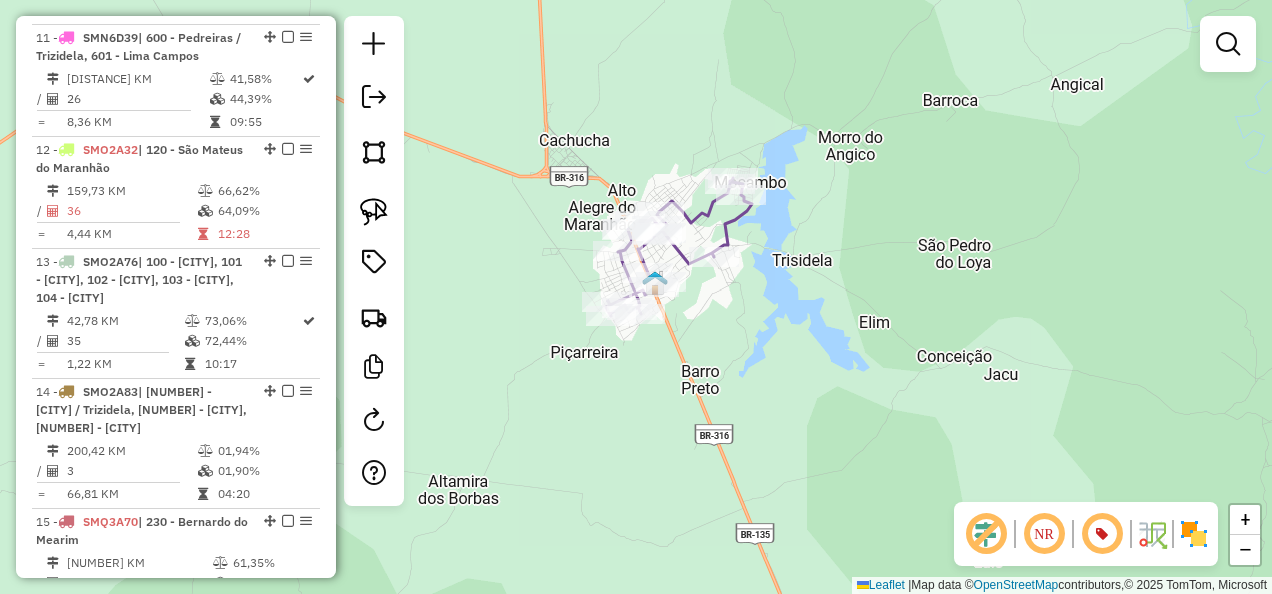 drag, startPoint x: 686, startPoint y: 438, endPoint x: 592, endPoint y: 256, distance: 204.8414 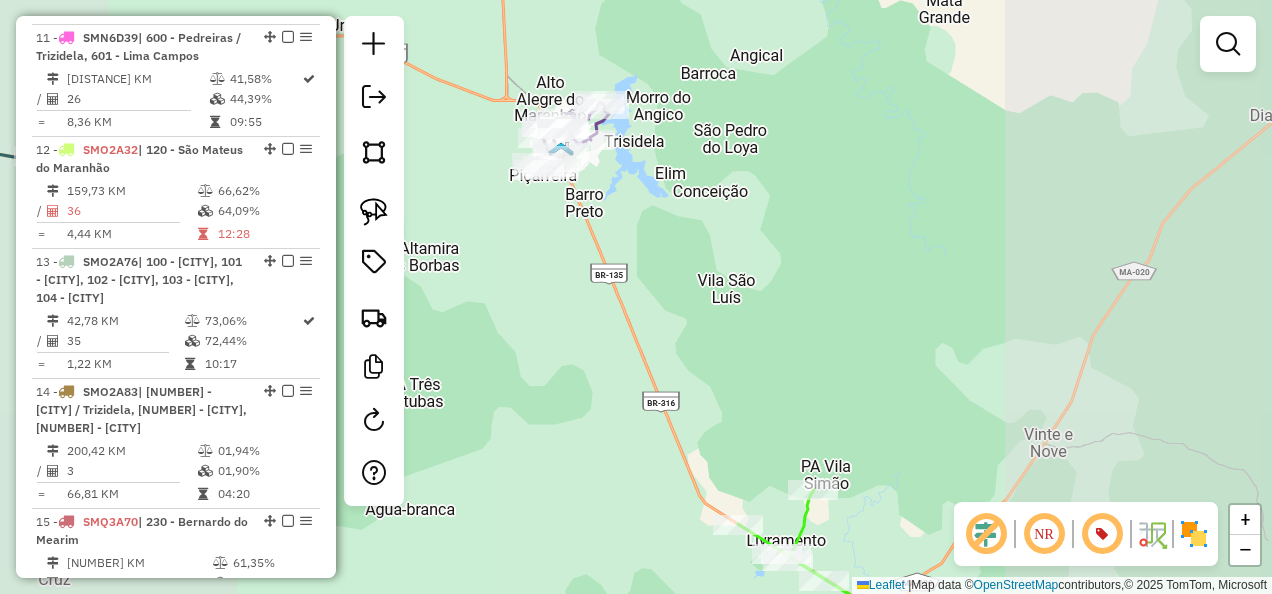 drag, startPoint x: 815, startPoint y: 406, endPoint x: 732, endPoint y: 282, distance: 149.21461 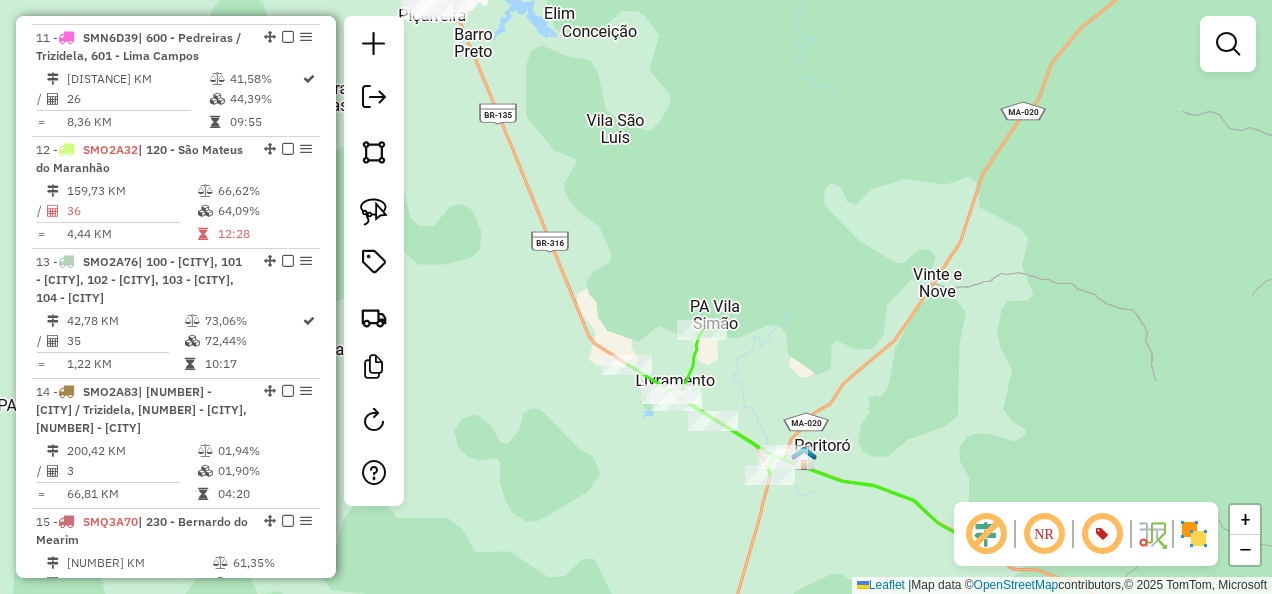 click 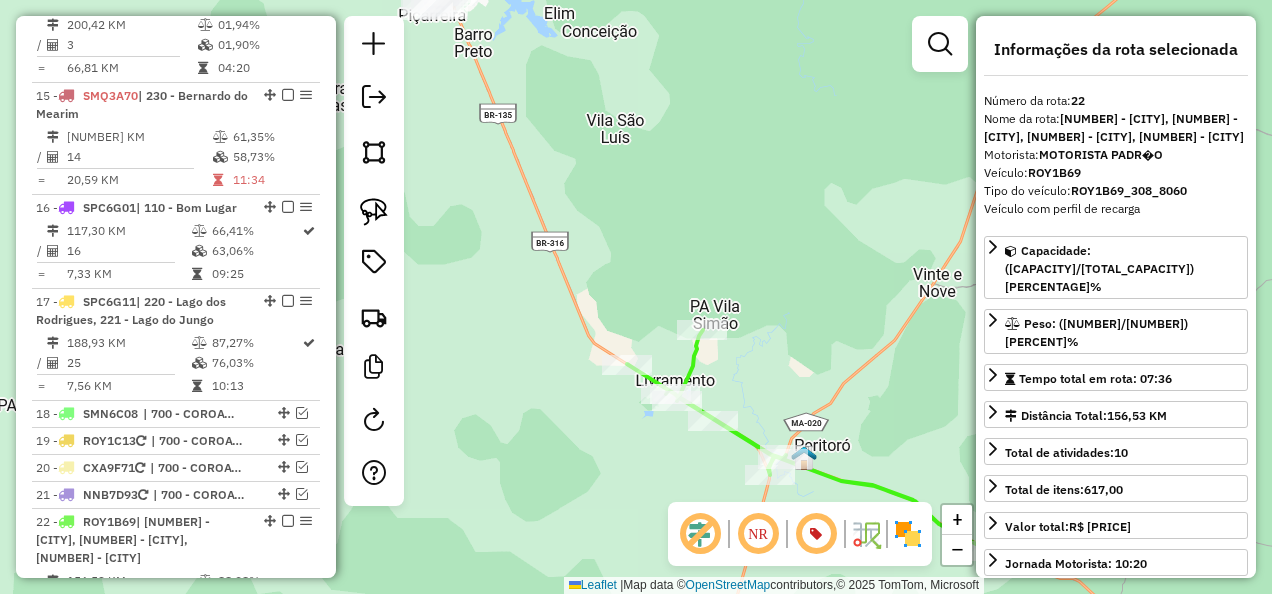 scroll, scrollTop: 2898, scrollLeft: 0, axis: vertical 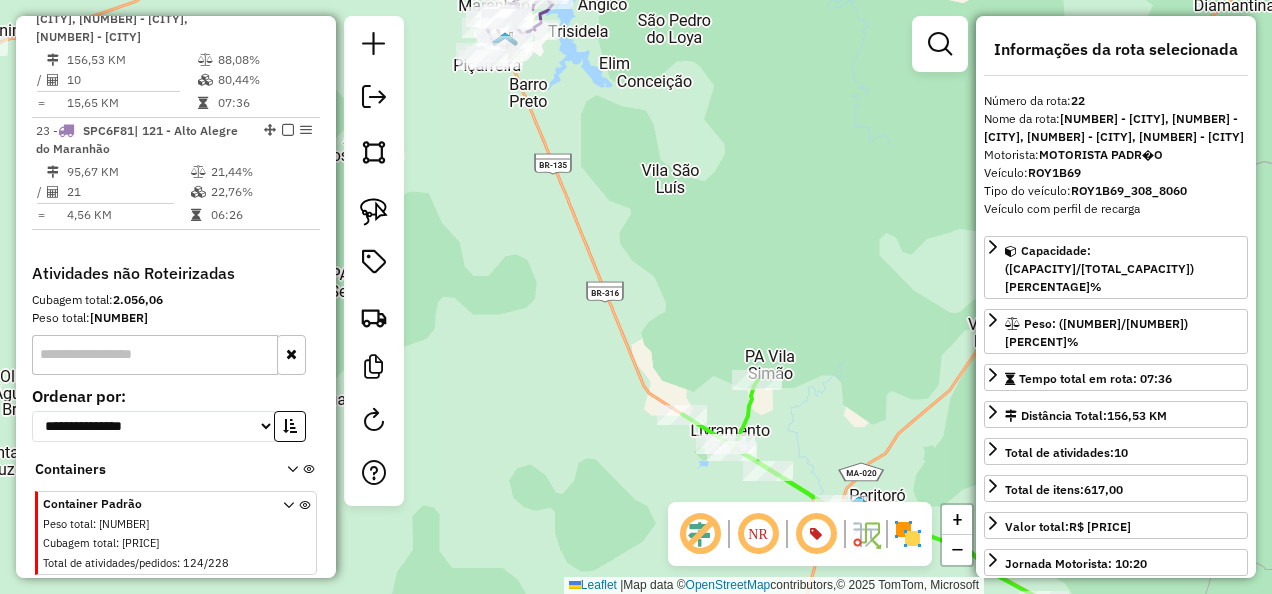 drag, startPoint x: 580, startPoint y: 214, endPoint x: 698, endPoint y: 430, distance: 246.13005 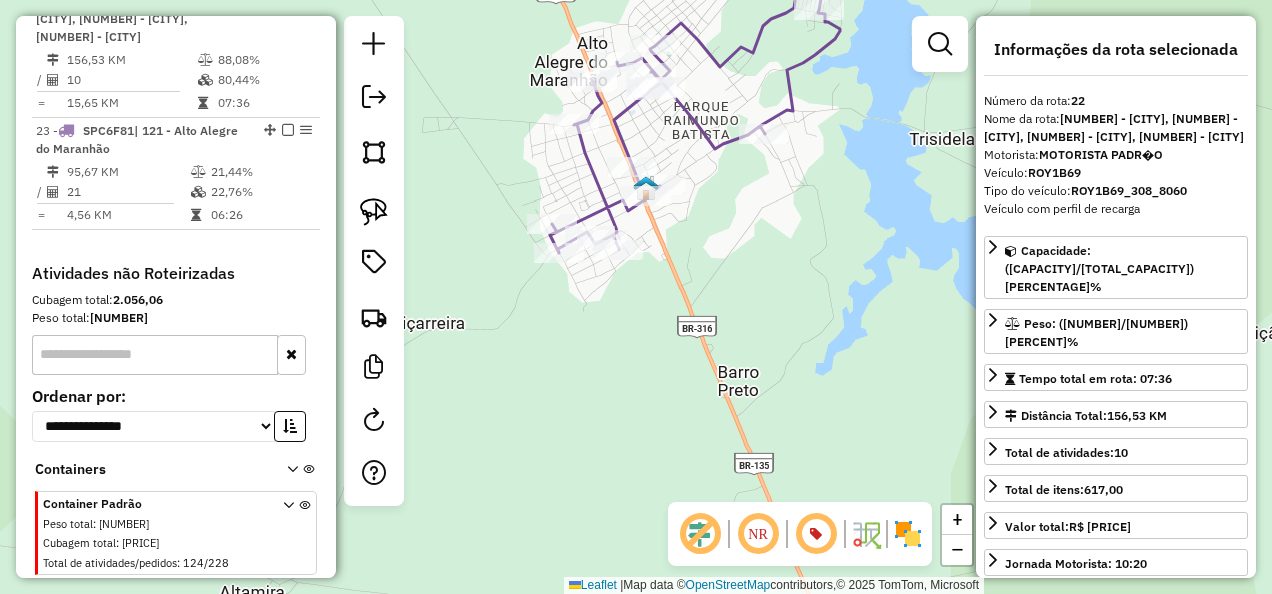 drag, startPoint x: 582, startPoint y: 285, endPoint x: 619, endPoint y: 322, distance: 52.3259 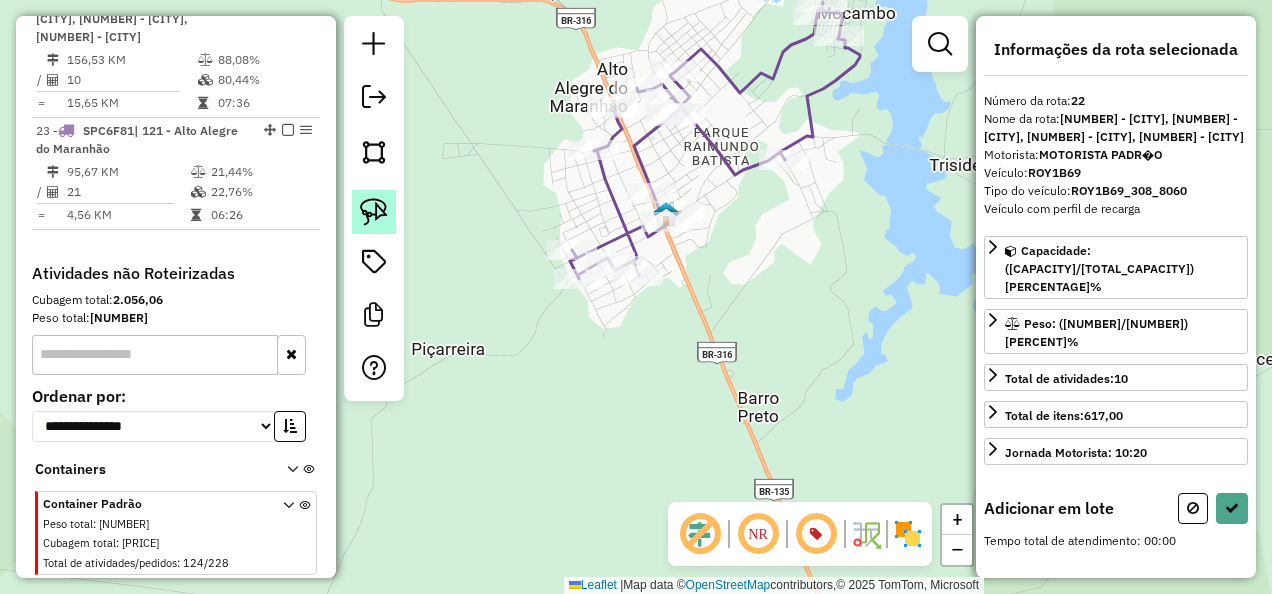 click 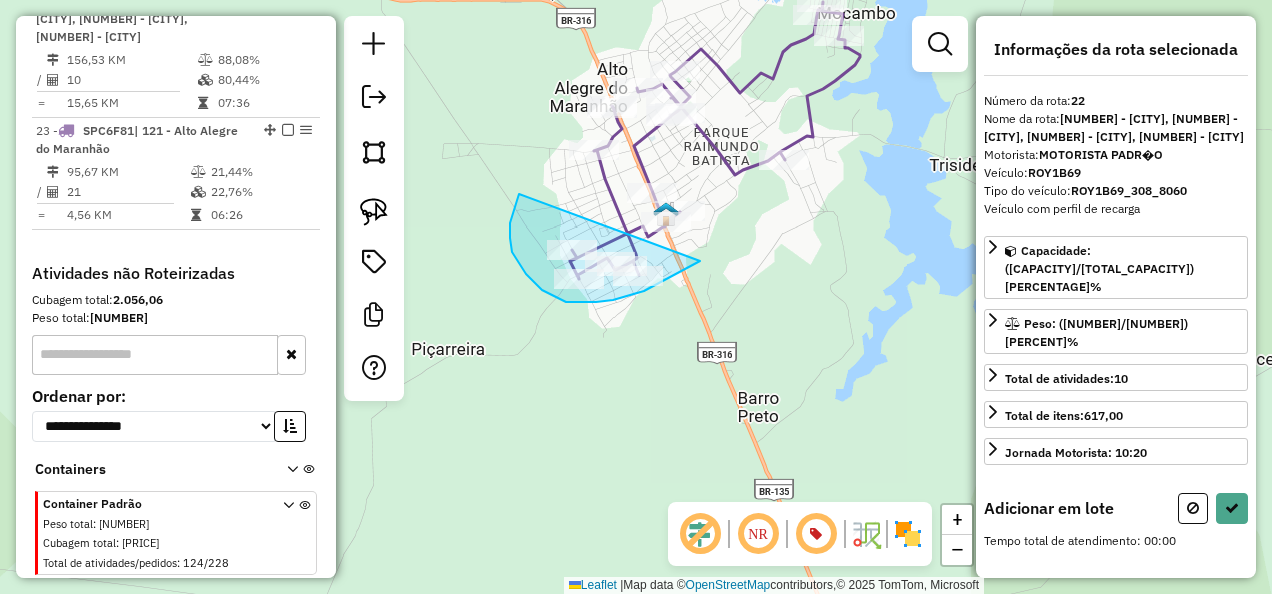 drag, startPoint x: 516, startPoint y: 202, endPoint x: 700, endPoint y: 261, distance: 193.22784 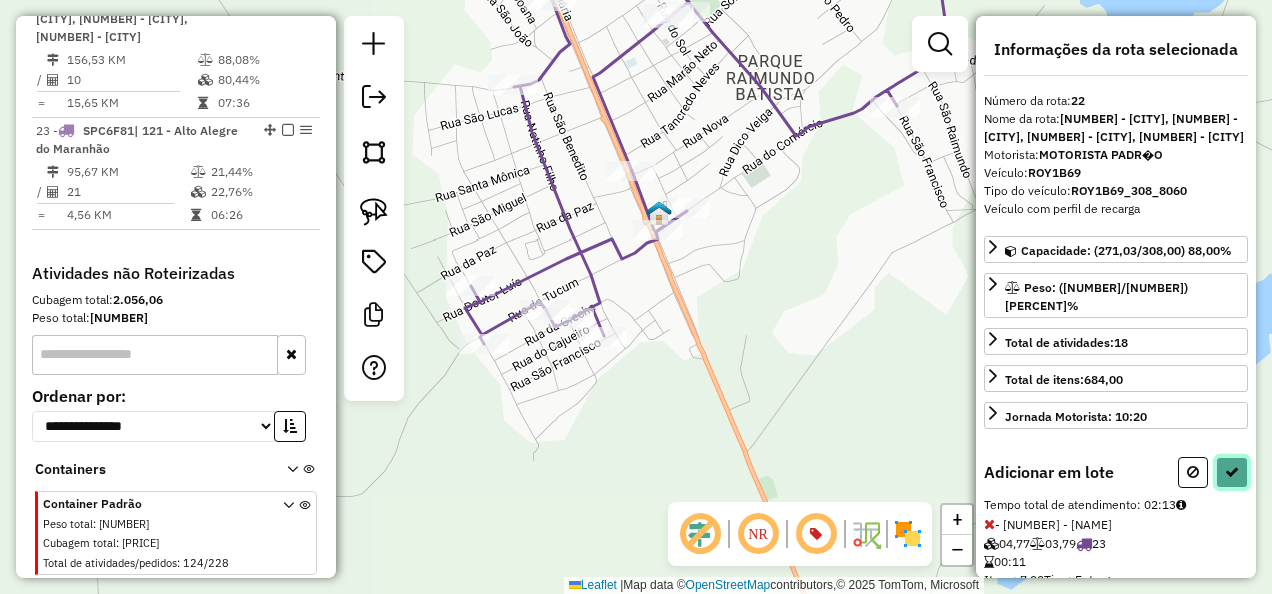 click at bounding box center (1232, 472) 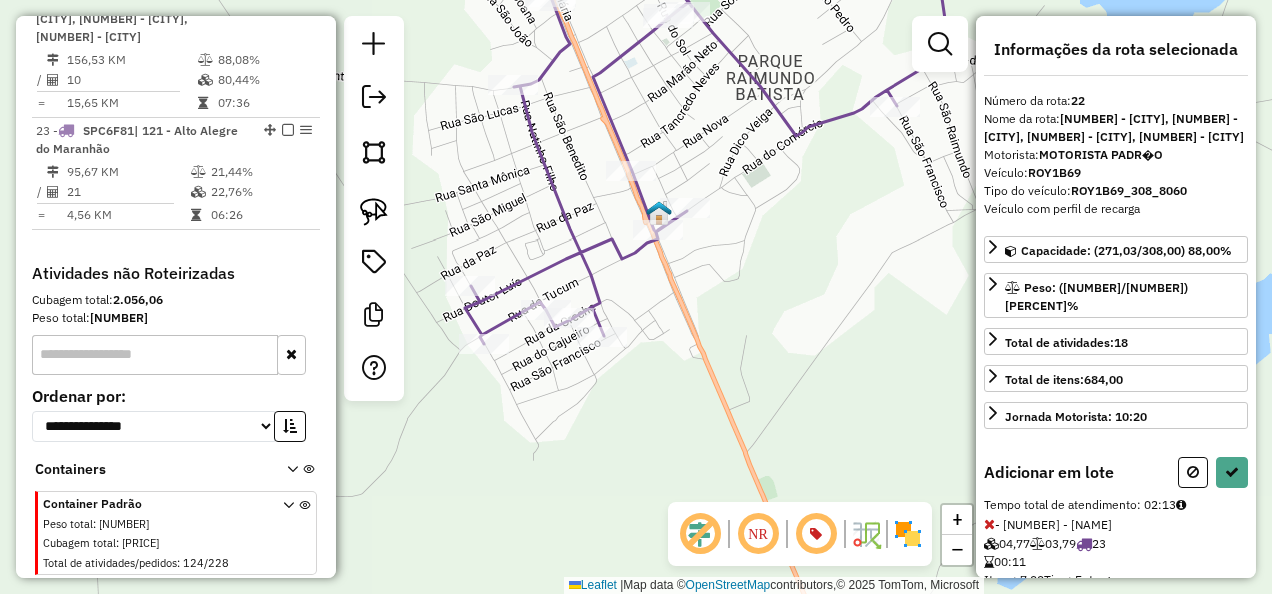 select on "**********" 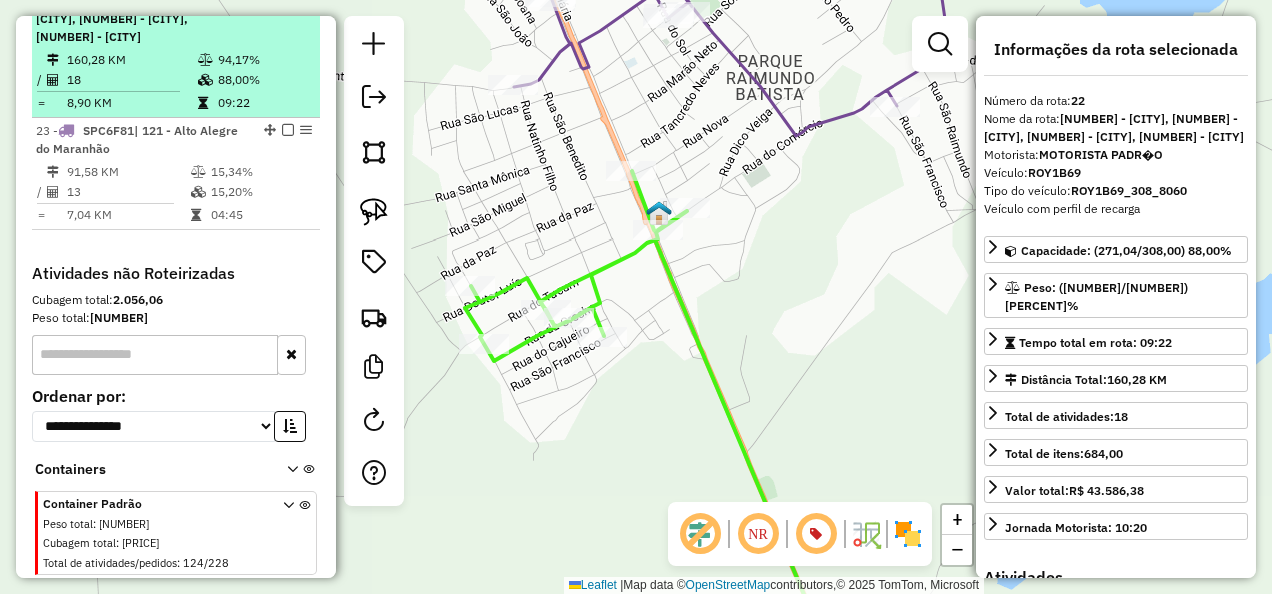 click at bounding box center (288, 0) 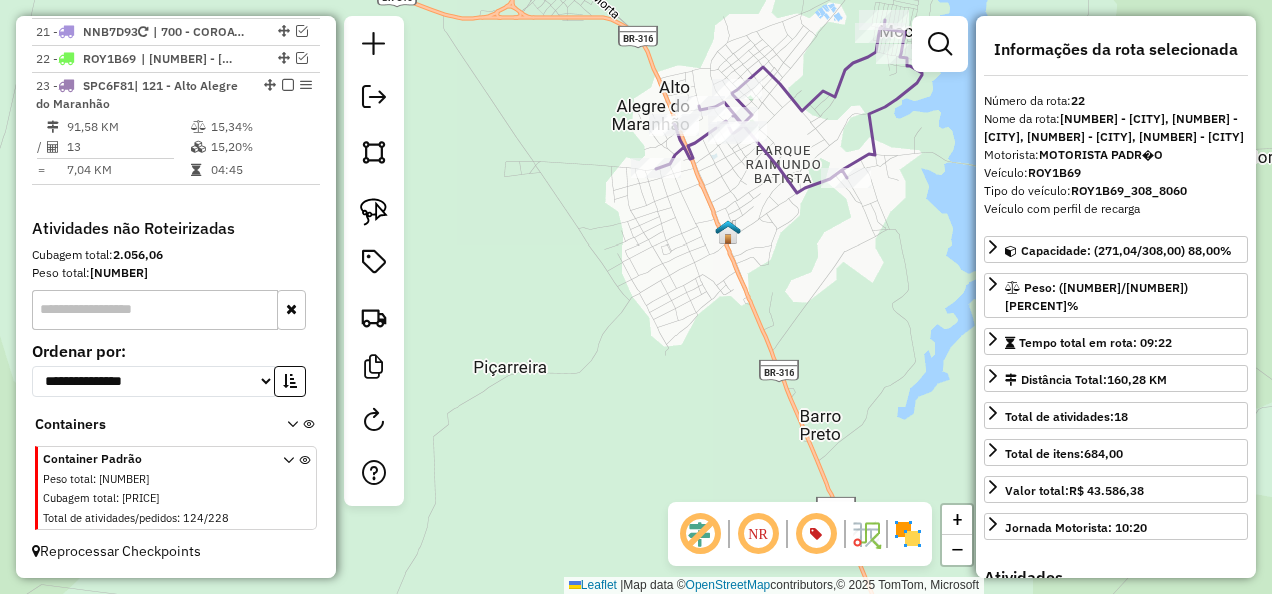 click 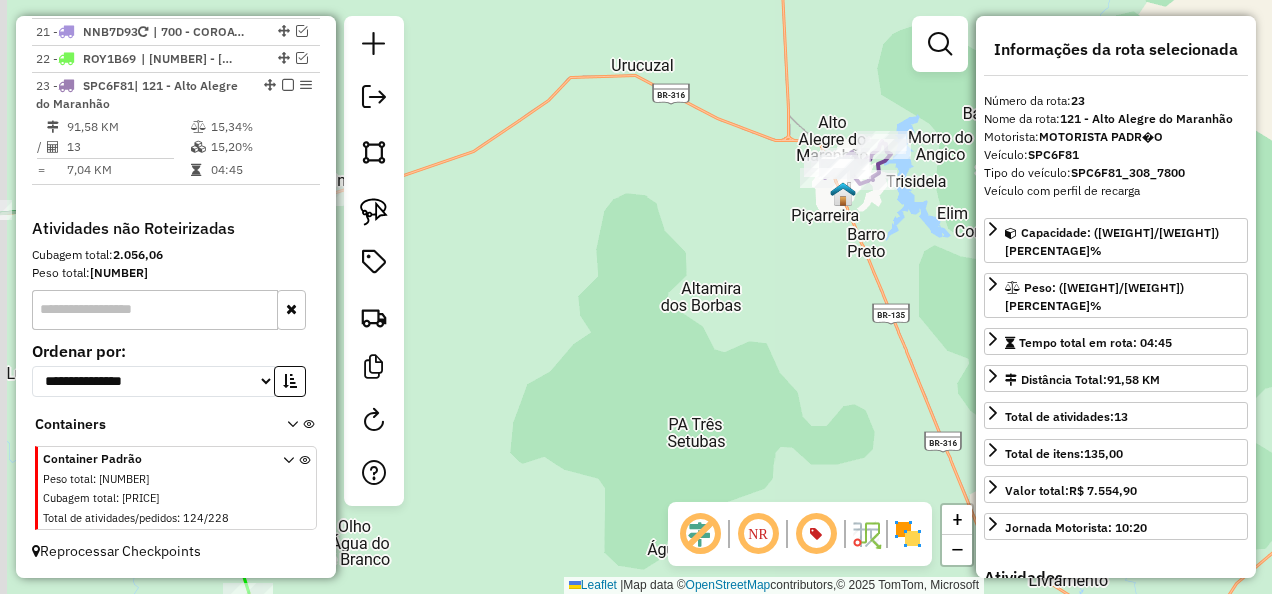 drag, startPoint x: 704, startPoint y: 289, endPoint x: 869, endPoint y: 231, distance: 174.89711 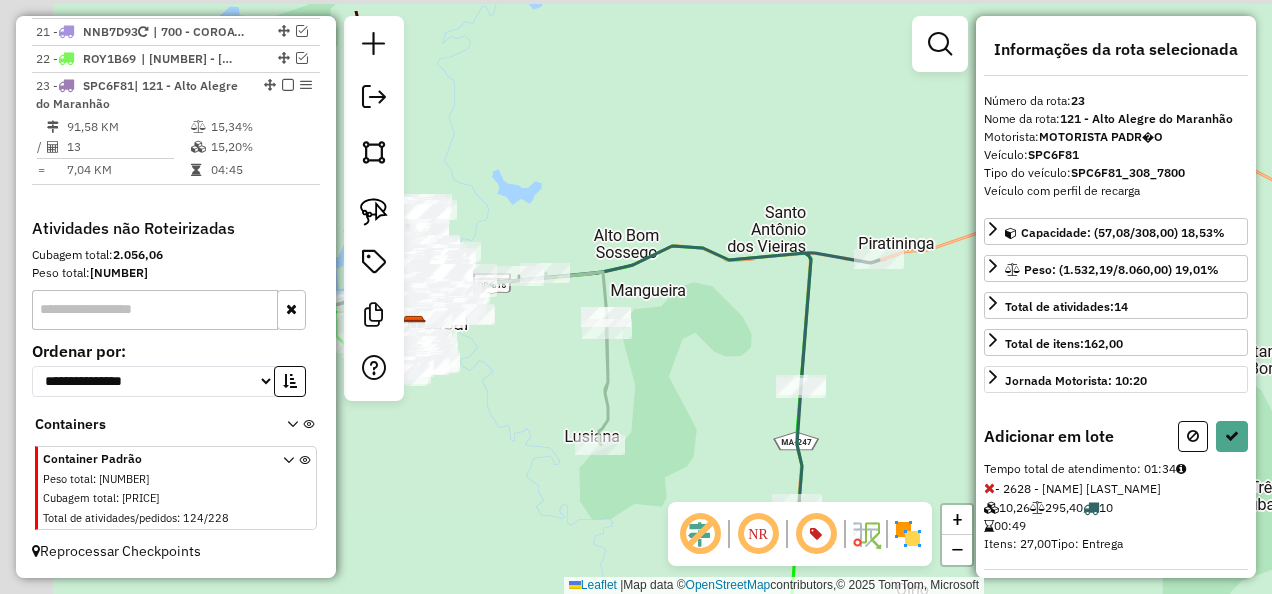 drag, startPoint x: 680, startPoint y: 293, endPoint x: 1000, endPoint y: 372, distance: 329.60733 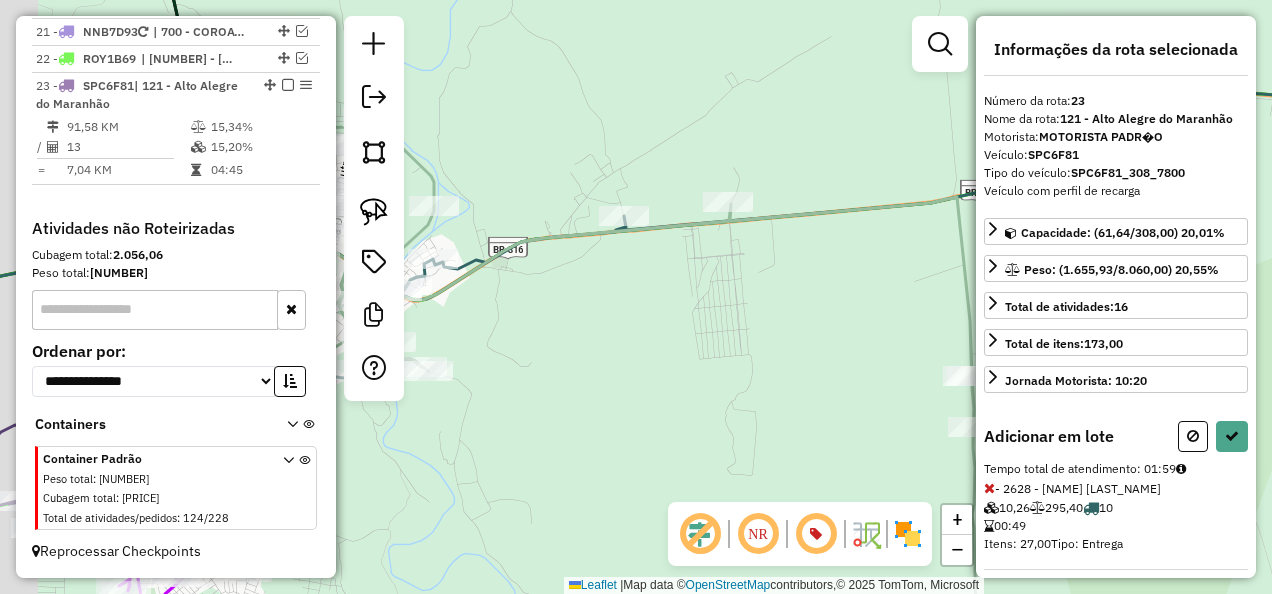 drag, startPoint x: 592, startPoint y: 360, endPoint x: 794, endPoint y: 368, distance: 202.15836 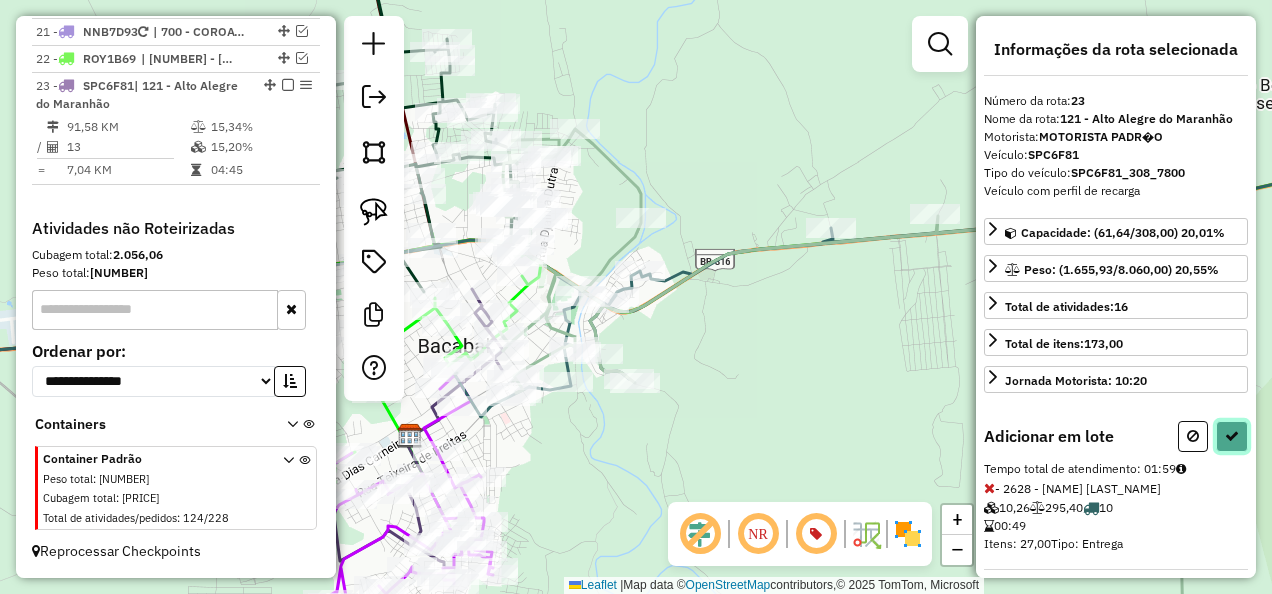 click at bounding box center (1232, 436) 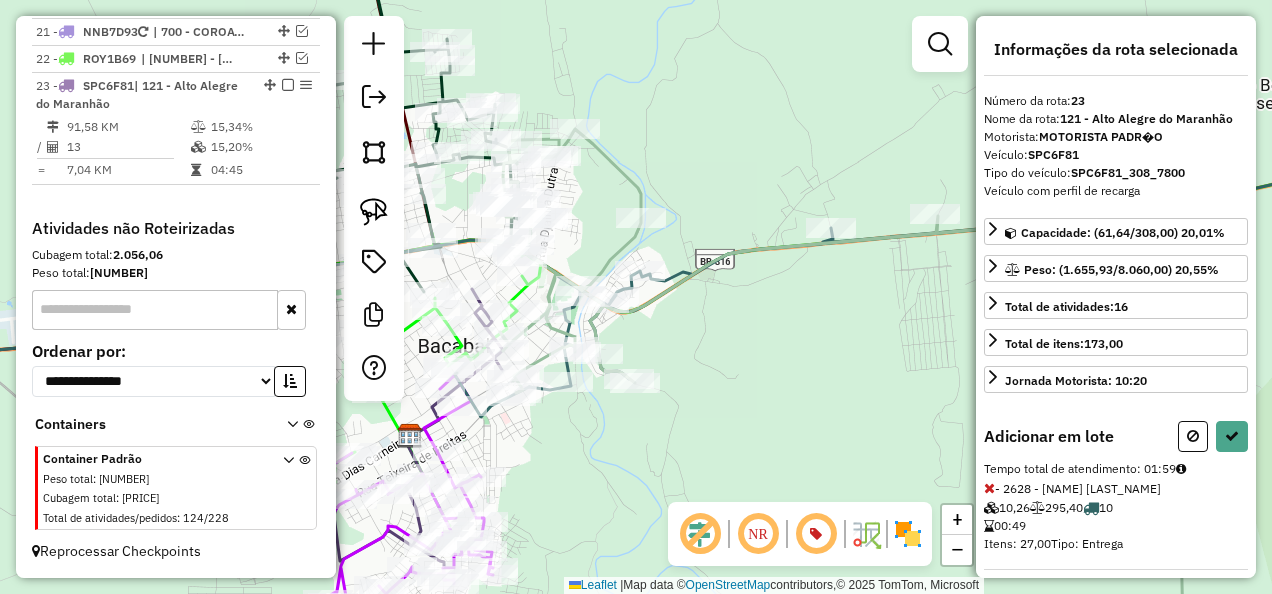 select on "**********" 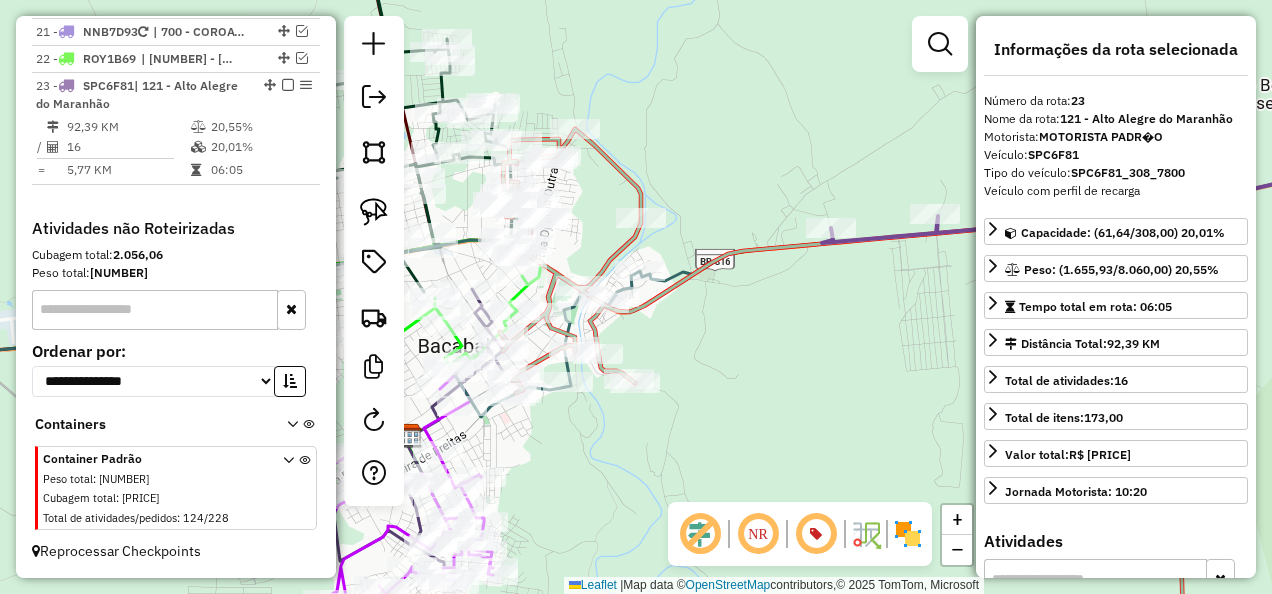 click 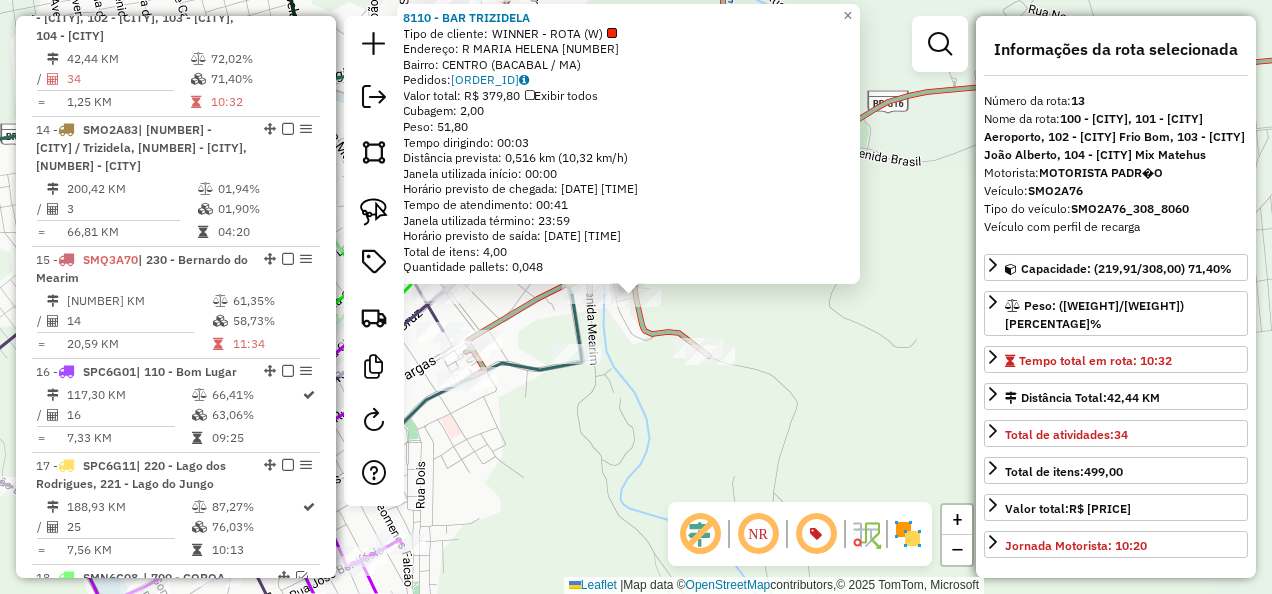 scroll, scrollTop: 2179, scrollLeft: 0, axis: vertical 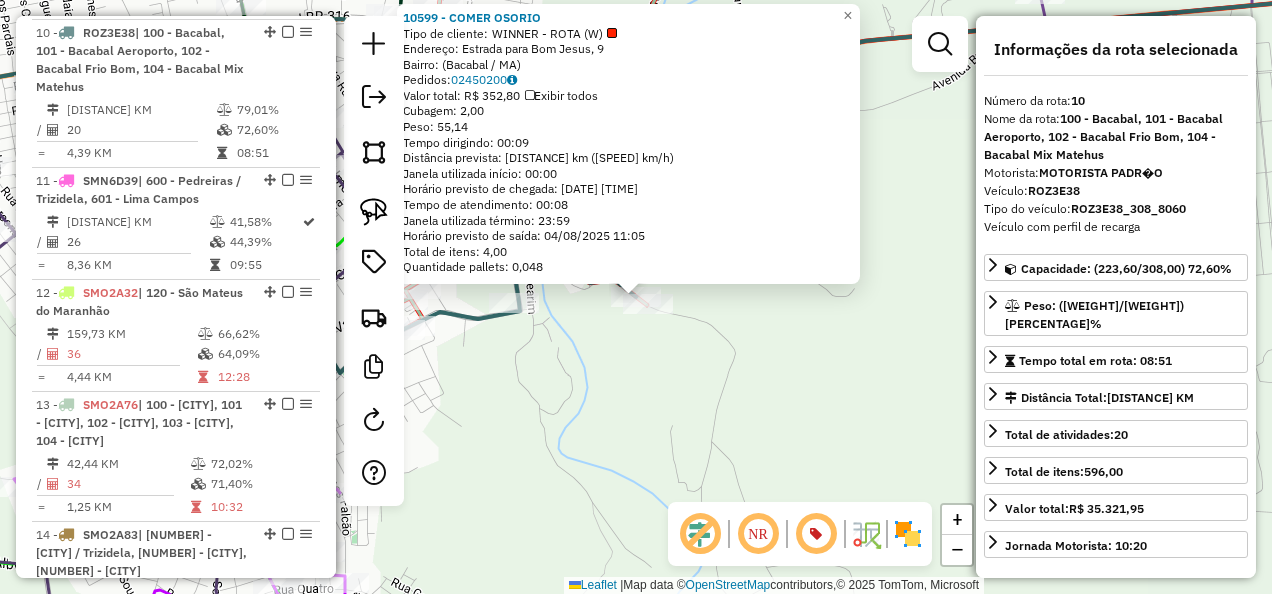 click on "10599 - COMER OSORIO  Tipo de cliente:   WINNER - ROTA (W)   Endereço: Estrada para Bom Jesus, 9   Bairro:  (Bacabal / MA)   Pedidos:  02450200   Valor total: R$ 352,80   Exibir todos   Cubagem: 2,00  Peso: 55,14  Tempo dirigindo: 00:09   Distância prevista: 1,915 km (12,77 km/h)   Janela utilizada início: 00:00   Horário previsto de chegada: 04/08/2025 10:57   Tempo de atendimento: 00:08   Janela utilizada término: 23:59   Horário previsto de saída: 04/08/2025 11:05   Total de itens: 4,00   Quantidade pallets: 0,048  × Janela de atendimento Grade de atendimento Capacidade Transportadoras Veículos Cliente Pedidos  Rotas Selecione os dias de semana para filtrar as janelas de atendimento  Seg   Ter   Qua   Qui   Sex   Sáb   Dom  Informe o período da janela de atendimento: De: Até:  Filtrar exatamente a janela do cliente  Considerar janela de atendimento padrão  Selecione os dias de semana para filtrar as grades de atendimento  Seg   Ter   Qua   Qui   Sex   Sáb   Dom   Peso mínimo:   De:   Até:" 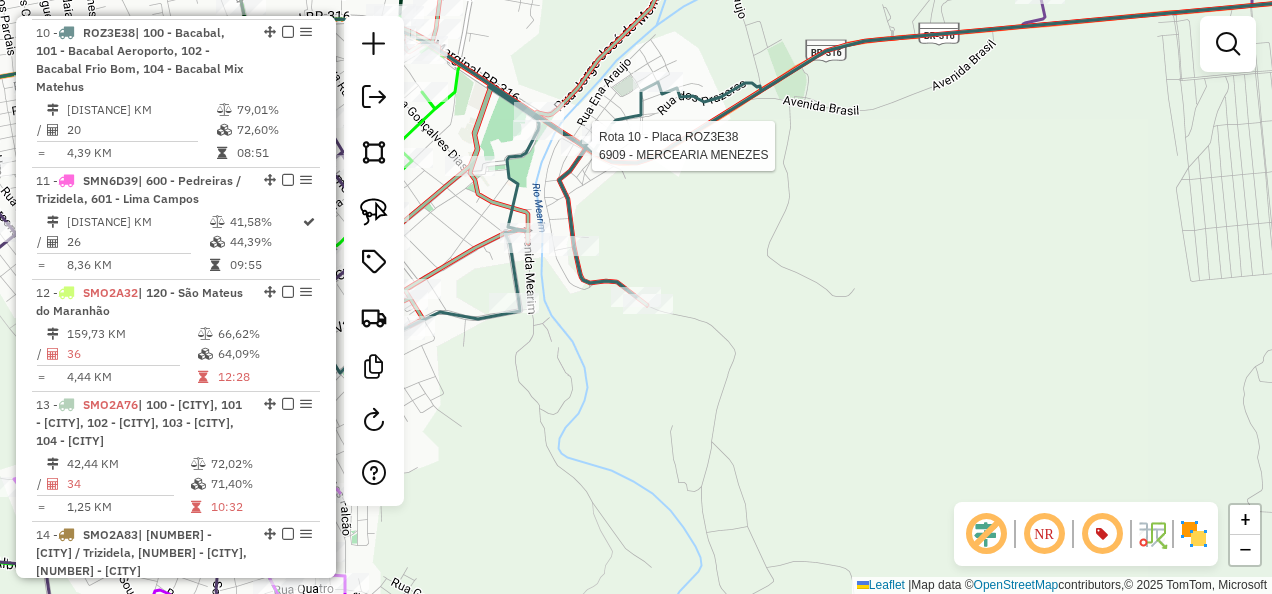 select on "**********" 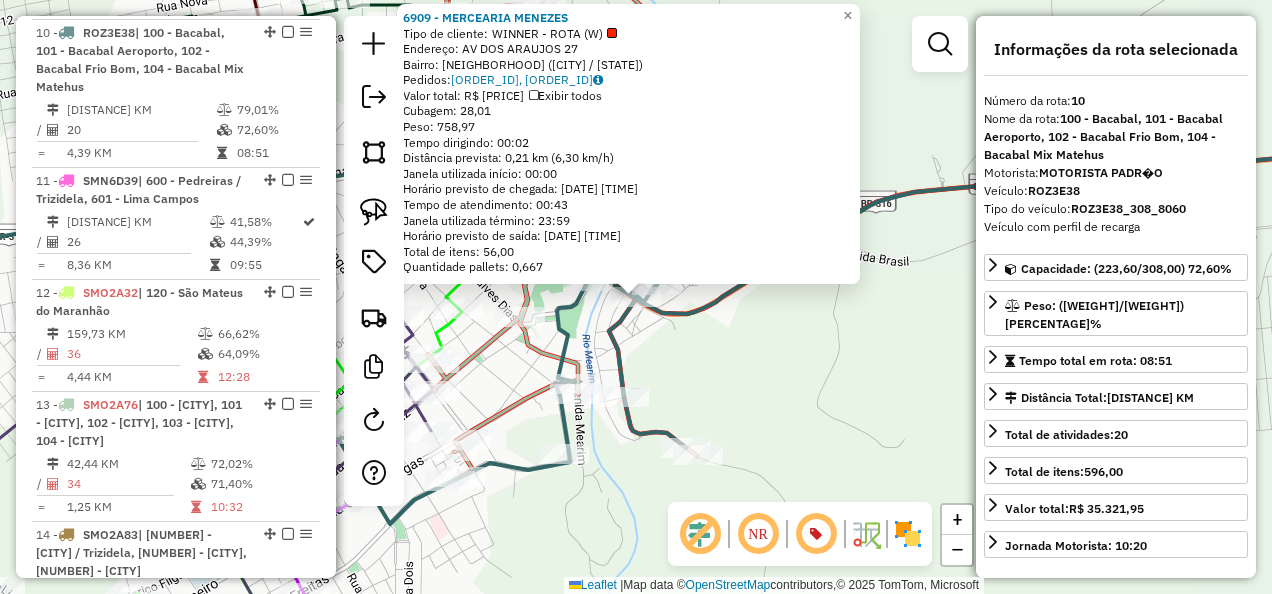 drag, startPoint x: 793, startPoint y: 371, endPoint x: 717, endPoint y: 324, distance: 89.358826 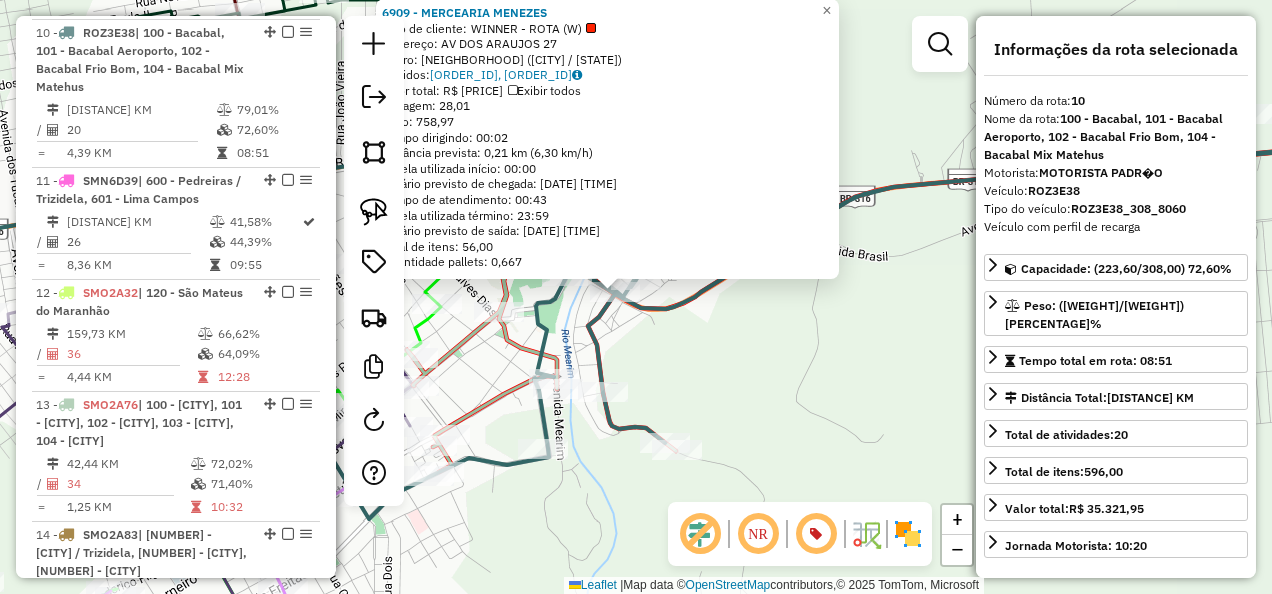 click on "6909 - MERCEARIA MENEZES  Tipo de cliente:   WINNER - ROTA (W)   Endereço: AV  DOS ARAUJOS                   27   Bairro: TRIZIDELA (BACABAL / MA)   Pedidos:  02451010, 02451068   Valor total: R$ 4.357,12   Exibir todos   Cubagem: 28,01  Peso: 758,97  Tempo dirigindo: 00:02   Distância prevista: 0,21 km (6,30 km/h)   Janela utilizada início: 00:00   Horário previsto de chegada: 04/08/2025 14:10   Tempo de atendimento: 00:43   Janela utilizada término: 23:59   Horário previsto de saída: 04/08/2025 14:53   Total de itens: 56,00   Quantidade pallets: 0,667  × Janela de atendimento Grade de atendimento Capacidade Transportadoras Veículos Cliente Pedidos  Rotas Selecione os dias de semana para filtrar as janelas de atendimento  Seg   Ter   Qua   Qui   Sex   Sáb   Dom  Informe o período da janela de atendimento: De: Até:  Filtrar exatamente a janela do cliente  Considerar janela de atendimento padrão  Selecione os dias de semana para filtrar as grades de atendimento  Seg   Ter   Qua   Qui   Sex   Sáb" 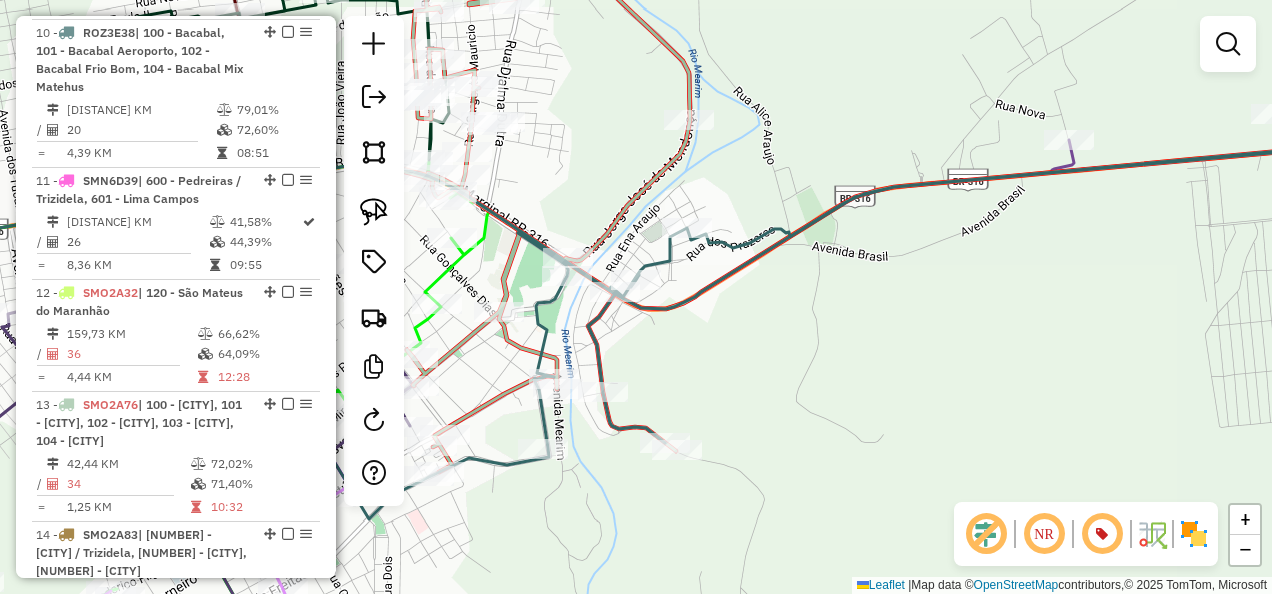 click 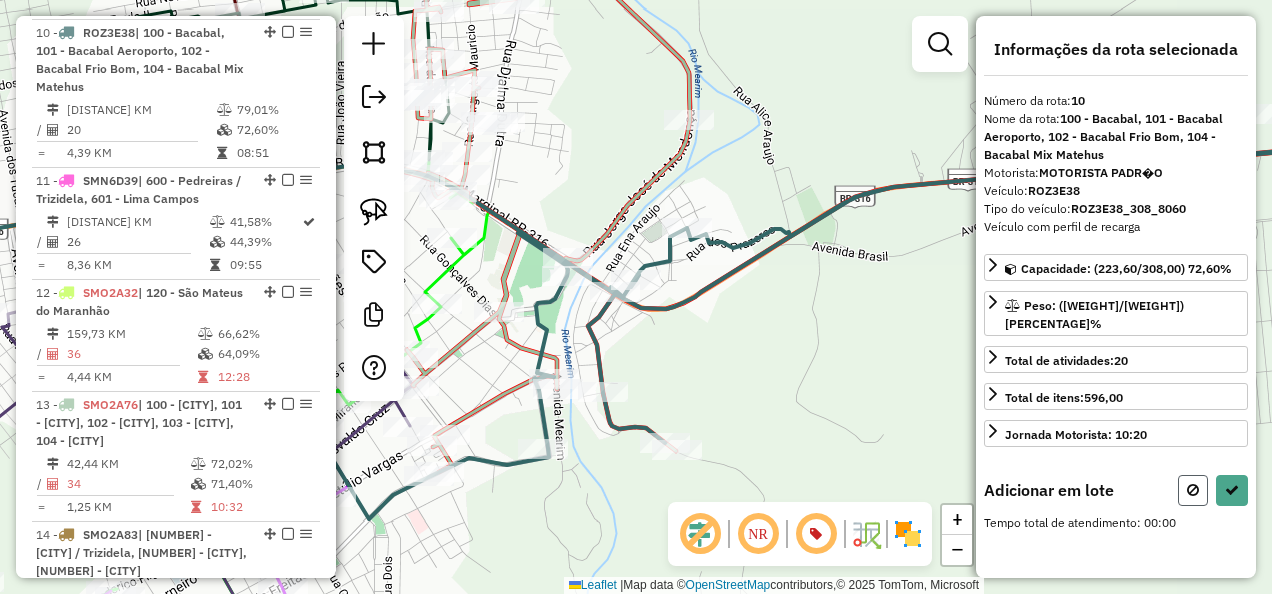 click at bounding box center [1193, 490] 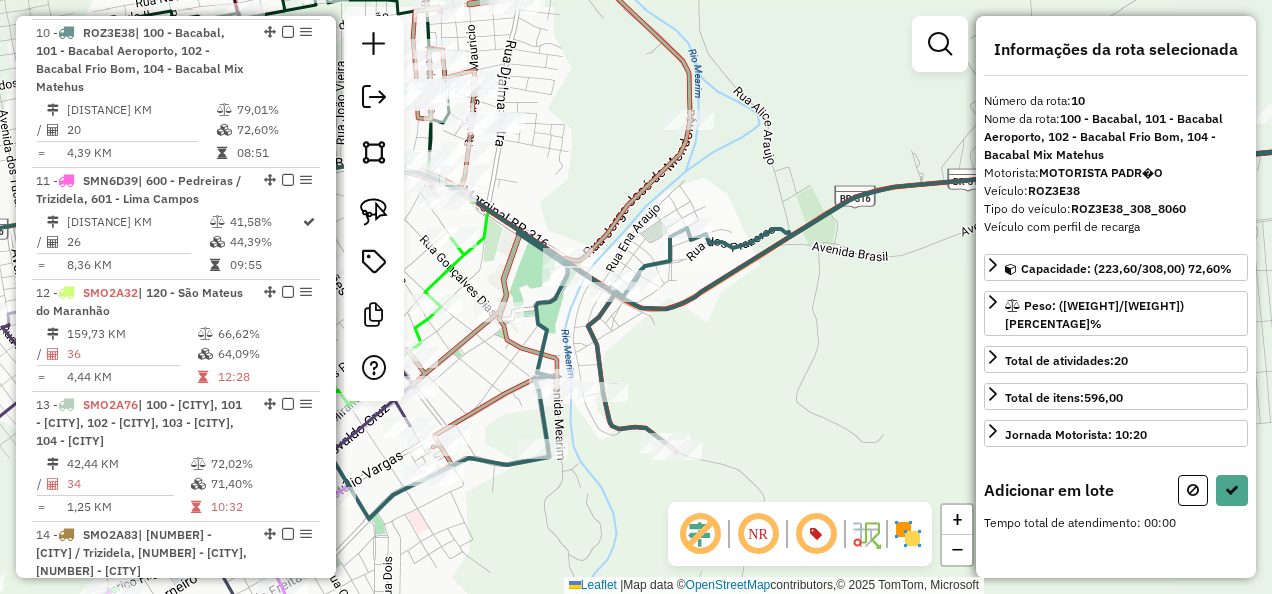 select on "**********" 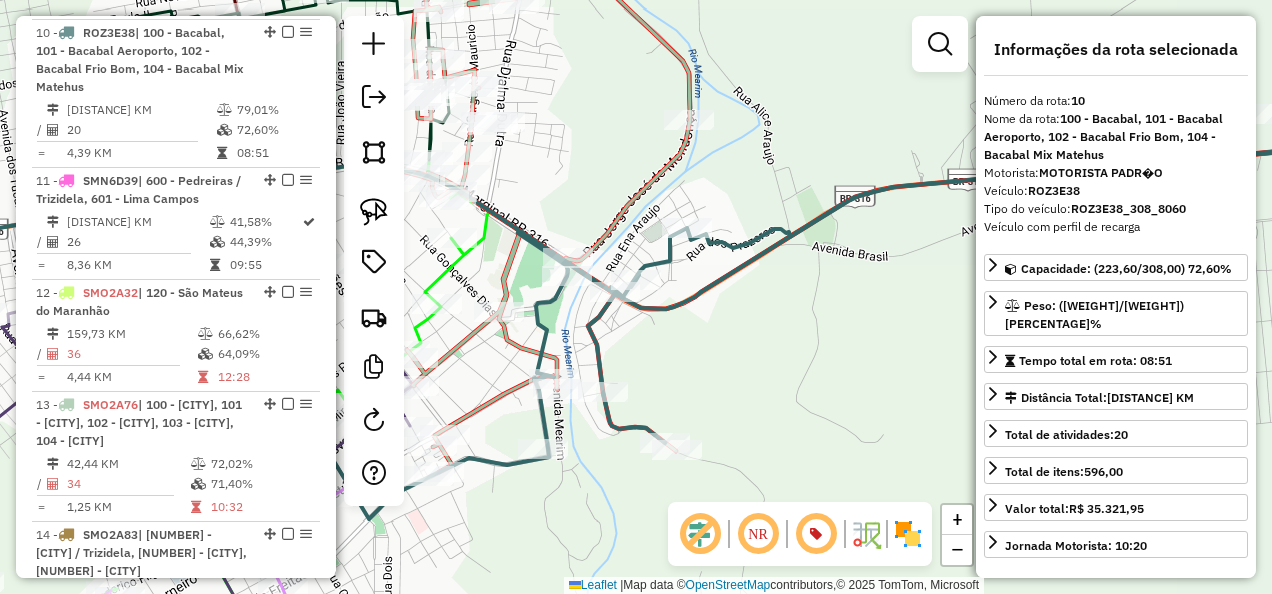 click on "Janela de atendimento Grade de atendimento Capacidade Transportadoras Veículos Cliente Pedidos  Rotas Selecione os dias de semana para filtrar as janelas de atendimento  Seg   Ter   Qua   Qui   Sex   Sáb   Dom  Informe o período da janela de atendimento: De: Até:  Filtrar exatamente a janela do cliente  Considerar janela de atendimento padrão  Selecione os dias de semana para filtrar as grades de atendimento  Seg   Ter   Qua   Qui   Sex   Sáb   Dom   Considerar clientes sem dia de atendimento cadastrado  Clientes fora do dia de atendimento selecionado Filtrar as atividades entre os valores definidos abaixo:  Peso mínimo:   Peso máximo:   Cubagem mínima:   Cubagem máxima:   De:   Até:  Filtrar as atividades entre o tempo de atendimento definido abaixo:  De:   Até:   Considerar capacidade total dos clientes não roteirizados Transportadora: Selecione um ou mais itens Tipo de veículo: Selecione um ou mais itens Veículo: Selecione um ou mais itens Motorista: Selecione um ou mais itens Nome: Rótulo:" 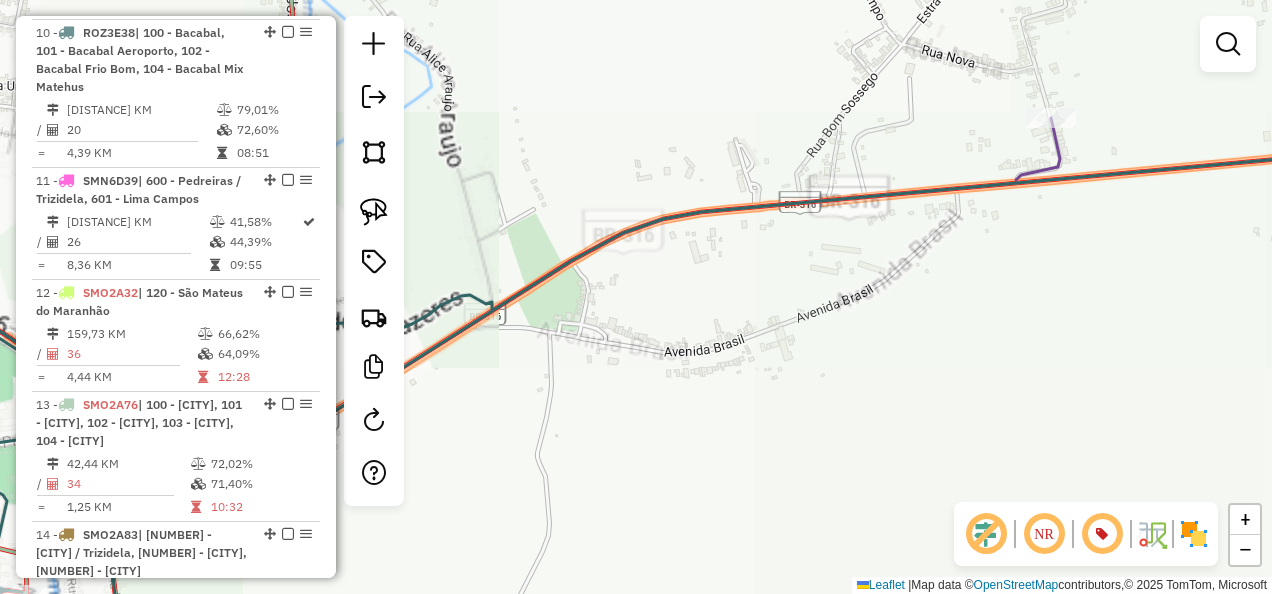 click 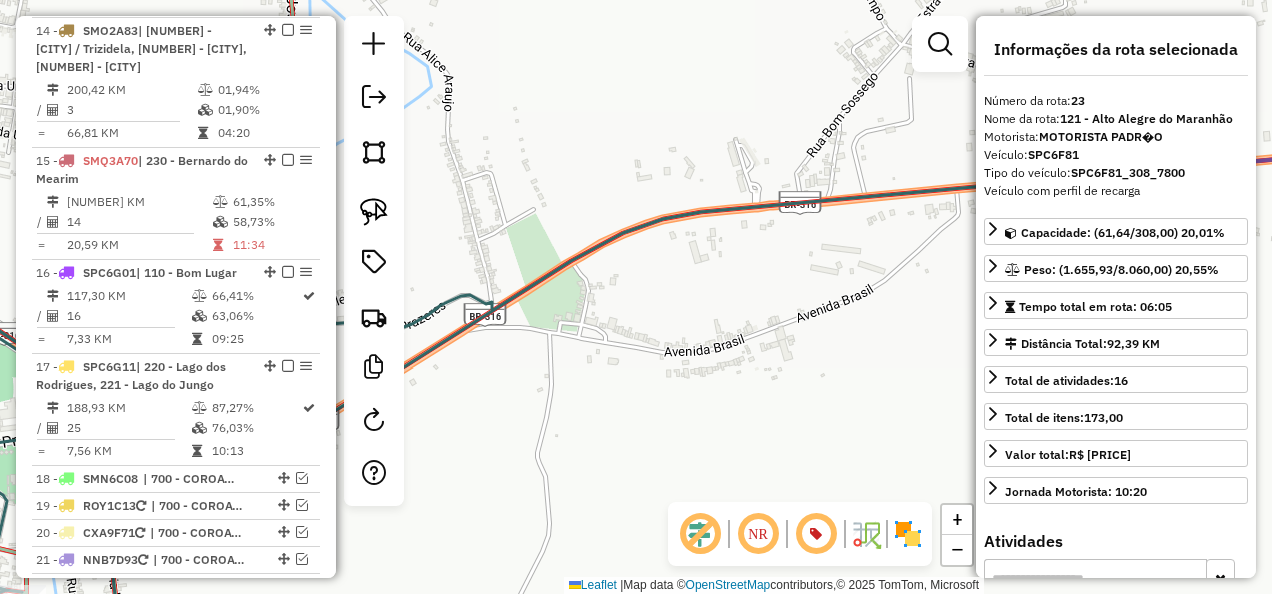 scroll, scrollTop: 2866, scrollLeft: 0, axis: vertical 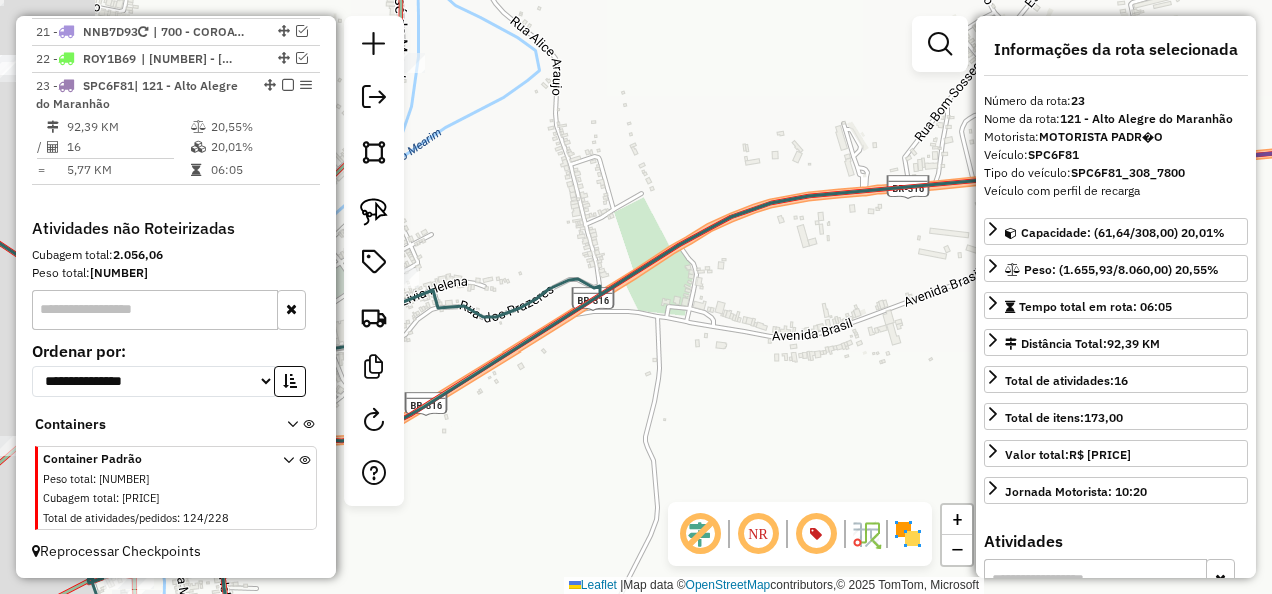 drag, startPoint x: 785, startPoint y: 378, endPoint x: 1052, endPoint y: 324, distance: 272.40594 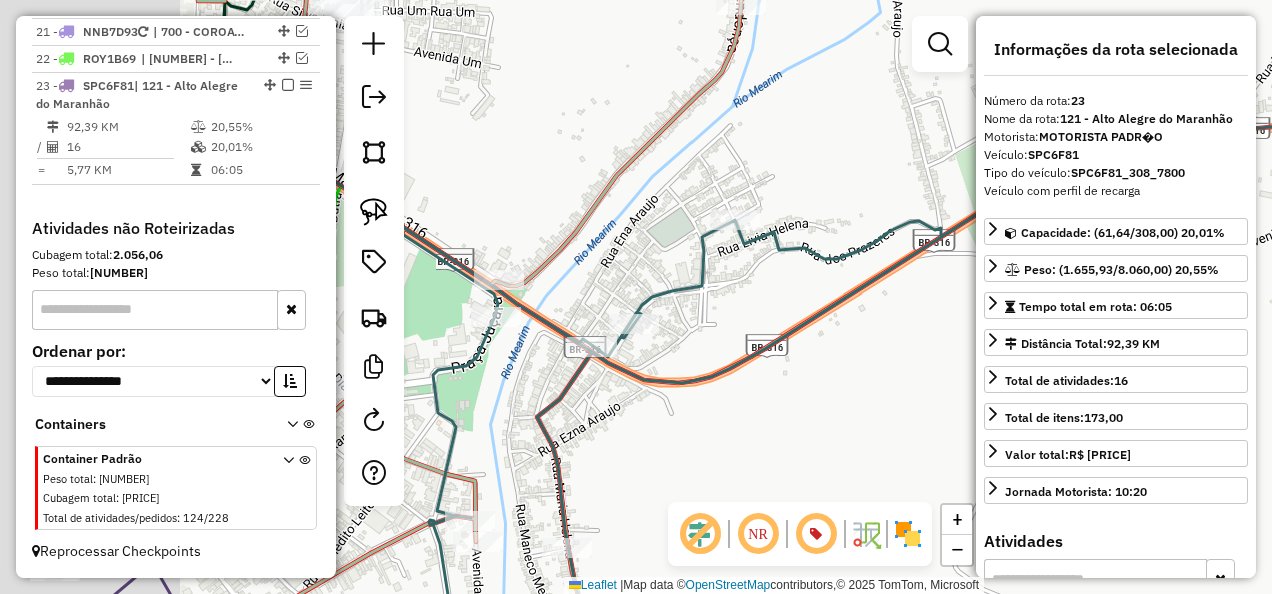 drag, startPoint x: 567, startPoint y: 355, endPoint x: 769, endPoint y: 334, distance: 203.08865 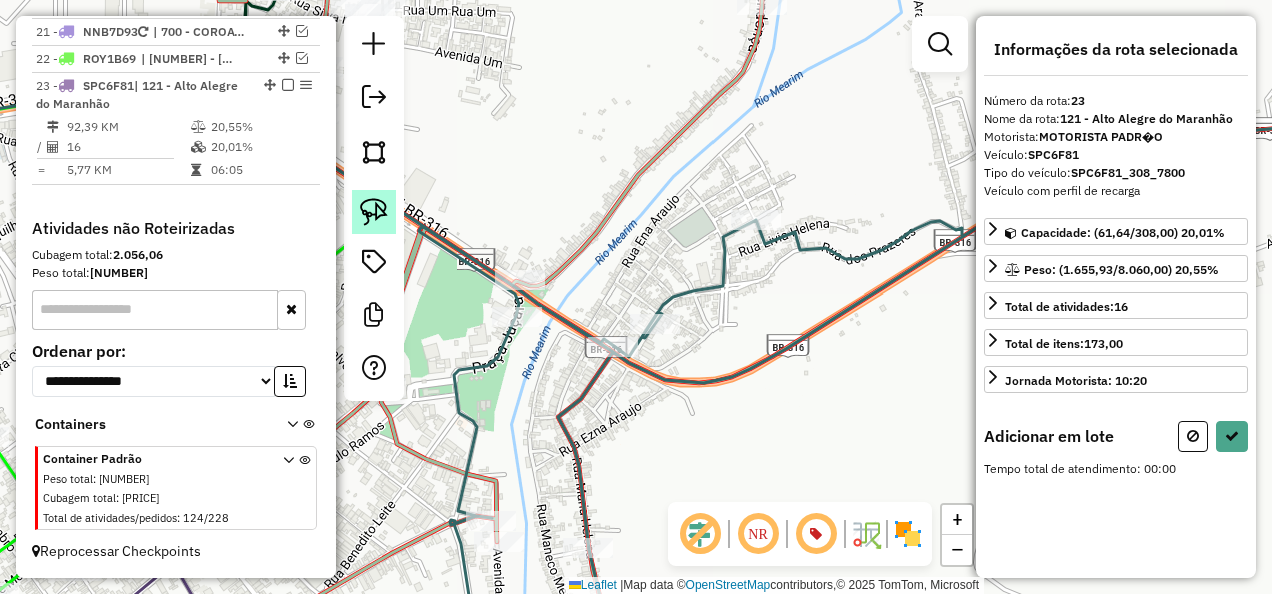 click 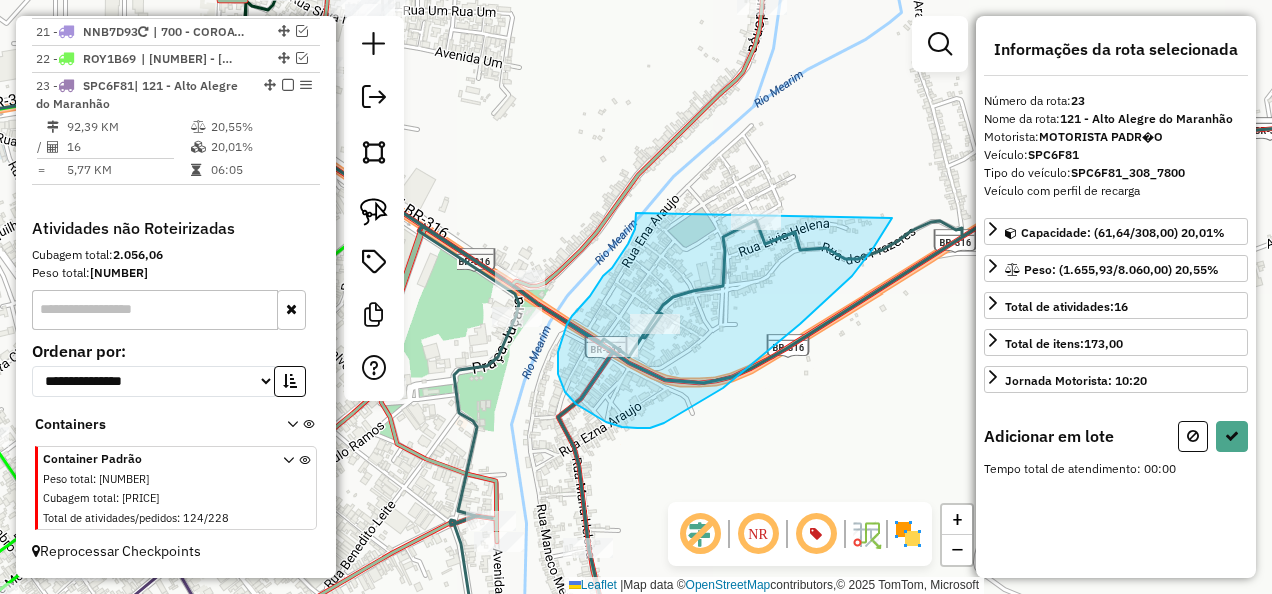 drag, startPoint x: 628, startPoint y: 244, endPoint x: 907, endPoint y: 172, distance: 288.1406 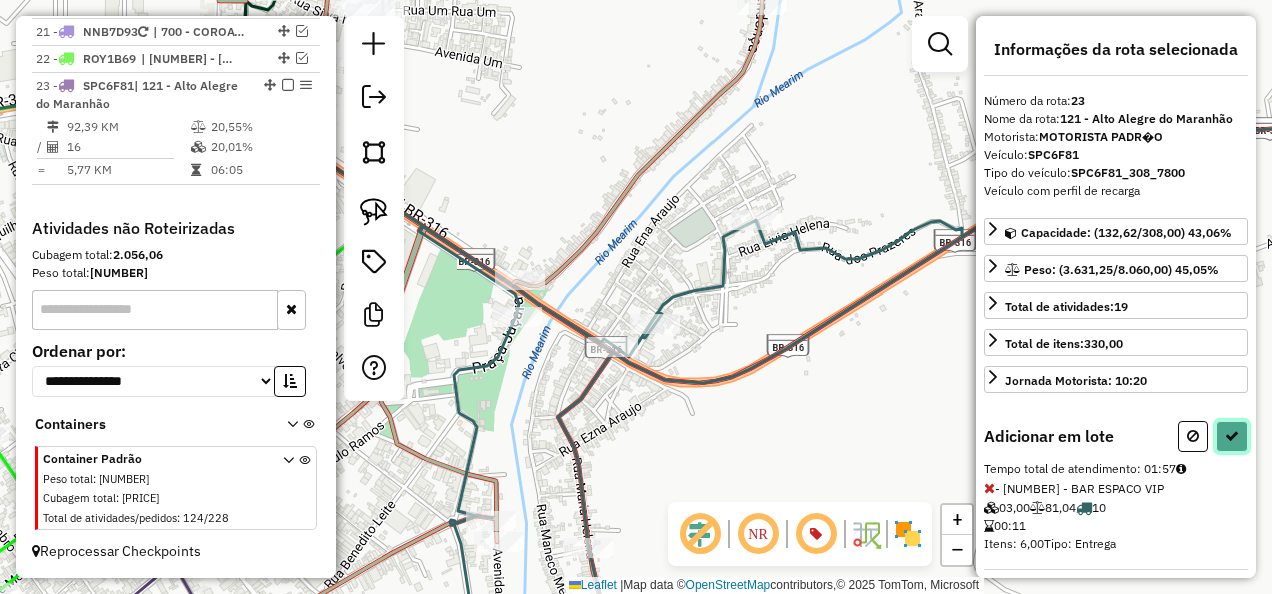 click at bounding box center [1232, 436] 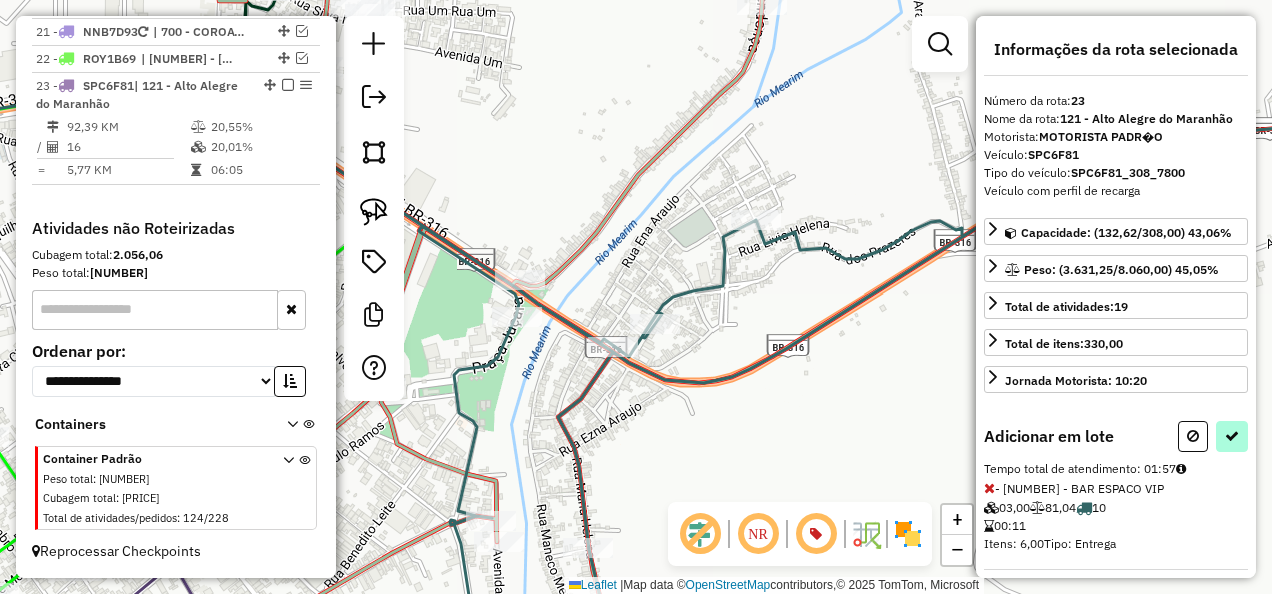 select on "**********" 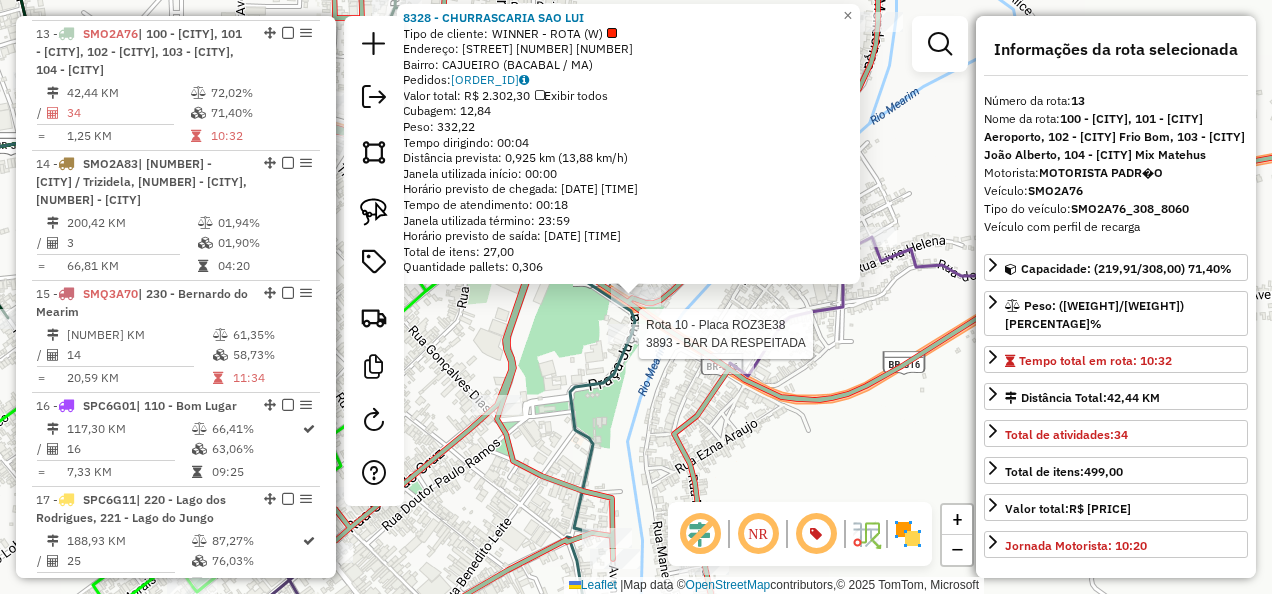 click 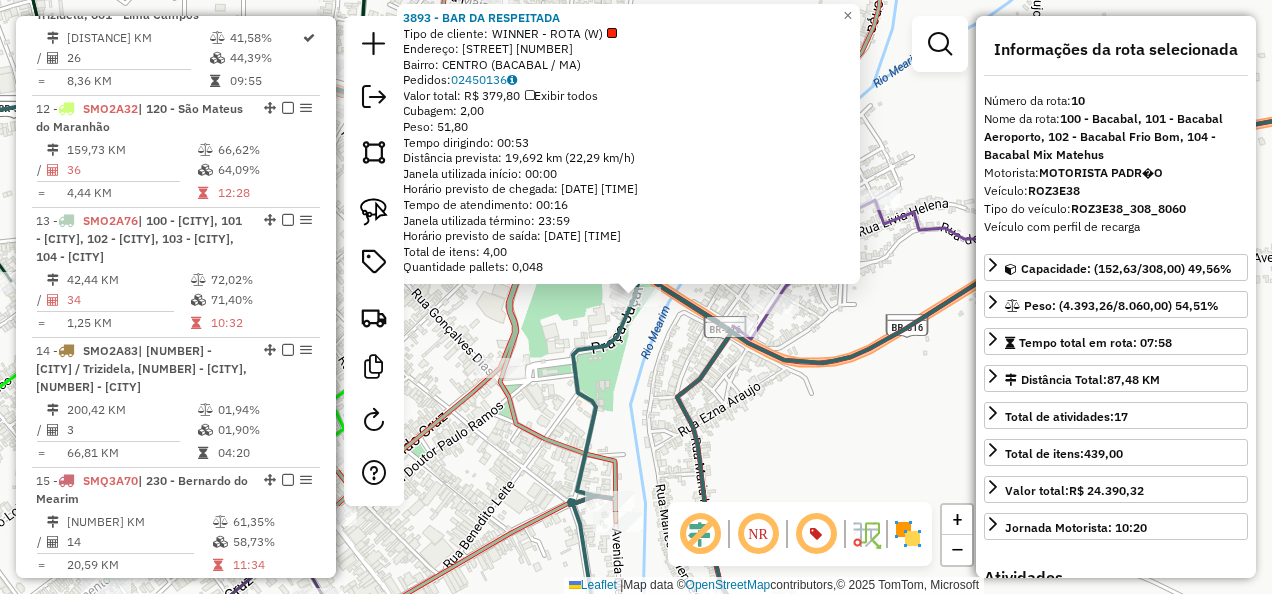 scroll, scrollTop: 1808, scrollLeft: 0, axis: vertical 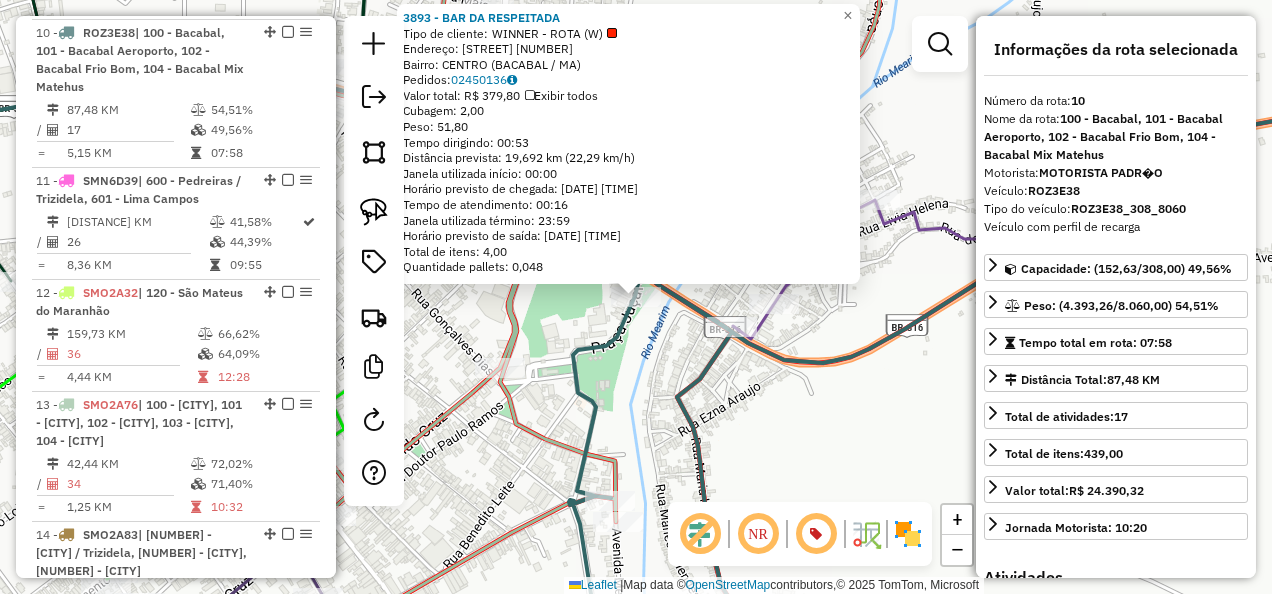 click on "3893 - BAR DA RESPEITADA  Tipo de cliente:   WINNER - ROTA (W)   Endereço:  JORGE JOSE MENDONCA SN   Bairro: CENTRO (BACABAL / MA)   Pedidos:  02450136   Valor total: R$ 379,80   Exibir todos   Cubagem: 2,00  Peso: 51,80  Tempo dirigindo: 00:53   Distância prevista: 19,692 km (22,29 km/h)   Janela utilizada início: 00:00   Horário previsto de chegada: 04/08/2025 14:04   Tempo de atendimento: 00:16   Janela utilizada término: 23:59   Horário previsto de saída: 04/08/2025 14:20   Total de itens: 4,00   Quantidade pallets: 0,048  × Janela de atendimento Grade de atendimento Capacidade Transportadoras Veículos Cliente Pedidos  Rotas Selecione os dias de semana para filtrar as janelas de atendimento  Seg   Ter   Qua   Qui   Sex   Sáb   Dom  Informe o período da janela de atendimento: De: Até:  Filtrar exatamente a janela do cliente  Considerar janela de atendimento padrão  Selecione os dias de semana para filtrar as grades de atendimento  Seg   Ter   Qua   Qui   Sex   Sáb   Dom   Peso mínimo:   De:" 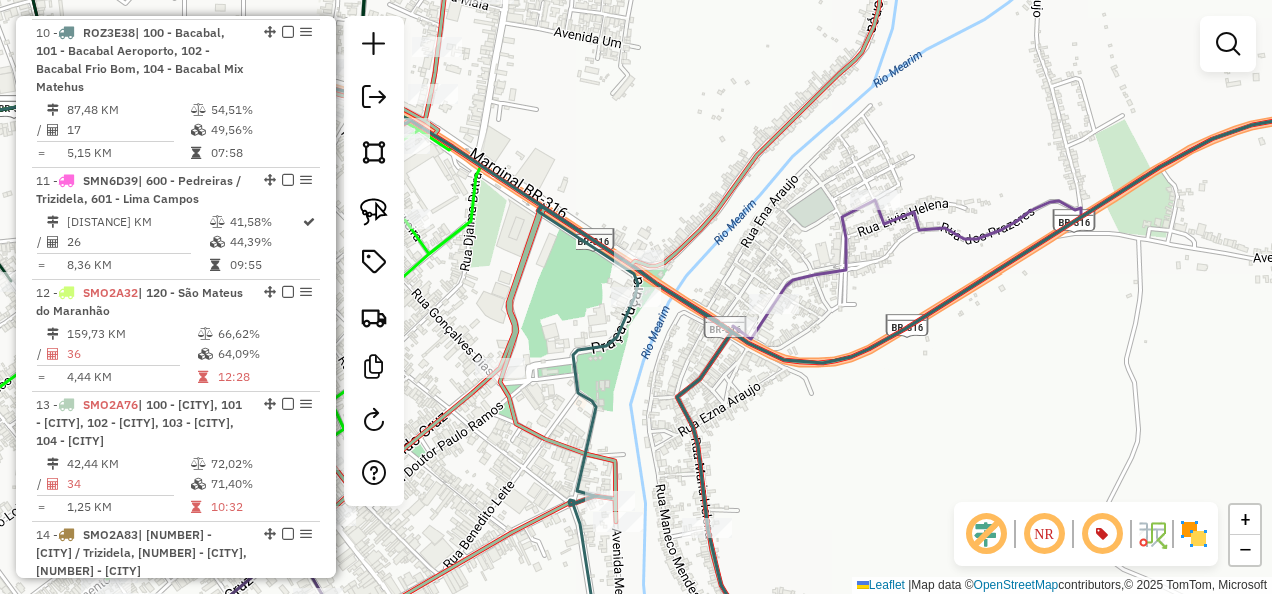 click 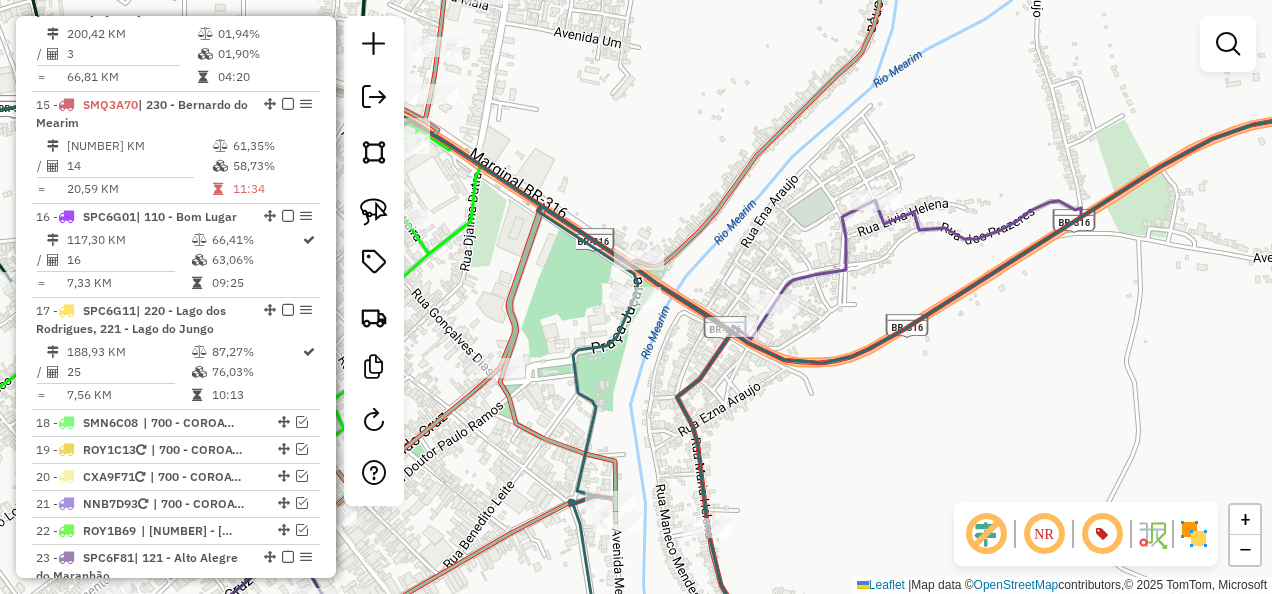 select on "**********" 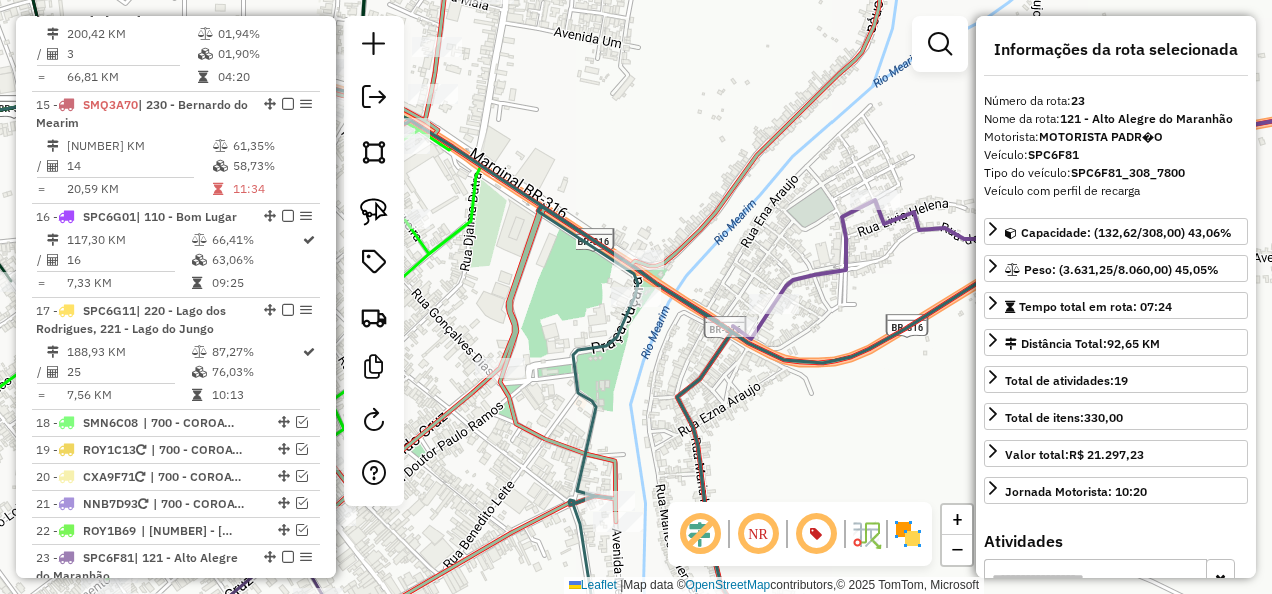 scroll, scrollTop: 2866, scrollLeft: 0, axis: vertical 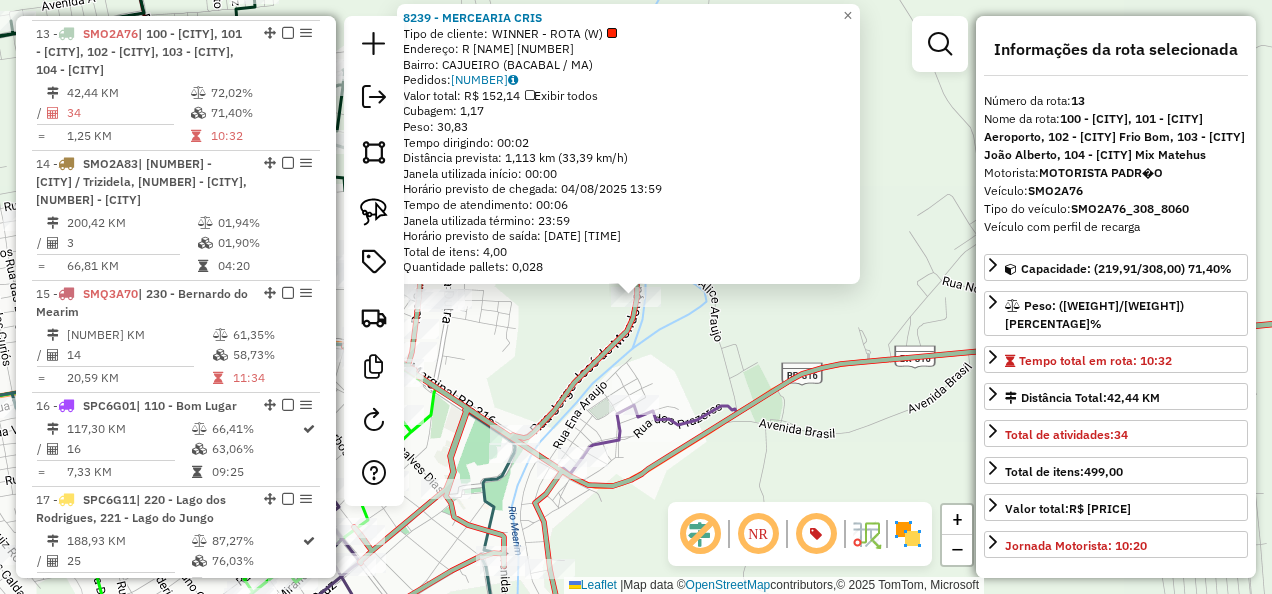 click on "8239 - MERCEARIA CRIS  Tipo de cliente:   WINNER - ROTA (W)   Endereço: R   JOSe DE MENDONcA              1933   Bairro: CAJUEIRO (BACABAL / MA)   Pedidos:  02450161   Valor total: R$ 152,14   Exibir todos   Cubagem: 1,17  Peso: 30,83  Tempo dirigindo: 00:02   Distância prevista: 1,113 km (33,39 km/h)   Janela utilizada início: 00:00   Horário previsto de chegada: 04/08/2025 13:59   Tempo de atendimento: 00:06   Janela utilizada término: 23:59   Horário previsto de saída: 04/08/2025 14:05   Total de itens: 4,00   Quantidade pallets: 0,028  × Janela de atendimento Grade de atendimento Capacidade Transportadoras Veículos Cliente Pedidos  Rotas Selecione os dias de semana para filtrar as janelas de atendimento  Seg   Ter   Qua   Qui   Sex   Sáb   Dom  Informe o período da janela de atendimento: De: Até:  Filtrar exatamente a janela do cliente  Considerar janela de atendimento padrão  Selecione os dias de semana para filtrar as grades de atendimento  Seg   Ter   Qua   Qui   Sex   Sáb   Dom   De:  +" 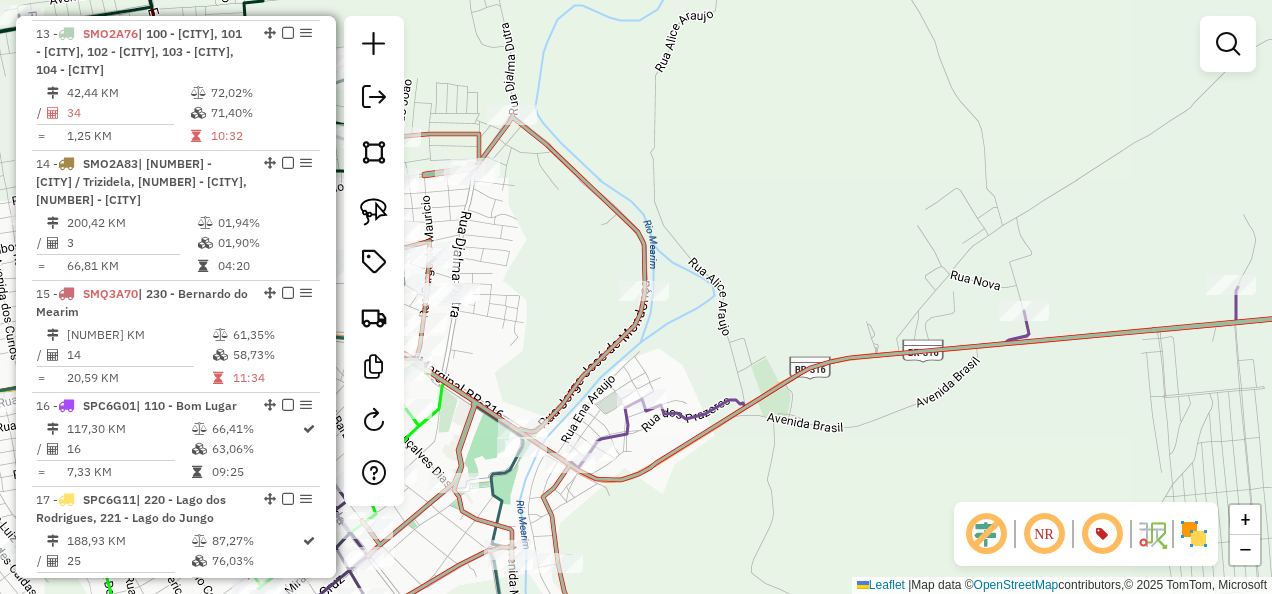 drag, startPoint x: 432, startPoint y: 412, endPoint x: 568, endPoint y: 330, distance: 158.80806 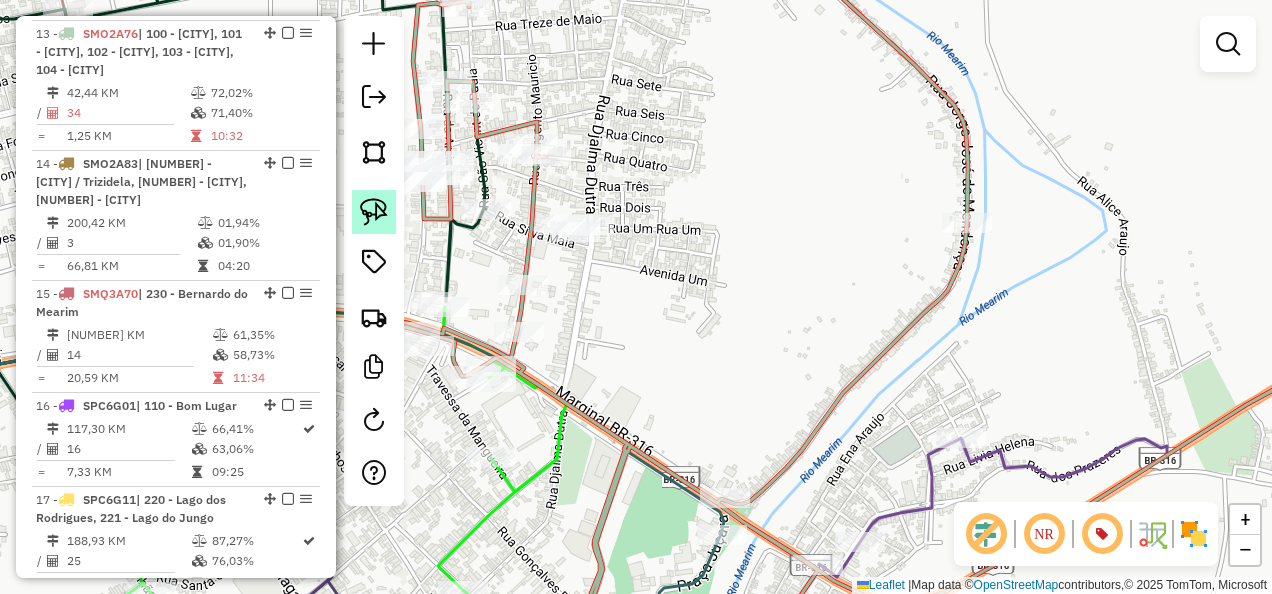 click 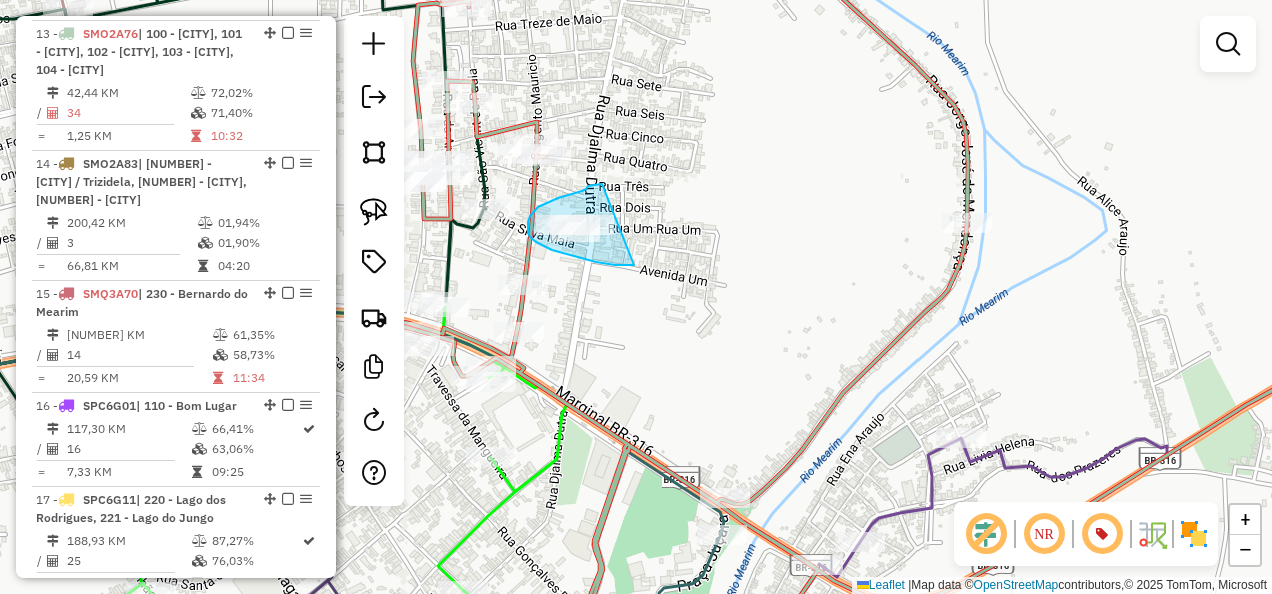 drag, startPoint x: 602, startPoint y: 184, endPoint x: 647, endPoint y: 265, distance: 92.660675 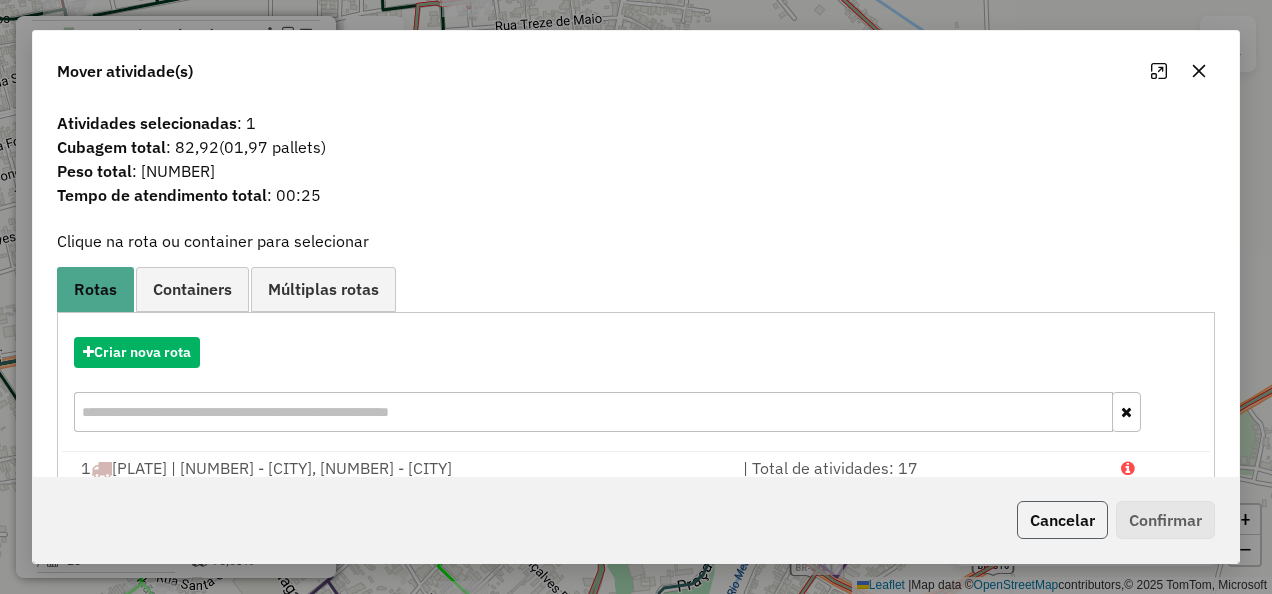 click on "Cancelar" 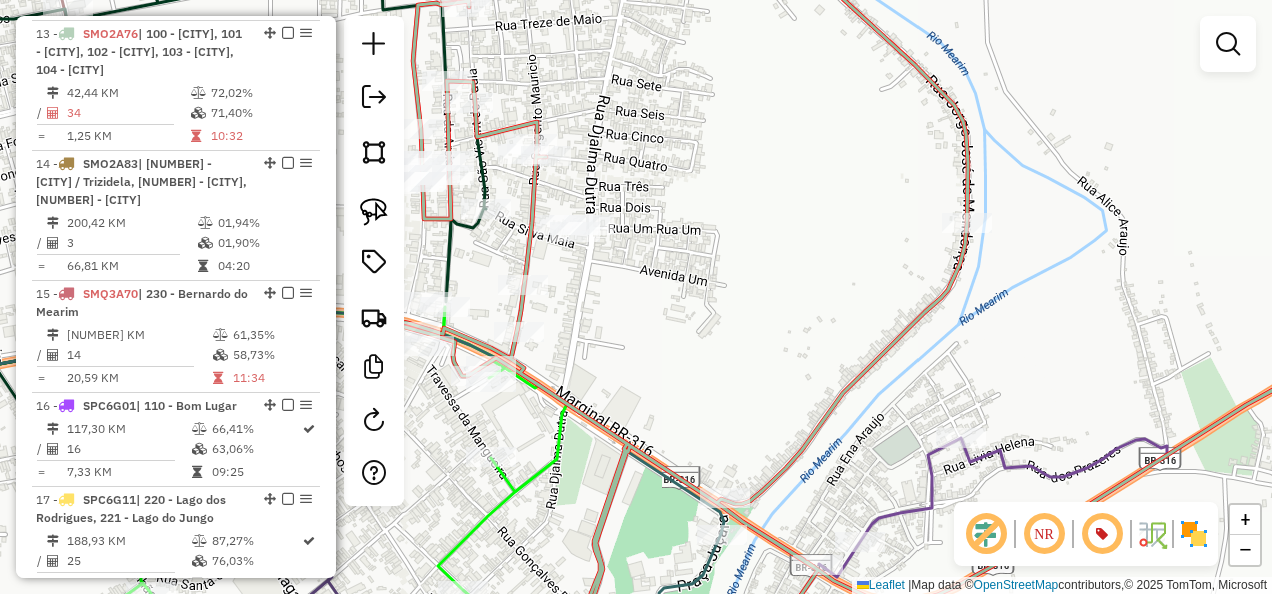 click on "Janela de atendimento Grade de atendimento Capacidade Transportadoras Veículos Cliente Pedidos  Rotas Selecione os dias de semana para filtrar as janelas de atendimento  Seg   Ter   Qua   Qui   Sex   Sáb   Dom  Informe o período da janela de atendimento: De: Até:  Filtrar exatamente a janela do cliente  Considerar janela de atendimento padrão  Selecione os dias de semana para filtrar as grades de atendimento  Seg   Ter   Qua   Qui   Sex   Sáb   Dom   Considerar clientes sem dia de atendimento cadastrado  Clientes fora do dia de atendimento selecionado Filtrar as atividades entre os valores definidos abaixo:  Peso mínimo:   Peso máximo:   Cubagem mínima:   Cubagem máxima:   De:   Até:  Filtrar as atividades entre o tempo de atendimento definido abaixo:  De:   Até:   Considerar capacidade total dos clientes não roteirizados Transportadora: Selecione um ou mais itens Tipo de veículo: Selecione um ou mais itens Veículo: Selecione um ou mais itens Motorista: Selecione um ou mais itens Nome: Rótulo:" 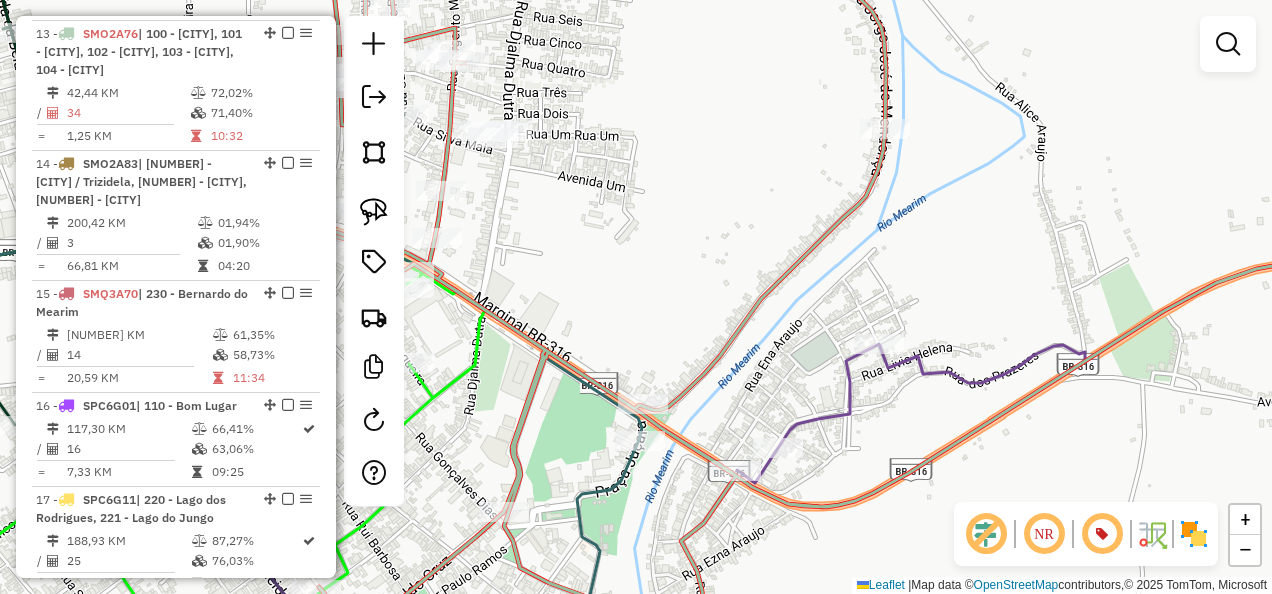 click 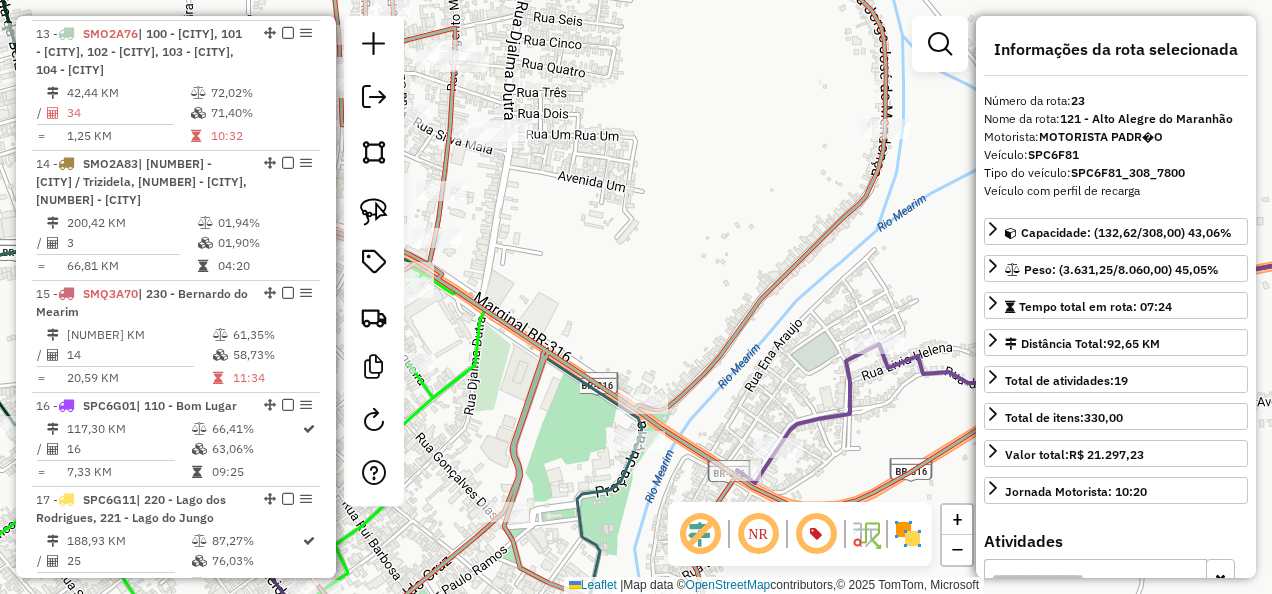 scroll, scrollTop: 2866, scrollLeft: 0, axis: vertical 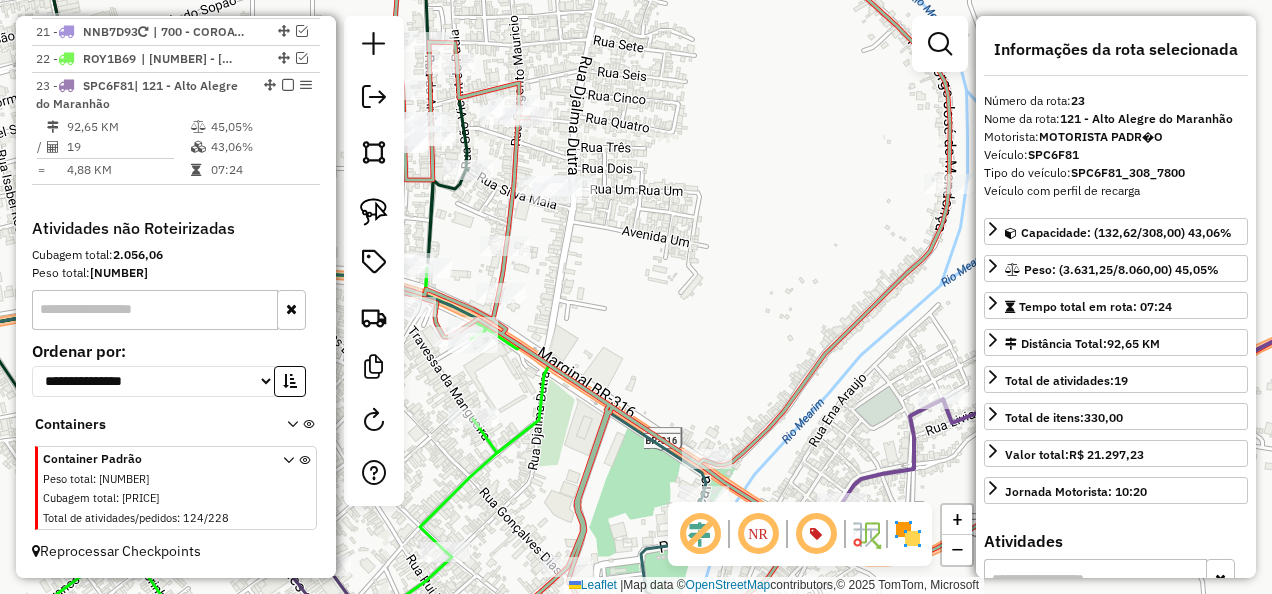 drag, startPoint x: 690, startPoint y: 333, endPoint x: 759, endPoint y: 433, distance: 121.49486 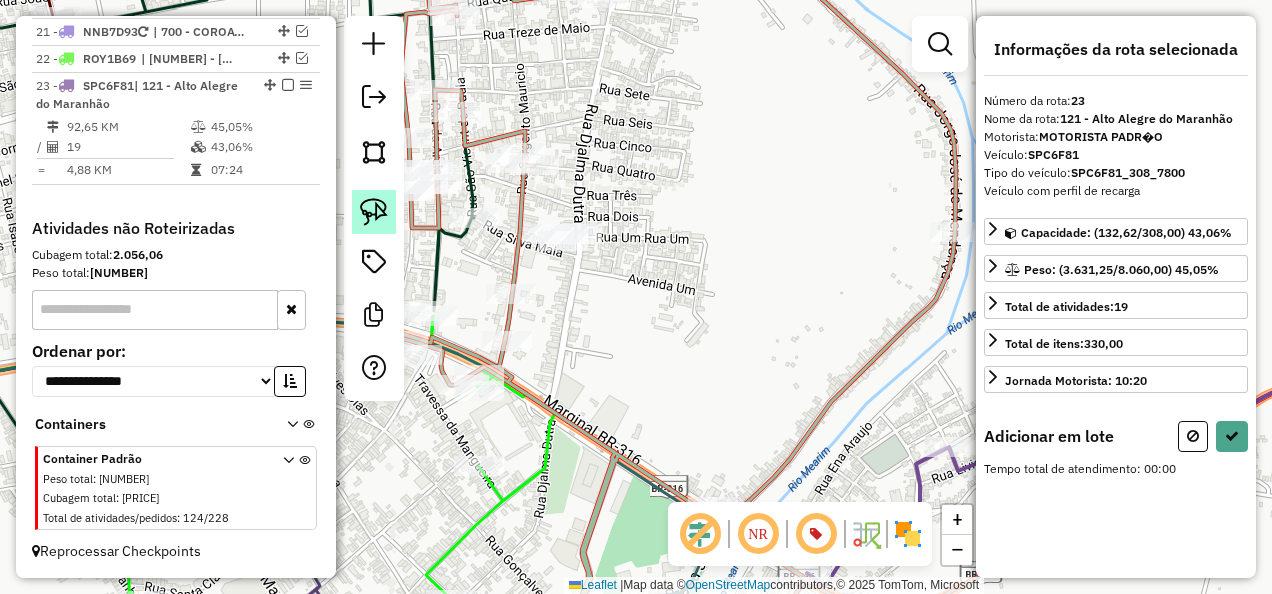 click 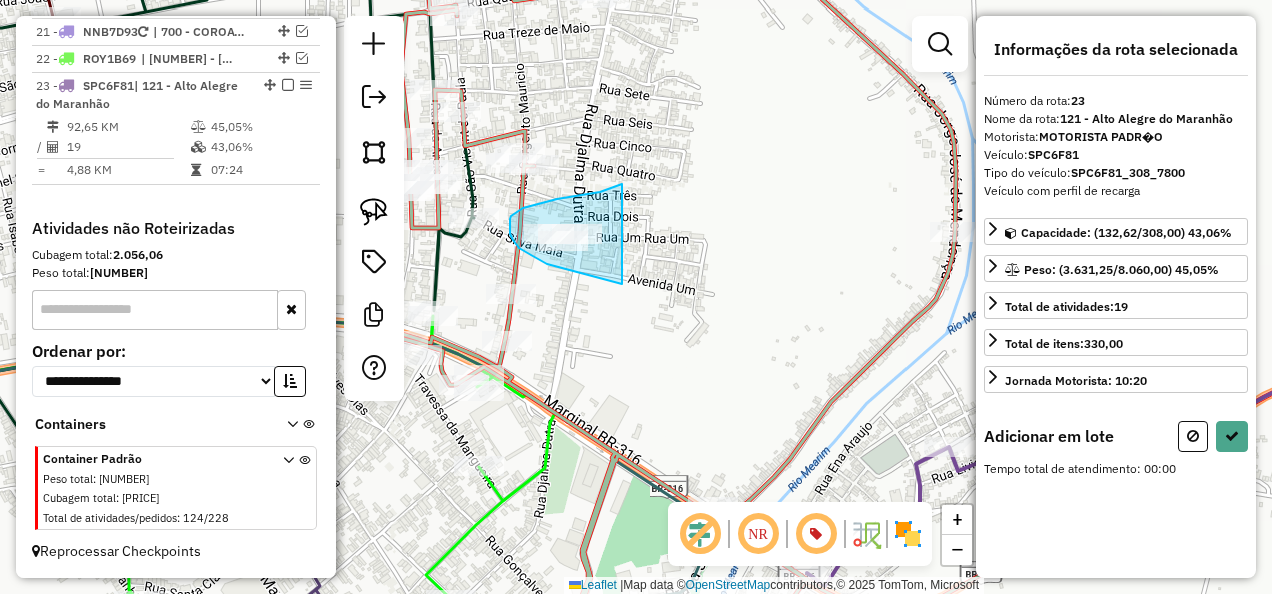drag, startPoint x: 622, startPoint y: 184, endPoint x: 622, endPoint y: 284, distance: 100 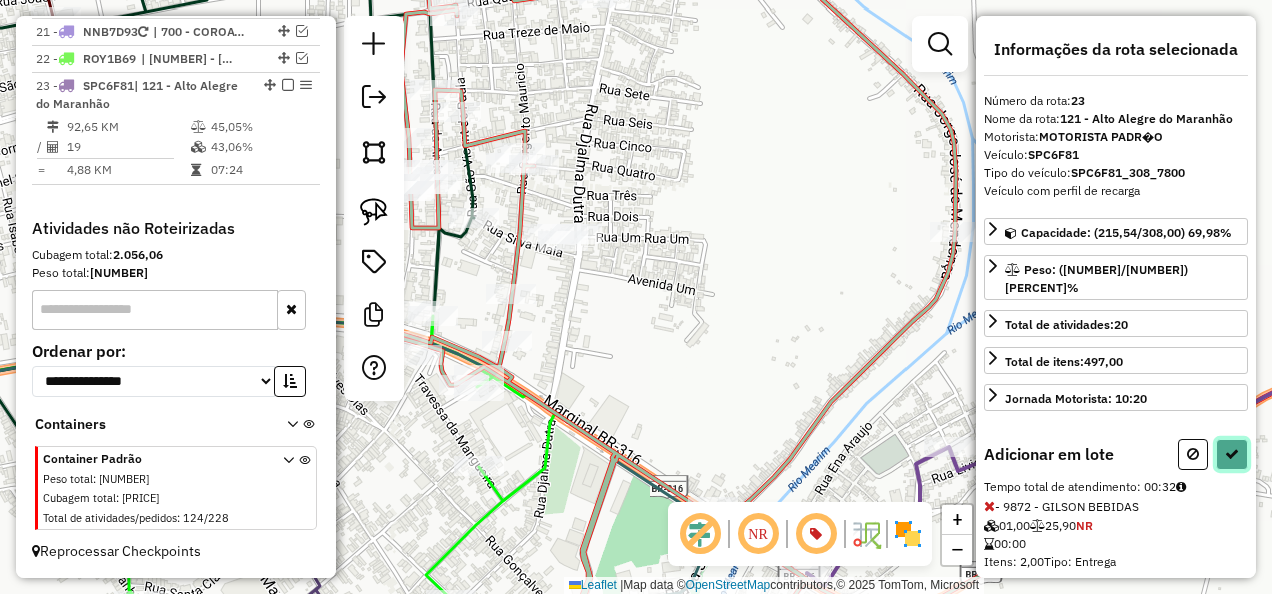 click at bounding box center [1232, 454] 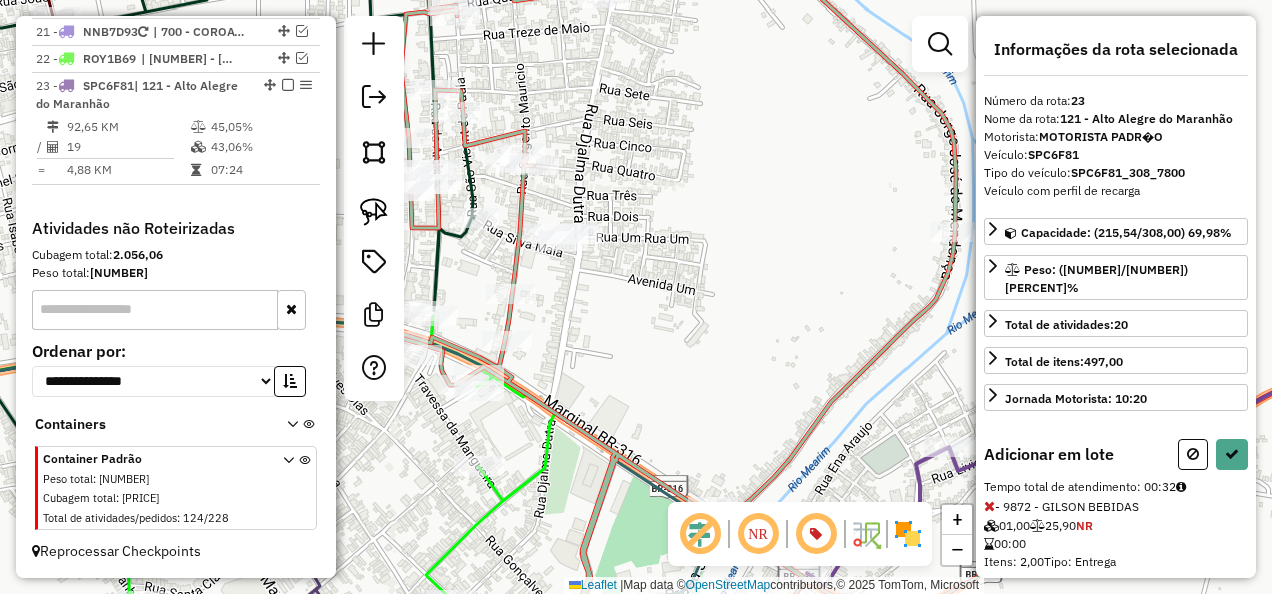 select on "**********" 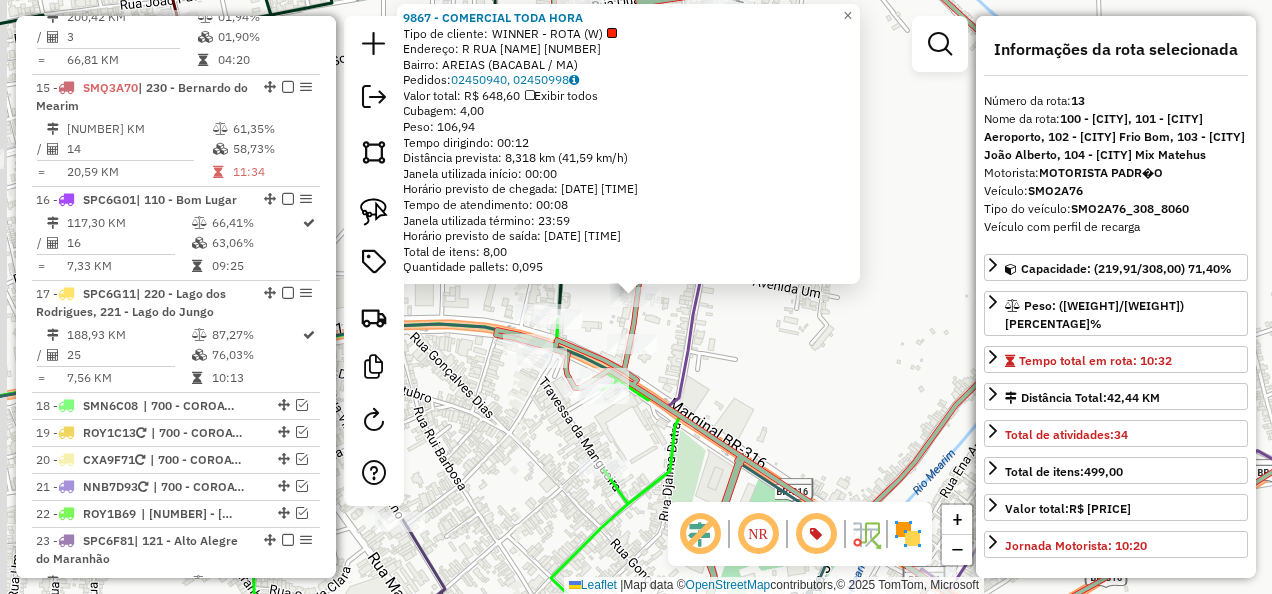 scroll, scrollTop: 2179, scrollLeft: 0, axis: vertical 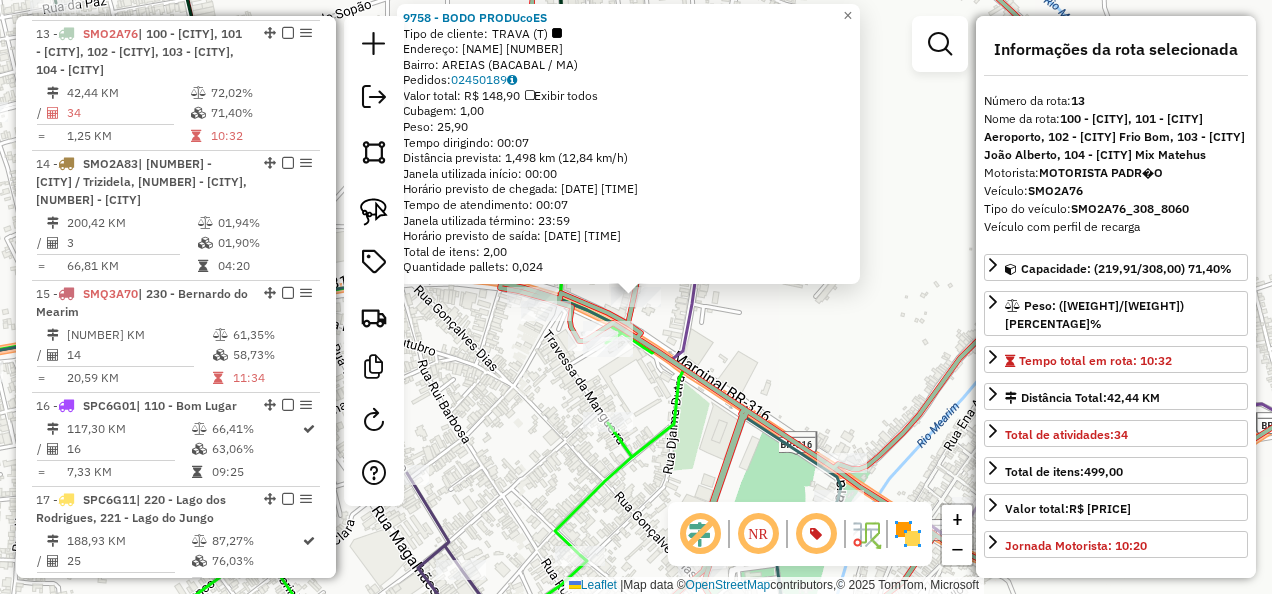click on "9758 - BODO PRODUcoES  Tipo de cliente:   TRAVA (T)   Endereço:  RUA SGTO MAURiCIO 16   Bairro: AREIAS (BACABAL / MA)   Pedidos:  02450189   Valor total: R$ 148,90   Exibir todos   Cubagem: 1,00  Peso: 25,90  Tempo dirigindo: 00:07   Distância prevista: 1,498 km (12,84 km/h)   Janela utilizada início: 00:00   Horário previsto de chegada: 04/08/2025 10:10   Tempo de atendimento: 00:07   Janela utilizada término: 23:59   Horário previsto de saída: 04/08/2025 10:17   Total de itens: 2,00   Quantidade pallets: 0,024  × Janela de atendimento Grade de atendimento Capacidade Transportadoras Veículos Cliente Pedidos  Rotas Selecione os dias de semana para filtrar as janelas de atendimento  Seg   Ter   Qua   Qui   Sex   Sáb   Dom  Informe o período da janela de atendimento: De: Até:  Filtrar exatamente a janela do cliente  Considerar janela de atendimento padrão  Selecione os dias de semana para filtrar as grades de atendimento  Seg   Ter   Qua   Qui   Sex   Sáb   Dom   Peso mínimo:   Peso máximo:  De:" 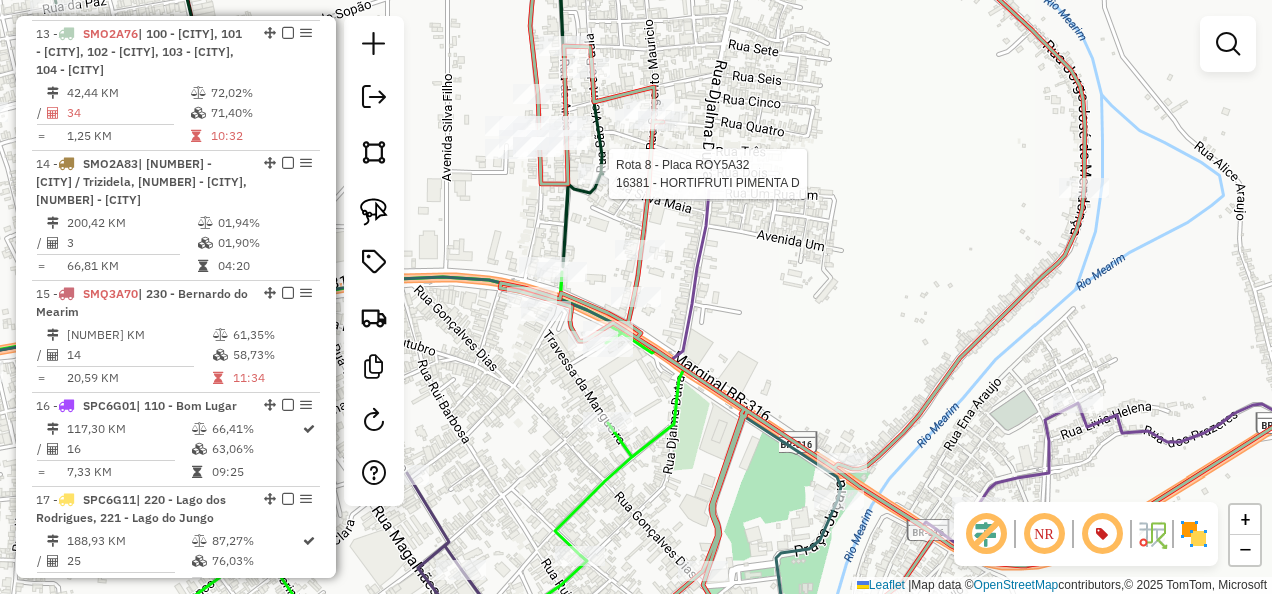 click 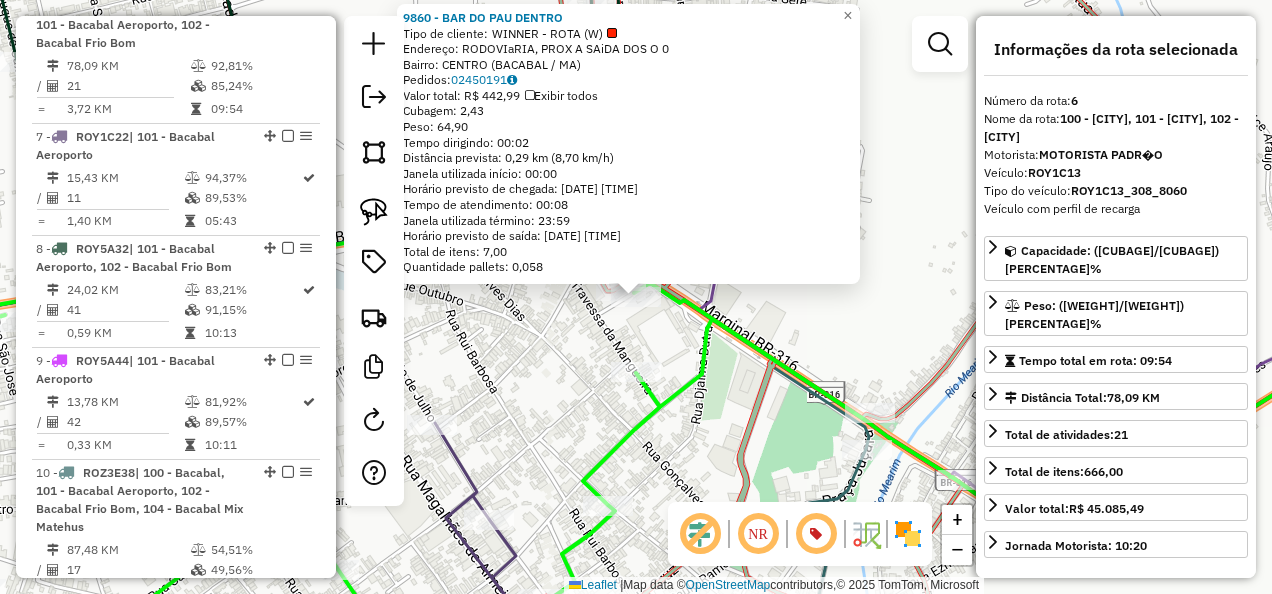 scroll, scrollTop: 1343, scrollLeft: 0, axis: vertical 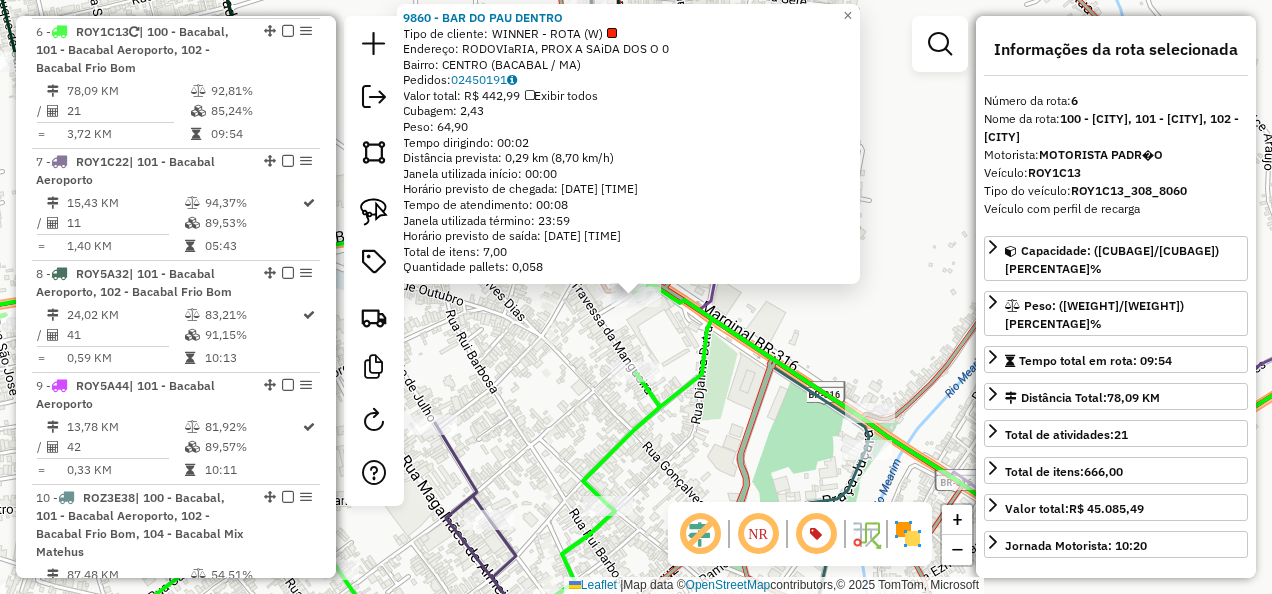 click on "9860 - BAR DO PAU DENTRO  Tipo de cliente:   WINNER - ROTA (W)   Endereço:  RODOVIaRIA, PROX A SAiDA DOS O 0   Bairro: CENTRO (BACABAL / MA)   Pedidos:  02450191   Valor total: R$ 442,99   Exibir todos   Cubagem: 2,43  Peso: 64,90  Tempo dirigindo: 00:02   Distância prevista: 0,29 km (8,70 km/h)   Janela utilizada início: 00:00   Horário previsto de chegada: 04/08/2025 10:26   Tempo de atendimento: 00:08   Janela utilizada término: 23:59   Horário previsto de saída: 04/08/2025 10:34   Total de itens: 7,00   Quantidade pallets: 0,058  × Janela de atendimento Grade de atendimento Capacidade Transportadoras Veículos Cliente Pedidos  Rotas Selecione os dias de semana para filtrar as janelas de atendimento  Seg   Ter   Qua   Qui   Sex   Sáb   Dom  Informe o período da janela de atendimento: De: Até:  Filtrar exatamente a janela do cliente  Considerar janela de atendimento padrão  Selecione os dias de semana para filtrar as grades de atendimento  Seg   Ter   Qua   Qui   Sex   Sáb   Dom   De:   Até:" 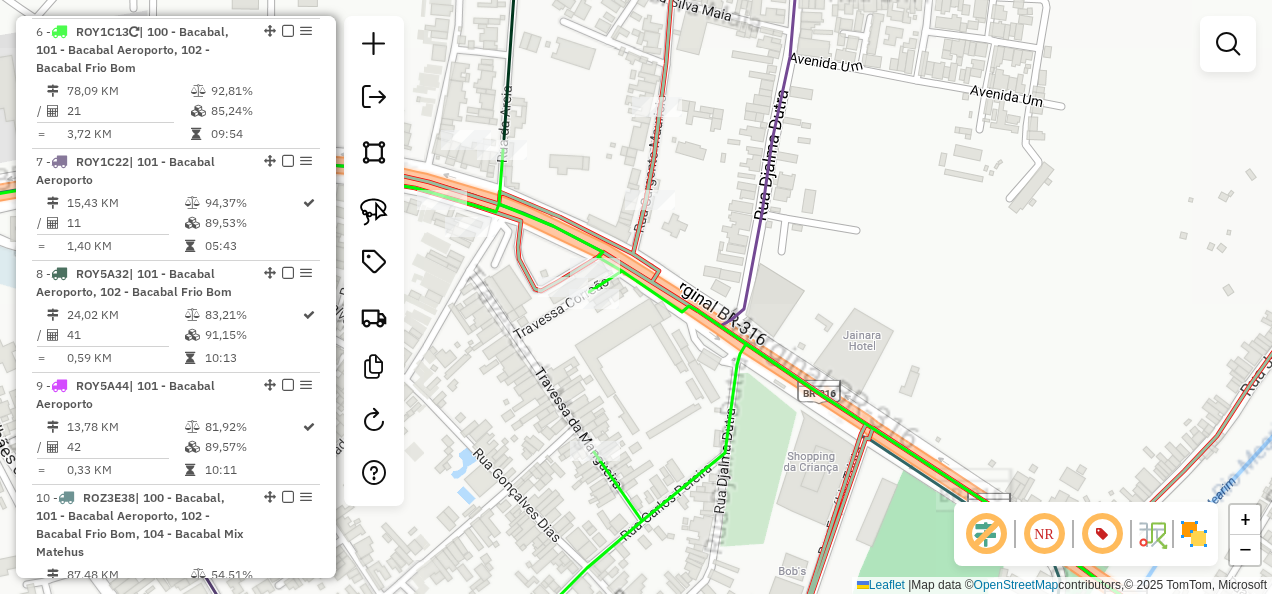 click 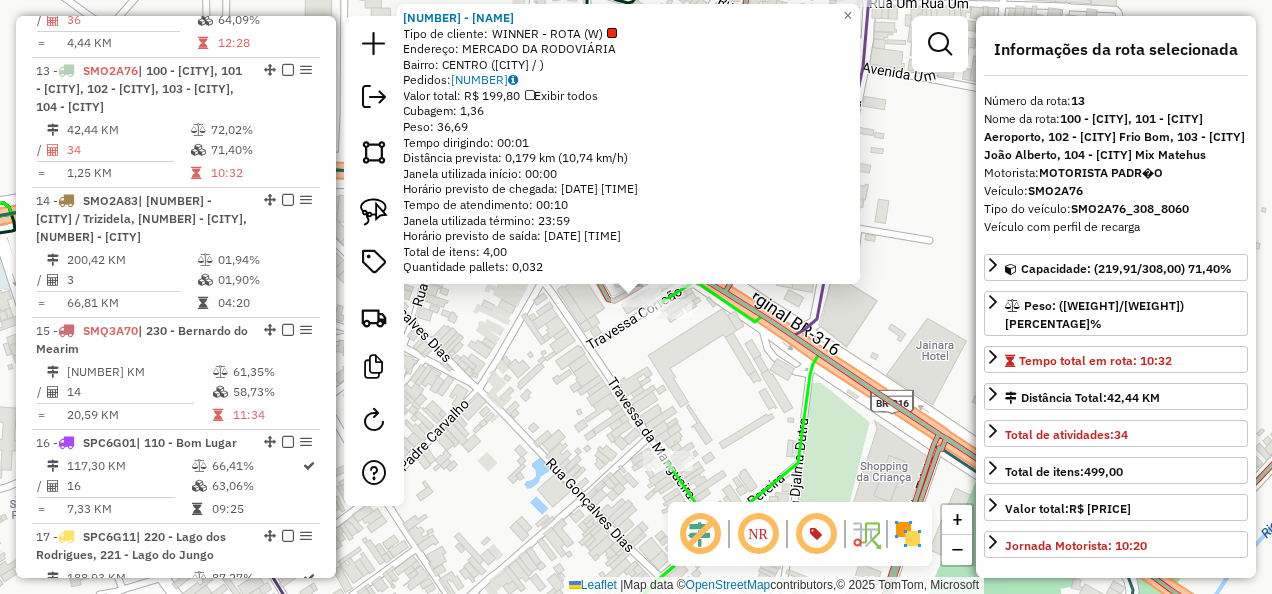 click on "Rota 13 - Placa SMO2A76  17384 - RESTAURANTE DA LINDALVA × 17384 - RESTAURANTE DA LINDALVA  Tipo de cliente:   WINNER - ROTA (W)   Endereço: MERCADO DA RODOVIÁRIA   Bairro: CENTRO (BACABAL / )   Pedidos:  02450446   Valor total: R$ 199,80   Exibir todos   Cubagem: 1,36  Peso: 36,69  Tempo dirigindo: 00:01   Distância prevista: 0,179 km (10,74 km/h)   Janela utilizada início: 00:00   Horário previsto de chegada: 04/08/2025 17:21   Tempo de atendimento: 00:10   Janela utilizada término: 23:59   Horário previsto de saída: 04/08/2025 17:31   Total de itens: 4,00   Quantidade pallets: 0,032  × Janela de atendimento Grade de atendimento Capacidade Transportadoras Veículos Cliente Pedidos  Rotas Selecione os dias de semana para filtrar as janelas de atendimento  Seg   Ter   Qua   Qui   Sex   Sáb   Dom  Informe o período da janela de atendimento: De: Até:  Filtrar exatamente a janela do cliente  Considerar janela de atendimento padrão  Selecione os dias de semana para filtrar as grades de atendimento +" 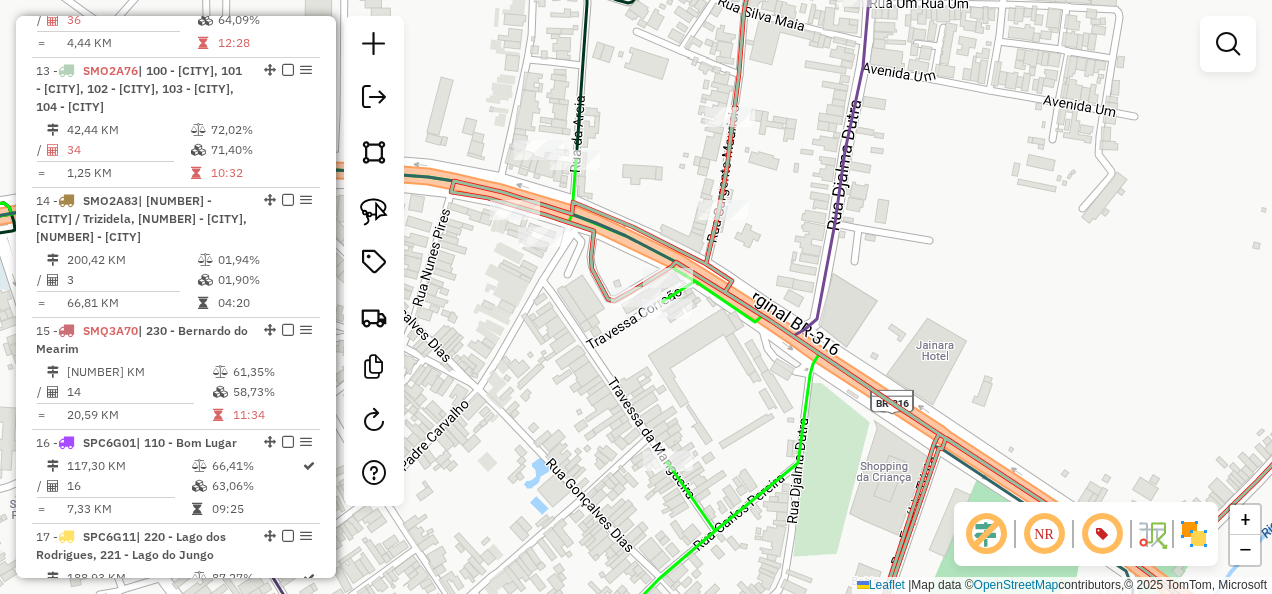 scroll, scrollTop: 2179, scrollLeft: 0, axis: vertical 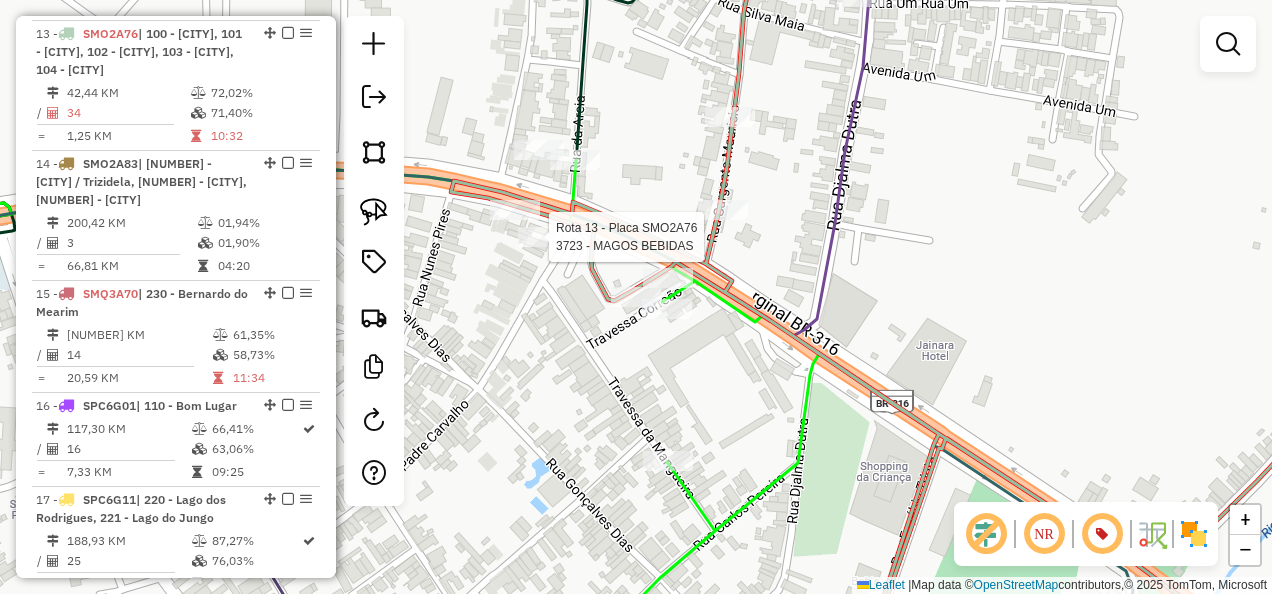 click 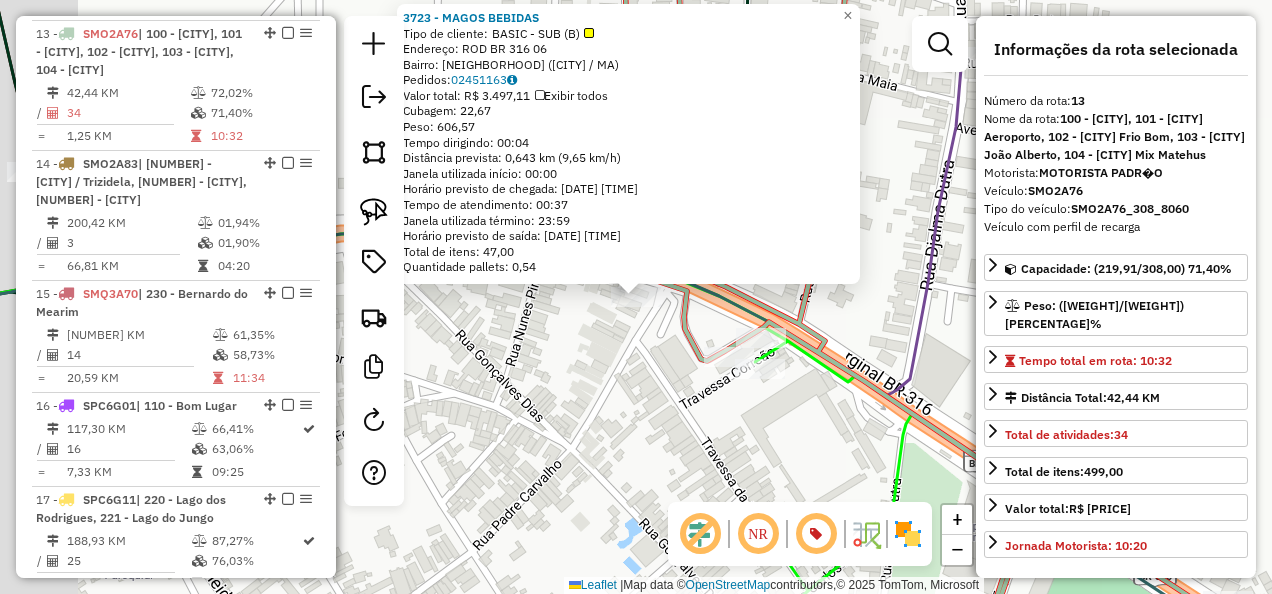 drag, startPoint x: 564, startPoint y: 327, endPoint x: 565, endPoint y: 310, distance: 17.029387 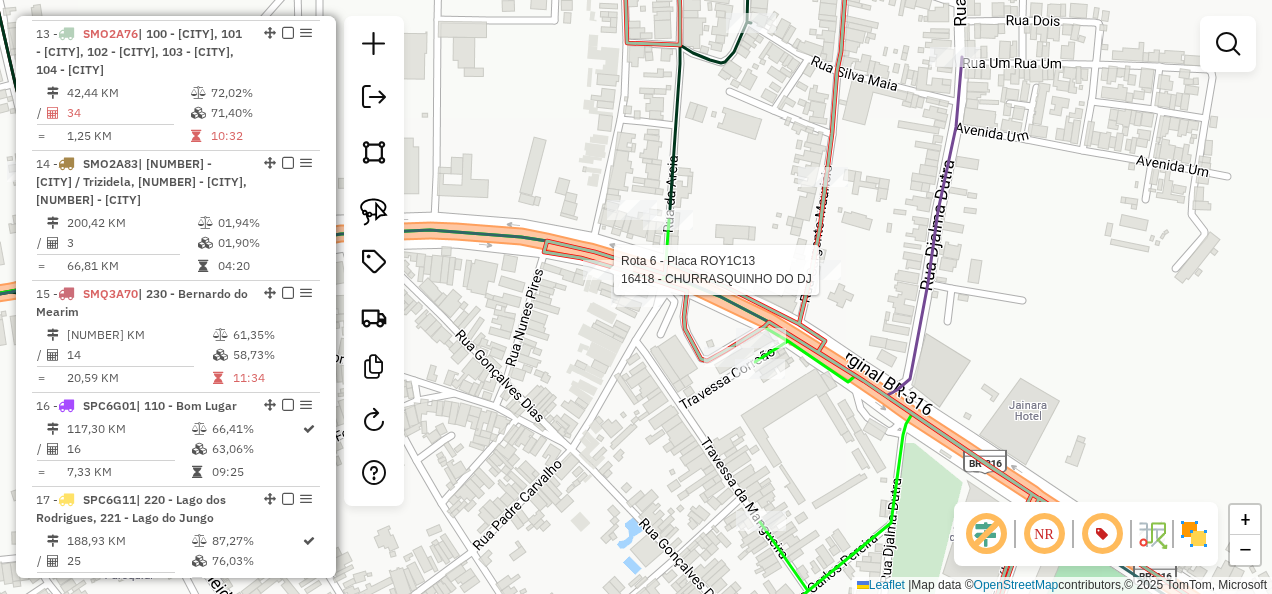 select on "**********" 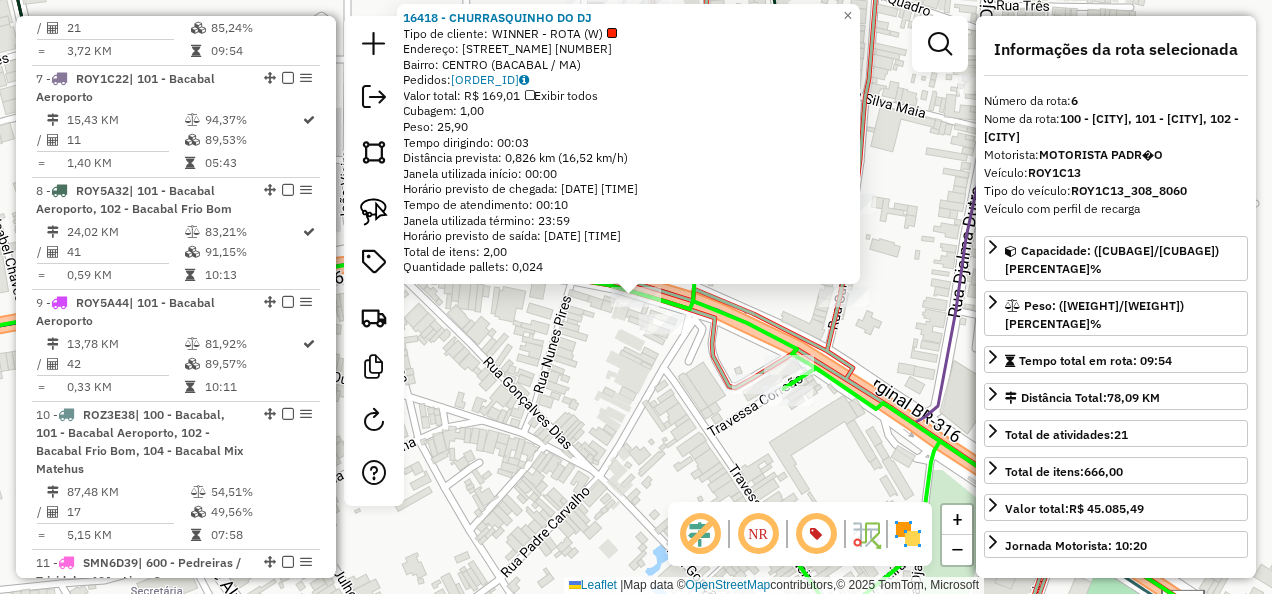 click on "16418 - CHURRASQUINHO DO DJ  Tipo de cliente:   WINNER - ROTA (W)   Endereço:  Rua Djalma Dutra 14   Bairro: CENTRO (BACABAL / MA)   Pedidos:  02450268   Valor total: R$ 169,01   Exibir todos   Cubagem: 1,00  Peso: 25,90  Tempo dirigindo: 00:03   Distância prevista: 0,826 km (16,52 km/h)   Janela utilizada início: 00:00   Horário previsto de chegada: 04/08/2025 10:05   Tempo de atendimento: 00:10   Janela utilizada término: 23:59   Horário previsto de saída: 04/08/2025 10:15   Total de itens: 2,00   Quantidade pallets: 0,024  × Janela de atendimento Grade de atendimento Capacidade Transportadoras Veículos Cliente Pedidos  Rotas Selecione os dias de semana para filtrar as janelas de atendimento  Seg   Ter   Qua   Qui   Sex   Sáb   Dom  Informe o período da janela de atendimento: De: Até:  Filtrar exatamente a janela do cliente  Considerar janela de atendimento padrão  Selecione os dias de semana para filtrar as grades de atendimento  Seg   Ter   Qua   Qui   Sex   Sáb   Dom   Peso mínimo:   De:" 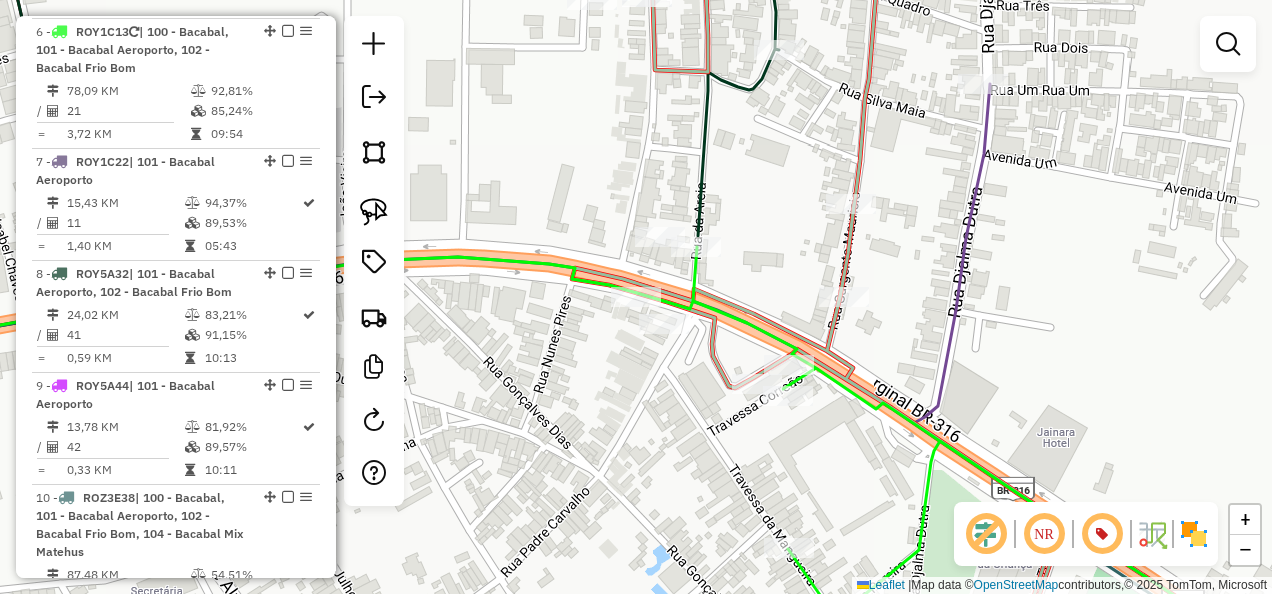 click 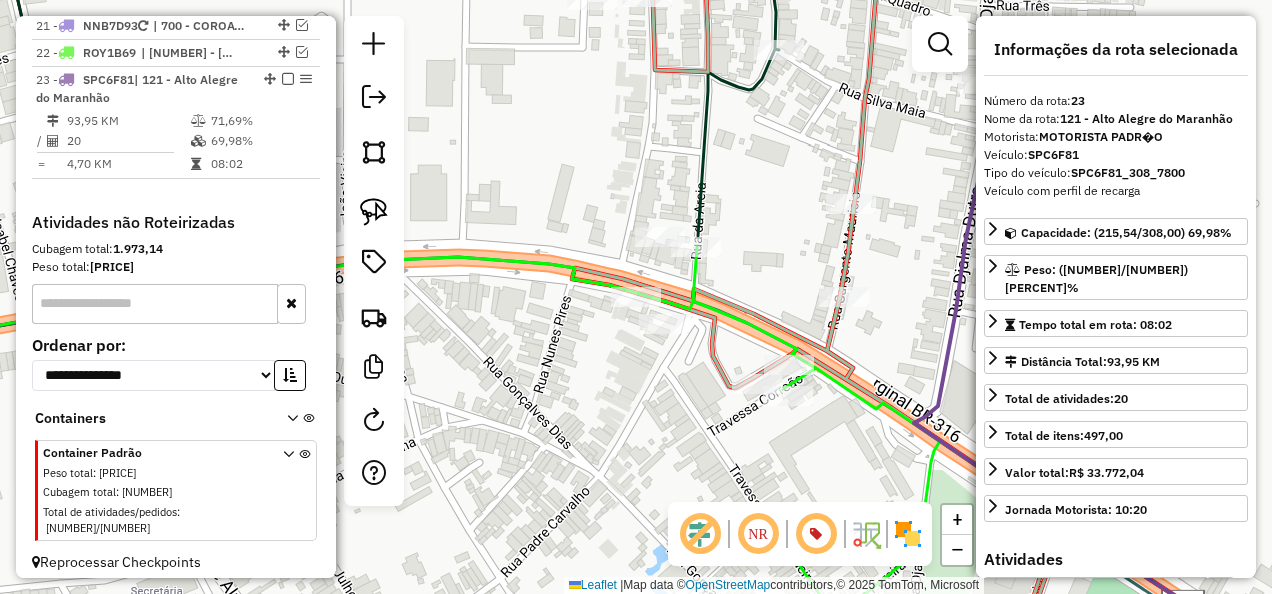 scroll, scrollTop: 2866, scrollLeft: 0, axis: vertical 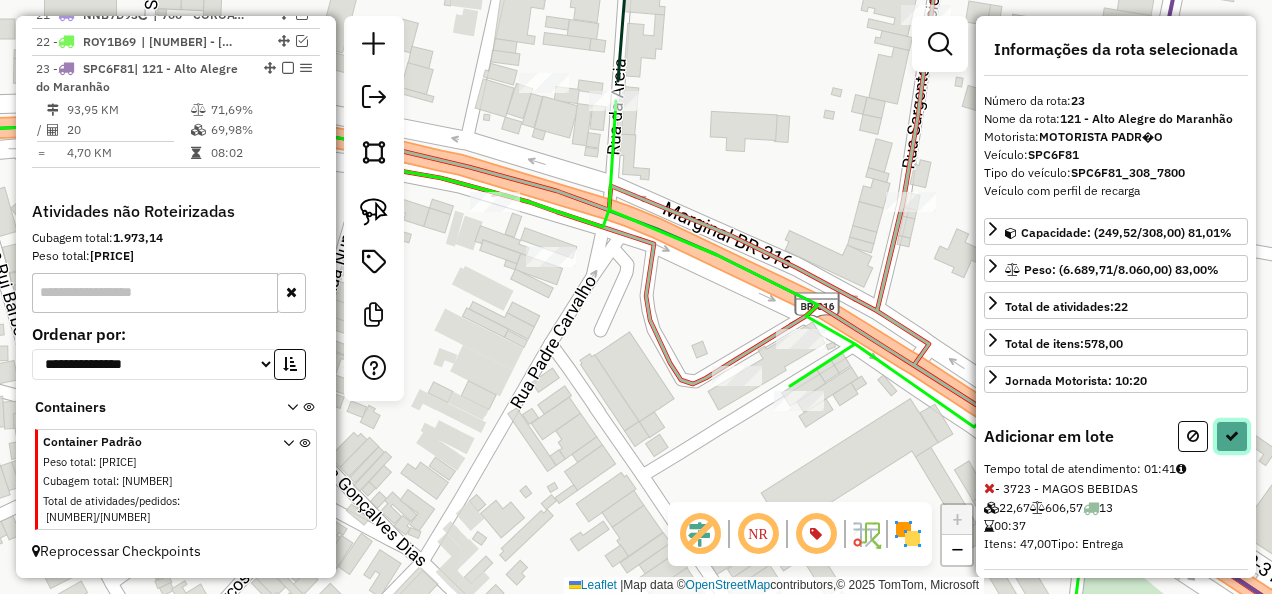 click at bounding box center [1232, 436] 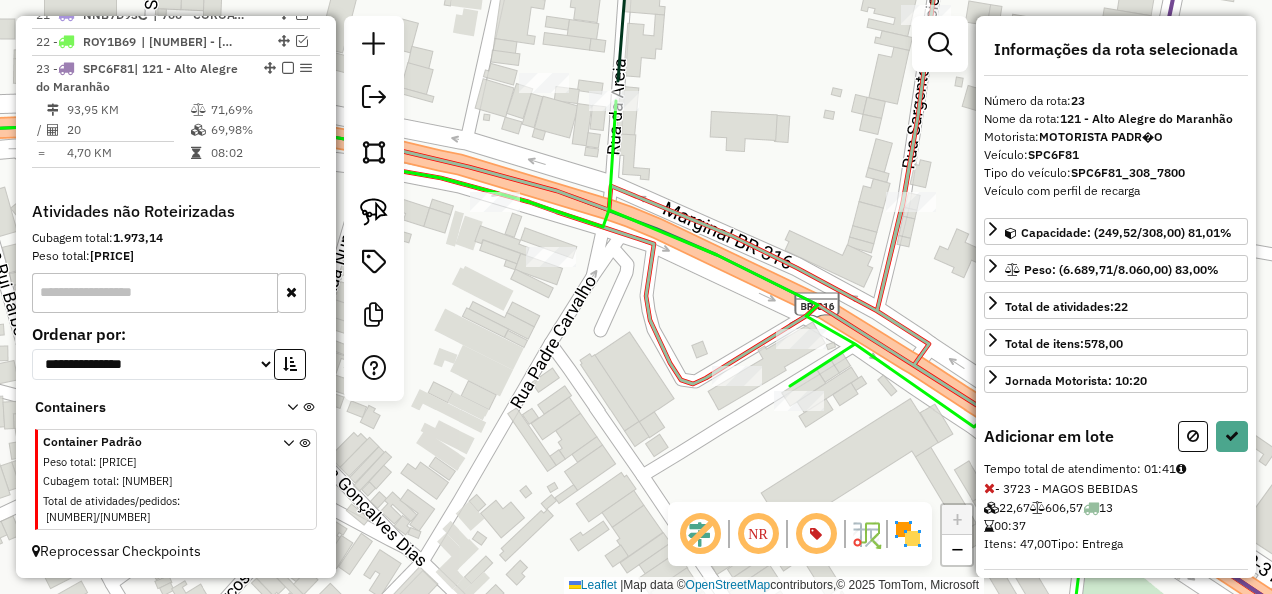 select on "**********" 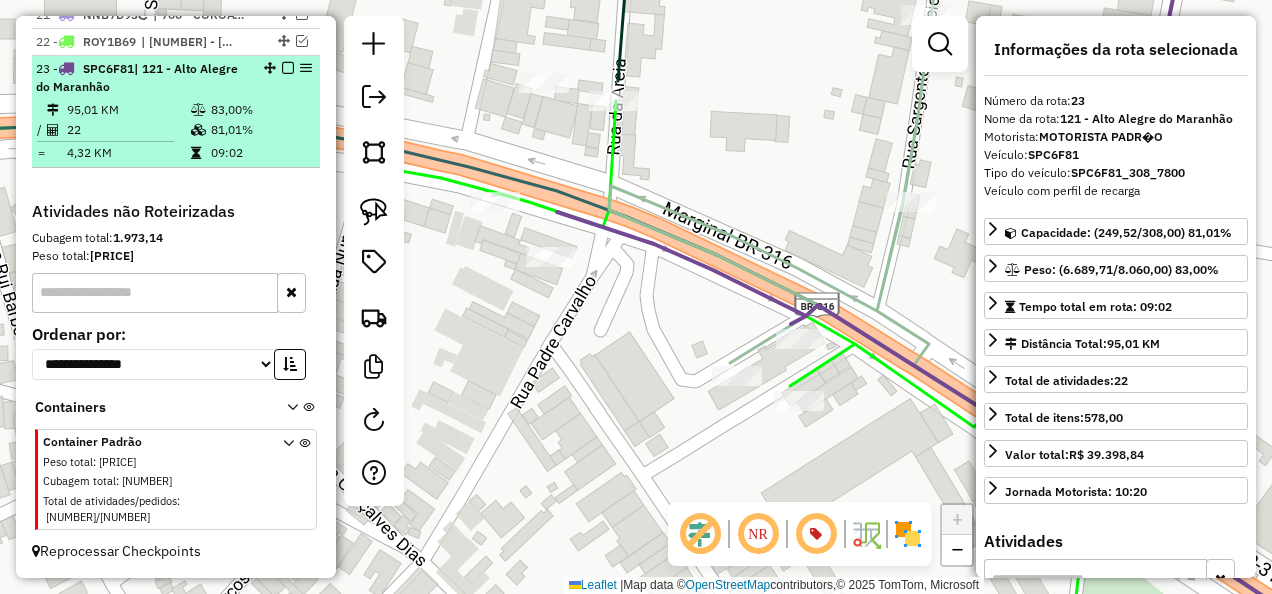 click at bounding box center [288, 68] 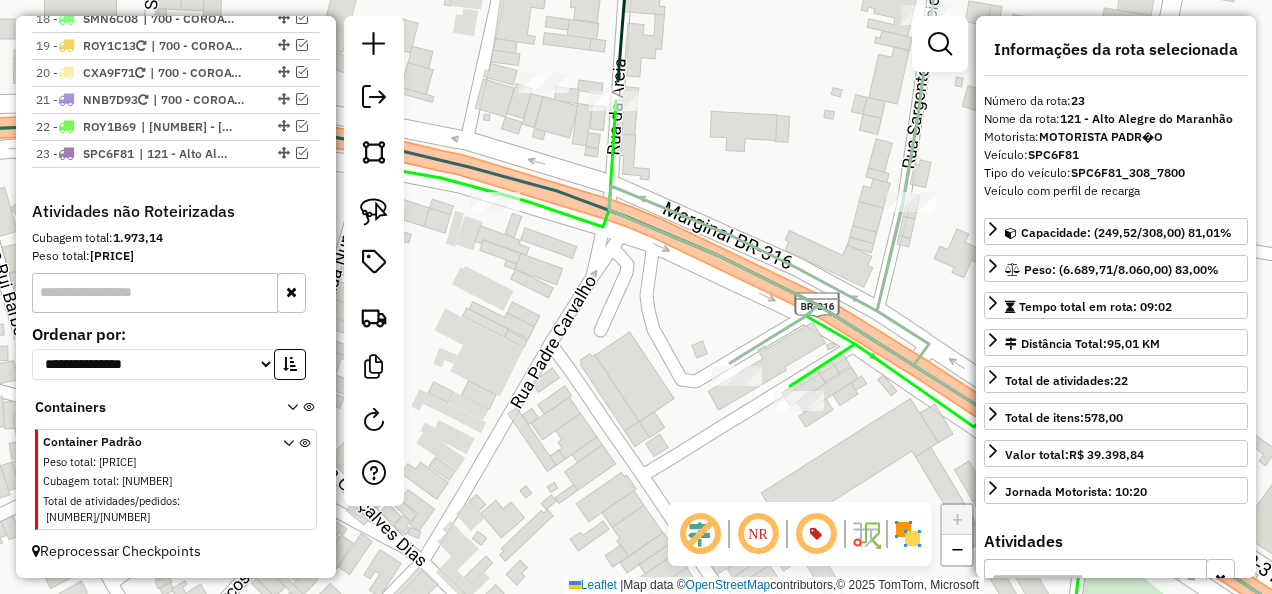 scroll, scrollTop: 2781, scrollLeft: 0, axis: vertical 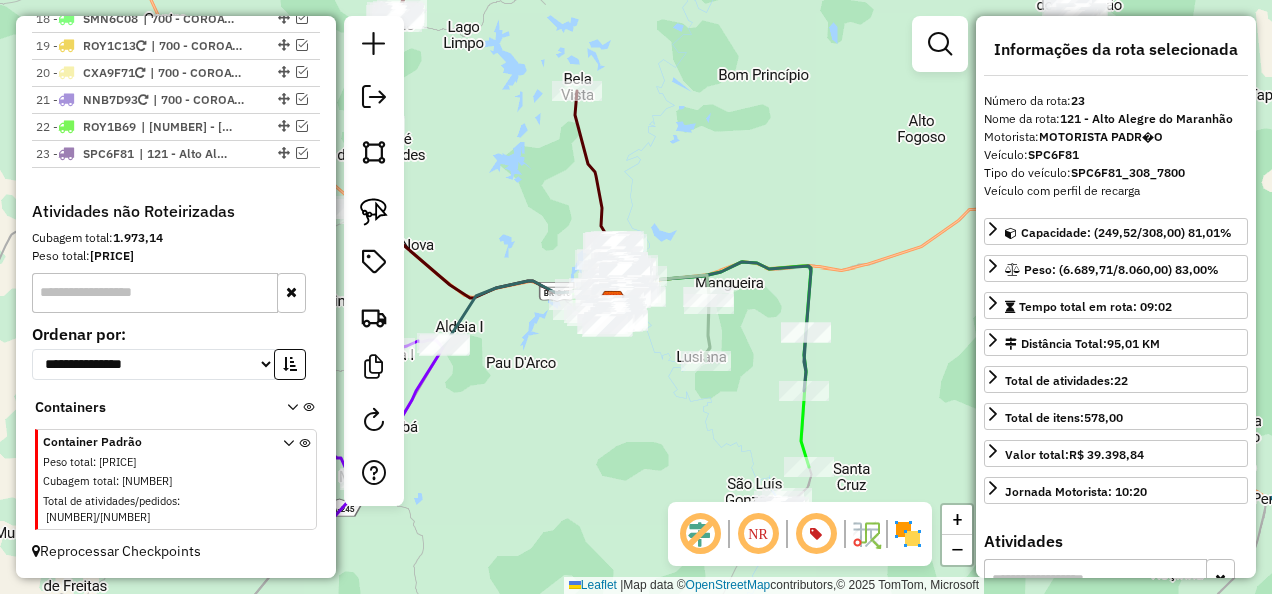 drag, startPoint x: 638, startPoint y: 474, endPoint x: 616, endPoint y: 437, distance: 43.046486 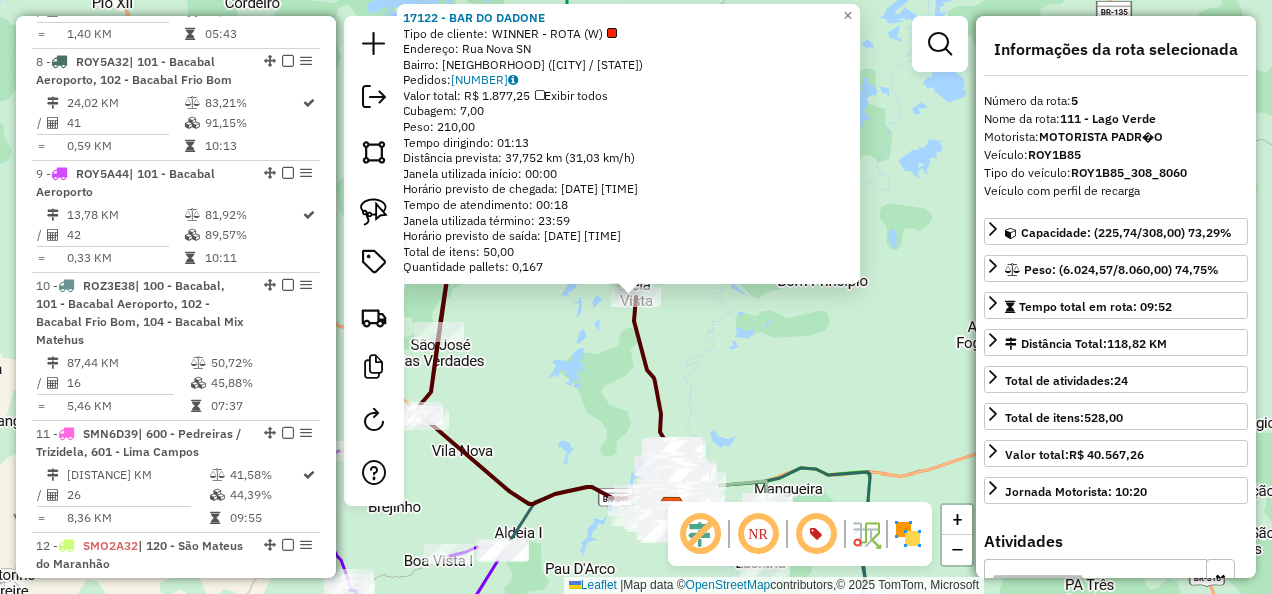 scroll, scrollTop: 1250, scrollLeft: 0, axis: vertical 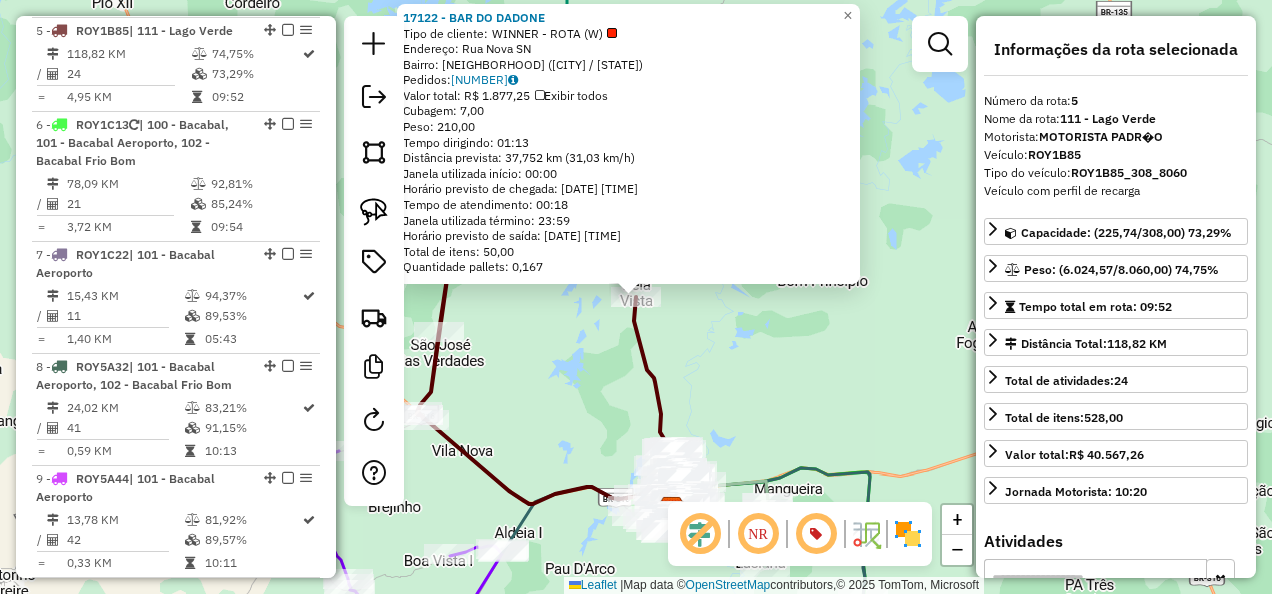 click on "17122 - BAR DO DADONE  Tipo de cliente:   WINNER - ROTA (W)   Endereço:  Rua Nova SN   Bairro: POVOADO BELA VISTA (BACABAL / MA)   Pedidos:  02450096   Valor total: R$ 1.877,25   Exibir todos   Cubagem: 7,00  Peso: 210,00  Tempo dirigindo: 01:13   Distância prevista: 37,752 km (31,03 km/h)   Janela utilizada início: 00:00   Horário previsto de chegada: 04/08/2025 17:01   Tempo de atendimento: 00:18   Janela utilizada término: 23:59   Horário previsto de saída: 04/08/2025 17:19   Total de itens: 50,00   Quantidade pallets: 0,167  × Janela de atendimento Grade de atendimento Capacidade Transportadoras Veículos Cliente Pedidos  Rotas Selecione os dias de semana para filtrar as janelas de atendimento  Seg   Ter   Qua   Qui   Sex   Sáb   Dom  Informe o período da janela de atendimento: De: Até:  Filtrar exatamente a janela do cliente  Considerar janela de atendimento padrão  Selecione os dias de semana para filtrar as grades de atendimento  Seg   Ter   Qua   Qui   Sex   Sáb   Dom   Peso mínimo:  De:" 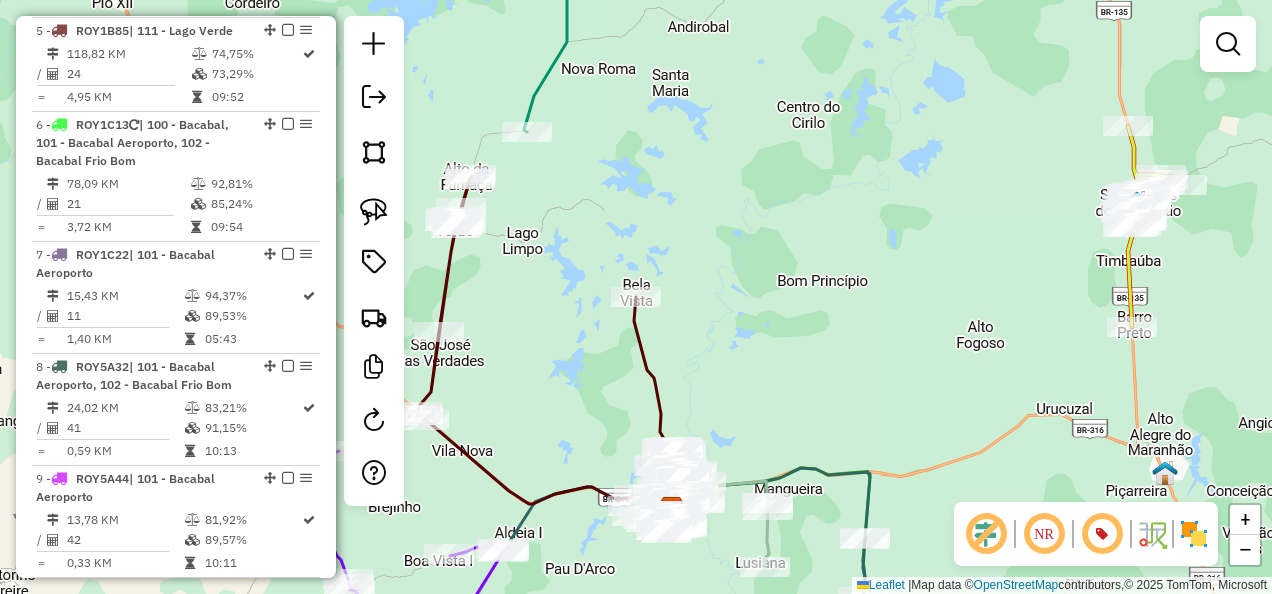 drag, startPoint x: 570, startPoint y: 352, endPoint x: 574, endPoint y: 215, distance: 137.05838 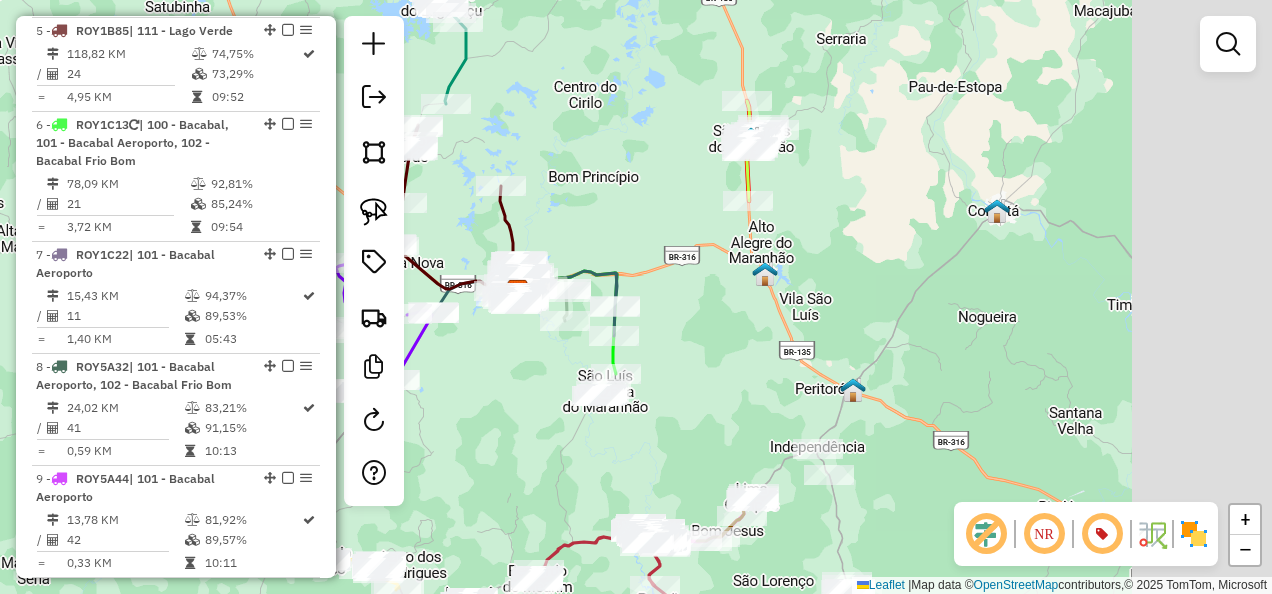 drag, startPoint x: 950, startPoint y: 338, endPoint x: 729, endPoint y: 371, distance: 223.45021 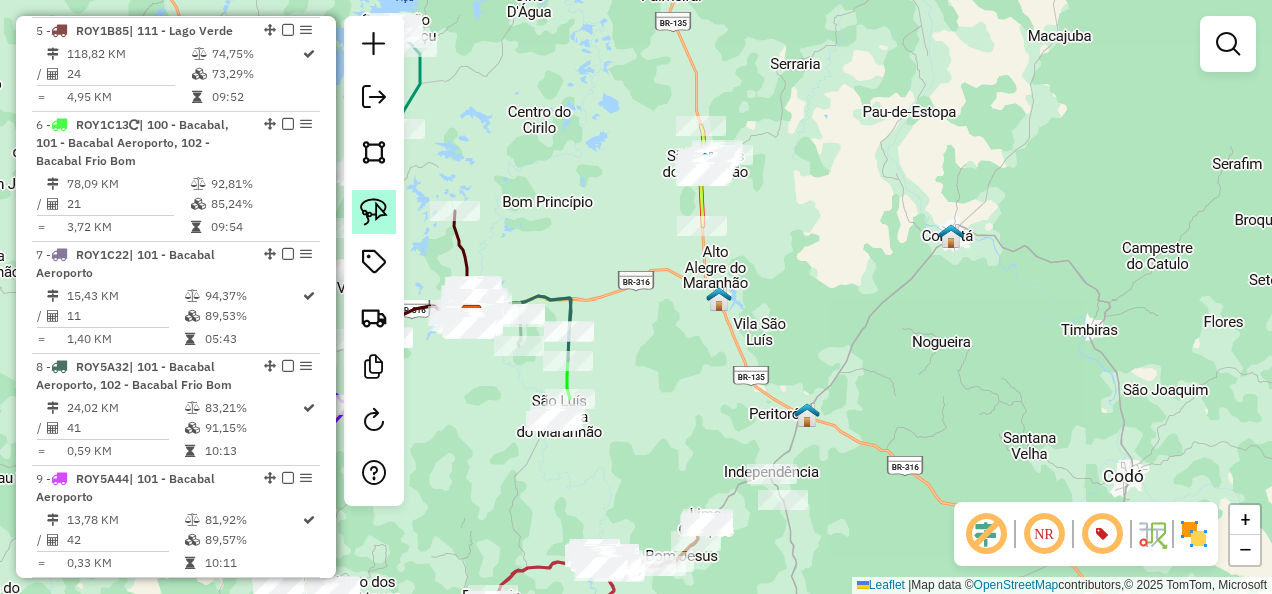 click 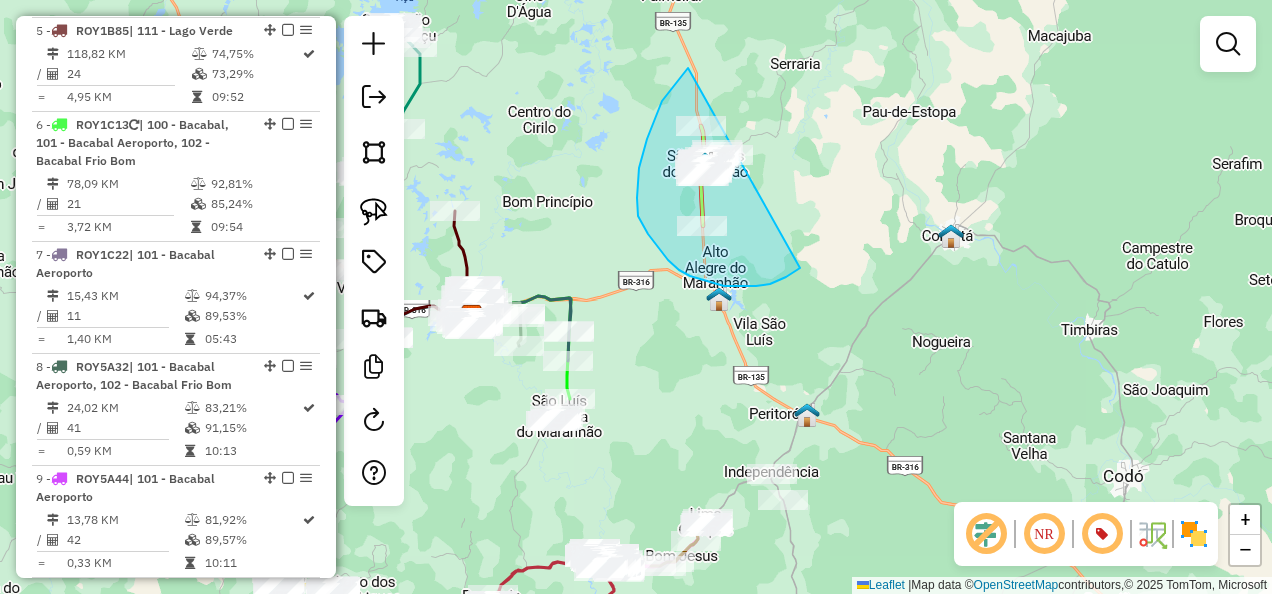 drag, startPoint x: 643, startPoint y: 154, endPoint x: 864, endPoint y: 229, distance: 233.37952 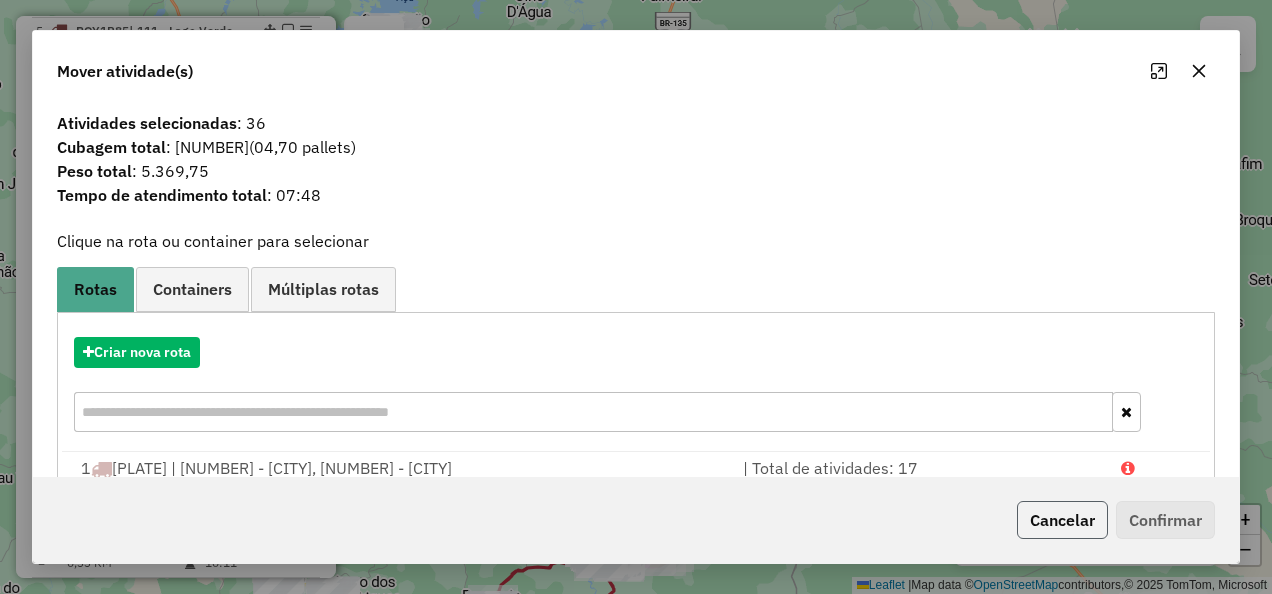 click on "Cancelar" 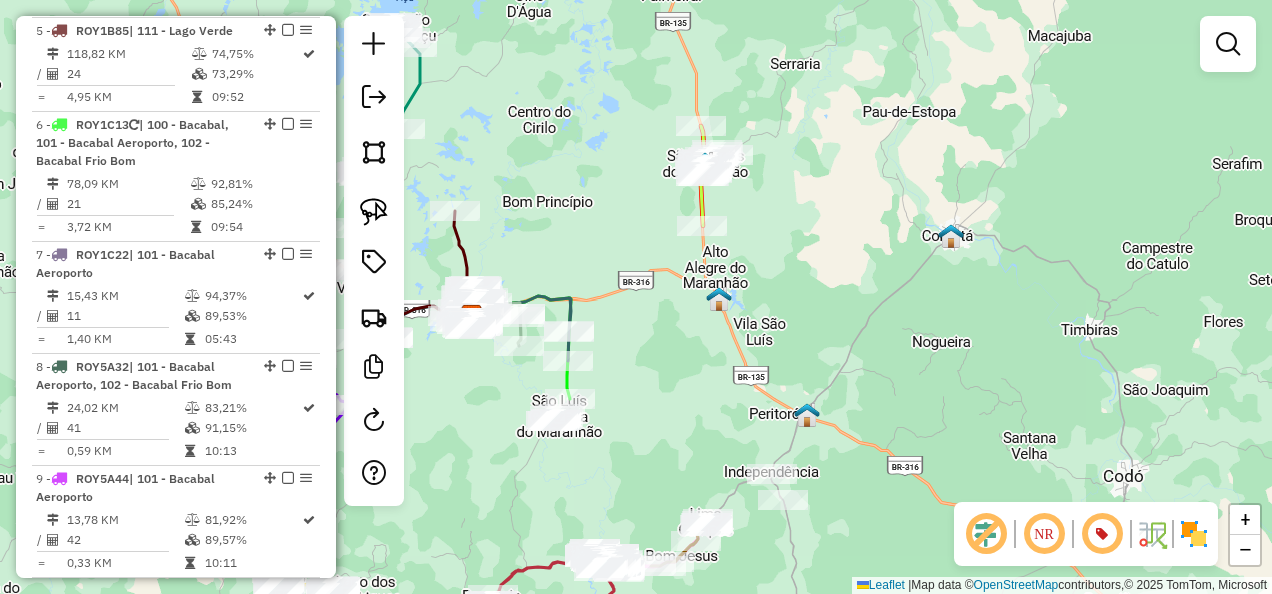 drag, startPoint x: 721, startPoint y: 407, endPoint x: 835, endPoint y: 230, distance: 210.53503 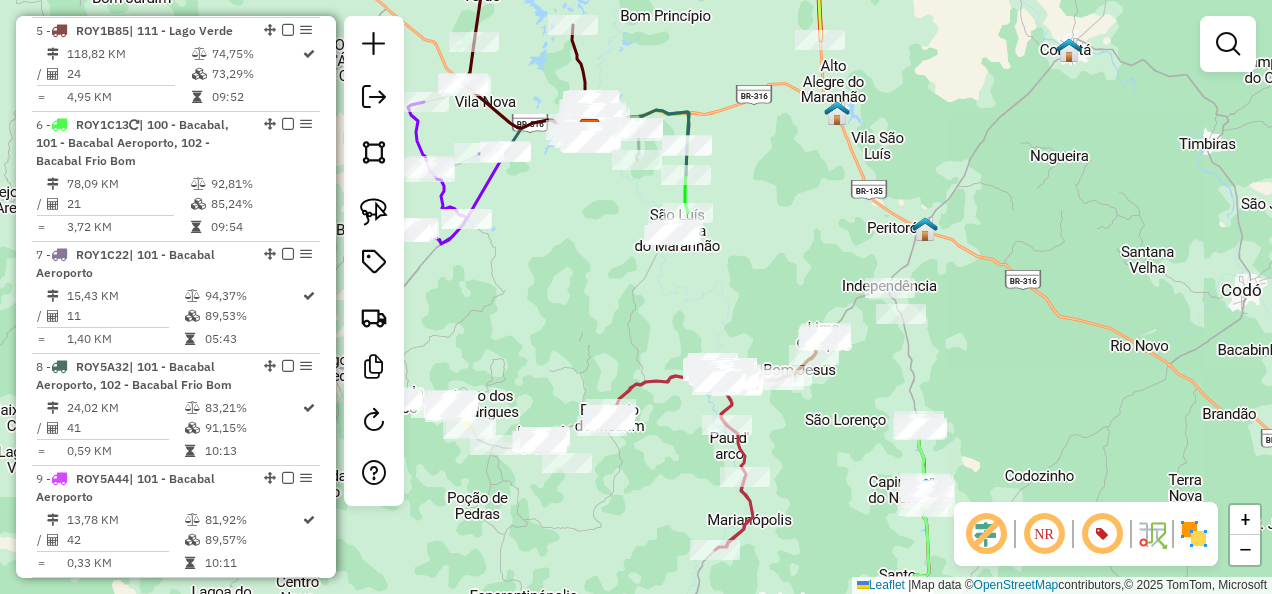 drag, startPoint x: 628, startPoint y: 330, endPoint x: 558, endPoint y: 377, distance: 84.31489 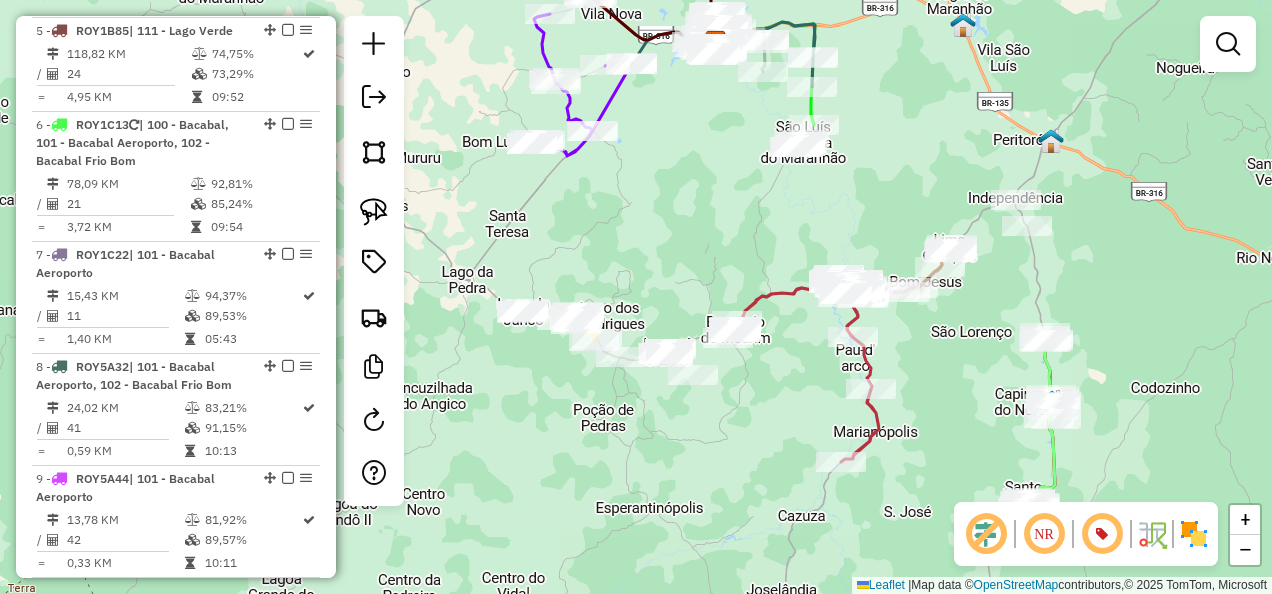 drag, startPoint x: 572, startPoint y: 372, endPoint x: 784, endPoint y: 236, distance: 251.87299 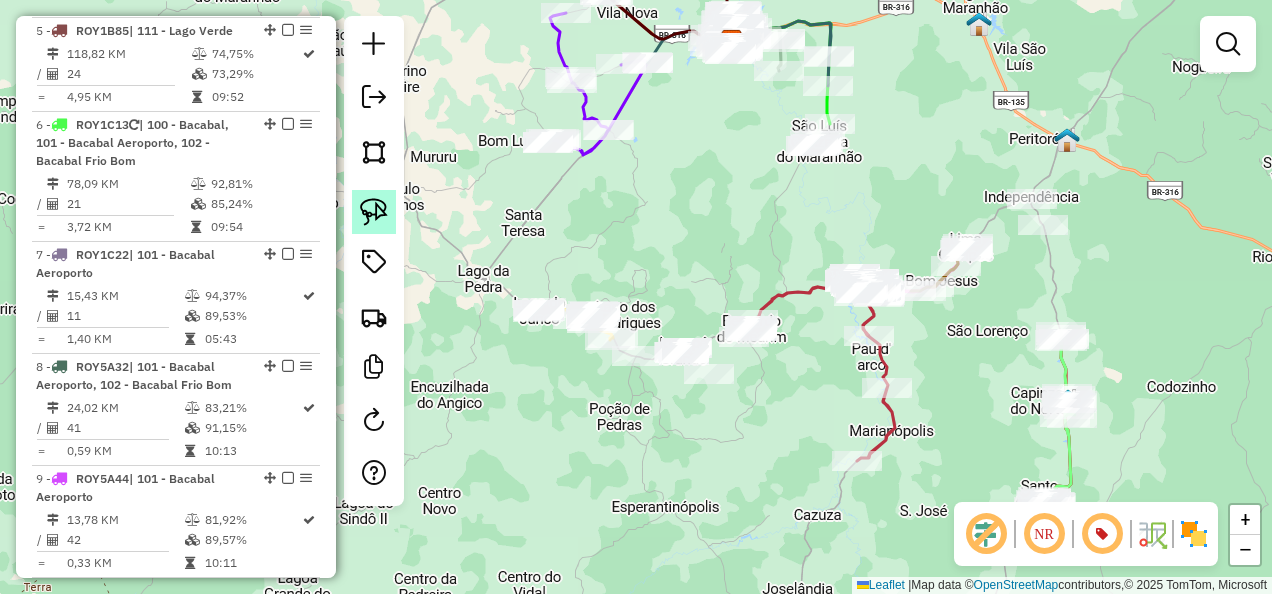 click 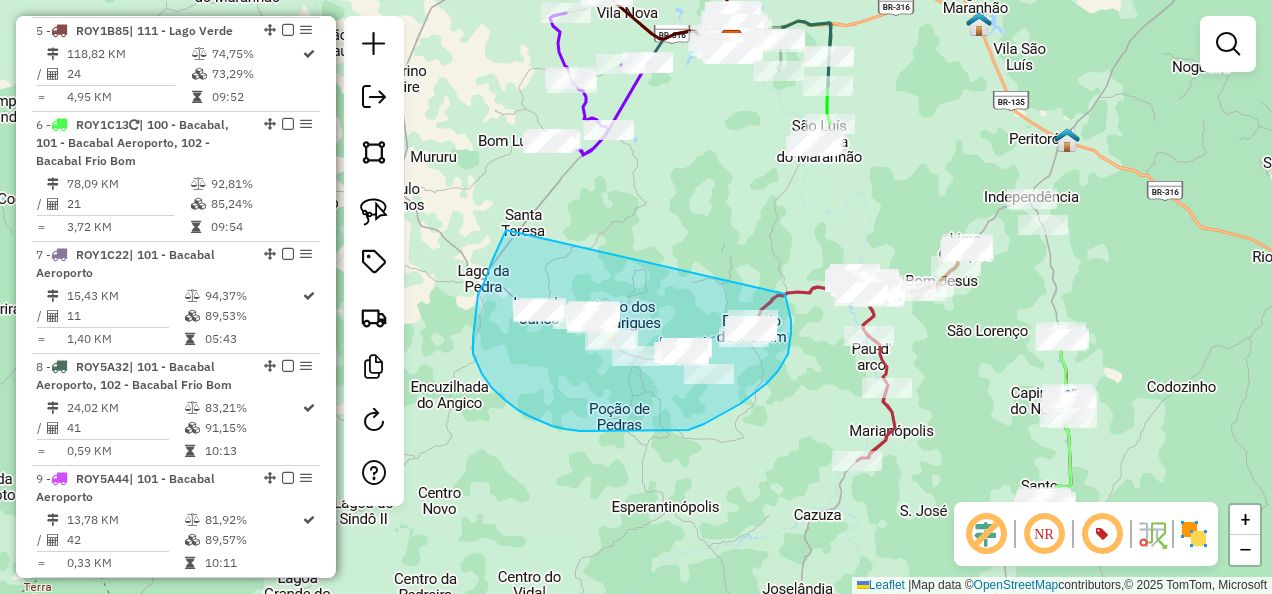 drag, startPoint x: 504, startPoint y: 234, endPoint x: 785, endPoint y: 293, distance: 287.12714 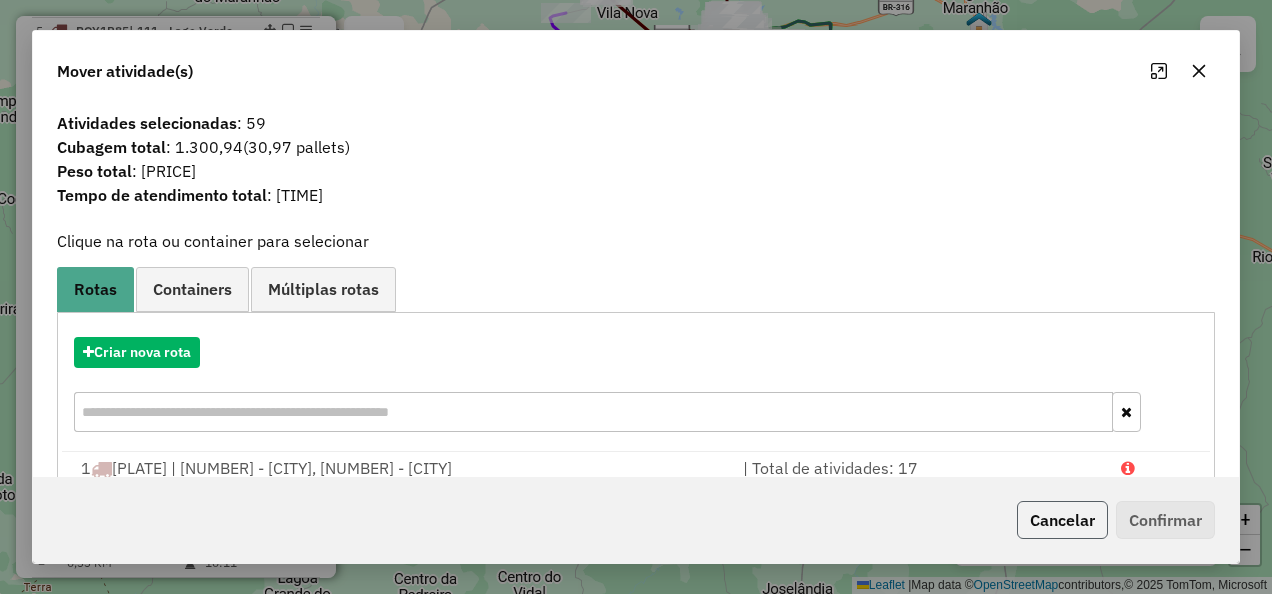 click on "Cancelar" 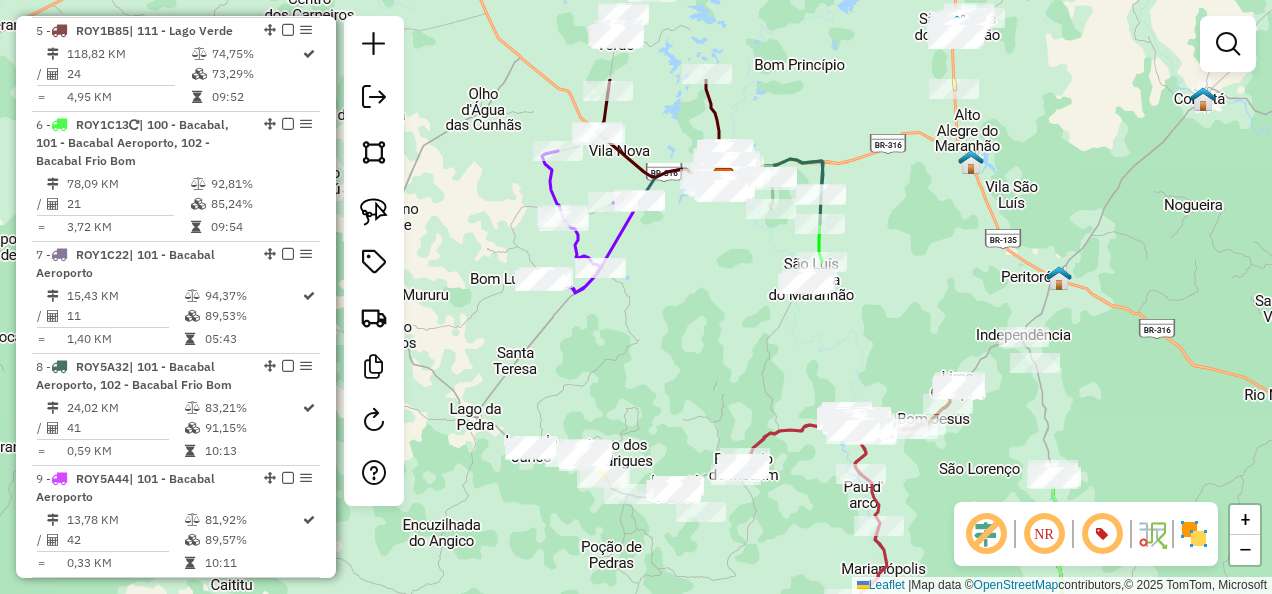 drag, startPoint x: 630, startPoint y: 220, endPoint x: 622, endPoint y: 460, distance: 240.1333 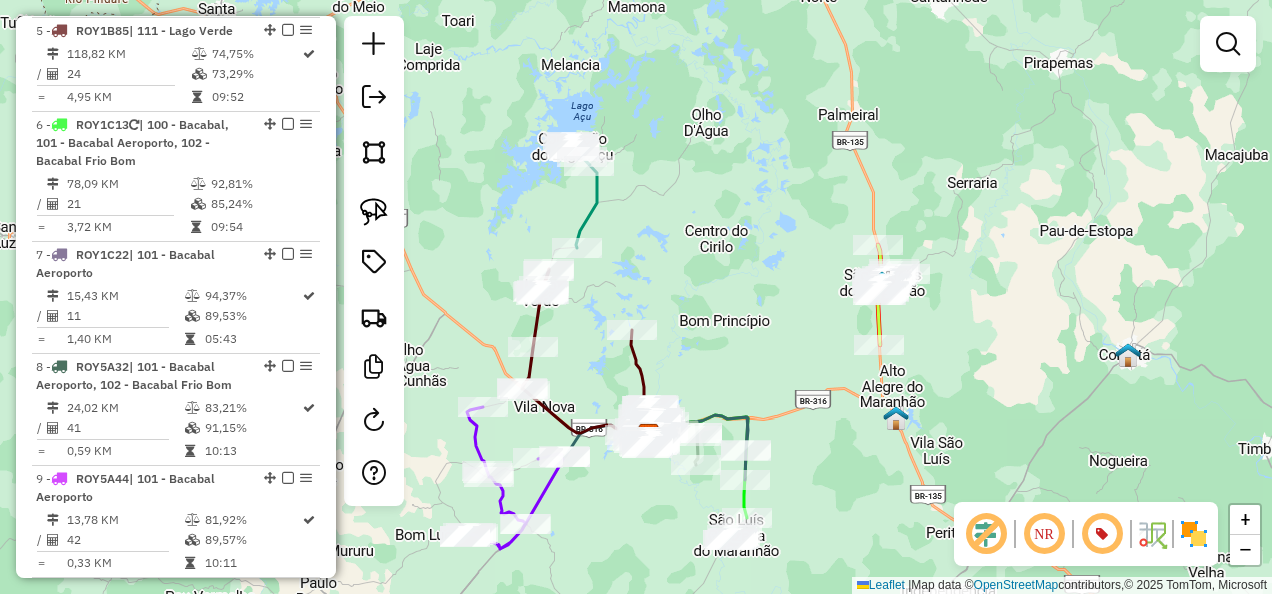 drag, startPoint x: 791, startPoint y: 114, endPoint x: 689, endPoint y: 300, distance: 212.13203 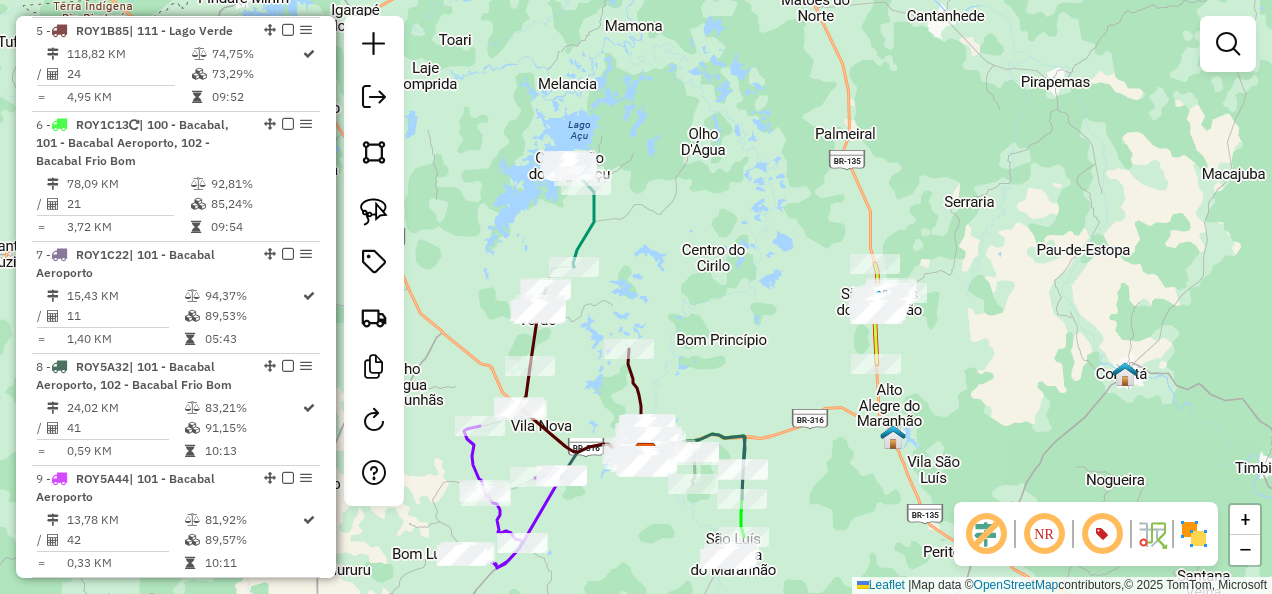 drag, startPoint x: 640, startPoint y: 296, endPoint x: 614, endPoint y: 270, distance: 36.769554 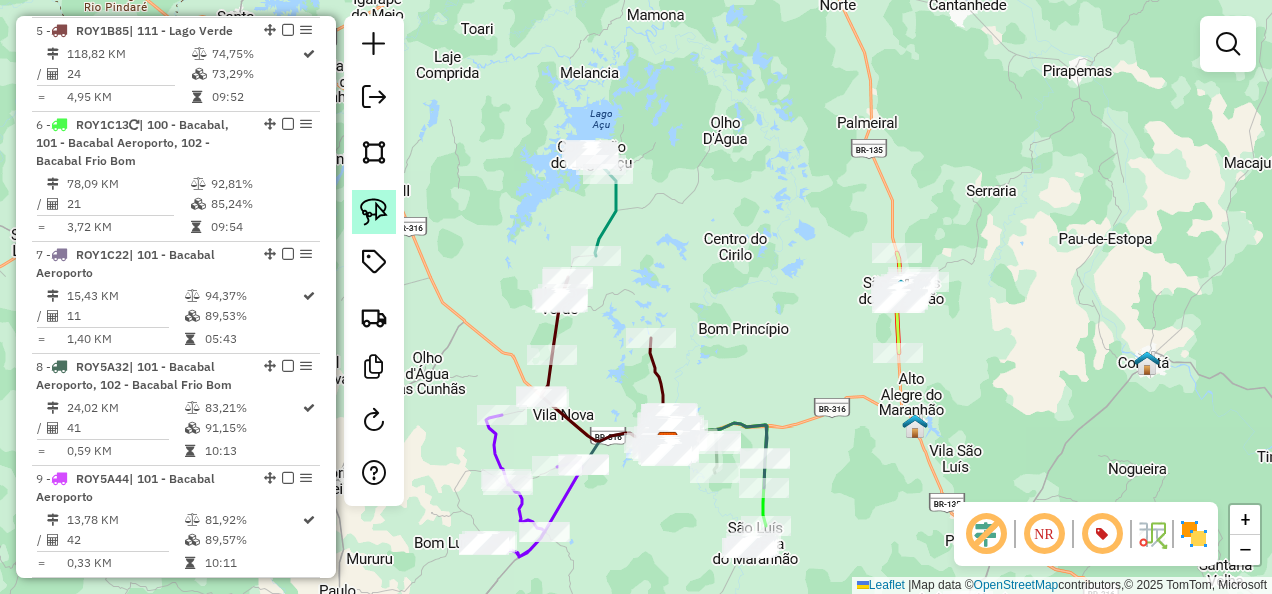 click 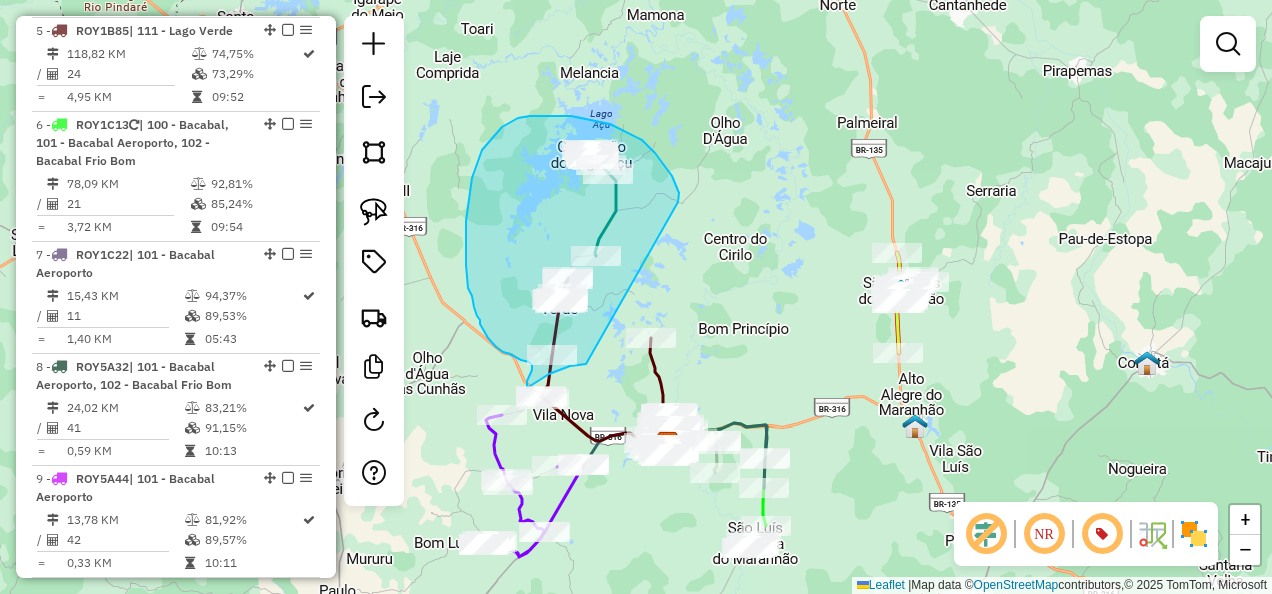 drag, startPoint x: 678, startPoint y: 202, endPoint x: 586, endPoint y: 364, distance: 186.30083 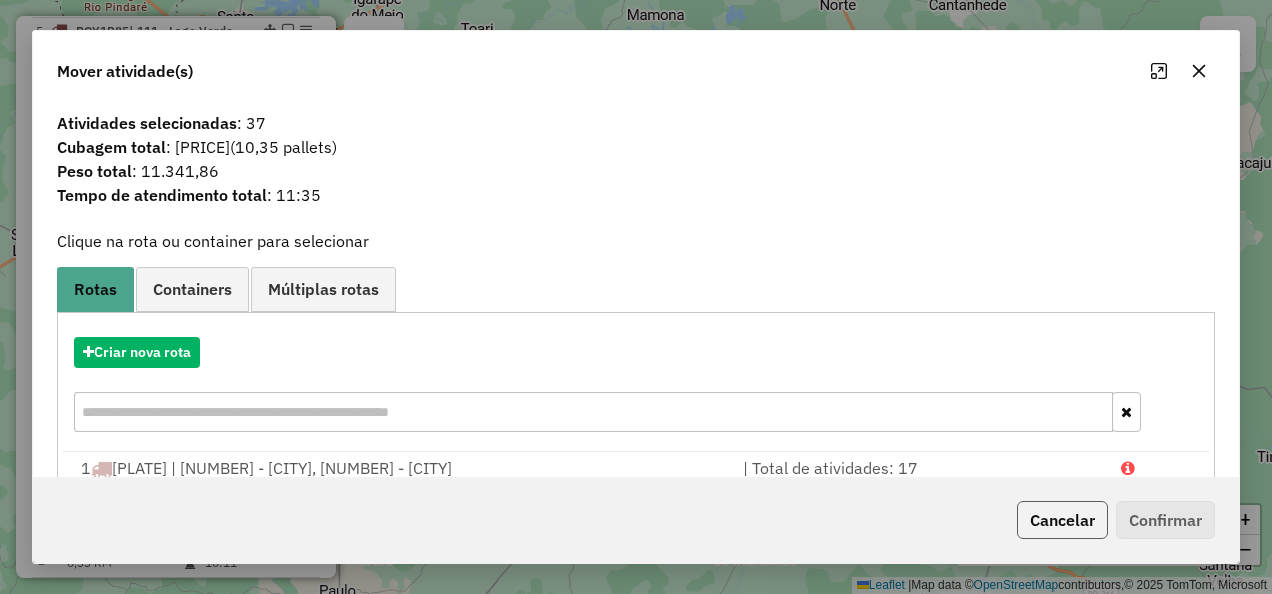 click on "Cancelar" 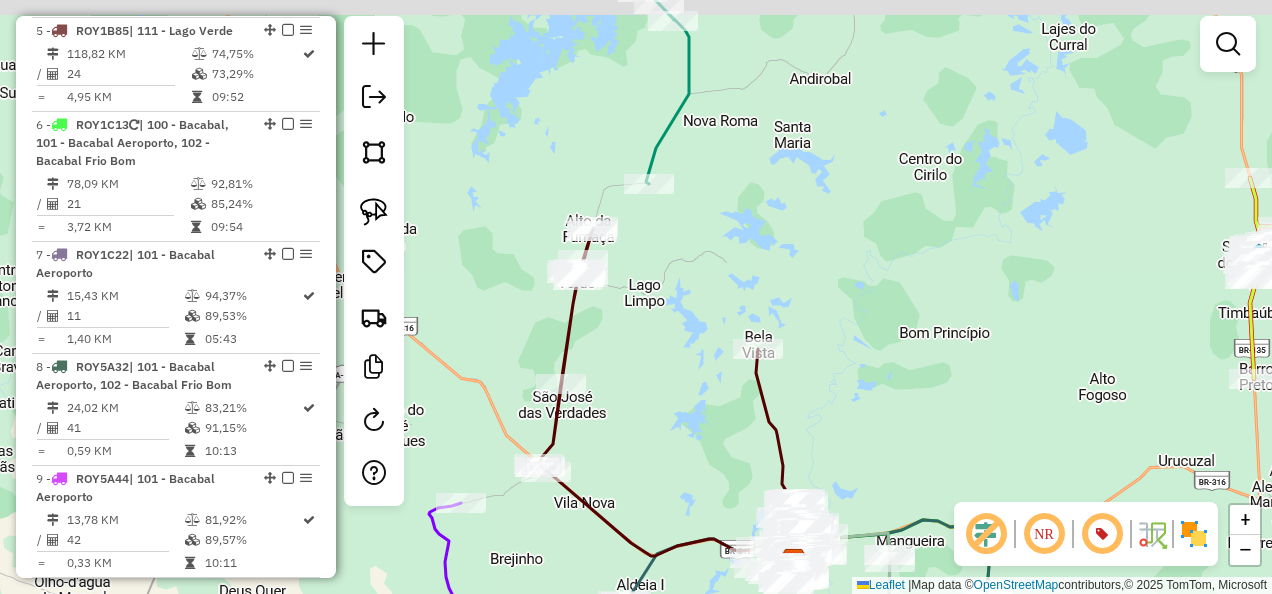 drag, startPoint x: 628, startPoint y: 366, endPoint x: 702, endPoint y: 405, distance: 83.64807 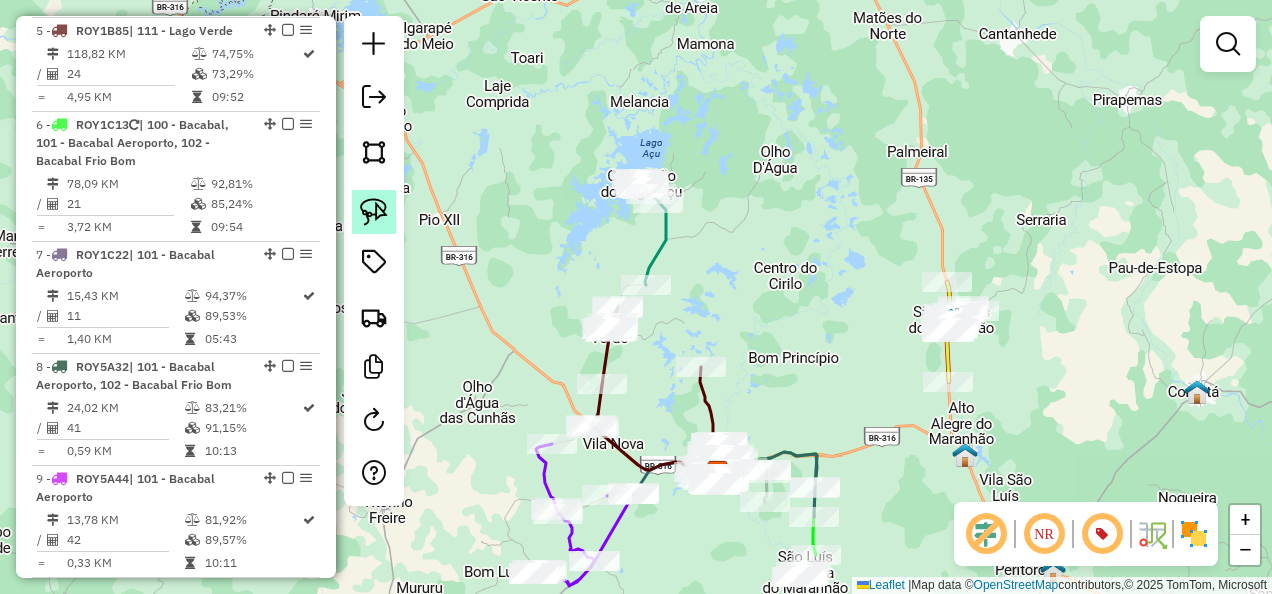 click 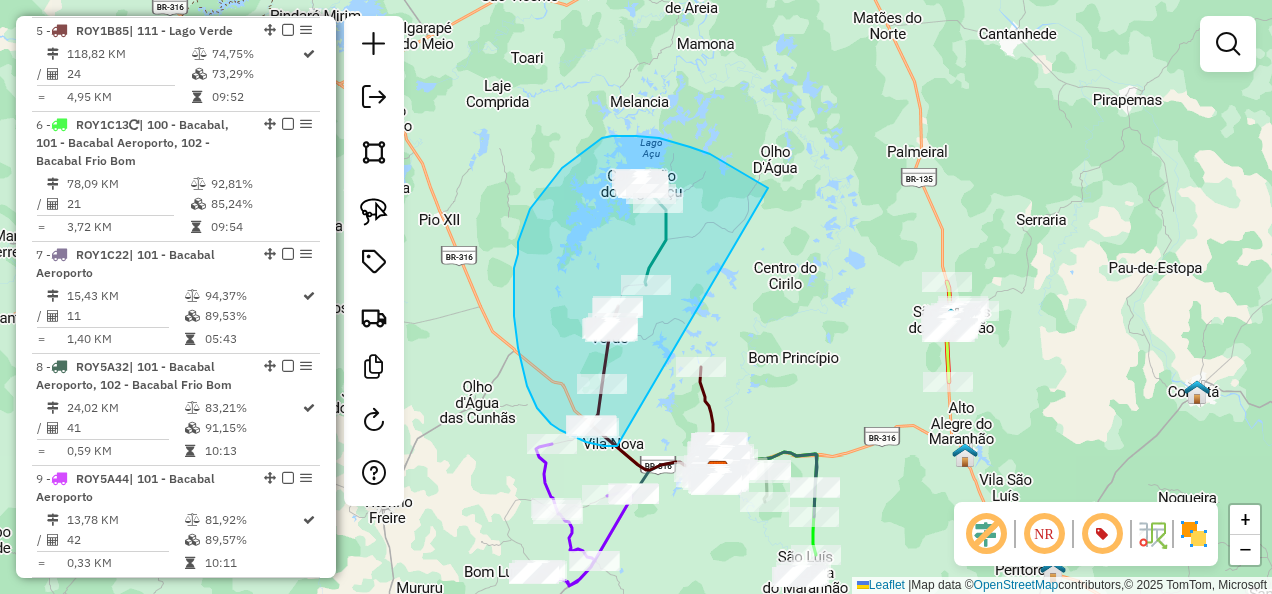 drag, startPoint x: 738, startPoint y: 170, endPoint x: 618, endPoint y: 446, distance: 300.95847 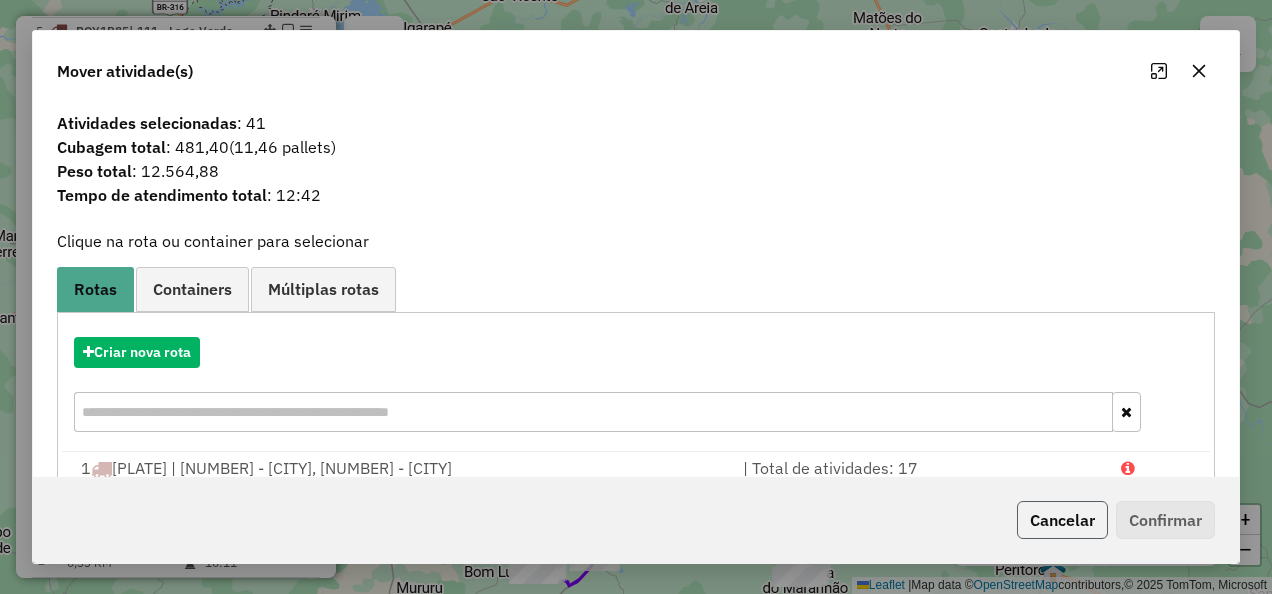 click on "Cancelar" 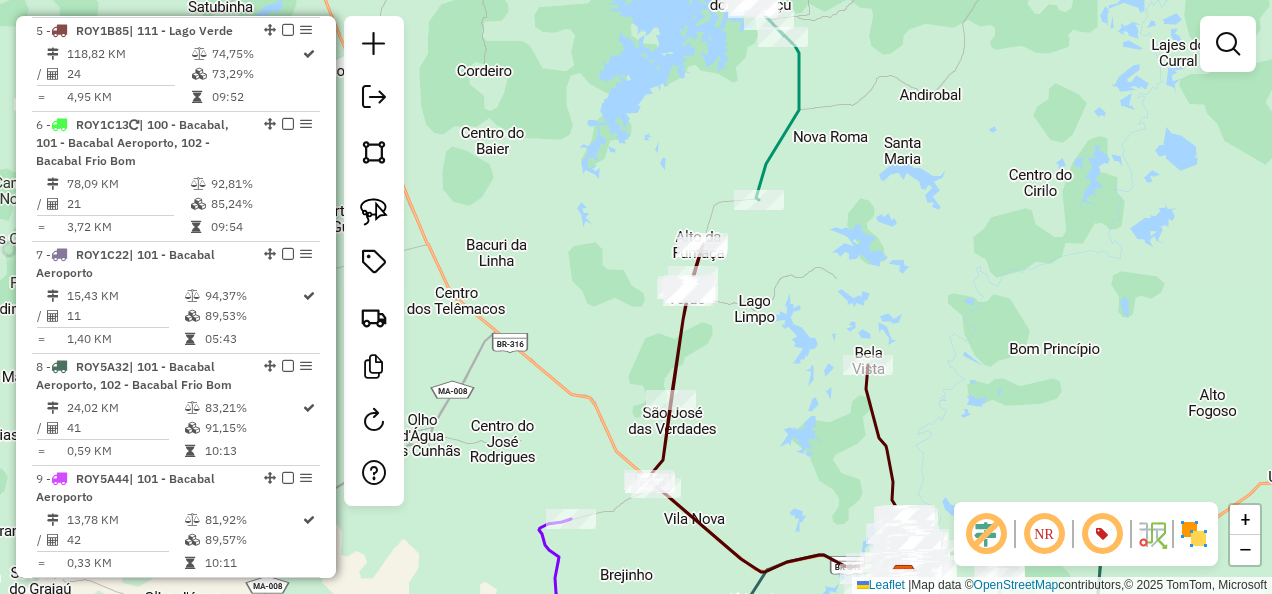 drag, startPoint x: 536, startPoint y: 407, endPoint x: 565, endPoint y: 215, distance: 194.17775 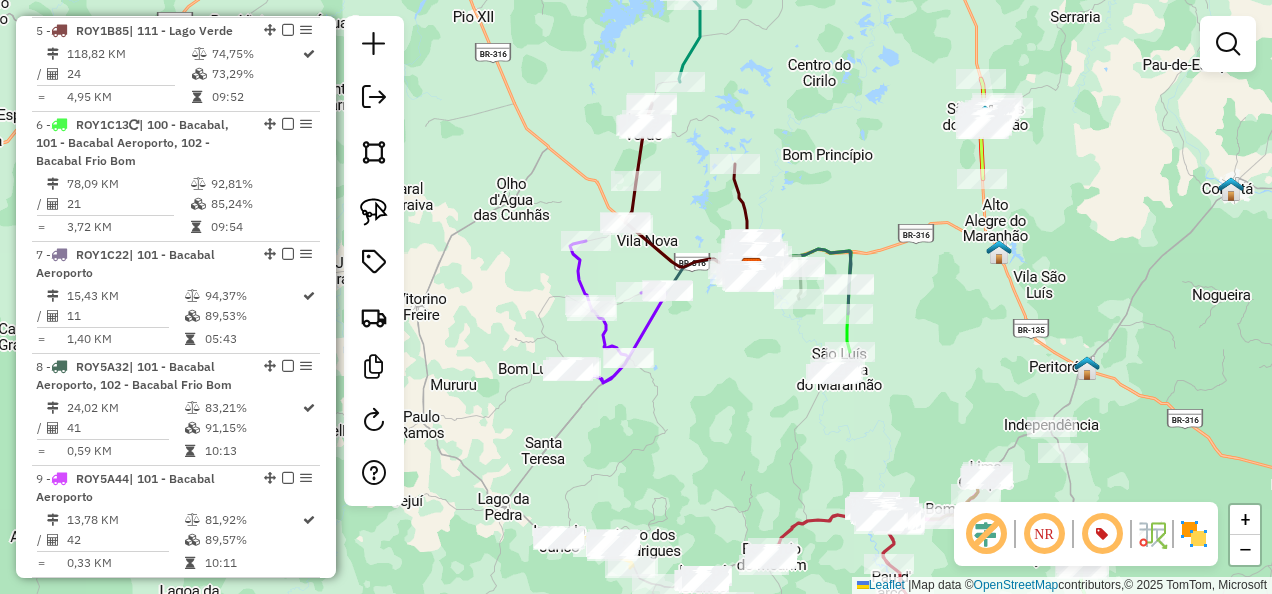 drag, startPoint x: 510, startPoint y: 343, endPoint x: 527, endPoint y: 305, distance: 41.62932 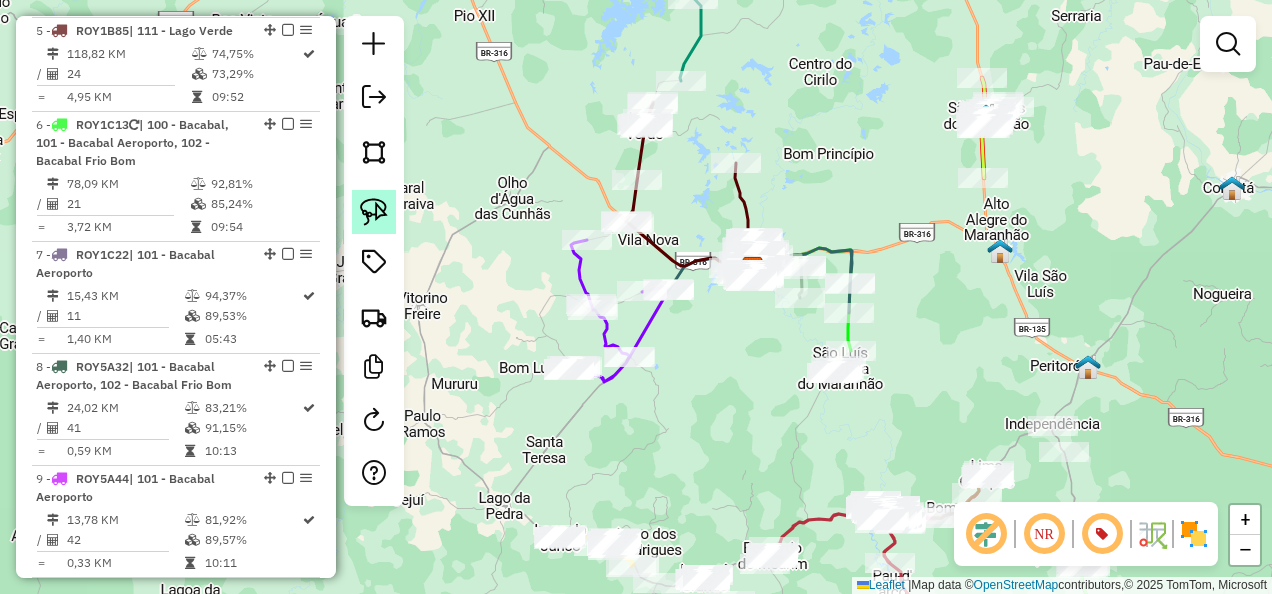 click 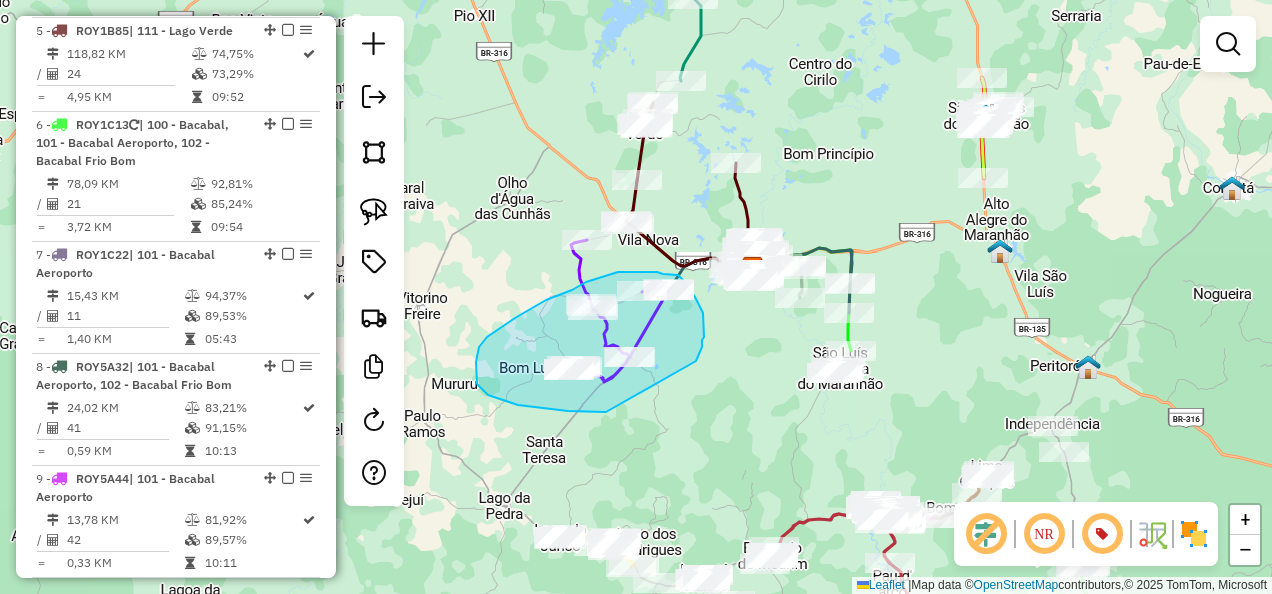 drag, startPoint x: 699, startPoint y: 354, endPoint x: 608, endPoint y: 412, distance: 107.912 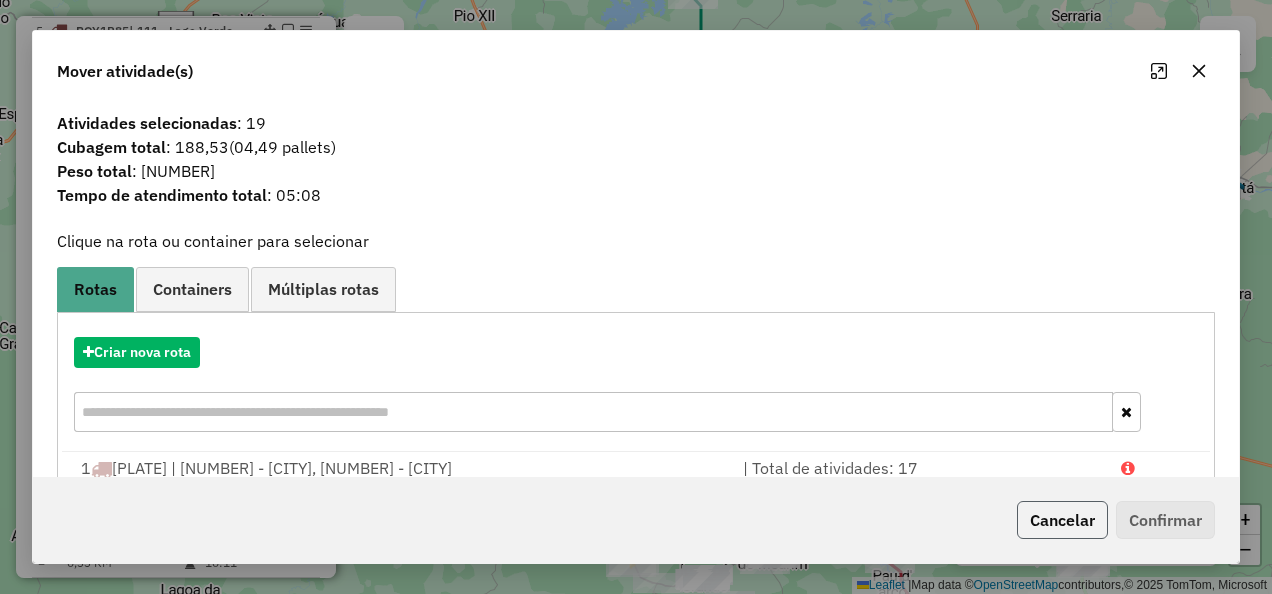 click on "Cancelar" 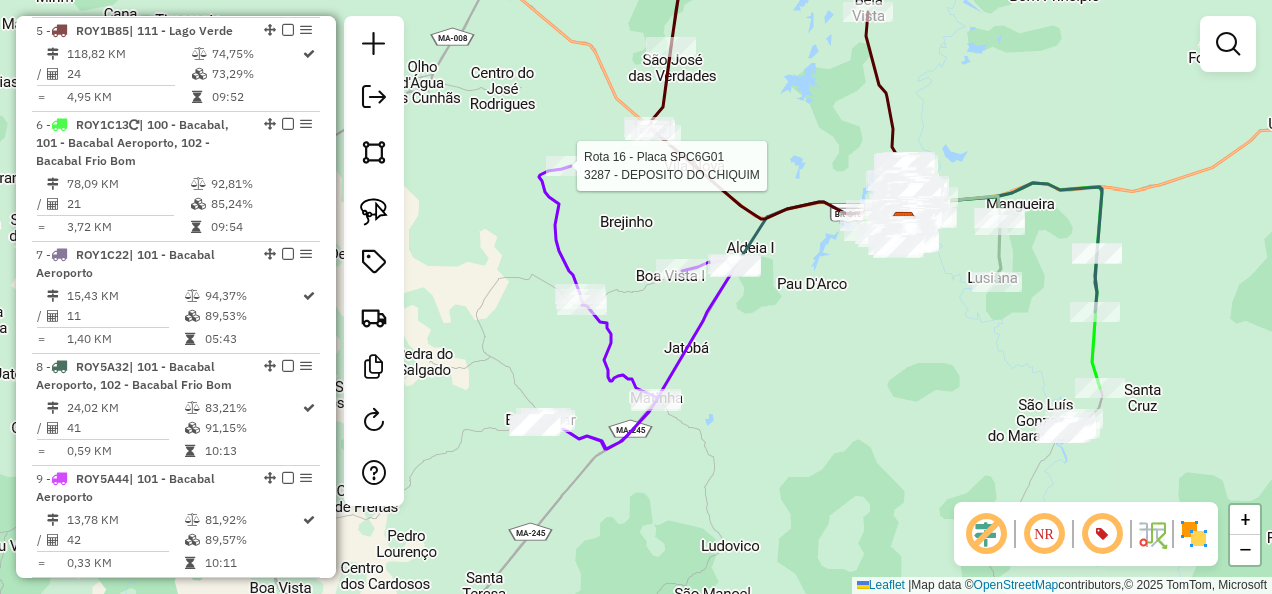 select on "**********" 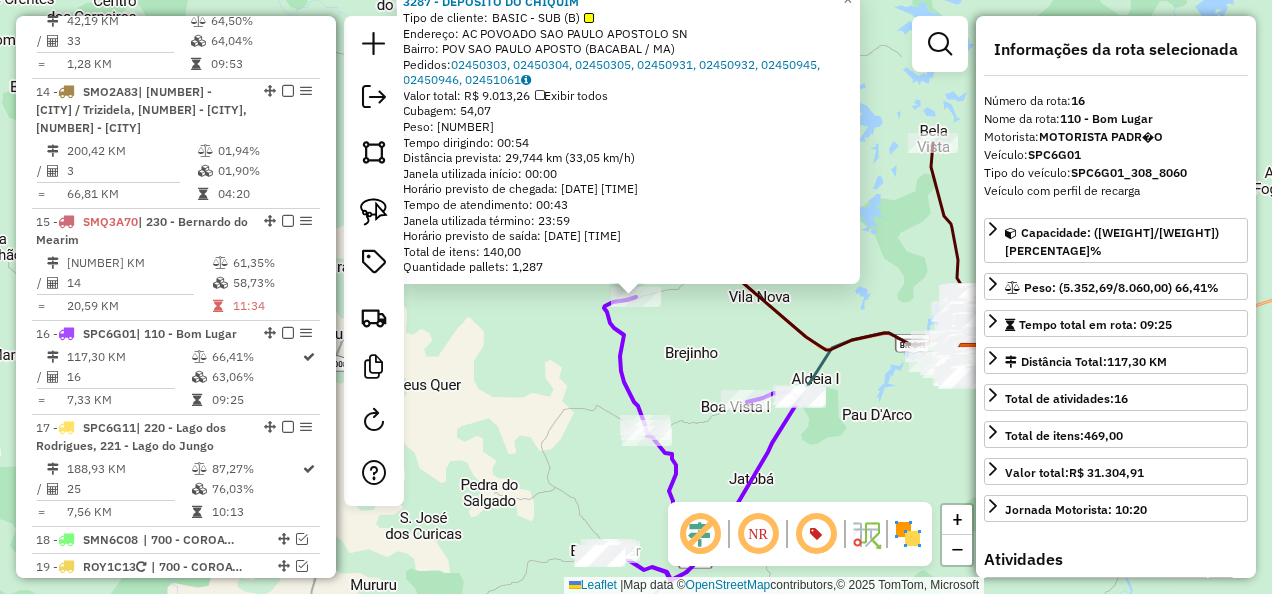 scroll, scrollTop: 2586, scrollLeft: 0, axis: vertical 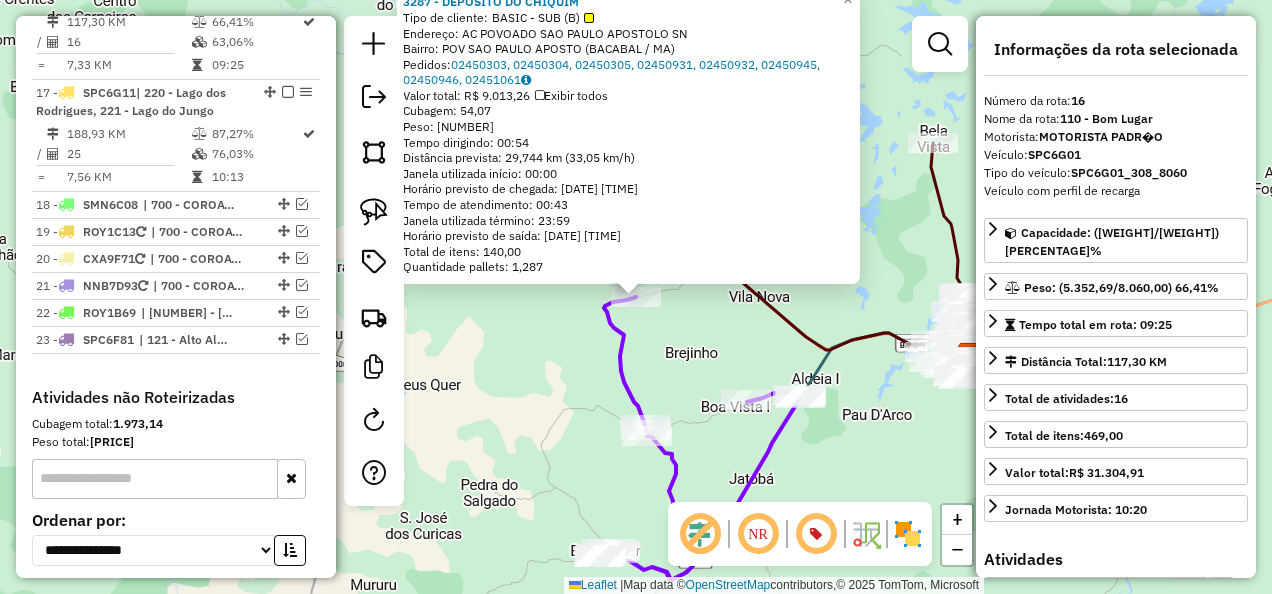 click on "3287 - DEPOSITO DO CHIQUIM  Tipo de cliente:   BASIC - SUB (B)   Endereço: AC   POVOADO SAO PAULO APOSTOLO   SN   Bairro: POV SAO PAULO APOSTO (BACABAL / MA)   Pedidos:  02450303, 02450304, 02450305, 02450931, 02450932, 02450945, 02450946, 02451061   Valor total: R$ 9.013,26   Exibir todos   Cubagem: 54,07  Peso: 1.451,54  Tempo dirigindo: 00:54   Distância prevista: 29,744 km (33,05 km/h)   Janela utilizada início: 00:00   Horário previsto de chegada: 04/08/2025 08:54   Tempo de atendimento: 00:43   Janela utilizada término: 23:59   Horário previsto de saída: 04/08/2025 09:37   Total de itens: 140,00   Quantidade pallets: 1,287  × Janela de atendimento Grade de atendimento Capacidade Transportadoras Veículos Cliente Pedidos  Rotas Selecione os dias de semana para filtrar as janelas de atendimento  Seg   Ter   Qua   Qui   Sex   Sáb   Dom  Informe o período da janela de atendimento: De: Até:  Filtrar exatamente a janela do cliente  Considerar janela de atendimento padrão   Seg   Ter   Qua   Qui  +" 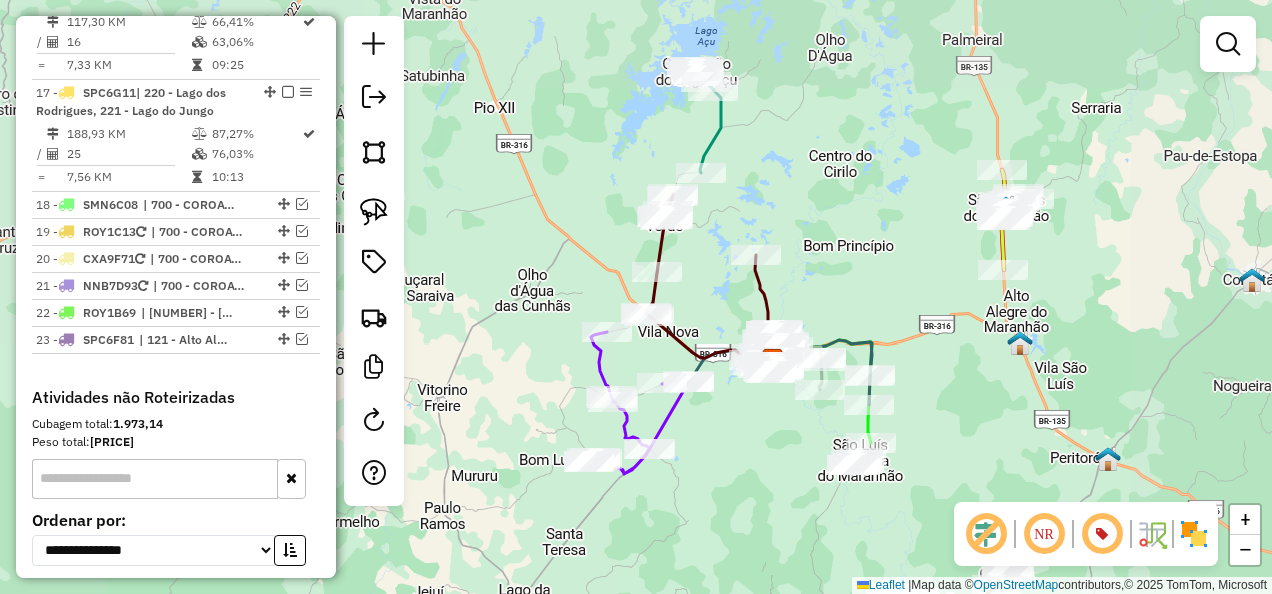 click on "Janela de atendimento Grade de atendimento Capacidade Transportadoras Veículos Cliente Pedidos  Rotas Selecione os dias de semana para filtrar as janelas de atendimento  Seg   Ter   Qua   Qui   Sex   Sáb   Dom  Informe o período da janela de atendimento: De: Até:  Filtrar exatamente a janela do cliente  Considerar janela de atendimento padrão  Selecione os dias de semana para filtrar as grades de atendimento  Seg   Ter   Qua   Qui   Sex   Sáb   Dom   Considerar clientes sem dia de atendimento cadastrado  Clientes fora do dia de atendimento selecionado Filtrar as atividades entre os valores definidos abaixo:  Peso mínimo:   Peso máximo:   Cubagem mínima:   Cubagem máxima:   De:   Até:  Filtrar as atividades entre o tempo de atendimento definido abaixo:  De:   Até:   Considerar capacidade total dos clientes não roteirizados Transportadora: Selecione um ou mais itens Tipo de veículo: Selecione um ou mais itens Veículo: Selecione um ou mais itens Motorista: Selecione um ou mais itens Nome: Rótulo:" 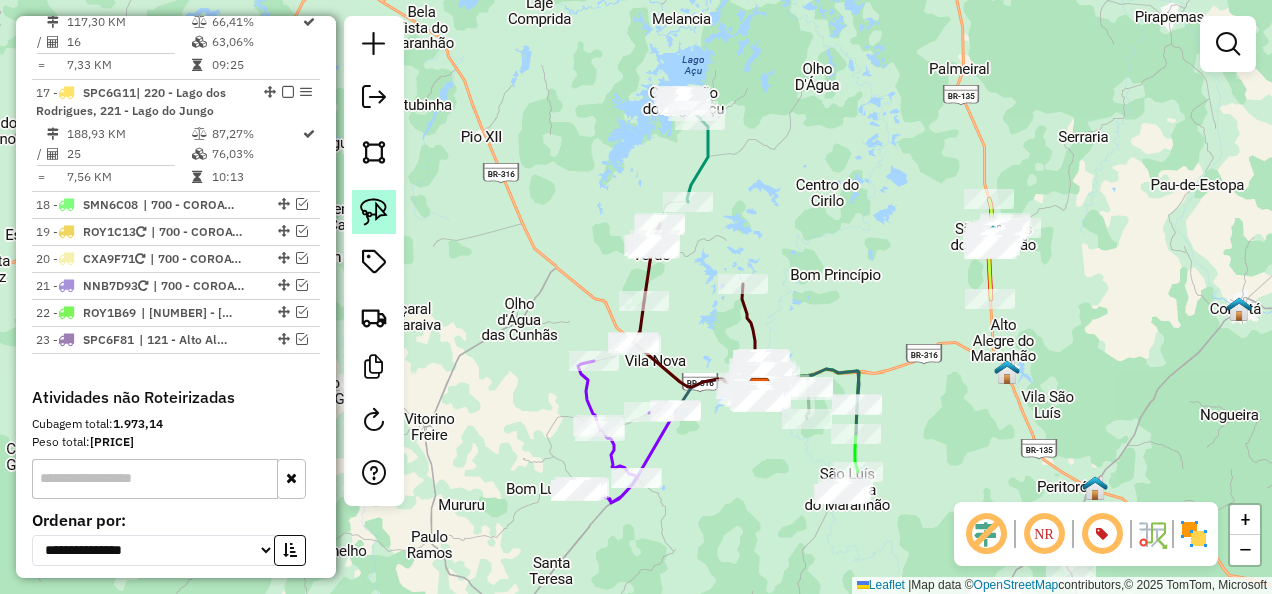 click 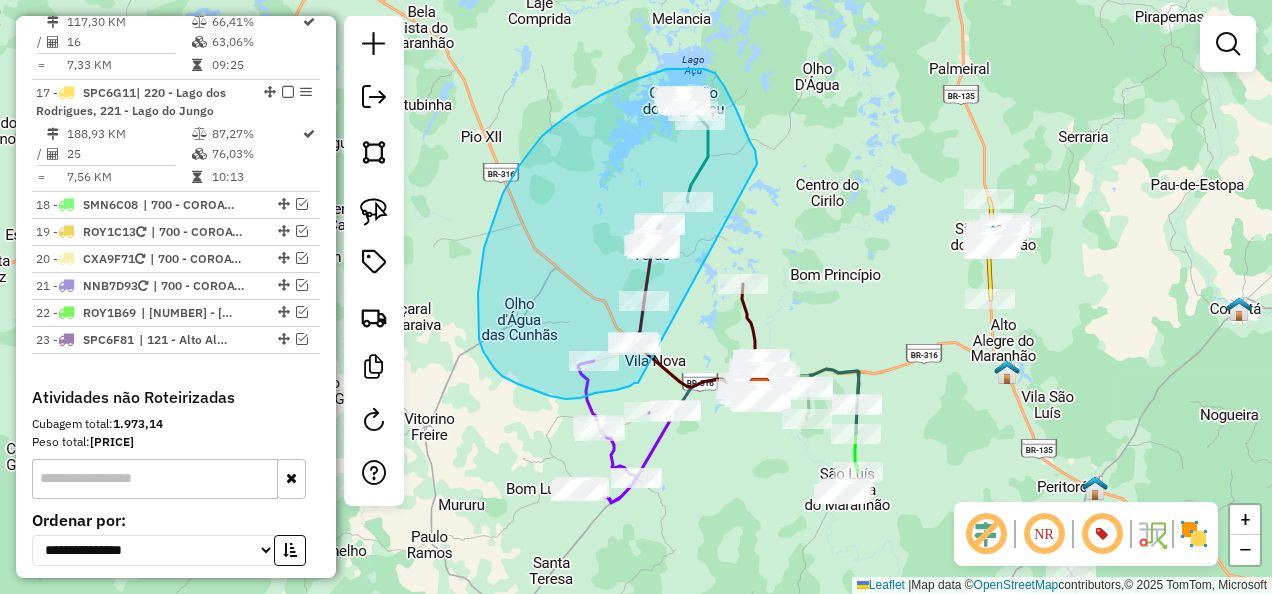 drag, startPoint x: 755, startPoint y: 150, endPoint x: 638, endPoint y: 383, distance: 260.72592 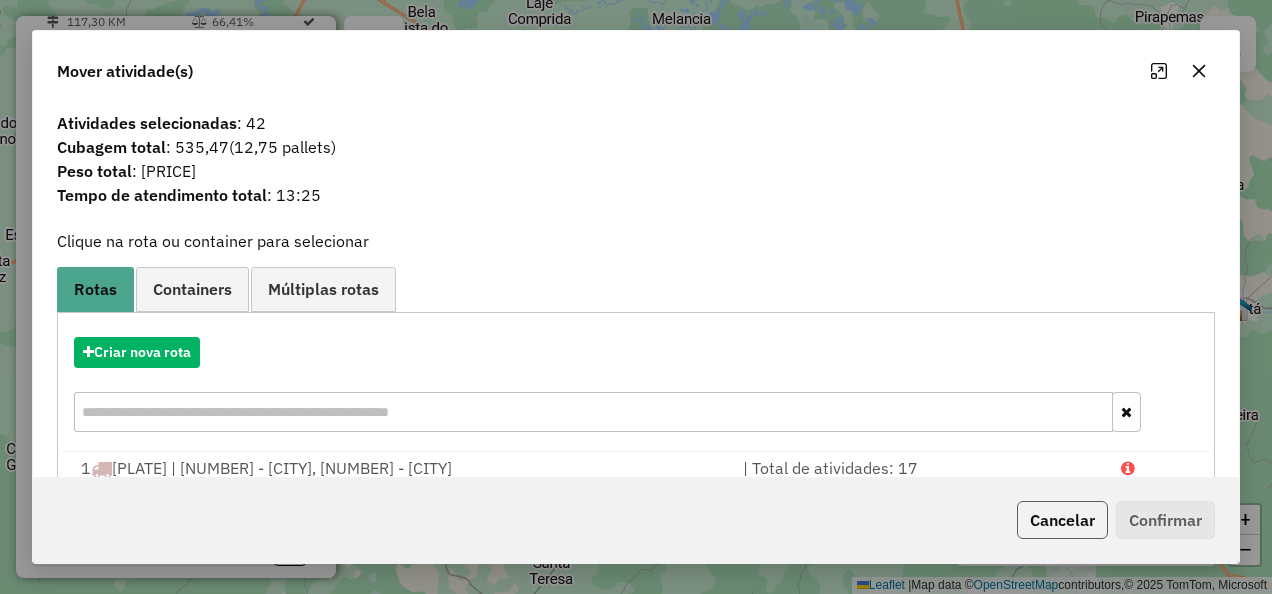 click on "Cancelar" 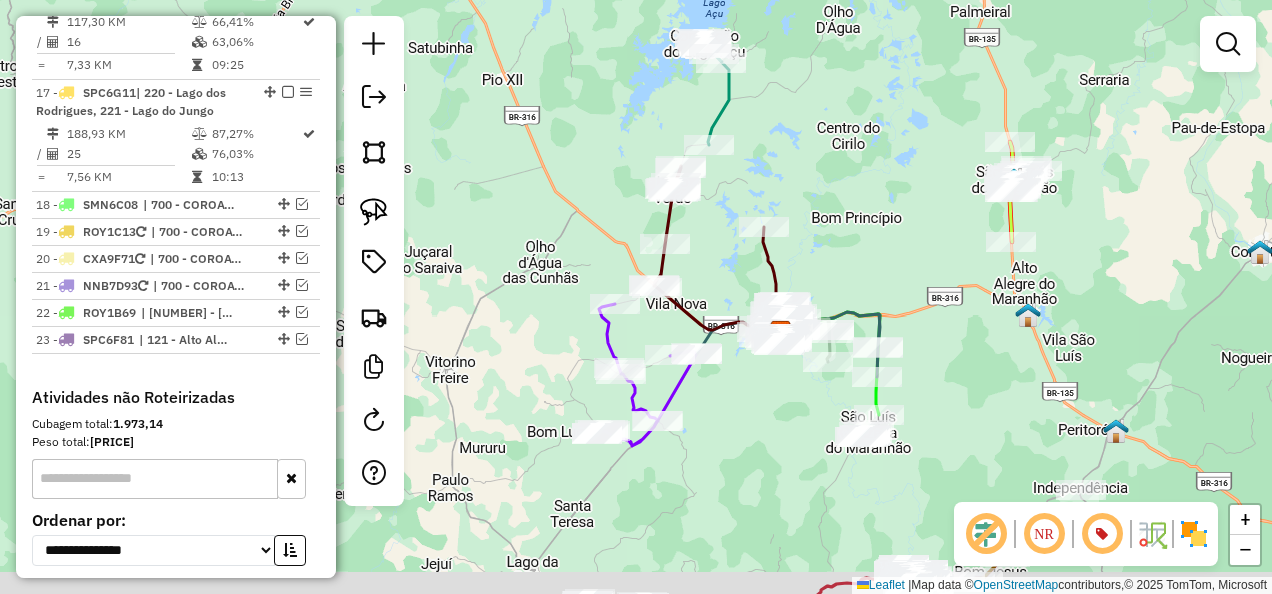 drag, startPoint x: 747, startPoint y: 434, endPoint x: 804, endPoint y: 340, distance: 109.9318 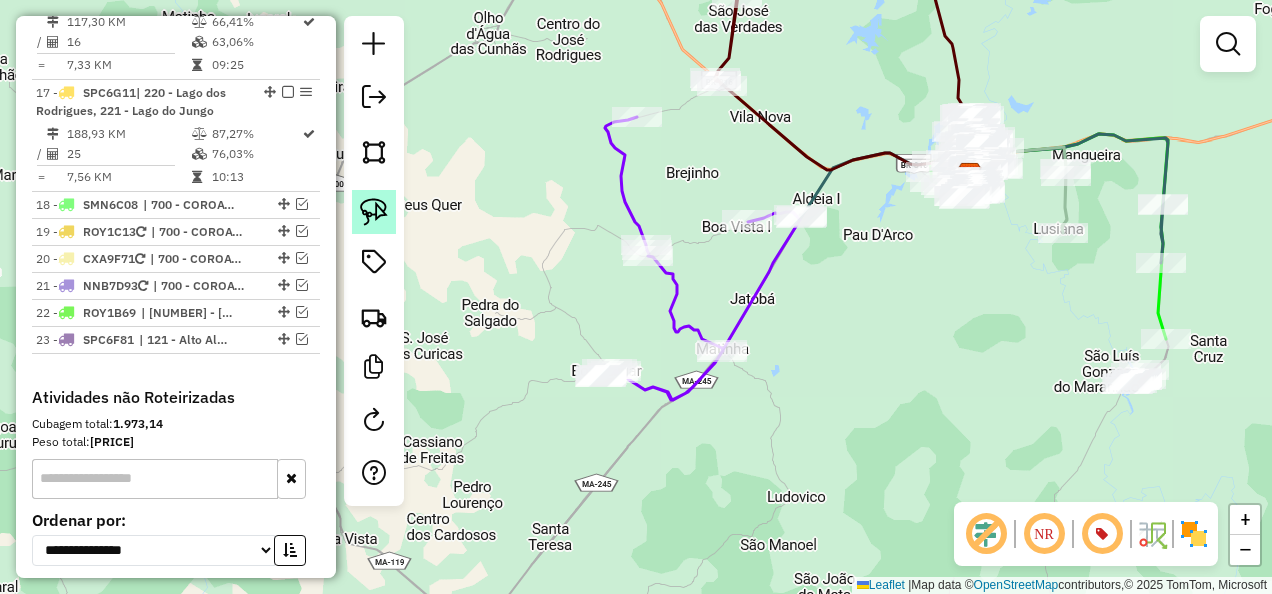 click 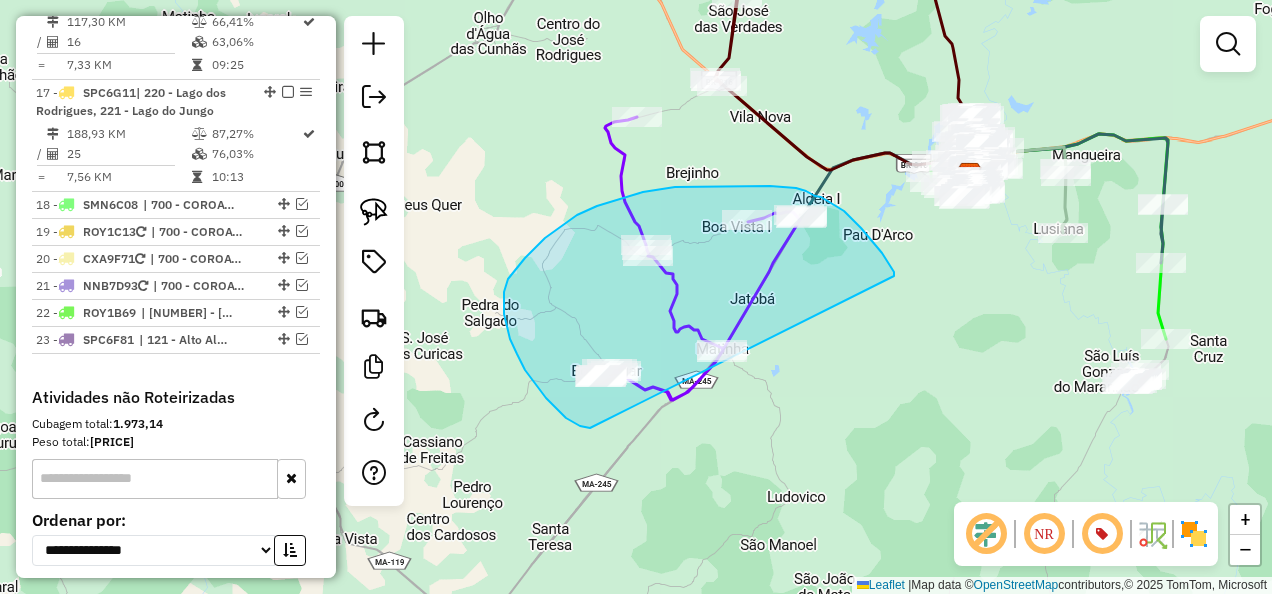 drag, startPoint x: 892, startPoint y: 269, endPoint x: 763, endPoint y: 431, distance: 207.08694 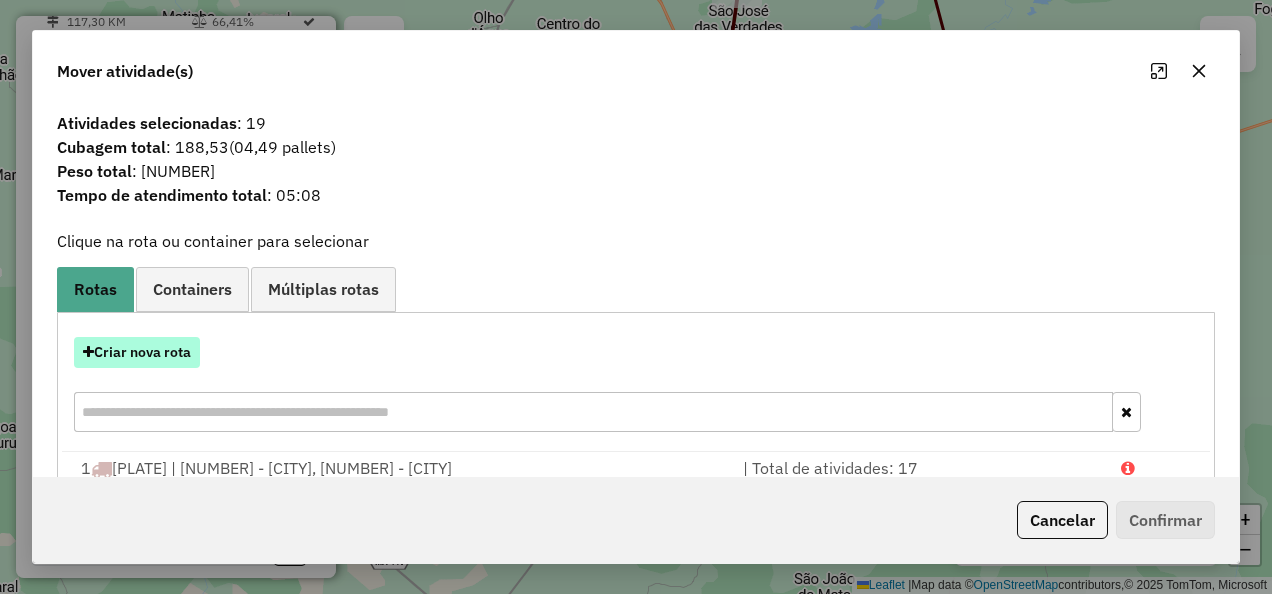click on "Criar nova rota" at bounding box center [137, 352] 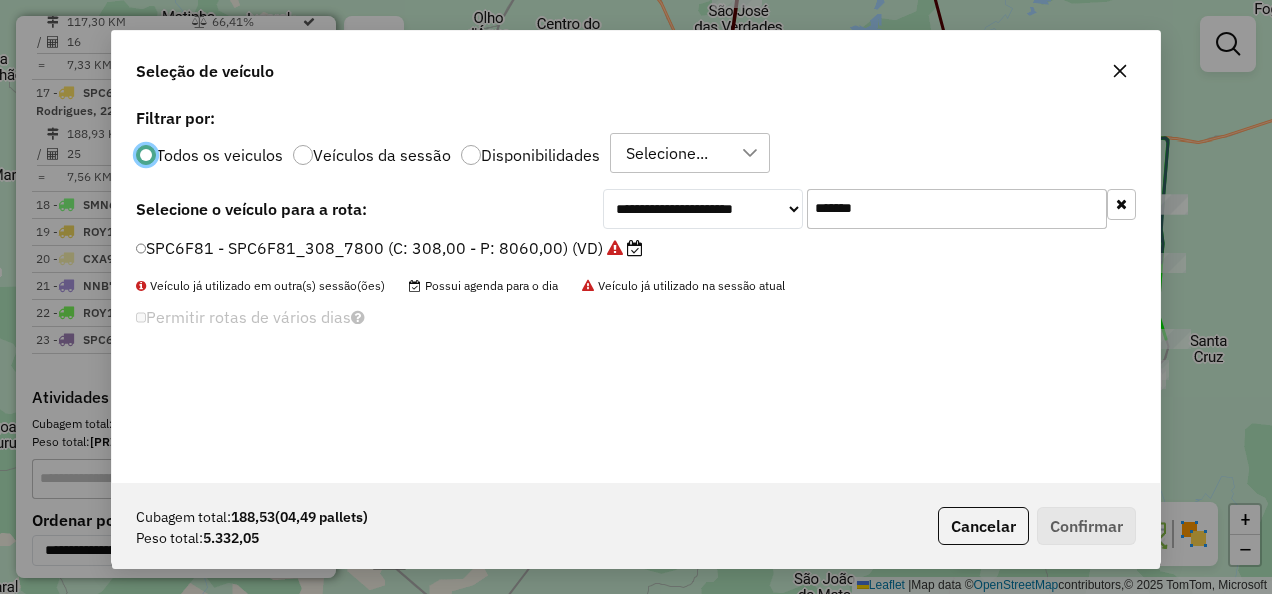 scroll, scrollTop: 11, scrollLeft: 6, axis: both 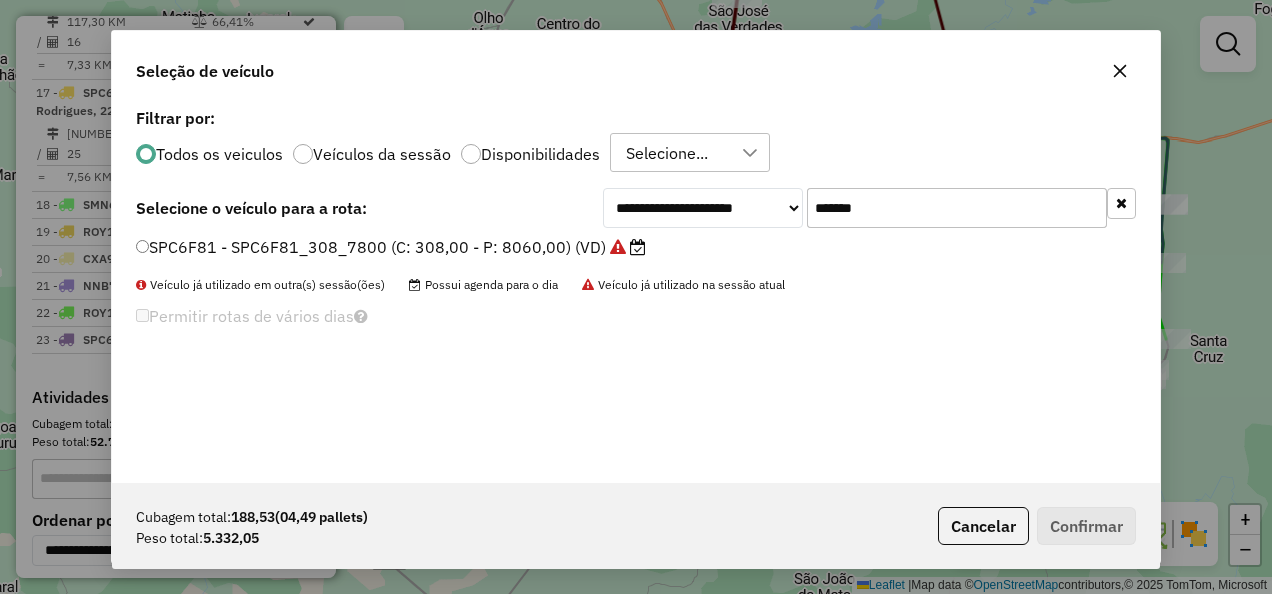 drag, startPoint x: 964, startPoint y: 217, endPoint x: 689, endPoint y: 245, distance: 276.42178 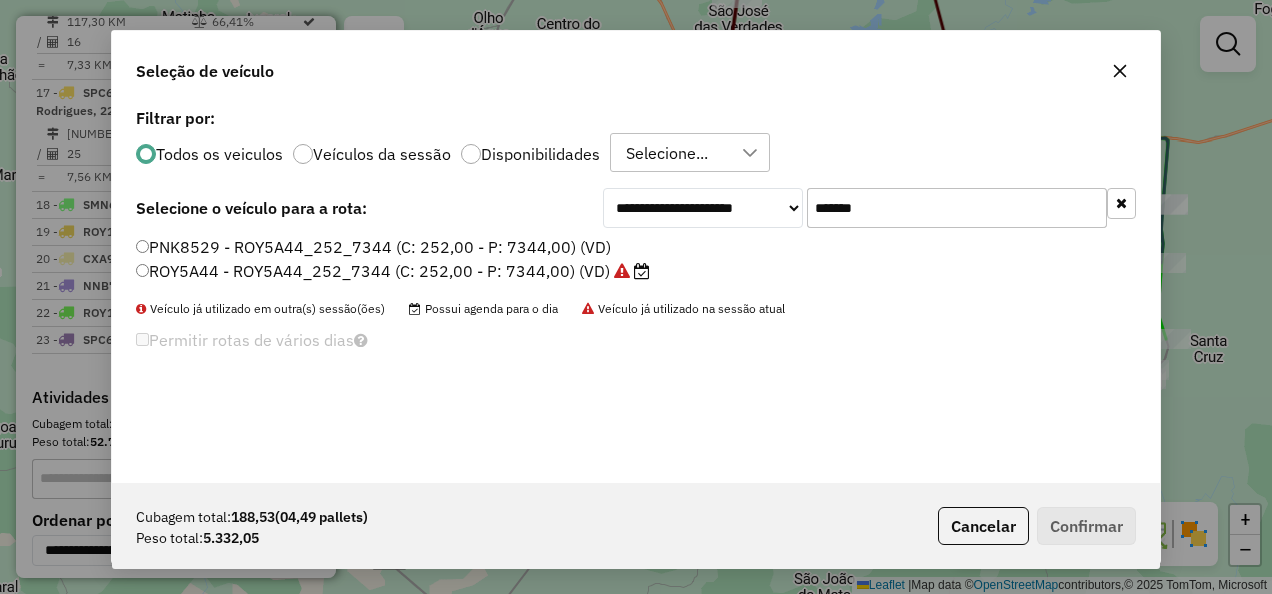 type on "*******" 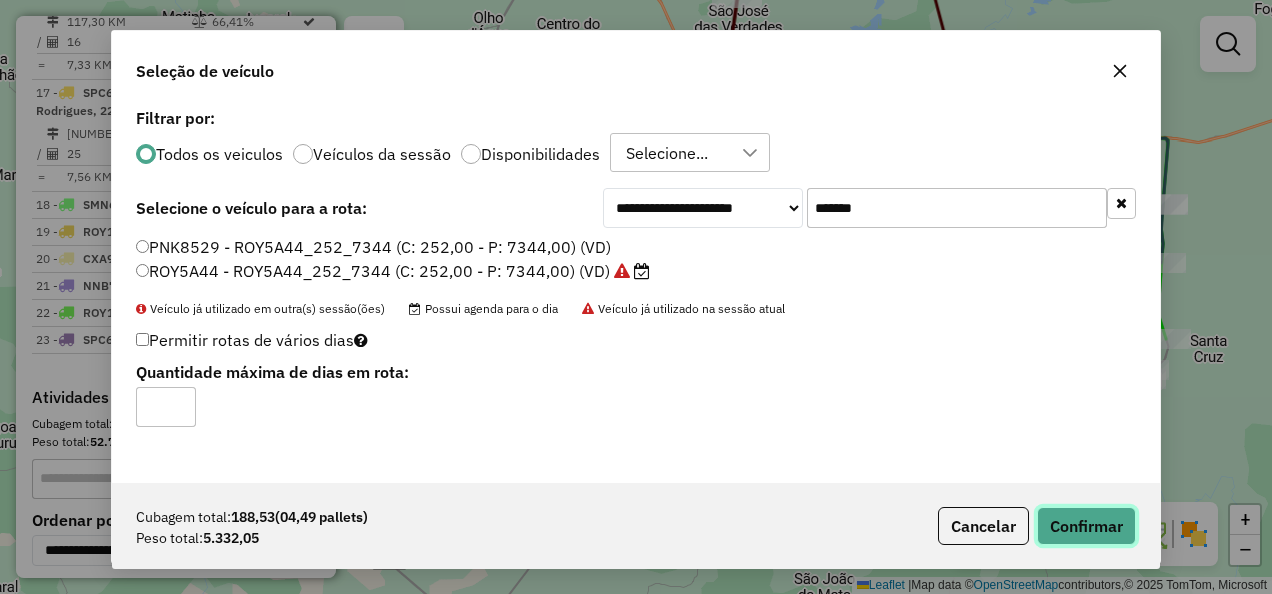 click on "Confirmar" 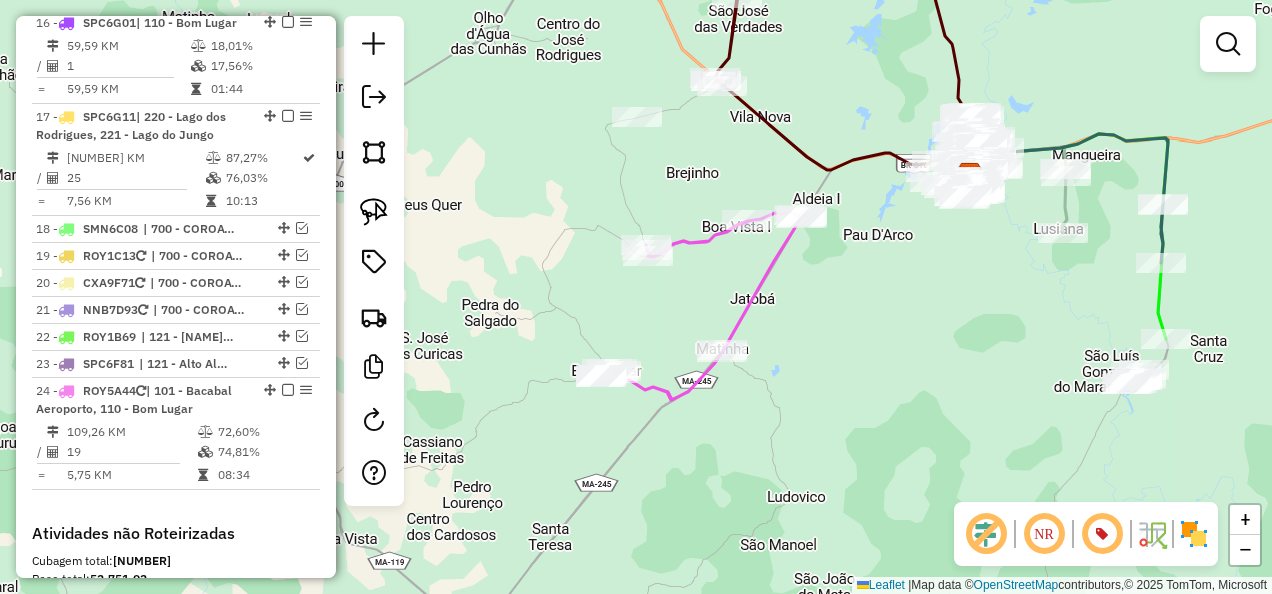 scroll, scrollTop: 2610, scrollLeft: 0, axis: vertical 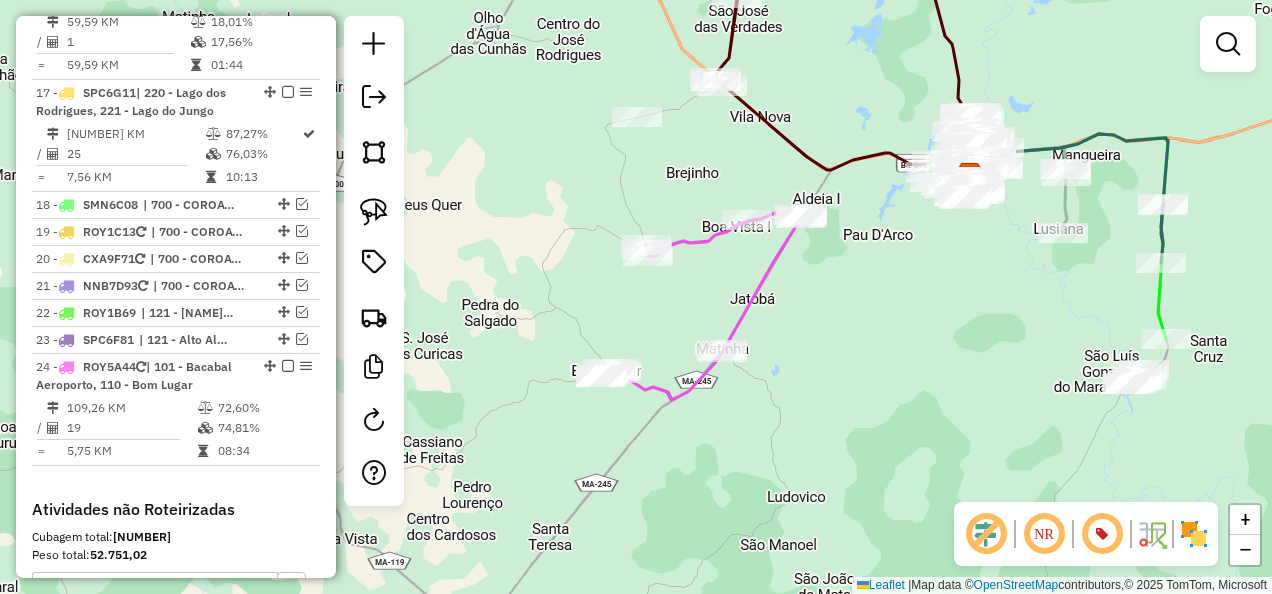 click 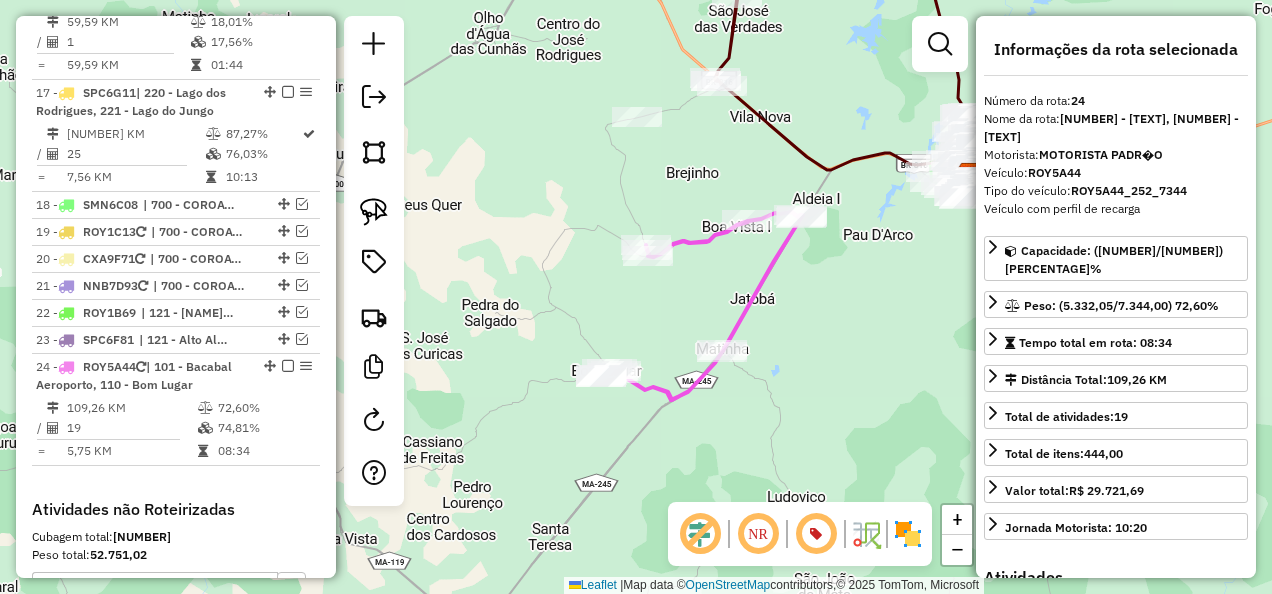 scroll, scrollTop: 2918, scrollLeft: 0, axis: vertical 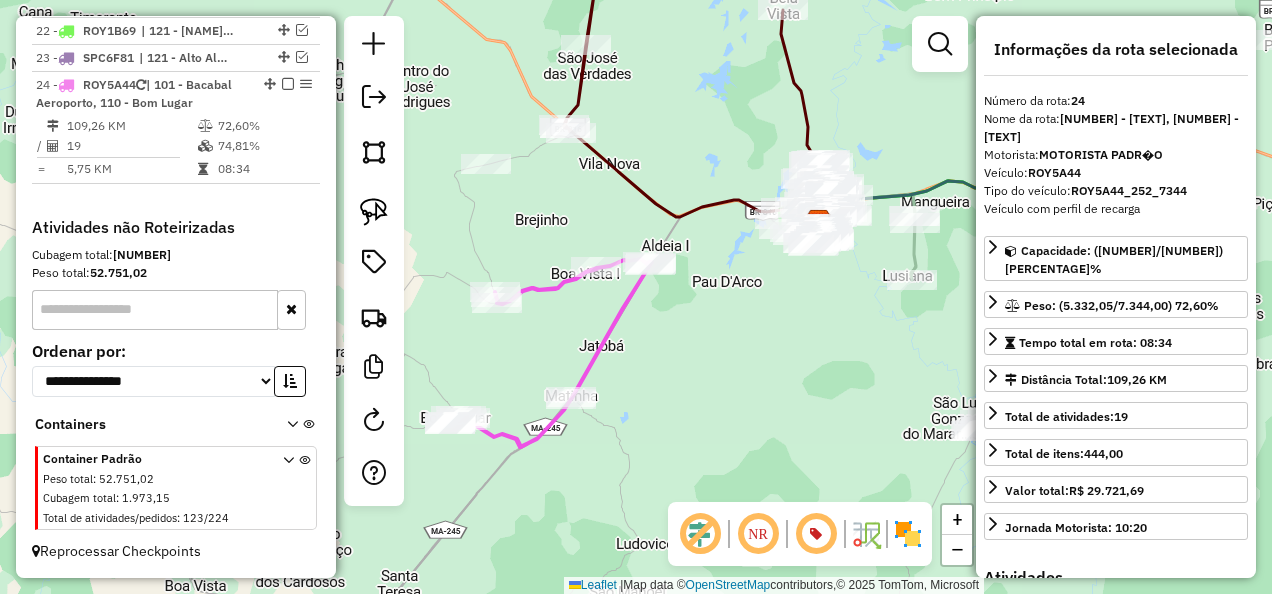 drag, startPoint x: 787, startPoint y: 330, endPoint x: 644, endPoint y: 368, distance: 147.96283 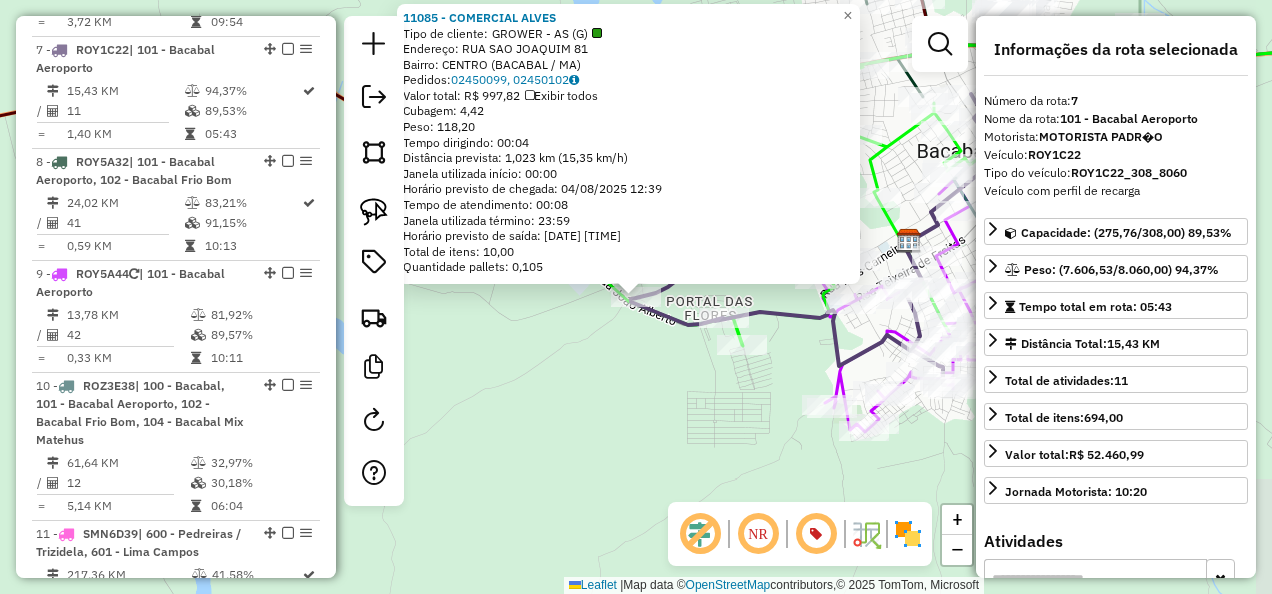scroll, scrollTop: 1498, scrollLeft: 0, axis: vertical 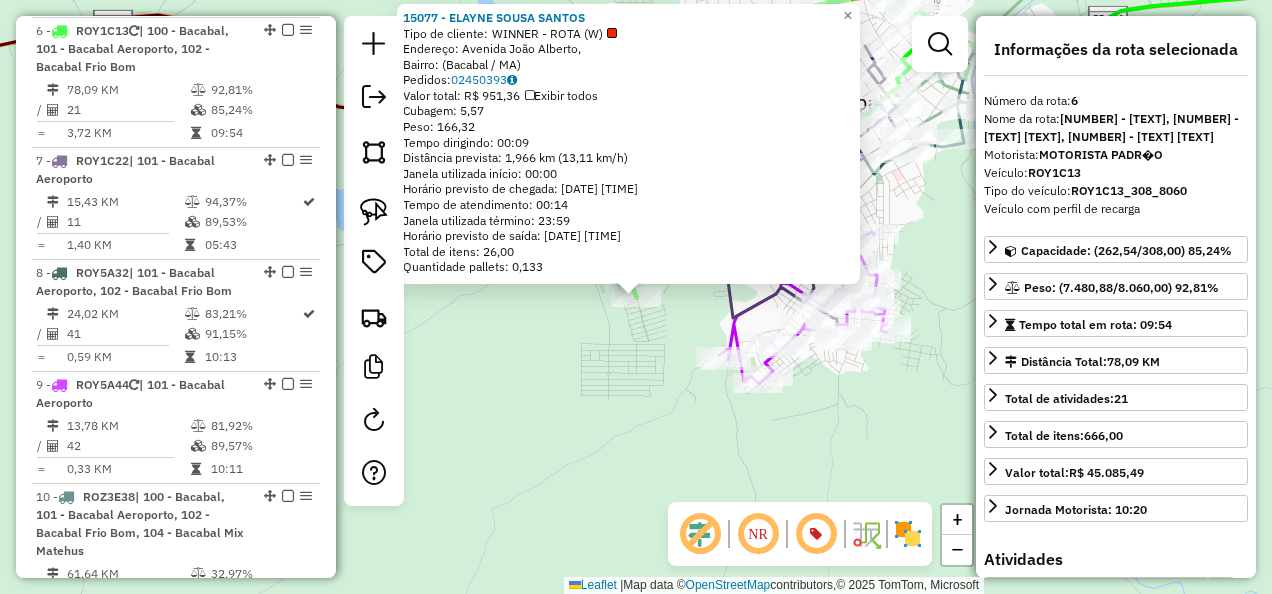 click on "15077 - [NAME]  Tipo de cliente:   WINNER - ROTA (W)   Endereço: [STREET_NAME],    Bairro:  ([CITY] / MA)   Pedidos:  [ORDER_ID]   Valor total: R$ 951,36   Exibir todos   Cubagem: 5,57  Peso: 166,32  Tempo dirigindo: 00:09   Distância prevista: 1,966 km (13,11 km/h)   Janela utilizada início: 00:00   Horário previsto de chegada: 04/08/2025 08:33   Tempo de atendimento: 00:14   Janela utilizada término: 23:59   Horário previsto de saída: 04/08/2025 08:47   Total de itens: 26,00   Quantidade pallets: 0,133  × Janela de atendimento Grade de atendimento Capacidade Transportadoras Veículos Cliente Pedidos  Rotas Selecione os dias de semana para filtrar as janelas de atendimento  Seg   Ter   Qua   Qui   Sex   Sáb   Dom  Informe o período da janela de atendimento: De: Até:  Filtrar exatamente a janela do cliente  Considerar janela de atendimento padrão  Selecione os dias de semana para filtrar as grades de atendimento  Seg   Ter   Qua   Qui   Sex   Sáb   Dom   Peso mínimo:   De:  +" 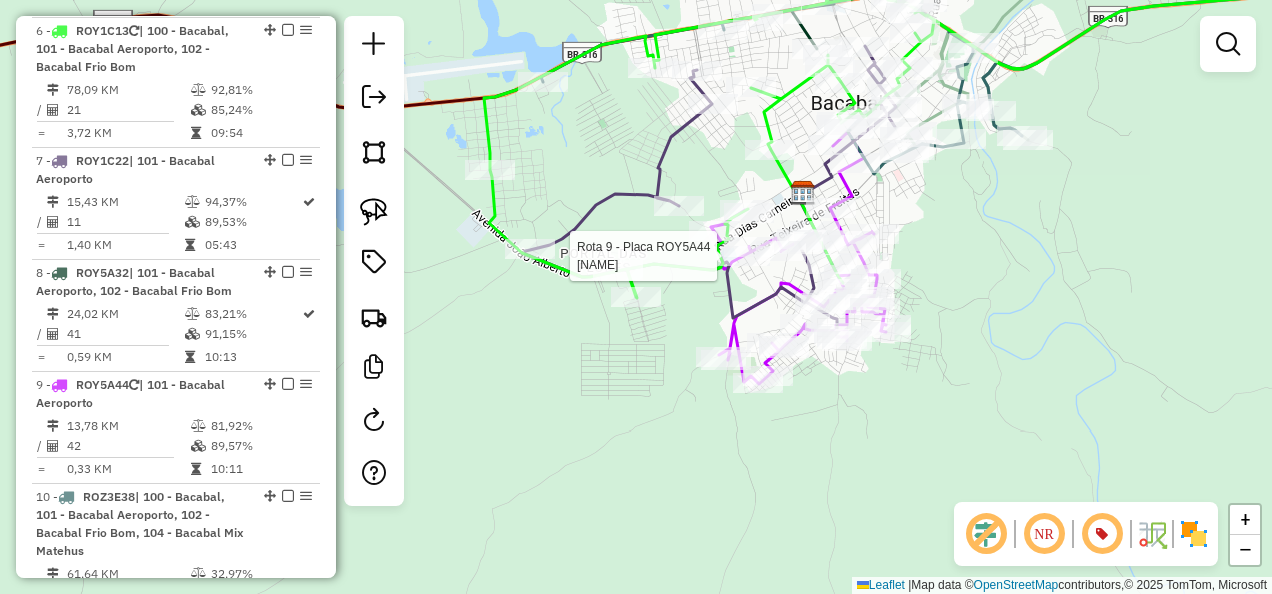 select on "**********" 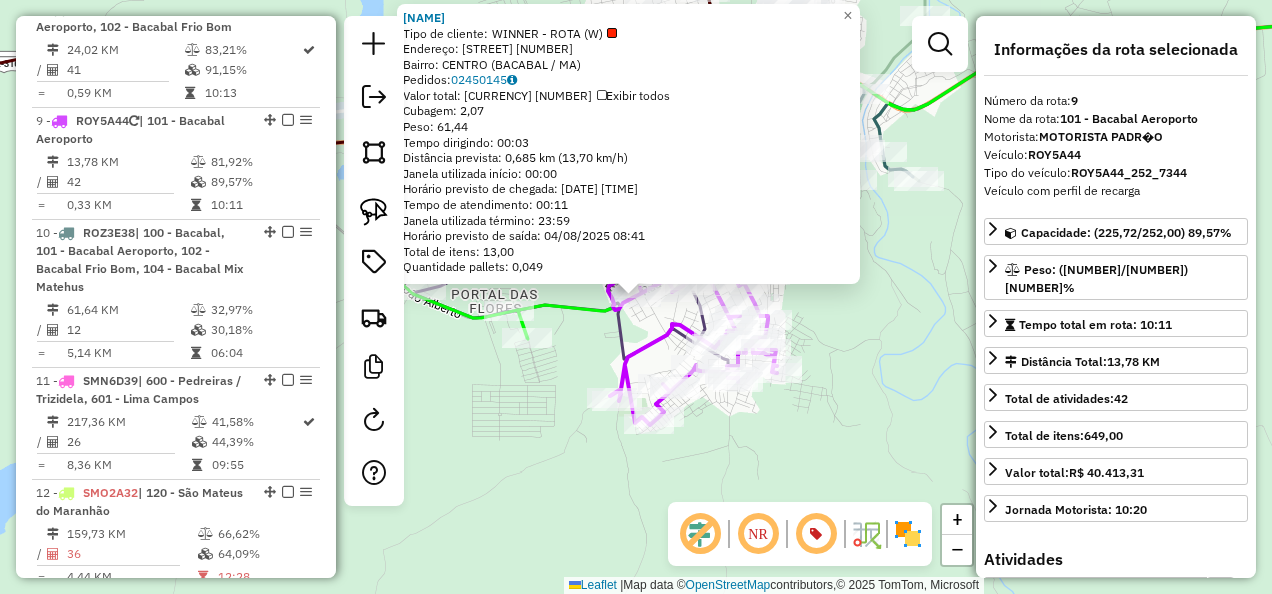 scroll, scrollTop: 1721, scrollLeft: 0, axis: vertical 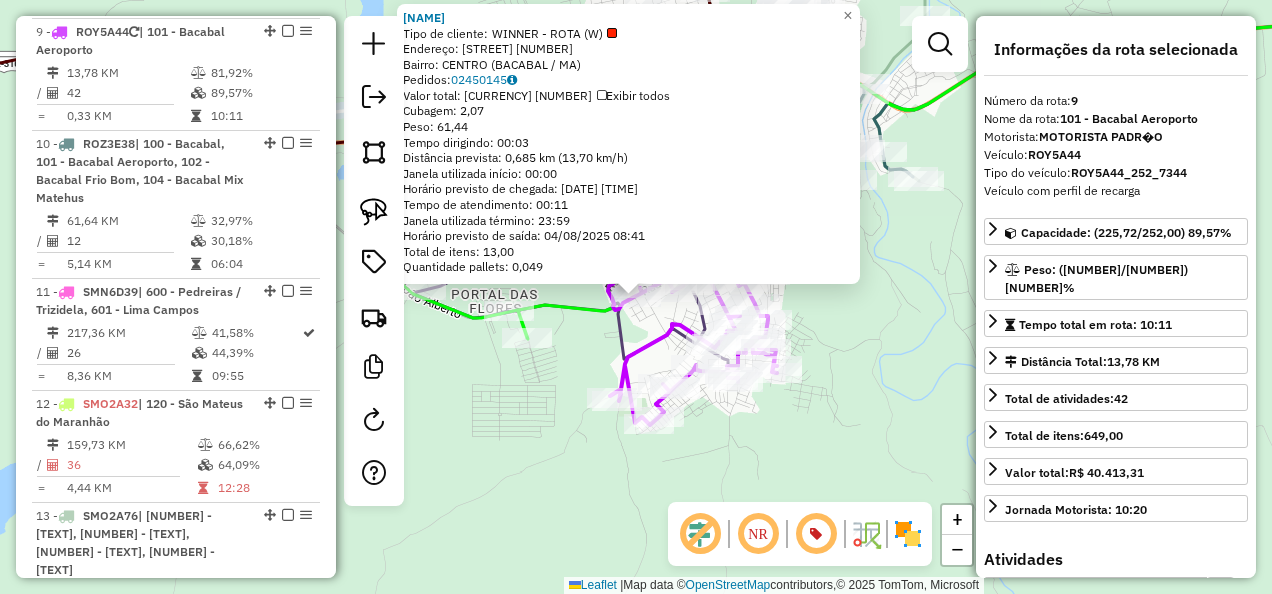 click on "[NUMBER] - [TEXT] [TEXT]  Tipo de cliente:   [TEXT] - [TEXT] ([TEXT])   Endereço: [TEXT] [TEXT] [NUMBER]   Bairro: [TEXT] ([TEXT] / [TEXT])   Pedidos:  [NUMBER]   Valor total: [CURRENCY] [NUMBER]   Exibir todos   Cubagem: [NUMBER]  Peso: [NUMBER]  Tempo dirigindo: [TIME]   Distância prevista: [NUMBER] km ([NUMBER] km/h)   Janela utilizada início: [TIME]   Horário previsto de chegada: [DATE] [TIME]   Tempo de atendimento: [TIME]   Janela utilizada término: [TIME]   Horário previsto de saída: [DATE] [TIME]   Total de itens: [NUMBER]   Quantidade pallets: [NUMBER]  × Janela de atendimento Grade de atendimento Capacidade Transportadoras Veículos Cliente Pedidos  Rotas Selecione os dias de semana para filtrar as janelas de atendimento  Seg   Ter   Qua   Qui   Sex   Sáb   Dom  Informe o período da janela de atendimento: De: Até:  Filtrar exatamente a janela do cliente  Considerar janela de atendimento padrão  Selecione os dias de semana para filtrar as grades de atendimento  Seg   Ter   Qua   Qui   Sex   Sáb   Dom   Peso mínimo:  +" 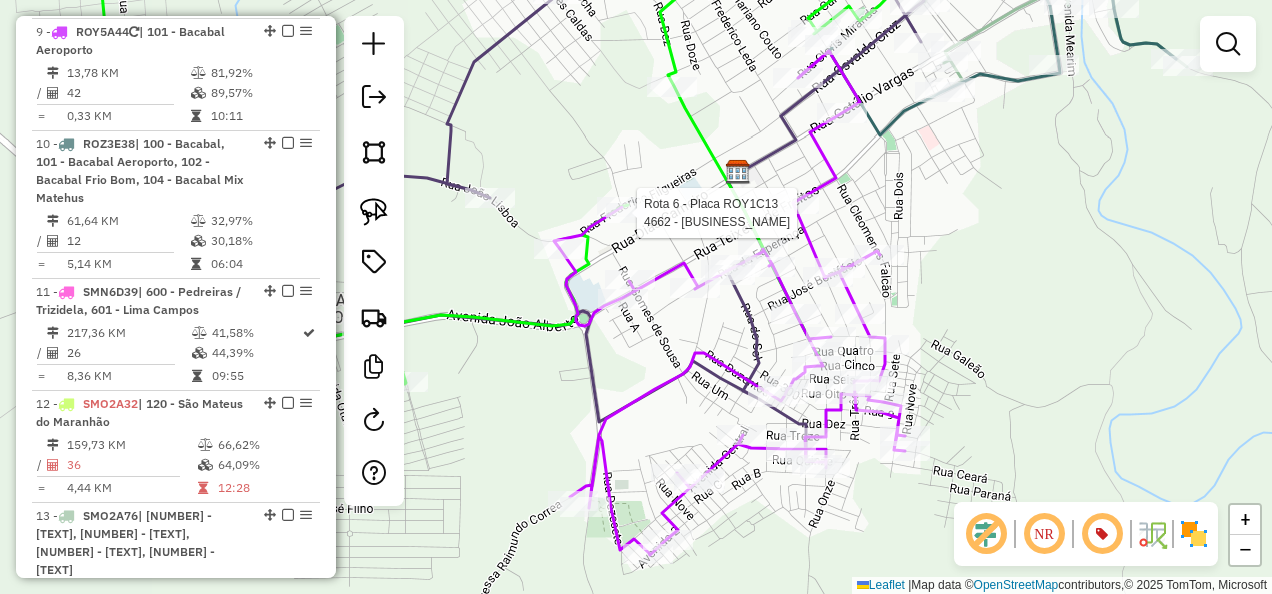 click 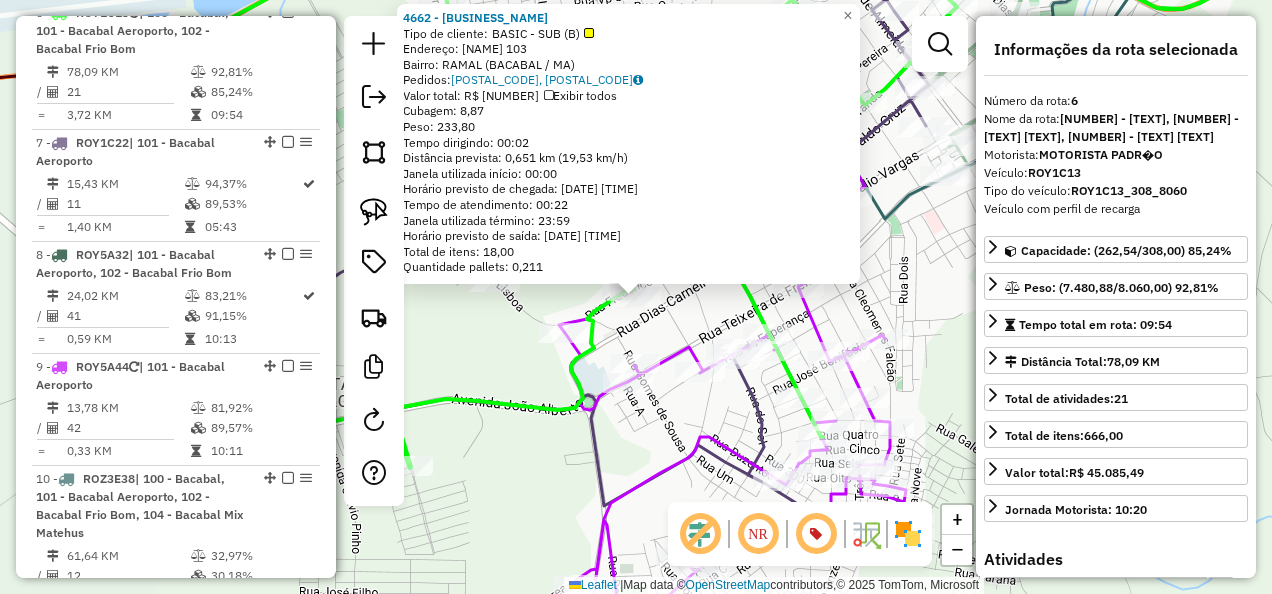 scroll, scrollTop: 1368, scrollLeft: 0, axis: vertical 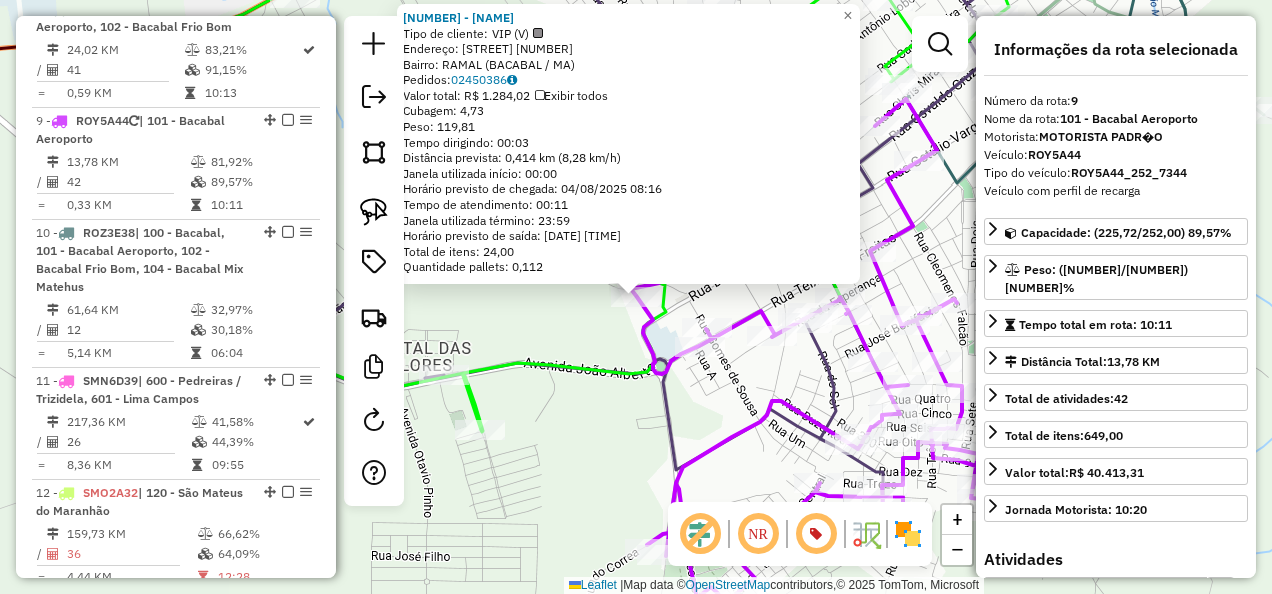 click on "Rota [NUMBER] - Placa [PLATE] [NUMBER] - [NAME] [NAME] Tipo de cliente: [CLIENT_TYPE] Endereço: [STREET] Bairro: [NEIGHBORHOOD] ([CITY] / [STATE]) Pedidos: [ORDER_NUMBER] Valor total: [CURRENCY] [AMOUNT] Exibir todos Cubagem: [CUBAGE] Peso: [WEIGHT] Tempo dirigindo: [TIME] Distância prevista: [DISTANCE] ([SPEED]) Janela utilizada início: [TIME] Horário previsto de chegada: [DATE] [TIME] Tempo de atendimento: [TIME] Janela utilizada término: [TIME] Horário previsto de saída: [DATE] [TIME] Total de itens: [ITEMS] Quantidade pallets: [PALLETS] × Janela de atendimento Grade de atendimento Capacidade Transportadoras Veículos Cliente Pedidos Rotas Selecione os dias de semana para filtrar as janelas de atendimento Seg Ter Qua Qui Sex Sáb Dom Informe o período da janela de atendimento: De: Até: Filtrar exatamente a janela do cliente Considerar janela de atendimento padrão Selecione os dias de semana para filtrar as grades de atendimento Seg Ter Qua" 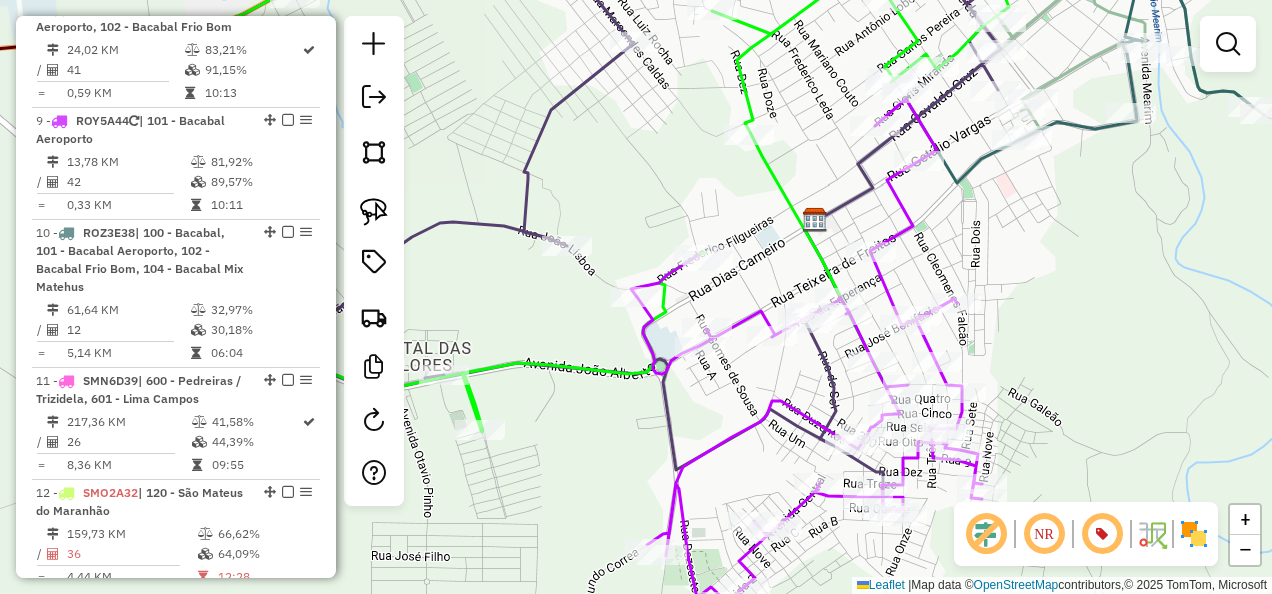 scroll, scrollTop: 1721, scrollLeft: 0, axis: vertical 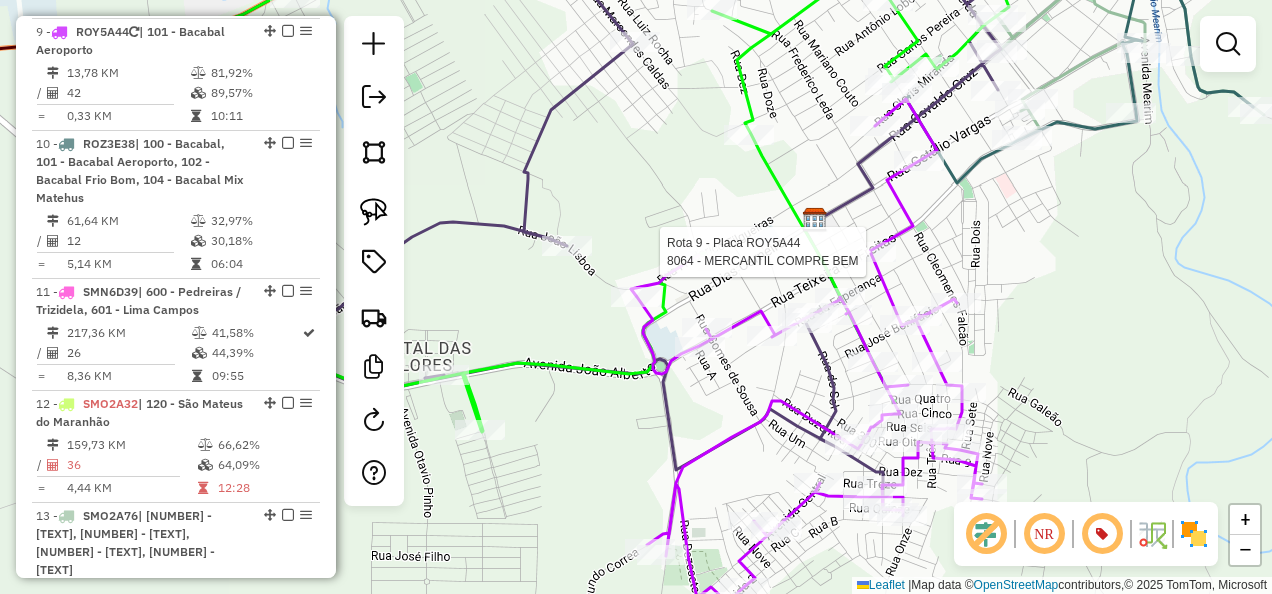 click 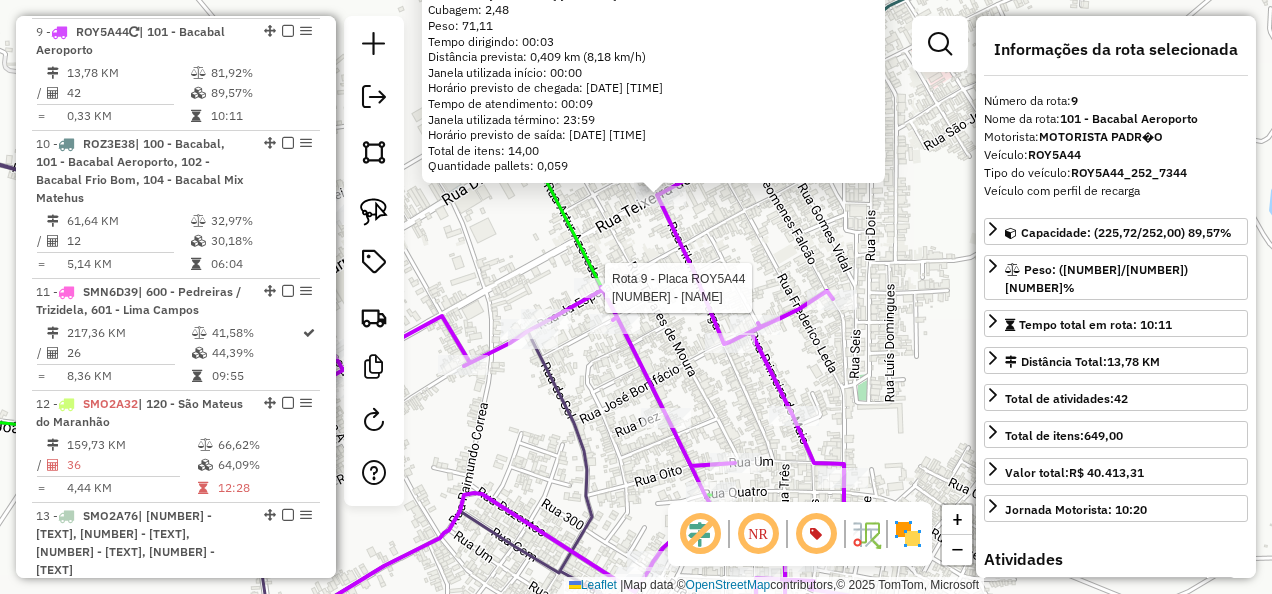 click 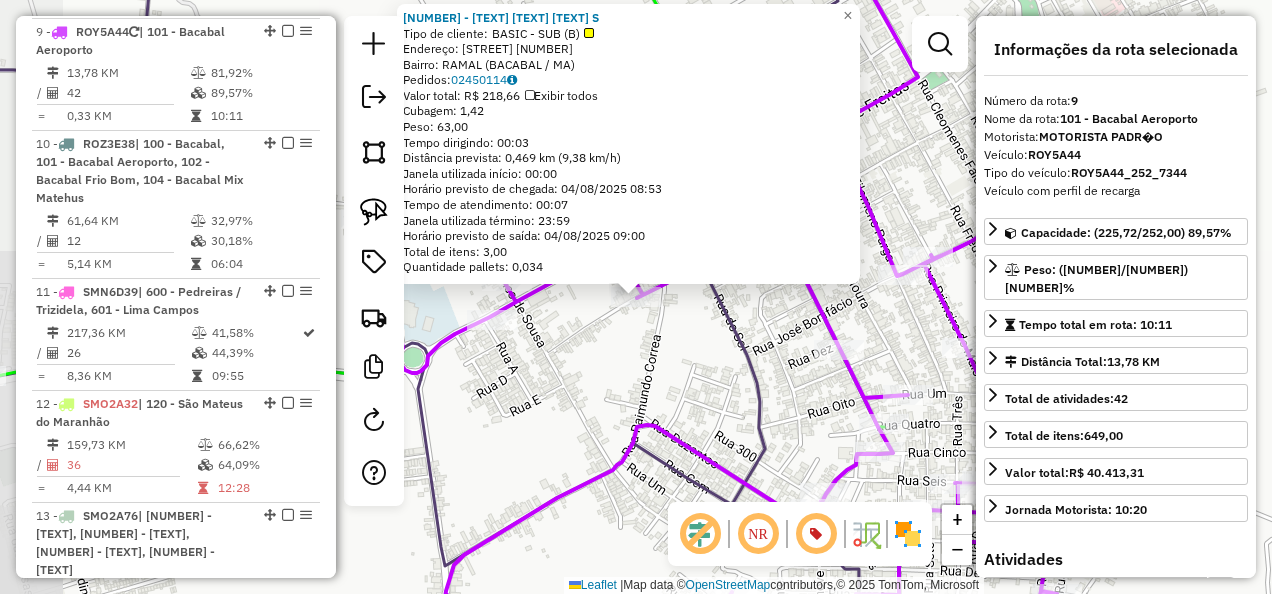 click on "[NUMBER] - [NAME] Tipo de cliente: [CLIENT_TYPE] Endereço: [STREET] [NUMBER] Bairro: [NEIGHBORHOOD] ([CITY] / [STATE]) Pedidos: [NUMBER] Valor total: R$ [NUMBER] Exibir todos Cubagem: [NUMBER] Peso: [NUMBER] Tempo dirigindo: [TIME] Distância prevista: [DISTANCE] ([SPEED]) Janela utilizada início: [TIME] Horário previsto de chegada: [DATE] [TIME] Tempo de atendimento: [TIME] Janela utilizada término: [TIME] Horário previsto de saída: [DATE] [TIME] Total de itens: [NUMBER] Quantidade pallets: [NUMBER] × Janela de atendimento Grade de atendimento Capacidade Transportadoras Veículos Cliente Pedidos Rotas Selecione os dias de semana para filtrar as janelas de atendimento Seg Ter Qua Qui Sex Sáb Dom Informe o período da janela de atendimento: De: Até: Filtrar exatamente a janela do cliente Considerar janela de atendimento padrão Selecione os dias de semana para filtrar as grades de atendimento Seg Ter Qua Qui Sex Sáb Dom" 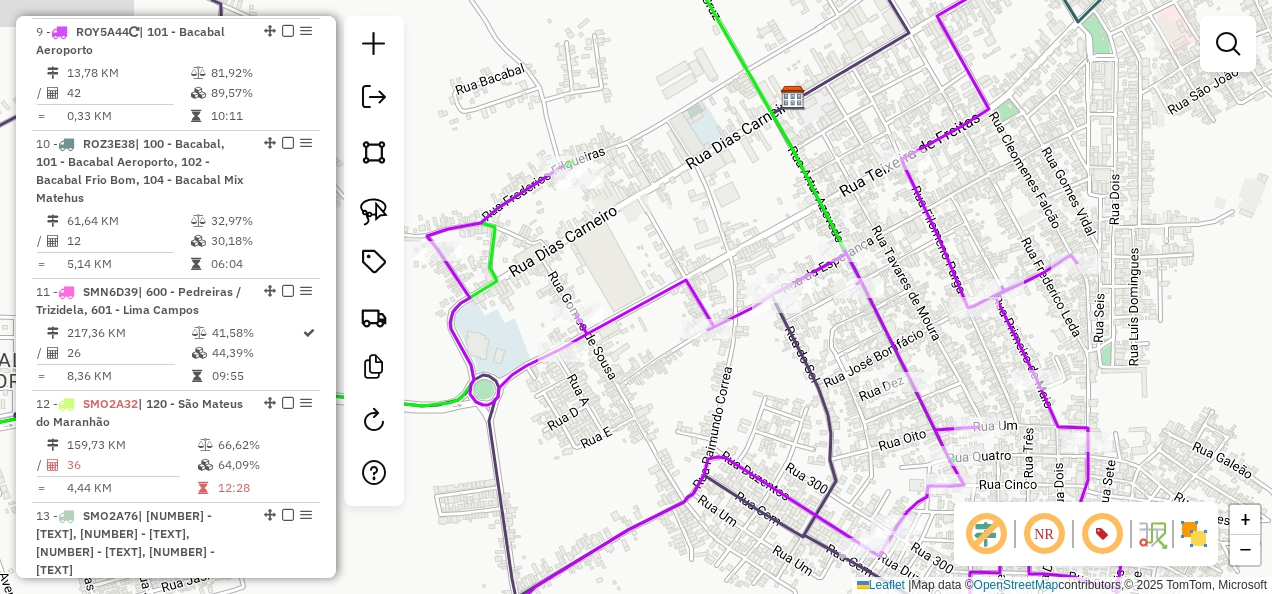 drag, startPoint x: 516, startPoint y: 374, endPoint x: 700, endPoint y: 451, distance: 199.46178 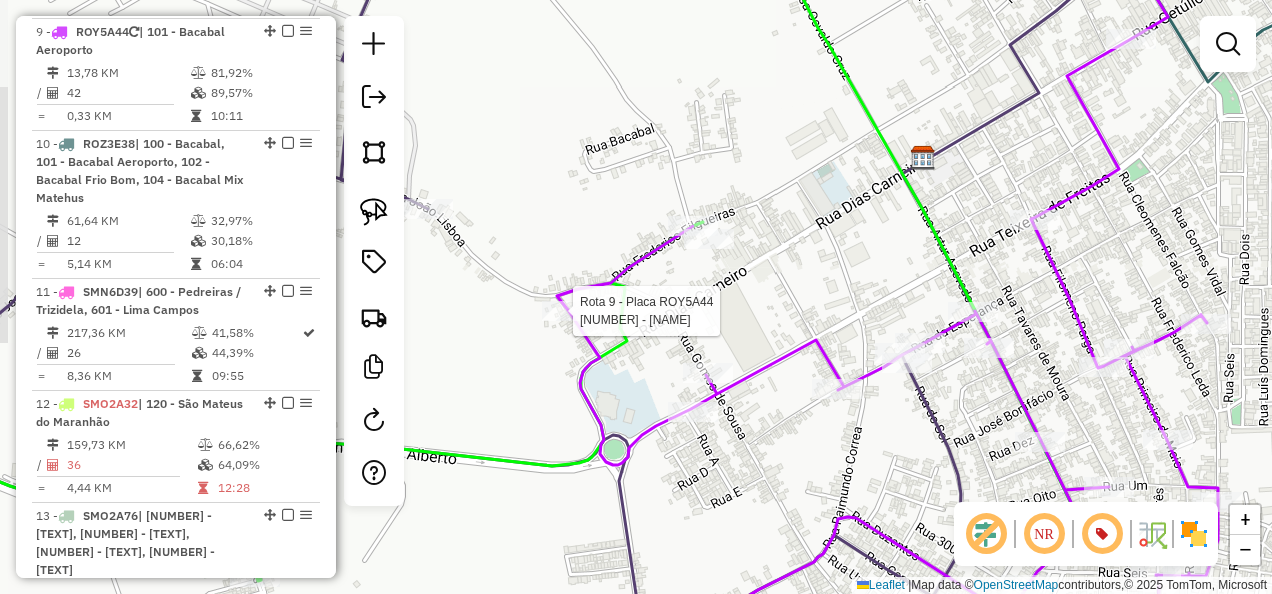 select on "**********" 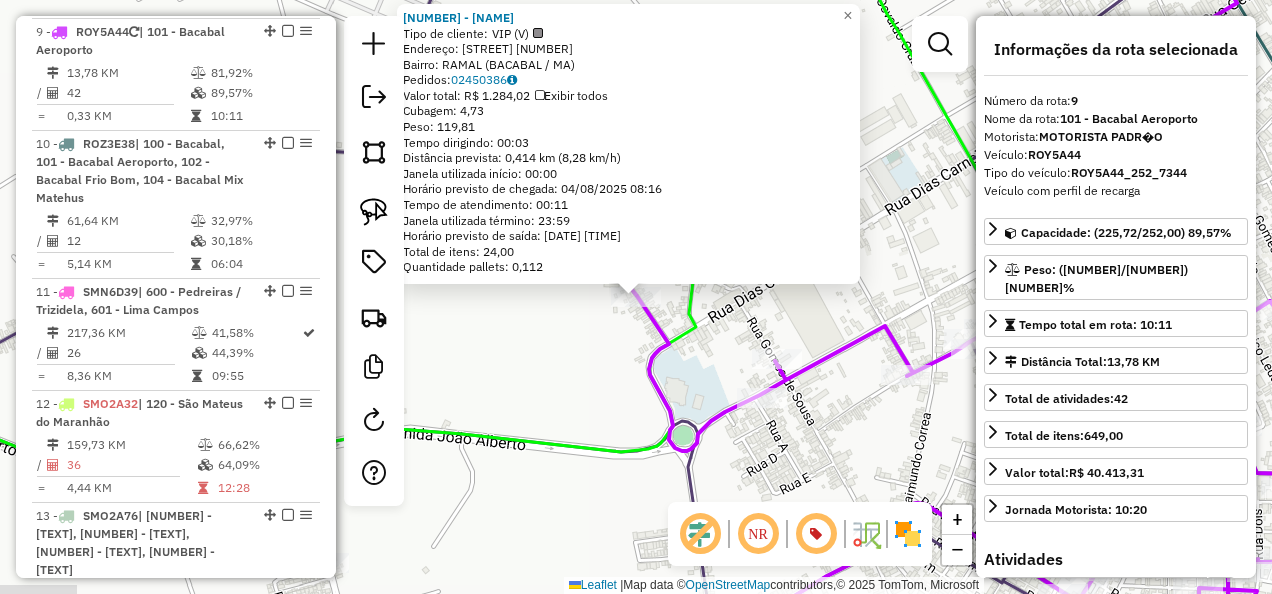 drag, startPoint x: 557, startPoint y: 378, endPoint x: 578, endPoint y: 382, distance: 21.377558 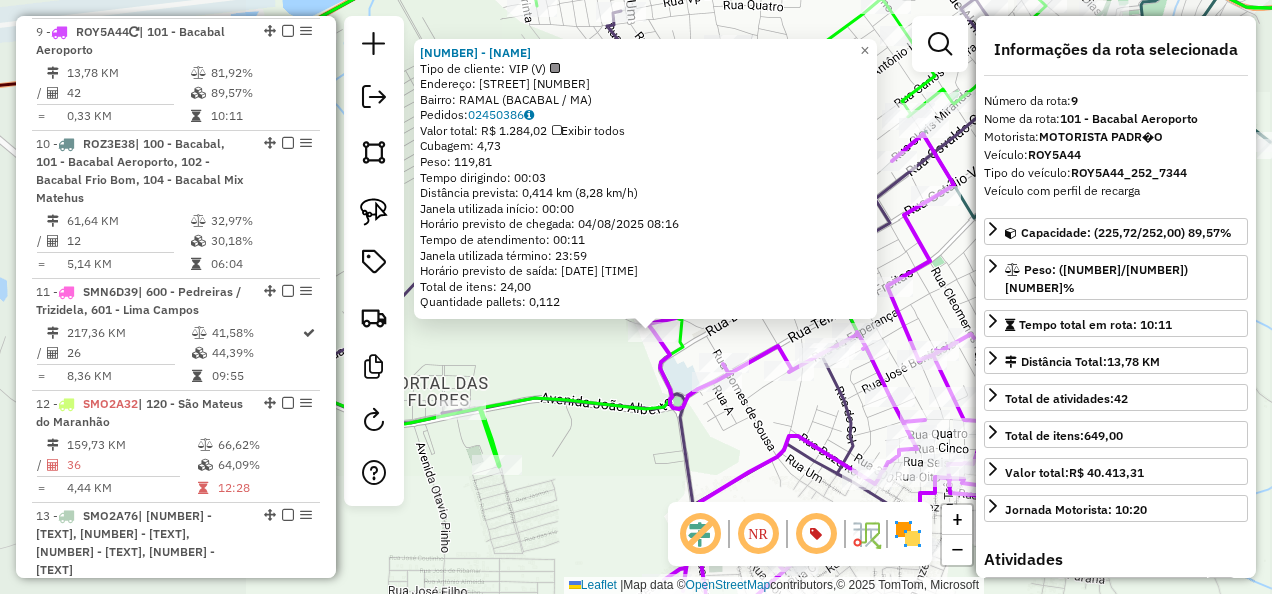 click on "[NUMBER] - [NAME] [NAME] Tipo de cliente: [TYPE] ([INITIAL]) Endereço: RUA [NAME] [NUMBER] Bairro: [NAME] ([NAME] / MA) Pedidos: [NUMBER] Valor total: R$ 1.284,02 Exibir todos Cubagem: 4,73 Peso: 119,81 Tempo dirigindo: 00:03 Distância prevista: 0,414 km (8,28 km/h) Janela utilizada início: 00:00 Horário previsto de chegada: [DATE] [TIME] Tempo de atendimento: 00:11 Janela utilizada término: 23:59 Horário previsto de saída: [DATE] [TIME] Total de itens: 24,00 Quantidade pallets: 0,112 × Janela de atendimento Grade de atendimento Capacidade Transportadoras Veículos Cliente Pedidos Rotas Selecione os dias de semana para filtrar as janelas de atendimento Seg Ter Qua Qui Sex Sáb Dom Informe o período da janela de atendimento: De: Até: Filtrar exatamente a janela do cliente Considerar janela de atendimento padrão Selecione os dias de semana para filtrar as grades de atendimento Seg Ter Qua Qui Sex Sáb Dom Peso mínimo: De: De:" 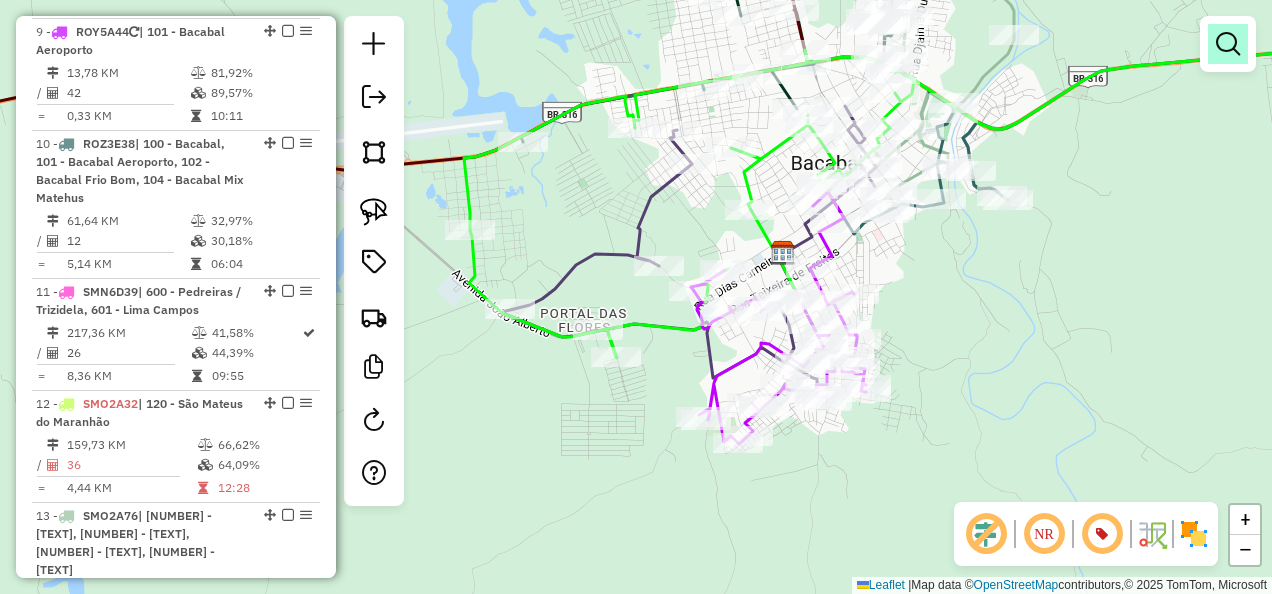 click at bounding box center (1228, 44) 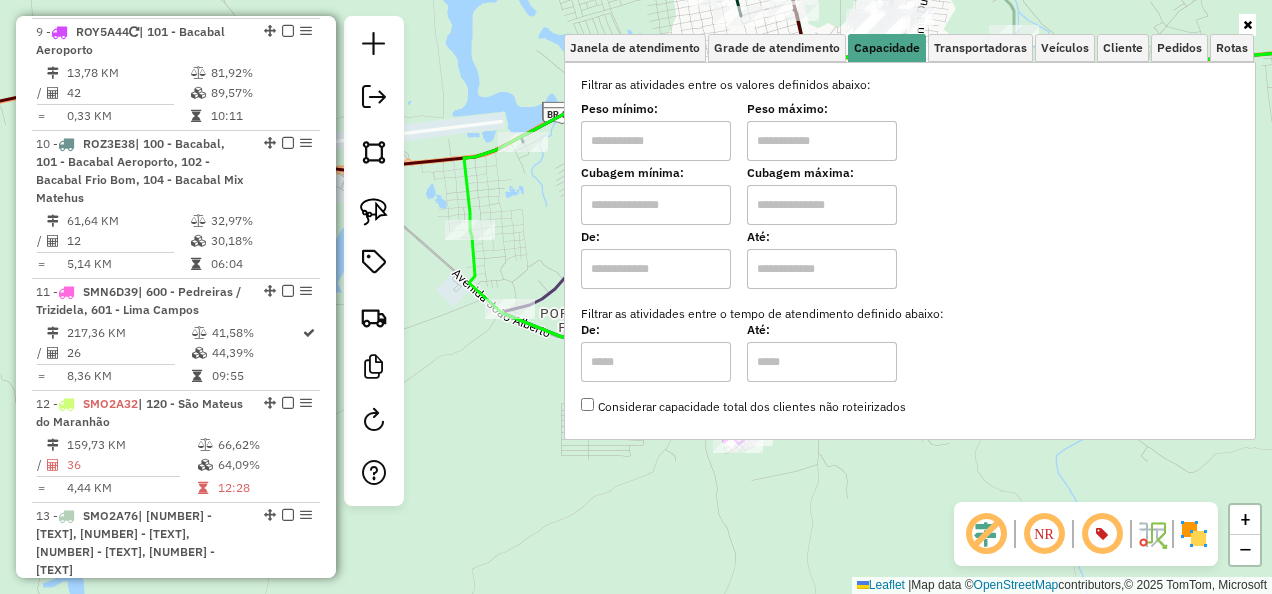 click at bounding box center [656, 205] 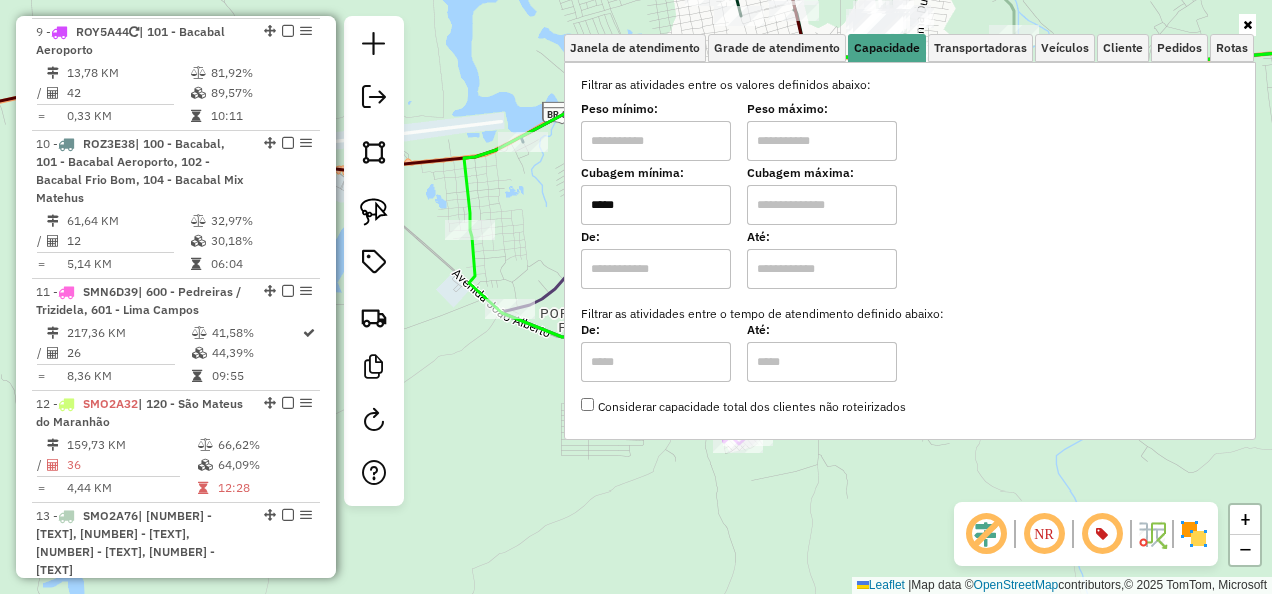 type on "*****" 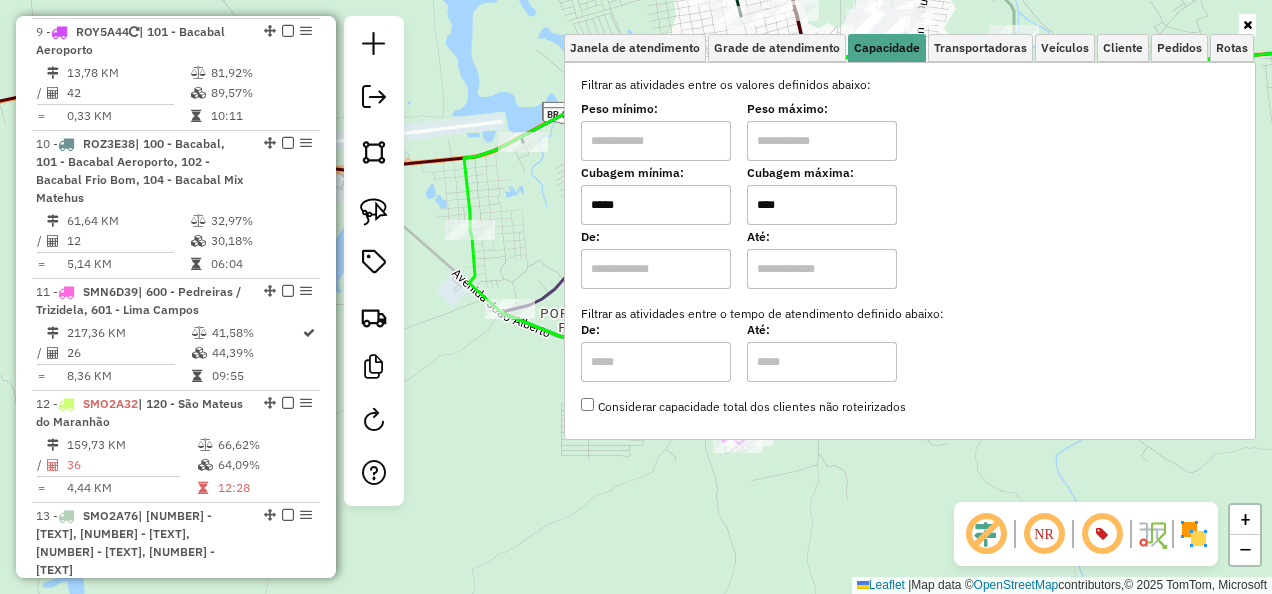 drag, startPoint x: 812, startPoint y: 212, endPoint x: 754, endPoint y: 215, distance: 58.077534 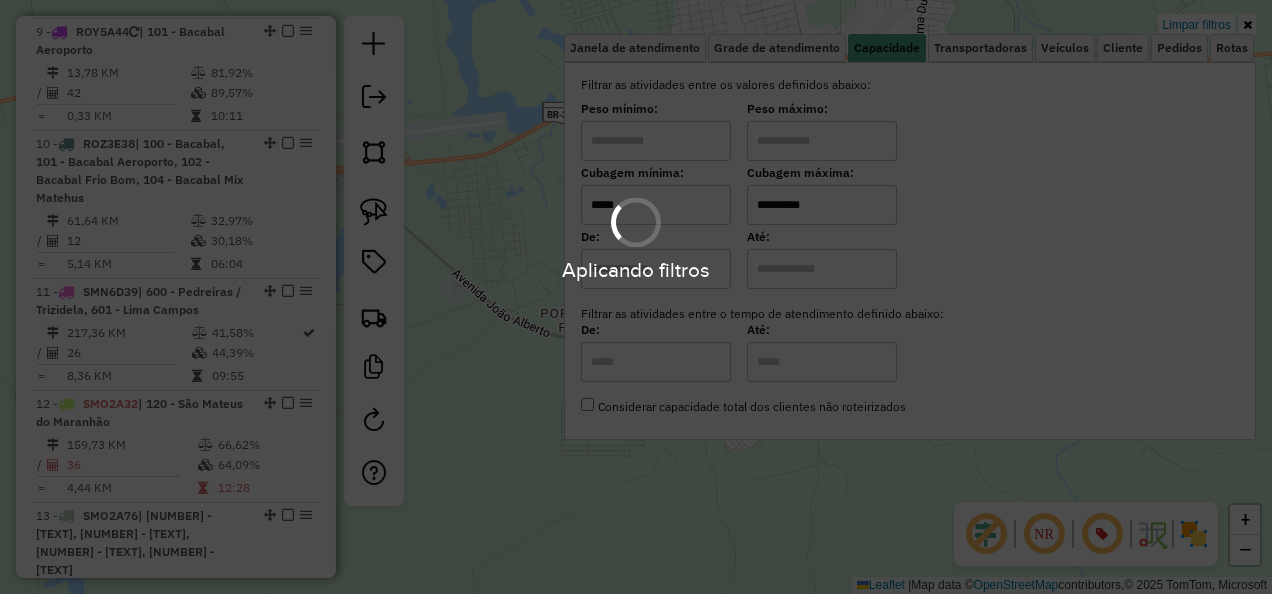 type on "*********" 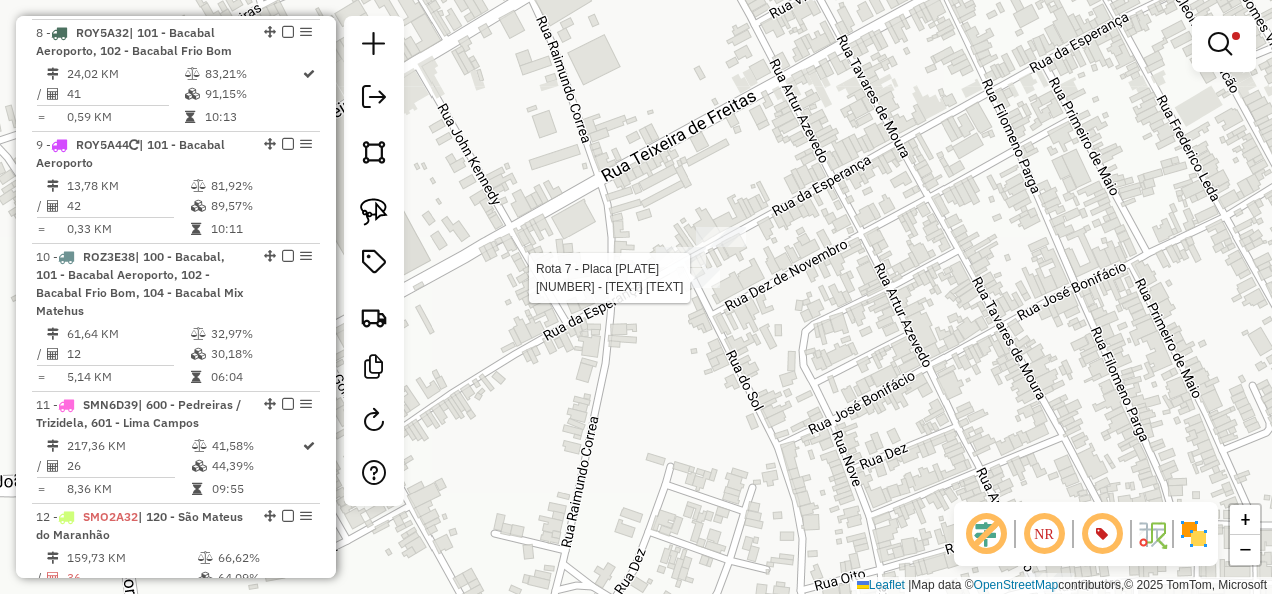 select on "**********" 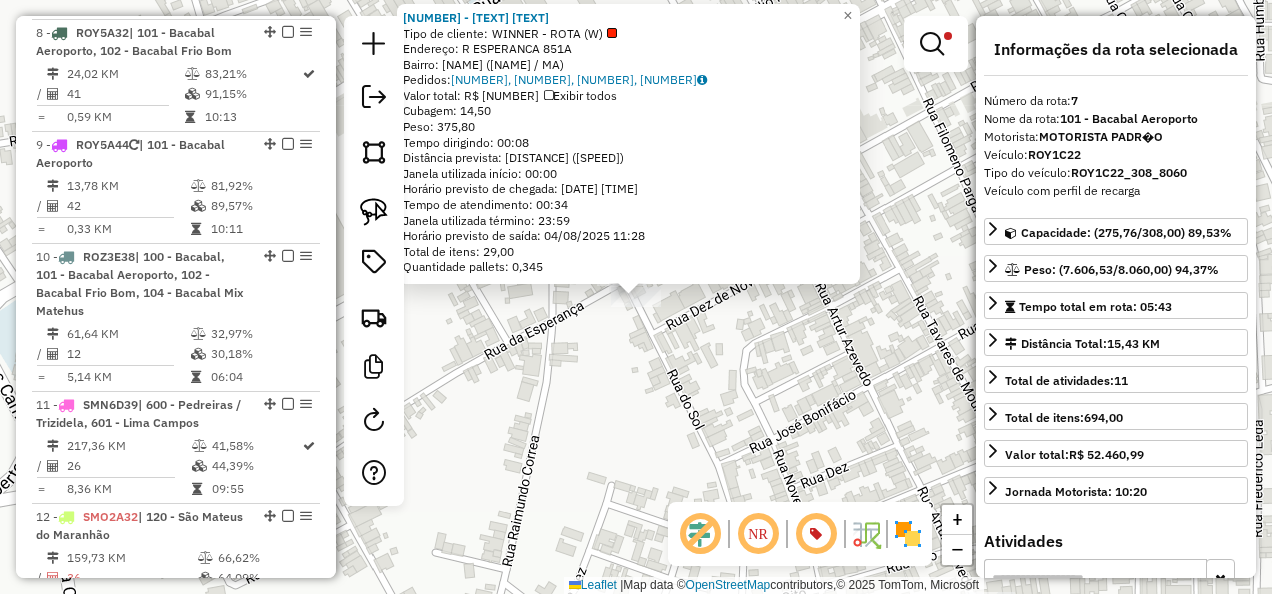 scroll, scrollTop: 1498, scrollLeft: 0, axis: vertical 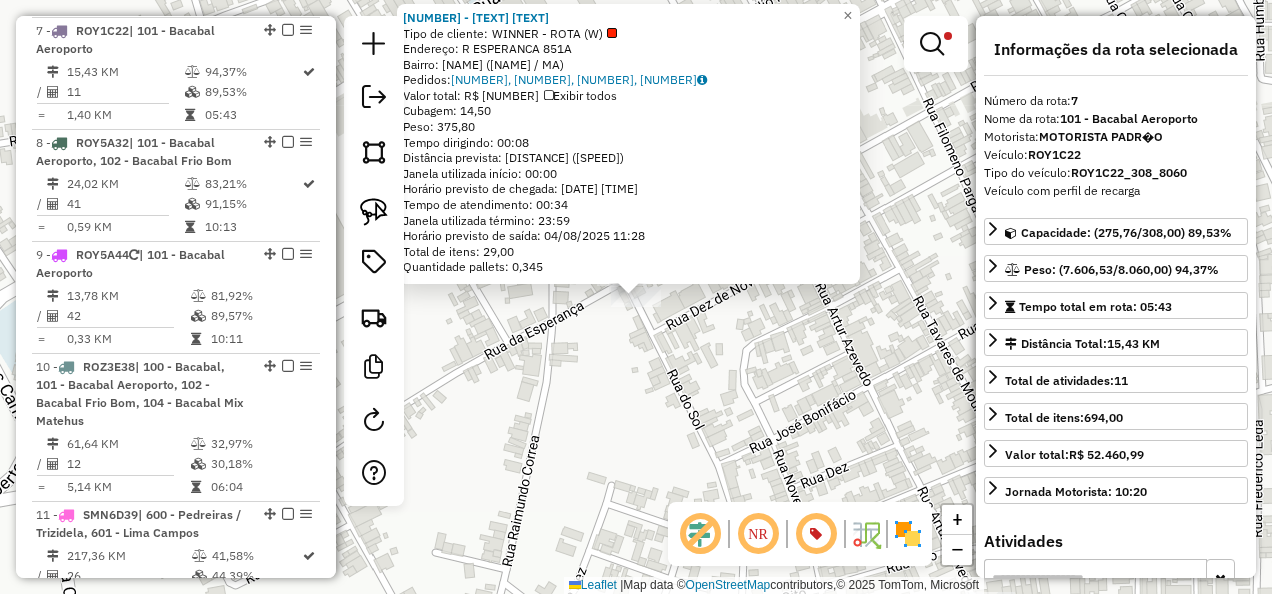 click on "[NUMBER] - [NAME] Tipo de cliente: WINNER - ROTA (W) Endereço: R ESPERANCA 851A Bairro: DA ESPERANA ([CITY] / MA) Pedidos: 02450049, 02450050, 02451151, 02450956 Valor total: R$ 2.777,68 Exibir todos Cubagem: 14,50 Peso: 375,80 Tempo dirigindo: 00:08 Distância prevista: 1,945 km (14,59 km/h) Janela utilizada início: 00:00 Horário previsto de chegada: [DATE] [TIME] Tempo de atendimento: 00:34 Janela utilizada término: 23:59 Horário previsto de saída: [DATE] [TIME] Total de itens: 29,00 Quantidade pallets: 0,345 × Limpar filtros Janela de atendimento Grade de atendimento Capacidade Transportadoras Veículos Cliente Pedidos Rotas Selecione os dias de semana para filtrar as janelas de atendimento Seg Ter Qua Qui Sex Sáb Dom Informe o período da janela de atendimento: De: Até: Filtrar exatamente a janela do cliente Considerar janela de atendimento padrão Seg Ter Qua Qui Sex Sáb Dom Peso mínimo: +" 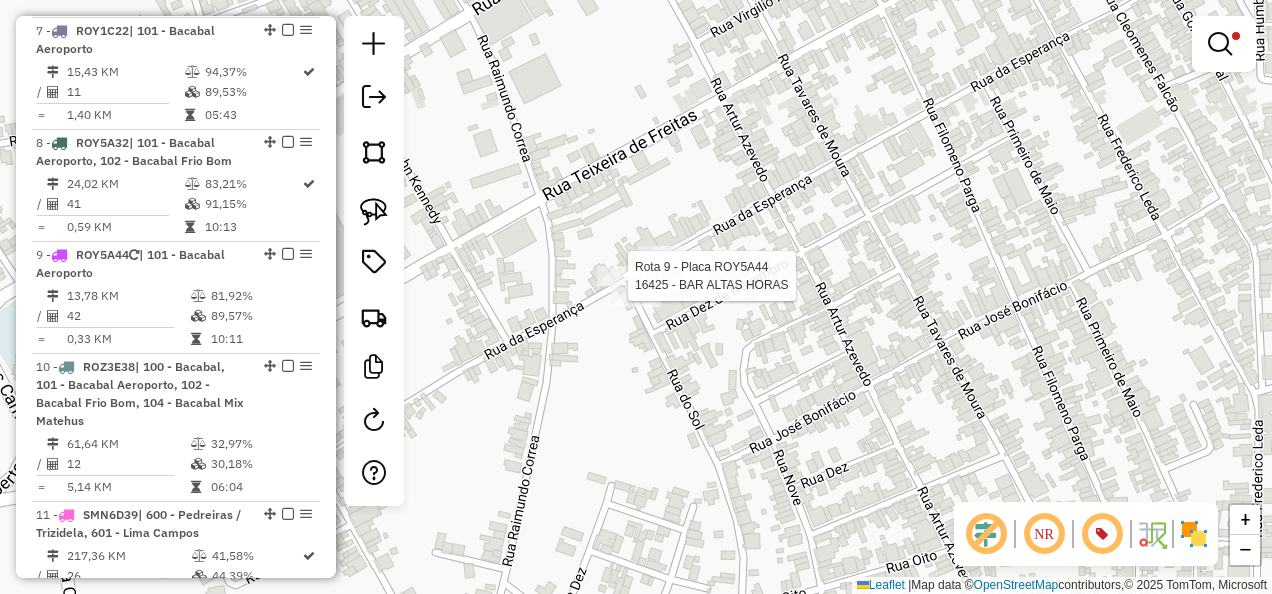 select on "**********" 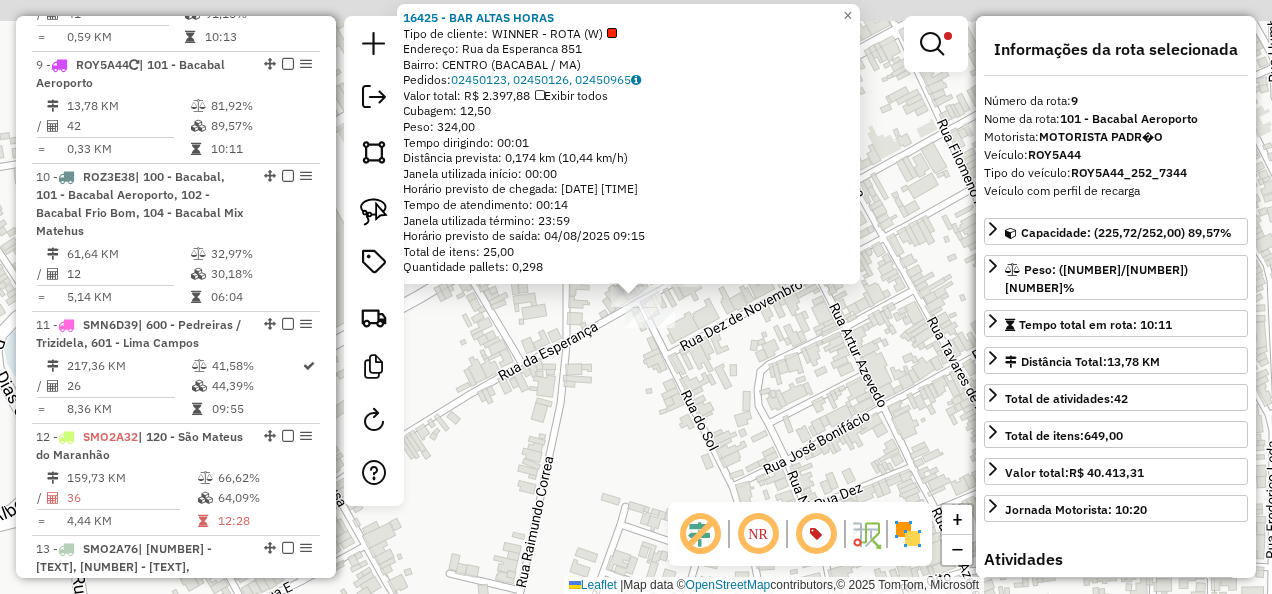 click on "Rota 9 - Placa [PLATE]  [NUMBER] - [NAME] [NAME]  Tipo de cliente:   WINNER - ROTA (W)   Endereço:  [STREET] [NUMBER]   Bairro: [BAIRRO] ([CIDADE] / [ESTADO])   Pedidos:  [NUMBER], [NUMBER], [NUMBER]   Valor total: [CURRENCY] [PRICE]   Exibir todos   Cubagem: [PRICE]  Peso: [PRICE]  Tempo dirigindo: [TIME]   Distância prevista: [PRICE] km ([PRICE] km/h)   Janela utilizada início: [TIME]   Horário previsto de chegada: [DATE] [TIME]   Tempo de atendimento: [TIME]   Janela utilizada término: [TIME]   Horário previsto de saída: [DATE] [TIME]   Total de itens: [PRICE]   Quantidade pallets: [PRICE]  × Limpar filtros Janela de atendimento Grade de atendimento Capacidade Transportadoras Veículos Cliente Pedidos  Rotas Selecione os dias de semana para filtrar as janelas de atendimento  Seg   Ter   Qua   Qui   Sex   Sáb   Dom  Informe o período da janela de atendimento: De: Até:  Filtrar exatamente a janela do cliente  Considerar janela de atendimento padrão   Seg   Ter   Qua   Qui   Sex   Sáb   Dom  De:" 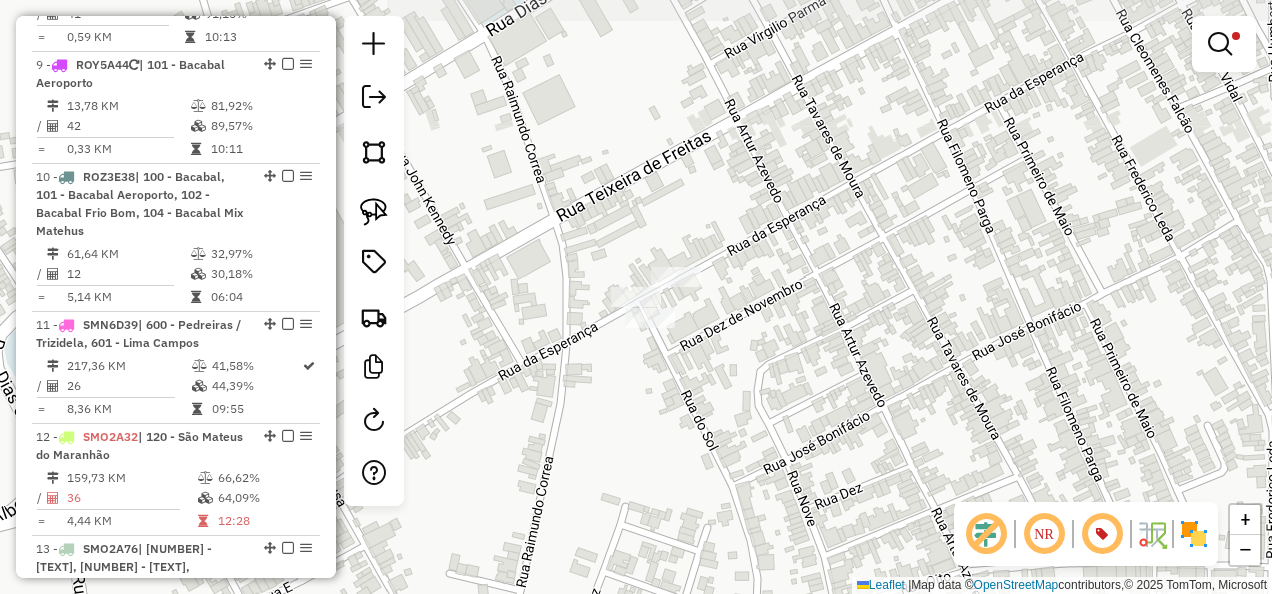 scroll, scrollTop: 1721, scrollLeft: 0, axis: vertical 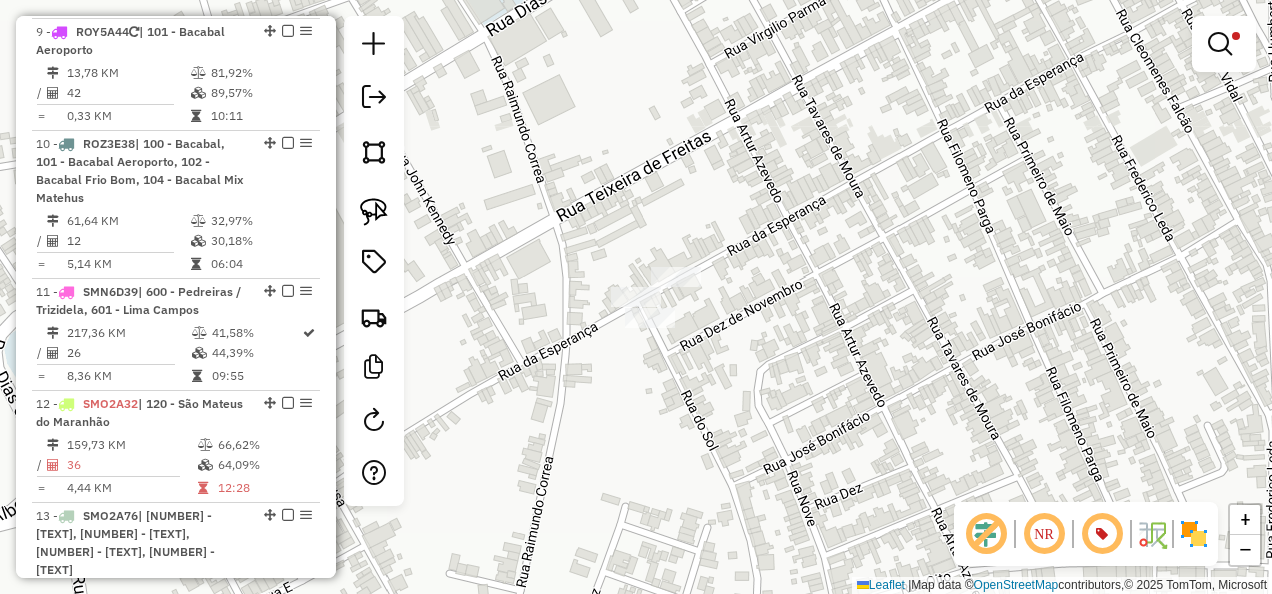 click on "Limpar filtros Janela de atendimento Grade de atendimento Capacidade Transportadoras Veículos Cliente Pedidos  Rotas Selecione os dias de semana para filtrar as janelas de atendimento  Seg   Ter   Qua   Qui   Sex   Sáb   Dom  Informe o período da janela de atendimento: De: Até:  Filtrar exatamente a janela do cliente  Considerar janela de atendimento padrão  Selecione os dias de semana para filtrar as grades de atendimento  Seg   Ter   Qua   Qui   Sex   Sáb   Dom   Considerar clientes sem dia de atendimento cadastrado  Clientes fora do dia de atendimento selecionado Filtrar as atividades entre os valores definidos abaixo:  Peso mínimo:   Peso máximo:   Cubagem mínima:  *****  Cubagem máxima:  *********  De:   Até:  Filtrar as atividades entre o tempo de atendimento definido abaixo:  De:   Até:   Considerar capacidade total dos clientes não roteirizados Transportadora: Selecione um ou mais itens Tipo de veículo: Selecione um ou mais itens Veículo: Selecione um ou mais itens Motorista: Nome: De:" 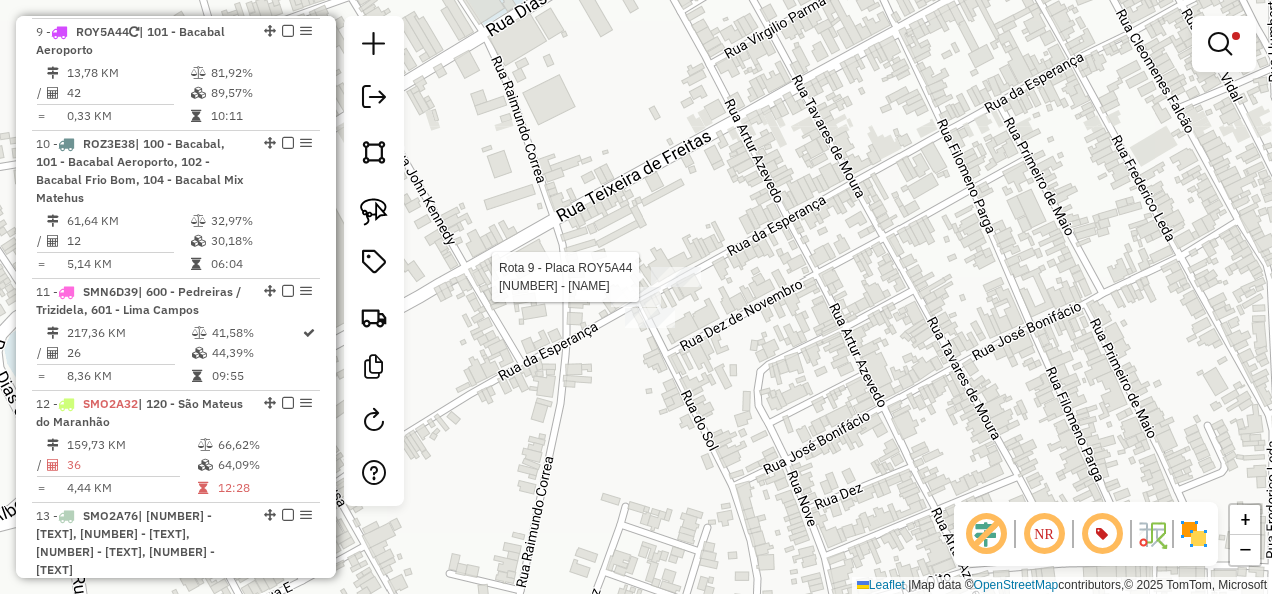 select on "**********" 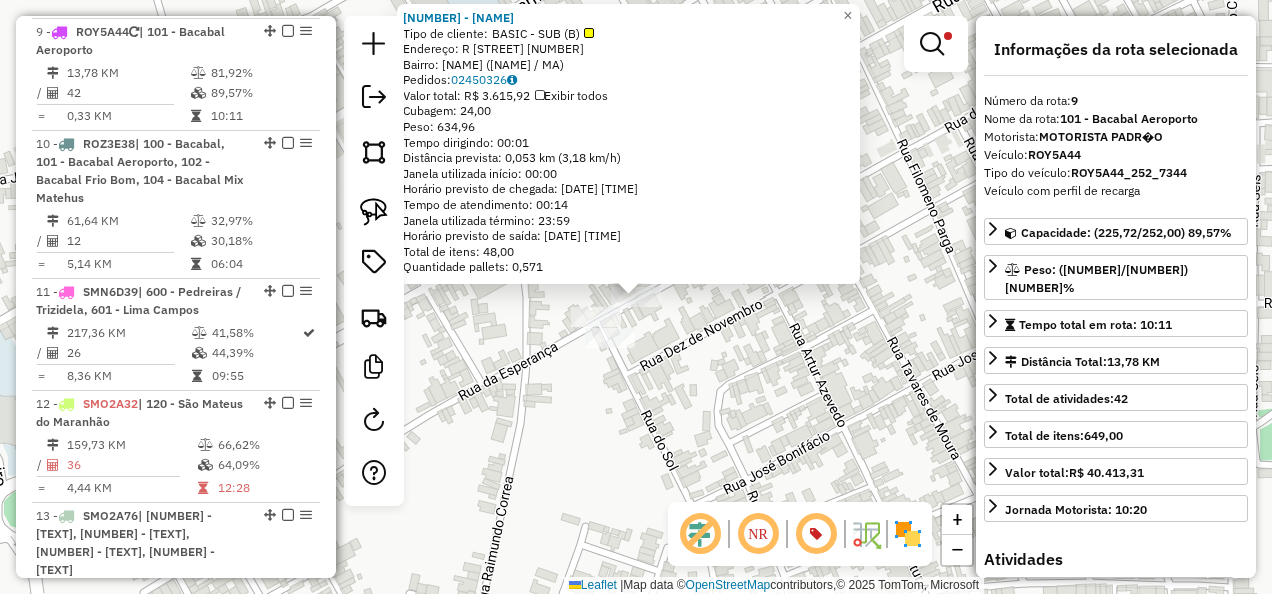 click on "[NUMBER] - [TEXT] [TEXT]  Tipo de cliente:   [TEXT] - [TEXT] ([TEXT])   Endereço: [TEXT]   [TEXT] [NUMBER]   Bairro: [TEXT] ([TEXT] / [TEXT])   Pedidos:  [NUMBER]   Valor total: [CURRENCY] [NUMBER]   Exibir todos   Cubagem: [NUMBER]  Peso: [NUMBER]  Tempo dirigindo: [TIME]   Distância prevista: [NUMBER] km ([NUMBER] km/h)   Janela utilizada início: [TIME]   Horário previsto de chegada: [DATE] [TIME]   Tempo de atendimento: [TIME]   Janela utilizada término: [TIME]   Horário previsto de saída: [DATE] [TIME]   Total de itens: [NUMBER]   Quantidade pallets: [NUMBER]  × Limpar filtros Janela de atendimento Grade de atendimento Capacidade Transportadoras Veículos Cliente Pedidos  Rotas Selecione os dias de semana para filtrar as janelas de atendimento  Seg   Ter   Qua   Qui   Sex   Sáb   Dom  Informe o período da janela de atendimento: De: Até:  Filtrar exatamente a janela do cliente  Considerar janela de atendimento padrão  Selecione os dias de semana para filtrar as grades de atendimento  Seg   Ter   Qua   Qui   Sex" 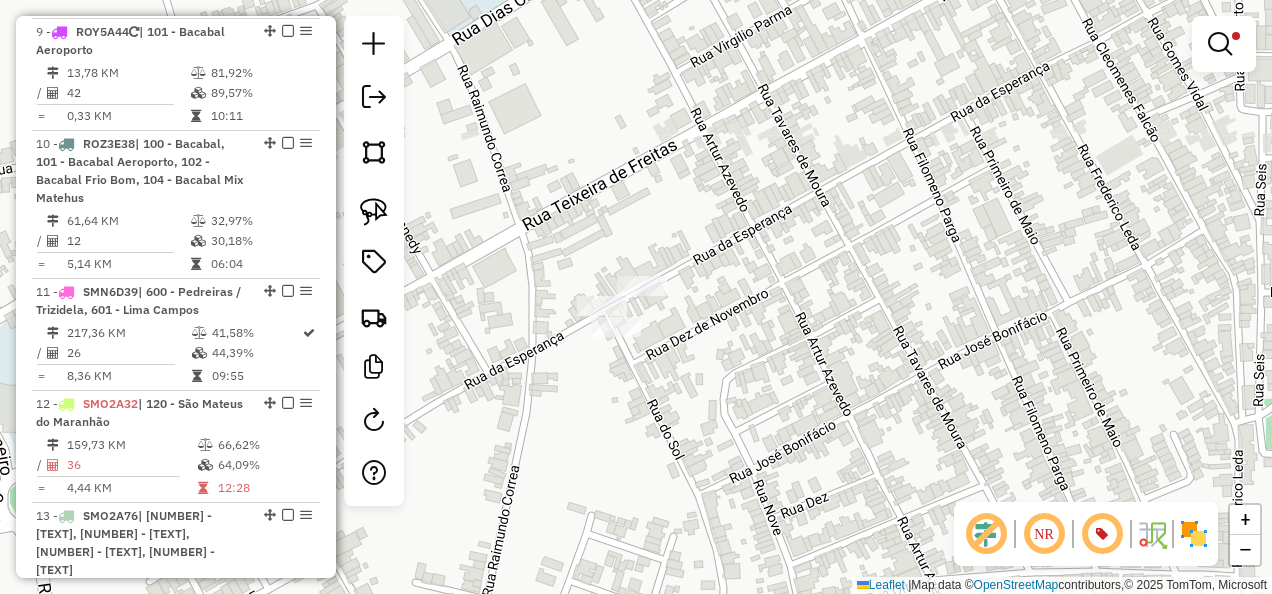 drag, startPoint x: 582, startPoint y: 484, endPoint x: 877, endPoint y: 263, distance: 368.60007 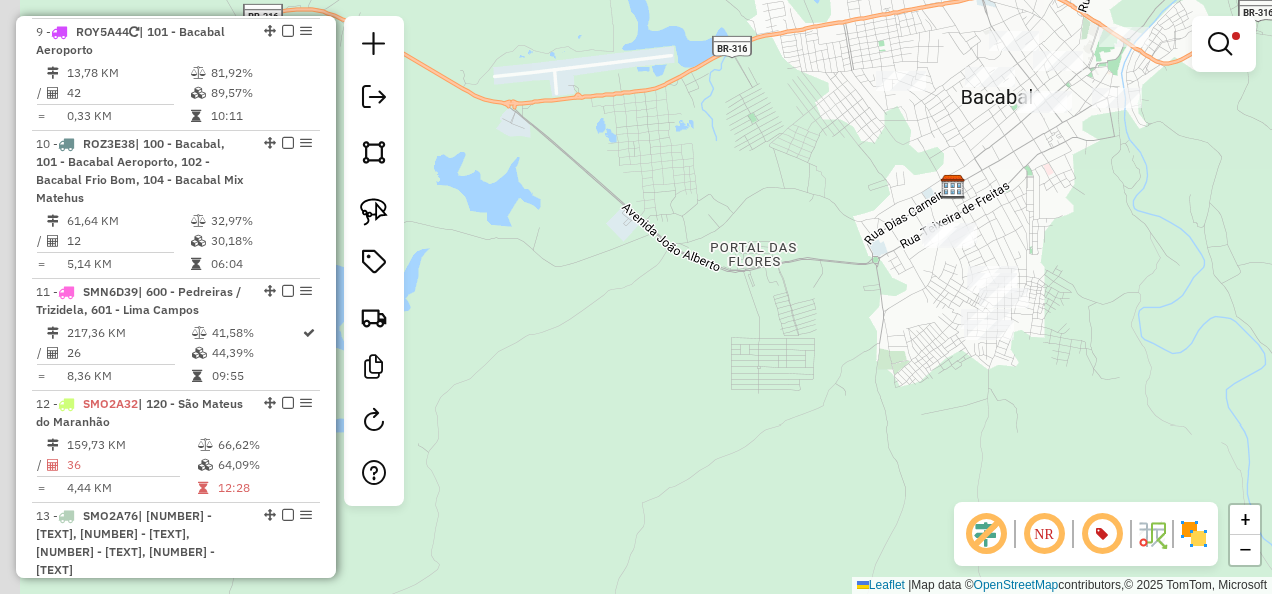drag, startPoint x: 694, startPoint y: 388, endPoint x: 823, endPoint y: 339, distance: 137.99275 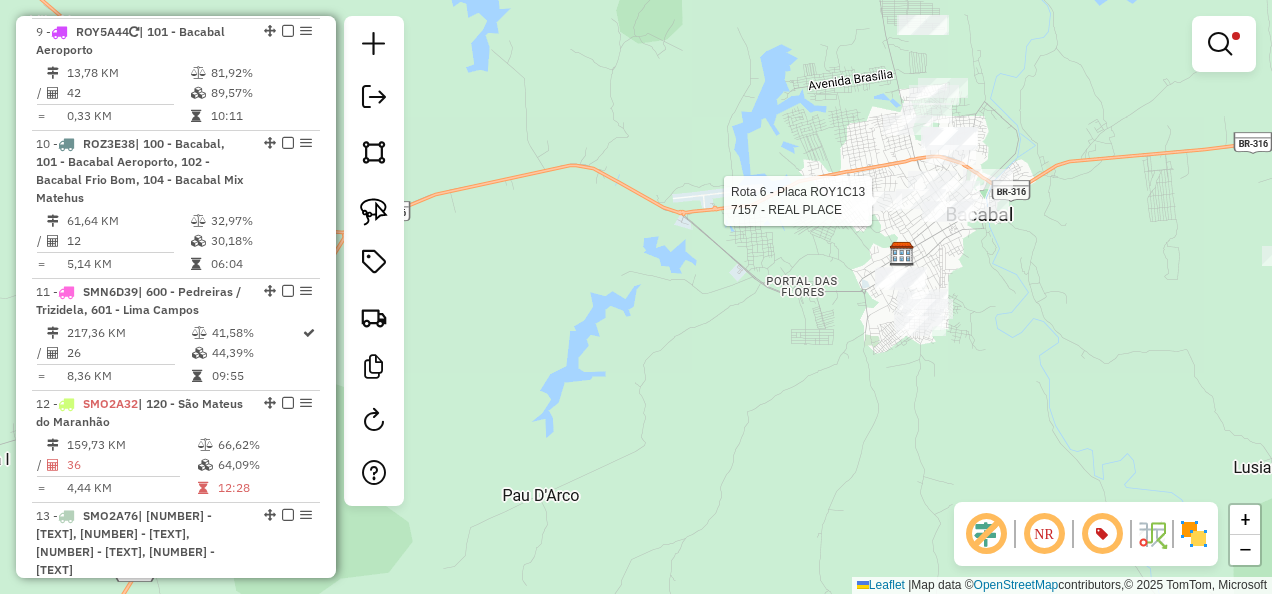 select on "**********" 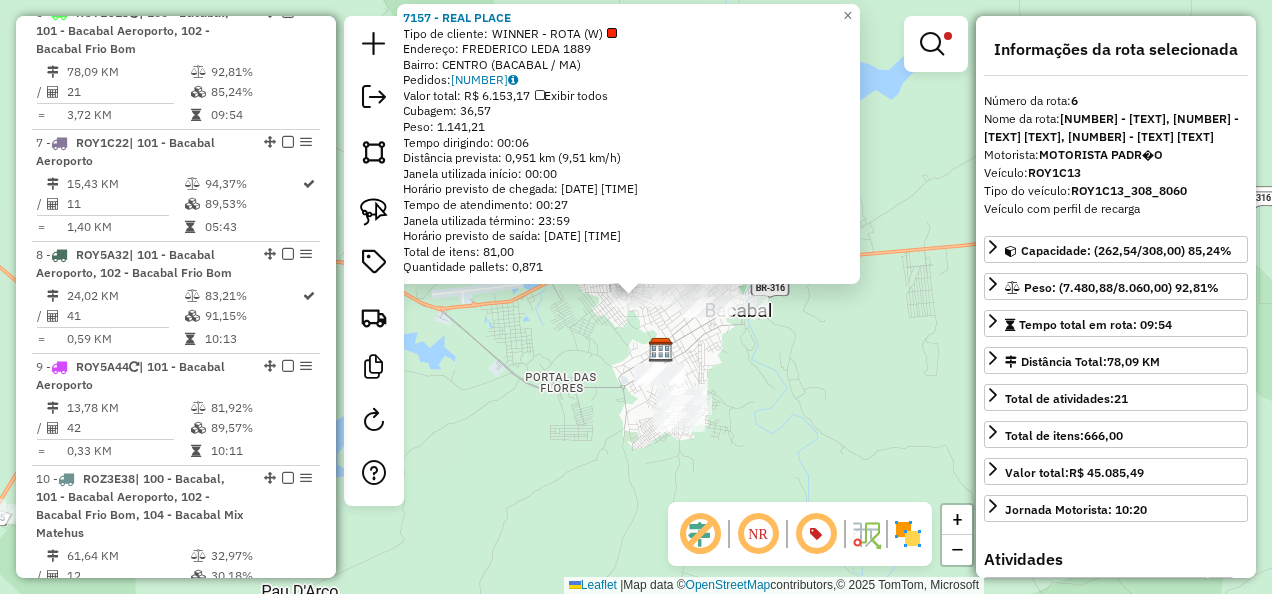 scroll, scrollTop: 1368, scrollLeft: 0, axis: vertical 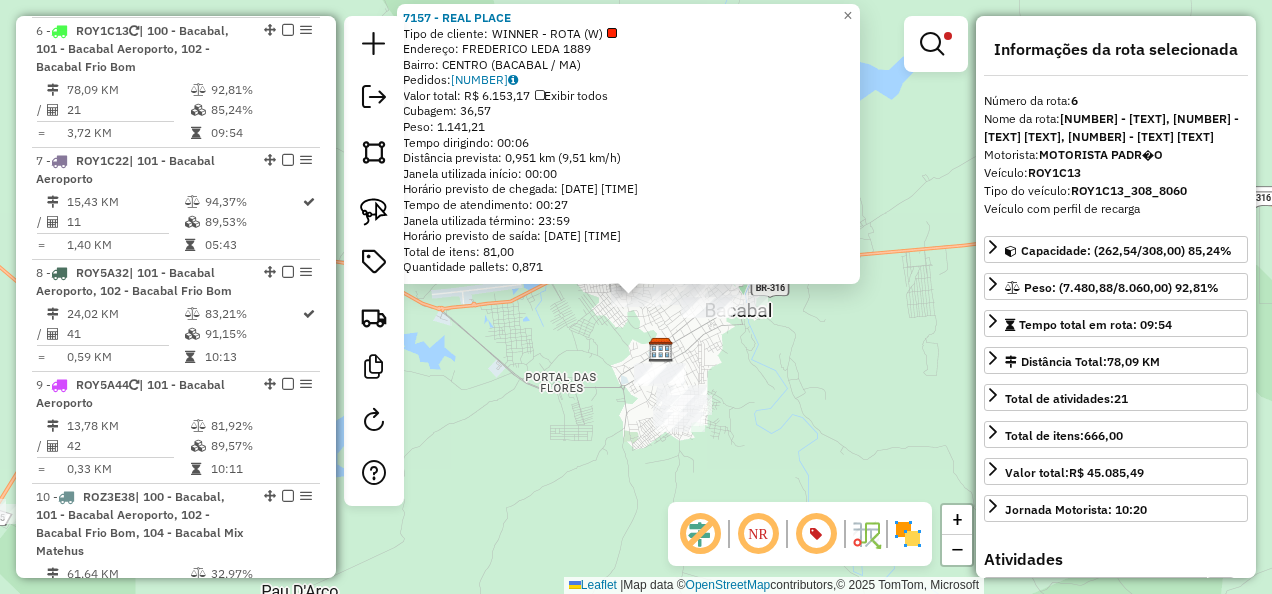 click on "[NUMBER] - [NAME] Tipo de cliente: WINNER - ROTA (W) Endereço: FREDERICO LEDA 1889 Bairro: CENTRO ([CITY] / MA) Pedidos: 02450149 Valor total: R$ 6.153,17 Exibir todos Cubagem: 36,57 Peso: 1.141,21 Tempo dirigindo: 00:06 Distância prevista: 0,951 km (9,51 km/h) Janela utilizada início: 00:00 Horário previsto de chegada: [DATE] [TIME] Tempo de atendimento: 00:27 Janela utilizada término: 23:59 Horário previsto de saída: [DATE] [TIME] Total de itens: 81,00 Quantidade pallets: 0,871 × Limpar filtros Janela de atendimento Grade de atendimento Capacidade Transportadoras Veículos Cliente Pedidos Rotas Selecione os dias de semana para filtrar as janelas de atendimento Seg Ter Qua Qui Sex Sáb Dom Informe o período da janela de atendimento: De: Até: Filtrar exatamente a janela do cliente Considerar janela de atendimento padrão Selecione os dias de semana para filtrar as grades de atendimento Seg Ter Qua Qui Sex Sáb Dom ***** De:" 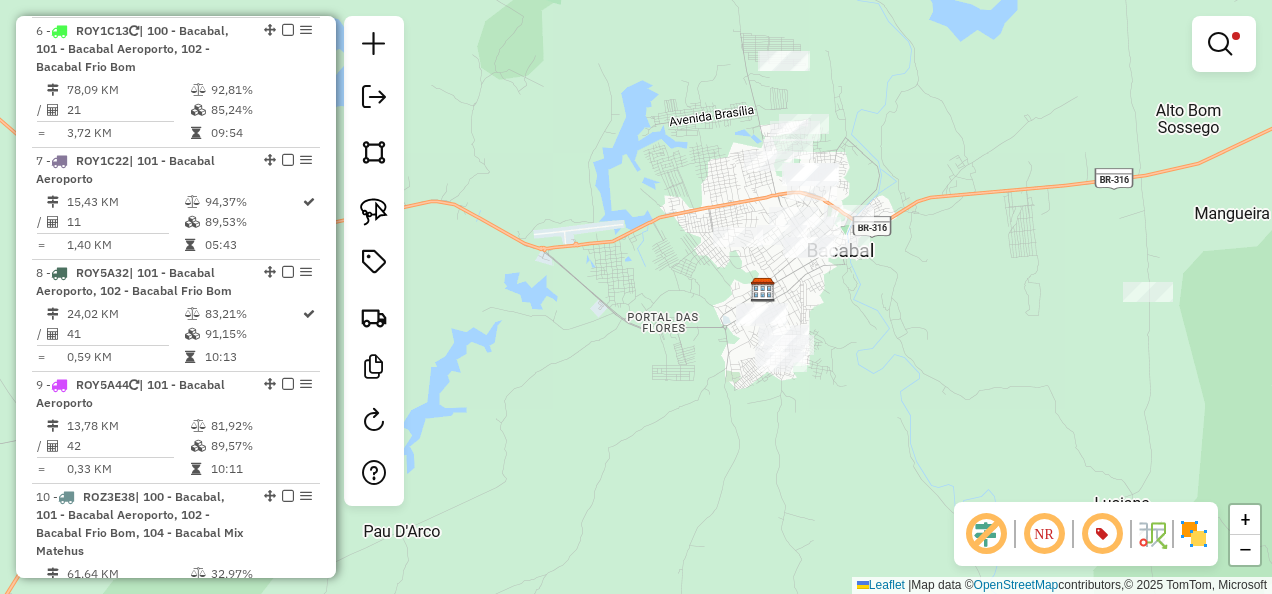 drag, startPoint x: 805, startPoint y: 420, endPoint x: 1049, endPoint y: 284, distance: 279.34207 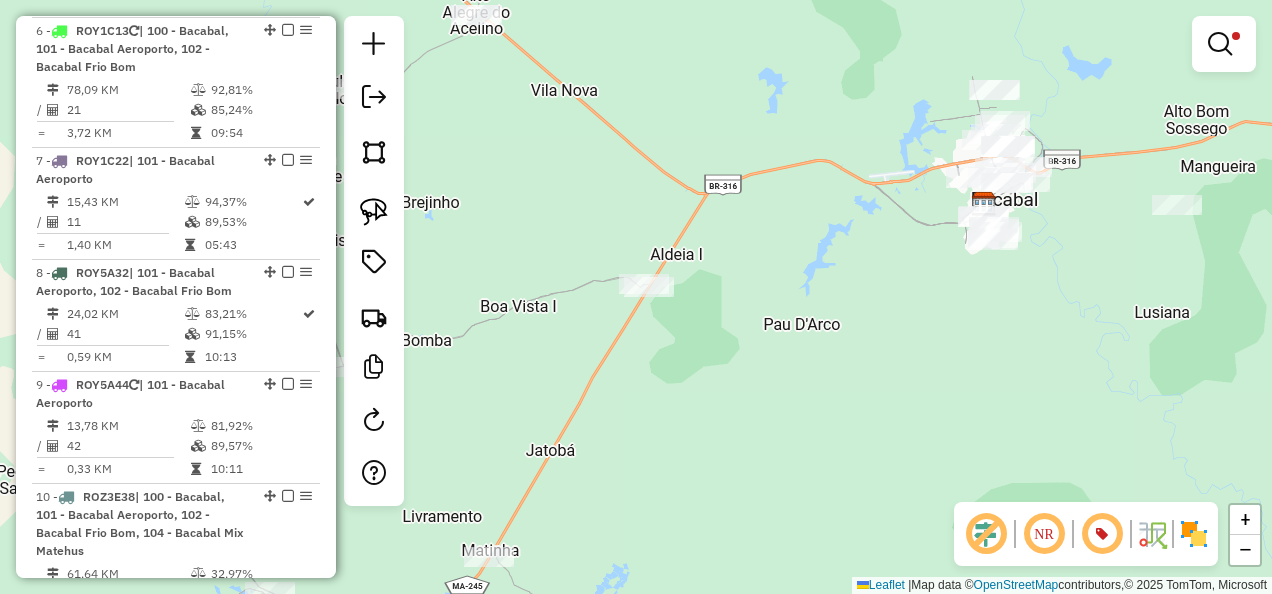 drag, startPoint x: 641, startPoint y: 384, endPoint x: 636, endPoint y: 367, distance: 17.720045 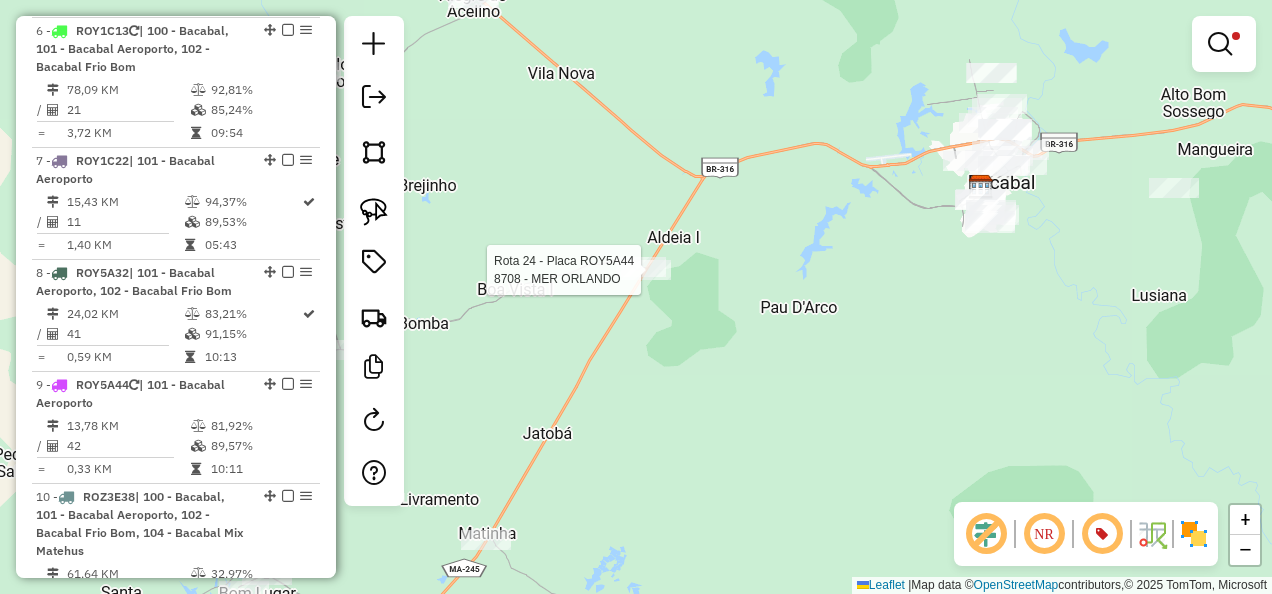 select on "**********" 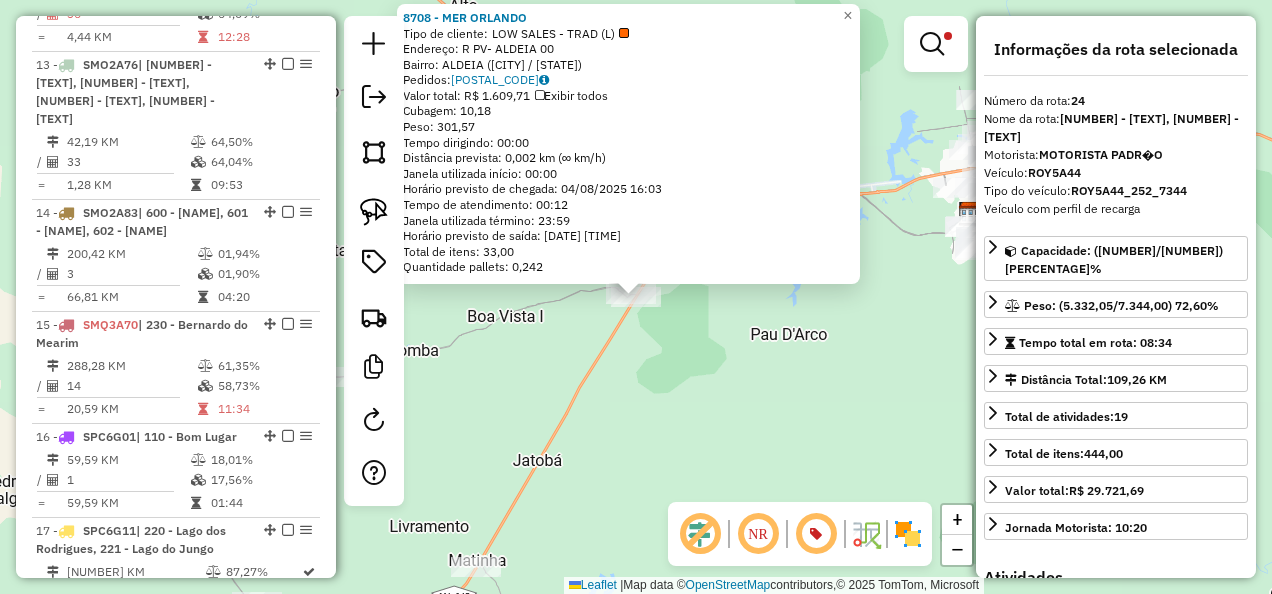 scroll, scrollTop: 2918, scrollLeft: 0, axis: vertical 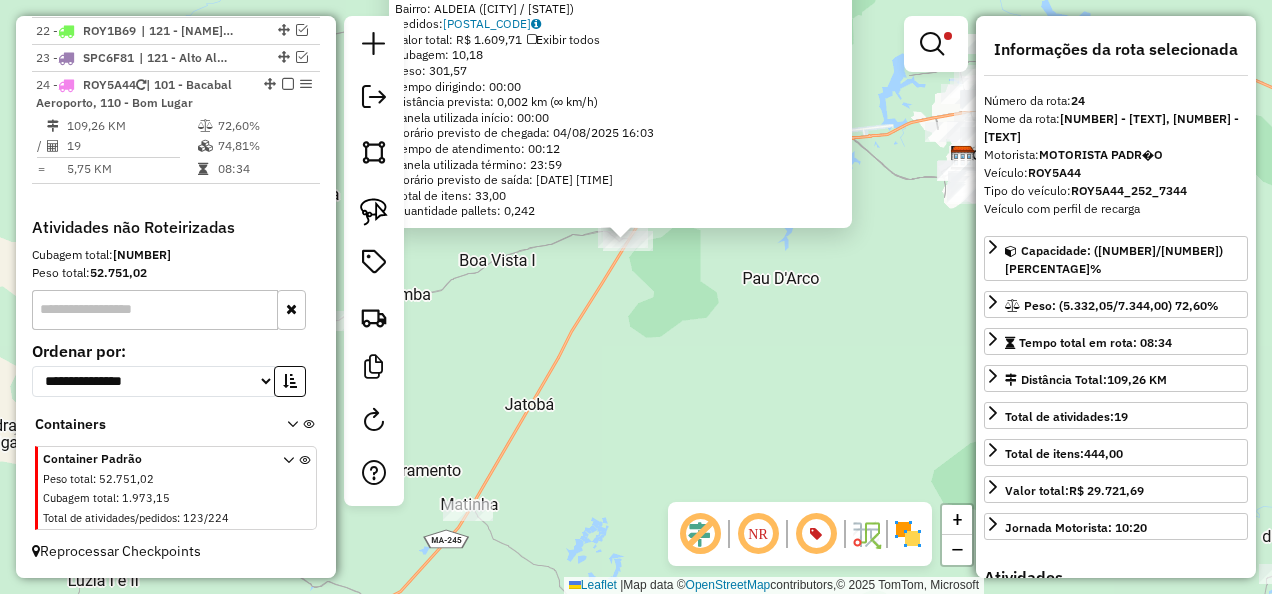 drag, startPoint x: 742, startPoint y: 398, endPoint x: 586, endPoint y: 458, distance: 167.14066 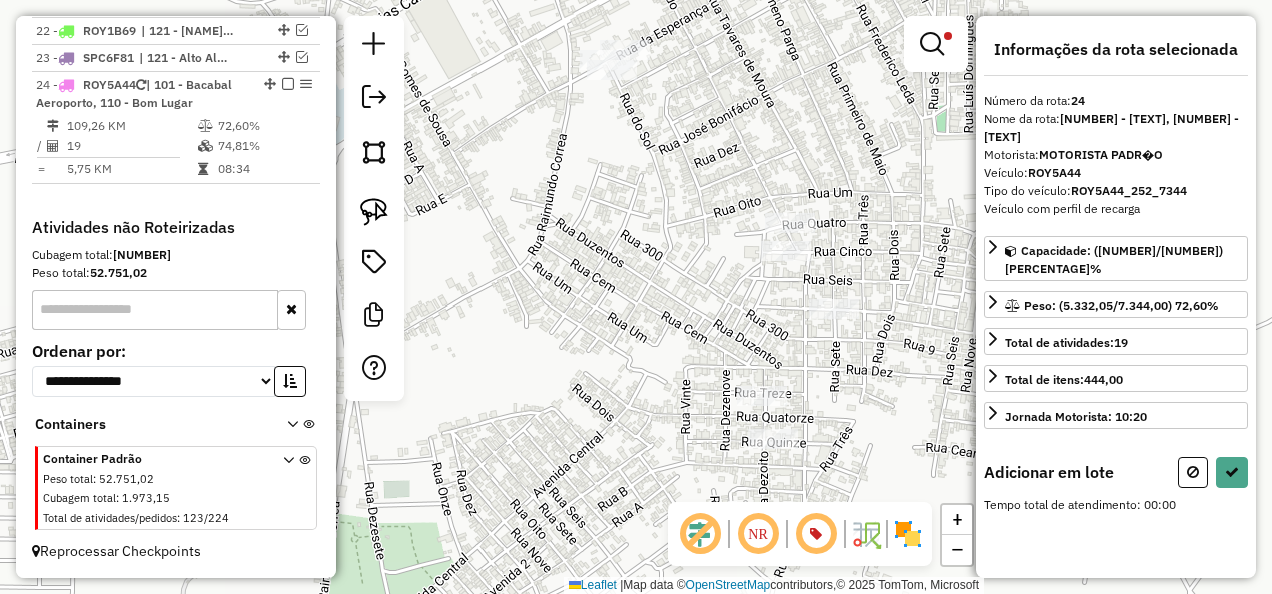drag, startPoint x: 641, startPoint y: 246, endPoint x: 588, endPoint y: 410, distance: 172.35138 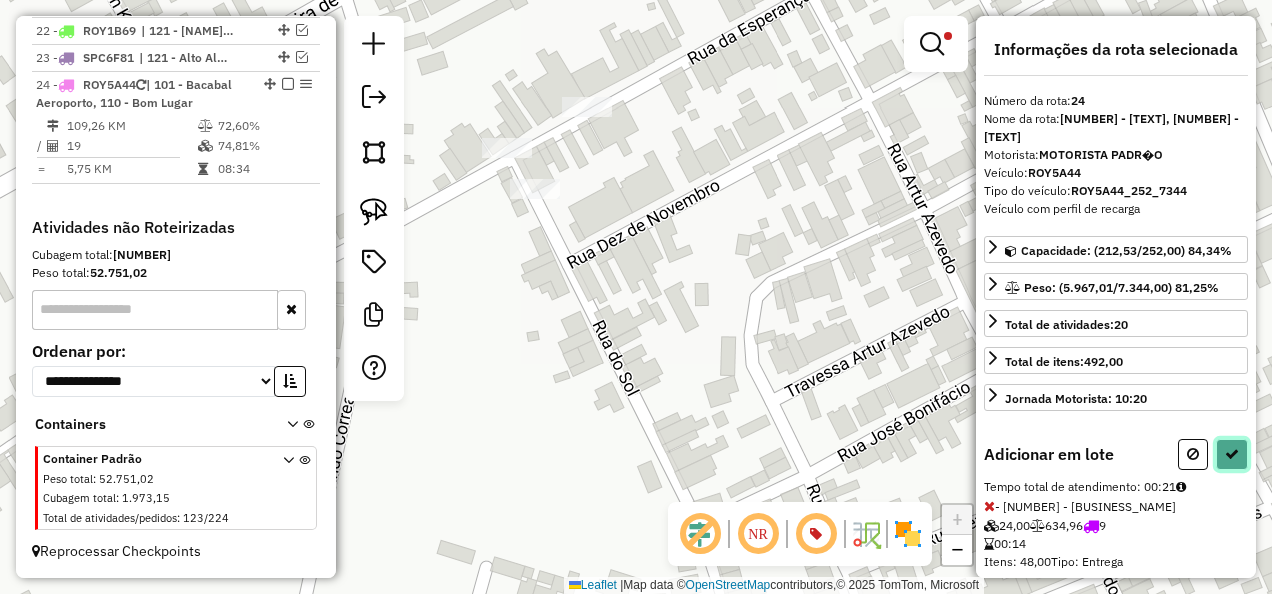 click at bounding box center [1232, 454] 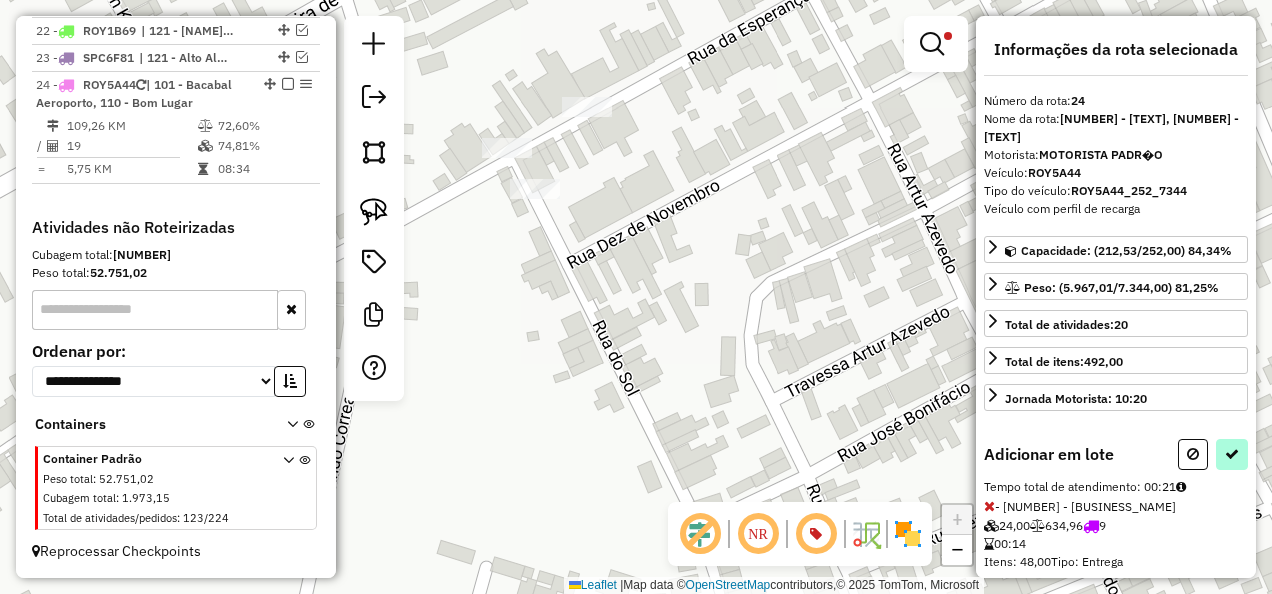 select on "**********" 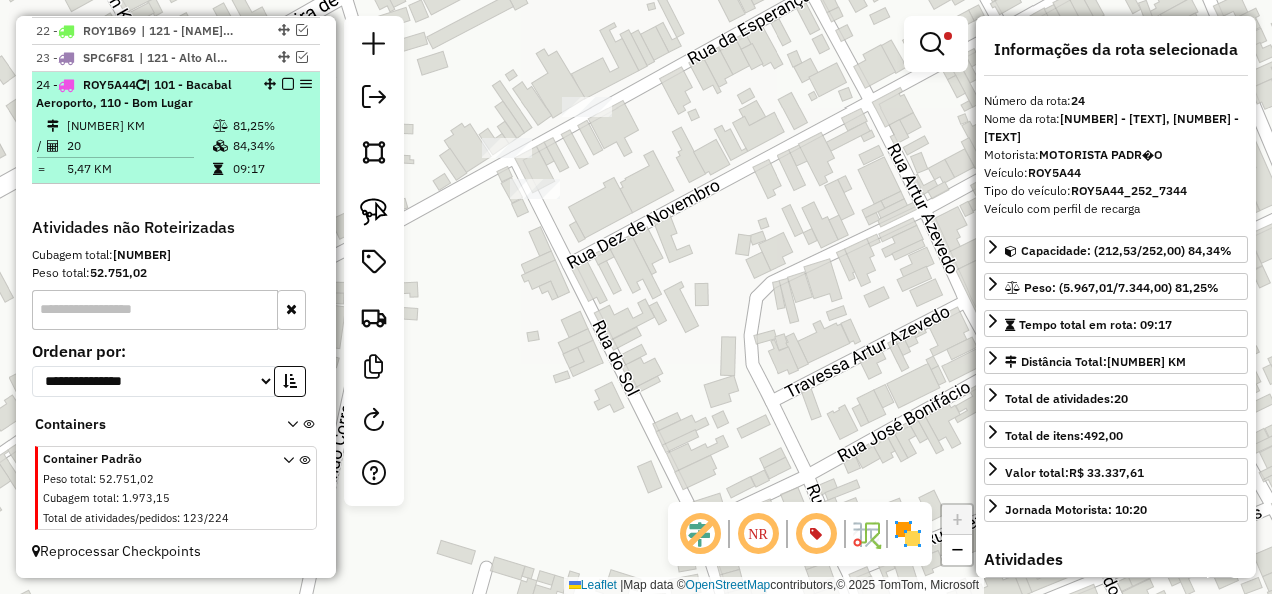 click at bounding box center [288, 84] 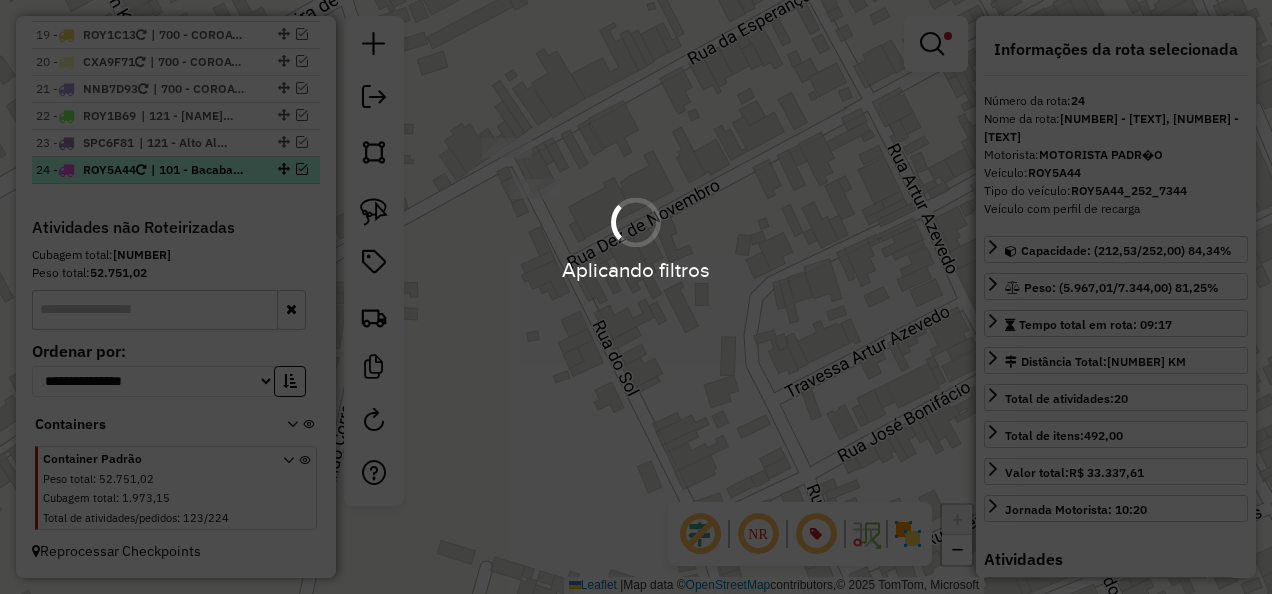 scroll, scrollTop: 2833, scrollLeft: 0, axis: vertical 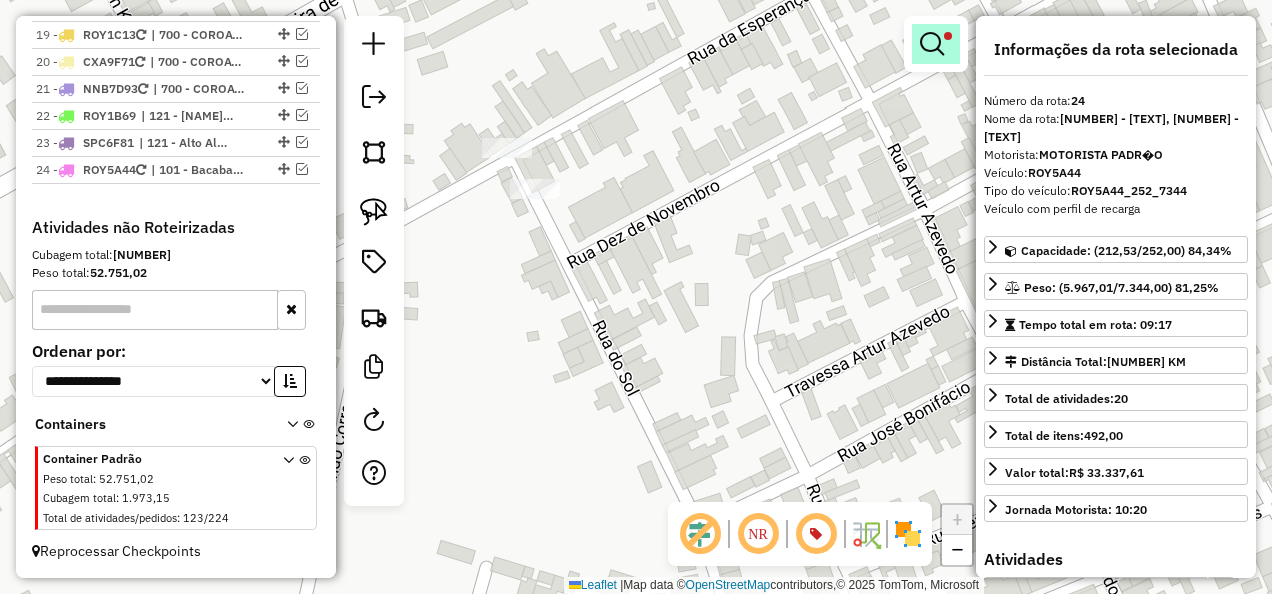 click at bounding box center [932, 44] 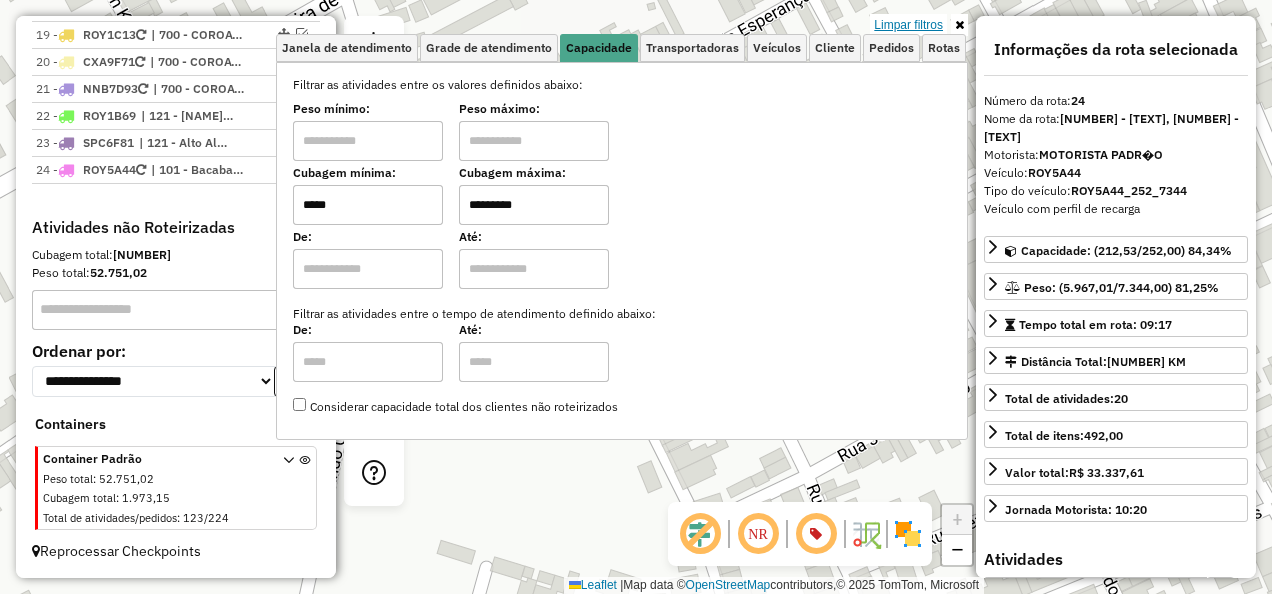 click on "Limpar filtros" at bounding box center (908, 25) 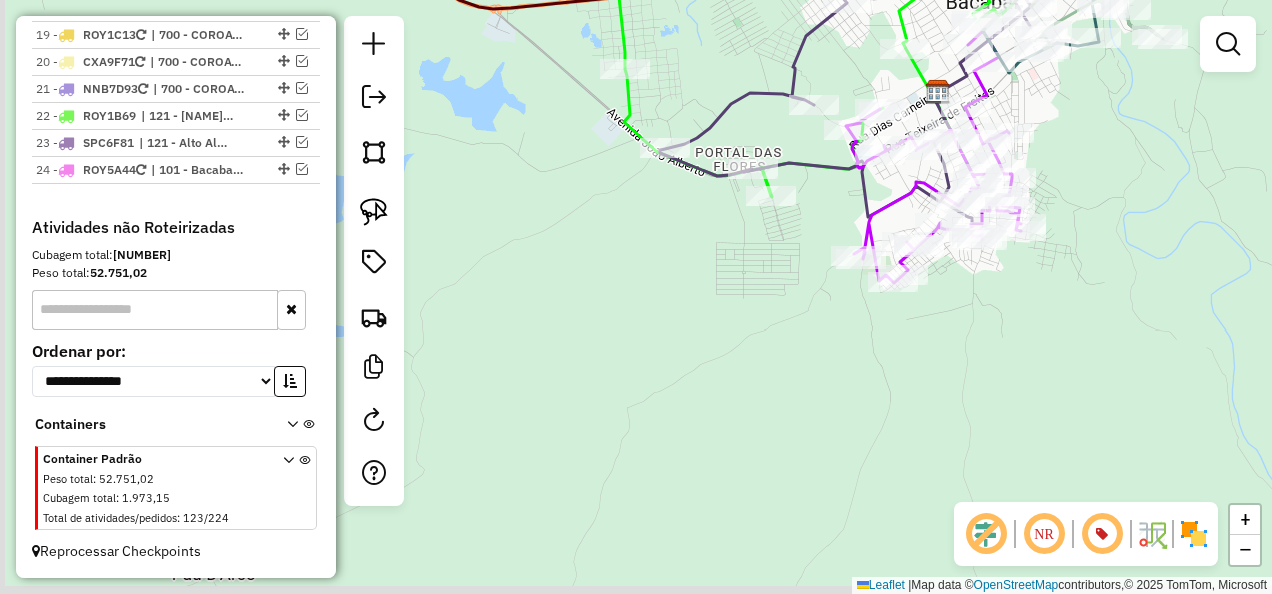 drag, startPoint x: 562, startPoint y: 346, endPoint x: 741, endPoint y: 244, distance: 206.02185 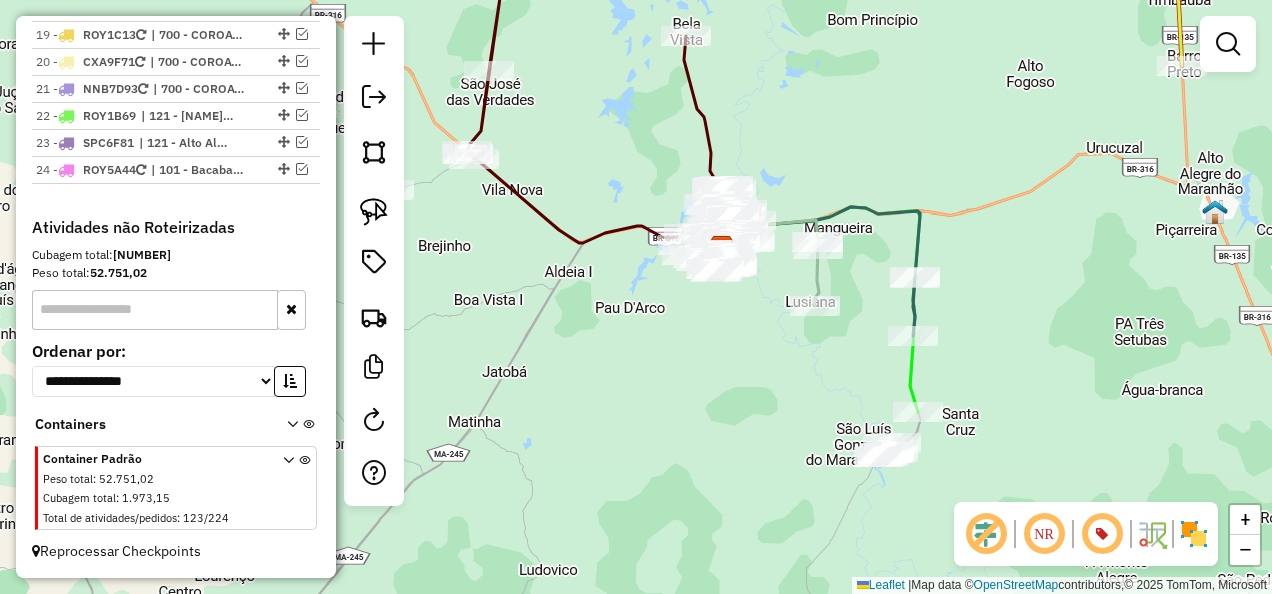 drag, startPoint x: 603, startPoint y: 416, endPoint x: 739, endPoint y: 280, distance: 192.33304 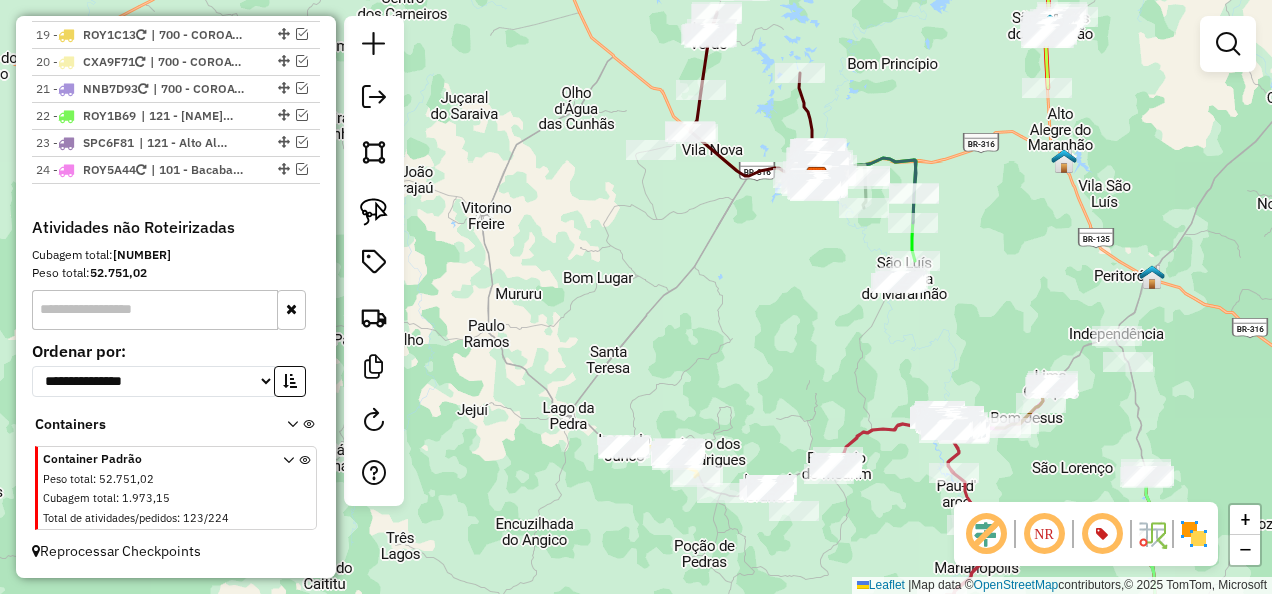 drag, startPoint x: 647, startPoint y: 394, endPoint x: 638, endPoint y: 231, distance: 163.24828 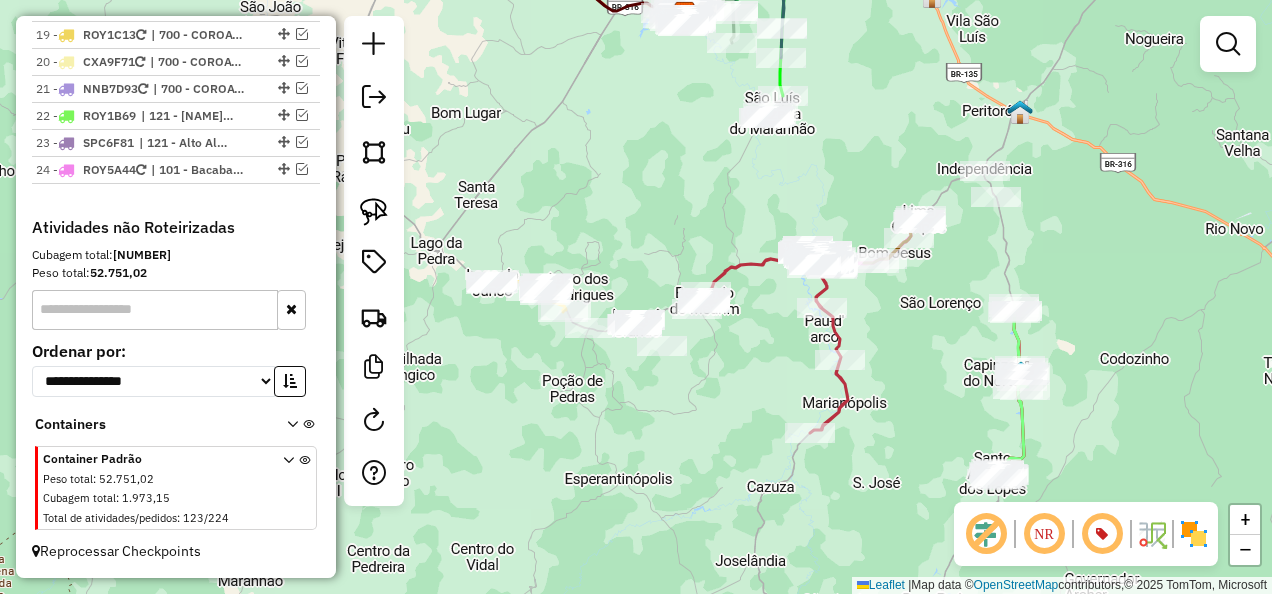drag, startPoint x: 793, startPoint y: 376, endPoint x: 675, endPoint y: 378, distance: 118.016945 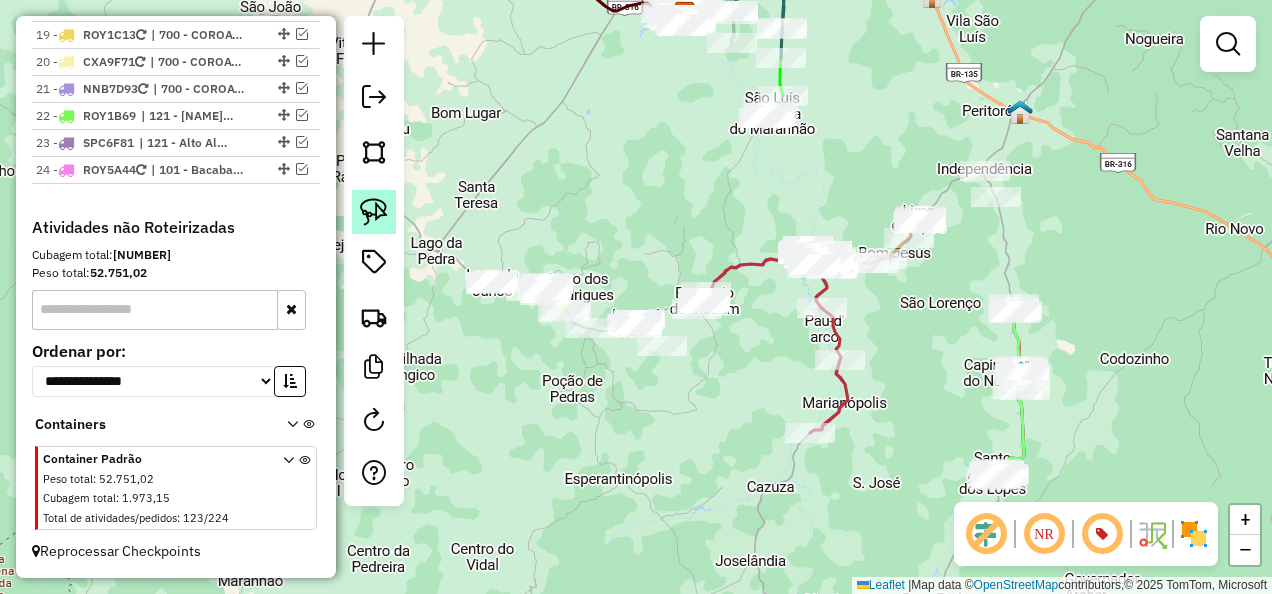 click 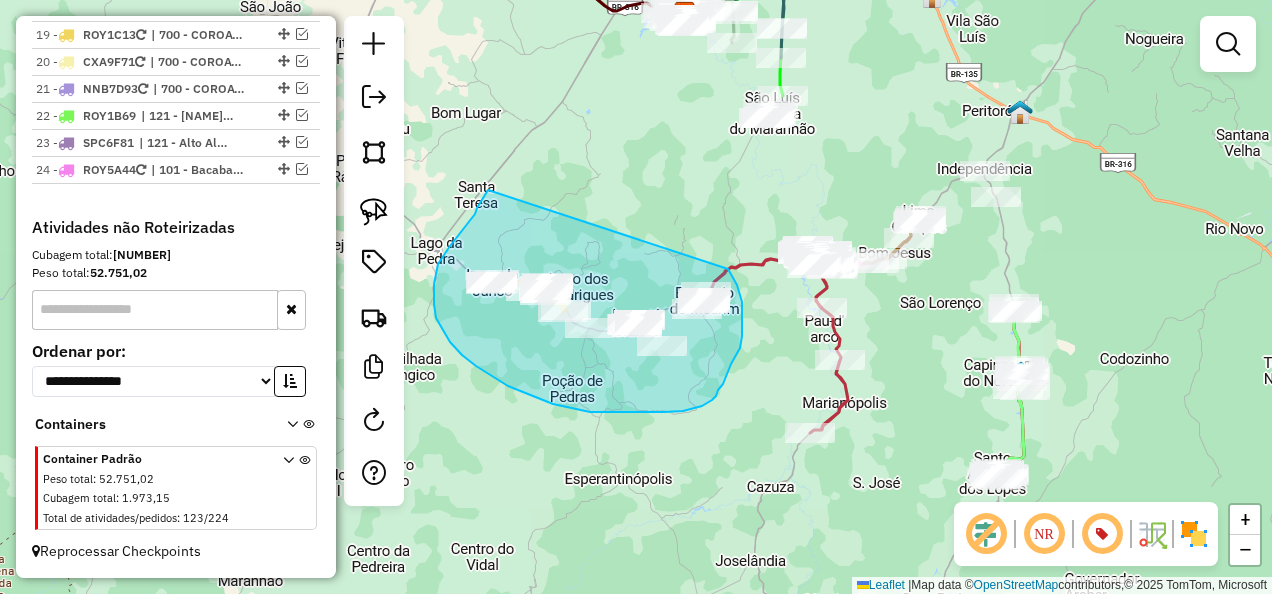 drag, startPoint x: 435, startPoint y: 275, endPoint x: 728, endPoint y: 269, distance: 293.06143 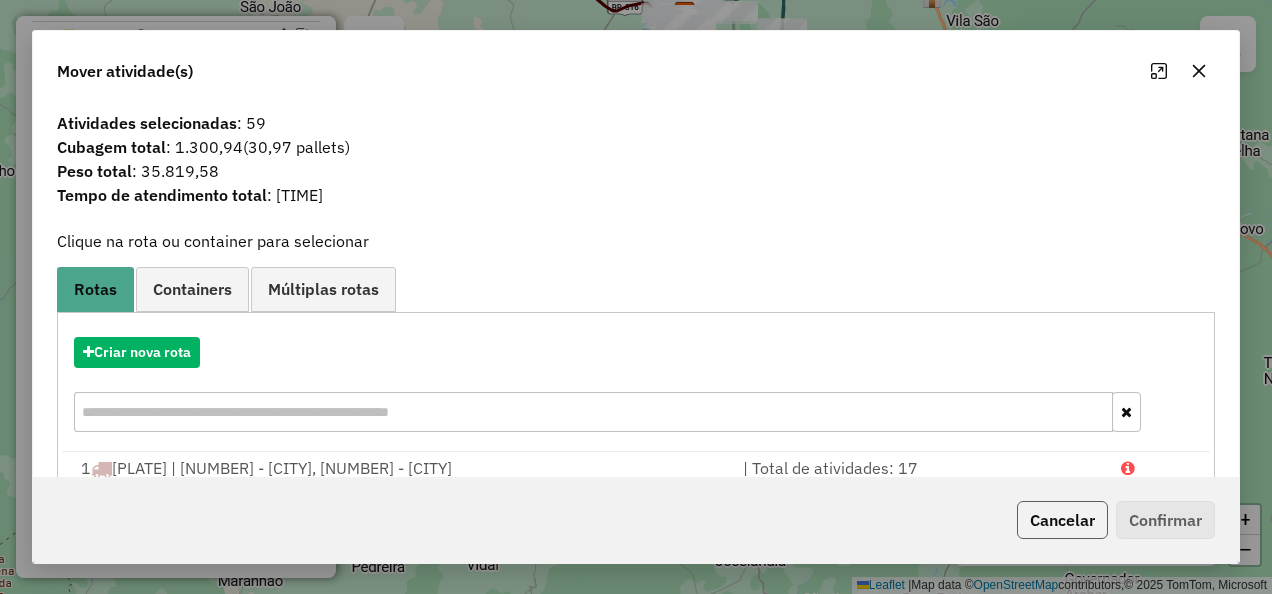 click on "Cancelar" 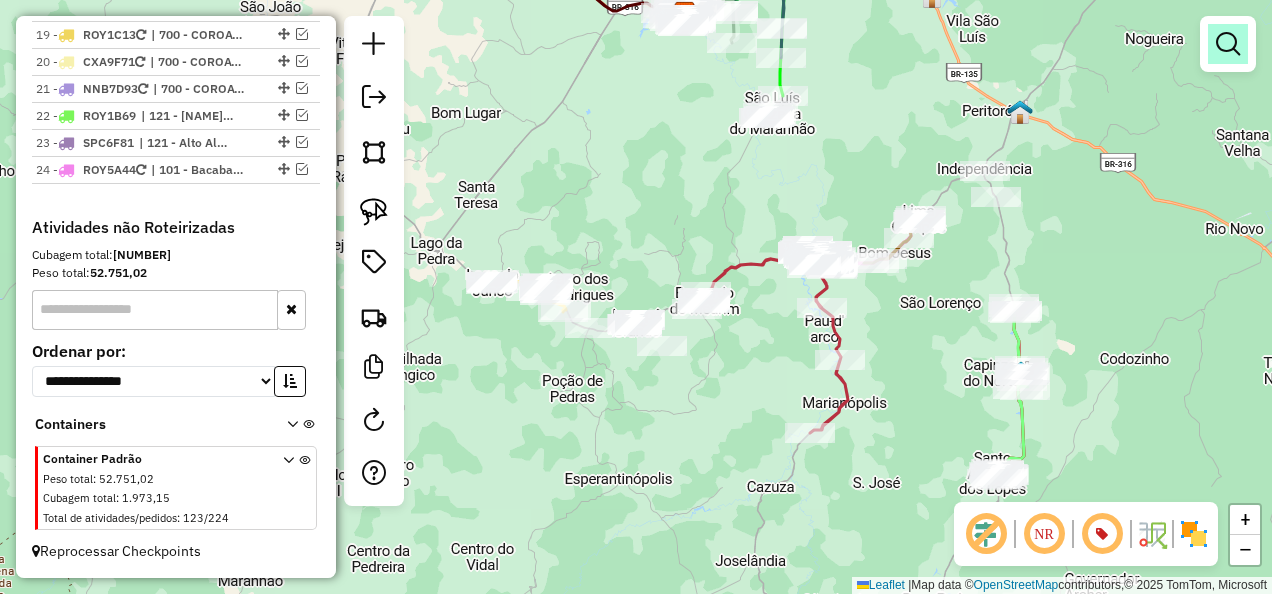 click at bounding box center (1228, 44) 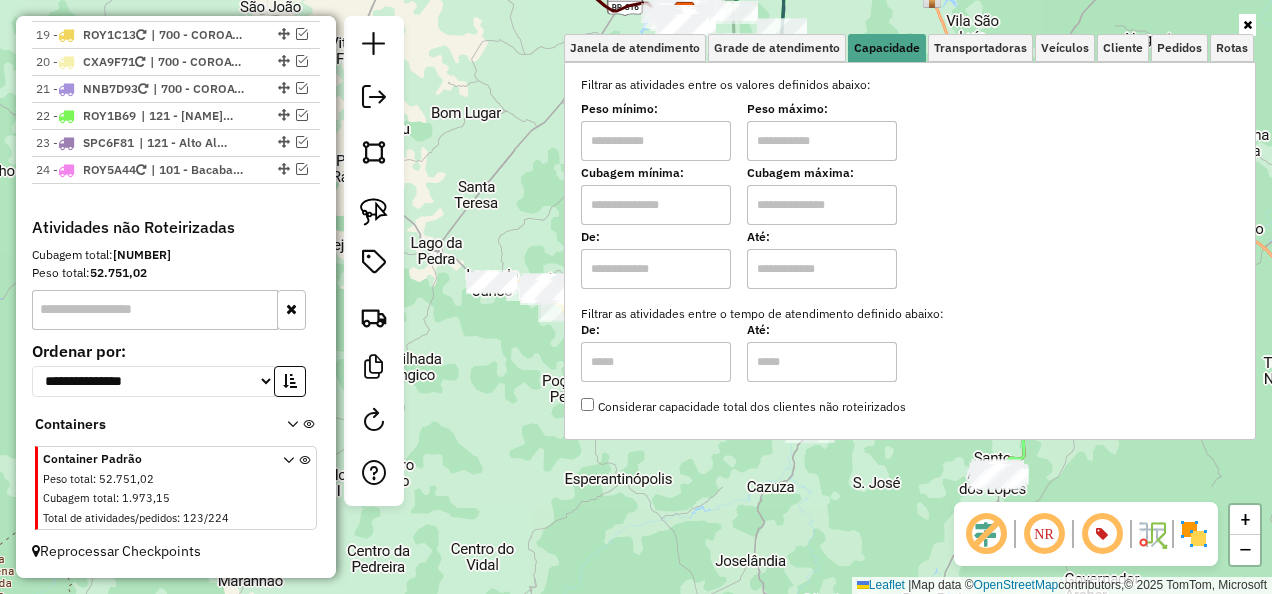 click at bounding box center [656, 205] 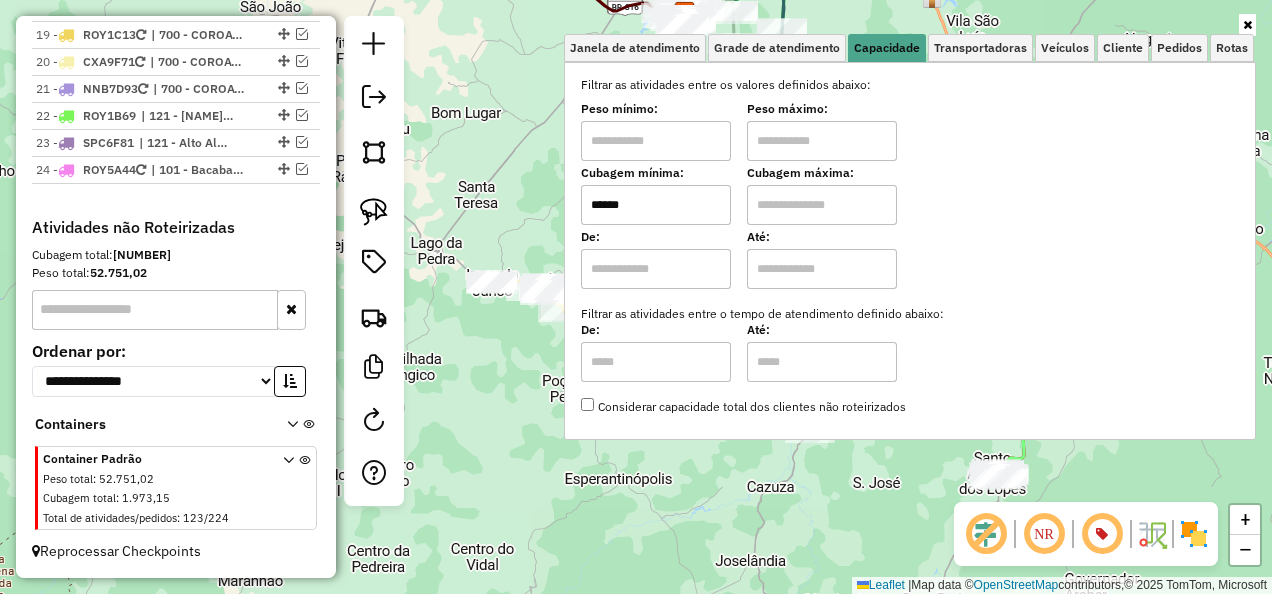type on "*********" 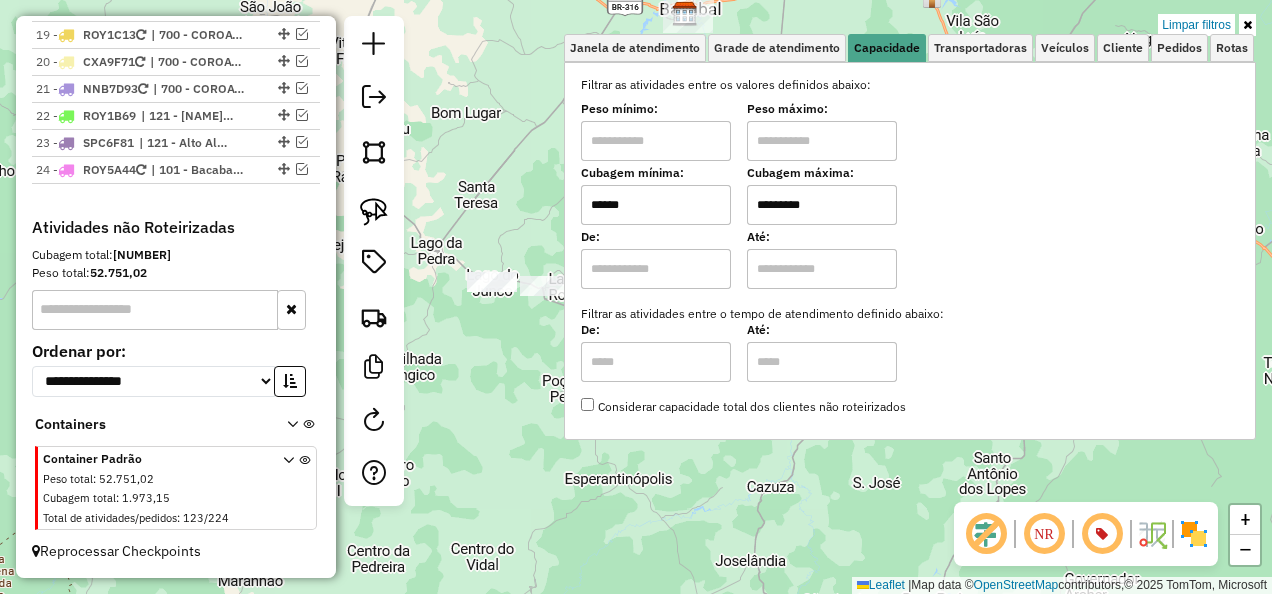click on "Limpar filtros Janela de atendimento Grade de atendimento Capacidade Transportadoras Veículos Cliente Pedidos  Rotas Selecione os dias de semana para filtrar as janelas de atendimento  Seg   Ter   Qua   Qui   Sex   Sáb   Dom  Informe o período da janela de atendimento: De: Até:  Filtrar exatamente a janela do cliente  Considerar janela de atendimento padrão  Selecione os dias de semana para filtrar as grades de atendimento  Seg   Ter   Qua   Qui   Sex   Sáb   Dom   Considerar clientes sem dia de atendimento cadastrado  Clientes fora do dia de atendimento selecionado Filtrar as atividades entre os valores definidos abaixo:  Peso mínimo:   Peso máximo:   Cubagem mínima:  ******  Cubagem máxima:  *********  De:   Até:  Filtrar as atividades entre o tempo de atendimento definido abaixo:  De:   Até:   Considerar capacidade total dos clientes não roteirizados Transportadora: Selecione um ou mais itens Tipo de veículo: Selecione um ou mais itens Veículo: Selecione um ou mais itens Motorista: Nome: De:" 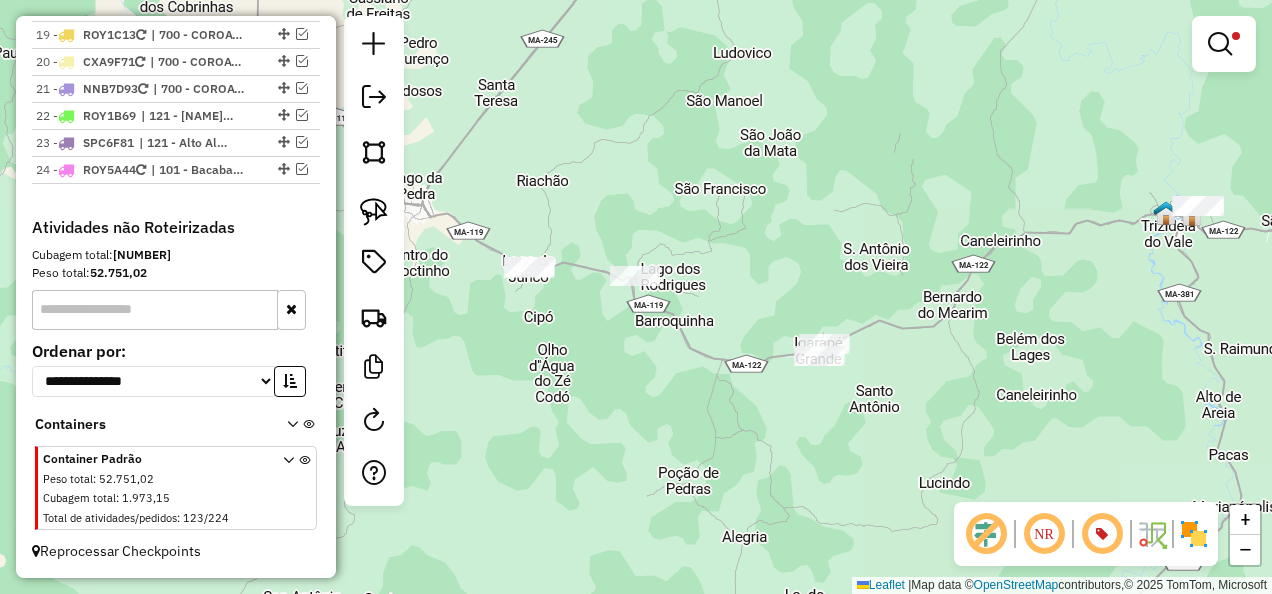 drag, startPoint x: 696, startPoint y: 421, endPoint x: 702, endPoint y: 441, distance: 20.880613 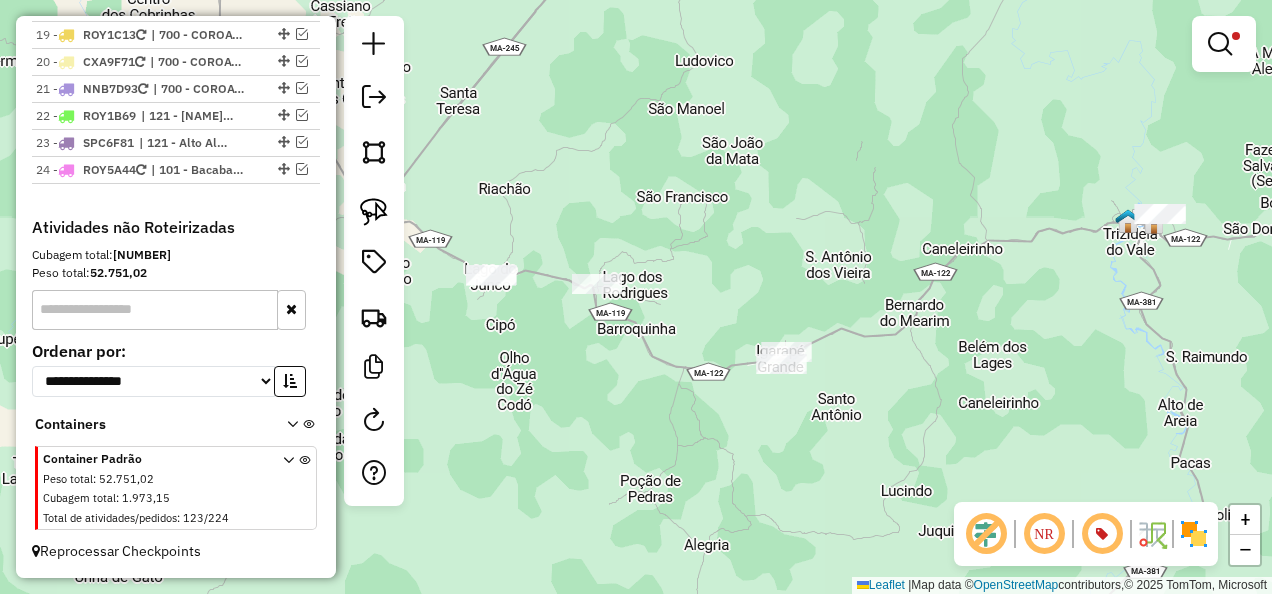 drag, startPoint x: 695, startPoint y: 387, endPoint x: 610, endPoint y: 344, distance: 95.257545 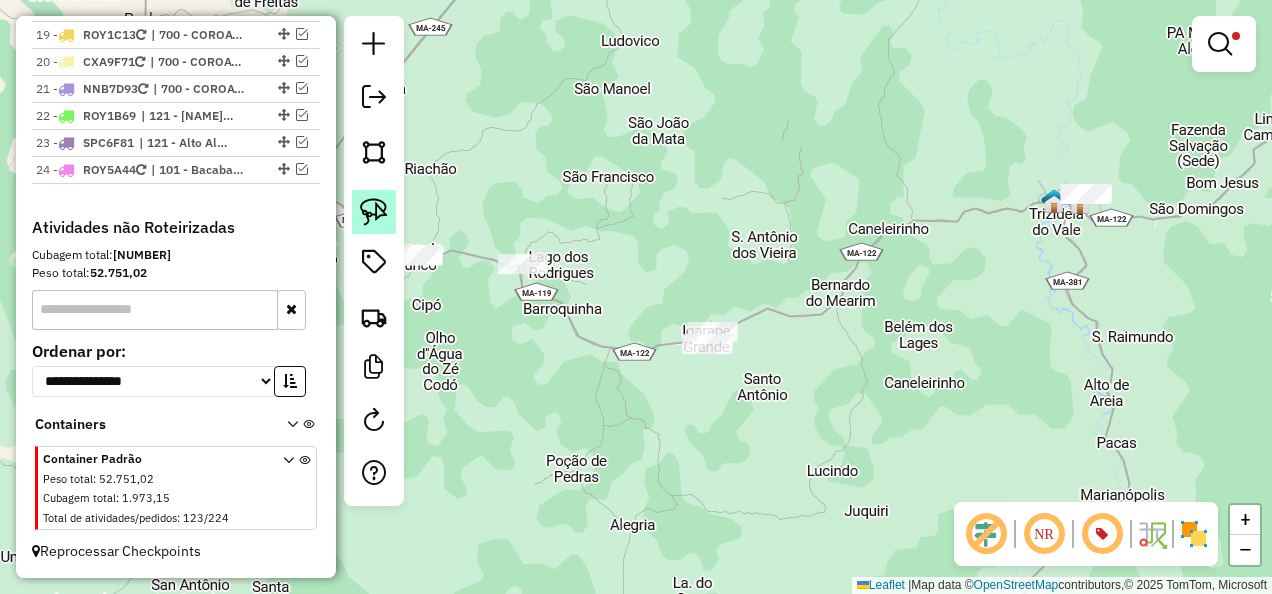 click 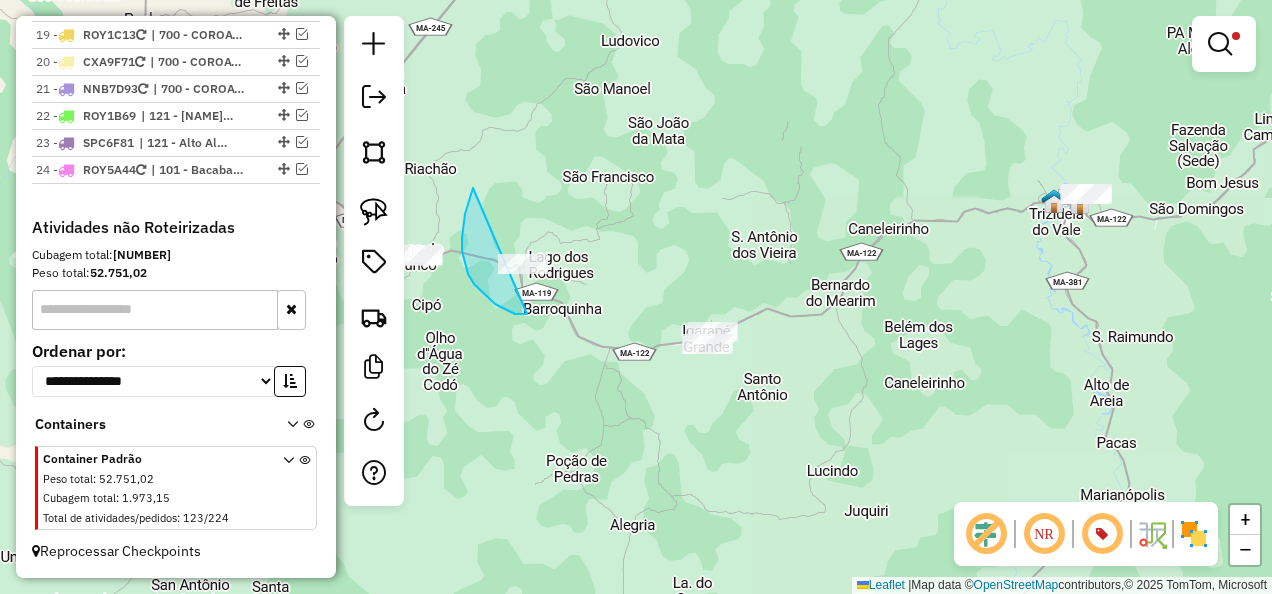 drag, startPoint x: 472, startPoint y: 194, endPoint x: 611, endPoint y: 258, distance: 153.02614 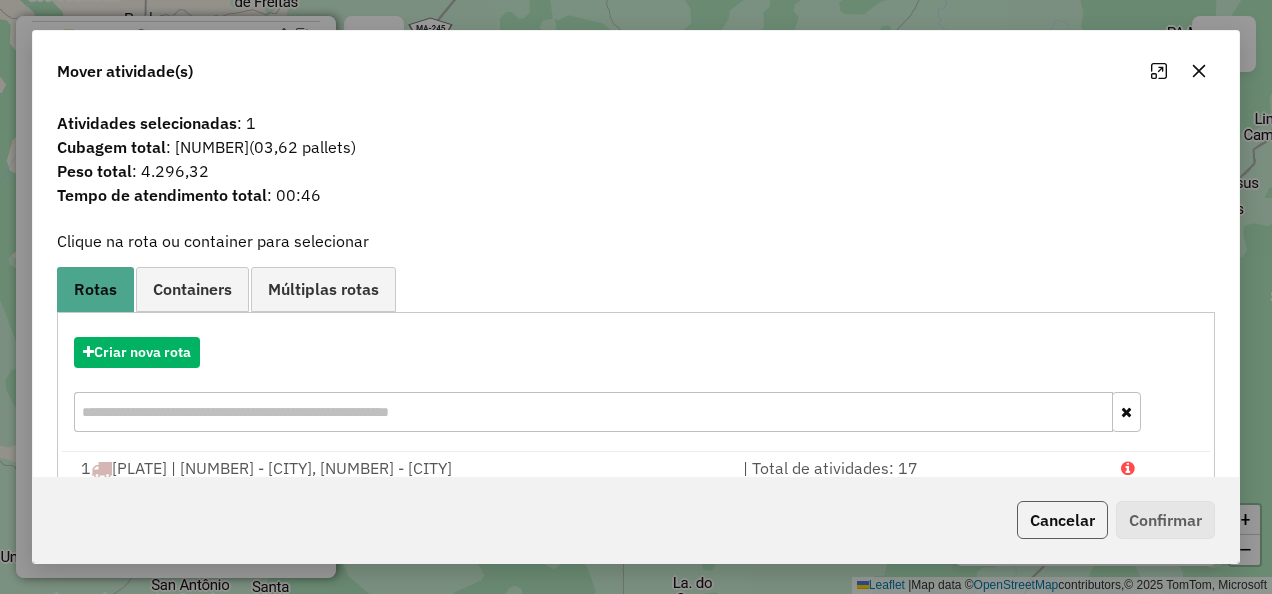 click on "Cancelar" 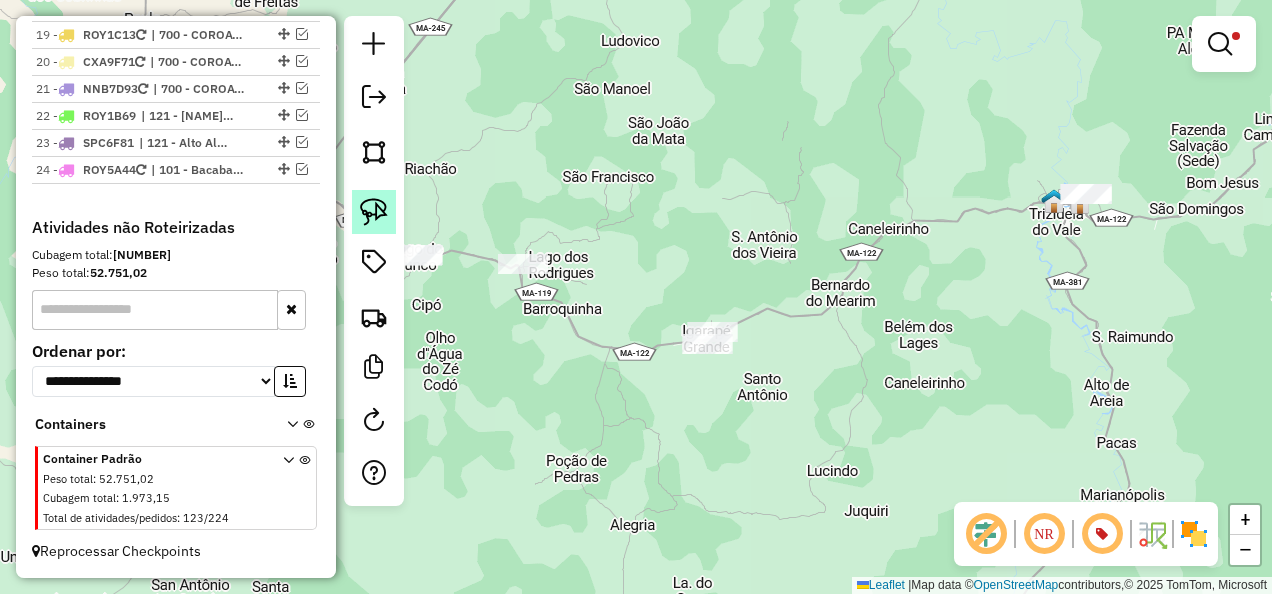 click 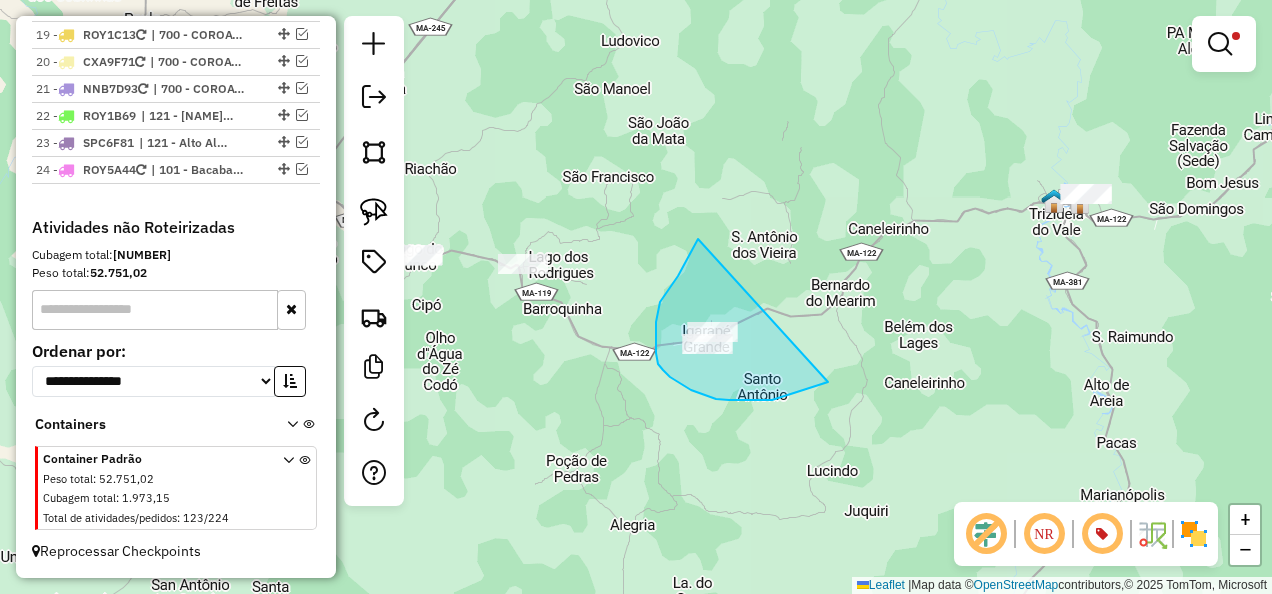 drag, startPoint x: 678, startPoint y: 276, endPoint x: 828, endPoint y: 382, distance: 183.67363 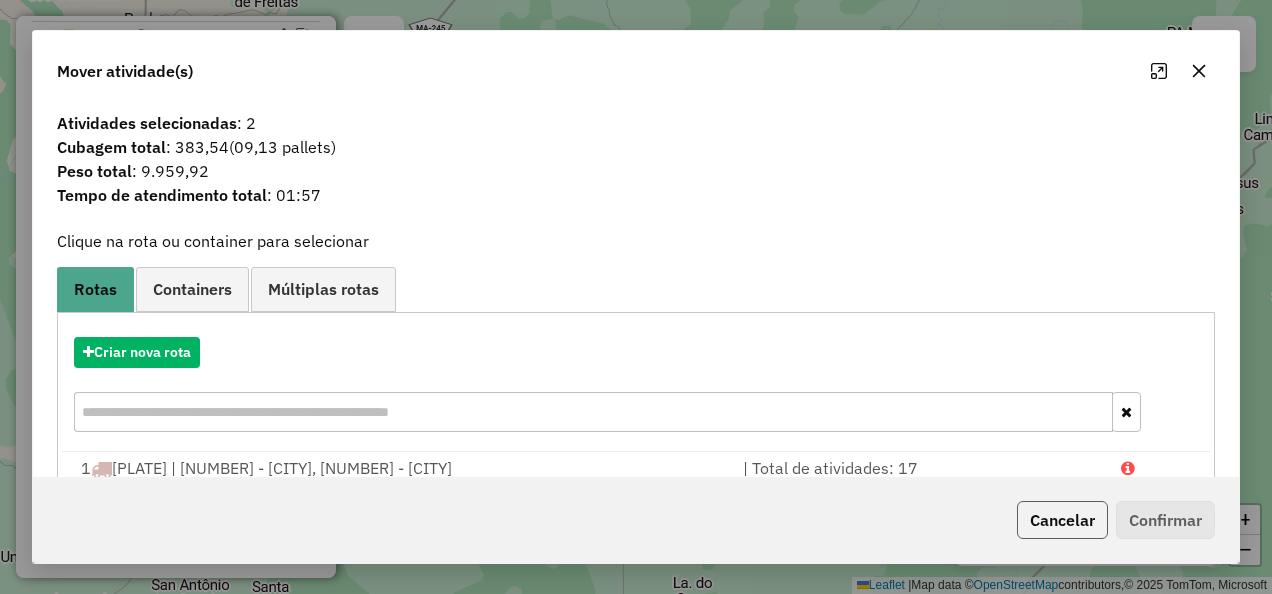click on "Cancelar" 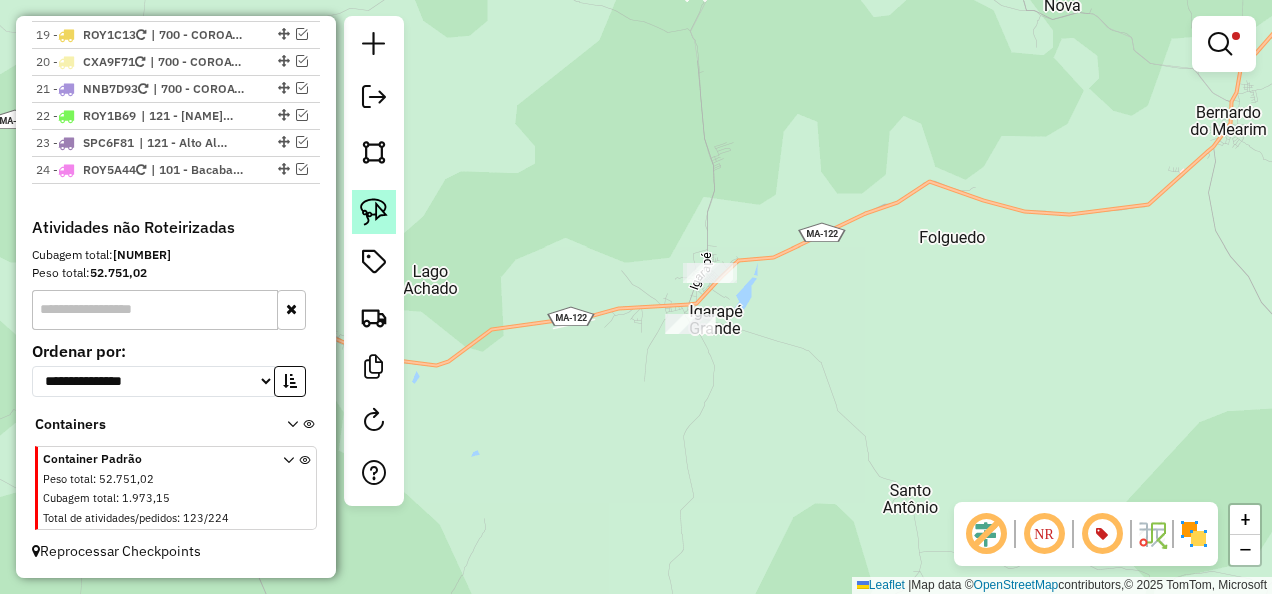 click 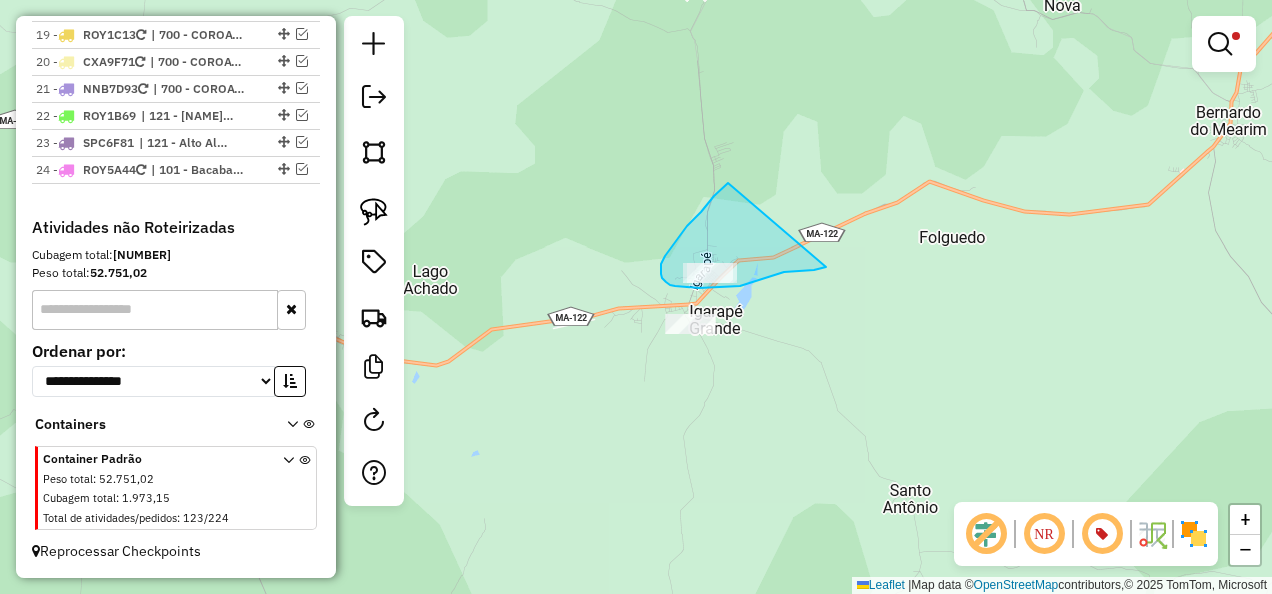 drag, startPoint x: 728, startPoint y: 183, endPoint x: 826, endPoint y: 267, distance: 129.07362 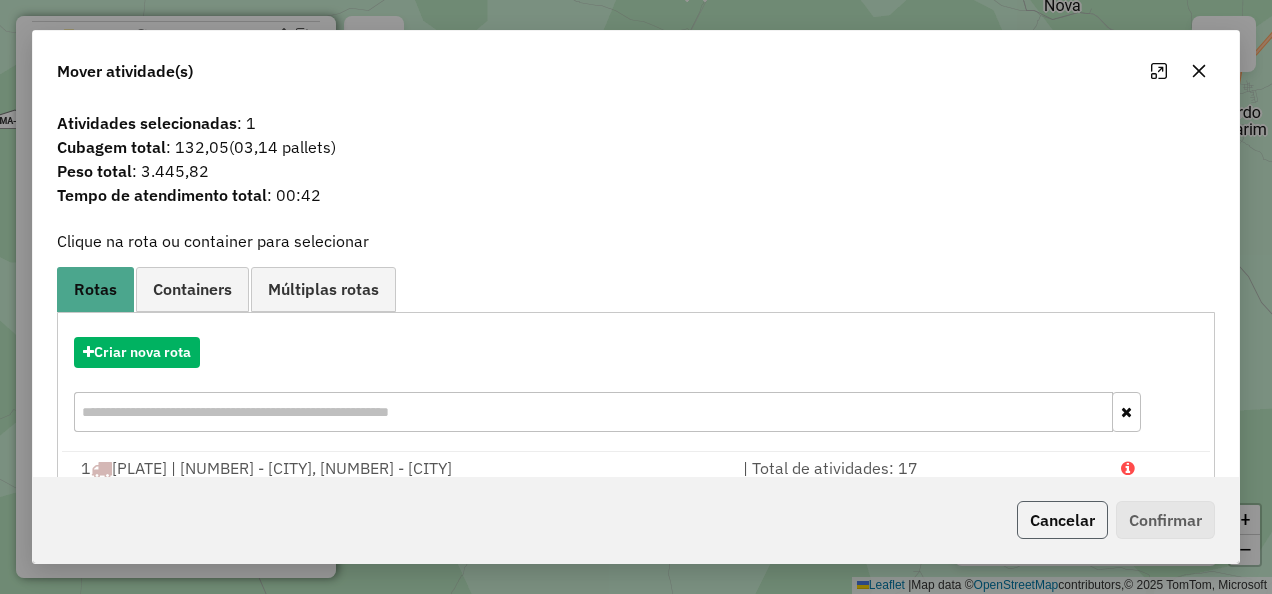 click on "Cancelar" 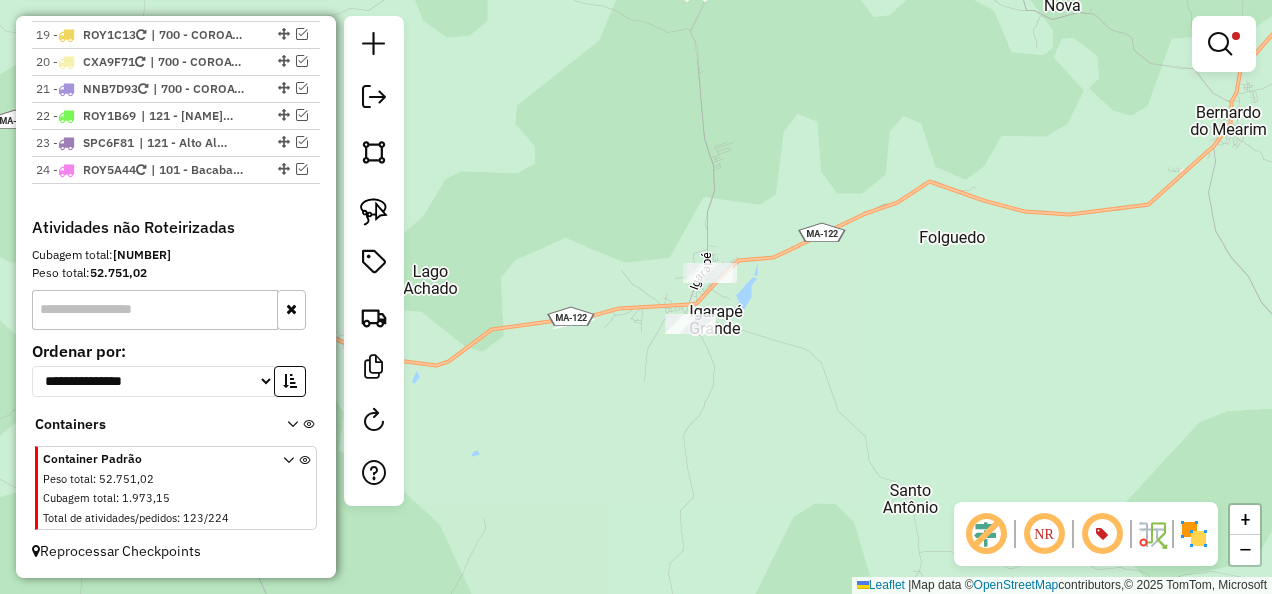 drag, startPoint x: 378, startPoint y: 218, endPoint x: 520, endPoint y: 261, distance: 148.36778 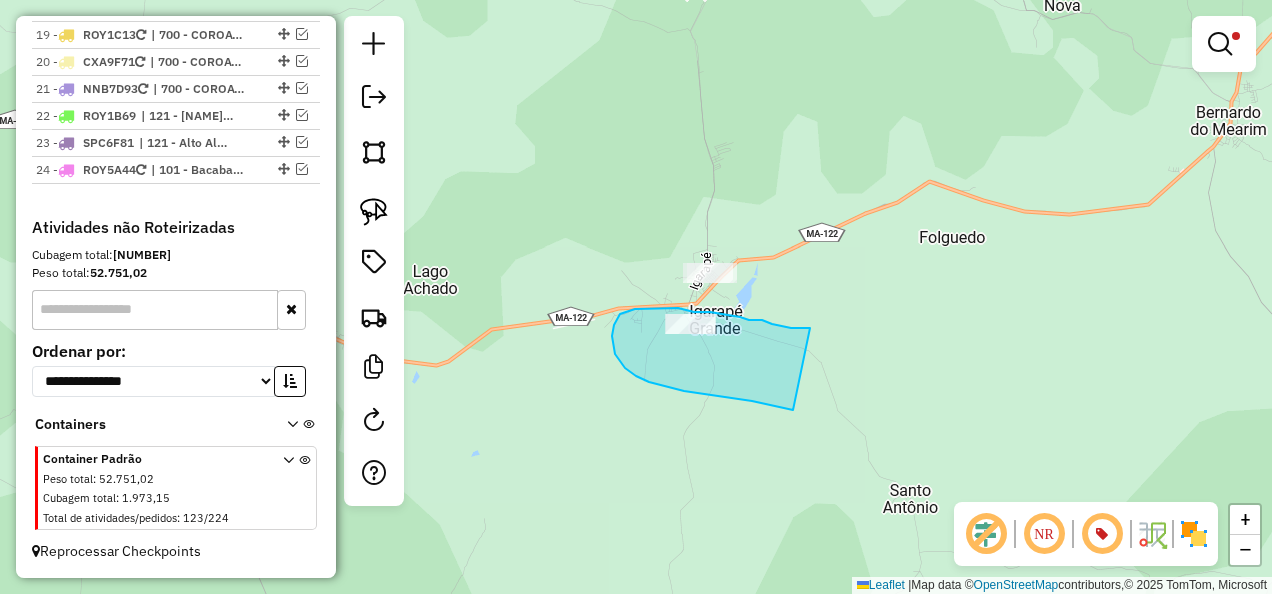 drag, startPoint x: 810, startPoint y: 328, endPoint x: 793, endPoint y: 410, distance: 83.74366 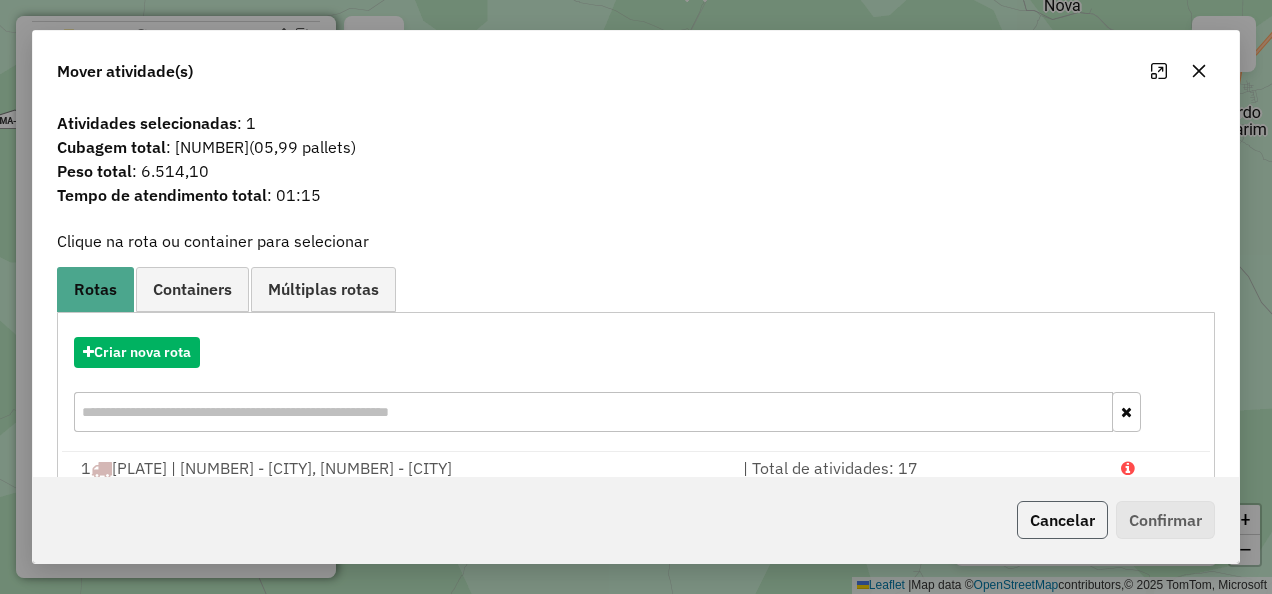 click on "Cancelar" 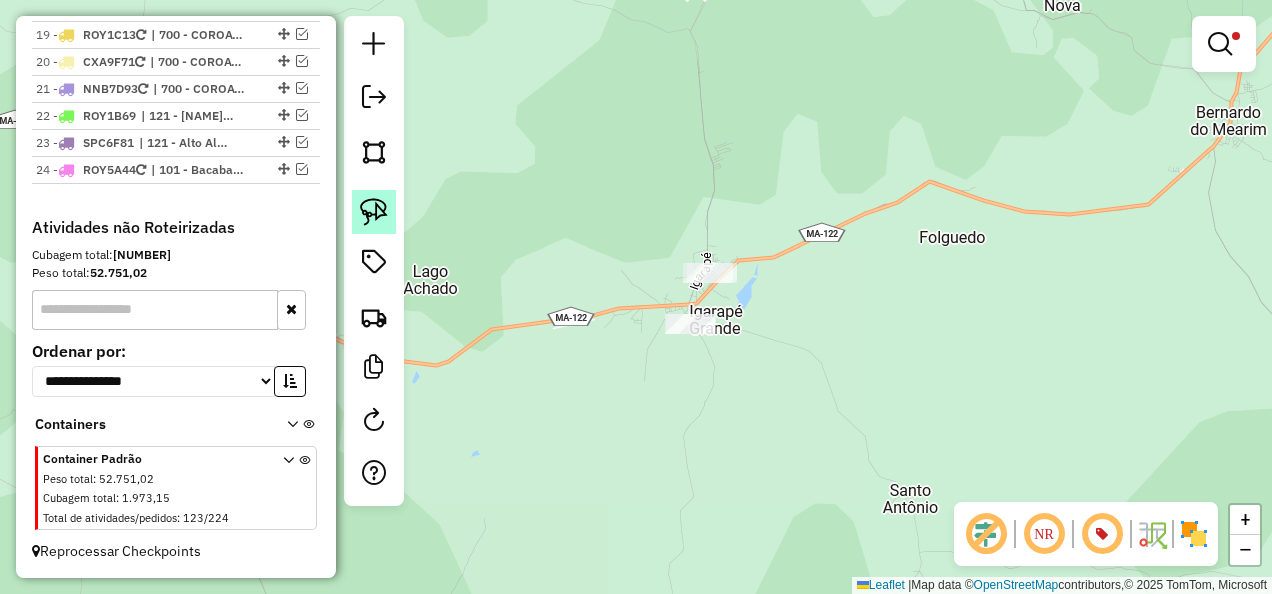click 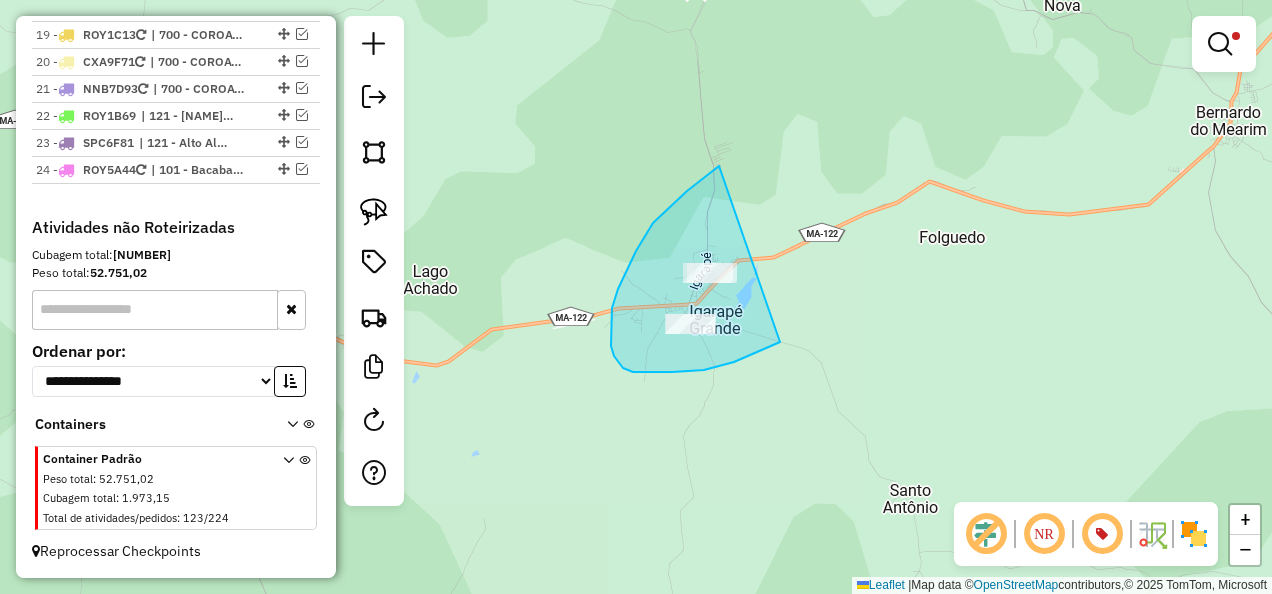 drag, startPoint x: 714, startPoint y: 171, endPoint x: 822, endPoint y: 311, distance: 176.81628 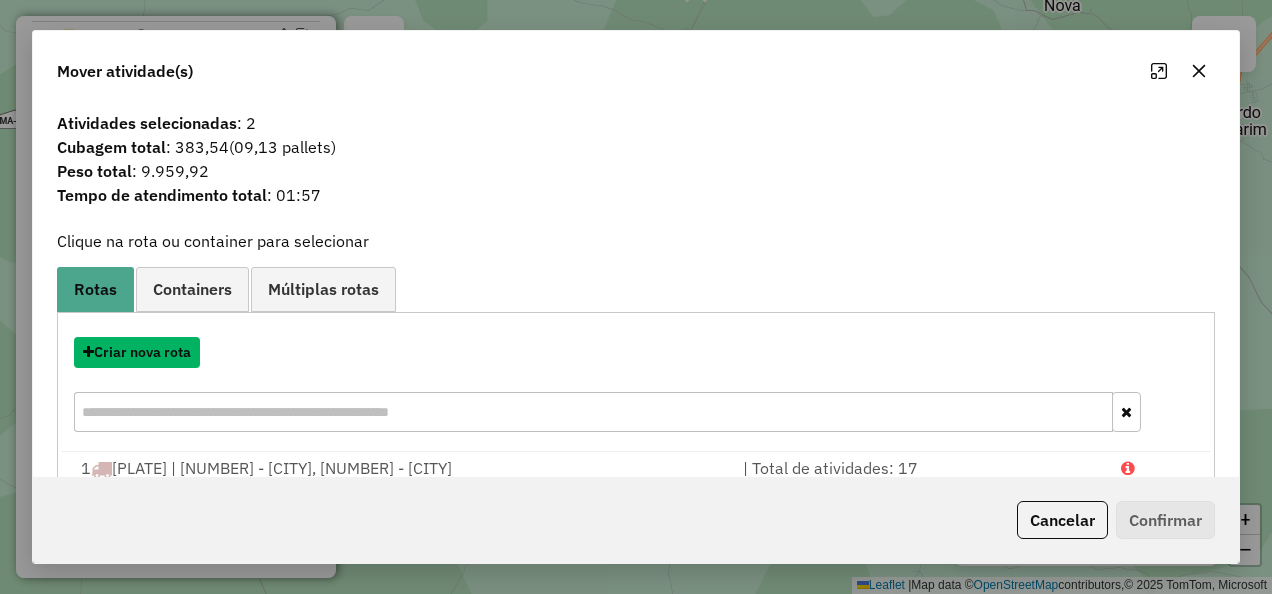 click on "Criar nova rota" at bounding box center (137, 352) 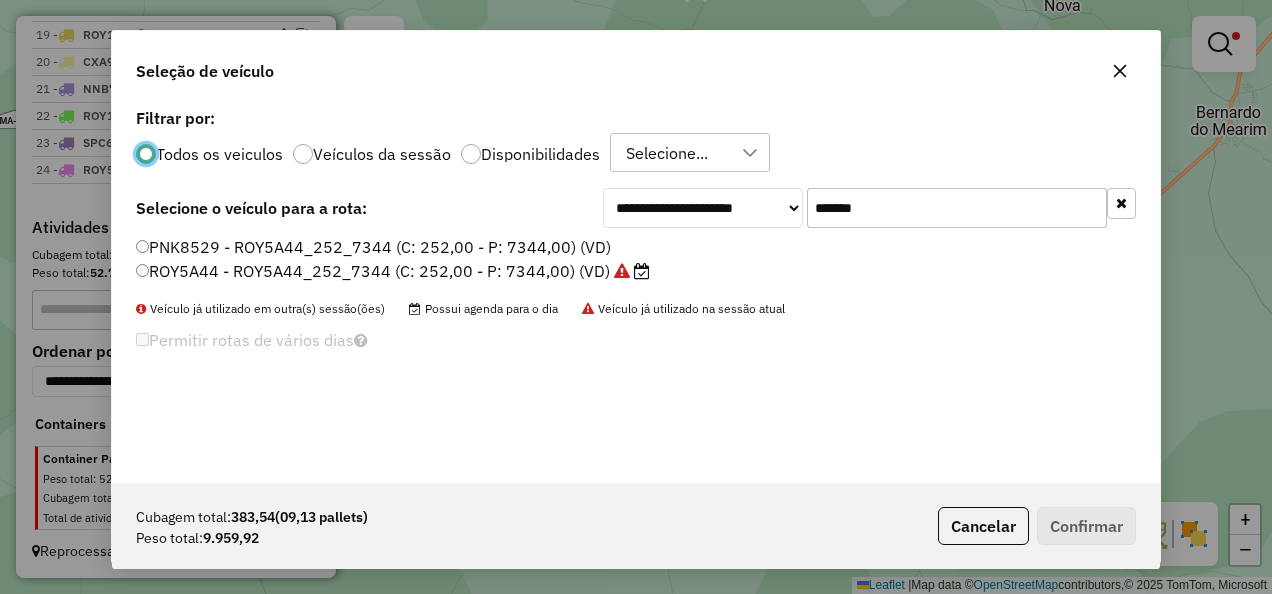 scroll, scrollTop: 11, scrollLeft: 6, axis: both 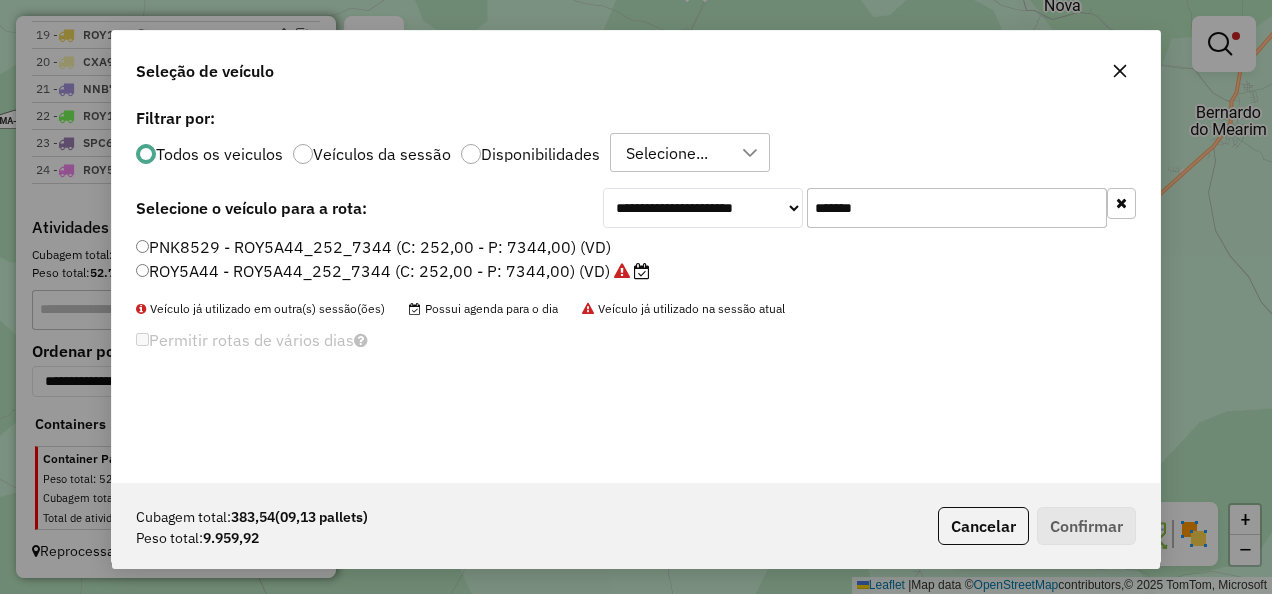 drag, startPoint x: 802, startPoint y: 219, endPoint x: 680, endPoint y: 234, distance: 122.91867 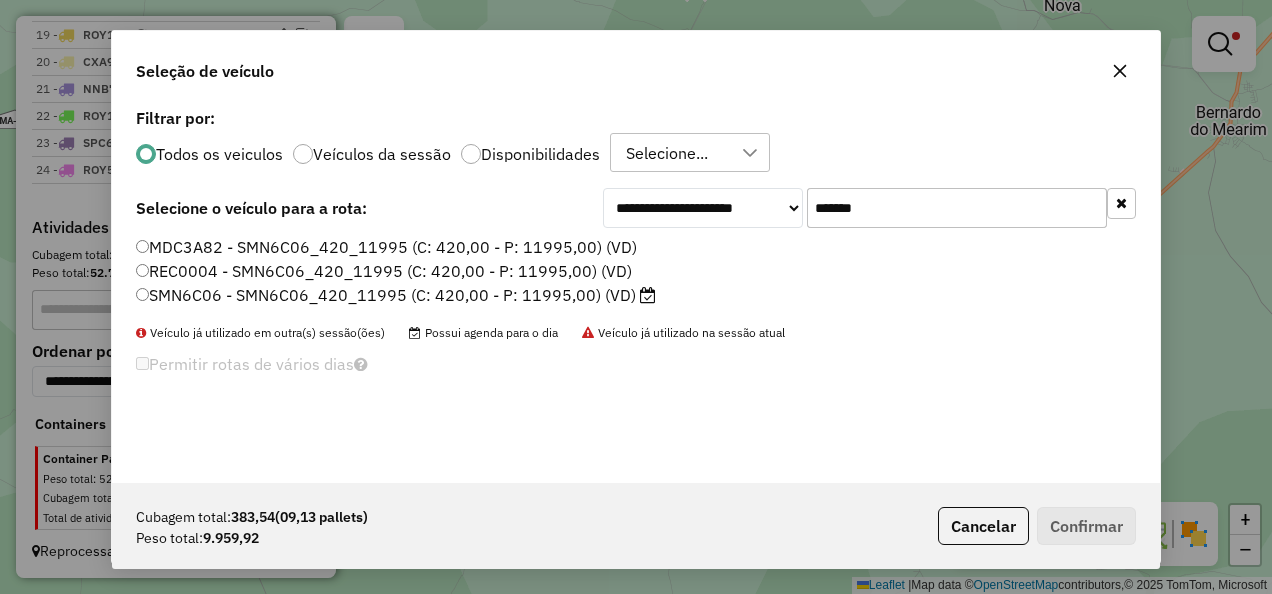 type on "*******" 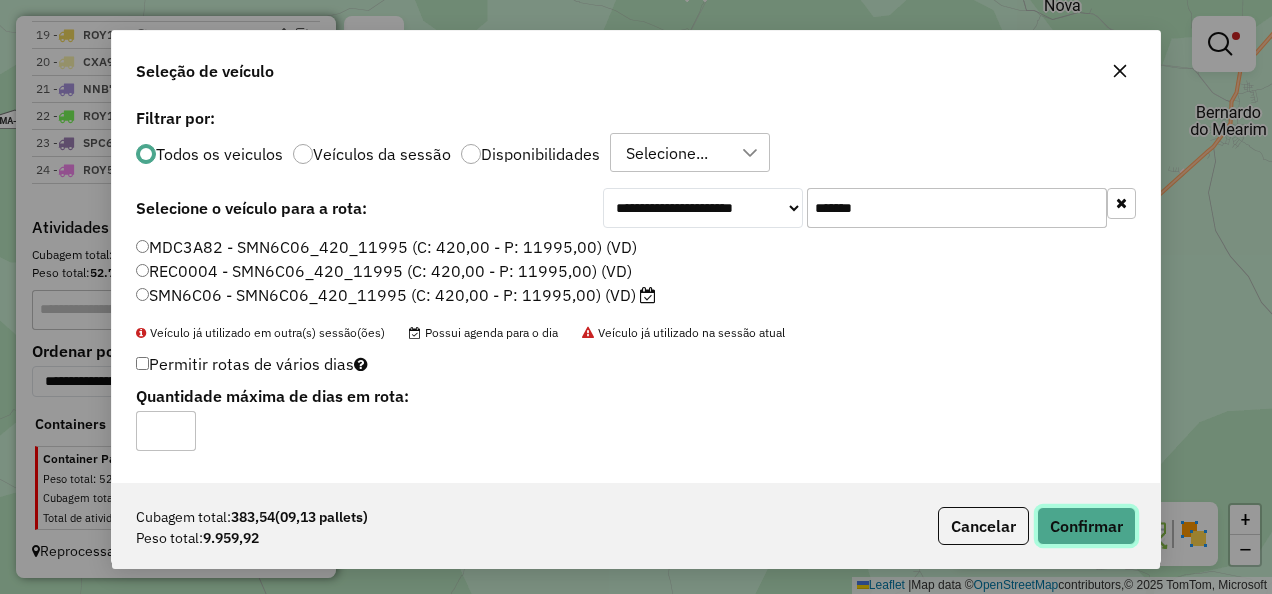 click on "Confirmar" 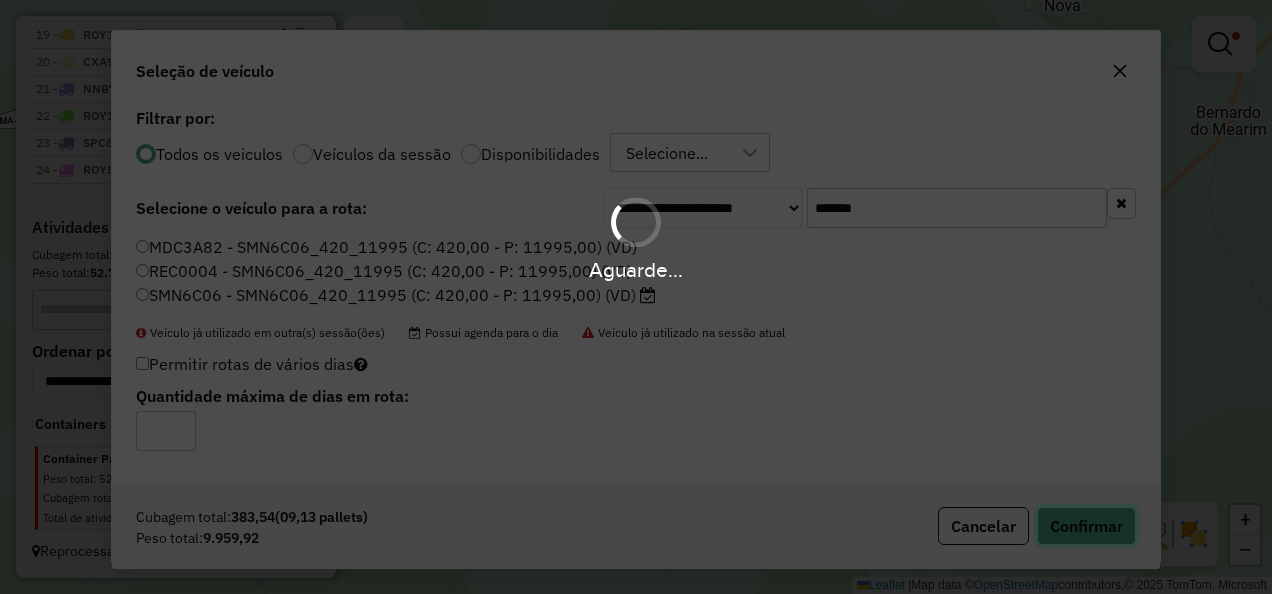 type 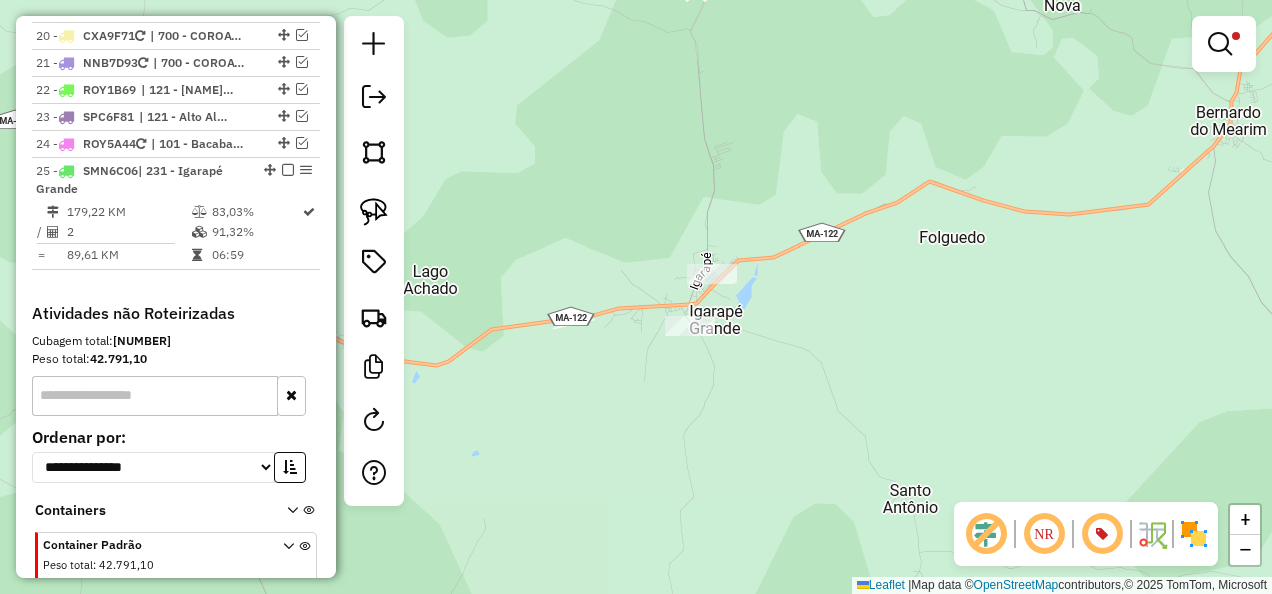 scroll, scrollTop: 2918, scrollLeft: 0, axis: vertical 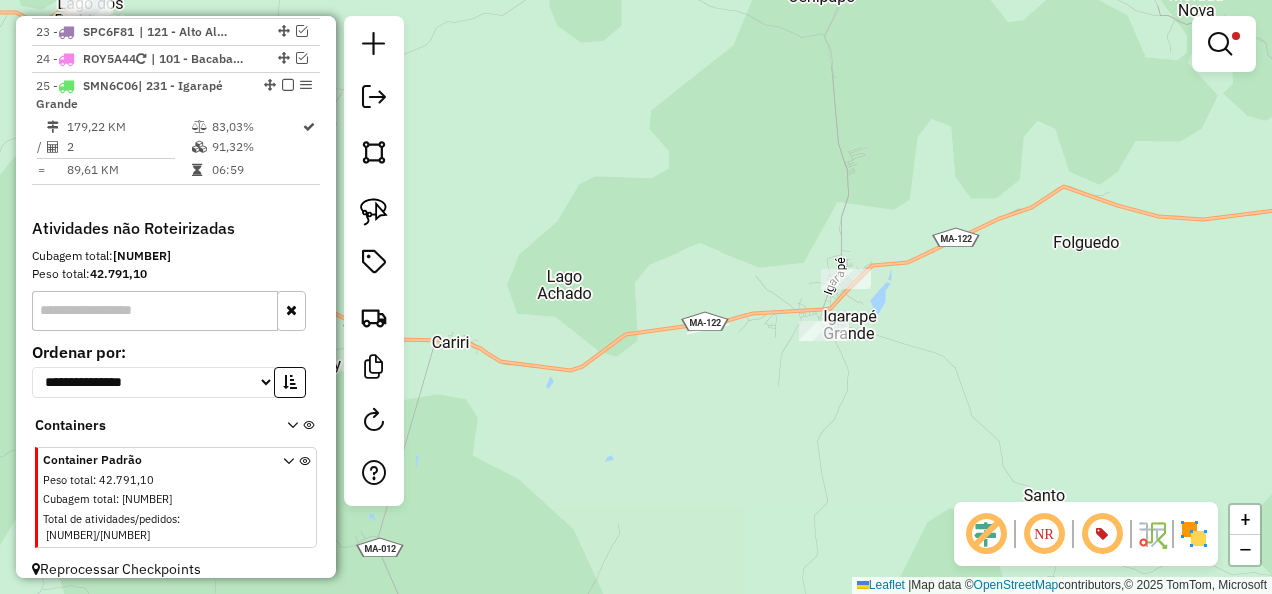 drag, startPoint x: 506, startPoint y: 445, endPoint x: 742, endPoint y: 426, distance: 236.7636 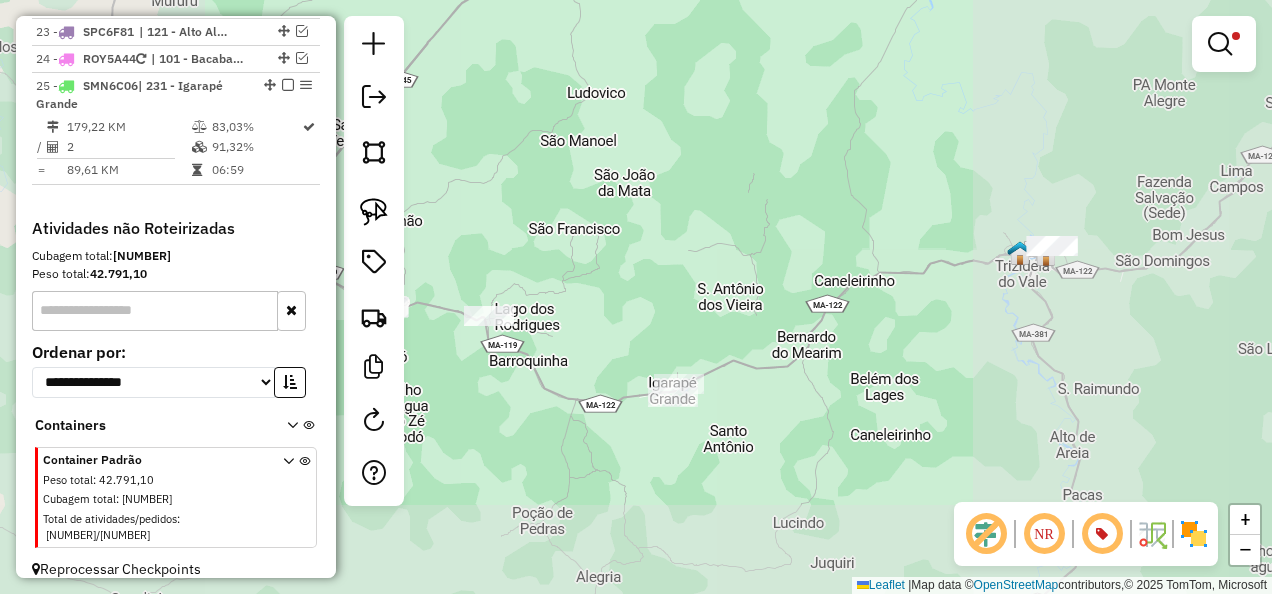 drag, startPoint x: 523, startPoint y: 406, endPoint x: 695, endPoint y: 442, distance: 175.72707 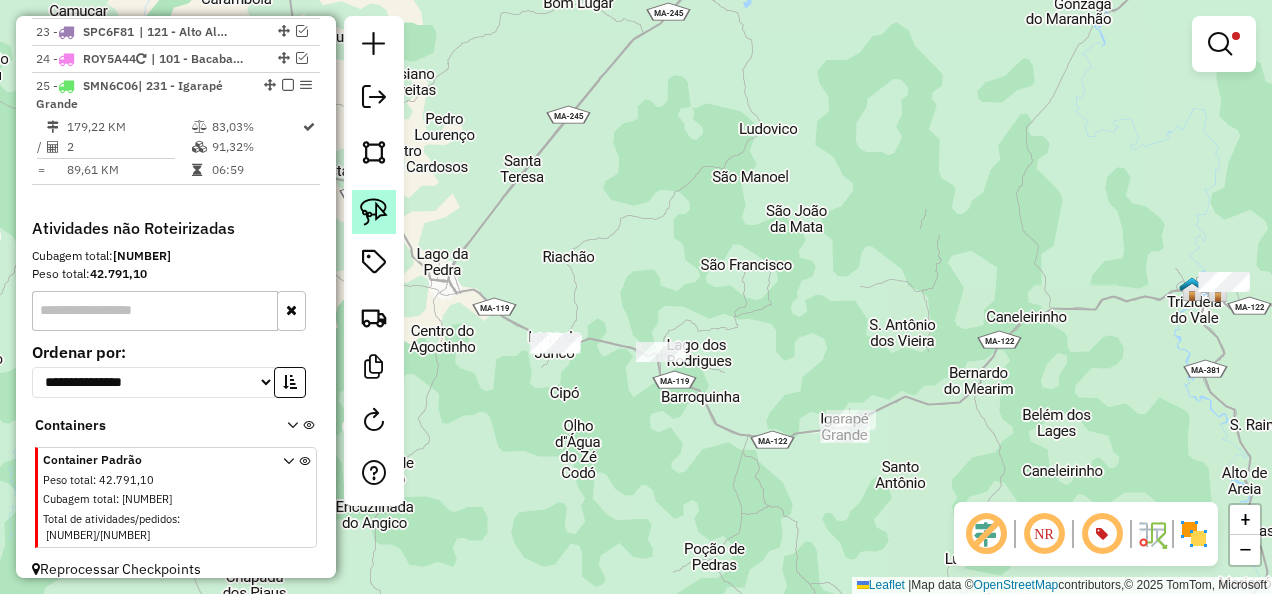 click 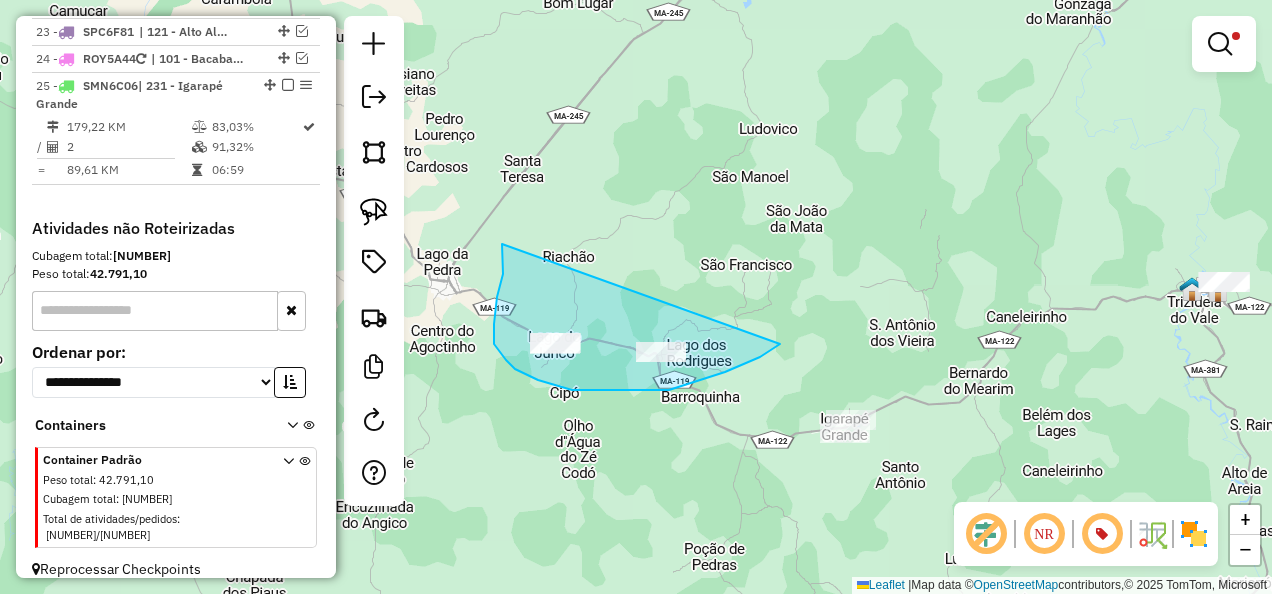 drag, startPoint x: 502, startPoint y: 244, endPoint x: 780, endPoint y: 344, distance: 295.43866 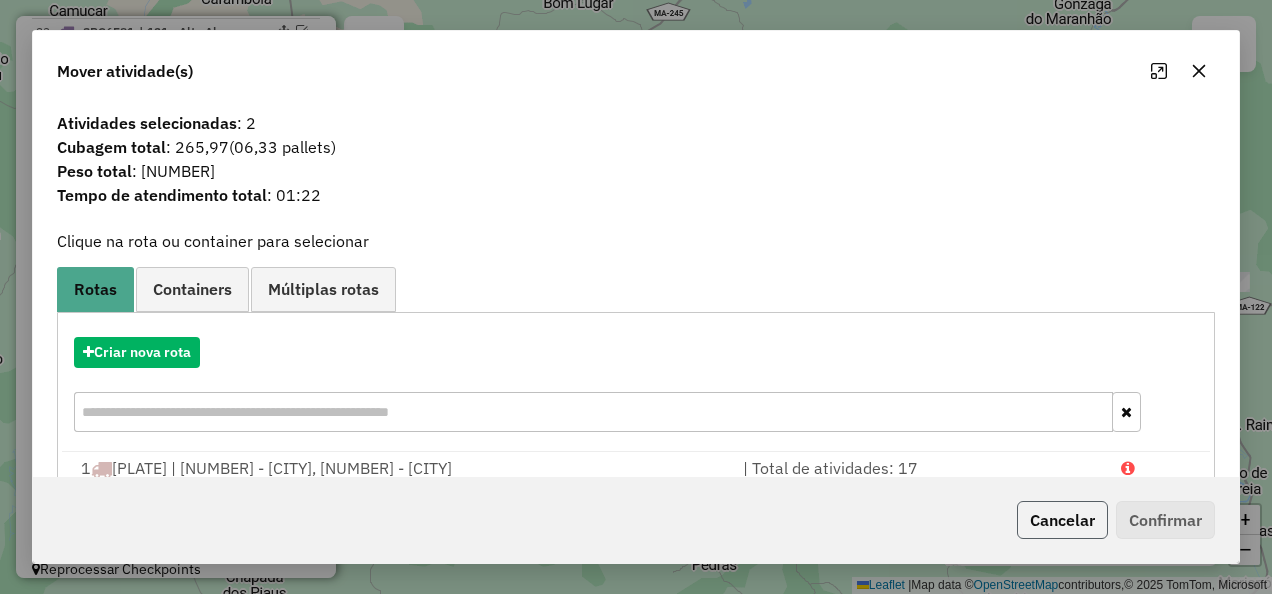 click on "Cancelar" 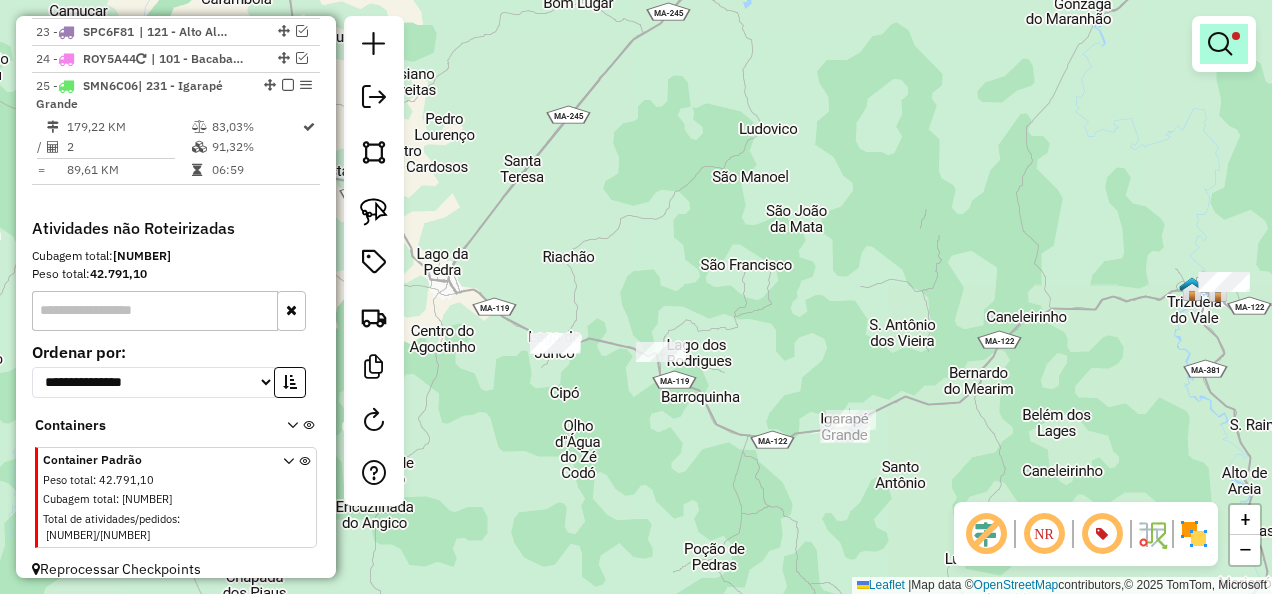 click at bounding box center (1224, 44) 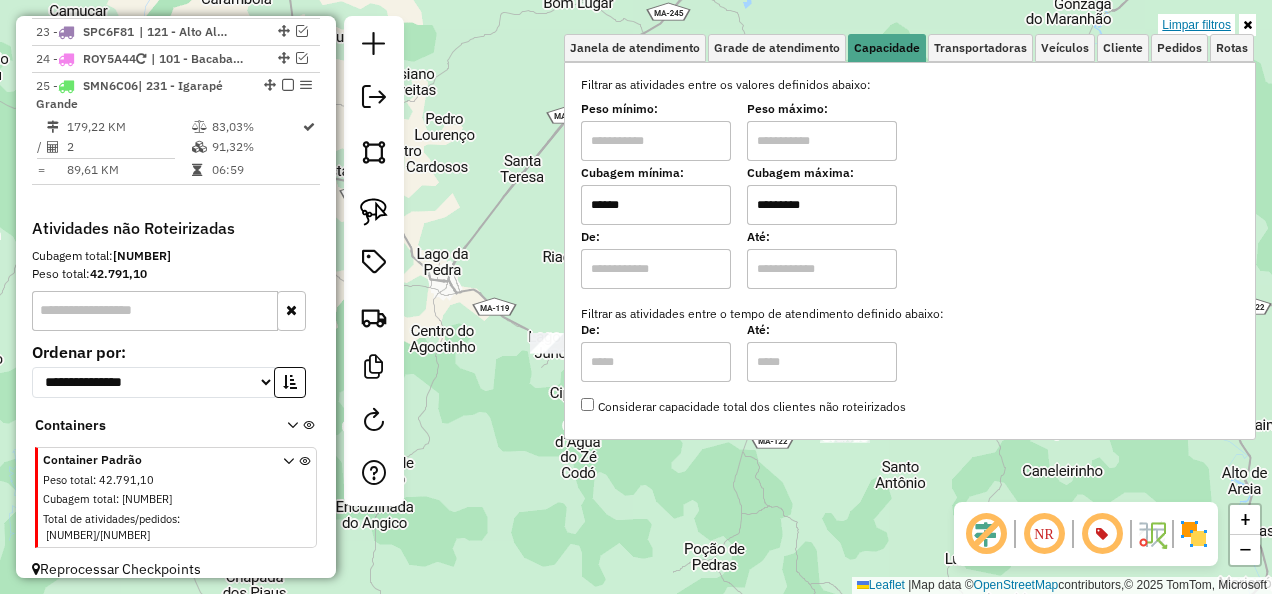 click on "Limpar filtros" at bounding box center (1196, 25) 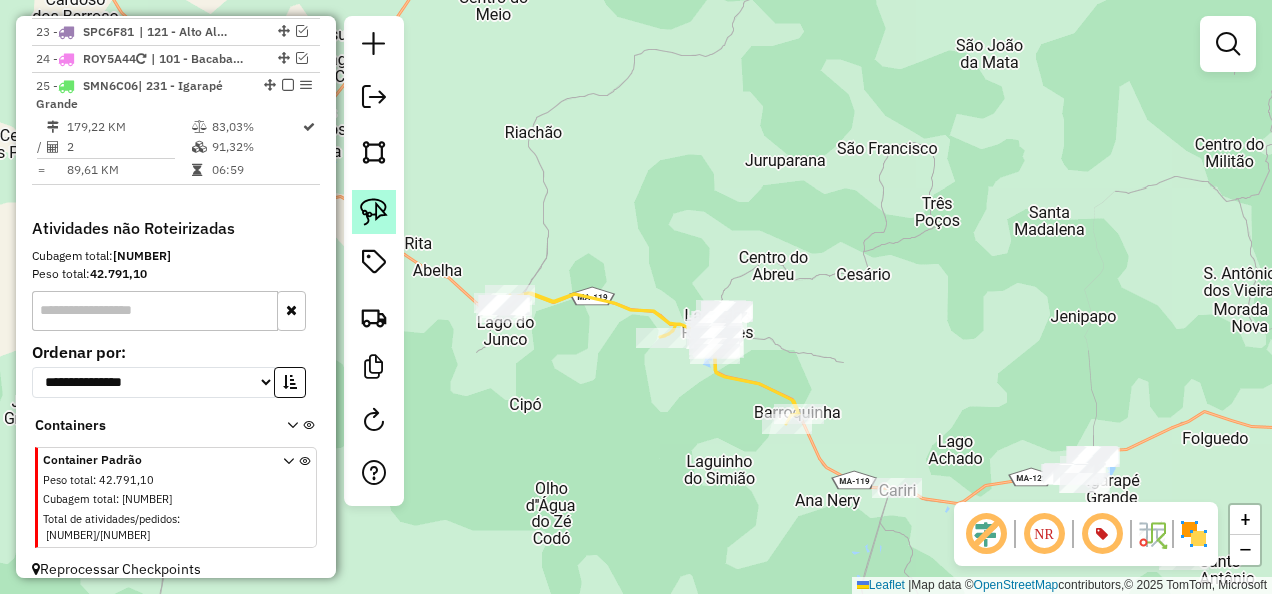 click 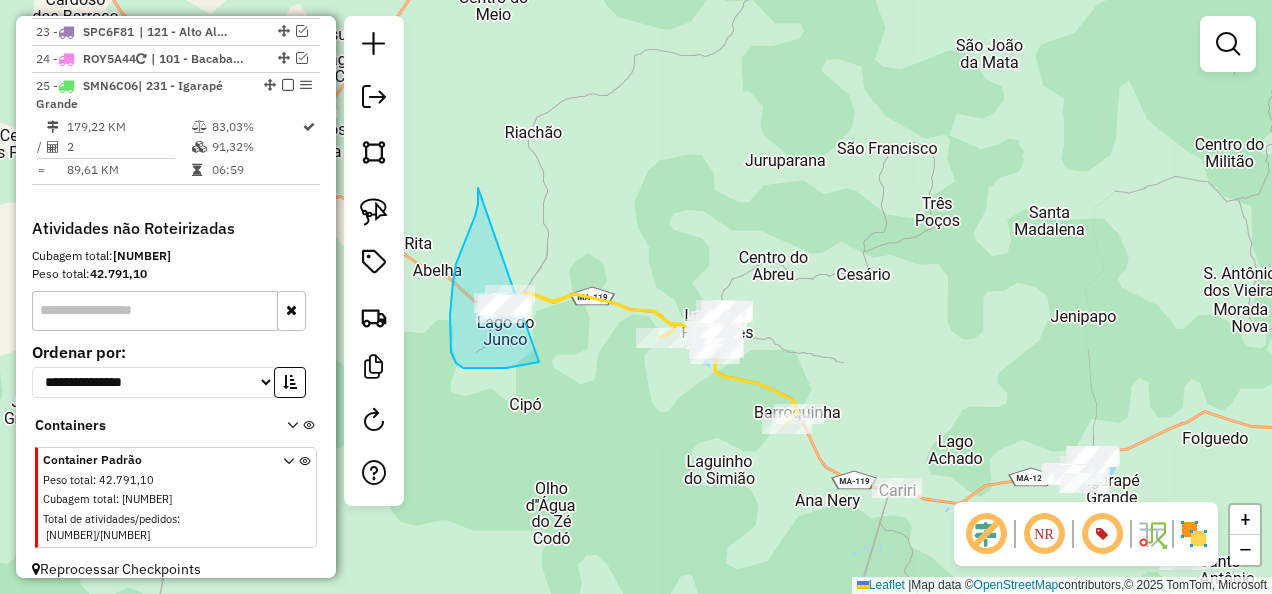 drag, startPoint x: 462, startPoint y: 247, endPoint x: 574, endPoint y: 296, distance: 122.24974 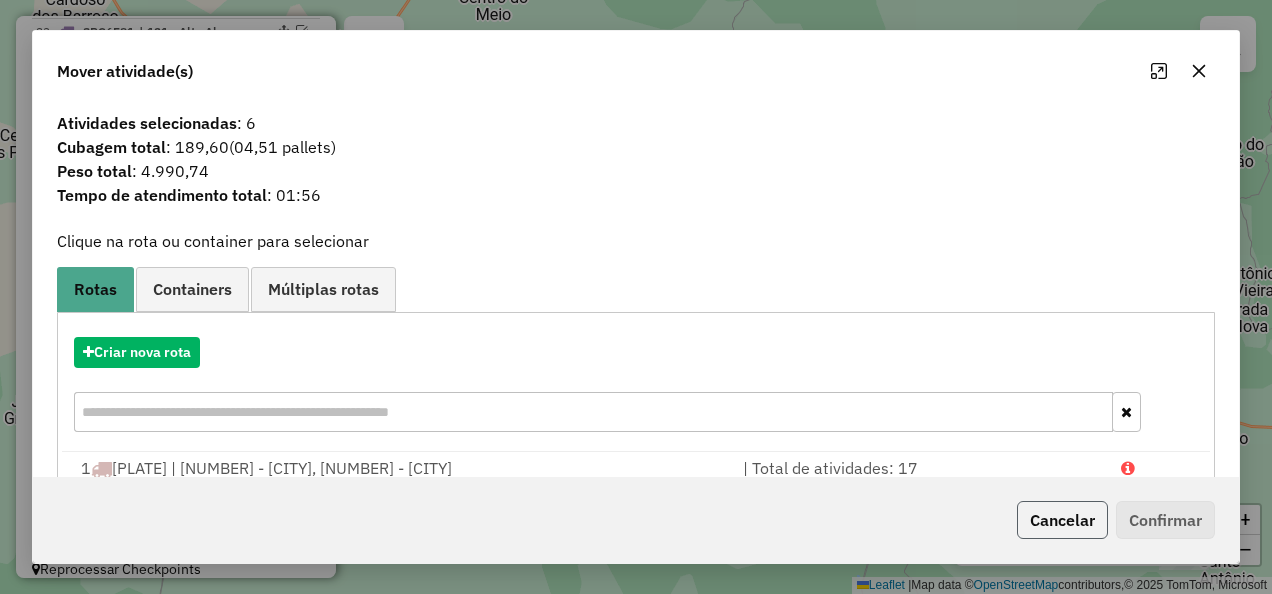 click on "Cancelar" 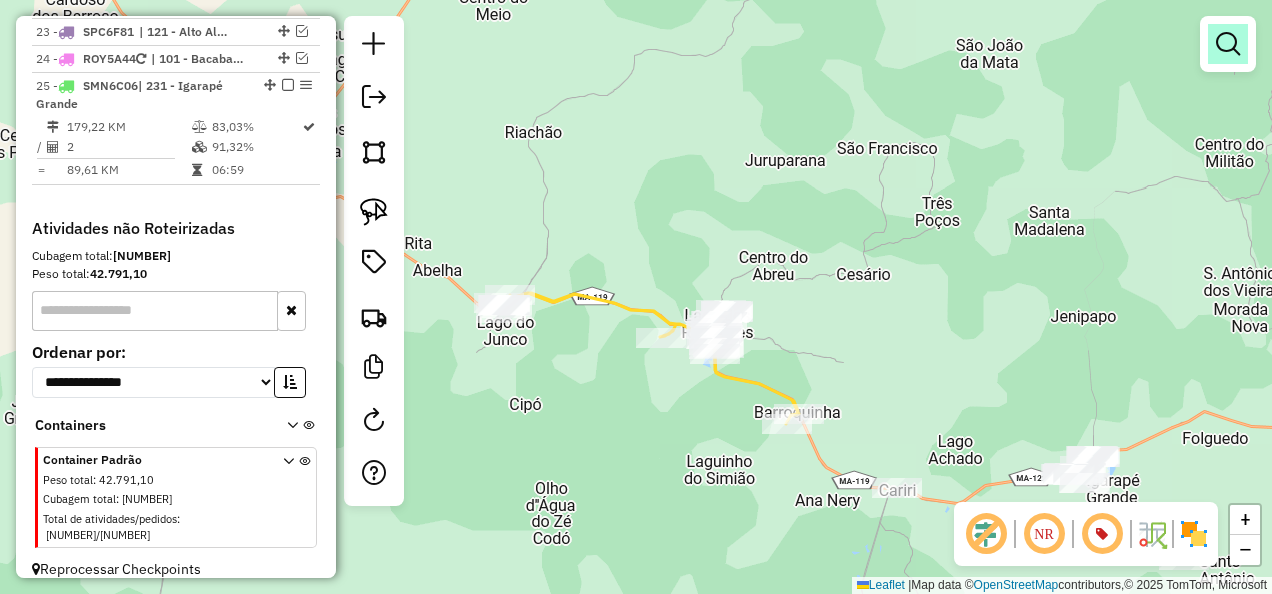 click at bounding box center (1228, 44) 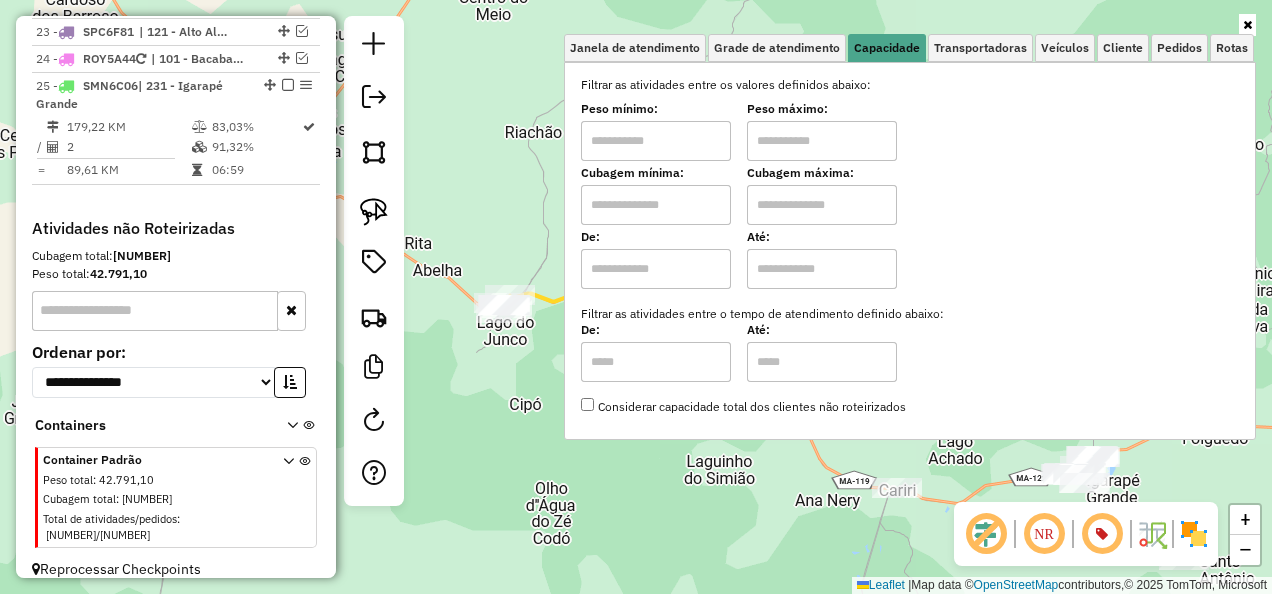 click at bounding box center (656, 205) 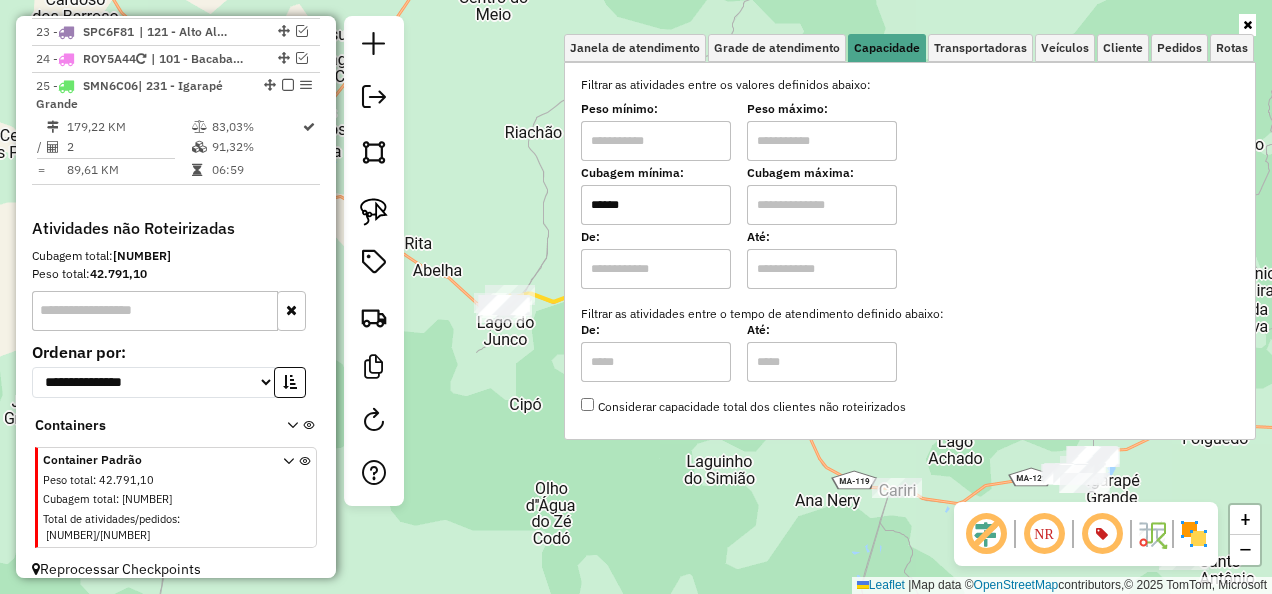 type on "*********" 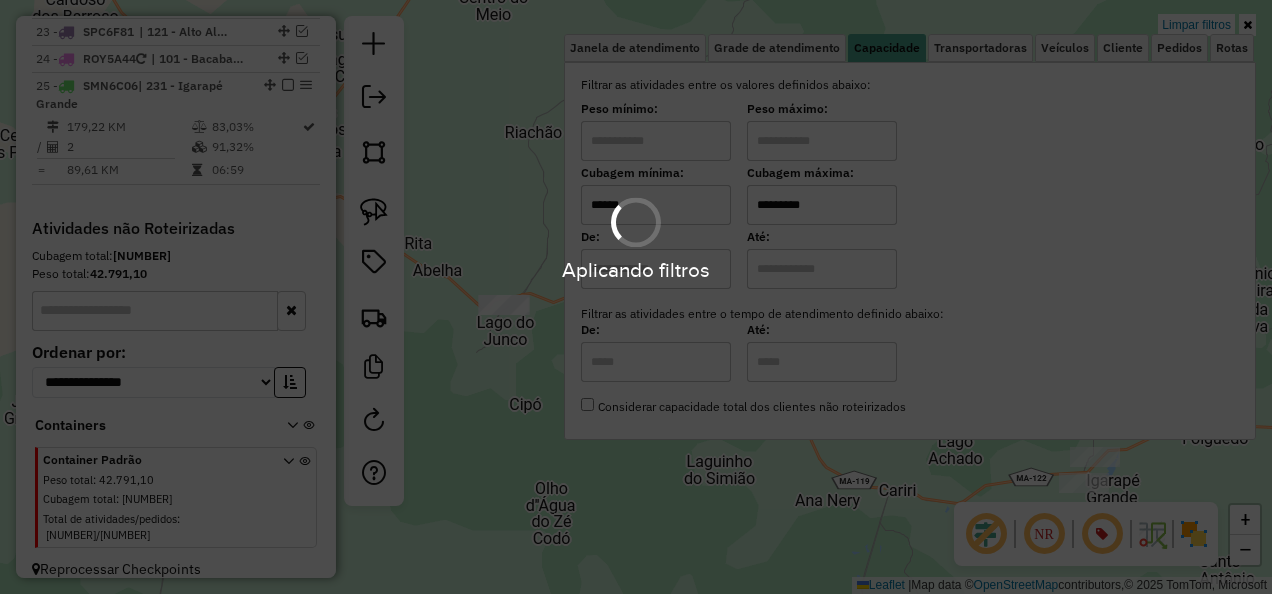 click on "Informações da Sessão [NUMBER] - [DATE]     Criação: [DATE] [TIME]   Depósito:  [NAME]  Total de rotas:  [PRICE]  Distância Total:  [PRICE] km  Tempo total:  [TIME]  Valor total:  [CURRENCY] [PRICE]  - Total roteirizado:  [CURRENCY] [PRICE]  - Total não roteirizado:  [CURRENCY] [PRICE] Total de Atividades Roteirizadas:  [PRICE]  Total de Pedidos Roteirizados:  [PRICE]  Peso total roteirizado:  [PRICE]  Cubagem total roteirizado:  [PRICE]  Total de Atividades não Roteirizadas:  [PRICE]  Total de Pedidos não Roteirizados:  [PRICE] Total de caixas por viagem:  [PRICE] /   [PRICE] =  [PRICE] Média de Atividades por viagem:  [PRICE] /   [PRICE] =  [PRICE] Ocupação média da frota:  [PRICE]%   Rotas improdutivas:  [PRICE]  Rotas vários dias:  [PRICE]  Clientes Priorizados NR:  [PRICE] Rotas  Recargas: [PRICE]   Ver rotas   Ver veículos   [NUMBER] -       [PLATE]" at bounding box center (636, 297) 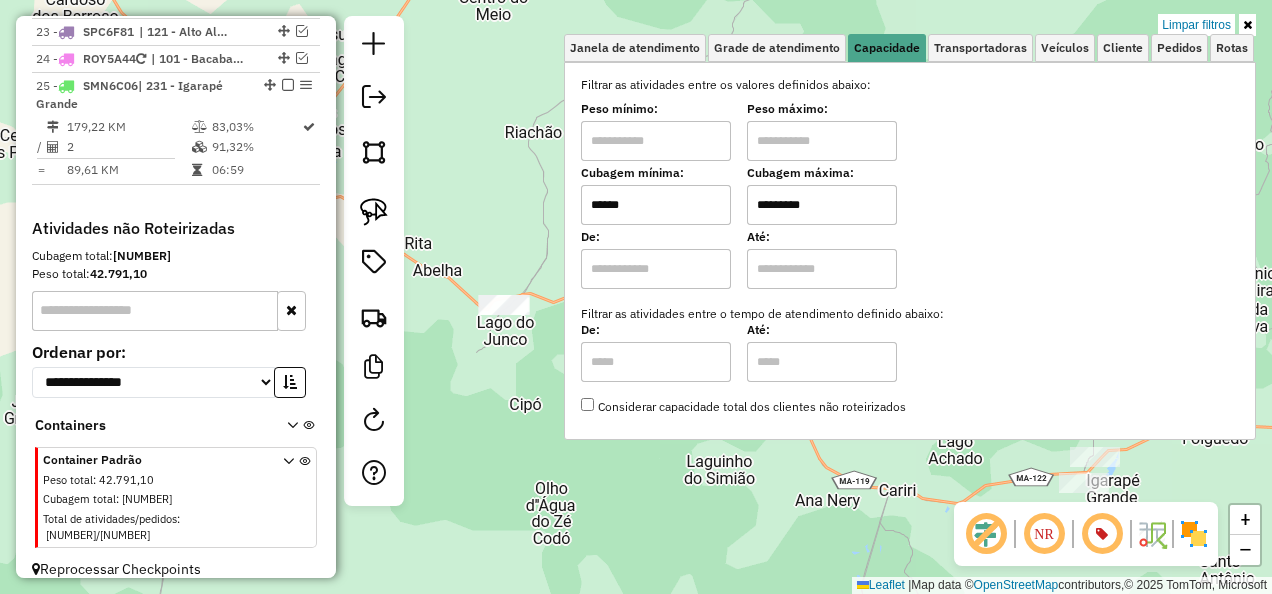 click on "Limpar filtros Janela de atendimento Grade de atendimento Capacidade Transportadoras Veículos Cliente Pedidos  Rotas Selecione os dias de semana para filtrar as janelas de atendimento  Seg   Ter   Qua   Qui   Sex   Sáb   Dom  Informe o período da janela de atendimento: De: Até:  Filtrar exatamente a janela do cliente  Considerar janela de atendimento padrão  Selecione os dias de semana para filtrar as grades de atendimento  Seg   Ter   Qua   Qui   Sex   Sáb   Dom   Considerar clientes sem dia de atendimento cadastrado  Clientes fora do dia de atendimento selecionado Filtrar as atividades entre os valores definidos abaixo:  Peso mínimo:   Peso máximo:   Cubagem mínima:  ******  Cubagem máxima:  *********  De:   Até:  Filtrar as atividades entre o tempo de atendimento definido abaixo:  De:   Até:   Considerar capacidade total dos clientes não roteirizados Transportadora: Selecione um ou mais itens Tipo de veículo: Selecione um ou mais itens Veículo: Selecione um ou mais itens Motorista: Nome: De:" 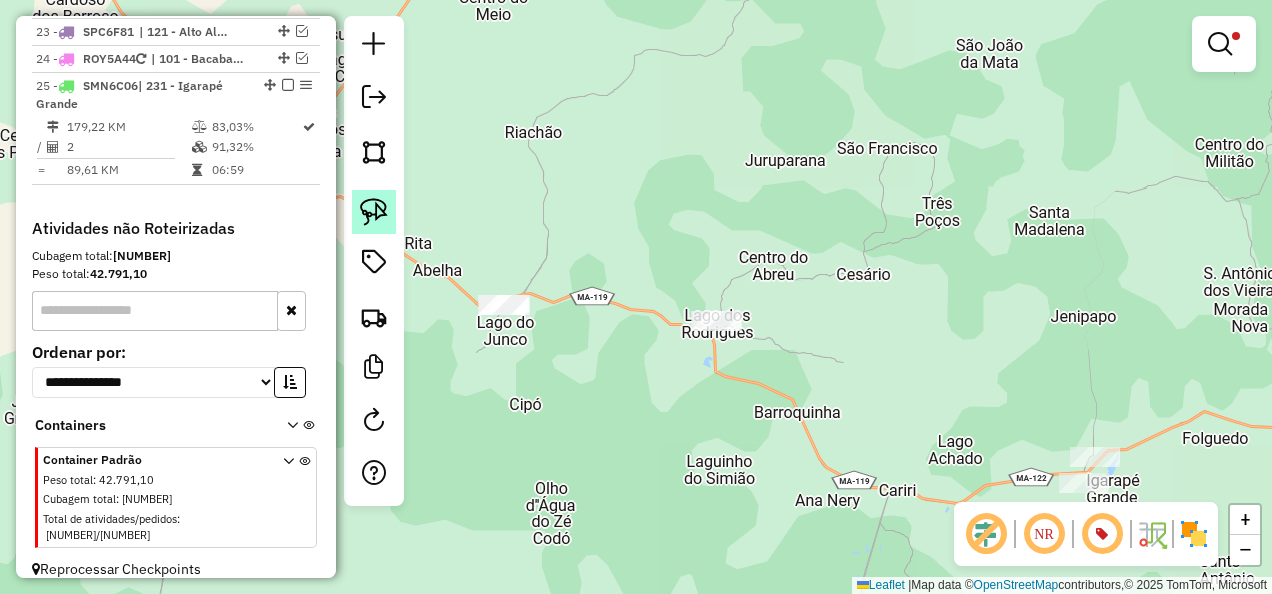 click 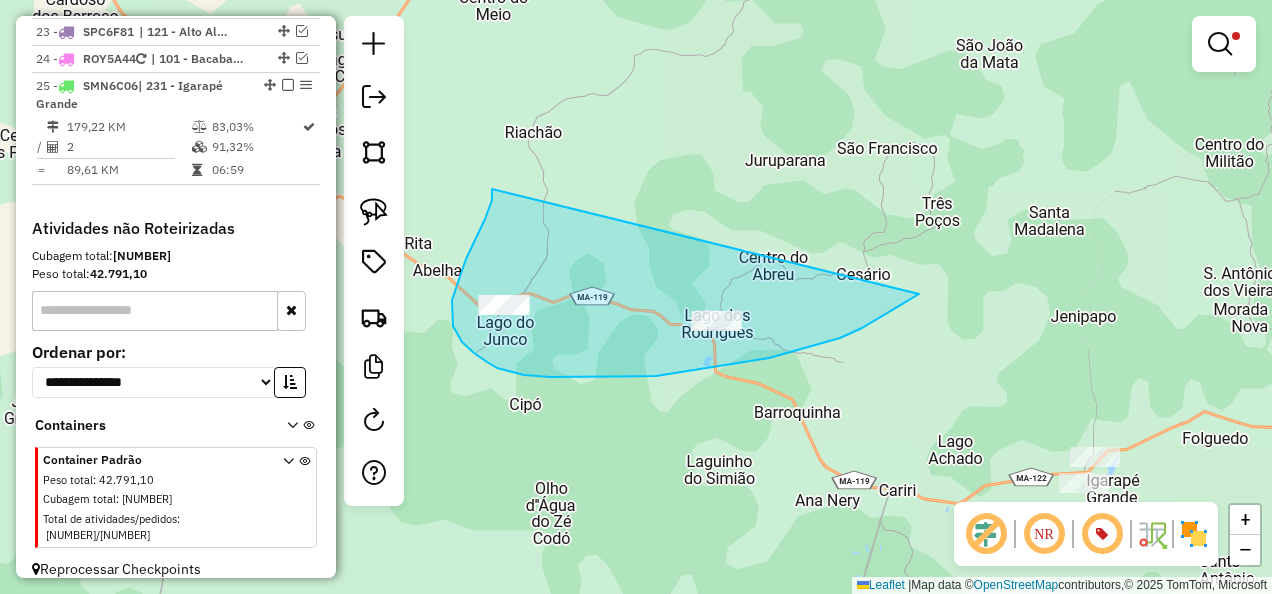 drag, startPoint x: 492, startPoint y: 189, endPoint x: 919, endPoint y: 294, distance: 439.72037 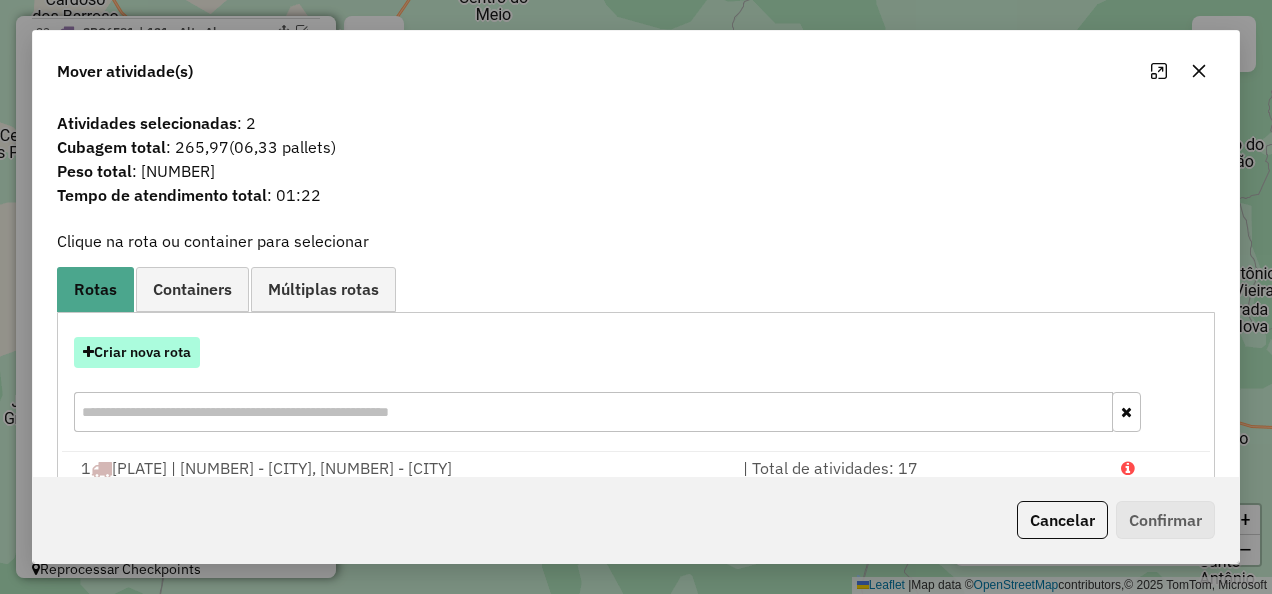 click on "Criar nova rota" at bounding box center [137, 352] 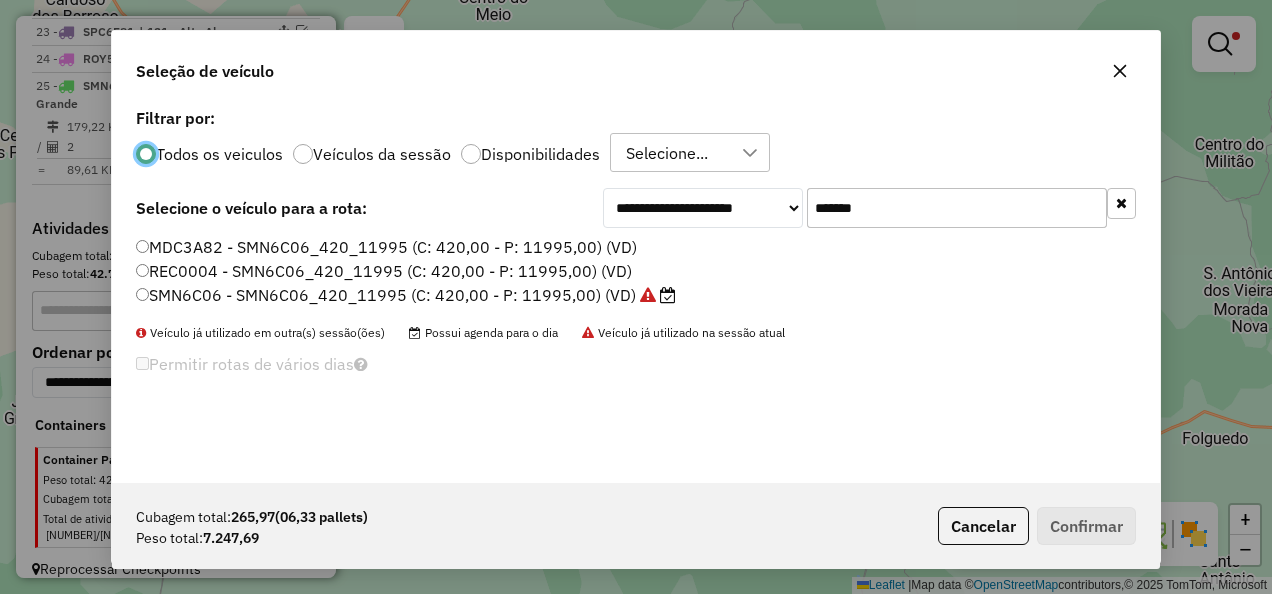 scroll, scrollTop: 11, scrollLeft: 6, axis: both 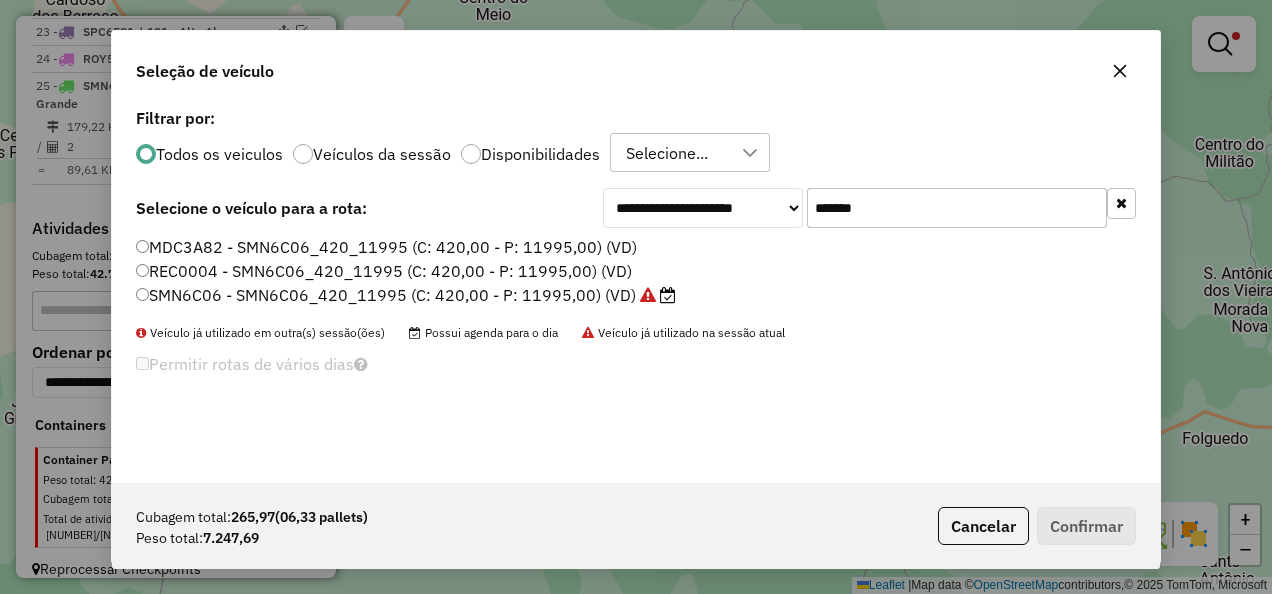 drag, startPoint x: 971, startPoint y: 211, endPoint x: 528, endPoint y: 268, distance: 446.65198 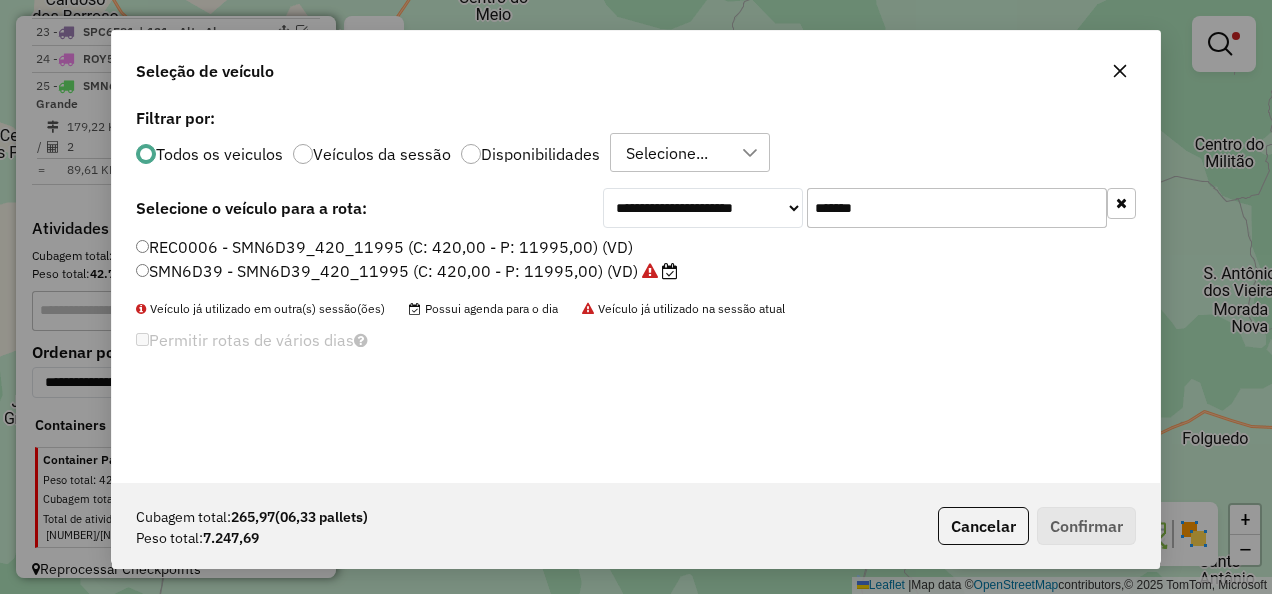 type on "*******" 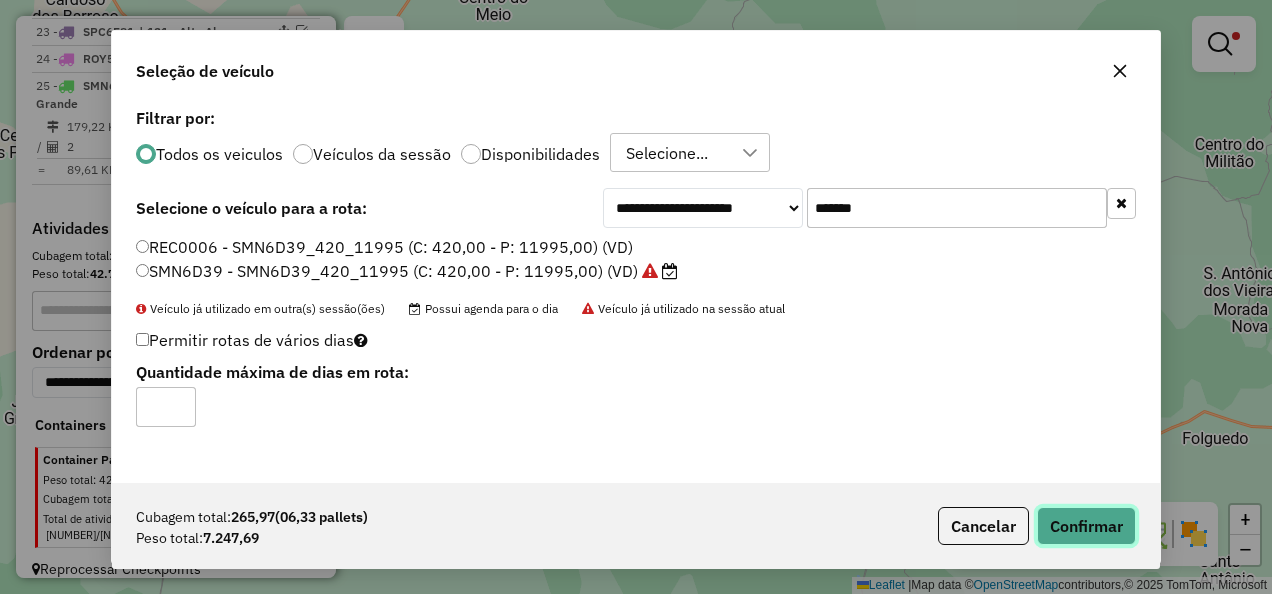 click on "Confirmar" 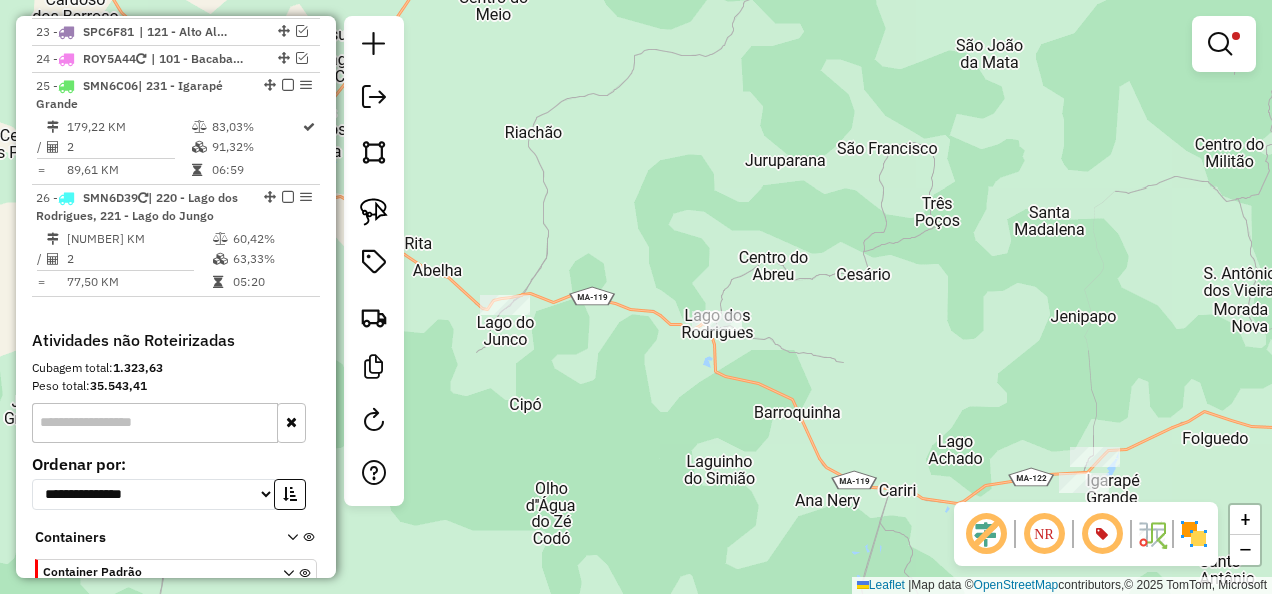 scroll, scrollTop: 2936, scrollLeft: 0, axis: vertical 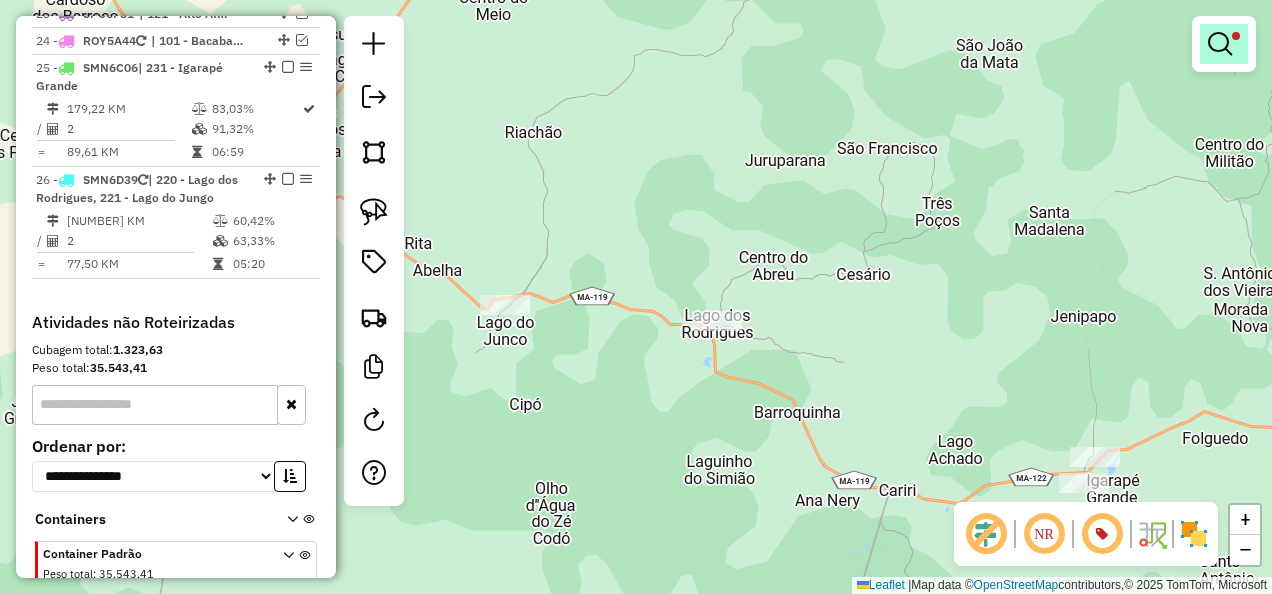 click at bounding box center (1224, 44) 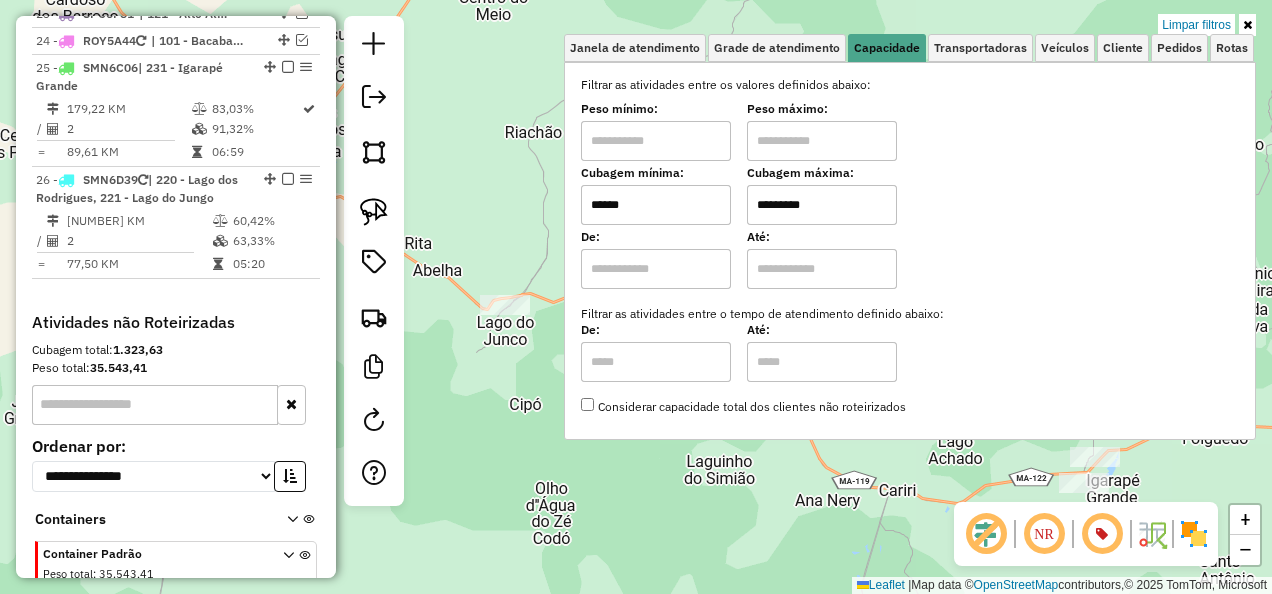drag, startPoint x: 1204, startPoint y: 20, endPoint x: 1028, endPoint y: 183, distance: 239.88539 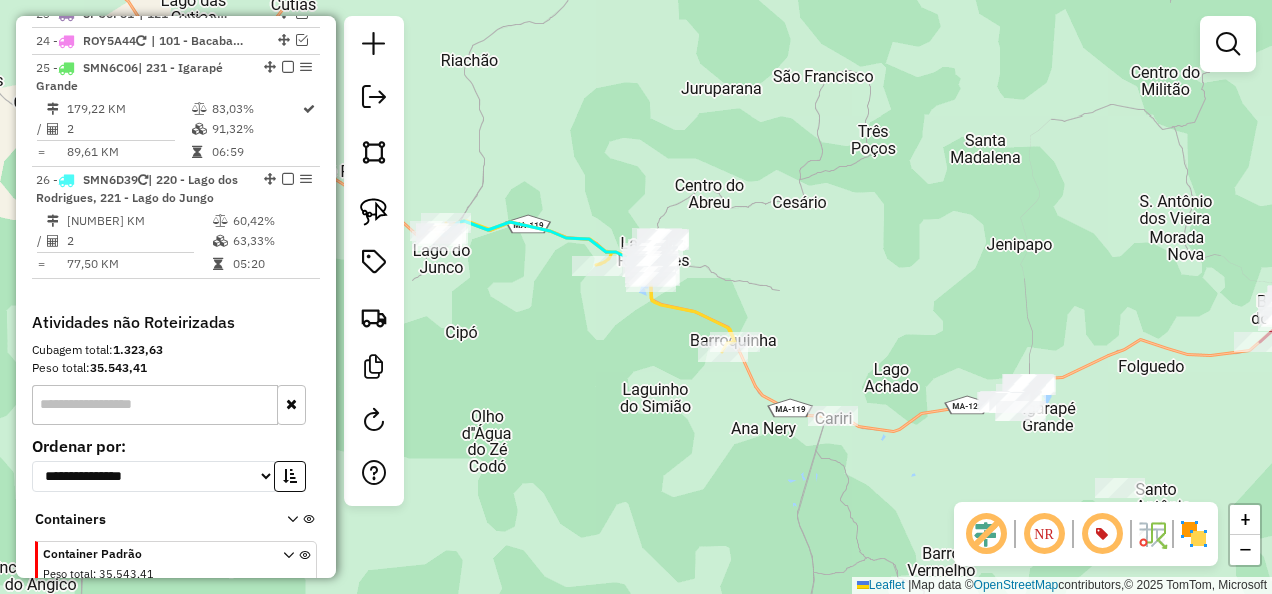 drag, startPoint x: 789, startPoint y: 469, endPoint x: 710, endPoint y: 379, distance: 119.753914 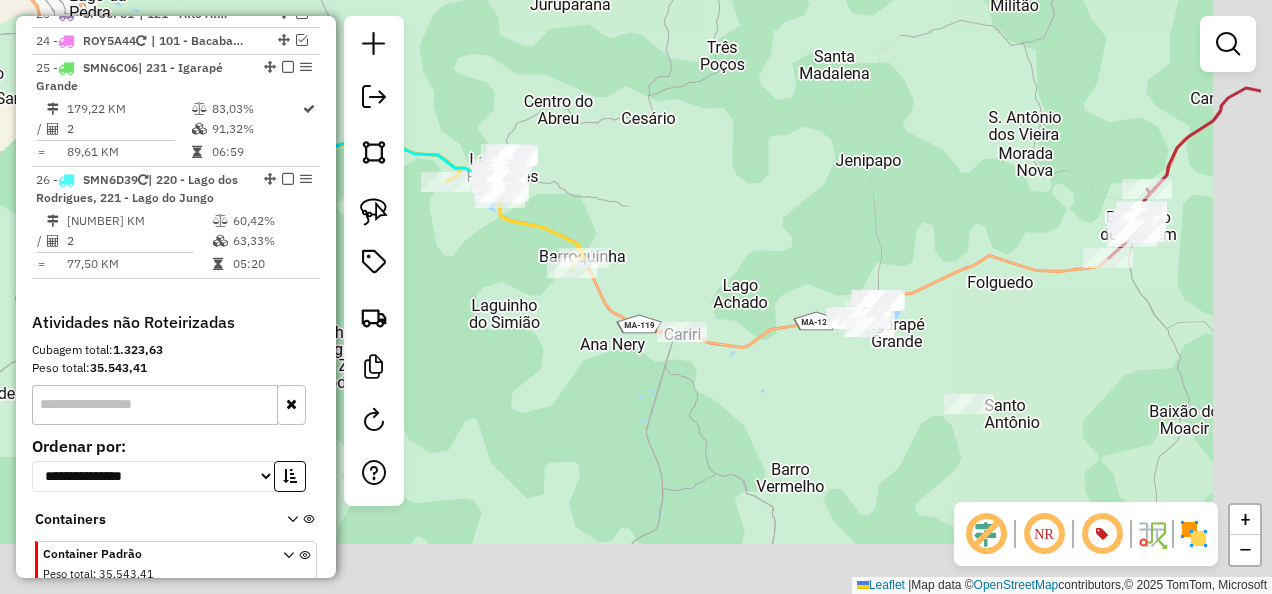 drag, startPoint x: 980, startPoint y: 448, endPoint x: 590, endPoint y: 308, distance: 414.36697 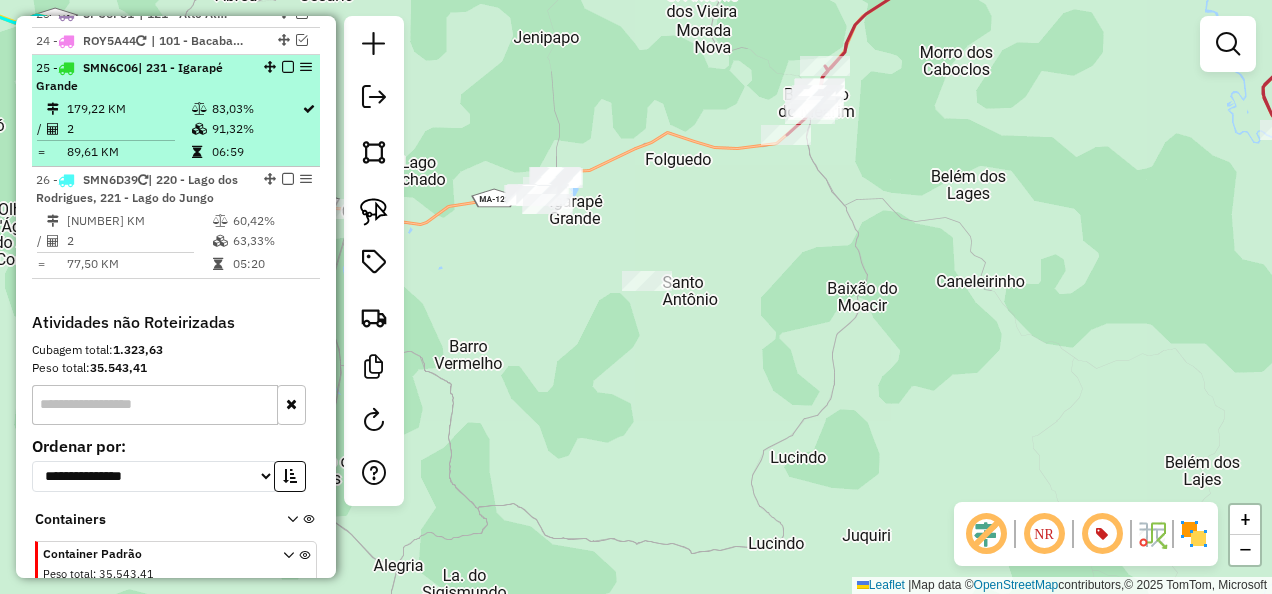 click on "SMN6C06 | 231 - [NAME] 179,22 KM 83,03% / 2 91,32% = 89,61 KM 06:59" at bounding box center (176, 111) 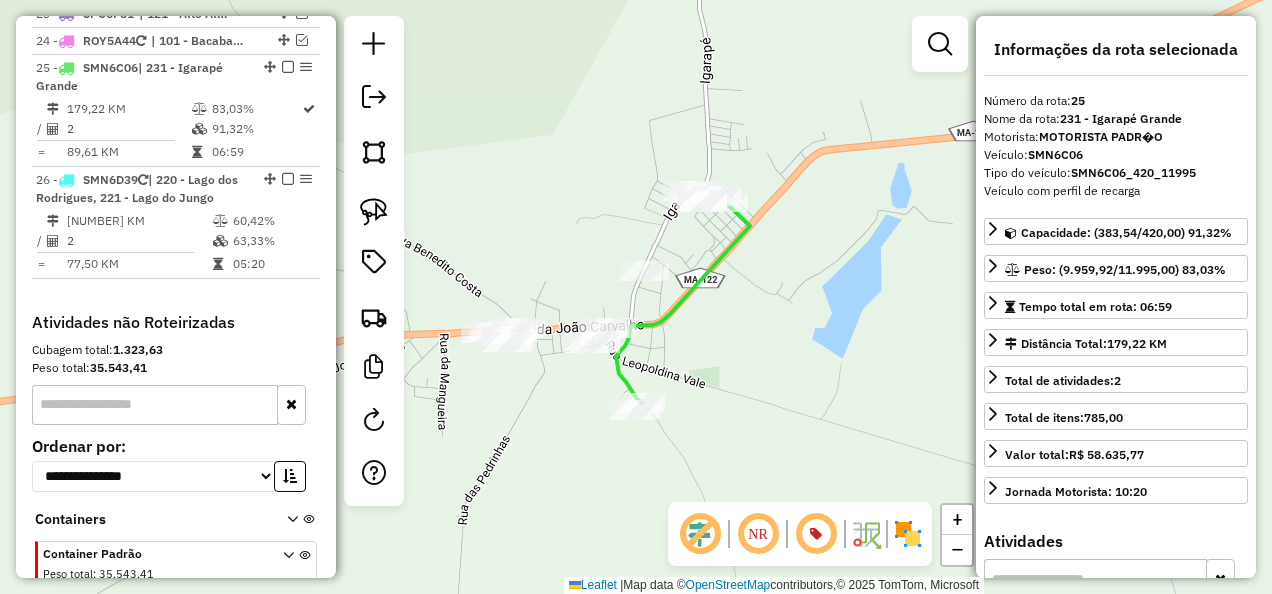 click 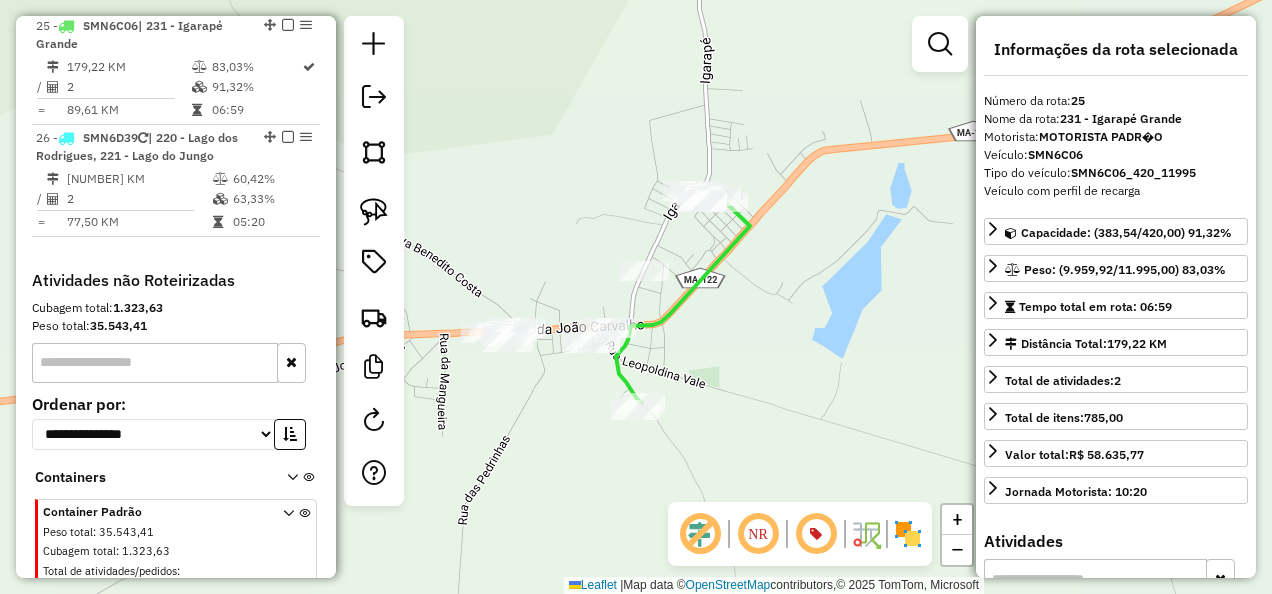 scroll, scrollTop: 3021, scrollLeft: 0, axis: vertical 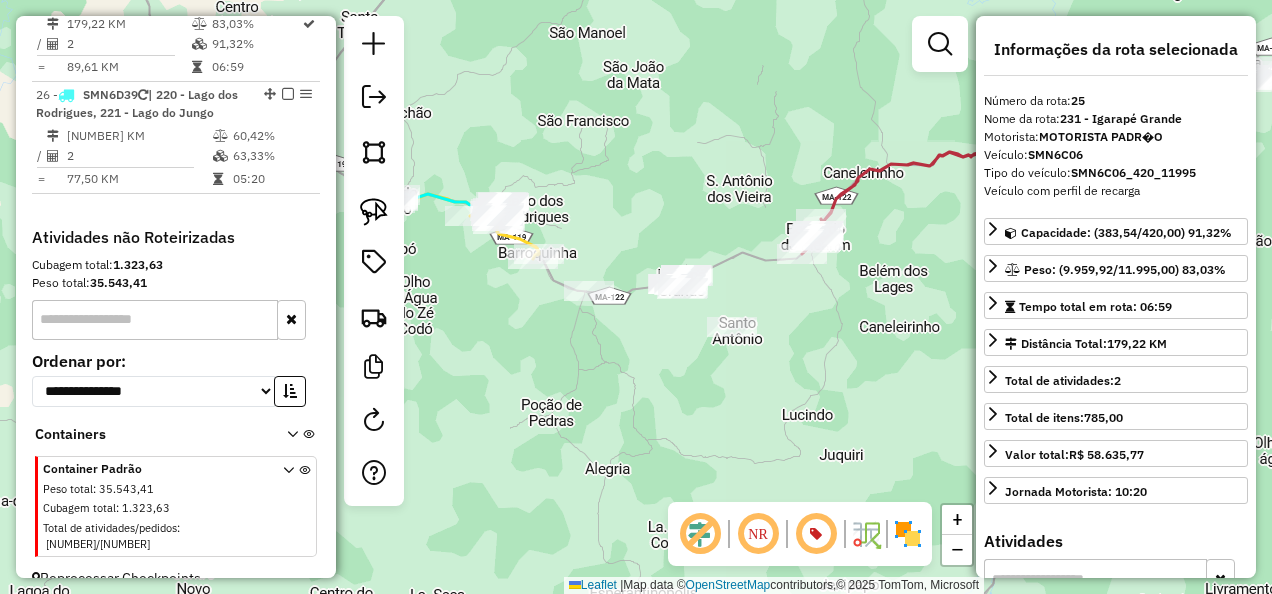 drag, startPoint x: 871, startPoint y: 329, endPoint x: 730, endPoint y: 330, distance: 141.00354 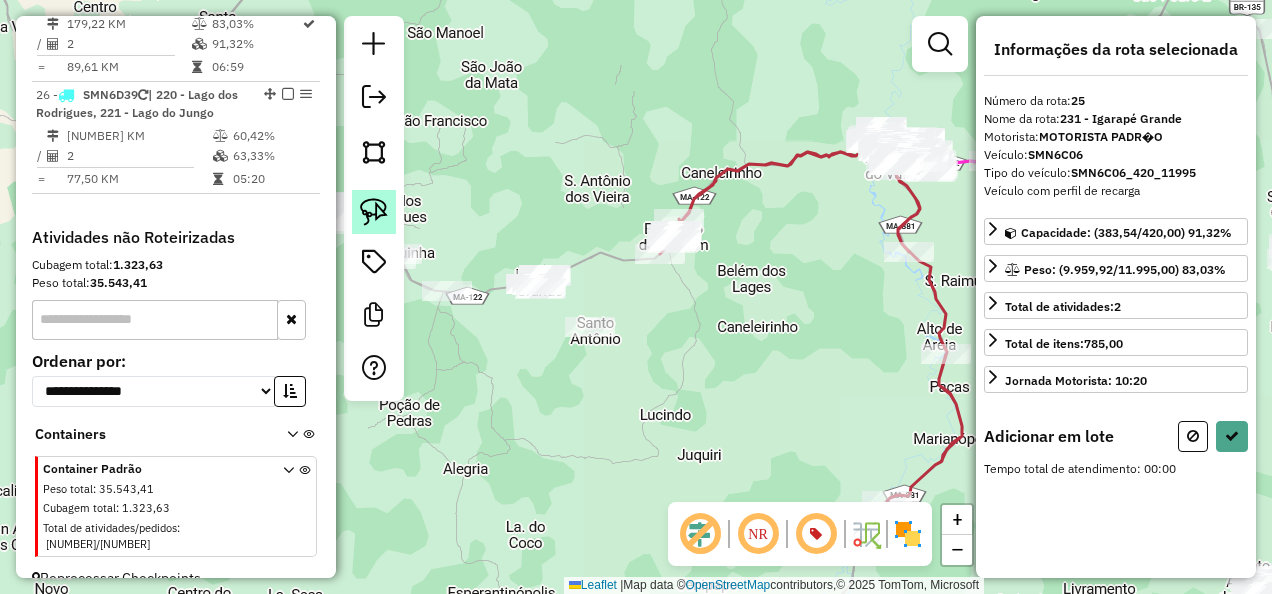 click 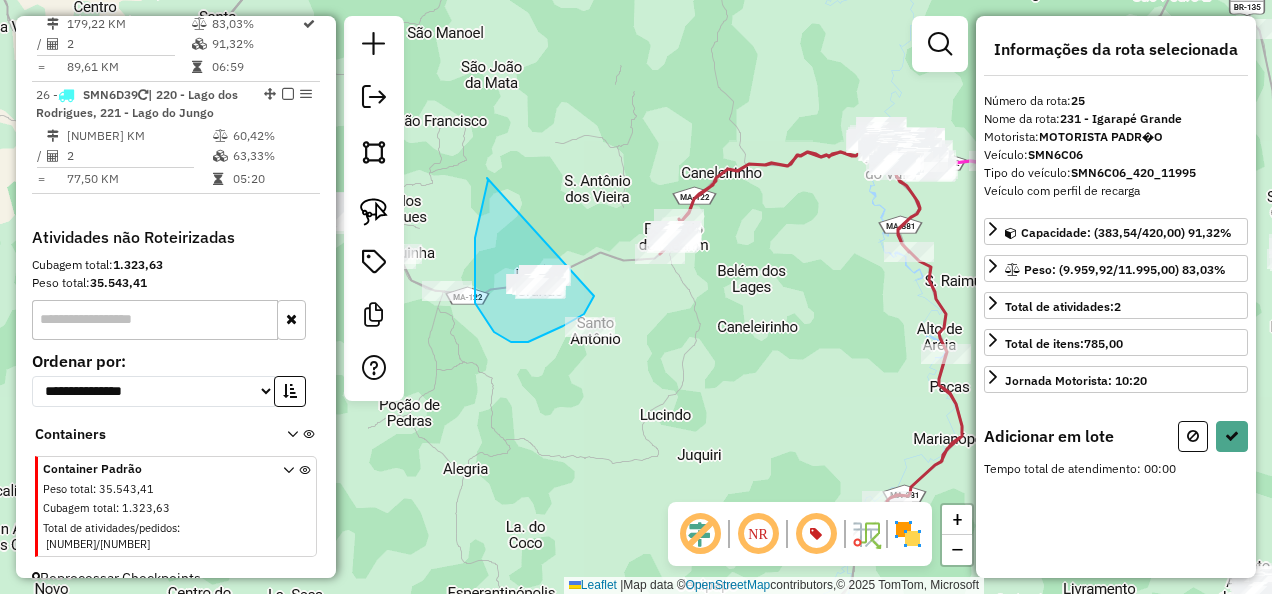 drag, startPoint x: 487, startPoint y: 178, endPoint x: 594, endPoint y: 296, distance: 159.28905 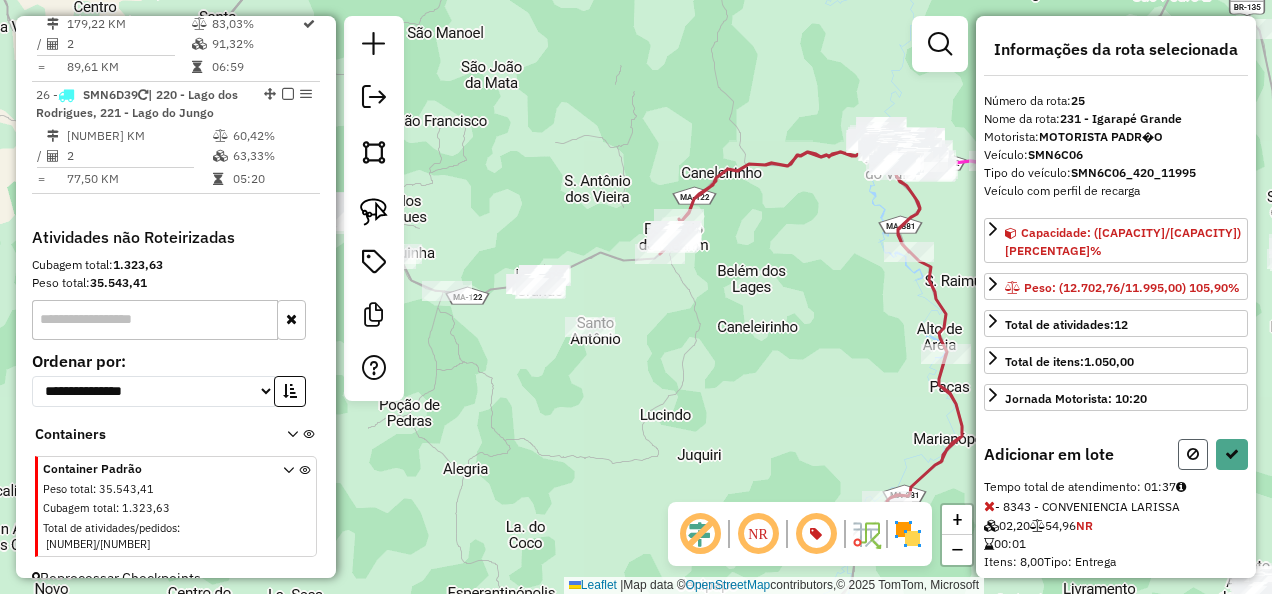 click at bounding box center (1193, 454) 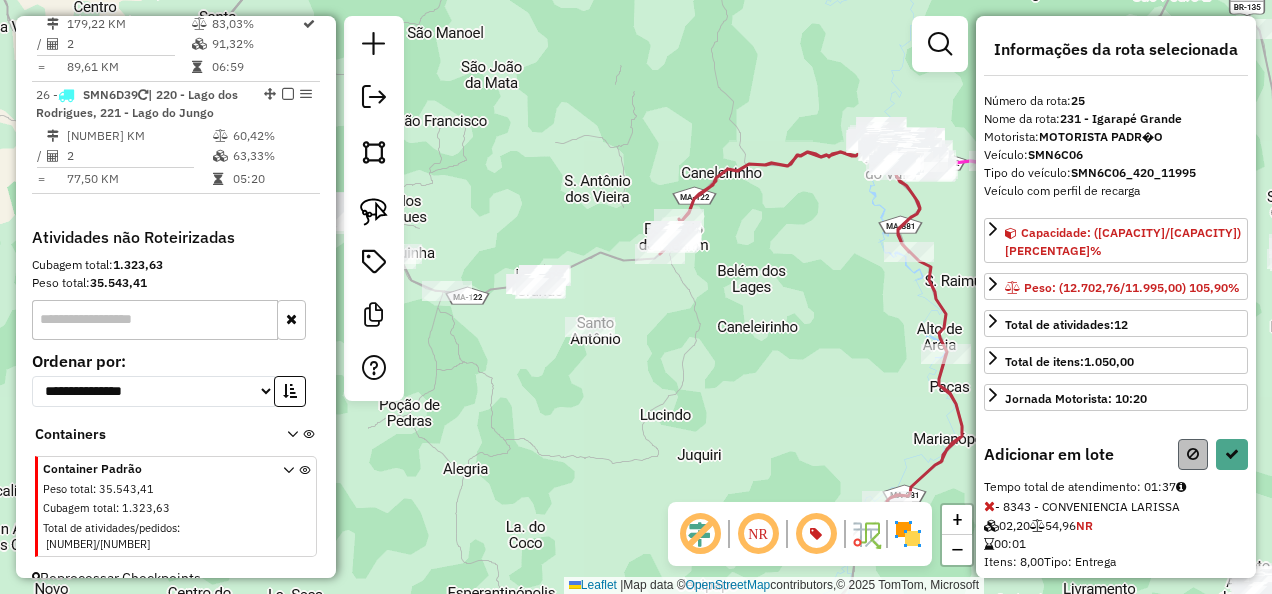 select on "**********" 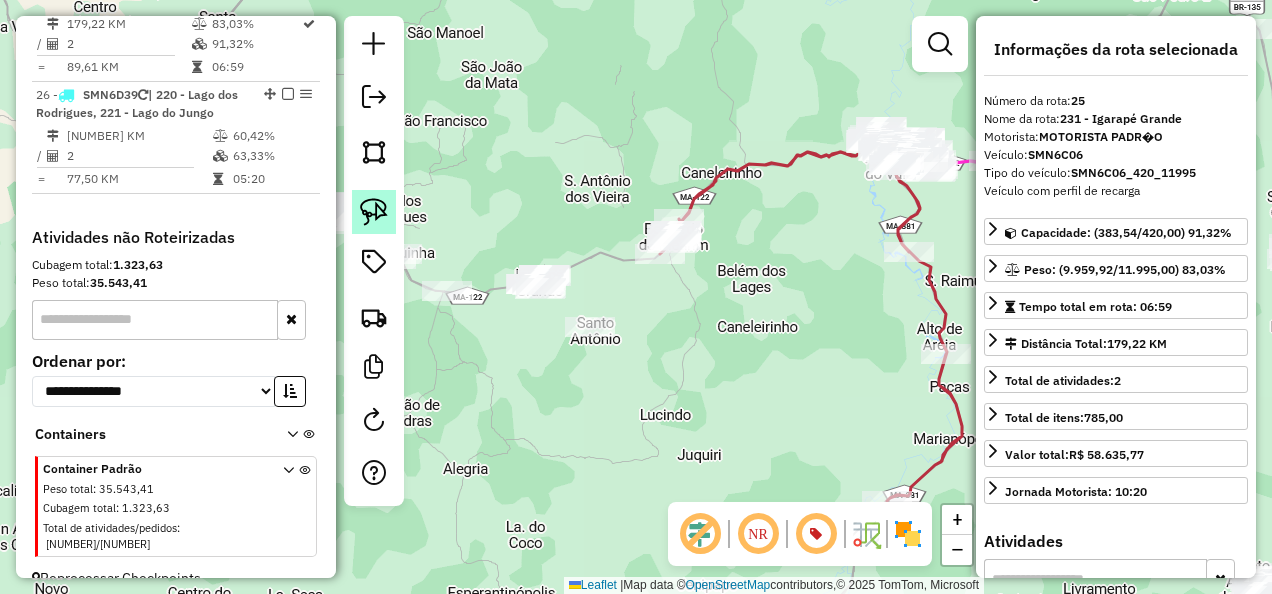 click 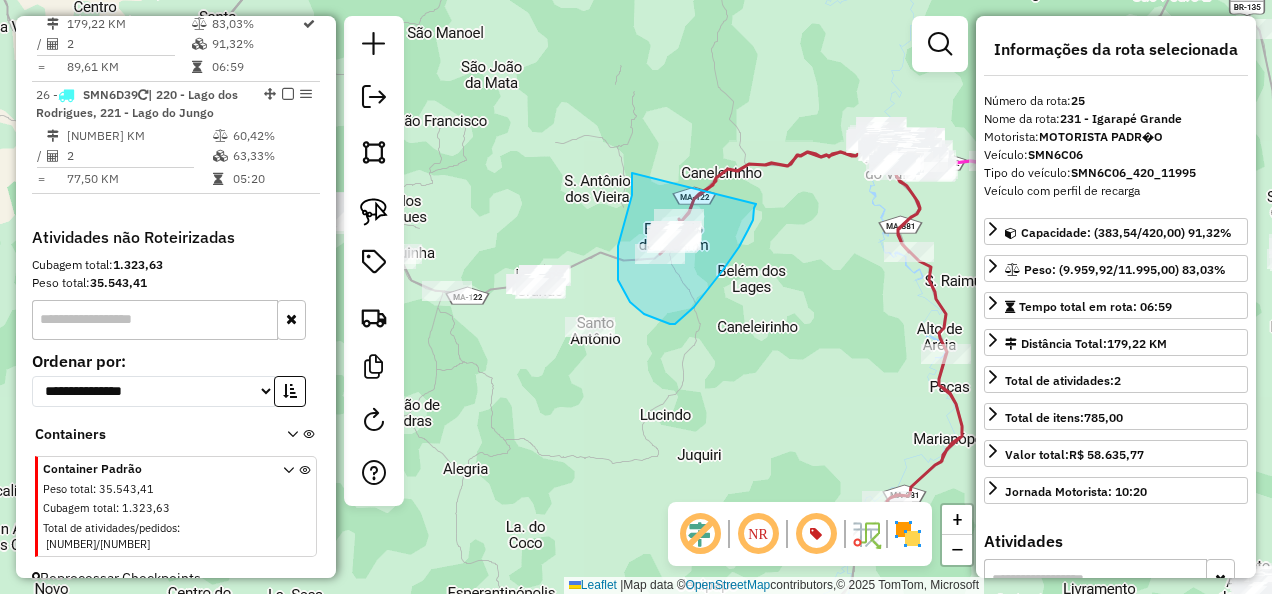 drag, startPoint x: 632, startPoint y: 173, endPoint x: 756, endPoint y: 204, distance: 127.81628 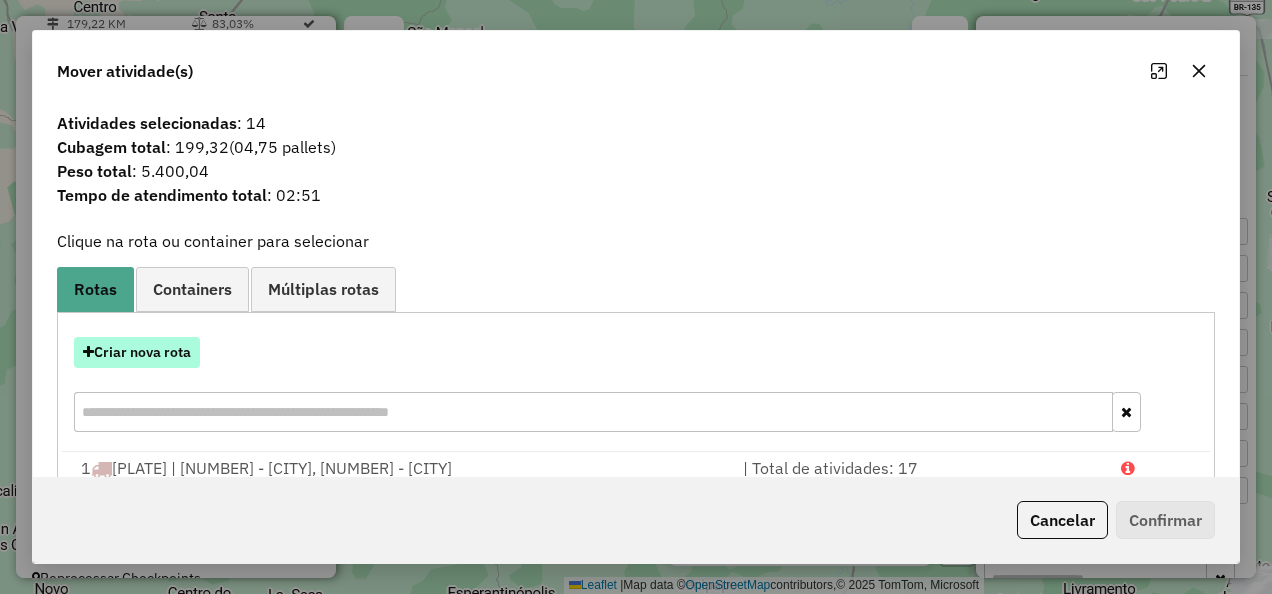 click on "Criar nova rota" at bounding box center [137, 352] 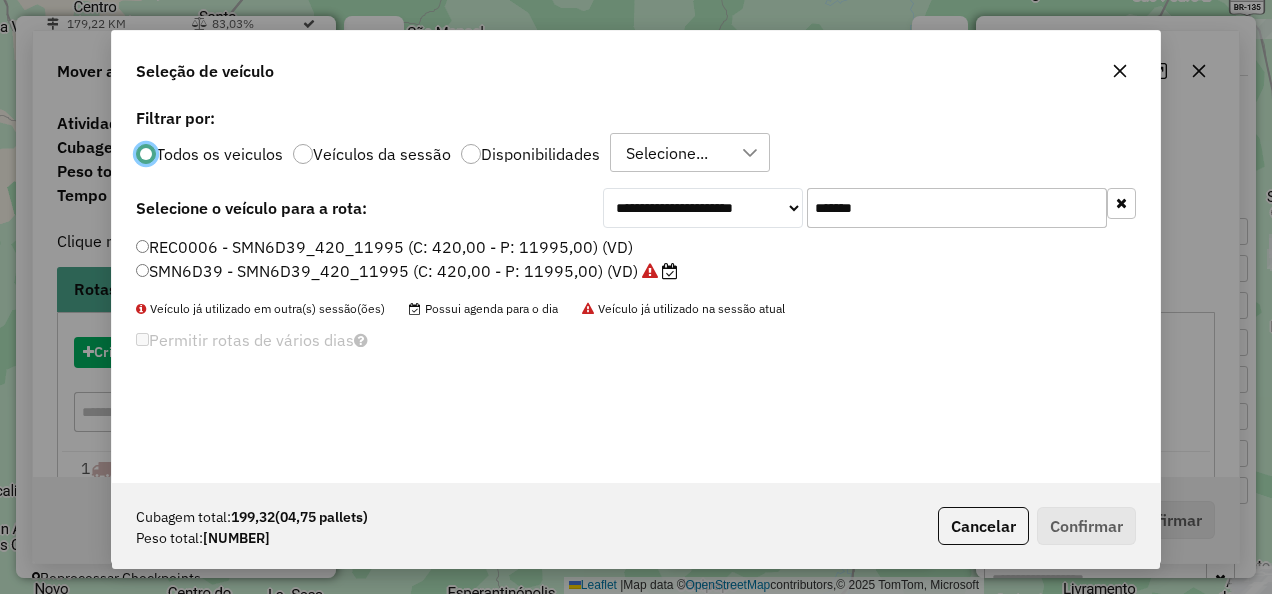 scroll, scrollTop: 11, scrollLeft: 6, axis: both 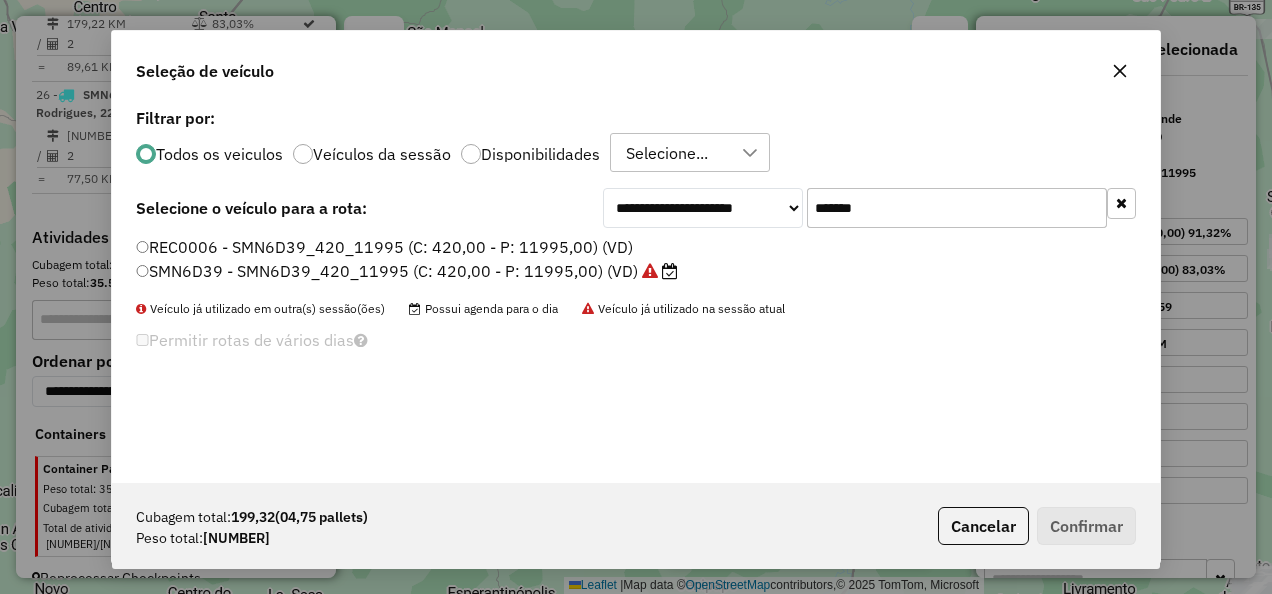 drag, startPoint x: 912, startPoint y: 209, endPoint x: 762, endPoint y: 229, distance: 151.32745 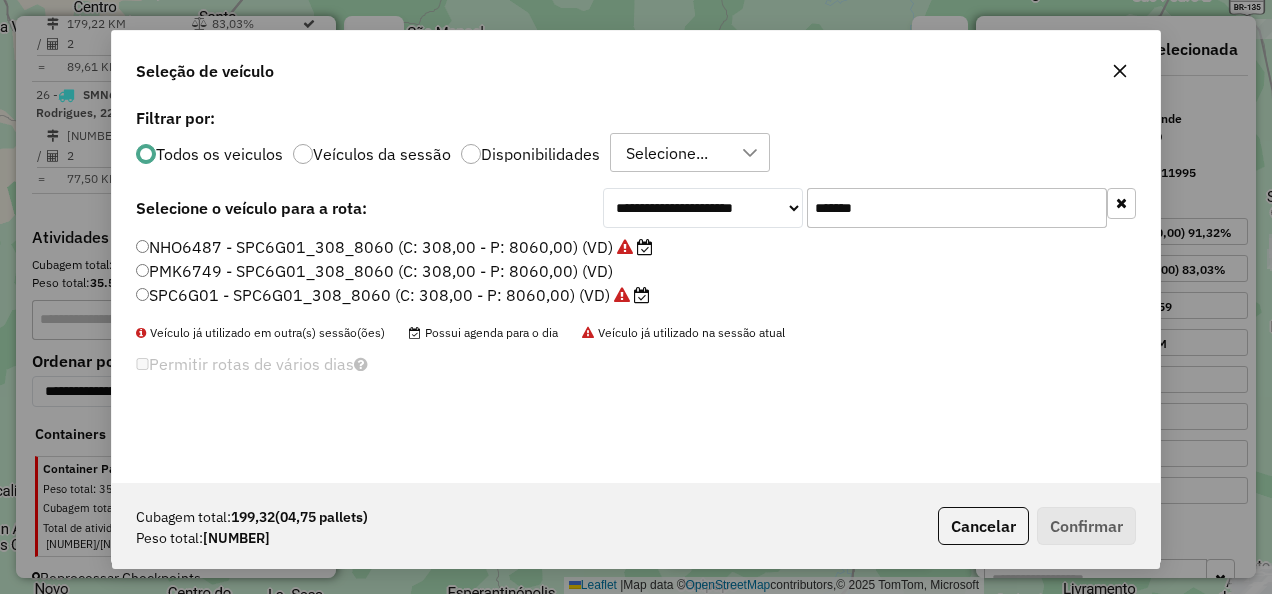 type on "*******" 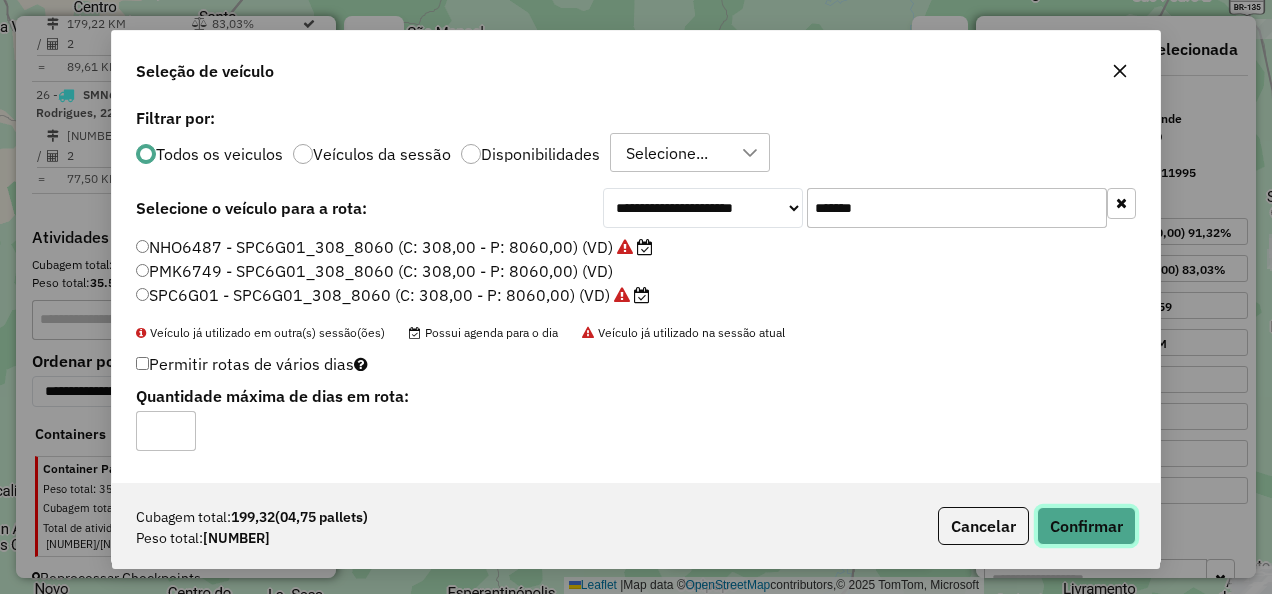 click on "Confirmar" 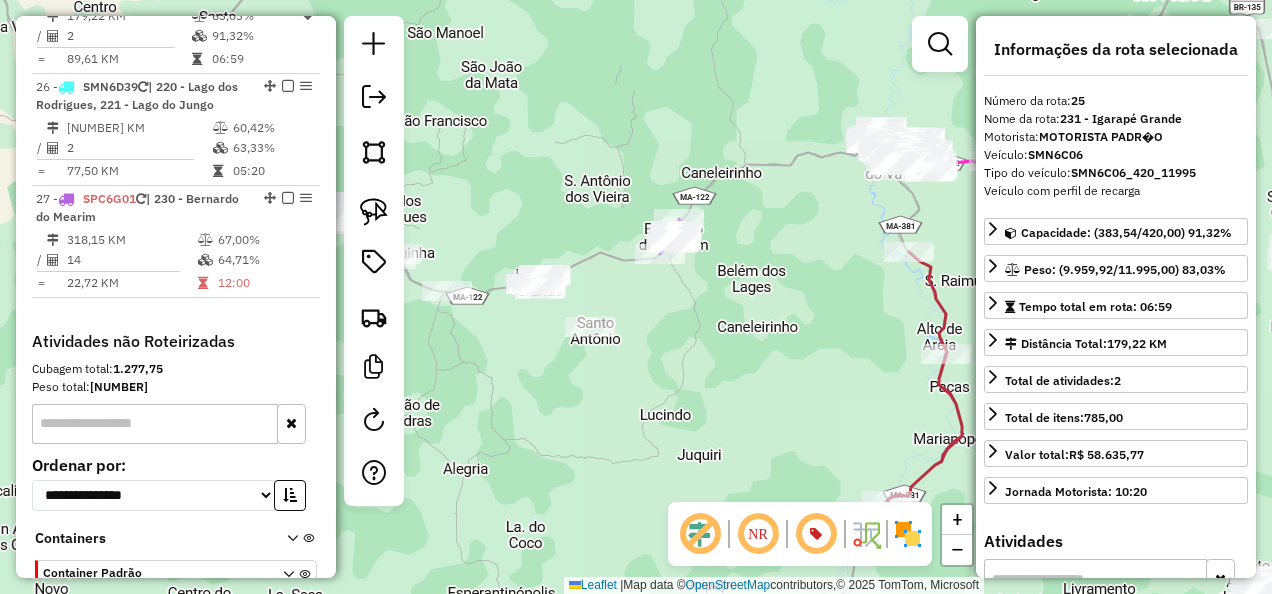 scroll, scrollTop: 3021, scrollLeft: 0, axis: vertical 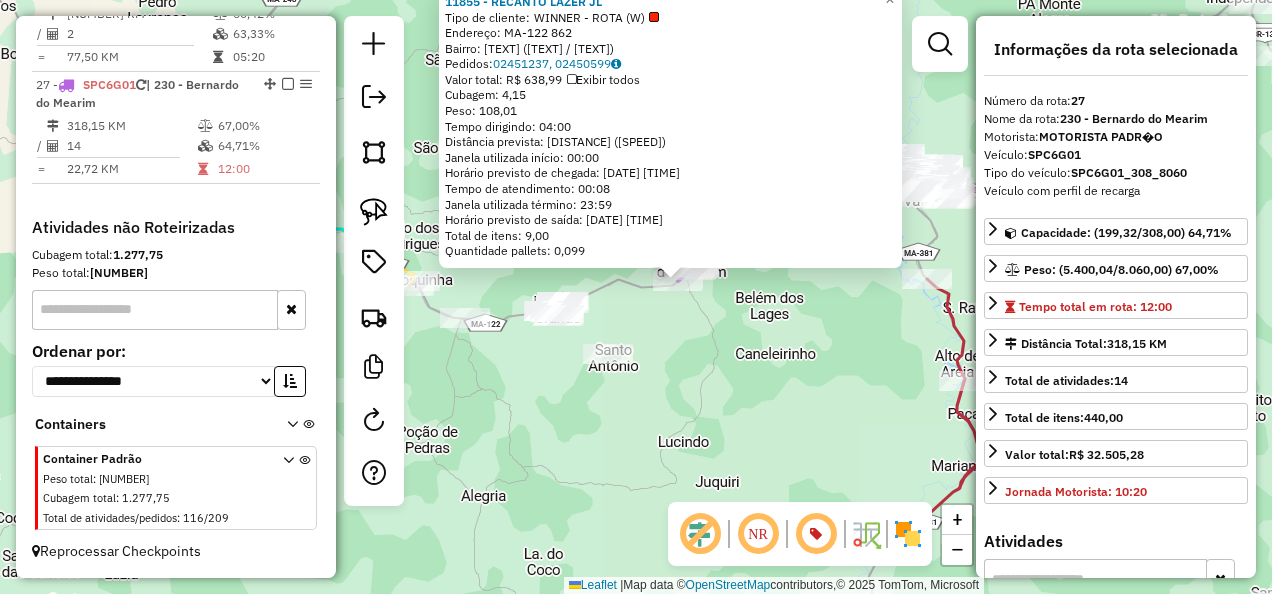 drag, startPoint x: 546, startPoint y: 430, endPoint x: 818, endPoint y: 443, distance: 272.3105 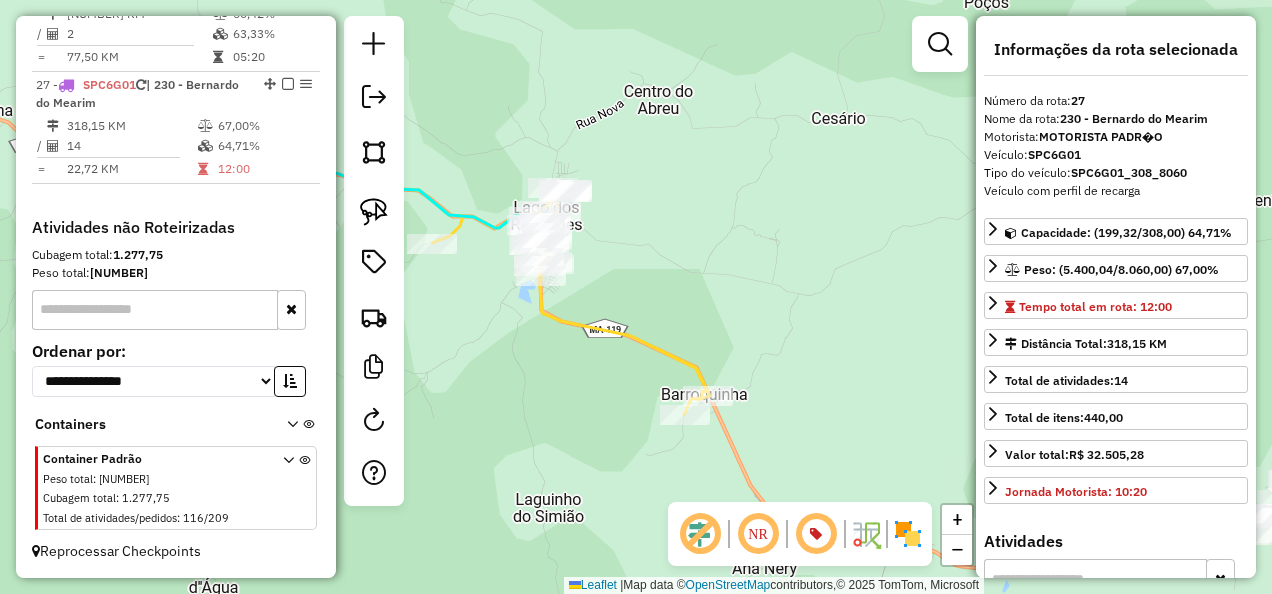 drag, startPoint x: 489, startPoint y: 272, endPoint x: 620, endPoint y: 366, distance: 161.23586 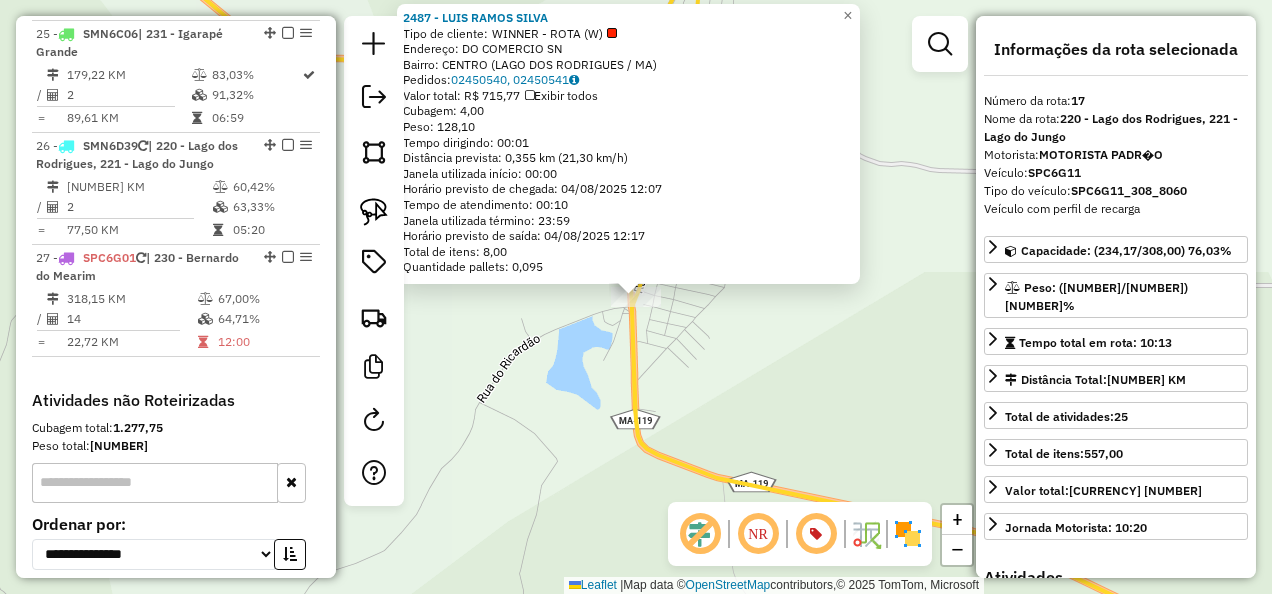 scroll, scrollTop: 2740, scrollLeft: 0, axis: vertical 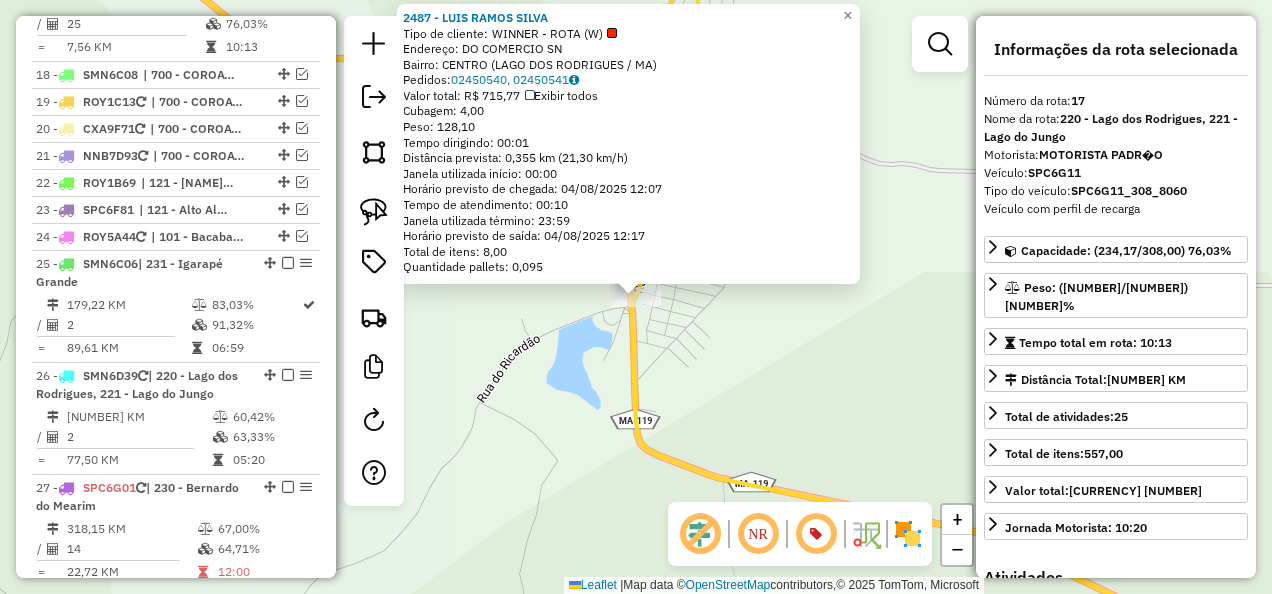 click on "[NUMBER] - [NAME] [NAME] Tipo de cliente: [TYPE] ([INITIAL]) Endereço: [NAME] [NAME] Bairro: [NAME] ([NAME] / MA) Pedidos: [NUMBER], [NUMBER] Valor total: R$ 715,77 Exibir todos Cubagem: 4,00 Peso: 128,10 Tempo dirigindo: 00:01 Distância prevista: 0,355 km (21,30 km/h) Janela utilizada início: 00:00 Horário previsto de chegada: [DATE] [TIME] Tempo de atendimento: 00:10 Janela utilizada término: 23:59 Horário previsto de saída: [DATE] [TIME] Total de itens: 8,00 Quantidade pallets: 0,095 × Janela de atendimento Grade de atendimento Capacidade Transportadoras Veículos Cliente Pedidos Rotas Selecione os dias de semana para filtrar as janelas de atendimento Seg Ter Qua Qui Sex Sáb Dom Informe o período da janela de atendimento: De: Até: Filtrar exatamente a janela do cliente Considerar janela de atendimento padrão Selecione os dias de semana para filtrar as grades de atendimento Seg Ter Qua Qui Sex Sáb Dom De: De:" 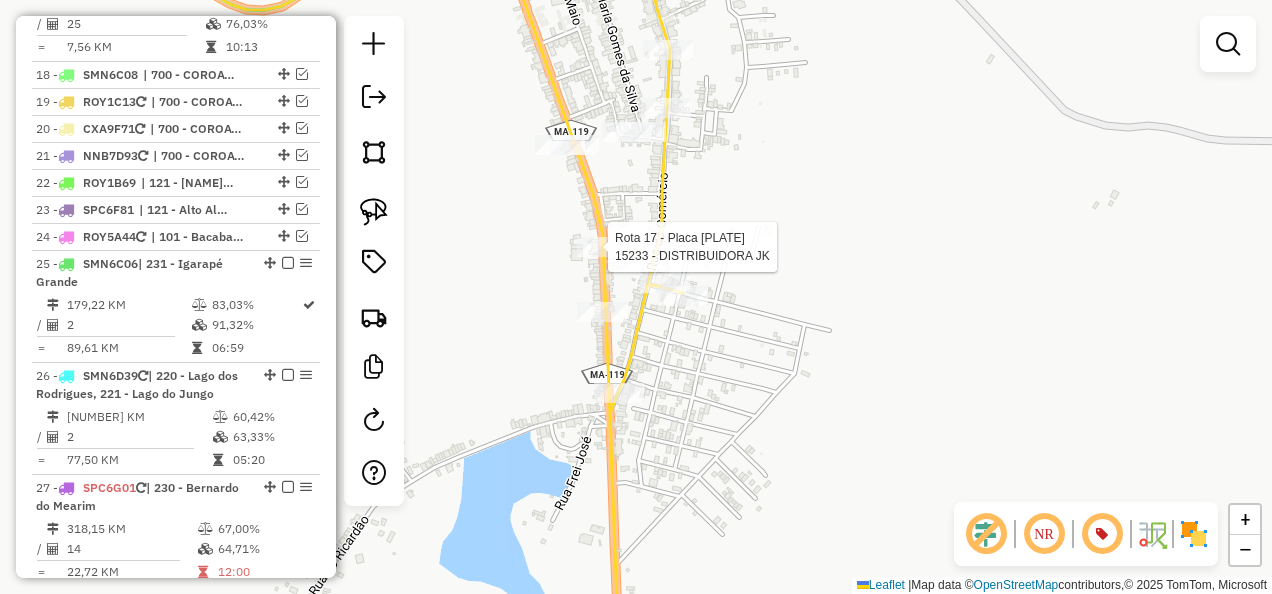 select on "**********" 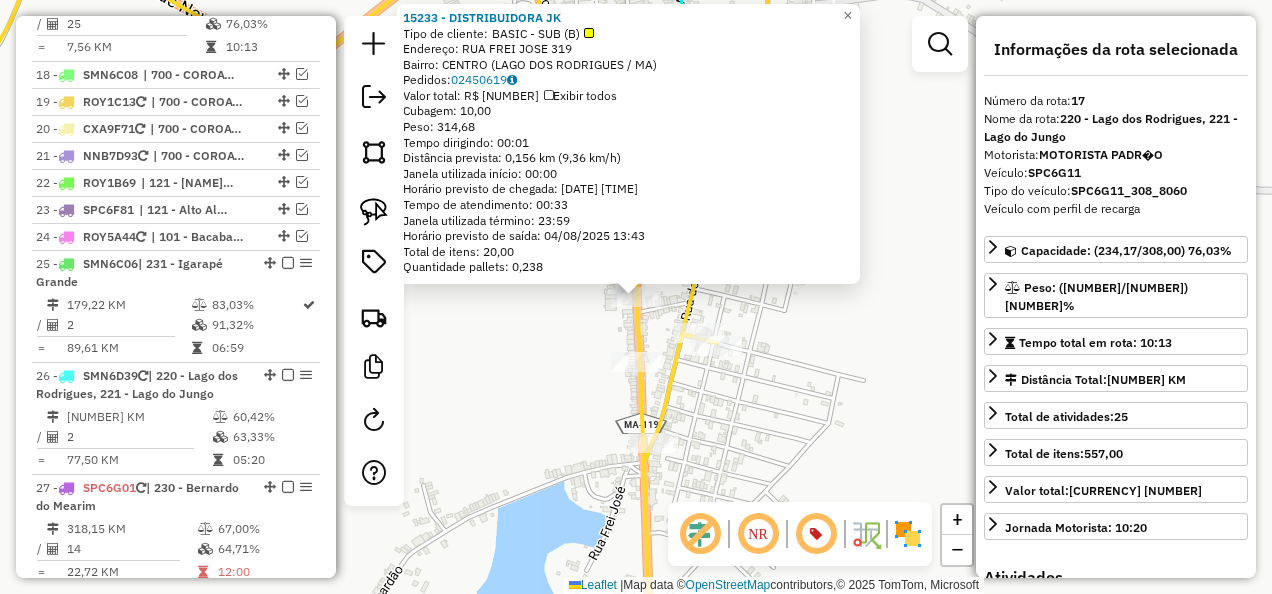 click on "[NUMBER] - [NAME] Tipo de cliente: [TYPE] ([INITIAL]) Endereço: RUA [NAME] [NUMBER] Bairro: [NAME] ([NAME] / MA) Pedidos: [NUMBER] Valor total: R$ 1.565,00 Exibir todos Cubagem: 10,00 Peso: 314,68 Tempo dirigindo: 00:01 Distância prevista: 0,156 km (9,36 km/h) Janela utilizada início: 00:00 Horário previsto de chegada: [DATE] [TIME] Tempo de atendimento: 00:33 Janela utilizada término: 23:59 Horário previsto de saída: [DATE] [TIME] Total de itens: 20,00 Quantidade pallets: 0,238 × Janela de atendimento Grade de atendimento Capacidade Transportadoras Veículos Cliente Pedidos Rotas Selecione os dias de semana para filtrar as janelas de atendimento Seg Ter Qua Qui Sex Sáb Dom Informe o período da janela de atendimento: De: Até: Filtrar exatamente a janela do cliente Considerar janela de atendimento padrão Selecione os dias de semana para filtrar as grades de atendimento Seg Ter Qua Qui Sex Sáb Dom De: Até:" 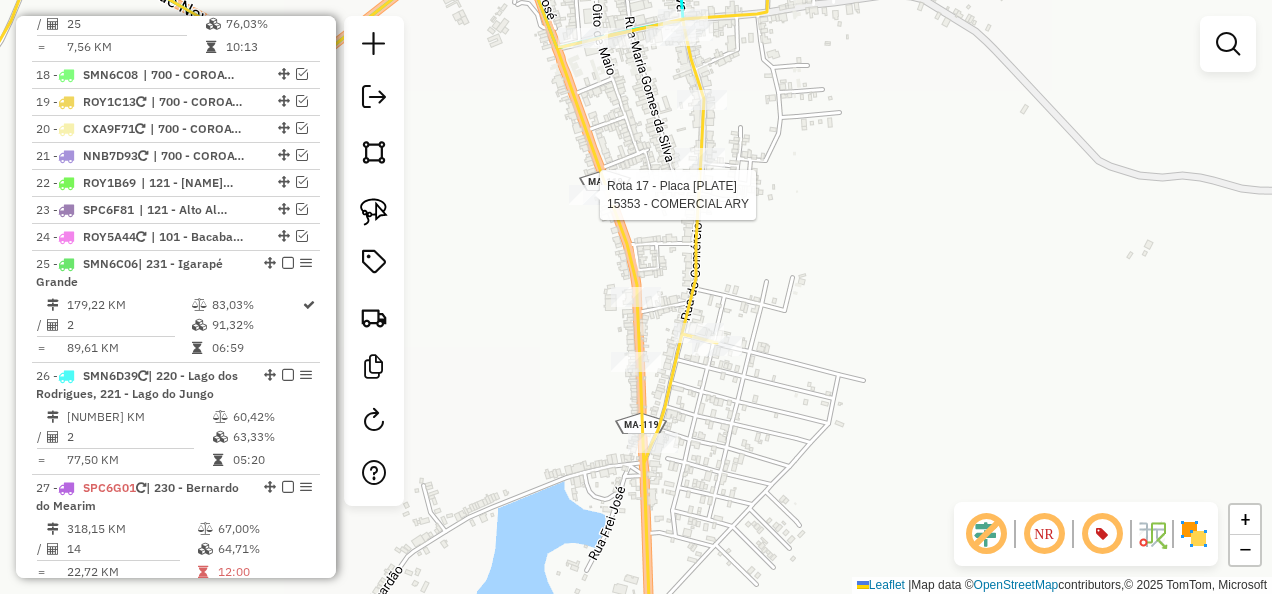 click 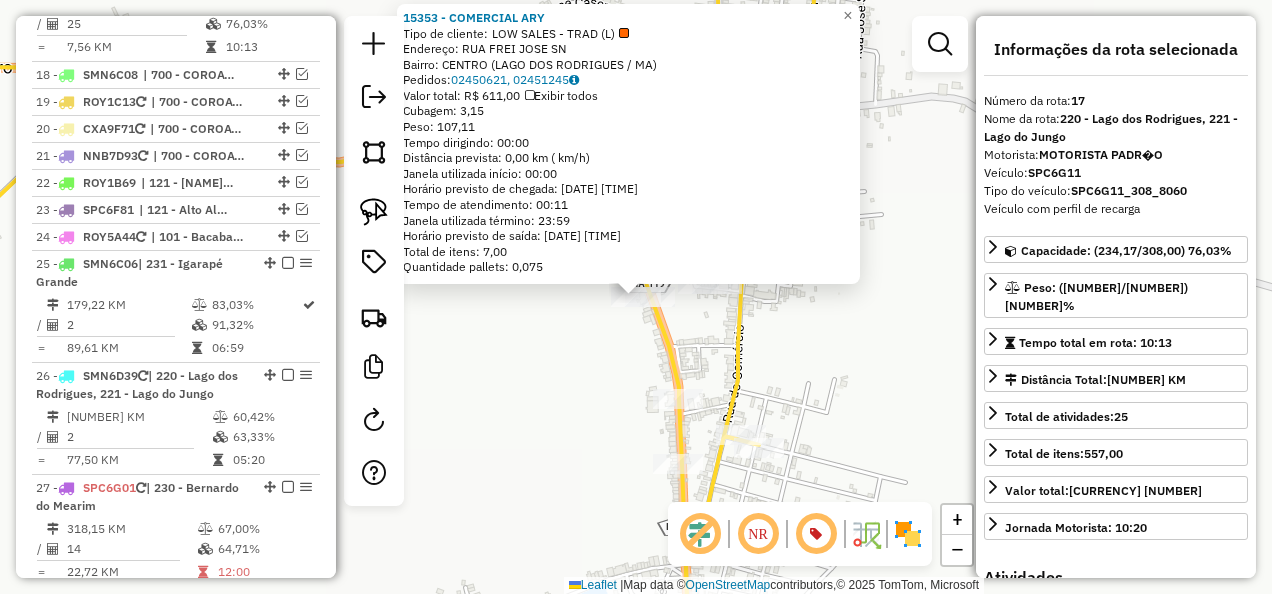 click on "15353 - [BUSINESS_NAME]  Tipo de cliente:   LOW SALES - TRAD (L)   Endereço:  [STREET_NAME]   Bairro: [NEIGHBORHOOD] ([CITY] / MA)   Pedidos:  [ORDER_ID], [ORDER_ID]   Valor total: R$ 611,00   Exibir todos   Cubagem: 3,15  Peso: 107,11  Tempo dirigindo: 00:00   Distância prevista: 0,00 km ( km/h)   Janela utilizada início: 00:00   Horário previsto de chegada: 04/08/2025 13:56   Tempo de atendimento: 00:11   Janela utilizada término: 23:59   Horário previsto de saída: 04/08/2025 14:07   Total de itens: 7,00   Quantidade pallets: 0,075  × Janela de atendimento Grade de atendimento Capacidade Transportadoras Veículos Cliente Pedidos  Rotas Selecione os dias de semana para filtrar as janelas de atendimento  Seg   Ter   Qua   Qui   Sex   Sáb   Dom  Informe o período da janela de atendimento: De: Até:  Filtrar exatamente a janela do cliente  Considerar janela de atendimento padrão  Selecione os dias de semana para filtrar as grades de atendimento  Seg   Ter   Qua   Qui   Sex   Sáb   Dom   De:   De:" 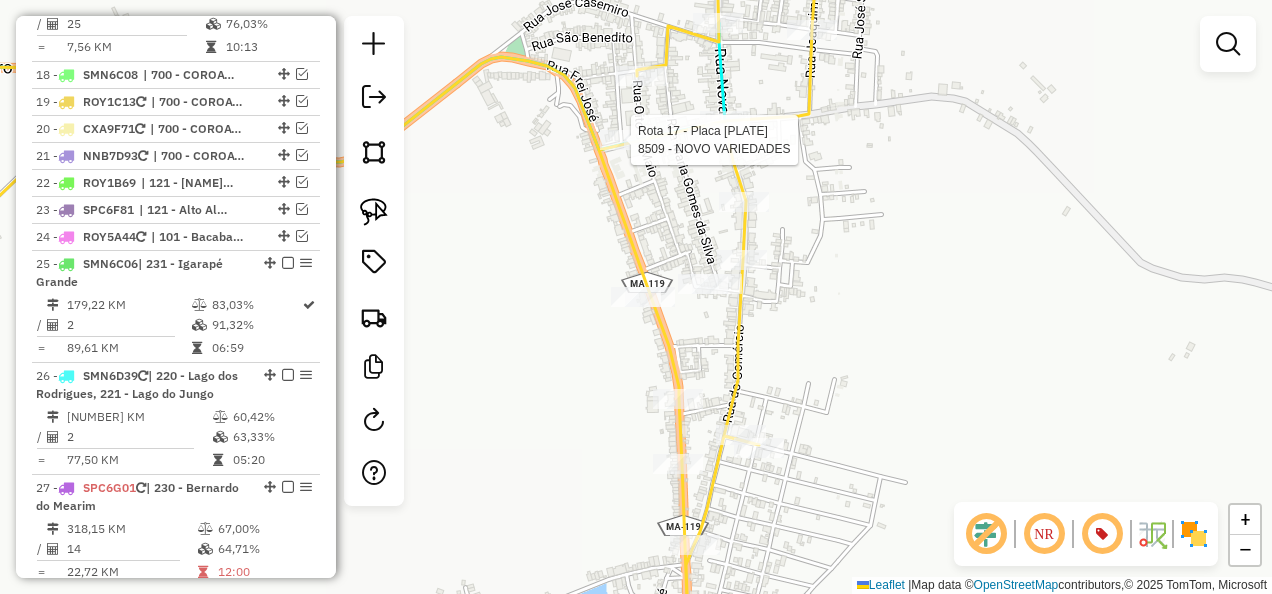 select on "**********" 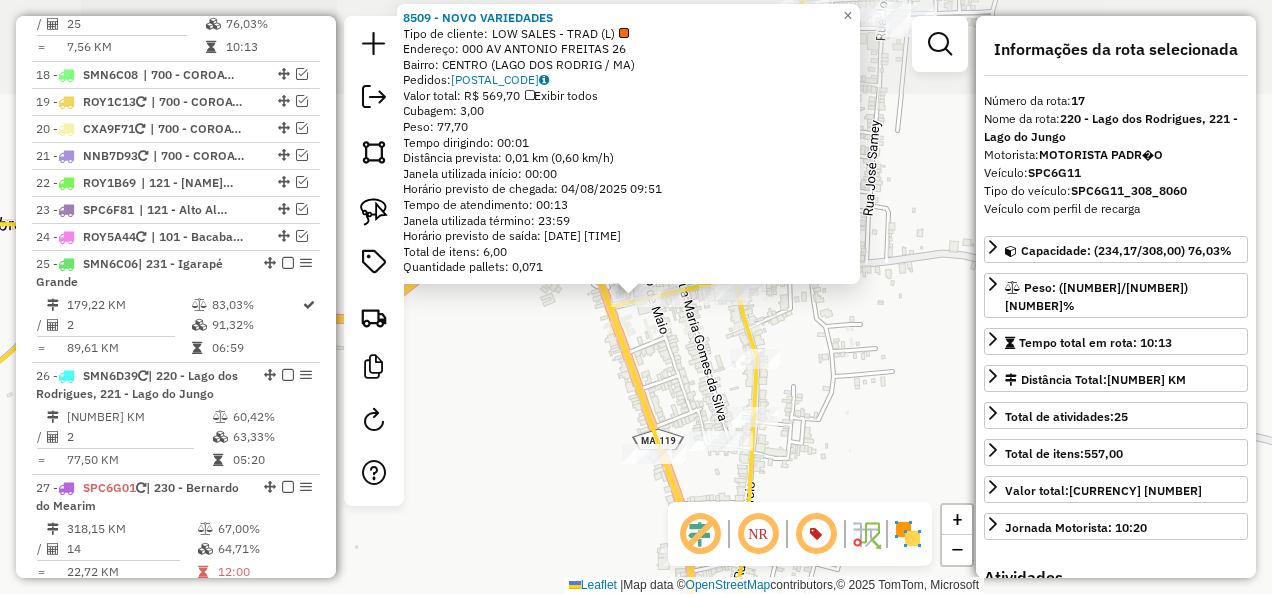 click 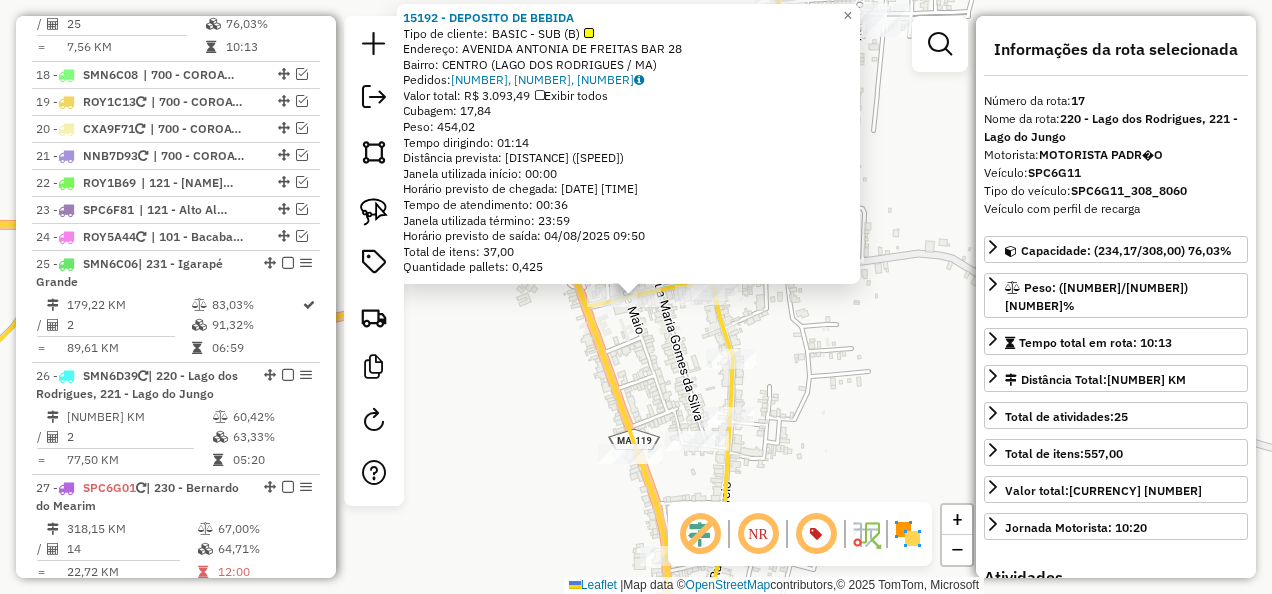 click on "Rota [NUMBER] - Placa [PLATE] [BUSINESS_NAME] [BUSINESS_NAME] Tipo de cliente: [CLIENT_TYPE] Endereço: [STREET] [NUMBER] Bairro: [NEIGHBORHOOD] ([CITY] / [STATE]) Pedidos: [NUMBER], [NUMBER] Valor total: R$ [NUMBER] Exibir todos Cubagem: [NUMBER] Peso: [NUMBER] Tempo dirigindo: [TIME] Distância prevista: [DISTANCE] ([SPEED]) Janela utilizada início: [TIME] Horário previsto de chegada: [DATE] [TIME] Tempo de atendimento: [TIME] Janela utilizada término: [TIME] Horário previsto de saída: [DATE] [TIME] Total de itens: [NUMBER] Quantidade pallets: [NUMBER] × Janela de atendimento Grade de atendimento Capacidade Transportadoras Veículos Cliente Pedidos Rotas Selecione os dias de semana para filtrar as janelas de atendimento Seg Ter Qua Qui Sex Sáb Dom Informe o período da janela de atendimento: De: Até: Filtrar exatamente a janela do cliente Considerar janela de atendimento padrão Seg Ter Qua Qui Sex +" 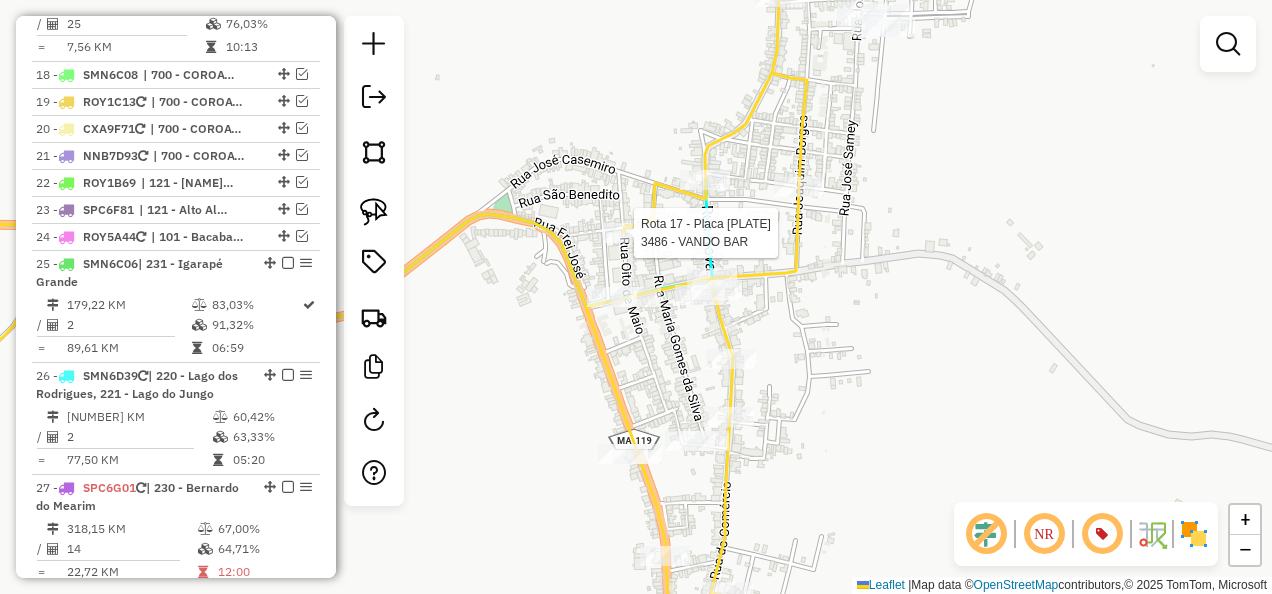 select on "**********" 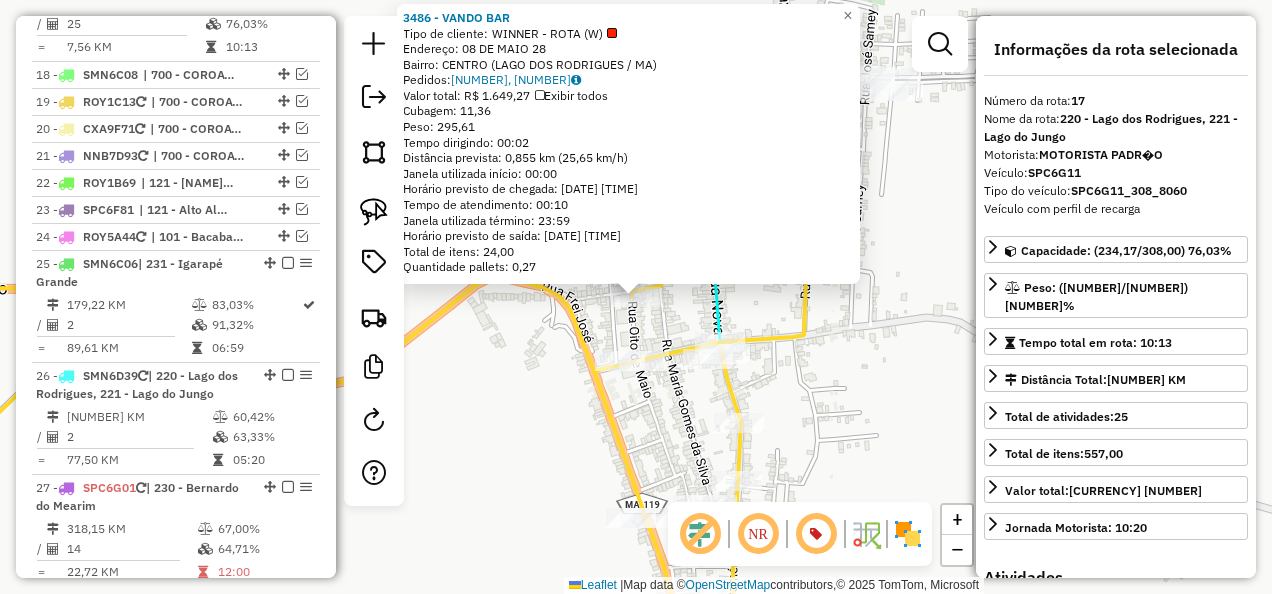 click on "Rota 17 - Placa SPC6G11 [NUMBER] - [NAME] [NUMBER] - [NAME] Tipo de cliente: WINNER - ROTA (W) Endereço: 08 DE MAIO 28 Bairro: CENTRO ([CITY] / MA) Pedidos: 02450553, 02450554 Valor total: R$ 1.649,27 Exibir todos Cubagem: 11,36 Peso: 295,61 Tempo dirigindo: 00:02 Distância prevista: 0,855 km (25,65 km/h) Janela utilizada início: 00:00 Horário previsto de chegada: [DATE] [TIME] Tempo de atendimento: 00:10 Janela utilizada término: 23:59 Horário previsto de saída: [DATE] [TIME] Total de itens: 24,00 Quantidade pallets: 0,27 × Janela de atendimento Grade de atendimento Capacidade Transportadoras Veículos Cliente Pedidos Rotas Selecione os dias de semana para filtrar as janelas de atendimento Seg Ter Qua Qui Sex Sáb Dom Informe o período da janela de atendimento: De: Até: Filtrar exatamente a janela do cliente Considerar janela de atendimento padrão Selecione os dias de semana para filtrar as grades de atendimento Seg Ter De:" 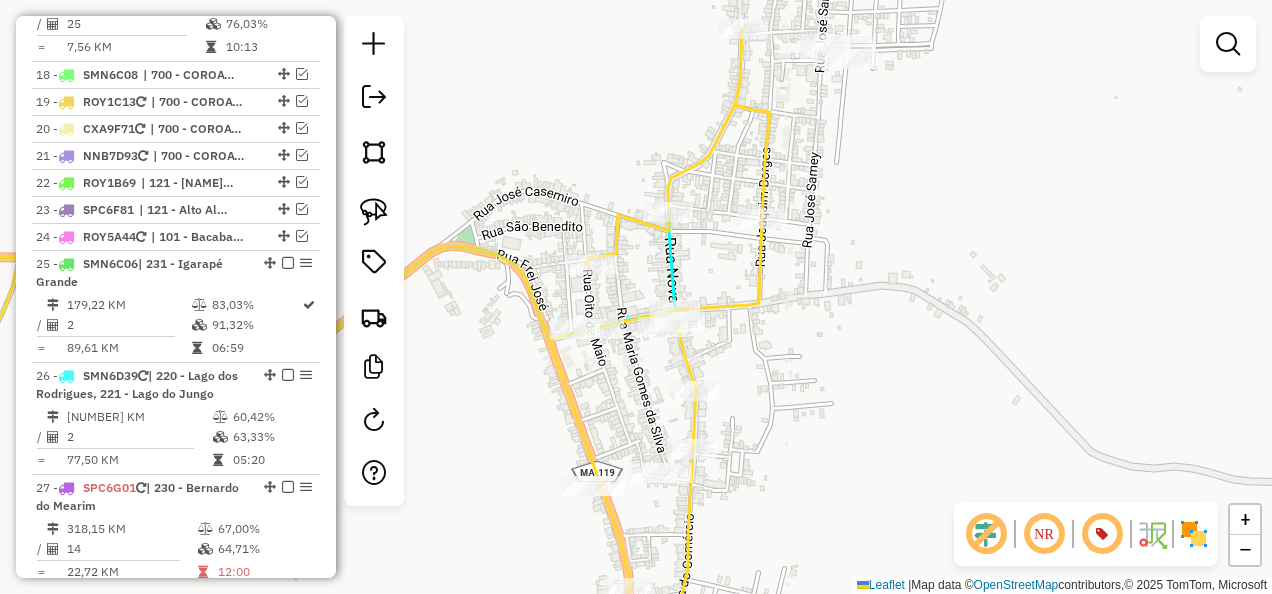 drag, startPoint x: 656, startPoint y: 416, endPoint x: 537, endPoint y: 235, distance: 216.61487 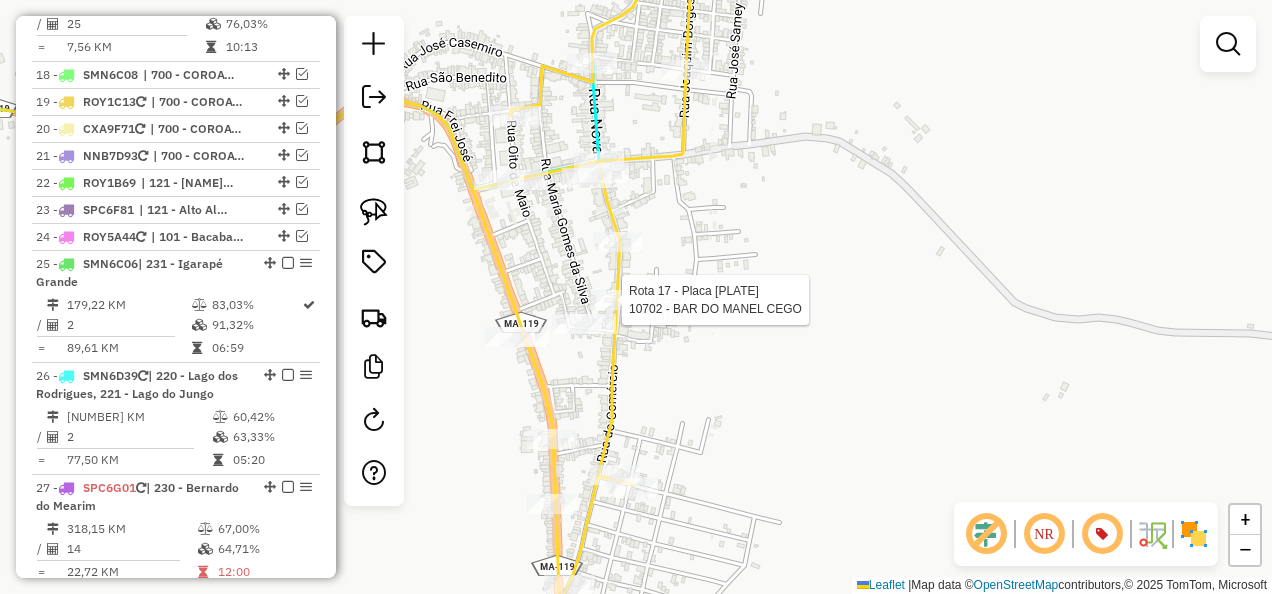 click 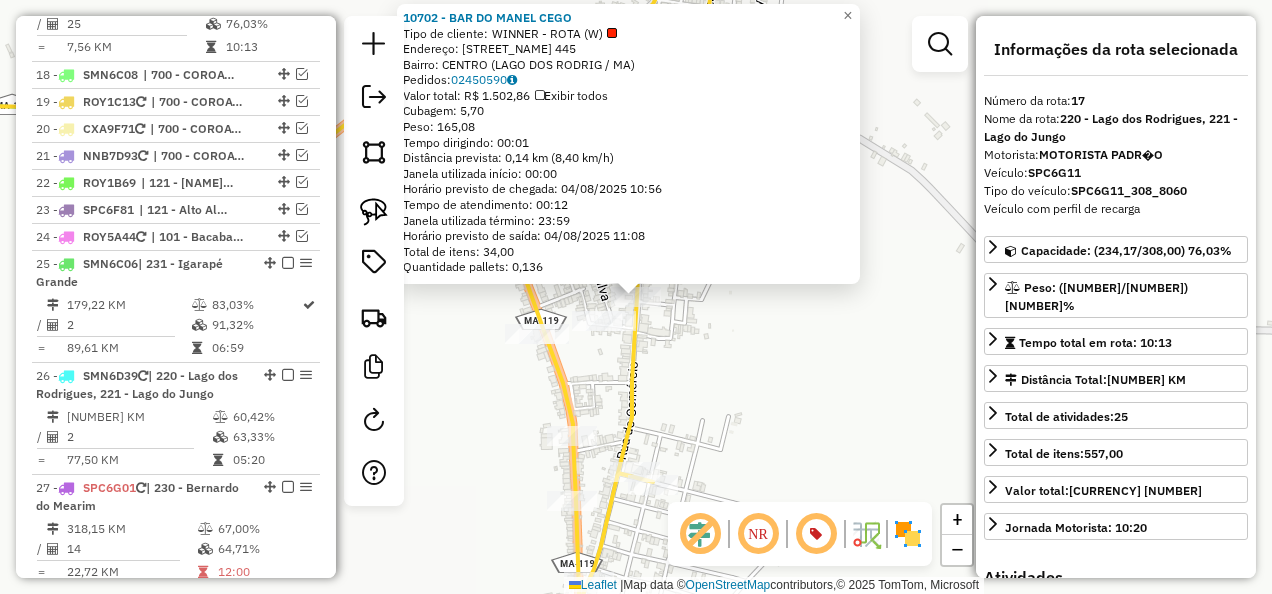 drag, startPoint x: 708, startPoint y: 406, endPoint x: 686, endPoint y: 350, distance: 60.166435 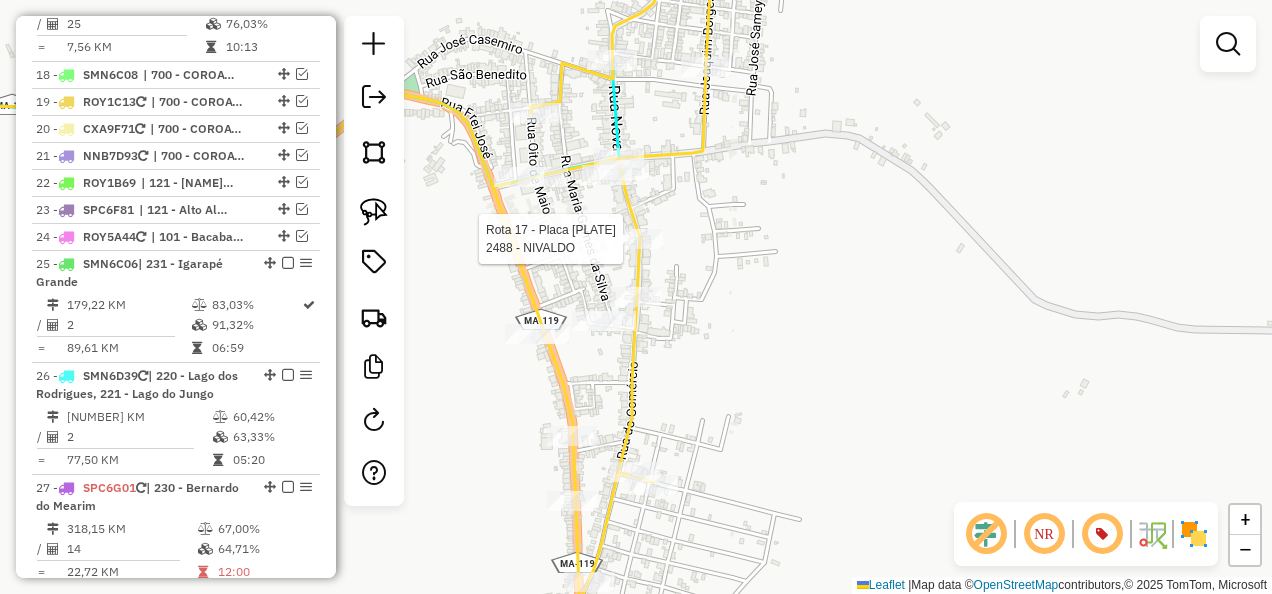 select on "**********" 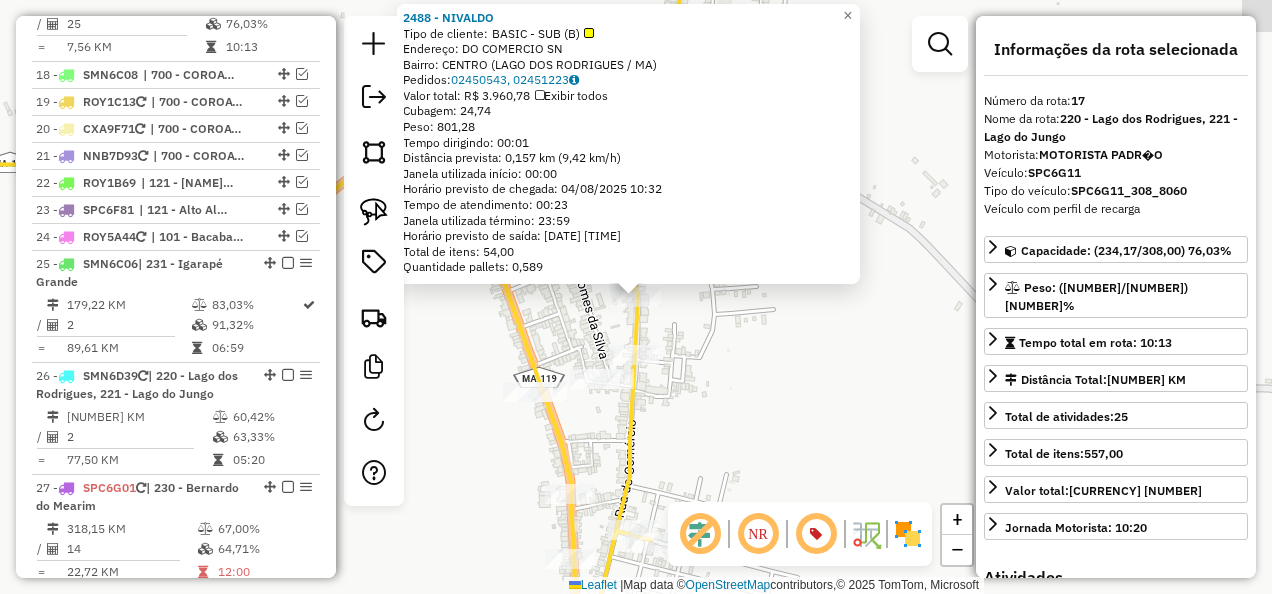 click on "Rota [NUMBER] - Placa [PLATE] [NAME] [NAME] Tipo de cliente: [CLIENT_TYPE] Endereço: [STREET] [NUMBER] Bairro: [NEIGHBORHOOD] ([CITY] / [STATE]) Pedidos: [NUMBER], [NUMBER] Valor total: R$ [NUMBER] Exibir todos Cubagem: [NUMBER] Peso: [NUMBER] Tempo dirigindo: [TIME] Distância prevista: [DISTANCE] ([SPEED]) Janela utilizada início: [TIME] Horário previsto de chegada: [DATE] [TIME] Tempo de atendimento: [TIME] Janela utilizada término: [TIME] Horário previsto de saída: [DATE] [TIME] Total de itens: [NUMBER] Quantidade pallets: [NUMBER] × Janela de atendimento Grade de atendimento Capacidade Transportadoras Veículos Cliente Pedidos Rotas Selecione os dias de semana para filtrar as janelas de atendimento Seg Ter Qua Qui Sex Sáb Dom Informe o período da janela de atendimento: De: Até: Filtrar exatamente a janela do cliente Considerar janela de atendimento padrão Selecione os dias de semana para filtrar as grades de atendimento Seg Ter Qua +" 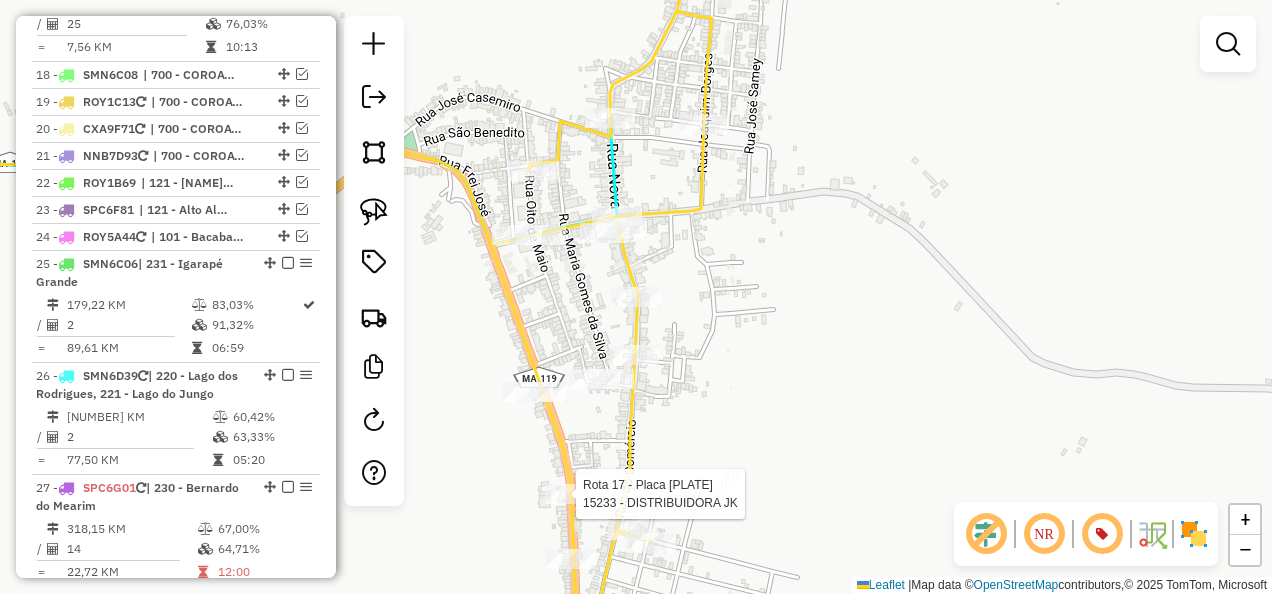 select on "**********" 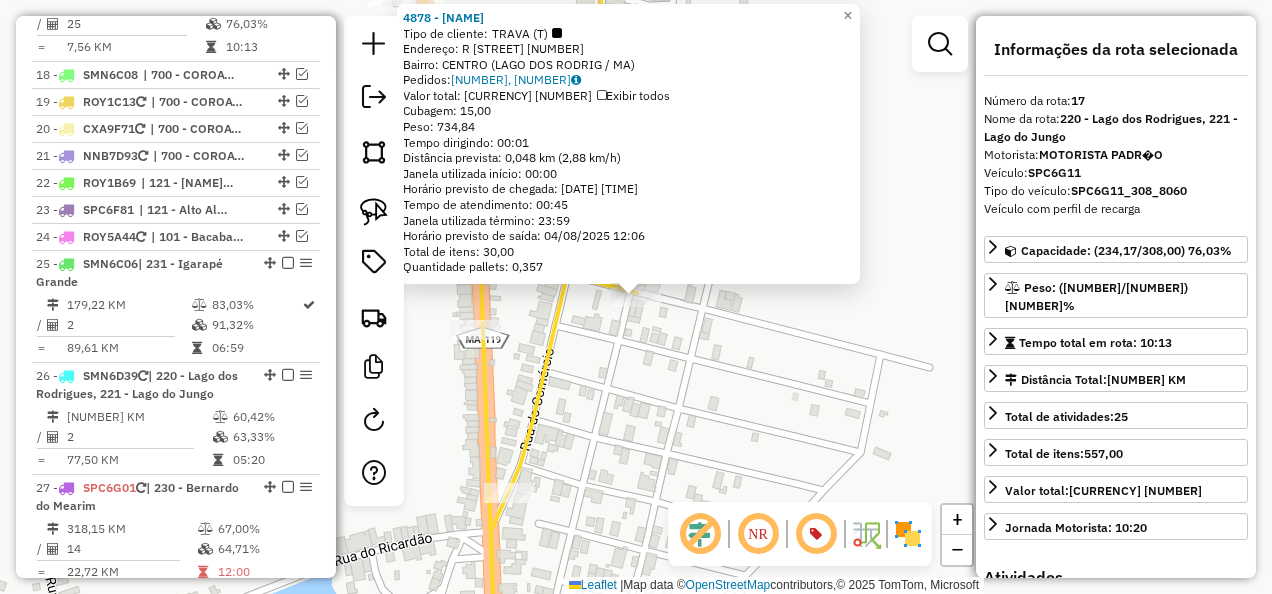 click on "4878 - DEP. CASSIO COSTA  Tipo de cliente:   TRAVA (T)   Endereço: R   SAO BENEDITO                  [NUMBER]   Bairro: CENTRO (LAGO DOS RODRIG / MA)   Pedidos:  02450555, 02450556   Valor total: R$ 2.586,42   Exibir todos   Cubagem: 15,00  Peso: 734,84  Tempo dirigindo: 00:01   Distância prevista: 0,048 km (2,88 km/h)   Janela utilizada início: 00:00   Horário previsto de chegada: [DATE] [TIME]   Tempo de atendimento: 00:45   Janela utilizada término: 23:59   Horário previsto de saída: [DATE] [TIME]   Total de itens: 30,00   Quantidade pallets: 0,357  × Janela de atendimento Grade de atendimento Capacidade Transportadoras Veículos Cliente Pedidos  Rotas Selecione os dias de semana para filtrar as janelas de atendimento  Seg   Ter   Qua   Qui   Sex   Sáb  +" 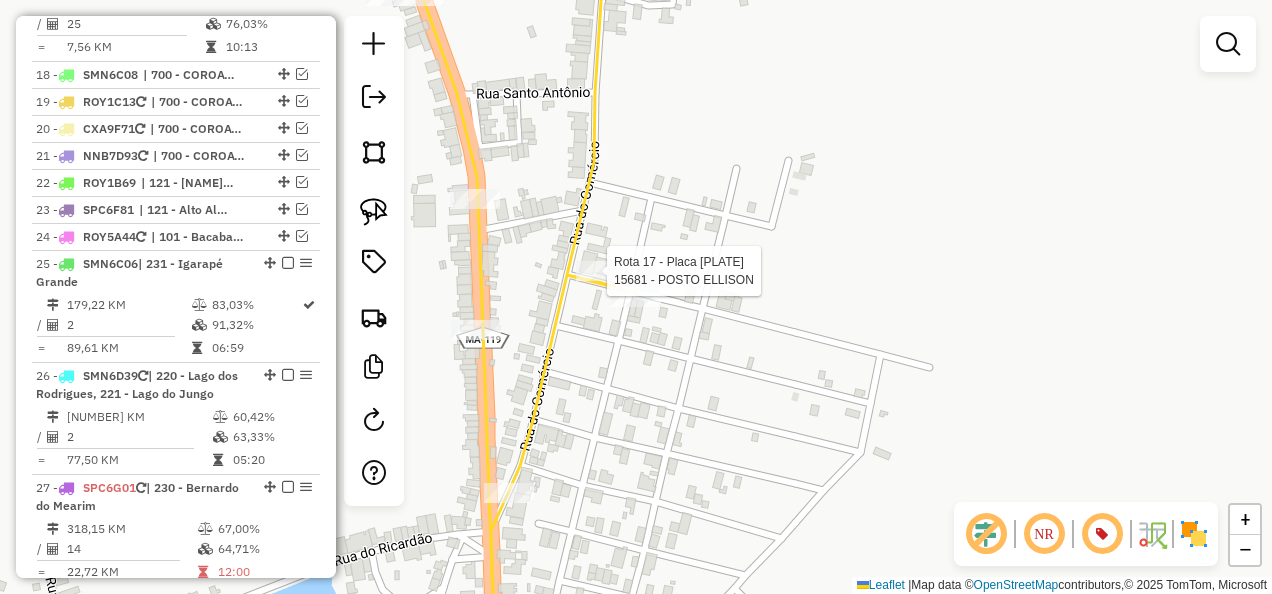 select on "**********" 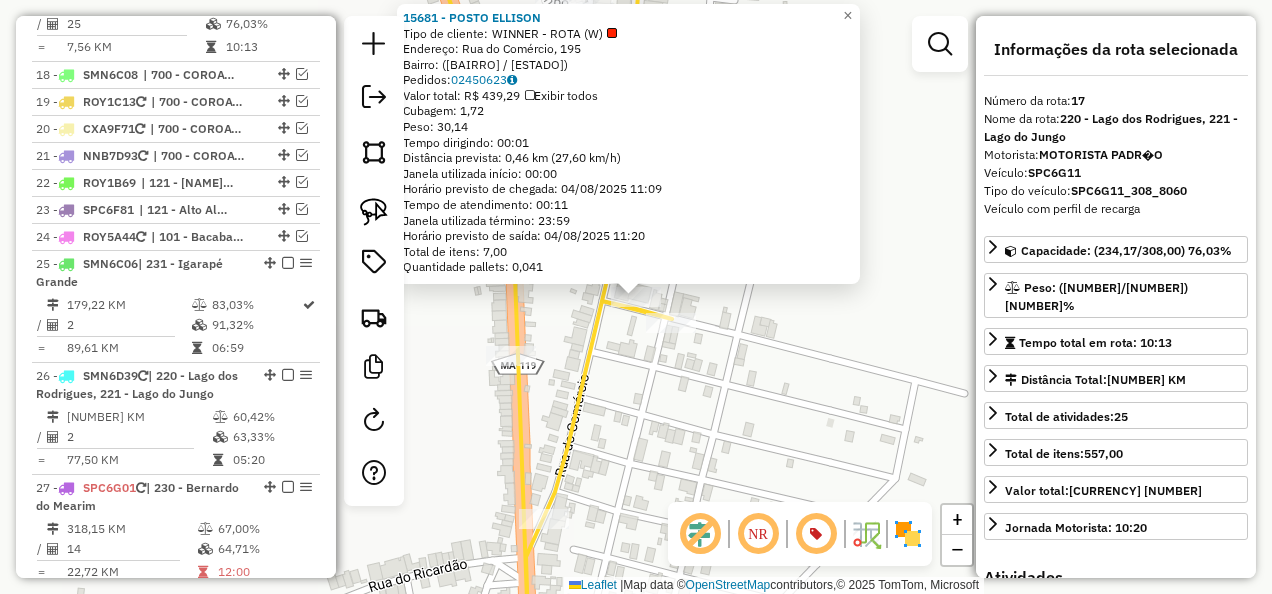 click on "[NUMBER] - [NAME]  Tipo de cliente:   WINNER - ROTA (W)   Endereço: [STREET], [NUMBER]   Bairro:  ([BAIRRO] / [ESTADO])   Pedidos:  [NUMBER]   Valor total: [CURRENCY] [PRICE]   Exibir todos   Cubagem: [PRICE]  Peso: [PRICE]  Tempo dirigindo: [TIME]   Distância prevista: [PRICE] km ([PRICE] km/h)   Janela utilizada início: [TIME]   Horário previsto de chegada: [DATE] [TIME]   Tempo de atendimento: [TIME]   Janela utilizada término: [TIME]   Horário previsto de saída: [DATE] [TIME]   Total de itens: [PRICE]   Quantidade pallets: [PRICE]  × Janela de atendimento Grade de atendimento Capacidade Transportadoras Veículos Cliente Pedidos  Rotas Selecione os dias de semana para filtrar as janelas de atendimento  Seg   Ter   Qua   Qui   Sex   Sáb   Dom  Informe o período da janela de atendimento: De: Até:  Filtrar exatamente a janela do cliente  Considerar janela de atendimento padrão  Selecione os dias de semana para filtrar as grades de atendimento  Seg   Ter   Qua   Qui   Sex   Sáb   Dom   Peso mínimo:   De:  +" 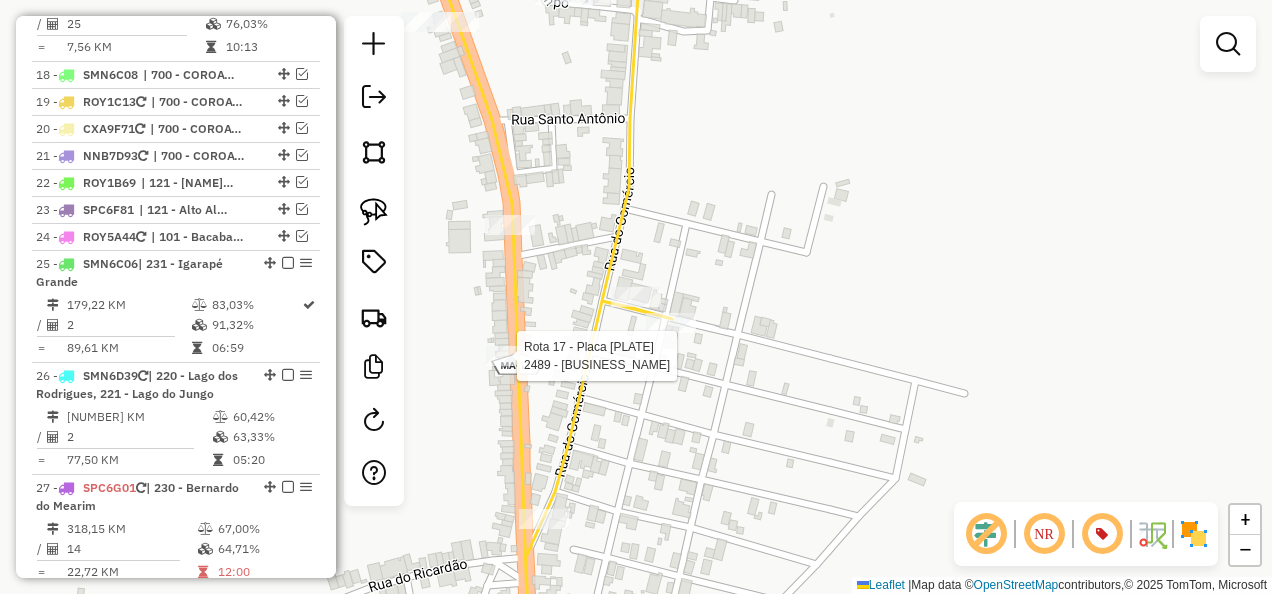 click 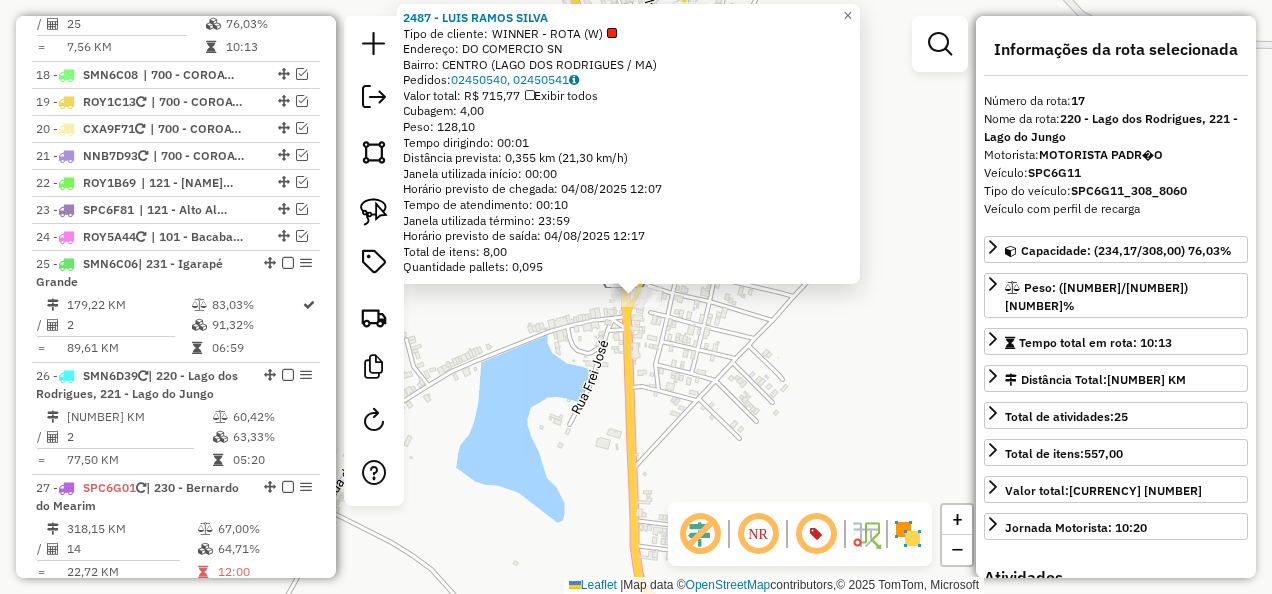 click on "[NUMBER] - [NAME] [NAME] Tipo de cliente: [TYPE] ([INITIAL]) Endereço: [NAME] [NAME] Bairro: [NAME] ([NAME] / MA) Pedidos: [NUMBER], [NUMBER] Valor total: R$ 715,77 Exibir todos Cubagem: 4,00 Peso: 128,10 Tempo dirigindo: 00:01 Distância prevista: 0,355 km (21,30 km/h) Janela utilizada início: 00:00 Horário previsto de chegada: [DATE] [TIME] Tempo de atendimento: 00:10 Janela utilizada término: 23:59 Horário previsto de saída: [DATE] [TIME] Total de itens: 8,00 Quantidade pallets: 0,095 × Janela de atendimento Grade de atendimento Capacidade Transportadoras Veículos Cliente Pedidos Rotas Selecione os dias de semana para filtrar as janelas de atendimento Seg Ter Qua Qui Sex Sáb Dom Informe o período da janela de atendimento: De: Até: Filtrar exatamente a janela do cliente Considerar janela de atendimento padrão Selecione os dias de semana para filtrar as grades de atendimento Seg Ter Qua Qui Sex Sáb Dom De: De:" 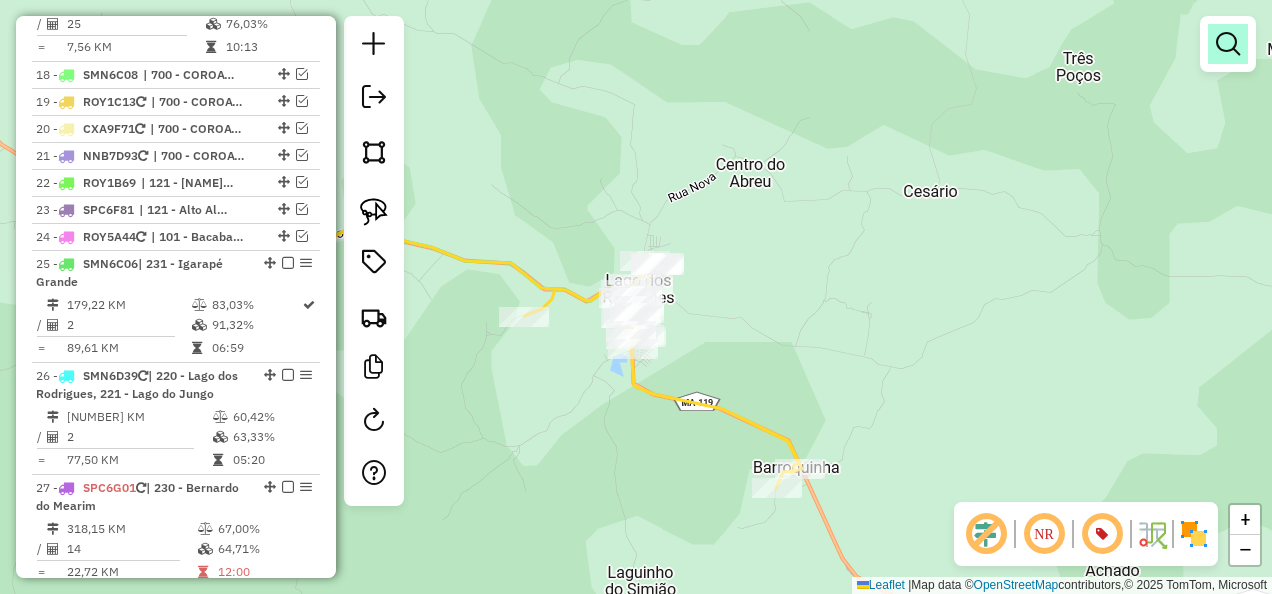 click at bounding box center [1228, 44] 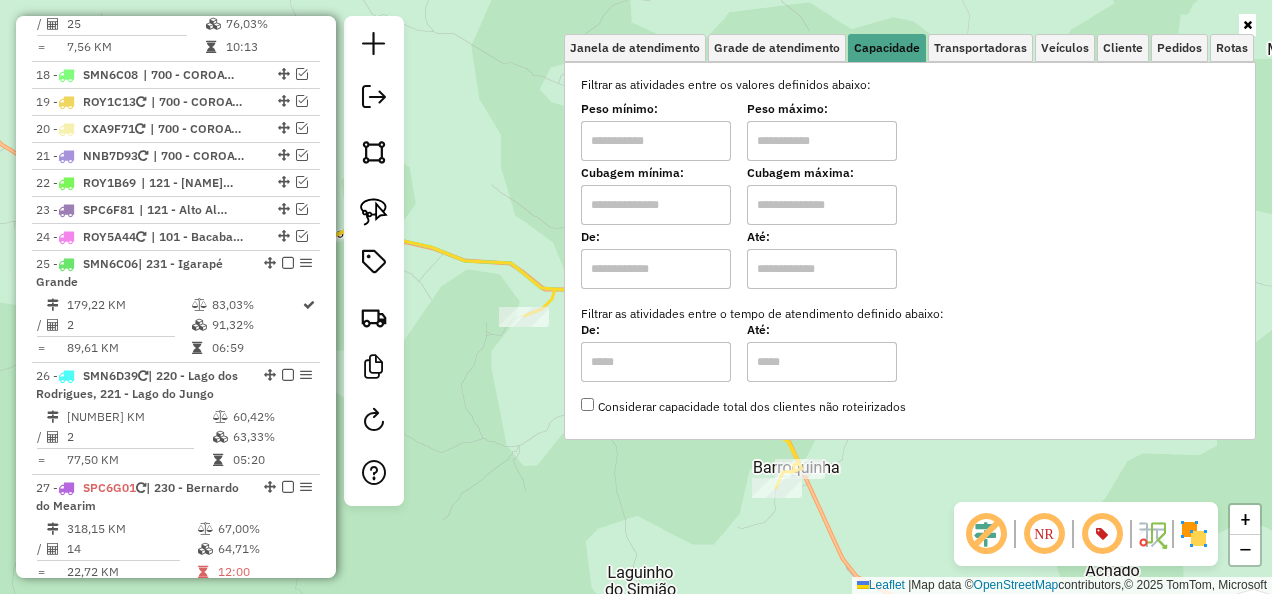 click at bounding box center (656, 205) 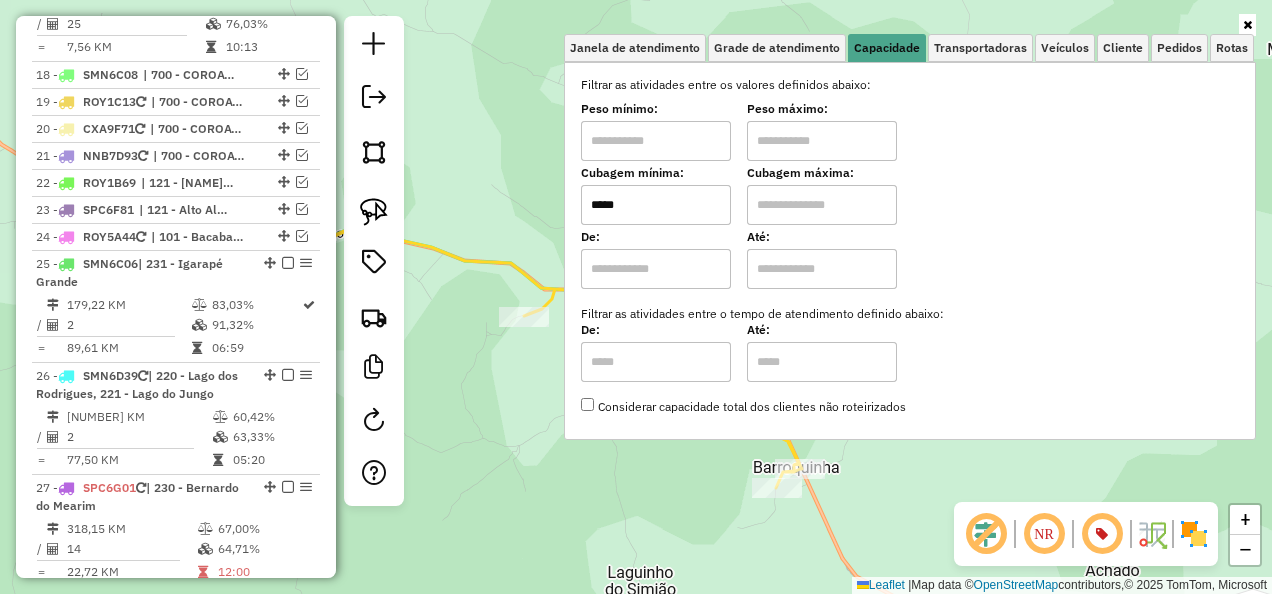 type on "*****" 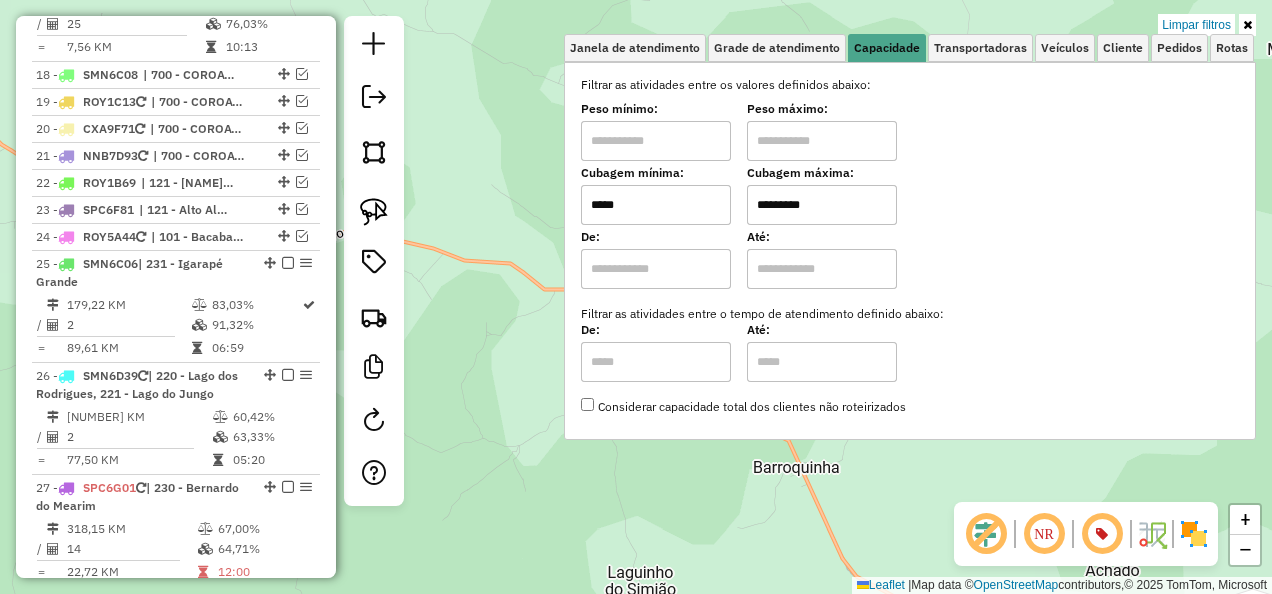 click on "Limpar filtros Janela de atendimento Grade de atendimento Capacidade Transportadoras Veículos Cliente Pedidos  Rotas Selecione os dias de semana para filtrar as janelas de atendimento  Seg   Ter   Qua   Qui   Sex   Sáb   Dom  Informe o período da janela de atendimento: De: Até:  Filtrar exatamente a janela do cliente  Considerar janela de atendimento padrão  Selecione os dias de semana para filtrar as grades de atendimento  Seg   Ter   Qua   Qui   Sex   Sáb   Dom   Considerar clientes sem dia de atendimento cadastrado  Clientes fora do dia de atendimento selecionado Filtrar as atividades entre os valores definidos abaixo:  Peso mínimo:   Peso máximo:   Cubagem mínima:  *****  Cubagem máxima:  *********  De:   Até:  Filtrar as atividades entre o tempo de atendimento definido abaixo:  De:   Até:   Considerar capacidade total dos clientes não roteirizados Transportadora: Selecione um ou mais itens Tipo de veículo: Selecione um ou mais itens Veículo: Selecione um ou mais itens Motorista: Nome: De:" 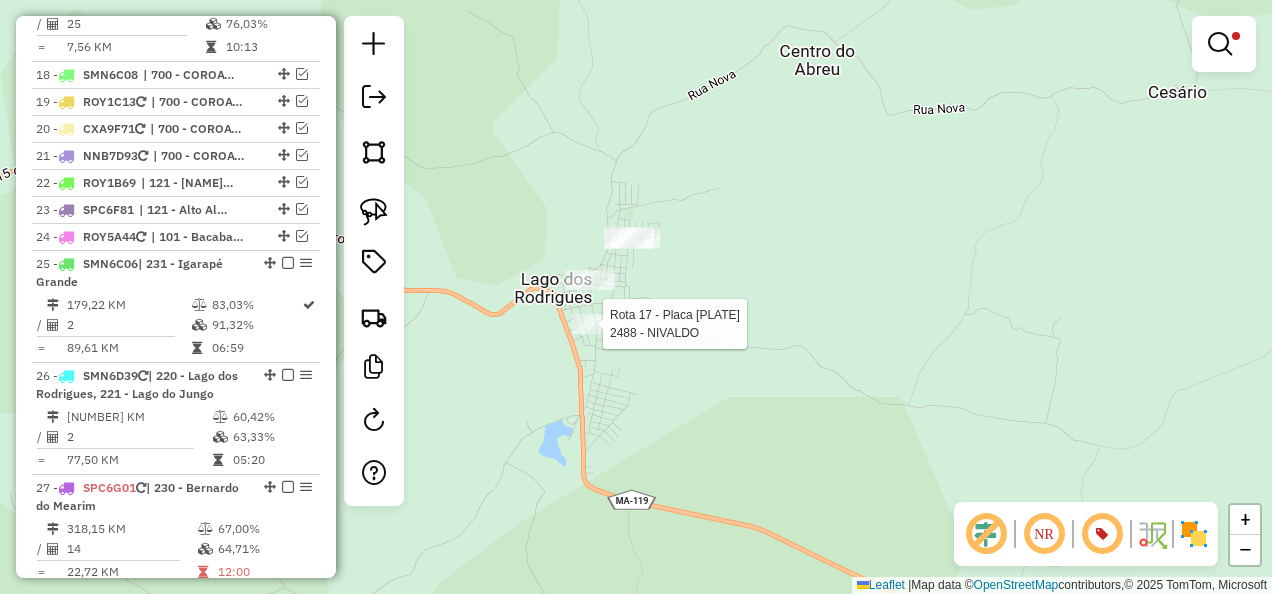 click 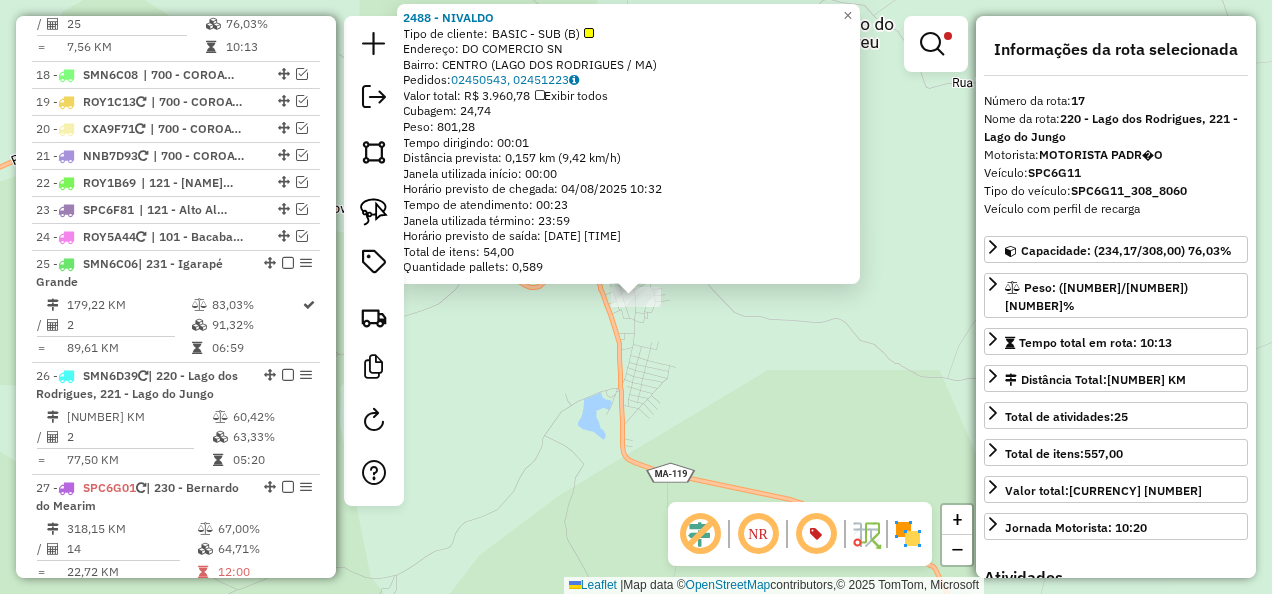 click on "[NUMBER] - [NAME] Tipo de cliente: [CLIENT_TYPE] Endereço: [STREET] Bairro: [NEIGHBORHOOD] ([CITY] / [STATE]) Pedidos: [ORDER_NUMBER], [ORDER_NUMBER] Valor total: [CURRENCY] [AMOUNT] Exibir todos Cubagem: [CUBAGE] Peso: [WEIGHT] Tempo dirigindo: [TIME] Distância prevista: [DISTANCE] ([SPEED]) Janela utilizada início: [TIME] Horário previsto de chegada: [DATE] [TIME] Tempo de atendimento: [TIME] Janela utilizada término: [TIME] Horário previsto de saída: [DATE] [TIME] Total de itens: [ITEMS] Quantidade pallets: [PALLETS] × Limpar filtros Janela de atendimento Grade de atendimento Capacidade Transportadoras Veículos Cliente Pedidos Rotas Selecione os dias de semana para filtrar as janelas de atendimento Seg Ter Qua Qui Sex Sáb Dom Informe o período da janela de atendimento: De: Até: Filtrar exatamente a janela do cliente Considerar janela de atendimento padrão Selecione os dias de semana para filtrar as grades de atendimento Seg Ter Qua Qui Sex Sáb Dom" 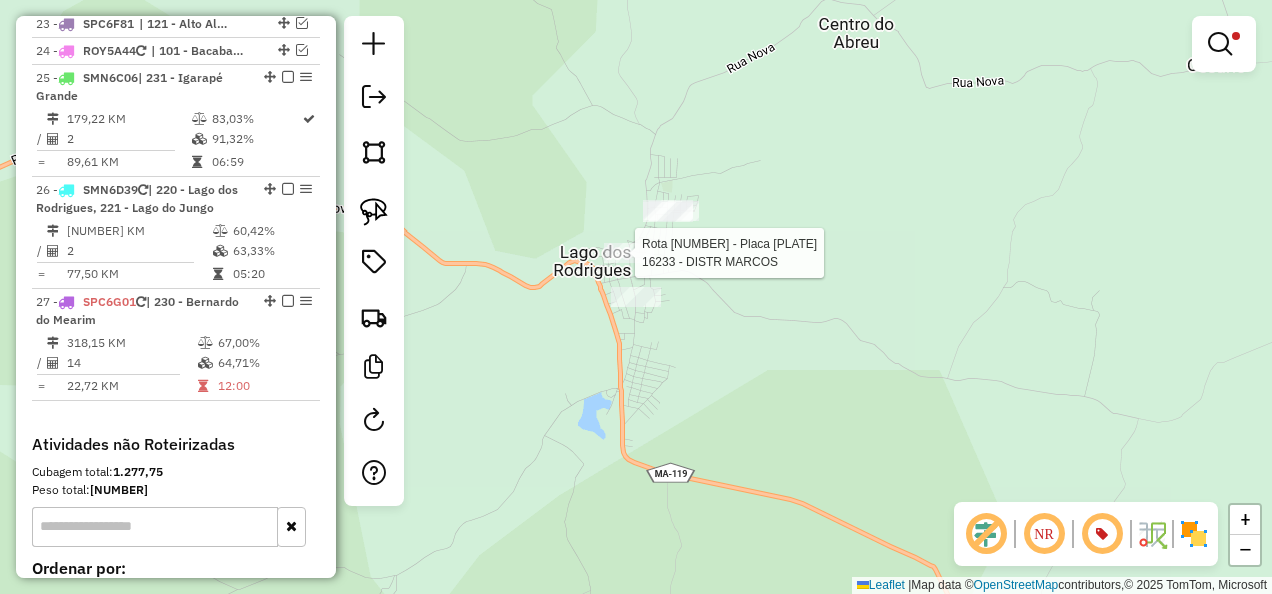 select on "**********" 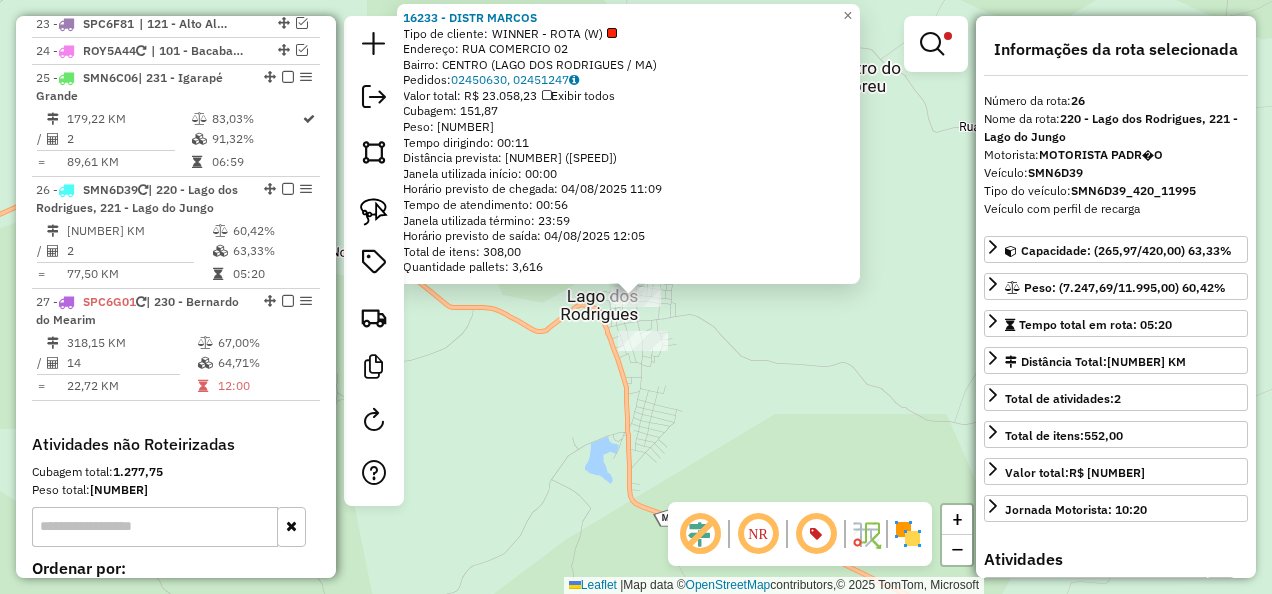 scroll, scrollTop: 3150, scrollLeft: 0, axis: vertical 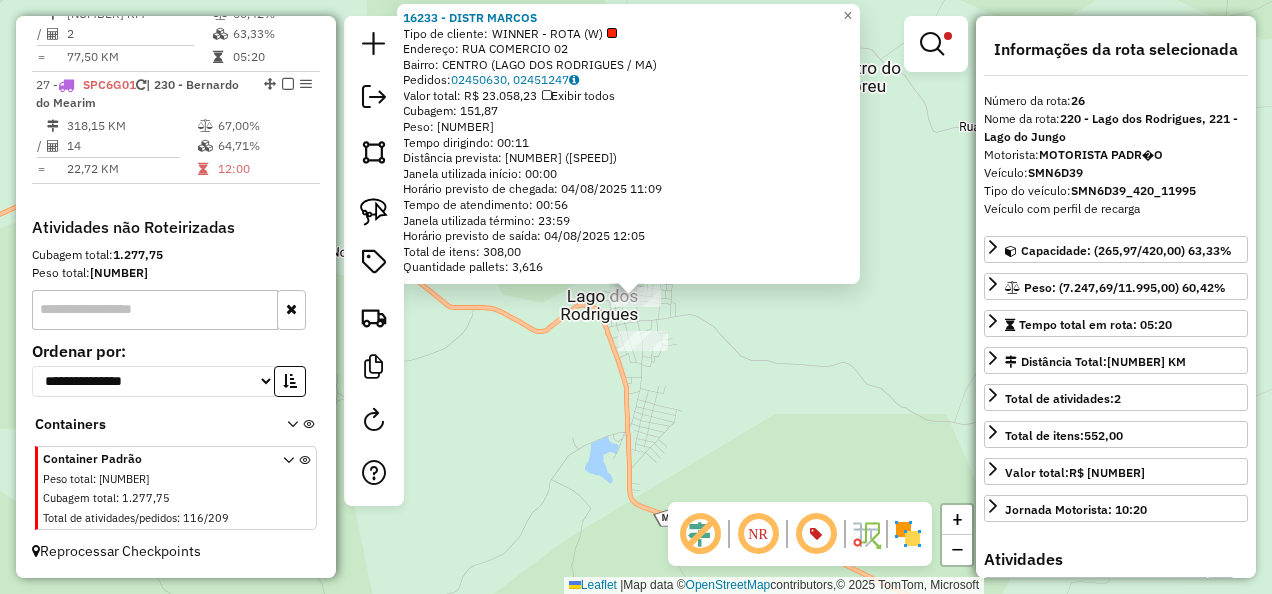 click on "[NUMBER] - [NAME] [NAME] Tipo de cliente: [CLIENT_TYPE] Endereço: [STREET] [NUMBER] Bairro: [NEIGHBORHOOD] ([CITY] / [STATE]) Pedidos: [NUMBER], [NUMBER] Valor total: R$ [NUMBER] Exibir todos Cubagem: [NUMBER] Peso: [NUMBER] Tempo dirigindo: [TIME] Distância prevista: [DISTANCE] ([SPEED]) Janela utilizada início: [TIME] Horário previsto de chegada: [DATE] [TIME] Tempo de atendimento: [TIME] Janela utilizada término: [TIME] Horário previsto de saída: [DATE] [TIME] Total de itens: [NUMBER] Quantidade pallets: [NUMBER] × Limpar filtros Janela de atendimento Grade de atendimento Capacidade Transportadoras Veículos Cliente Pedidos Rotas Selecione os dias de semana para filtrar as janelas de atendimento Seg Ter Qua Qui Sex Sáb Dom Informe o período da janela de atendimento: De: Até: Filtrar exatamente a janela do cliente Considerar janela de atendimento padrão Selecione os dias de semana para filtrar as grades de atendimento Seg Ter Qua Qui Sex" 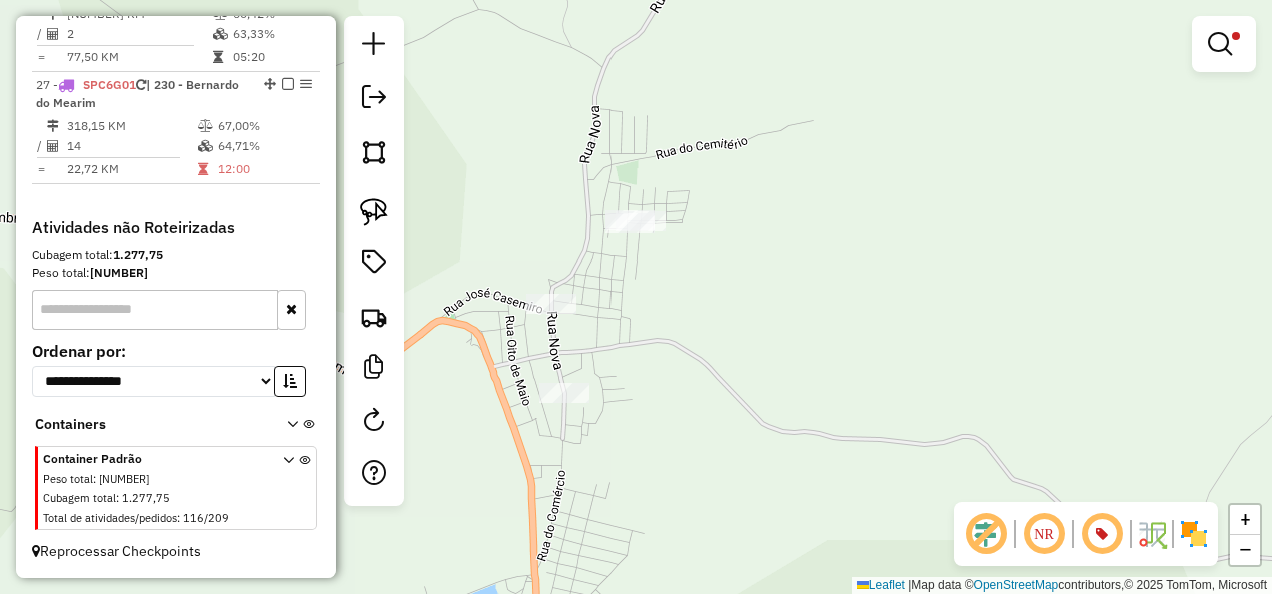 drag, startPoint x: 383, startPoint y: 200, endPoint x: 412, endPoint y: 192, distance: 30.083218 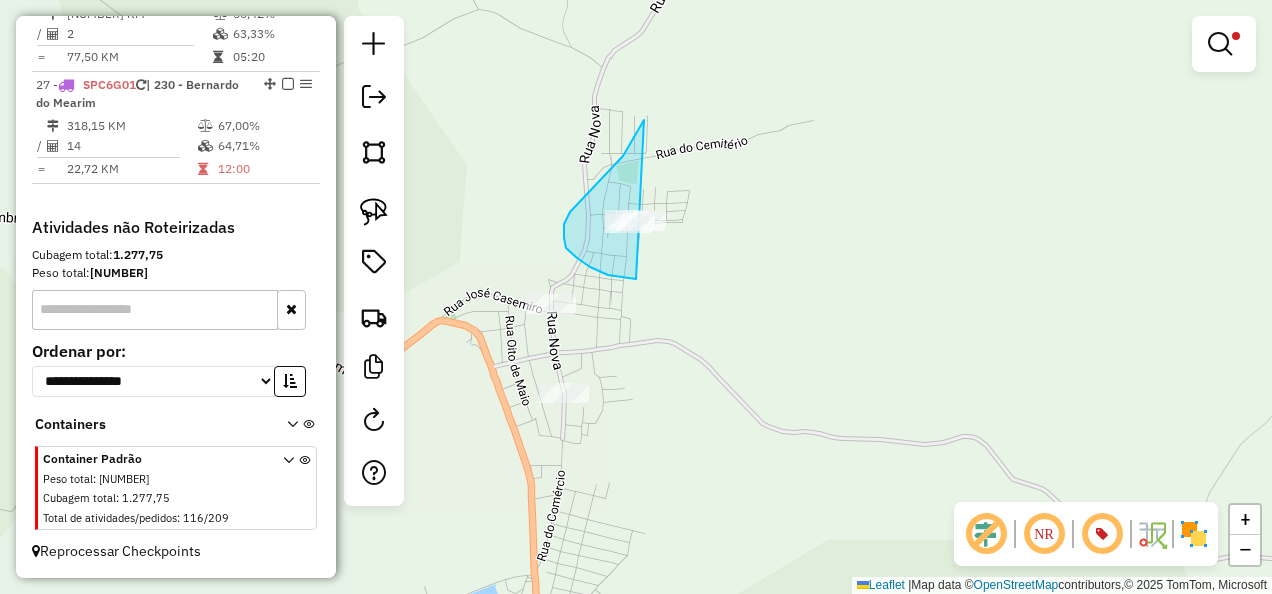 drag, startPoint x: 644, startPoint y: 120, endPoint x: 830, endPoint y: 270, distance: 238.9477 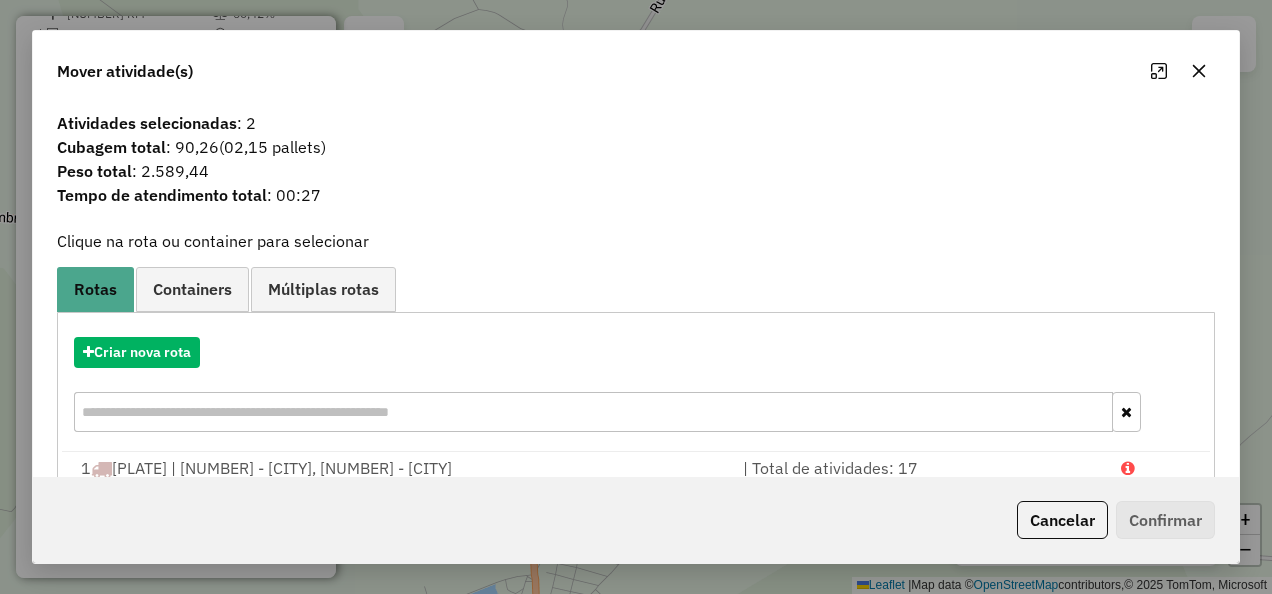 click on "Cancelar" 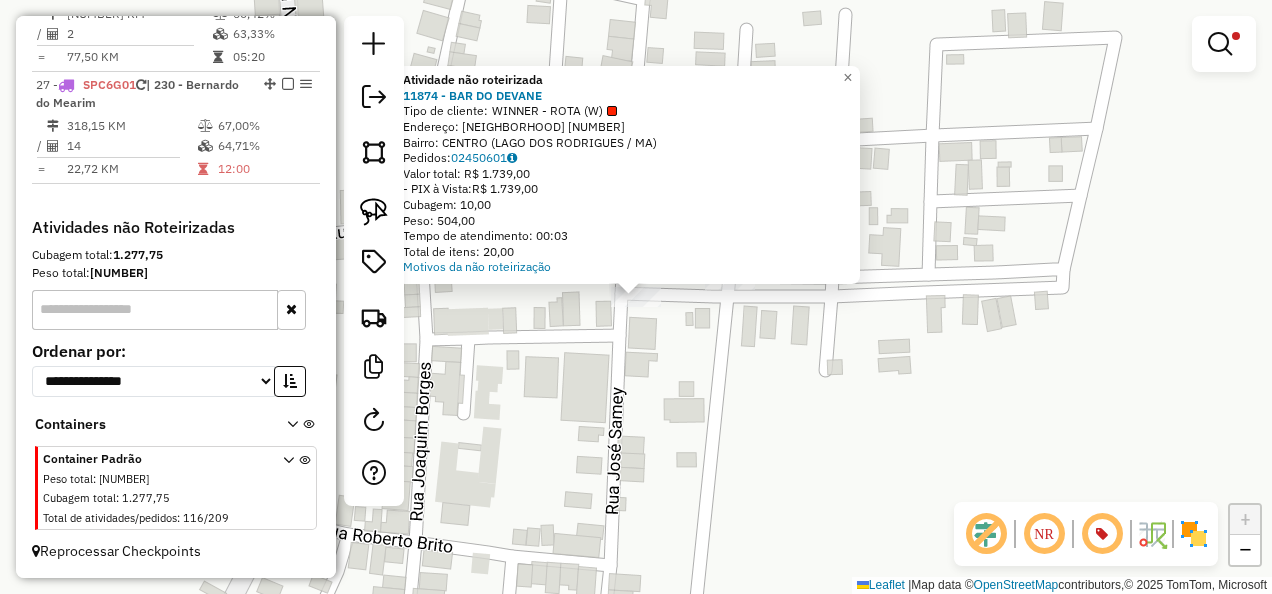 click on "Atividade não roteirizada 11874 - [NAME] Tipo de cliente: WINNER - ROTA (W) Endereço: POV. SAO FRANCISCO 20 Bairro: CENTRO ([CITY] / MA) Pedidos: 02450601 Valor total: R$ 1.739,00 - PIX à Vista: R$ 1.739,00 Cubagem: 10,00 Peso: 504,00 Tempo de atendimento: 00:03 Total de itens: 20,00 Motivos da não roteirização × Limpar filtros Janela de atendimento Grade de atendimento Capacidade Transportadoras Veículos Cliente Pedidos Rotas Selecione os dias de semana para filtrar as janelas de atendimento Seg Ter Qua Qui Sex Sáb Dom Informe o período da janela de atendimento: De: Até: Filtrar exatamente a janela do cliente Considerar janela de atendimento padrão Selecione os dias de semana para filtrar as grades de atendimento Seg Ter Qua Qui Sex Sáb Dom Considerar clientes sem dia de atendimento cadastrado Clientes fora do dia de atendimento selecionado Filtrar as atividades entre os valores definidos abaixo: Peso mínimo: *****" 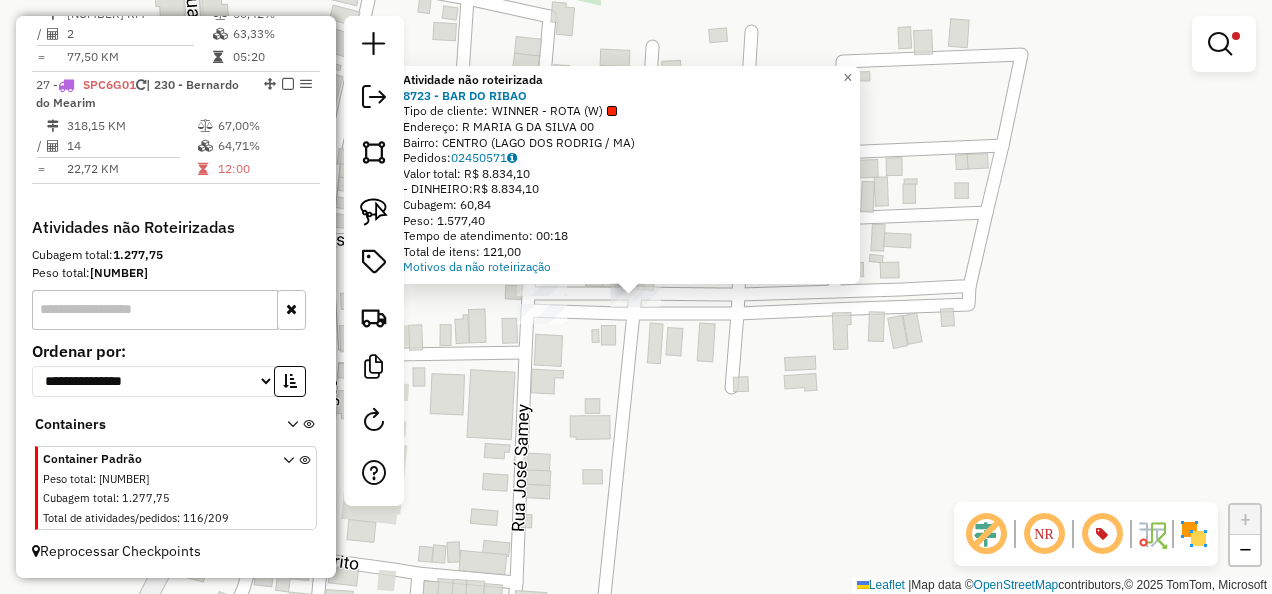 click on "Atividade não roteirizada [NUMBER] - [TEXT] [TEXT]  Tipo de cliente:   [TEXT] - [TEXT] ([TEXT])   Endereço: [TEXT]   [TEXT] [NUMBER]   Bairro: [TEXT] ([TEXT] / [TEXT])   Pedidos:  [NUMBER]   Valor total: [CURRENCY] [NUMBER]   - DINHEIRO:  [CURRENCY] [NUMBER]   Cubagem: [NUMBER]   Peso: [NUMBER]   Tempo de atendimento: [TIME]   Total de itens: [NUMBER]  Motivos da não roteirização × Limpar filtros Janela de atendimento Grade de atendimento Capacidade Transportadoras Veículos Cliente Pedidos  Rotas Selecione os dias de semana para filtrar as janelas de atendimento  Seg   Ter   Qua   Qui   Sex   Sáb   Dom  Informe o período da janela de atendimento: De: Até:  Filtrar exatamente a janela do cliente  Considerar janela de atendimento padrão  Selecione os dias de semana para filtrar as grades de atendimento  Seg   Ter   Qua   Qui   Sex   Sáb   Dom   Considerar clientes sem dia de atendimento cadastrado  Clientes fora do dia de atendimento selecionado Filtrar as atividades entre os valores definidos abaixo: *****  De:  +" 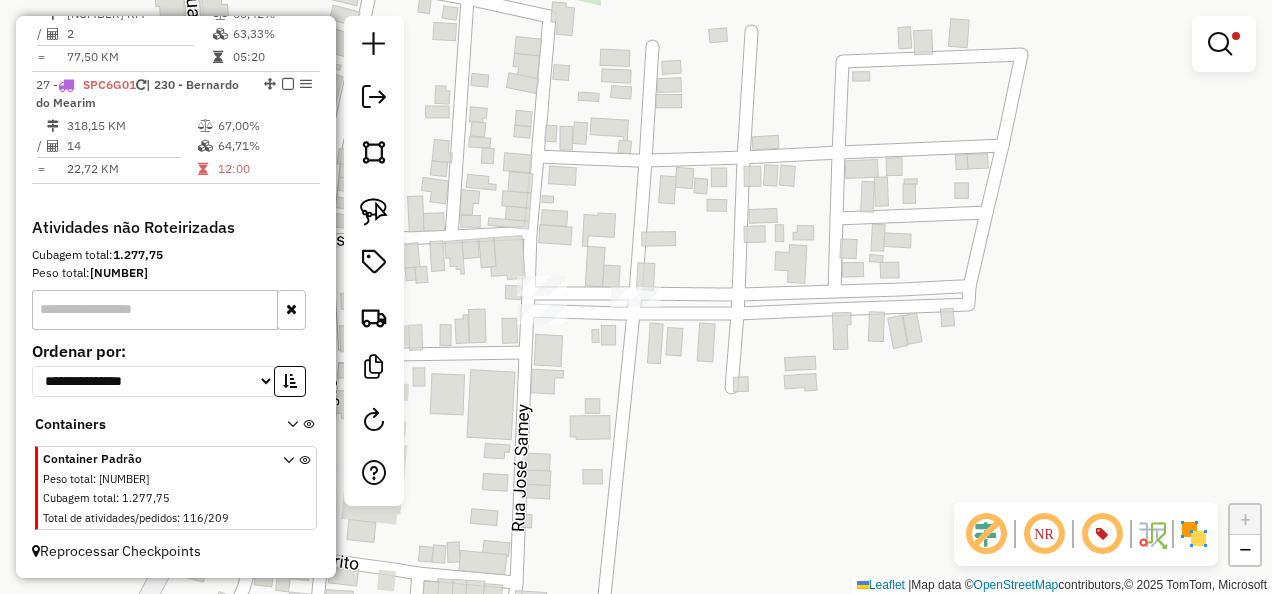 drag, startPoint x: 632, startPoint y: 346, endPoint x: 594, endPoint y: 242, distance: 110.724884 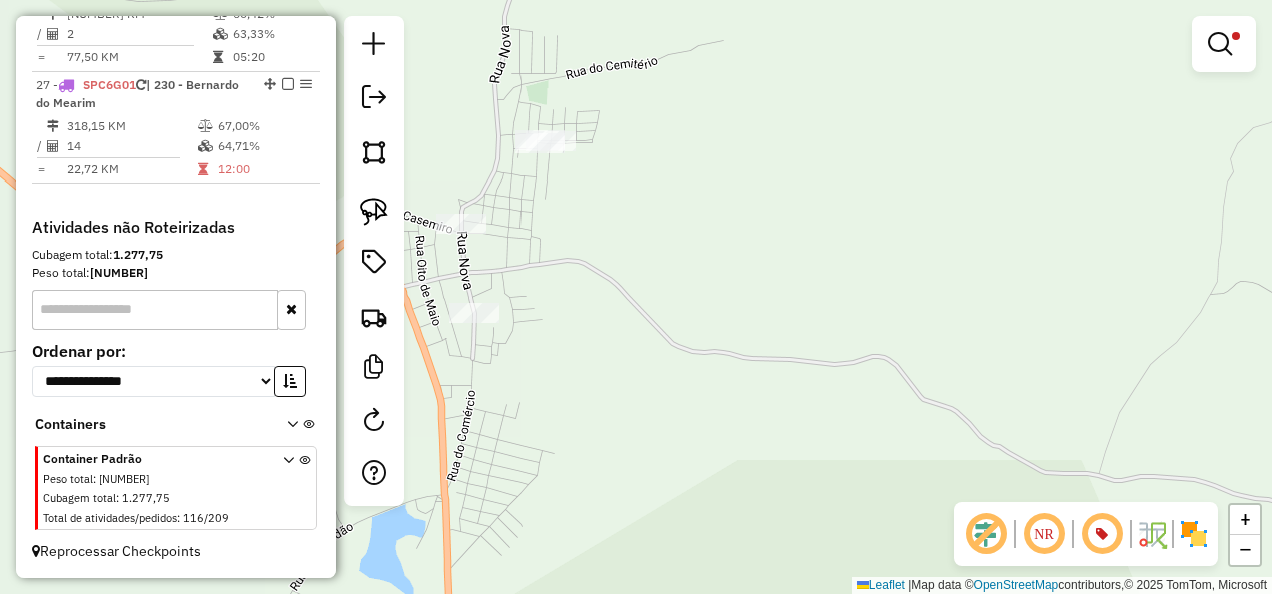 click on "Limpar filtros Janela de atendimento Grade de atendimento Capacidade Transportadoras Veículos Cliente Pedidos  Rotas Selecione os dias de semana para filtrar as janelas de atendimento  Seg   Ter   Qua   Qui   Sex   Sáb   Dom  Informe o período da janela de atendimento: De: Até:  Filtrar exatamente a janela do cliente  Considerar janela de atendimento padrão  Selecione os dias de semana para filtrar as grades de atendimento  Seg   Ter   Qua   Qui   Sex   Sáb   Dom   Considerar clientes sem dia de atendimento cadastrado  Clientes fora do dia de atendimento selecionado Filtrar as atividades entre os valores definidos abaixo:  Peso mínimo:   Peso máximo:   Cubagem mínima:  *****  Cubagem máxima:  *********  De:   Até:  Filtrar as atividades entre o tempo de atendimento definido abaixo:  De:   Até:   Considerar capacidade total dos clientes não roteirizados Transportadora: Selecione um ou mais itens Tipo de veículo: Selecione um ou mais itens Veículo: Selecione um ou mais itens Motorista: Nome: De:" 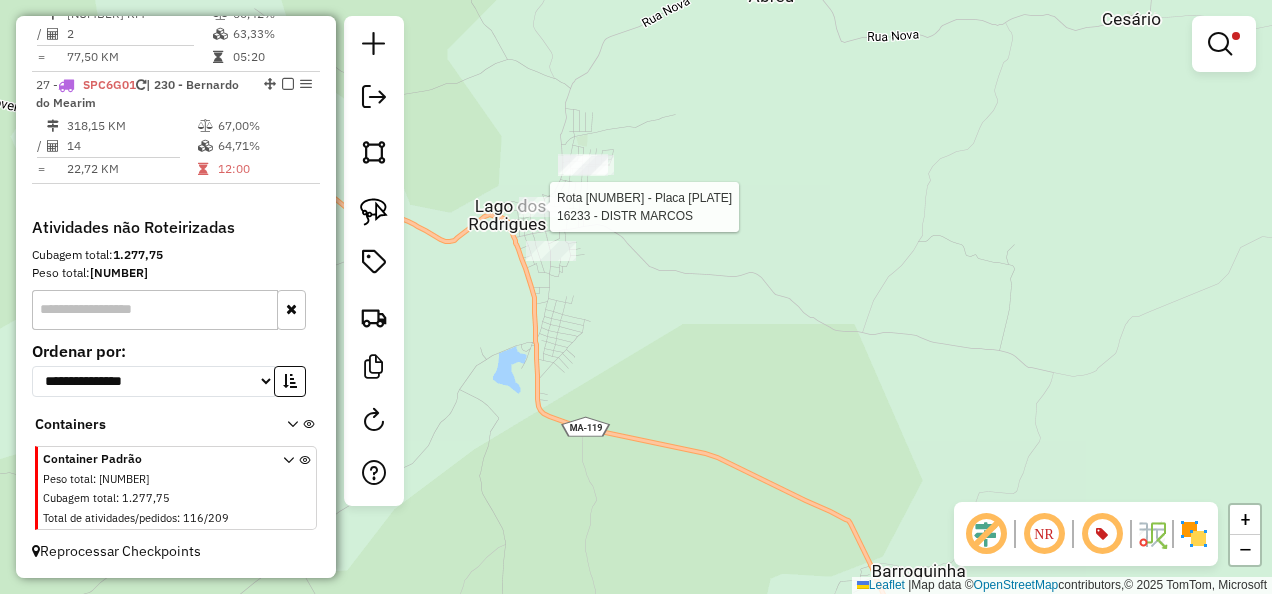 select on "**********" 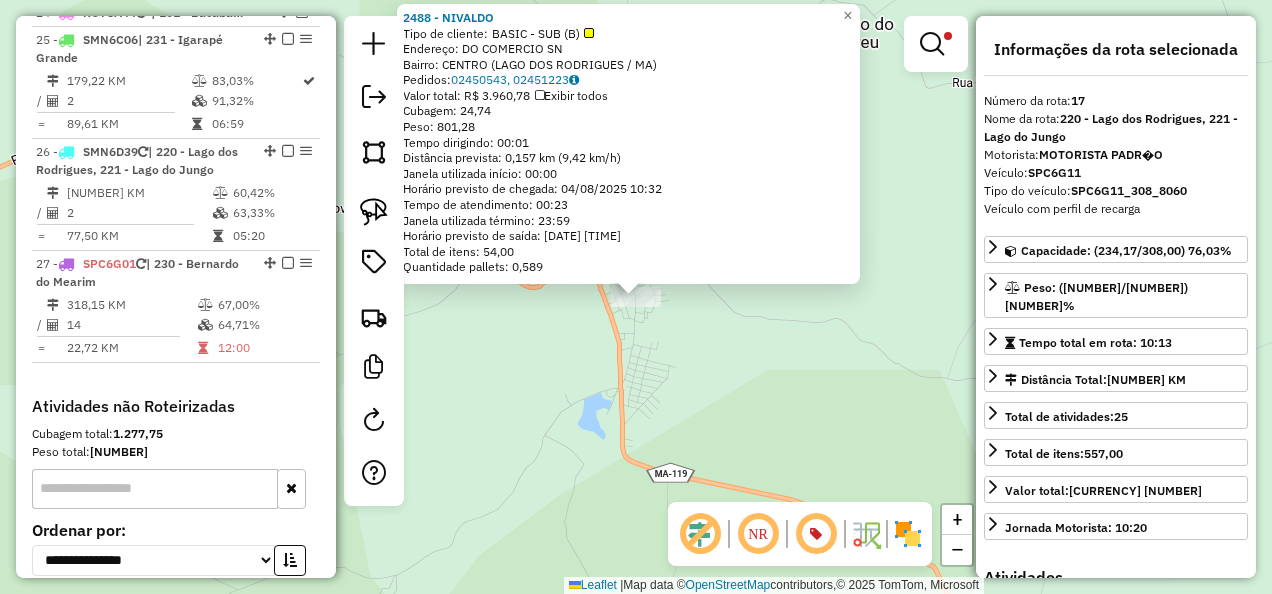 scroll, scrollTop: 2740, scrollLeft: 0, axis: vertical 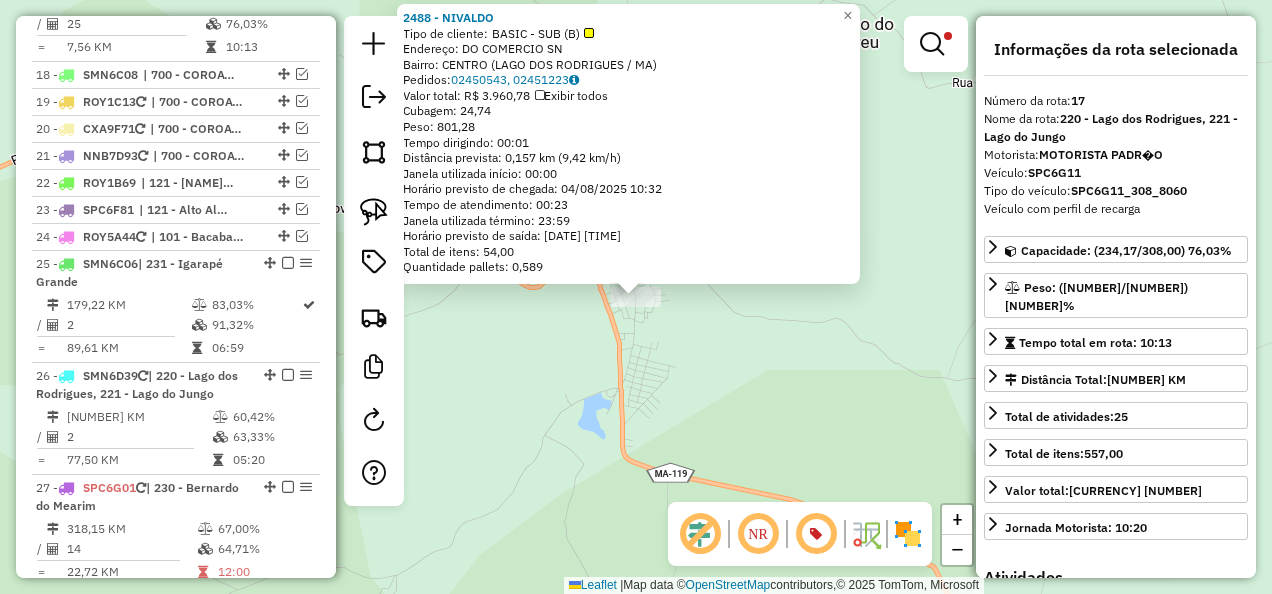 click on "Rota 17 - Placa [PLATE]  [NUMBER] [NAME] [NAME]  Tipo de cliente:   BASIC - SUB (B)   Endereço:  [STREET] [NUMBER]   Bairro: [BAIRRO] ([CIDADE] / [ESTADO])   Pedidos:  [NUMBER], [NUMBER]   Valor total: [CURRENCY] [PRICE]   Exibir todos   Cubagem: [PRICE]  Peso: [PRICE]  Tempo dirigindo: [TIME]   Distância prevista: [PRICE] km ([PRICE] km/h)   Janela utilizada início: [TIME]   Horário previsto de chegada: [DATE] [TIME]   Tempo de atendimento: [TIME]   Janela utilizada término: [TIME]   Horário previsto de saída: [DATE] [TIME]   Total de itens: [PRICE]   Quantidade pallets: [PRICE]  × Limpar filtros Janela de atendimento Grade de atendimento Capacidade Transportadoras Veículos Cliente Pedidos  Rotas Selecione os dias de semana para filtrar as janelas de atendimento  Seg   Ter   Qua   Qui   Sex   Sáb   Dom  Informe o período da janela de atendimento: De: Até:  Filtrar exatamente a janela do cliente  Considerar janela de atendimento padrão  Selecione os dias de semana para filtrar as grades de atendimento  Seg" 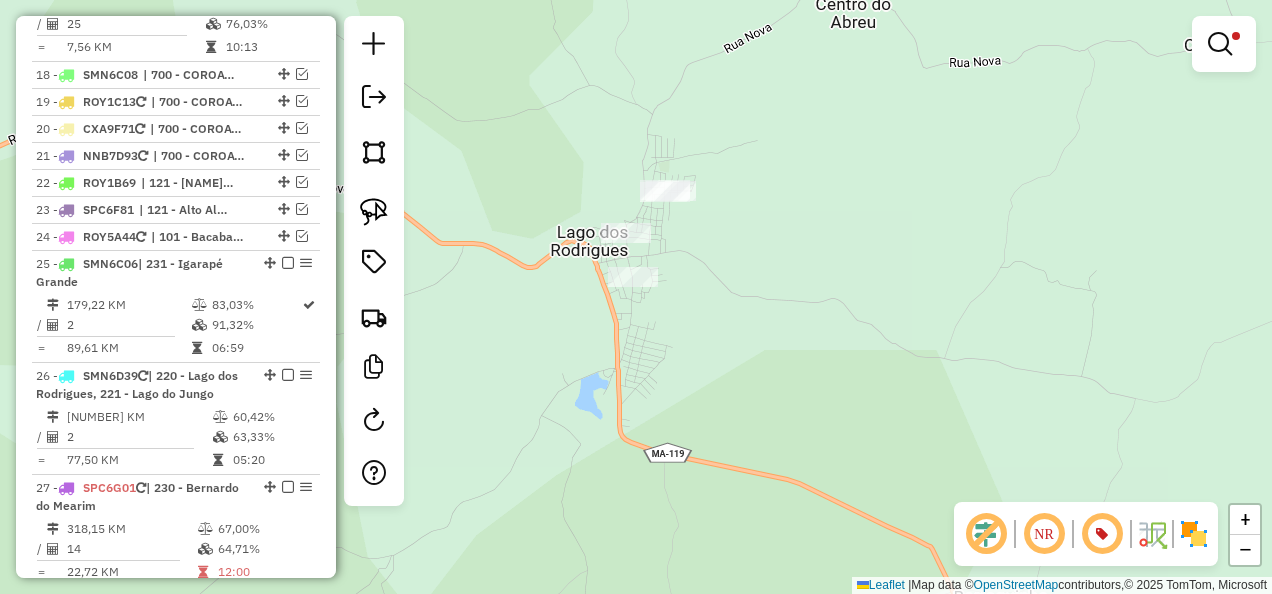 drag, startPoint x: 616, startPoint y: 464, endPoint x: 578, endPoint y: 259, distance: 208.4922 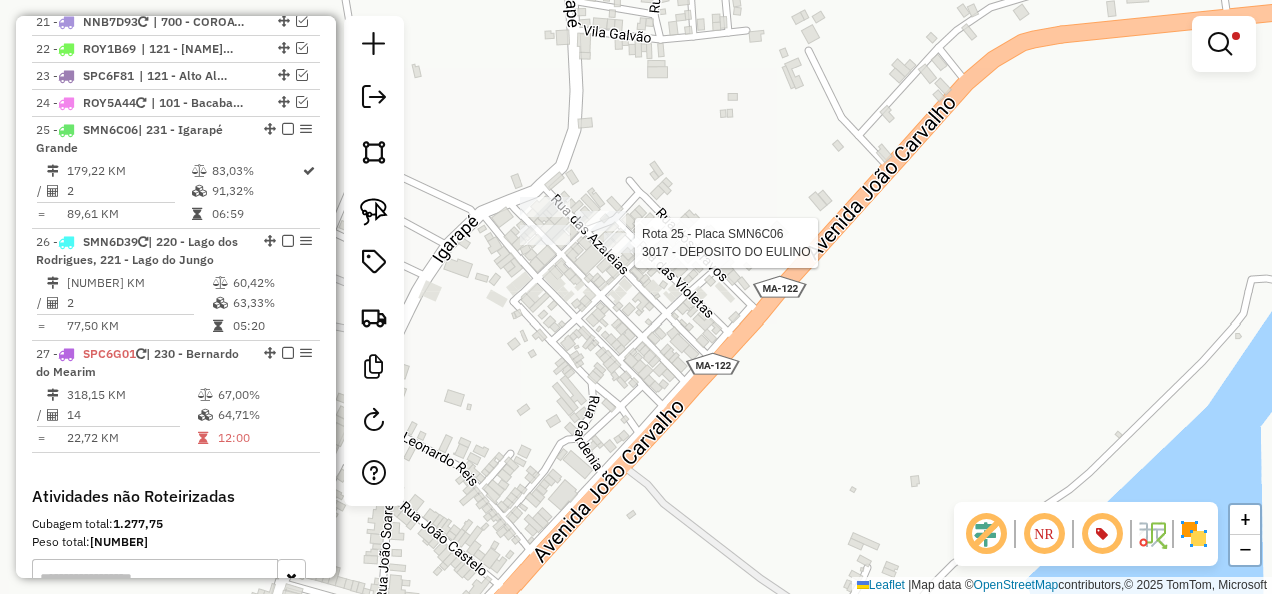select on "**********" 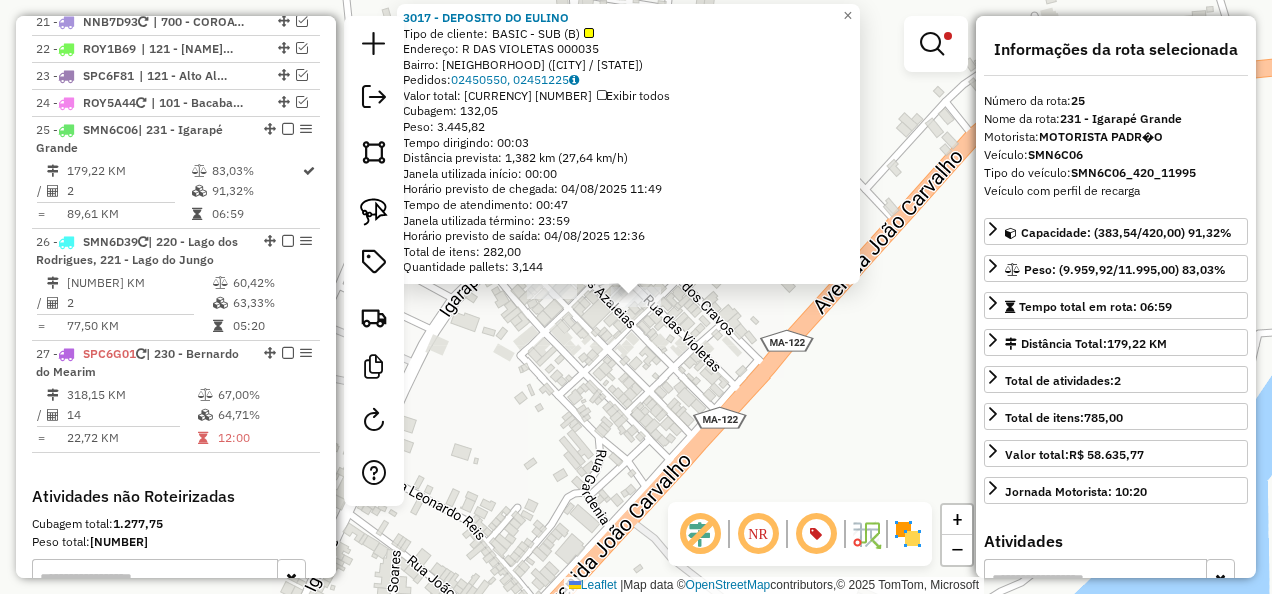 scroll, scrollTop: 3039, scrollLeft: 0, axis: vertical 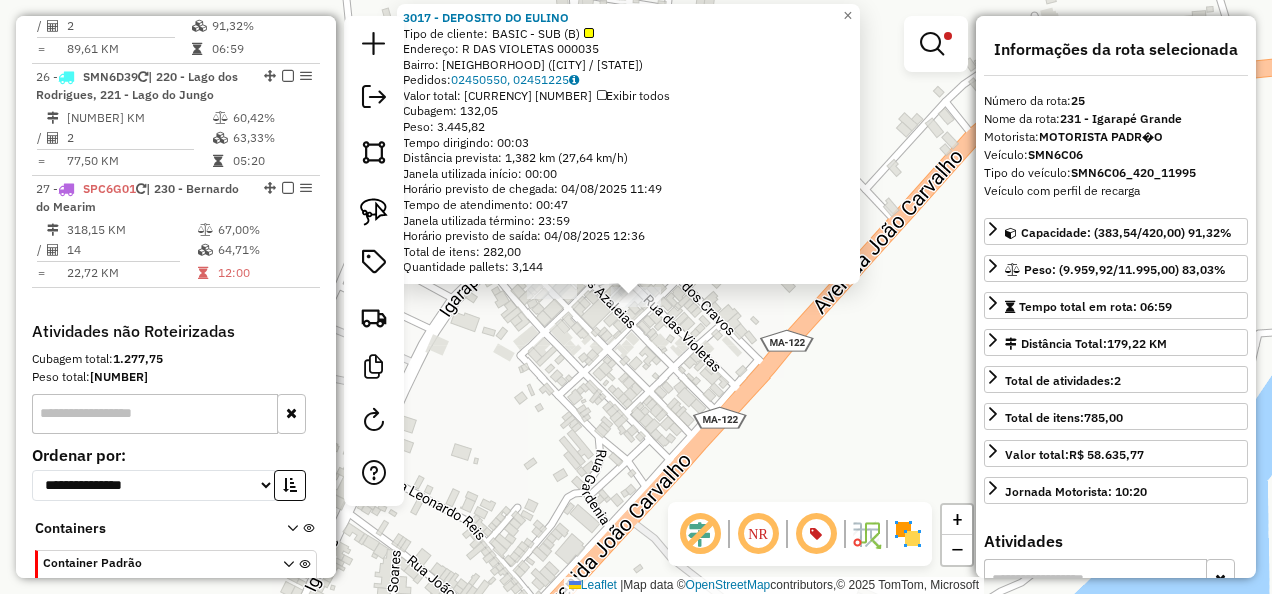 click on "[NUMBER] - [TEXT] [TEXT]  Tipo de cliente:   [TEXT] - [TEXT] ([TEXT])   Endereço: [TEXT]     [NUMBER]   Bairro: [TEXT] ([TEXT] / [TEXT])   Pedidos:  [NUMBER], [NUMBER]   Valor total: [CURRENCY] [NUMBER]   Exibir todos   Cubagem: [NUMBER]  Peso: [NUMBER]  Tempo dirigindo: [TIME]   Distância prevista: [NUMBER] km ([NUMBER] km/h)   Janela utilizada início: [TIME]   Horário previsto de chegada: [DATE] [TIME]   Tempo de atendimento: [TIME]   Janela utilizada término: [TIME]   Horário previsto de saída: [DATE] [TIME]   Total de itens: [NUMBER]   Quantidade pallets: [NUMBER]  × Limpar filtros Janela de atendimento Grade de atendimento Capacidade Transportadoras Veículos Cliente Pedidos  Rotas Selecione os dias de semana para filtrar as janelas de atendimento  Seg   Ter   Qua   Qui   Sex   Sáb   Dom  Informe o período da janela de atendimento: De: Até:  Filtrar exatamente a janela do cliente  Considerar janela de atendimento padrão  Selecione os dias de semana para filtrar as grades de atendimento  Seg   Ter   Qua   Qui   Sex" 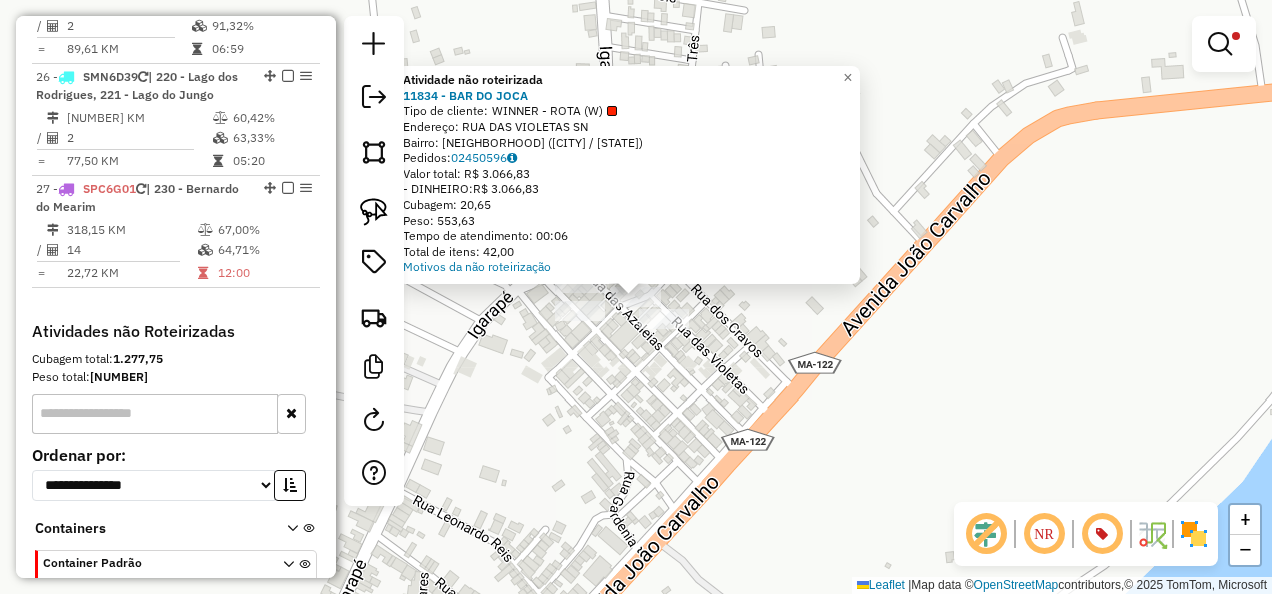 drag, startPoint x: 612, startPoint y: 413, endPoint x: 596, endPoint y: 330, distance: 84.5281 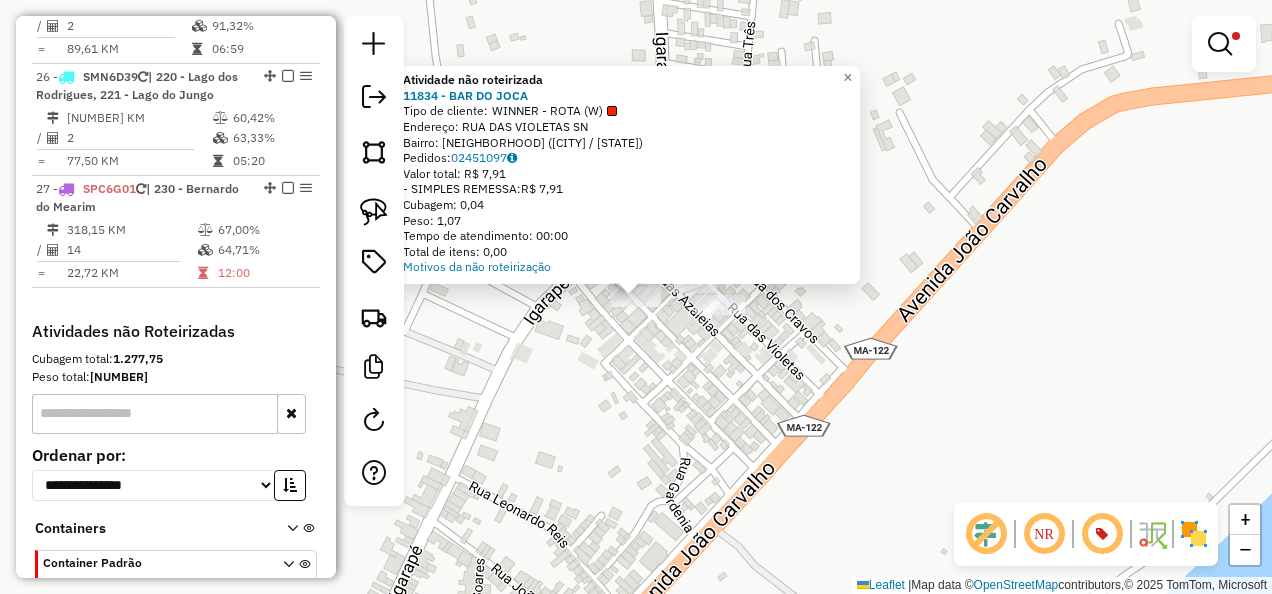 click on "Atividade não roteirizada [NUMBER] - [BUSINESS_NAME] Tipo de cliente: [CLIENT_TYPE] Endereço: [STREET] [NUMBER] Bairro: [NEIGHBORHOOD] ([CITY] / [STATE]) Pedidos: [ORDER_NUMBER] Valor total: [CURRENCY] [AMOUNT] - [PAYMENT_METHOD]: [CURRENCY] [AMOUNT] Cubagem: [CUBAGE] Peso: [WEIGHT] Tempo de atendimento: [TIME] Total de itens: [ITEMS] Motivos da não roteirização × Limpar filtros Janela de atendimento Grade de atendimento Capacidade Transportadoras Veículos Cliente Pedidos Rotas Selecione os dias de semana para filtrar as janelas de atendimento Seg Ter Qua Qui Sex Sáb Dom Informe o período da janela de atendimento: De: Até: Filtrar exatamente a janela do cliente Considerar janela de atendimento padrão Selecione os dias de semana para filtrar as grades de atendimento Seg Ter Qua Qui Sex Sáb Dom Considerar clientes sem dia de atendimento cadastrado Clientes fora do dia de atendimento selecionado Filtrar as atividades entre os valores definidos abaixo: Peso mínimo: ***** De:" 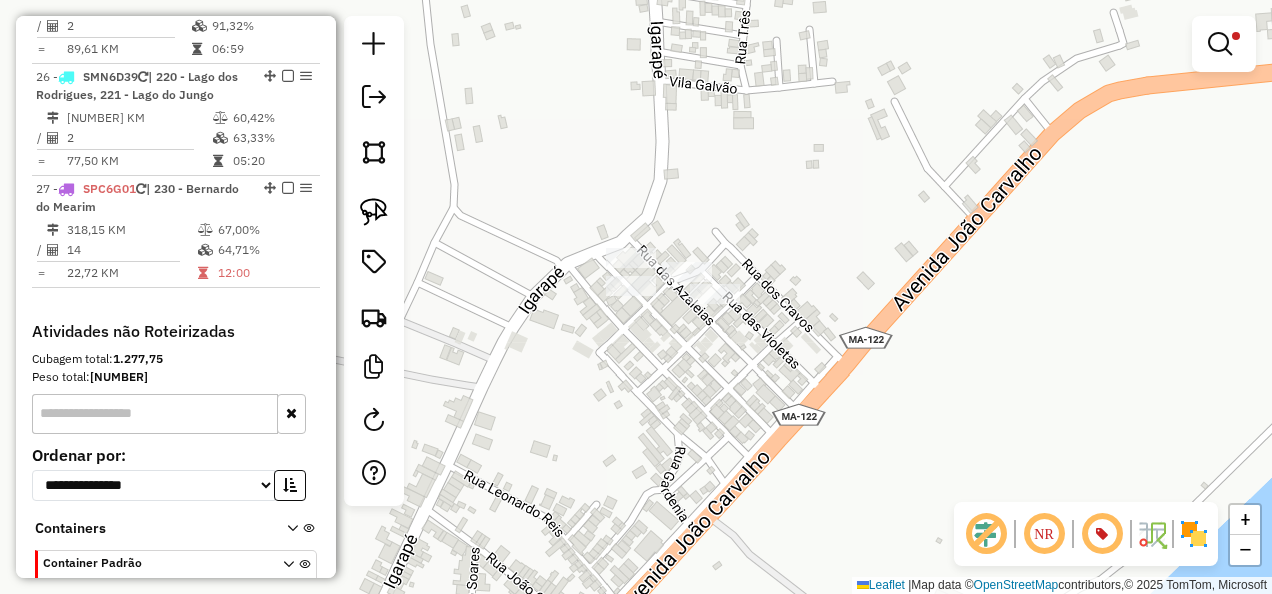 drag, startPoint x: 616, startPoint y: 444, endPoint x: 706, endPoint y: 188, distance: 271.35953 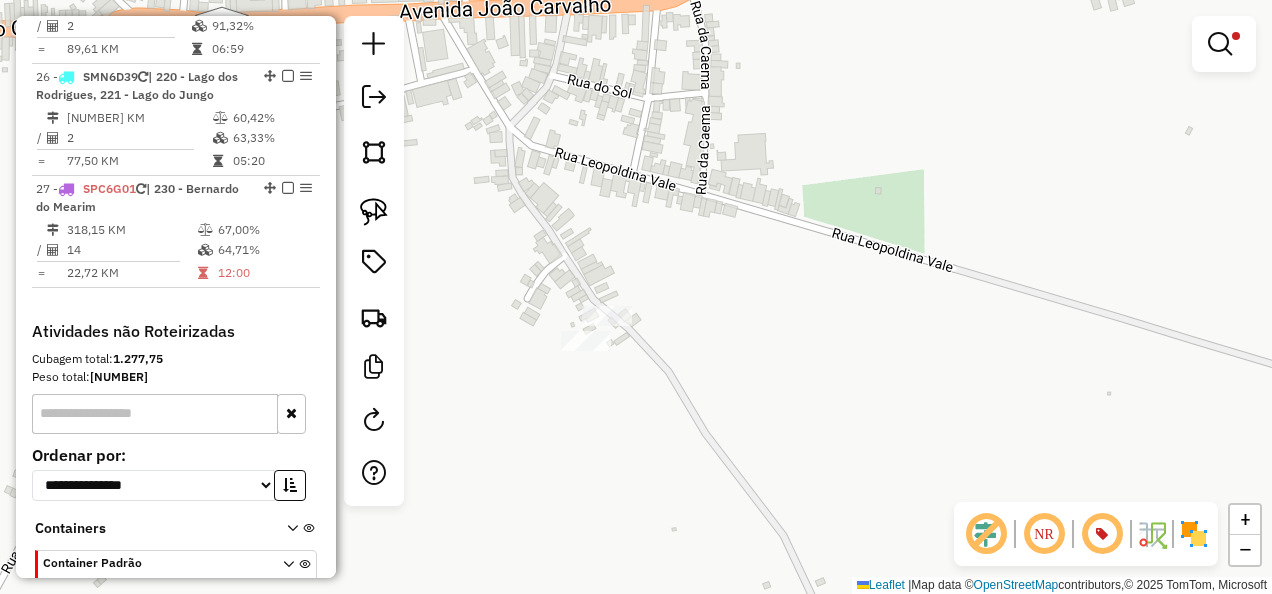 click on "Limpar filtros Janela de atendimento Grade de atendimento Capacidade Transportadoras Veículos Cliente Pedidos  Rotas Selecione os dias de semana para filtrar as janelas de atendimento  Seg   Ter   Qua   Qui   Sex   Sáb   Dom  Informe o período da janela de atendimento: De: Até:  Filtrar exatamente a janela do cliente  Considerar janela de atendimento padrão  Selecione os dias de semana para filtrar as grades de atendimento  Seg   Ter   Qua   Qui   Sex   Sáb   Dom   Considerar clientes sem dia de atendimento cadastrado  Clientes fora do dia de atendimento selecionado Filtrar as atividades entre os valores definidos abaixo:  Peso mínimo:   Peso máximo:   Cubagem mínima:  *****  Cubagem máxima:  *********  De:   Até:  Filtrar as atividades entre o tempo de atendimento definido abaixo:  De:   Até:   Considerar capacidade total dos clientes não roteirizados Transportadora: Selecione um ou mais itens Tipo de veículo: Selecione um ou mais itens Veículo: Selecione um ou mais itens Motorista: Nome: De:" 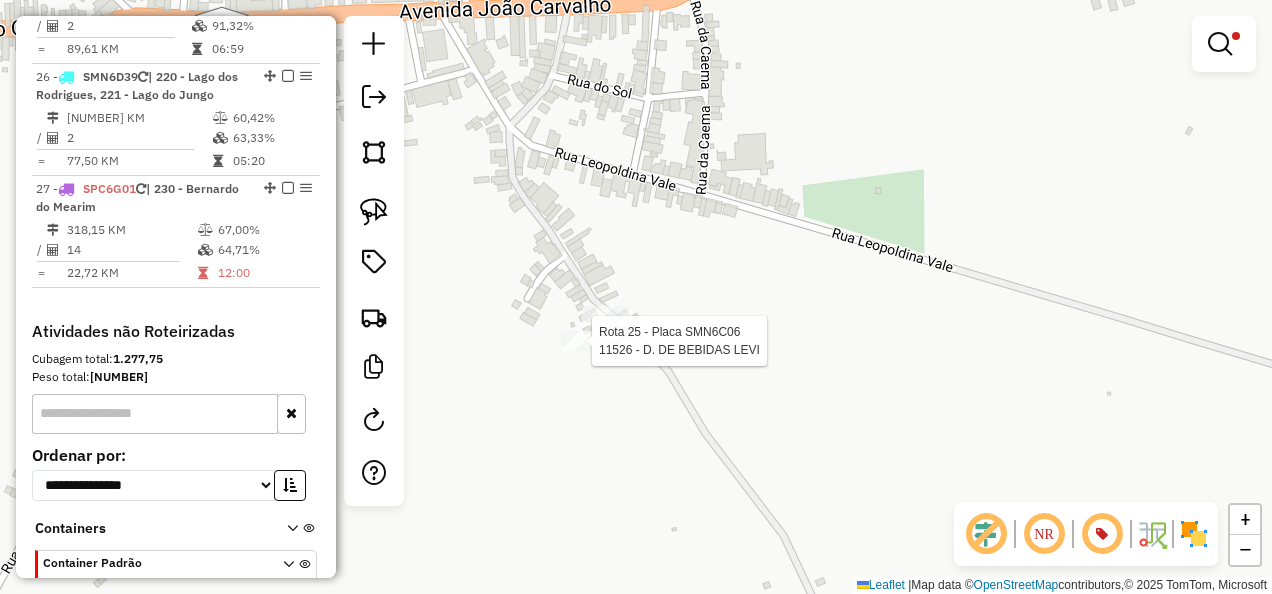 click on "Rota [NUMBER] - Placa [PLATE] [NUMBER] - [BUSINESS_NAME] Limpar filtros Janela de atendimento Grade de atendimento Capacidade Transportadoras Veículos Cliente Pedidos Rotas Selecione os dias de semana para filtrar as janelas de atendimento Seg Ter Qua Qui Sex Sáb Dom Informe o período da janela de atendimento: De: Até: Filtrar exatamente a janela do cliente Considerar janela de atendimento padrão Selecione os dias de semana para filtrar as grades de atendimento Seg Ter Qua Qui Sex Sáb Dom Considerar clientes sem dia de atendimento cadastrado Clientes fora do dia de atendimento selecionado Filtrar as atividades entre os valores definidos abaixo: Peso mínimo: ***** Peso máximo: ***** Cubagem mínima: ***** Cubagem máxima: ********* De: Até: Filtrar as atividades entre o tempo de atendimento definido abaixo: De: Até: Considerar capacidade total dos clientes não roteirizados Transportadora: Selecione um ou mais itens Tipo de veículo: Selecione um ou mais itens Nome:" 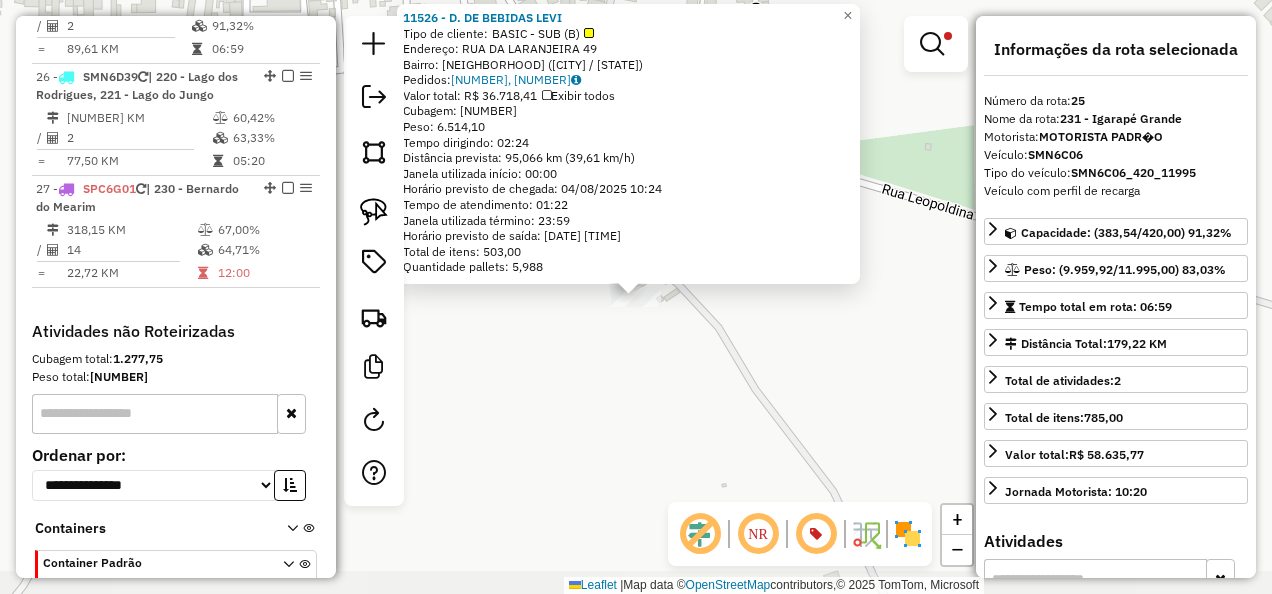 drag, startPoint x: 618, startPoint y: 402, endPoint x: 645, endPoint y: 373, distance: 39.623226 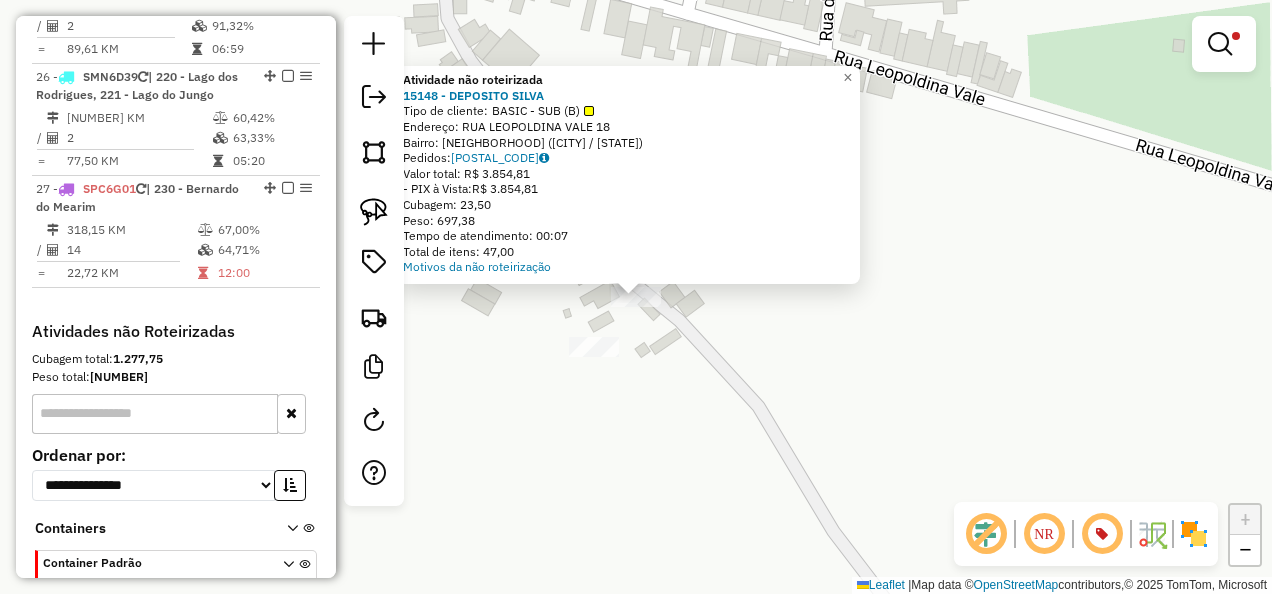 click on "Atividade não roteirizada [NUMBER] - [NAME]  Tipo de cliente:   BASIC - SUB (B)   Endereço:  [STREET] [NUMBER]   Bairro: [BAIRRO] ([CIDADE] / [ESTADO])   Pedidos:  [NUMBER]   Valor total: [CURRENCY] [PRICE]   - PIX à Vista:  [CURRENCY] [PRICE]   Cubagem: [PRICE]   Peso: [PRICE]   Tempo de atendimento: [TIME]   Total de itens: [PRICE]  Motivos da não roteirização × Limpar filtros Janela de atendimento Grade de atendimento Capacidade Transportadoras Veículos Cliente Pedidos  Rotas Selecione os dias de semana para filtrar as janelas de atendimento  Seg   Ter   Qua   Qui   Sex   Sáb   Dom  Informe o período da janela de atendimento: De: Até:  Filtrar exatamente a janela do cliente  Considerar janela de atendimento padrão  Selecione os dias de semana para filtrar as grades de atendimento  Seg   Ter   Qua   Qui   Sex   Sáb   Dom   Considerar clientes sem dia de atendimento cadastrado  Clientes fora do dia de atendimento selecionado Filtrar as atividades entre os valores definidos abaixo:  Peso mínimo:  ***** De:" 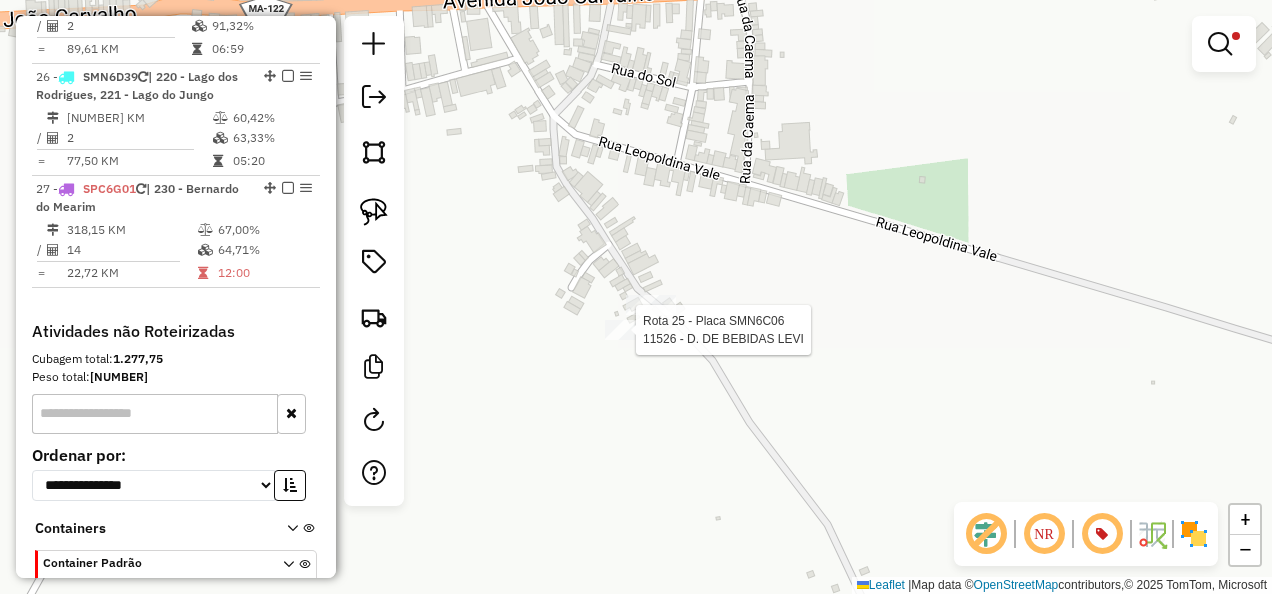 select on "**********" 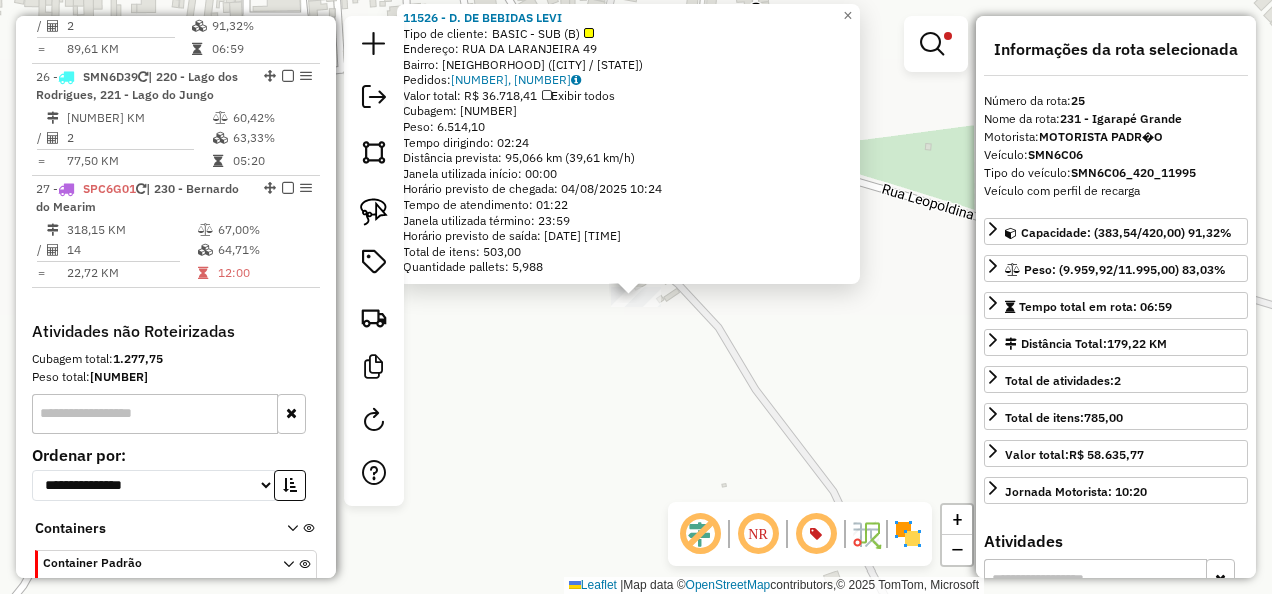 click on "11526 - D. DE BEBIDAS LEVI  Tipo de cliente:   BASIC - SUB (B)   Endereço:  RUA DA LARANJEIRA [NUMBER]   Bairro: CENTRO (IGARAPE GRANDE / MA)   Pedidos:  02450594, 02450593   Valor total: R$ 36.718,41   Exibir todos   Cubagem: 251,50  Peso: 6.514,10  Tempo dirigindo: 02:24   Distância prevista: 95,066 km (39,61 km/h)   Janela utilizada início: 00:00   Horário previsto de chegada: [DATE] [TIME]   Tempo de atendimento: 01:22   Janela utilizada término: 23:59   Horário previsto de saída: [DATE] [TIME]   Total de itens: 503,00   Quantidade pallets: 5,988  × Limpar filtros Janela de atendimento Grade de atendimento Capacidade Transportadoras Veículos Cliente Pedidos  Rotas Selecione os dias de semana para filtrar as janelas de atendimento  Seg   Ter   Qua   Qui   Sex   Sáb   Dom  Informe o período da janela de atendimento: De: Até:  Filtrar exatamente a janela do cliente  Considerar janela de atendimento padrão  Selecione os dias de semana para filtrar as grades de atendimento  Seg   Ter   Qua   Qui" 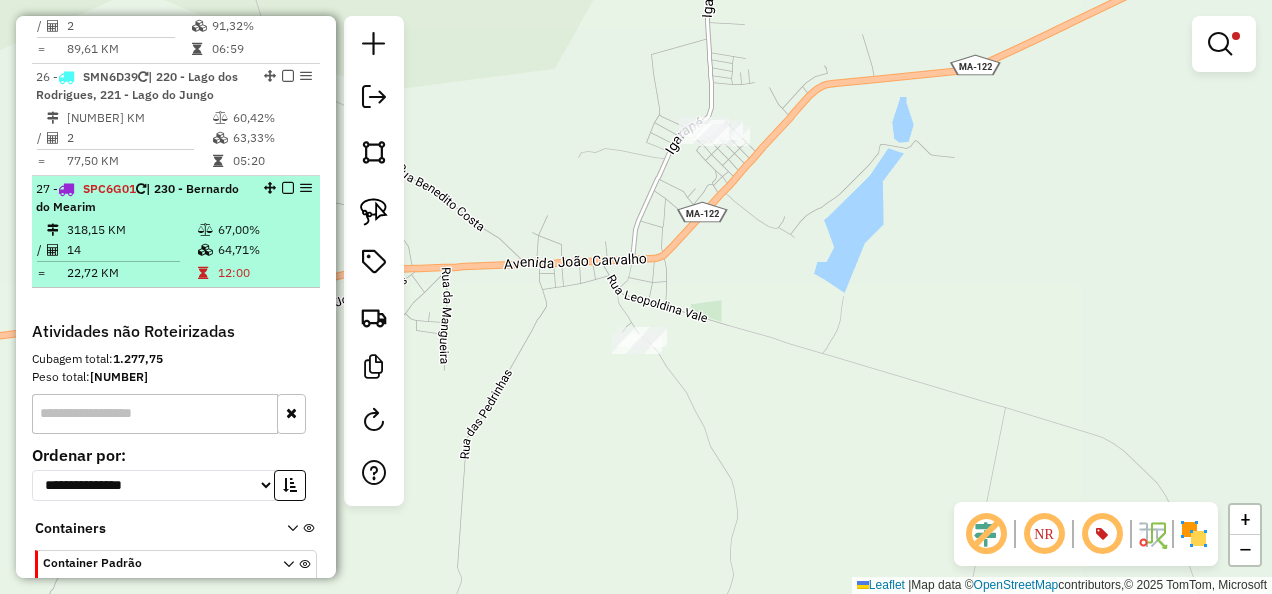 click on "[NUMBER] -       [TEXT]   | [NUMBER] - [TEXT]" at bounding box center (142, 198) 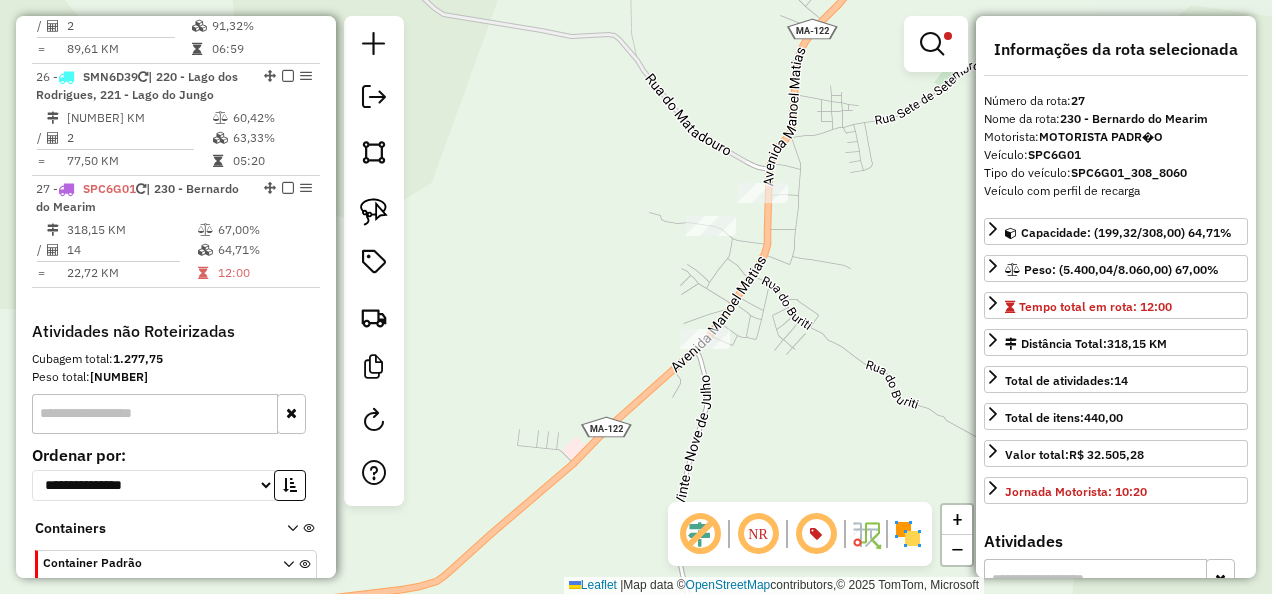 drag, startPoint x: 703, startPoint y: 452, endPoint x: 820, endPoint y: 218, distance: 261.61996 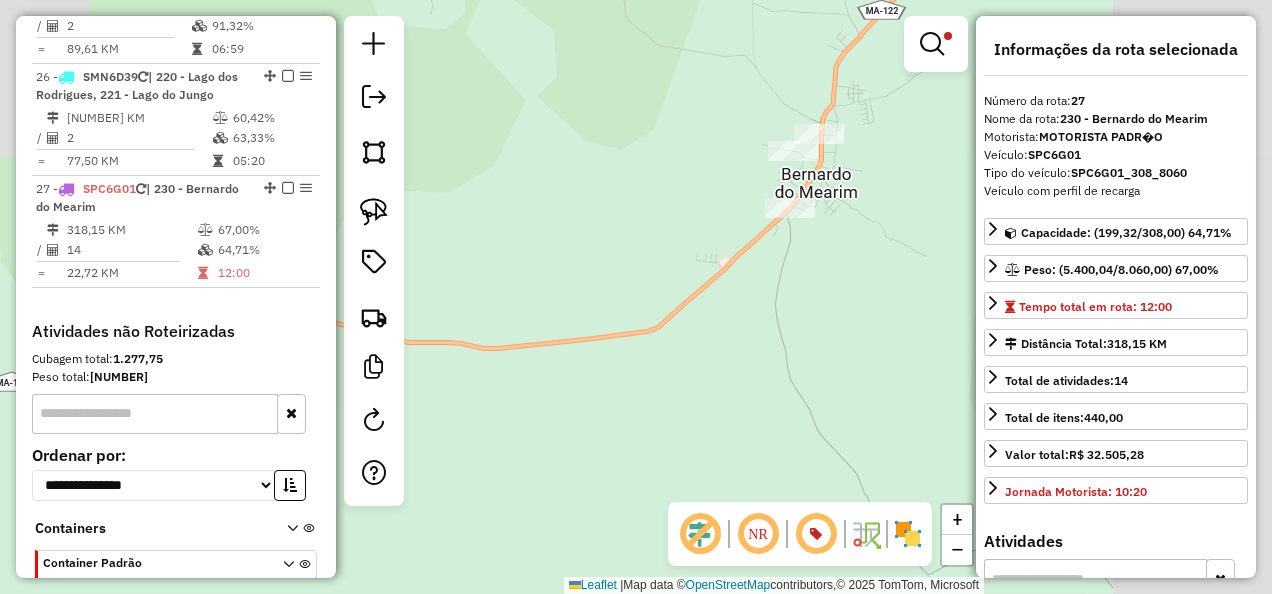 drag, startPoint x: 654, startPoint y: 360, endPoint x: 961, endPoint y: 250, distance: 326.11194 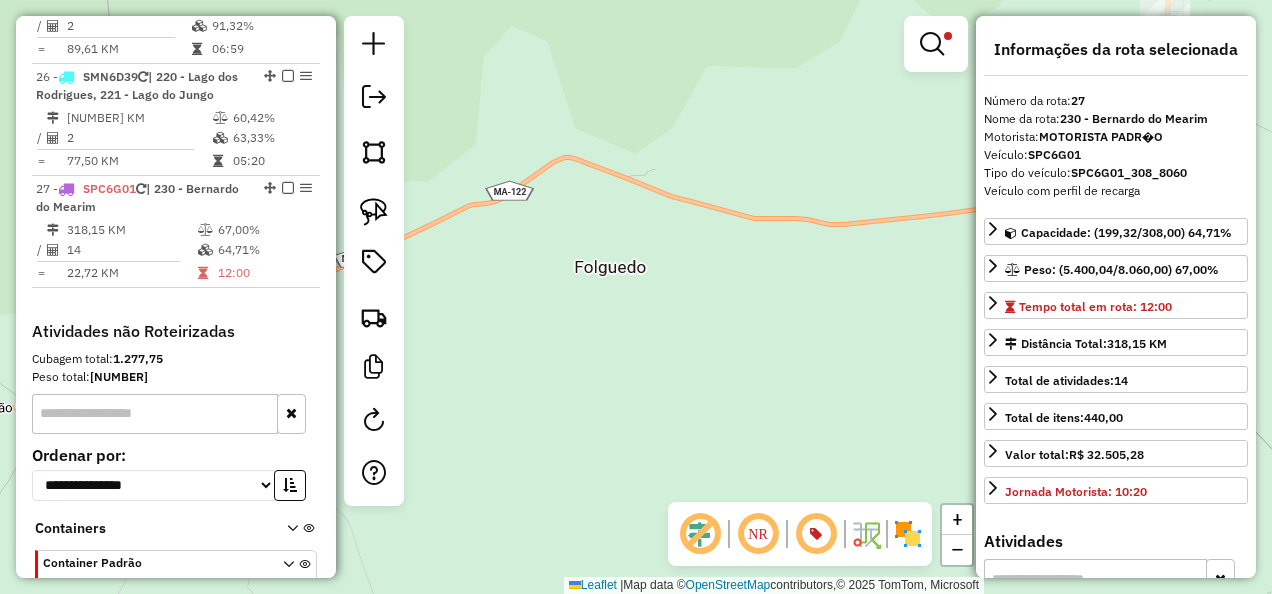 drag, startPoint x: 646, startPoint y: 311, endPoint x: 882, endPoint y: 285, distance: 237.42789 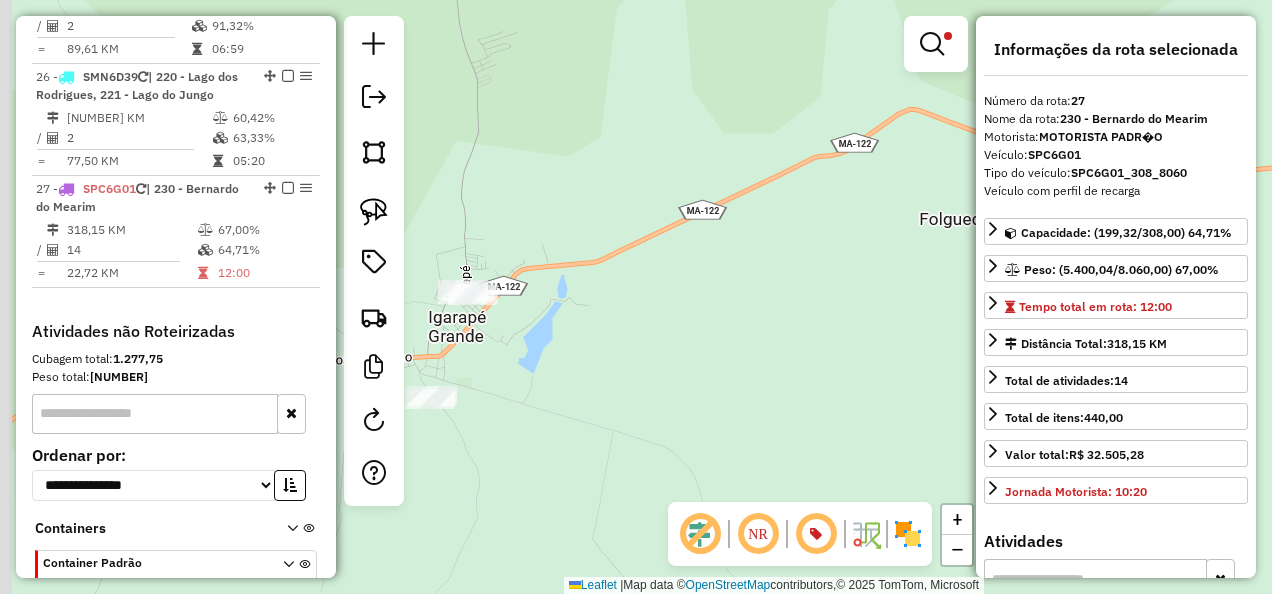drag, startPoint x: 781, startPoint y: 328, endPoint x: 949, endPoint y: 273, distance: 176.77386 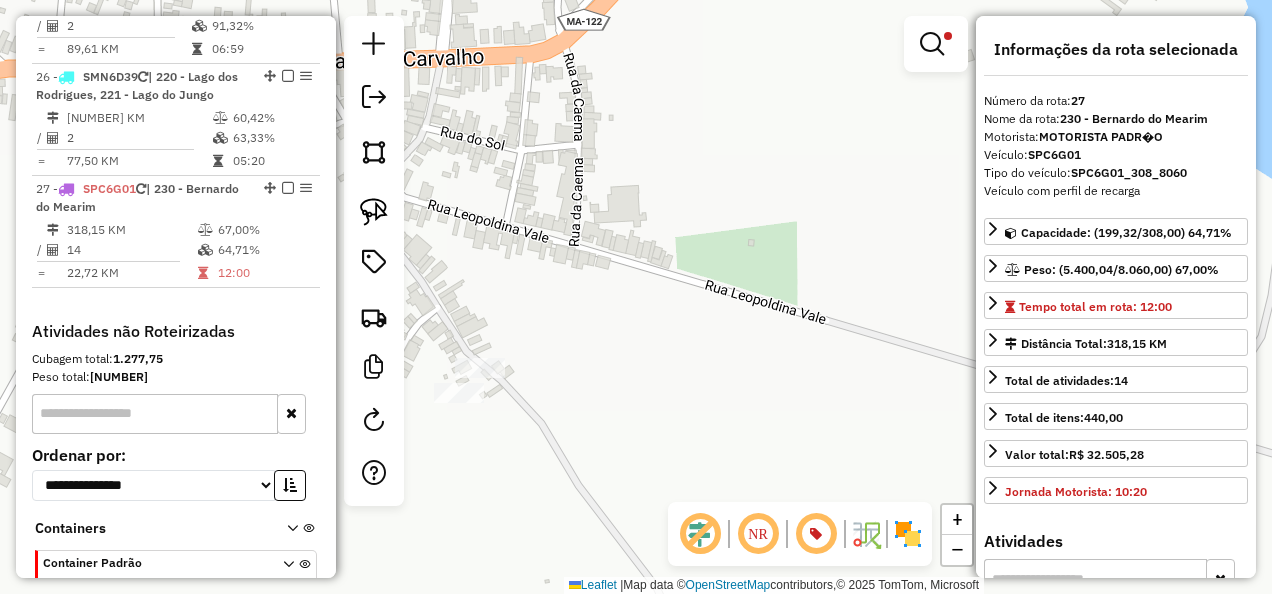 drag, startPoint x: 657, startPoint y: 266, endPoint x: 630, endPoint y: 527, distance: 262.39282 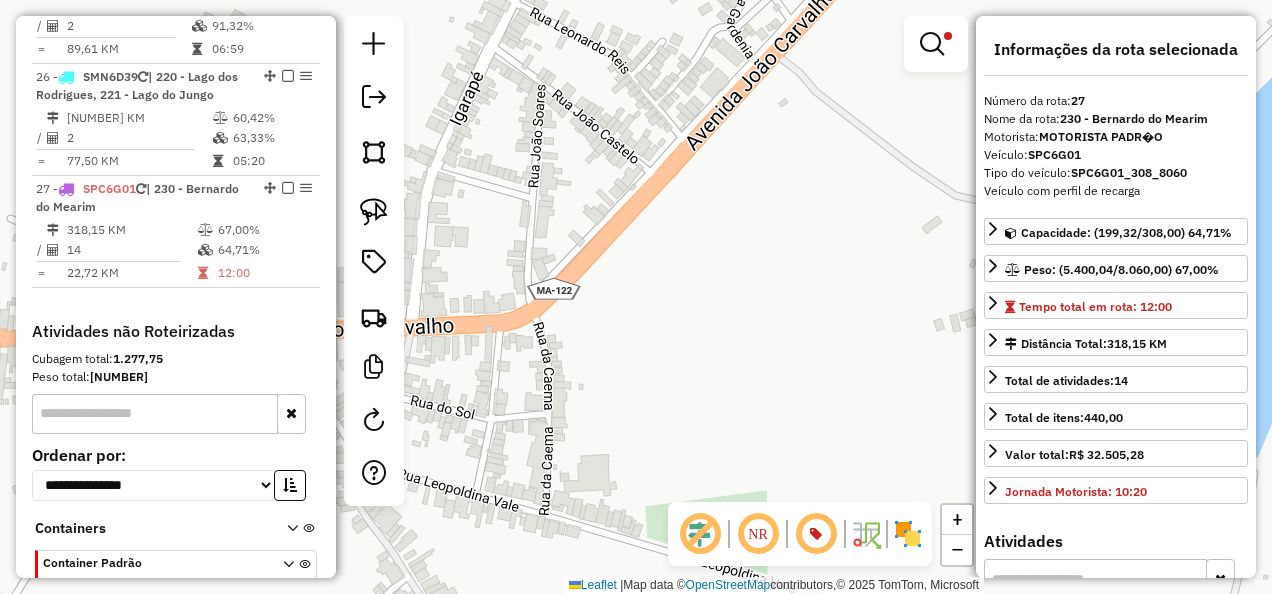 drag, startPoint x: 646, startPoint y: 300, endPoint x: 626, endPoint y: 512, distance: 212.9413 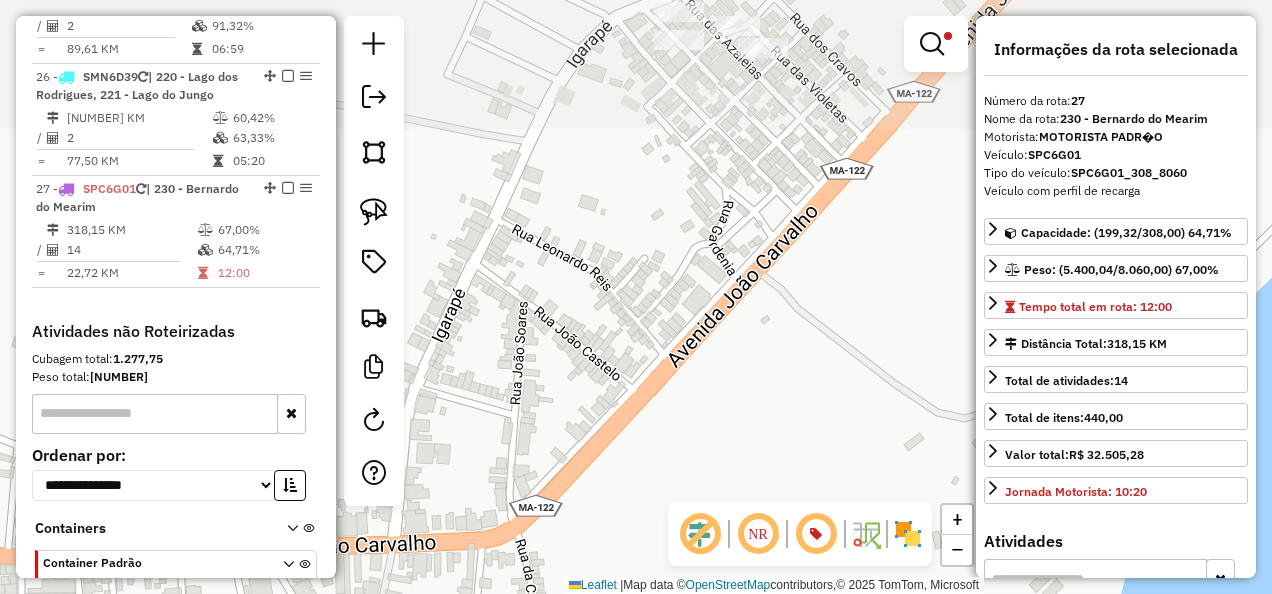 drag, startPoint x: 612, startPoint y: 440, endPoint x: 604, endPoint y: 472, distance: 32.984844 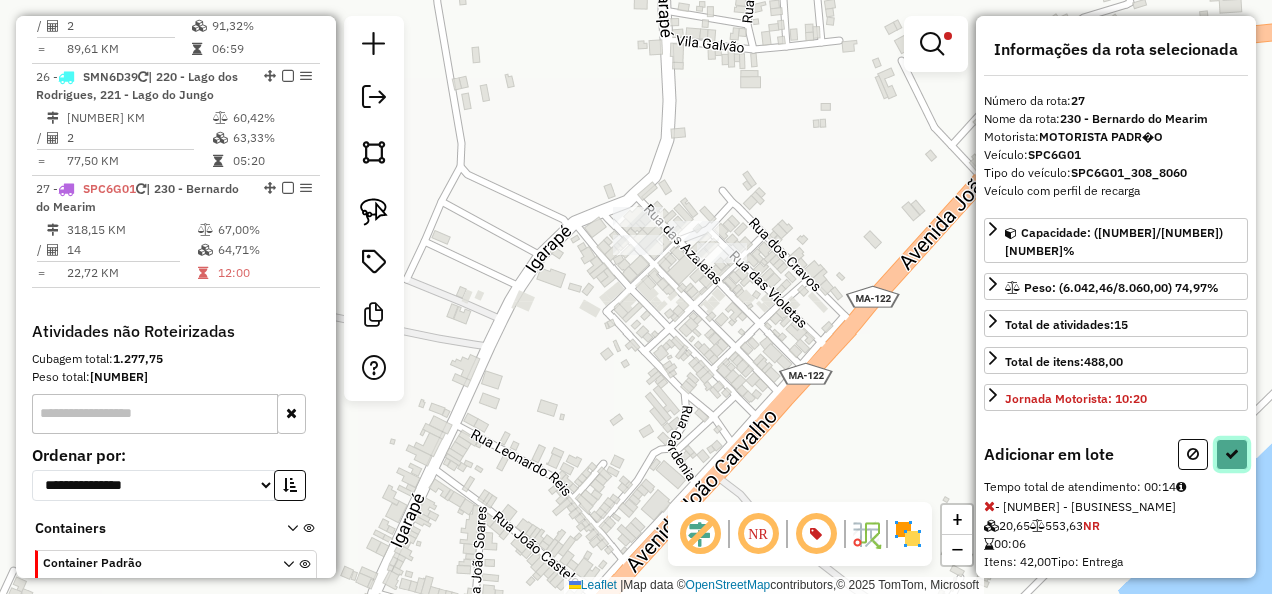 click at bounding box center [1232, 454] 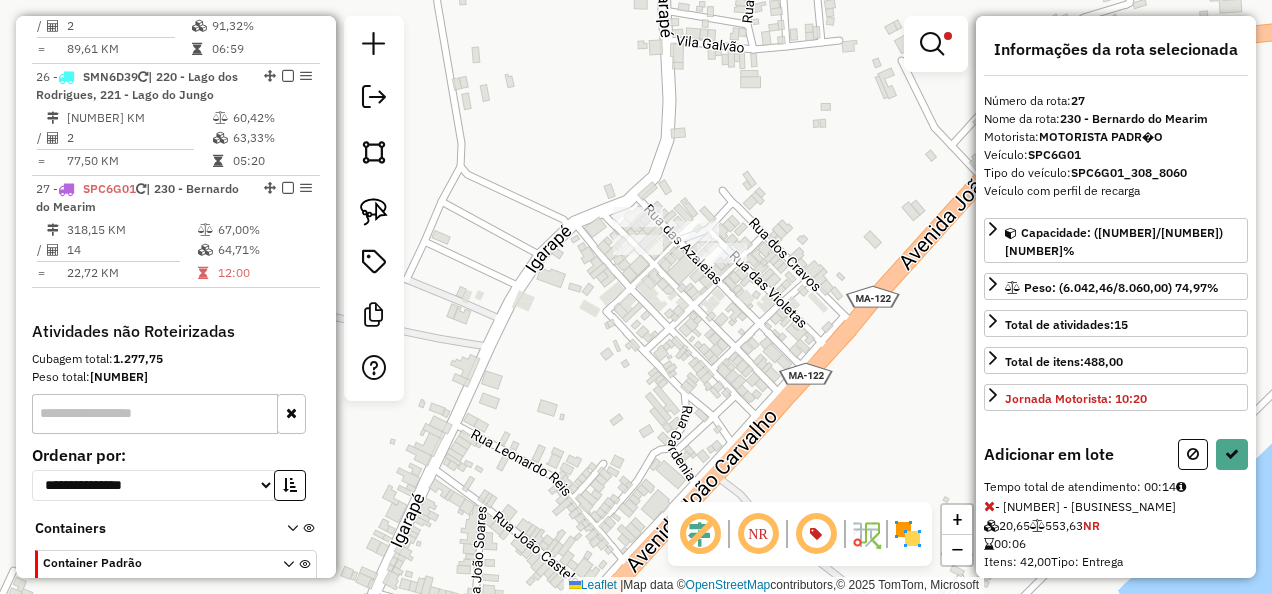 select on "**********" 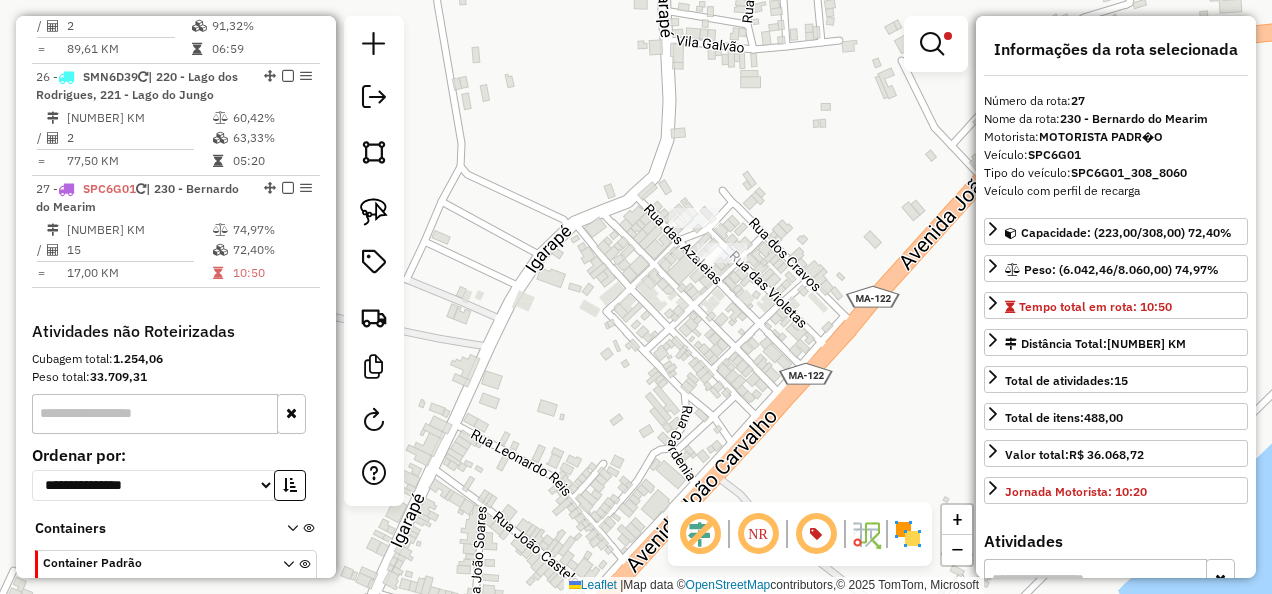 scroll, scrollTop: 3204, scrollLeft: 0, axis: vertical 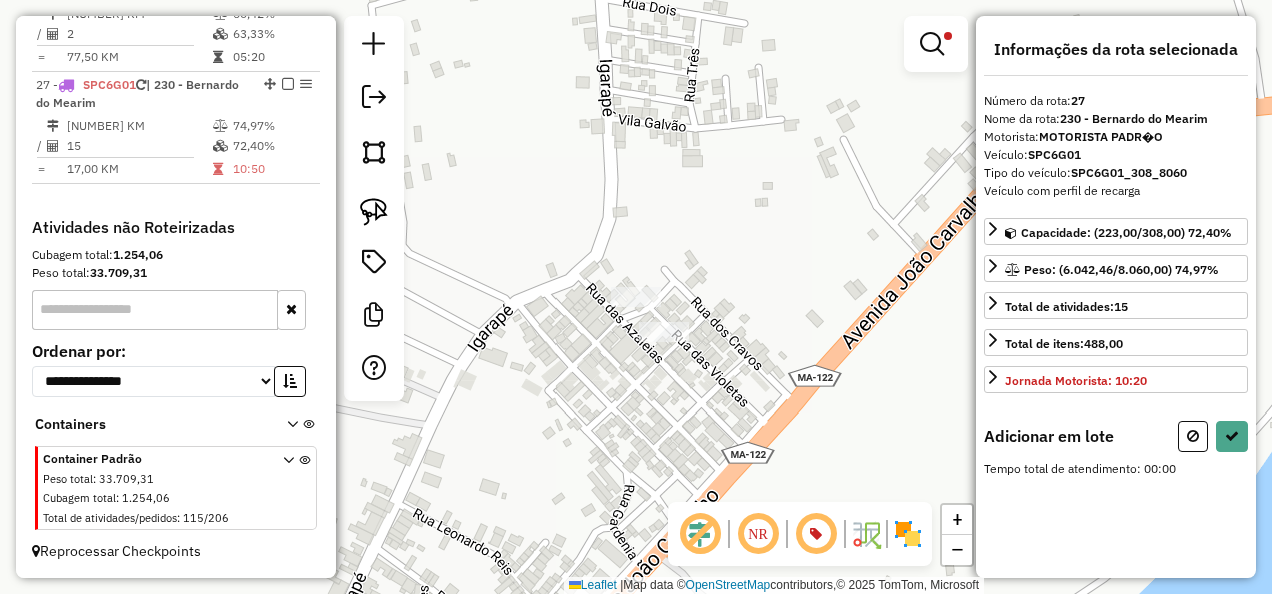 drag, startPoint x: 686, startPoint y: 418, endPoint x: 677, endPoint y: 332, distance: 86.46965 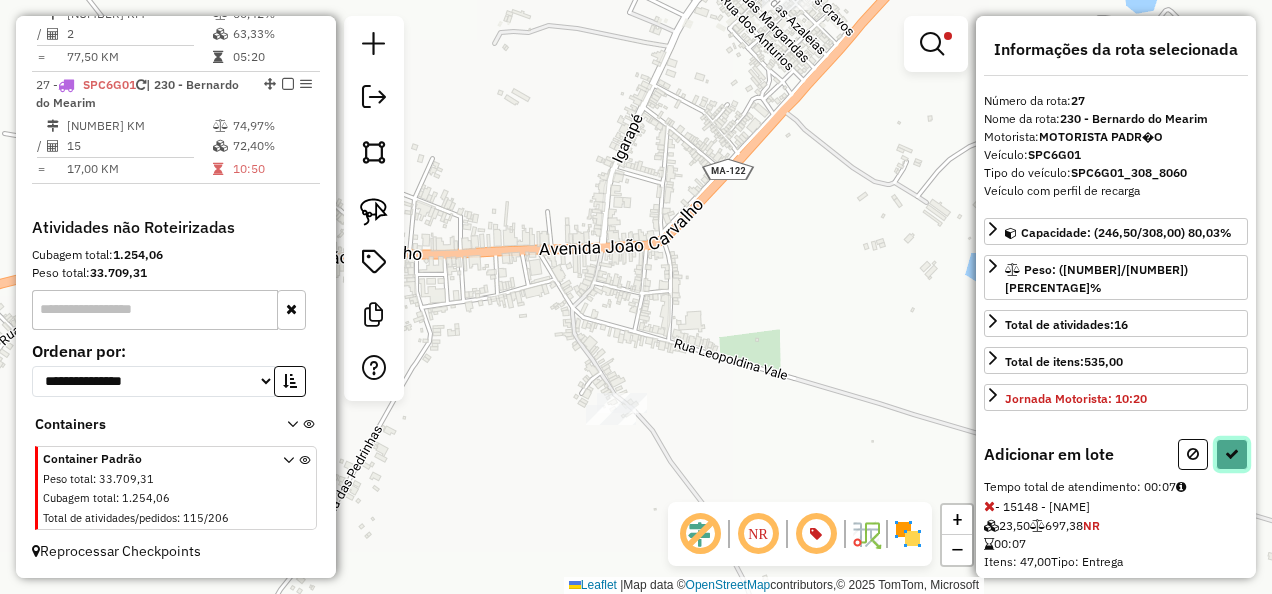 click at bounding box center (1232, 454) 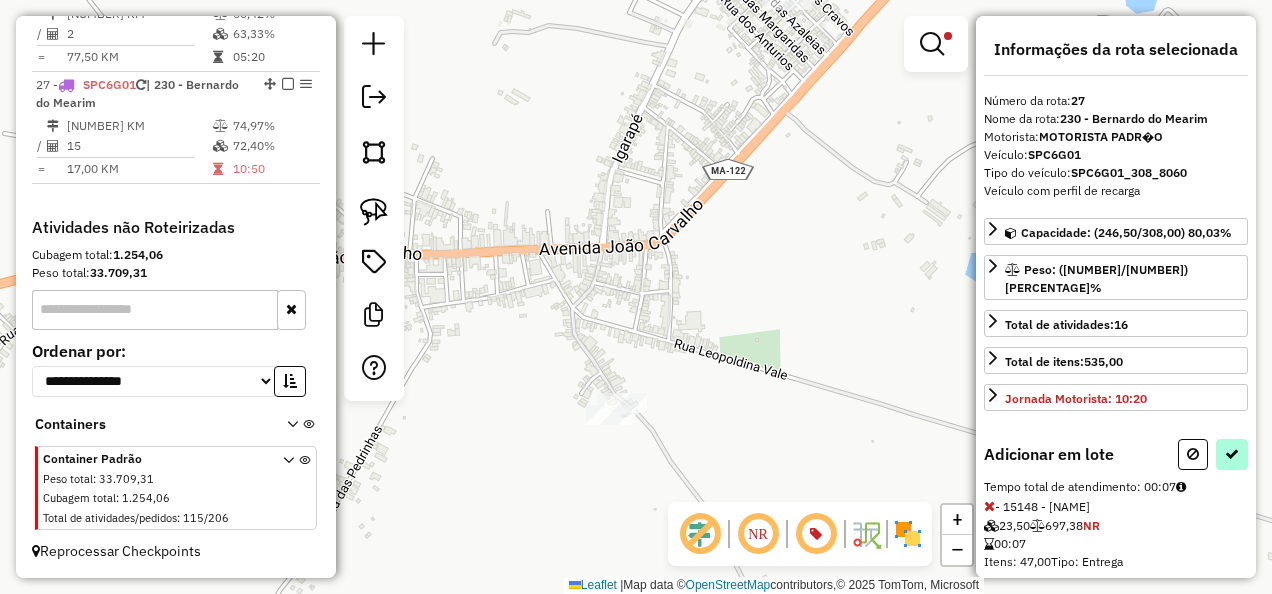 select on "**********" 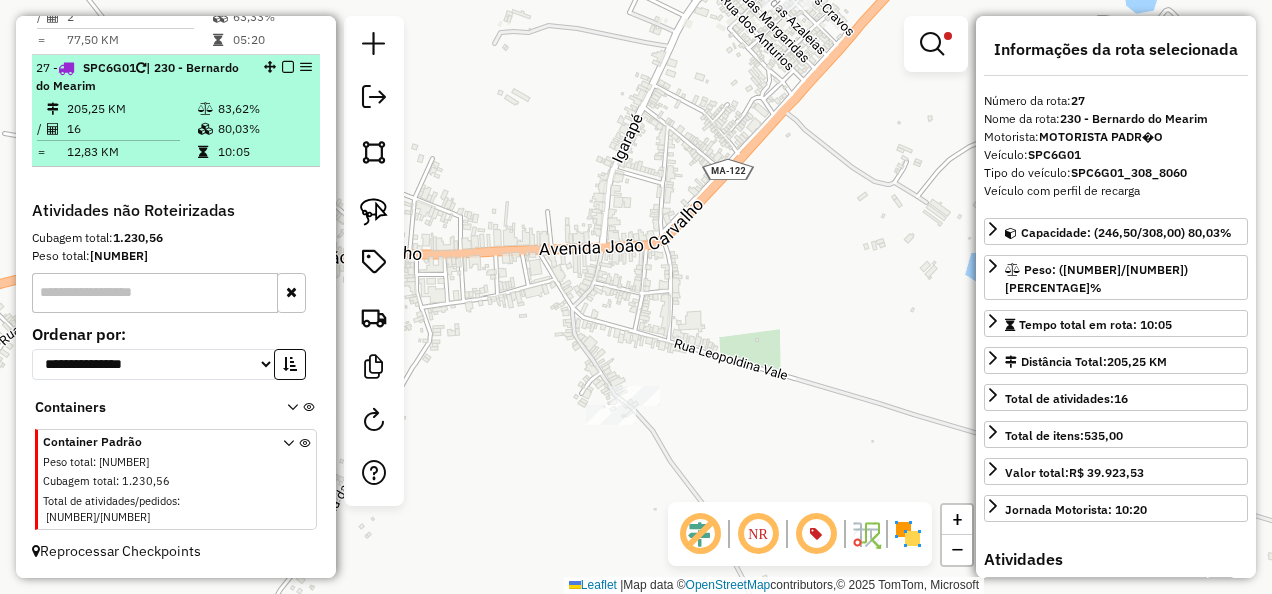 click at bounding box center (288, 67) 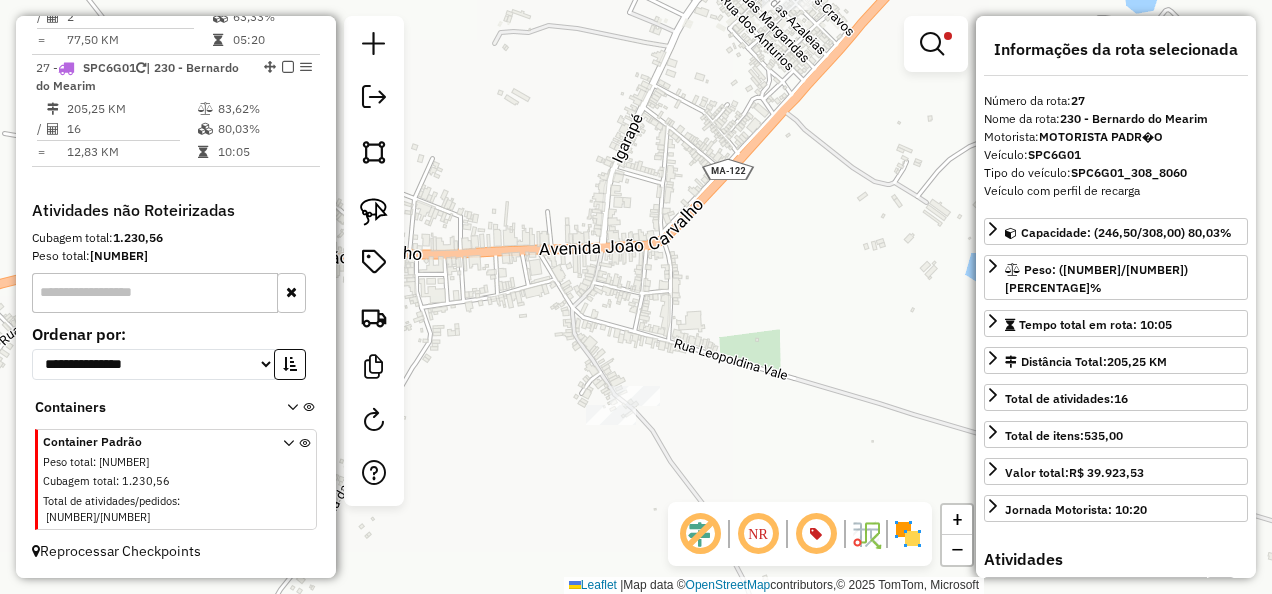 scroll, scrollTop: 3119, scrollLeft: 0, axis: vertical 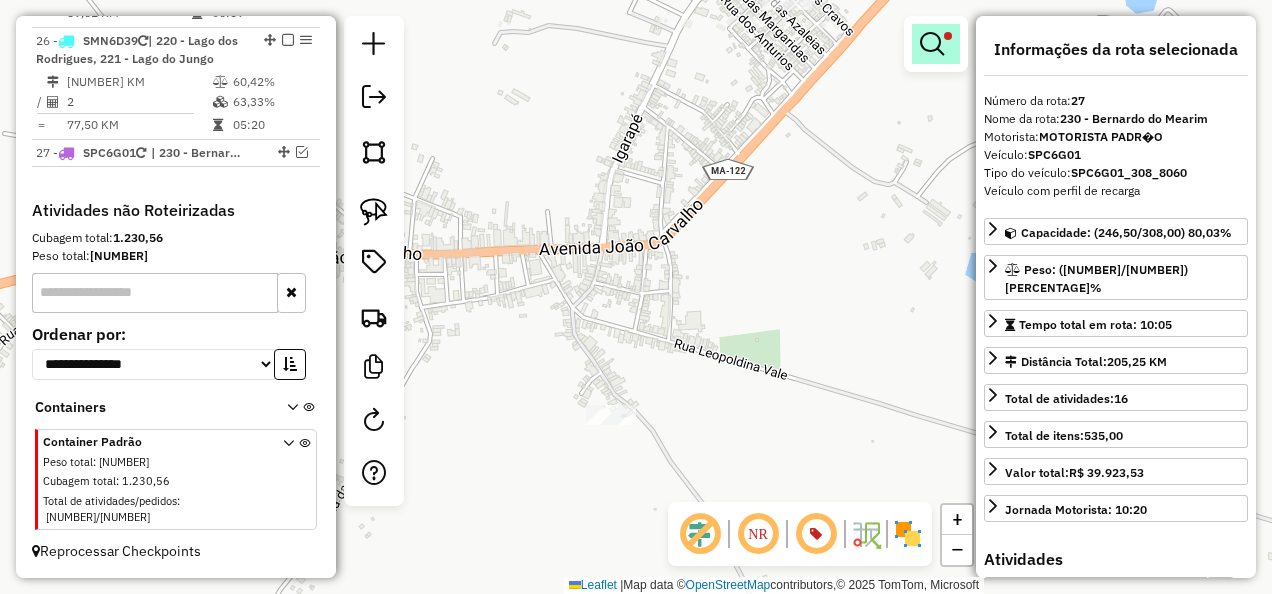 click at bounding box center (932, 44) 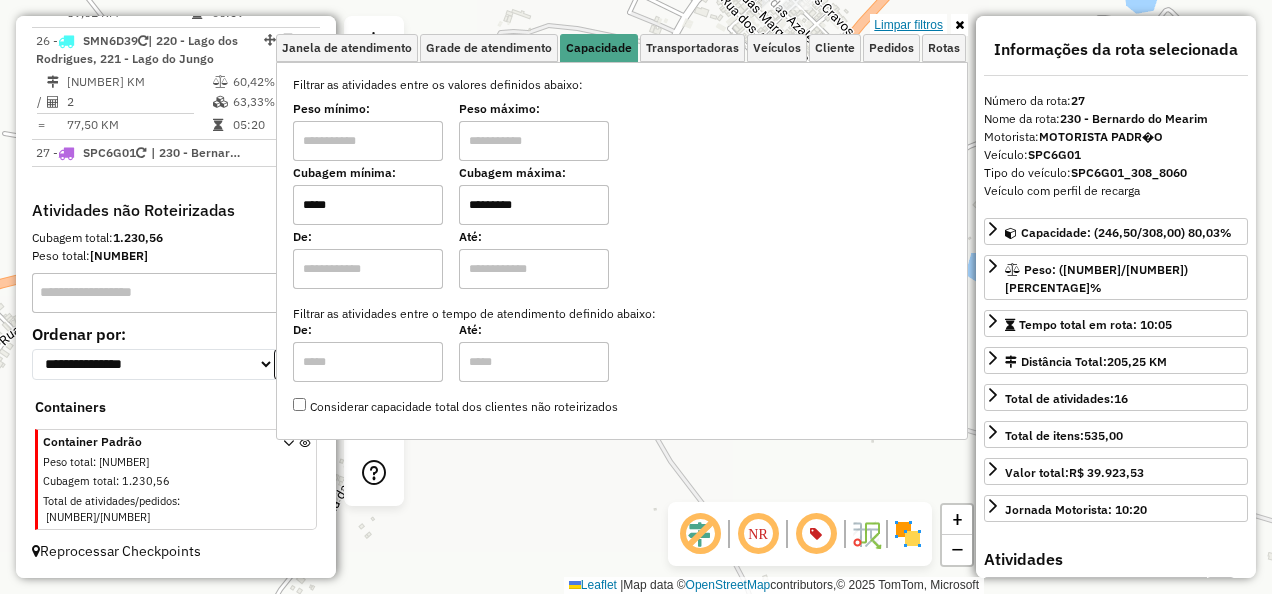 click on "Limpar filtros" at bounding box center (908, 25) 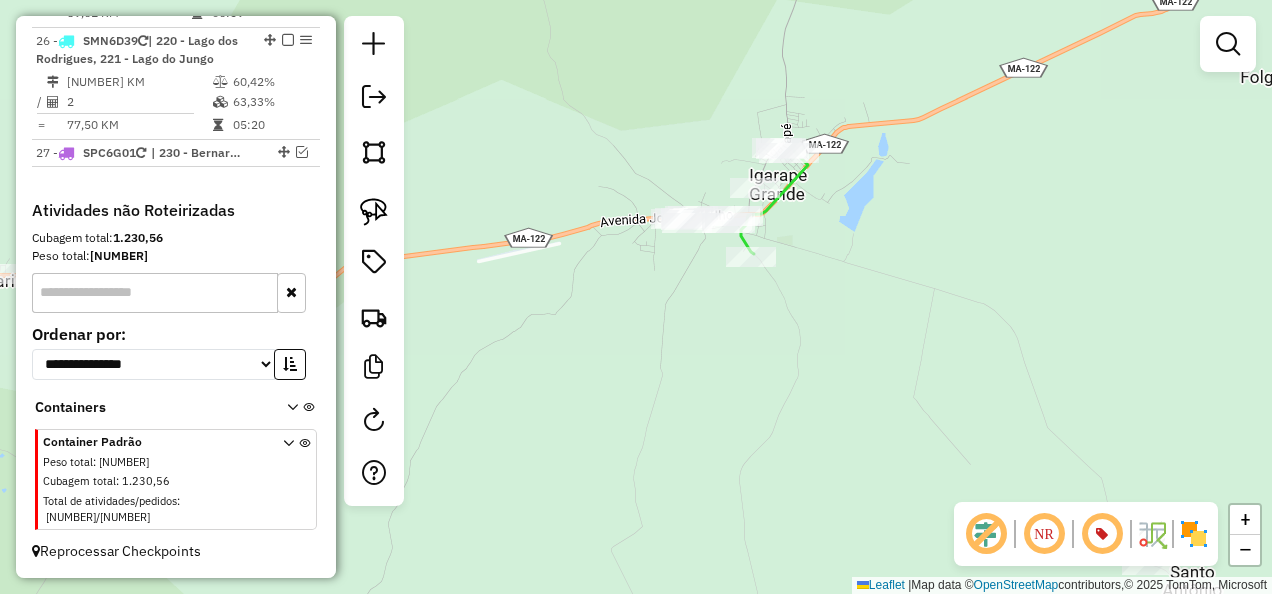 click 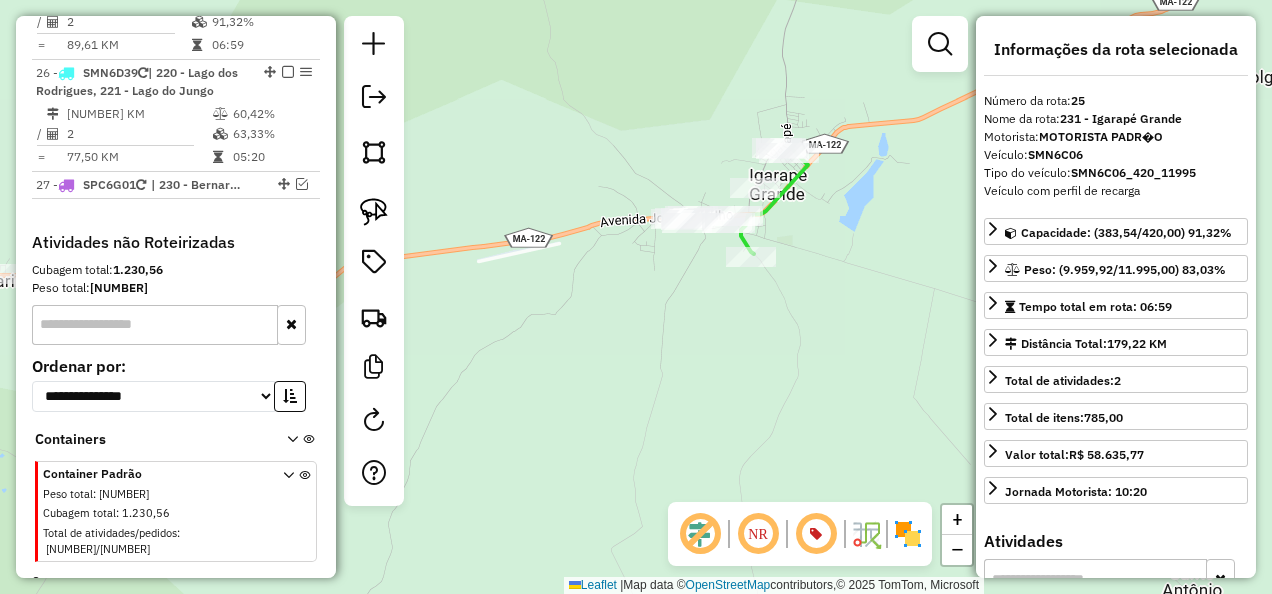 scroll, scrollTop: 3039, scrollLeft: 0, axis: vertical 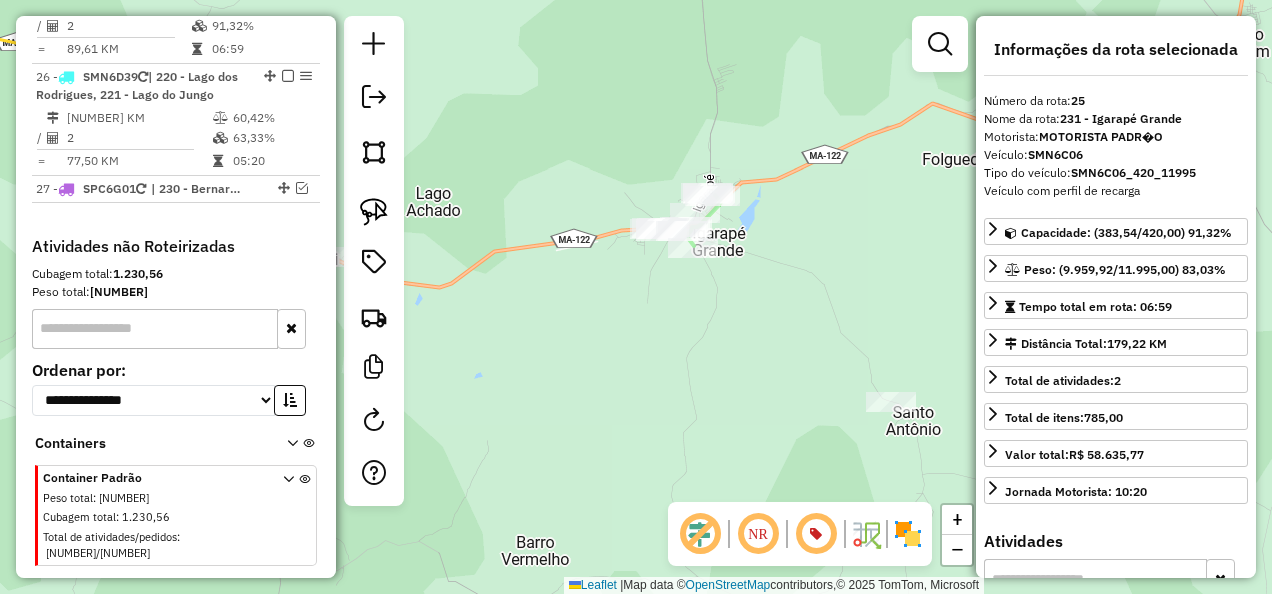 drag, startPoint x: 738, startPoint y: 307, endPoint x: 663, endPoint y: 339, distance: 81.5414 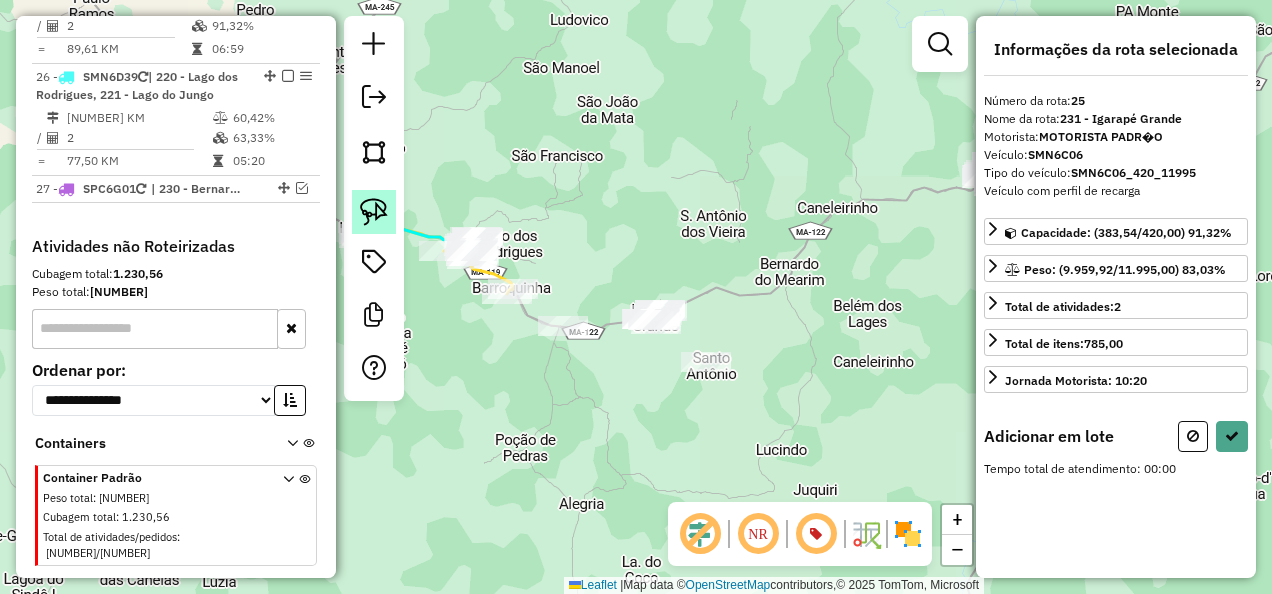 click 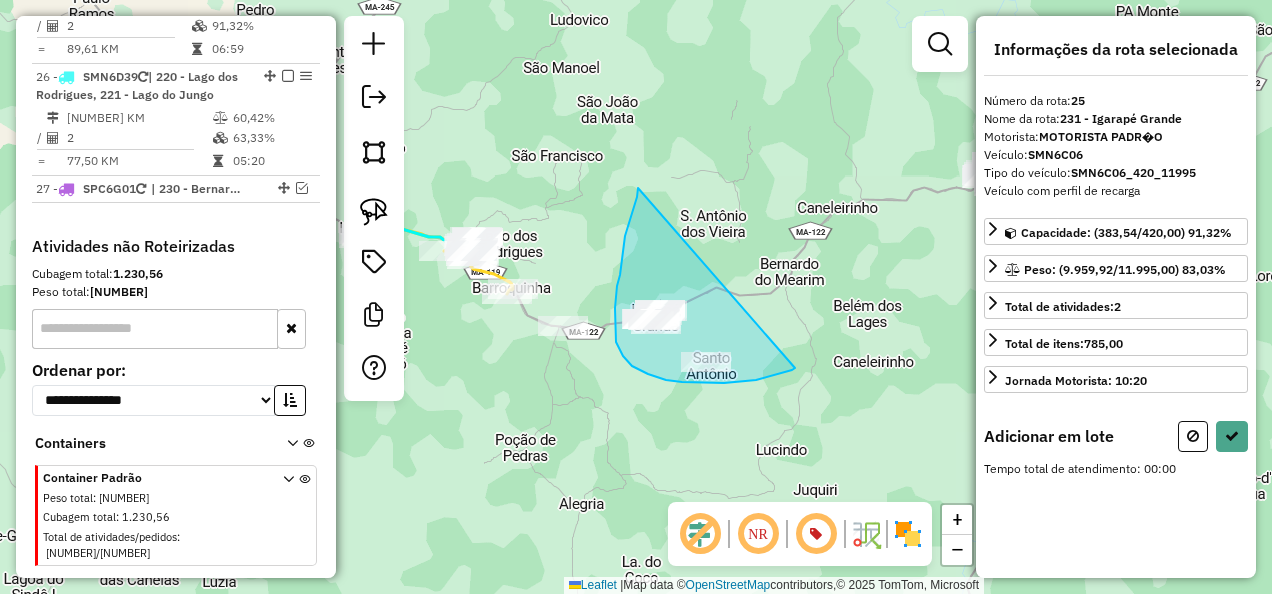 drag, startPoint x: 634, startPoint y: 206, endPoint x: 795, endPoint y: 368, distance: 228.39659 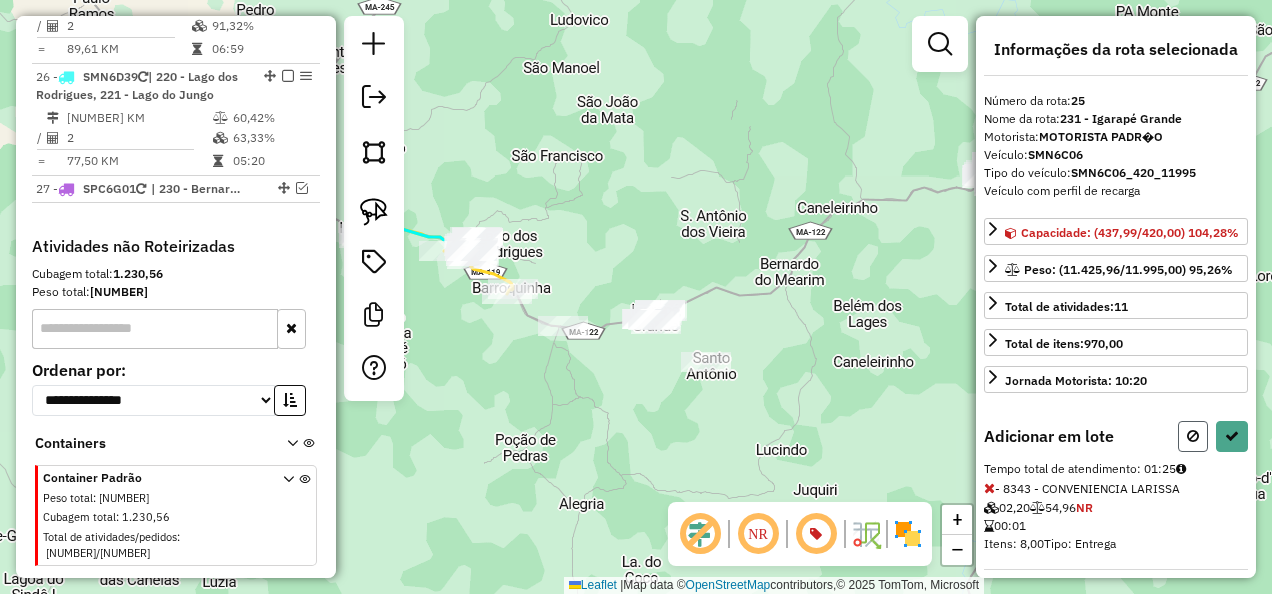 click at bounding box center [1193, 436] 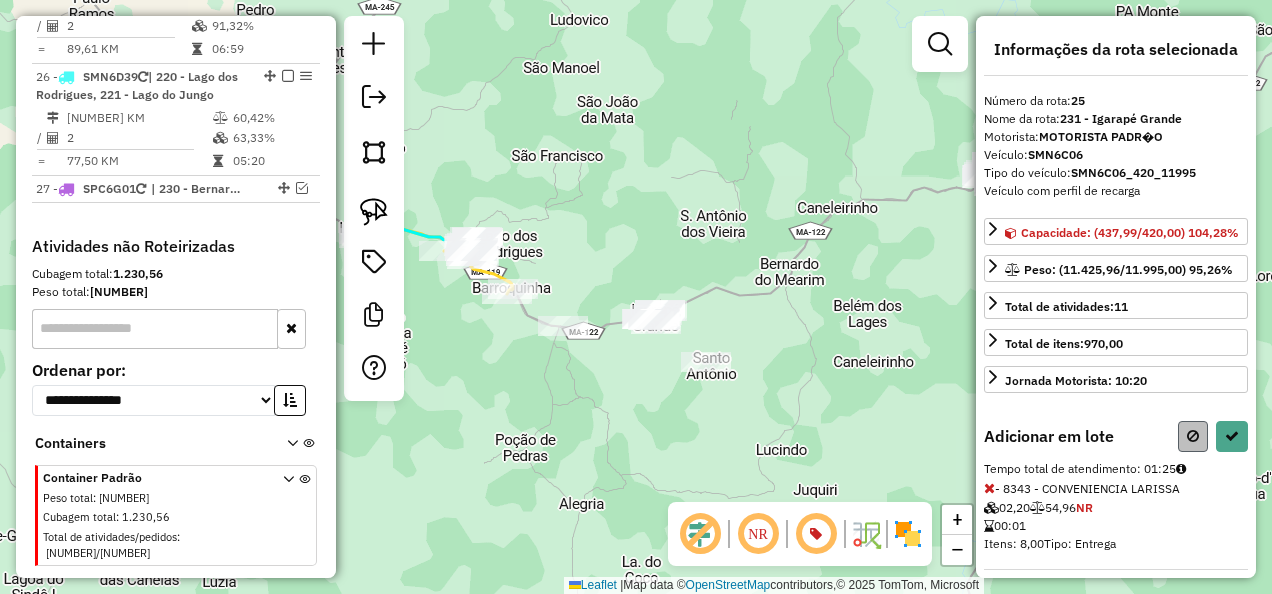 select on "**********" 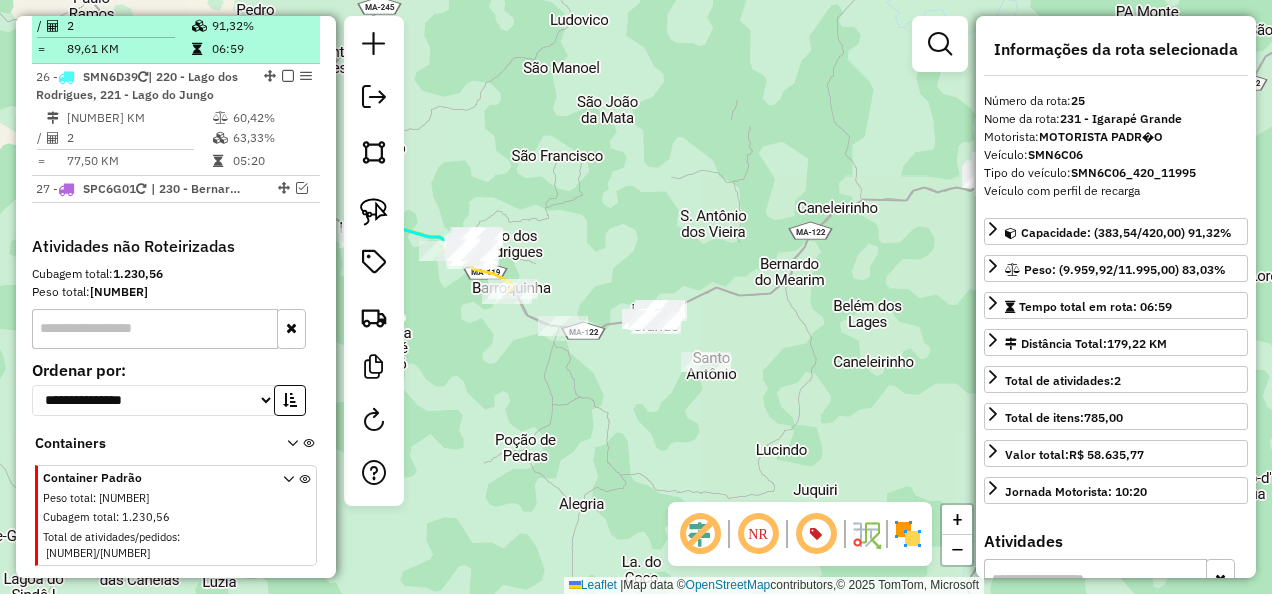 click at bounding box center [288, -36] 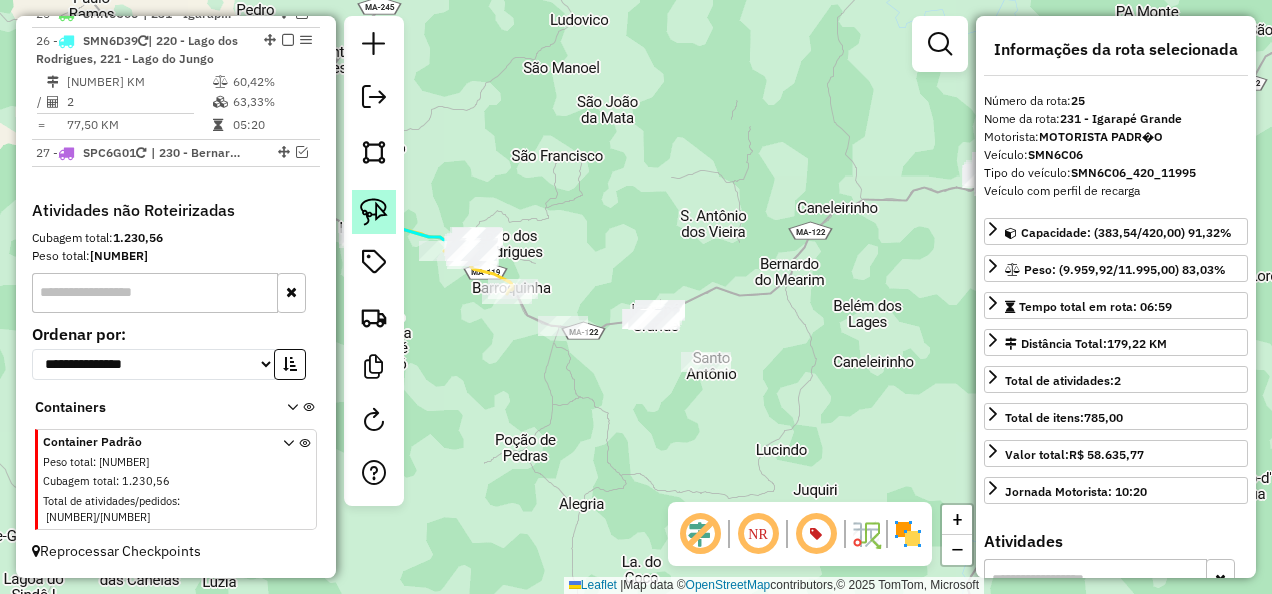 click 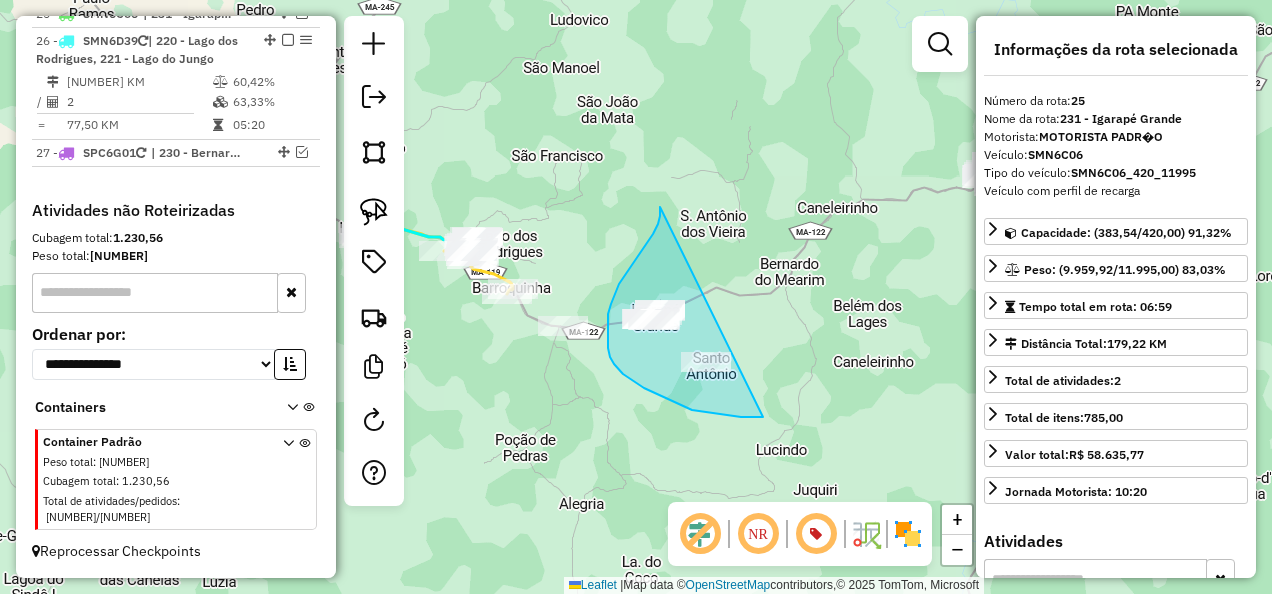drag, startPoint x: 660, startPoint y: 207, endPoint x: 840, endPoint y: 406, distance: 268.33002 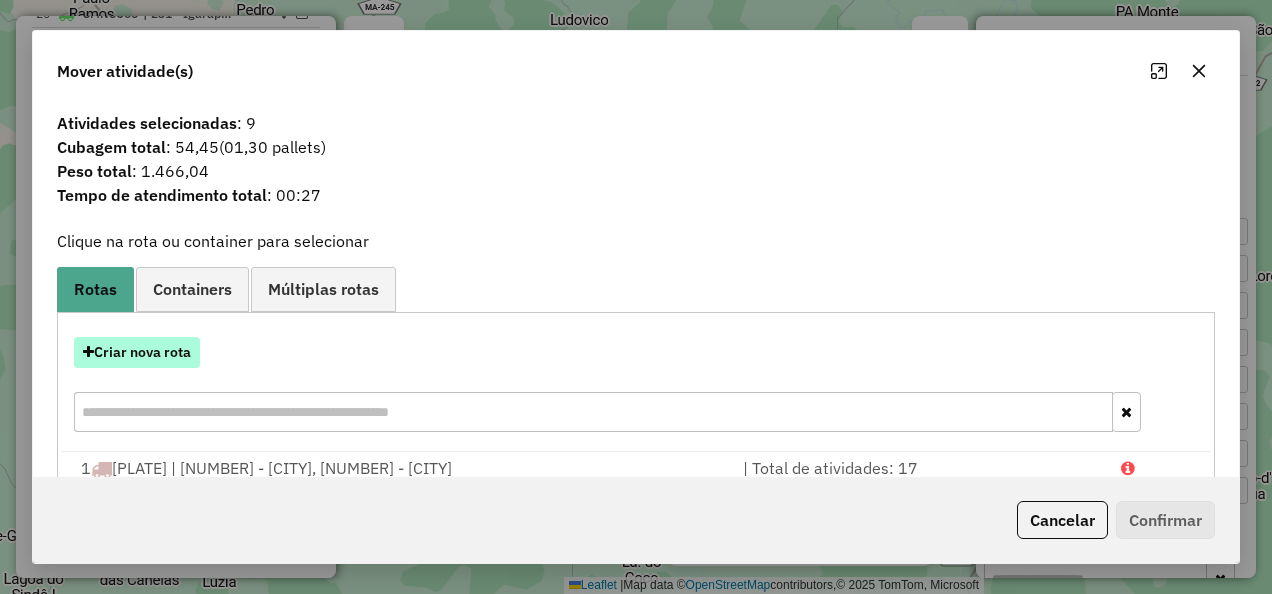 click on "Criar nova rota" at bounding box center (137, 352) 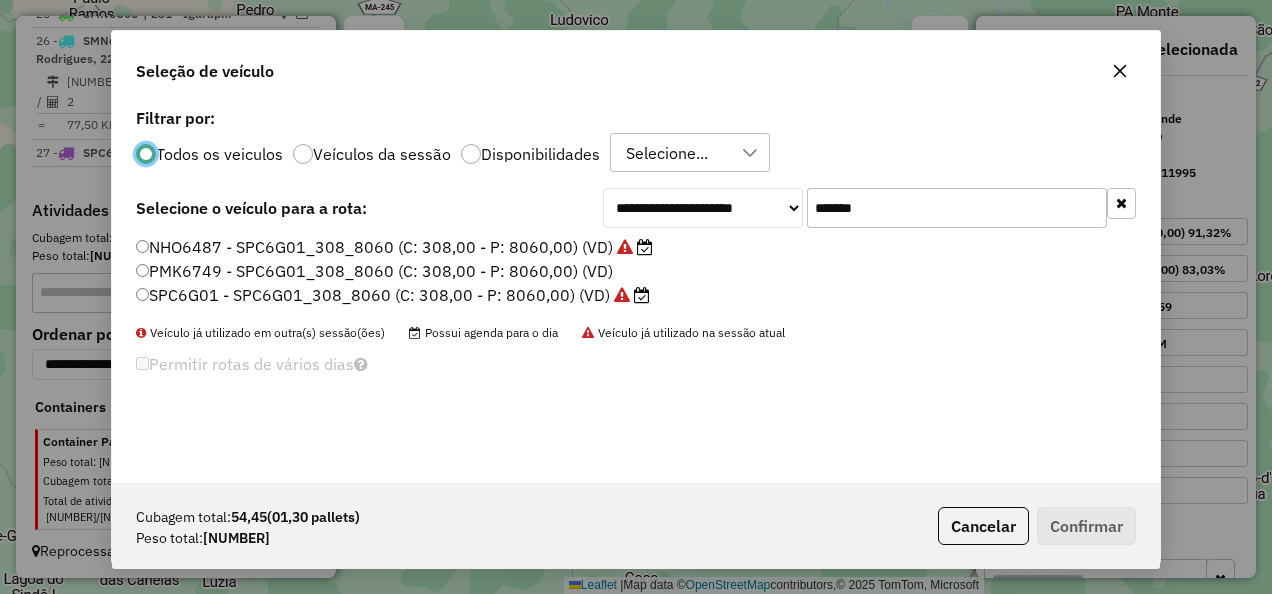 scroll, scrollTop: 11, scrollLeft: 6, axis: both 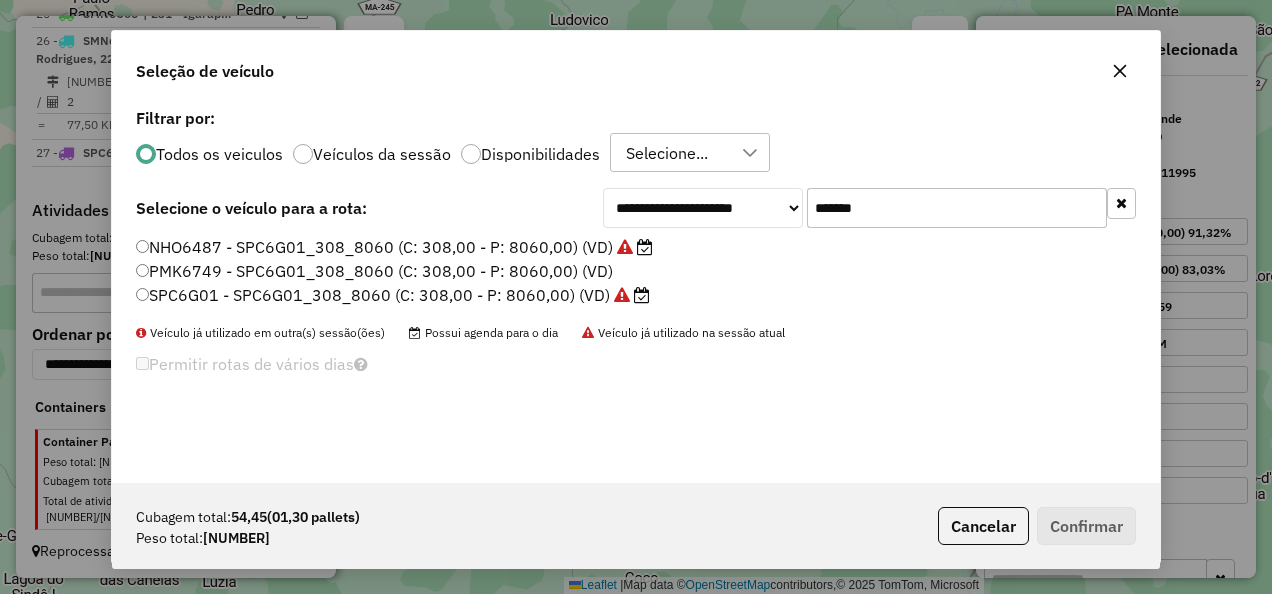 drag, startPoint x: 964, startPoint y: 214, endPoint x: 730, endPoint y: 241, distance: 235.55254 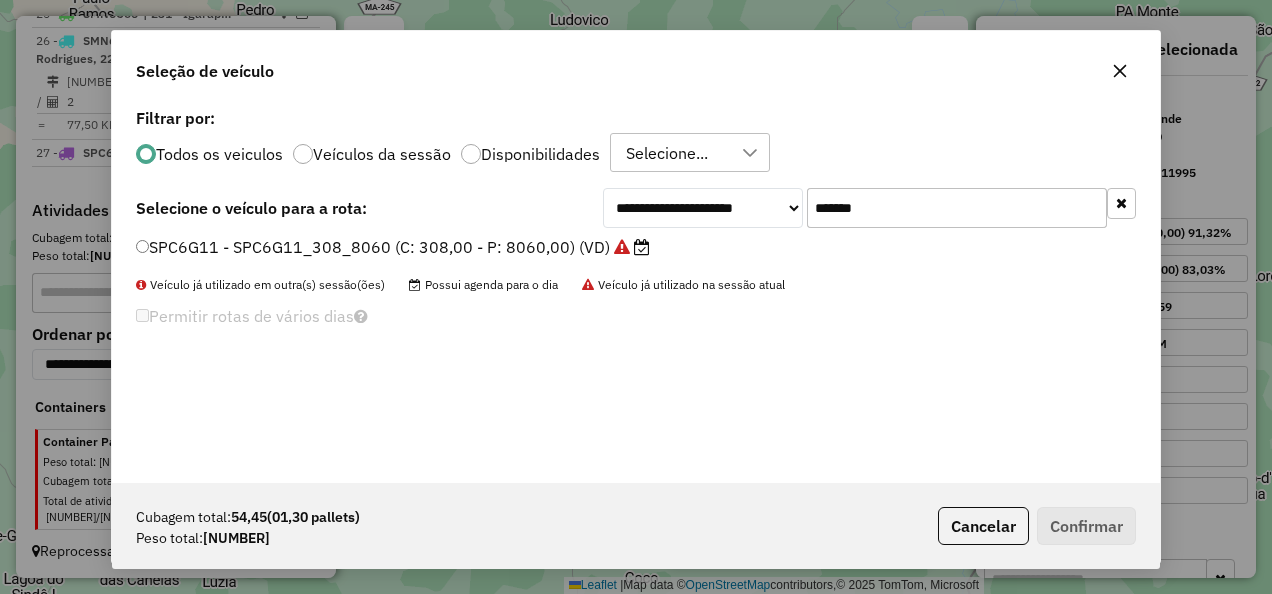 type on "*******" 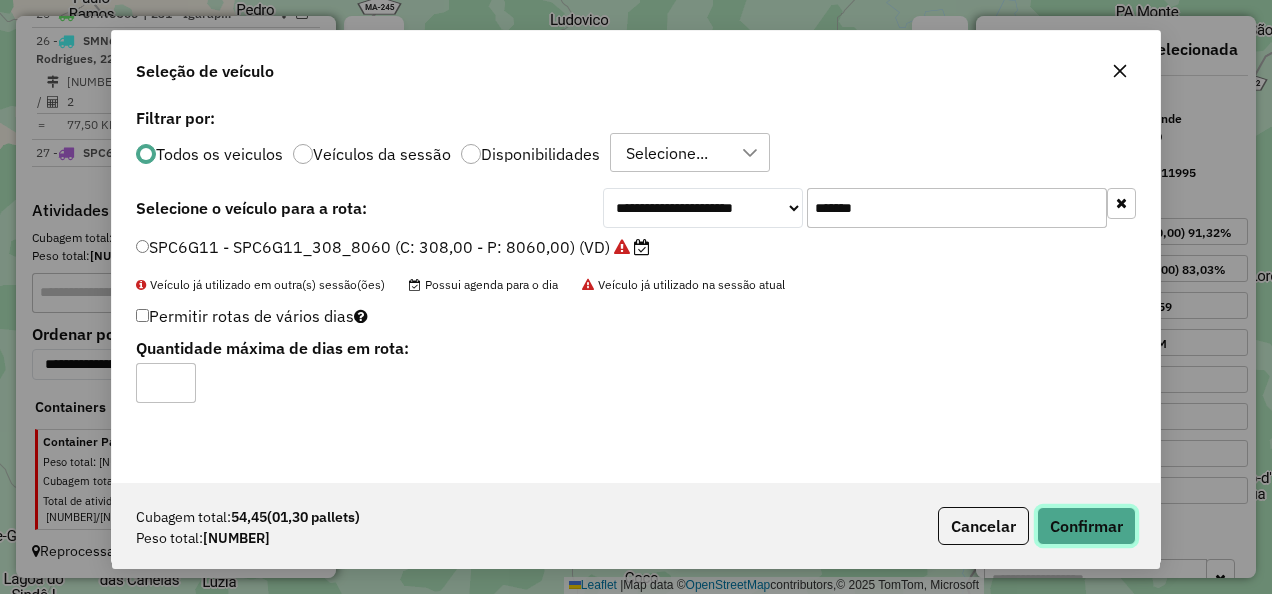 click on "Confirmar" 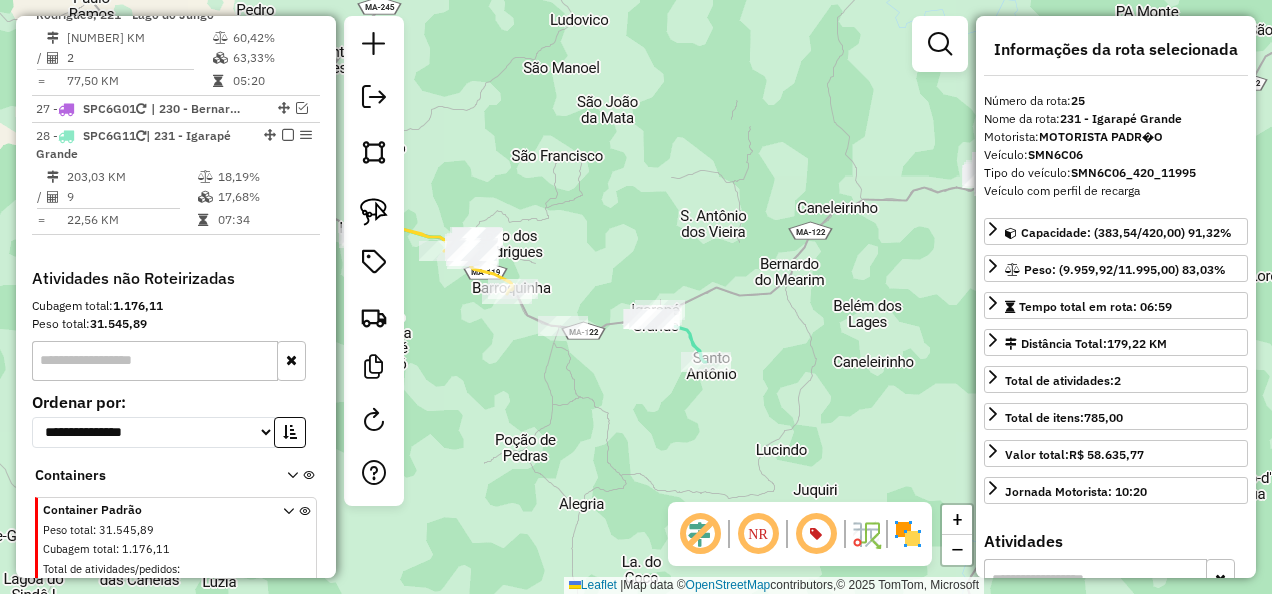 scroll, scrollTop: 3039, scrollLeft: 0, axis: vertical 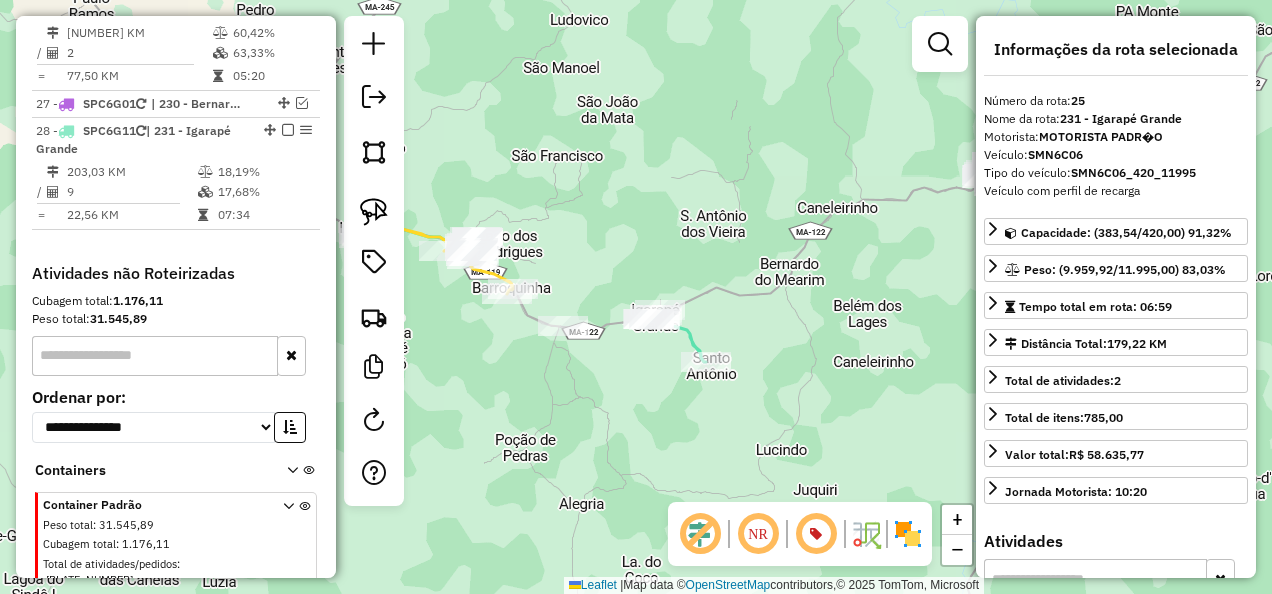 click 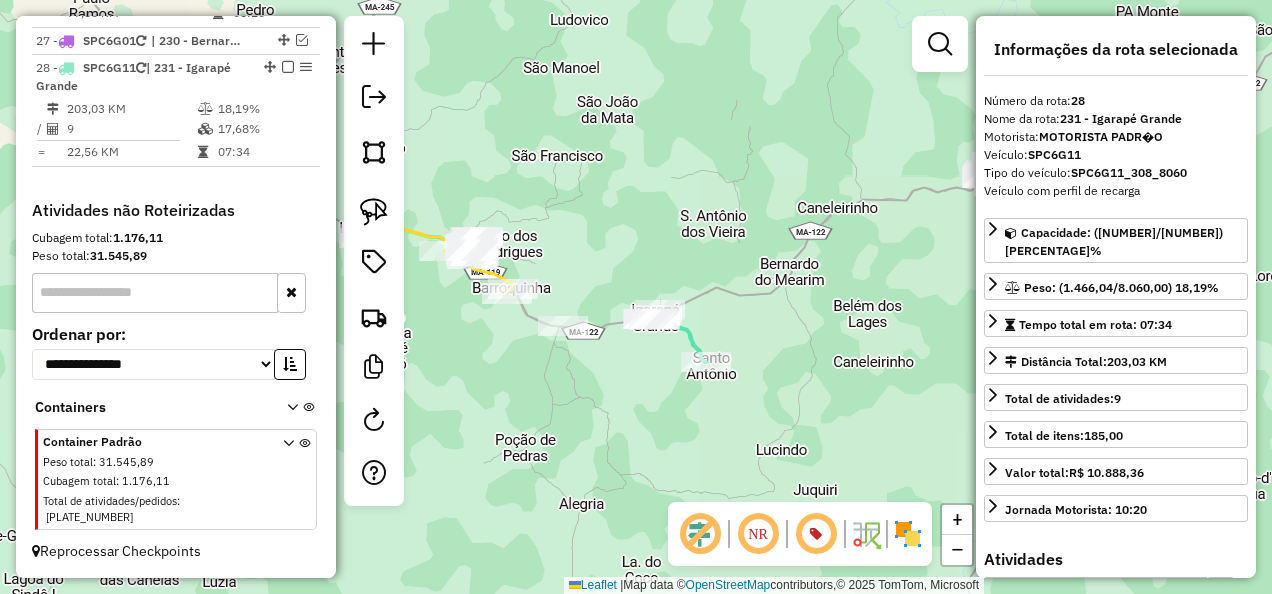 scroll, scrollTop: 3146, scrollLeft: 0, axis: vertical 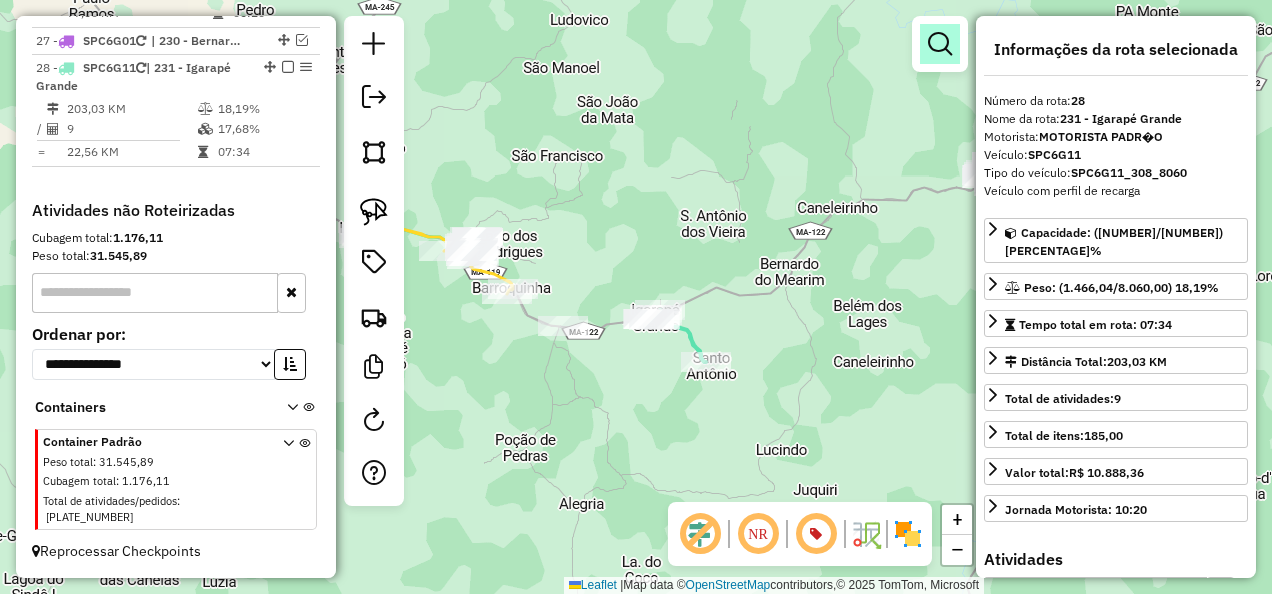 click at bounding box center (940, 44) 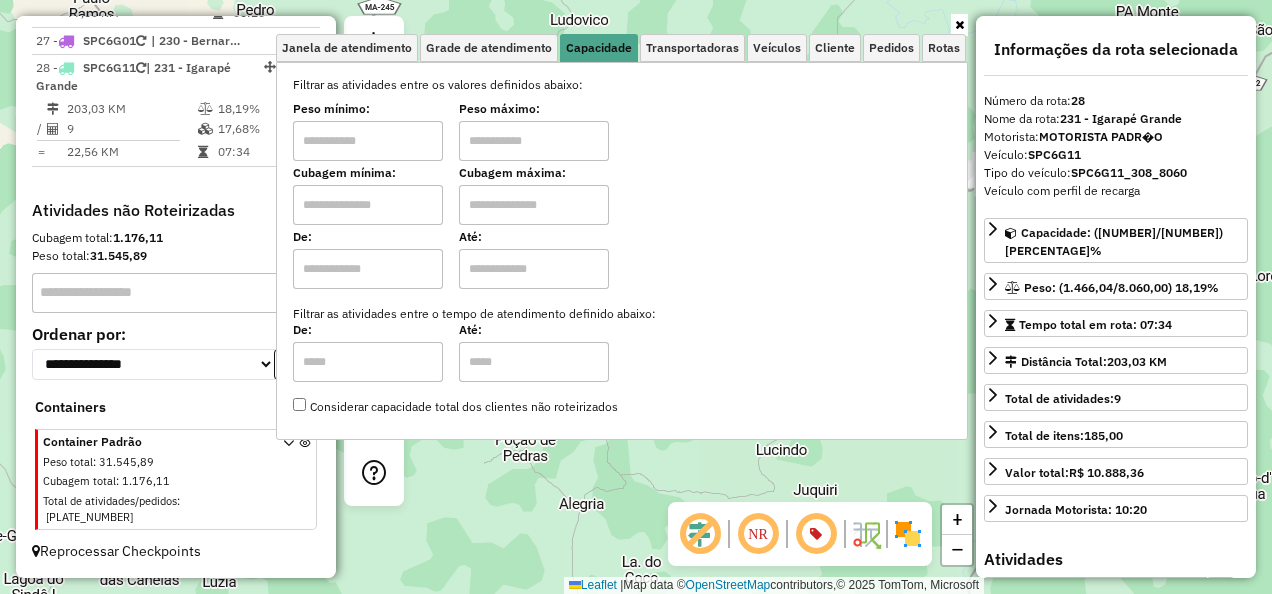 click on "Janela de atendimento Grade de atendimento Capacidade Transportadoras Veículos Cliente Pedidos  Rotas Selecione os dias de semana para filtrar as janelas de atendimento  Seg   Ter   Qua   Qui   Sex   Sáb   Dom  Informe o período da janela de atendimento: De: Até:  Filtrar exatamente a janela do cliente  Considerar janela de atendimento padrão  Selecione os dias de semana para filtrar as grades de atendimento  Seg   Ter   Qua   Qui   Sex   Sáb   Dom   Considerar clientes sem dia de atendimento cadastrado  Clientes fora do dia de atendimento selecionado Filtrar as atividades entre os valores definidos abaixo:  Peso mínimo:   Peso máximo:   Cubagem mínima:   Cubagem máxima:   De:   Até:  Filtrar as atividades entre o tempo de atendimento definido abaixo:  De:   Até:   Considerar capacidade total dos clientes não roteirizados Transportadora: Selecione um ou mais itens Tipo de veículo: Selecione um ou mais itens Veículo: Selecione um ou mais itens Motorista: Selecione um ou mais itens Nome: Rótulo:" 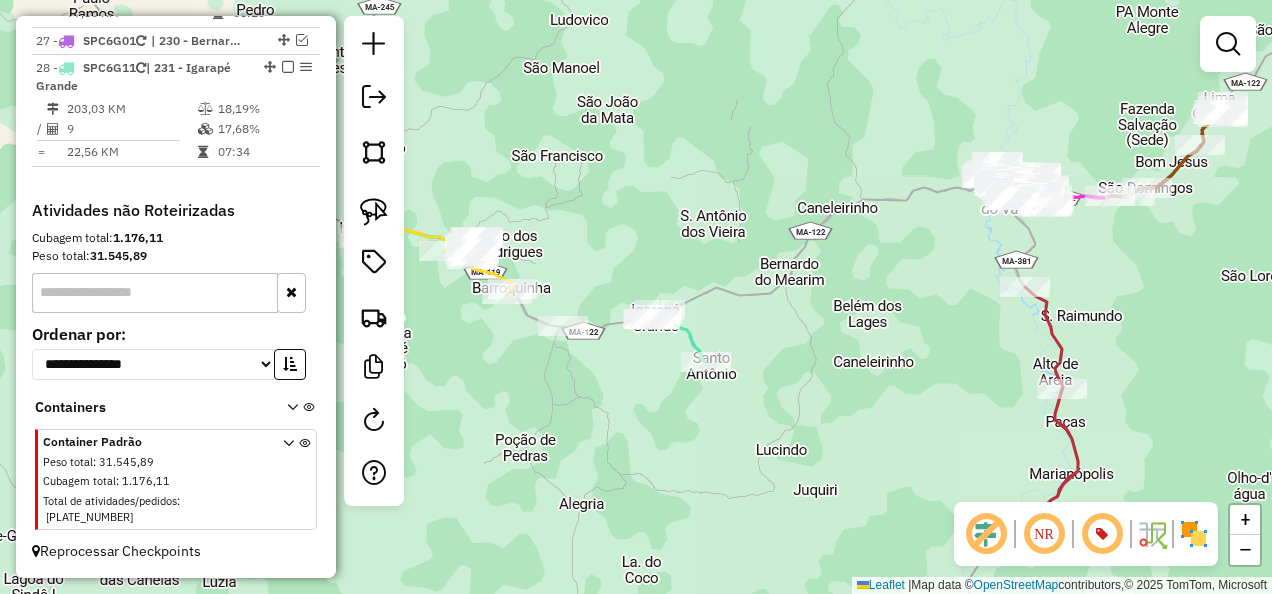 scroll, scrollTop: 2946, scrollLeft: 0, axis: vertical 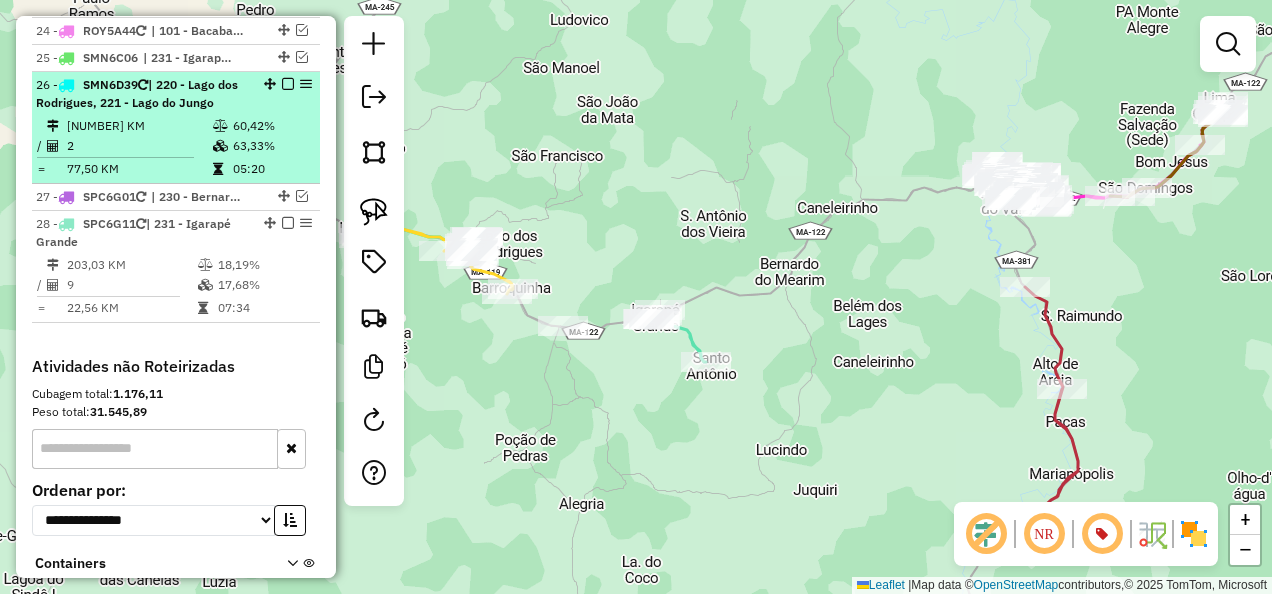 click at bounding box center [288, 84] 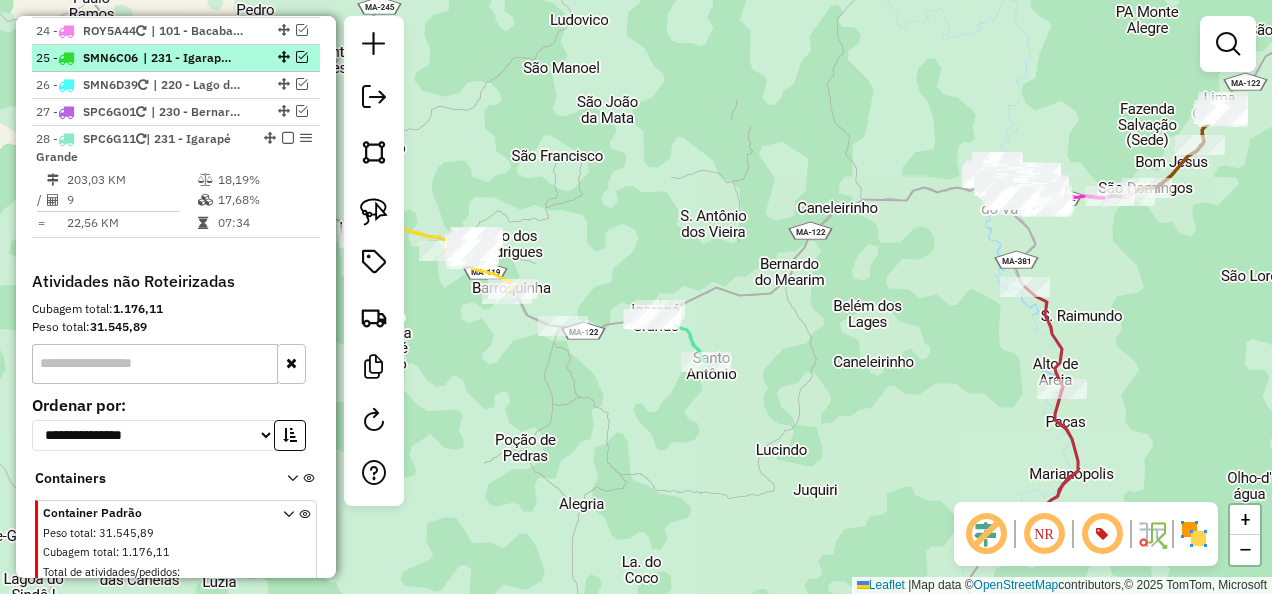 click at bounding box center [302, 57] 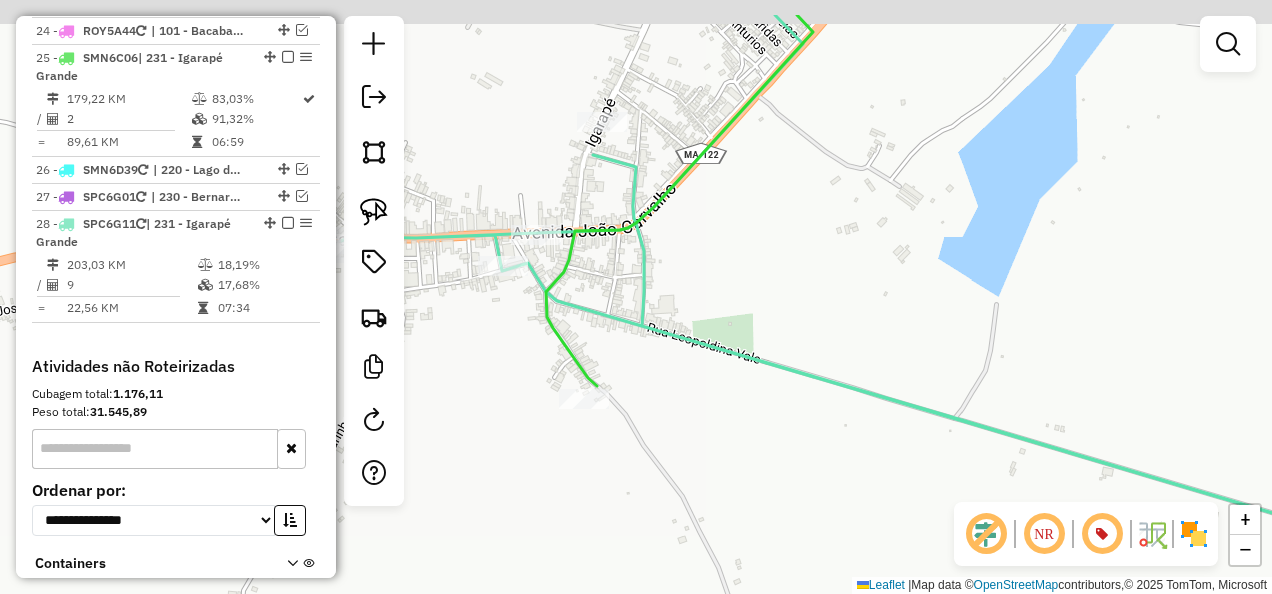 drag, startPoint x: 588, startPoint y: 330, endPoint x: 616, endPoint y: 390, distance: 66.211784 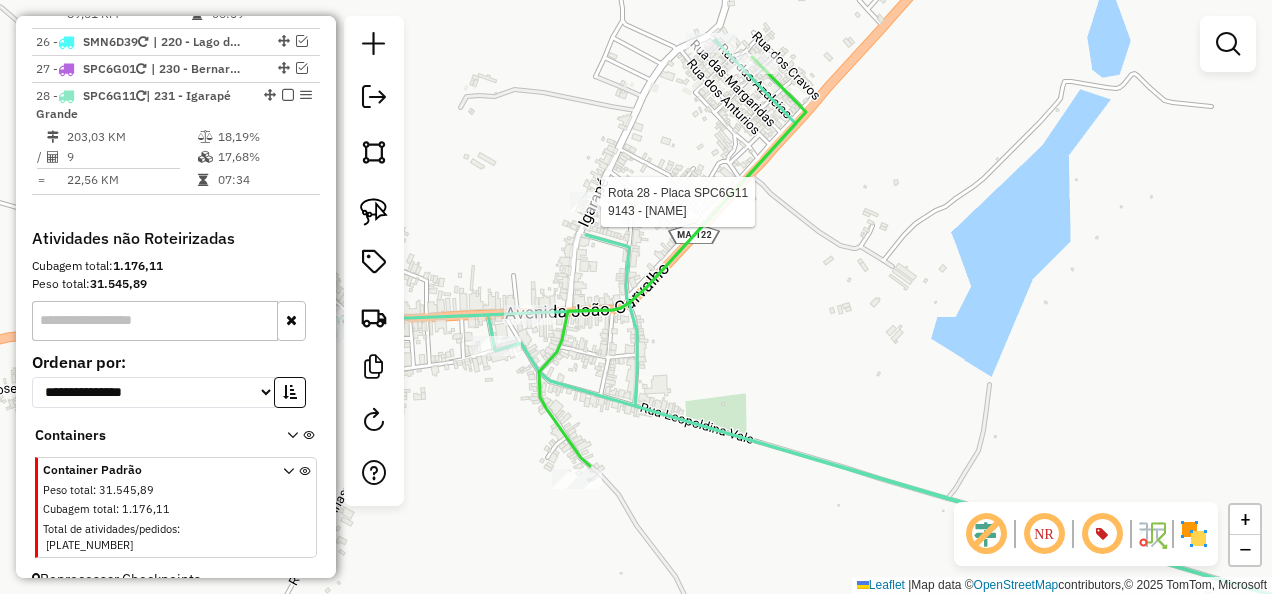 select on "**********" 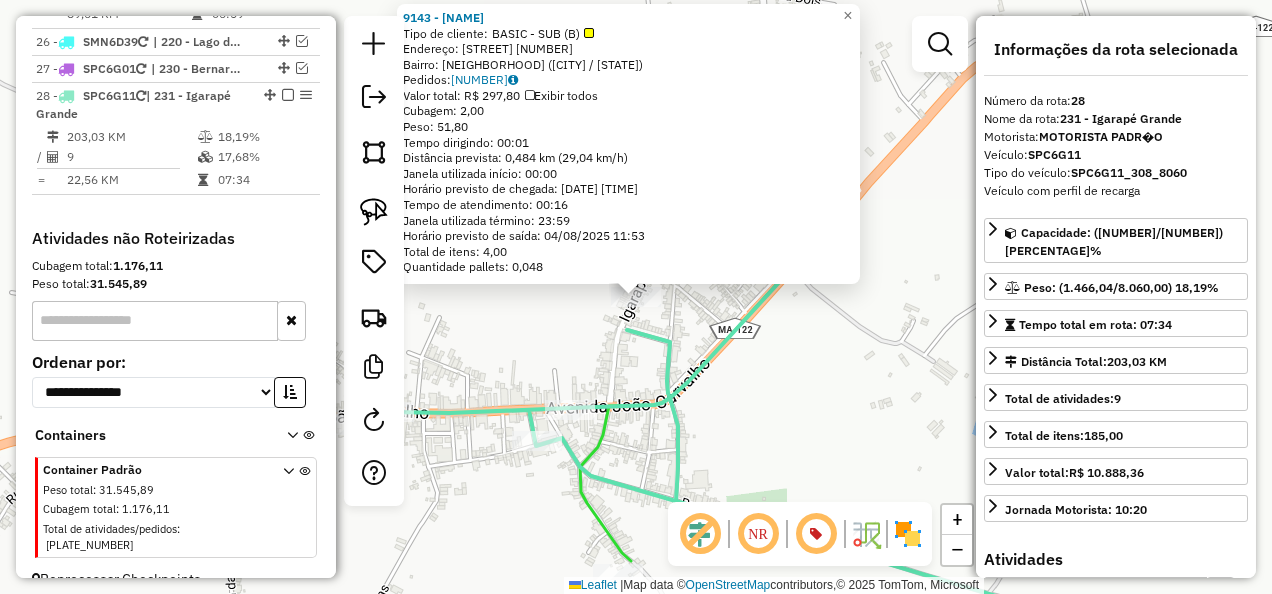 scroll, scrollTop: 3146, scrollLeft: 0, axis: vertical 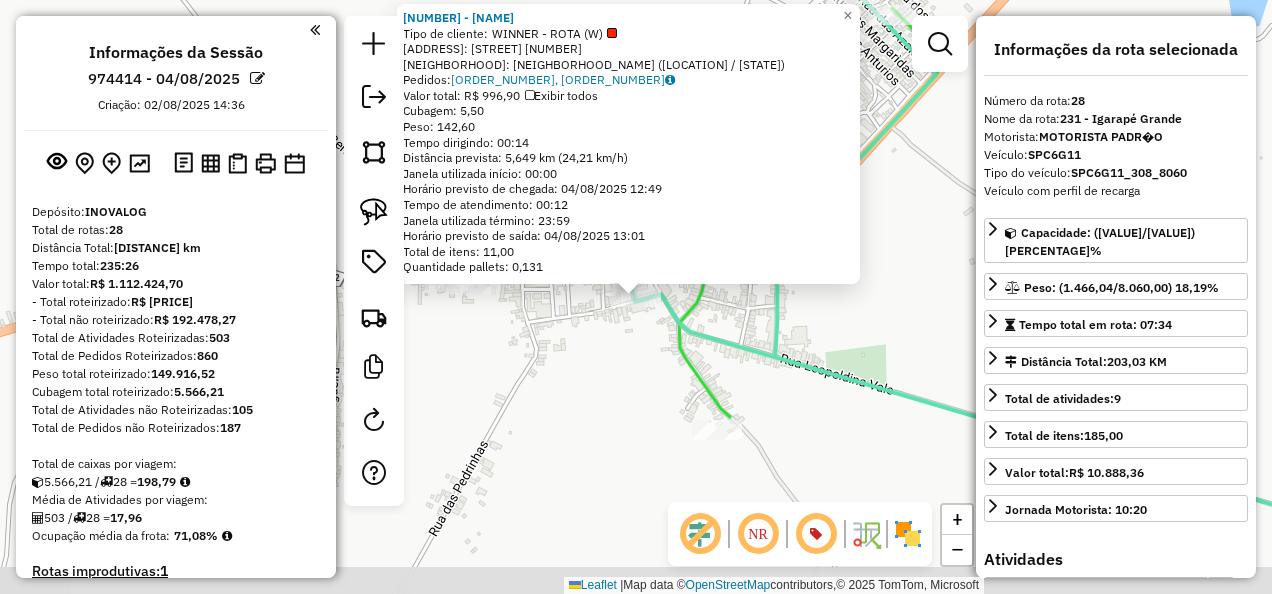 select on "**********" 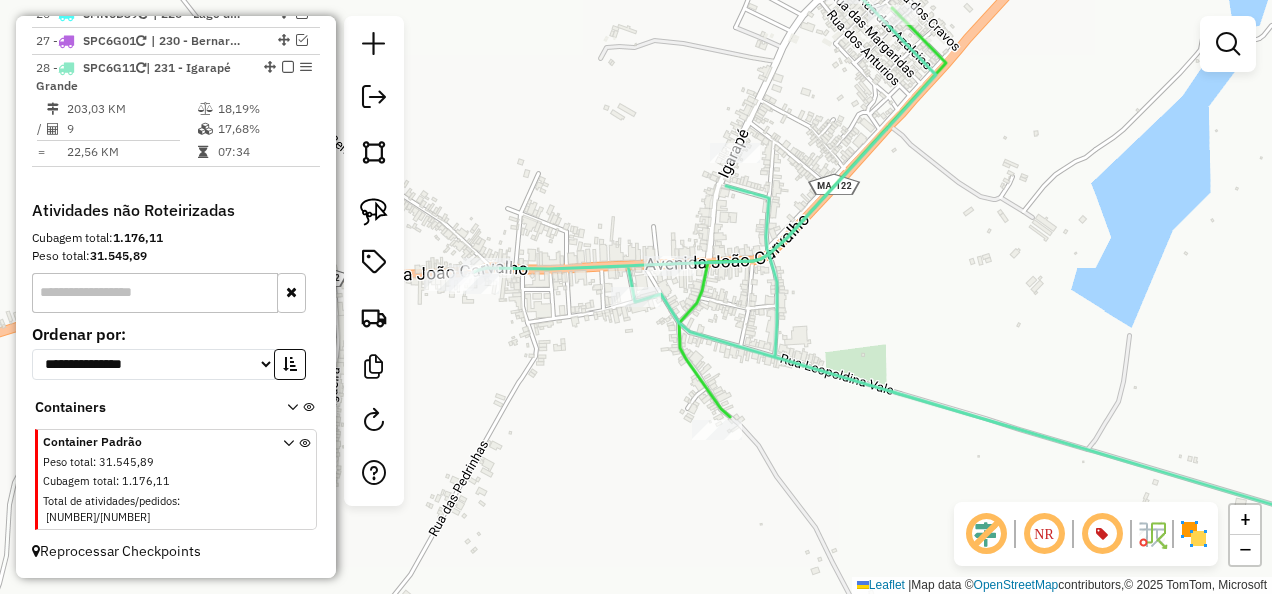 click 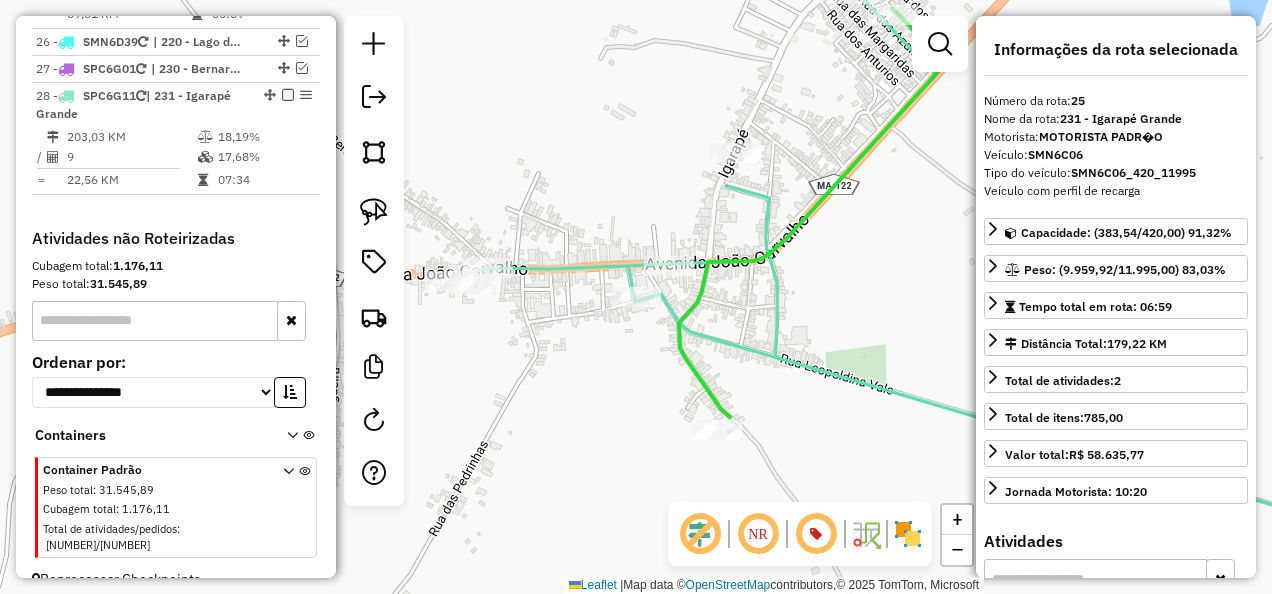 scroll, scrollTop: 3039, scrollLeft: 0, axis: vertical 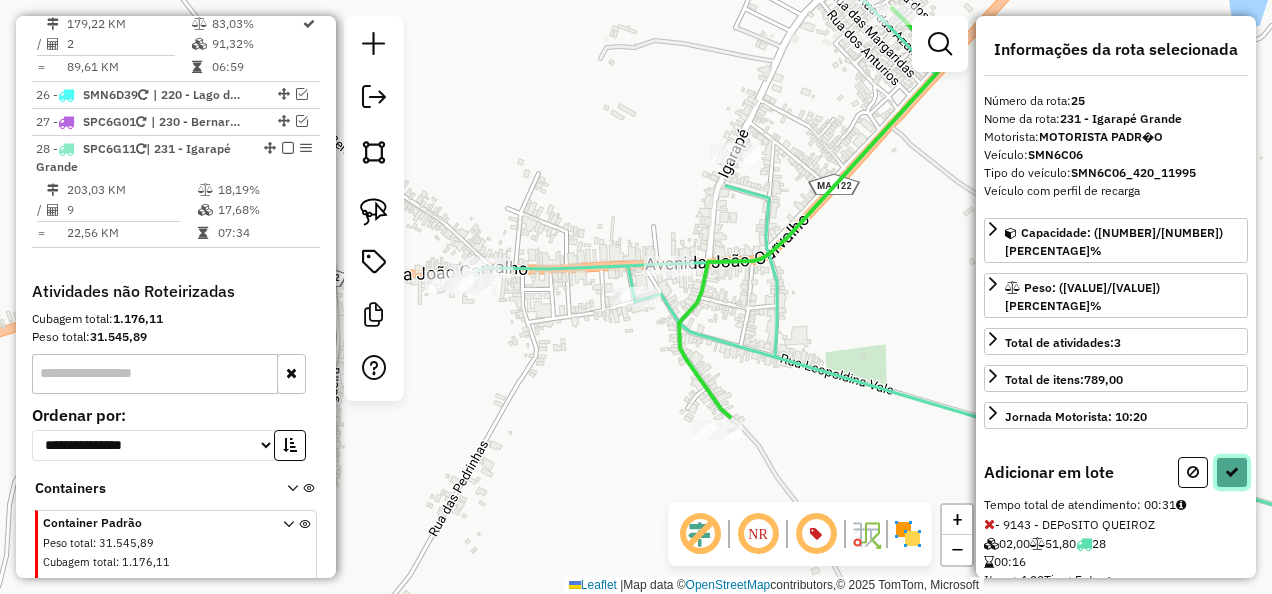 click at bounding box center (1232, 472) 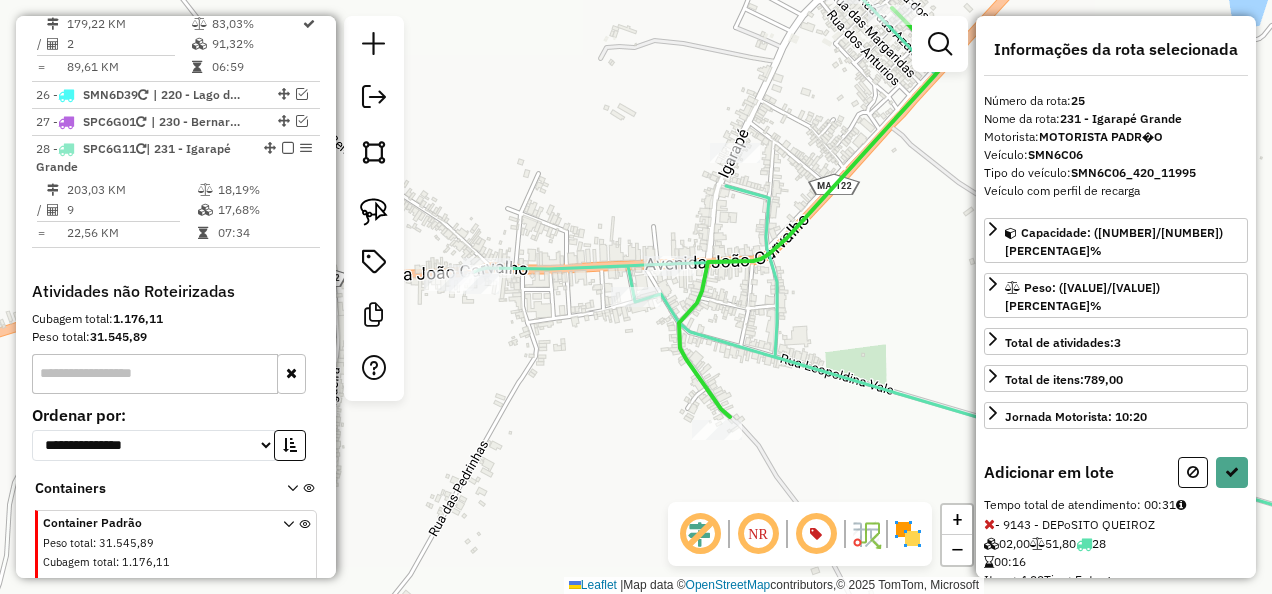 select on "**********" 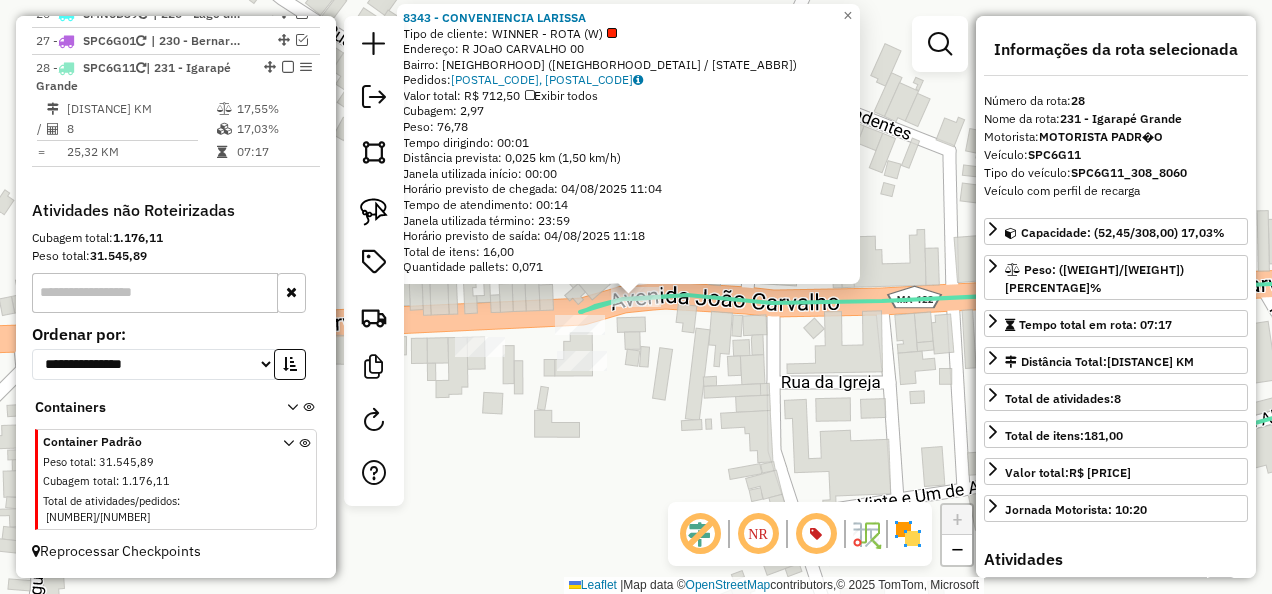 scroll, scrollTop: 3146, scrollLeft: 0, axis: vertical 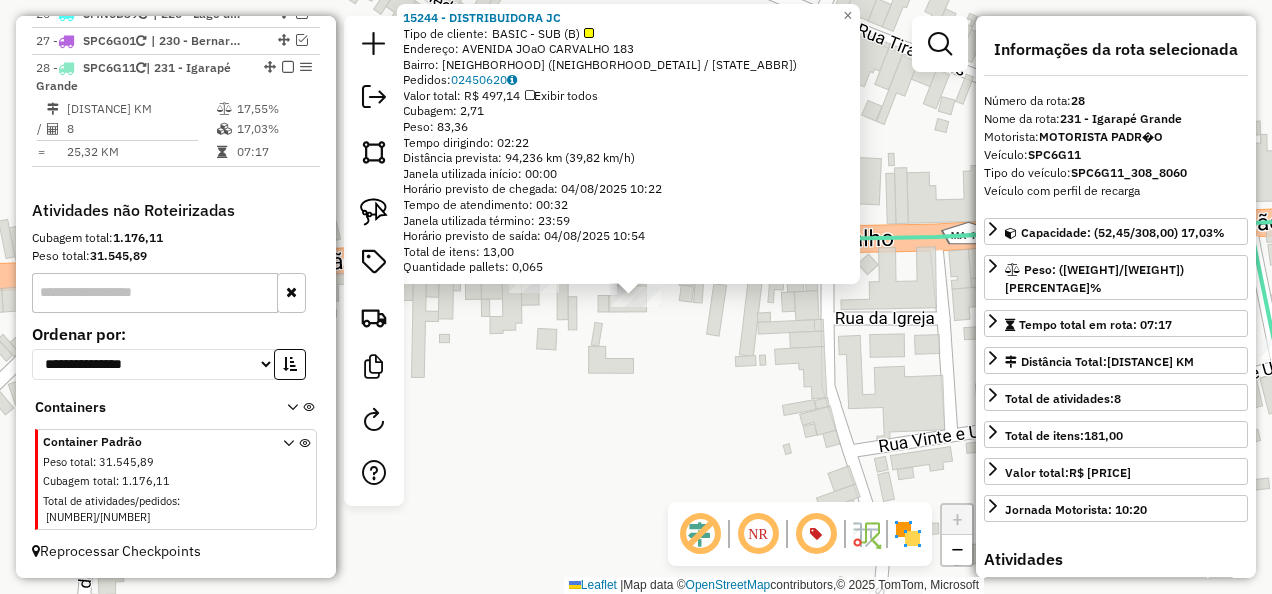 click on "Rota 28 - Placa SPC6G11  15244 - DISTRIBUIDORA JC 15244 - DISTRIBUIDORA JC  Tipo de cliente:   BASIC - SUB (B)   Endereço:  AVENIDA JOaO CARVALHO 183   Bairro: CENTRO (IGARAPE GRANDE / MA)   Pedidos:  02450620   Valor total: R$ 497,14   Exibir todos   Cubagem: 2,71  Peso: 83,36  Tempo dirigindo: 02:22   Distância prevista: 94,236 km (39,82 km/h)   Janela utilizada início: 00:00   Horário previsto de chegada: 04/08/2025 10:22   Tempo de atendimento: 00:32   Janela utilizada término: 23:59   Horário previsto de saída: 04/08/2025 10:54   Total de itens: 13,00   Quantidade pallets: 0,065  × Janela de atendimento Grade de atendimento Capacidade Transportadoras Veículos Cliente Pedidos  Rotas Selecione os dias de semana para filtrar as janelas de atendimento  Seg   Ter   Qua   Qui   Sex   Sáb   Dom  Informe o período da janela de atendimento: De: Até:  Filtrar exatamente a janela do cliente  Considerar janela de atendimento padrão  Selecione os dias de semana para filtrar as grades de atendimento  Seg" 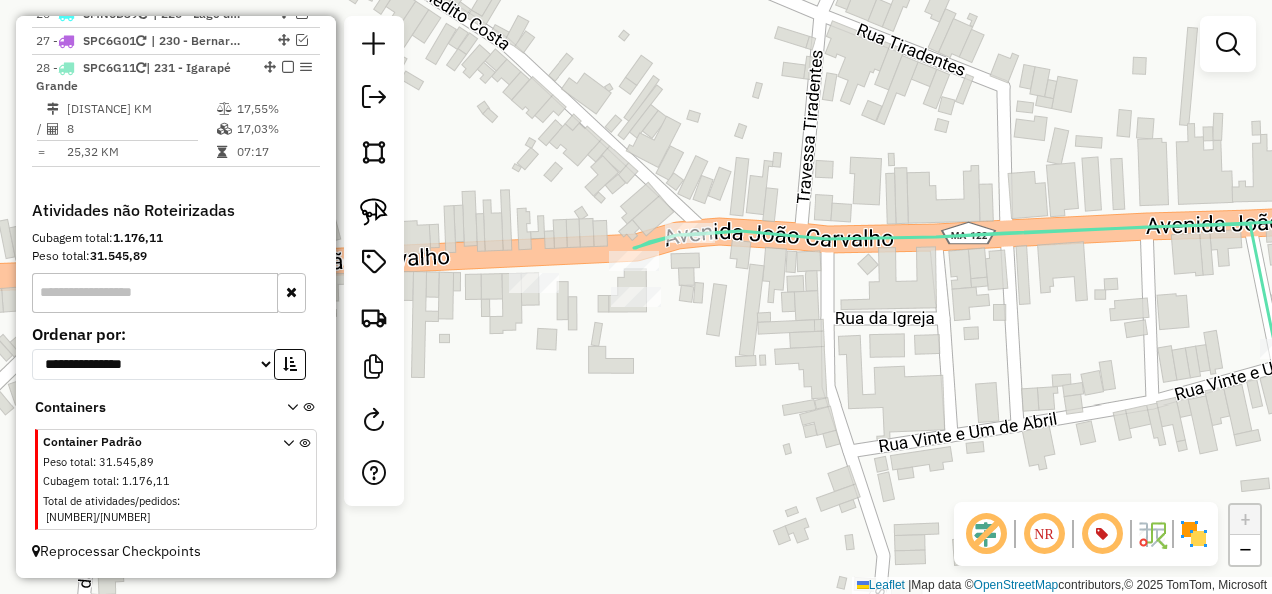drag, startPoint x: 718, startPoint y: 406, endPoint x: 637, endPoint y: 283, distance: 147.27525 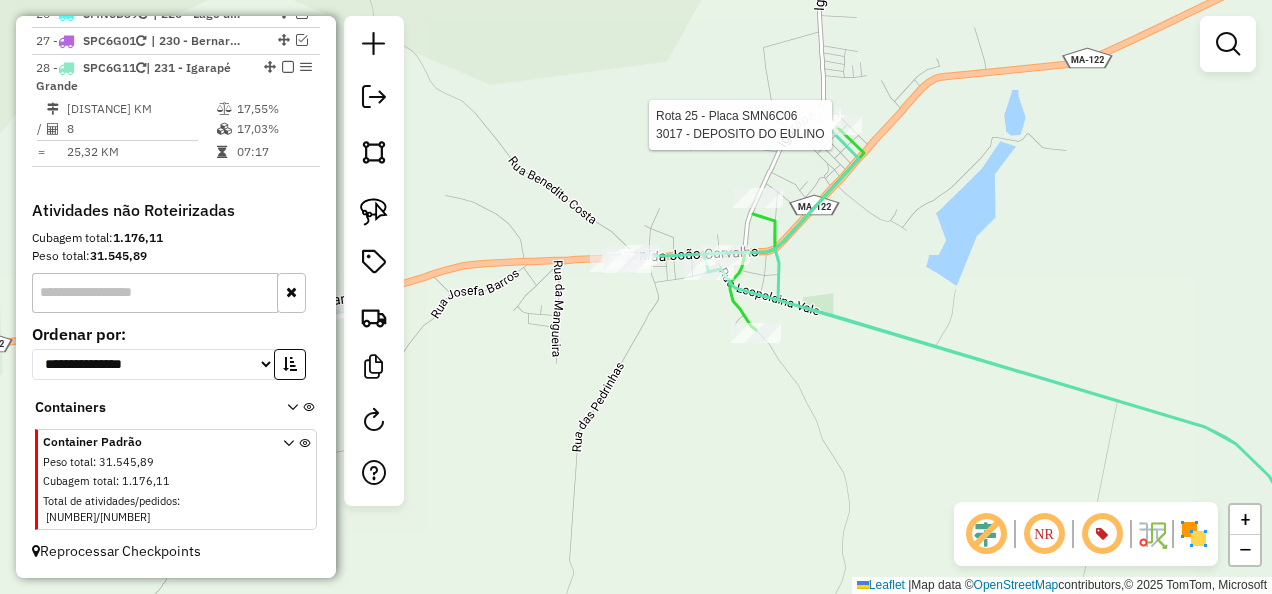 select on "**********" 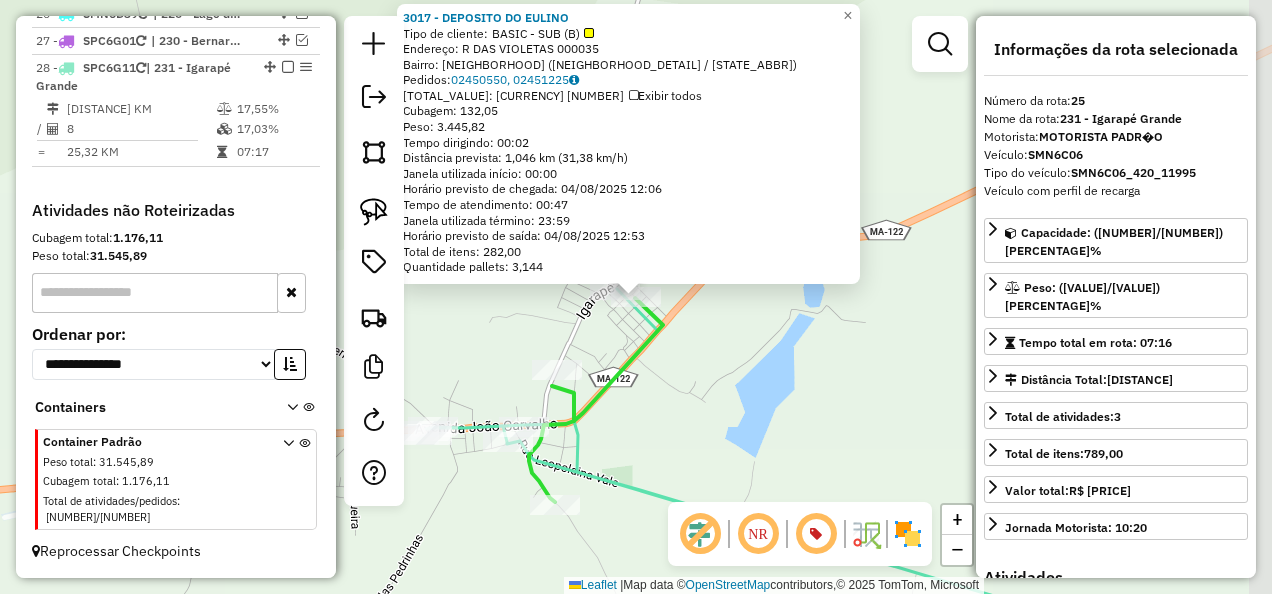 scroll, scrollTop: 3039, scrollLeft: 0, axis: vertical 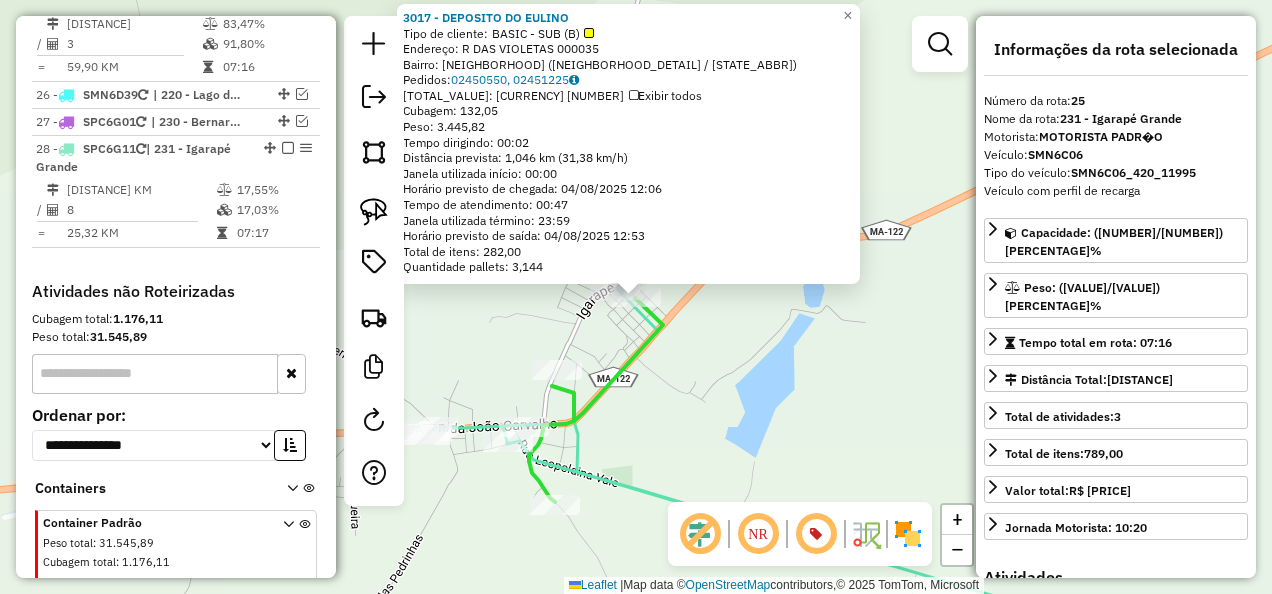 click on "3017 - DEPOSITO DO EULINO  Tipo de cliente:   BASIC - SUB (B)   Endereço: R     DAS VIOLETAS                000035   Bairro: CENTRO (IGARAPE GRANDE / MA)   Pedidos:  02450550, 02451225   Valor total: R$ 21.917,36   Exibir todos   Cubagem: 132,05  Peso: 3.445,82  Tempo dirigindo: 00:02   Distância prevista: 1,046 km (31,38 km/h)   Janela utilizada início: 00:00   Horário previsto de chegada: 04/08/2025 12:06   Tempo de atendimento: 00:47   Janela utilizada término: 23:59   Horário previsto de saída: 04/08/2025 12:53   Total de itens: 282,00   Quantidade pallets: 3,144  × Janela de atendimento Grade de atendimento Capacidade Transportadoras Veículos Cliente Pedidos  Rotas Selecione os dias de semana para filtrar as janelas de atendimento  Seg   Ter   Qua   Qui   Sex   Sáb   Dom  Informe o período da janela de atendimento: De: Até:  Filtrar exatamente a janela do cliente  Considerar janela de atendimento padrão  Selecione os dias de semana para filtrar as grades de atendimento  Seg   Ter   Qua  De:" 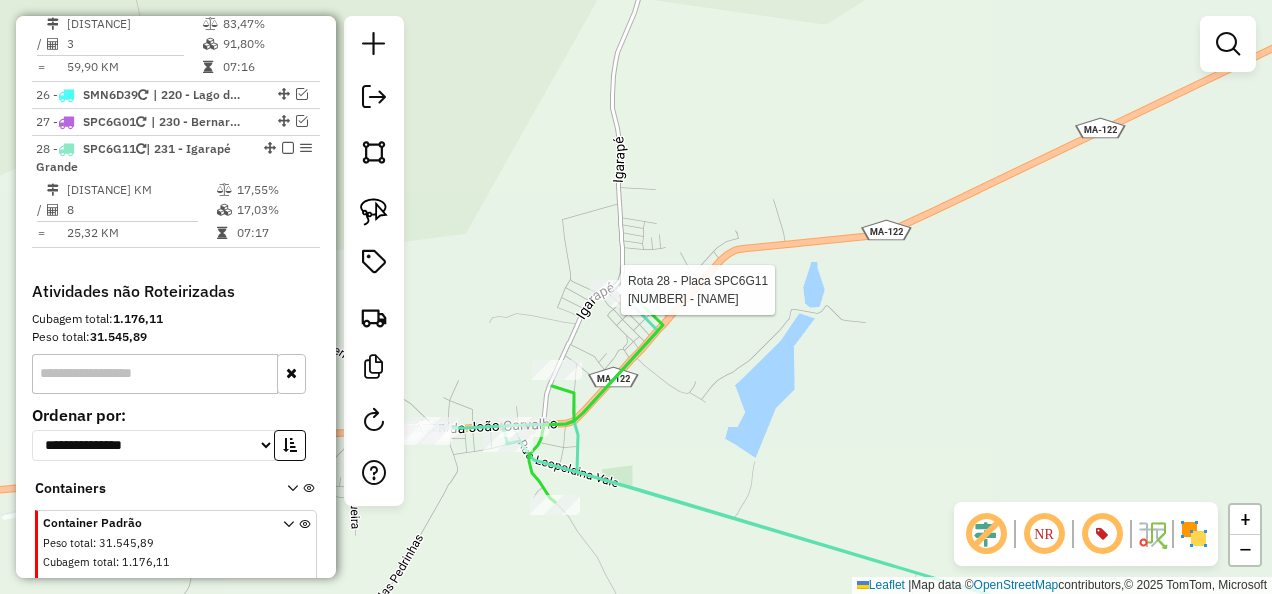 select on "**********" 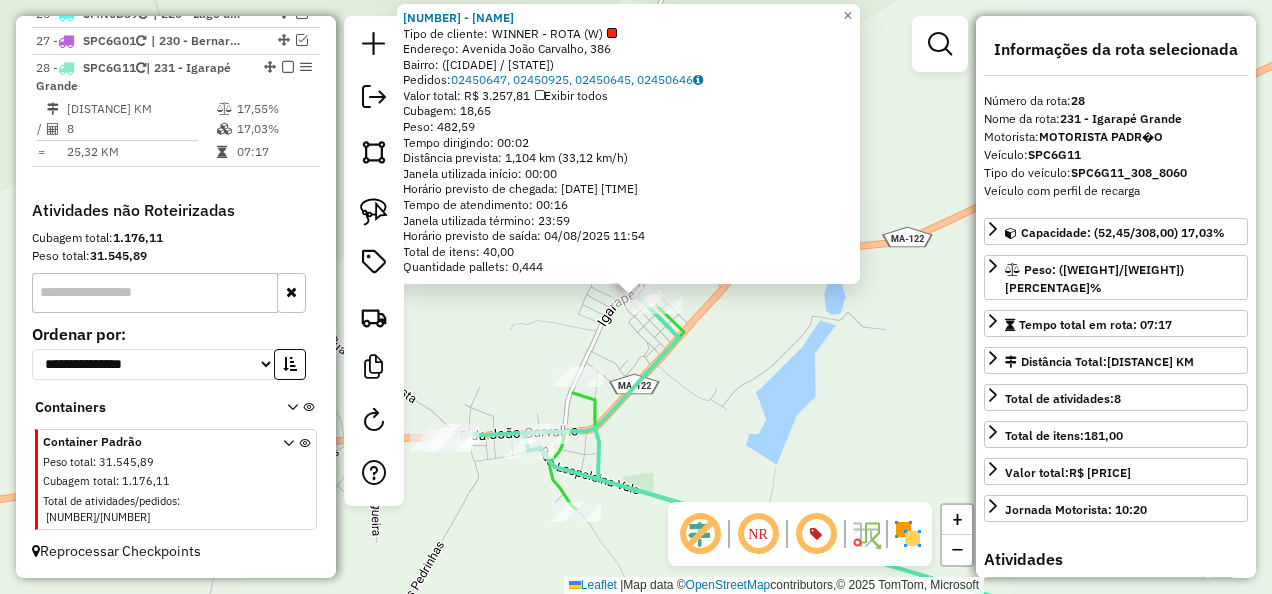 scroll, scrollTop: 3146, scrollLeft: 0, axis: vertical 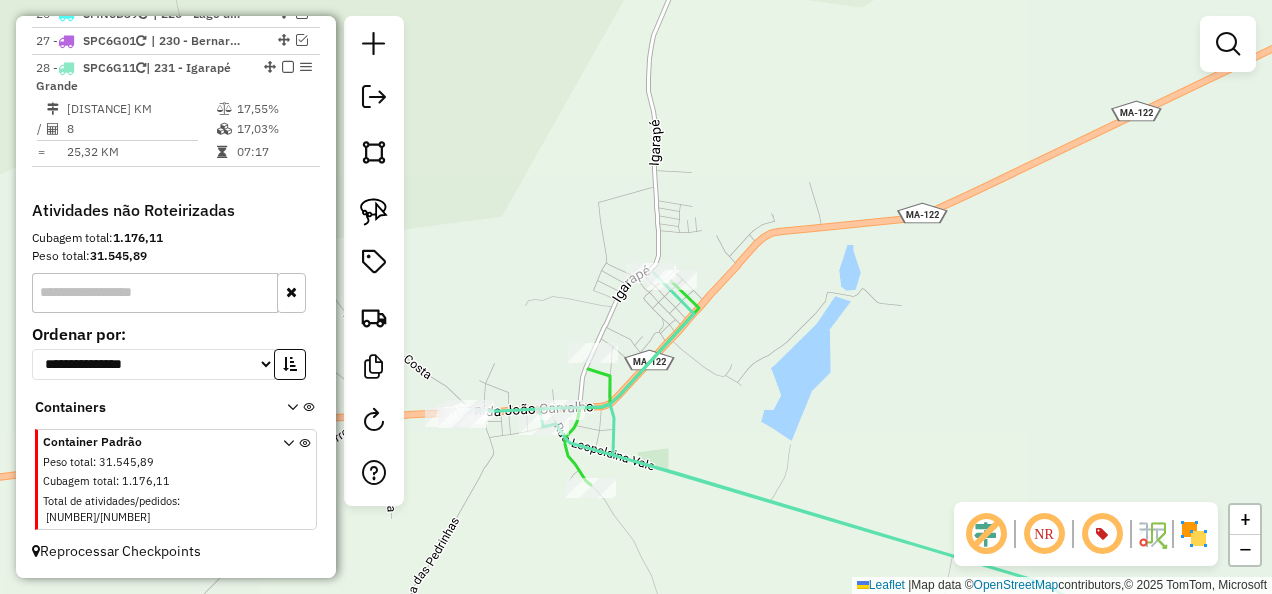 drag, startPoint x: 730, startPoint y: 386, endPoint x: 808, endPoint y: 297, distance: 118.34272 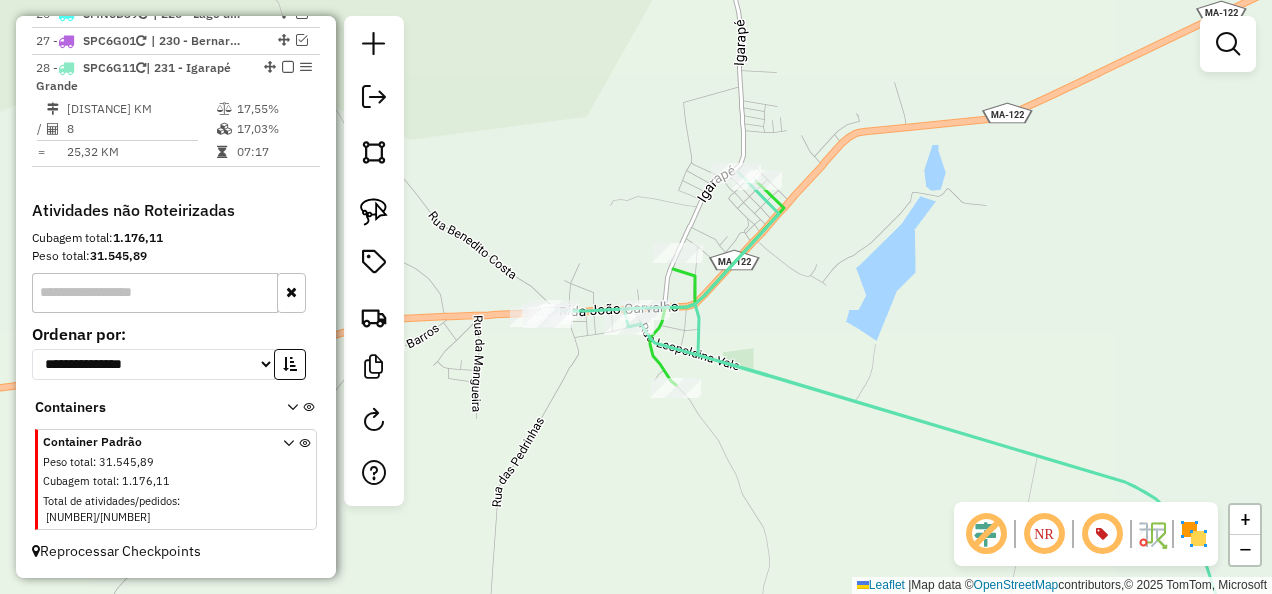 click 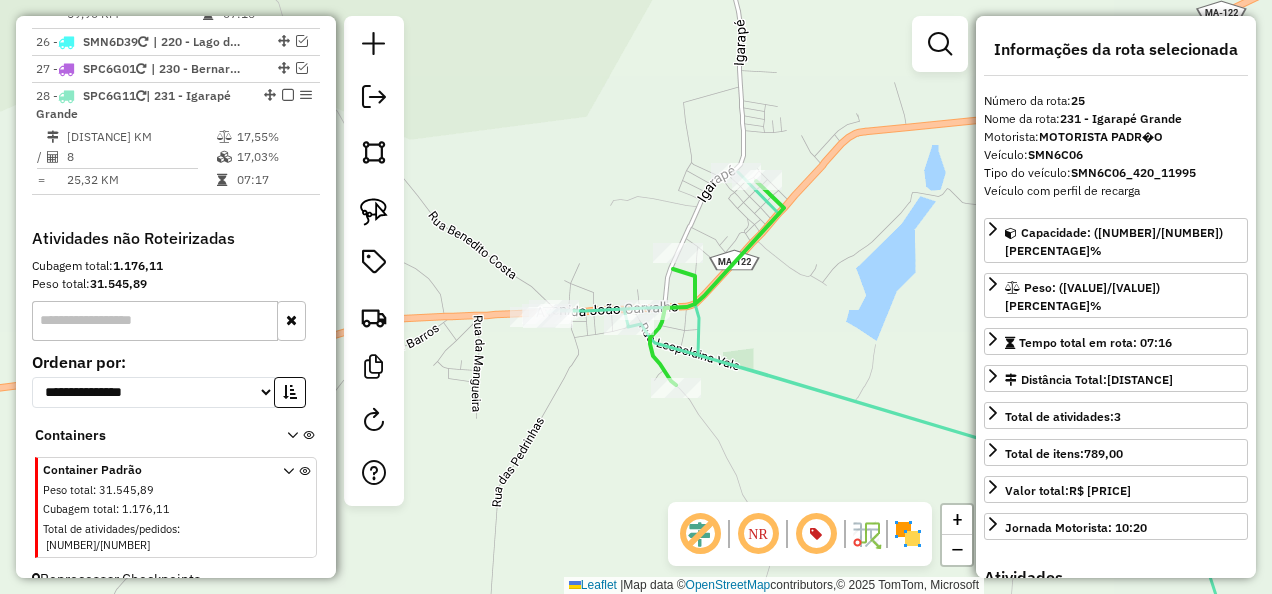 scroll, scrollTop: 3039, scrollLeft: 0, axis: vertical 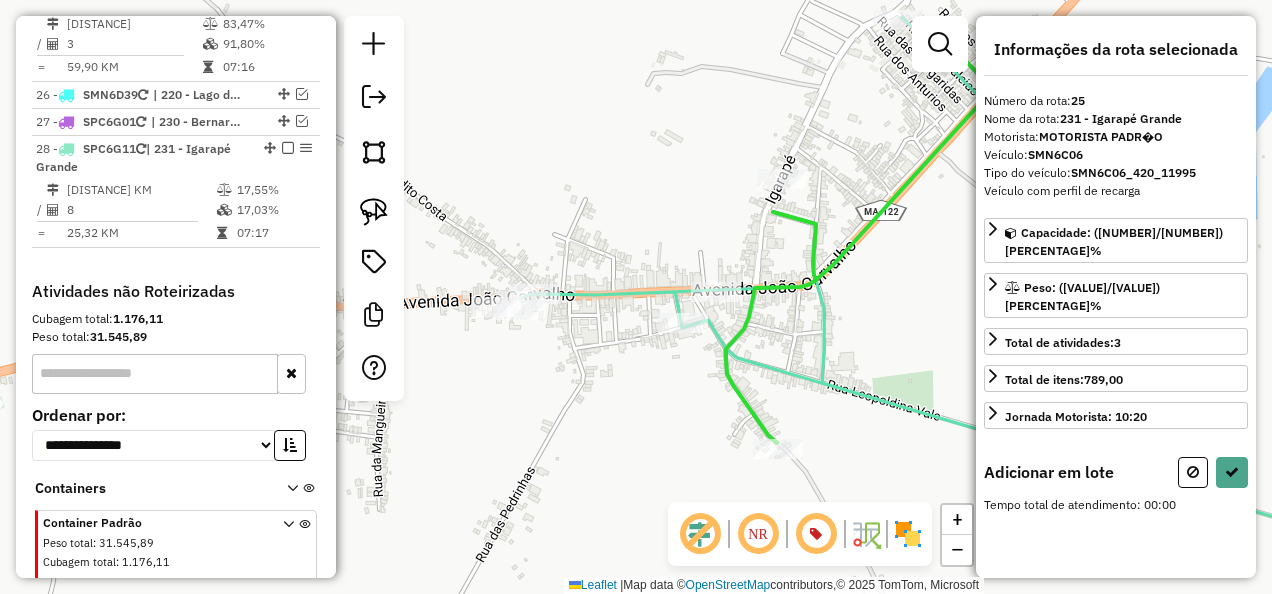drag, startPoint x: 374, startPoint y: 212, endPoint x: 434, endPoint y: 198, distance: 61.611687 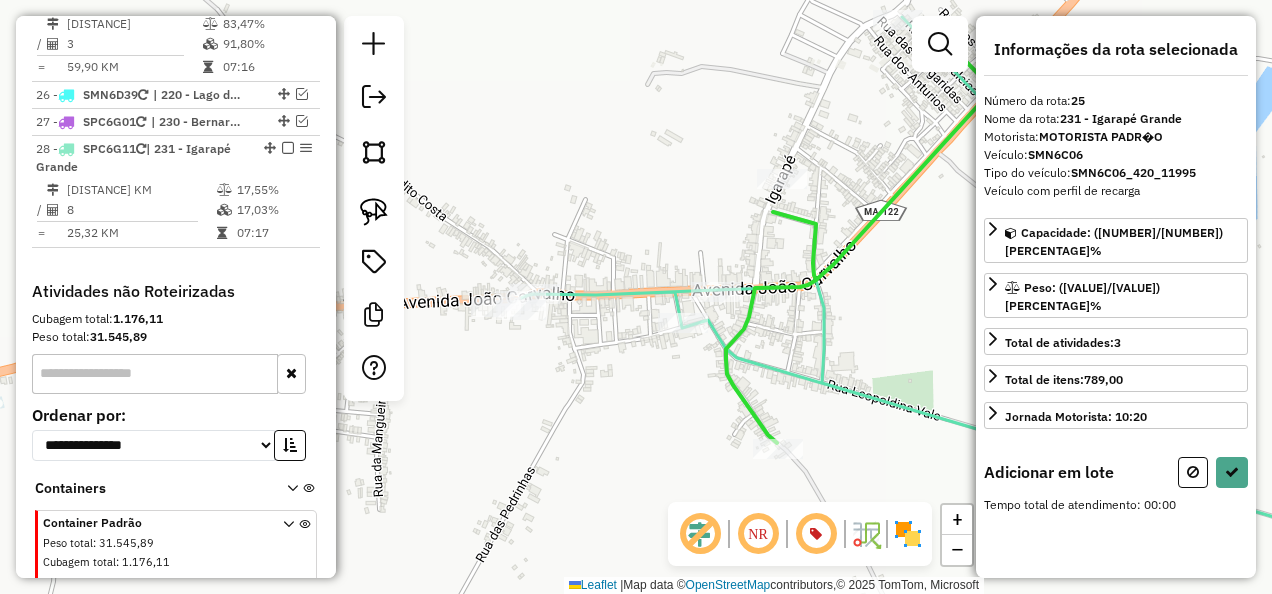 click 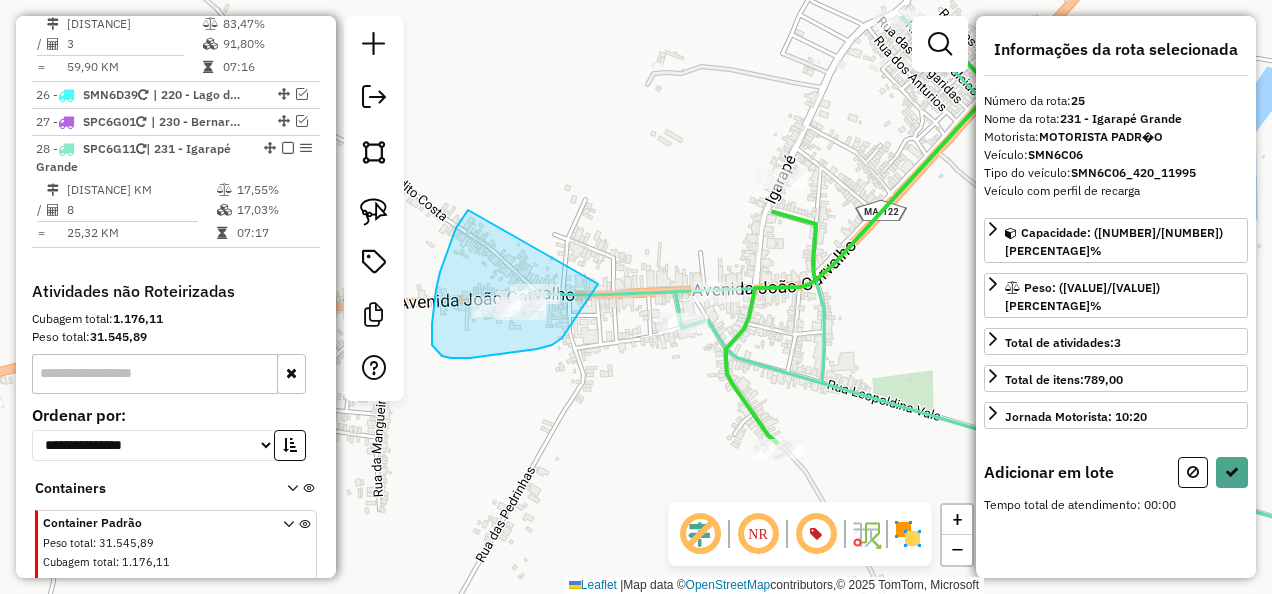 drag, startPoint x: 440, startPoint y: 272, endPoint x: 598, endPoint y: 284, distance: 158.45505 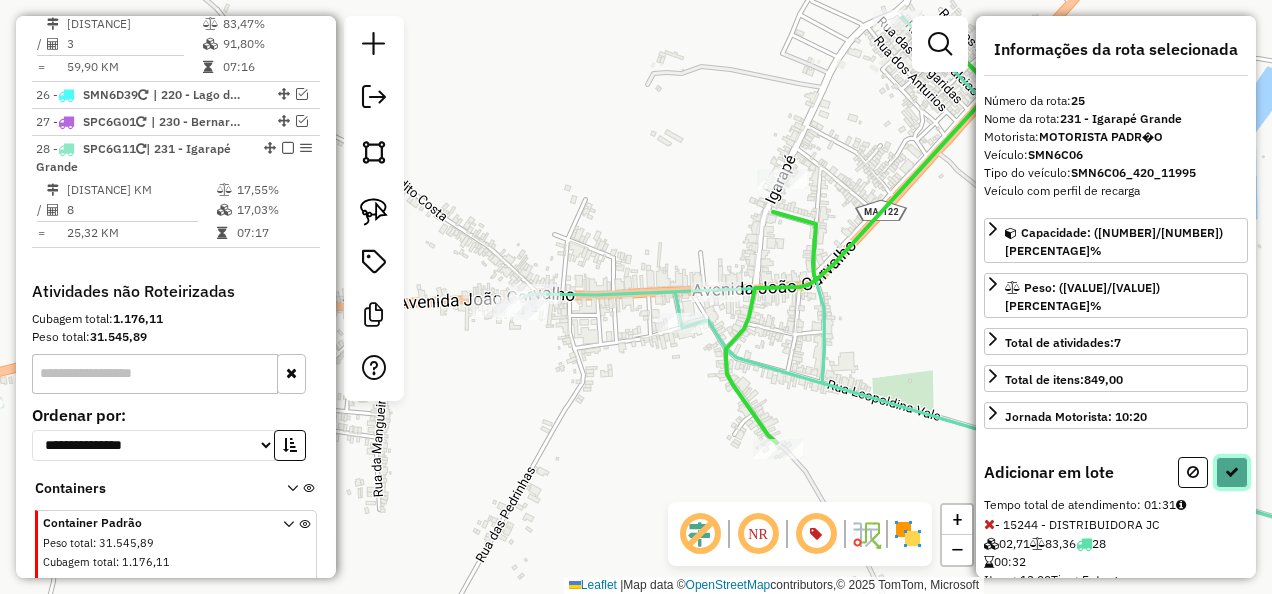click at bounding box center [1232, 472] 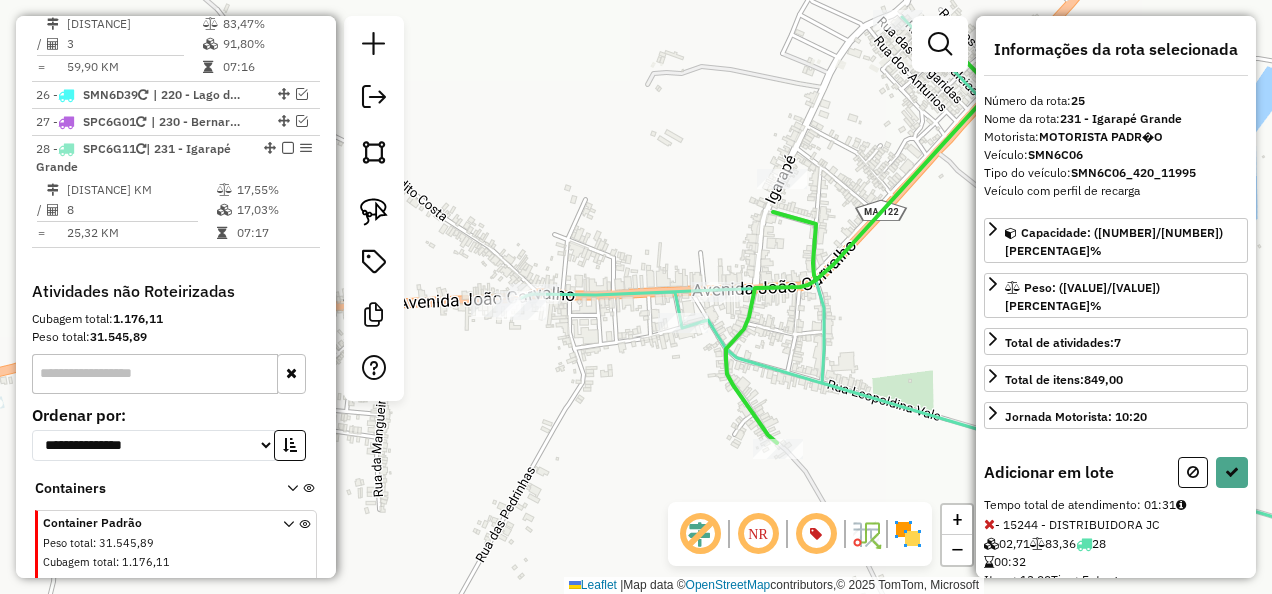 select on "**********" 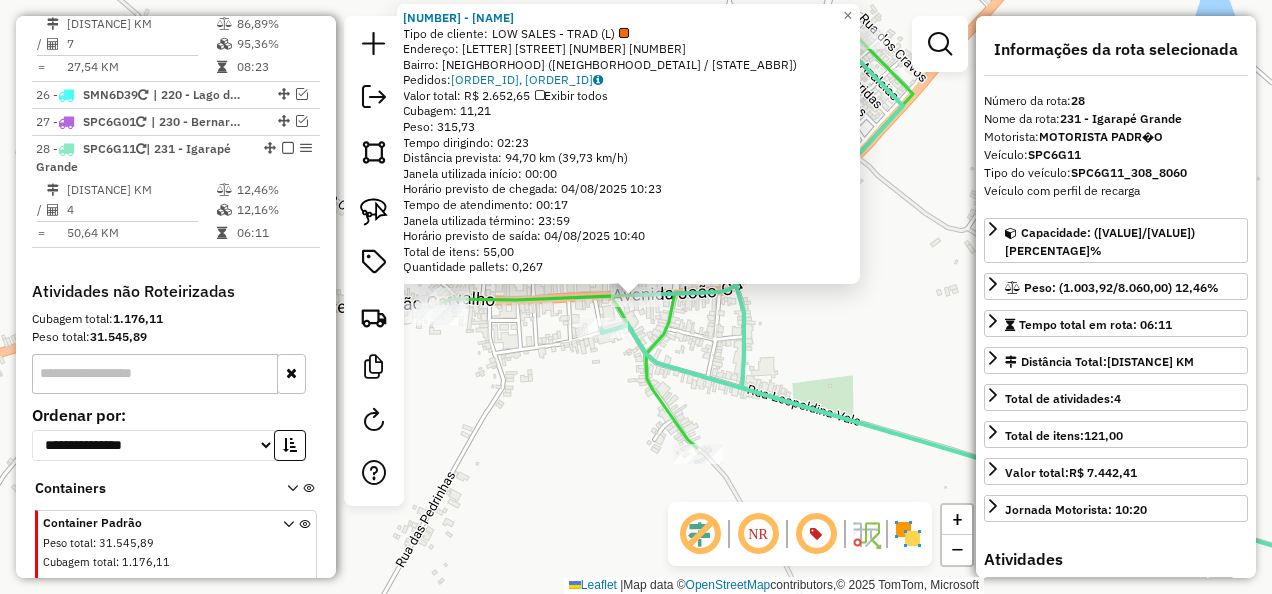 scroll, scrollTop: 3146, scrollLeft: 0, axis: vertical 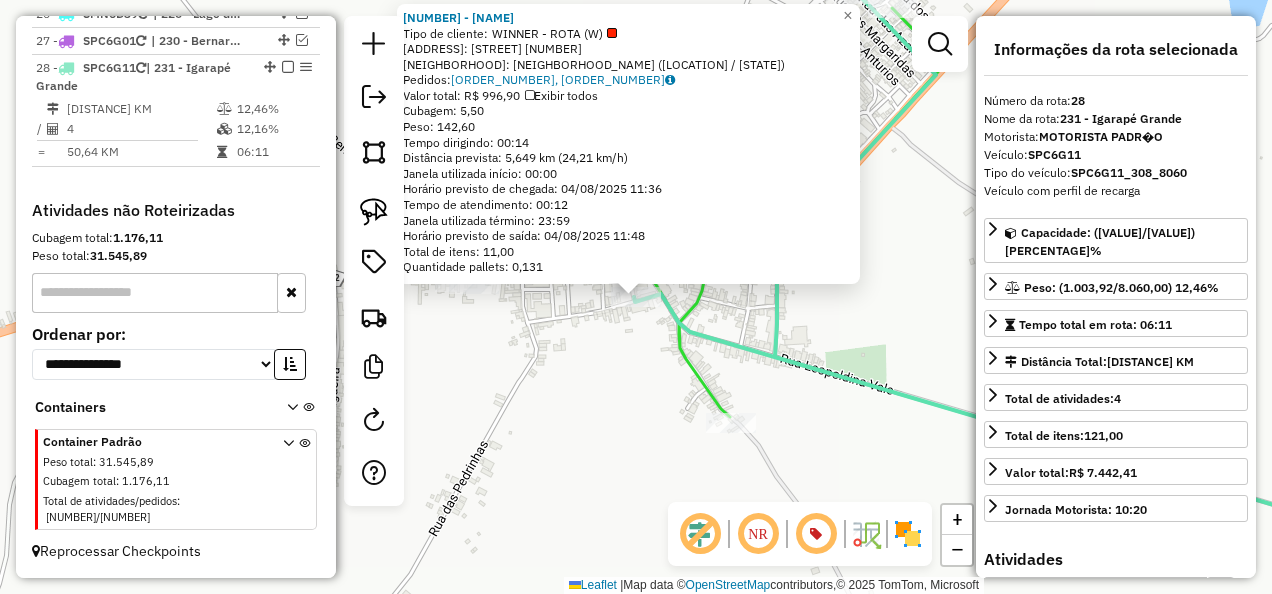 click on "16846 - BAR DO FURTUNATO  Tipo de cliente:   WINNER - ROTA (W)   Endereço:  Rua Leopoldina Vale 53   Bairro: CENTRO (POCAO DE PEDRAS / MA)   Pedidos:  02450639, 02450640   Valor total: R$ 996,90   Exibir todos   Cubagem: 5,50  Peso: 142,60  Tempo dirigindo: 00:14   Distância prevista: 5,649 km (24,21 km/h)   Janela utilizada início: 00:00   Horário previsto de chegada: 04/08/2025 11:36   Tempo de atendimento: 00:12   Janela utilizada término: 23:59   Horário previsto de saída: 04/08/2025 11:48   Total de itens: 11,00   Quantidade pallets: 0,131  × Janela de atendimento Grade de atendimento Capacidade Transportadoras Veículos Cliente Pedidos  Rotas Selecione os dias de semana para filtrar as janelas de atendimento  Seg   Ter   Qua   Qui   Sex   Sáb   Dom  Informe o período da janela de atendimento: De: Até:  Filtrar exatamente a janela do cliente  Considerar janela de atendimento padrão  Selecione os dias de semana para filtrar as grades de atendimento  Seg   Ter   Qua   Qui   Sex   Sáb   Dom  +" 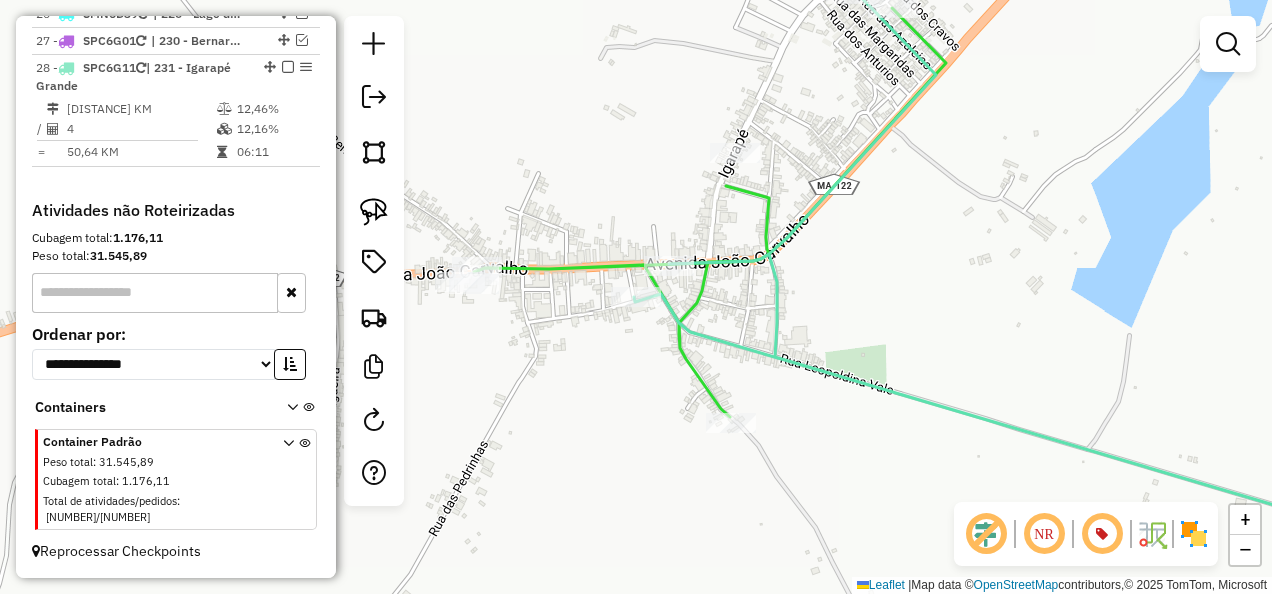 drag, startPoint x: 557, startPoint y: 424, endPoint x: 762, endPoint y: 328, distance: 226.36475 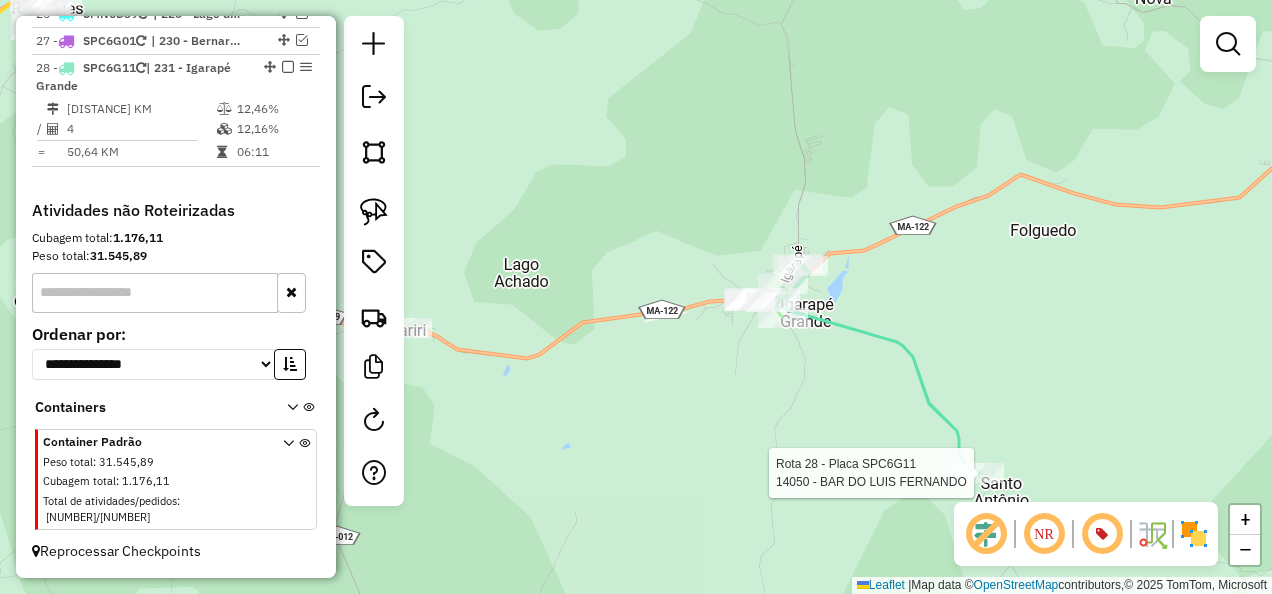 select on "**********" 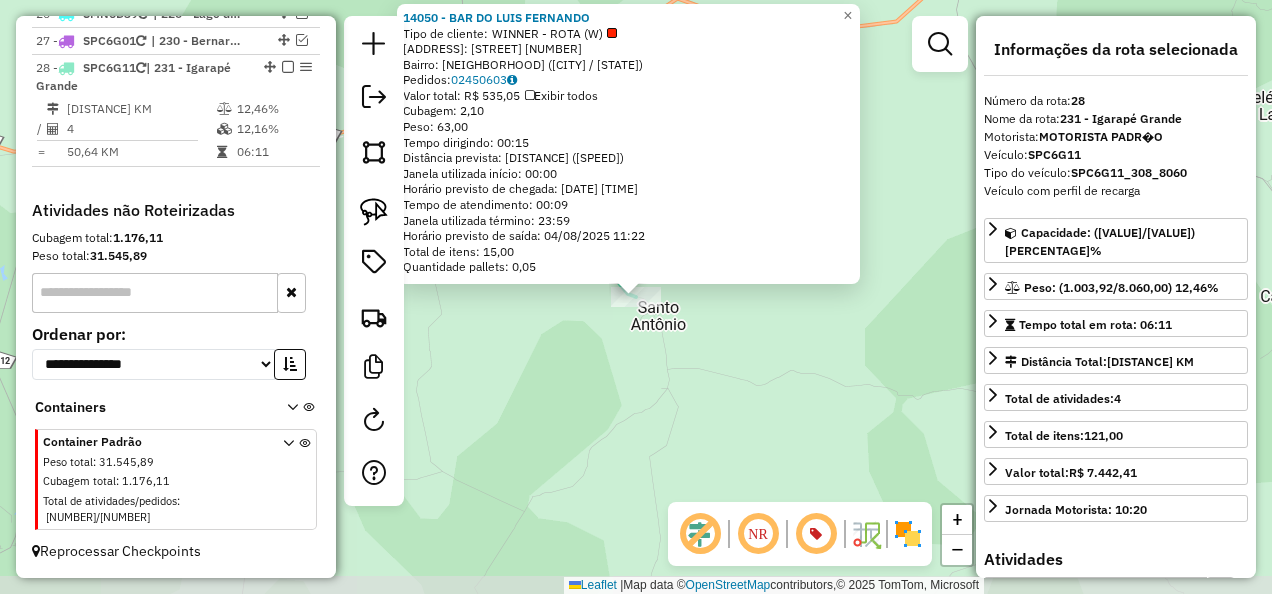 click on "14050 - BAR DO LUIS FERNANDO  Tipo de cliente:   WINNER - ROTA (W)   Endereço:  SANTA LUIZA 12   Bairro: SANTO ANTONIO DO VIE (IGARAPE GRANDE / MA)   Pedidos:  02450603   Valor total: R$ 535,05   Exibir todos   Cubagem: 2,10  Peso: 63,00  Tempo dirigindo: 00:15   Distância prevista: 6,358 km (25,43 km/h)   Janela utilizada início: 00:00   Horário previsto de chegada: 04/08/2025 11:13   Tempo de atendimento: 00:09   Janela utilizada término: 23:59   Horário previsto de saída: 04/08/2025 11:22   Total de itens: 15,00   Quantidade pallets: 0,05  × Janela de atendimento Grade de atendimento Capacidade Transportadoras Veículos Cliente Pedidos  Rotas Selecione os dias de semana para filtrar as janelas de atendimento  Seg   Ter   Qua   Qui   Sex   Sáb   Dom  Informe o período da janela de atendimento: De: Até:  Filtrar exatamente a janela do cliente  Considerar janela de atendimento padrão  Selecione os dias de semana para filtrar as grades de atendimento  Seg   Ter   Qua   Qui   Sex   Sáb   Dom   De:" 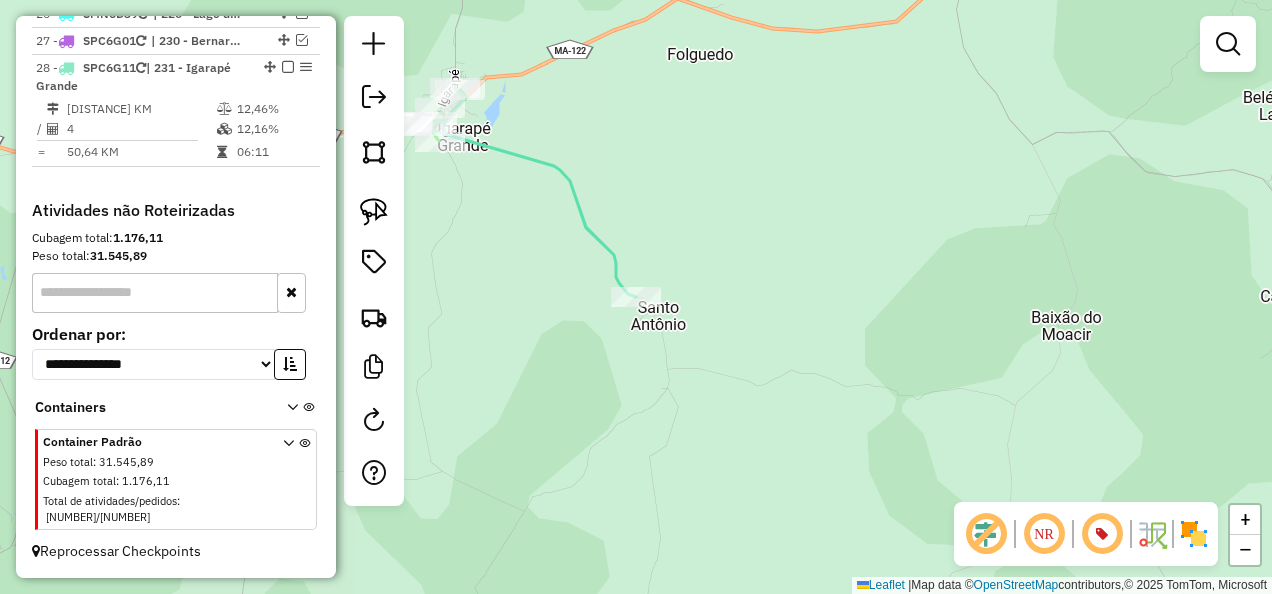drag, startPoint x: 683, startPoint y: 408, endPoint x: 708, endPoint y: 432, distance: 34.655445 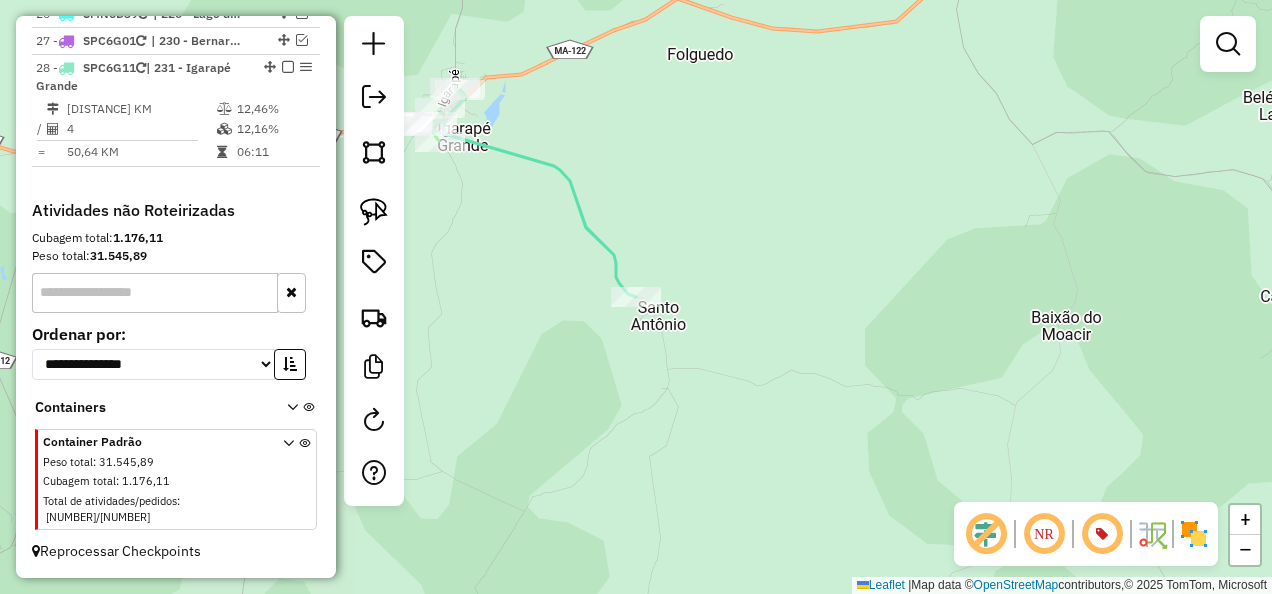 click on "Janela de atendimento Grade de atendimento Capacidade Transportadoras Veículos Cliente Pedidos  Rotas Selecione os dias de semana para filtrar as janelas de atendimento  Seg   Ter   Qua   Qui   Sex   Sáb   Dom  Informe o período da janela de atendimento: De: Até:  Filtrar exatamente a janela do cliente  Considerar janela de atendimento padrão  Selecione os dias de semana para filtrar as grades de atendimento  Seg   Ter   Qua   Qui   Sex   Sáb   Dom   Considerar clientes sem dia de atendimento cadastrado  Clientes fora do dia de atendimento selecionado Filtrar as atividades entre os valores definidos abaixo:  Peso mínimo:   Peso máximo:   Cubagem mínima:   Cubagem máxima:   De:   Até:  Filtrar as atividades entre o tempo de atendimento definido abaixo:  De:   Até:   Considerar capacidade total dos clientes não roteirizados Transportadora: Selecione um ou mais itens Tipo de veículo: Selecione um ou mais itens Veículo: Selecione um ou mais itens Motorista: Selecione um ou mais itens Nome: Rótulo:" 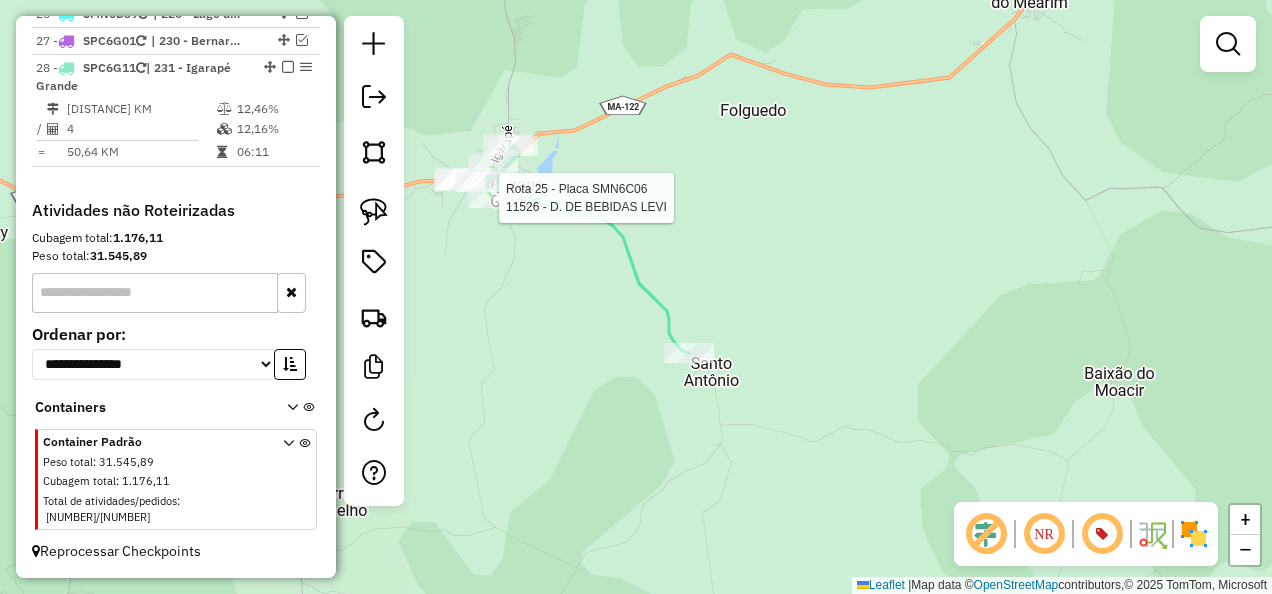 select on "**********" 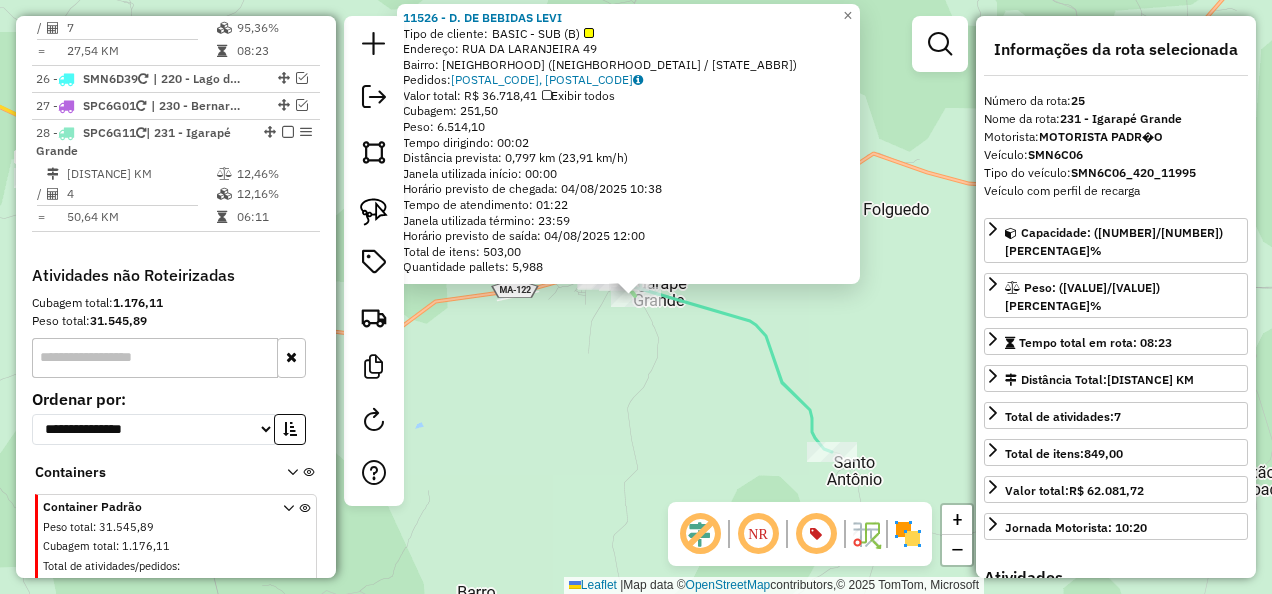 scroll, scrollTop: 3039, scrollLeft: 0, axis: vertical 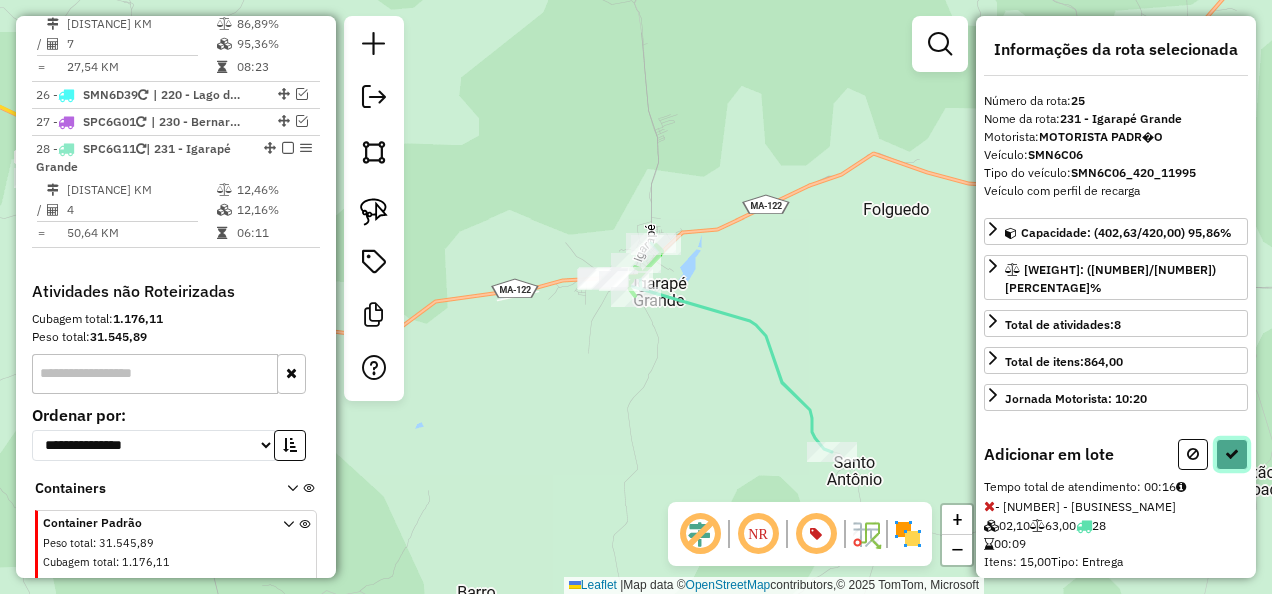 drag, startPoint x: 1233, startPoint y: 430, endPoint x: 1220, endPoint y: 432, distance: 13.152946 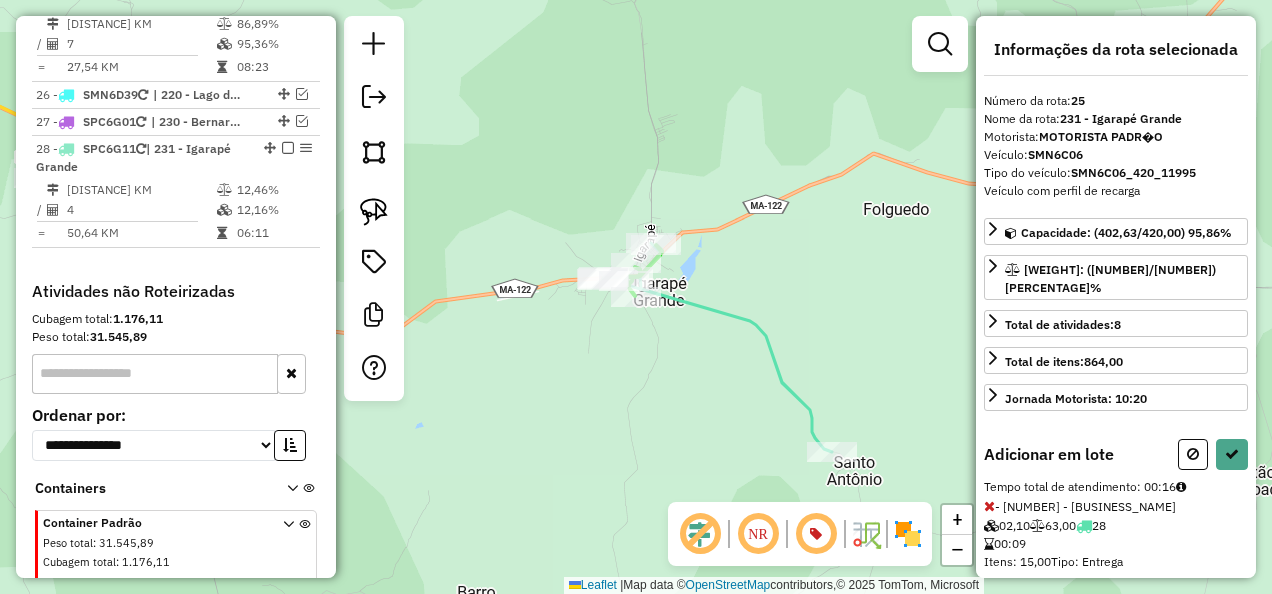 select on "**********" 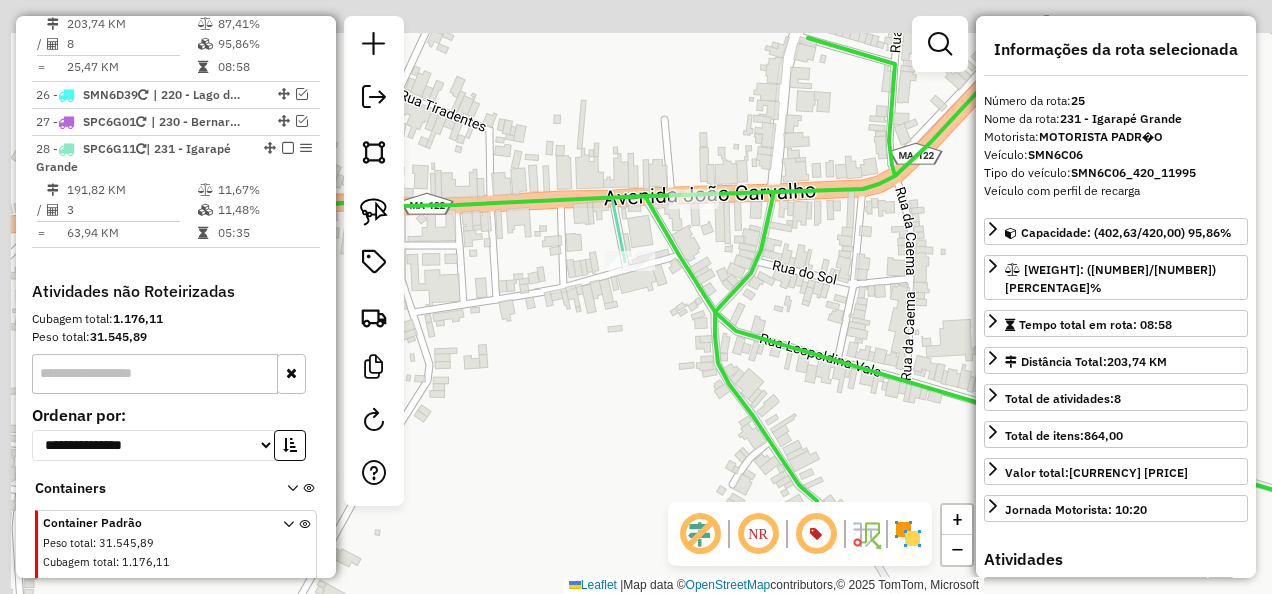 drag, startPoint x: 478, startPoint y: 222, endPoint x: 740, endPoint y: 303, distance: 274.2353 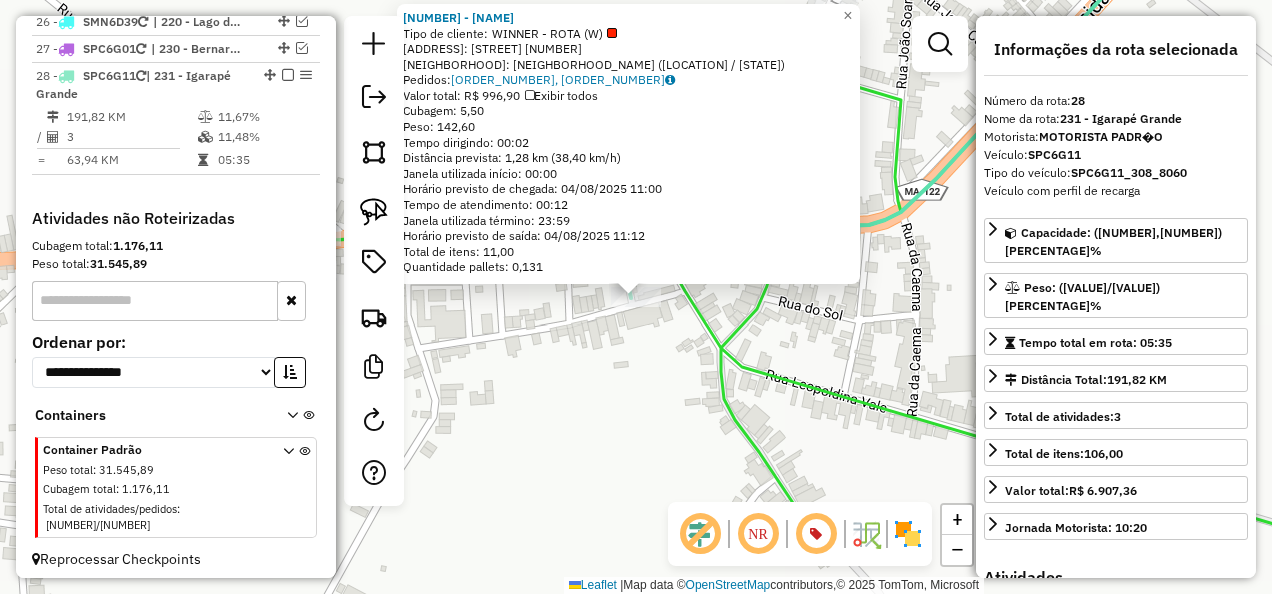 scroll, scrollTop: 3146, scrollLeft: 0, axis: vertical 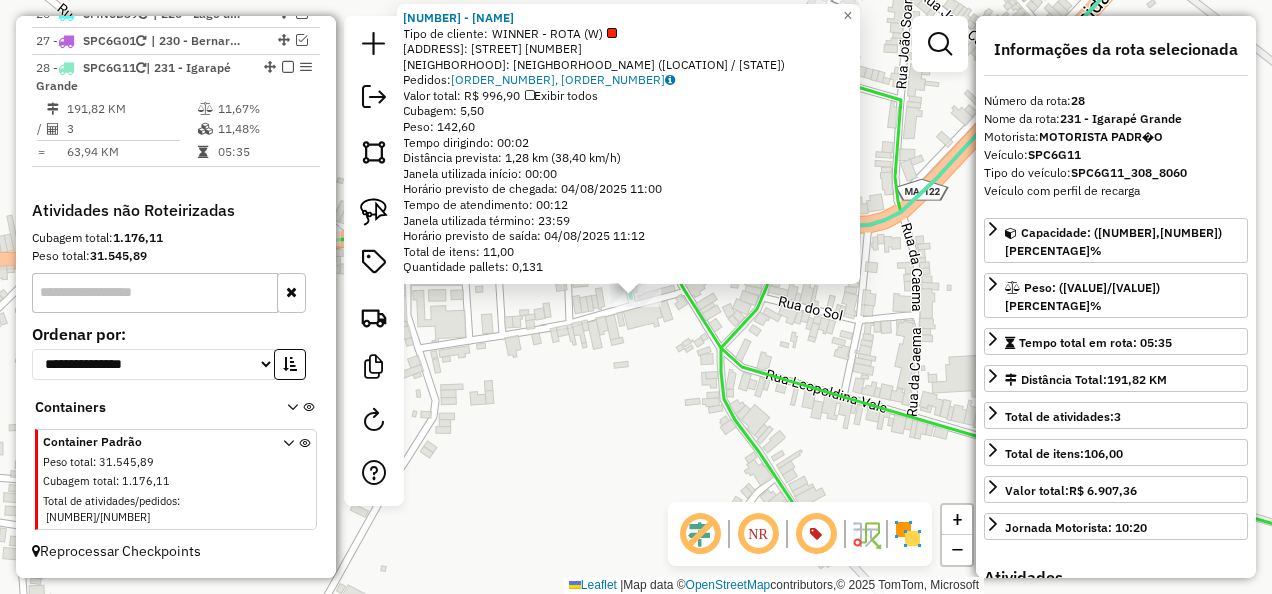 click on "Rota 28 - Placa SPC6G11  16846 - BAR DO FURTUNATO 16846 - BAR DO FURTUNATO  Tipo de cliente:   WINNER - ROTA (W)   Endereço:  Rua Leopoldina Vale 53   Bairro: CENTRO (POCAO DE PEDRAS / MA)   Pedidos:  02450639, 02450640   Valor total: R$ 996,90   Exibir todos   Cubagem: 5,50  Peso: 142,60  Tempo dirigindo: 00:02   Distância prevista: 1,28 km (38,40 km/h)   Janela utilizada início: 00:00   Horário previsto de chegada: 04/08/2025 11:00   Tempo de atendimento: 00:12   Janela utilizada término: 23:59   Horário previsto de saída: 04/08/2025 11:12   Total de itens: 11,00   Quantidade pallets: 0,131  × Janela de atendimento Grade de atendimento Capacidade Transportadoras Veículos Cliente Pedidos  Rotas Selecione os dias de semana para filtrar as janelas de atendimento  Seg   Ter   Qua   Qui   Sex   Sáb   Dom  Informe o período da janela de atendimento: De: Até:  Filtrar exatamente a janela do cliente  Considerar janela de atendimento padrão   Seg   Ter   Qua   Qui   Sex   Sáb   Dom   Peso mínimo:  De:" 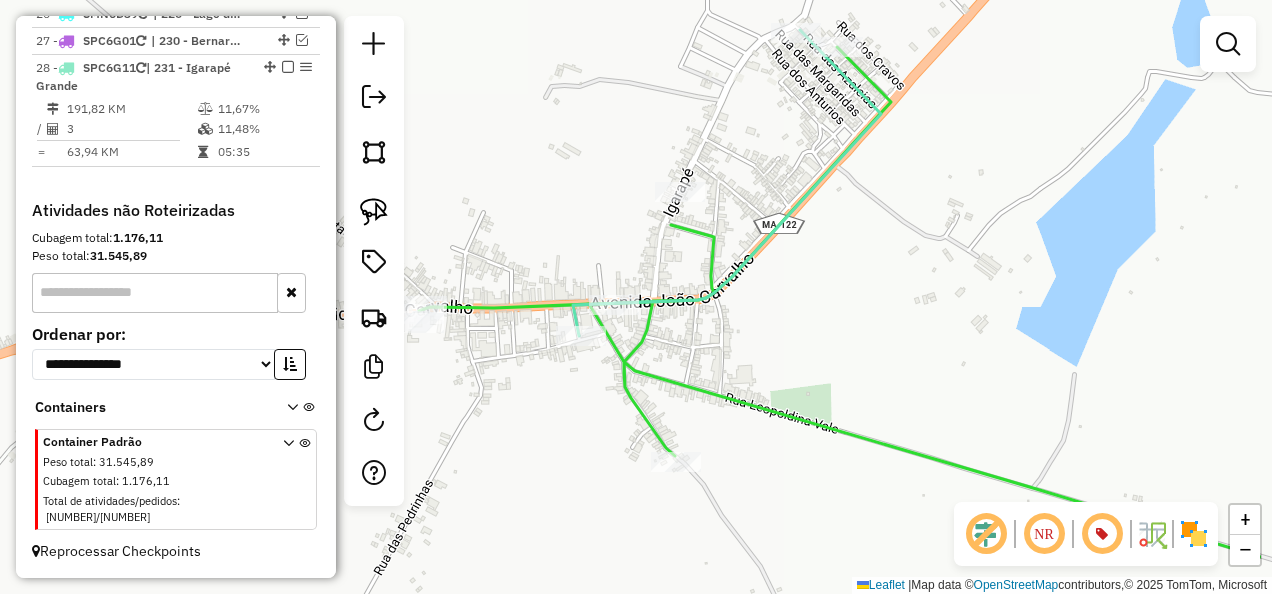 drag, startPoint x: 732, startPoint y: 337, endPoint x: 646, endPoint y: 360, distance: 89.02247 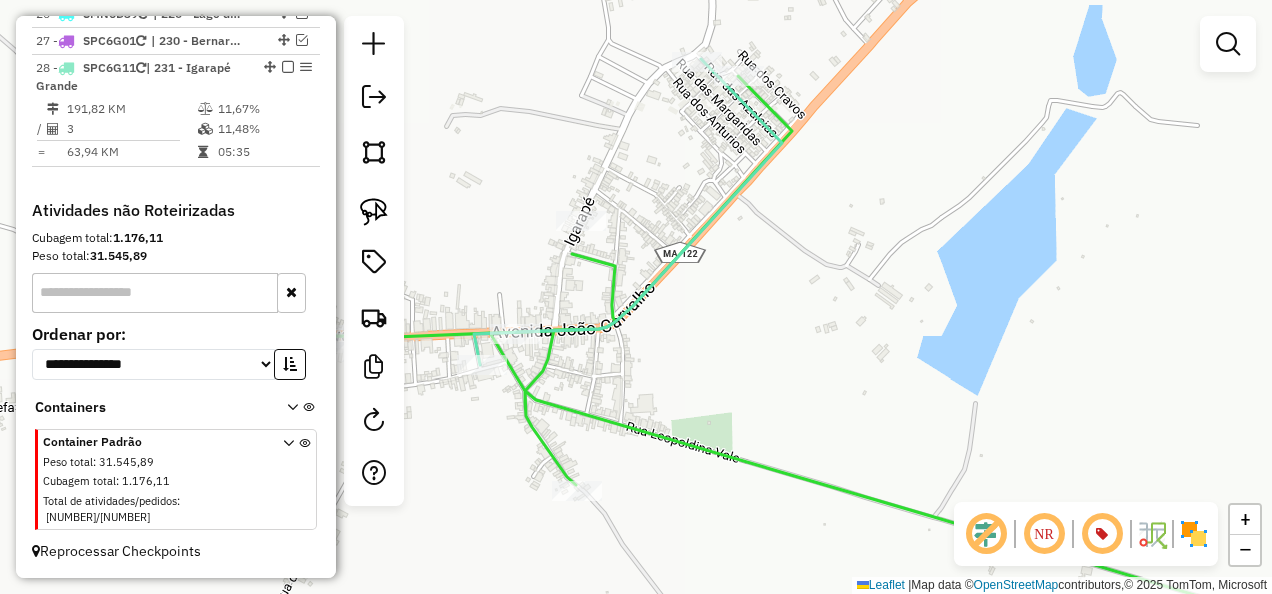 click 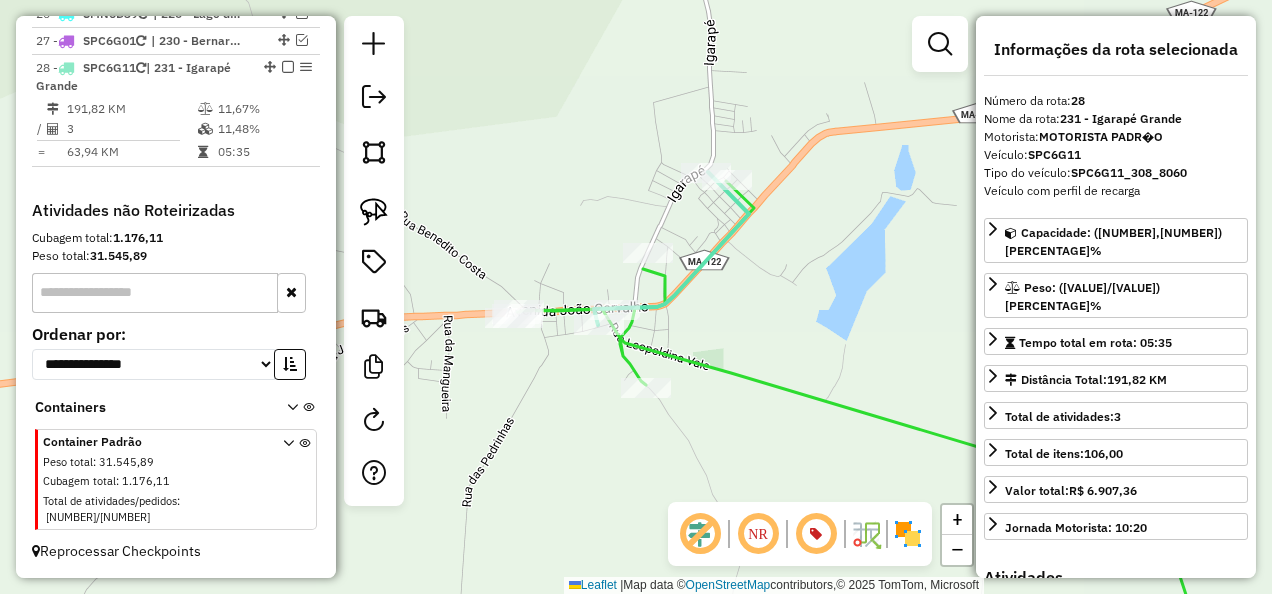 drag, startPoint x: 712, startPoint y: 285, endPoint x: 749, endPoint y: 298, distance: 39.217342 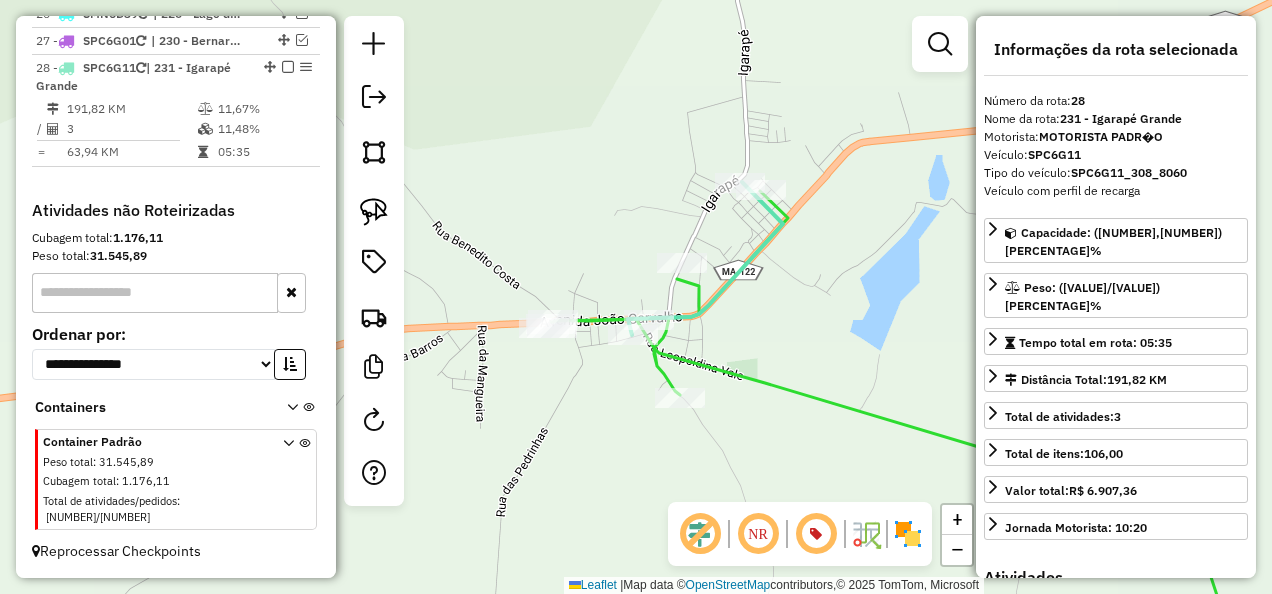 drag, startPoint x: 754, startPoint y: 337, endPoint x: 908, endPoint y: 256, distance: 174.00287 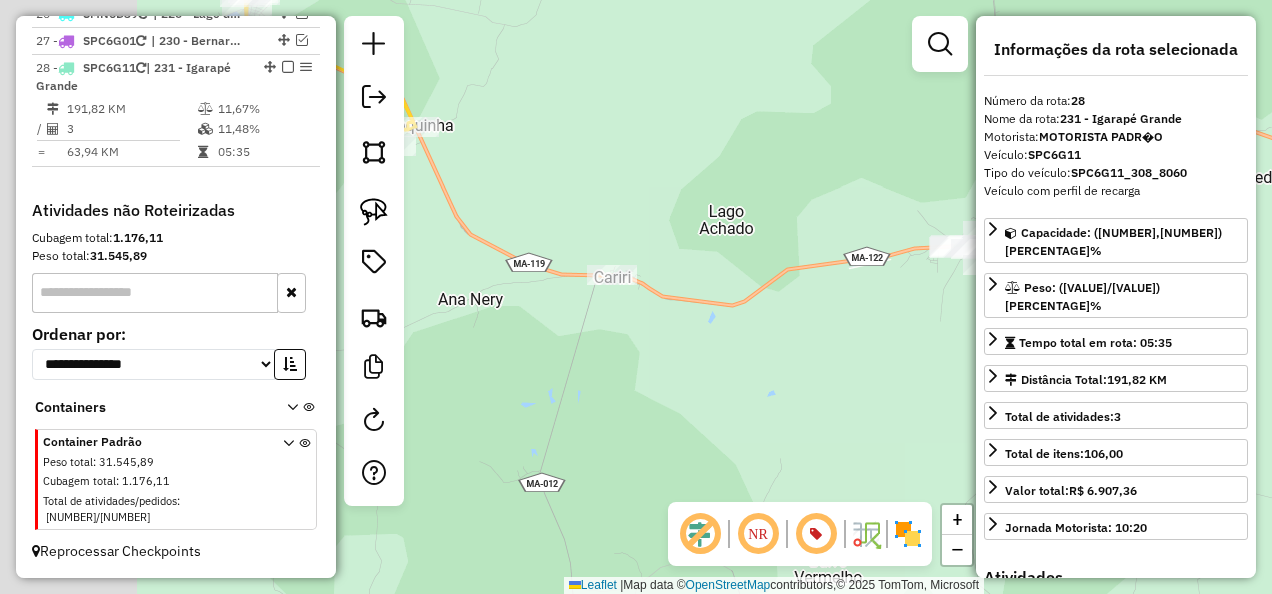 drag, startPoint x: 558, startPoint y: 386, endPoint x: 810, endPoint y: 330, distance: 258.14725 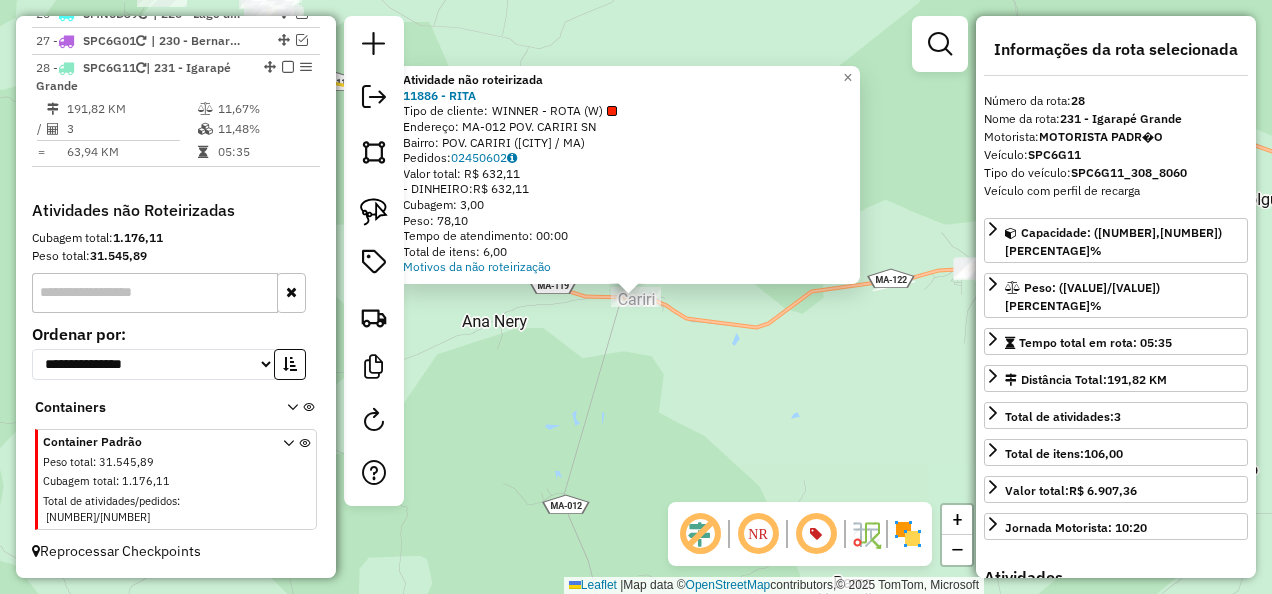 click on "Atividade não roteirizada 11886 - RITA  Tipo de cliente:   WINNER - ROTA (W)   Endereço:  MA-012 POV. CARIRI SN   Bairro: POV. CARIRI (IGARAPE GRANDE / MA)   Pedidos:  02450602   Valor total: R$ 632,11   - DINHEIRO:  R$ 632,11   Cubagem: 3,00   Peso: 78,10   Tempo de atendimento: 00:00   Total de itens: 6,00  Motivos da não roteirização × Janela de atendimento Grade de atendimento Capacidade Transportadoras Veículos Cliente Pedidos  Rotas Selecione os dias de semana para filtrar as janelas de atendimento  Seg   Ter   Qua   Qui   Sex   Sáb   Dom  Informe o período da janela de atendimento: De: Até:  Filtrar exatamente a janela do cliente  Considerar janela de atendimento padrão  Selecione os dias de semana para filtrar as grades de atendimento  Seg   Ter   Qua   Qui   Sex   Sáb   Dom   Considerar clientes sem dia de atendimento cadastrado  Clientes fora do dia de atendimento selecionado Filtrar as atividades entre os valores definidos abaixo:  Peso mínimo:   Peso máximo:   Cubagem mínima:   De:" 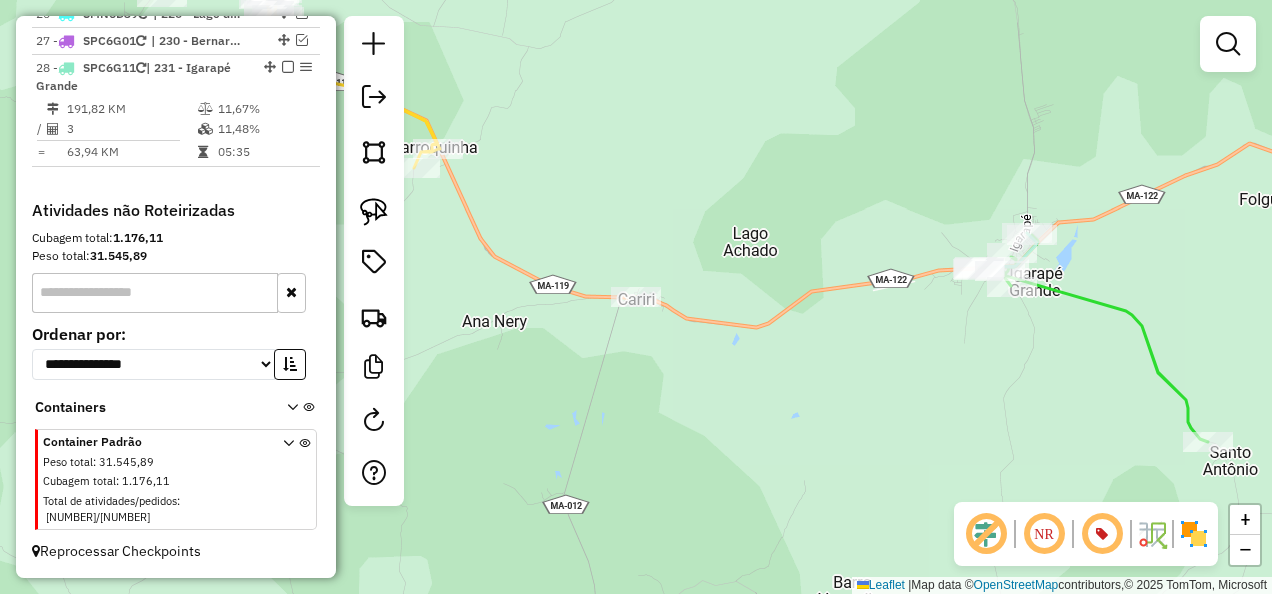 click 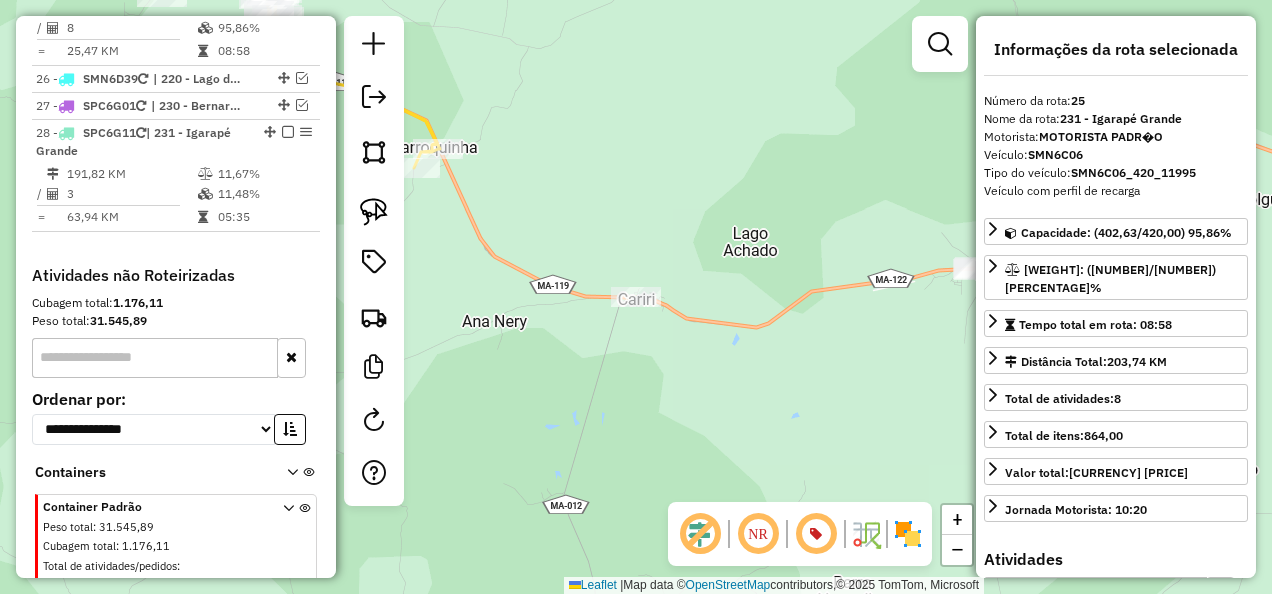 scroll, scrollTop: 3039, scrollLeft: 0, axis: vertical 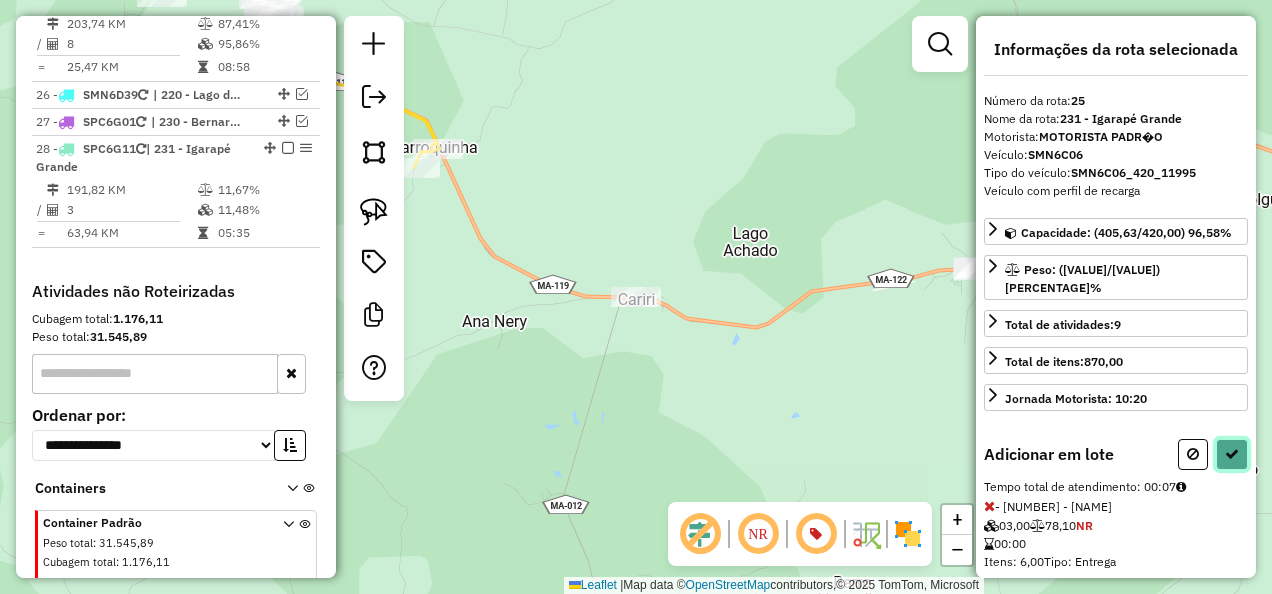 click at bounding box center [1232, 454] 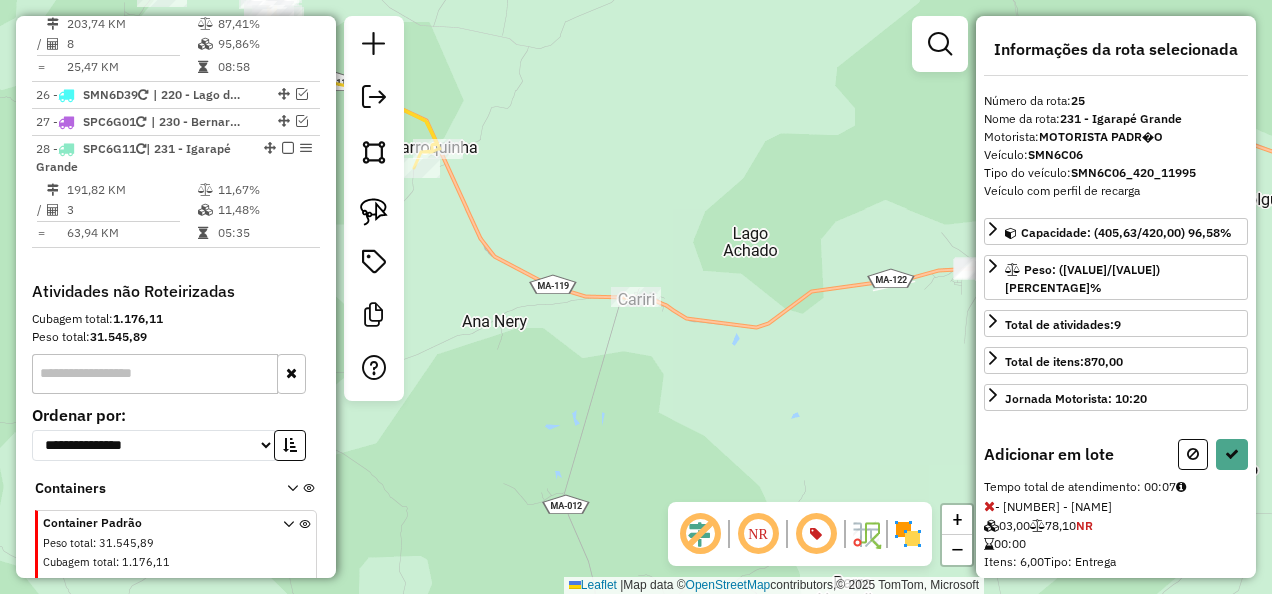 select on "**********" 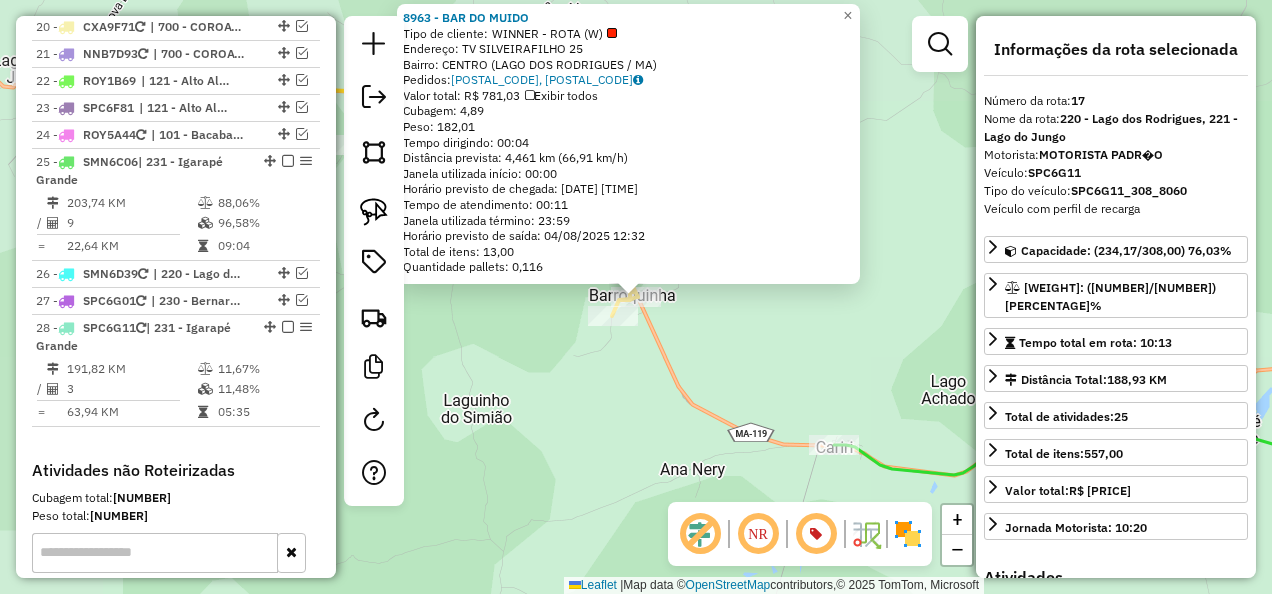 scroll, scrollTop: 2740, scrollLeft: 0, axis: vertical 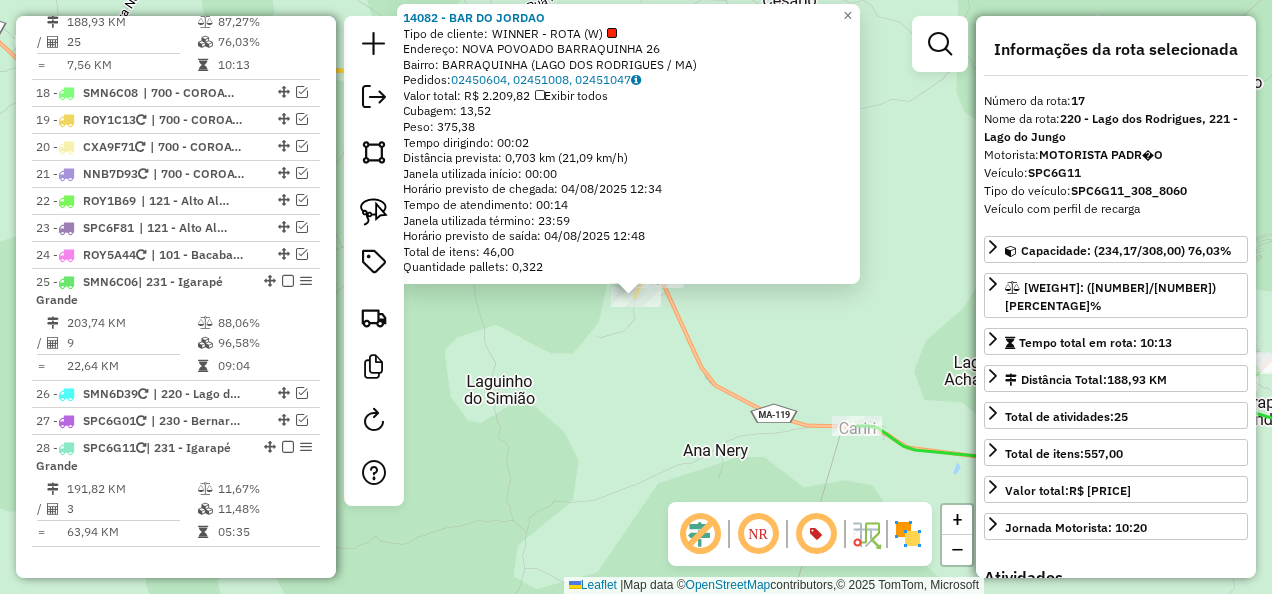 click on "Rota 17 - Placa SPC6G11  14082 - BAR DO JORDAO 14082 - BAR DO JORDAO  Tipo de cliente:   WINNER - ROTA (W)   Endereço:  NOVA POVOADO BARRAQUINHA 26   Bairro: BARRAQUINHA (LAGO DOS RODRIGUES / MA)   Pedidos:  02450604, 02451008, 02451047   Valor total: R$ 2.209,82   Exibir todos   Cubagem: 13,52  Peso: 375,38  Tempo dirigindo: 00:02   Distância prevista: 0,703 km (21,09 km/h)   Janela utilizada início: 00:00   Horário previsto de chegada: 04/08/2025 12:34   Tempo de atendimento: 00:14   Janela utilizada término: 23:59   Horário previsto de saída: 04/08/2025 12:48   Total de itens: 46,00   Quantidade pallets: 0,322  × Janela de atendimento Grade de atendimento Capacidade Transportadoras Veículos Cliente Pedidos  Rotas Selecione os dias de semana para filtrar as janelas de atendimento  Seg   Ter   Qua   Qui   Sex   Sáb   Dom  Informe o período da janela de atendimento: De: Até:  Filtrar exatamente a janela do cliente  Considerar janela de atendimento padrão   Seg   Ter   Qua   Qui   Sex   Sáb  De:" 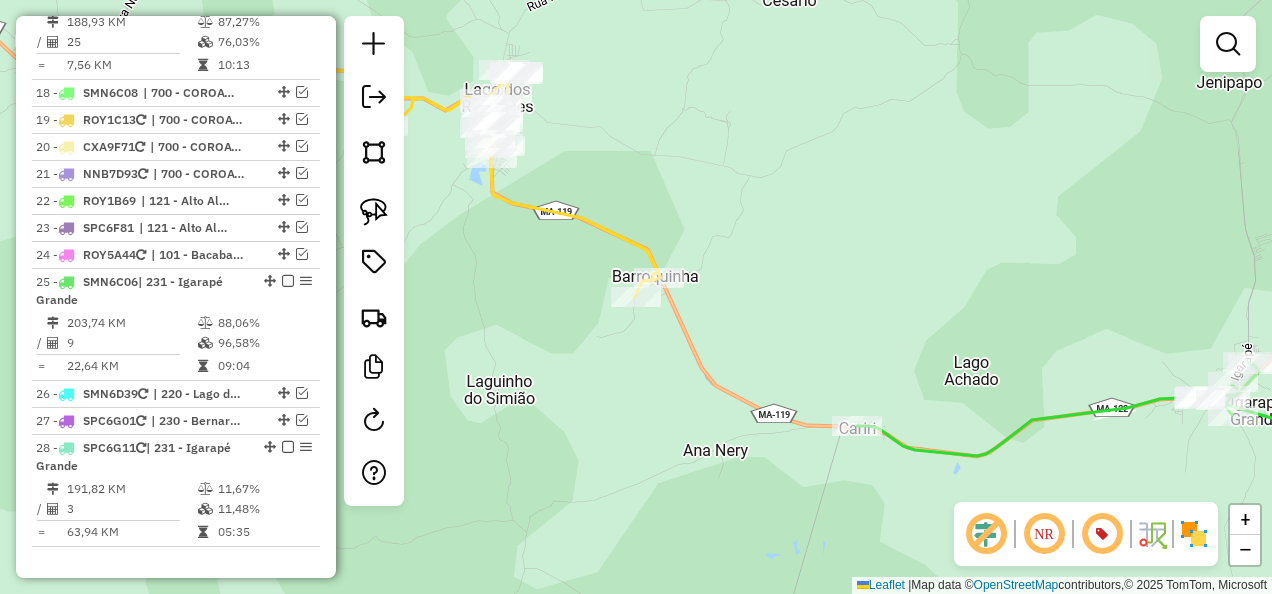 click 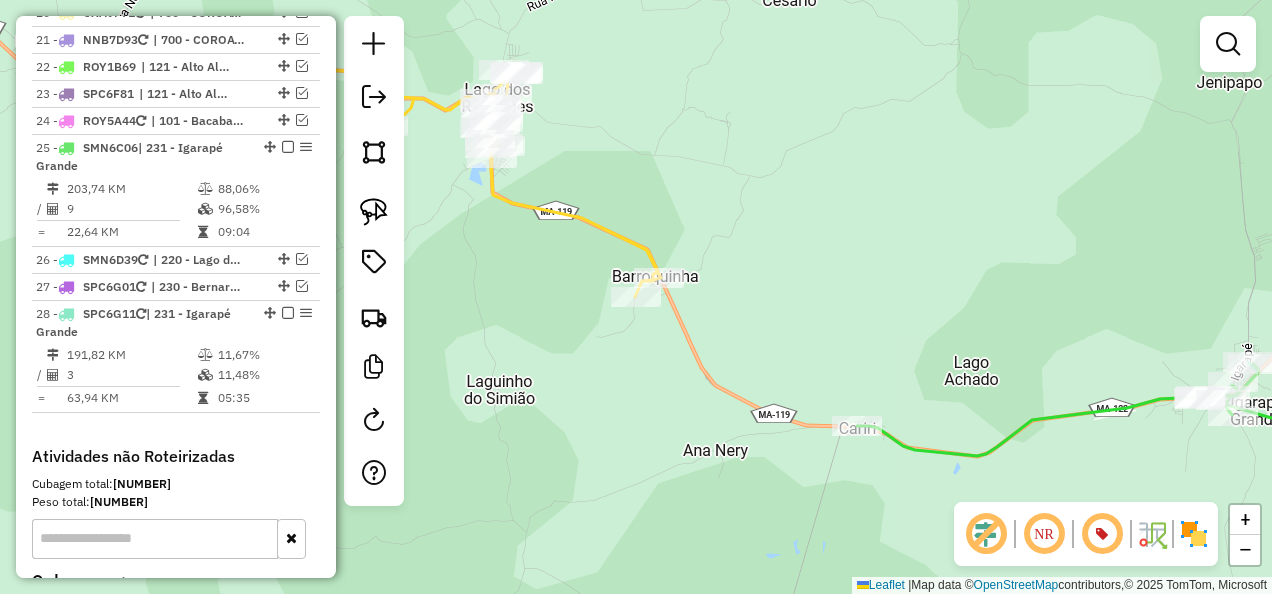 select on "**********" 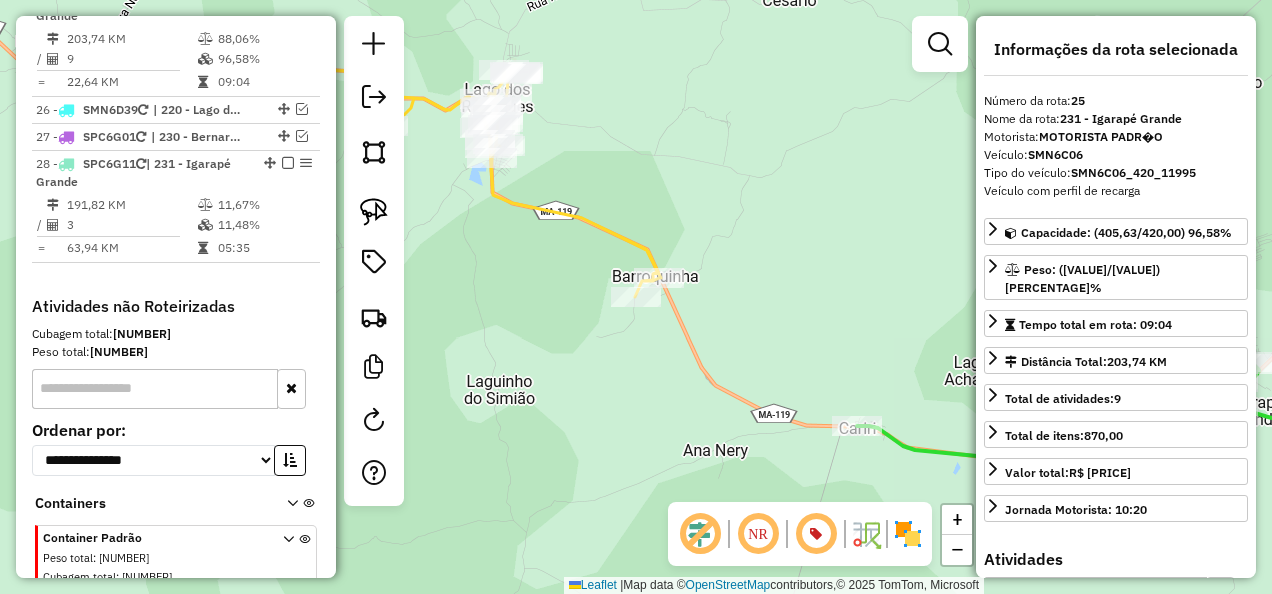 scroll, scrollTop: 3039, scrollLeft: 0, axis: vertical 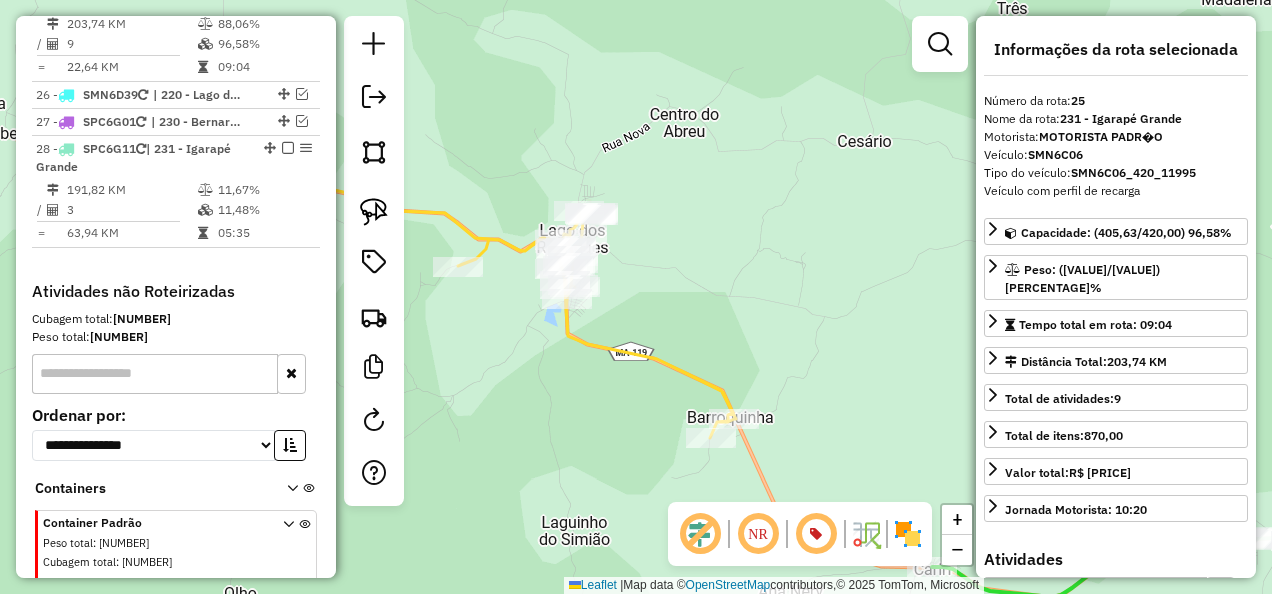 drag, startPoint x: 854, startPoint y: 367, endPoint x: 786, endPoint y: 409, distance: 79.924965 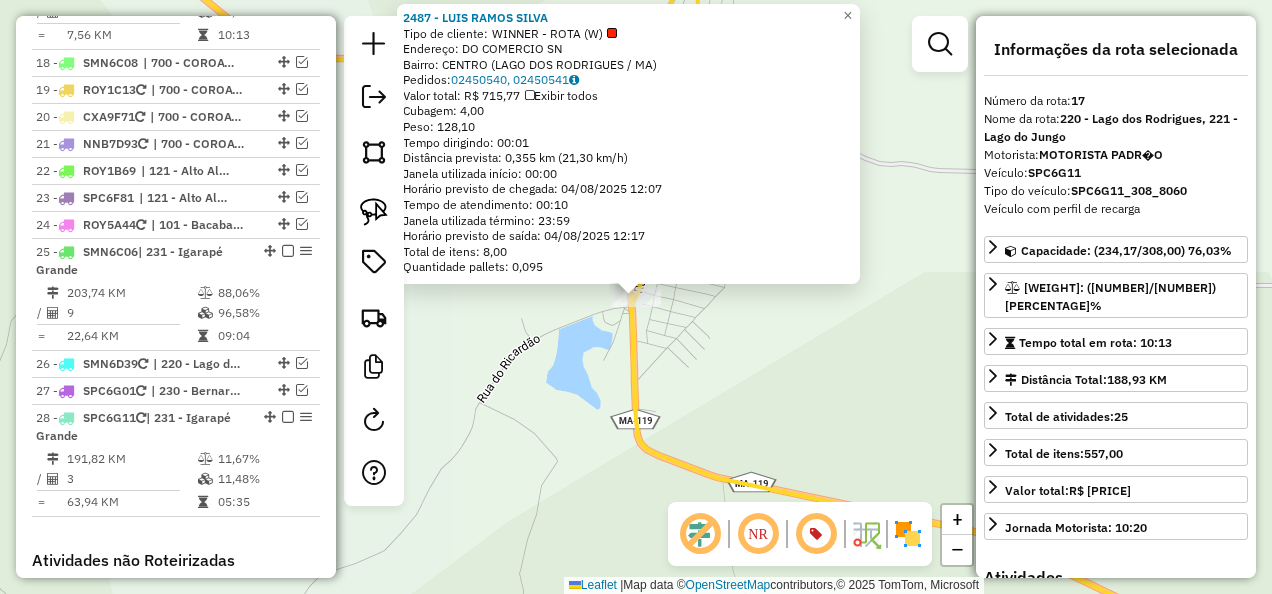 scroll, scrollTop: 2740, scrollLeft: 0, axis: vertical 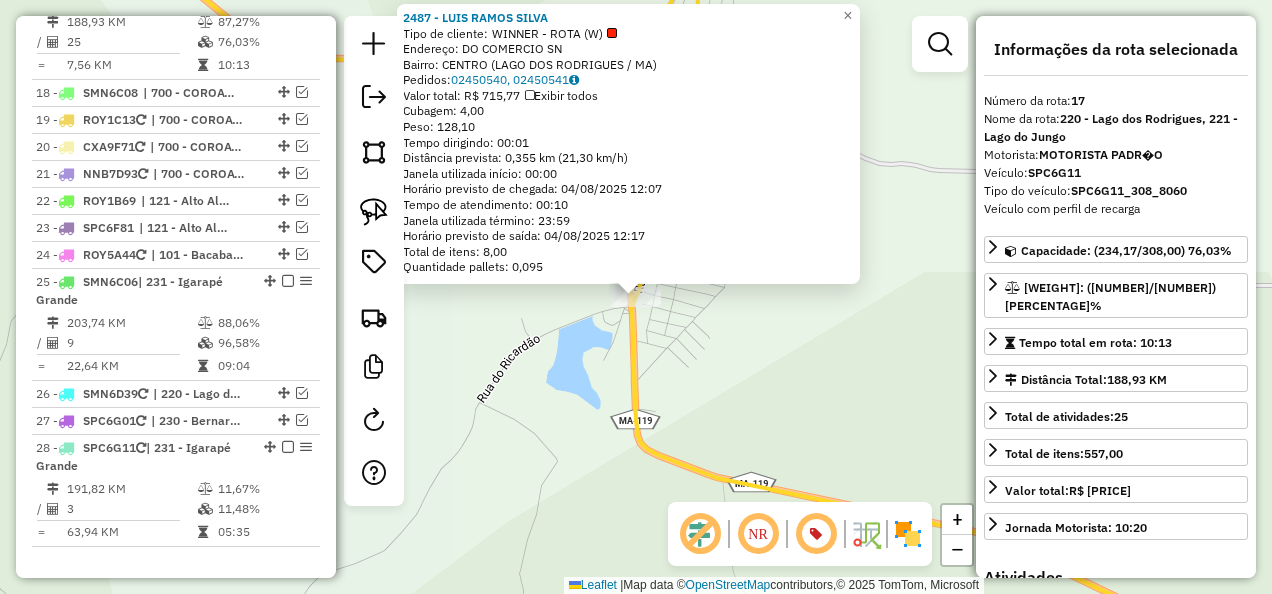 click on "2487 - LUIS RAMOS SILVA  Tipo de cliente:   WINNER - ROTA (W)   Endereço:  DO COMERCIO SN   Bairro: CENTRO (LAGO DOS RODRIGUES / MA)   Pedidos:  02450540, 02450541   Valor total: R$ 715,77   Exibir todos   Cubagem: 4,00  Peso: 128,10  Tempo dirigindo: 00:01   Distância prevista: 0,355 km (21,30 km/h)   Janela utilizada início: 00:00   Horário previsto de chegada: 04/08/2025 12:07   Tempo de atendimento: 00:10   Janela utilizada término: 23:59   Horário previsto de saída: 04/08/2025 12:17   Total de itens: 8,00   Quantidade pallets: 0,095  × Janela de atendimento Grade de atendimento Capacidade Transportadoras Veículos Cliente Pedidos  Rotas Selecione os dias de semana para filtrar as janelas de atendimento  Seg   Ter   Qua   Qui   Sex   Sáb   Dom  Informe o período da janela de atendimento: De: Até:  Filtrar exatamente a janela do cliente  Considerar janela de atendimento padrão  Selecione os dias de semana para filtrar as grades de atendimento  Seg   Ter   Qua   Qui   Sex   Sáb   Dom   De:  De:" 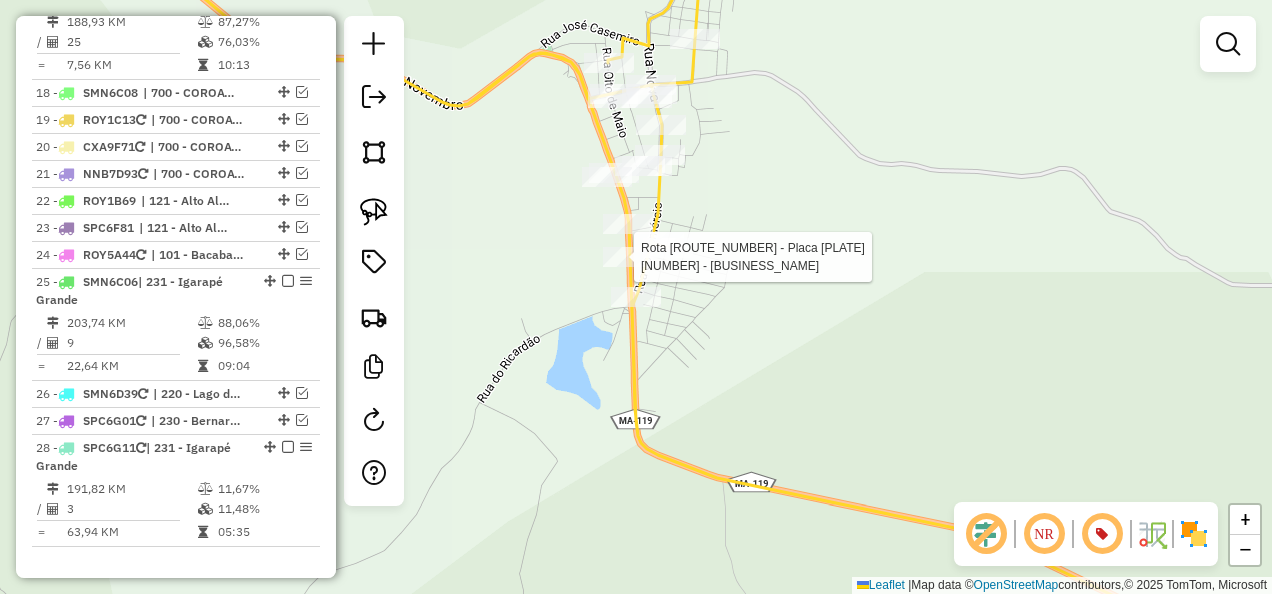 select on "**********" 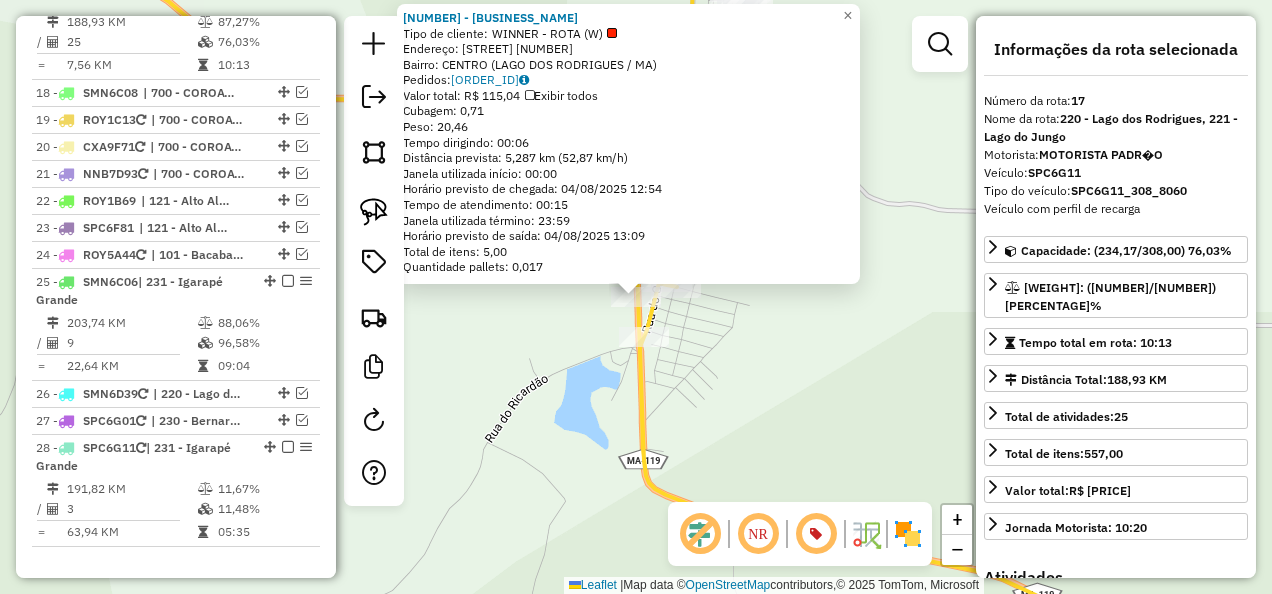 click on "Rota 17 - Placa SPC6G11  2489 - BAR DA TEREZA 2489 - BAR DA TEREZA  Tipo de cliente:   WINNER - ROTA (W)   Endereço:  FREI JOSE 778   Bairro: CENTRO (LAGO DOS RODRIGUES / MA)   Pedidos:  02450544   Valor total: R$ 115,04   Exibir todos   Cubagem: 0,71  Peso: 20,46  Tempo dirigindo: 00:06   Distância prevista: 5,287 km (52,87 km/h)   Janela utilizada início: 00:00   Horário previsto de chegada: 04/08/2025 12:54   Tempo de atendimento: 00:15   Janela utilizada término: 23:59   Horário previsto de saída: 04/08/2025 13:09   Total de itens: 5,00   Quantidade pallets: 0,017  × Janela de atendimento Grade de atendimento Capacidade Transportadoras Veículos Cliente Pedidos  Rotas Selecione os dias de semana para filtrar as janelas de atendimento  Seg   Ter   Qua   Qui   Sex   Sáb   Dom  Informe o período da janela de atendimento: De: Até:  Filtrar exatamente a janela do cliente  Considerar janela de atendimento padrão  Selecione os dias de semana para filtrar as grades de atendimento  Seg   Ter   Qua  De:" 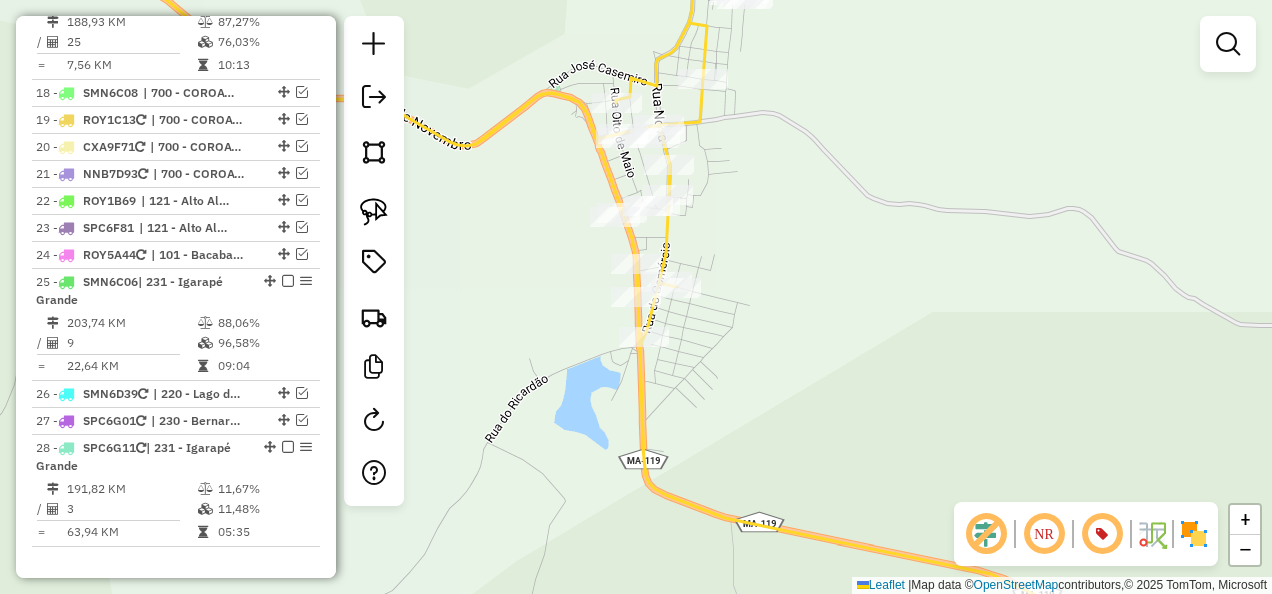 drag, startPoint x: 879, startPoint y: 423, endPoint x: 698, endPoint y: 248, distance: 251.76576 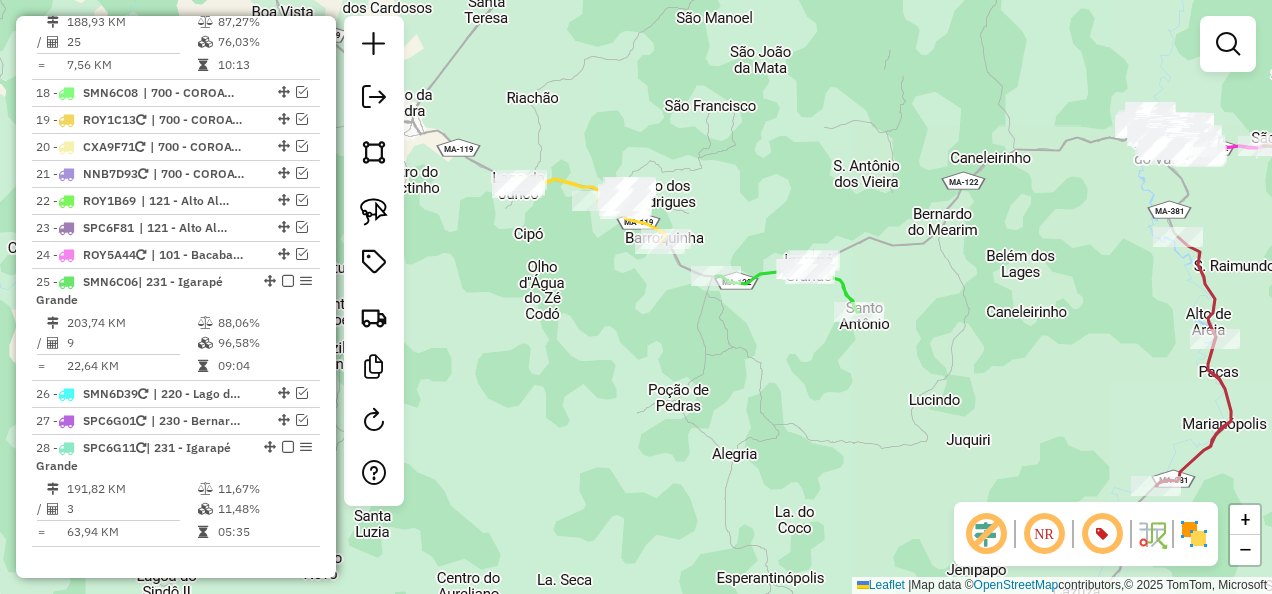 click 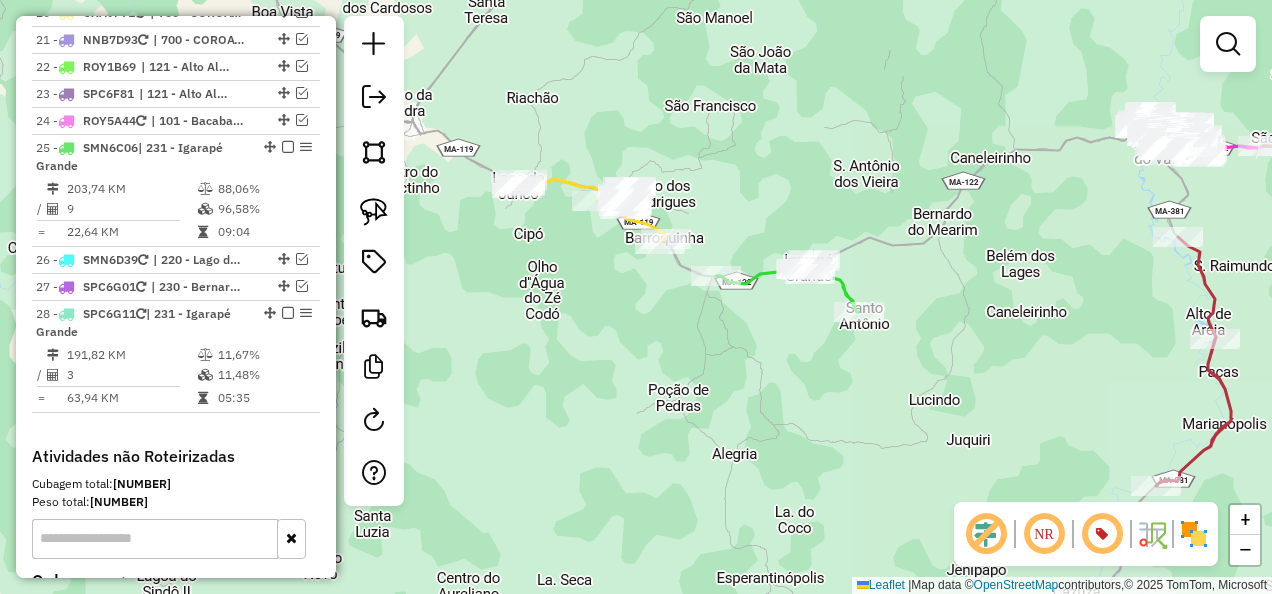 select on "**********" 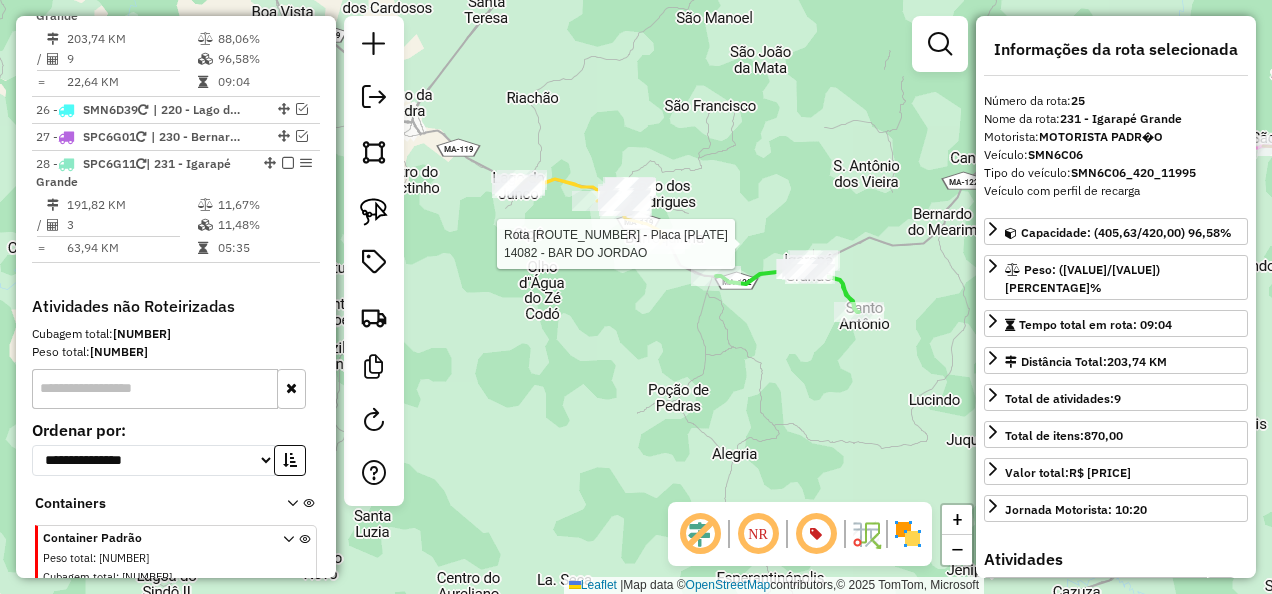 scroll, scrollTop: 3039, scrollLeft: 0, axis: vertical 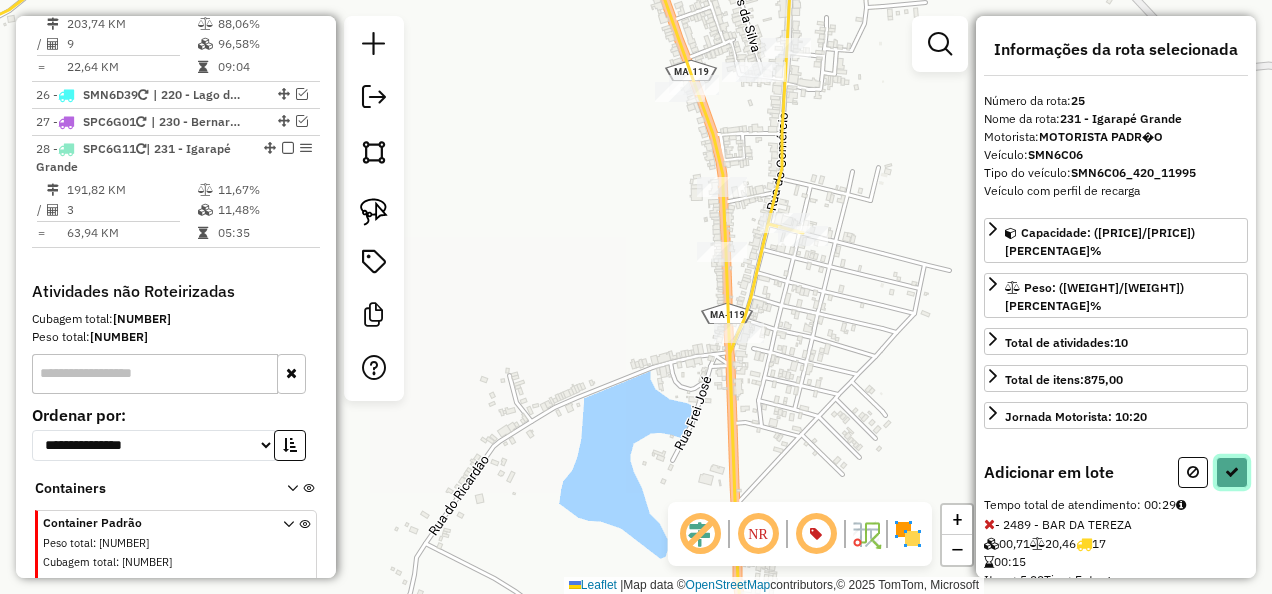 click at bounding box center [1232, 472] 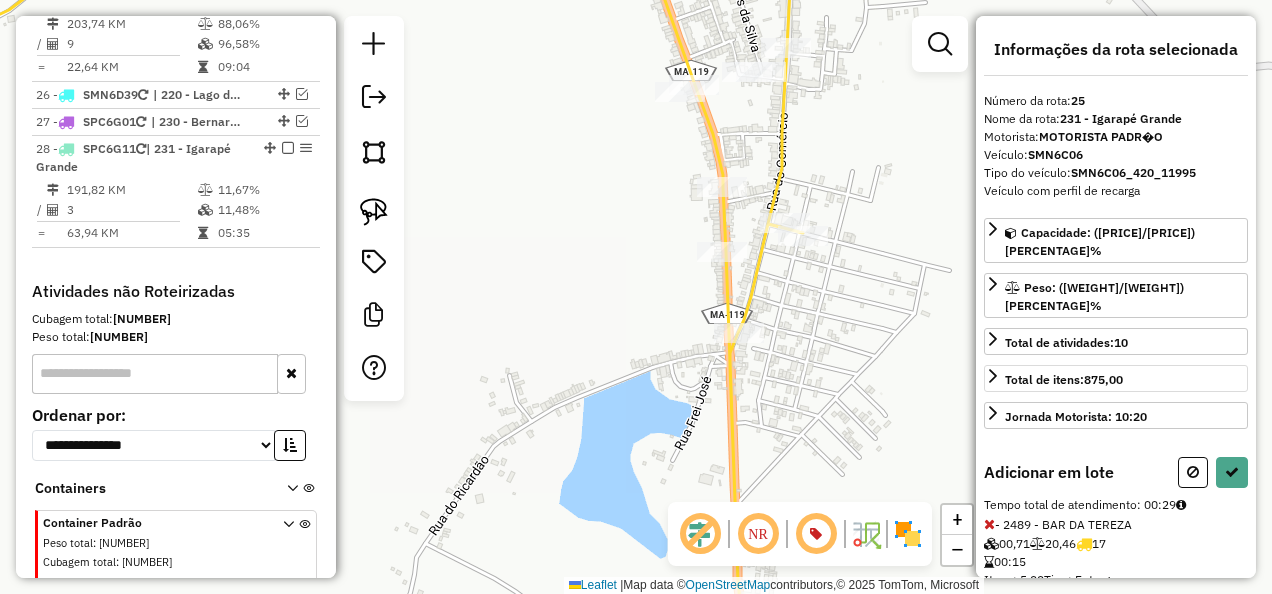 select on "**********" 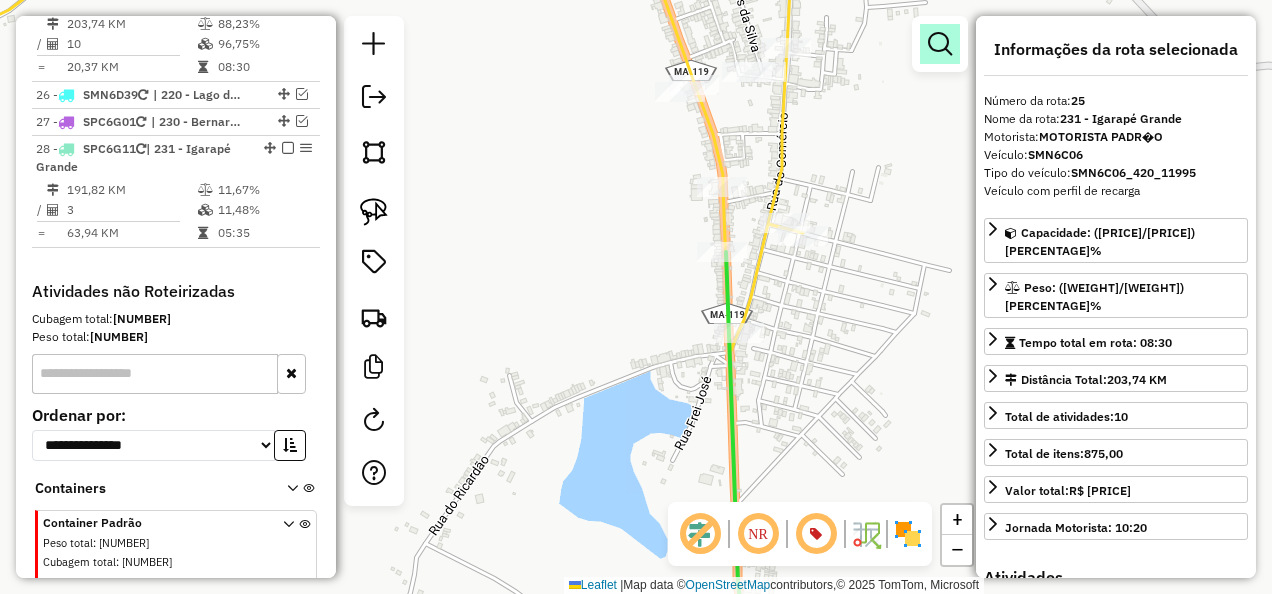 click at bounding box center [940, 44] 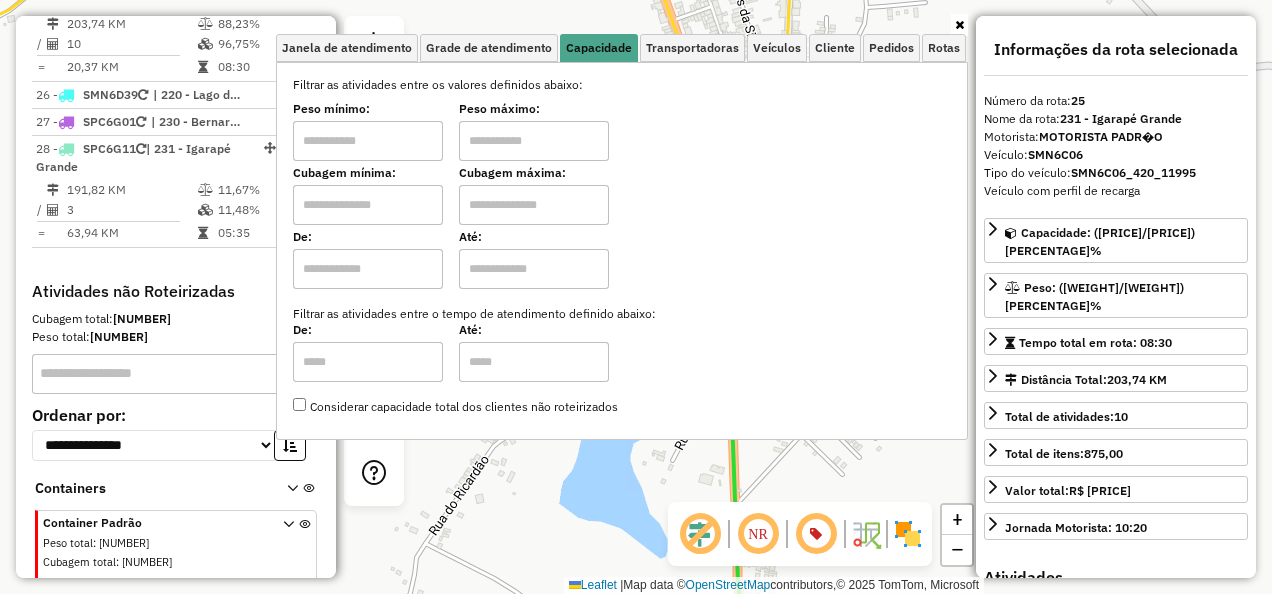 click at bounding box center (368, 205) 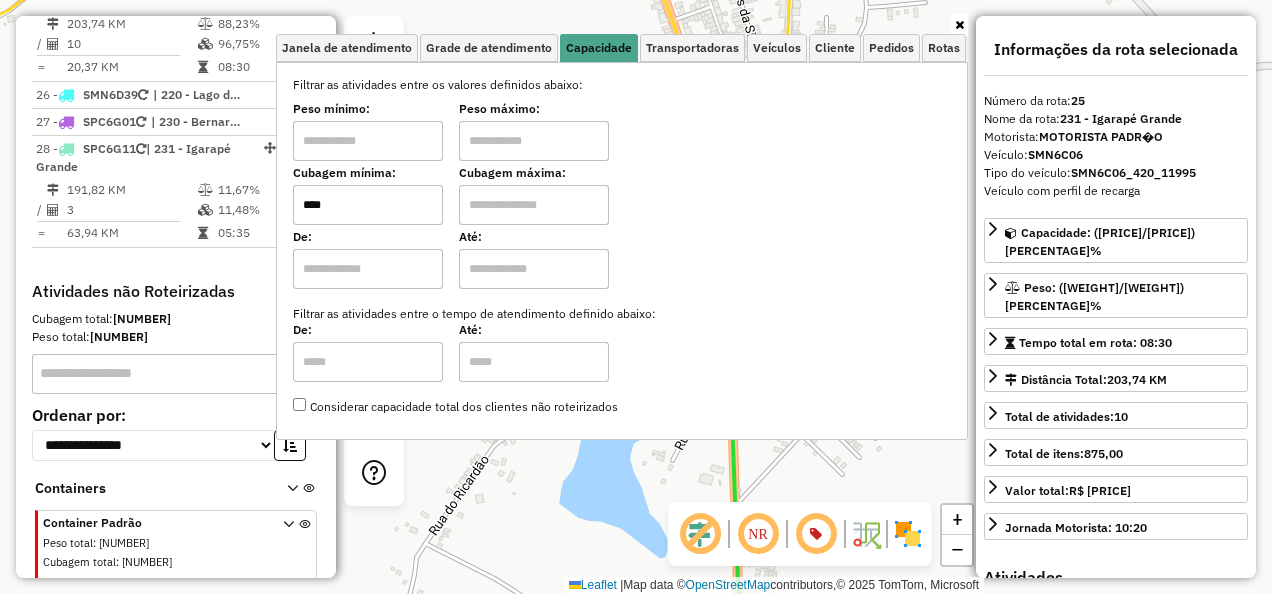 click at bounding box center (534, 205) 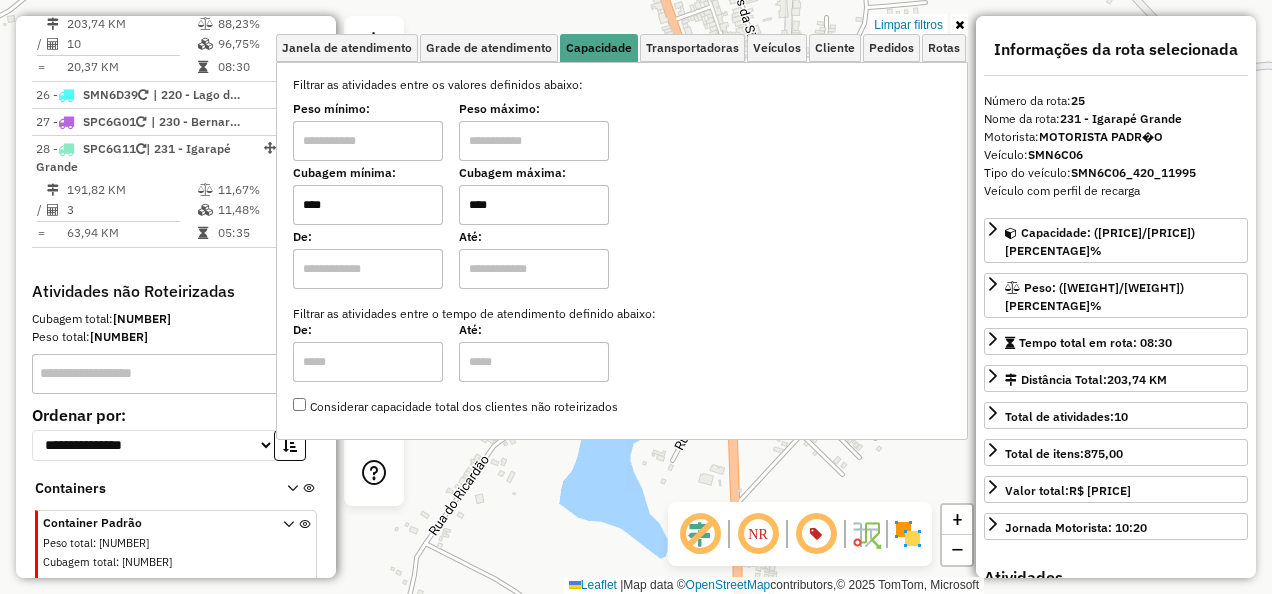 click on "Limpar filtros Janela de atendimento Grade de atendimento Capacidade Transportadoras Veículos Cliente Pedidos  Rotas Selecione os dias de semana para filtrar as janelas de atendimento  Seg   Ter   Qua   Qui   Sex   Sáb   Dom  Informe o período da janela de atendimento: De: Até:  Filtrar exatamente a janela do cliente  Considerar janela de atendimento padrão  Selecione os dias de semana para filtrar as grades de atendimento  Seg   Ter   Qua   Qui   Sex   Sáb   Dom   Considerar clientes sem dia de atendimento cadastrado  Clientes fora do dia de atendimento selecionado Filtrar as atividades entre os valores definidos abaixo:  Peso mínimo:   Peso máximo:   Cubagem mínima:  ****  Cubagem máxima:  ****  De:   Até:  Filtrar as atividades entre o tempo de atendimento definido abaixo:  De:   Até:   Considerar capacidade total dos clientes não roteirizados Transportadora: Selecione um ou mais itens Tipo de veículo: Selecione um ou mais itens Veículo: Selecione um ou mais itens Motorista: Nome: Rótulo: +" 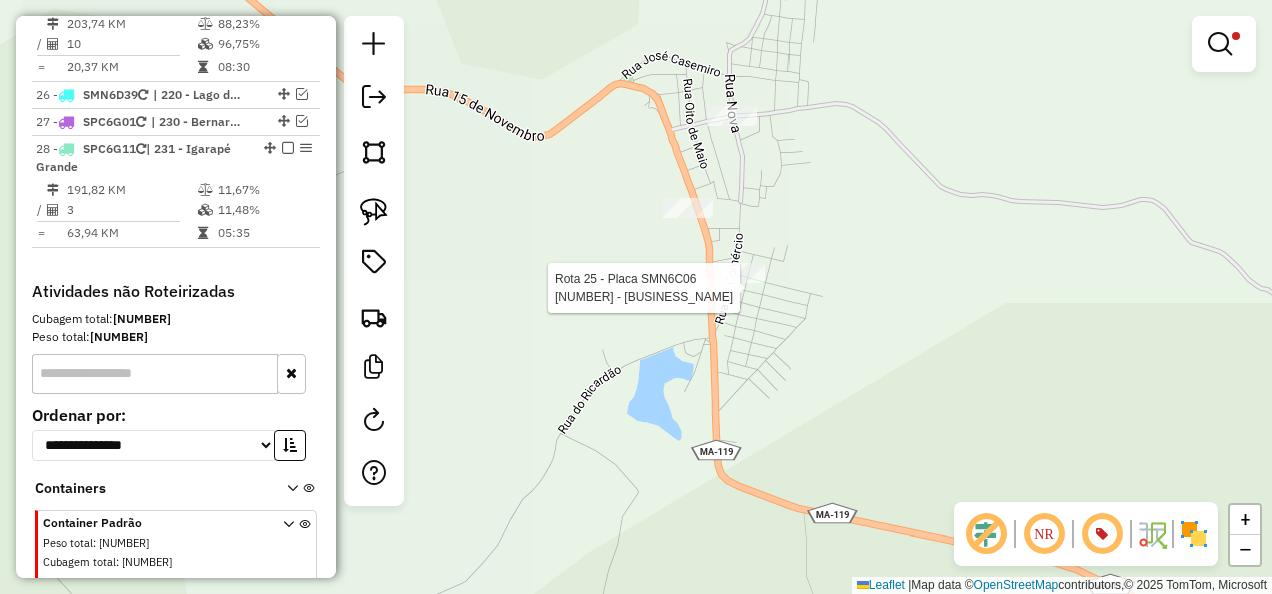 select on "**********" 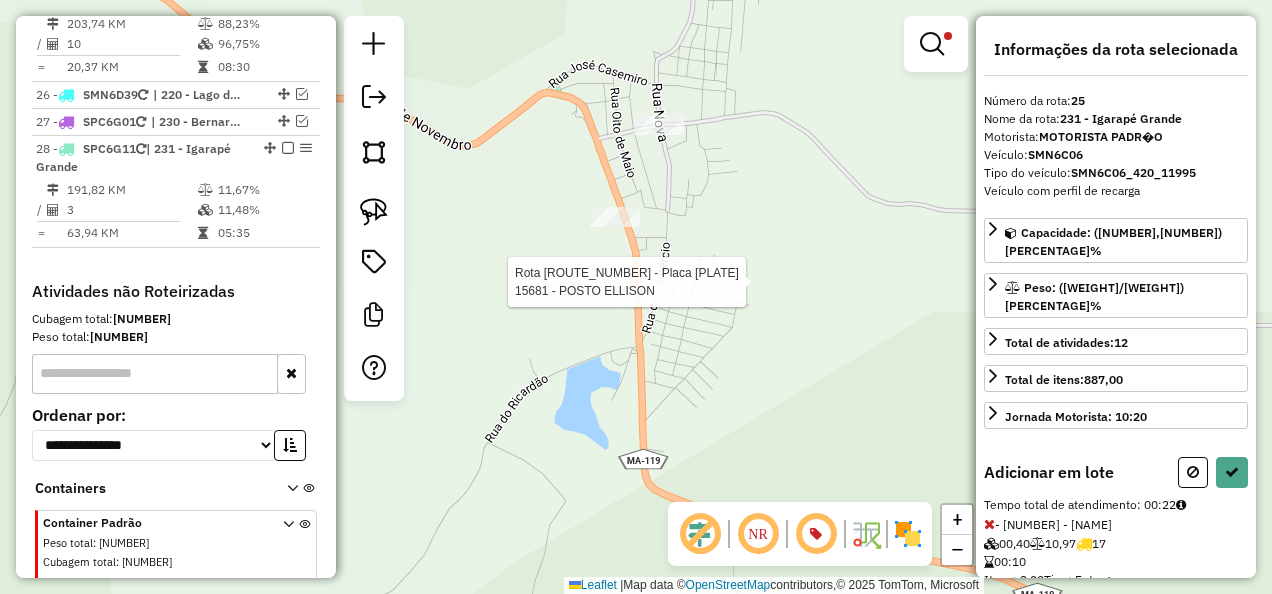 click 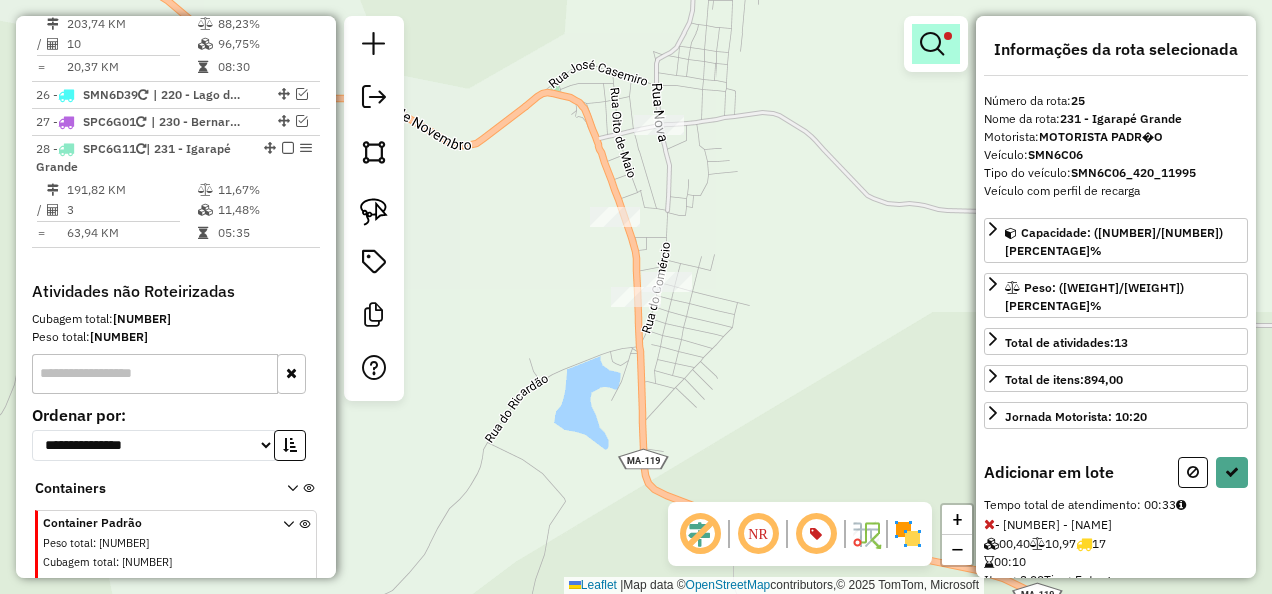 click at bounding box center [948, 36] 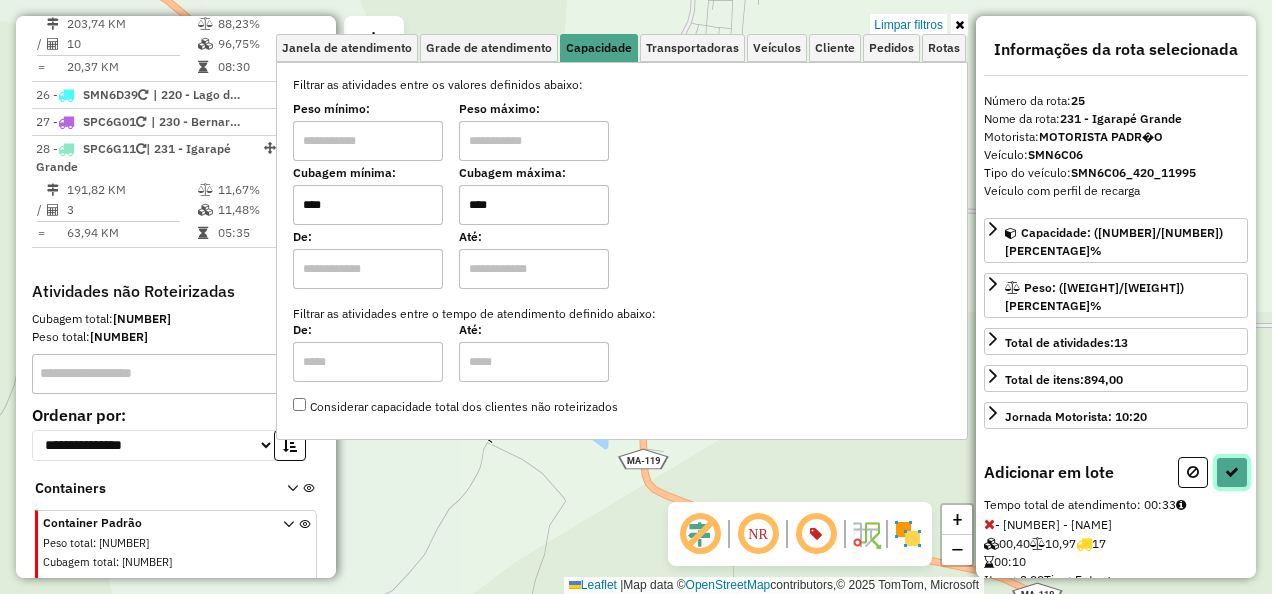 click at bounding box center [1232, 472] 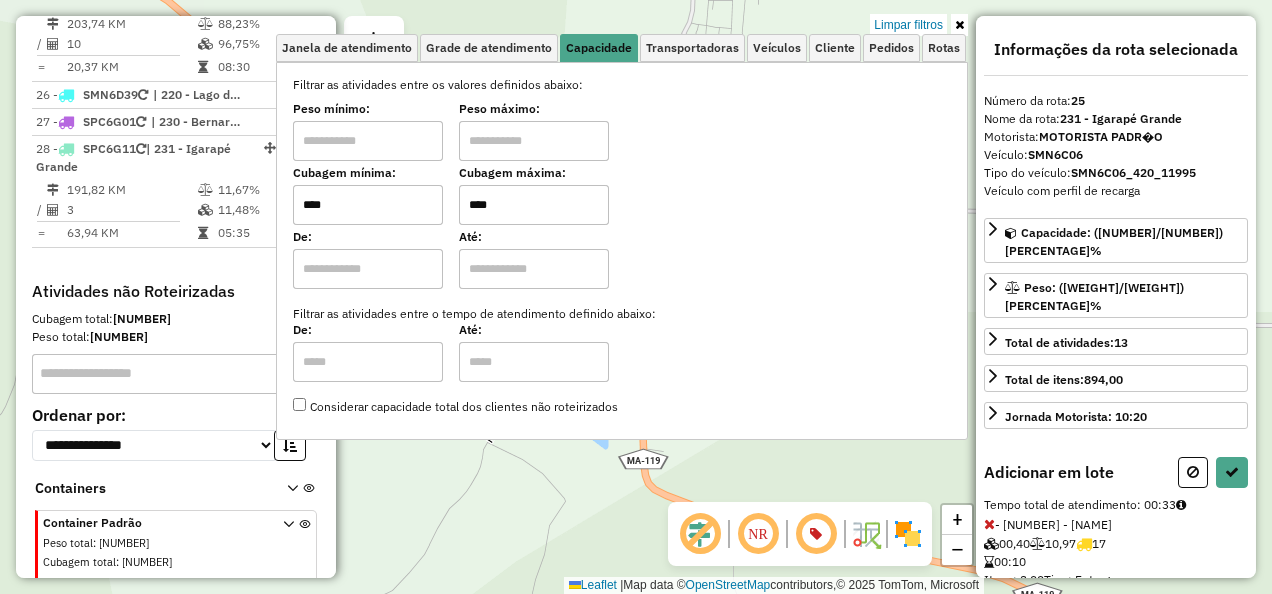 select on "**********" 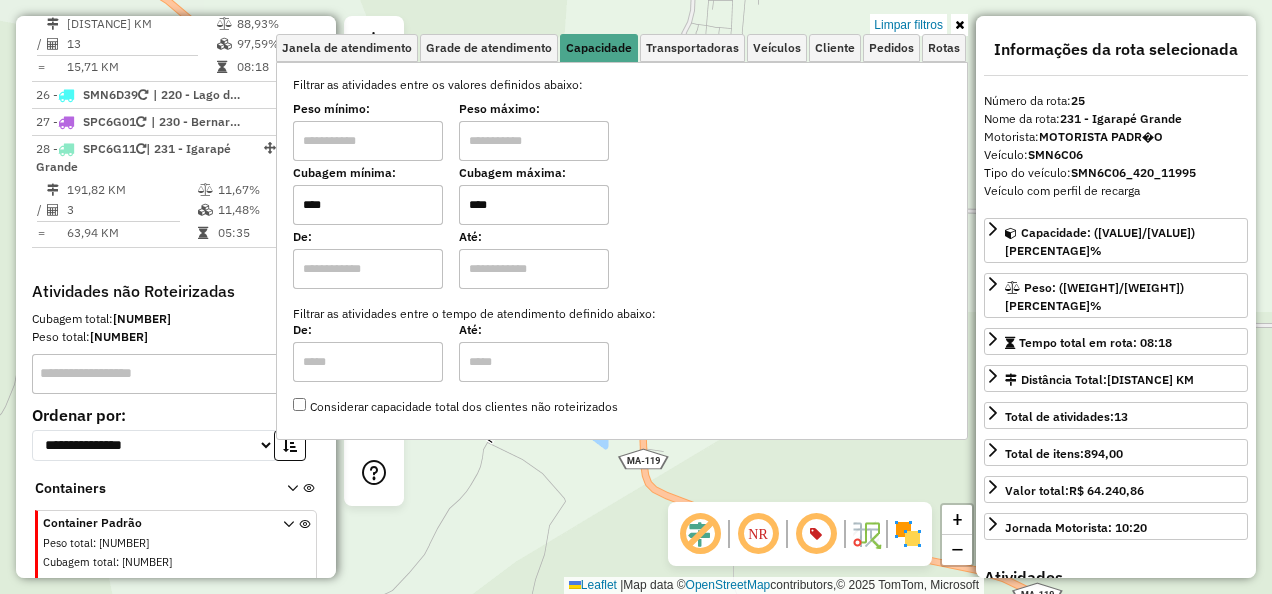 click on "Limpar filtros Janela de atendimento Grade de atendimento Capacidade Transportadoras Veículos Cliente Pedidos  Rotas Selecione os dias de semana para filtrar as janelas de atendimento  Seg   Ter   Qua   Qui   Sex   Sáb   Dom  Informe o período da janela de atendimento: De: Até:  Filtrar exatamente a janela do cliente  Considerar janela de atendimento padrão  Selecione os dias de semana para filtrar as grades de atendimento  Seg   Ter   Qua   Qui   Sex   Sáb   Dom   Considerar clientes sem dia de atendimento cadastrado  Clientes fora do dia de atendimento selecionado Filtrar as atividades entre os valores definidos abaixo:  Peso mínimo:   Peso máximo:   Cubagem mínima:  ****  Cubagem máxima:  ****  De:   Até:  Filtrar as atividades entre o tempo de atendimento definido abaixo:  De:   Até:   Considerar capacidade total dos clientes não roteirizados Transportadora: Selecione um ou mais itens Tipo de veículo: Selecione um ou mais itens Veículo: Selecione um ou mais itens Motorista: Nome: Rótulo: +" 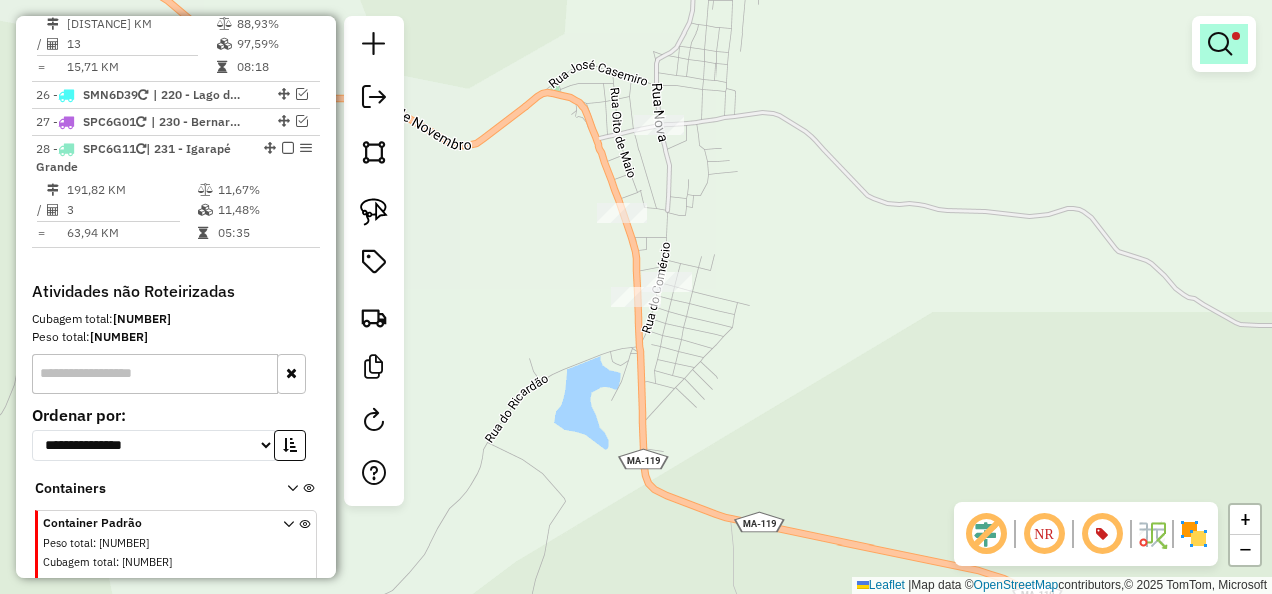 click at bounding box center (1220, 44) 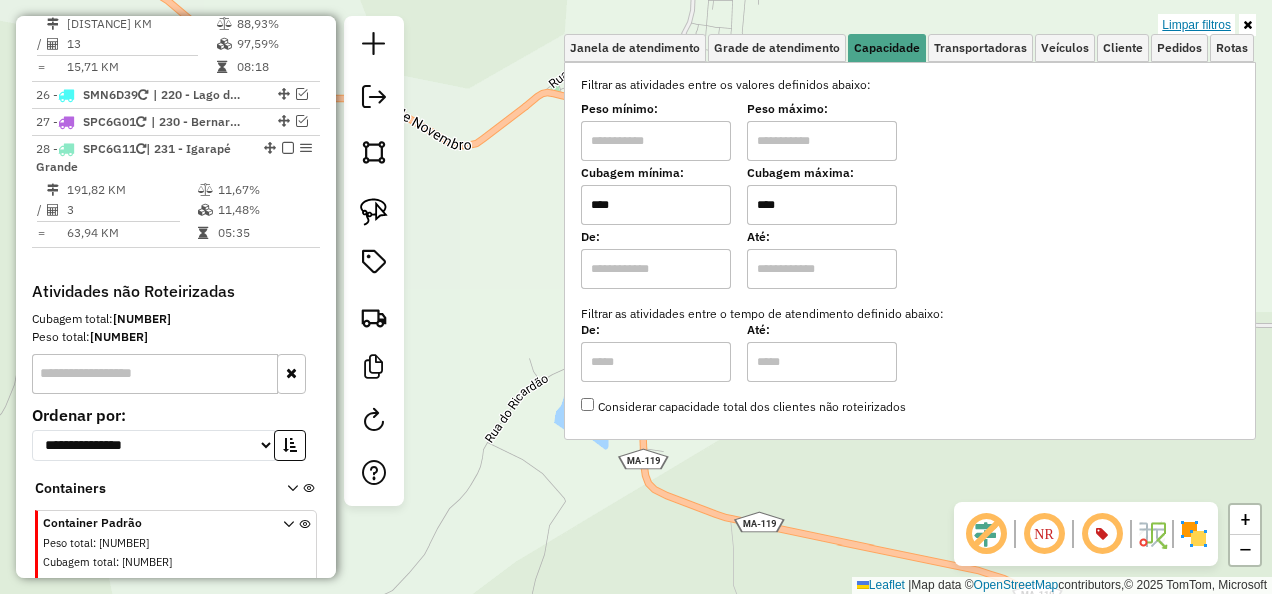 click on "Limpar filtros" at bounding box center [1196, 25] 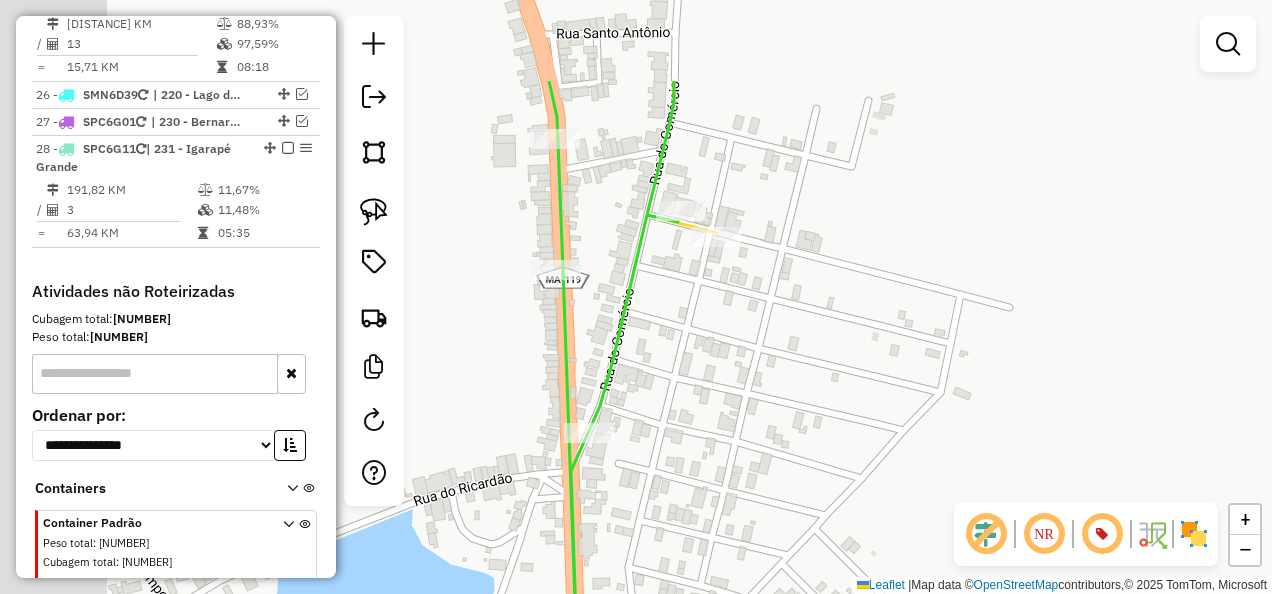 drag, startPoint x: 633, startPoint y: 227, endPoint x: 760, endPoint y: 345, distance: 173.35802 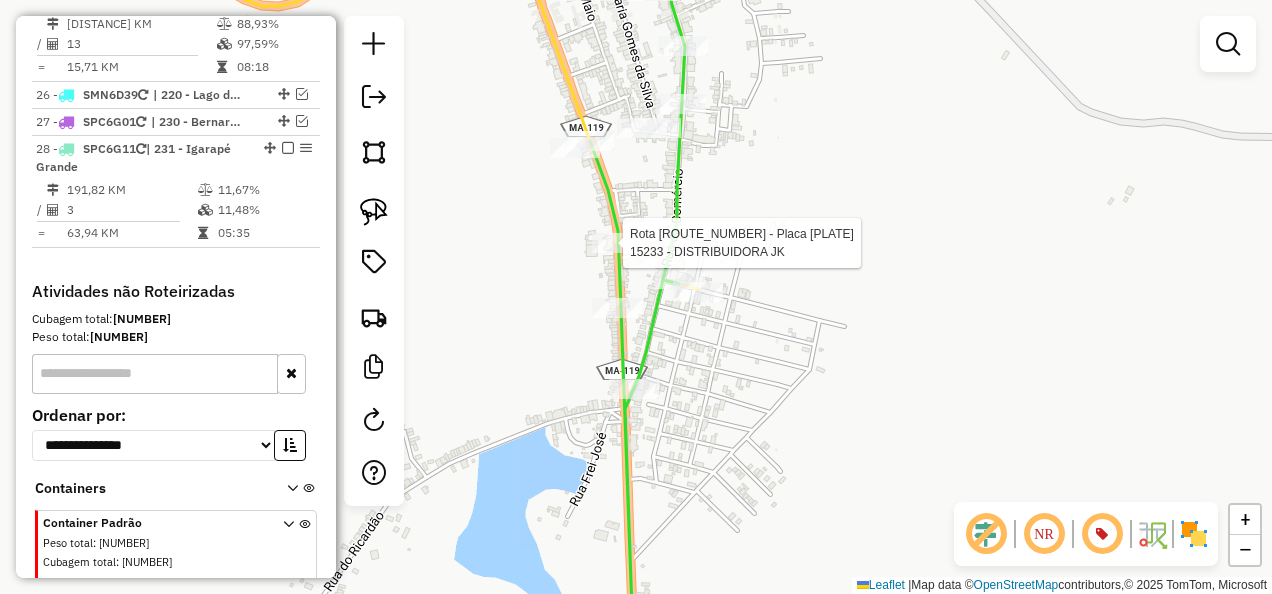 select on "**********" 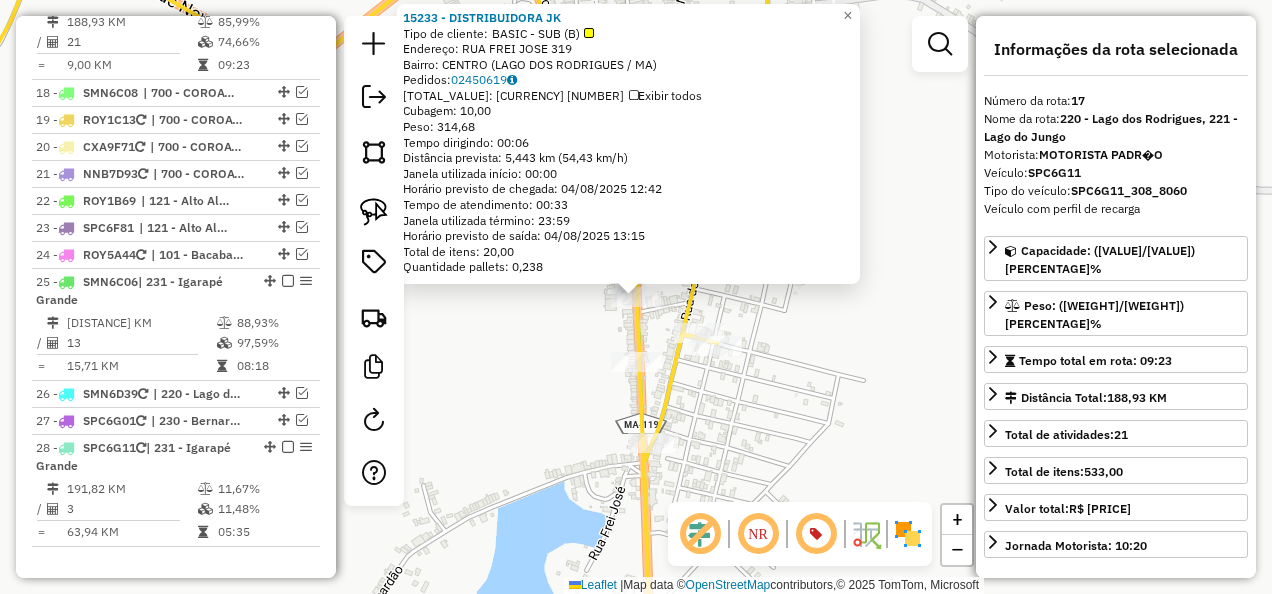 scroll, scrollTop: 2740, scrollLeft: 0, axis: vertical 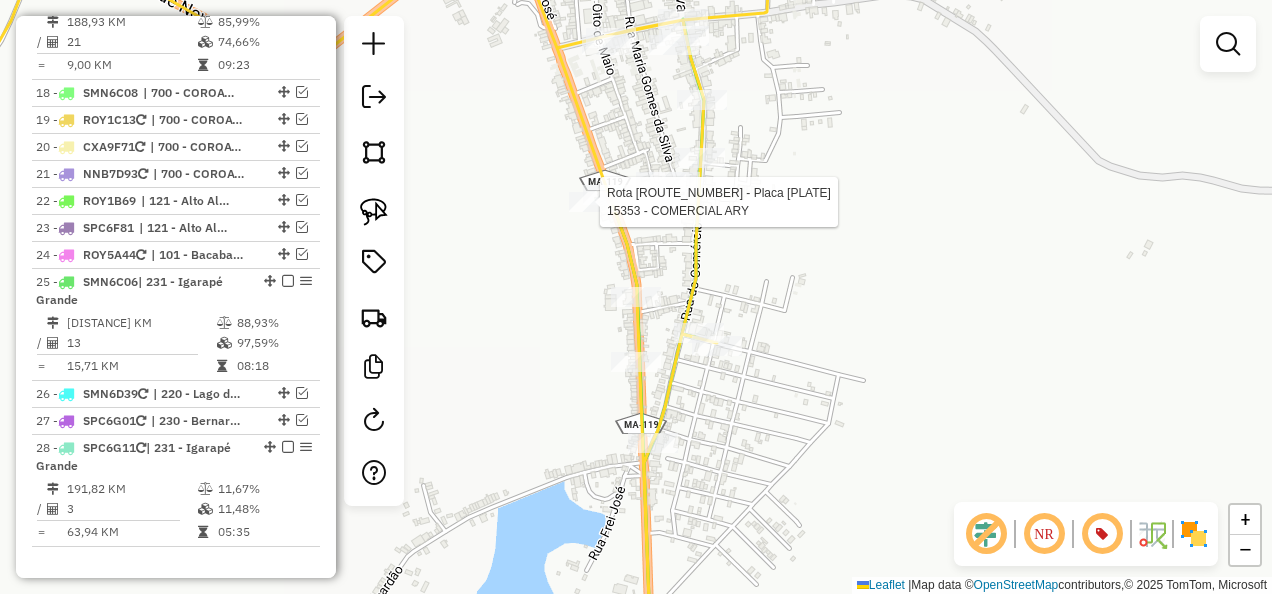 select on "**********" 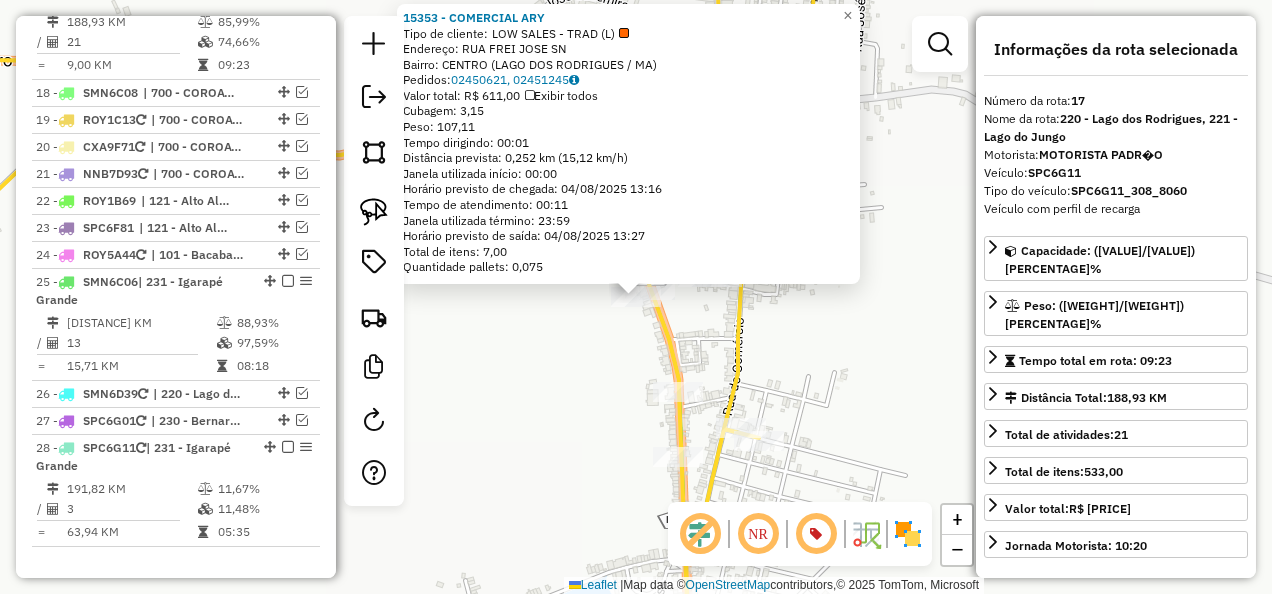 click on "15353 - COMERCIAL ARY  Tipo de cliente:   LOW SALES - TRAD (L)   Endereço:  RUA FREI JOSE SN   Bairro: CENTRO (LAGO DOS RODRIGUES / MA)   Pedidos:  02450621, 02451245   Valor total: R$ 611,00   Exibir todos   Cubagem: 3,15  Peso: 107,11  Tempo dirigindo: 00:01   Distância prevista: 0,252 km (15,12 km/h)   Janela utilizada início: 00:00   Horário previsto de chegada: 04/08/2025 13:16   Tempo de atendimento: 00:11   Janela utilizada término: 23:59   Horário previsto de saída: 04/08/2025 13:27   Total de itens: 7,00   Quantidade pallets: 0,075  × Janela de atendimento Grade de atendimento Capacidade Transportadoras Veículos Cliente Pedidos  Rotas Selecione os dias de semana para filtrar as janelas de atendimento  Seg   Ter   Qua   Qui   Sex   Sáb   Dom  Informe o período da janela de atendimento: De: Até:  Filtrar exatamente a janela do cliente  Considerar janela de atendimento padrão  Selecione os dias de semana para filtrar as grades de atendimento  Seg   Ter   Qua   Qui   Sex   Sáb   Dom   De:" 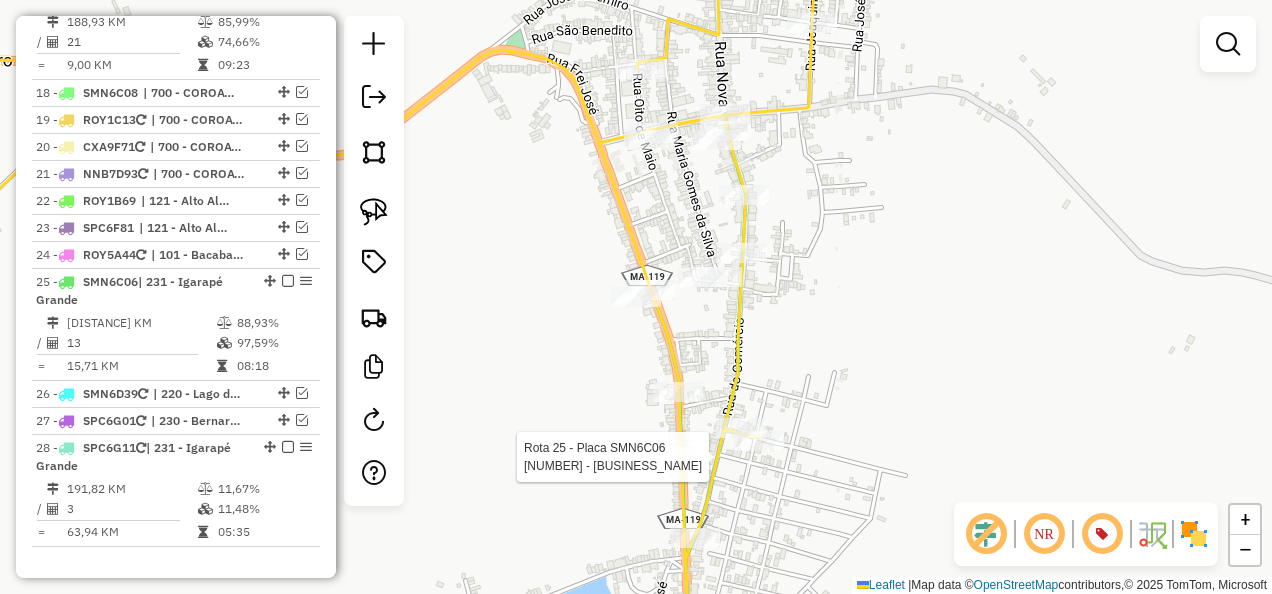 select on "**********" 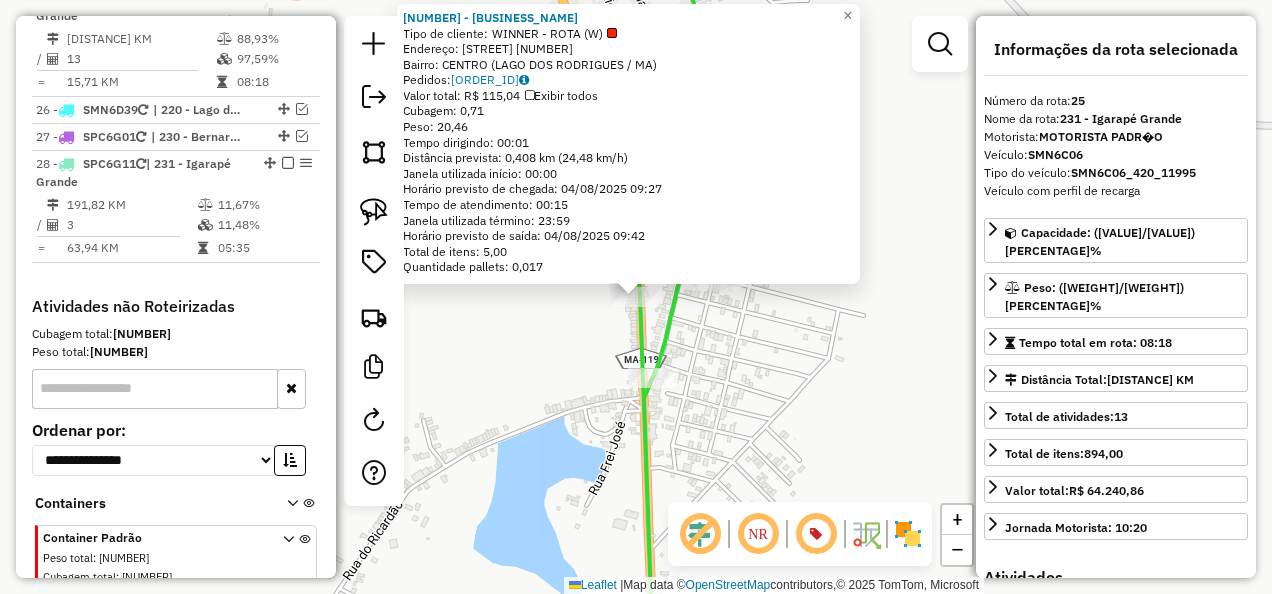 scroll, scrollTop: 3039, scrollLeft: 0, axis: vertical 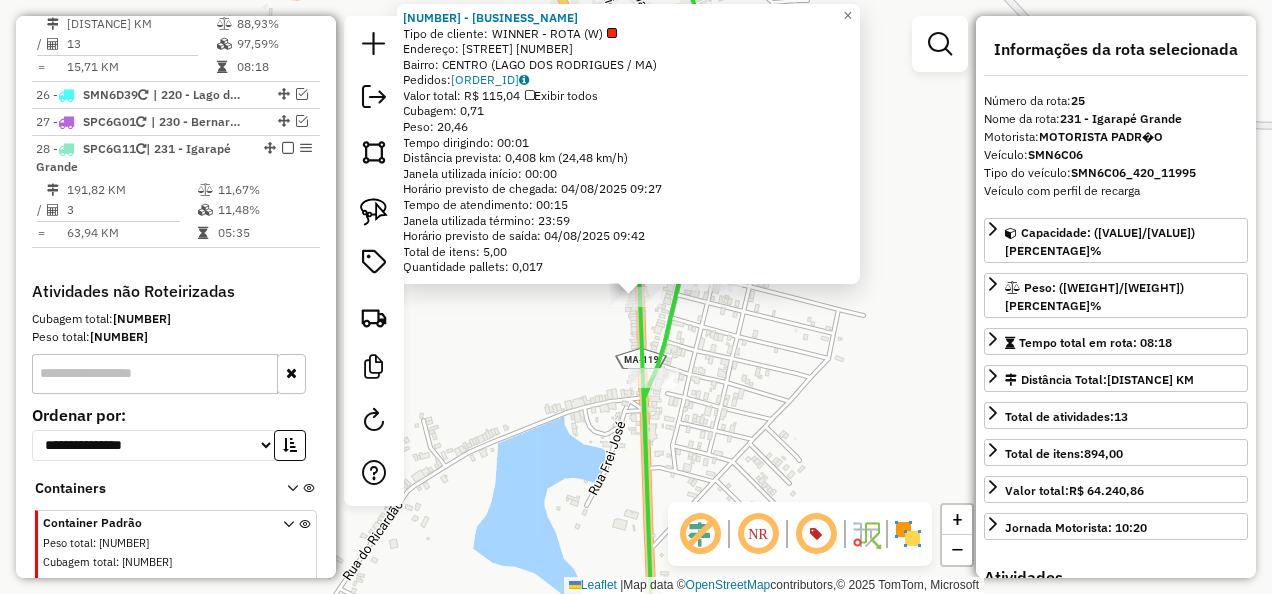 click on "2489 - BAR DA TEREZA  Tipo de cliente:   WINNER - ROTA (W)   Endereço:  FREI JOSE 778   Bairro: CENTRO (LAGO DOS RODRIGUES / MA)   Pedidos:  02450544   Valor total: R$ 115,04   Exibir todos   Cubagem: 0,71  Peso: 20,46  Tempo dirigindo: 00:01   Distância prevista: 0,408 km (24,48 km/h)   Janela utilizada início: 00:00   Horário previsto de chegada: 04/08/2025 09:27   Tempo de atendimento: 00:15   Janela utilizada término: 23:59   Horário previsto de saída: 04/08/2025 09:42   Total de itens: 5,00   Quantidade pallets: 0,017  × Janela de atendimento Grade de atendimento Capacidade Transportadoras Veículos Cliente Pedidos  Rotas Selecione os dias de semana para filtrar as janelas de atendimento  Seg   Ter   Qua   Qui   Sex   Sáb   Dom  Informe o período da janela de atendimento: De: Até:  Filtrar exatamente a janela do cliente  Considerar janela de atendimento padrão  Selecione os dias de semana para filtrar as grades de atendimento  Seg   Ter   Qua   Qui   Sex   Sáb   Dom   Peso mínimo:   De:  +" 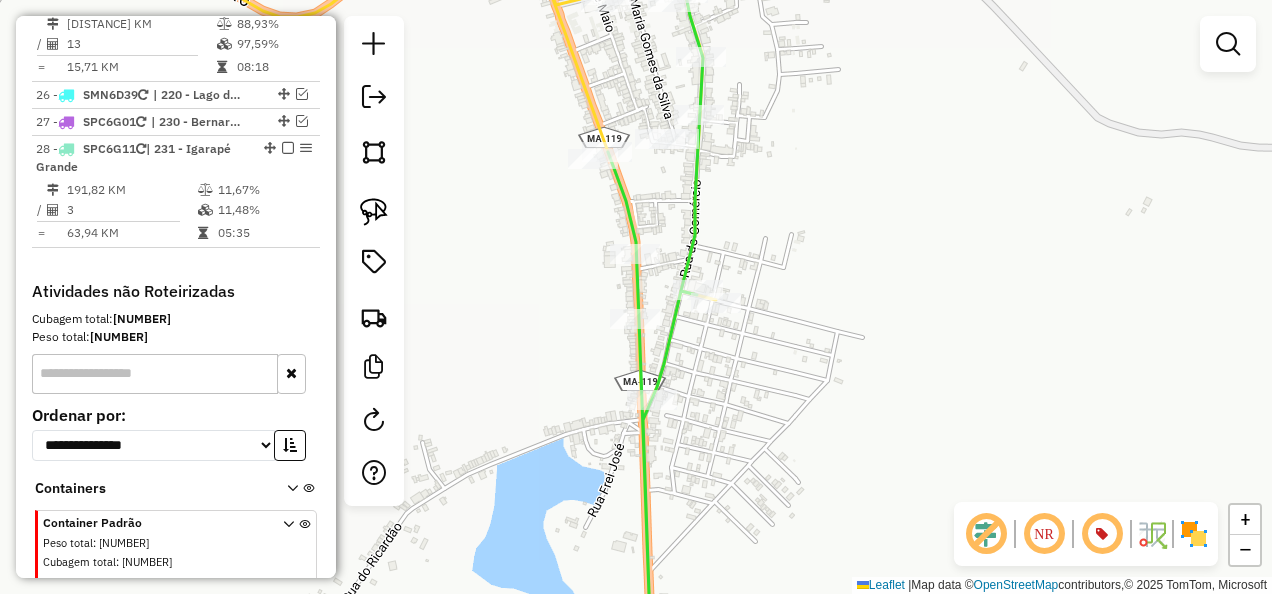 drag, startPoint x: 794, startPoint y: 424, endPoint x: 796, endPoint y: 520, distance: 96.02083 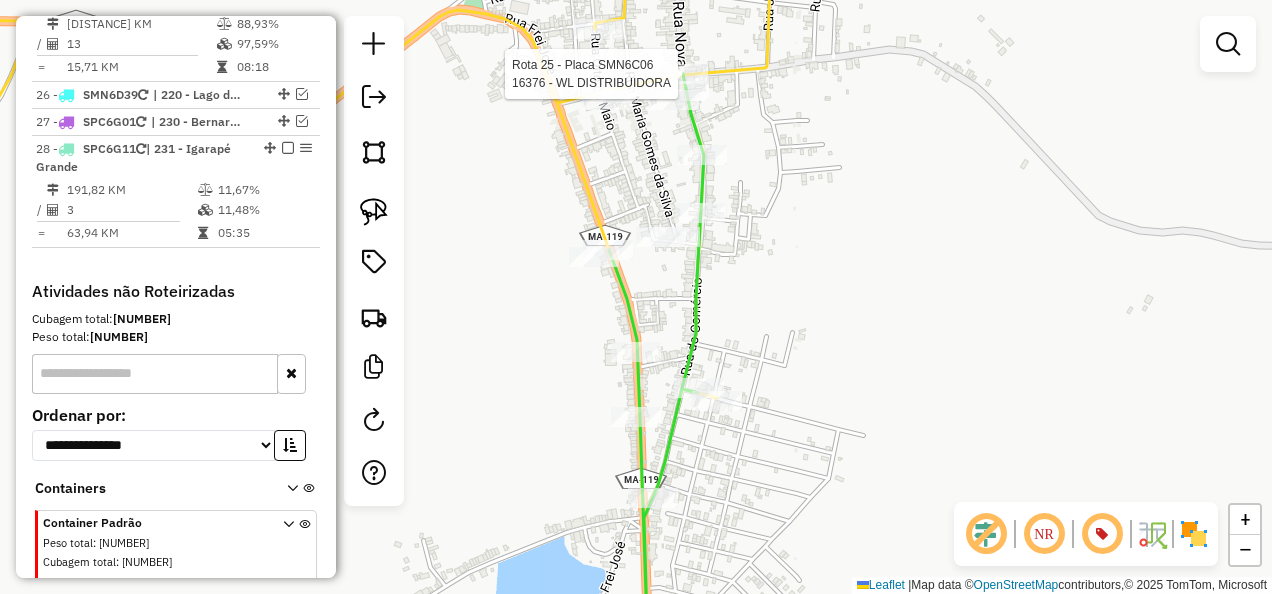 select on "**********" 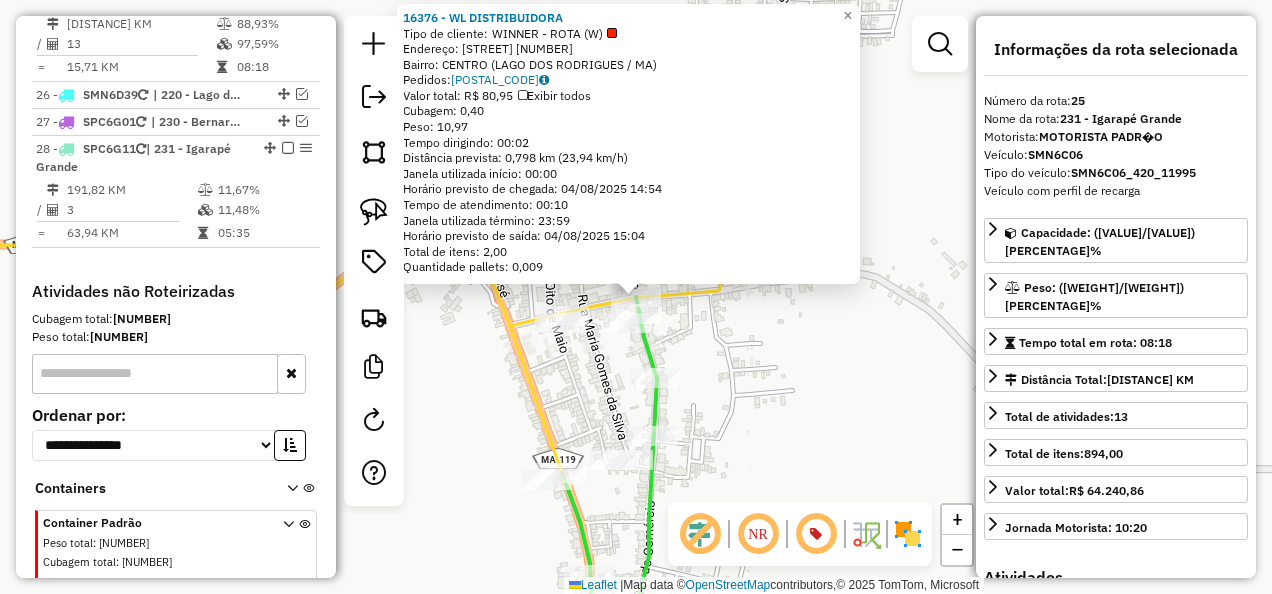 click on "16376 - WL DISTRIBUIDORA  Tipo de cliente:   WINNER - ROTA (W)   Endereço:  AVENIDA CASTELO BRANCO 355   Bairro: CENTRO (LAGO DOS RODRIGUES / MA)   Pedidos:  02450995   Valor total: R$ 80,95   Exibir todos   Cubagem: 0,40  Peso: 10,97  Tempo dirigindo: 00:02   Distância prevista: 0,798 km (23,94 km/h)   Janela utilizada início: 00:00   Horário previsto de chegada: 04/08/2025 14:54   Tempo de atendimento: 00:10   Janela utilizada término: 23:59   Horário previsto de saída: 04/08/2025 15:04   Total de itens: 2,00   Quantidade pallets: 0,009  × Janela de atendimento Grade de atendimento Capacidade Transportadoras Veículos Cliente Pedidos  Rotas Selecione os dias de semana para filtrar as janelas de atendimento  Seg   Ter   Qua   Qui   Sex   Sáb   Dom  Informe o período da janela de atendimento: De: Até:  Filtrar exatamente a janela do cliente  Considerar janela de atendimento padrão  Selecione os dias de semana para filtrar as grades de atendimento  Seg   Ter   Qua   Qui   Sex   Sáb   Dom   De:  +" 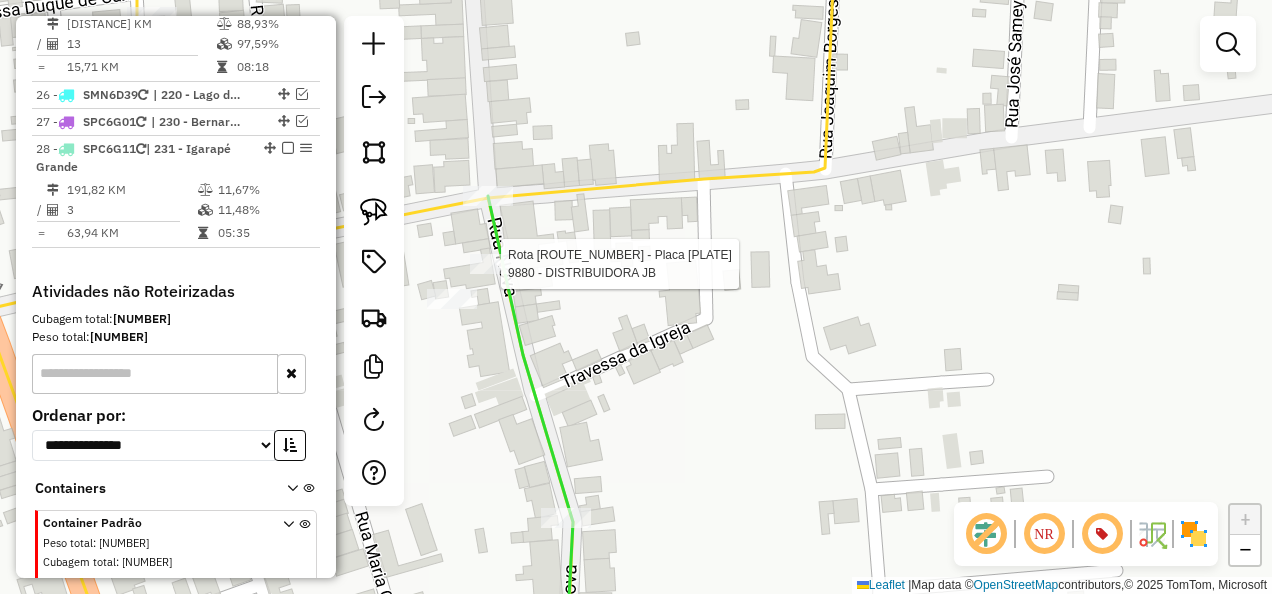 select on "**********" 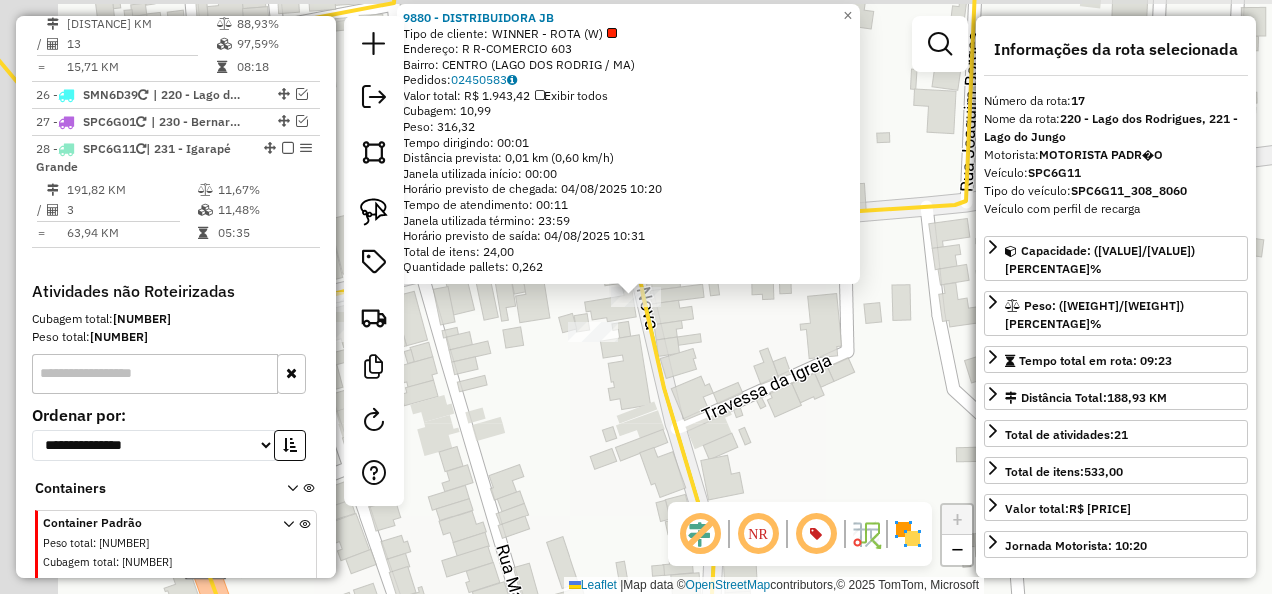 scroll, scrollTop: 2740, scrollLeft: 0, axis: vertical 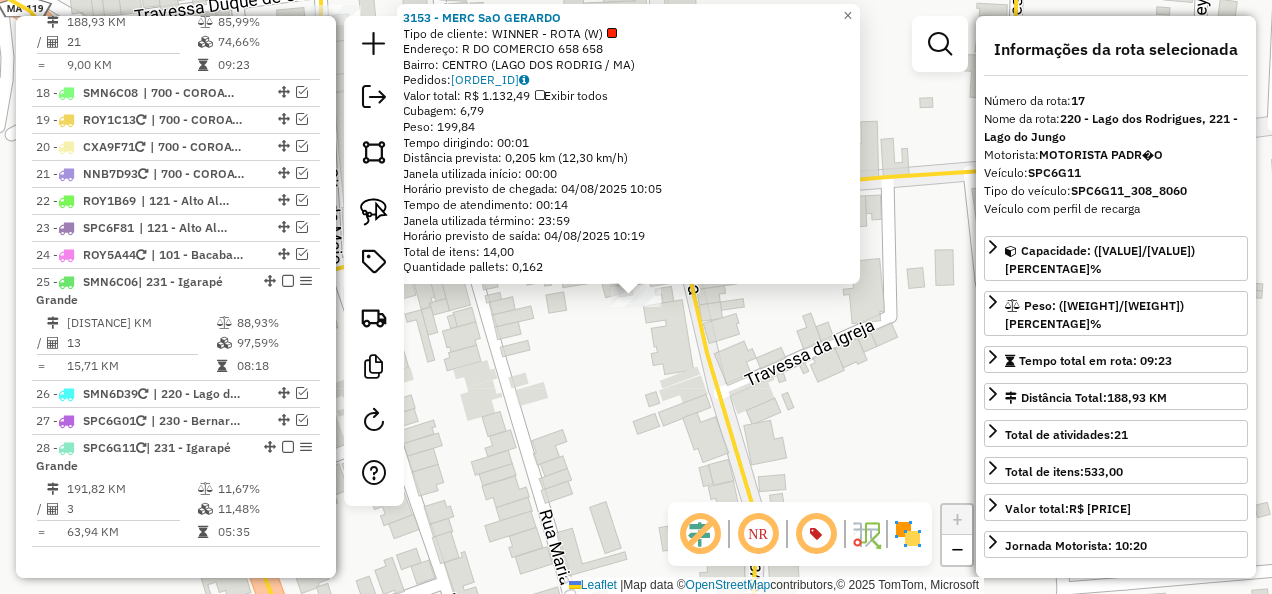 click on "Rota 17 - Placa SPC6G11  3153 - MERC SaO GERARDO 3153 - MERC SaO GERARDO  Tipo de cliente:   WINNER - ROTA (W)   Endereço: R   DO COMERCIO 658               658   Bairro: CENTRO (LAGO DOS RODRIG / MA)   Pedidos:  02450552   Valor total: R$ 1.132,49   Exibir todos   Cubagem: 6,79  Peso: 199,84  Tempo dirigindo: 00:01   Distância prevista: 0,205 km (12,30 km/h)   Janela utilizada início: 00:00   Horário previsto de chegada: 04/08/2025 10:05   Tempo de atendimento: 00:14   Janela utilizada término: 23:59   Horário previsto de saída: 04/08/2025 10:19   Total de itens: 14,00   Quantidade pallets: 0,162  × Janela de atendimento Grade de atendimento Capacidade Transportadoras Veículos Cliente Pedidos  Rotas Selecione os dias de semana para filtrar as janelas de atendimento  Seg   Ter   Qua   Qui   Sex   Sáb   Dom  Informe o período da janela de atendimento: De: Até:  Filtrar exatamente a janela do cliente  Considerar janela de atendimento padrão   Seg   Ter   Qua   Qui   Sex   Sáb   Dom   De:   Até:" 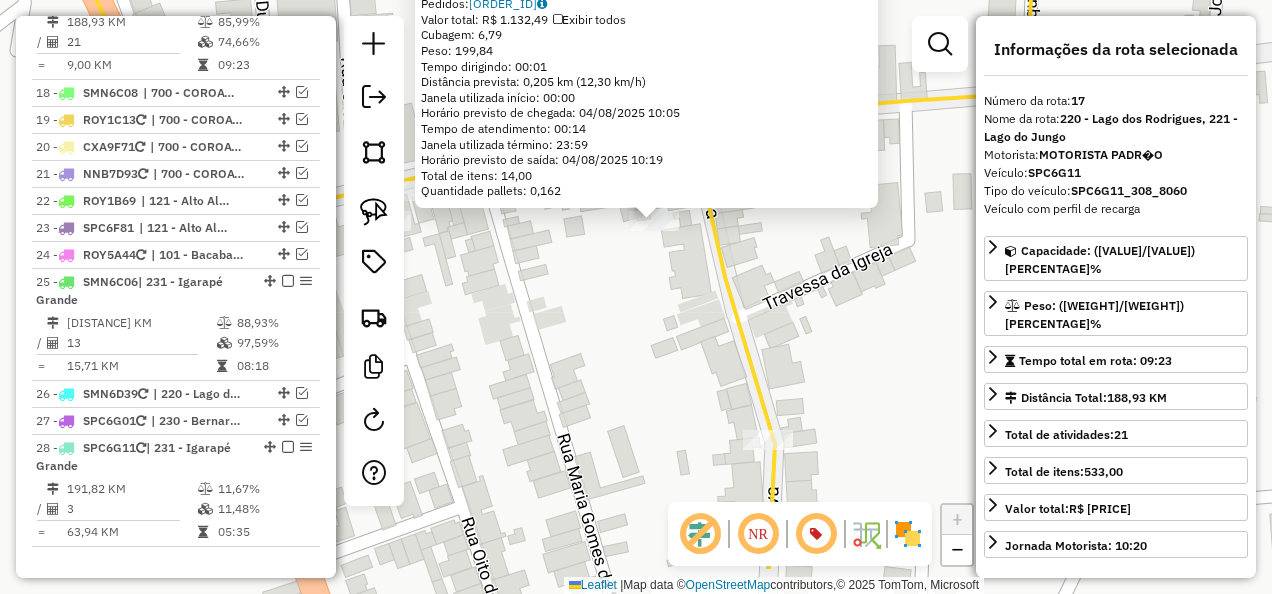 drag, startPoint x: 587, startPoint y: 450, endPoint x: 650, endPoint y: 237, distance: 222.12158 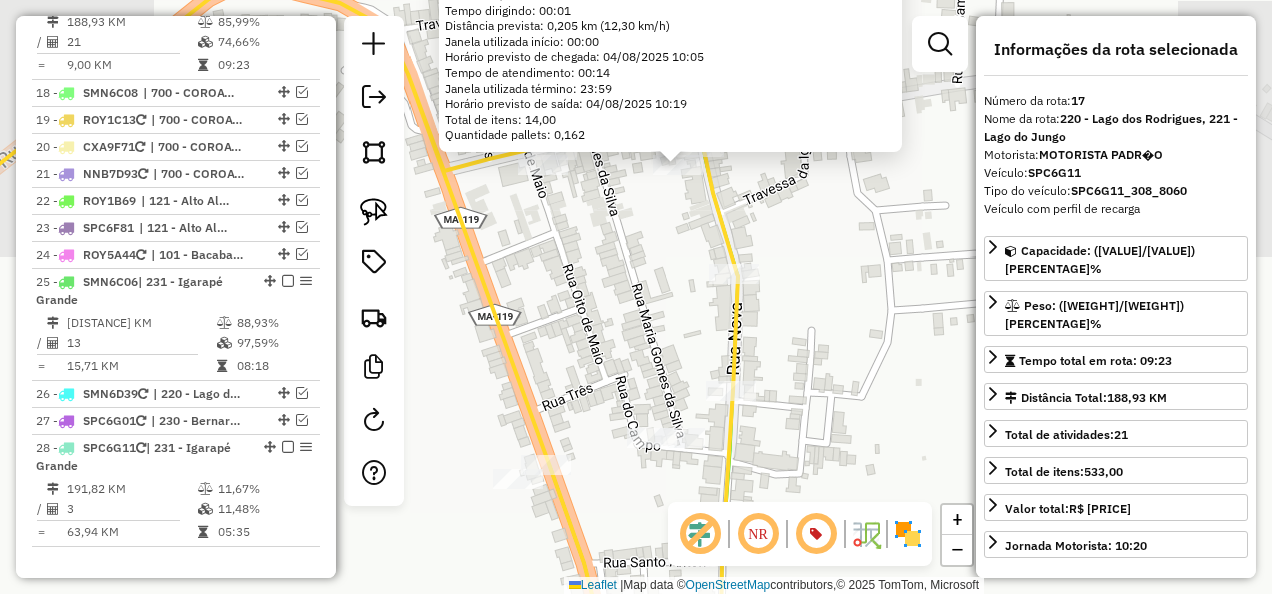 click on "3153 - MERC SaO GERARDO  Tipo de cliente:   WINNER - ROTA (W)   Endereço: R   DO COMERCIO 658               658   Bairro: CENTRO (LAGO DOS RODRIG / MA)   Pedidos:  02450552   Valor total: R$ 1.132,49   Exibir todos   Cubagem: 6,79  Peso: 199,84  Tempo dirigindo: 00:01   Distância prevista: 0,205 km (12,30 km/h)   Janela utilizada início: 00:00   Horário previsto de chegada: 04/08/2025 10:05   Tempo de atendimento: 00:14   Janela utilizada término: 23:59   Horário previsto de saída: 04/08/2025 10:19   Total de itens: 14,00   Quantidade pallets: 0,162  × Janela de atendimento Grade de atendimento Capacidade Transportadoras Veículos Cliente Pedidos  Rotas Selecione os dias de semana para filtrar as janelas de atendimento  Seg   Ter   Qua   Qui   Sex   Sáb   Dom  Informe o período da janela de atendimento: De: Até:  Filtrar exatamente a janela do cliente  Considerar janela de atendimento padrão  Selecione os dias de semana para filtrar as grades de atendimento  Seg   Ter   Qua   Qui   Sex   Sáb  De:" 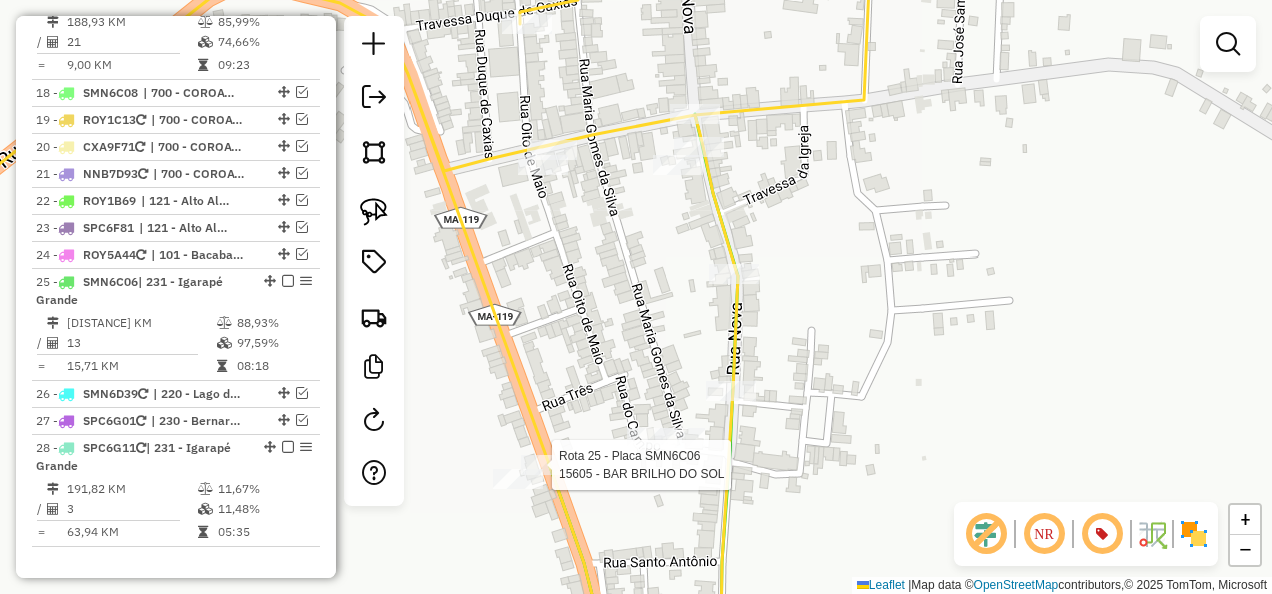 select on "**********" 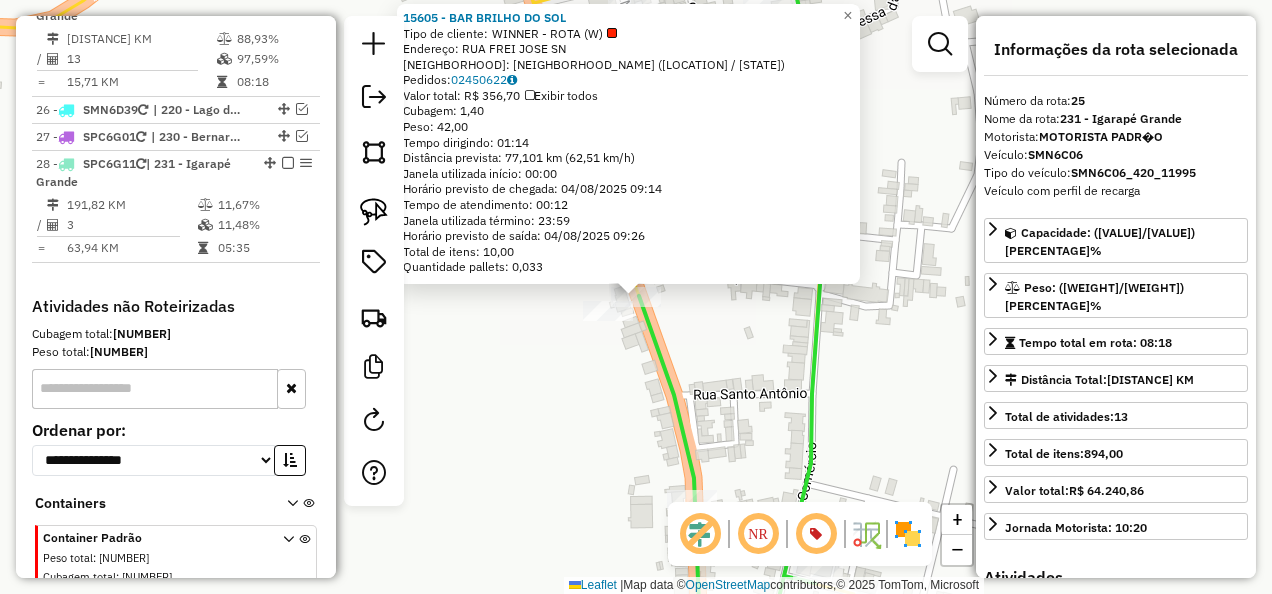 scroll, scrollTop: 3039, scrollLeft: 0, axis: vertical 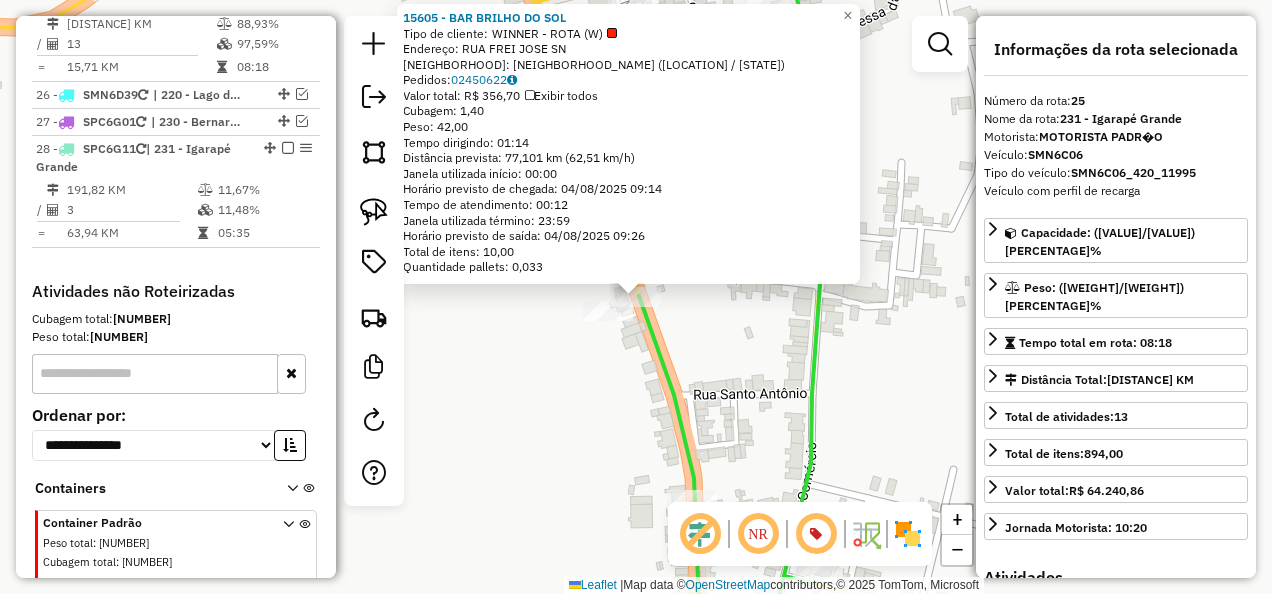 click on "15605 - BAR BRILHO DO SOL  Tipo de cliente:   WINNER - ROTA (W)   Endereço:  RUA FREI JOSE SN   Bairro: CENTRO (POCAO DE PEDRAS / MA)   Pedidos:  02450622   Valor total: R$ 356,70   Exibir todos   Cubagem: 1,40  Peso: 42,00  Tempo dirigindo: 01:14   Distância prevista: 77,101 km (62,51 km/h)   Janela utilizada início: 00:00   Horário previsto de chegada: 04/08/2025 09:14   Tempo de atendimento: 00:12   Janela utilizada término: 23:59   Horário previsto de saída: 04/08/2025 09:26   Total de itens: 10,00   Quantidade pallets: 0,033  × Janela de atendimento Grade de atendimento Capacidade Transportadoras Veículos Cliente Pedidos  Rotas Selecione os dias de semana para filtrar as janelas de atendimento  Seg   Ter   Qua   Qui   Sex   Sáb   Dom  Informe o período da janela de atendimento: De: Até:  Filtrar exatamente a janela do cliente  Considerar janela de atendimento padrão  Selecione os dias de semana para filtrar as grades de atendimento  Seg   Ter   Qua   Qui   Sex   Sáb   Dom   Peso mínimo:  +" 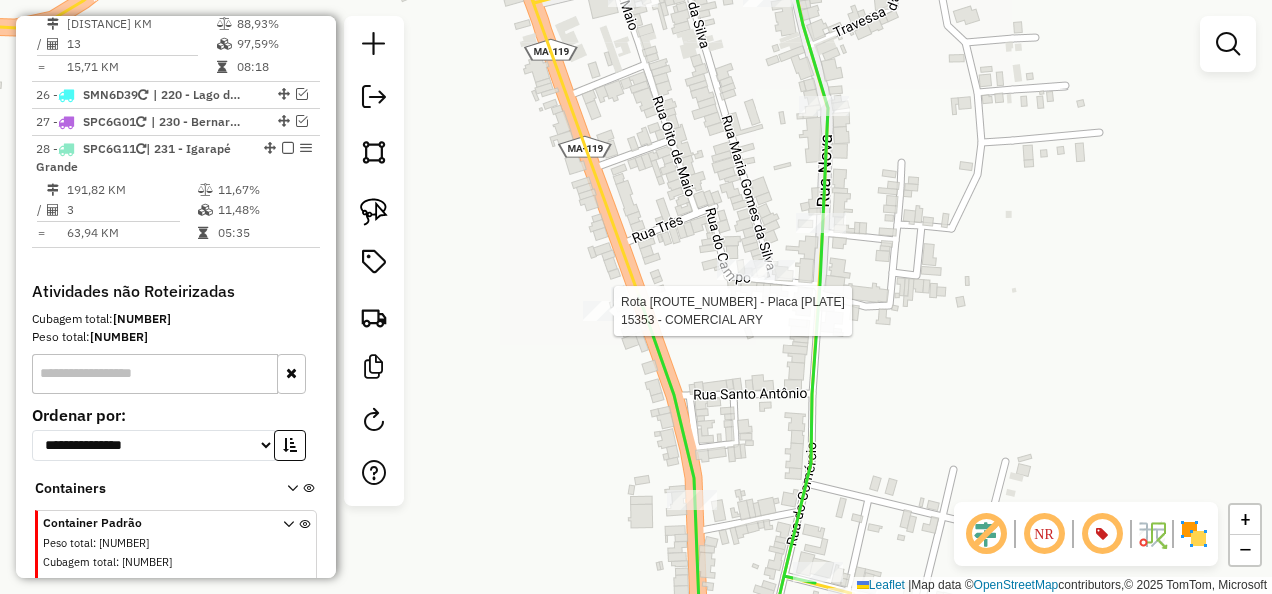 select on "**********" 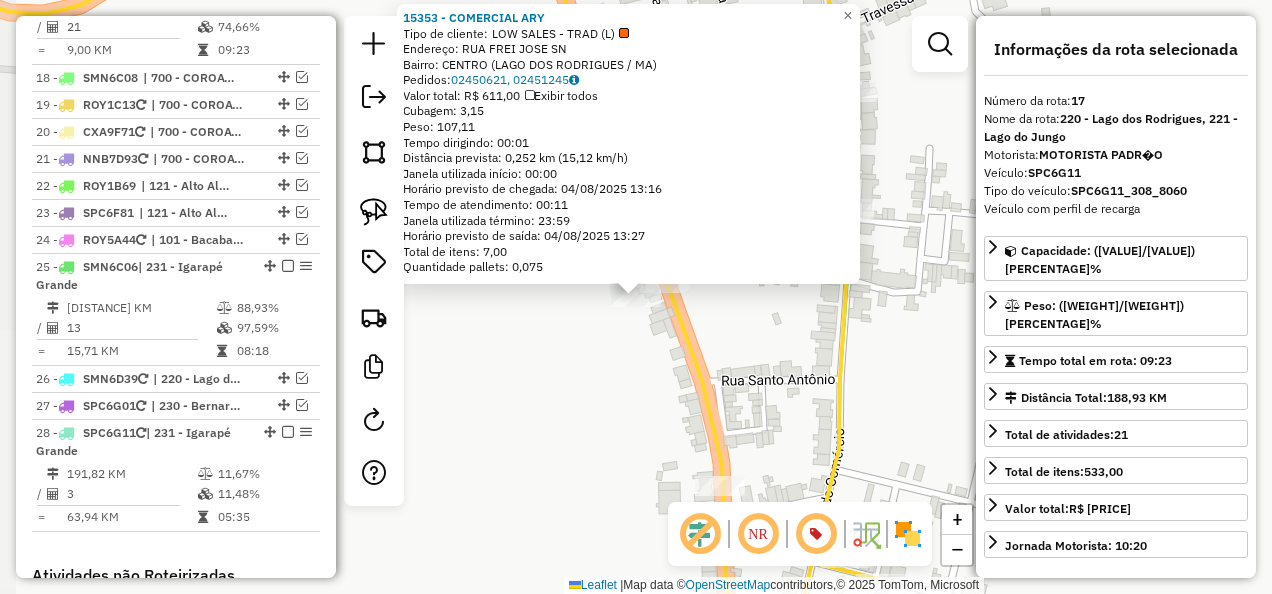 scroll, scrollTop: 2740, scrollLeft: 0, axis: vertical 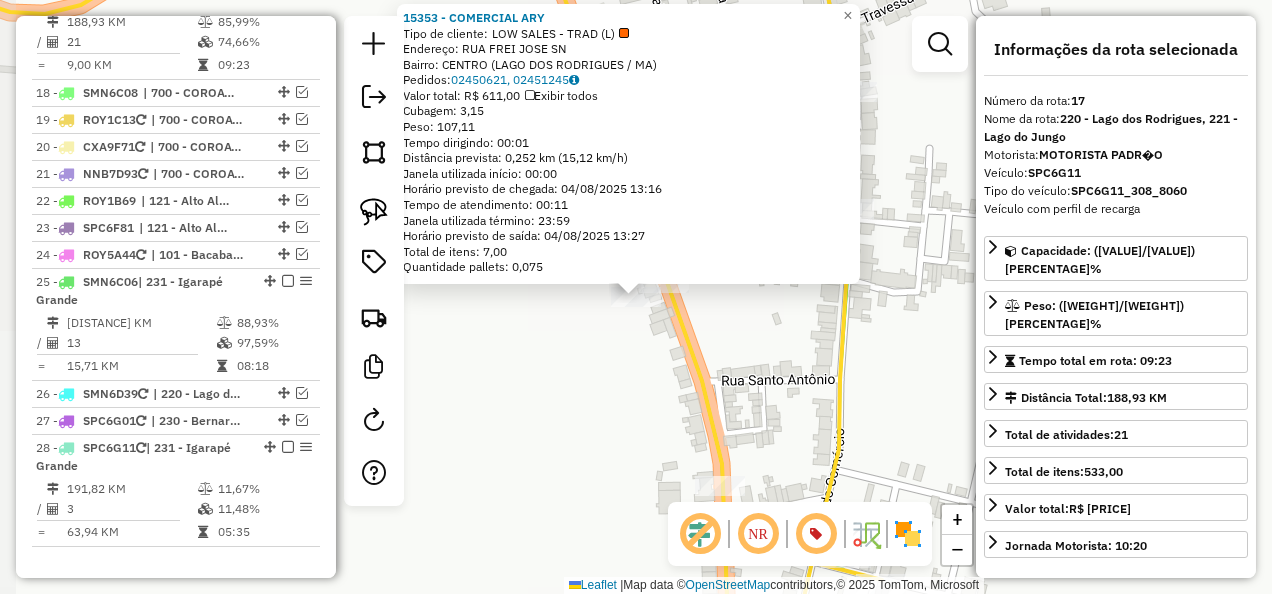 click on "15353 - COMERCIAL ARY  Tipo de cliente:   LOW SALES - TRAD (L)   Endereço:  RUA FREI JOSE SN   Bairro: CENTRO (LAGO DOS RODRIGUES / MA)   Pedidos:  02450621, 02451245   Valor total: R$ 611,00   Exibir todos   Cubagem: 3,15  Peso: 107,11  Tempo dirigindo: 00:01   Distância prevista: 0,252 km (15,12 km/h)   Janela utilizada início: 00:00   Horário previsto de chegada: 04/08/2025 13:16   Tempo de atendimento: 00:11   Janela utilizada término: 23:59   Horário previsto de saída: 04/08/2025 13:27   Total de itens: 7,00   Quantidade pallets: 0,075  × Janela de atendimento Grade de atendimento Capacidade Transportadoras Veículos Cliente Pedidos  Rotas Selecione os dias de semana para filtrar as janelas de atendimento  Seg   Ter   Qua   Qui   Sex   Sáb   Dom  Informe o período da janela de atendimento: De: Até:  Filtrar exatamente a janela do cliente  Considerar janela de atendimento padrão  Selecione os dias de semana para filtrar as grades de atendimento  Seg   Ter   Qua   Qui   Sex   Sáb   Dom   De:" 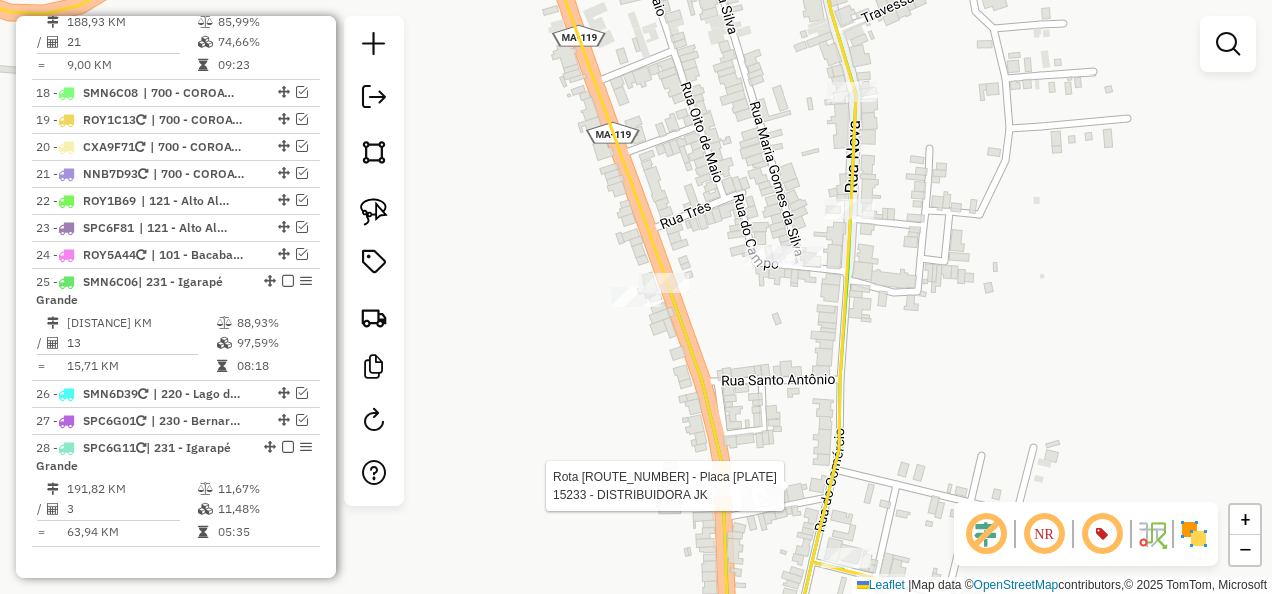 select on "**********" 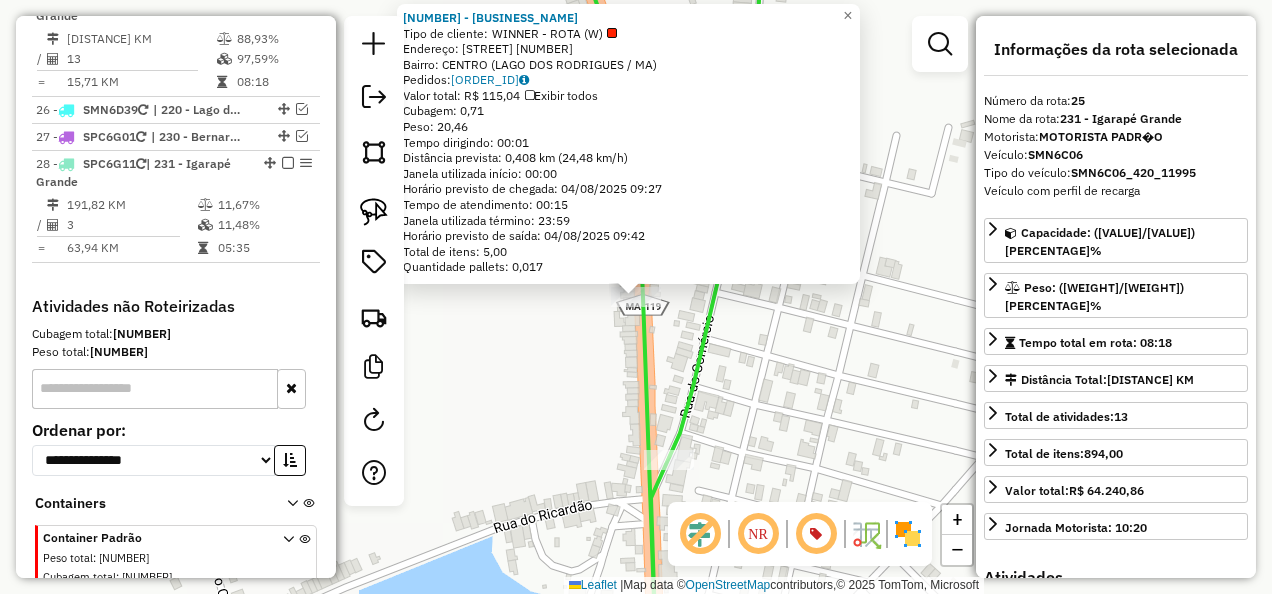 scroll, scrollTop: 3039, scrollLeft: 0, axis: vertical 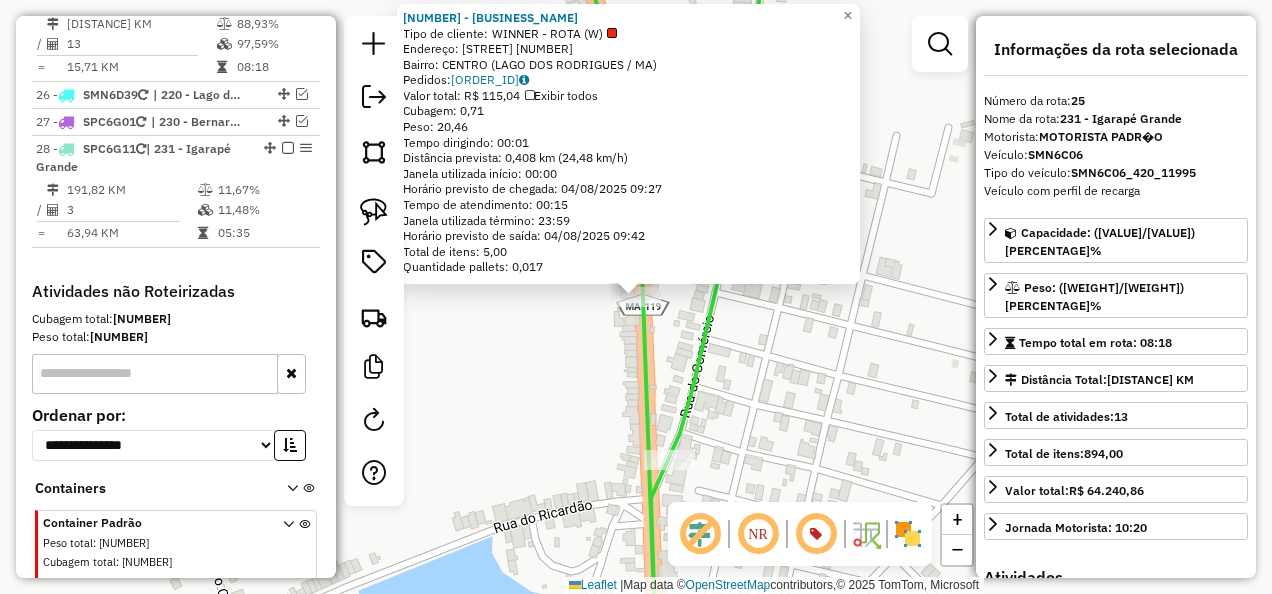 click on "2489 - BAR DA TEREZA  Tipo de cliente:   WINNER - ROTA (W)   Endereço:  FREI JOSE 778   Bairro: CENTRO (LAGO DOS RODRIGUES / MA)   Pedidos:  02450544   Valor total: R$ 115,04   Exibir todos   Cubagem: 0,71  Peso: 20,46  Tempo dirigindo: 00:01   Distância prevista: 0,408 km (24,48 km/h)   Janela utilizada início: 00:00   Horário previsto de chegada: 04/08/2025 09:27   Tempo de atendimento: 00:15   Janela utilizada término: 23:59   Horário previsto de saída: 04/08/2025 09:42   Total de itens: 5,00   Quantidade pallets: 0,017  × Janela de atendimento Grade de atendimento Capacidade Transportadoras Veículos Cliente Pedidos  Rotas Selecione os dias de semana para filtrar as janelas de atendimento  Seg   Ter   Qua   Qui   Sex   Sáb   Dom  Informe o período da janela de atendimento: De: Até:  Filtrar exatamente a janela do cliente  Considerar janela de atendimento padrão  Selecione os dias de semana para filtrar as grades de atendimento  Seg   Ter   Qua   Qui   Sex   Sáb   Dom   Peso mínimo:   De:  +" 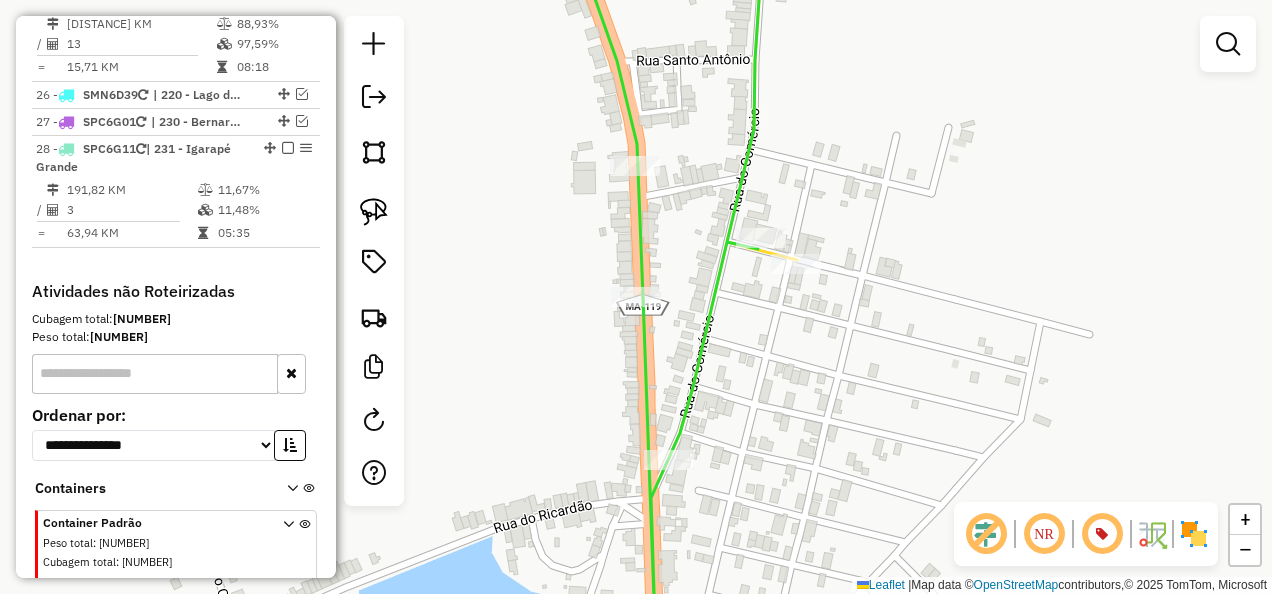 click 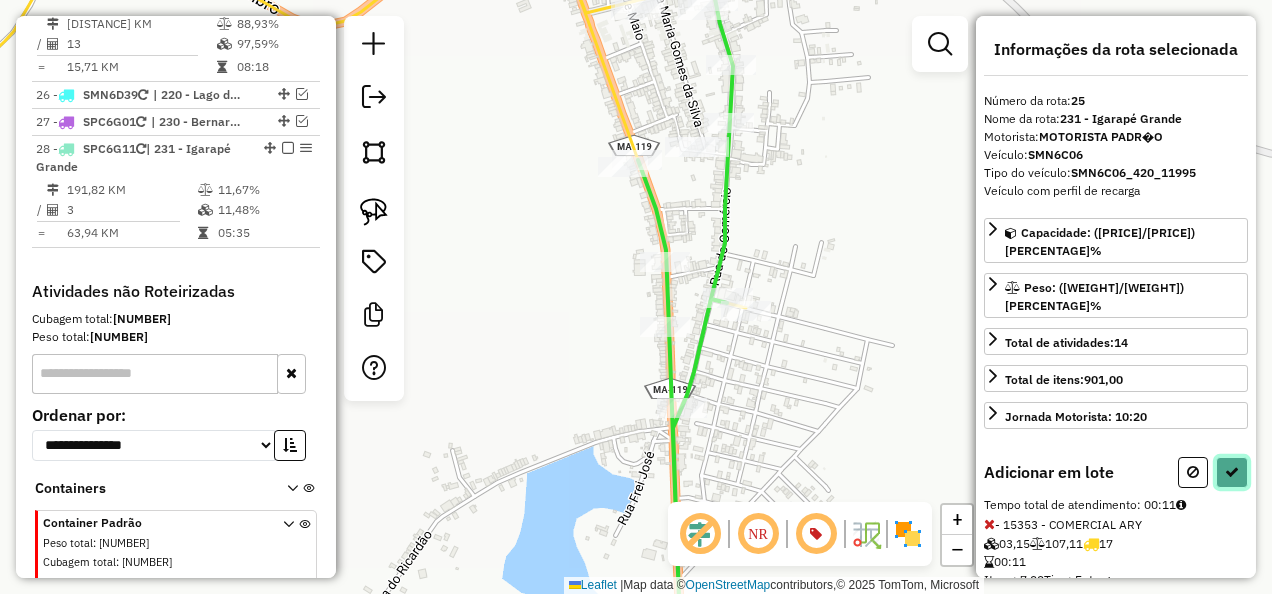 click at bounding box center [1232, 472] 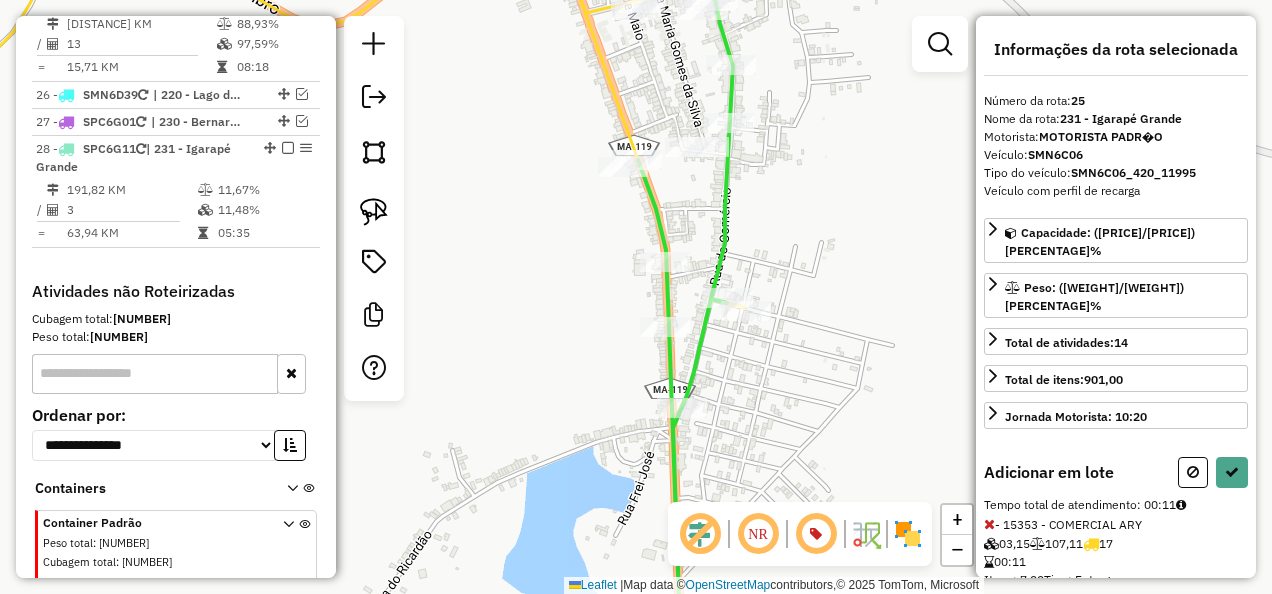 select on "**********" 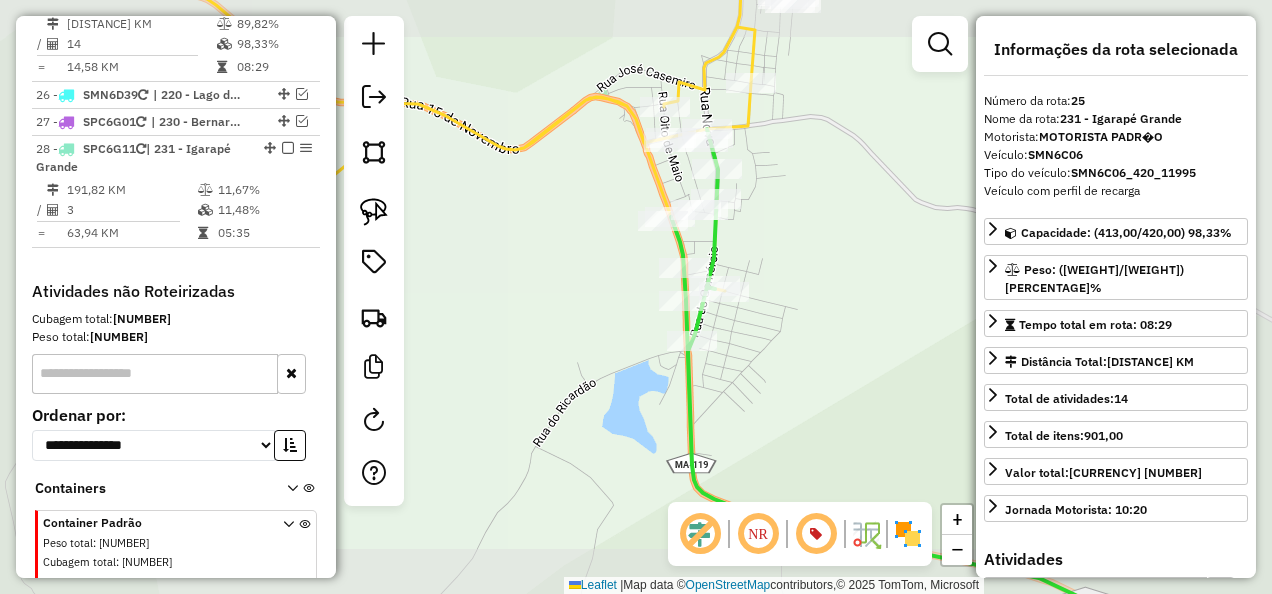drag, startPoint x: 829, startPoint y: 231, endPoint x: 797, endPoint y: 302, distance: 77.87811 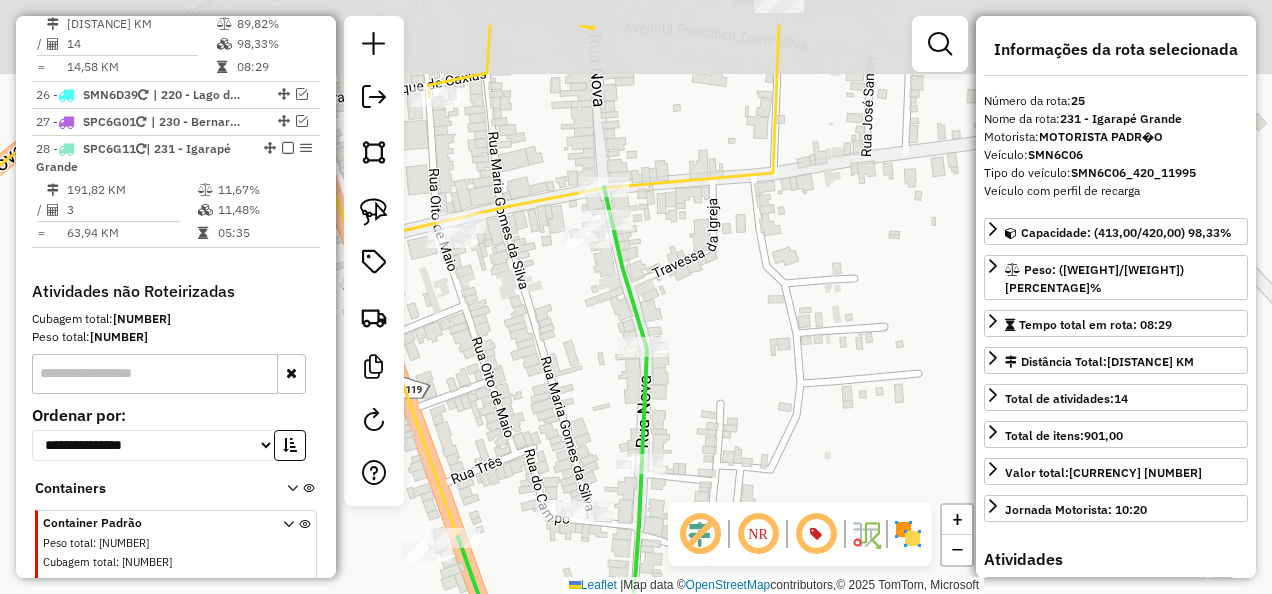 drag, startPoint x: 696, startPoint y: 212, endPoint x: 688, endPoint y: 272, distance: 60.530983 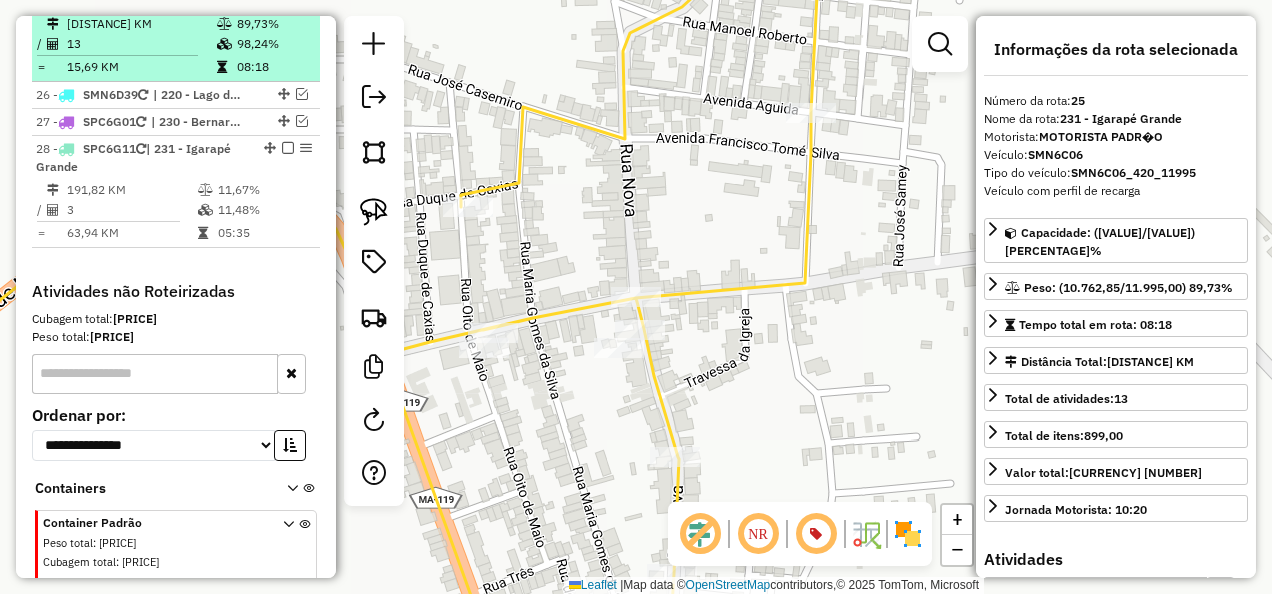 click at bounding box center [288, -18] 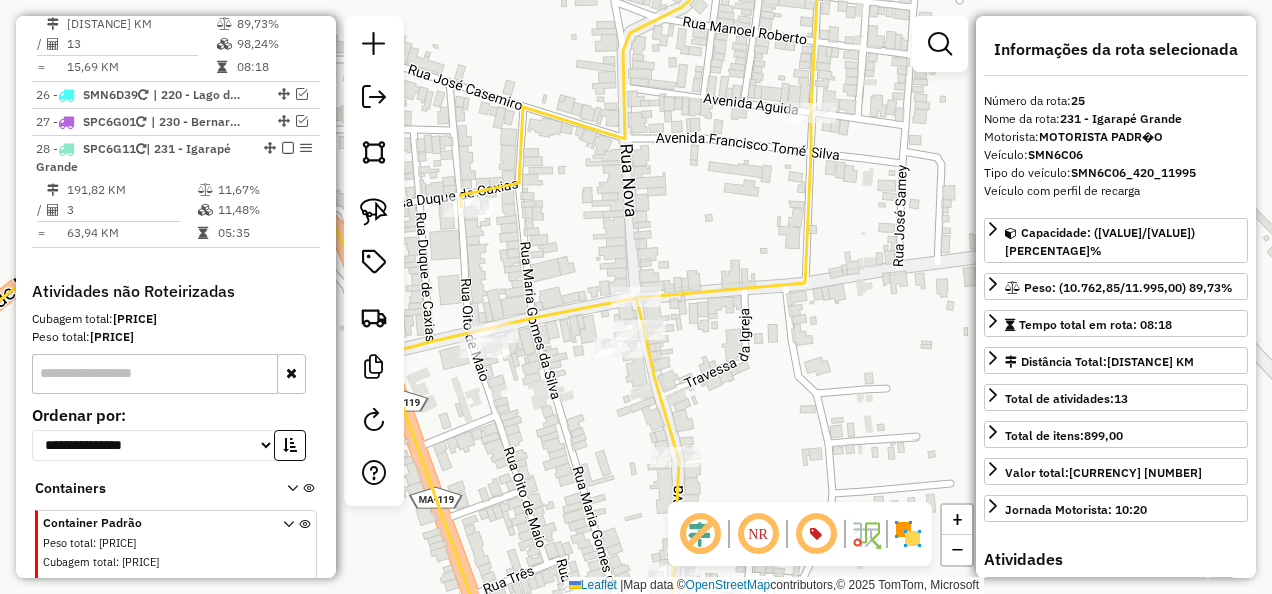 scroll, scrollTop: 2954, scrollLeft: 0, axis: vertical 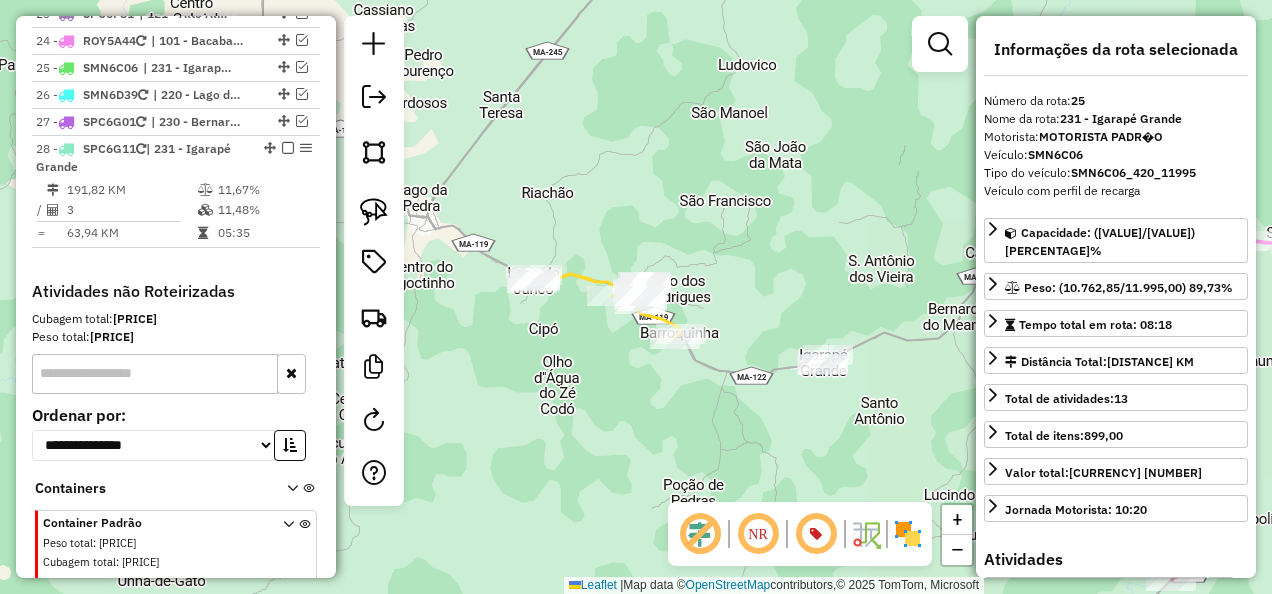 drag, startPoint x: 696, startPoint y: 463, endPoint x: 694, endPoint y: 372, distance: 91.02197 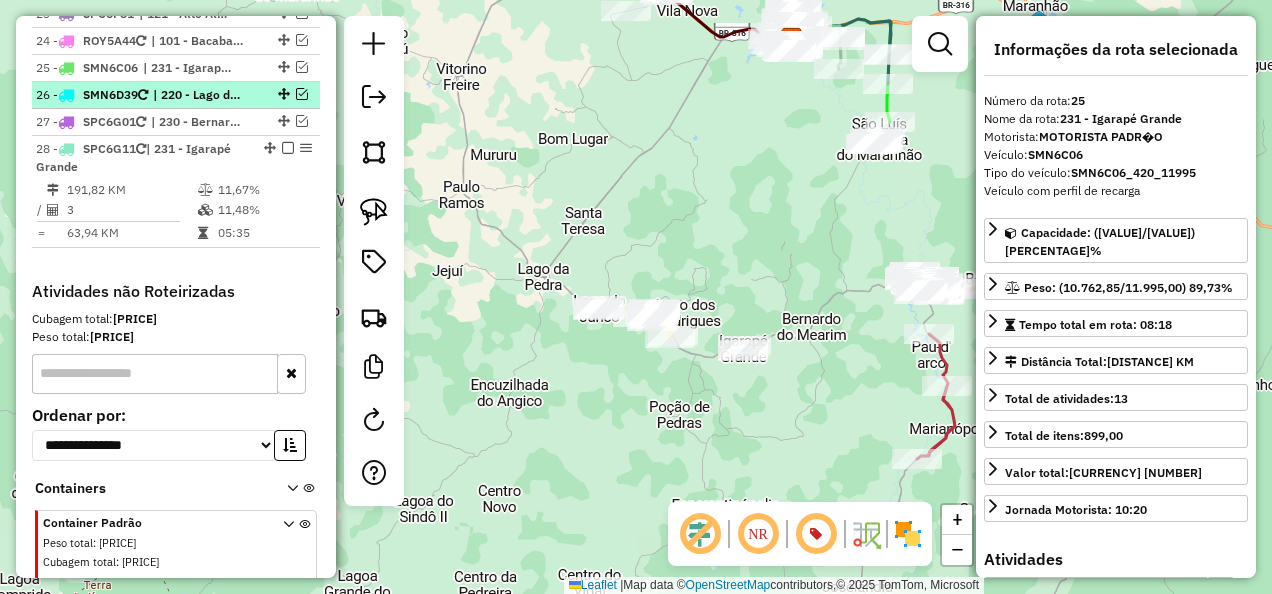 click at bounding box center (302, 94) 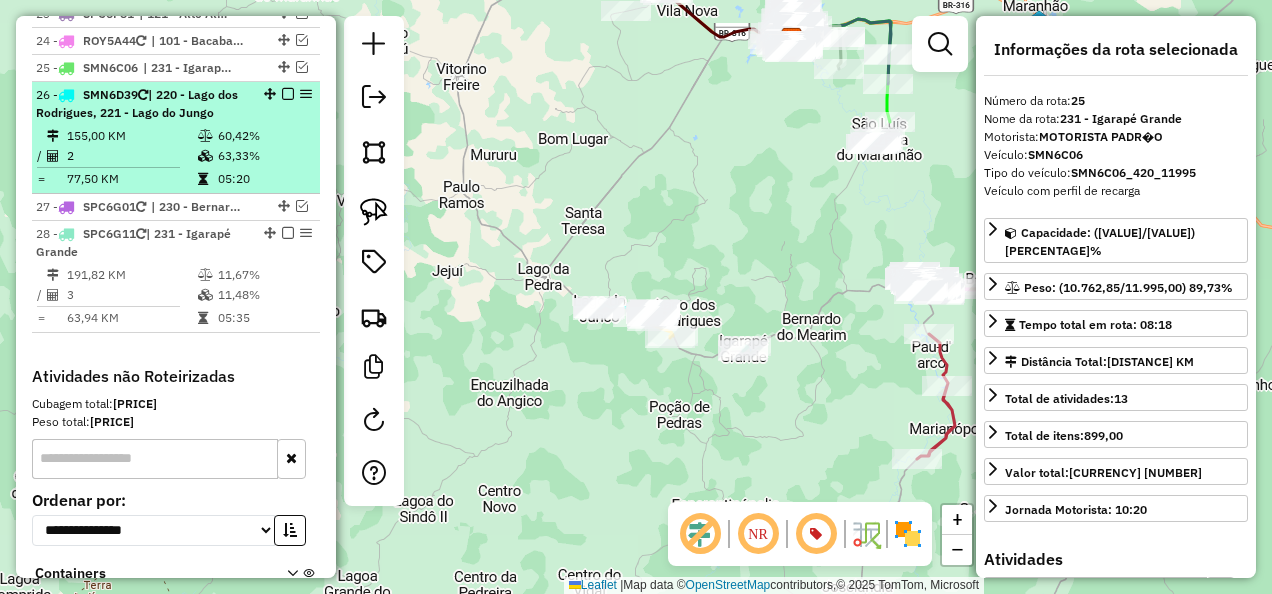 click on "60,42%" at bounding box center [264, 136] 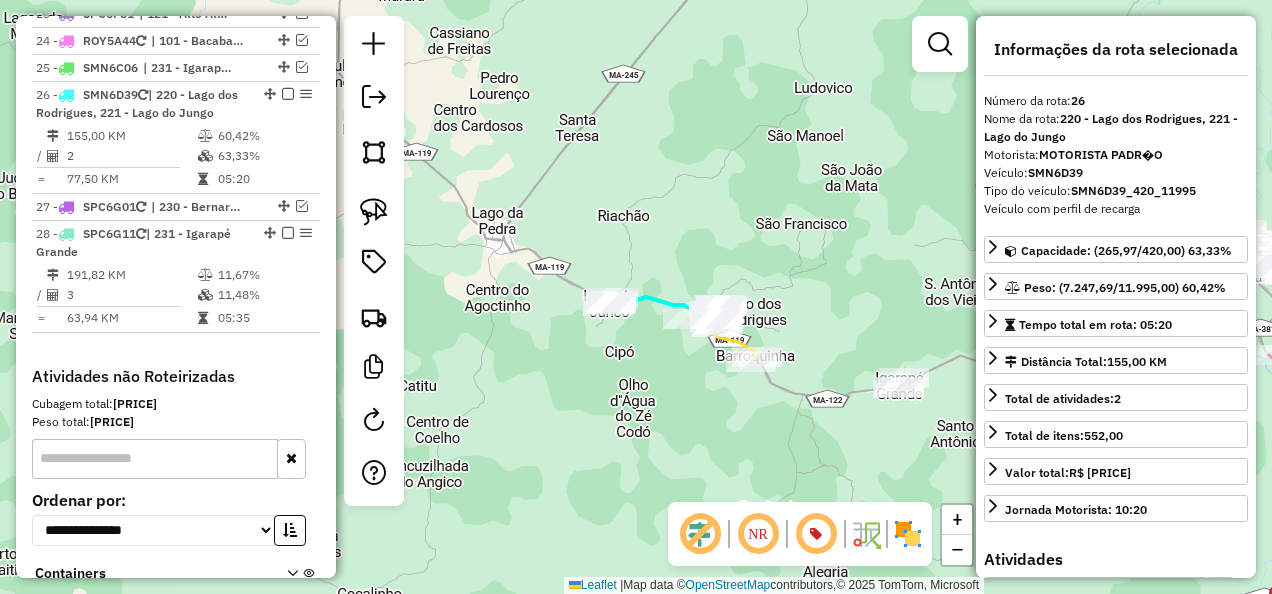 click 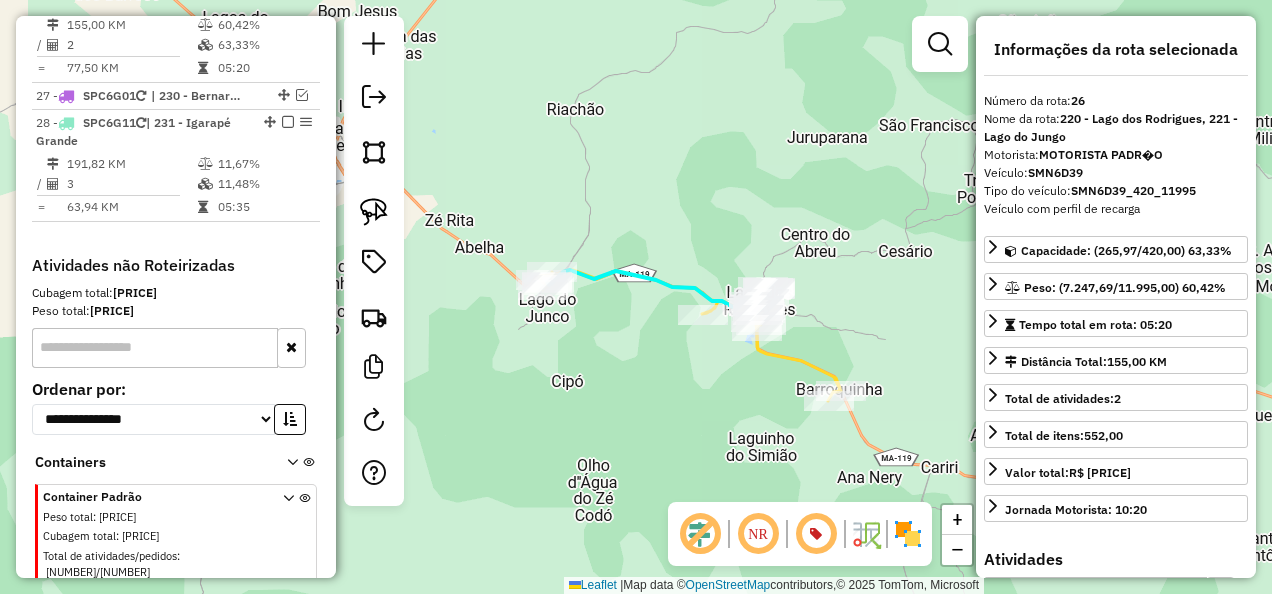drag, startPoint x: 654, startPoint y: 379, endPoint x: 608, endPoint y: 334, distance: 64.3506 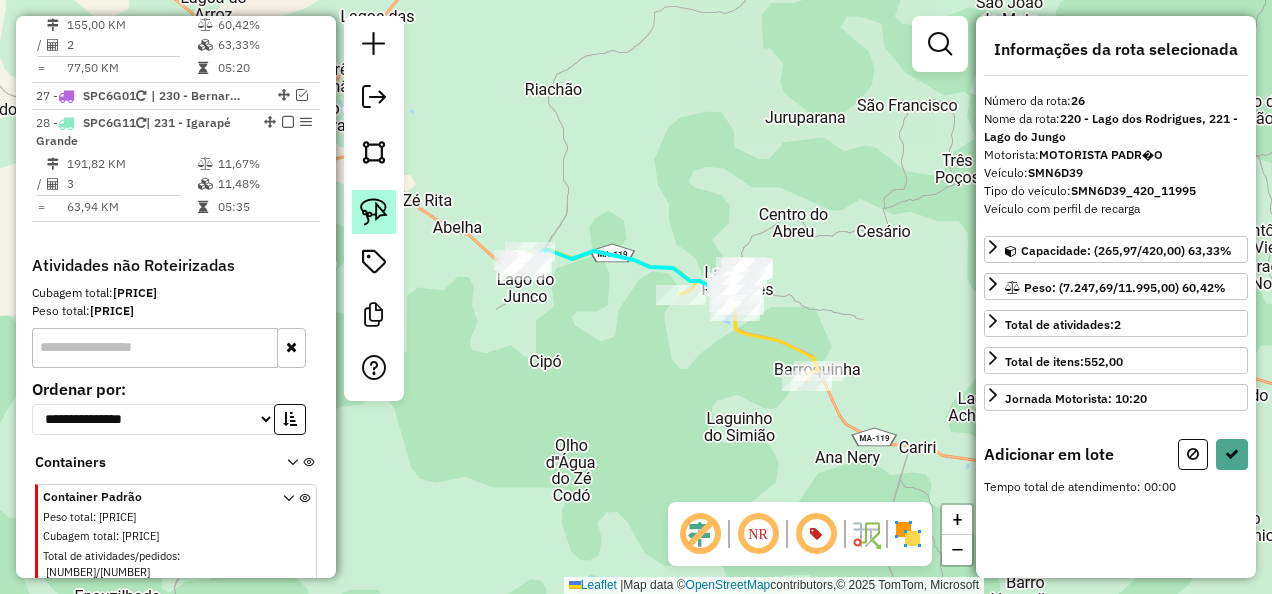 click 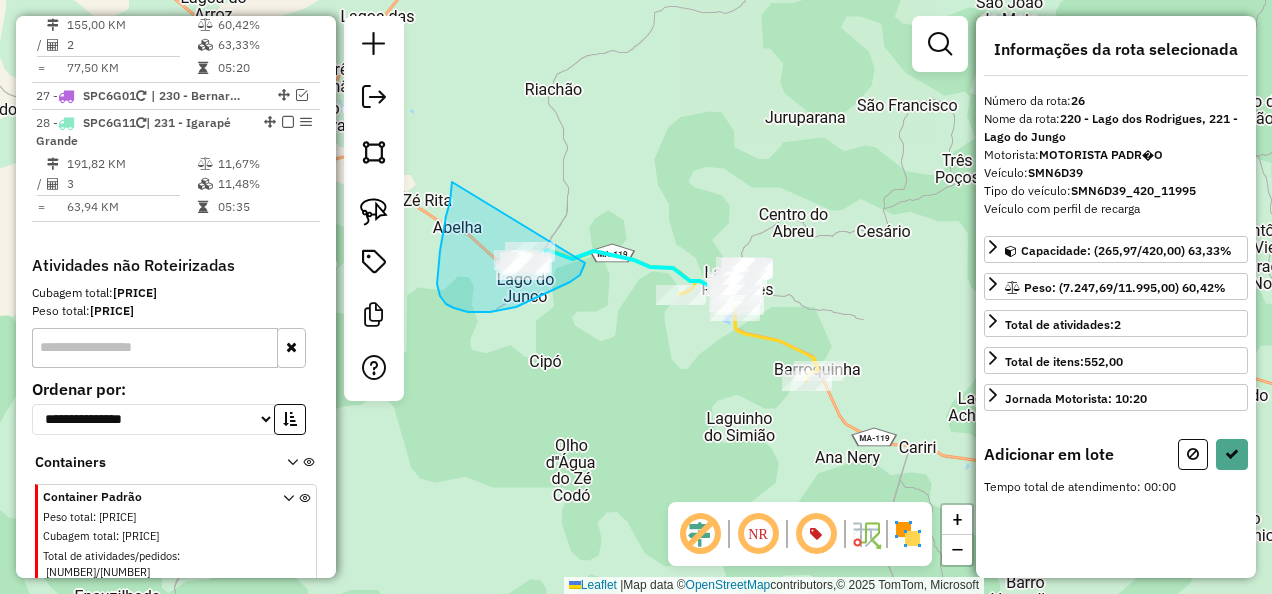 drag, startPoint x: 452, startPoint y: 190, endPoint x: 586, endPoint y: 262, distance: 152.11838 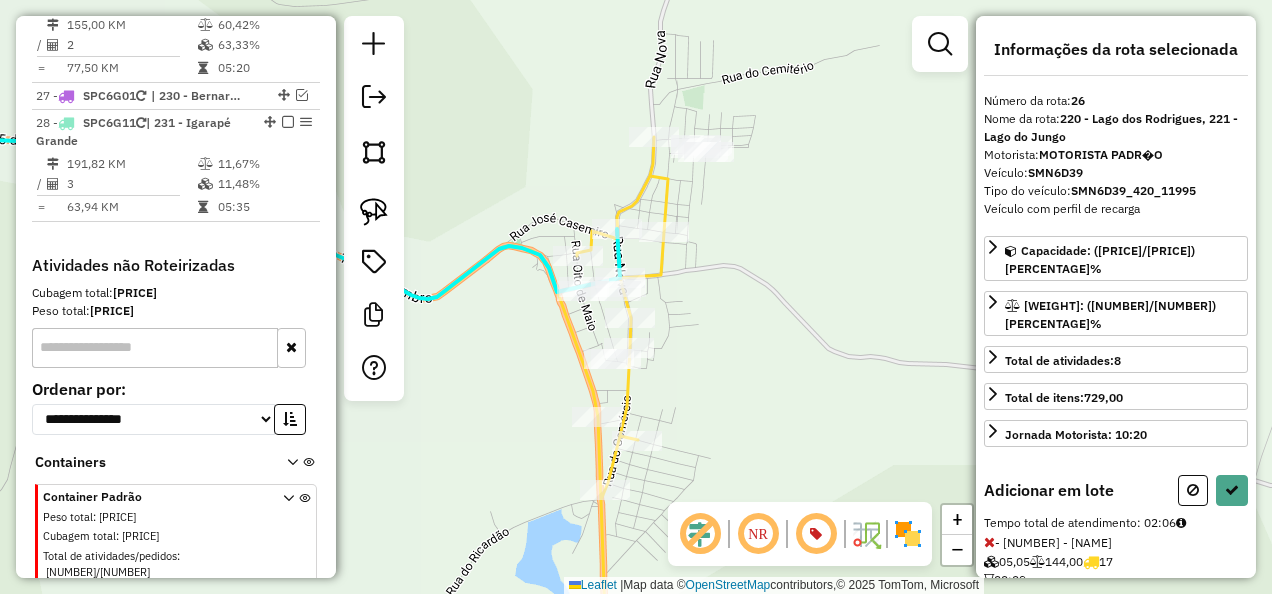 drag, startPoint x: 756, startPoint y: 268, endPoint x: 747, endPoint y: 319, distance: 51.78803 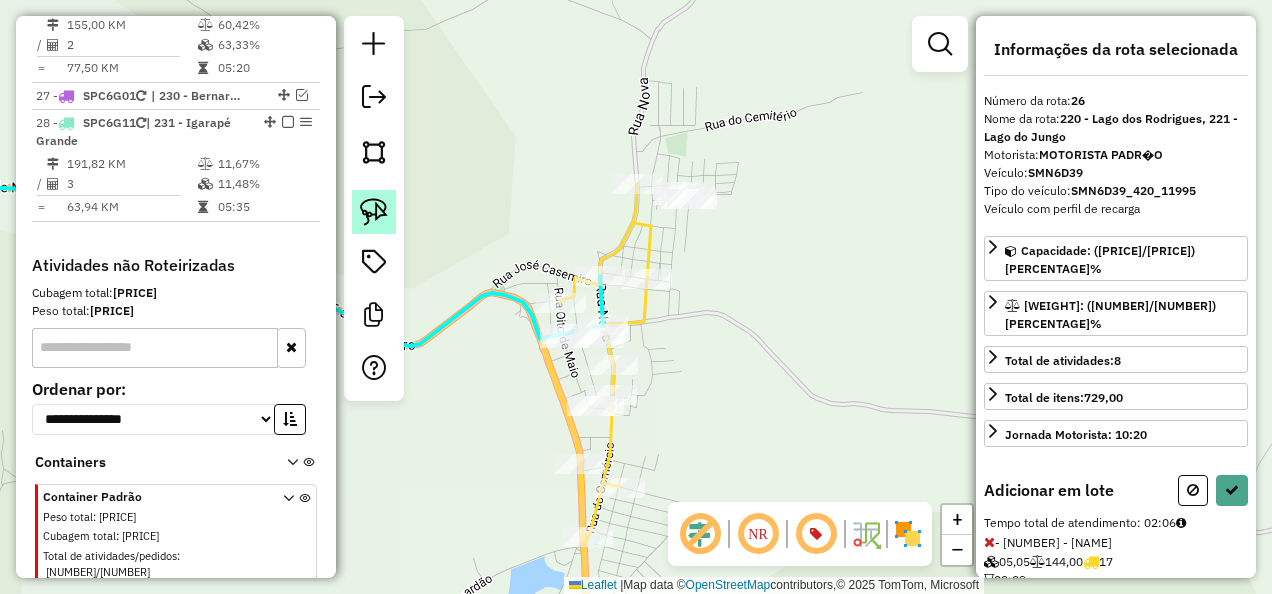 click 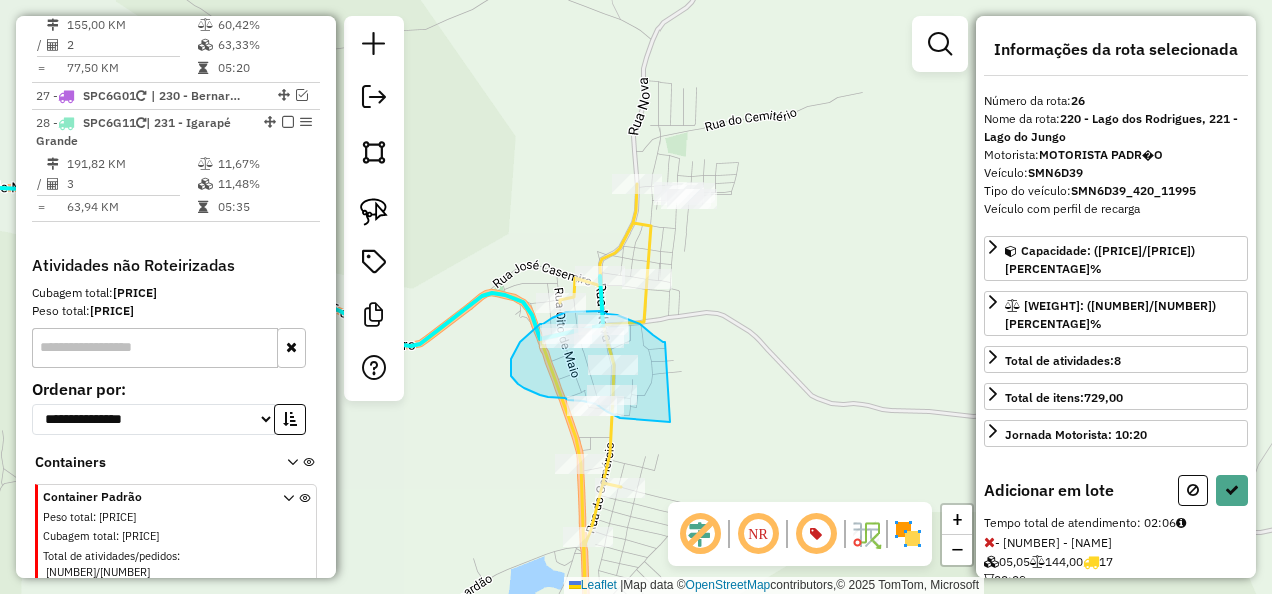 drag, startPoint x: 665, startPoint y: 342, endPoint x: 670, endPoint y: 422, distance: 80.1561 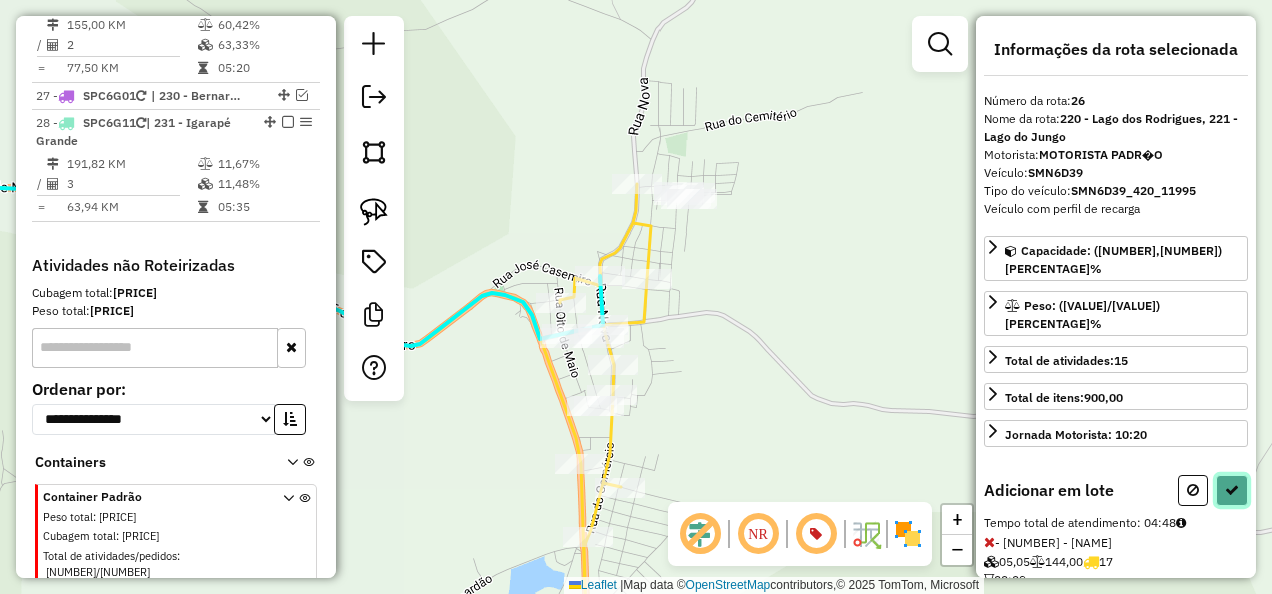 click at bounding box center [1232, 490] 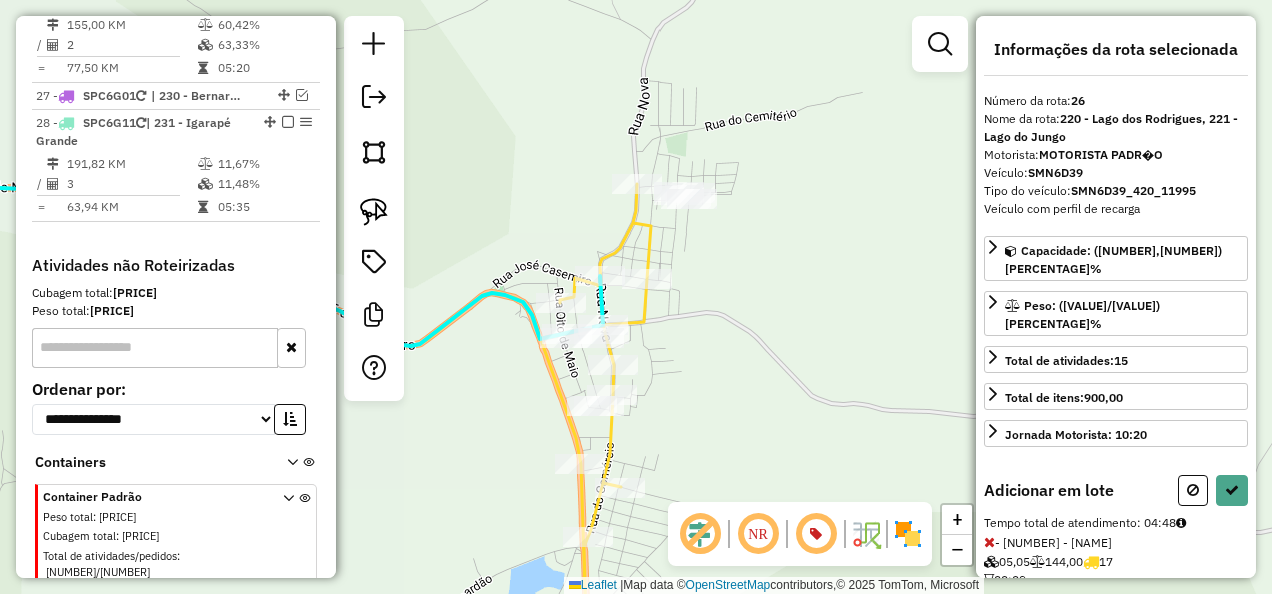 select on "**********" 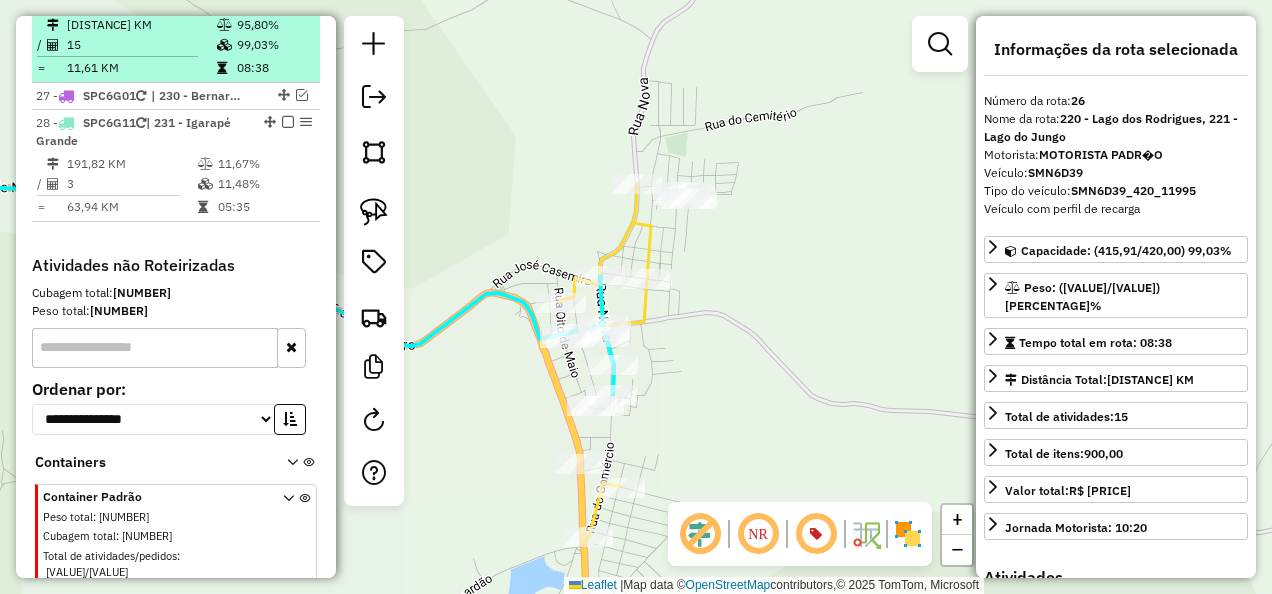 click at bounding box center (288, -17) 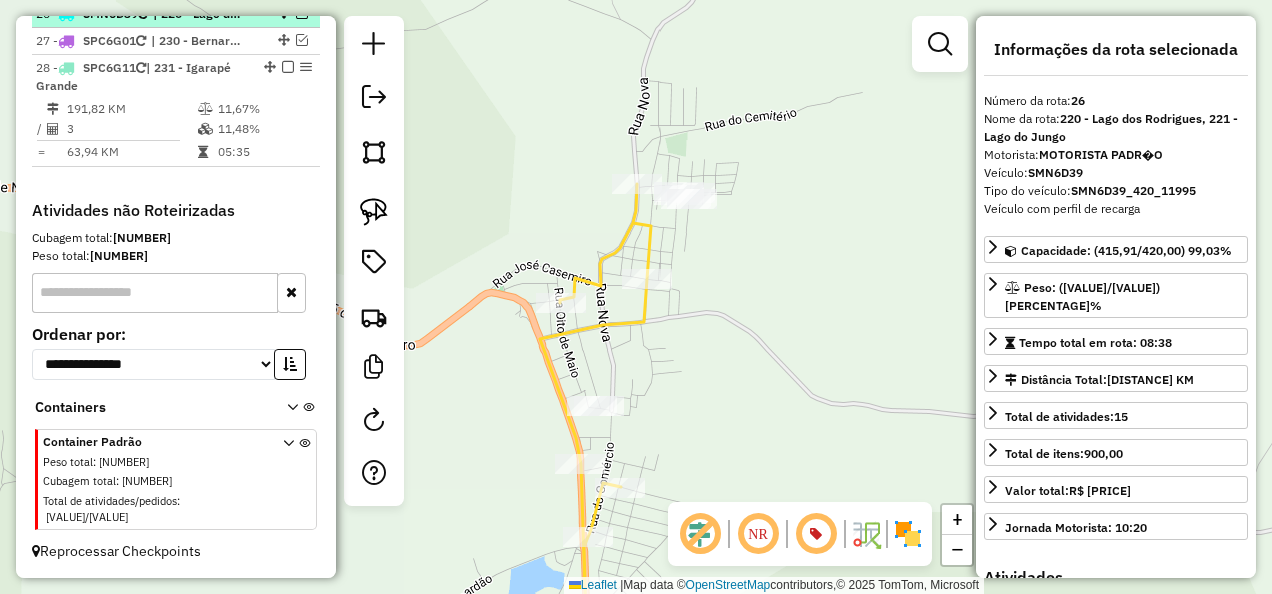 scroll, scrollTop: 3060, scrollLeft: 0, axis: vertical 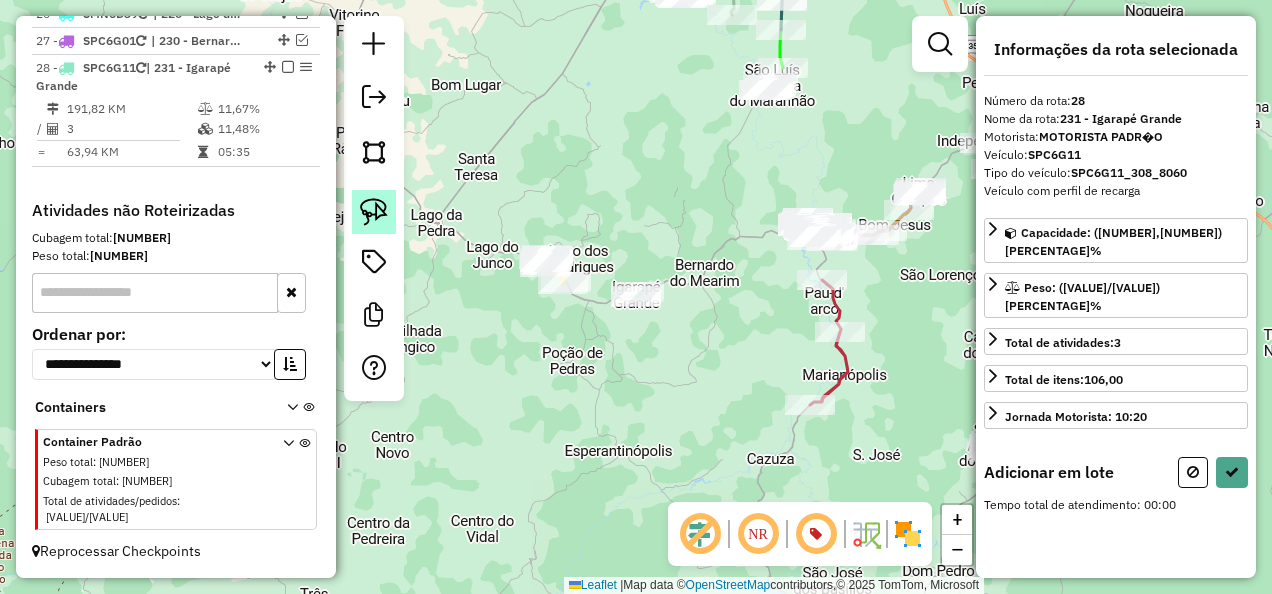 click 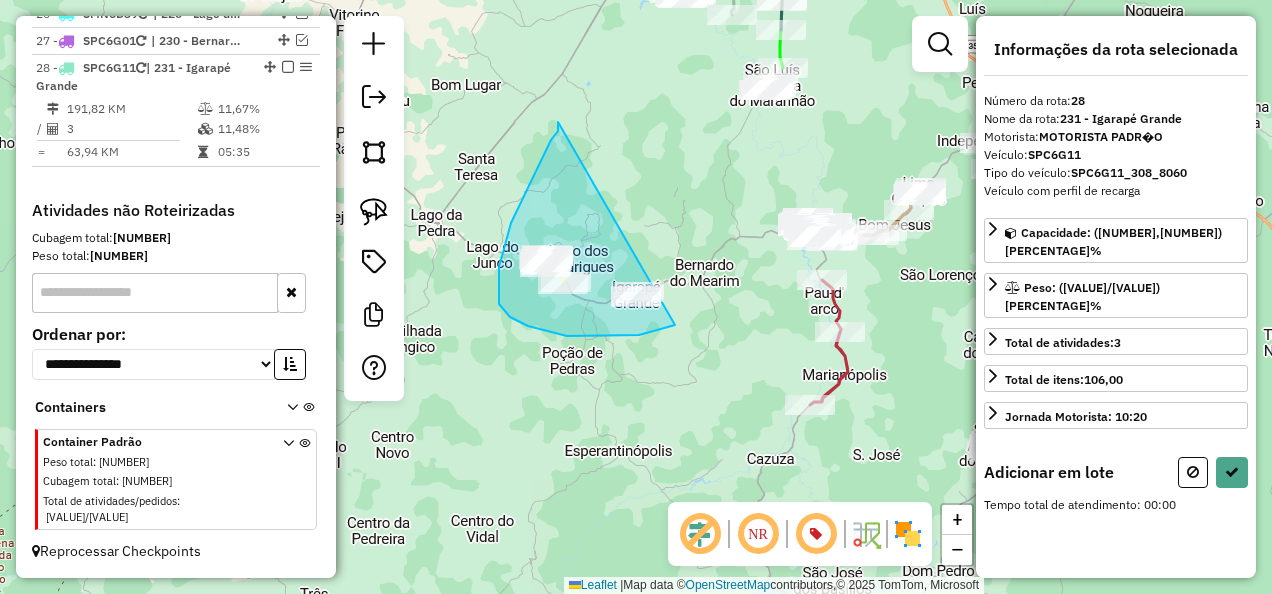 drag, startPoint x: 558, startPoint y: 122, endPoint x: 675, endPoint y: 325, distance: 234.30322 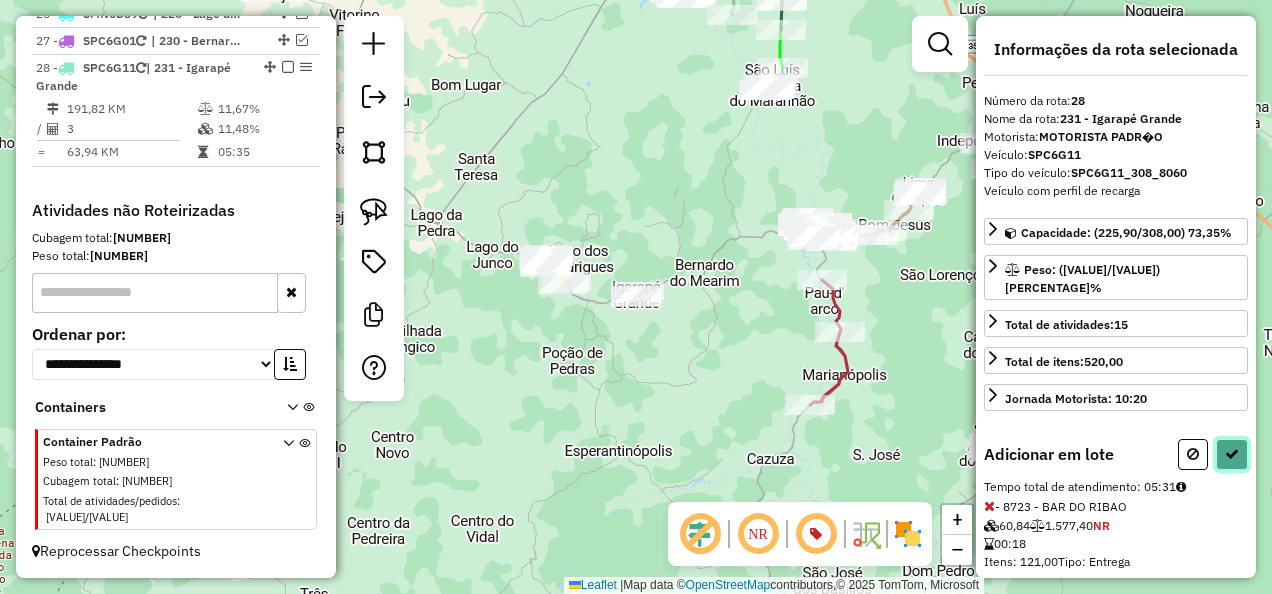 click at bounding box center [1232, 454] 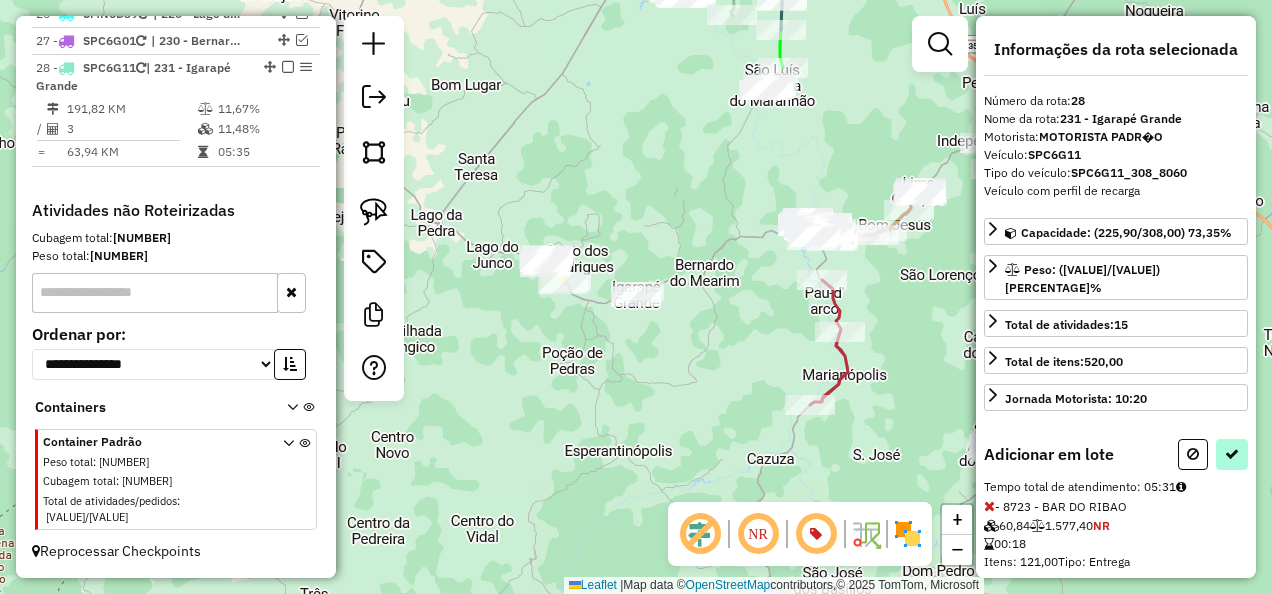 select on "**********" 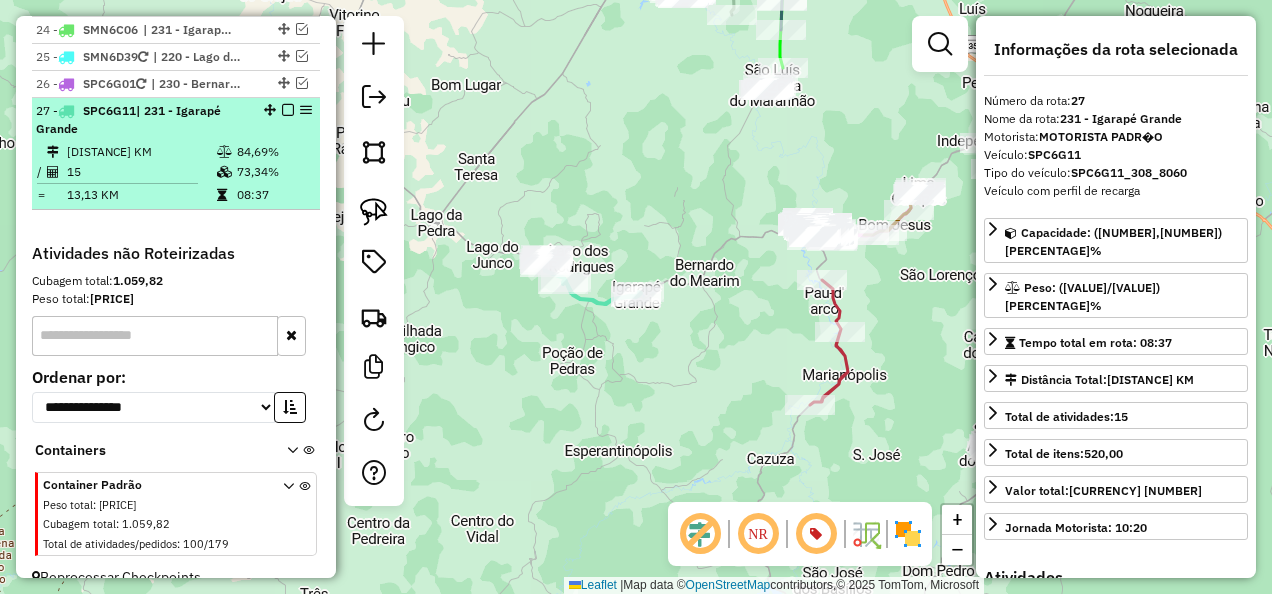 scroll, scrollTop: 2849, scrollLeft: 0, axis: vertical 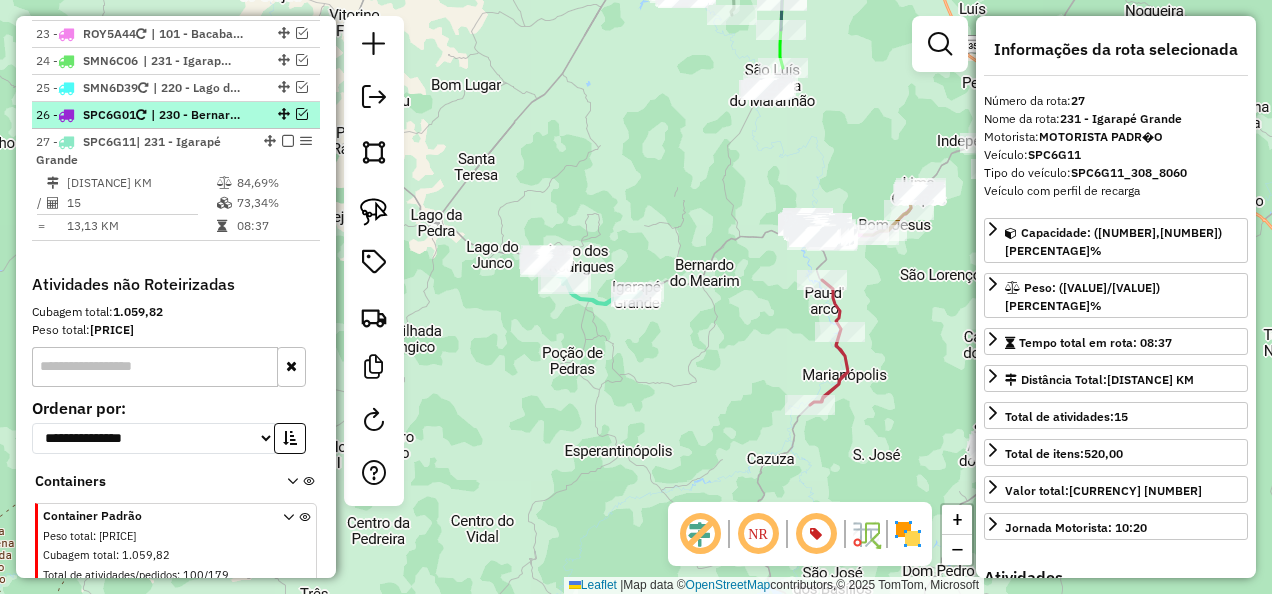 click on "| 230 - Bernardo do Mearim" at bounding box center (197, 115) 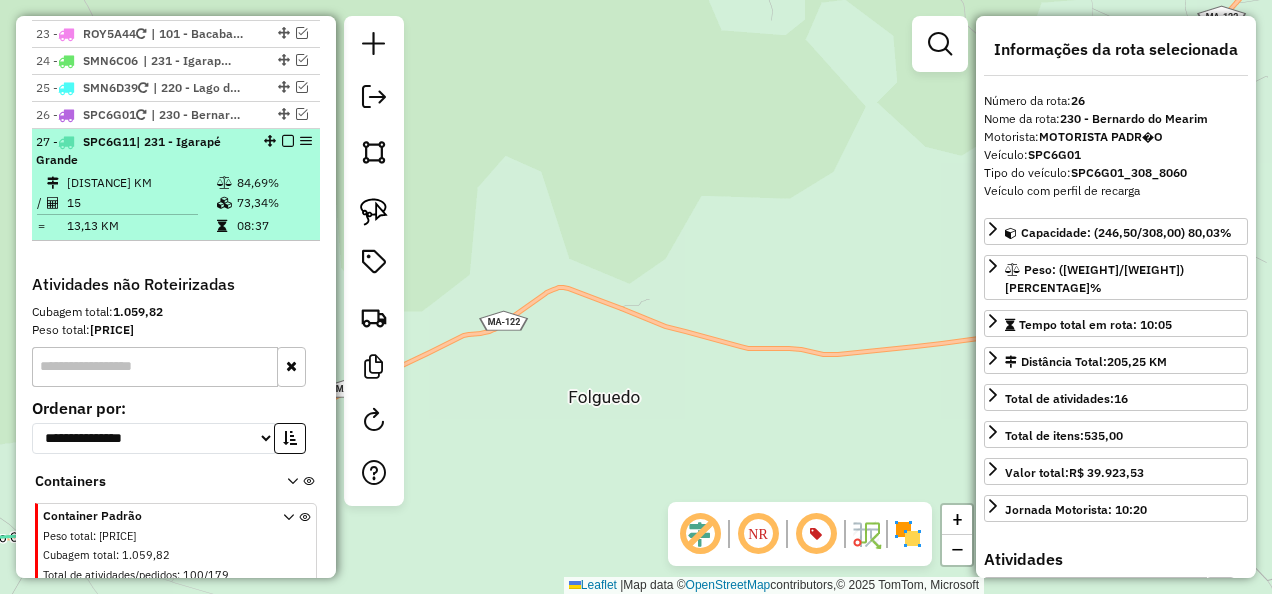 click on "27 -       SPC6G11   | 231 - Igarapé Grande" at bounding box center [142, 151] 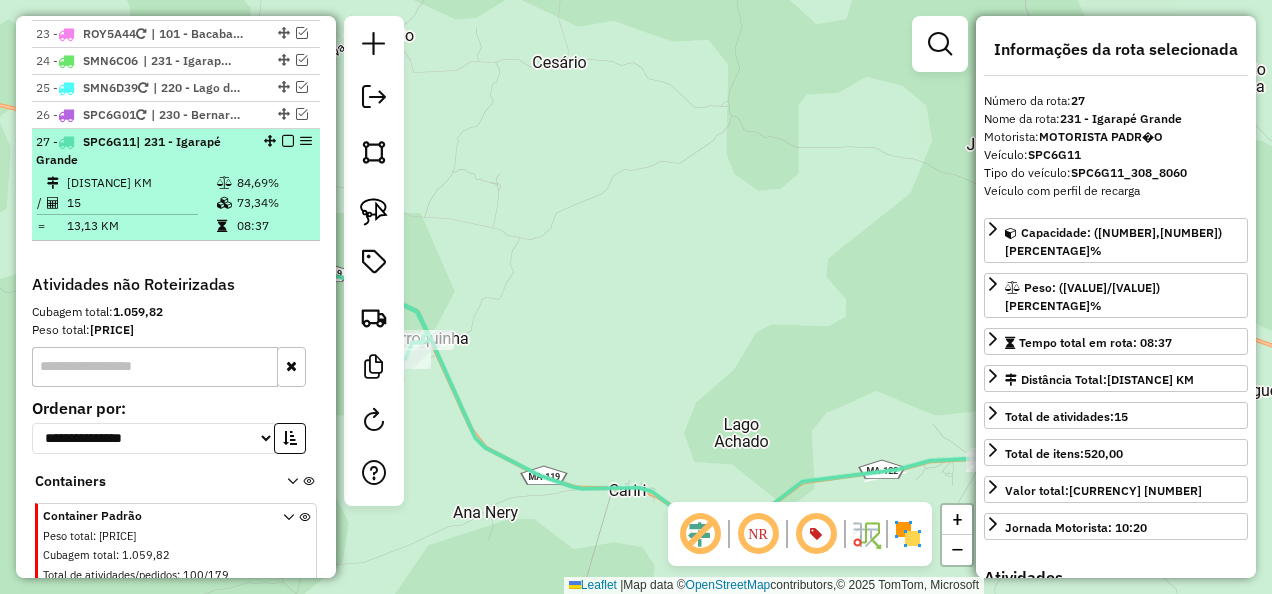 click at bounding box center (288, 141) 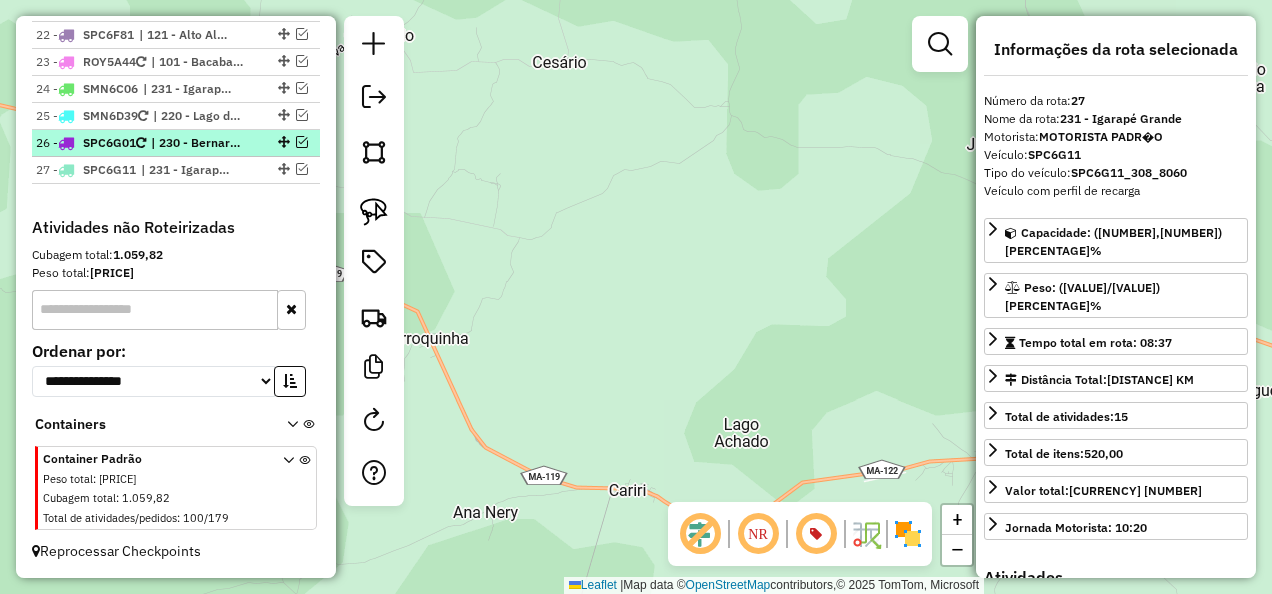 click on "| 230 - Bernardo do Mearim" at bounding box center (197, 143) 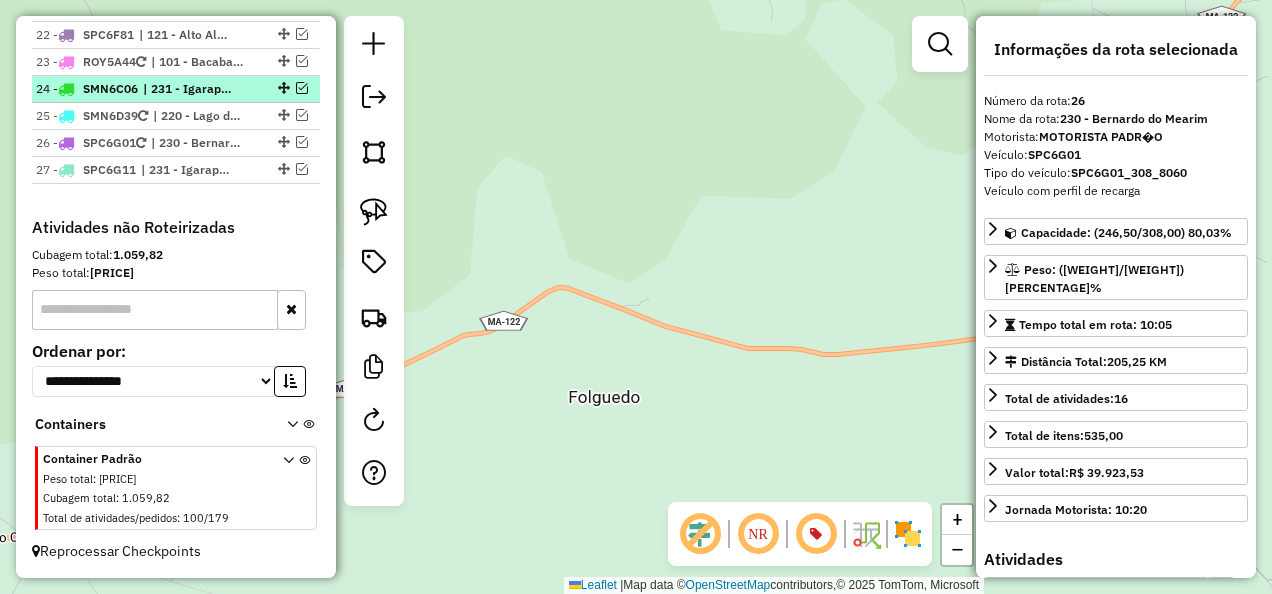 click on "| 231 - Igarapé Grande" at bounding box center (189, 89) 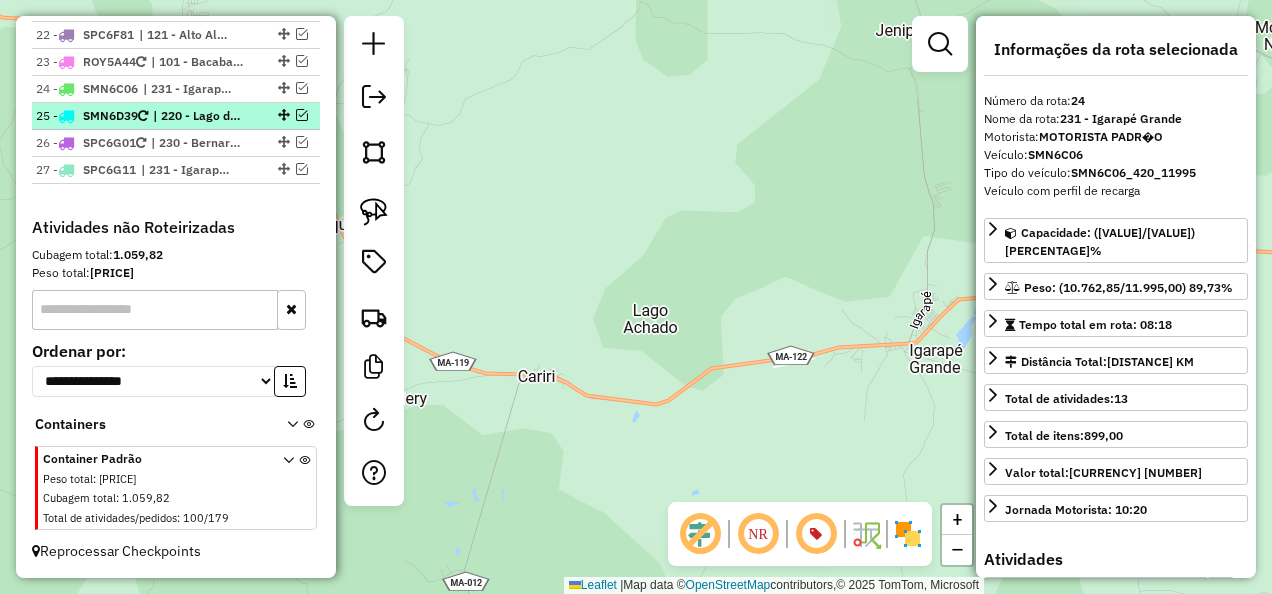 click on "| 220 - Lago dos Rodrigues, 221 - Lago do Jungo" at bounding box center [199, 116] 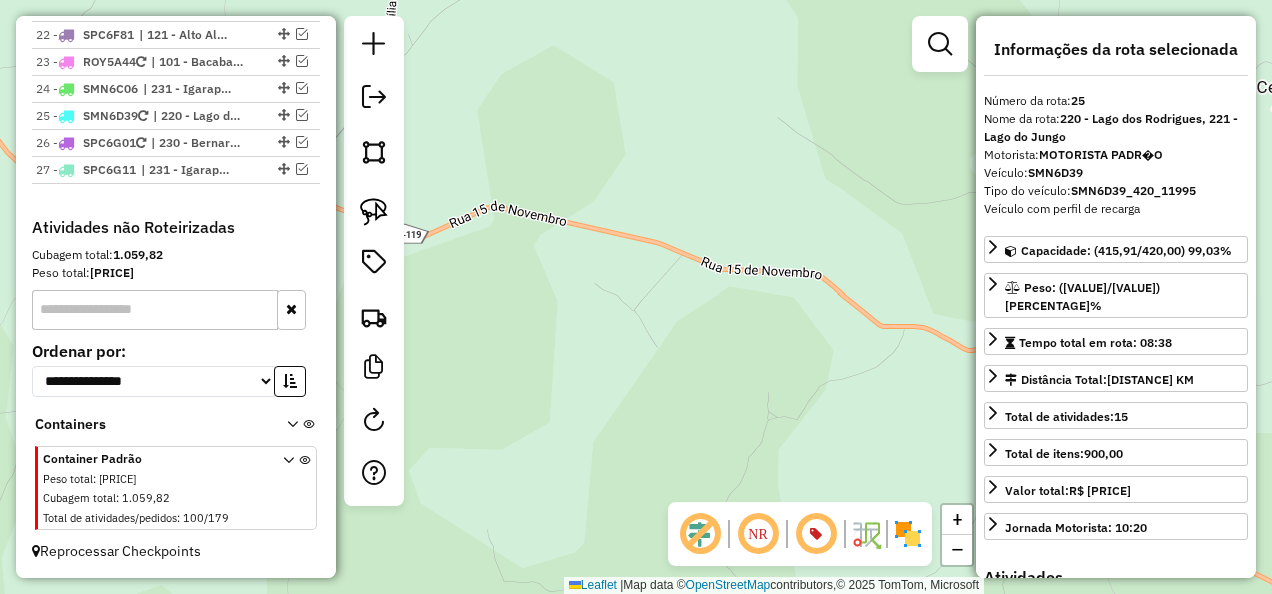 click on "Janela de atendimento Grade de atendimento Capacidade Transportadoras Veículos Cliente Pedidos  Rotas Selecione os dias de semana para filtrar as janelas de atendimento  Seg   Ter   Qua   Qui   Sex   Sáb   Dom  Informe o período da janela de atendimento: De: Até:  Filtrar exatamente a janela do cliente  Considerar janela de atendimento padrão  Selecione os dias de semana para filtrar as grades de atendimento  Seg   Ter   Qua   Qui   Sex   Sáb   Dom   Considerar clientes sem dia de atendimento cadastrado  Clientes fora do dia de atendimento selecionado Filtrar as atividades entre os valores definidos abaixo:  Peso mínimo:   Peso máximo:   Cubagem mínima:   Cubagem máxima:   De:   Até:  Filtrar as atividades entre o tempo de atendimento definido abaixo:  De:   Até:   Considerar capacidade total dos clientes não roteirizados Transportadora: Selecione um ou mais itens Tipo de veículo: Selecione um ou mais itens Veículo: Selecione um ou mais itens Motorista: Selecione um ou mais itens Nome: Rótulo:" 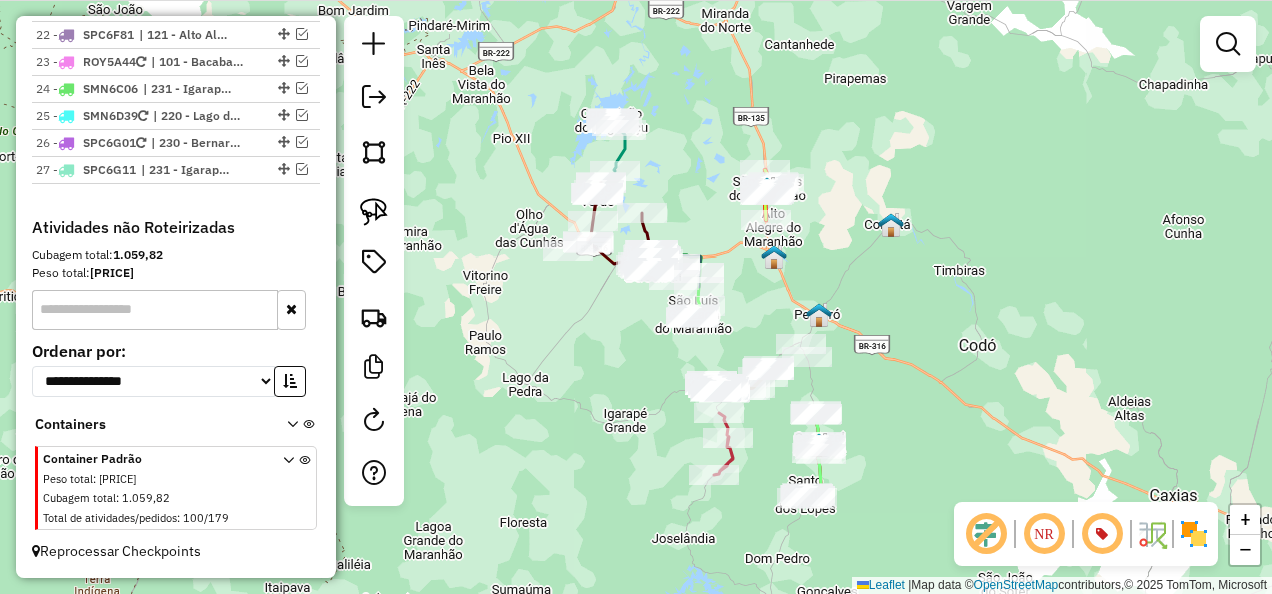 drag, startPoint x: 583, startPoint y: 282, endPoint x: 564, endPoint y: 382, distance: 101.788994 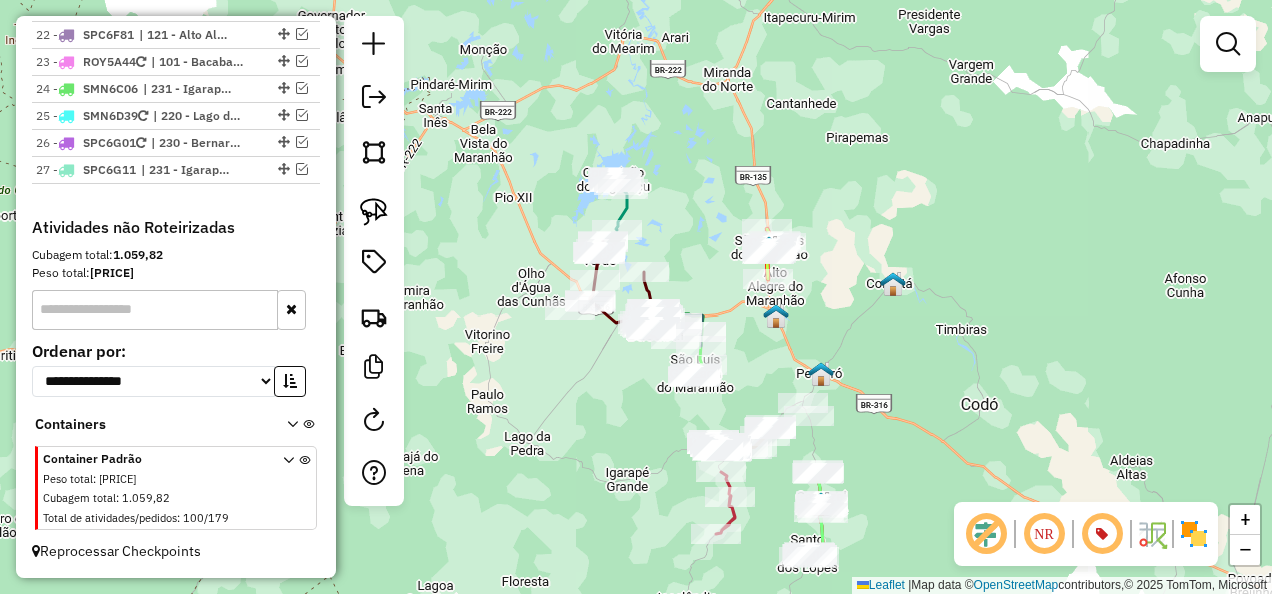 drag, startPoint x: 578, startPoint y: 394, endPoint x: 570, endPoint y: 434, distance: 40.792156 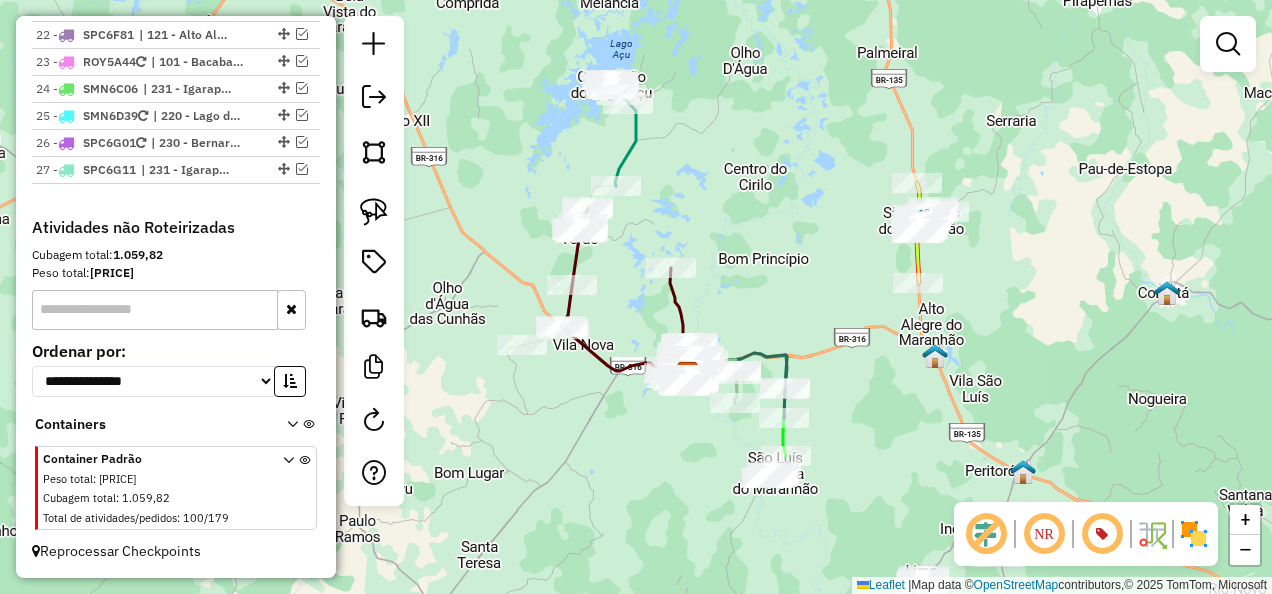drag, startPoint x: 621, startPoint y: 414, endPoint x: 620, endPoint y: 433, distance: 19.026299 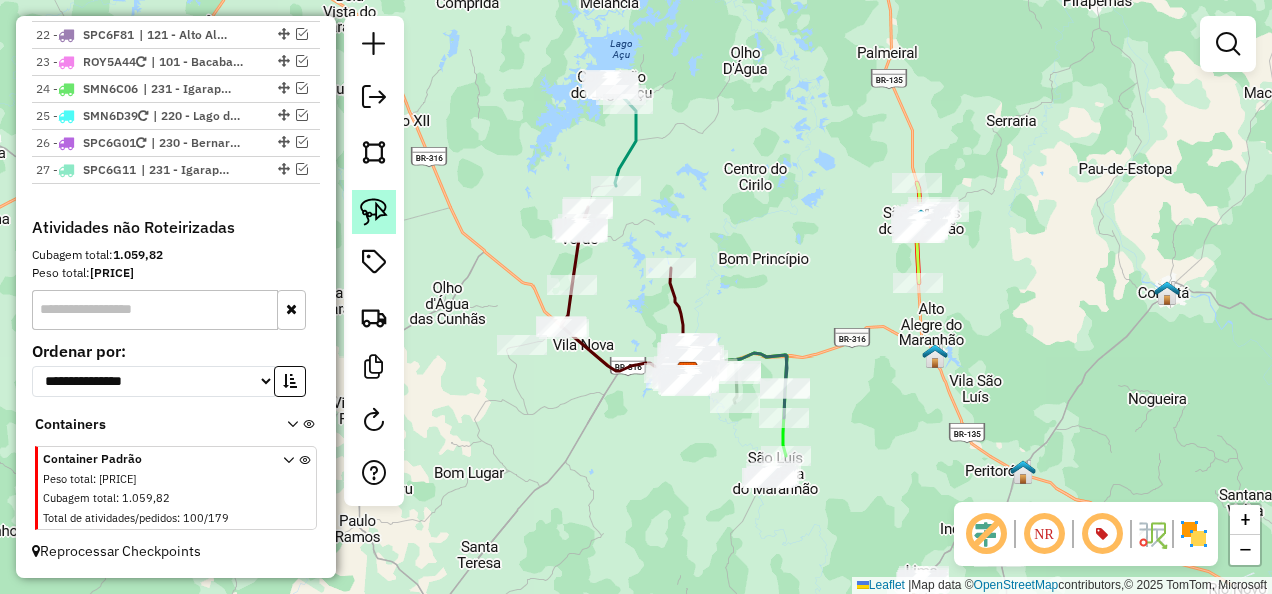 click 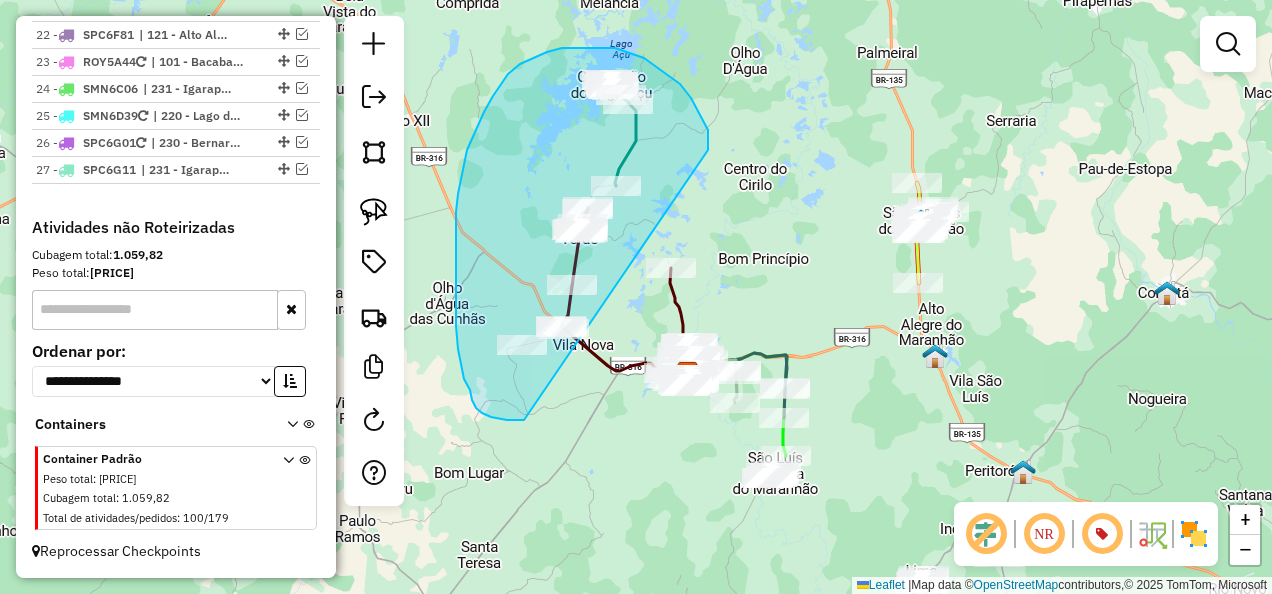 drag, startPoint x: 700, startPoint y: 114, endPoint x: 531, endPoint y: 420, distance: 349.56686 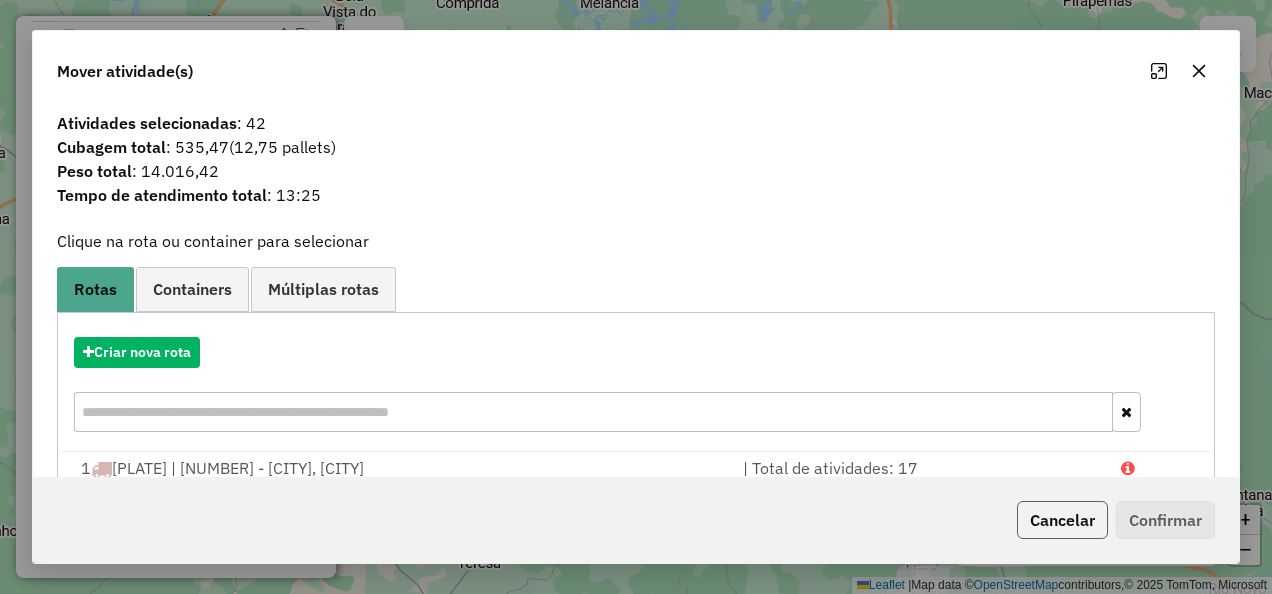 click on "Cancelar" 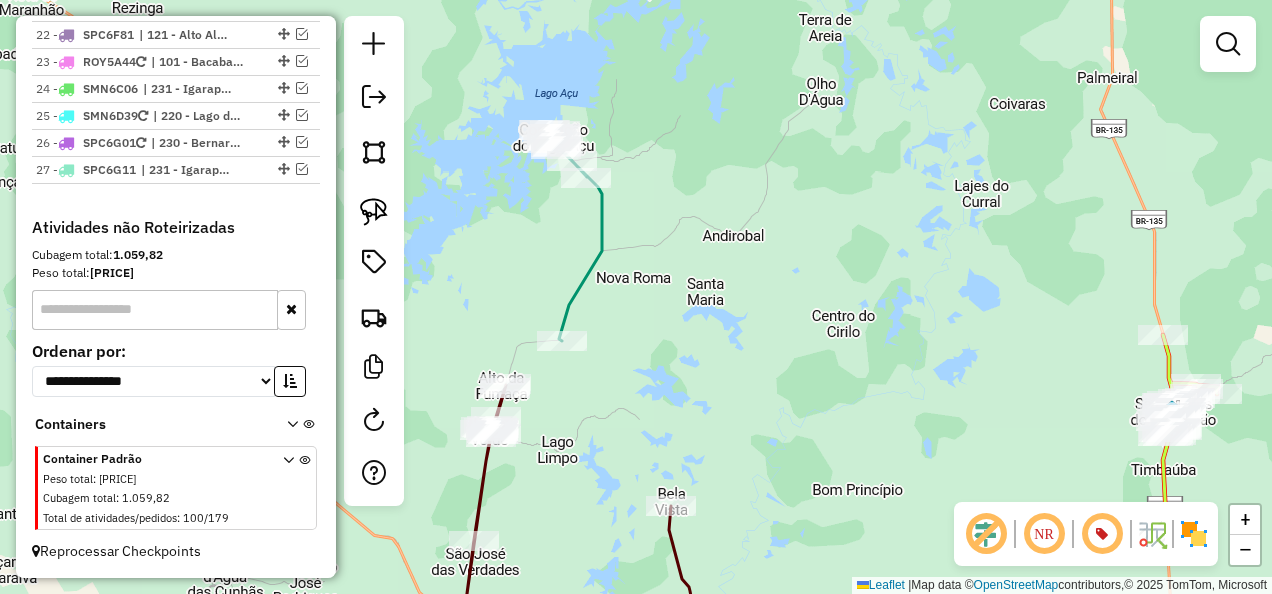 drag, startPoint x: 679, startPoint y: 174, endPoint x: 682, endPoint y: 261, distance: 87.05171 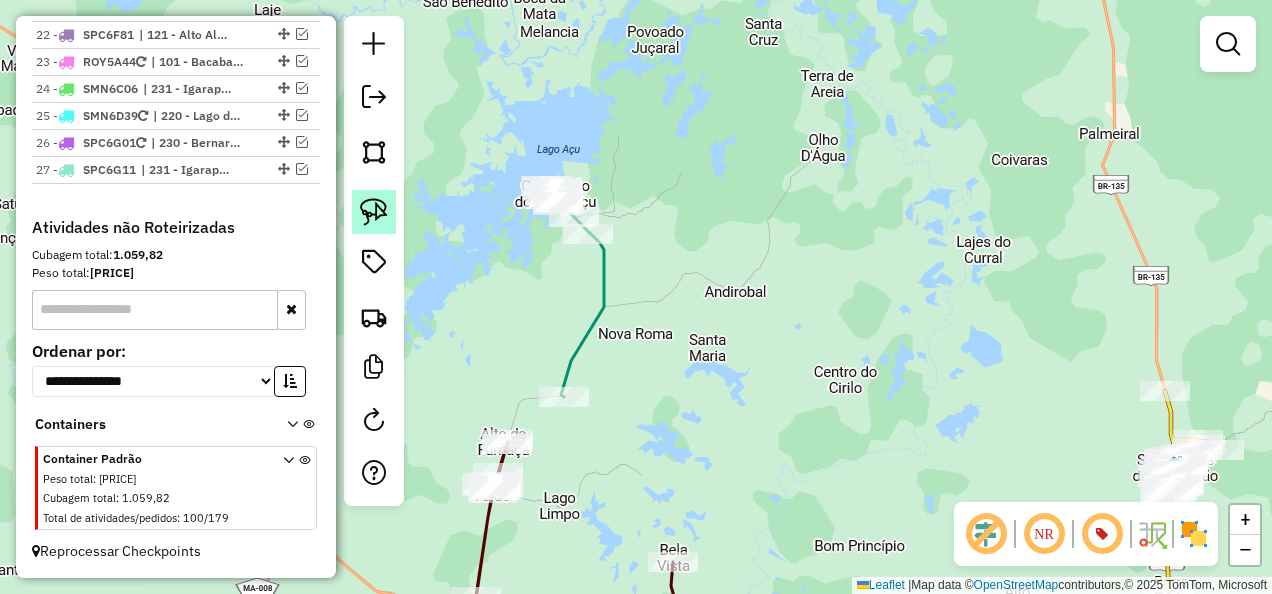 click 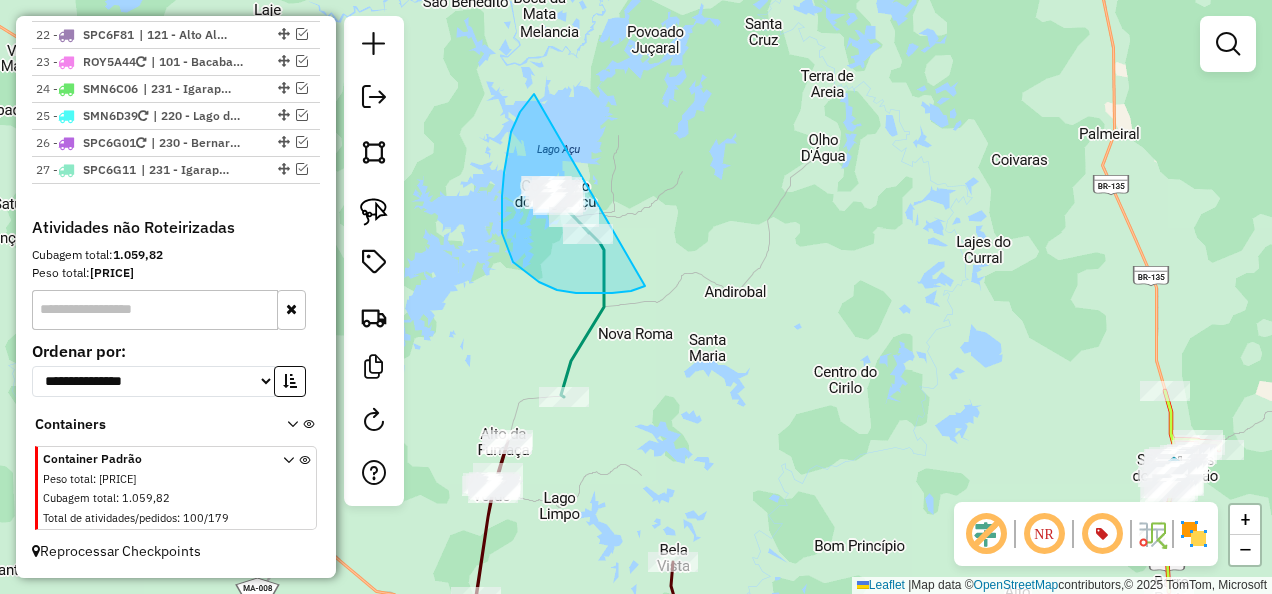 drag, startPoint x: 514, startPoint y: 126, endPoint x: 714, endPoint y: 272, distance: 247.62068 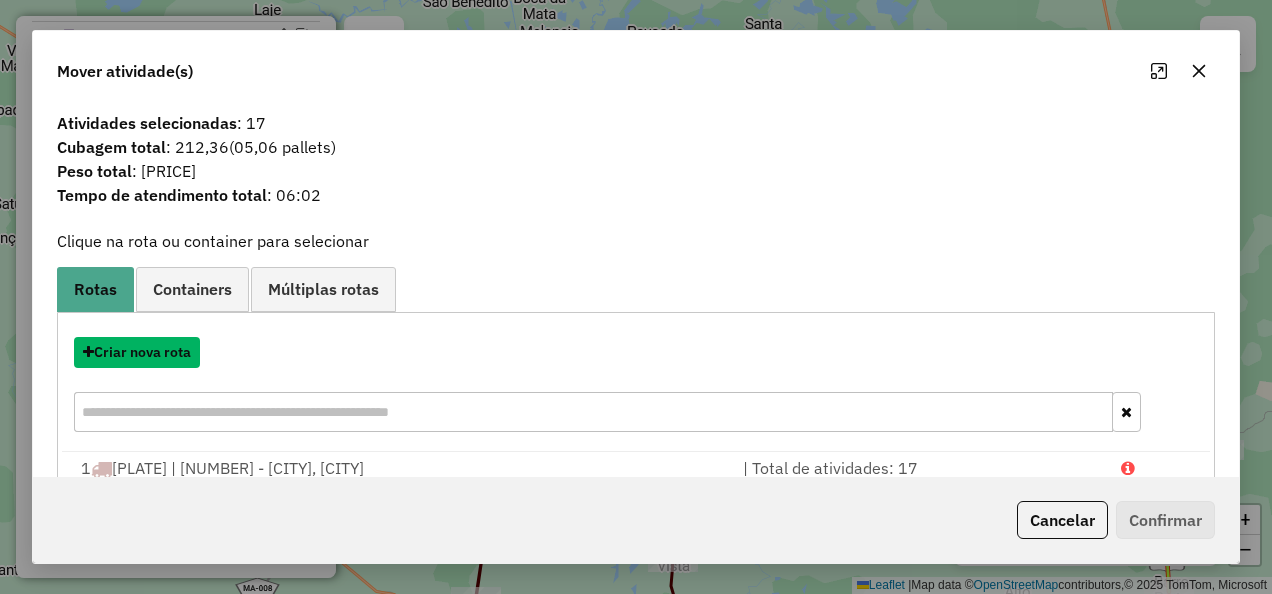 click on "Criar nova rota" at bounding box center [137, 352] 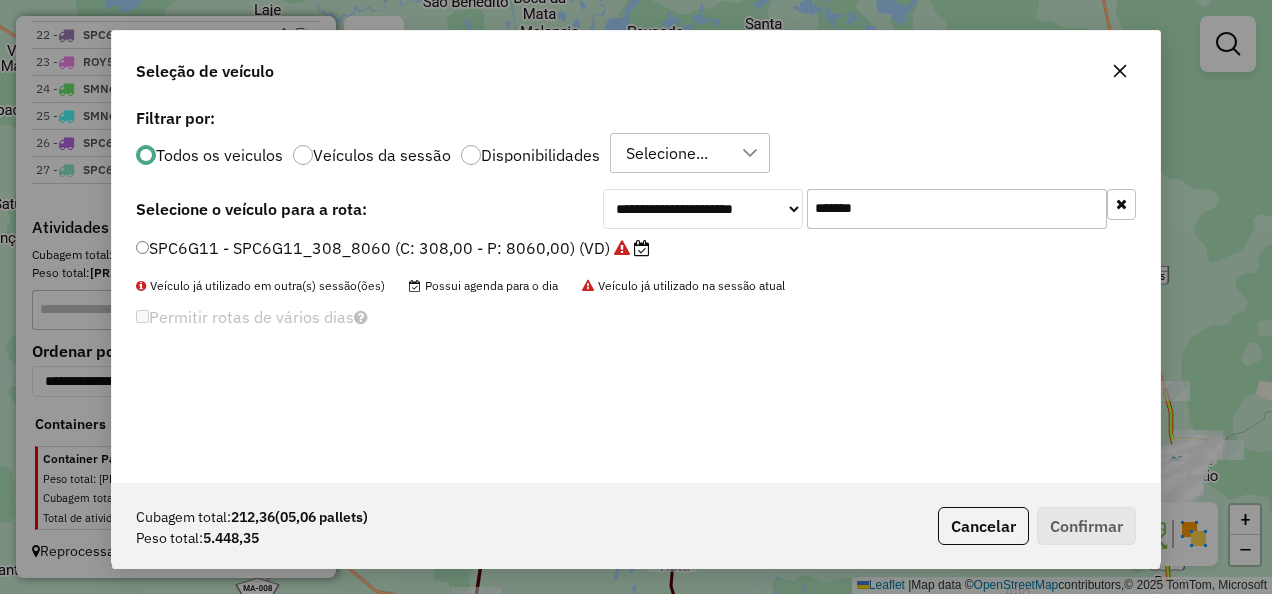 scroll, scrollTop: 11, scrollLeft: 6, axis: both 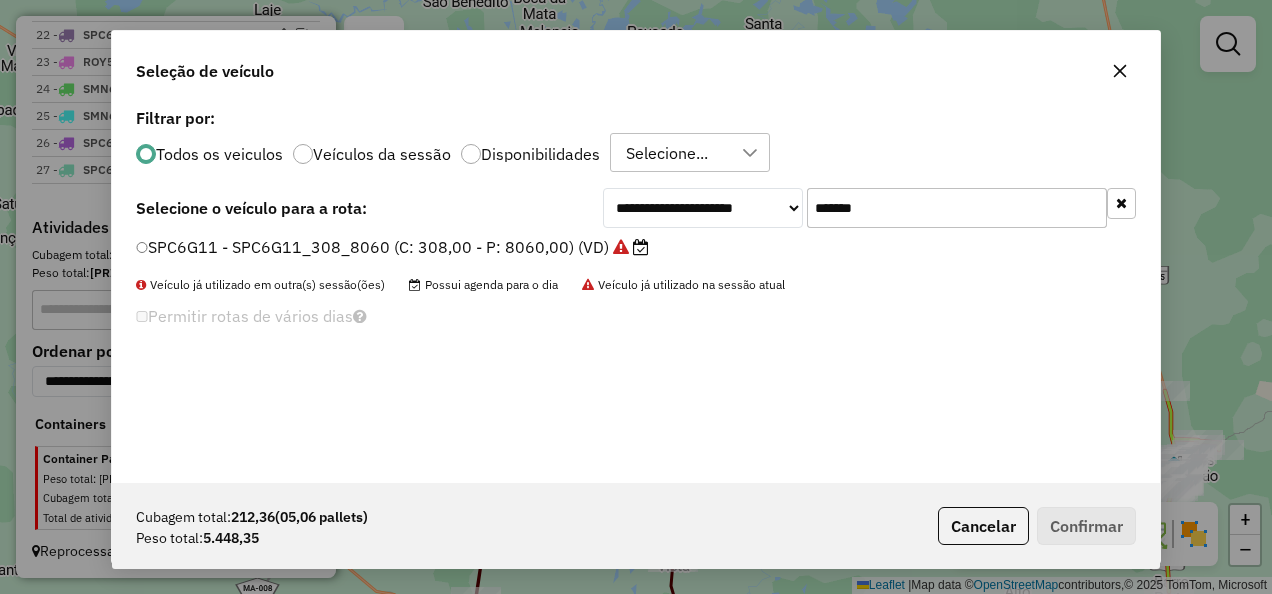 drag, startPoint x: 886, startPoint y: 208, endPoint x: 727, endPoint y: 232, distance: 160.80112 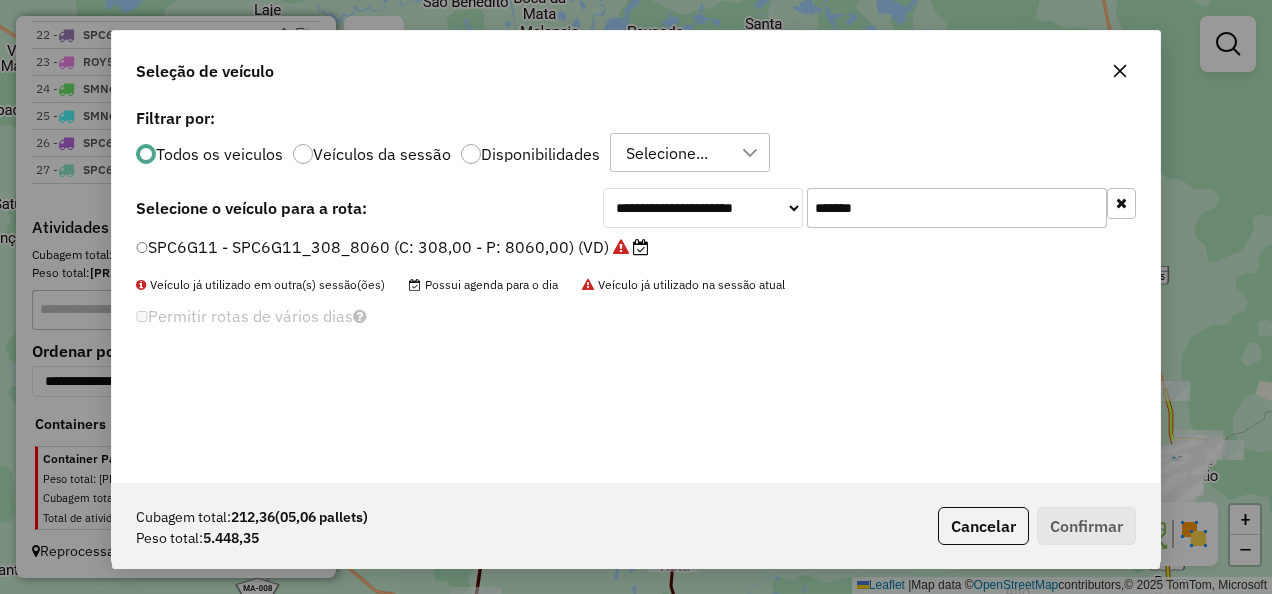 paste 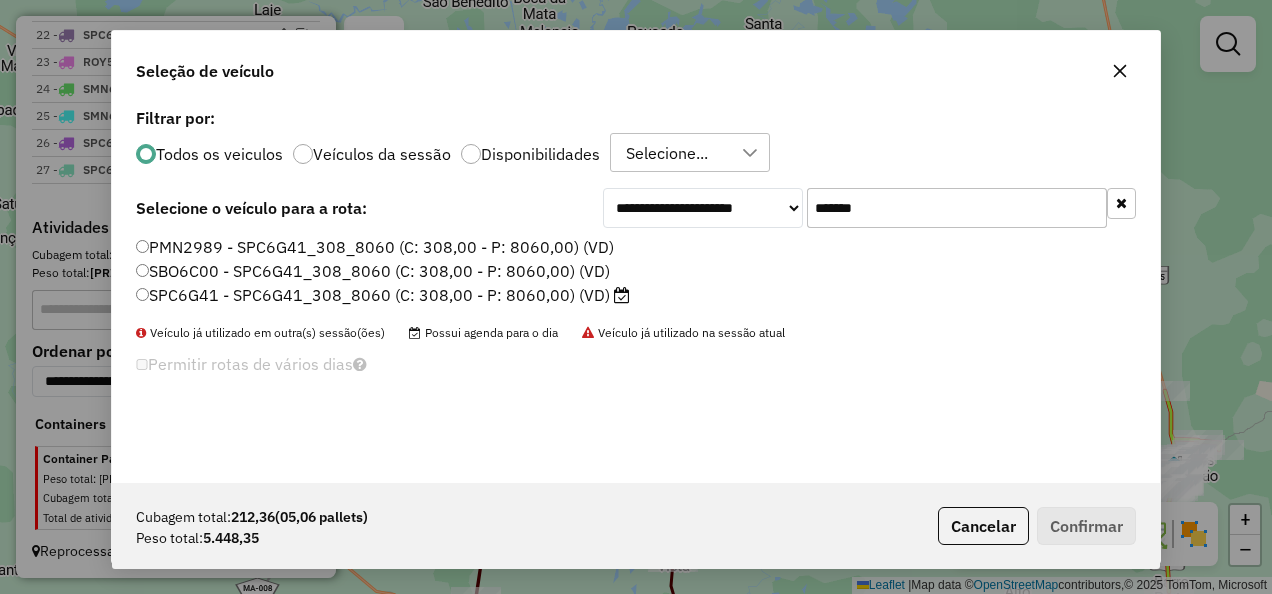 type on "*******" 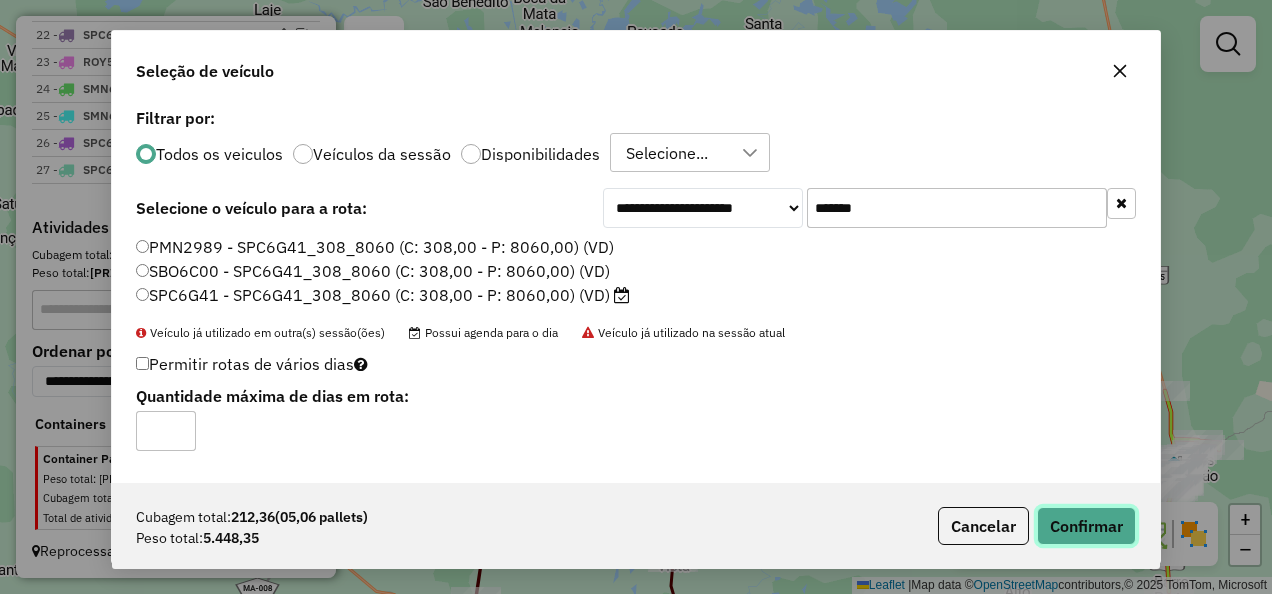 click on "Confirmar" 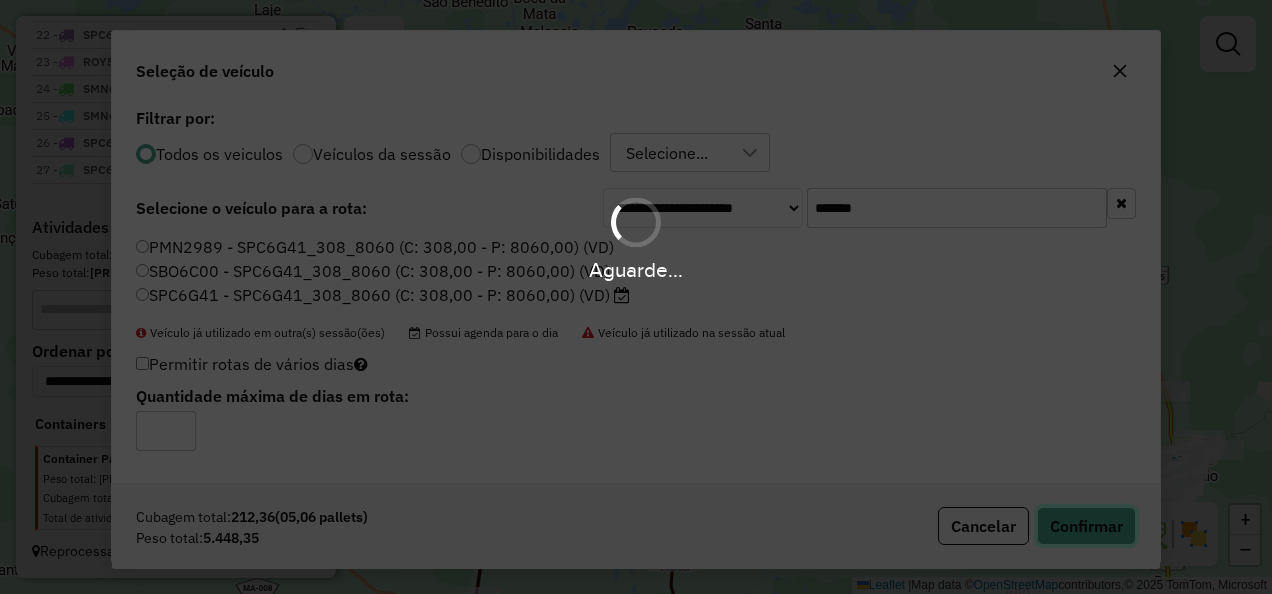 type 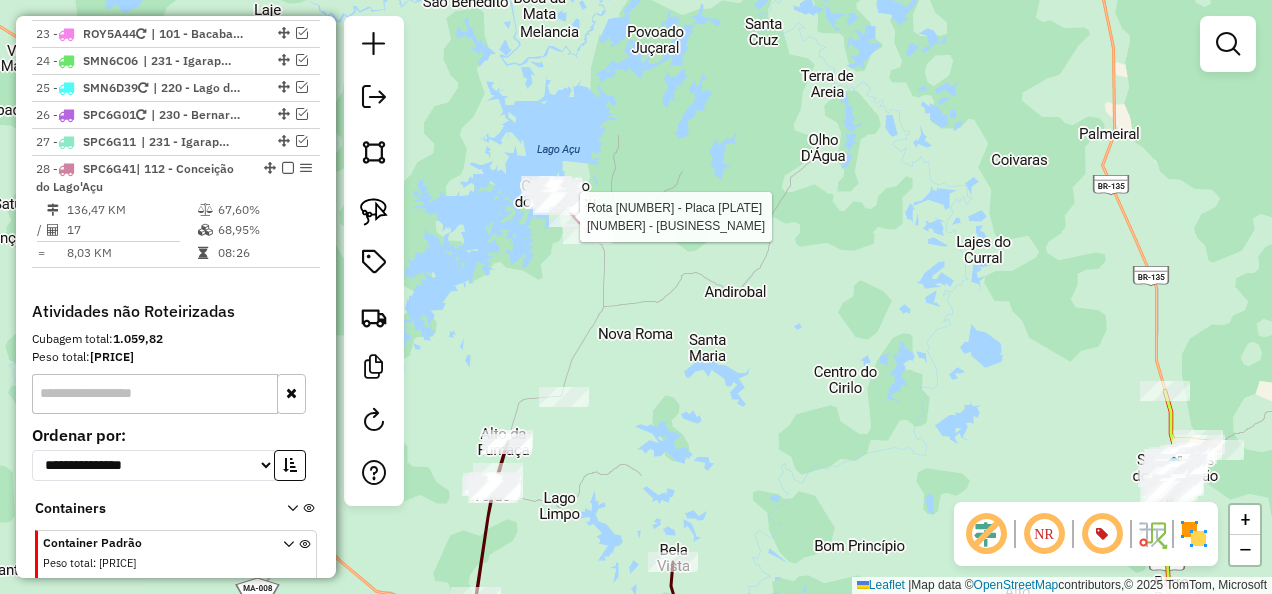 select on "**********" 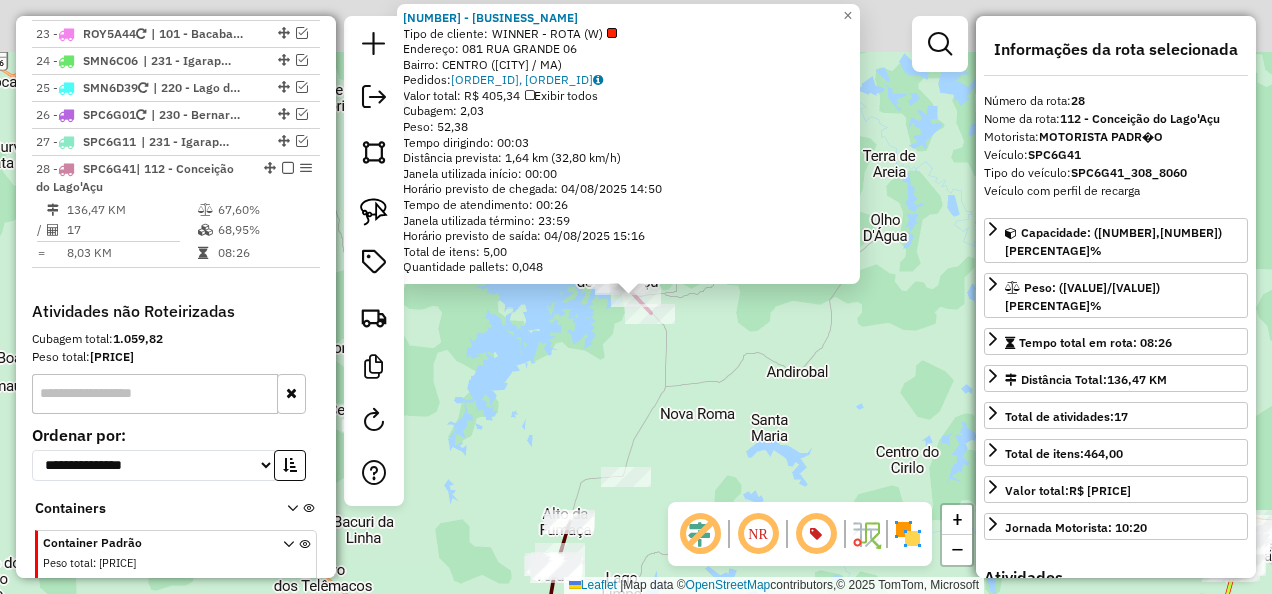 scroll, scrollTop: 2976, scrollLeft: 0, axis: vertical 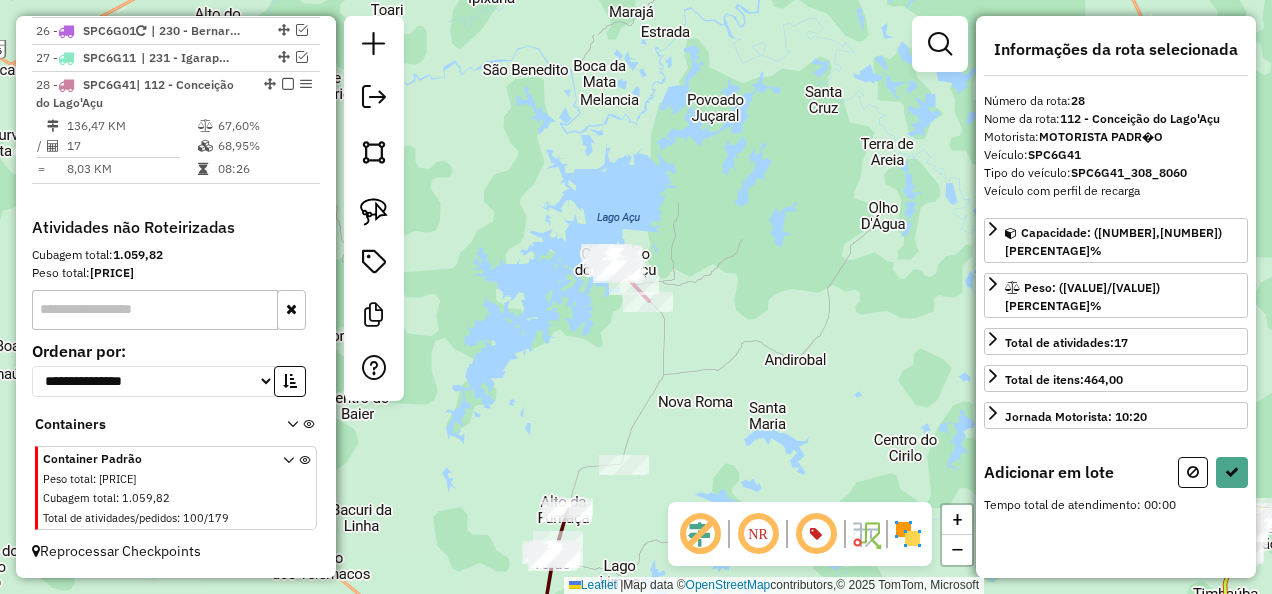 drag, startPoint x: 688, startPoint y: 420, endPoint x: 682, endPoint y: 258, distance: 162.11107 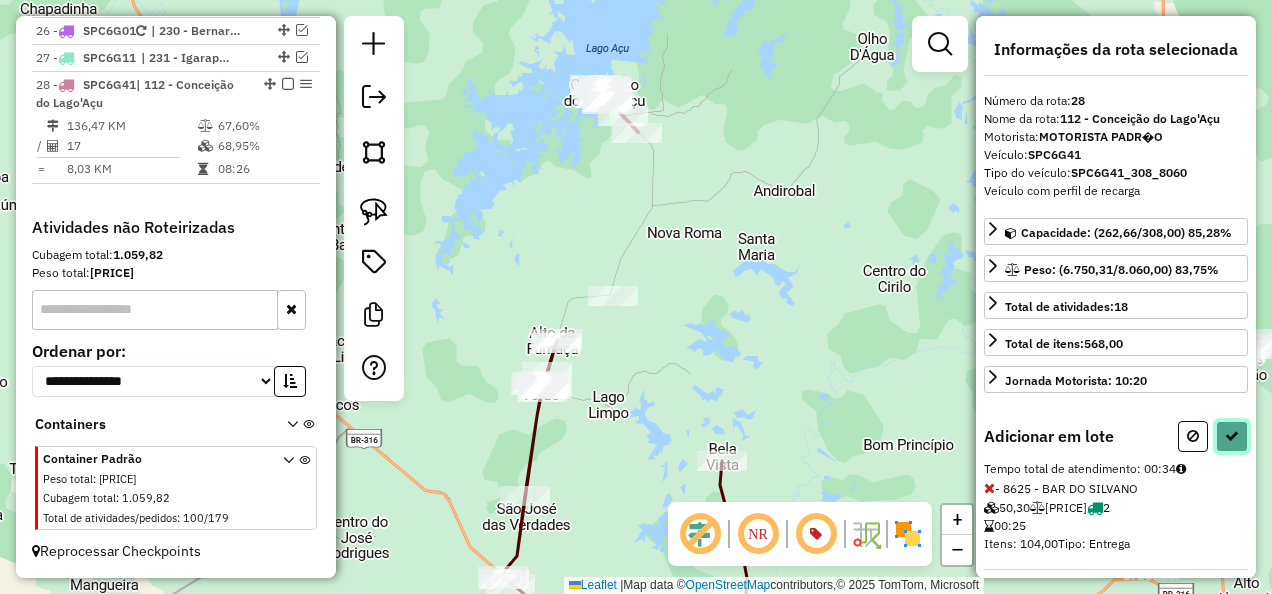 click at bounding box center (1232, 436) 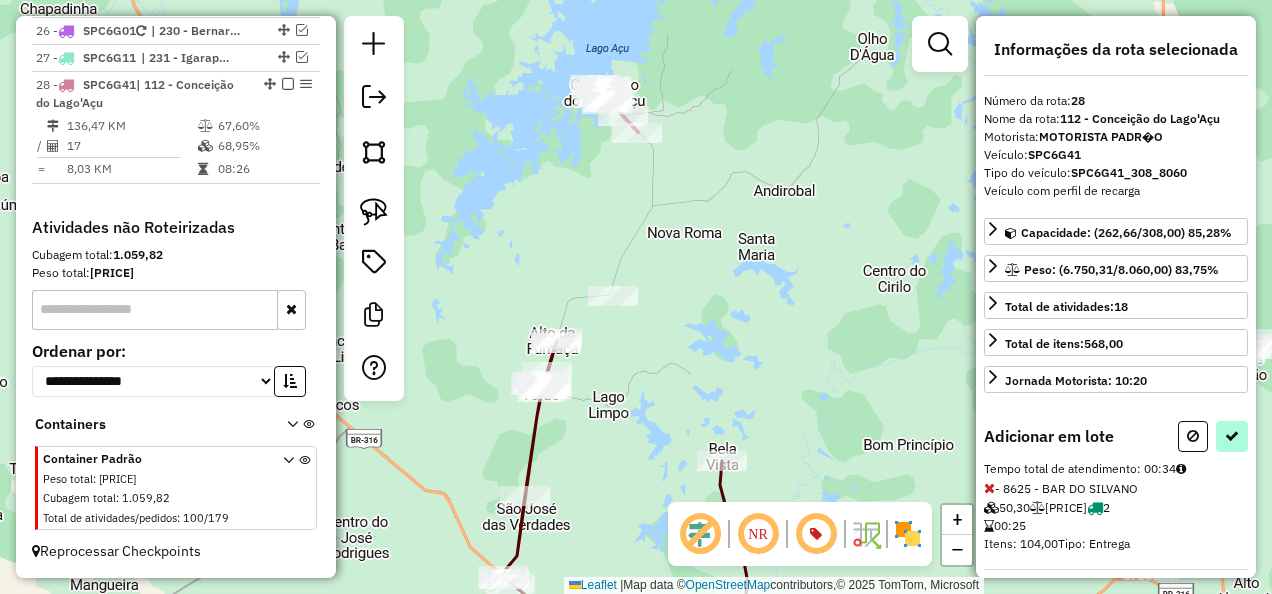 select on "**********" 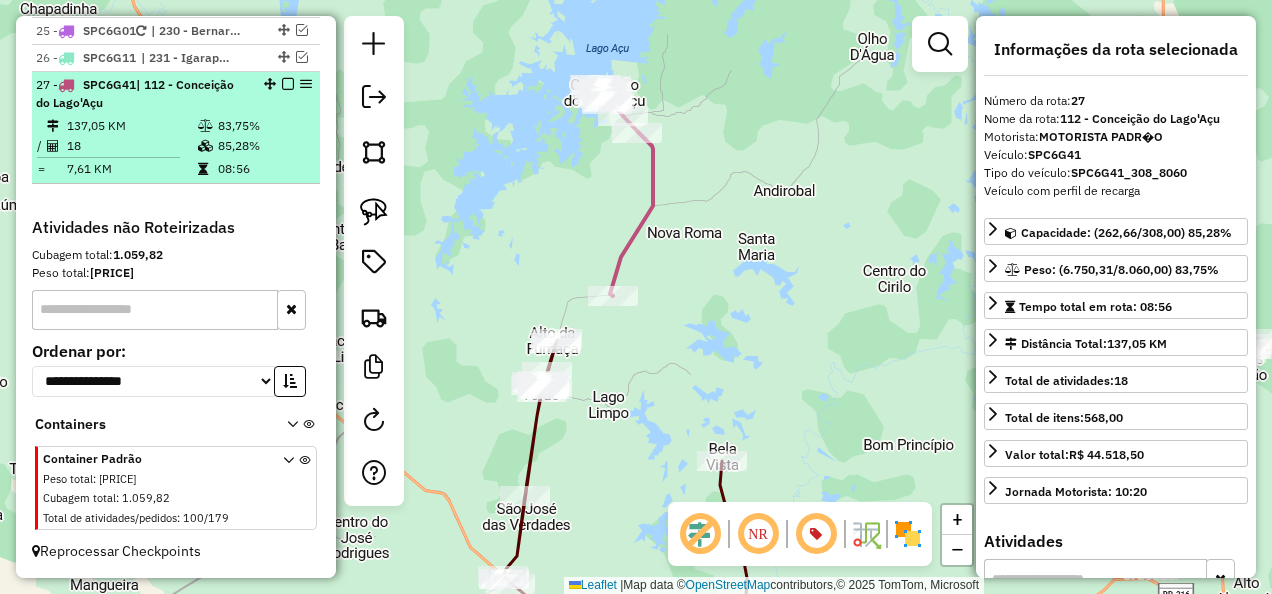 scroll, scrollTop: 2864, scrollLeft: 0, axis: vertical 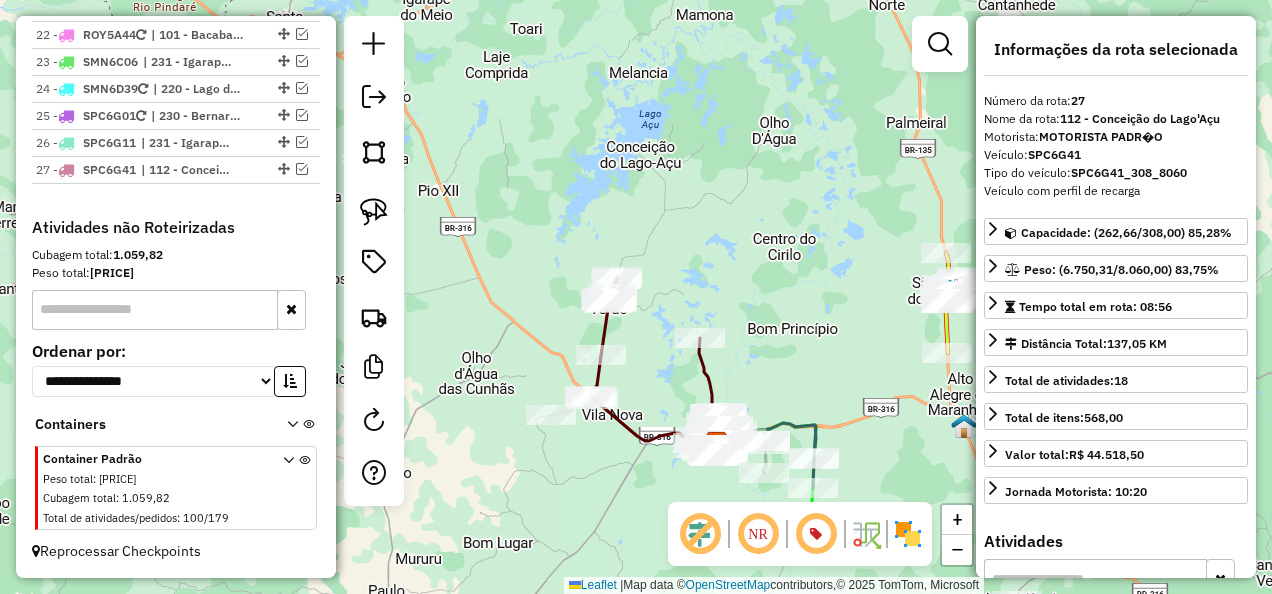 drag, startPoint x: 377, startPoint y: 202, endPoint x: 431, endPoint y: 193, distance: 54.74486 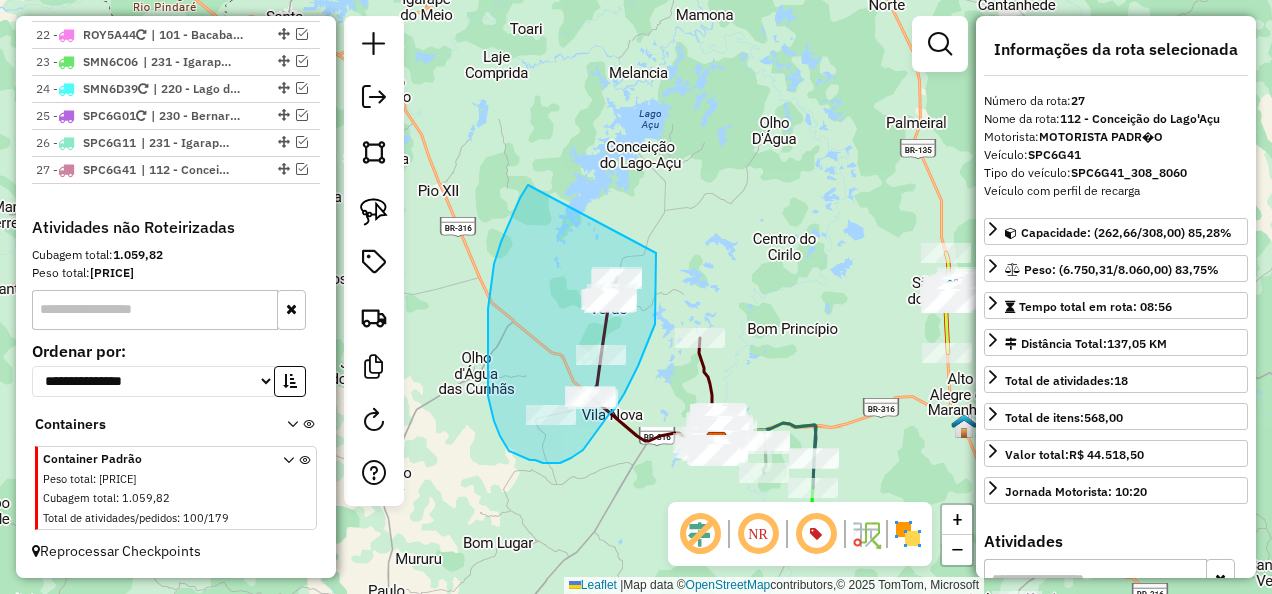drag, startPoint x: 501, startPoint y: 242, endPoint x: 656, endPoint y: 253, distance: 155.38983 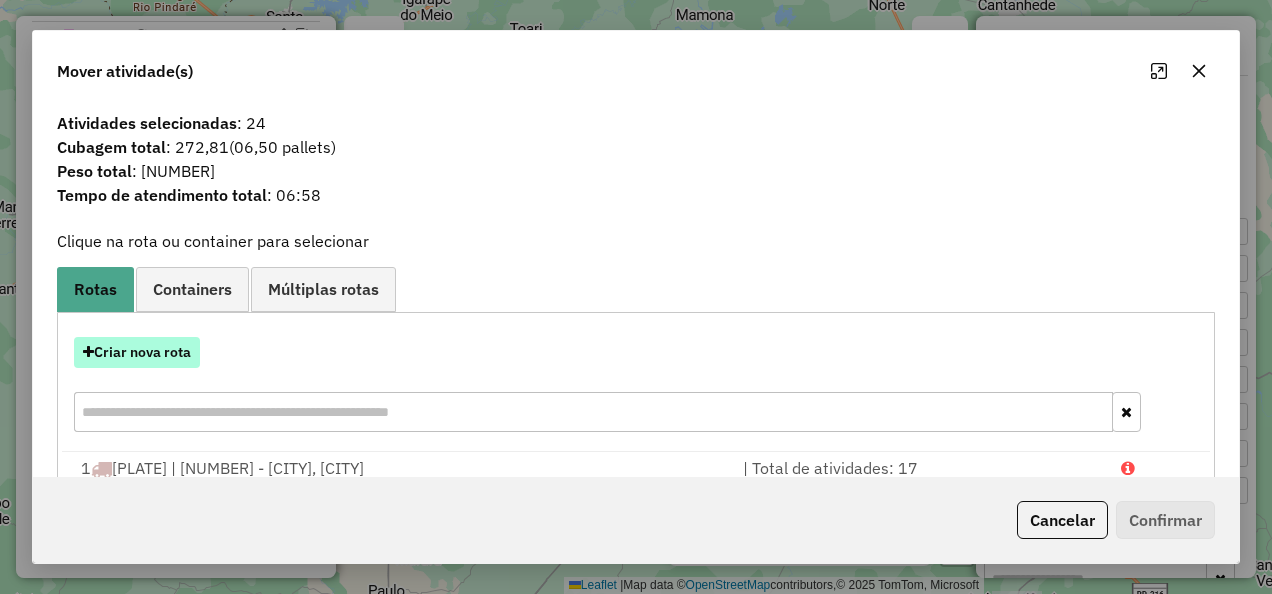 click on "Criar nova rota" at bounding box center [137, 352] 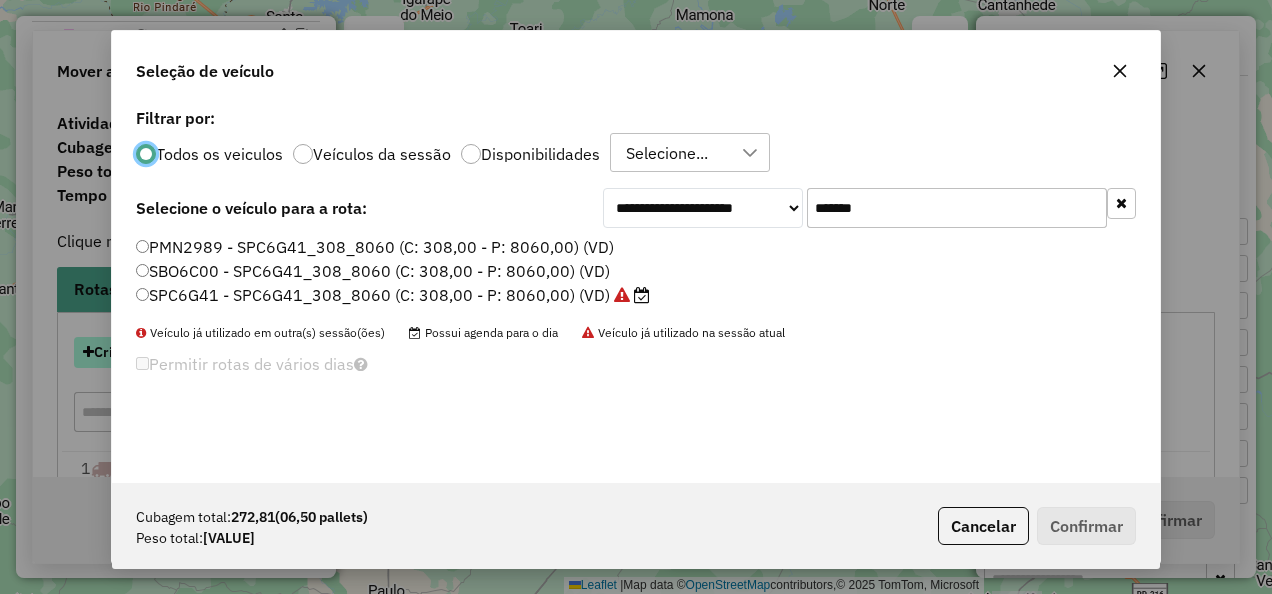 scroll, scrollTop: 11, scrollLeft: 6, axis: both 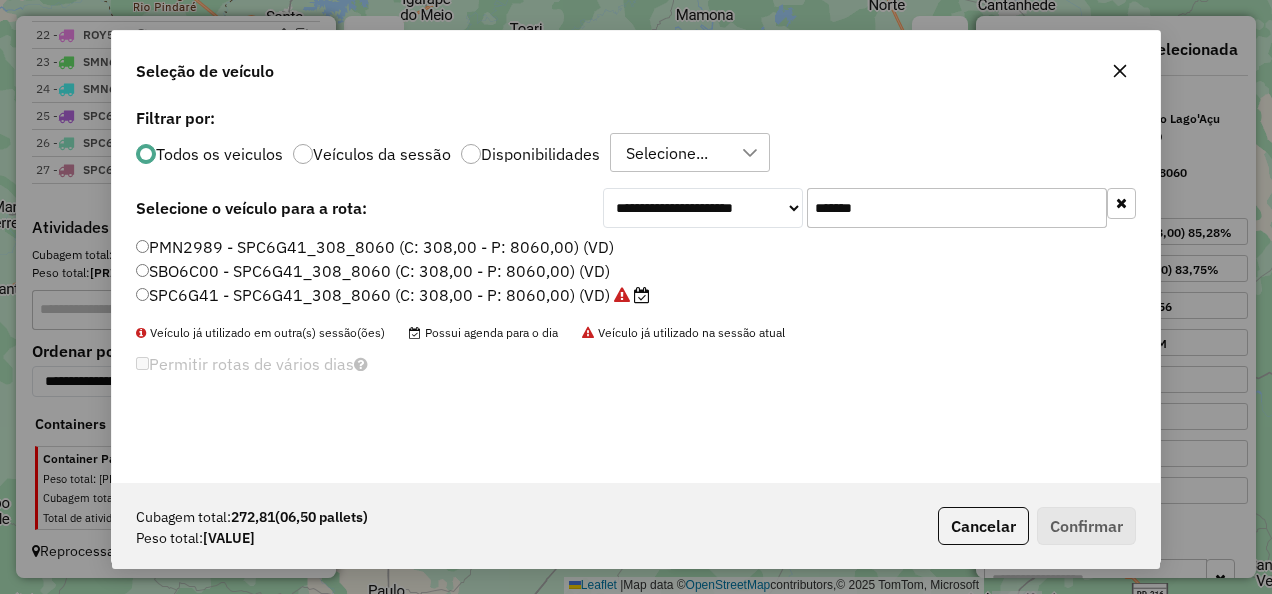 drag, startPoint x: 928, startPoint y: 220, endPoint x: 714, endPoint y: 220, distance: 214 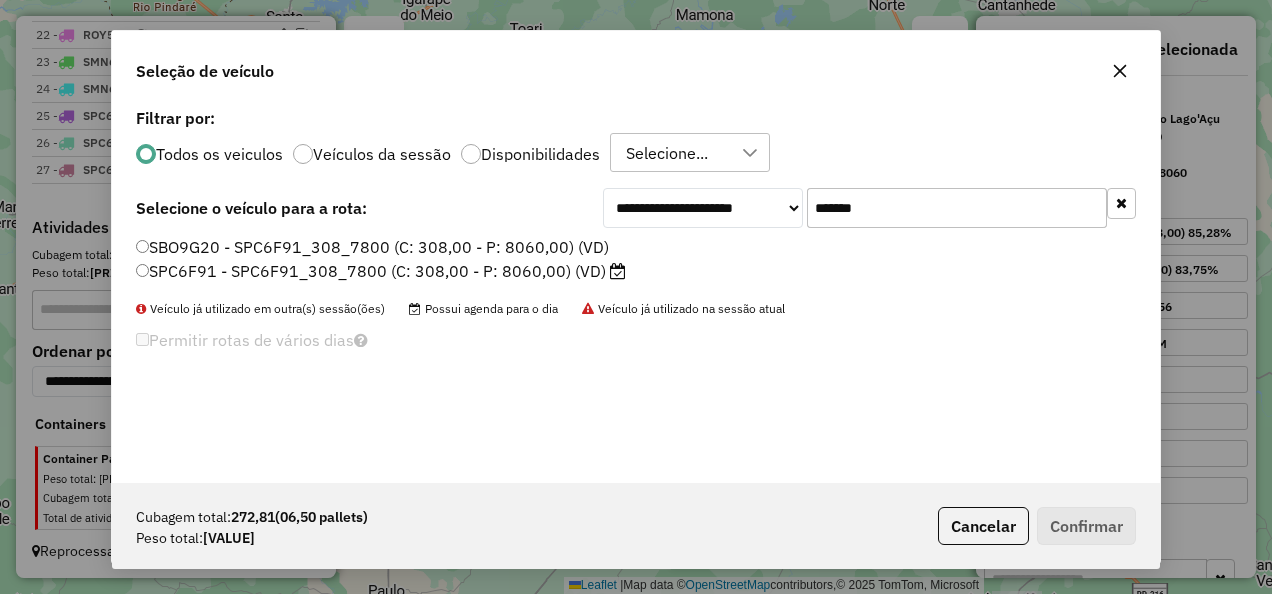 type on "*******" 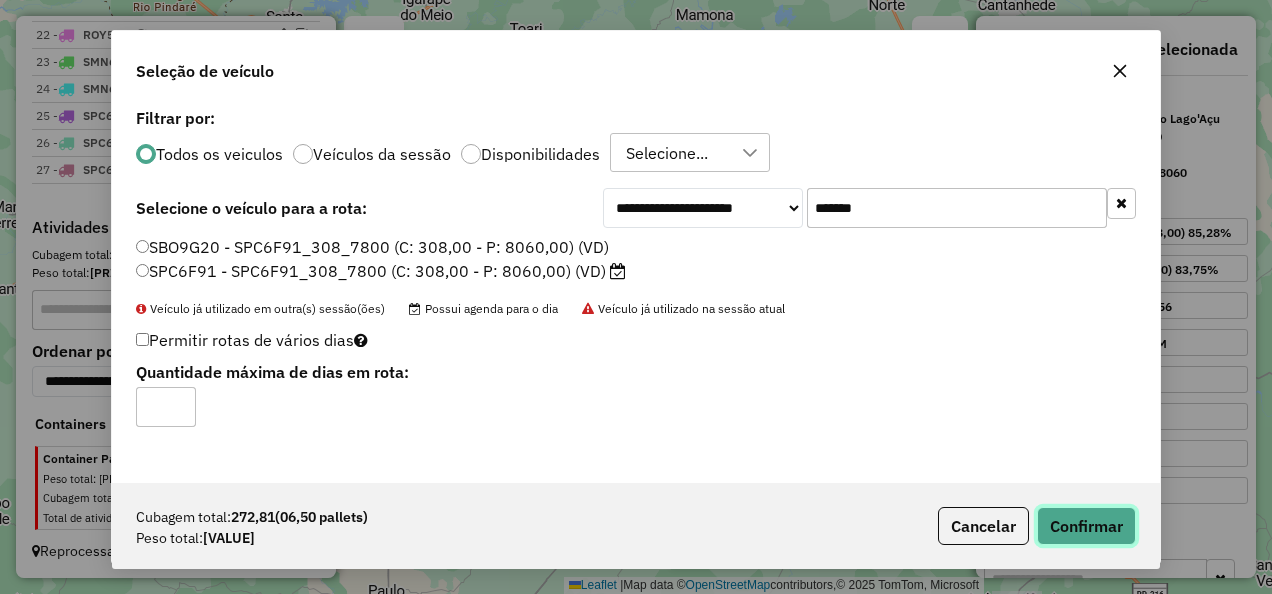 click on "Confirmar" 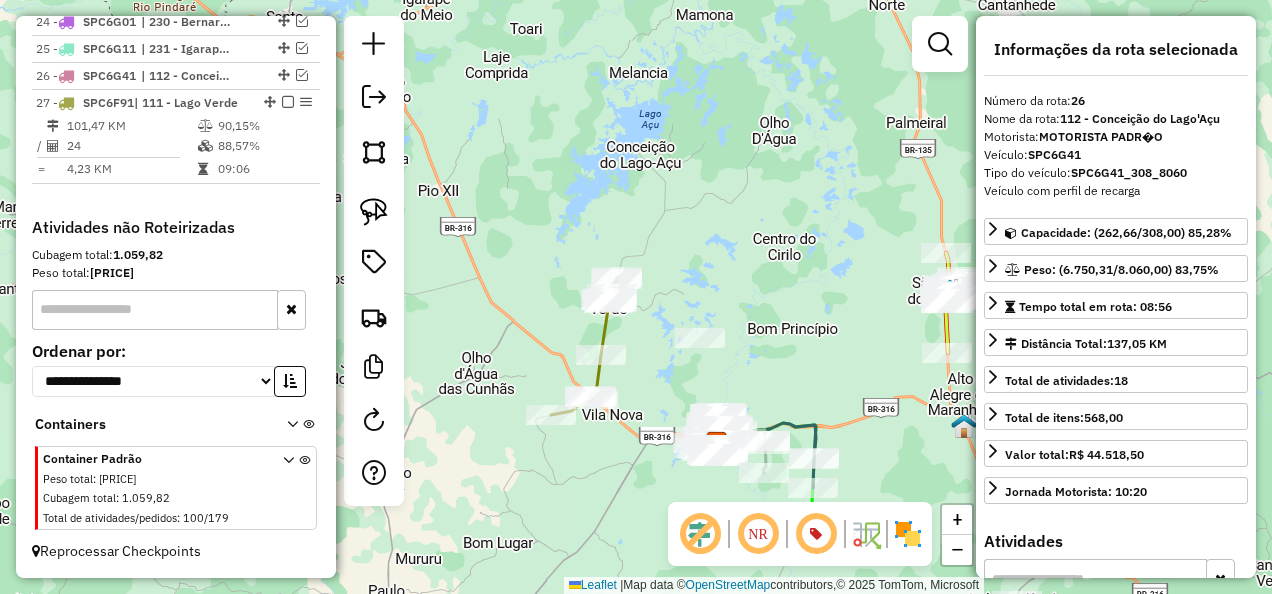 scroll, scrollTop: 2761, scrollLeft: 0, axis: vertical 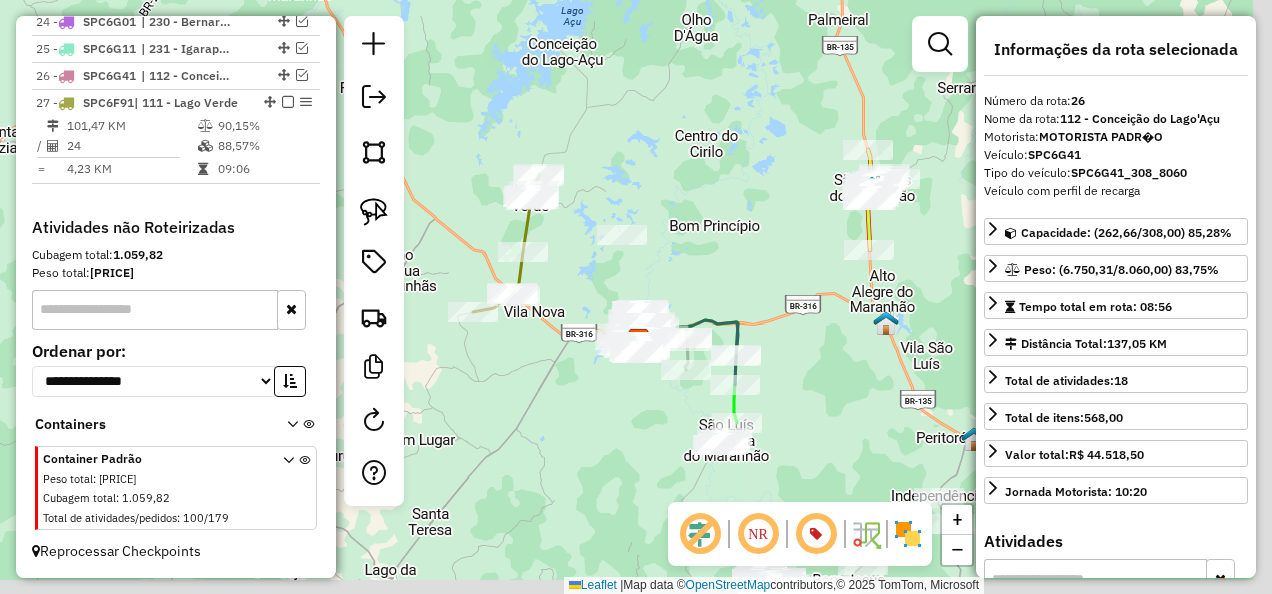 drag, startPoint x: 597, startPoint y: 490, endPoint x: 467, endPoint y: 336, distance: 201.53412 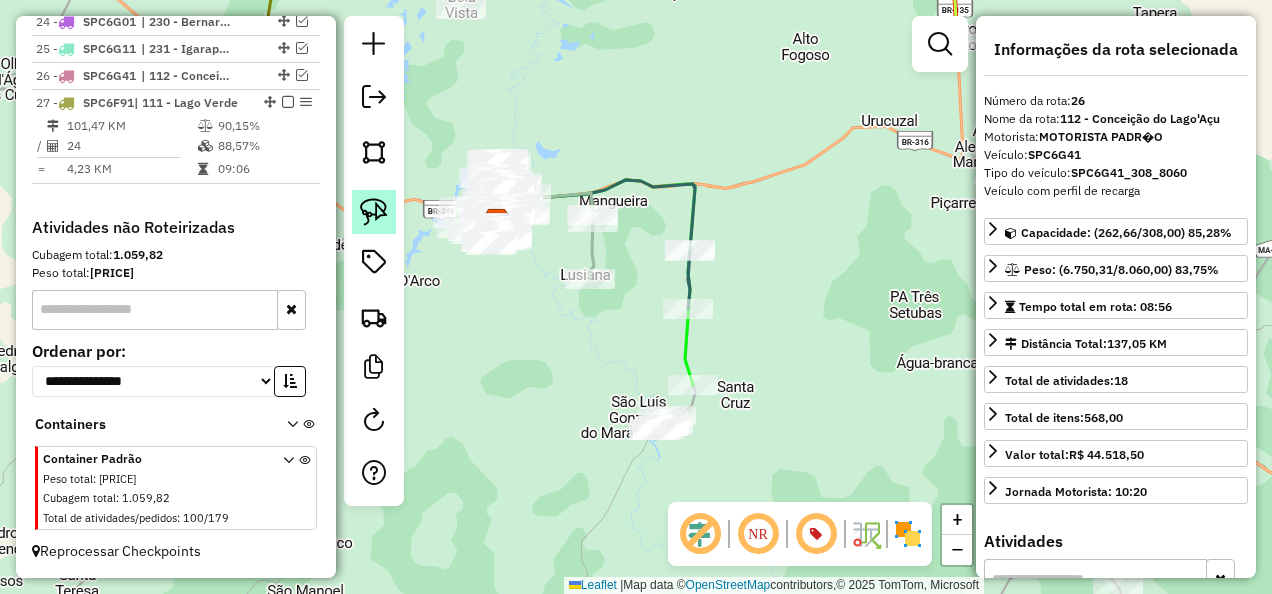 click 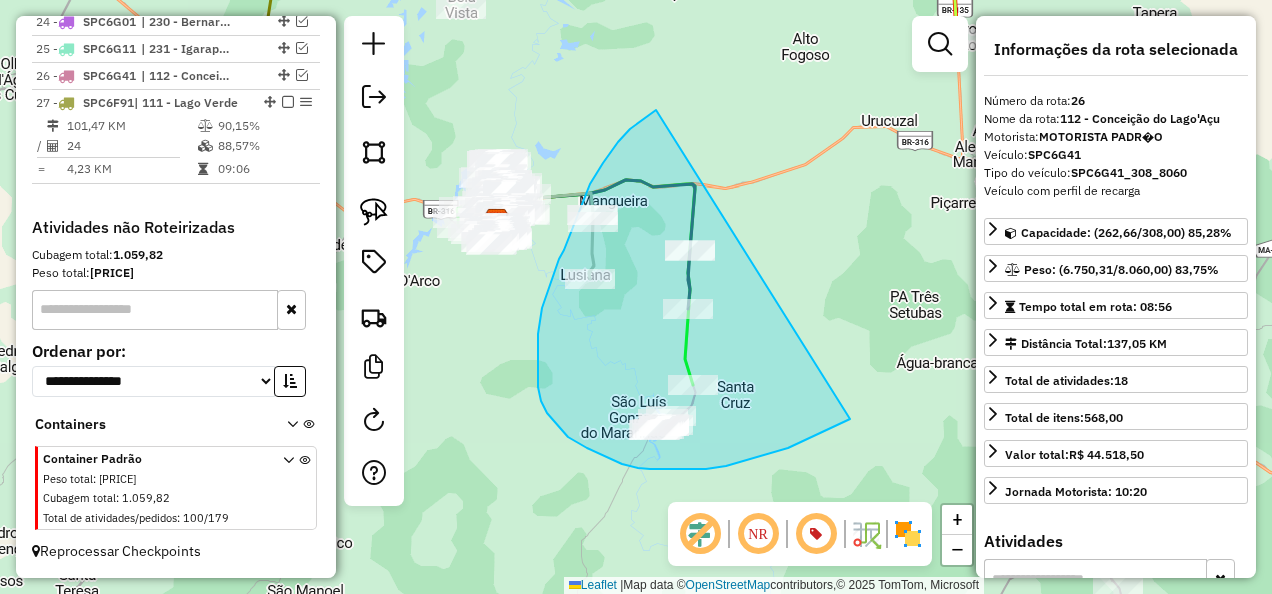 drag, startPoint x: 622, startPoint y: 138, endPoint x: 899, endPoint y: 385, distance: 371.1307 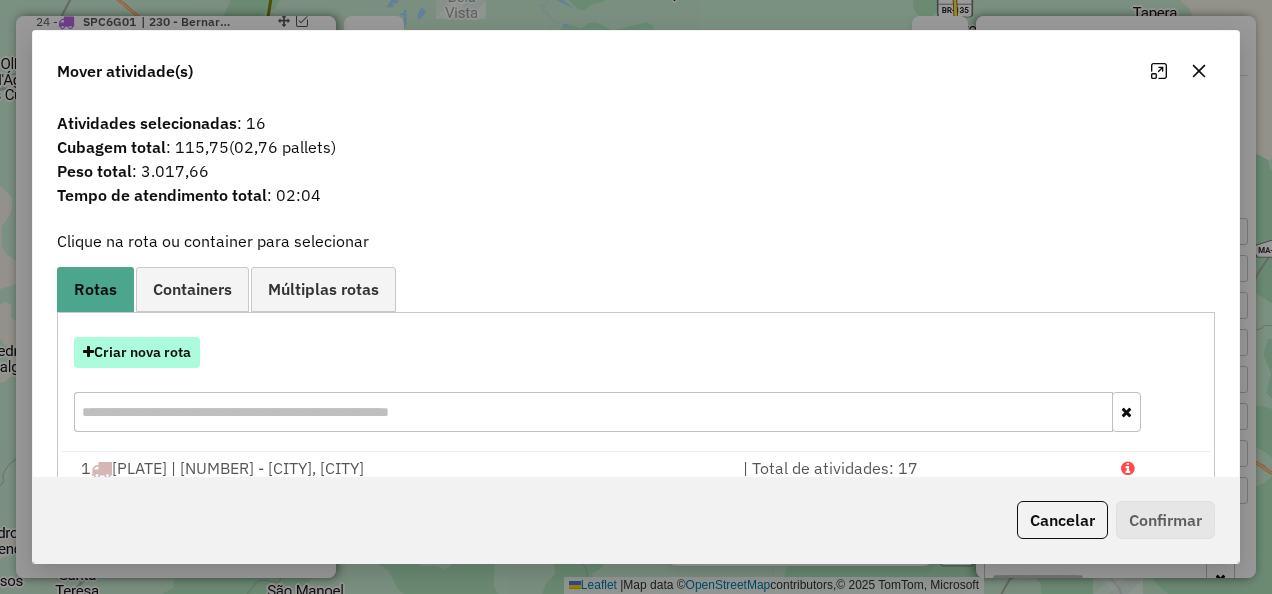 click on "Criar nova rota" at bounding box center [137, 352] 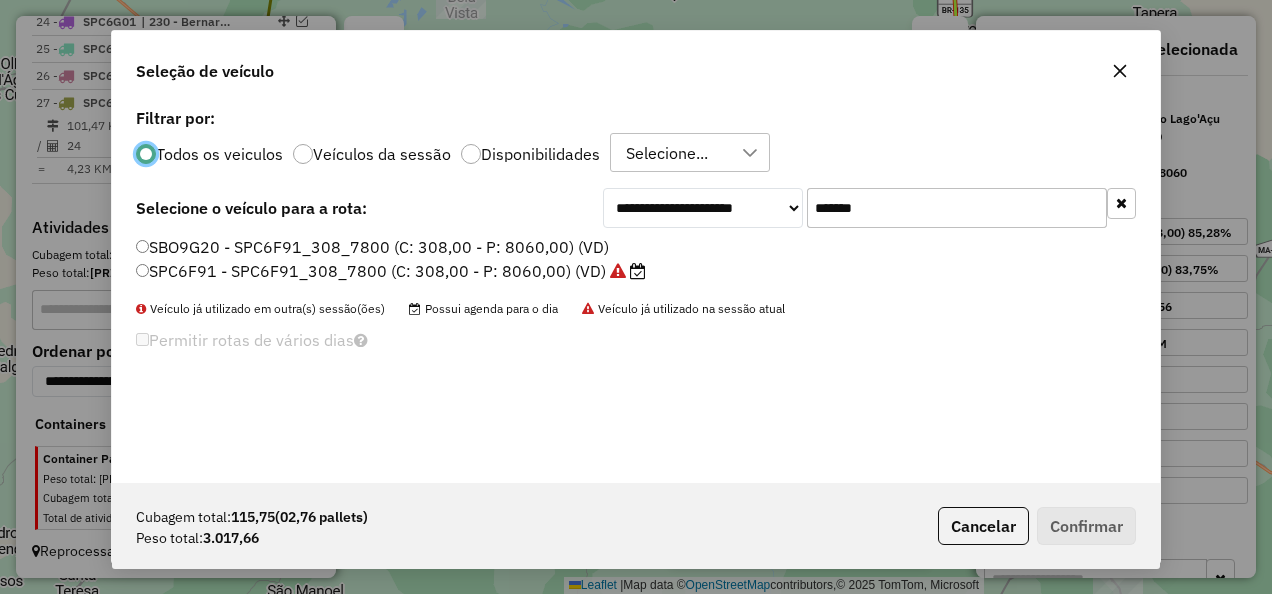 scroll, scrollTop: 11, scrollLeft: 6, axis: both 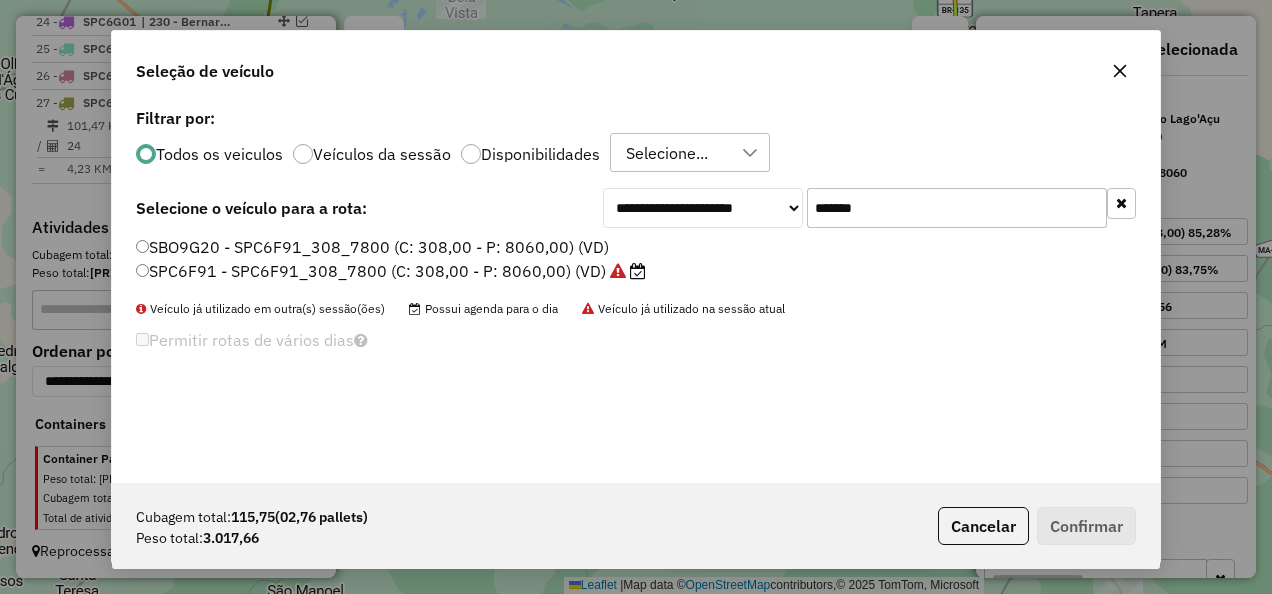 click on "**********" 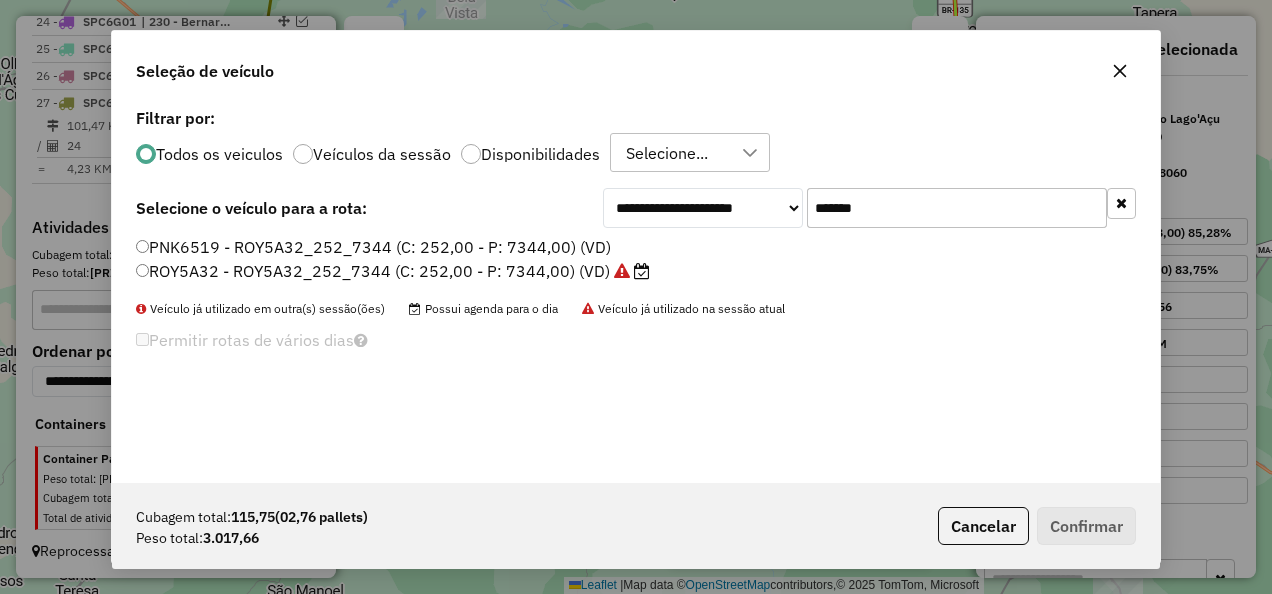 type on "*******" 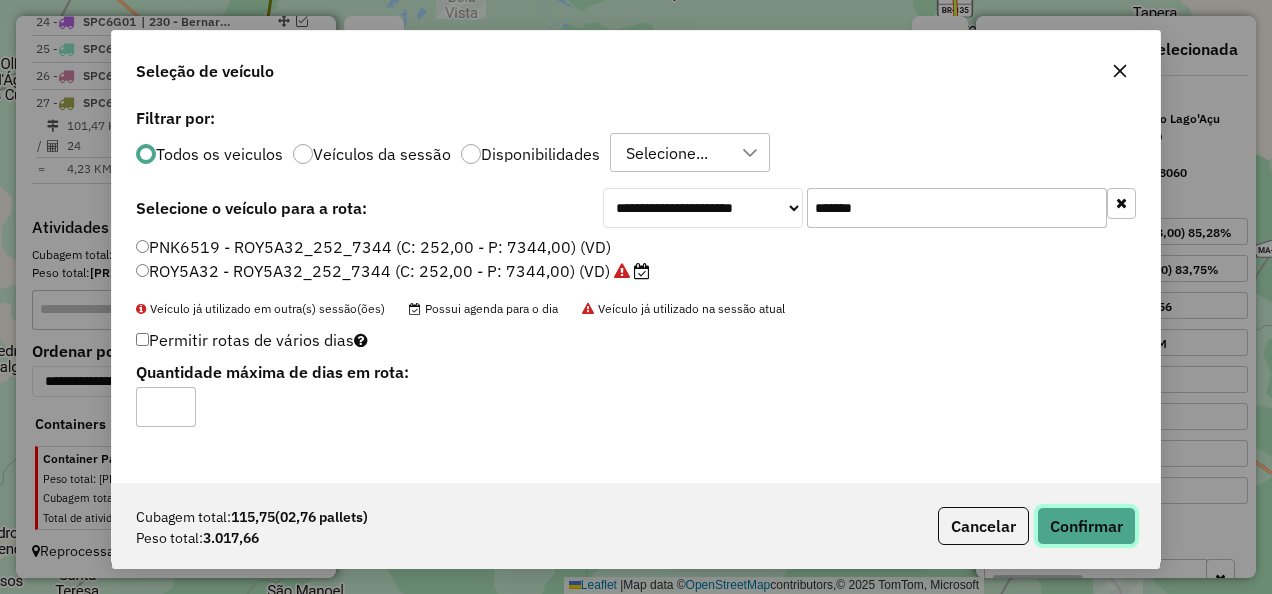 click on "Confirmar" 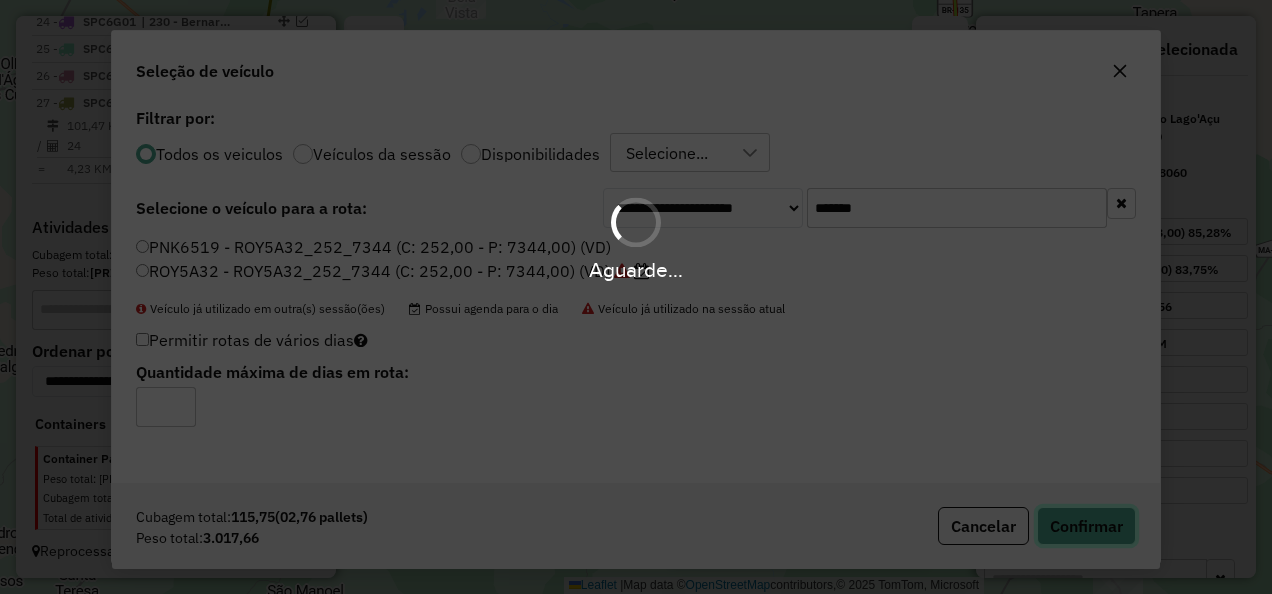 type 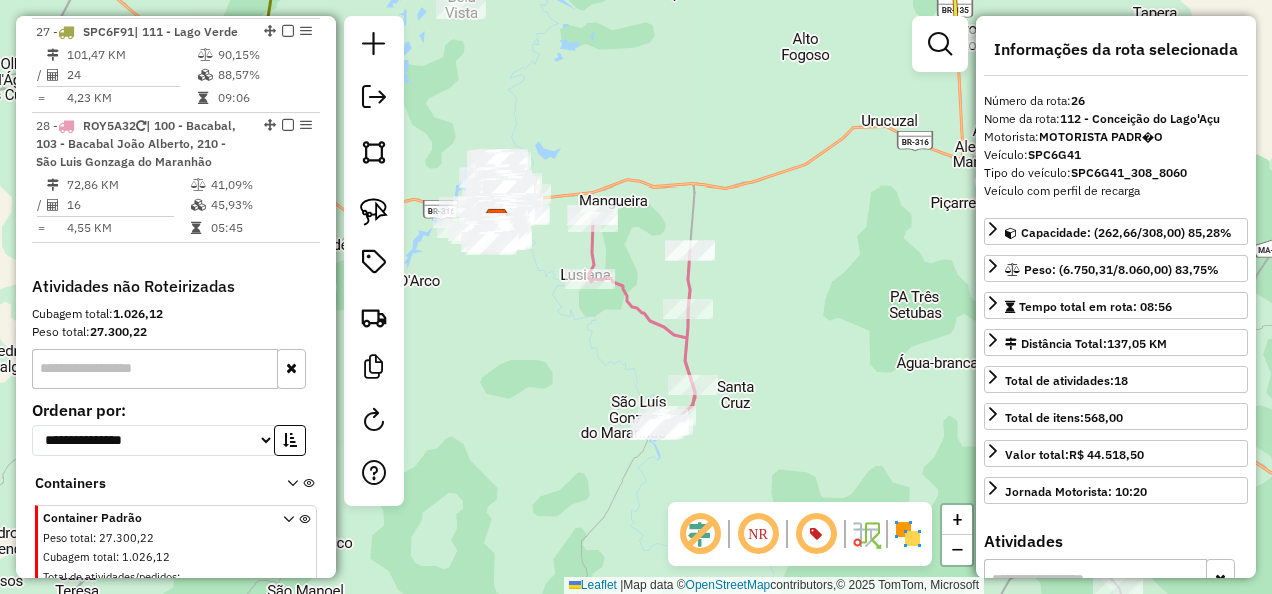scroll, scrollTop: 2810, scrollLeft: 0, axis: vertical 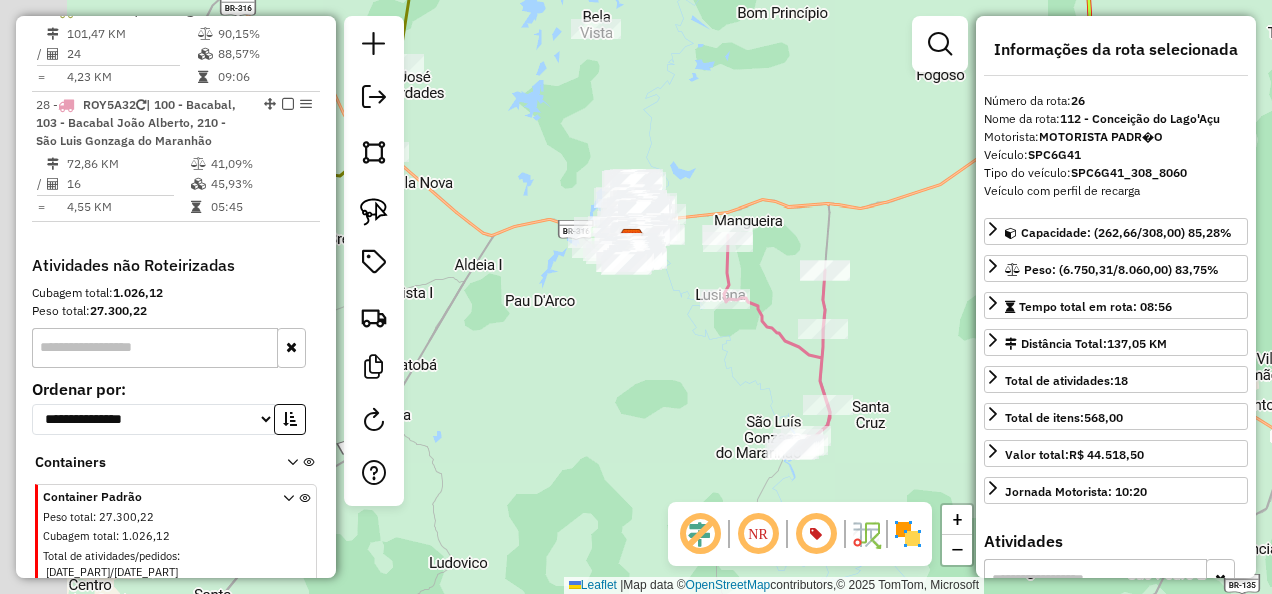 drag, startPoint x: 560, startPoint y: 368, endPoint x: 702, endPoint y: 387, distance: 143.26549 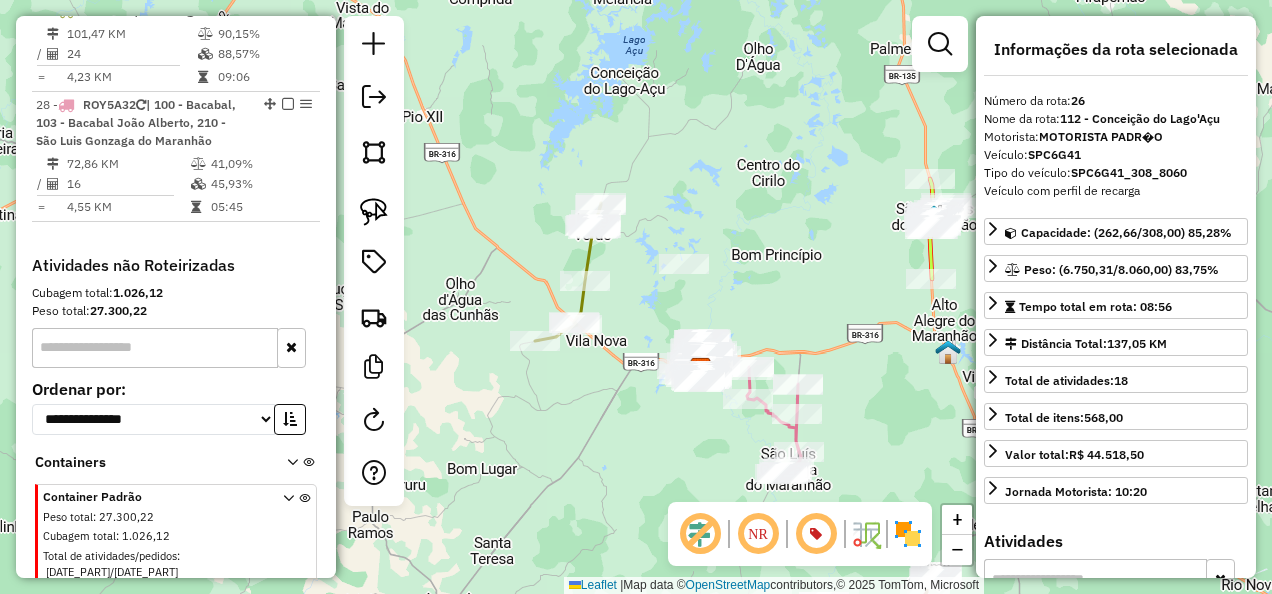 drag, startPoint x: 610, startPoint y: 403, endPoint x: 649, endPoint y: 460, distance: 69.065186 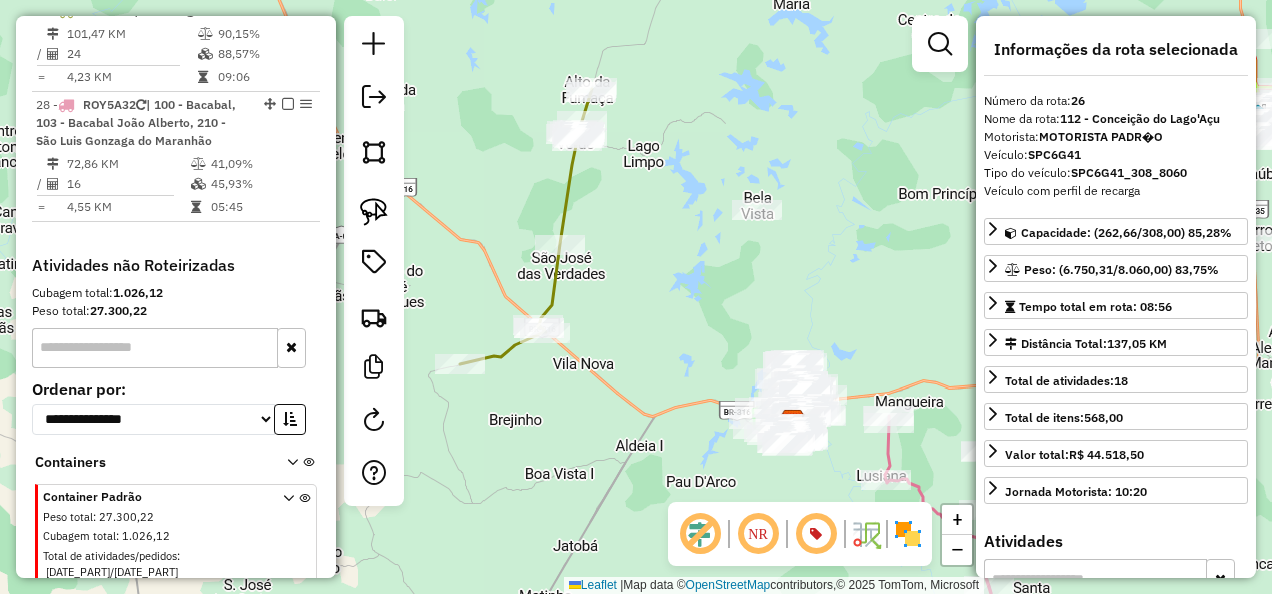 click 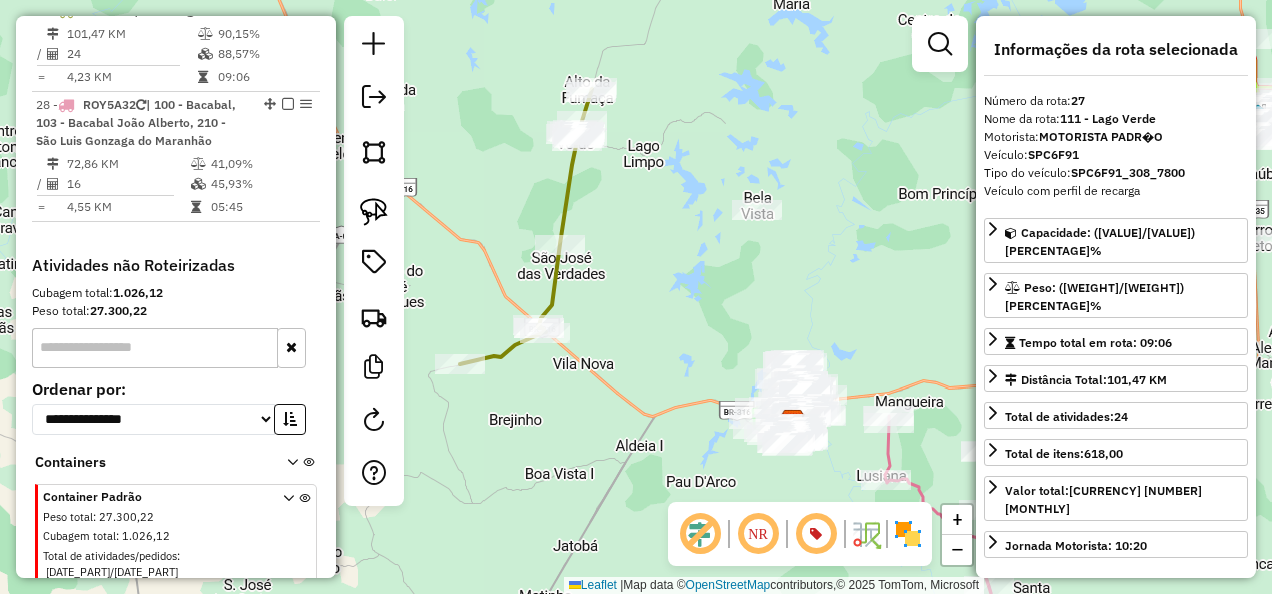 scroll, scrollTop: 2837, scrollLeft: 0, axis: vertical 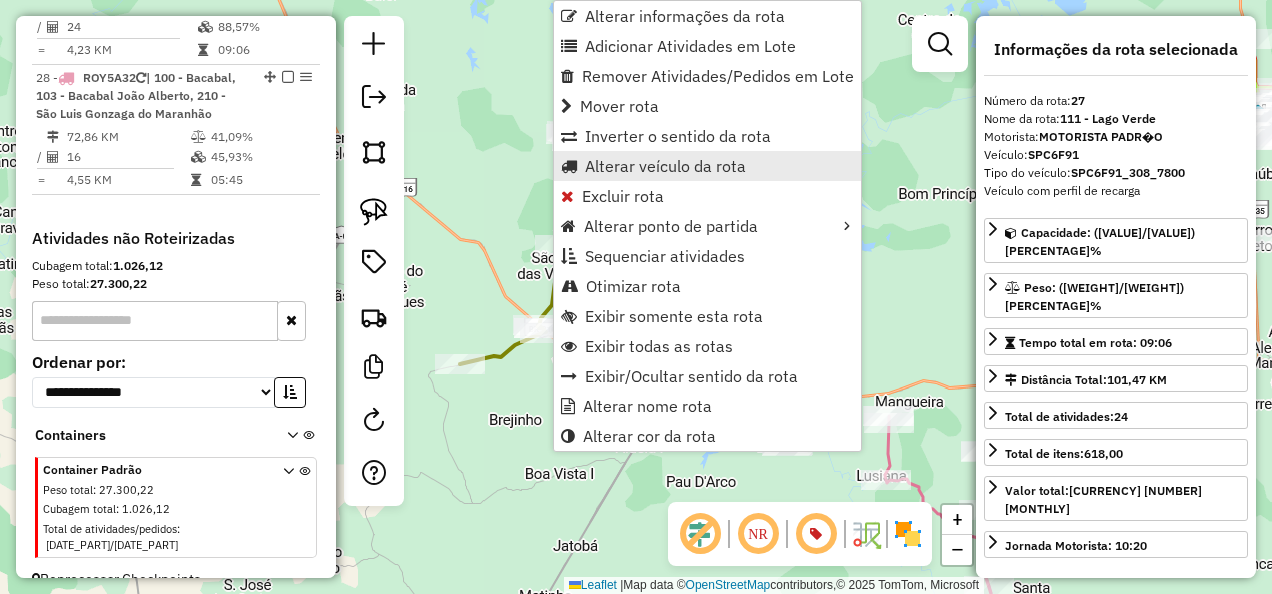 click on "Alterar veículo da rota" at bounding box center (665, 166) 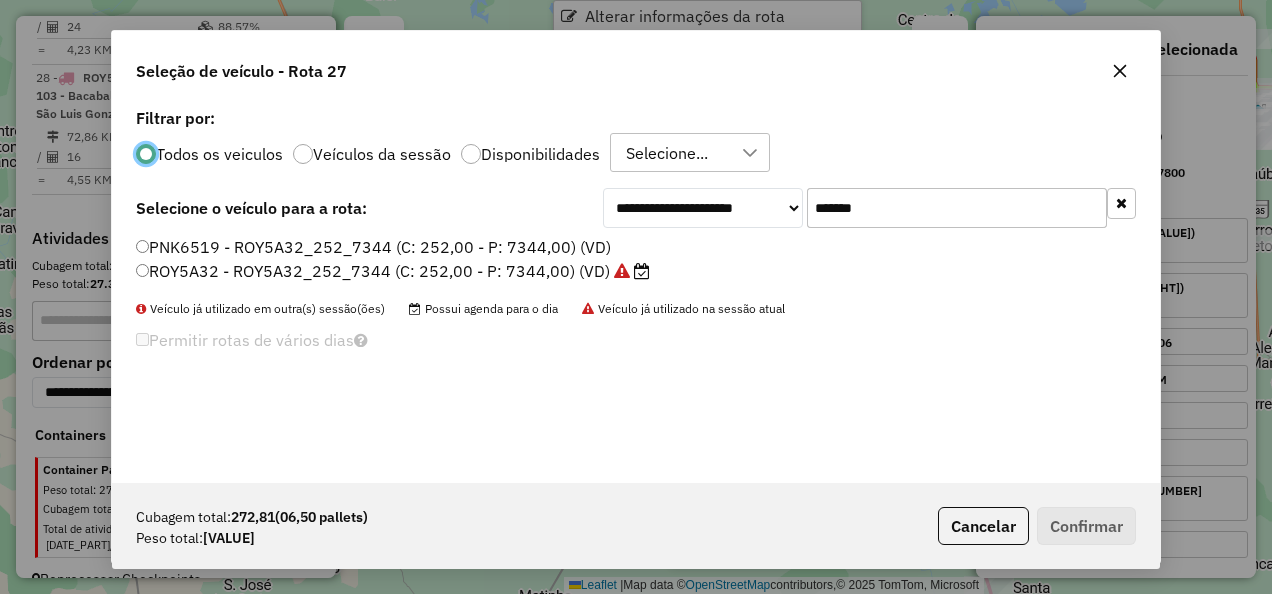 scroll, scrollTop: 11, scrollLeft: 6, axis: both 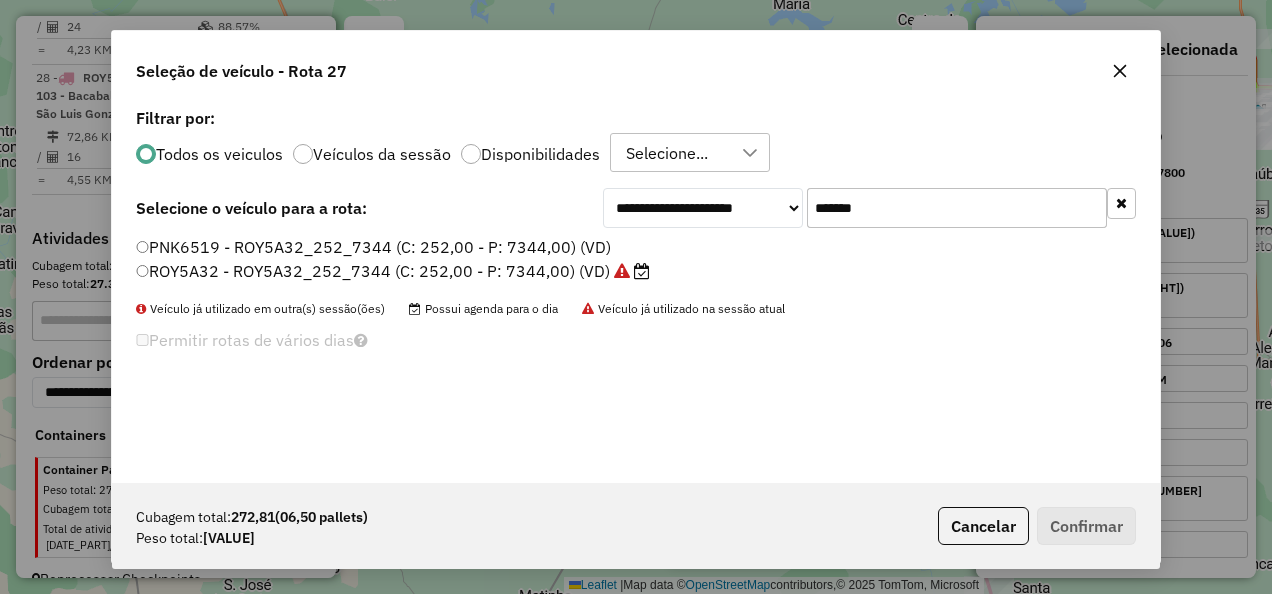 drag, startPoint x: 904, startPoint y: 221, endPoint x: 692, endPoint y: 270, distance: 217.58907 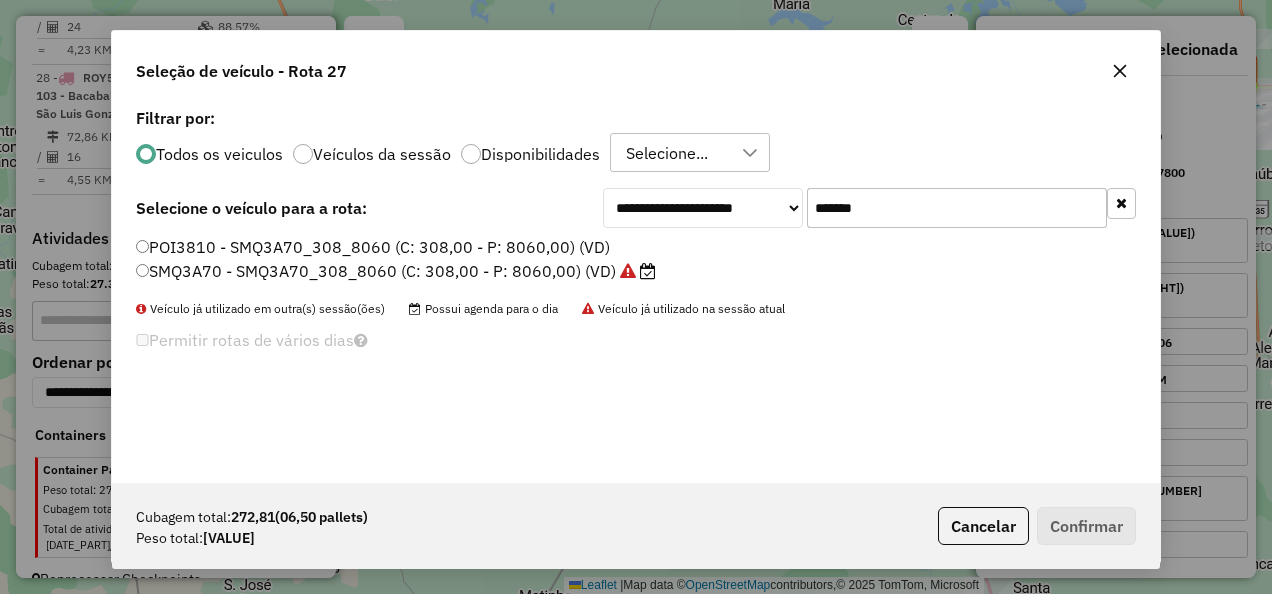 type on "*******" 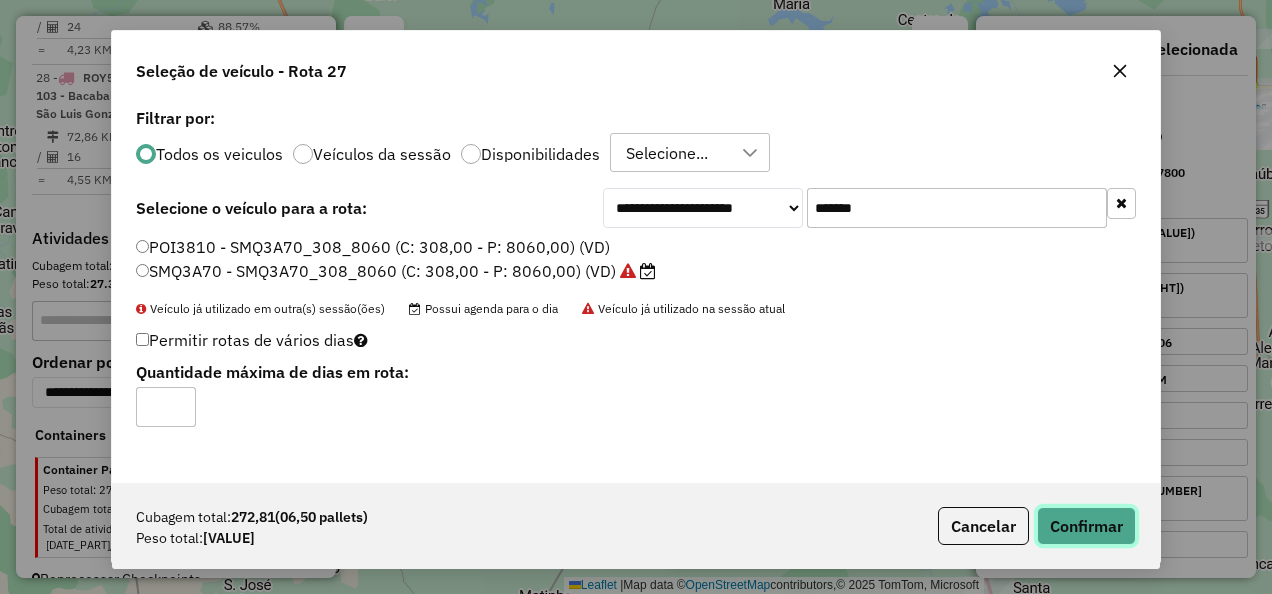 click on "Confirmar" 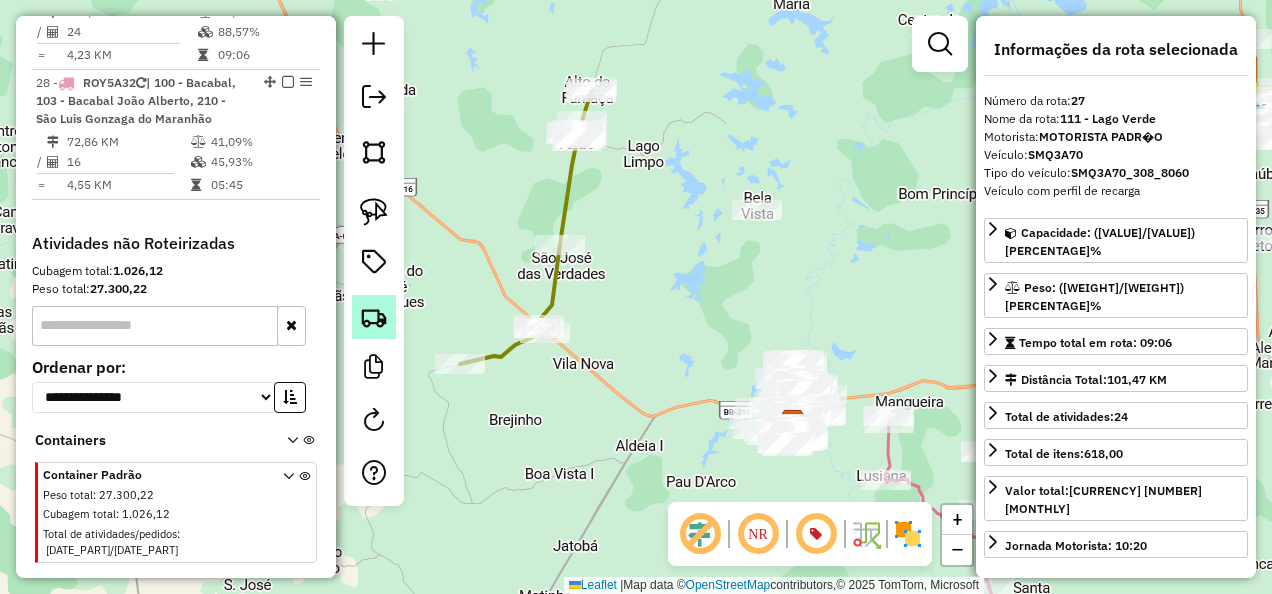 scroll, scrollTop: 2837, scrollLeft: 0, axis: vertical 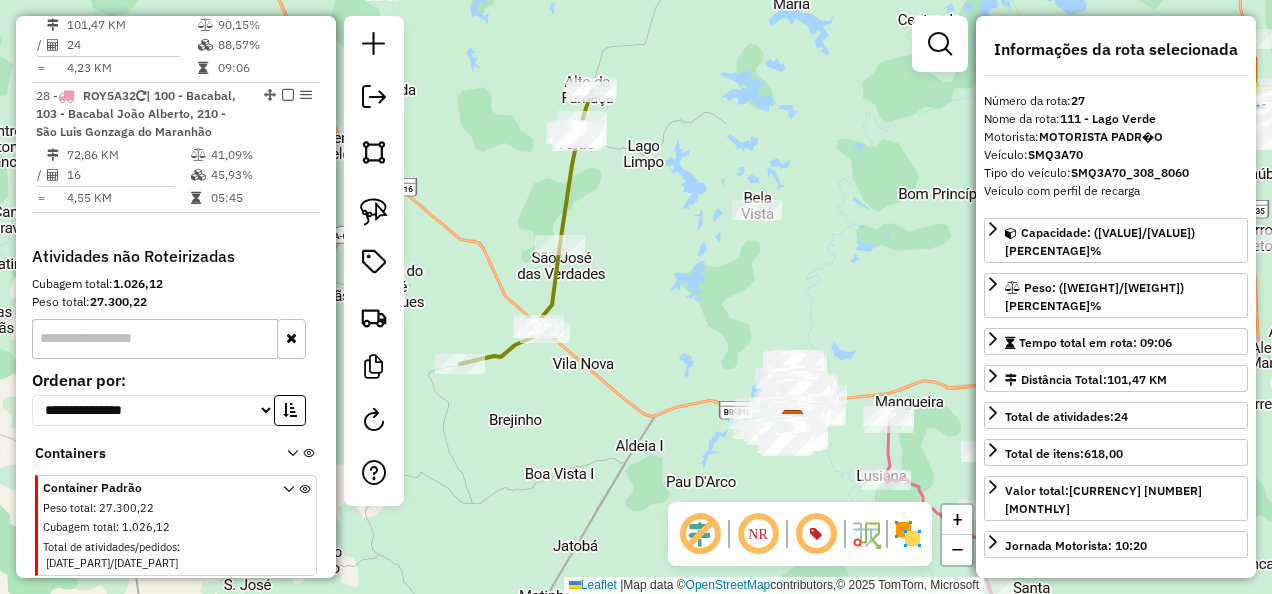 click 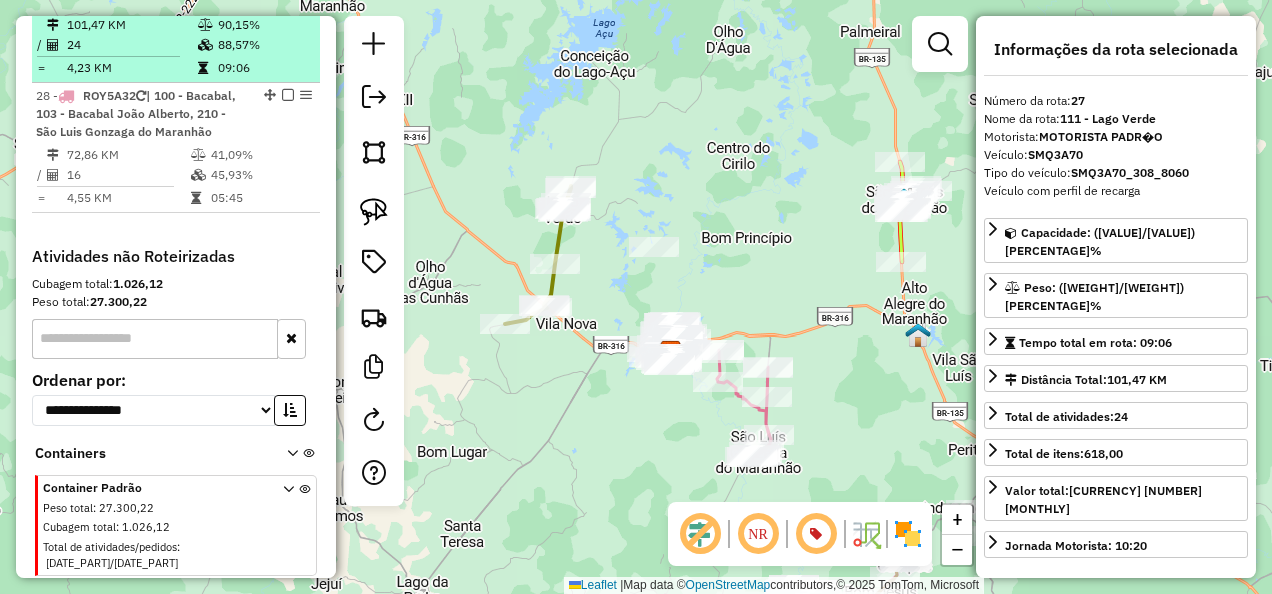 click at bounding box center [288, -17] 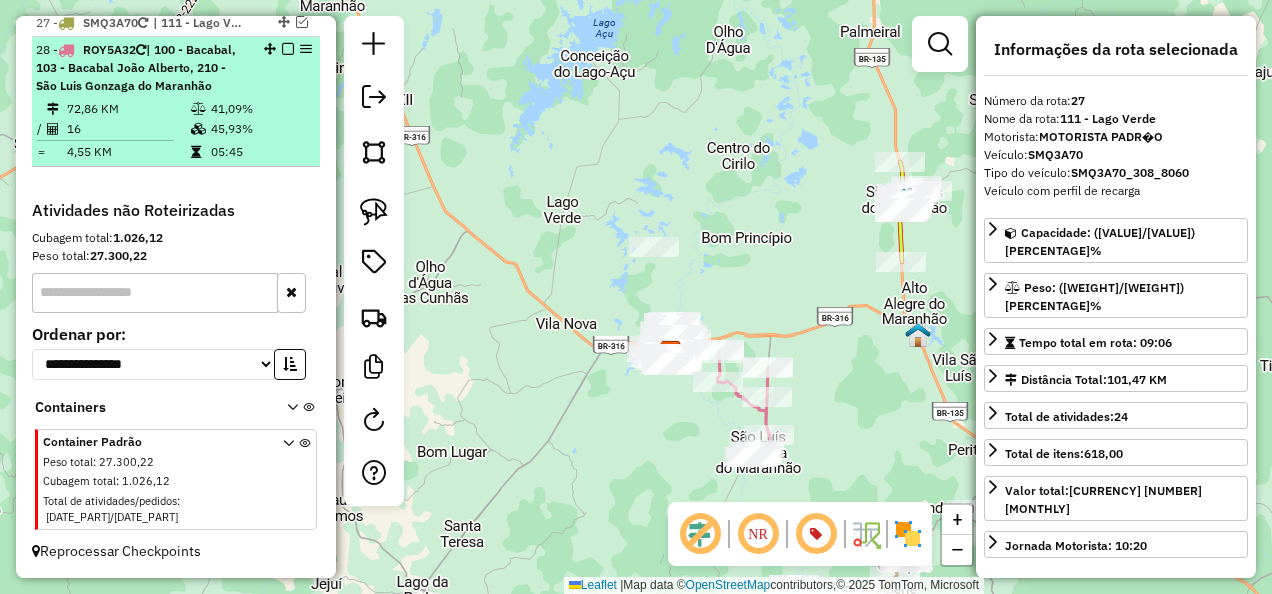 scroll, scrollTop: 2724, scrollLeft: 0, axis: vertical 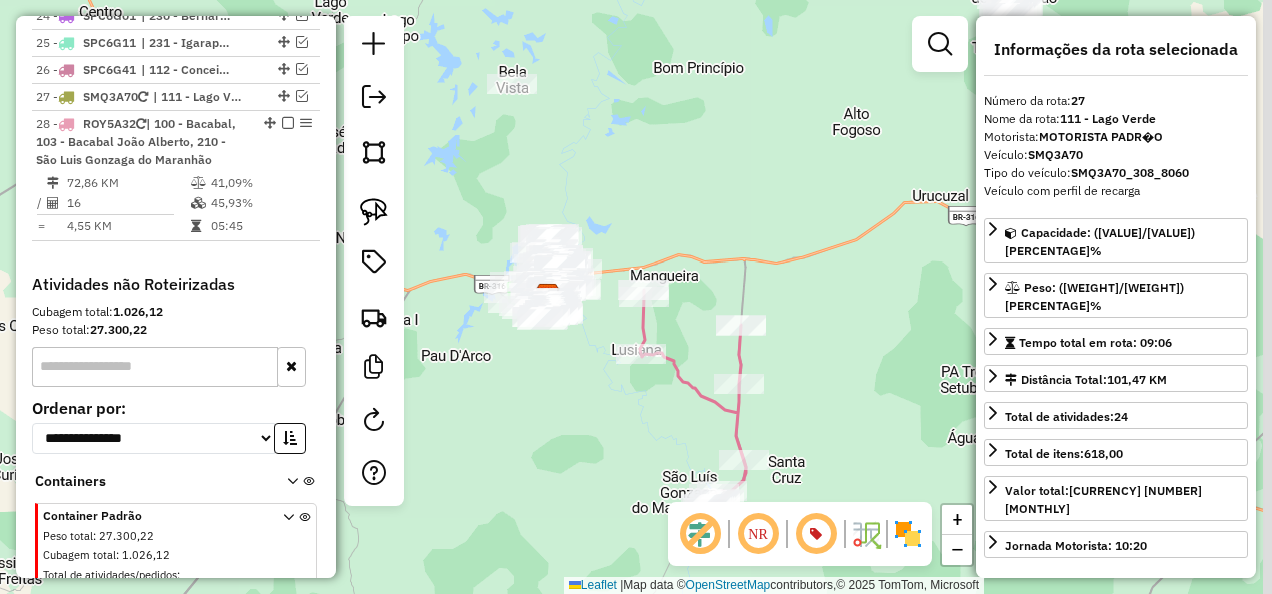 drag, startPoint x: 694, startPoint y: 436, endPoint x: 610, endPoint y: 400, distance: 91.389275 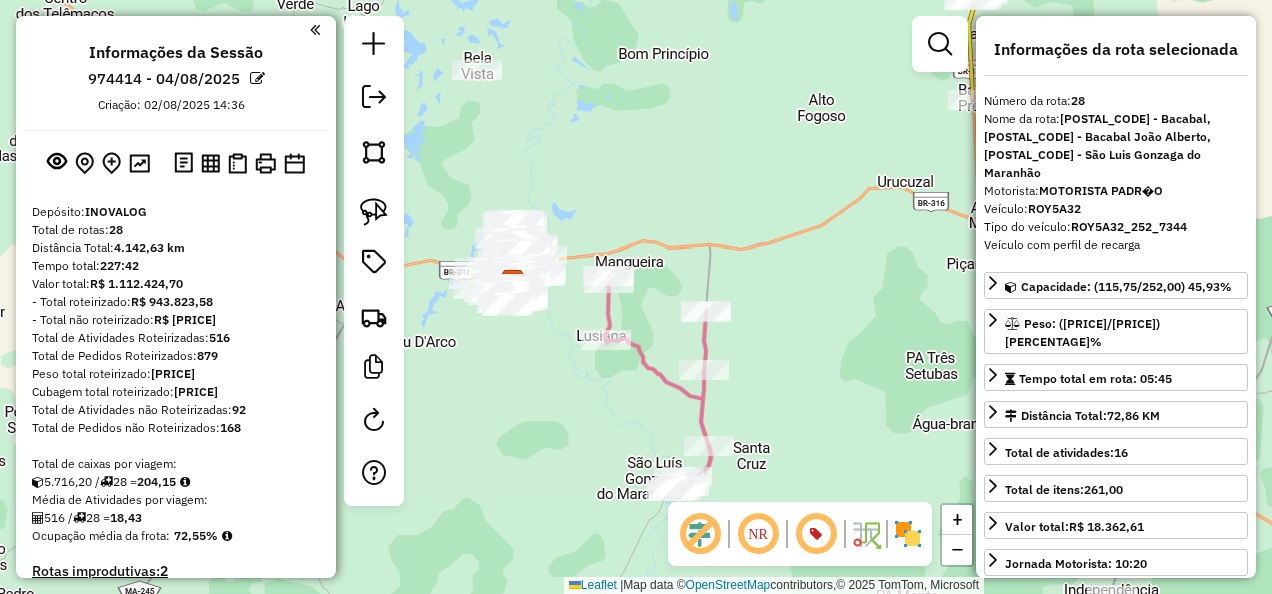 select on "**********" 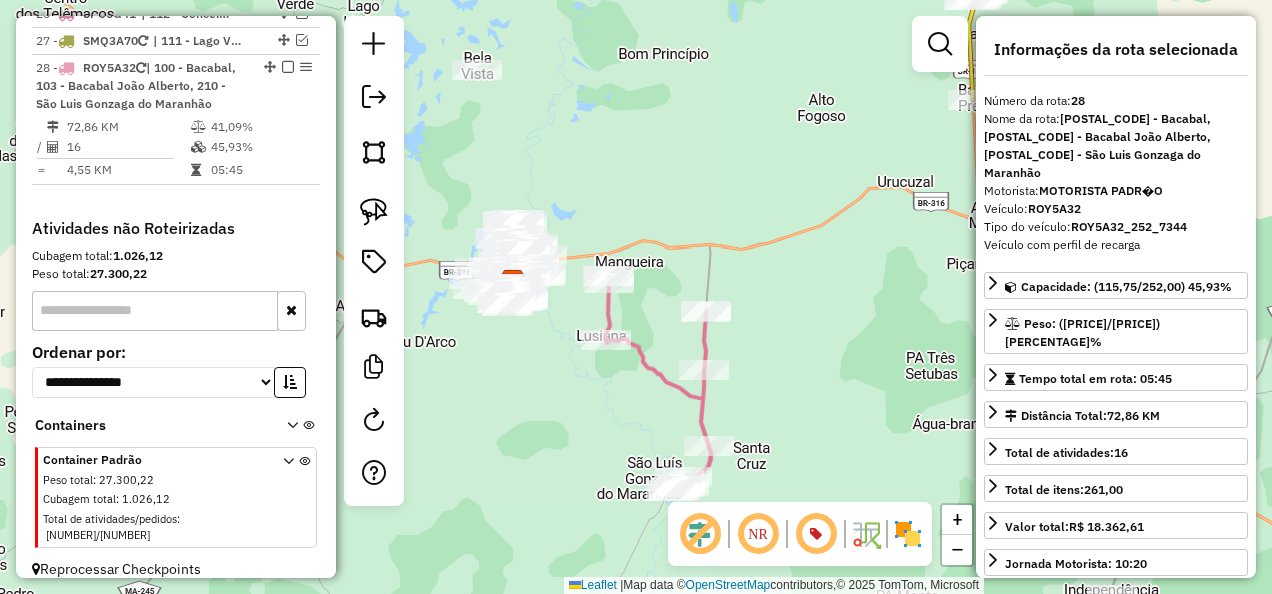 scroll, scrollTop: 2824, scrollLeft: 0, axis: vertical 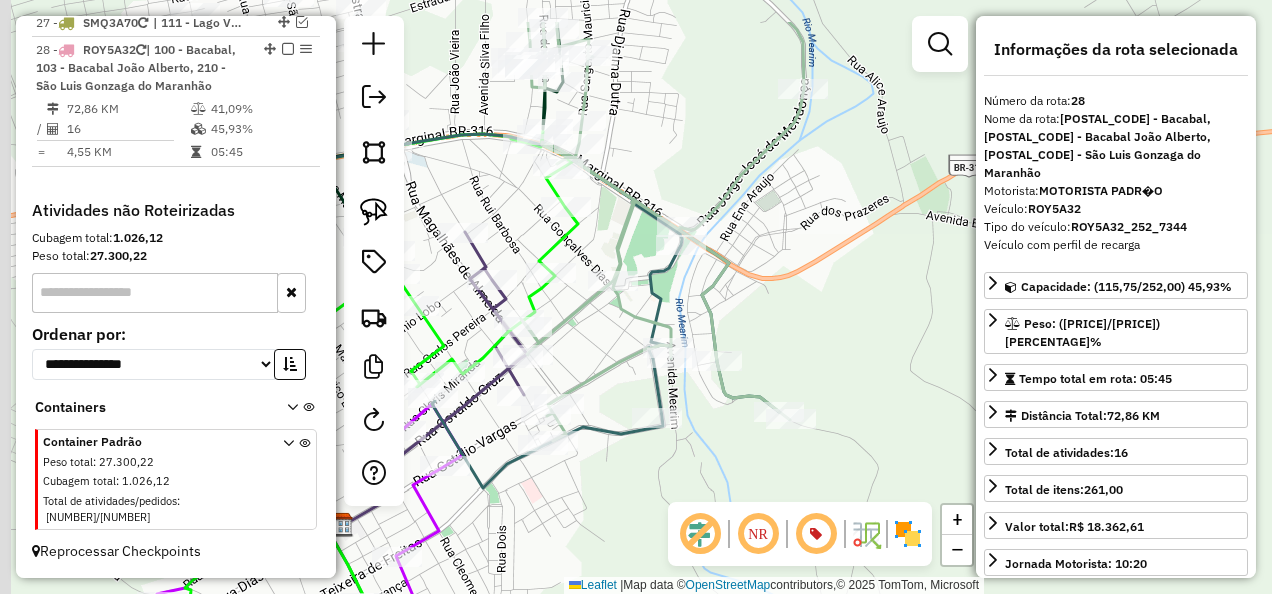 drag, startPoint x: 632, startPoint y: 392, endPoint x: 785, endPoint y: 480, distance: 176.50212 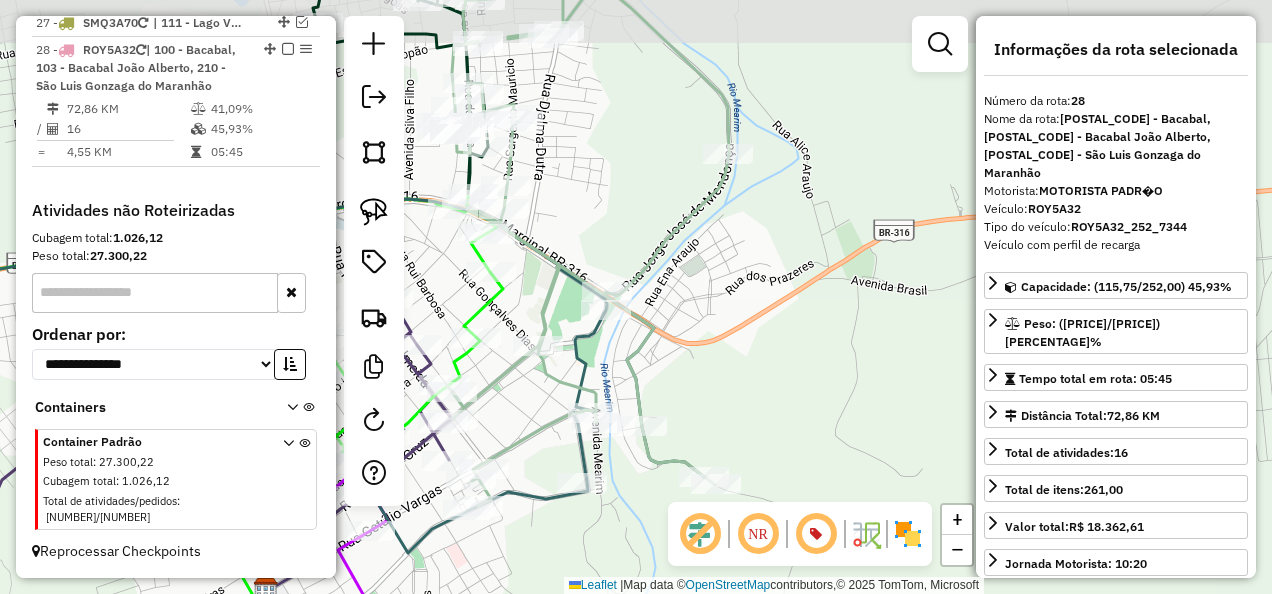 drag, startPoint x: 782, startPoint y: 323, endPoint x: 696, endPoint y: 362, distance: 94.42987 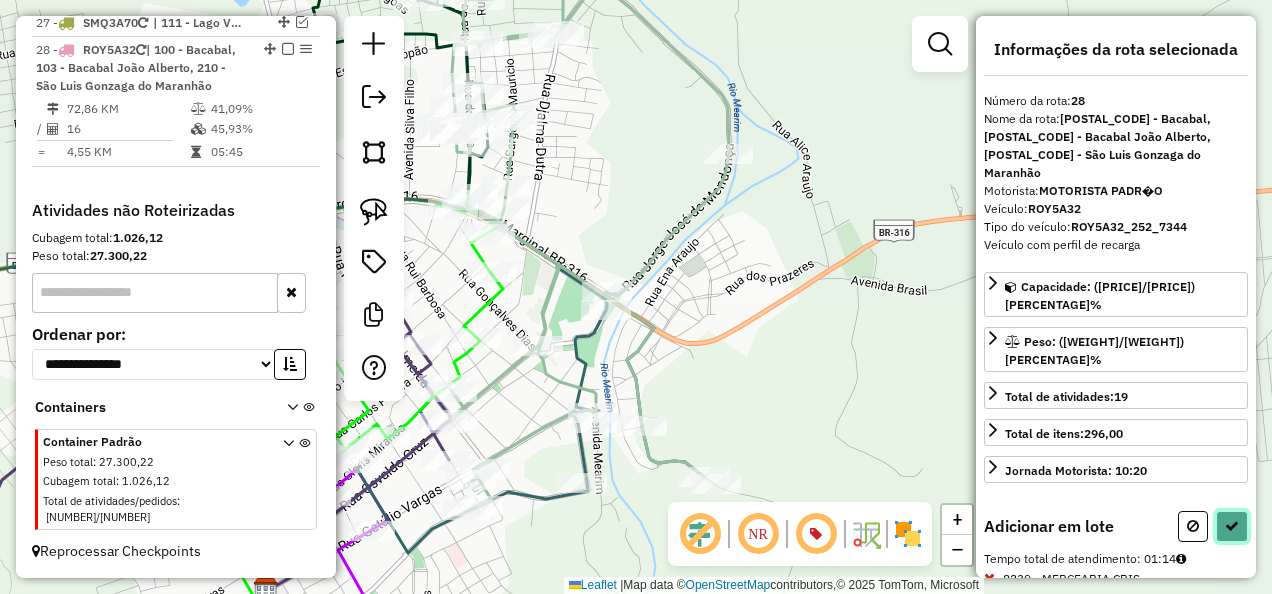 click at bounding box center (1232, 526) 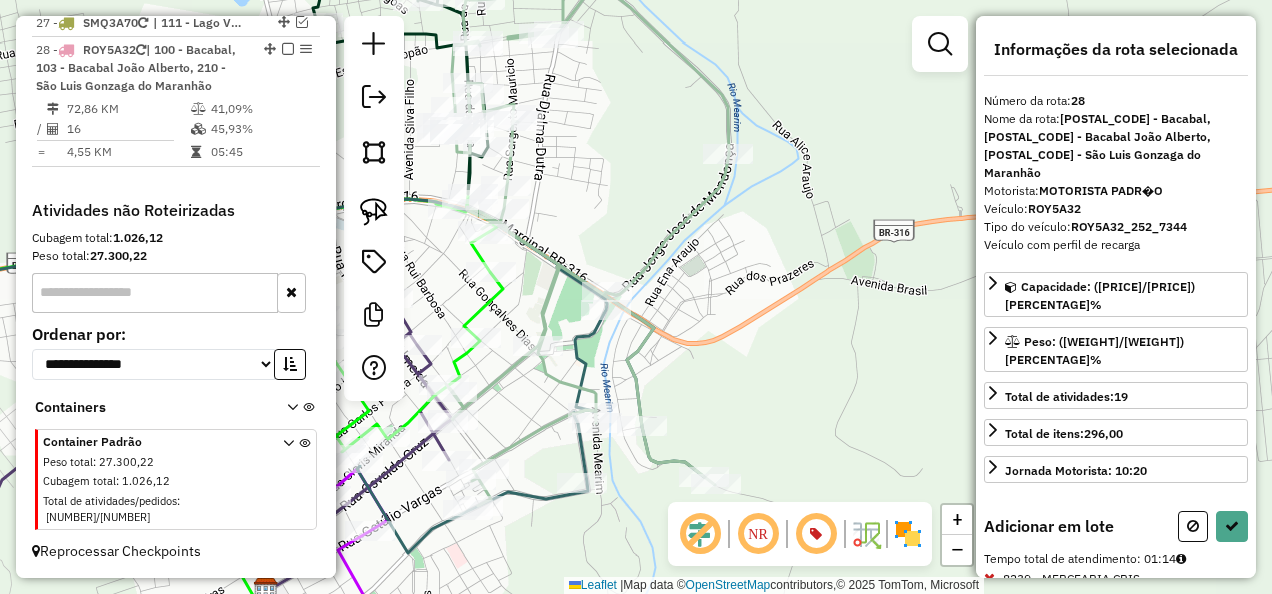 select on "**********" 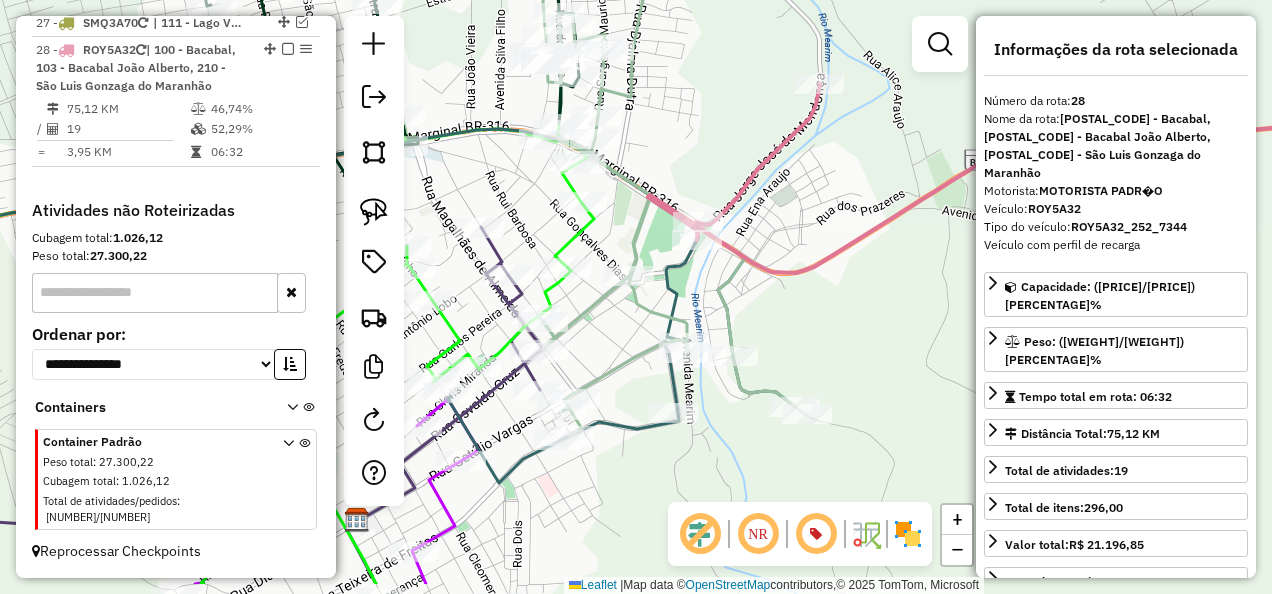 drag, startPoint x: 728, startPoint y: 356, endPoint x: 819, endPoint y: 286, distance: 114.80853 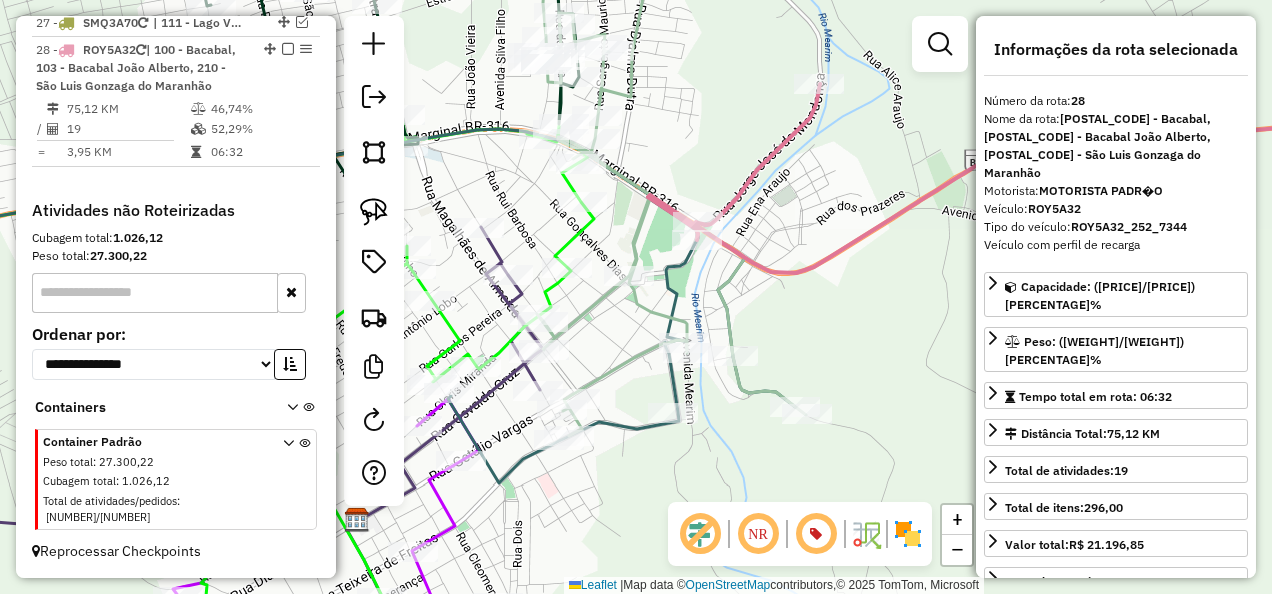 click on "Janela de atendimento Grade de atendimento Capacidade Transportadoras Veículos Cliente Pedidos  Rotas Selecione os dias de semana para filtrar as janelas de atendimento  Seg   Ter   Qua   Qui   Sex   Sáb   Dom  Informe o período da janela de atendimento: De: Até:  Filtrar exatamente a janela do cliente  Considerar janela de atendimento padrão  Selecione os dias de semana para filtrar as grades de atendimento  Seg   Ter   Qua   Qui   Sex   Sáb   Dom   Considerar clientes sem dia de atendimento cadastrado  Clientes fora do dia de atendimento selecionado Filtrar as atividades entre os valores definidos abaixo:  Peso mínimo:   Peso máximo:   Cubagem mínima:   Cubagem máxima:   De:   Até:  Filtrar as atividades entre o tempo de atendimento definido abaixo:  De:   Até:   Considerar capacidade total dos clientes não roteirizados Transportadora: Selecione um ou mais itens Tipo de veículo: Selecione um ou mais itens Veículo: Selecione um ou mais itens Motorista: Selecione um ou mais itens Nome: Rótulo:" 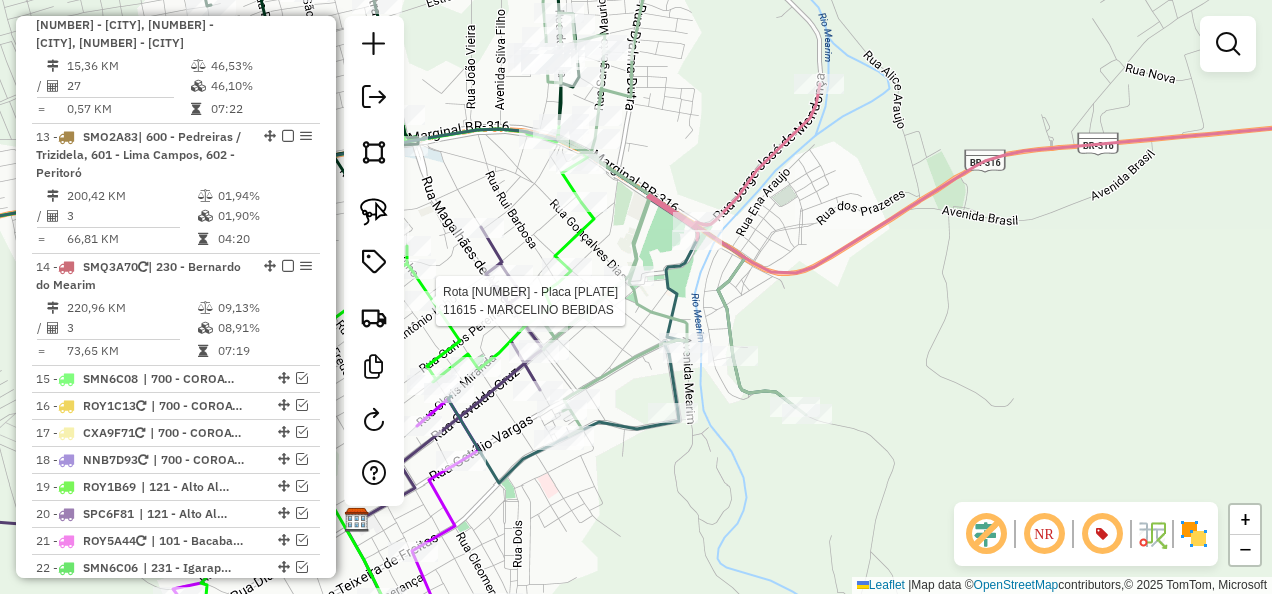 select on "**********" 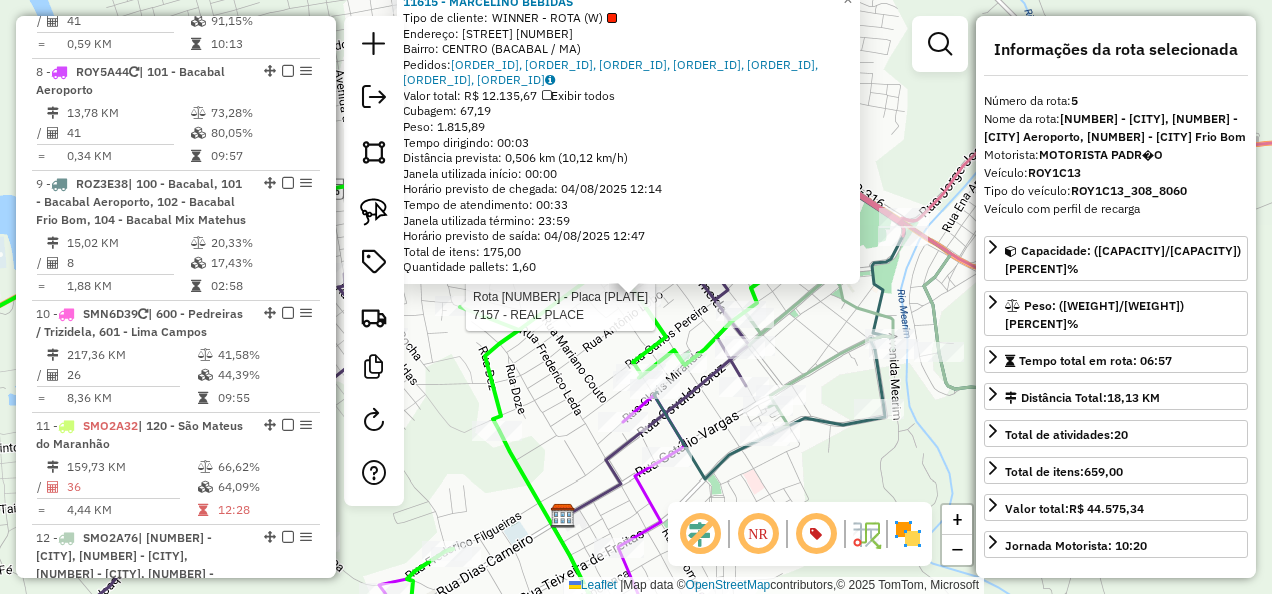 scroll, scrollTop: 1256, scrollLeft: 0, axis: vertical 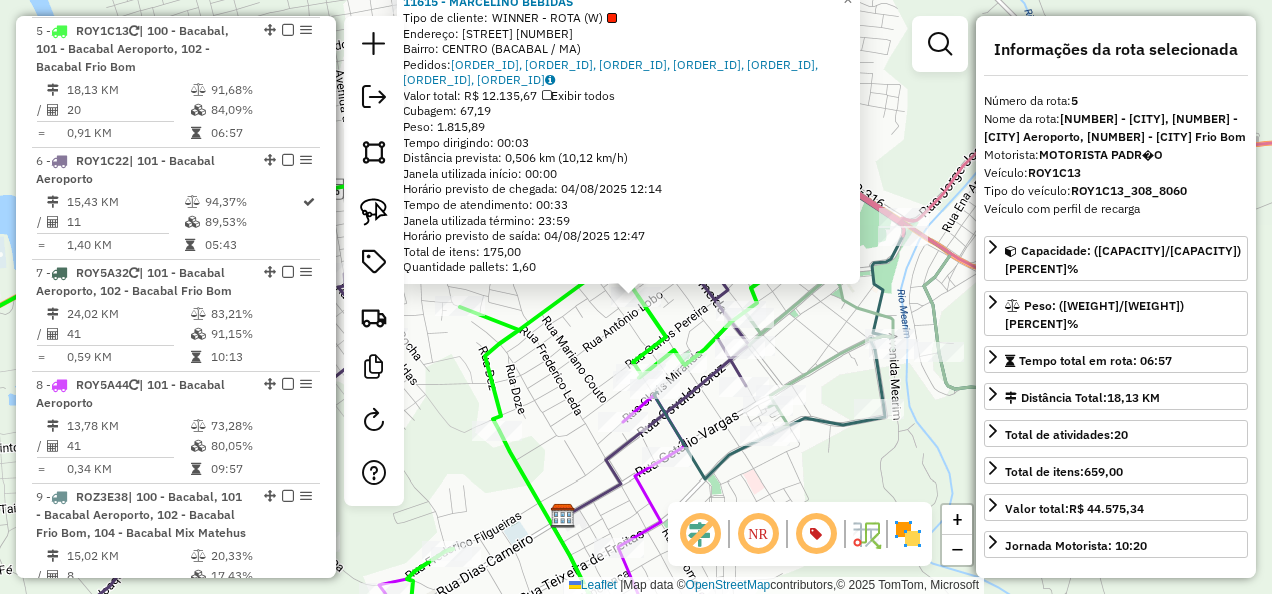 click on "11615 - MARCELINO BEBIDAS  Tipo de cliente:   WINNER - ROTA (W)   Endereço: RUA MARANH�O SOBRINHO        1327   Bairro: CENTRO (BACABAL / MA)   Pedidos:  02450350, 02450966, 02450349, 02450351, 02450352, 02450353, 02451179   Valor total: R$ 12.135,67   Exibir todos   Cubagem: 67,19  Peso: 1.815,89  Tempo dirigindo: 00:03   Distância prevista: 0,506 km (10,12 km/h)   Janela utilizada início: 00:00   Horário previsto de chegada: 04/08/2025 12:14   Tempo de atendimento: 00:33   Janela utilizada término: 23:59   Horário previsto de saída: 04/08/2025 12:47   Total de itens: 175,00   Quantidade pallets: 1,60  × Janela de atendimento Grade de atendimento Capacidade Transportadoras Veículos Cliente Pedidos  Rotas Selecione os dias de semana para filtrar as janelas de atendimento  Seg   Ter   Qua   Qui   Sex   Sáb   Dom  Informe o período da janela de atendimento: De: Até:  Filtrar exatamente a janela do cliente  Considerar janela de atendimento padrão   Seg   Ter   Qua   Qui   Sex   Sáb   Dom   De:  +" 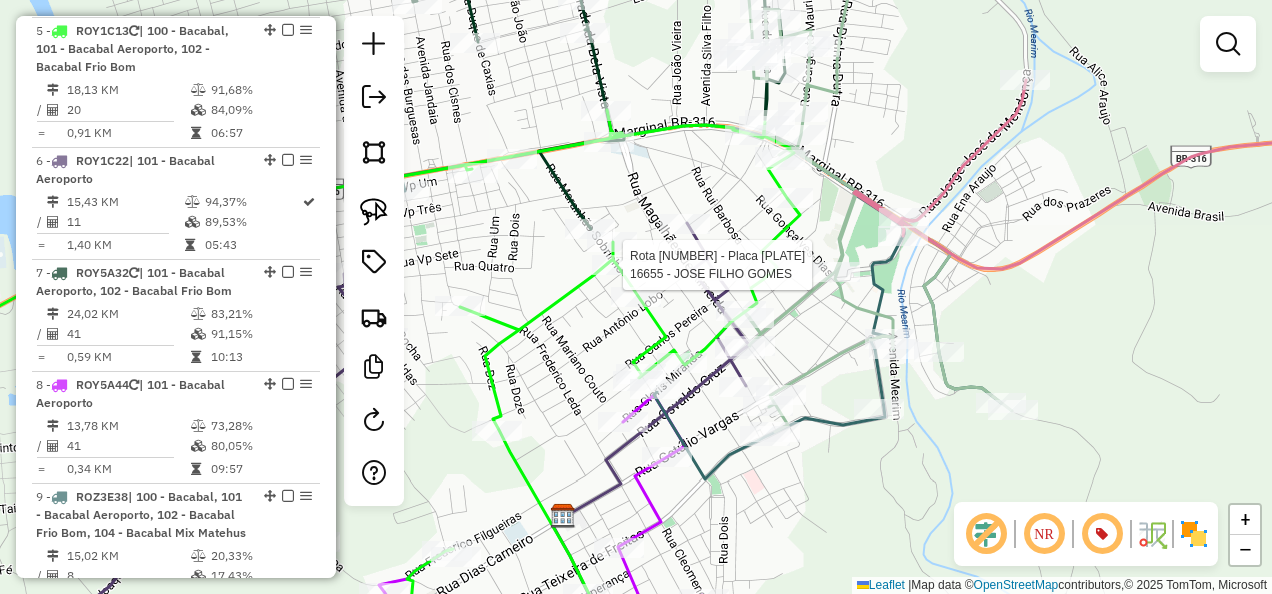 click 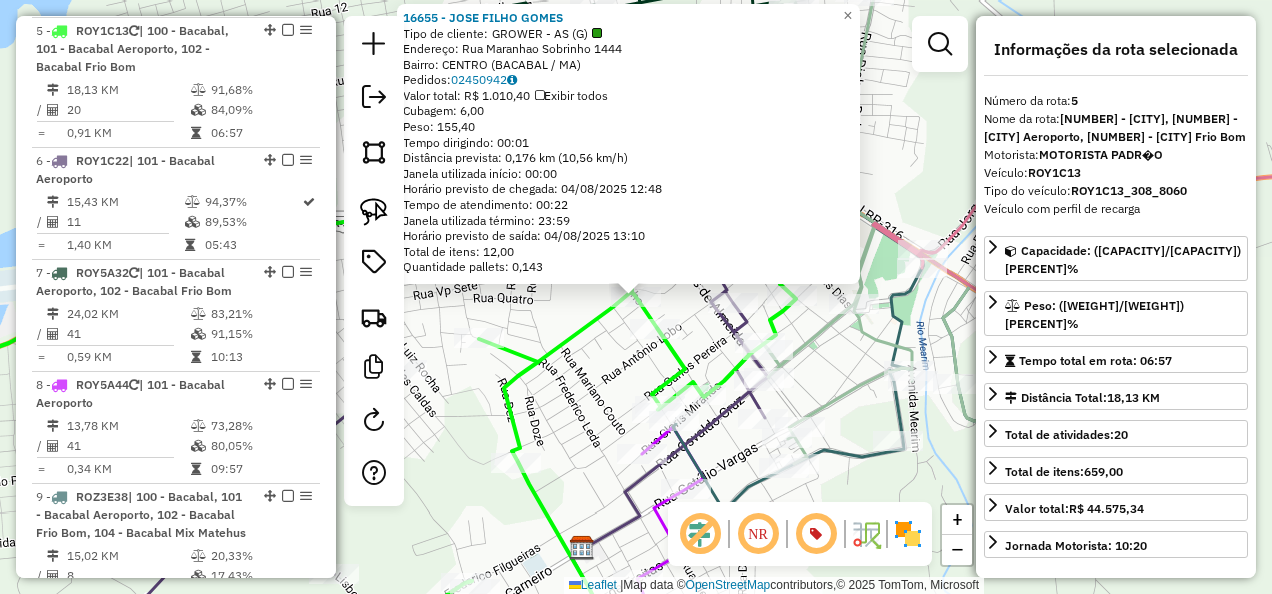 click on "16655 - JOSE FILHO GOMES  Tipo de cliente:   GROWER - AS (G)   Endereço:  Rua Maranhao Sobrinho 1444   Bairro: CENTRO (BACABAL / MA)   Pedidos:  02450942   Valor total: R$ 1.010,40   Exibir todos   Cubagem: 6,00  Peso: 155,40  Tempo dirigindo: 00:01   Distância prevista: 0,176 km (10,56 km/h)   Janela utilizada início: 00:00   Horário previsto de chegada: 04/08/2025 12:48   Tempo de atendimento: 00:22   Janela utilizada término: 23:59   Horário previsto de saída: 04/08/2025 13:10   Total de itens: 12,00   Quantidade pallets: 0,143  × Janela de atendimento Grade de atendimento Capacidade Transportadoras Veículos Cliente Pedidos  Rotas Selecione os dias de semana para filtrar as janelas de atendimento  Seg   Ter   Qua   Qui   Sex   Sáb   Dom  Informe o período da janela de atendimento: De: Até:  Filtrar exatamente a janela do cliente  Considerar janela de atendimento padrão  Selecione os dias de semana para filtrar as grades de atendimento  Seg   Ter   Qua   Qui   Sex   Sáb   Dom   Peso mínimo:" 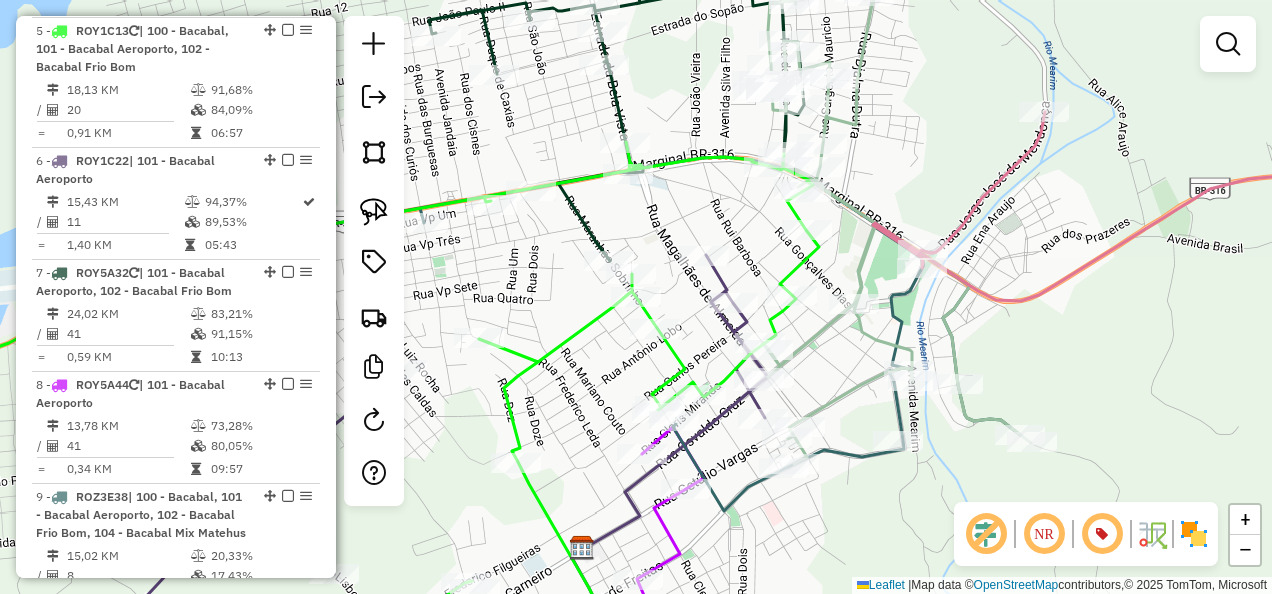 click 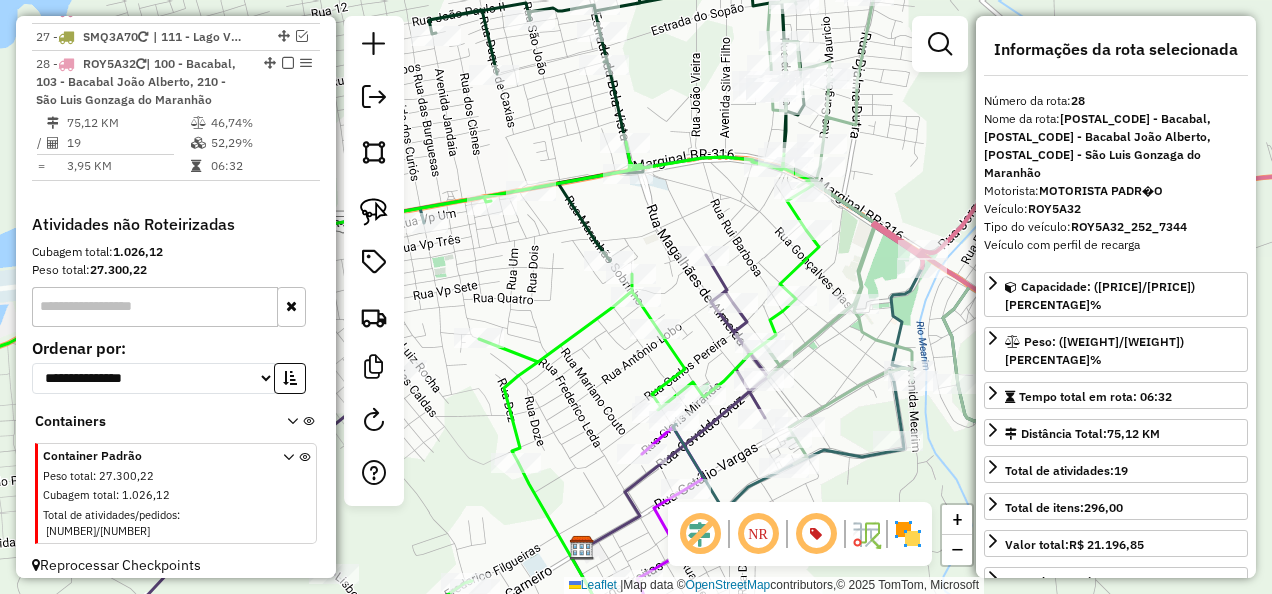 scroll, scrollTop: 2824, scrollLeft: 0, axis: vertical 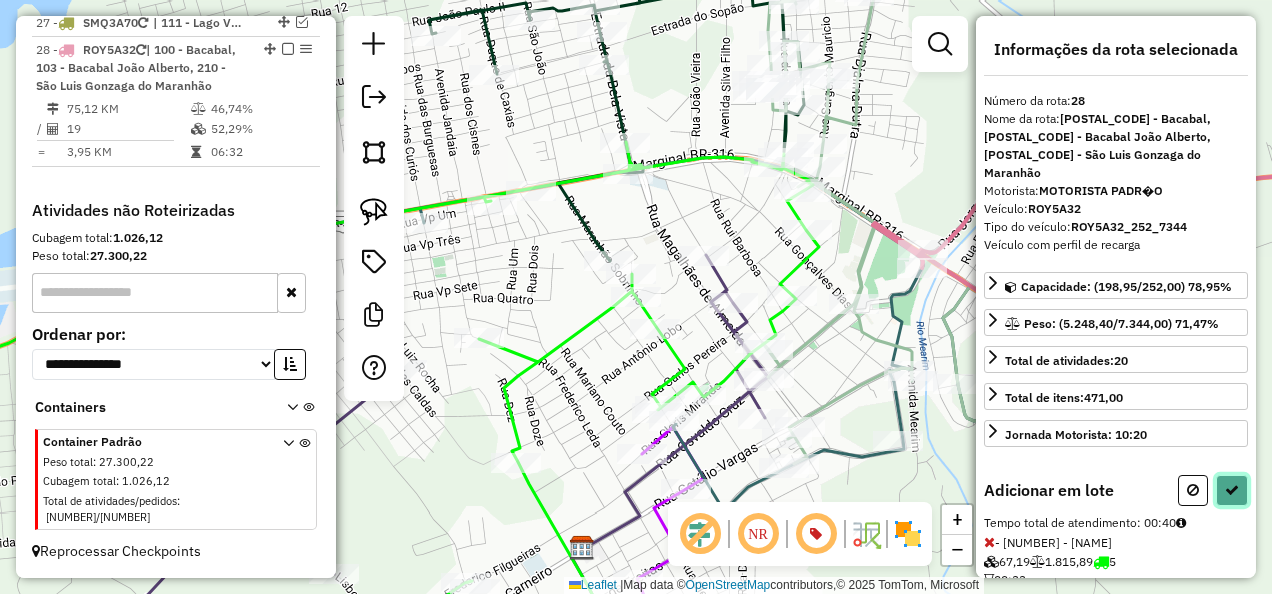 click at bounding box center [1232, 490] 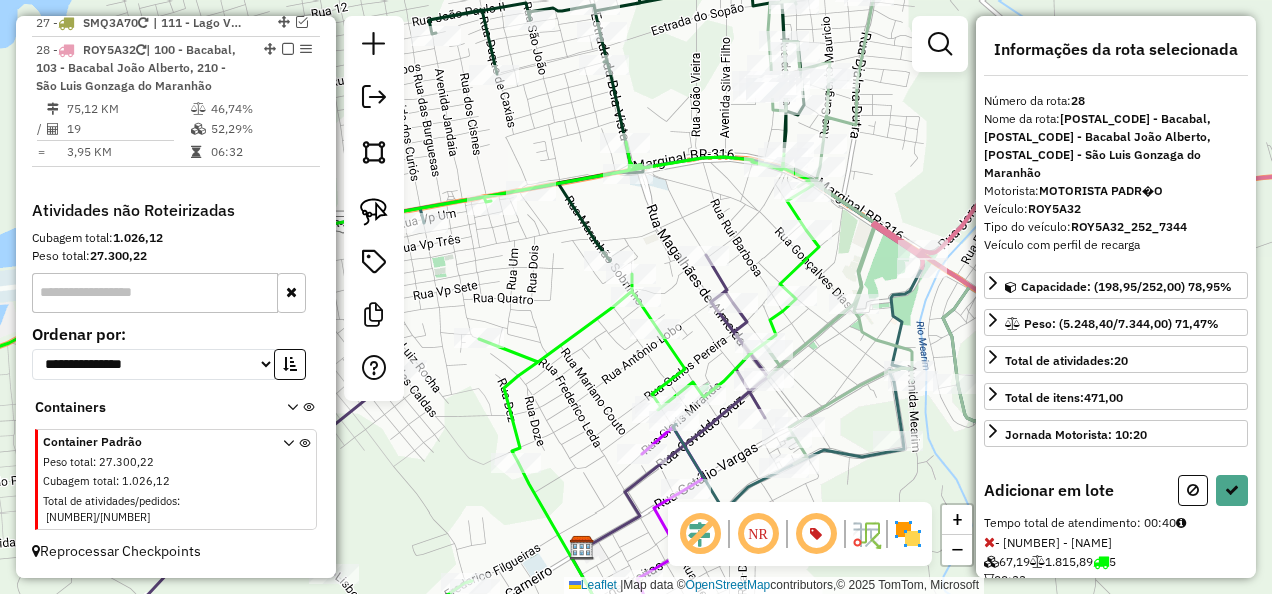 select on "**********" 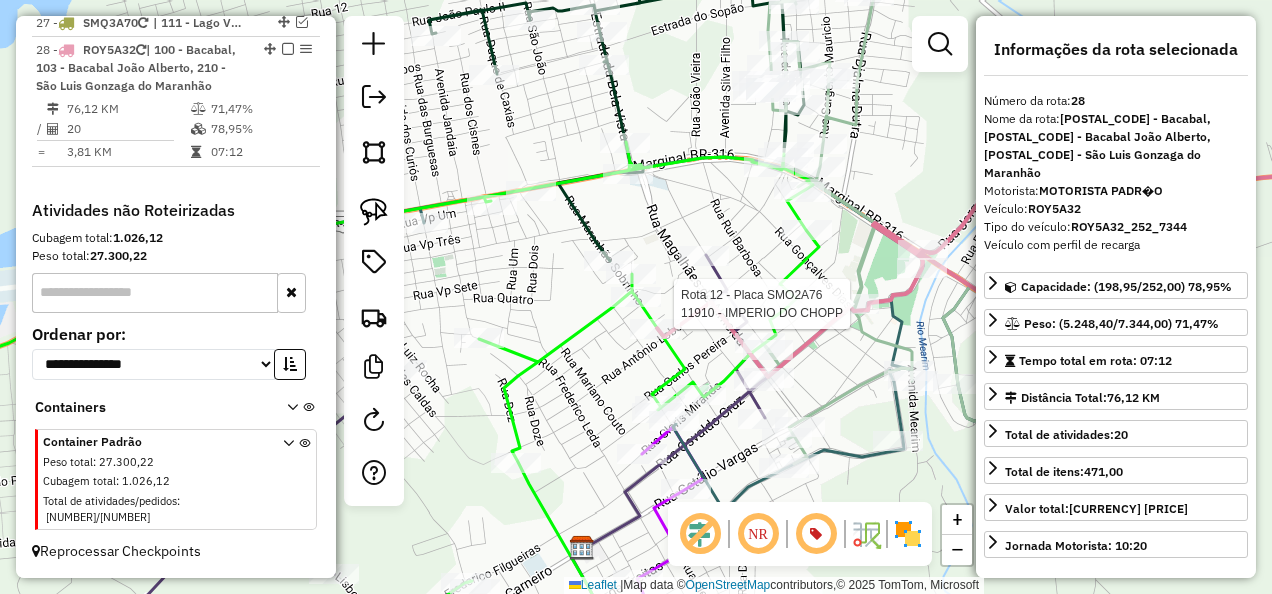 click 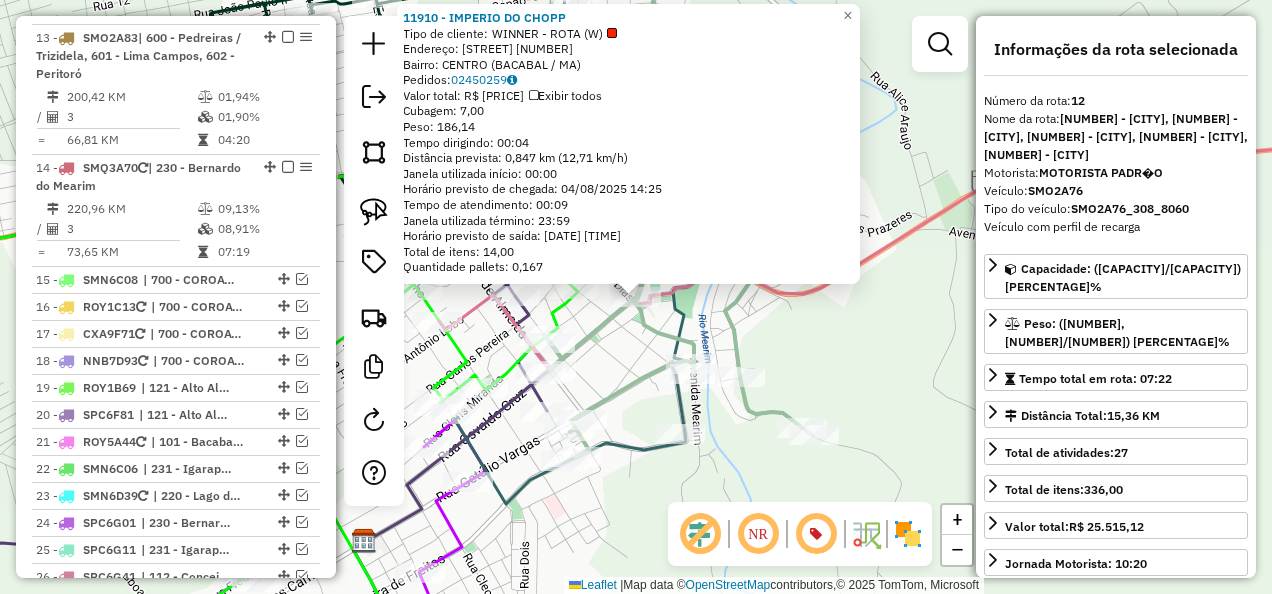 scroll, scrollTop: 2110, scrollLeft: 0, axis: vertical 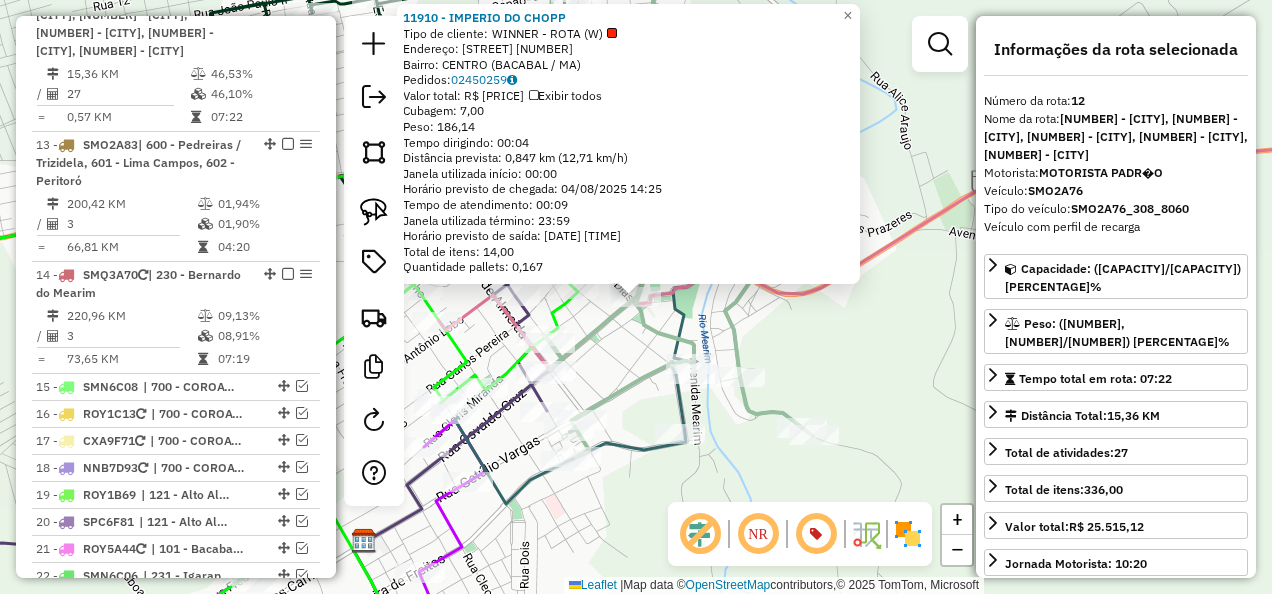 click on "11910 - IMPERIO DO CHOPP  Tipo de cliente:   WINNER - ROTA (W)   Endereço: RUA EUSEBIO TRINTA SN   Bairro: CENTRO (BACABAL / MA)   Pedidos:  02450259   Valor total: R$ 1.586,69   Exibir todos   Cubagem: 7,00  Peso: 186,14  Tempo dirigindo: 00:04   Distância prevista: 0,847 km (12,71 km/h)   Janela utilizada início: 00:00   Horário previsto de chegada: 04/08/2025 14:25   Tempo de atendimento: 00:09   Janela utilizada término: 23:59   Horário previsto de saída: 04/08/2025 14:34   Total de itens: 14,00   Quantidade pallets: 0,167  × Janela de atendimento Grade de atendimento Capacidade Transportadoras Veículos Cliente Pedidos  Rotas Selecione os dias de semana para filtrar as janelas de atendimento  Seg   Ter   Qua   Qui   Sex   Sáb   Dom  Informe o período da janela de atendimento: De: Até:  Filtrar exatamente a janela do cliente  Considerar janela de atendimento padrão  Selecione os dias de semana para filtrar as grades de atendimento  Seg   Ter   Qua   Qui   Sex   Sáb   Dom   Peso mínimo:  De:" 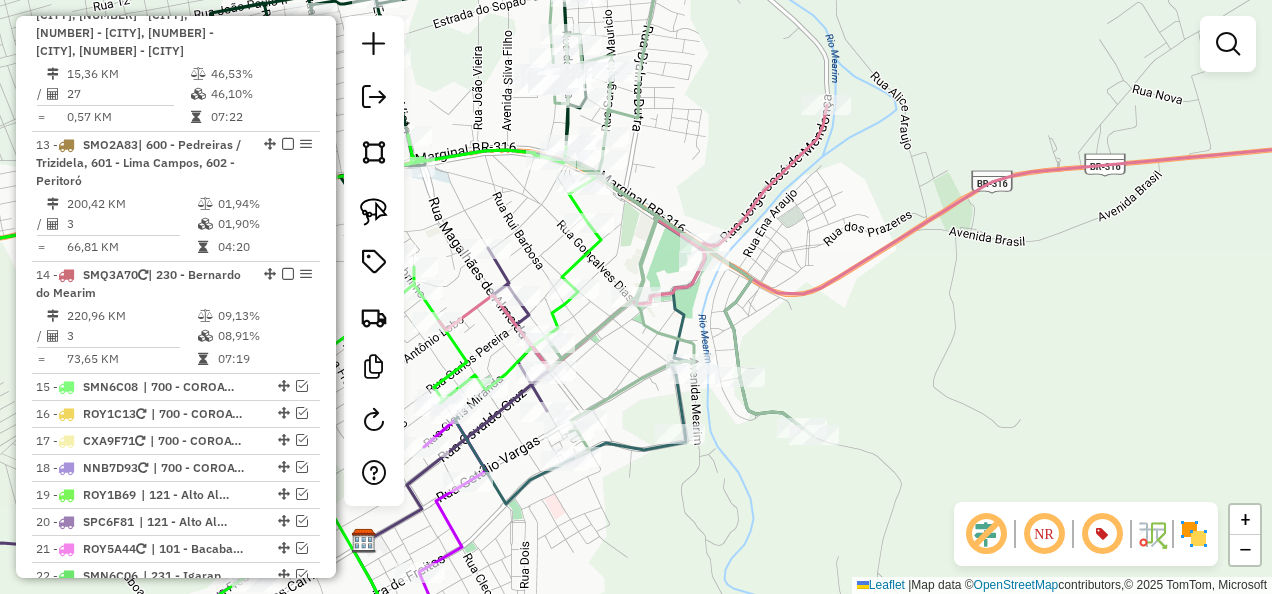 click 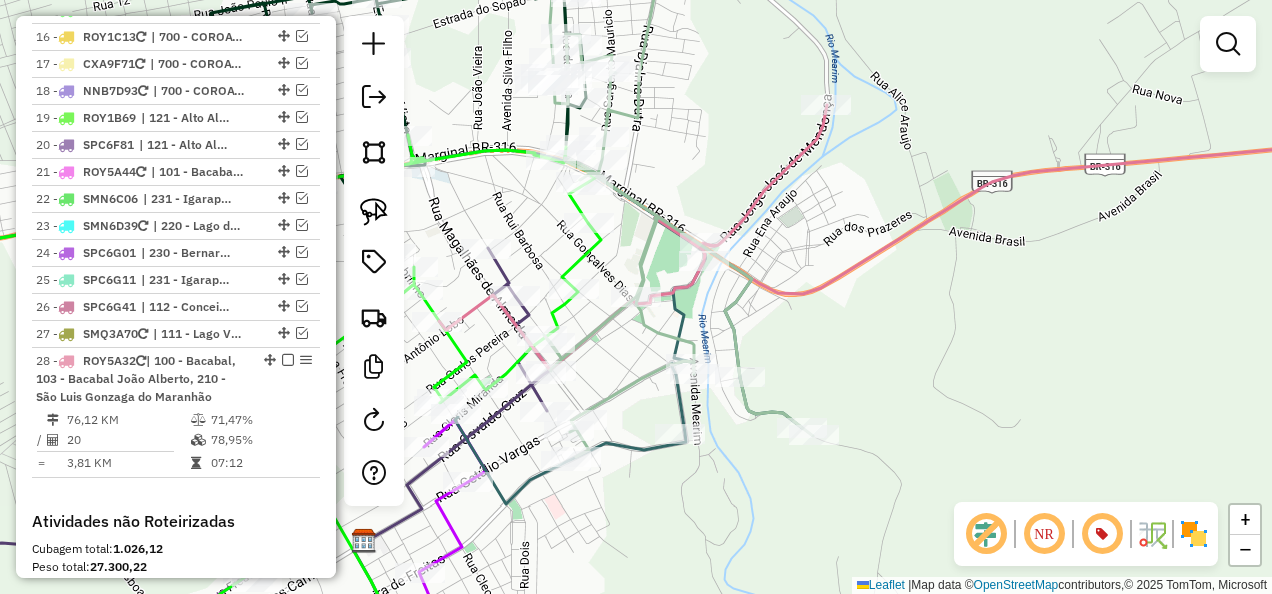 select on "**********" 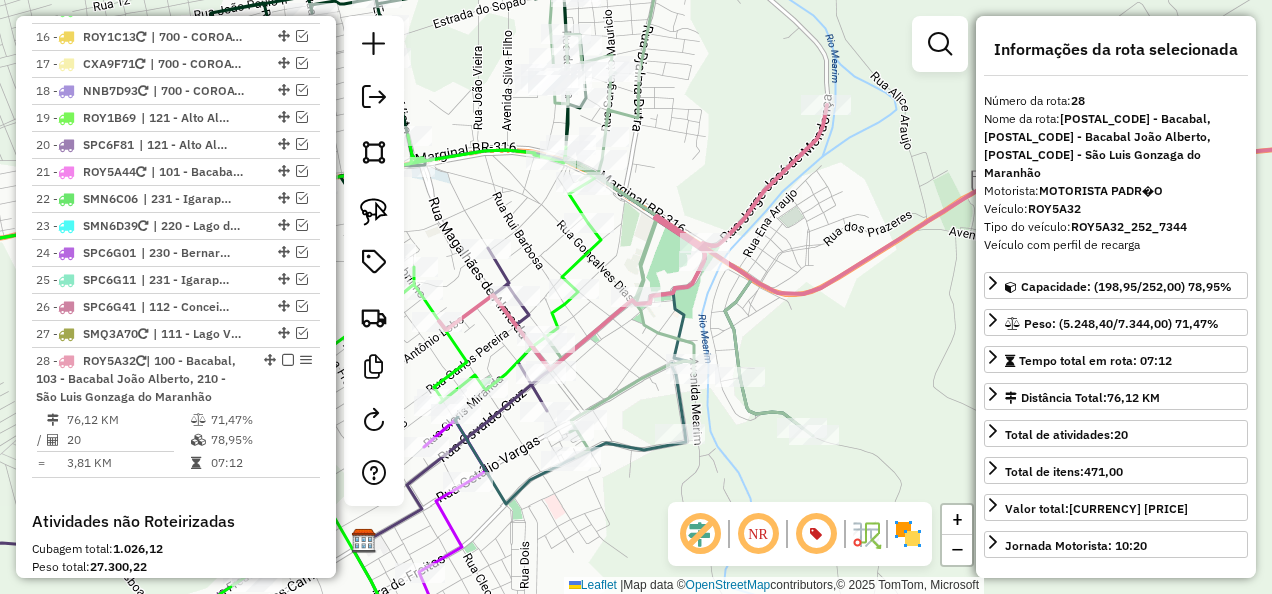 scroll, scrollTop: 2824, scrollLeft: 0, axis: vertical 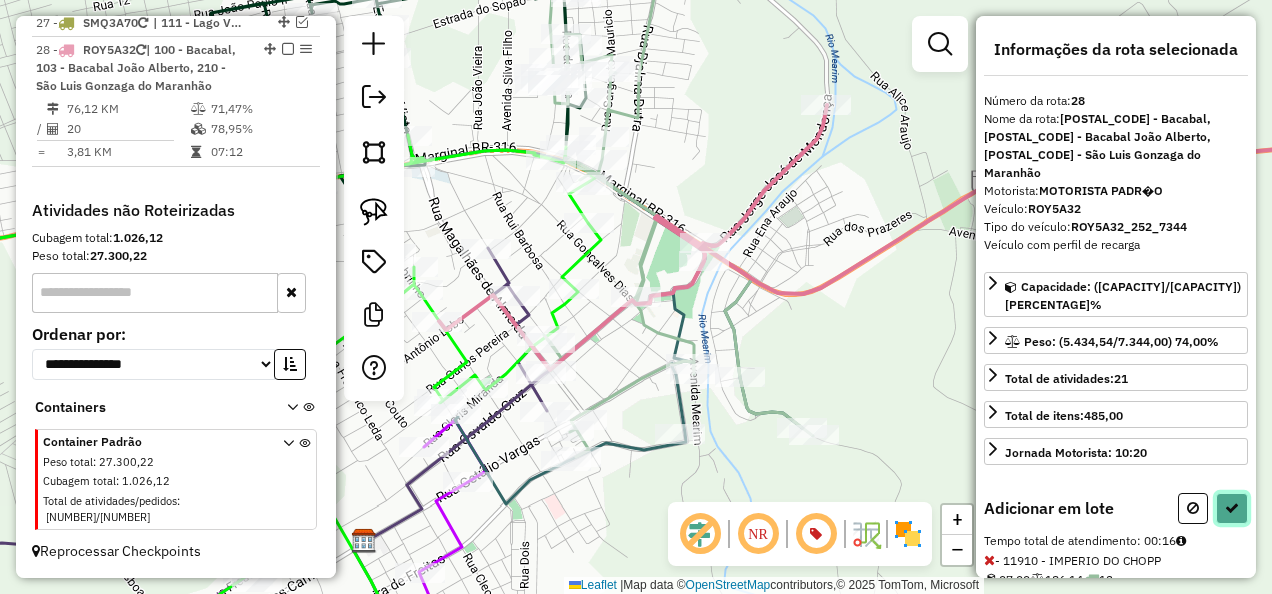 click at bounding box center (1232, 508) 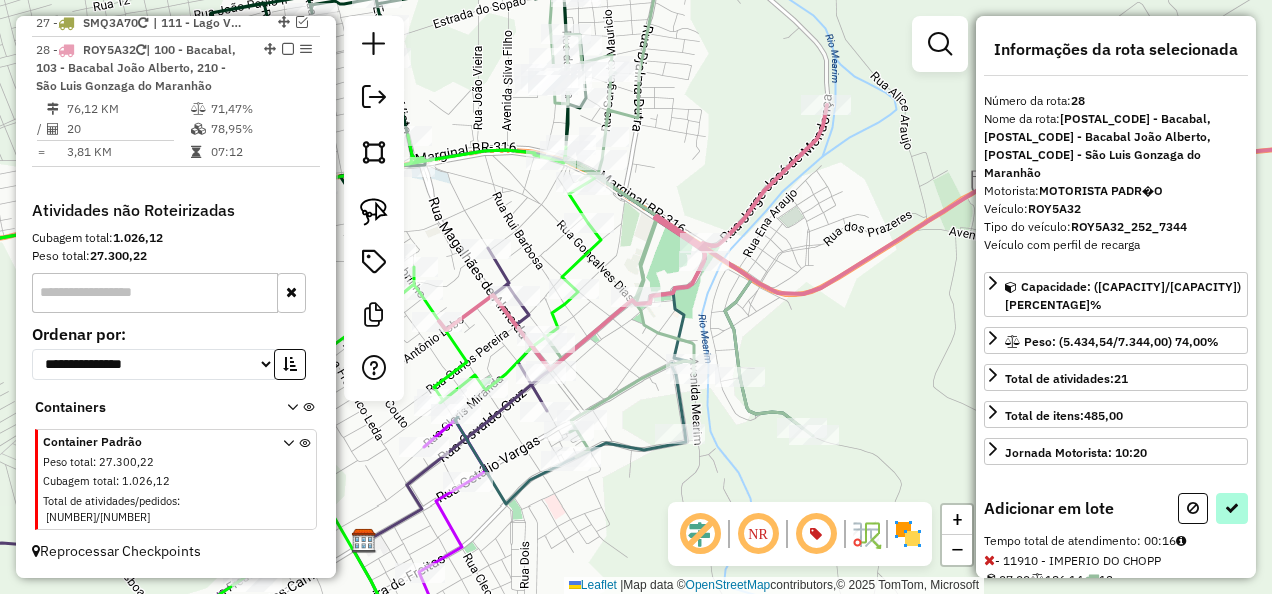 select on "**********" 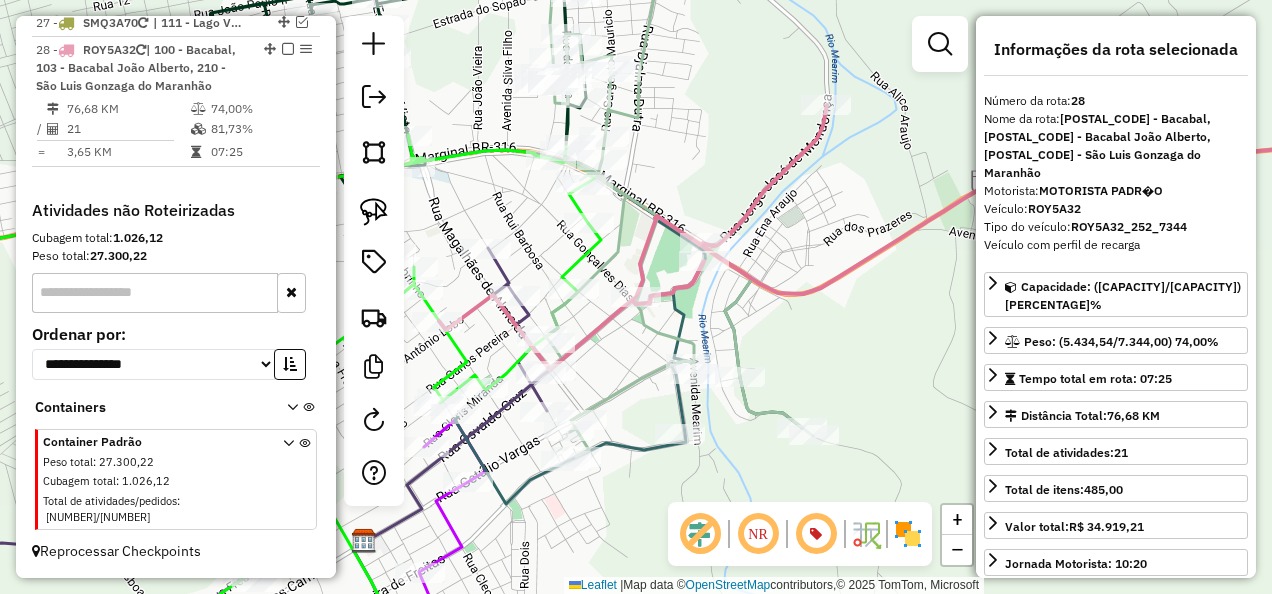 click at bounding box center [288, 49] 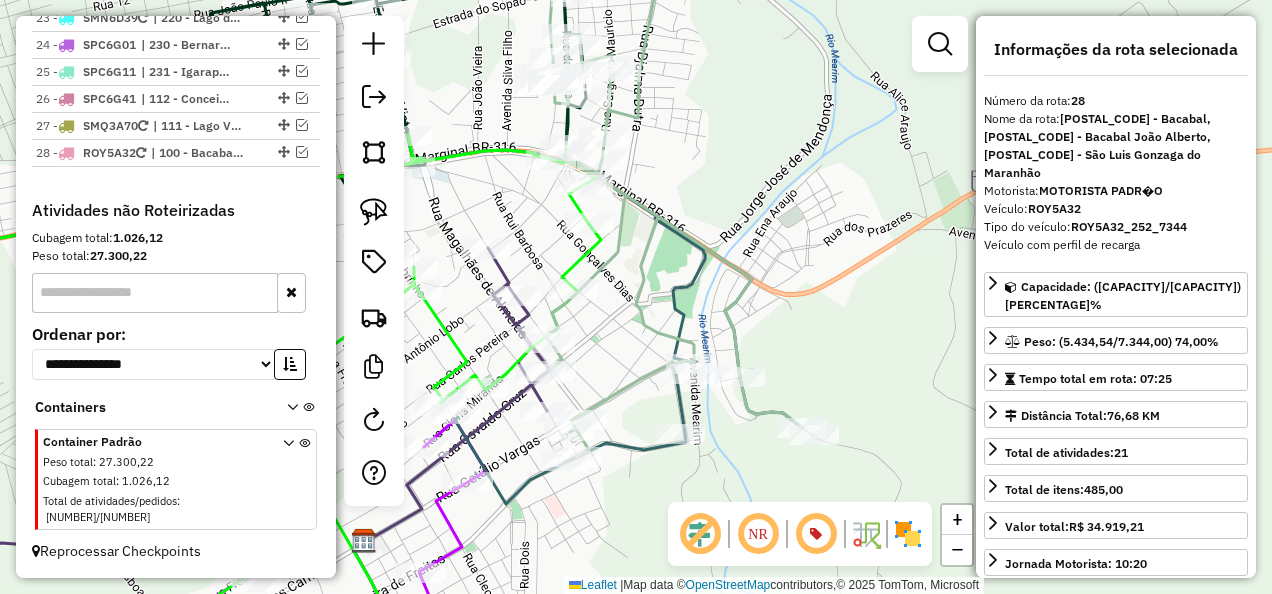 scroll, scrollTop: 2720, scrollLeft: 0, axis: vertical 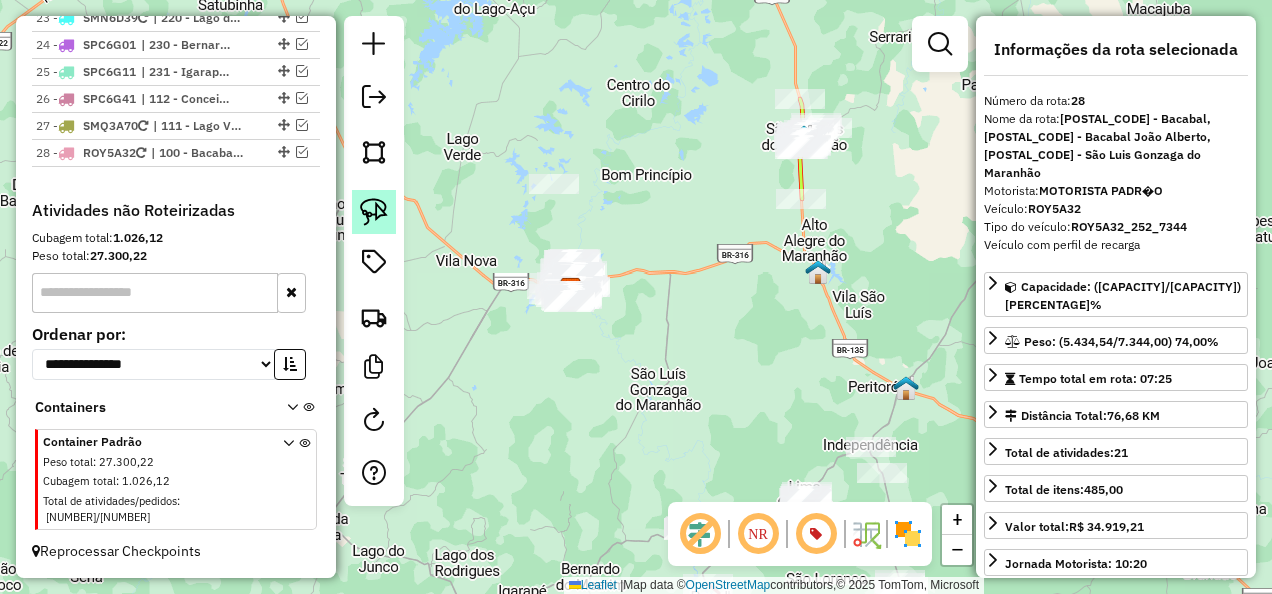 click 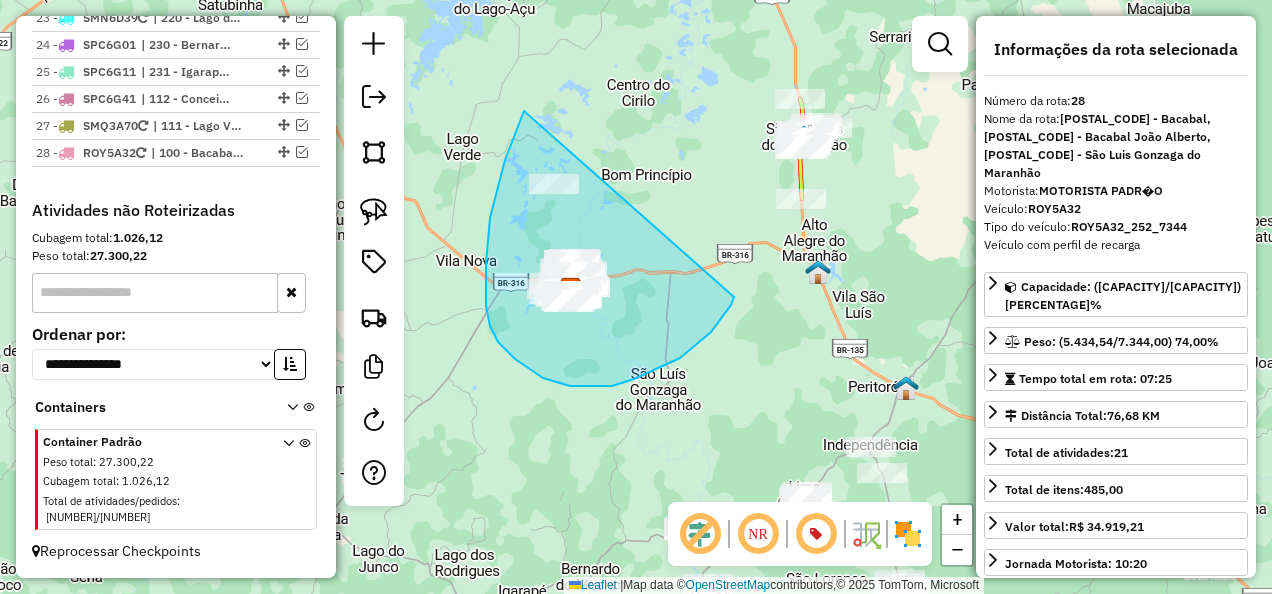 drag, startPoint x: 515, startPoint y: 135, endPoint x: 734, endPoint y: 297, distance: 272.40594 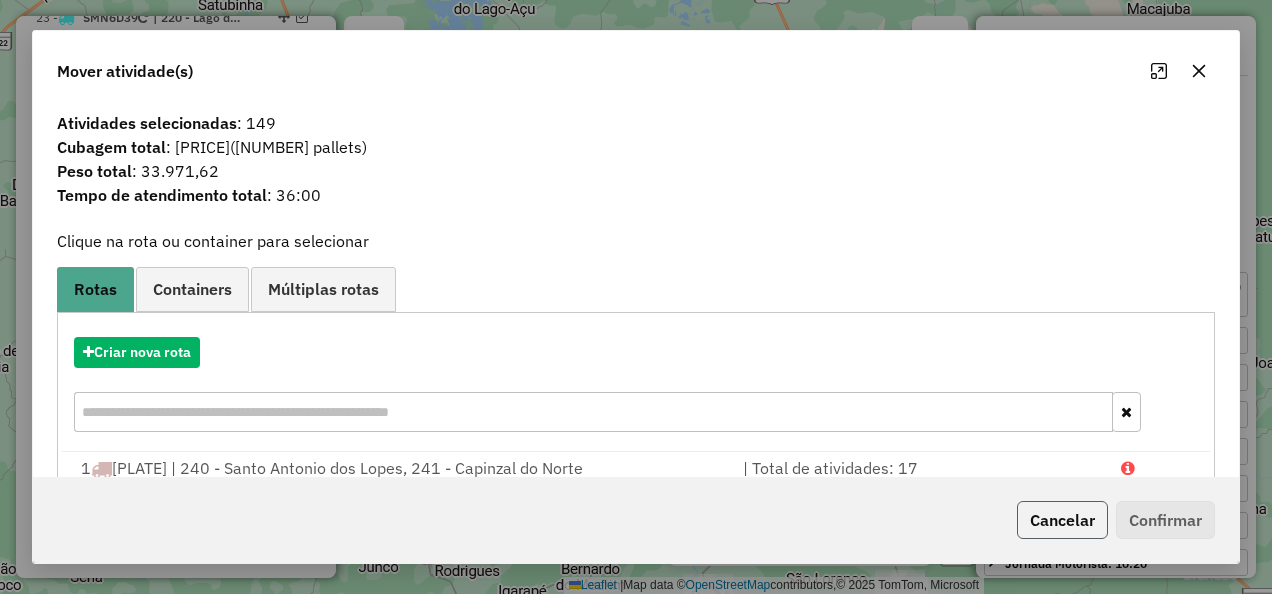 click on "Cancelar" 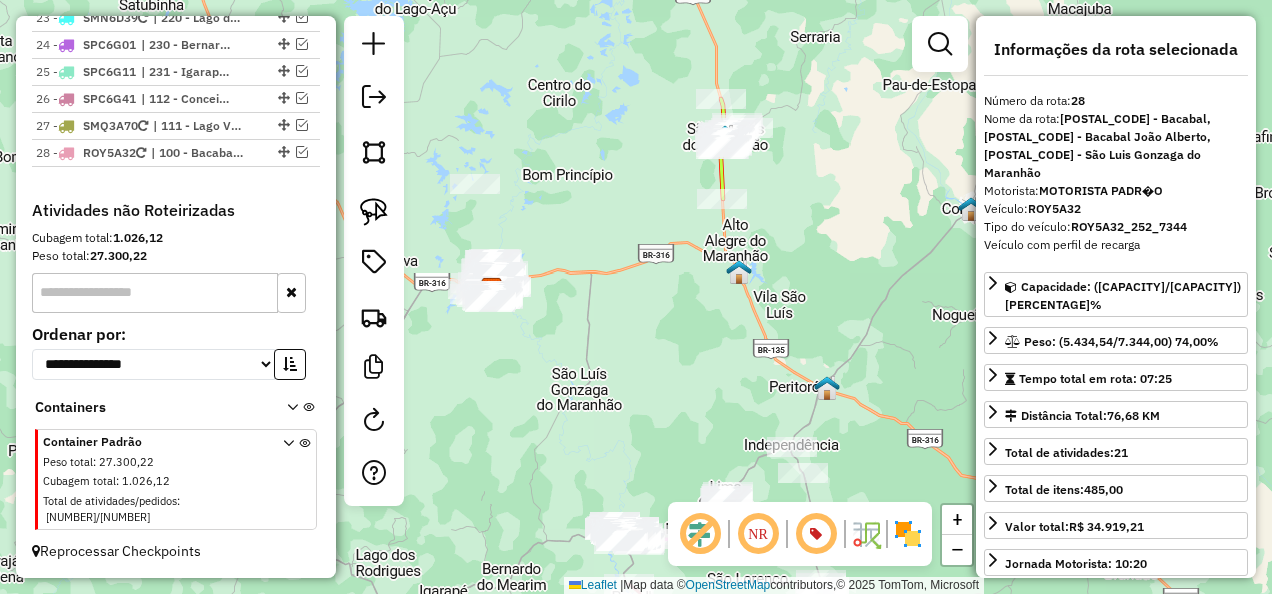 drag, startPoint x: 736, startPoint y: 306, endPoint x: 498, endPoint y: 309, distance: 238.0189 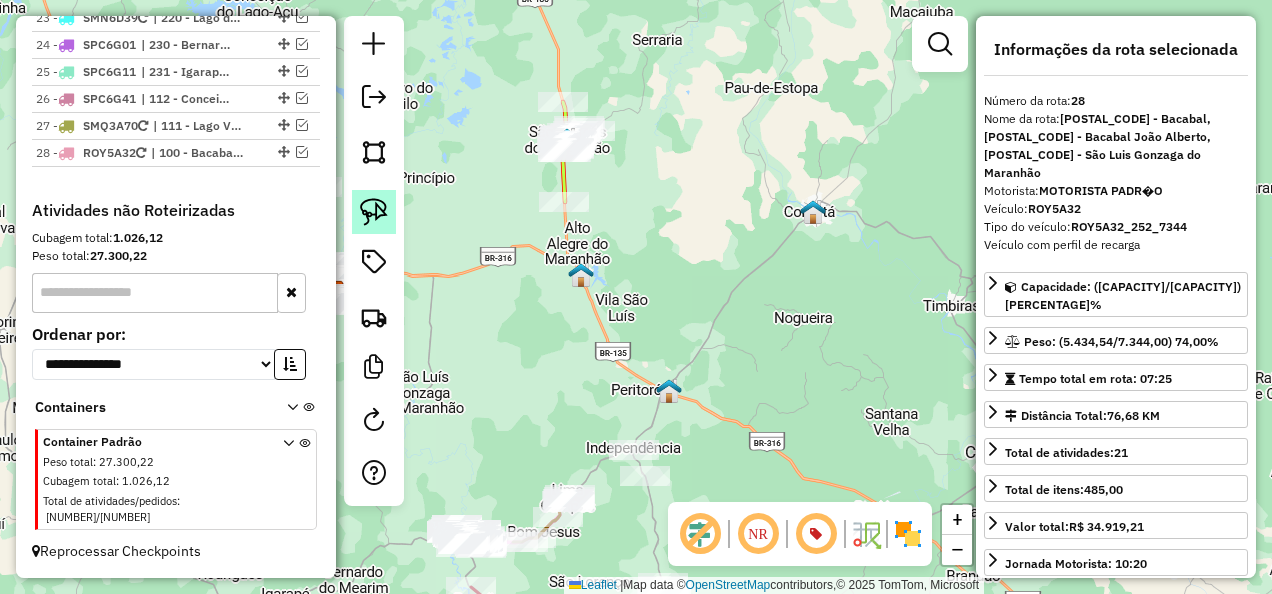 click 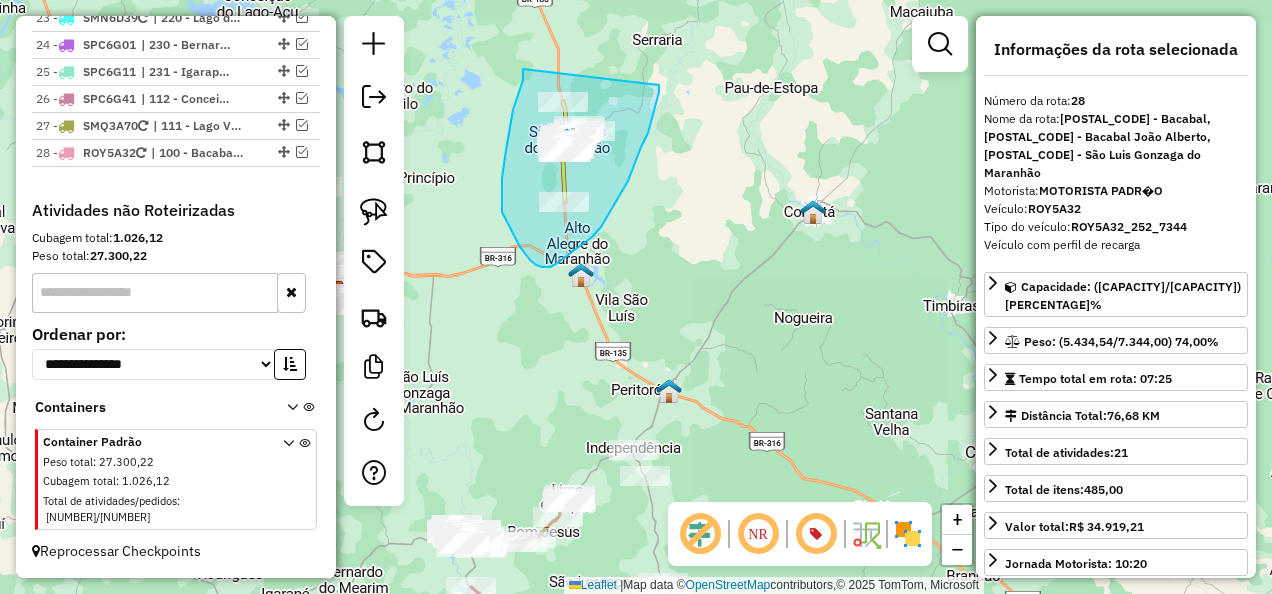 drag, startPoint x: 523, startPoint y: 69, endPoint x: 659, endPoint y: 85, distance: 136.93794 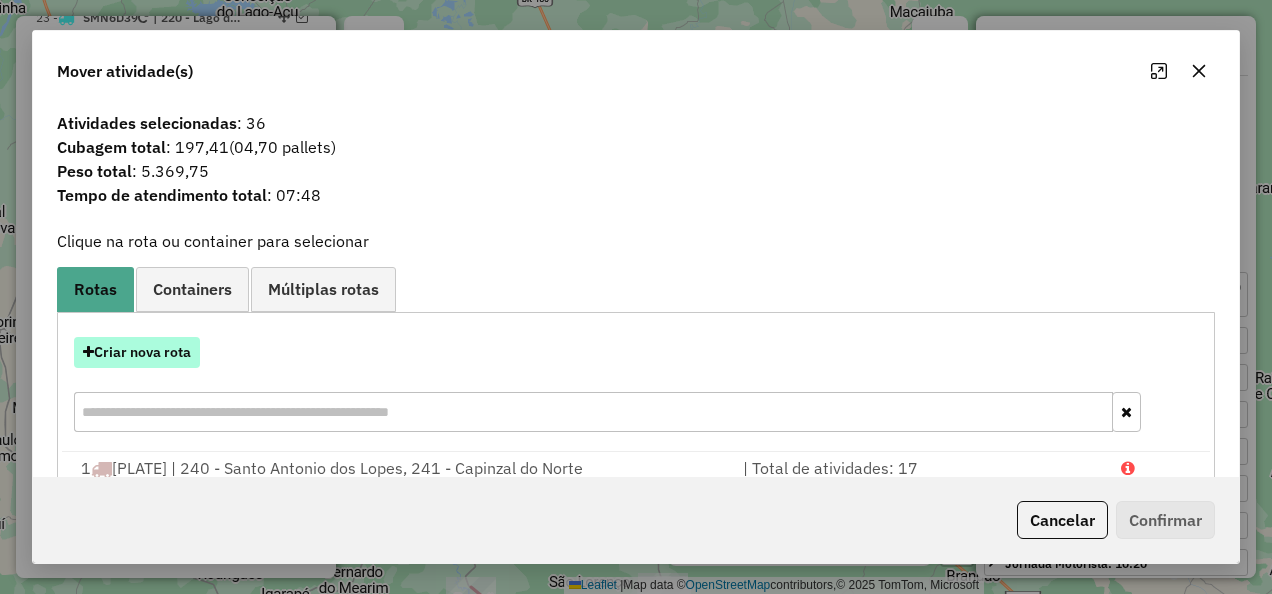 click on "Criar nova rota" at bounding box center (137, 352) 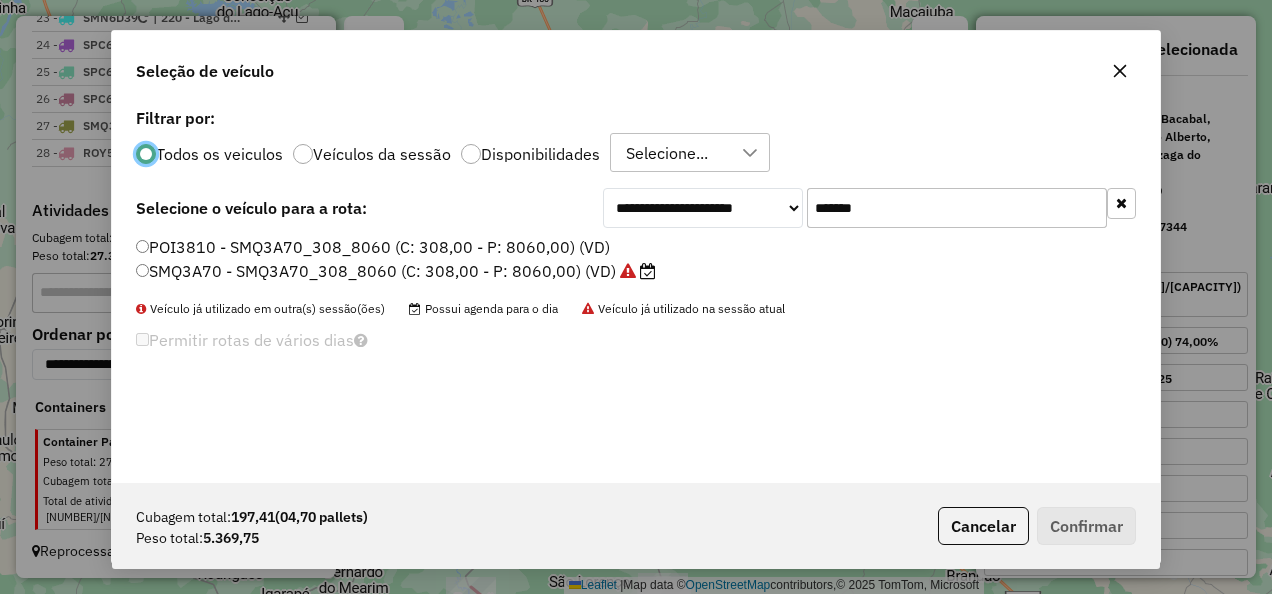 scroll, scrollTop: 11, scrollLeft: 6, axis: both 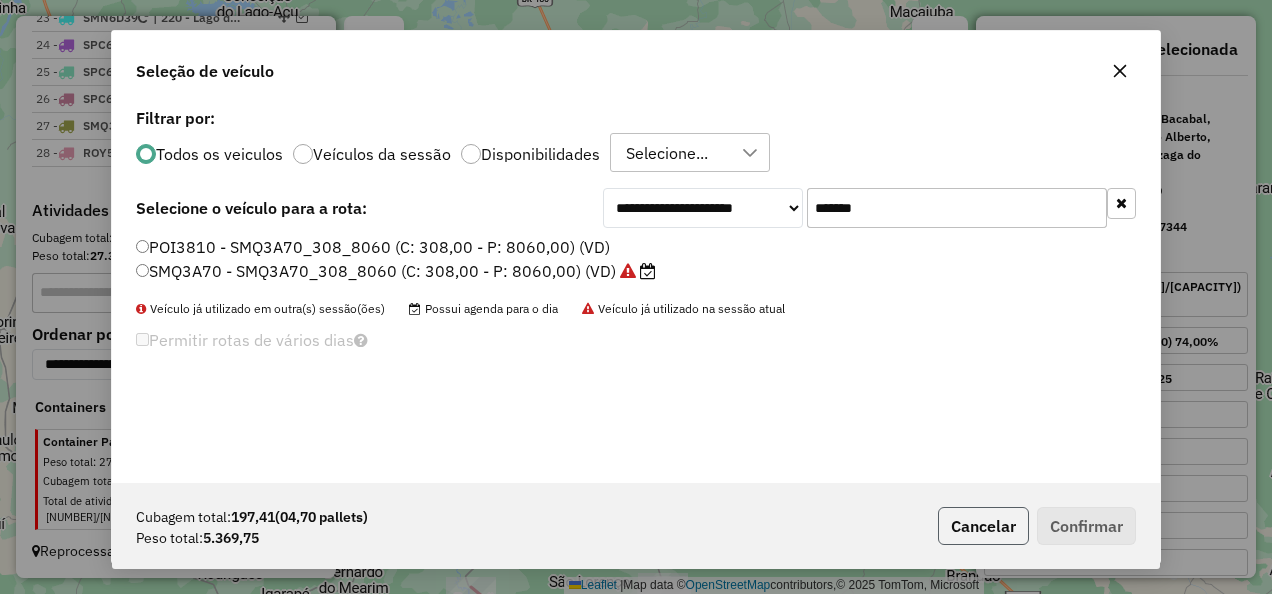 click on "Cancelar" 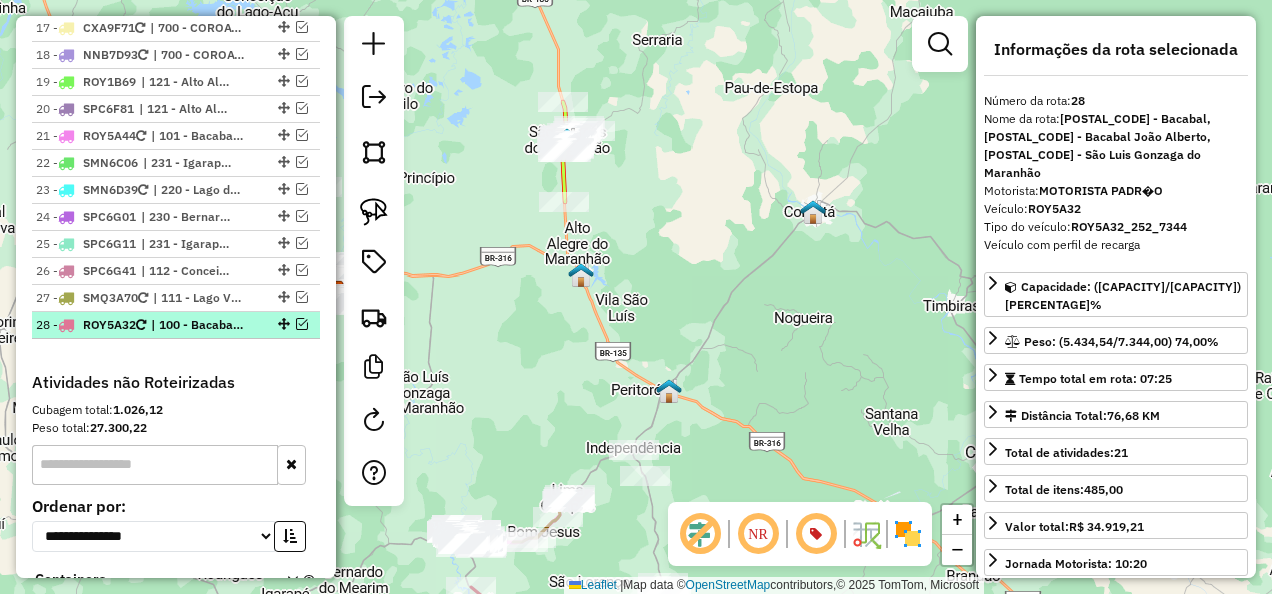 scroll, scrollTop: 2520, scrollLeft: 0, axis: vertical 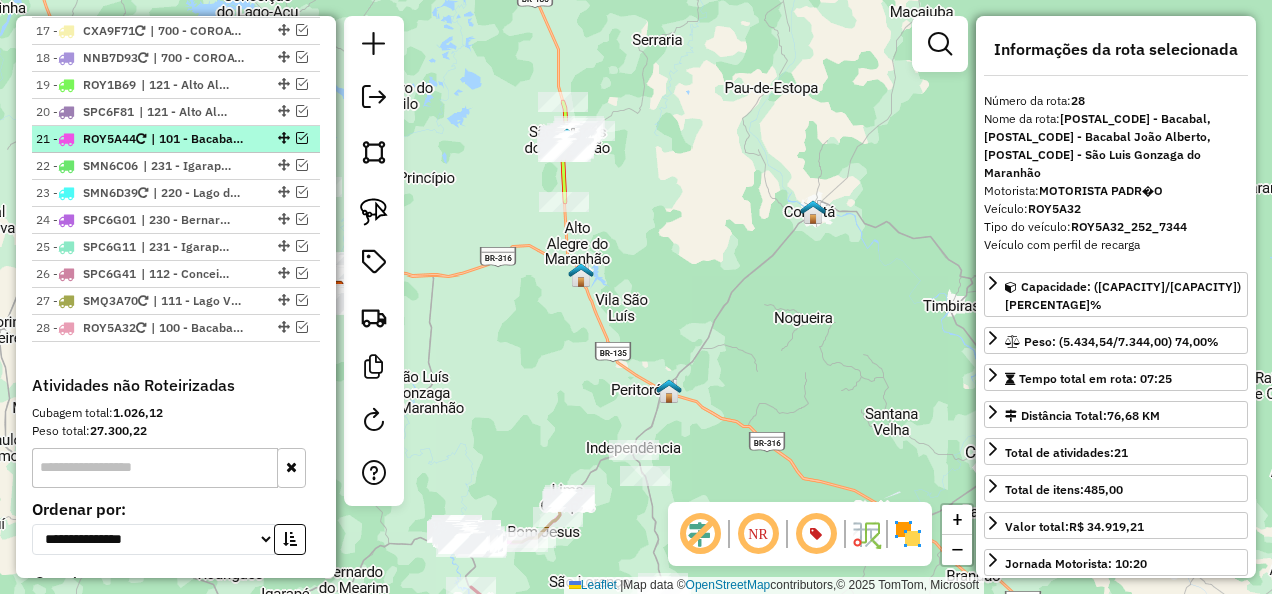 click on "| 101 - Bacabal Aeroporto, 110 - Bom Lugar" at bounding box center (197, 139) 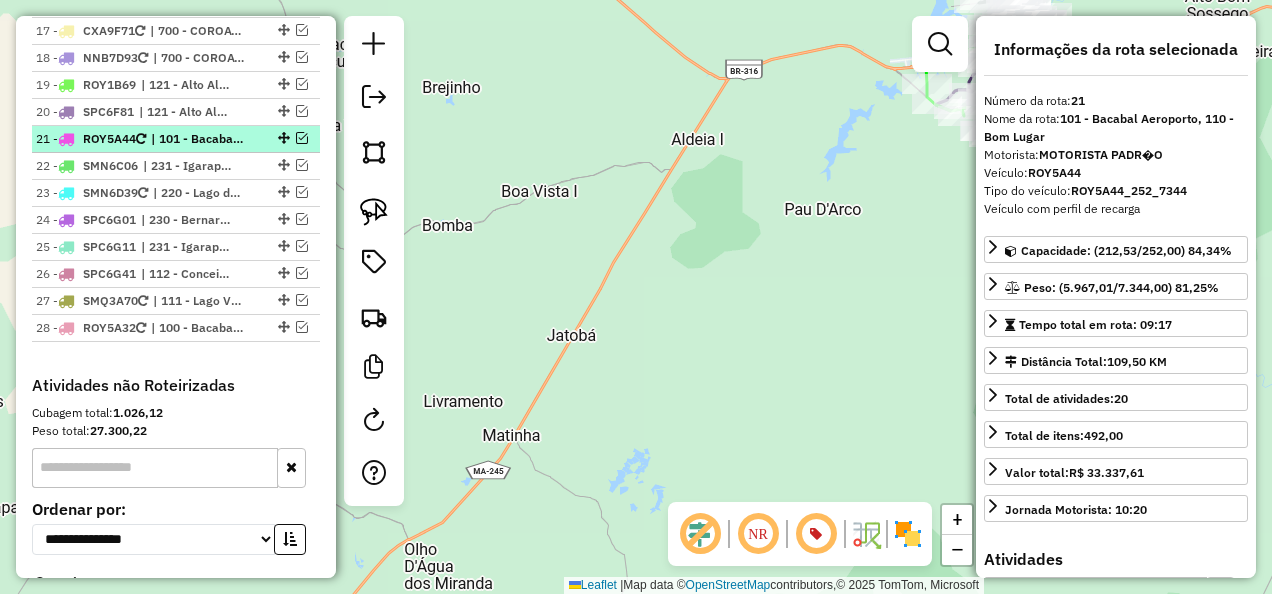 click at bounding box center [282, 138] 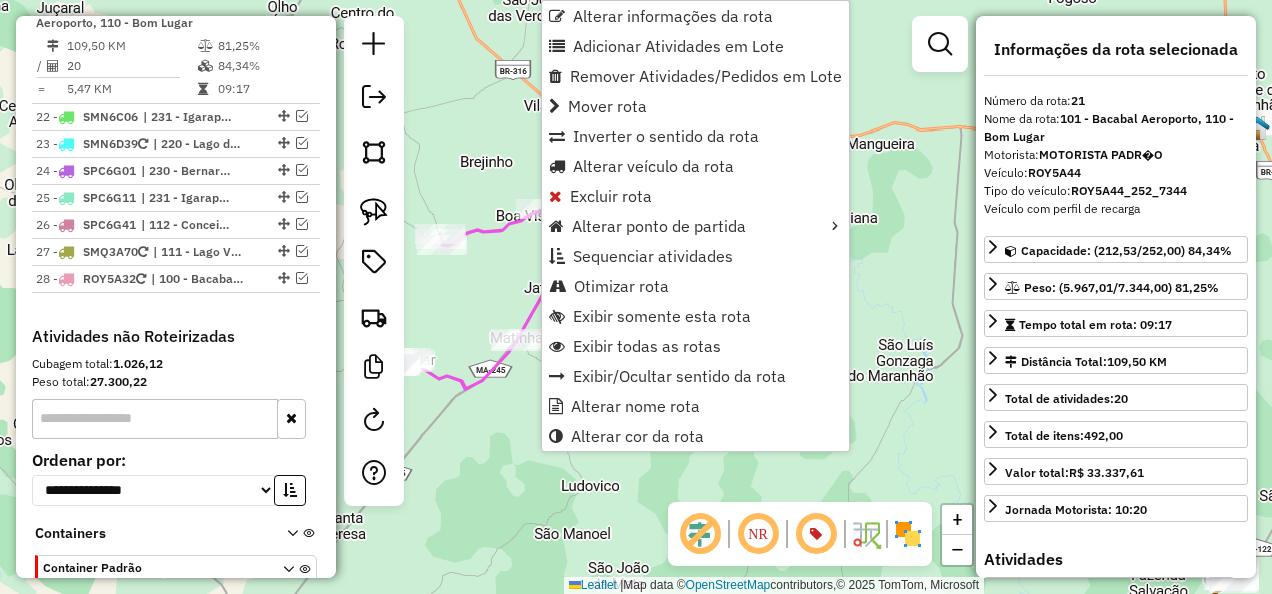 scroll, scrollTop: 2677, scrollLeft: 0, axis: vertical 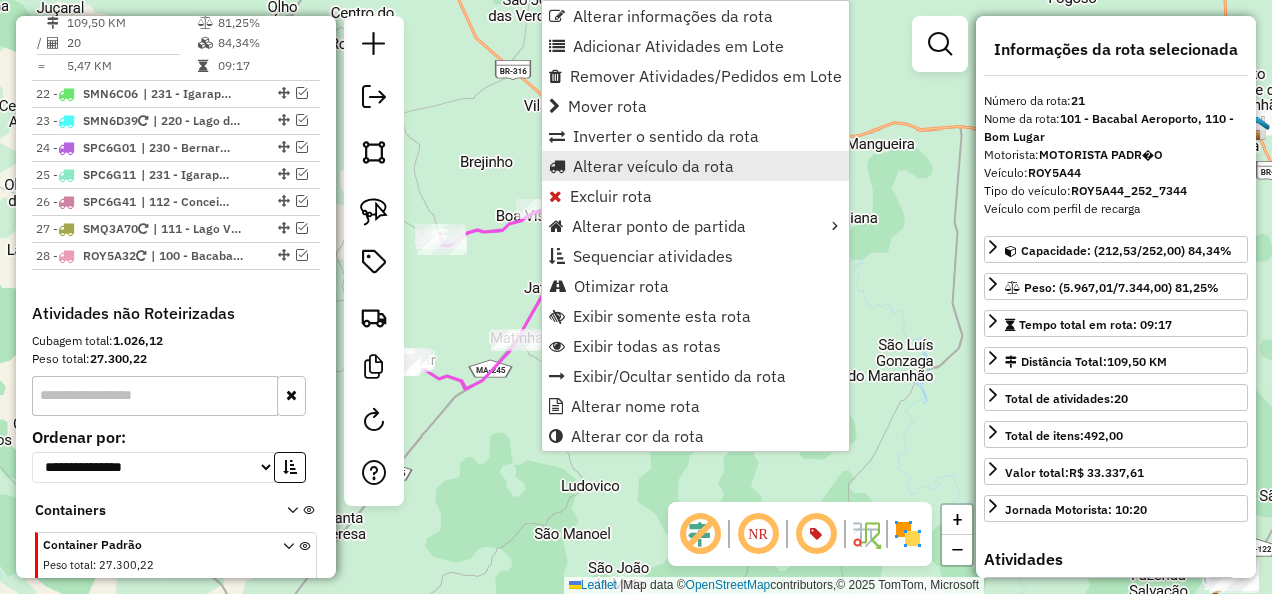 click on "Alterar veículo da rota" at bounding box center [653, 166] 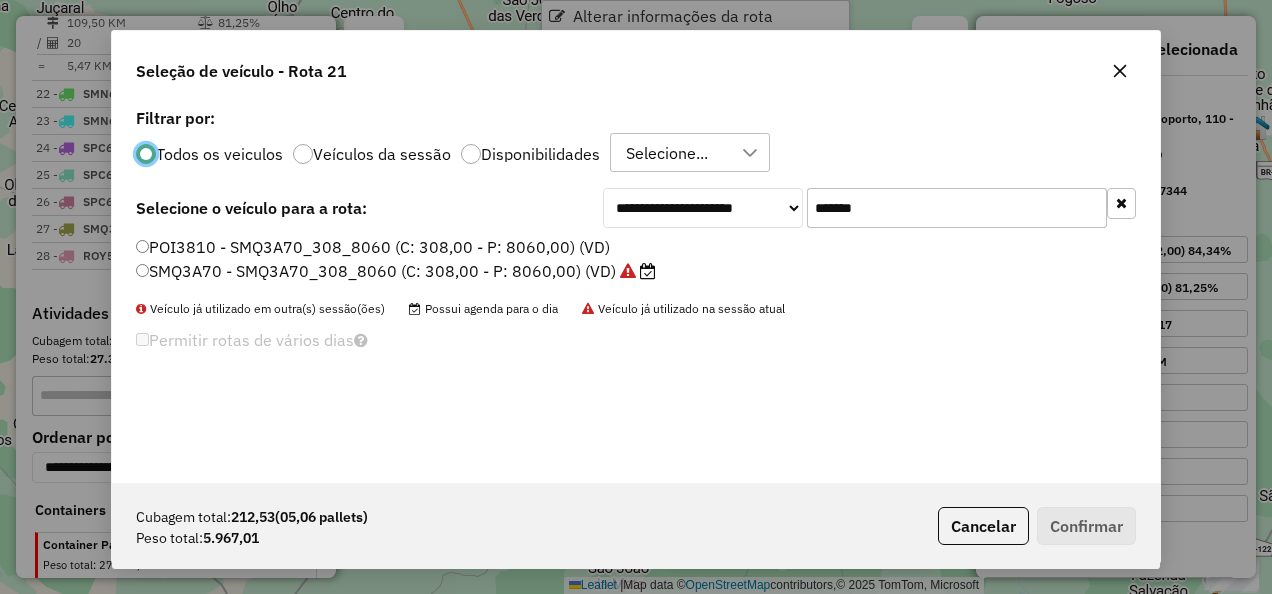 scroll, scrollTop: 11, scrollLeft: 6, axis: both 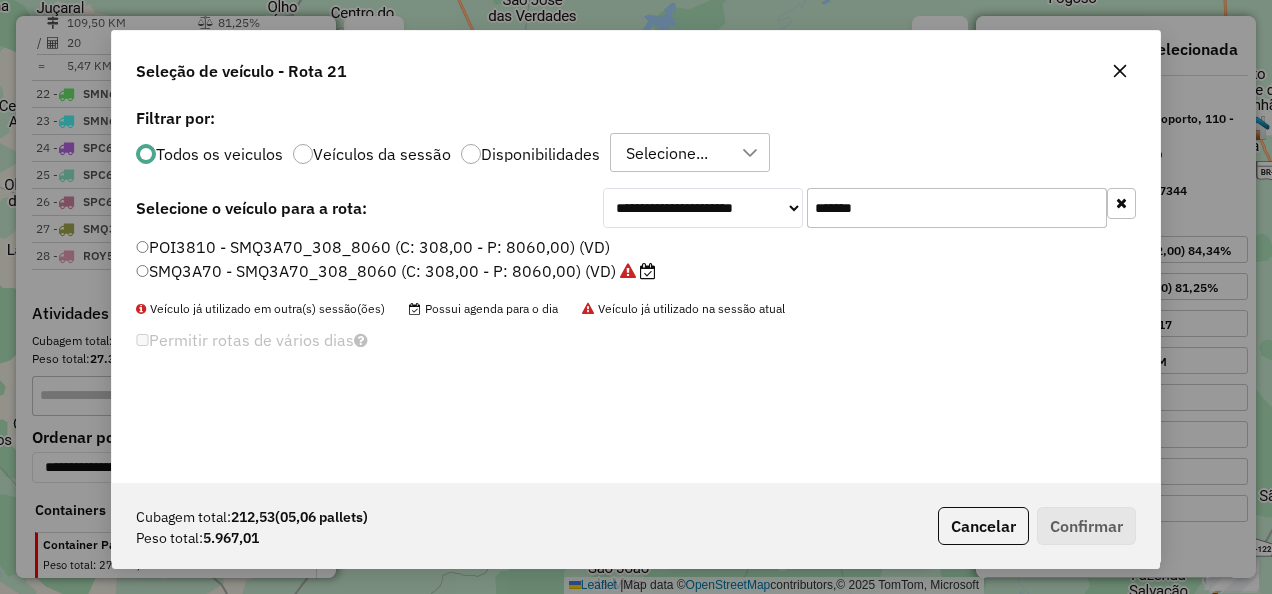 click on "SMQ3A70 - SMQ3A70_308_8060 (C: 308,00 - P: 8060,00) (VD)" 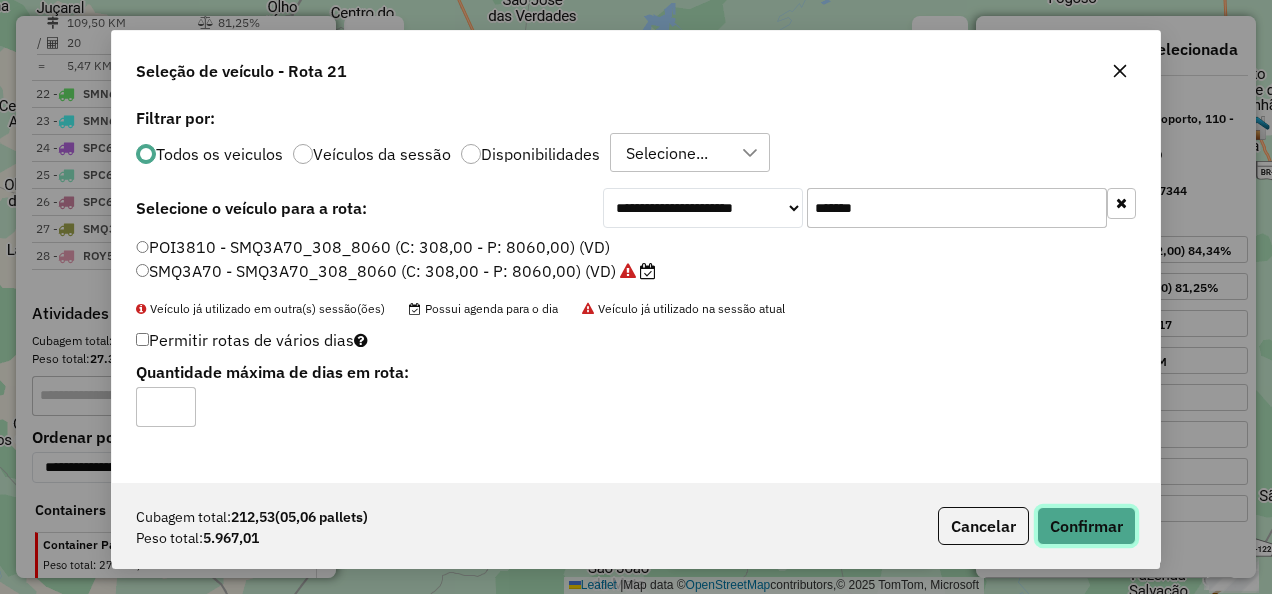 click on "Confirmar" 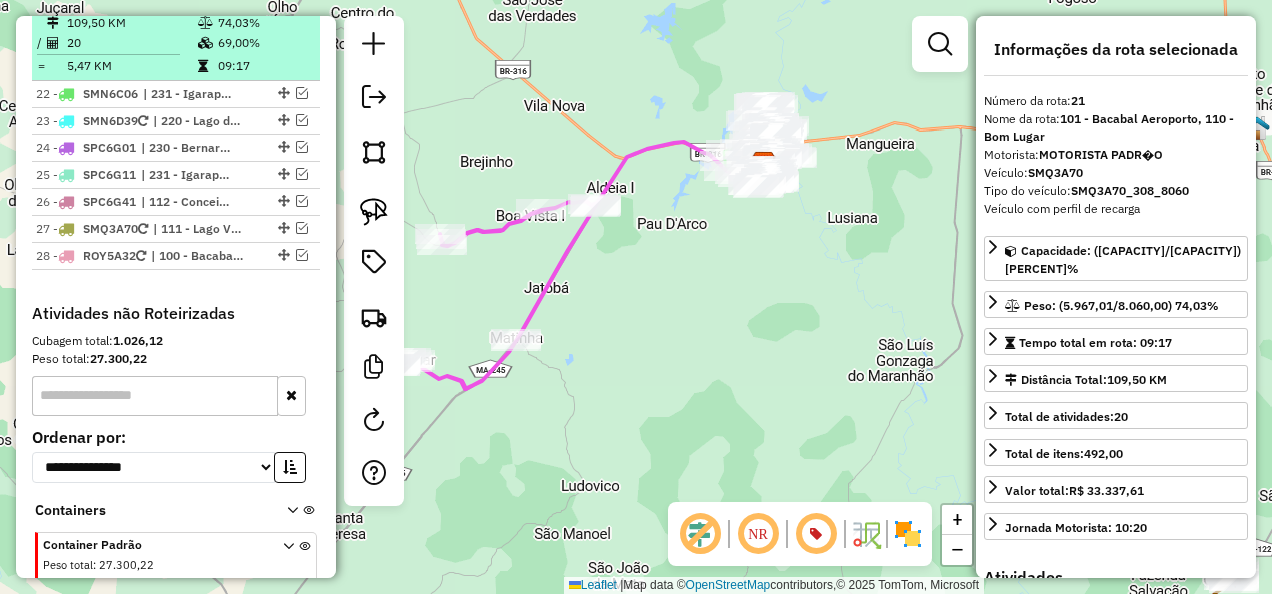 scroll, scrollTop: 2577, scrollLeft: 0, axis: vertical 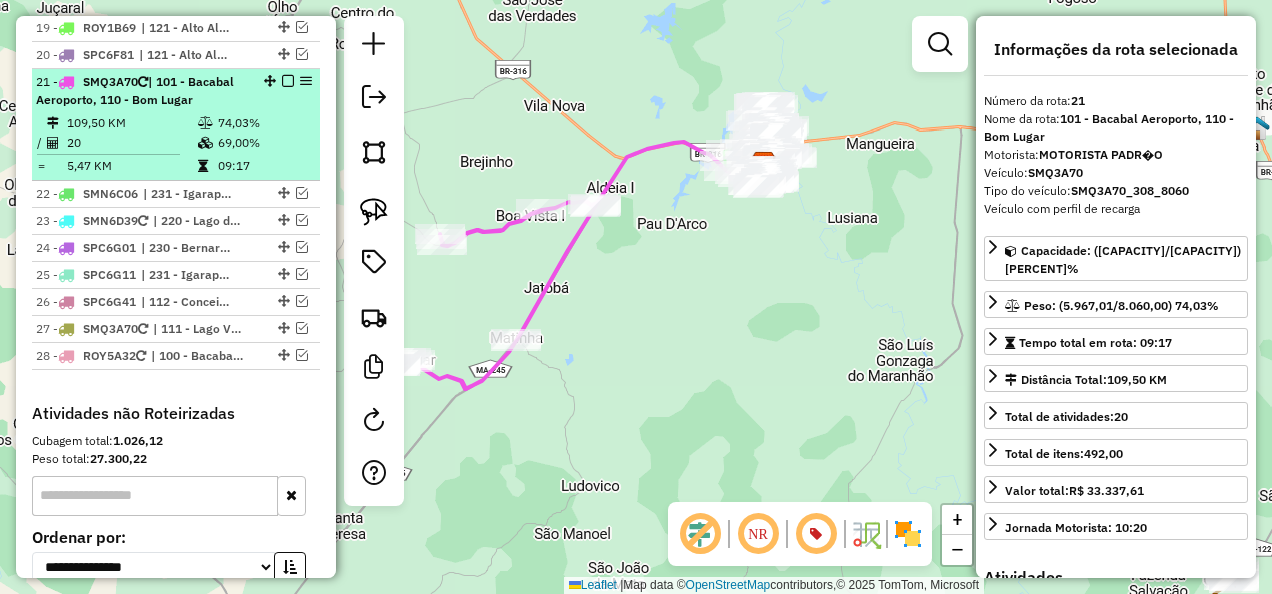 click at bounding box center [288, 81] 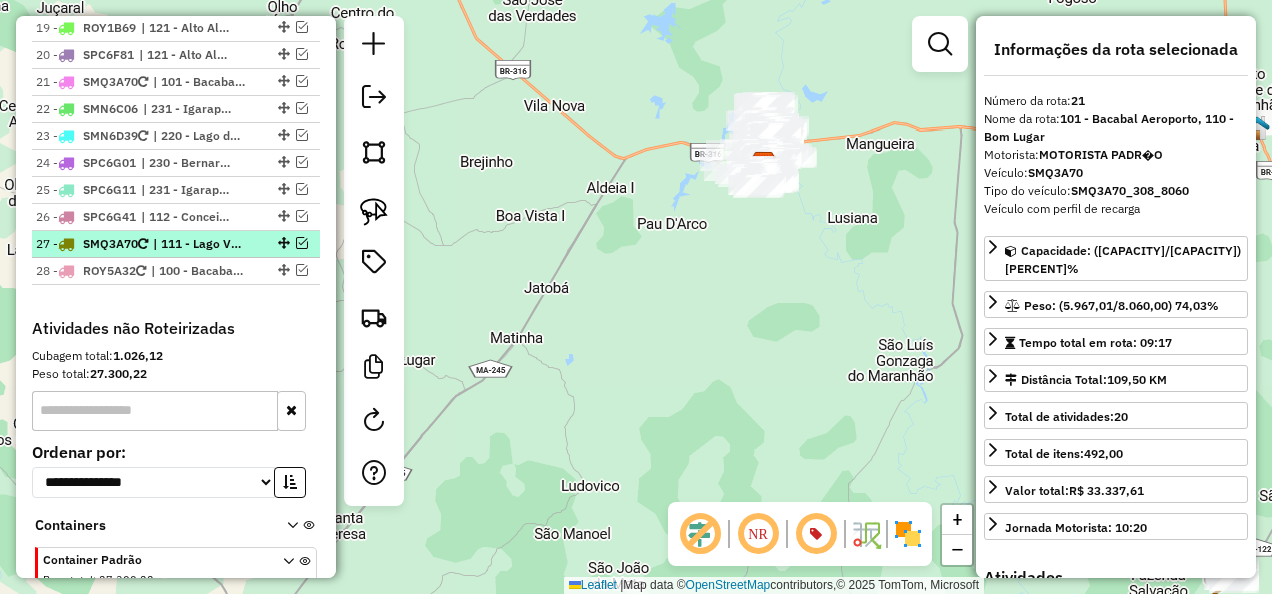 click at bounding box center [302, 243] 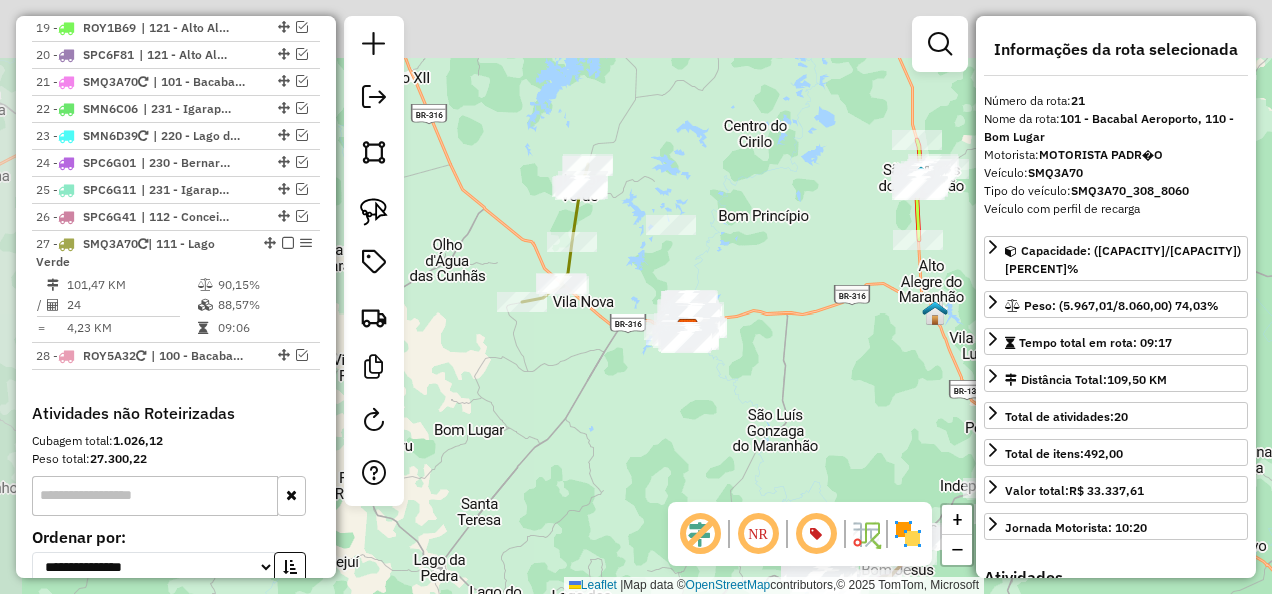 drag, startPoint x: 574, startPoint y: 344, endPoint x: 593, endPoint y: 372, distance: 33.83785 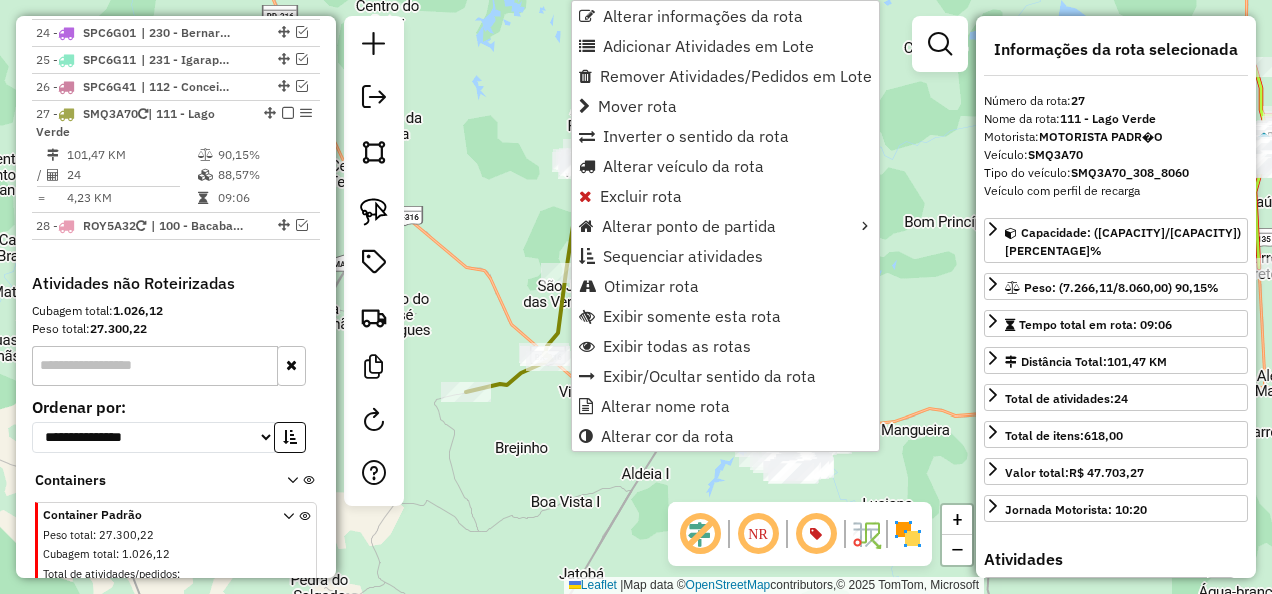 scroll, scrollTop: 2806, scrollLeft: 0, axis: vertical 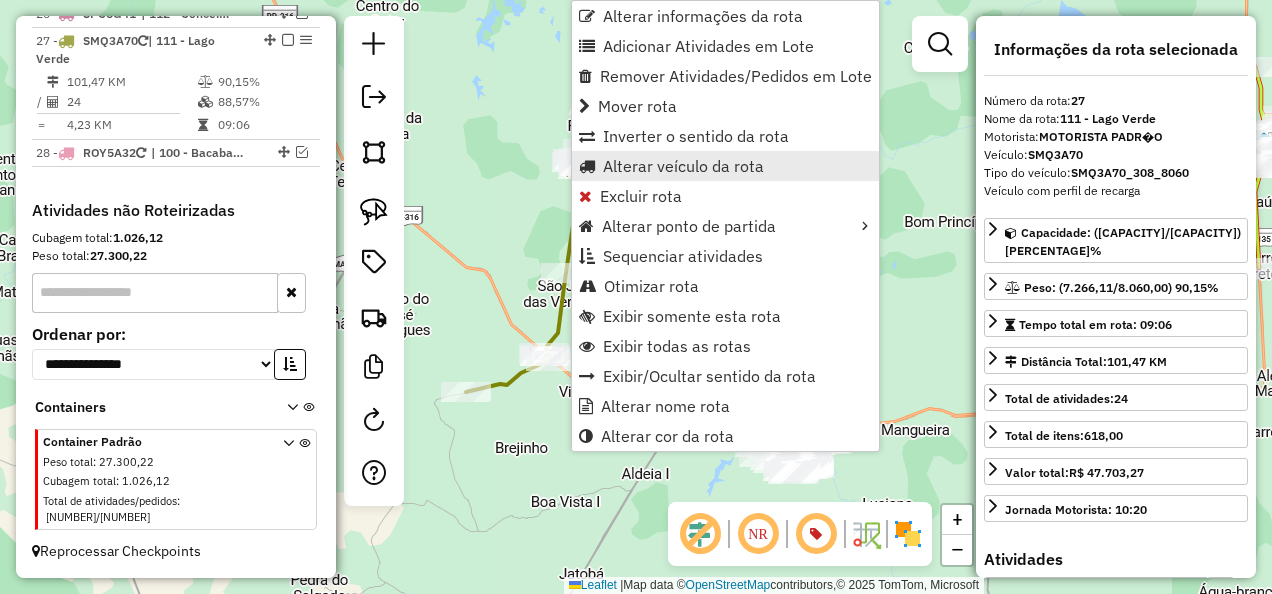 click on "Alterar veículo da rota" at bounding box center [683, 166] 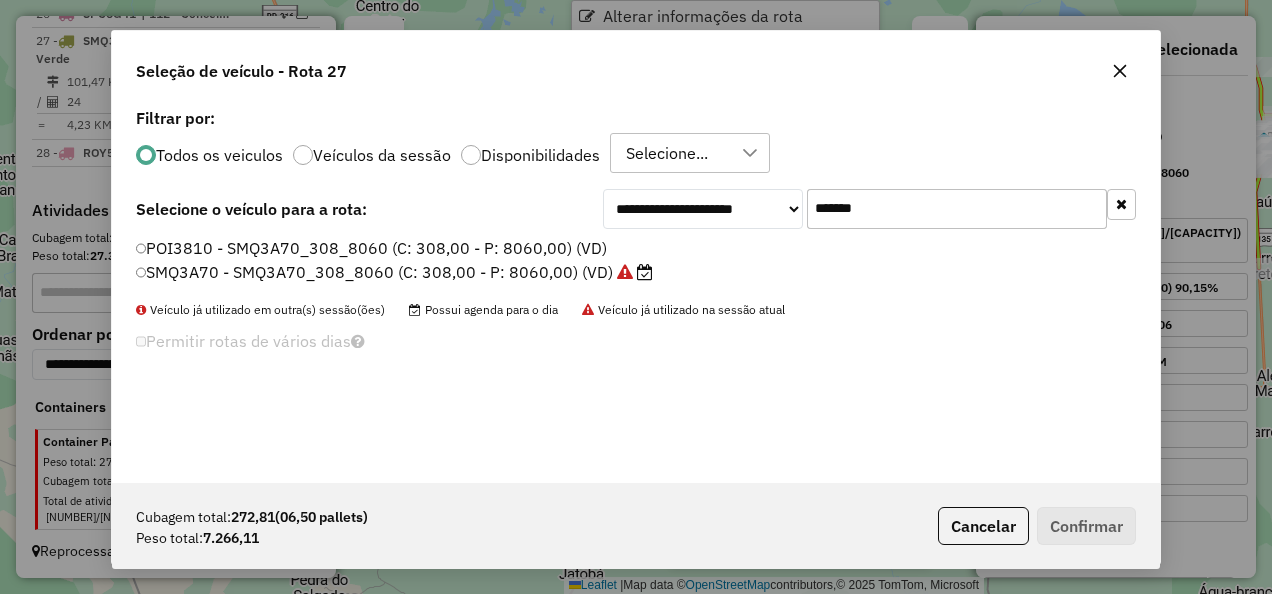 scroll, scrollTop: 11, scrollLeft: 6, axis: both 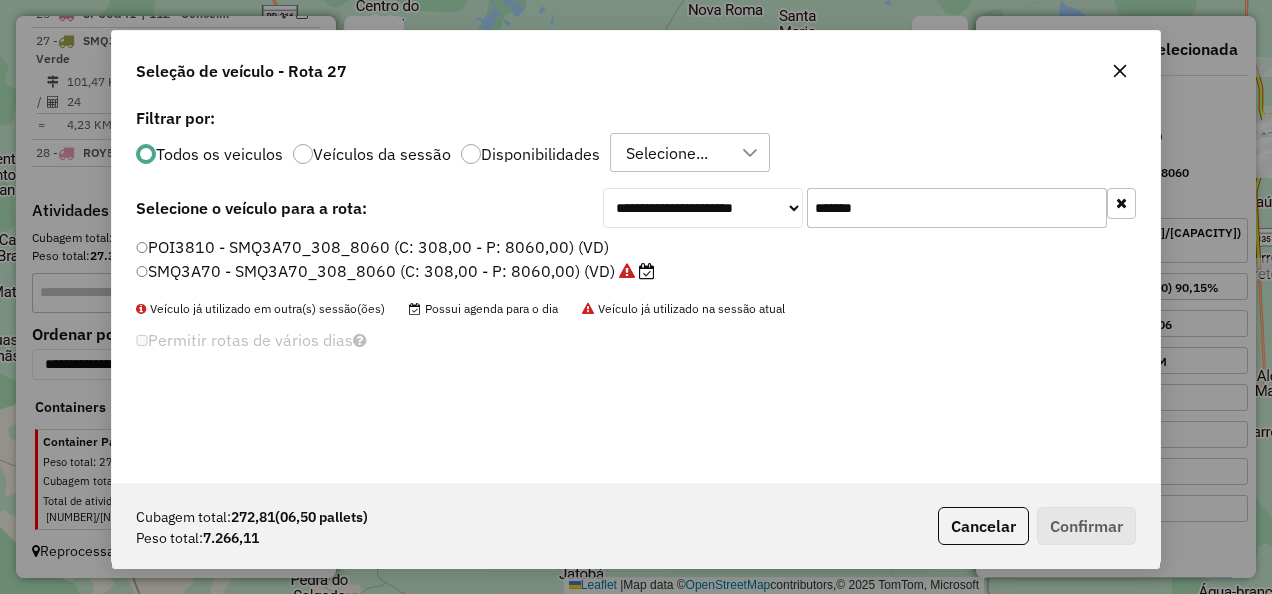 drag, startPoint x: 918, startPoint y: 210, endPoint x: 748, endPoint y: 233, distance: 171.54883 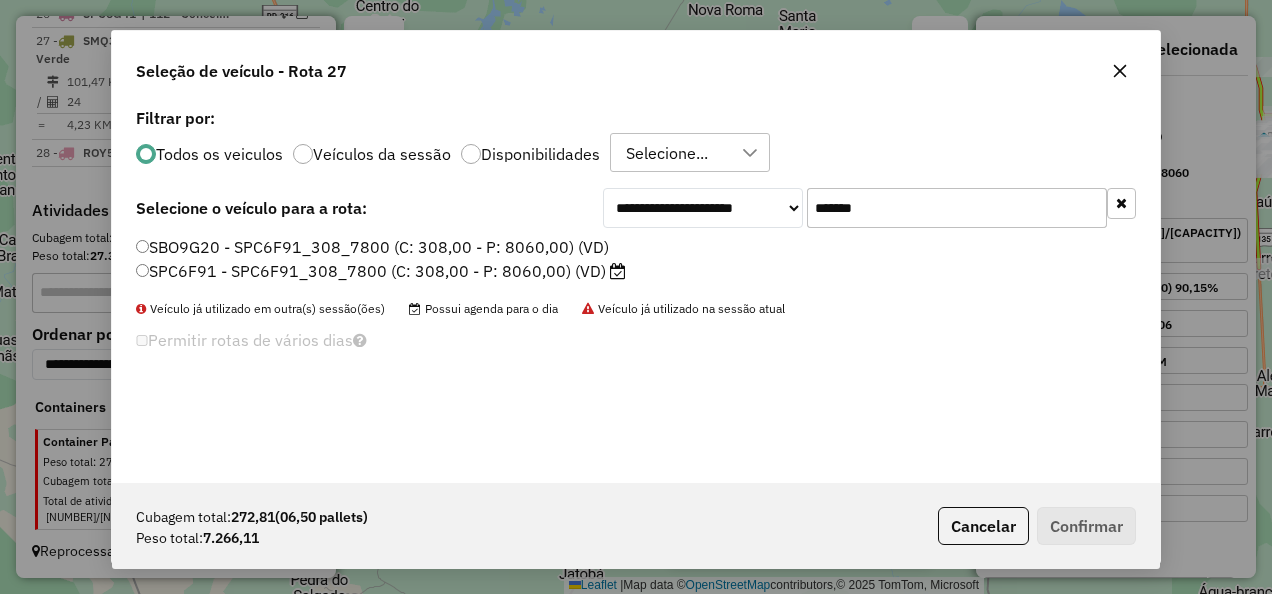 type on "*******" 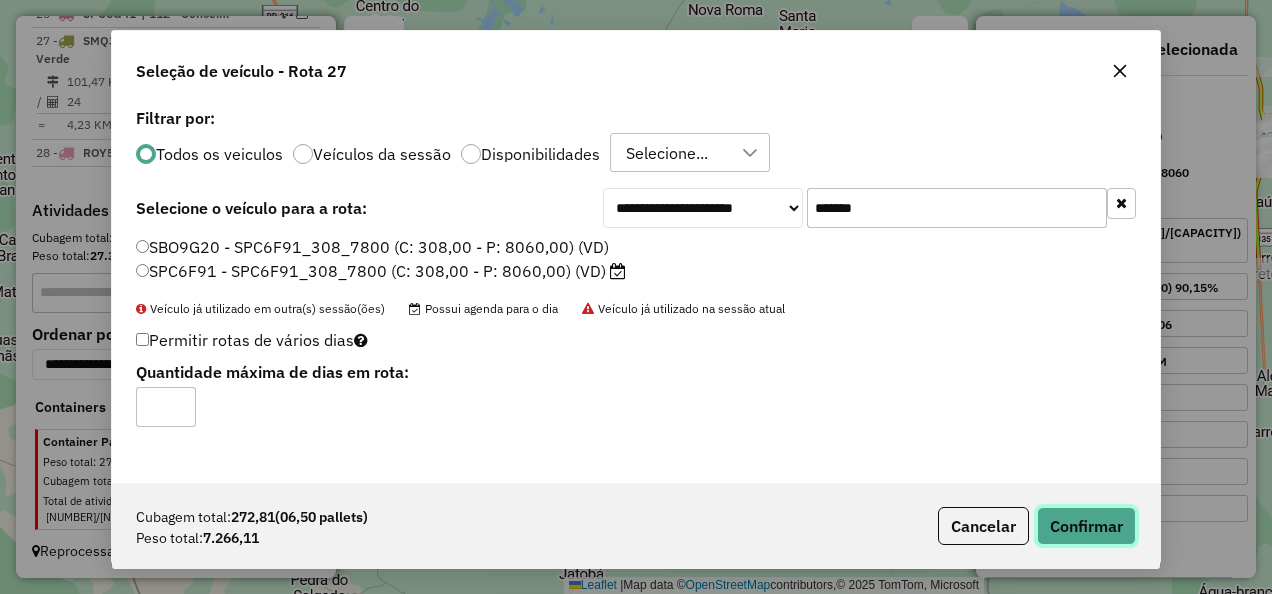 click on "Confirmar" 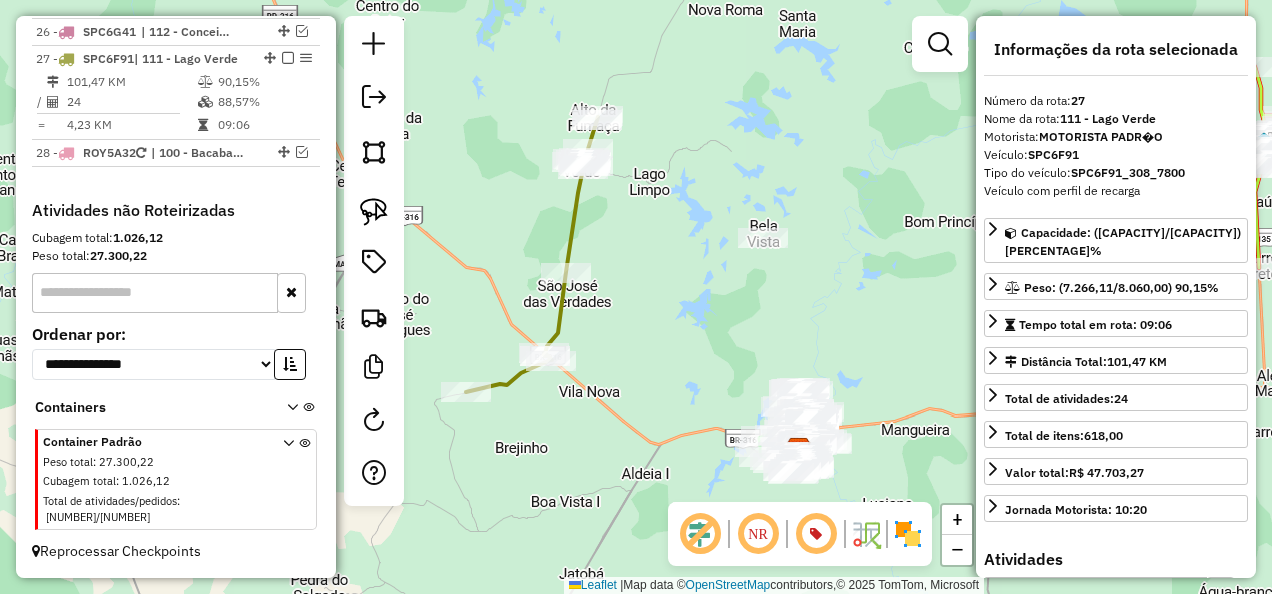 scroll, scrollTop: 2788, scrollLeft: 0, axis: vertical 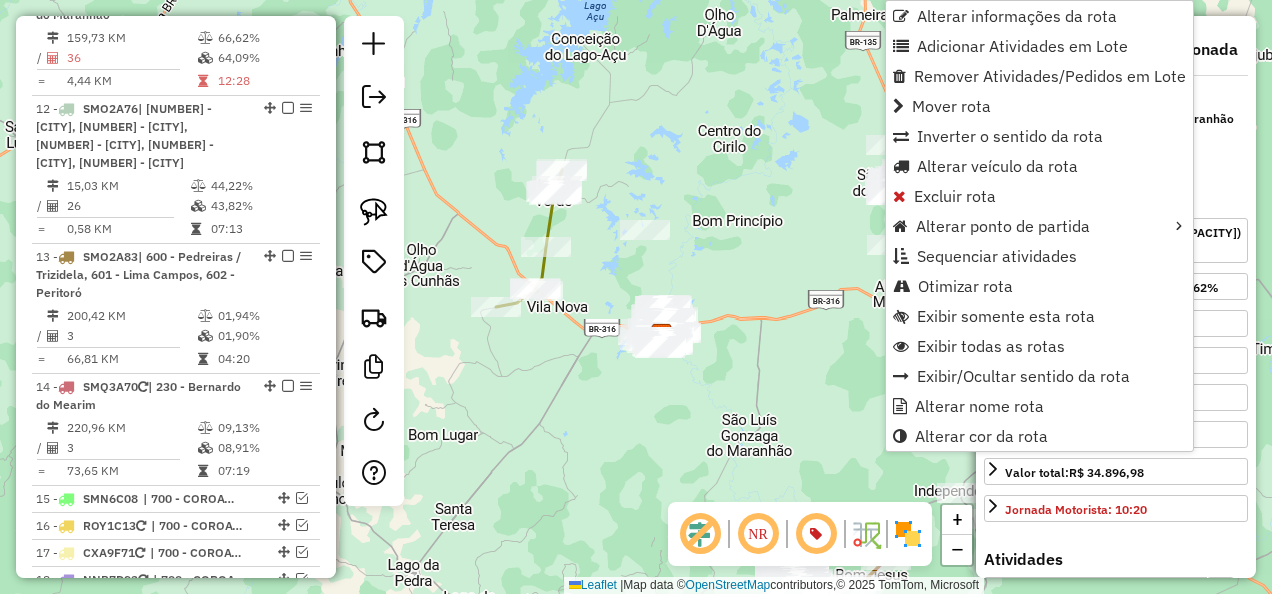 click on "Janela de atendimento Grade de atendimento Capacidade Transportadoras Veículos Cliente Pedidos  Rotas Selecione os dias de semana para filtrar as janelas de atendimento  Seg   Ter   Qua   Qui   Sex   Sáb   Dom  Informe o período da janela de atendimento: De: Até:  Filtrar exatamente a janela do cliente  Considerar janela de atendimento padrão  Selecione os dias de semana para filtrar as grades de atendimento  Seg   Ter   Qua   Qui   Sex   Sáb   Dom   Considerar clientes sem dia de atendimento cadastrado  Clientes fora do dia de atendimento selecionado Filtrar as atividades entre os valores definidos abaixo:  Peso mínimo:   Peso máximo:   Cubagem mínima:   Cubagem máxima:   De:   Até:  Filtrar as atividades entre o tempo de atendimento definido abaixo:  De:   Até:   Considerar capacidade total dos clientes não roteirizados Transportadora: Selecione um ou mais itens Tipo de veículo: Selecione um ou mais itens Veículo: Selecione um ou mais itens Motorista: Selecione um ou mais itens Nome: Rótulo:" 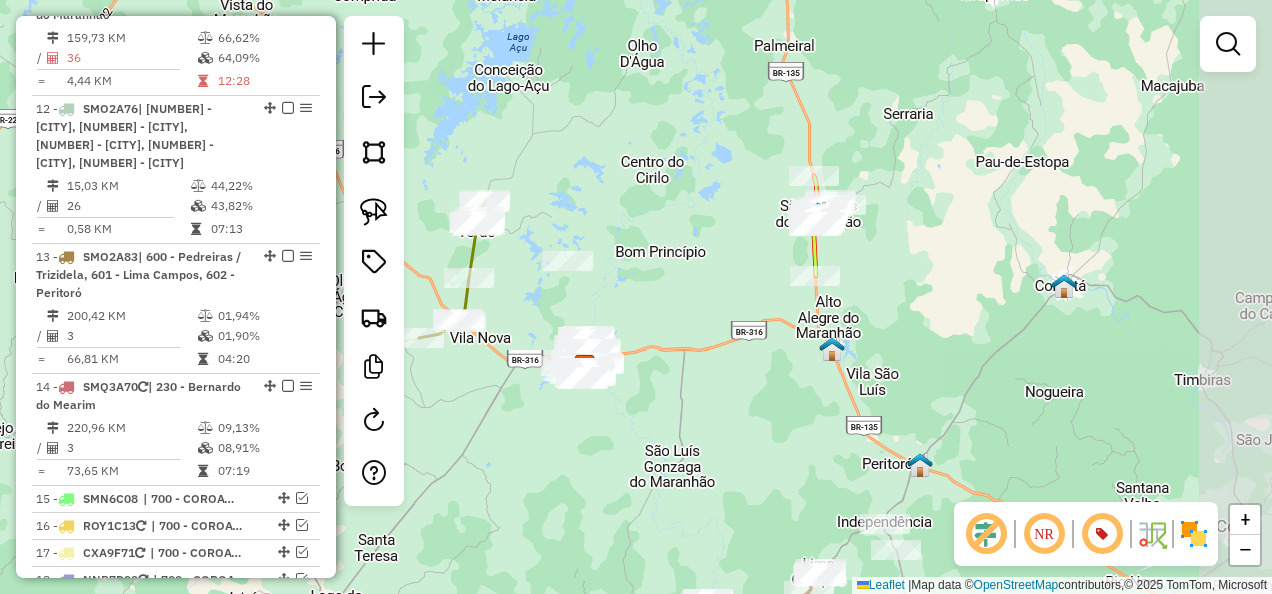 drag, startPoint x: 735, startPoint y: 266, endPoint x: 630, endPoint y: 271, distance: 105.11898 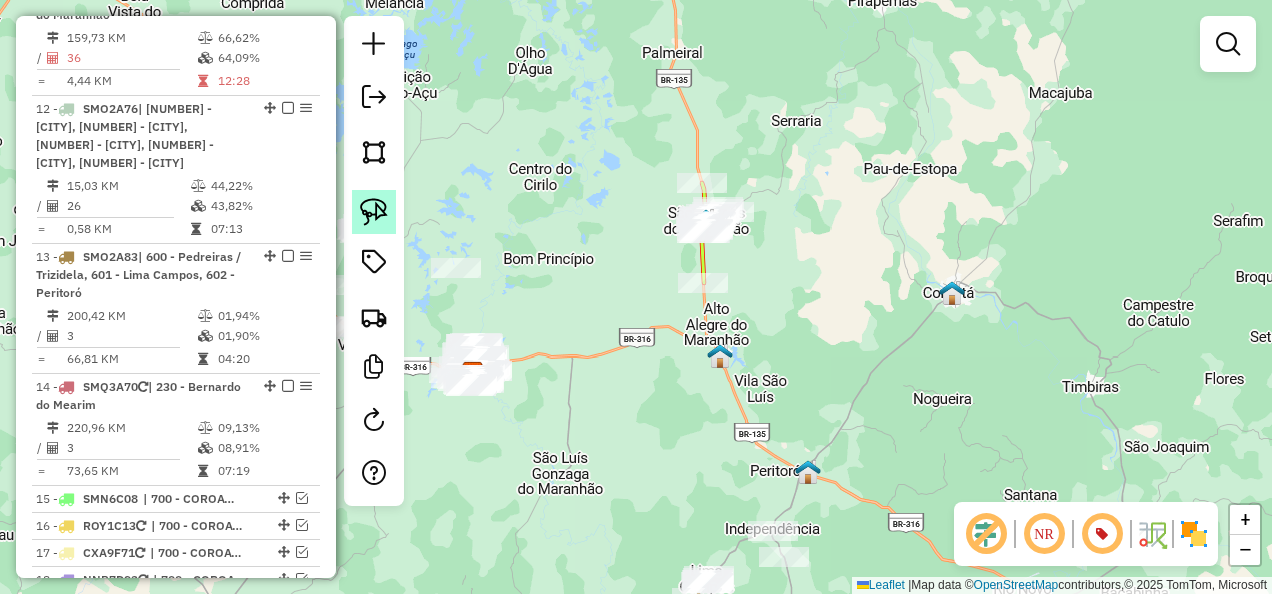 click 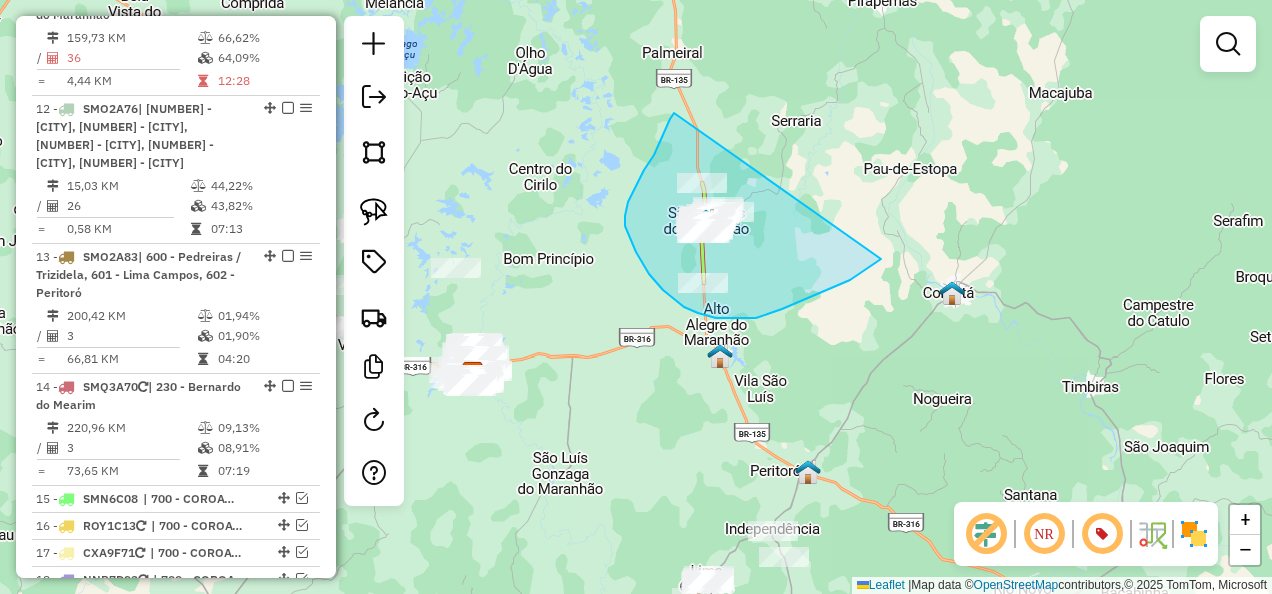 drag, startPoint x: 625, startPoint y: 226, endPoint x: 881, endPoint y: 259, distance: 258.1182 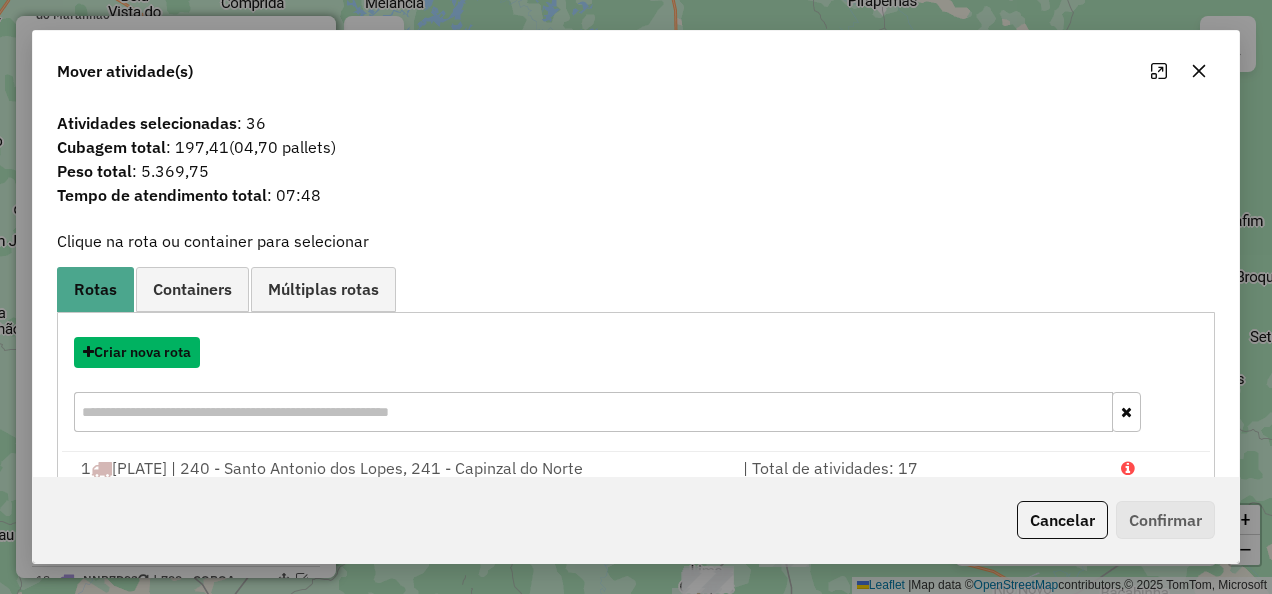 click on "Criar nova rota" at bounding box center (137, 352) 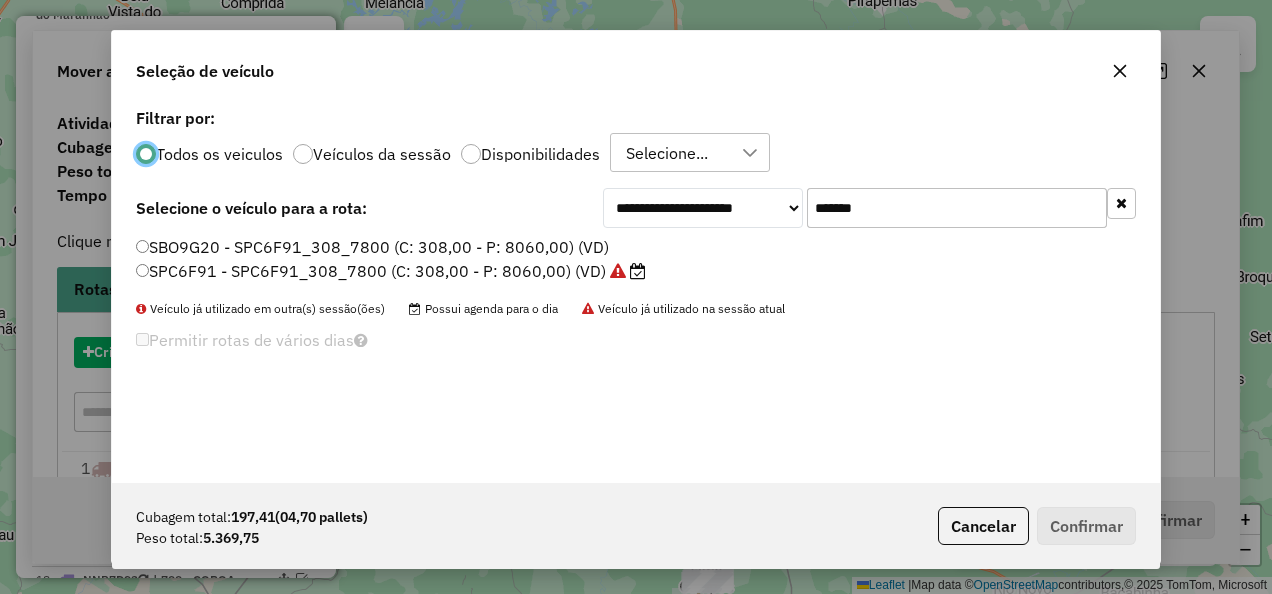 scroll, scrollTop: 11, scrollLeft: 6, axis: both 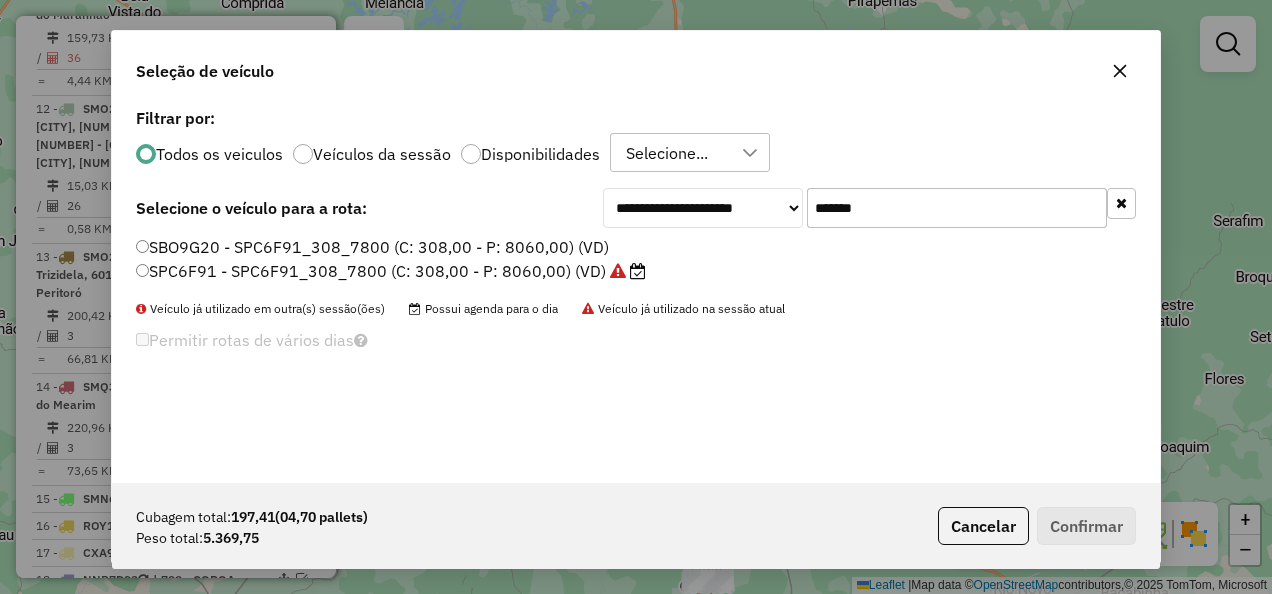drag, startPoint x: 954, startPoint y: 202, endPoint x: 713, endPoint y: 244, distance: 244.63237 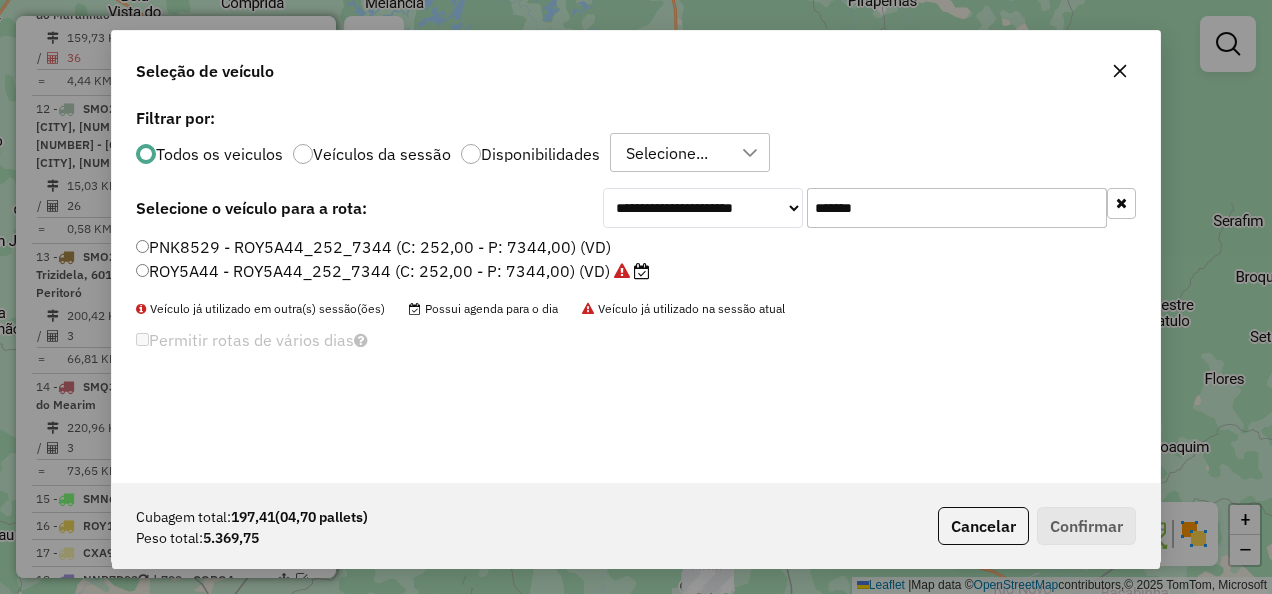type on "*******" 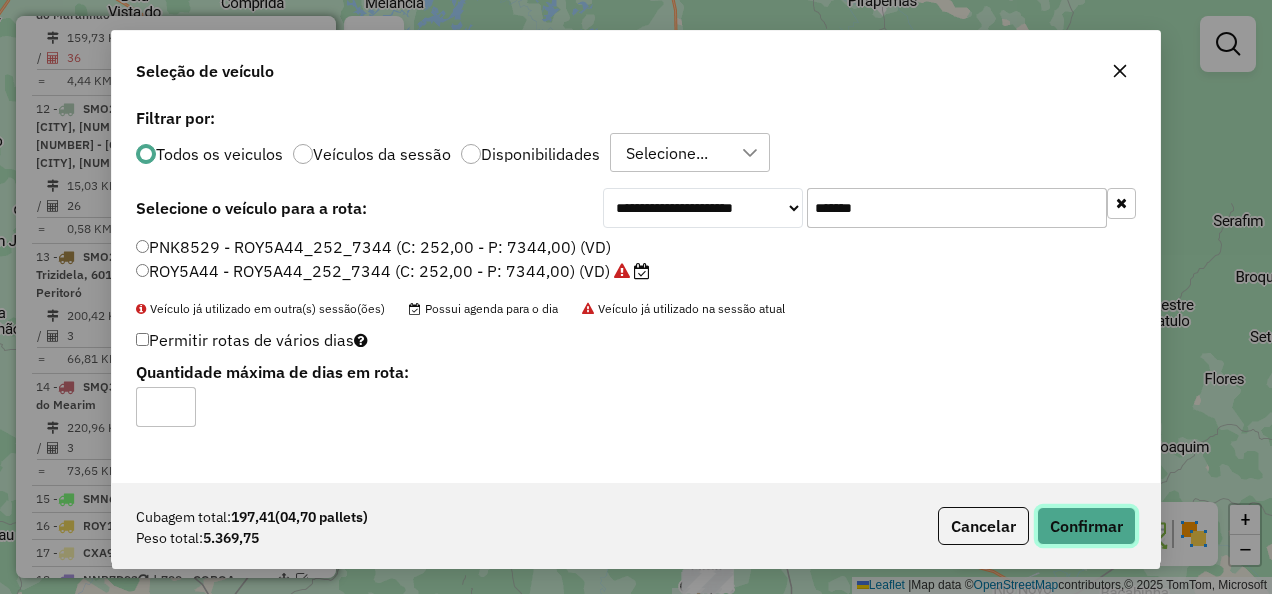 click on "Confirmar" 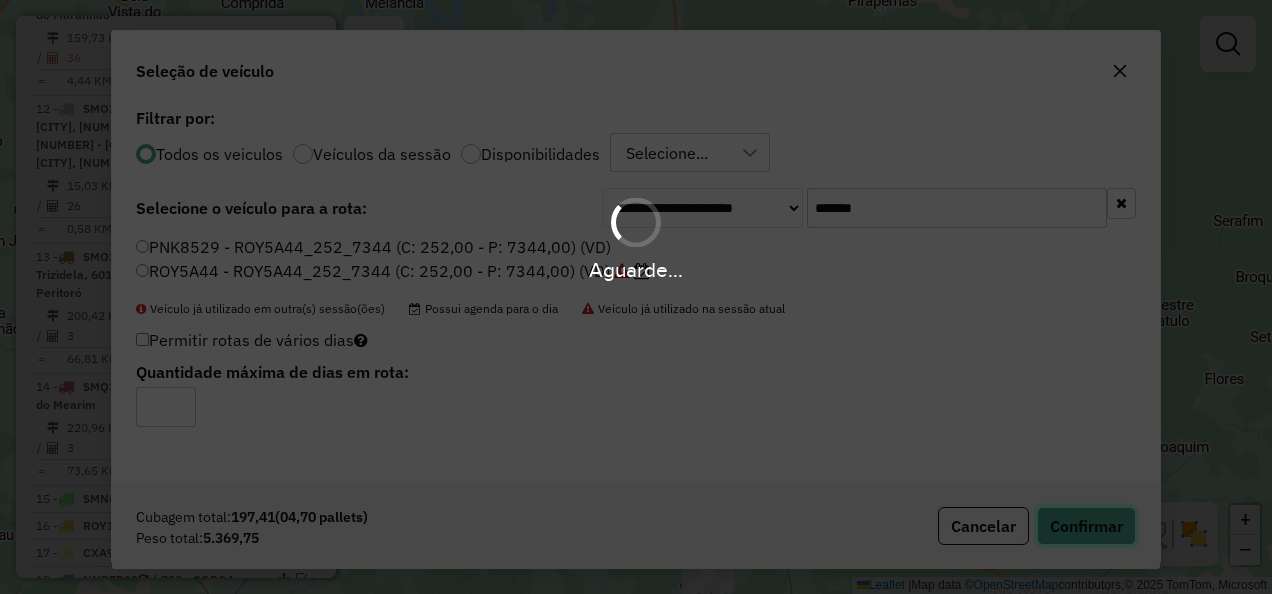 type 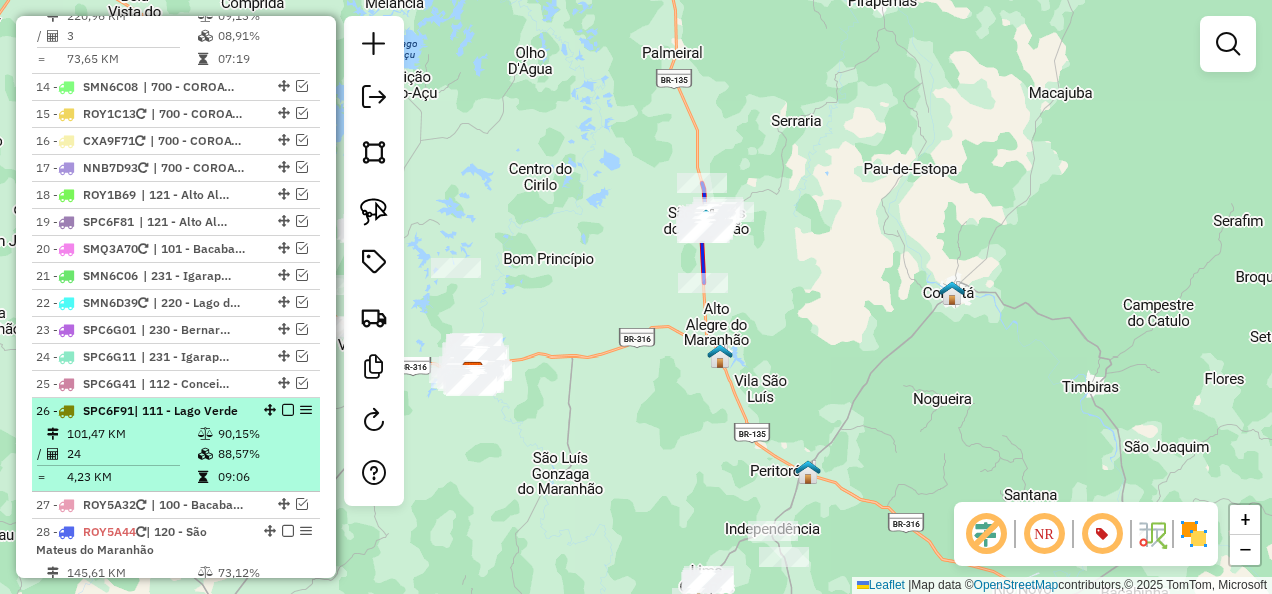 scroll, scrollTop: 2498, scrollLeft: 0, axis: vertical 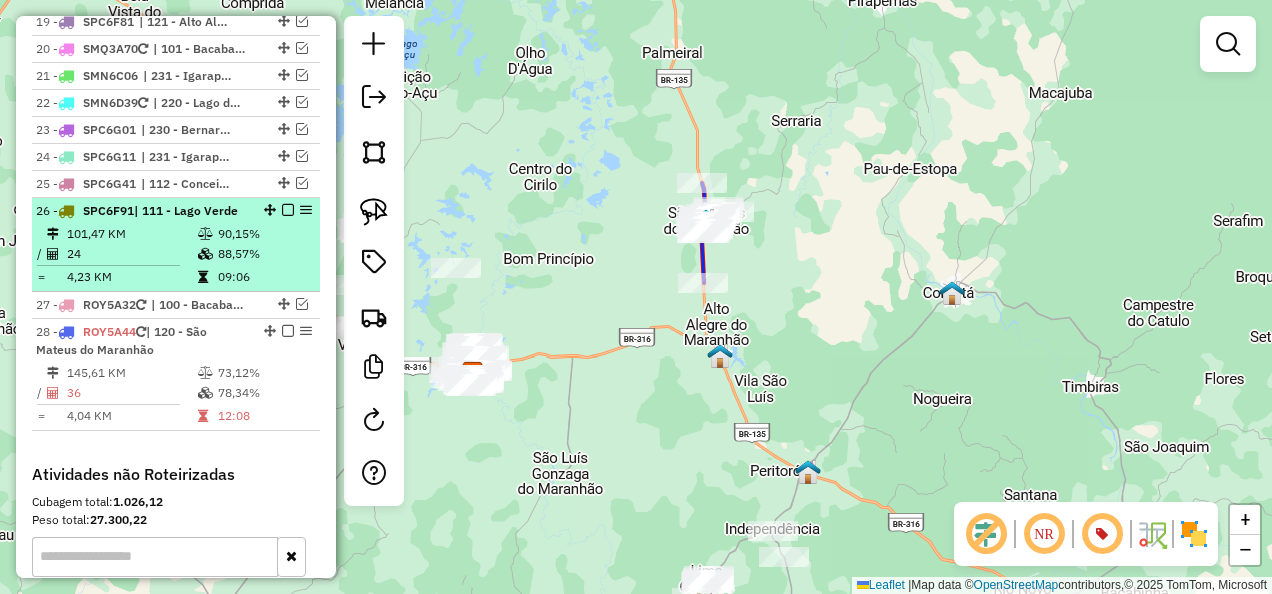 click on "24" at bounding box center [131, 254] 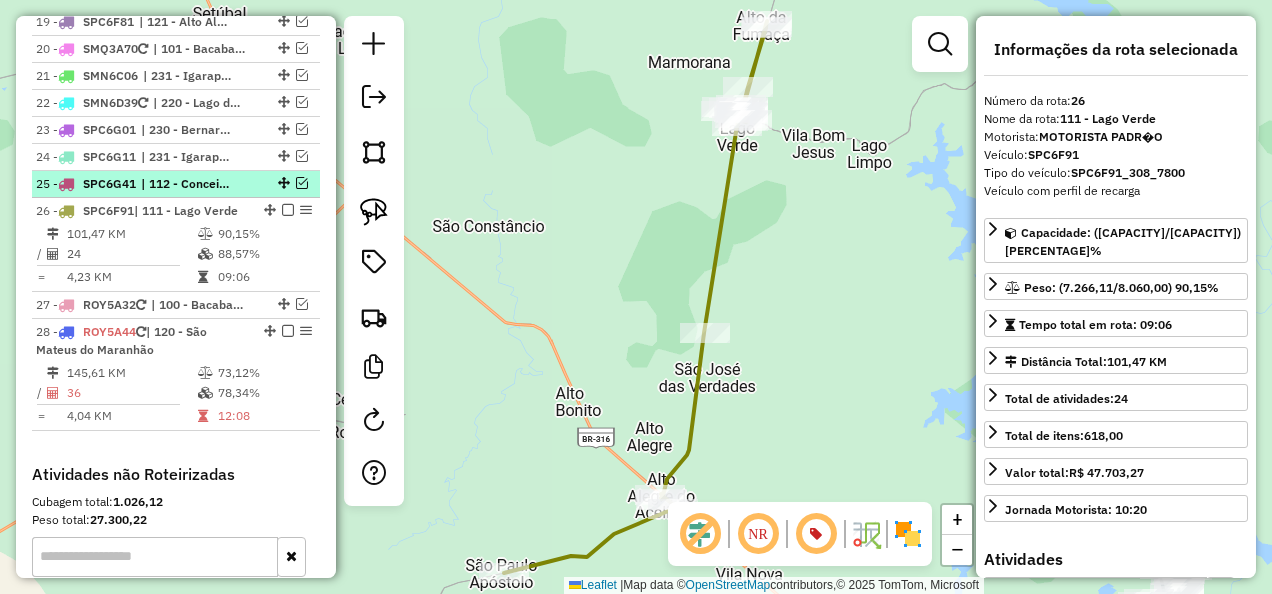 click at bounding box center [302, 183] 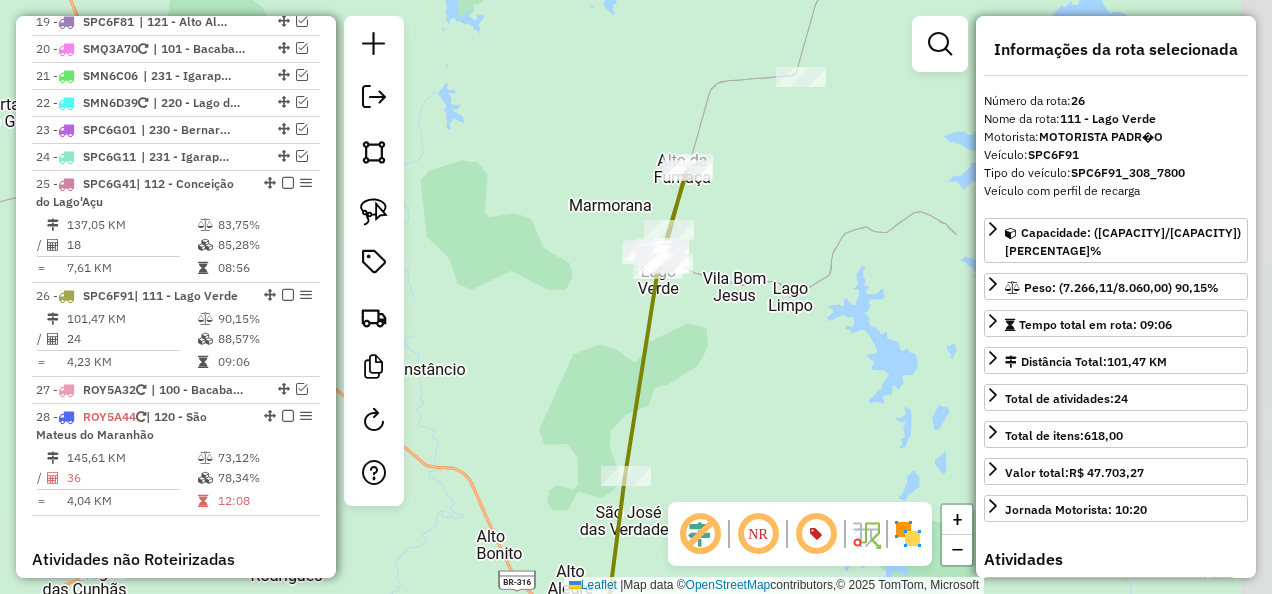 drag, startPoint x: 826, startPoint y: 256, endPoint x: 671, endPoint y: 457, distance: 253.82277 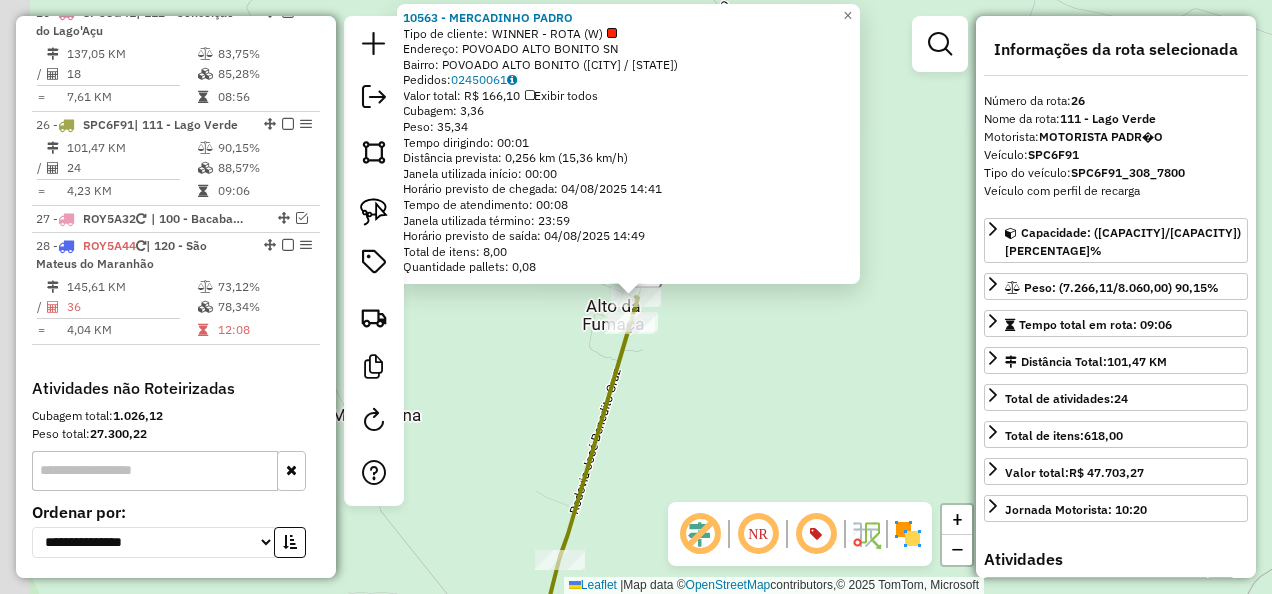 scroll, scrollTop: 2810, scrollLeft: 0, axis: vertical 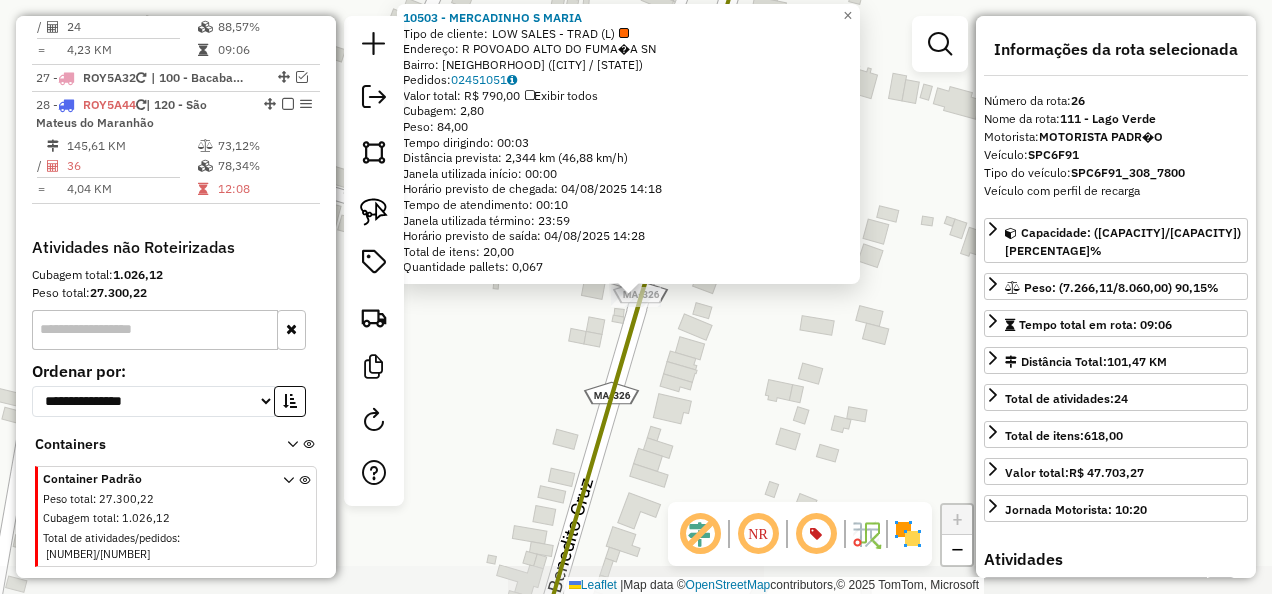 click on "10503 - MERCADINHO S MARIA  Tipo de cliente:   LOW SALES - TRAD (L)   Endereço: R   POVOADO ALTO DO FUMA�A        SN   Bairro: CENTRO (LAGO VERDE / MA)   Pedidos:  02451051   Valor total: R$ 790,00   Exibir todos   Cubagem: 2,80  Peso: 84,00  Tempo dirigindo: 00:03   Distância prevista: 2,344 km (46,88 km/h)   Janela utilizada início: 00:00   Horário previsto de chegada: 04/08/2025 14:18   Tempo de atendimento: 00:10   Janela utilizada término: 23:59   Horário previsto de saída: 04/08/2025 14:28   Total de itens: 20,00   Quantidade pallets: 0,067  × Janela de atendimento Grade de atendimento Capacidade Transportadoras Veículos Cliente Pedidos  Rotas Selecione os dias de semana para filtrar as janelas de atendimento  Seg   Ter   Qua   Qui   Sex   Sáb   Dom  Informe o período da janela de atendimento: De: Até:  Filtrar exatamente a janela do cliente  Considerar janela de atendimento padrão  Selecione os dias de semana para filtrar as grades de atendimento  Seg   Ter   Qua   Qui   Sex   Sáb  De:" 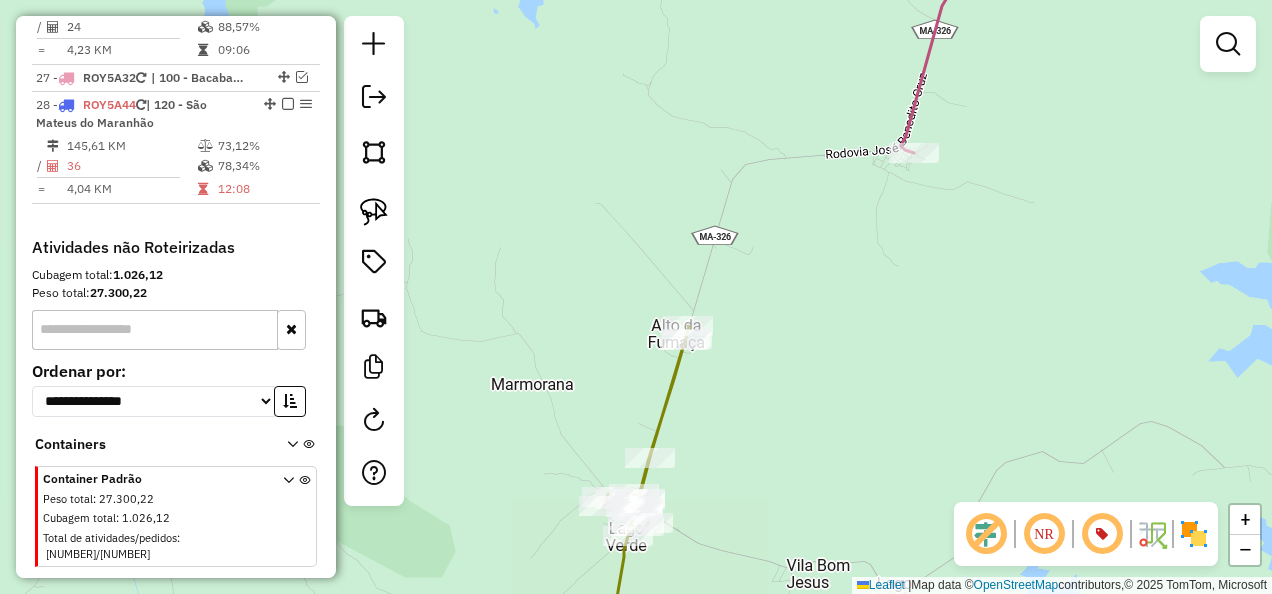 drag, startPoint x: 698, startPoint y: 444, endPoint x: 652, endPoint y: 361, distance: 94.89468 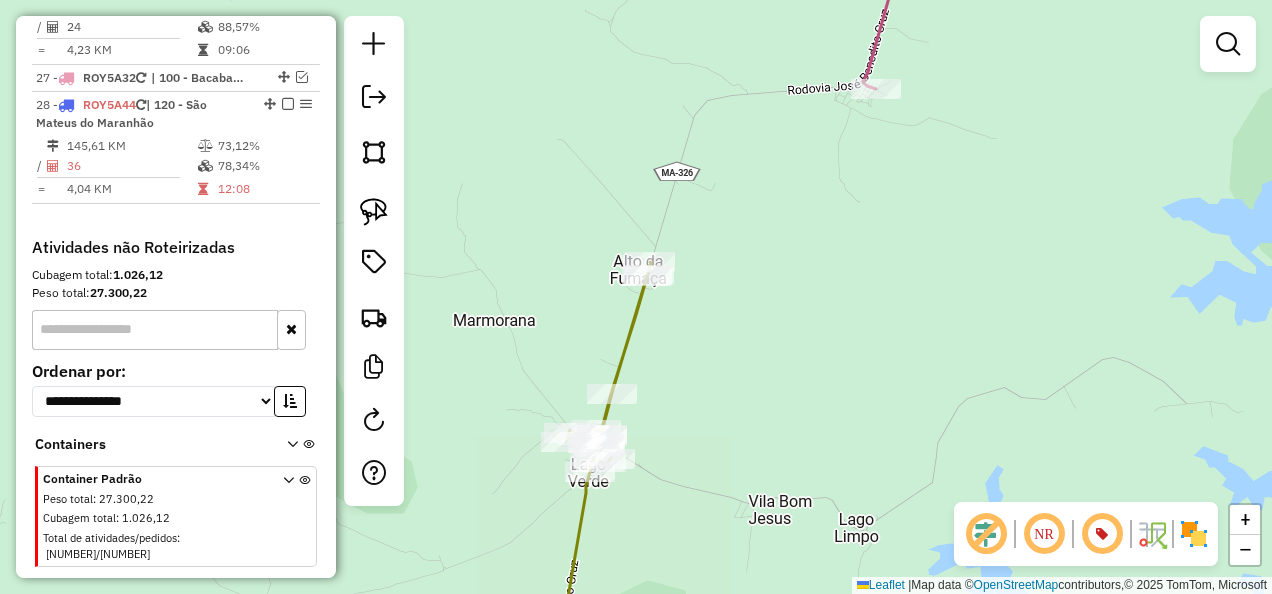 click 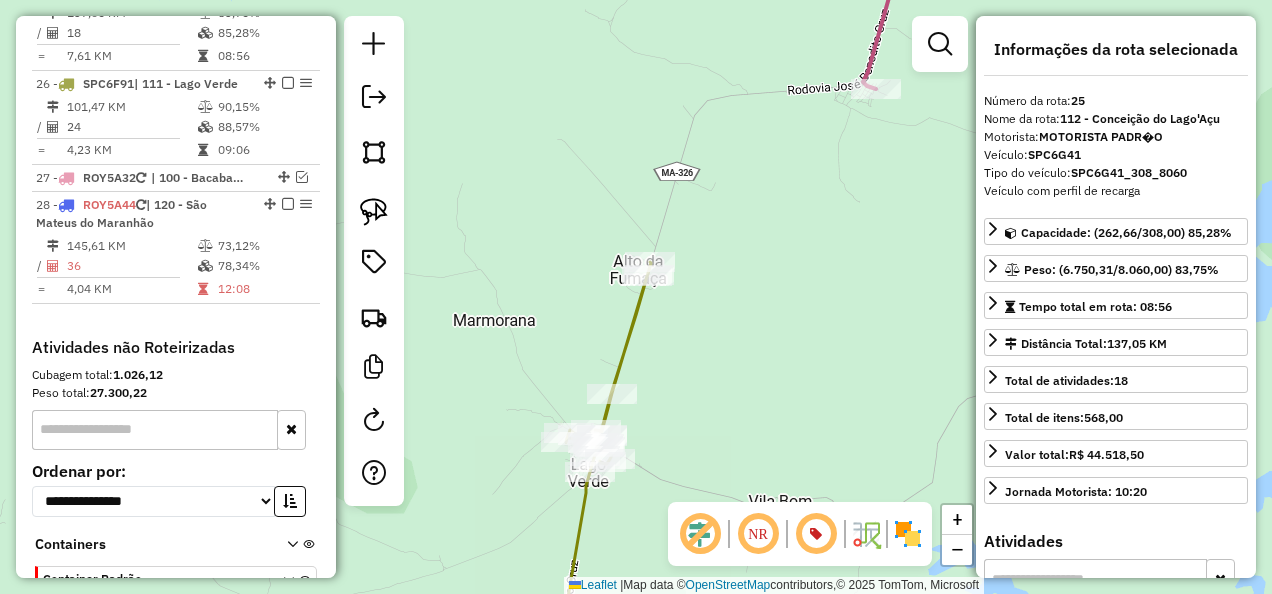 scroll, scrollTop: 2699, scrollLeft: 0, axis: vertical 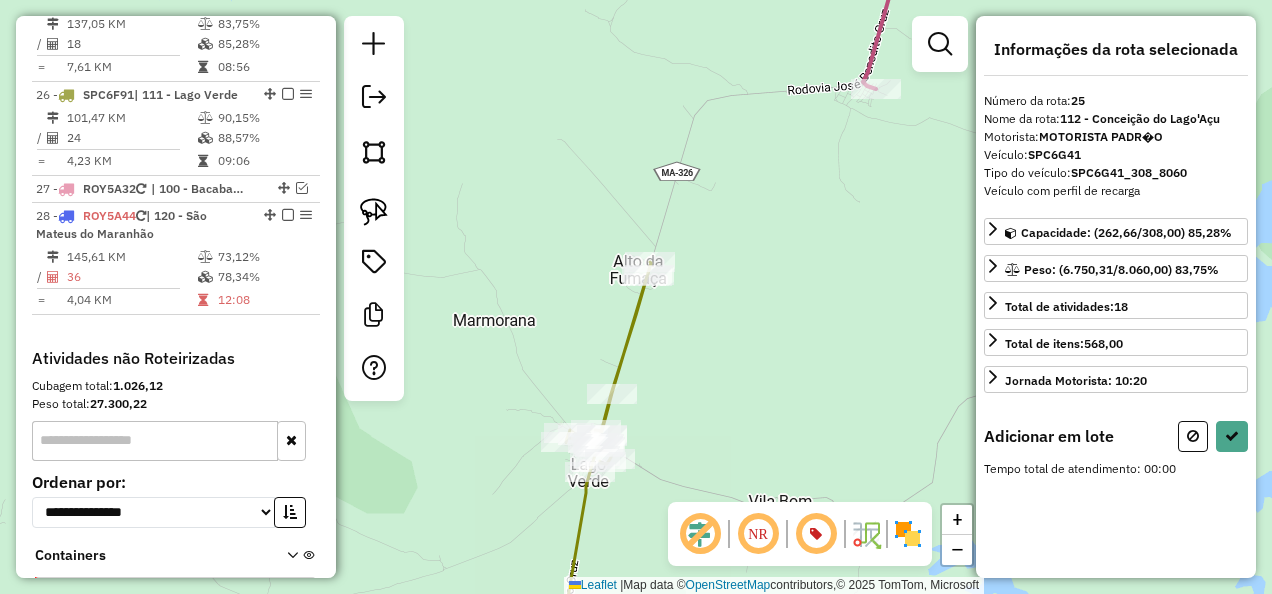 drag, startPoint x: 377, startPoint y: 212, endPoint x: 440, endPoint y: 193, distance: 65.802734 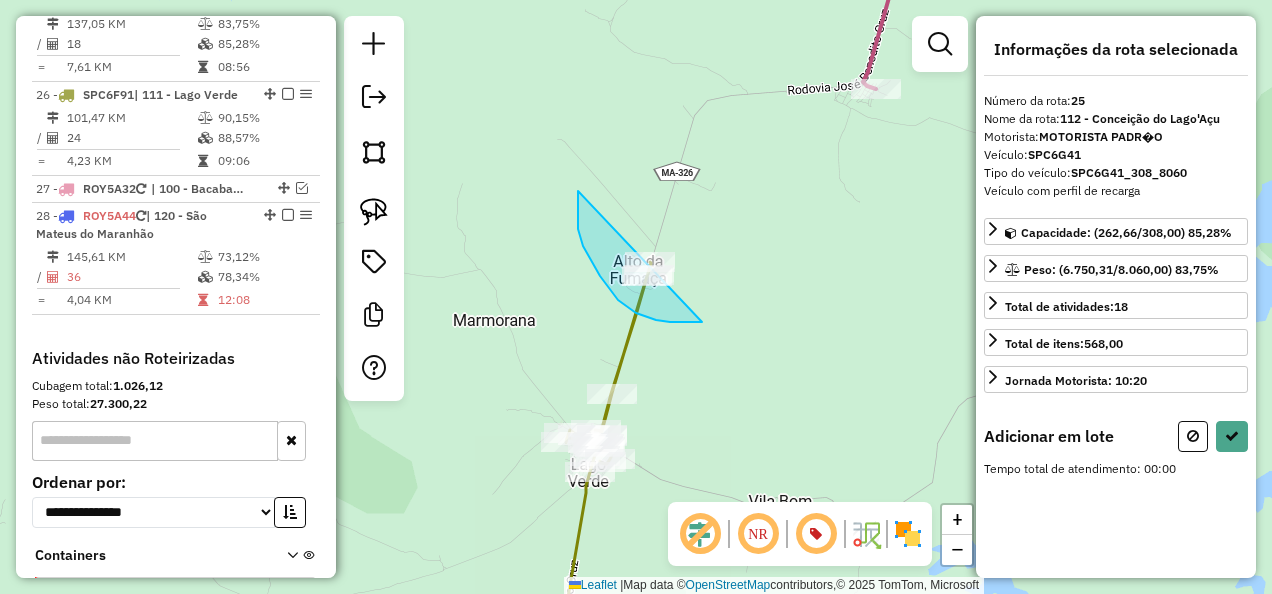 drag, startPoint x: 578, startPoint y: 197, endPoint x: 752, endPoint y: 304, distance: 204.26698 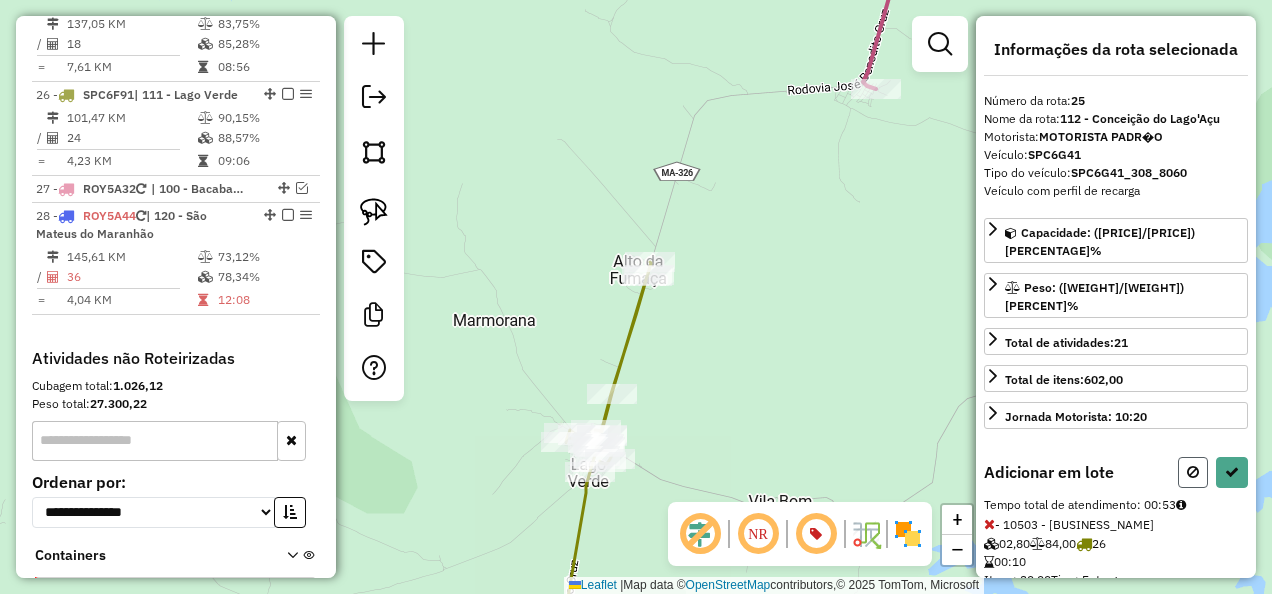 click at bounding box center (1193, 472) 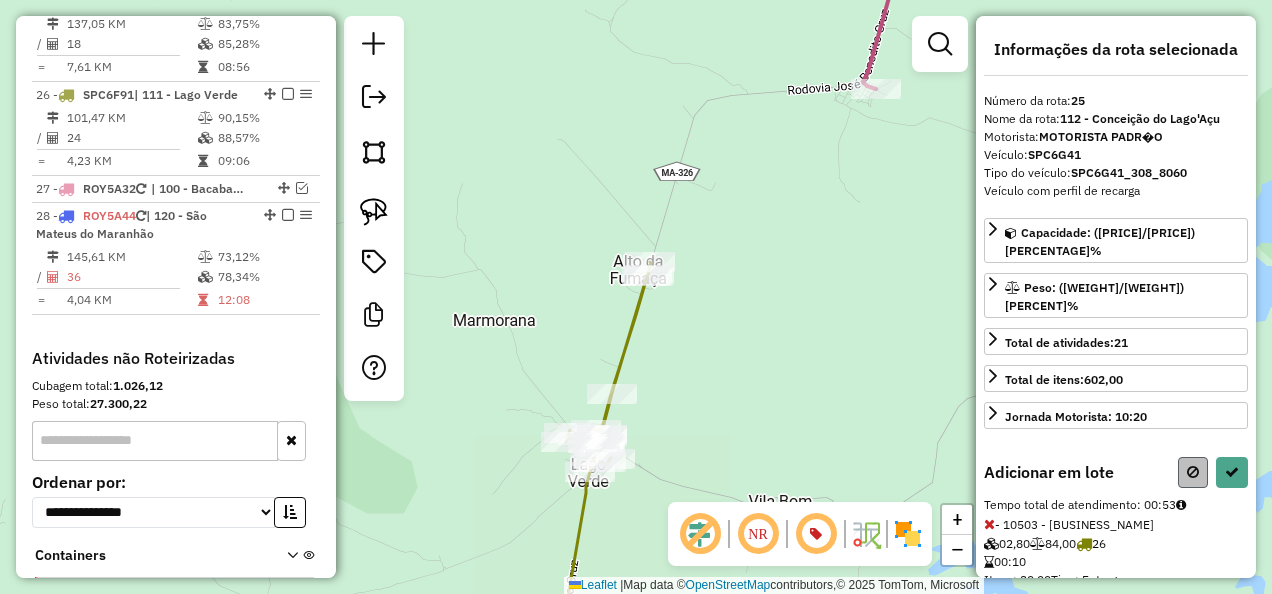select on "**********" 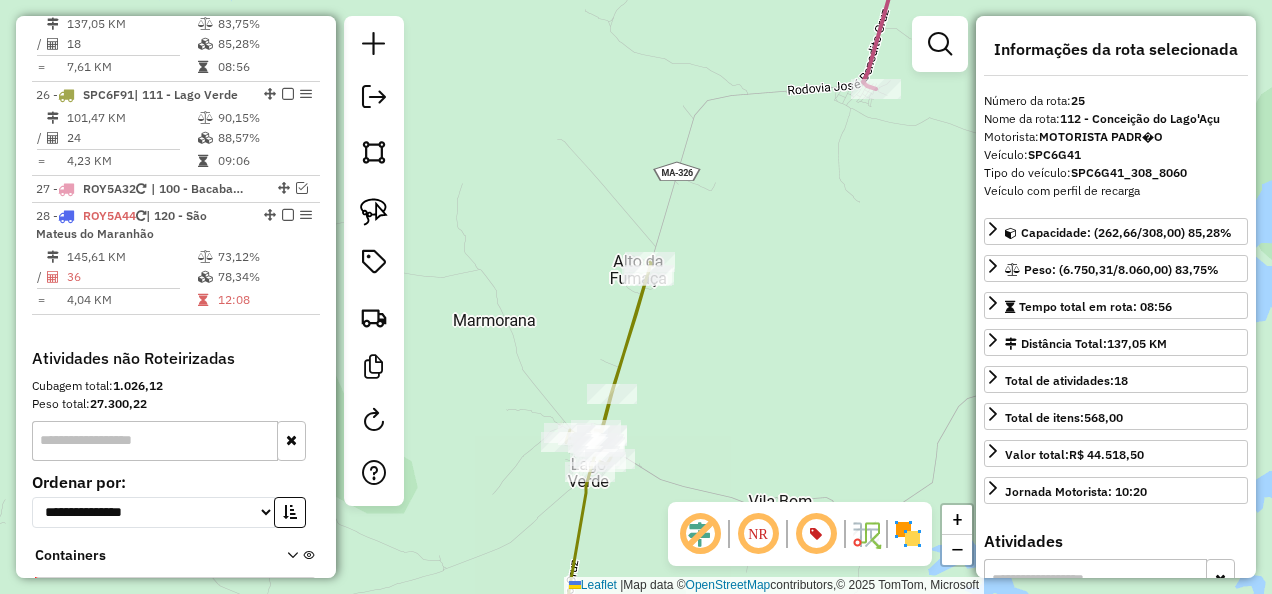 drag, startPoint x: 736, startPoint y: 314, endPoint x: 670, endPoint y: 202, distance: 130 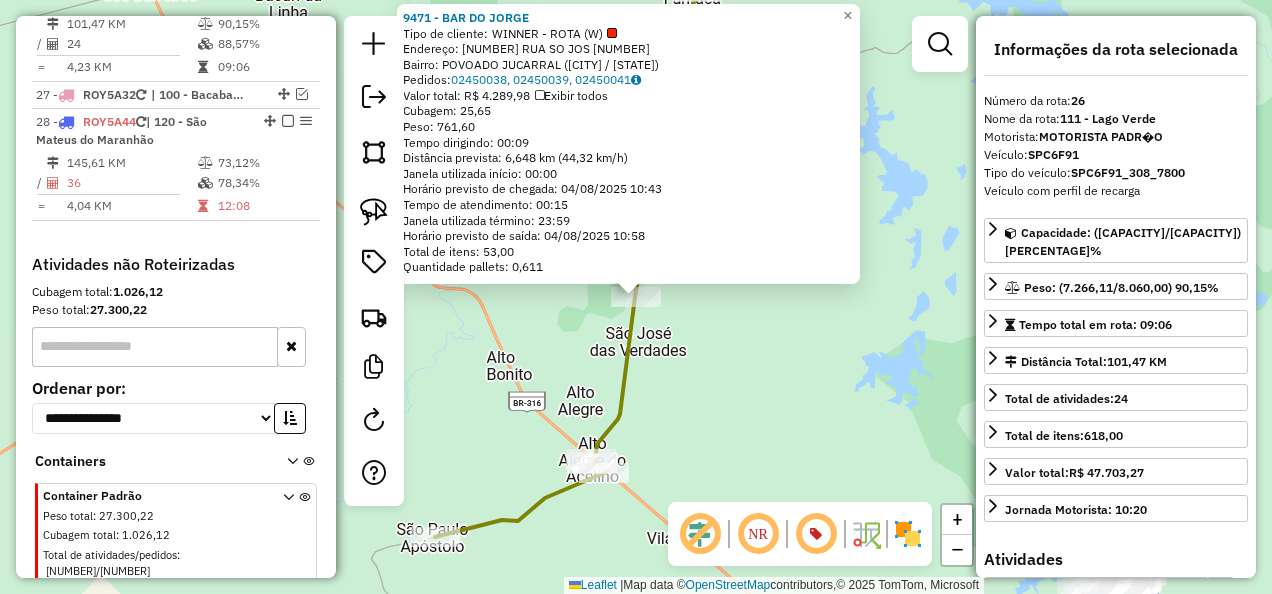 scroll, scrollTop: 2810, scrollLeft: 0, axis: vertical 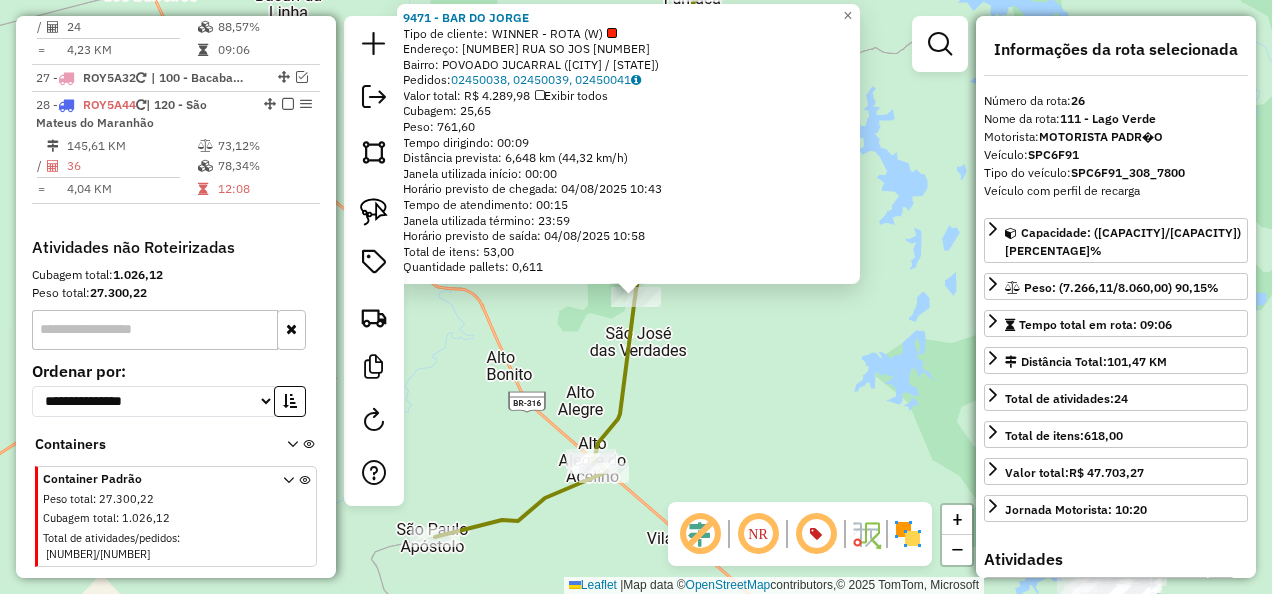 click on "9471 - BAR DO JORGE  Tipo de cliente:   WINNER - ROTA (W)   Endereço: 081 RUA S�O JOS�                  00   Bairro: POVOADO JUCARRAL (LAGO VERDE / MA)   Pedidos:  02450038, 02450039, 02450041   Valor total: R$ 4.289,98   Exibir todos   Cubagem: 25,65  Peso: 761,60  Tempo dirigindo: 00:09   Distância prevista: 6,648 km (44,32 km/h)   Janela utilizada início: 00:00   Horário previsto de chegada: 04/08/2025 10:43   Tempo de atendimento: 00:15   Janela utilizada término: 23:59   Horário previsto de saída: 04/08/2025 10:58   Total de itens: 53,00   Quantidade pallets: 0,611  × Janela de atendimento Grade de atendimento Capacidade Transportadoras Veículos Cliente Pedidos  Rotas Selecione os dias de semana para filtrar as janelas de atendimento  Seg   Ter   Qua   Qui   Sex   Sáb   Dom  Informe o período da janela de atendimento: De: Até:  Filtrar exatamente a janela do cliente  Considerar janela de atendimento padrão  Selecione os dias de semana para filtrar as grades de atendimento  Seg   Ter  De:" 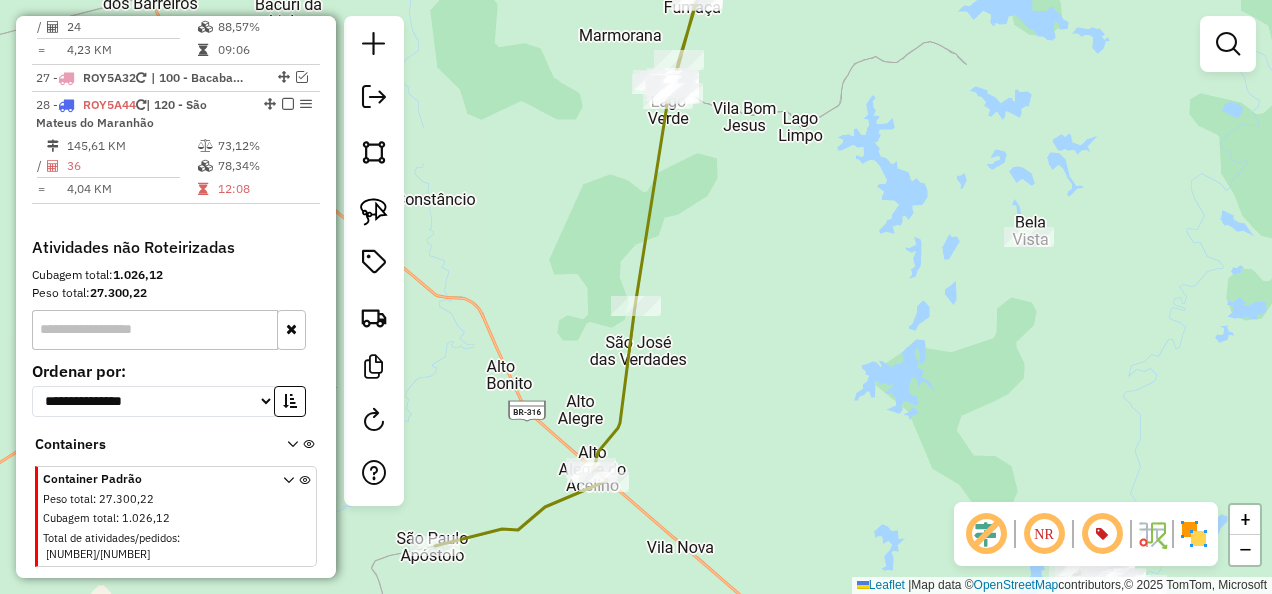 drag, startPoint x: 708, startPoint y: 238, endPoint x: 686, endPoint y: 428, distance: 191.26944 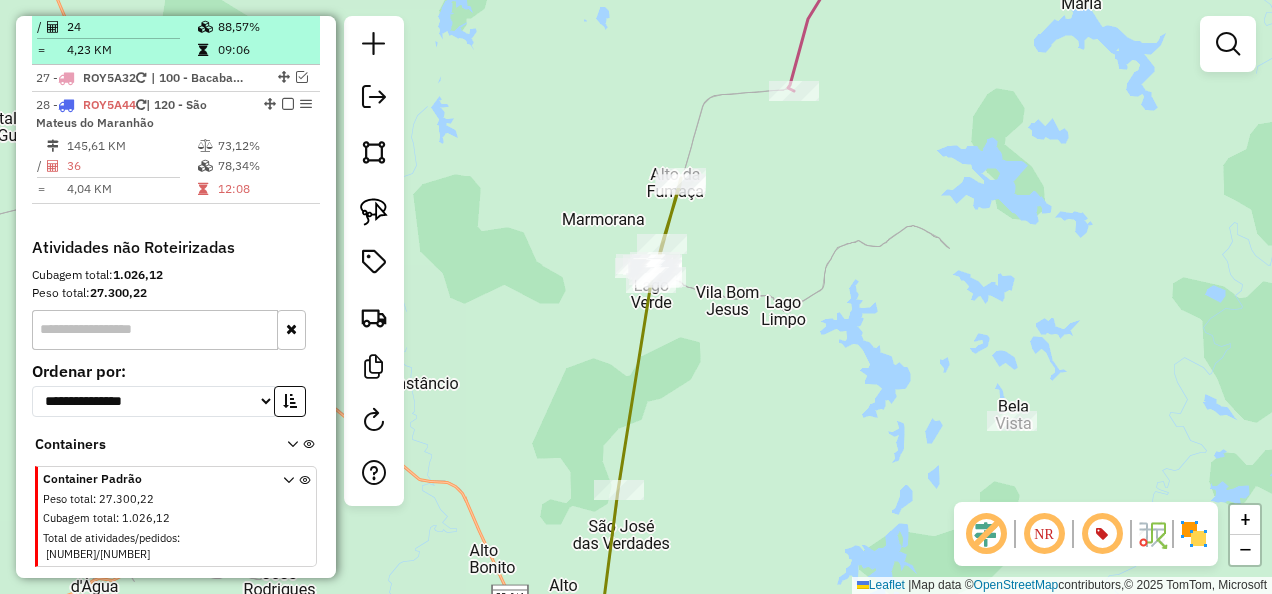 click at bounding box center (288, -17) 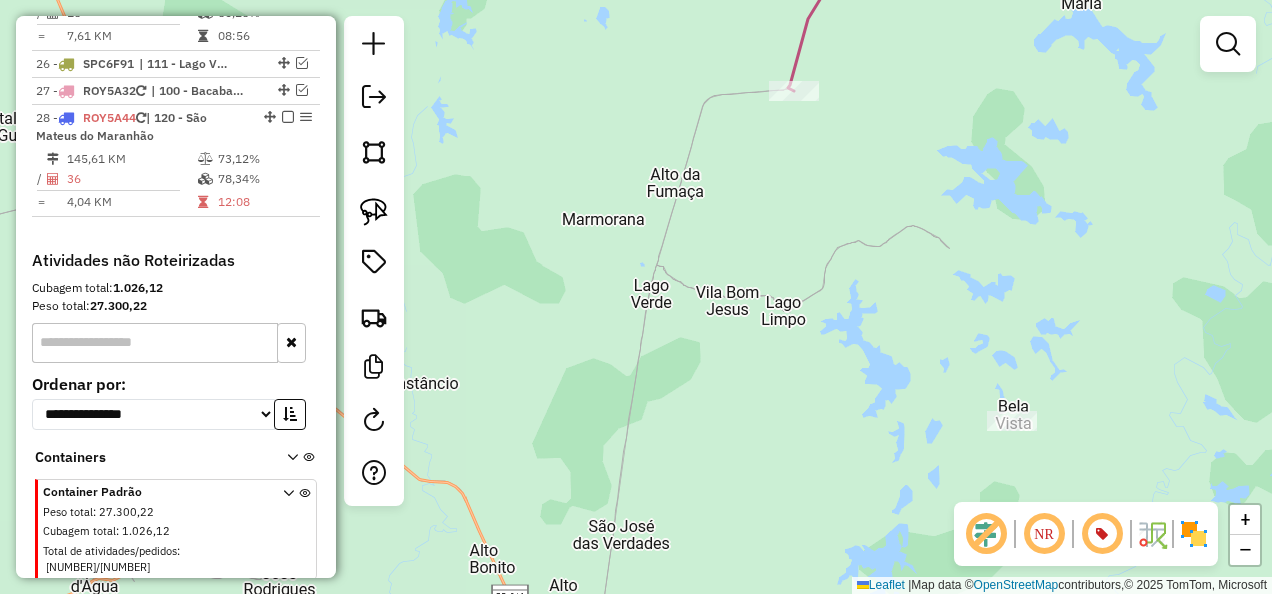 scroll, scrollTop: 2606, scrollLeft: 0, axis: vertical 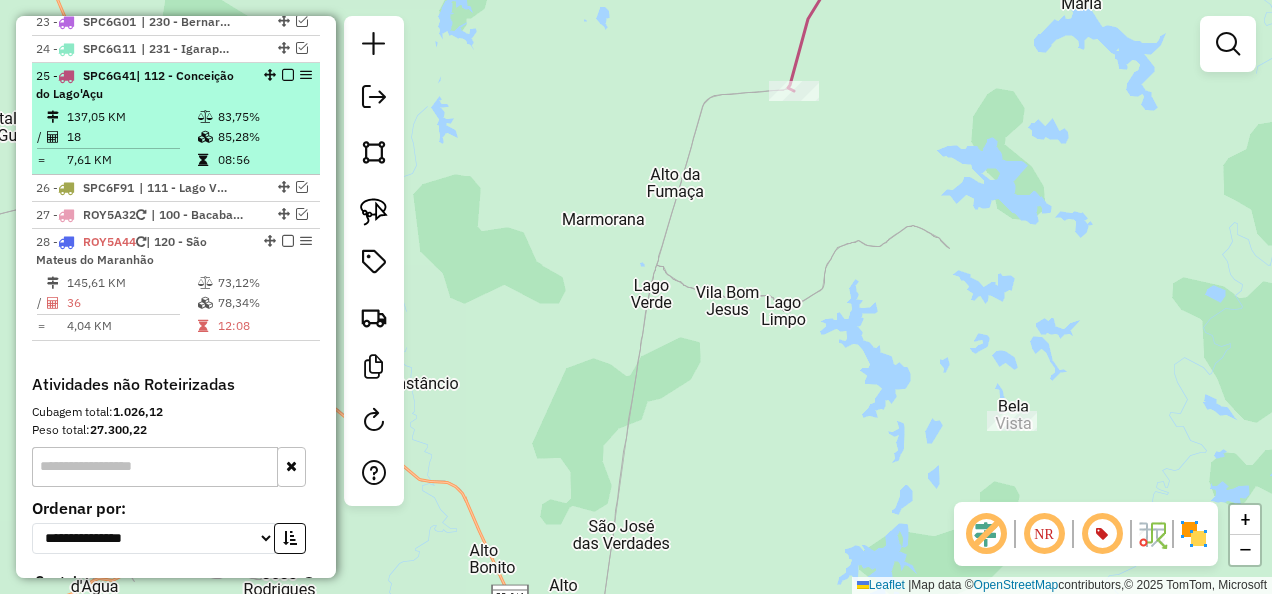 click at bounding box center [288, 75] 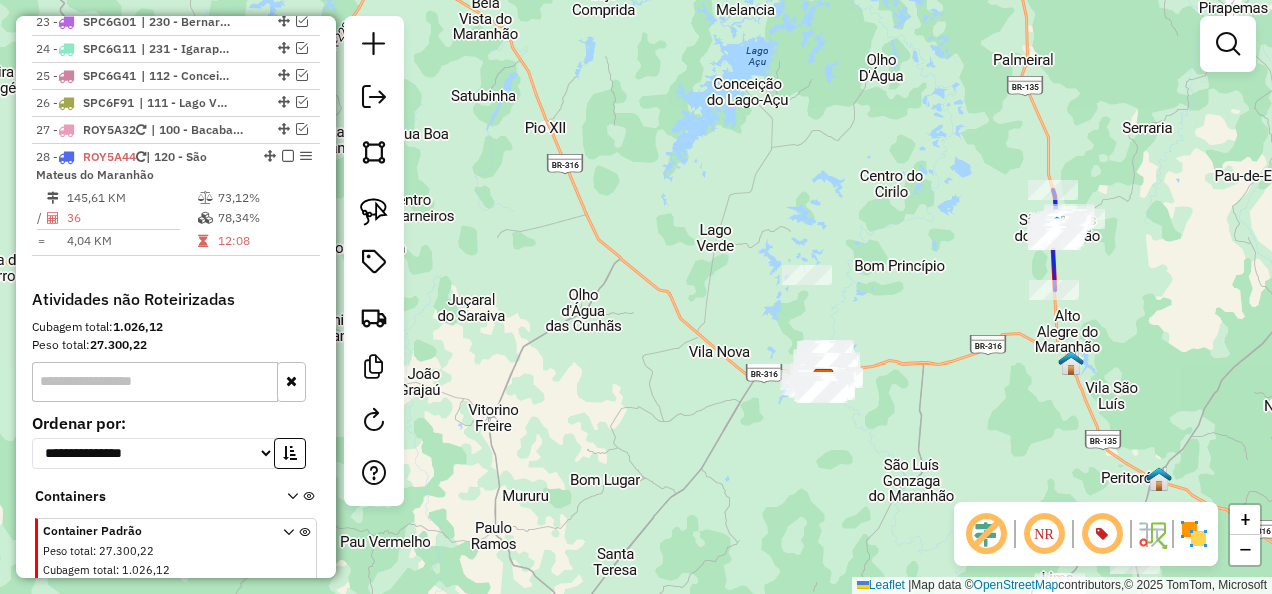 drag, startPoint x: 698, startPoint y: 342, endPoint x: 606, endPoint y: 272, distance: 115.60277 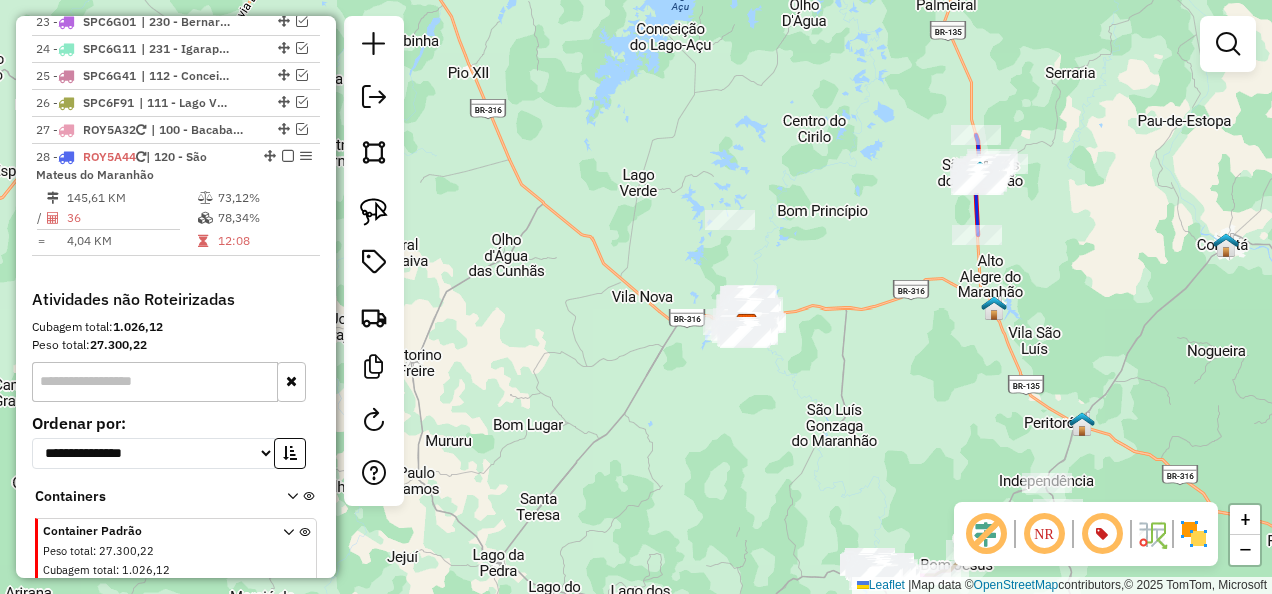 drag, startPoint x: 668, startPoint y: 429, endPoint x: 554, endPoint y: 351, distance: 138.13037 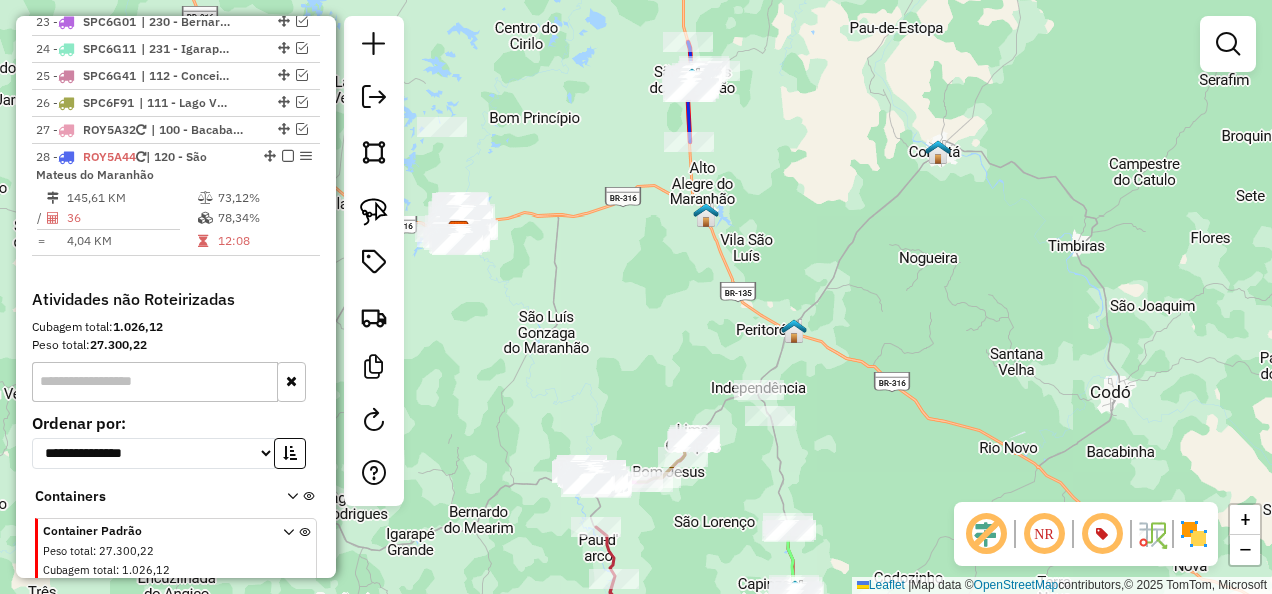 drag, startPoint x: 794, startPoint y: 343, endPoint x: 657, endPoint y: 325, distance: 138.17743 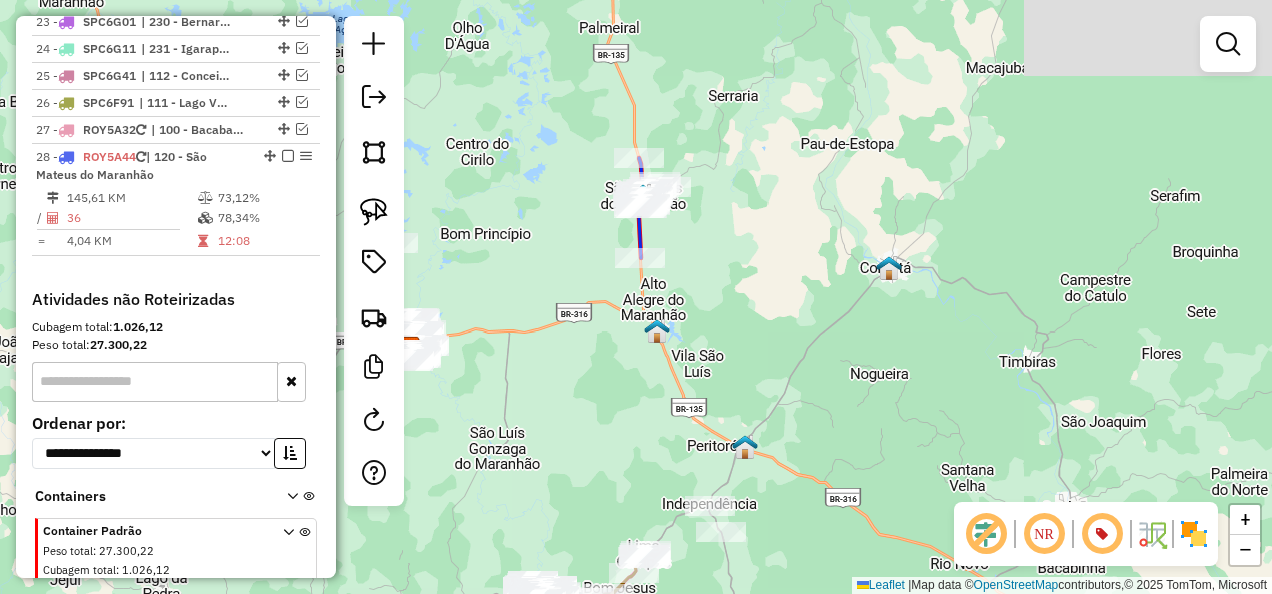 drag, startPoint x: 662, startPoint y: 314, endPoint x: 629, endPoint y: 406, distance: 97.73945 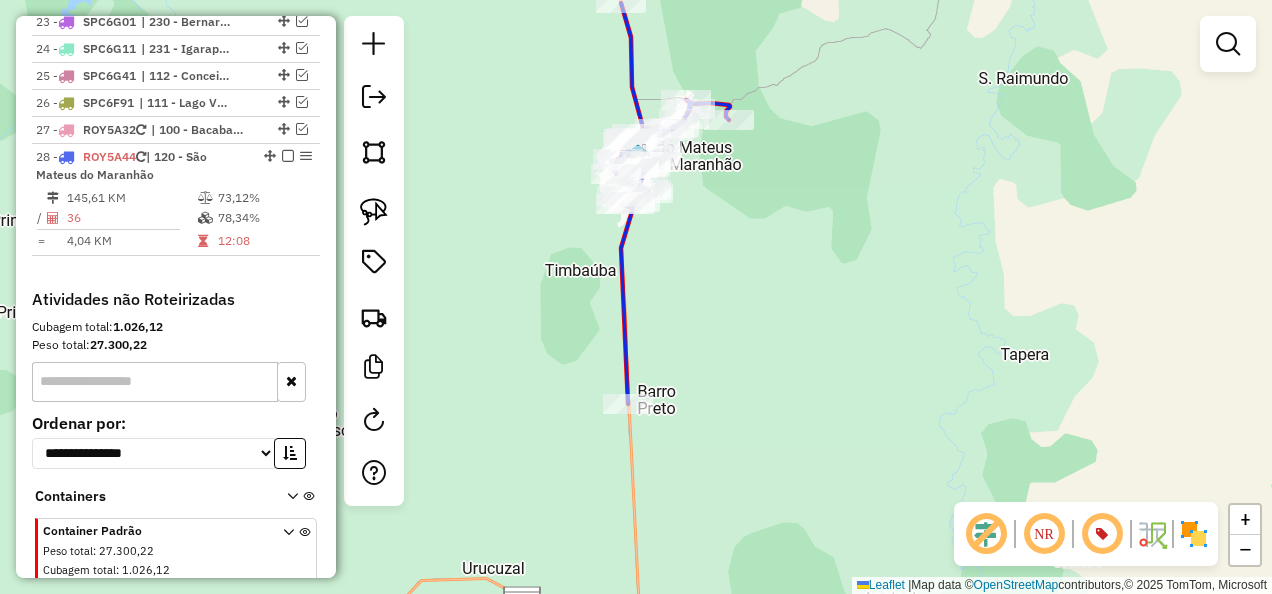 drag, startPoint x: 619, startPoint y: 294, endPoint x: 646, endPoint y: 287, distance: 27.89265 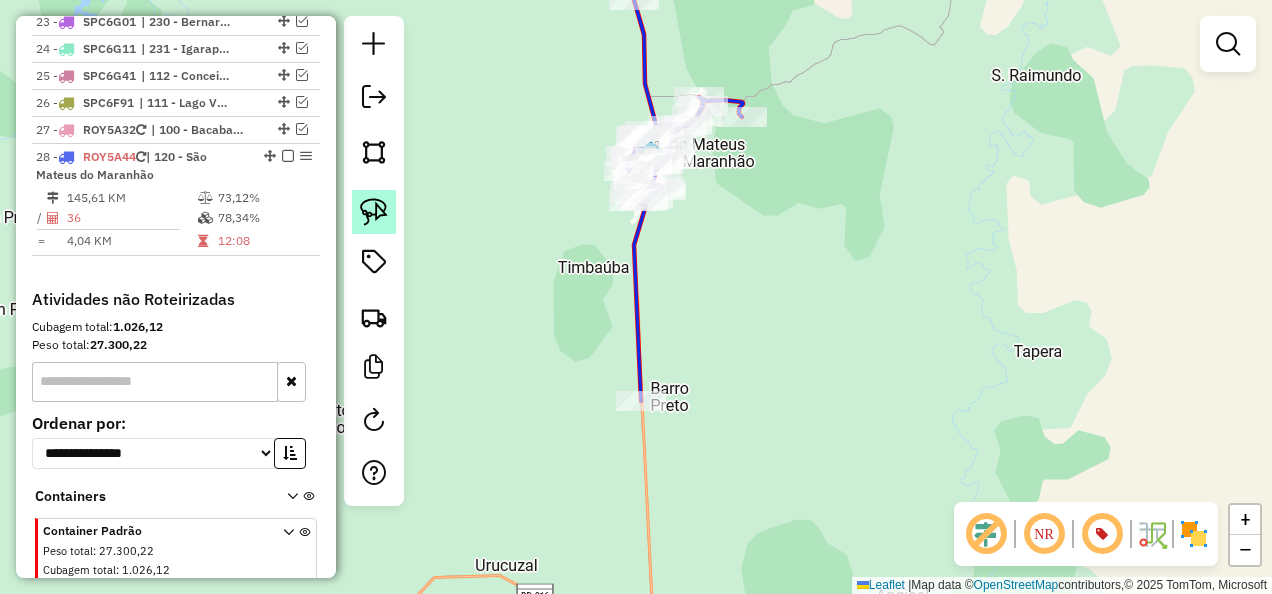 click 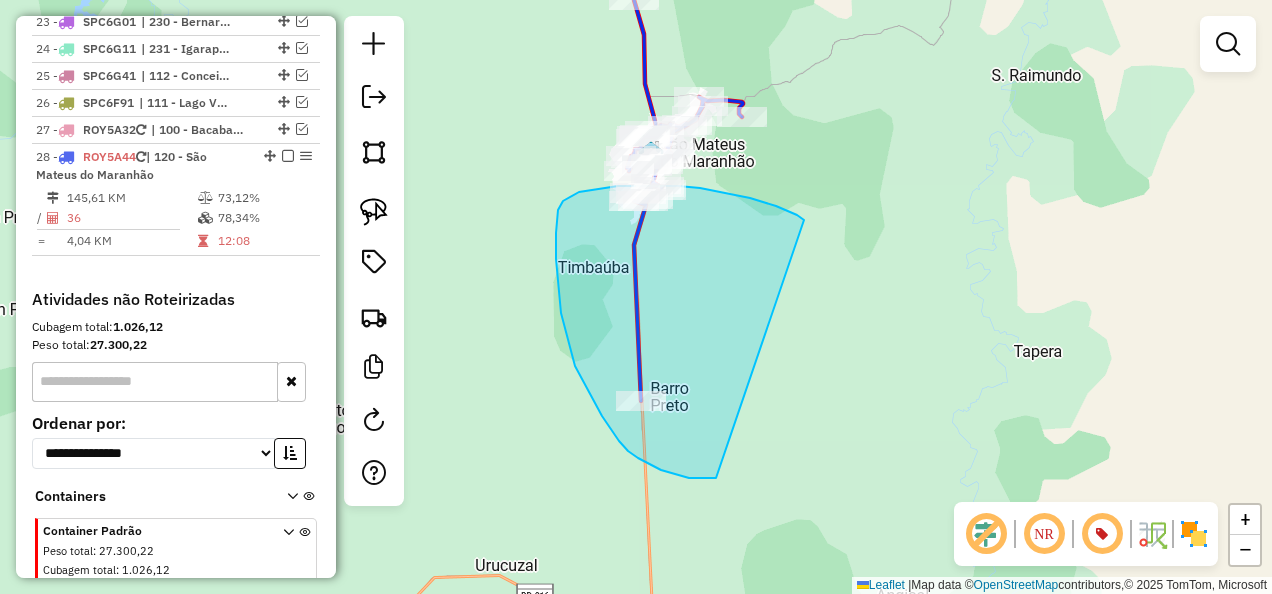 drag, startPoint x: 804, startPoint y: 220, endPoint x: 739, endPoint y: 478, distance: 266.062 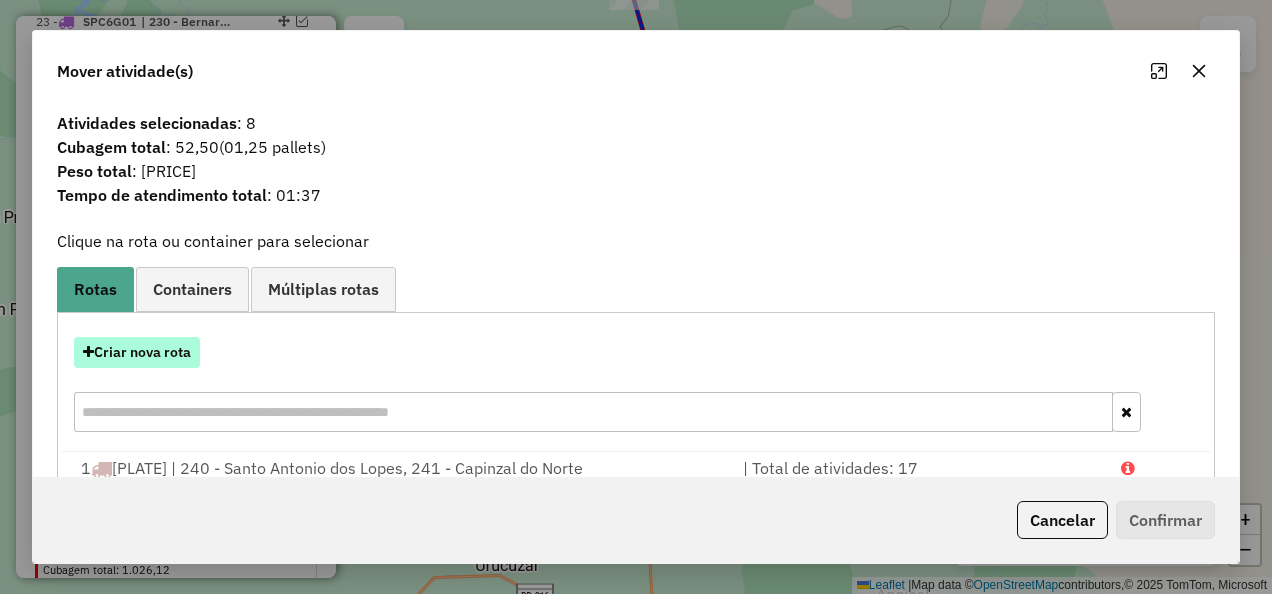 click on "Criar nova rota" at bounding box center (137, 352) 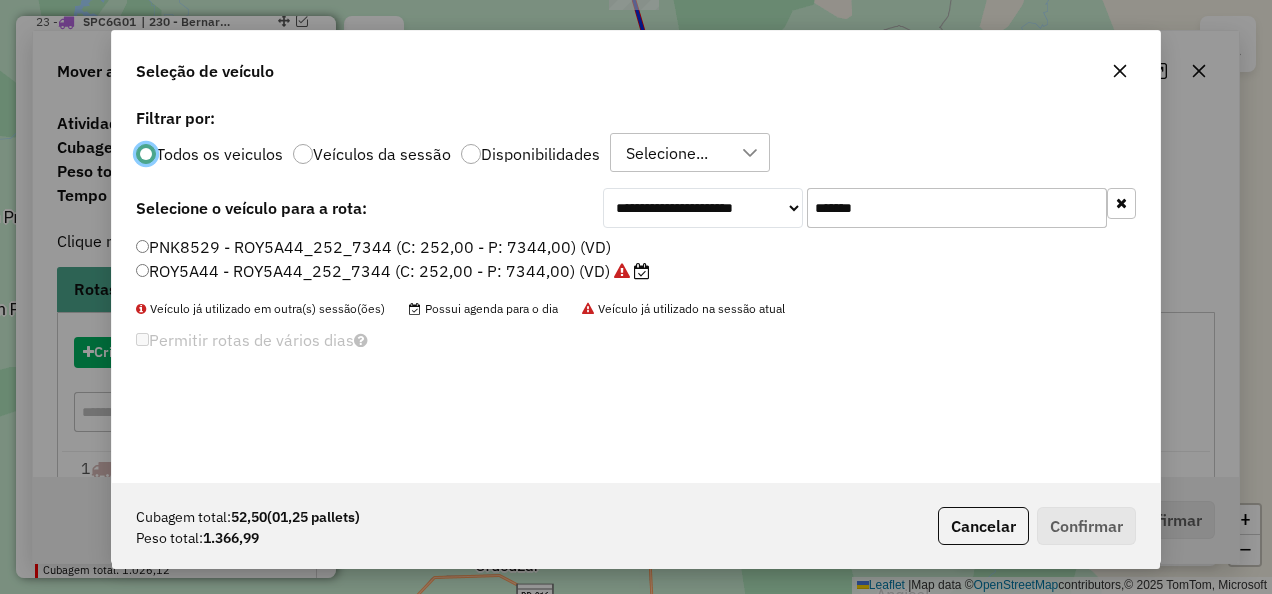 scroll, scrollTop: 11, scrollLeft: 6, axis: both 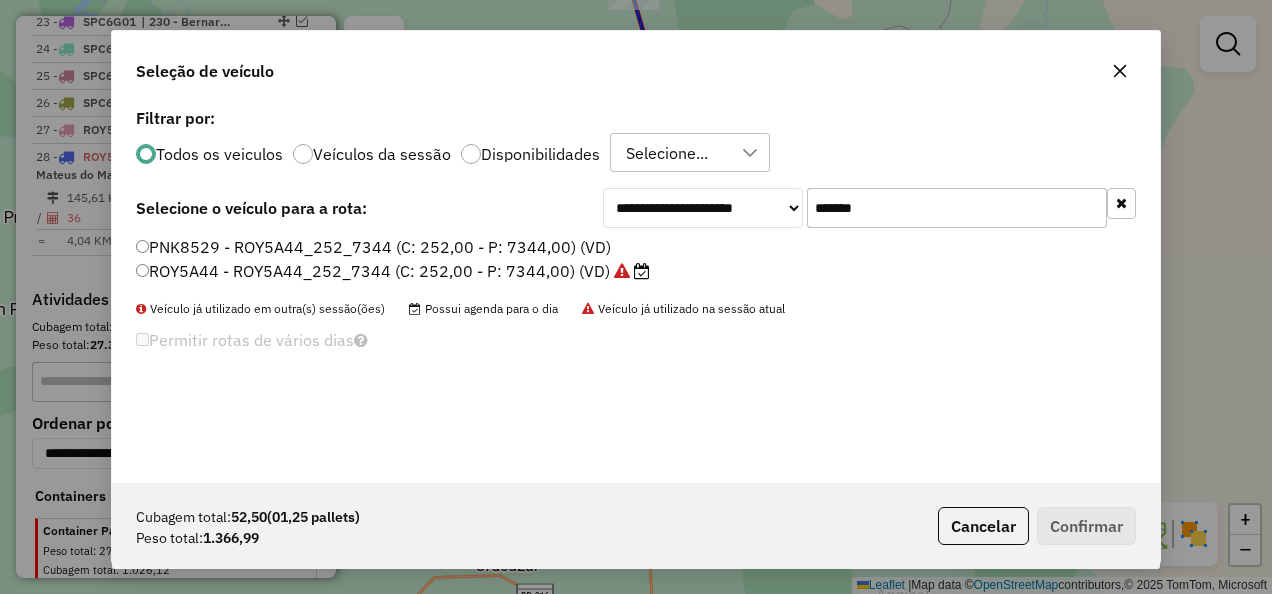 drag, startPoint x: 890, startPoint y: 219, endPoint x: 714, endPoint y: 231, distance: 176.40862 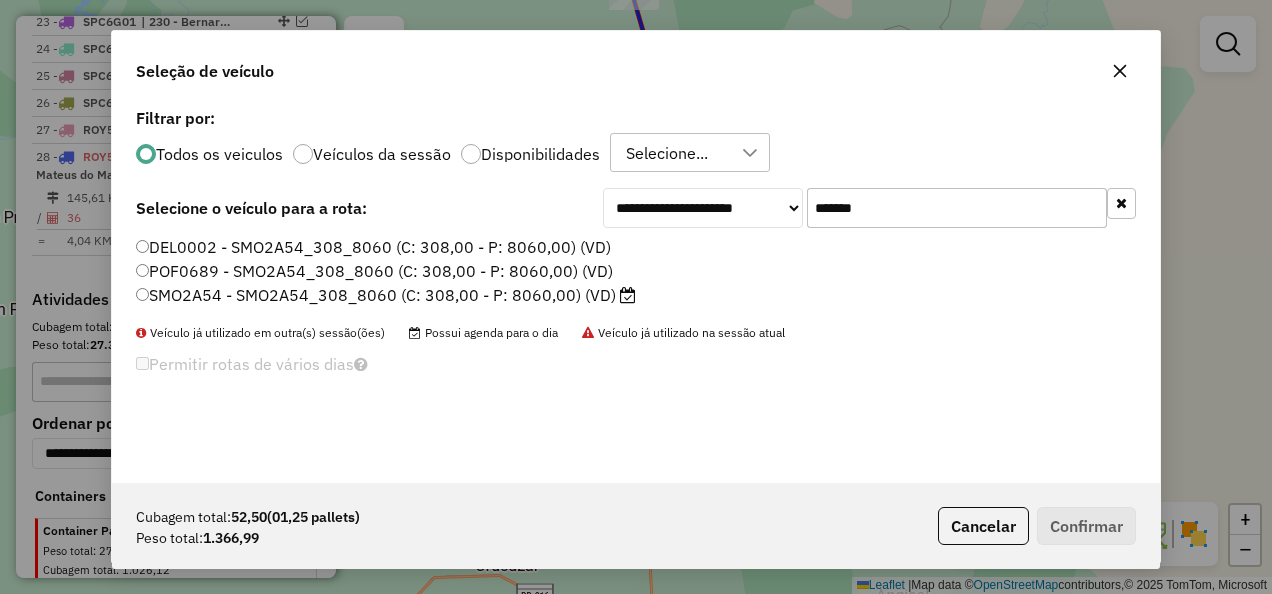 type on "*******" 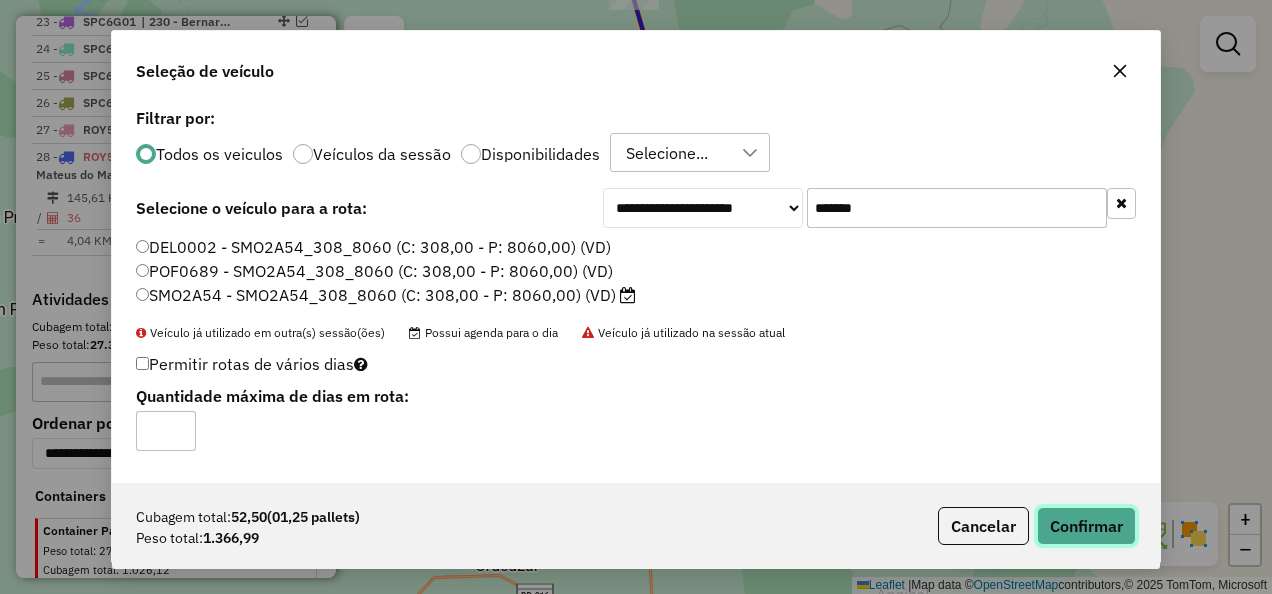 click on "Confirmar" 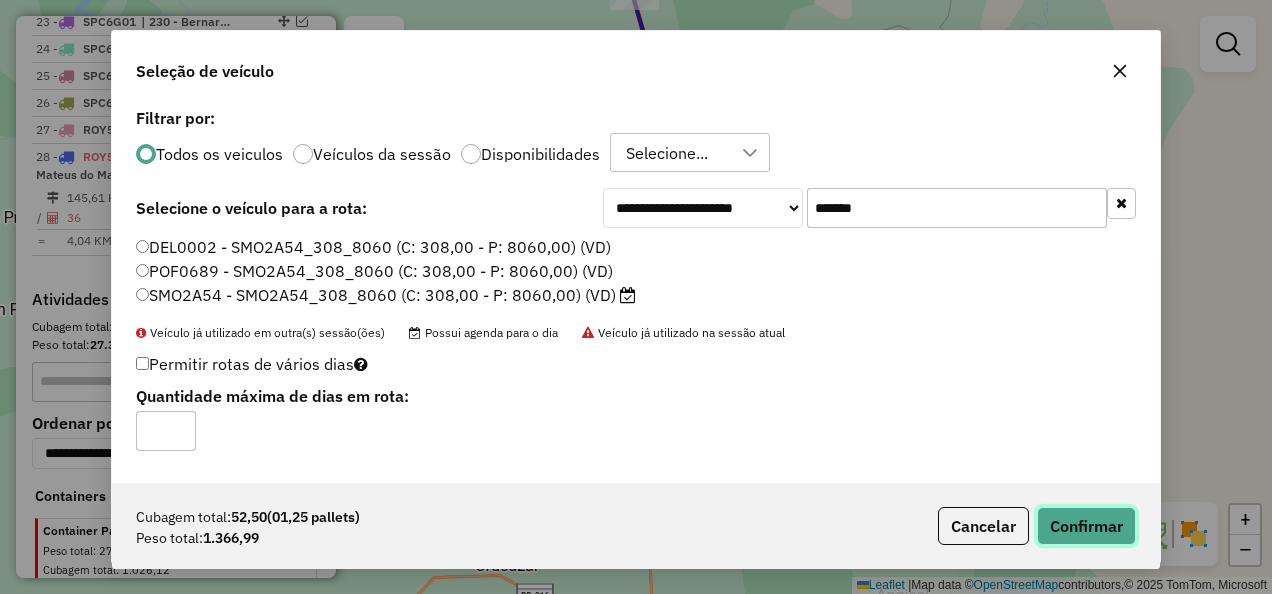 type 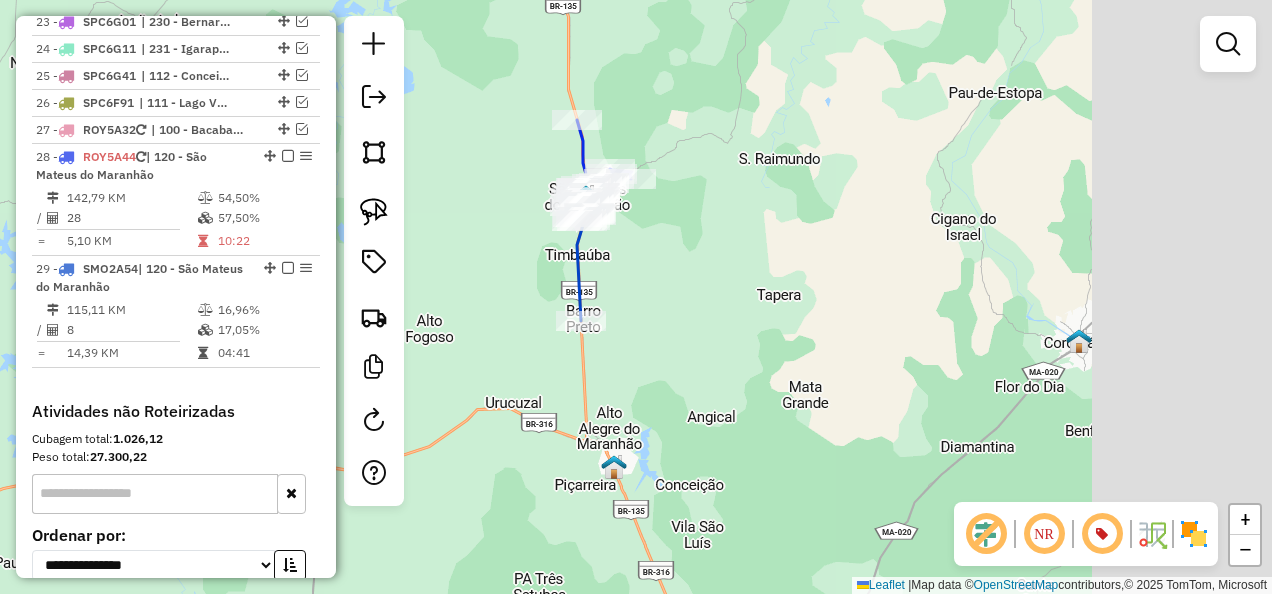 drag, startPoint x: 882, startPoint y: 372, endPoint x: 526, endPoint y: 486, distance: 373.80743 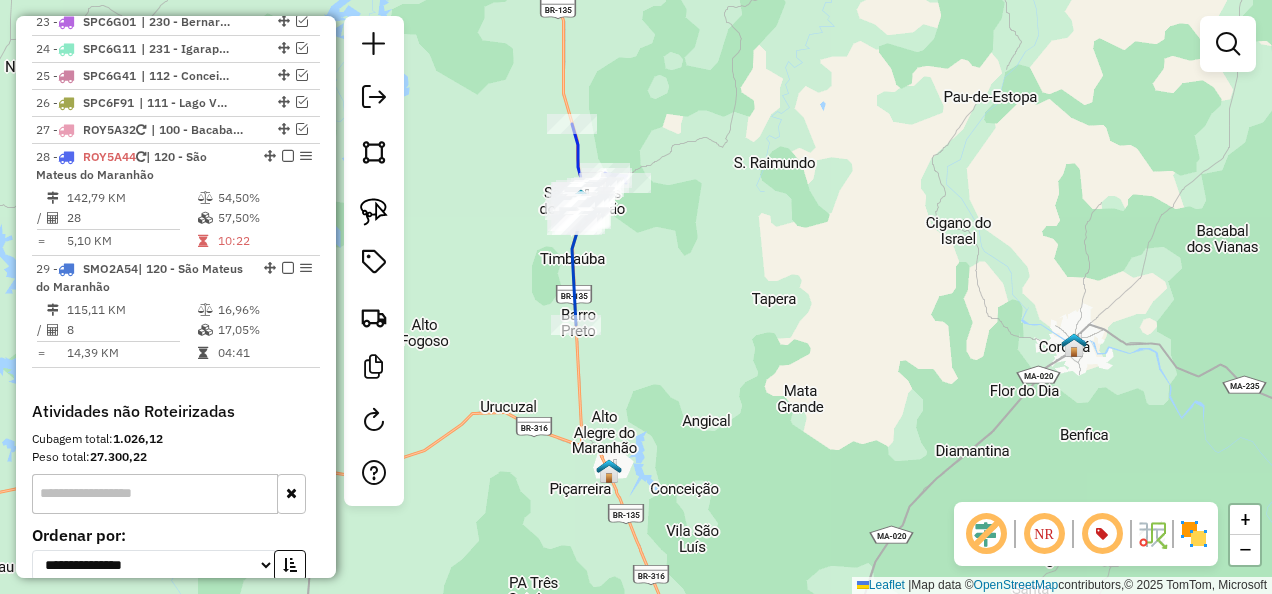 select on "**********" 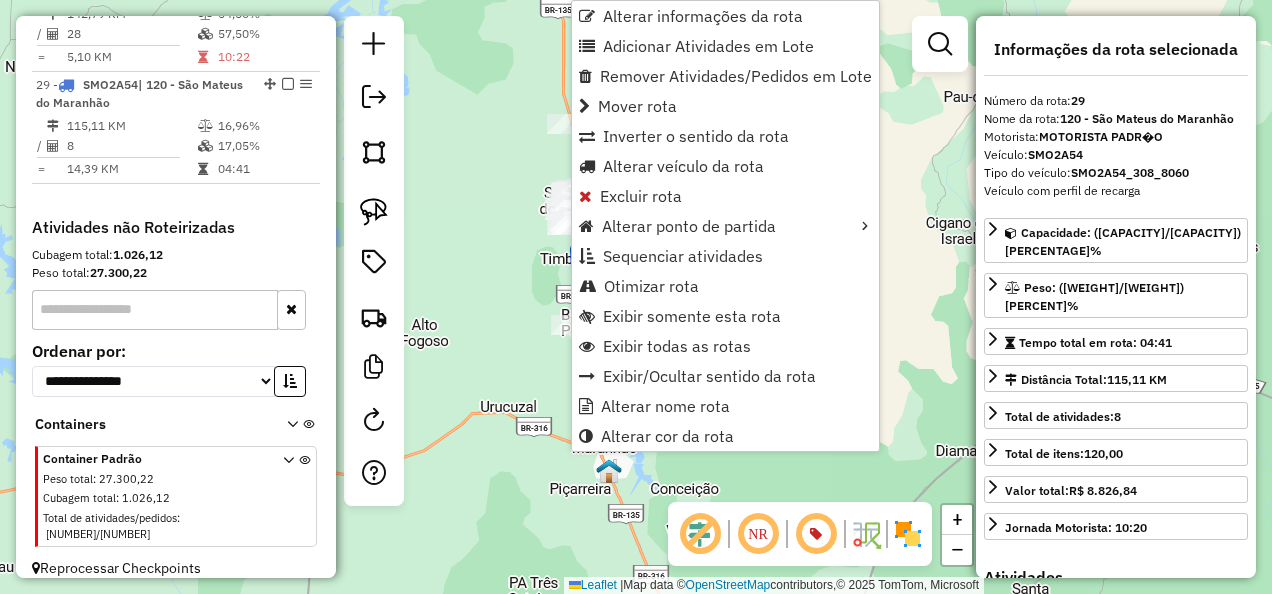 scroll, scrollTop: 2832, scrollLeft: 0, axis: vertical 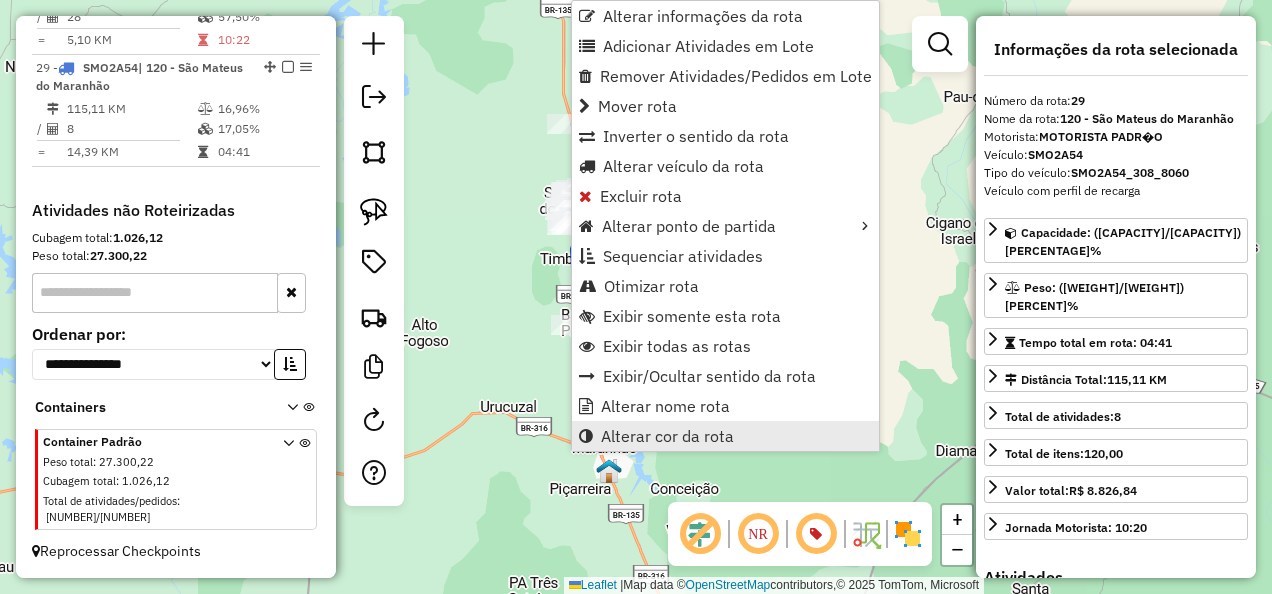 click on "Alterar cor da rota" at bounding box center [667, 436] 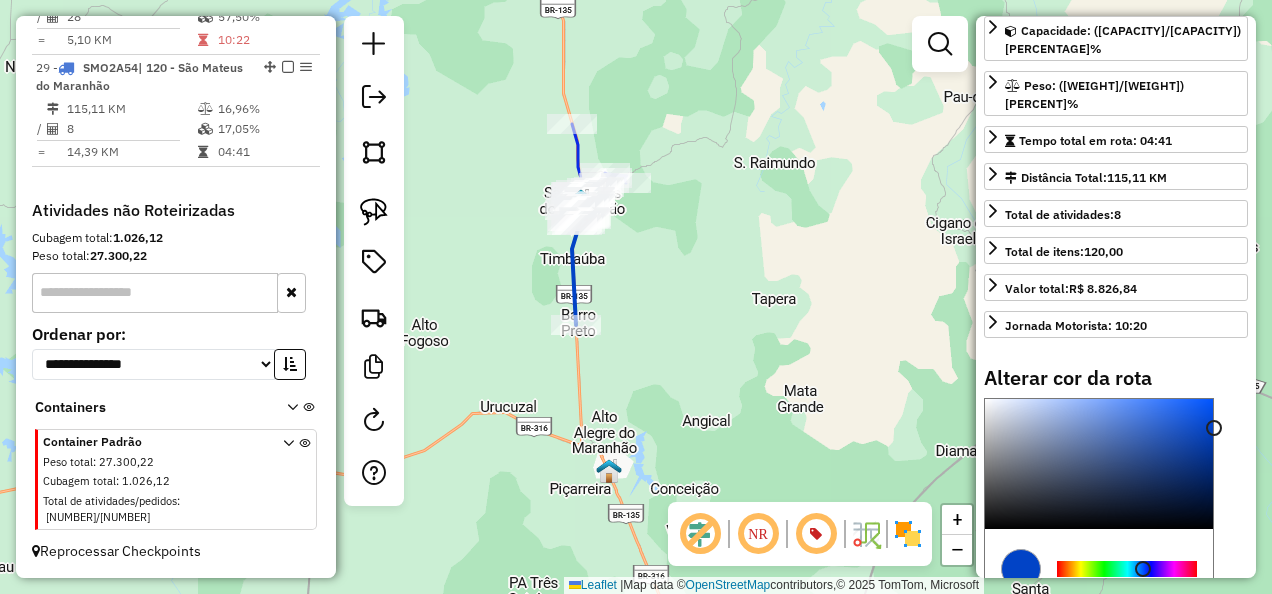 scroll, scrollTop: 354, scrollLeft: 0, axis: vertical 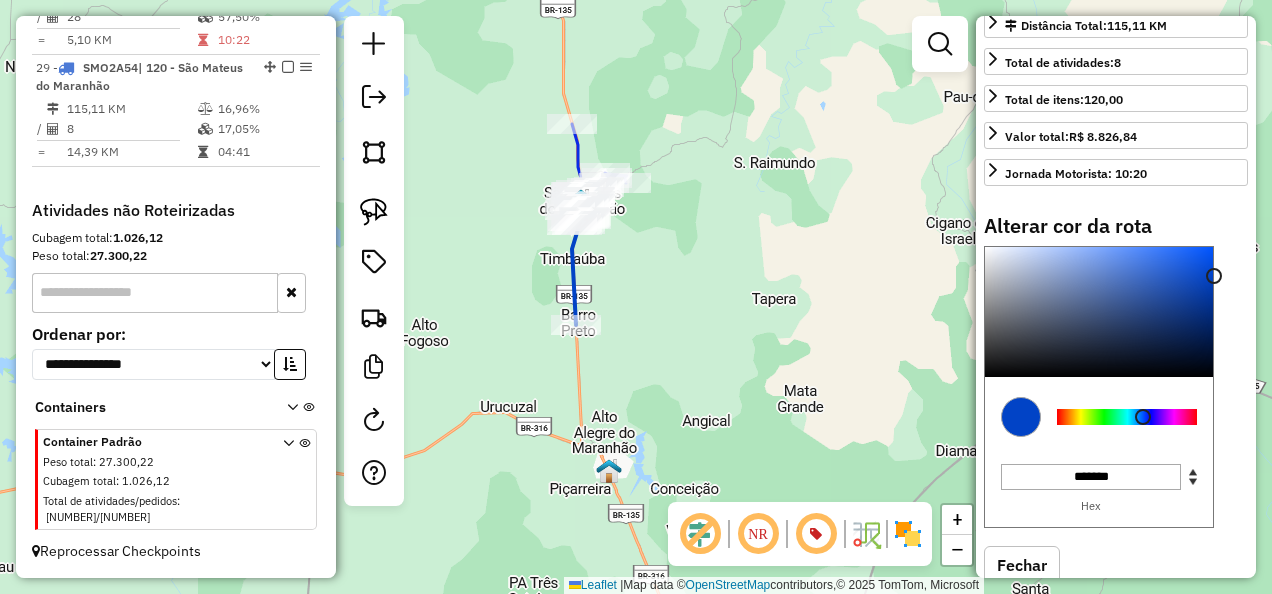 type on "*******" 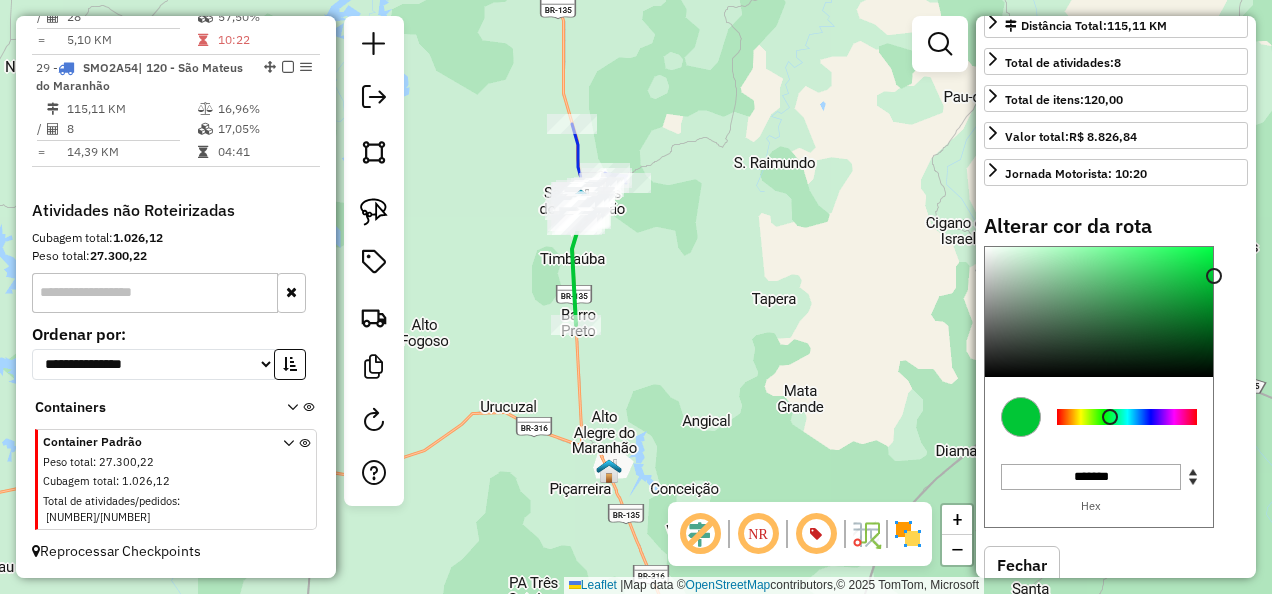 click on "Janela de atendimento Grade de atendimento Capacidade Transportadoras Veículos Cliente Pedidos  Rotas Selecione os dias de semana para filtrar as janelas de atendimento  Seg   Ter   Qua   Qui   Sex   Sáb   Dom  Informe o período da janela de atendimento: De: Até:  Filtrar exatamente a janela do cliente  Considerar janela de atendimento padrão  Selecione os dias de semana para filtrar as grades de atendimento  Seg   Ter   Qua   Qui   Sex   Sáb   Dom   Considerar clientes sem dia de atendimento cadastrado  Clientes fora do dia de atendimento selecionado Filtrar as atividades entre os valores definidos abaixo:  Peso mínimo:   Peso máximo:   Cubagem mínima:   Cubagem máxima:   De:   Até:  Filtrar as atividades entre o tempo de atendimento definido abaixo:  De:   Até:   Considerar capacidade total dos clientes não roteirizados Transportadora: Selecione um ou mais itens Tipo de veículo: Selecione um ou mais itens Veículo: Selecione um ou mais itens Motorista: Selecione um ou mais itens Nome: Rótulo:" 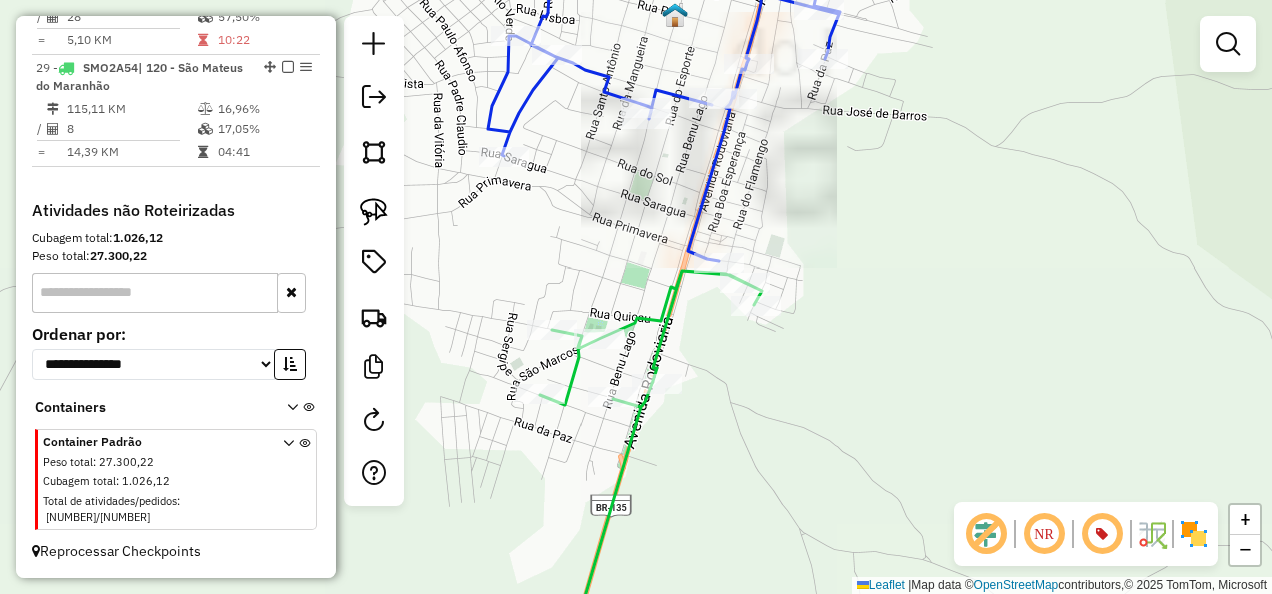 click 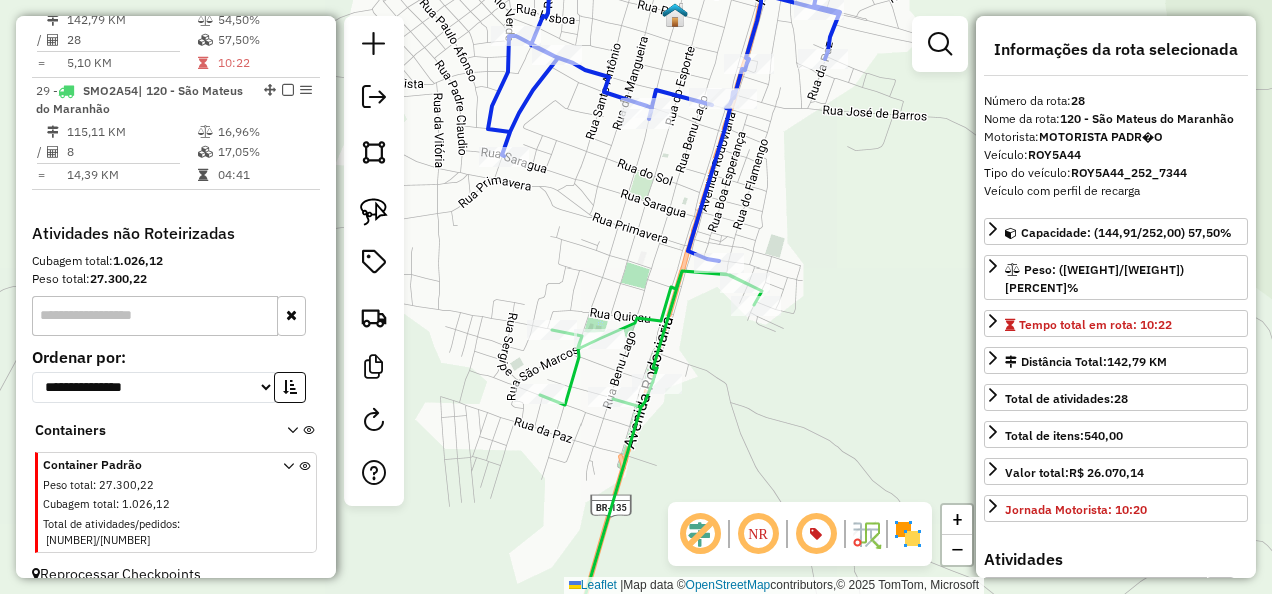 scroll, scrollTop: 2779, scrollLeft: 0, axis: vertical 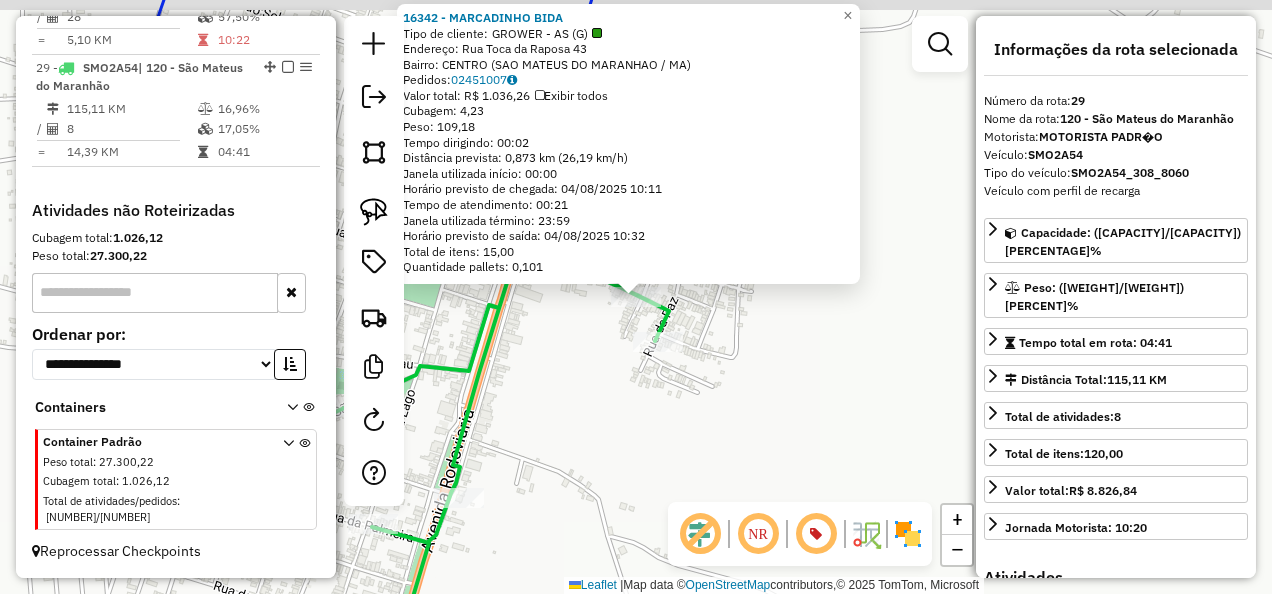 click on "Rota 29 - Placa SMO2A54  16342 - MARCADINHO BIDA 16342 - MARCADINHO BIDA  Tipo de cliente:   GROWER - AS (G)   Endereço:  Rua Toca da Raposa 43   Bairro: CENTRO (SAO MATEUS DO MARANHAO / MA)   Pedidos:  02451007   Valor total: R$ 1.036,26   Exibir todos   Cubagem: 4,23  Peso: 109,18  Tempo dirigindo: 00:02   Distância prevista: 0,873 km (26,19 km/h)   Janela utilizada início: 00:00   Horário previsto de chegada: 04/08/2025 10:11   Tempo de atendimento: 00:21   Janela utilizada término: 23:59   Horário previsto de saída: 04/08/2025 10:32   Total de itens: 15,00   Quantidade pallets: 0,101  × Janela de atendimento Grade de atendimento Capacidade Transportadoras Veículos Cliente Pedidos  Rotas Selecione os dias de semana para filtrar as janelas de atendimento  Seg   Ter   Qua   Qui   Sex   Sáb   Dom  Informe o período da janela de atendimento: De: Até:  Filtrar exatamente a janela do cliente  Considerar janela de atendimento padrão  Selecione os dias de semana para filtrar as grades de atendimento +" 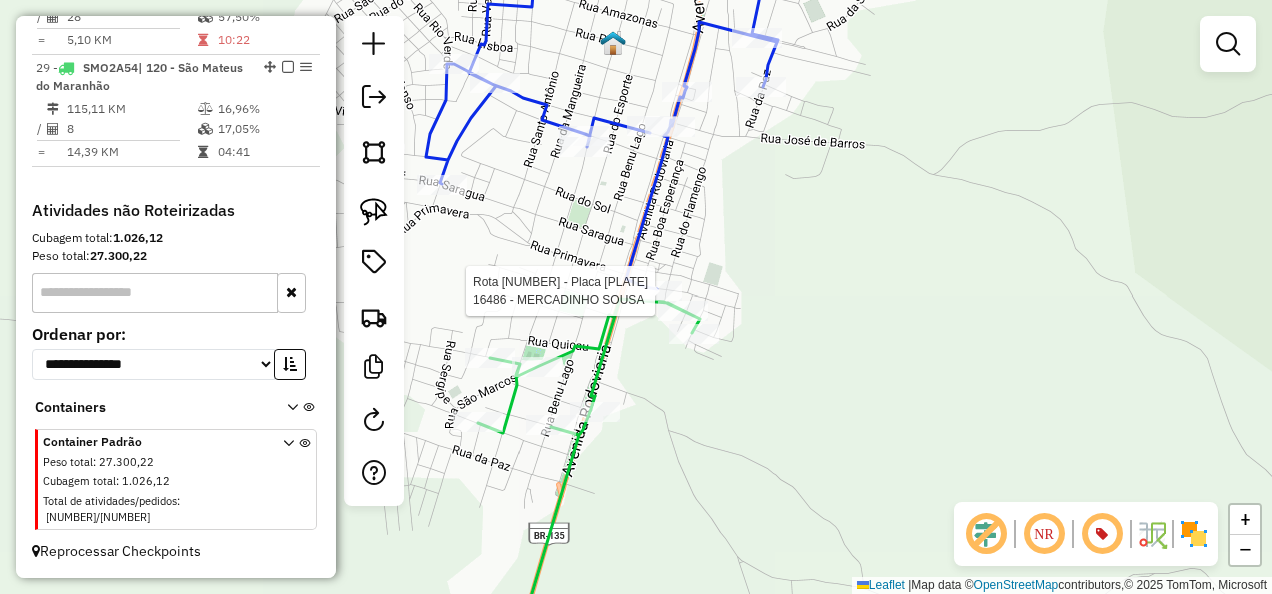 select on "**********" 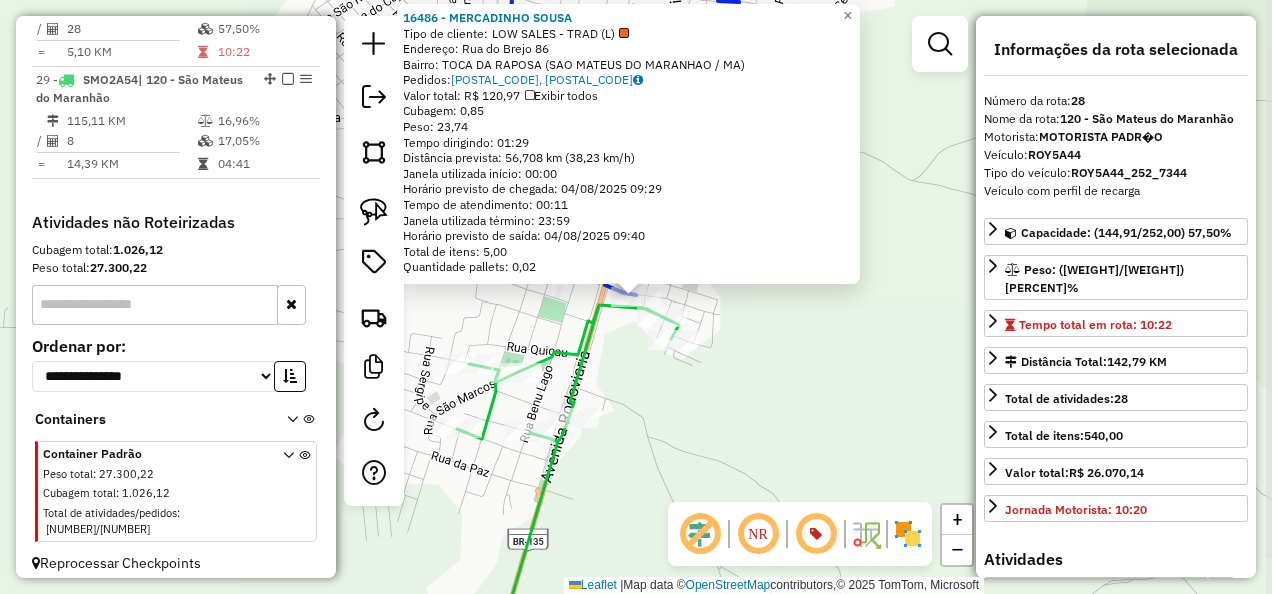 scroll, scrollTop: 2779, scrollLeft: 0, axis: vertical 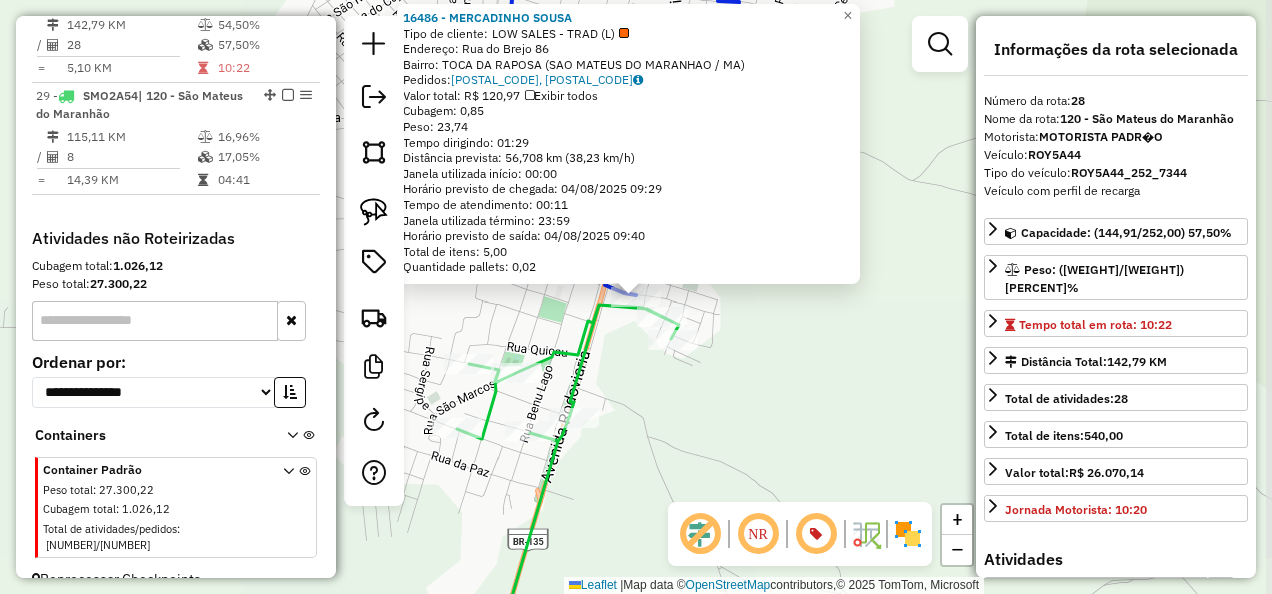 click on "Rota 29 - Placa SMO2A54  16342 - MARCADINHO BIDA Rota 29 - Placa SMO2A54  16016 - MERCEARIA GE 16486 - MERCADINHO SOUSA  Tipo de cliente:   LOW SALES - TRAD (L)   Endereço:  Rua do Brejo 86   Bairro: TOCA DA RAPOSA (SAO MATEUS DO MARANHAO / MA)   Pedidos:  02451137, 02451106   Valor total: R$ 120,97   Exibir todos   Cubagem: 0,85  Peso: 23,74  Tempo dirigindo: 01:29   Distância prevista: 56,708 km (38,23 km/h)   Janela utilizada início: 00:00   Horário previsto de chegada: 04/08/2025 09:29   Tempo de atendimento: 00:11   Janela utilizada término: 23:59   Horário previsto de saída: 04/08/2025 09:40   Total de itens: 5,00   Quantidade pallets: 0,02  × Janela de atendimento Grade de atendimento Capacidade Transportadoras Veículos Cliente Pedidos  Rotas Selecione os dias de semana para filtrar as janelas de atendimento  Seg   Ter   Qua   Qui   Sex   Sáb   Dom  Informe o período da janela de atendimento: De: Até:  Filtrar exatamente a janela do cliente  Considerar janela de atendimento padrão   Seg  +" 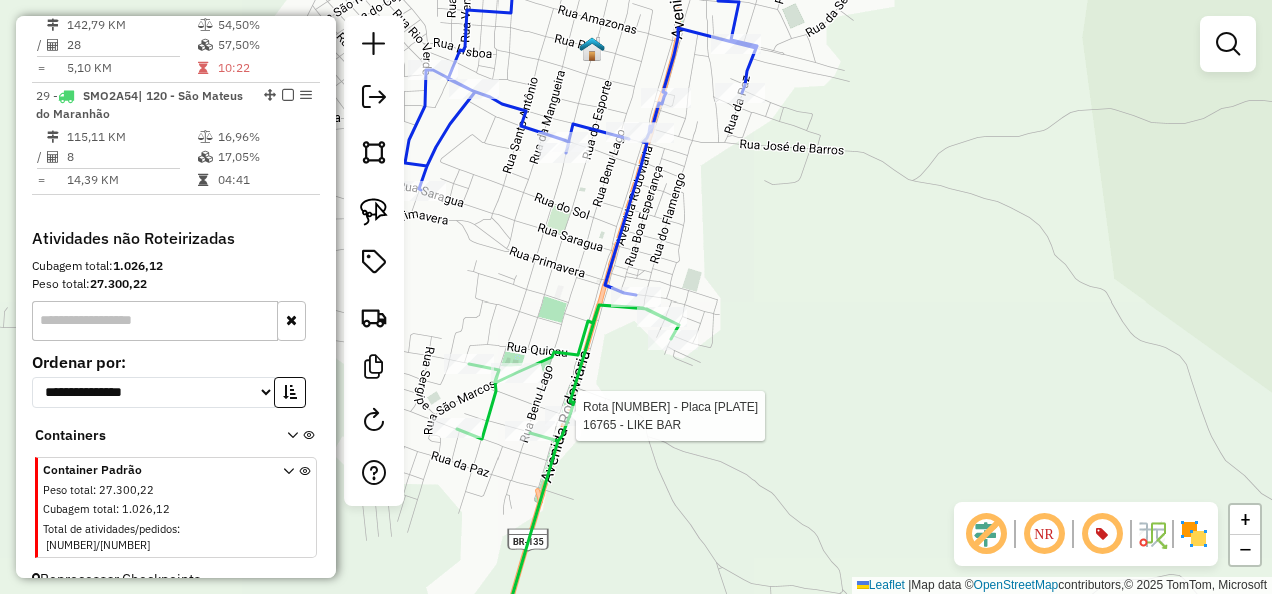 select on "**********" 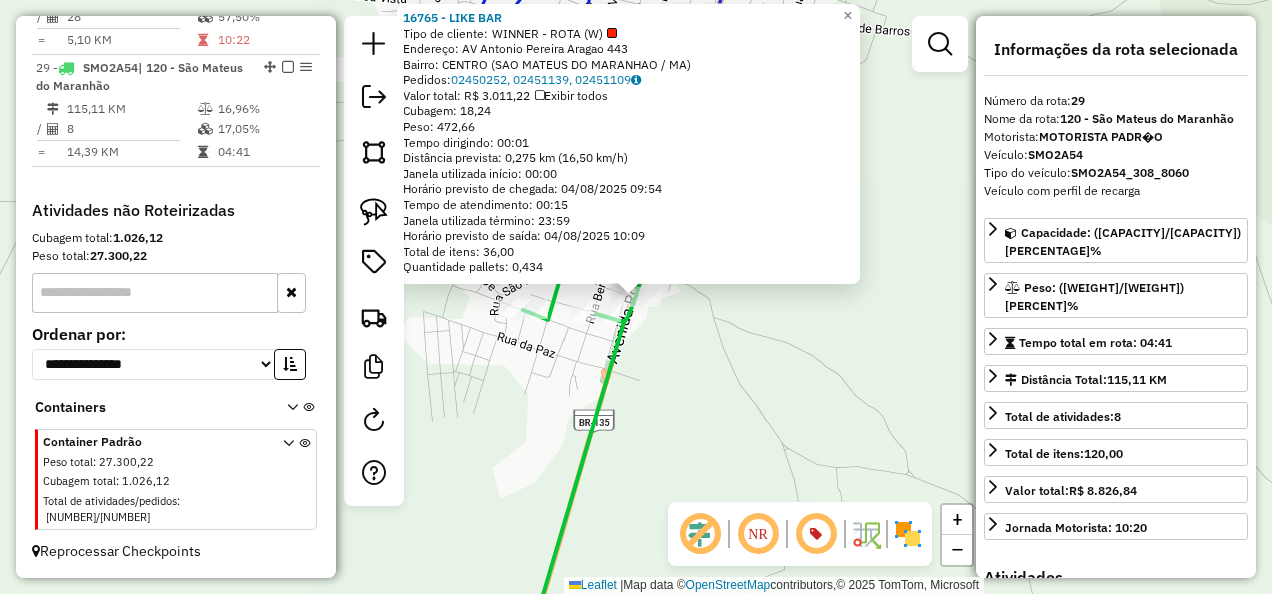 scroll, scrollTop: 2832, scrollLeft: 0, axis: vertical 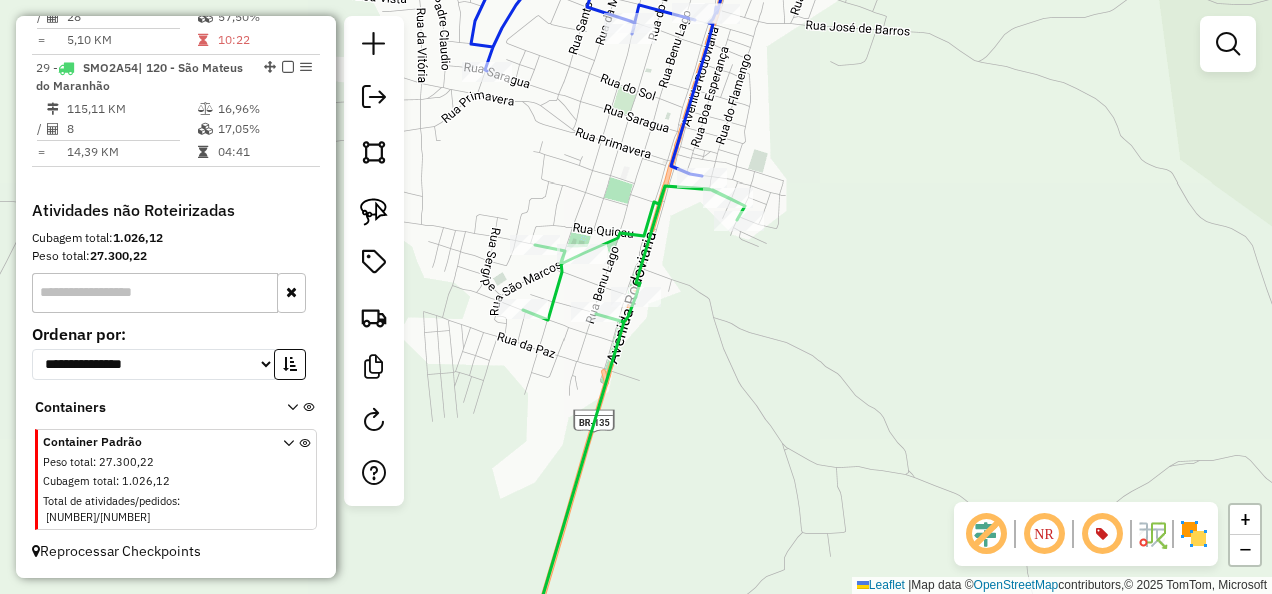 click on "Janela de atendimento Grade de atendimento Capacidade Transportadoras Veículos Cliente Pedidos  Rotas Selecione os dias de semana para filtrar as janelas de atendimento  Seg   Ter   Qua   Qui   Sex   Sáb   Dom  Informe o período da janela de atendimento: De: Até:  Filtrar exatamente a janela do cliente  Considerar janela de atendimento padrão  Selecione os dias de semana para filtrar as grades de atendimento  Seg   Ter   Qua   Qui   Sex   Sáb   Dom   Considerar clientes sem dia de atendimento cadastrado  Clientes fora do dia de atendimento selecionado Filtrar as atividades entre os valores definidos abaixo:  Peso mínimo:   Peso máximo:   Cubagem mínima:   Cubagem máxima:   De:   Até:  Filtrar as atividades entre o tempo de atendimento definido abaixo:  De:   Até:   Considerar capacidade total dos clientes não roteirizados Transportadora: Selecione um ou mais itens Tipo de veículo: Selecione um ou mais itens Veículo: Selecione um ou mais itens Motorista: Selecione um ou mais itens Nome: Rótulo:" 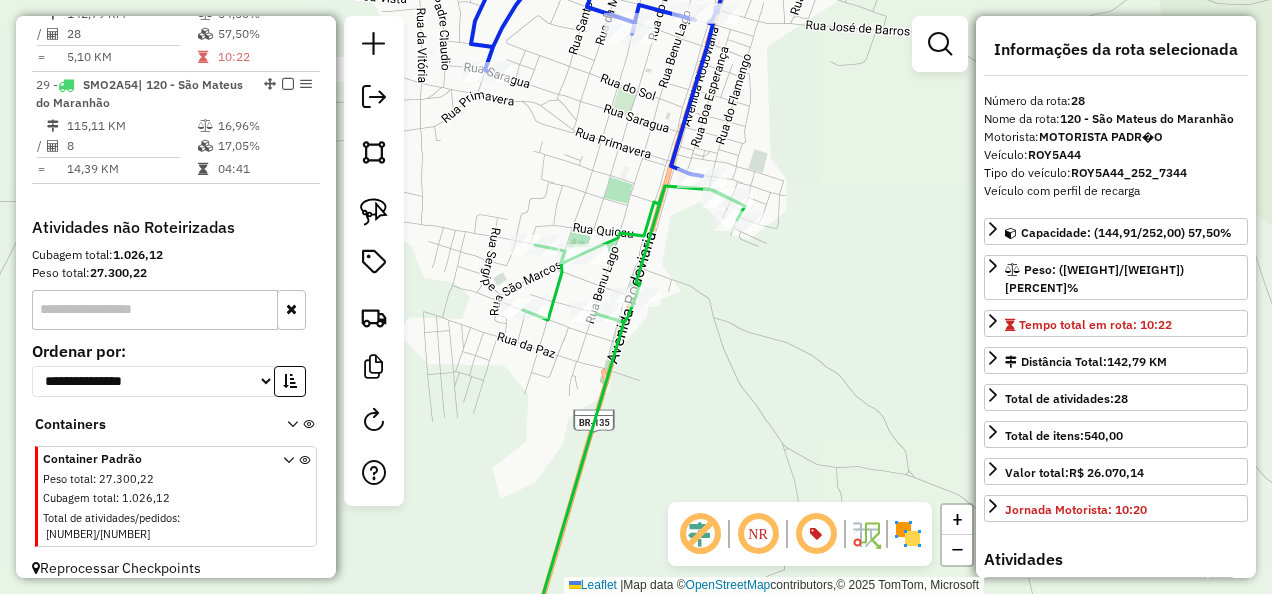 scroll, scrollTop: 2779, scrollLeft: 0, axis: vertical 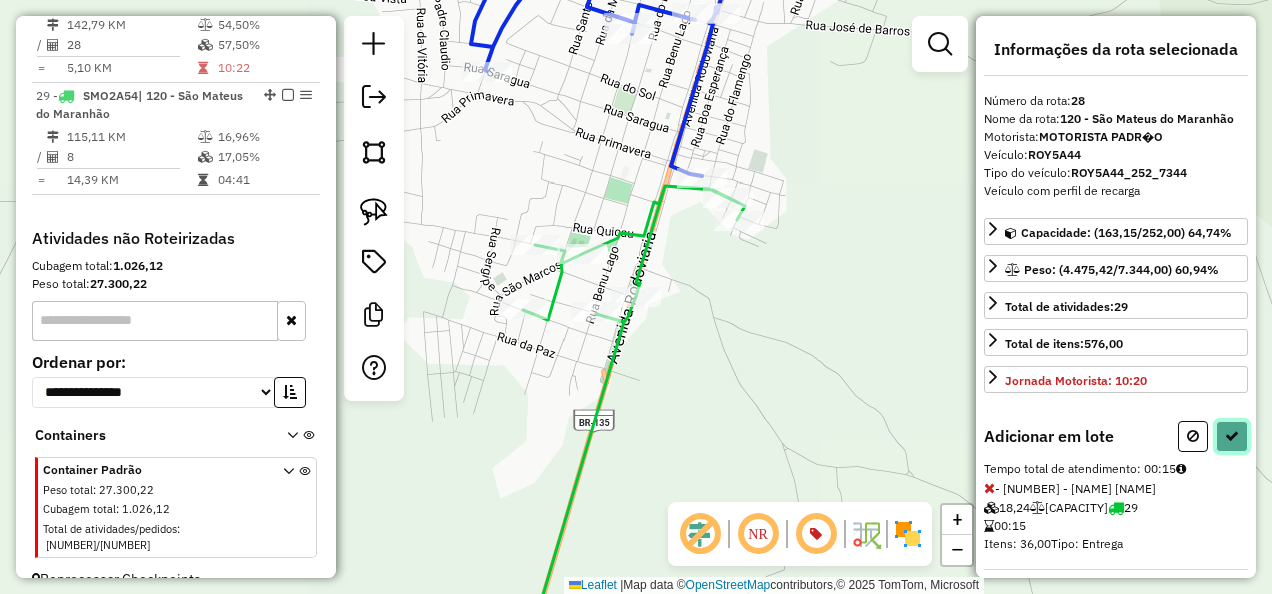 click at bounding box center [1232, 436] 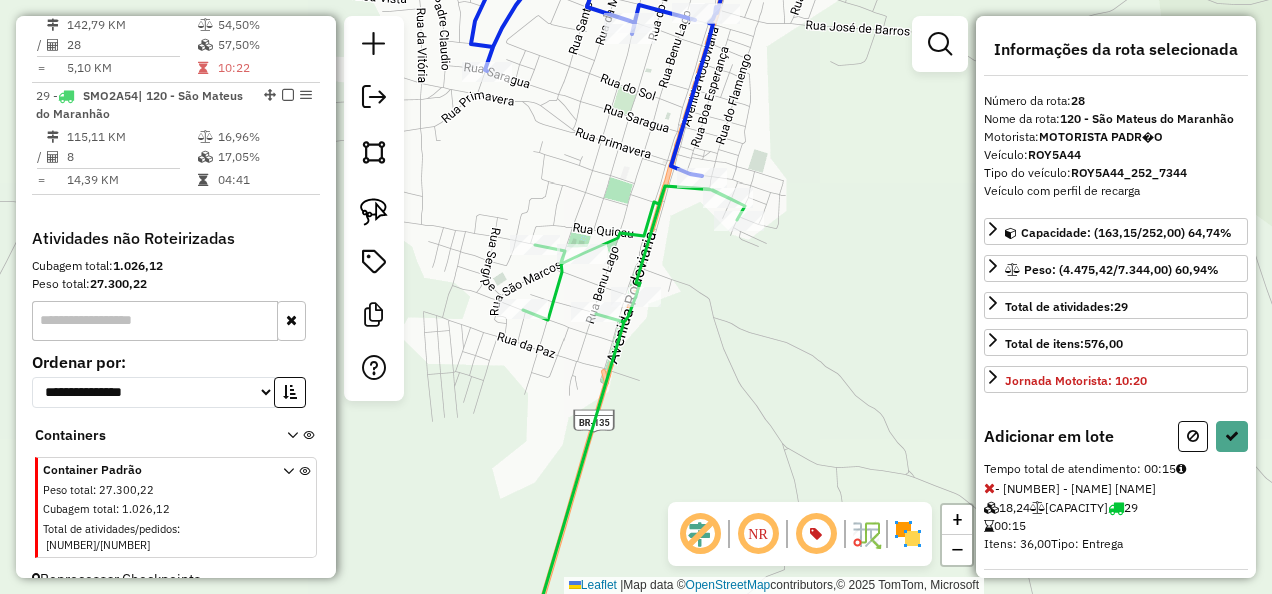 select on "**********" 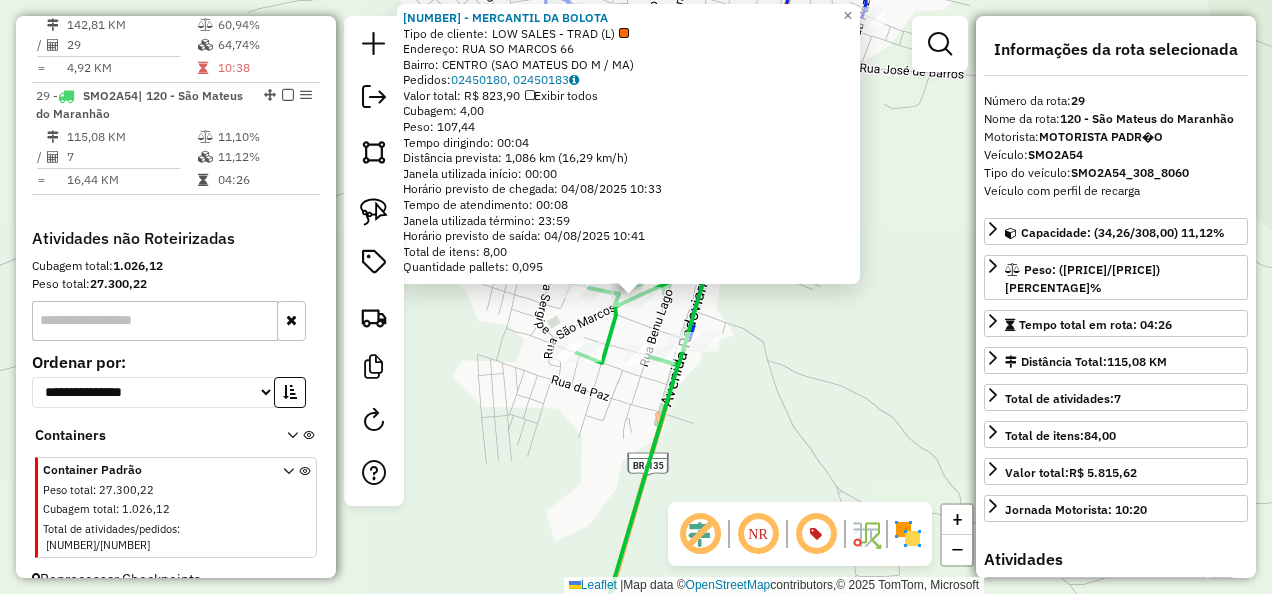 scroll, scrollTop: 2832, scrollLeft: 0, axis: vertical 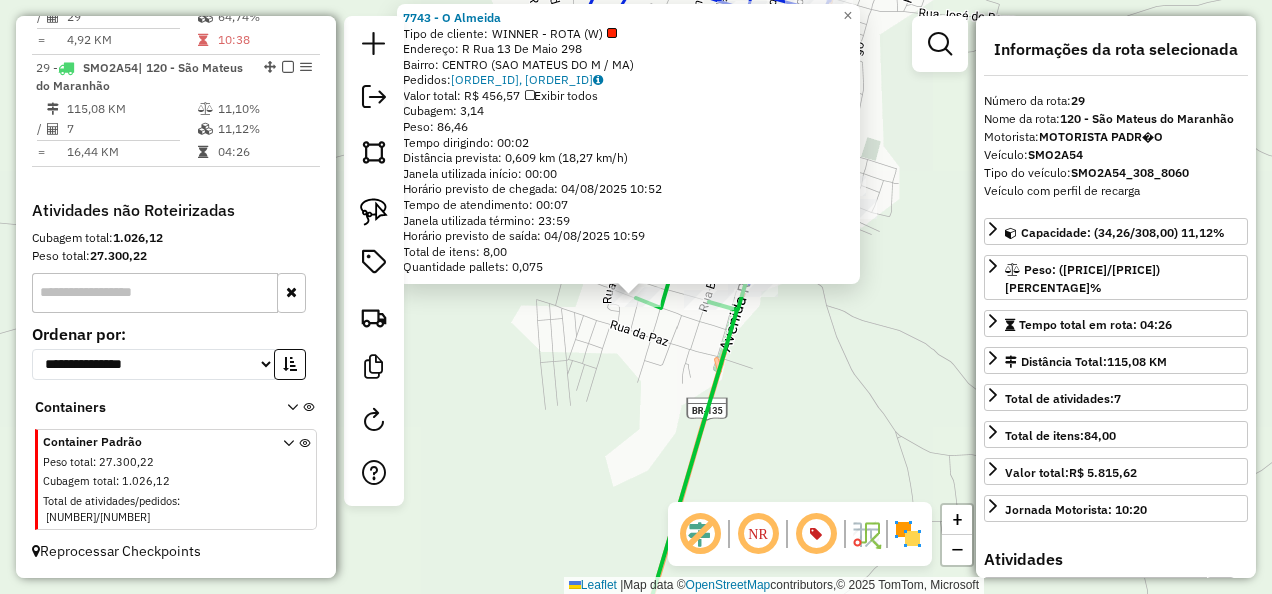 click on "7743 - O Almeida  Tipo de cliente:   WINNER - ROTA (W)   Endereço: R   Rua 13 De Maio                298   Bairro: CENTRO (SAO MATEUS DO M / MA)   Pedidos:  02450151, 02450989   Valor total: R$ 456,57   Exibir todos   Cubagem: 3,14  Peso: 86,46  Tempo dirigindo: 00:02   Distância prevista: 0,609 km (18,27 km/h)   Janela utilizada início: 00:00   Horário previsto de chegada: 04/08/2025 10:52   Tempo de atendimento: 00:07   Janela utilizada término: 23:59   Horário previsto de saída: 04/08/2025 10:59   Total de itens: 8,00   Quantidade pallets: 0,075  × Janela de atendimento Grade de atendimento Capacidade Transportadoras Veículos Cliente Pedidos  Rotas Selecione os dias de semana para filtrar as janelas de atendimento  Seg   Ter   Qua   Qui   Sex   Sáb   Dom  Informe o período da janela de atendimento: De: Até:  Filtrar exatamente a janela do cliente  Considerar janela de atendimento padrão  Selecione os dias de semana para filtrar as grades de atendimento  Seg   Ter   Qua   Qui   Sex   Sáb  De:" 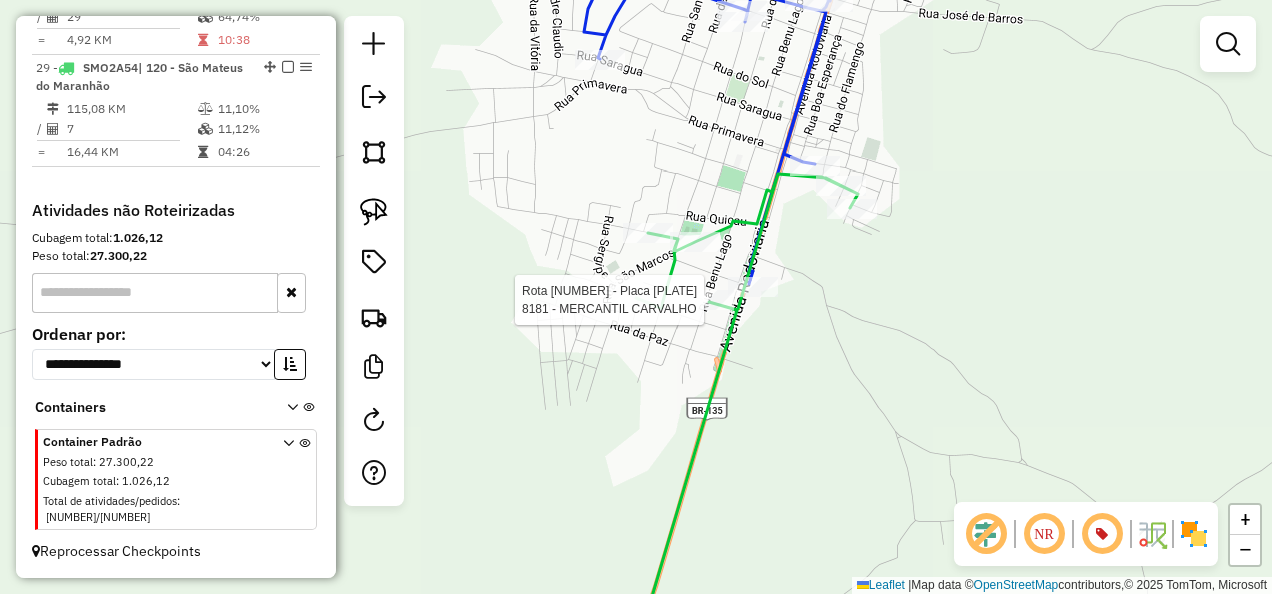 select on "**********" 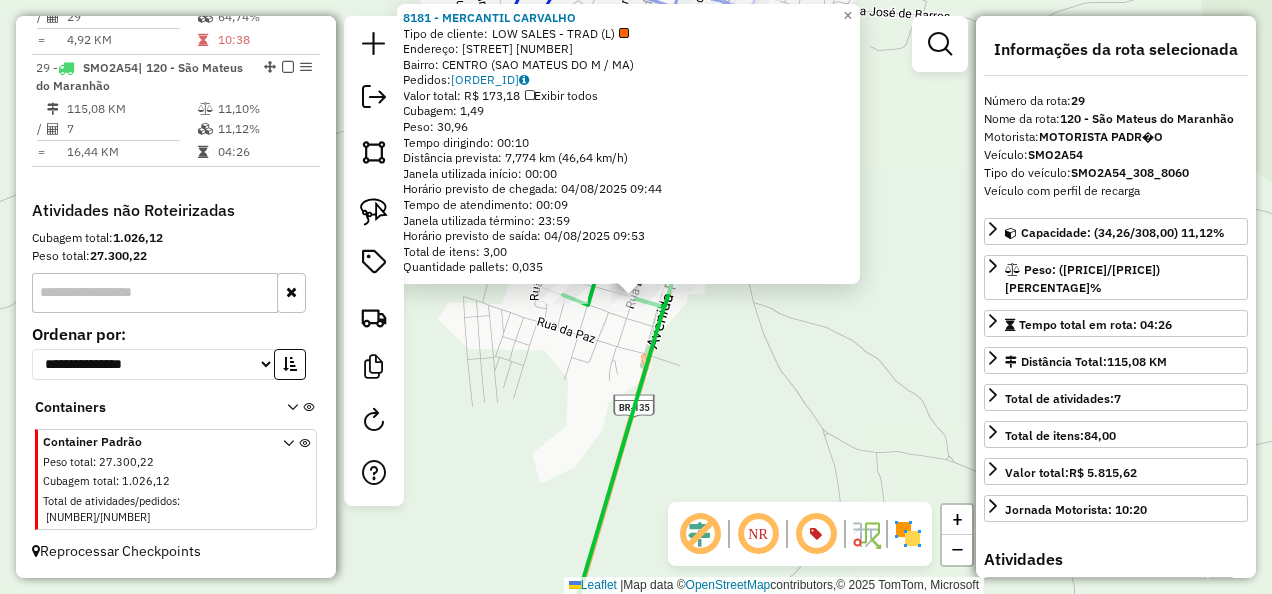 click on "8181 - MERCANTIL CARVALHO  Tipo de cliente:   LOW SALES - TRAD (L)   Endereço: R   PALMEIRA                      19   Bairro: CENTRO (SAO MATEUS DO M / MA)   Pedidos:  02450153   Valor total: R$ 173,18   Exibir todos   Cubagem: 1,49  Peso: 30,96  Tempo dirigindo: 00:10   Distância prevista: 7,774 km (46,64 km/h)   Janela utilizada início: 00:00   Horário previsto de chegada: 04/08/2025 09:44   Tempo de atendimento: 00:09   Janela utilizada término: 23:59   Horário previsto de saída: 04/08/2025 09:53   Total de itens: 3,00   Quantidade pallets: 0,035  × Janela de atendimento Grade de atendimento Capacidade Transportadoras Veículos Cliente Pedidos  Rotas Selecione os dias de semana para filtrar as janelas de atendimento  Seg   Ter   Qua   Qui   Sex   Sáb   Dom  Informe o período da janela de atendimento: De: Até:  Filtrar exatamente a janela do cliente  Considerar janela de atendimento padrão  Selecione os dias de semana para filtrar as grades de atendimento  Seg   Ter   Qua   Qui   Sex   Sáb  De:" 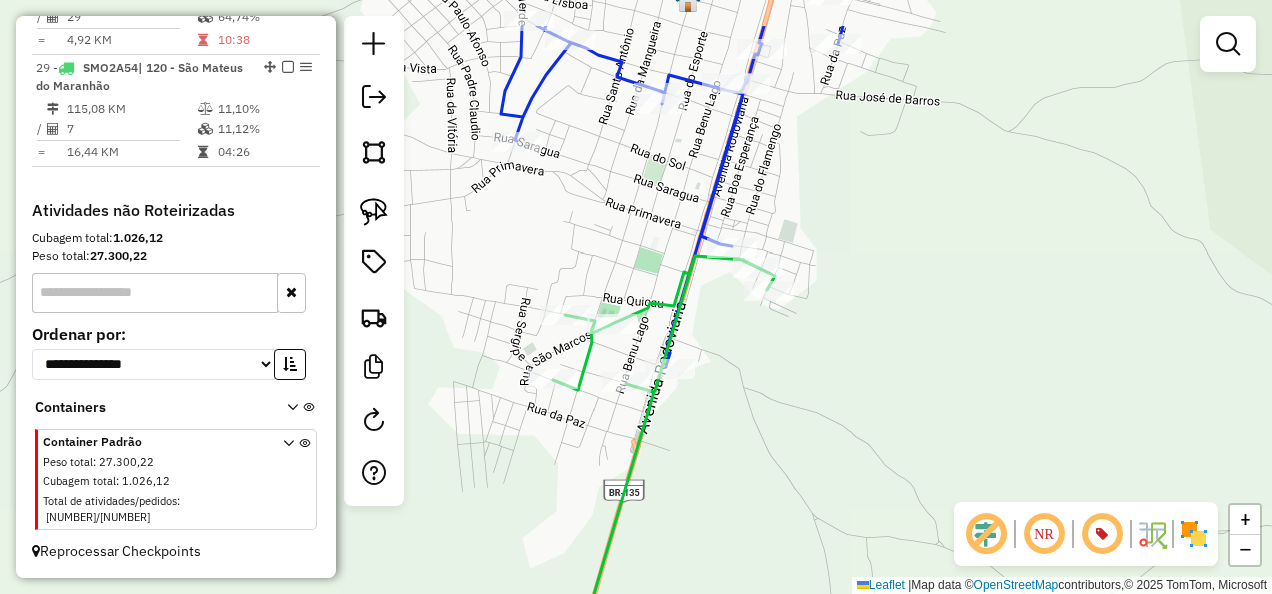 drag, startPoint x: 822, startPoint y: 284, endPoint x: 783, endPoint y: 440, distance: 160.80112 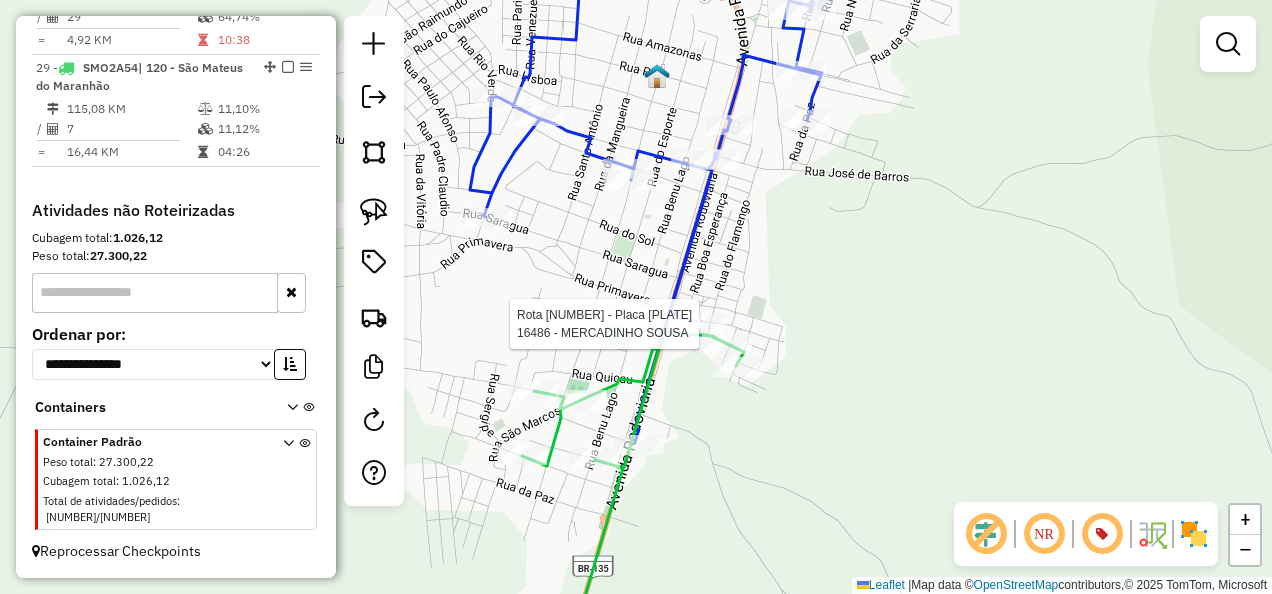 select on "**********" 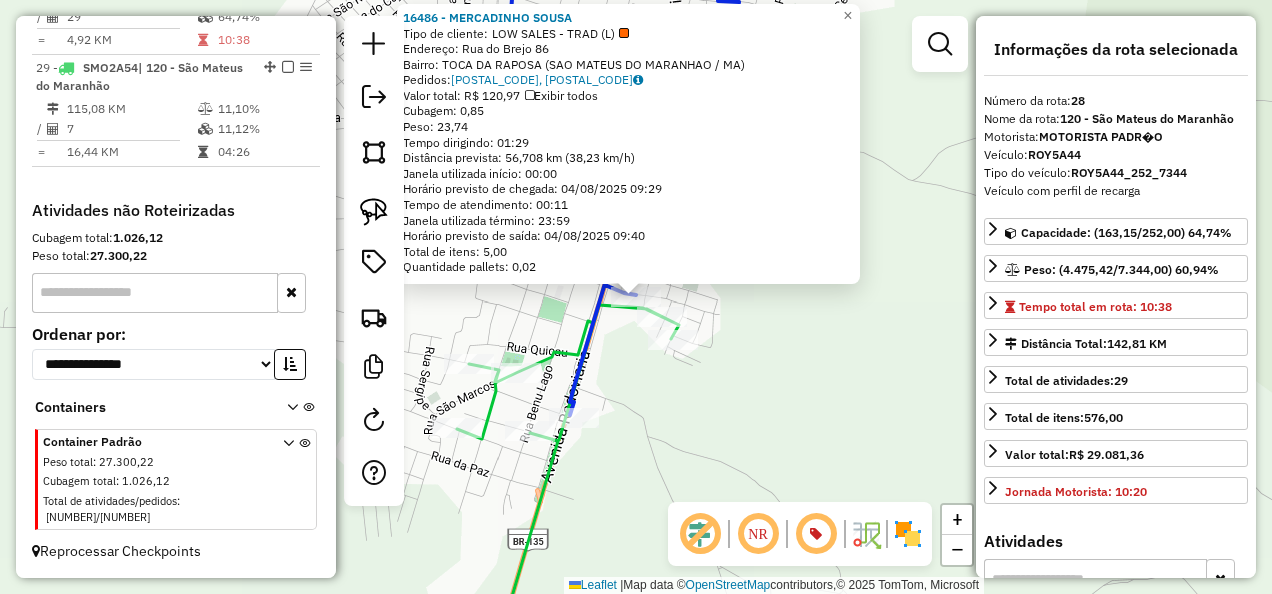 scroll, scrollTop: 2779, scrollLeft: 0, axis: vertical 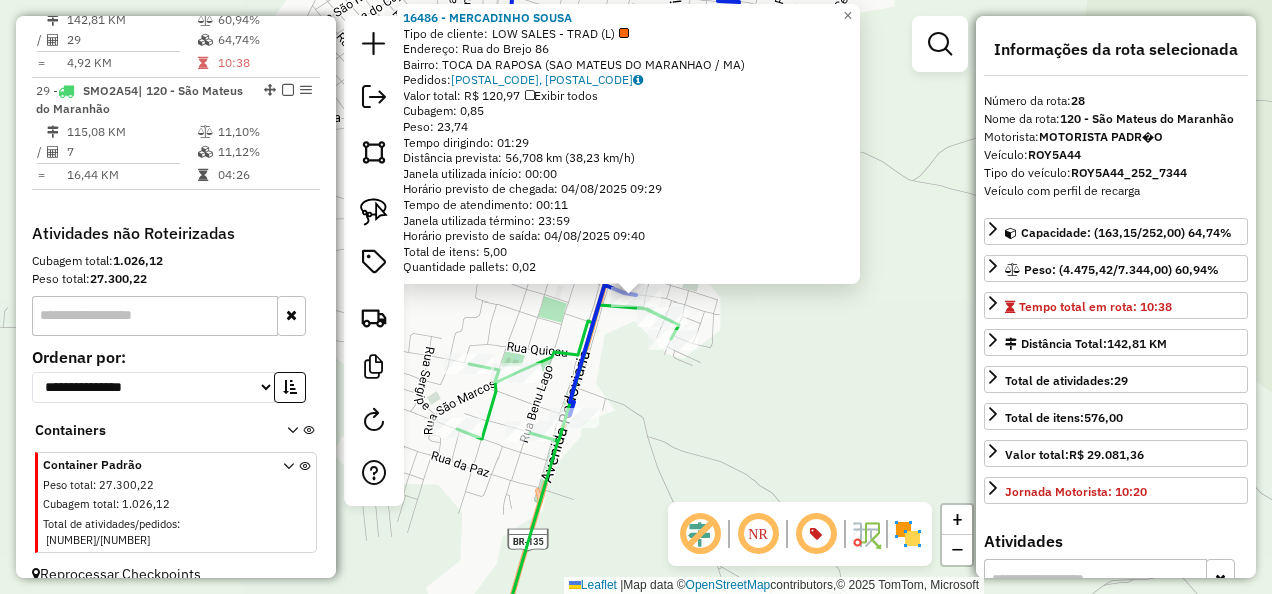 click on "16486 - MERCADINHO SOUSA  Tipo de cliente:   LOW SALES - TRAD (L)   Endereço:  Rua do Brejo 86   Bairro: TOCA DA RAPOSA (SAO MATEUS DO MARANHAO / MA)   Pedidos:  02451137, 02451106   Valor total: R$ 120,97   Exibir todos   Cubagem: 0,85  Peso: 23,74  Tempo dirigindo: 01:29   Distância prevista: 56,708 km (38,23 km/h)   Janela utilizada início: 00:00   Horário previsto de chegada: 04/08/2025 09:29   Tempo de atendimento: 00:11   Janela utilizada término: 23:59   Horário previsto de saída: 04/08/2025 09:40   Total de itens: 5,00   Quantidade pallets: 0,02  × Janela de atendimento Grade de atendimento Capacidade Transportadoras Veículos Cliente Pedidos  Rotas Selecione os dias de semana para filtrar as janelas de atendimento  Seg   Ter   Qua   Qui   Sex   Sáb   Dom  Informe o período da janela de atendimento: De: Até:  Filtrar exatamente a janela do cliente  Considerar janela de atendimento padrão  Selecione os dias de semana para filtrar as grades de atendimento  Seg   Ter   Qua   Qui   Sex   Sáb" 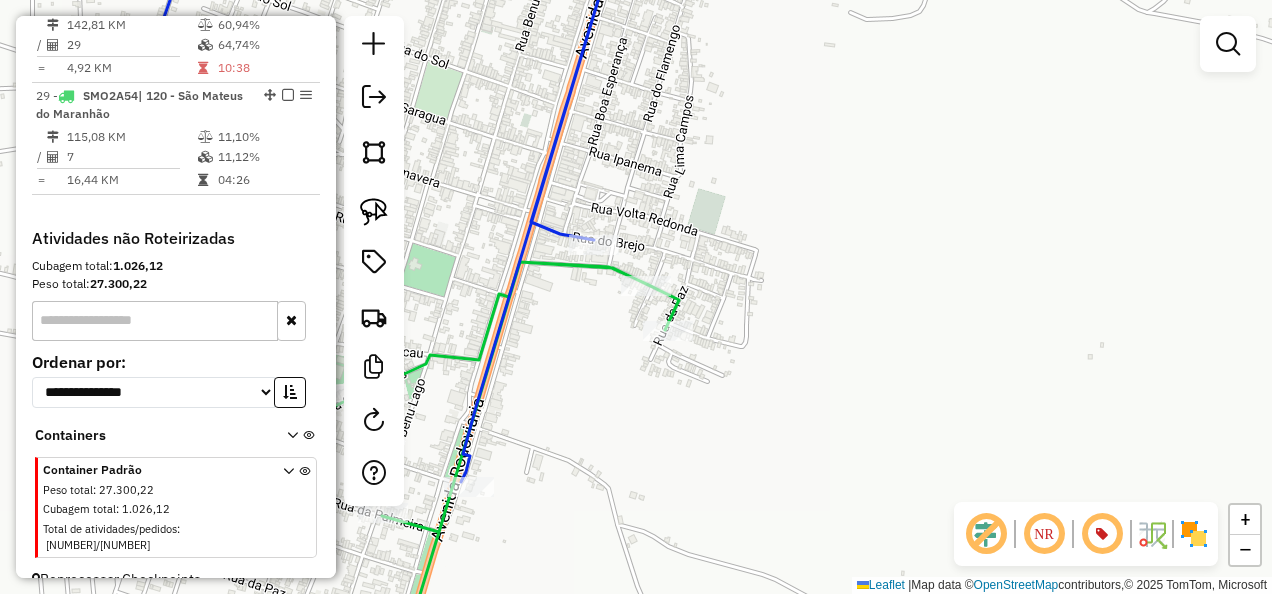 click 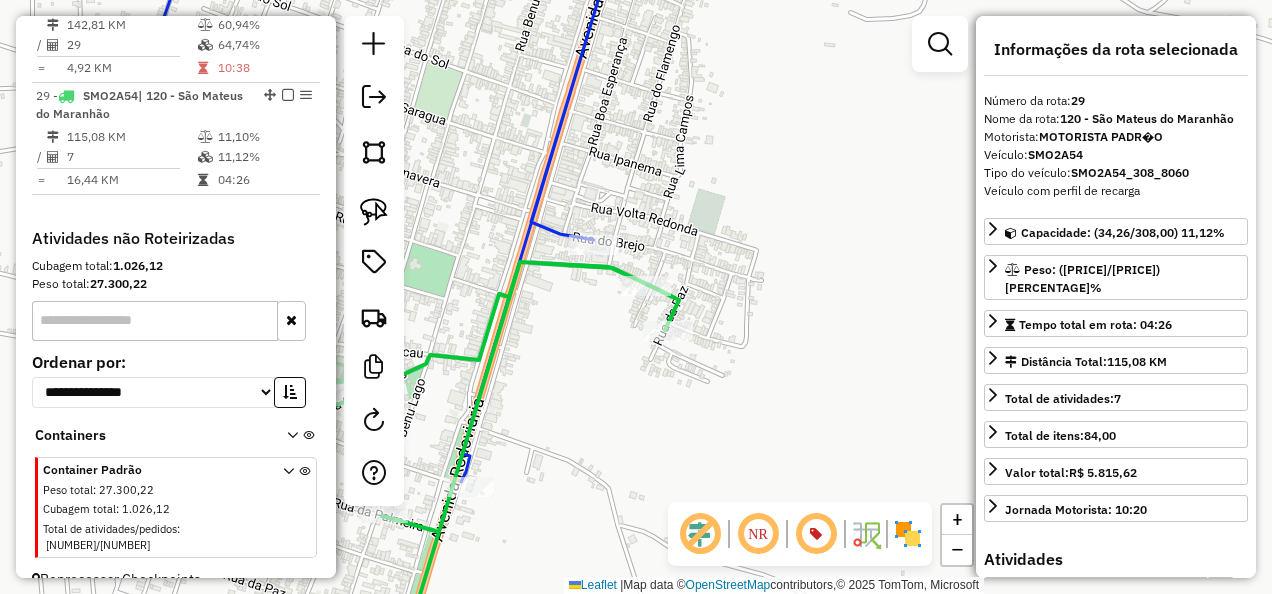scroll, scrollTop: 2832, scrollLeft: 0, axis: vertical 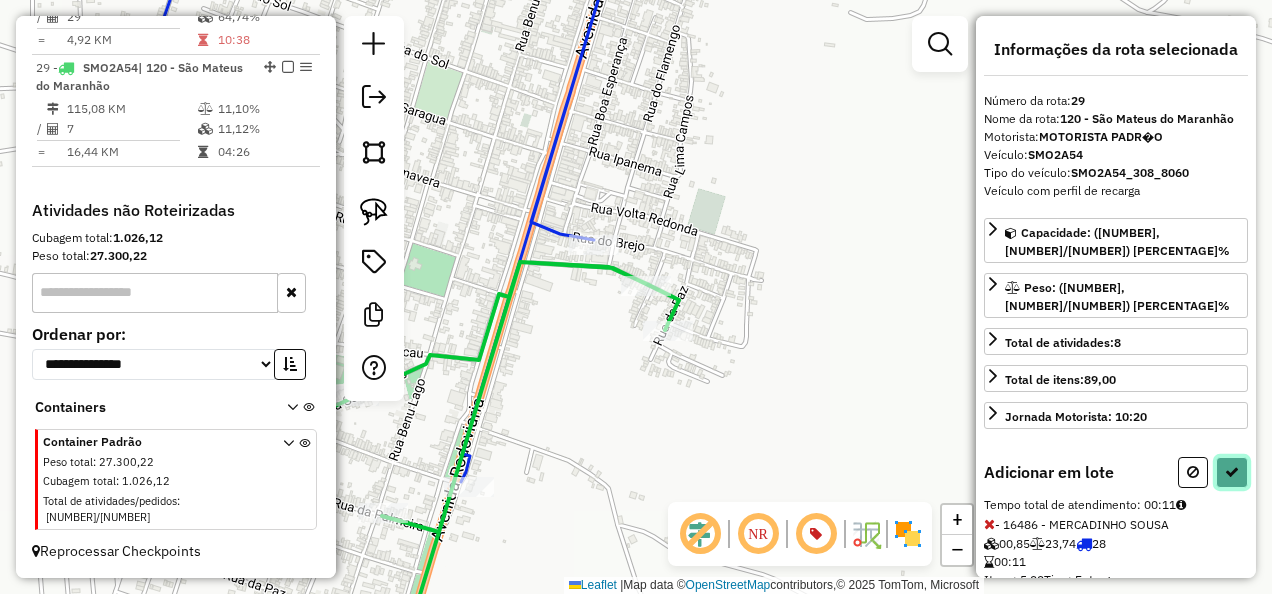 click at bounding box center (1232, 472) 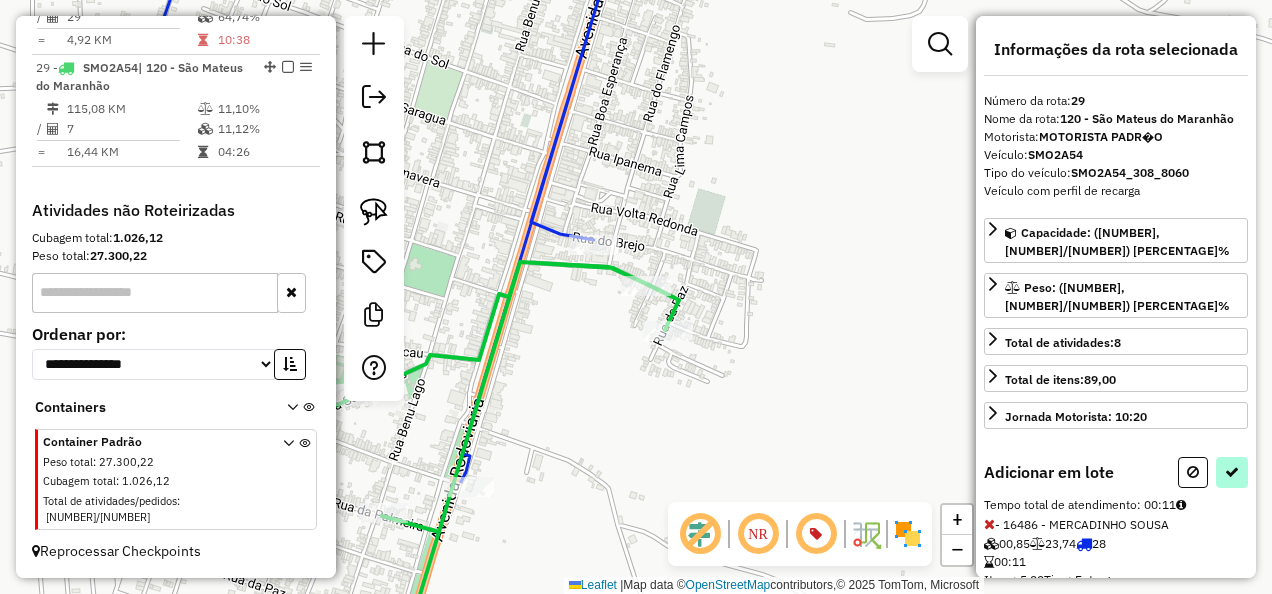 select on "**********" 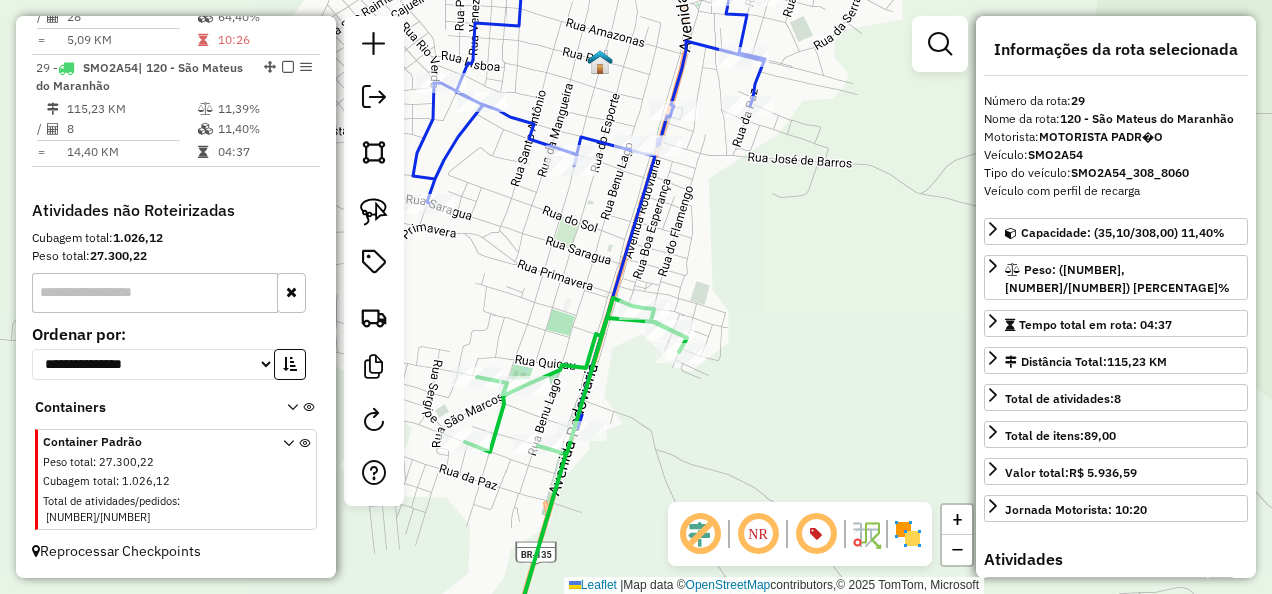 click 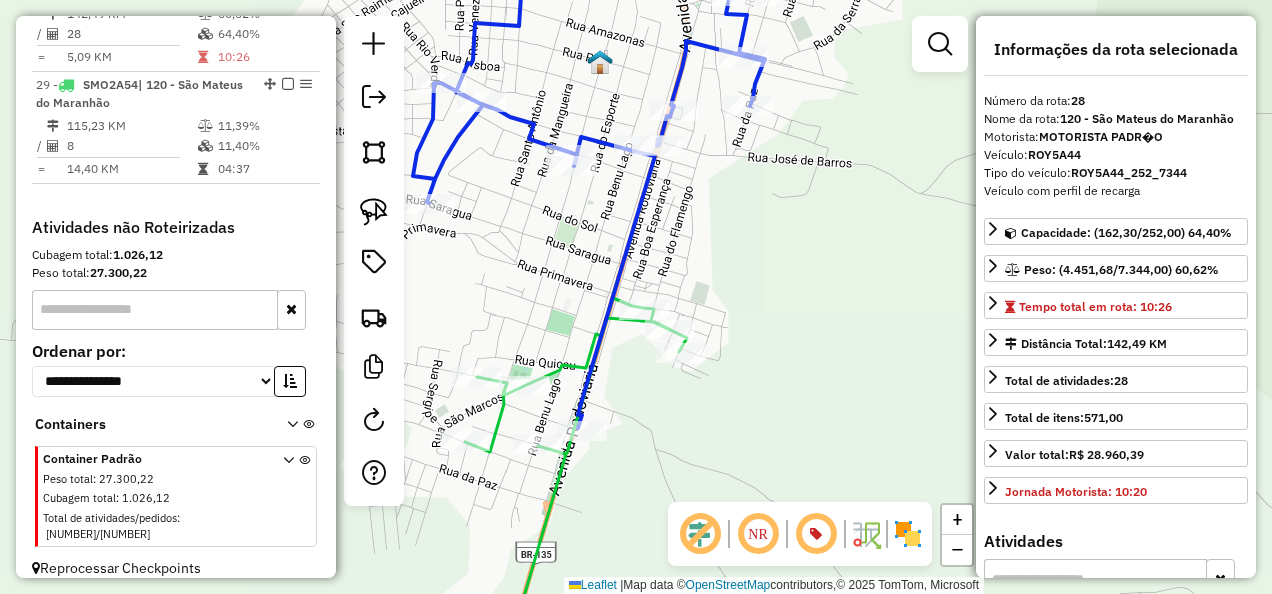 scroll, scrollTop: 2779, scrollLeft: 0, axis: vertical 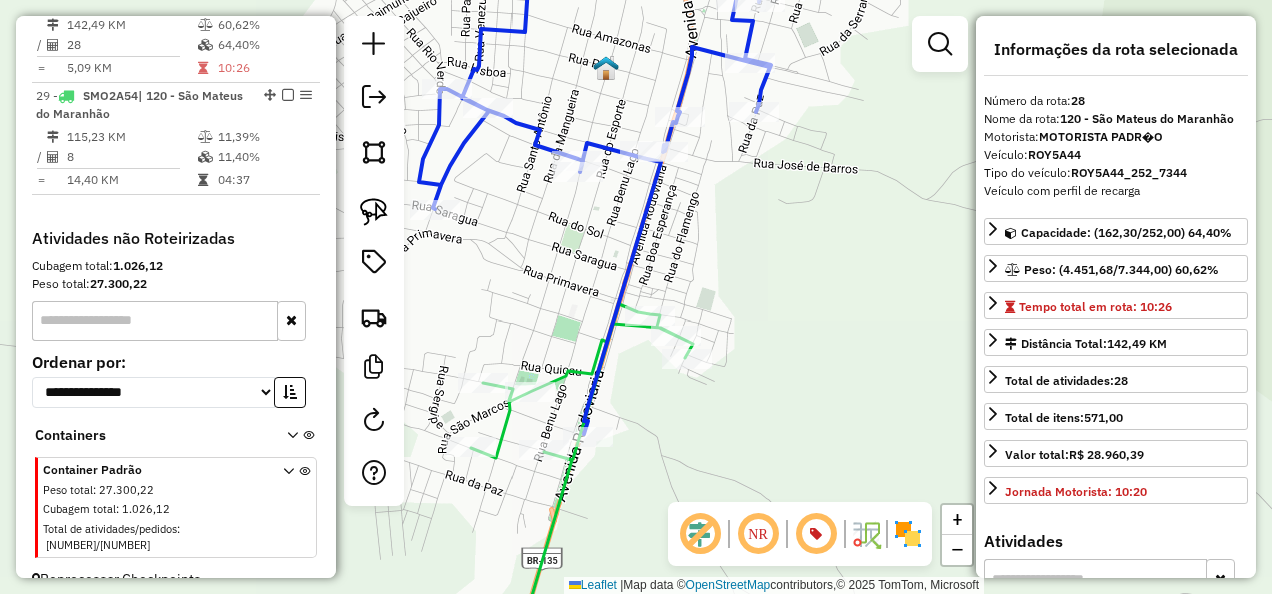 drag, startPoint x: 716, startPoint y: 266, endPoint x: 763, endPoint y: 364, distance: 108.68762 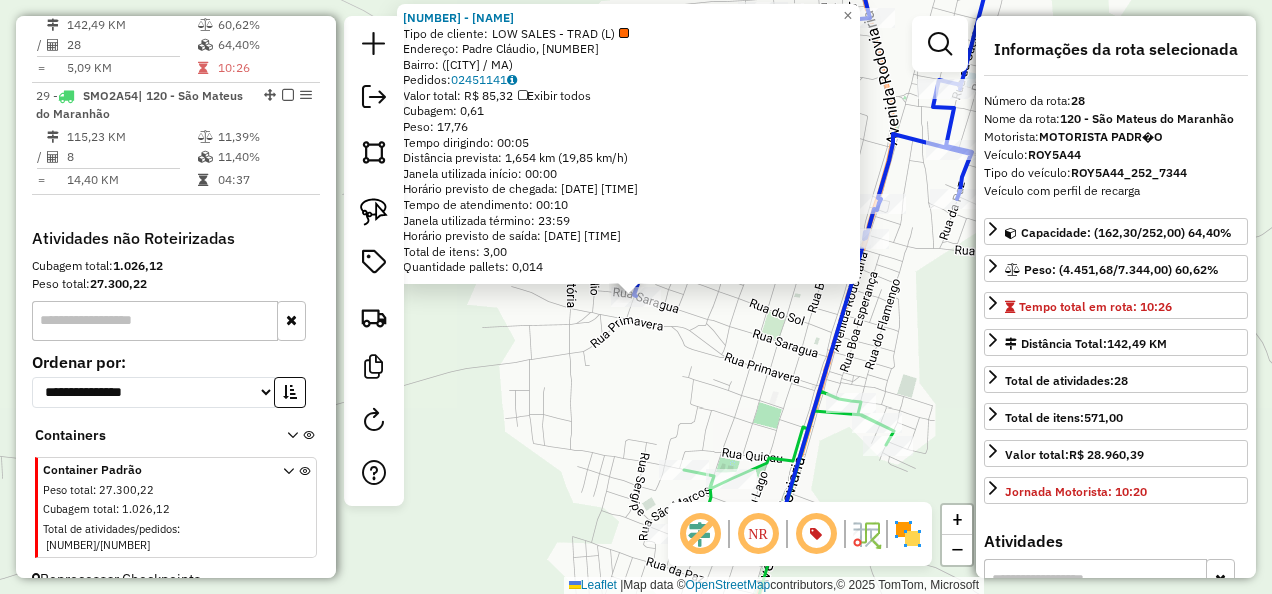 click on "17222 - ENZO MERCEARIA  Tipo de cliente:   LOW SALES - TRAD (L)   Endereço: Padre Cláudio, 284   Bairro:  (São Mateus do Maranhão / MA)   Pedidos:  02451141   Valor total: R$ 85,32   Exibir todos   Cubagem: 0,61  Peso: 17,76  Tempo dirigindo: 00:05   Distância prevista: 1,654 km (19,85 km/h)   Janela utilizada início: 00:00   Horário previsto de chegada: 04/08/2025 15:19   Tempo de atendimento: 00:10   Janela utilizada término: 23:59   Horário previsto de saída: 04/08/2025 15:29   Total de itens: 3,00   Quantidade pallets: 0,014  × Janela de atendimento Grade de atendimento Capacidade Transportadoras Veículos Cliente Pedidos  Rotas Selecione os dias de semana para filtrar as janelas de atendimento  Seg   Ter   Qua   Qui   Sex   Sáb   Dom  Informe o período da janela de atendimento: De: Até:  Filtrar exatamente a janela do cliente  Considerar janela de atendimento padrão  Selecione os dias de semana para filtrar as grades de atendimento  Seg   Ter   Qua   Qui   Sex   Sáb   Dom   Peso mínimo:" 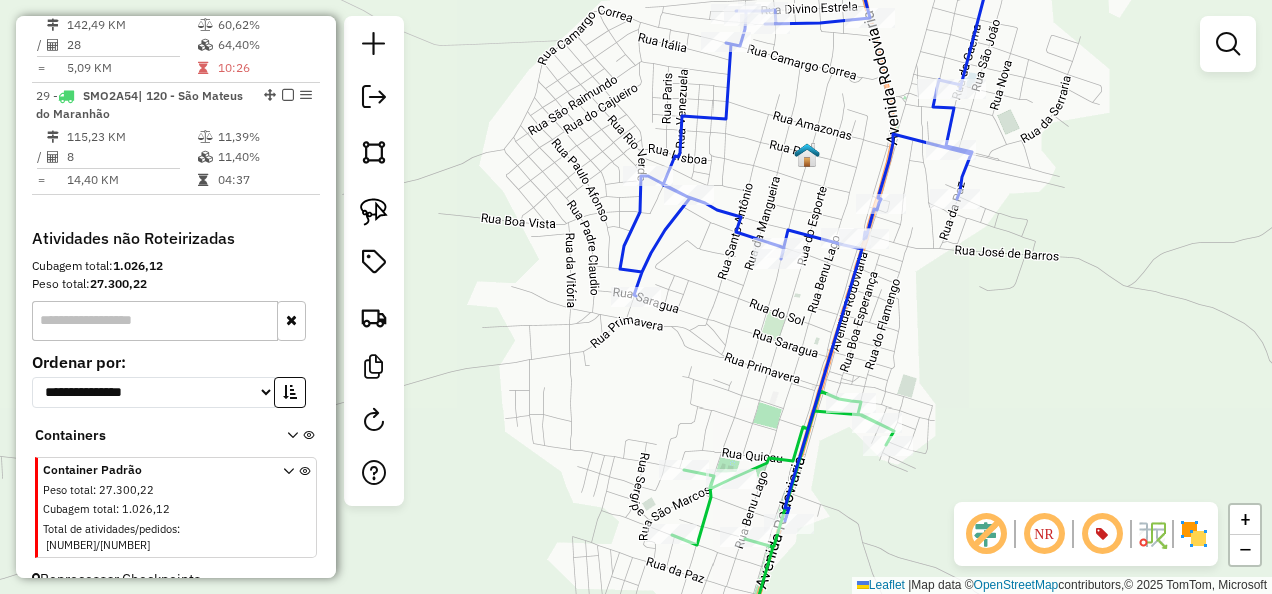 select on "**********" 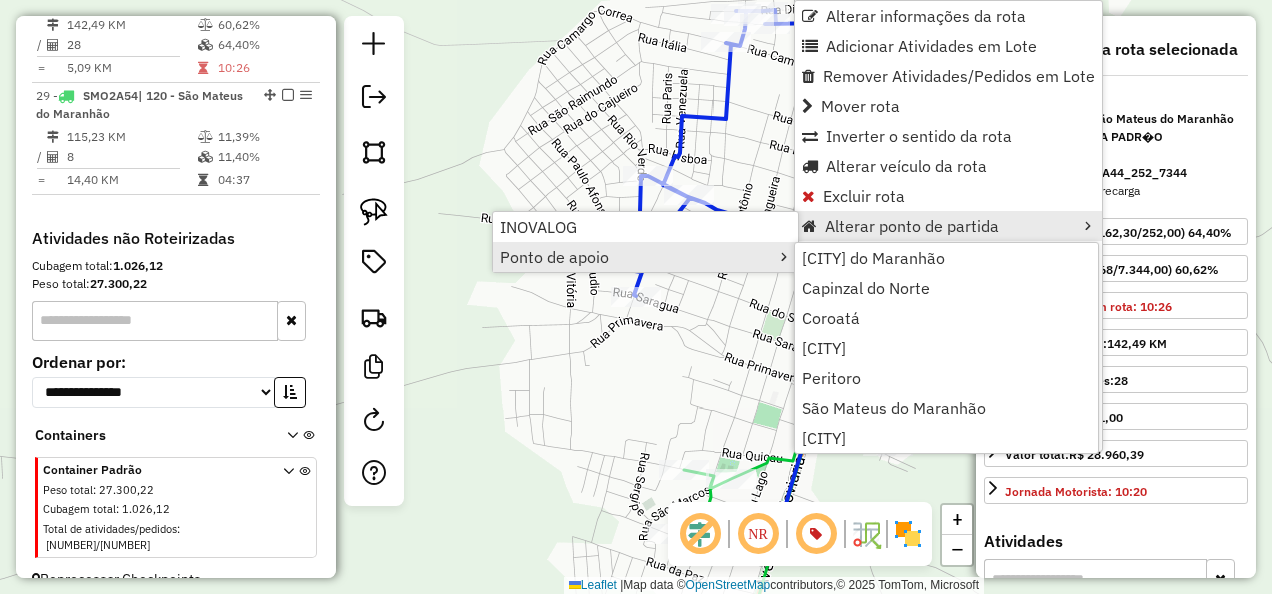 click on "Janela de atendimento Grade de atendimento Capacidade Transportadoras Veículos Cliente Pedidos  Rotas Selecione os dias de semana para filtrar as janelas de atendimento  Seg   Ter   Qua   Qui   Sex   Sáb   Dom  Informe o período da janela de atendimento: De: Até:  Filtrar exatamente a janela do cliente  Considerar janela de atendimento padrão  Selecione os dias de semana para filtrar as grades de atendimento  Seg   Ter   Qua   Qui   Sex   Sáb   Dom   Considerar clientes sem dia de atendimento cadastrado  Clientes fora do dia de atendimento selecionado Filtrar as atividades entre os valores definidos abaixo:  Peso mínimo:   Peso máximo:   Cubagem mínima:   Cubagem máxima:   De:   Até:  Filtrar as atividades entre o tempo de atendimento definido abaixo:  De:   Até:   Considerar capacidade total dos clientes não roteirizados Transportadora: Selecione um ou mais itens Tipo de veículo: Selecione um ou mais itens Veículo: Selecione um ou mais itens Motorista: Selecione um ou mais itens Nome: Rótulo:" 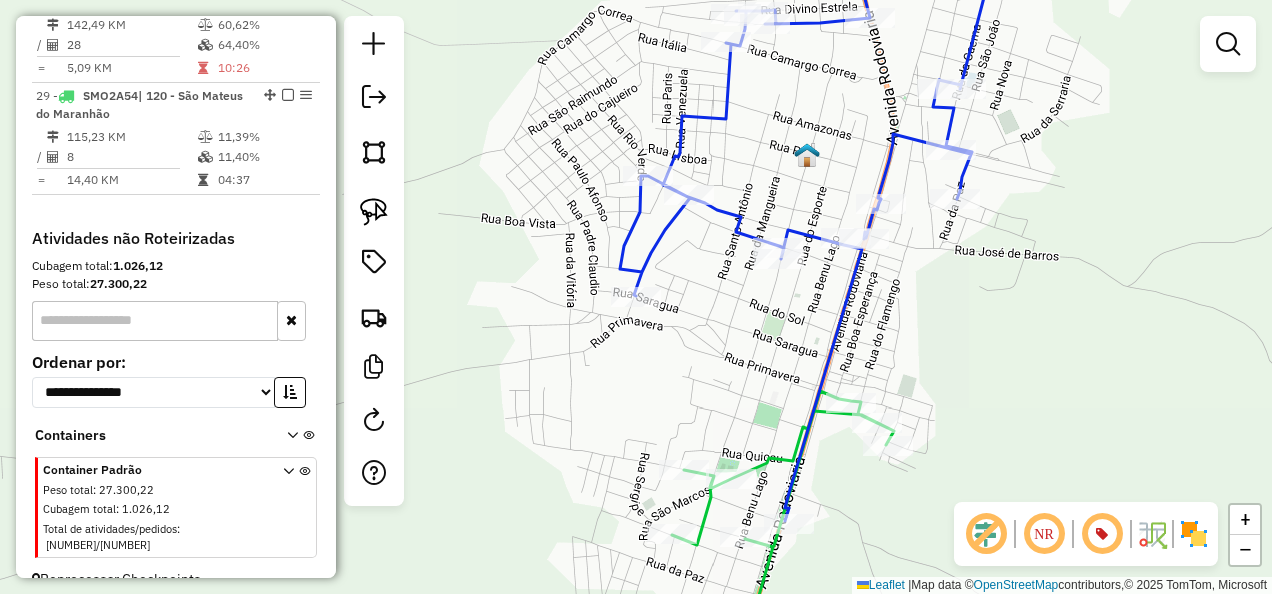 click 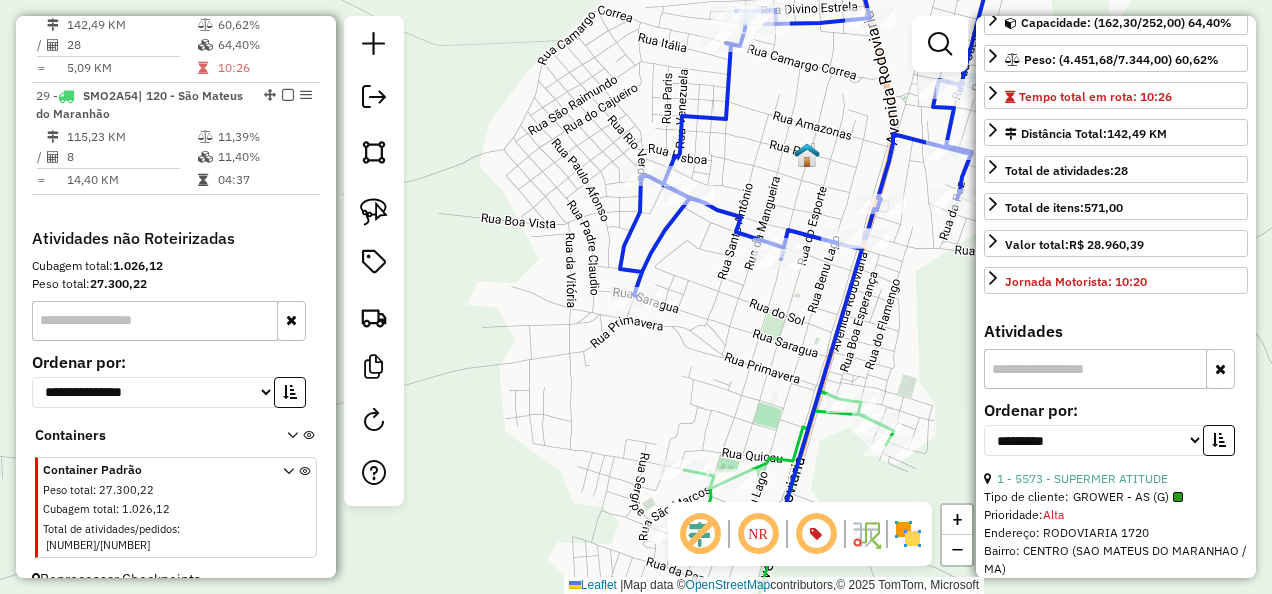scroll, scrollTop: 300, scrollLeft: 0, axis: vertical 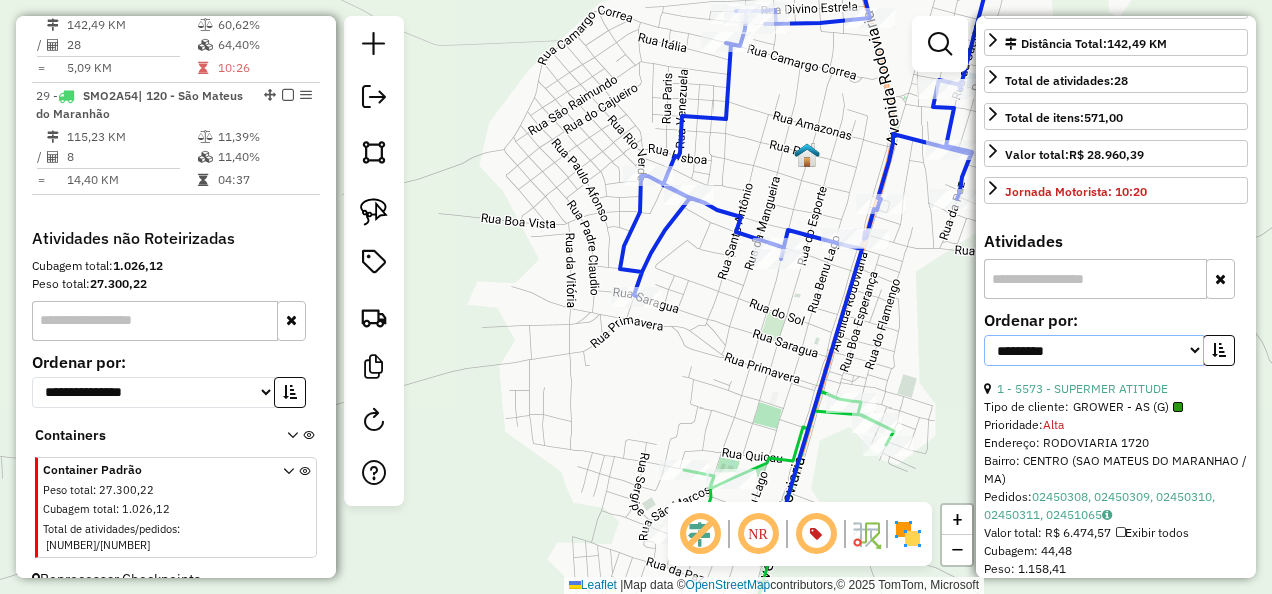 click on "**********" at bounding box center (1094, 350) 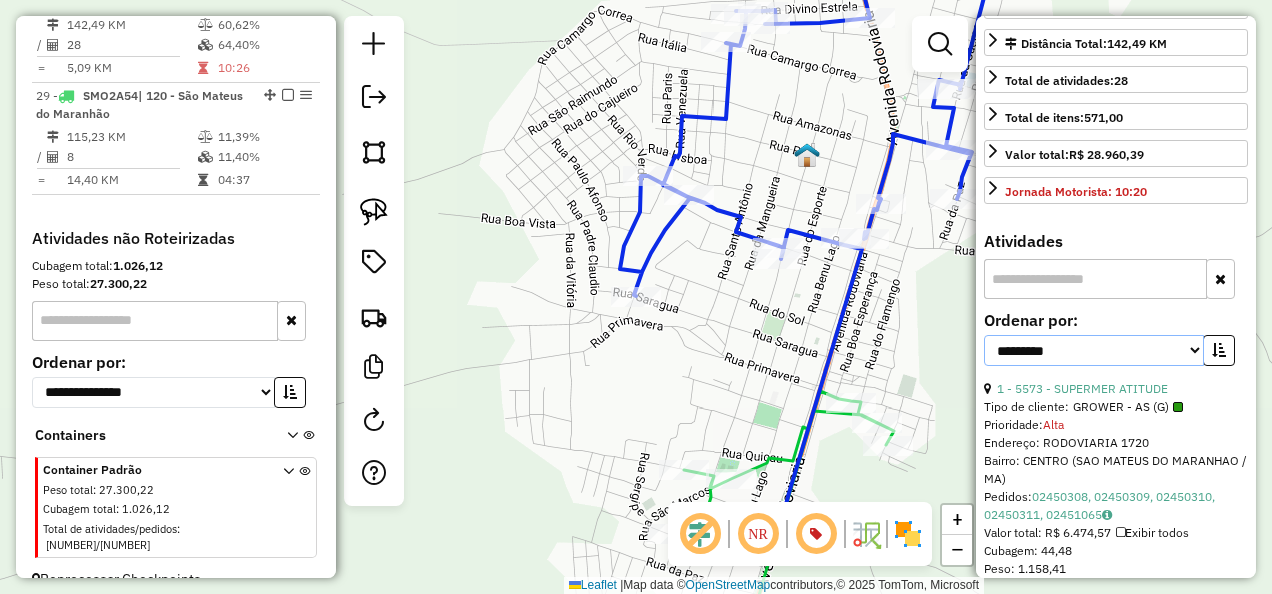 select on "**********" 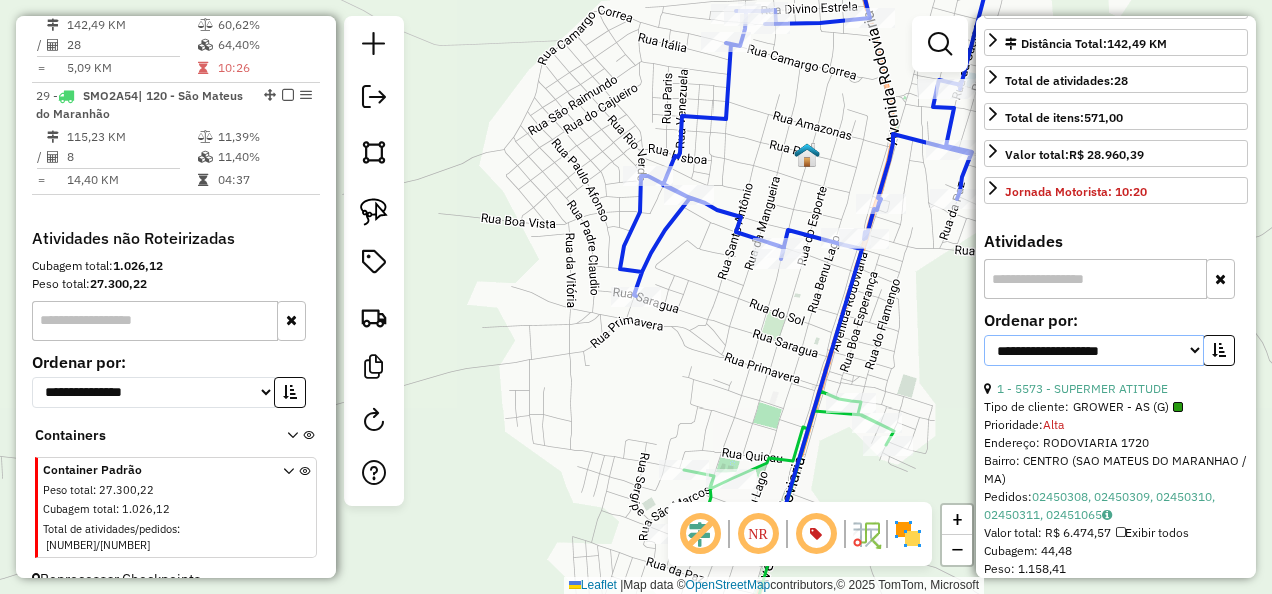 click on "**********" at bounding box center (1094, 350) 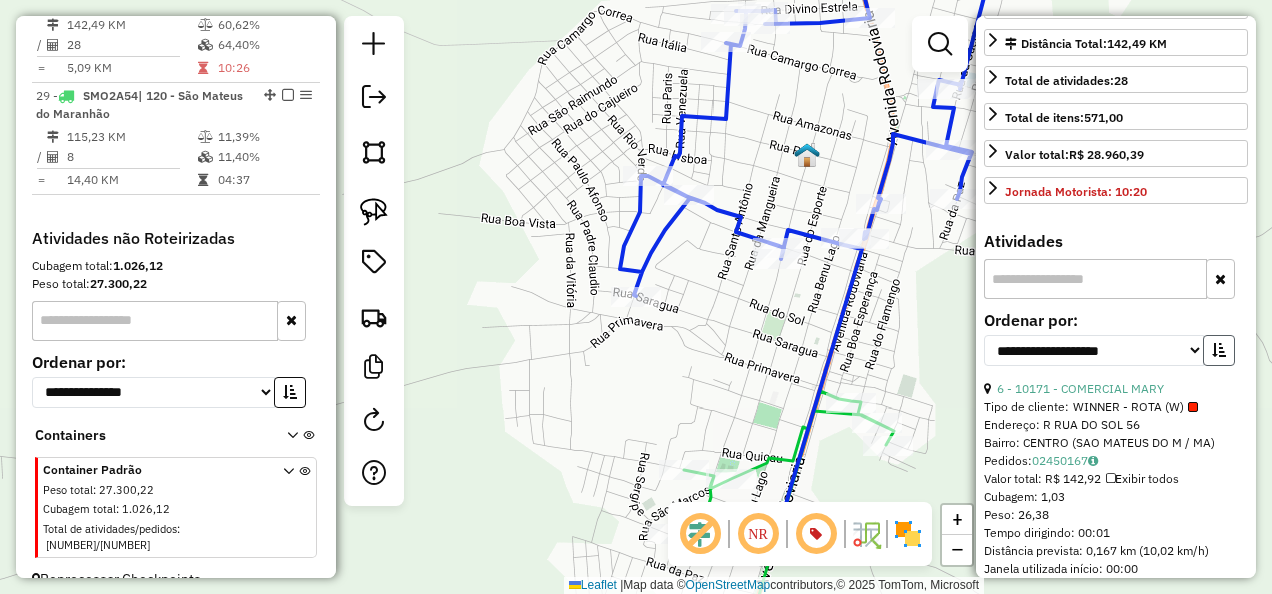 click at bounding box center (1219, 350) 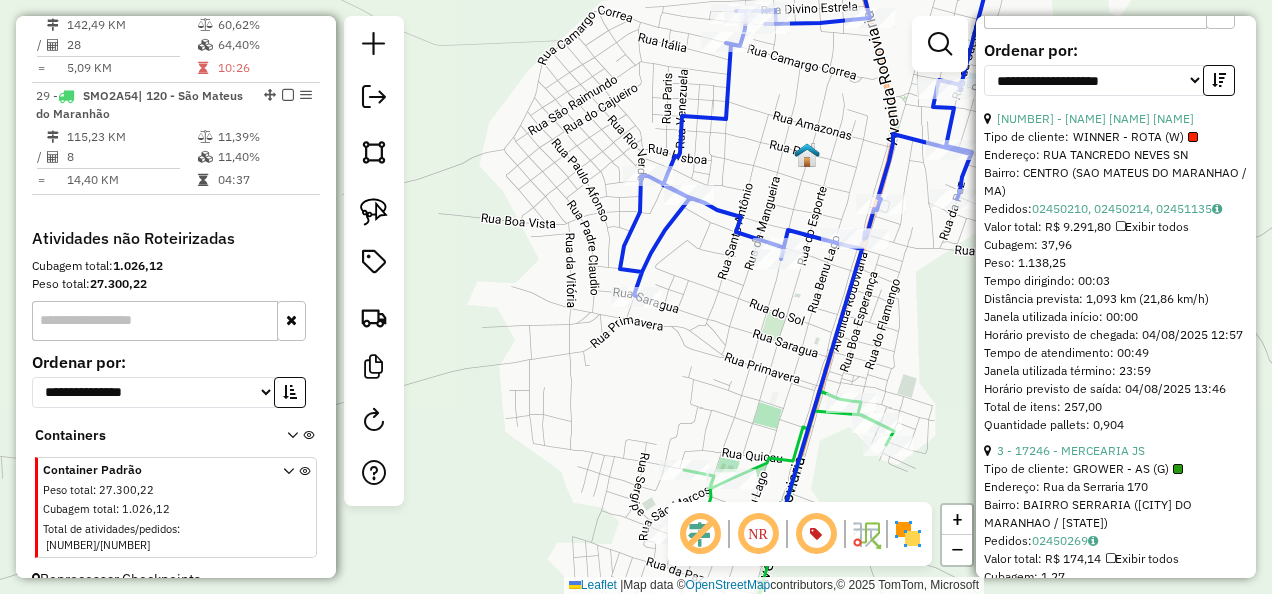 scroll, scrollTop: 600, scrollLeft: 0, axis: vertical 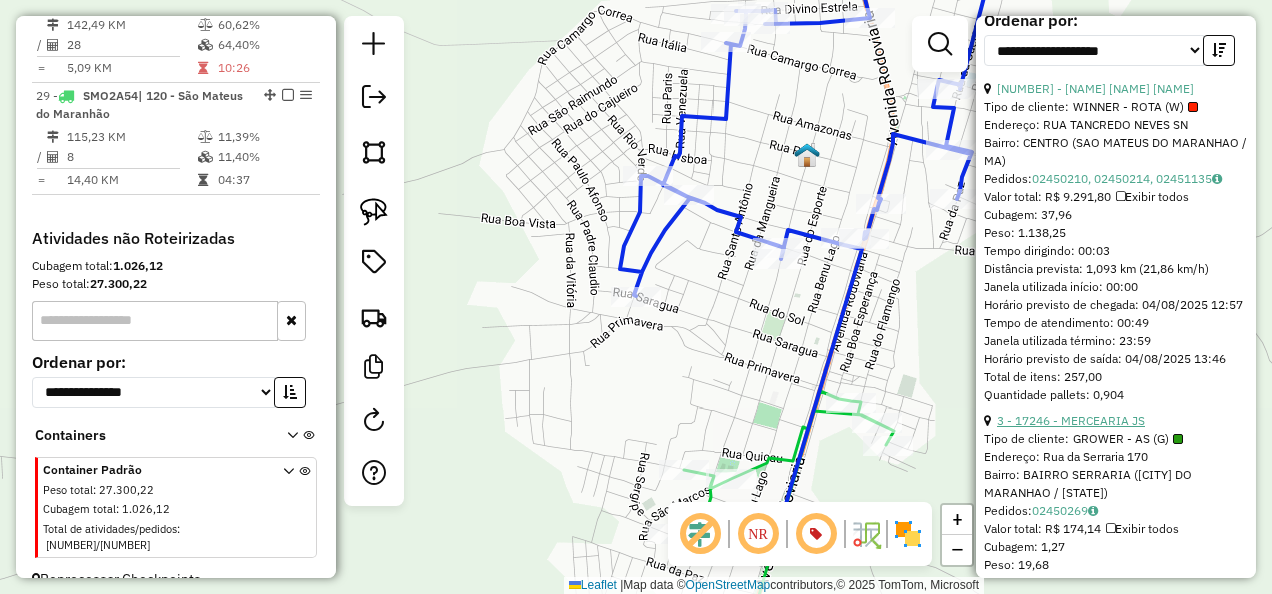 click on "3 - 17246 - MERCEARIA JS" at bounding box center (1071, 420) 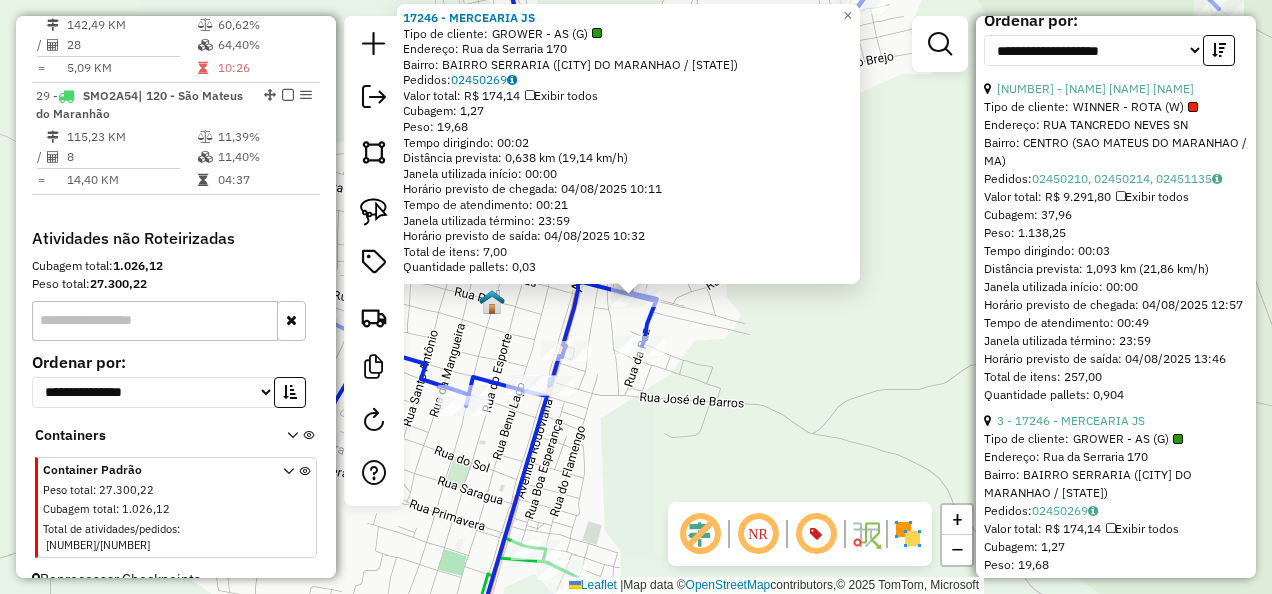 click on "17246 - MERCEARIA JS  Tipo de cliente:   GROWER - AS (G)   Endereço:  Rua da Serraria 170   Bairro: BAIRRO SERRARIA (SAO MATEUS DO MARANHAO / MA)   Pedidos:  02450269   Valor total: R$ 174,14   Exibir todos   Cubagem: 1,27  Peso: 19,68  Tempo dirigindo: 00:02   Distância prevista: 0,638 km (19,14 km/h)   Janela utilizada início: 00:00   Horário previsto de chegada: 04/08/2025 10:11   Tempo de atendimento: 00:21   Janela utilizada término: 23:59   Horário previsto de saída: 04/08/2025 10:32   Total de itens: 7,00   Quantidade pallets: 0,03  × Janela de atendimento Grade de atendimento Capacidade Transportadoras Veículos Cliente Pedidos  Rotas Selecione os dias de semana para filtrar as janelas de atendimento  Seg   Ter   Qua   Qui   Sex   Sáb   Dom  Informe o período da janela de atendimento: De: Até:  Filtrar exatamente a janela do cliente  Considerar janela de atendimento padrão  Selecione os dias de semana para filtrar as grades de atendimento  Seg   Ter   Qua   Qui   Sex   Sáb   Dom   De:  +" 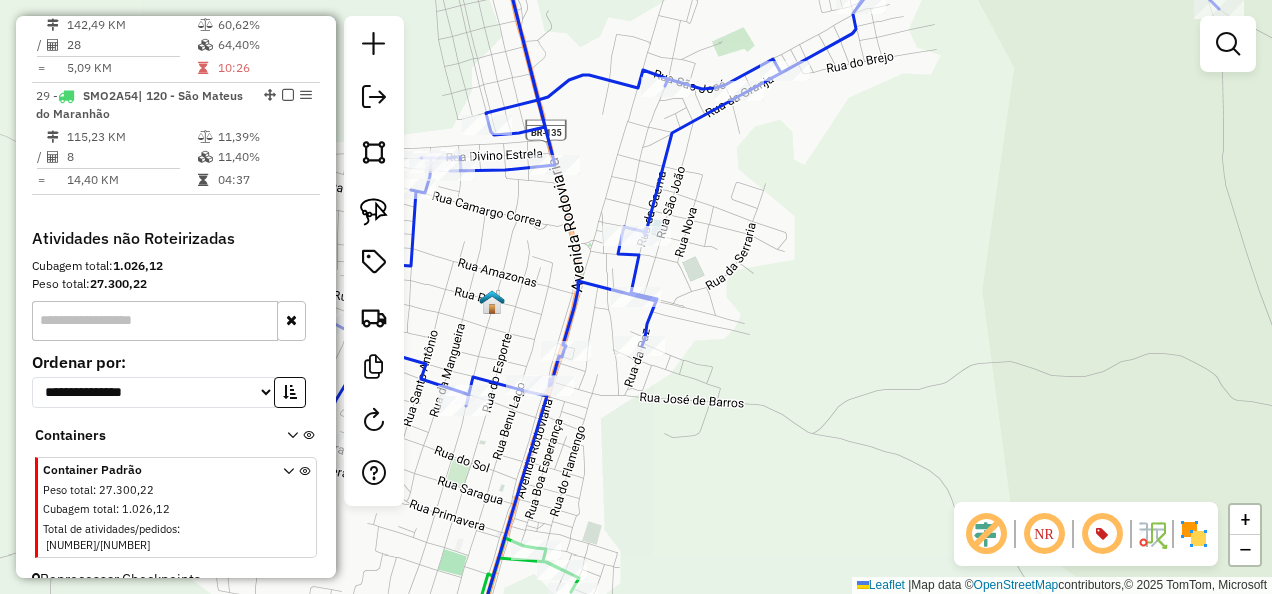 drag, startPoint x: 727, startPoint y: 422, endPoint x: 762, endPoint y: 318, distance: 109.73149 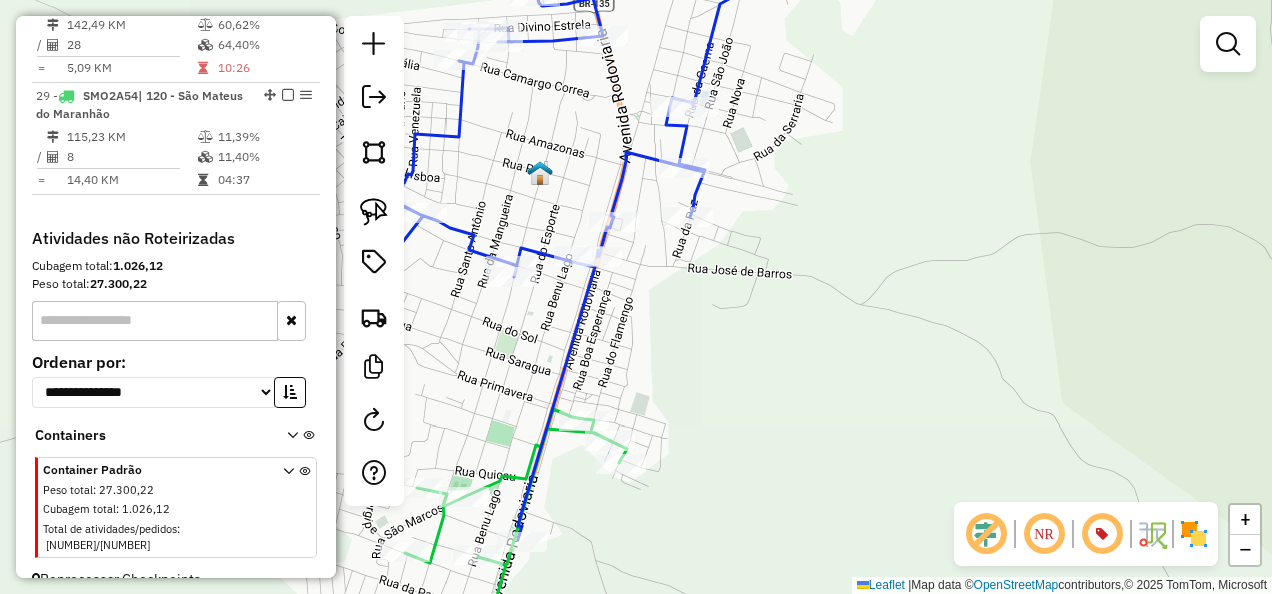 click 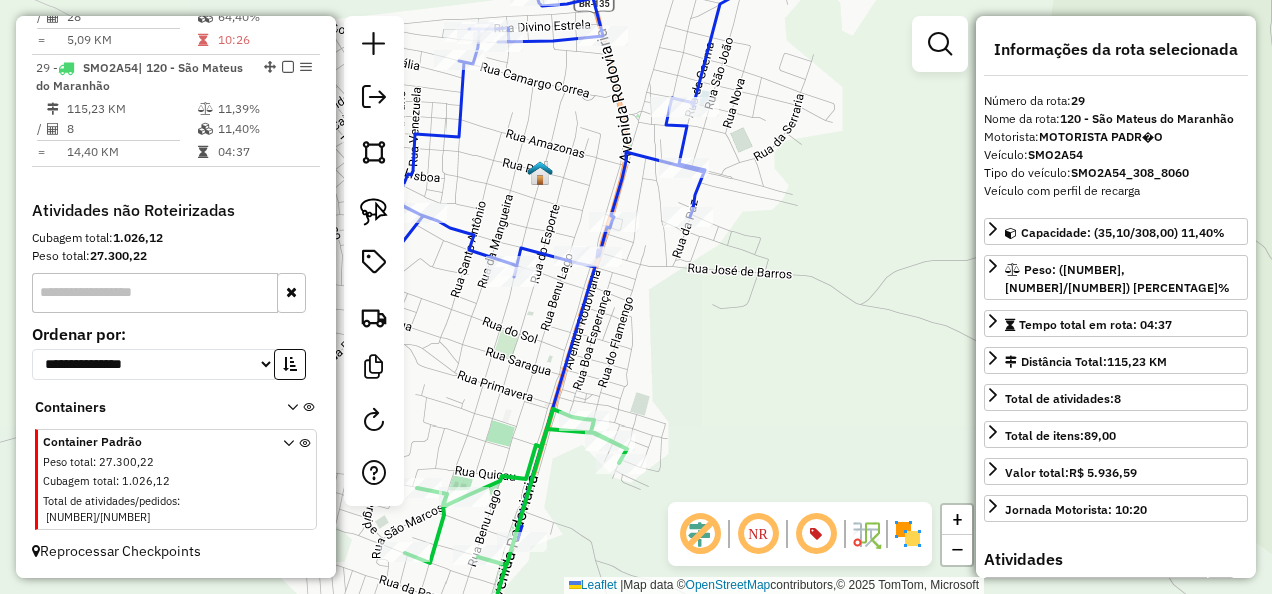 scroll, scrollTop: 2832, scrollLeft: 0, axis: vertical 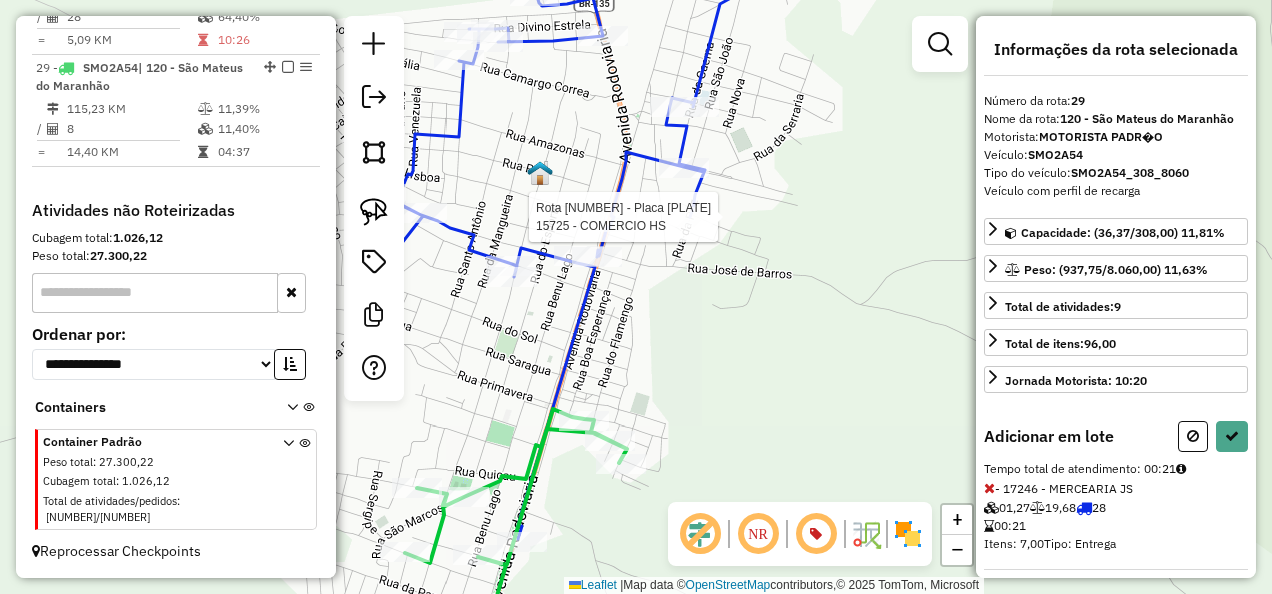 click 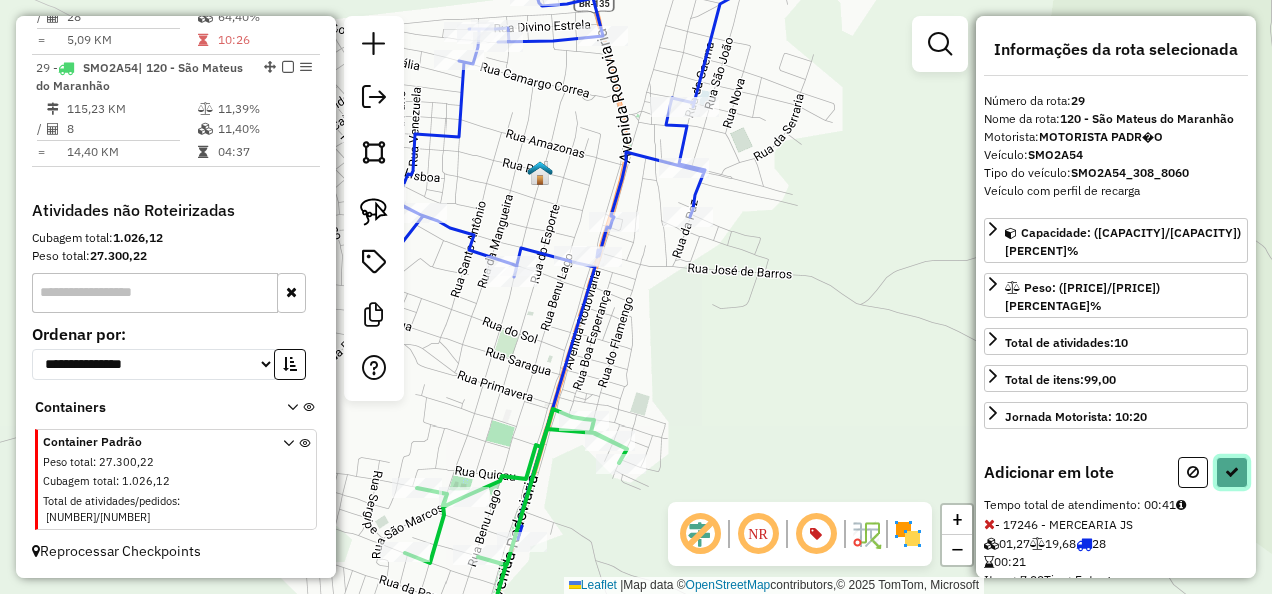 click at bounding box center (1232, 472) 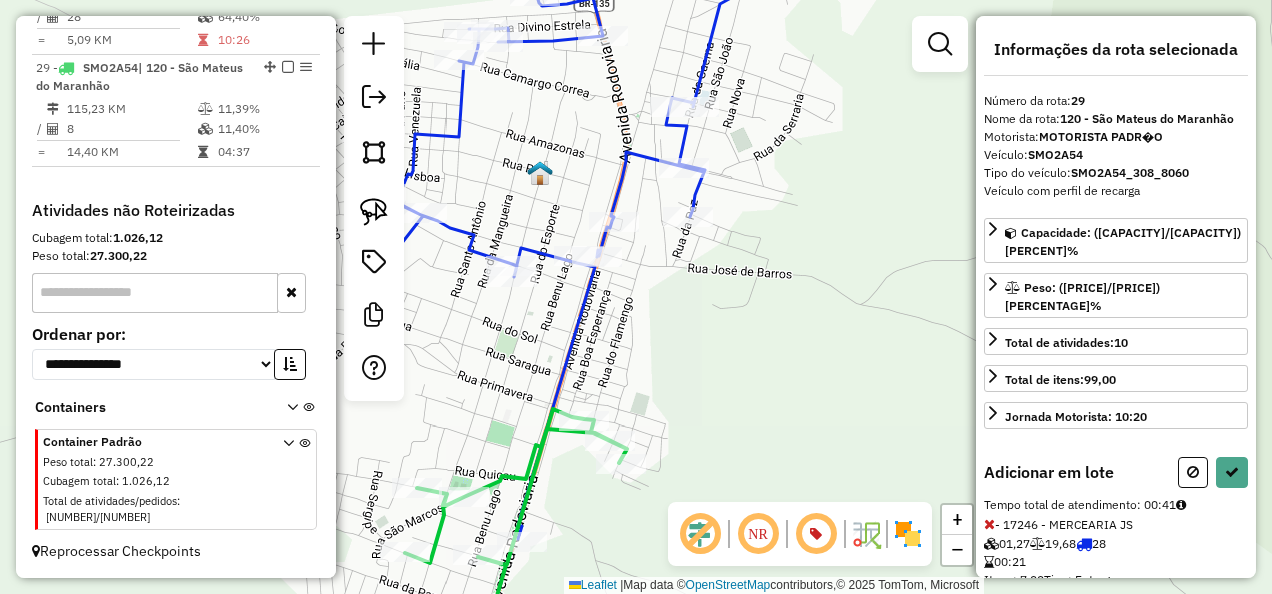 select on "**********" 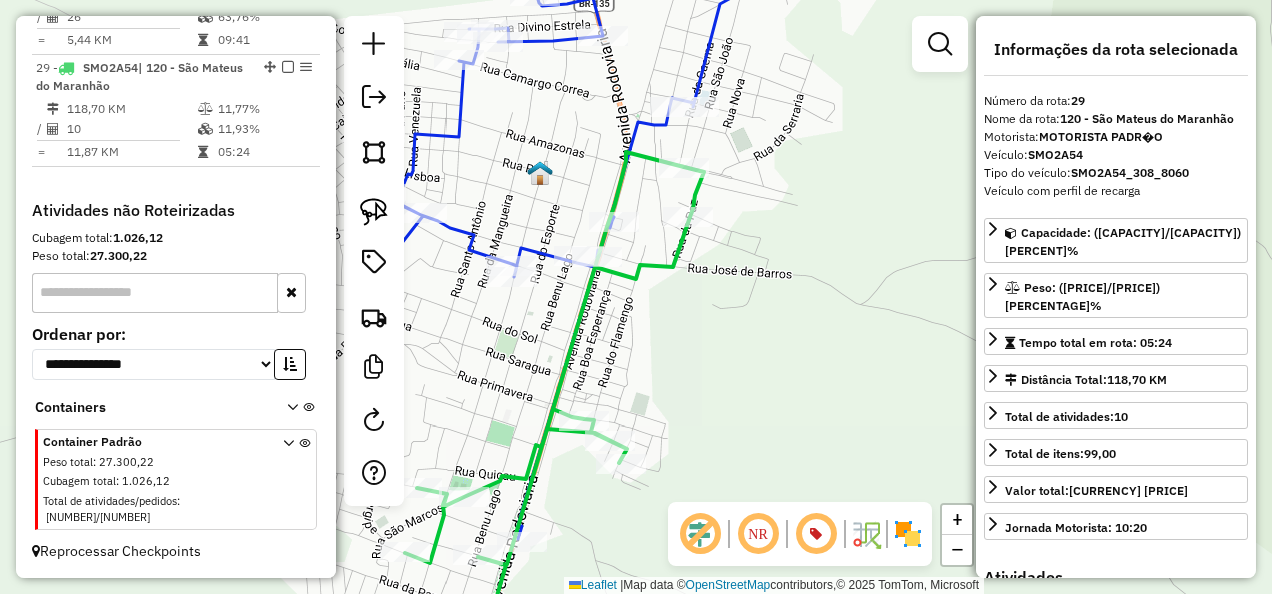 click 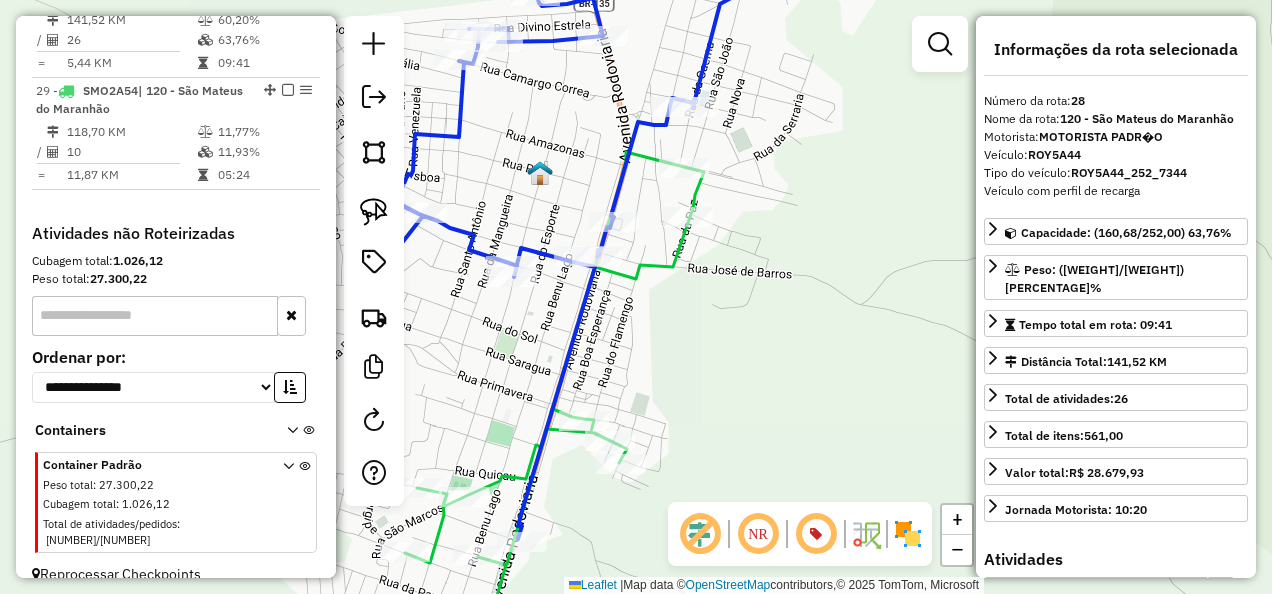 scroll, scrollTop: 2779, scrollLeft: 0, axis: vertical 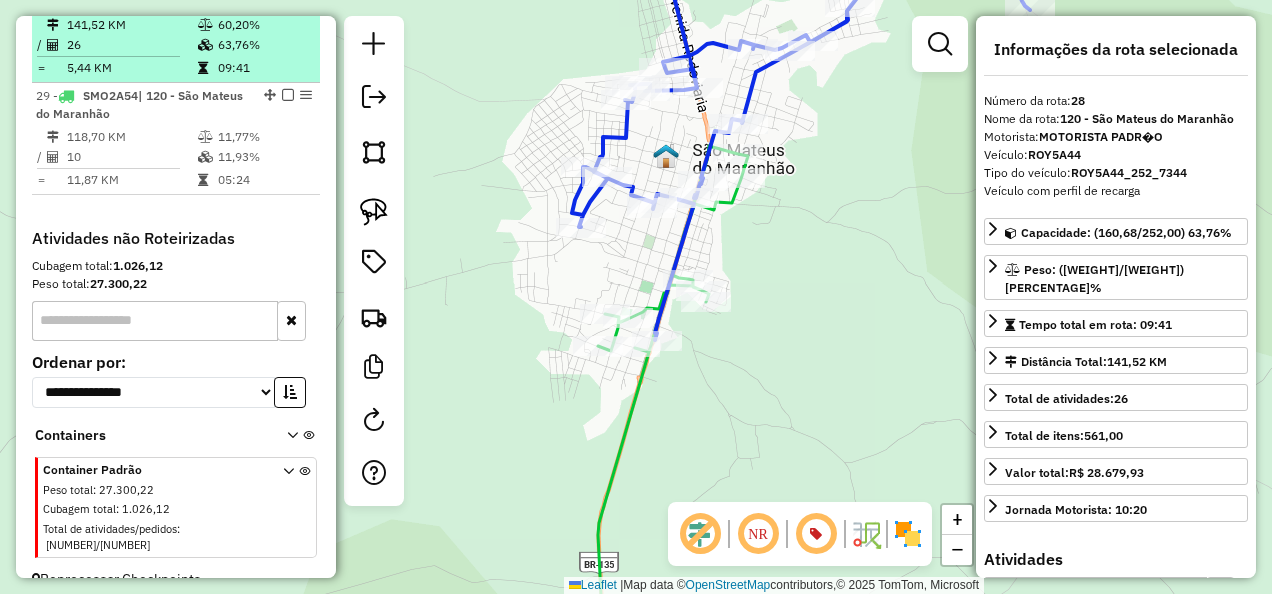 click at bounding box center [288, -17] 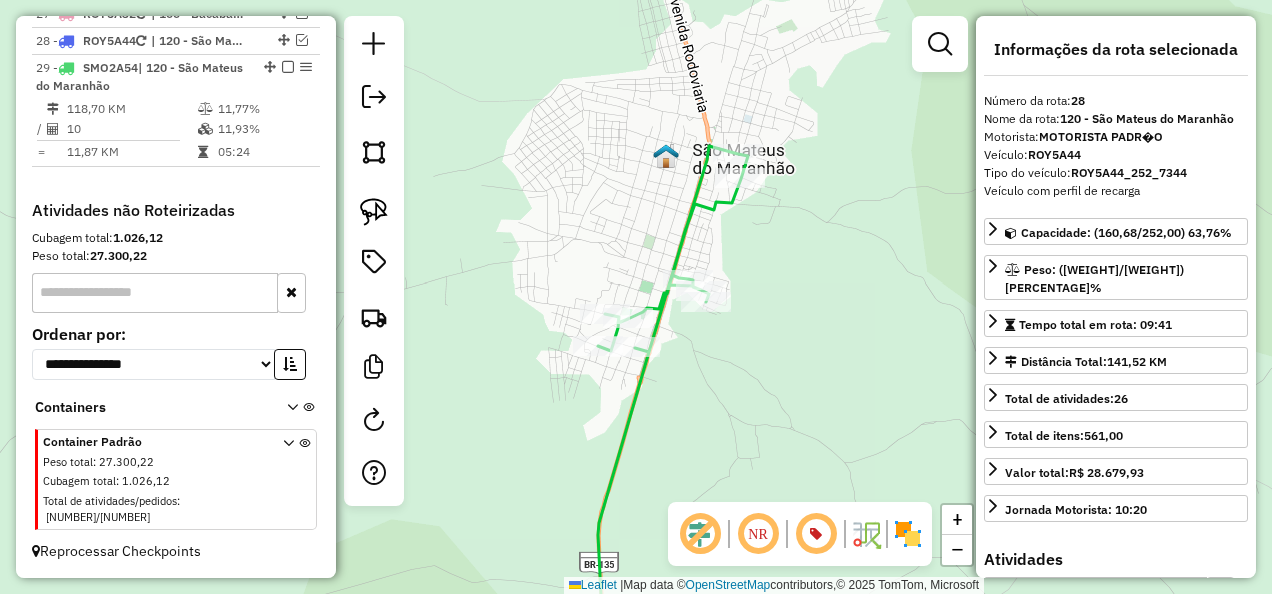 scroll, scrollTop: 2747, scrollLeft: 0, axis: vertical 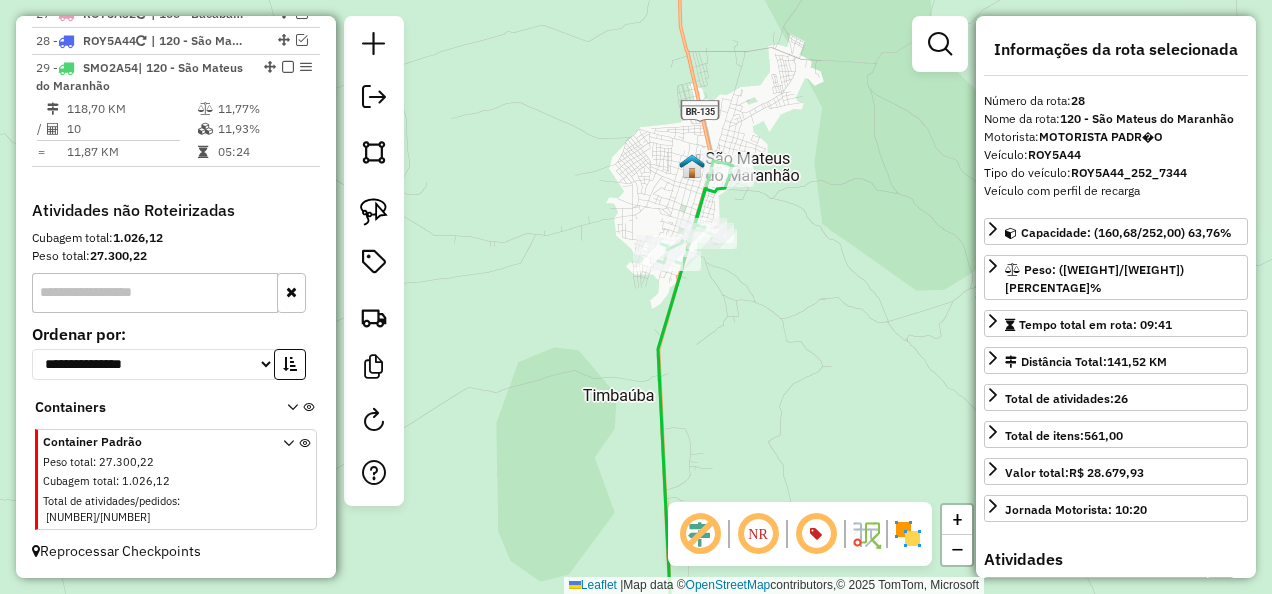 click 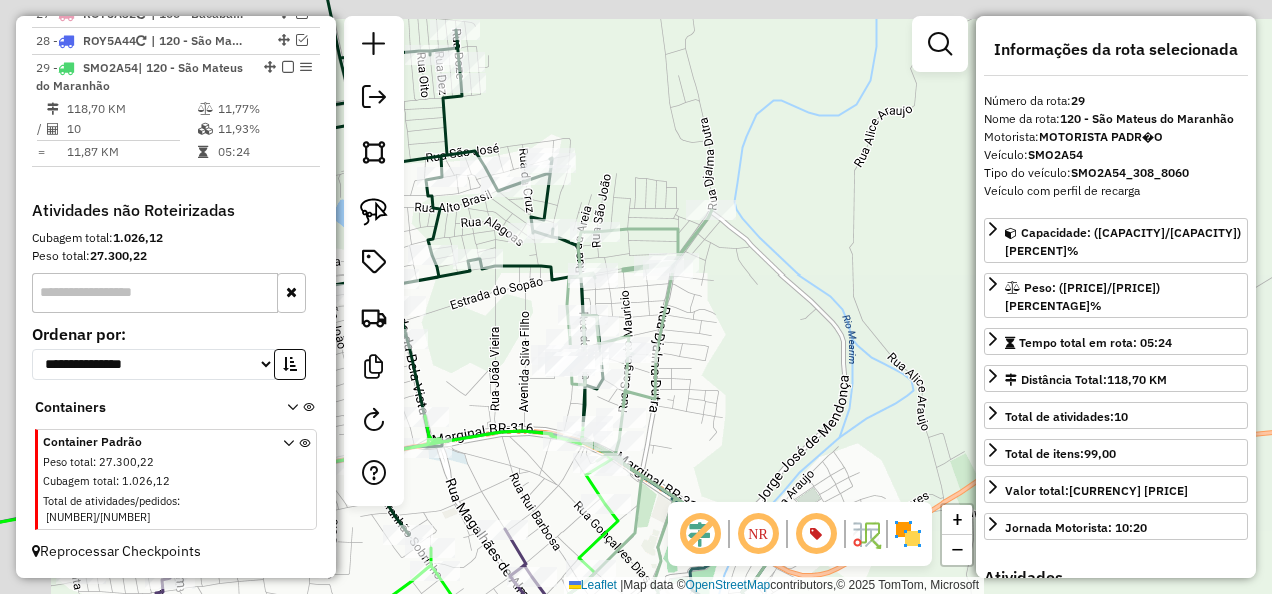 drag, startPoint x: 672, startPoint y: 372, endPoint x: 732, endPoint y: 396, distance: 64.62198 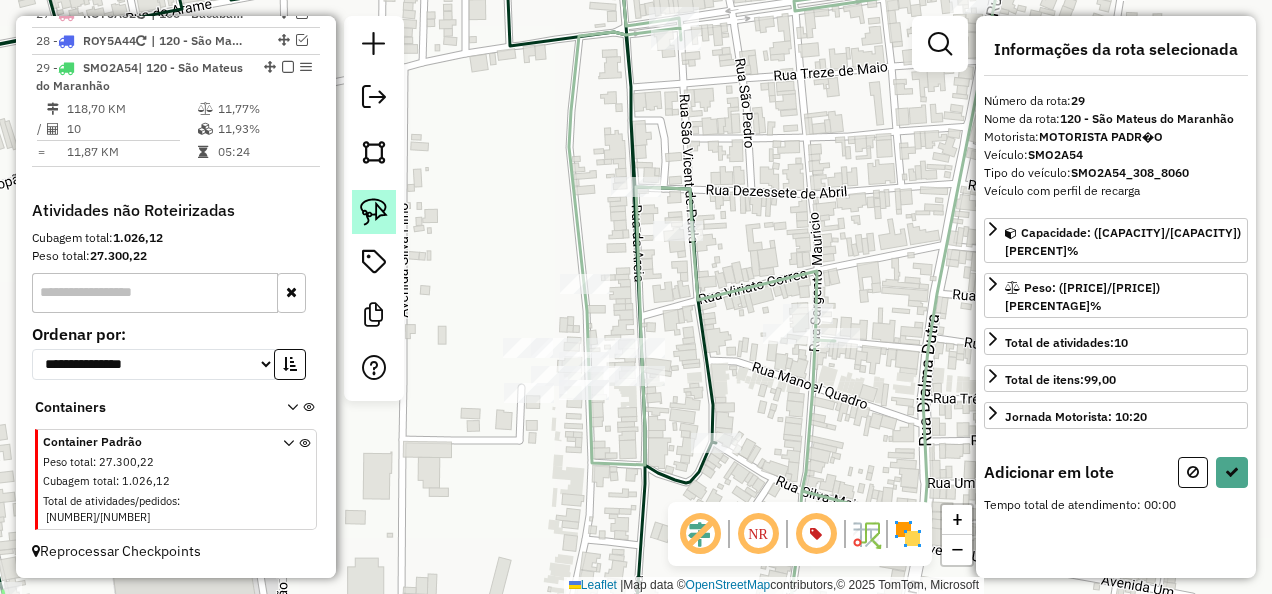click 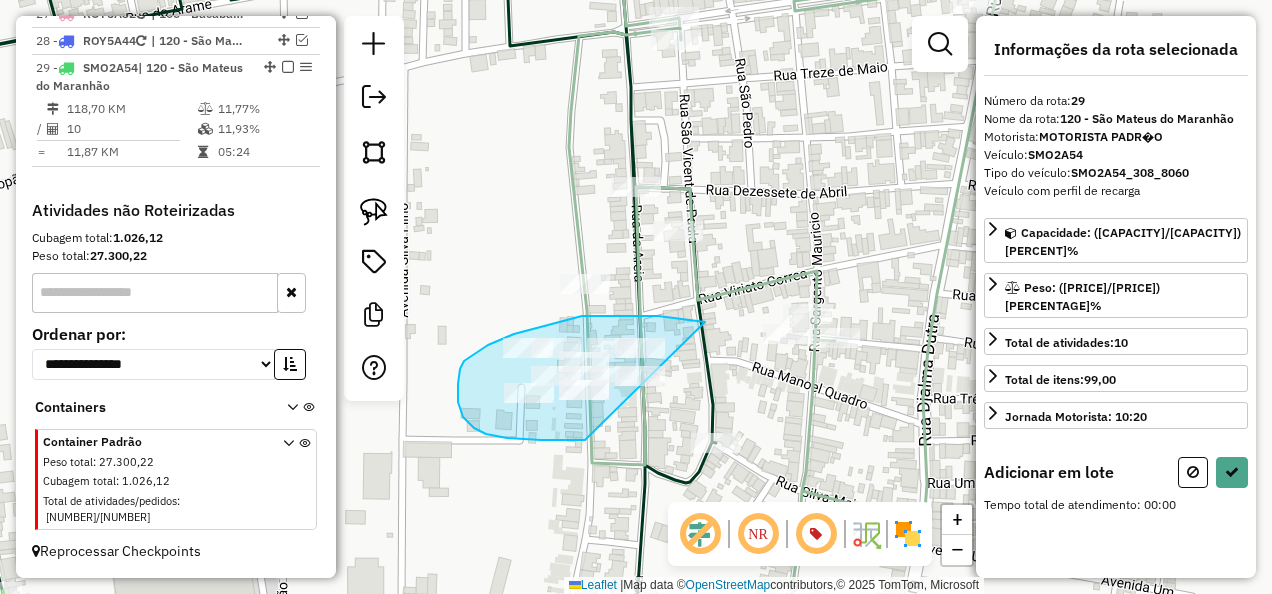 drag, startPoint x: 699, startPoint y: 321, endPoint x: 585, endPoint y: 440, distance: 164.79381 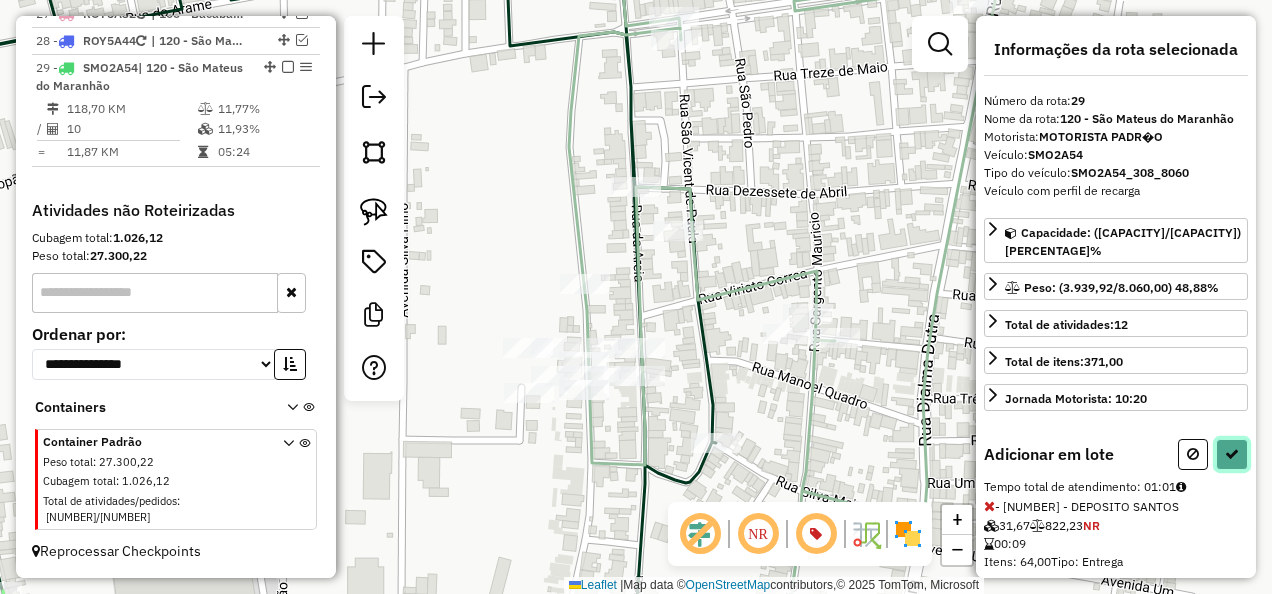 click at bounding box center [1232, 454] 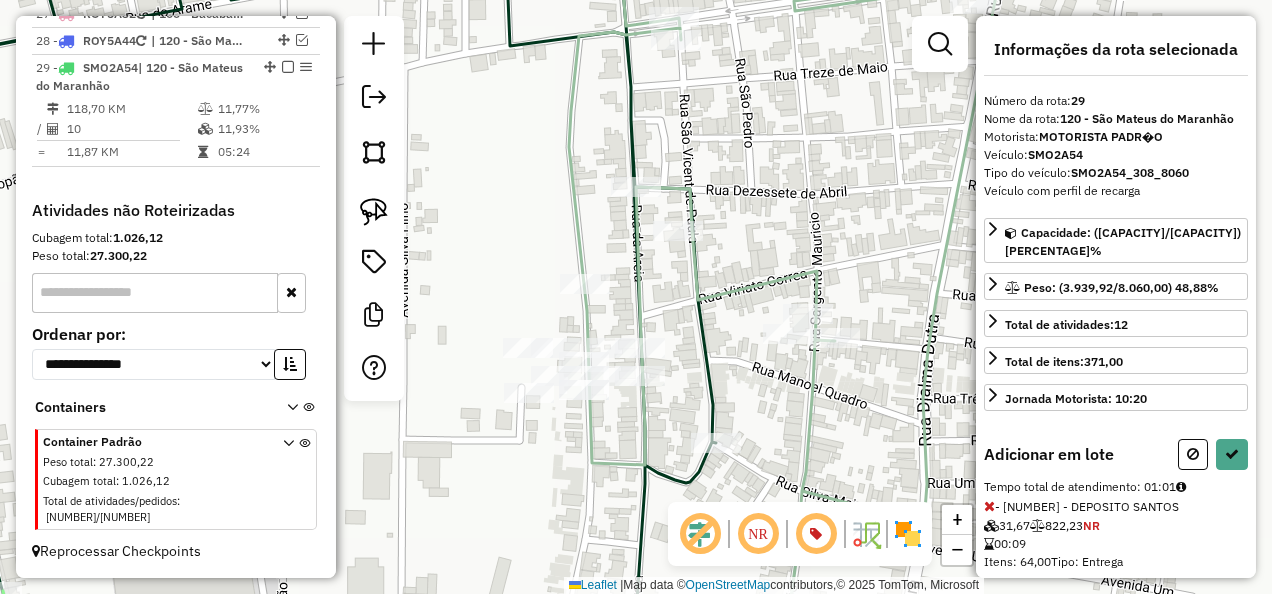 select on "**********" 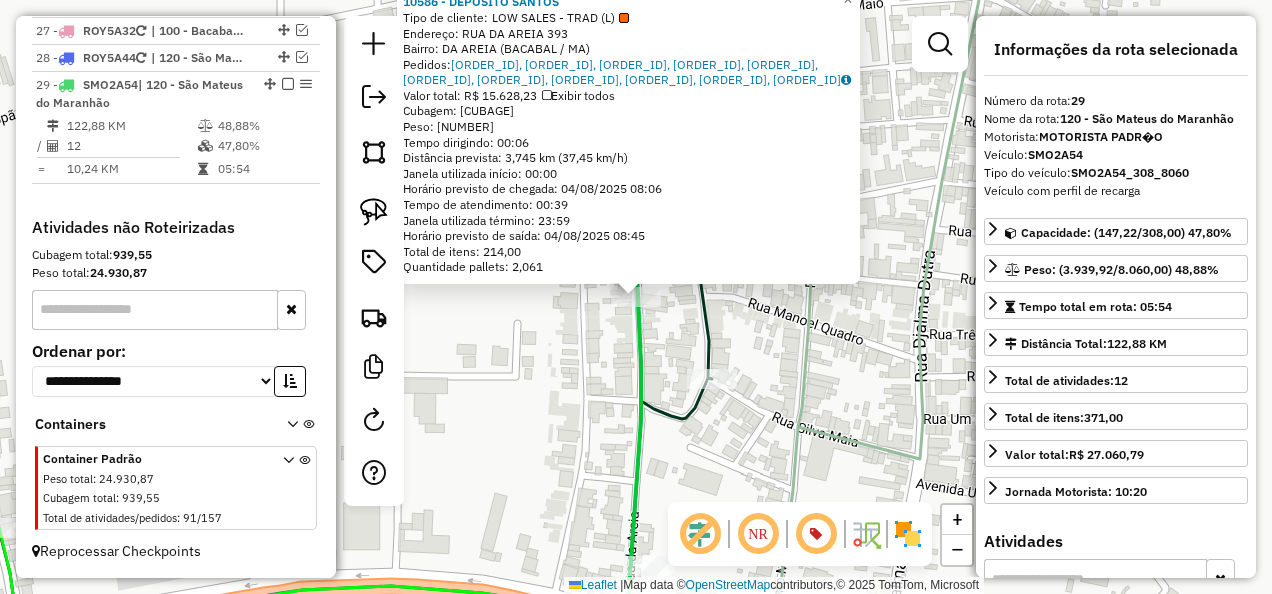 click on "10586 - DEPOSITO SANTOS  Tipo de cliente:   LOW SALES - TRAD (L)   Endereço:  RUA DA AREIA 393   Bairro: DA AREIA (BACABAL / MA)   Pedidos:  02450338, 02450339, 02450341, 02450343, 02450344, 02450345, 02450347, 02451171, 02451173, 02451175, 02450342   Valor total: R$ 15.628,23   Exibir todos   Cubagem: 86,58  Peso: 2.369,35  Tempo dirigindo: 00:06   Distância prevista: 3,745 km (37,45 km/h)   Janela utilizada início: 00:00   Horário previsto de chegada: 04/08/2025 08:06   Tempo de atendimento: 00:39   Janela utilizada término: 23:59   Horário previsto de saída: 04/08/2025 08:45   Total de itens: 214,00   Quantidade pallets: 2,061  × Janela de atendimento Grade de atendimento Capacidade Transportadoras Veículos Cliente Pedidos  Rotas Selecione os dias de semana para filtrar as janelas de atendimento  Seg   Ter   Qua   Qui   Sex   Sáb   Dom  Informe o período da janela de atendimento: De: Até:  Filtrar exatamente a janela do cliente  Considerar janela de atendimento padrão   Seg   Ter   Qua   Qui" 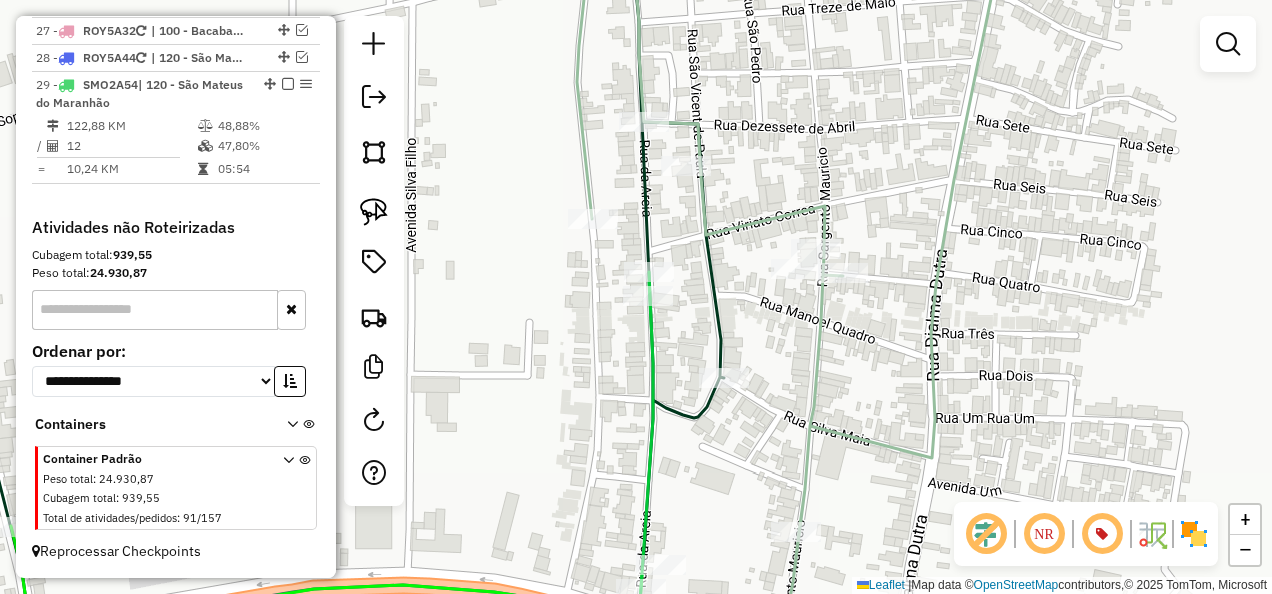 drag, startPoint x: 514, startPoint y: 438, endPoint x: 759, endPoint y: 241, distance: 314.37875 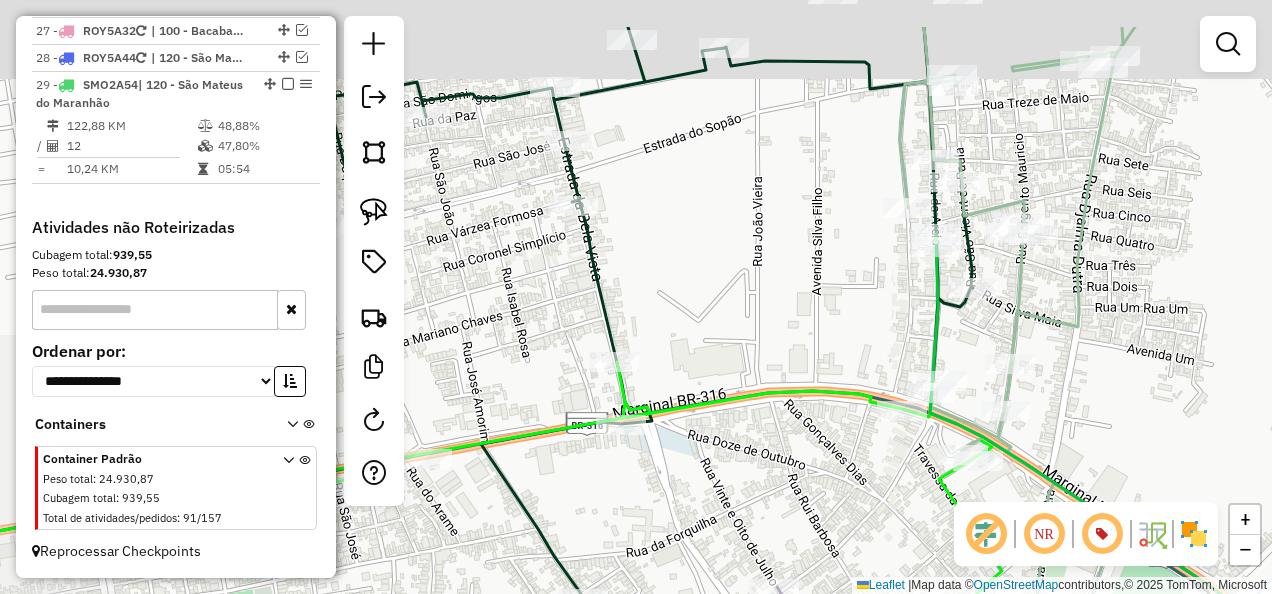 drag, startPoint x: 595, startPoint y: 256, endPoint x: 765, endPoint y: 415, distance: 232.76813 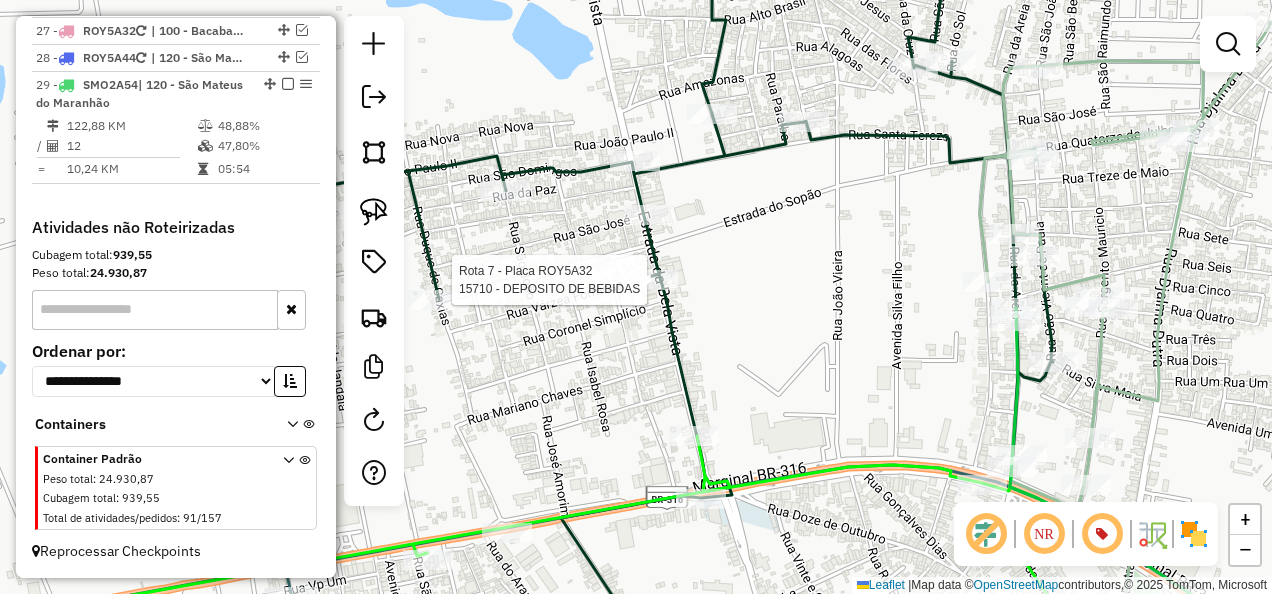 select on "**********" 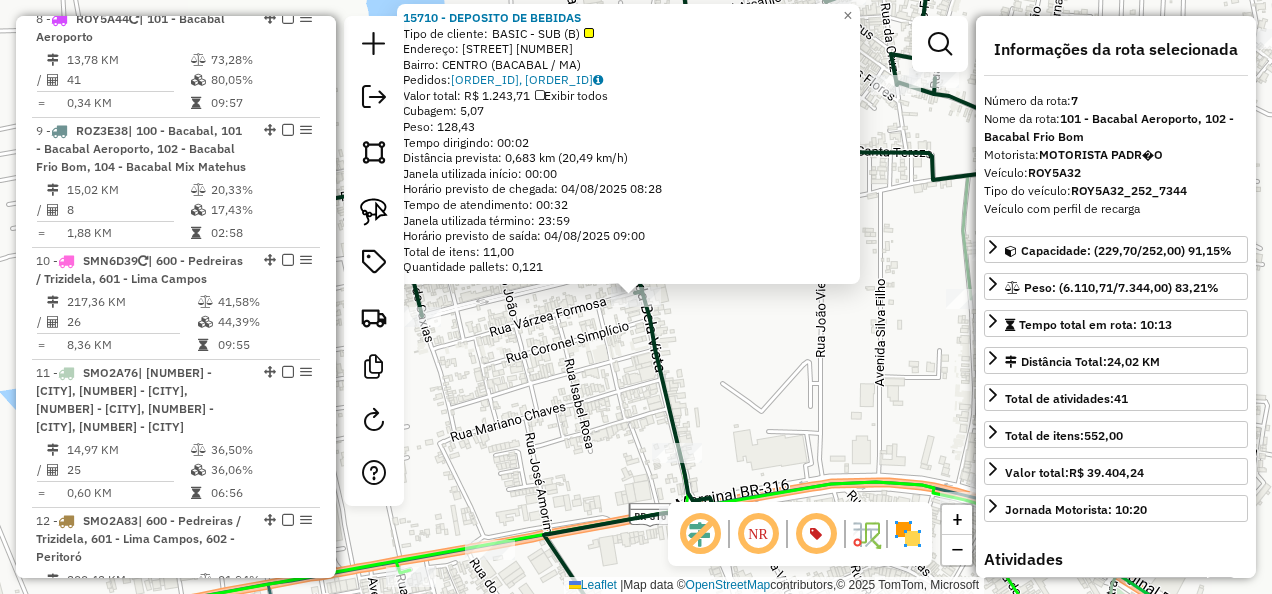 scroll, scrollTop: 1498, scrollLeft: 0, axis: vertical 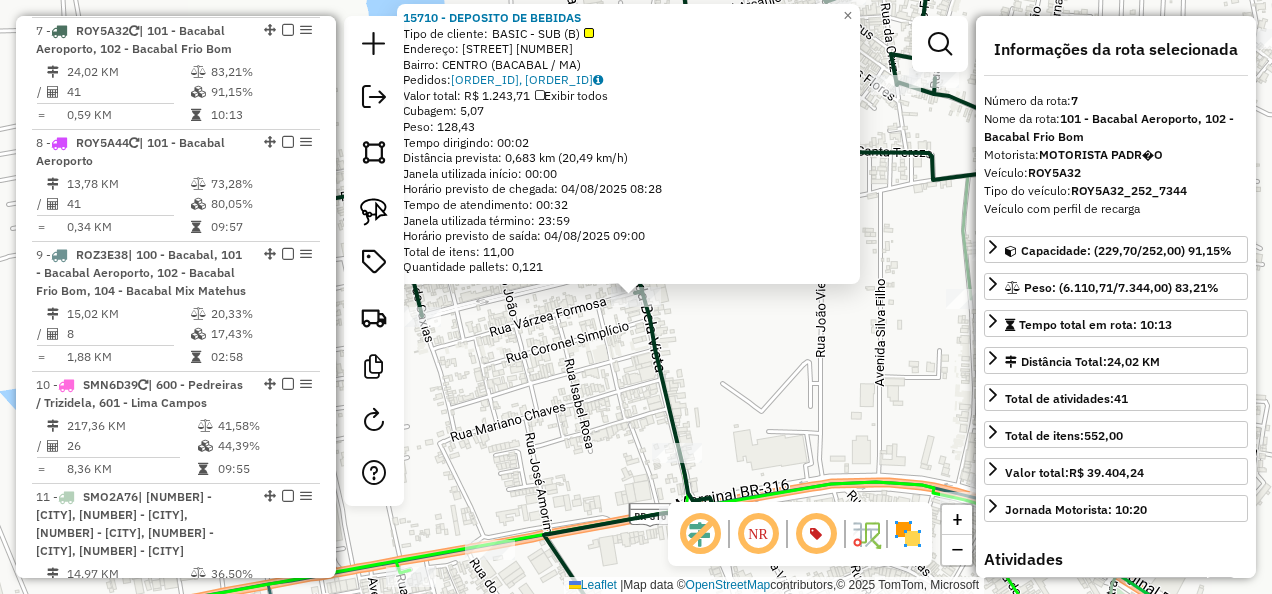 click on "15710 - DEPOSITO DE BEBIDAS  Tipo de cliente:   BASIC - SUB (B)   Endereço:  ESTRADA DA BELA VISTA 15   Bairro: CENTRO (BACABAL / MA)   Pedidos:  02450361, 02451181   Valor total: R$ 1.243,71   Exibir todos   Cubagem: 5,07  Peso: 128,43  Tempo dirigindo: 00:02   Distância prevista: 0,683 km (20,49 km/h)   Janela utilizada início: 00:00   Horário previsto de chegada: 04/08/2025 08:28   Tempo de atendimento: 00:32   Janela utilizada término: 23:59   Horário previsto de saída: 04/08/2025 09:00   Total de itens: 11,00   Quantidade pallets: 0,121  × Janela de atendimento Grade de atendimento Capacidade Transportadoras Veículos Cliente Pedidos  Rotas Selecione os dias de semana para filtrar as janelas de atendimento  Seg   Ter   Qua   Qui   Sex   Sáb   Dom  Informe o período da janela de atendimento: De: Até:  Filtrar exatamente a janela do cliente  Considerar janela de atendimento padrão  Selecione os dias de semana para filtrar as grades de atendimento  Seg   Ter   Qua   Qui   Sex   Sáb   Dom   De:" 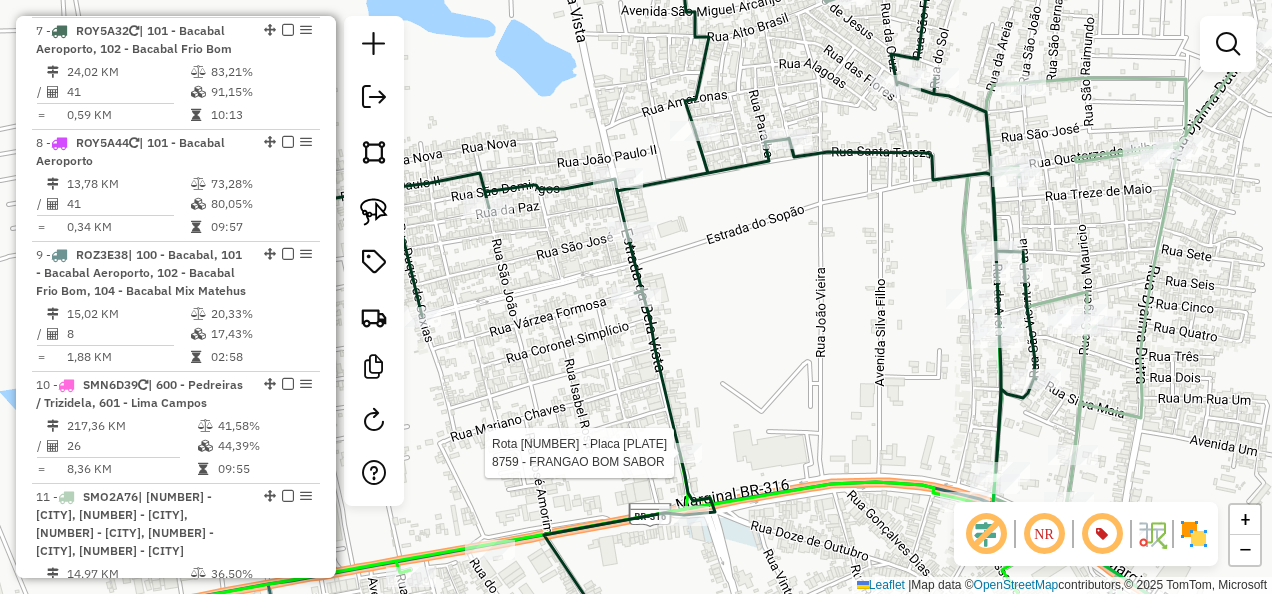 select on "**********" 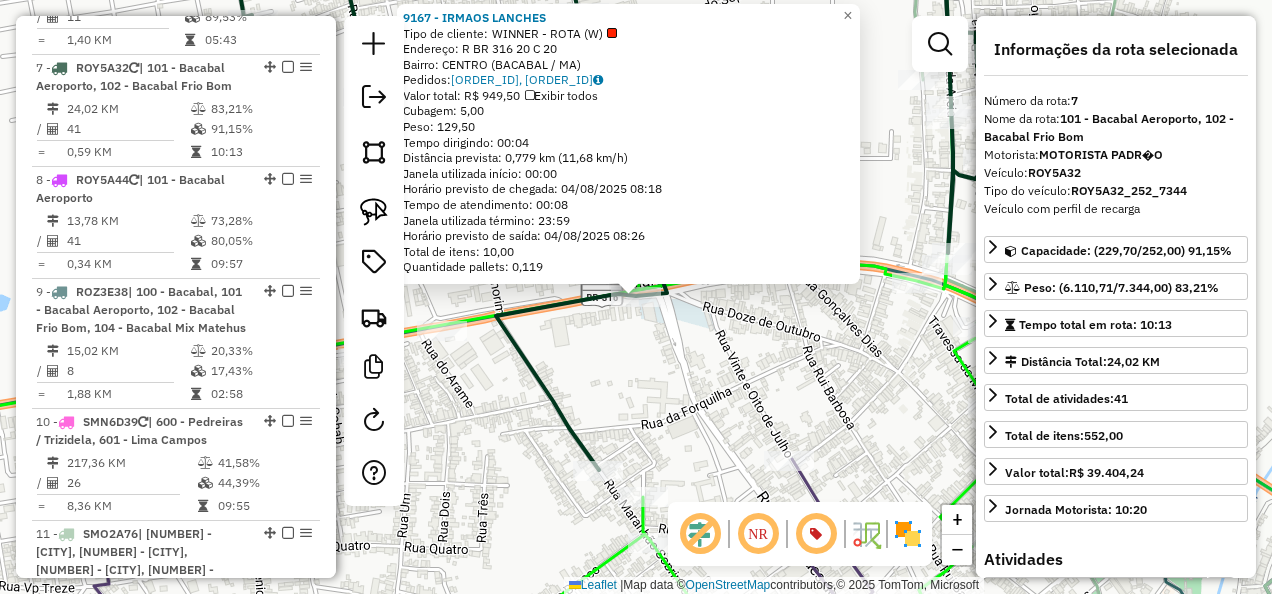 drag, startPoint x: 654, startPoint y: 402, endPoint x: 696, endPoint y: 385, distance: 45.310043 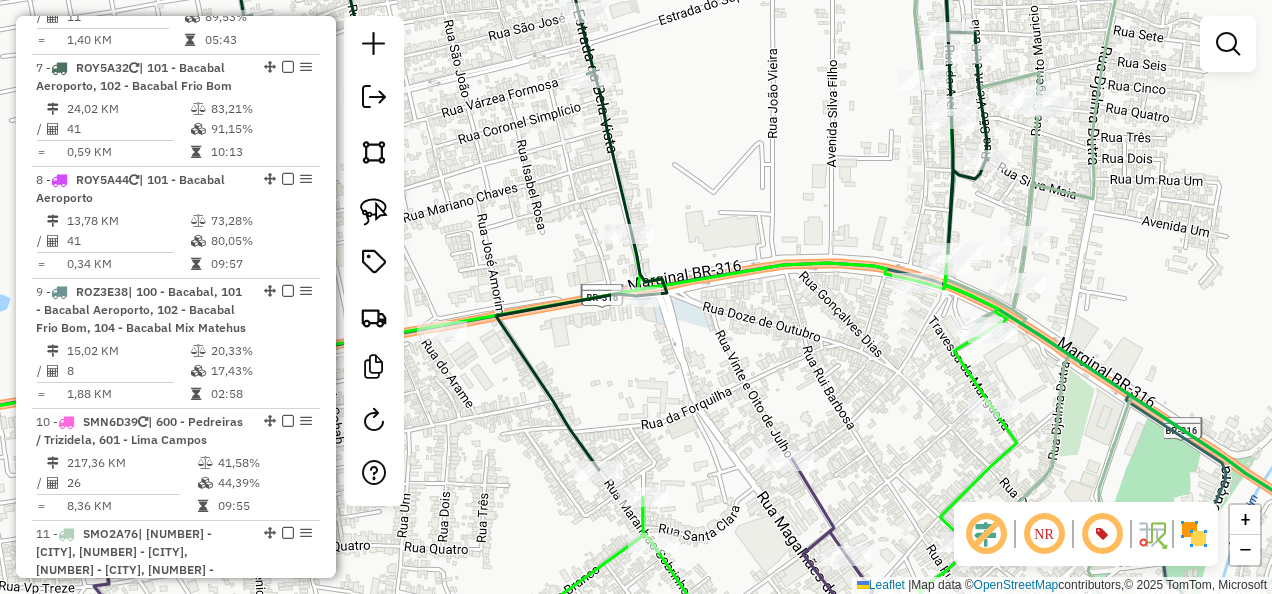 scroll, scrollTop: 1498, scrollLeft: 0, axis: vertical 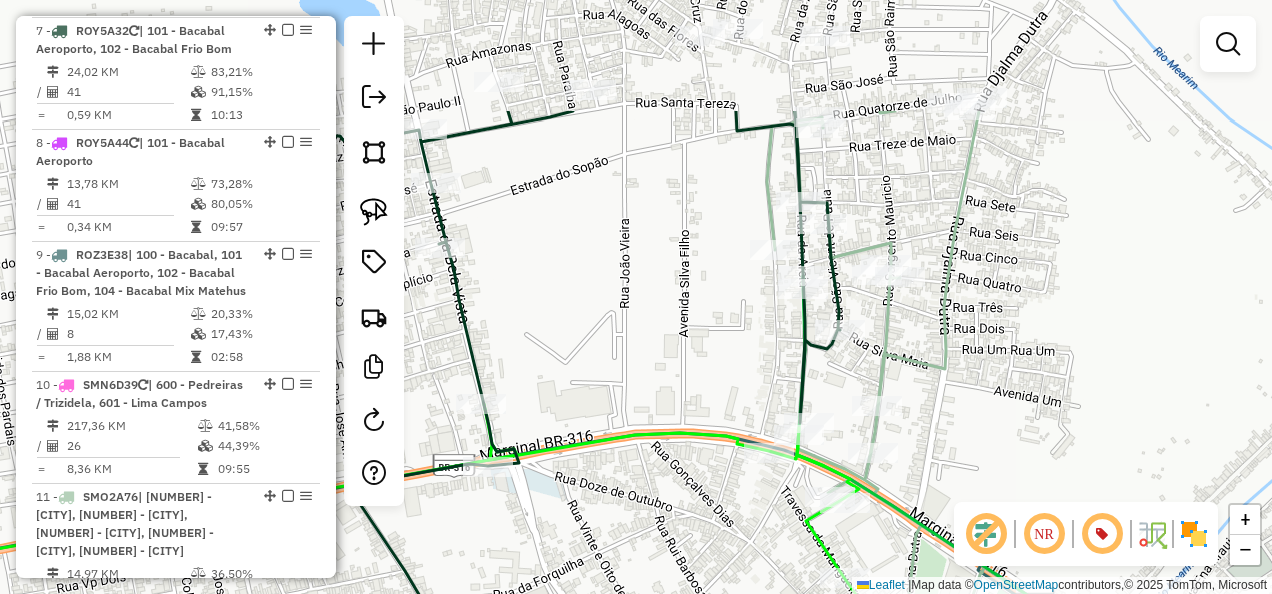drag, startPoint x: 758, startPoint y: 336, endPoint x: 589, endPoint y: 512, distance: 244.00204 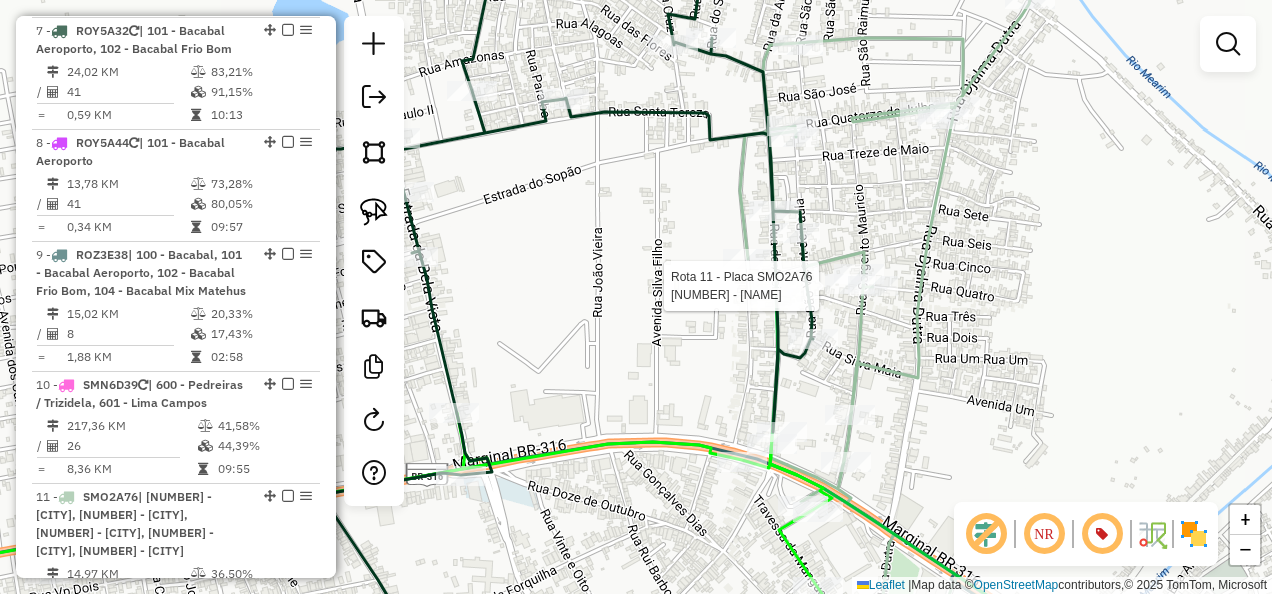 select on "**********" 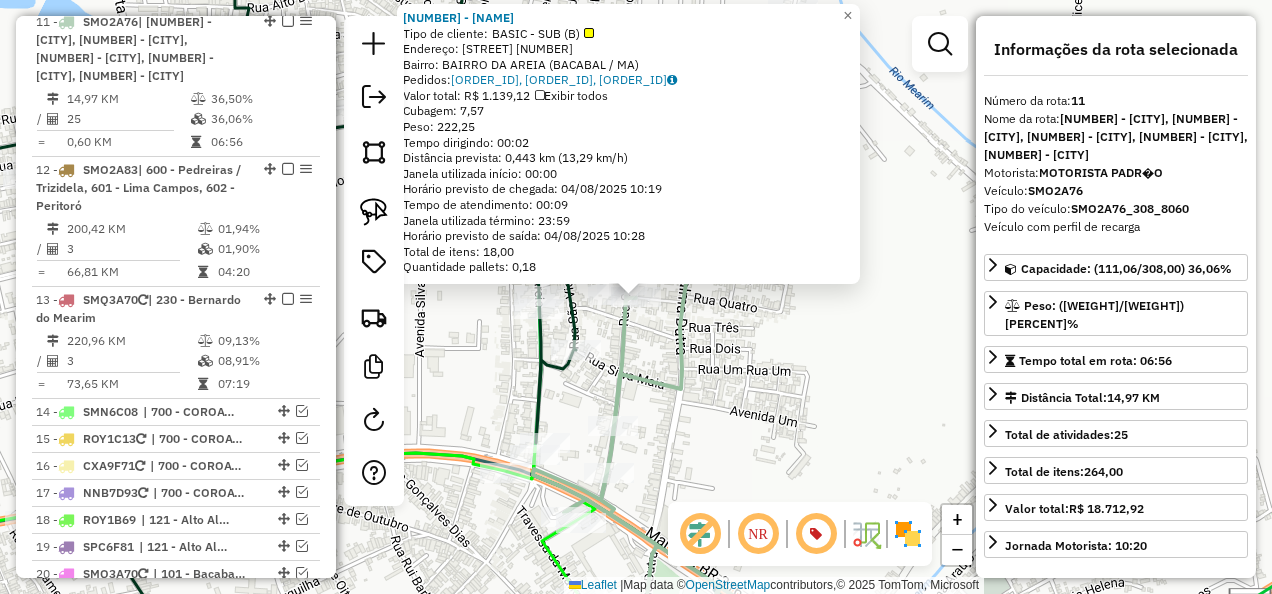 click on "8534 - DARLENE DA CONCEICAO  Tipo de cliente:   BASIC - SUB (B)   Endereço: R   RUA PADRE NEWTON PEREIRA      74   Bairro: BAIRRO DA AREIA (BACABAL / MA)   Pedidos:  02450176, 02450187, 02450185   Valor total: R$ 1.139,12   Exibir todos   Cubagem: 7,57  Peso: 222,25  Tempo dirigindo: 00:02   Distância prevista: 0,443 km (13,29 km/h)   Janela utilizada início: 00:00   Horário previsto de chegada: 04/08/2025 10:19   Tempo de atendimento: 00:09   Janela utilizada término: 23:59   Horário previsto de saída: 04/08/2025 10:28   Total de itens: 18,00   Quantidade pallets: 0,18  × Janela de atendimento Grade de atendimento Capacidade Transportadoras Veículos Cliente Pedidos  Rotas Selecione os dias de semana para filtrar as janelas de atendimento  Seg   Ter   Qua   Qui   Sex   Sáb   Dom  Informe o período da janela de atendimento: De: Até:  Filtrar exatamente a janela do cliente  Considerar janela de atendimento padrão  Selecione os dias de semana para filtrar as grades de atendimento  Seg   Ter   Qua  +" 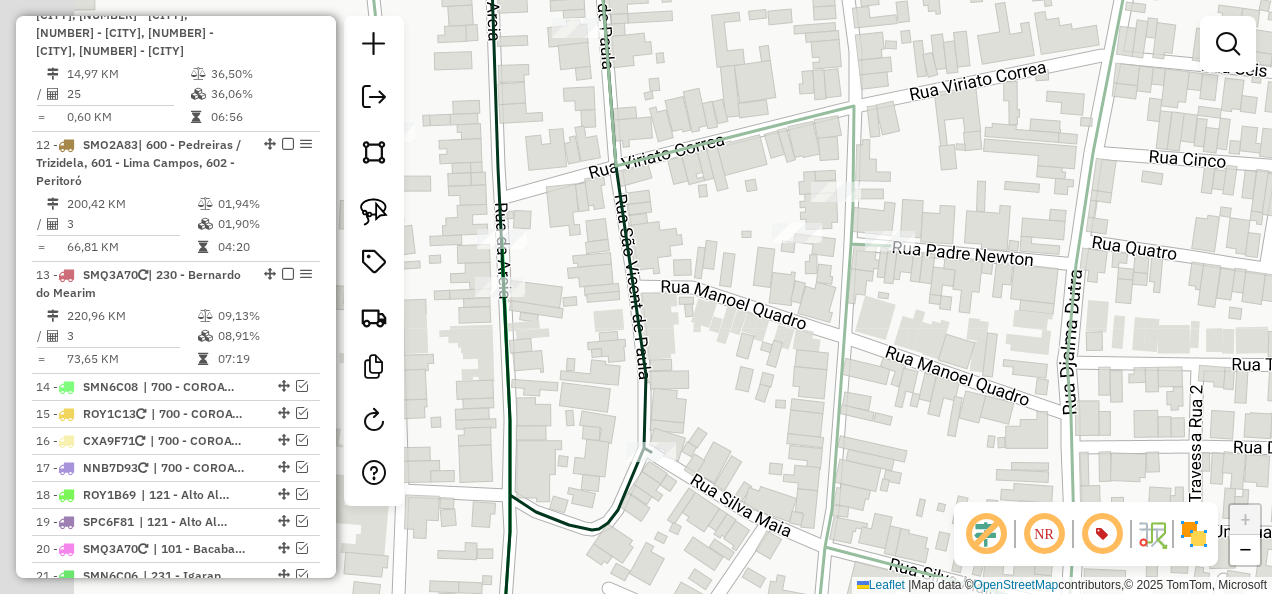 drag, startPoint x: 622, startPoint y: 316, endPoint x: 810, endPoint y: 368, distance: 195.05896 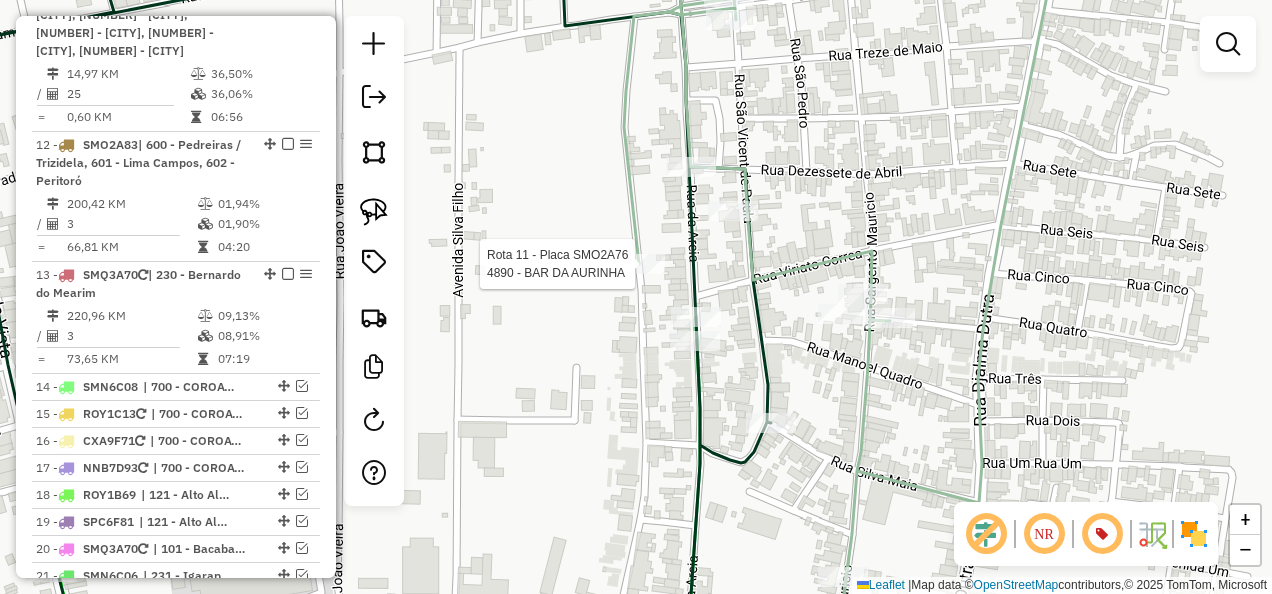 click 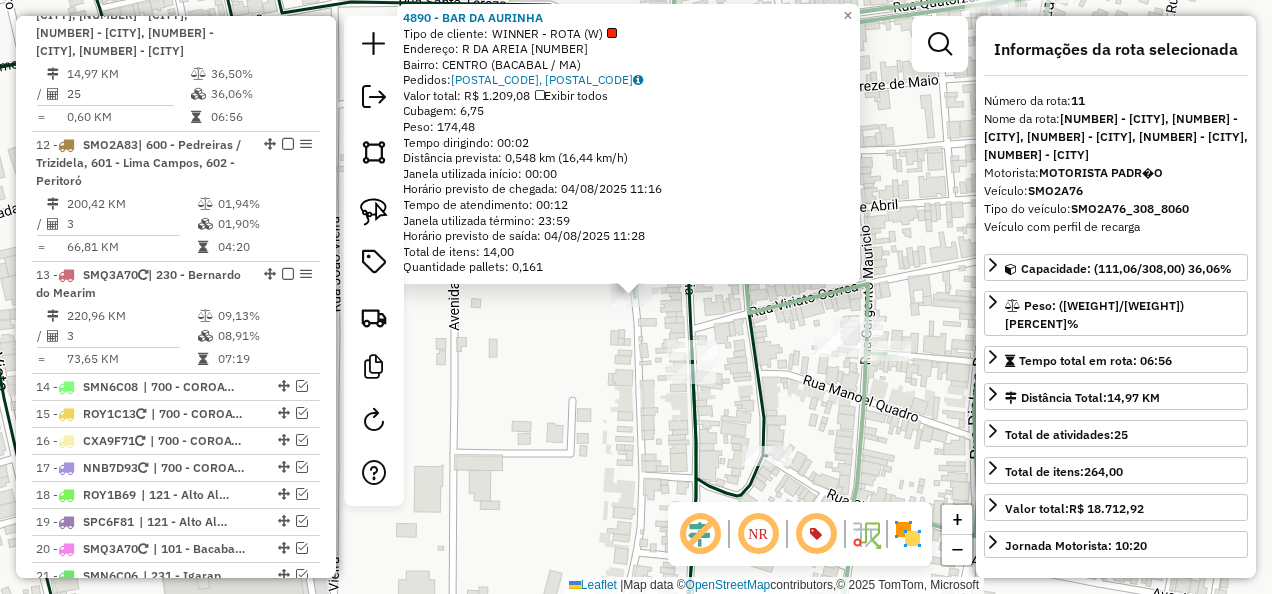 drag, startPoint x: 601, startPoint y: 407, endPoint x: 703, endPoint y: 386, distance: 104.13933 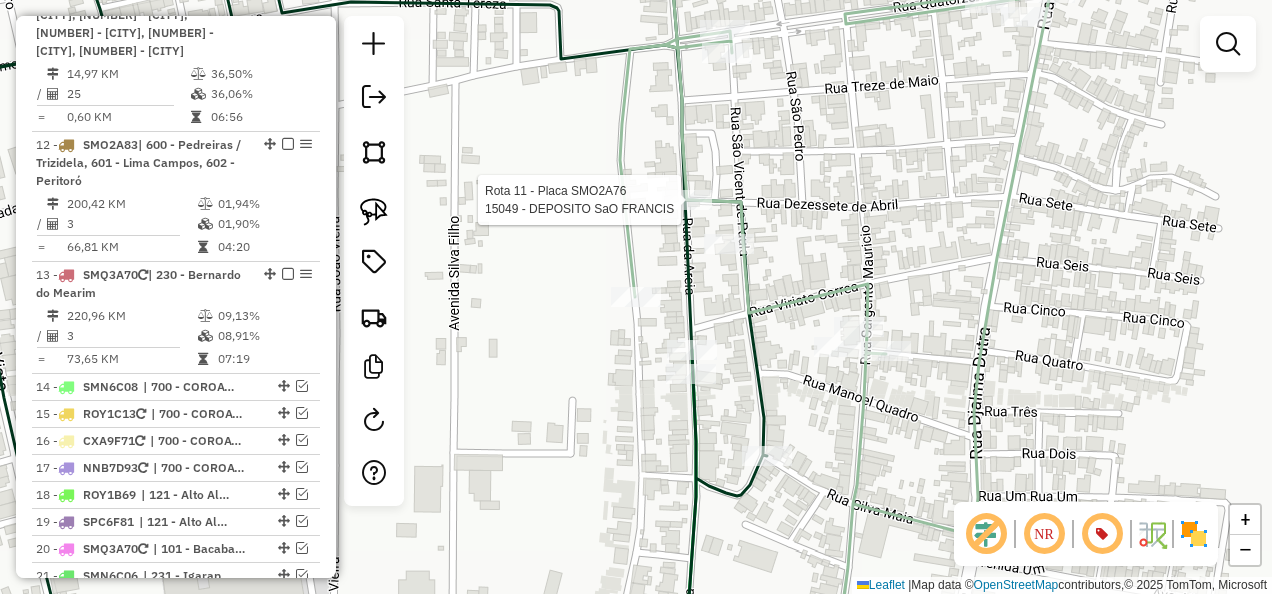 select on "**********" 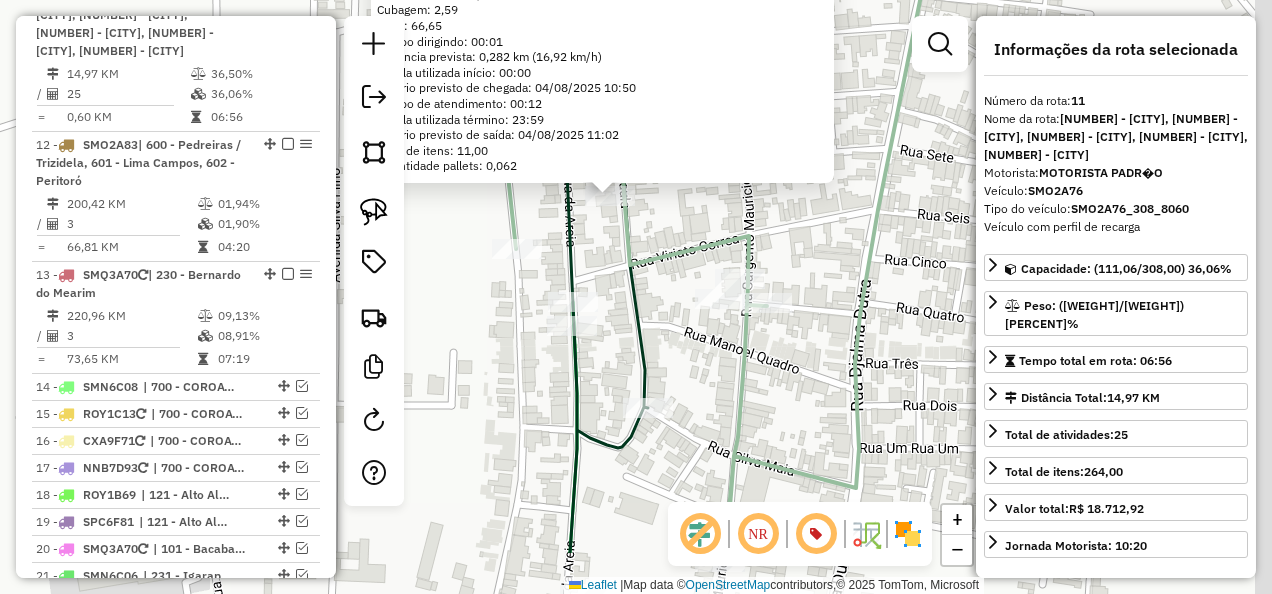 drag, startPoint x: 696, startPoint y: 445, endPoint x: 654, endPoint y: 251, distance: 198.49434 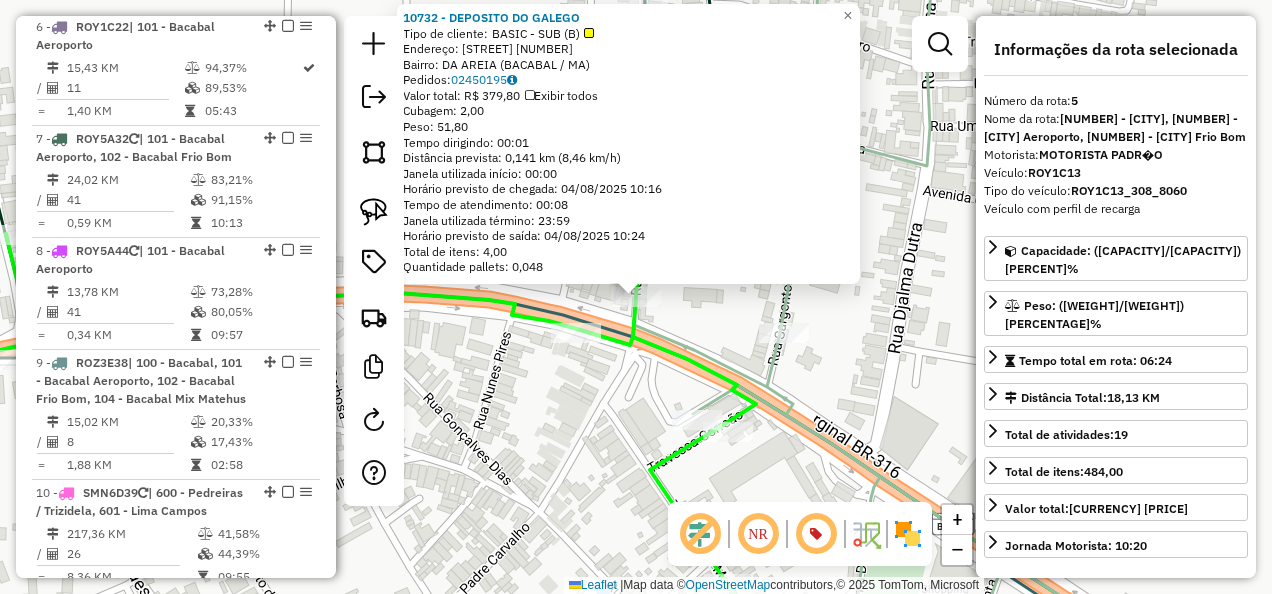 scroll, scrollTop: 1256, scrollLeft: 0, axis: vertical 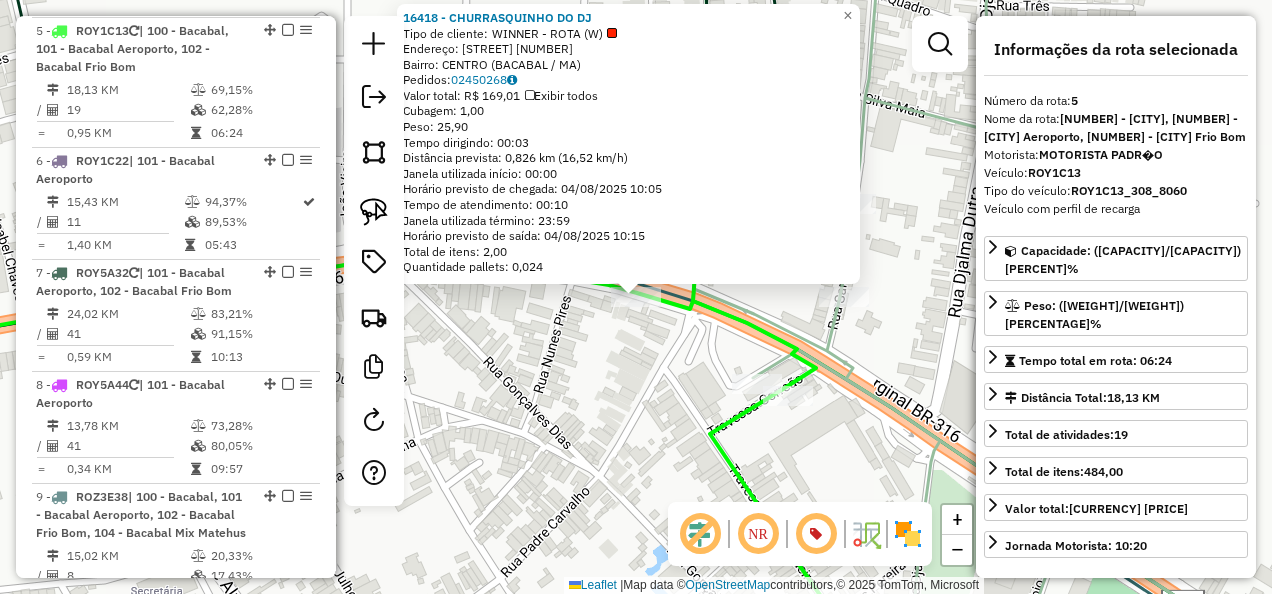 drag, startPoint x: 609, startPoint y: 379, endPoint x: 634, endPoint y: 381, distance: 25.079872 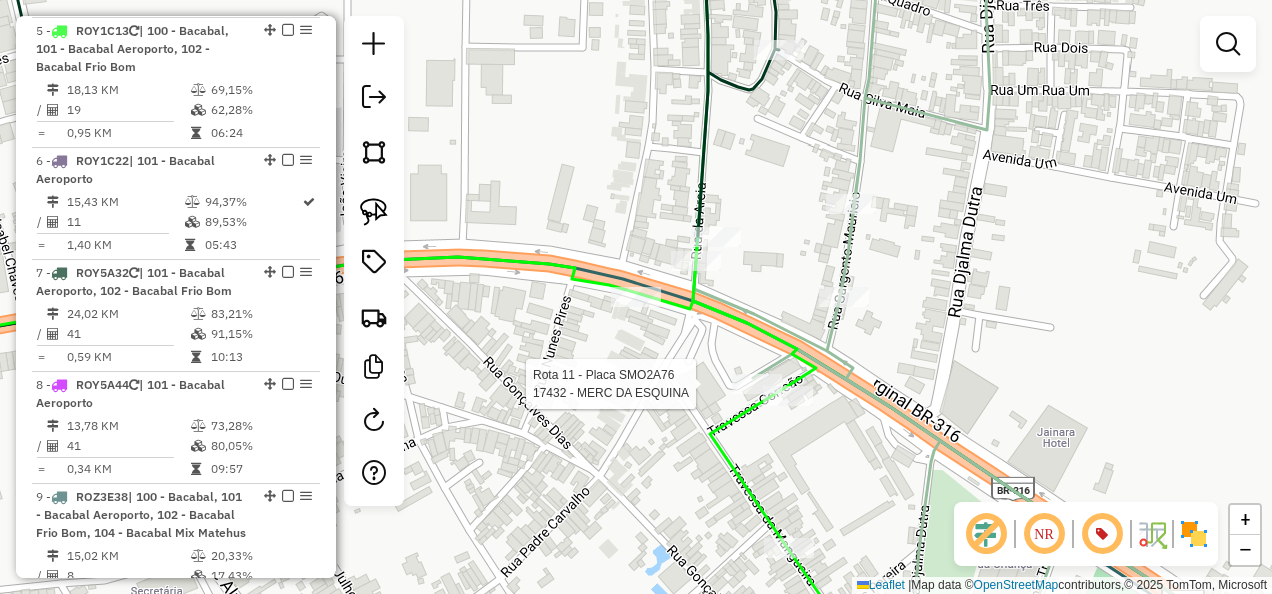 click 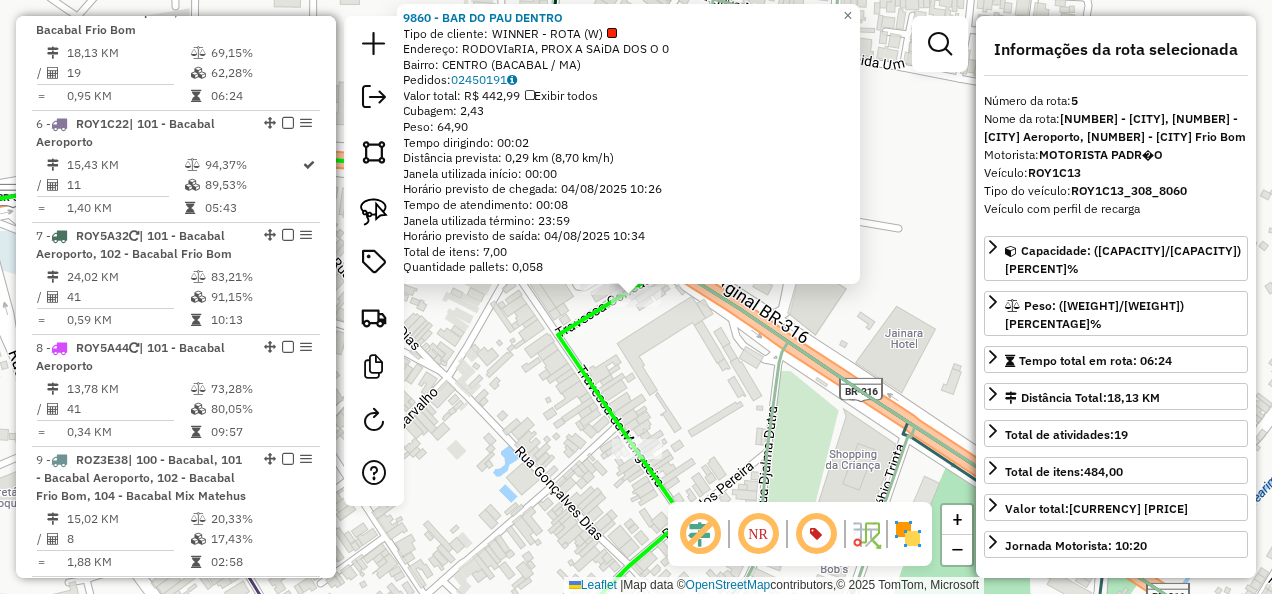 click 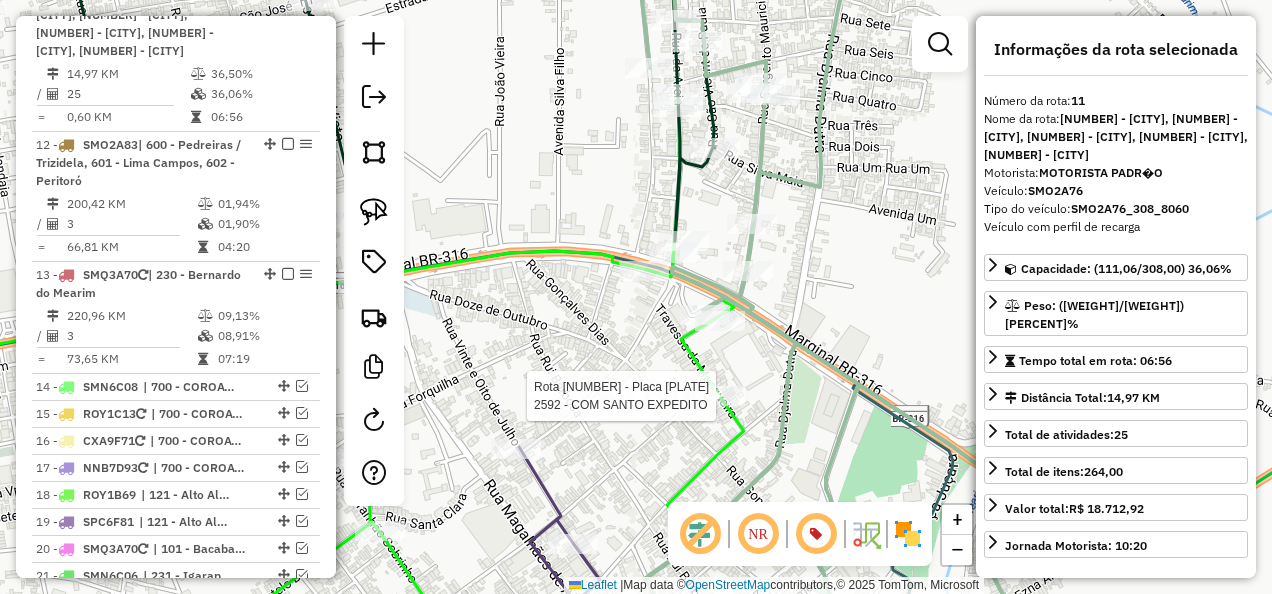 click 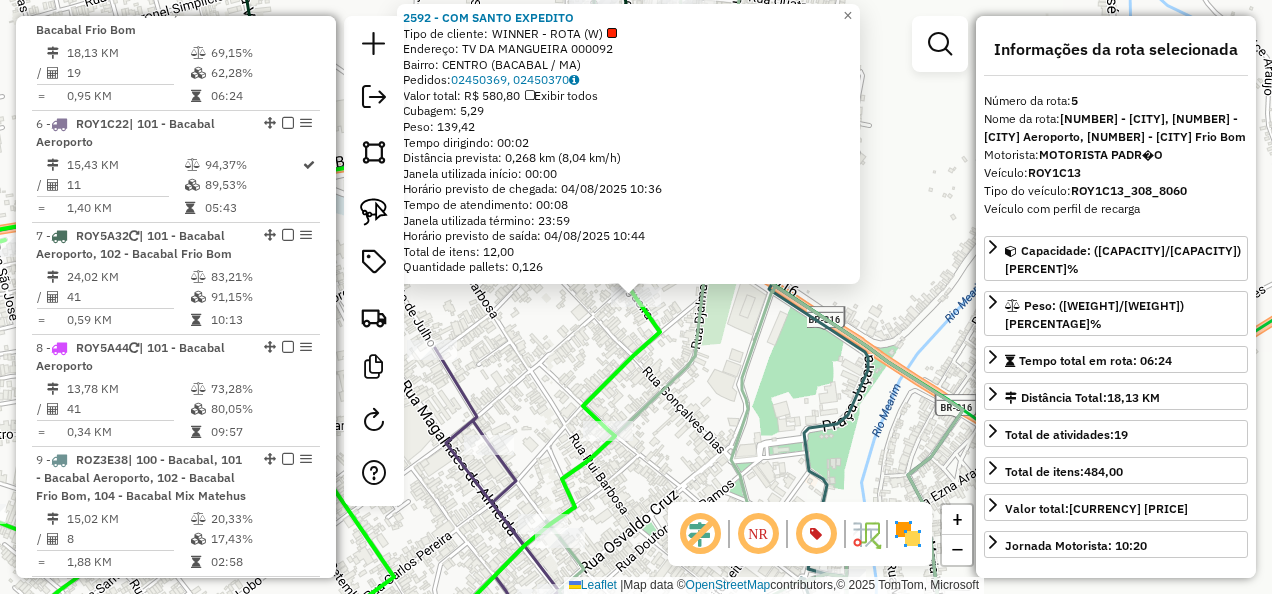 scroll, scrollTop: 1256, scrollLeft: 0, axis: vertical 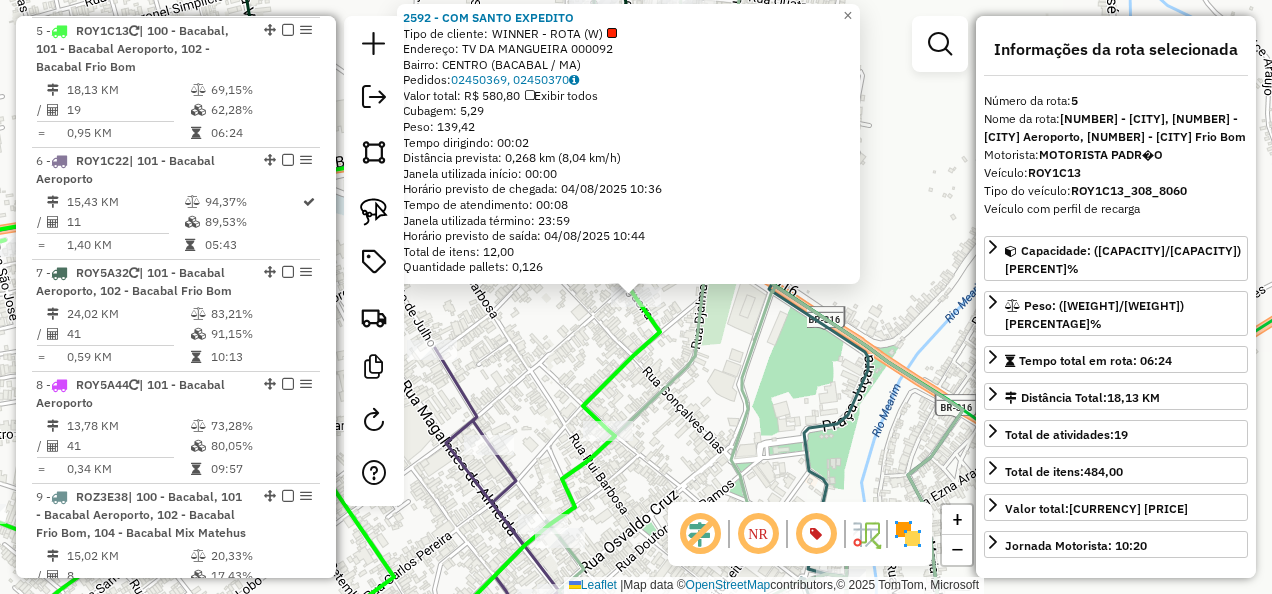 click on "2592 - COM SANTO EXPEDITO  Tipo de cliente:   WINNER - ROTA (W)   Endereço: TV   DA MANGUEIRA                 000092   Bairro: CENTRO (BACABAL / MA)   Pedidos:  02450369, 02450370   Valor total: R$ 580,80   Exibir todos   Cubagem: 5,29  Peso: 139,42  Tempo dirigindo: 00:02   Distância prevista: 0,268 km (8,04 km/h)   Janela utilizada início: 00:00   Horário previsto de chegada: 04/08/2025 10:36   Tempo de atendimento: 00:08   Janela utilizada término: 23:59   Horário previsto de saída: 04/08/2025 10:44   Total de itens: 12,00   Quantidade pallets: 0,126  × Janela de atendimento Grade de atendimento Capacidade Transportadoras Veículos Cliente Pedidos  Rotas Selecione os dias de semana para filtrar as janelas de atendimento  Seg   Ter   Qua   Qui   Sex   Sáb   Dom  Informe o período da janela de atendimento: De: Até:  Filtrar exatamente a janela do cliente  Considerar janela de atendimento padrão  Selecione os dias de semana para filtrar as grades de atendimento  Seg   Ter   Qua   Qui   Sex   Sáb" 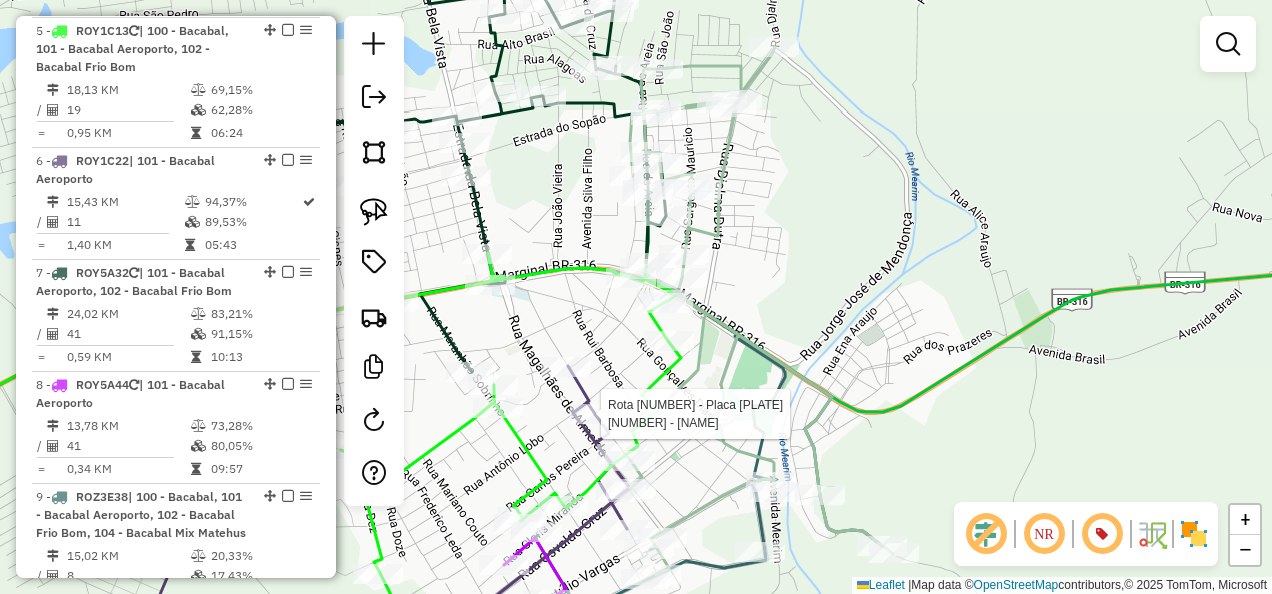 select on "**********" 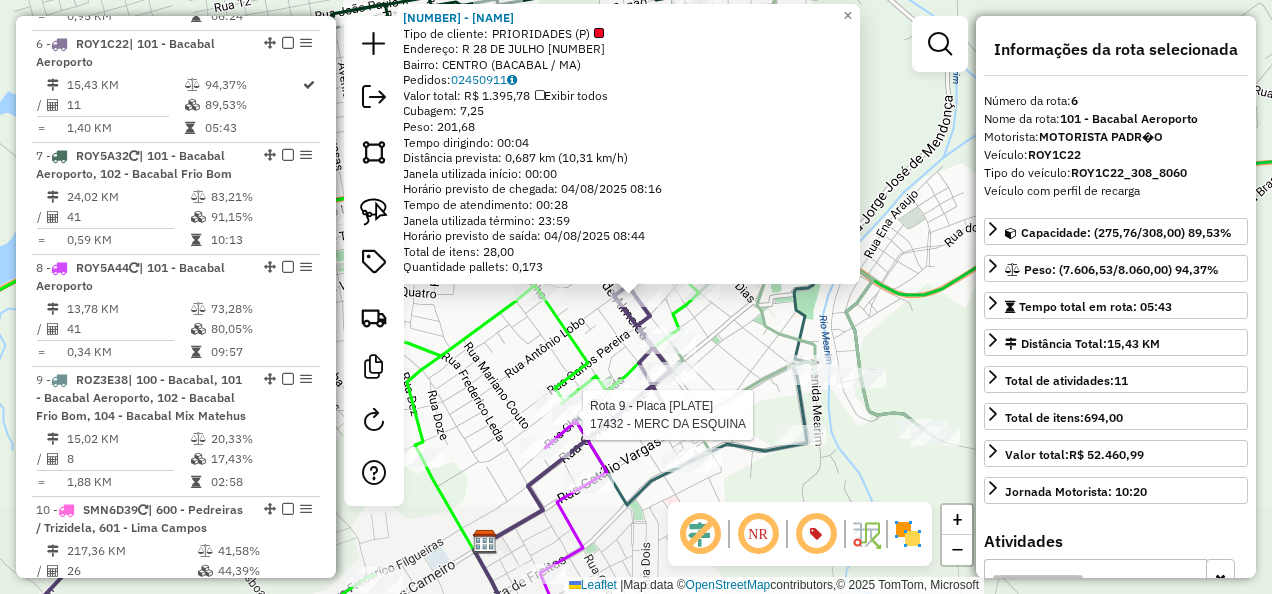 scroll, scrollTop: 1386, scrollLeft: 0, axis: vertical 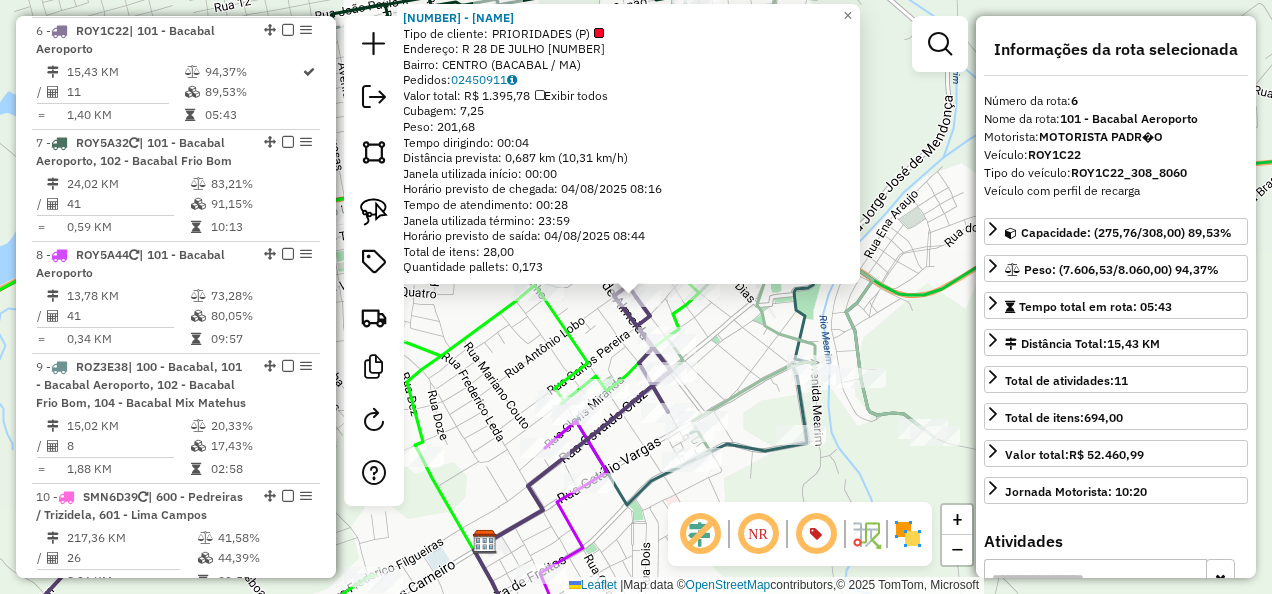 click on "3414 - DIONE  Tipo de cliente:   PRIORIDADES (P)   Endereço: R     28 DE JULHO                 000649   Bairro: CENTRO (BACABAL / MA)   Pedidos:  02450911   Valor total: R$ 1.395,78   Exibir todos   Cubagem: 7,25  Peso: 201,68  Tempo dirigindo: 00:04   Distância prevista: 0,687 km (10,31 km/h)   Janela utilizada início: 00:00   Horário previsto de chegada: 04/08/2025 08:16   Tempo de atendimento: 00:28   Janela utilizada término: 23:59   Horário previsto de saída: 04/08/2025 08:44   Total de itens: 28,00   Quantidade pallets: 0,173  × Janela de atendimento Grade de atendimento Capacidade Transportadoras Veículos Cliente Pedidos  Rotas Selecione os dias de semana para filtrar as janelas de atendimento  Seg   Ter   Qua   Qui   Sex   Sáb   Dom  Informe o período da janela de atendimento: De: Até:  Filtrar exatamente a janela do cliente  Considerar janela de atendimento padrão  Selecione os dias de semana para filtrar as grades de atendimento  Seg   Ter   Qua   Qui   Sex   Sáb   Dom   Peso mínimo:" 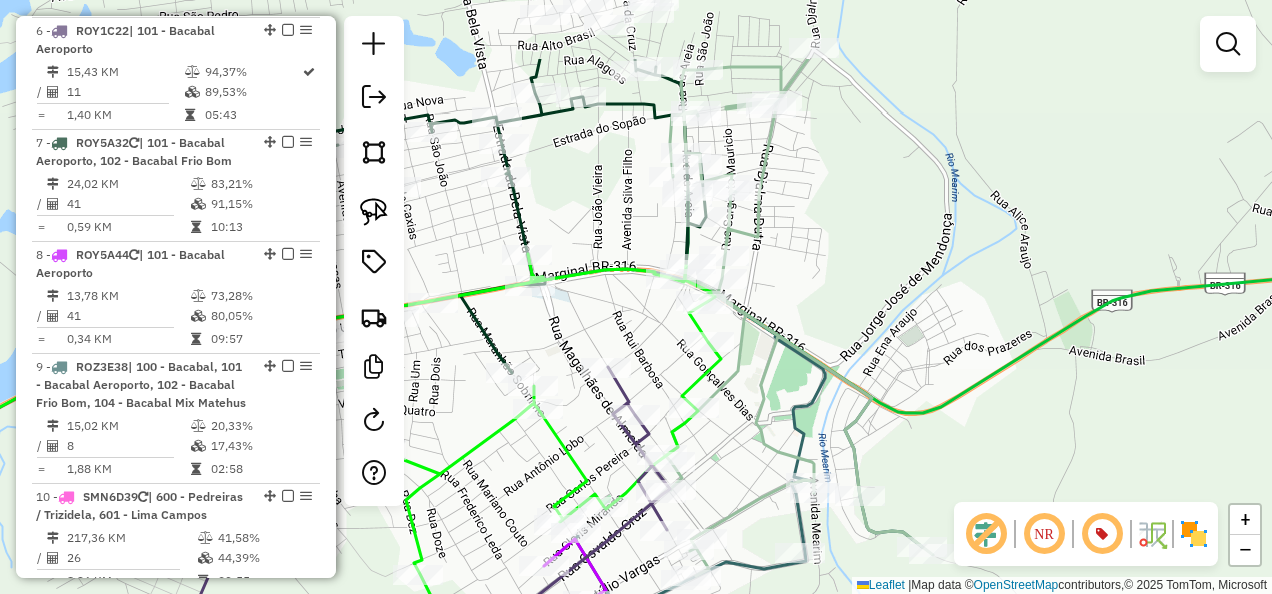 drag, startPoint x: 805, startPoint y: 270, endPoint x: 825, endPoint y: 424, distance: 155.29327 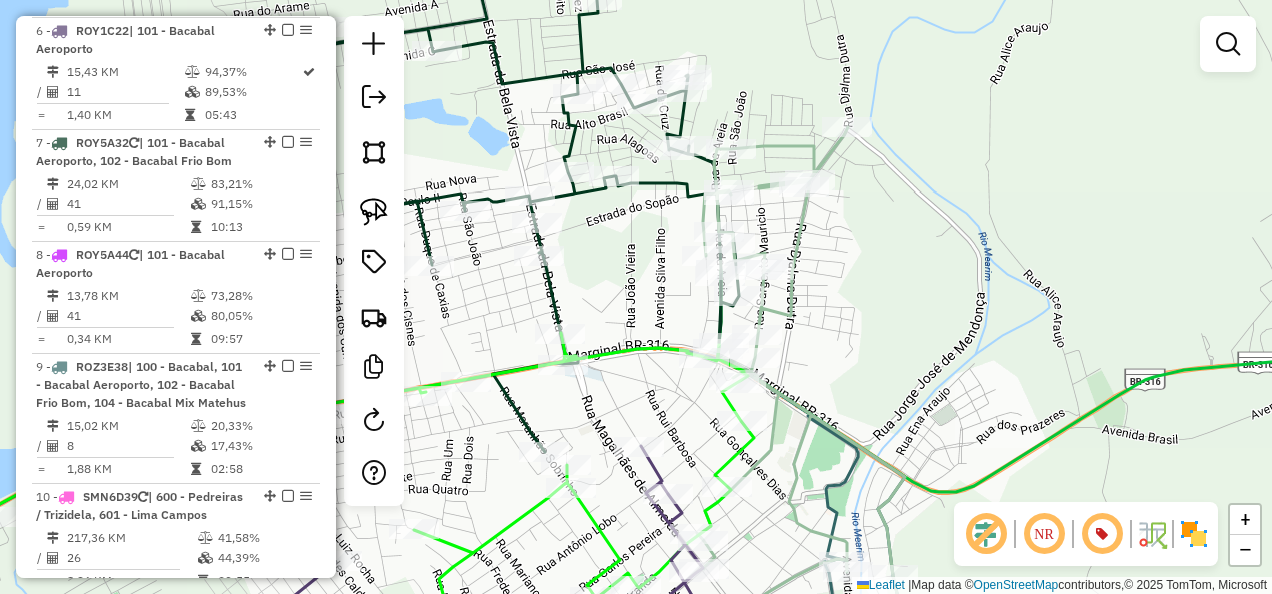 drag, startPoint x: 850, startPoint y: 364, endPoint x: 880, endPoint y: 454, distance: 94.86833 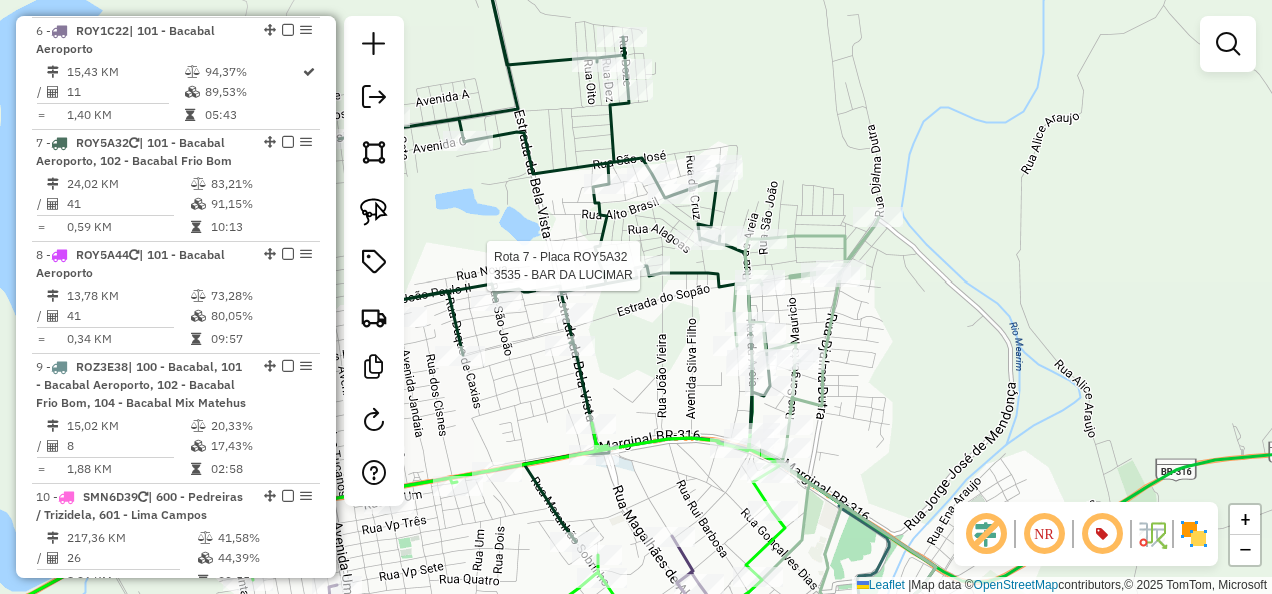 select on "**********" 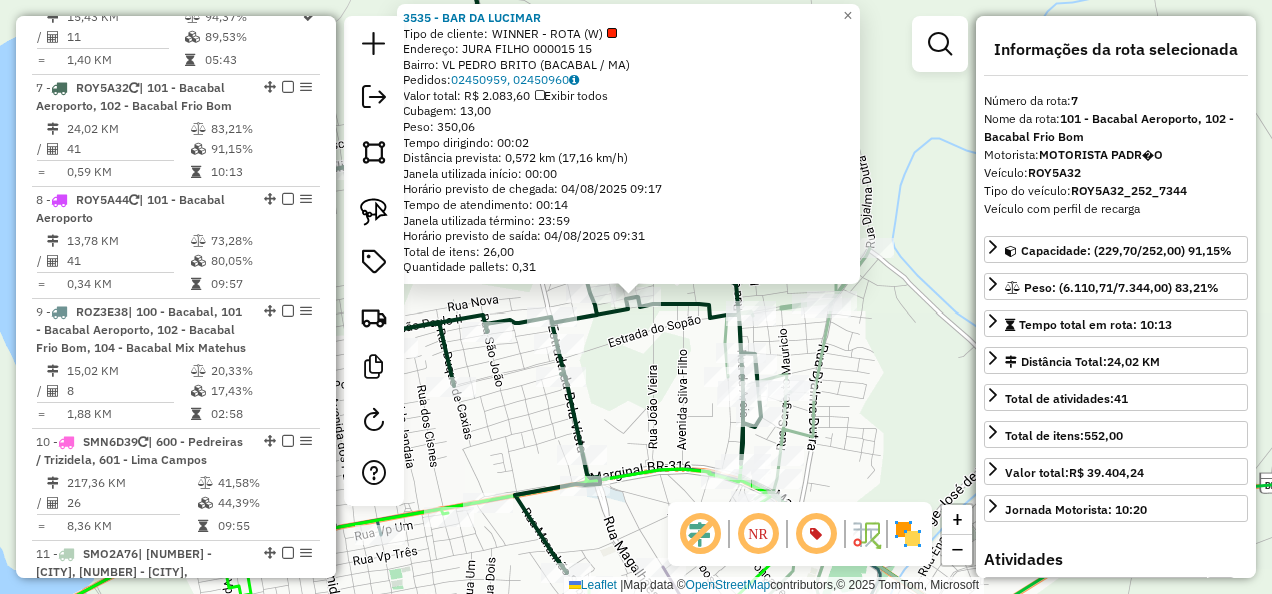 scroll, scrollTop: 1498, scrollLeft: 0, axis: vertical 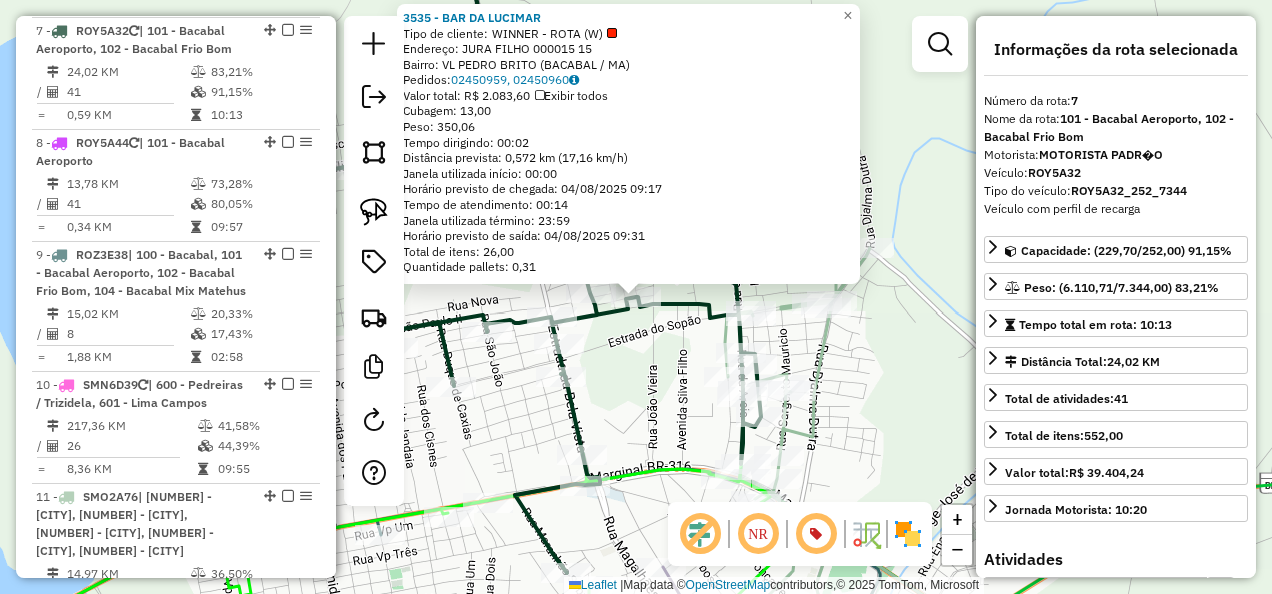 click on "3535 - BAR DA LUCIMAR  Tipo de cliente:   WINNER - ROTA (W)   Endereço:  JURA FILHO 000015 15   Bairro: VL PEDRO BRITO (BACABAL / MA)   Pedidos:  02450959, 02450960   Valor total: R$ 2.083,60   Exibir todos   Cubagem: 13,00  Peso: 350,06  Tempo dirigindo: 00:02   Distância prevista: 0,572 km (17,16 km/h)   Janela utilizada início: 00:00   Horário previsto de chegada: 04/08/2025 09:17   Tempo de atendimento: 00:14   Janela utilizada término: 23:59   Horário previsto de saída: 04/08/2025 09:31   Total de itens: 26,00   Quantidade pallets: 0,31  × Janela de atendimento Grade de atendimento Capacidade Transportadoras Veículos Cliente Pedidos  Rotas Selecione os dias de semana para filtrar as janelas de atendimento  Seg   Ter   Qua   Qui   Sex   Sáb   Dom  Informe o período da janela de atendimento: De: Até:  Filtrar exatamente a janela do cliente  Considerar janela de atendimento padrão  Selecione os dias de semana para filtrar as grades de atendimento  Seg   Ter   Qua   Qui   Sex   Sáb   Dom   De:" 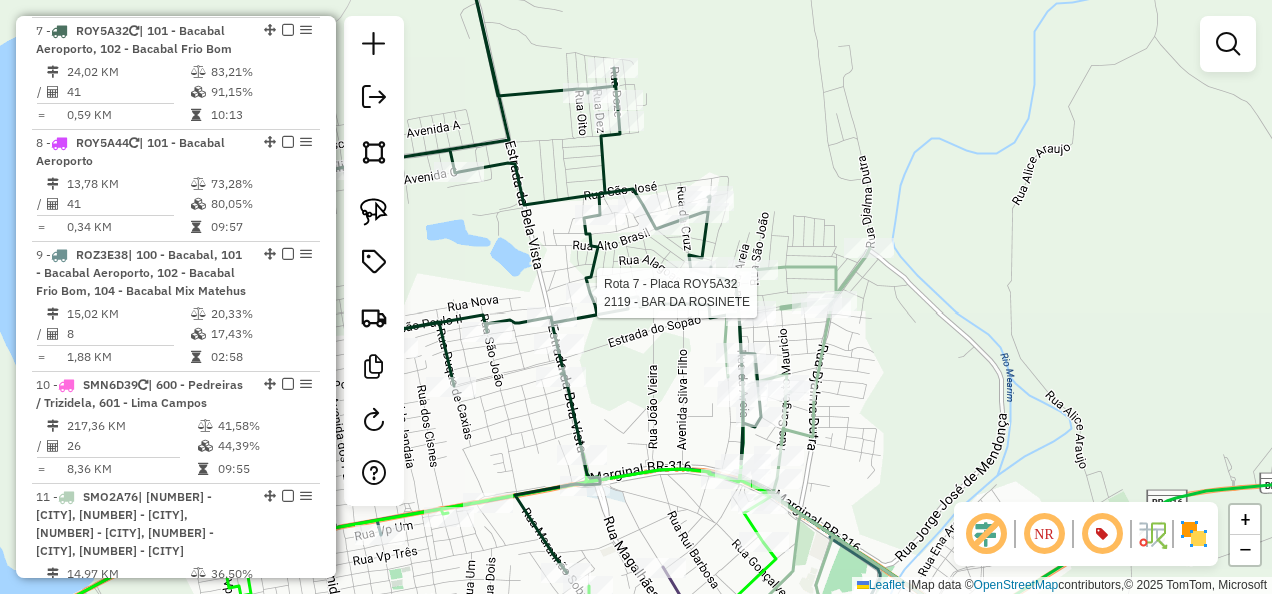 select on "**********" 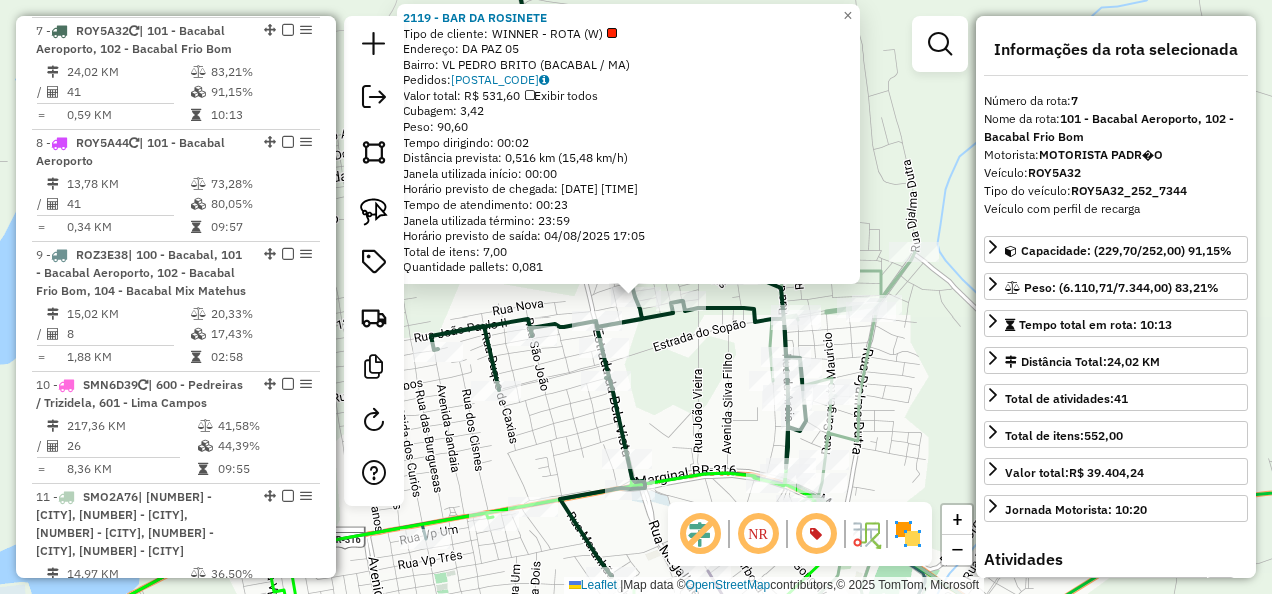 click on "2119 - BAR DA ROSINETE  Tipo de cliente:   WINNER - ROTA (W)   Endereço:  DA PAZ 05   Bairro: VL PEDRO BRITO (BACABAL / MA)   Pedidos:  02450130   Valor total: R$ 531,60   Exibir todos   Cubagem: 3,42  Peso: 90,60  Tempo dirigindo: 00:02   Distância prevista: 0,516 km (15,48 km/h)   Janela utilizada início: 00:00   Horário previsto de chegada: 04/08/2025 16:42   Tempo de atendimento: 00:23   Janela utilizada término: 23:59   Horário previsto de saída: 04/08/2025 17:05   Total de itens: 7,00   Quantidade pallets: 0,081  × Janela de atendimento Grade de atendimento Capacidade Transportadoras Veículos Cliente Pedidos  Rotas Selecione os dias de semana para filtrar as janelas de atendimento  Seg   Ter   Qua   Qui   Sex   Sáb   Dom  Informe o período da janela de atendimento: De: Até:  Filtrar exatamente a janela do cliente  Considerar janela de atendimento padrão  Selecione os dias de semana para filtrar as grades de atendimento  Seg   Ter   Qua   Qui   Sex   Sáb   Dom   Peso mínimo:   De:   Até:" 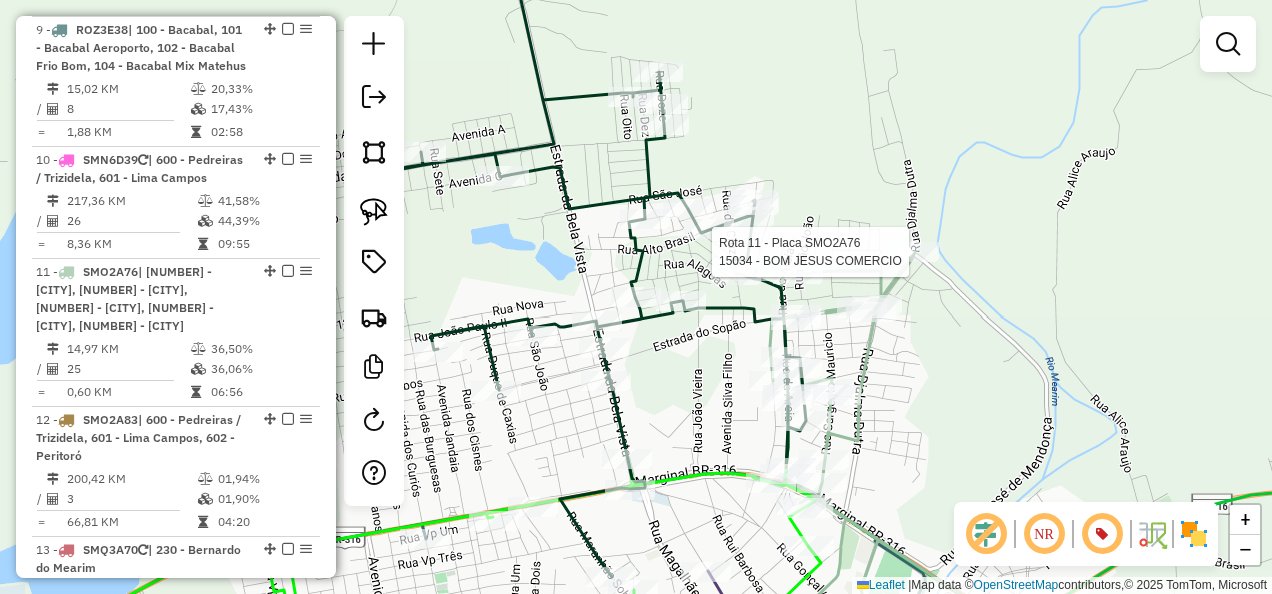 select on "**********" 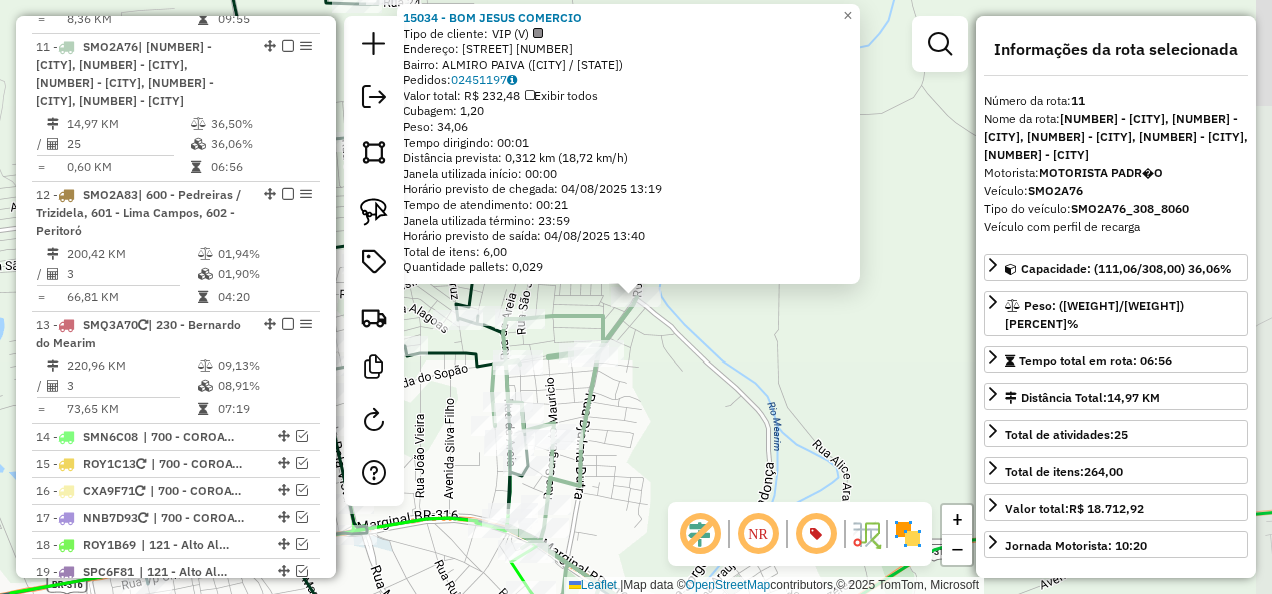 scroll, scrollTop: 1998, scrollLeft: 0, axis: vertical 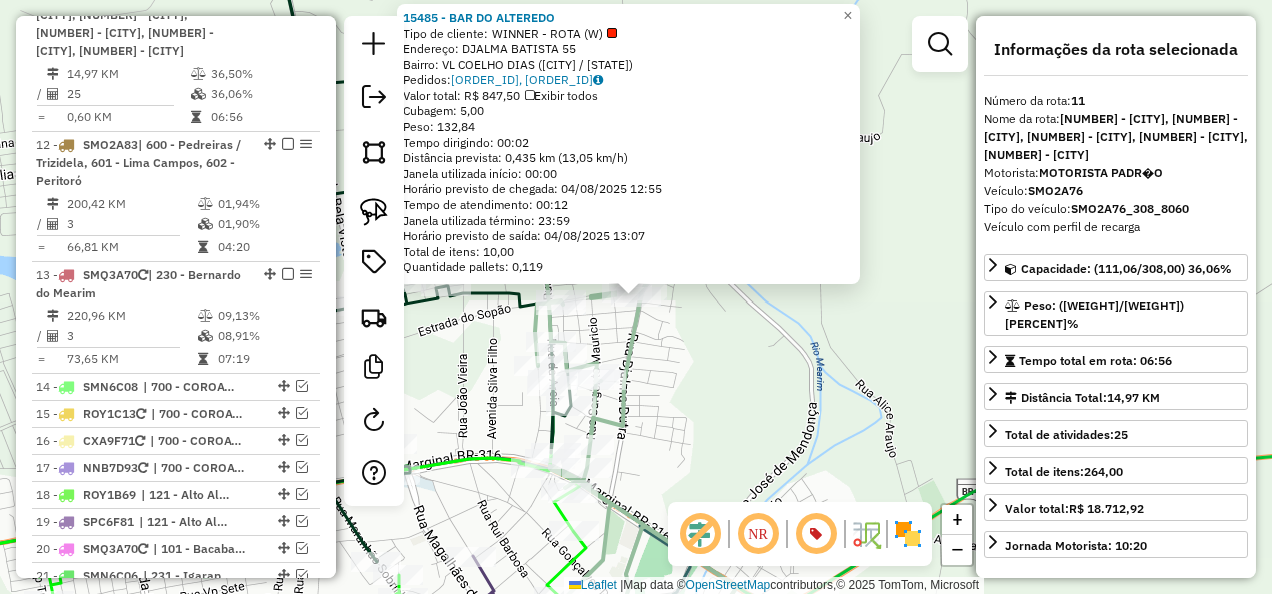 click on "15485 - BAR DO ALTEREDO  Tipo de cliente:   WINNER - ROTA (W)   Endereço:  DJALMA BATISTA 55   Bairro: VL COELHO DIAS (BACABAL / MA)   Pedidos:  02450402, 02450403   Valor total: R$ 847,50   Exibir todos   Cubagem: 5,00  Peso: 132,84  Tempo dirigindo: 00:02   Distância prevista: 0,435 km (13,05 km/h)   Janela utilizada início: 00:00   Horário previsto de chegada: 04/08/2025 12:55   Tempo de atendimento: 00:12   Janela utilizada término: 23:59   Horário previsto de saída: 04/08/2025 13:07   Total de itens: 10,00   Quantidade pallets: 0,119  × Janela de atendimento Grade de atendimento Capacidade Transportadoras Veículos Cliente Pedidos  Rotas Selecione os dias de semana para filtrar as janelas de atendimento  Seg   Ter   Qua   Qui   Sex   Sáb   Dom  Informe o período da janela de atendimento: De: Até:  Filtrar exatamente a janela do cliente  Considerar janela de atendimento padrão  Selecione os dias de semana para filtrar as grades de atendimento  Seg   Ter   Qua   Qui   Sex   Sáb   Dom   De:  +" 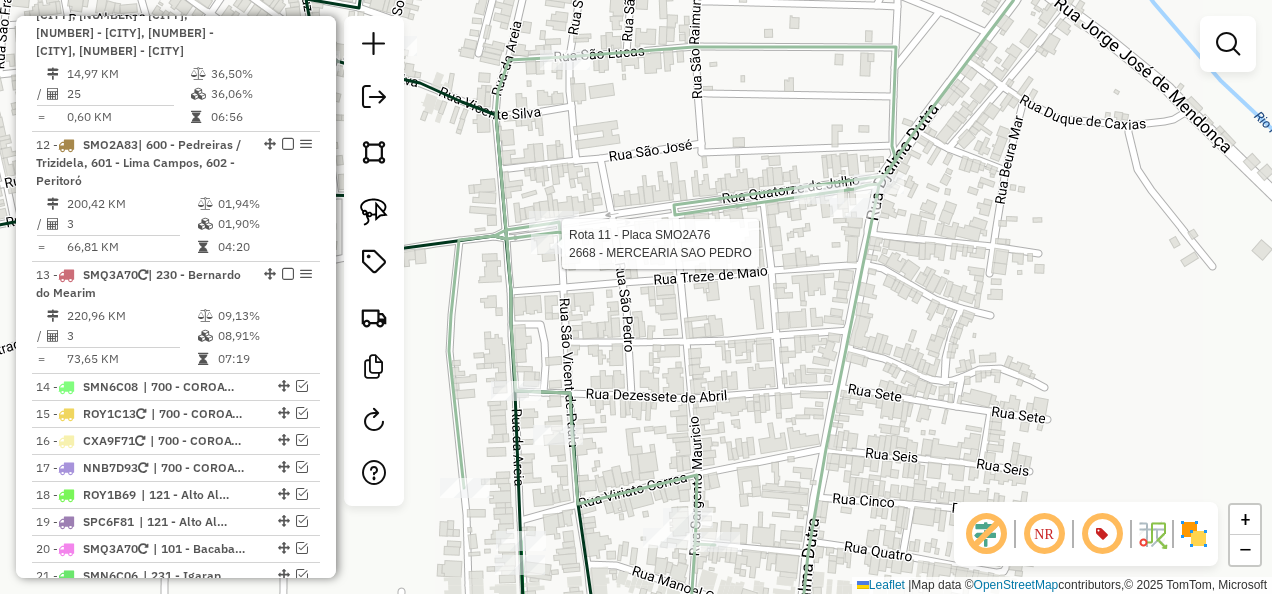 select on "**********" 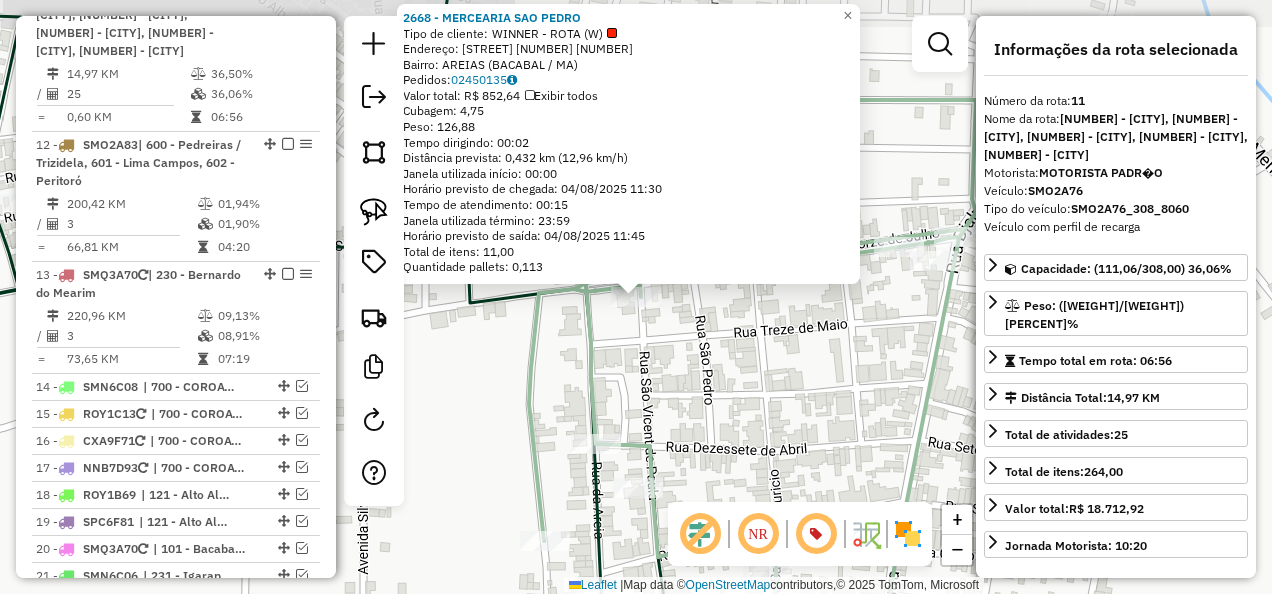click on "2668 - MERCEARIA SAO PEDRO  Tipo de cliente:   WINNER - ROTA (W)   Endereço: R   14 DE JULHO 47                47   Bairro: AREIAS (BACABAL / MA)   Pedidos:  02450135   Valor total: R$ 852,64   Exibir todos   Cubagem: 4,75  Peso: 126,88  Tempo dirigindo: 00:02   Distância prevista: 0,432 km (12,96 km/h)   Janela utilizada início: 00:00   Horário previsto de chegada: 04/08/2025 11:30   Tempo de atendimento: 00:15   Janela utilizada término: 23:59   Horário previsto de saída: 04/08/2025 11:45   Total de itens: 11,00   Quantidade pallets: 0,113  × Janela de atendimento Grade de atendimento Capacidade Transportadoras Veículos Cliente Pedidos  Rotas Selecione os dias de semana para filtrar as janelas de atendimento  Seg   Ter   Qua   Qui   Sex   Sáb   Dom  Informe o período da janela de atendimento: De: Até:  Filtrar exatamente a janela do cliente  Considerar janela de atendimento padrão  Selecione os dias de semana para filtrar as grades de atendimento  Seg   Ter   Qua   Qui   Sex   Sáb   Dom   De:" 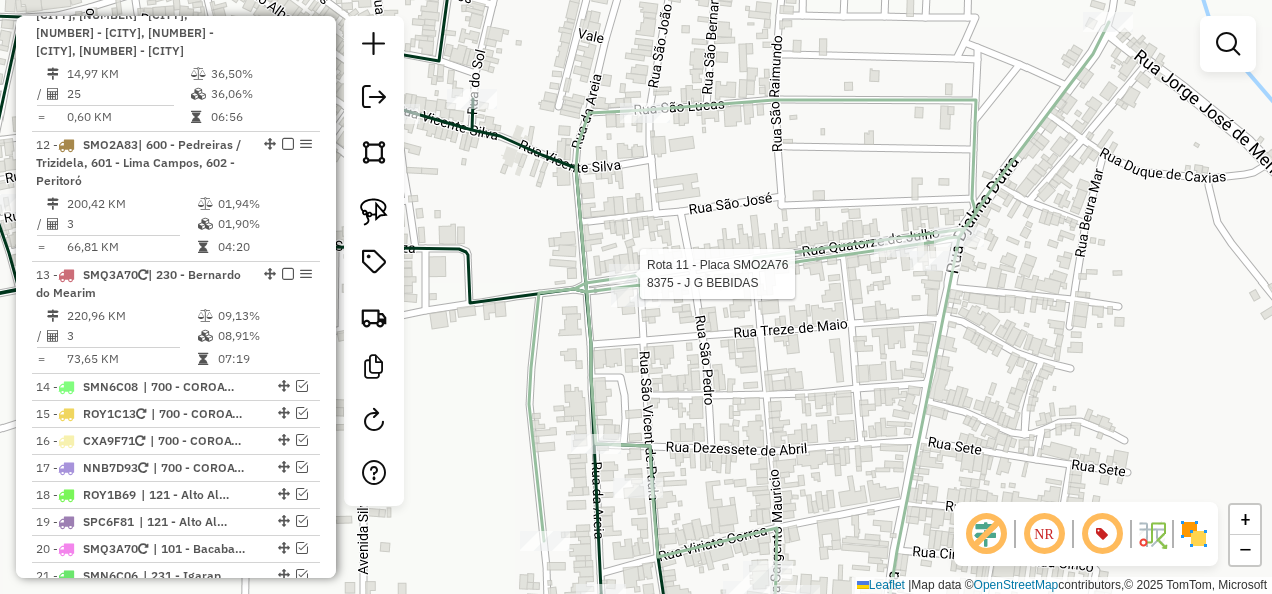select on "**********" 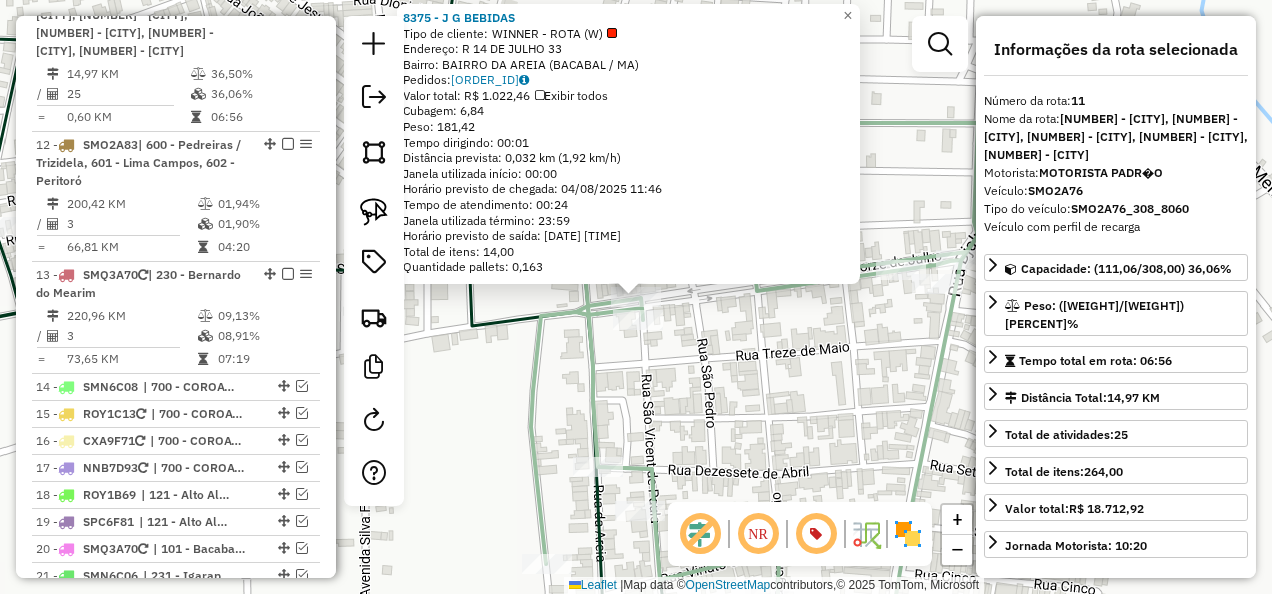 click on "8375 - J G BEBIDAS  Tipo de cliente:   WINNER - ROTA (W)   Endereço: R   14 DE JULHO                   33   Bairro: BAIRRO DA AREIA (BACABAL / MA)   Pedidos:  02450165   Valor total: R$ 1.022,46   Exibir todos   Cubagem: 6,84  Peso: 181,42  Tempo dirigindo: 00:01   Distância prevista: 0,032 km (1,92 km/h)   Janela utilizada início: 00:00   Horário previsto de chegada: 04/08/2025 11:46   Tempo de atendimento: 00:24   Janela utilizada término: 23:59   Horário previsto de saída: 04/08/2025 12:10   Total de itens: 14,00   Quantidade pallets: 0,163  × Janela de atendimento Grade de atendimento Capacidade Transportadoras Veículos Cliente Pedidos  Rotas Selecione os dias de semana para filtrar as janelas de atendimento  Seg   Ter   Qua   Qui   Sex   Sáb   Dom  Informe o período da janela de atendimento: De: Até:  Filtrar exatamente a janela do cliente  Considerar janela de atendimento padrão  Selecione os dias de semana para filtrar as grades de atendimento  Seg   Ter   Qua   Qui   Sex   Sáb   Dom  De:" 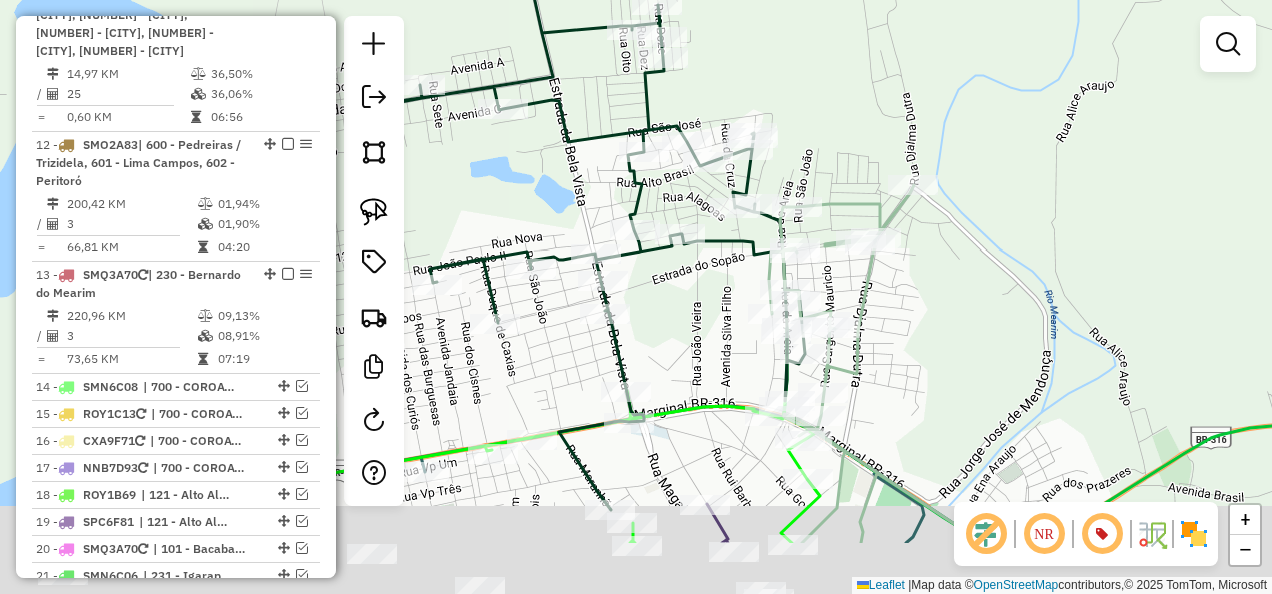 drag, startPoint x: 627, startPoint y: 436, endPoint x: 748, endPoint y: 268, distance: 207.03865 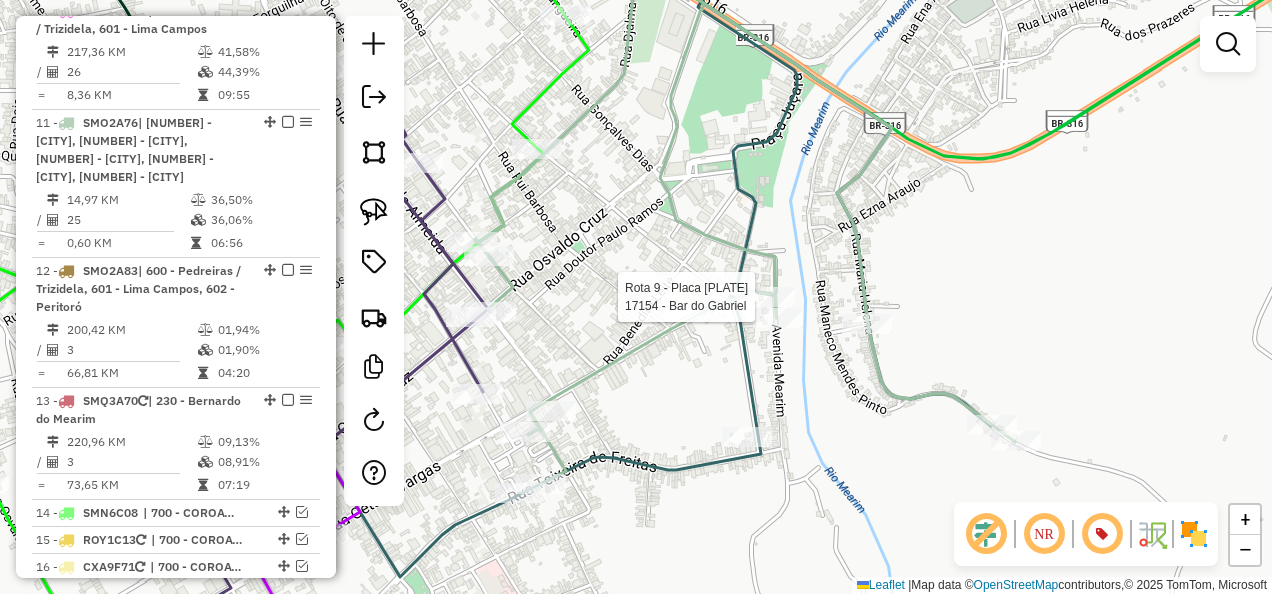 select on "**********" 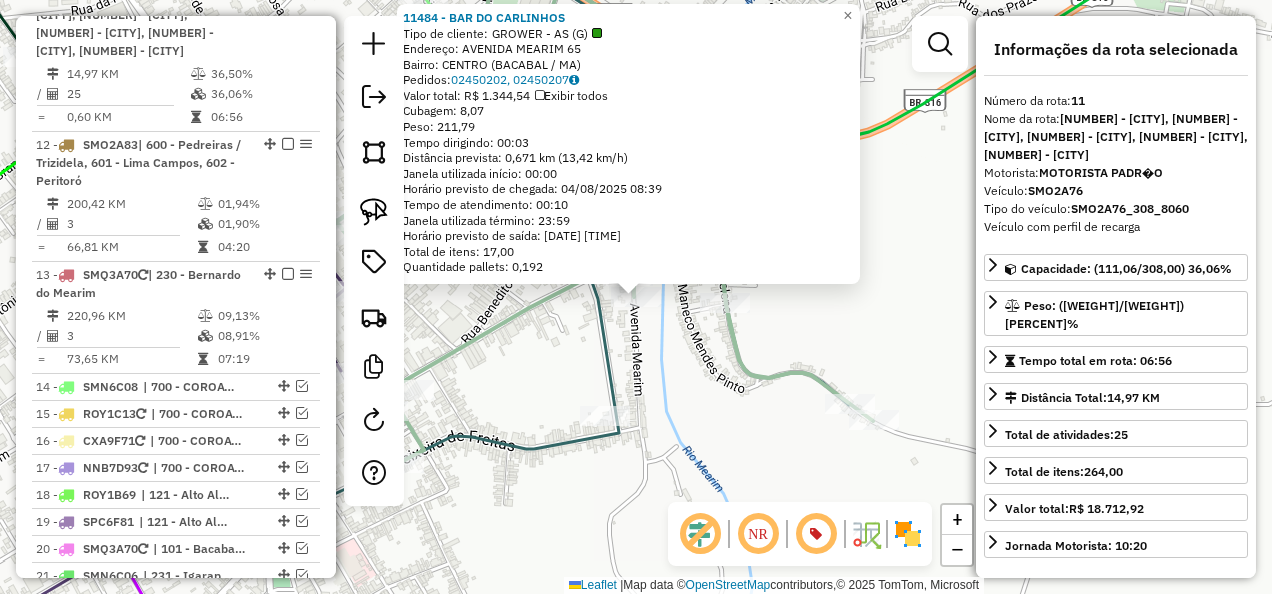 click on "11484 - BAR DO CARLINHOS  Tipo de cliente:   GROWER - AS (G)   Endereço:  AVENIDA MEARIM 65   Bairro: CENTRO (BACABAL / MA)   Pedidos:  02450202, 02450207   Valor total: R$ 1.344,54   Exibir todos   Cubagem: 8,07  Peso: 211,79  Tempo dirigindo: 00:03   Distância prevista: 0,671 km (13,42 km/h)   Janela utilizada início: 00:00   Horário previsto de chegada: 04/08/2025 08:39   Tempo de atendimento: 00:10   Janela utilizada término: 23:59   Horário previsto de saída: 04/08/2025 08:49   Total de itens: 17,00   Quantidade pallets: 0,192  × Janela de atendimento Grade de atendimento Capacidade Transportadoras Veículos Cliente Pedidos  Rotas Selecione os dias de semana para filtrar as janelas de atendimento  Seg   Ter   Qua   Qui   Sex   Sáb   Dom  Informe o período da janela de atendimento: De: Até:  Filtrar exatamente a janela do cliente  Considerar janela de atendimento padrão  Selecione os dias de semana para filtrar as grades de atendimento  Seg   Ter   Qua   Qui   Sex   Sáb   Dom   Peso mínimo:" 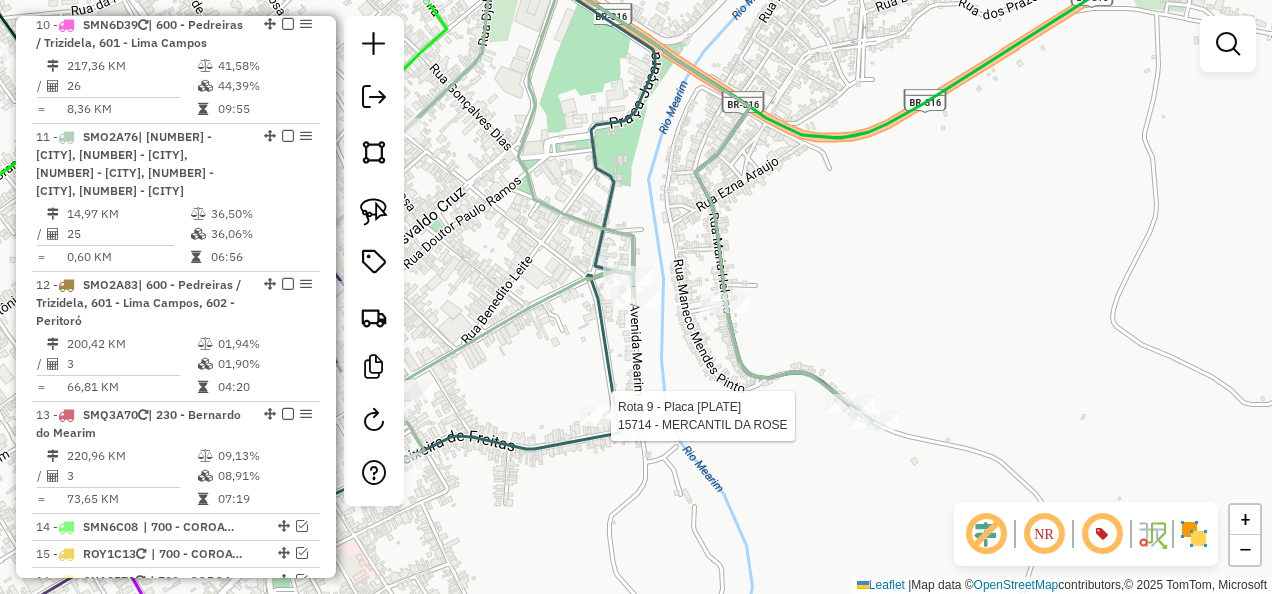 select on "**********" 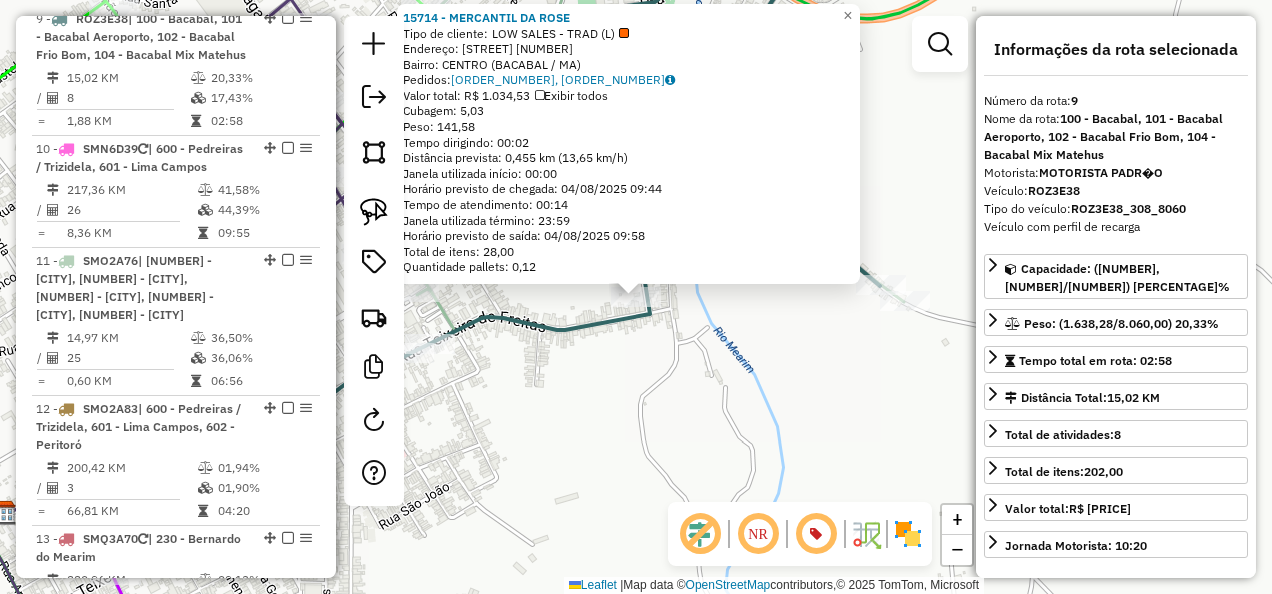 scroll, scrollTop: 1721, scrollLeft: 0, axis: vertical 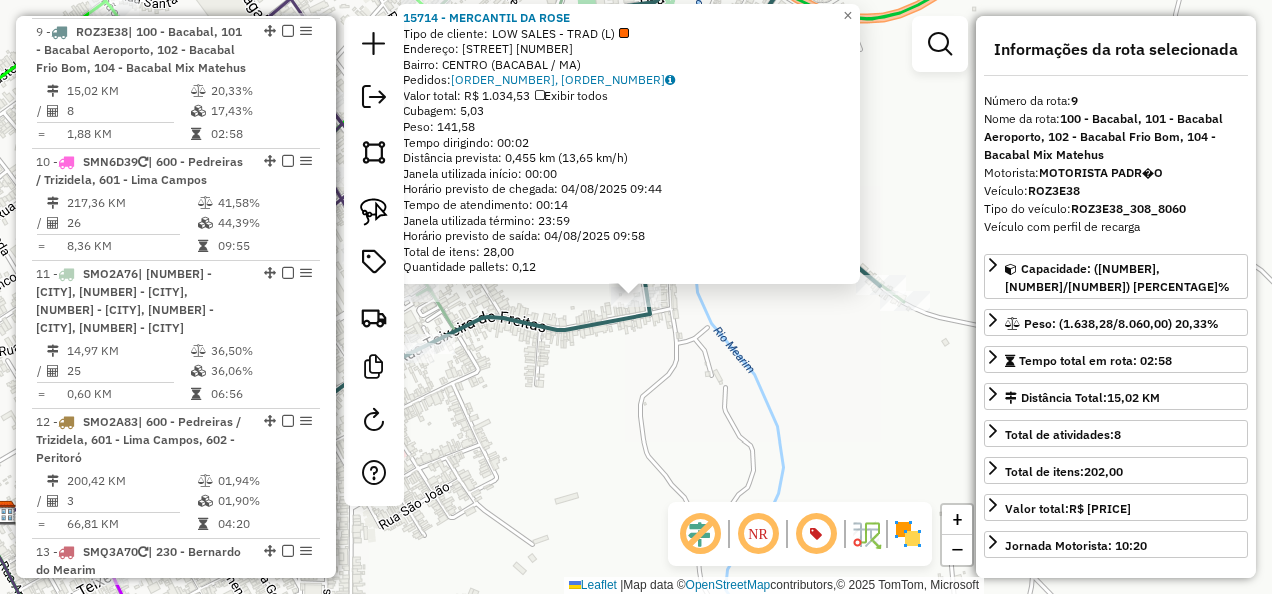 click on "15714 - MERCANTIL DA ROSE  Tipo de cliente:   LOW SALES - TRAD (L)   Endereço:  RUA JOAO ALBERTO 04   Bairro: CENTRO (BACABAL / MA)   Pedidos:  02451147, 02450249   Valor total: R$ 1.034,53   Exibir todos   Cubagem: 5,03  Peso: 141,58  Tempo dirigindo: 00:02   Distância prevista: 0,455 km (13,65 km/h)   Janela utilizada início: 00:00   Horário previsto de chegada: 04/08/2025 09:44   Tempo de atendimento: 00:14   Janela utilizada término: 23:59   Horário previsto de saída: 04/08/2025 09:58   Total de itens: 28,00   Quantidade pallets: 0,12  × Janela de atendimento Grade de atendimento Capacidade Transportadoras Veículos Cliente Pedidos  Rotas Selecione os dias de semana para filtrar as janelas de atendimento  Seg   Ter   Qua   Qui   Sex   Sáb   Dom  Informe o período da janela de atendimento: De: Até:  Filtrar exatamente a janela do cliente  Considerar janela de atendimento padrão  Selecione os dias de semana para filtrar as grades de atendimento  Seg   Ter   Qua   Qui   Sex   Sáb   Dom   De:  +" 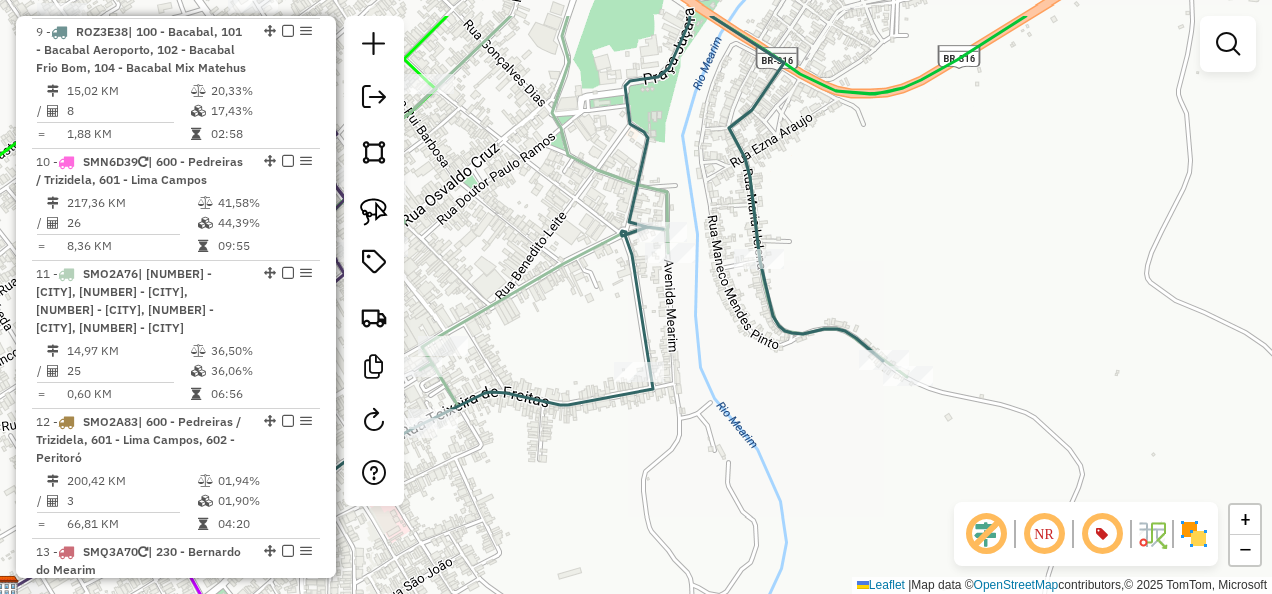 drag, startPoint x: 751, startPoint y: 338, endPoint x: 732, endPoint y: 458, distance: 121.49486 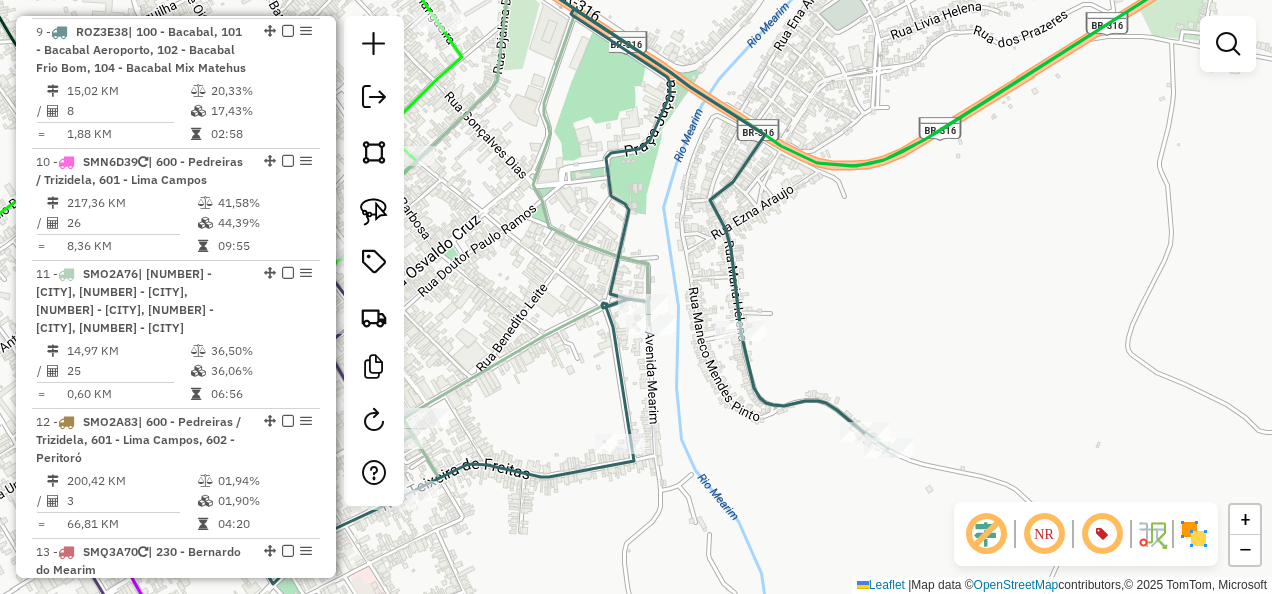 drag, startPoint x: 808, startPoint y: 466, endPoint x: 903, endPoint y: 506, distance: 103.077644 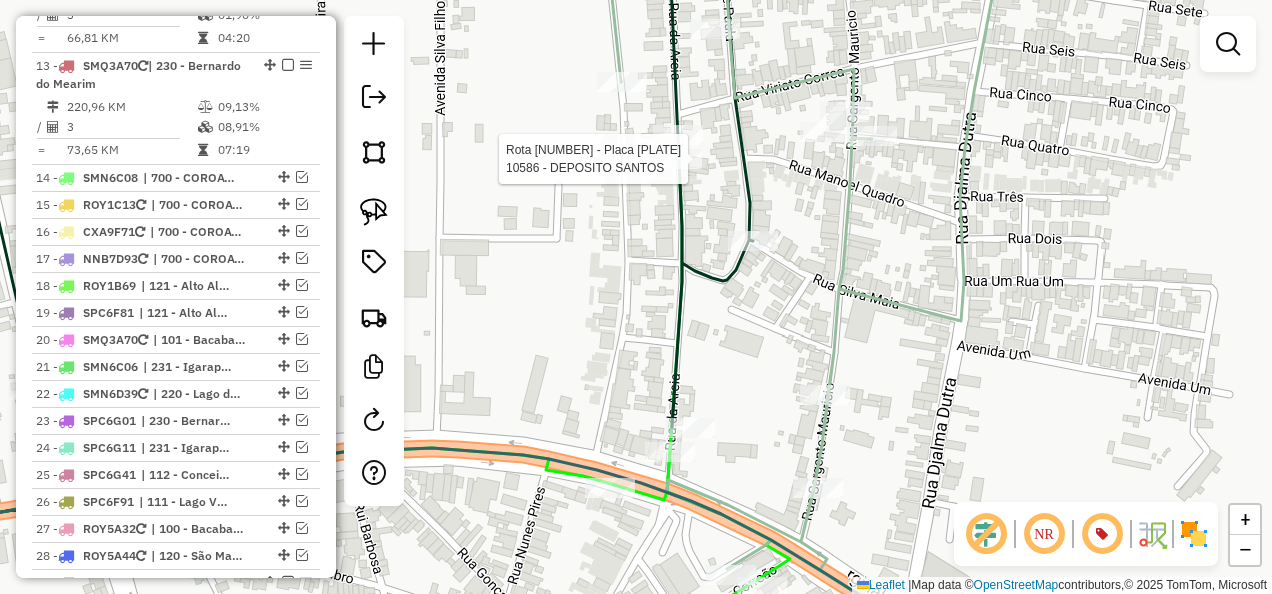 select on "**********" 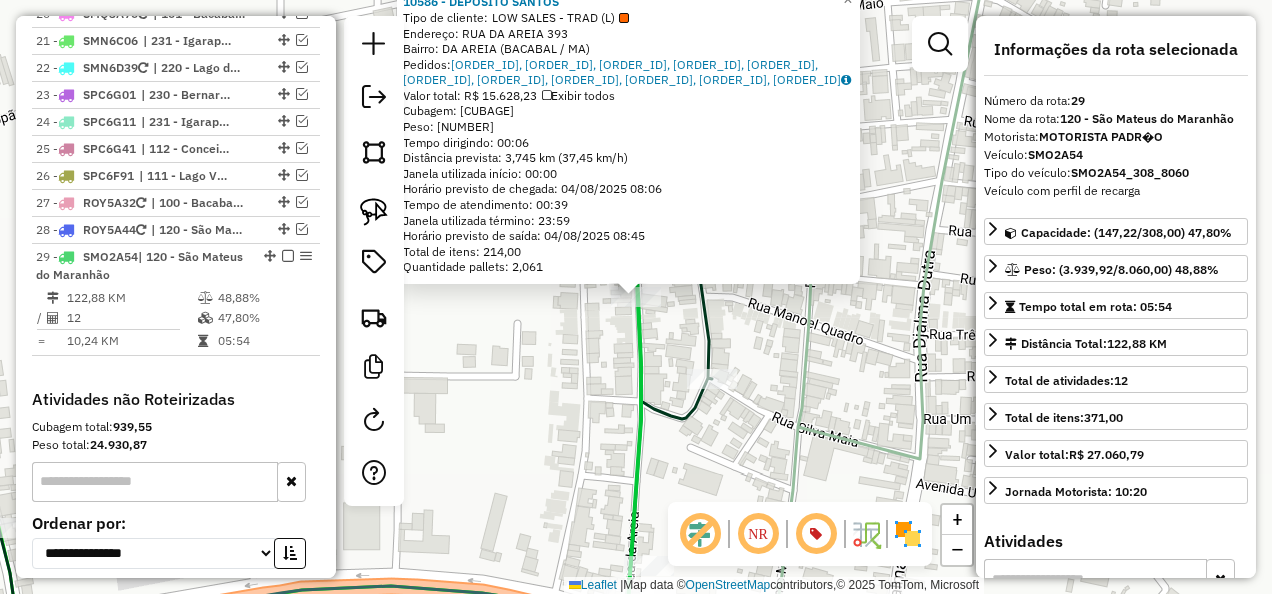 scroll, scrollTop: 2747, scrollLeft: 0, axis: vertical 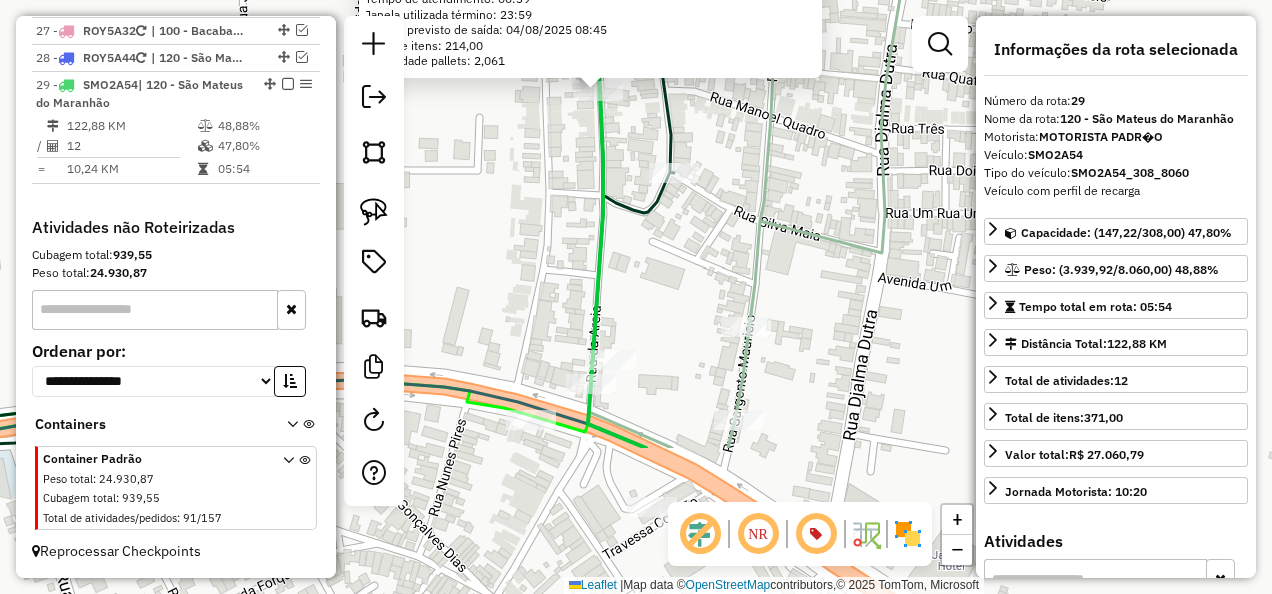 drag, startPoint x: 581, startPoint y: 384, endPoint x: 548, endPoint y: 114, distance: 272.0092 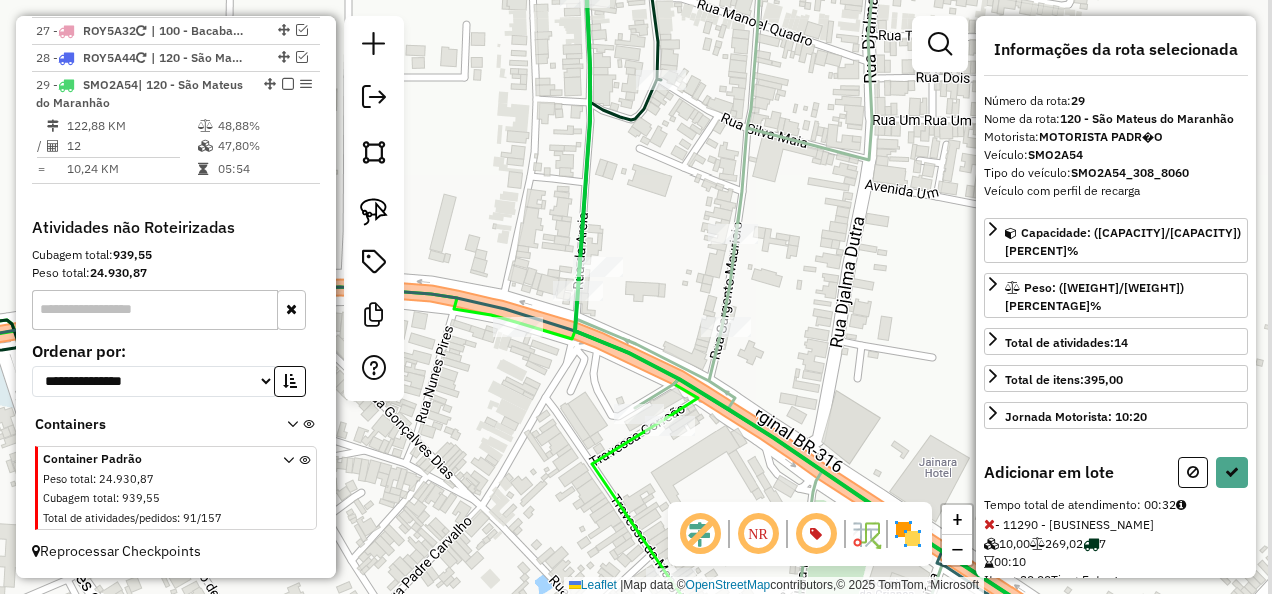 drag, startPoint x: 569, startPoint y: 402, endPoint x: 494, endPoint y: 141, distance: 271.56213 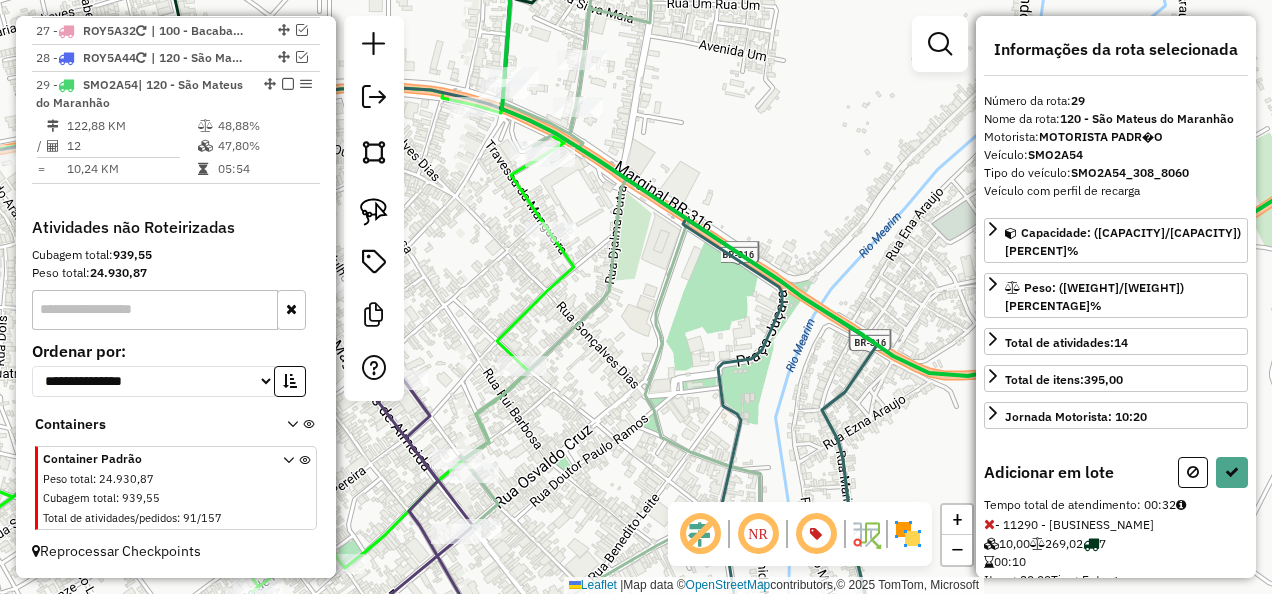 drag, startPoint x: 626, startPoint y: 246, endPoint x: 628, endPoint y: 166, distance: 80.024994 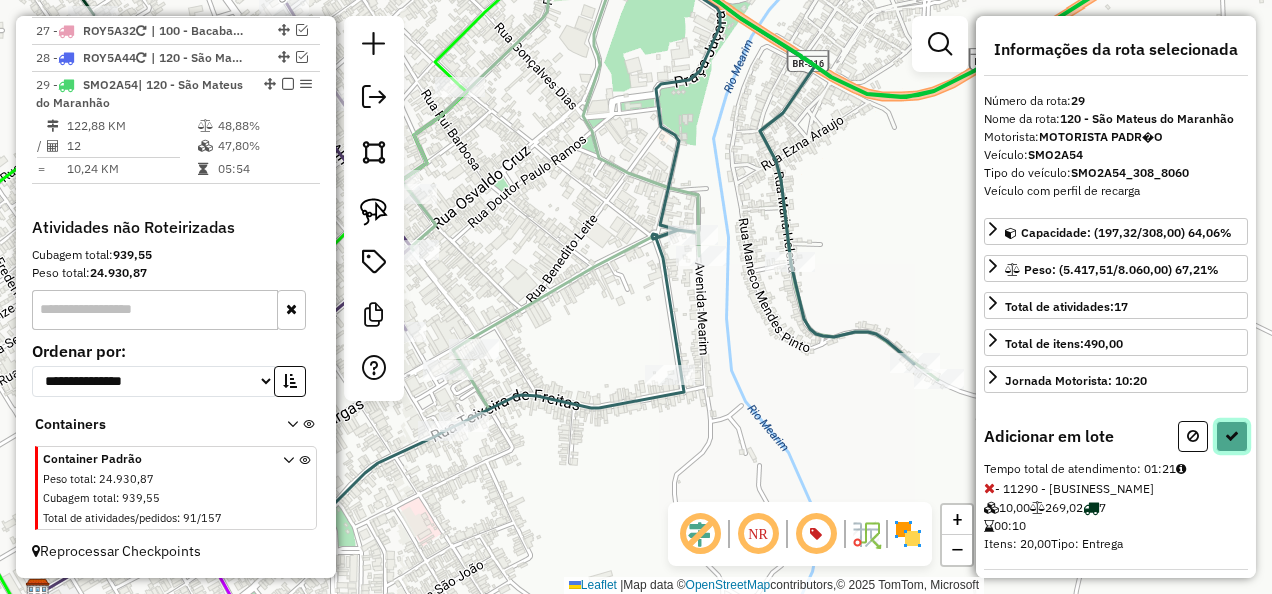 click at bounding box center (1232, 436) 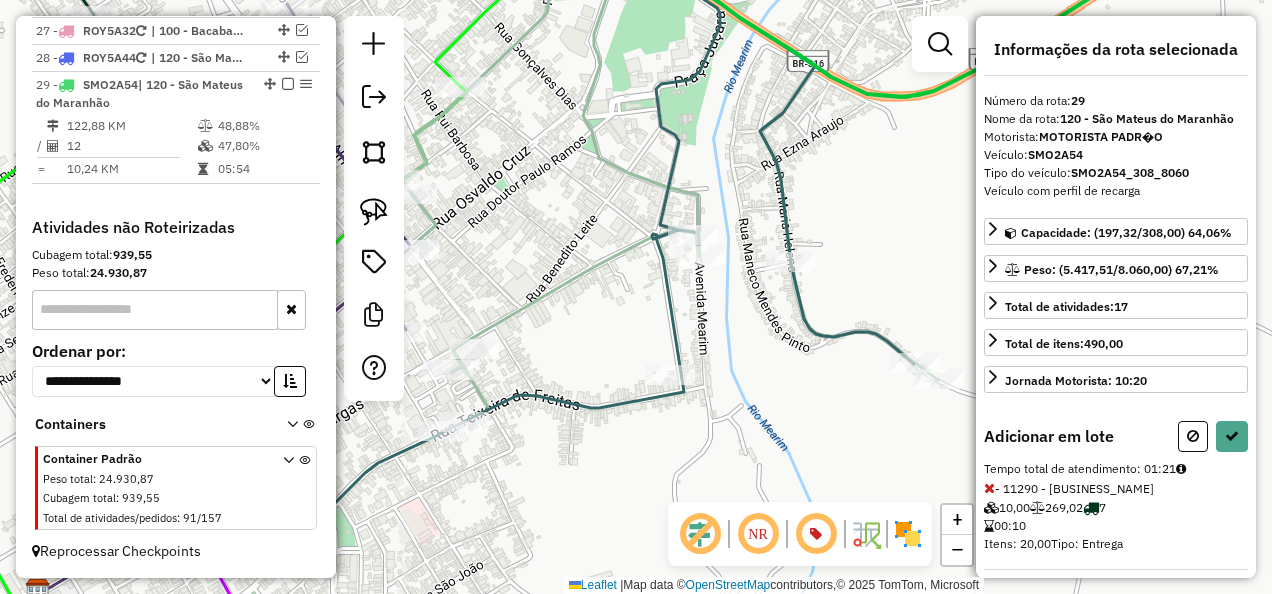 select on "**********" 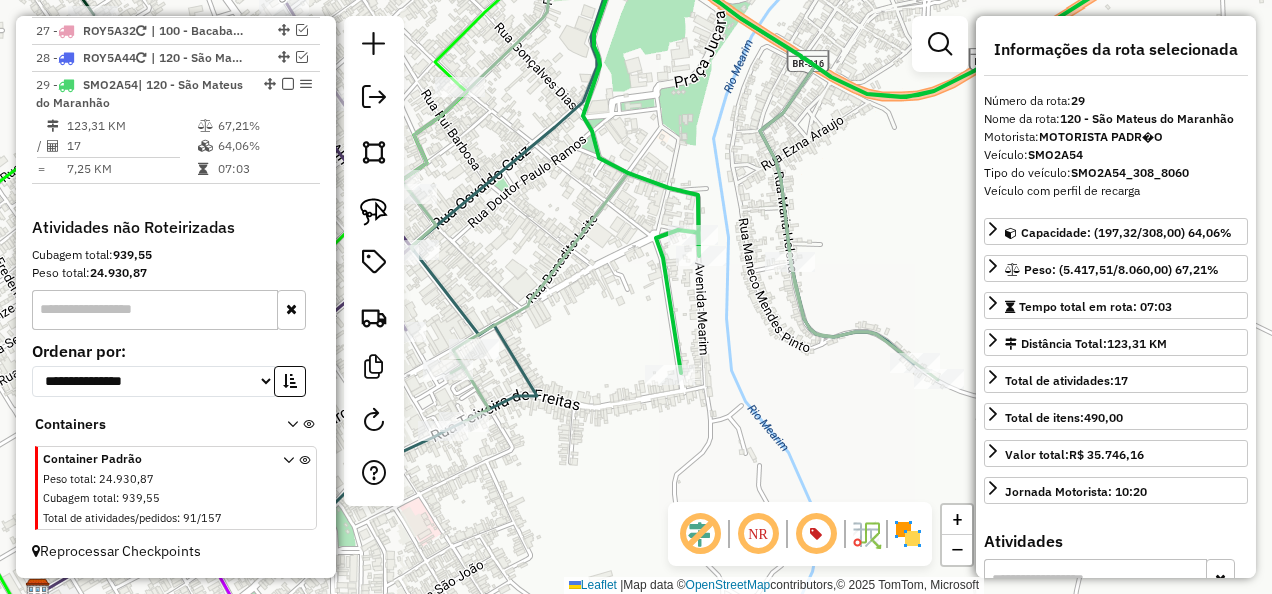 drag, startPoint x: 582, startPoint y: 461, endPoint x: 686, endPoint y: 410, distance: 115.83177 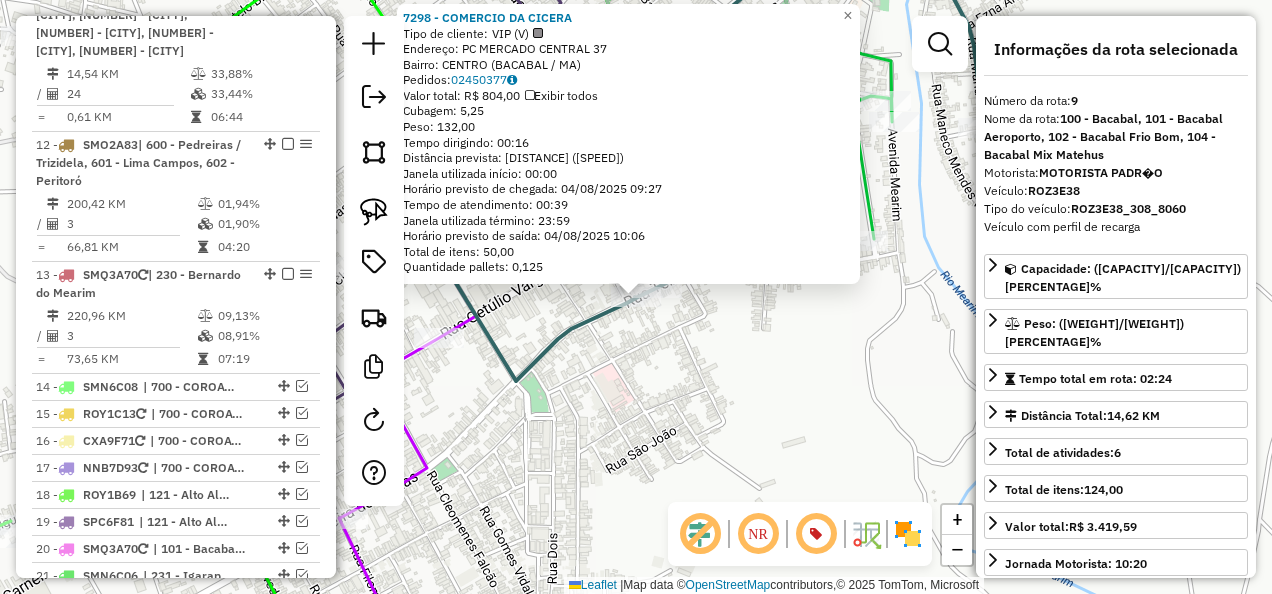 scroll, scrollTop: 1721, scrollLeft: 0, axis: vertical 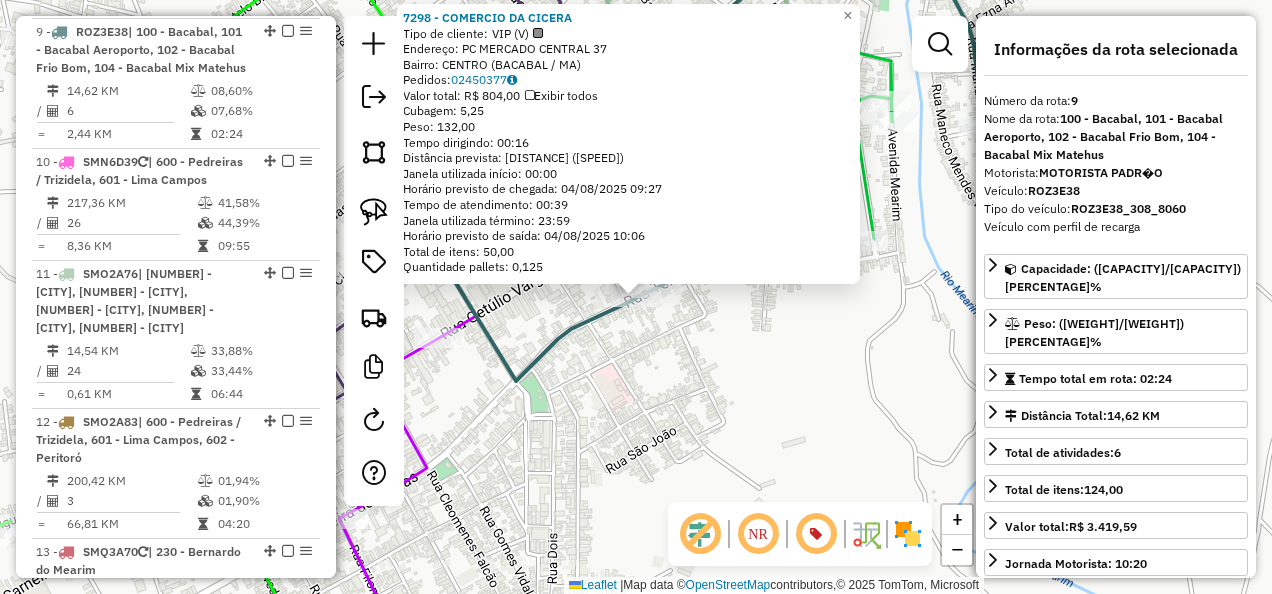 click on "7298 - COMERCIO DA CICERA  Tipo de cliente:   VIP (V)   Endereço: PC  MERCADO CENTRAL               37   Bairro: CENTRO (BACABAL / MA)   Pedidos:  02450377   Valor total: R$ 804,00   Exibir todos   Cubagem: 5,25  Peso: 132,00  Tempo dirigindo: 00:16   Distância prevista: 3,22 km (12,08 km/h)   Janela utilizada início: 00:00   Horário previsto de chegada: 04/08/2025 09:27   Tempo de atendimento: 00:39   Janela utilizada término: 23:59   Horário previsto de saída: 04/08/2025 10:06   Total de itens: 50,00   Quantidade pallets: 0,125  × Janela de atendimento Grade de atendimento Capacidade Transportadoras Veículos Cliente Pedidos  Rotas Selecione os dias de semana para filtrar as janelas de atendimento  Seg   Ter   Qua   Qui   Sex   Sáb   Dom  Informe o período da janela de atendimento: De: Até:  Filtrar exatamente a janela do cliente  Considerar janela de atendimento padrão  Selecione os dias de semana para filtrar as grades de atendimento  Seg   Ter   Qua   Qui   Sex   Sáb   Dom   Peso mínimo:  +" 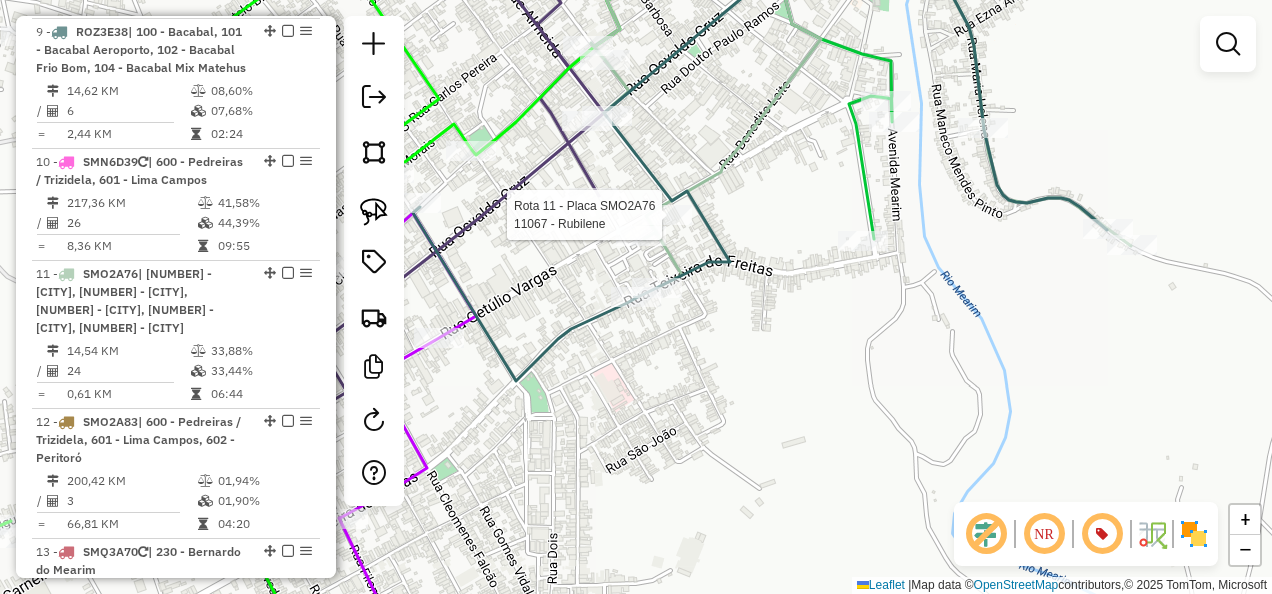 select on "**********" 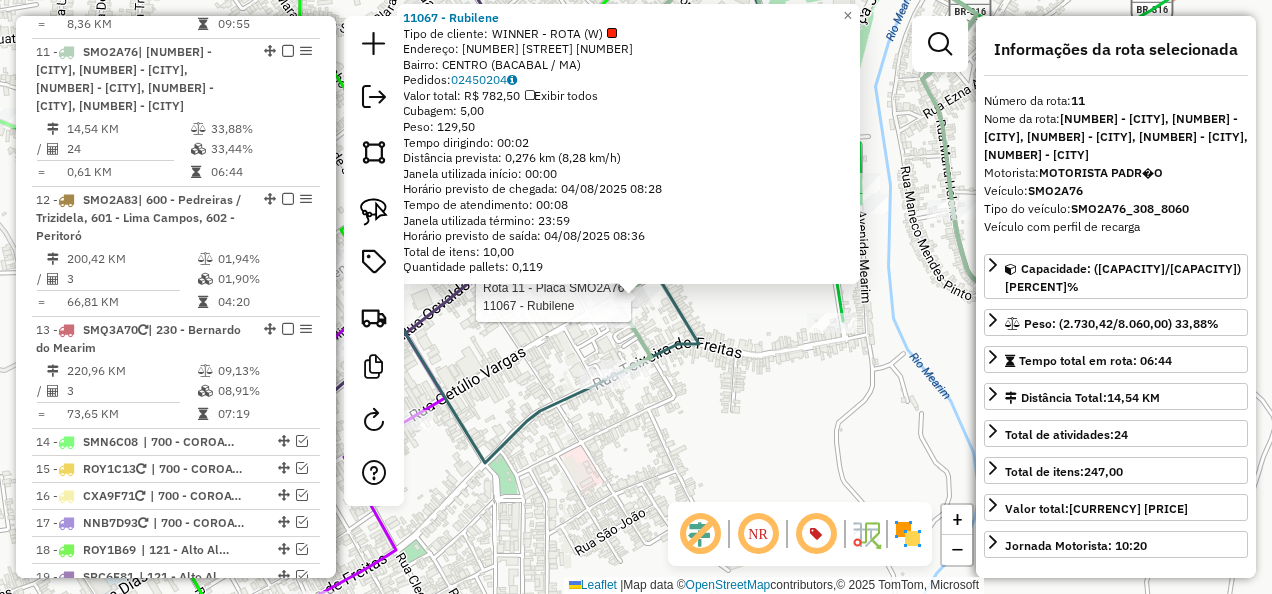 scroll, scrollTop: 1998, scrollLeft: 0, axis: vertical 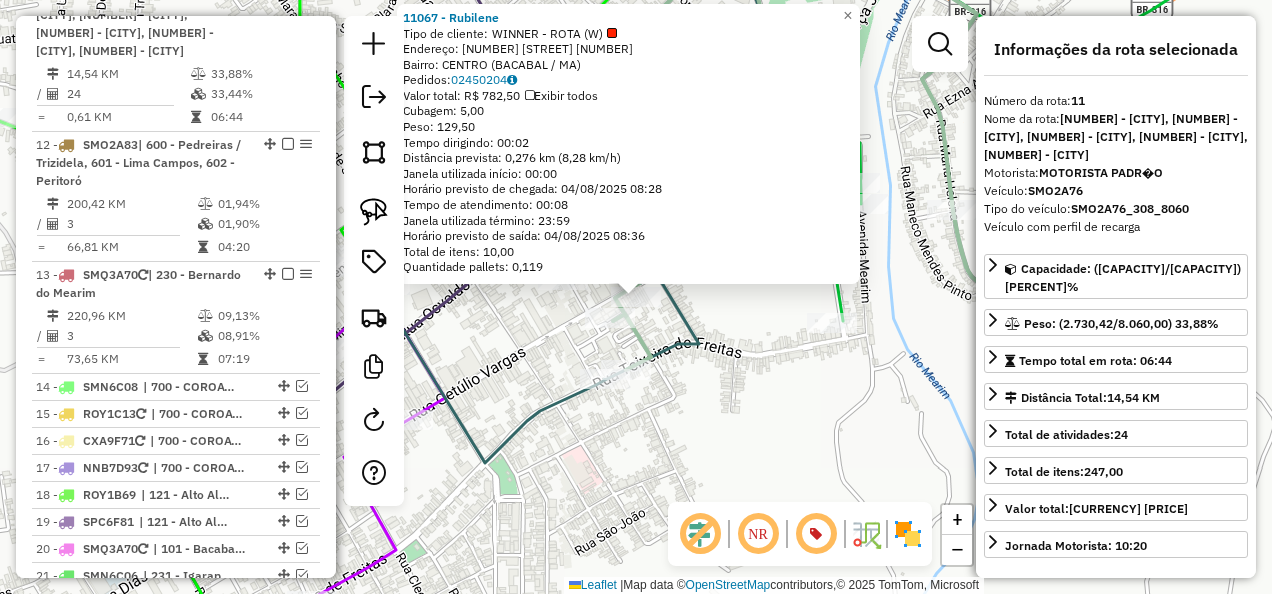 click on "Rota 11 - Placa SMO2A76  3863 - CANTINHO DA BELA 11067 - Rubilene  Tipo de cliente:   WINNER - ROTA (W)   Endereço: 10A RUA GET�LIO VARGAS        157   Bairro: CENTRO (BACABAL / MA)   Pedidos:  02450204   Valor total: R$ 782,50   Exibir todos   Cubagem: 5,00  Peso: 129,50  Tempo dirigindo: 00:02   Distância prevista: 0,276 km (8,28 km/h)   Janela utilizada início: 00:00   Horário previsto de chegada: 04/08/2025 08:28   Tempo de atendimento: 00:08   Janela utilizada término: 23:59   Horário previsto de saída: 04/08/2025 08:36   Total de itens: 10,00   Quantidade pallets: 0,119  × Janela de atendimento Grade de atendimento Capacidade Transportadoras Veículos Cliente Pedidos  Rotas Selecione os dias de semana para filtrar as janelas de atendimento  Seg   Ter   Qua   Qui   Sex   Sáb   Dom  Informe o período da janela de atendimento: De: Até:  Filtrar exatamente a janela do cliente  Considerar janela de atendimento padrão  Selecione os dias de semana para filtrar as grades de atendimento  Seg   Ter" 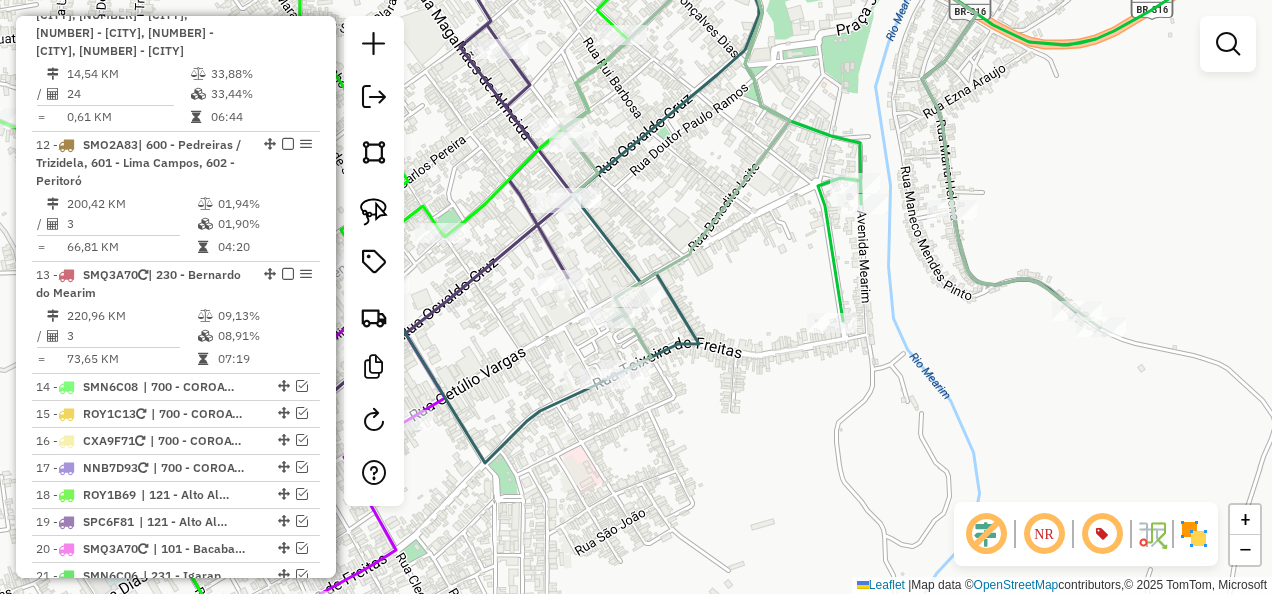 drag, startPoint x: 519, startPoint y: 325, endPoint x: 599, endPoint y: 518, distance: 208.92343 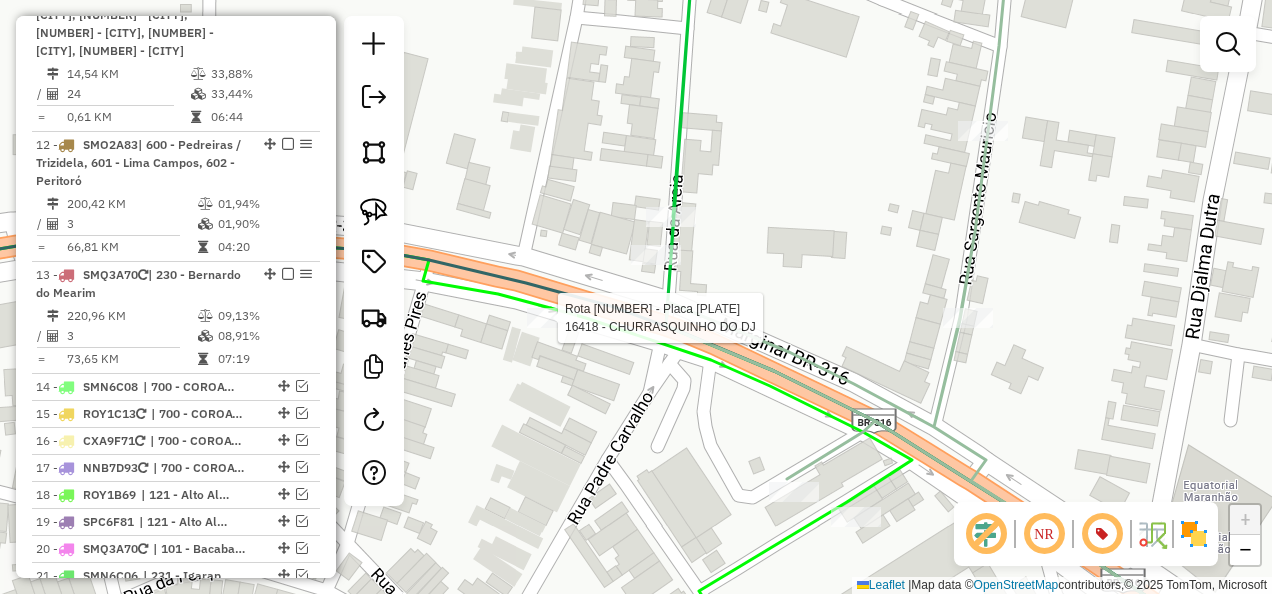 select on "**********" 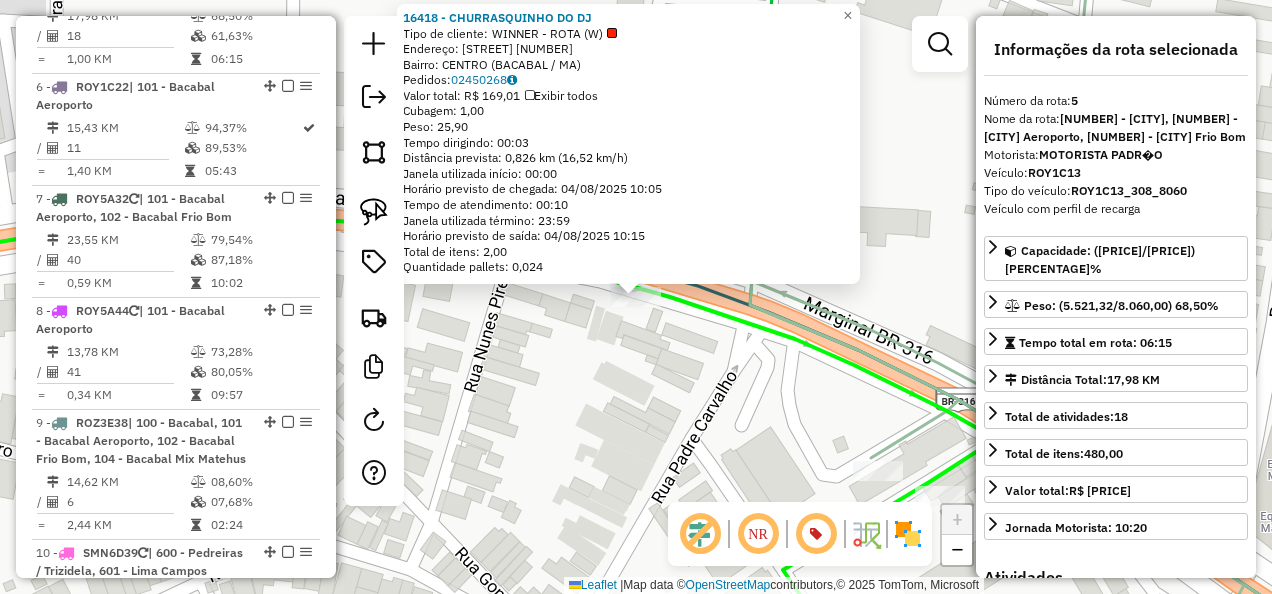 scroll, scrollTop: 1256, scrollLeft: 0, axis: vertical 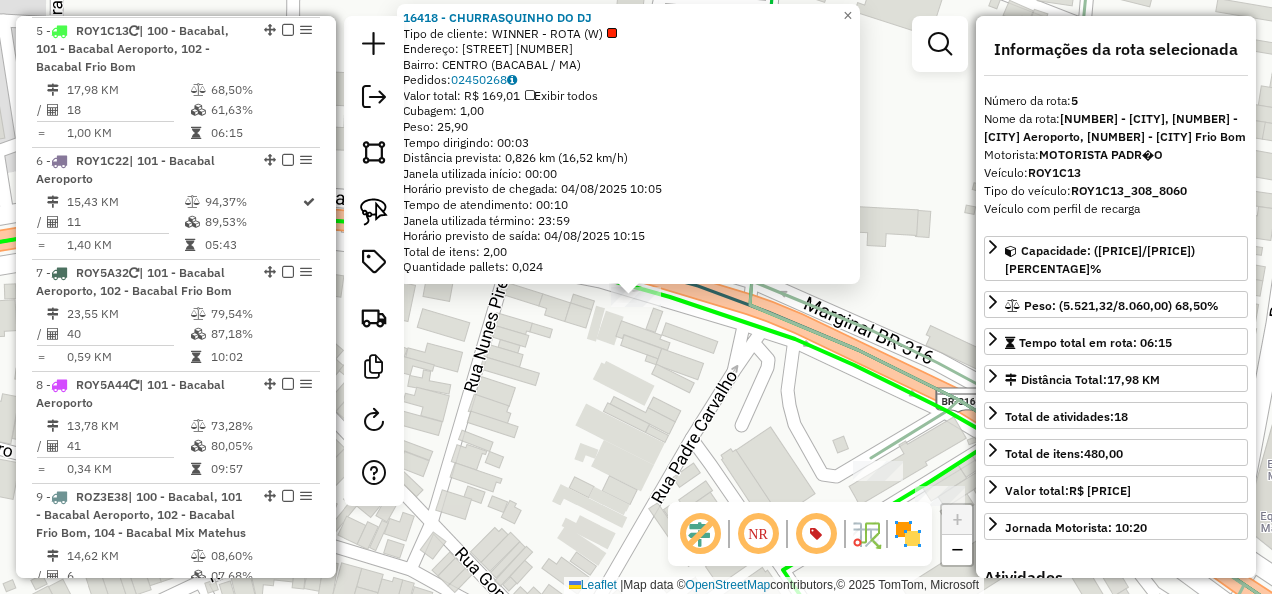 click on "16418 - CHURRASQUINHO DO DJ  Tipo de cliente:   WINNER - ROTA (W)   Endereço:  Rua Djalma Dutra 14   Bairro: CENTRO (BACABAL / MA)   Pedidos:  02450268   Valor total: R$ 169,01   Exibir todos   Cubagem: 1,00  Peso: 25,90  Tempo dirigindo: 00:03   Distância prevista: 0,826 km (16,52 km/h)   Janela utilizada início: 00:00   Horário previsto de chegada: 04/08/2025 10:05   Tempo de atendimento: 00:10   Janela utilizada término: 23:59   Horário previsto de saída: 04/08/2025 10:15   Total de itens: 2,00   Quantidade pallets: 0,024  × Janela de atendimento Grade de atendimento Capacidade Transportadoras Veículos Cliente Pedidos  Rotas Selecione os dias de semana para filtrar as janelas de atendimento  Seg   Ter   Qua   Qui   Sex   Sáb   Dom  Informe o período da janela de atendimento: De: Até:  Filtrar exatamente a janela do cliente  Considerar janela de atendimento padrão  Selecione os dias de semana para filtrar as grades de atendimento  Seg   Ter   Qua   Qui   Sex   Sáb   Dom   Peso mínimo:   De:" 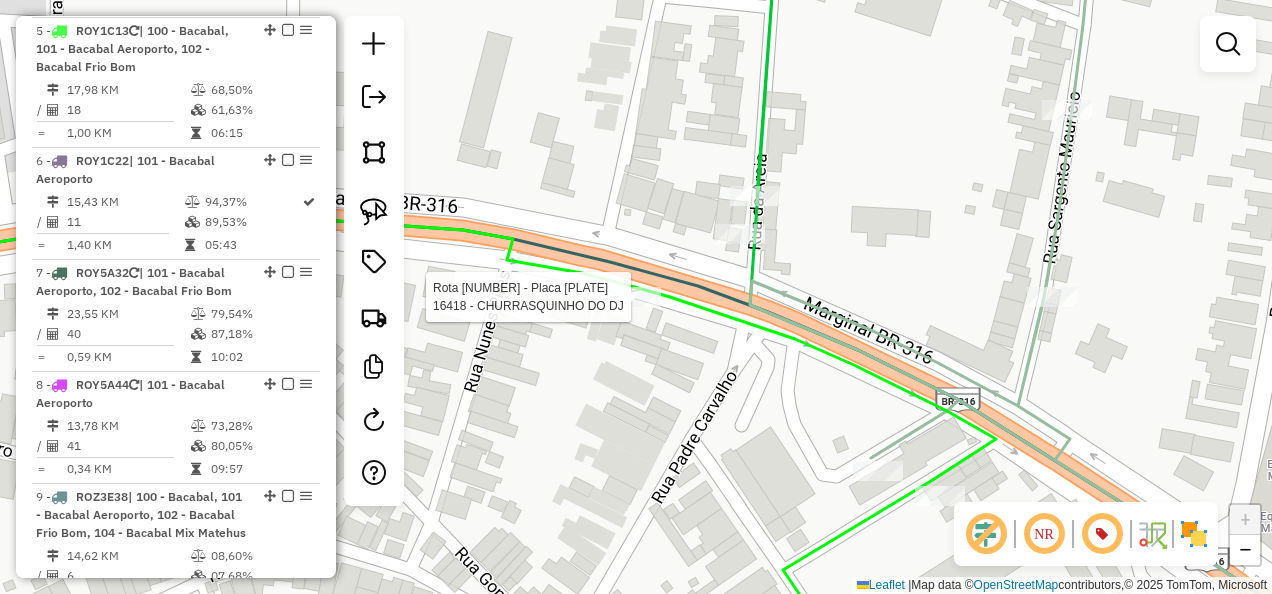 select on "**********" 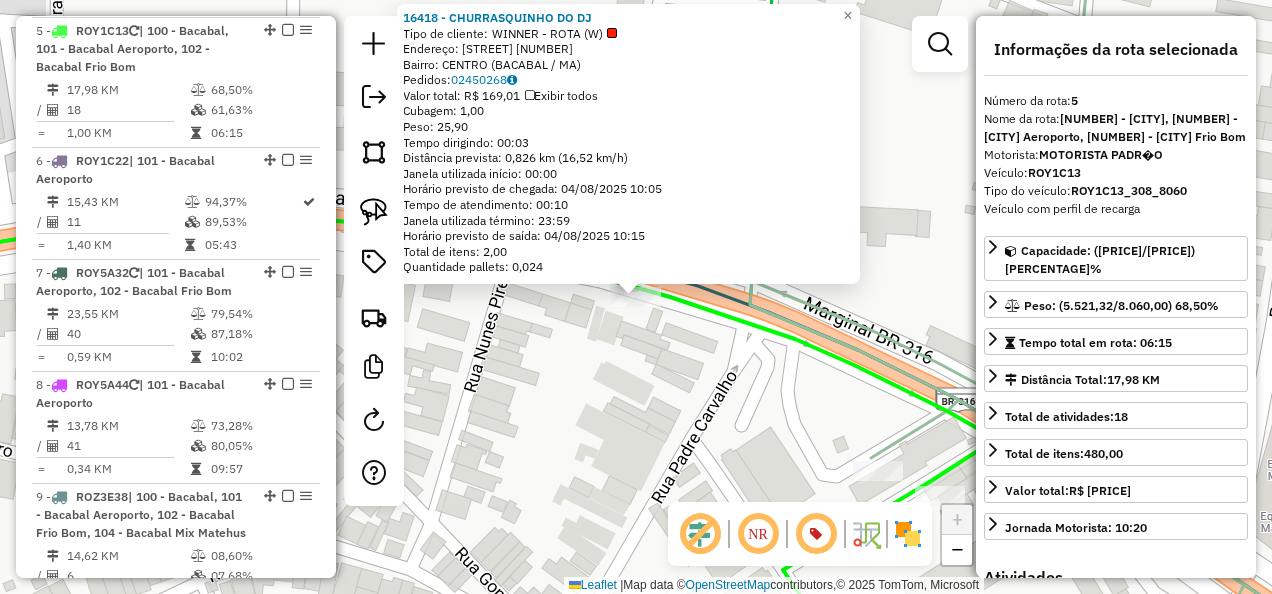 click on "16418 - CHURRASQUINHO DO DJ  Tipo de cliente:   WINNER - ROTA (W)   Endereço:  Rua Djalma Dutra 14   Bairro: CENTRO (BACABAL / MA)   Pedidos:  02450268   Valor total: R$ 169,01   Exibir todos   Cubagem: 1,00  Peso: 25,90  Tempo dirigindo: 00:03   Distância prevista: 0,826 km (16,52 km/h)   Janela utilizada início: 00:00   Horário previsto de chegada: 04/08/2025 10:05   Tempo de atendimento: 00:10   Janela utilizada término: 23:59   Horário previsto de saída: 04/08/2025 10:15   Total de itens: 2,00   Quantidade pallets: 0,024  × Janela de atendimento Grade de atendimento Capacidade Transportadoras Veículos Cliente Pedidos  Rotas Selecione os dias de semana para filtrar as janelas de atendimento  Seg   Ter   Qua   Qui   Sex   Sáb   Dom  Informe o período da janela de atendimento: De: Até:  Filtrar exatamente a janela do cliente  Considerar janela de atendimento padrão  Selecione os dias de semana para filtrar as grades de atendimento  Seg   Ter   Qua   Qui   Sex   Sáb   Dom   Peso mínimo:   De:" 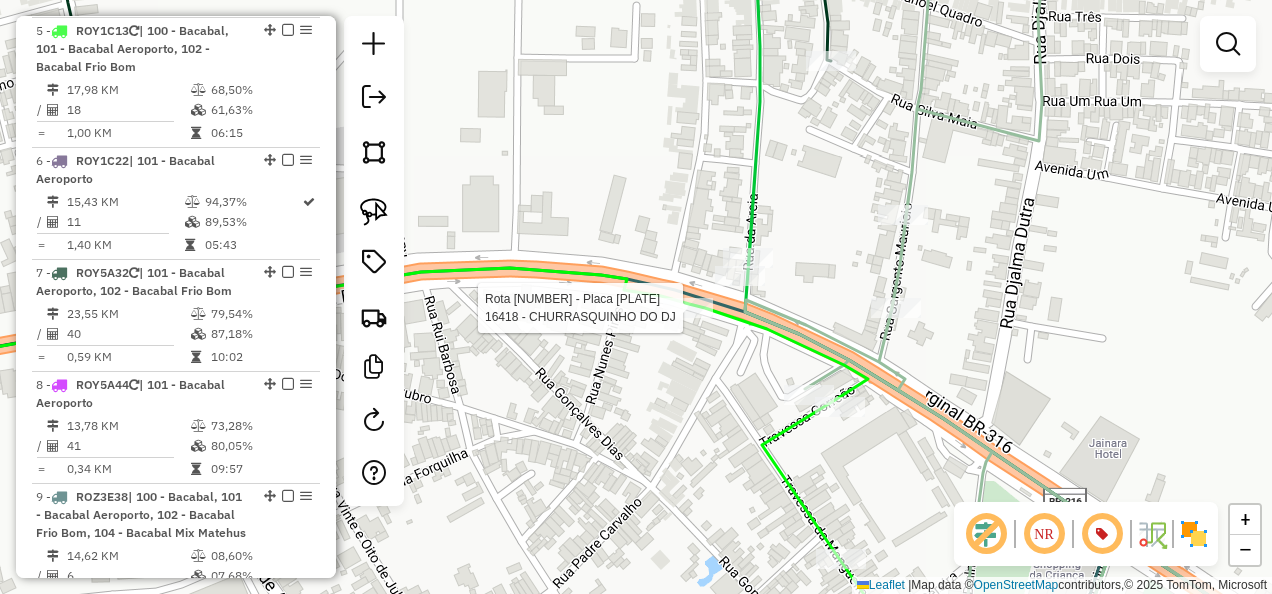 select on "**********" 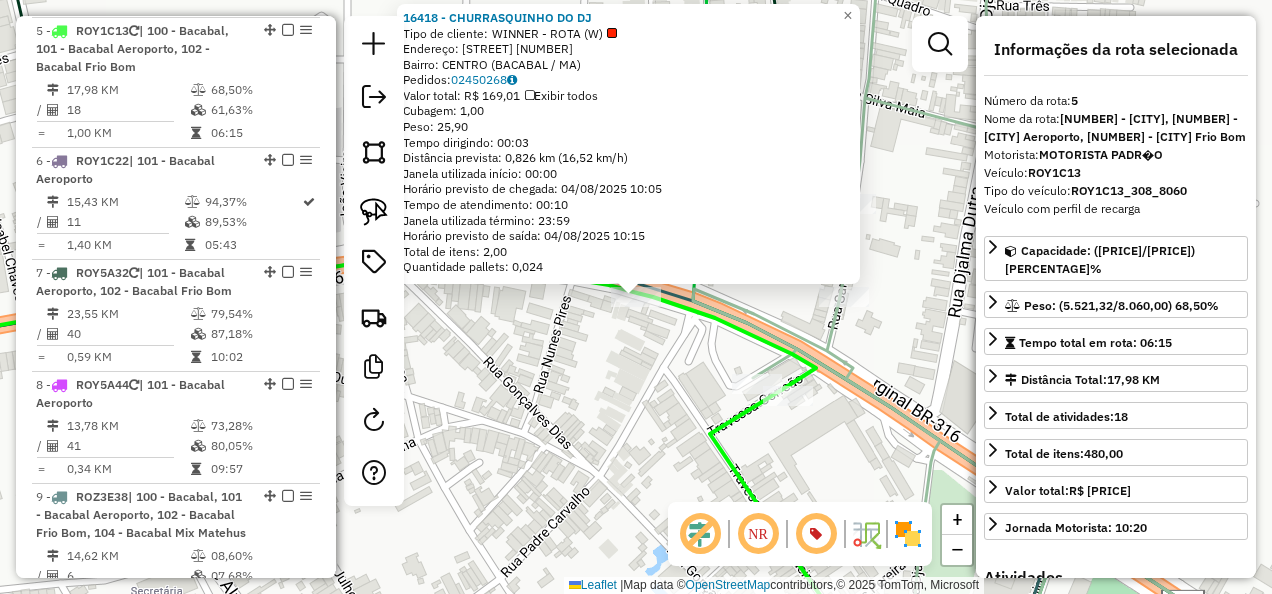 click on "16418 - CHURRASQUINHO DO DJ  Tipo de cliente:   WINNER - ROTA (W)   Endereço:  Rua Djalma Dutra 14   Bairro: CENTRO (BACABAL / MA)   Pedidos:  02450268   Valor total: R$ 169,01   Exibir todos   Cubagem: 1,00  Peso: 25,90  Tempo dirigindo: 00:03   Distância prevista: 0,826 km (16,52 km/h)   Janela utilizada início: 00:00   Horário previsto de chegada: 04/08/2025 10:05   Tempo de atendimento: 00:10   Janela utilizada término: 23:59   Horário previsto de saída: 04/08/2025 10:15   Total de itens: 2,00   Quantidade pallets: 0,024  × Janela de atendimento Grade de atendimento Capacidade Transportadoras Veículos Cliente Pedidos  Rotas Selecione os dias de semana para filtrar as janelas de atendimento  Seg   Ter   Qua   Qui   Sex   Sáb   Dom  Informe o período da janela de atendimento: De: Até:  Filtrar exatamente a janela do cliente  Considerar janela de atendimento padrão  Selecione os dias de semana para filtrar as grades de atendimento  Seg   Ter   Qua   Qui   Sex   Sáb   Dom   Peso mínimo:   De:" 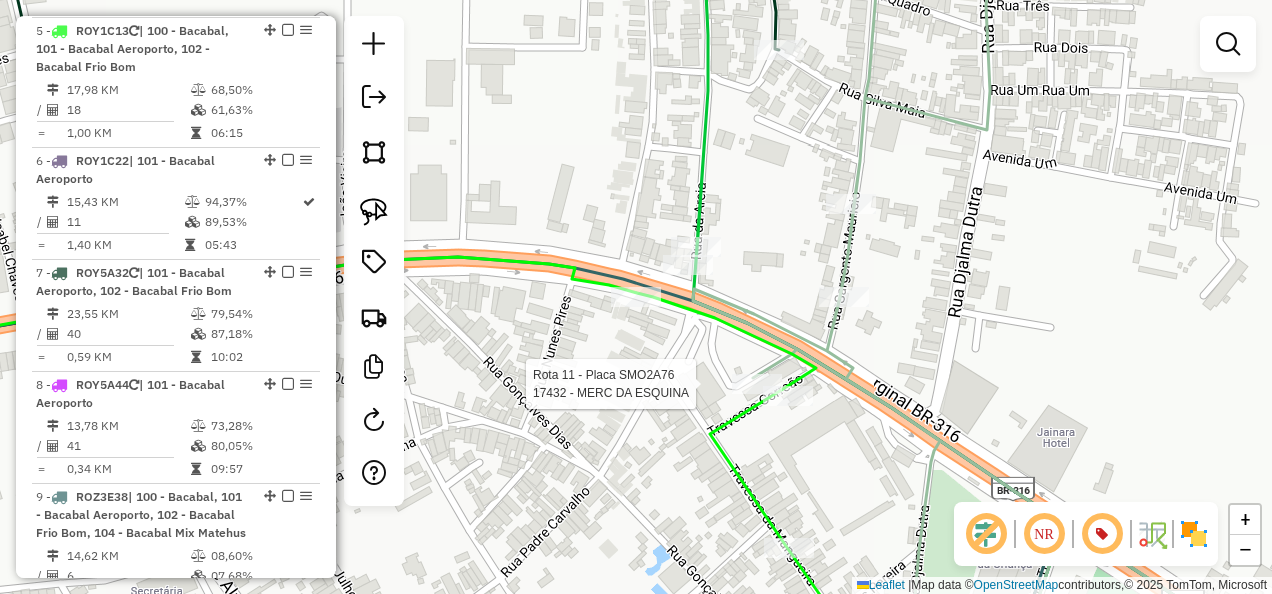 select on "**********" 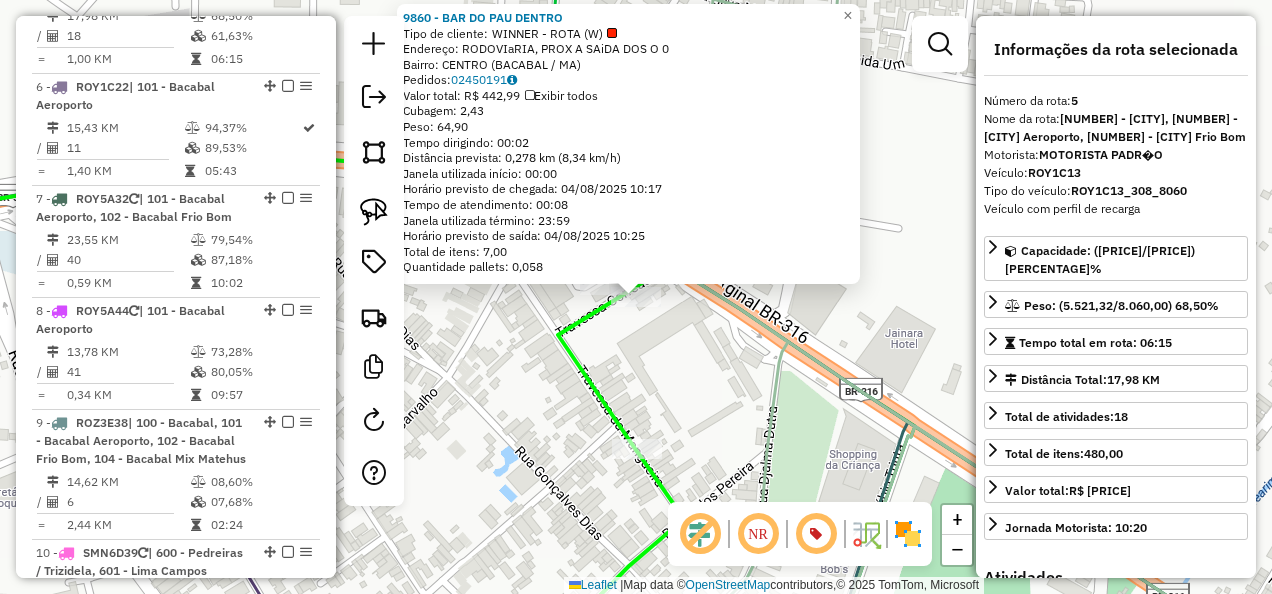 scroll, scrollTop: 1256, scrollLeft: 0, axis: vertical 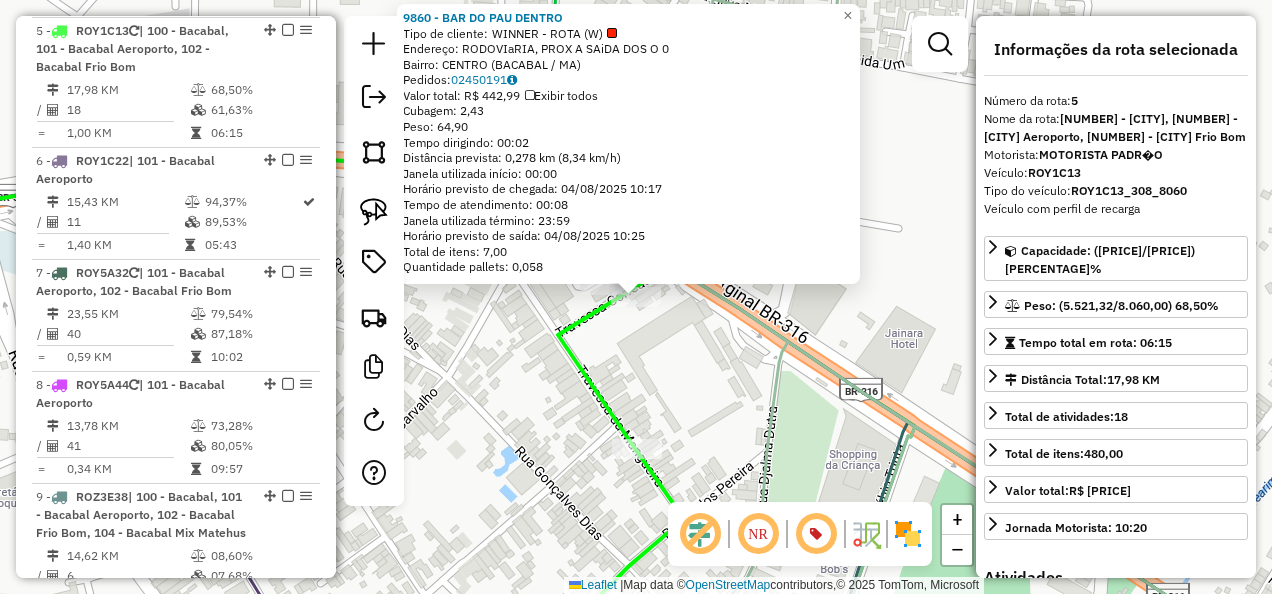 click on "9860 - BAR DO PAU DENTRO  Tipo de cliente:   WINNER - ROTA (W)   Endereço:  RODOVIaRIA, PROX A SAiDA DOS O 0   Bairro: CENTRO (BACABAL / MA)   Pedidos:  02450191   Valor total: R$ 442,99   Exibir todos   Cubagem: 2,43  Peso: 64,90  Tempo dirigindo: 00:02   Distância prevista: 0,278 km (8,34 km/h)   Janela utilizada início: 00:00   Horário previsto de chegada: 04/08/2025 10:17   Tempo de atendimento: 00:08   Janela utilizada término: 23:59   Horário previsto de saída: 04/08/2025 10:25   Total de itens: 7,00   Quantidade pallets: 0,058  × Janela de atendimento Grade de atendimento Capacidade Transportadoras Veículos Cliente Pedidos  Rotas Selecione os dias de semana para filtrar as janelas de atendimento  Seg   Ter   Qua   Qui   Sex   Sáb   Dom  Informe o período da janela de atendimento: De: Até:  Filtrar exatamente a janela do cliente  Considerar janela de atendimento padrão  Selecione os dias de semana para filtrar as grades de atendimento  Seg   Ter   Qua   Qui   Sex   Sáb   Dom   De:   Até:" 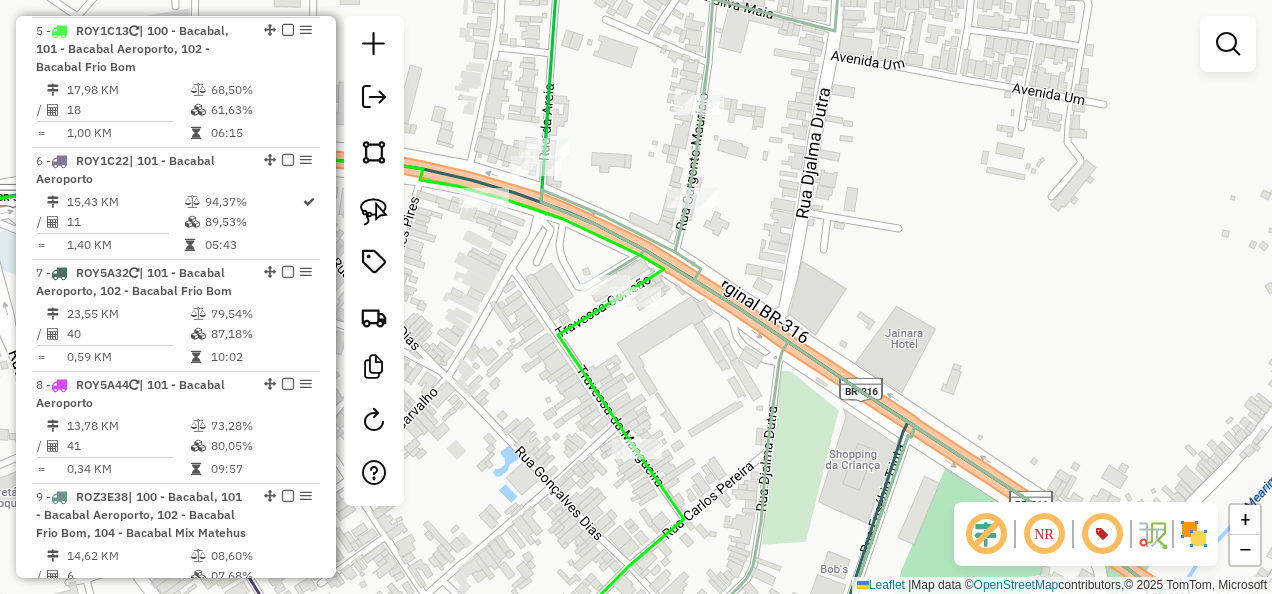 click 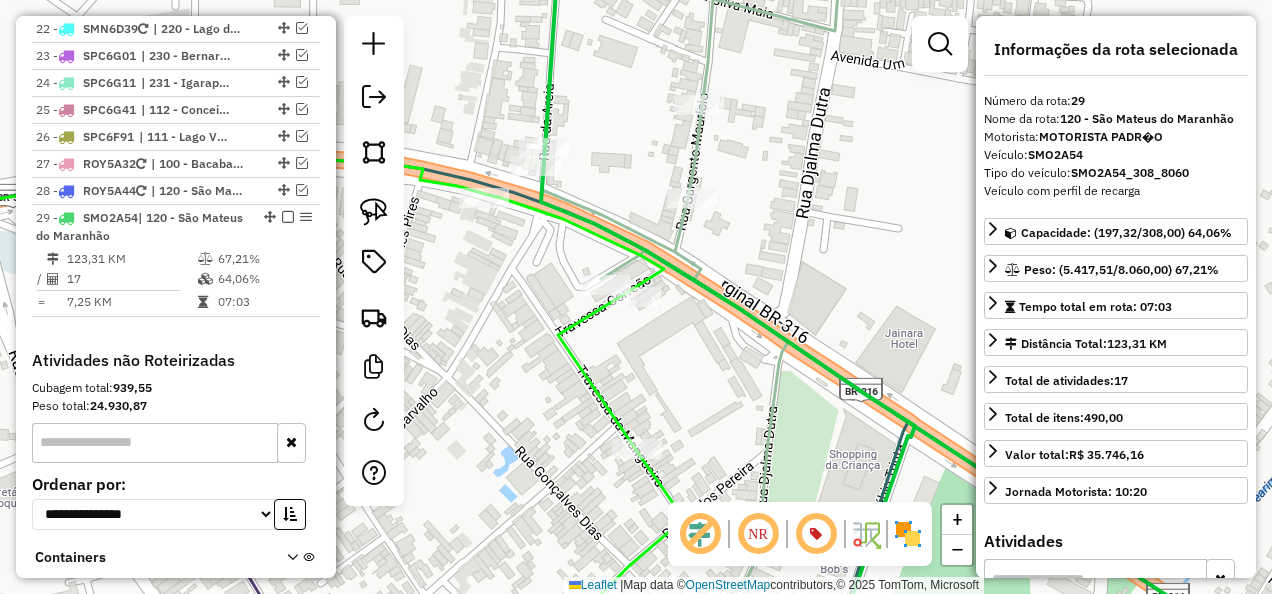 scroll, scrollTop: 2747, scrollLeft: 0, axis: vertical 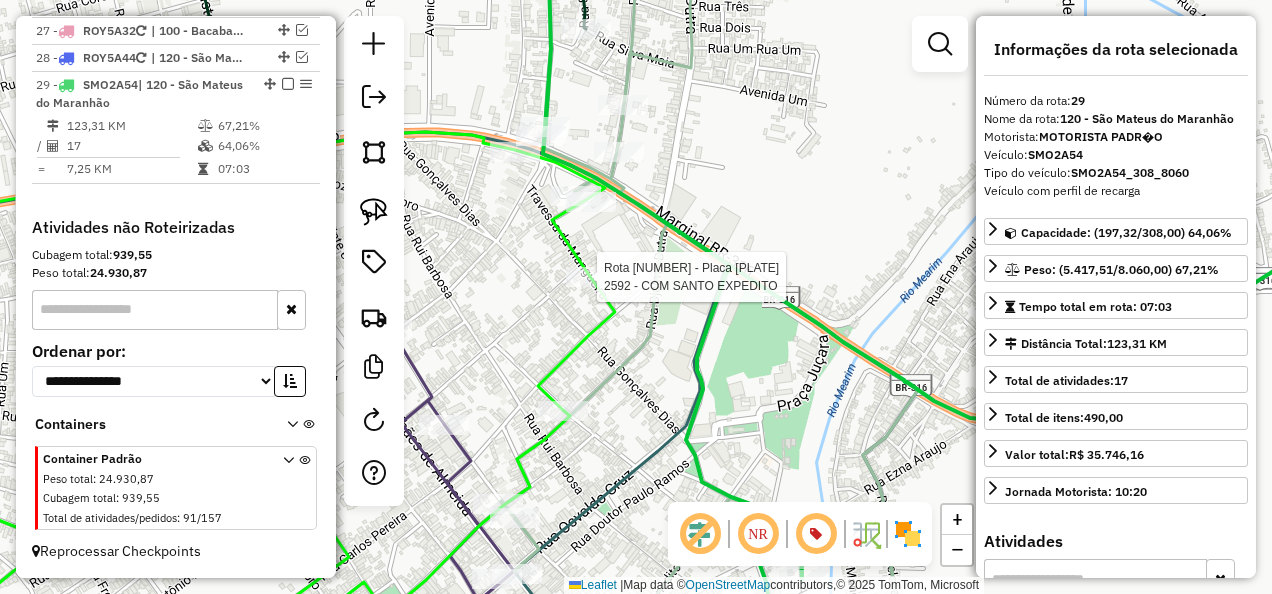 click 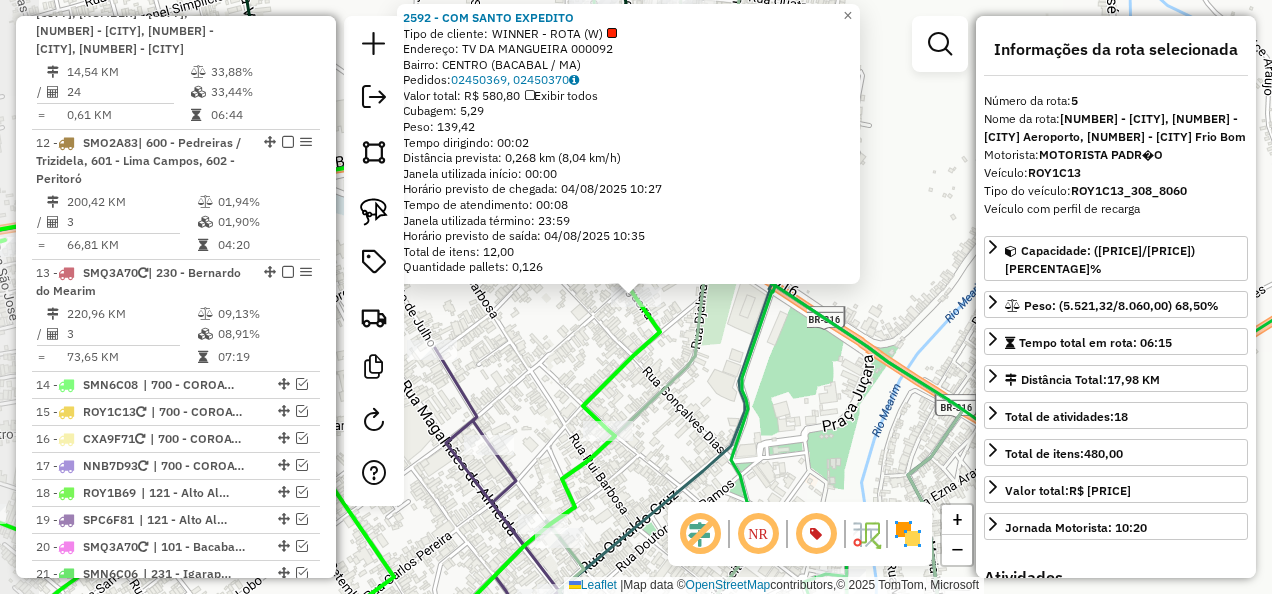 scroll, scrollTop: 1256, scrollLeft: 0, axis: vertical 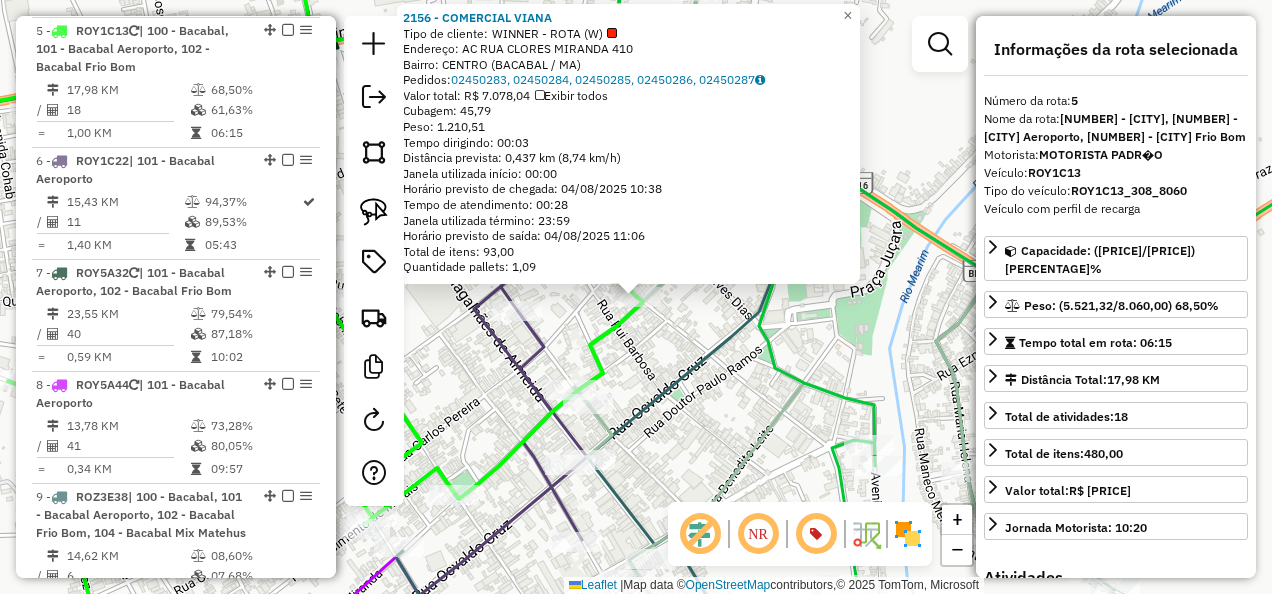 click on "2156 - COMERCIAL VIANA  Tipo de cliente:   WINNER - ROTA (W)   Endereço: AC  RUA CLORES MIRANDA            410   Bairro: CENTRO (BACABAL / MA)   Pedidos:  02450283, 02450284, 02450285, 02450286, 02450287   Valor total: R$ 7.078,04   Exibir todos   Cubagem: 45,79  Peso: 1.210,51  Tempo dirigindo: 00:03   Distância prevista: 0,437 km (8,74 km/h)   Janela utilizada início: 00:00   Horário previsto de chegada: 04/08/2025 10:38   Tempo de atendimento: 00:28   Janela utilizada término: 23:59   Horário previsto de saída: 04/08/2025 11:06   Total de itens: 93,00   Quantidade pallets: 1,09  × Janela de atendimento Grade de atendimento Capacidade Transportadoras Veículos Cliente Pedidos  Rotas Selecione os dias de semana para filtrar as janelas de atendimento  Seg   Ter   Qua   Qui   Sex   Sáb   Dom  Informe o período da janela de atendimento: De: Até:  Filtrar exatamente a janela do cliente  Considerar janela de atendimento padrão  Selecione os dias de semana para filtrar as grades de atendimento  Seg  +" 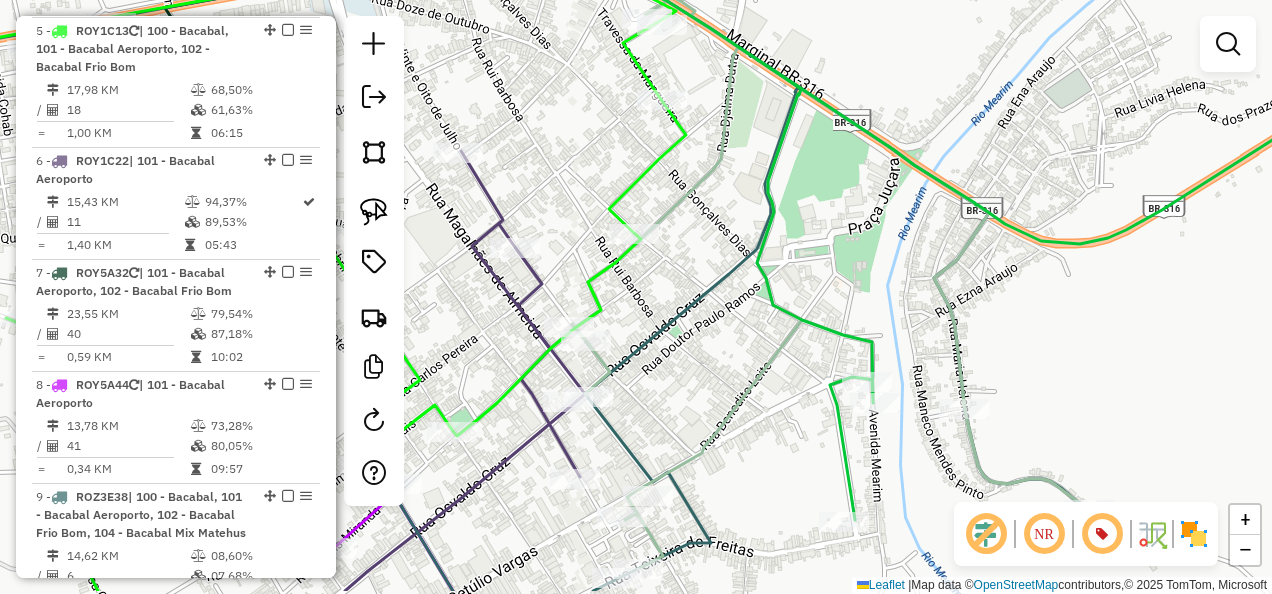 drag, startPoint x: 706, startPoint y: 473, endPoint x: 704, endPoint y: 410, distance: 63.03174 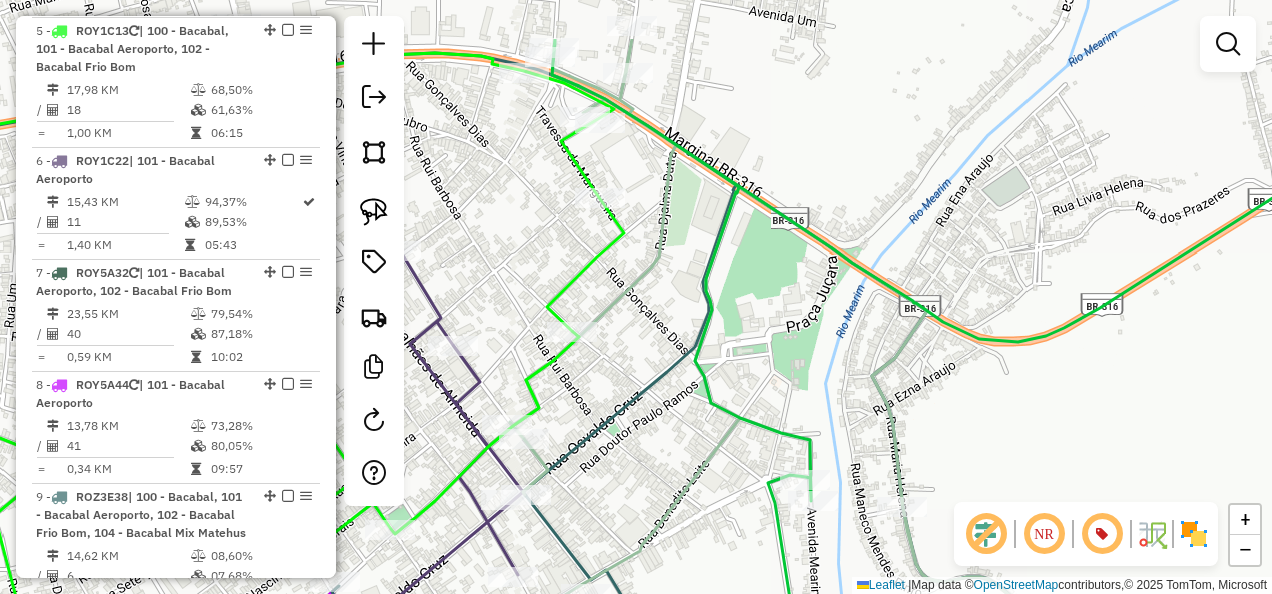 drag, startPoint x: 693, startPoint y: 472, endPoint x: 676, endPoint y: 276, distance: 196.73587 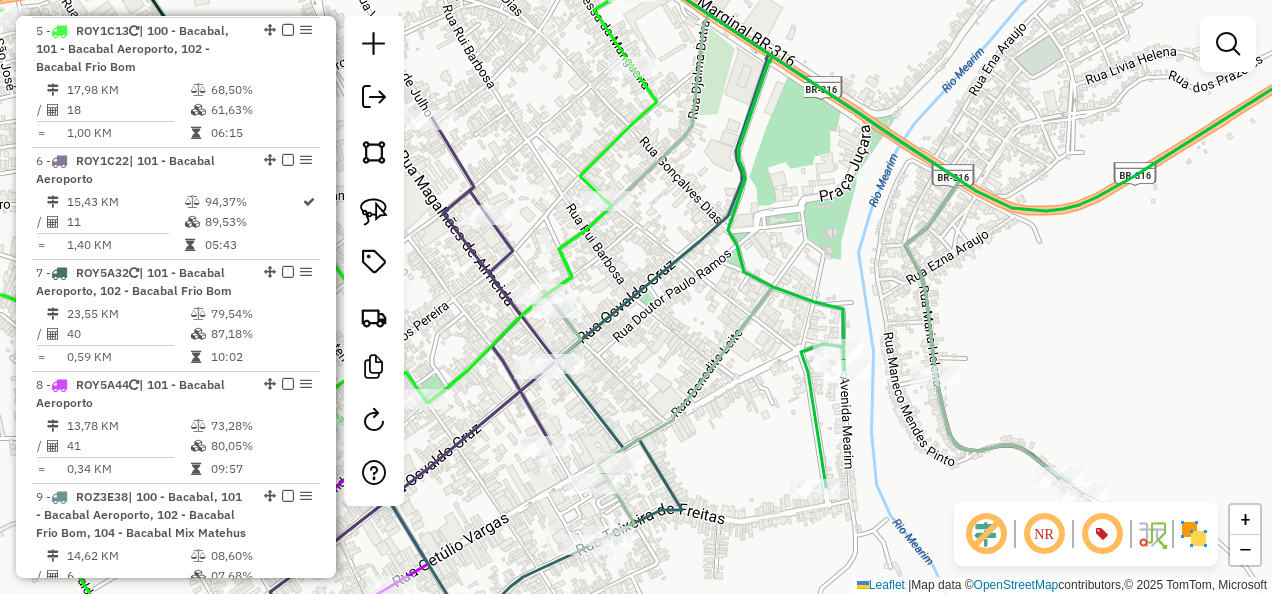 drag, startPoint x: 692, startPoint y: 363, endPoint x: 700, endPoint y: 464, distance: 101.31634 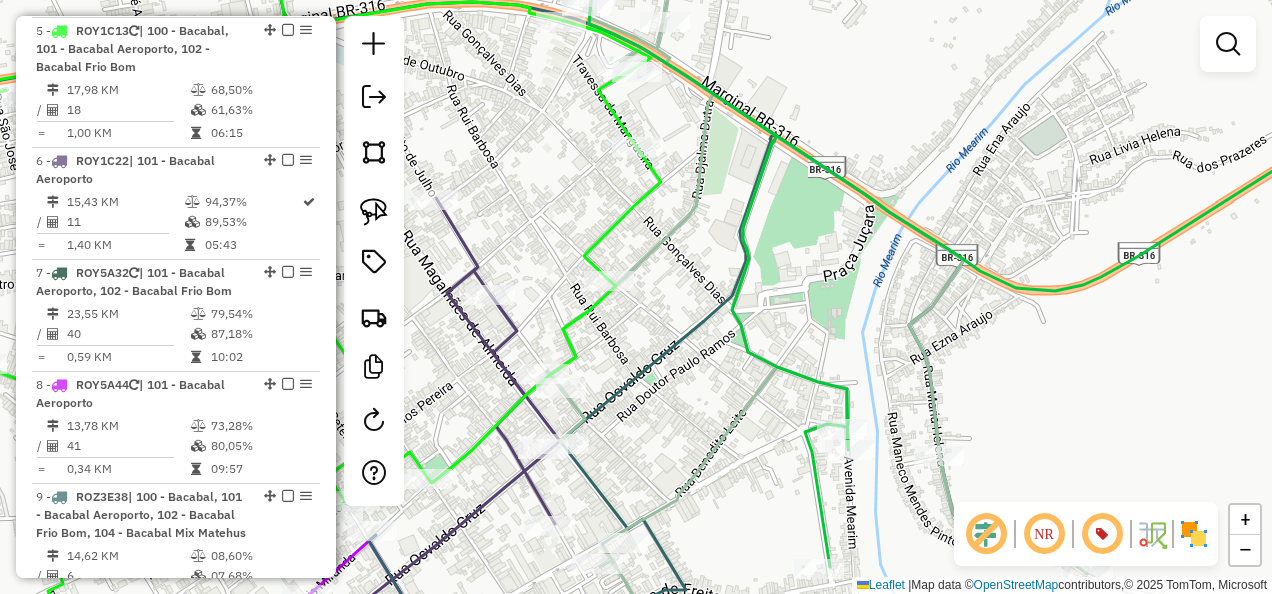 click 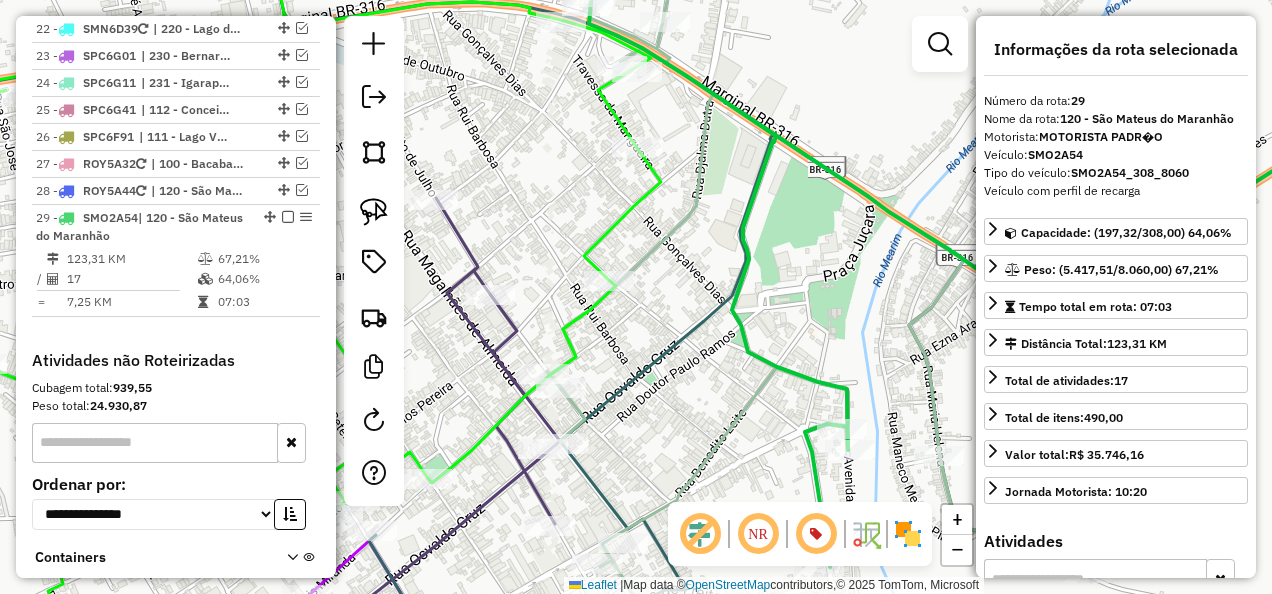scroll, scrollTop: 2747, scrollLeft: 0, axis: vertical 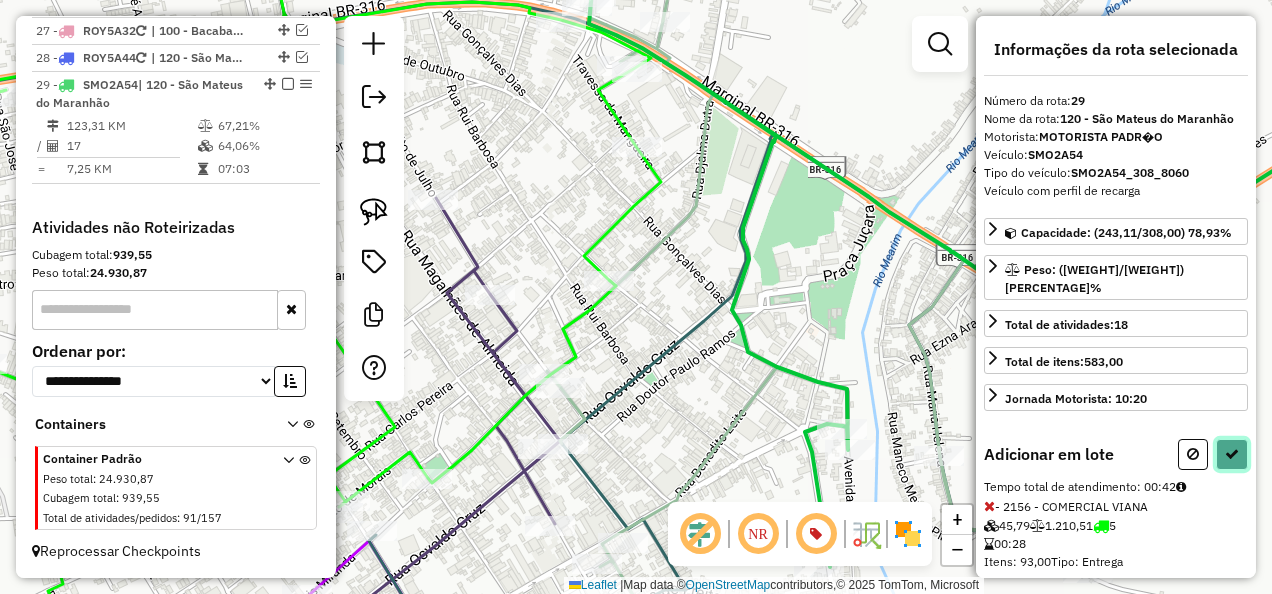 click at bounding box center [1232, 454] 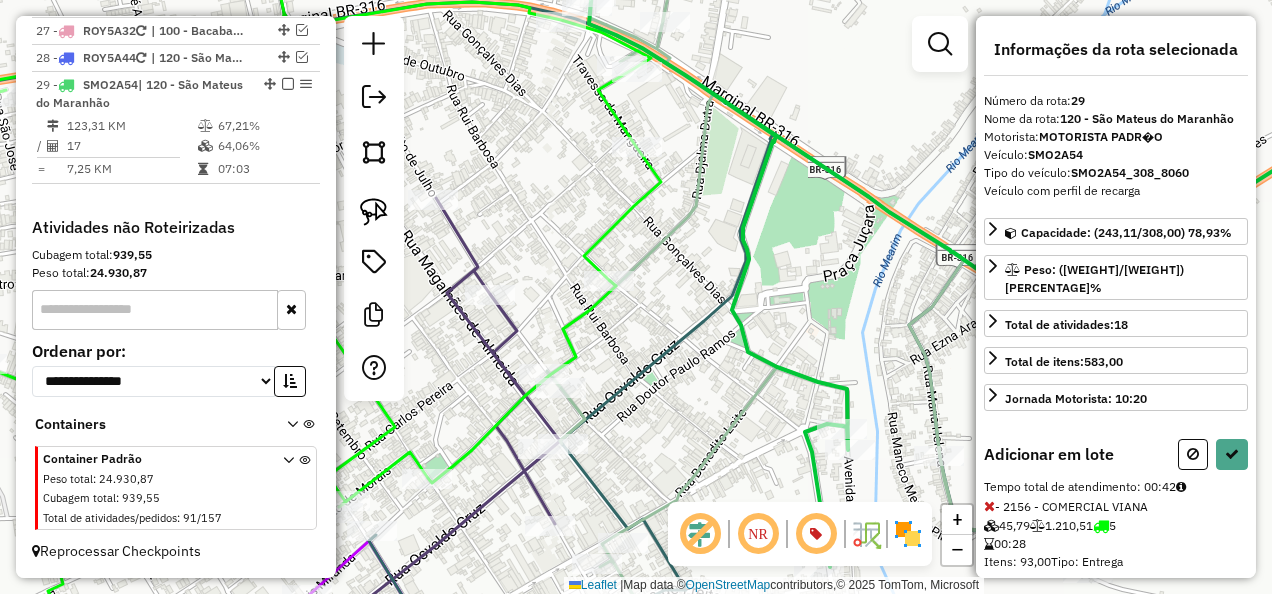 select on "**********" 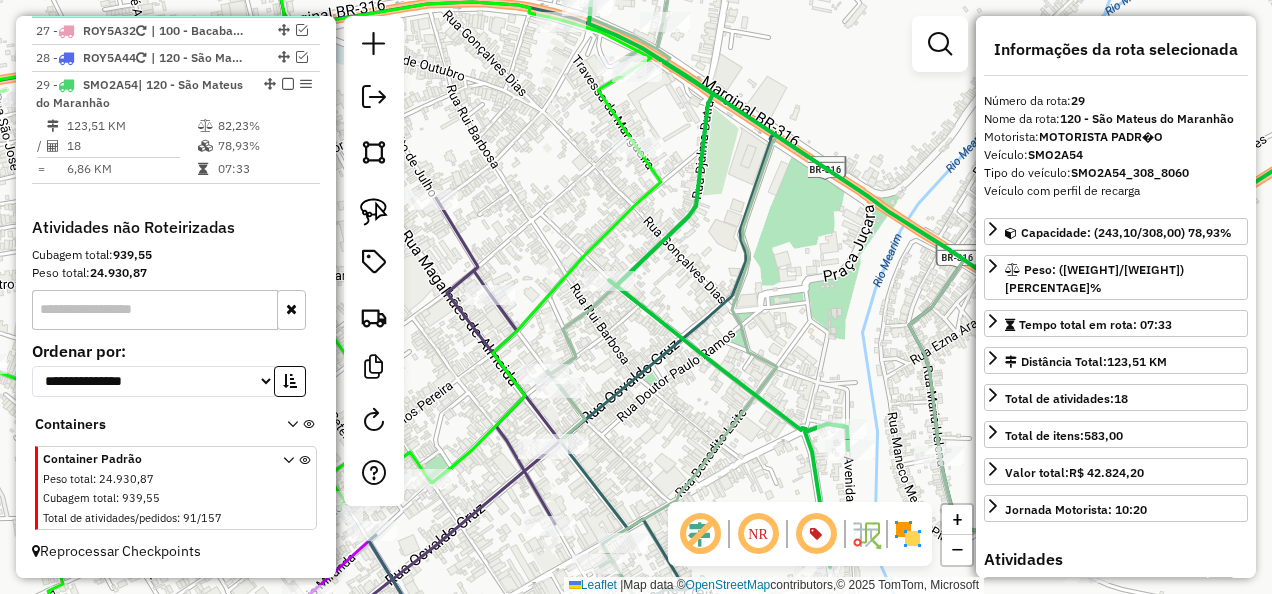 click at bounding box center (288, 84) 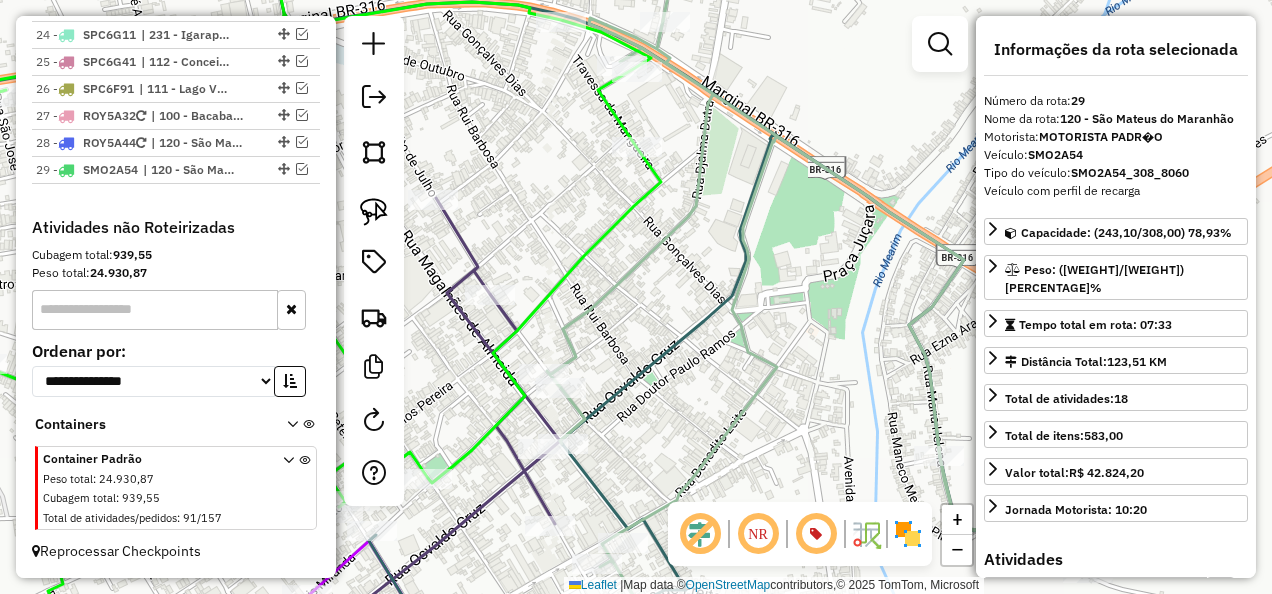 scroll, scrollTop: 2662, scrollLeft: 0, axis: vertical 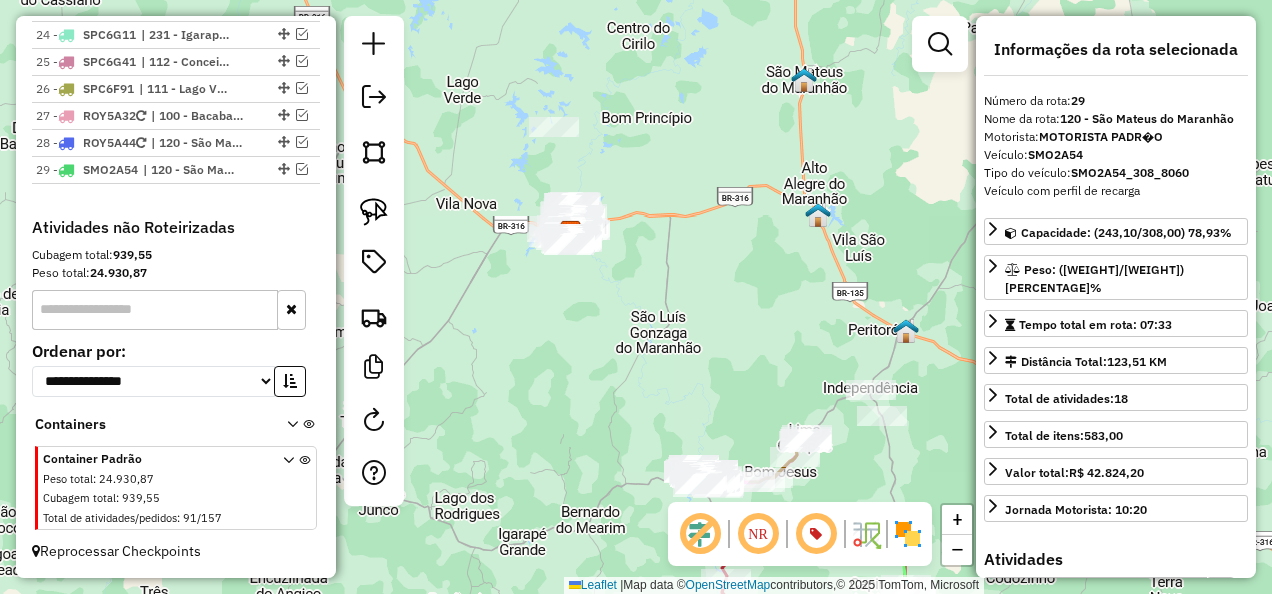 drag, startPoint x: 383, startPoint y: 213, endPoint x: 412, endPoint y: 204, distance: 30.364452 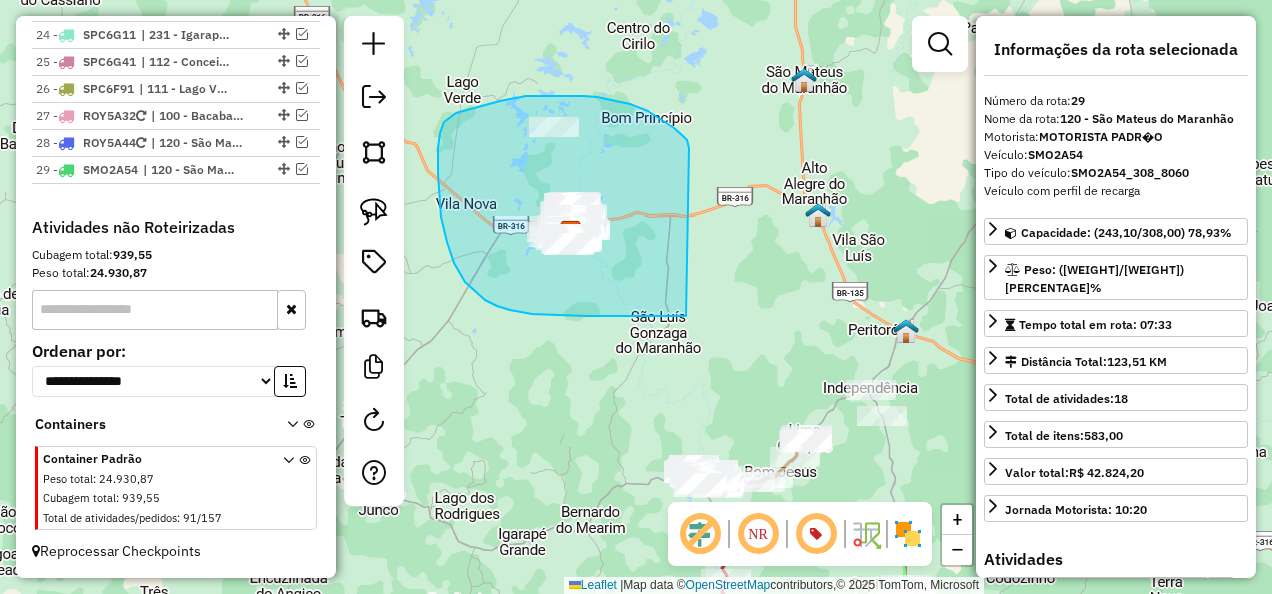 drag, startPoint x: 689, startPoint y: 146, endPoint x: 686, endPoint y: 316, distance: 170.02647 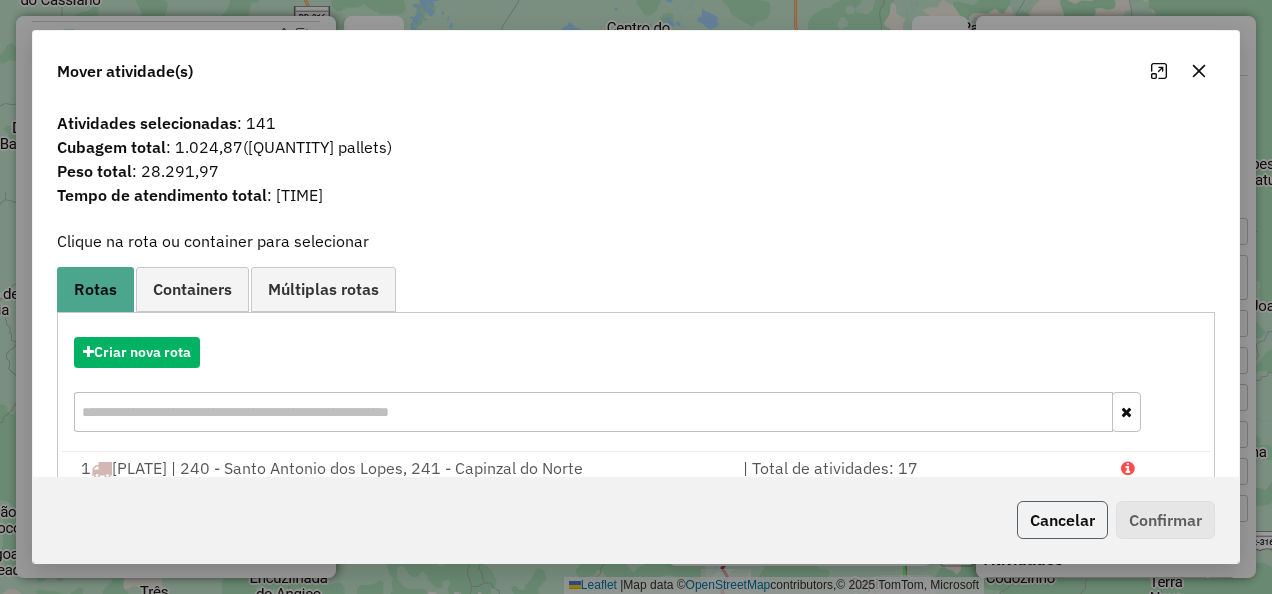 click on "Cancelar" 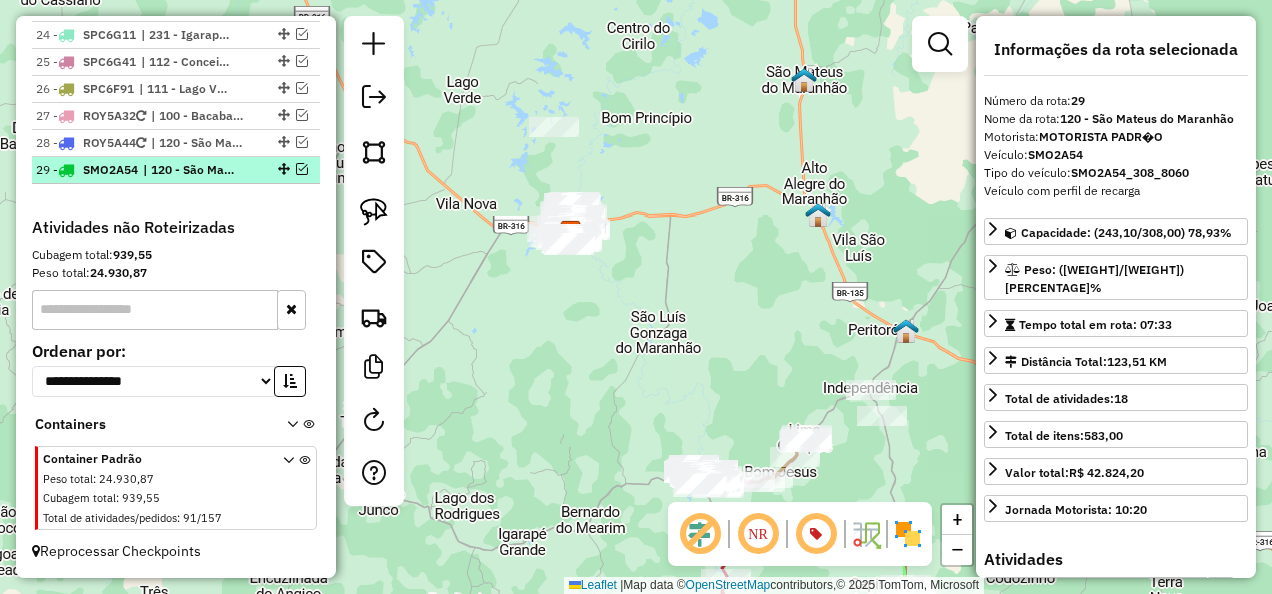 click at bounding box center (302, 169) 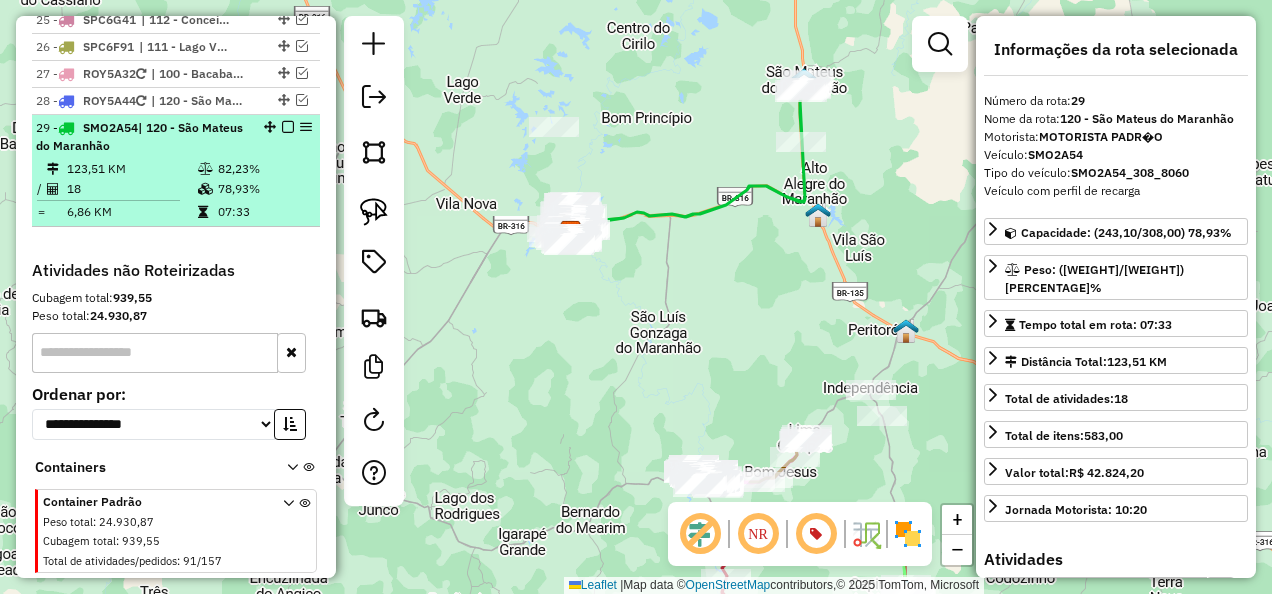 scroll, scrollTop: 2747, scrollLeft: 0, axis: vertical 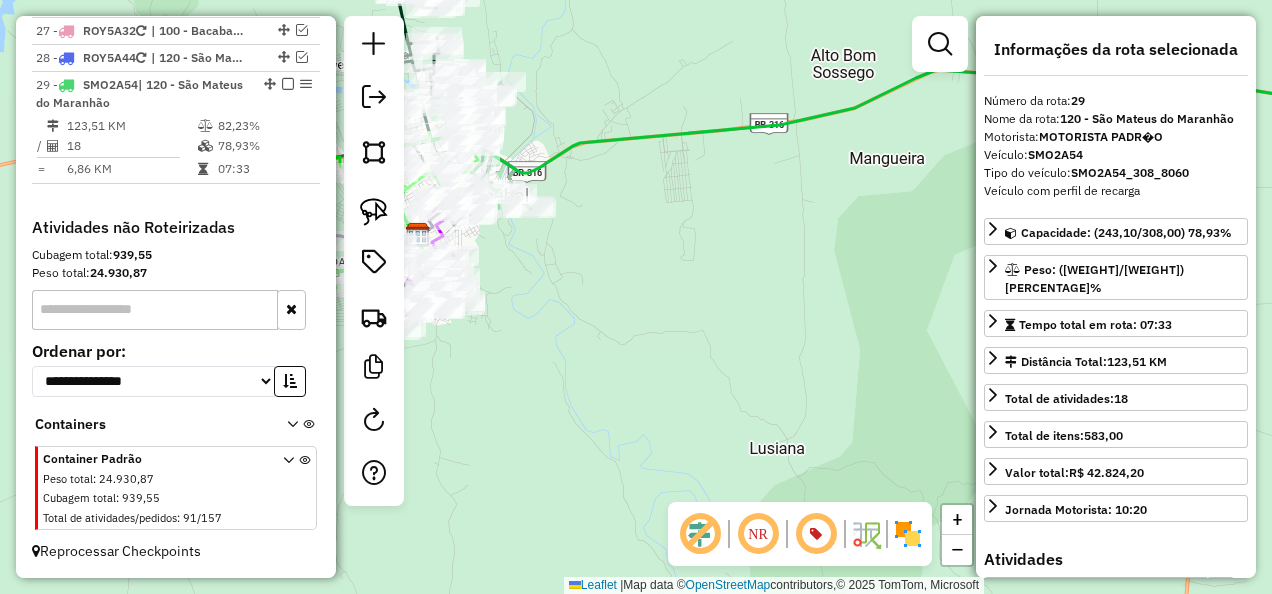 drag, startPoint x: 612, startPoint y: 273, endPoint x: 766, endPoint y: 344, distance: 169.57889 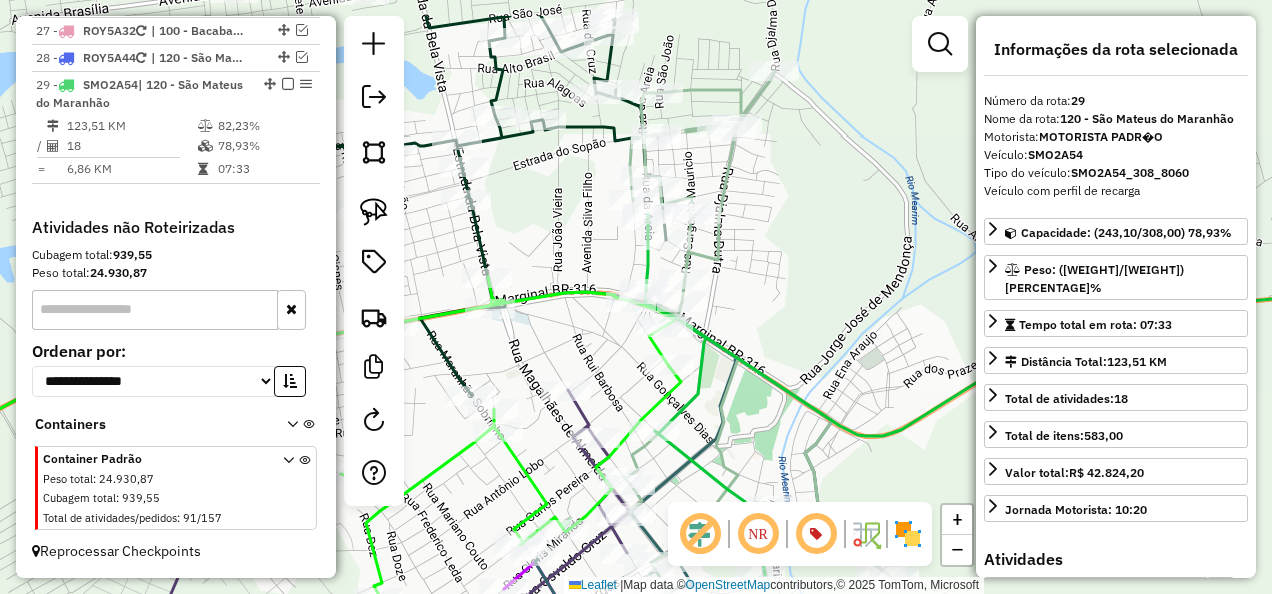 drag, startPoint x: 588, startPoint y: 193, endPoint x: 602, endPoint y: 296, distance: 103.947105 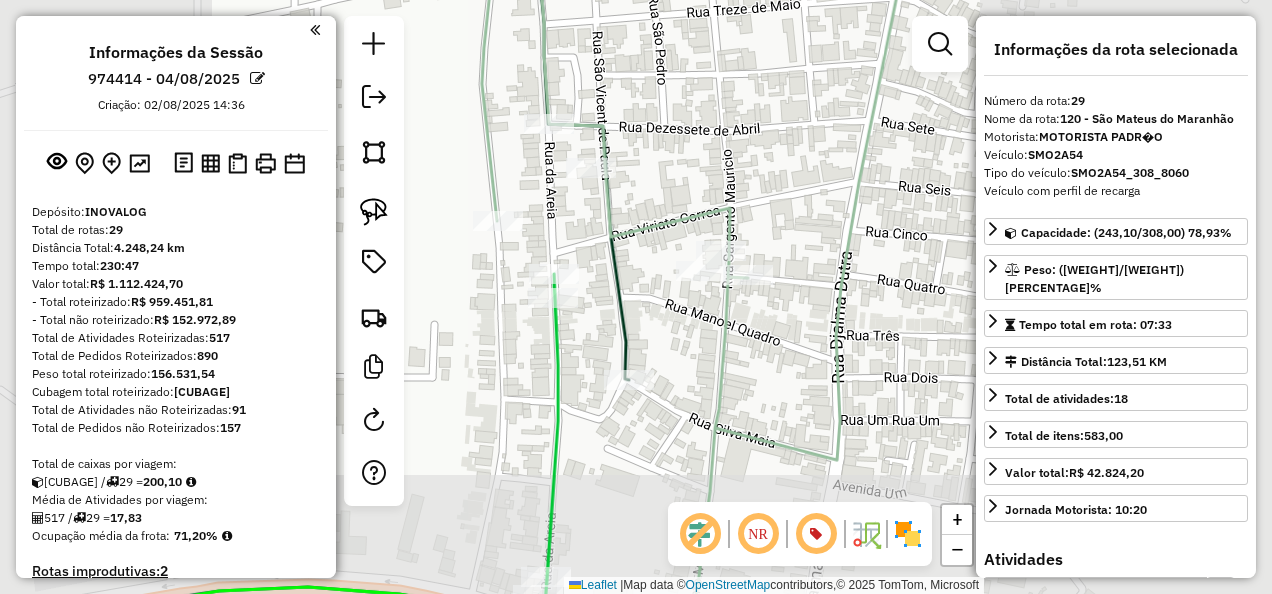 select on "**********" 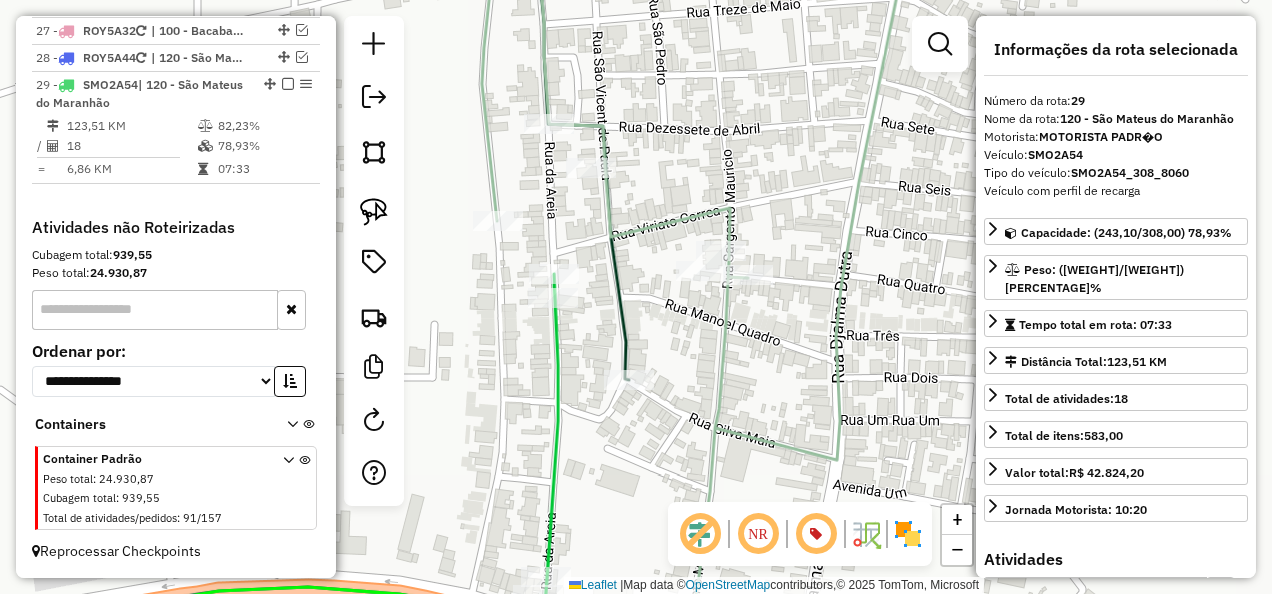click 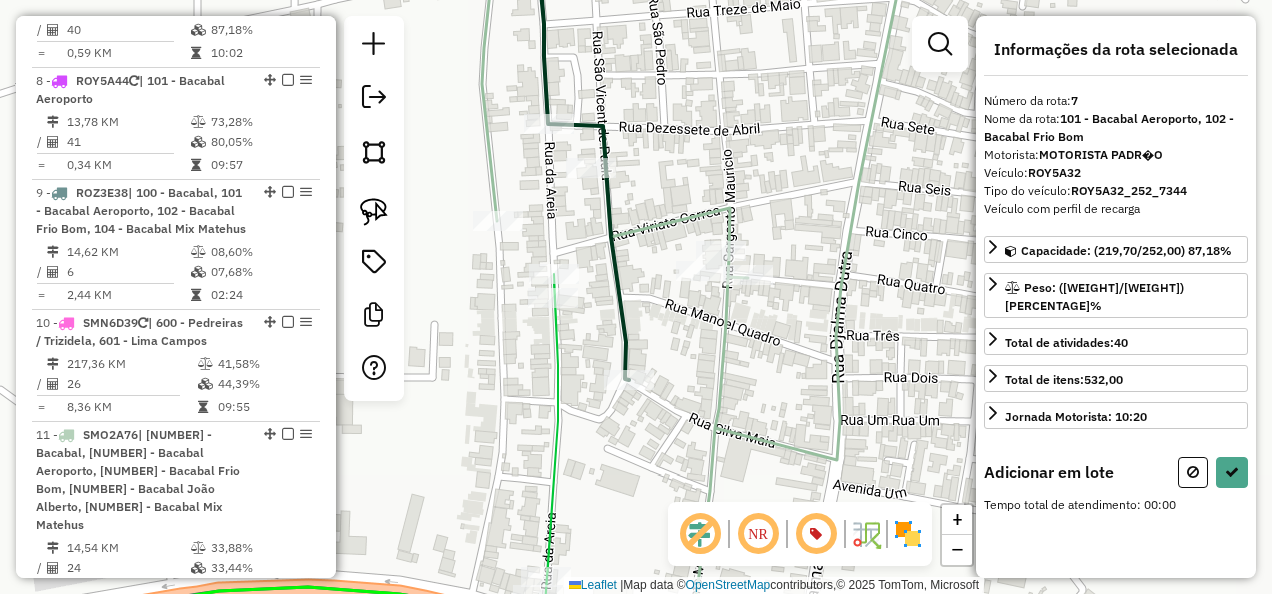 scroll, scrollTop: 1498, scrollLeft: 0, axis: vertical 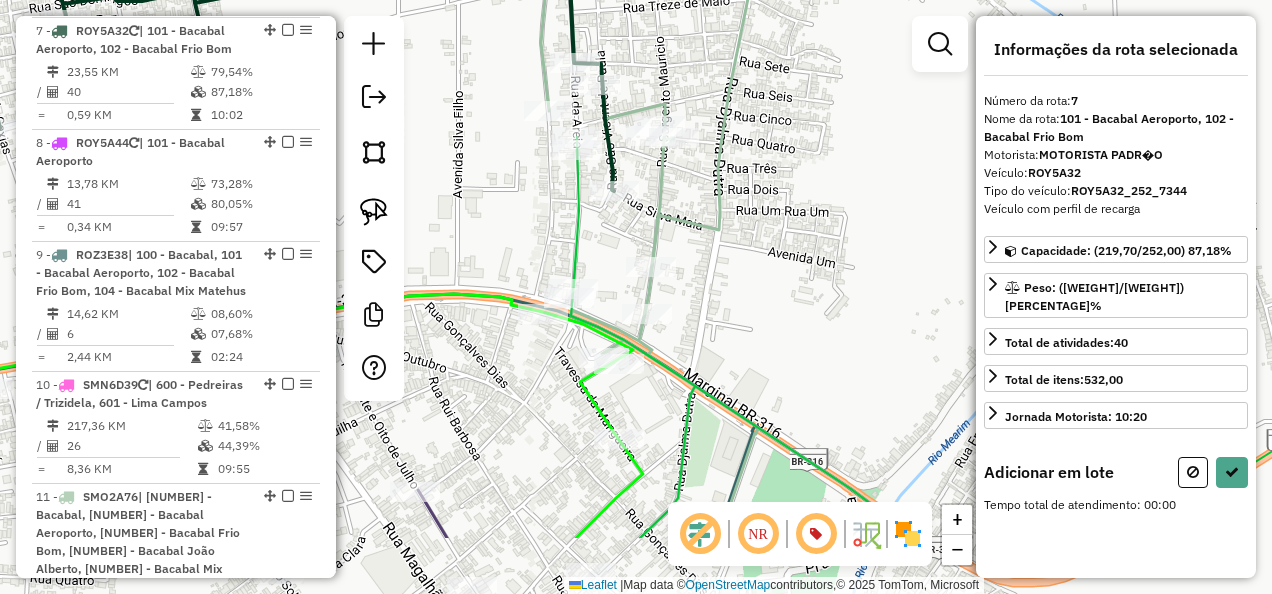 drag, startPoint x: 489, startPoint y: 358, endPoint x: 510, endPoint y: 242, distance: 117.88554 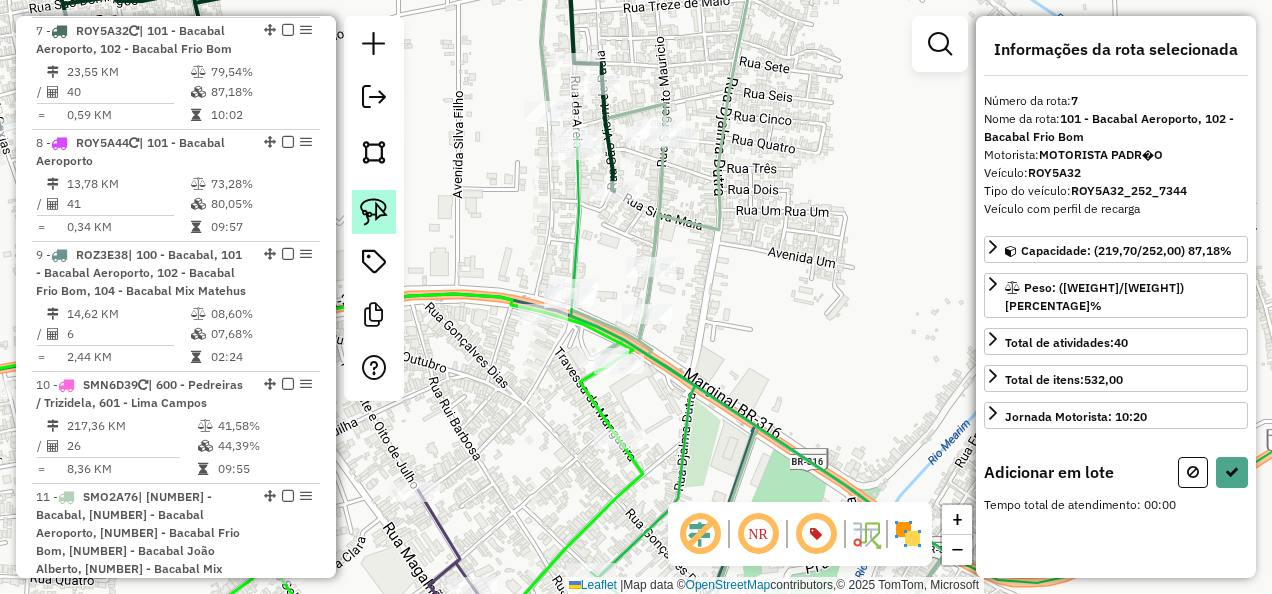 click 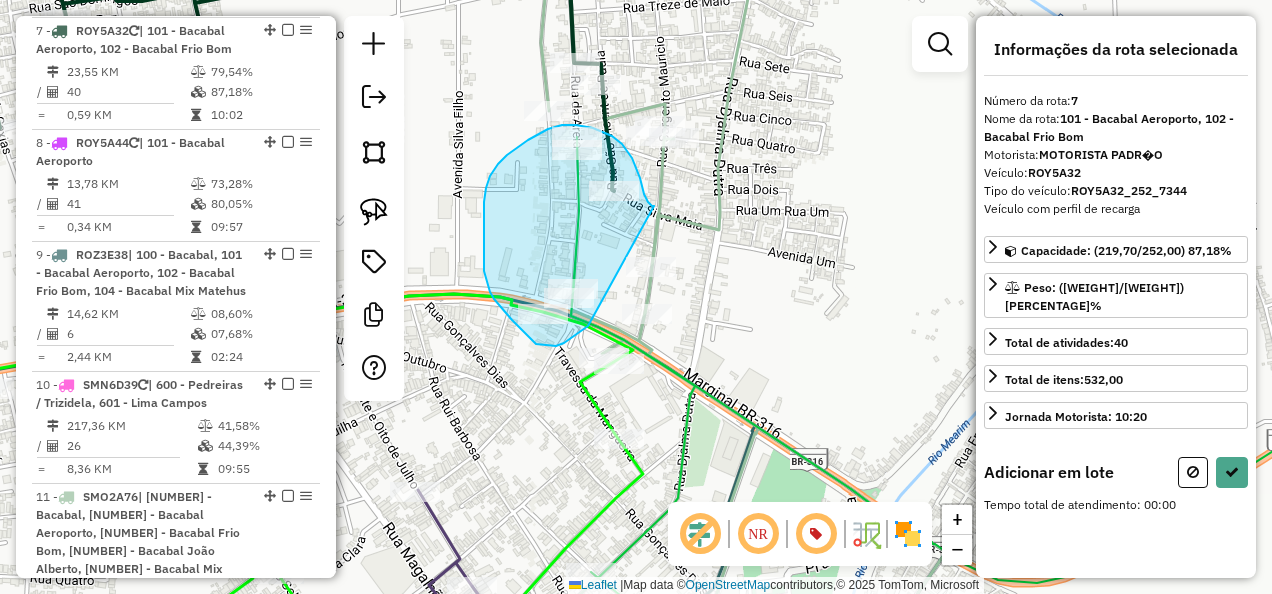 drag, startPoint x: 654, startPoint y: 206, endPoint x: 588, endPoint y: 326, distance: 136.95255 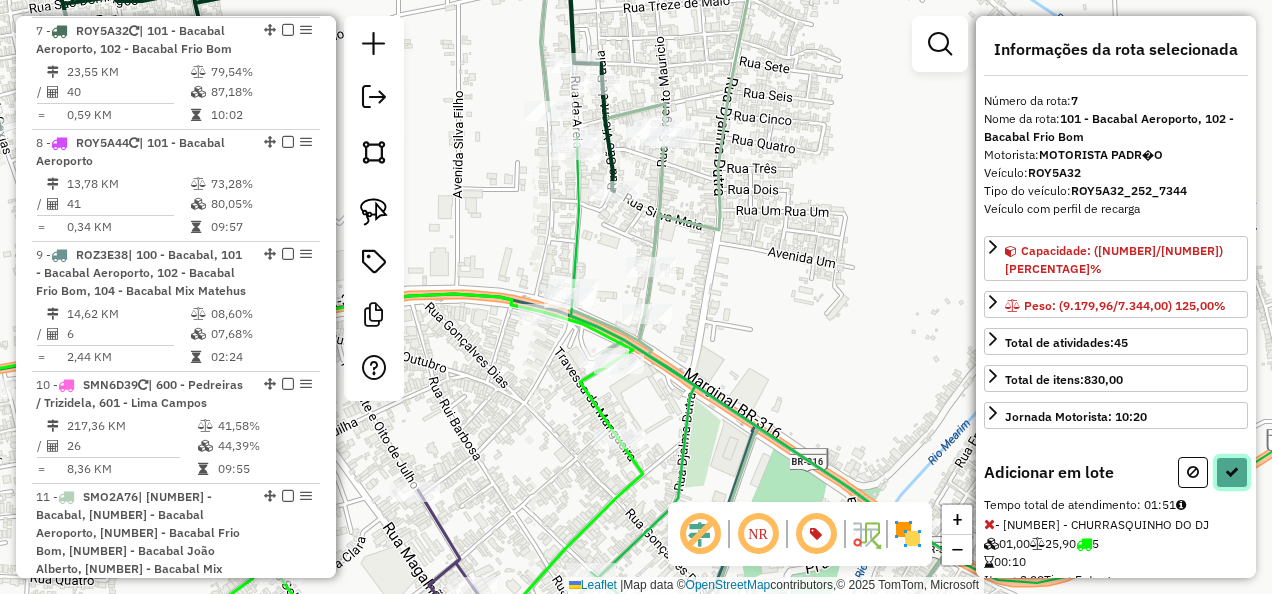 click at bounding box center [1232, 472] 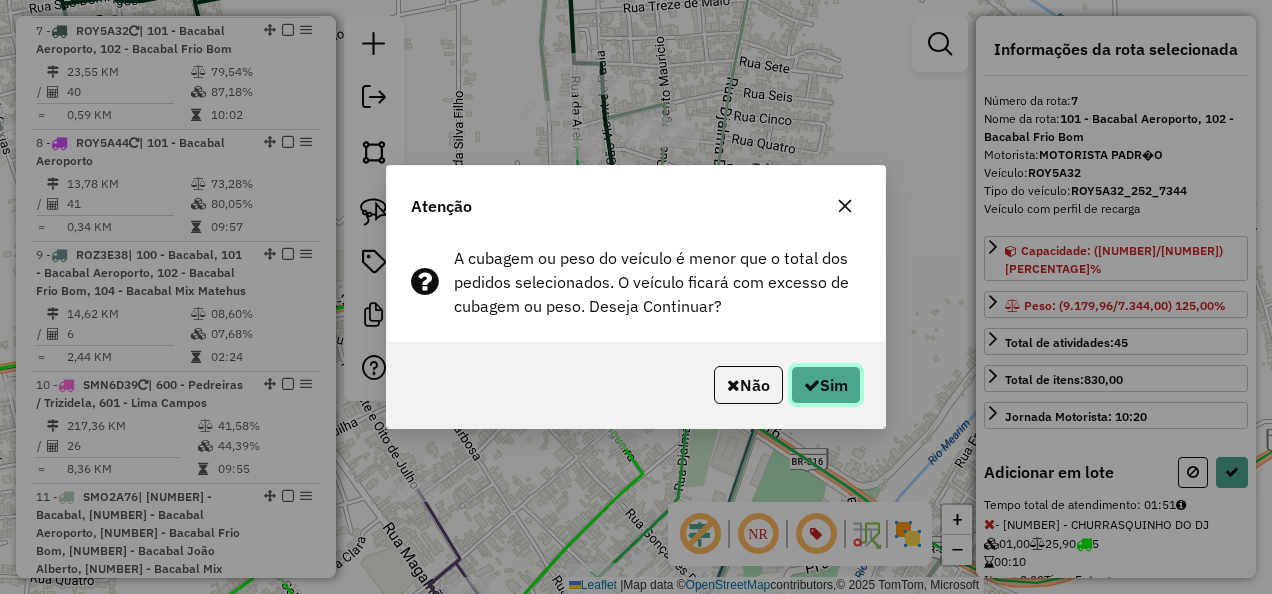 click on "Sim" 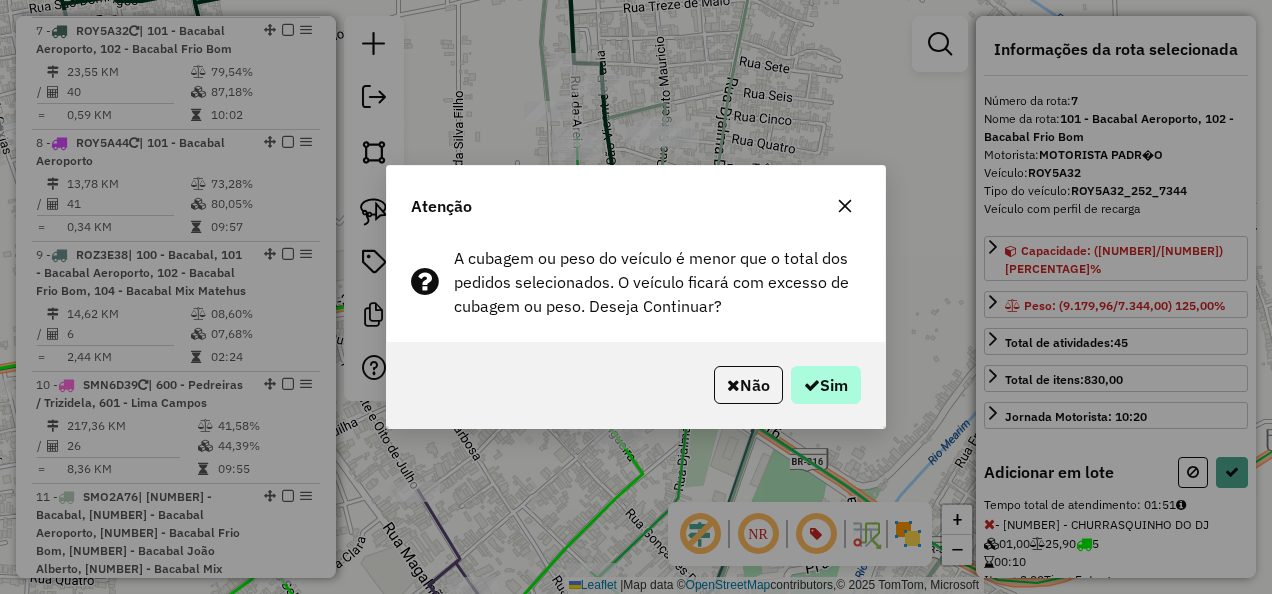 select on "**********" 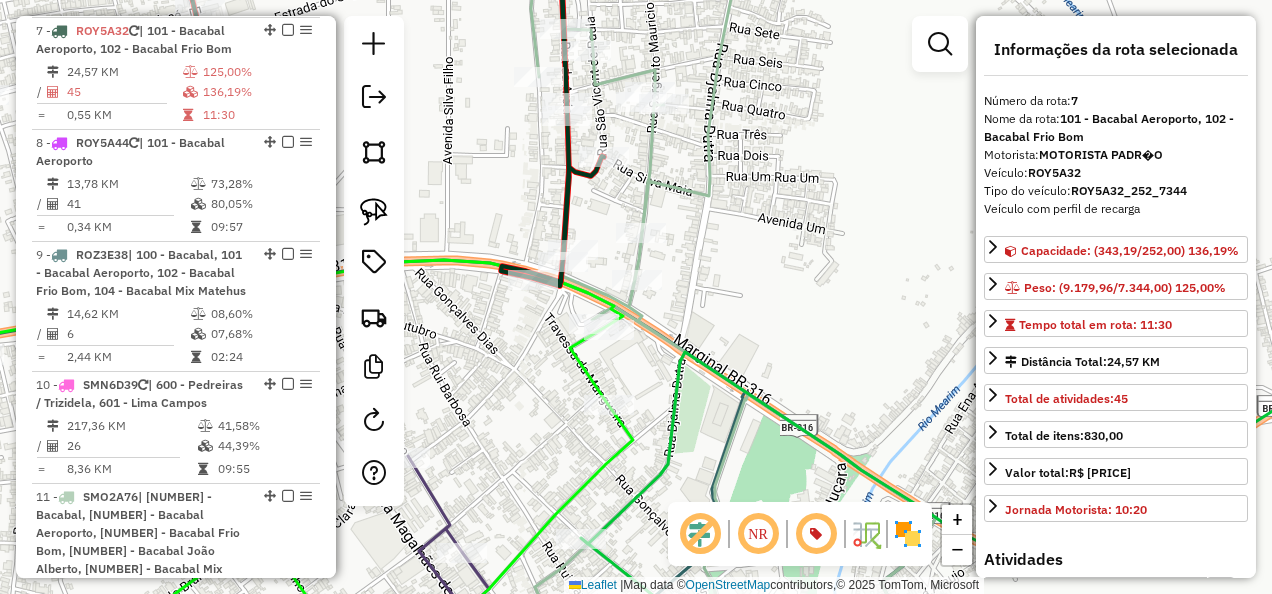drag, startPoint x: 554, startPoint y: 478, endPoint x: 528, endPoint y: 203, distance: 276.22635 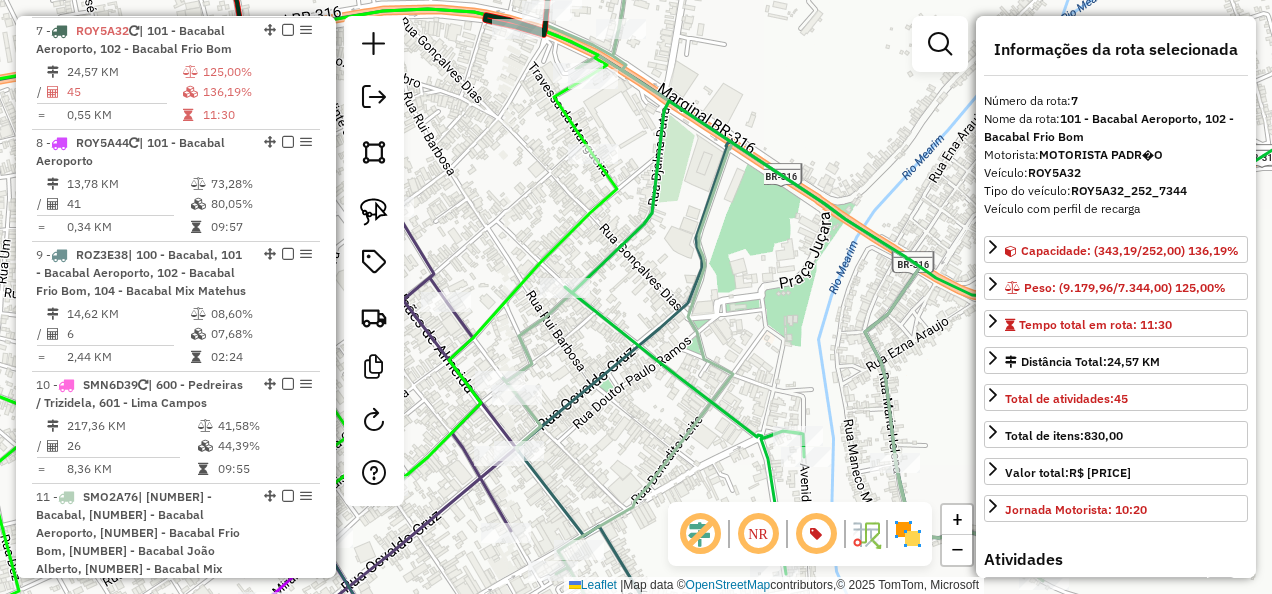 drag, startPoint x: 686, startPoint y: 245, endPoint x: 668, endPoint y: 210, distance: 39.357338 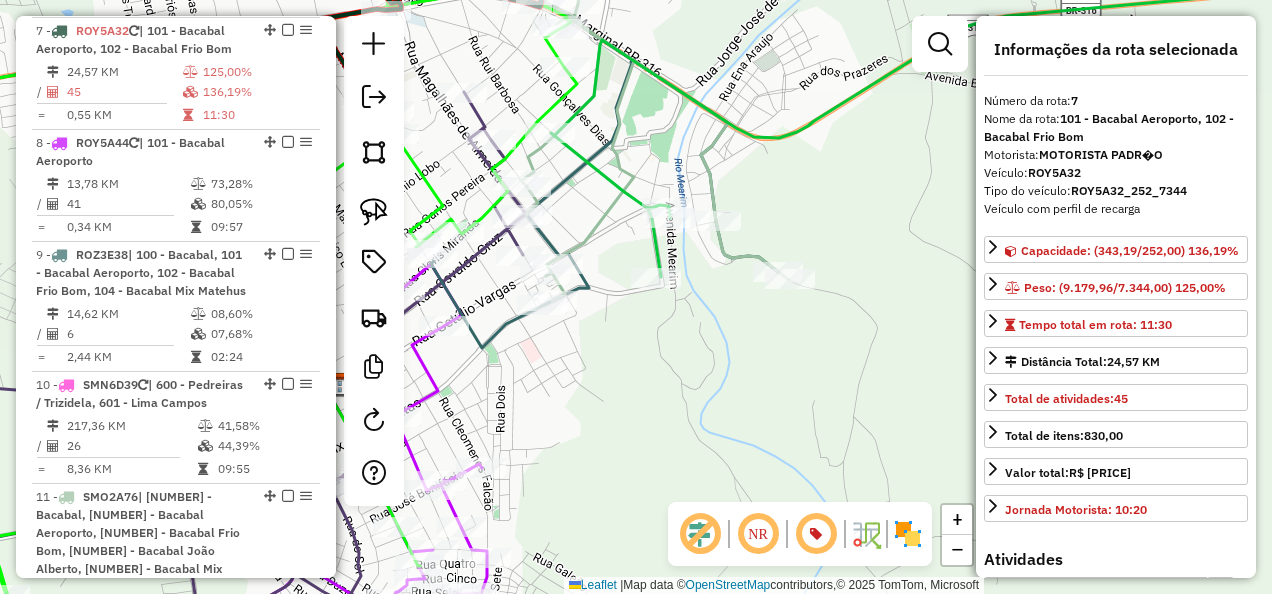 click 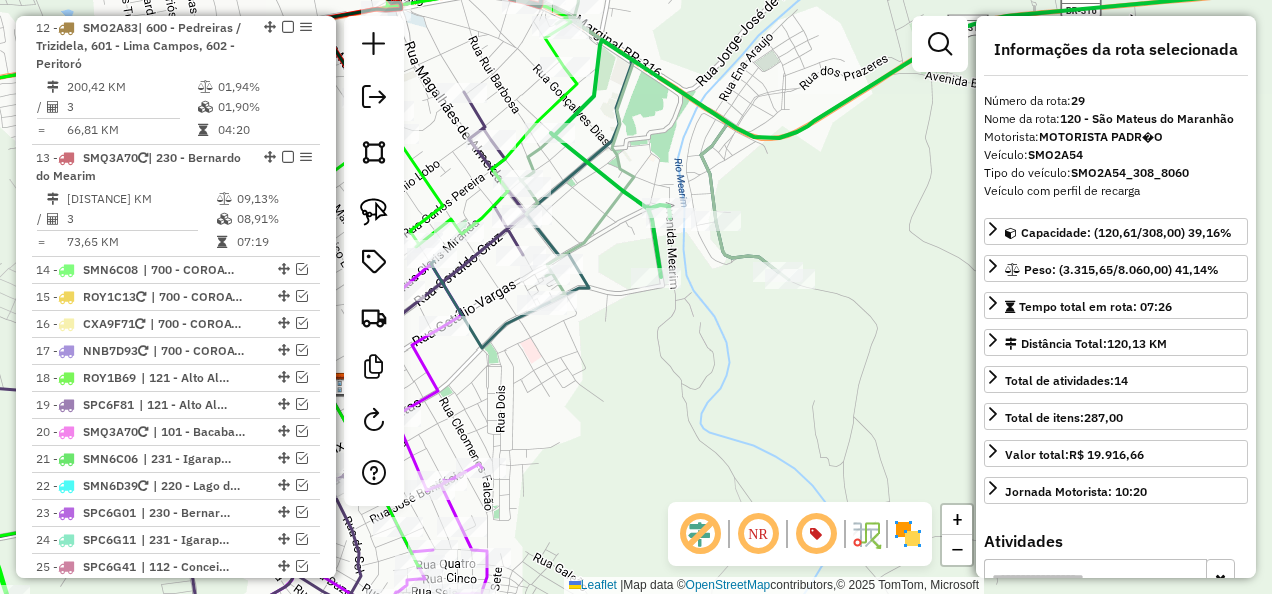 scroll, scrollTop: 2747, scrollLeft: 0, axis: vertical 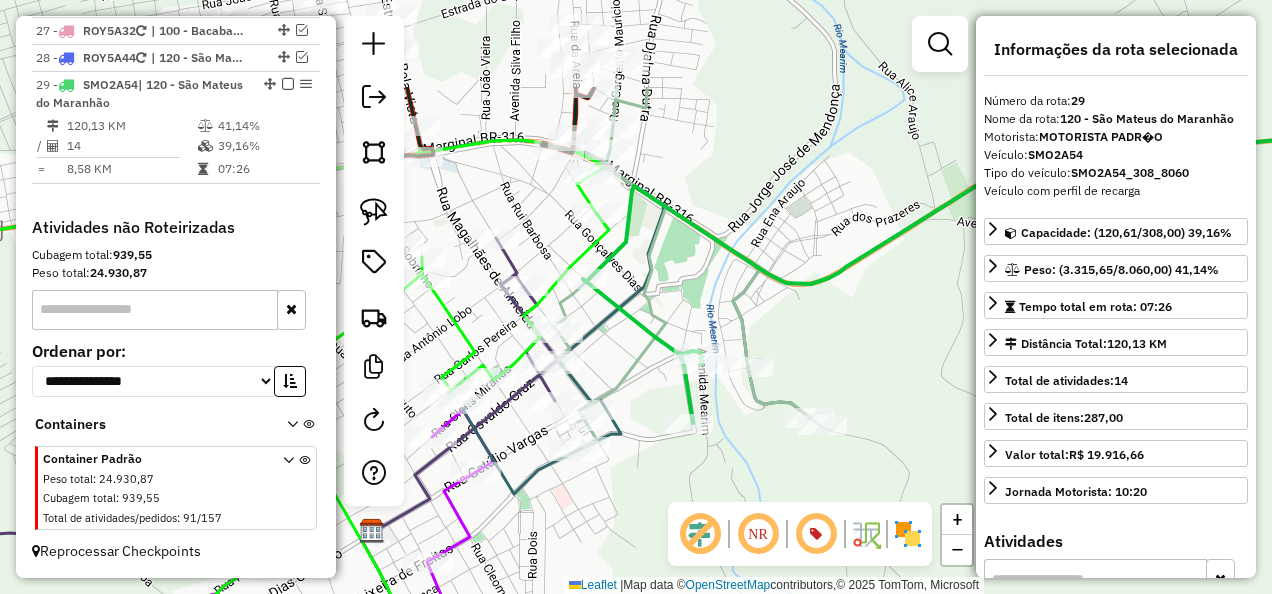 drag, startPoint x: 655, startPoint y: 433, endPoint x: 671, endPoint y: 532, distance: 100.28459 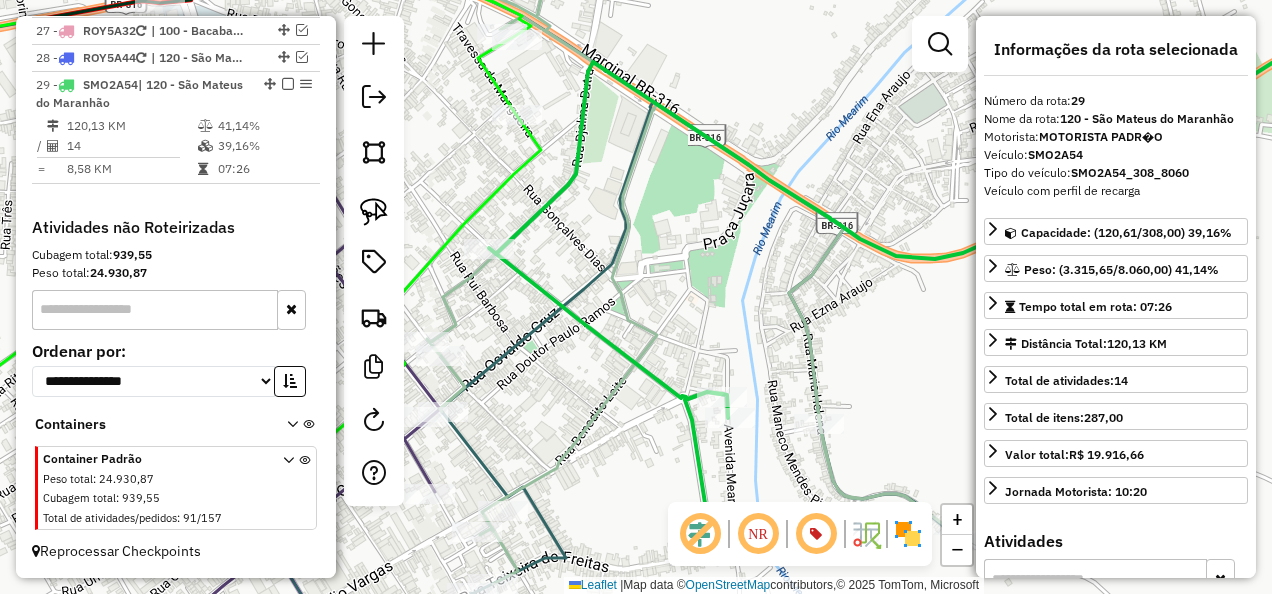 drag, startPoint x: 548, startPoint y: 384, endPoint x: 770, endPoint y: 394, distance: 222.22511 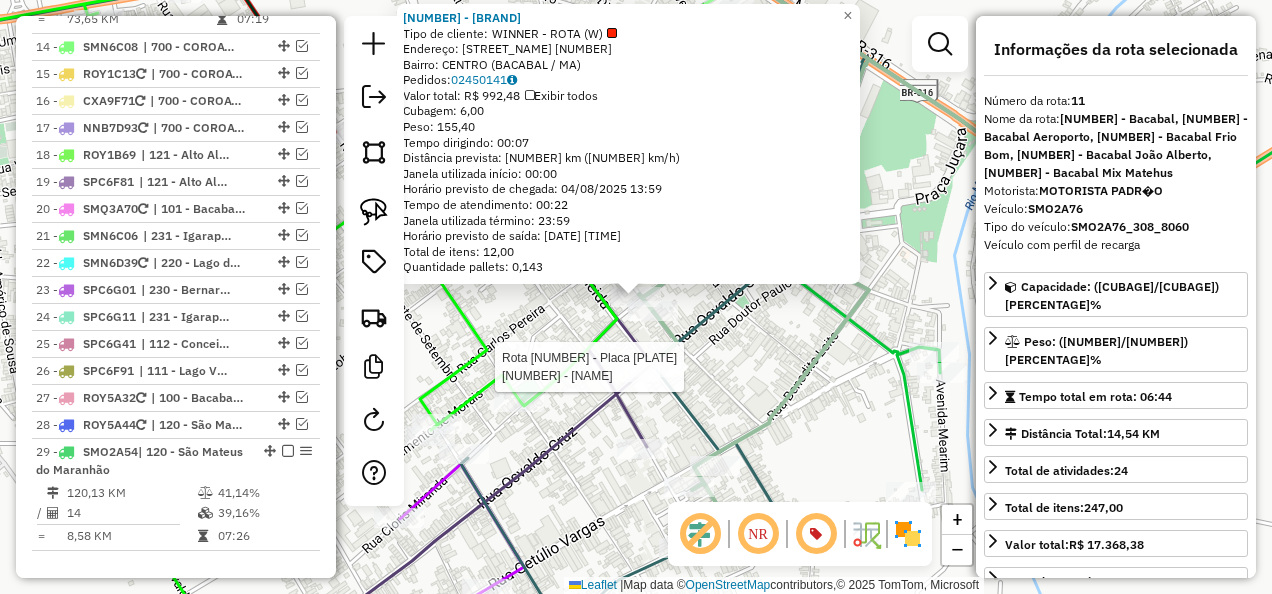 scroll, scrollTop: 1998, scrollLeft: 0, axis: vertical 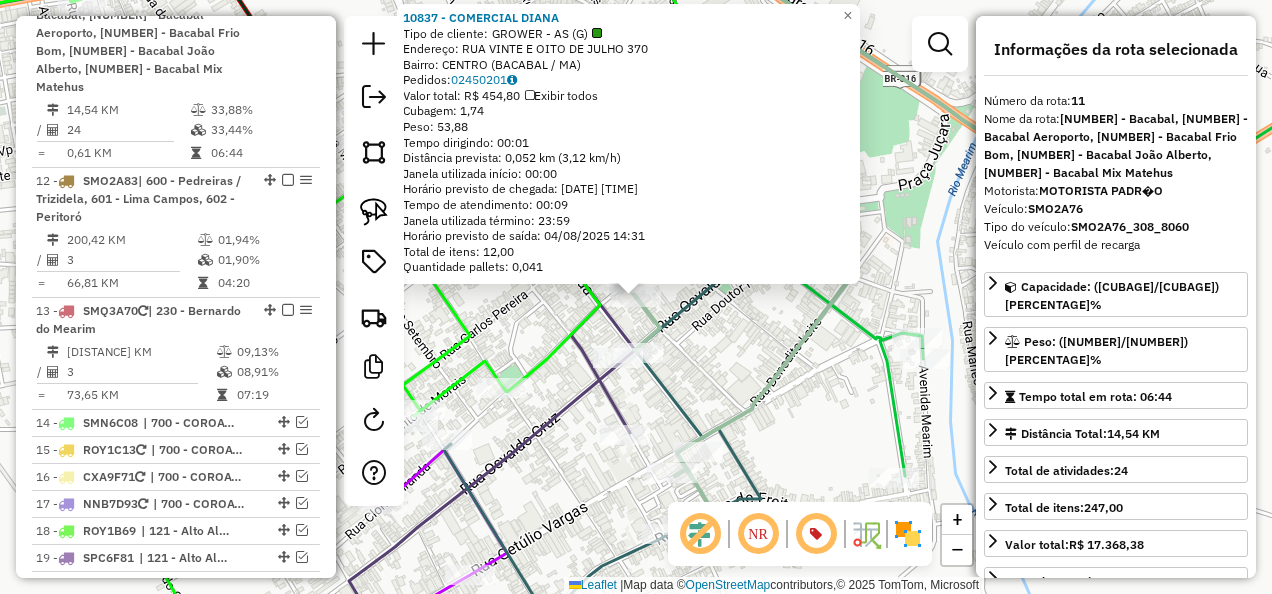 click on "Rota 11 - Placa SMO2A76  10837 - COMERCIAL DIANA 10837 - COMERCIAL DIANA  Tipo de cliente:   GROWER - AS (G)   Endereço: RUA VINTE E OITO DE JULHO     370   Bairro: CENTRO (BACABAL / MA)   Pedidos:  02450201   Valor total: R$ 454,80   Exibir todos   Cubagem: 1,74  Peso: 53,88  Tempo dirigindo: 00:01   Distância prevista: 0,052 km (3,12 km/h)   Janela utilizada início: 00:00   Horário previsto de chegada: 04/08/2025 14:22   Tempo de atendimento: 00:09   Janela utilizada término: 23:59   Horário previsto de saída: 04/08/2025 14:31   Total de itens: 12,00   Quantidade pallets: 0,041  × Janela de atendimento Grade de atendimento Capacidade Transportadoras Veículos Cliente Pedidos  Rotas Selecione os dias de semana para filtrar as janelas de atendimento  Seg   Ter   Qua   Qui   Sex   Sáb   Dom  Informe o período da janela de atendimento: De: Até:  Filtrar exatamente a janela do cliente  Considerar janela de atendimento padrão  Selecione os dias de semana para filtrar as grades de atendimento  Seg  De:" 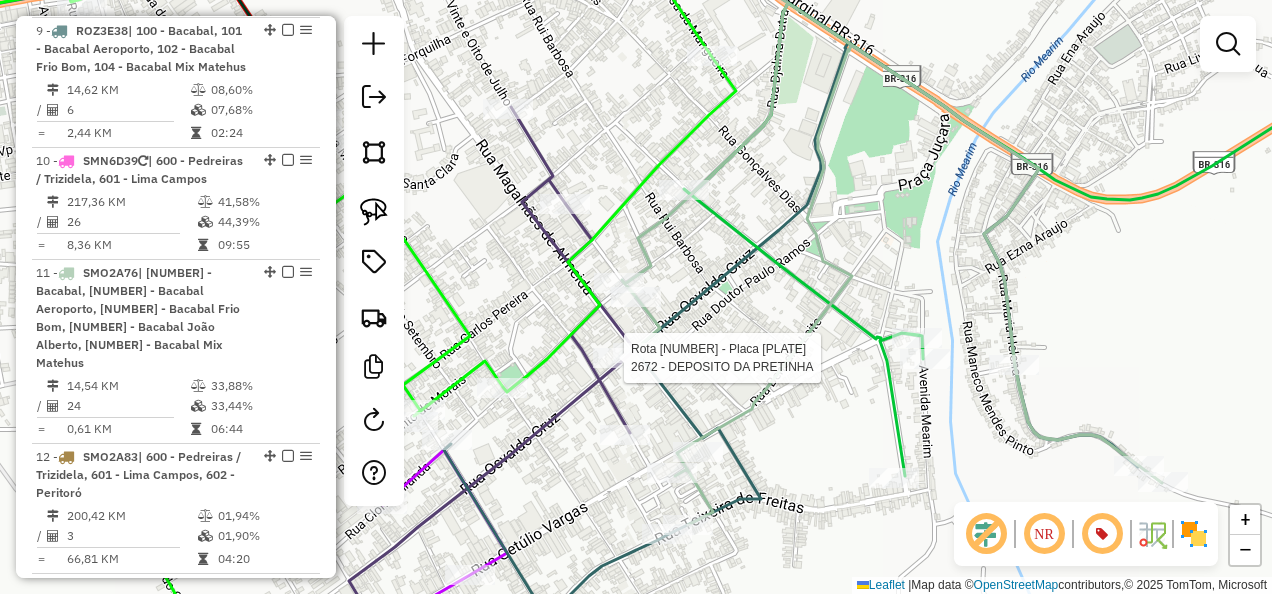 select on "**********" 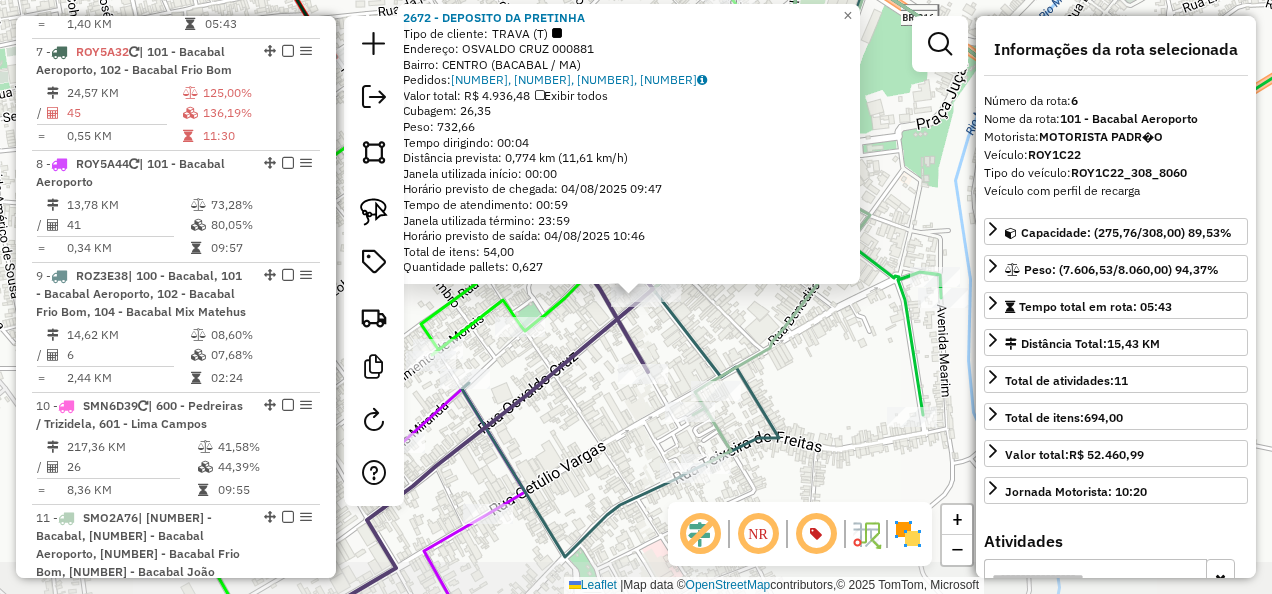 scroll, scrollTop: 1386, scrollLeft: 0, axis: vertical 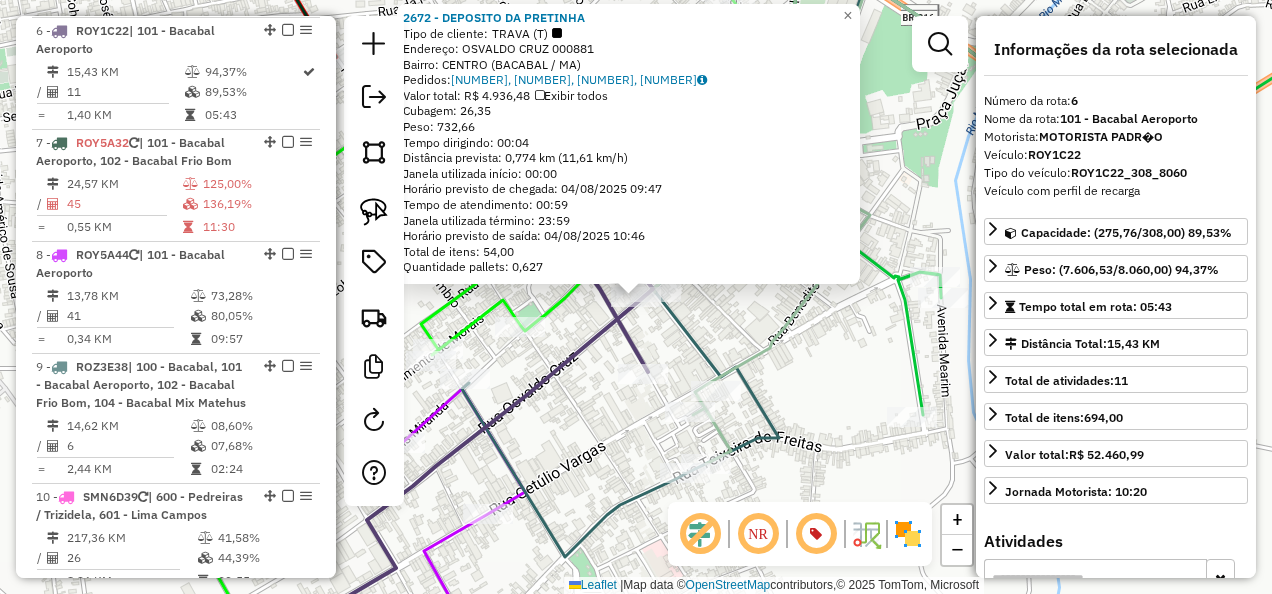 click on "2672 - DEPOSITO DA PRETINHA  Tipo de cliente:   TRAVA (T)   Endereço:  OSVALDO CRUZ 000881   Bairro: CENTRO (BACABAL / MA)   Pedidos:  02451161, 02451030, 02451058, 02451059   Valor total: R$ 4.936,48   Exibir todos   Cubagem: 26,35  Peso: 732,66  Tempo dirigindo: 00:04   Distância prevista: 0,774 km (11,61 km/h)   Janela utilizada início: 00:00   Horário previsto de chegada: 04/08/2025 09:47   Tempo de atendimento: 00:59   Janela utilizada término: 23:59   Horário previsto de saída: 04/08/2025 10:46   Total de itens: 54,00   Quantidade pallets: 0,627  × Janela de atendimento Grade de atendimento Capacidade Transportadoras Veículos Cliente Pedidos  Rotas Selecione os dias de semana para filtrar as janelas de atendimento  Seg   Ter   Qua   Qui   Sex   Sáb   Dom  Informe o período da janela de atendimento: De: Até:  Filtrar exatamente a janela do cliente  Considerar janela de atendimento padrão  Selecione os dias de semana para filtrar as grades de atendimento  Seg   Ter   Qua   Qui   Sex   Sáb  +" 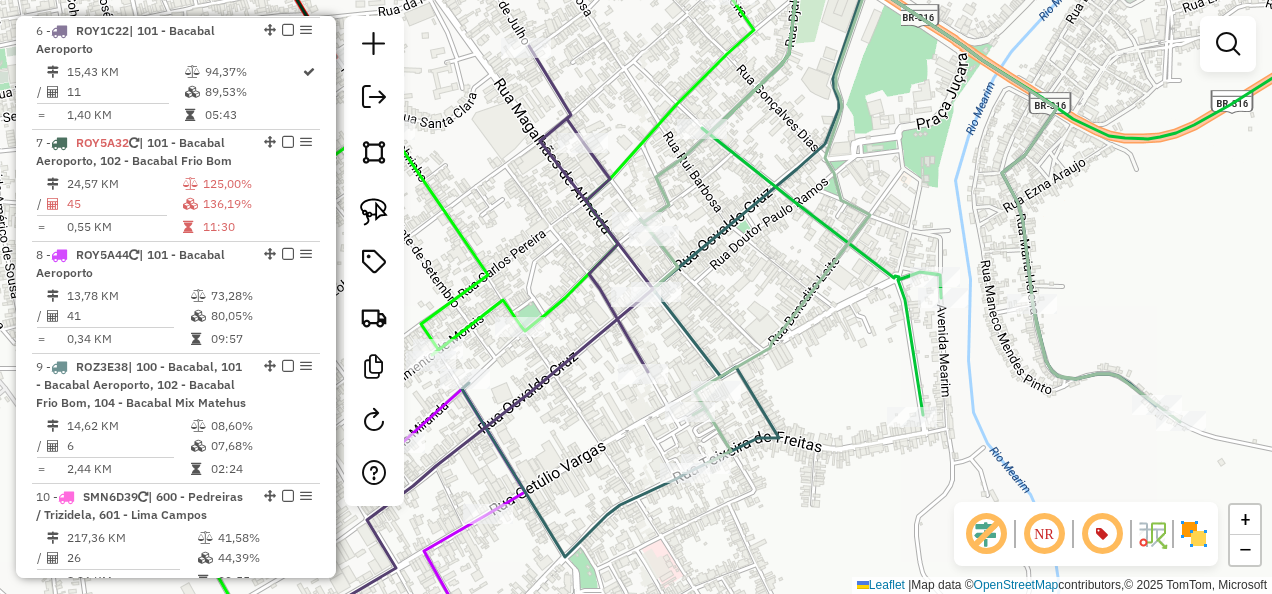 drag, startPoint x: 812, startPoint y: 288, endPoint x: 688, endPoint y: 531, distance: 272.80945 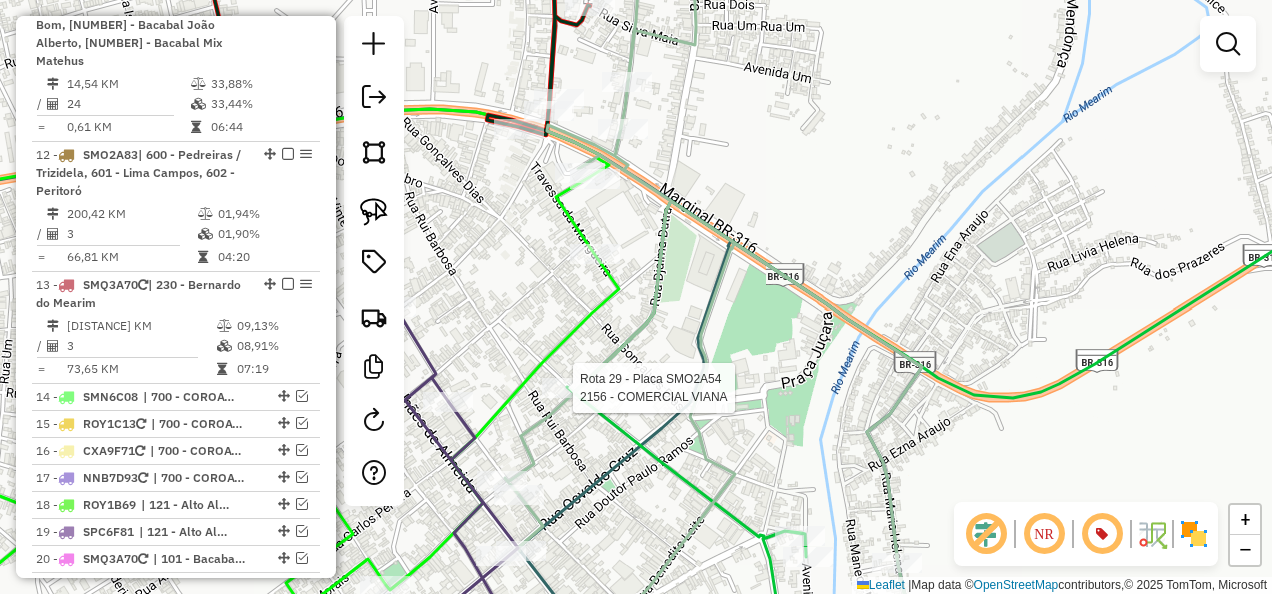 select on "**********" 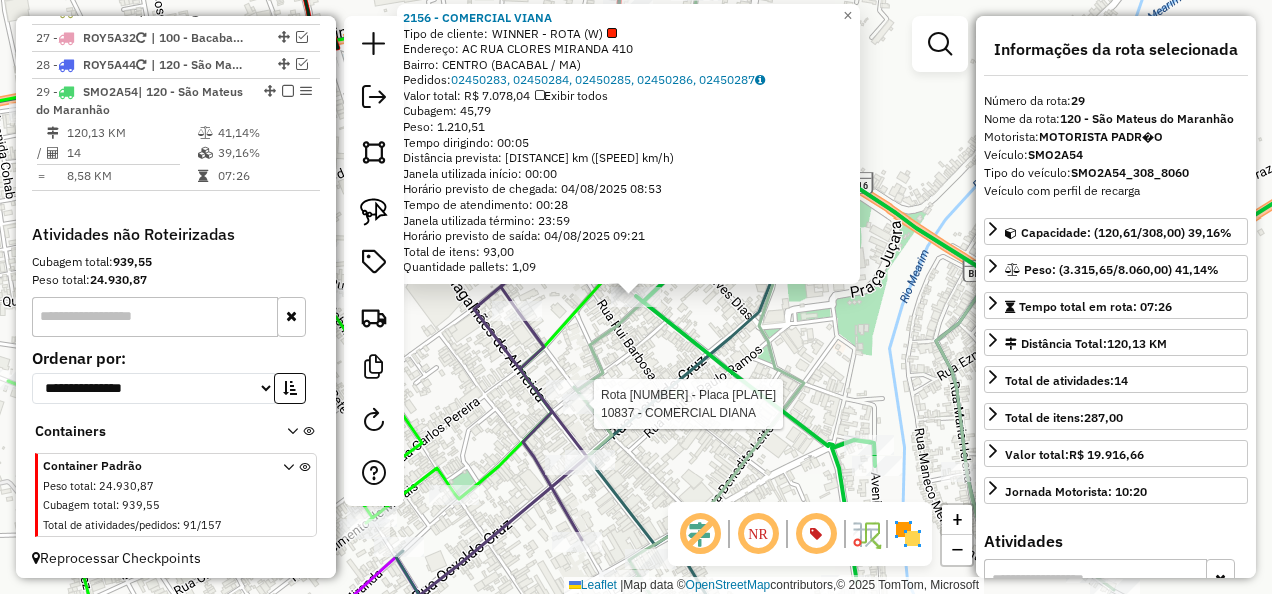 scroll, scrollTop: 2747, scrollLeft: 0, axis: vertical 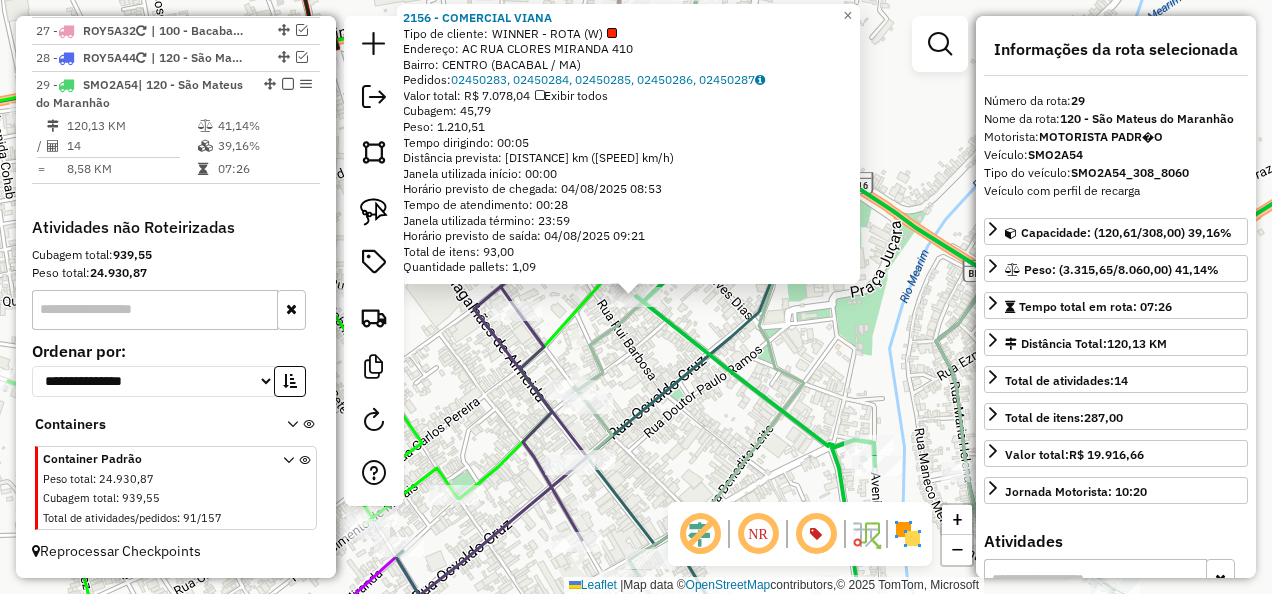 click 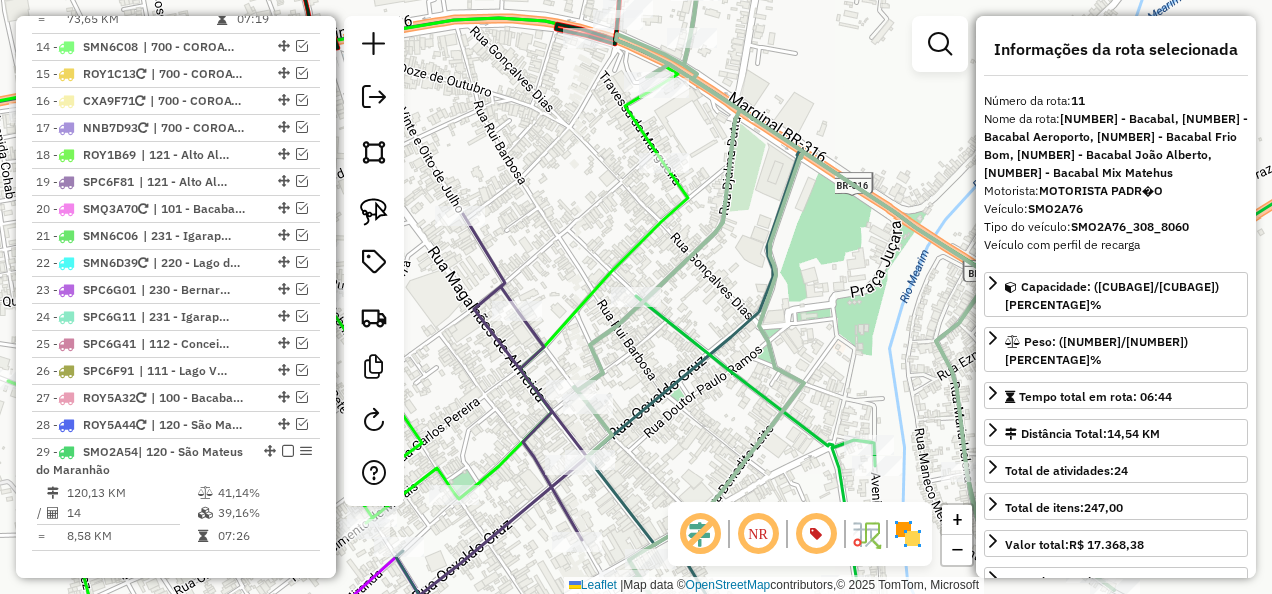 scroll, scrollTop: 1998, scrollLeft: 0, axis: vertical 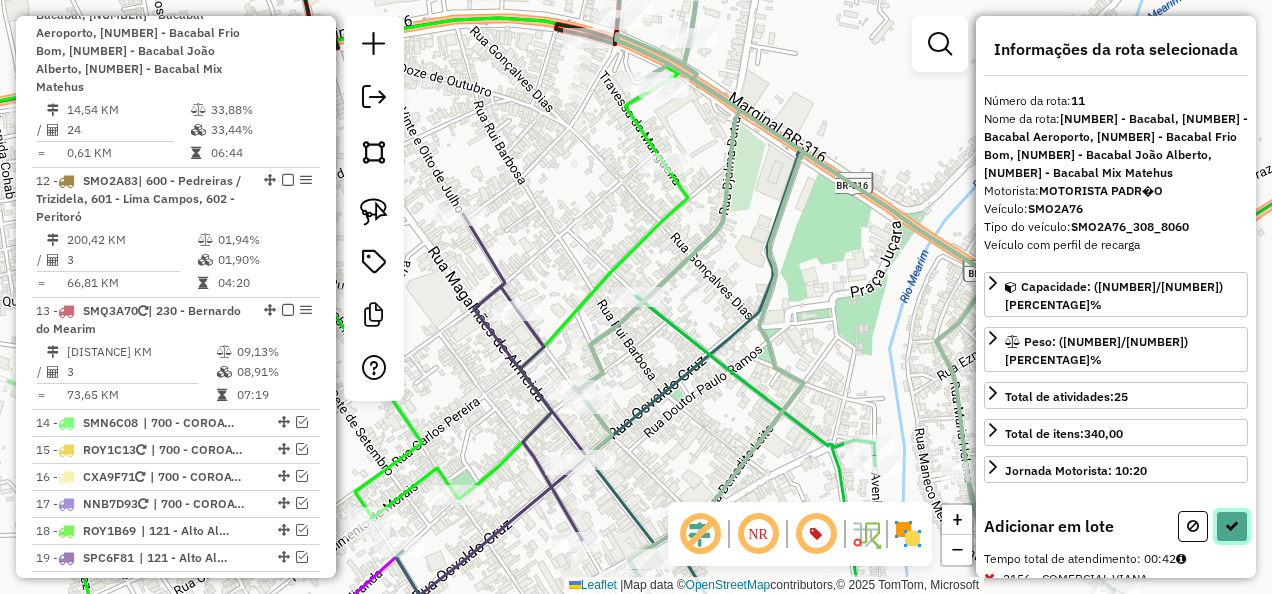 click at bounding box center [1232, 526] 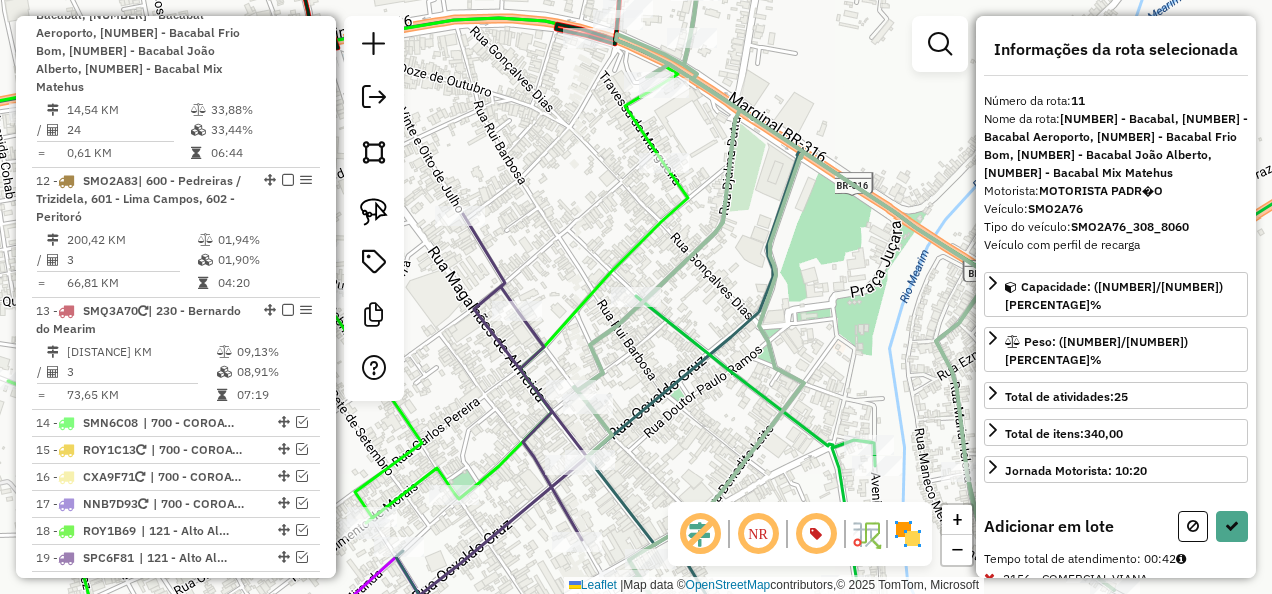 select on "**********" 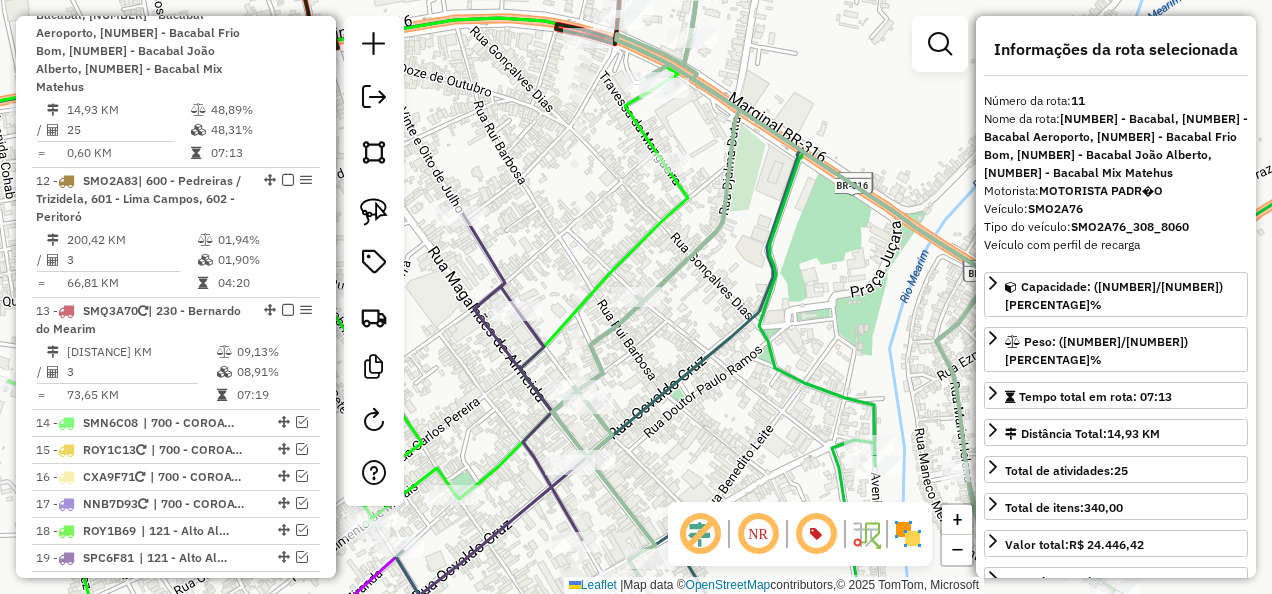 click 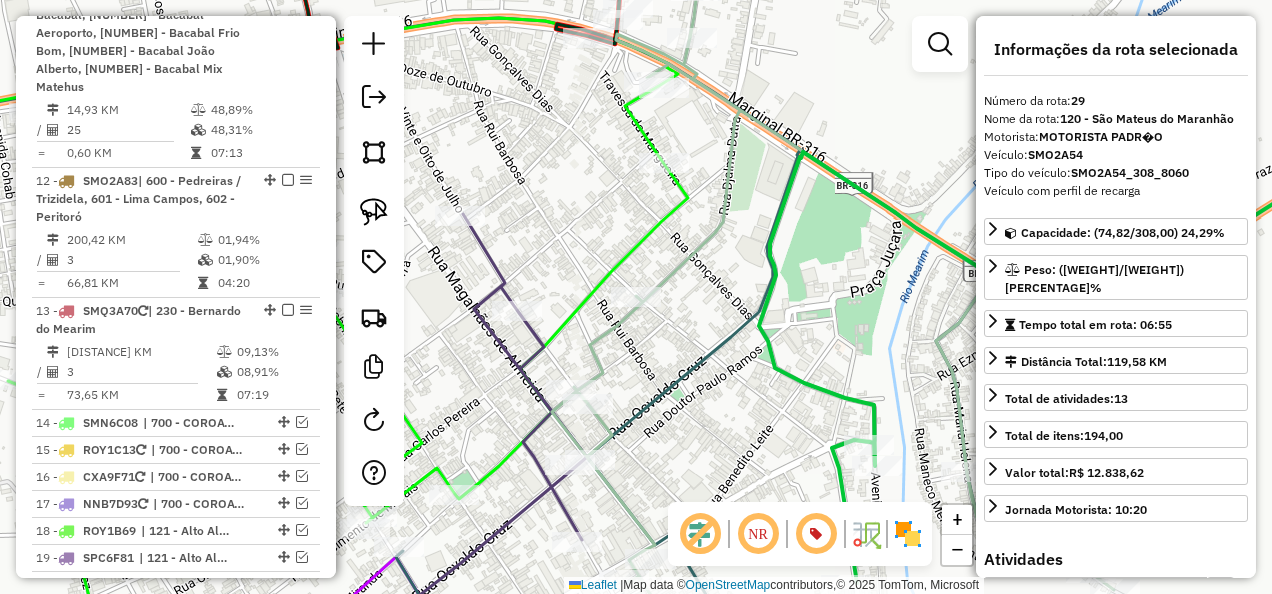 scroll, scrollTop: 2747, scrollLeft: 0, axis: vertical 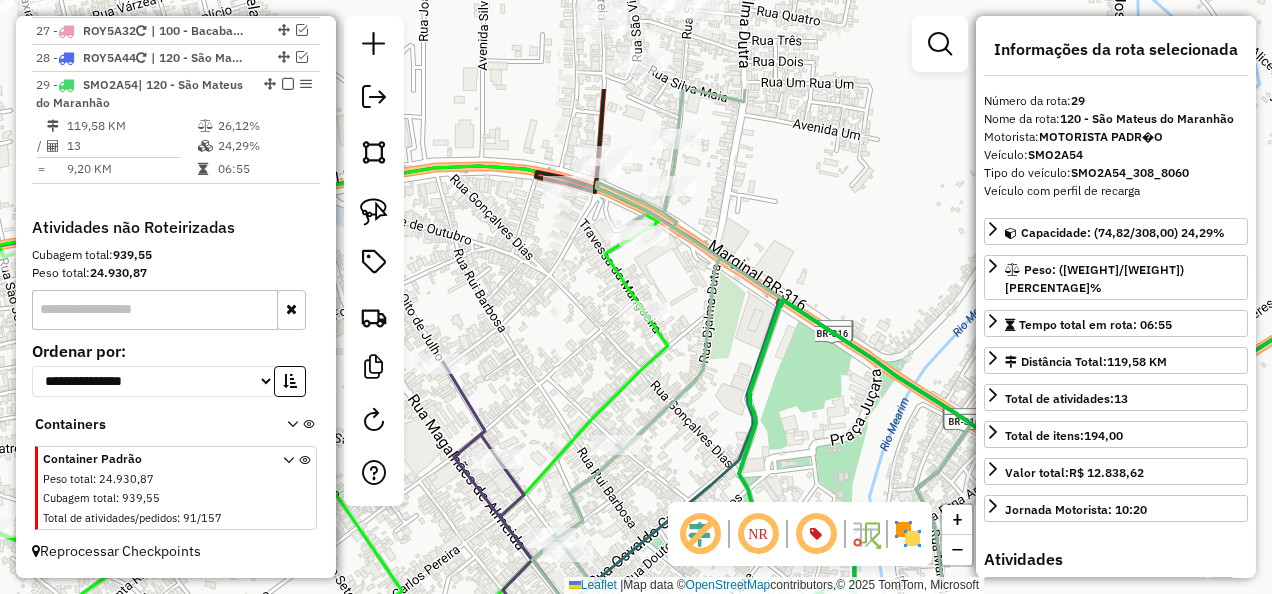 drag, startPoint x: 758, startPoint y: 274, endPoint x: 700, endPoint y: 531, distance: 263.46347 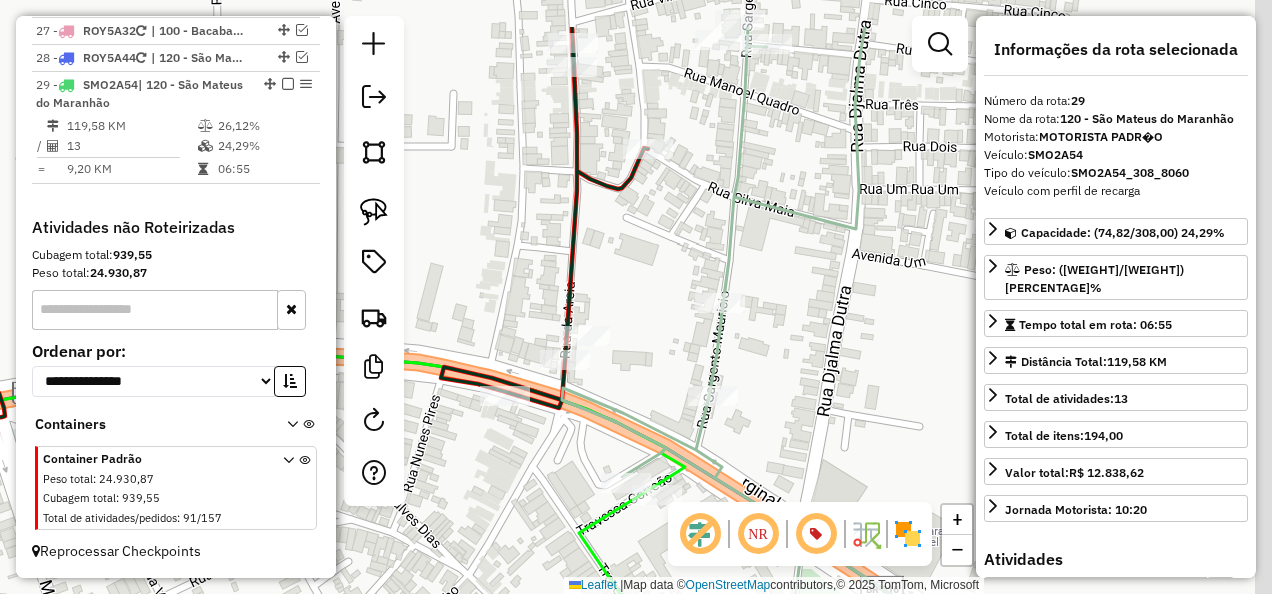 drag, startPoint x: 566, startPoint y: 194, endPoint x: 525, endPoint y: 356, distance: 167.10774 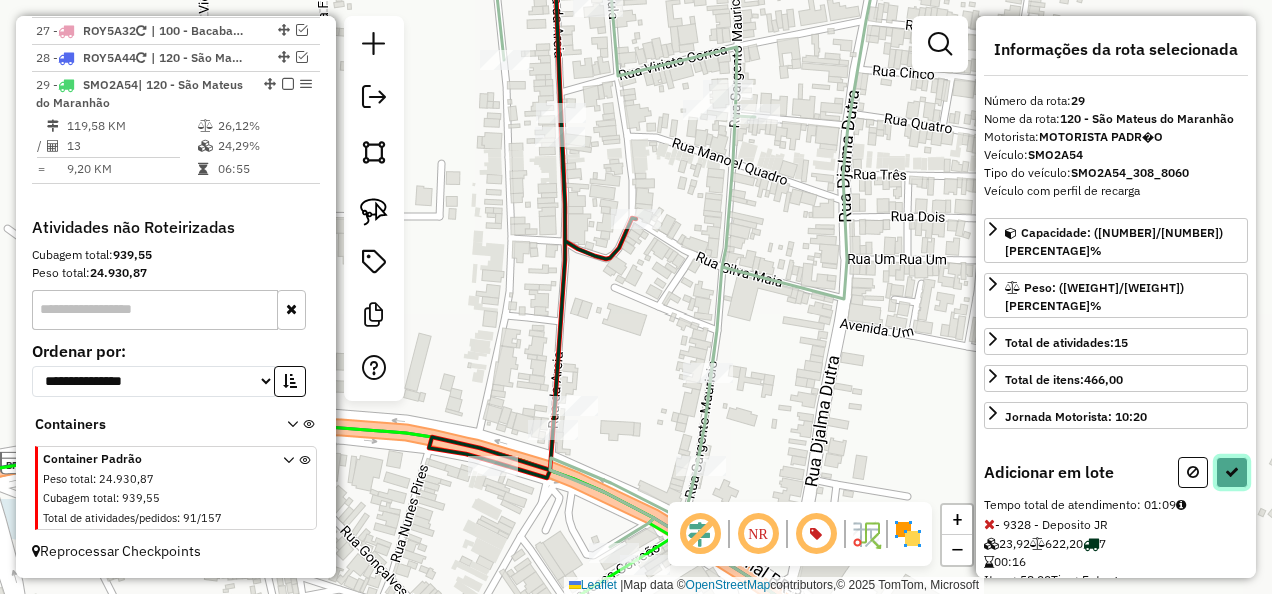 click at bounding box center (1232, 472) 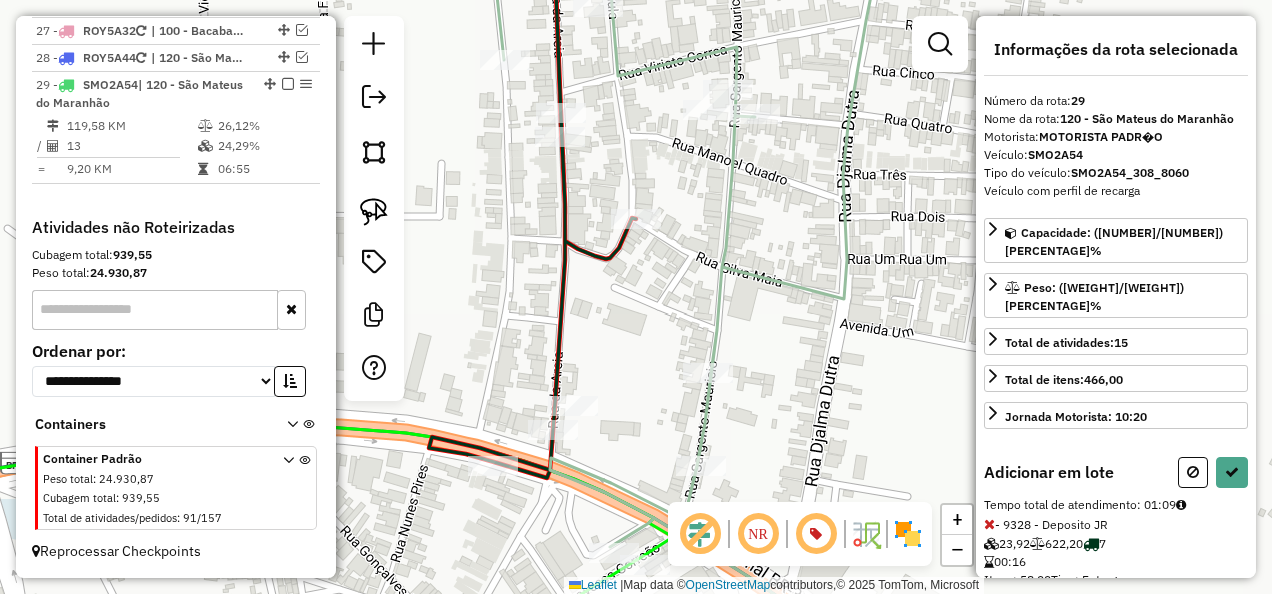 select on "**********" 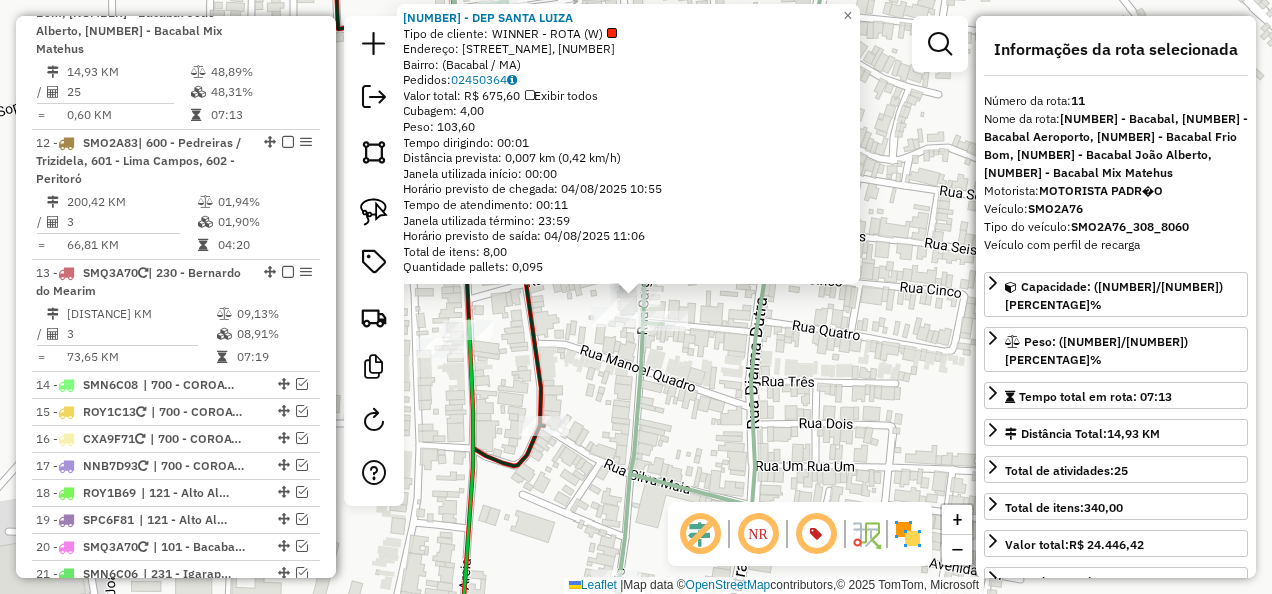 scroll, scrollTop: 1998, scrollLeft: 0, axis: vertical 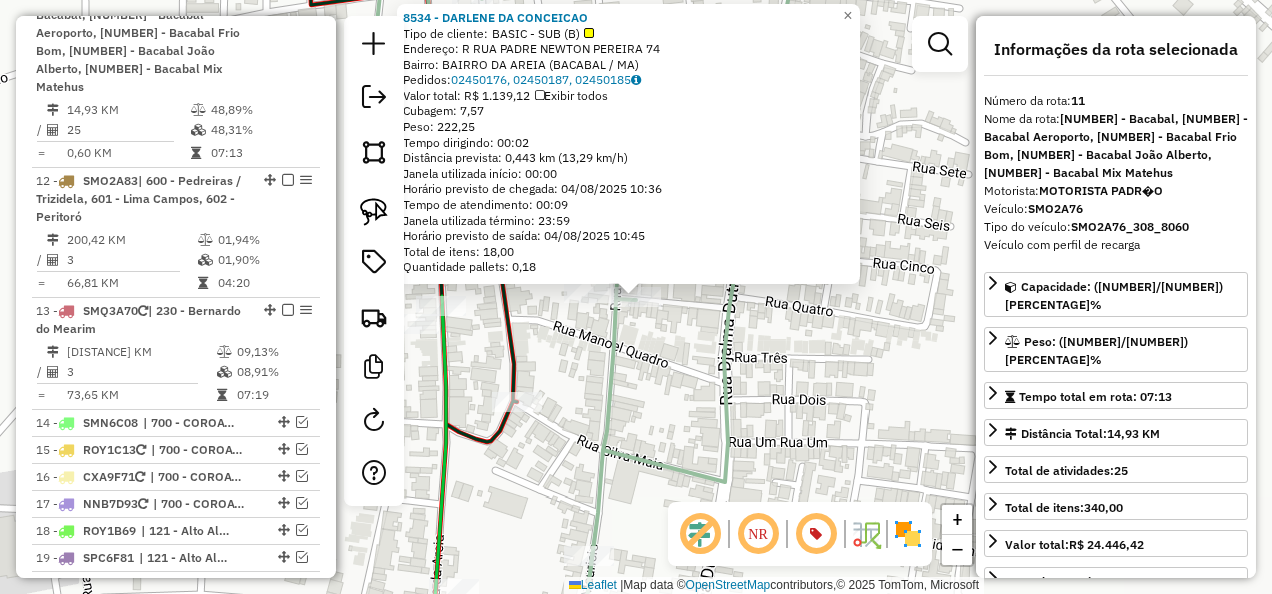 click on "8534 - DARLENE DA CONCEICAO  Tipo de cliente:   BASIC - SUB (B)   Endereço: R   RUA PADRE NEWTON PEREIRA      74   Bairro: BAIRRO DA AREIA (BACABAL / MA)   Pedidos:  02450176, 02450187, 02450185   Valor total: R$ 1.139,12   Exibir todos   Cubagem: 7,57  Peso: 222,25  Tempo dirigindo: 00:02   Distância prevista: 0,443 km (13,29 km/h)   Janela utilizada início: 00:00   Horário previsto de chegada: 04/08/2025 10:36   Tempo de atendimento: 00:09   Janela utilizada término: 23:59   Horário previsto de saída: 04/08/2025 10:45   Total de itens: 18,00   Quantidade pallets: 0,18  × Janela de atendimento Grade de atendimento Capacidade Transportadoras Veículos Cliente Pedidos  Rotas Selecione os dias de semana para filtrar as janelas de atendimento  Seg   Ter   Qua   Qui   Sex   Sáb   Dom  Informe o período da janela de atendimento: De: Até:  Filtrar exatamente a janela do cliente  Considerar janela de atendimento padrão  Selecione os dias de semana para filtrar as grades de atendimento  Seg   Ter   Qua  +" 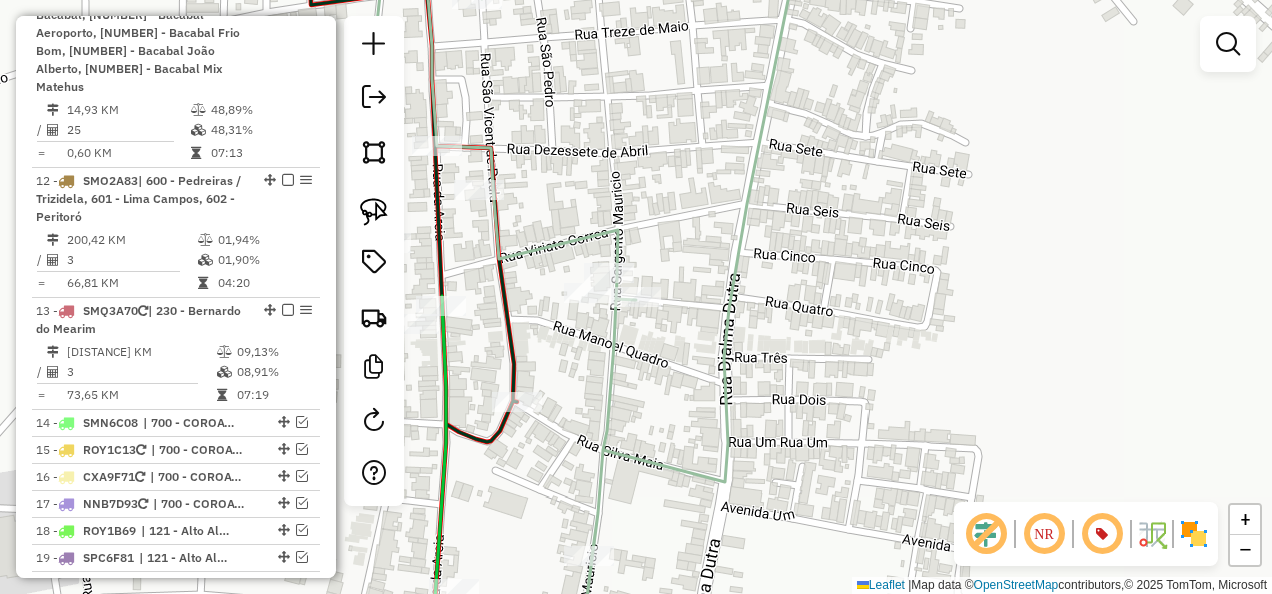 drag, startPoint x: 528, startPoint y: 468, endPoint x: 646, endPoint y: 316, distance: 192.4266 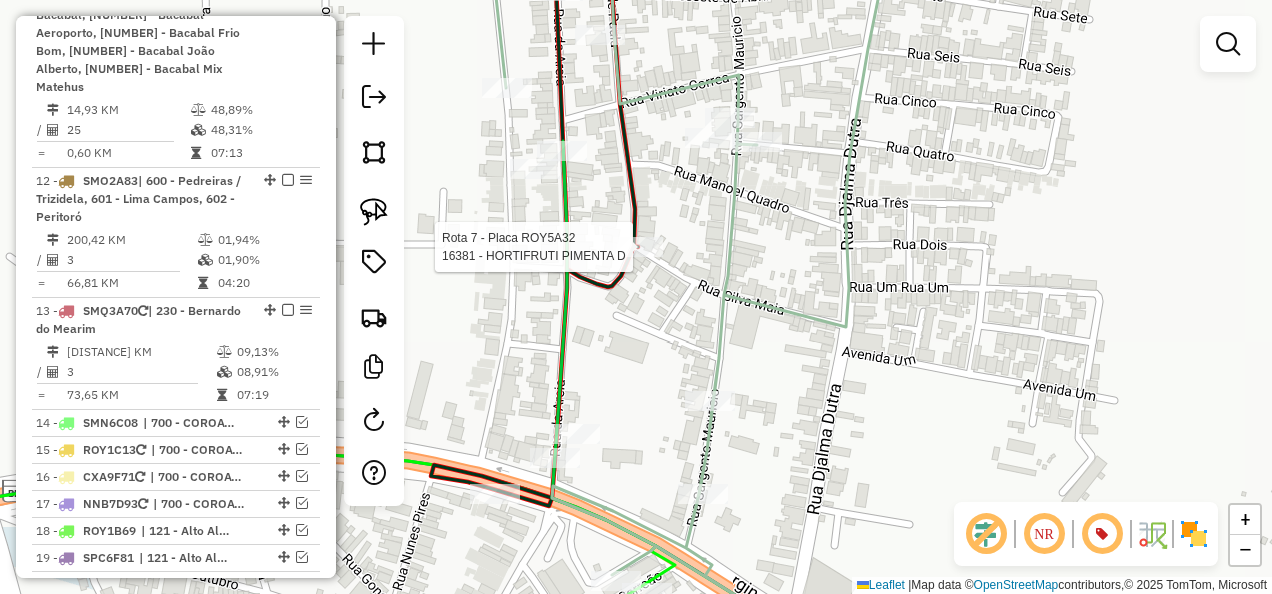 select on "**********" 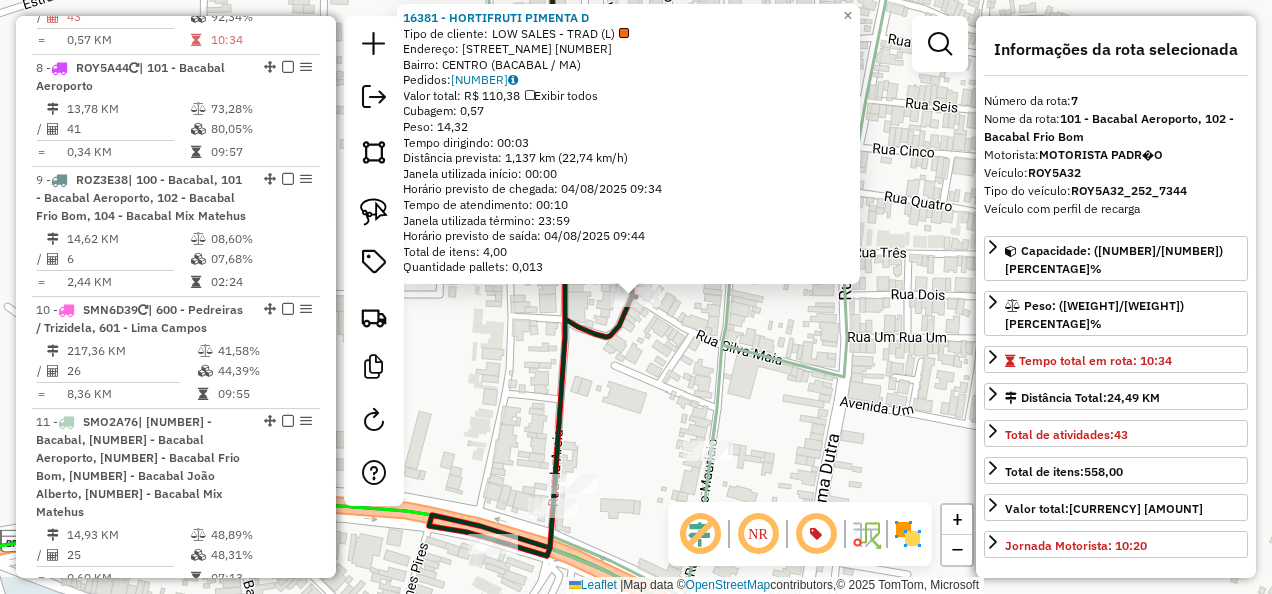 scroll, scrollTop: 1498, scrollLeft: 0, axis: vertical 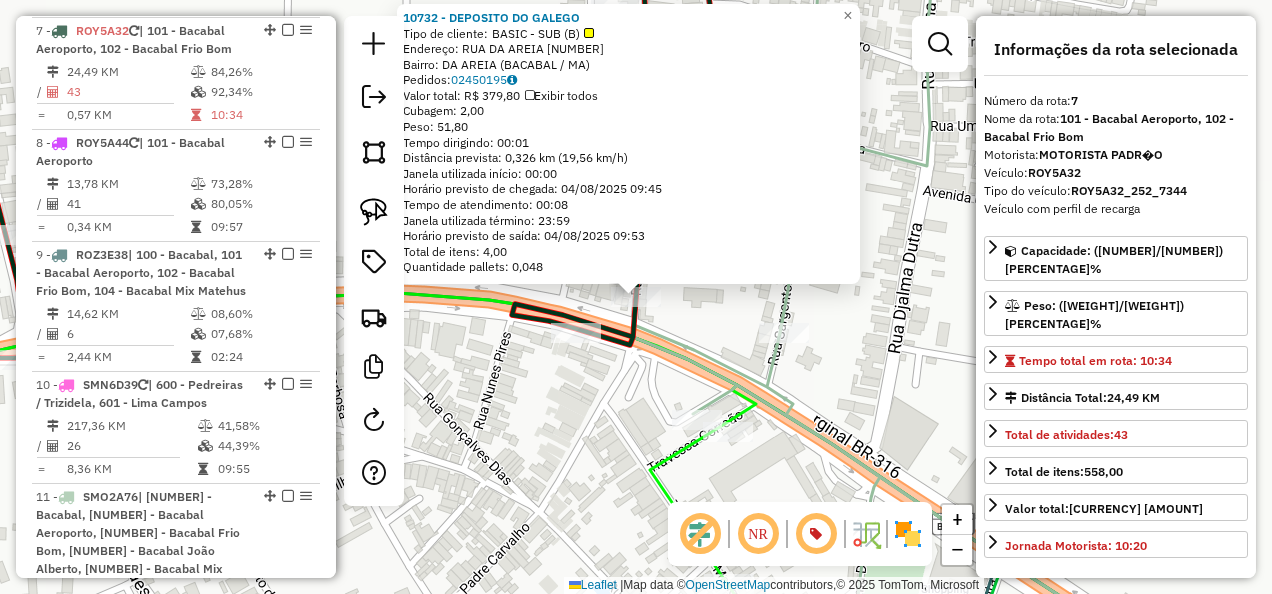 click on "Rota 7 - Placa ROY5A32  10732 - DEPOSITO DO GALEGO 10732 - DEPOSITO DO GALEGO  Tipo de cliente:   BASIC - SUB (B)   Endereço: RUA DA AREIA                  14   Bairro: DA AREIA (BACABAL / MA)   Pedidos:  02450195   Valor total: R$ 379,80   Exibir todos   Cubagem: 2,00  Peso: 51,80  Tempo dirigindo: 00:01   Distância prevista: 0,326 km (19,56 km/h)   Janela utilizada início: 00:00   Horário previsto de chegada: 04/08/2025 09:45   Tempo de atendimento: 00:08   Janela utilizada término: 23:59   Horário previsto de saída: 04/08/2025 09:53   Total de itens: 4,00   Quantidade pallets: 0,048  × Janela de atendimento Grade de atendimento Capacidade Transportadoras Veículos Cliente Pedidos  Rotas Selecione os dias de semana para filtrar as janelas de atendimento  Seg   Ter   Qua   Qui   Sex   Sáb   Dom  Informe o período da janela de atendimento: De: Até:  Filtrar exatamente a janela do cliente  Considerar janela de atendimento padrão  Selecione os dias de semana para filtrar as grades de atendimento De:" 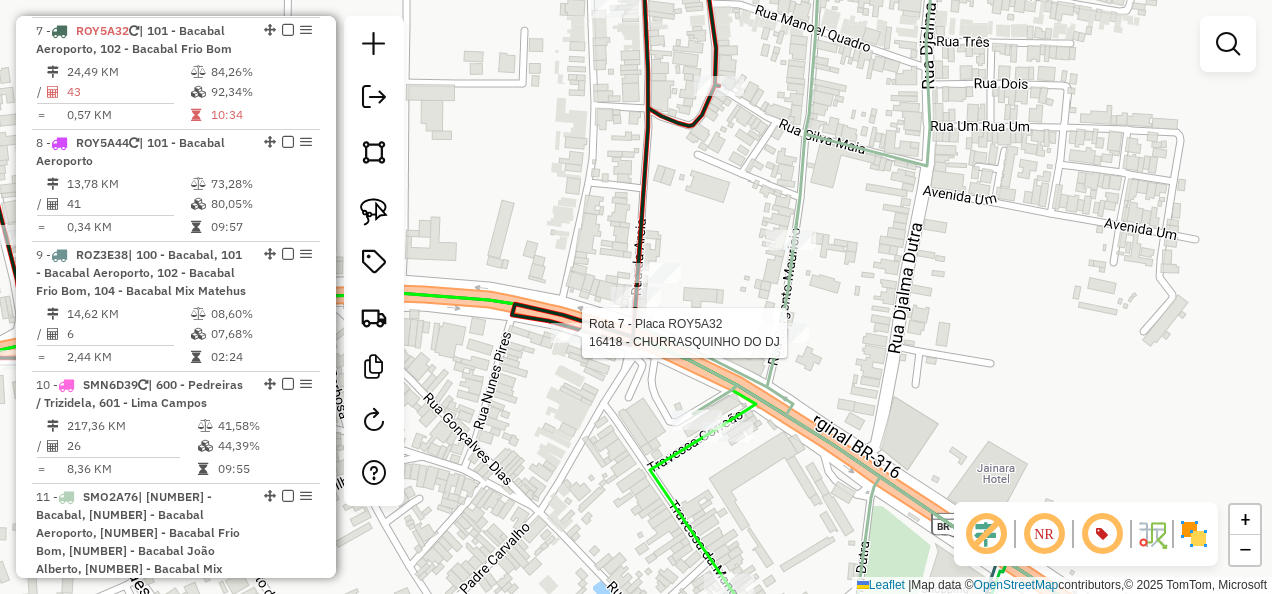 select on "**********" 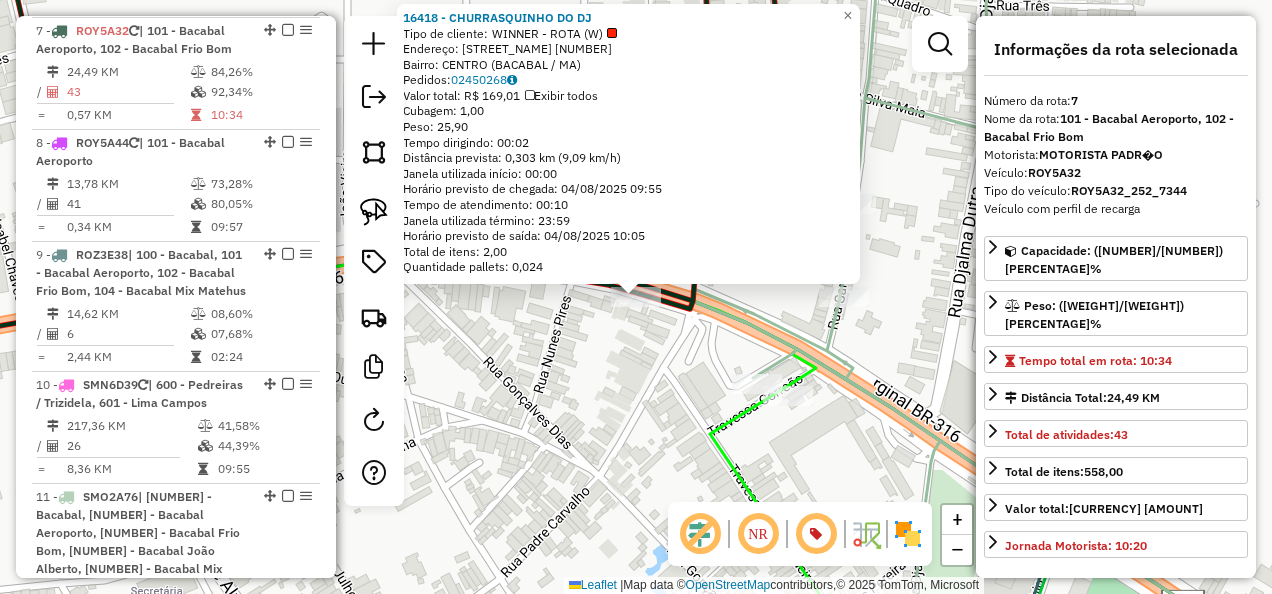 click on "16418 - CHURRASQUINHO DO DJ  Tipo de cliente:   WINNER - ROTA (W)   Endereço:  Rua Djalma Dutra 14   Bairro: CENTRO (BACABAL / MA)   Pedidos:  02450268   Valor total: R$ 169,01   Exibir todos   Cubagem: 1,00  Peso: 25,90  Tempo dirigindo: 00:02   Distância prevista: 0,303 km (9,09 km/h)   Janela utilizada início: 00:00   Horário previsto de chegada: 04/08/2025 09:55   Tempo de atendimento: 00:10   Janela utilizada término: 23:59   Horário previsto de saída: 04/08/2025 10:05   Total de itens: 2,00   Quantidade pallets: 0,024  × Janela de atendimento Grade de atendimento Capacidade Transportadoras Veículos Cliente Pedidos  Rotas Selecione os dias de semana para filtrar as janelas de atendimento  Seg   Ter   Qua   Qui   Sex   Sáb   Dom  Informe o período da janela de atendimento: De: Até:  Filtrar exatamente a janela do cliente  Considerar janela de atendimento padrão  Selecione os dias de semana para filtrar as grades de atendimento  Seg   Ter   Qua   Qui   Sex   Sáb   Dom   Peso mínimo:   De:  +" 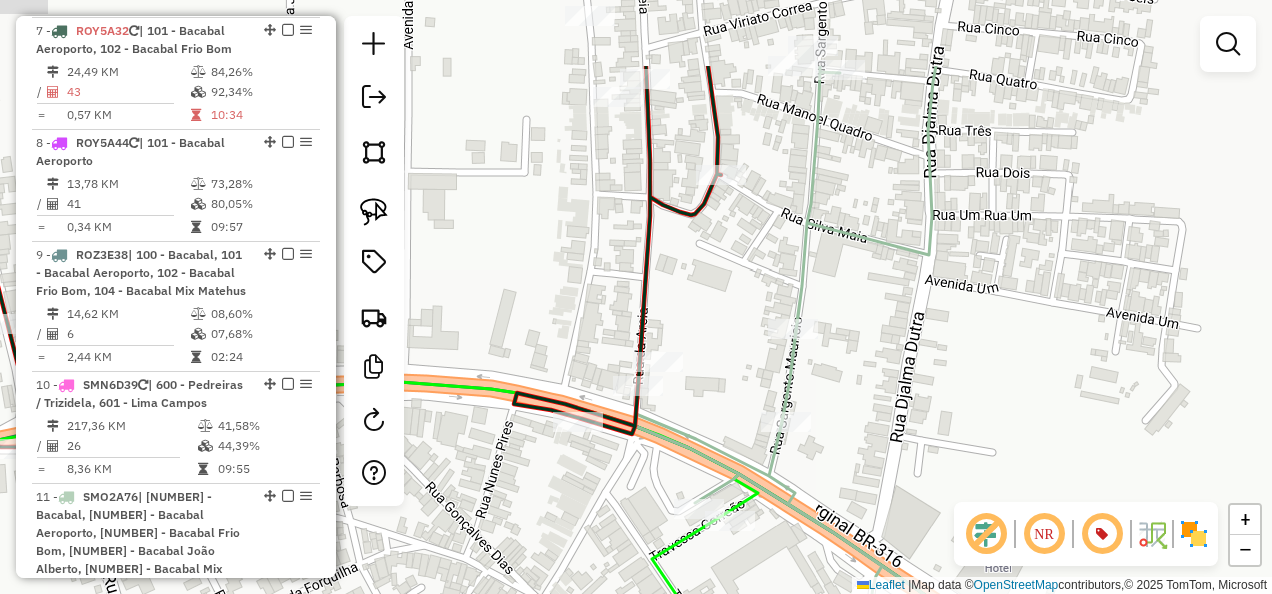 drag, startPoint x: 699, startPoint y: 261, endPoint x: 662, endPoint y: 317, distance: 67.11929 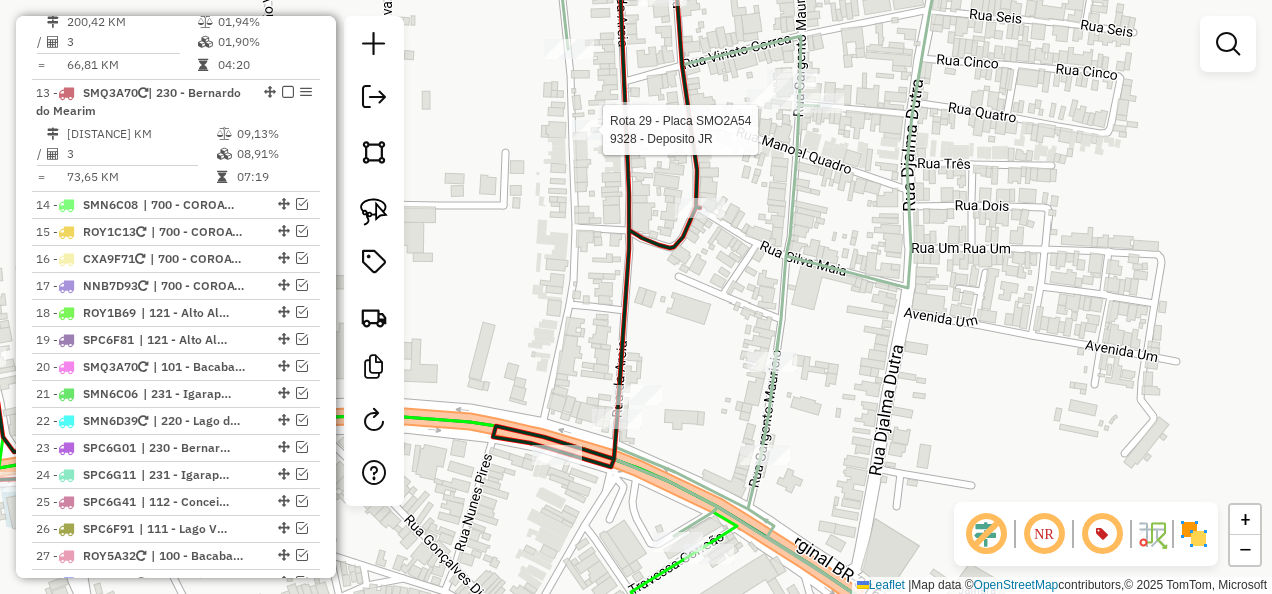 select on "**********" 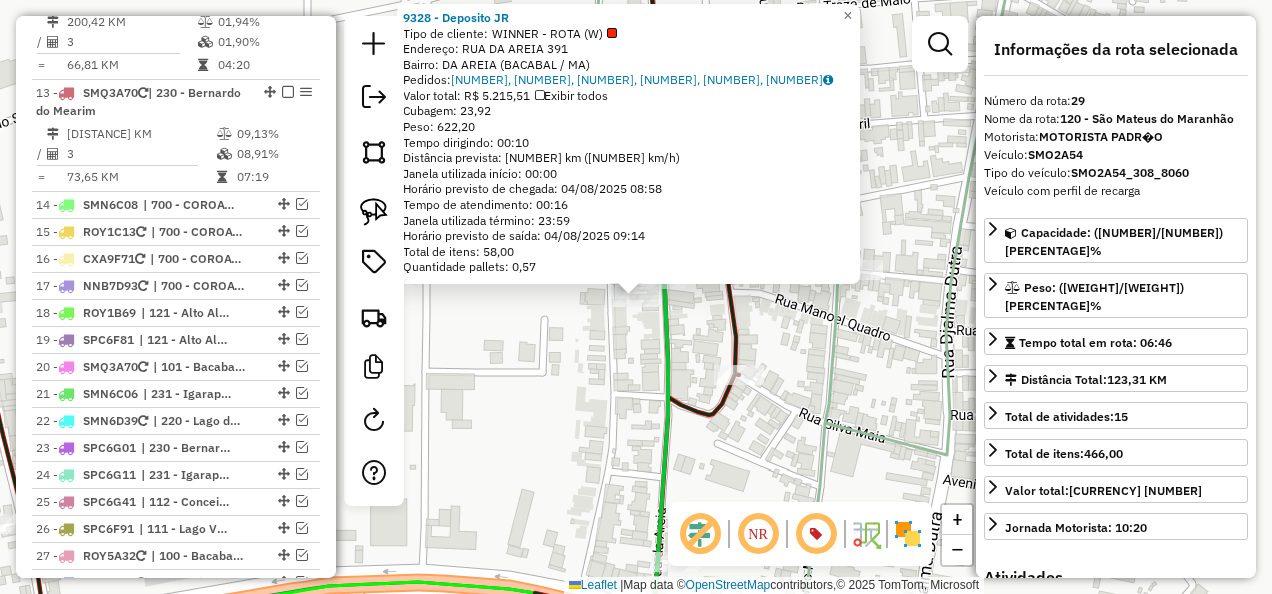 scroll, scrollTop: 2747, scrollLeft: 0, axis: vertical 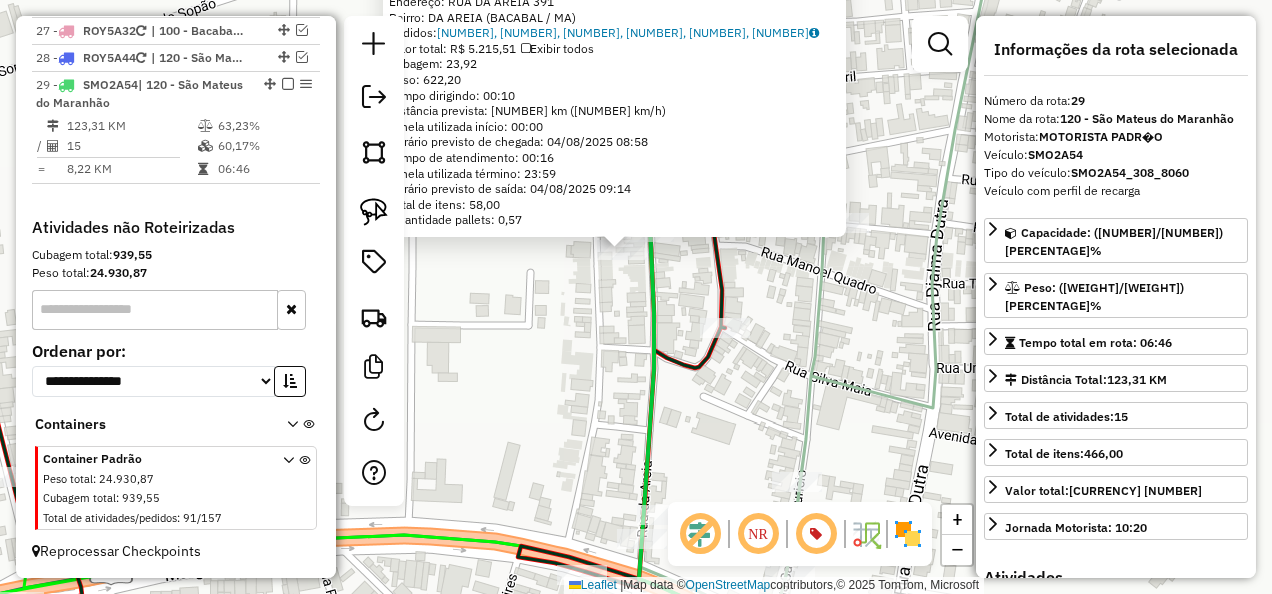 drag, startPoint x: 570, startPoint y: 300, endPoint x: 566, endPoint y: 267, distance: 33.24154 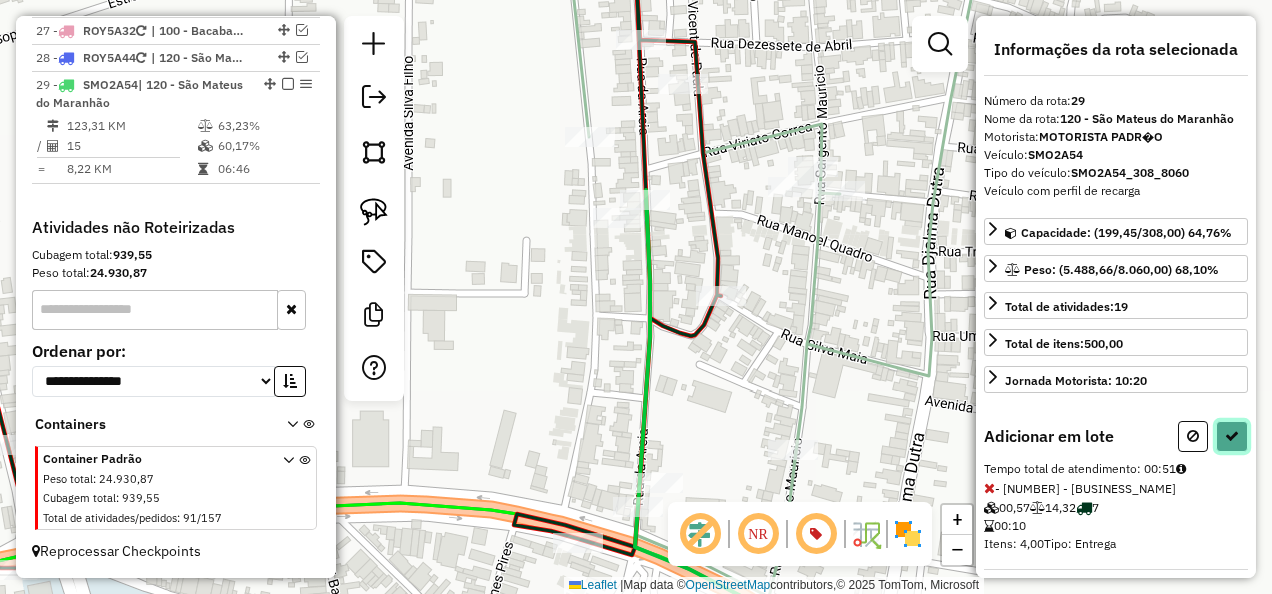 click at bounding box center [1232, 436] 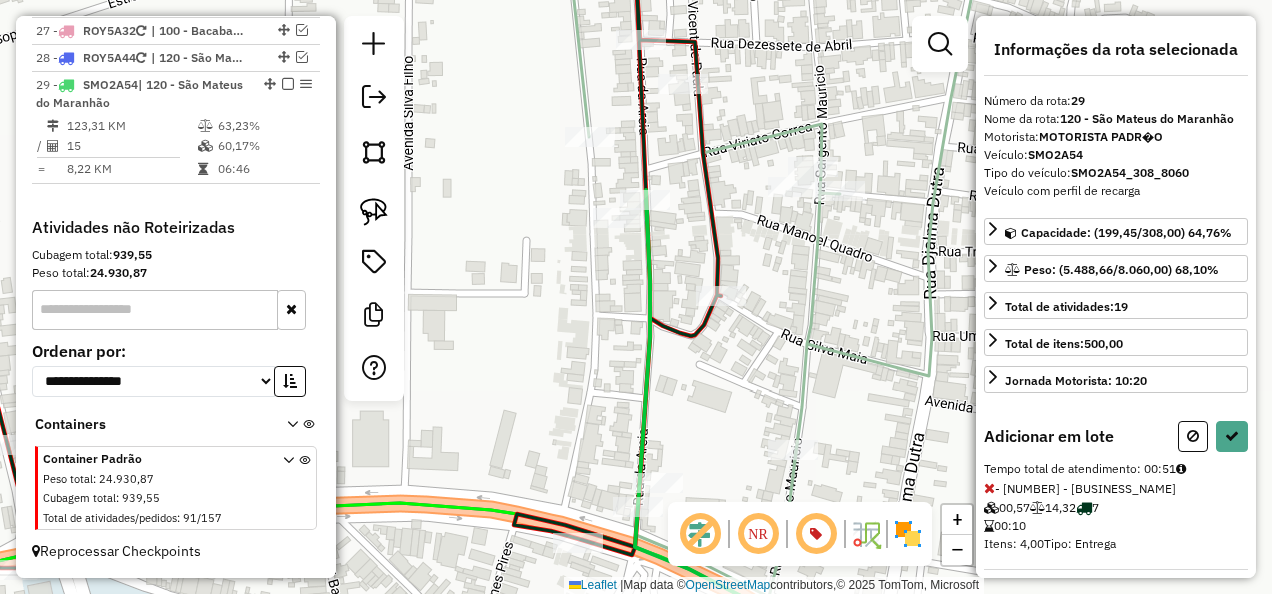 select on "**********" 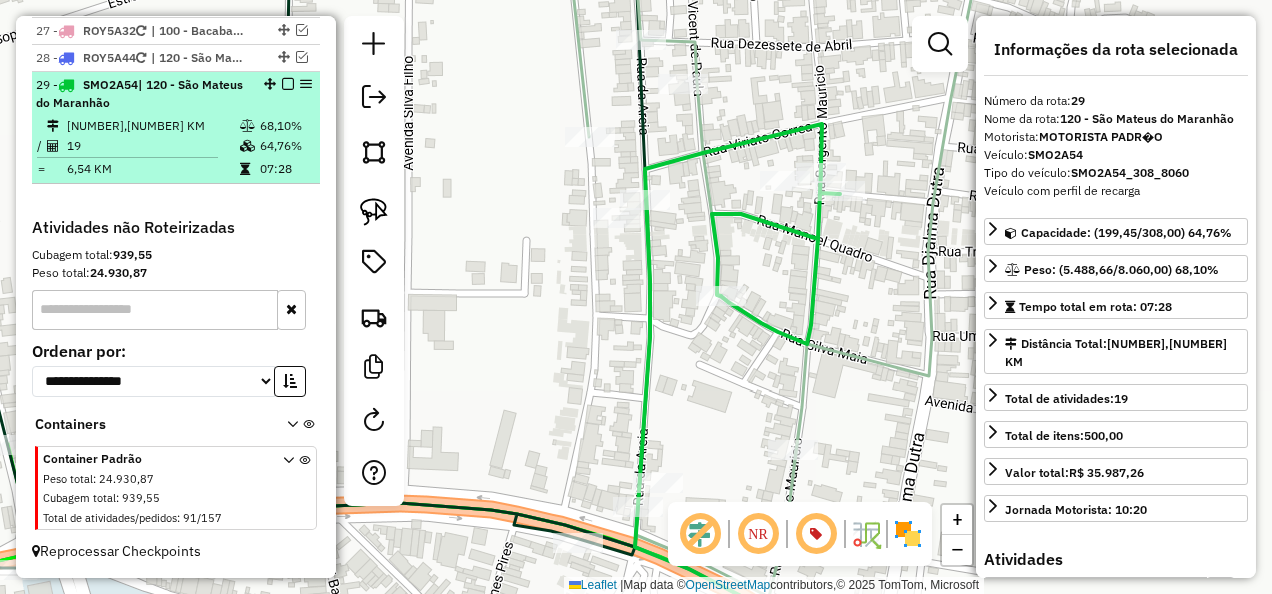 click at bounding box center [288, 84] 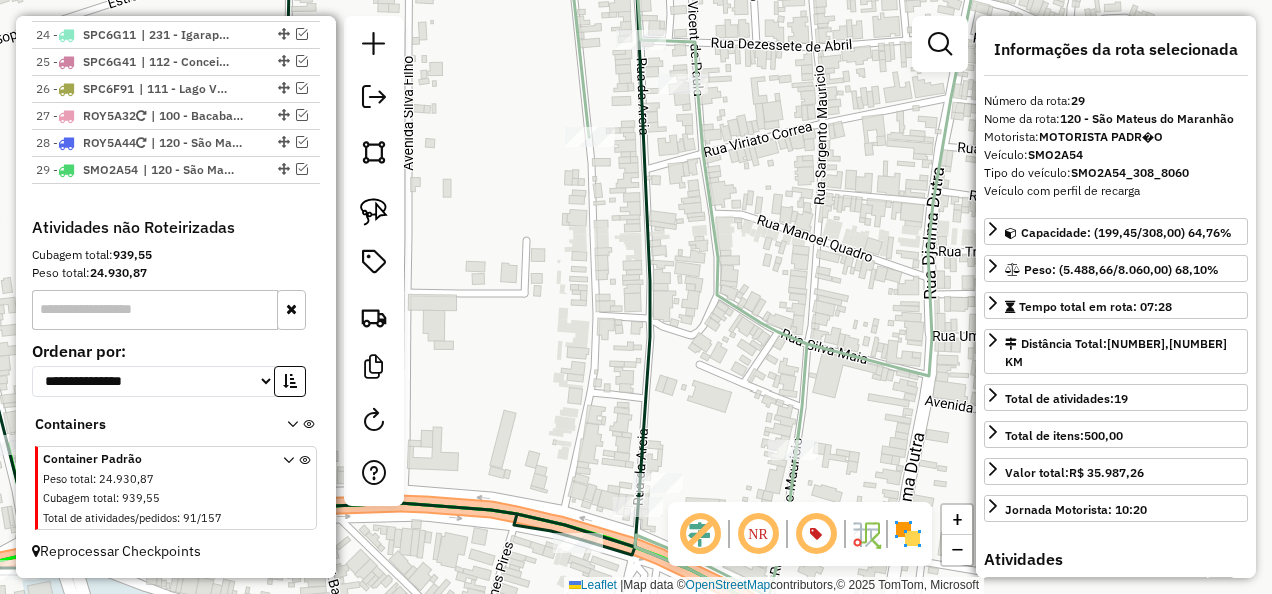scroll, scrollTop: 2662, scrollLeft: 0, axis: vertical 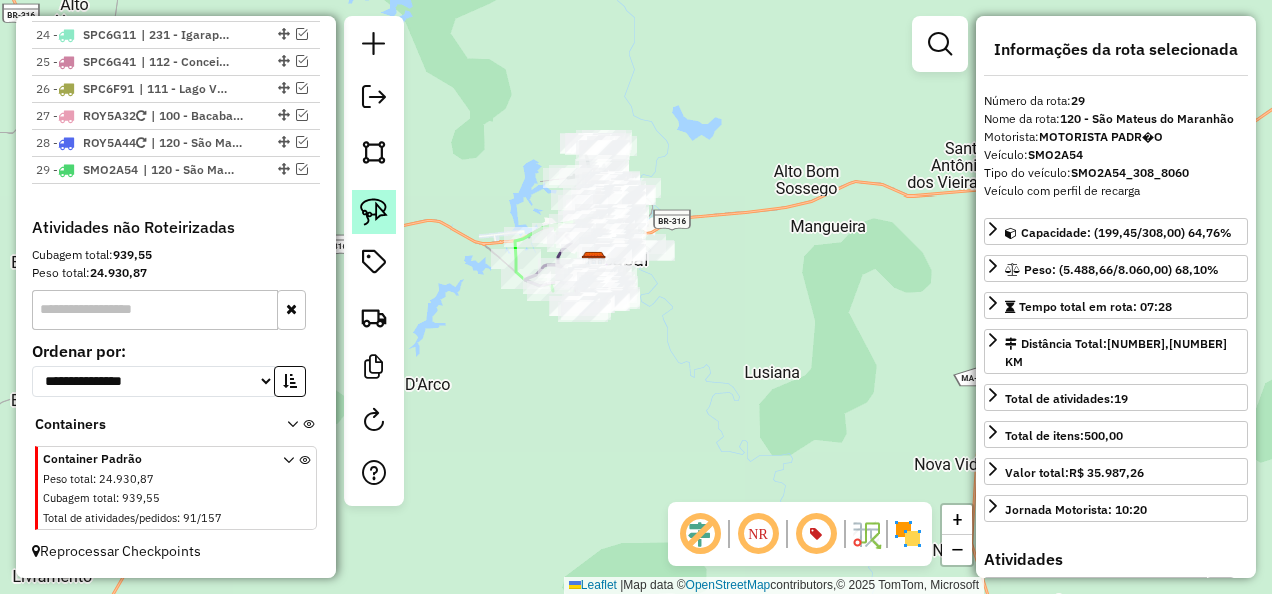 click 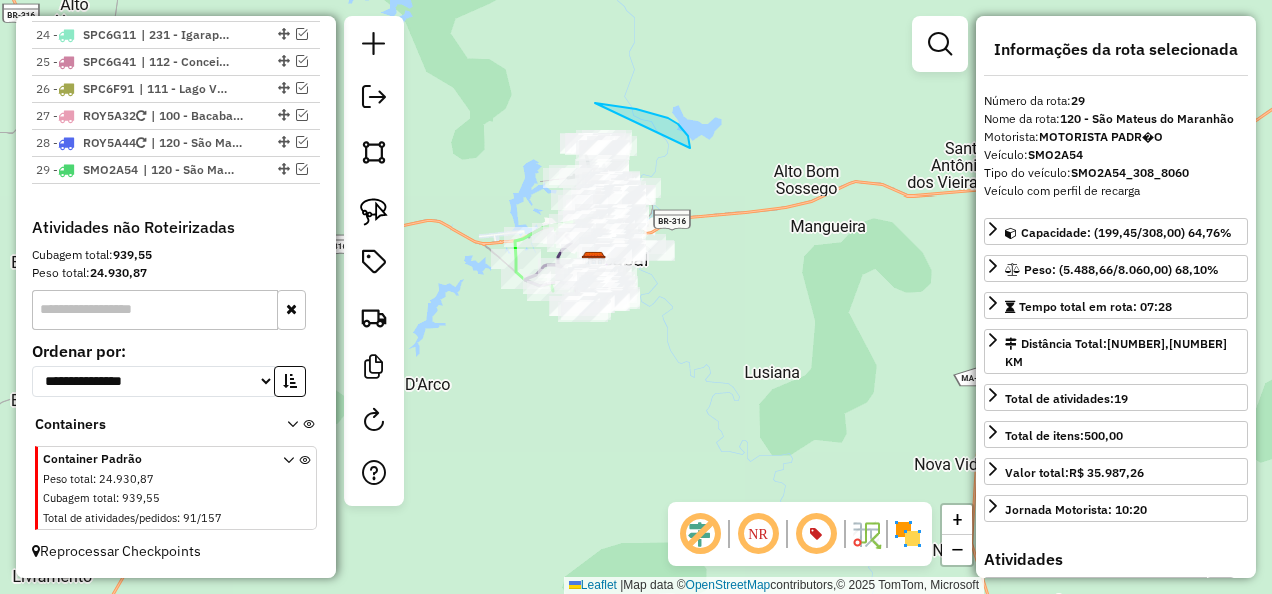 drag, startPoint x: 685, startPoint y: 132, endPoint x: 595, endPoint y: 103, distance: 94.55686 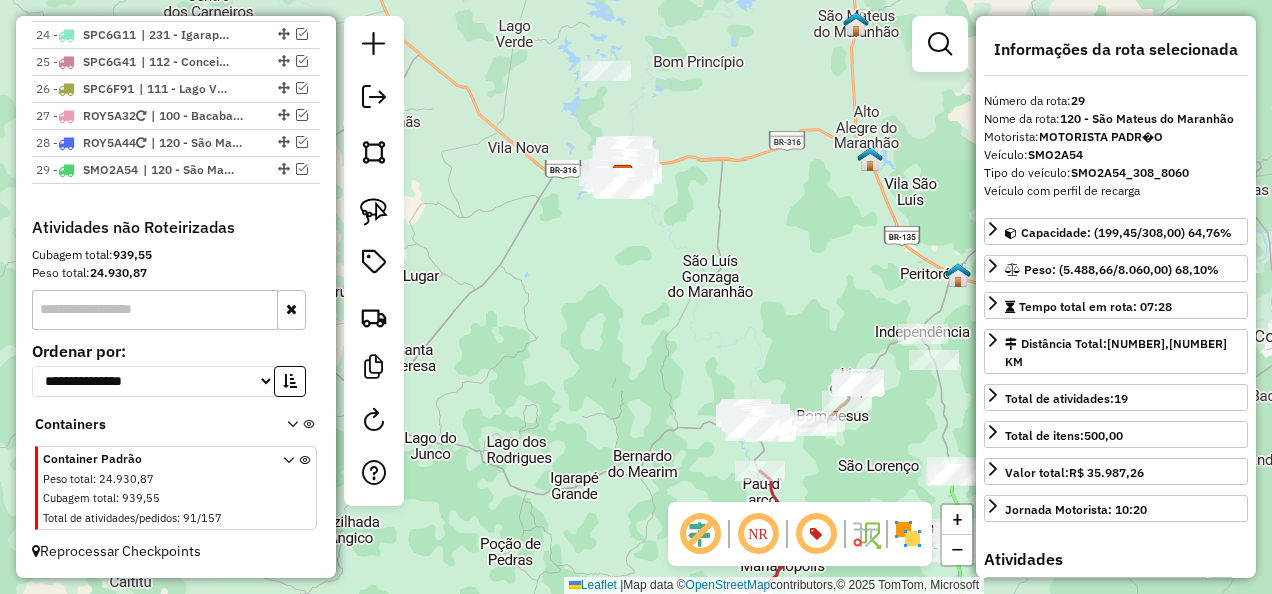 drag, startPoint x: 730, startPoint y: 178, endPoint x: 657, endPoint y: 260, distance: 109.786156 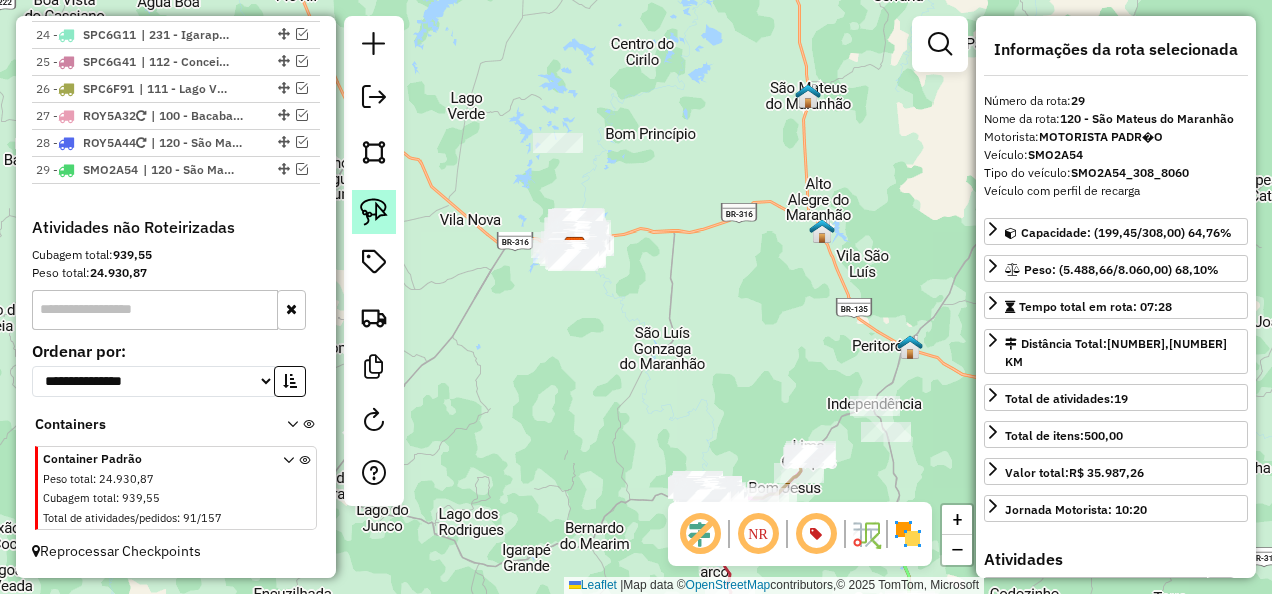 click 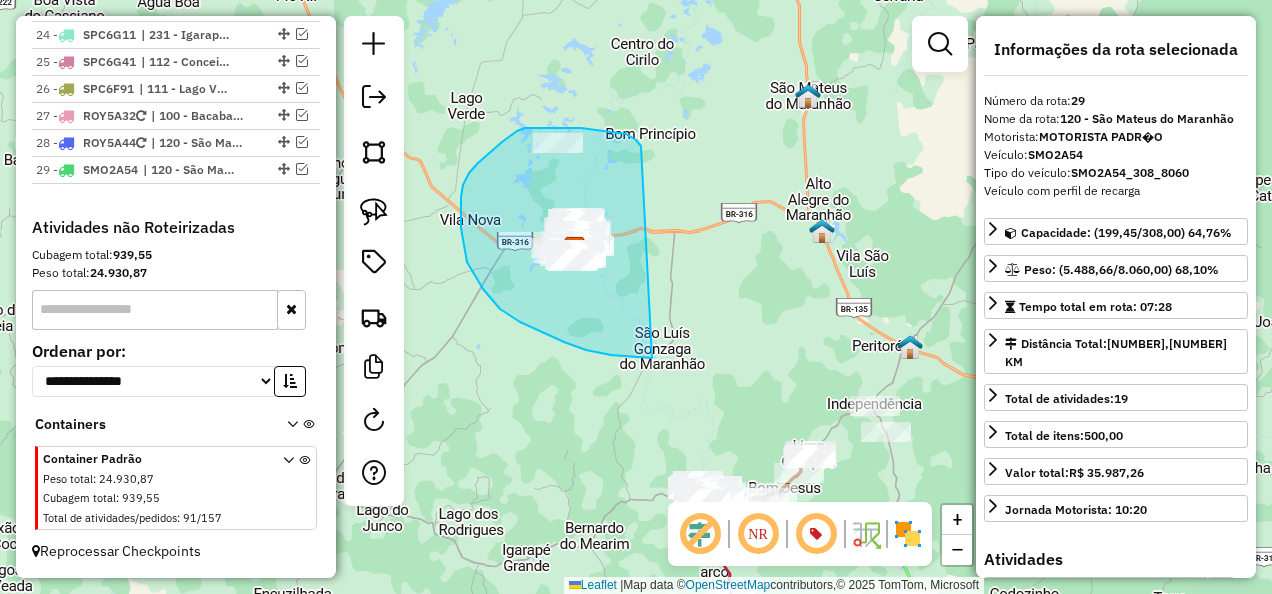 drag, startPoint x: 634, startPoint y: 139, endPoint x: 660, endPoint y: 358, distance: 220.53798 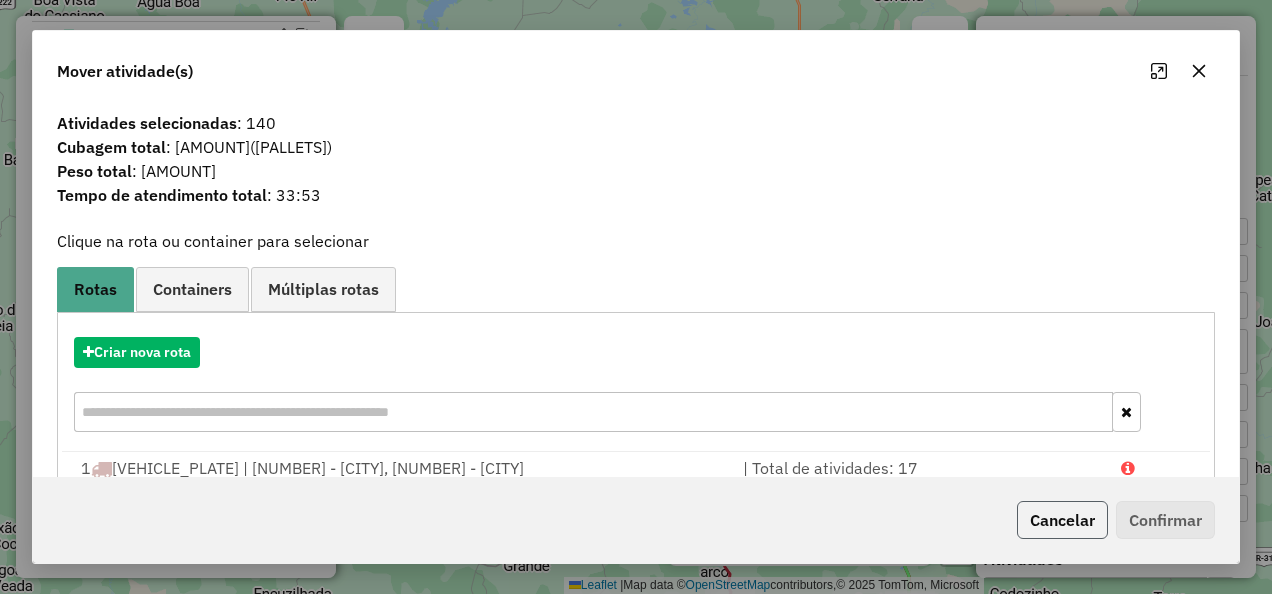 click on "Cancelar" 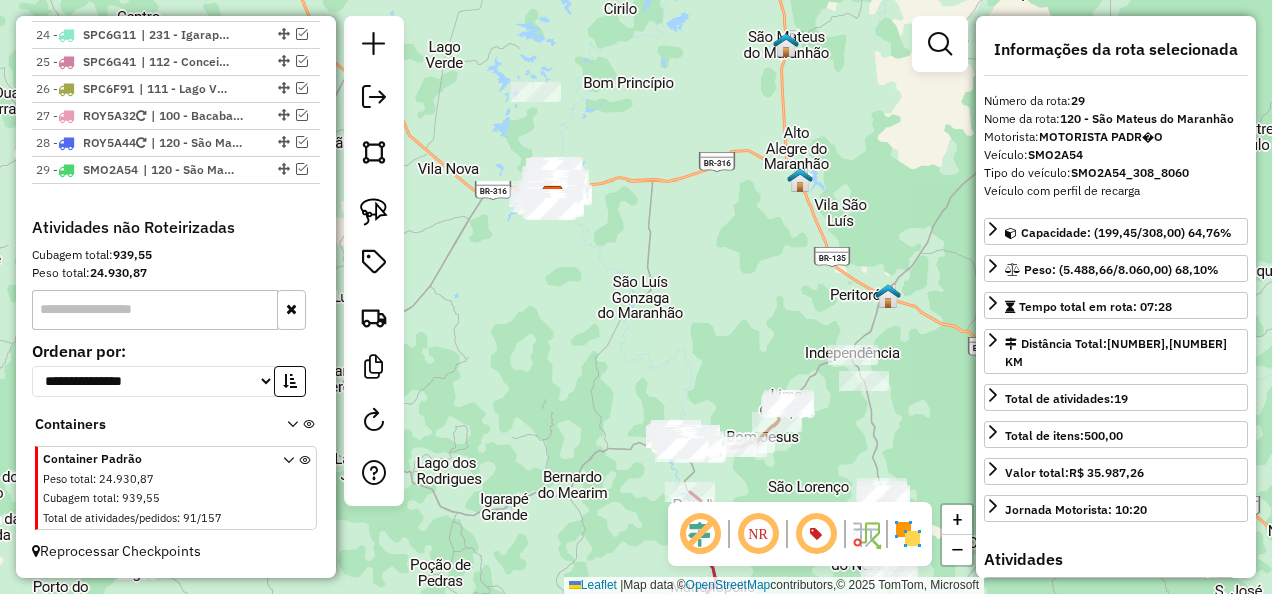 drag, startPoint x: 750, startPoint y: 416, endPoint x: 627, endPoint y: 130, distance: 311.3278 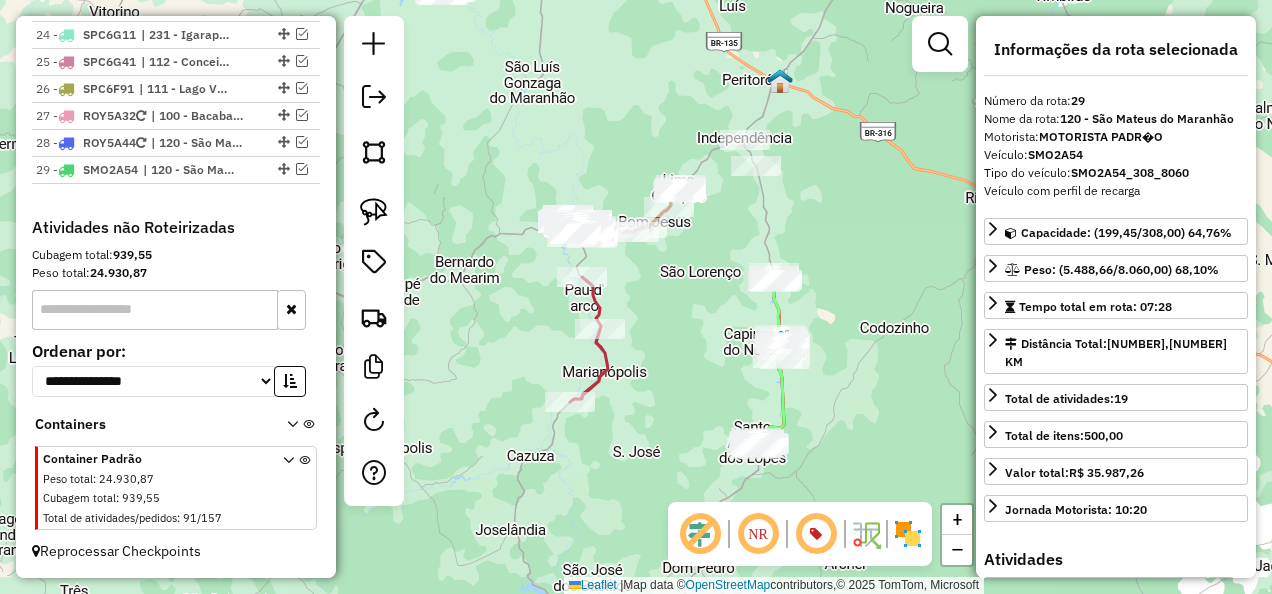 drag, startPoint x: 713, startPoint y: 328, endPoint x: 692, endPoint y: 329, distance: 21.023796 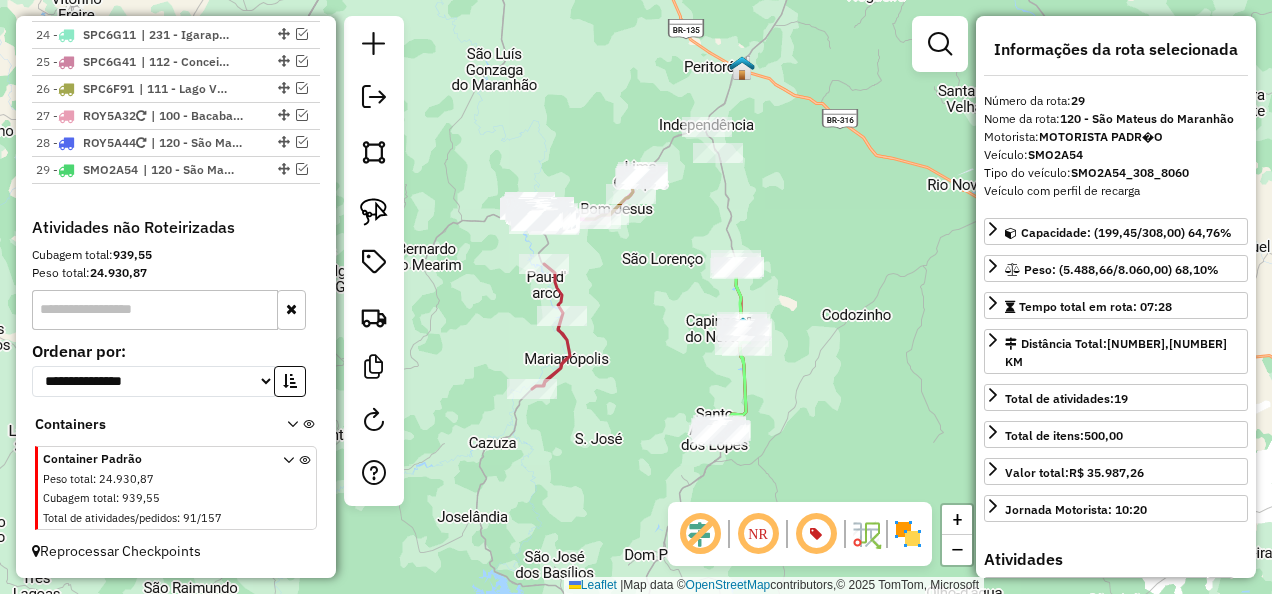 drag, startPoint x: 692, startPoint y: 329, endPoint x: 654, endPoint y: 316, distance: 40.16217 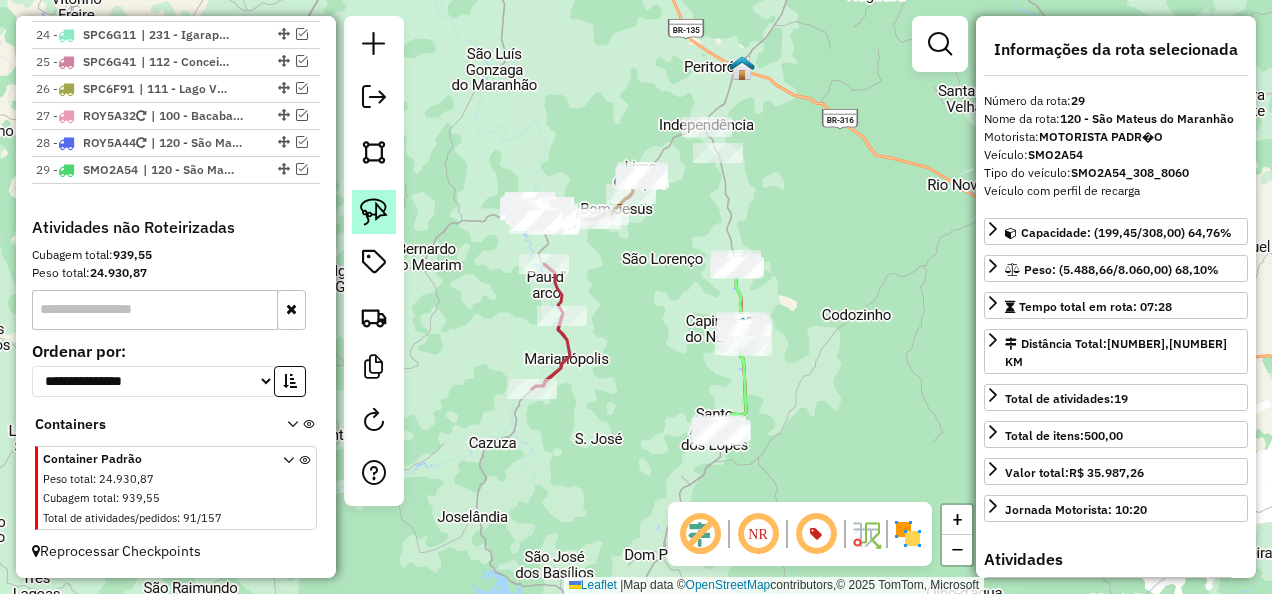 click 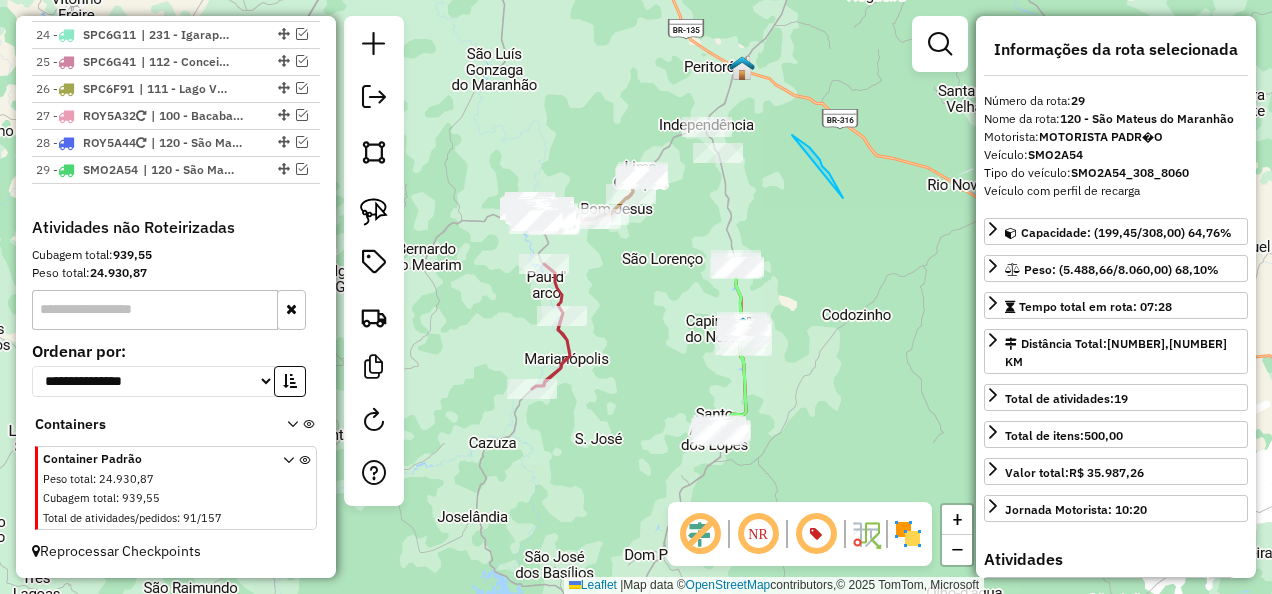 drag, startPoint x: 843, startPoint y: 198, endPoint x: 785, endPoint y: 130, distance: 89.37561 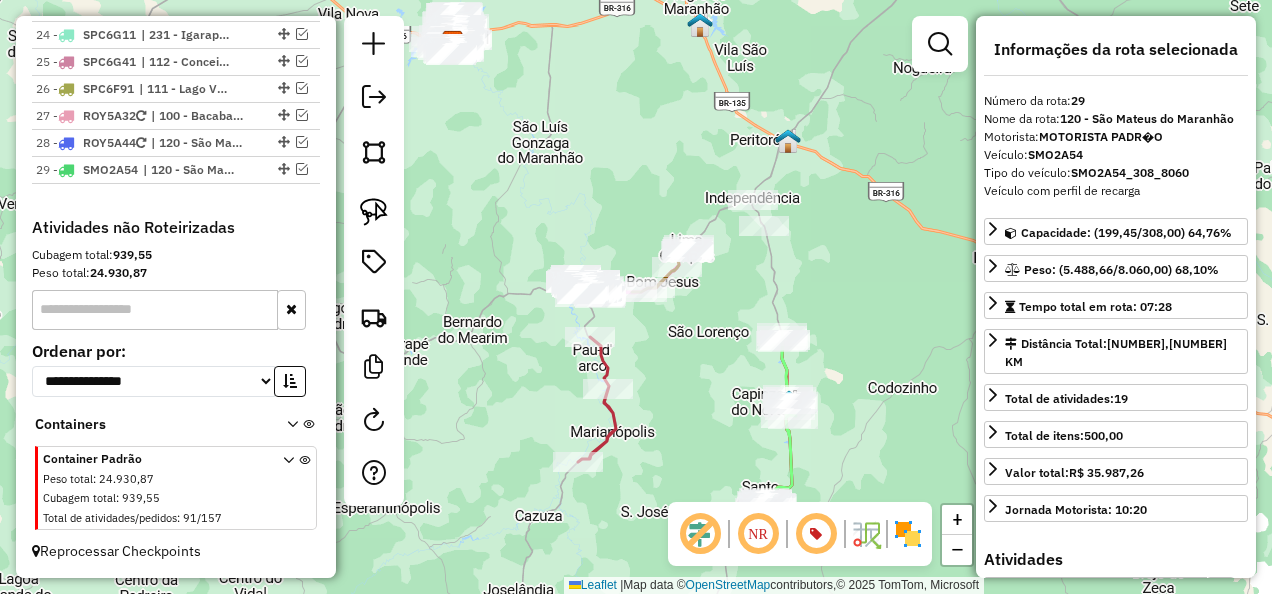 click on "Janela de atendimento Grade de atendimento Capacidade Transportadoras Veículos Cliente Pedidos  Rotas Selecione os dias de semana para filtrar as janelas de atendimento  Seg   Ter   Qua   Qui   Sex   Sáb   Dom  Informe o período da janela de atendimento: De: Até:  Filtrar exatamente a janela do cliente  Considerar janela de atendimento padrão  Selecione os dias de semana para filtrar as grades de atendimento  Seg   Ter   Qua   Qui   Sex   Sáb   Dom   Considerar clientes sem dia de atendimento cadastrado  Clientes fora do dia de atendimento selecionado Filtrar as atividades entre os valores definidos abaixo:  Peso mínimo:   Peso máximo:   Cubagem mínima:   Cubagem máxima:   De:   Até:  Filtrar as atividades entre o tempo de atendimento definido abaixo:  De:   Até:   Considerar capacidade total dos clientes não roteirizados Transportadora: Selecione um ou mais itens Tipo de veículo: Selecione um ou mais itens Veículo: Selecione um ou mais itens Motorista: Selecione um ou mais itens Nome: Rótulo:" 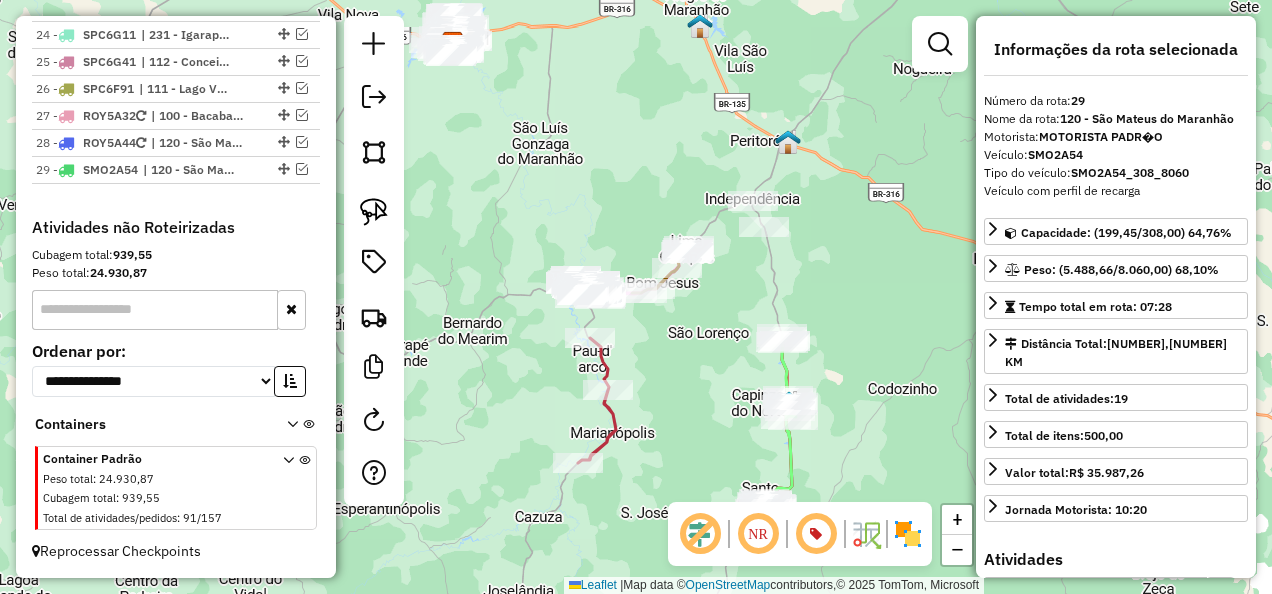 click on "Janela de atendimento Grade de atendimento Capacidade Transportadoras Veículos Cliente Pedidos  Rotas Selecione os dias de semana para filtrar as janelas de atendimento  Seg   Ter   Qua   Qui   Sex   Sáb   Dom  Informe o período da janela de atendimento: De: Até:  Filtrar exatamente a janela do cliente  Considerar janela de atendimento padrão  Selecione os dias de semana para filtrar as grades de atendimento  Seg   Ter   Qua   Qui   Sex   Sáb   Dom   Considerar clientes sem dia de atendimento cadastrado  Clientes fora do dia de atendimento selecionado Filtrar as atividades entre os valores definidos abaixo:  Peso mínimo:   Peso máximo:   Cubagem mínima:   Cubagem máxima:   De:   Até:  Filtrar as atividades entre o tempo de atendimento definido abaixo:  De:   Até:   Considerar capacidade total dos clientes não roteirizados Transportadora: Selecione um ou mais itens Tipo de veículo: Selecione um ou mais itens Veículo: Selecione um ou mais itens Motorista: Selecione um ou mais itens Nome: Rótulo:" 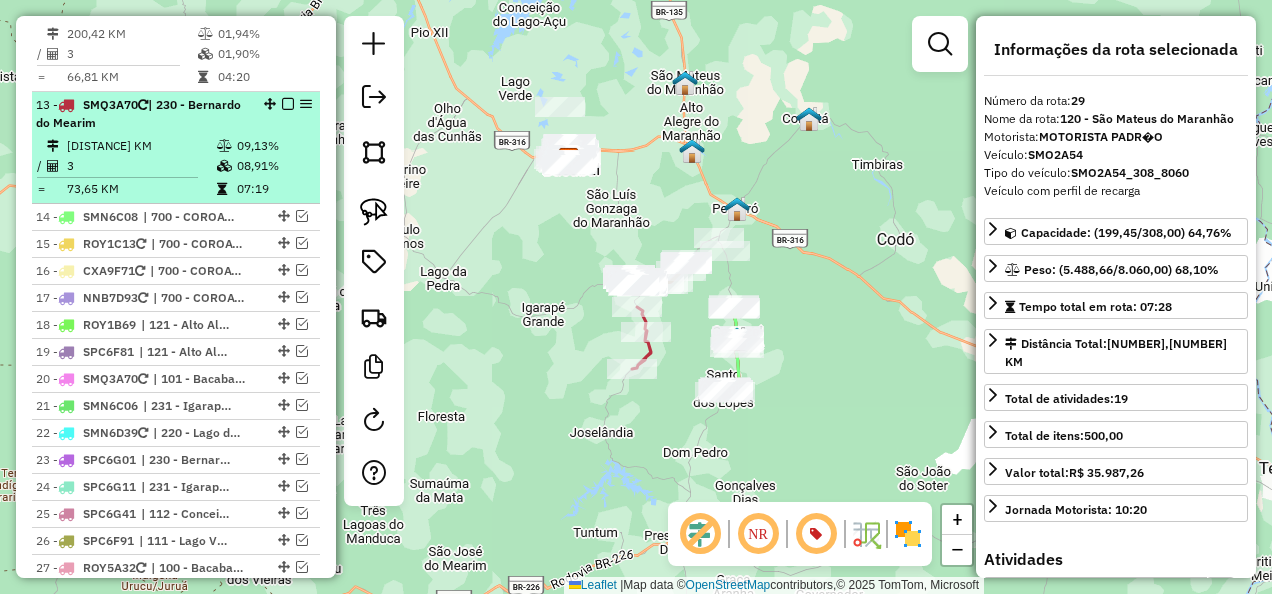 scroll, scrollTop: 2262, scrollLeft: 0, axis: vertical 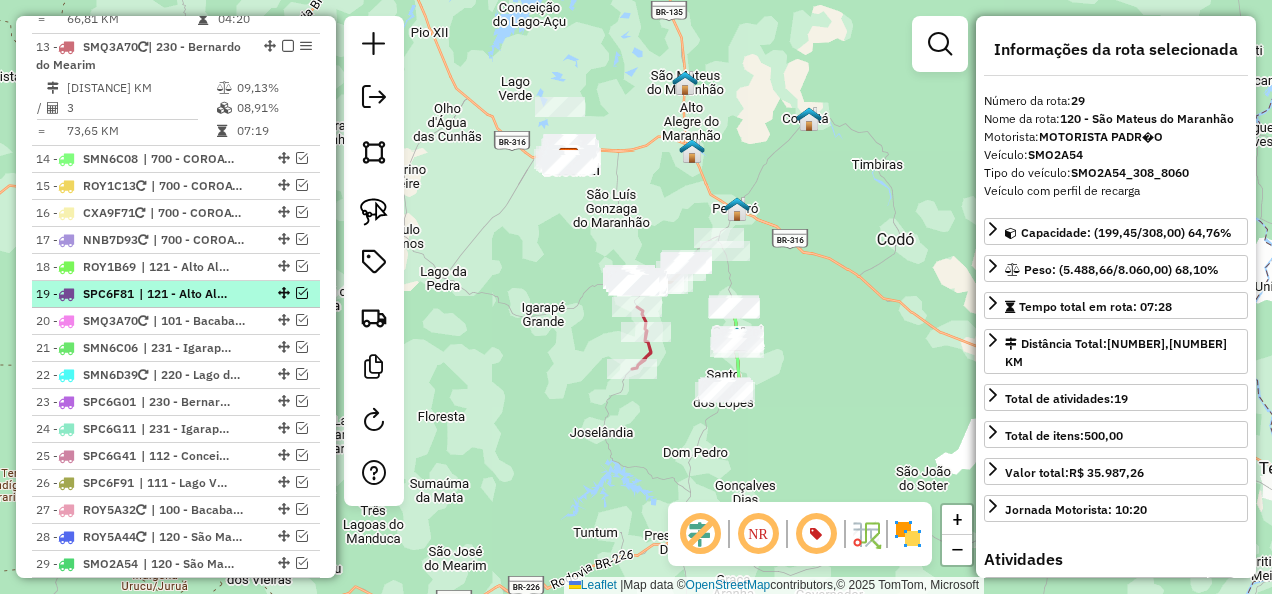 click at bounding box center (302, 293) 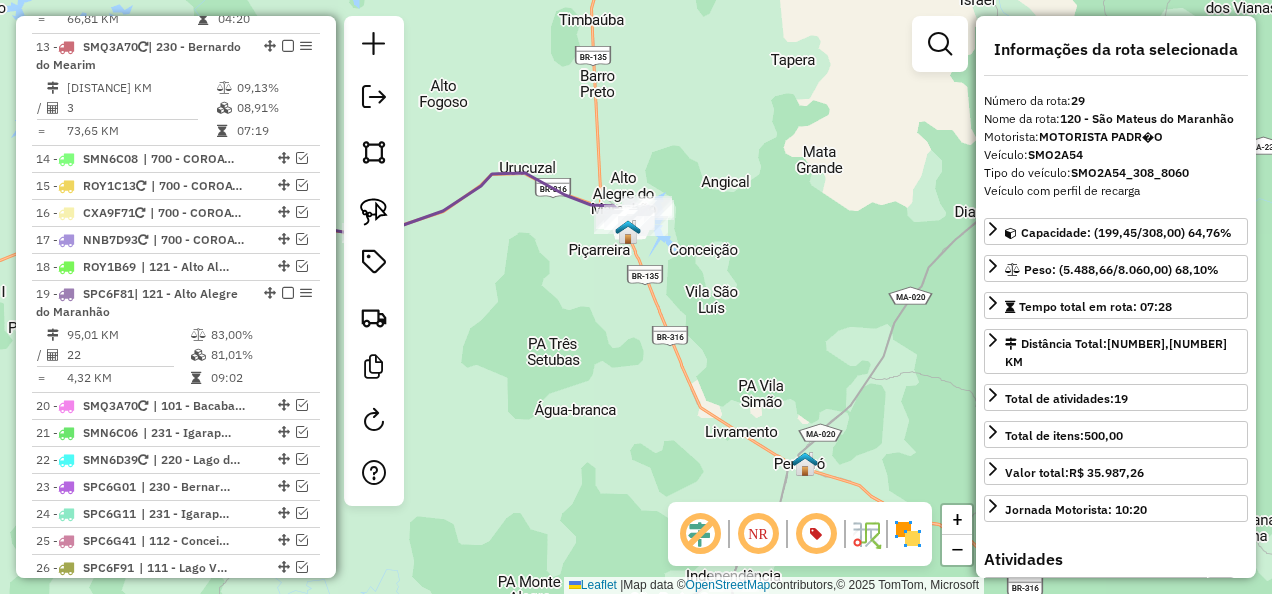 click 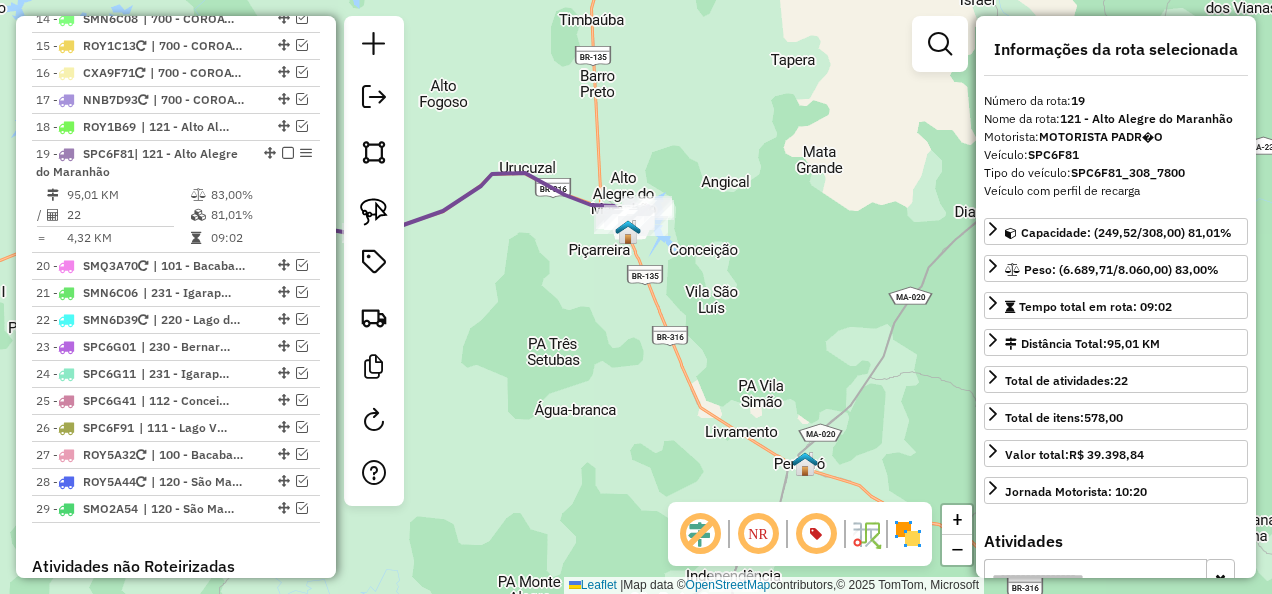 scroll, scrollTop: 2539, scrollLeft: 0, axis: vertical 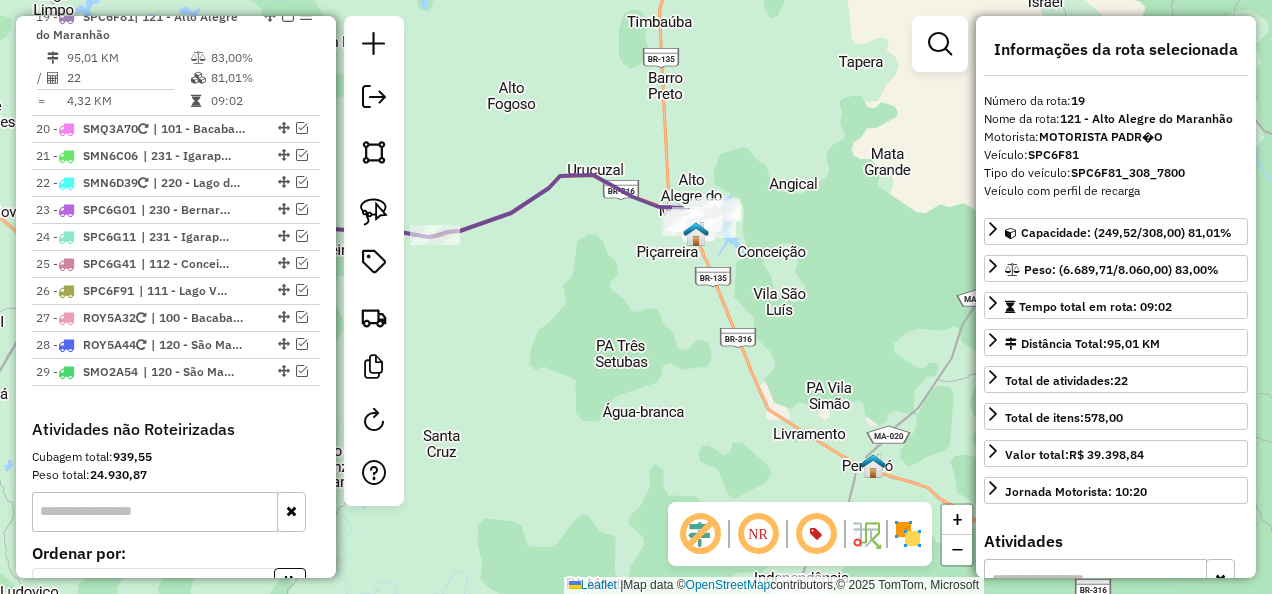 drag, startPoint x: 498, startPoint y: 334, endPoint x: 562, endPoint y: 336, distance: 64.03124 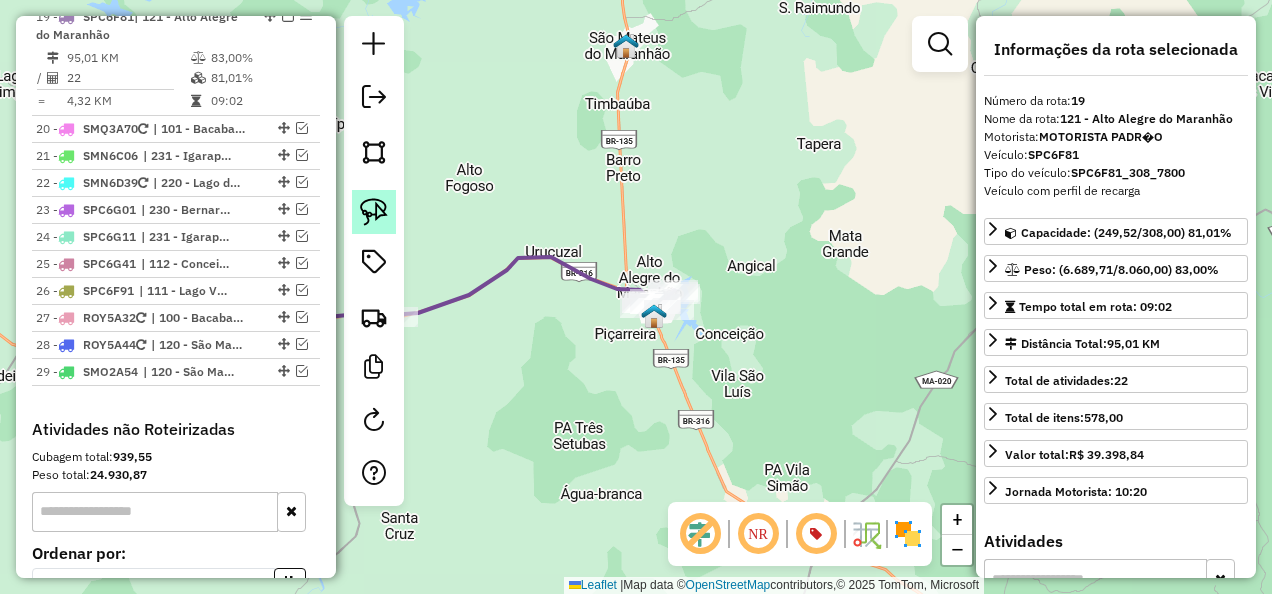 click 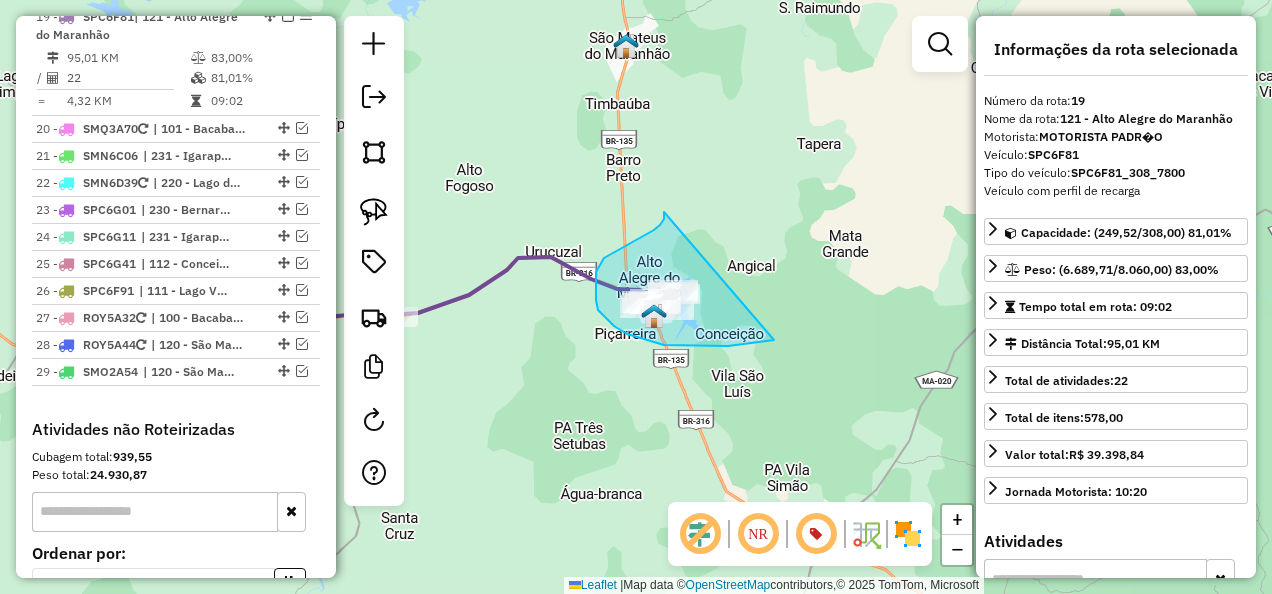 drag, startPoint x: 664, startPoint y: 219, endPoint x: 774, endPoint y: 340, distance: 163.52675 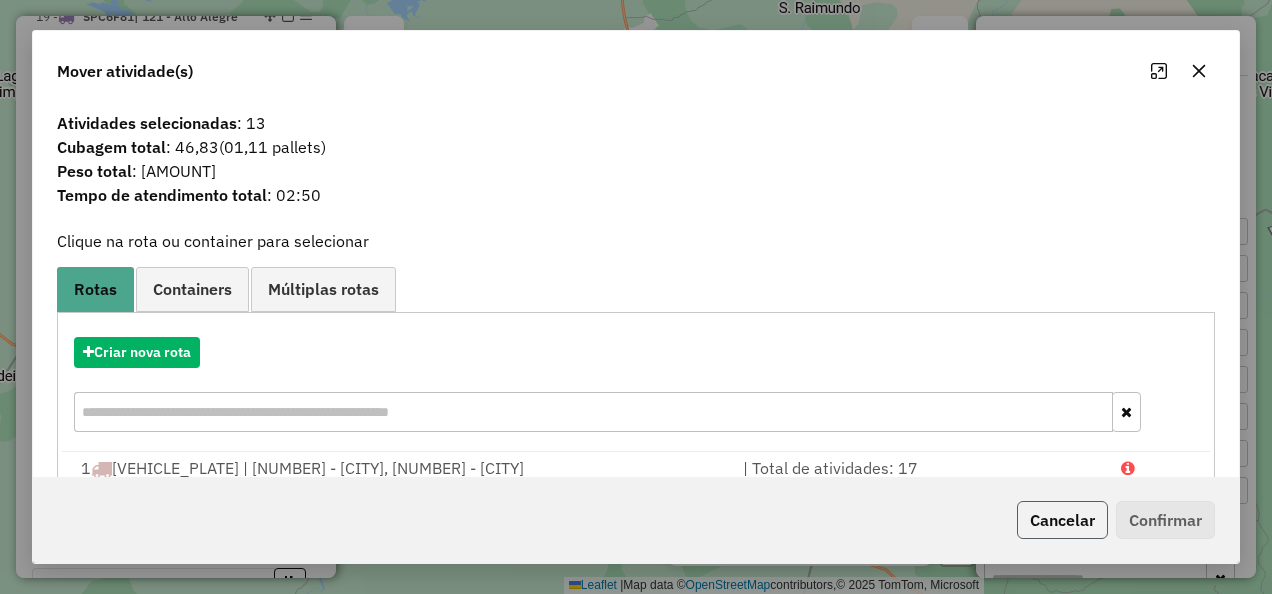 click on "Cancelar" 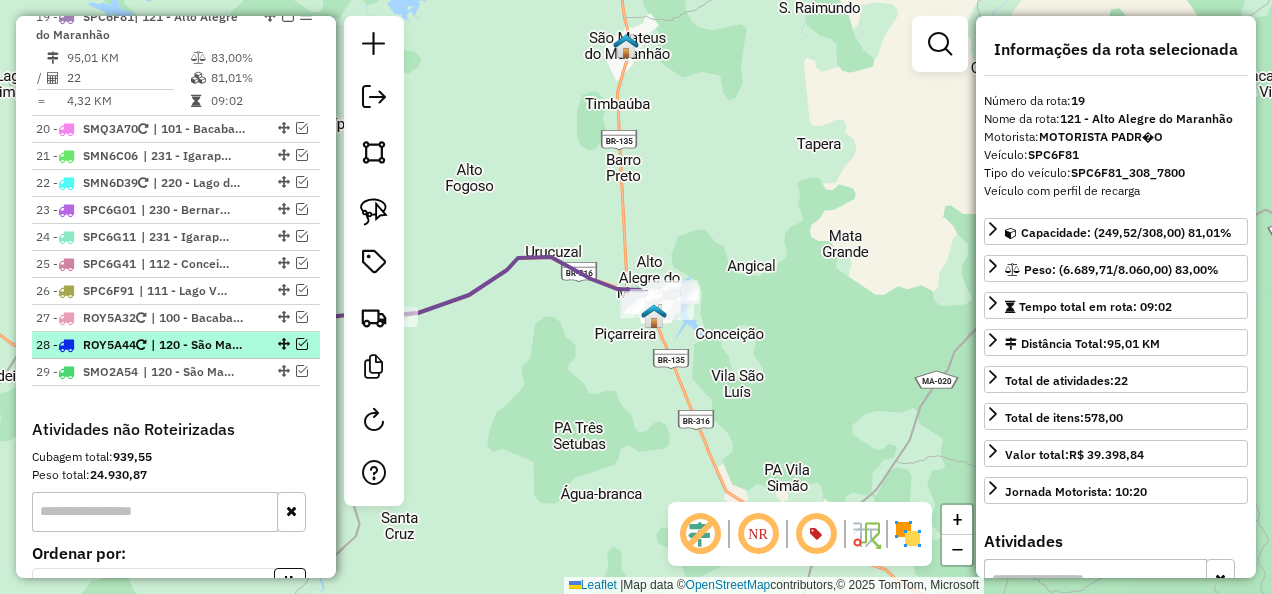 click on "| 120 - São Mateus do Maranhão" at bounding box center [197, 345] 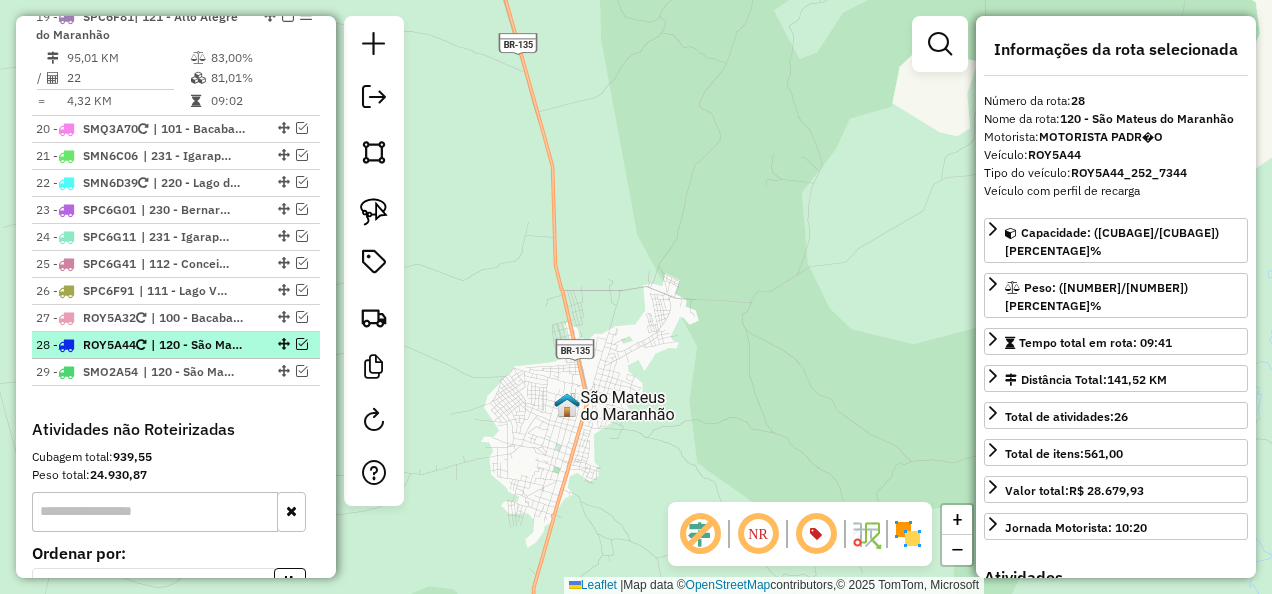 click at bounding box center [302, 344] 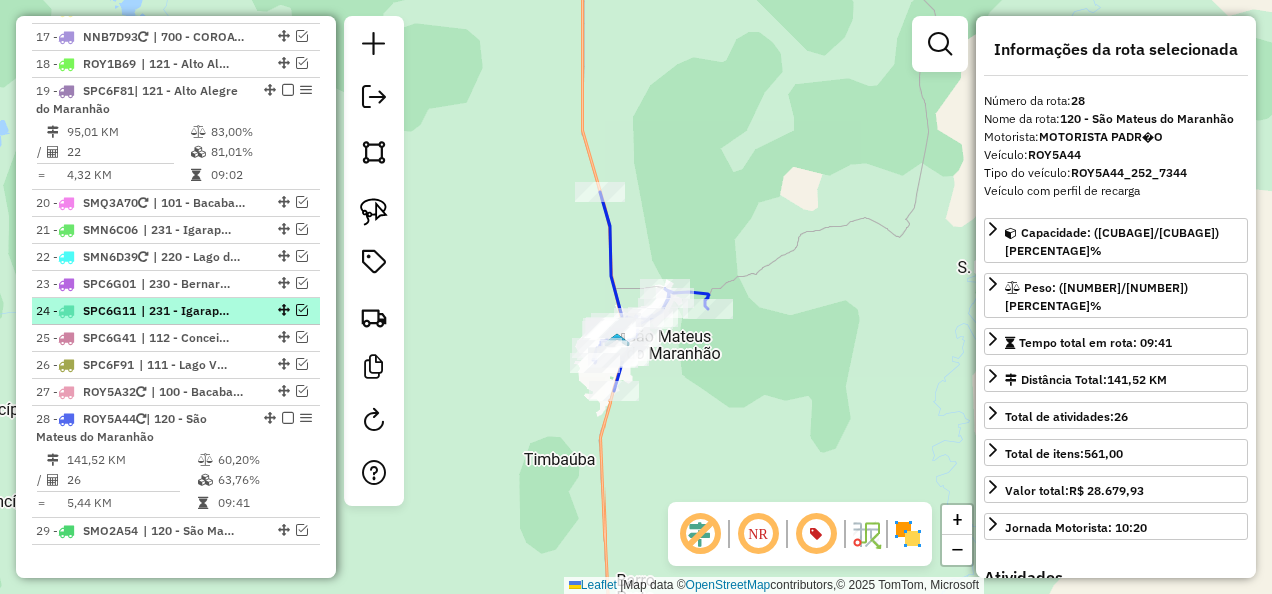 scroll, scrollTop: 2439, scrollLeft: 0, axis: vertical 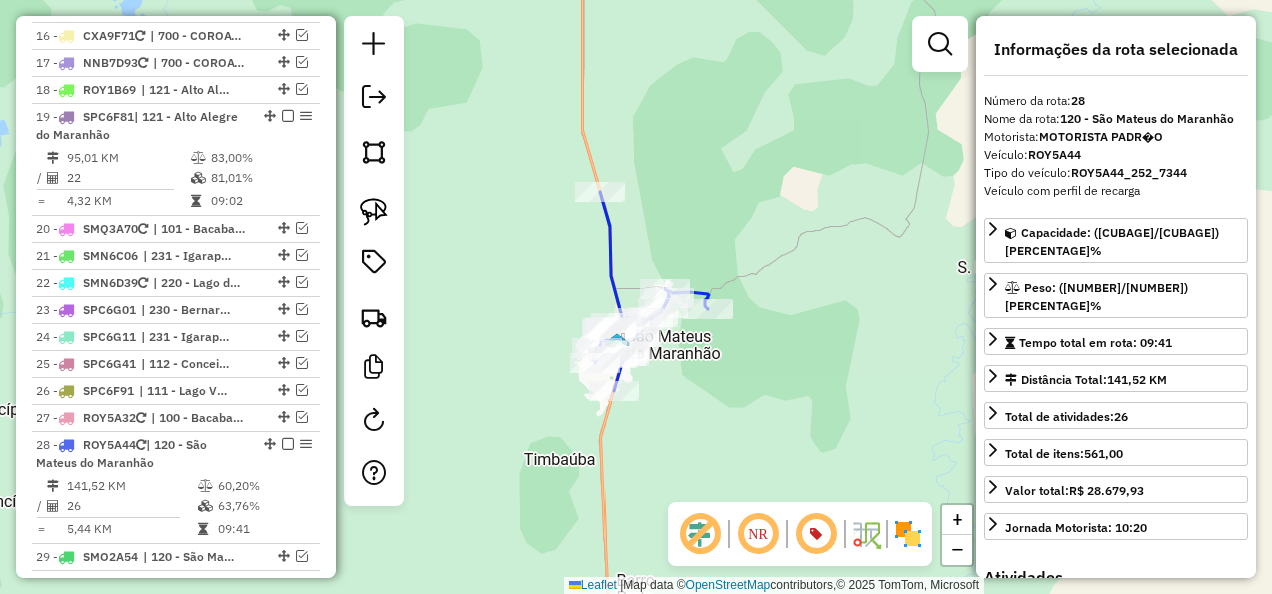 click 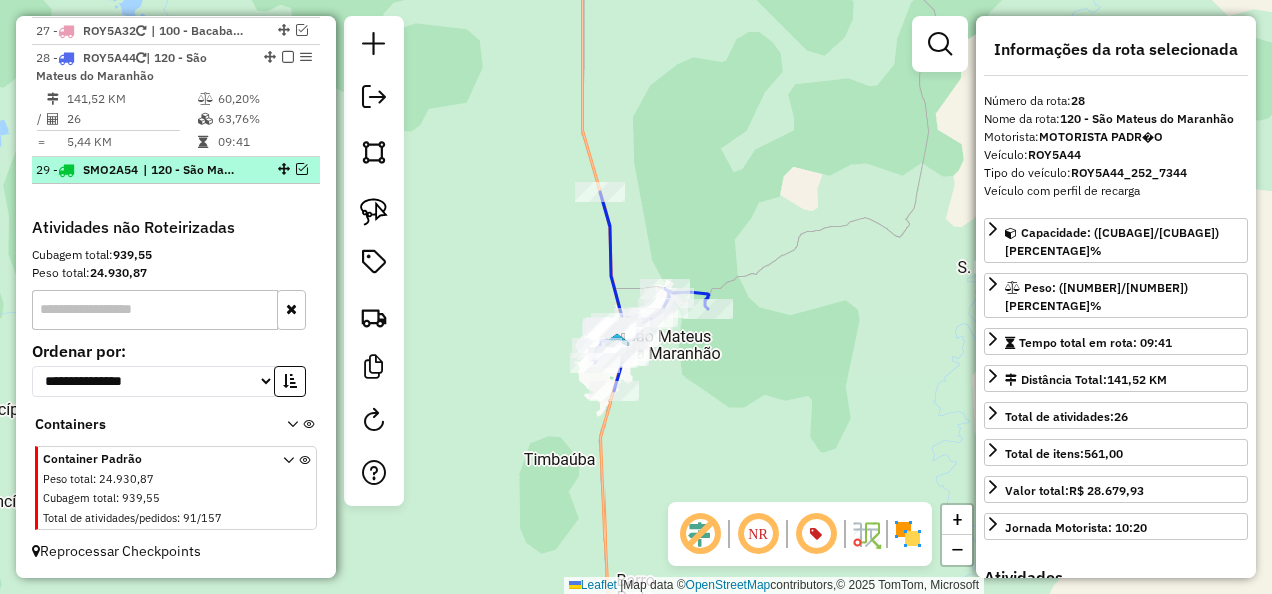 scroll, scrollTop: 2632, scrollLeft: 0, axis: vertical 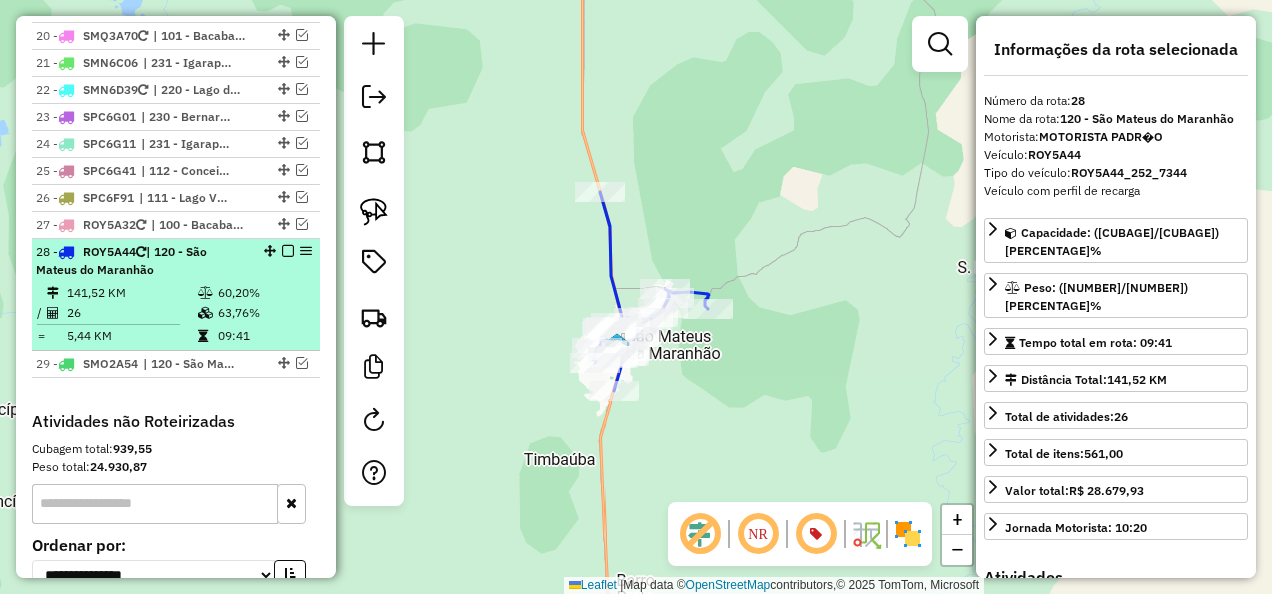 click at bounding box center (288, 251) 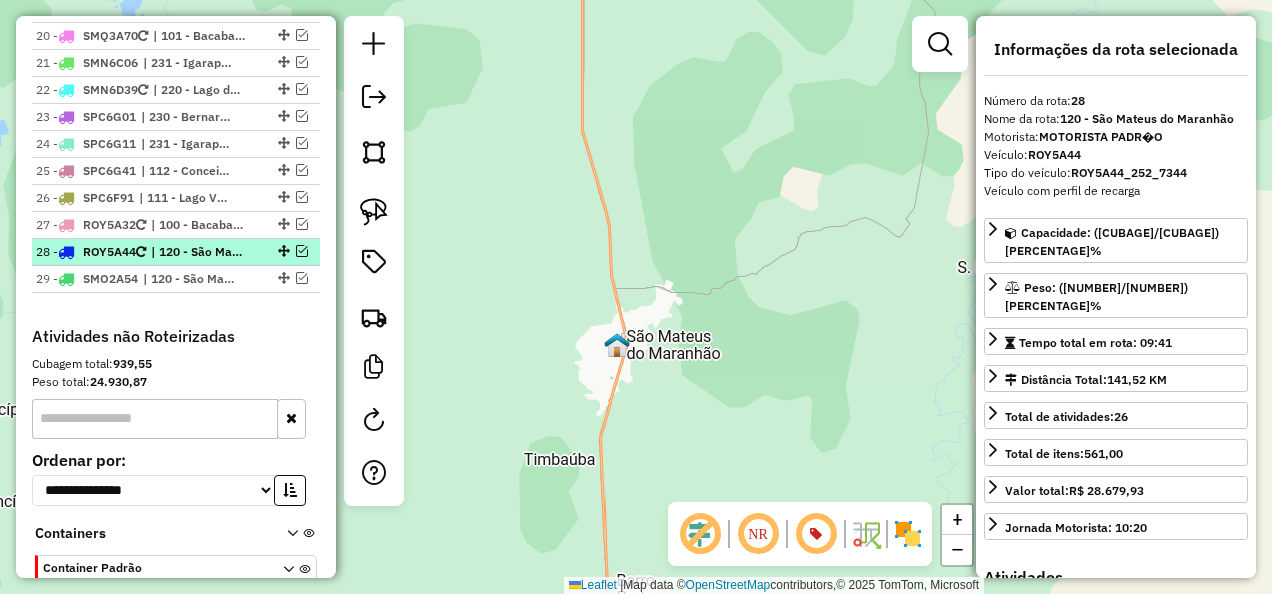 click at bounding box center [302, 251] 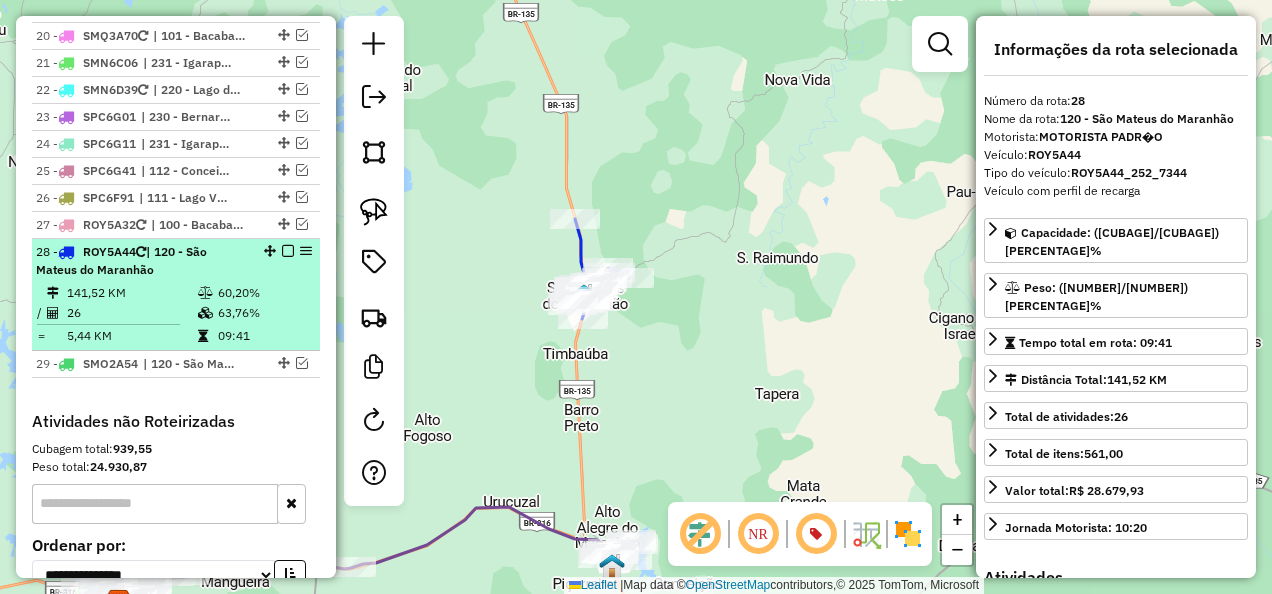 click at bounding box center [288, 251] 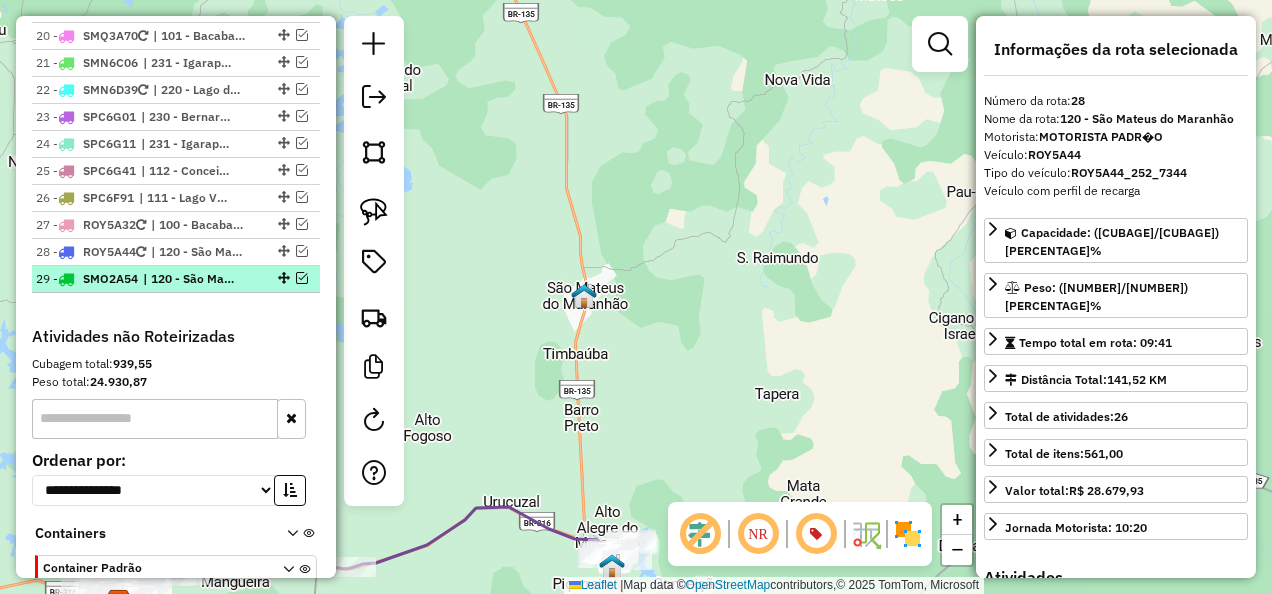 click at bounding box center [302, 278] 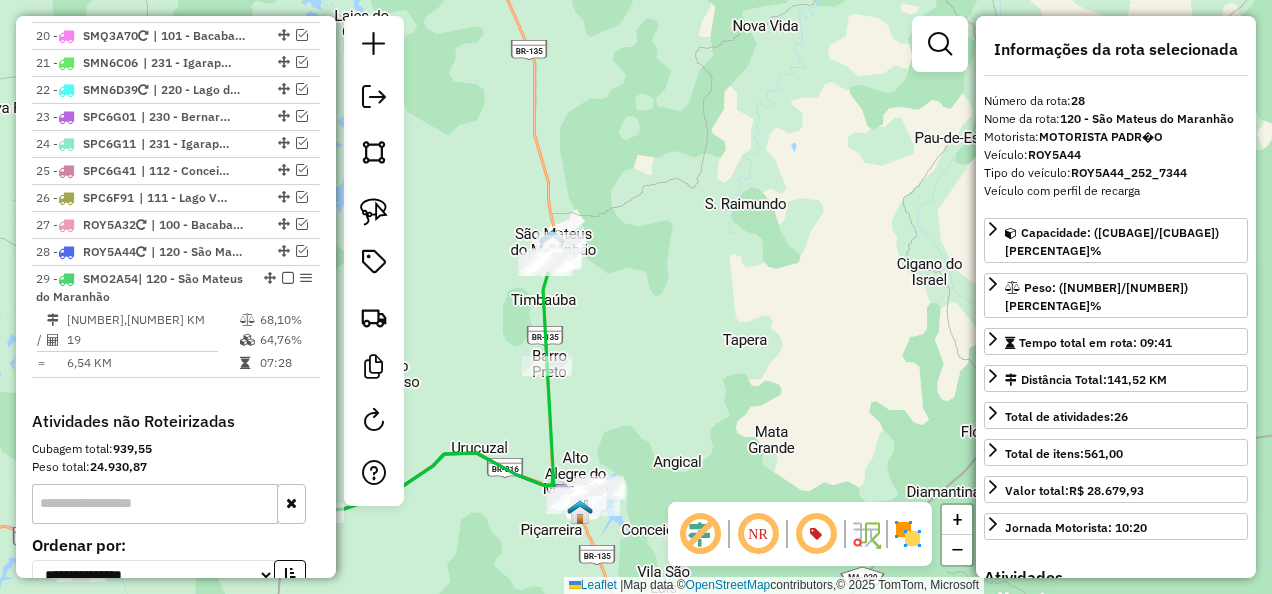 drag, startPoint x: 777, startPoint y: 432, endPoint x: 696, endPoint y: 231, distance: 216.70717 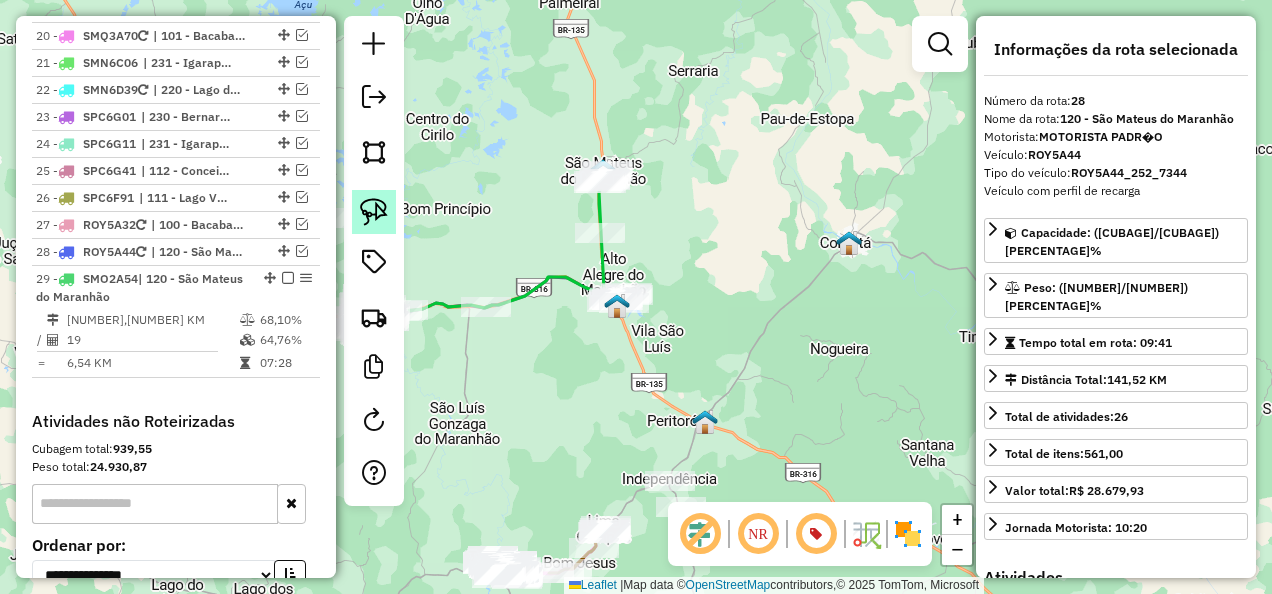 click 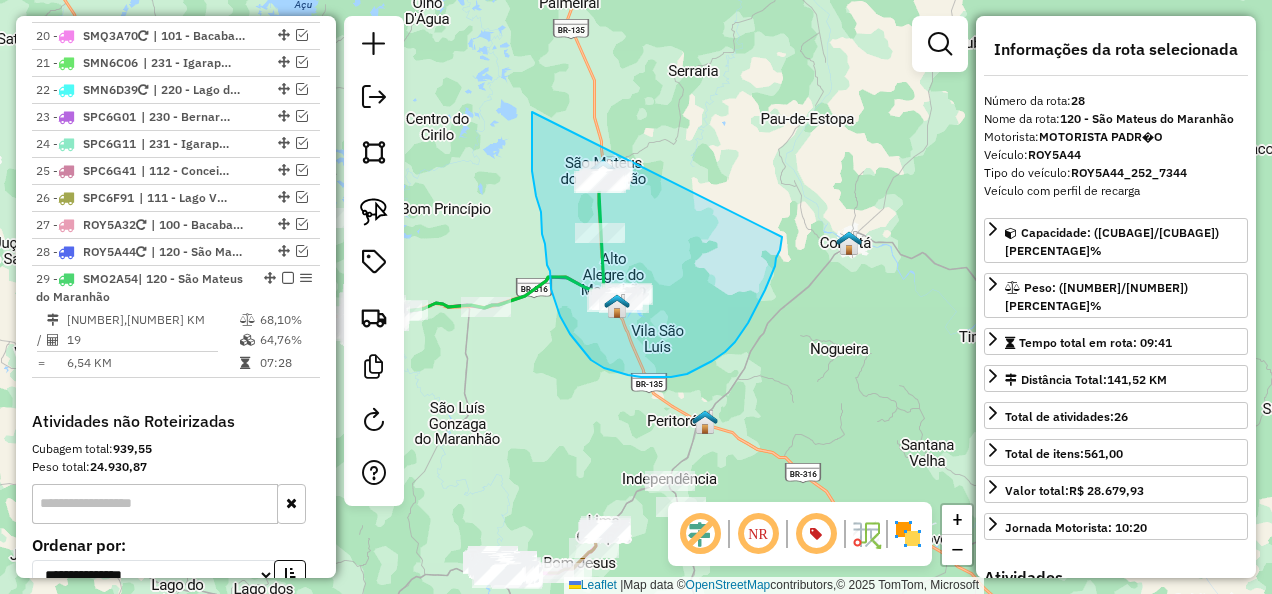 drag, startPoint x: 536, startPoint y: 196, endPoint x: 783, endPoint y: 236, distance: 250.21791 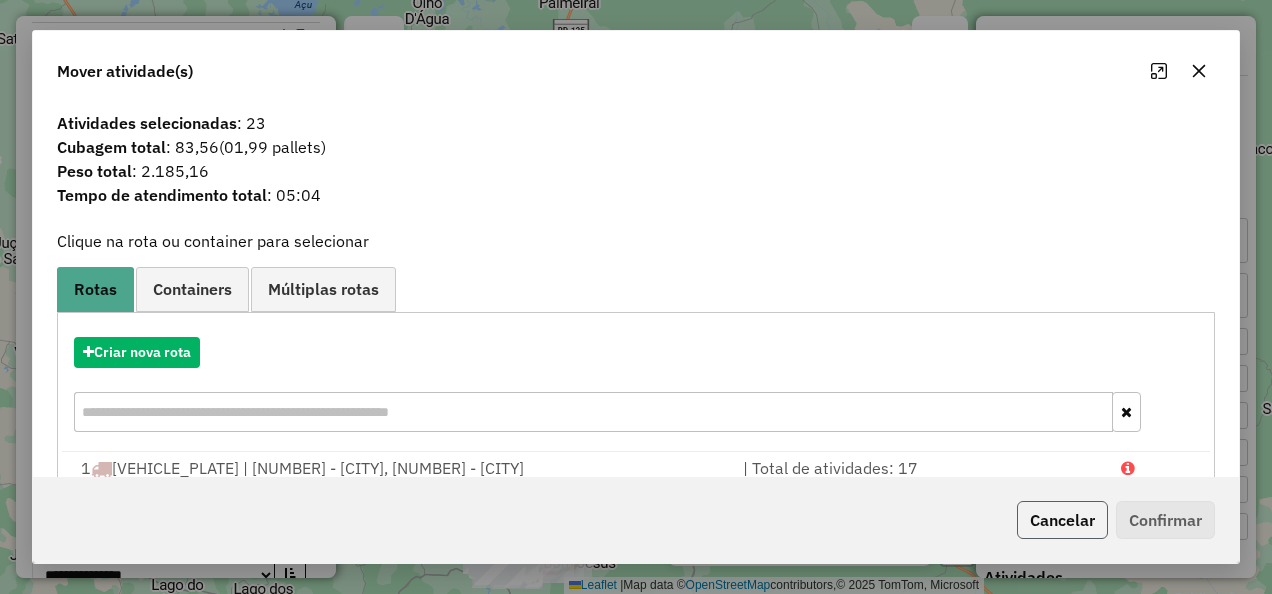 click on "Cancelar" 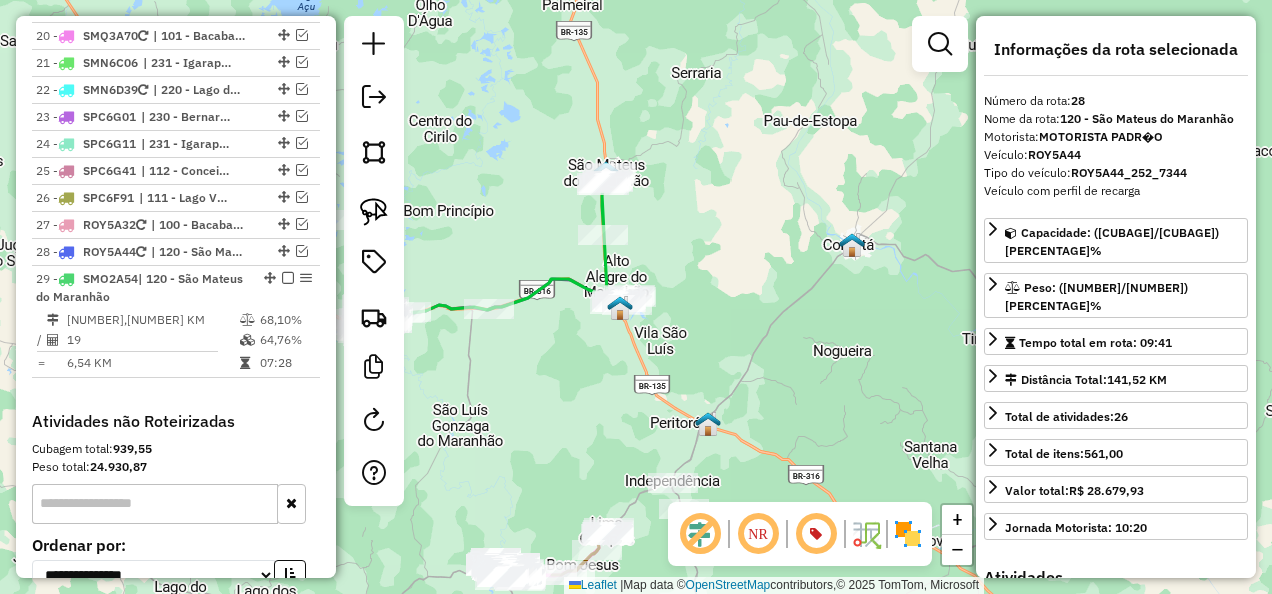 drag, startPoint x: 590, startPoint y: 387, endPoint x: 650, endPoint y: 428, distance: 72.67049 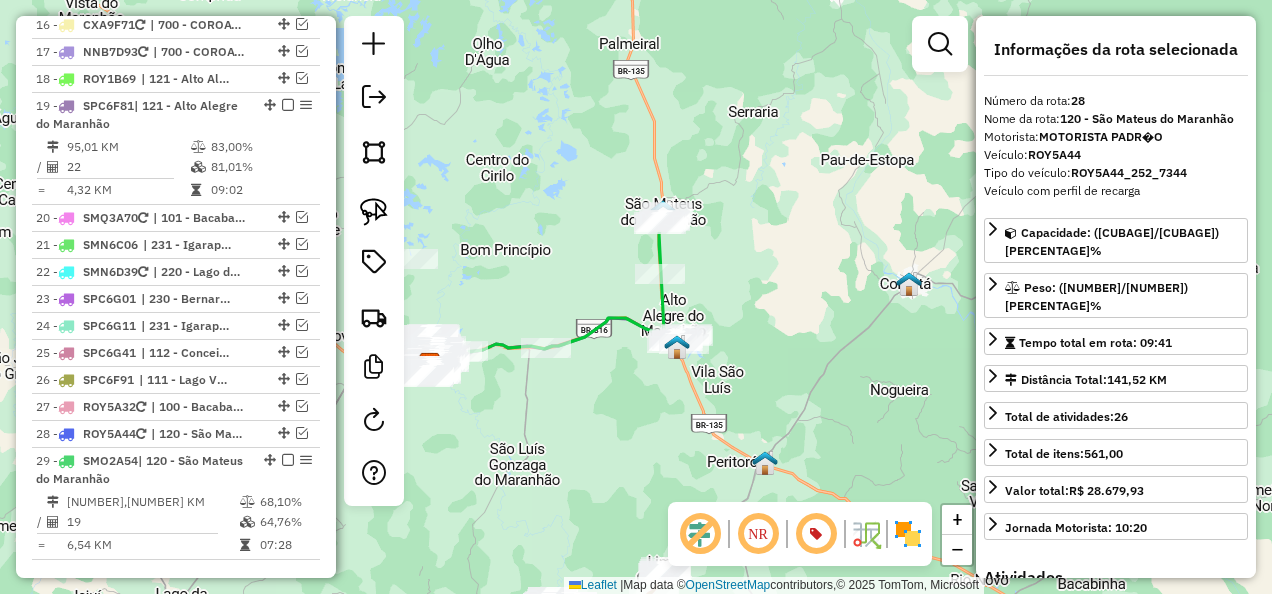 scroll, scrollTop: 2432, scrollLeft: 0, axis: vertical 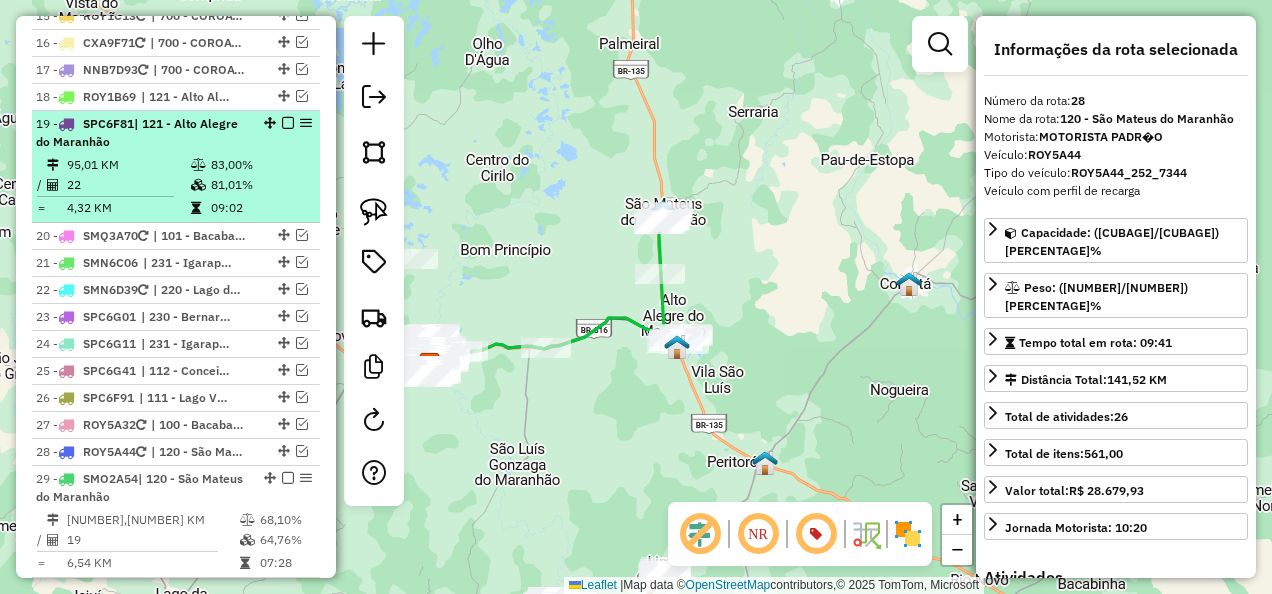 click at bounding box center [288, 123] 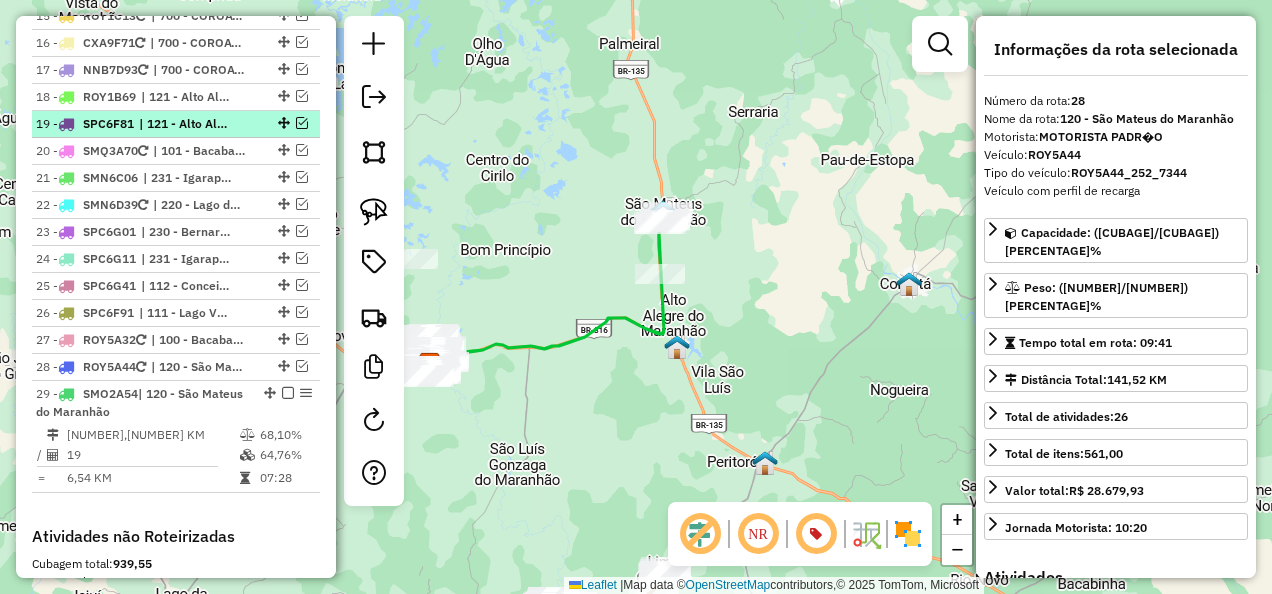 click on "| 121 - Alto Alegre do Maranhão" at bounding box center (185, 124) 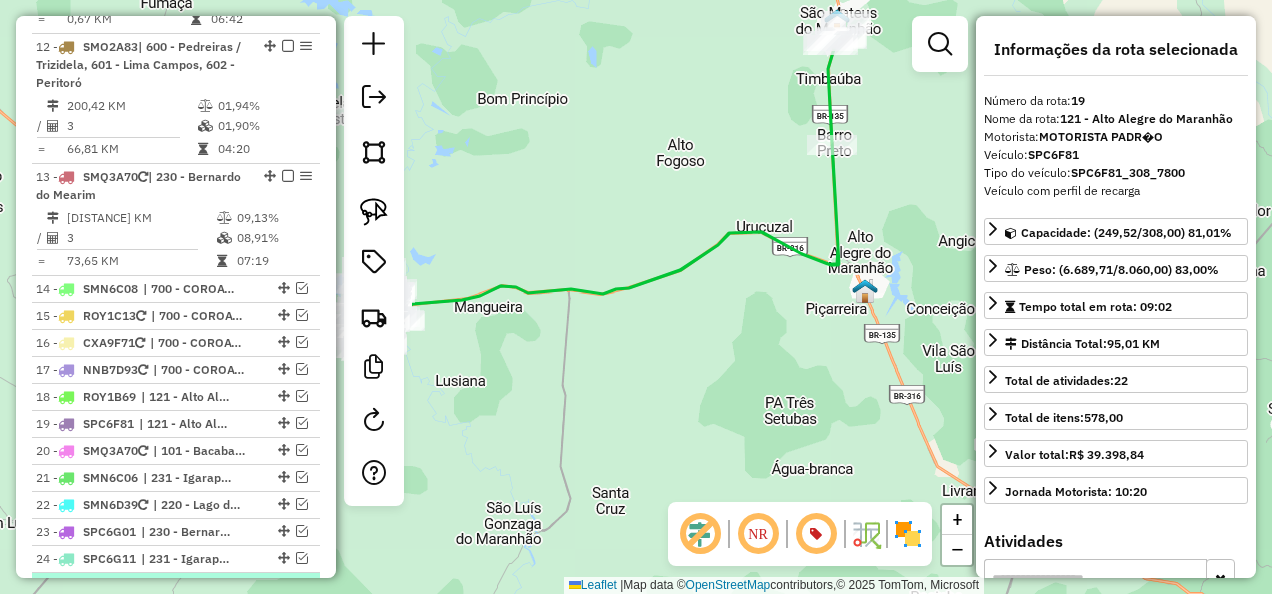 scroll, scrollTop: 2432, scrollLeft: 0, axis: vertical 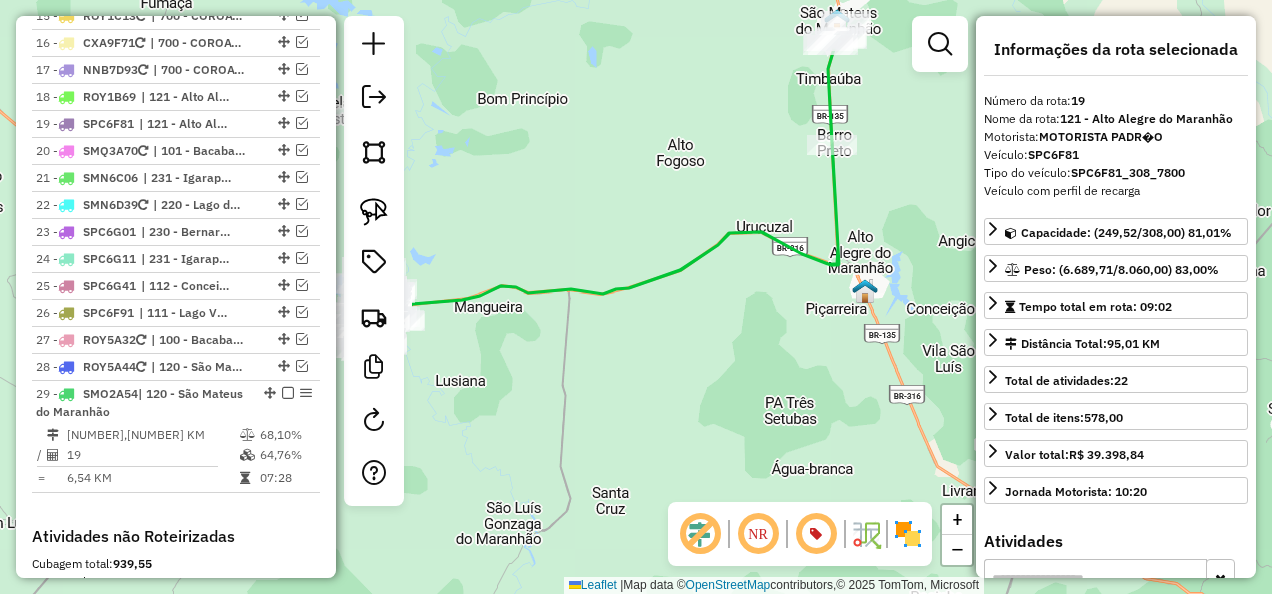 click 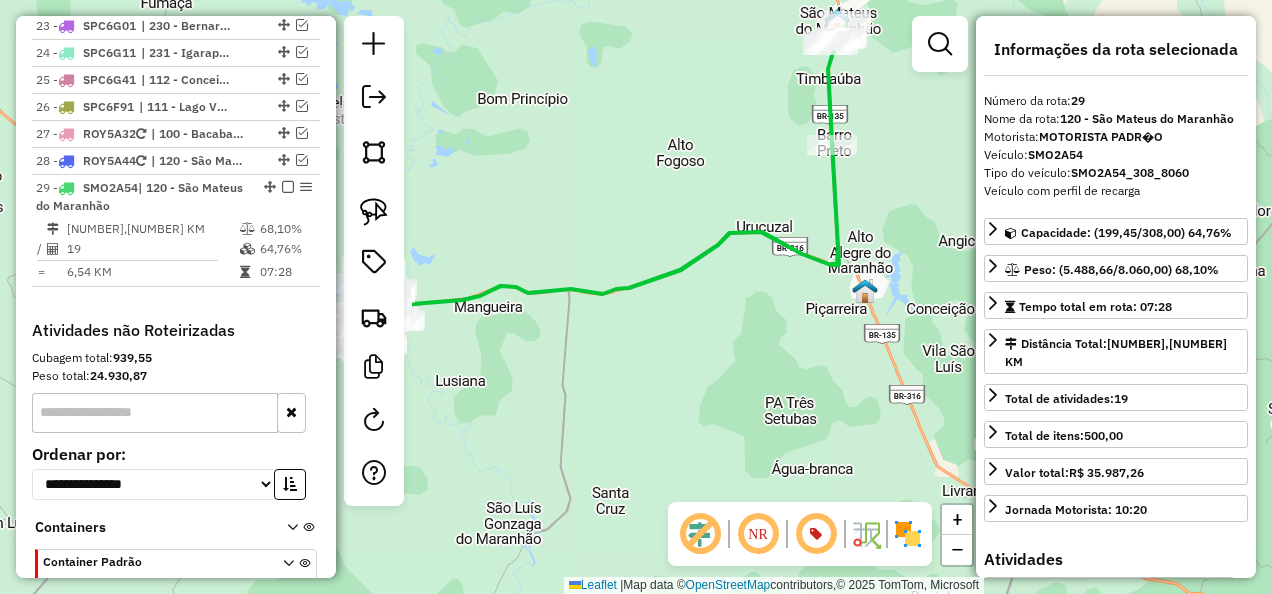 scroll, scrollTop: 2747, scrollLeft: 0, axis: vertical 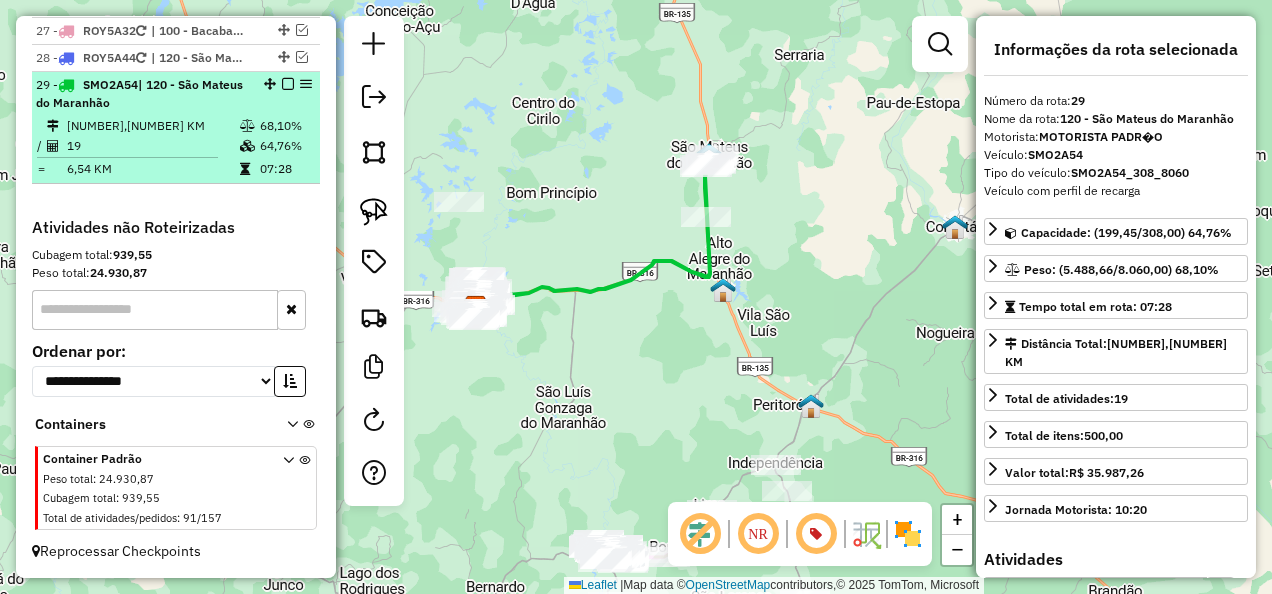 click at bounding box center (288, 84) 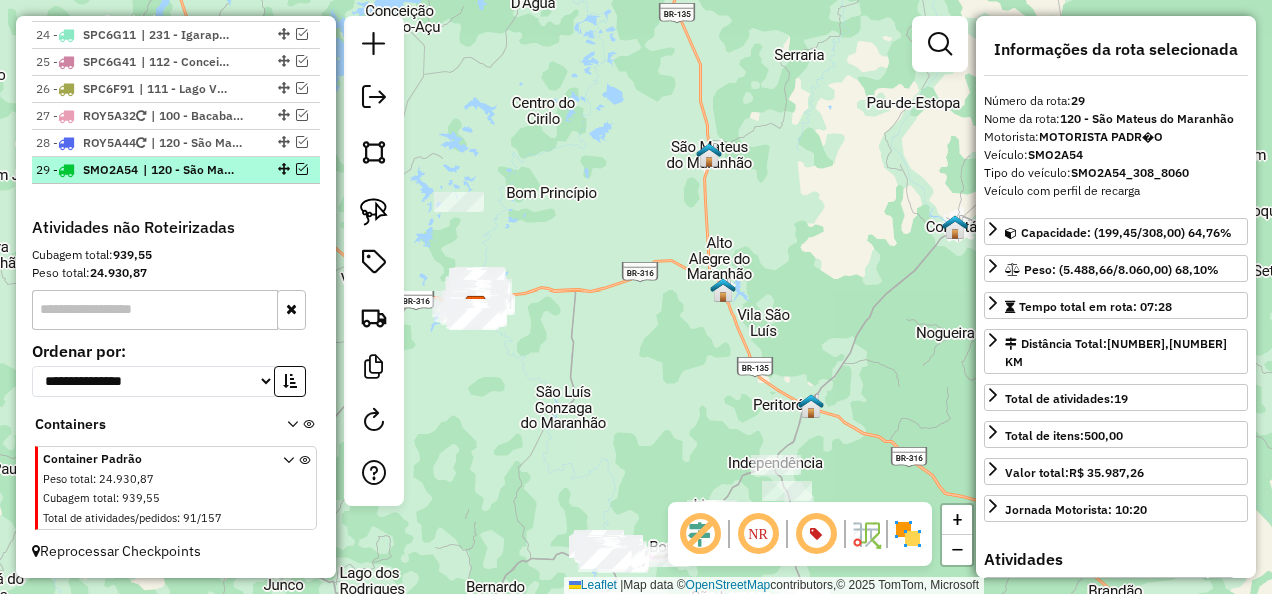 scroll, scrollTop: 2662, scrollLeft: 0, axis: vertical 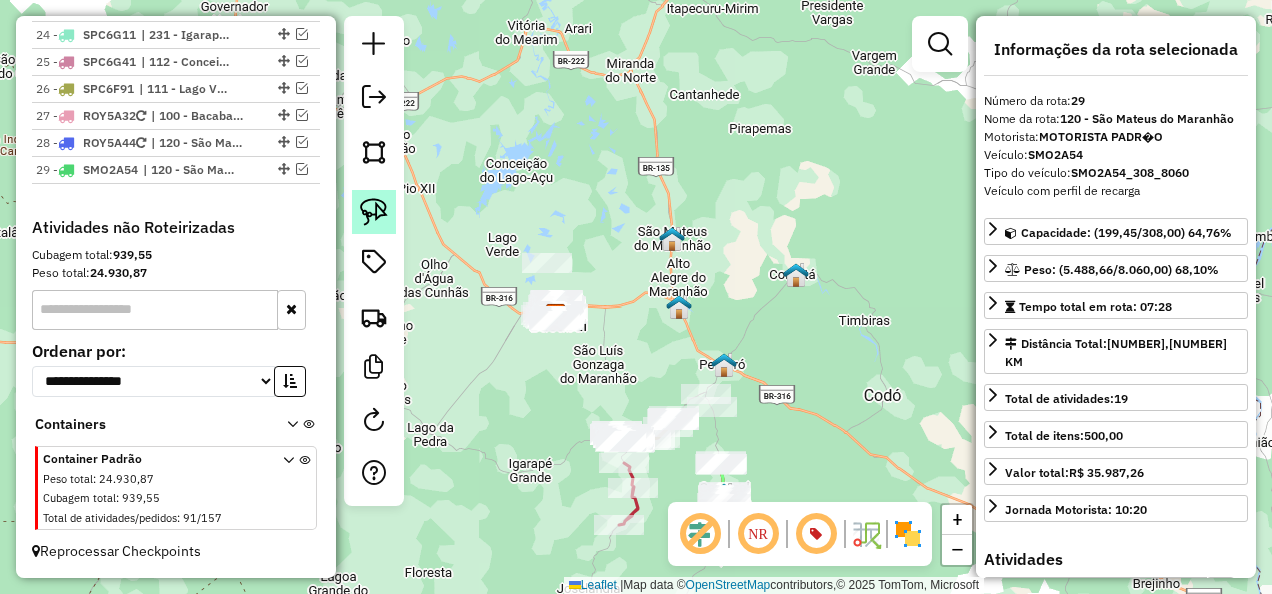 click 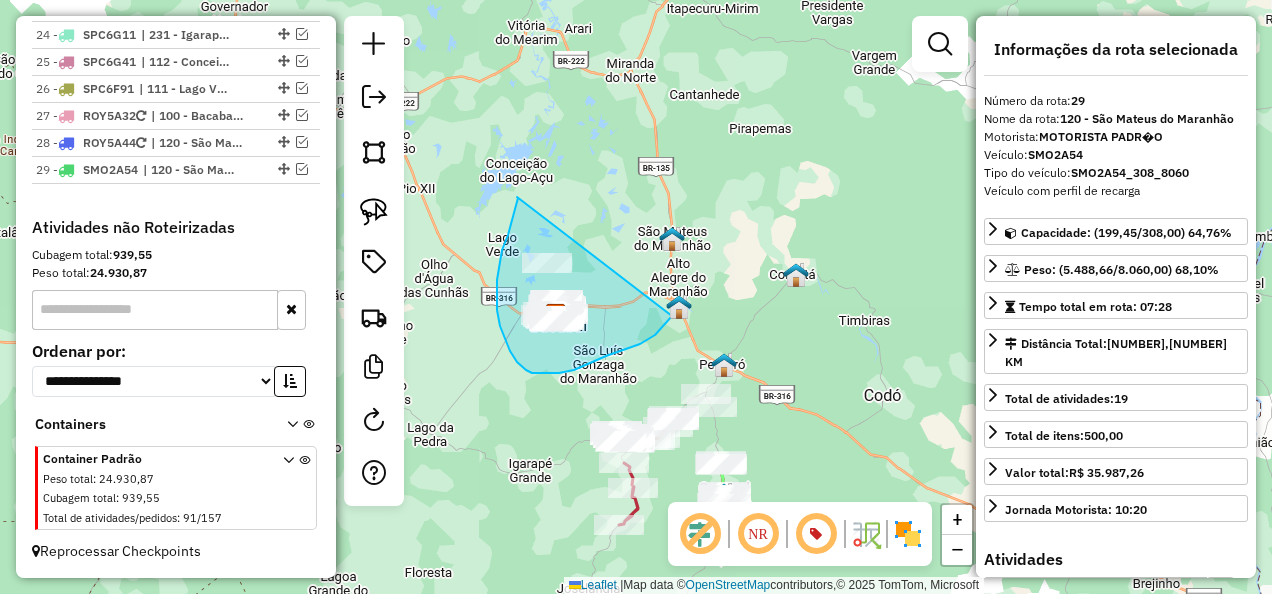drag, startPoint x: 517, startPoint y: 197, endPoint x: 691, endPoint y: 290, distance: 197.29419 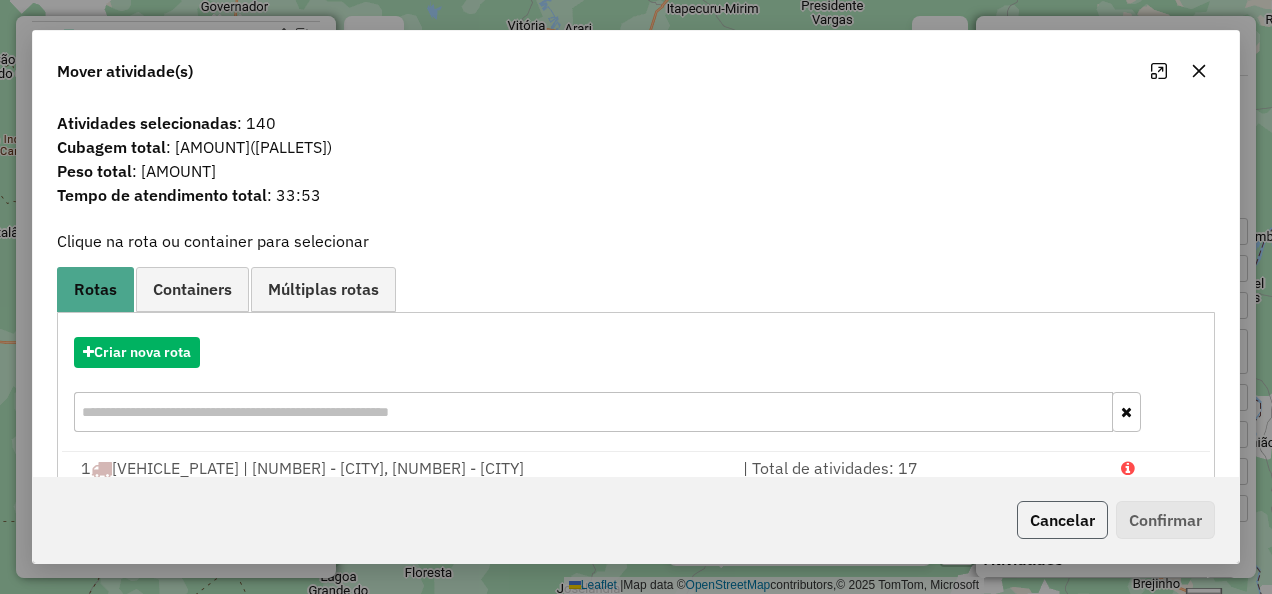 click on "Cancelar" 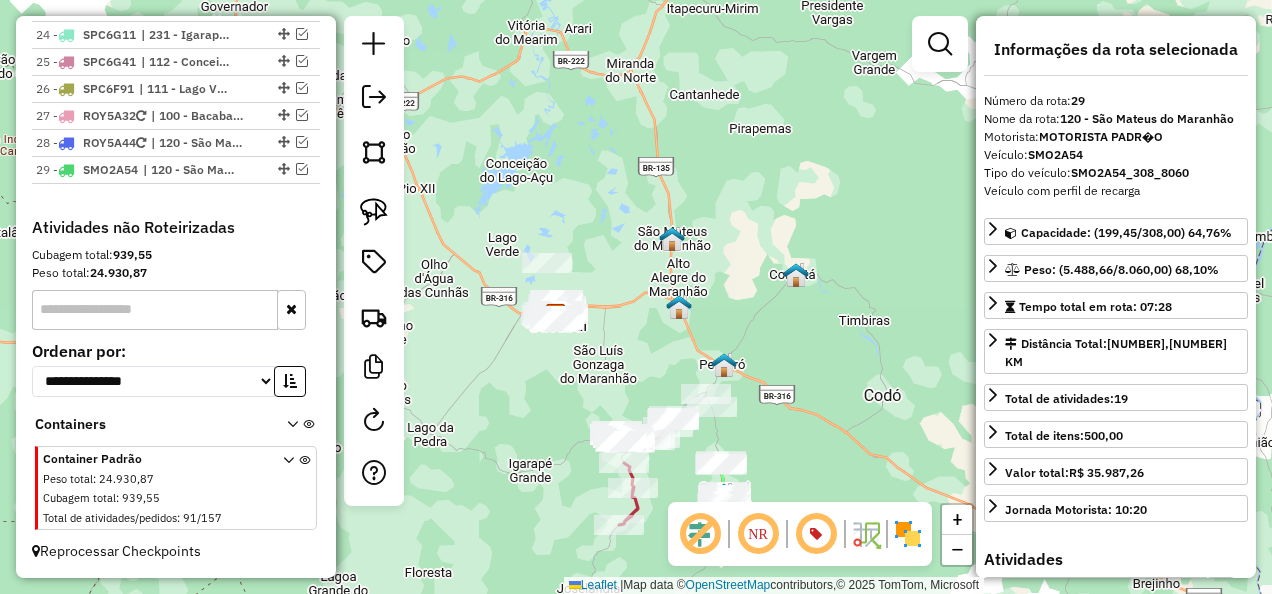 drag, startPoint x: 772, startPoint y: 378, endPoint x: 723, endPoint y: 266, distance: 122.24974 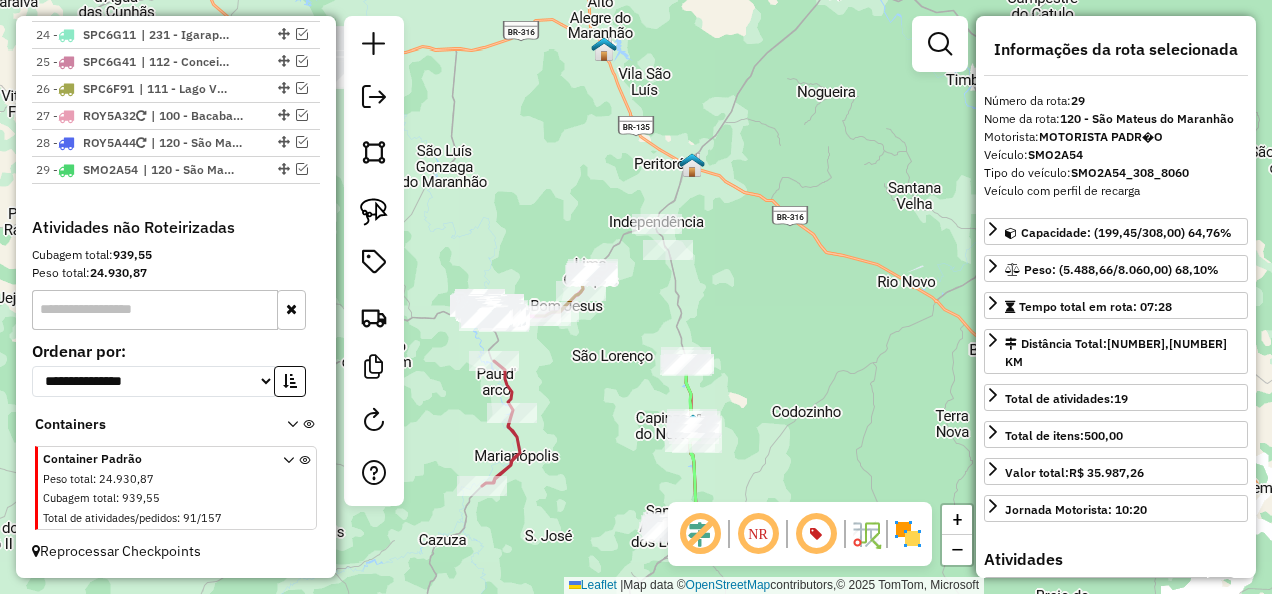 drag, startPoint x: 571, startPoint y: 434, endPoint x: 616, endPoint y: 364, distance: 83.21658 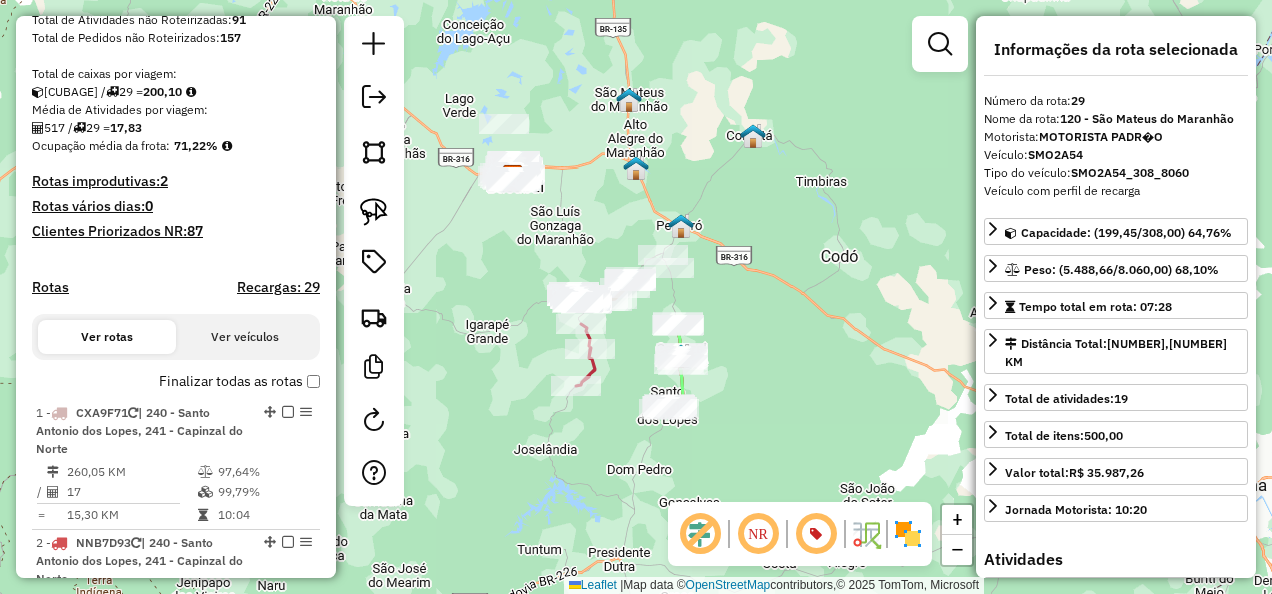 scroll, scrollTop: 162, scrollLeft: 0, axis: vertical 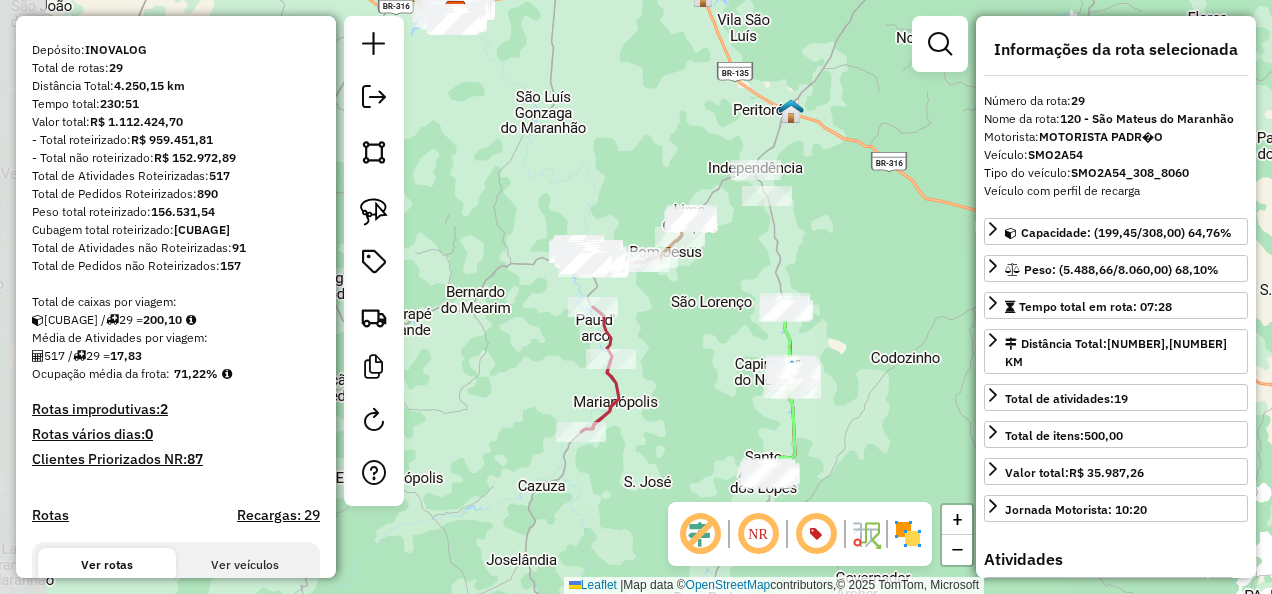 drag, startPoint x: 607, startPoint y: 390, endPoint x: 692, endPoint y: 362, distance: 89.49302 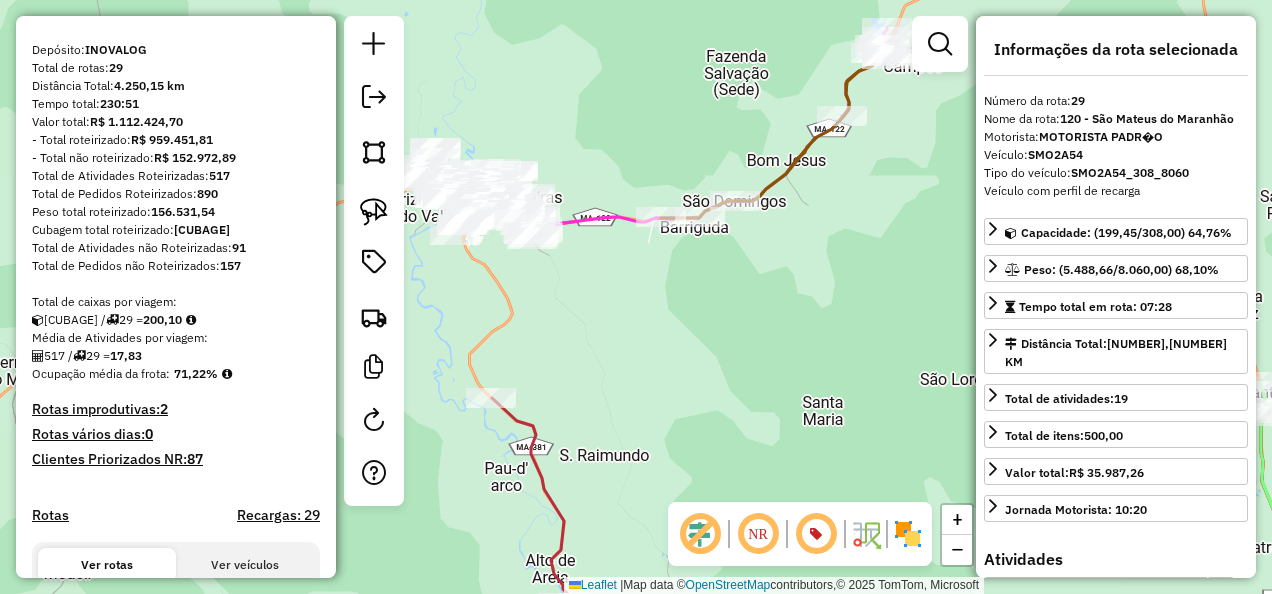 drag, startPoint x: 594, startPoint y: 254, endPoint x: 616, endPoint y: 267, distance: 25.553865 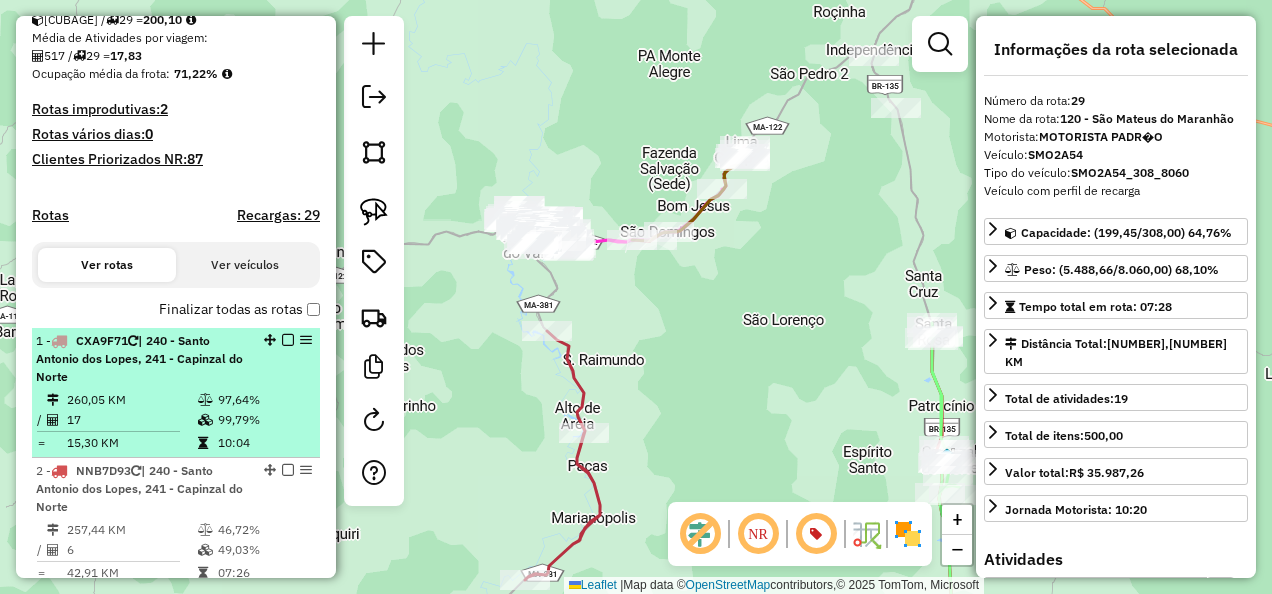 scroll, scrollTop: 562, scrollLeft: 0, axis: vertical 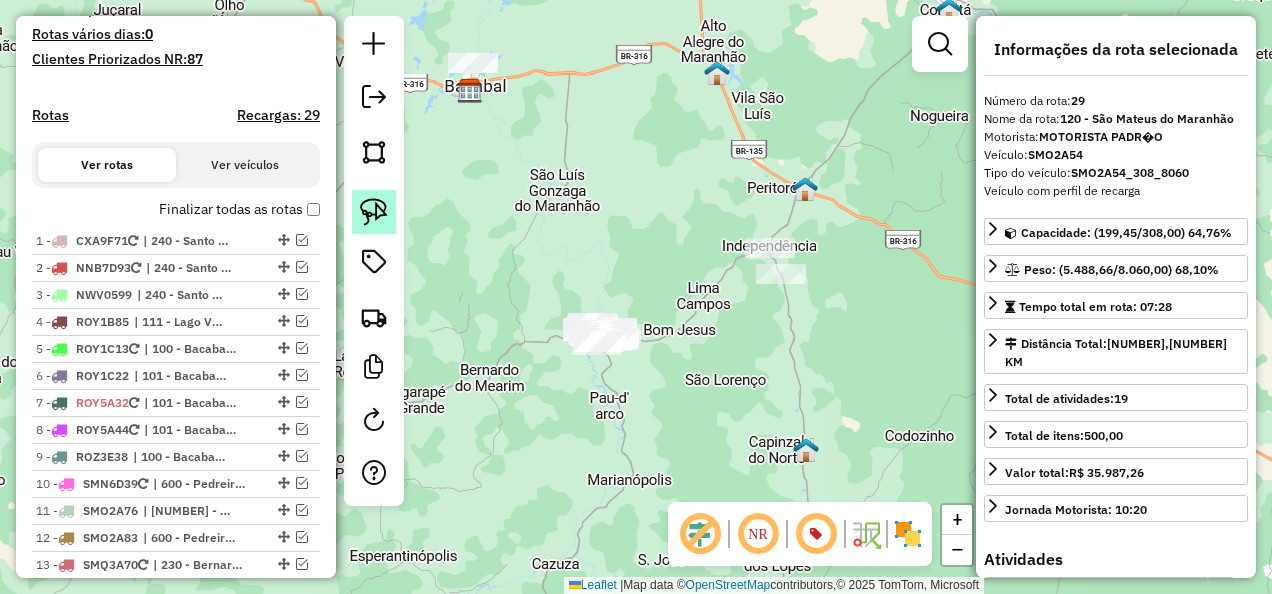 click 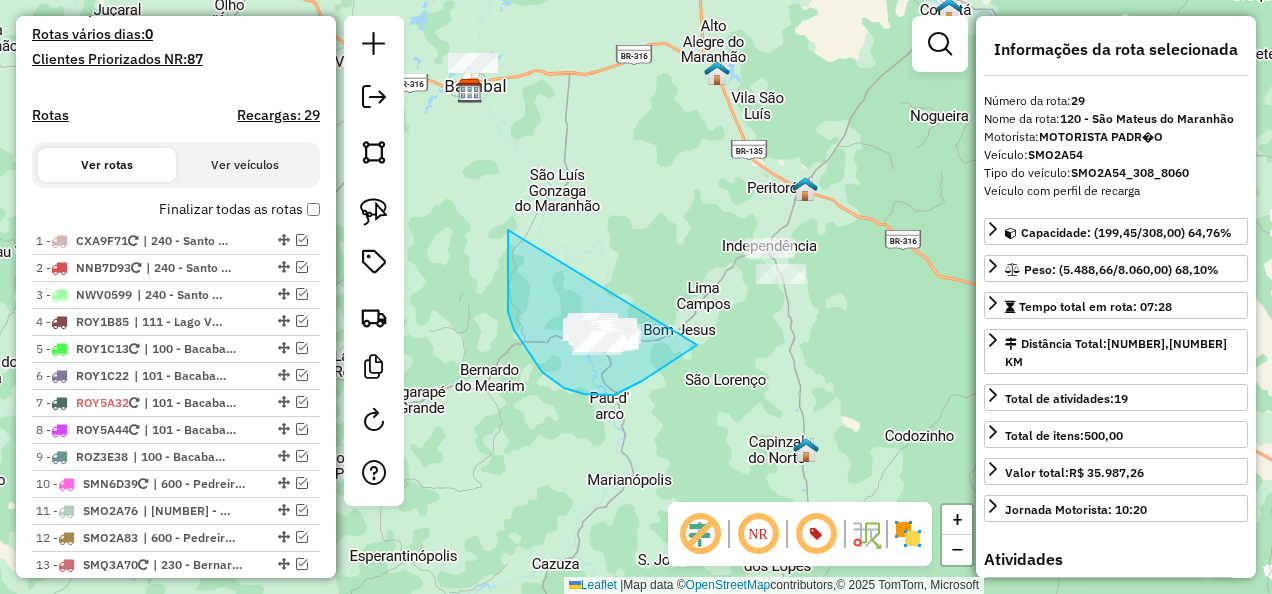 drag, startPoint x: 508, startPoint y: 230, endPoint x: 697, endPoint y: 344, distance: 220.71928 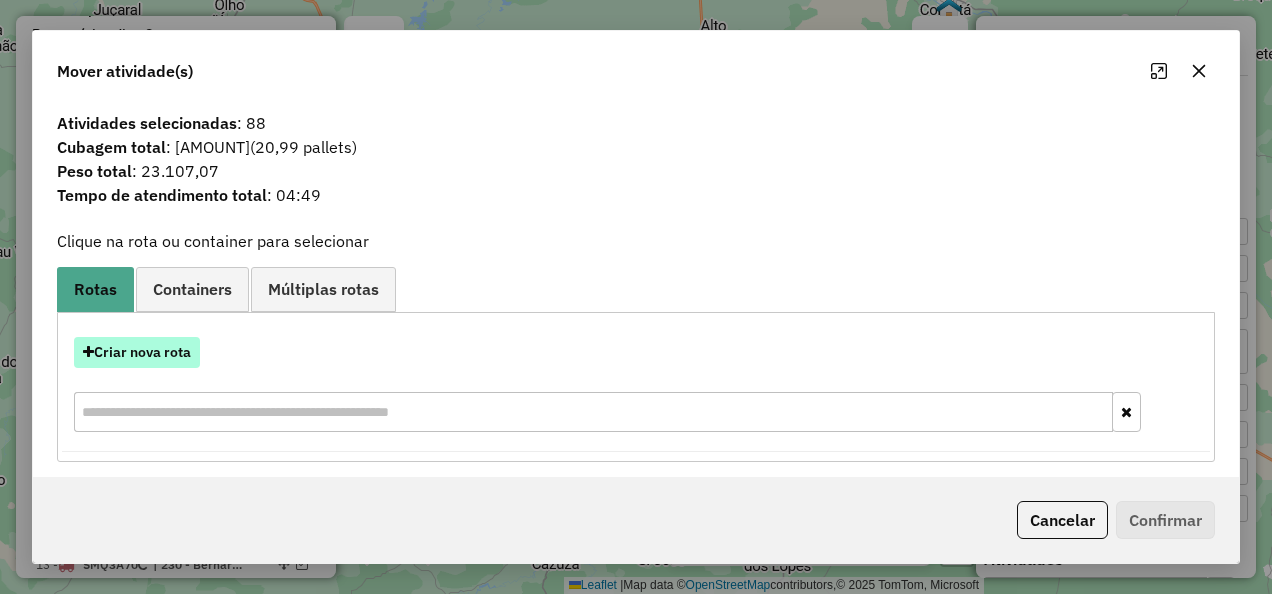 click on "Criar nova rota" at bounding box center [137, 352] 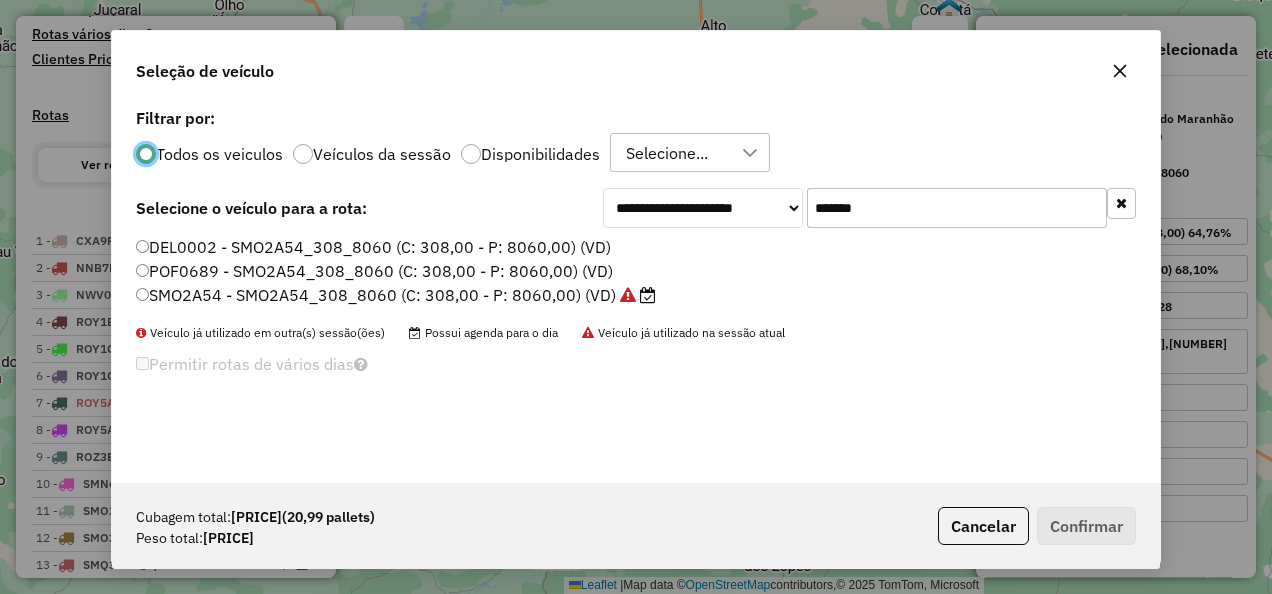 scroll, scrollTop: 11, scrollLeft: 6, axis: both 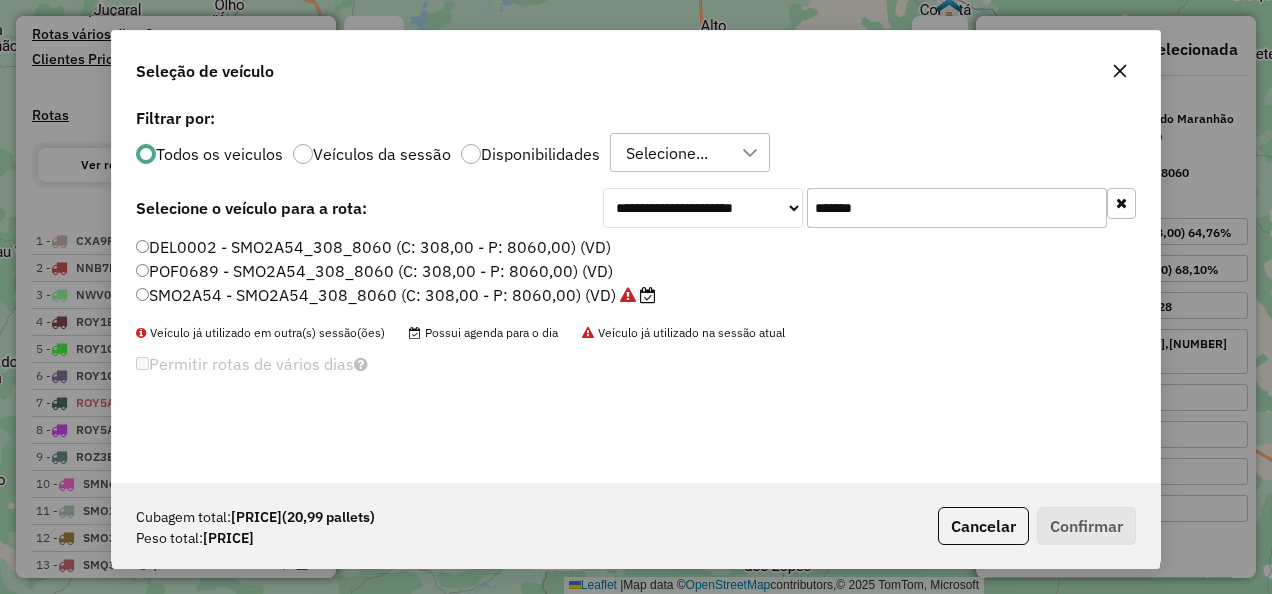 click 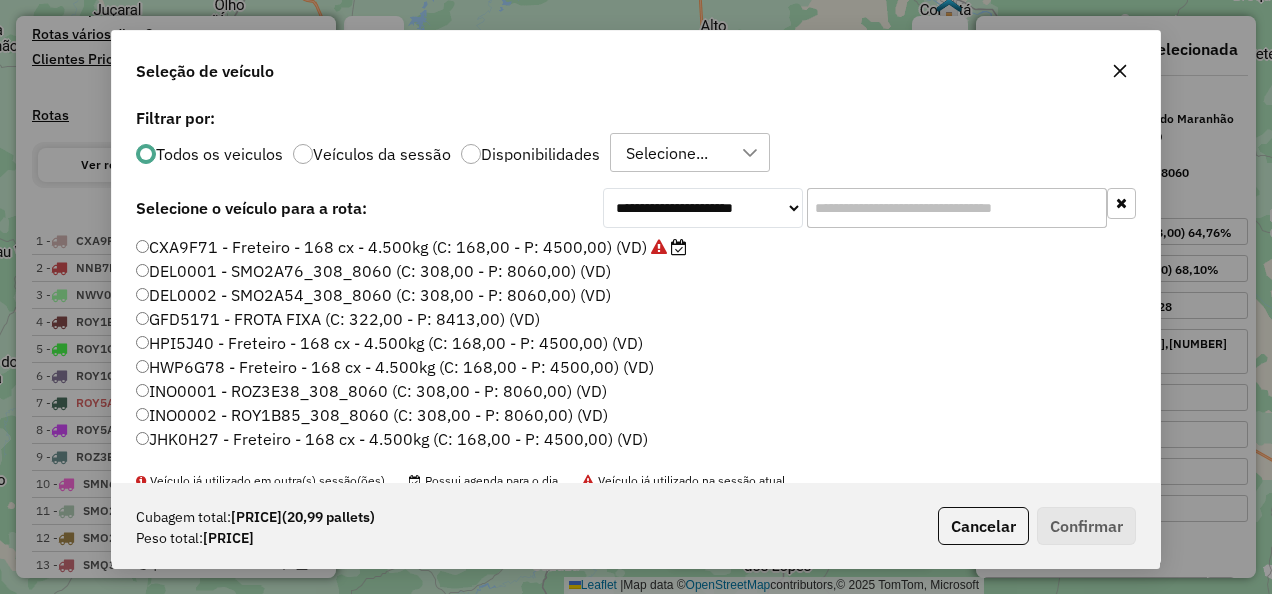 click 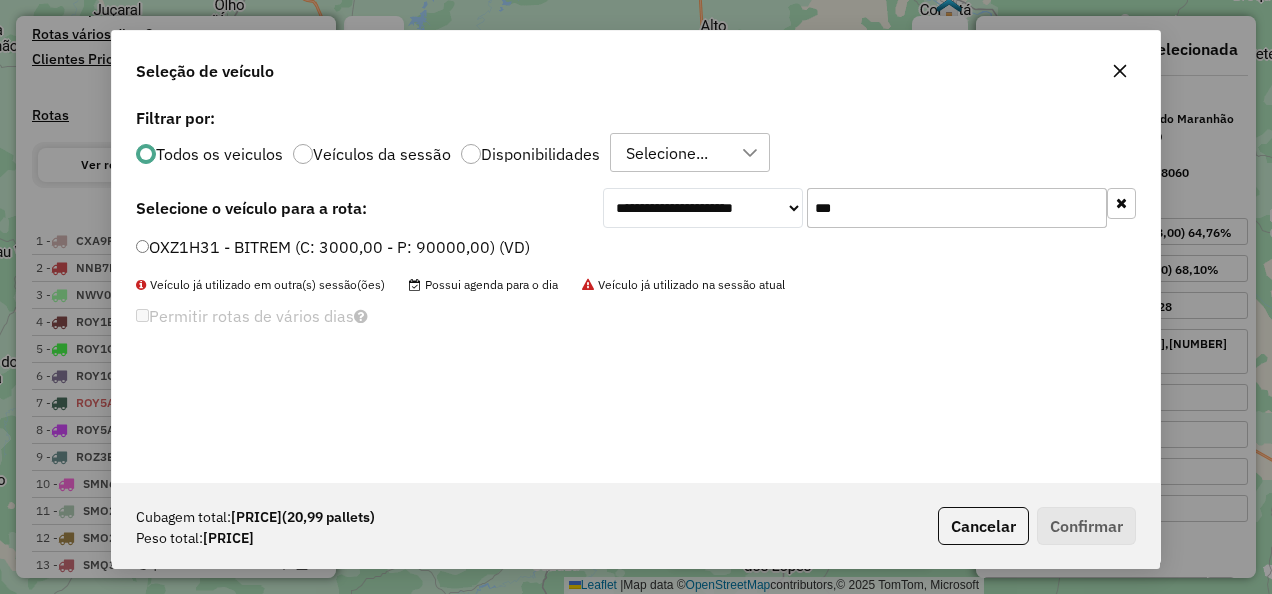 type on "***" 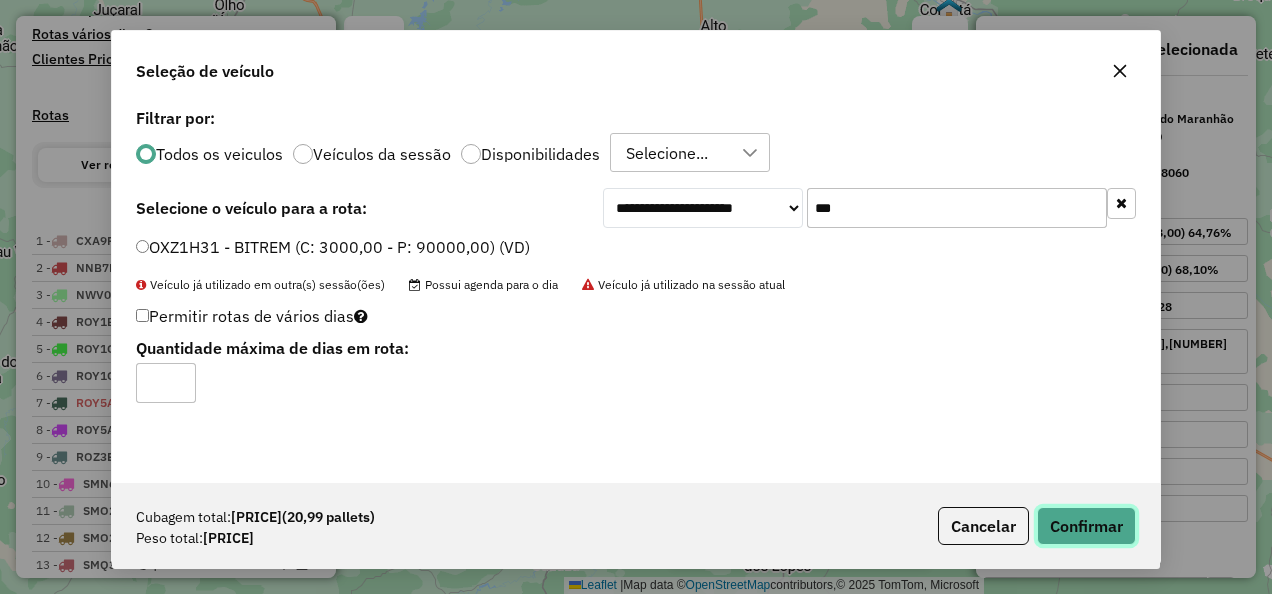click on "Confirmar" 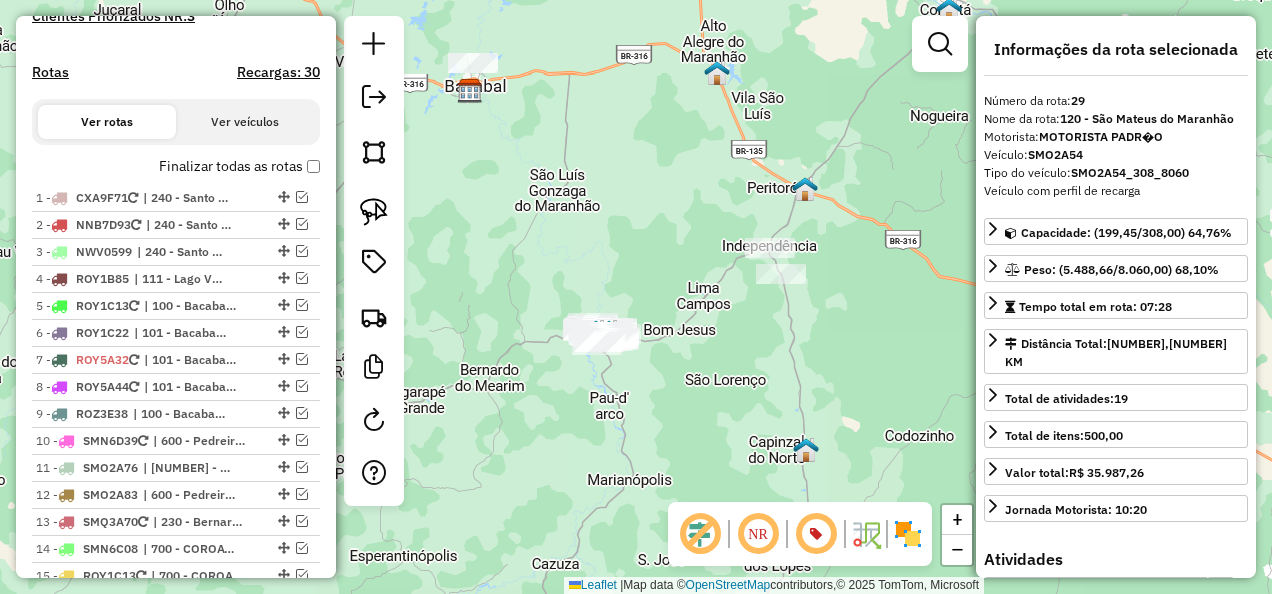 scroll, scrollTop: 693, scrollLeft: 0, axis: vertical 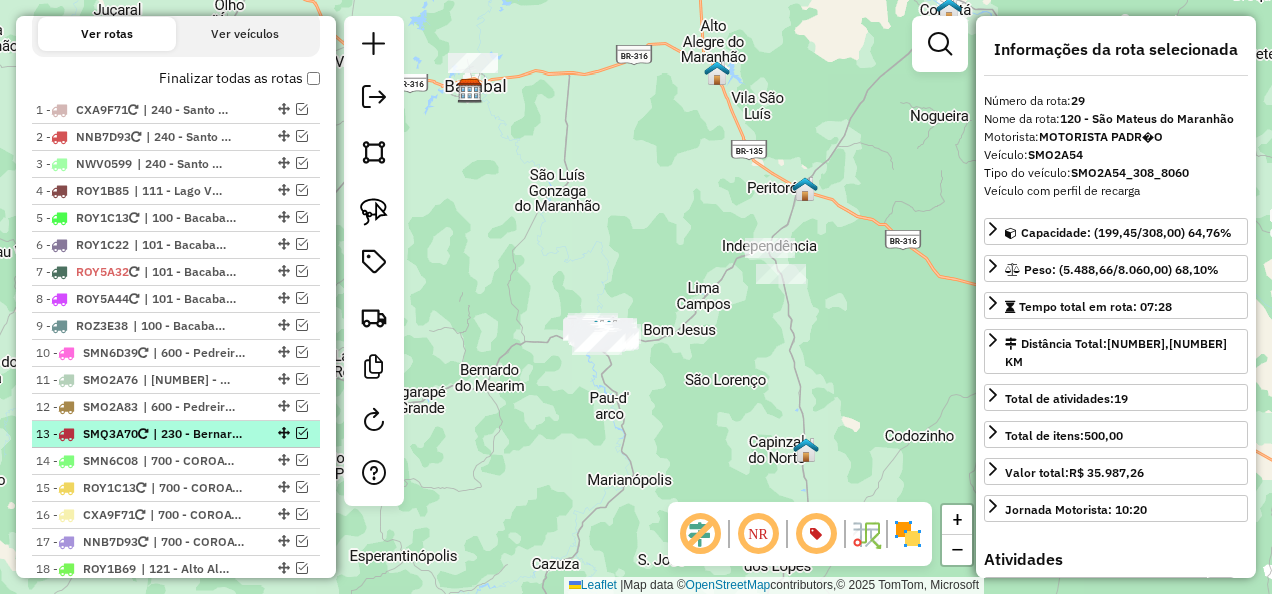 click at bounding box center (302, 433) 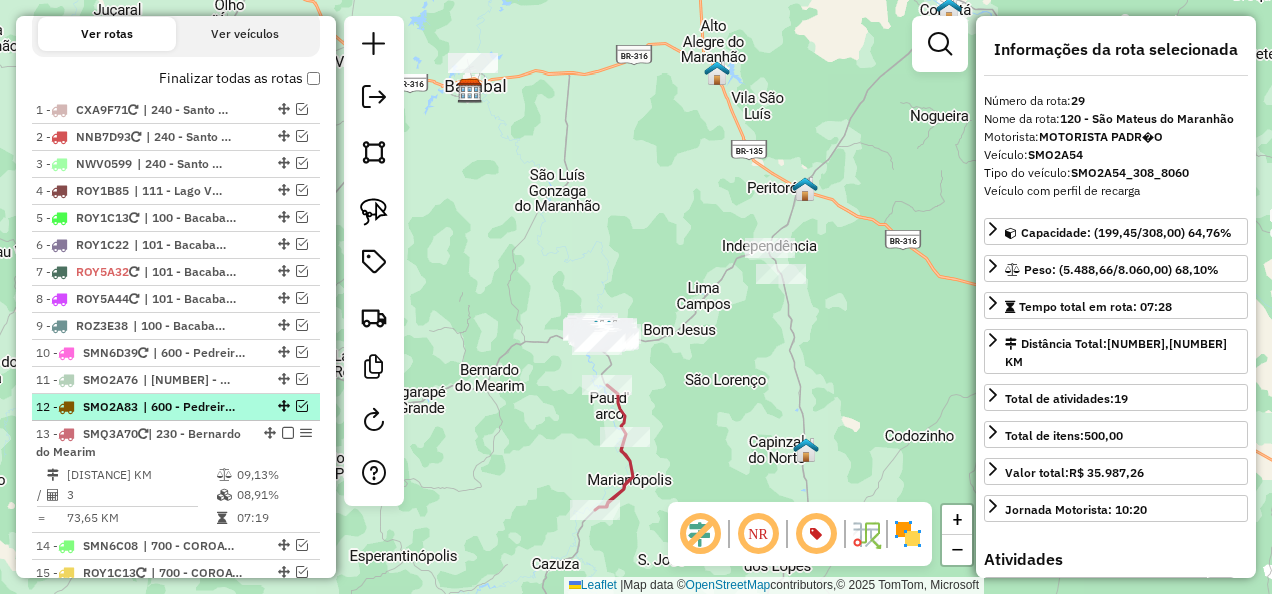 click at bounding box center (302, 406) 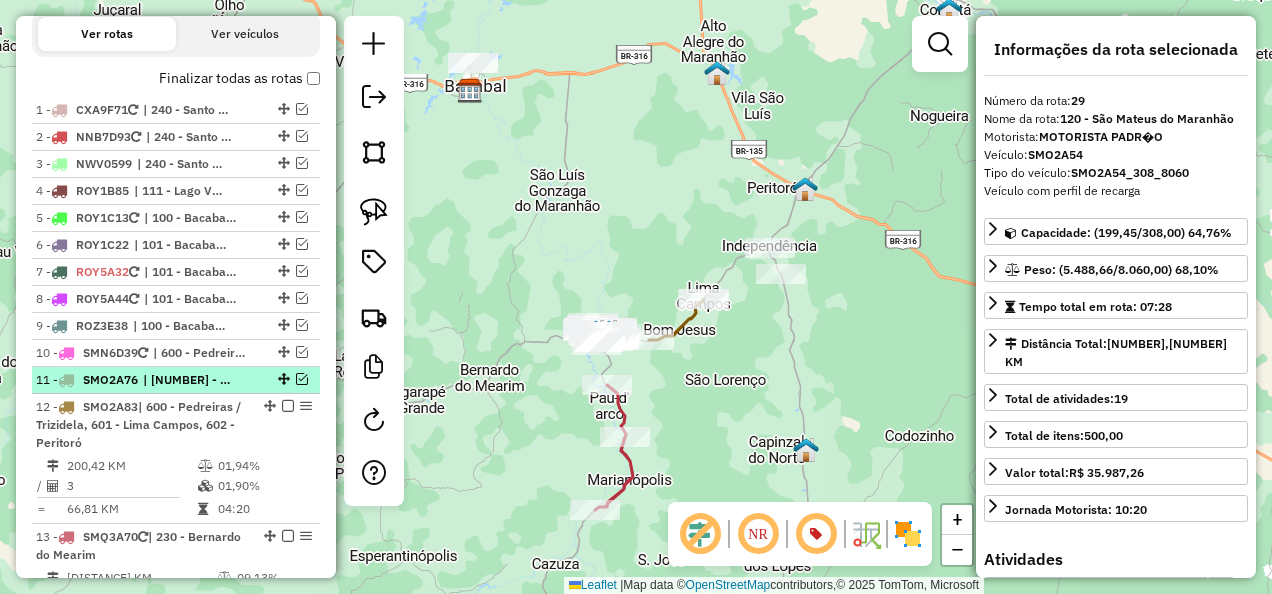 click at bounding box center (302, 379) 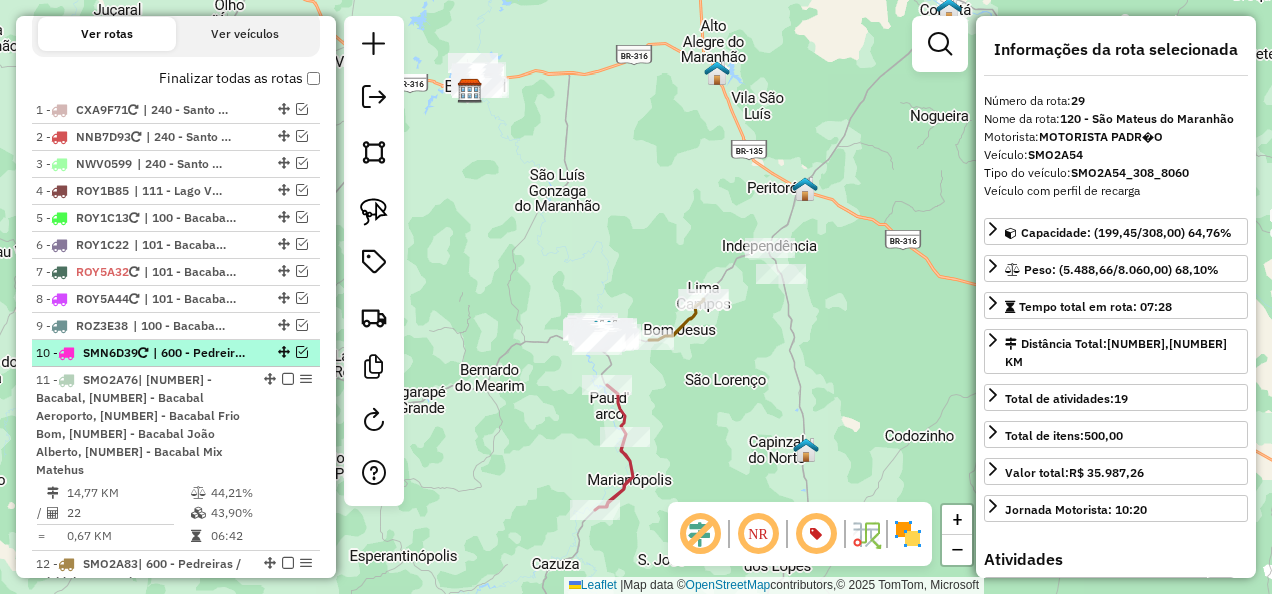 click on "10 -       SMN6D39   | 600 - Pedreiras / Trizidela, 601 - Lima Campos" at bounding box center [176, 353] 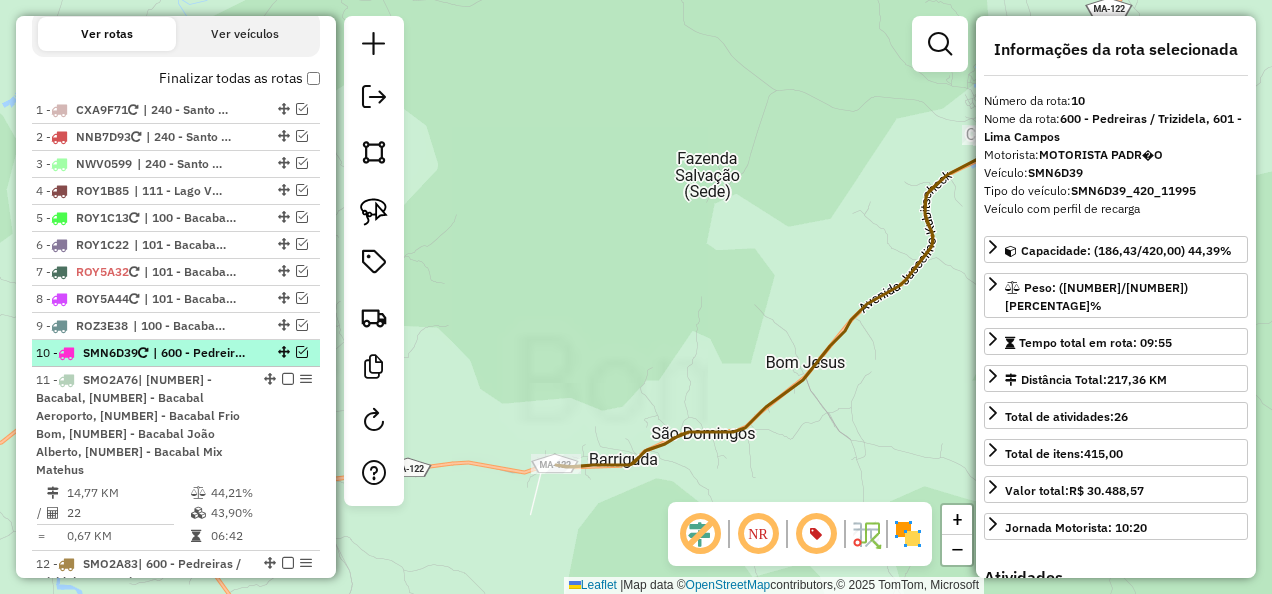 click at bounding box center (302, 352) 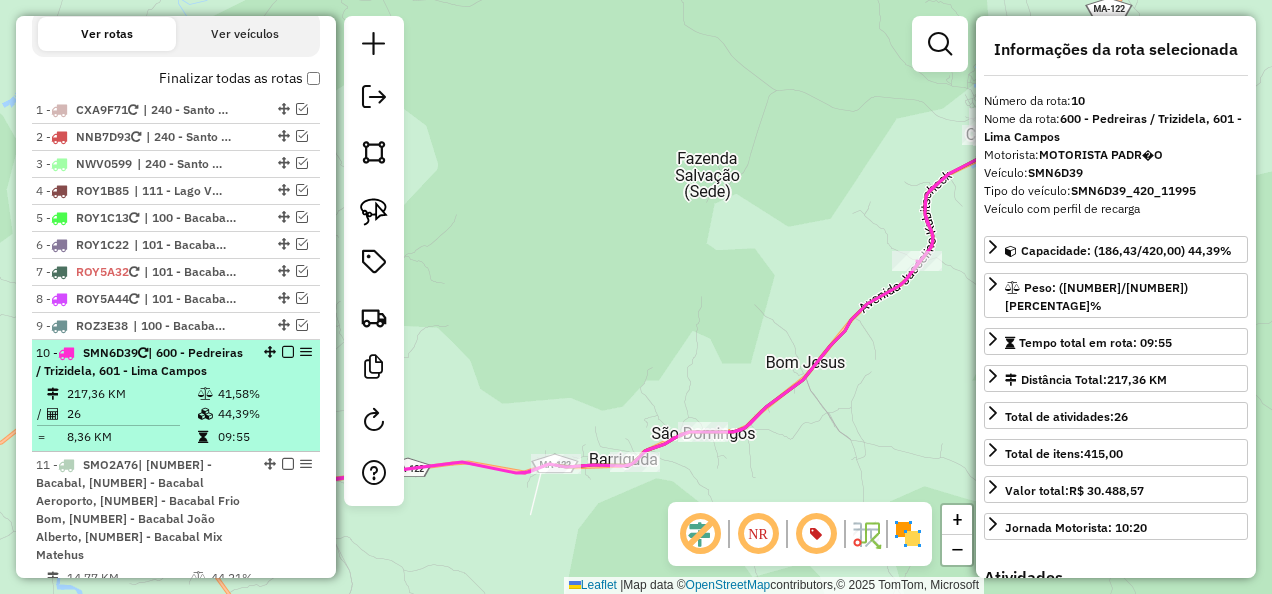 click on "10 -       SMN6D39   | 600 - Pedreiras / Trizidela, 601 - Lima Campos" at bounding box center [176, 362] 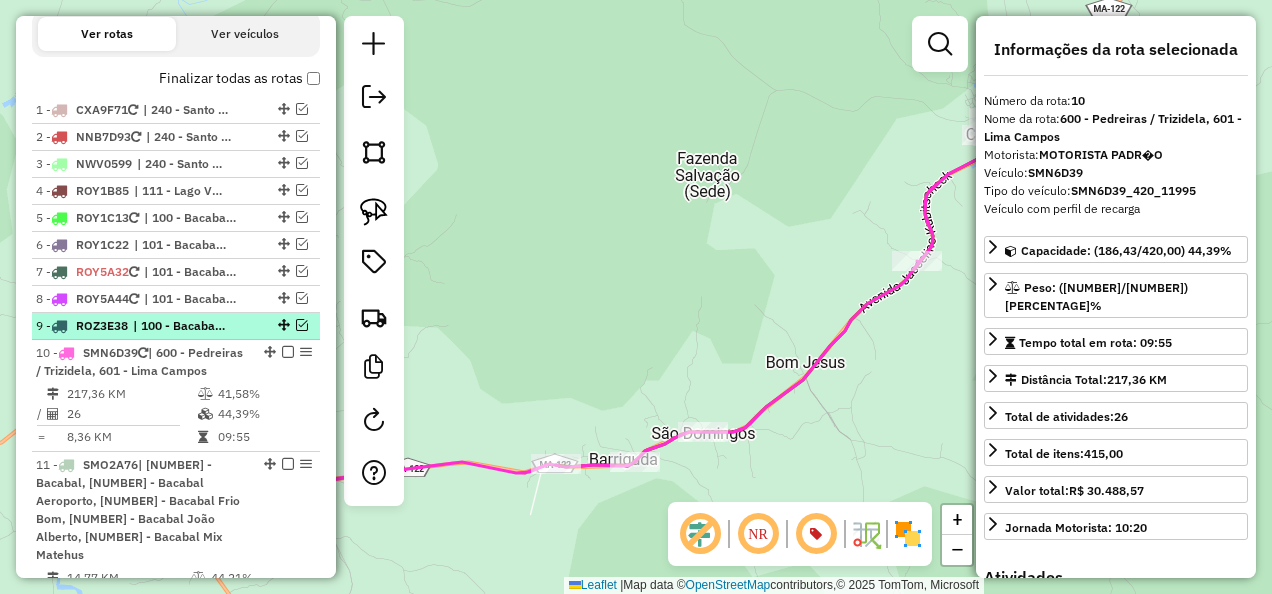 click at bounding box center (302, 325) 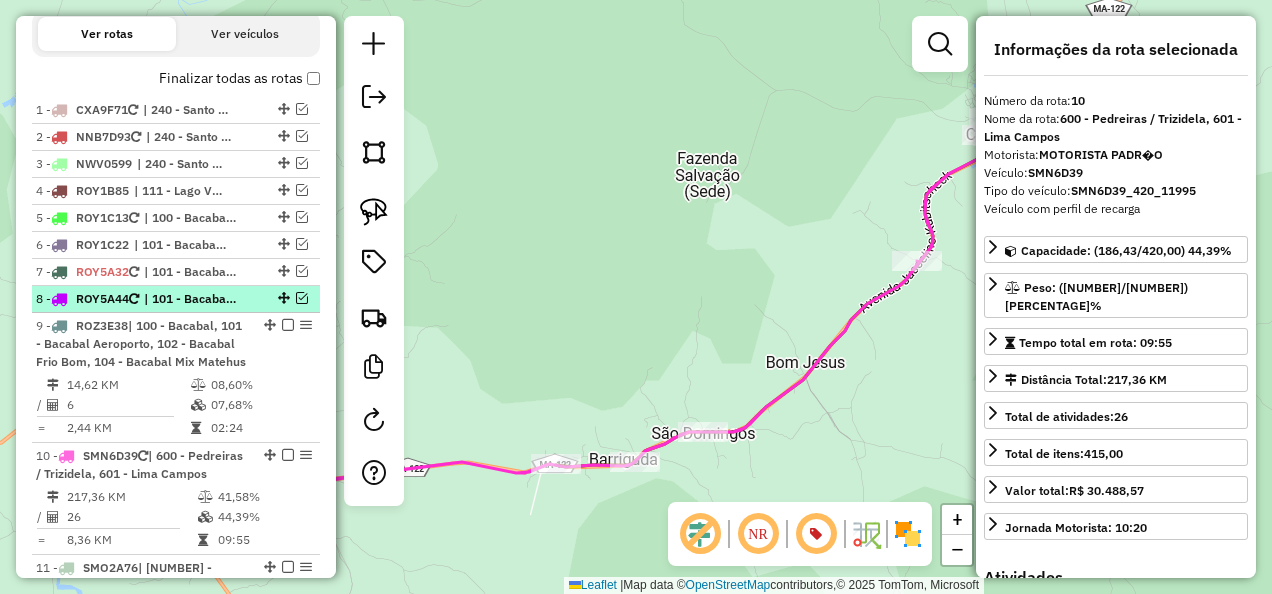 click at bounding box center (302, 298) 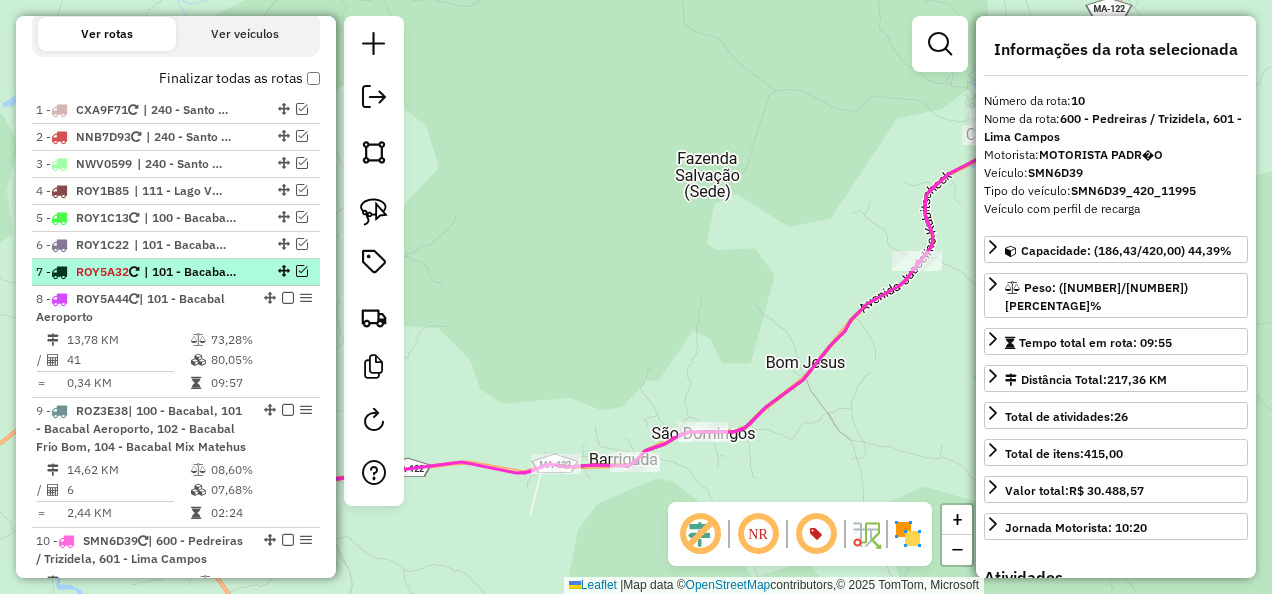 click at bounding box center (302, 271) 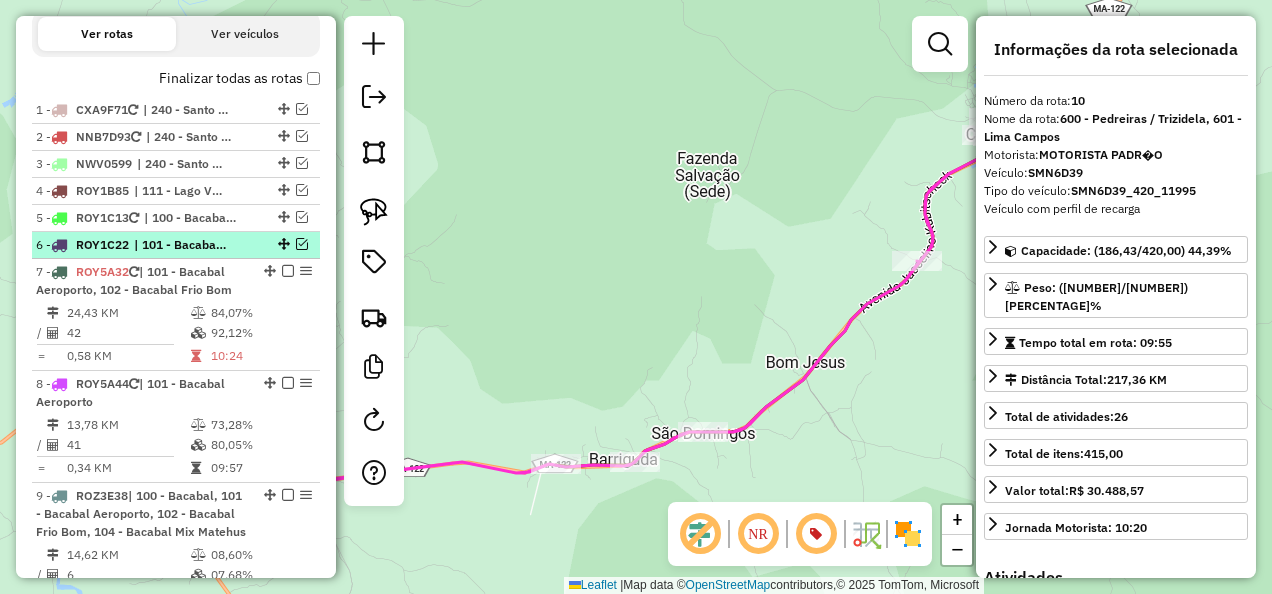 click at bounding box center (302, 244) 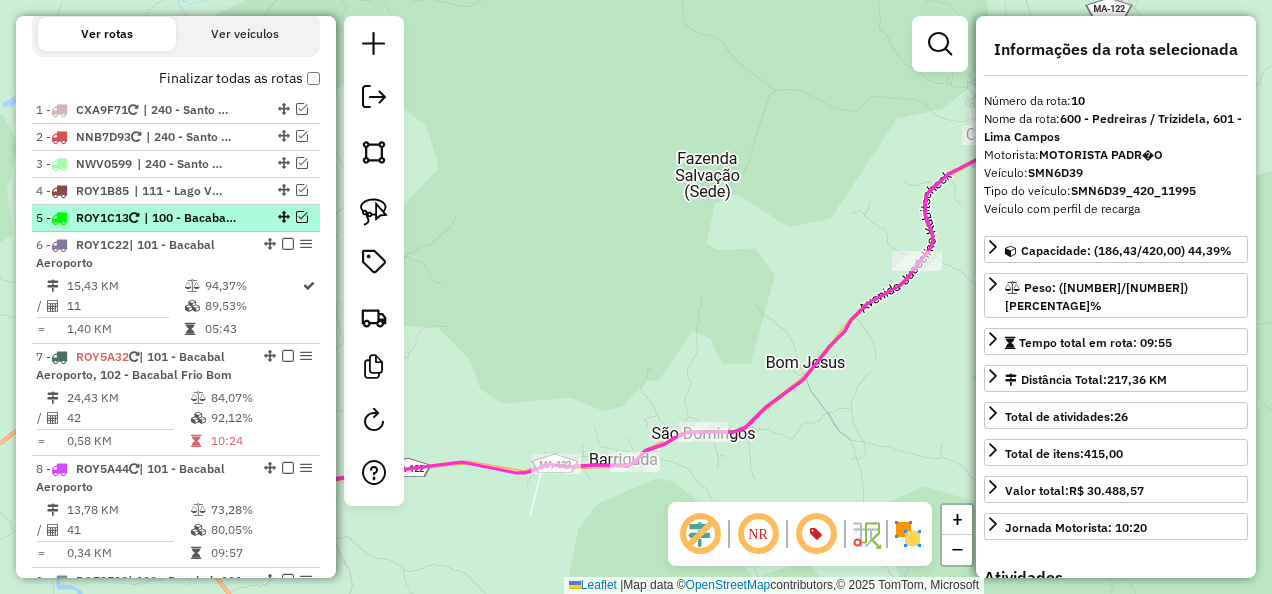 click at bounding box center [302, 217] 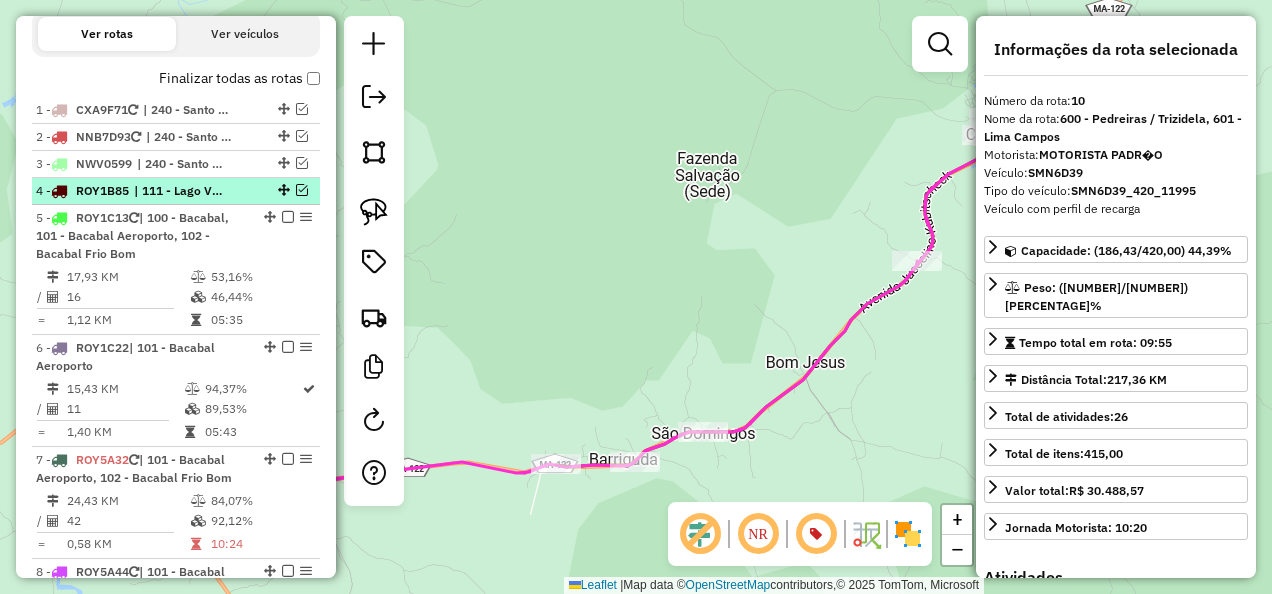 click at bounding box center (302, 190) 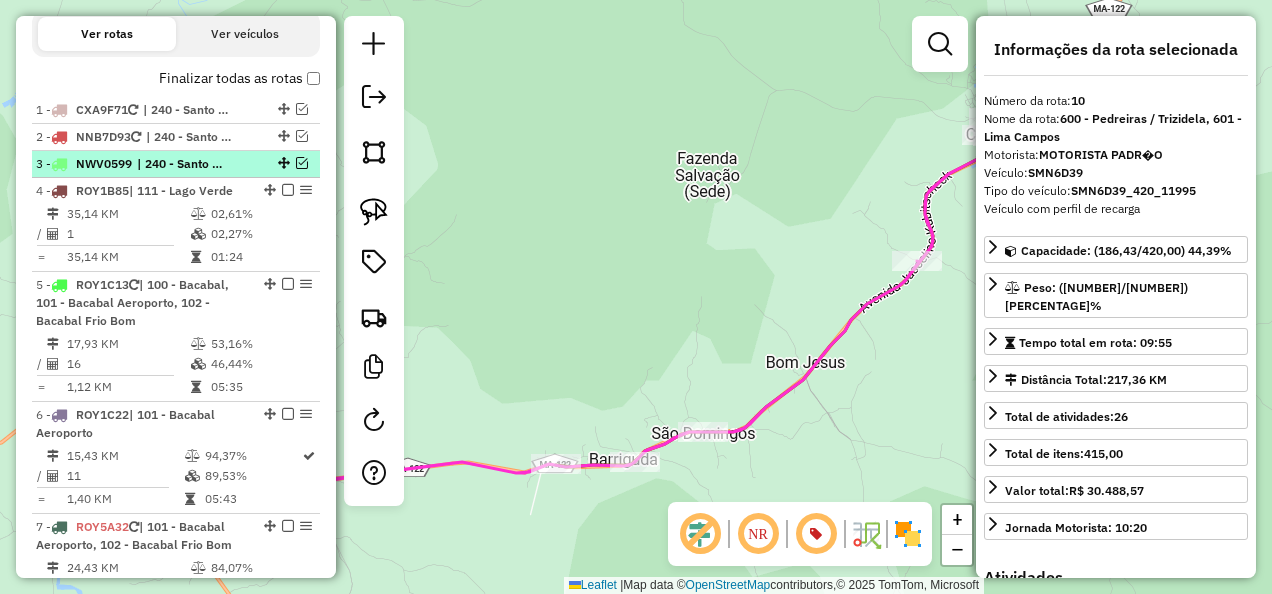 click at bounding box center [302, 163] 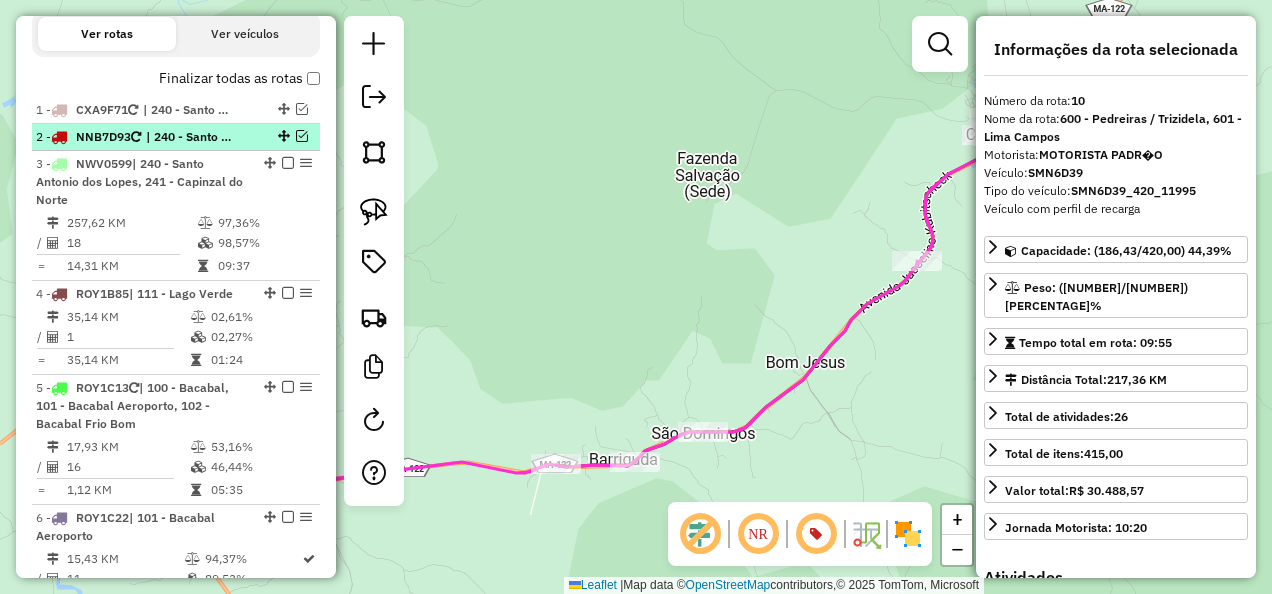click on "2 -       NNB7D93   | 240 - Santo Antonio dos Lopes, 241 - Capinzal do Norte" at bounding box center [176, 137] 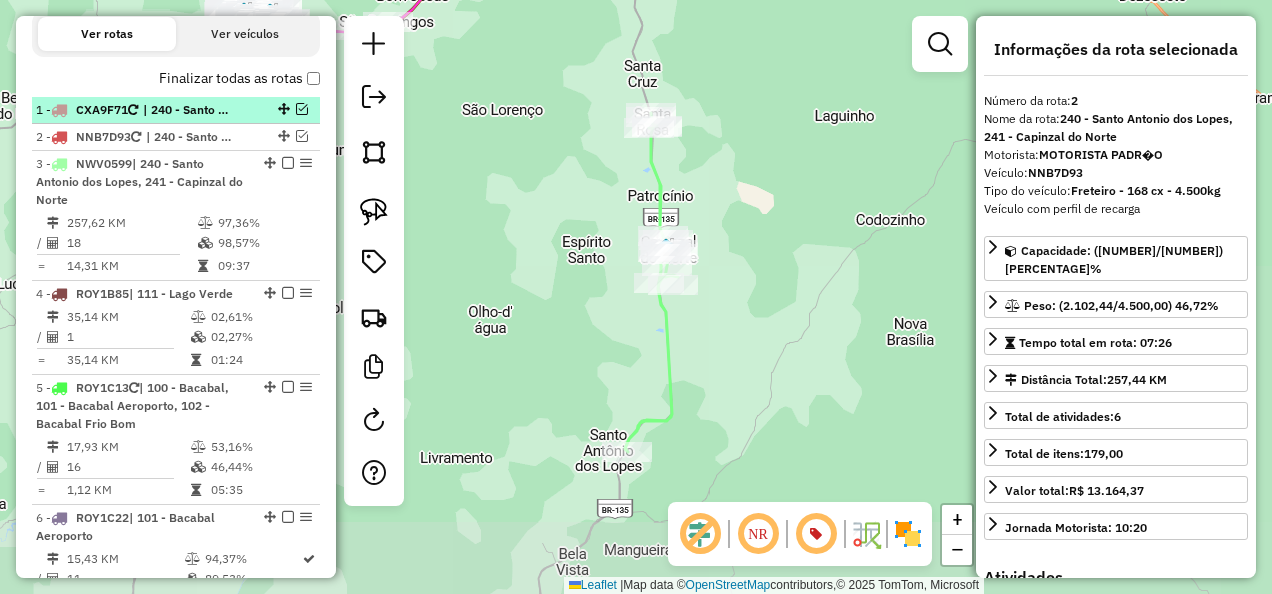 click at bounding box center [302, 109] 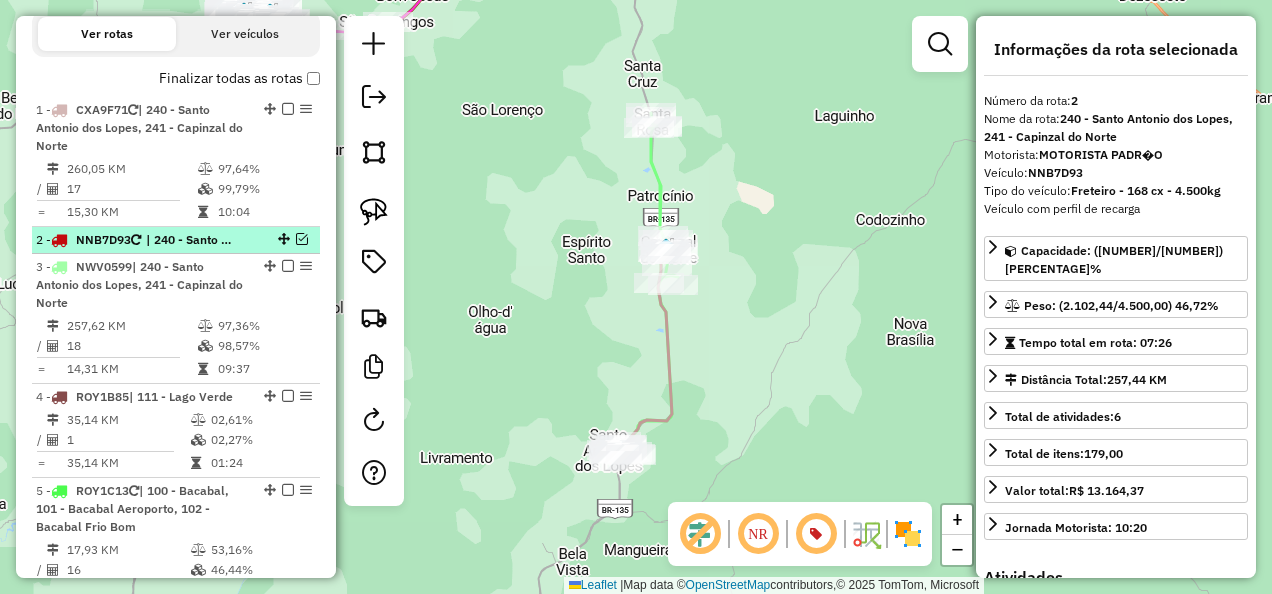 click at bounding box center [302, 239] 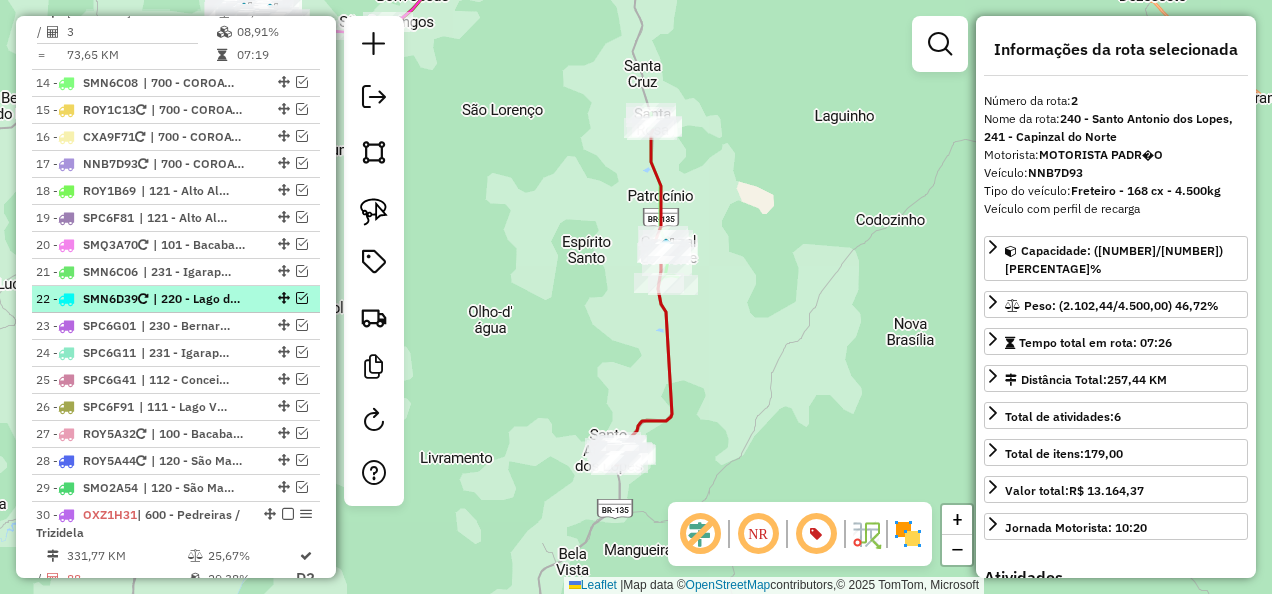 scroll, scrollTop: 2493, scrollLeft: 0, axis: vertical 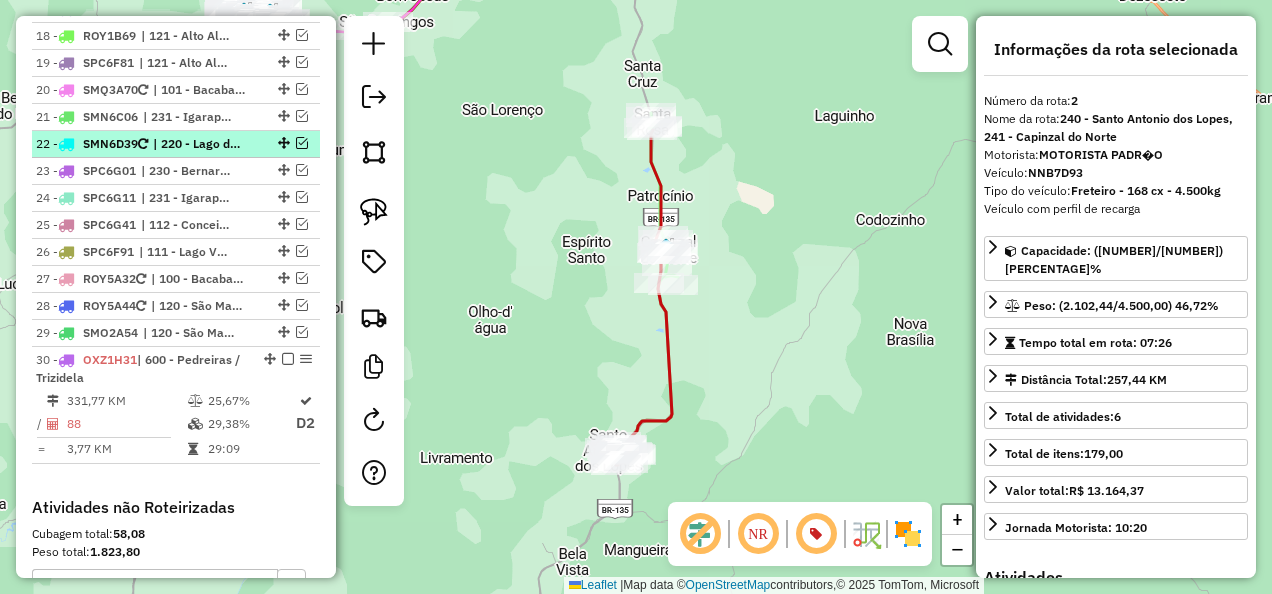 click on "30 -       OXZ1H31   | 600 - Pedreiras / Trizidela" at bounding box center [142, 369] 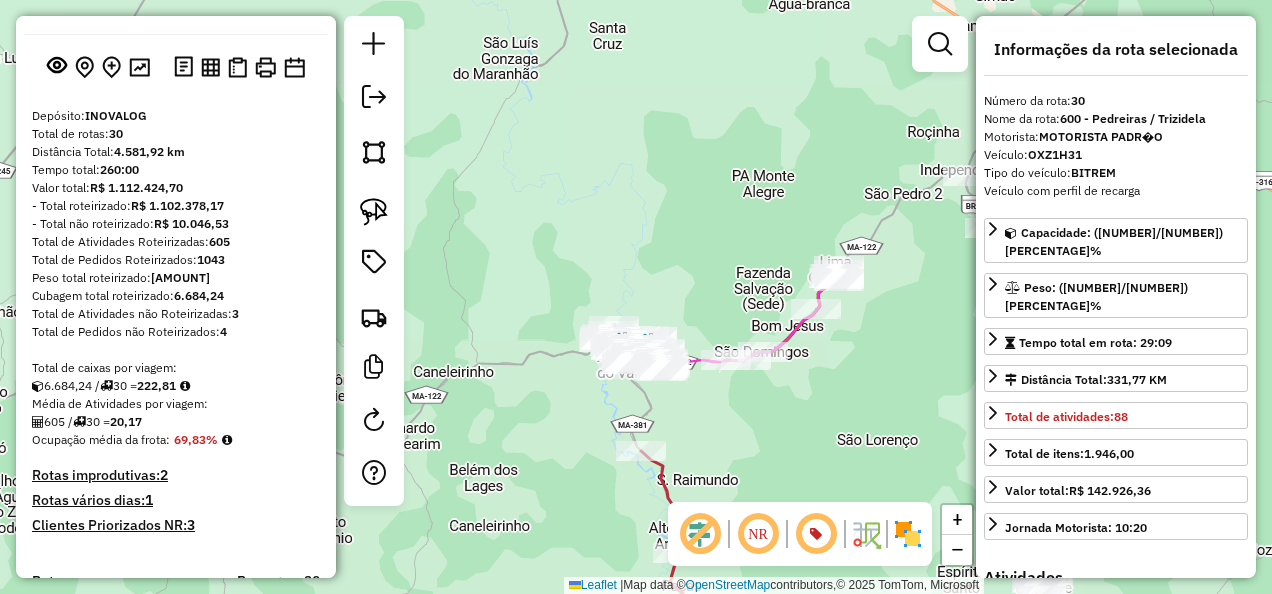 scroll, scrollTop: 93, scrollLeft: 0, axis: vertical 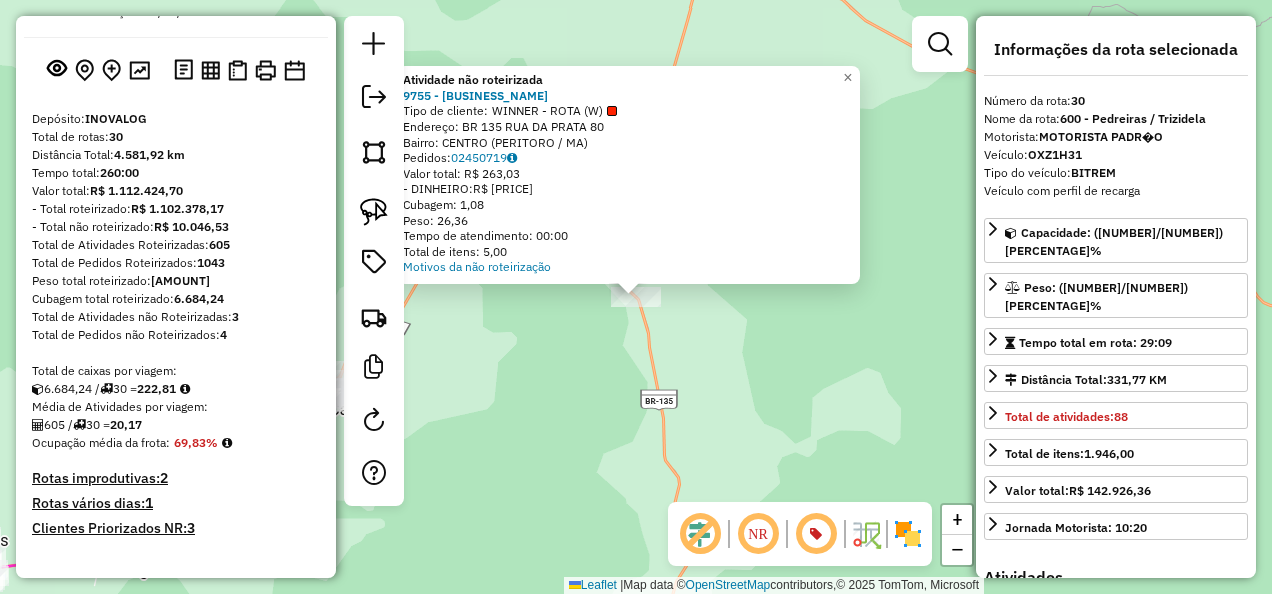 click on "Atividade não roteirizada 9755 - BAR DO JOSELIO  Tipo de cliente:   WINNER - ROTA (W)   Endereço:  BR 135 RUA DA PRATA 80   Bairro: CENTRO (PERITORO / MA)   Pedidos:  02450719   Valor total: R$ 263,03   - DINHEIRO:  R$ 263,03   Cubagem: 1,08   Peso: 26,36   Tempo de atendimento: 00:00   Total de itens: 5,00  Motivos da não roteirização × Janela de atendimento Grade de atendimento Capacidade Transportadoras Veículos Cliente Pedidos  Rotas Selecione os dias de semana para filtrar as janelas de atendimento  Seg   Ter   Qua   Qui   Sex   Sáb   Dom  Informe o período da janela de atendimento: De: Até:  Filtrar exatamente a janela do cliente  Considerar janela de atendimento padrão  Selecione os dias de semana para filtrar as grades de atendimento  Seg   Ter   Qua   Qui   Sex   Sáb   Dom   Considerar clientes sem dia de atendimento cadastrado  Clientes fora do dia de atendimento selecionado Filtrar as atividades entre os valores definidos abaixo:  Peso mínimo:   Peso máximo:   Cubagem mínima:   De:" 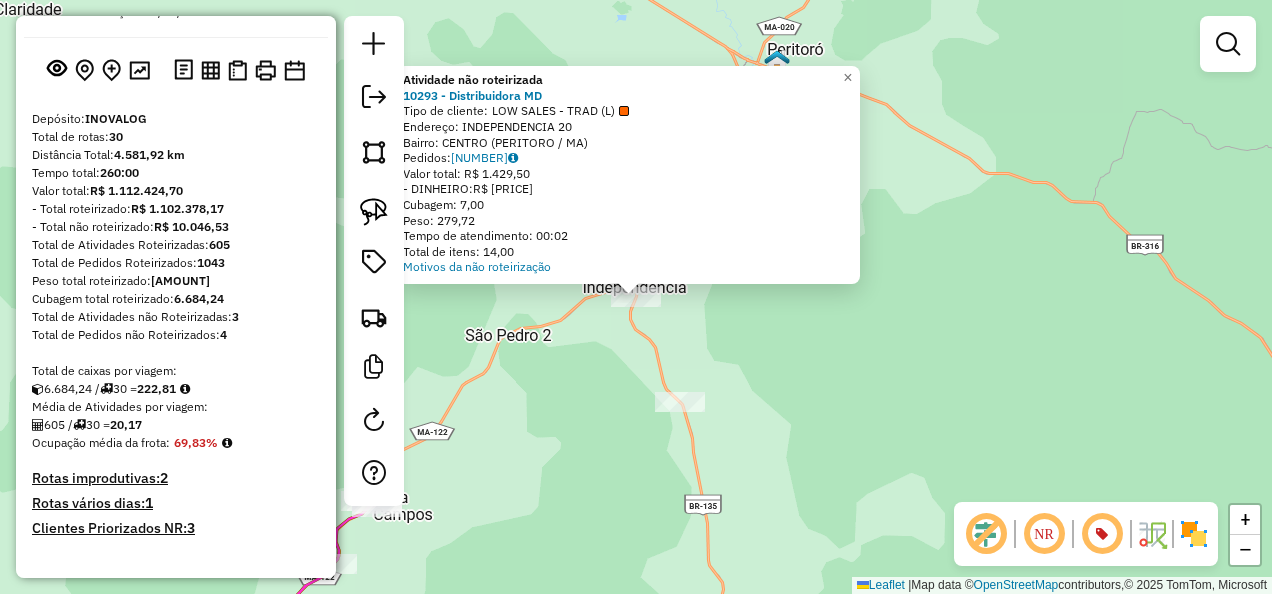 click on "Atividade não roteirizada 10293 - Distribuidora MD  Tipo de cliente:   LOW SALES - TRAD (L)   Endereço:  INDEPENDENCIA 20   Bairro: CENTRO (PERITORO / MA)   Pedidos:  02450827   Valor total: R$ 1.429,50   - DINHEIRO:  R$ 1.429,50   Cubagem: 7,00   Peso: 279,72   Tempo de atendimento: 00:02   Total de itens: 14,00  Motivos da não roteirização × Janela de atendimento Grade de atendimento Capacidade Transportadoras Veículos Cliente Pedidos  Rotas Selecione os dias de semana para filtrar as janelas de atendimento  Seg   Ter   Qua   Qui   Sex   Sáb   Dom  Informe o período da janela de atendimento: De: Até:  Filtrar exatamente a janela do cliente  Considerar janela de atendimento padrão  Selecione os dias de semana para filtrar as grades de atendimento  Seg   Ter   Qua   Qui   Sex   Sáb   Dom   Considerar clientes sem dia de atendimento cadastrado  Clientes fora do dia de atendimento selecionado Filtrar as atividades entre os valores definidos abaixo:  Peso mínimo:   Peso máximo:   Cubagem mínima:" 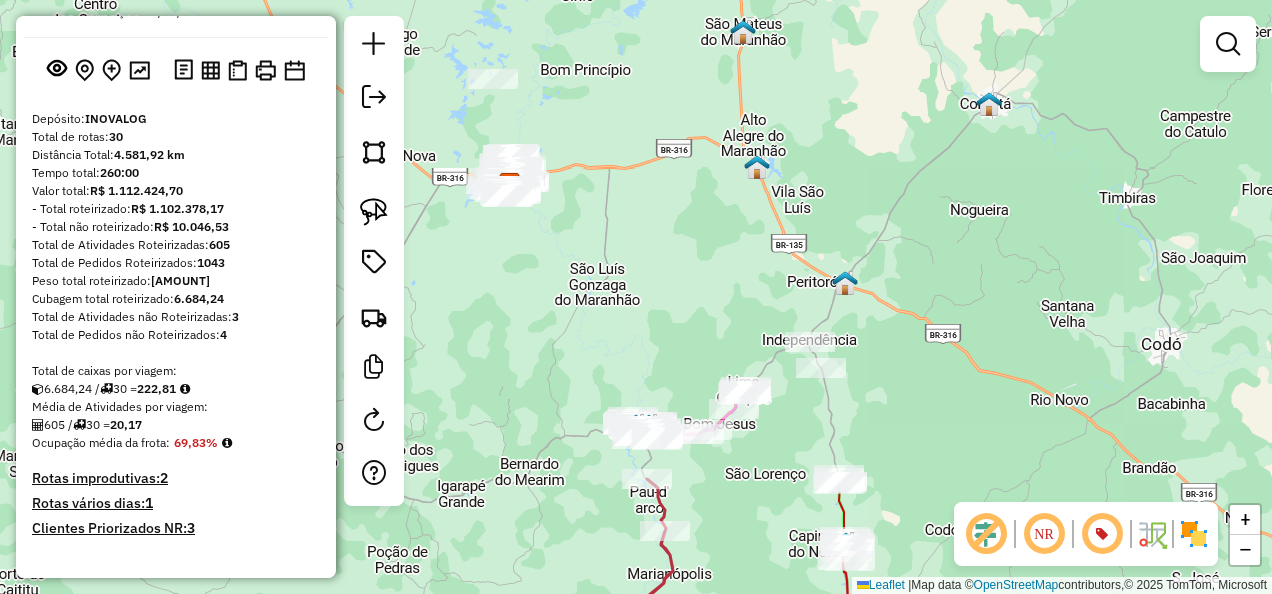 drag, startPoint x: 597, startPoint y: 291, endPoint x: 799, endPoint y: 274, distance: 202.71408 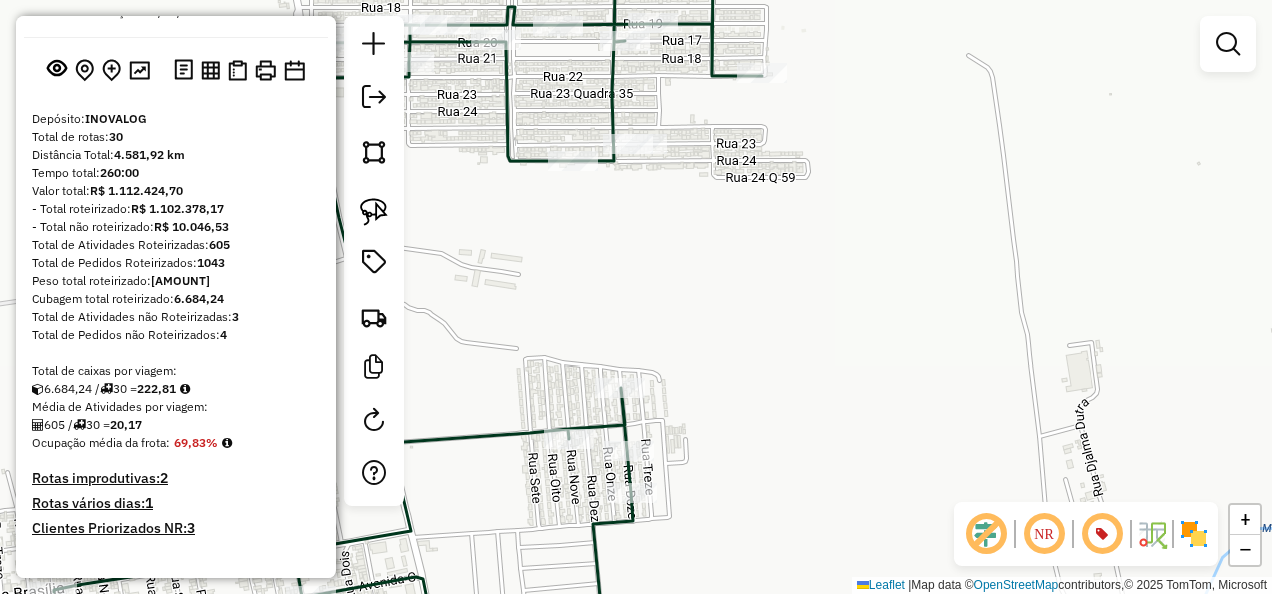 click 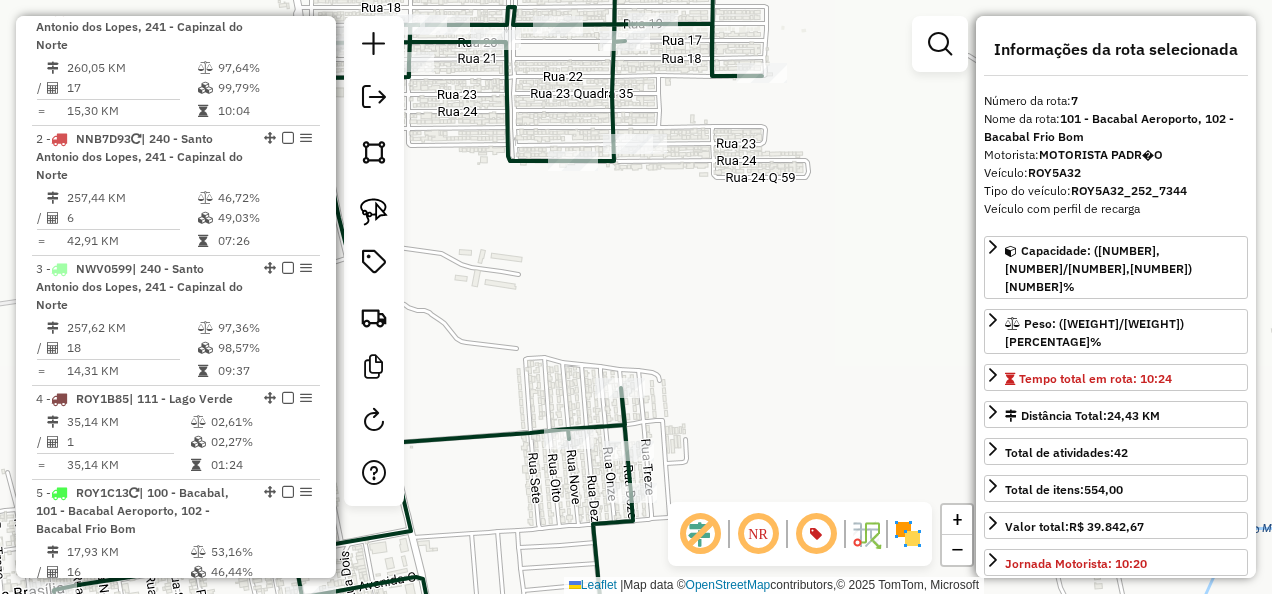 scroll, scrollTop: 1498, scrollLeft: 0, axis: vertical 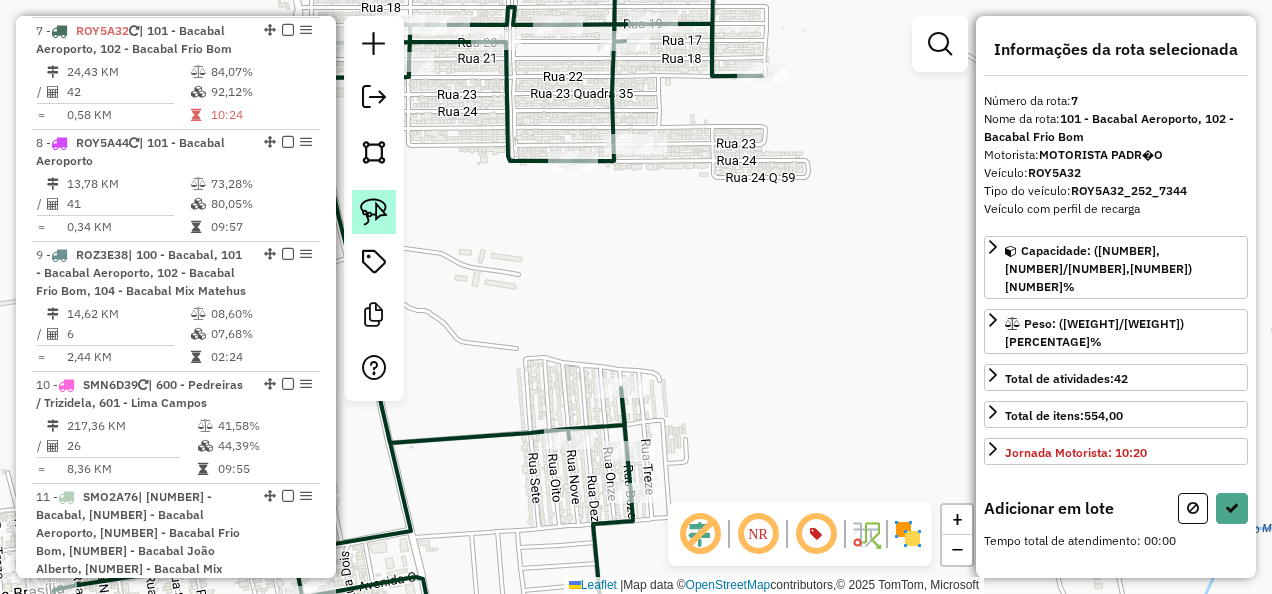 click 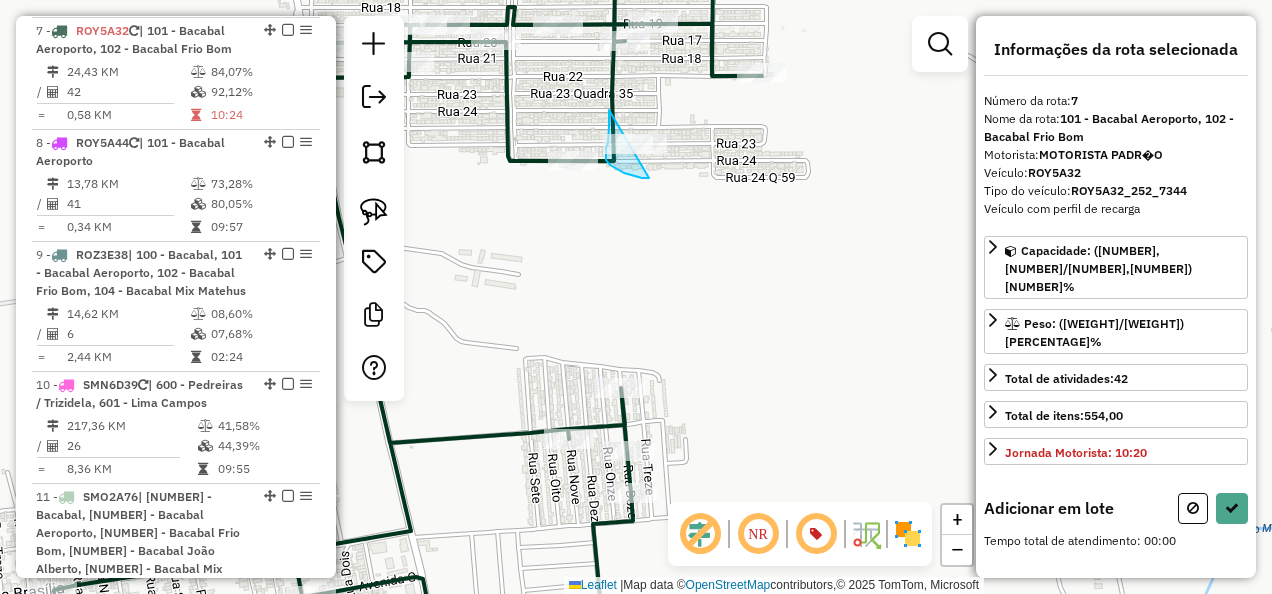 drag, startPoint x: 609, startPoint y: 110, endPoint x: 758, endPoint y: 158, distance: 156.54073 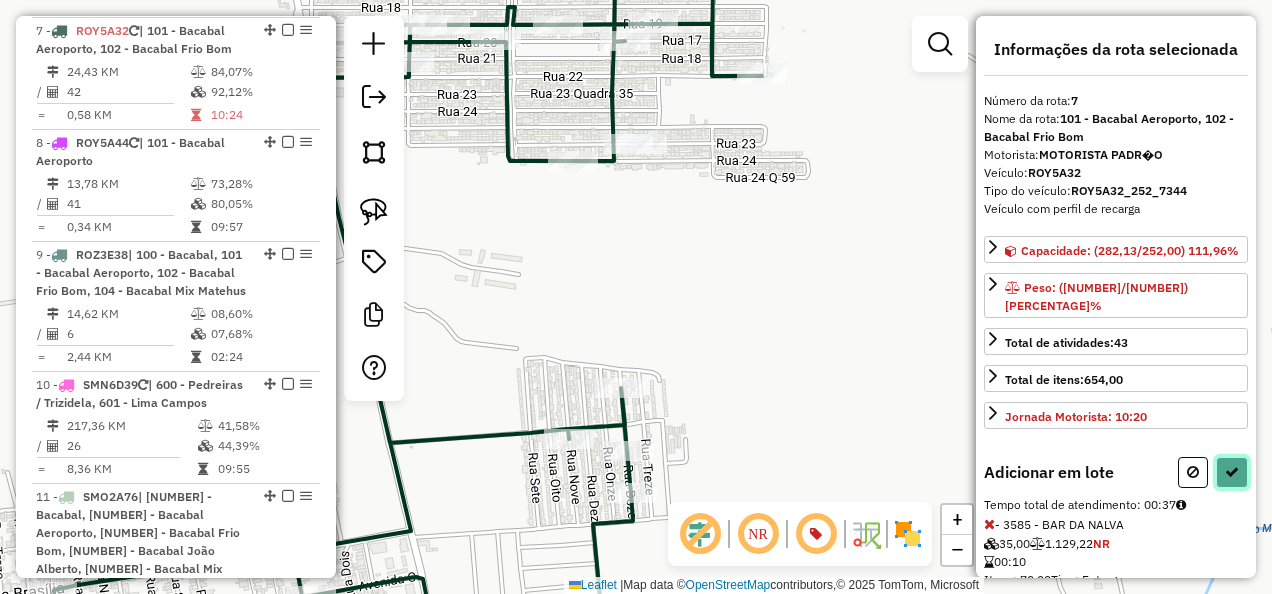 click at bounding box center (1232, 472) 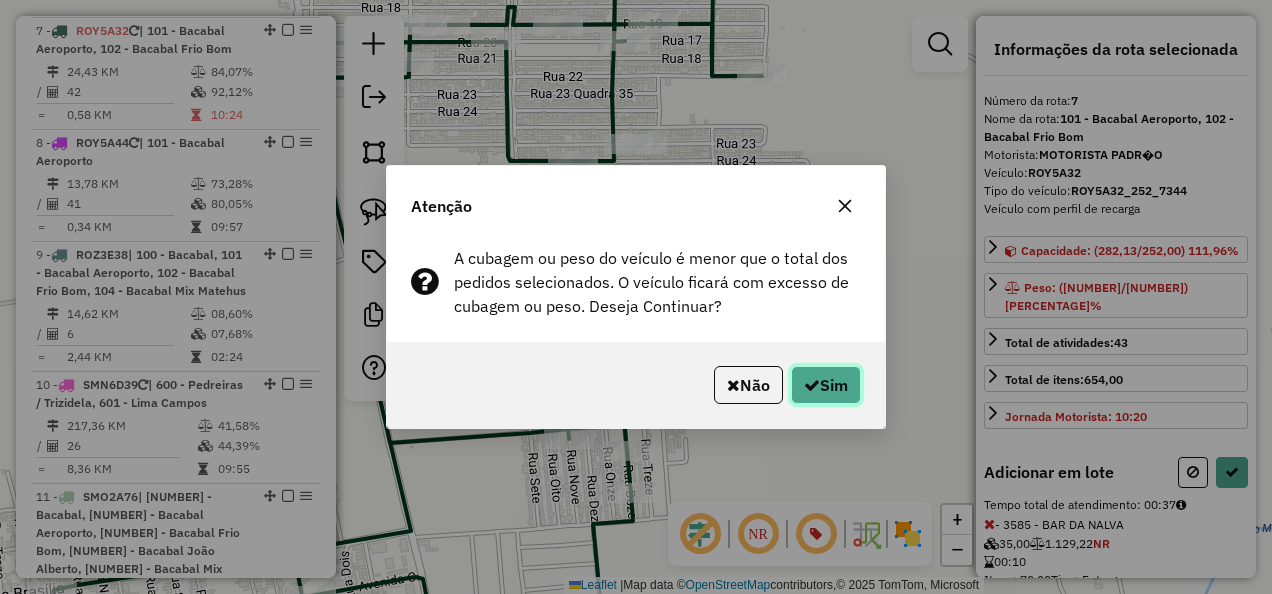 click 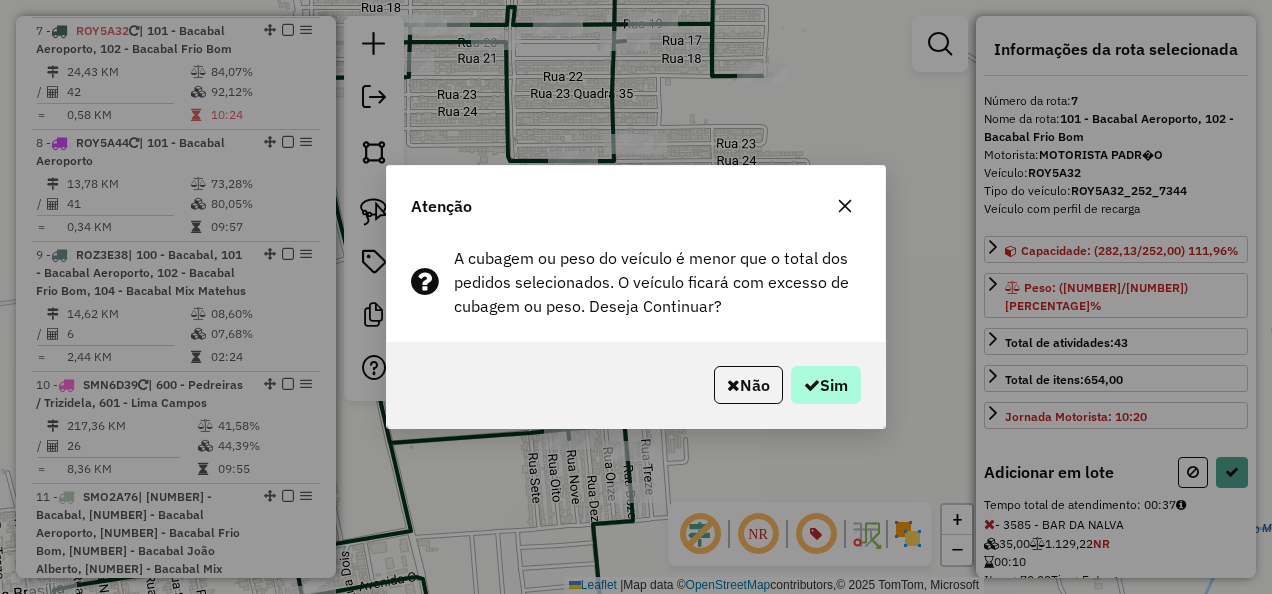 select on "**********" 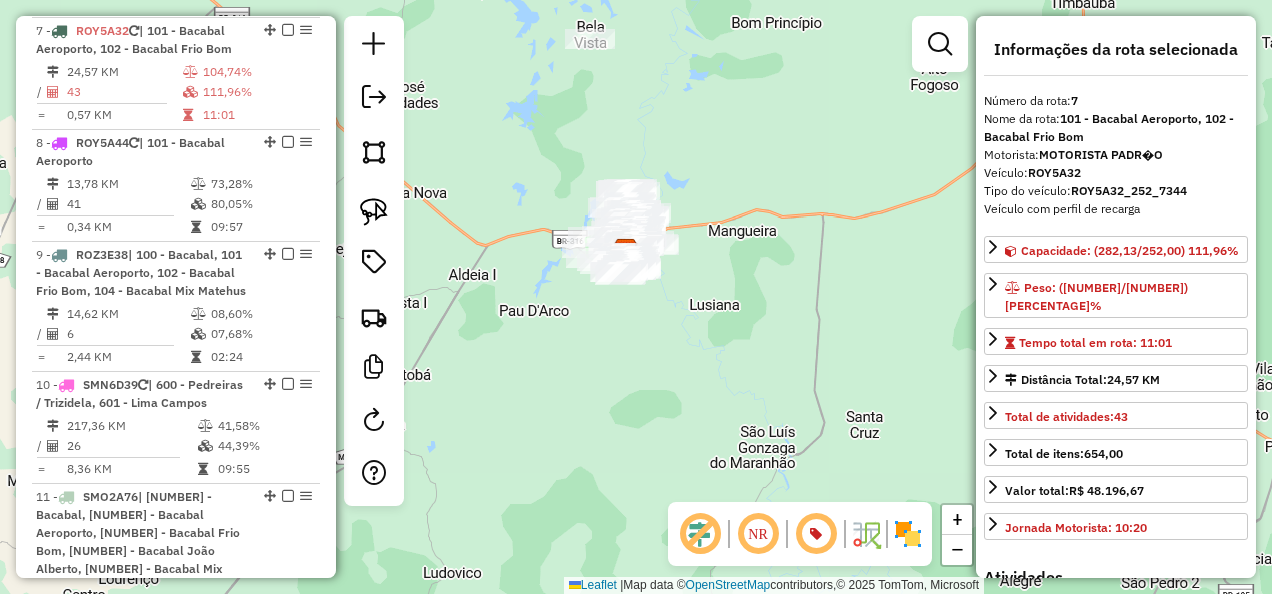 drag, startPoint x: 810, startPoint y: 363, endPoint x: 708, endPoint y: 237, distance: 162.11107 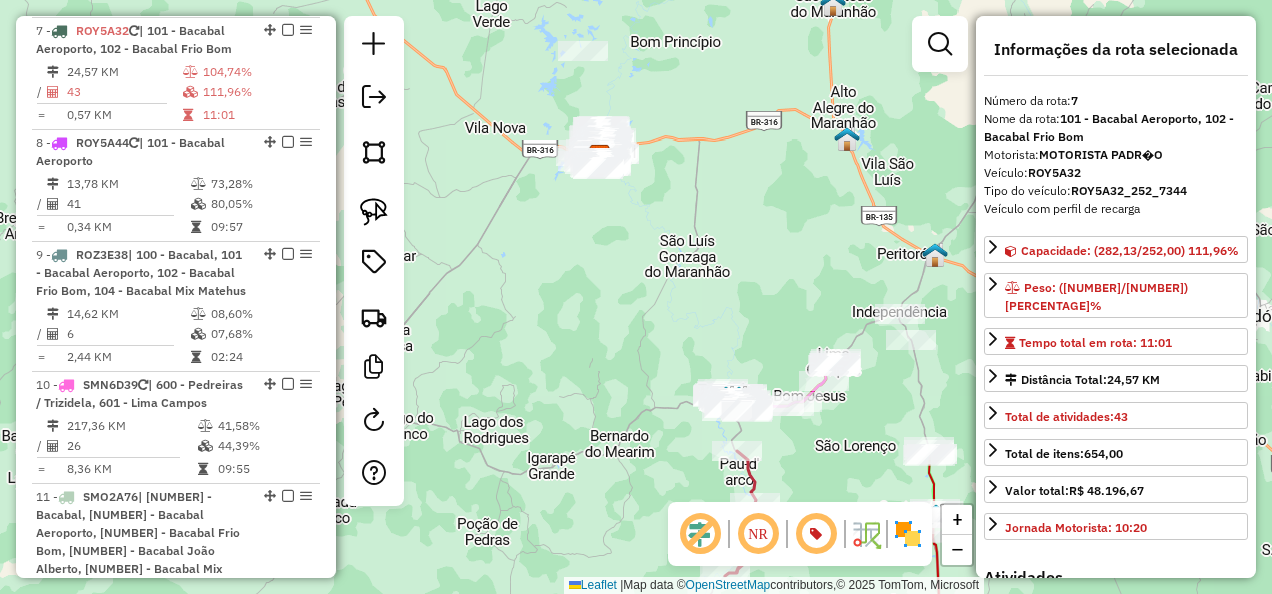 drag, startPoint x: 763, startPoint y: 322, endPoint x: 697, endPoint y: 244, distance: 102.176315 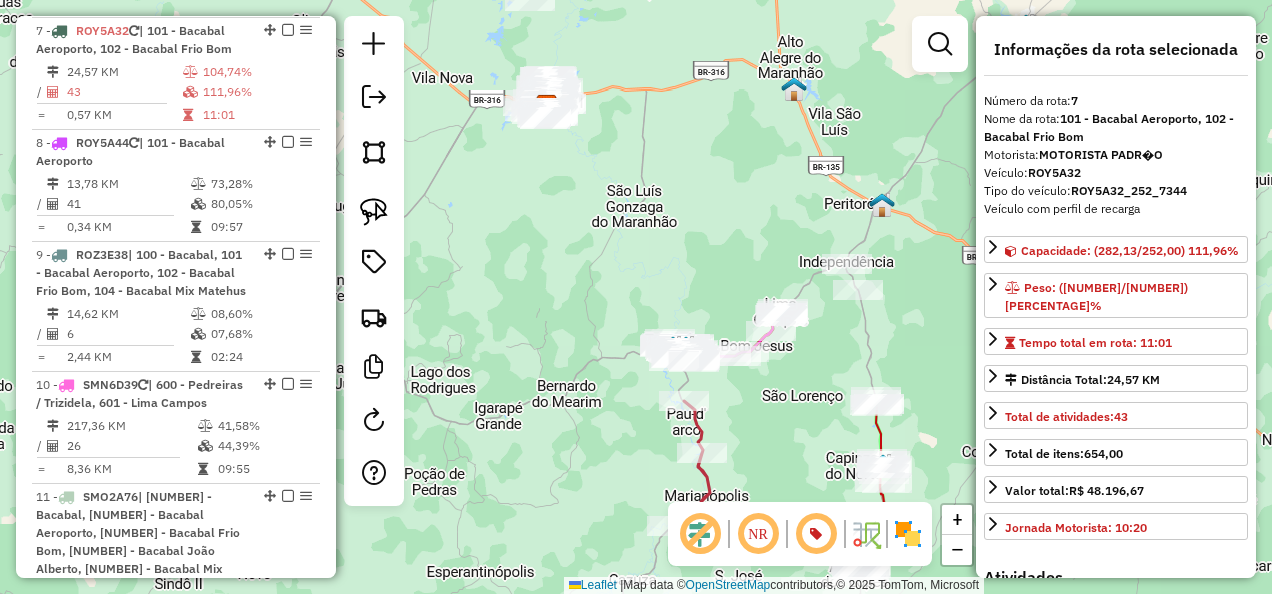 drag, startPoint x: 922, startPoint y: 370, endPoint x: 776, endPoint y: 284, distance: 169.44615 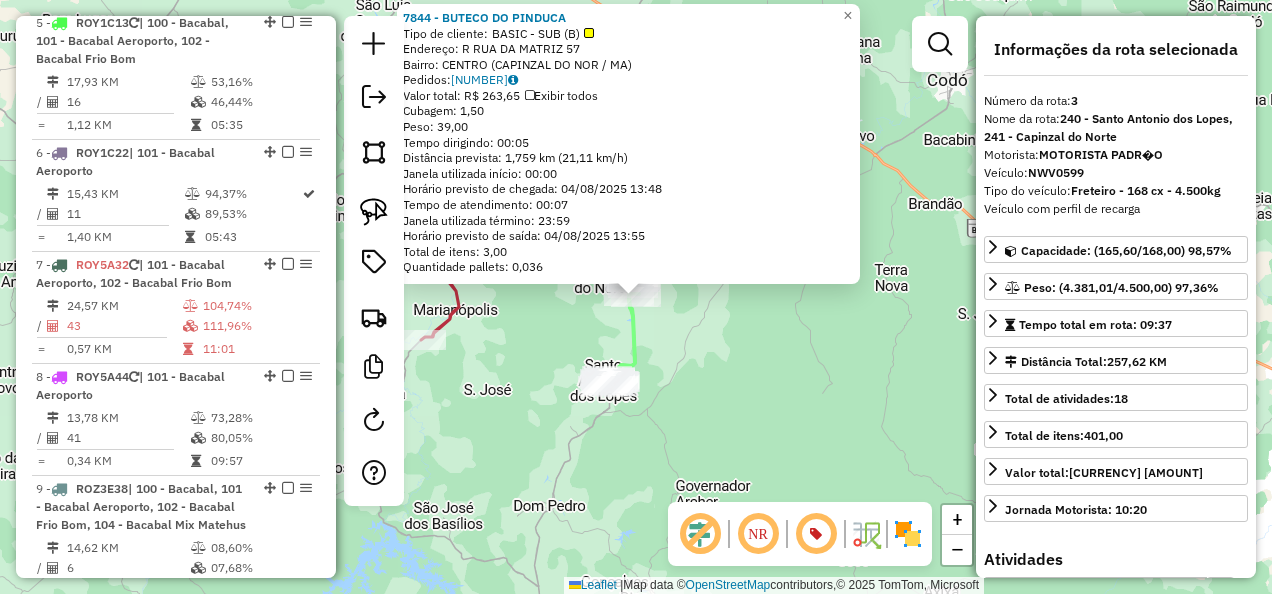 scroll, scrollTop: 1033, scrollLeft: 0, axis: vertical 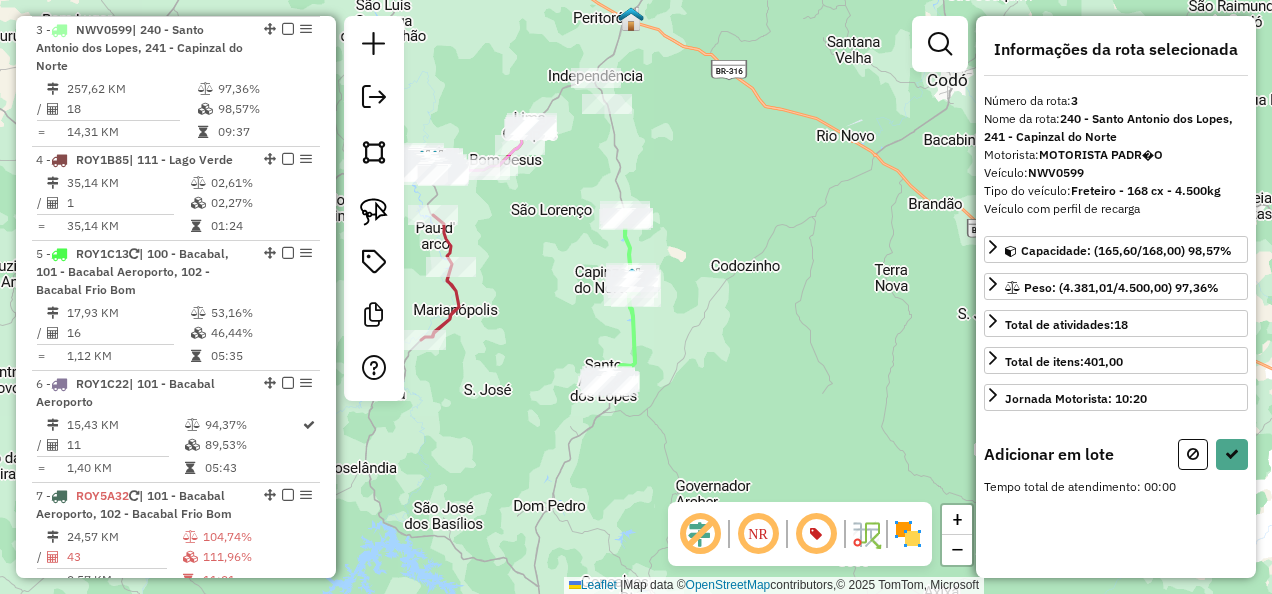 drag, startPoint x: 755, startPoint y: 301, endPoint x: 754, endPoint y: 338, distance: 37.01351 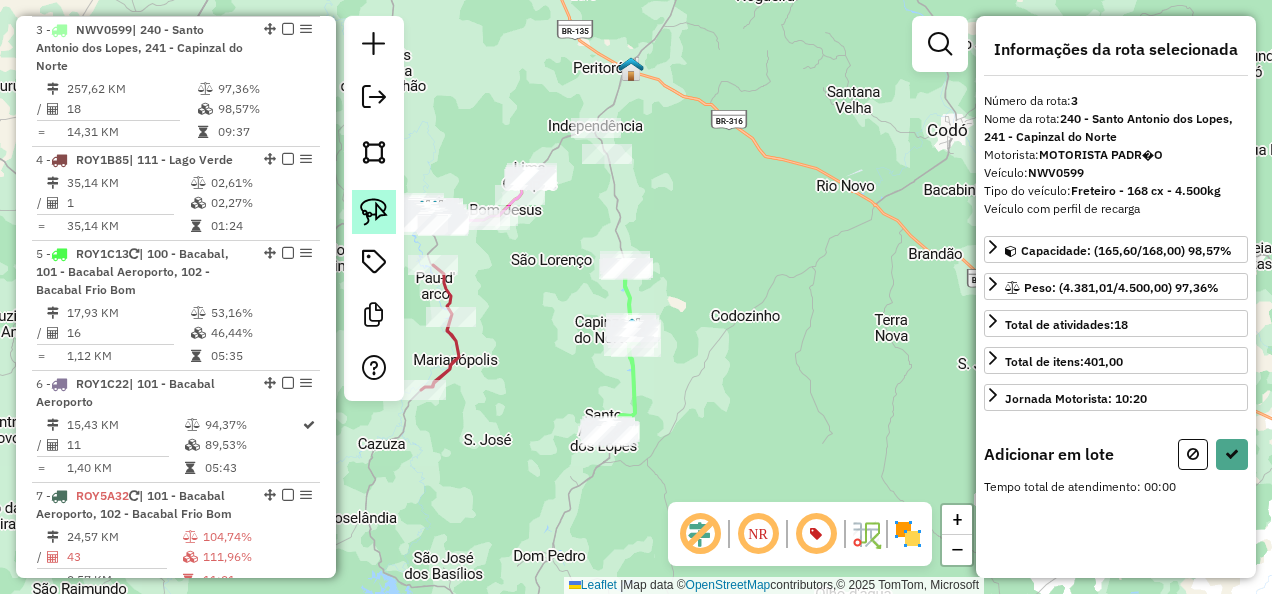 click 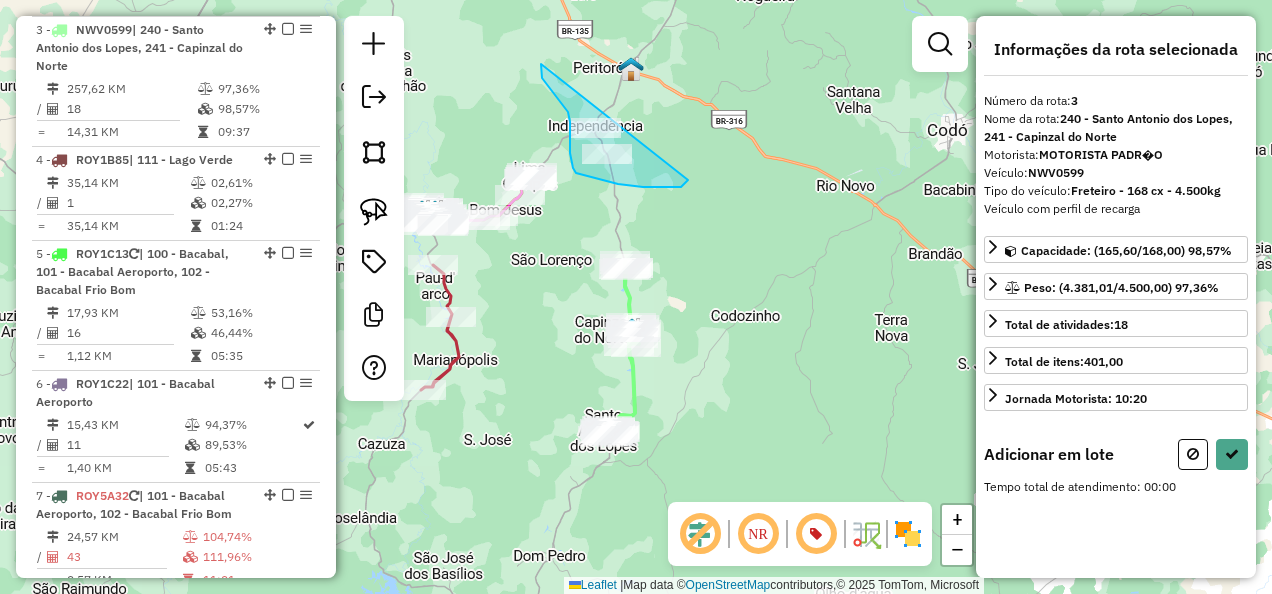drag, startPoint x: 541, startPoint y: 64, endPoint x: 696, endPoint y: 171, distance: 188.34543 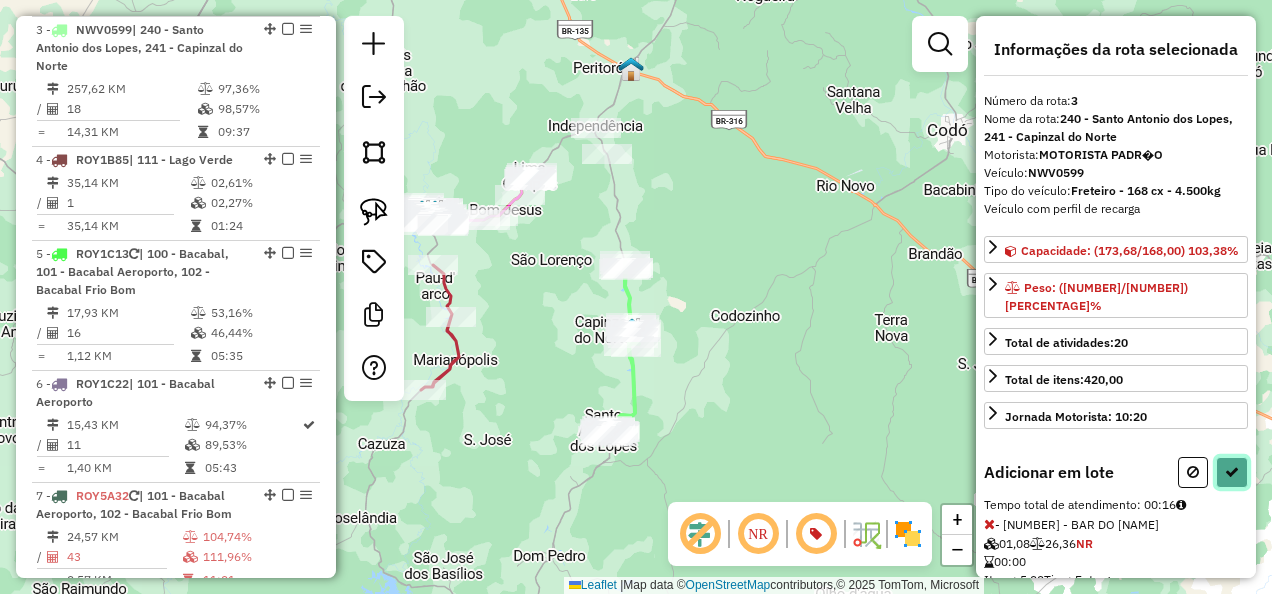 click at bounding box center (1232, 472) 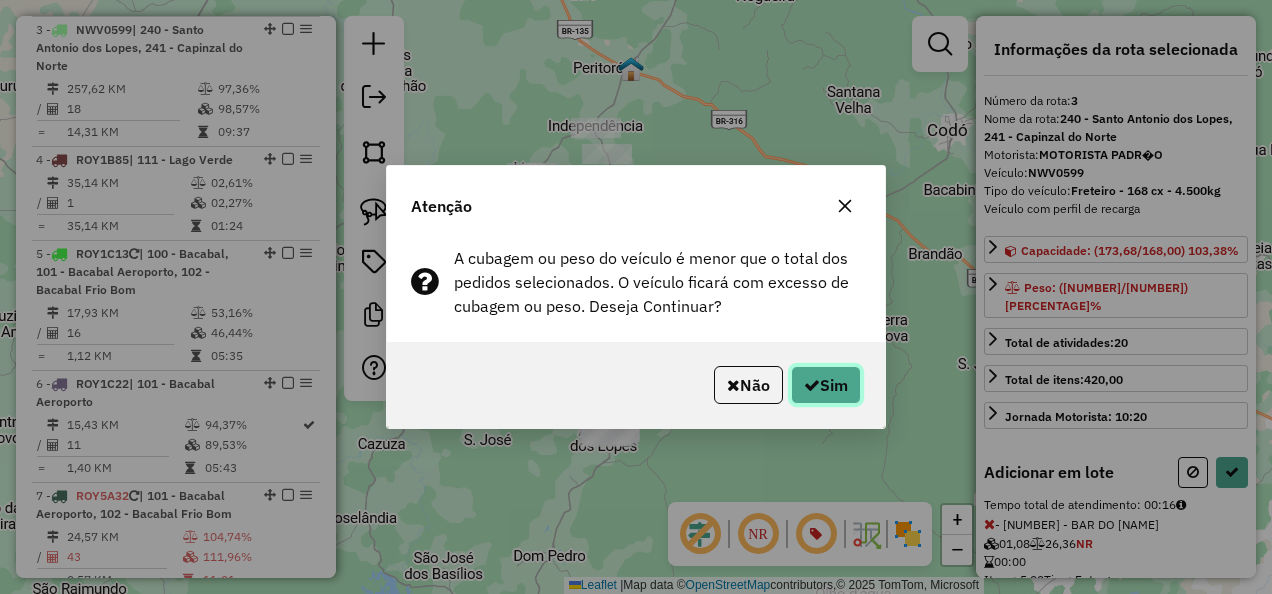 click on "Sim" 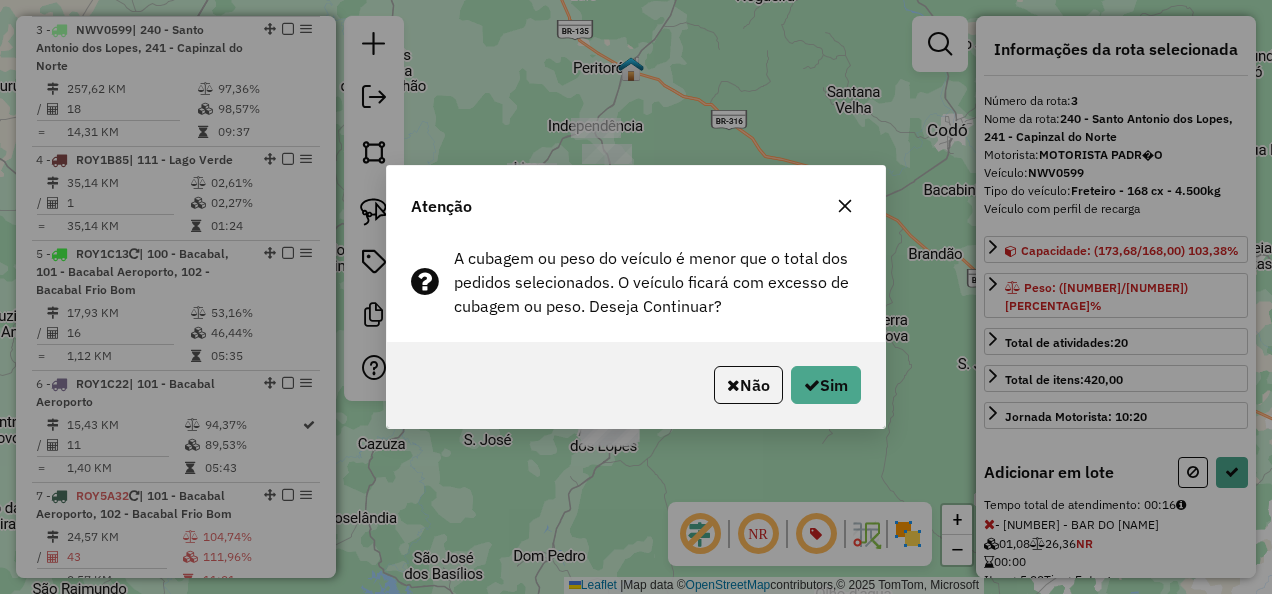 select on "**********" 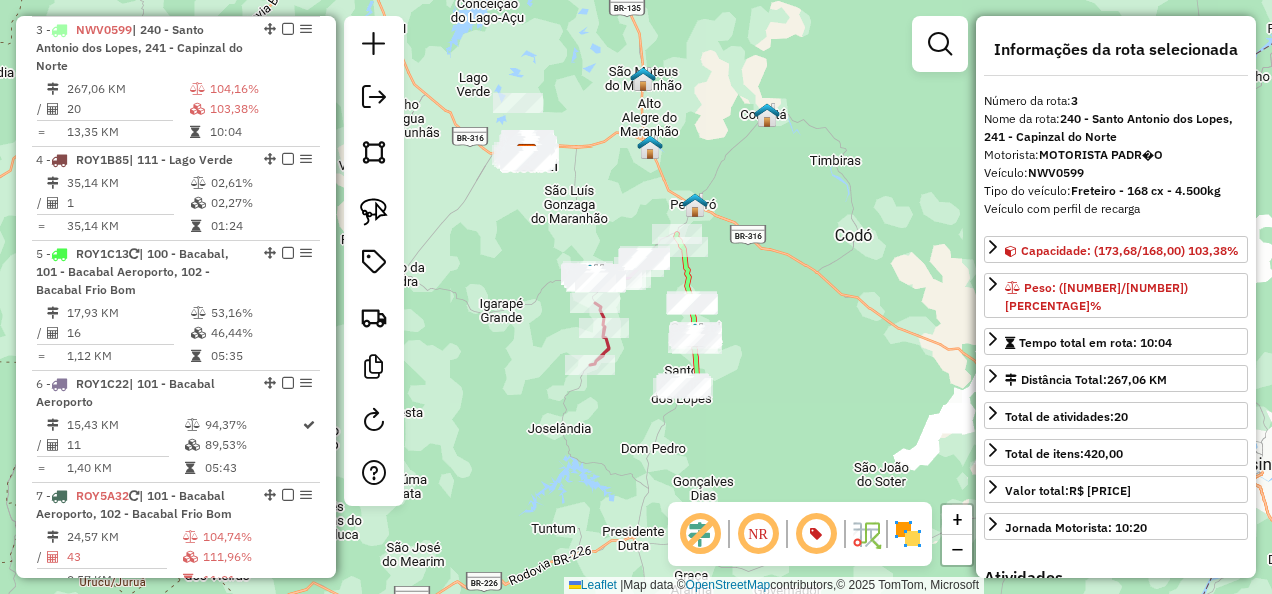 drag, startPoint x: 528, startPoint y: 467, endPoint x: 710, endPoint y: 446, distance: 183.20753 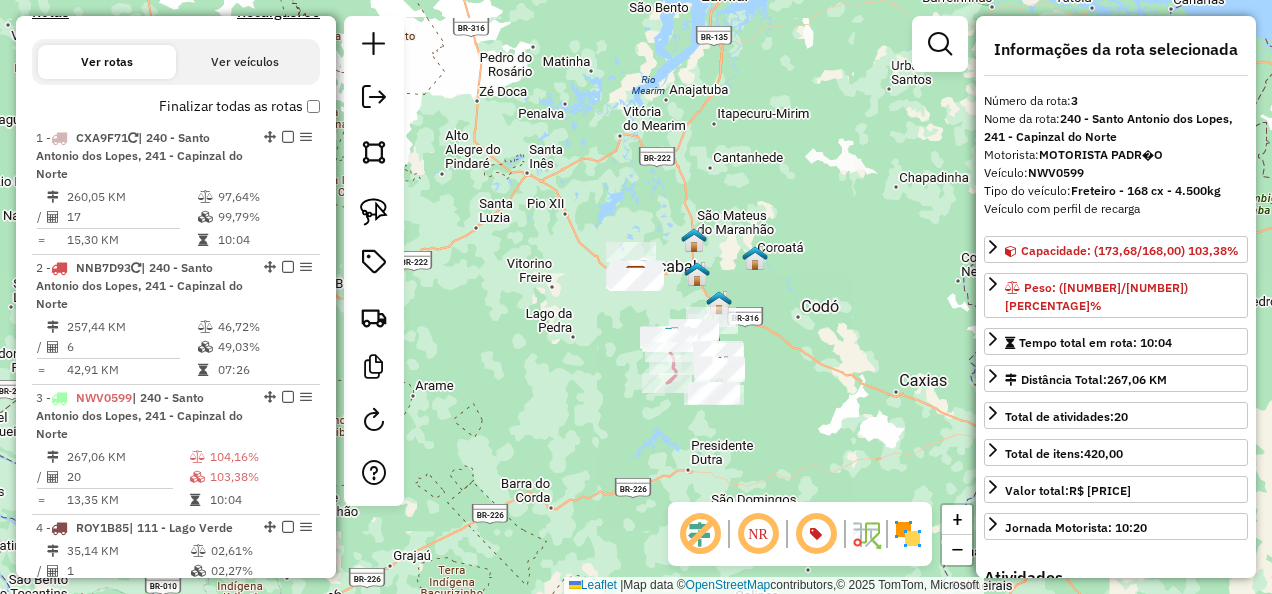 scroll, scrollTop: 165, scrollLeft: 0, axis: vertical 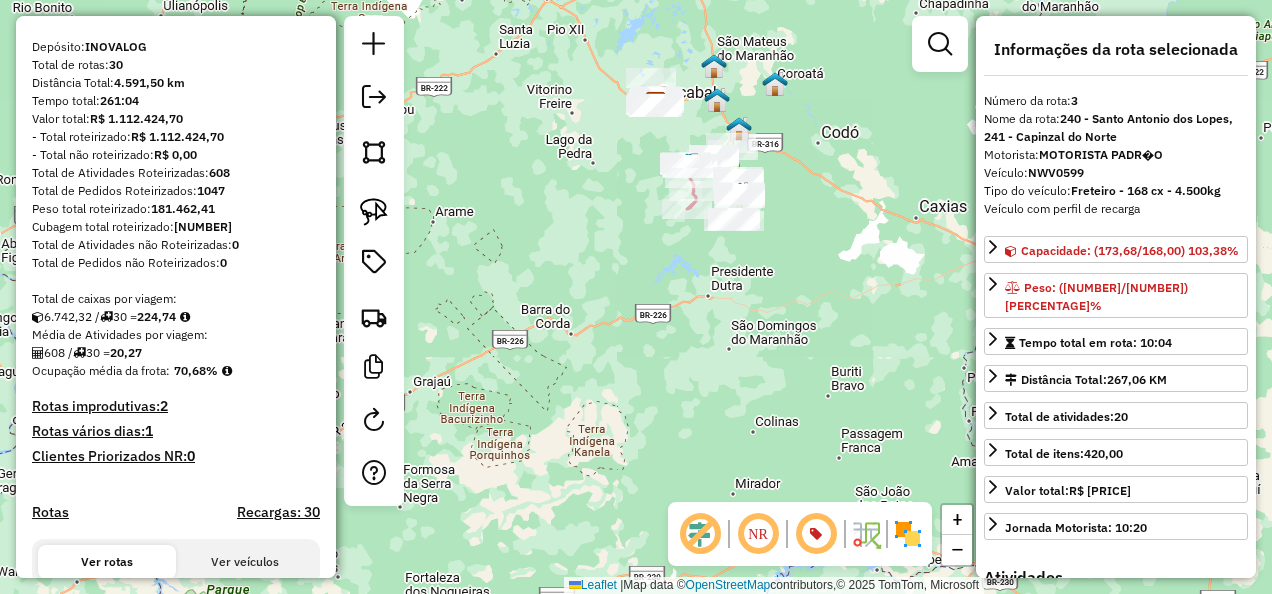drag, startPoint x: 564, startPoint y: 339, endPoint x: 580, endPoint y: 162, distance: 177.7217 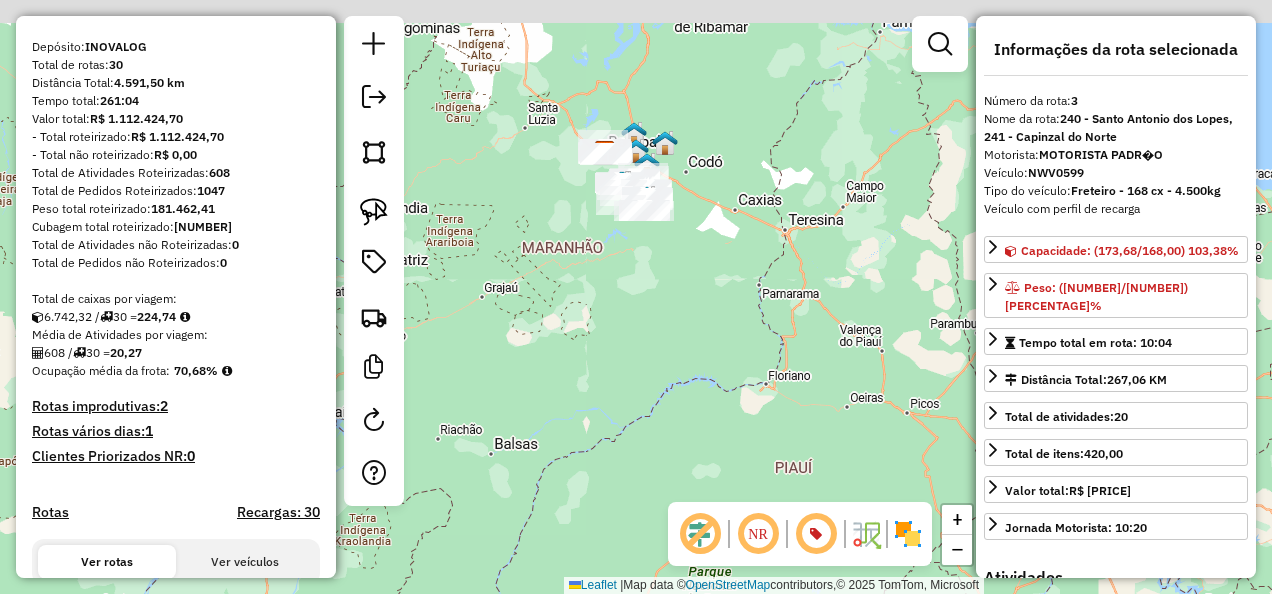 drag, startPoint x: 695, startPoint y: 291, endPoint x: 632, endPoint y: 393, distance: 119.88744 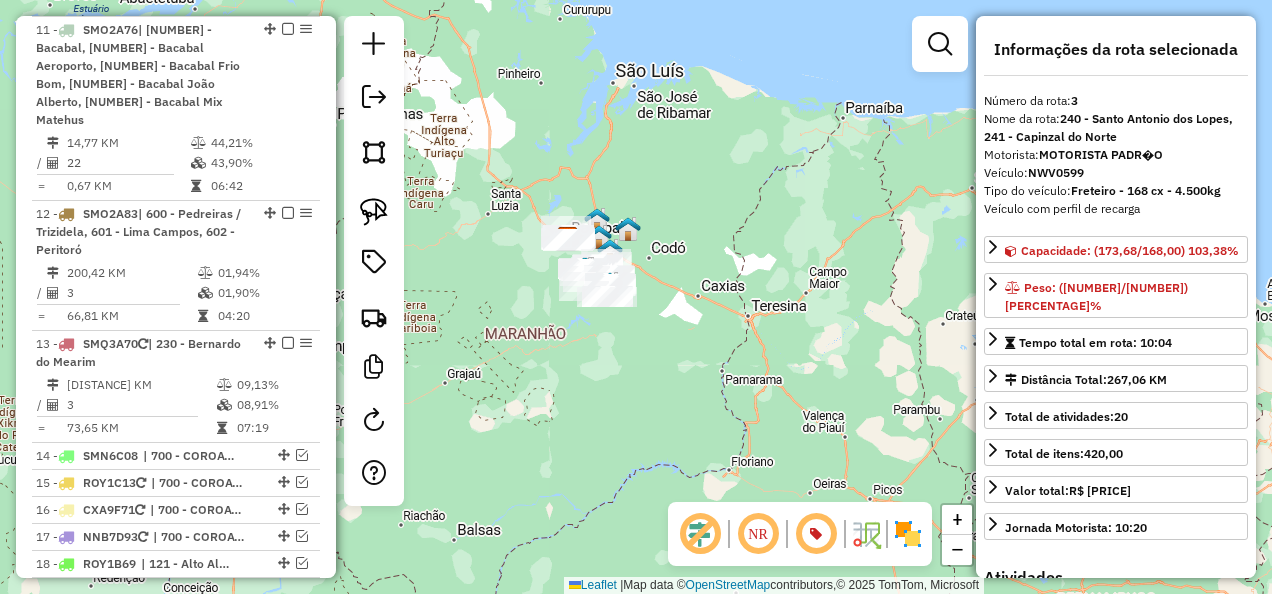 scroll, scrollTop: 2265, scrollLeft: 0, axis: vertical 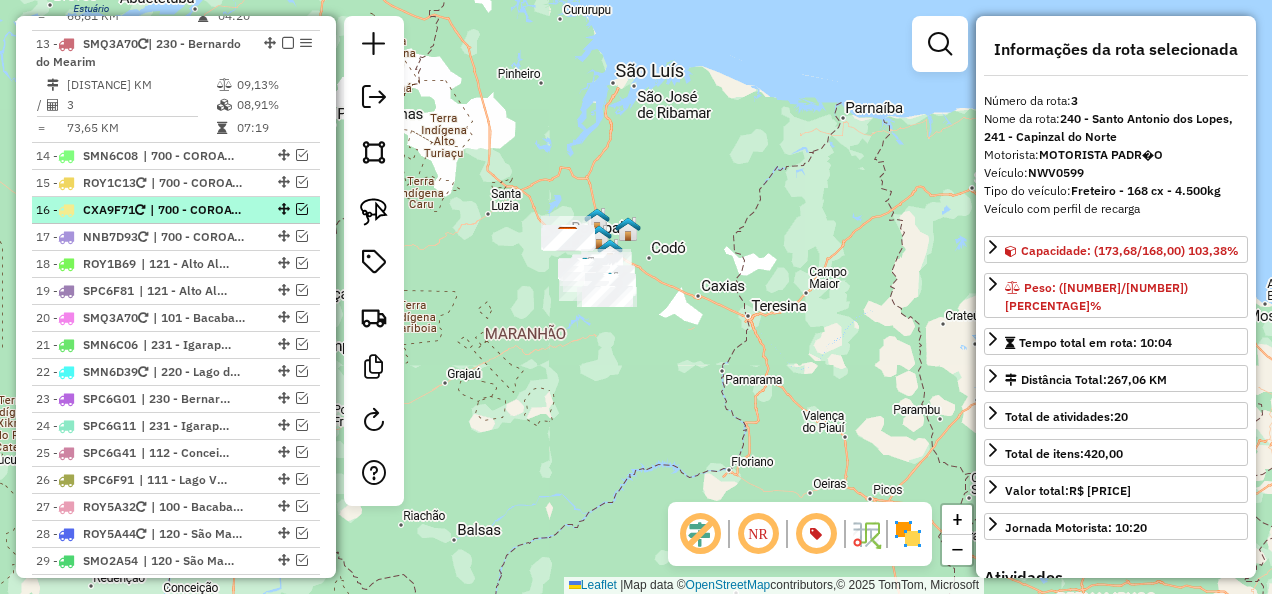click on "| 700 - COROATA/TIMBIRAS" at bounding box center [196, 210] 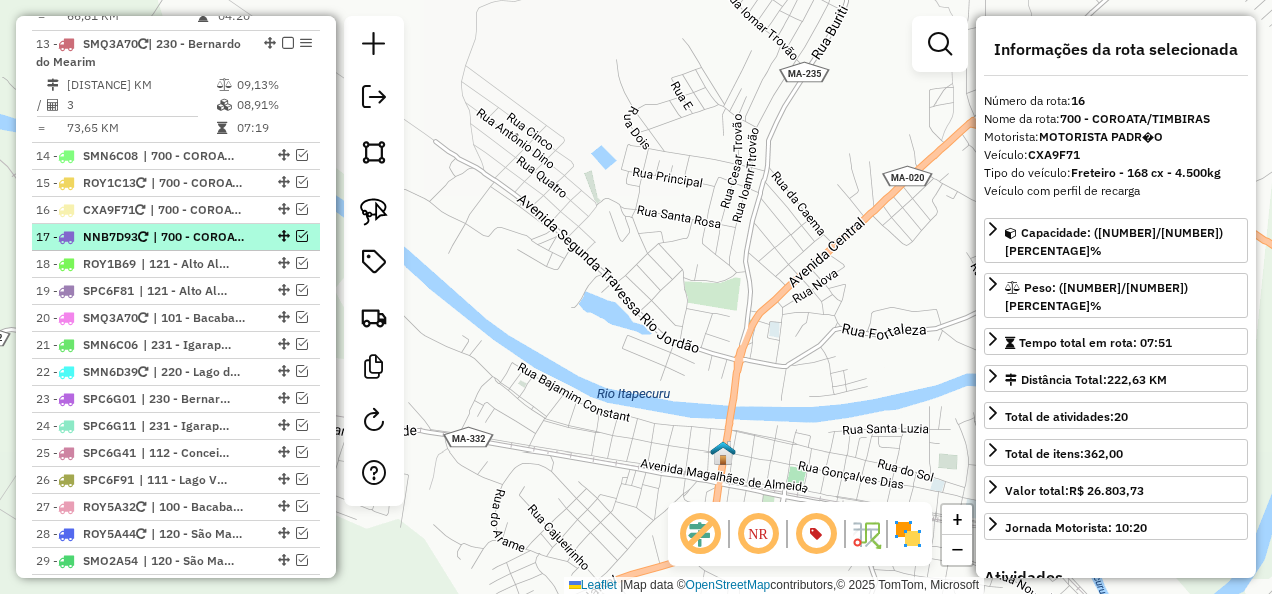 click on "| 700 - COROATA/TIMBIRAS" at bounding box center (199, 237) 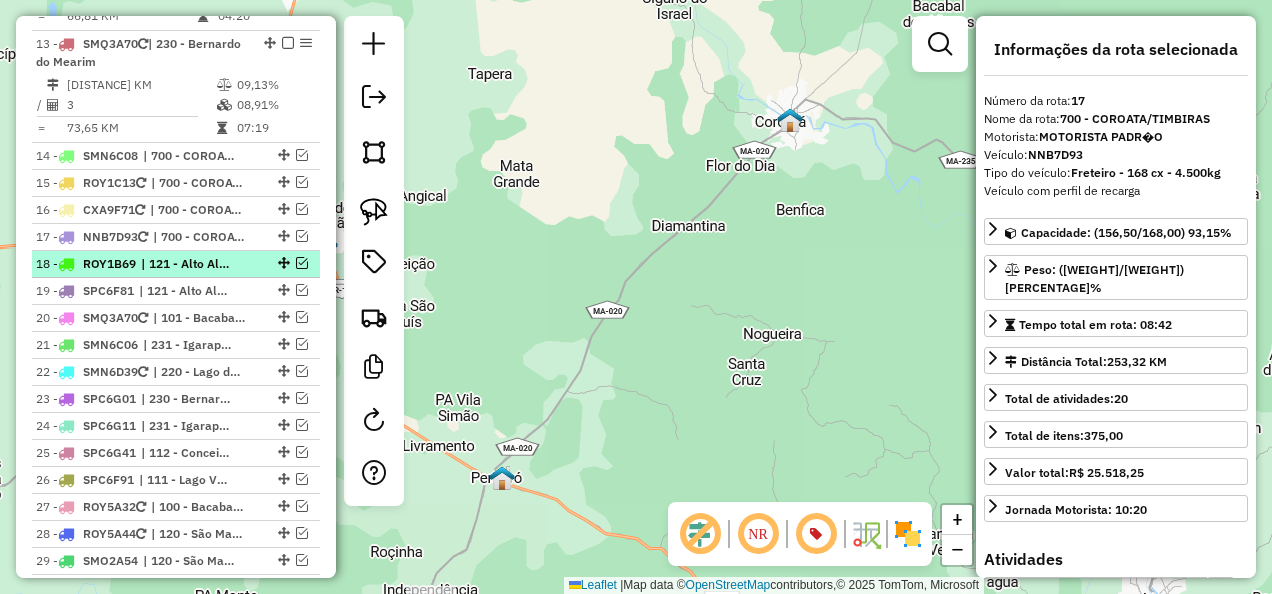 click on "| 121 - Alto Alegre do Maranhão , 241 - Capinzal do Norte, 601 - Lima Campos, 602 - Peritoró" at bounding box center (187, 264) 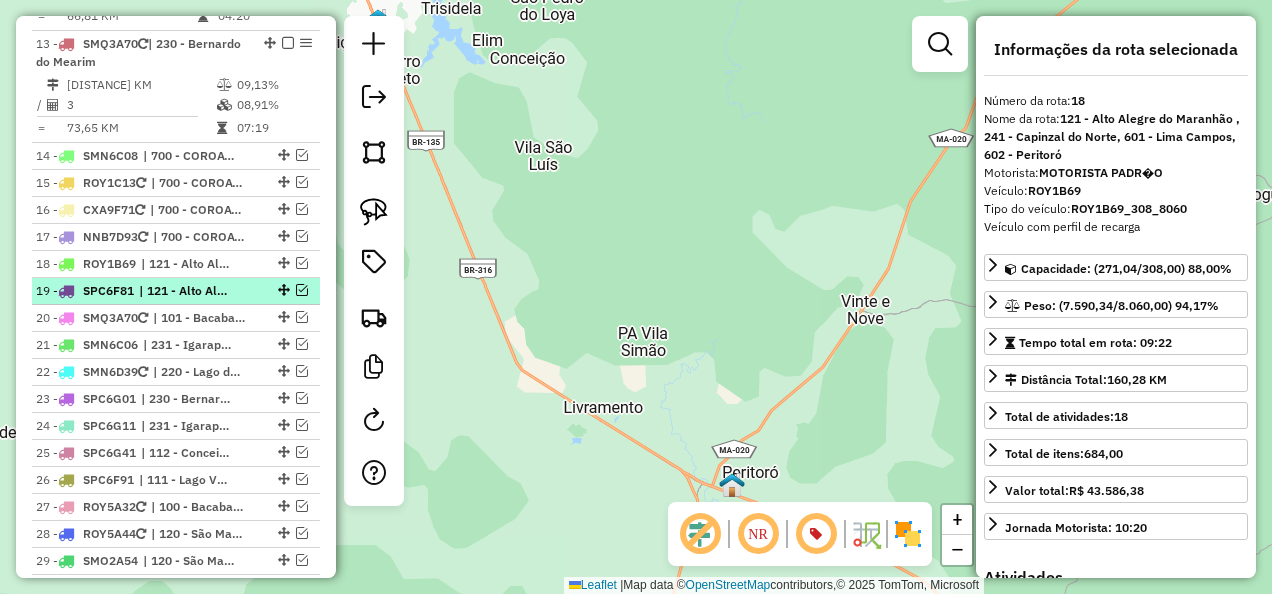 click on "| 121 - Alto Alegre do Maranhão" at bounding box center (185, 291) 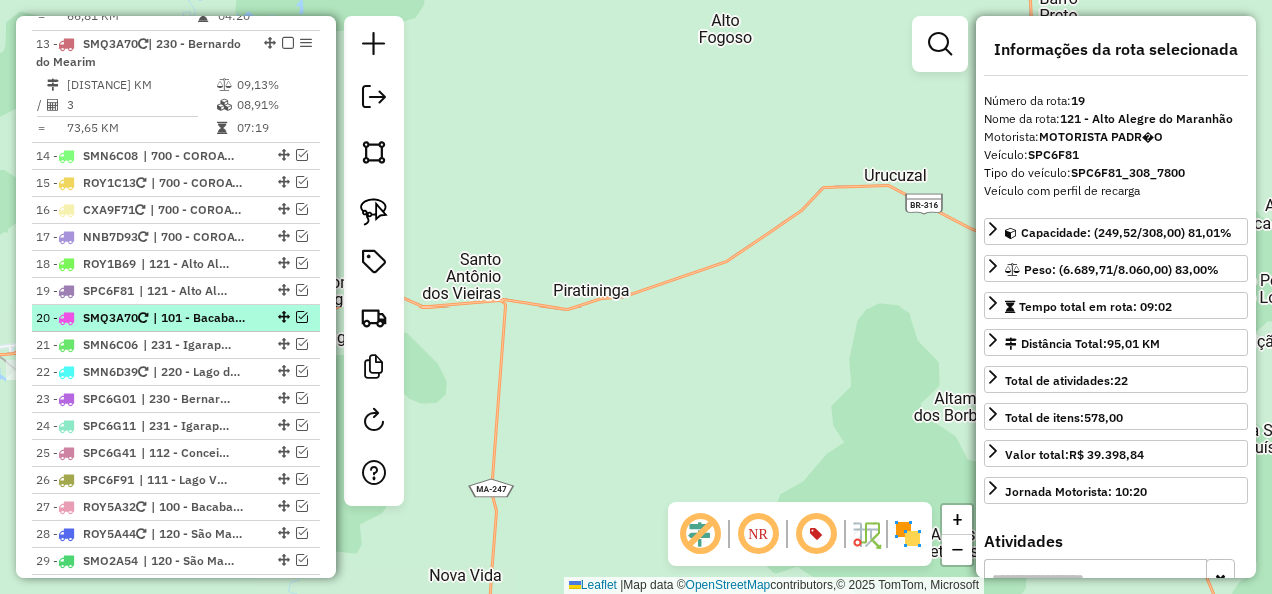 click on "| 101 - Bacabal Aeroporto, 110 - Bom Lugar" at bounding box center (199, 318) 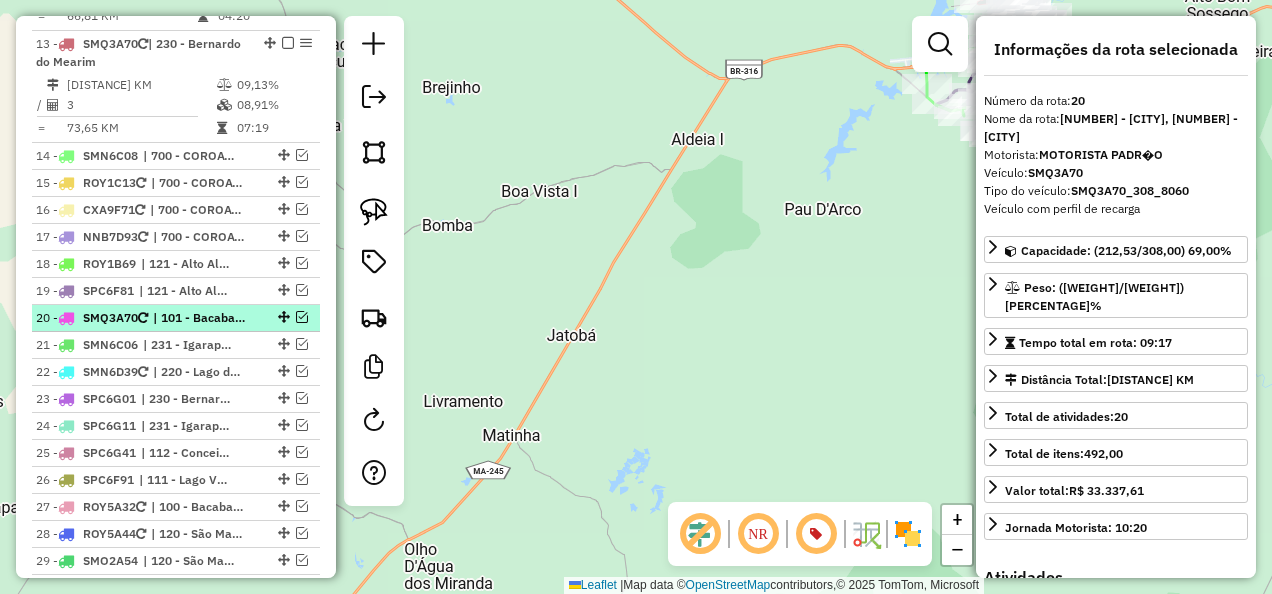 click at bounding box center [302, 317] 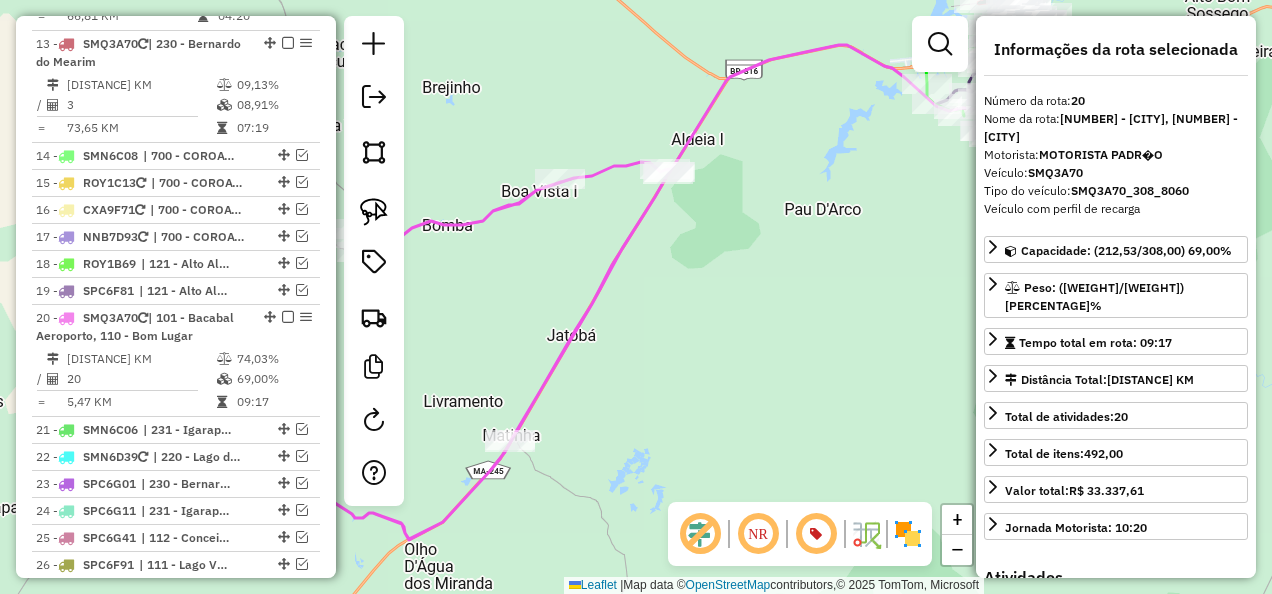 drag, startPoint x: 717, startPoint y: 438, endPoint x: 854, endPoint y: 256, distance: 227.80035 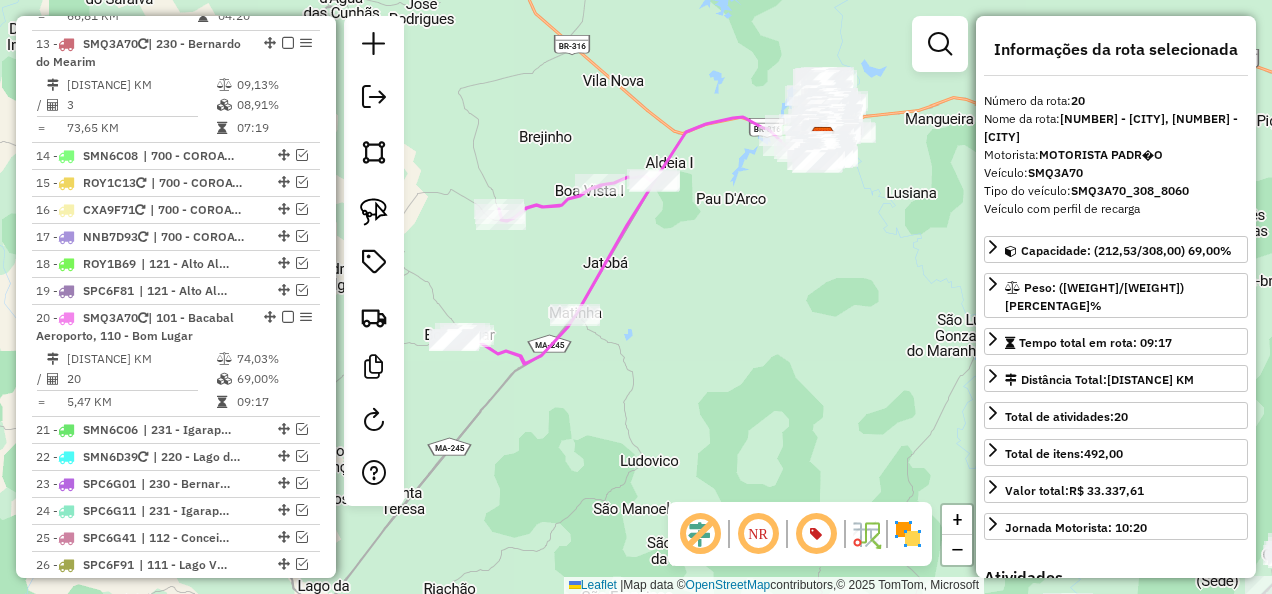 drag, startPoint x: 697, startPoint y: 377, endPoint x: 540, endPoint y: 438, distance: 168.43396 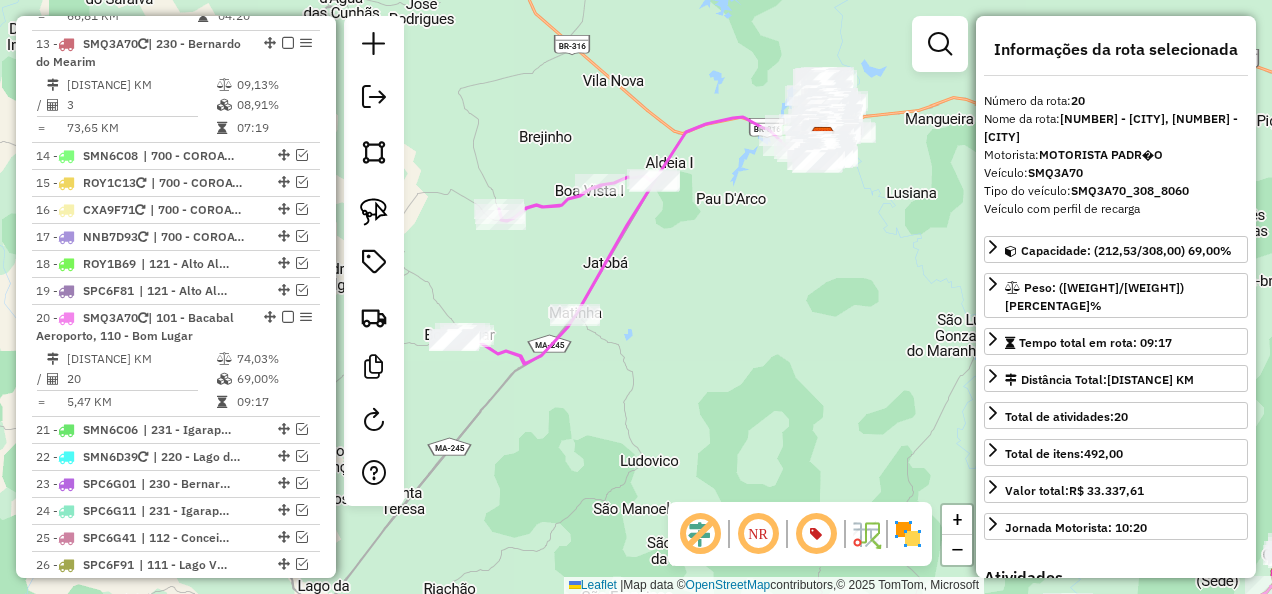 click 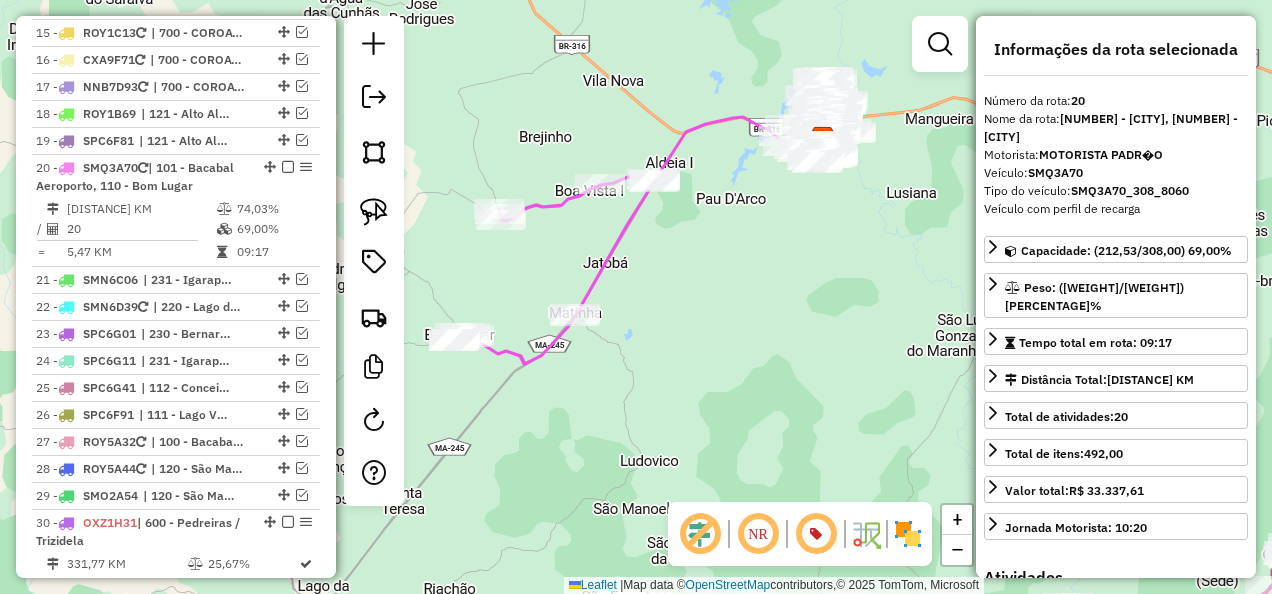 scroll, scrollTop: 2550, scrollLeft: 0, axis: vertical 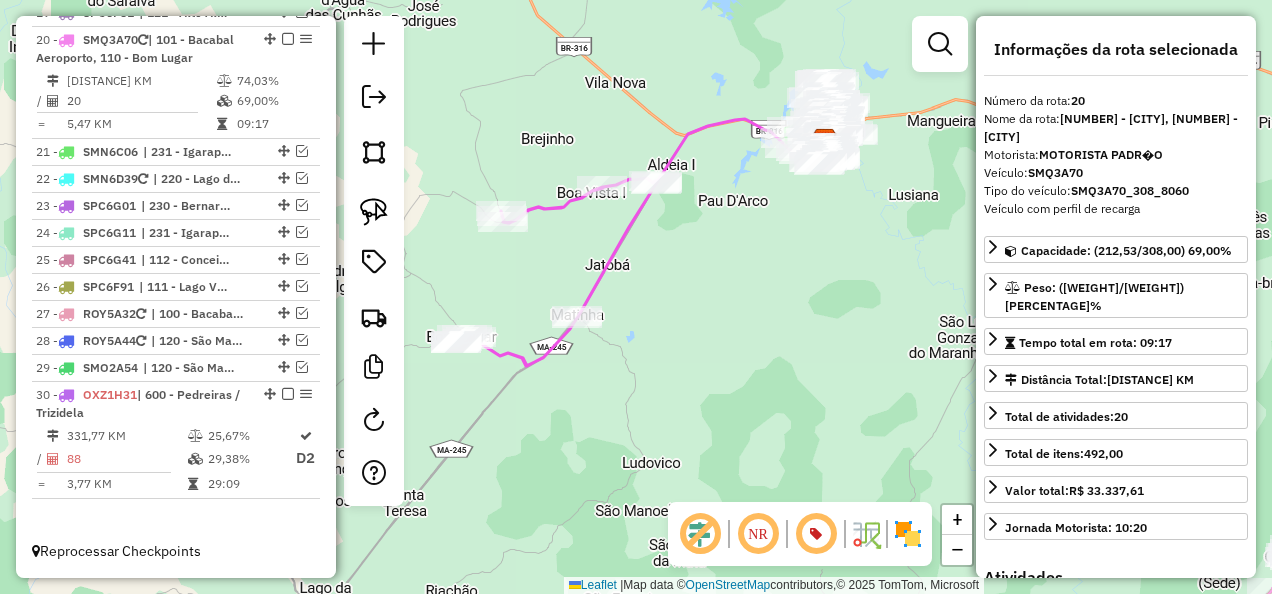 drag, startPoint x: 624, startPoint y: 482, endPoint x: 638, endPoint y: 493, distance: 17.804493 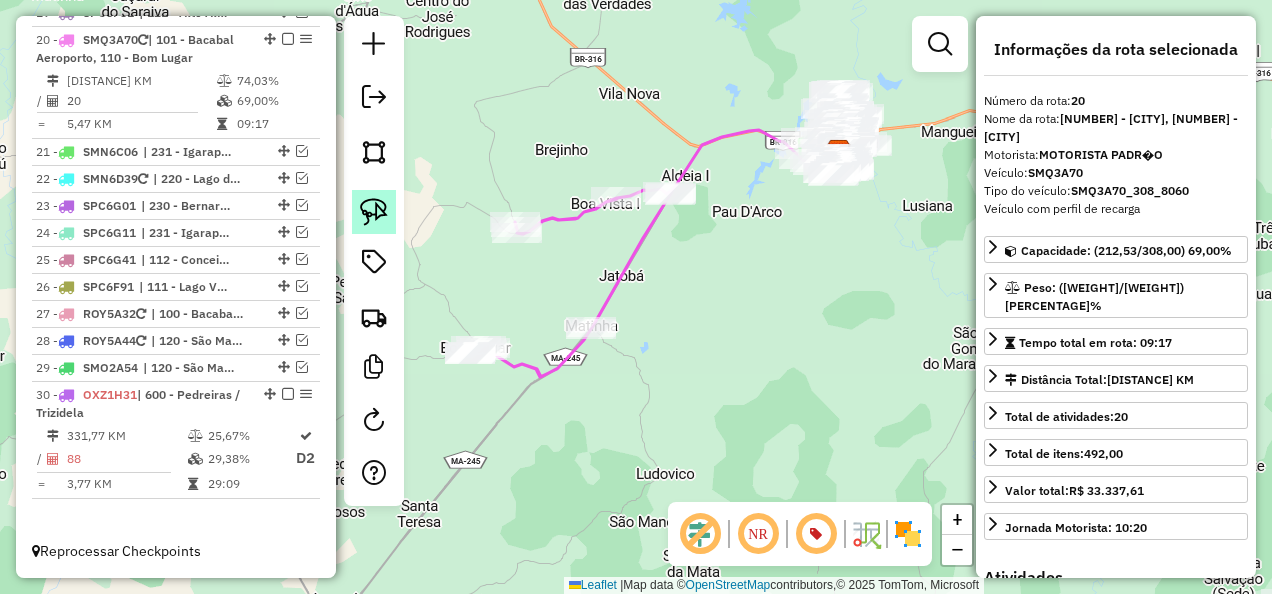 click 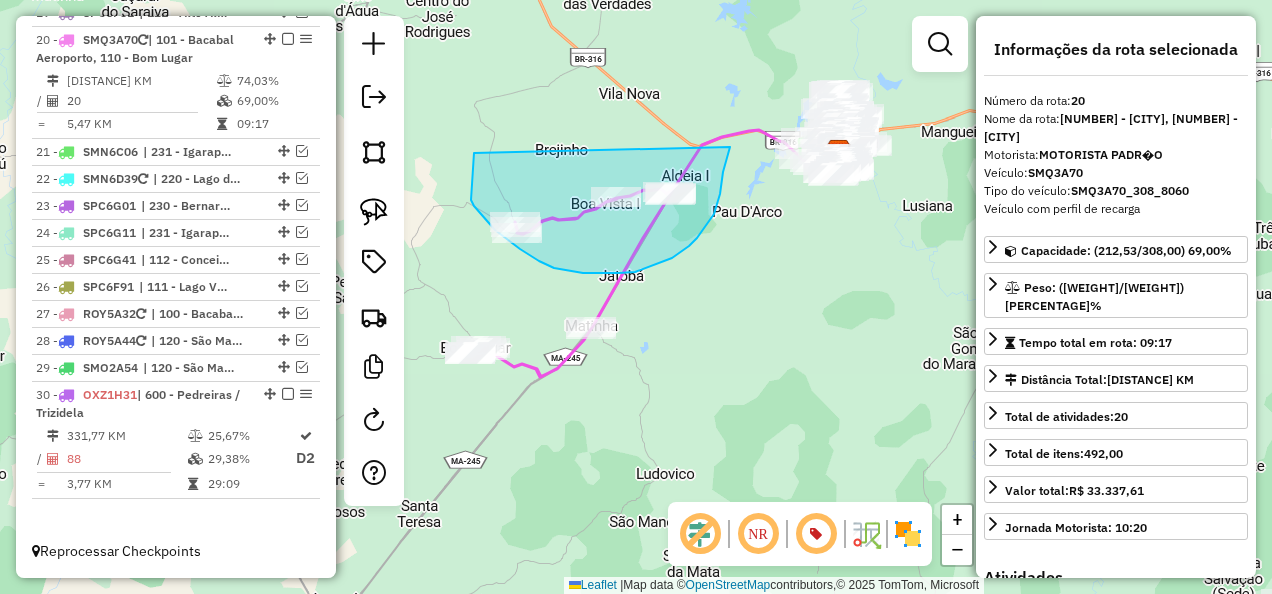 drag, startPoint x: 474, startPoint y: 153, endPoint x: 730, endPoint y: 147, distance: 256.0703 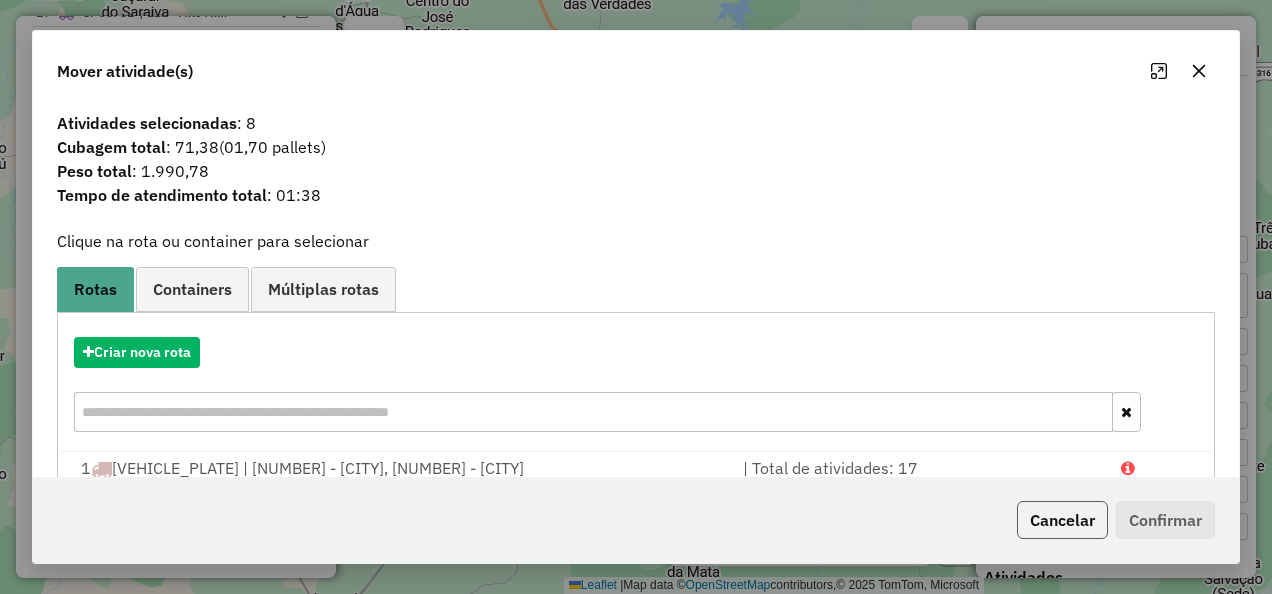 drag, startPoint x: 1085, startPoint y: 533, endPoint x: 1050, endPoint y: 513, distance: 40.311287 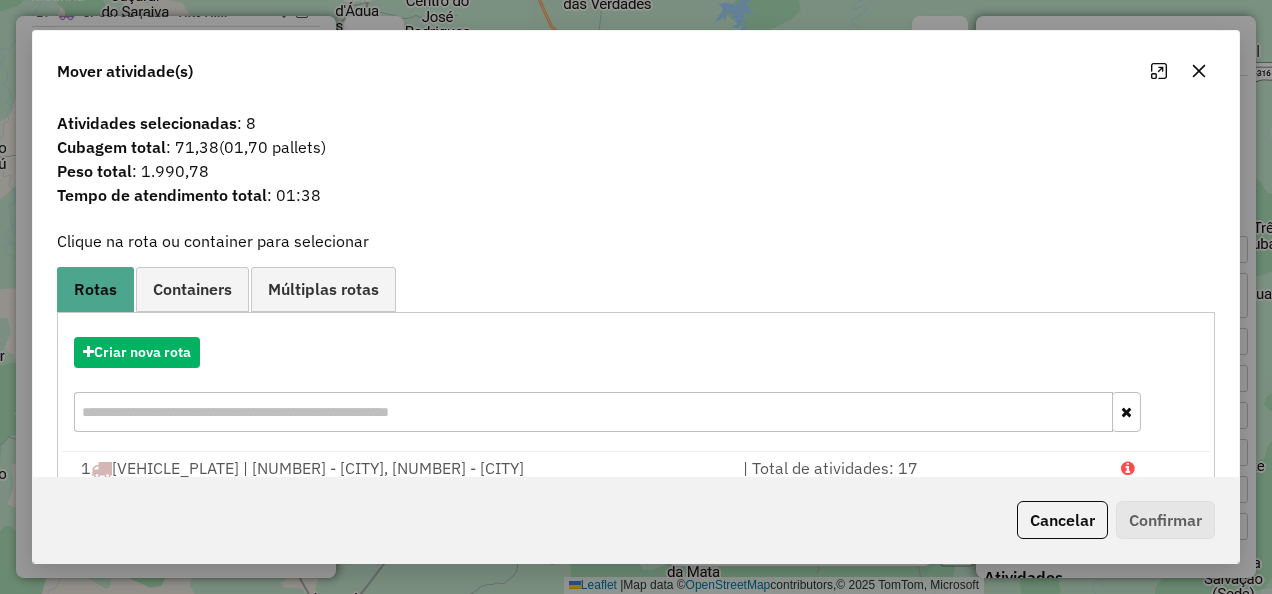 click on "Cancelar" 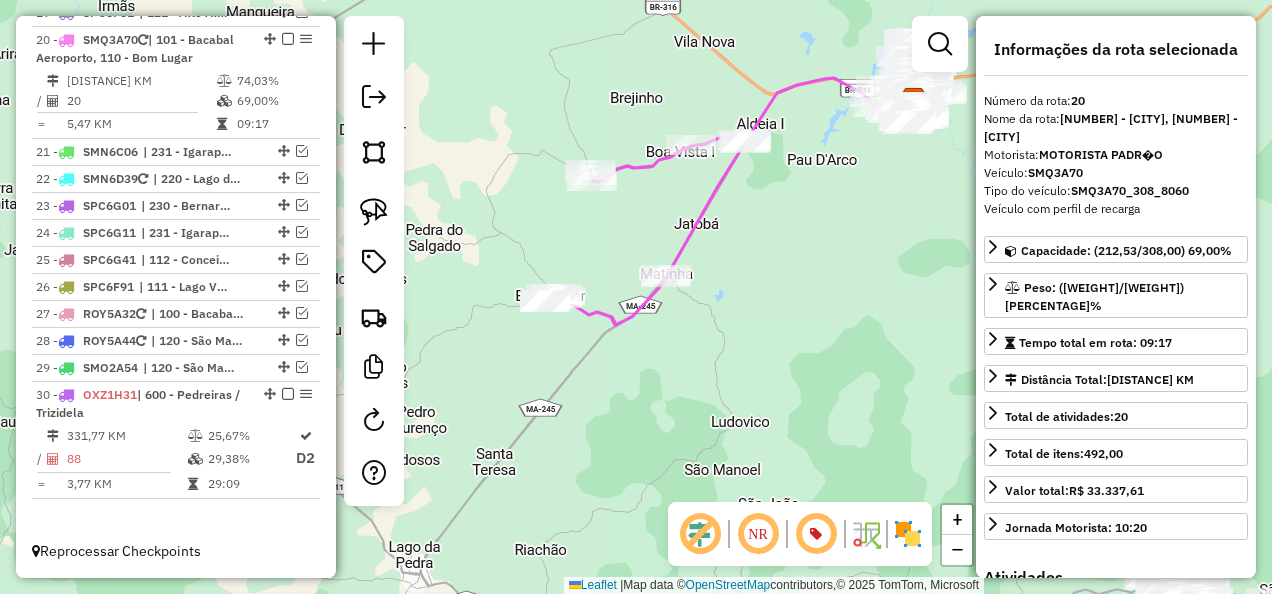 drag, startPoint x: 740, startPoint y: 440, endPoint x: 818, endPoint y: 370, distance: 104.80458 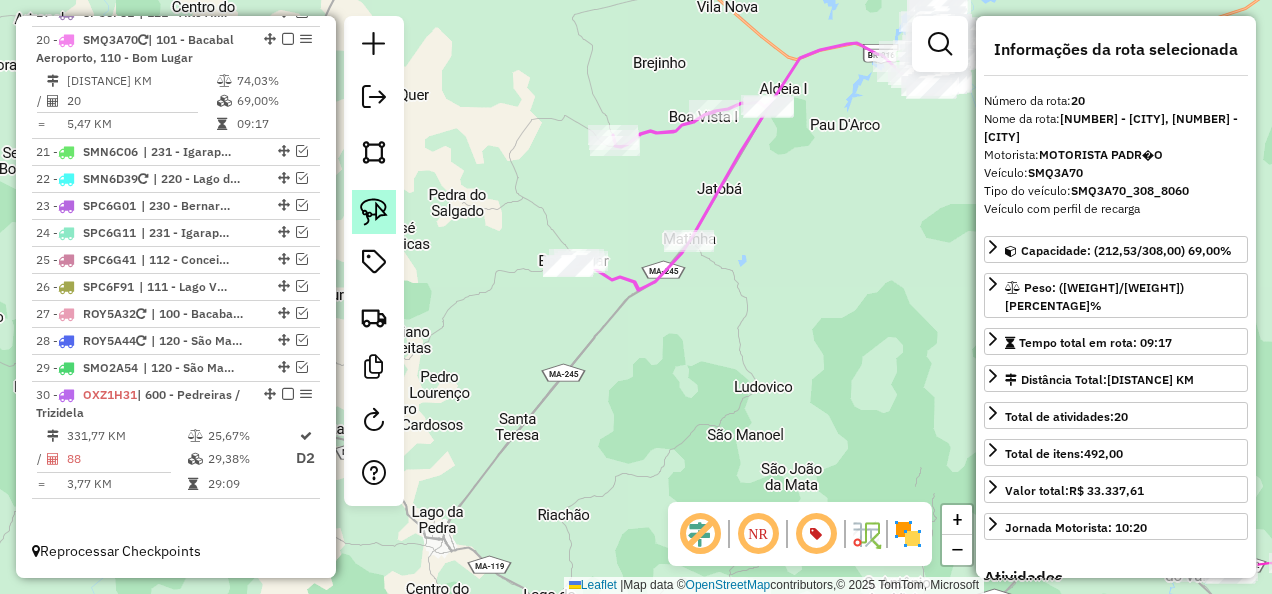 click 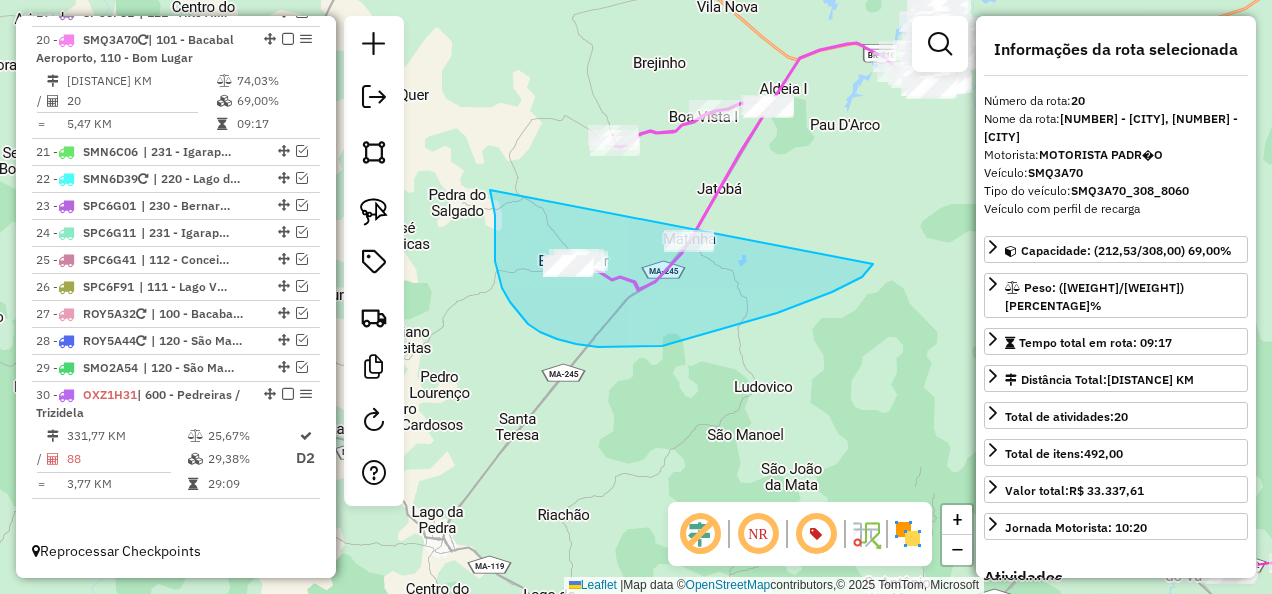 drag, startPoint x: 490, startPoint y: 190, endPoint x: 873, endPoint y: 264, distance: 390.0833 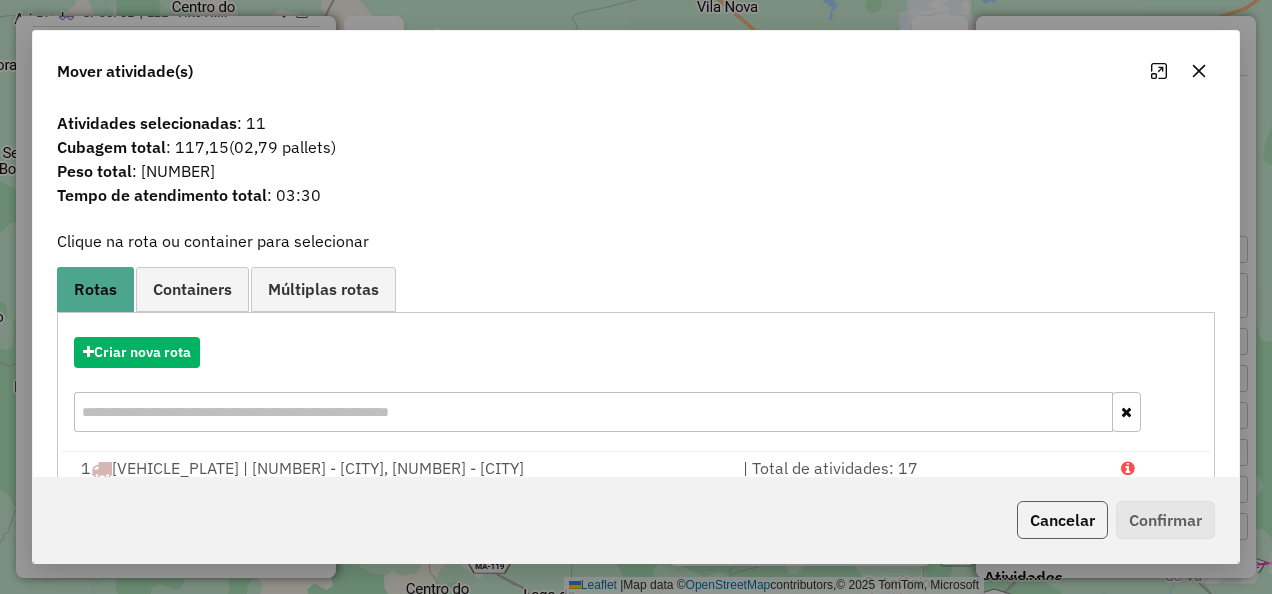 click on "Cancelar" 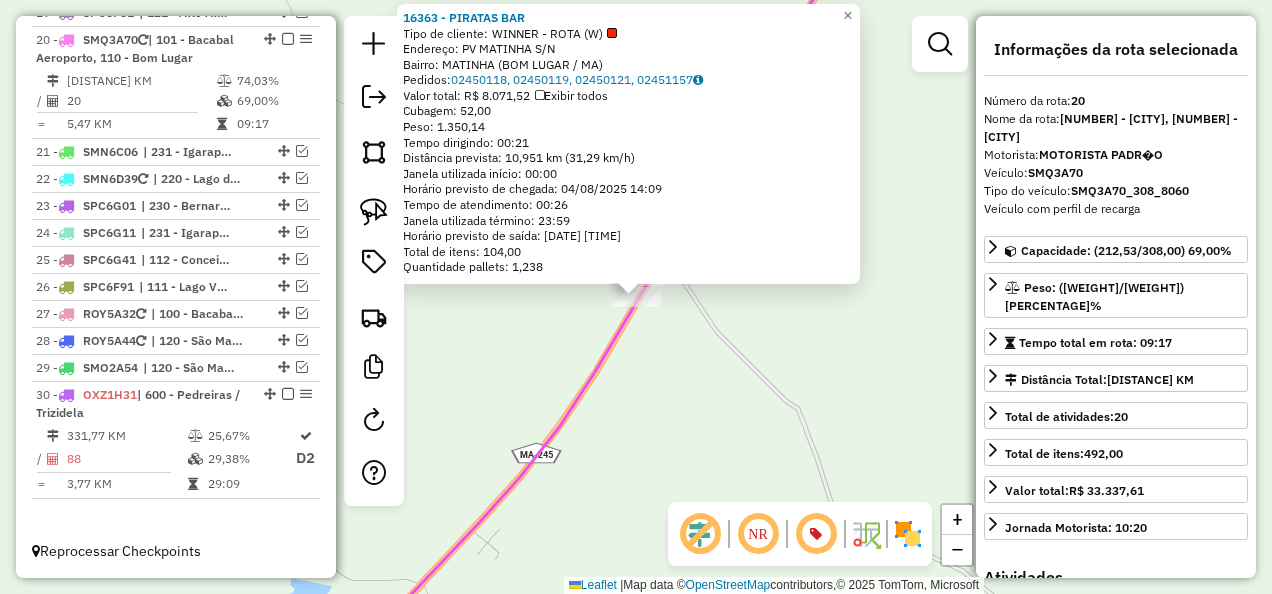 click on "16363 - PIRATAS BAR  Tipo de cliente:   WINNER - ROTA (W)   Endereço:  PV MATINHA S/N   Bairro: MATINHA (BOM LUGAR / MA)   Pedidos:  02450118, 02450119, 02450121, 02451157   Valor total: R$ 8.071,52   Exibir todos   Cubagem: 52,00  Peso: 1.350,14  Tempo dirigindo: 00:21   Distância prevista: 10,951 km (31,29 km/h)   Janela utilizada início: 00:00   Horário previsto de chegada: 04/08/2025 14:09   Tempo de atendimento: 00:26   Janela utilizada término: 23:59   Horário previsto de saída: 04/08/2025 14:35   Total de itens: 104,00   Quantidade pallets: 1,238  × Janela de atendimento Grade de atendimento Capacidade Transportadoras Veículos Cliente Pedidos  Rotas Selecione os dias de semana para filtrar as janelas de atendimento  Seg   Ter   Qua   Qui   Sex   Sáb   Dom  Informe o período da janela de atendimento: De: Até:  Filtrar exatamente a janela do cliente  Considerar janela de atendimento padrão  Selecione os dias de semana para filtrar as grades de atendimento  Seg   Ter   Qua   Qui   Sex   Sáb" 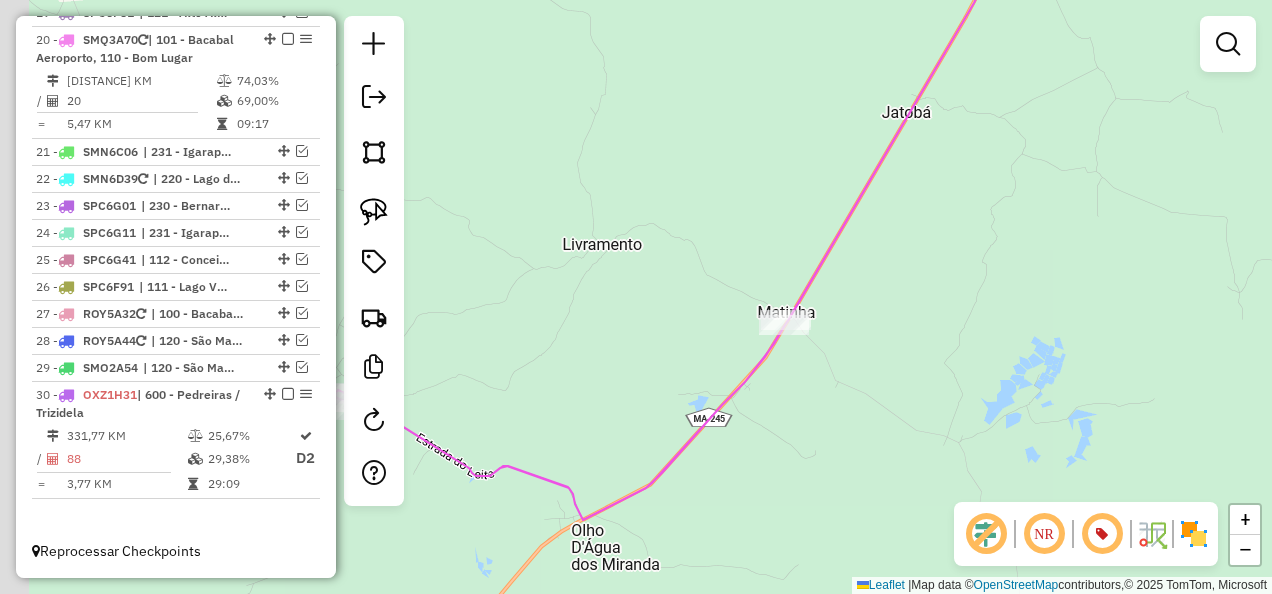 drag, startPoint x: 612, startPoint y: 462, endPoint x: 751, endPoint y: 359, distance: 173.00288 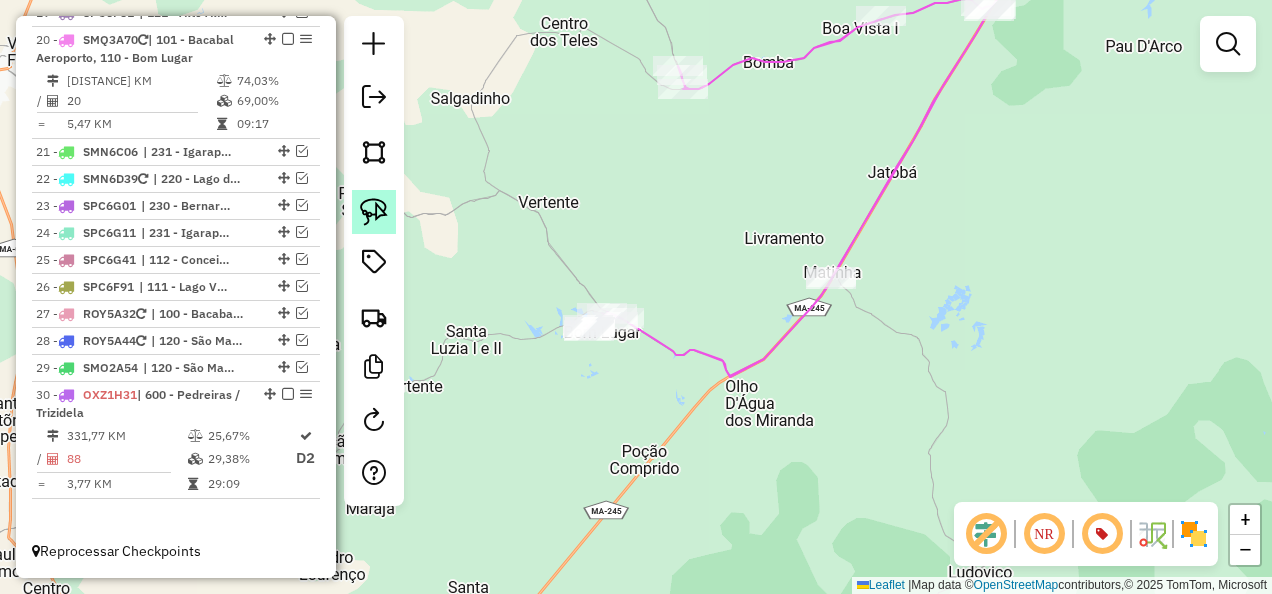 click 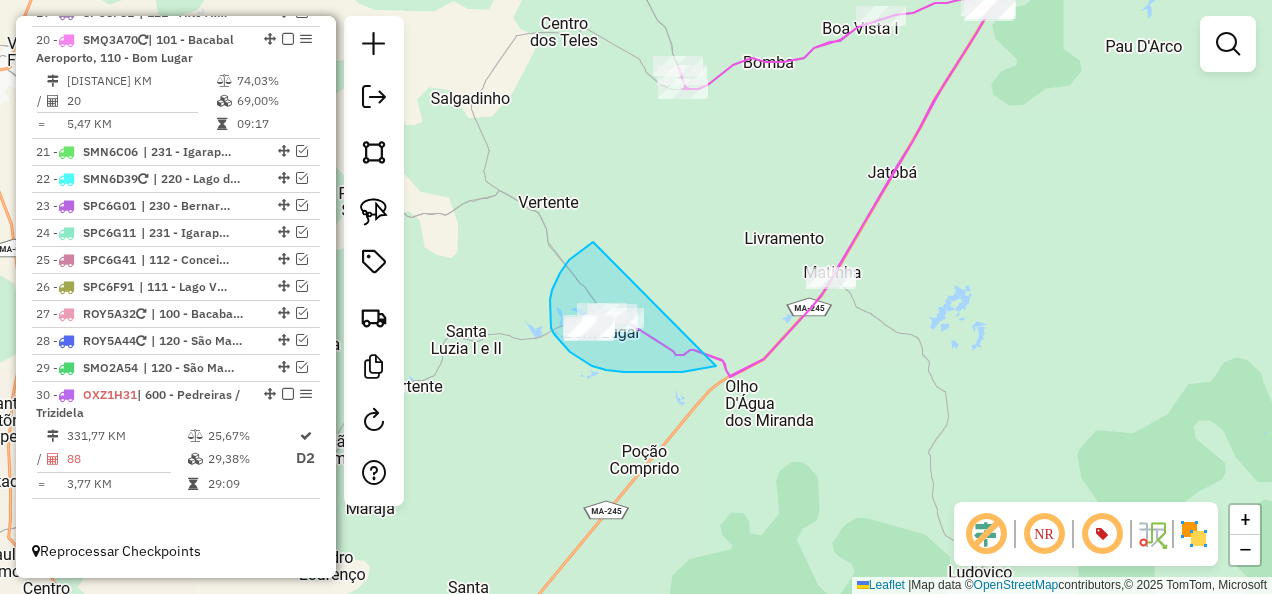 drag, startPoint x: 593, startPoint y: 242, endPoint x: 756, endPoint y: 350, distance: 195.53261 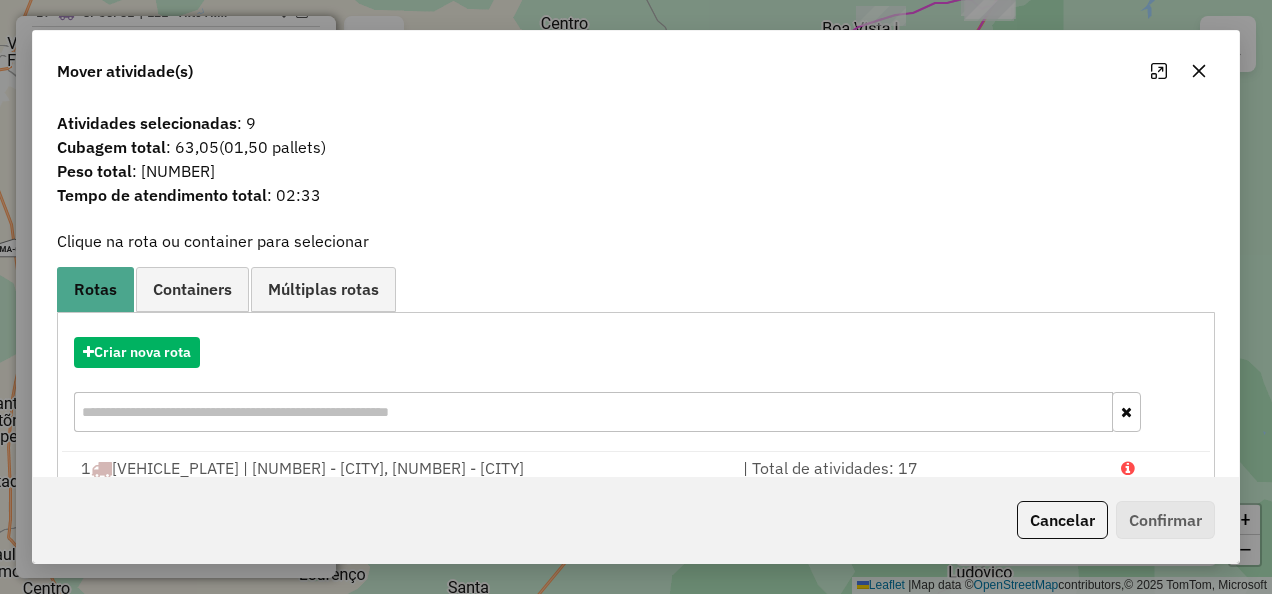 drag, startPoint x: 1034, startPoint y: 523, endPoint x: 988, endPoint y: 508, distance: 48.38388 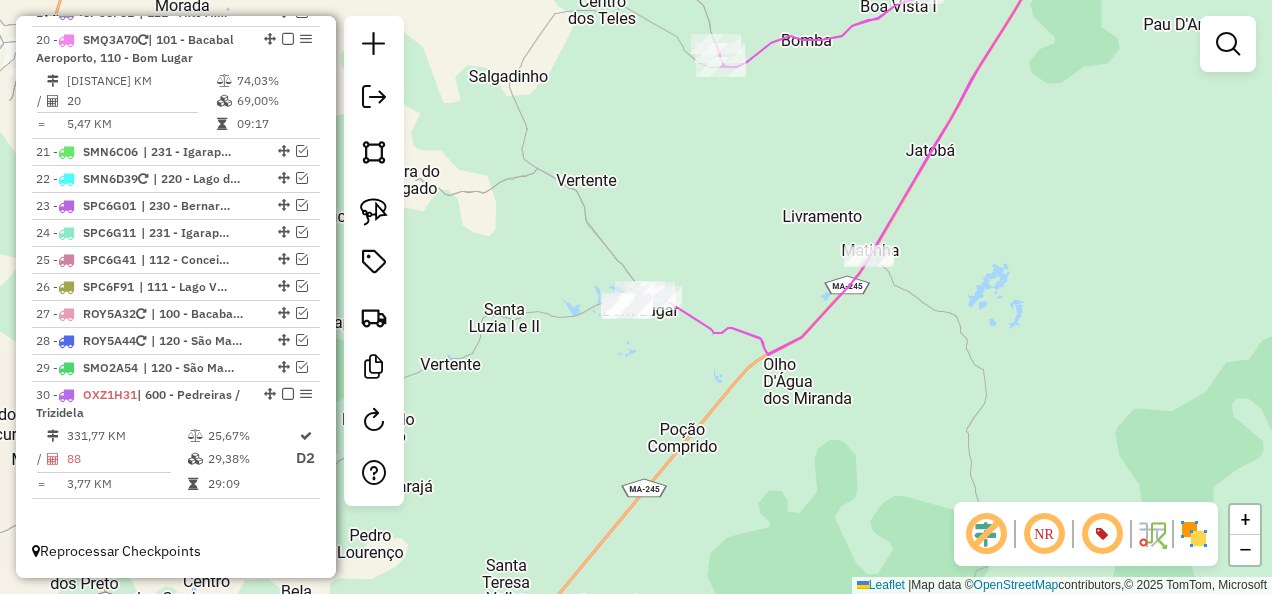 drag, startPoint x: 518, startPoint y: 438, endPoint x: 556, endPoint y: 416, distance: 43.908997 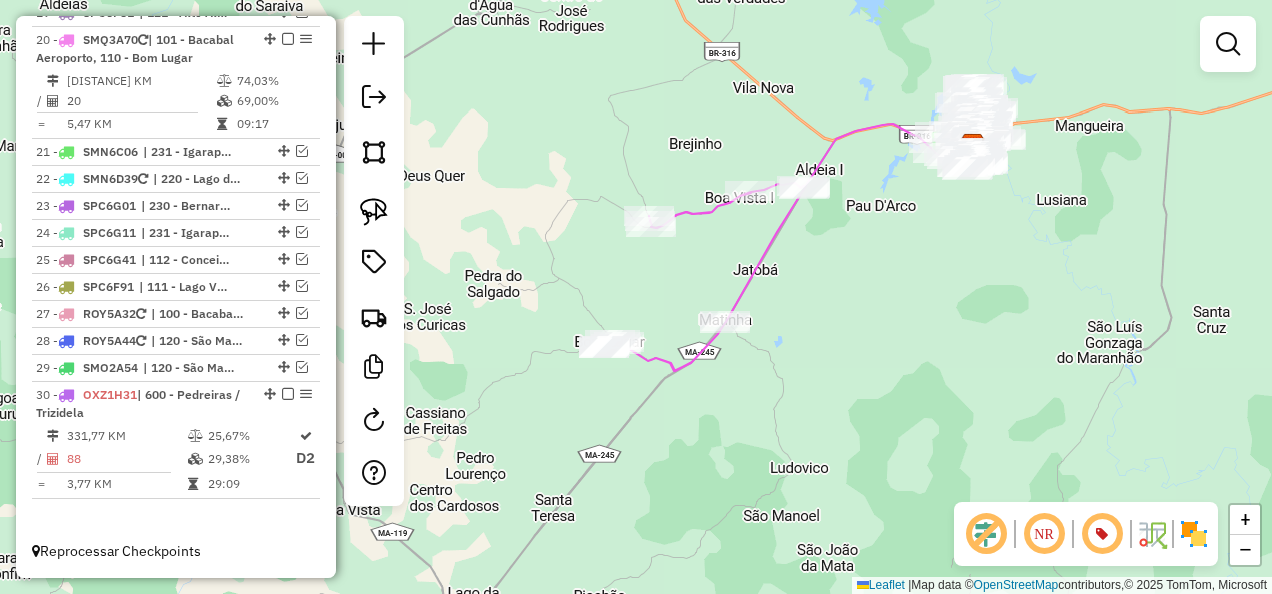 click 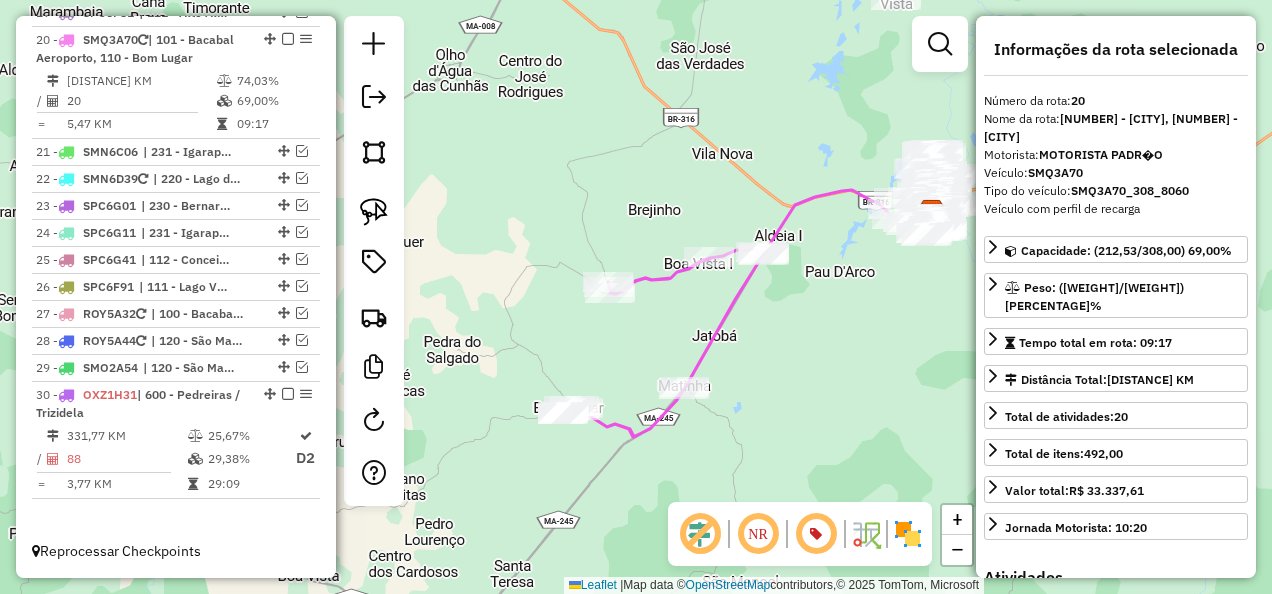 drag, startPoint x: 800, startPoint y: 276, endPoint x: 512, endPoint y: 410, distance: 317.6476 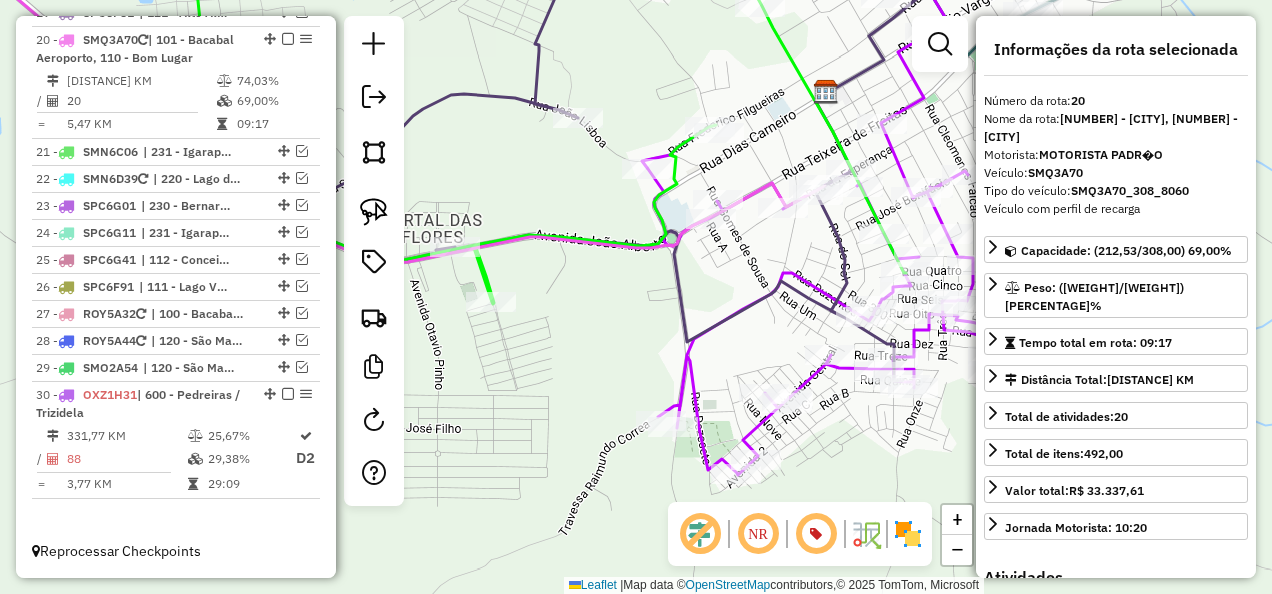 drag, startPoint x: 585, startPoint y: 321, endPoint x: 820, endPoint y: 323, distance: 235.00851 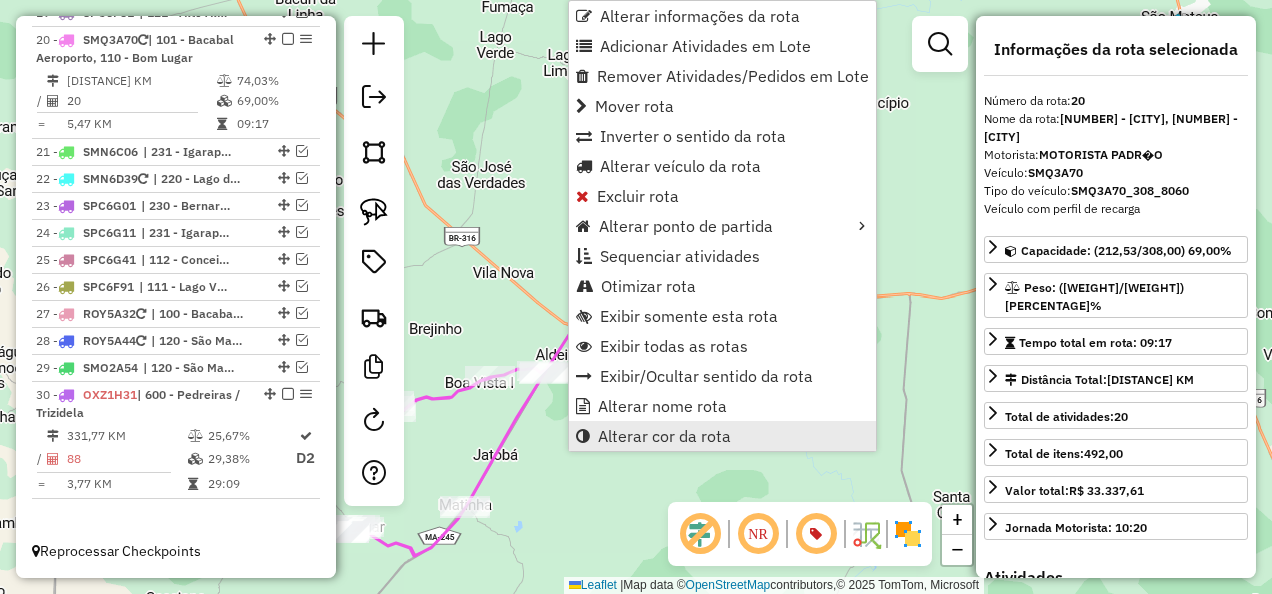 click on "Alterar cor da rota" at bounding box center [664, 436] 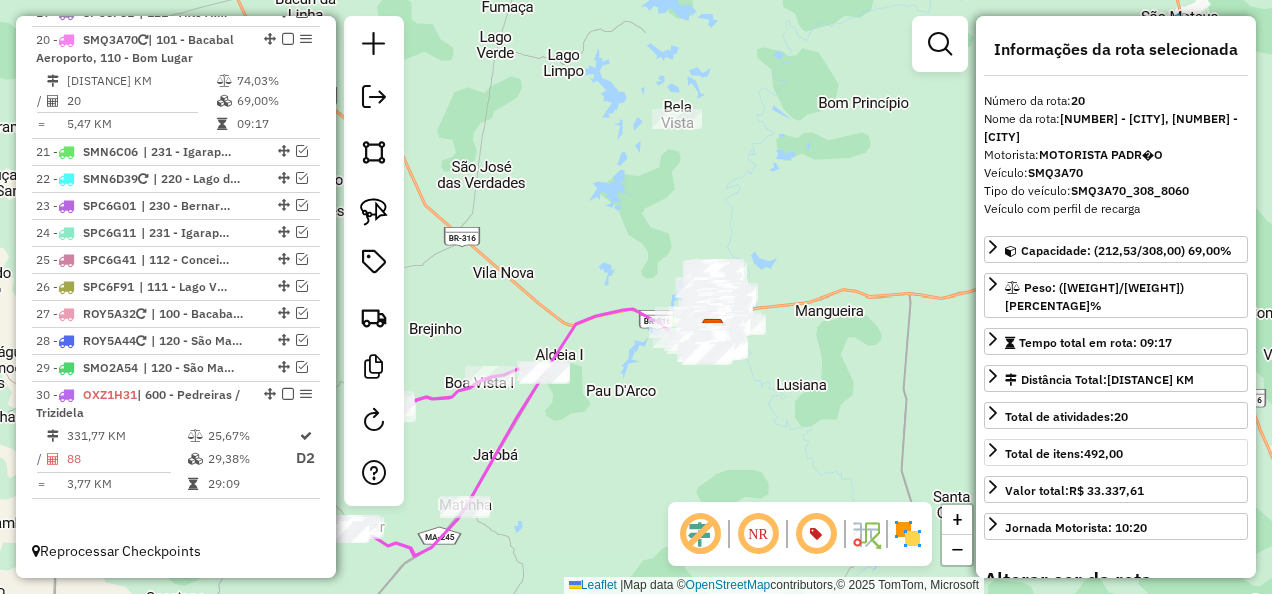 scroll, scrollTop: 300, scrollLeft: 0, axis: vertical 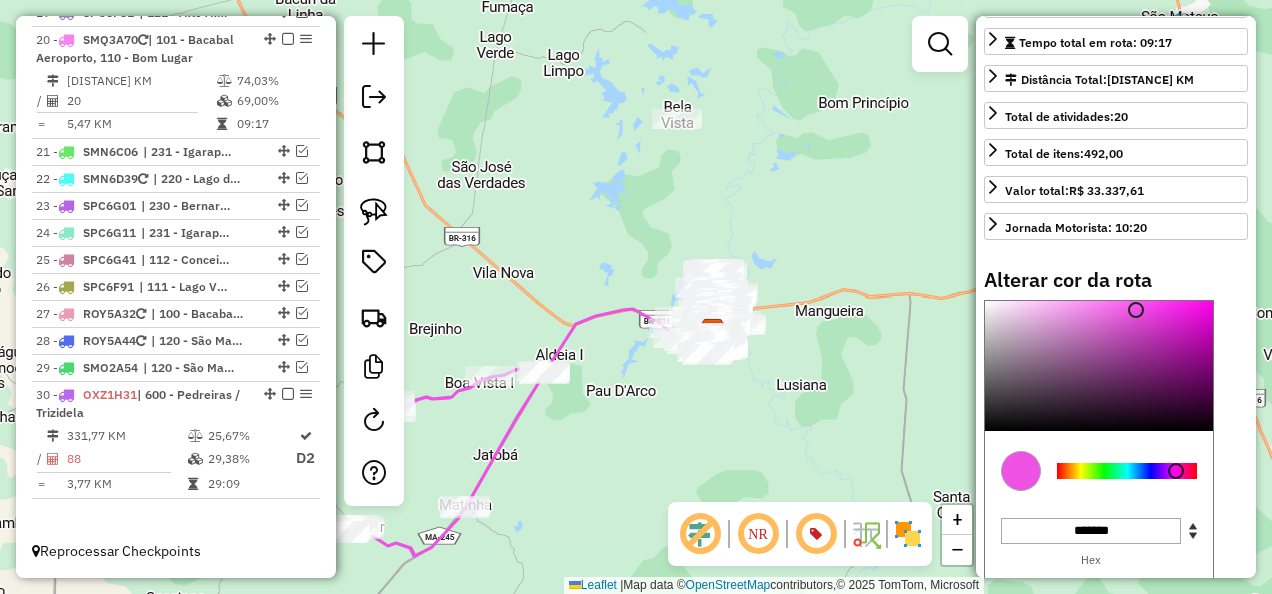 type on "*******" 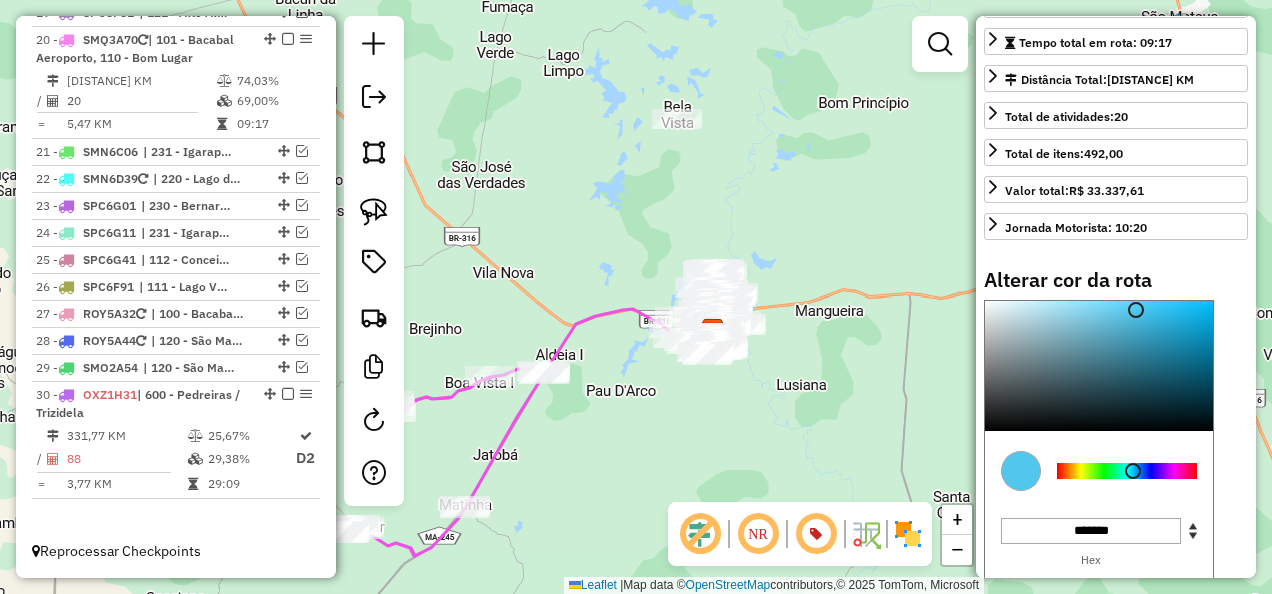 click at bounding box center [1127, 471] 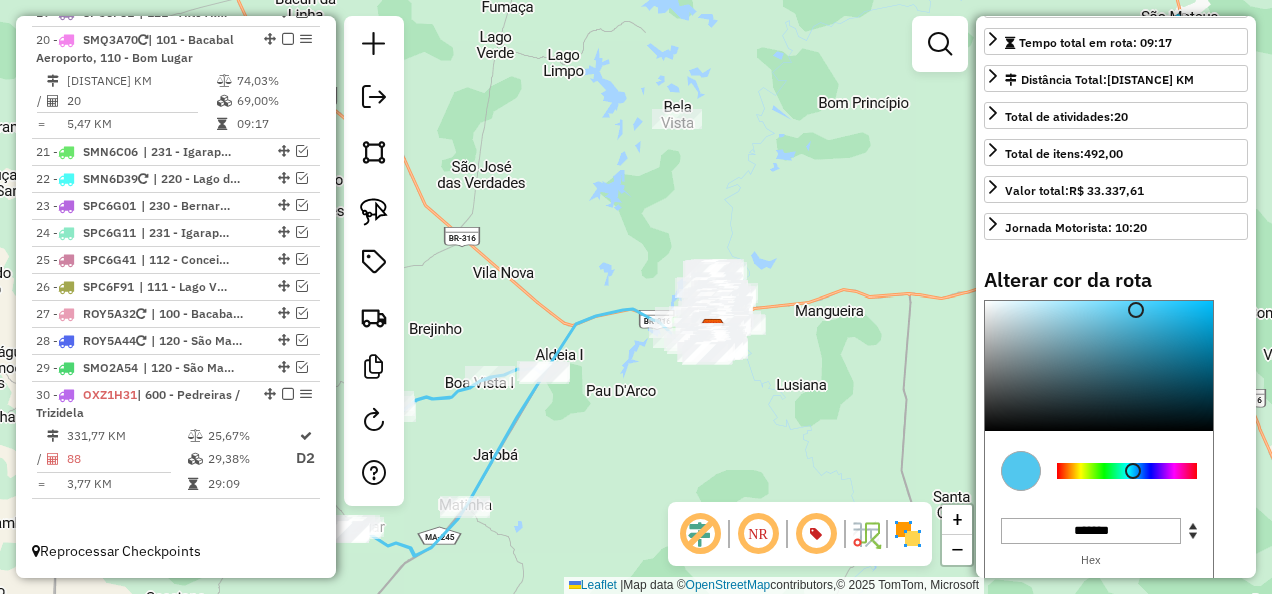 click on "Janela de atendimento Grade de atendimento Capacidade Transportadoras Veículos Cliente Pedidos  Rotas Selecione os dias de semana para filtrar as janelas de atendimento  Seg   Ter   Qua   Qui   Sex   Sáb   Dom  Informe o período da janela de atendimento: De: Até:  Filtrar exatamente a janela do cliente  Considerar janela de atendimento padrão  Selecione os dias de semana para filtrar as grades de atendimento  Seg   Ter   Qua   Qui   Sex   Sáb   Dom   Considerar clientes sem dia de atendimento cadastrado  Clientes fora do dia de atendimento selecionado Filtrar as atividades entre os valores definidos abaixo:  Peso mínimo:   Peso máximo:   Cubagem mínima:   Cubagem máxima:   De:   Até:  Filtrar as atividades entre o tempo de atendimento definido abaixo:  De:   Até:   Considerar capacidade total dos clientes não roteirizados Transportadora: Selecione um ou mais itens Tipo de veículo: Selecione um ou mais itens Veículo: Selecione um ou mais itens Motorista: Selecione um ou mais itens Nome: Rótulo:" 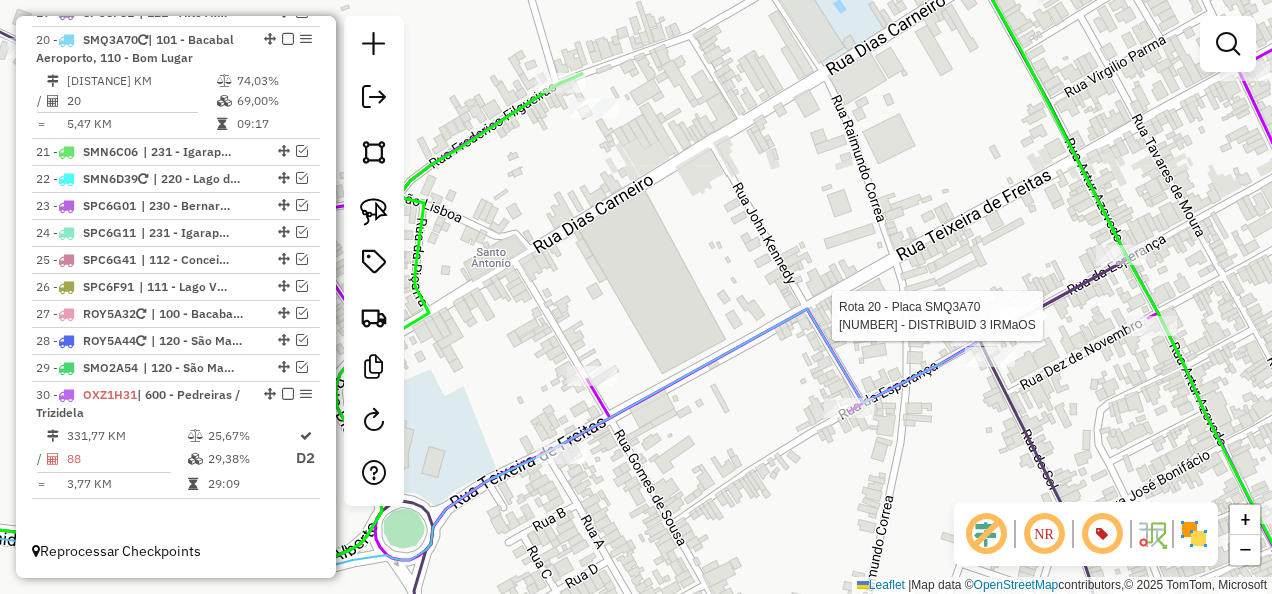 select on "**********" 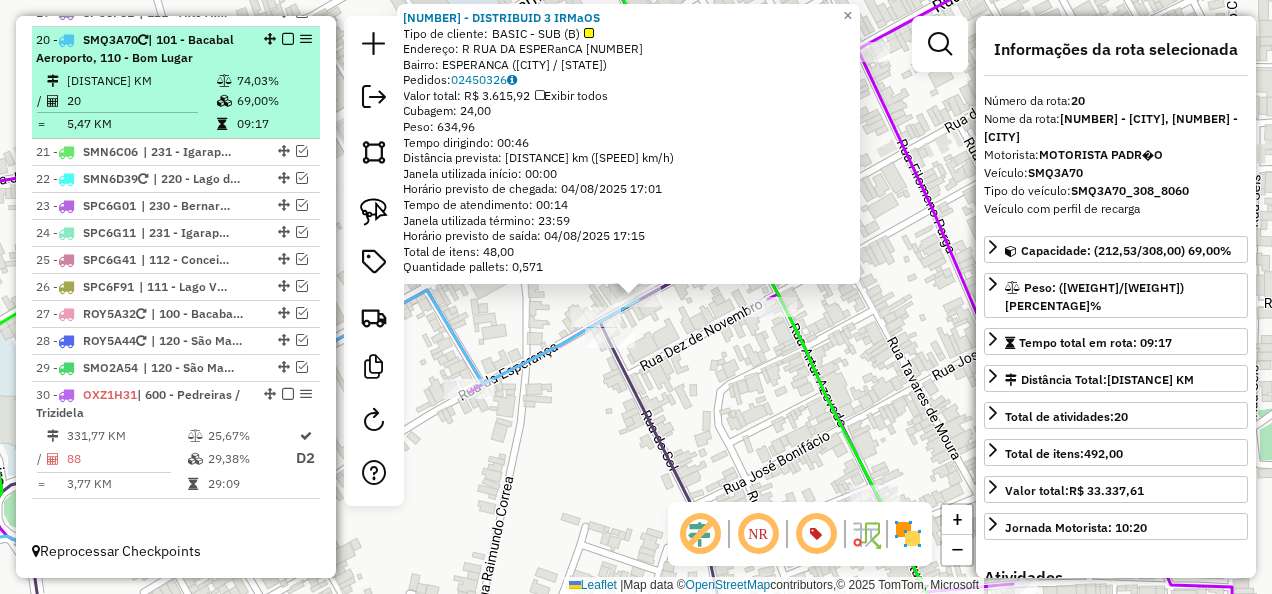 click at bounding box center [288, 39] 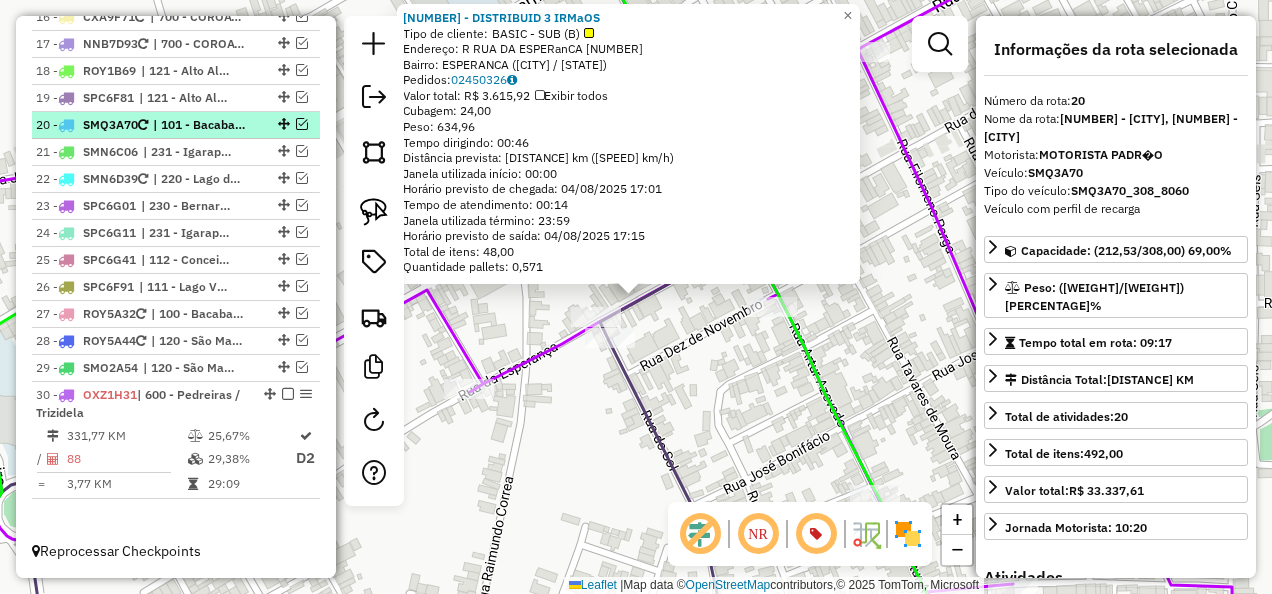 scroll, scrollTop: 2465, scrollLeft: 0, axis: vertical 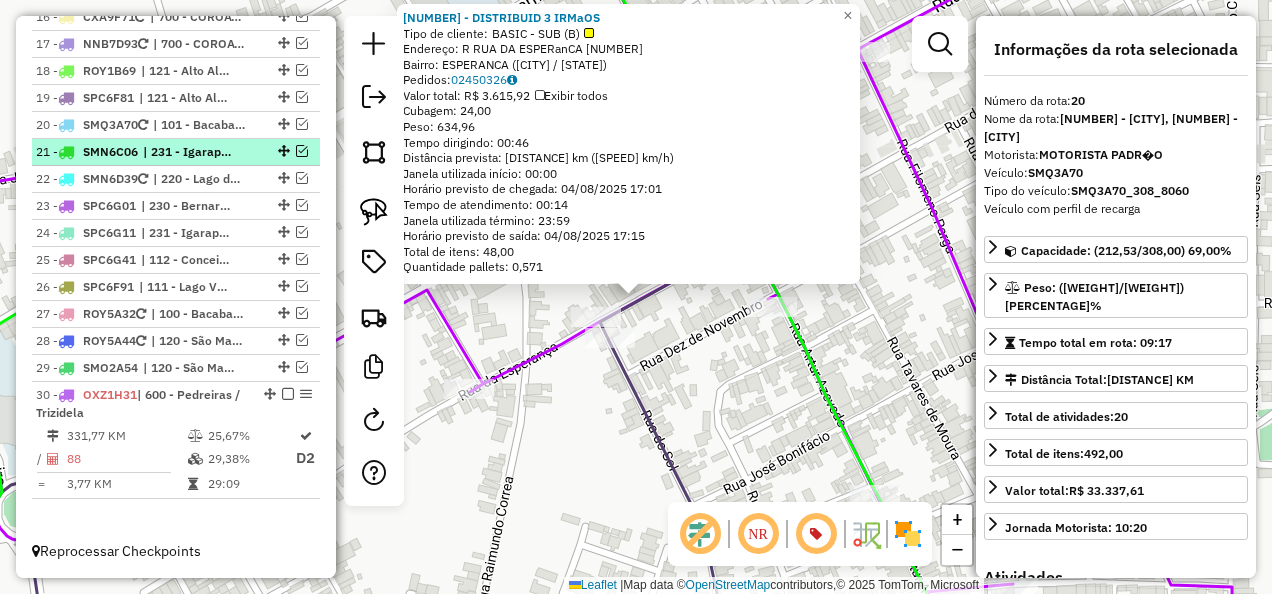 click on "| 231 - Igarapé Grande" at bounding box center [189, 152] 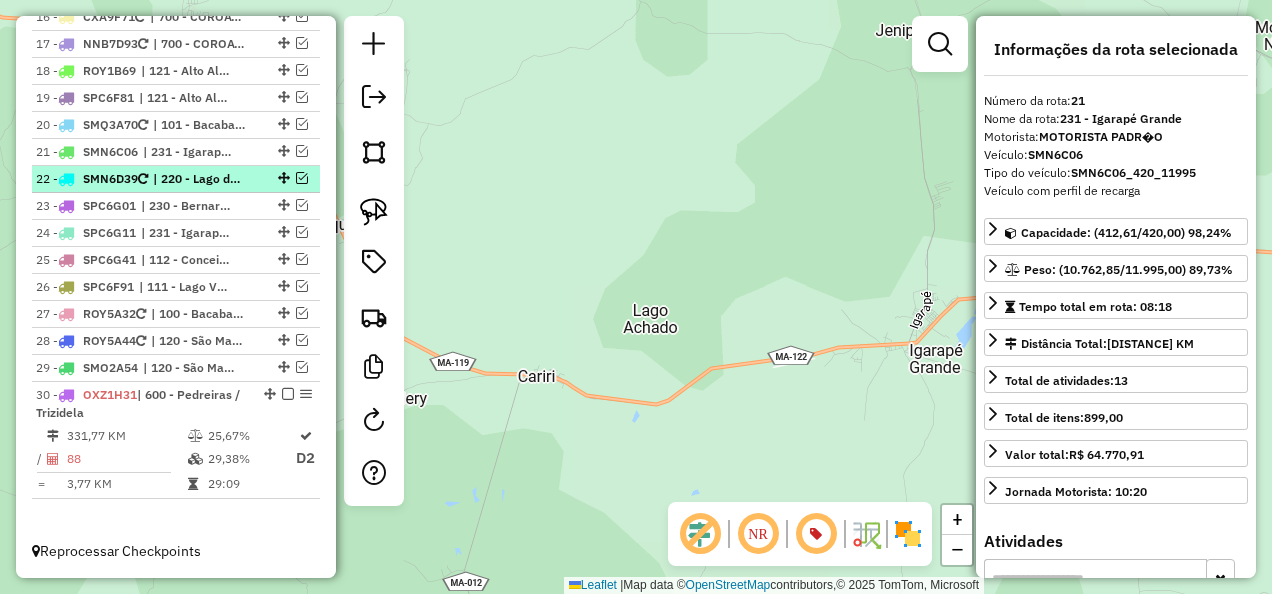 click on "| 220 - Lago dos Rodrigues, 221 - Lago do Jungo" at bounding box center (199, 179) 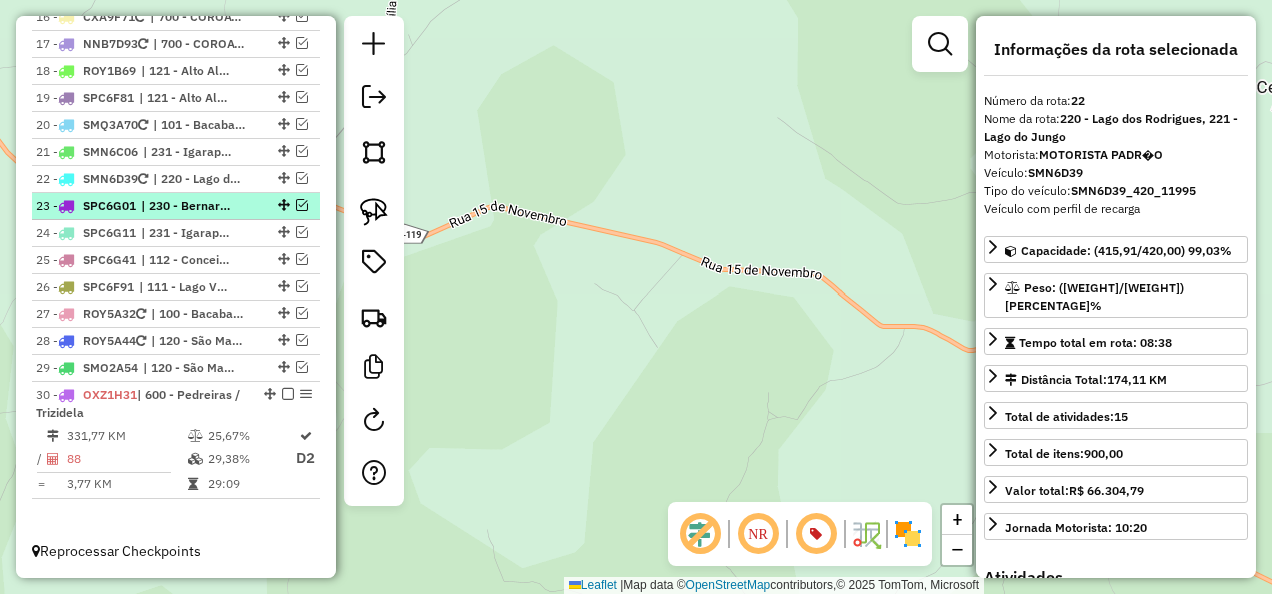 click on "| 230 - Bernardo do Mearim" at bounding box center [187, 206] 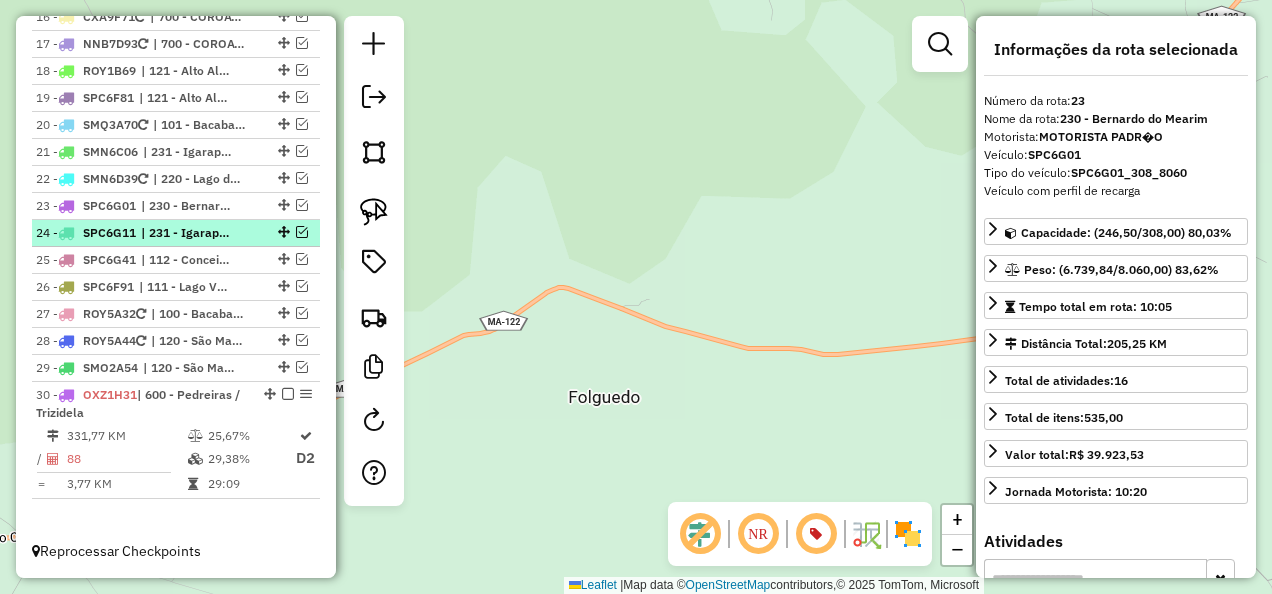 click on "| 231 - Igarapé Grande" at bounding box center (187, 233) 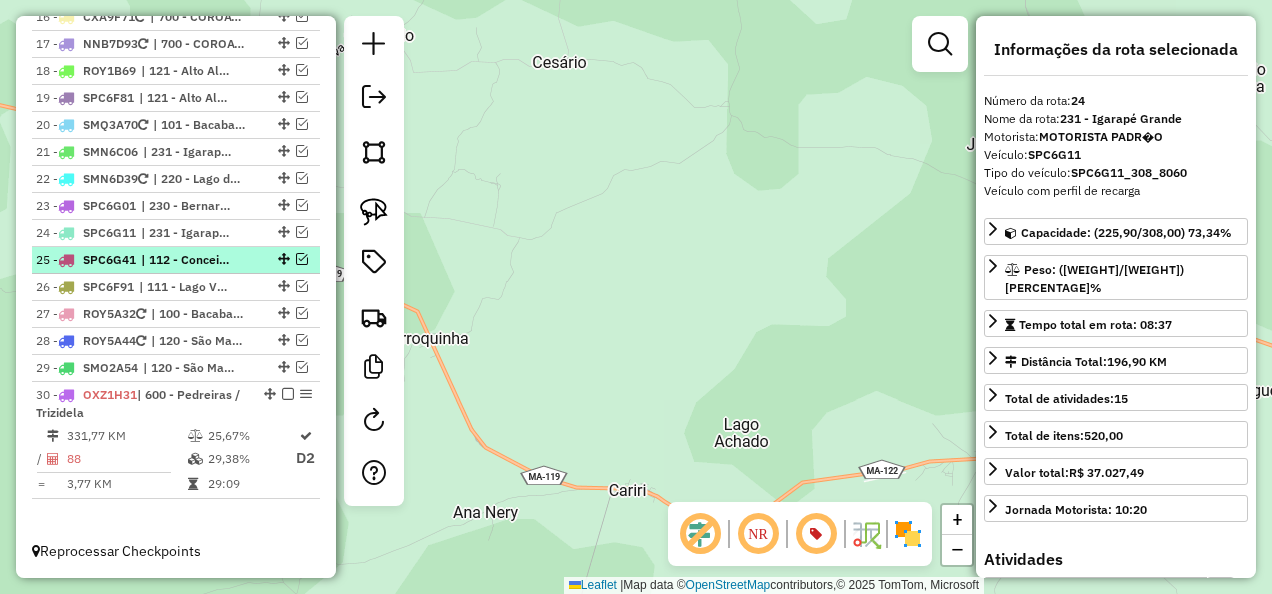 click on "| 112 - Conceição do Lago'Açu" at bounding box center (187, 260) 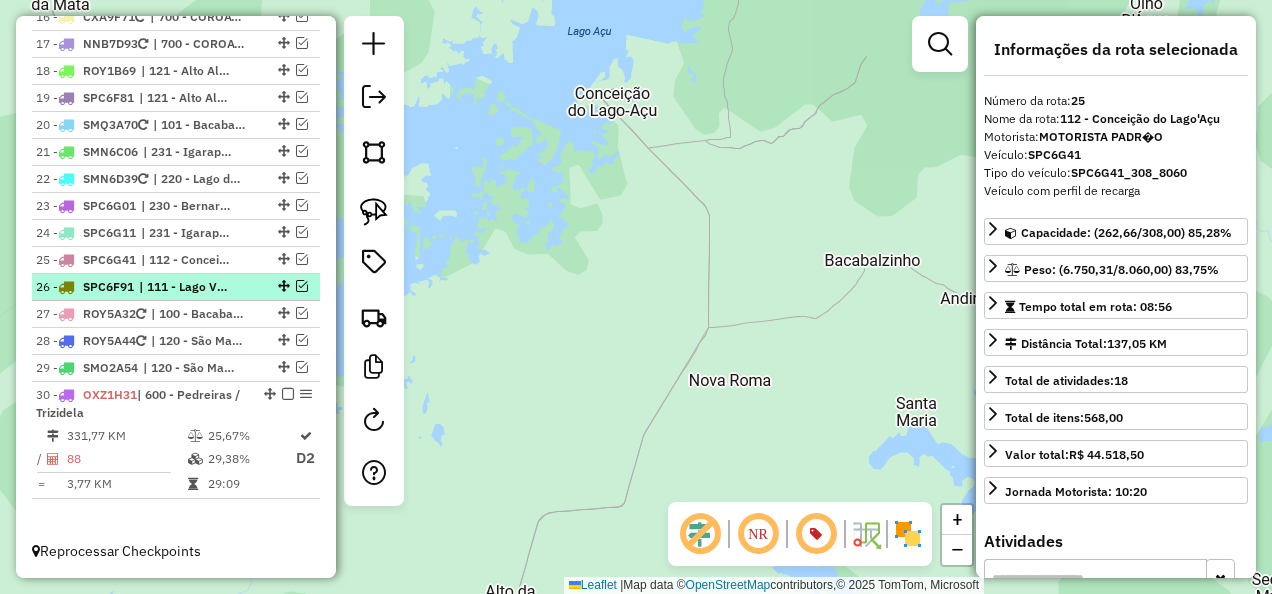 click on "| 111 - Lago Verde" at bounding box center (185, 287) 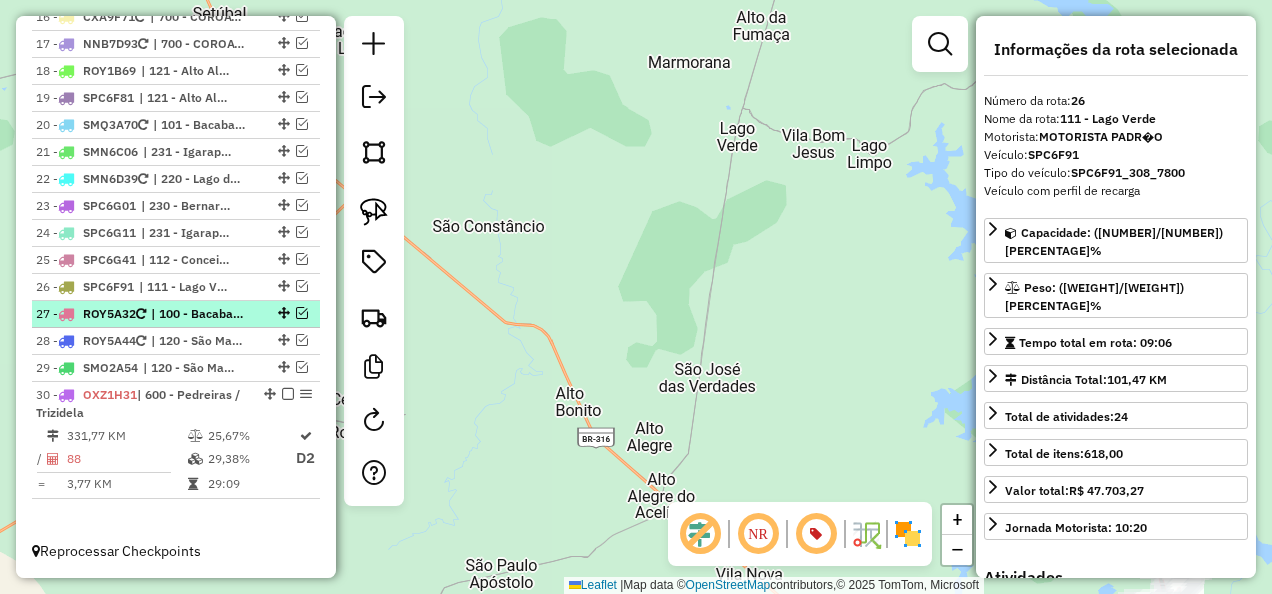 click on "| 100 - Bacabal, 103 - Bacabal João Alberto, 210 - São Luis Gonzaga do Maranhão" at bounding box center (197, 314) 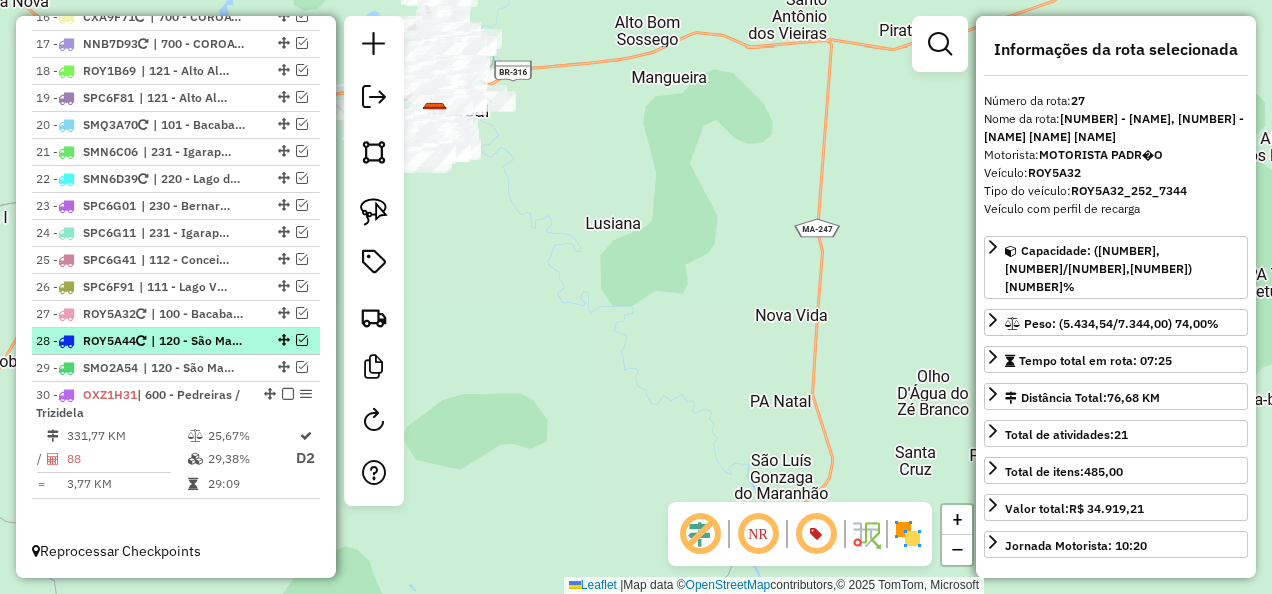 click on "| 120 - São Mateus do Maranhão" at bounding box center [197, 341] 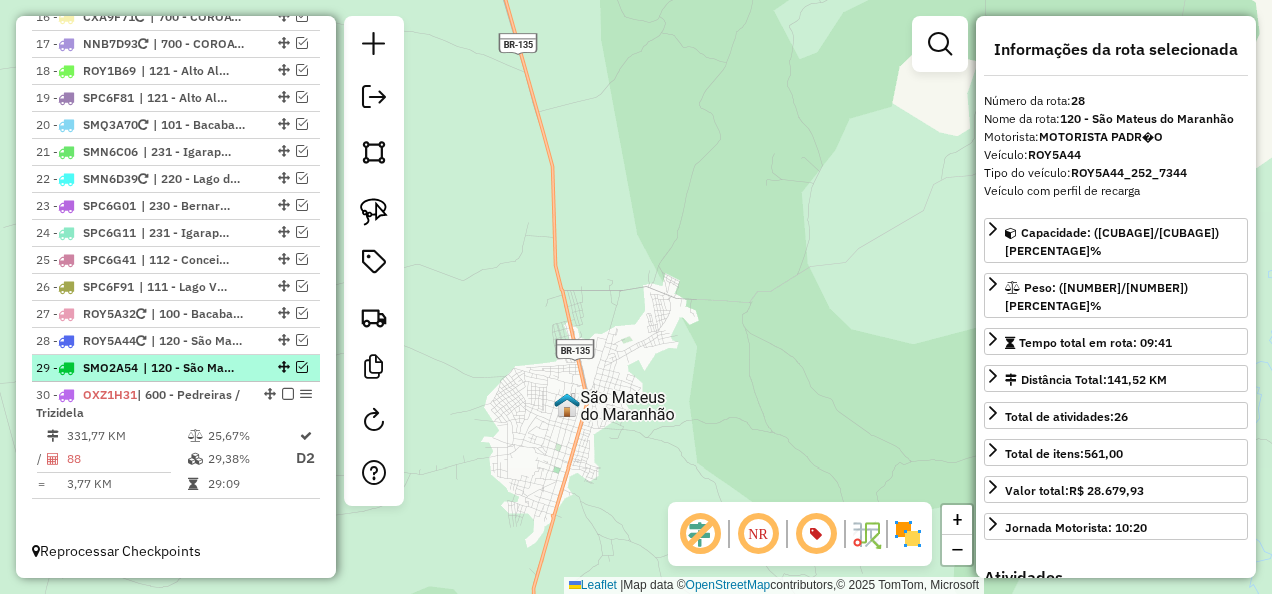 click on "| 120 - São Mateus do Maranhão" at bounding box center [189, 368] 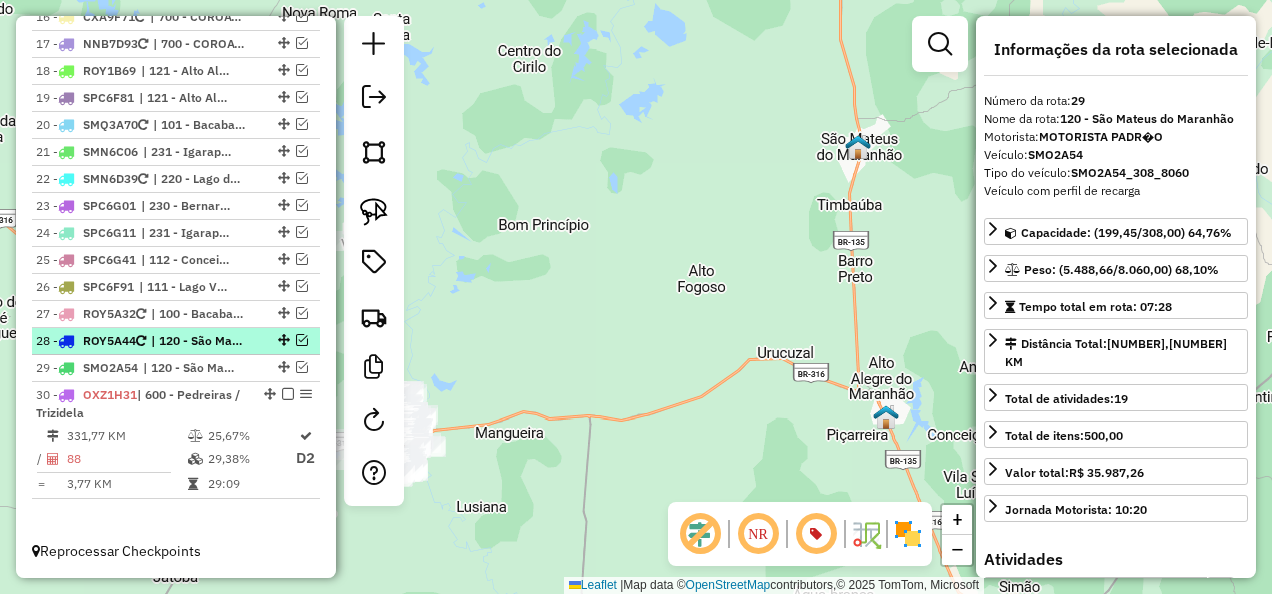 click on "| 120 - São Mateus do Maranhão" at bounding box center [197, 341] 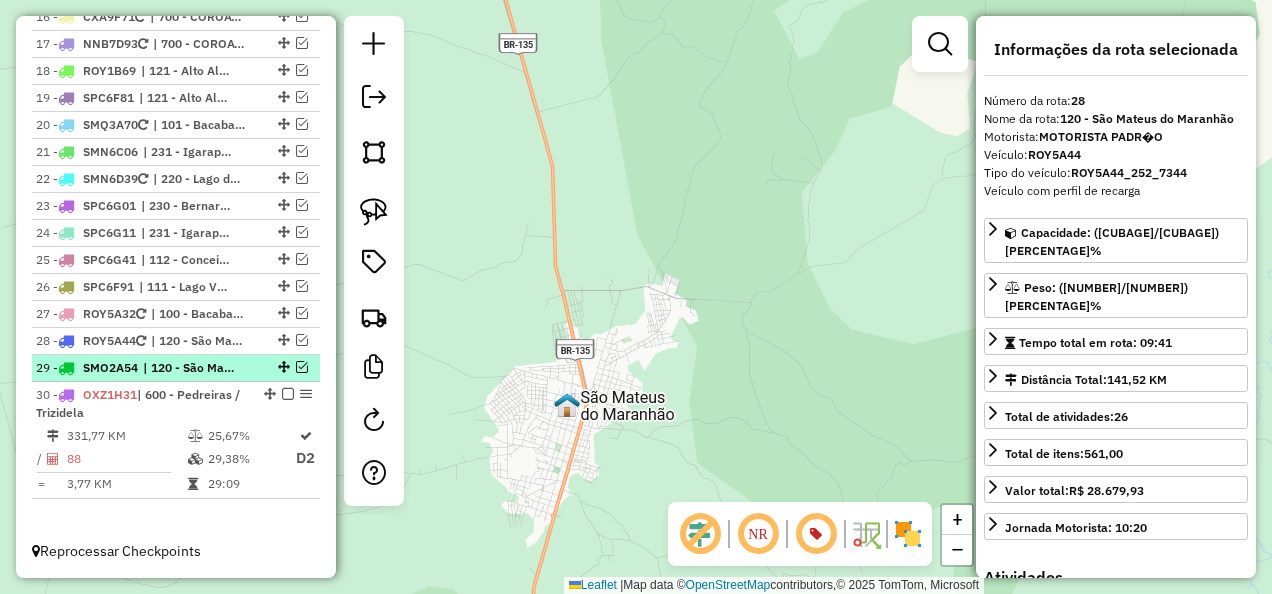 click at bounding box center (302, 367) 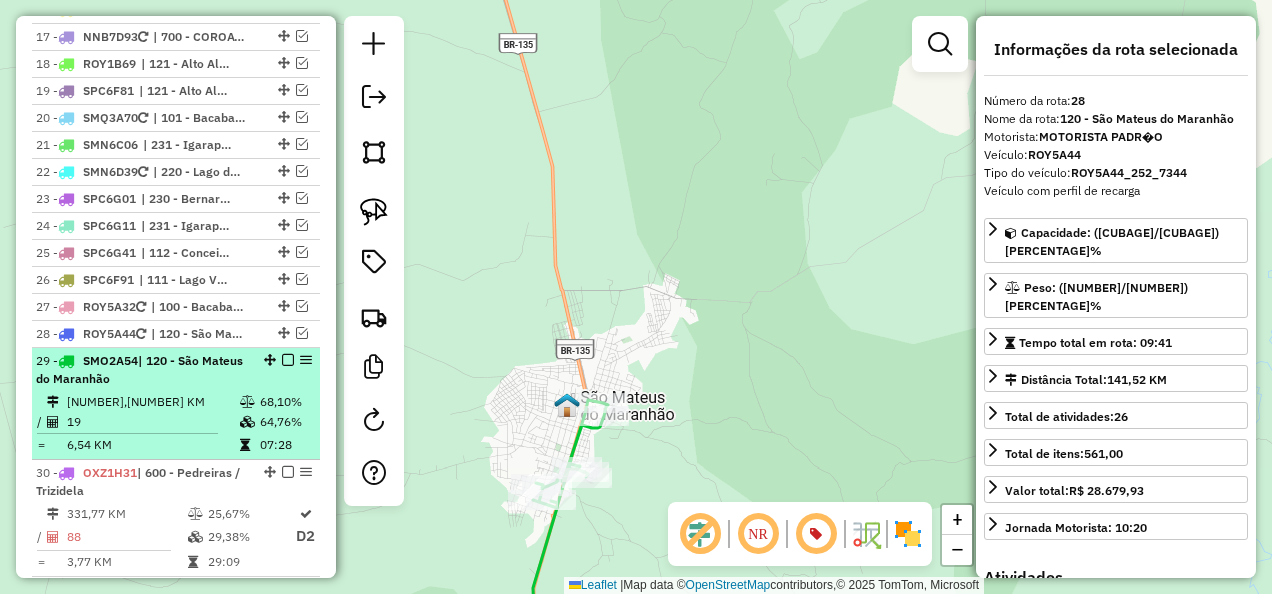 scroll, scrollTop: 2550, scrollLeft: 0, axis: vertical 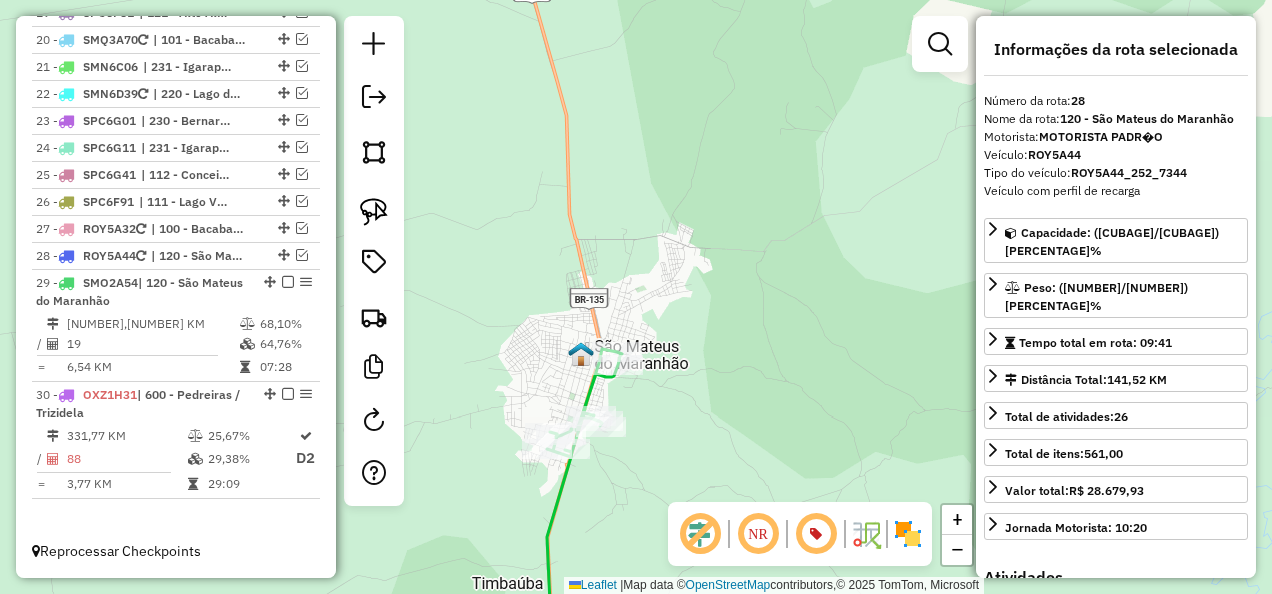 drag, startPoint x: 684, startPoint y: 362, endPoint x: 722, endPoint y: 244, distance: 123.967735 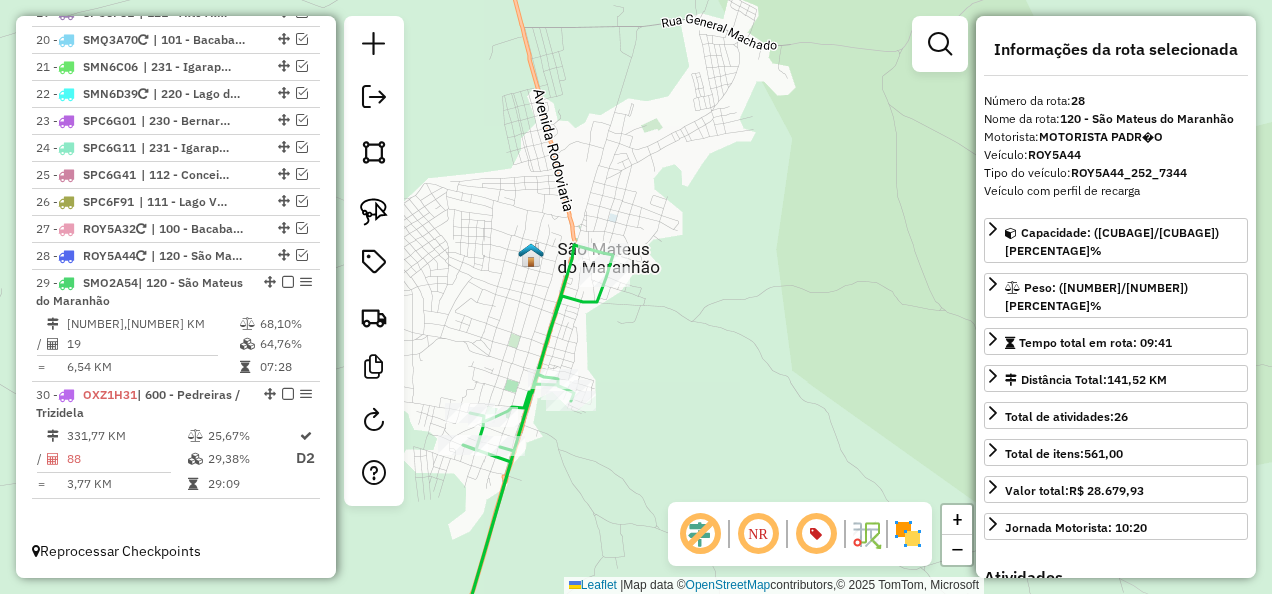 click 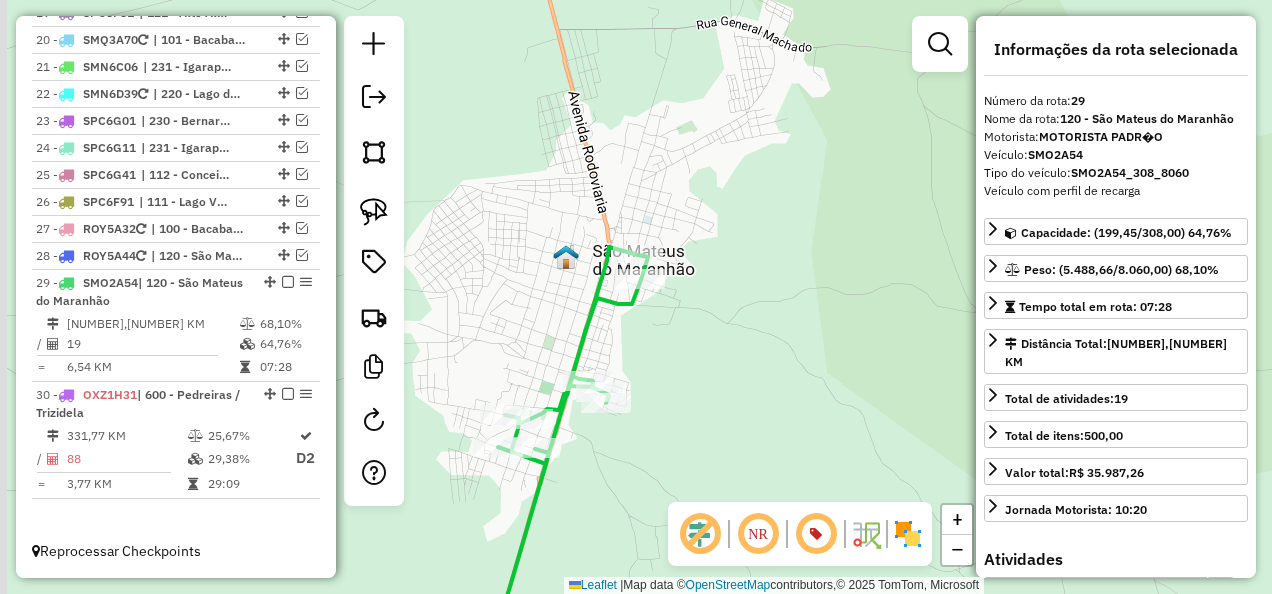drag, startPoint x: 688, startPoint y: 330, endPoint x: 794, endPoint y: 257, distance: 128.7051 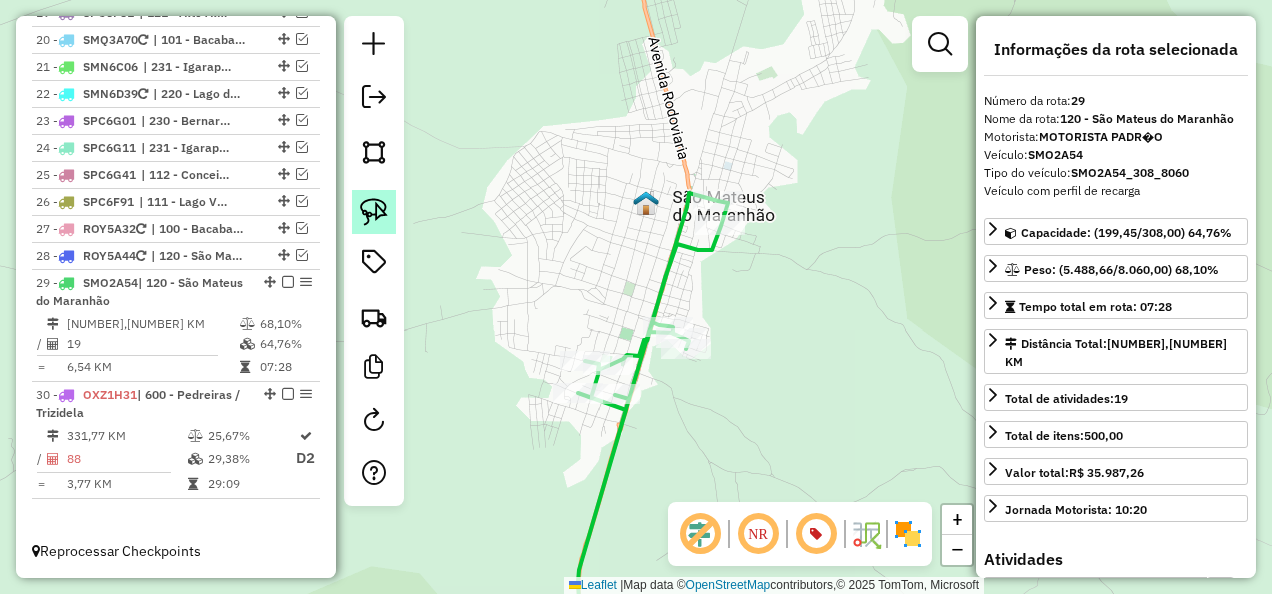 click 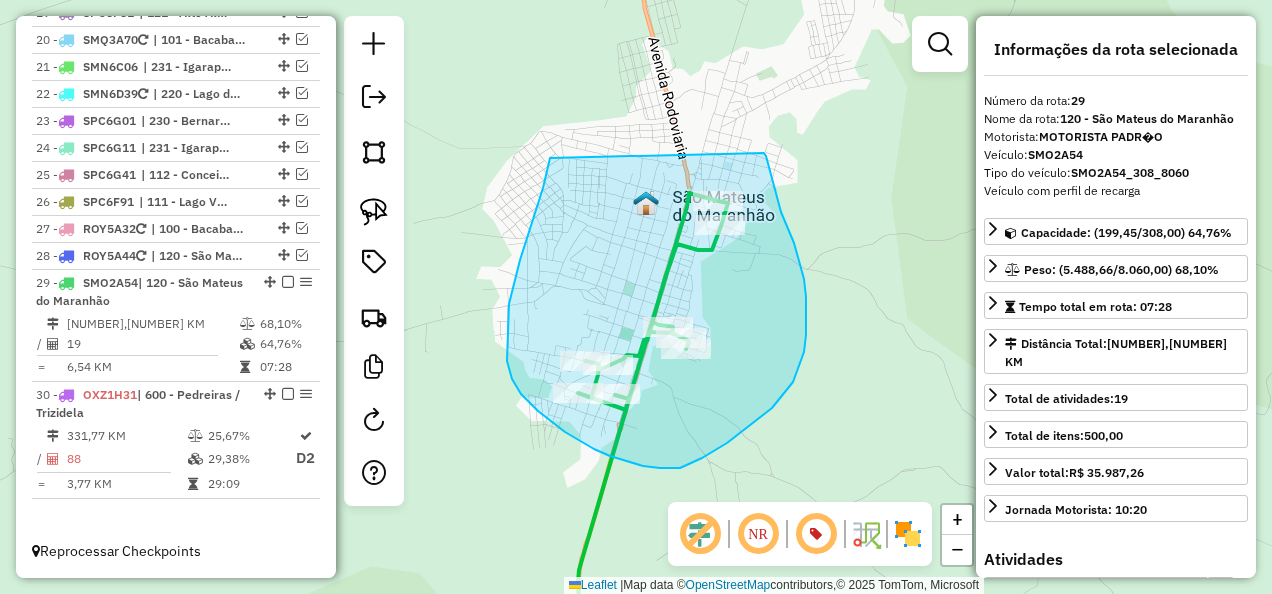 drag, startPoint x: 539, startPoint y: 200, endPoint x: 764, endPoint y: 153, distance: 229.85648 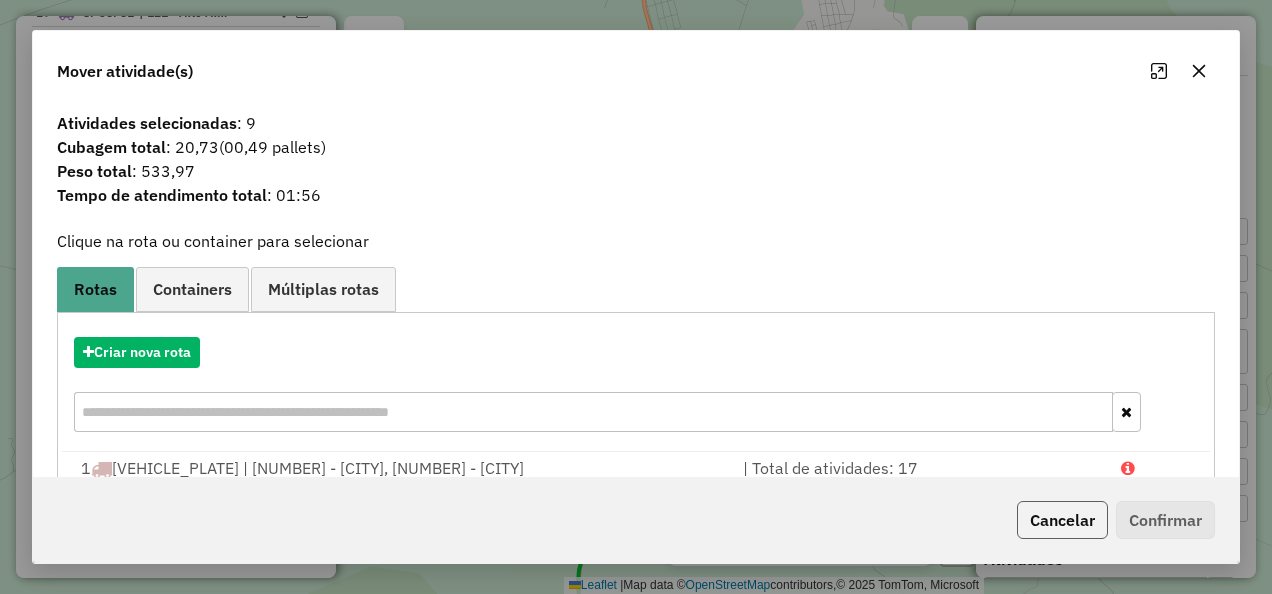 click on "Cancelar" 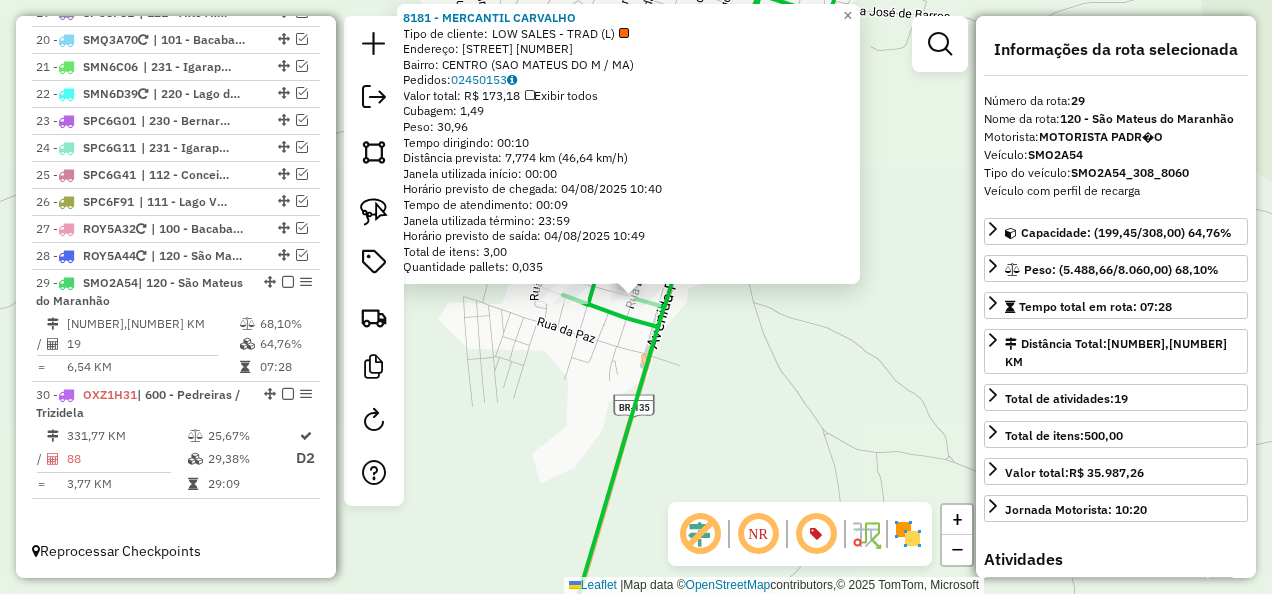 click on "8181 - MERCANTIL CARVALHO  Tipo de cliente:   LOW SALES - TRAD (L)   Endereço: R   PALMEIRA                      19   Bairro: CENTRO (SAO MATEUS DO M / MA)   Pedidos:  02450153   Valor total: R$ 173,18   Exibir todos   Cubagem: 1,49  Peso: 30,96  Tempo dirigindo: 00:10   Distância prevista: 7,774 km (46,64 km/h)   Janela utilizada início: 00:00   Horário previsto de chegada: 04/08/2025 10:40   Tempo de atendimento: 00:09   Janela utilizada término: 23:59   Horário previsto de saída: 04/08/2025 10:49   Total de itens: 3,00   Quantidade pallets: 0,035  × Janela de atendimento Grade de atendimento Capacidade Transportadoras Veículos Cliente Pedidos  Rotas Selecione os dias de semana para filtrar as janelas de atendimento  Seg   Ter   Qua   Qui   Sex   Sáb   Dom  Informe o período da janela de atendimento: De: Até:  Filtrar exatamente a janela do cliente  Considerar janela de atendimento padrão  Selecione os dias de semana para filtrar as grades de atendimento  Seg   Ter   Qua   Qui   Sex   Sáb  De:" 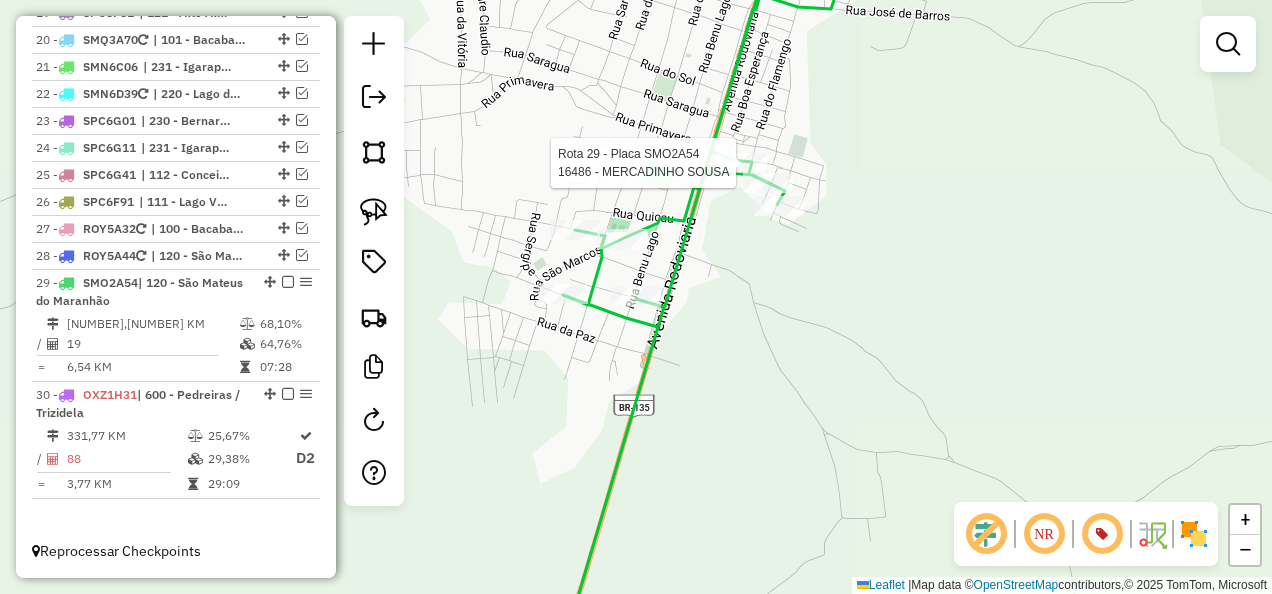 select on "**********" 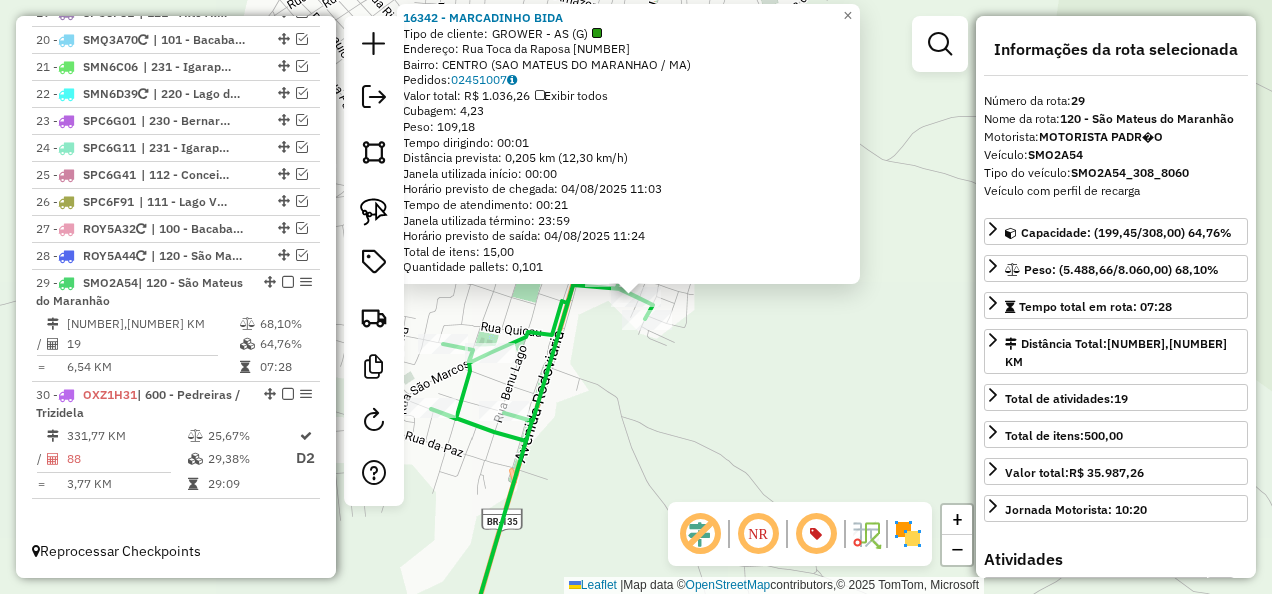 click on "16342 - MARCADINHO BIDA  Tipo de cliente:   GROWER - AS (G)   Endereço:  Rua Toca da Raposa 43   Bairro: CENTRO (SAO MATEUS DO MARANHAO / MA)   Pedidos:  02451007   Valor total: R$ 1.036,26   Exibir todos   Cubagem: 4,23  Peso: 109,18  Tempo dirigindo: 00:01   Distância prevista: 0,205 km (12,30 km/h)   Janela utilizada início: 00:00   Horário previsto de chegada: 04/08/2025 11:03   Tempo de atendimento: 00:21   Janela utilizada término: 23:59   Horário previsto de saída: 04/08/2025 11:24   Total de itens: 15,00   Quantidade pallets: 0,101  × Janela de atendimento Grade de atendimento Capacidade Transportadoras Veículos Cliente Pedidos  Rotas Selecione os dias de semana para filtrar as janelas de atendimento  Seg   Ter   Qua   Qui   Sex   Sáb   Dom  Informe o período da janela de atendimento: De: Até:  Filtrar exatamente a janela do cliente  Considerar janela de atendimento padrão  Selecione os dias de semana para filtrar as grades de atendimento  Seg   Ter   Qua   Qui   Sex   Sáb   Dom   De:  +" 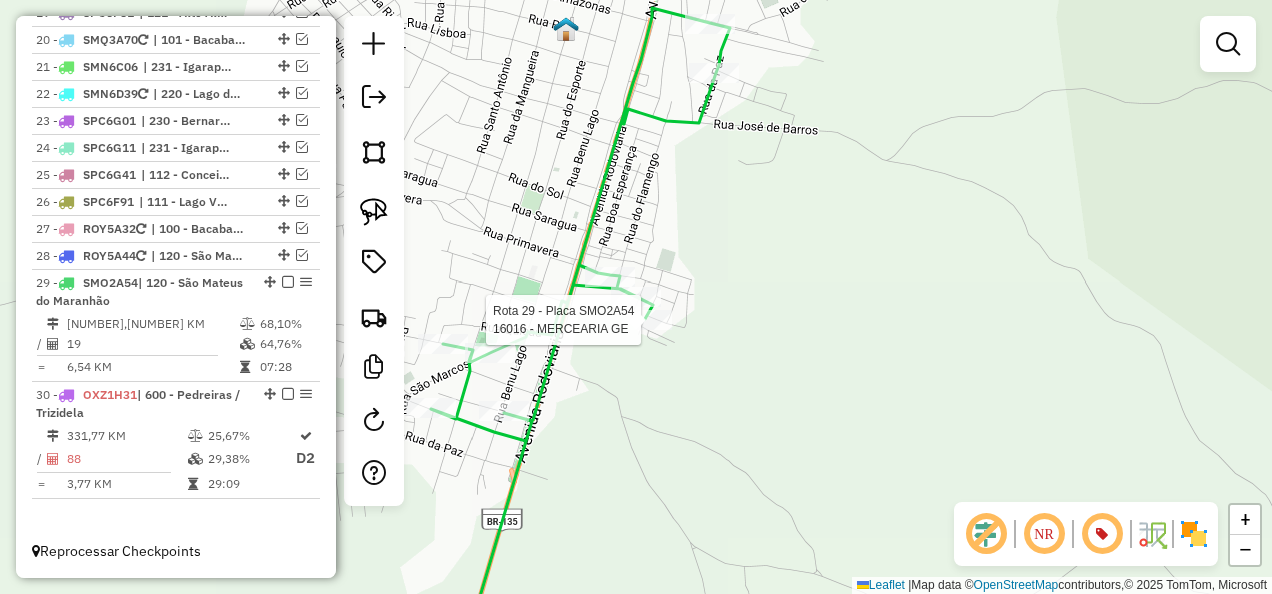 click 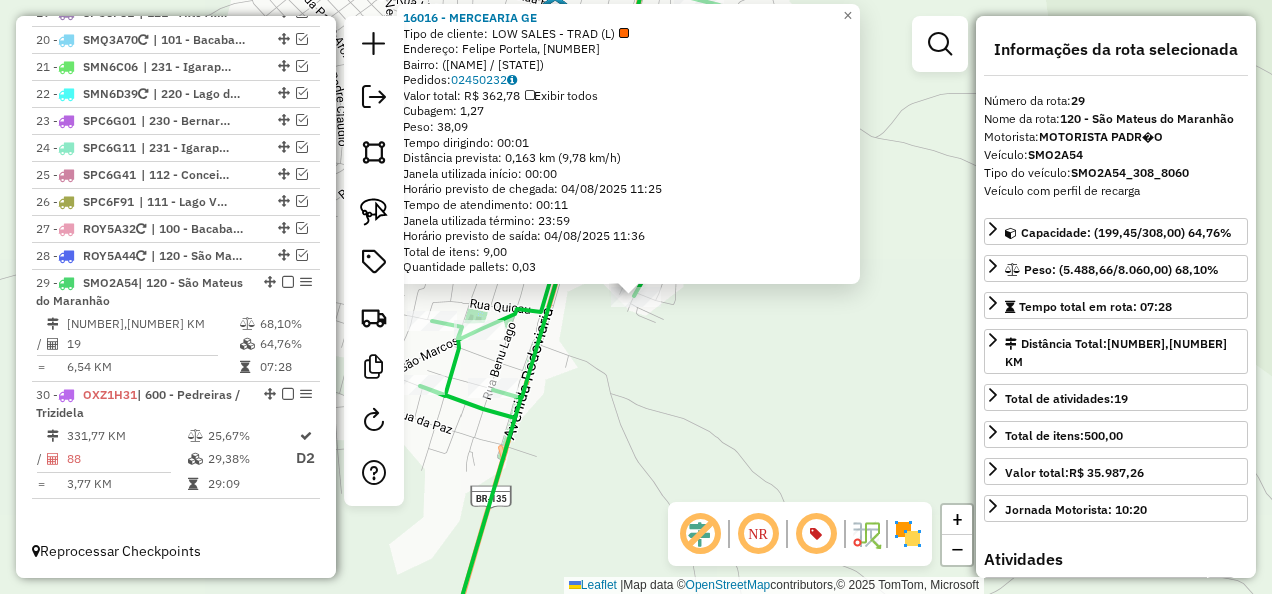 click on "Rota 29 - Placa SMO2A54  16016 - MERCEARIA GE 16016 - MERCEARIA GE  Tipo de cliente:   LOW SALES - TRAD (L)   Endereço: Felipe Portela, 92   Bairro:  (São Mateus do Maranhão / MA)   Pedidos:  02450232   Valor total: R$ 362,78   Exibir todos   Cubagem: 1,27  Peso: 38,09  Tempo dirigindo: 00:01   Distância prevista: 0,163 km (9,78 km/h)   Janela utilizada início: 00:00   Horário previsto de chegada: 04/08/2025 11:25   Tempo de atendimento: 00:11   Janela utilizada término: 23:59   Horário previsto de saída: 04/08/2025 11:36   Total de itens: 9,00   Quantidade pallets: 0,03  × Janela de atendimento Grade de atendimento Capacidade Transportadoras Veículos Cliente Pedidos  Rotas Selecione os dias de semana para filtrar as janelas de atendimento  Seg   Ter   Qua   Qui   Sex   Sáb   Dom  Informe o período da janela de atendimento: De: Até:  Filtrar exatamente a janela do cliente  Considerar janela de atendimento padrão  Selecione os dias de semana para filtrar as grades de atendimento  Seg   Ter  De:" 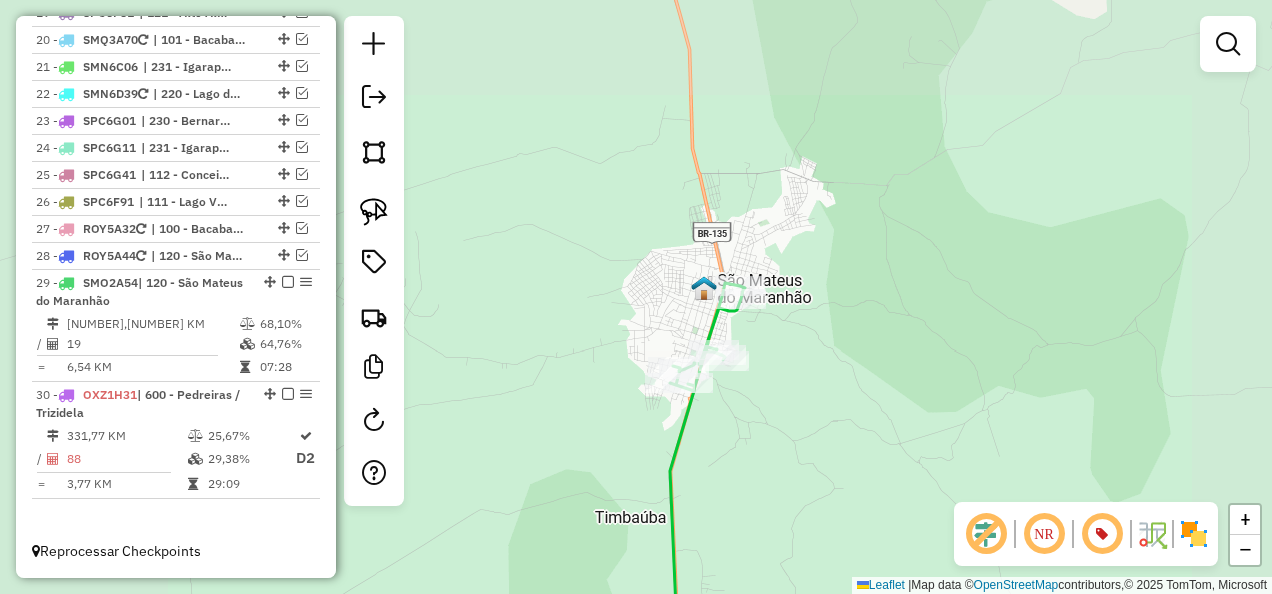 drag, startPoint x: 771, startPoint y: 445, endPoint x: 713, endPoint y: 251, distance: 202.48457 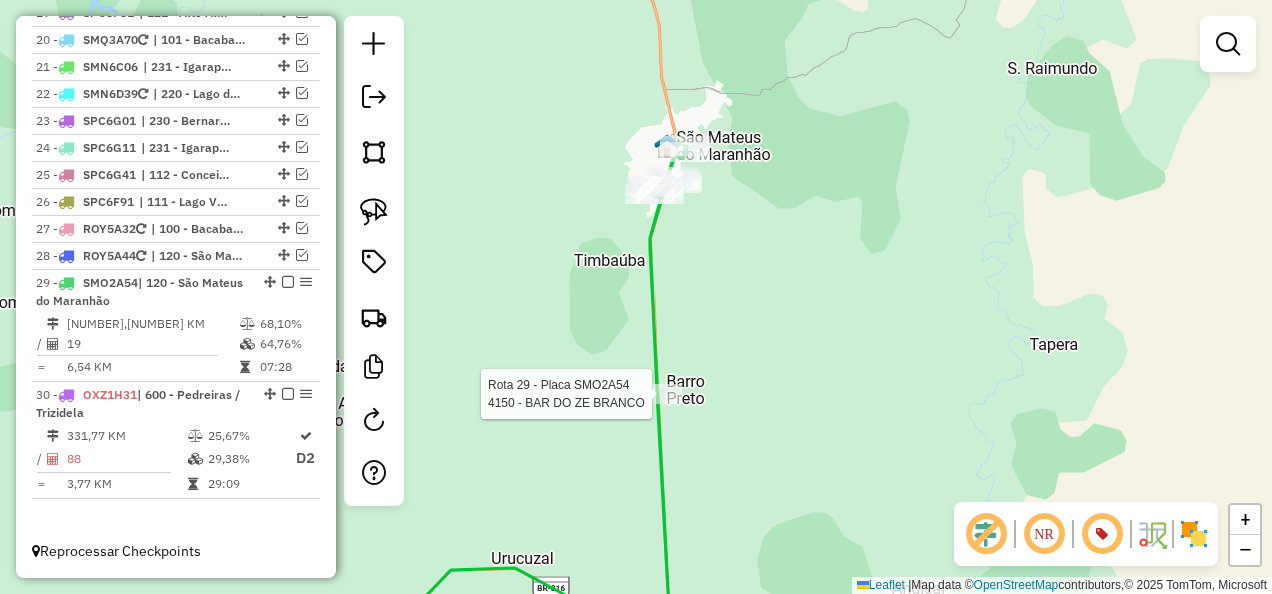 click 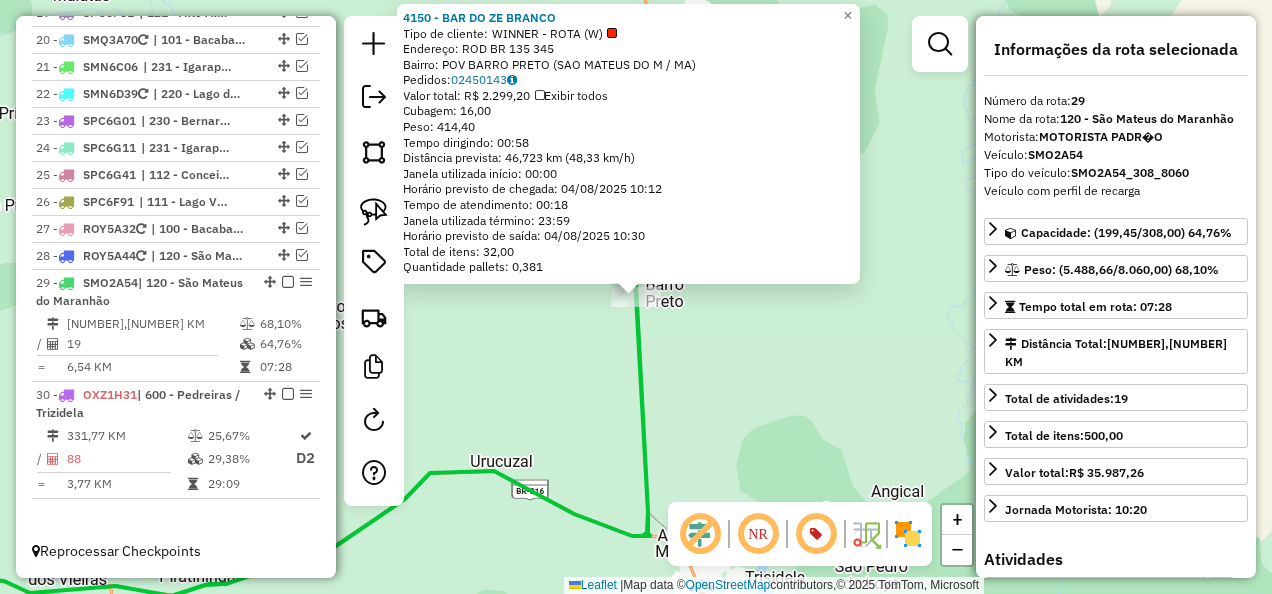 click on "4150 - BAR DO ZE BRANCO  Tipo de cliente:   WINNER - ROTA (W)   Endereço: ROD BR 135                        345   Bairro: POV BARRO PRETO (SAO MATEUS DO M / MA)   Pedidos:  02450143   Valor total: R$ 2.299,20   Exibir todos   Cubagem: 16,00  Peso: 414,40  Tempo dirigindo: 00:58   Distância prevista: 46,723 km (48,33 km/h)   Janela utilizada início: 00:00   Horário previsto de chegada: 04/08/2025 10:12   Tempo de atendimento: 00:18   Janela utilizada término: 23:59   Horário previsto de saída: 04/08/2025 10:30   Total de itens: 32,00   Quantidade pallets: 0,381  × Janela de atendimento Grade de atendimento Capacidade Transportadoras Veículos Cliente Pedidos  Rotas Selecione os dias de semana para filtrar as janelas de atendimento  Seg   Ter   Qua   Qui   Sex   Sáb   Dom  Informe o período da janela de atendimento: De: Até:  Filtrar exatamente a janela do cliente  Considerar janela de atendimento padrão  Selecione os dias de semana para filtrar as grades de atendimento  Seg   Ter   Qua   Qui   Sex" 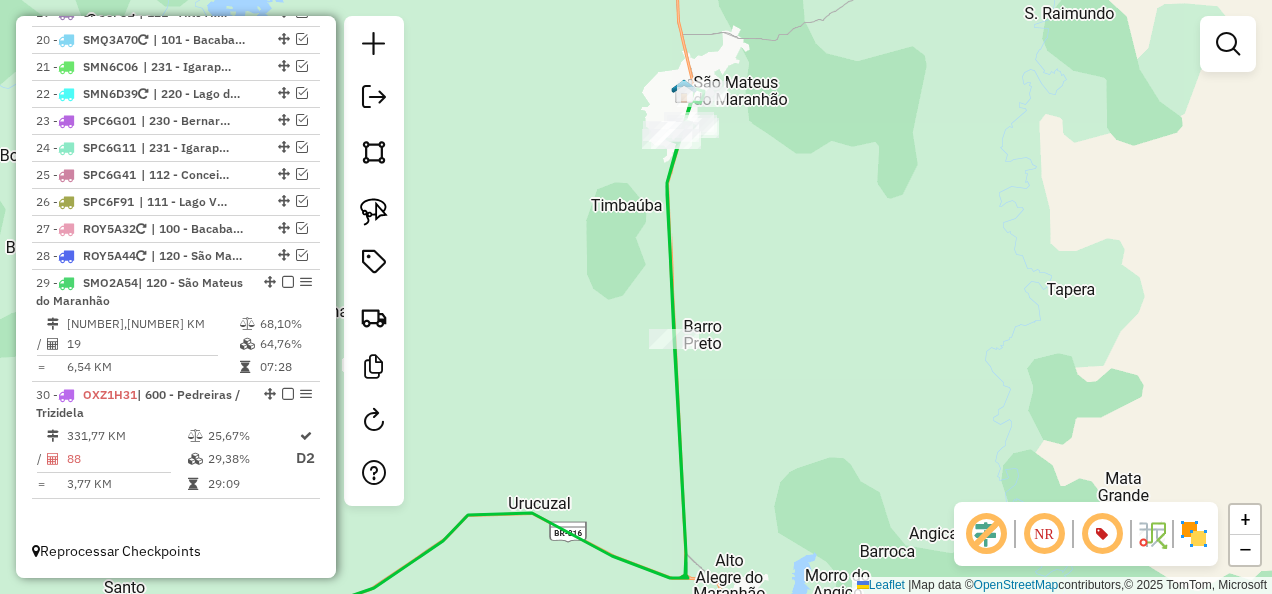 drag, startPoint x: 786, startPoint y: 304, endPoint x: 836, endPoint y: 360, distance: 75.073296 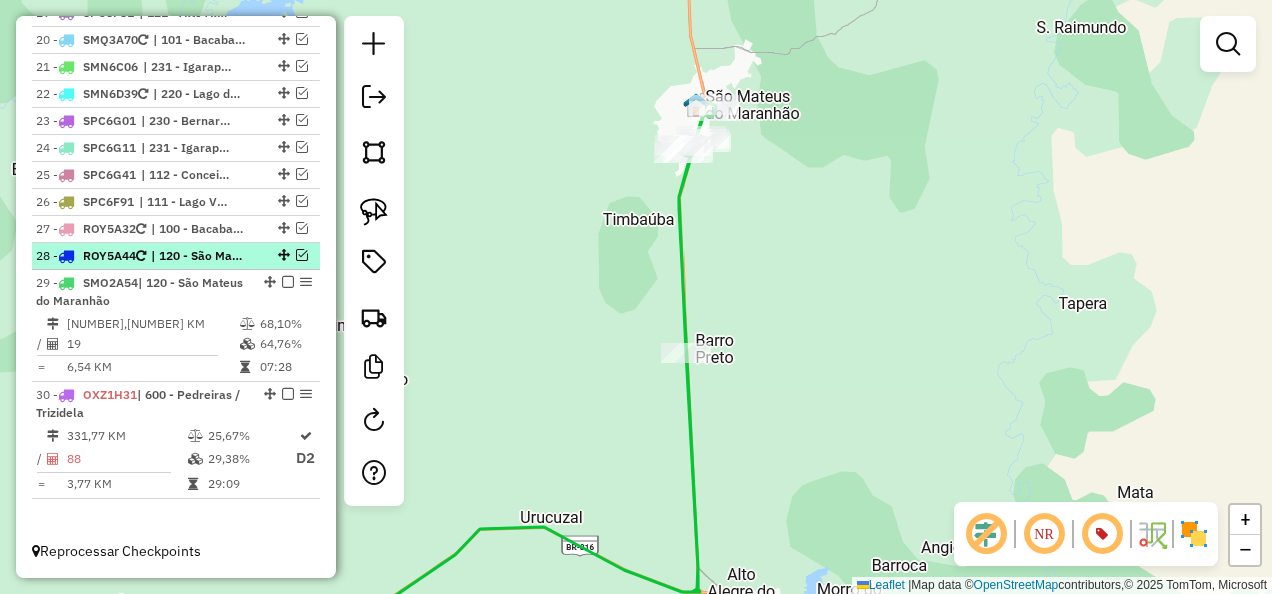 click at bounding box center [302, 255] 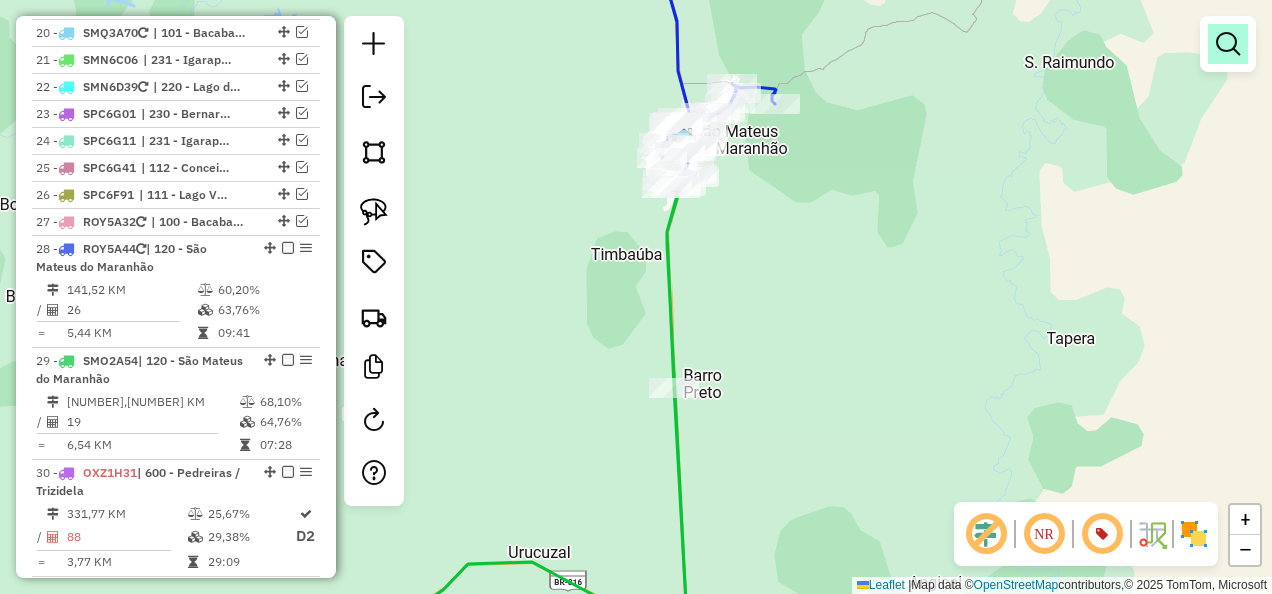 click at bounding box center (1228, 44) 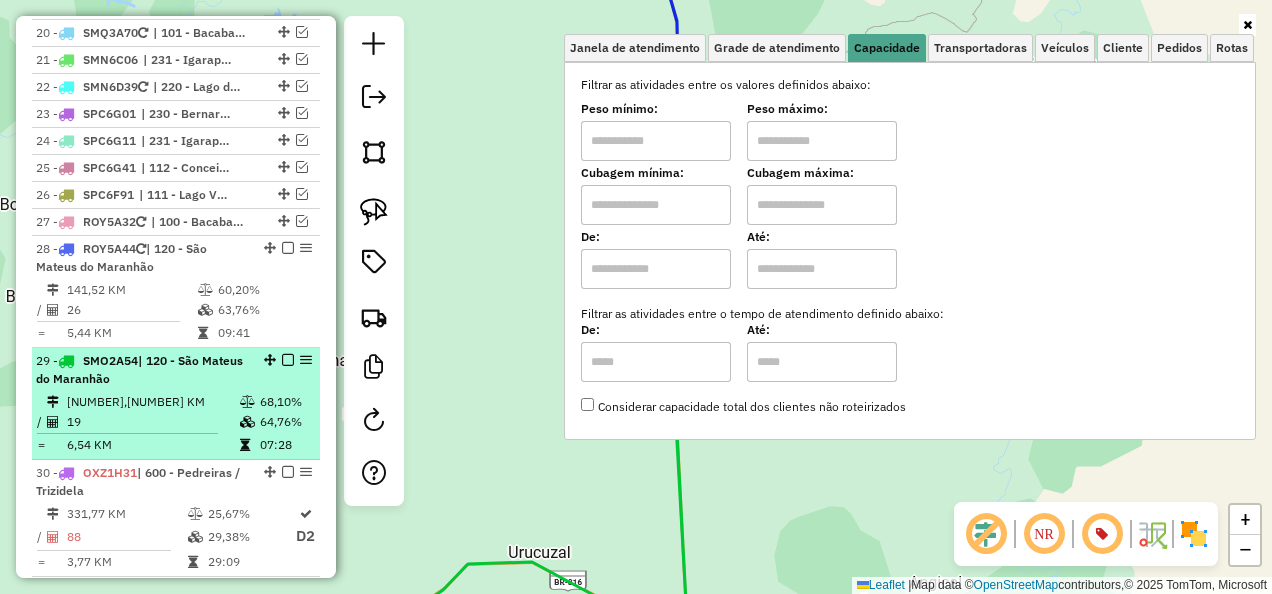 click on "| 120 - São Mateus do Maranhão" at bounding box center [139, 369] 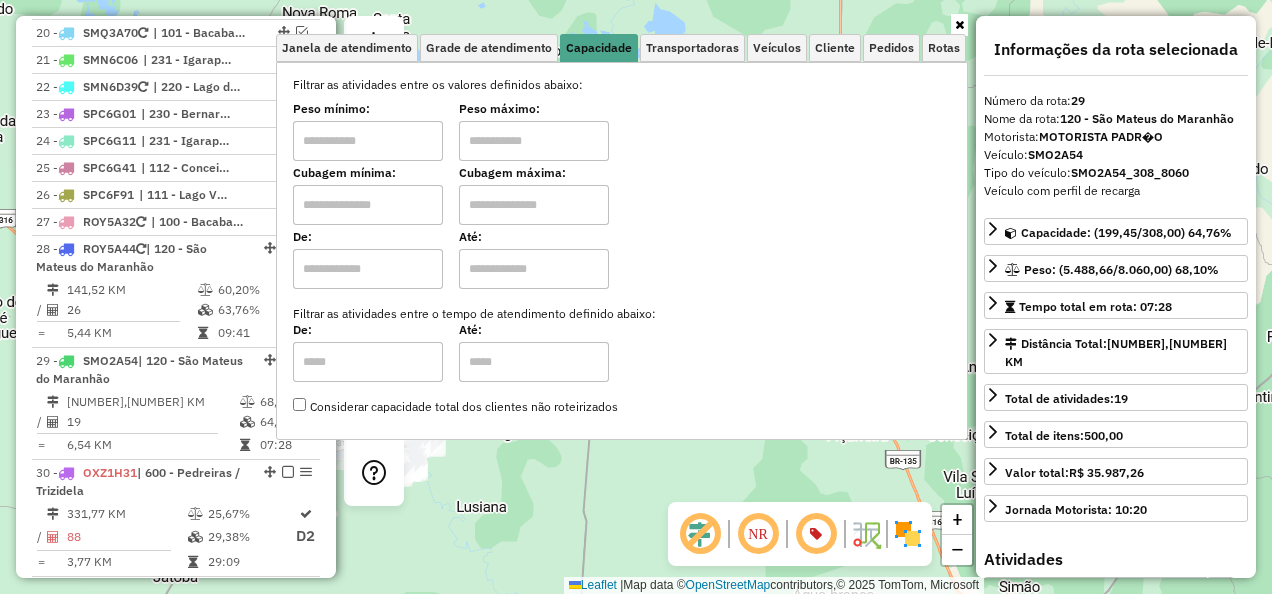 click on "Rota 8 - Placa ROY5A44  7360 - BAR SORRISO DA NOITE Janela de atendimento Grade de atendimento Capacidade Transportadoras Veículos Cliente Pedidos  Rotas Selecione os dias de semana para filtrar as janelas de atendimento  Seg   Ter   Qua   Qui   Sex   Sáb   Dom  Informe o período da janela de atendimento: De: Até:  Filtrar exatamente a janela do cliente  Considerar janela de atendimento padrão  Selecione os dias de semana para filtrar as grades de atendimento  Seg   Ter   Qua   Qui   Sex   Sáb   Dom   Considerar clientes sem dia de atendimento cadastrado  Clientes fora do dia de atendimento selecionado Filtrar as atividades entre os valores definidos abaixo:  Peso mínimo:   Peso máximo:   Cubagem mínima:   Cubagem máxima:   De:   Até:  Filtrar as atividades entre o tempo de atendimento definido abaixo:  De:   Até:   Considerar capacidade total dos clientes não roteirizados Transportadora: Selecione um ou mais itens Tipo de veículo: Selecione um ou mais itens Veículo: Selecione um ou mais itens" 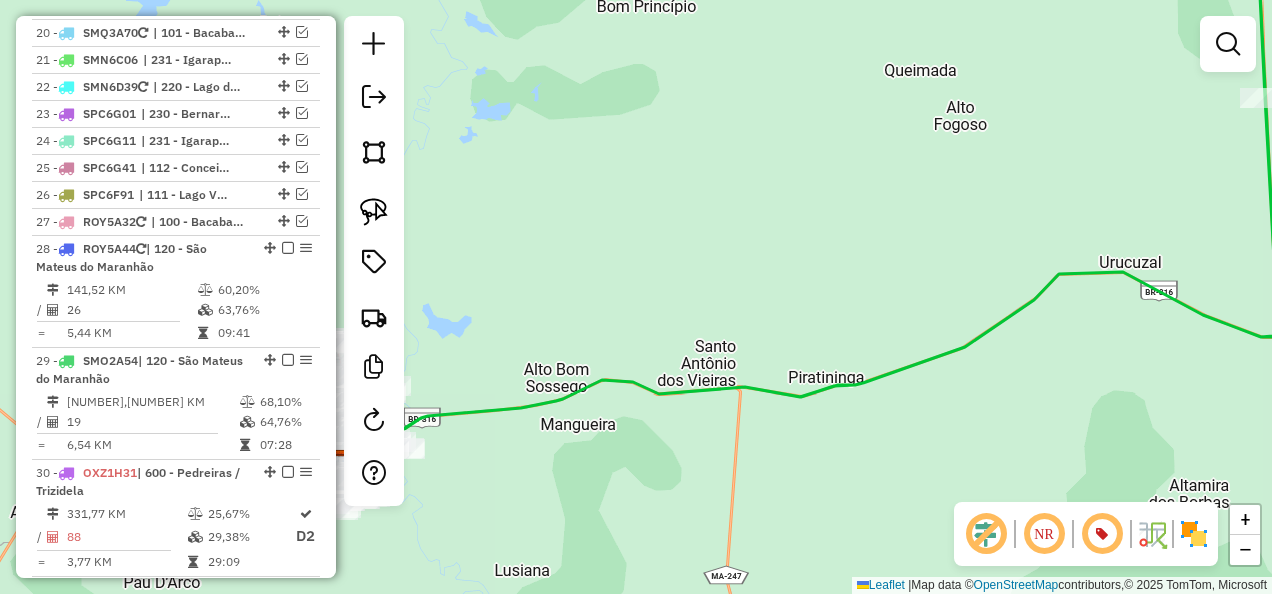 drag, startPoint x: 603, startPoint y: 434, endPoint x: 765, endPoint y: 386, distance: 168.96153 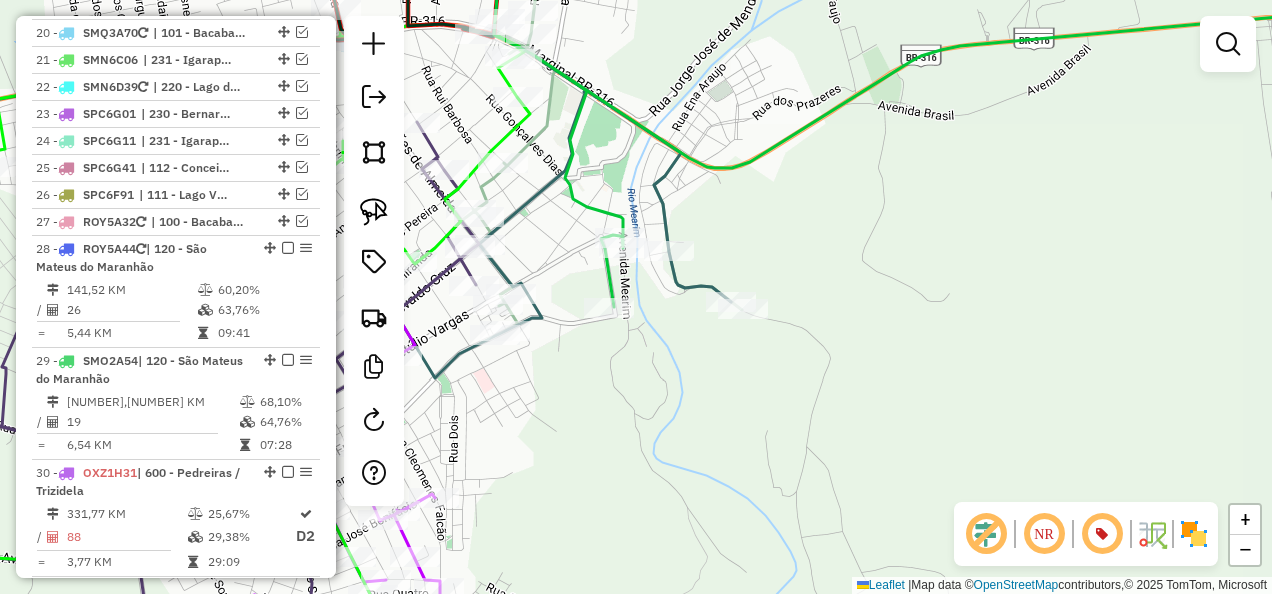 drag, startPoint x: 751, startPoint y: 532, endPoint x: 788, endPoint y: 592, distance: 70.491135 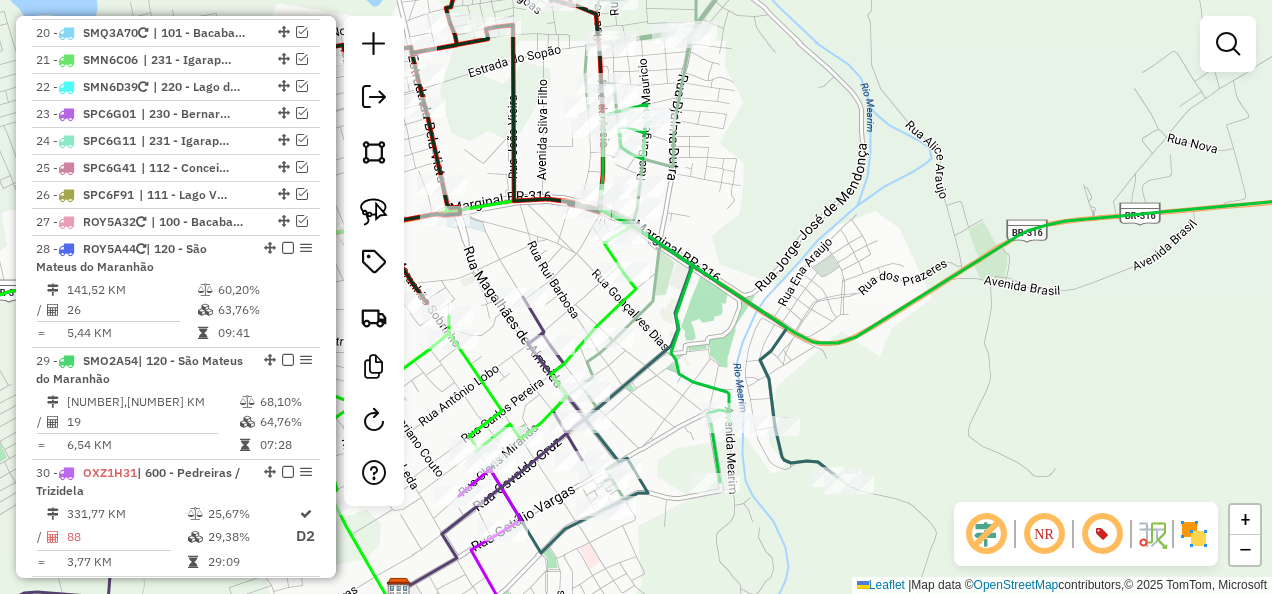 click 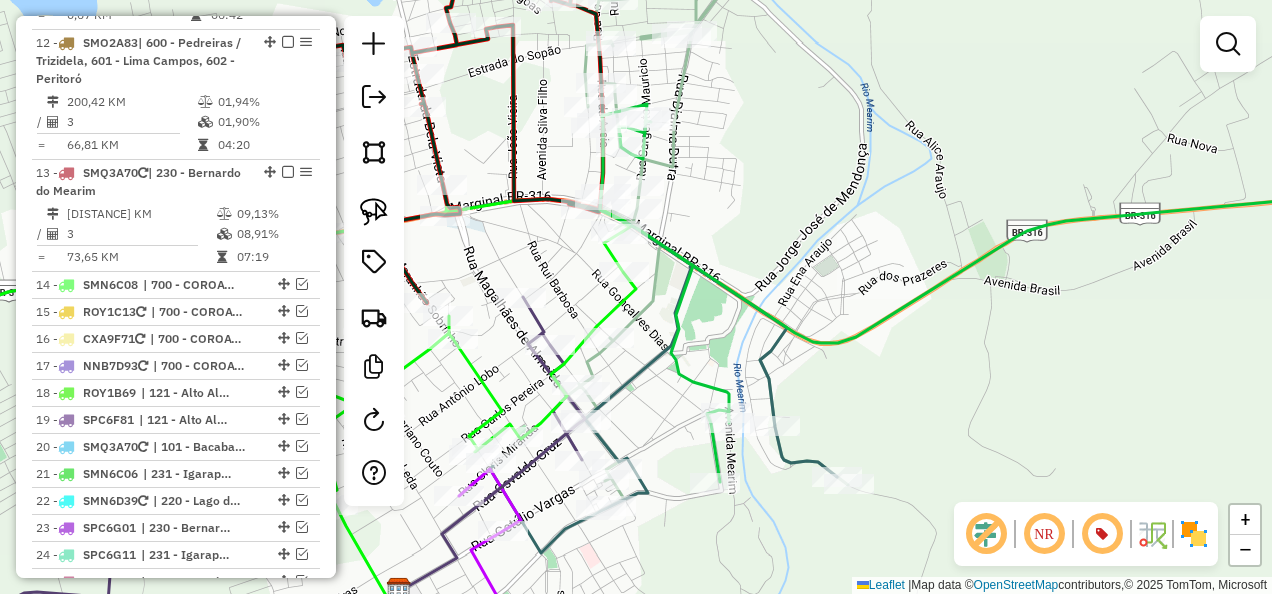 select on "**********" 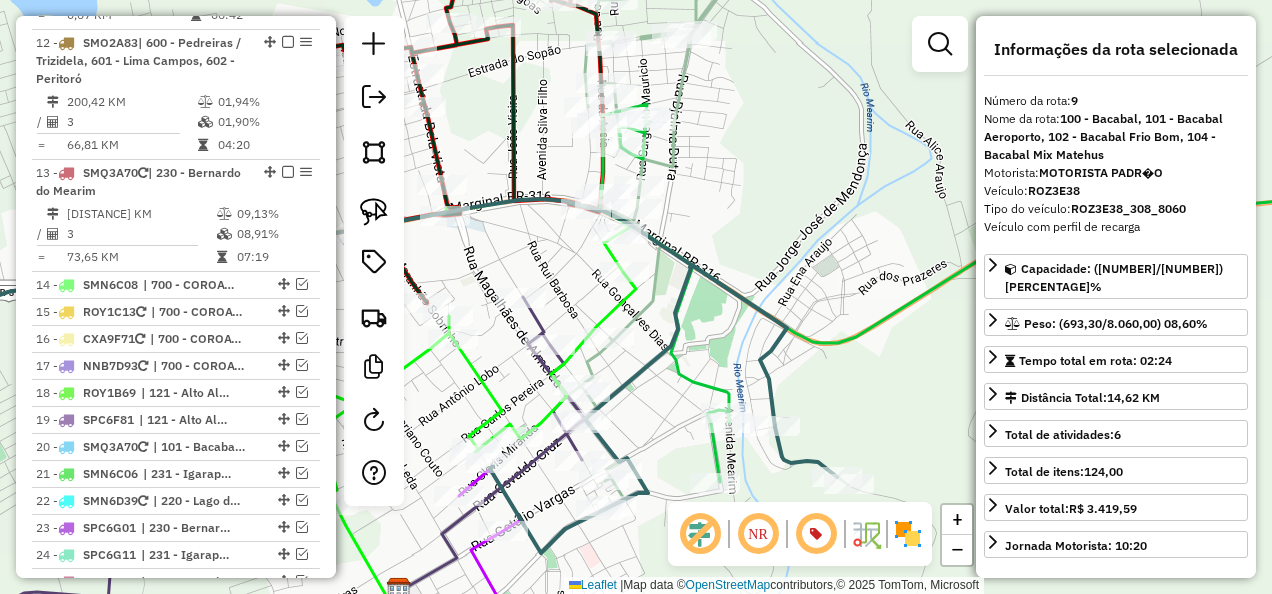 scroll, scrollTop: 1721, scrollLeft: 0, axis: vertical 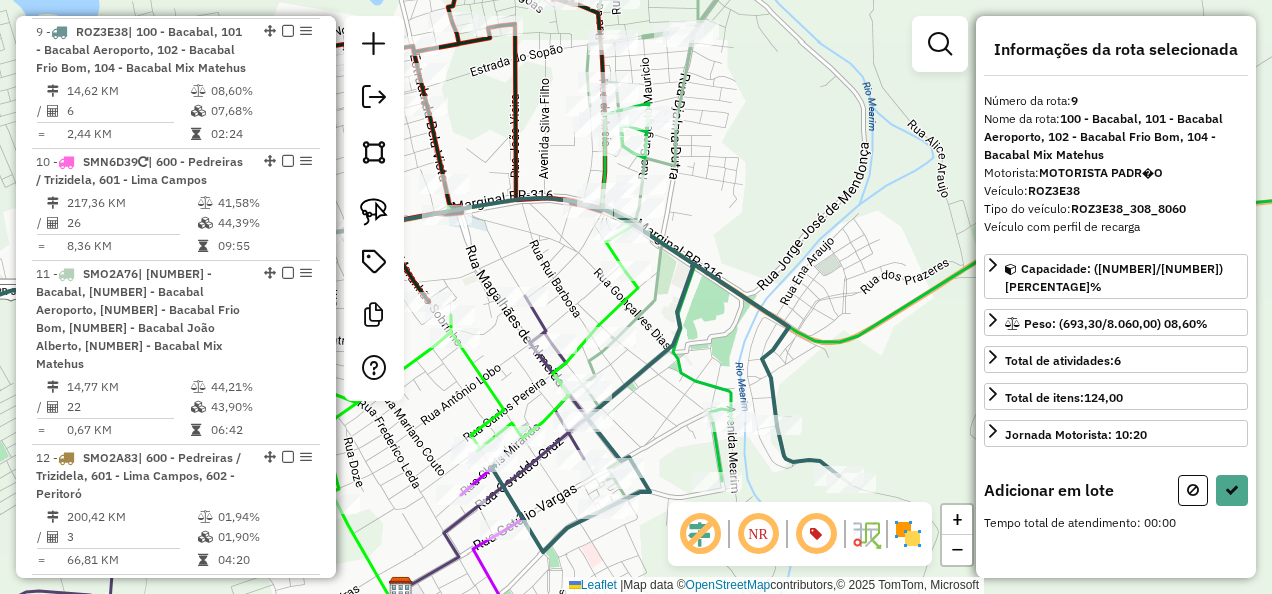 drag, startPoint x: 762, startPoint y: 300, endPoint x: 811, endPoint y: 210, distance: 102.47439 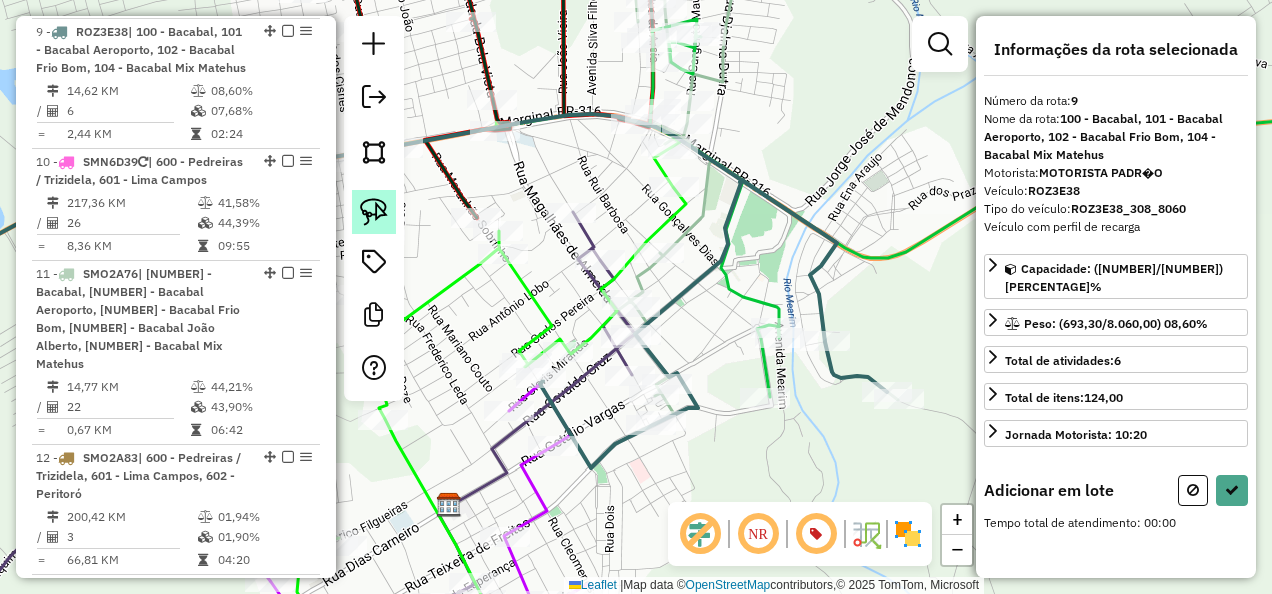 click 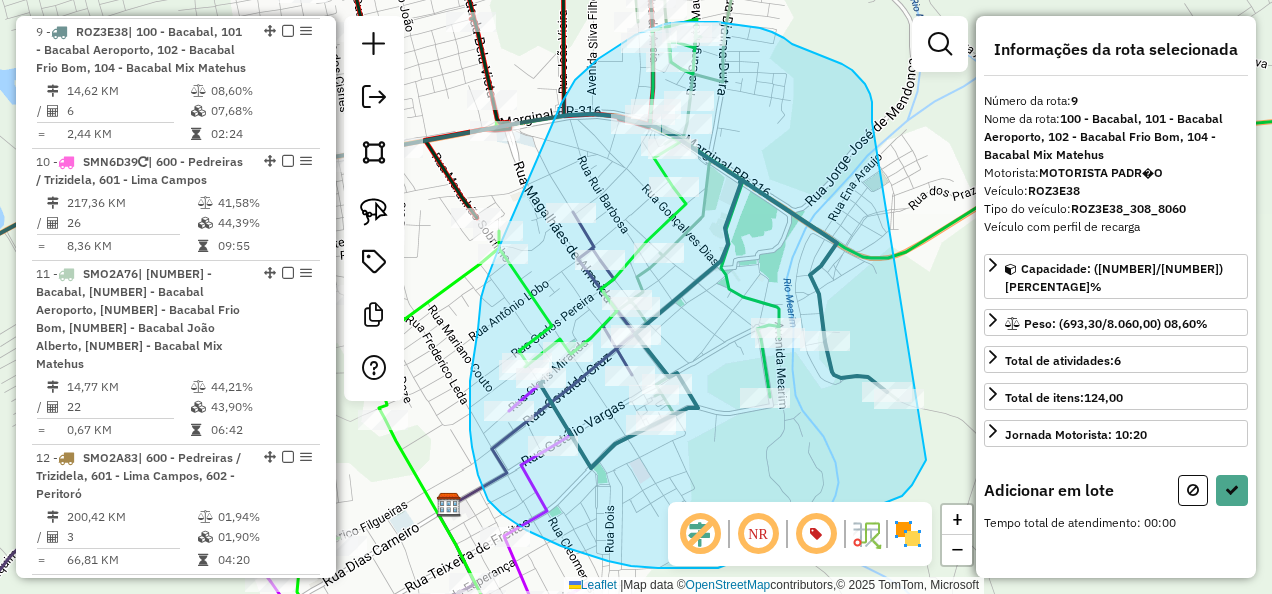 drag, startPoint x: 872, startPoint y: 122, endPoint x: 926, endPoint y: 460, distance: 342.28644 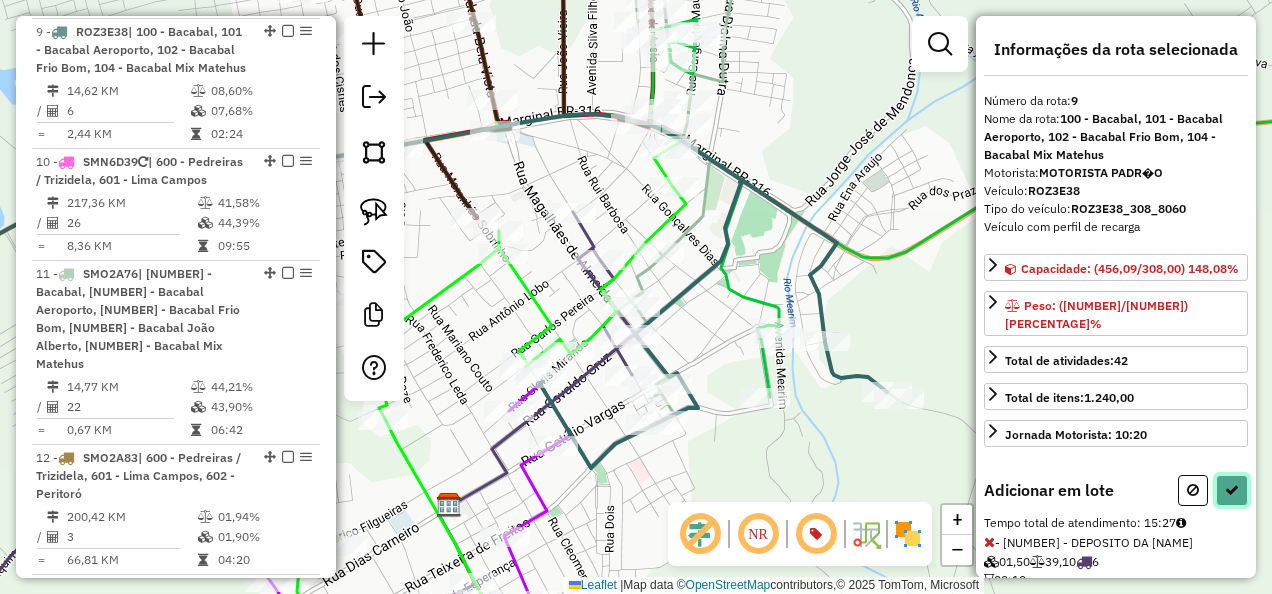 click at bounding box center [1232, 490] 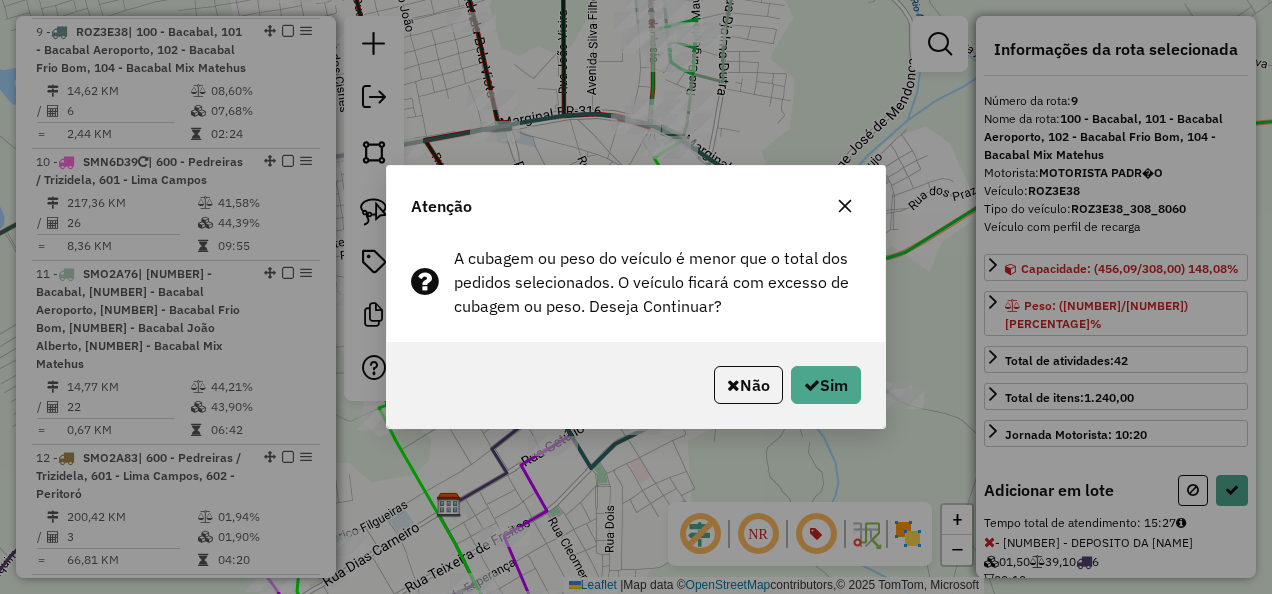 click on "Não   Sim" 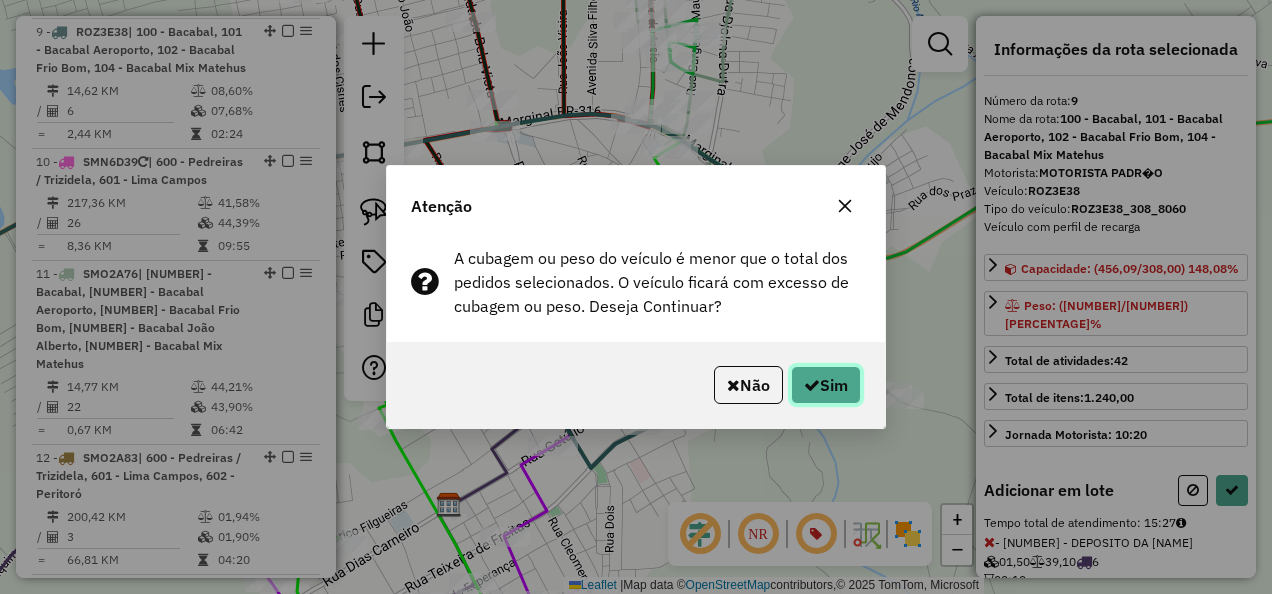 click on "Sim" 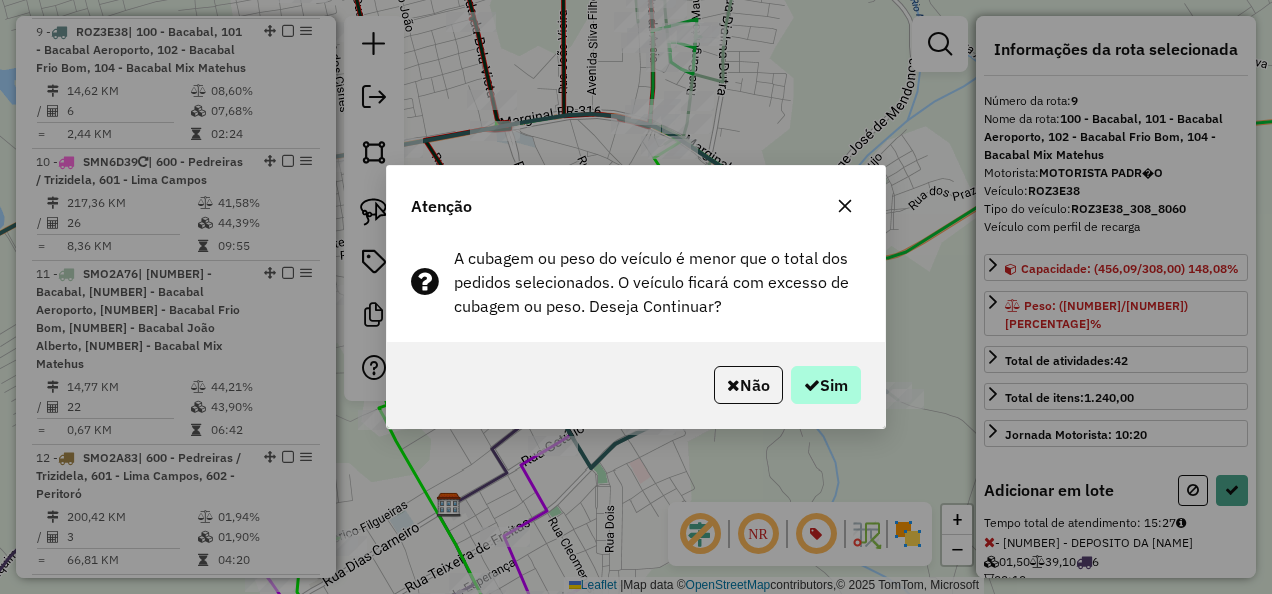 select on "**********" 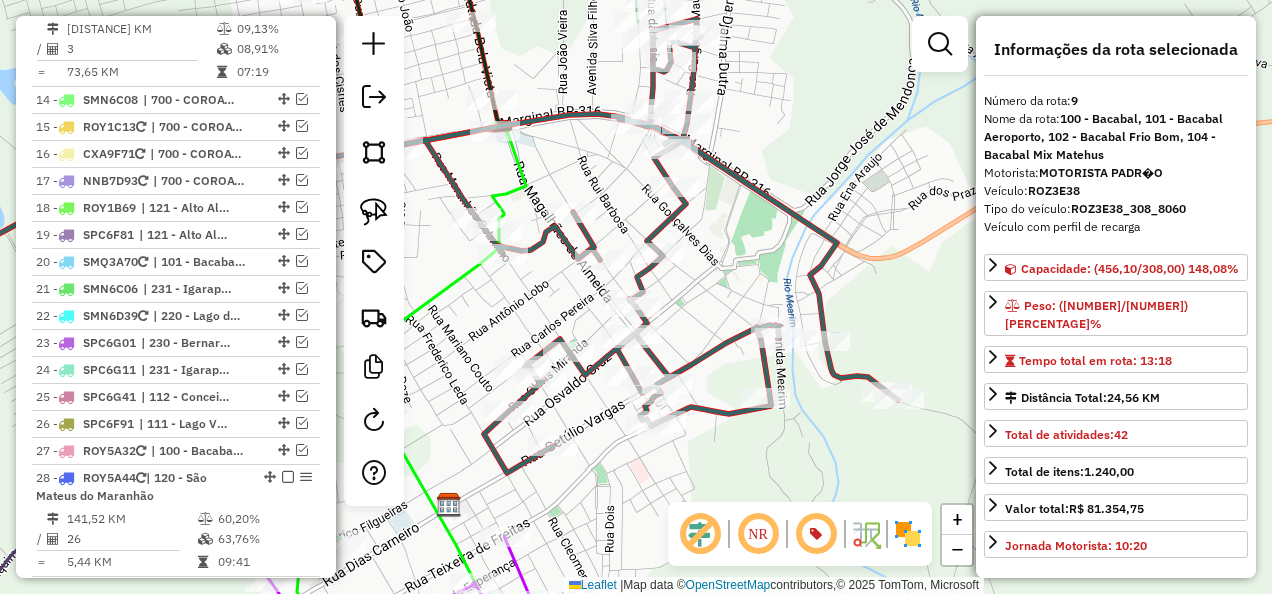 scroll, scrollTop: 2621, scrollLeft: 0, axis: vertical 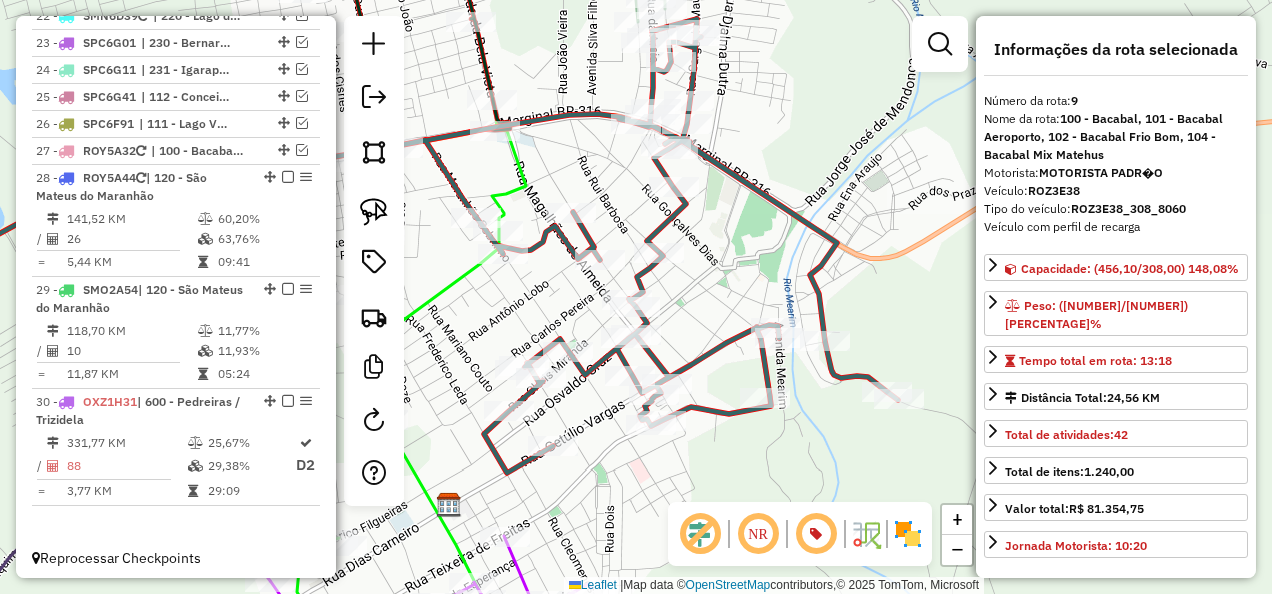click on "10" at bounding box center [131, 351] 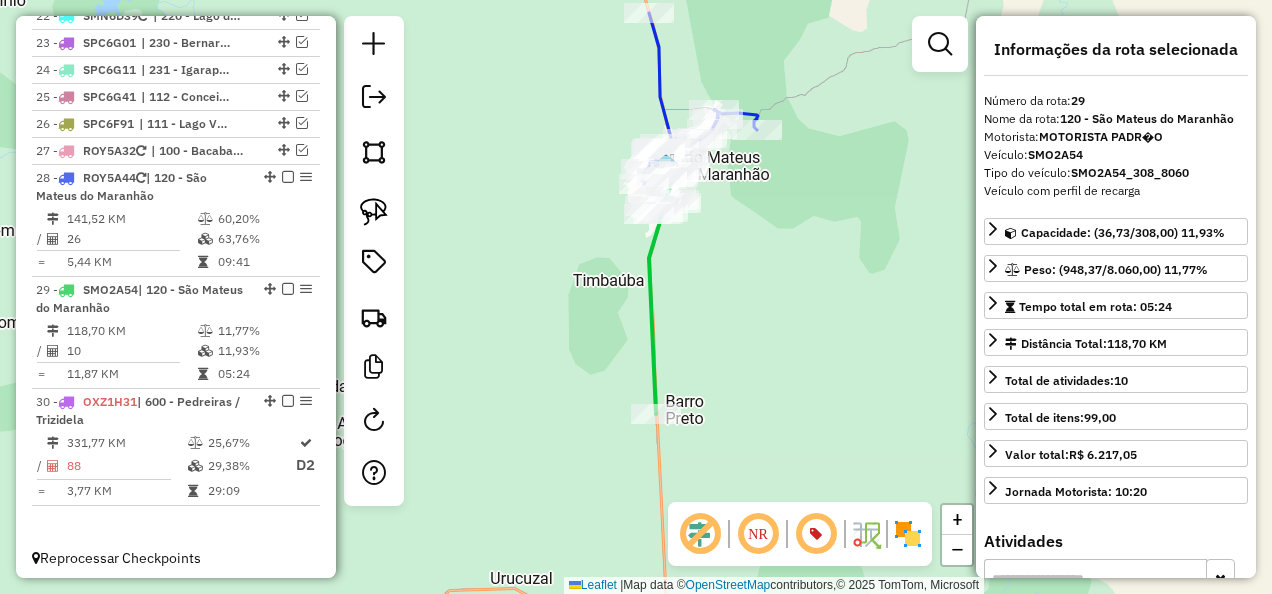 drag, startPoint x: 742, startPoint y: 299, endPoint x: 741, endPoint y: 364, distance: 65.00769 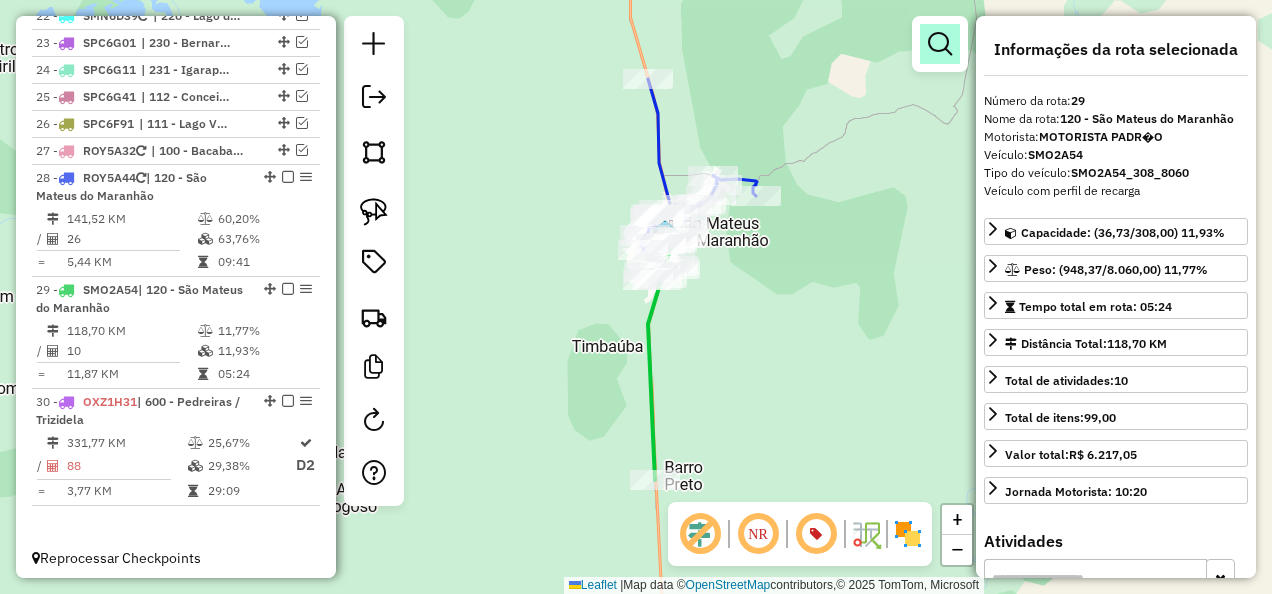 click at bounding box center (940, 44) 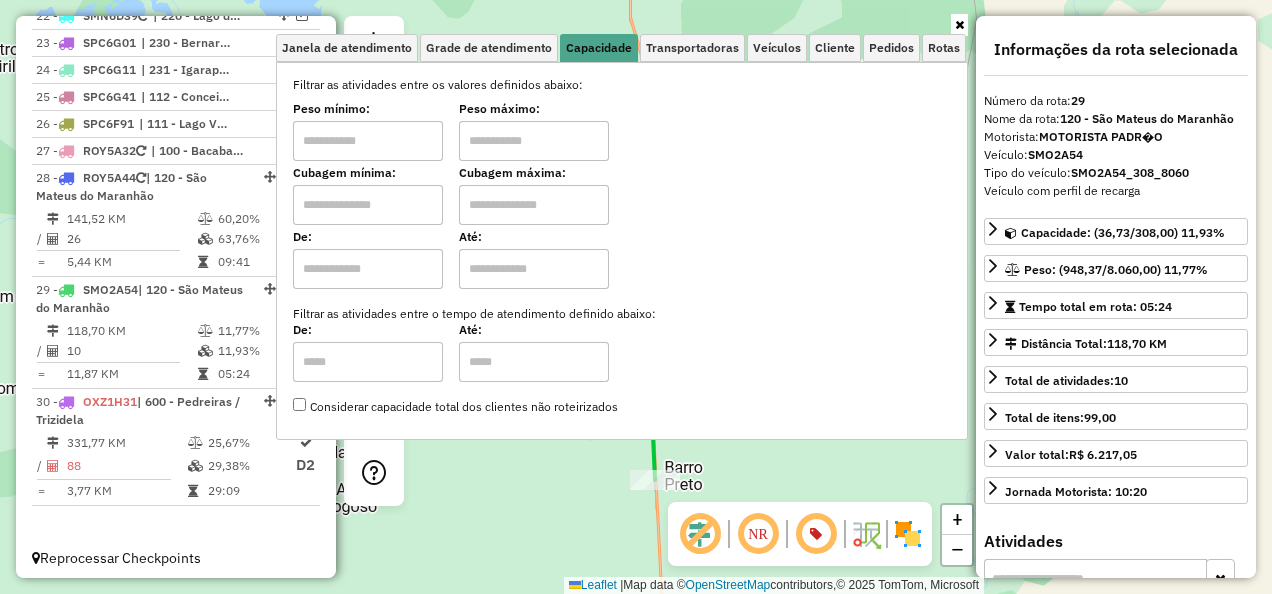 click at bounding box center [368, 205] 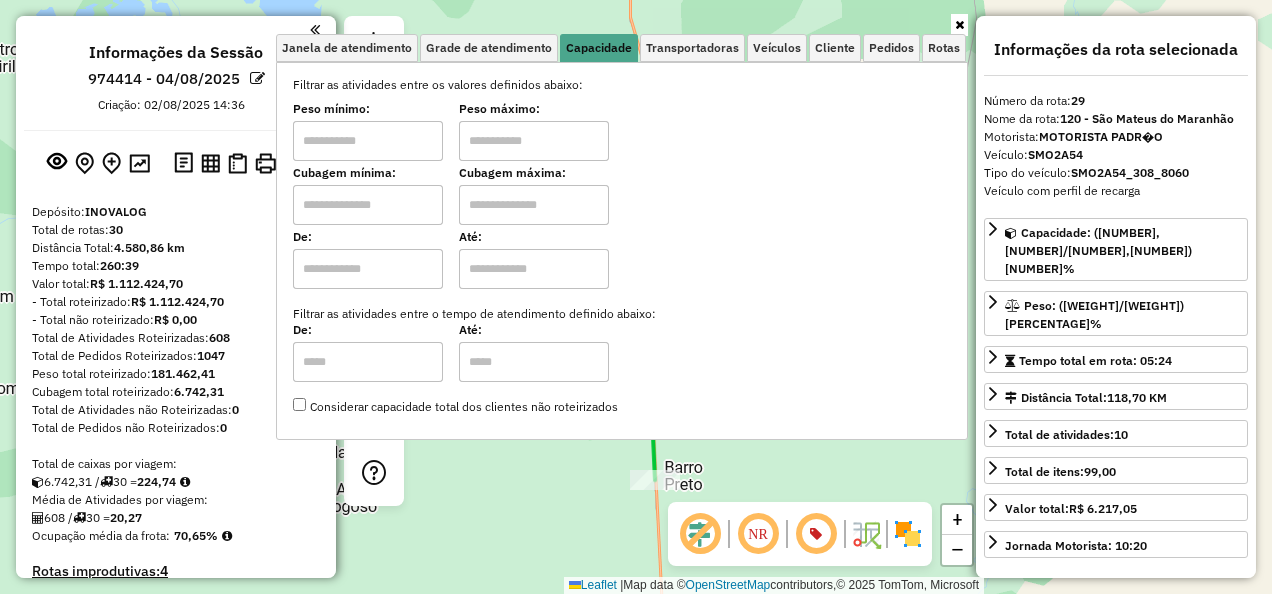 select on "**********" 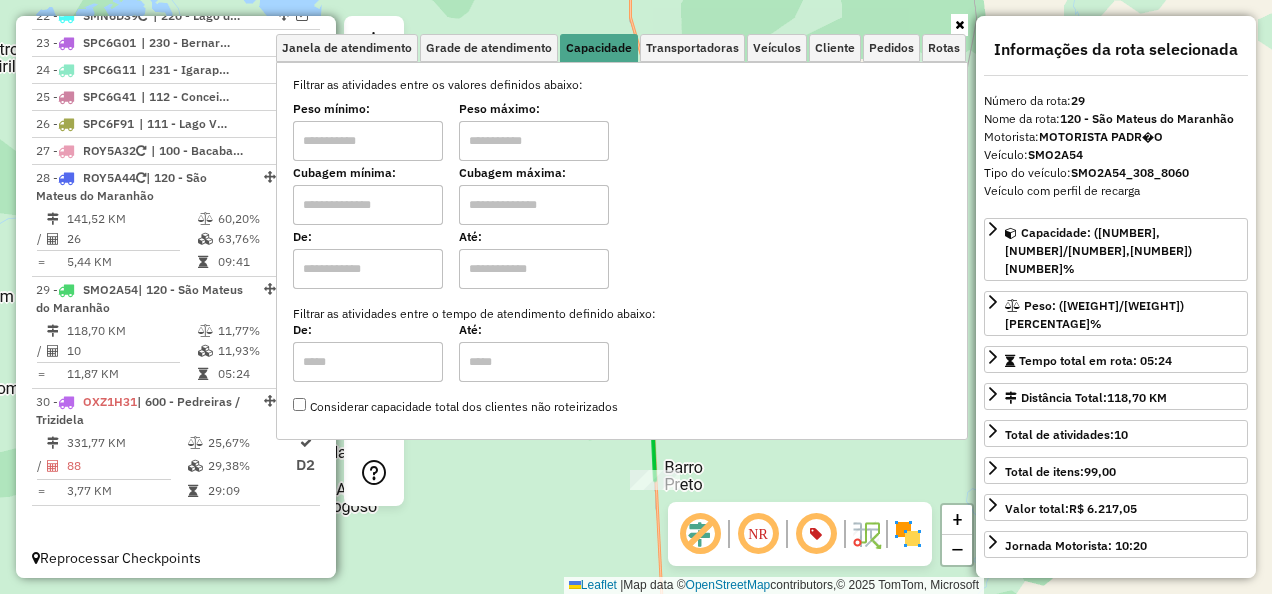 type on "****" 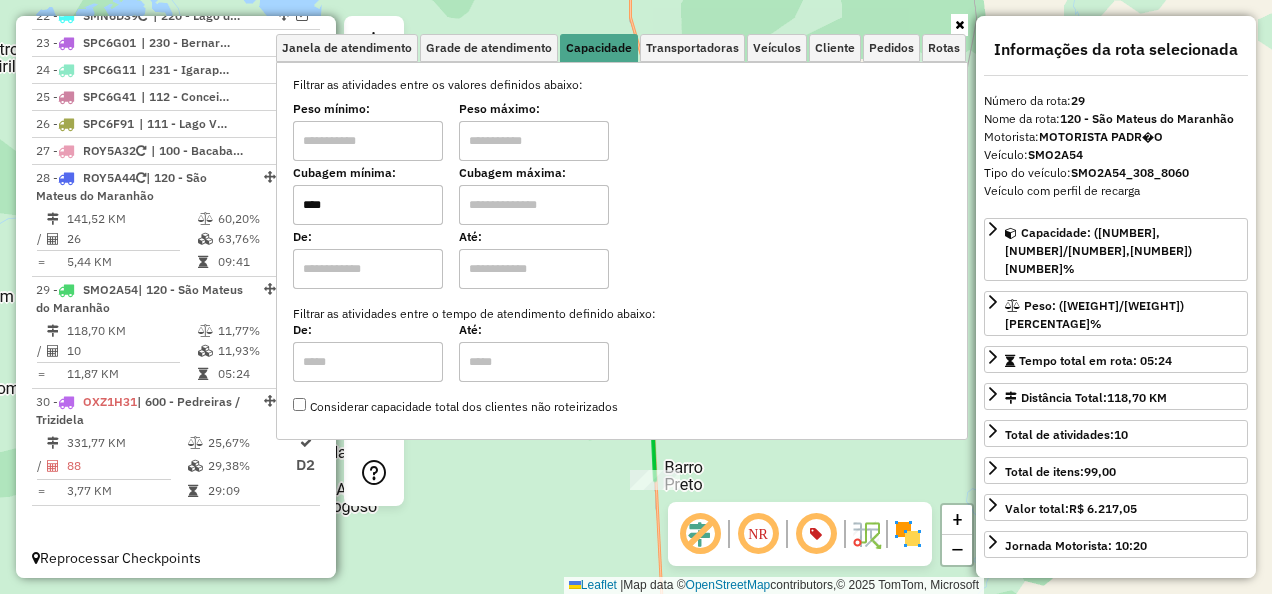 click at bounding box center [534, 205] 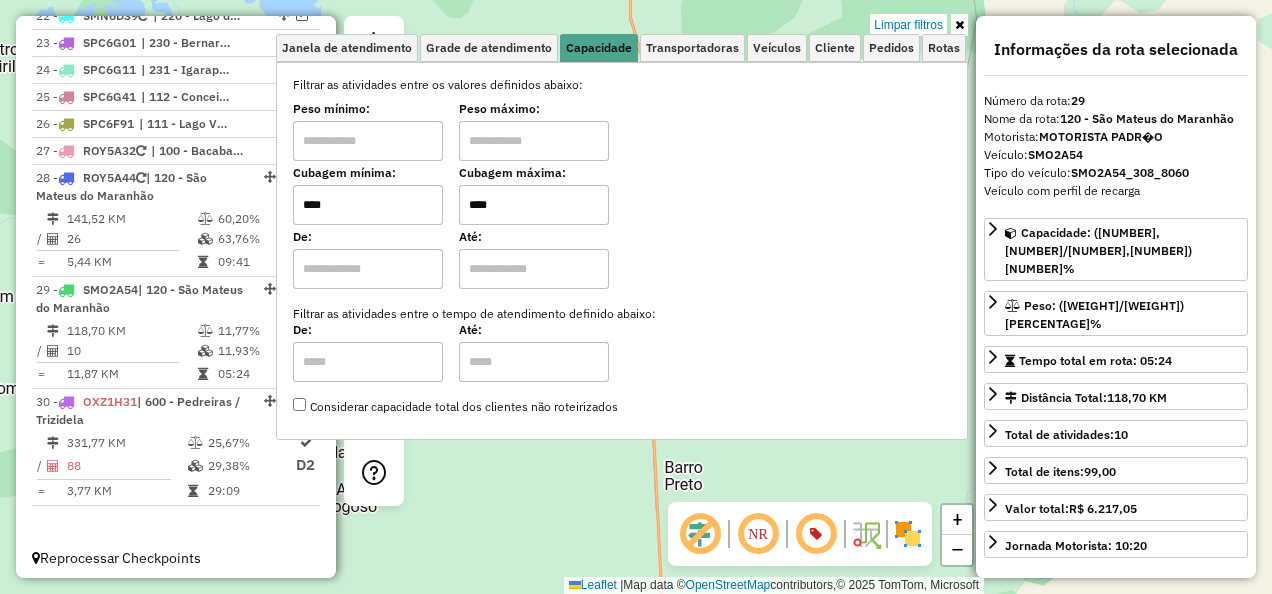 click on "Limpar filtros Janela de atendimento Grade de atendimento Capacidade Transportadoras Veículos Cliente Pedidos  Rotas Selecione os dias de semana para filtrar as janelas de atendimento  Seg   Ter   Qua   Qui   Sex   Sáb   Dom  Informe o período da janela de atendimento: De: Até:  Filtrar exatamente a janela do cliente  Considerar janela de atendimento padrão  Selecione os dias de semana para filtrar as grades de atendimento  Seg   Ter   Qua   Qui   Sex   Sáb   Dom   Considerar clientes sem dia de atendimento cadastrado  Clientes fora do dia de atendimento selecionado Filtrar as atividades entre os valores definidos abaixo:  Peso mínimo:   Peso máximo:   Cubagem mínima:  ****  Cubagem máxima:  ****  De:   Até:  Filtrar as atividades entre o tempo de atendimento definido abaixo:  De:   Até:   Considerar capacidade total dos clientes não roteirizados Transportadora: Selecione um ou mais itens Tipo de veículo: Selecione um ou mais itens Veículo: Selecione um ou mais itens Motorista: Nome: Rótulo: +" 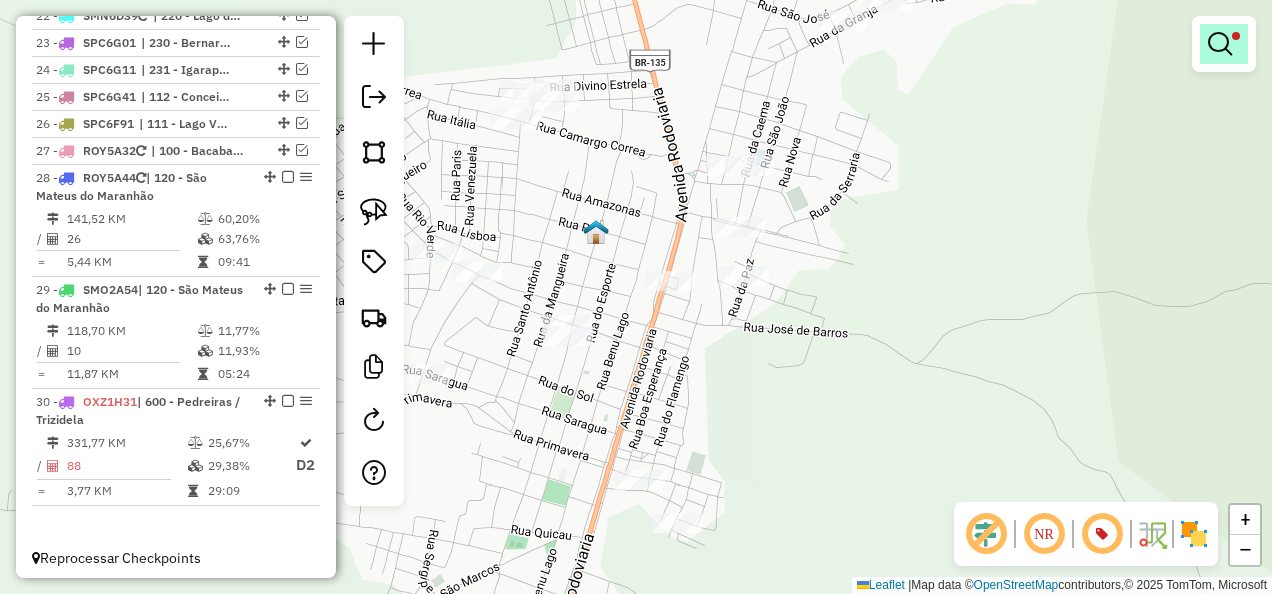 click at bounding box center [1220, 44] 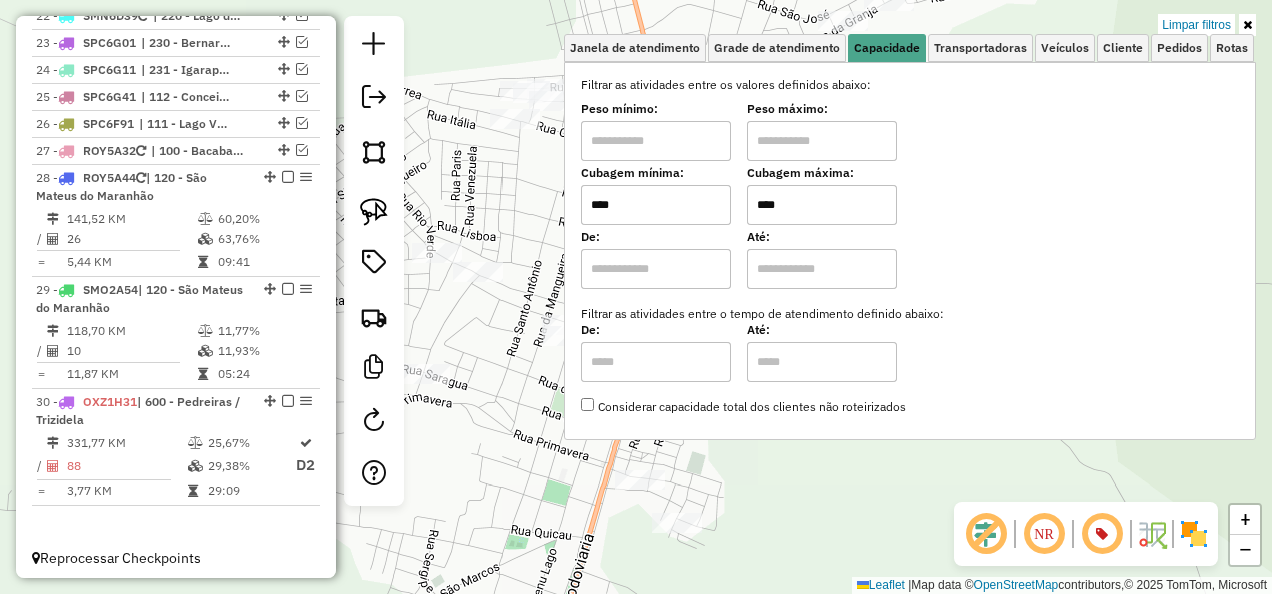 drag, startPoint x: 821, startPoint y: 205, endPoint x: 736, endPoint y: 232, distance: 89.1852 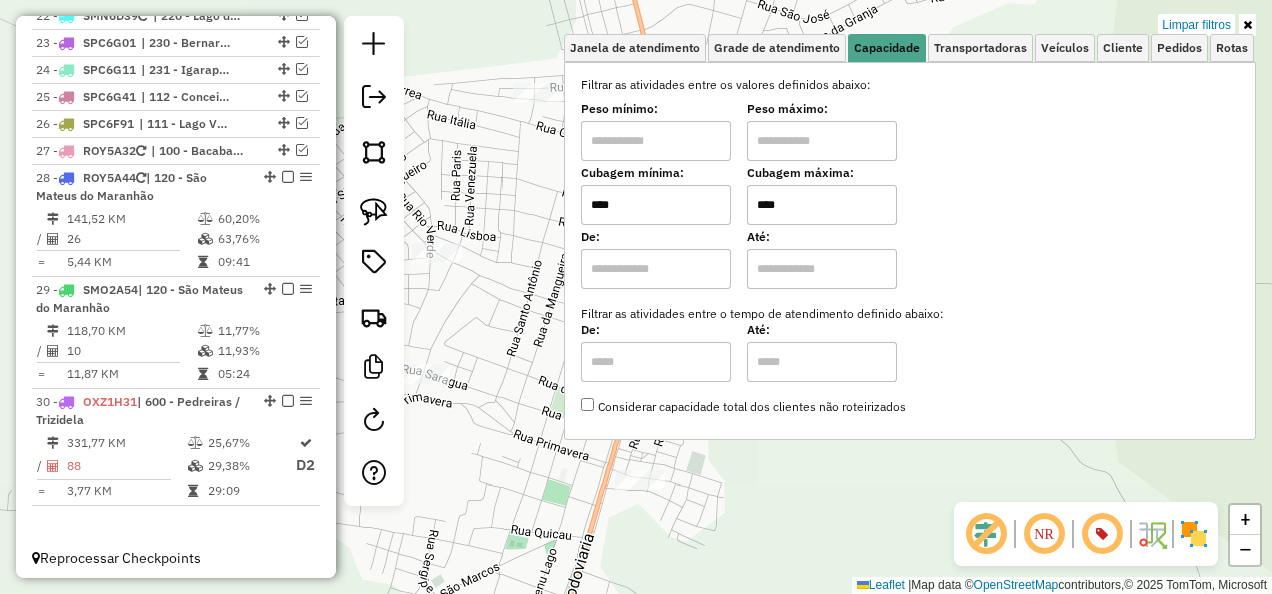 type on "****" 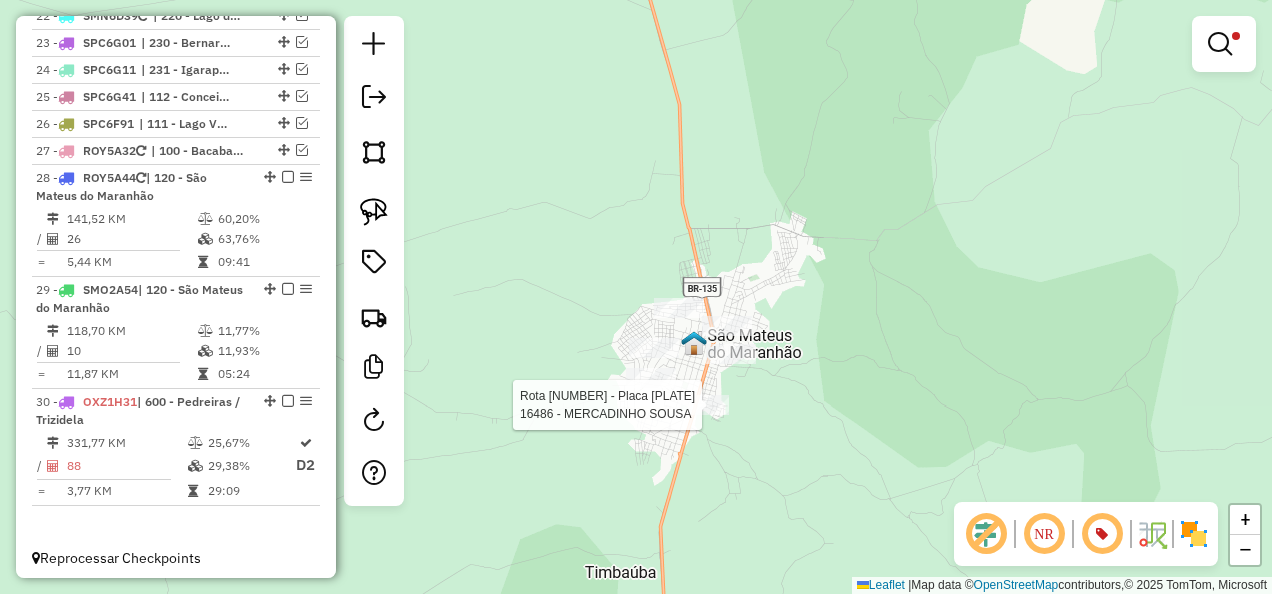 select on "**********" 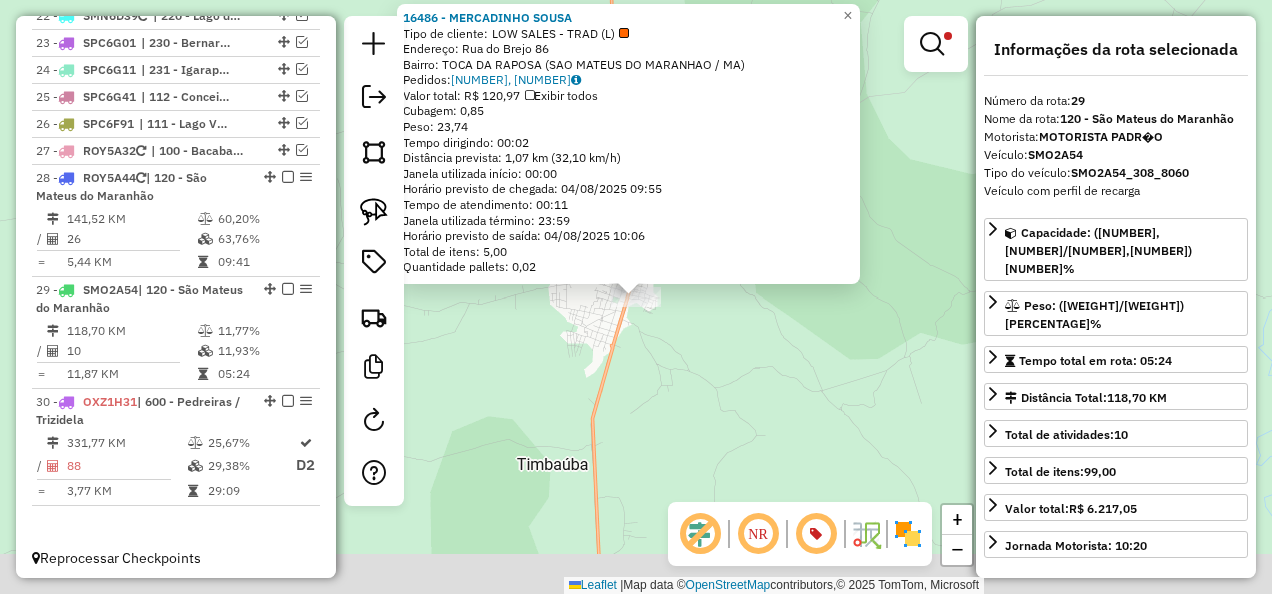 scroll, scrollTop: 2635, scrollLeft: 0, axis: vertical 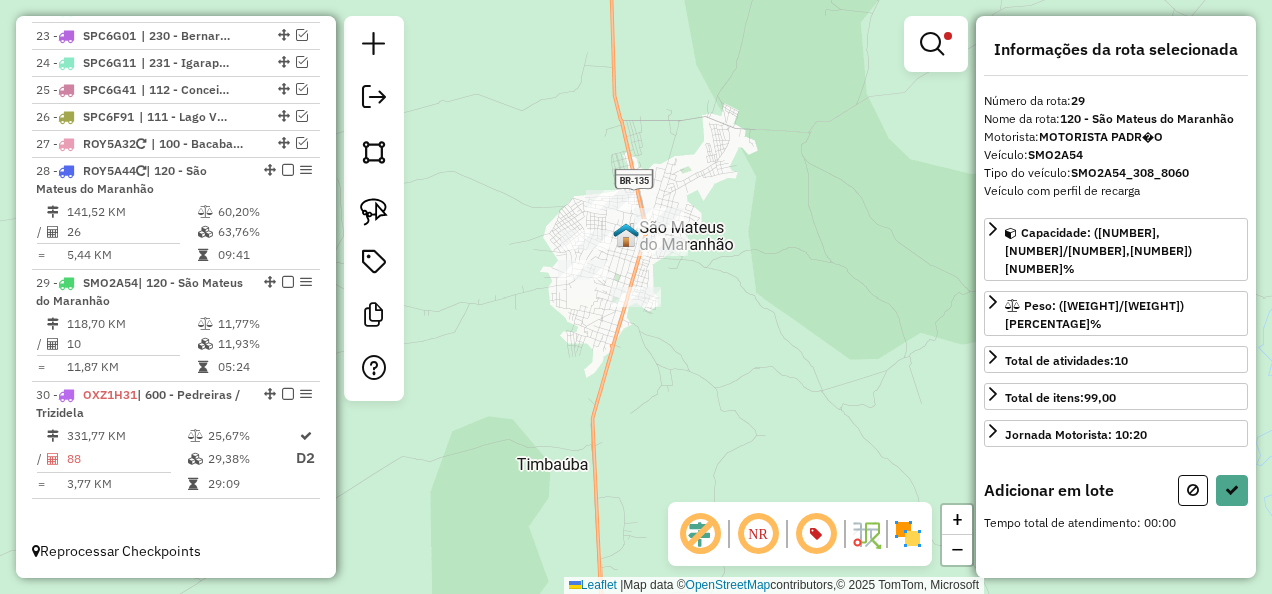 drag, startPoint x: 741, startPoint y: 446, endPoint x: 699, endPoint y: 348, distance: 106.62083 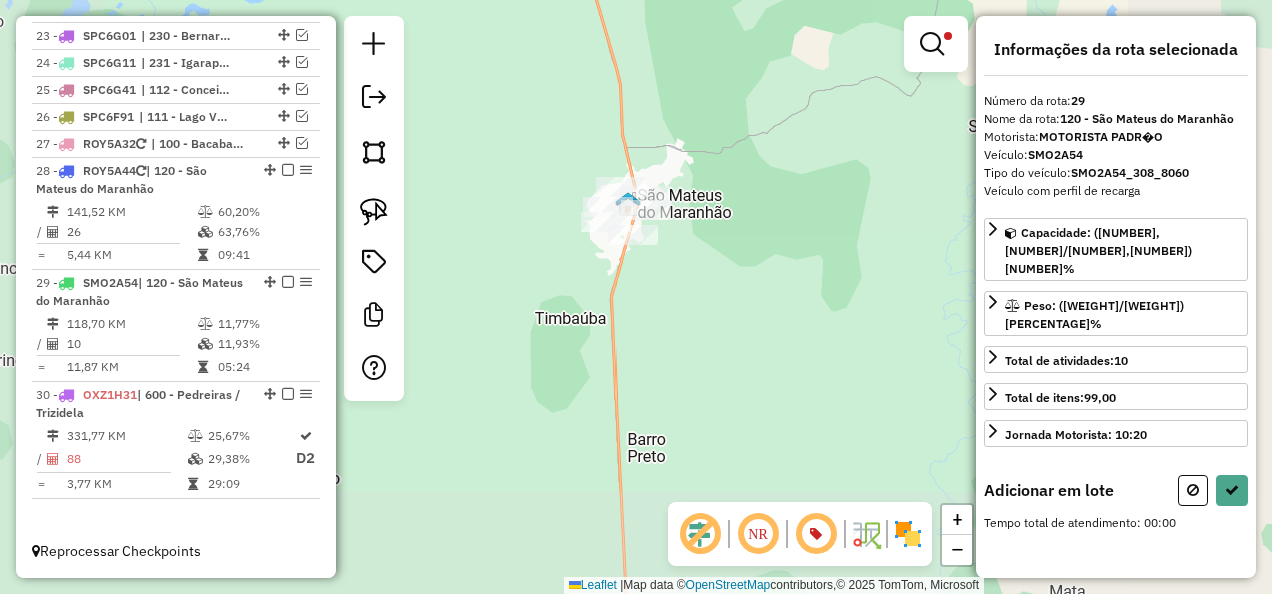 drag, startPoint x: 647, startPoint y: 332, endPoint x: 610, endPoint y: 394, distance: 72.20111 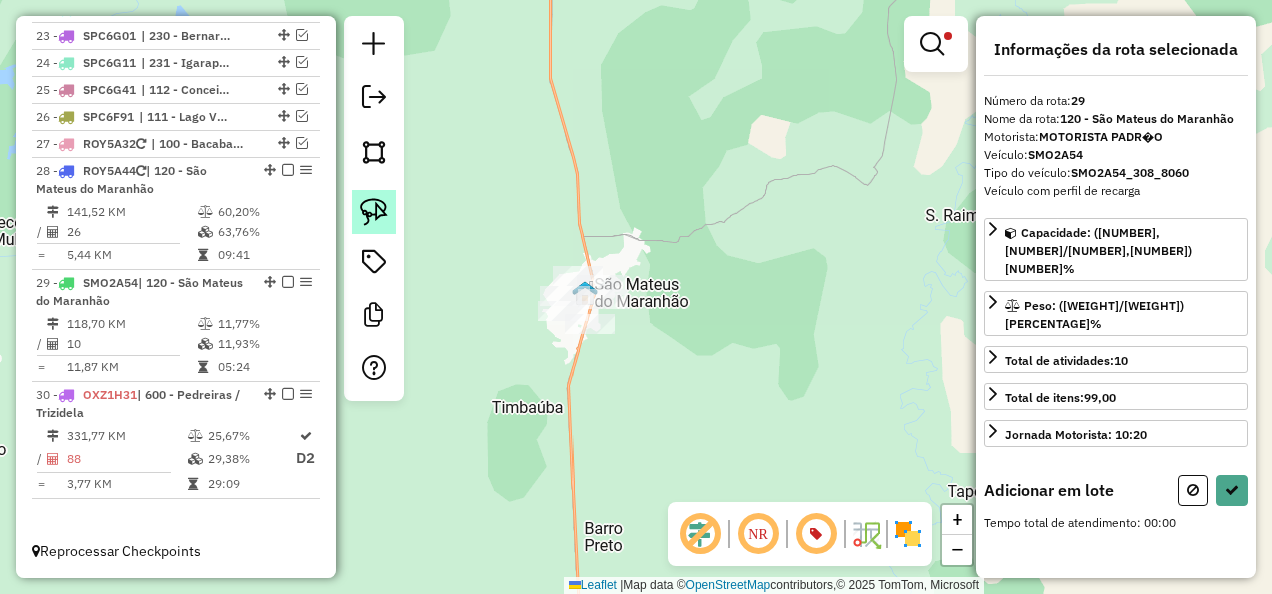 click 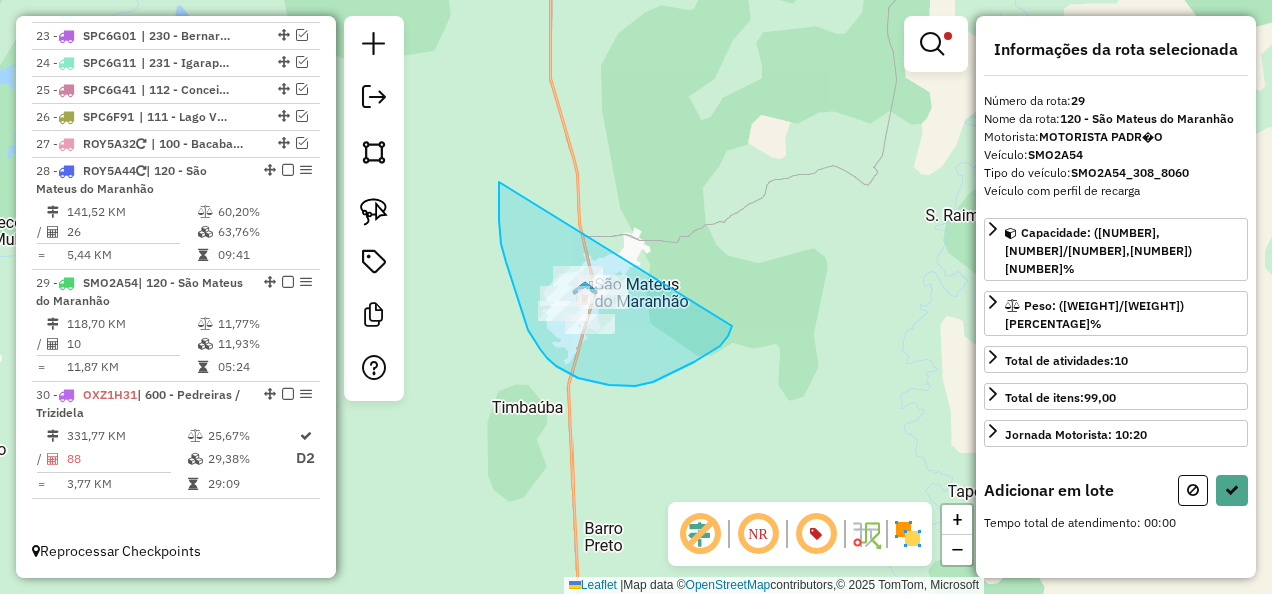 drag, startPoint x: 499, startPoint y: 220, endPoint x: 732, endPoint y: 326, distance: 255.97852 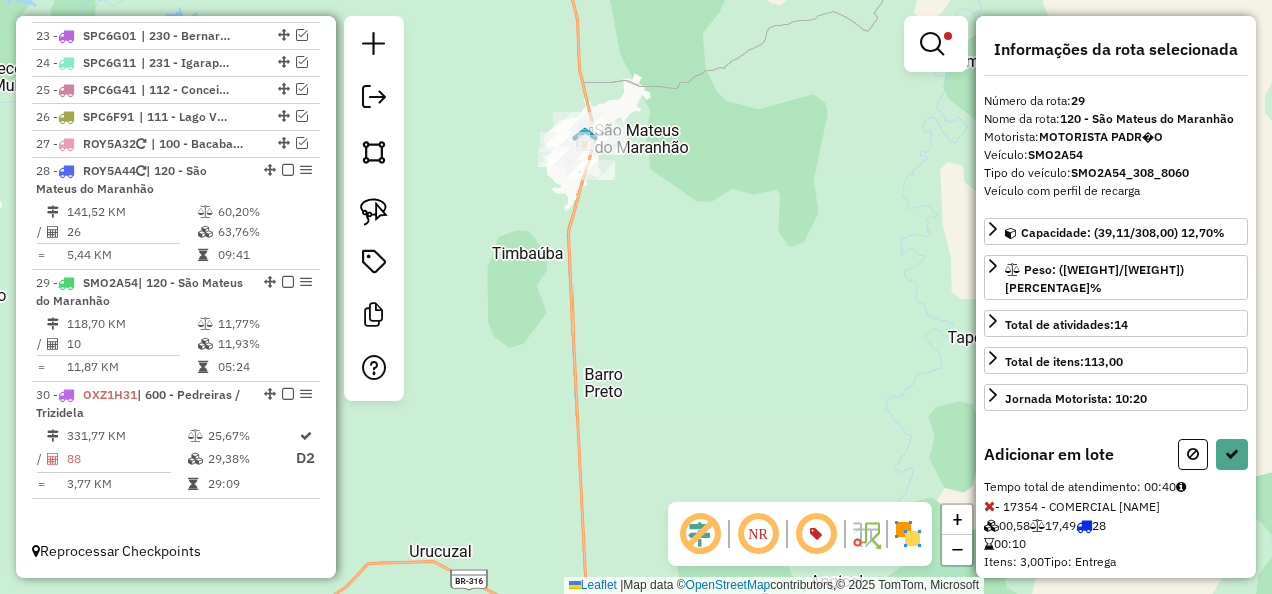 drag, startPoint x: 700, startPoint y: 432, endPoint x: 692, endPoint y: 210, distance: 222.1441 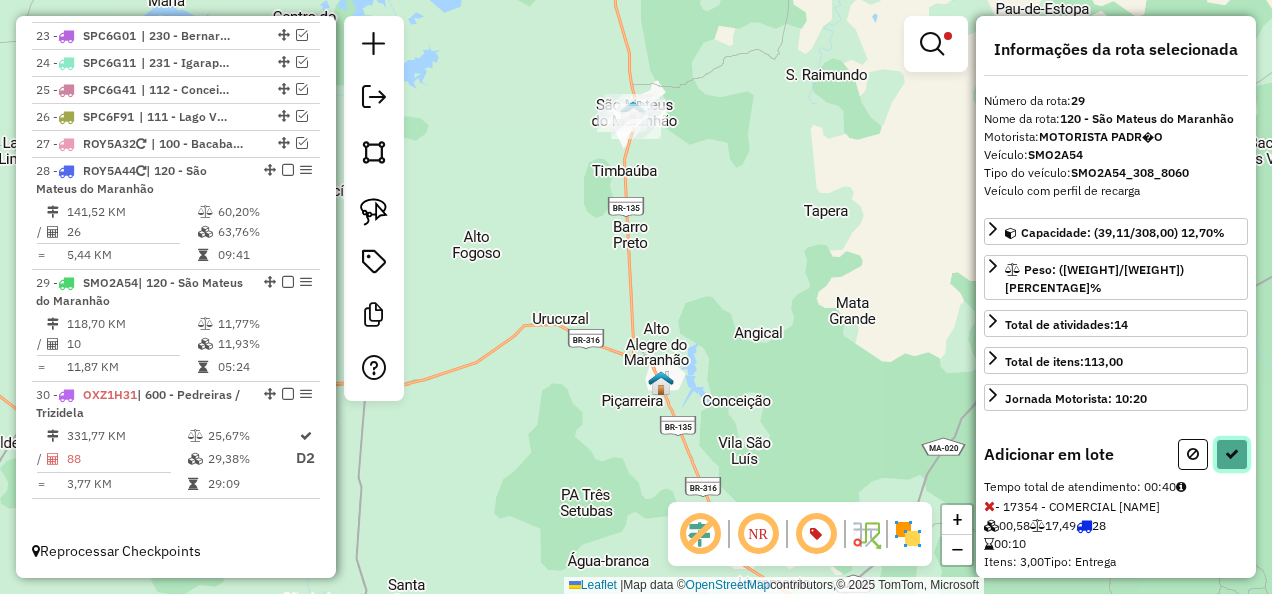 click at bounding box center (1232, 454) 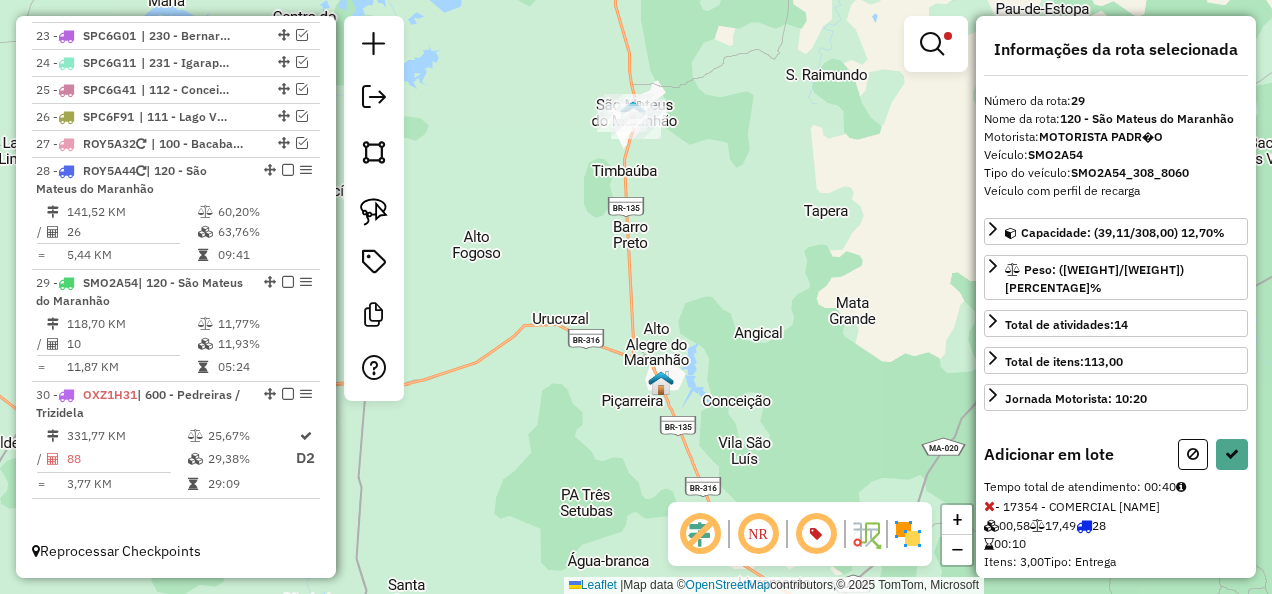 select on "**********" 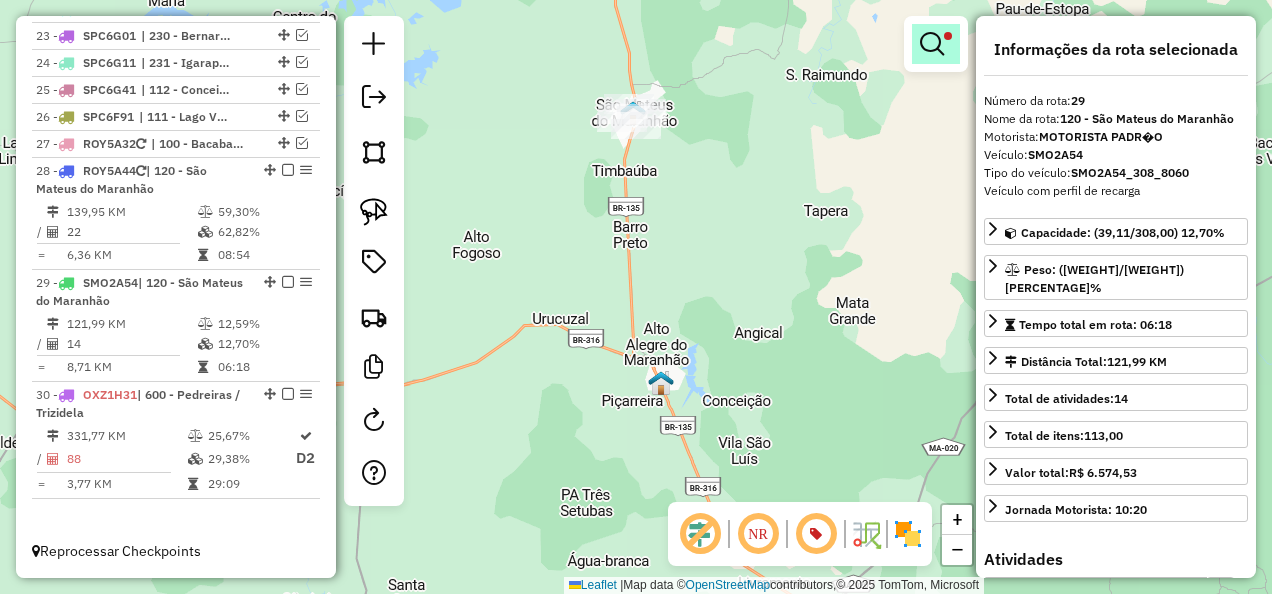 click at bounding box center (932, 44) 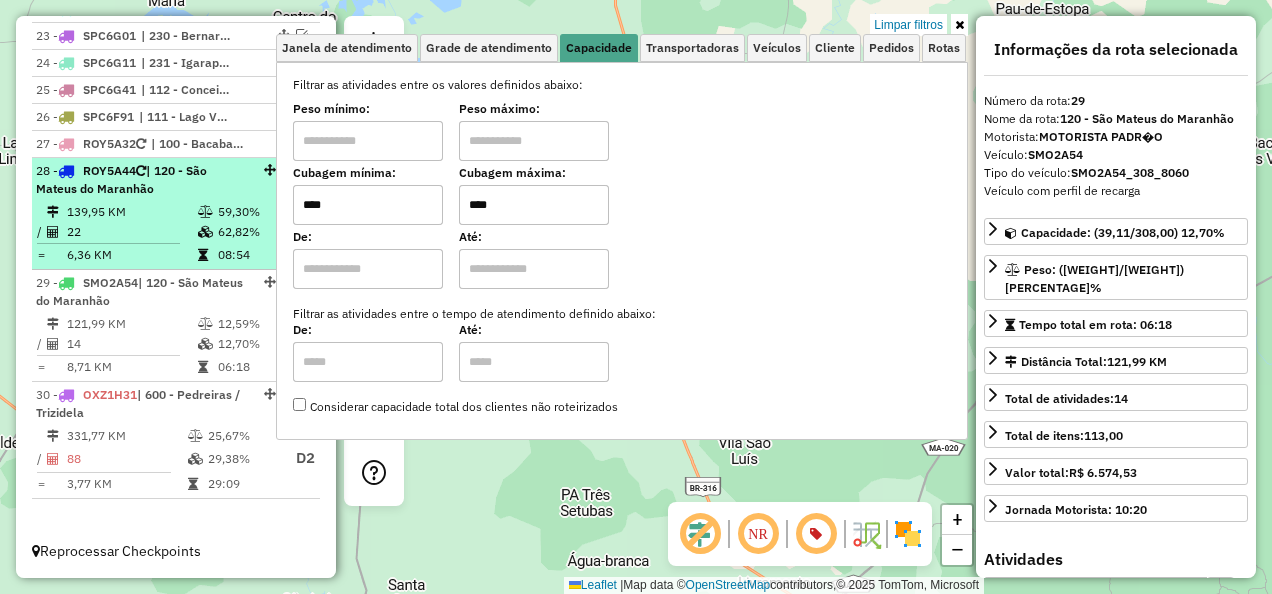 drag, startPoint x: 394, startPoint y: 206, endPoint x: 261, endPoint y: 226, distance: 134.49535 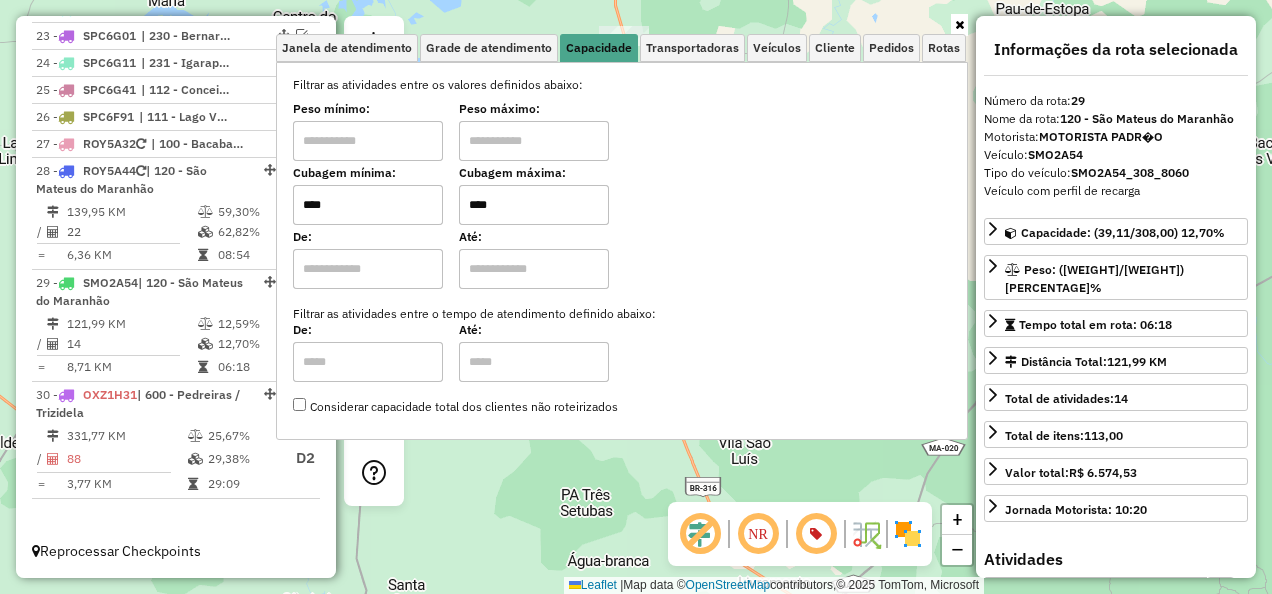 type on "****" 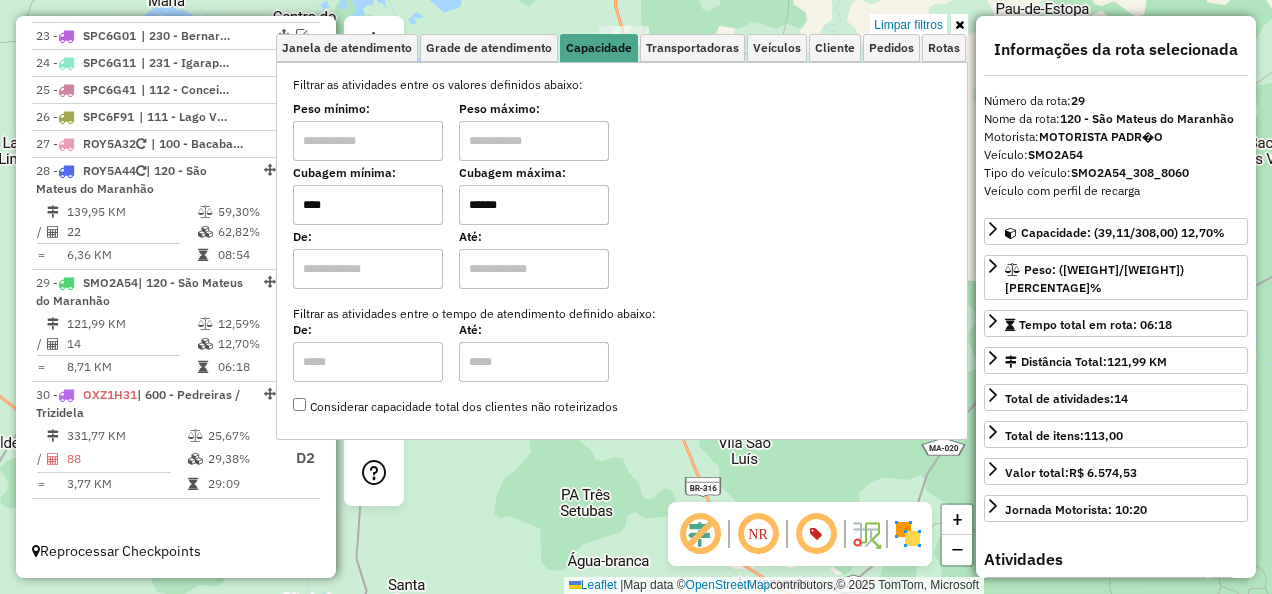 type on "******" 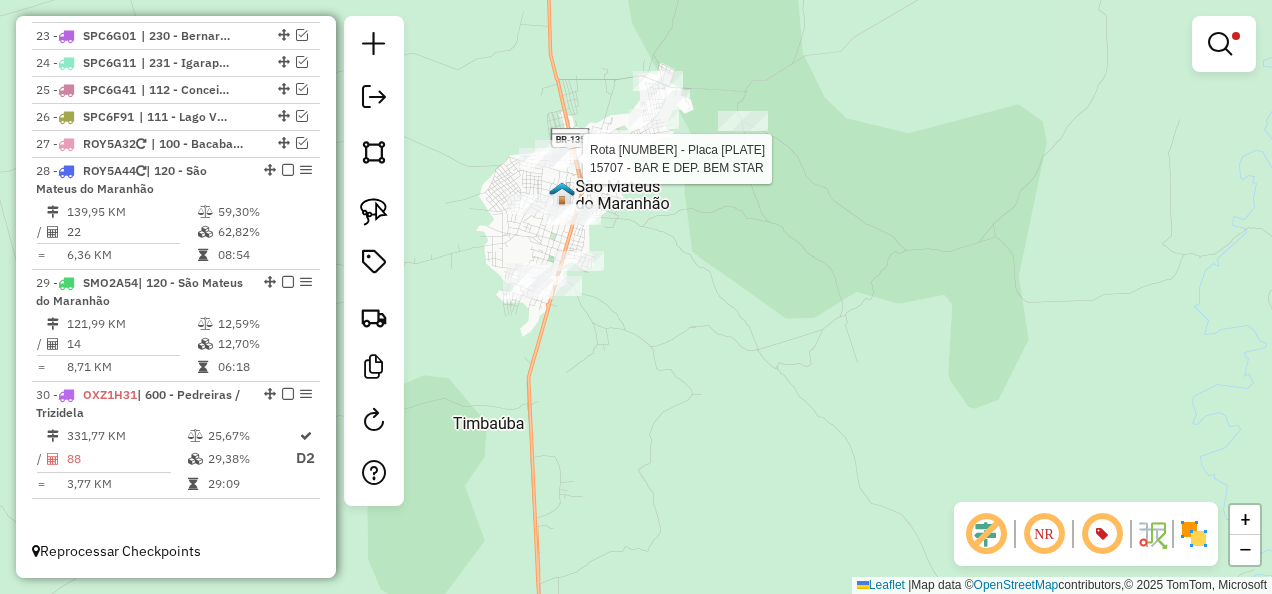 select on "**********" 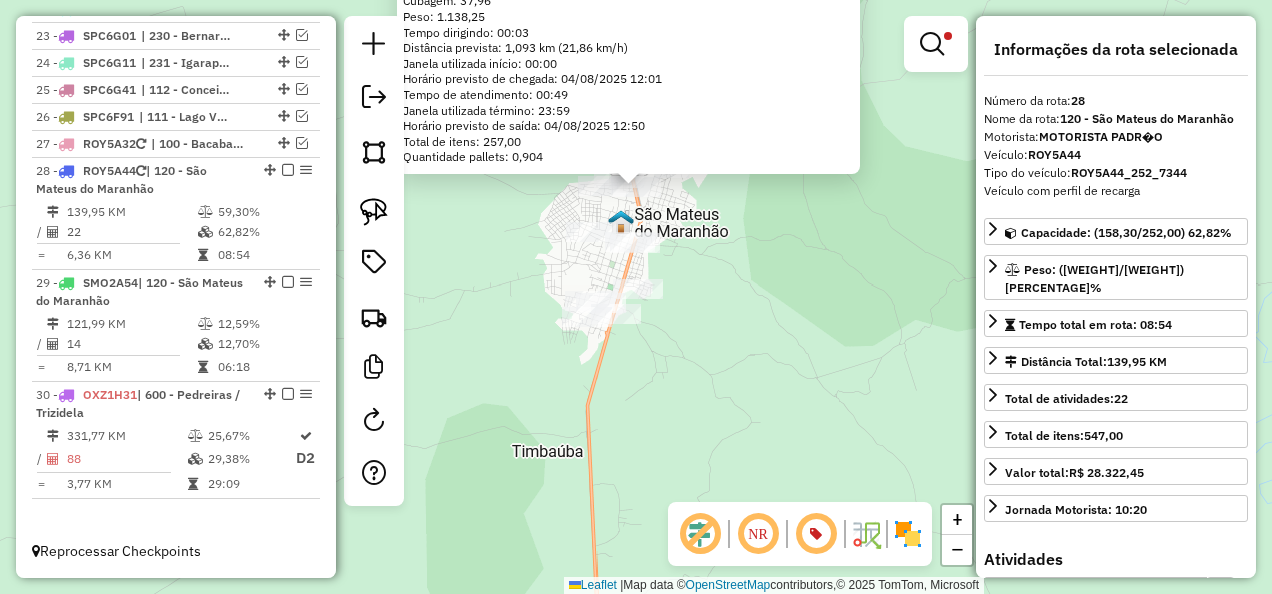 drag, startPoint x: 730, startPoint y: 396, endPoint x: 730, endPoint y: 189, distance: 207 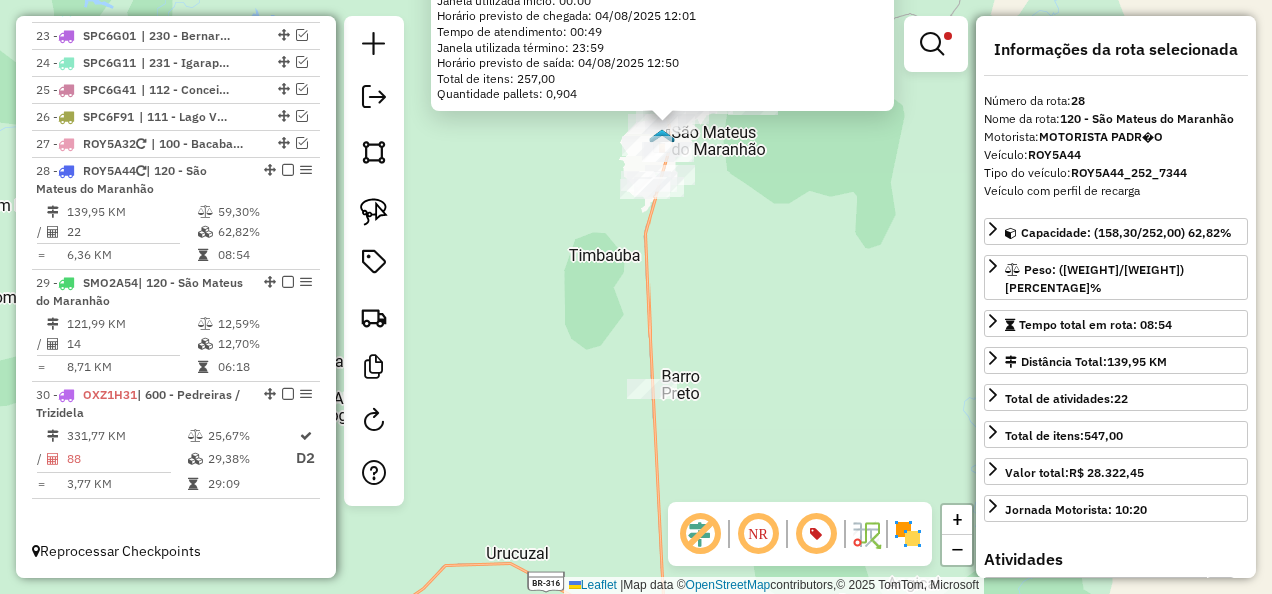 drag, startPoint x: 709, startPoint y: 330, endPoint x: 695, endPoint y: 296, distance: 36.769554 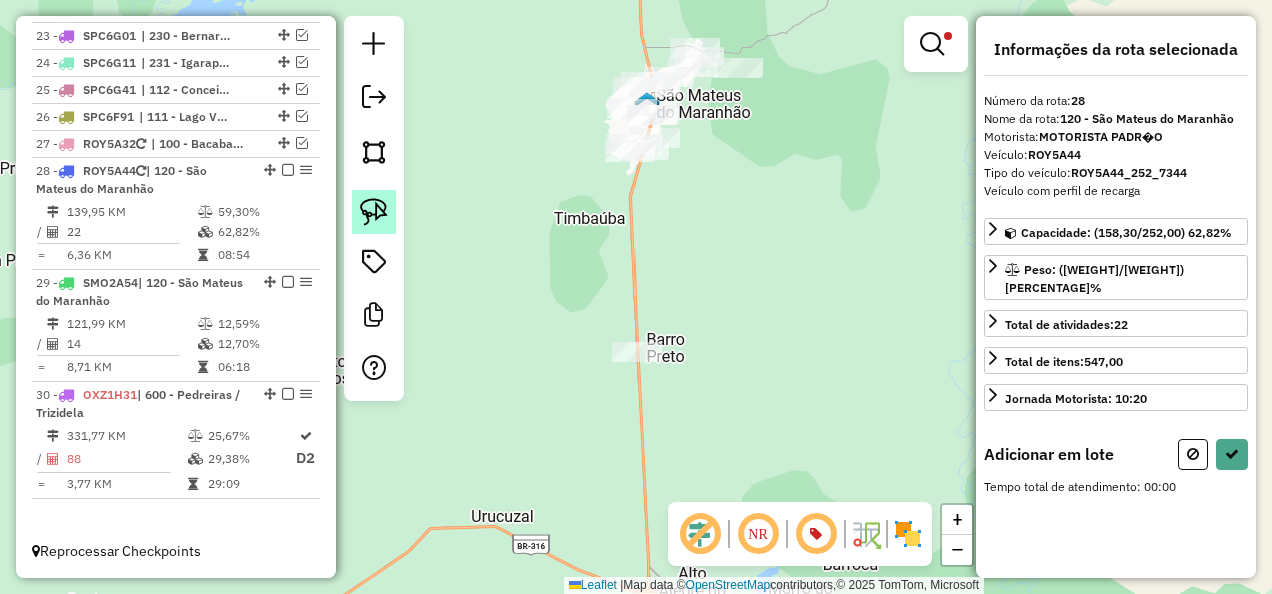 click 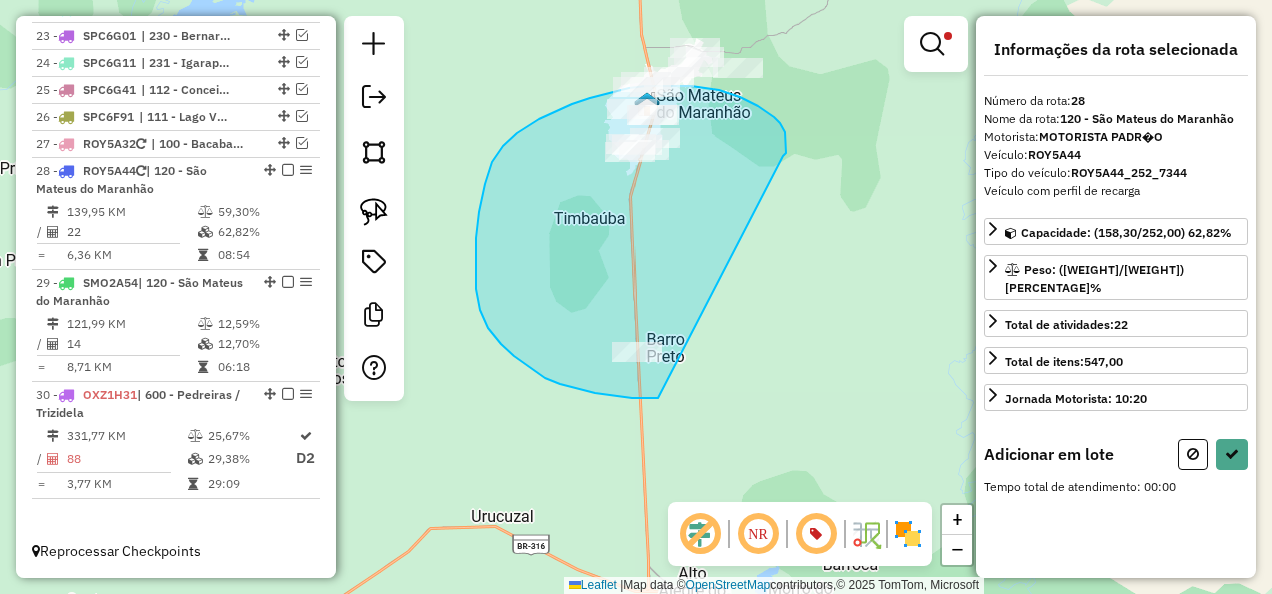 drag, startPoint x: 785, startPoint y: 132, endPoint x: 658, endPoint y: 398, distance: 294.7626 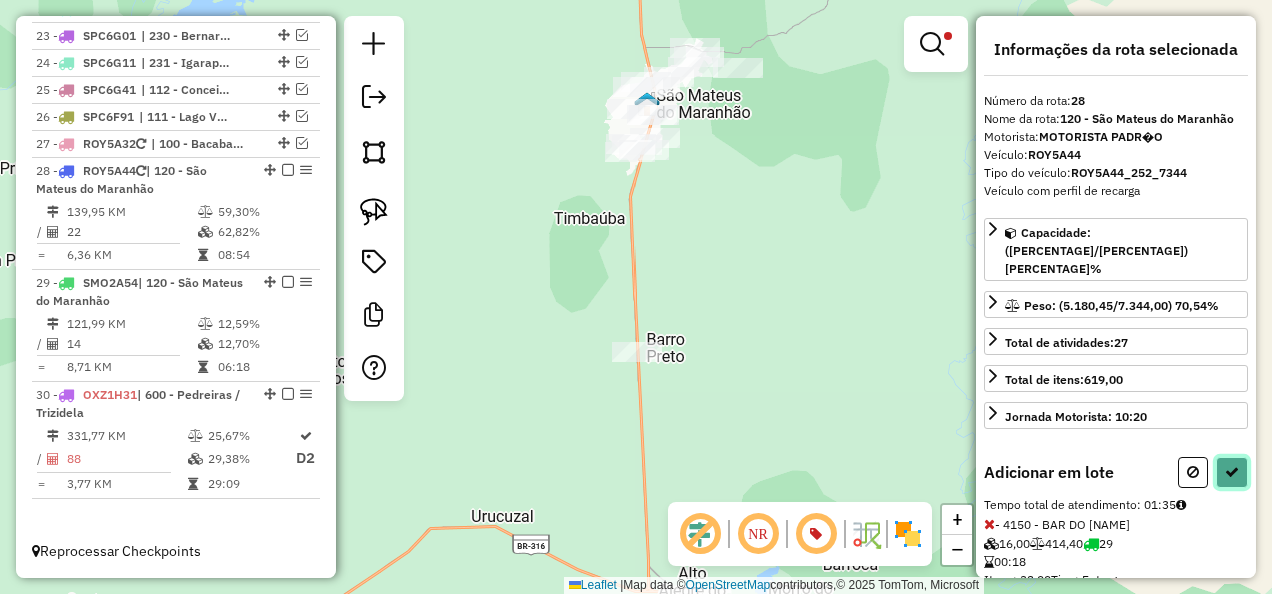 click at bounding box center (1232, 472) 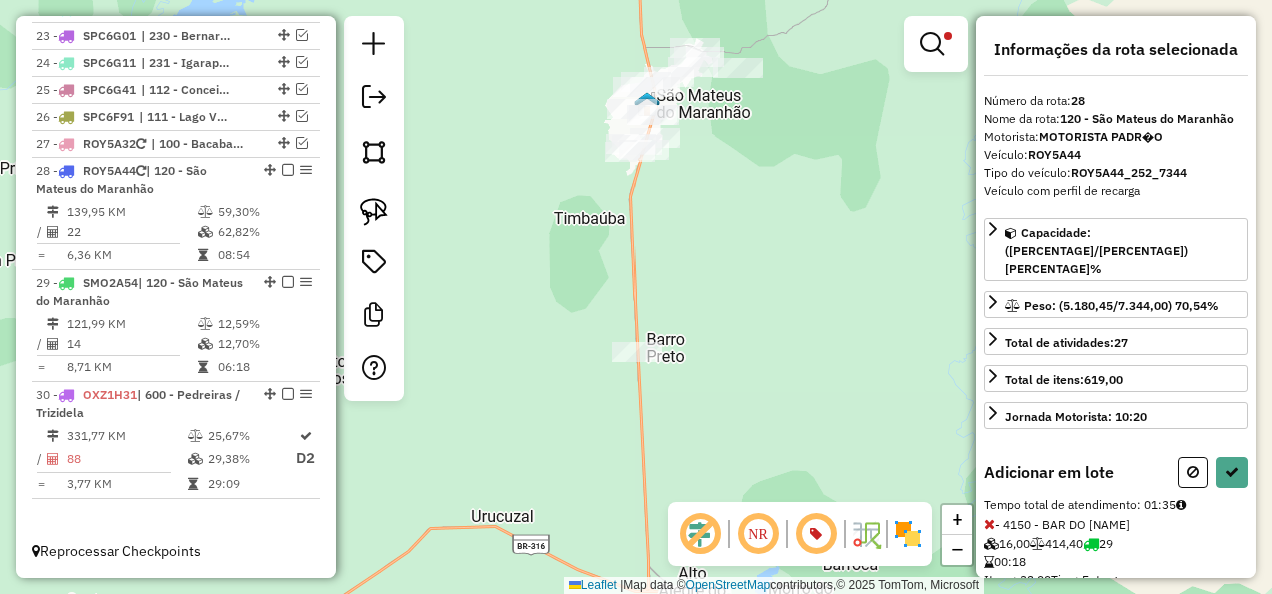 select on "**********" 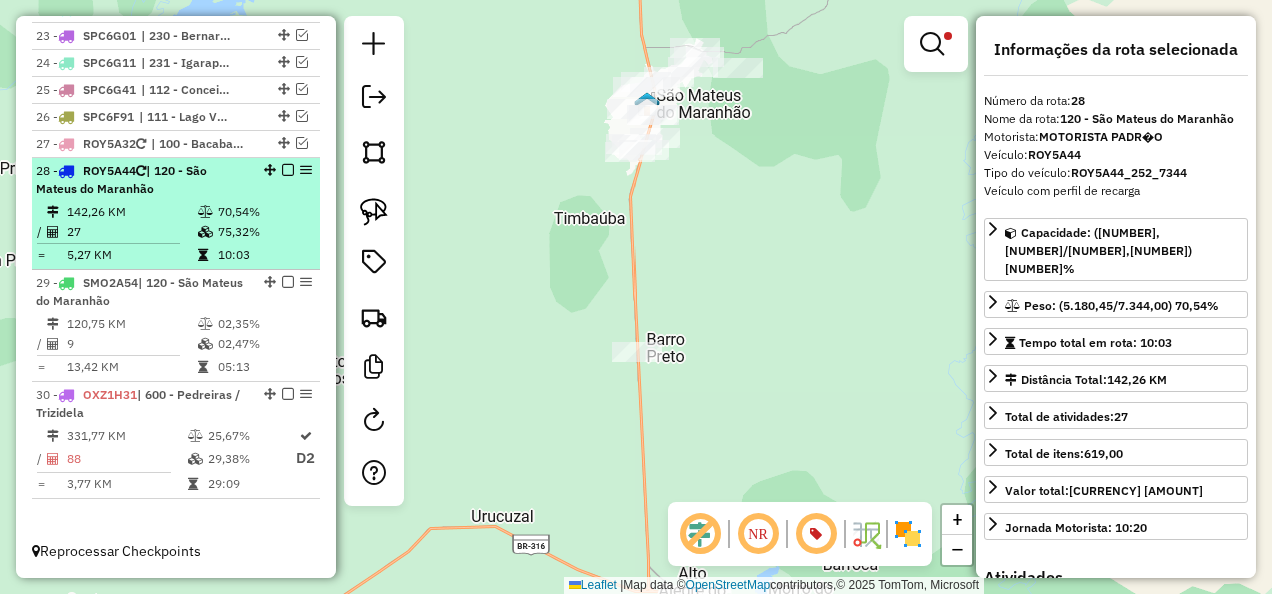 click at bounding box center [288, 170] 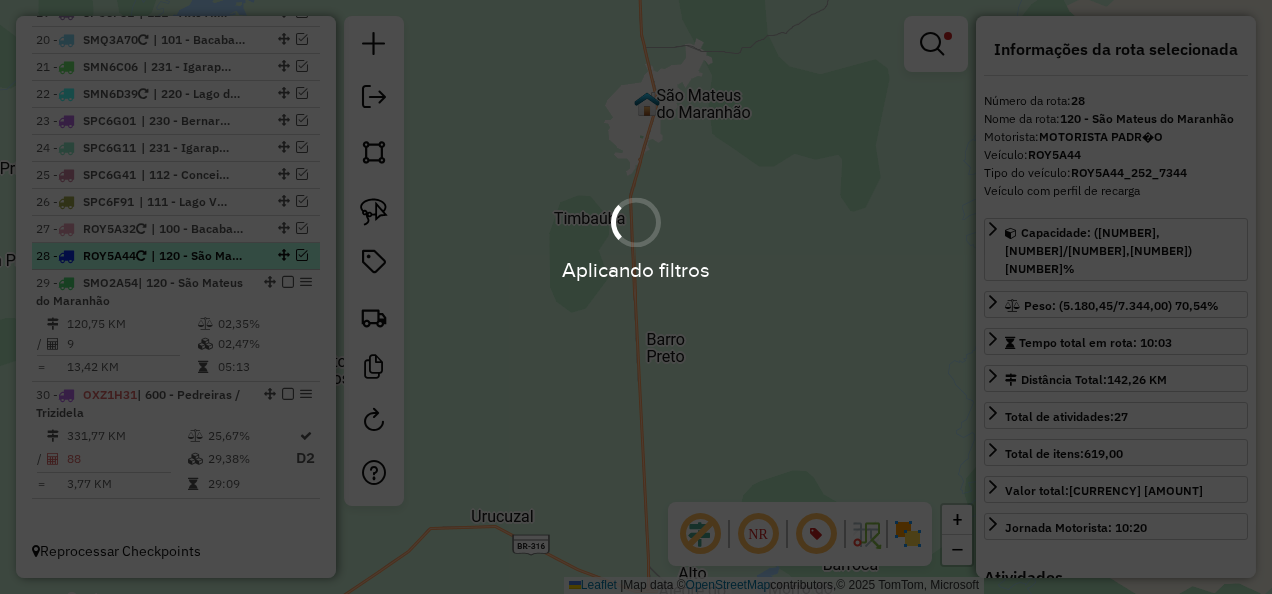 scroll, scrollTop: 2550, scrollLeft: 0, axis: vertical 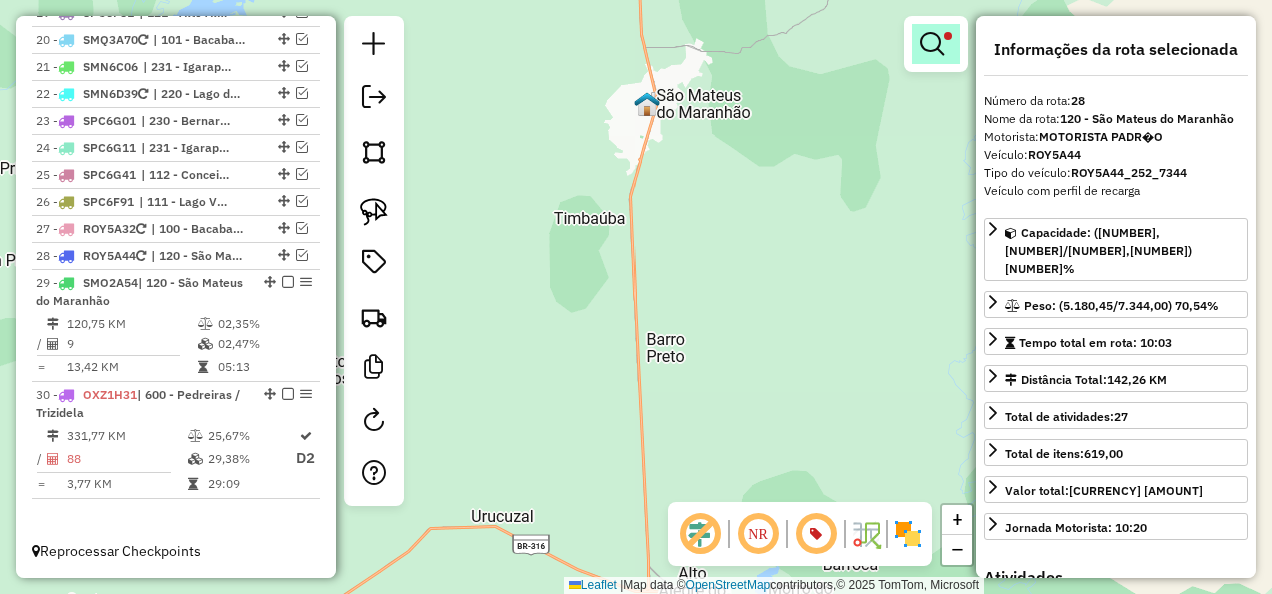 click at bounding box center [936, 44] 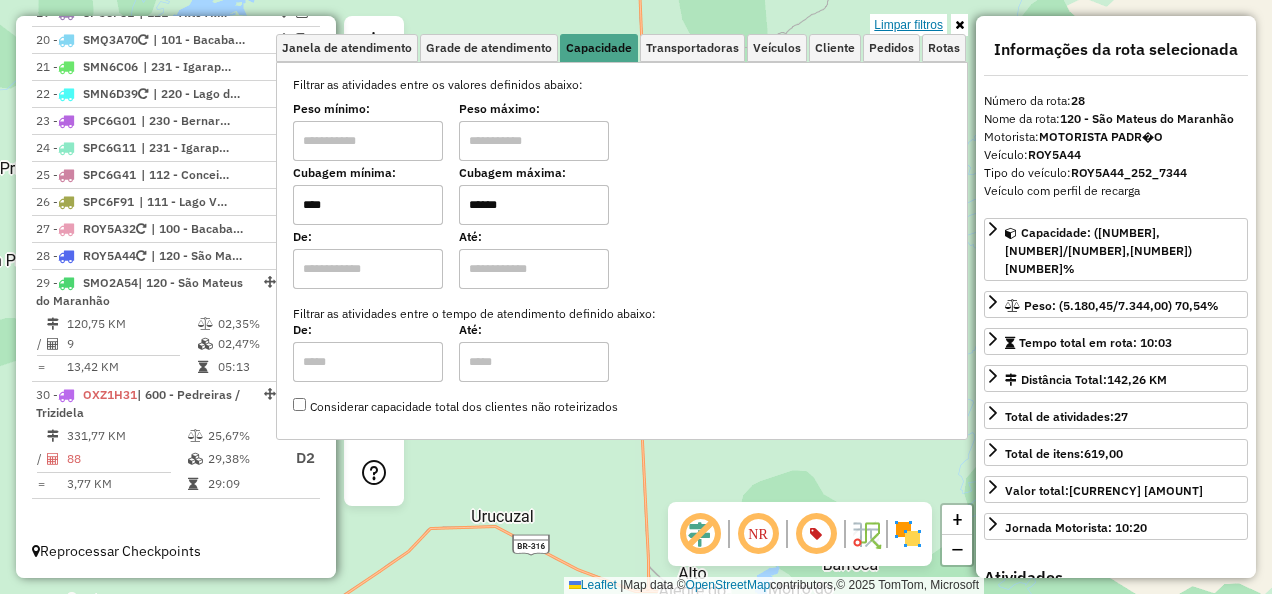click on "Limpar filtros" at bounding box center [908, 25] 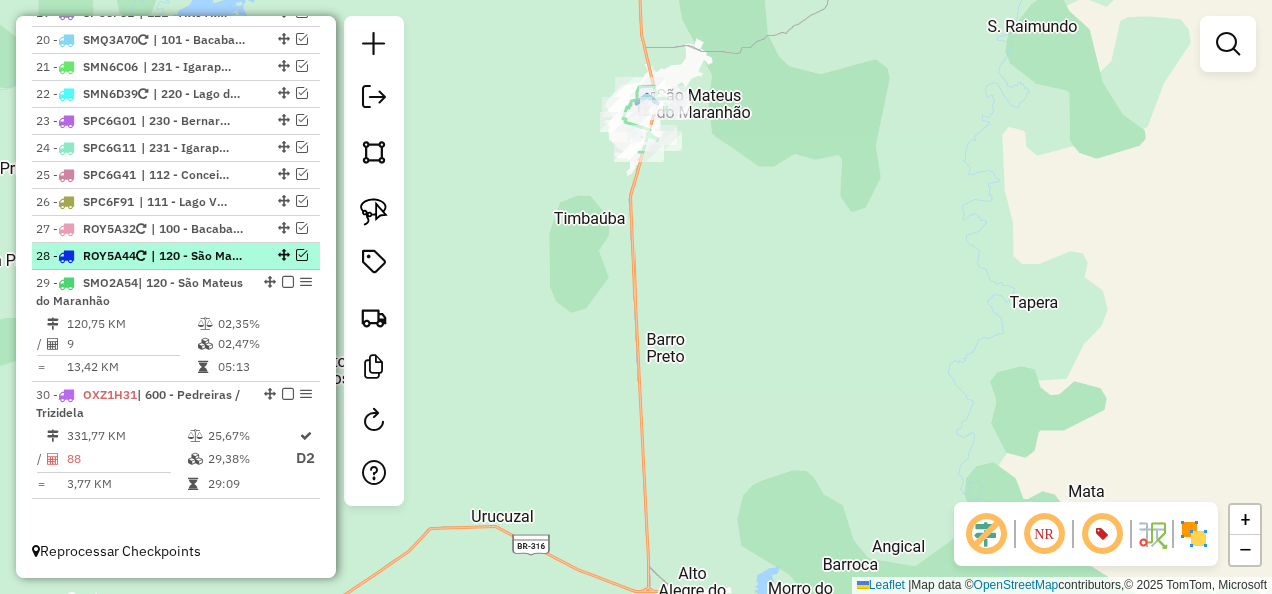 click on "| 120 - São Mateus do Maranhão" at bounding box center (197, 256) 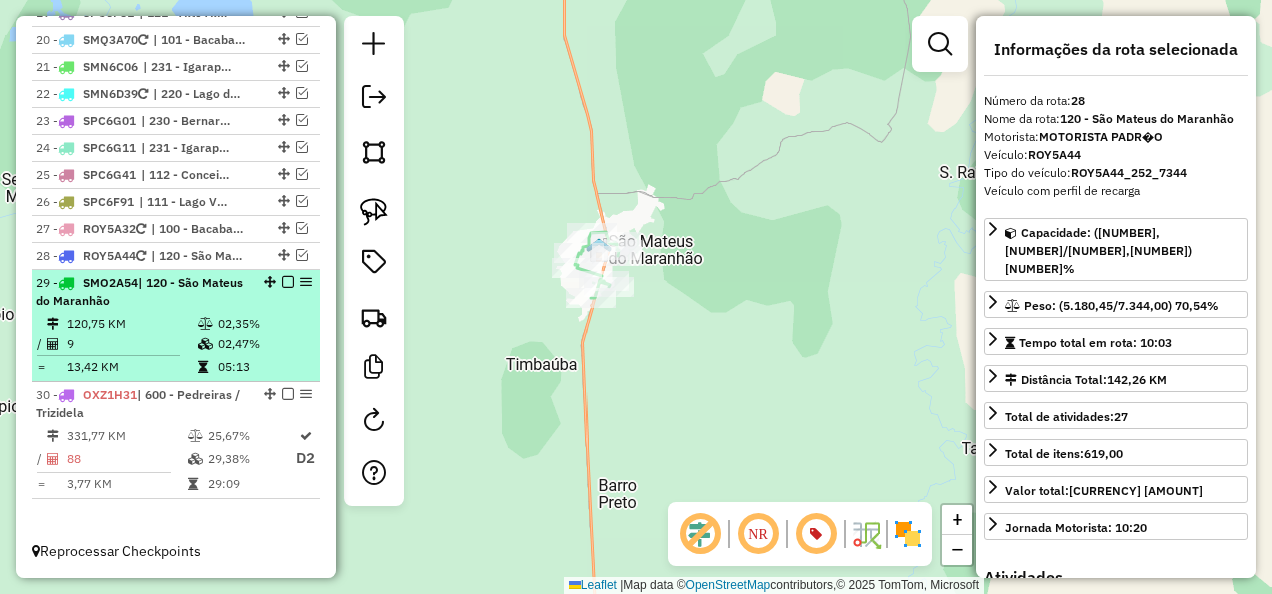 click at bounding box center (205, 324) 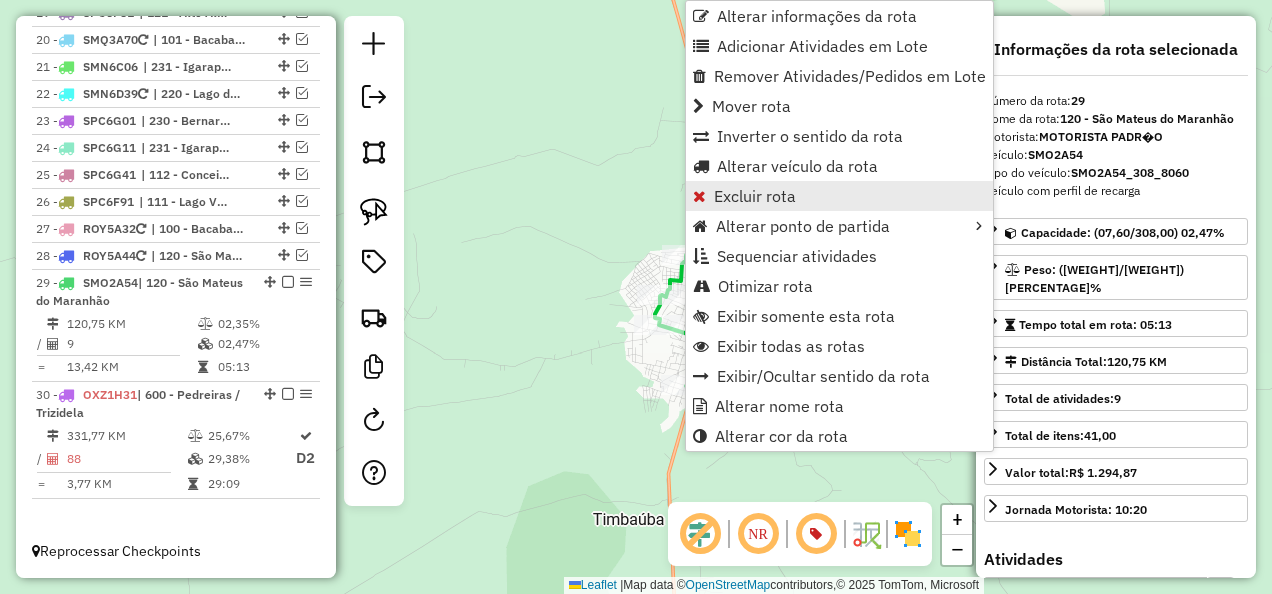 click on "Excluir rota" at bounding box center (755, 196) 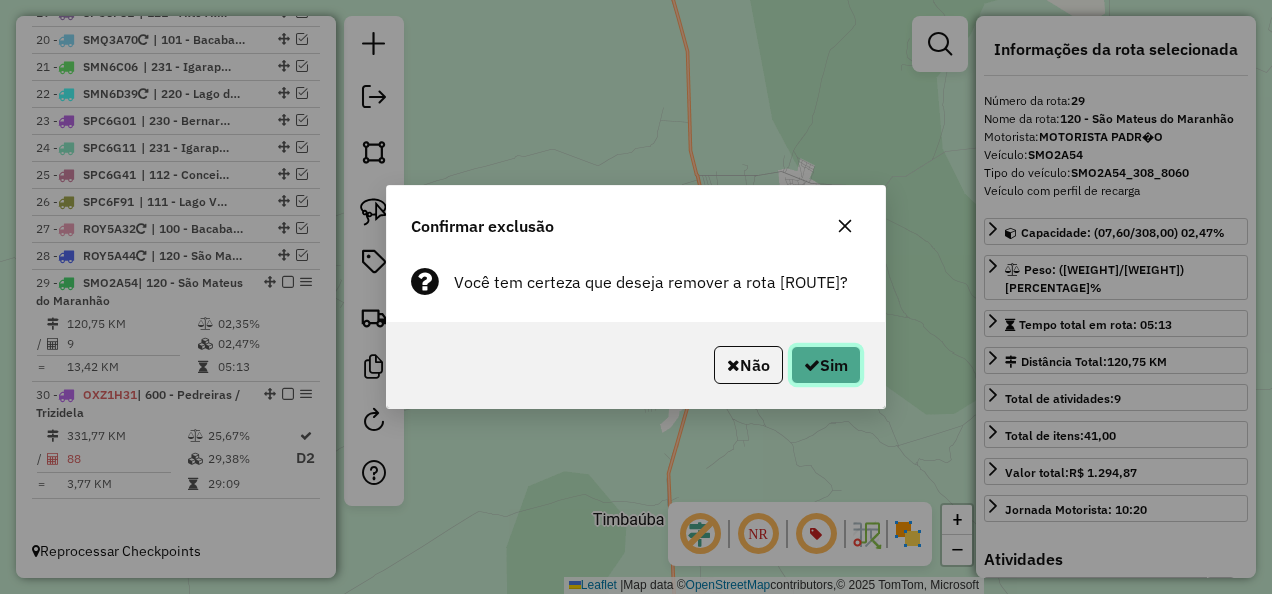 click on "Sim" 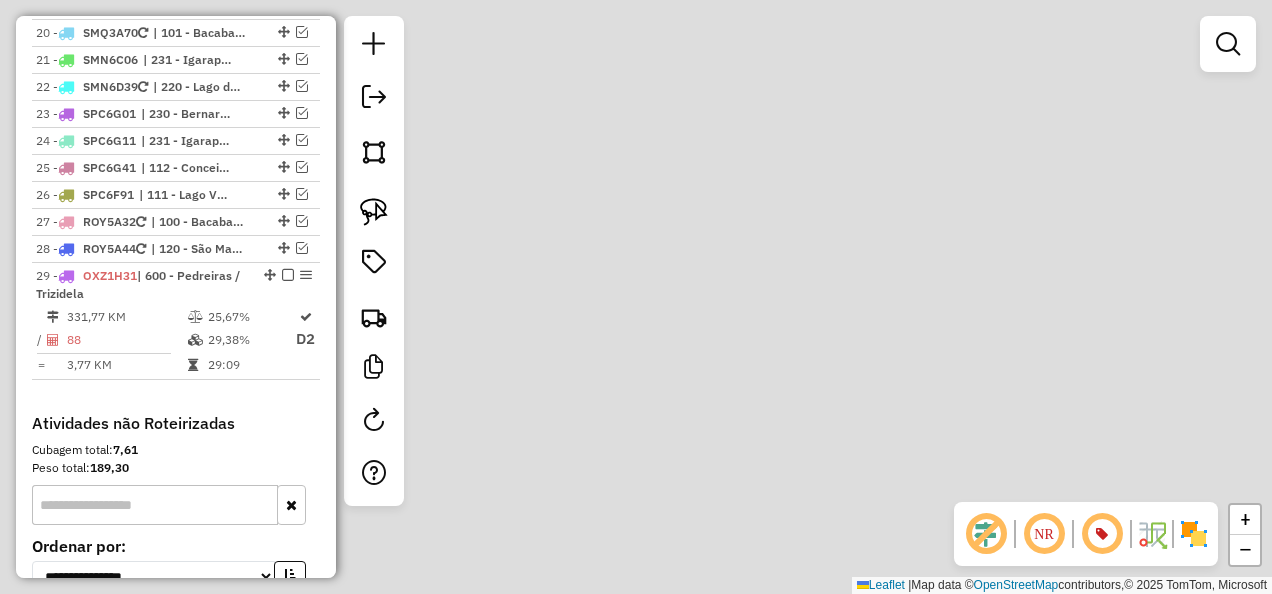 scroll, scrollTop: 2635, scrollLeft: 0, axis: vertical 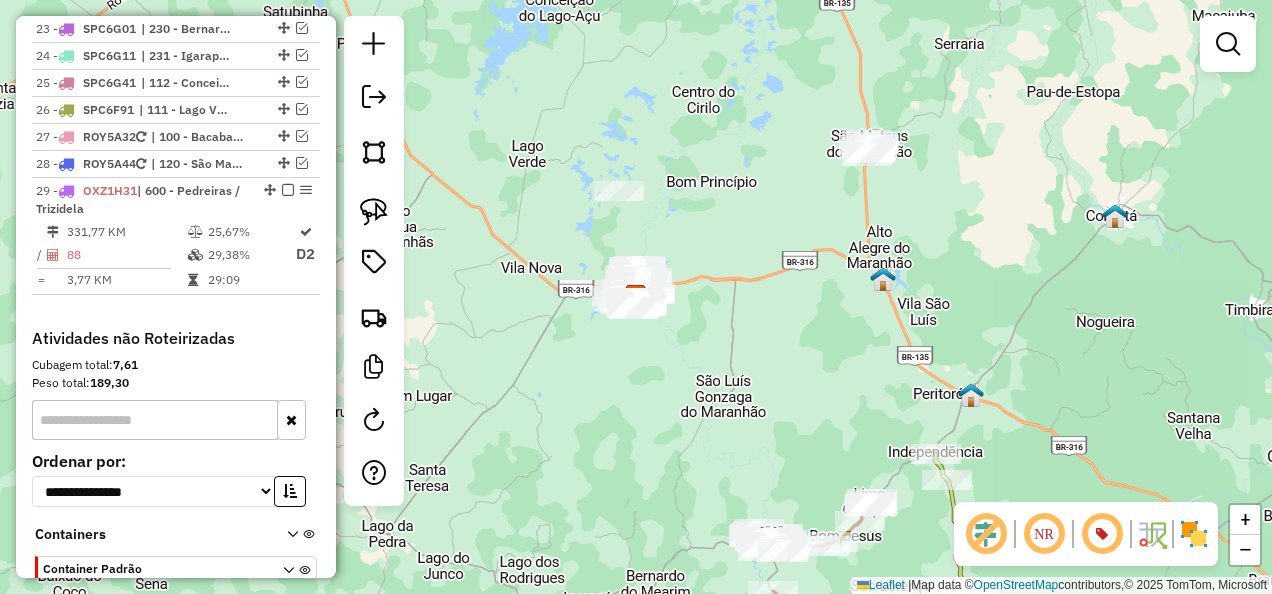 drag, startPoint x: 777, startPoint y: 350, endPoint x: 747, endPoint y: 282, distance: 74.323616 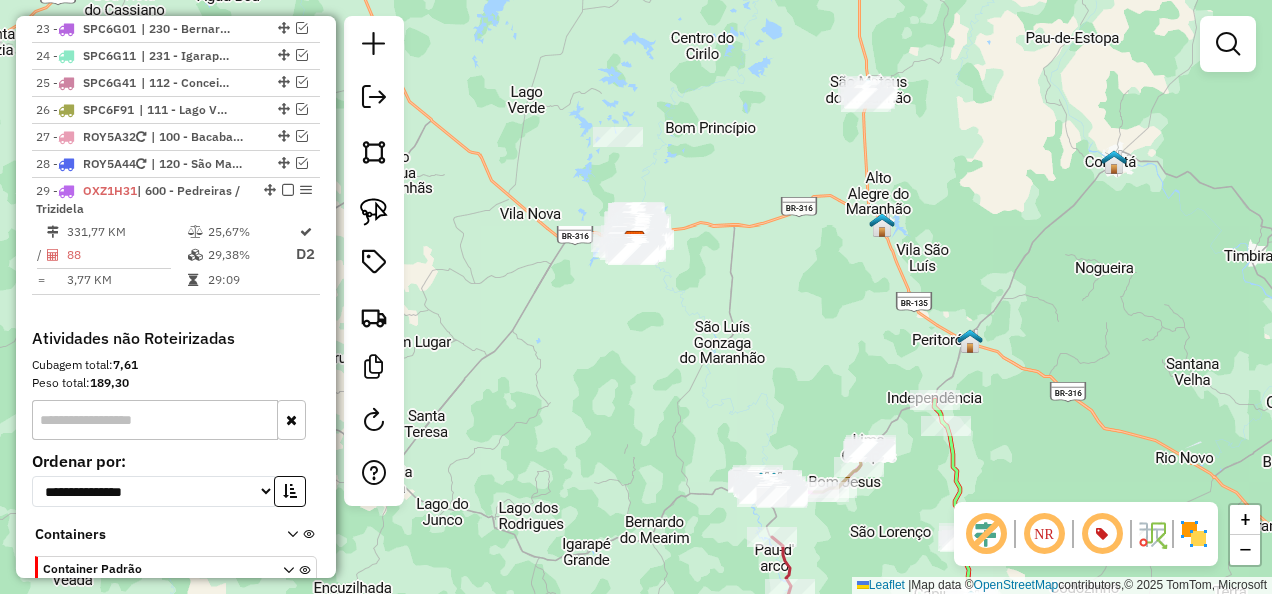 drag, startPoint x: 636, startPoint y: 354, endPoint x: 674, endPoint y: 371, distance: 41.62932 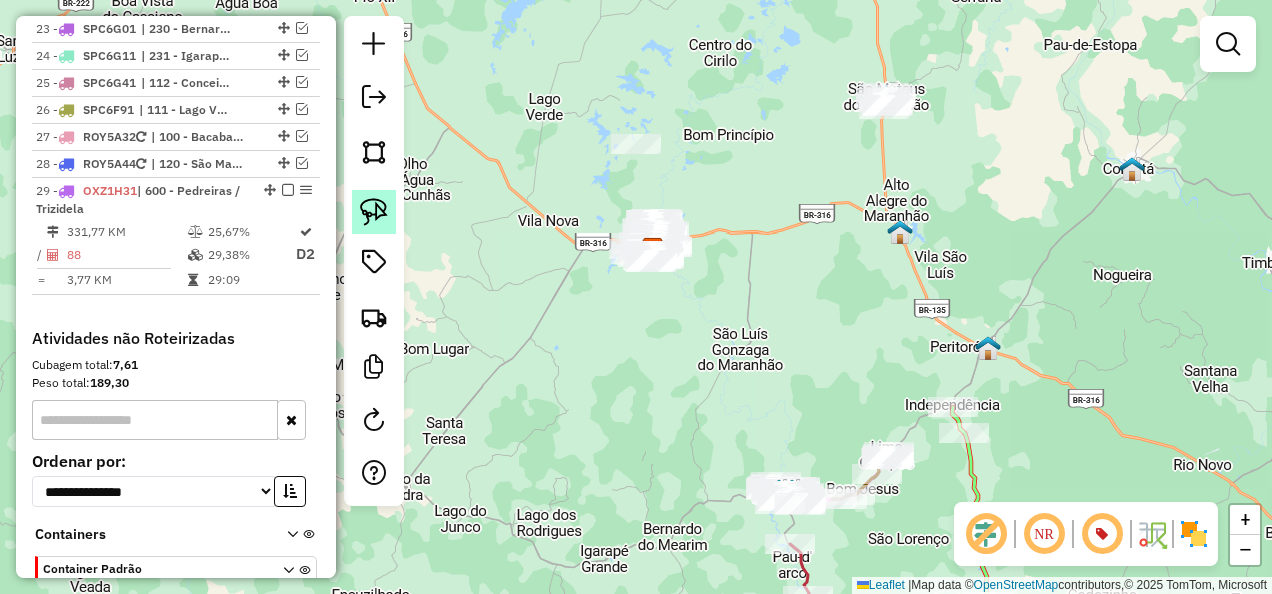 click 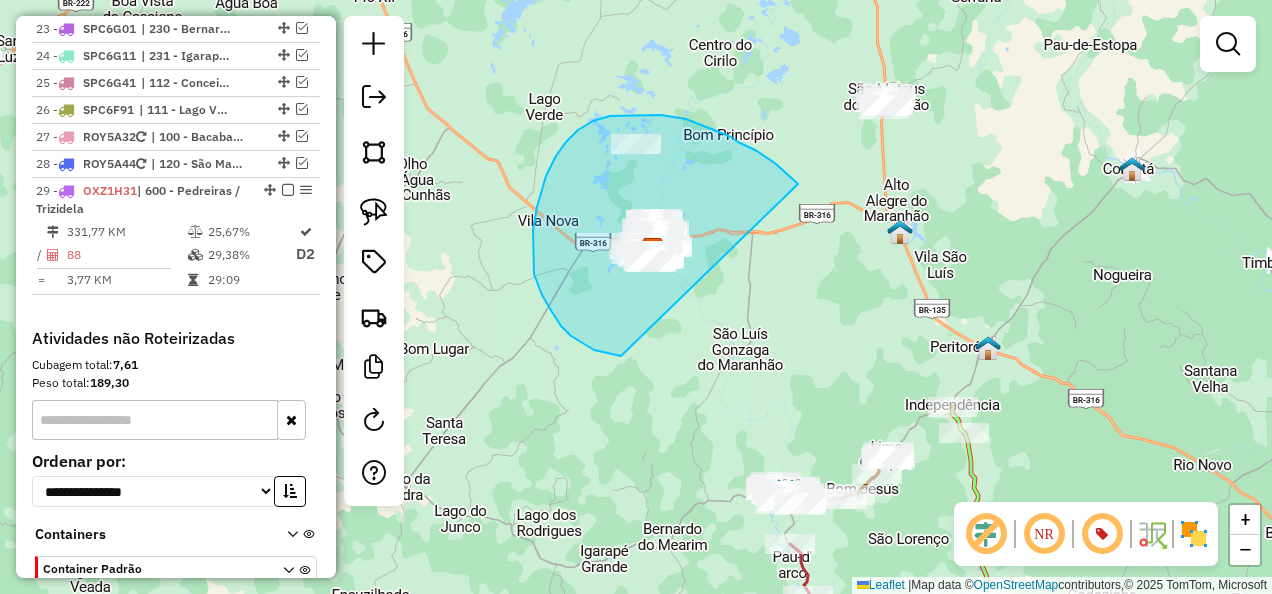 drag, startPoint x: 782, startPoint y: 170, endPoint x: 684, endPoint y: 358, distance: 212.00943 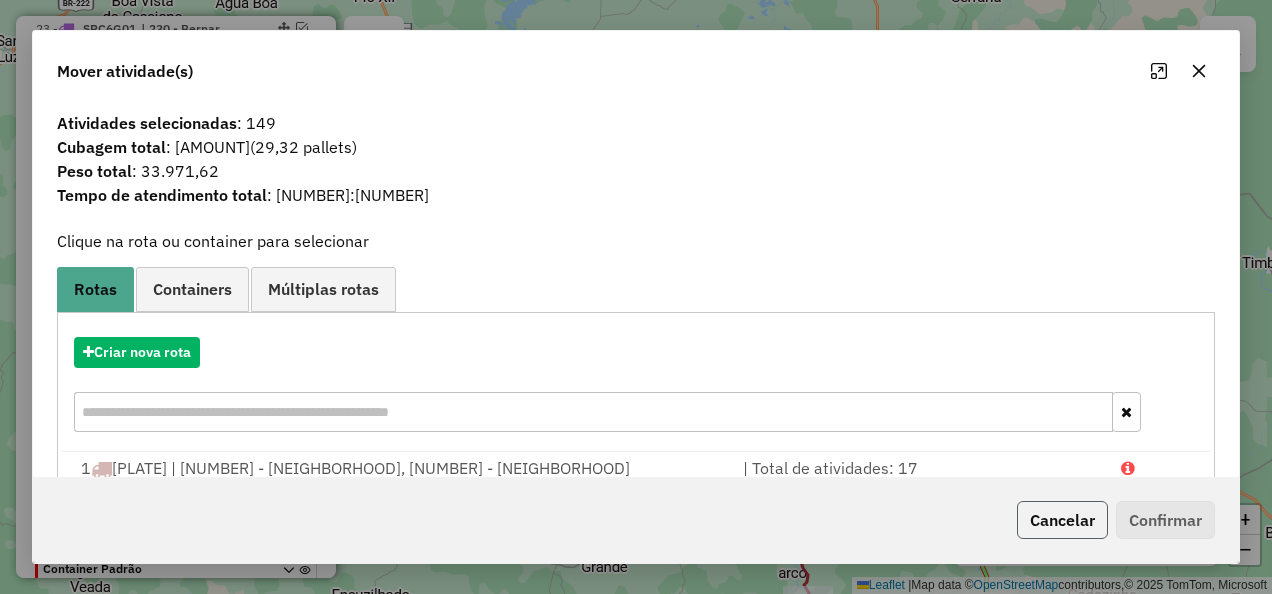 click on "Cancelar" 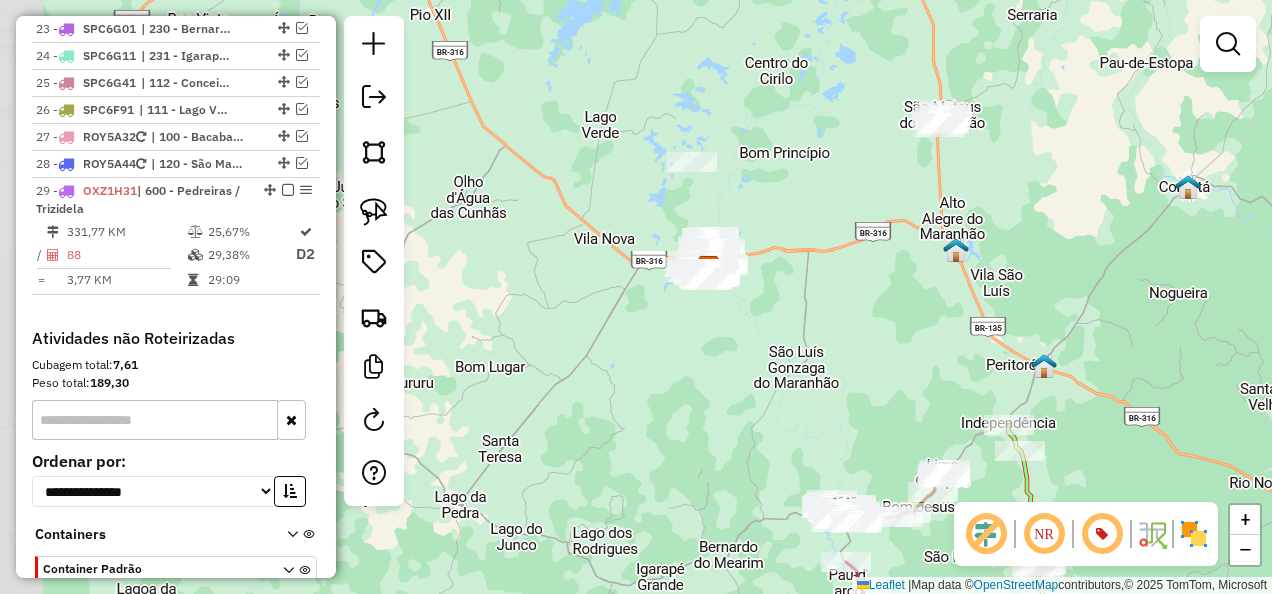 drag, startPoint x: 664, startPoint y: 398, endPoint x: 728, endPoint y: 420, distance: 67.6757 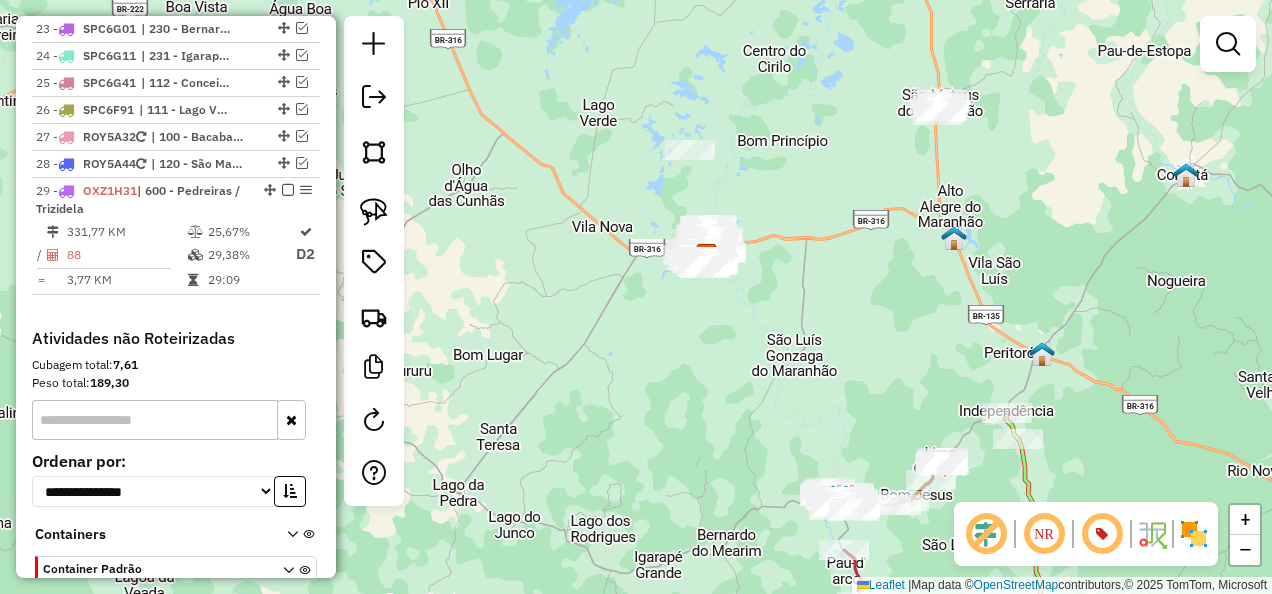 drag, startPoint x: 662, startPoint y: 372, endPoint x: 653, endPoint y: 358, distance: 16.643316 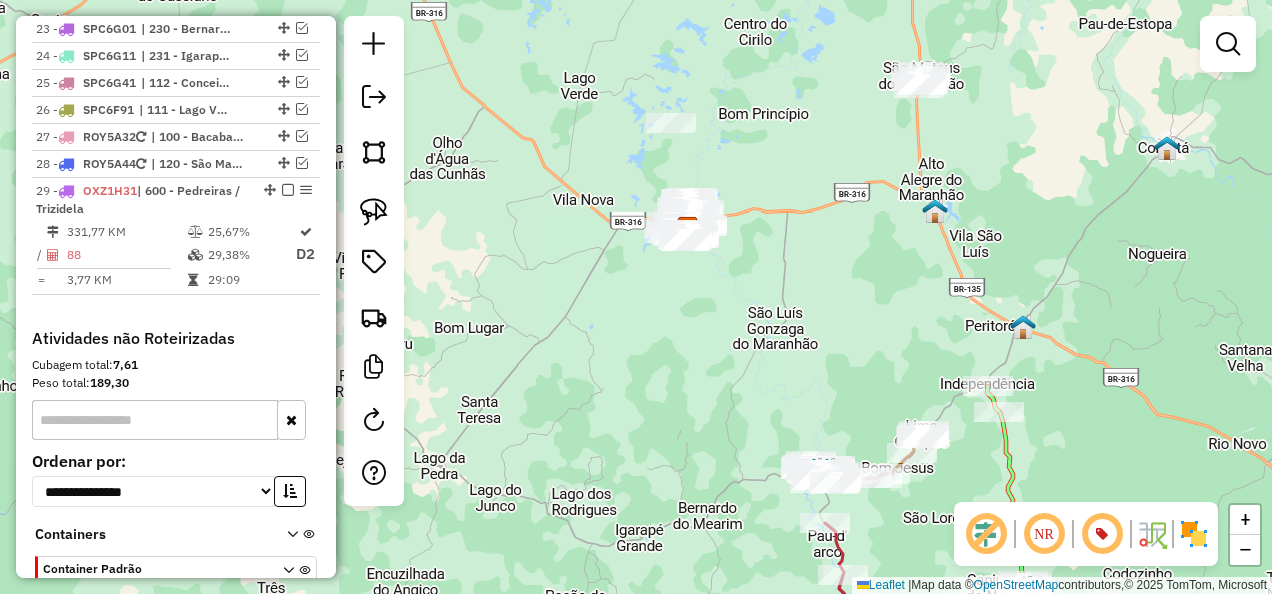 drag, startPoint x: 659, startPoint y: 408, endPoint x: 601, endPoint y: 372, distance: 68.26419 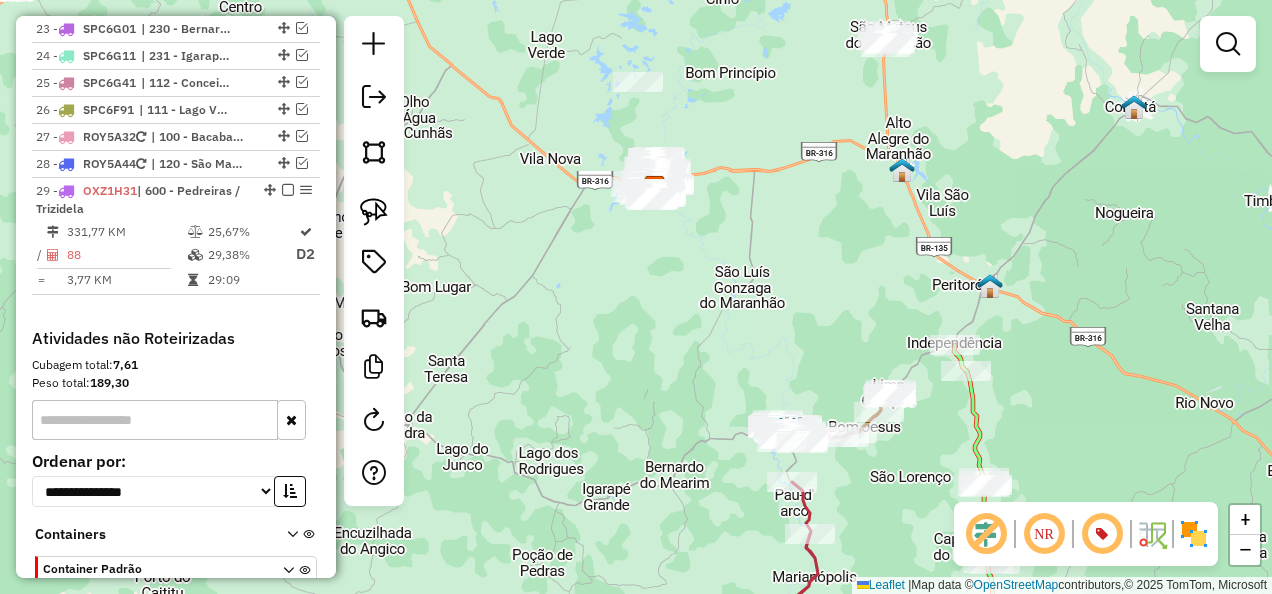 click on "Janela de atendimento Grade de atendimento Capacidade Transportadoras Veículos Cliente Pedidos  Rotas Selecione os dias de semana para filtrar as janelas de atendimento  Seg   Ter   Qua   Qui   Sex   Sáb   Dom  Informe o período da janela de atendimento: De: Até:  Filtrar exatamente a janela do cliente  Considerar janela de atendimento padrão  Selecione os dias de semana para filtrar as grades de atendimento  Seg   Ter   Qua   Qui   Sex   Sáb   Dom   Considerar clientes sem dia de atendimento cadastrado  Clientes fora do dia de atendimento selecionado Filtrar as atividades entre os valores definidos abaixo:  Peso mínimo:   Peso máximo:   Cubagem mínima:   Cubagem máxima:   De:   Até:  Filtrar as atividades entre o tempo de atendimento definido abaixo:  De:   Até:   Considerar capacidade total dos clientes não roteirizados Transportadora: Selecione um ou mais itens Tipo de veículo: Selecione um ou mais itens Veículo: Selecione um ou mais itens Motorista: Selecione um ou mais itens Nome: Rótulo:" 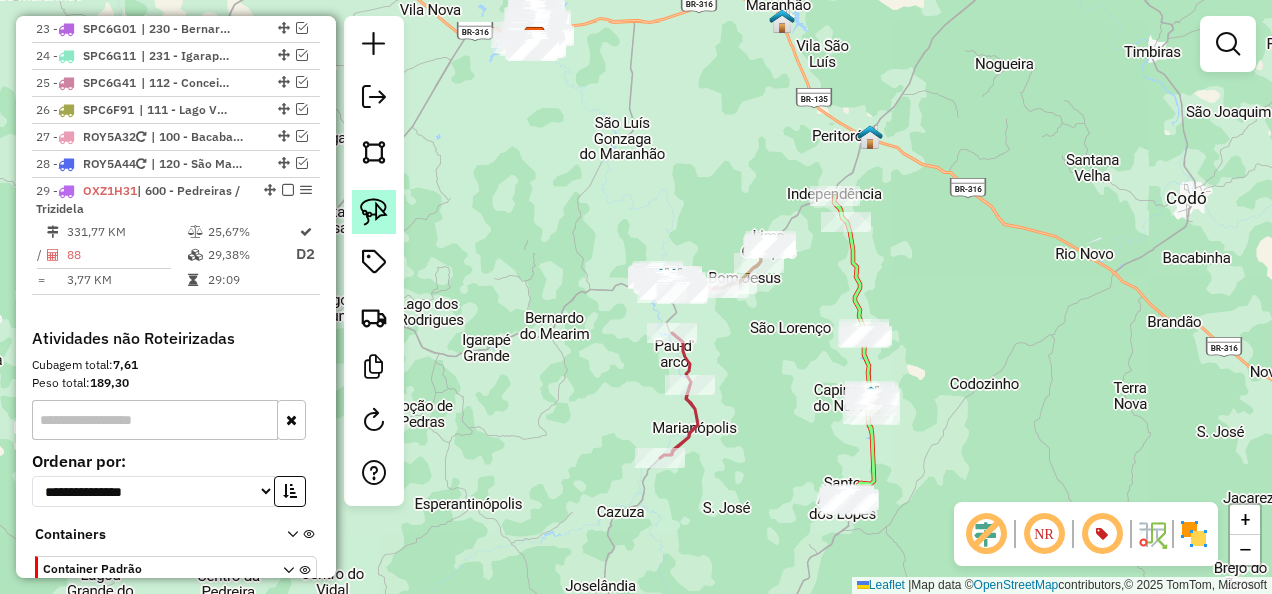 click 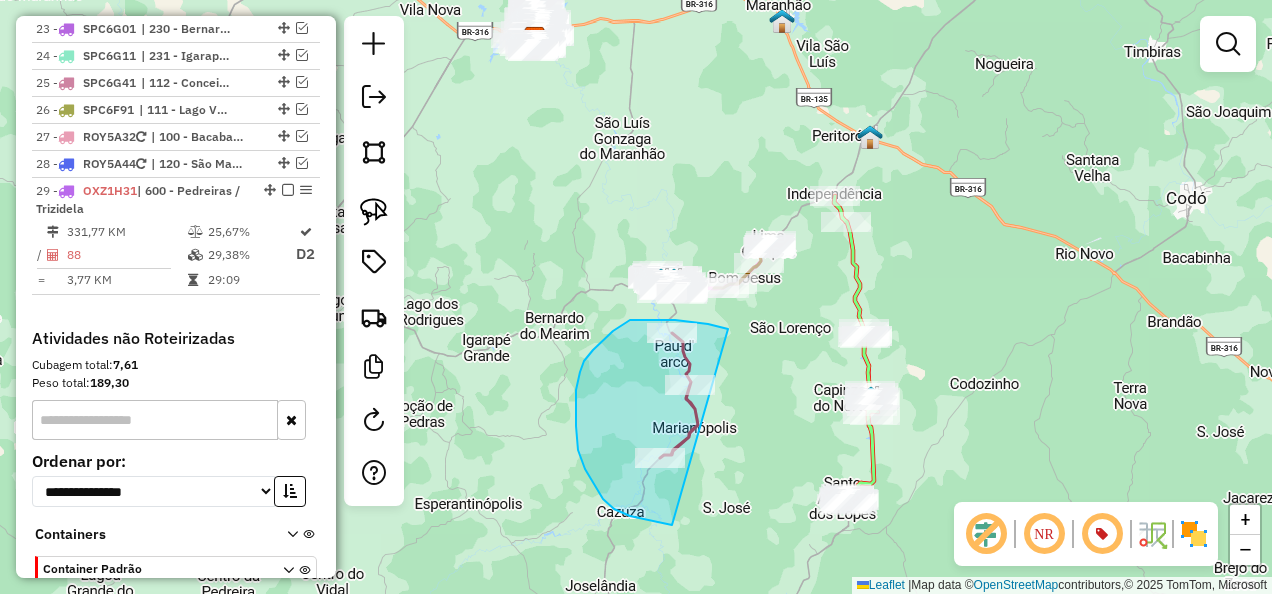 drag, startPoint x: 675, startPoint y: 320, endPoint x: 772, endPoint y: 525, distance: 226.79065 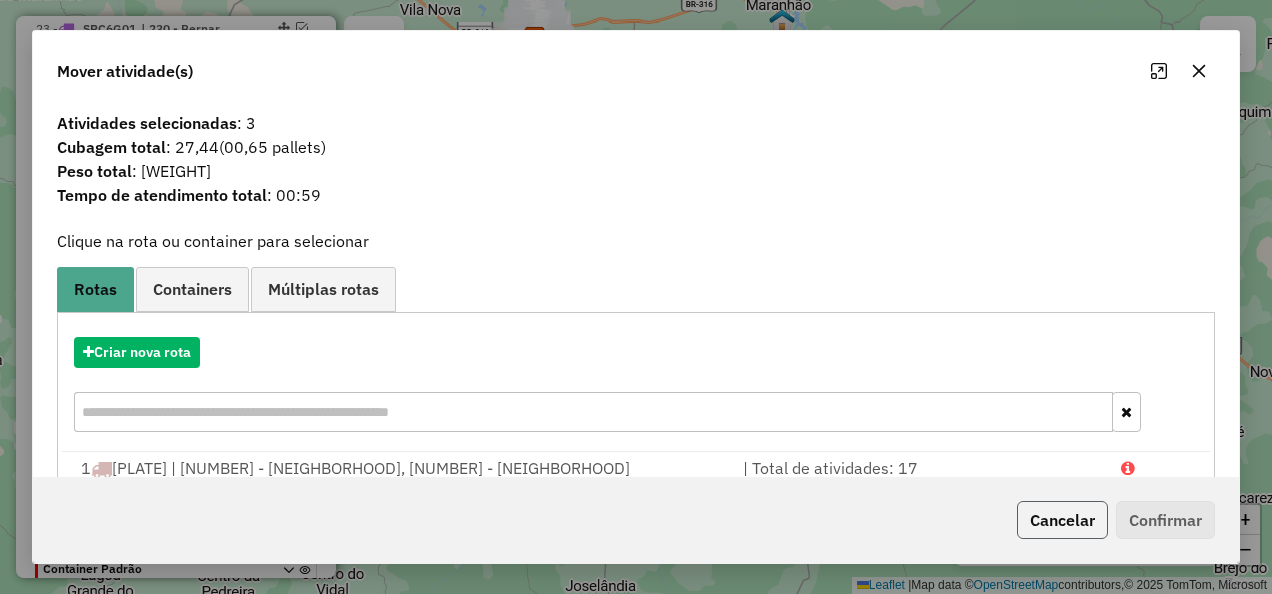 click on "Cancelar" 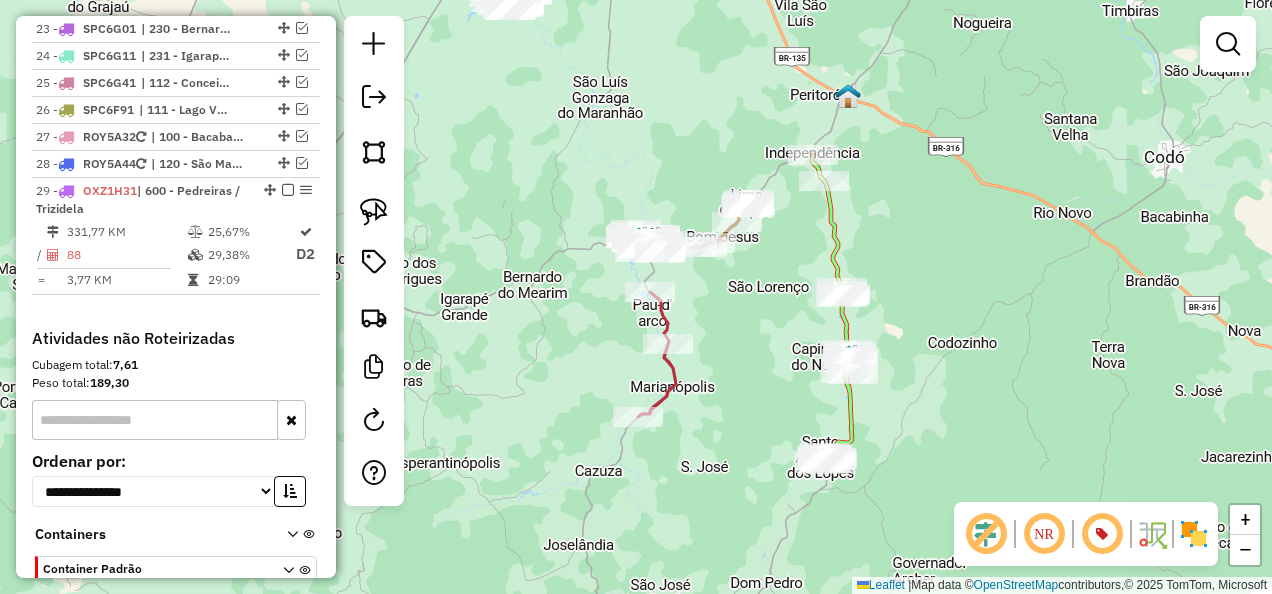 drag, startPoint x: 566, startPoint y: 379, endPoint x: 524, endPoint y: 311, distance: 79.924965 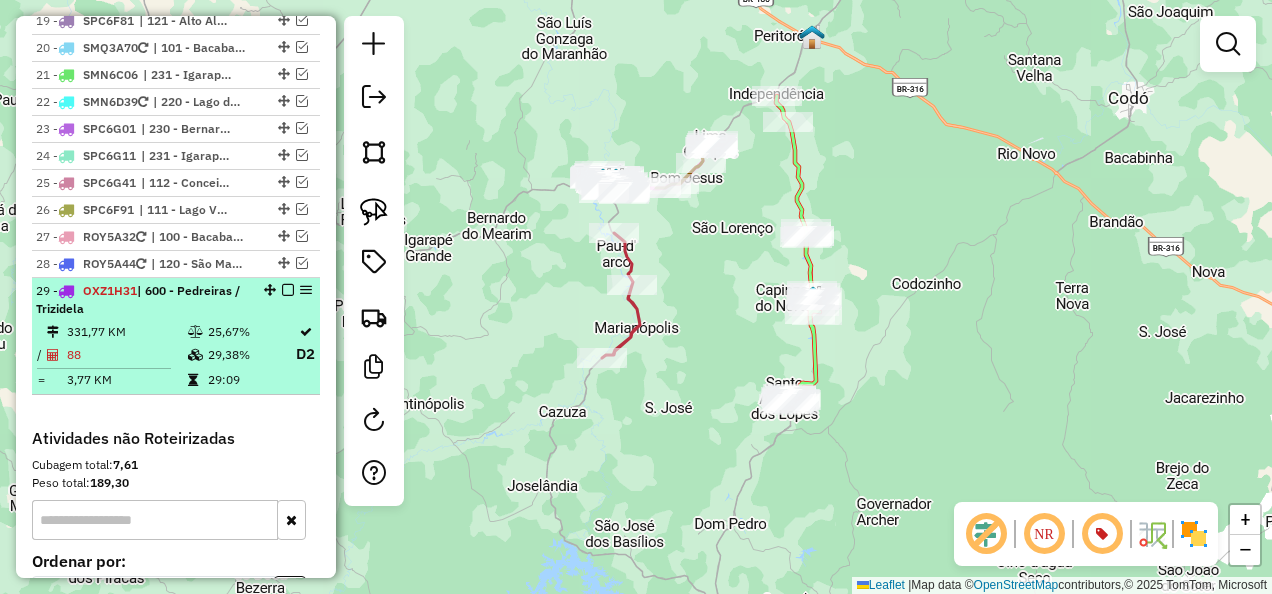 scroll, scrollTop: 2335, scrollLeft: 0, axis: vertical 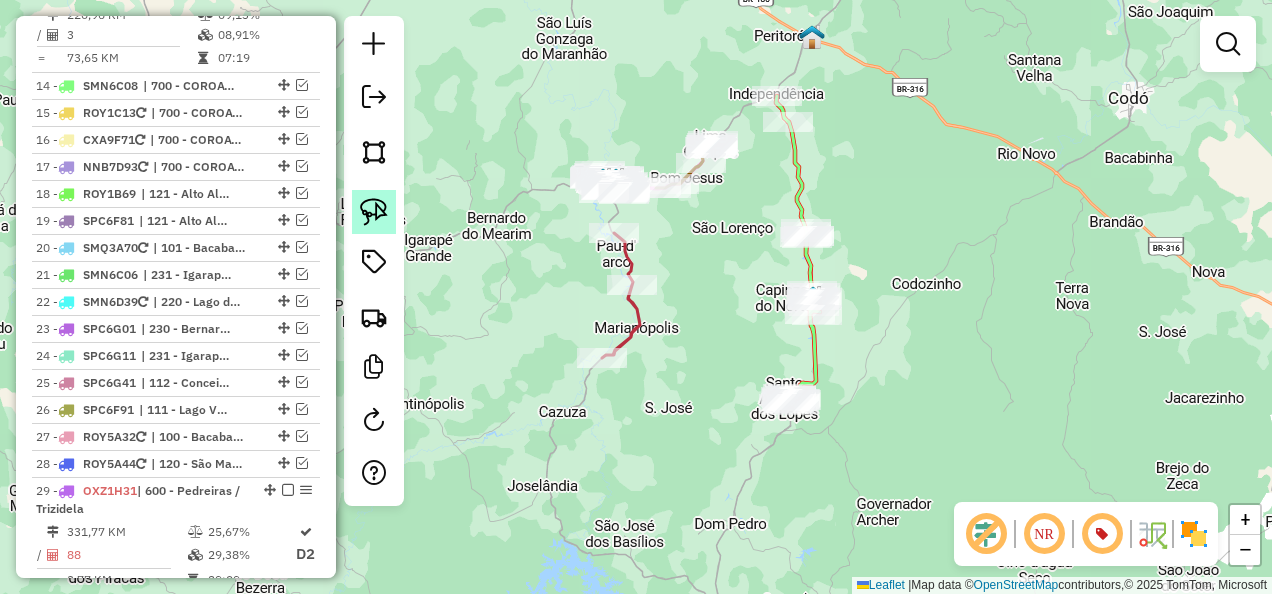 click 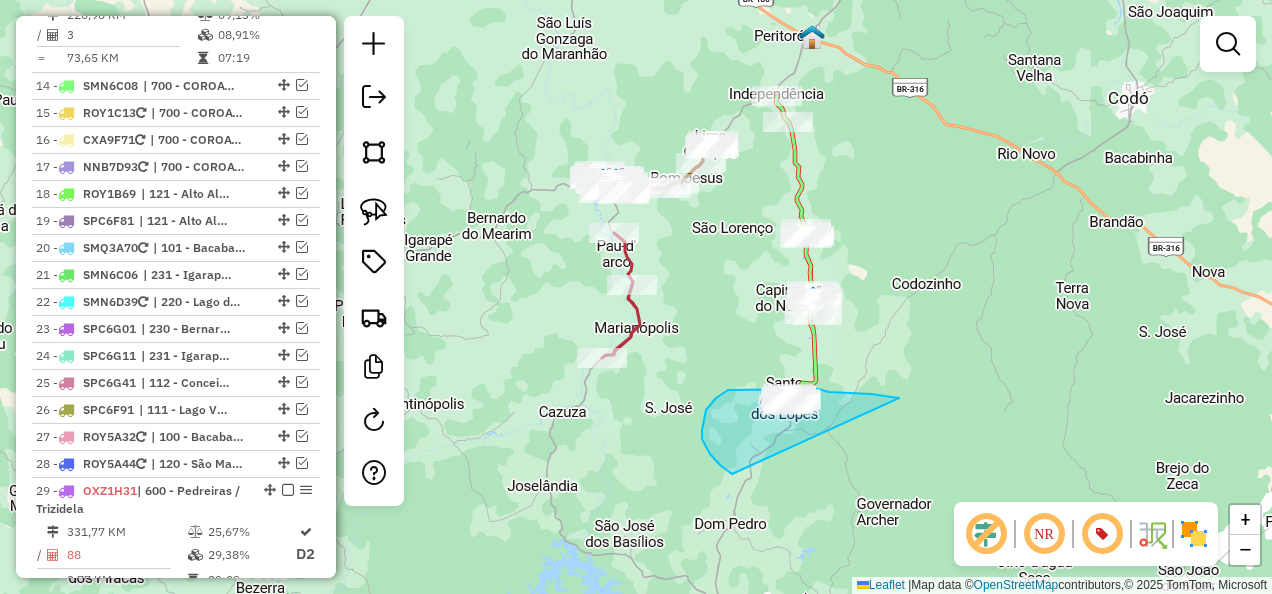 drag, startPoint x: 841, startPoint y: 392, endPoint x: 880, endPoint y: 494, distance: 109.201645 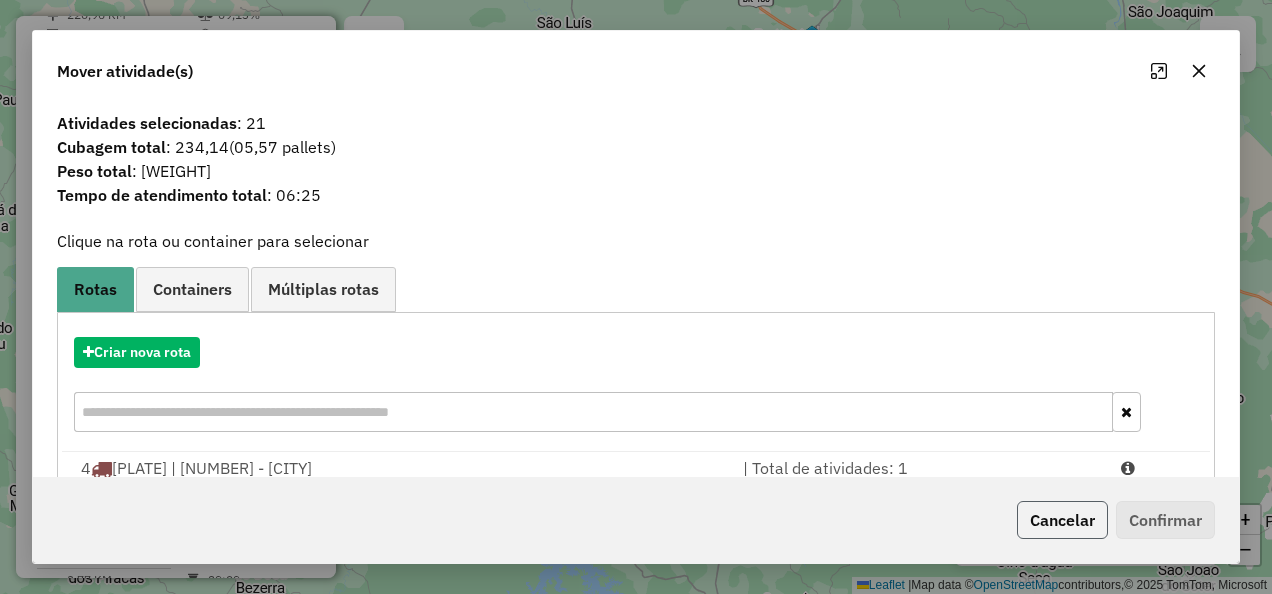 click on "Cancelar" 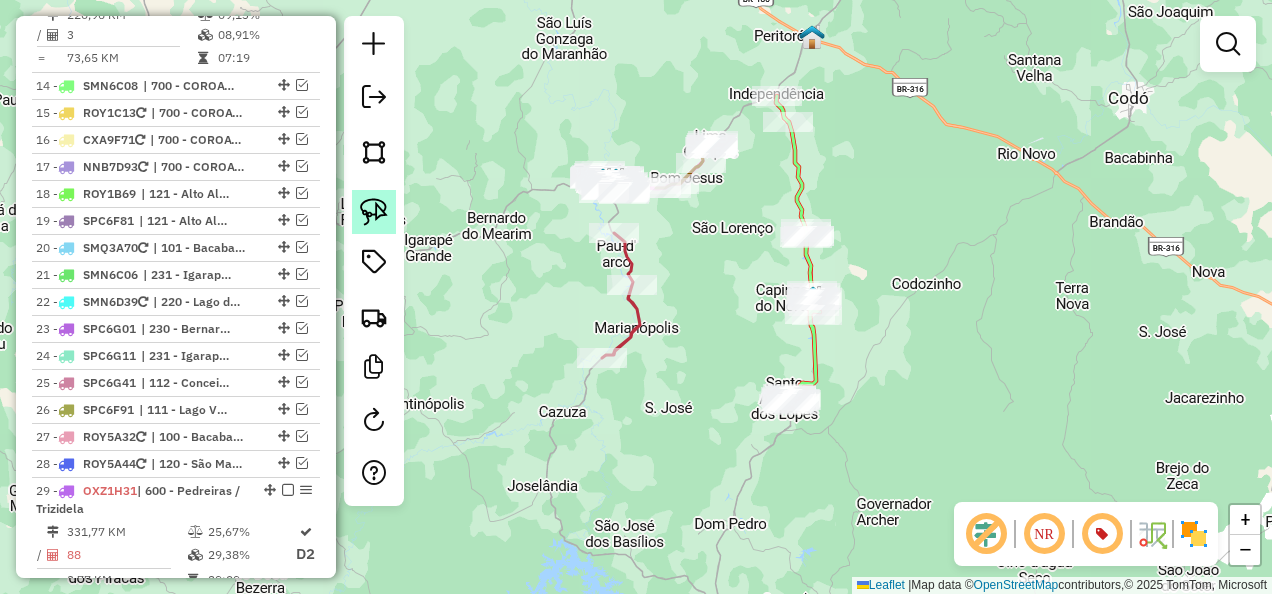 click 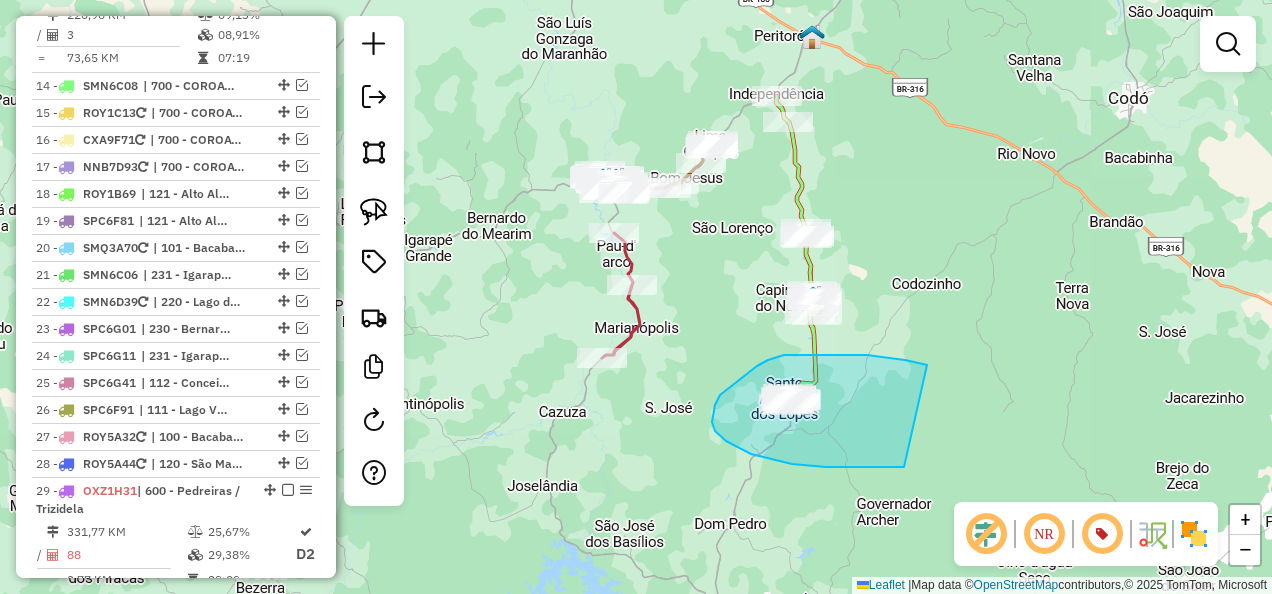 drag, startPoint x: 905, startPoint y: 360, endPoint x: 904, endPoint y: 467, distance: 107.00467 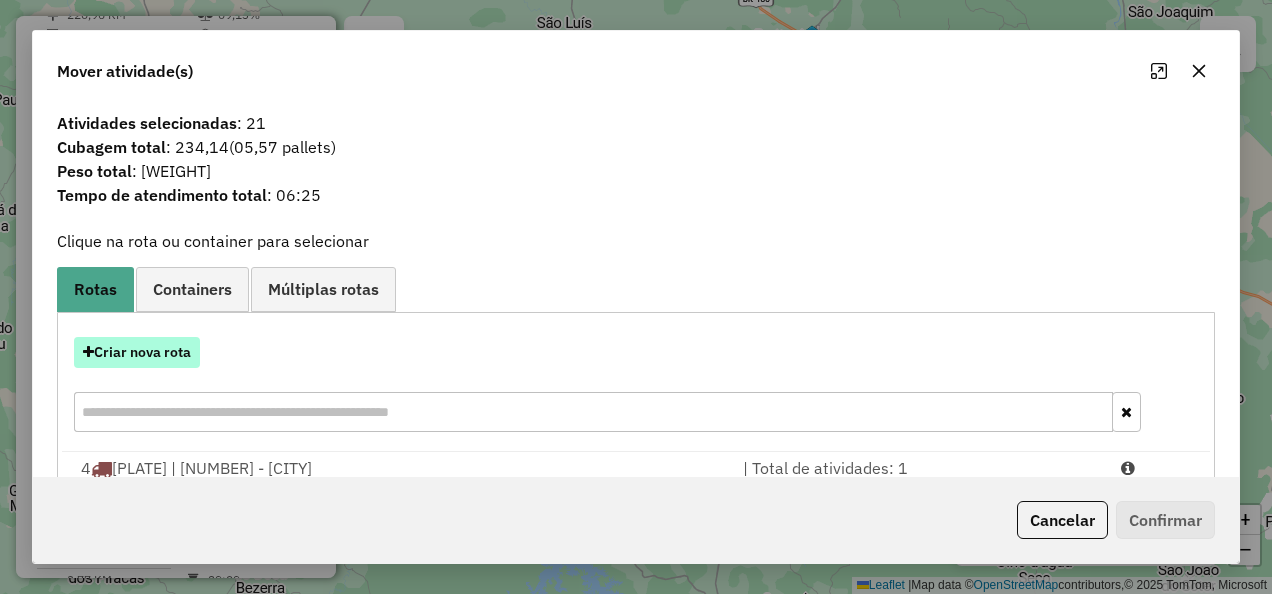 click on "Criar nova rota" at bounding box center (137, 352) 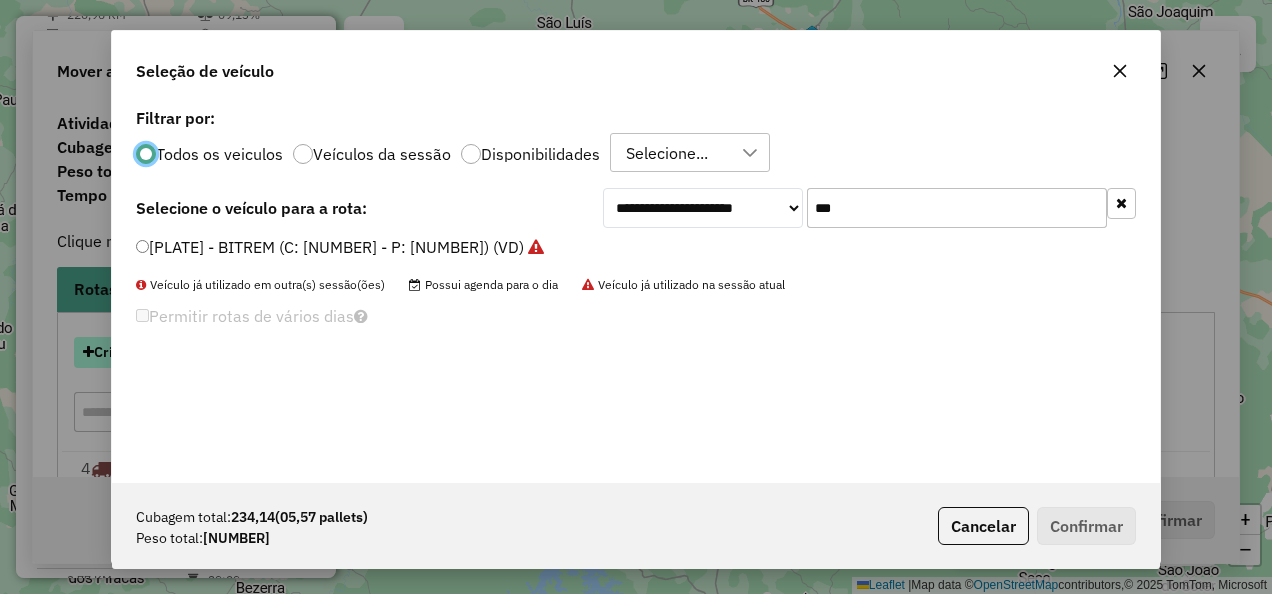scroll, scrollTop: 11, scrollLeft: 6, axis: both 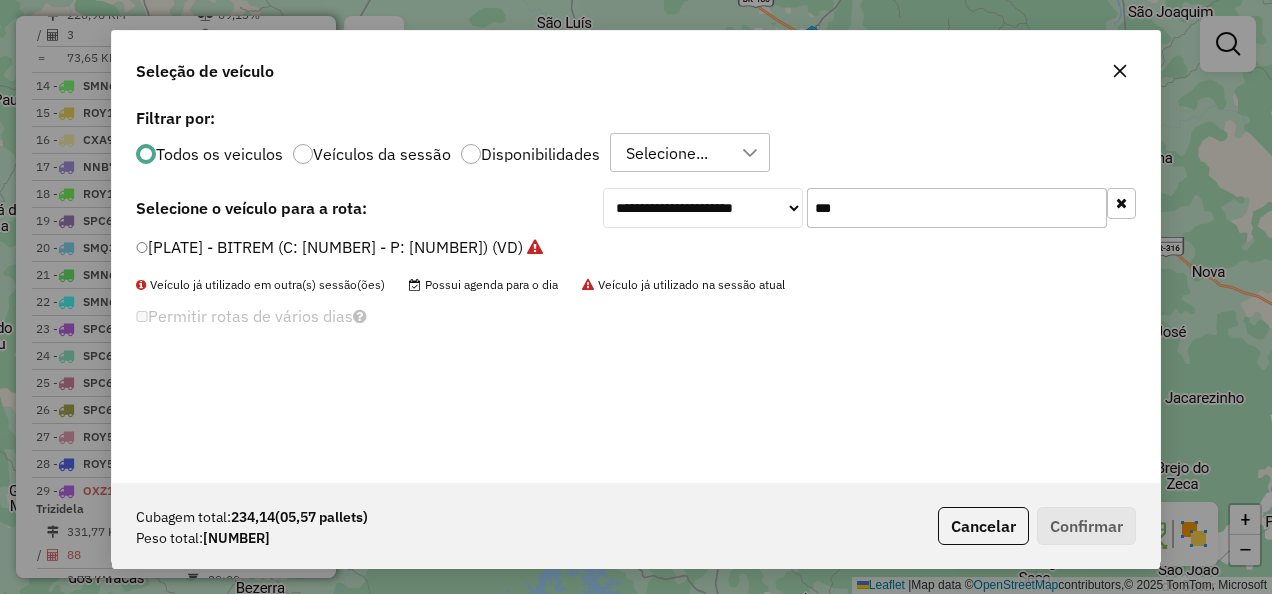 drag, startPoint x: 907, startPoint y: 208, endPoint x: 690, endPoint y: 256, distance: 222.24536 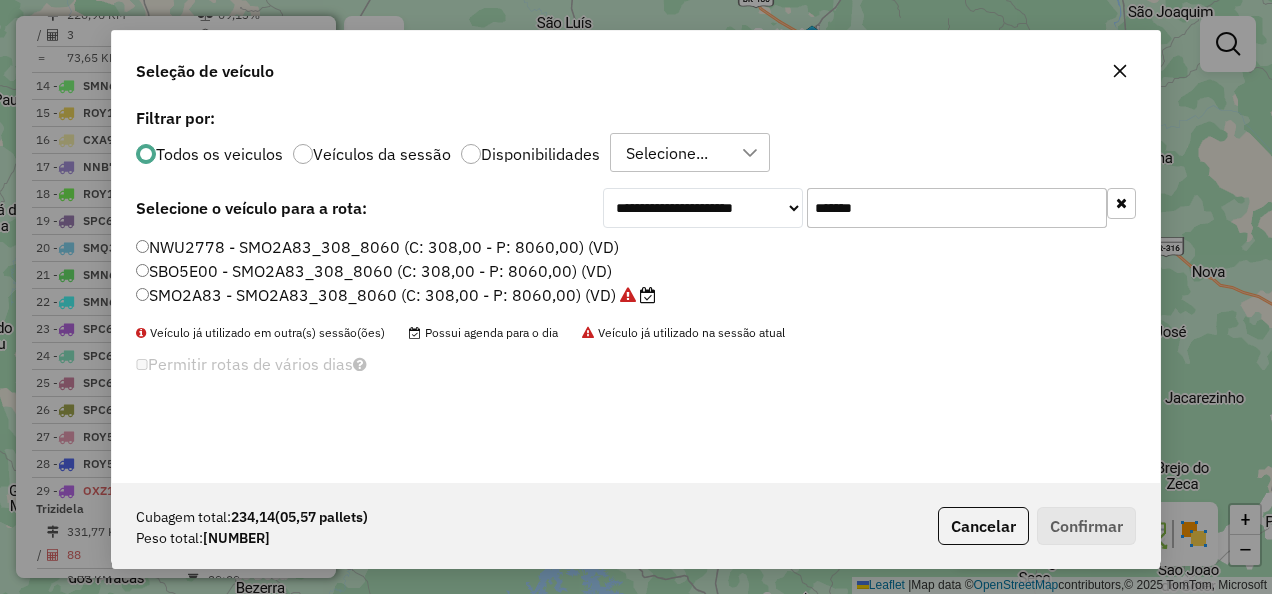 type on "*******" 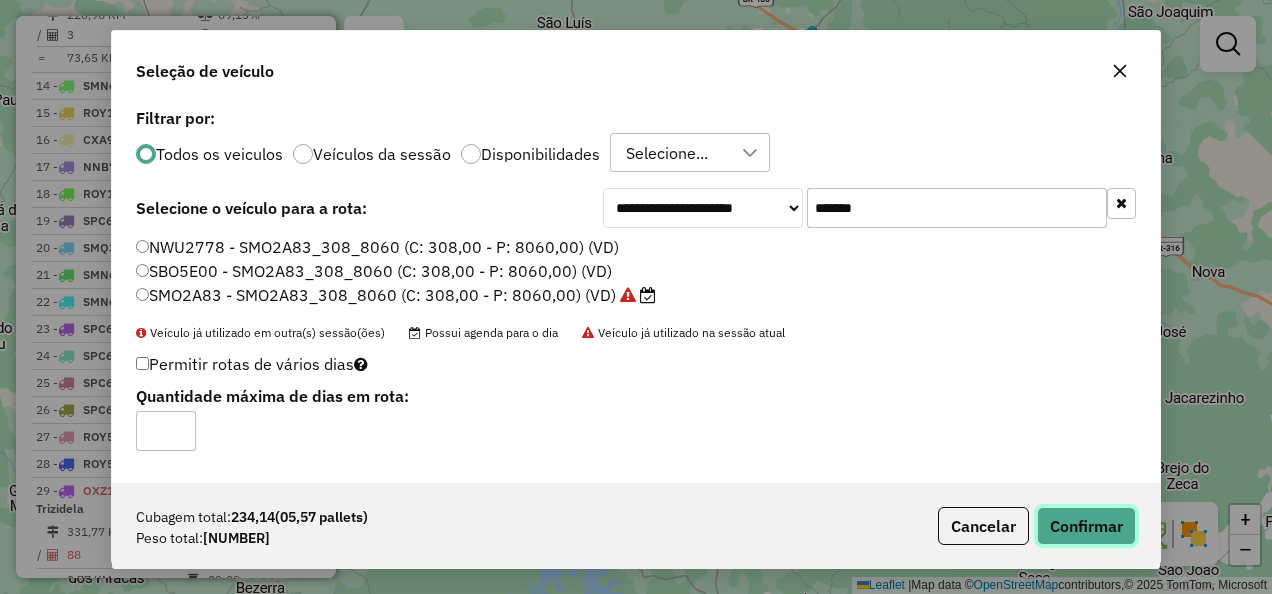 click on "Confirmar" 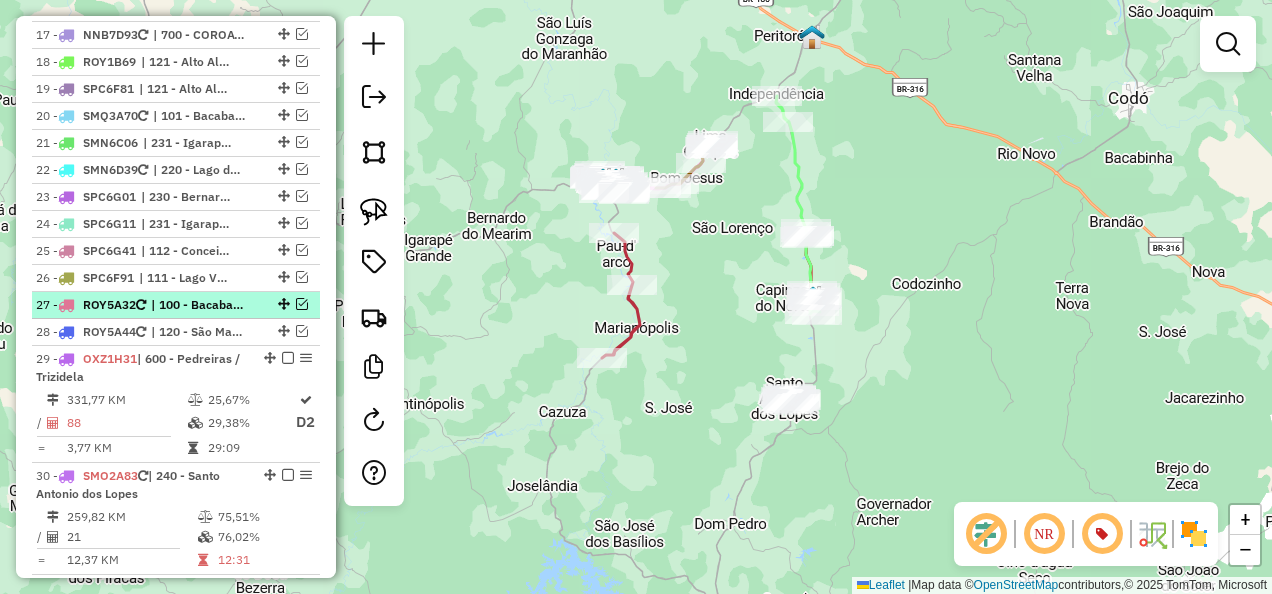 scroll, scrollTop: 2535, scrollLeft: 0, axis: vertical 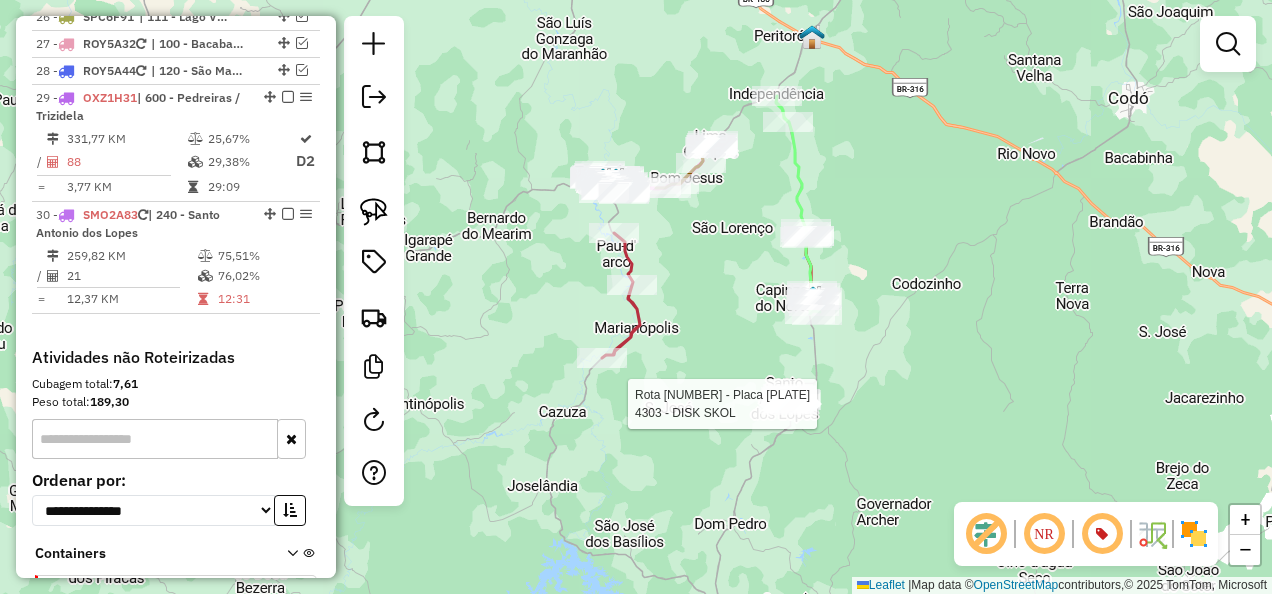 select on "**********" 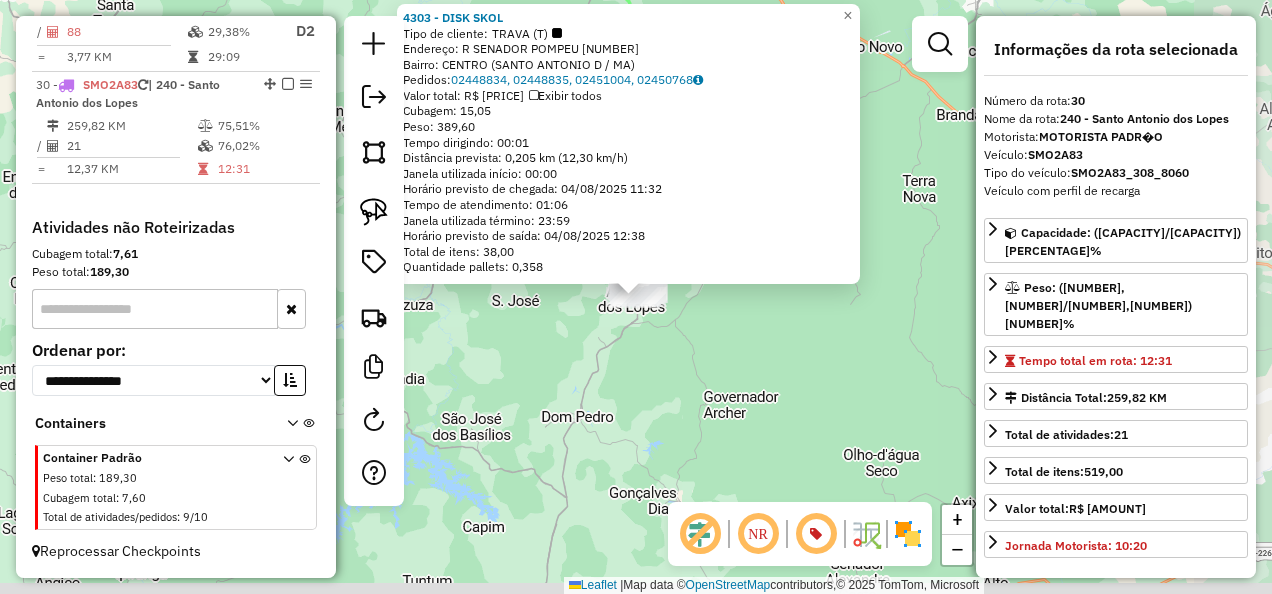 scroll, scrollTop: 2863, scrollLeft: 0, axis: vertical 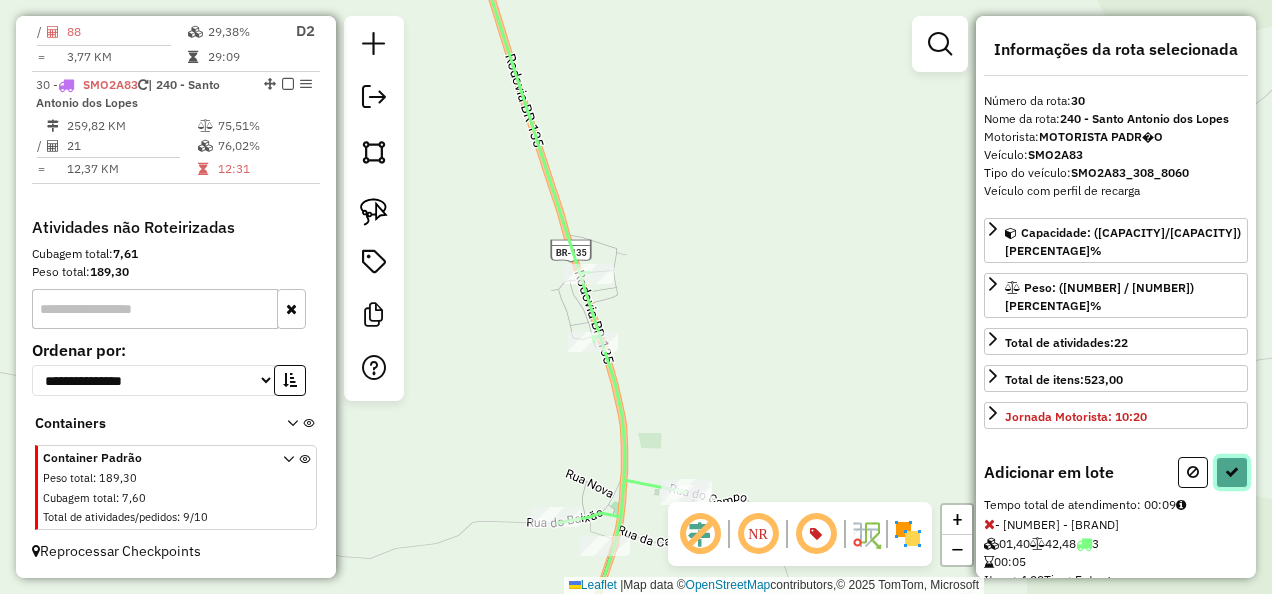 click at bounding box center [1232, 472] 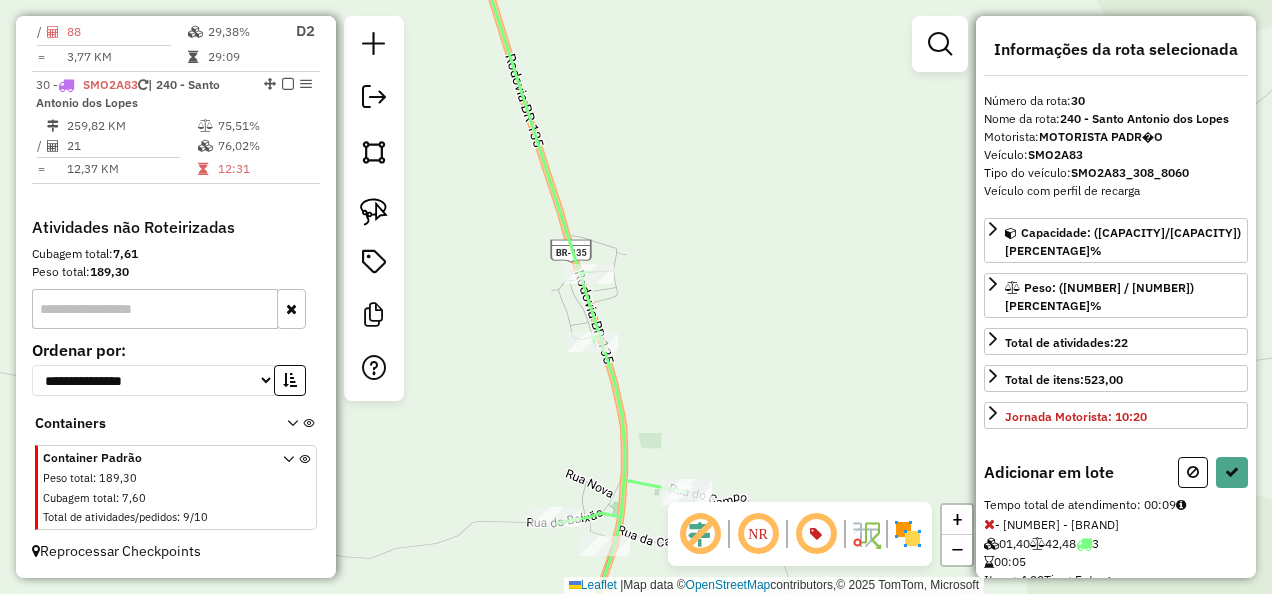 select on "**********" 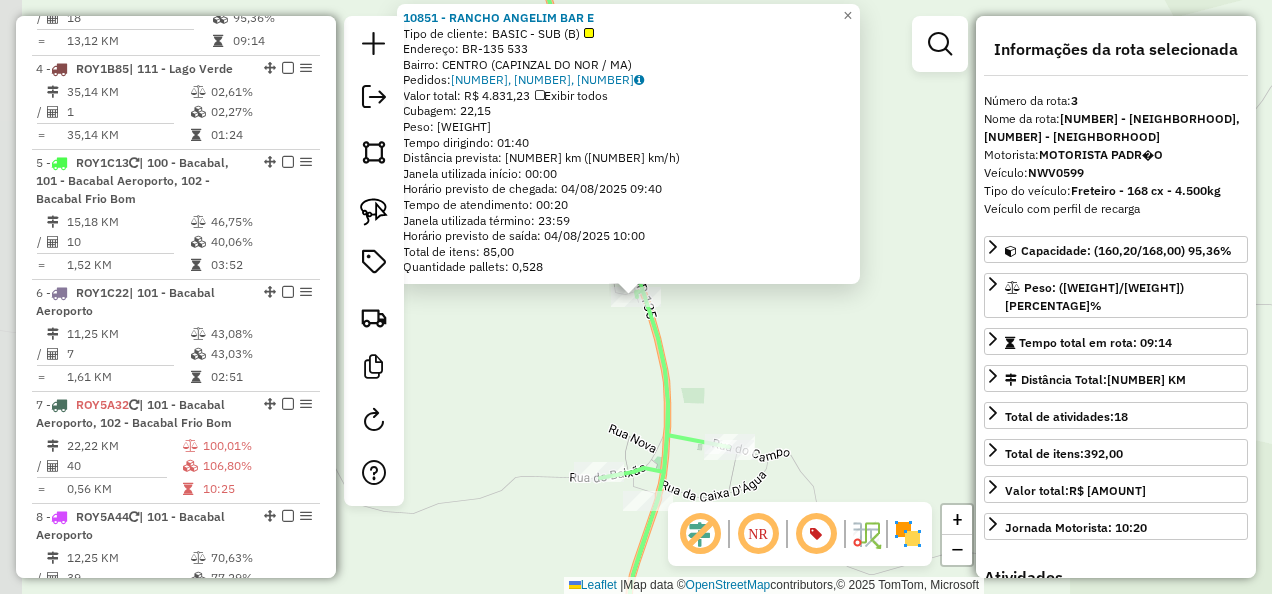 scroll, scrollTop: 1033, scrollLeft: 0, axis: vertical 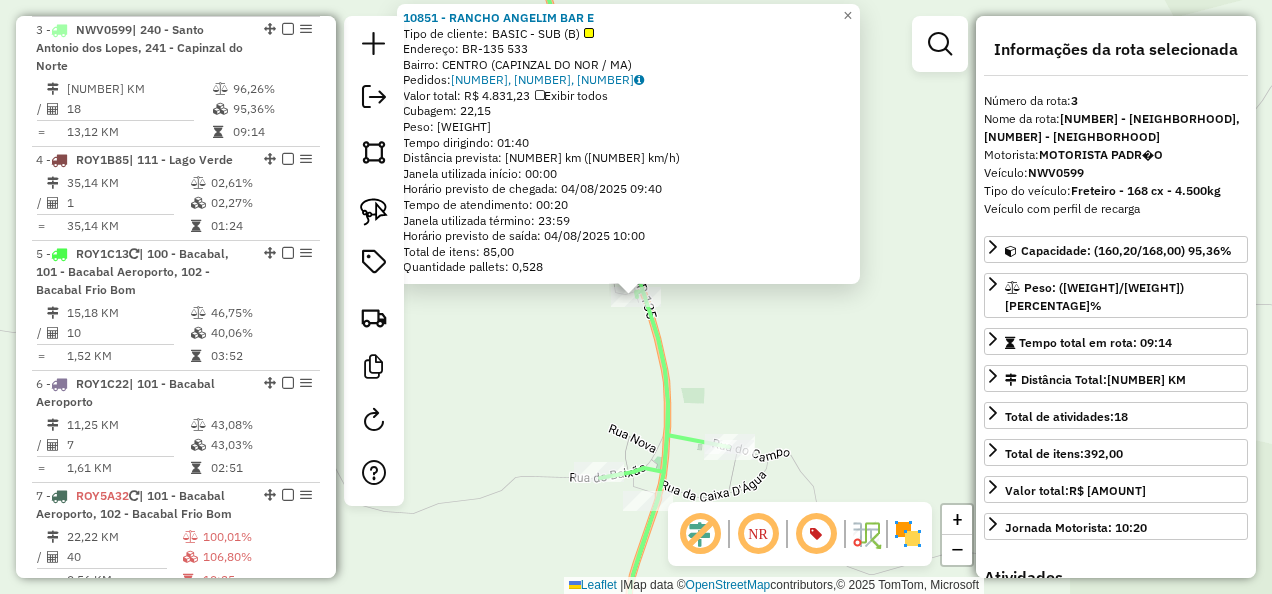 click on "10851 - RANCHO ANGELIM BAR E  Tipo de cliente:   BASIC - SUB (B)   Endereço: BR-135                        533   Bairro: CENTRO (CAPINZAL DO NOR / MA)   Pedidos:  02450485, 02450962, 02450963   Valor total: R$ 4.831,23   Exibir todos   Cubagem: 22,15  Peso: 602,18  Tempo dirigindo: 01:40   Distância prevista: 97,326 km (58,40 km/h)   Janela utilizada início: 00:00   Horário previsto de chegada: 04/08/2025 09:40   Tempo de atendimento: 00:20   Janela utilizada término: 23:59   Horário previsto de saída: 04/08/2025 10:00   Total de itens: 85,00   Quantidade pallets: 0,528  × Janela de atendimento Grade de atendimento Capacidade Transportadoras Veículos Cliente Pedidos  Rotas Selecione os dias de semana para filtrar as janelas de atendimento  Seg   Ter   Qua   Qui   Sex   Sáb   Dom  Informe o período da janela de atendimento: De: Até:  Filtrar exatamente a janela do cliente  Considerar janela de atendimento padrão  Selecione os dias de semana para filtrar as grades de atendimento  Seg   Ter   Qua  +" 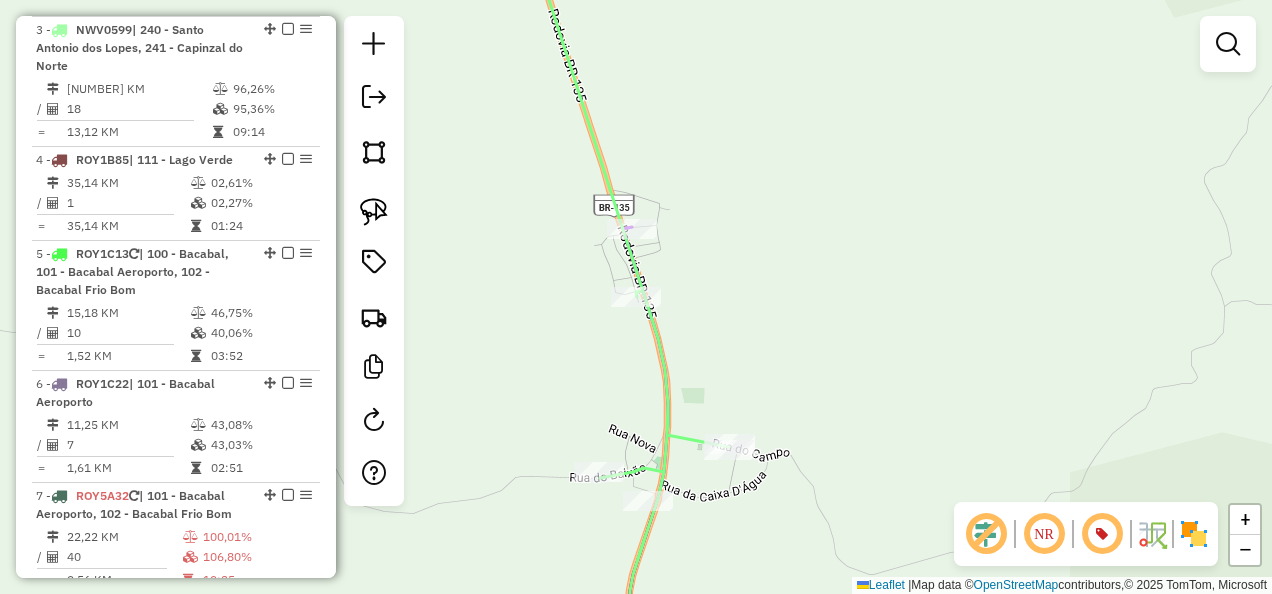 drag, startPoint x: 707, startPoint y: 368, endPoint x: 719, endPoint y: 281, distance: 87.823685 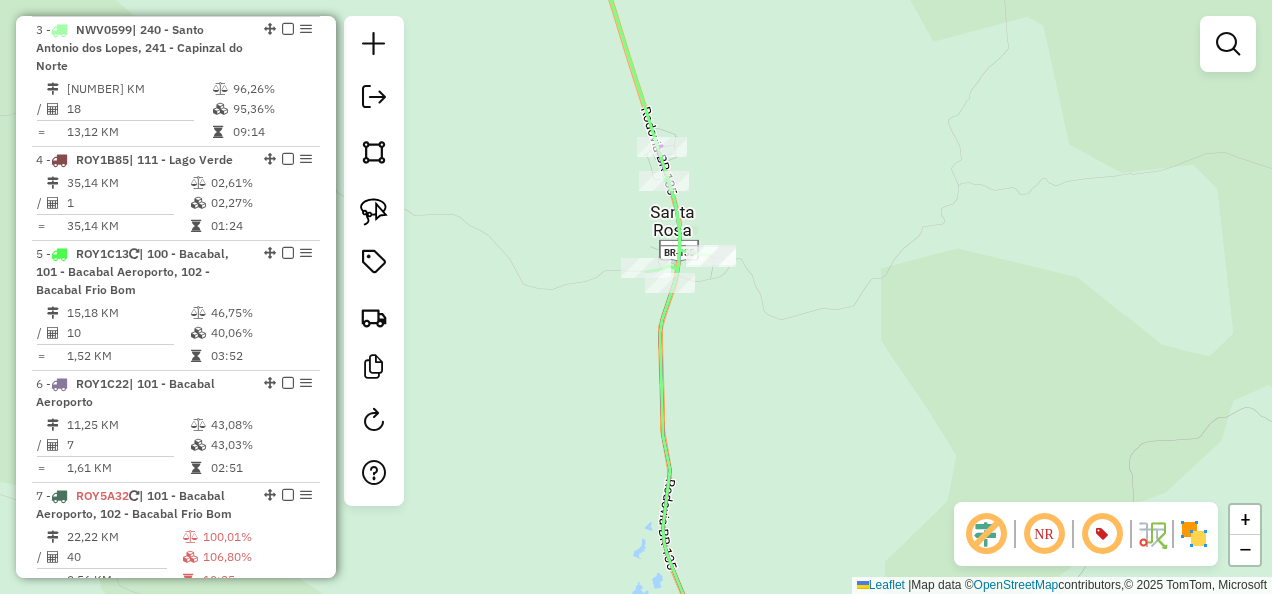 drag, startPoint x: 760, startPoint y: 249, endPoint x: 746, endPoint y: 229, distance: 24.41311 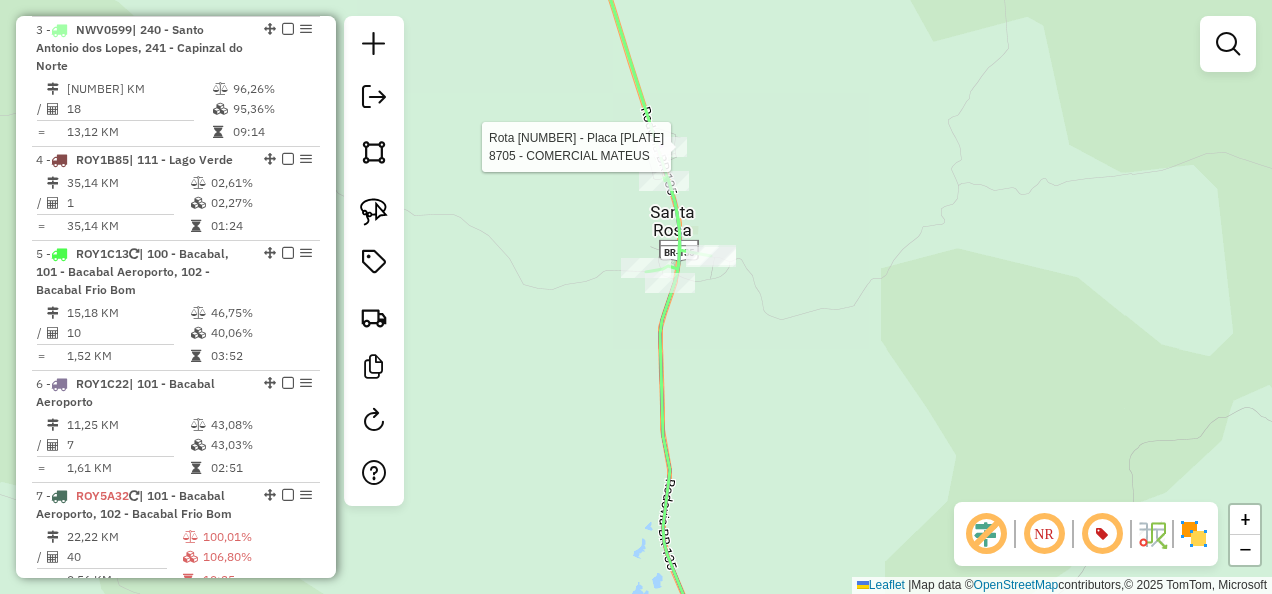 select on "**********" 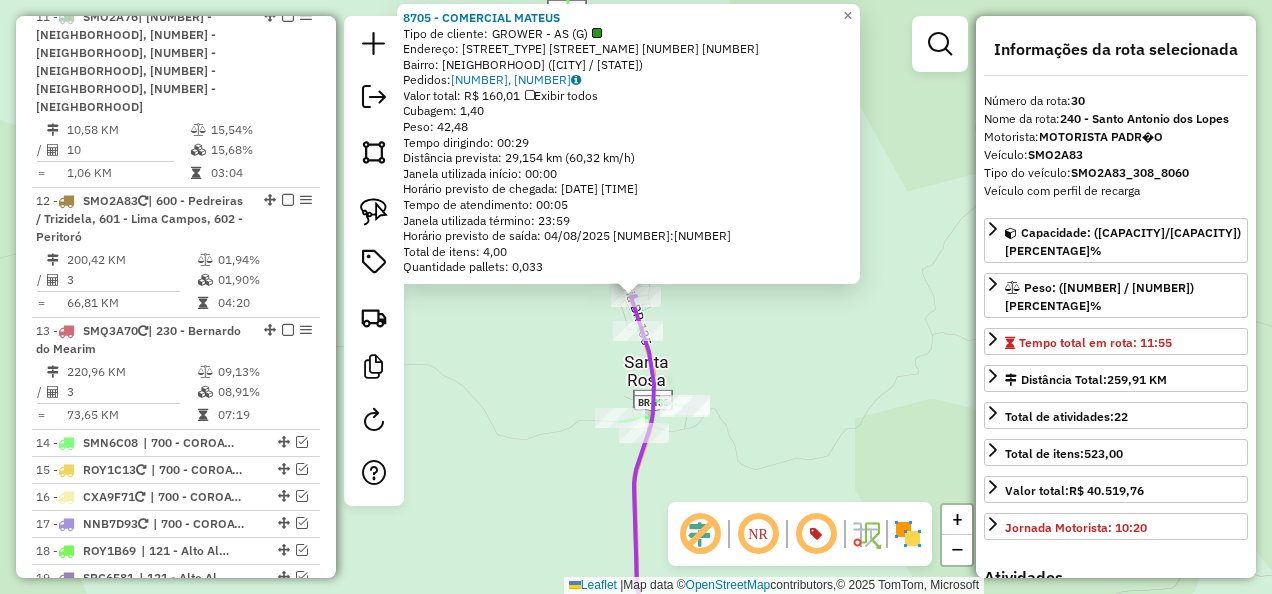 scroll, scrollTop: 2863, scrollLeft: 0, axis: vertical 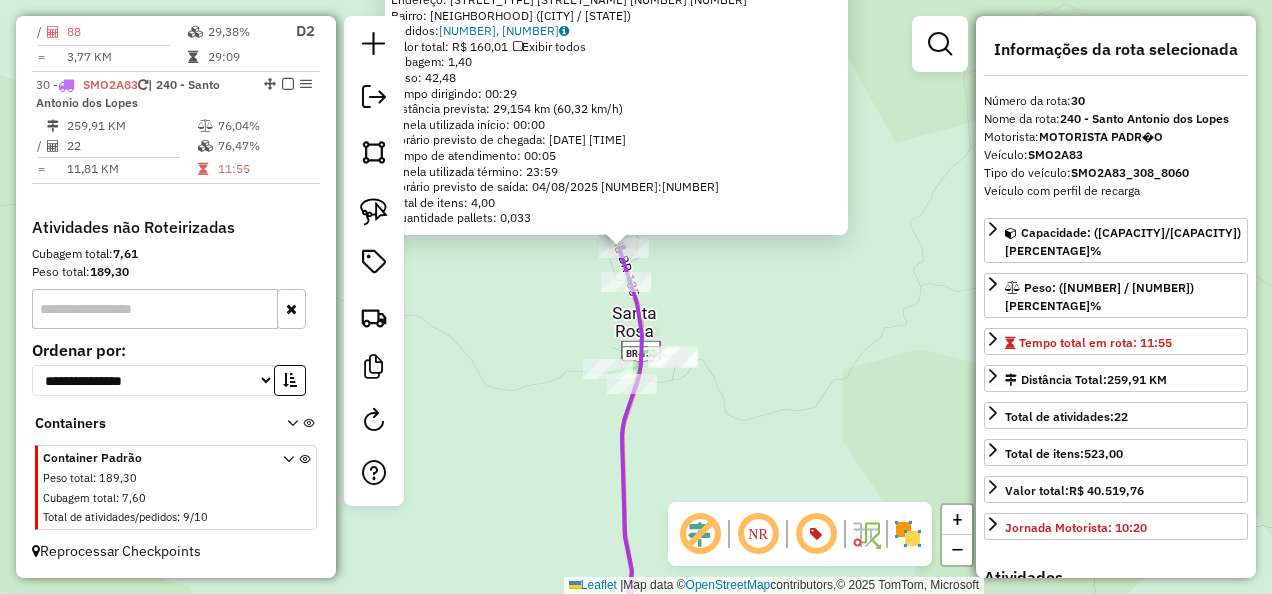 drag, startPoint x: 813, startPoint y: 427, endPoint x: 765, endPoint y: 239, distance: 194.03093 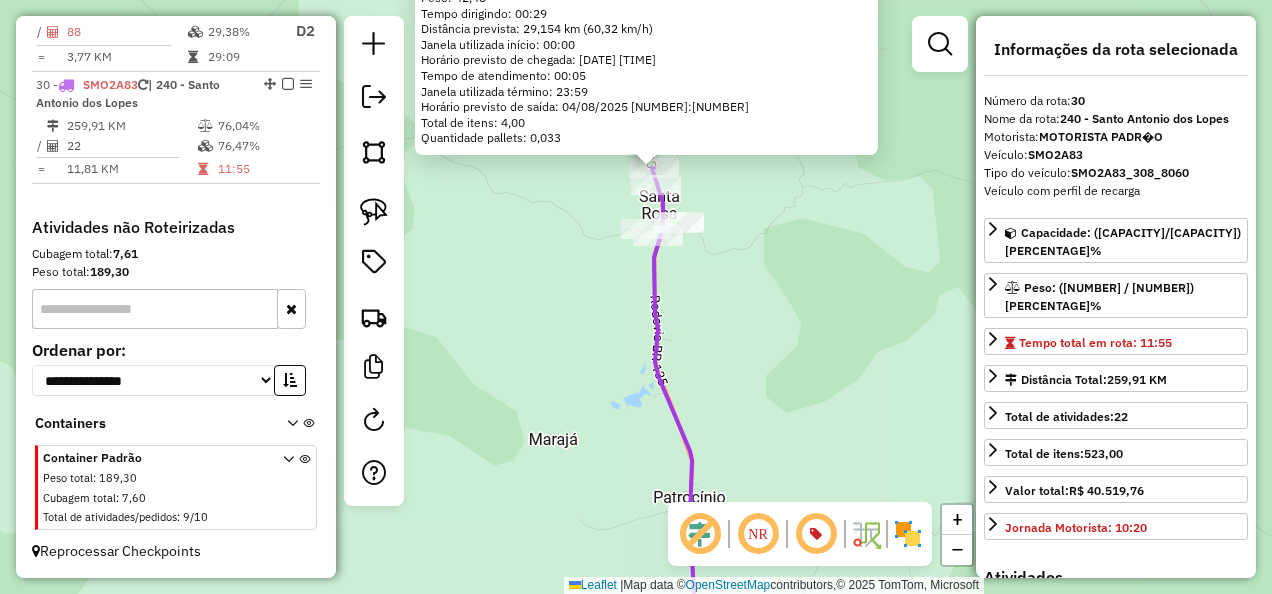 drag, startPoint x: 765, startPoint y: 384, endPoint x: 675, endPoint y: 164, distance: 237.69728 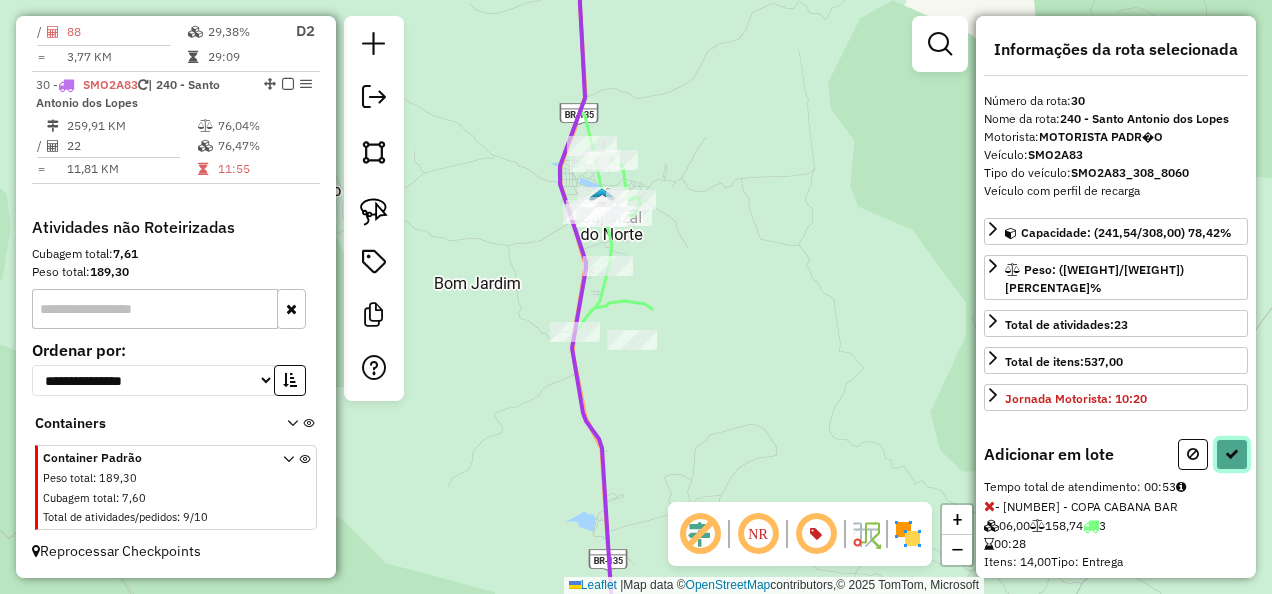 click at bounding box center [1232, 454] 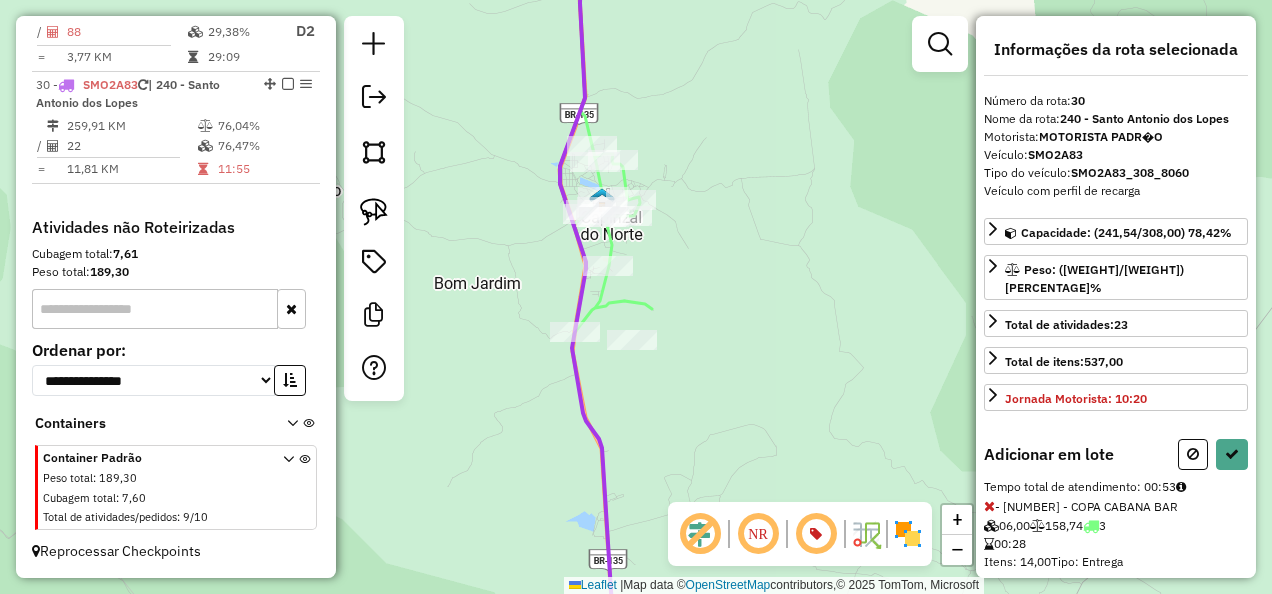 select on "**********" 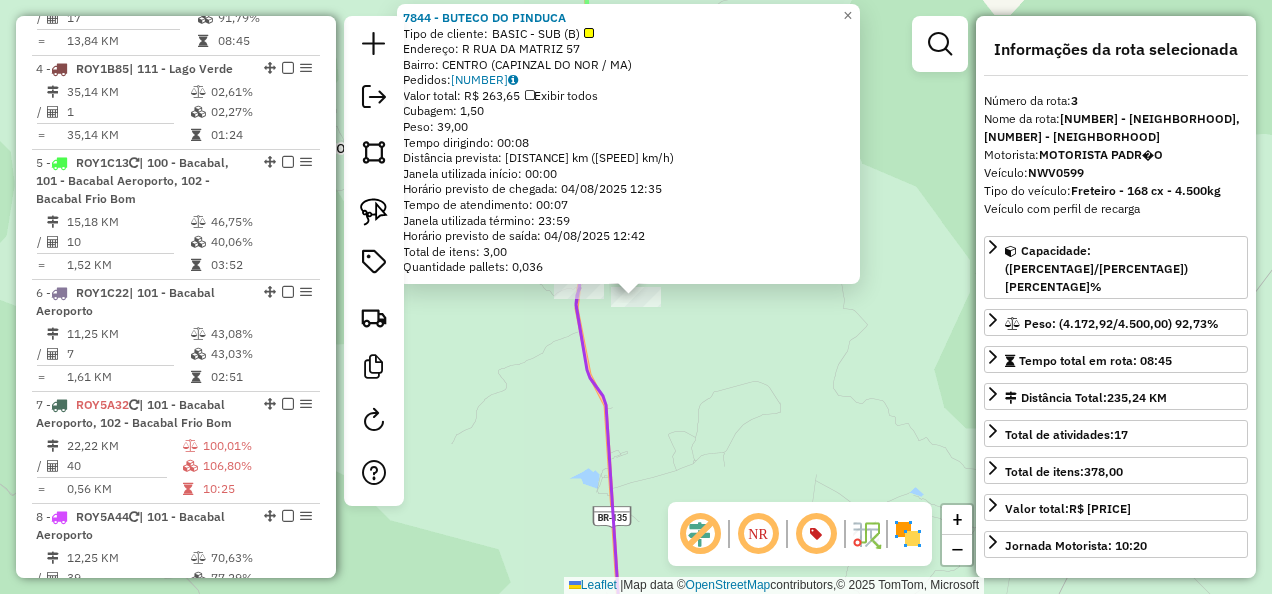 scroll, scrollTop: 1033, scrollLeft: 0, axis: vertical 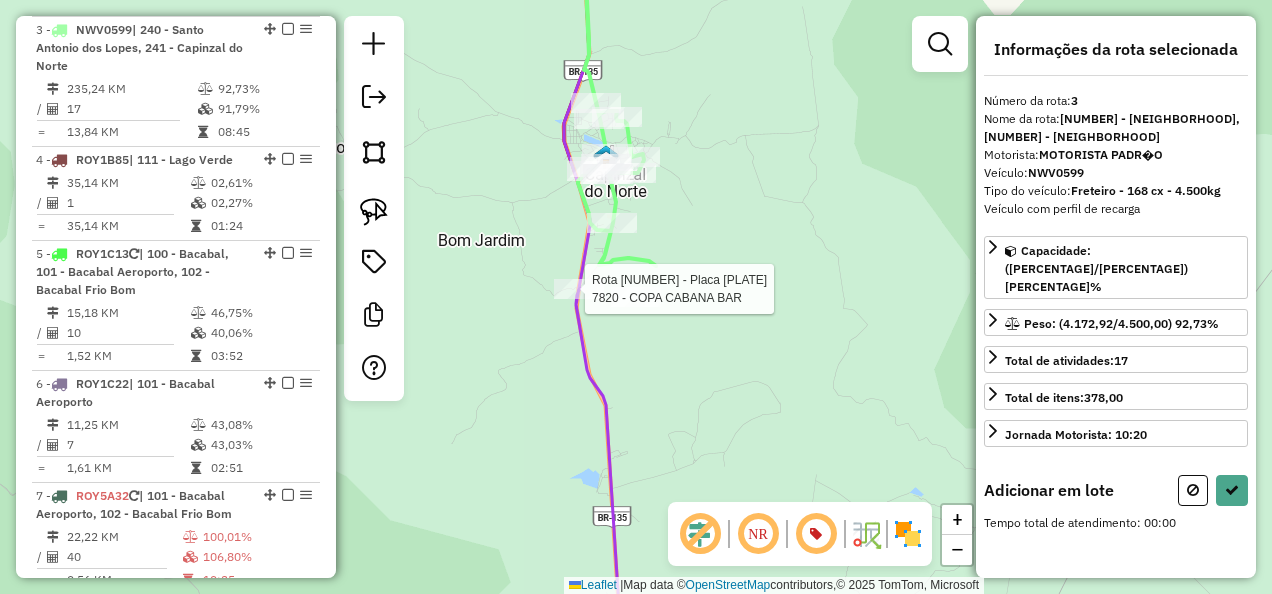 click 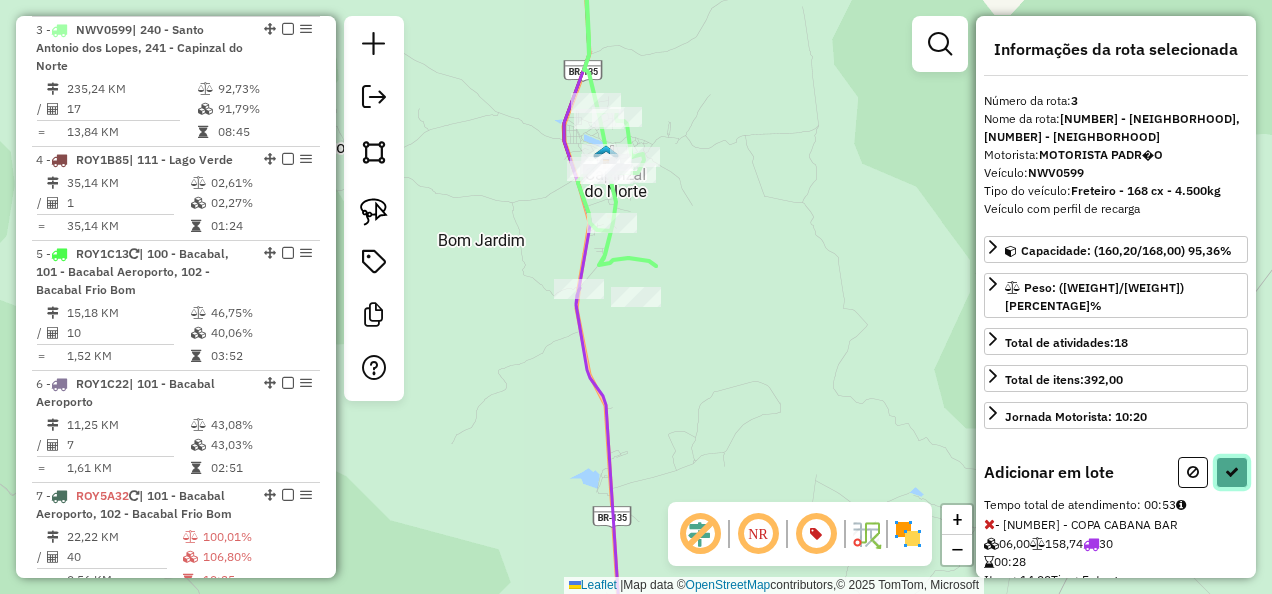 click at bounding box center (1232, 472) 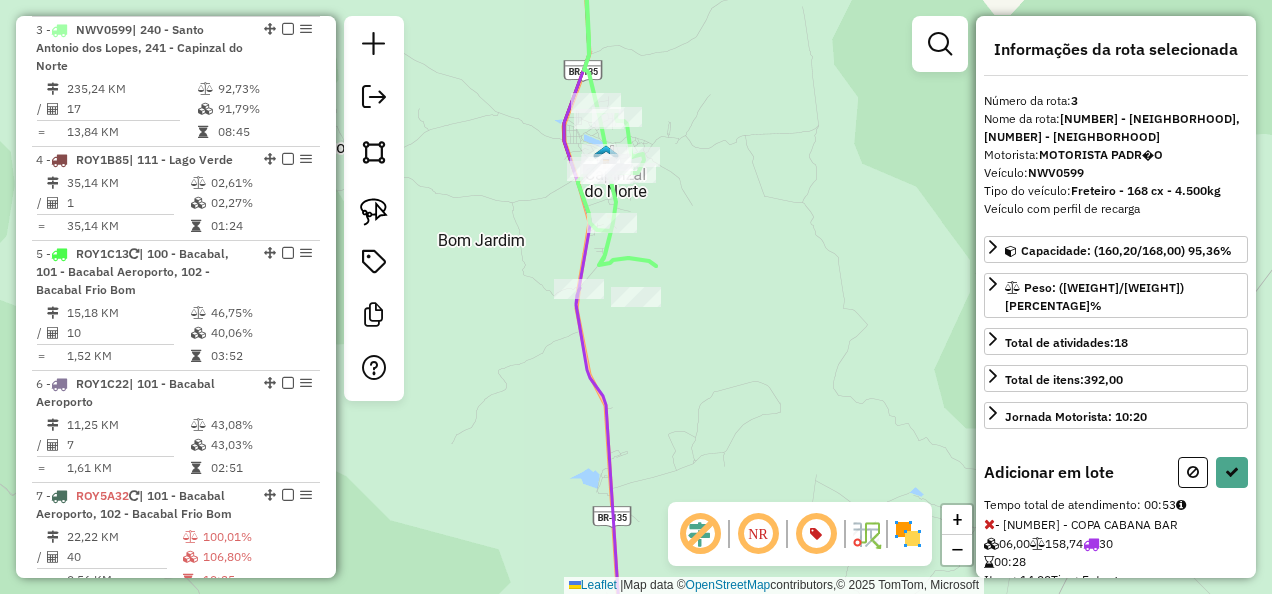 select on "**********" 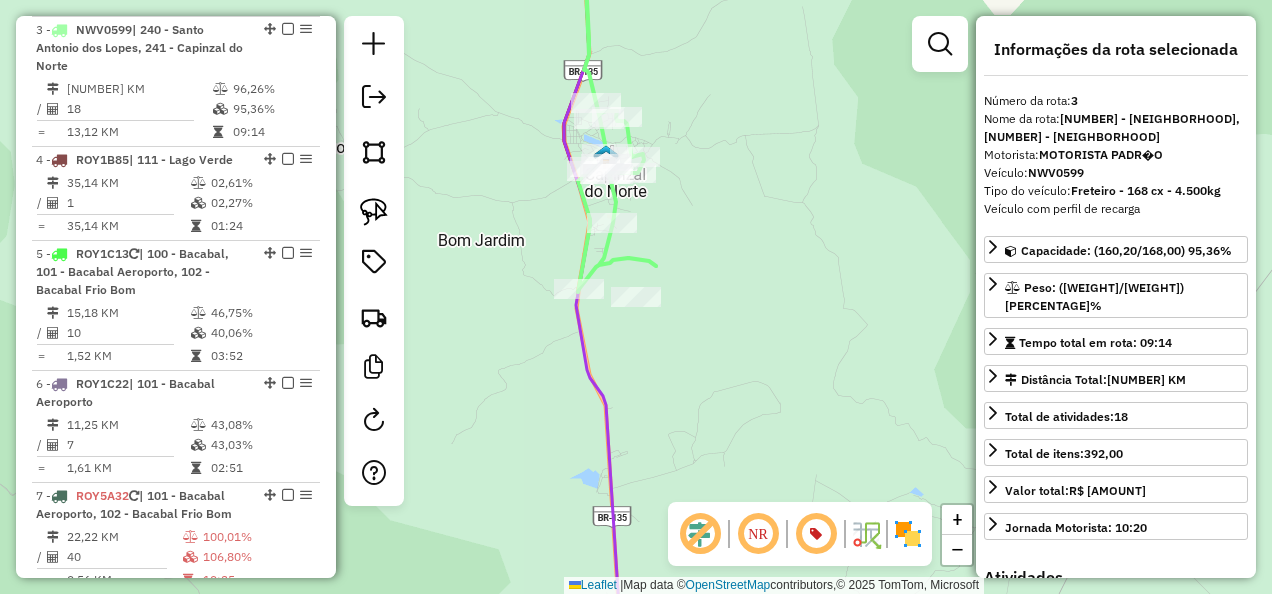 click 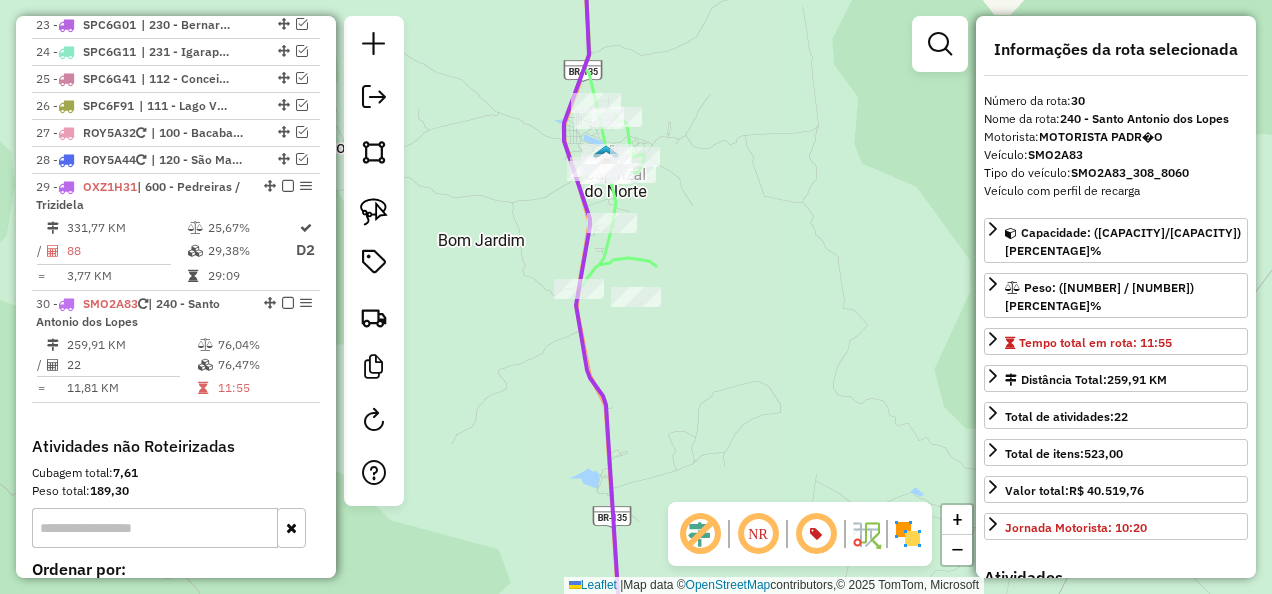 scroll, scrollTop: 2863, scrollLeft: 0, axis: vertical 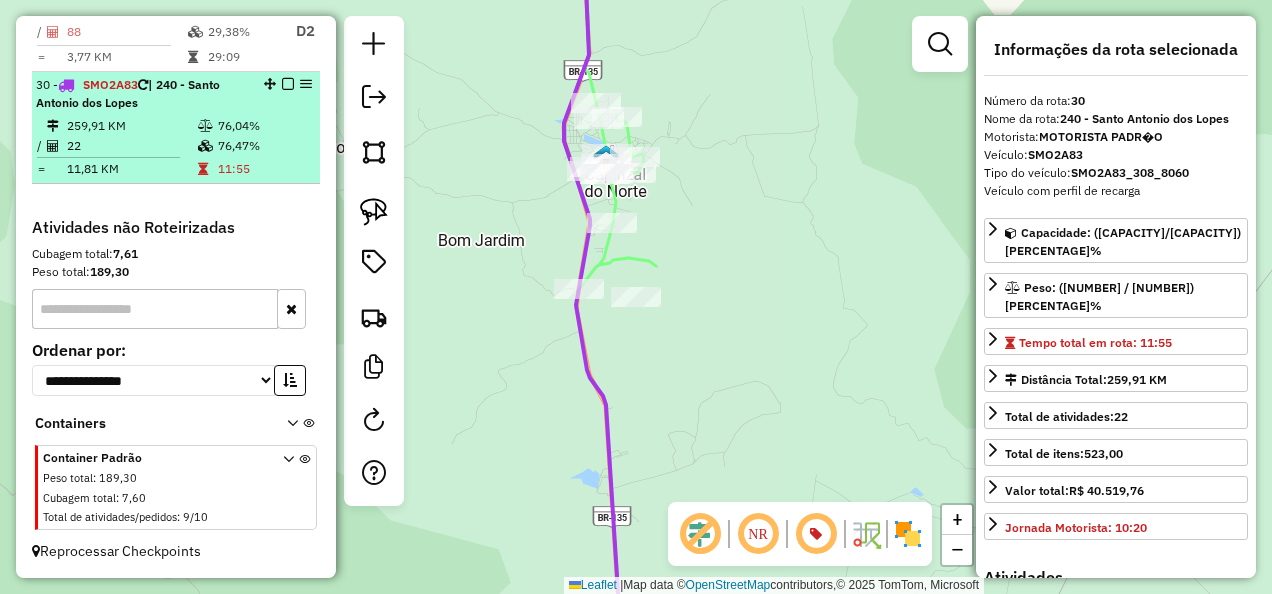 click at bounding box center [288, 84] 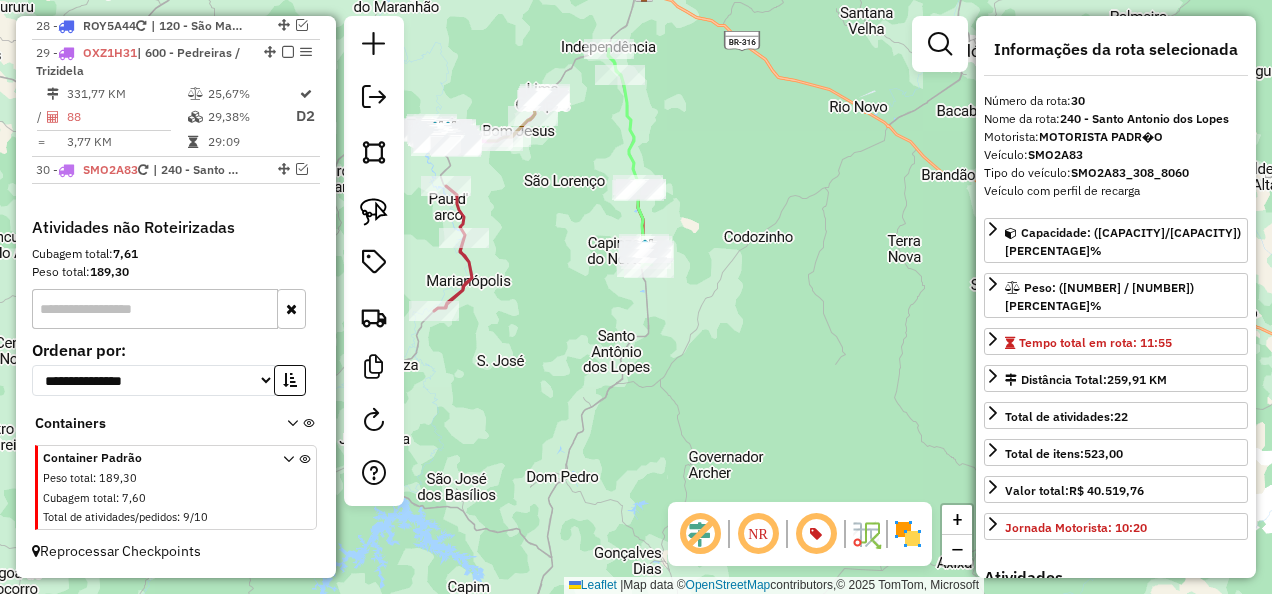 drag, startPoint x: 594, startPoint y: 300, endPoint x: 565, endPoint y: 341, distance: 50.219517 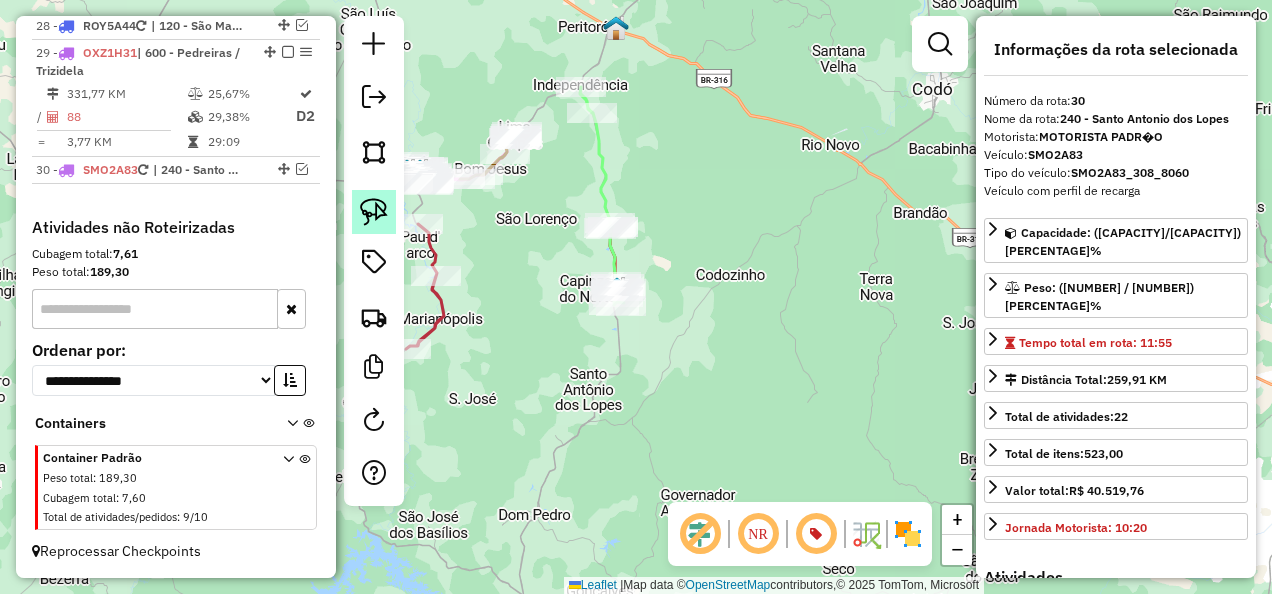 click 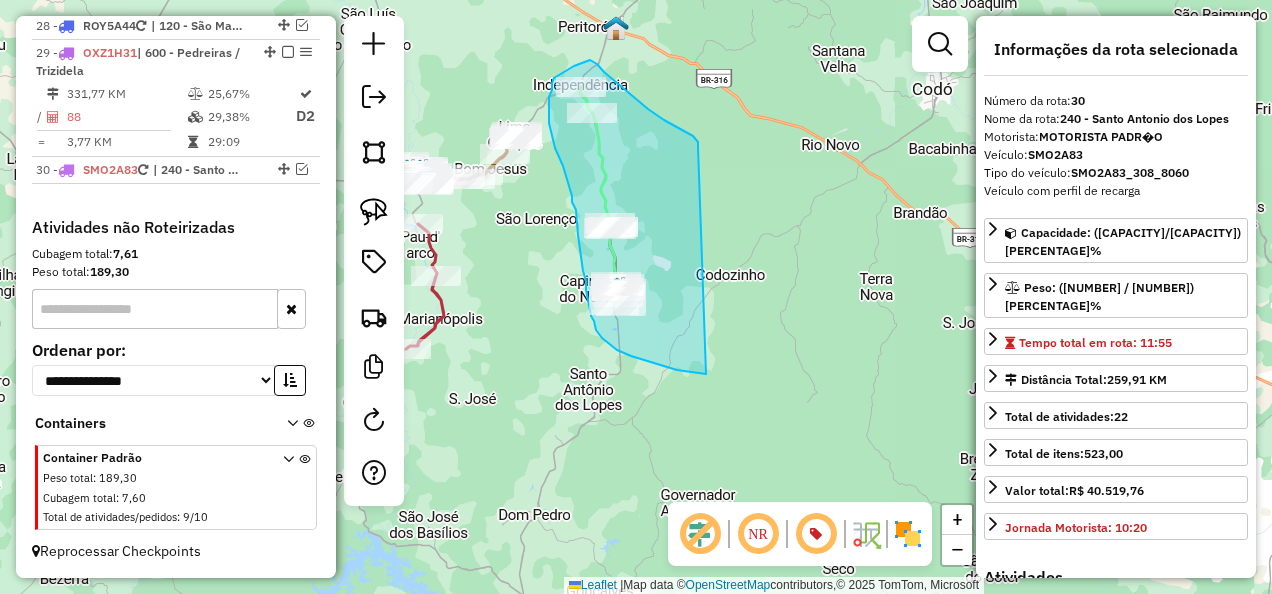 drag, startPoint x: 675, startPoint y: 126, endPoint x: 734, endPoint y: 378, distance: 258.8146 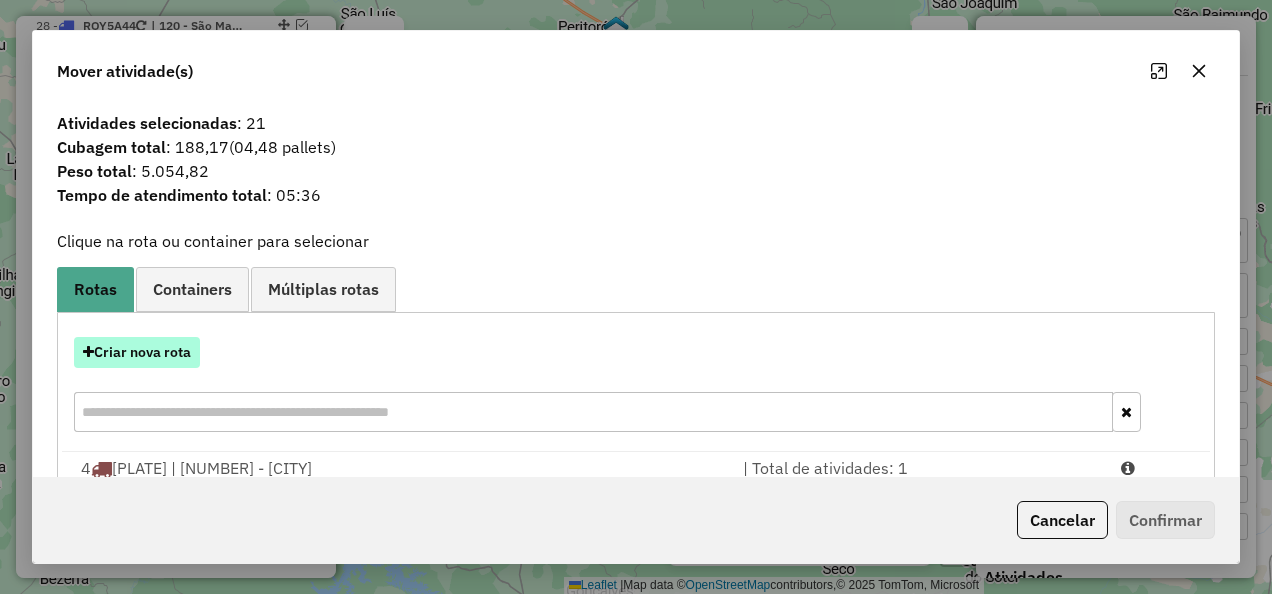 click on "Criar nova rota" at bounding box center [137, 352] 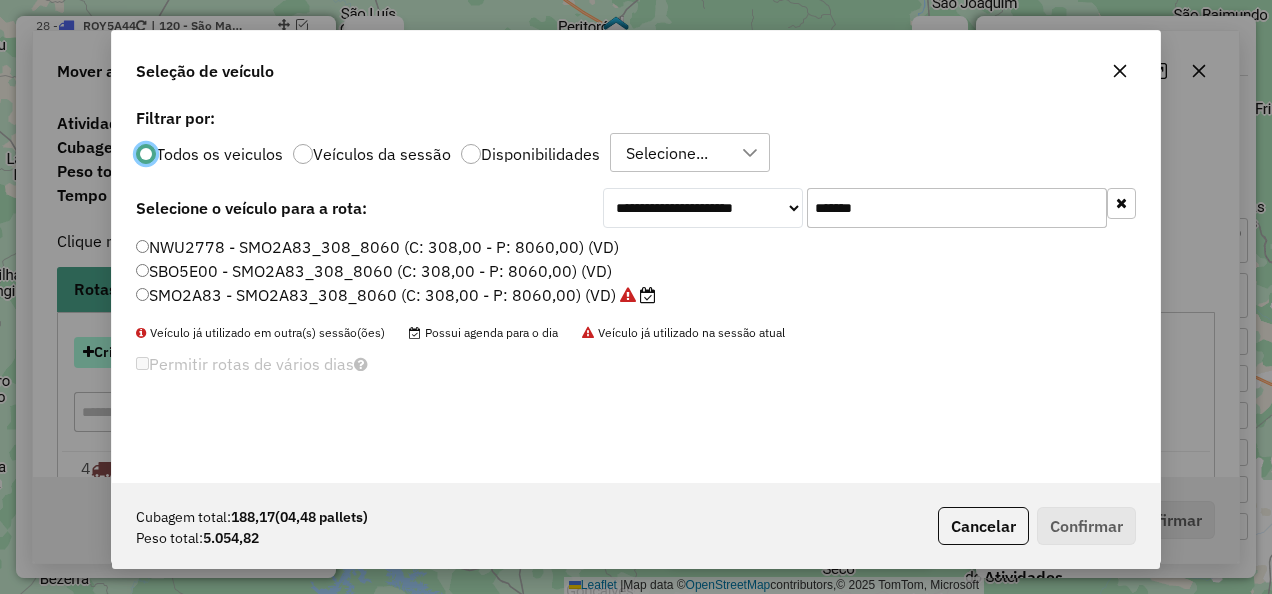 scroll, scrollTop: 11, scrollLeft: 6, axis: both 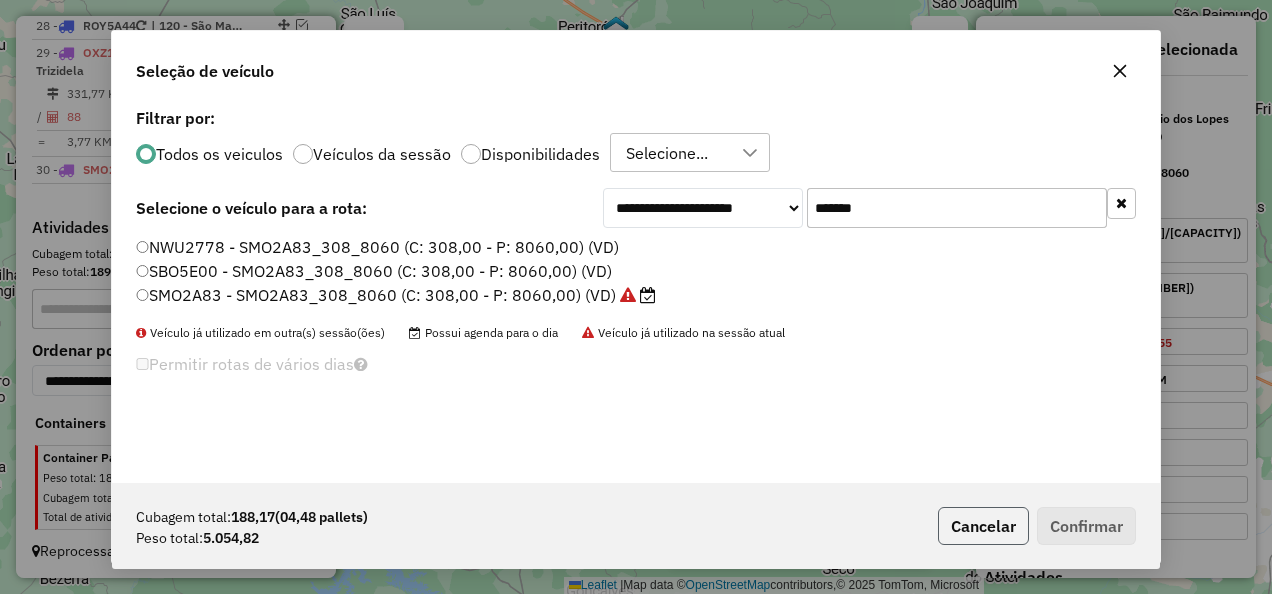 click on "Cancelar" 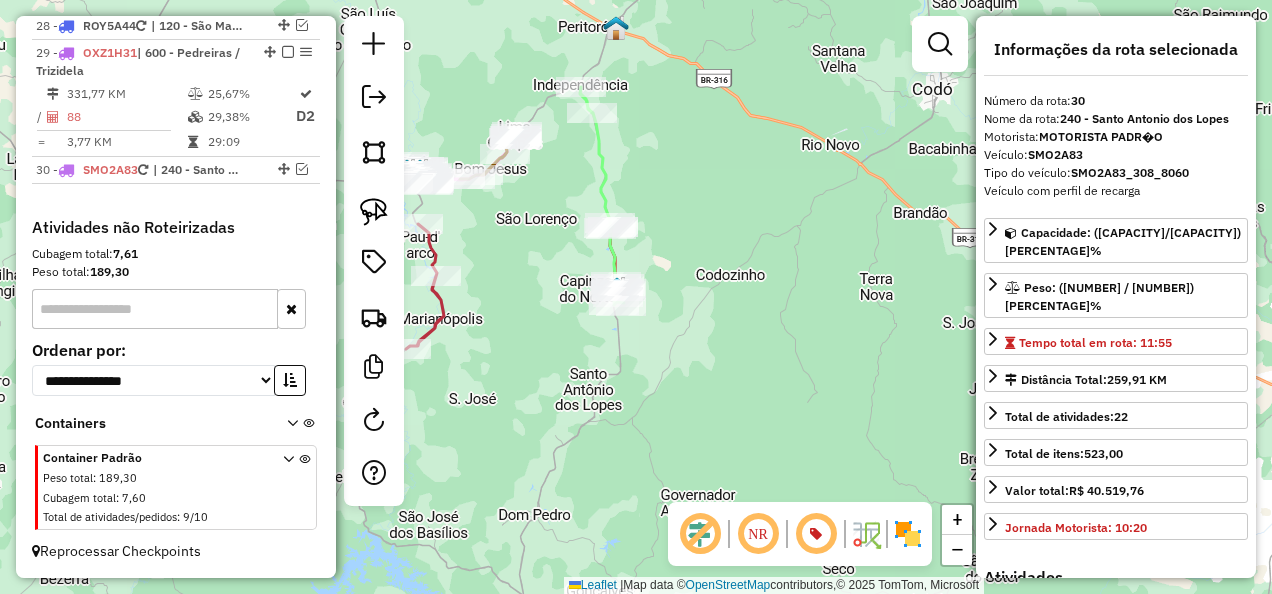 click on "Janela de atendimento Grade de atendimento Capacidade Transportadoras Veículos Cliente Pedidos  Rotas Selecione os dias de semana para filtrar as janelas de atendimento  Seg   Ter   Qua   Qui   Sex   Sáb   Dom  Informe o período da janela de atendimento: De: Até:  Filtrar exatamente a janela do cliente  Considerar janela de atendimento padrão  Selecione os dias de semana para filtrar as grades de atendimento  Seg   Ter   Qua   Qui   Sex   Sáb   Dom   Considerar clientes sem dia de atendimento cadastrado  Clientes fora do dia de atendimento selecionado Filtrar as atividades entre os valores definidos abaixo:  Peso mínimo:   Peso máximo:   Cubagem mínima:   Cubagem máxima:   De:   Até:  Filtrar as atividades entre o tempo de atendimento definido abaixo:  De:   Até:   Considerar capacidade total dos clientes não roteirizados Transportadora: Selecione um ou mais itens Tipo de veículo: Selecione um ou mais itens Veículo: Selecione um ou mais itens Motorista: Selecione um ou mais itens Nome: Rótulo:" 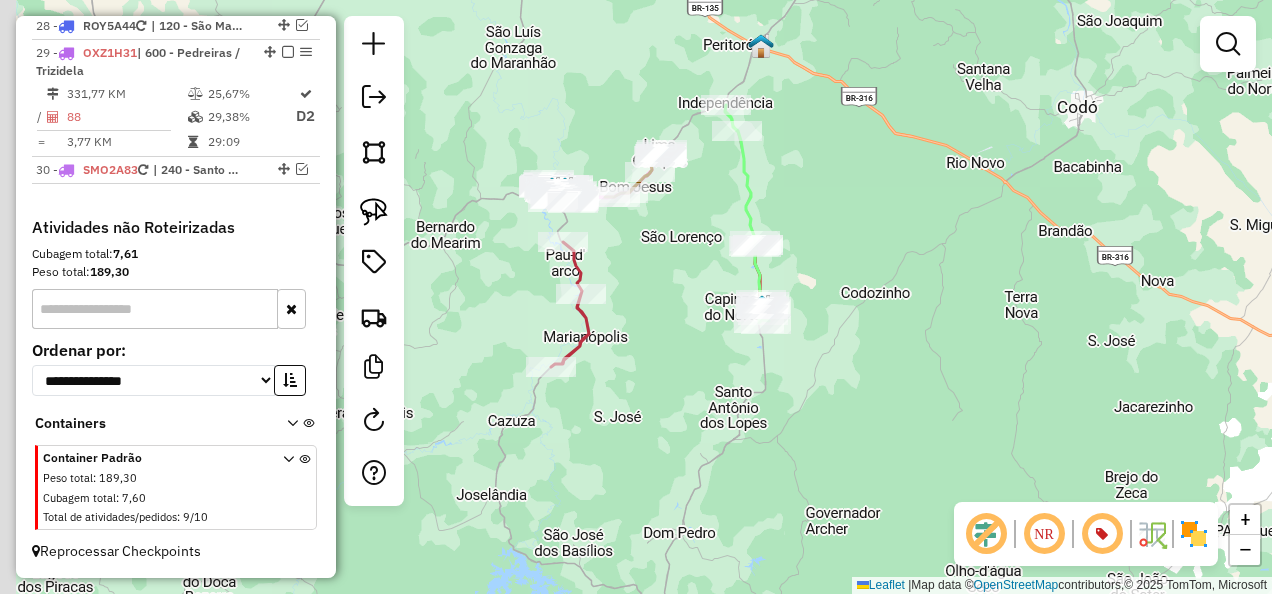 drag, startPoint x: 594, startPoint y: 355, endPoint x: 782, endPoint y: 378, distance: 189.40169 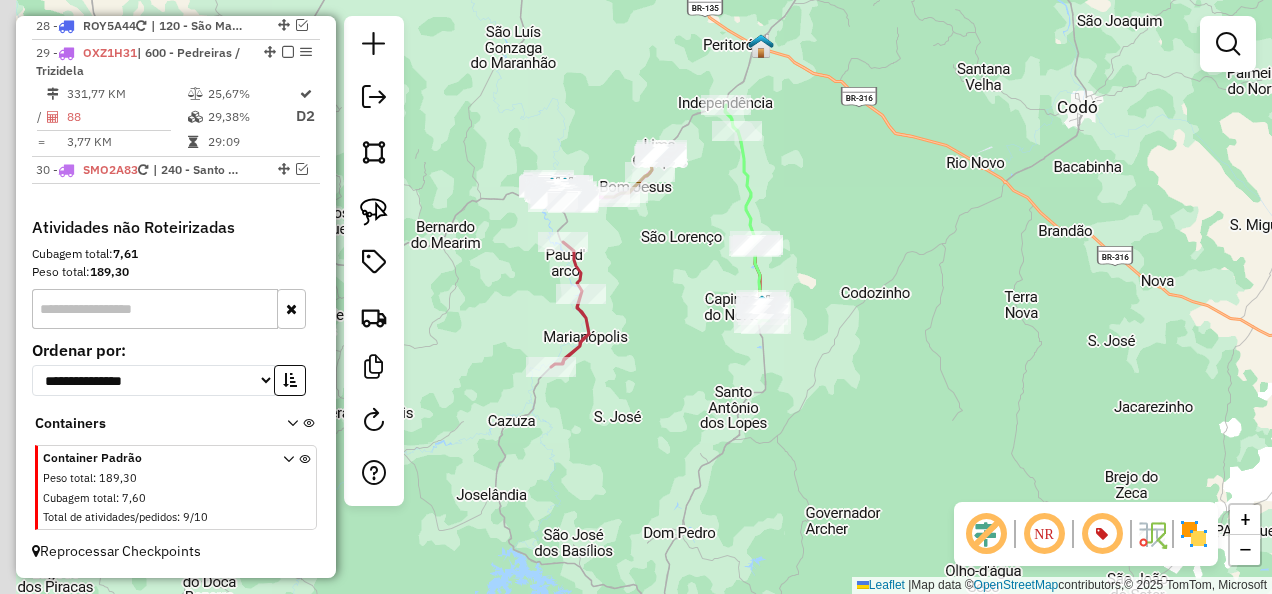 click on "Janela de atendimento Grade de atendimento Capacidade Transportadoras Veículos Cliente Pedidos  Rotas Selecione os dias de semana para filtrar as janelas de atendimento  Seg   Ter   Qua   Qui   Sex   Sáb   Dom  Informe o período da janela de atendimento: De: Até:  Filtrar exatamente a janela do cliente  Considerar janela de atendimento padrão  Selecione os dias de semana para filtrar as grades de atendimento  Seg   Ter   Qua   Qui   Sex   Sáb   Dom   Considerar clientes sem dia de atendimento cadastrado  Clientes fora do dia de atendimento selecionado Filtrar as atividades entre os valores definidos abaixo:  Peso mínimo:   Peso máximo:   Cubagem mínima:   Cubagem máxima:   De:   Até:  Filtrar as atividades entre o tempo de atendimento definido abaixo:  De:   Até:   Considerar capacidade total dos clientes não roteirizados Transportadora: Selecione um ou mais itens Tipo de veículo: Selecione um ou mais itens Veículo: Selecione um ou mais itens Motorista: Selecione um ou mais itens Nome: Rótulo:" 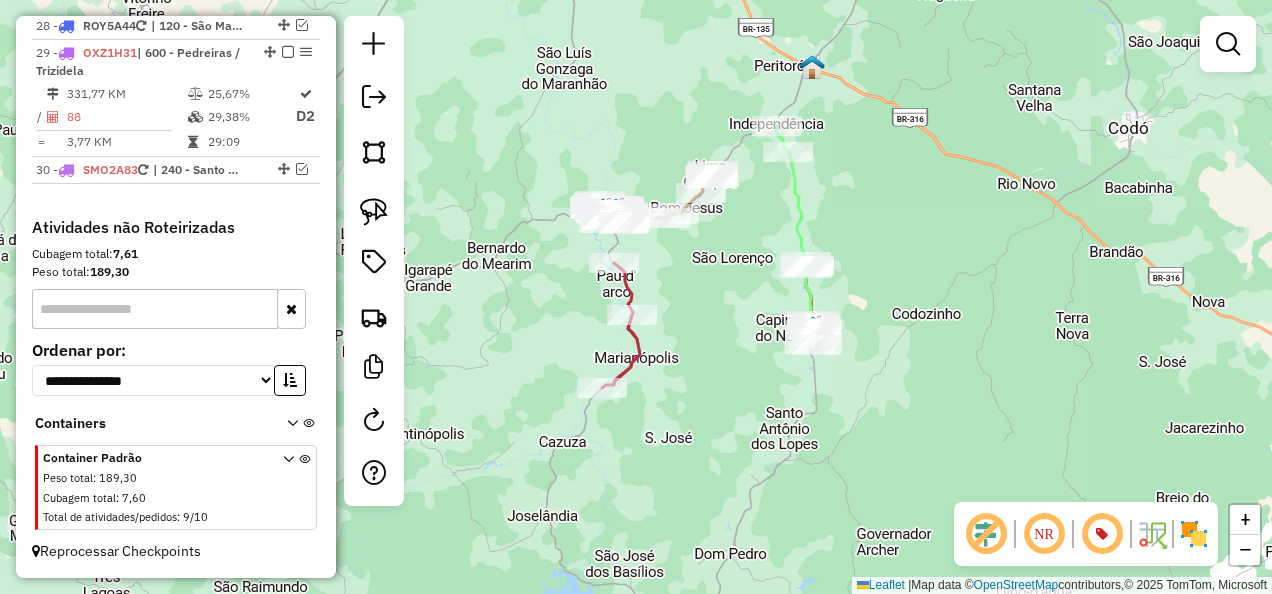 drag, startPoint x: 715, startPoint y: 406, endPoint x: 720, endPoint y: 454, distance: 48.259712 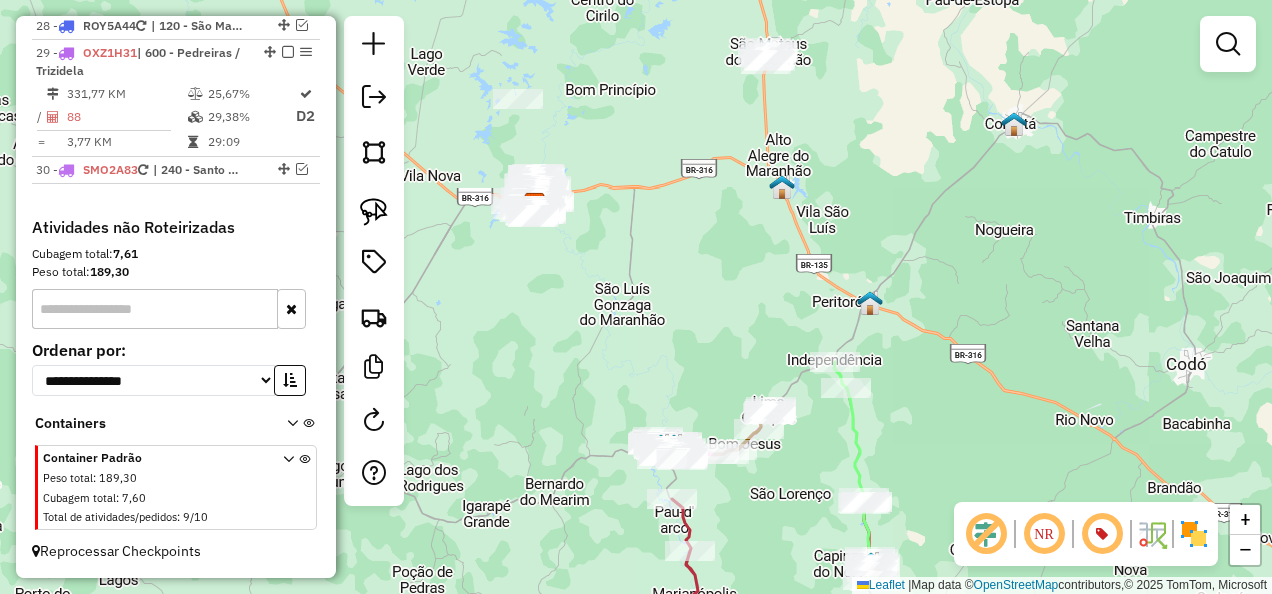drag, startPoint x: 535, startPoint y: 391, endPoint x: 569, endPoint y: 280, distance: 116.090485 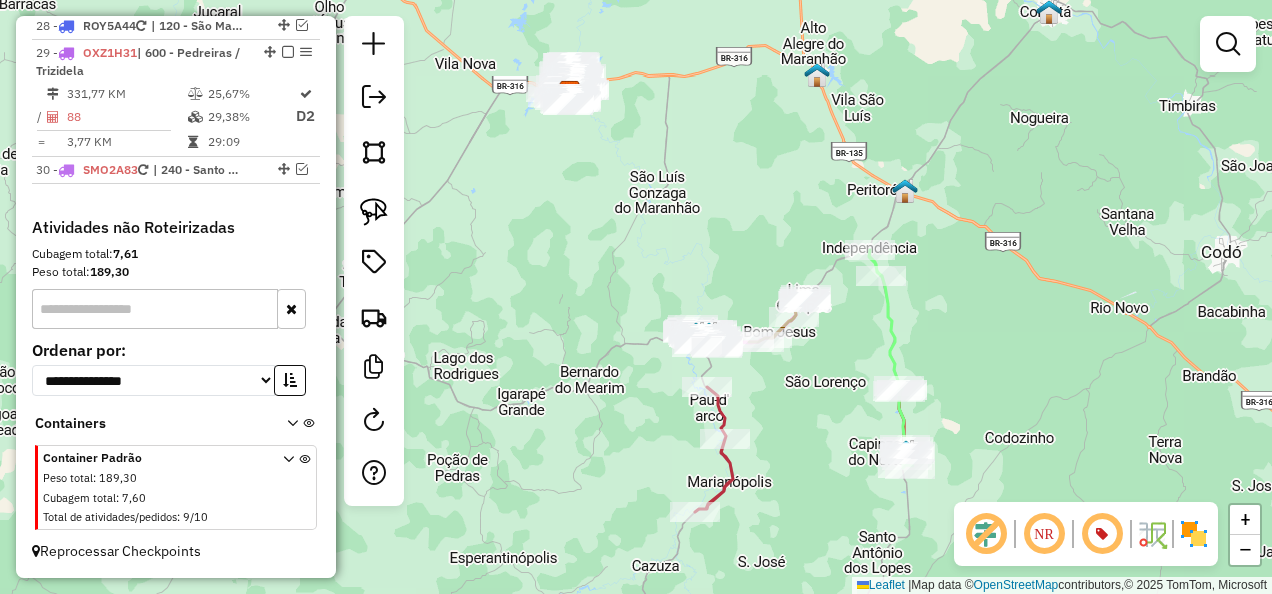 scroll, scrollTop: 2578, scrollLeft: 0, axis: vertical 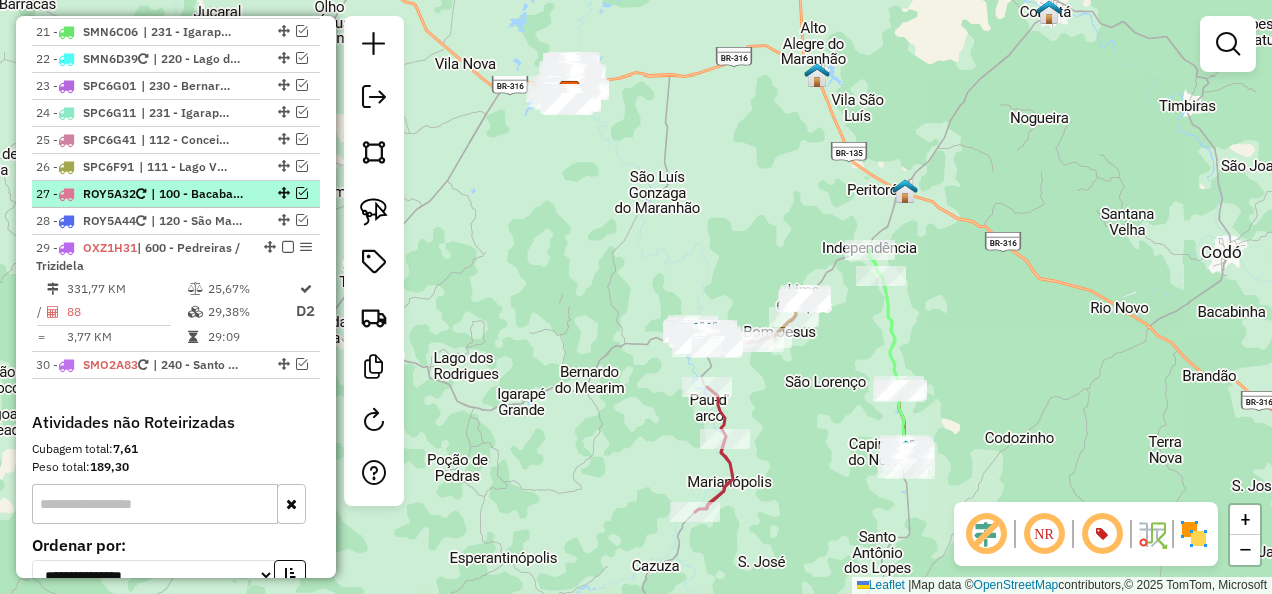 click on "| 100 - Bacabal, 103 - Bacabal João Alberto, 210 - São Luis Gonzaga do Maranhão" at bounding box center [197, 194] 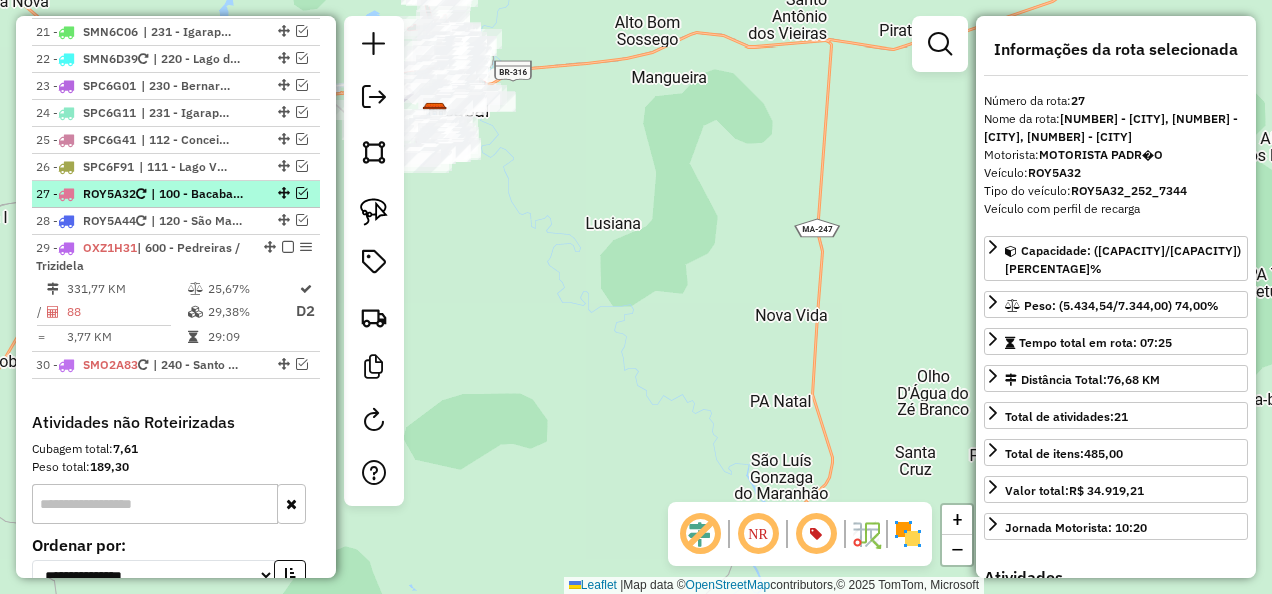 click at bounding box center (302, 193) 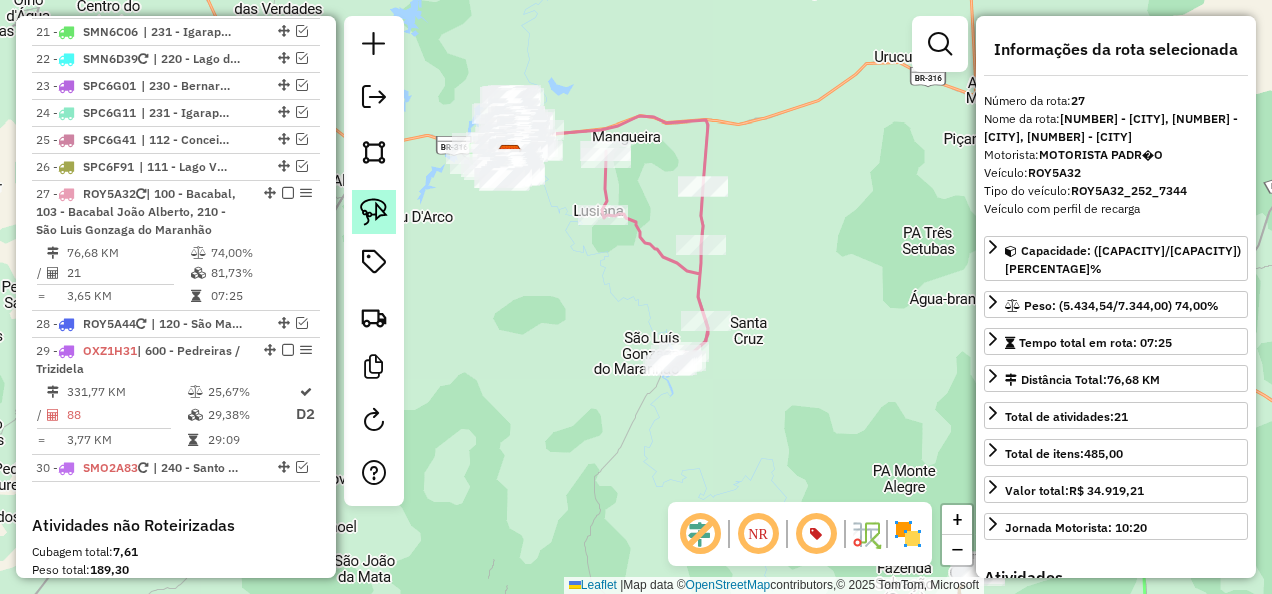 click 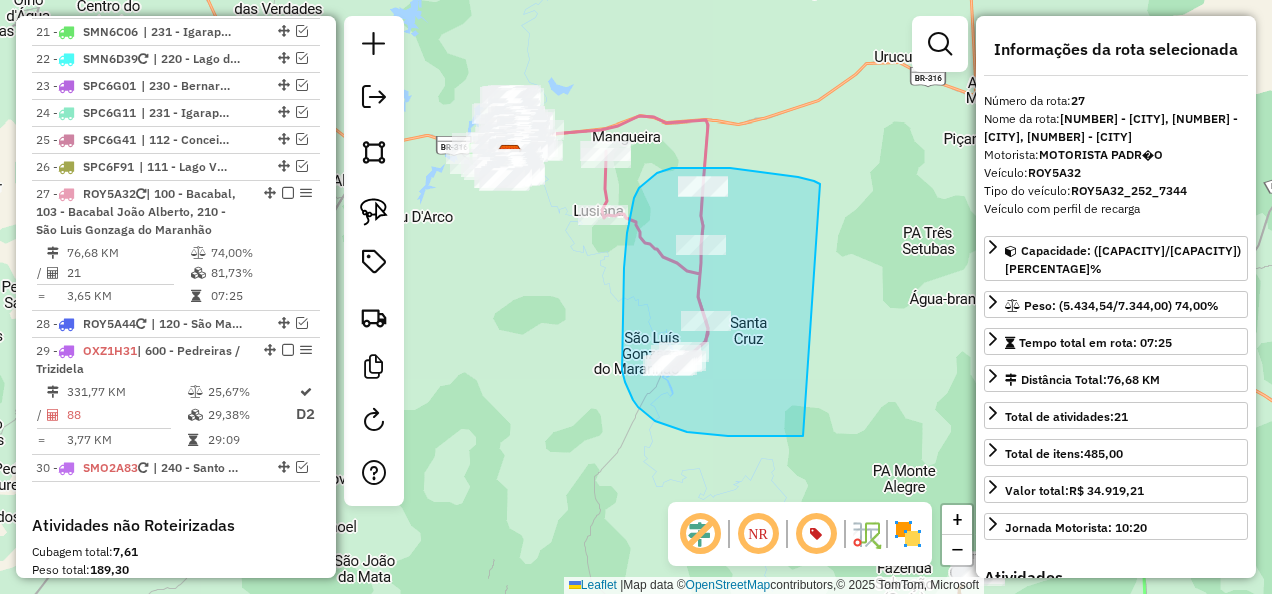 drag, startPoint x: 814, startPoint y: 181, endPoint x: 819, endPoint y: 436, distance: 255.04901 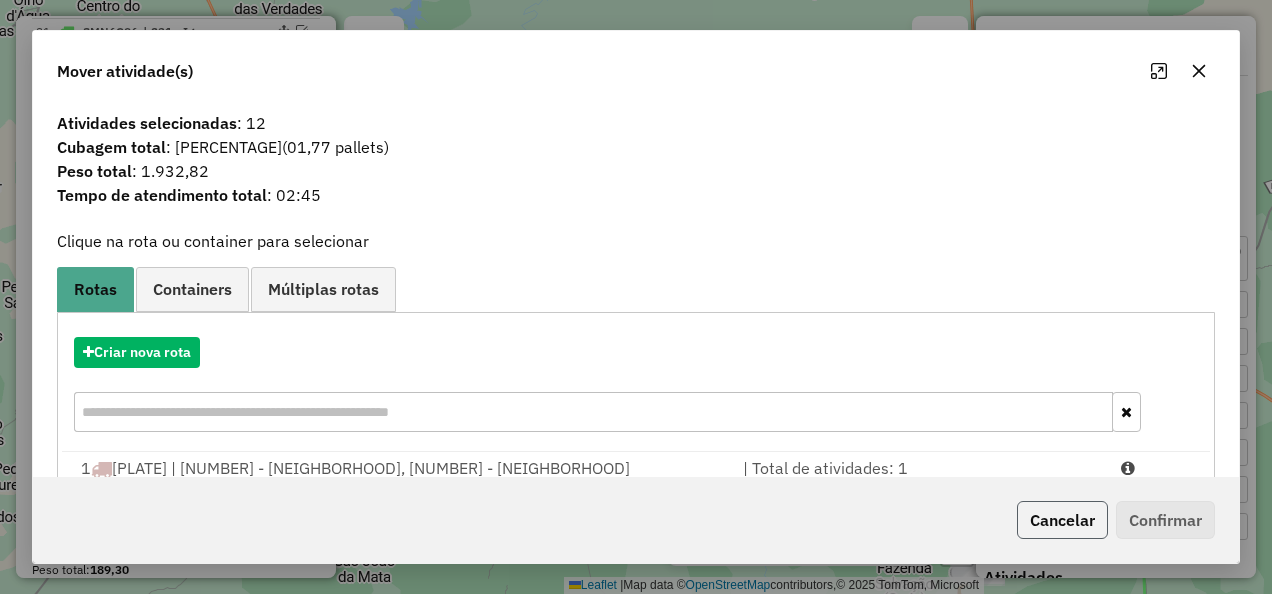 click on "Cancelar" 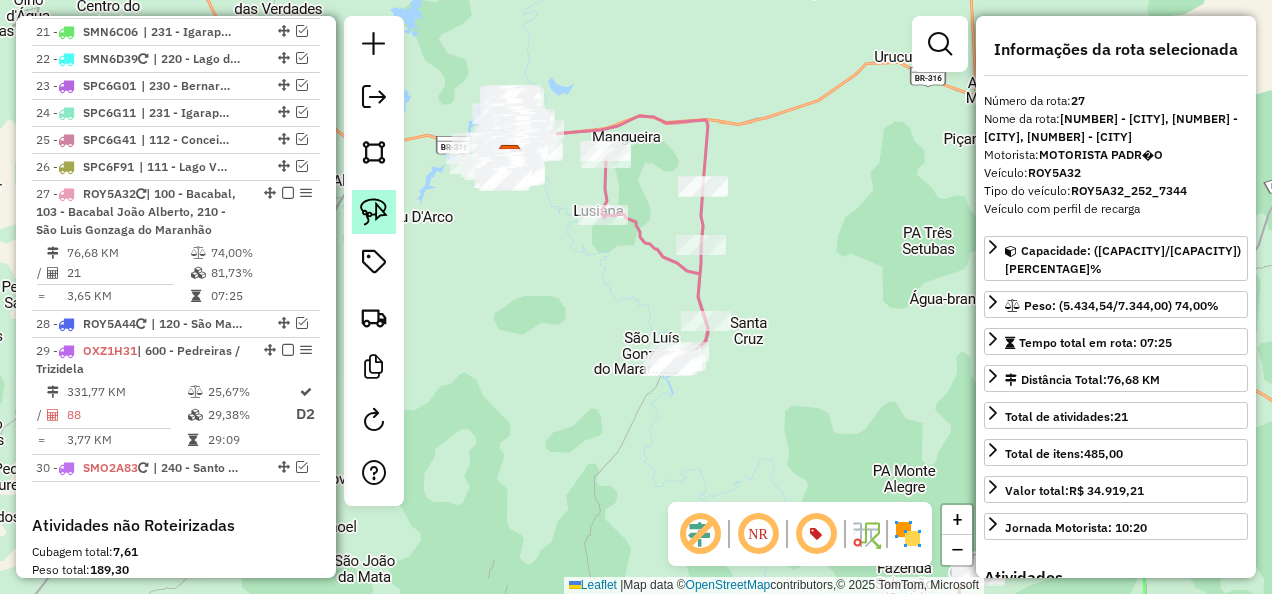 click 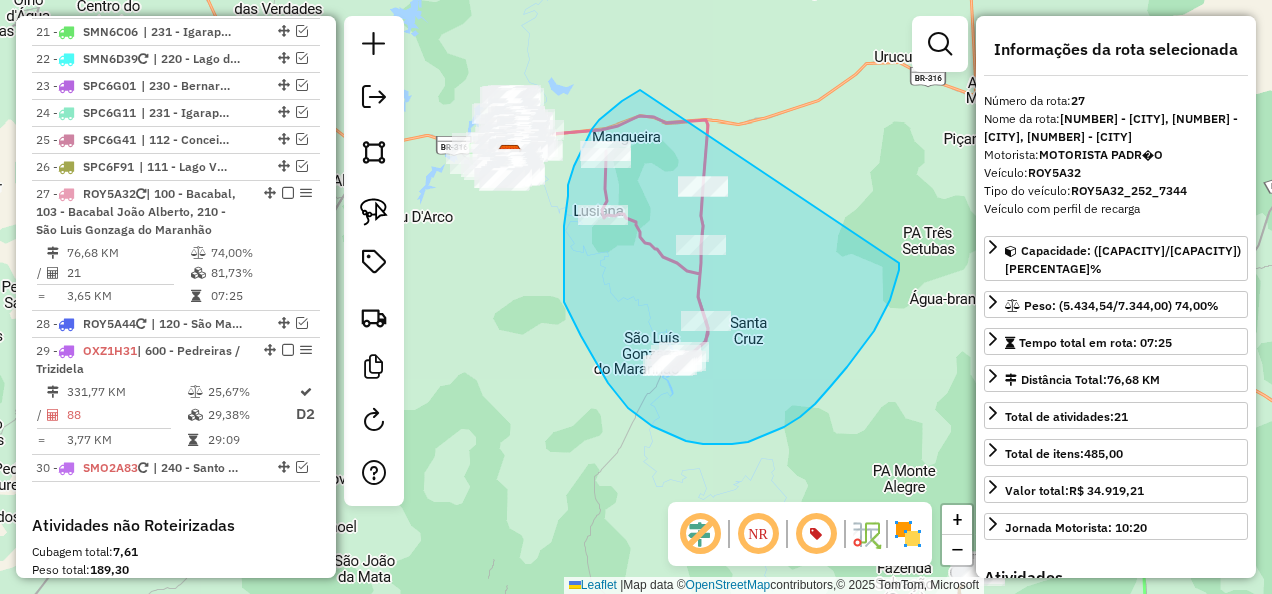 drag, startPoint x: 630, startPoint y: 96, endPoint x: 899, endPoint y: 263, distance: 316.6228 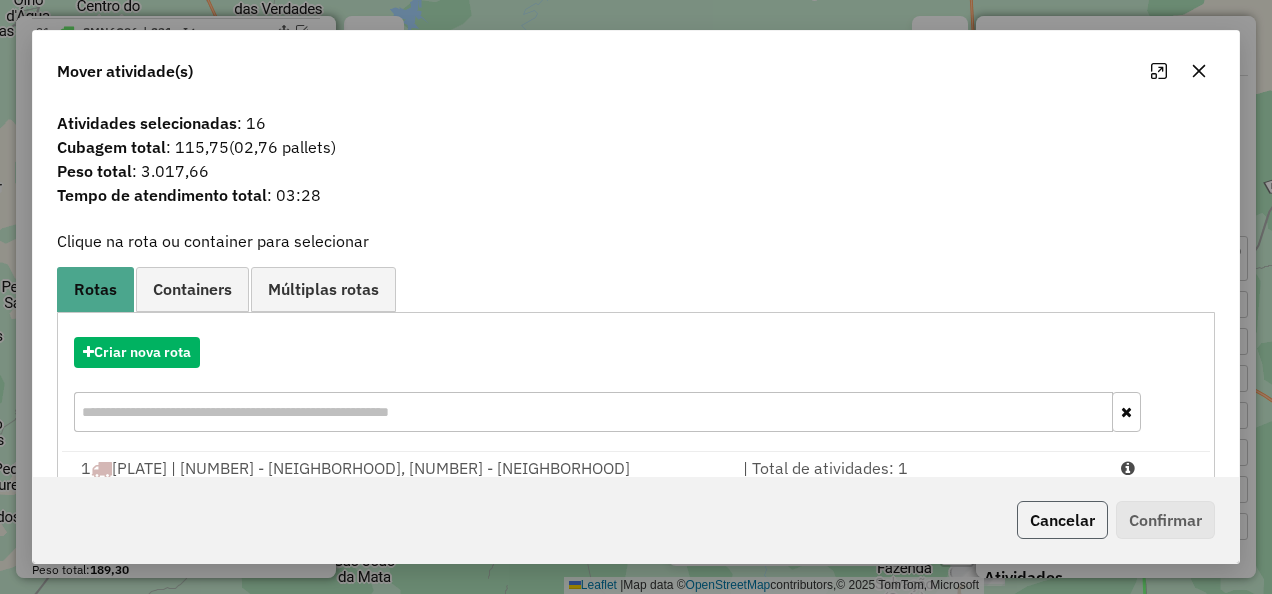 click on "Cancelar" 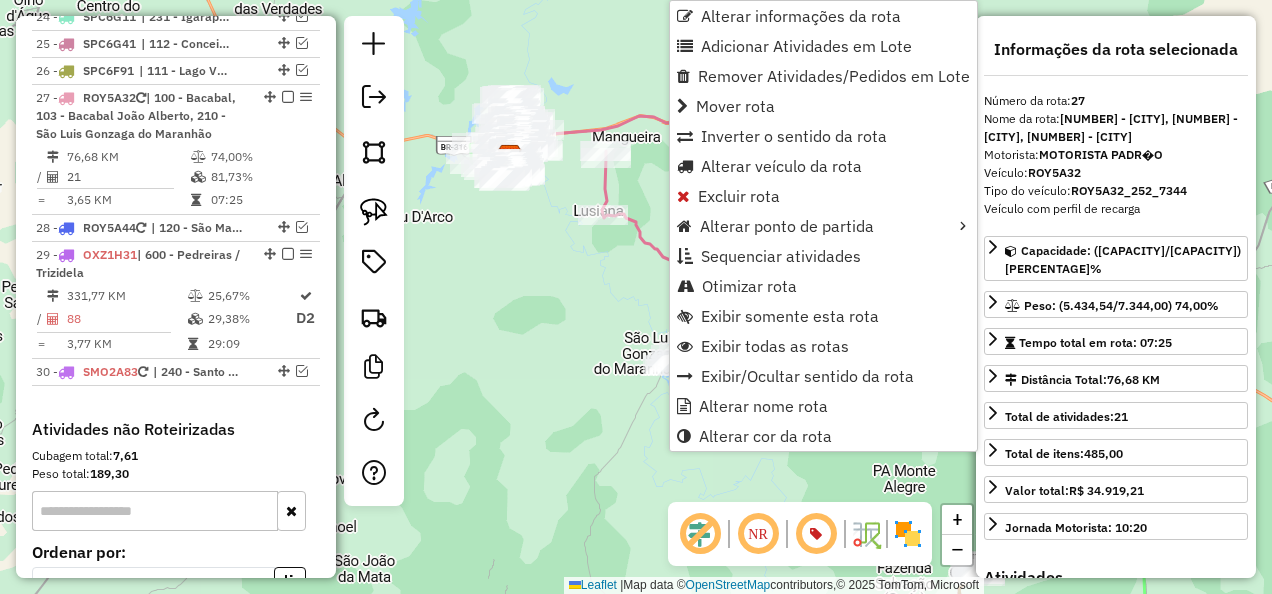 scroll, scrollTop: 2752, scrollLeft: 0, axis: vertical 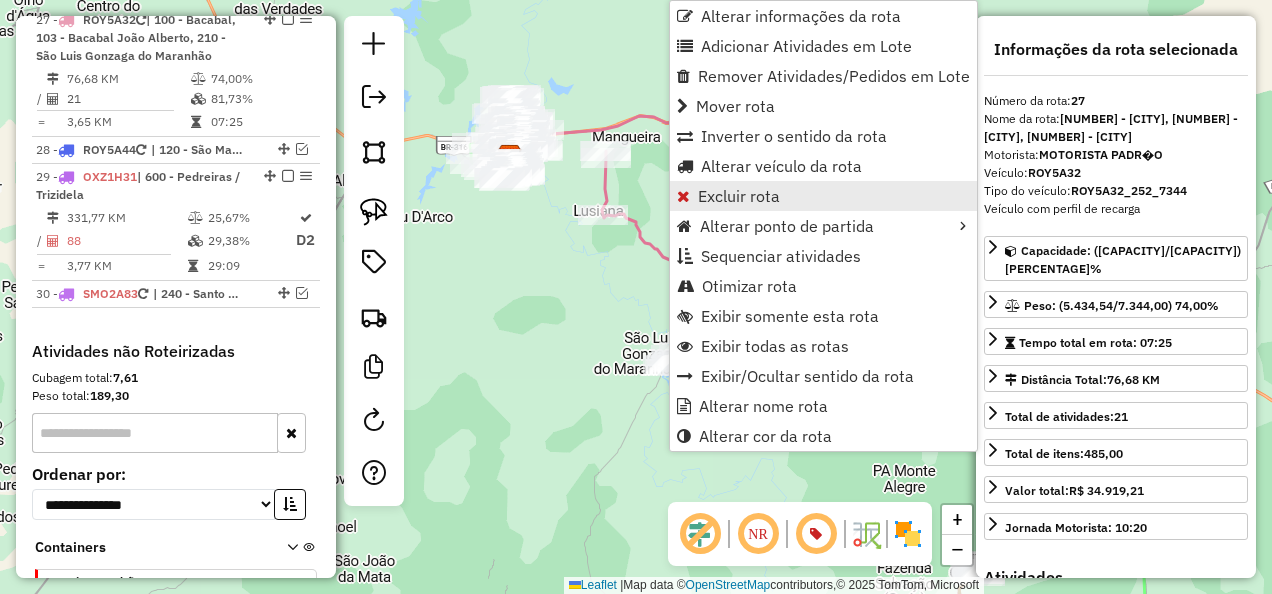 click on "Excluir rota" at bounding box center [739, 196] 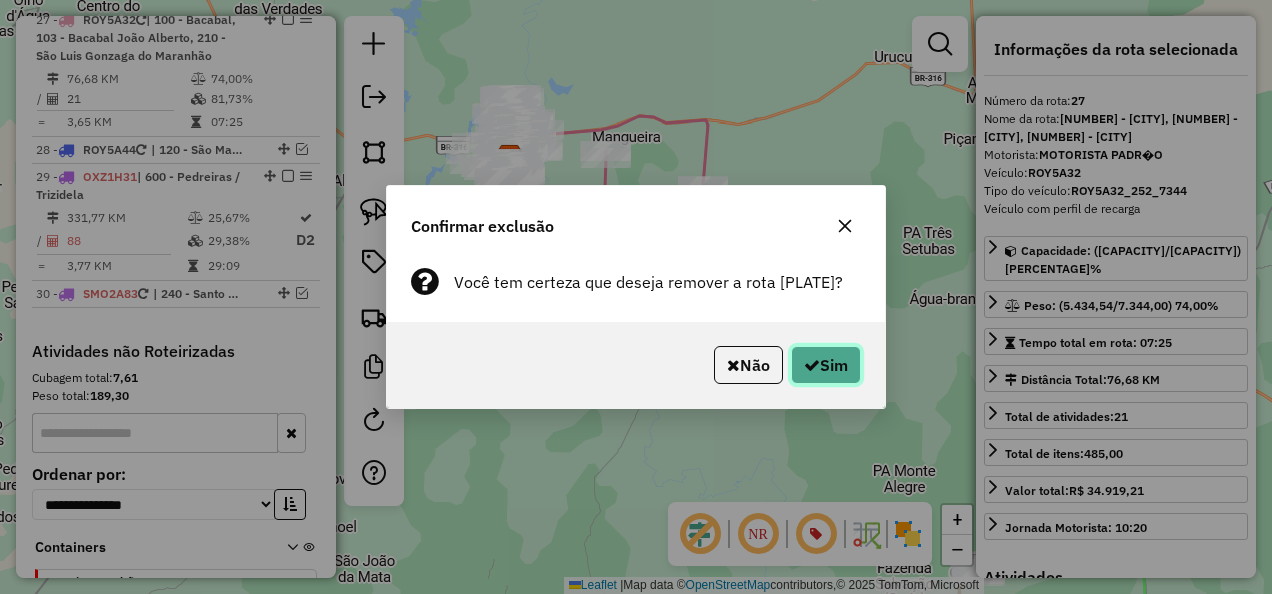 click on "Sim" 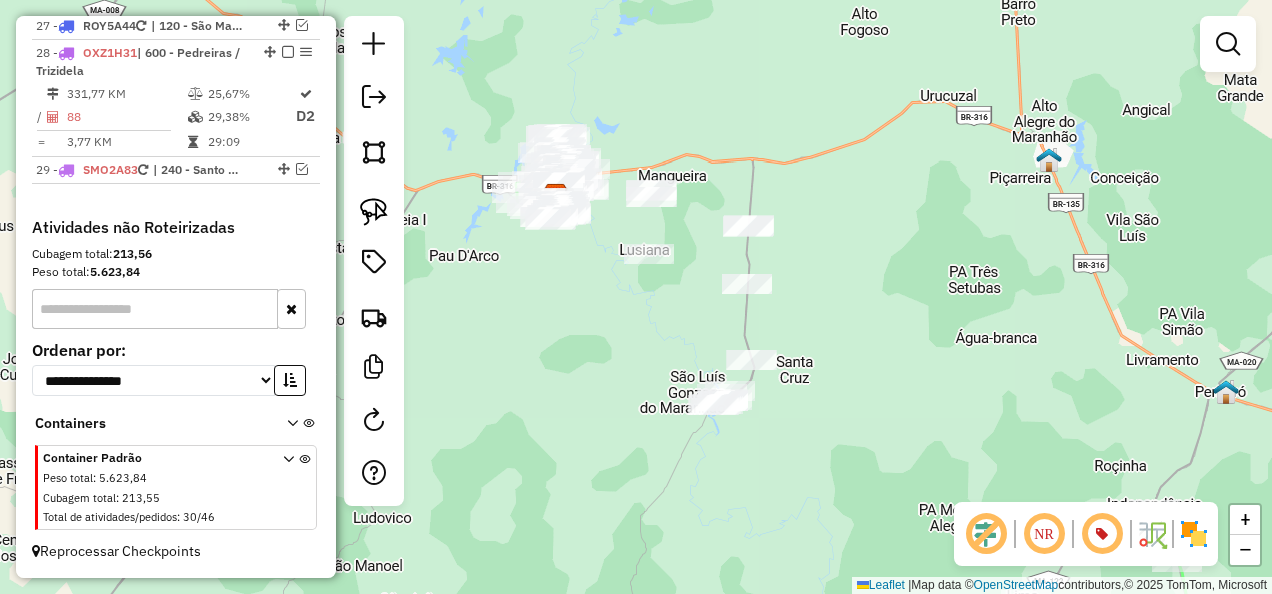 drag, startPoint x: 598, startPoint y: 342, endPoint x: 612, endPoint y: 366, distance: 27.784887 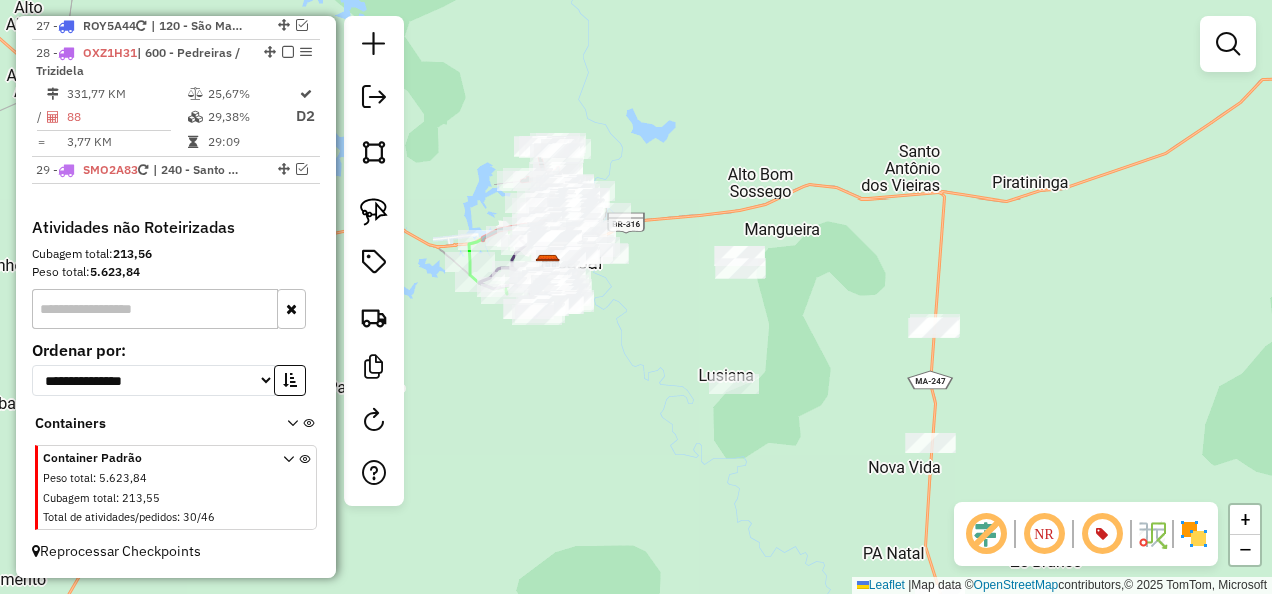 drag, startPoint x: 692, startPoint y: 153, endPoint x: 690, endPoint y: 303, distance: 150.01334 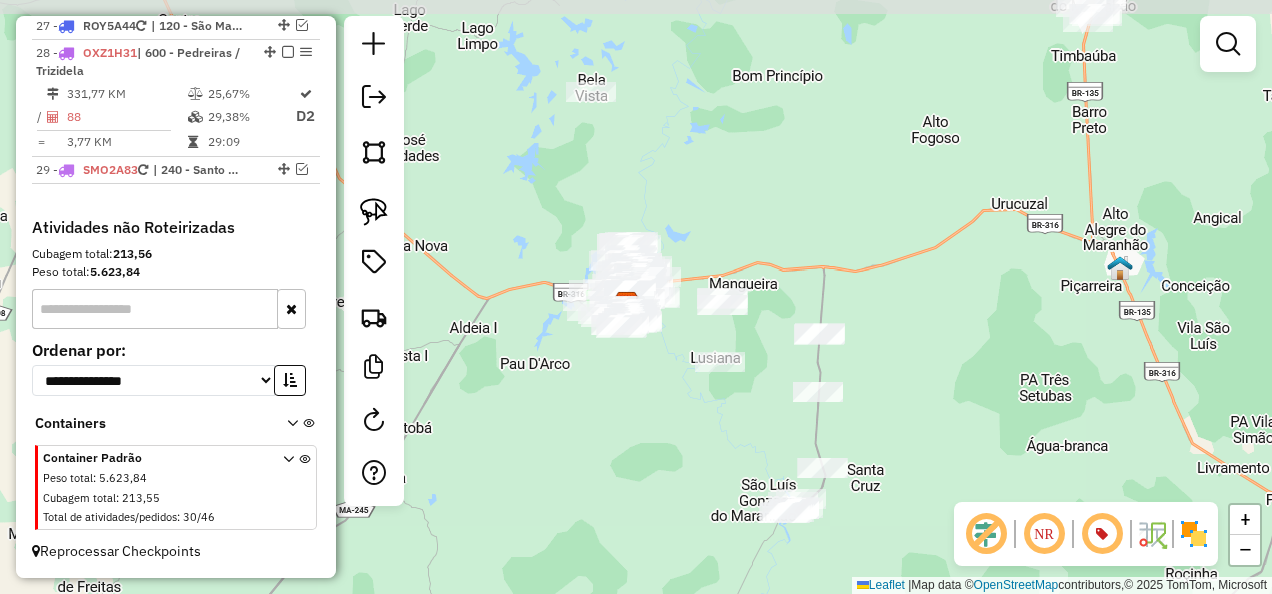 drag, startPoint x: 696, startPoint y: 184, endPoint x: 706, endPoint y: 210, distance: 27.856777 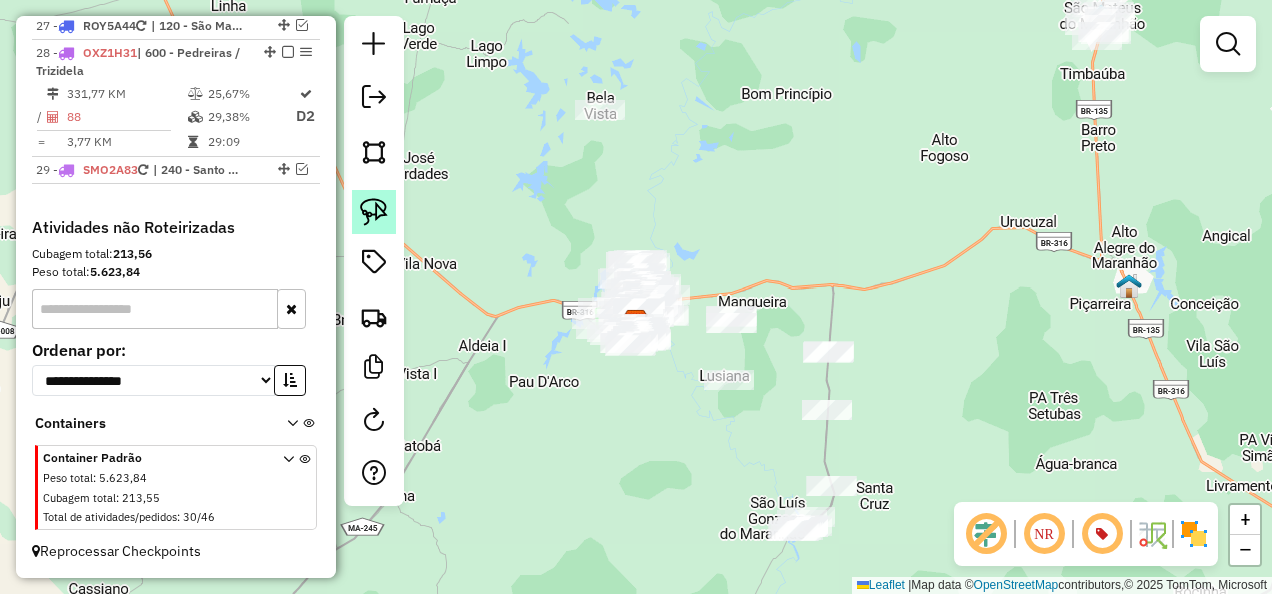 click 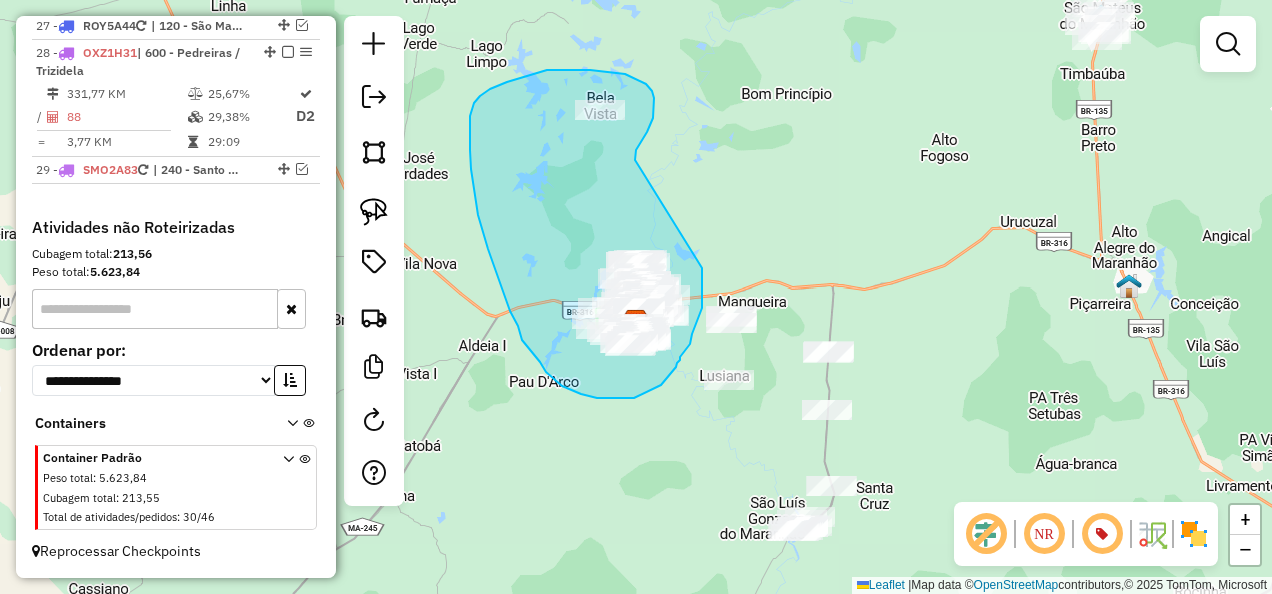drag, startPoint x: 635, startPoint y: 158, endPoint x: 702, endPoint y: 268, distance: 128.7983 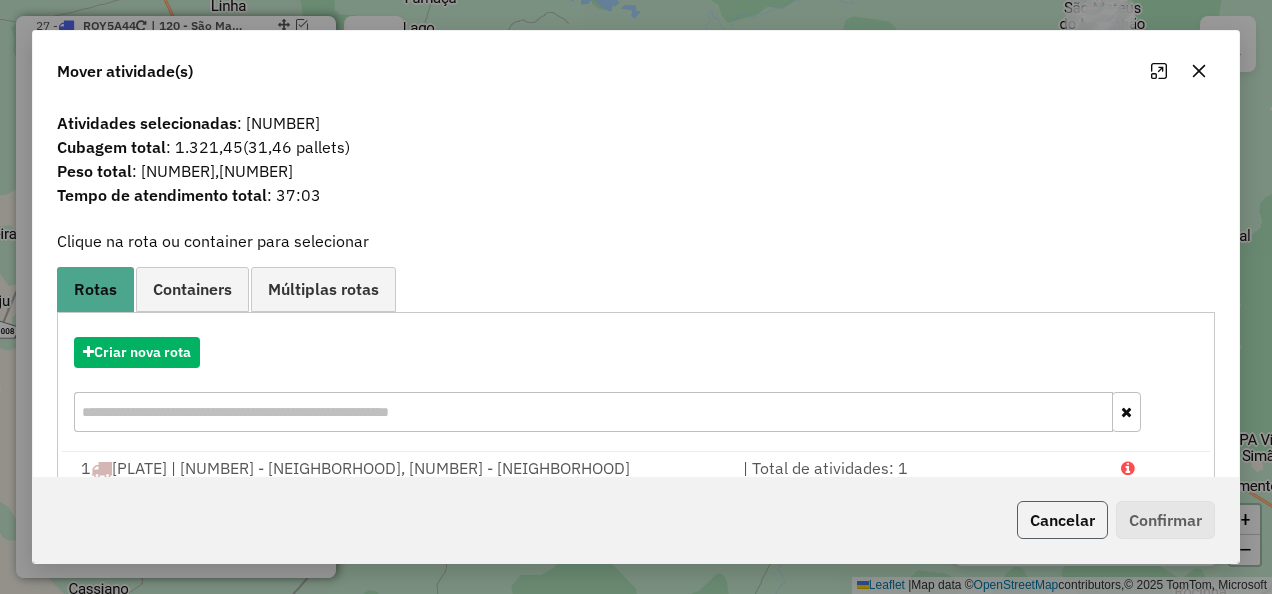 click on "Cancelar" 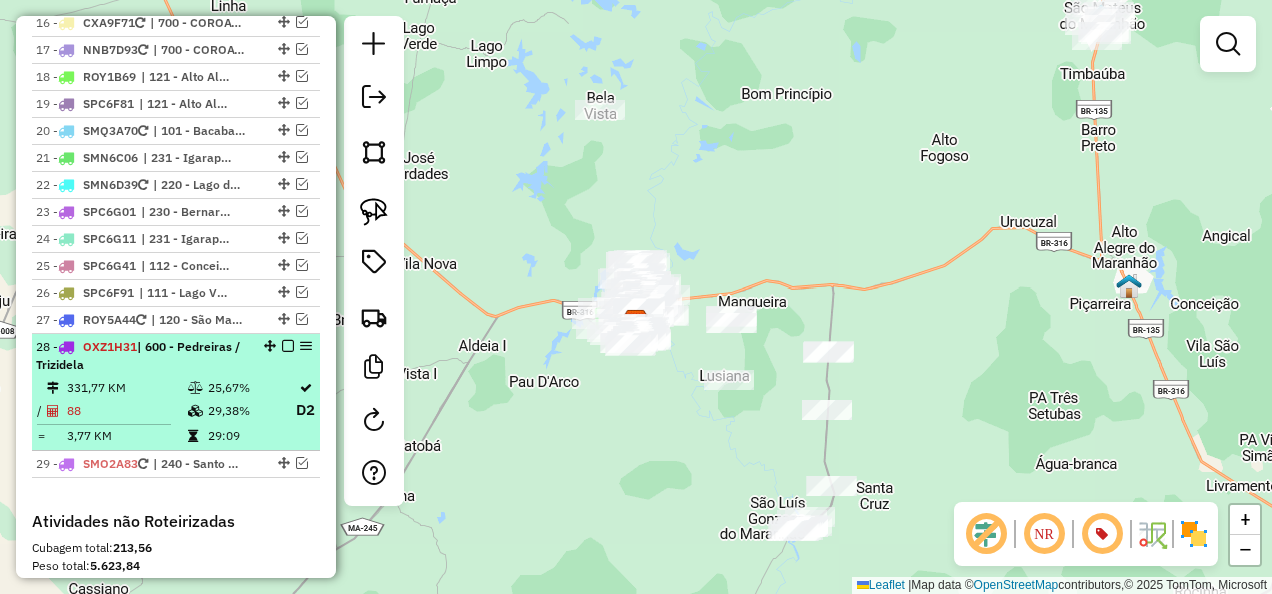 scroll, scrollTop: 2352, scrollLeft: 0, axis: vertical 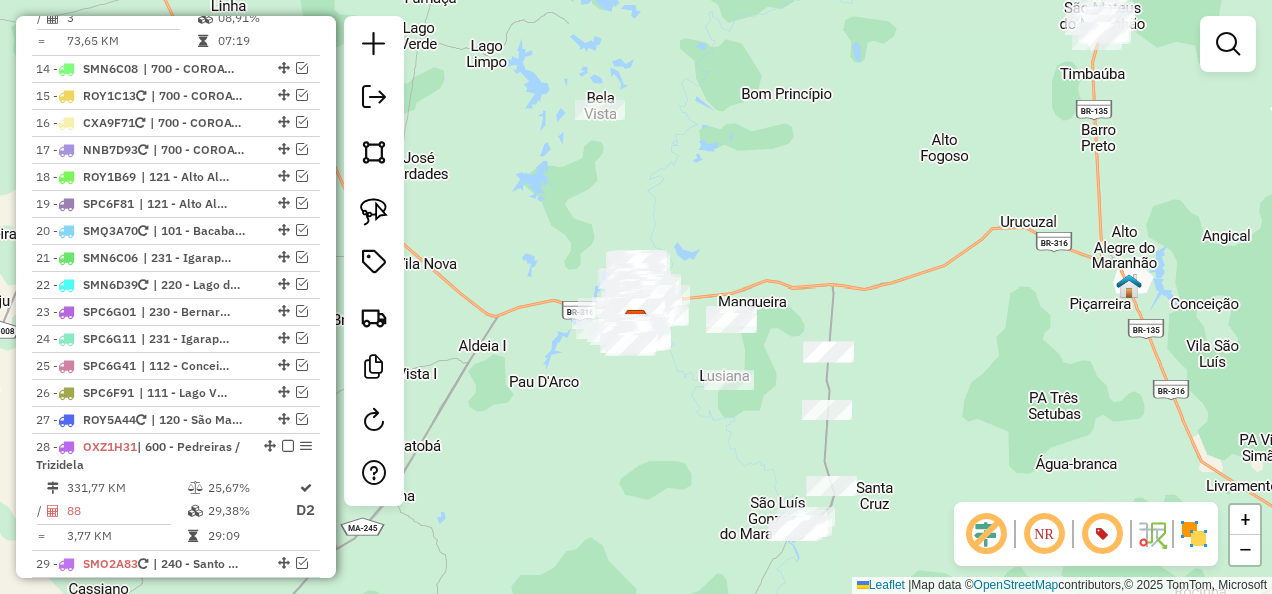 drag, startPoint x: 370, startPoint y: 212, endPoint x: 492, endPoint y: 196, distance: 123.04471 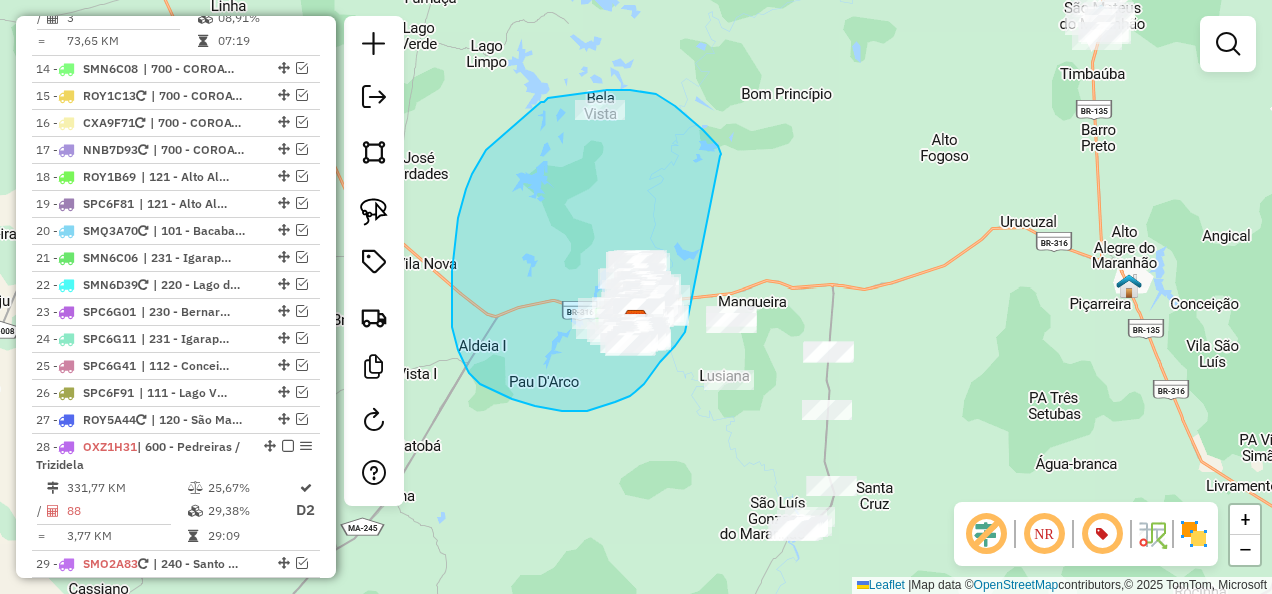 drag, startPoint x: 720, startPoint y: 156, endPoint x: 694, endPoint y: 316, distance: 162.09874 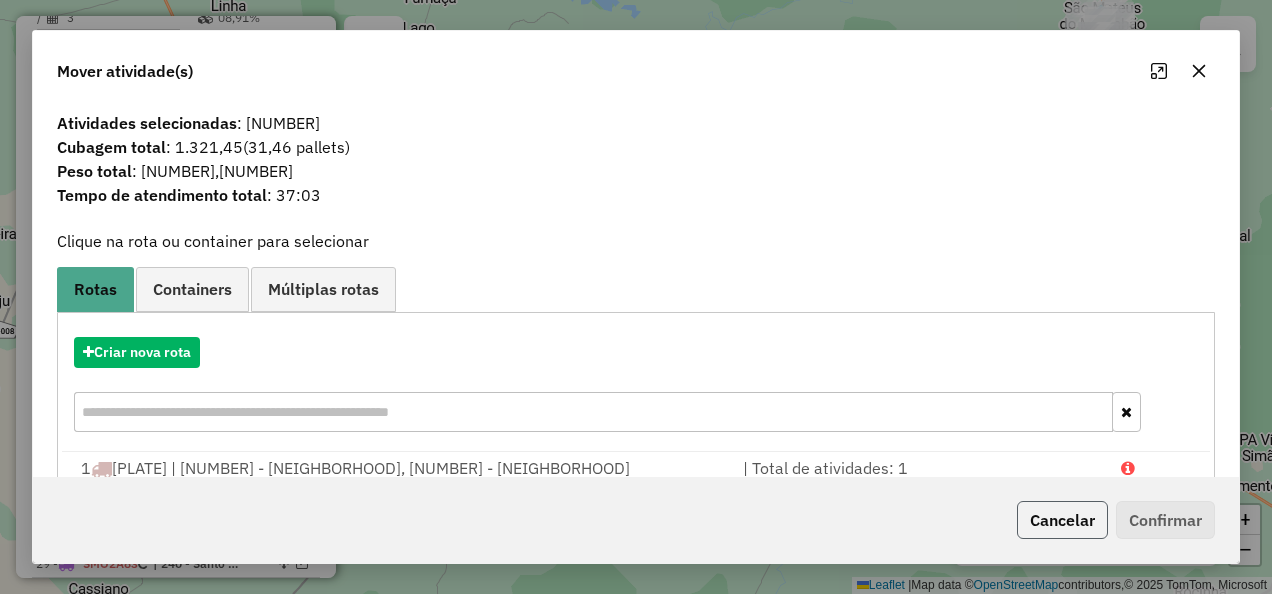 click on "Cancelar" 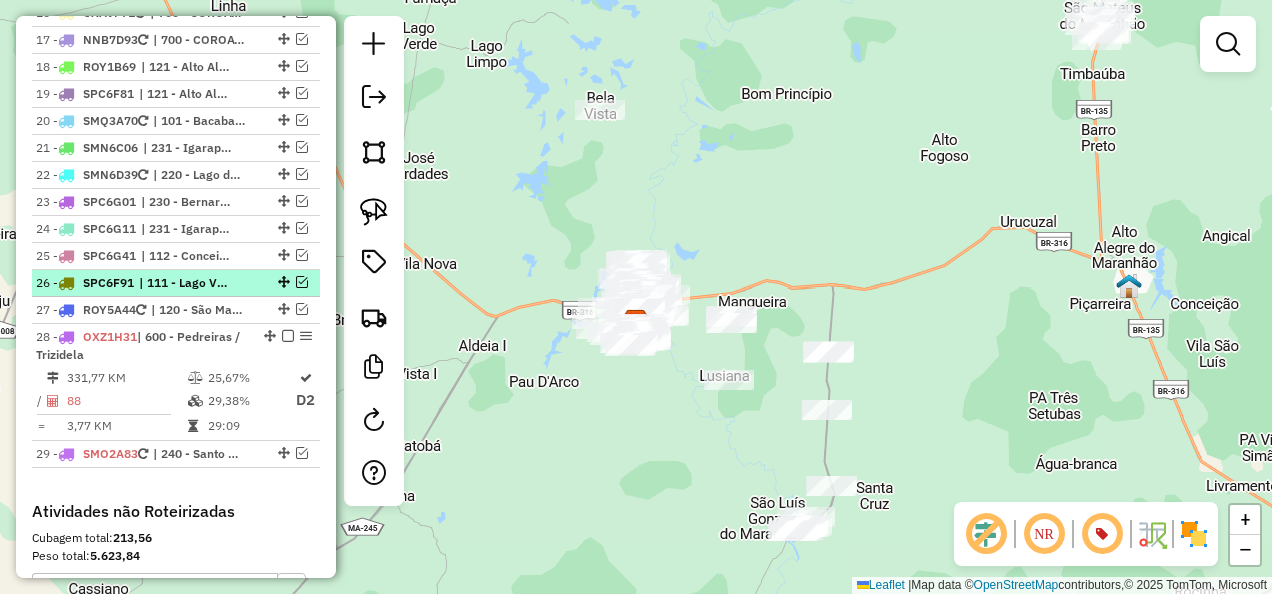 scroll, scrollTop: 2352, scrollLeft: 0, axis: vertical 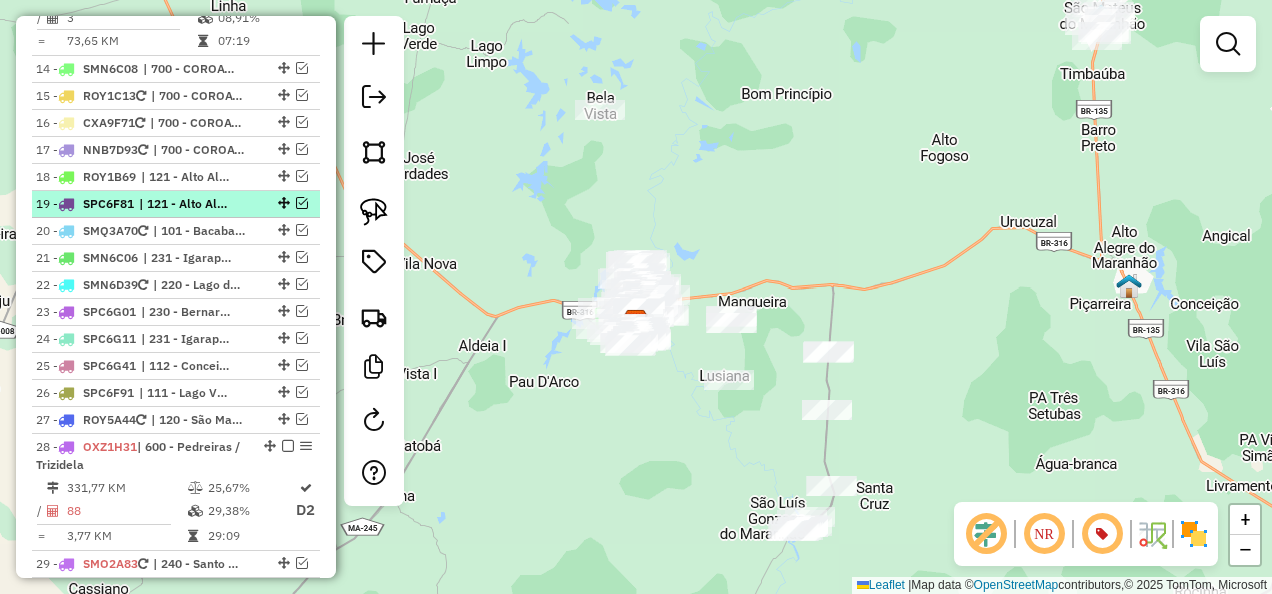 click on "| 121 - Alto Alegre do Maranhão" at bounding box center (185, 204) 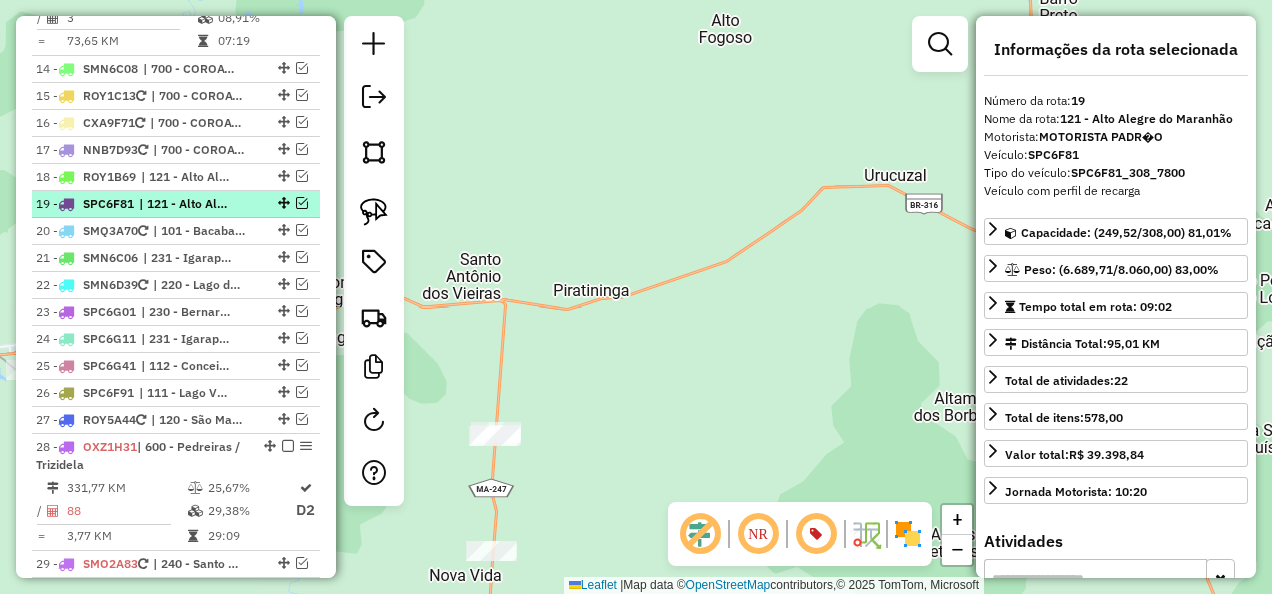 click at bounding box center [302, 203] 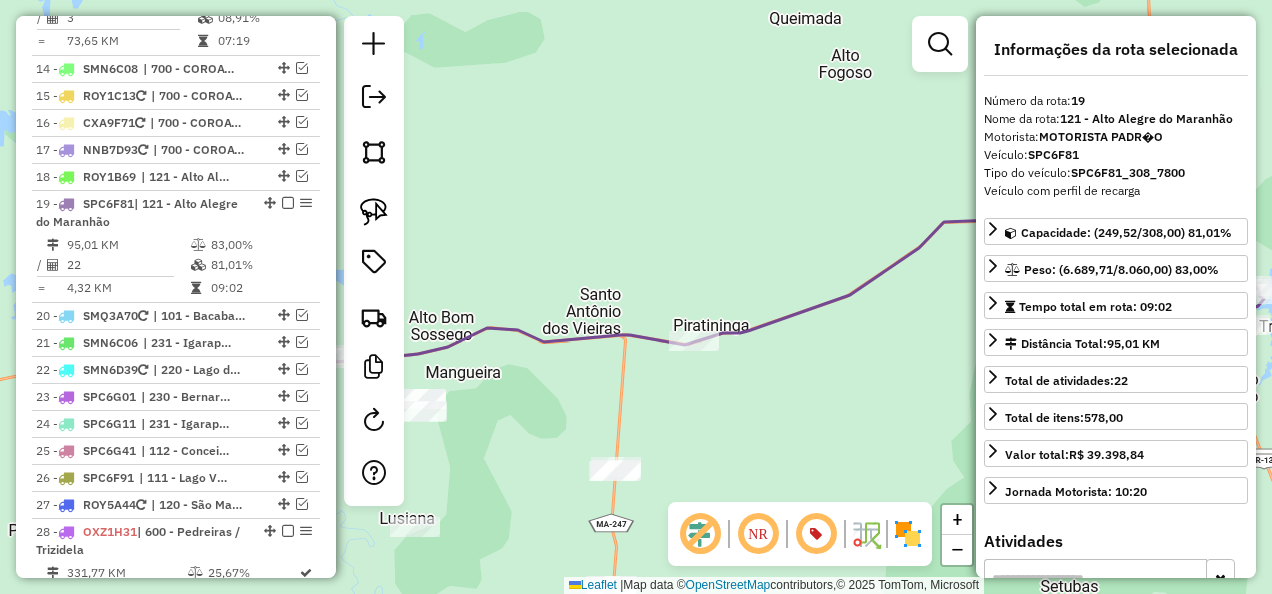 drag, startPoint x: 608, startPoint y: 390, endPoint x: 860, endPoint y: 424, distance: 254.28331 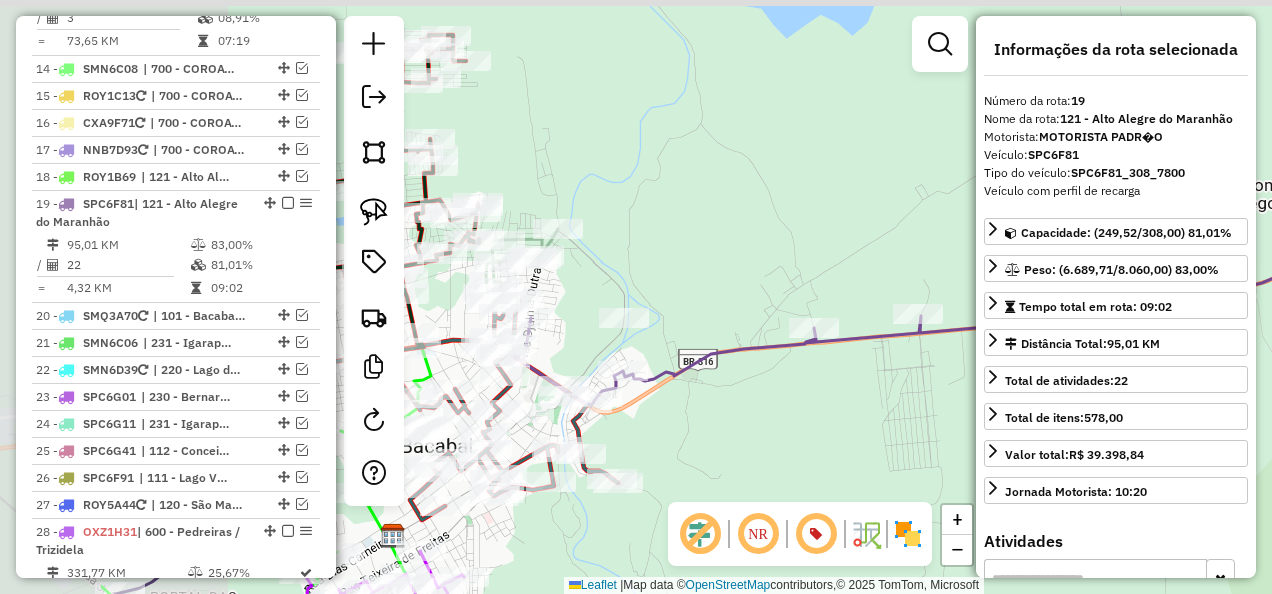 drag, startPoint x: 683, startPoint y: 438, endPoint x: 918, endPoint y: 426, distance: 235.30618 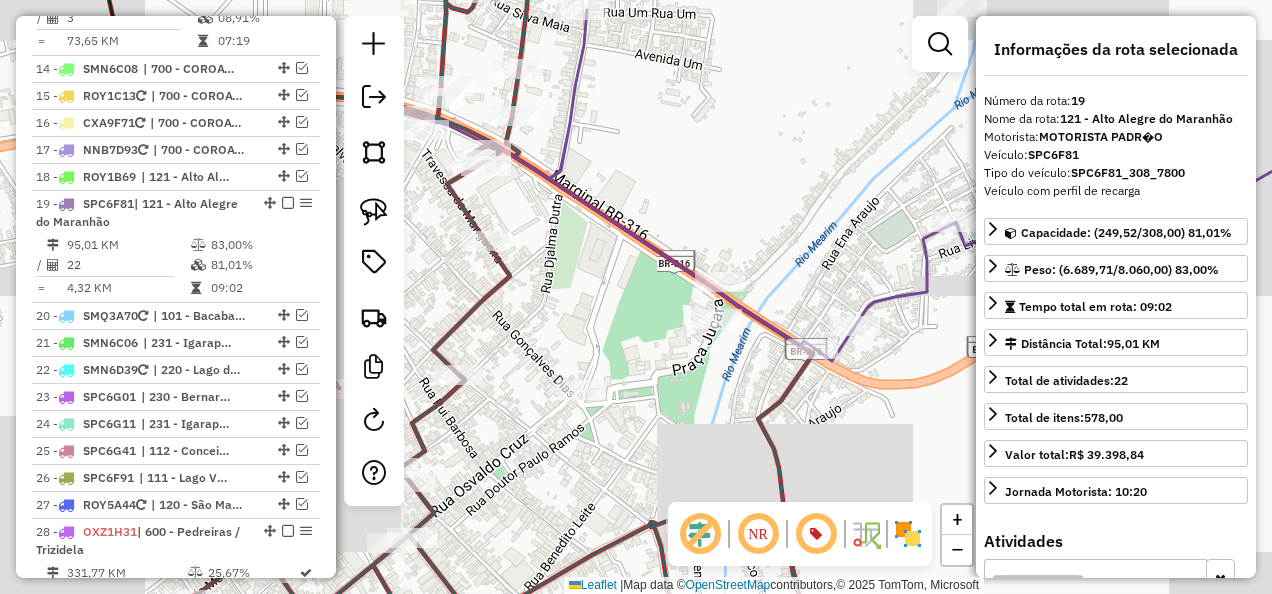 drag, startPoint x: 554, startPoint y: 407, endPoint x: 844, endPoint y: 412, distance: 290.0431 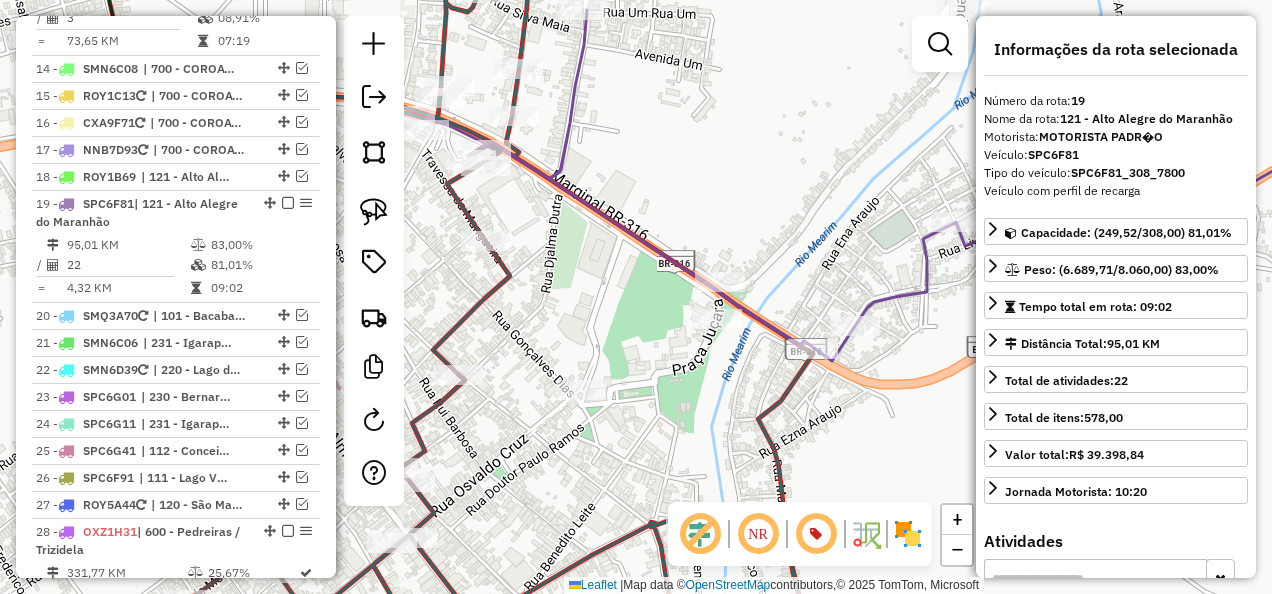 click on "Janela de atendimento Grade de atendimento Capacidade Transportadoras Veículos Cliente Pedidos  Rotas Selecione os dias de semana para filtrar as janelas de atendimento  Seg   Ter   Qua   Qui   Sex   Sáb   Dom  Informe o período da janela de atendimento: De: Até:  Filtrar exatamente a janela do cliente  Considerar janela de atendimento padrão  Selecione os dias de semana para filtrar as grades de atendimento  Seg   Ter   Qua   Qui   Sex   Sáb   Dom   Considerar clientes sem dia de atendimento cadastrado  Clientes fora do dia de atendimento selecionado Filtrar as atividades entre os valores definidos abaixo:  Peso mínimo:   Peso máximo:   Cubagem mínima:   Cubagem máxima:   De:   Até:  Filtrar as atividades entre o tempo de atendimento definido abaixo:  De:   Até:   Considerar capacidade total dos clientes não roteirizados Transportadora: Selecione um ou mais itens Tipo de veículo: Selecione um ou mais itens Veículo: Selecione um ou mais itens Motorista: Selecione um ou mais itens Nome: Rótulo:" 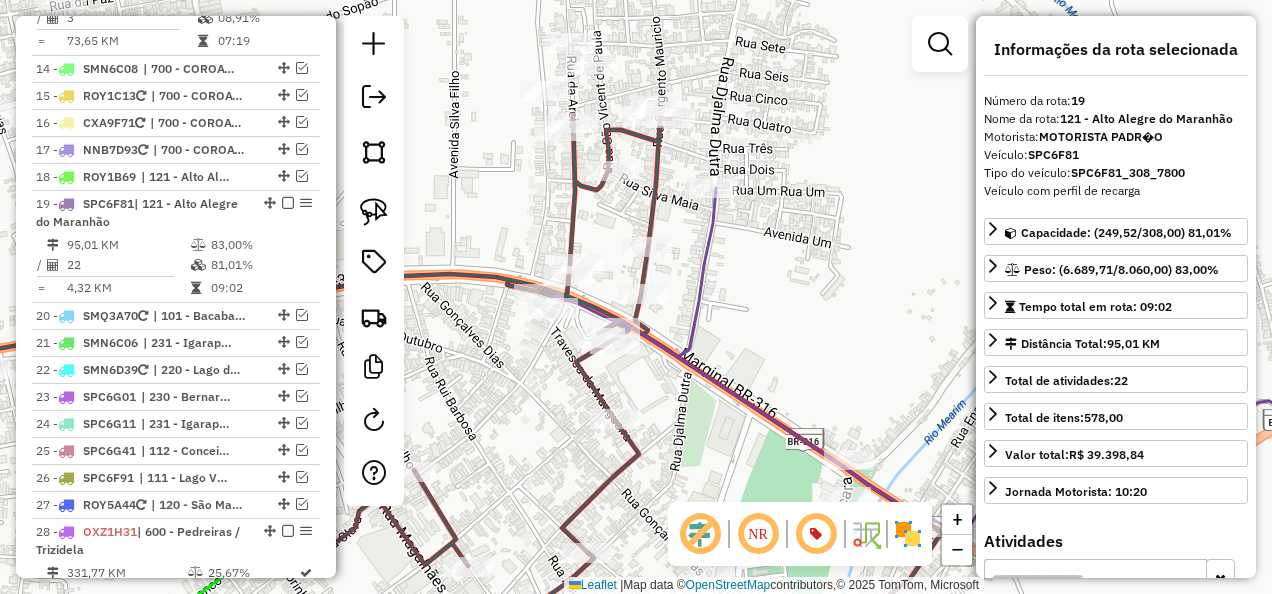 drag, startPoint x: 745, startPoint y: 218, endPoint x: 696, endPoint y: 404, distance: 192.34604 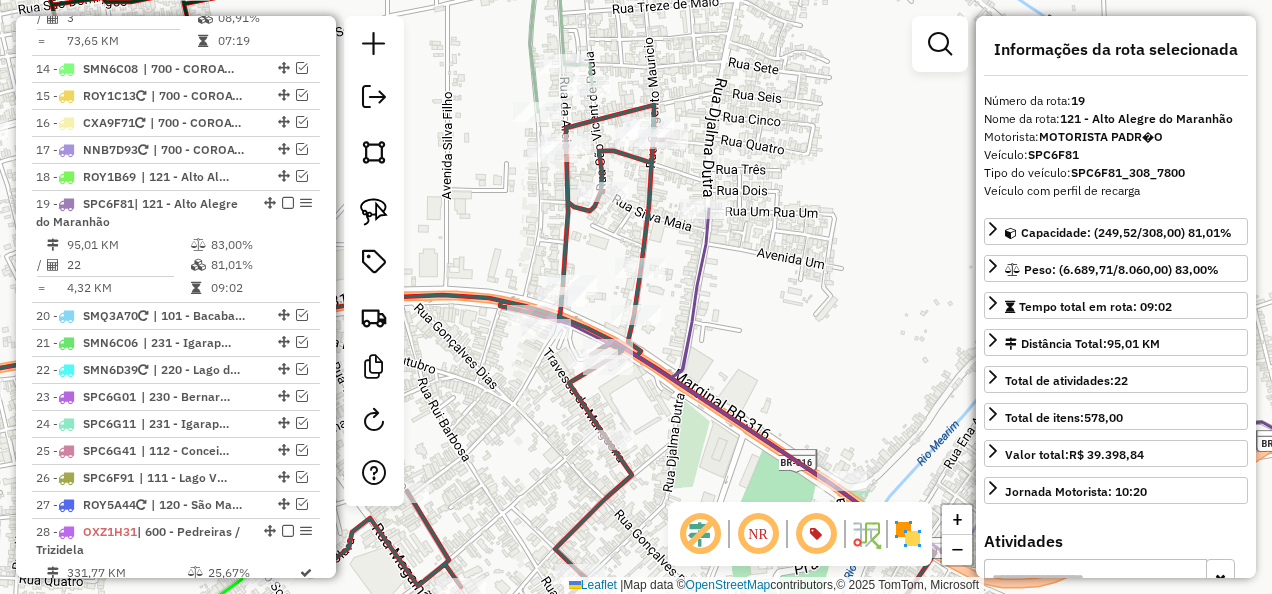 drag, startPoint x: 734, startPoint y: 359, endPoint x: 684, endPoint y: 321, distance: 62.801273 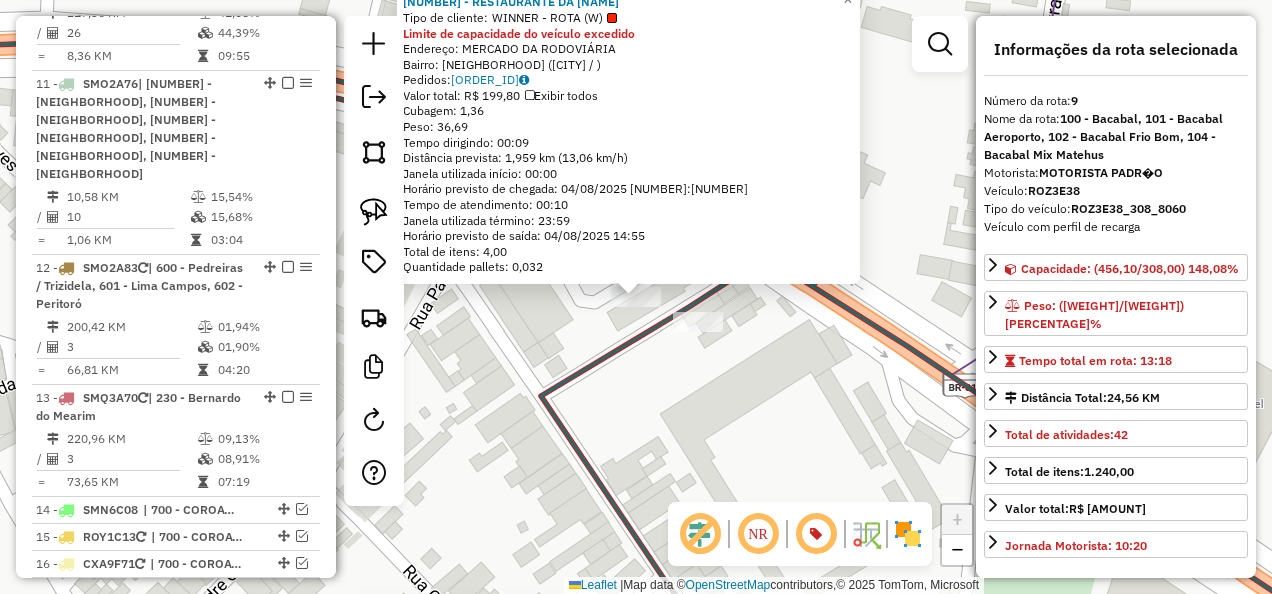 scroll, scrollTop: 1721, scrollLeft: 0, axis: vertical 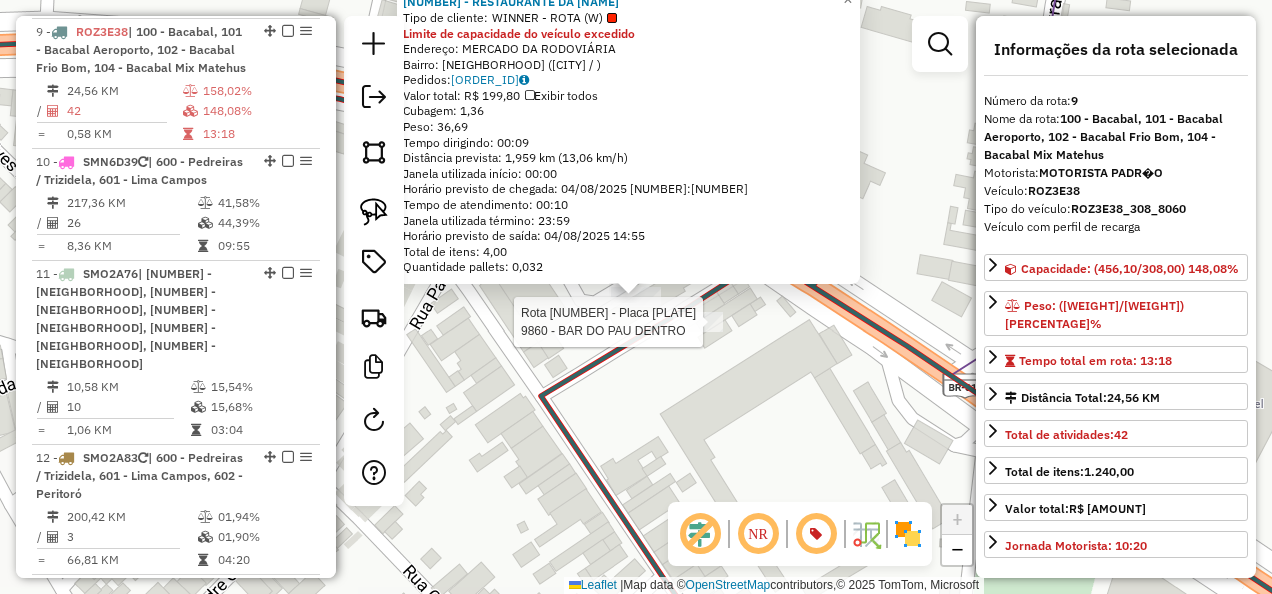 click 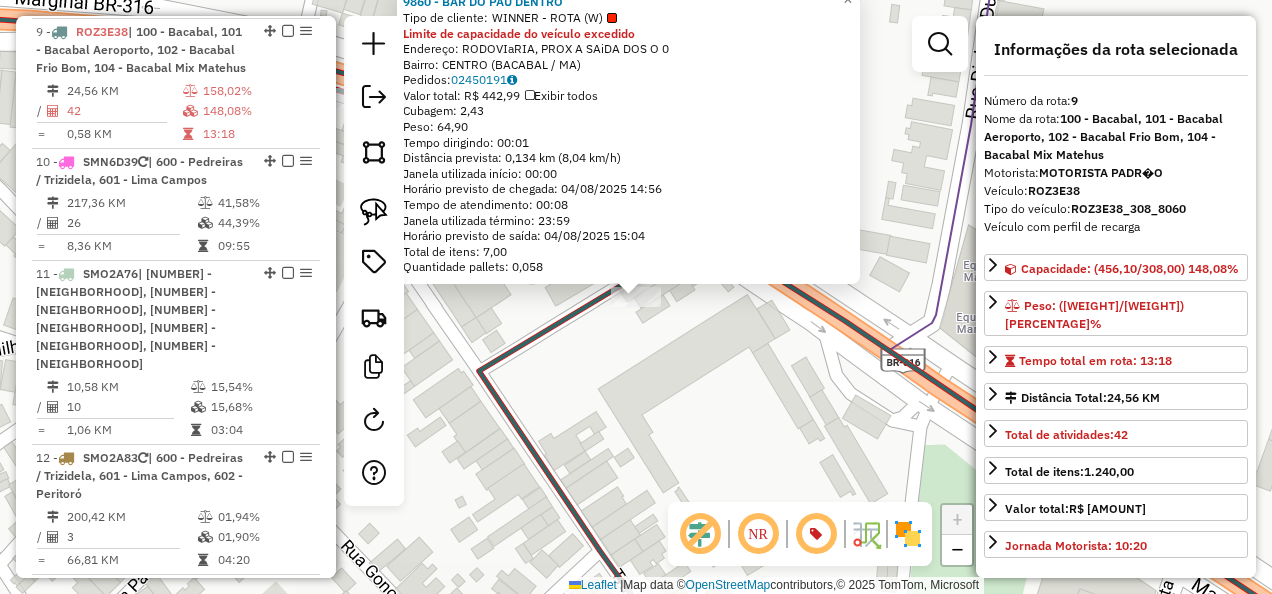 click on "9860 - BAR DO PAU DENTRO  Tipo de cliente:   WINNER - ROTA (W)  Limite de capacidade do veículo excedido  Endereço:  RODOVIaRIA, PROX A SAiDA DOS O 0   Bairro: CENTRO (BACABAL / MA)   Pedidos:  02450191   Valor total: R$ 442,99   Exibir todos   Cubagem: 2,43  Peso: 64,90  Tempo dirigindo: 00:01   Distância prevista: 0,134 km (8,04 km/h)   Janela utilizada início: 00:00   Horário previsto de chegada: 04/08/2025 14:56   Tempo de atendimento: 00:08   Janela utilizada término: 23:59   Horário previsto de saída: 04/08/2025 15:04   Total de itens: 7,00   Quantidade pallets: 0,058  × Janela de atendimento Grade de atendimento Capacidade Transportadoras Veículos Cliente Pedidos  Rotas Selecione os dias de semana para filtrar as janelas de atendimento  Seg   Ter   Qua   Qui   Sex   Sáb   Dom  Informe o período da janela de atendimento: De: Até:  Filtrar exatamente a janela do cliente  Considerar janela de atendimento padrão  Selecione os dias de semana para filtrar as grades de atendimento  Seg   Ter  +" 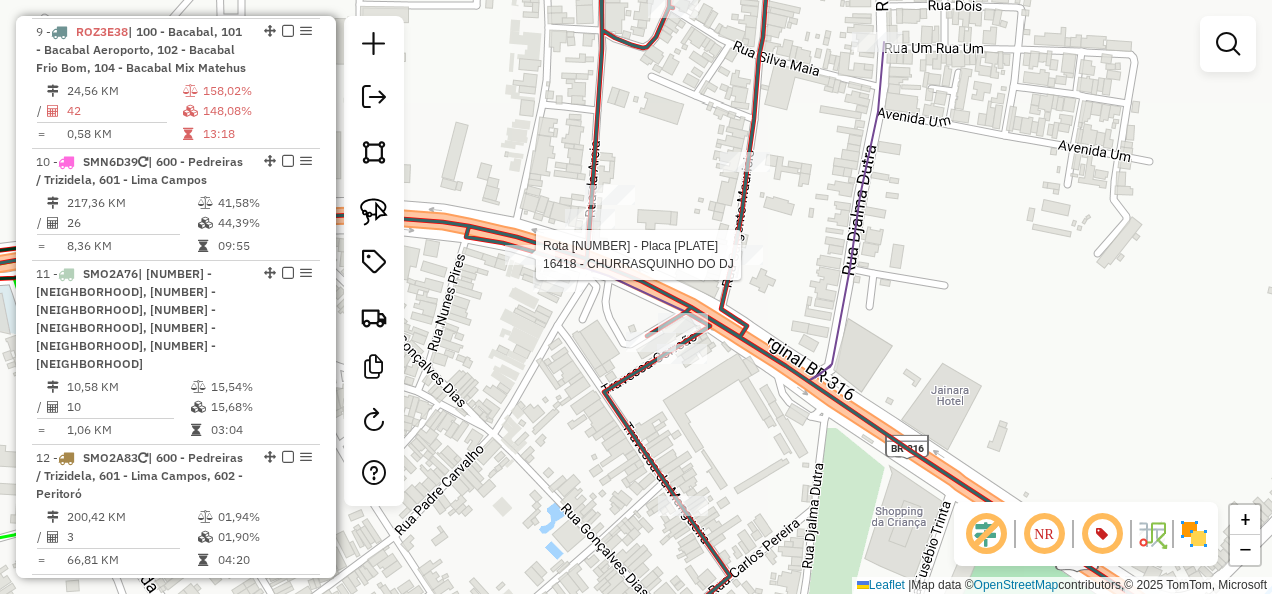 select on "**********" 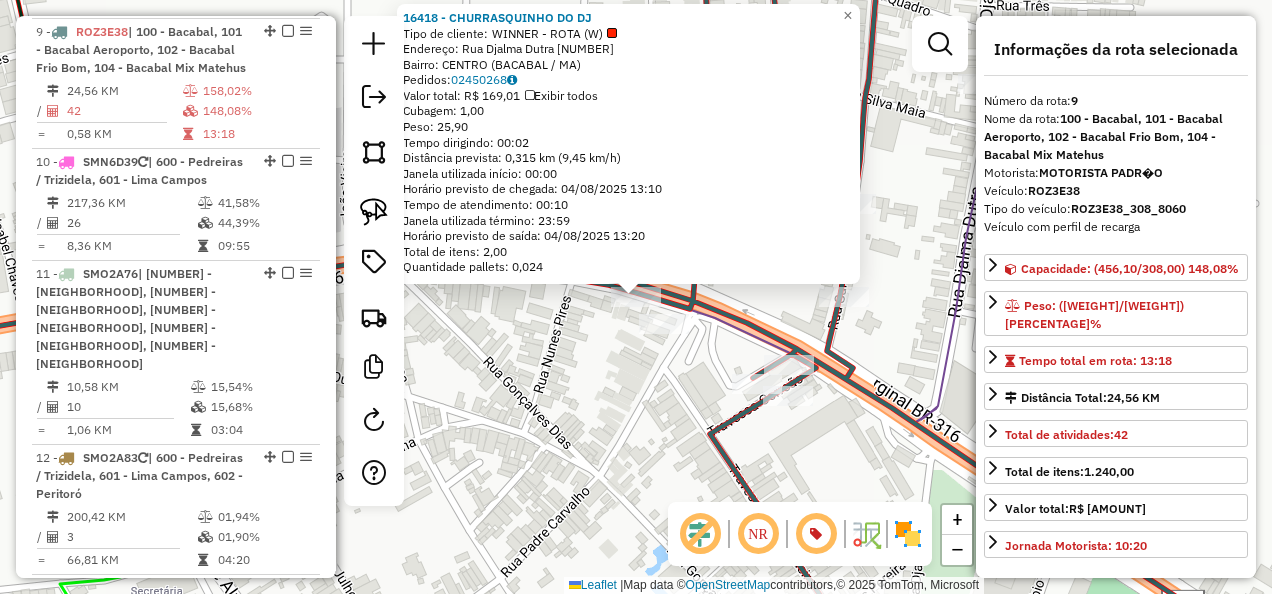 drag, startPoint x: 539, startPoint y: 380, endPoint x: 747, endPoint y: 355, distance: 209.49701 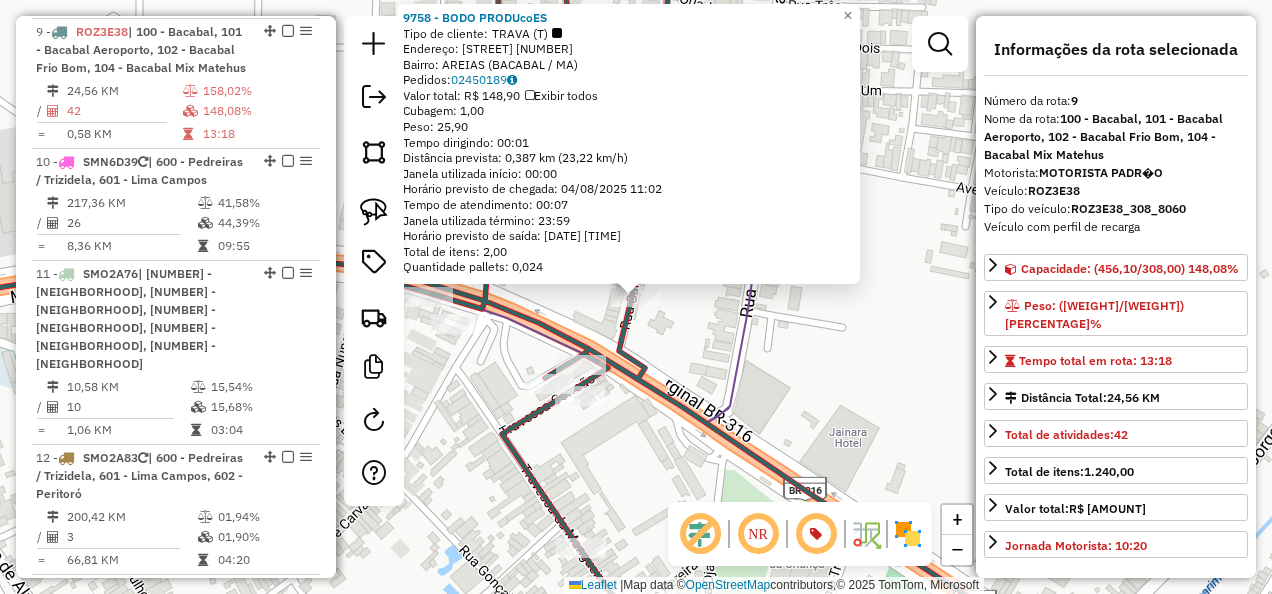 click on "9758 - BODO PRODUcoES  Tipo de cliente:   TRAVA (T)   Endereço:  RUA SGTO MAURiCIO 16   Bairro: AREIAS (BACABAL / MA)   Pedidos:  02450189   Valor total: R$ 148,90   Exibir todos   Cubagem: 1,00  Peso: 25,90  Tempo dirigindo: 00:01   Distância prevista: 0,387 km (23,22 km/h)   Janela utilizada início: 00:00   Horário previsto de chegada: 04/08/2025 11:02   Tempo de atendimento: 00:07   Janela utilizada término: 23:59   Horário previsto de saída: 04/08/2025 11:09   Total de itens: 2,00   Quantidade pallets: 0,024  × Janela de atendimento Grade de atendimento Capacidade Transportadoras Veículos Cliente Pedidos  Rotas Selecione os dias de semana para filtrar as janelas de atendimento  Seg   Ter   Qua   Qui   Sex   Sáb   Dom  Informe o período da janela de atendimento: De: Até:  Filtrar exatamente a janela do cliente  Considerar janela de atendimento padrão  Selecione os dias de semana para filtrar as grades de atendimento  Seg   Ter   Qua   Qui   Sex   Sáb   Dom   Peso mínimo:   Peso máximo:  De:" 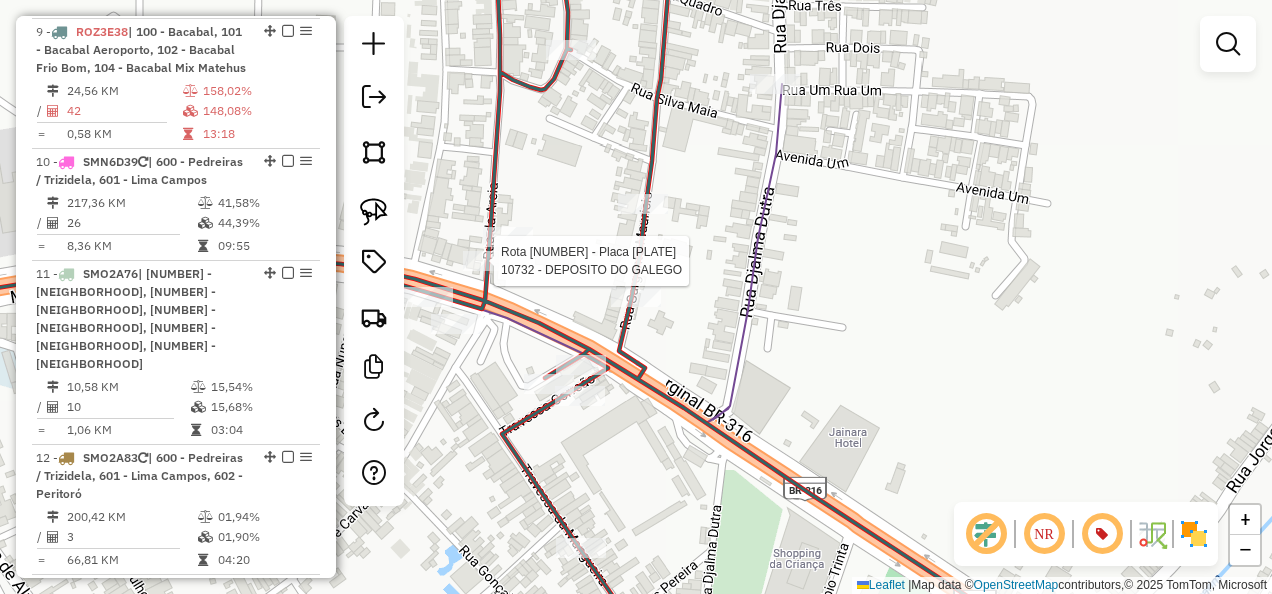 select on "**********" 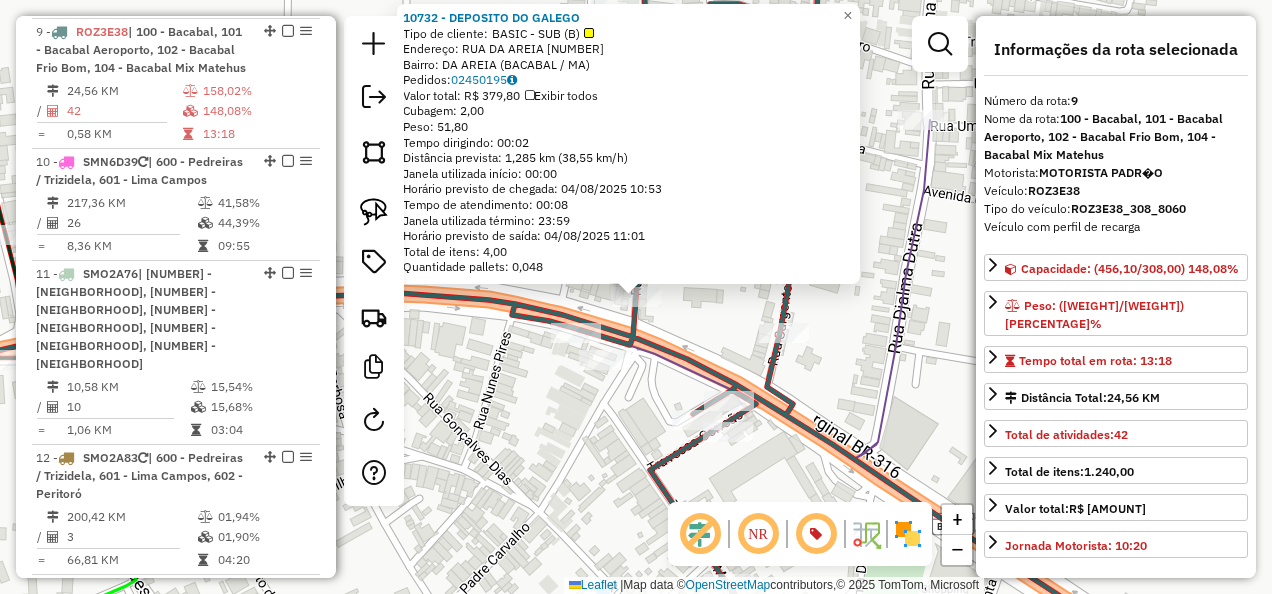 click on "10732 - DEPOSITO DO GALEGO  Tipo de cliente:   BASIC - SUB (B)   Endereço: RUA DA AREIA                  14   Bairro: DA AREIA (BACABAL / MA)   Pedidos:  02450195   Valor total: R$ 379,80   Exibir todos   Cubagem: 2,00  Peso: 51,80  Tempo dirigindo: 00:02   Distância prevista: 1,285 km (38,55 km/h)   Janela utilizada início: 00:00   Horário previsto de chegada: 04/08/2025 10:53   Tempo de atendimento: 00:08   Janela utilizada término: 23:59   Horário previsto de saída: 04/08/2025 11:01   Total de itens: 4,00   Quantidade pallets: 0,048  × Janela de atendimento Grade de atendimento Capacidade Transportadoras Veículos Cliente Pedidos  Rotas Selecione os dias de semana para filtrar as janelas de atendimento  Seg   Ter   Qua   Qui   Sex   Sáb   Dom  Informe o período da janela de atendimento: De: Até:  Filtrar exatamente a janela do cliente  Considerar janela de atendimento padrão  Selecione os dias de semana para filtrar as grades de atendimento  Seg   Ter   Qua   Qui   Sex   Sáb   Dom   De:   De:" 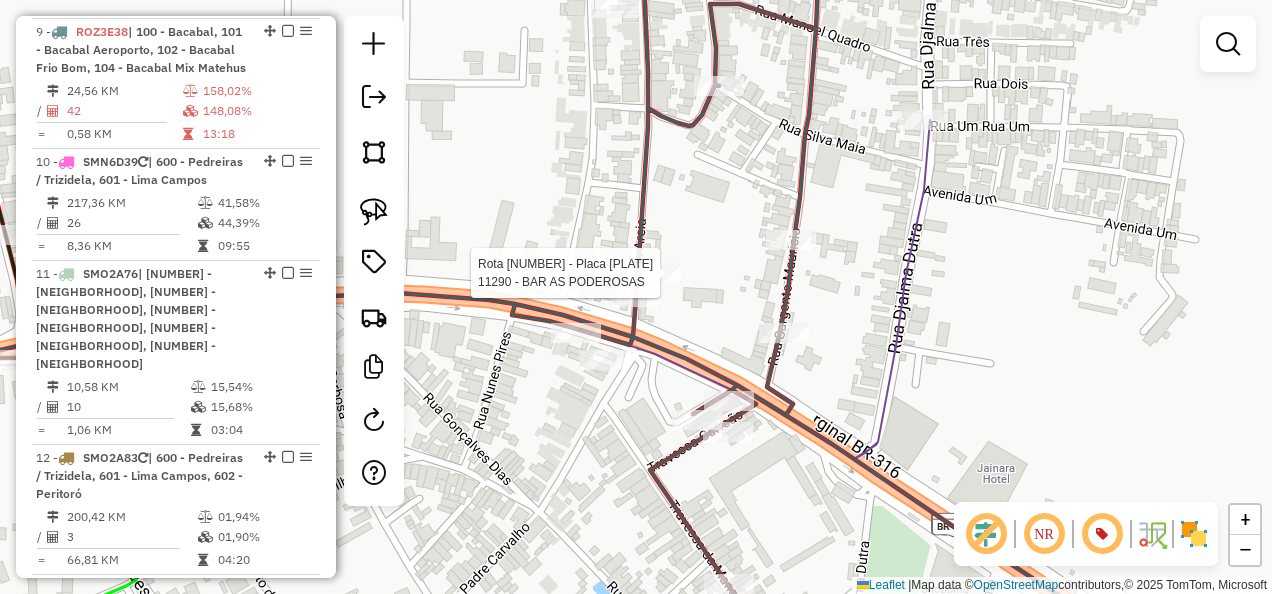 select on "**********" 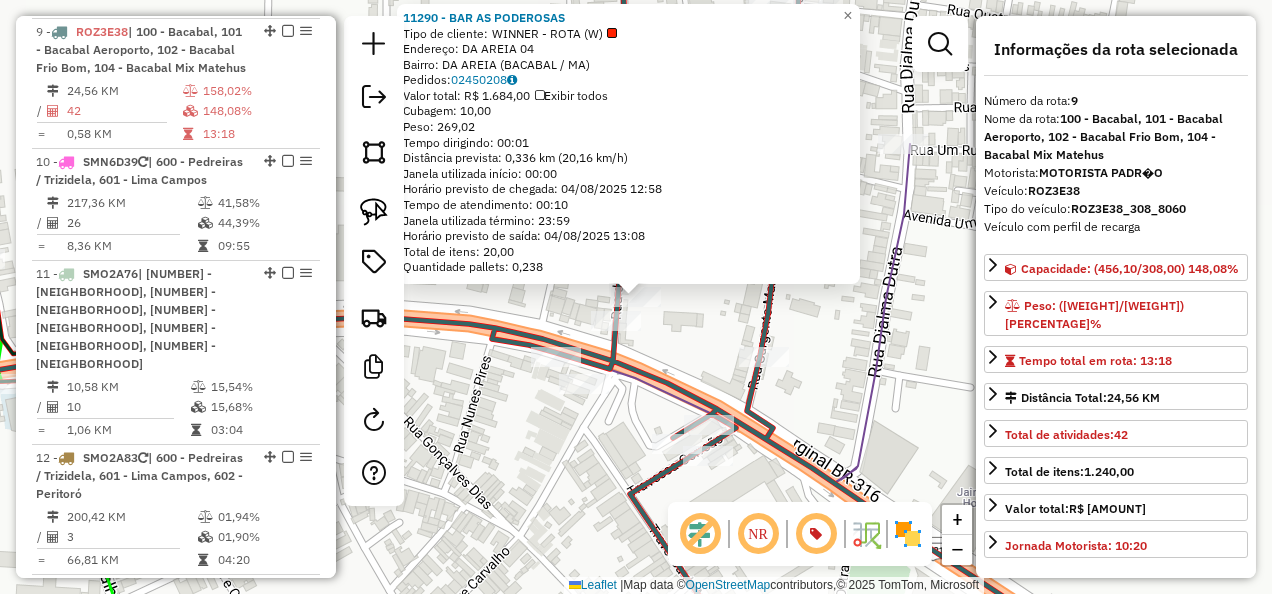 click on "Rota 9 - Placa ROZ3E38  11290 - BAR AS PODEROSAS 11290 - BAR AS PODEROSAS  Tipo de cliente:   WINNER - ROTA (W)   Endereço:  DA AREIA 04   Bairro: DA AREIA (BACABAL / MA)   Pedidos:  02450208   Valor total: R$ 1.684,00   Exibir todos   Cubagem: 10,00  Peso: 269,02  Tempo dirigindo: 00:01   Distância prevista: 0,336 km (20,16 km/h)   Janela utilizada início: 00:00   Horário previsto de chegada: 04/08/2025 12:58   Tempo de atendimento: 00:10   Janela utilizada término: 23:59   Horário previsto de saída: 04/08/2025 13:08   Total de itens: 20,00   Quantidade pallets: 0,238  × Janela de atendimento Grade de atendimento Capacidade Transportadoras Veículos Cliente Pedidos  Rotas Selecione os dias de semana para filtrar as janelas de atendimento  Seg   Ter   Qua   Qui   Sex   Sáb   Dom  Informe o período da janela de atendimento: De: Até:  Filtrar exatamente a janela do cliente  Considerar janela de atendimento padrão  Selecione os dias de semana para filtrar as grades de atendimento  Seg   Ter   Qua  +" 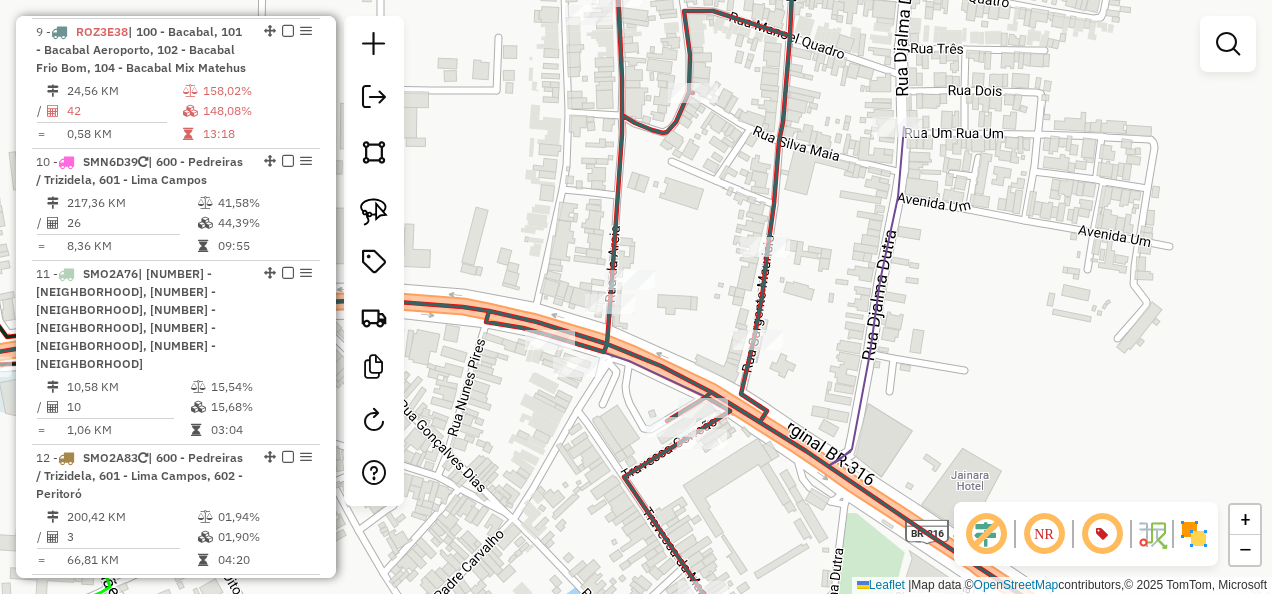 drag, startPoint x: 656, startPoint y: 381, endPoint x: 636, endPoint y: 278, distance: 104.92378 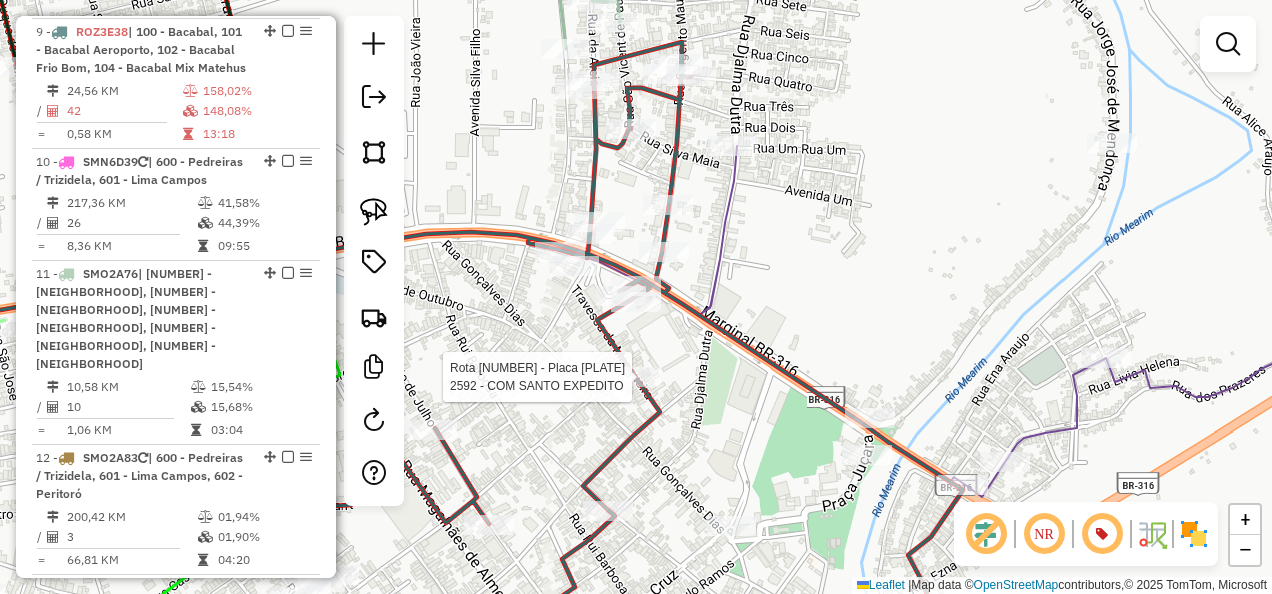 select on "**********" 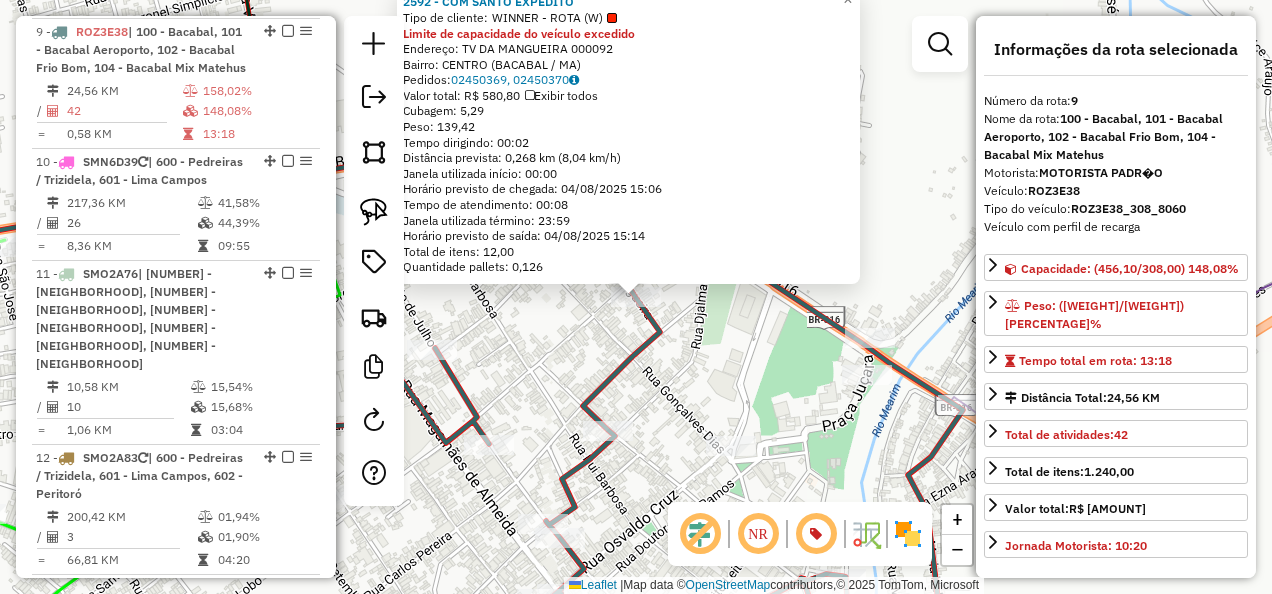 click on "2592 - COM SANTO EXPEDITO  Tipo de cliente:   WINNER - ROTA (W)  Limite de capacidade do veículo excedido  Endereço: TV   DA MANGUEIRA                 000092   Bairro: CENTRO (BACABAL / MA)   Pedidos:  02450369, 02450370   Valor total: R$ 580,80   Exibir todos   Cubagem: 5,29  Peso: 139,42  Tempo dirigindo: 00:02   Distância prevista: 0,268 km (8,04 km/h)   Janela utilizada início: 00:00   Horário previsto de chegada: 04/08/2025 15:06   Tempo de atendimento: 00:08   Janela utilizada término: 23:59   Horário previsto de saída: 04/08/2025 15:14   Total de itens: 12,00   Quantidade pallets: 0,126  × Janela de atendimento Grade de atendimento Capacidade Transportadoras Veículos Cliente Pedidos  Rotas Selecione os dias de semana para filtrar as janelas de atendimento  Seg   Ter   Qua   Qui   Sex   Sáb   Dom  Informe o período da janela de atendimento: De: Até:  Filtrar exatamente a janela do cliente  Considerar janela de atendimento padrão   Seg   Ter   Qua   Qui   Sex   Sáb   Dom   Peso mínimo:  +" 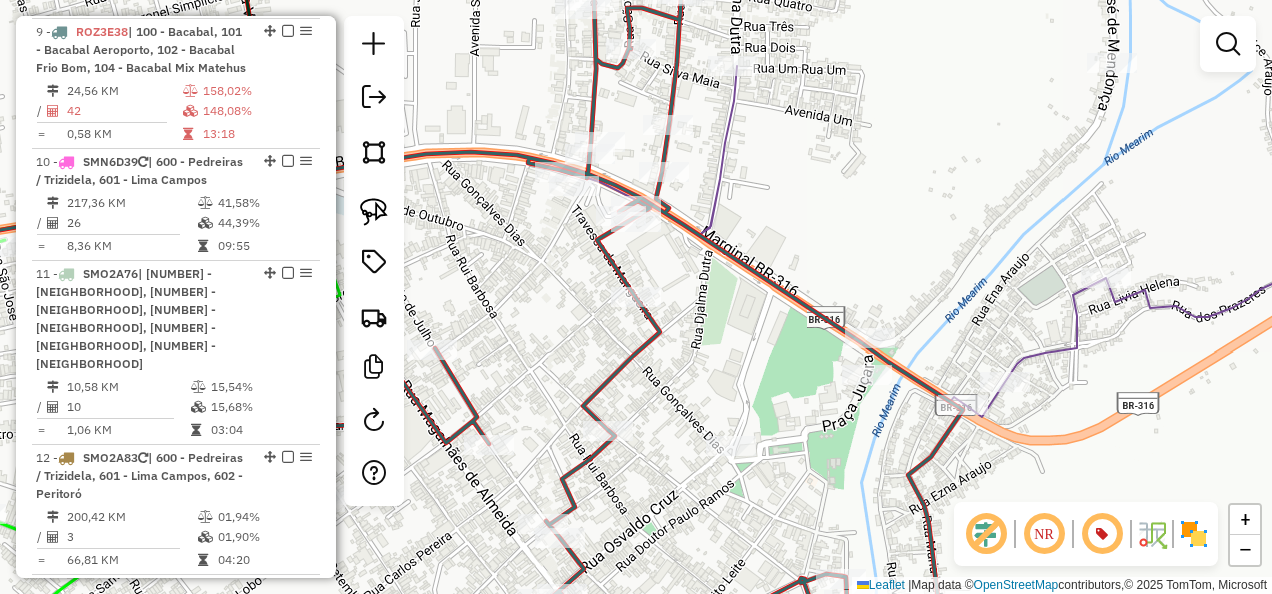 click 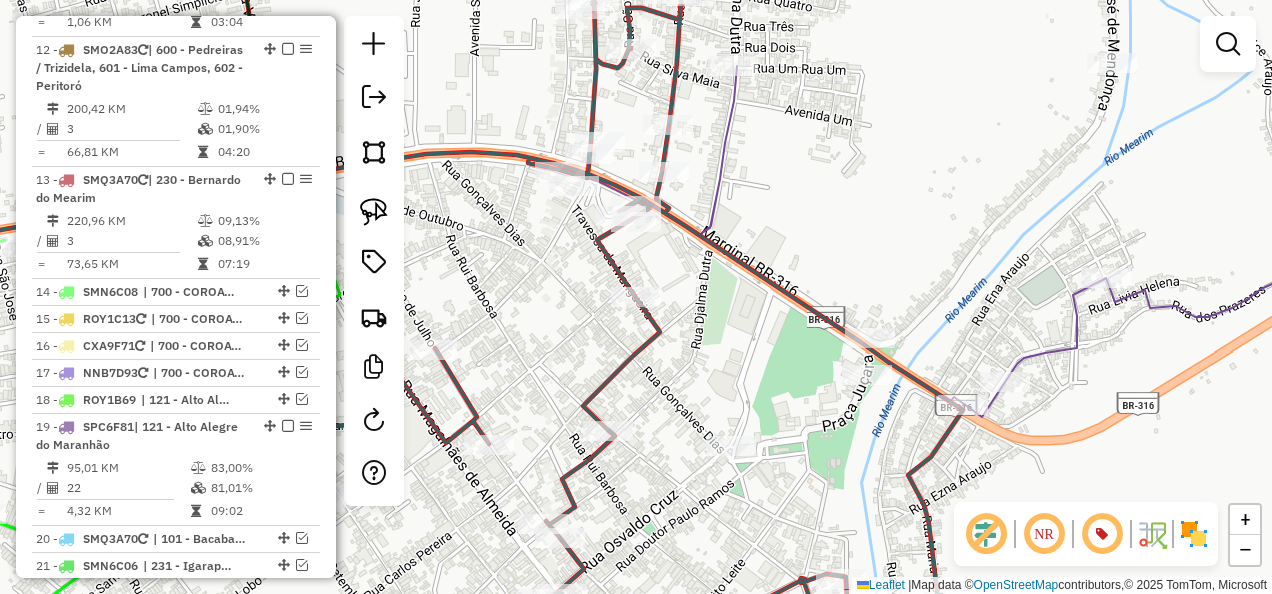 select on "**********" 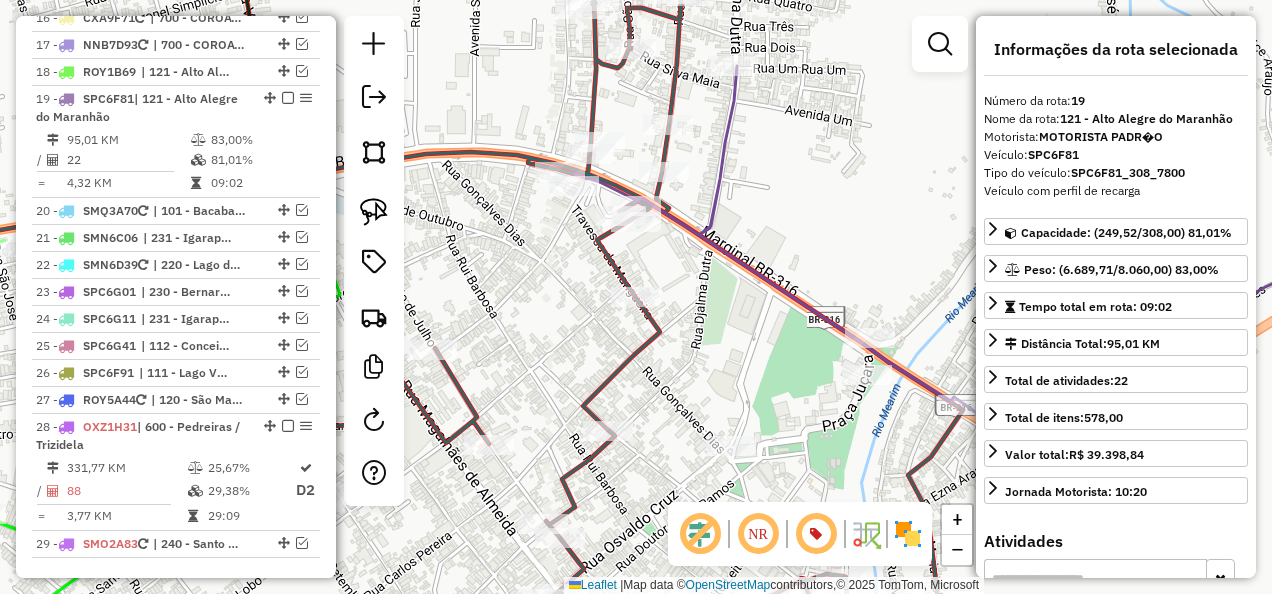 scroll, scrollTop: 2539, scrollLeft: 0, axis: vertical 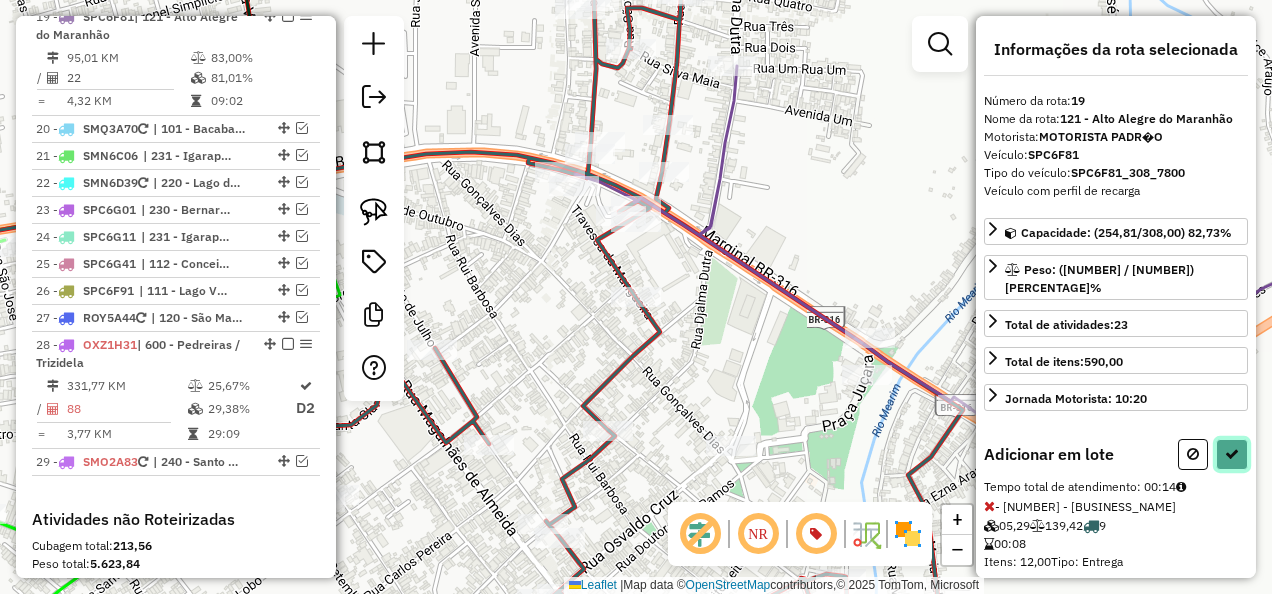 click at bounding box center [1232, 454] 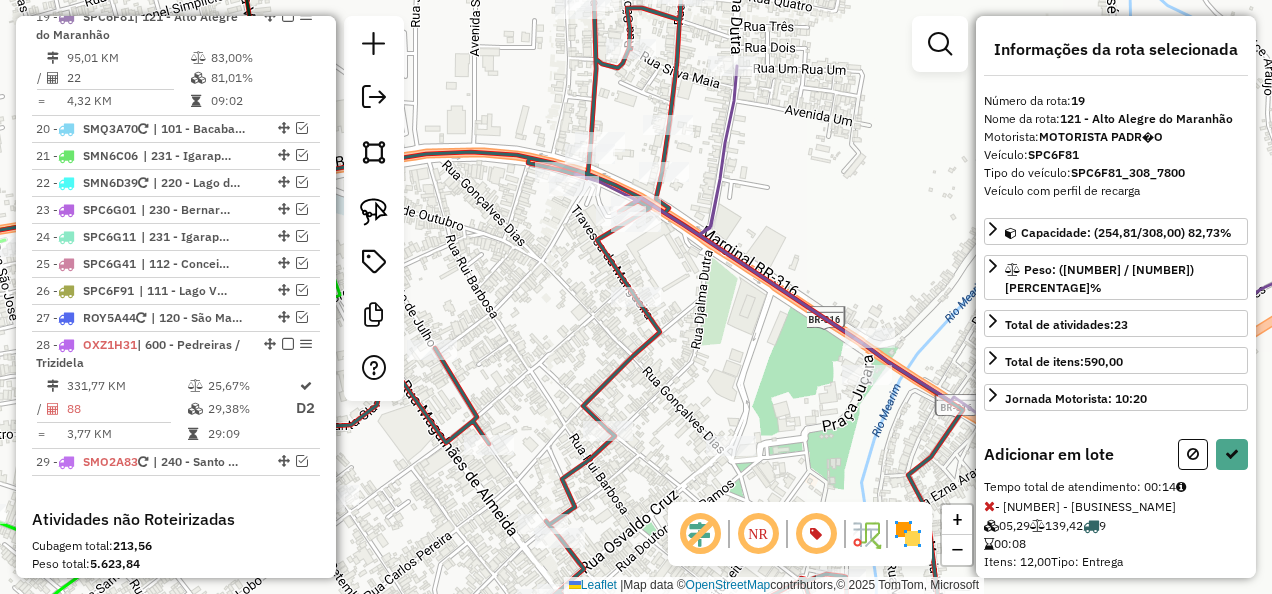 select on "**********" 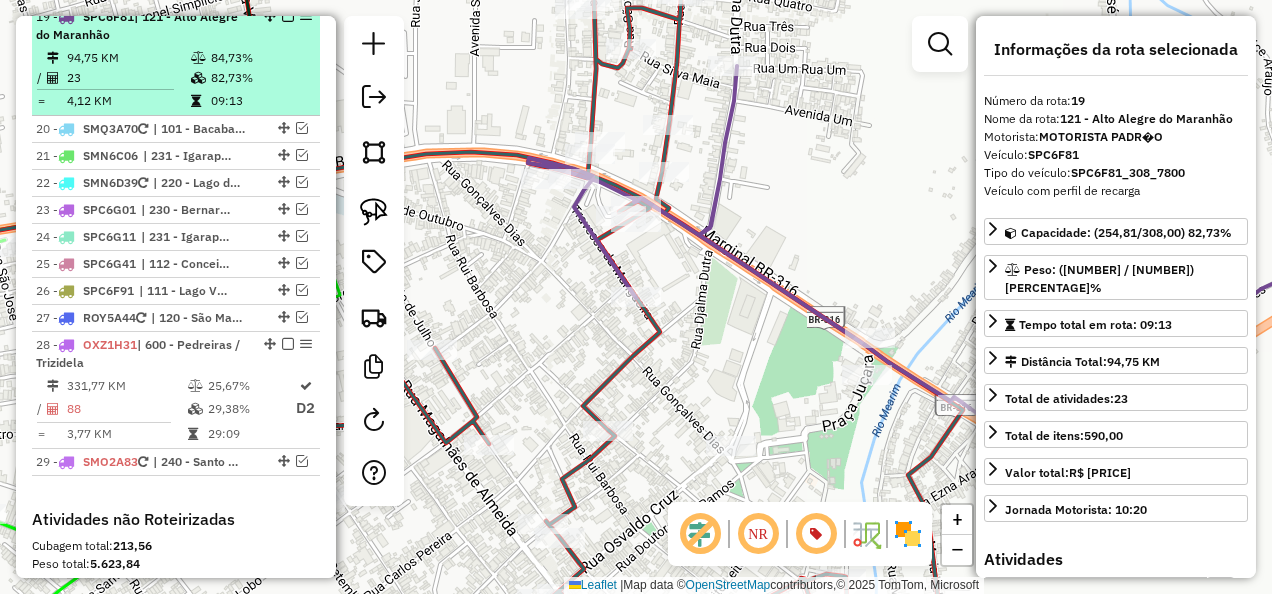 click at bounding box center (288, 16) 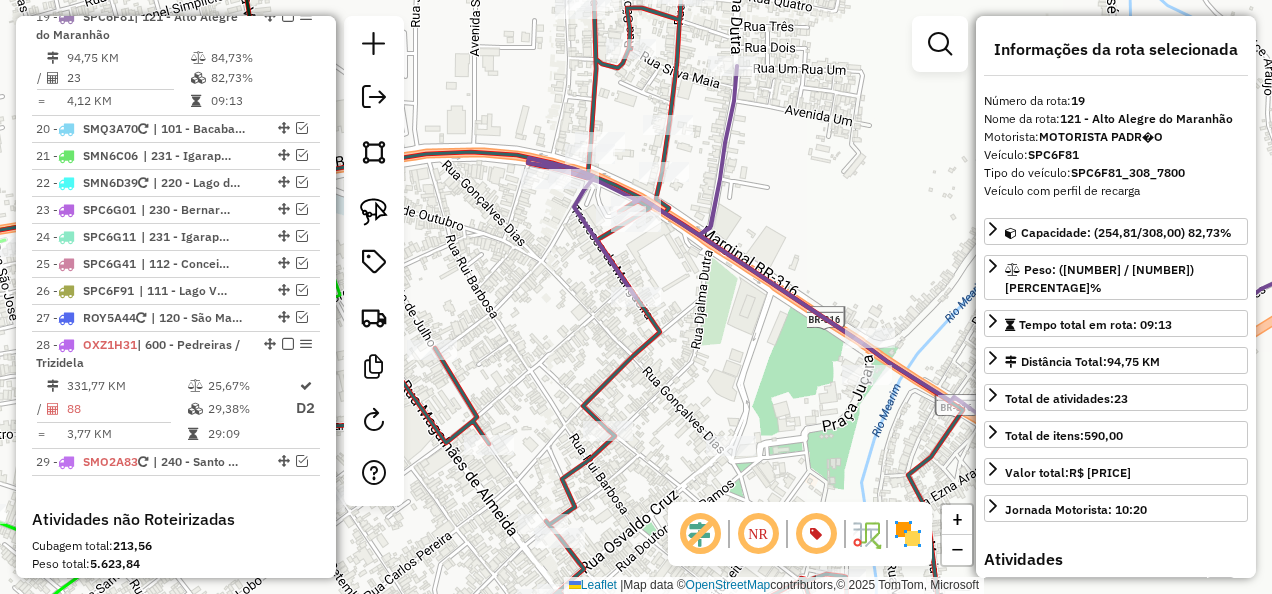 scroll, scrollTop: 2454, scrollLeft: 0, axis: vertical 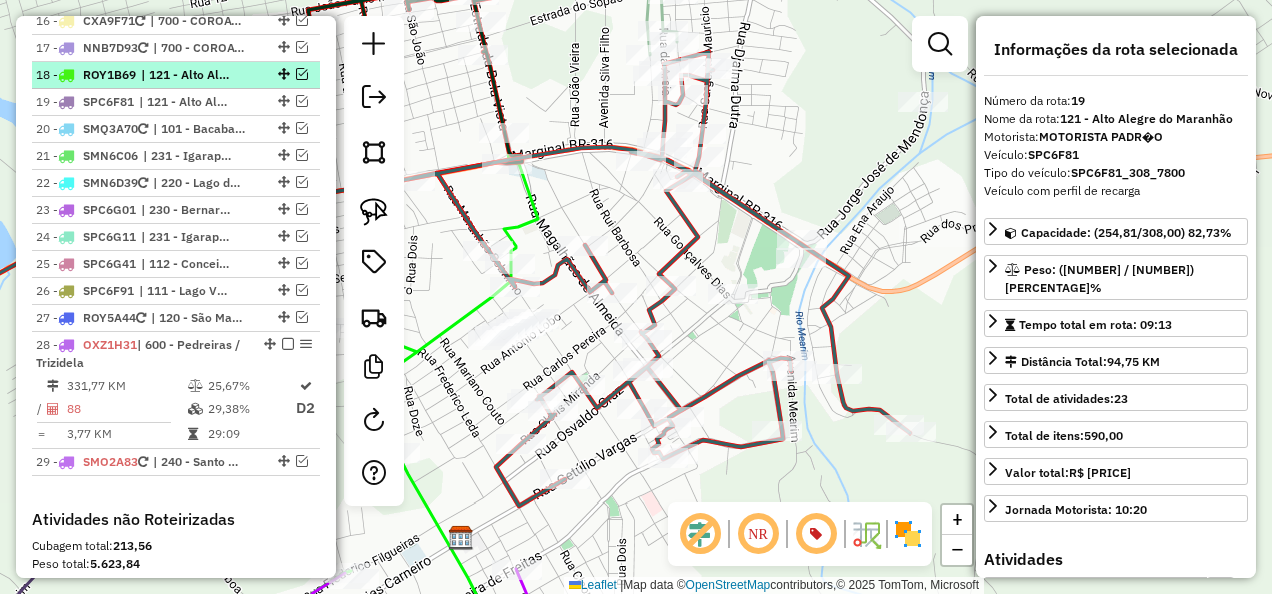 click on "| 121 - Alto Alegre do Maranhão , 241 - Capinzal do Norte, 601 - Lima Campos, 602 - Peritoró" at bounding box center [187, 75] 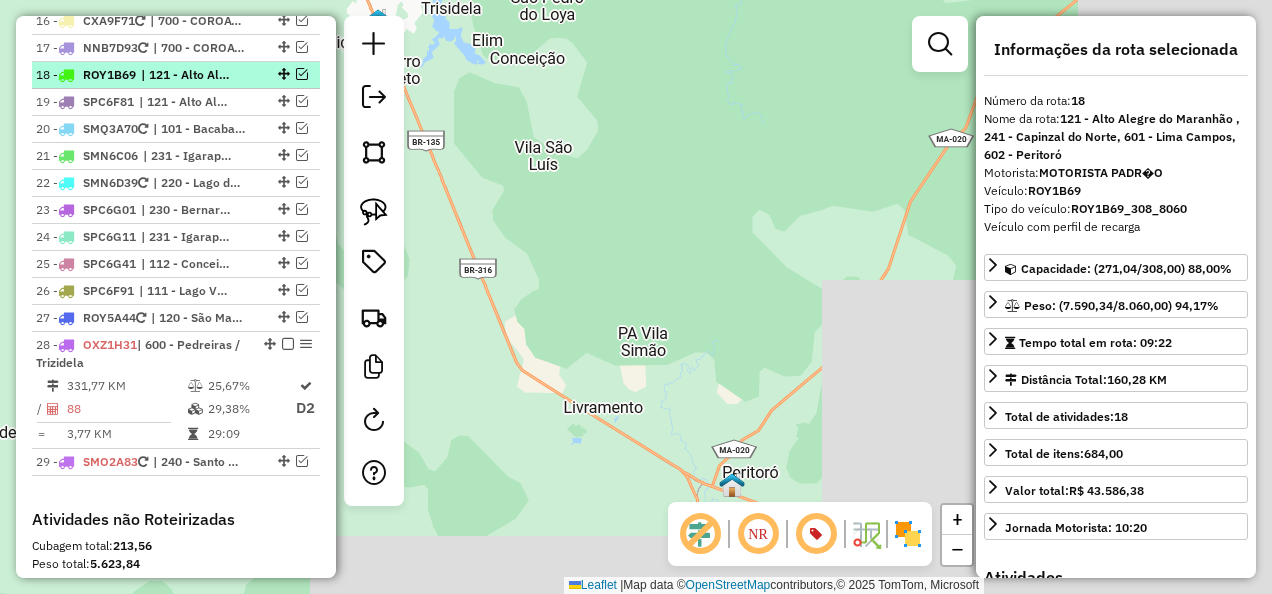 click at bounding box center [302, 74] 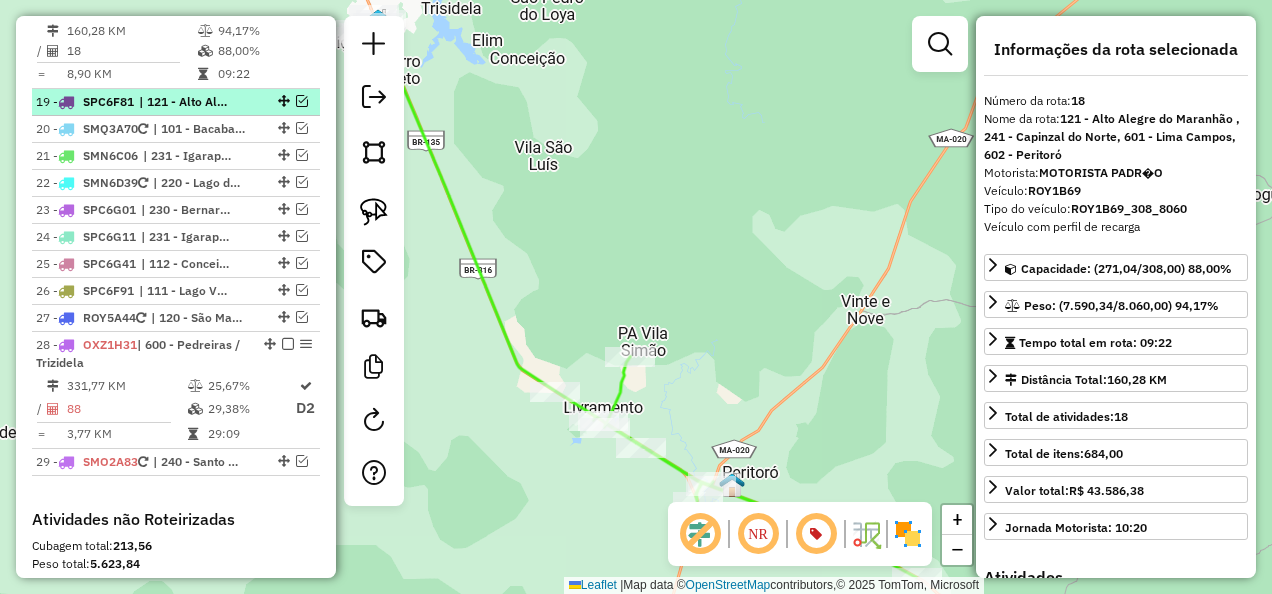 scroll, scrollTop: 2475, scrollLeft: 0, axis: vertical 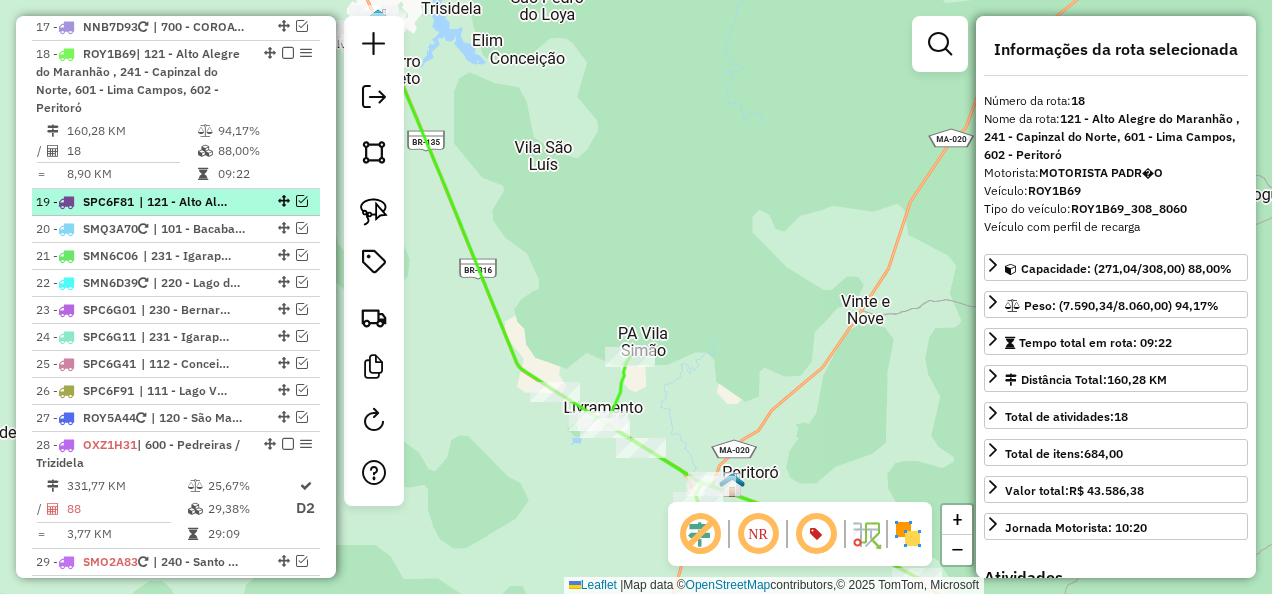 click at bounding box center (302, 201) 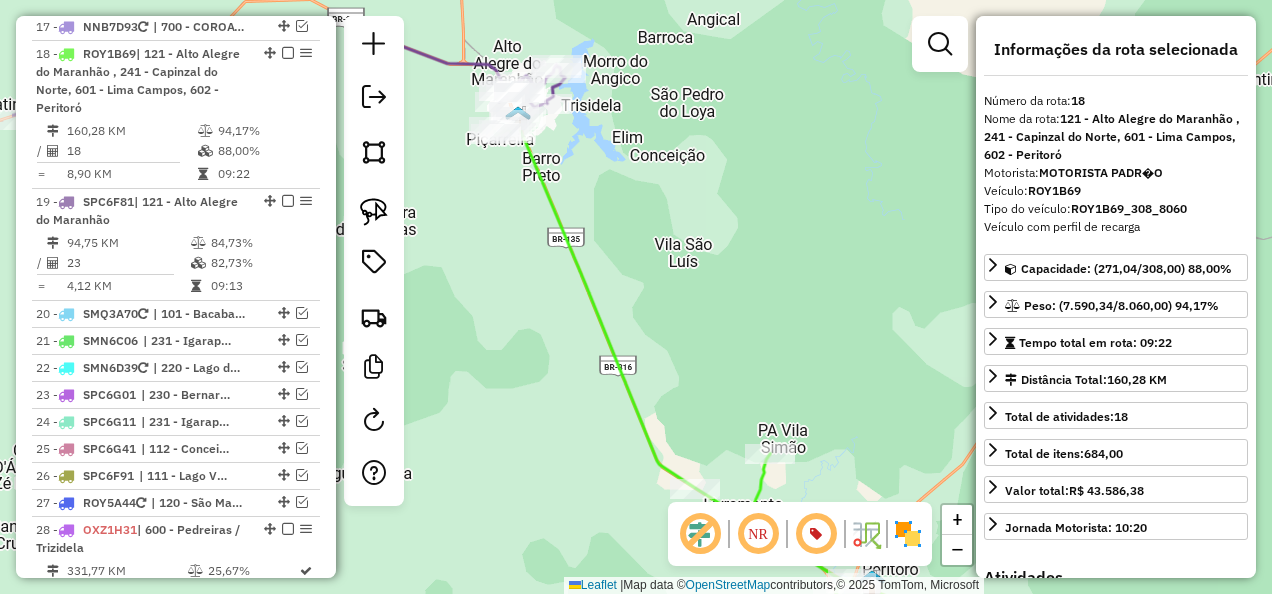 drag, startPoint x: 701, startPoint y: 220, endPoint x: 828, endPoint y: 356, distance: 186.07794 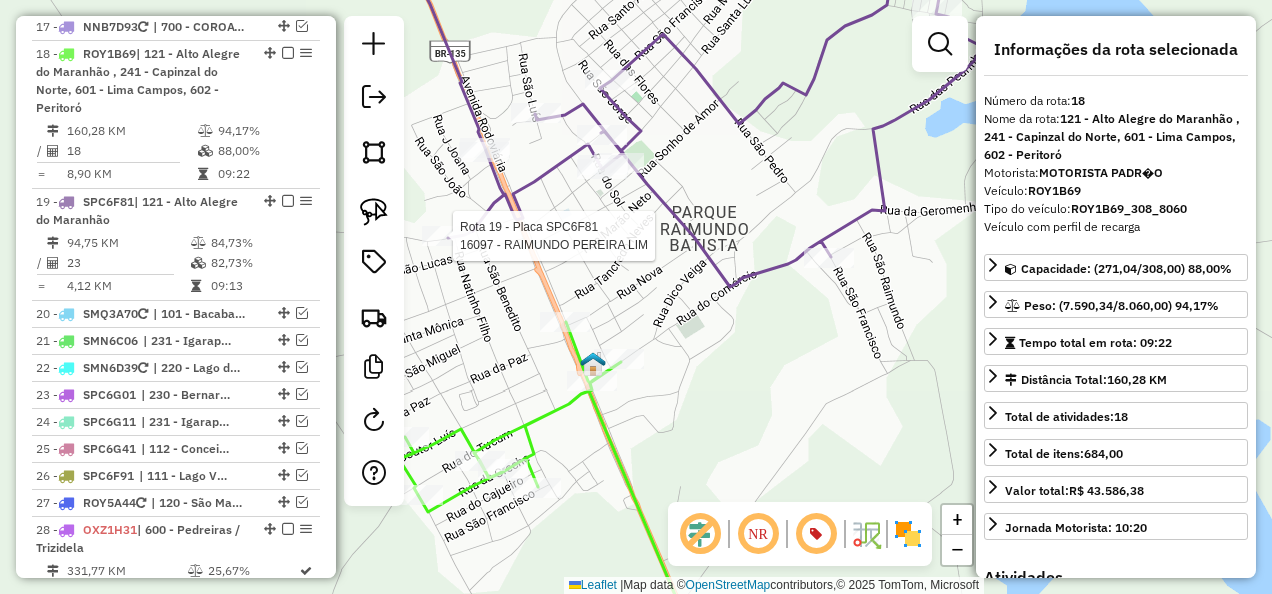 click 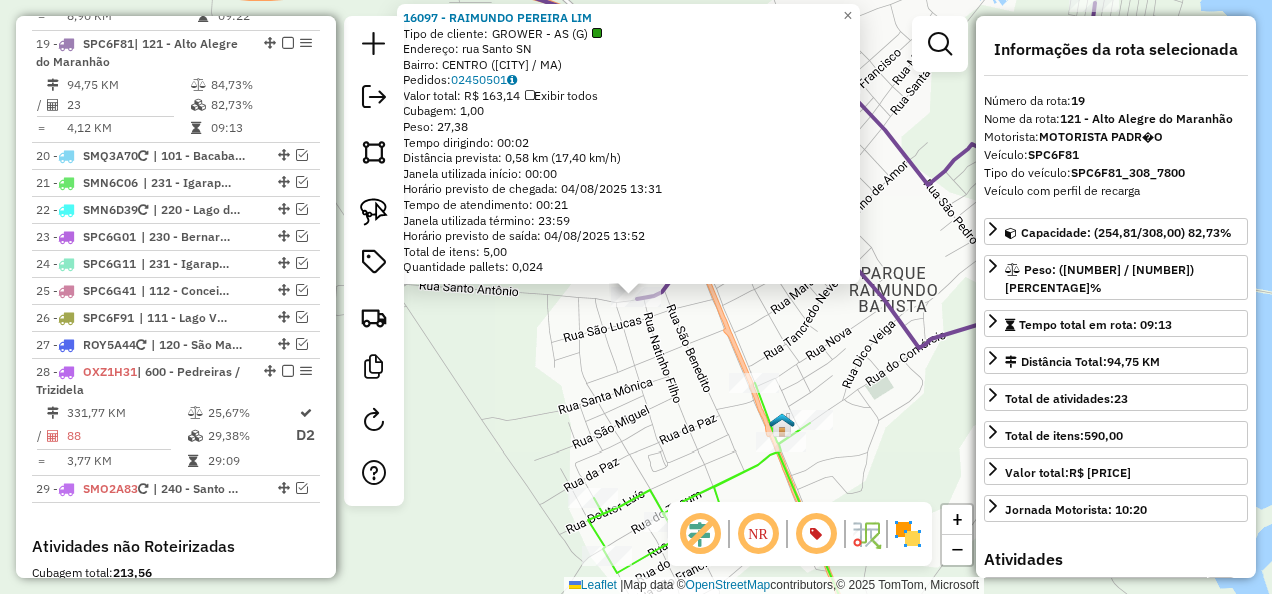 scroll, scrollTop: 2660, scrollLeft: 0, axis: vertical 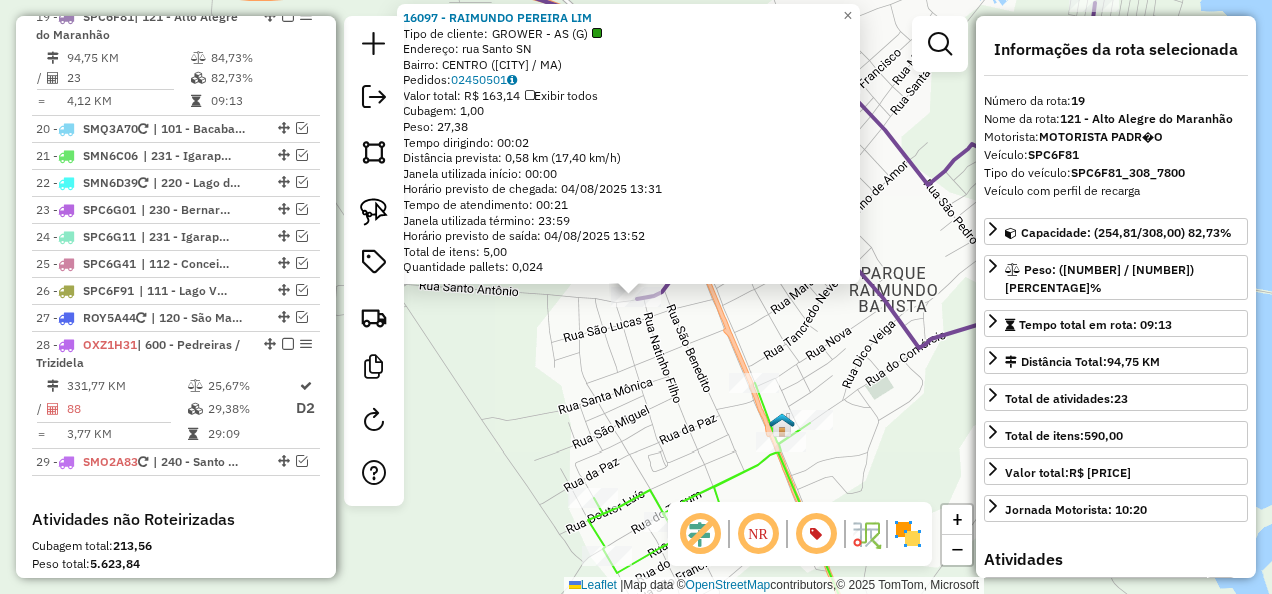 click on "Rota 19 - Placa SPC6F81  16097 - RAIMUNDO PEREIRA LIM 16097 - RAIMUNDO PEREIRA LIM  Tipo de cliente:   GROWER - AS (G)   Endereço:  rua Santo SN   Bairro: CENTRO (ALTO ALEGRE DO MARANHAO / MA)   Pedidos:  02450501   Valor total: R$ 163,14   Exibir todos   Cubagem: 1,00  Peso: 27,38  Tempo dirigindo: 00:02   Distância prevista: 0,58 km (17,40 km/h)   Janela utilizada início: 00:00   Horário previsto de chegada: 04/08/2025 13:31   Tempo de atendimento: 00:21   Janela utilizada término: 23:59   Horário previsto de saída: 04/08/2025 13:52   Total de itens: 5,00   Quantidade pallets: 0,024  × Janela de atendimento Grade de atendimento Capacidade Transportadoras Veículos Cliente Pedidos  Rotas Selecione os dias de semana para filtrar as janelas de atendimento  Seg   Ter   Qua   Qui   Sex   Sáb   Dom  Informe o período da janela de atendimento: De: Até:  Filtrar exatamente a janela do cliente  Considerar janela de atendimento padrão  Selecione os dias de semana para filtrar as grades de atendimento De:" 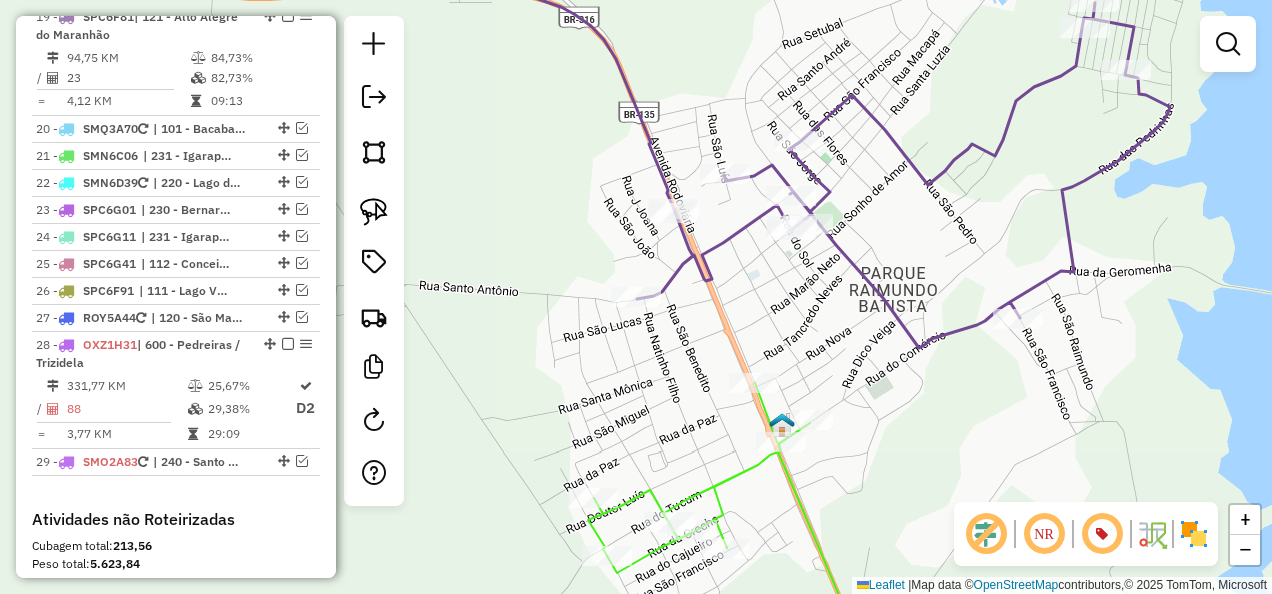 click 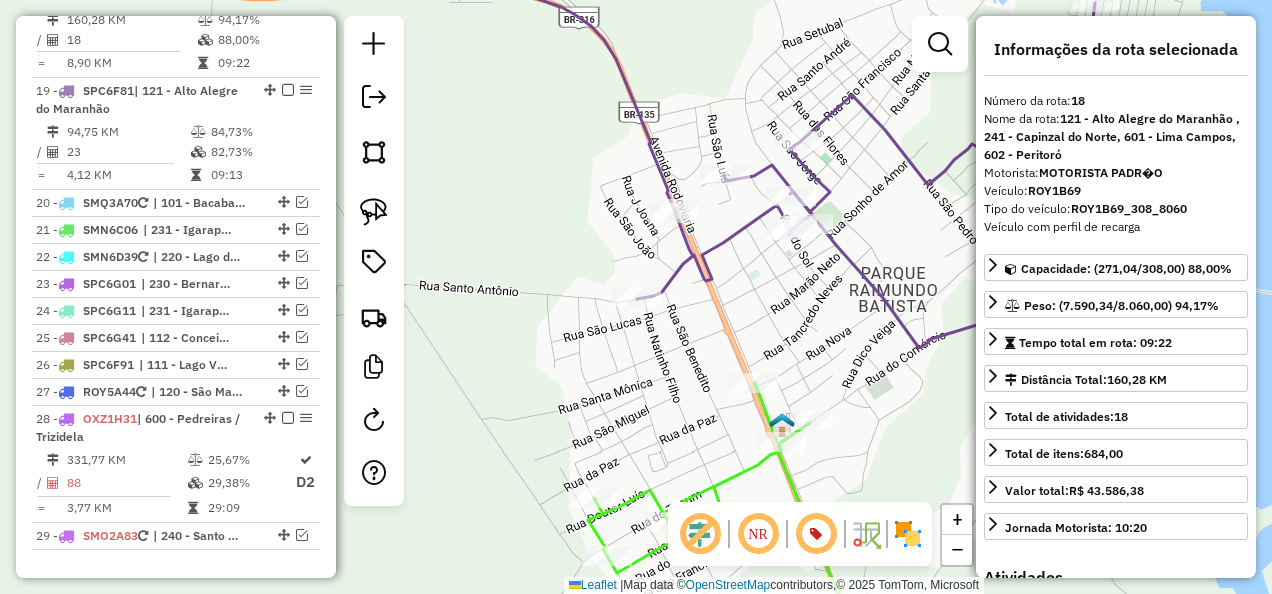 scroll, scrollTop: 2512, scrollLeft: 0, axis: vertical 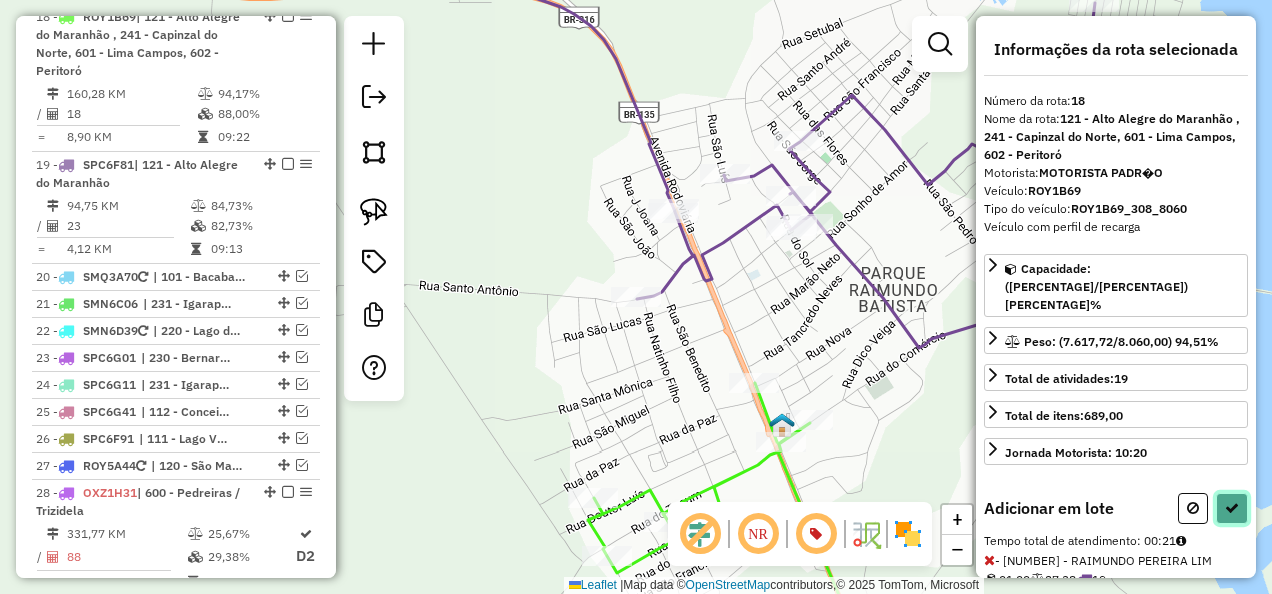 click at bounding box center (1232, 508) 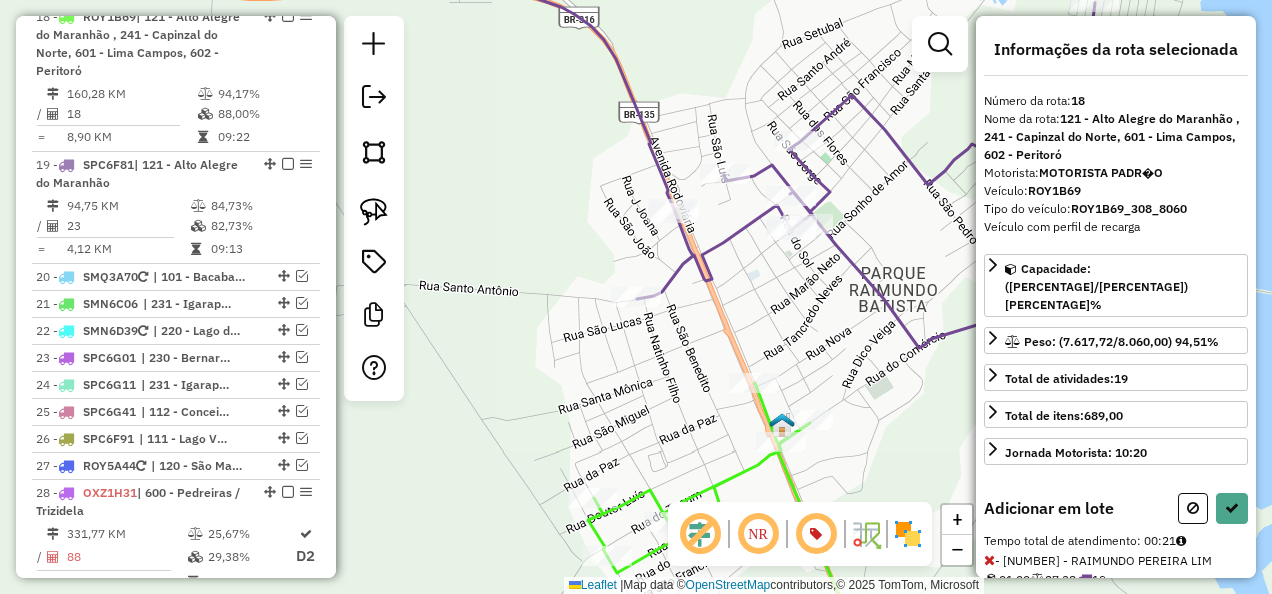select on "**********" 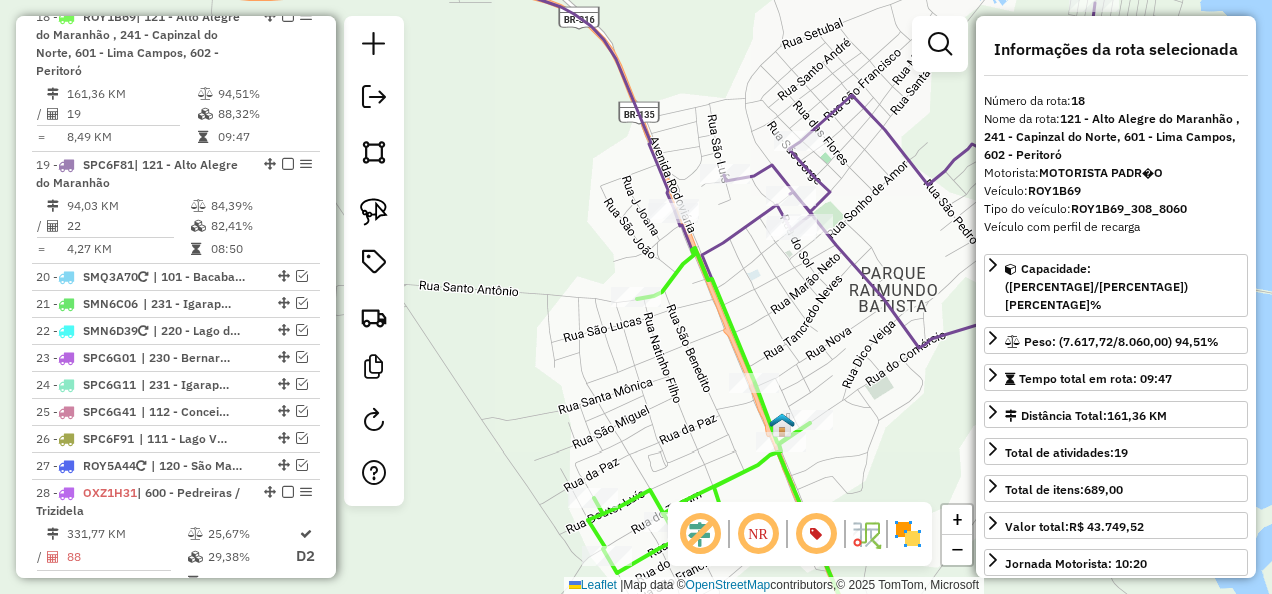 drag, startPoint x: 285, startPoint y: 29, endPoint x: 351, endPoint y: 60, distance: 72.91776 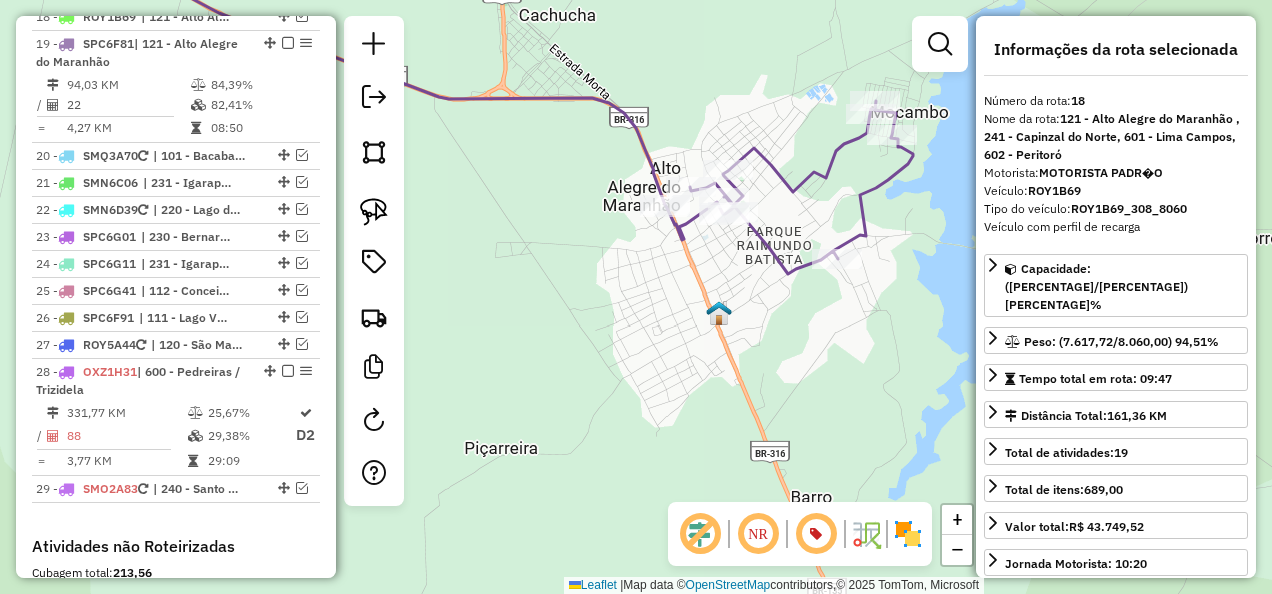click 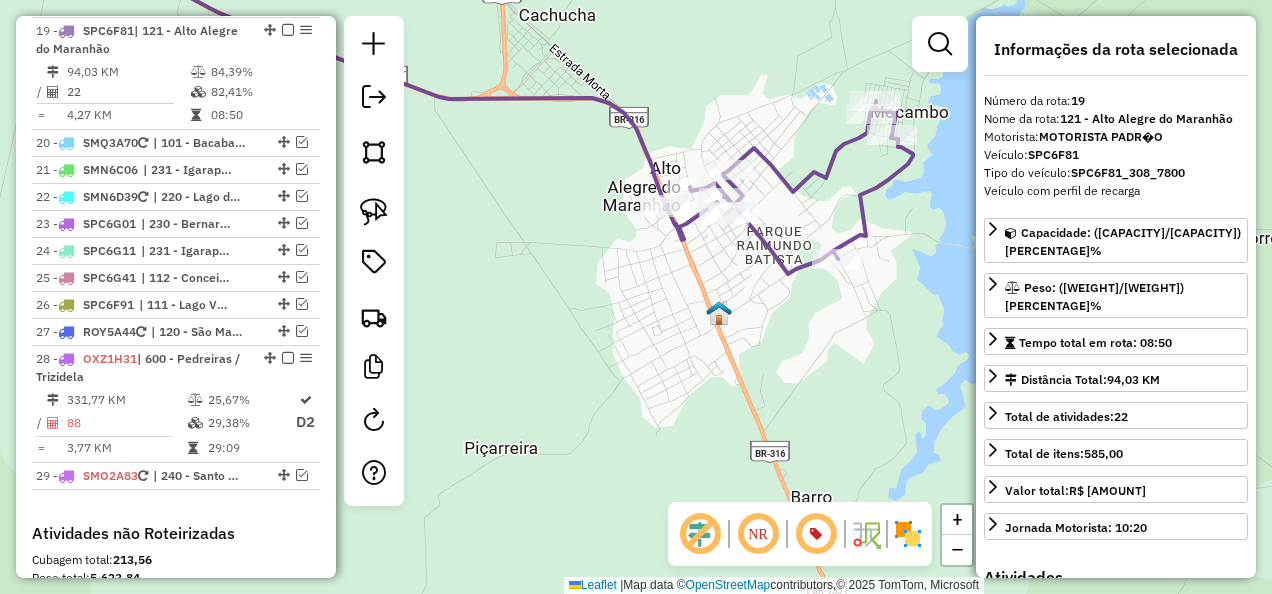 scroll, scrollTop: 2539, scrollLeft: 0, axis: vertical 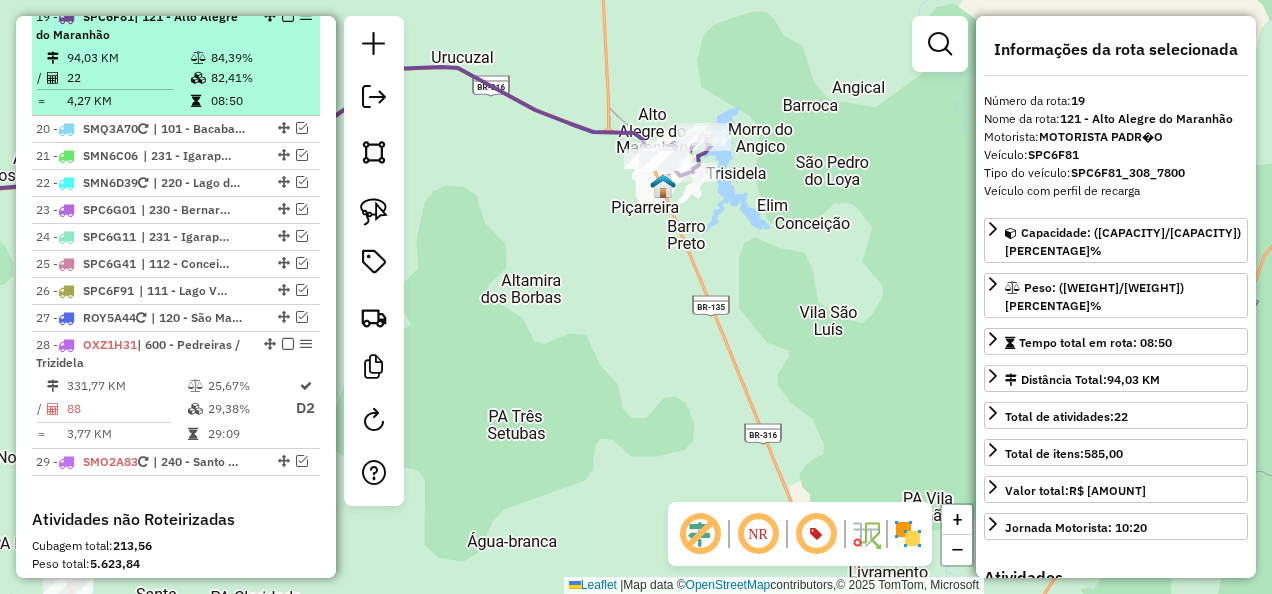 click at bounding box center (288, 16) 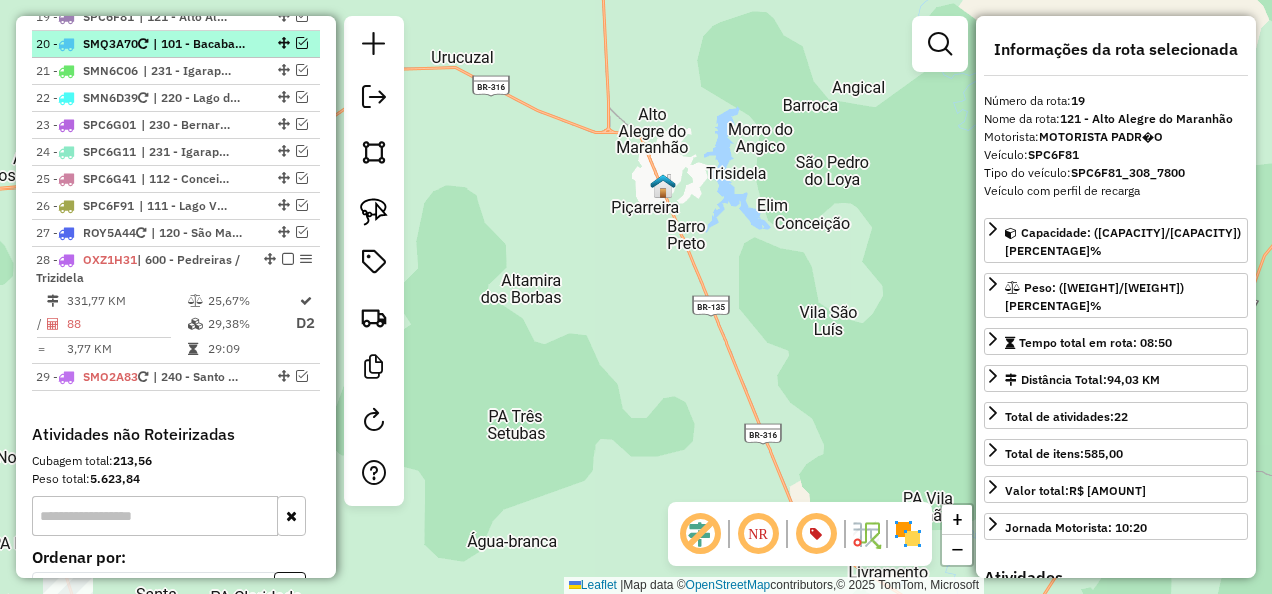 click at bounding box center (302, 43) 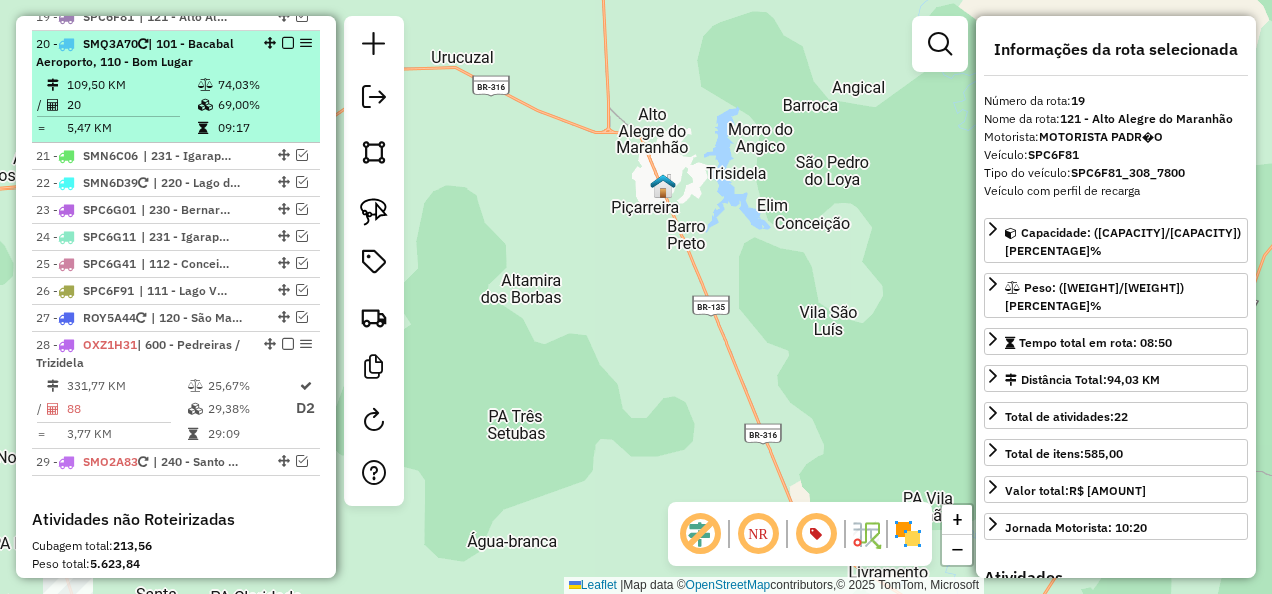 click at bounding box center (205, 85) 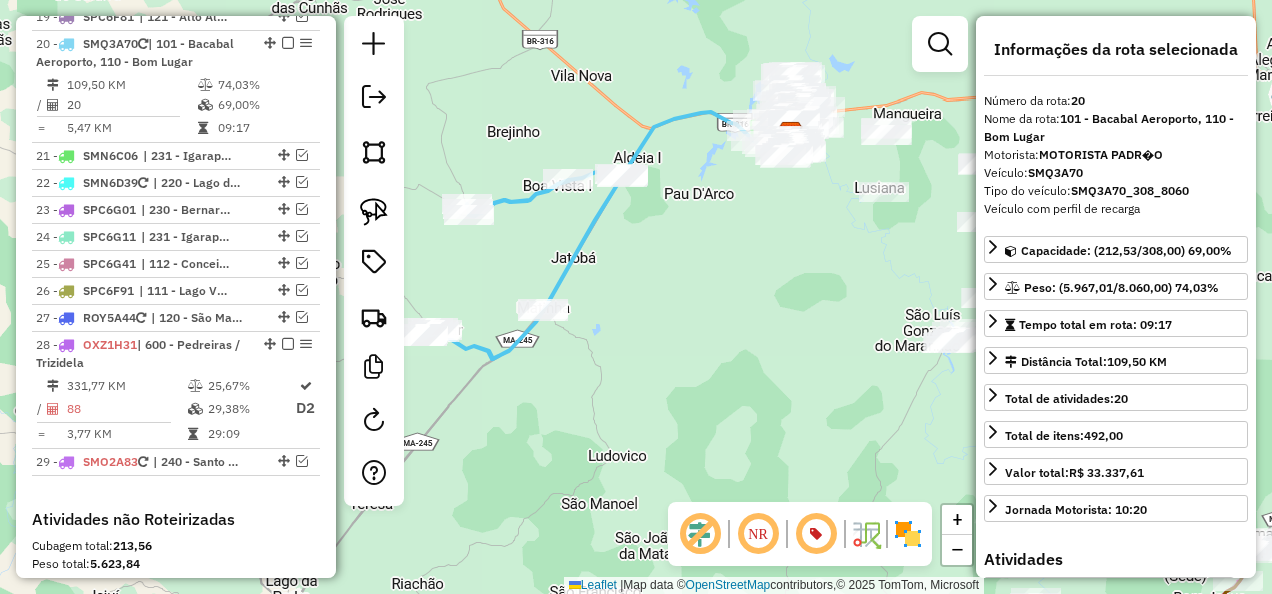 drag, startPoint x: 686, startPoint y: 259, endPoint x: 550, endPoint y: 384, distance: 184.7187 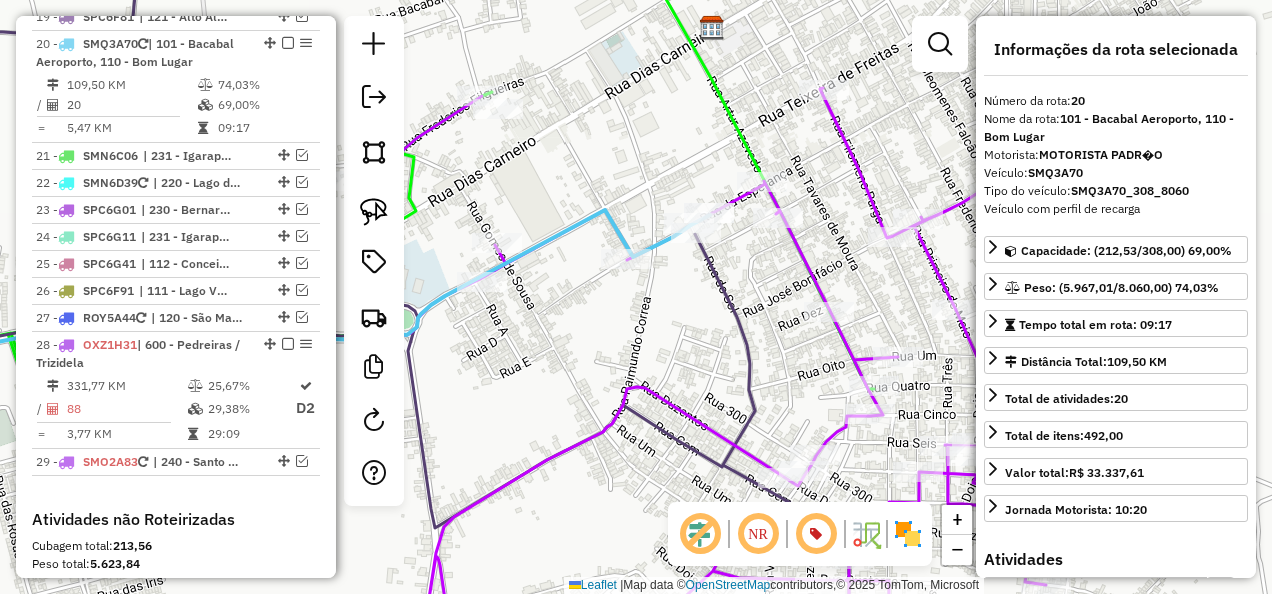 click 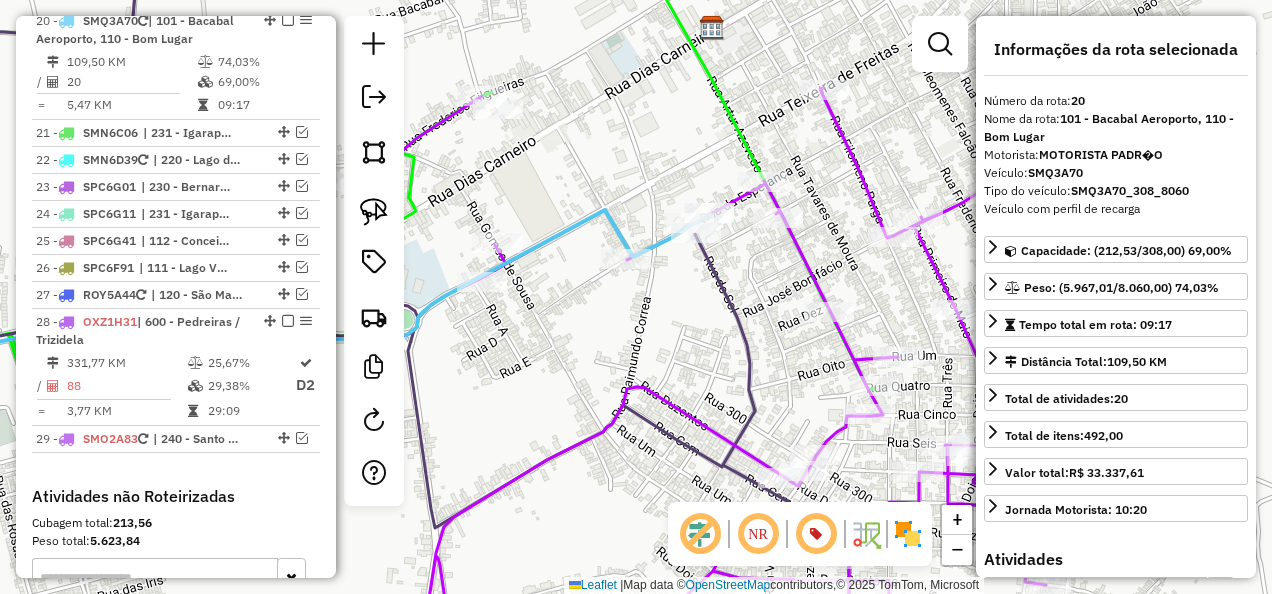 scroll, scrollTop: 2565, scrollLeft: 0, axis: vertical 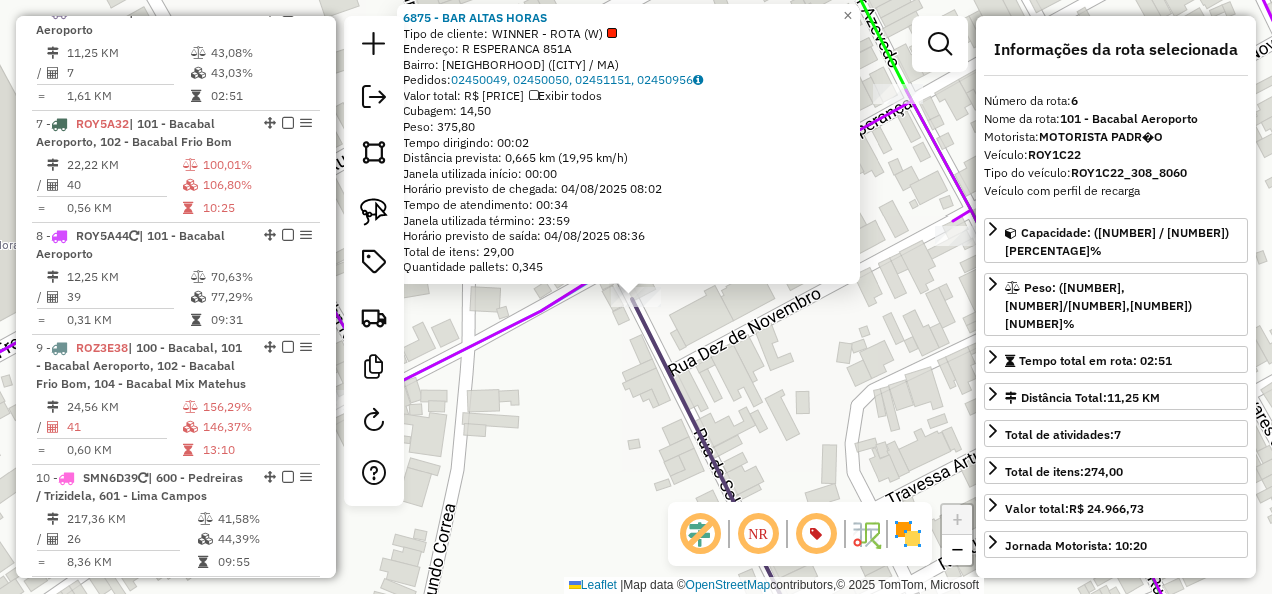 click on "6875 - BAR ALTAS HORAS  Tipo de cliente:   WINNER - ROTA (W)   Endereço: R   ESPERANCA                     851A   Bairro: DA ESPERAN�A (BACABAL / MA)   Pedidos:  02450049, 02450050, 02451151, 02450956   Valor total: R$ 2.777,68   Exibir todos   Cubagem: 14,50  Peso: 375,80  Tempo dirigindo: 00:02   Distância prevista: 0,665 km (19,95 km/h)   Janela utilizada início: 00:00   Horário previsto de chegada: 04/08/2025 08:02   Tempo de atendimento: 00:34   Janela utilizada término: 23:59   Horário previsto de saída: 04/08/2025 08:36   Total de itens: 29,00   Quantidade pallets: 0,345  × Janela de atendimento Grade de atendimento Capacidade Transportadoras Veículos Cliente Pedidos  Rotas Selecione os dias de semana para filtrar as janelas de atendimento  Seg   Ter   Qua   Qui   Sex   Sáb   Dom  Informe o período da janela de atendimento: De: Até:  Filtrar exatamente a janela do cliente  Considerar janela de atendimento padrão  Selecione os dias de semana para filtrar as grades de atendimento  Seg  De:" 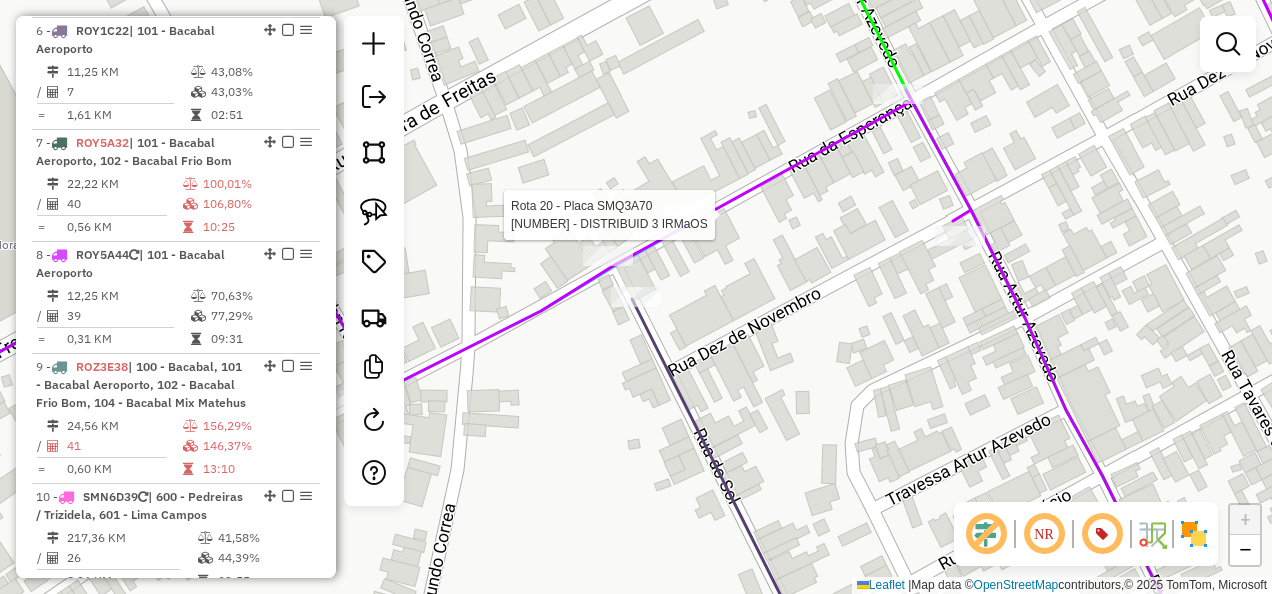 select on "**********" 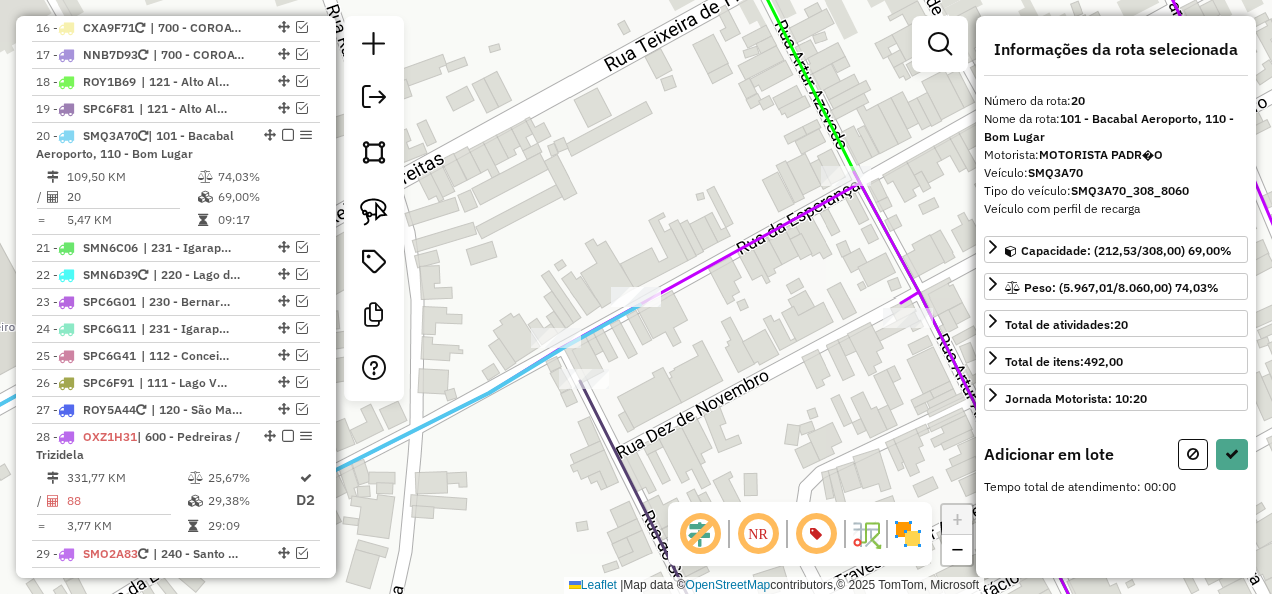 scroll, scrollTop: 2565, scrollLeft: 0, axis: vertical 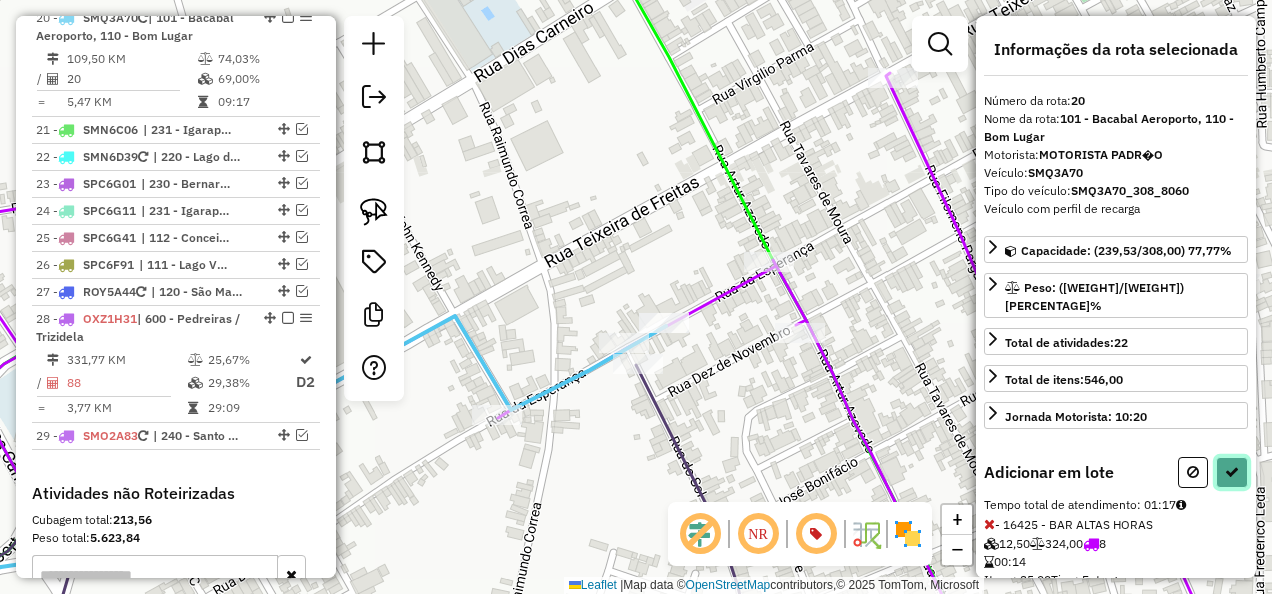 click at bounding box center [1232, 472] 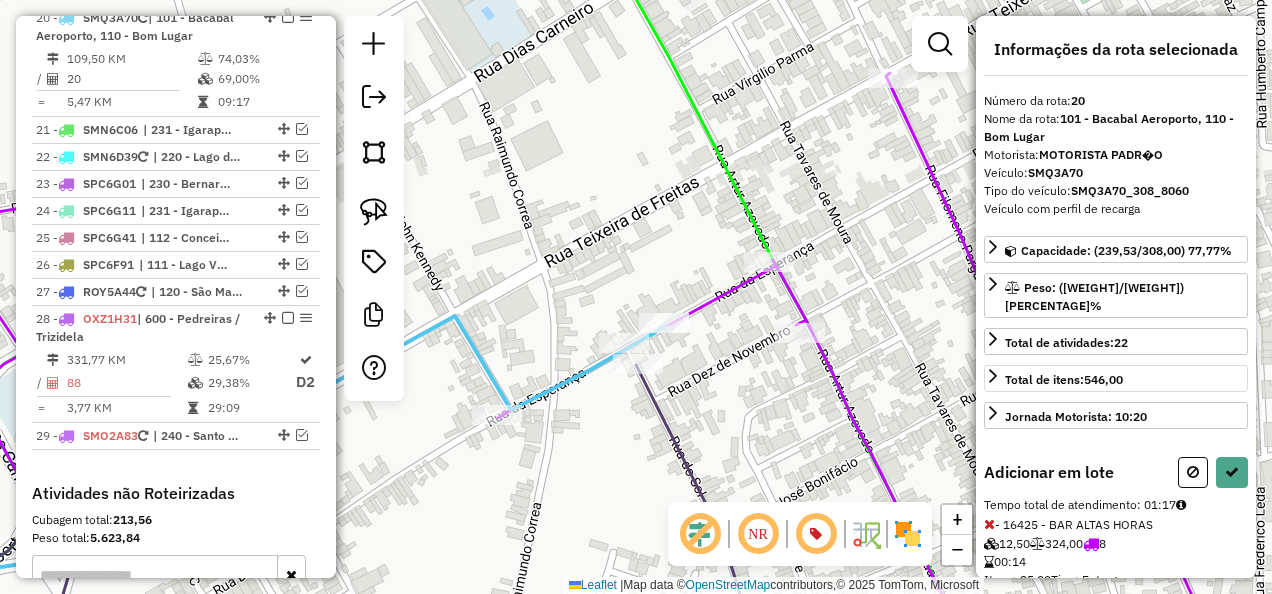 select on "**********" 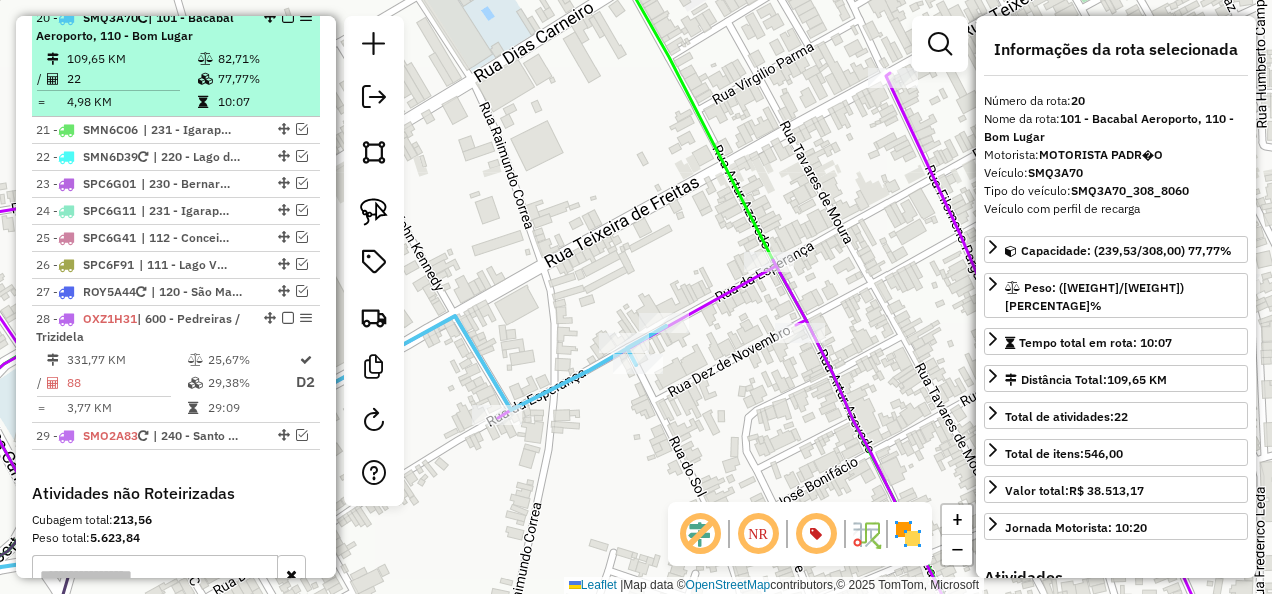 click at bounding box center [288, 17] 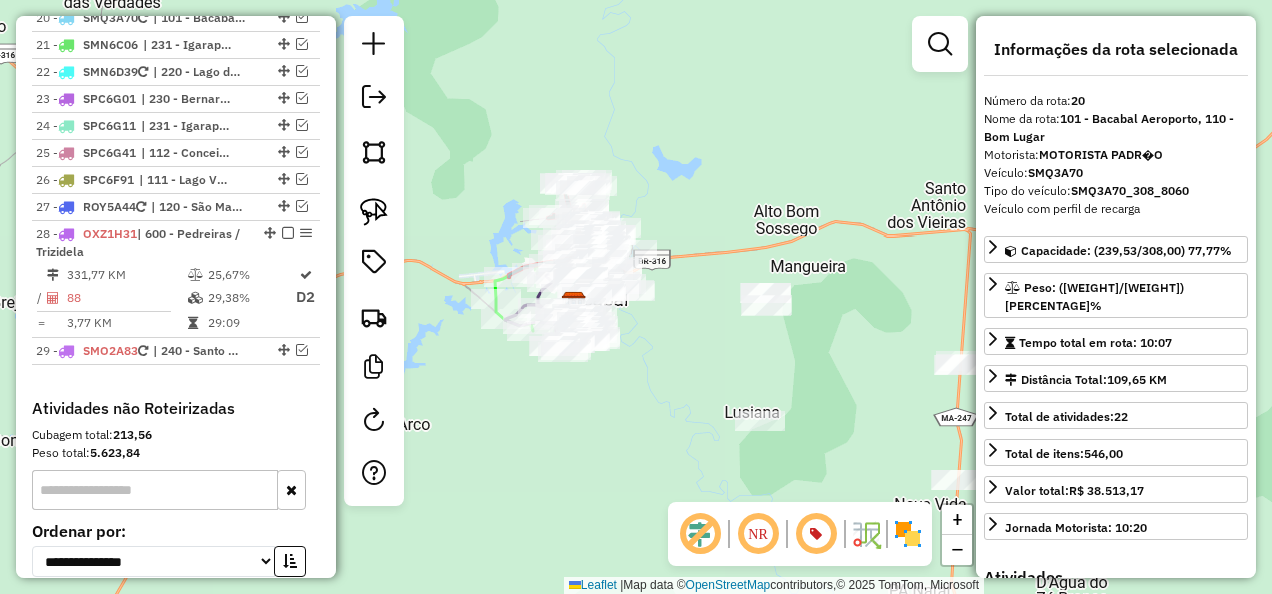 drag, startPoint x: 675, startPoint y: 348, endPoint x: 698, endPoint y: 425, distance: 80.36168 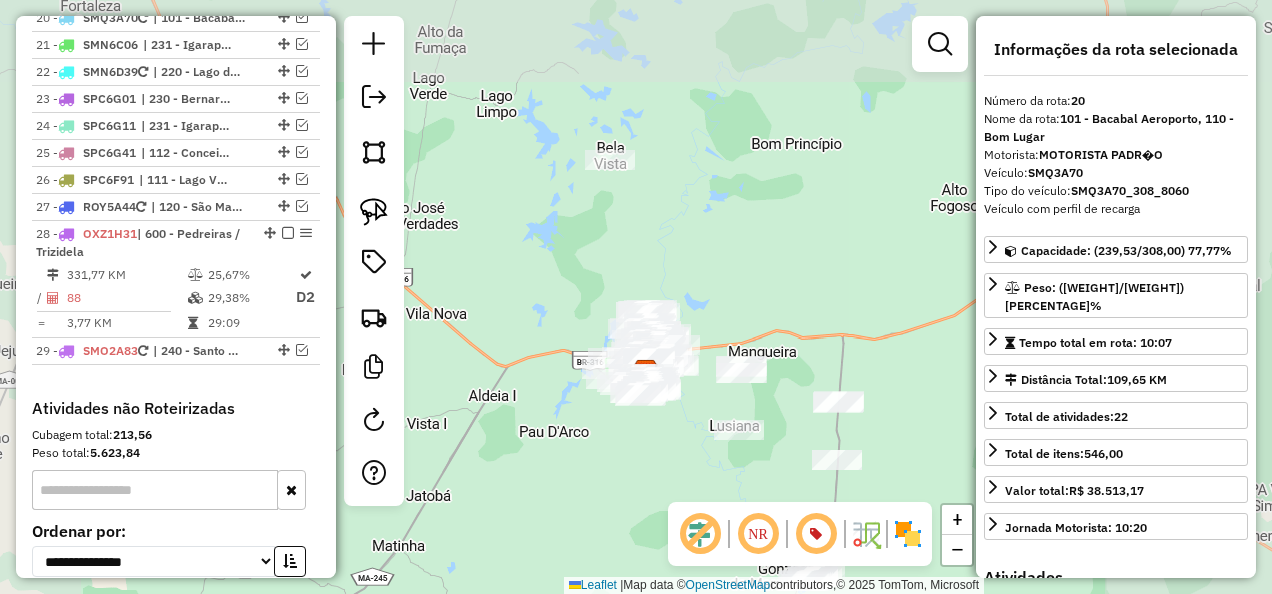 drag, startPoint x: 754, startPoint y: 272, endPoint x: 741, endPoint y: 323, distance: 52.63079 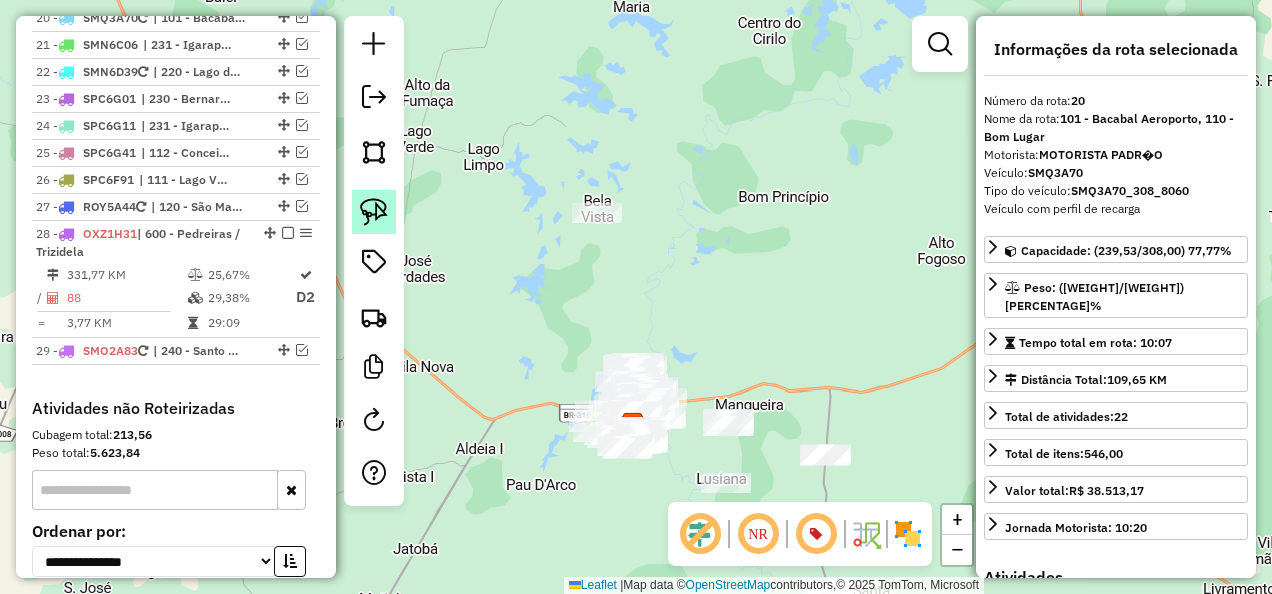 click 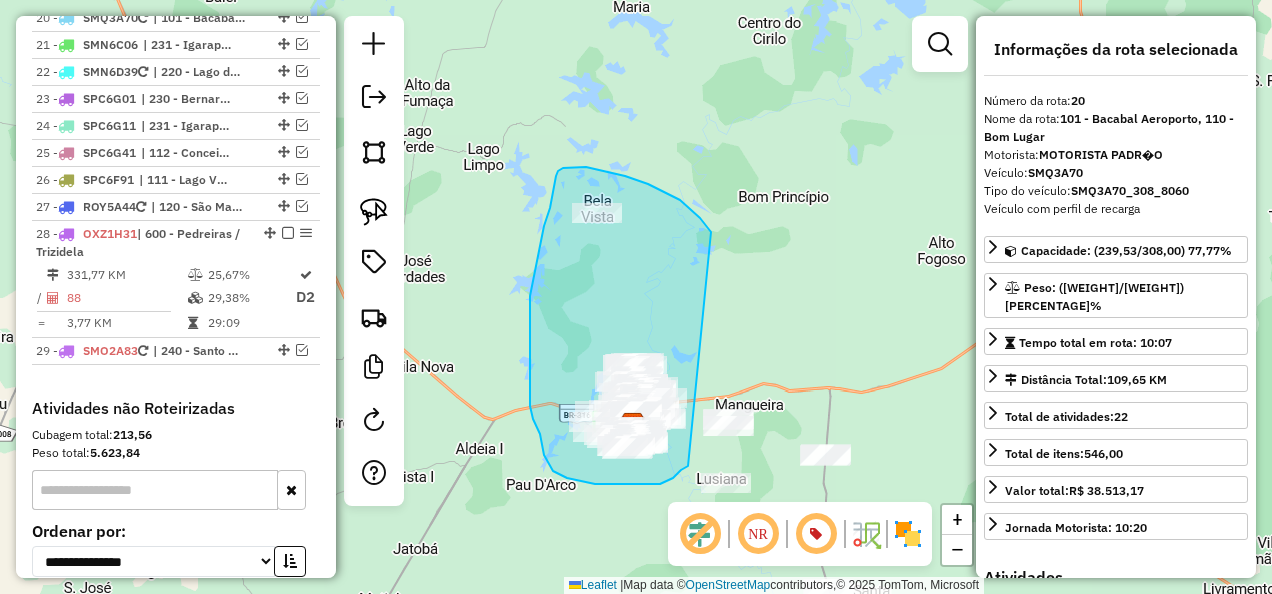 drag, startPoint x: 657, startPoint y: 188, endPoint x: 688, endPoint y: 466, distance: 279.72308 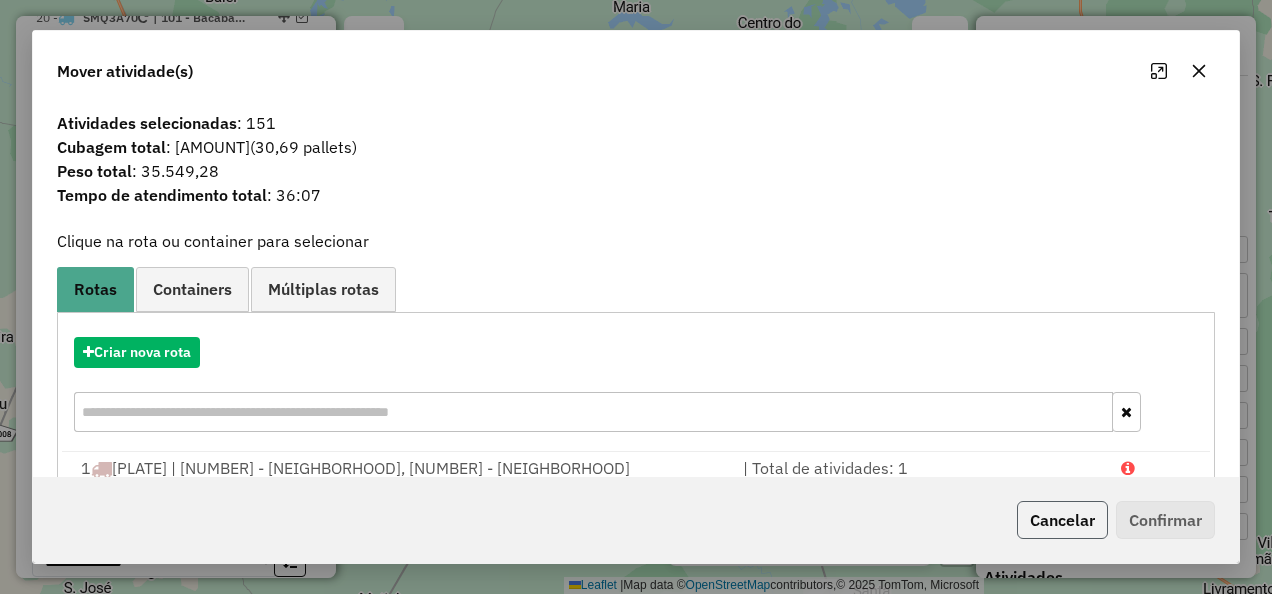 click on "Cancelar" 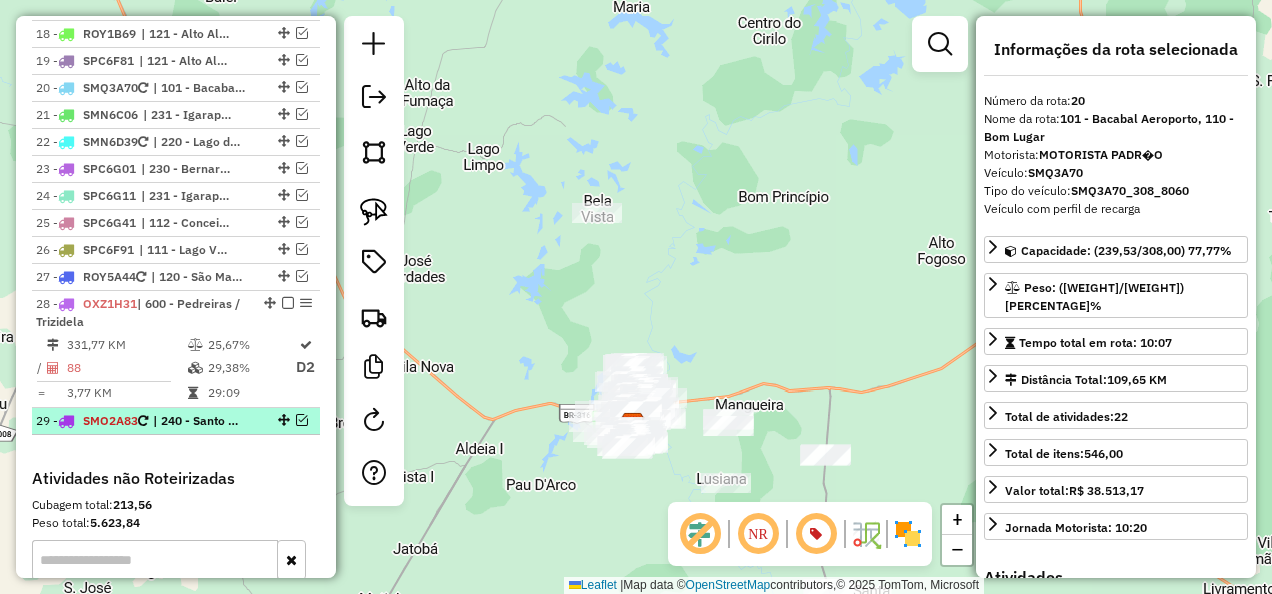 scroll, scrollTop: 2465, scrollLeft: 0, axis: vertical 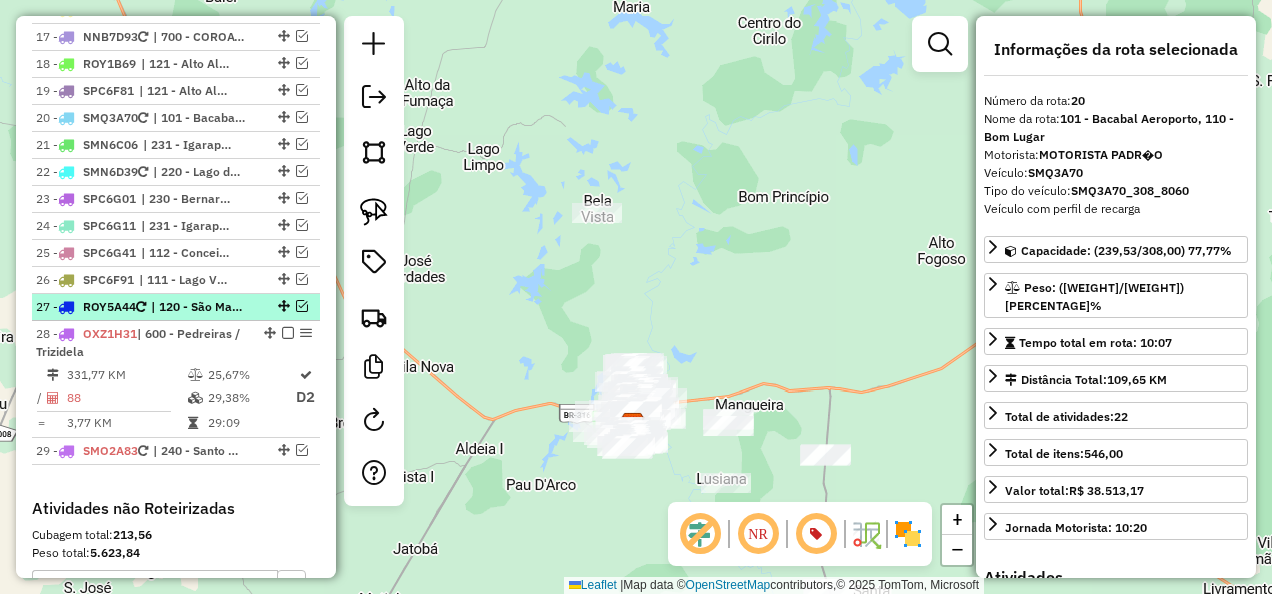 click on "| 120 - São Mateus do Maranhão" at bounding box center (197, 307) 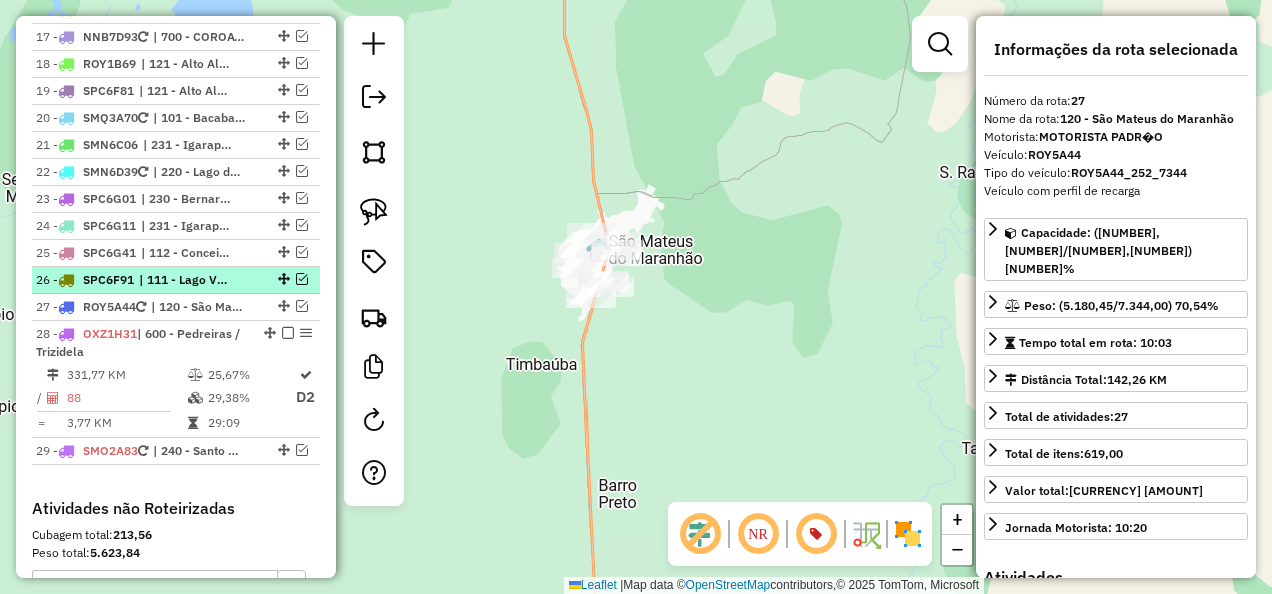 click on "| 111 - Lago Verde" at bounding box center [185, 280] 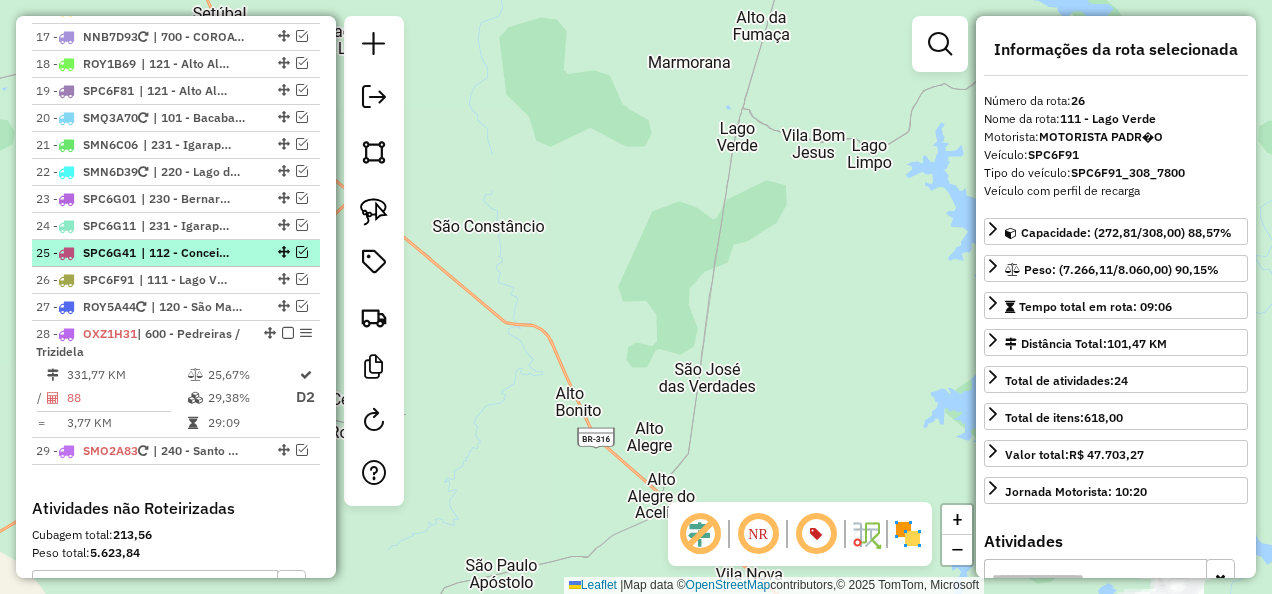 click on "| 112 - Conceição do Lago'Açu" at bounding box center [187, 253] 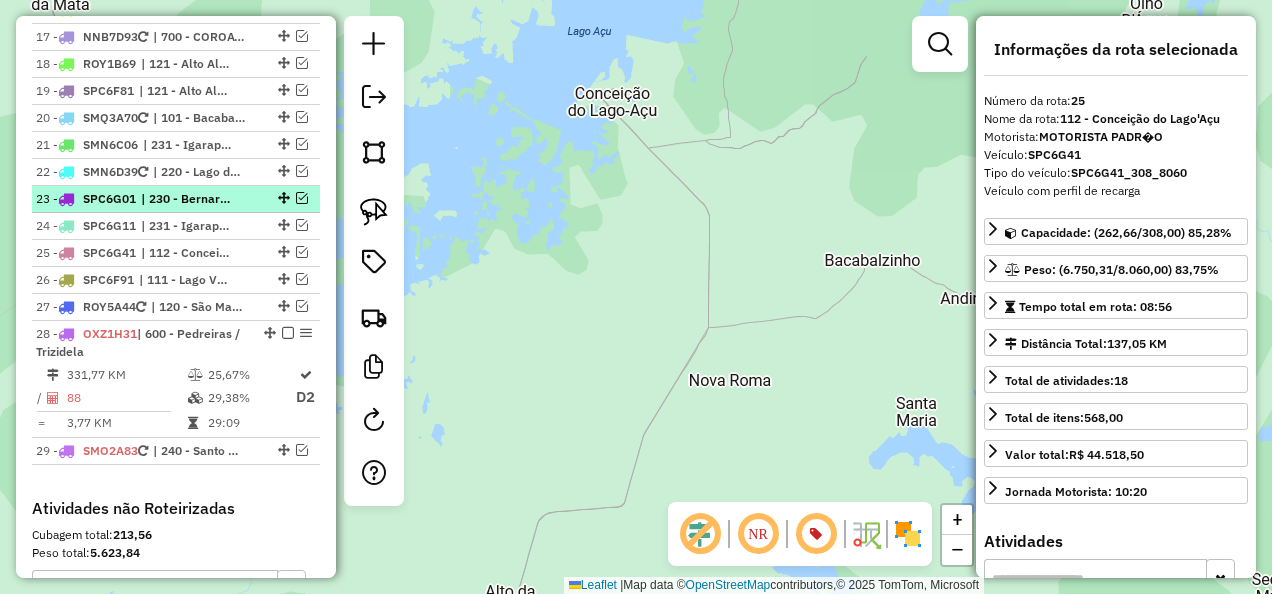 click on "| 230 - Bernardo do Mearim" at bounding box center (187, 199) 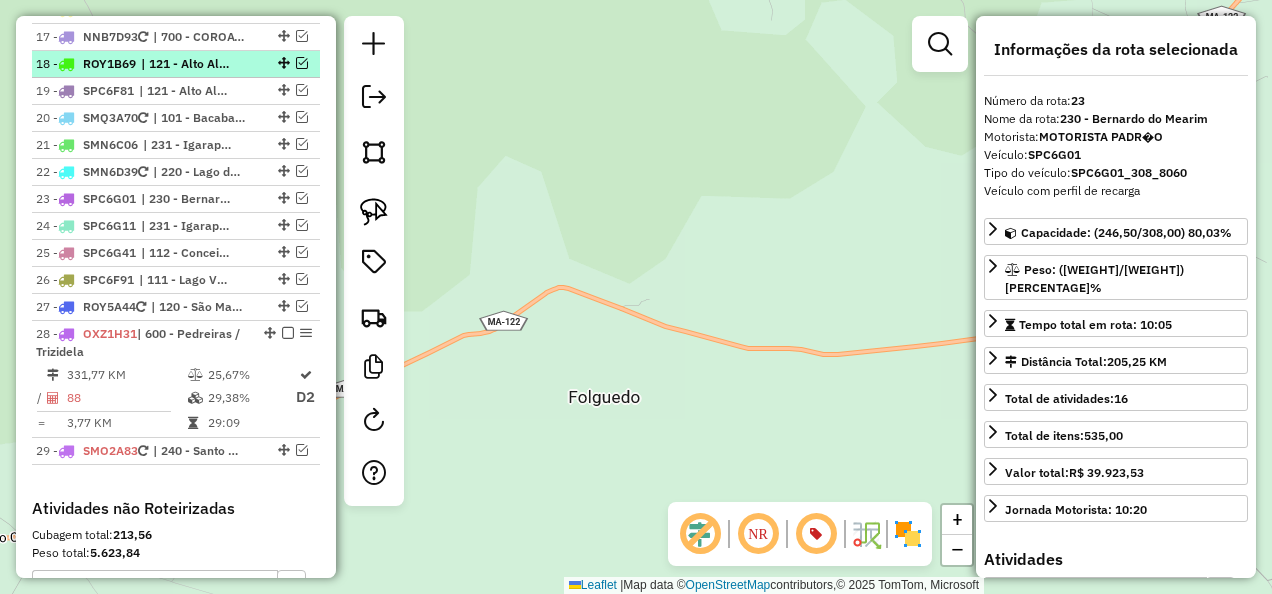 scroll, scrollTop: 2265, scrollLeft: 0, axis: vertical 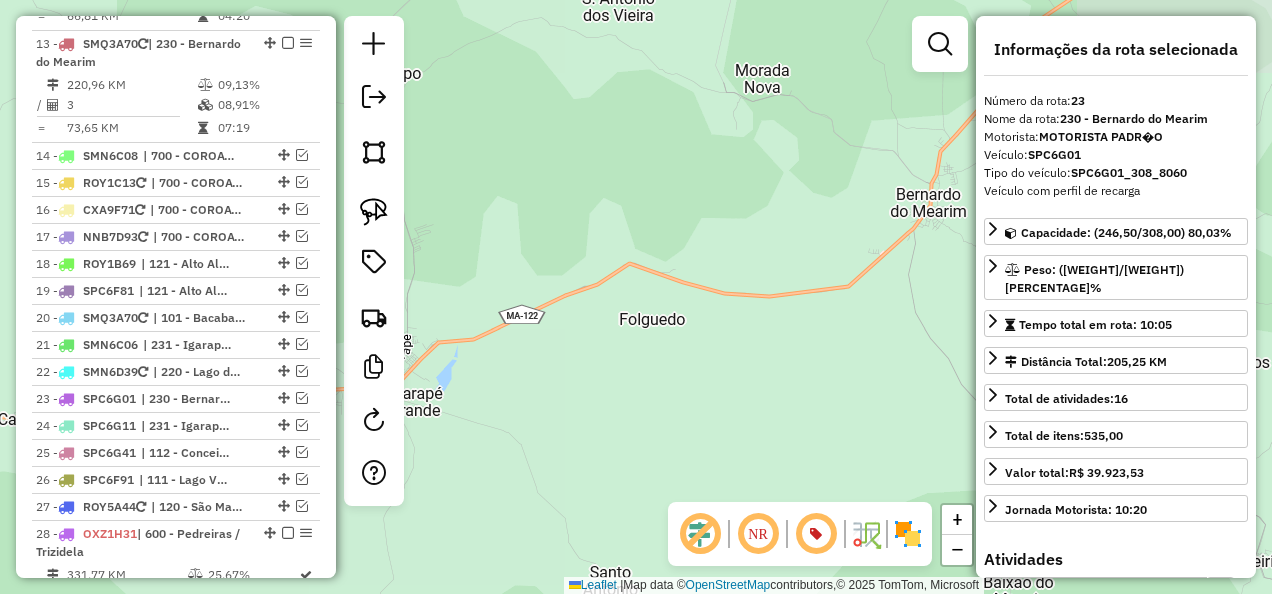 drag, startPoint x: 571, startPoint y: 380, endPoint x: 932, endPoint y: 326, distance: 365.01645 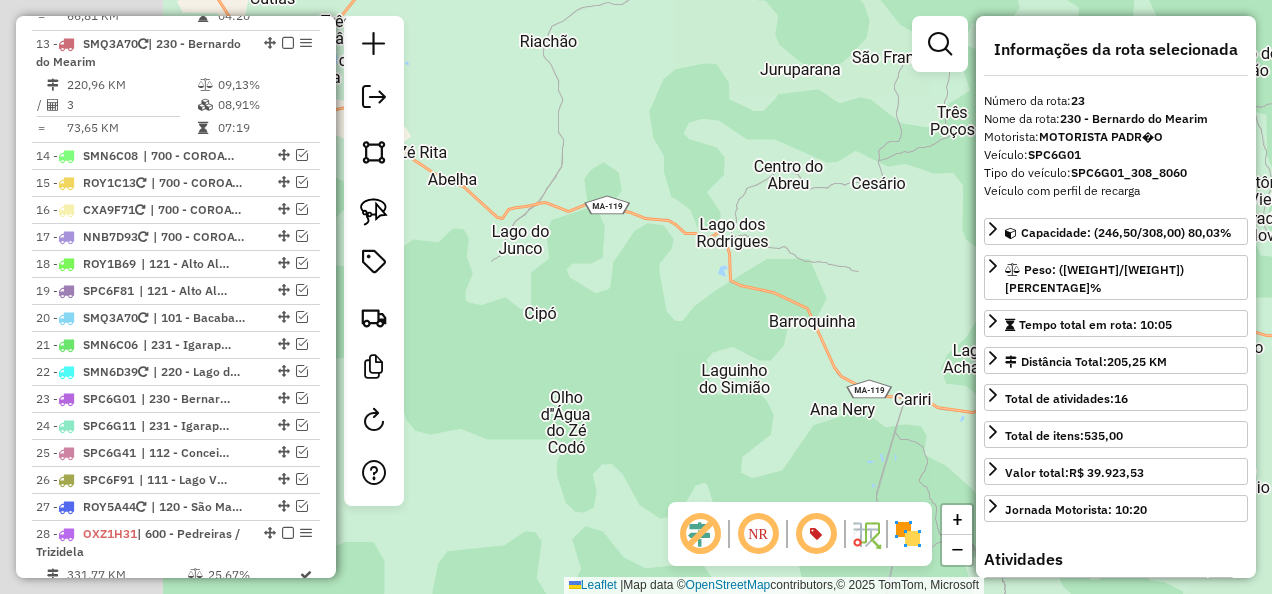 drag, startPoint x: 559, startPoint y: 410, endPoint x: 893, endPoint y: 444, distance: 335.72607 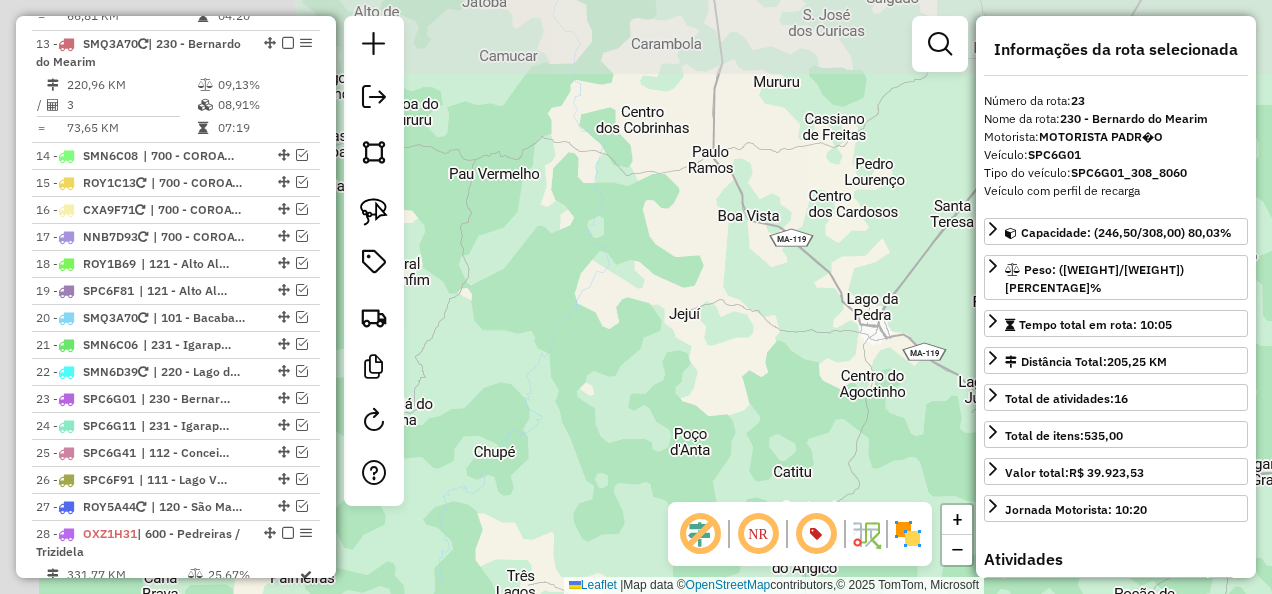 drag, startPoint x: 609, startPoint y: 372, endPoint x: 932, endPoint y: 448, distance: 331.82074 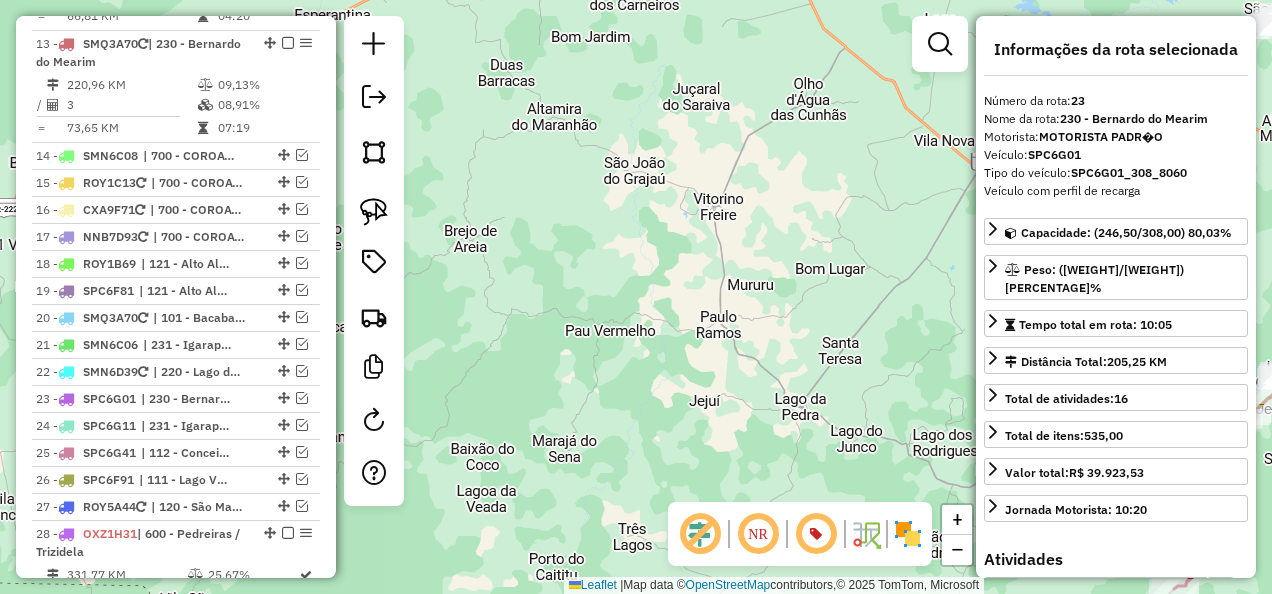 drag, startPoint x: 688, startPoint y: 308, endPoint x: 574, endPoint y: 286, distance: 116.1034 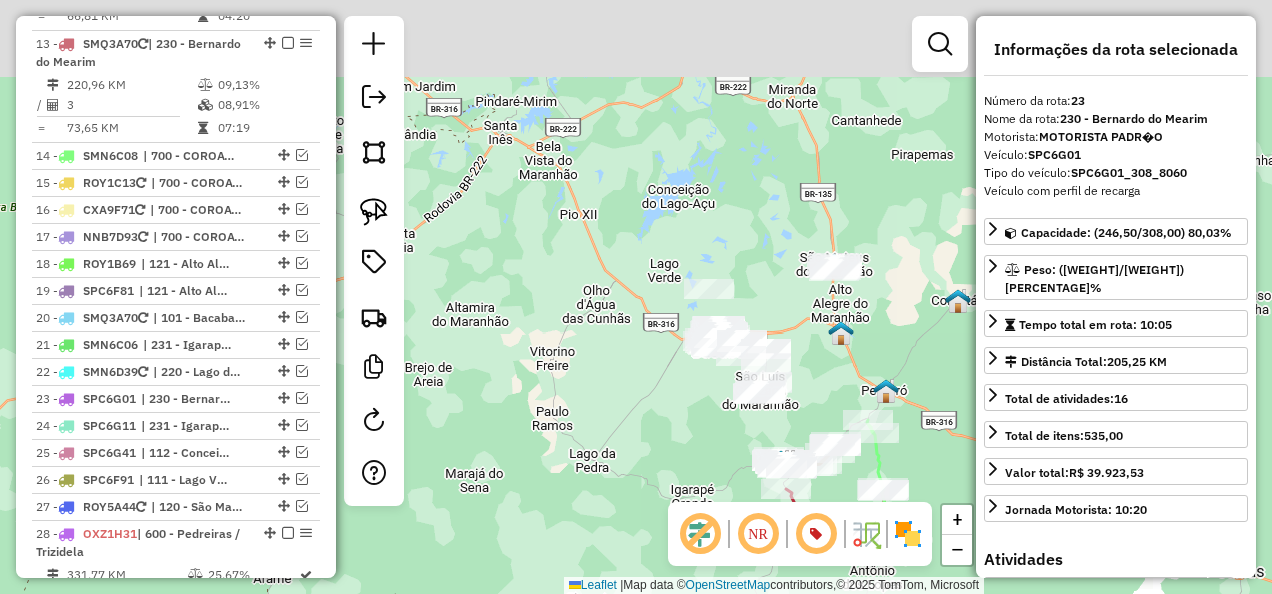 drag, startPoint x: 731, startPoint y: 227, endPoint x: 648, endPoint y: 375, distance: 169.685 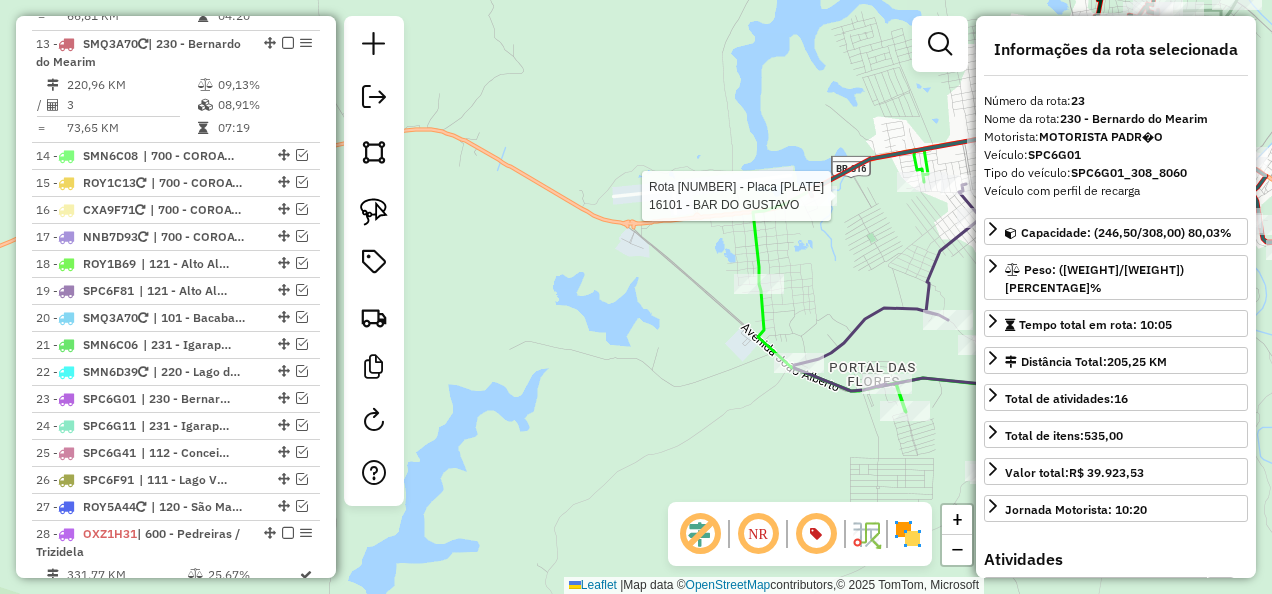 click 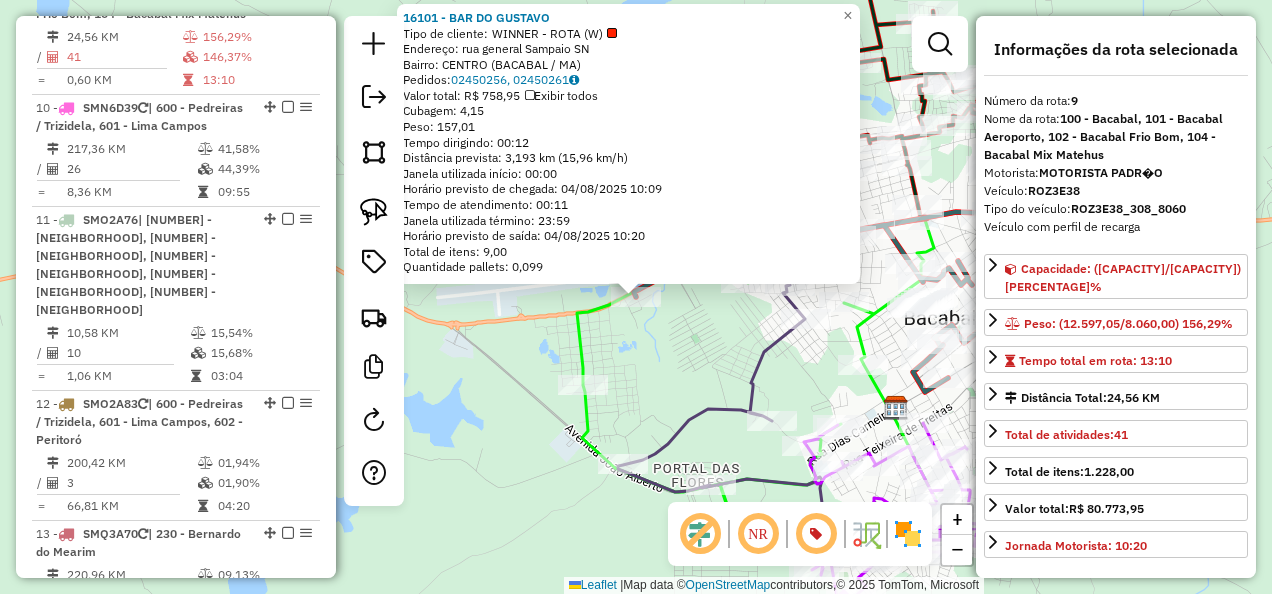 scroll, scrollTop: 1721, scrollLeft: 0, axis: vertical 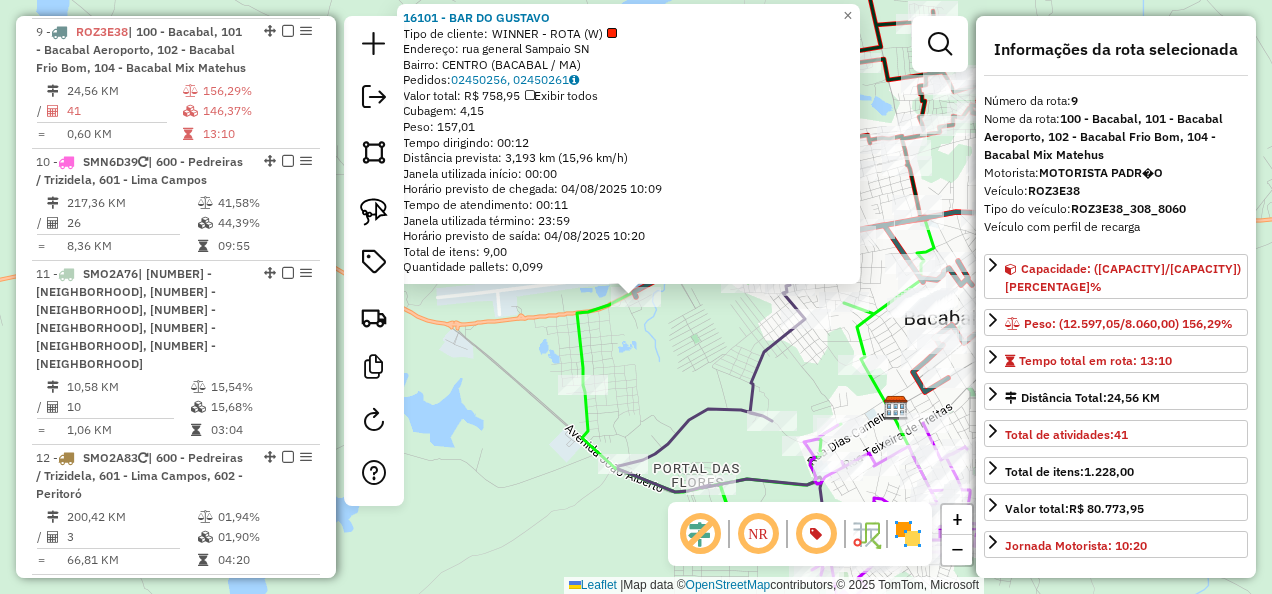 click on "16101 - BAR DO GUSTAVO  Tipo de cliente:   WINNER - ROTA (W)   Endereço:  rua general Sampaio SN   Bairro: CENTRO (BACABAL / MA)   Pedidos:  02450256, 02450261   Valor total: R$ 758,95   Exibir todos   Cubagem: 4,15  Peso: 157,01  Tempo dirigindo: 00:12   Distância prevista: 3,193 km (15,96 km/h)   Janela utilizada início: 00:00   Horário previsto de chegada: 04/08/2025 10:09   Tempo de atendimento: 00:11   Janela utilizada término: 23:59   Horário previsto de saída: 04/08/2025 10:20   Total de itens: 9,00   Quantidade pallets: 0,099  × Janela de atendimento Grade de atendimento Capacidade Transportadoras Veículos Cliente Pedidos  Rotas Selecione os dias de semana para filtrar as janelas de atendimento  Seg   Ter   Qua   Qui   Sex   Sáb   Dom  Informe o período da janela de atendimento: De: Até:  Filtrar exatamente a janela do cliente  Considerar janela de atendimento padrão  Selecione os dias de semana para filtrar as grades de atendimento  Seg   Ter   Qua   Qui   Sex   Sáb   Dom   De:   Até:" 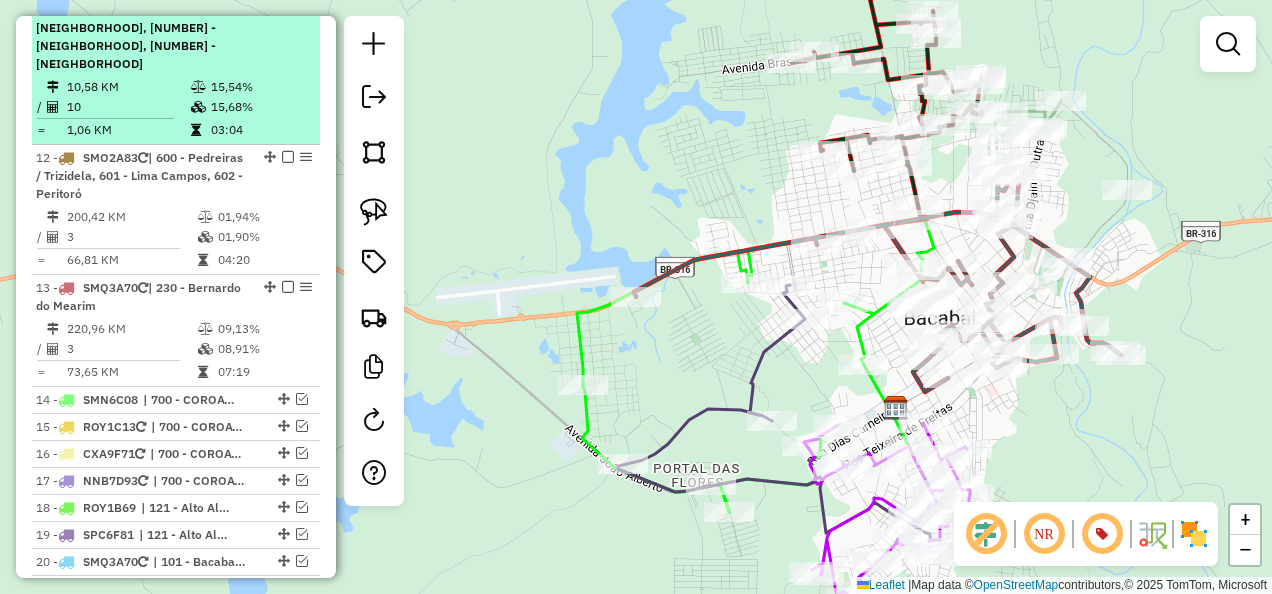 scroll, scrollTop: 2321, scrollLeft: 0, axis: vertical 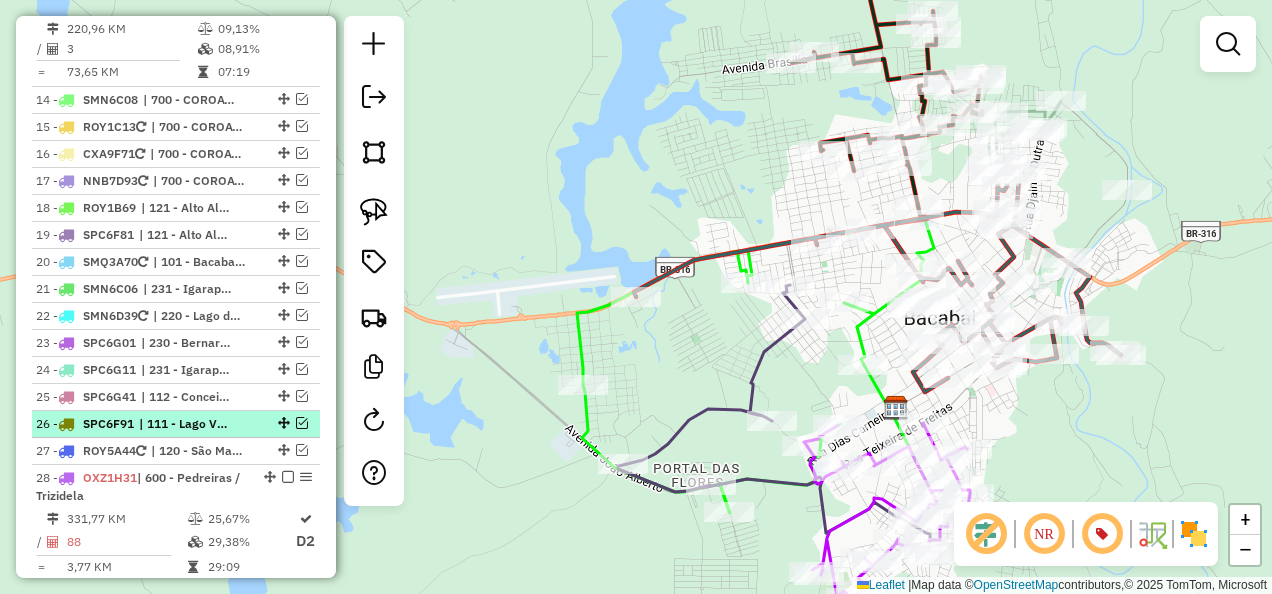 click at bounding box center (302, 423) 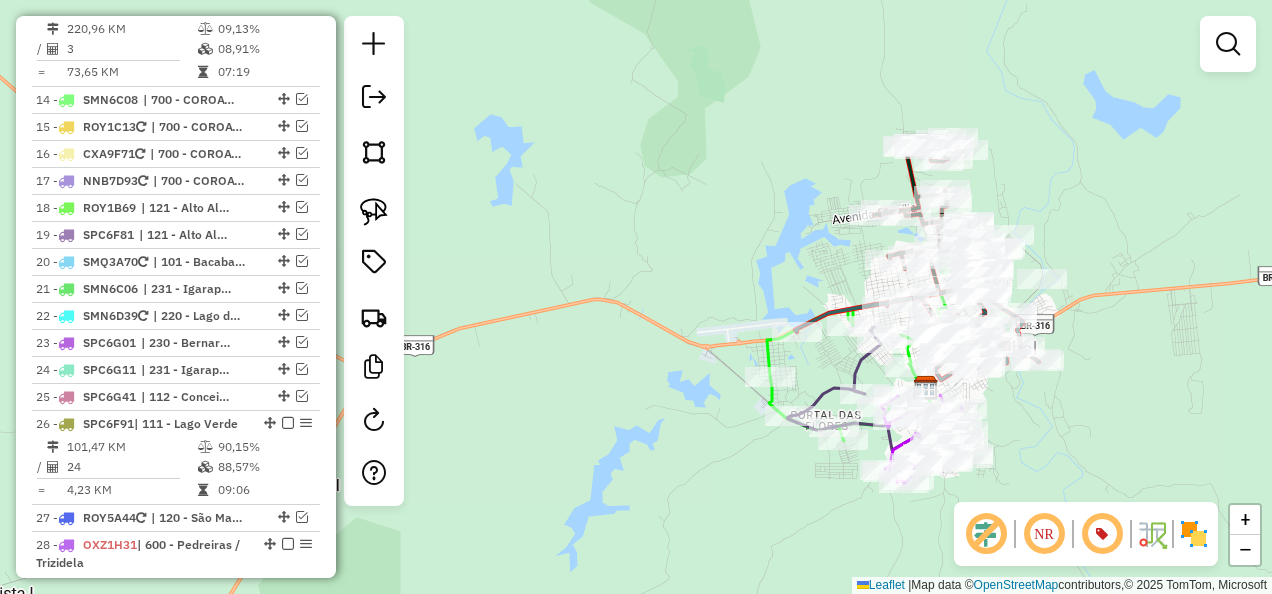 drag, startPoint x: 548, startPoint y: 382, endPoint x: 860, endPoint y: 405, distance: 312.84662 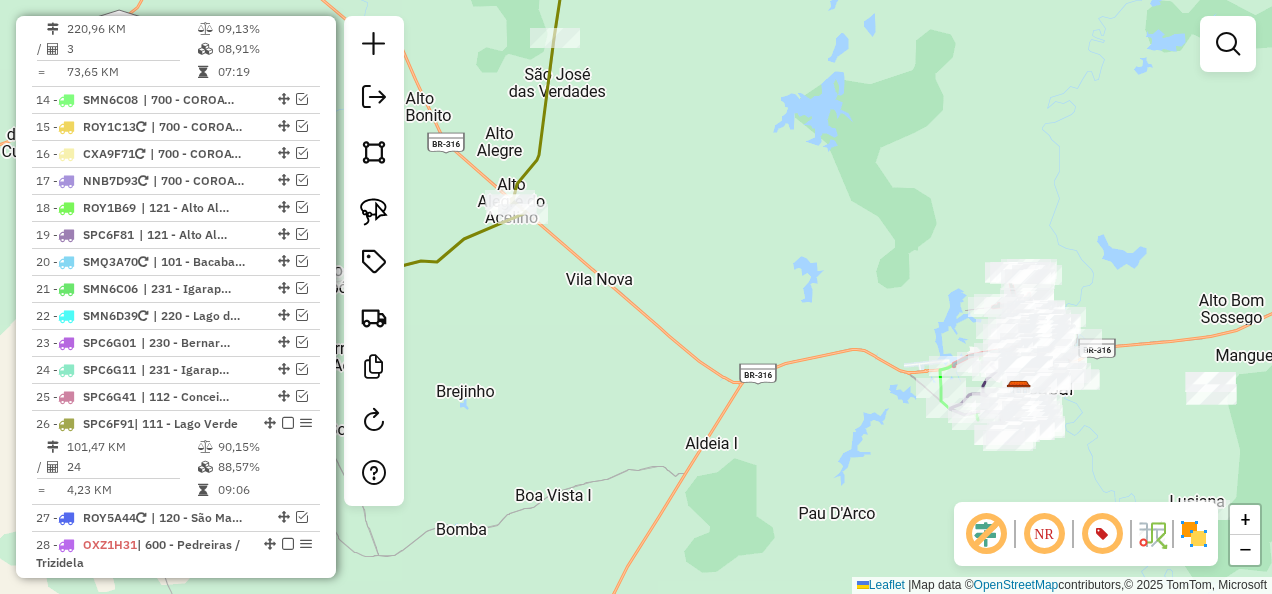 click 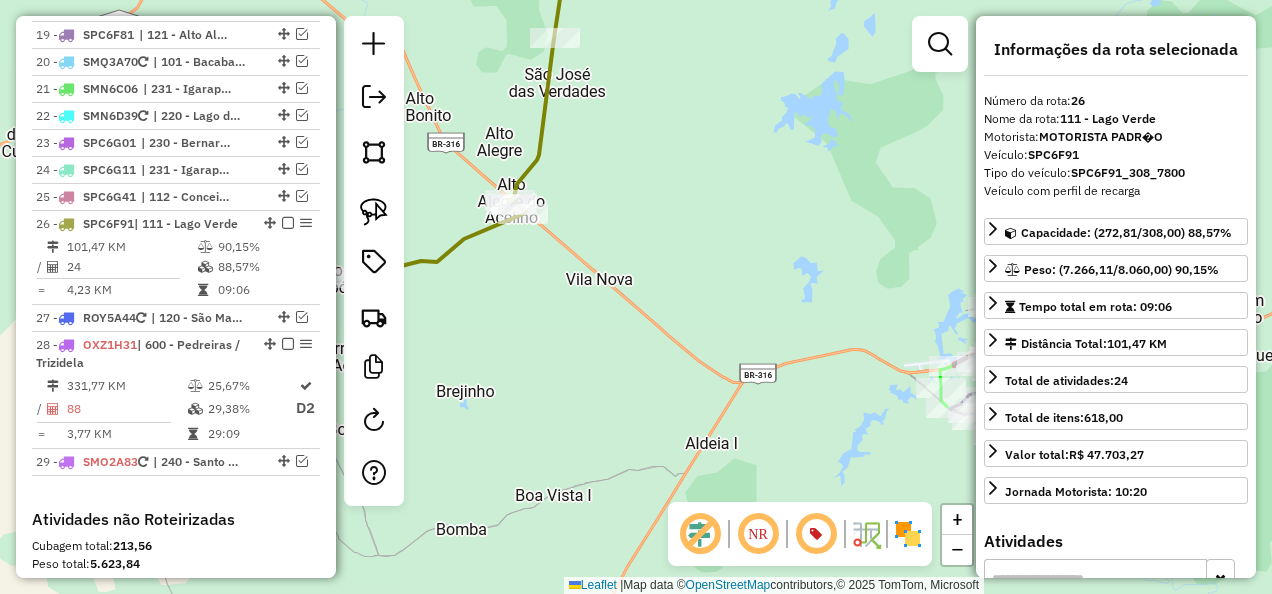 scroll, scrollTop: 2725, scrollLeft: 0, axis: vertical 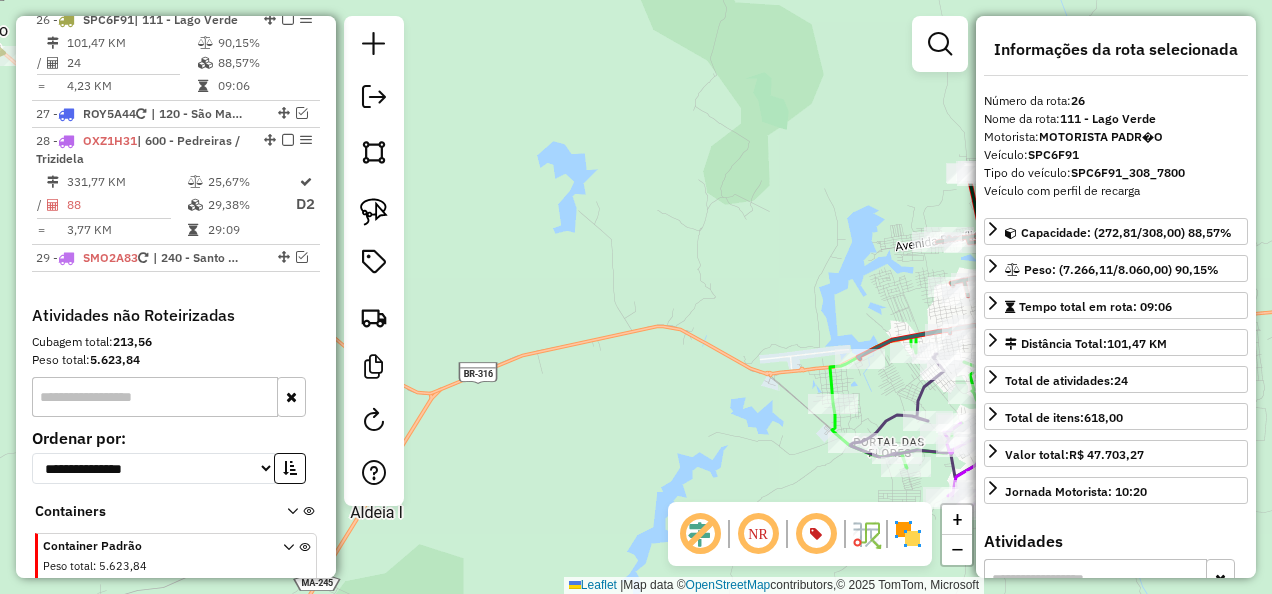drag, startPoint x: 864, startPoint y: 360, endPoint x: 552, endPoint y: 346, distance: 312.31393 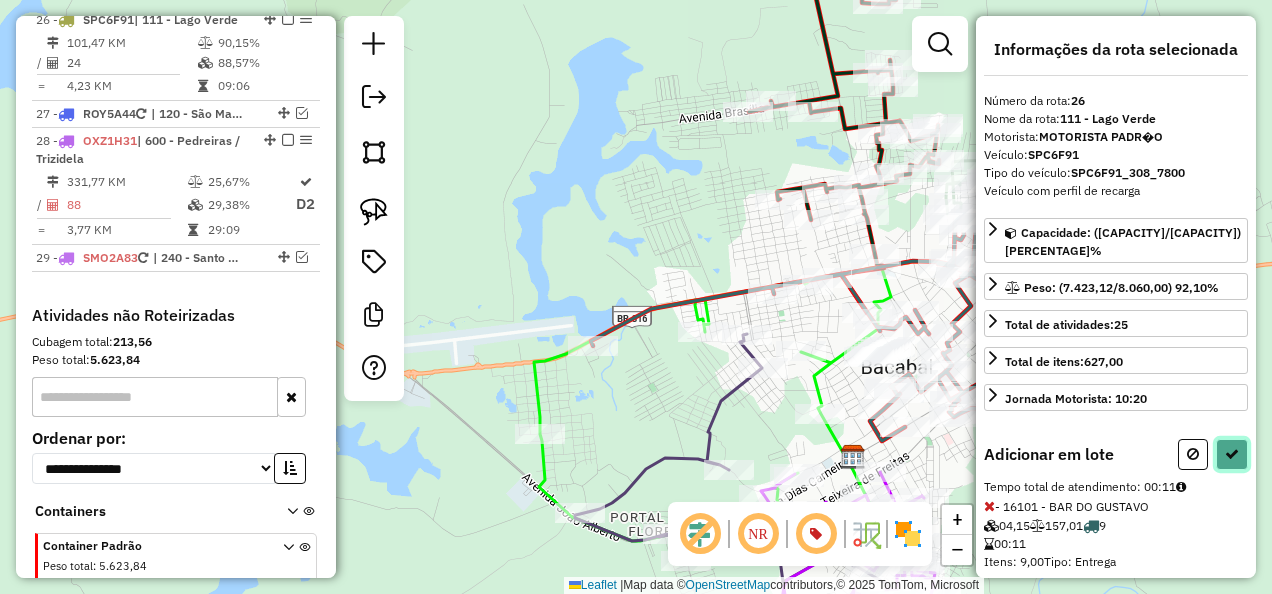 click at bounding box center [1232, 454] 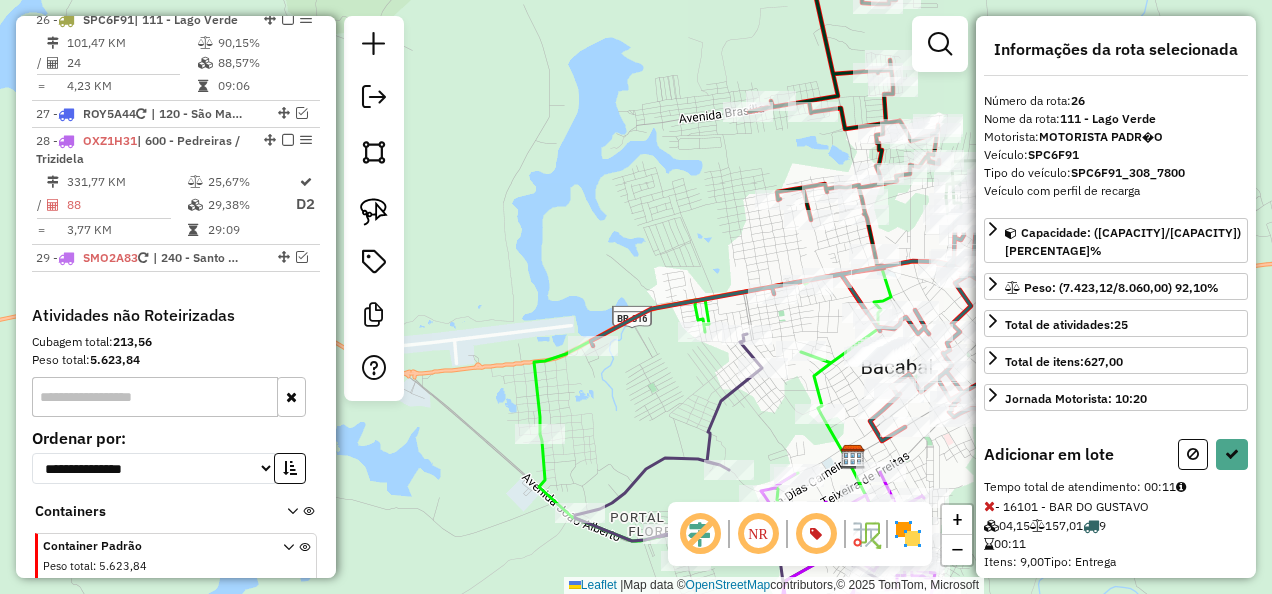 select on "**********" 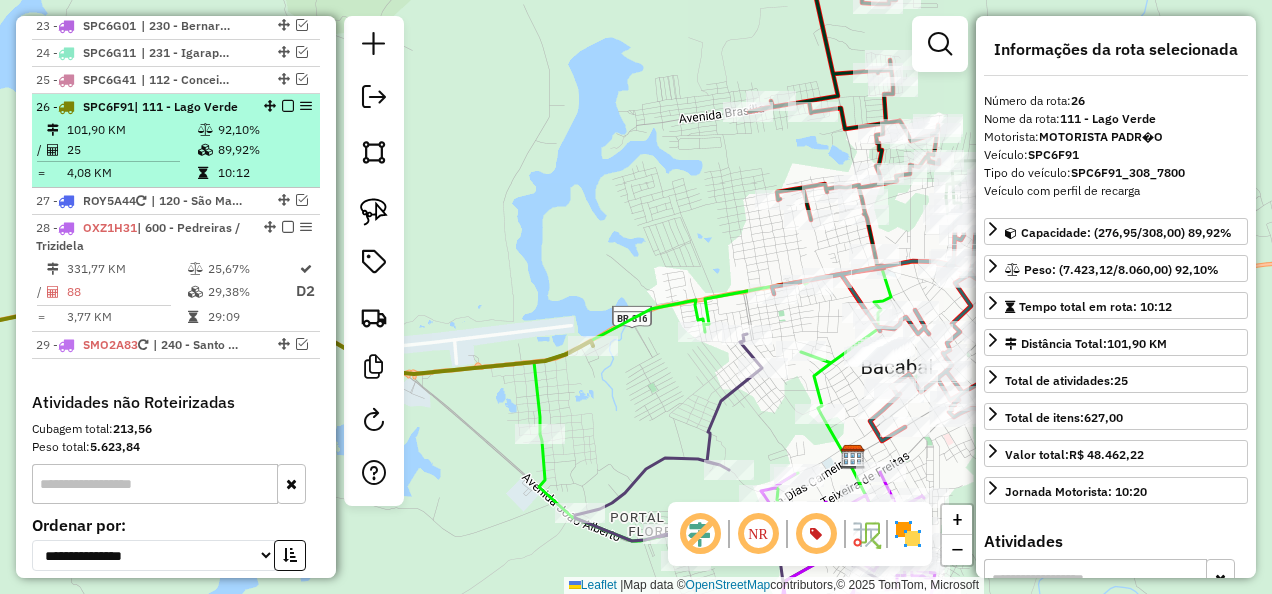 scroll, scrollTop: 2525, scrollLeft: 0, axis: vertical 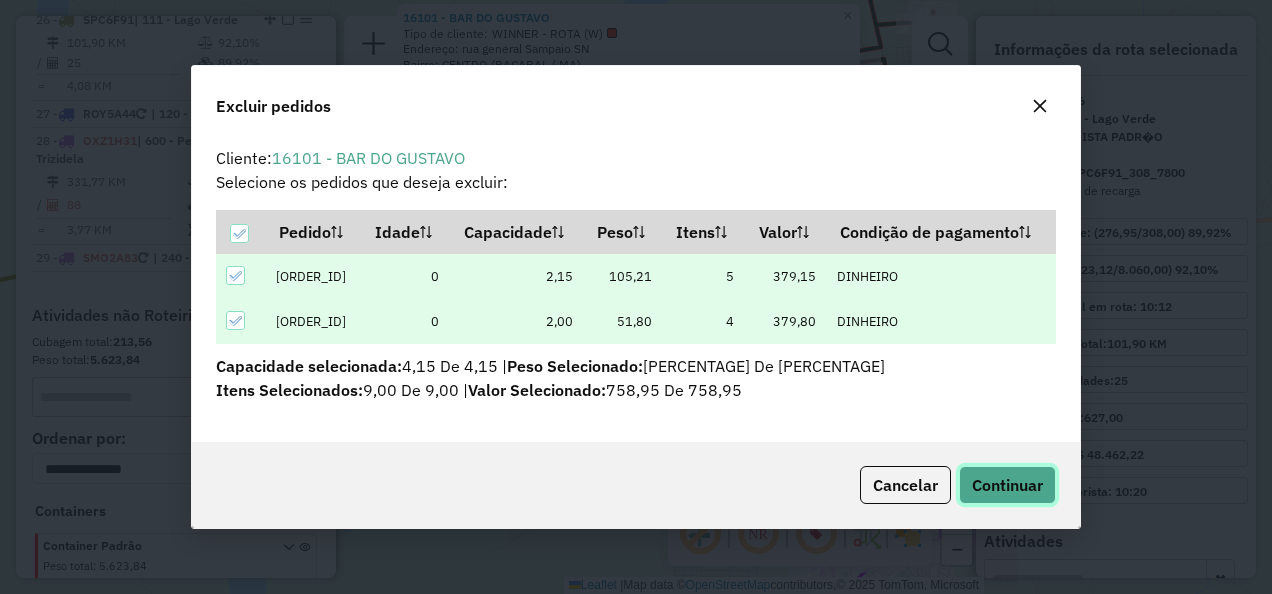 click on "Continuar" 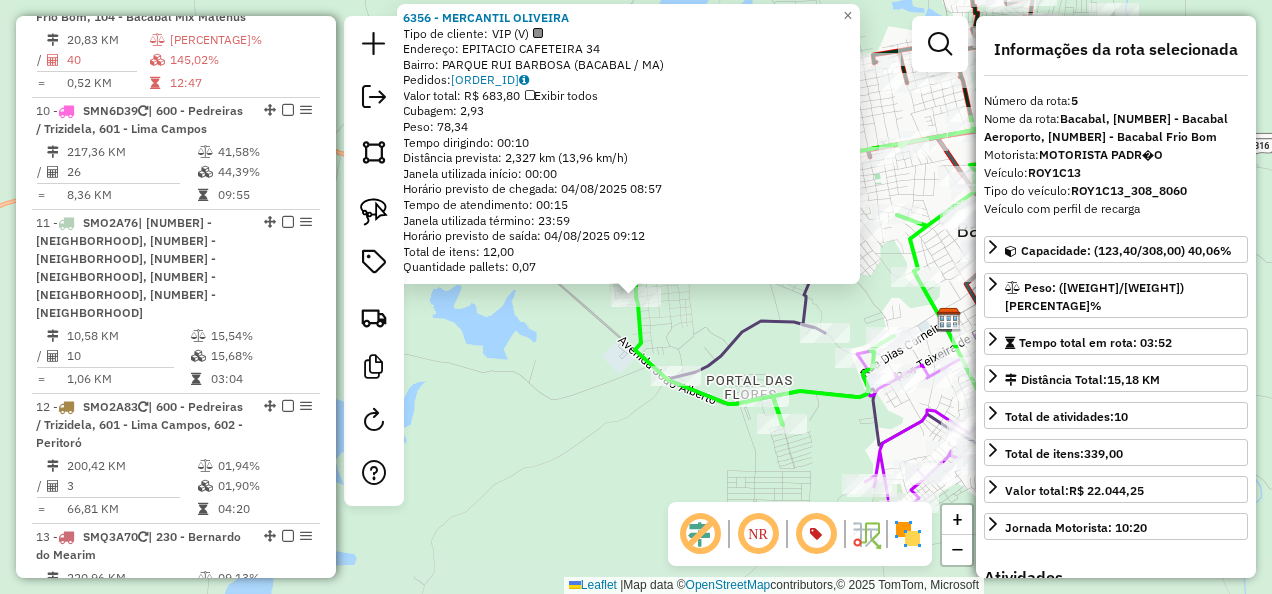scroll, scrollTop: 1256, scrollLeft: 0, axis: vertical 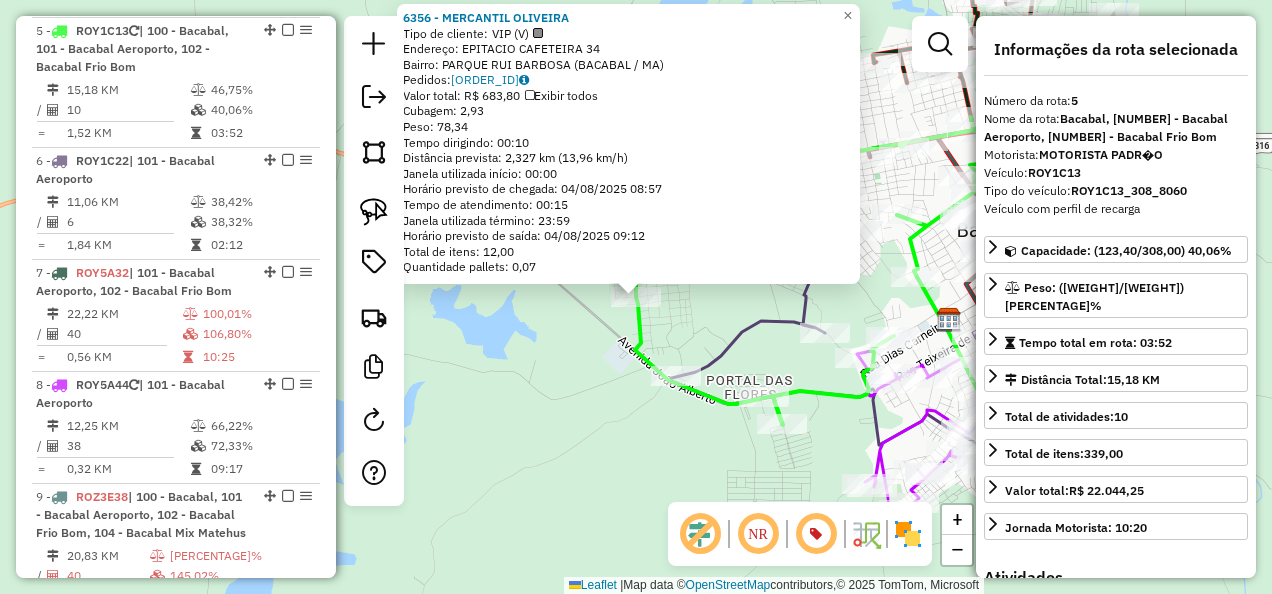 click on "6356 - MERCANTIL OLIVEIRA  Tipo de cliente:   VIP (V)   Endereço:  EPITACIO CAFETEIRA 34   Bairro: PARQUE RUI BARBOSA (BACABAL / MA)   Pedidos:  02450375   Valor total: R$ 683,80   Exibir todos   Cubagem: 2,93  Peso: 78,34  Tempo dirigindo: 00:10   Distância prevista: 2,327 km (13,96 km/h)   Janela utilizada início: 00:00   Horário previsto de chegada: 04/08/2025 08:57   Tempo de atendimento: 00:15   Janela utilizada término: 23:59   Horário previsto de saída: 04/08/2025 09:12   Total de itens: 12,00   Quantidade pallets: 0,07  × Janela de atendimento Grade de atendimento Capacidade Transportadoras Veículos Cliente Pedidos  Rotas Selecione os dias de semana para filtrar as janelas de atendimento  Seg   Ter   Qua   Qui   Sex   Sáb   Dom  Informe o período da janela de atendimento: De: Até:  Filtrar exatamente a janela do cliente  Considerar janela de atendimento padrão  Selecione os dias de semana para filtrar as grades de atendimento  Seg   Ter   Qua   Qui   Sex   Sáb   Dom   Peso mínimo:  De:" 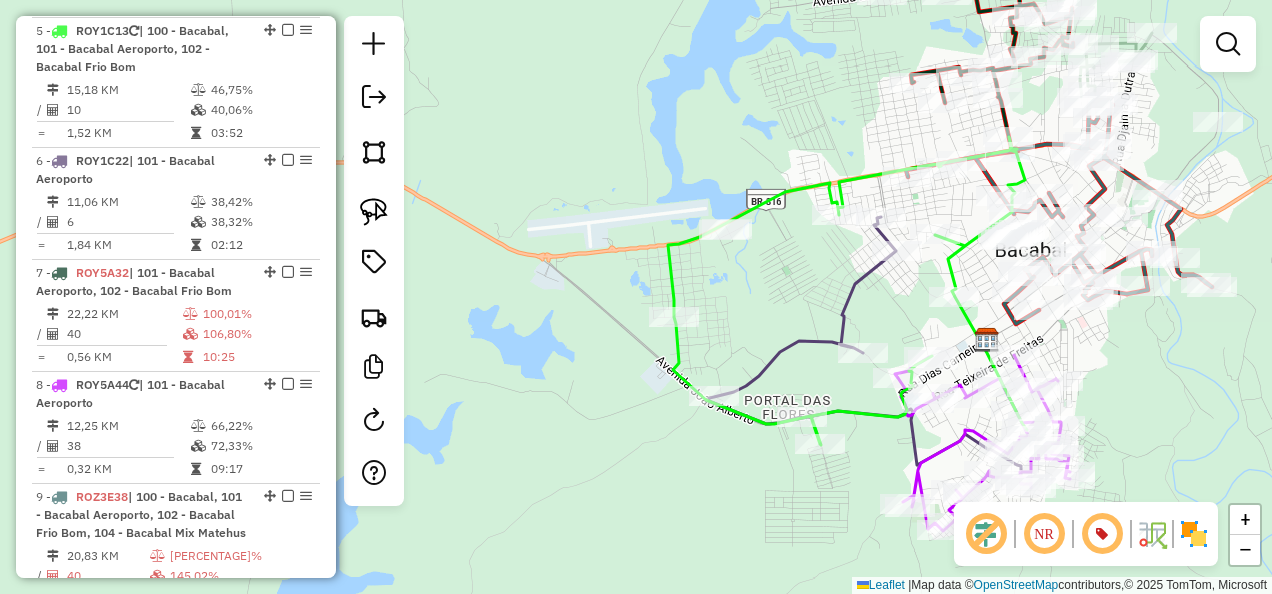 drag, startPoint x: 526, startPoint y: 322, endPoint x: 582, endPoint y: 375, distance: 77.10383 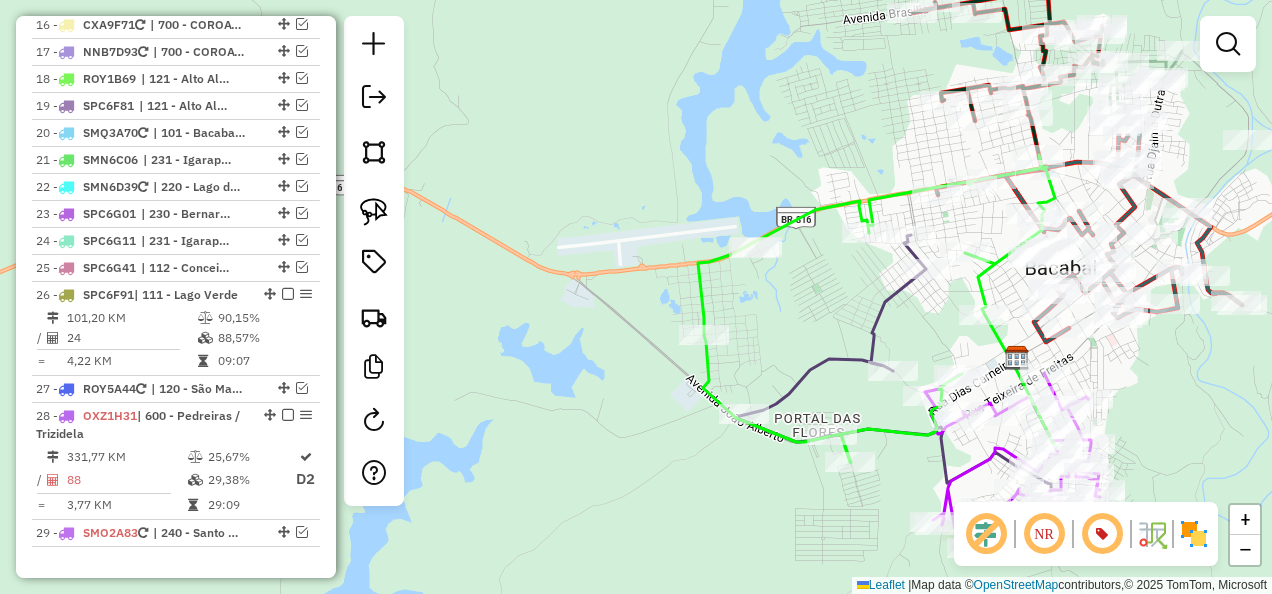 scroll, scrollTop: 2456, scrollLeft: 0, axis: vertical 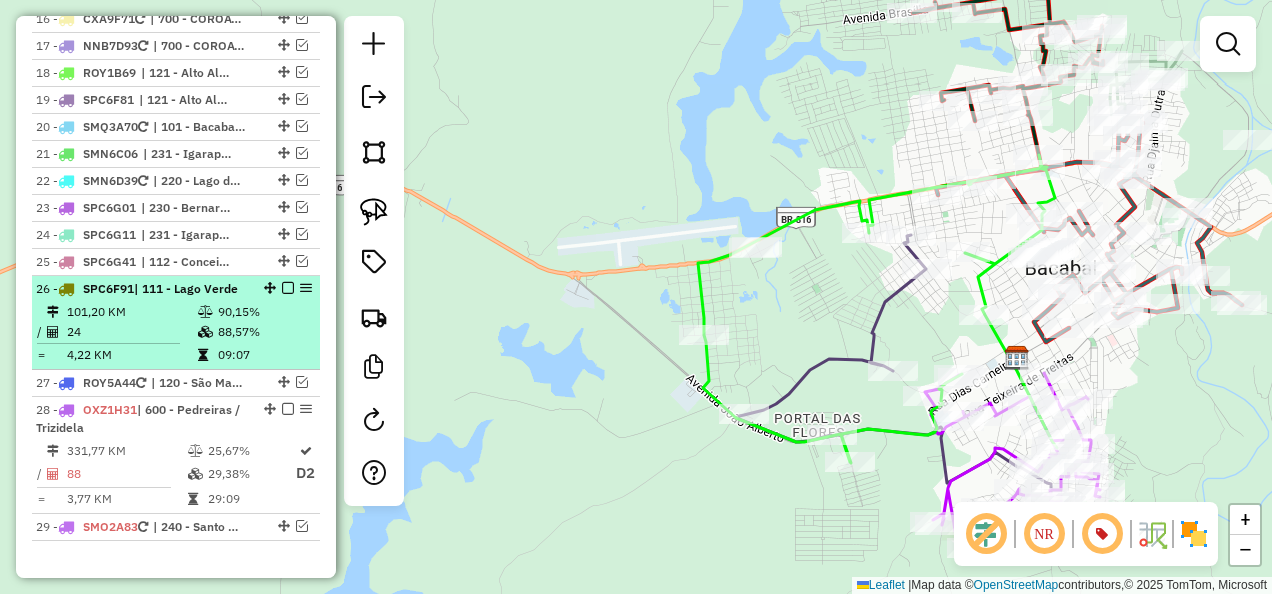 click on "24" at bounding box center (131, 332) 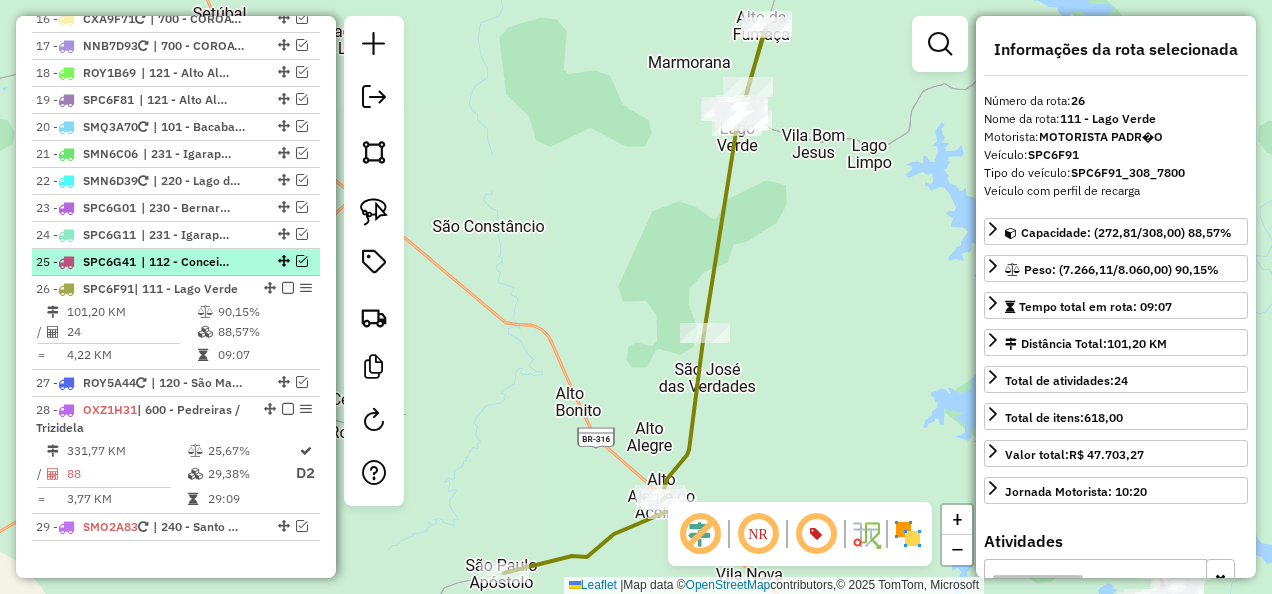 click on "| 112 - Conceição do Lago'Açu" at bounding box center [187, 262] 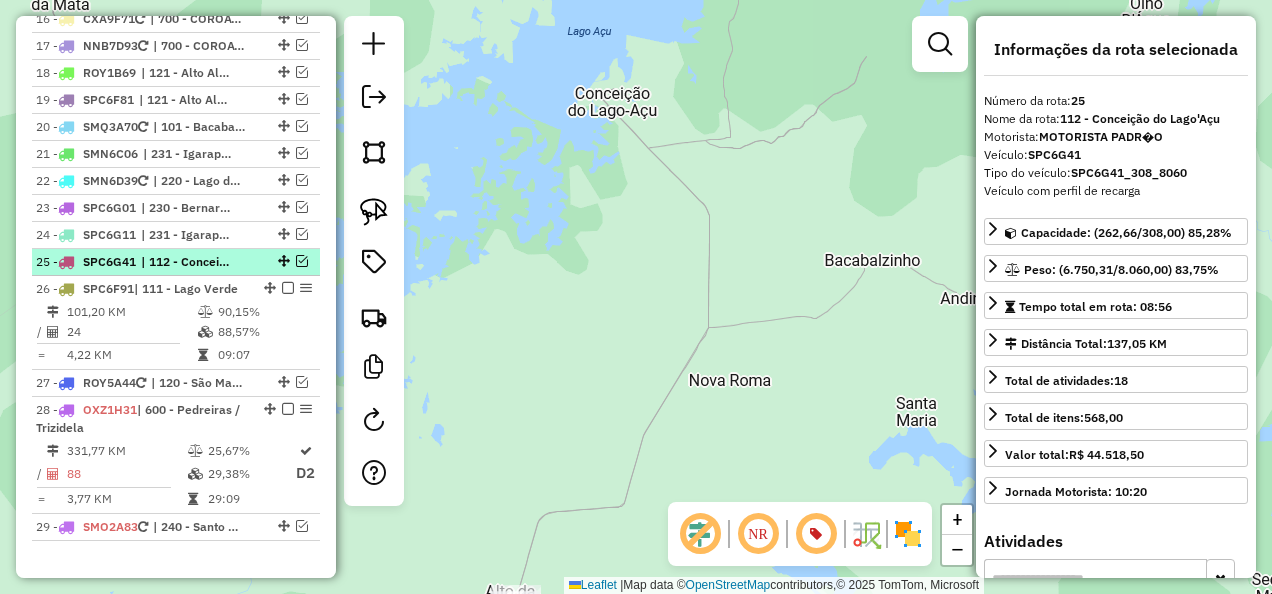 click at bounding box center (302, 261) 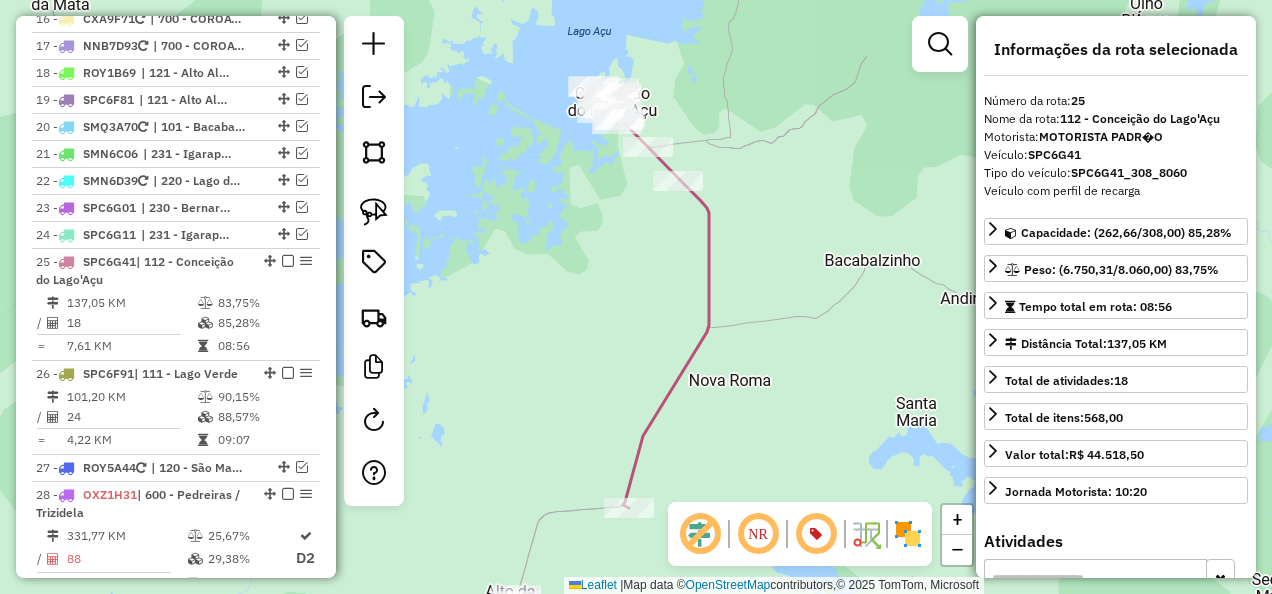 drag, startPoint x: 531, startPoint y: 424, endPoint x: 637, endPoint y: 267, distance: 189.43336 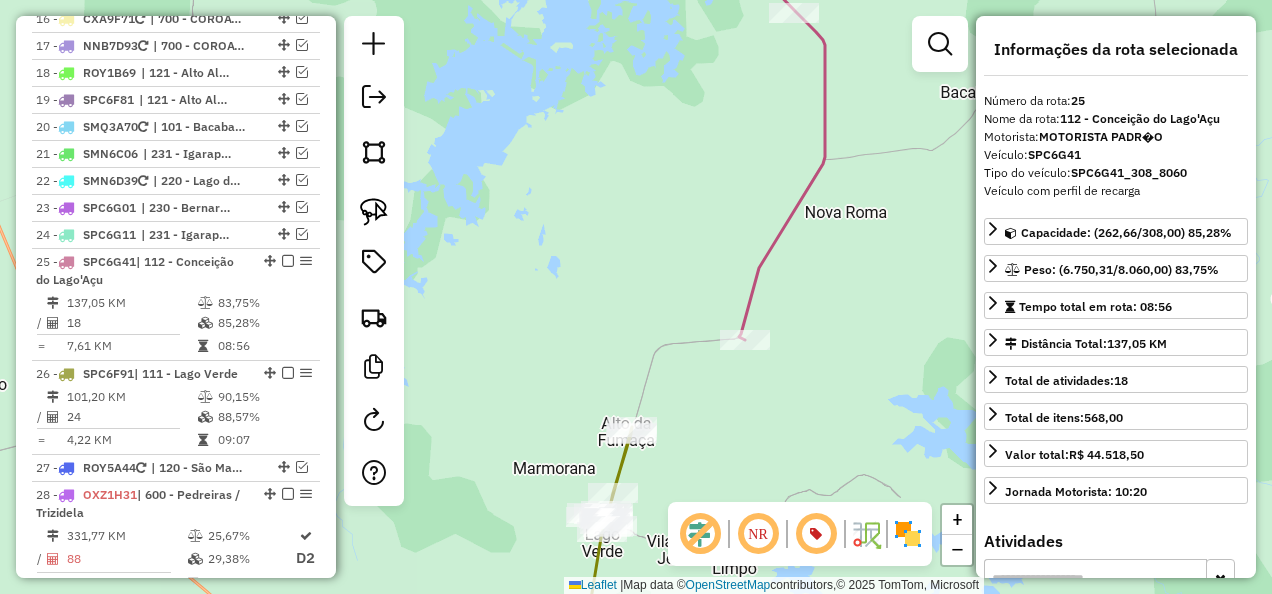 click 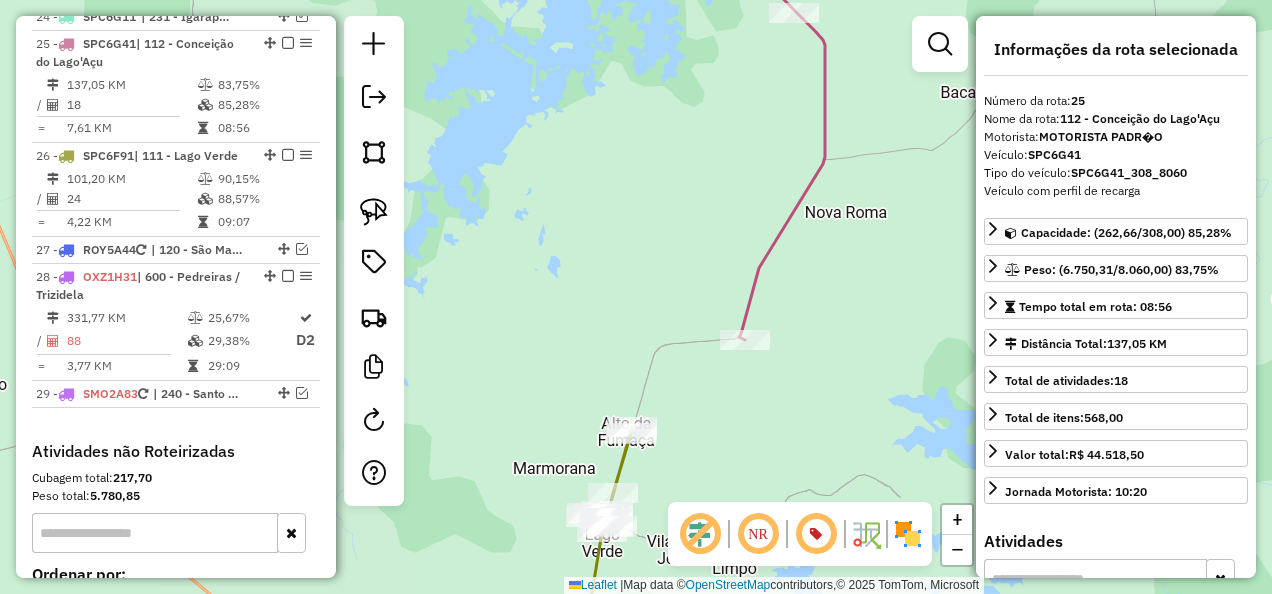 scroll, scrollTop: 2699, scrollLeft: 0, axis: vertical 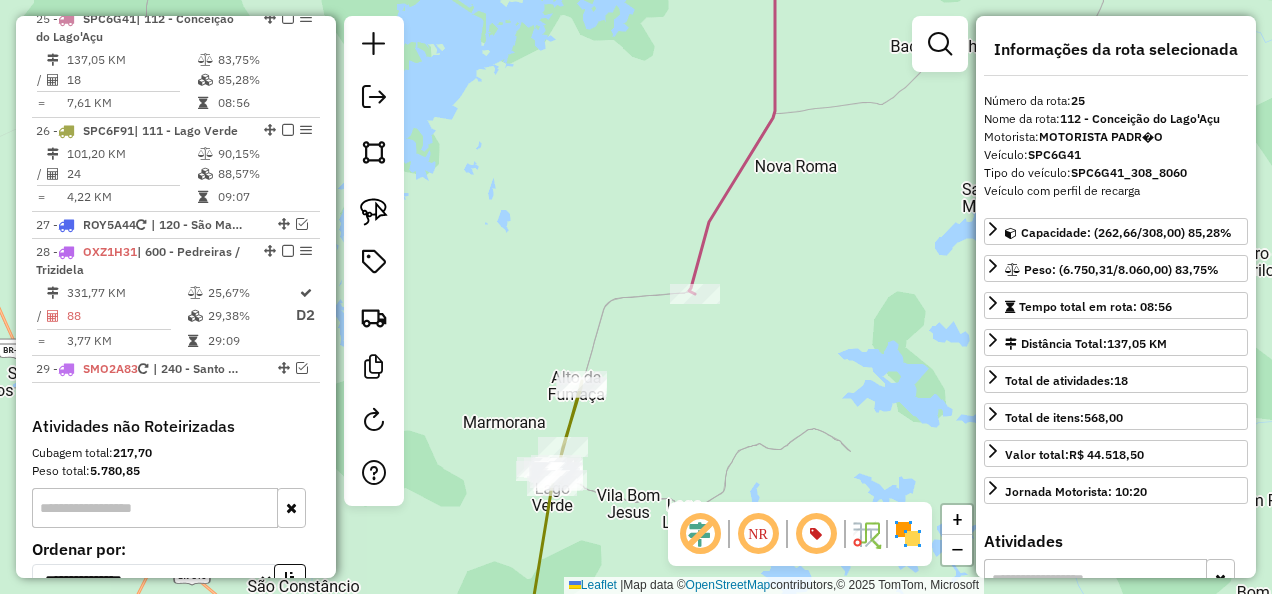 drag, startPoint x: 662, startPoint y: 352, endPoint x: 634, endPoint y: 304, distance: 55.569775 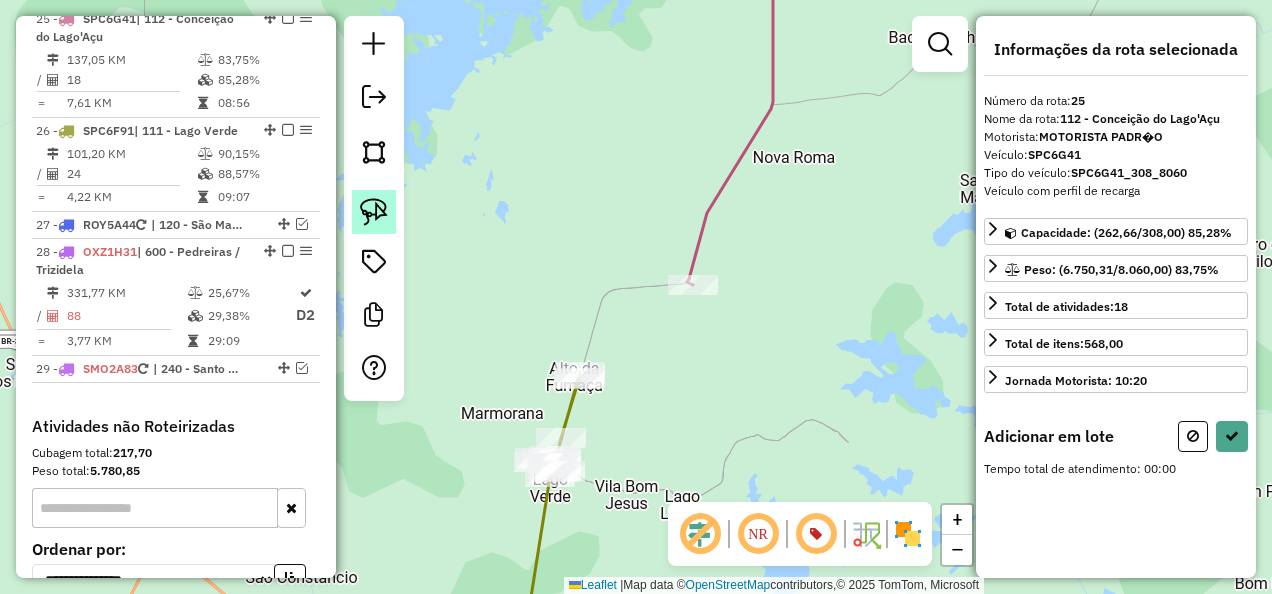 click 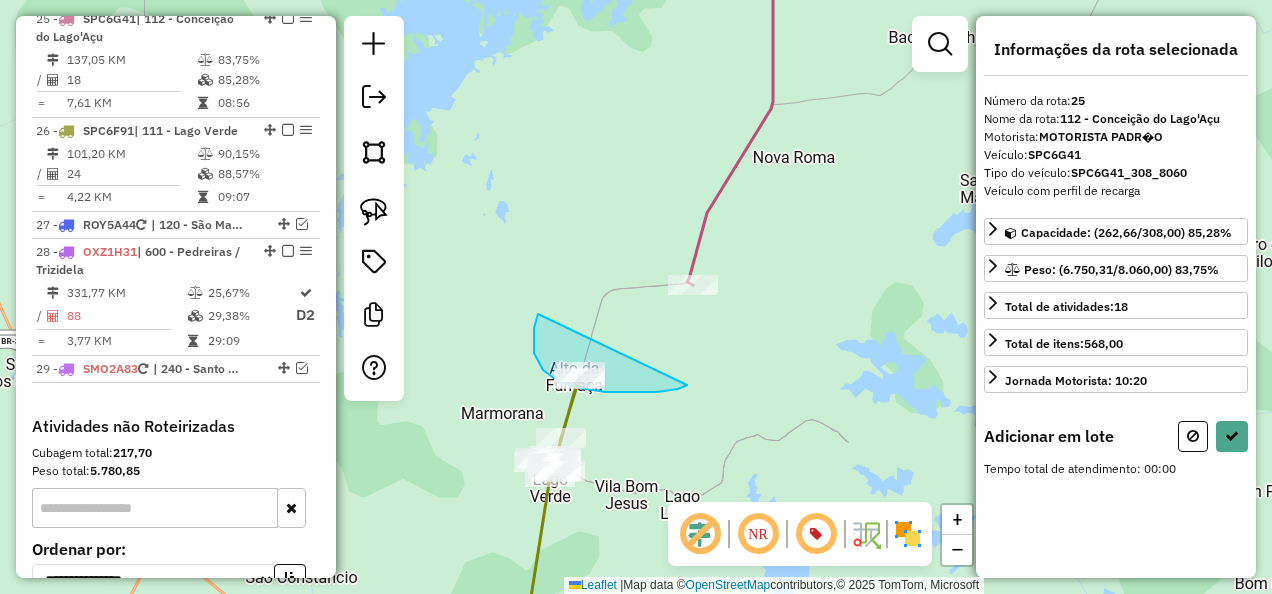 drag, startPoint x: 537, startPoint y: 317, endPoint x: 687, endPoint y: 385, distance: 164.69365 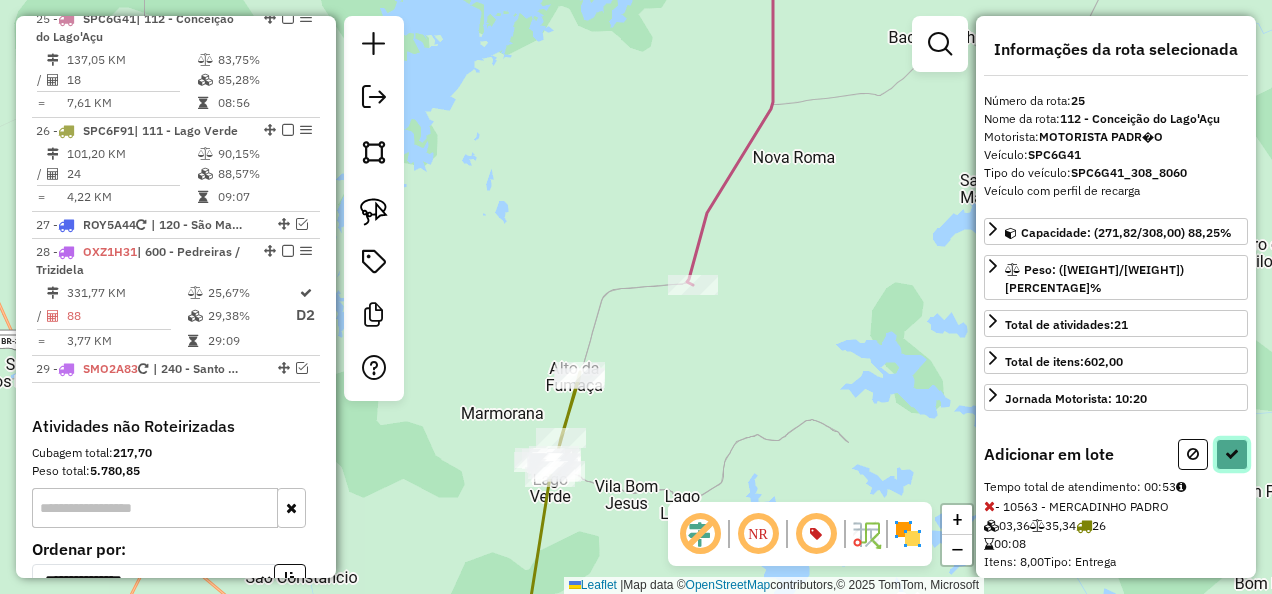 click at bounding box center (1232, 454) 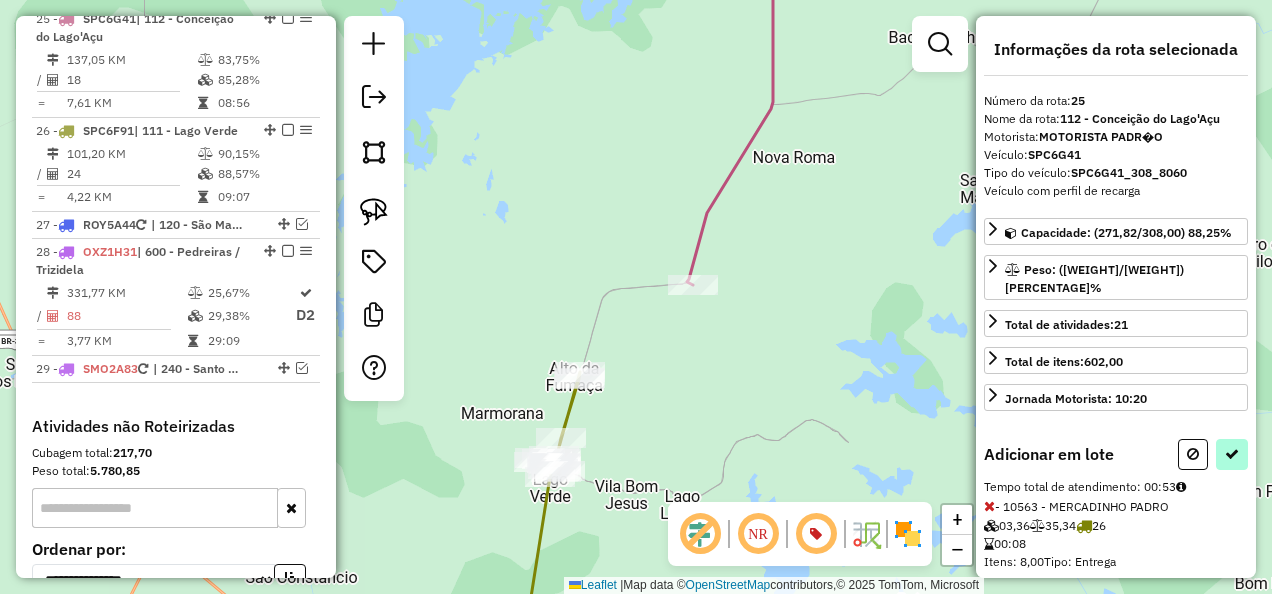 select on "**********" 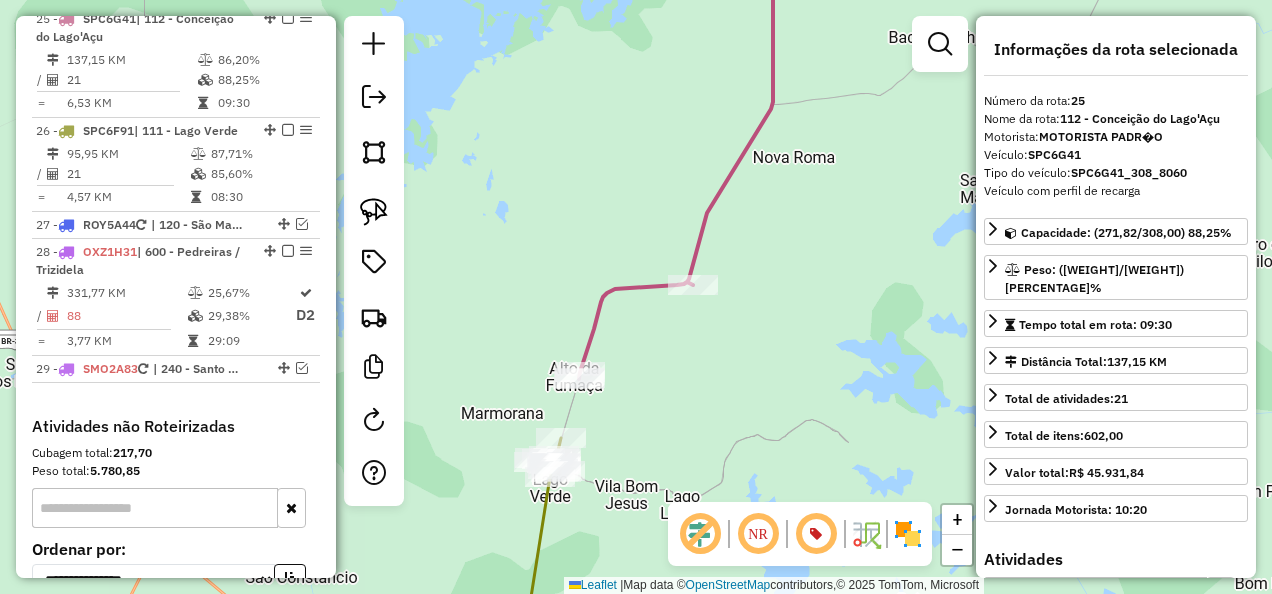 click at bounding box center (288, 18) 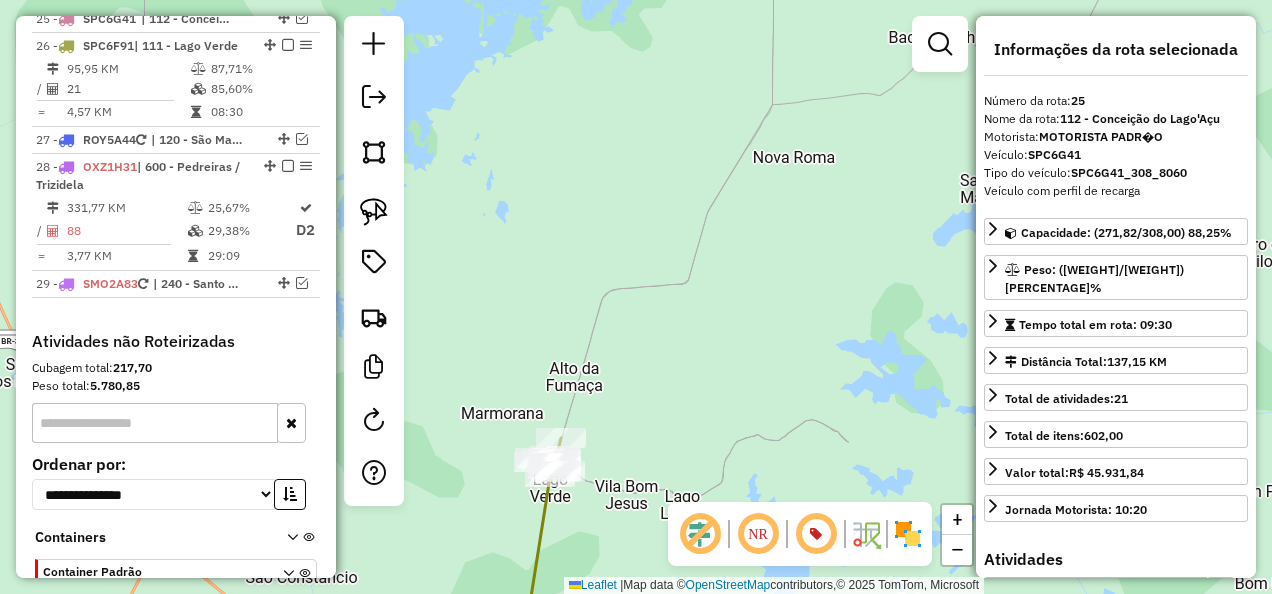 scroll, scrollTop: 2614, scrollLeft: 0, axis: vertical 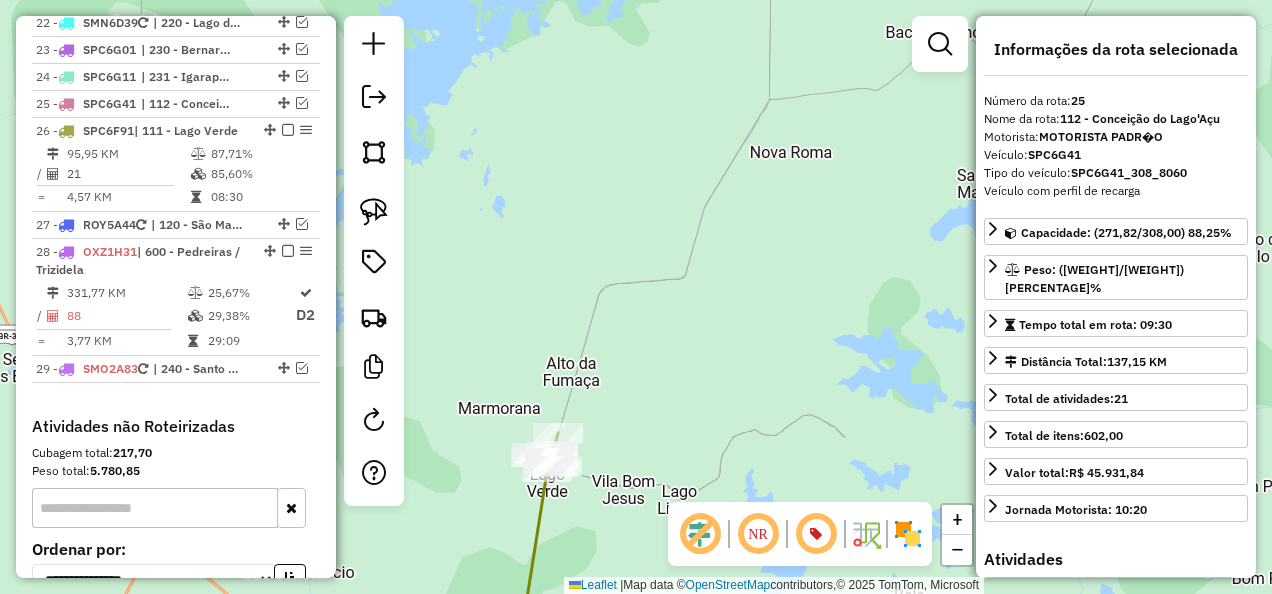 drag, startPoint x: 792, startPoint y: 389, endPoint x: 732, endPoint y: 166, distance: 230.93073 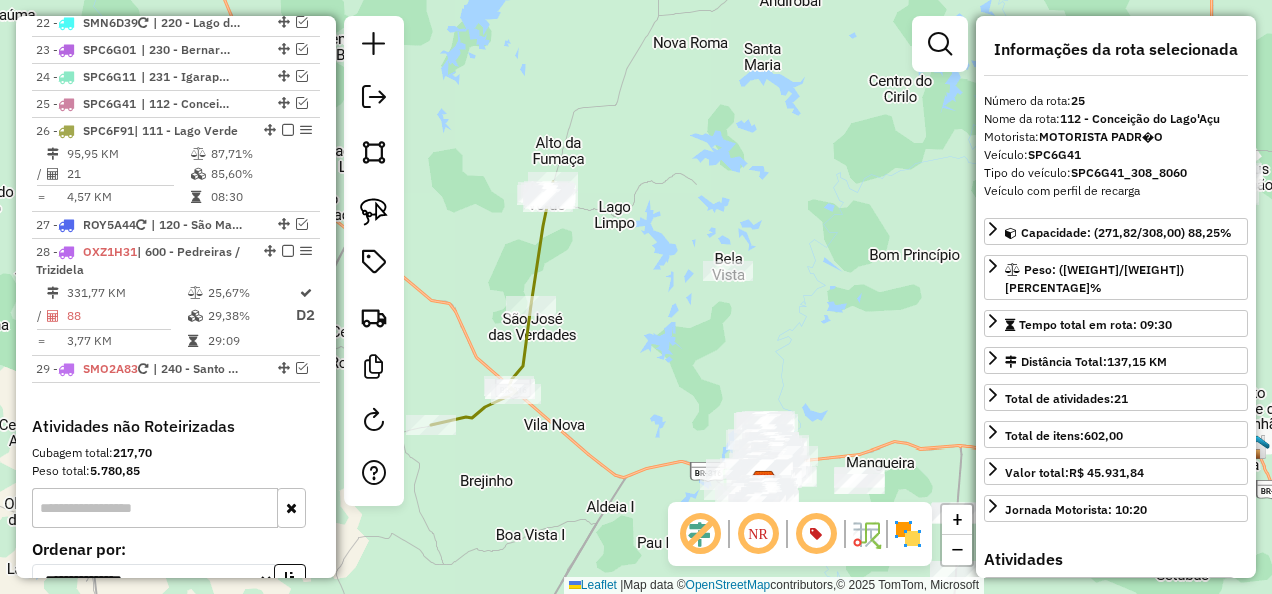 click 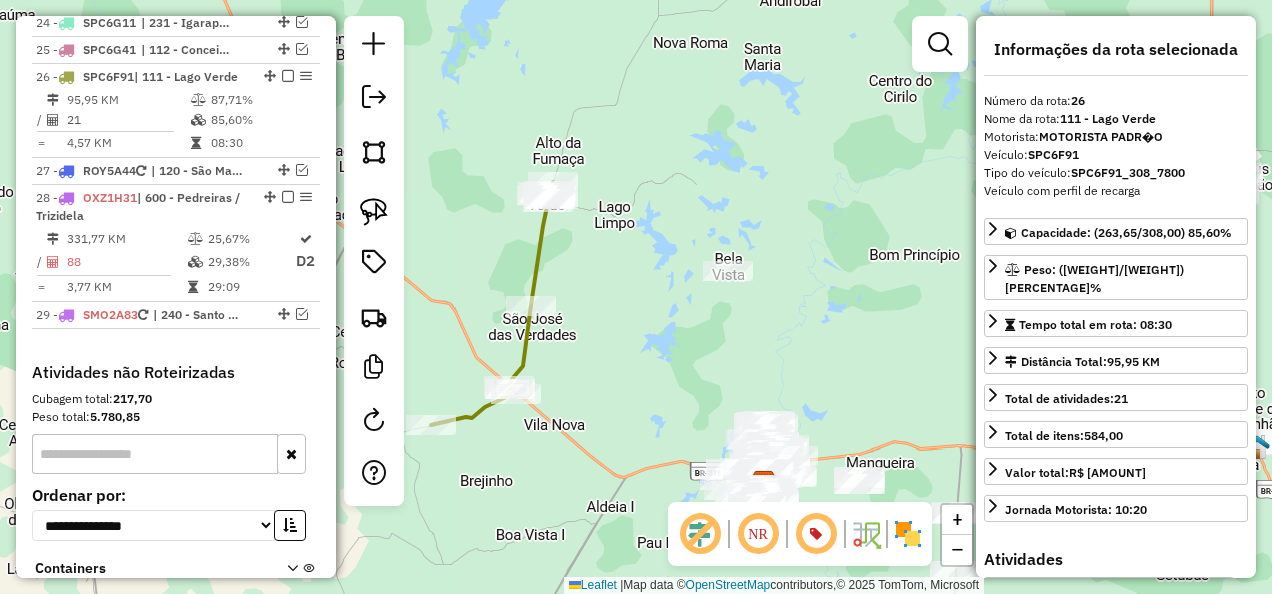scroll, scrollTop: 2725, scrollLeft: 0, axis: vertical 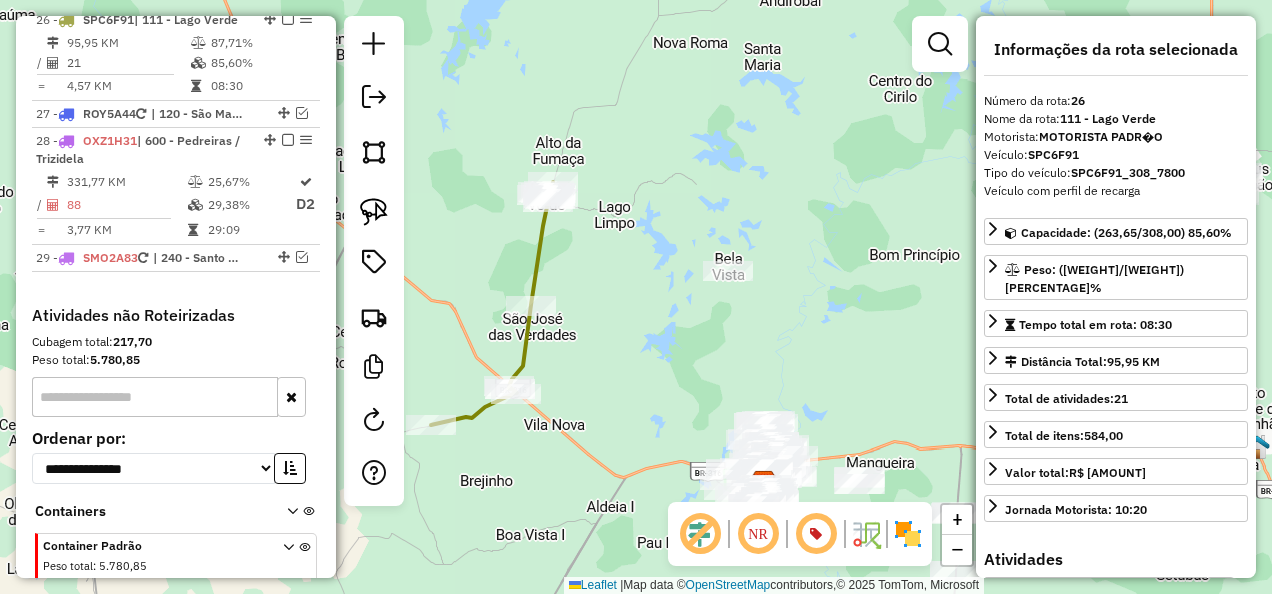 drag, startPoint x: 647, startPoint y: 424, endPoint x: 576, endPoint y: 262, distance: 176.87566 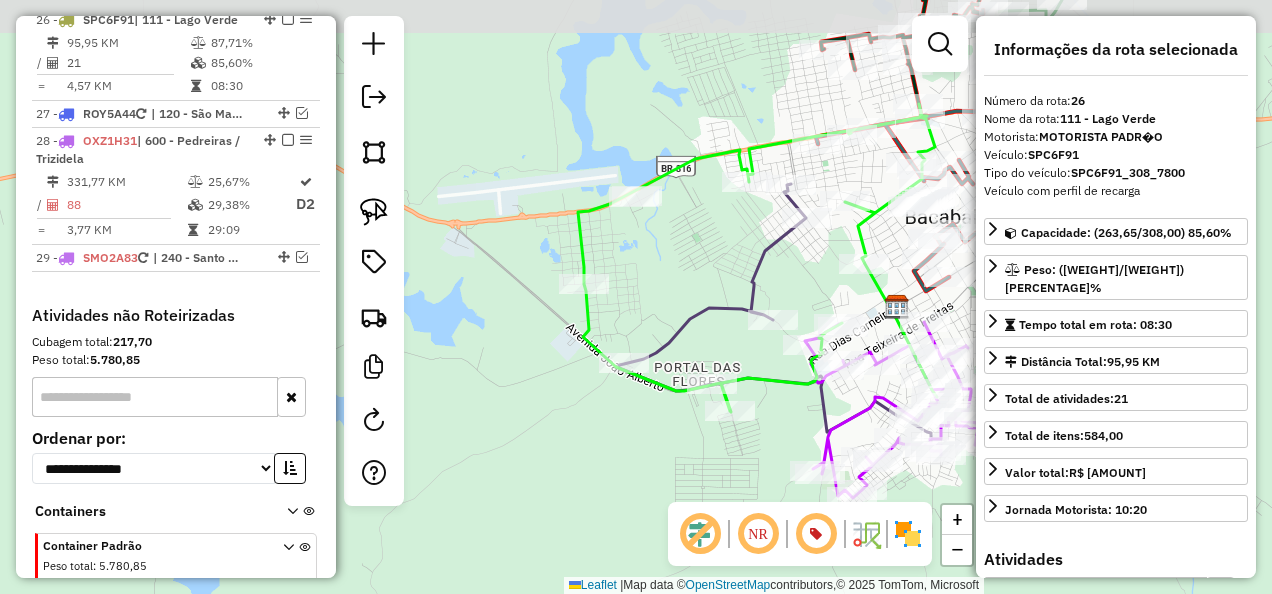 drag, startPoint x: 672, startPoint y: 246, endPoint x: 658, endPoint y: 303, distance: 58.694122 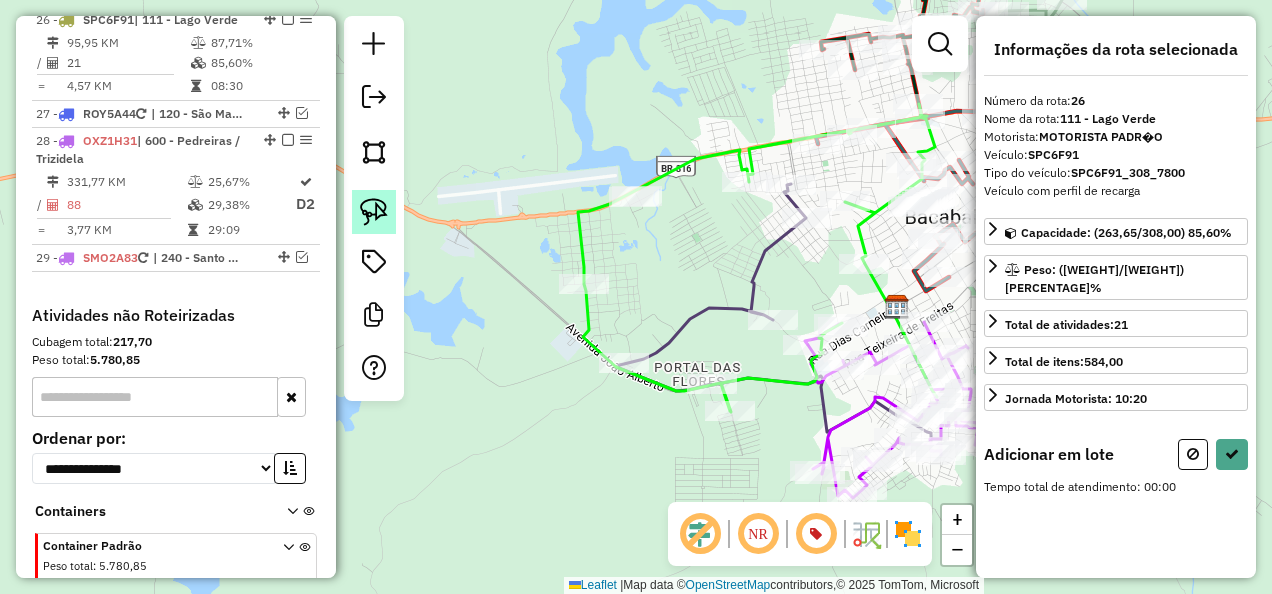 click 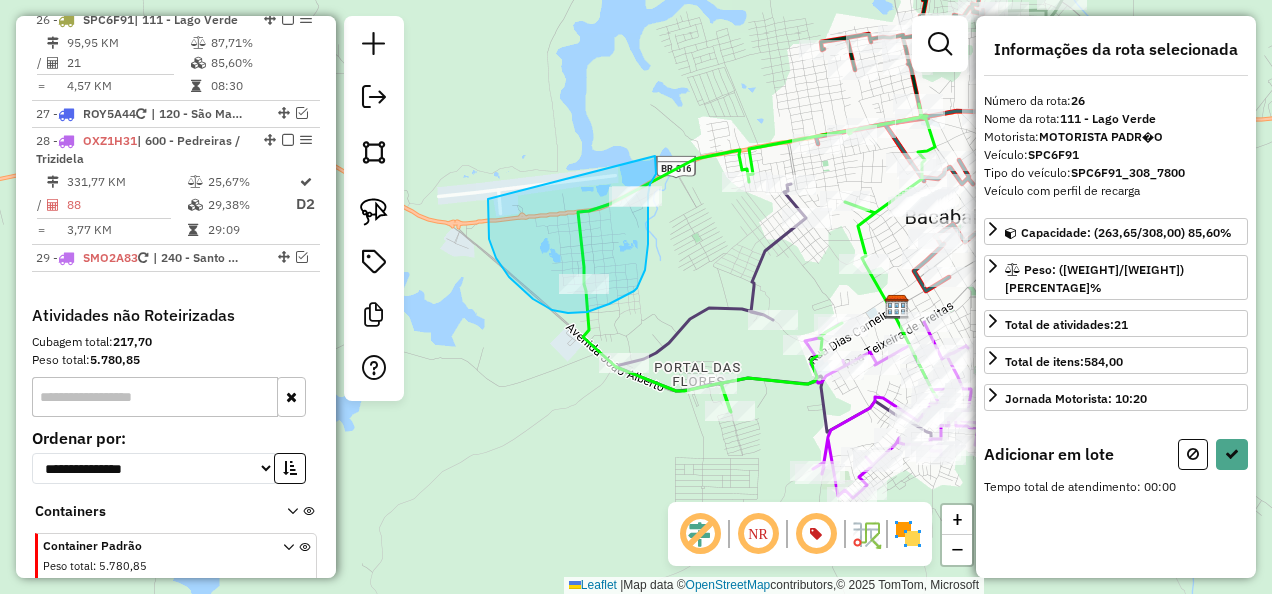 drag, startPoint x: 488, startPoint y: 226, endPoint x: 655, endPoint y: 156, distance: 181.07733 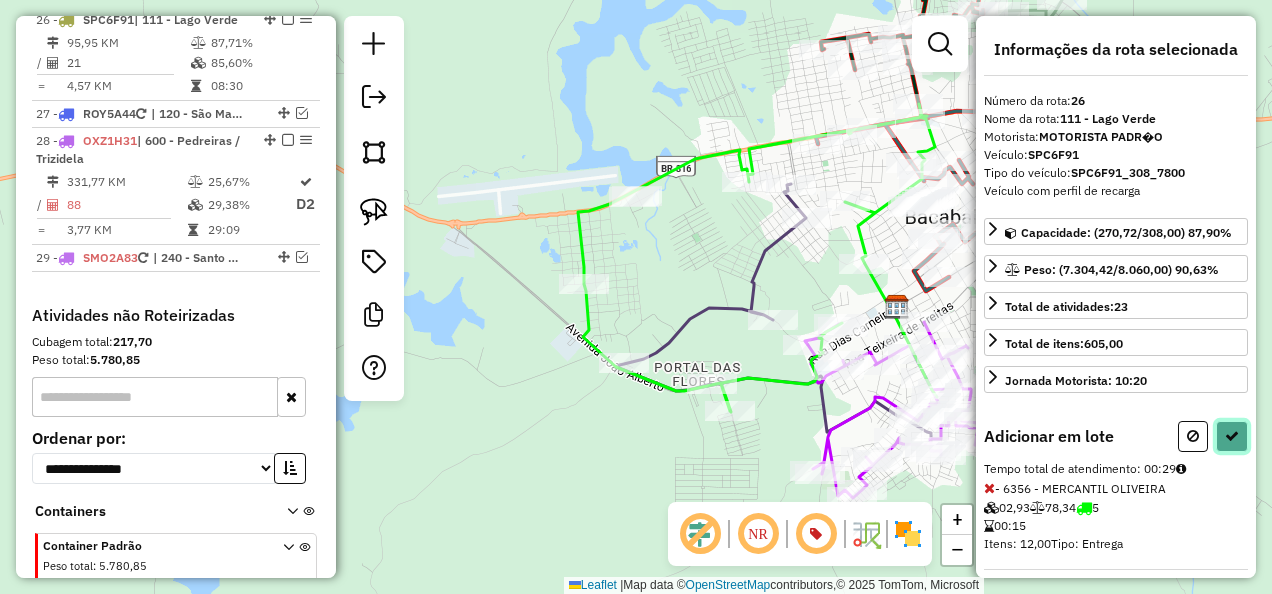 click at bounding box center (1232, 436) 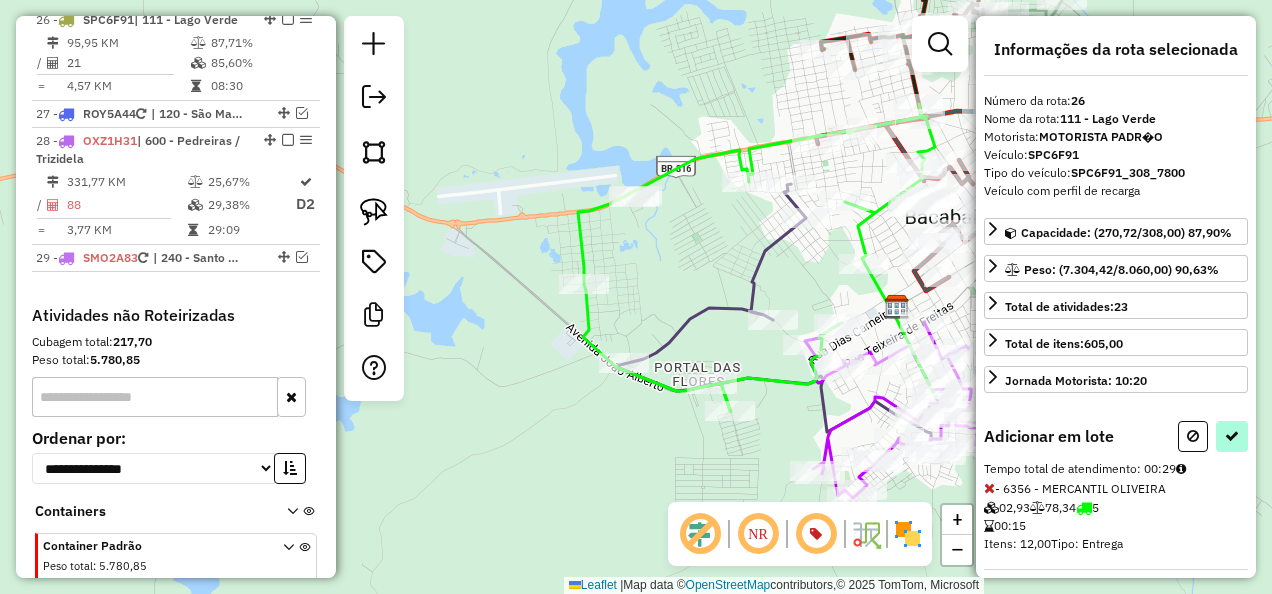 select on "**********" 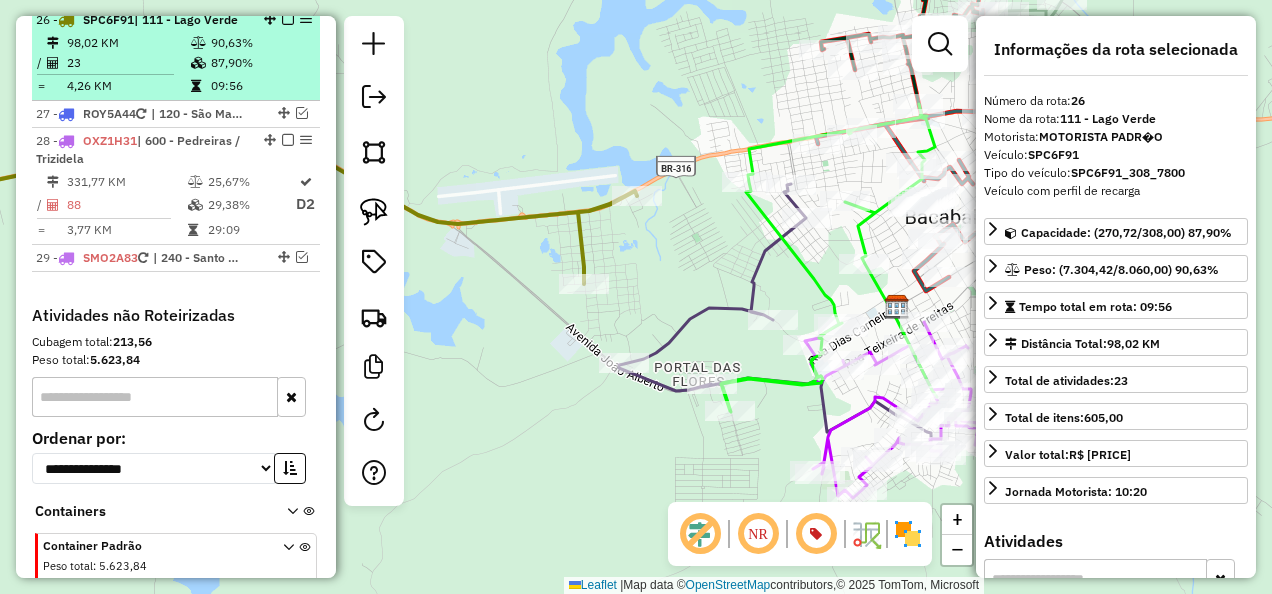 click at bounding box center (288, 19) 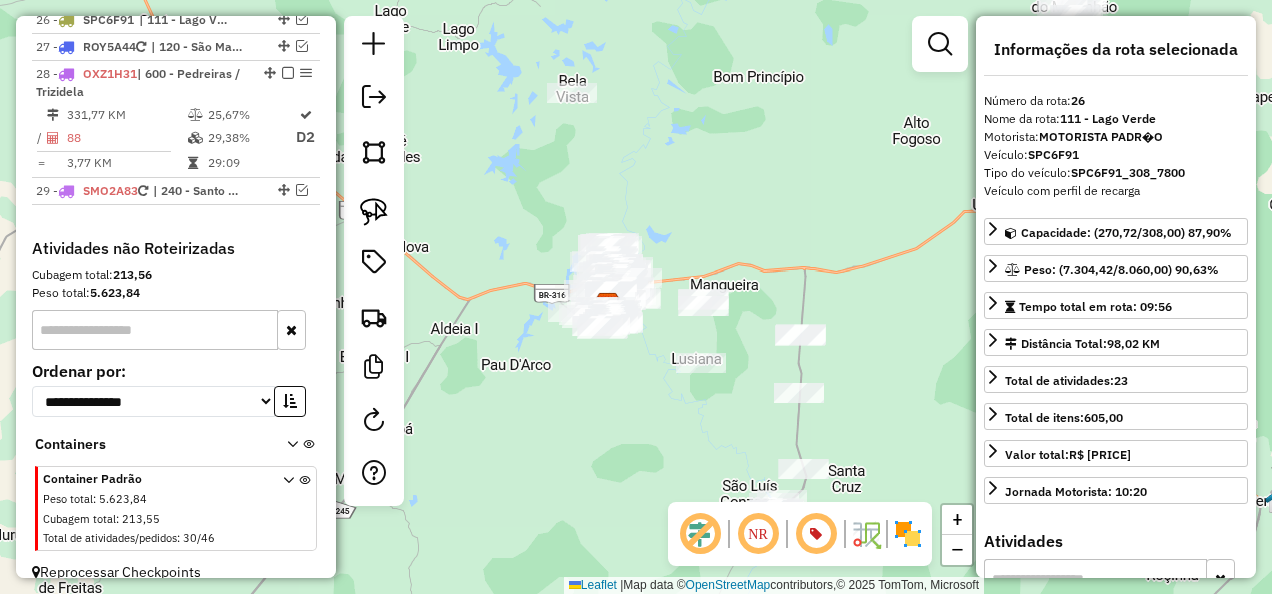 drag, startPoint x: 629, startPoint y: 381, endPoint x: 626, endPoint y: 391, distance: 10.440307 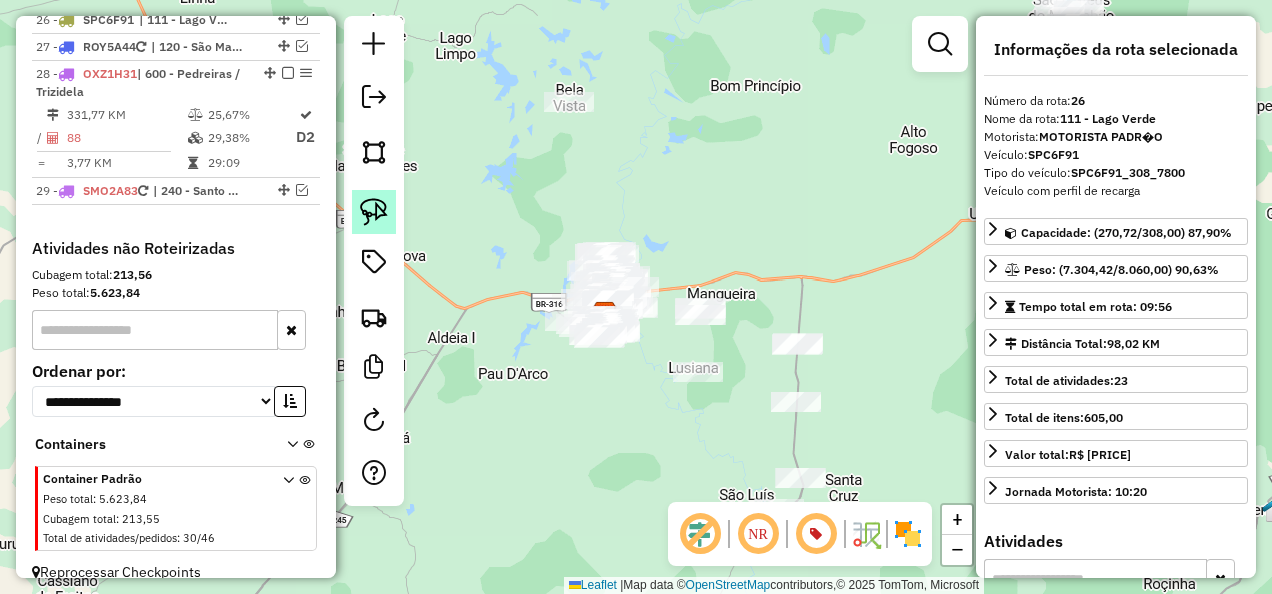 click 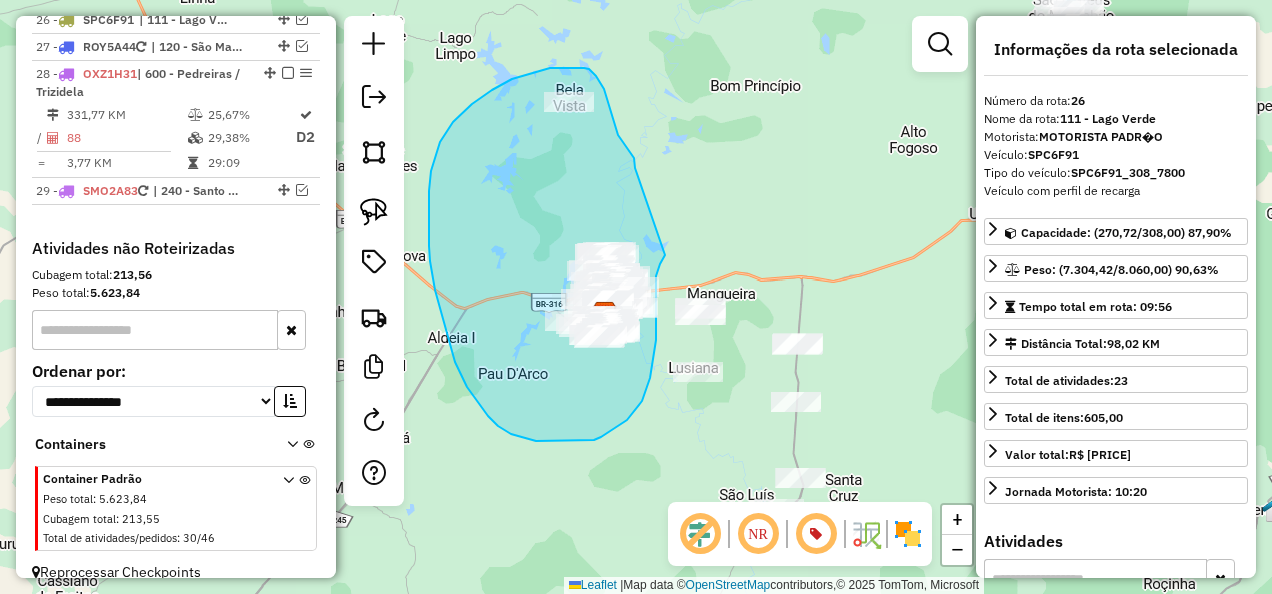 drag, startPoint x: 626, startPoint y: 146, endPoint x: 665, endPoint y: 255, distance: 115.767006 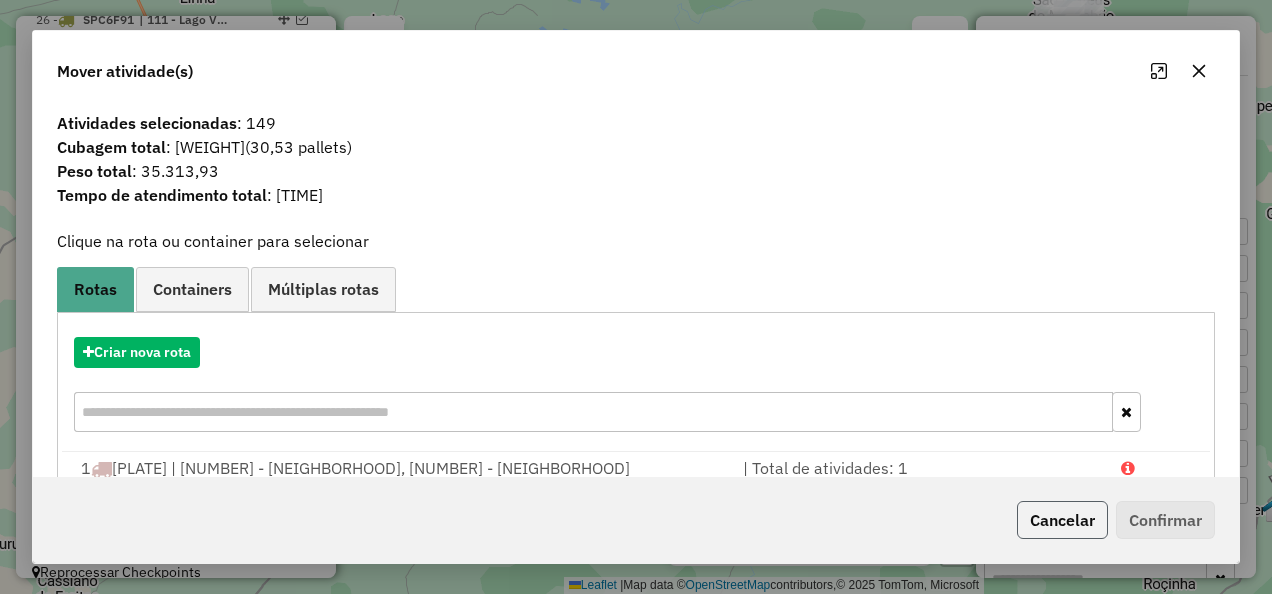 click on "Cancelar" 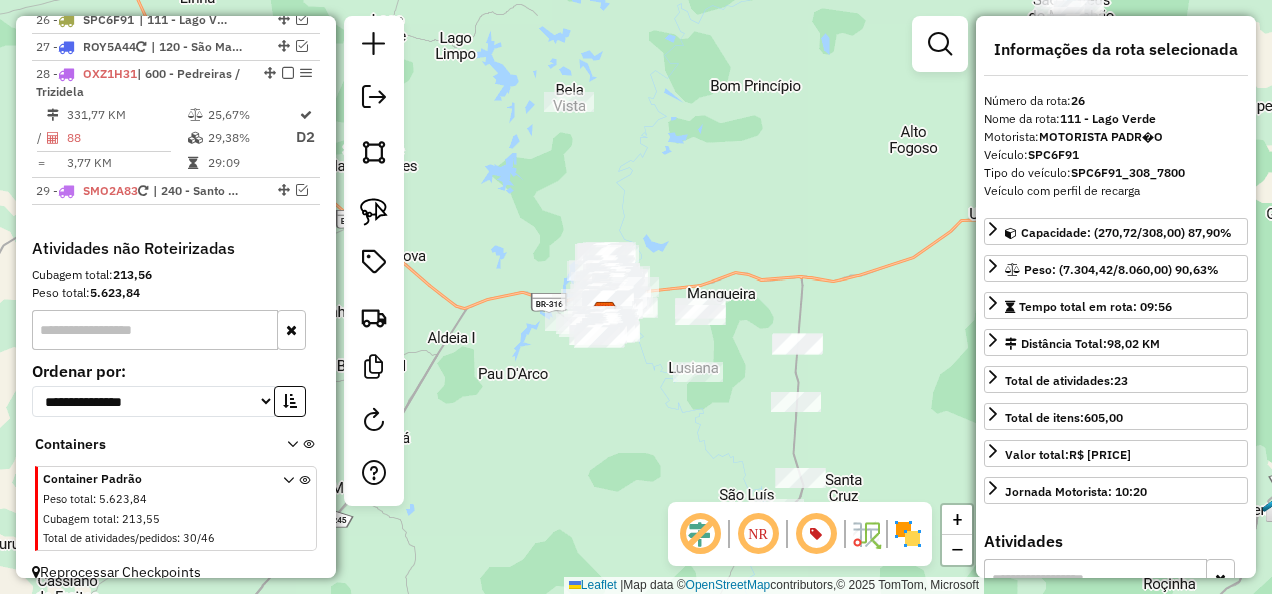 click on "Janela de atendimento Grade de atendimento Capacidade Transportadoras Veículos Cliente Pedidos  Rotas Selecione os dias de semana para filtrar as janelas de atendimento  Seg   Ter   Qua   Qui   Sex   Sáb   Dom  Informe o período da janela de atendimento: De: Até:  Filtrar exatamente a janela do cliente  Considerar janela de atendimento padrão  Selecione os dias de semana para filtrar as grades de atendimento  Seg   Ter   Qua   Qui   Sex   Sáb   Dom   Considerar clientes sem dia de atendimento cadastrado  Clientes fora do dia de atendimento selecionado Filtrar as atividades entre os valores definidos abaixo:  Peso mínimo:   Peso máximo:   Cubagem mínima:   Cubagem máxima:   De:   Até:  Filtrar as atividades entre o tempo de atendimento definido abaixo:  De:   Até:   Considerar capacidade total dos clientes não roteirizados Transportadora: Selecione um ou mais itens Tipo de veículo: Selecione um ou mais itens Veículo: Selecione um ou mais itens Motorista: Selecione um ou mais itens Nome: Rótulo:" 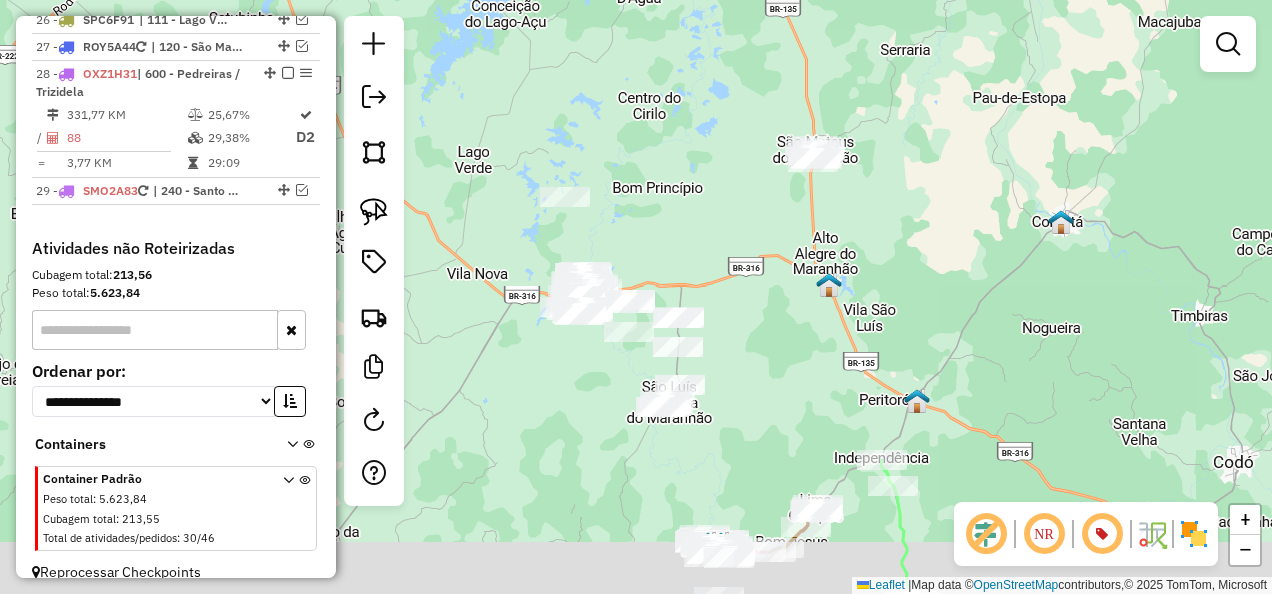 drag, startPoint x: 820, startPoint y: 434, endPoint x: 787, endPoint y: 288, distance: 149.683 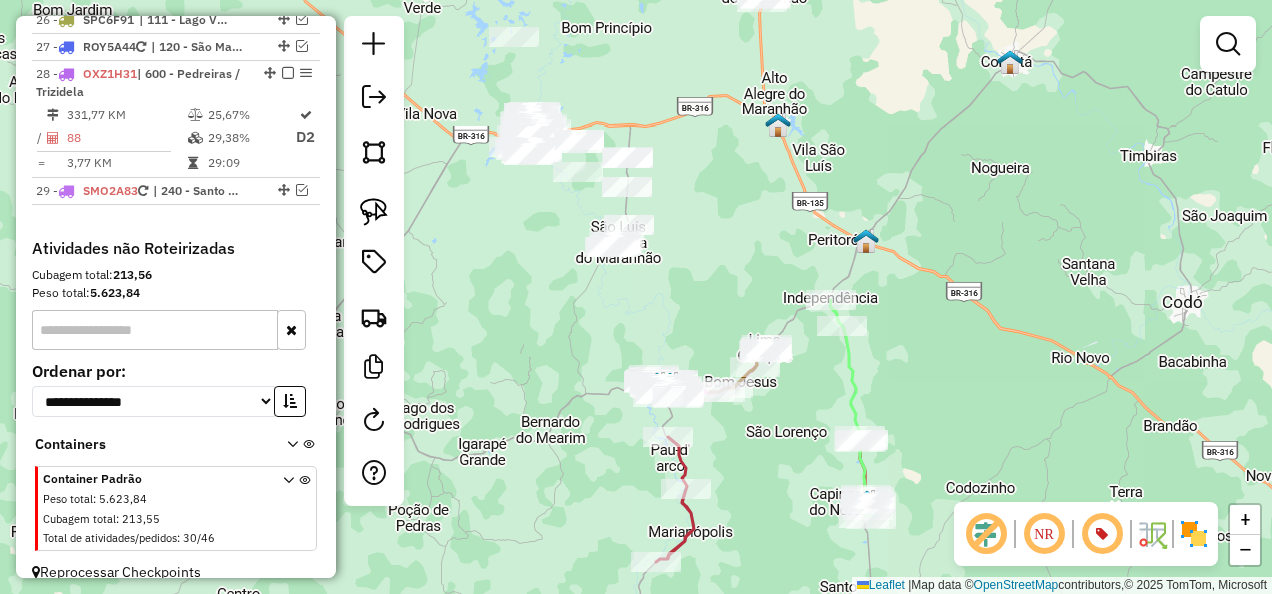 drag, startPoint x: 891, startPoint y: 450, endPoint x: 711, endPoint y: 306, distance: 230.51247 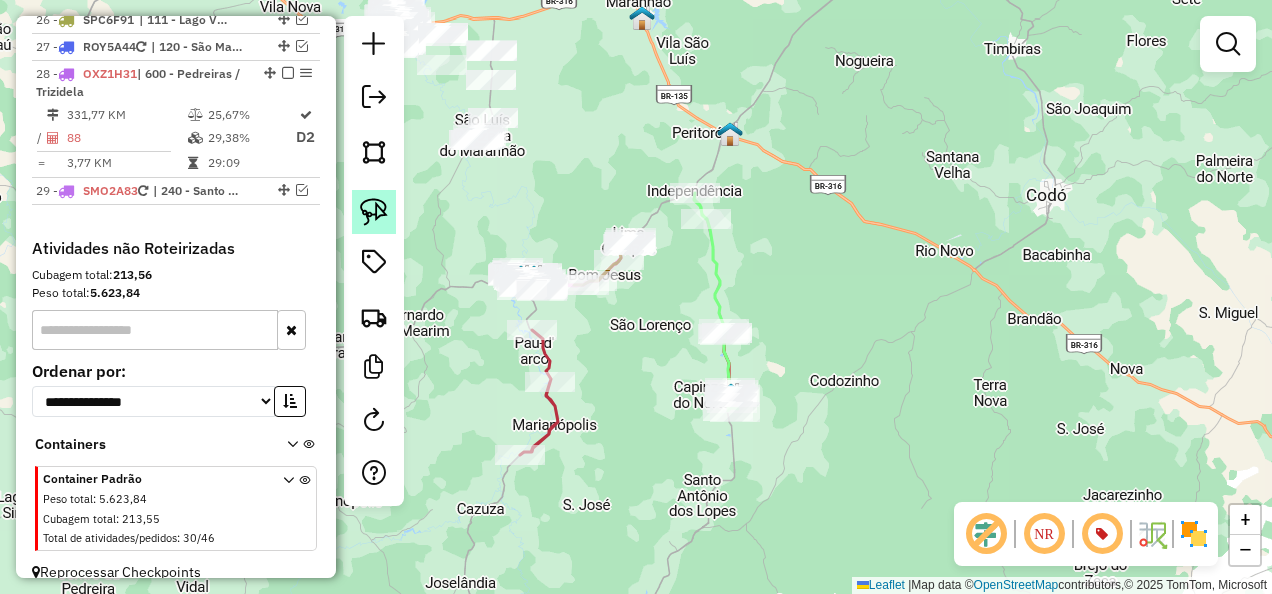 click 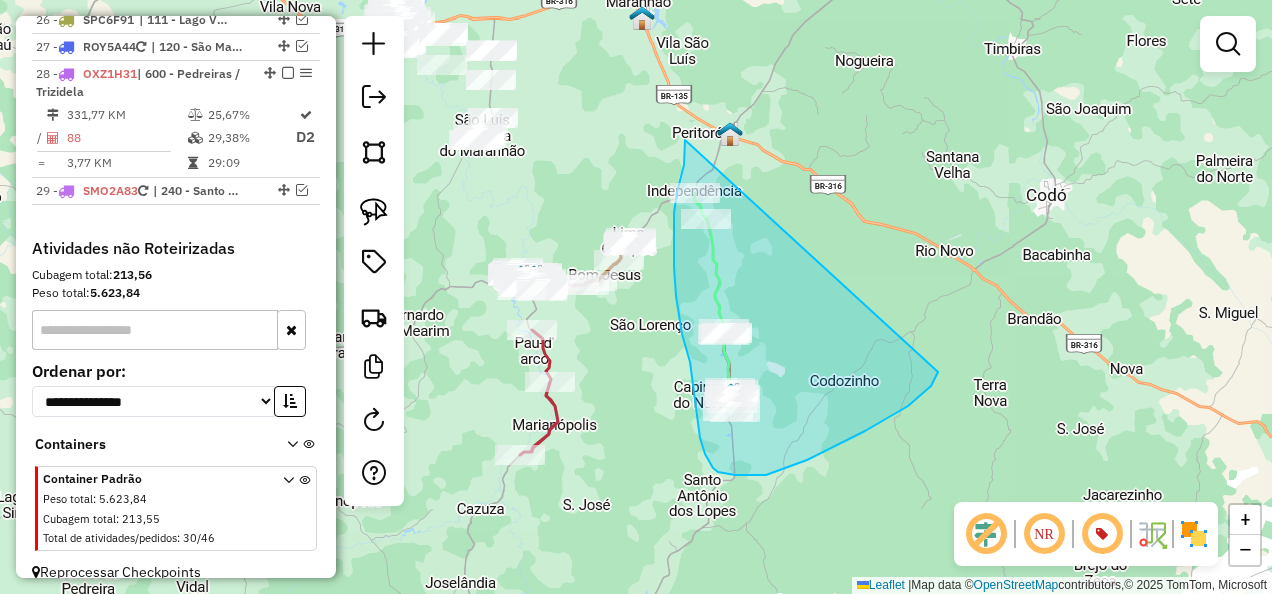 drag, startPoint x: 681, startPoint y: 176, endPoint x: 938, endPoint y: 372, distance: 323.21045 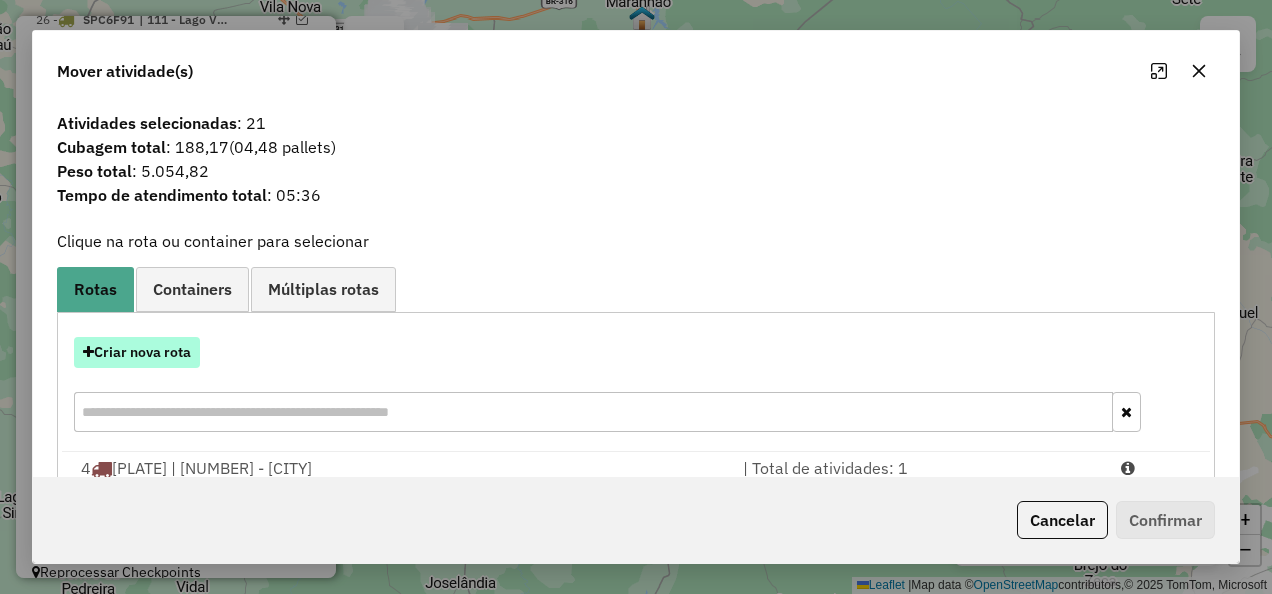 click on "Criar nova rota" at bounding box center [137, 352] 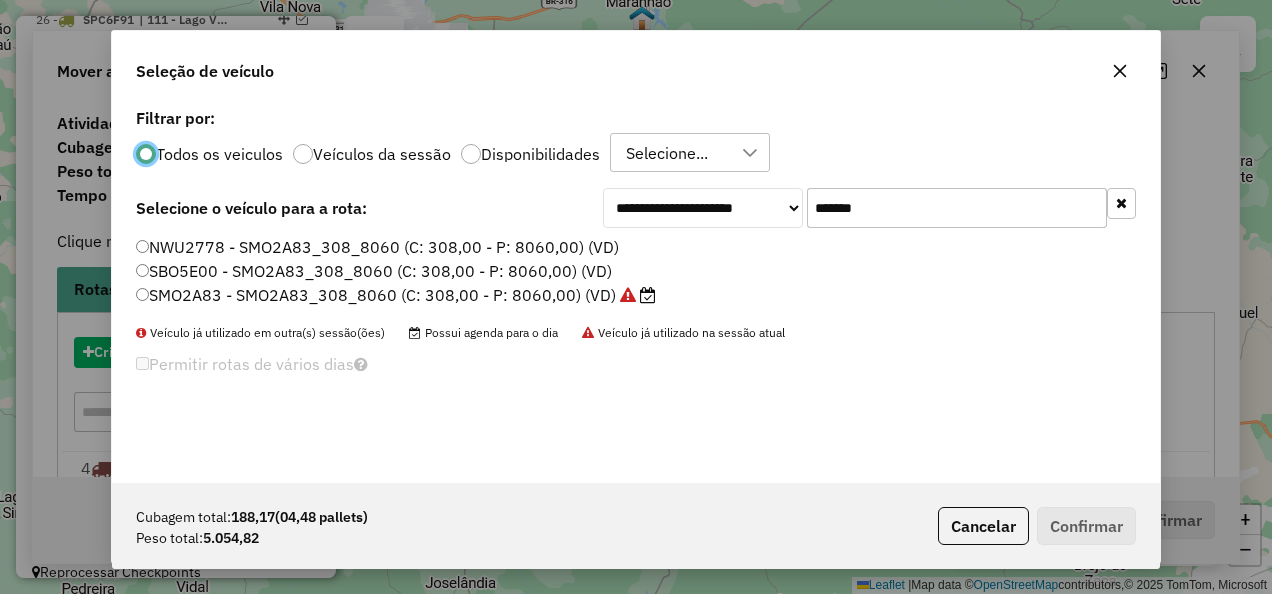 scroll, scrollTop: 11, scrollLeft: 6, axis: both 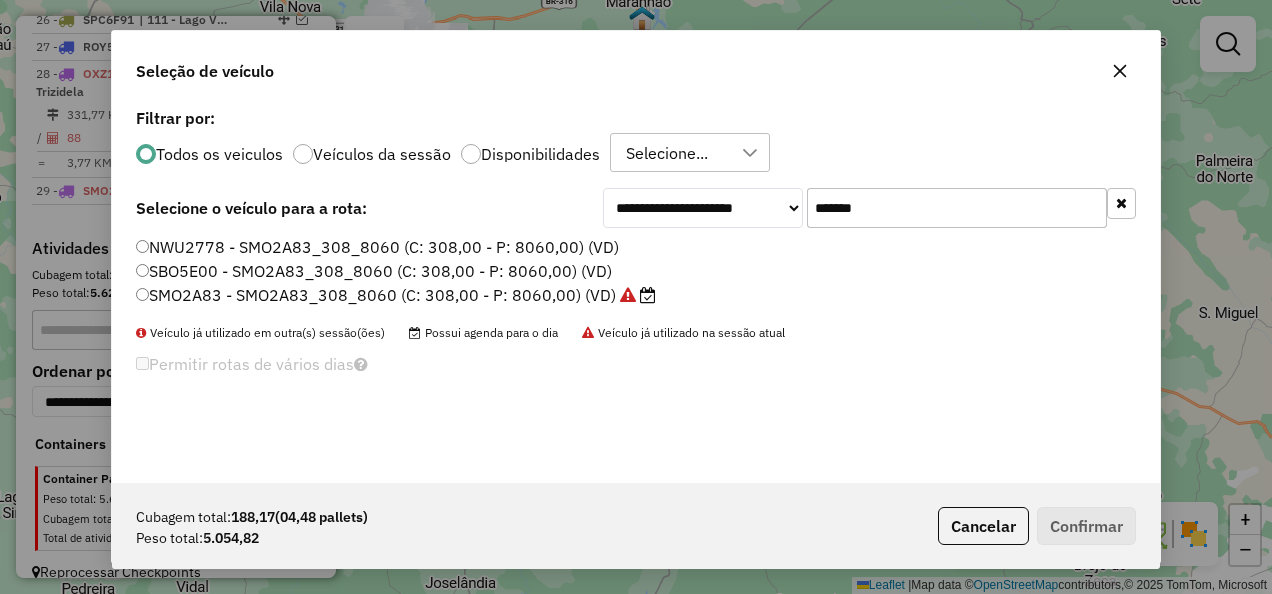drag, startPoint x: 904, startPoint y: 194, endPoint x: 679, endPoint y: 277, distance: 239.82077 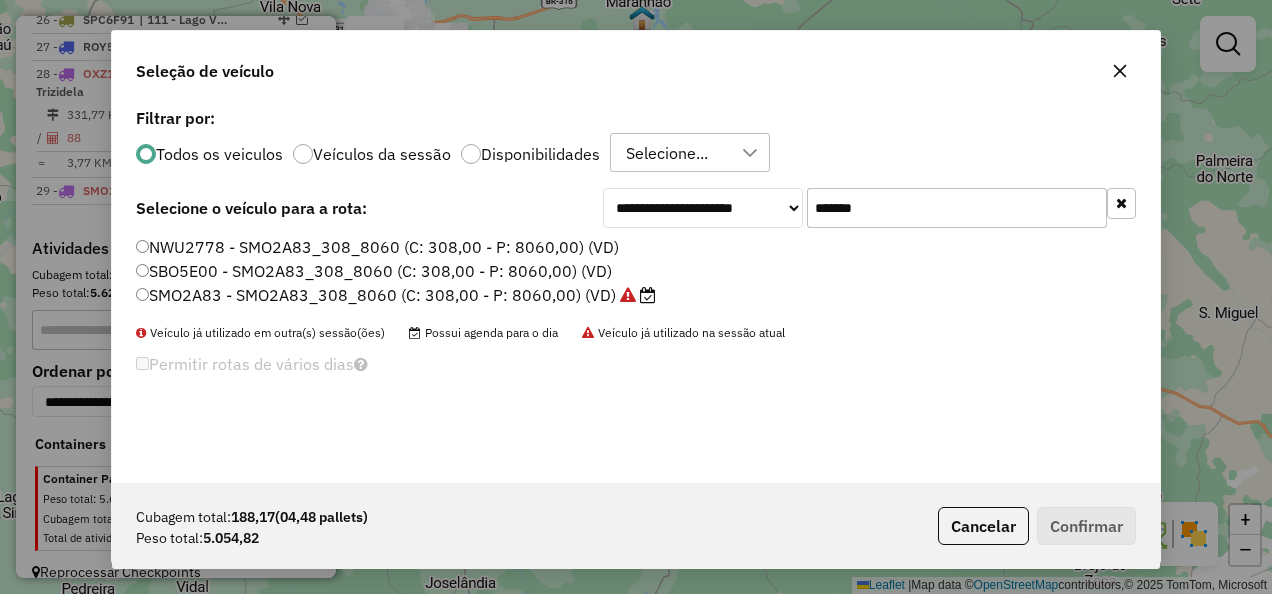 click on "**********" 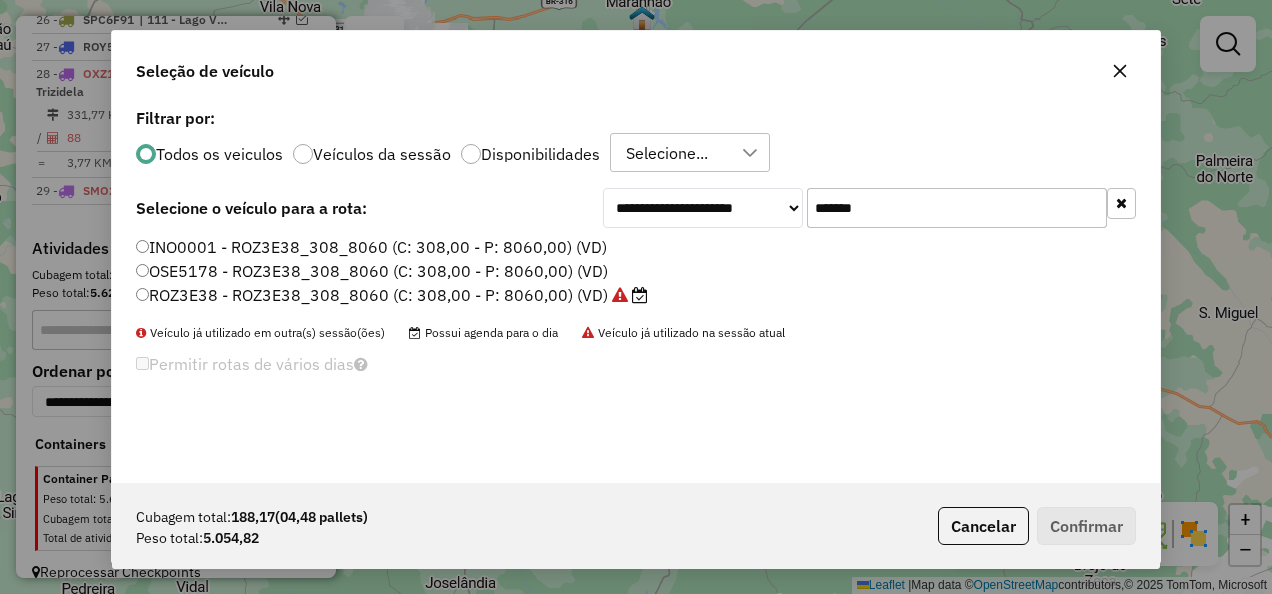 type on "*******" 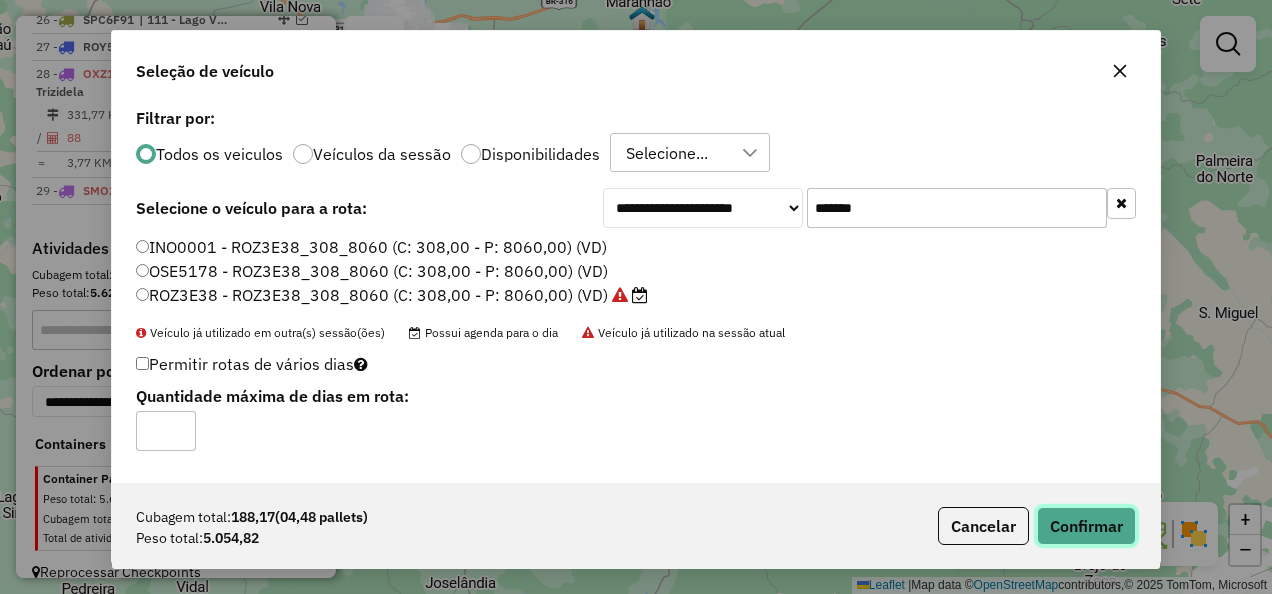 click on "Confirmar" 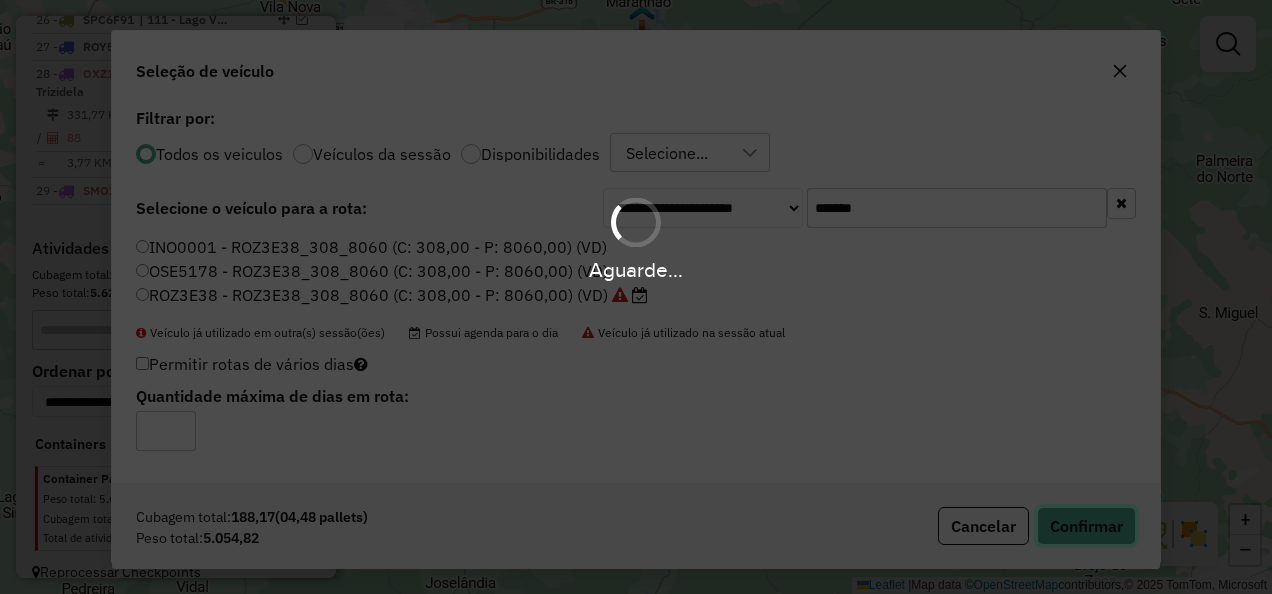 type 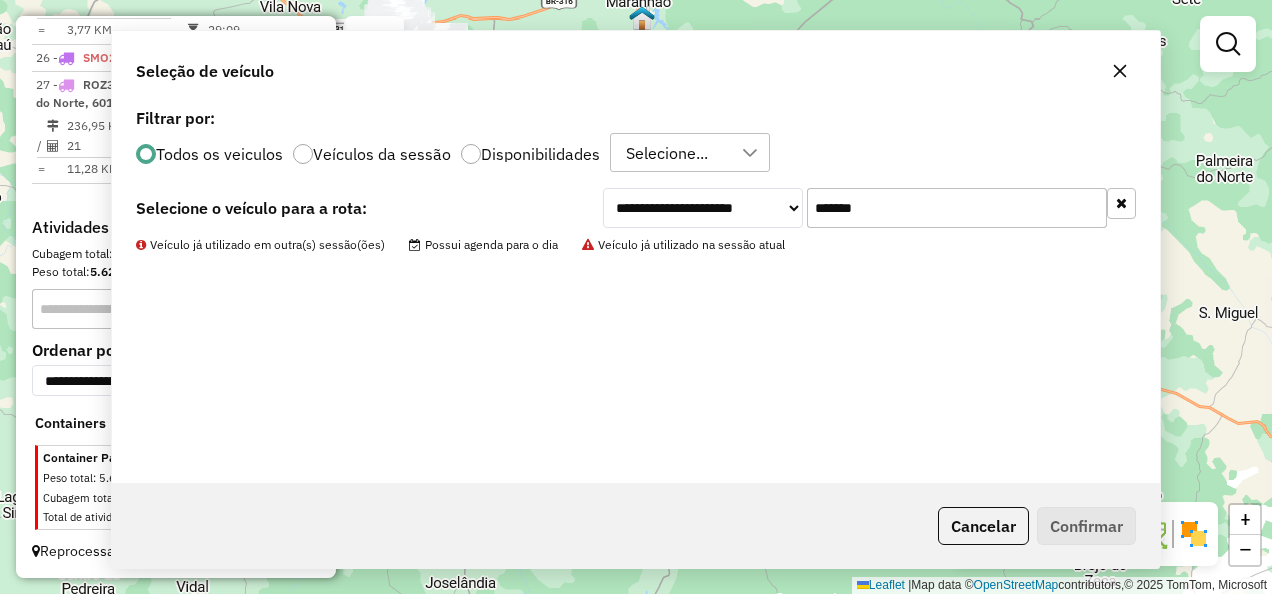scroll, scrollTop: 2336, scrollLeft: 0, axis: vertical 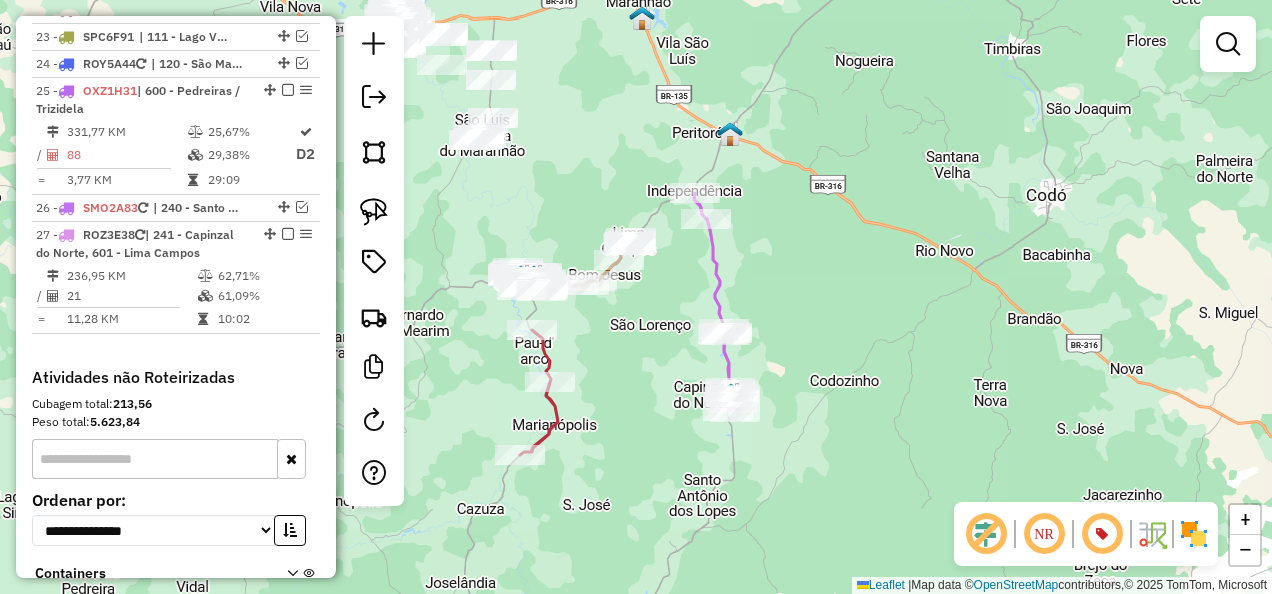 click 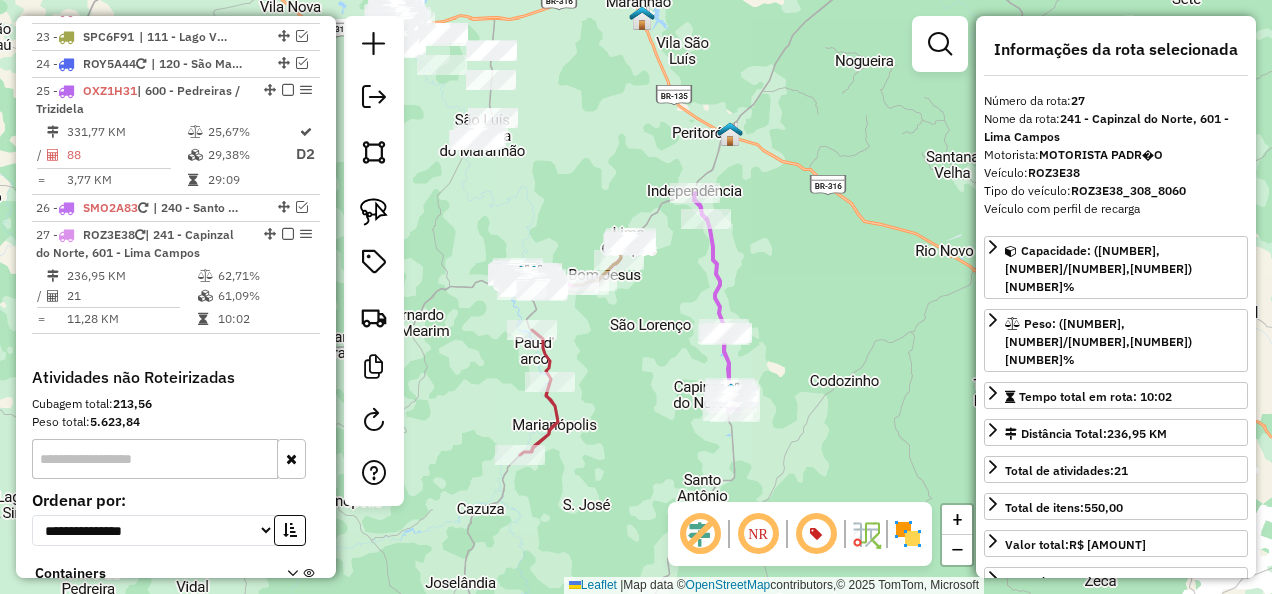 scroll, scrollTop: 2474, scrollLeft: 0, axis: vertical 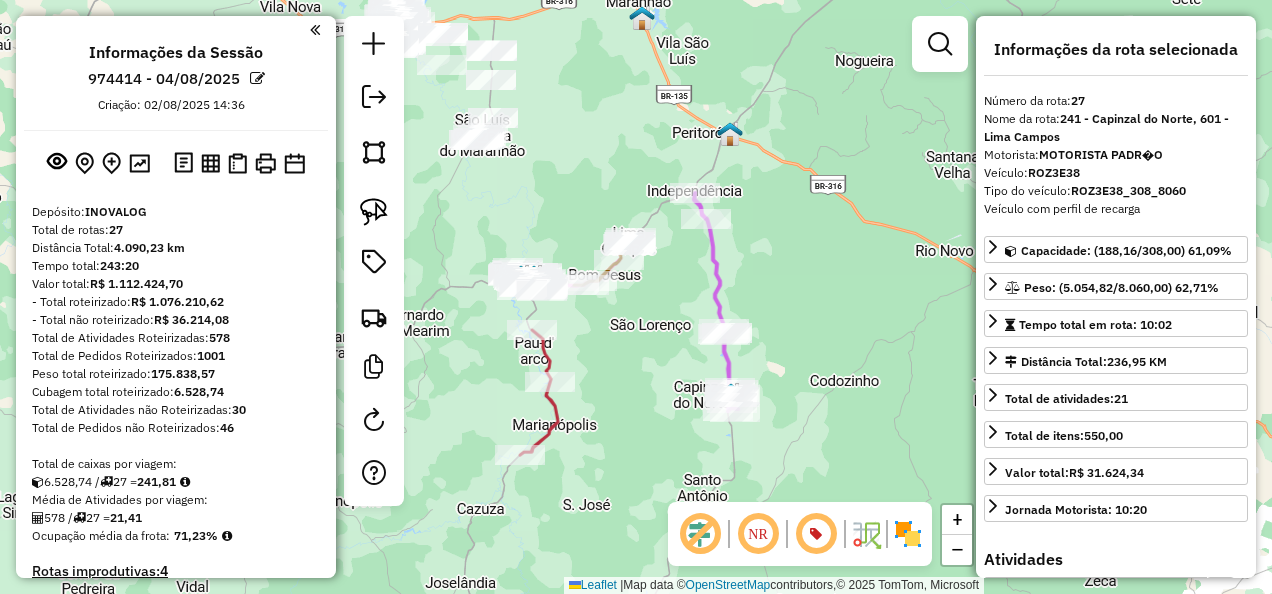 select on "**********" 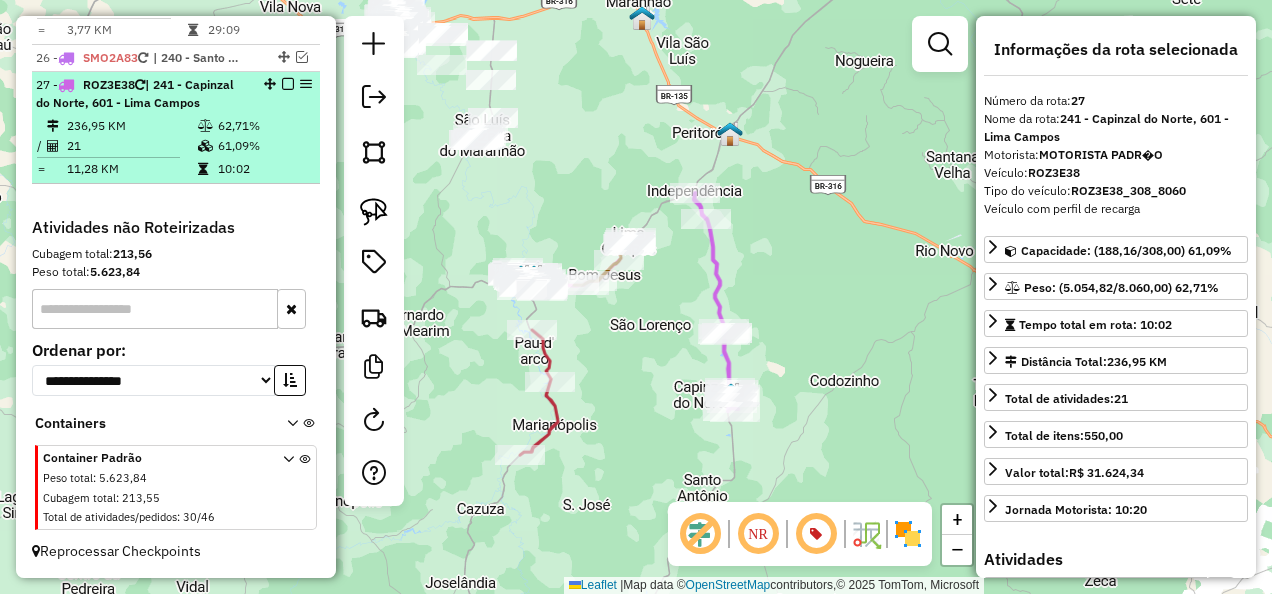 click at bounding box center (288, 84) 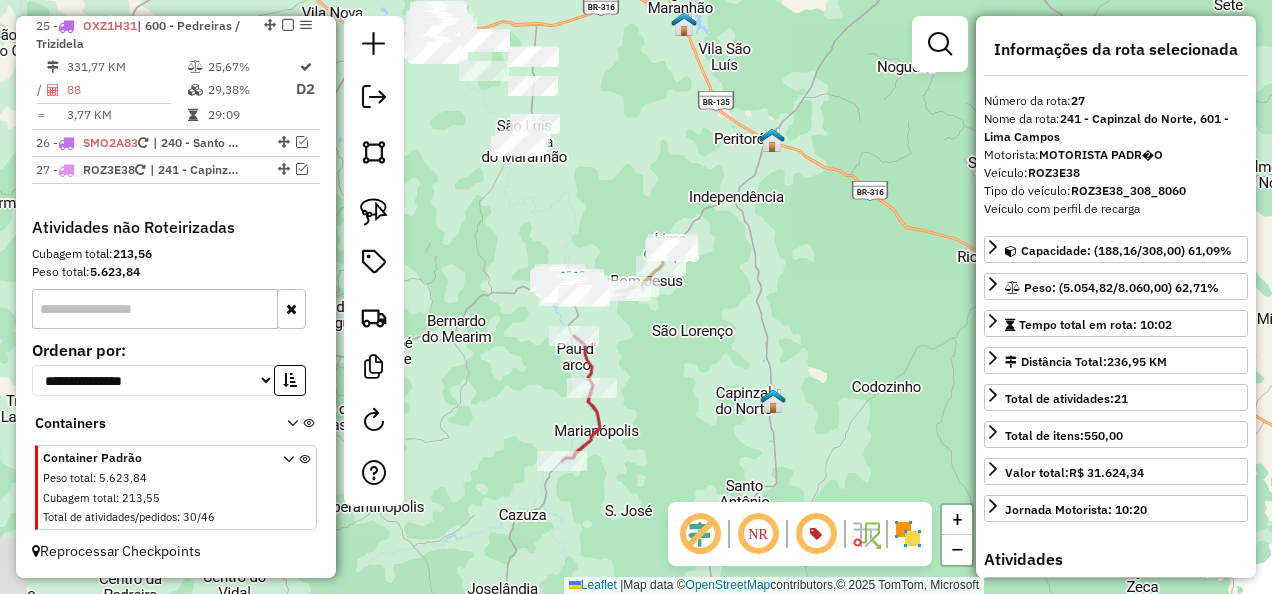 drag, startPoint x: 754, startPoint y: 342, endPoint x: 775, endPoint y: 340, distance: 21.095022 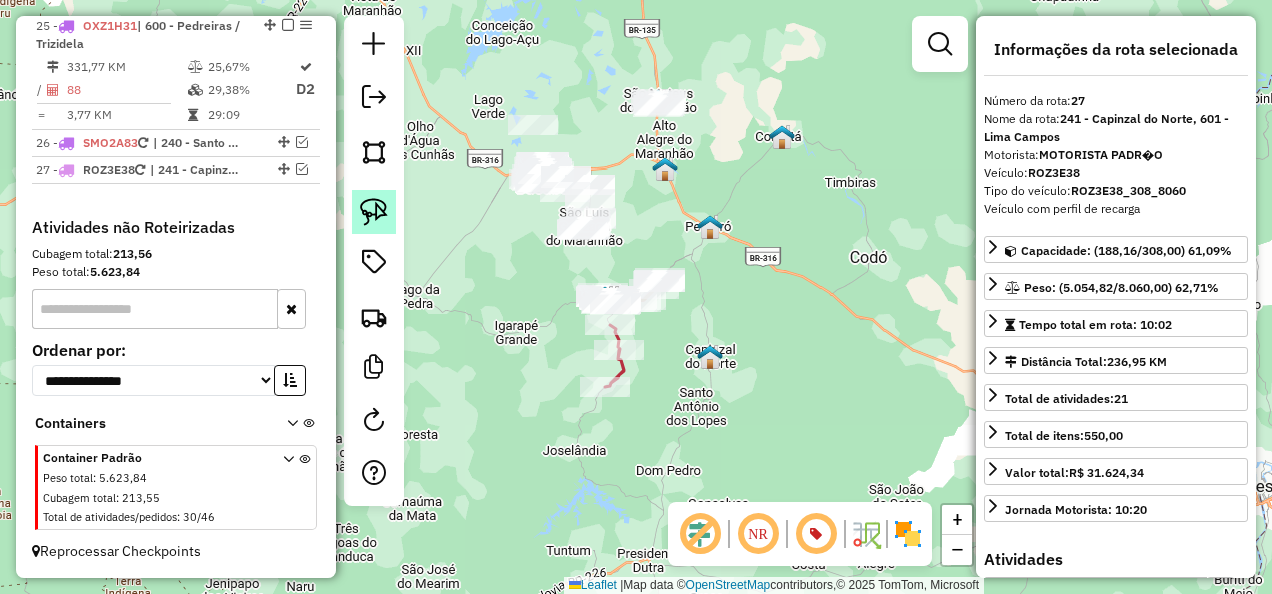 click 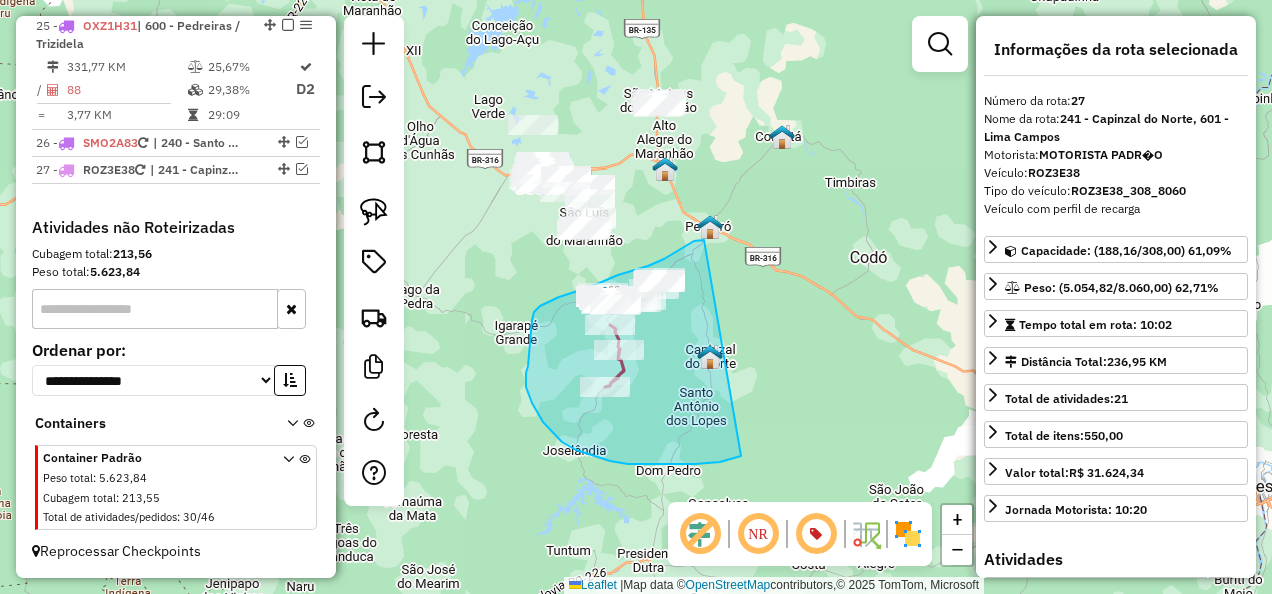 drag, startPoint x: 698, startPoint y: 240, endPoint x: 741, endPoint y: 456, distance: 220.23851 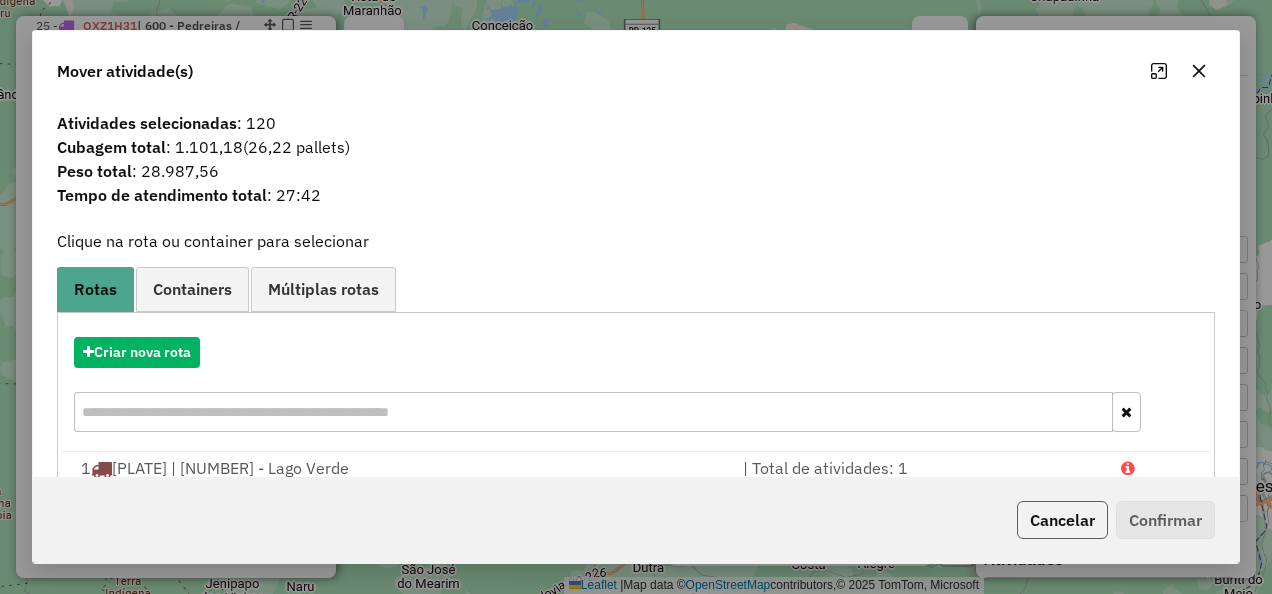 click on "Cancelar" 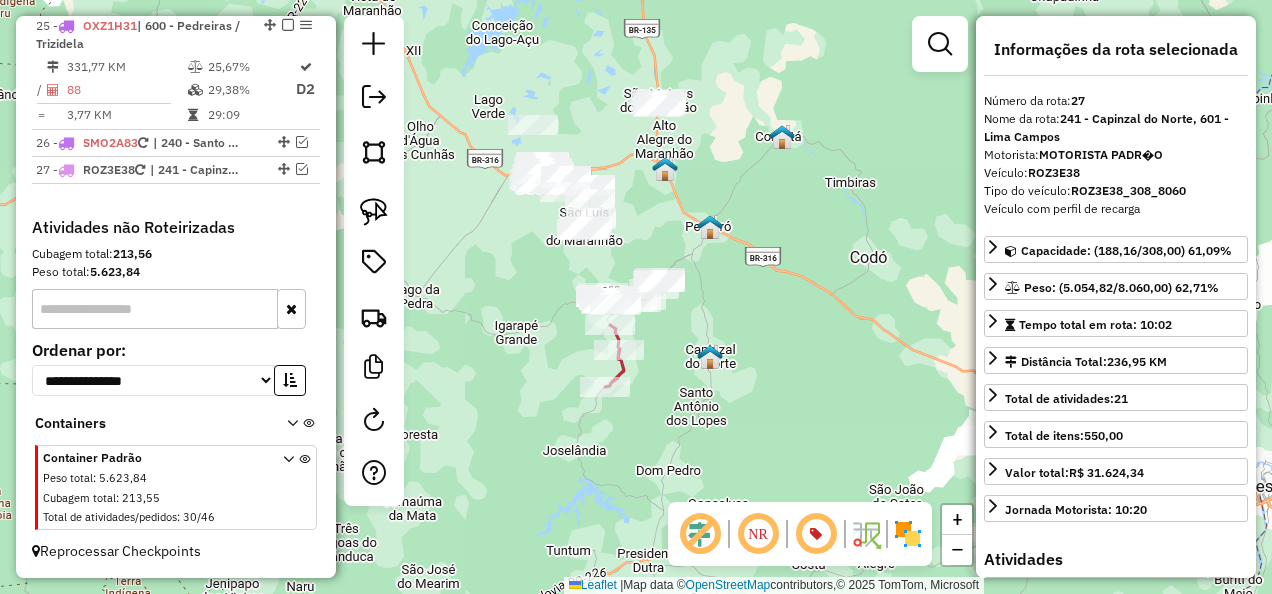 drag, startPoint x: 706, startPoint y: 388, endPoint x: 677, endPoint y: 382, distance: 29.614185 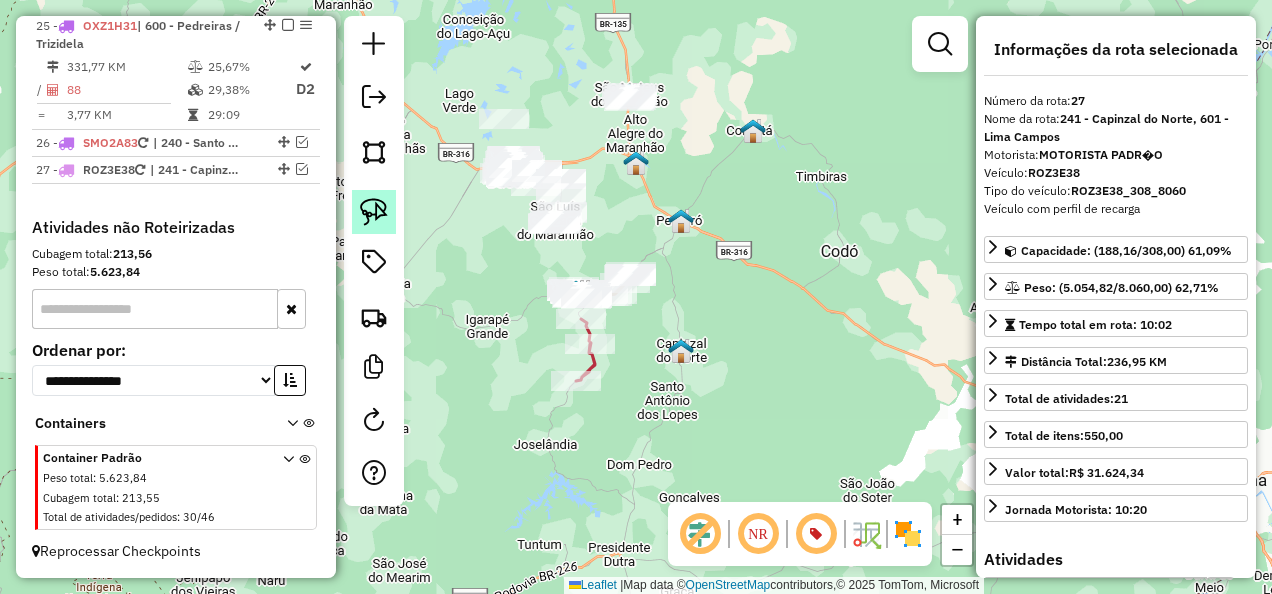 click 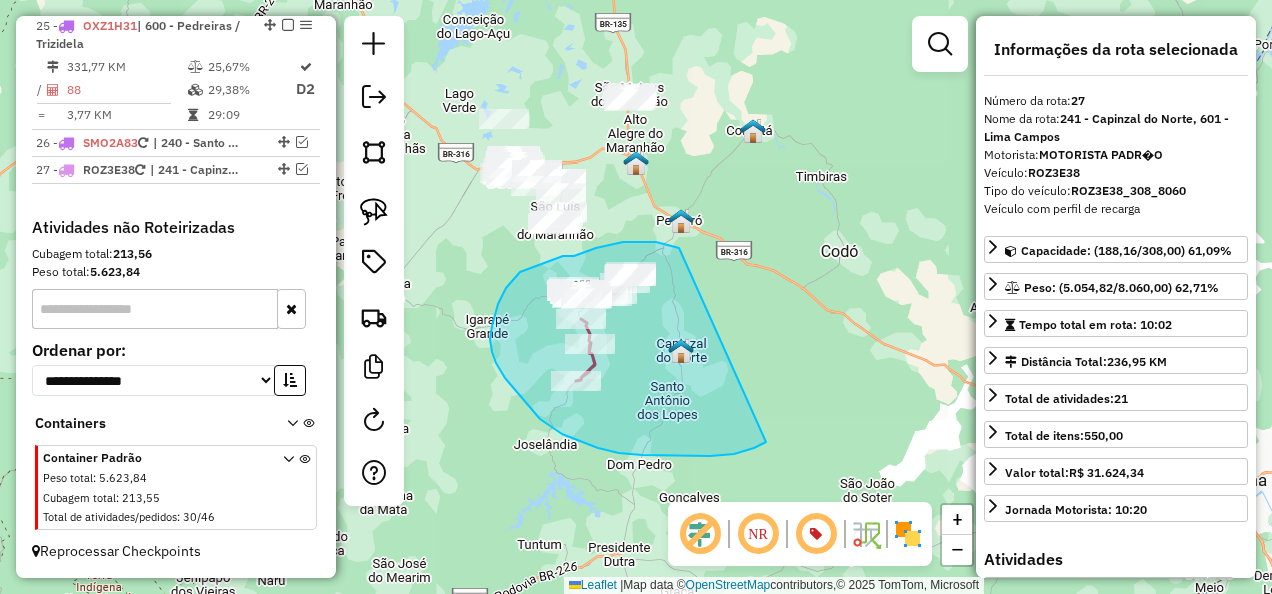 drag, startPoint x: 679, startPoint y: 248, endPoint x: 766, endPoint y: 442, distance: 212.61467 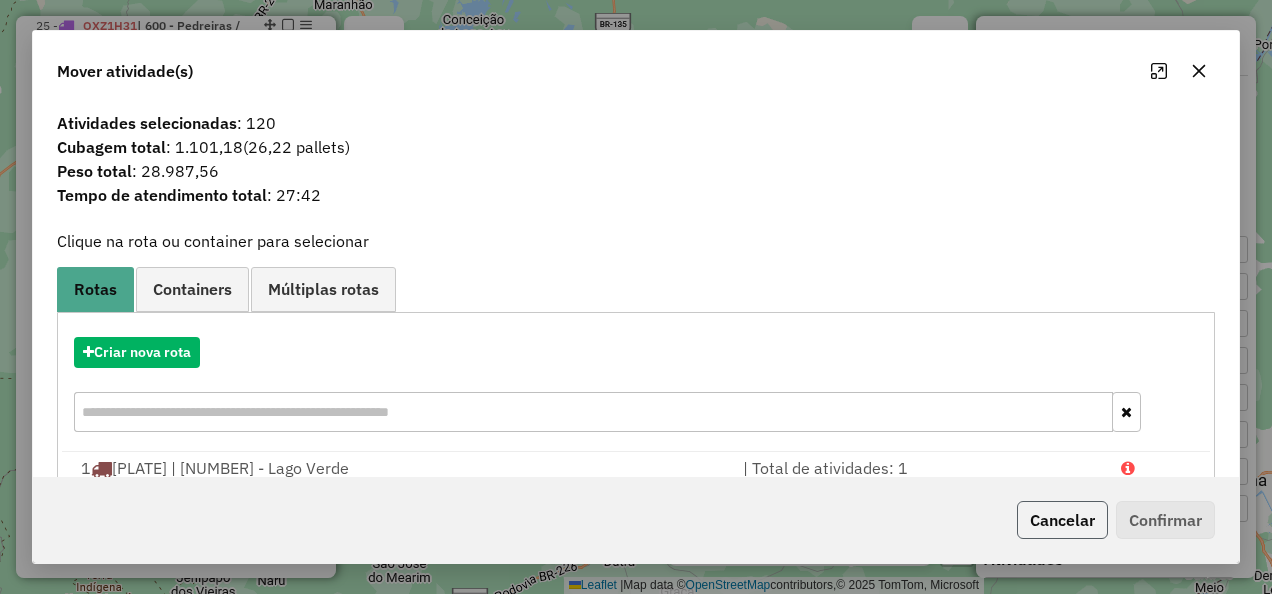 click on "Cancelar" 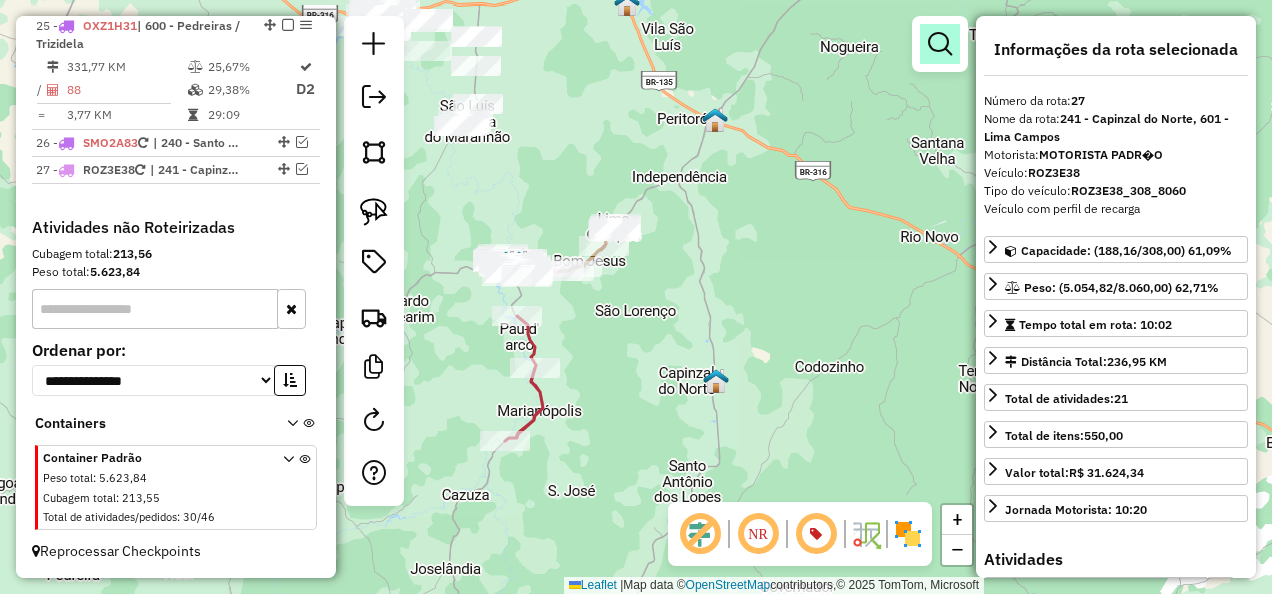 click at bounding box center (940, 44) 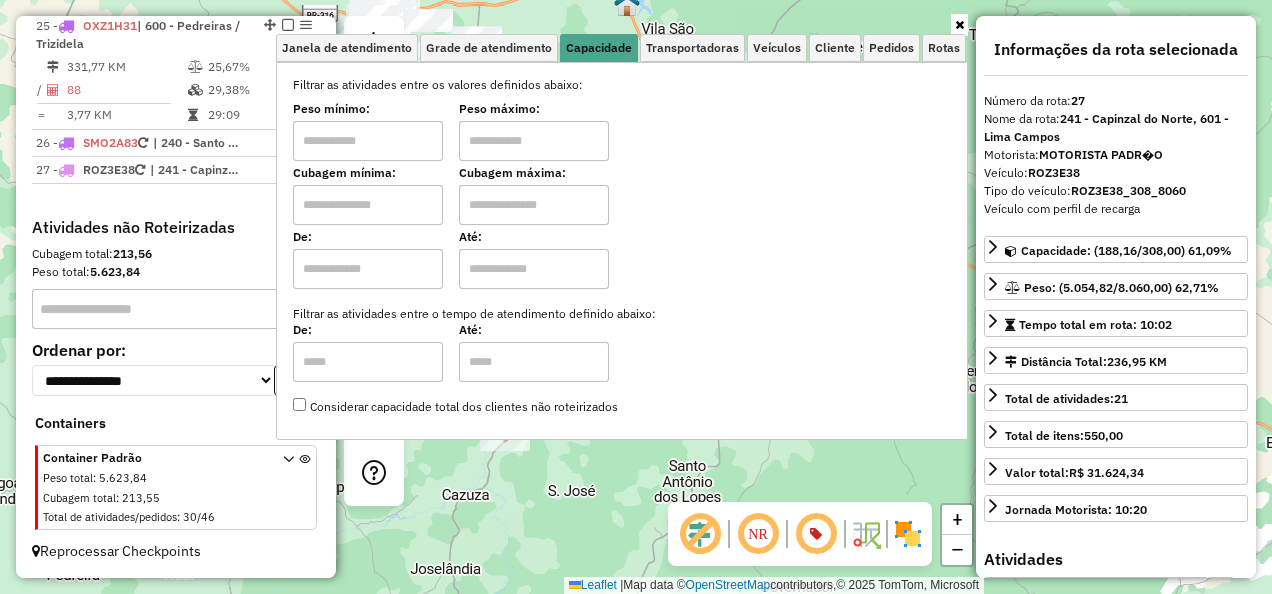 click at bounding box center [368, 205] 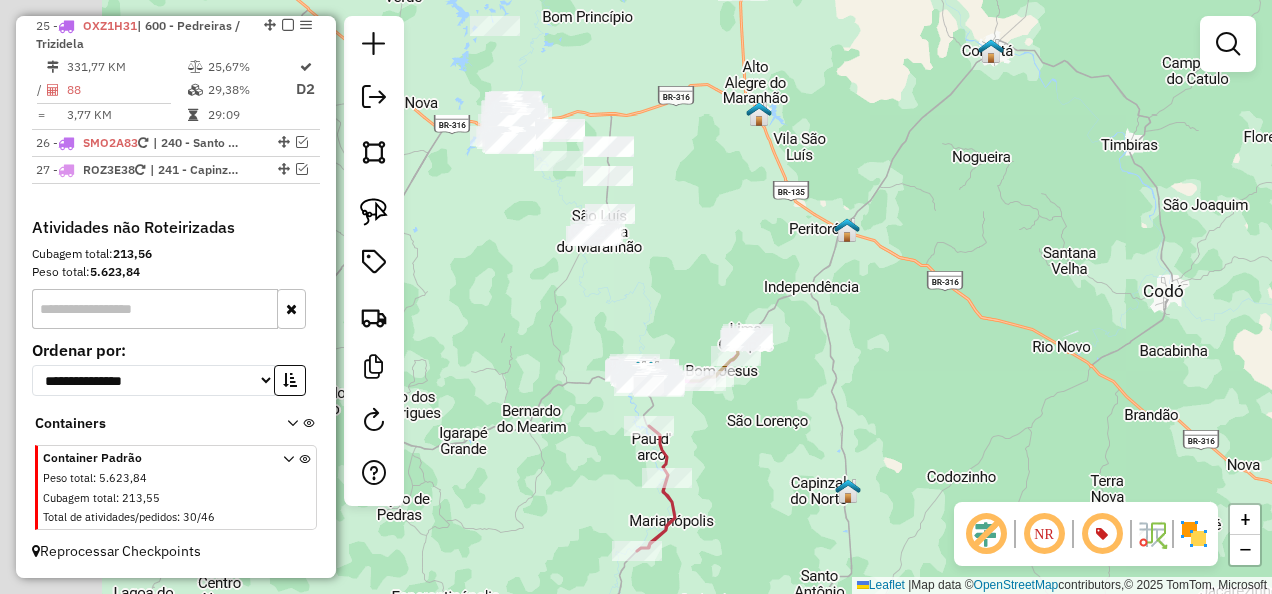 drag, startPoint x: 703, startPoint y: 477, endPoint x: 806, endPoint y: 583, distance: 147.80054 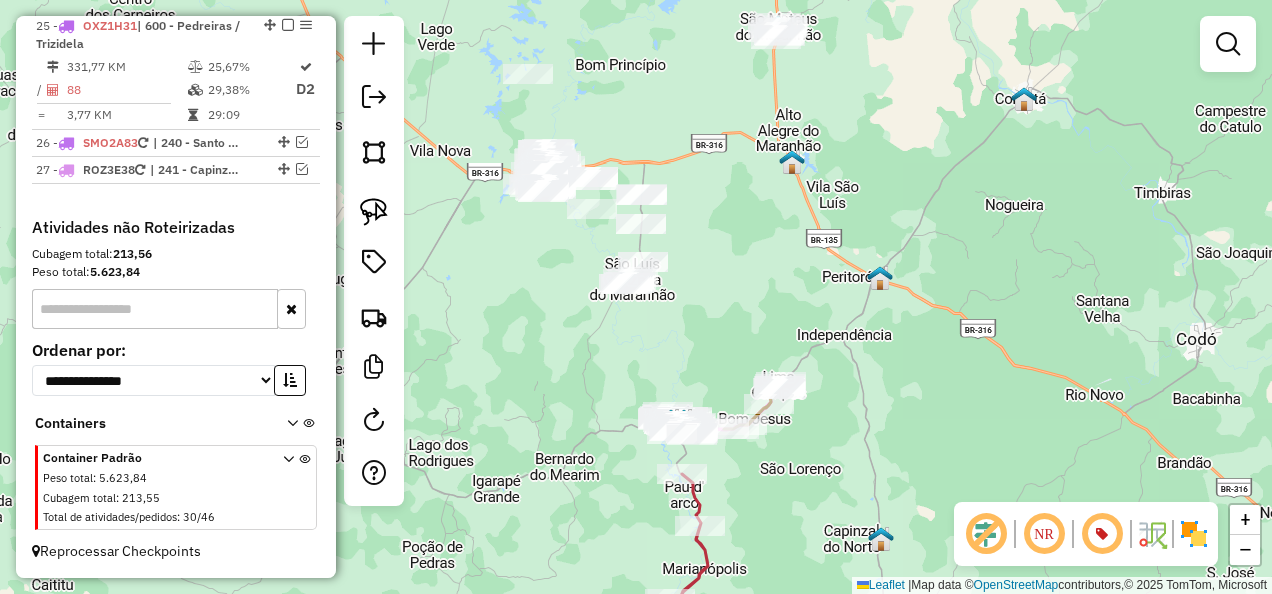 drag, startPoint x: 556, startPoint y: 417, endPoint x: 564, endPoint y: 450, distance: 33.955853 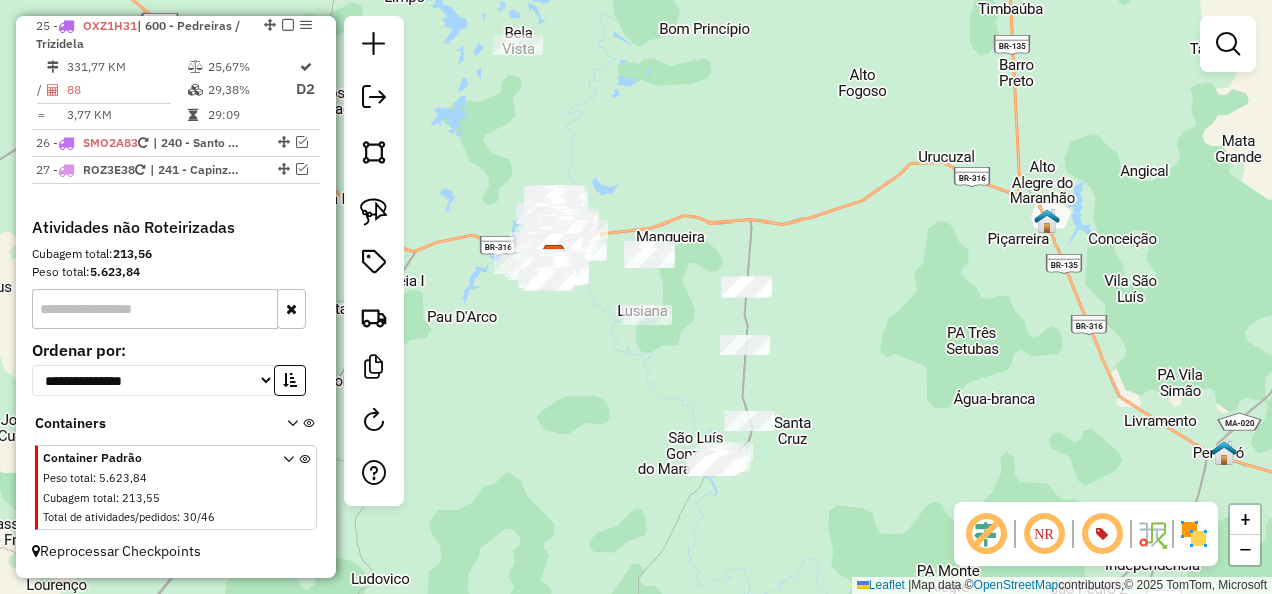 drag, startPoint x: 604, startPoint y: 146, endPoint x: 668, endPoint y: 189, distance: 77.10383 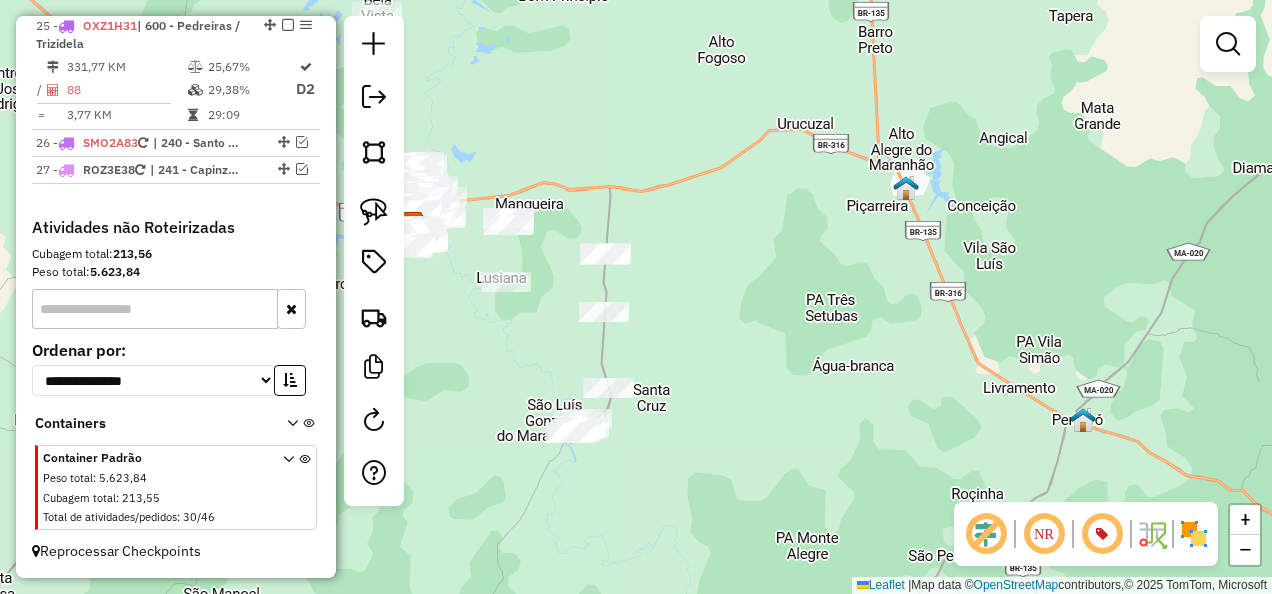 drag, startPoint x: 982, startPoint y: 436, endPoint x: 706, endPoint y: 275, distance: 319.5262 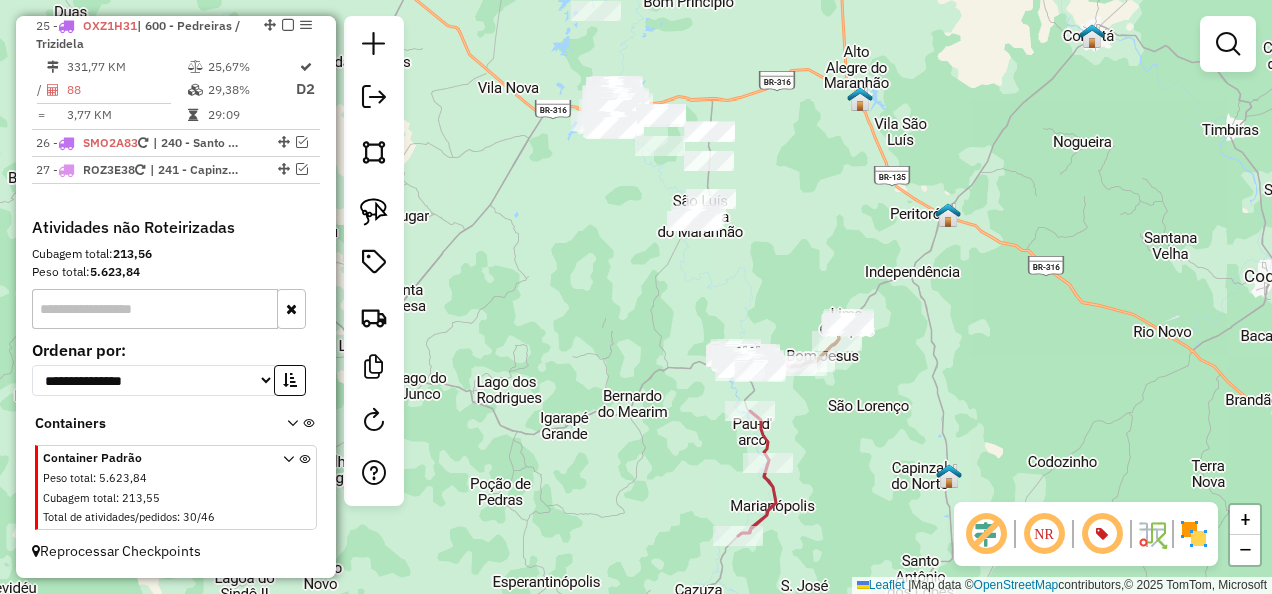 drag, startPoint x: 844, startPoint y: 397, endPoint x: 977, endPoint y: 268, distance: 185.28357 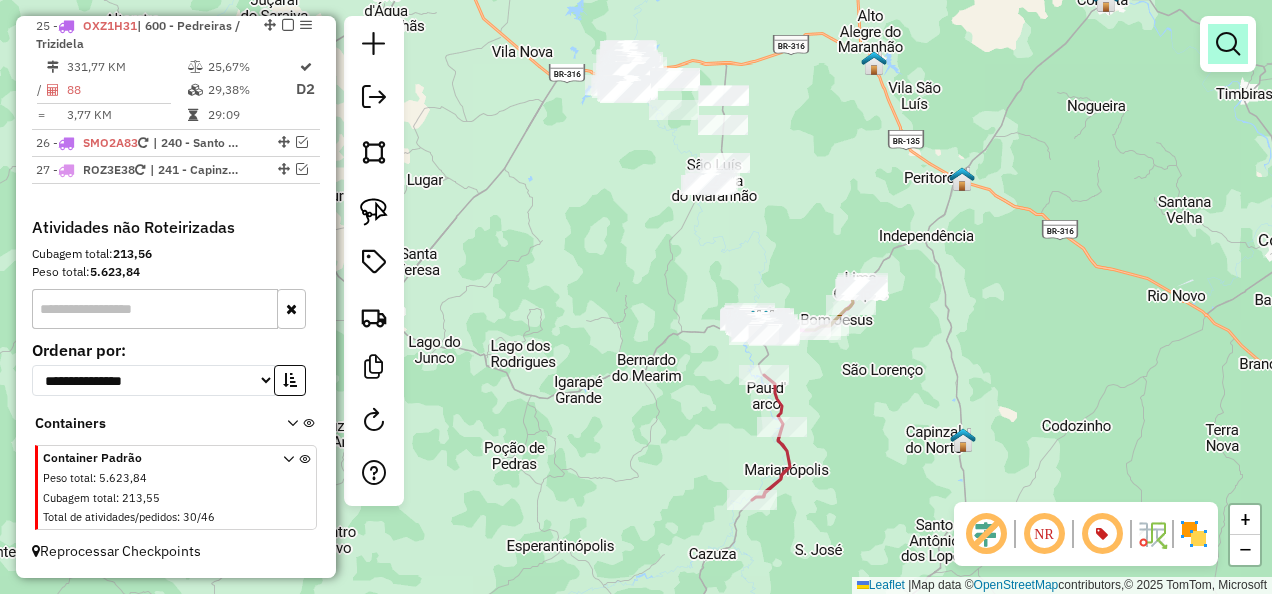 click at bounding box center (1228, 44) 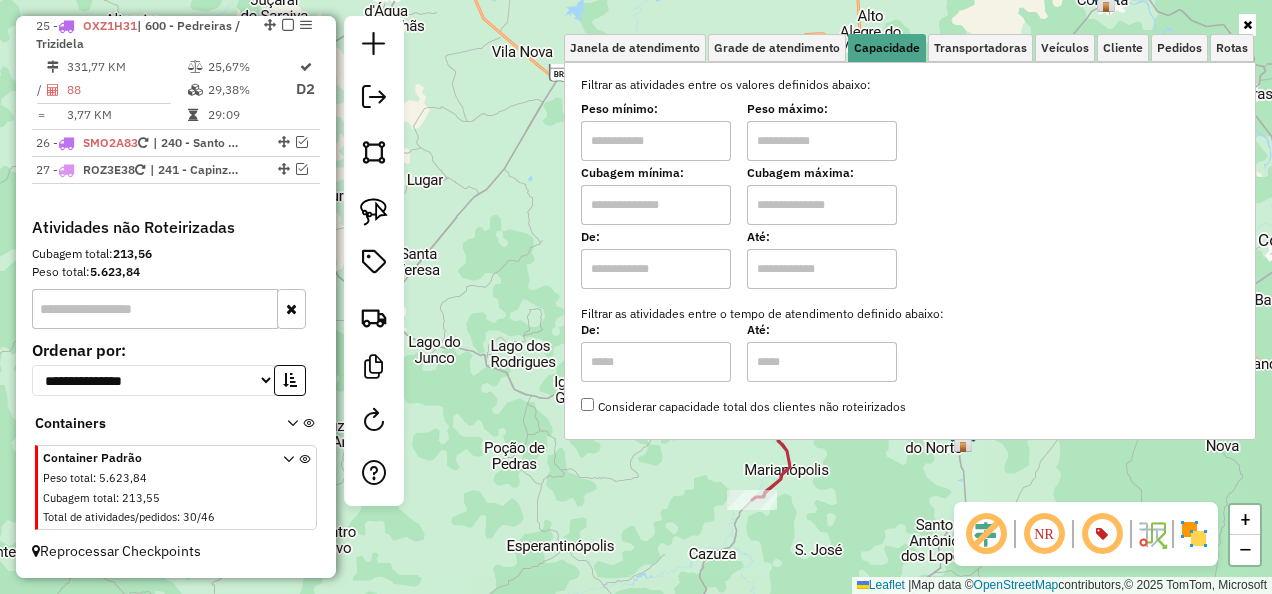 click at bounding box center (656, 205) 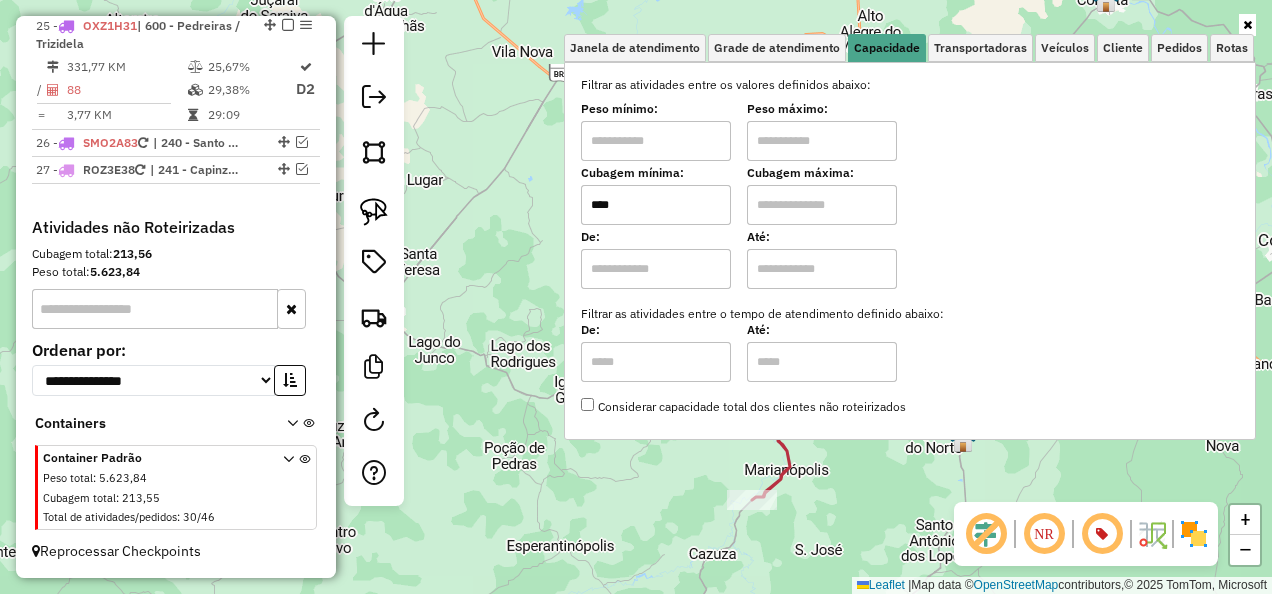 click at bounding box center (822, 205) 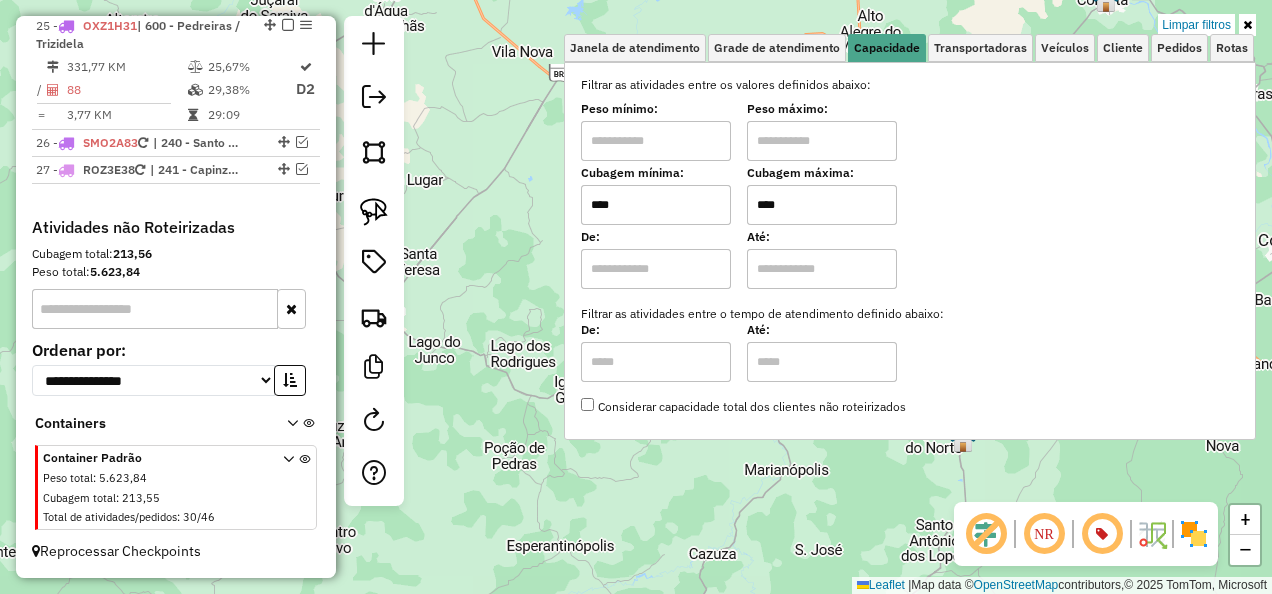 click on "Limpar filtros Janela de atendimento Grade de atendimento Capacidade Transportadoras Veículos Cliente Pedidos  Rotas Selecione os dias de semana para filtrar as janelas de atendimento  Seg   Ter   Qua   Qui   Sex   Sáb   Dom  Informe o período da janela de atendimento: De: Até:  Filtrar exatamente a janela do cliente  Considerar janela de atendimento padrão  Selecione os dias de semana para filtrar as grades de atendimento  Seg   Ter   Qua   Qui   Sex   Sáb   Dom   Considerar clientes sem dia de atendimento cadastrado  Clientes fora do dia de atendimento selecionado Filtrar as atividades entre os valores definidos abaixo:  Peso mínimo:   Peso máximo:   Cubagem mínima:  ****  Cubagem máxima:  ****  De:   Até:  Filtrar as atividades entre o tempo de atendimento definido abaixo:  De:   Até:   Considerar capacidade total dos clientes não roteirizados Transportadora: Selecione um ou mais itens Tipo de veículo: Selecione um ou mais itens Veículo: Selecione um ou mais itens Motorista: Nome: Rótulo: +" 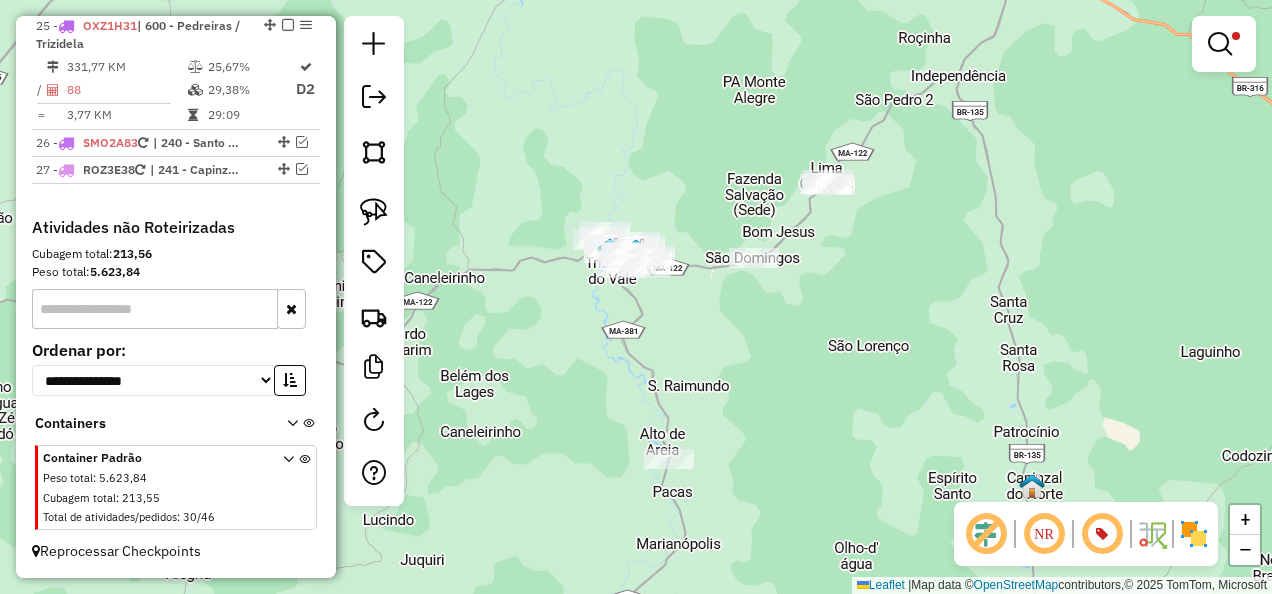drag, startPoint x: 774, startPoint y: 395, endPoint x: 667, endPoint y: 332, distance: 124.16924 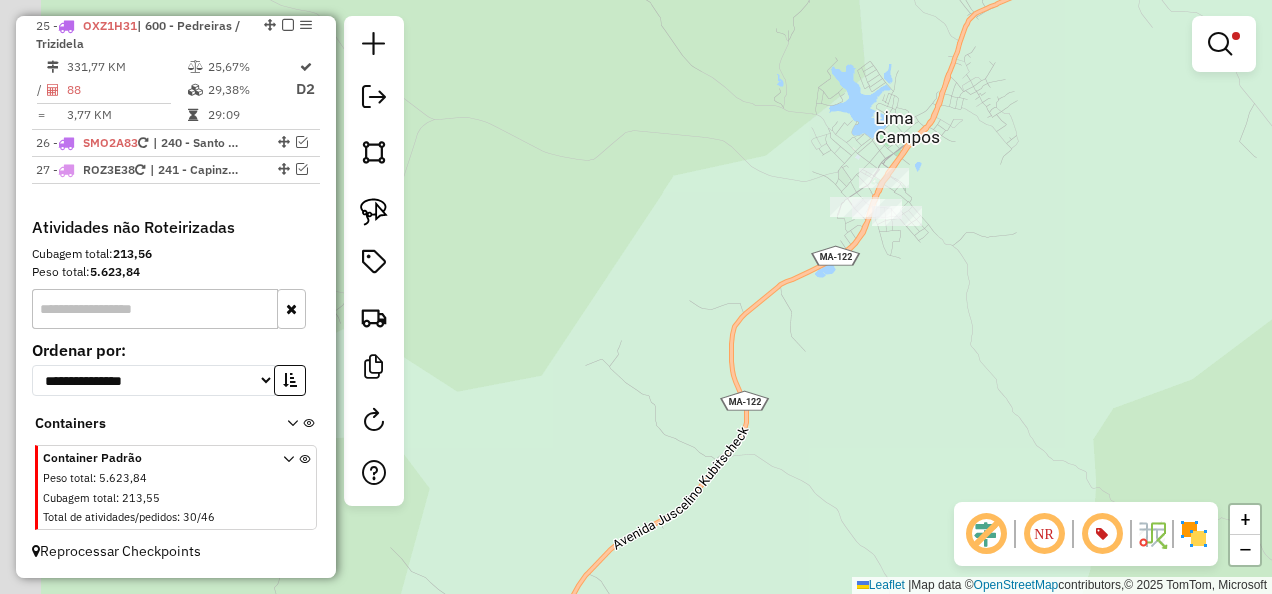 drag, startPoint x: 910, startPoint y: 280, endPoint x: 1053, endPoint y: 194, distance: 166.86821 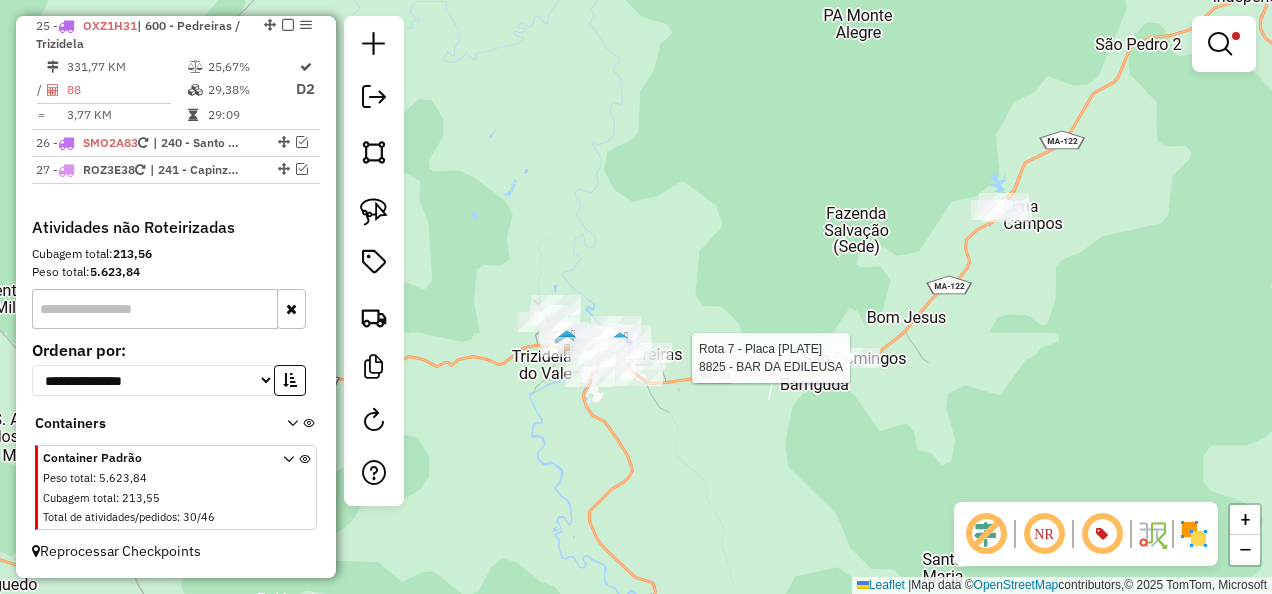select on "**********" 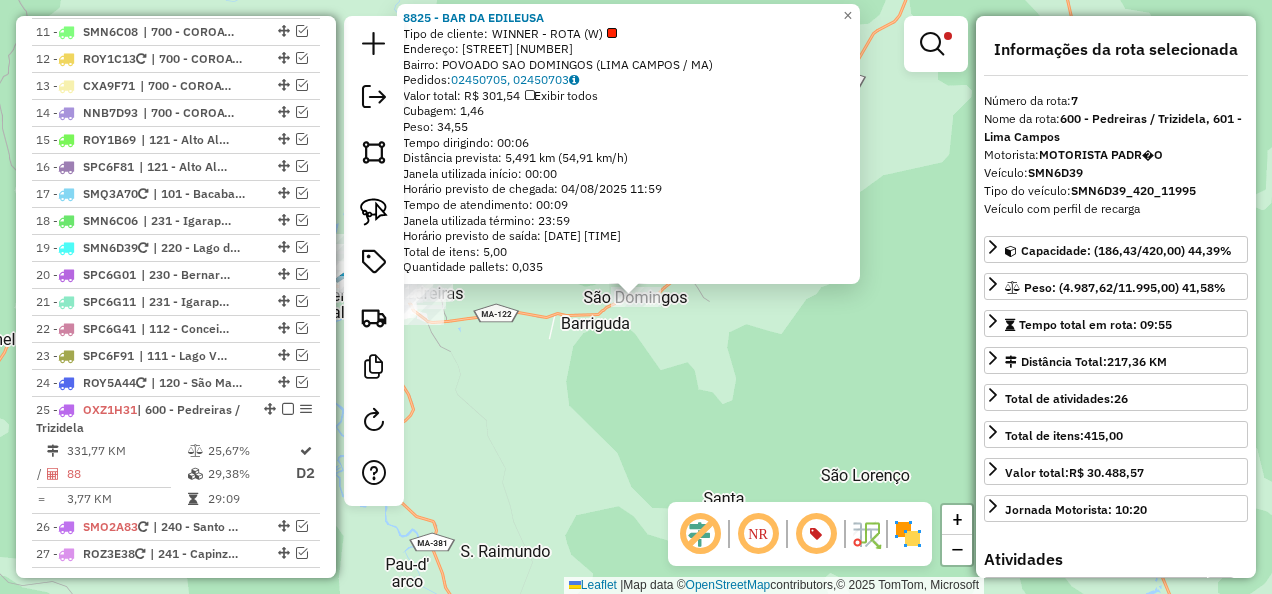 scroll, scrollTop: 1480, scrollLeft: 0, axis: vertical 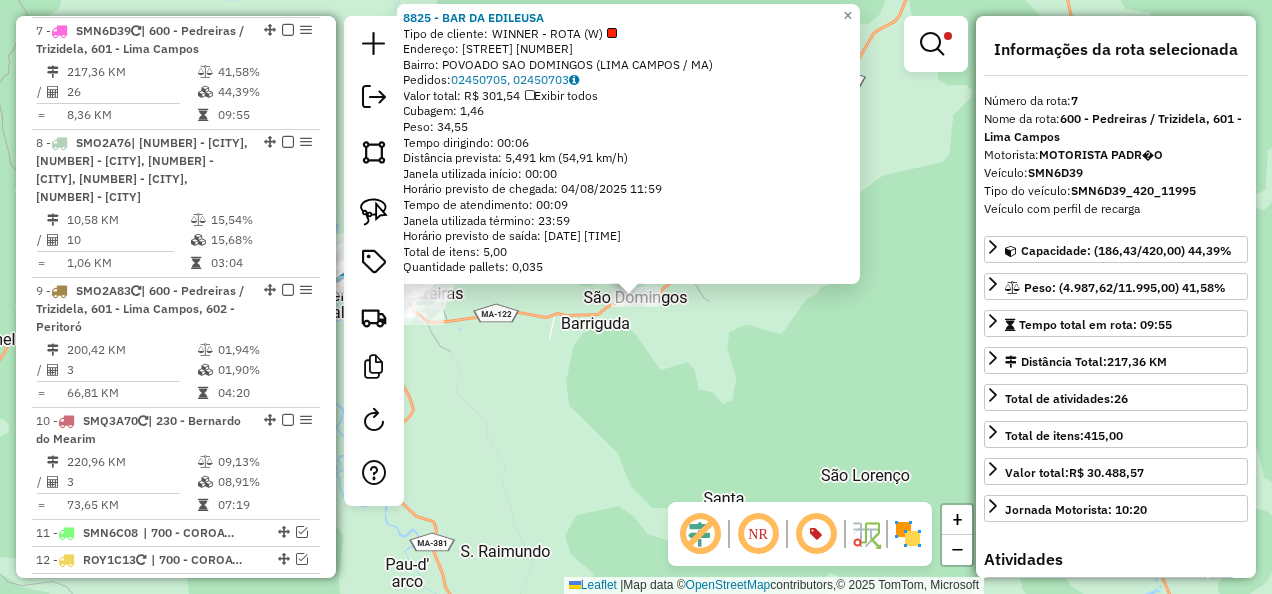 click on "Rota [NUMBER] - Placa [PLATE] [NUMBER] - BAR DA EDILEUSA [NUMBER] - BAR DA EDILEUSA Tipo de cliente: WINNER - ROTA (W) Endereço: AV SaO DOMINGOS [NUMBER] Bairro: POVOADO SAO DOMINGOS (LIMA CAMPOS / MA) Pedidos: [ORDER_ID], [ORDER_ID] Valor total: R$ [PRICE] Exibir todos Cubagem: [CUBAGE] Peso: [WEIGHT] Tempo dirigindo: [TIME] Distância prevista: [DISTANCE] km ([SPEED]) Janela utilizada início: [TIME] Horário previsto de chegada: [DATE] [TIME] Tempo de atendimento: [TIME] Janela utilizada término: [TIME] Horário previsto de saída: [DATE] [TIME] Total de itens: [ITEMS] Quantidade pallets: [PALLETS] × Limpar filtros Janela de atendimento Grade de atendimento Capacidade Transportadoras Veículos Cliente Pedidos Rotas Selecione os dias de semana para filtrar as janelas de atendimento Seg Ter Qua Qui Sex Sáb Dom Informe o período da janela de atendimento: De: Até: Filtrar exatamente a janela do cliente Considerar janela de atendimento padrão Seg Ter Qua Qui Sex Sáb Dom" 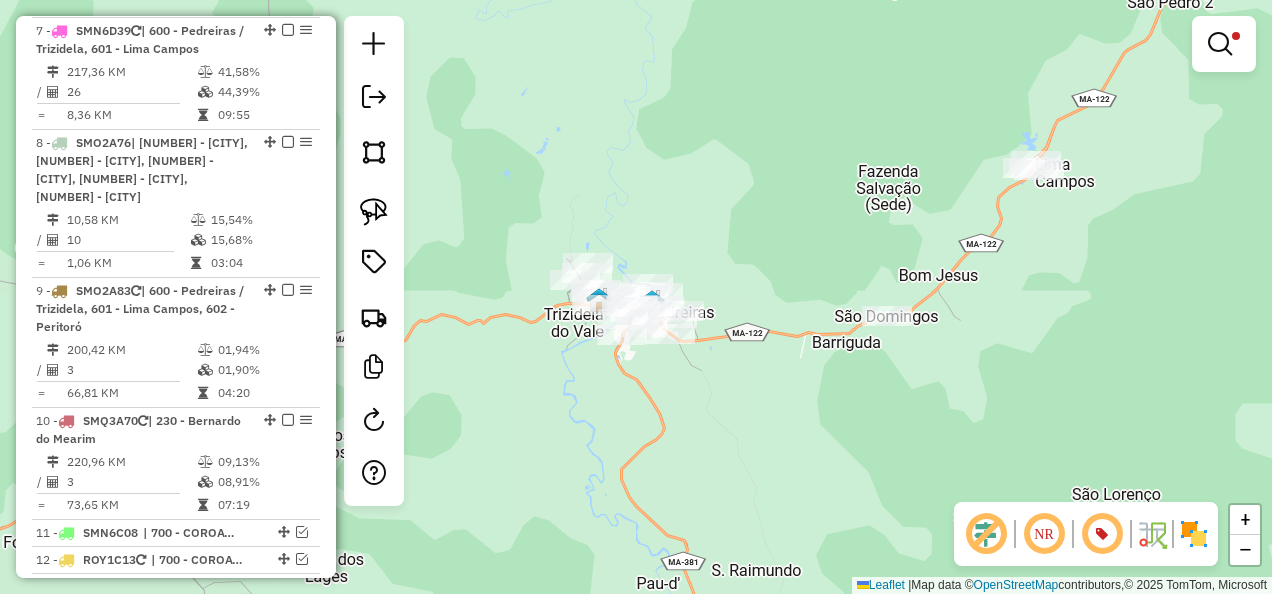 drag, startPoint x: 657, startPoint y: 367, endPoint x: 910, endPoint y: 378, distance: 253.23901 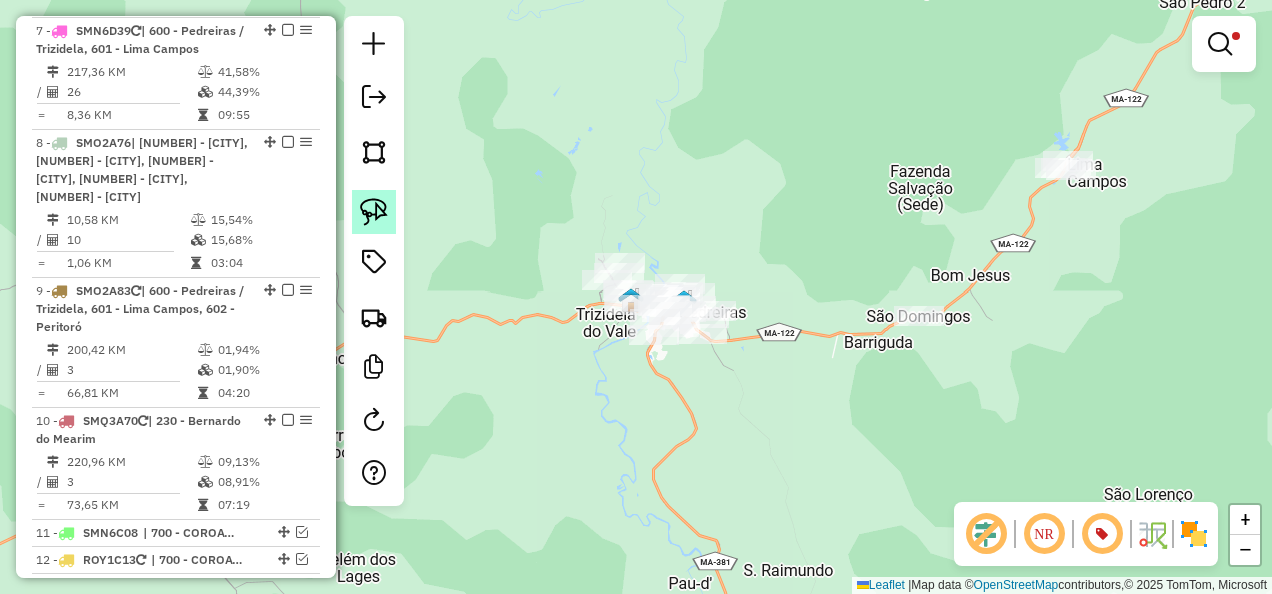 click 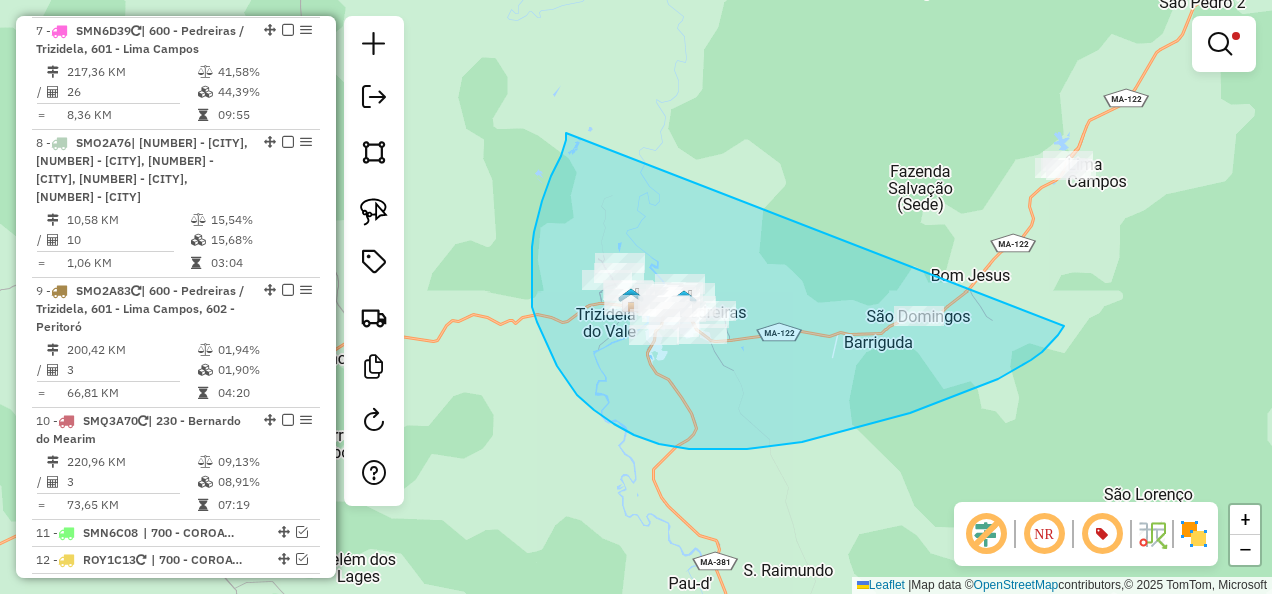drag, startPoint x: 566, startPoint y: 133, endPoint x: 1064, endPoint y: 324, distance: 533.37134 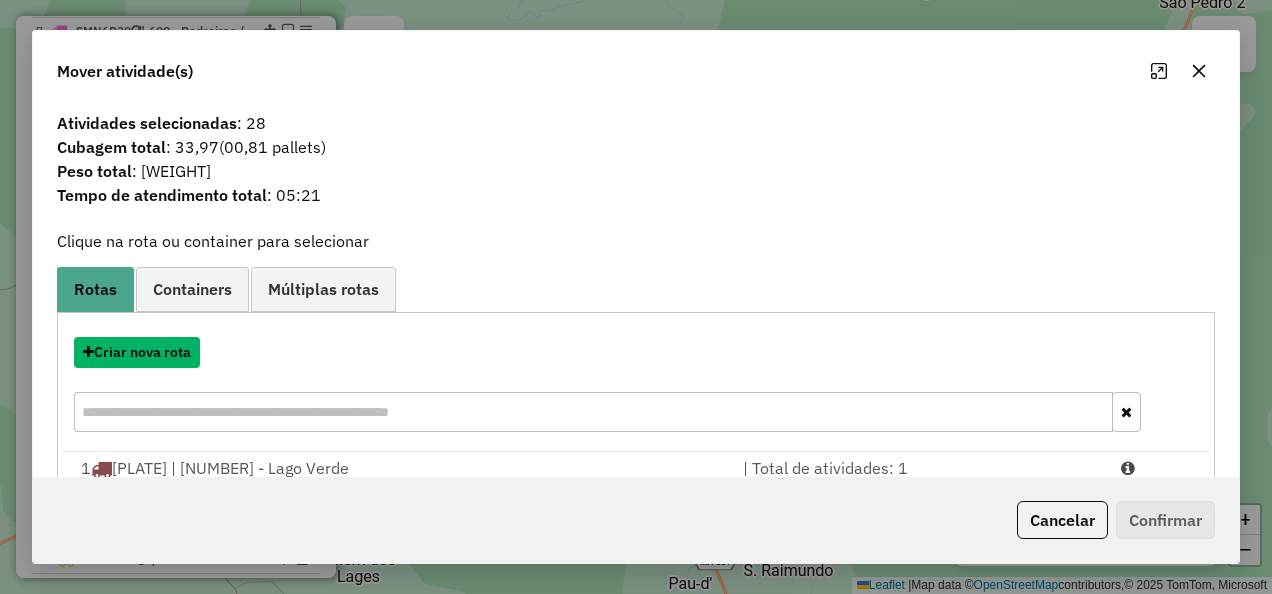 click on "Criar nova rota" at bounding box center (137, 352) 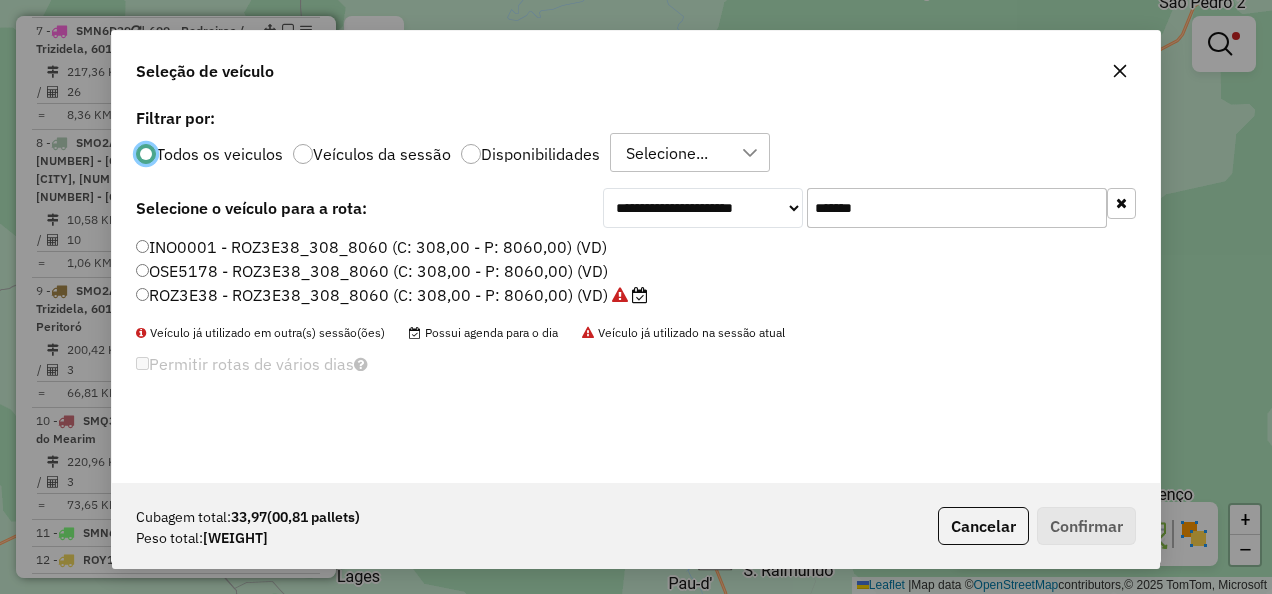 scroll, scrollTop: 11, scrollLeft: 6, axis: both 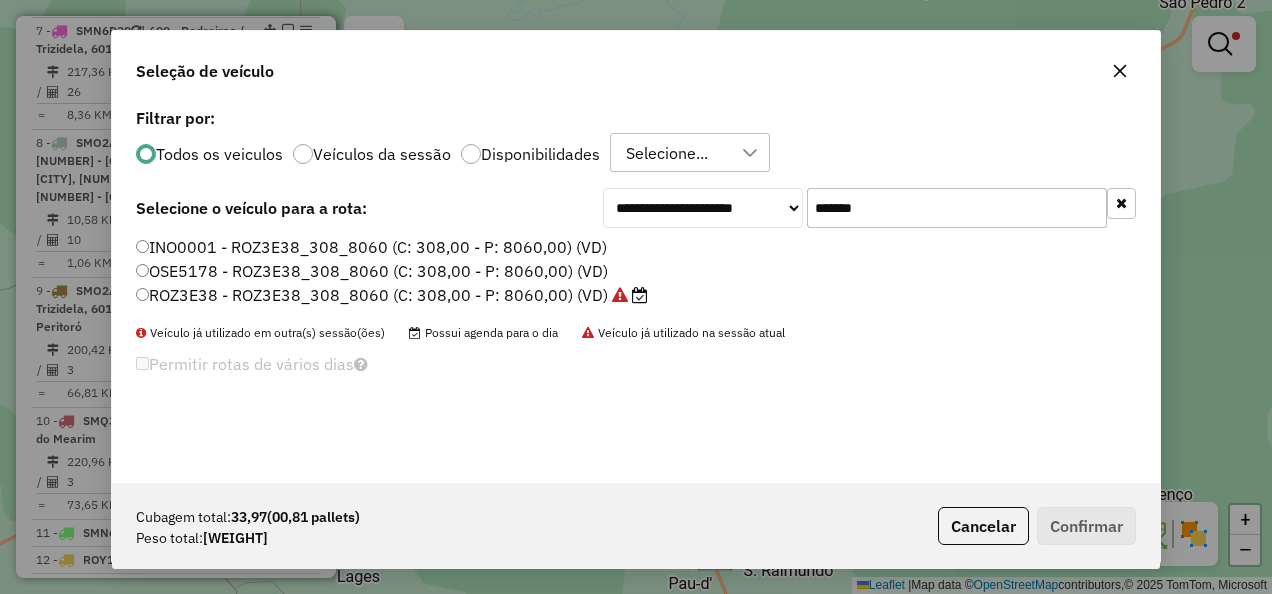 click 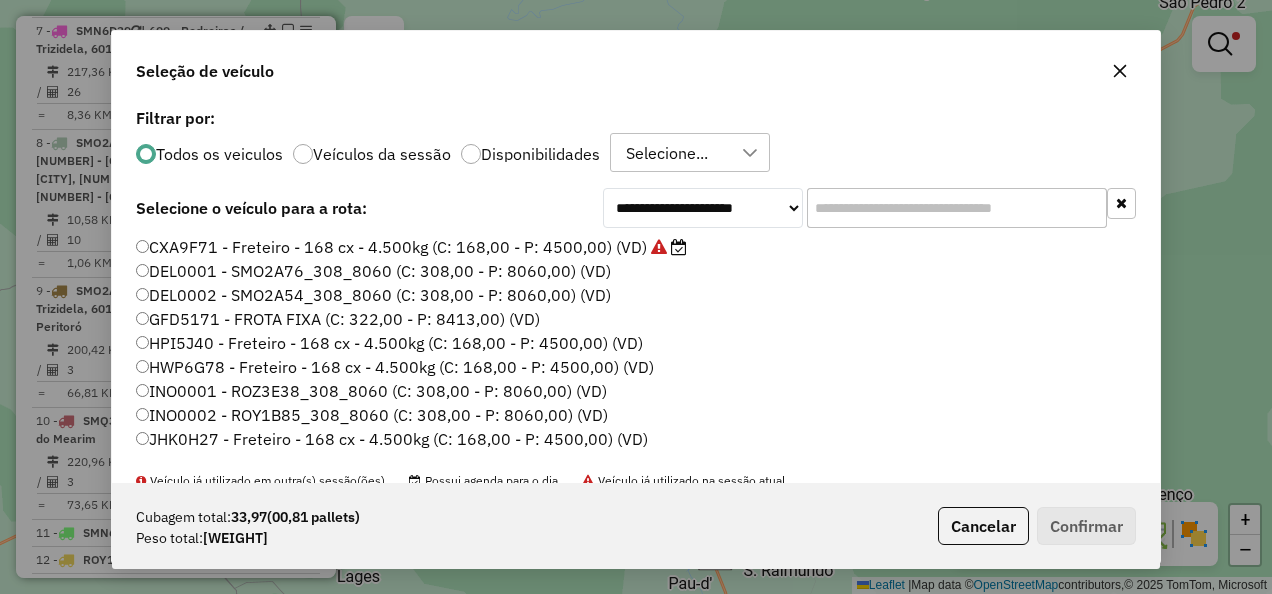 click on "DEL0001 - SMO2A76_308_8060 (C: 308,00 - P: 8060,00) (VD)" 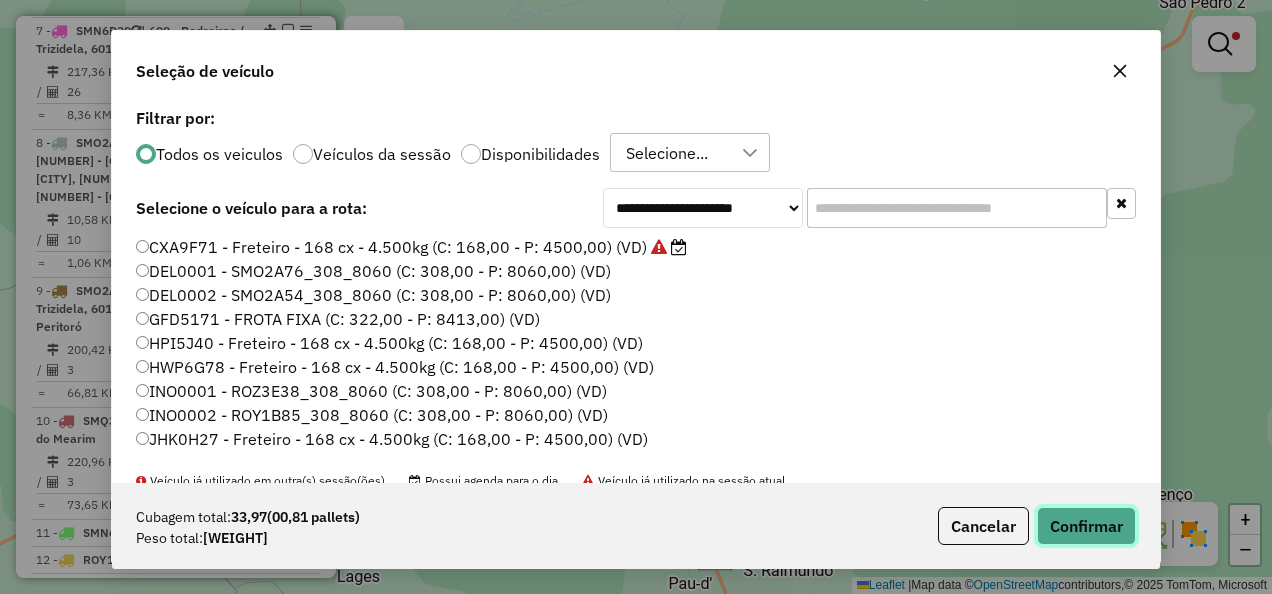 click on "Confirmar" 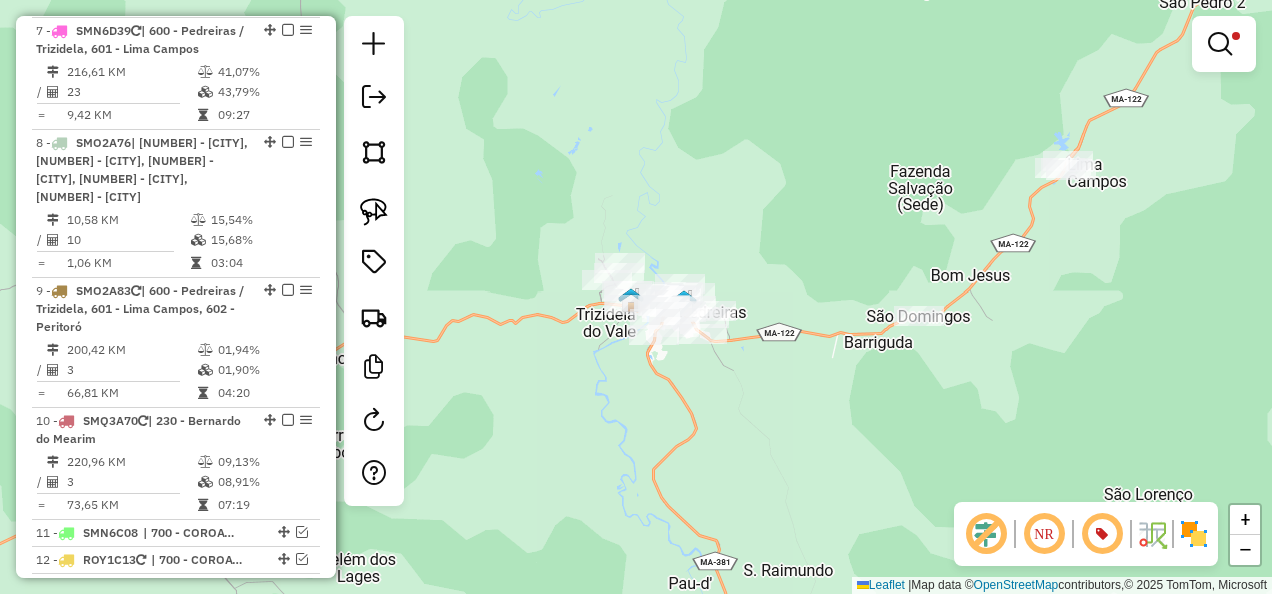 scroll, scrollTop: 1350, scrollLeft: 0, axis: vertical 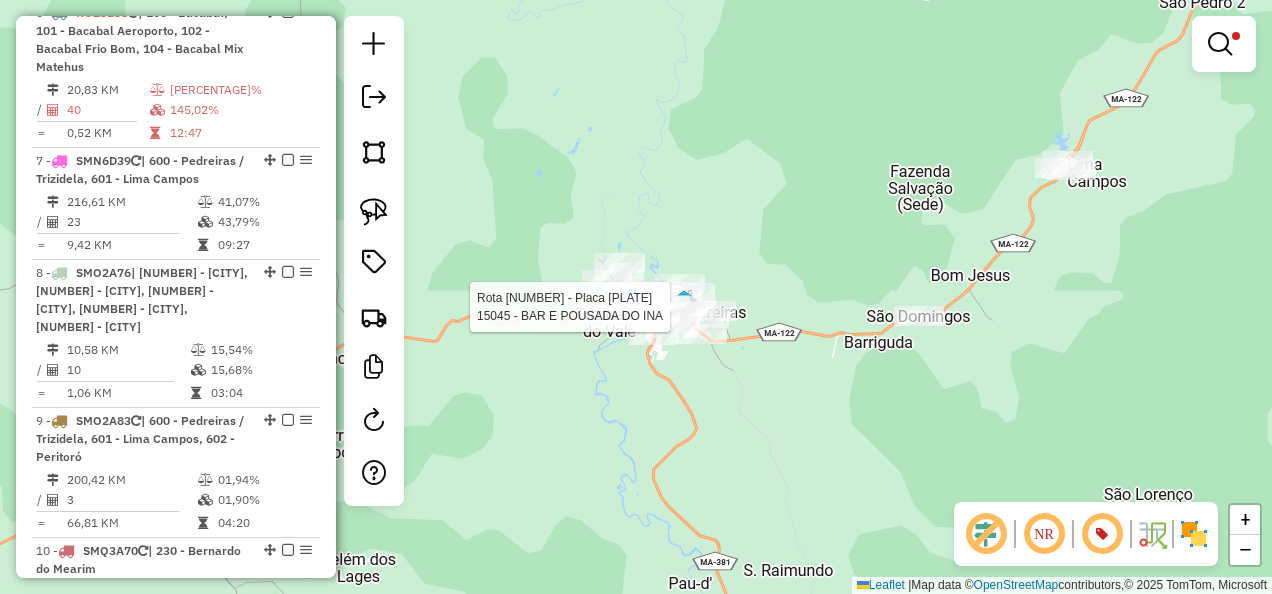 select on "**********" 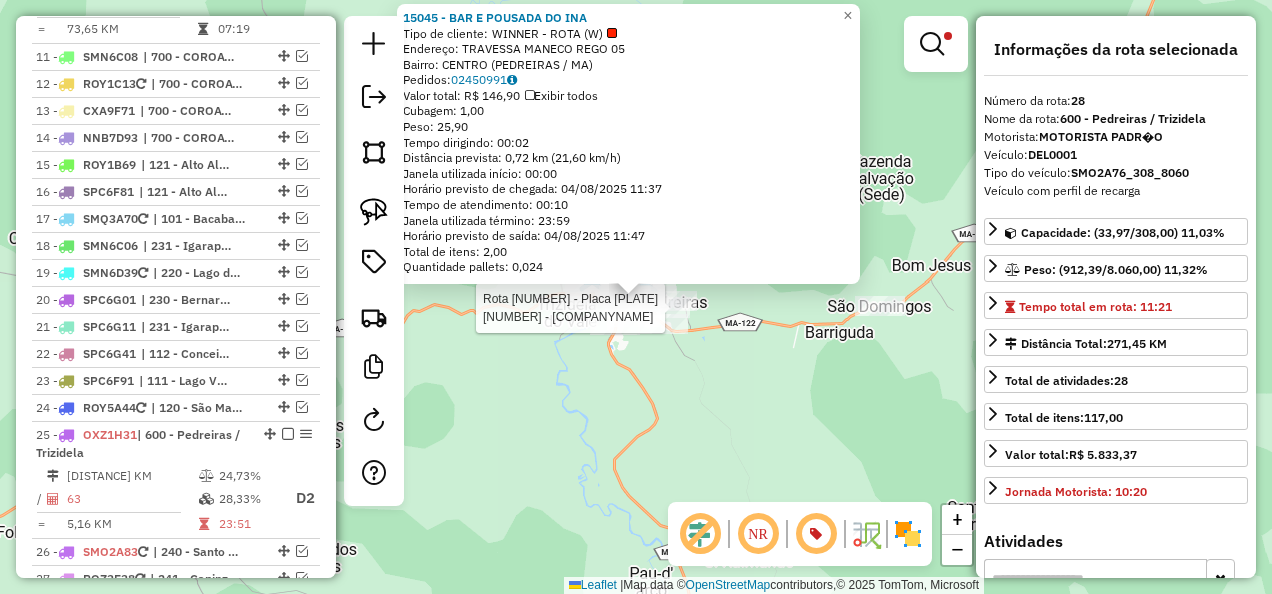 scroll, scrollTop: 2501, scrollLeft: 0, axis: vertical 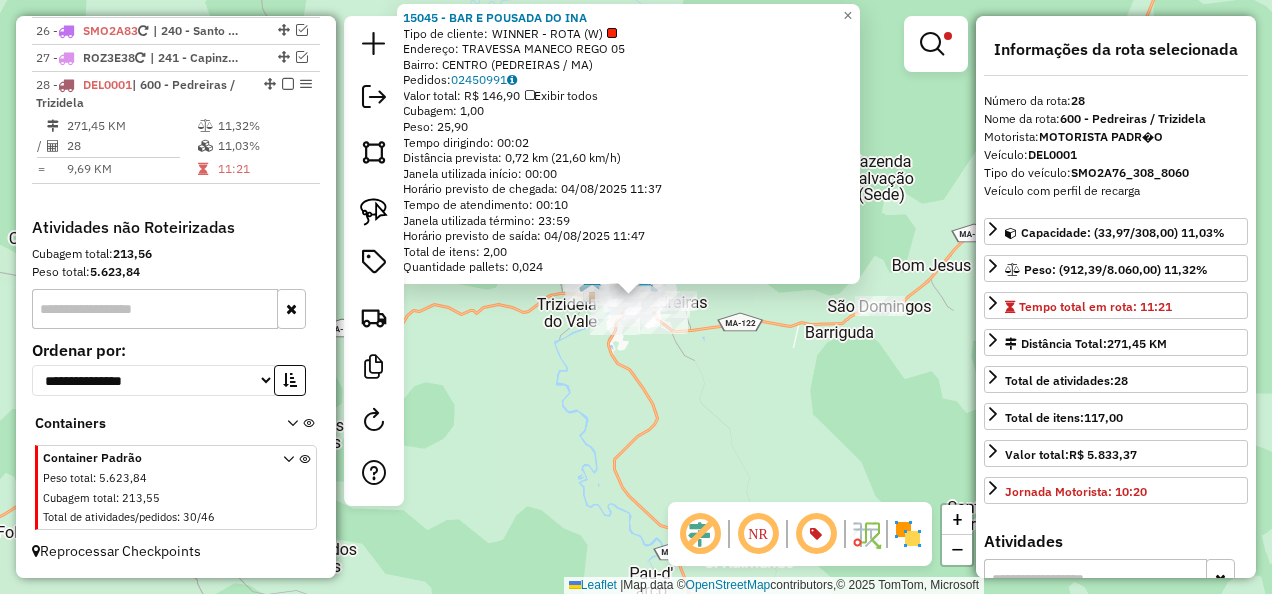 click on "[NUMBER] - BAR E POUSADA DO INA Tipo de cliente: WINNER - ROTA (W) Endereço: TRAVESSA MANECO REGO [NUMBER] Bairro: CENTRO (PEDREIRAS / MA) Pedidos: [ORDER_ID] Valor total: R$ [PRICE] Exibir todos Cubagem: [CUBAGE] Peso: [WEIGHT] Tempo dirigindo: [TIME] Distância prevista: [DISTANCE] km ([SPEED]) Janela utilizada início: [TIME] Horário previsto de chegada: [DATE] [TIME] Tempo de atendimento: [TIME] Janela utilizada término: [TIME] Horário previsto de saída: [DATE] [TIME] Total de itens: [ITEMS] Quantidade pallets: [PALLETS] × Limpar filtros Janela de atendimento Grade de atendimento Capacidade Transportadoras Veículos Cliente Pedidos Rotas Selecione os dias de semana para filtrar as janelas de atendimento Seg Ter Qua Qui Sex Sáb Dom Informe o período da janela de atendimento: De: Até: Filtrar exatamente a janela do cliente Considerar janela de atendimento padrão Selecione os dias de semana para filtrar as grades de atendimento Seg Ter Qua Qui Sex Sáb Dom" 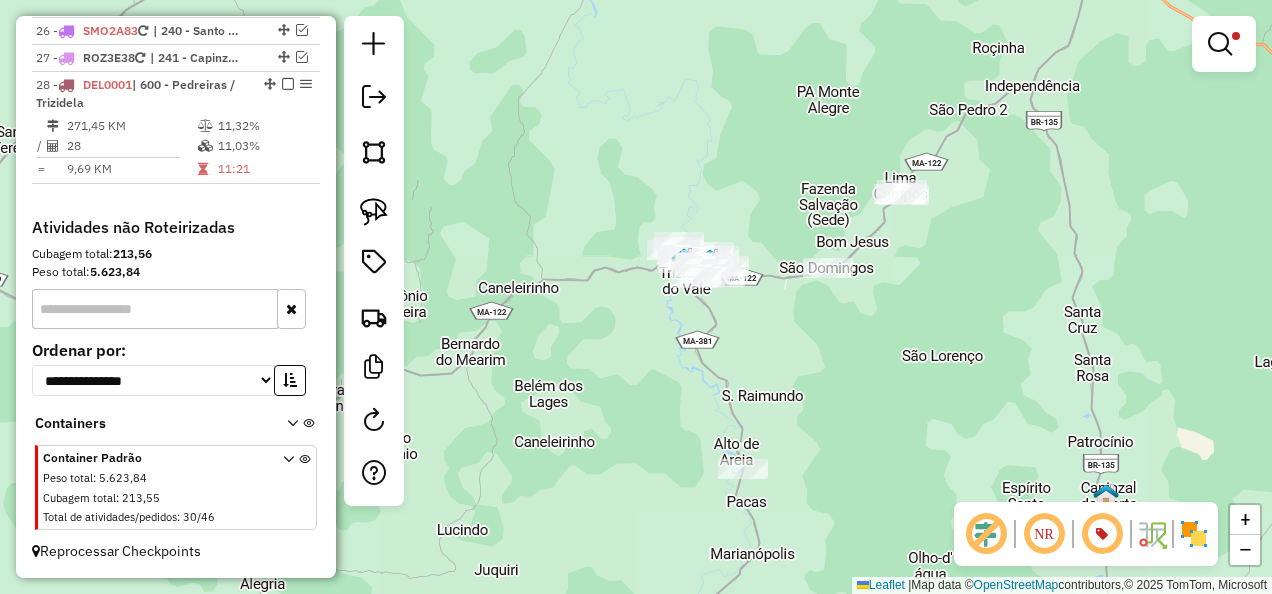 drag, startPoint x: 816, startPoint y: 364, endPoint x: 799, endPoint y: 323, distance: 44.38468 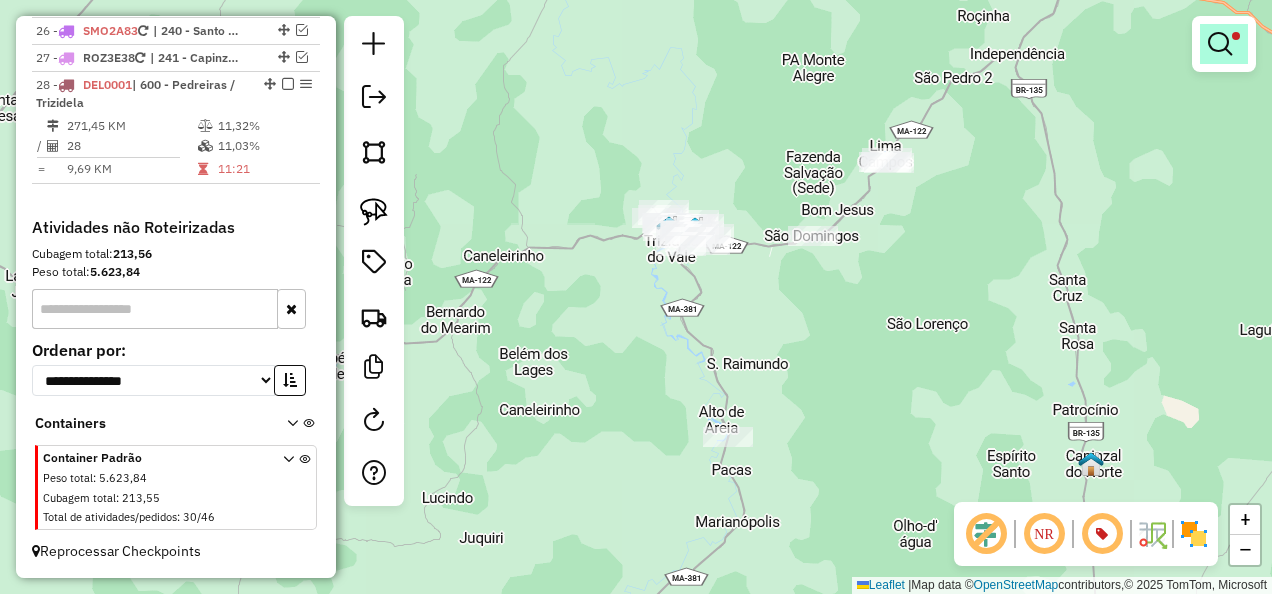 click at bounding box center [1220, 44] 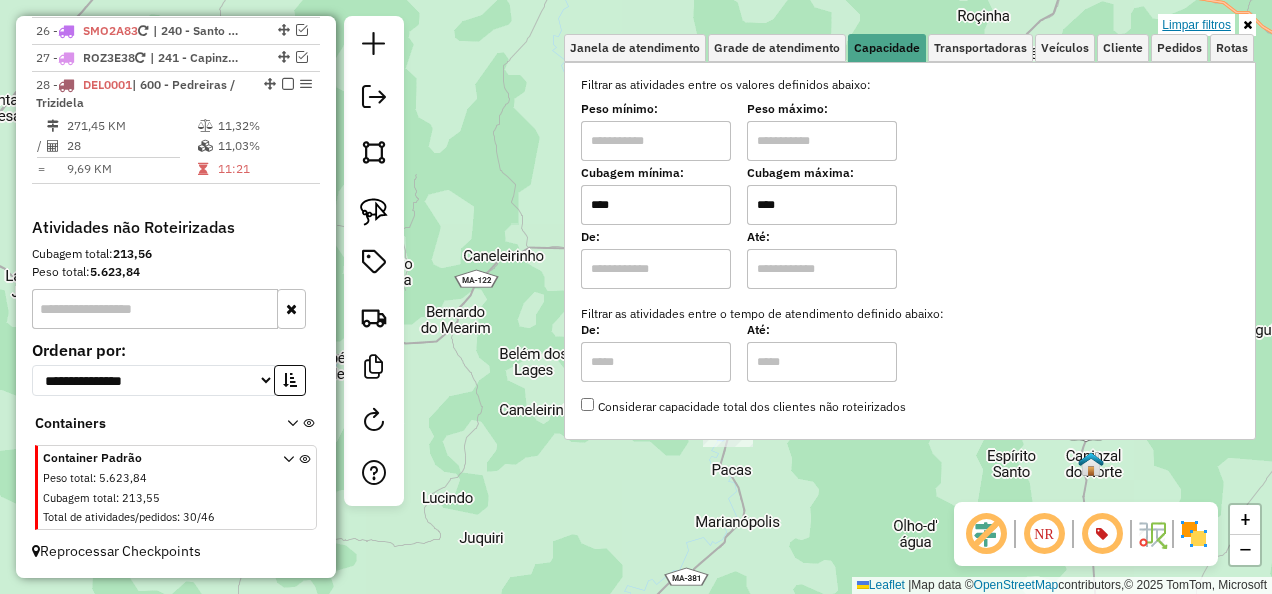 click on "Limpar filtros" at bounding box center [1196, 25] 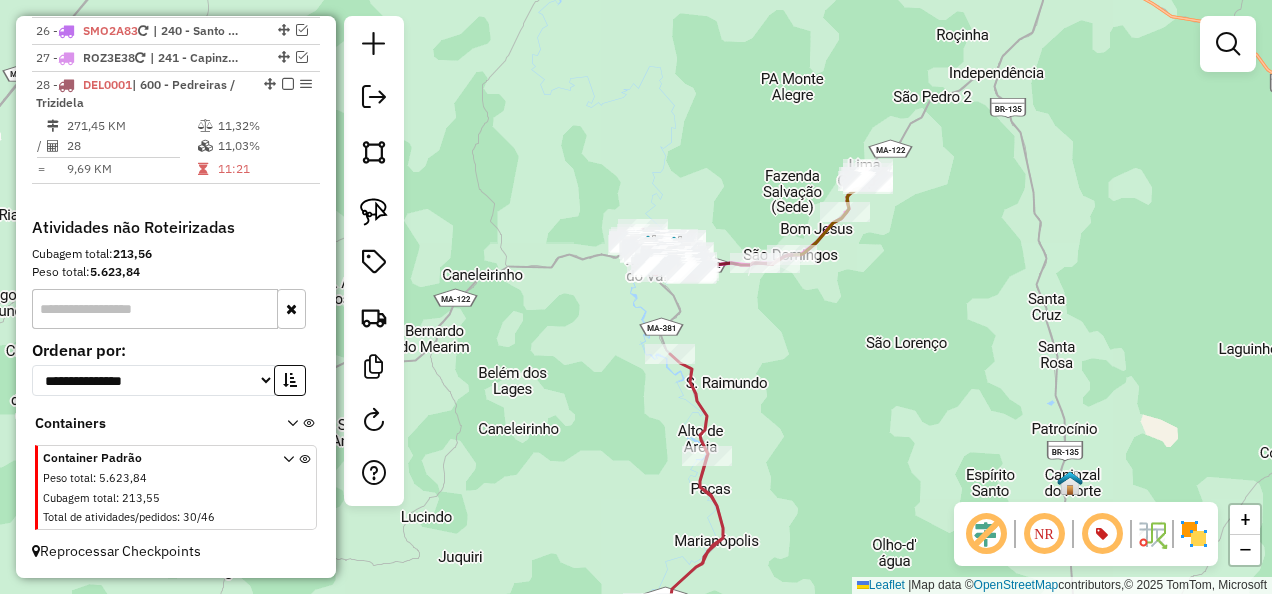 drag, startPoint x: 1002, startPoint y: 303, endPoint x: 864, endPoint y: 350, distance: 145.78409 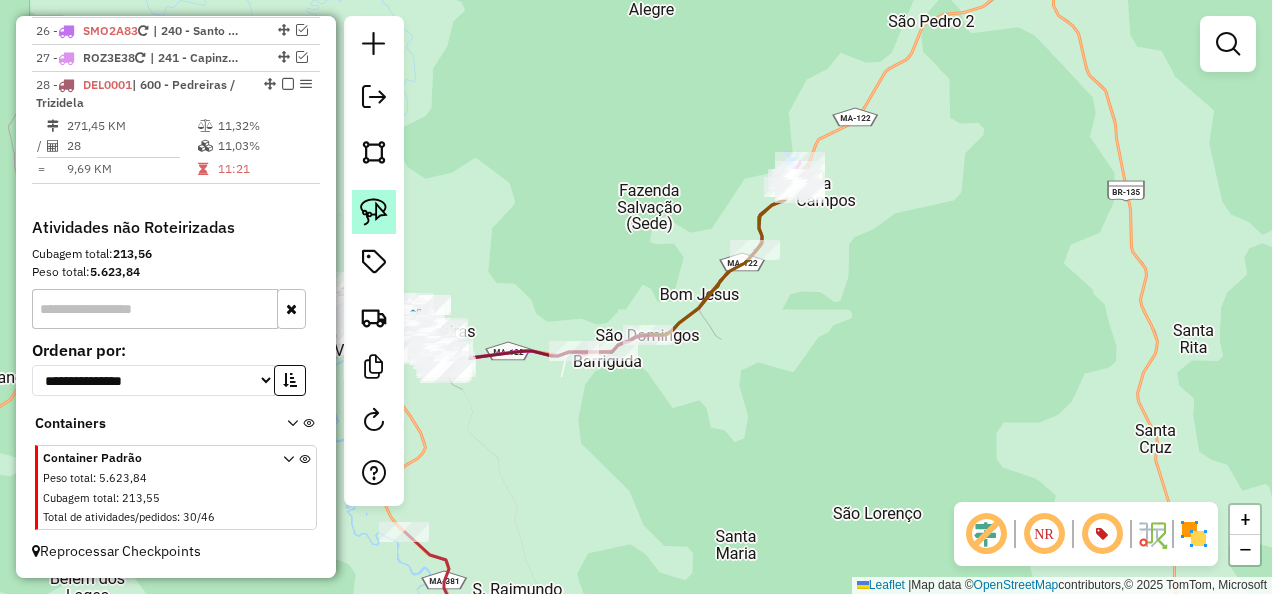 click 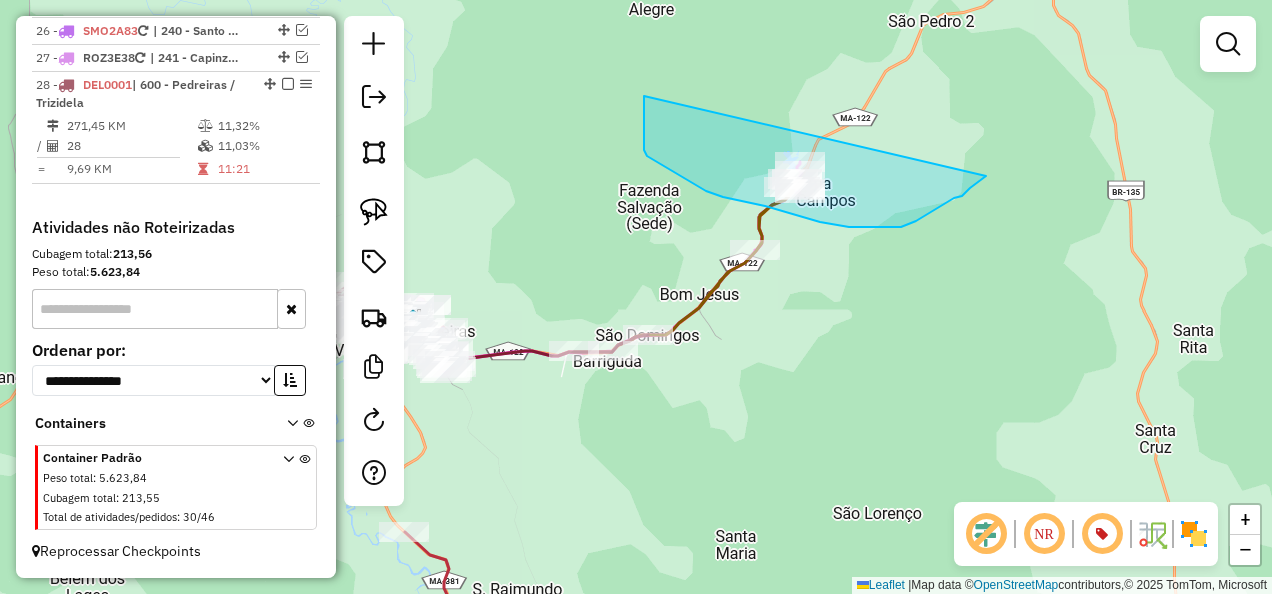 drag, startPoint x: 647, startPoint y: 156, endPoint x: 986, endPoint y: 176, distance: 339.58945 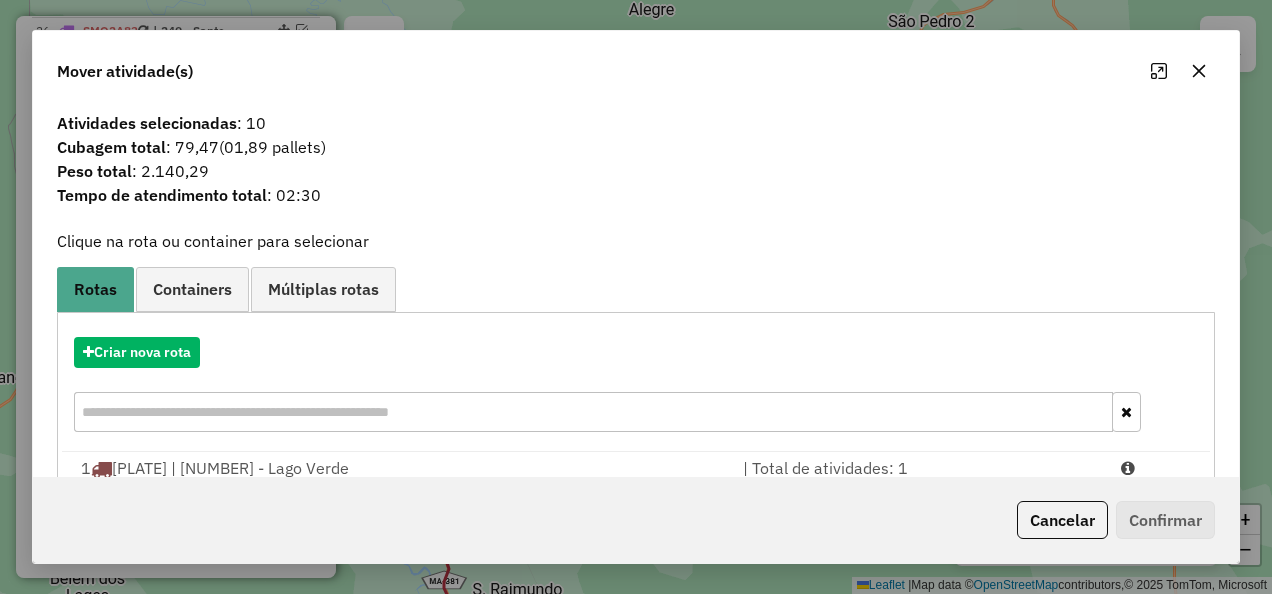 drag, startPoint x: 1067, startPoint y: 524, endPoint x: 1078, endPoint y: 490, distance: 35.735138 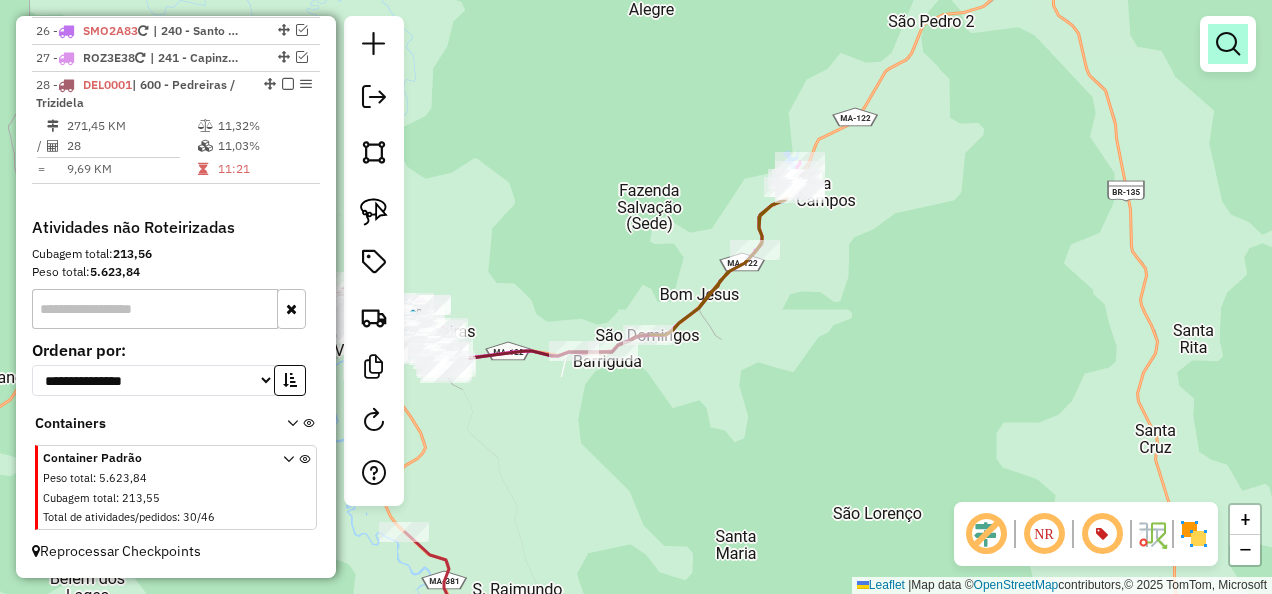 click at bounding box center (1228, 44) 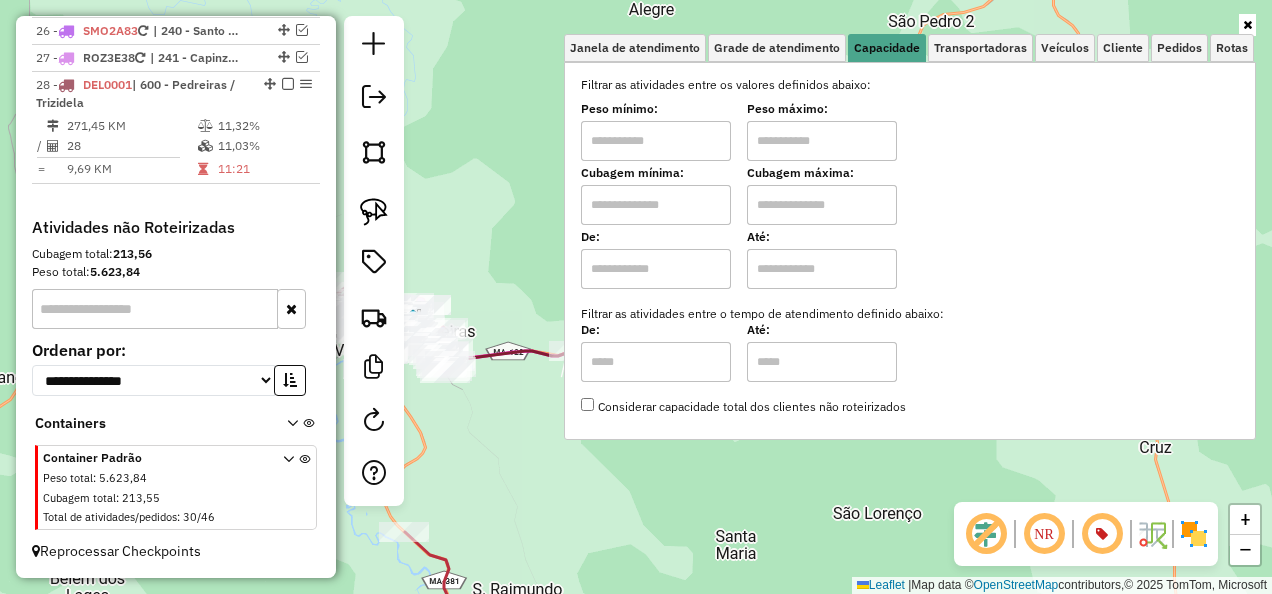 click at bounding box center (656, 205) 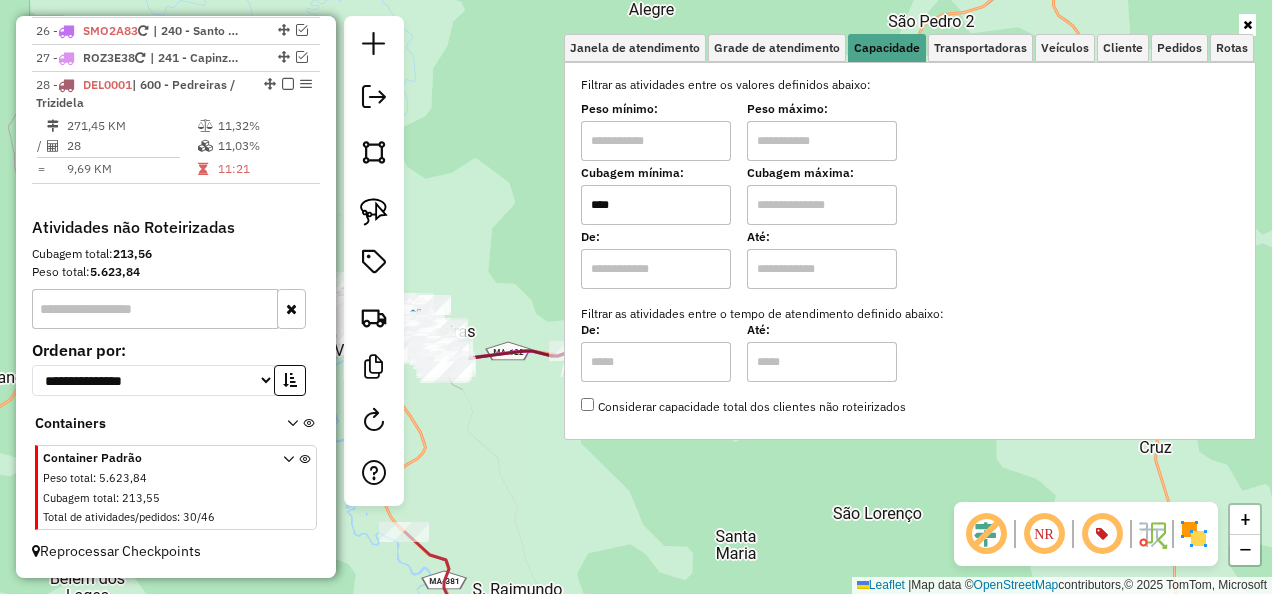 click at bounding box center (822, 205) 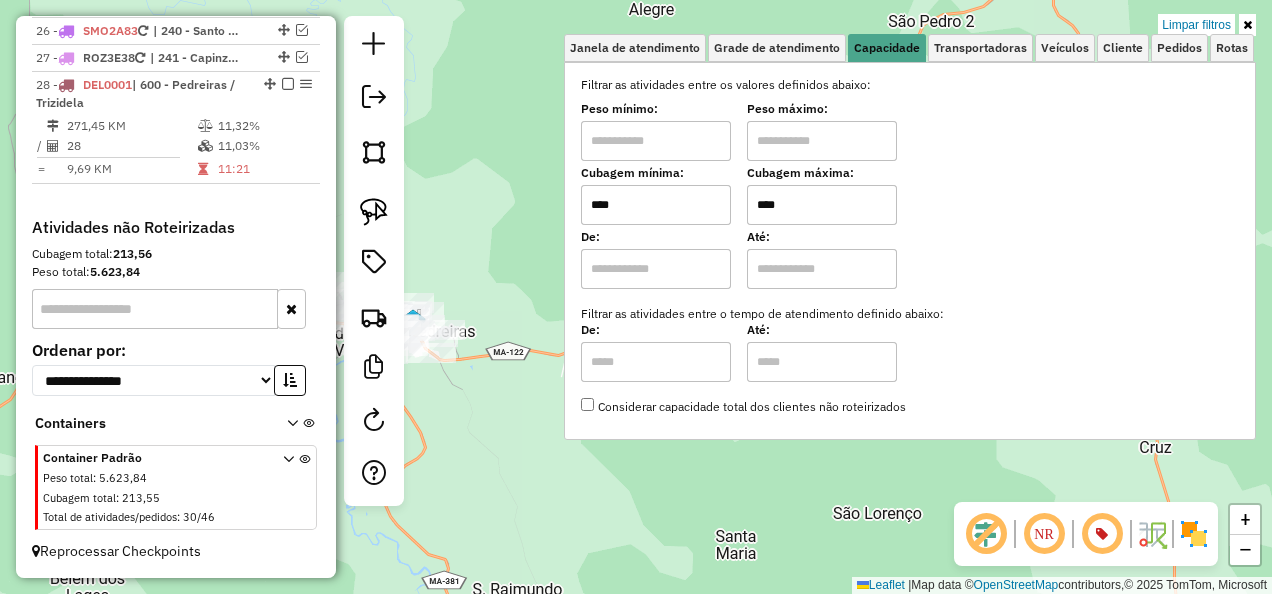 click on "Limpar filtros Janela de atendimento Grade de atendimento Capacidade Transportadoras Veículos Cliente Pedidos  Rotas Selecione os dias de semana para filtrar as janelas de atendimento  Seg   Ter   Qua   Qui   Sex   Sáb   Dom  Informe o período da janela de atendimento: De: Até:  Filtrar exatamente a janela do cliente  Considerar janela de atendimento padrão  Selecione os dias de semana para filtrar as grades de atendimento  Seg   Ter   Qua   Qui   Sex   Sáb   Dom   Considerar clientes sem dia de atendimento cadastrado  Clientes fora do dia de atendimento selecionado Filtrar as atividades entre os valores definidos abaixo:  Peso mínimo:   Peso máximo:   Cubagem mínima:  ****  Cubagem máxima:  ****  De:   Até:  Filtrar as atividades entre o tempo de atendimento definido abaixo:  De:   Até:   Considerar capacidade total dos clientes não roteirizados Transportadora: Selecione um ou mais itens Tipo de veículo: Selecione um ou mais itens Veículo: Selecione um ou mais itens Motorista: Nome: Rótulo: +" 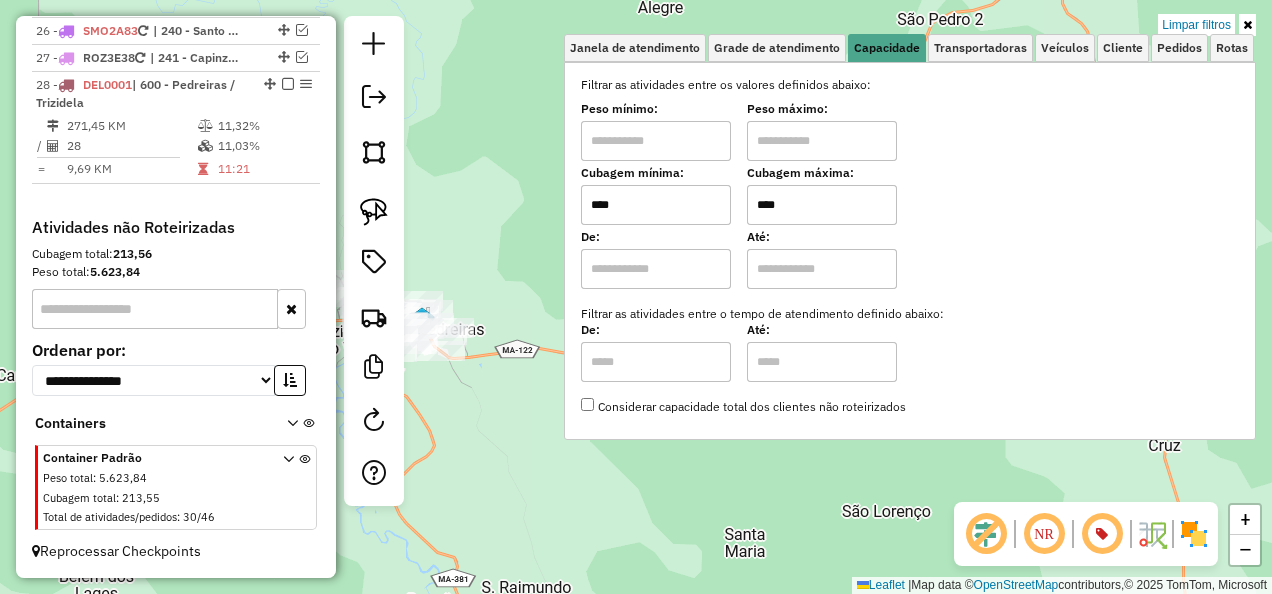 click on "Limpar filtros Janela de atendimento Grade de atendimento Capacidade Transportadoras Veículos Cliente Pedidos  Rotas Selecione os dias de semana para filtrar as janelas de atendimento  Seg   Ter   Qua   Qui   Sex   Sáb   Dom  Informe o período da janela de atendimento: De: Até:  Filtrar exatamente a janela do cliente  Considerar janela de atendimento padrão  Selecione os dias de semana para filtrar as grades de atendimento  Seg   Ter   Qua   Qui   Sex   Sáb   Dom   Considerar clientes sem dia de atendimento cadastrado  Clientes fora do dia de atendimento selecionado Filtrar as atividades entre os valores definidos abaixo:  Peso mínimo:   Peso máximo:   Cubagem mínima:  ****  Cubagem máxima:  ****  De:   Até:  Filtrar as atividades entre o tempo de atendimento definido abaixo:  De:   Até:   Considerar capacidade total dos clientes não roteirizados Transportadora: Selecione um ou mais itens Tipo de veículo: Selecione um ou mais itens Veículo: Selecione um ou mais itens Motorista: Nome: Rótulo: +" 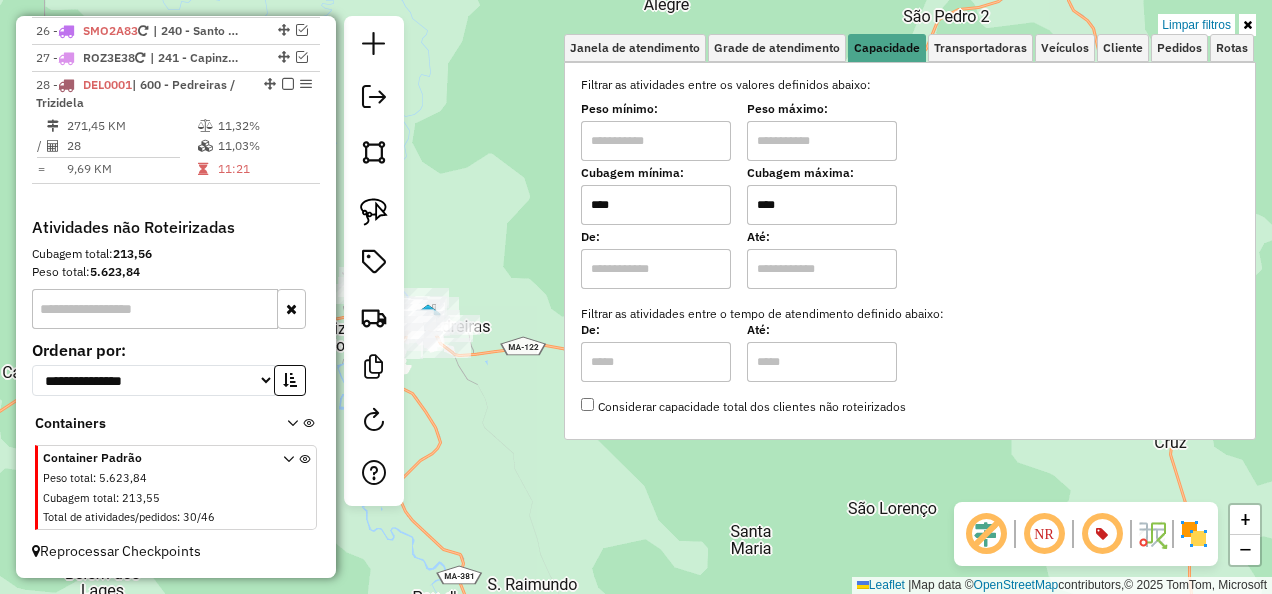click on "Limpar filtros Janela de atendimento Grade de atendimento Capacidade Transportadoras Veículos Cliente Pedidos  Rotas Selecione os dias de semana para filtrar as janelas de atendimento  Seg   Ter   Qua   Qui   Sex   Sáb   Dom  Informe o período da janela de atendimento: De: Até:  Filtrar exatamente a janela do cliente  Considerar janela de atendimento padrão  Selecione os dias de semana para filtrar as grades de atendimento  Seg   Ter   Qua   Qui   Sex   Sáb   Dom   Considerar clientes sem dia de atendimento cadastrado  Clientes fora do dia de atendimento selecionado Filtrar as atividades entre os valores definidos abaixo:  Peso mínimo:   Peso máximo:   Cubagem mínima:  ****  Cubagem máxima:  ****  De:   Até:  Filtrar as atividades entre o tempo de atendimento definido abaixo:  De:   Até:   Considerar capacidade total dos clientes não roteirizados Transportadora: Selecione um ou mais itens Tipo de veículo: Selecione um ou mais itens Veículo: Selecione um ou mais itens Motorista: Nome: Rótulo: +" 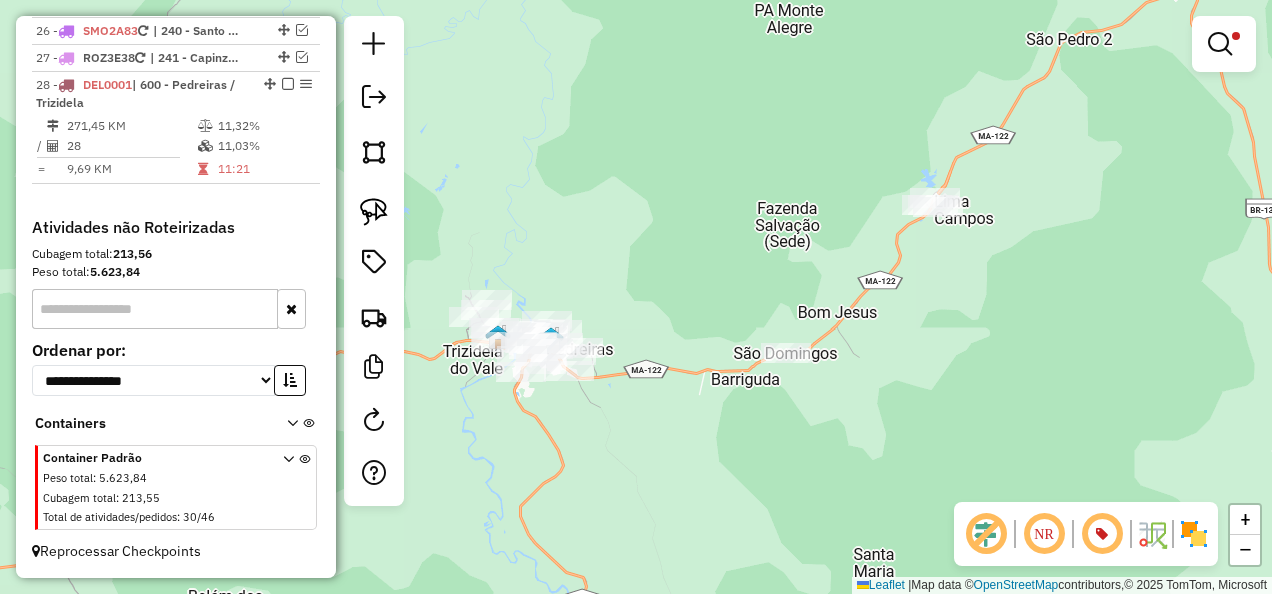 drag, startPoint x: 609, startPoint y: 422, endPoint x: 650, endPoint y: 430, distance: 41.773197 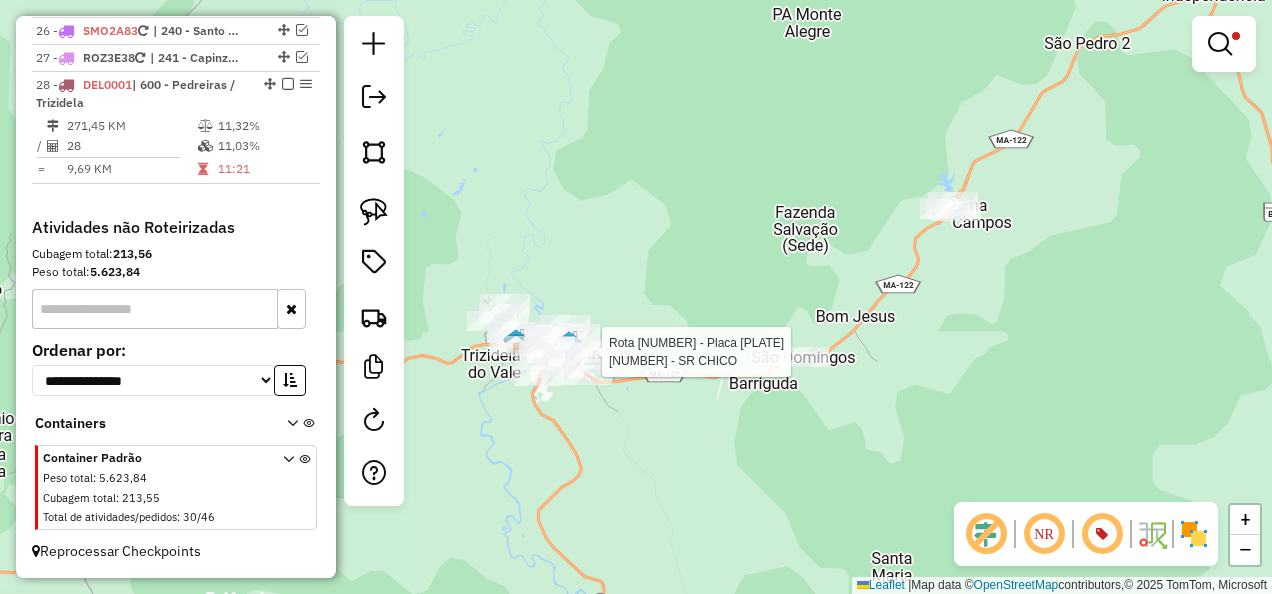 click 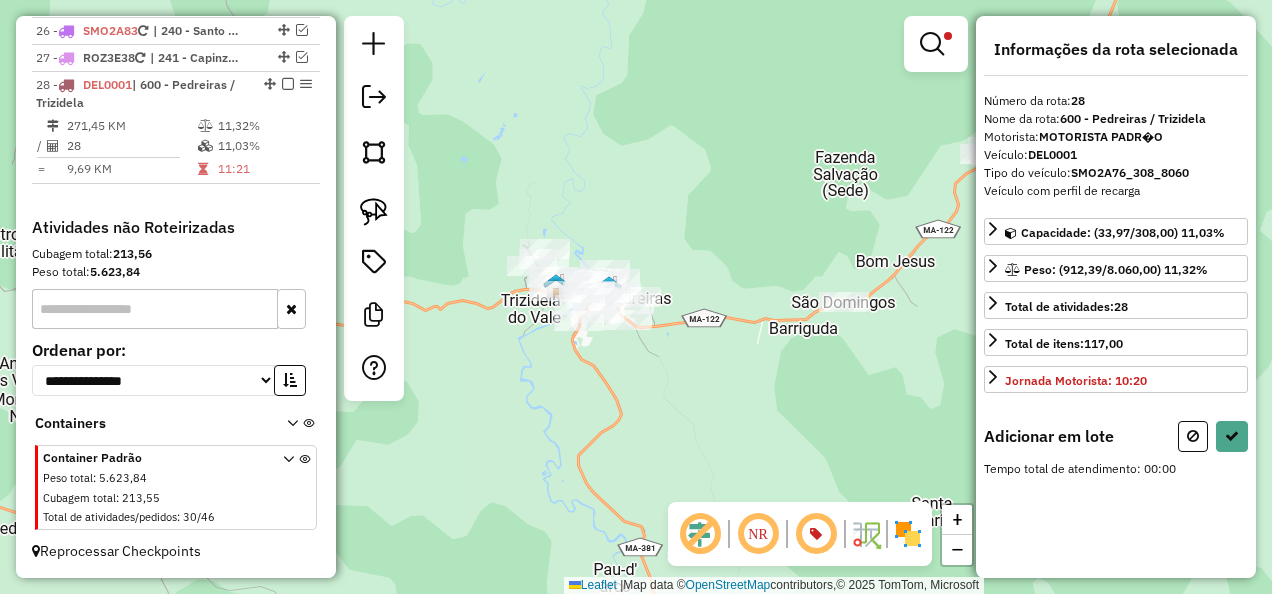 drag, startPoint x: 682, startPoint y: 451, endPoint x: 566, endPoint y: 490, distance: 122.380554 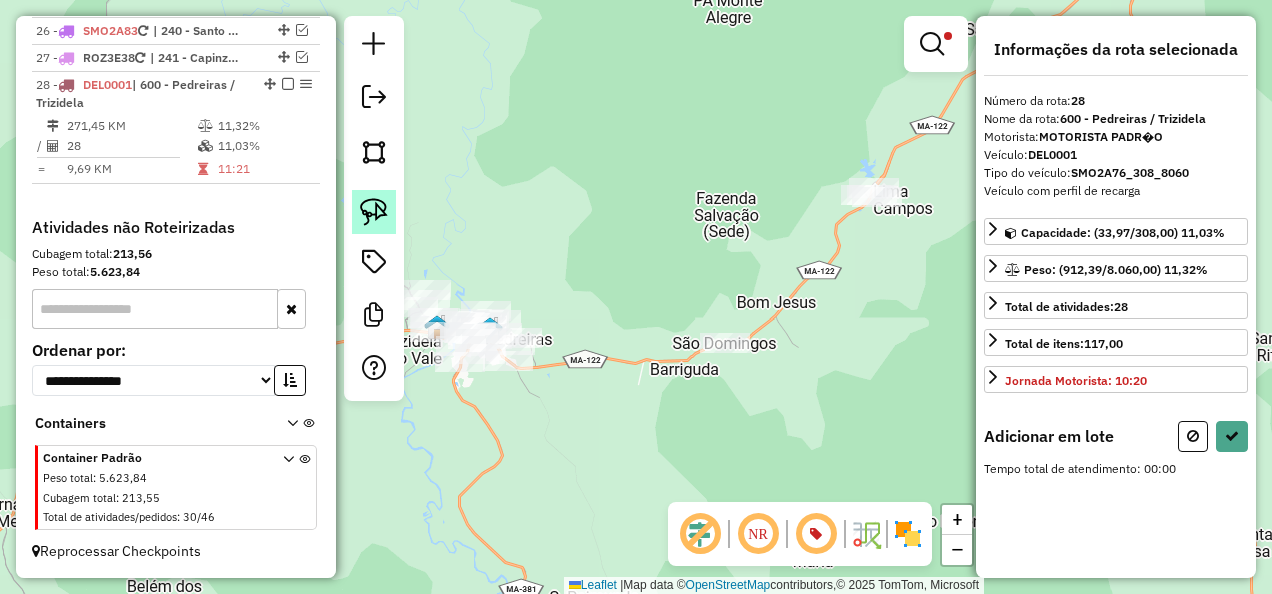 click 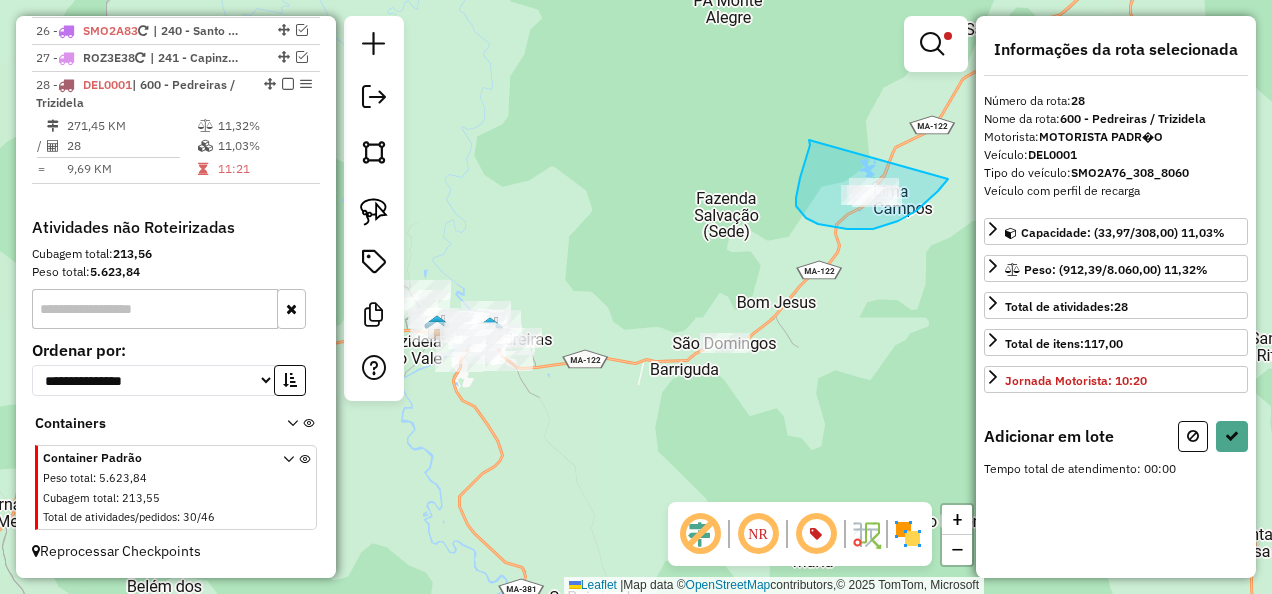 drag, startPoint x: 805, startPoint y: 164, endPoint x: 948, endPoint y: 179, distance: 143.78456 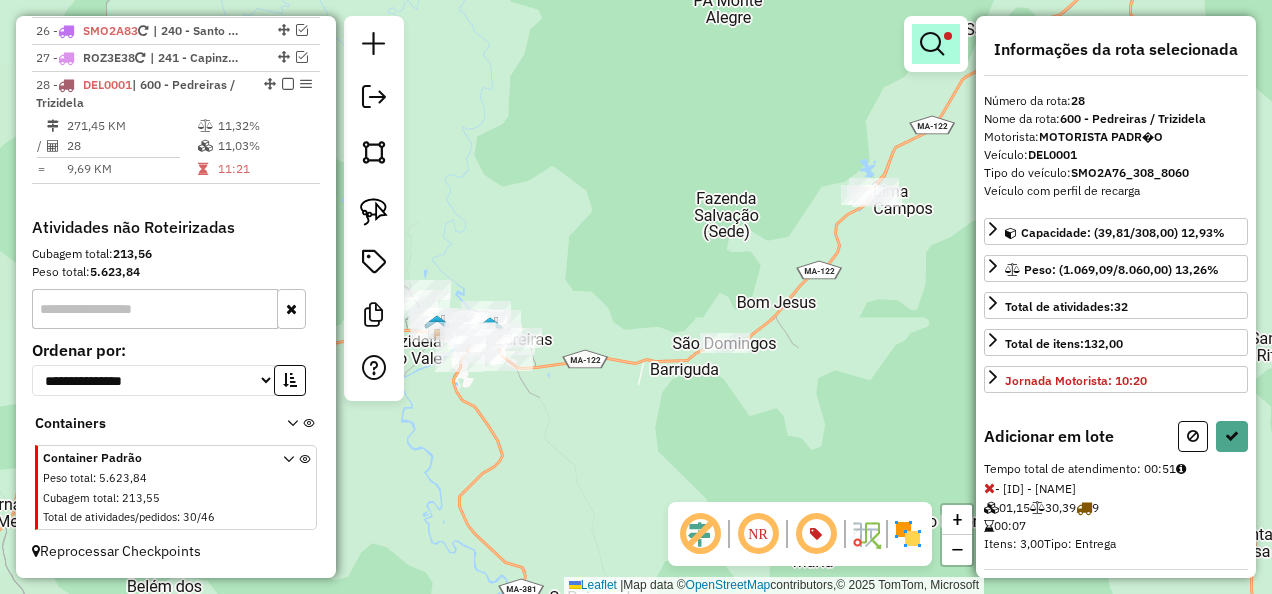 click at bounding box center [932, 44] 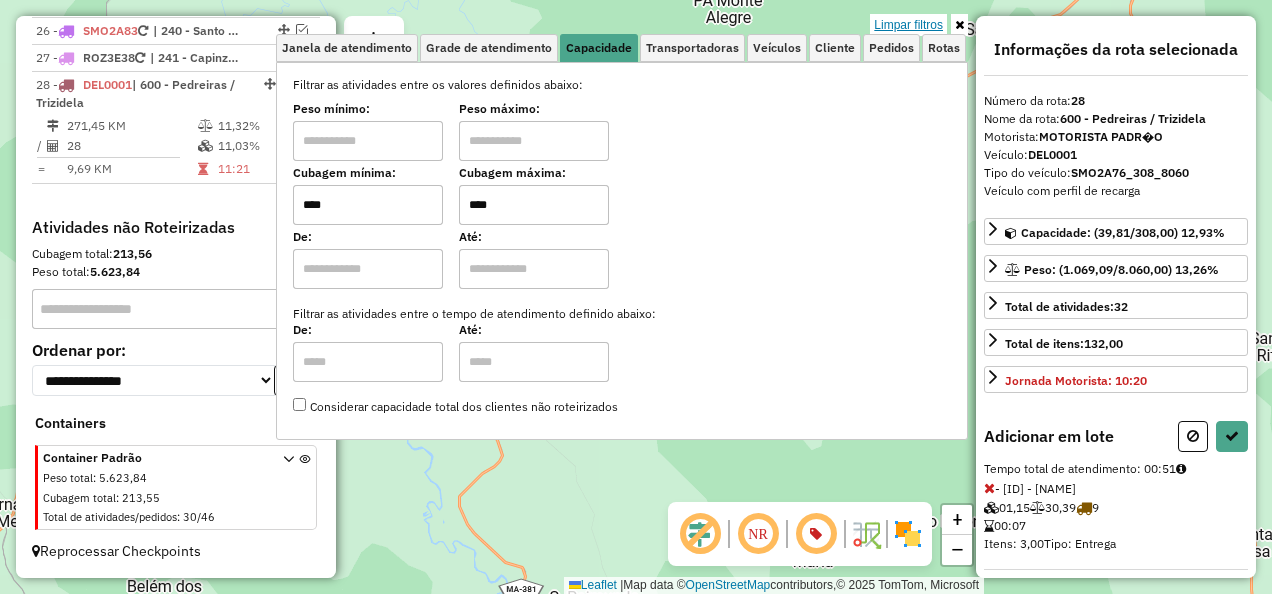 click on "Limpar filtros" at bounding box center (908, 25) 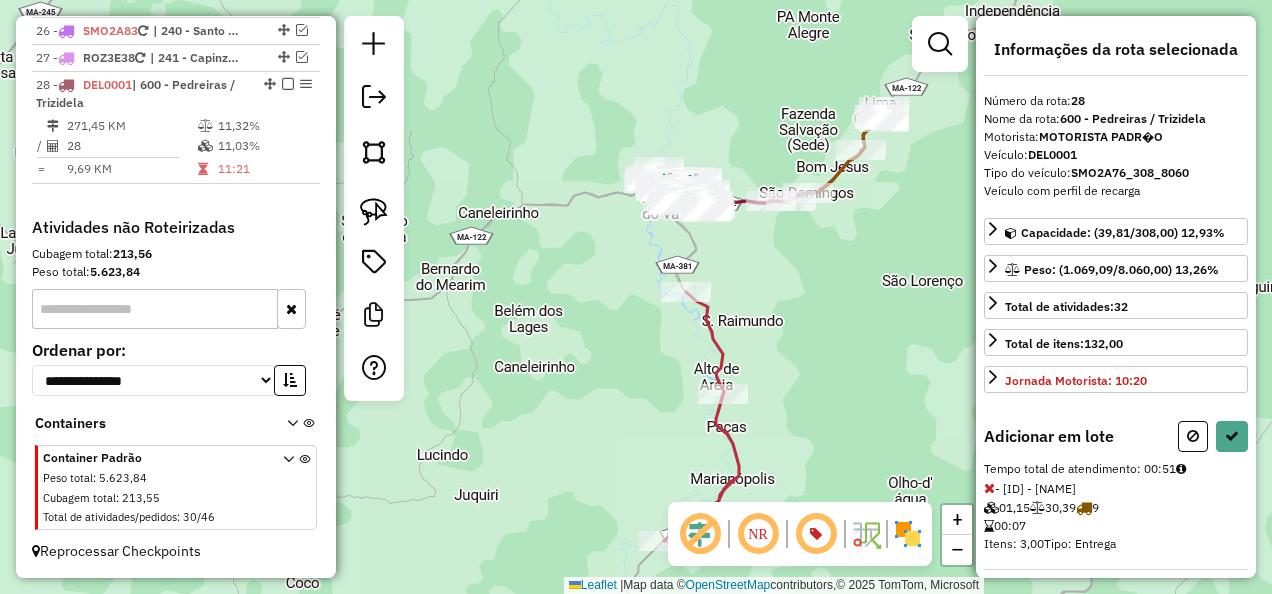 drag, startPoint x: 860, startPoint y: 330, endPoint x: 762, endPoint y: 199, distance: 163.60013 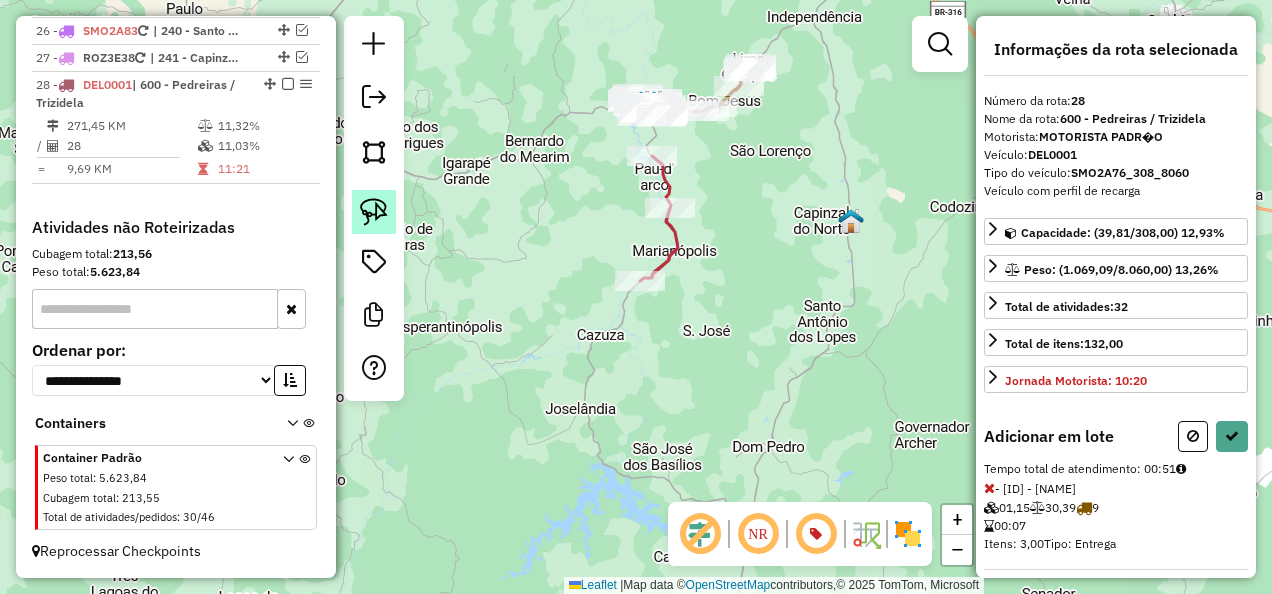 click 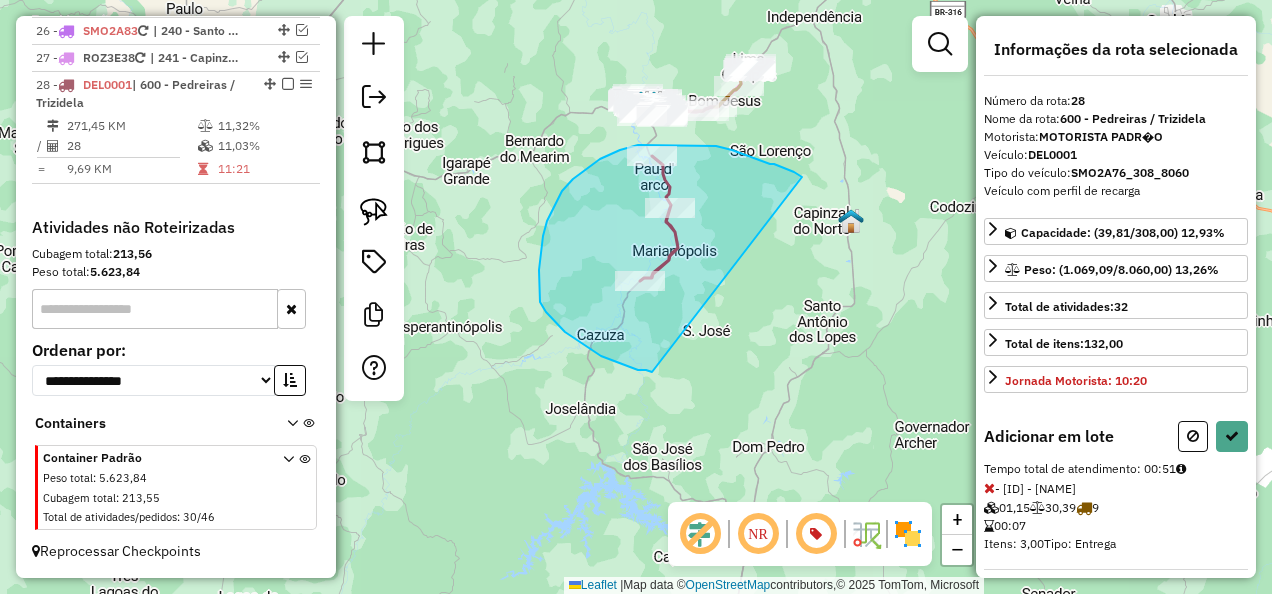 drag, startPoint x: 790, startPoint y: 171, endPoint x: 652, endPoint y: 372, distance: 243.81345 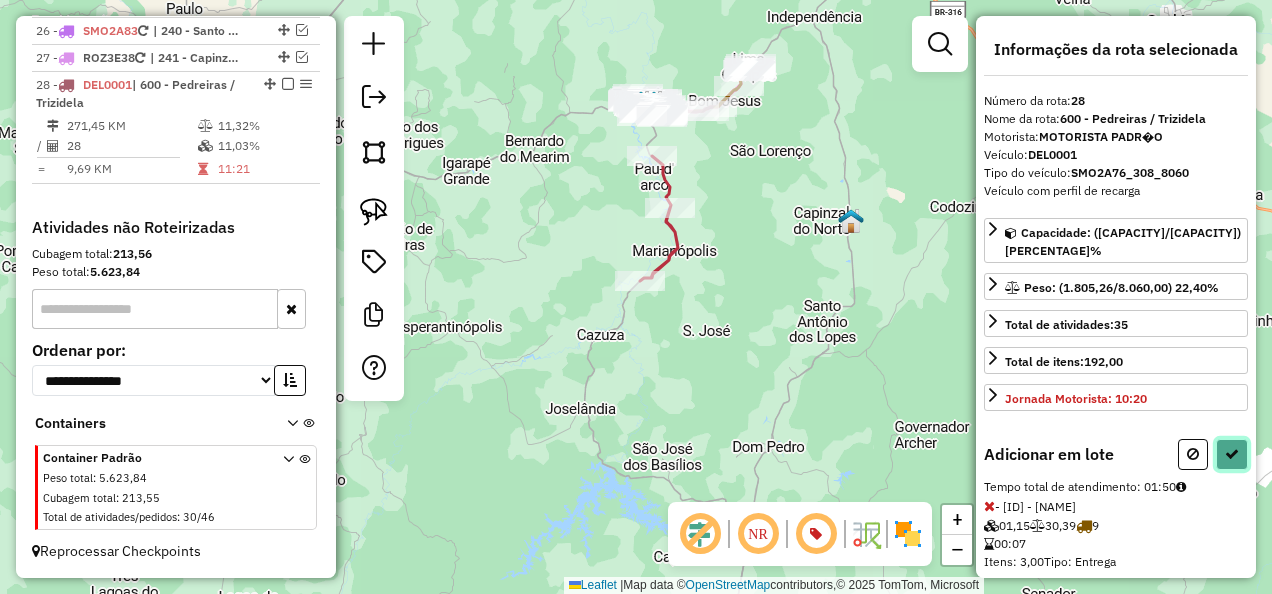 click at bounding box center [1232, 454] 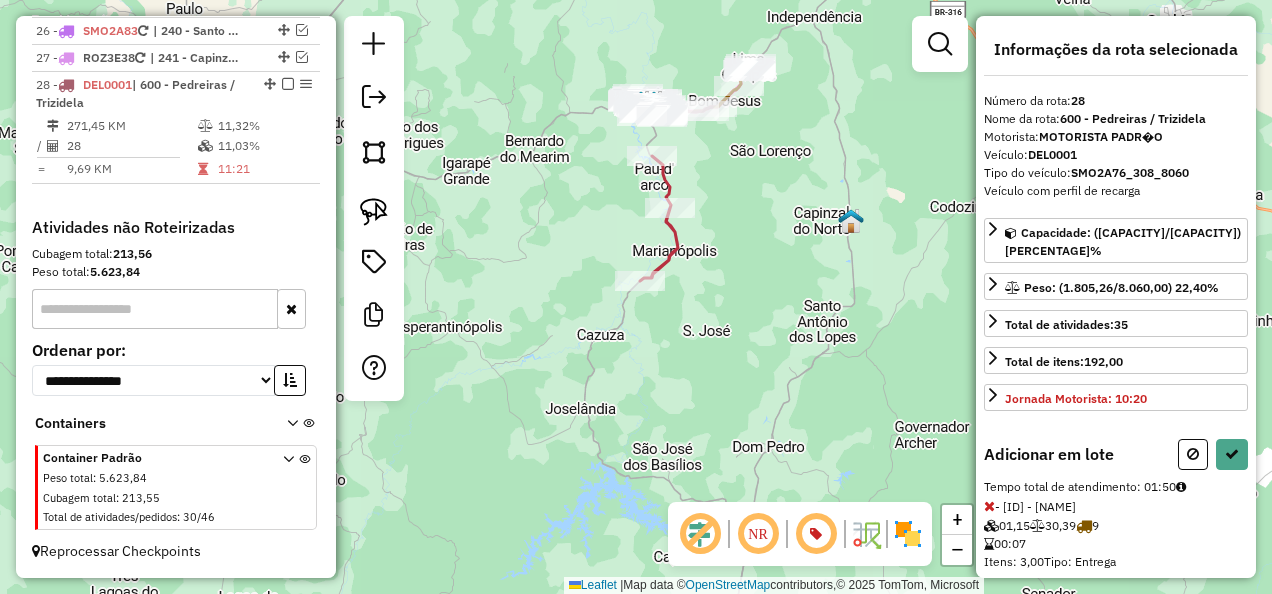 select on "**********" 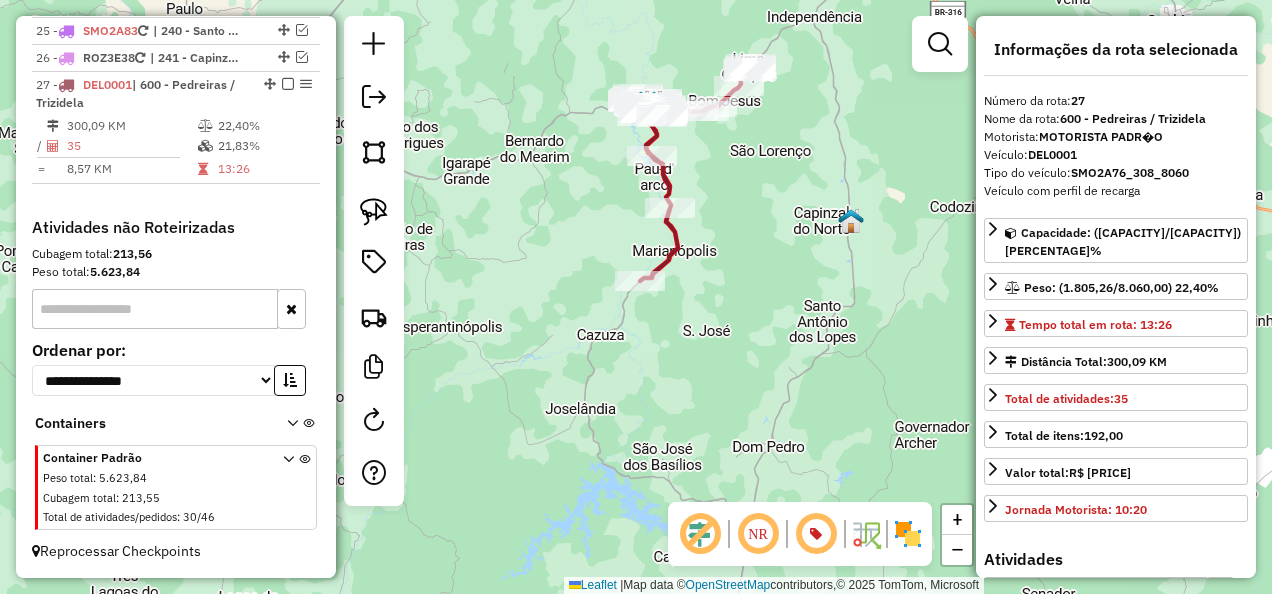 scroll, scrollTop: 2389, scrollLeft: 0, axis: vertical 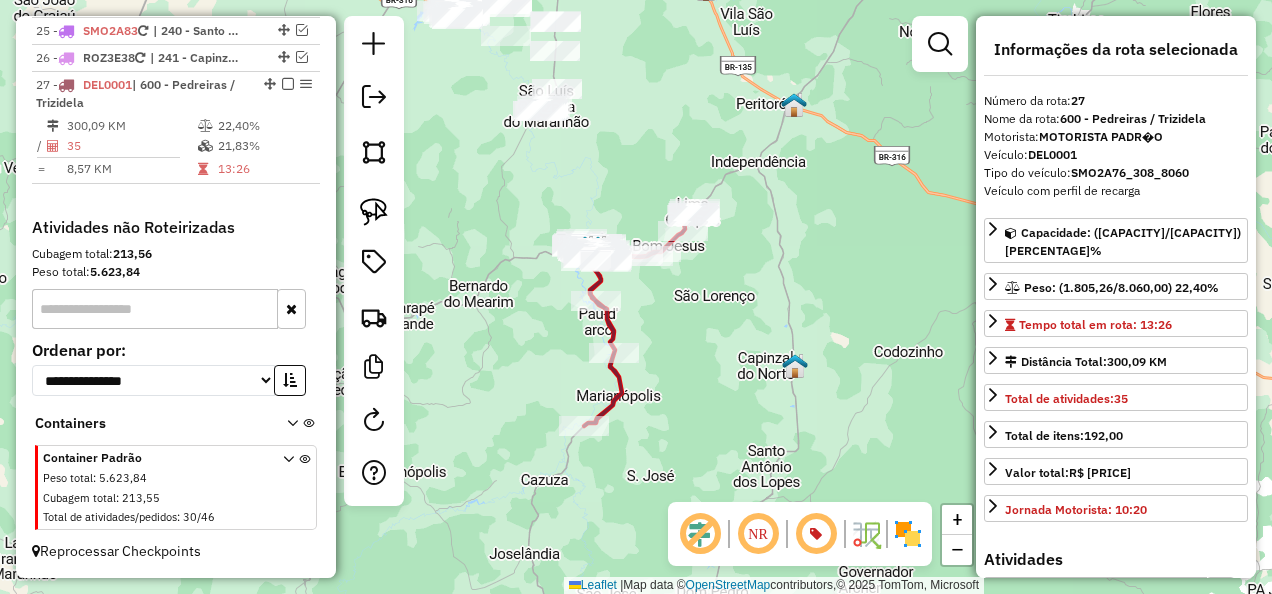 drag, startPoint x: 840, startPoint y: 172, endPoint x: 781, endPoint y: 315, distance: 154.69324 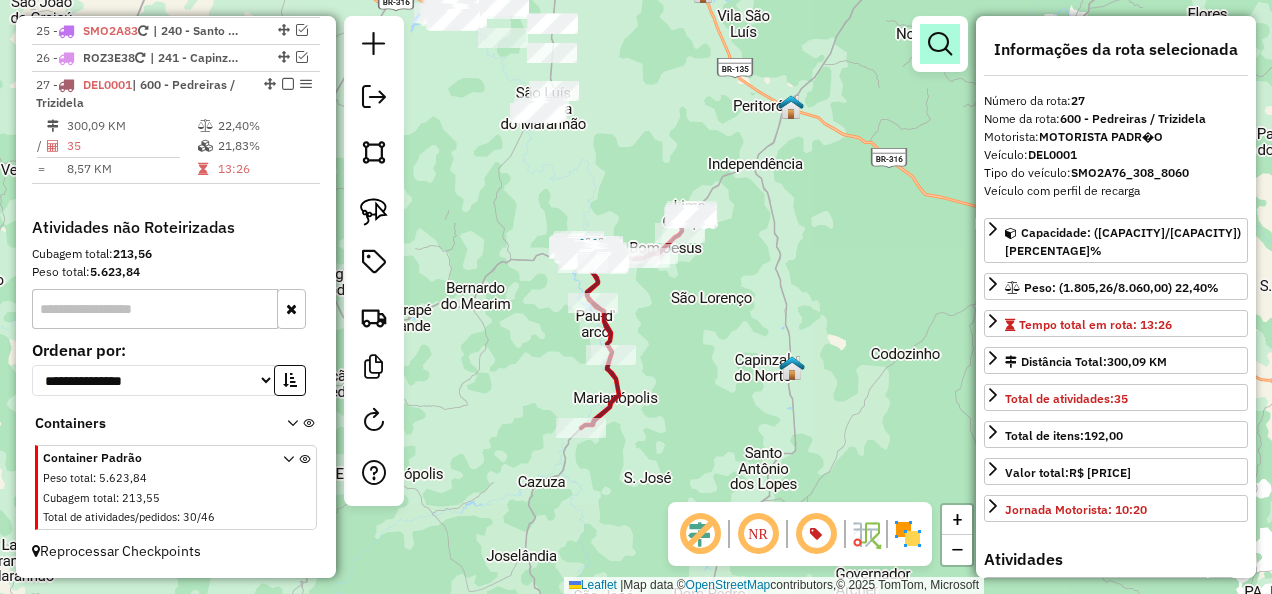 click at bounding box center (940, 44) 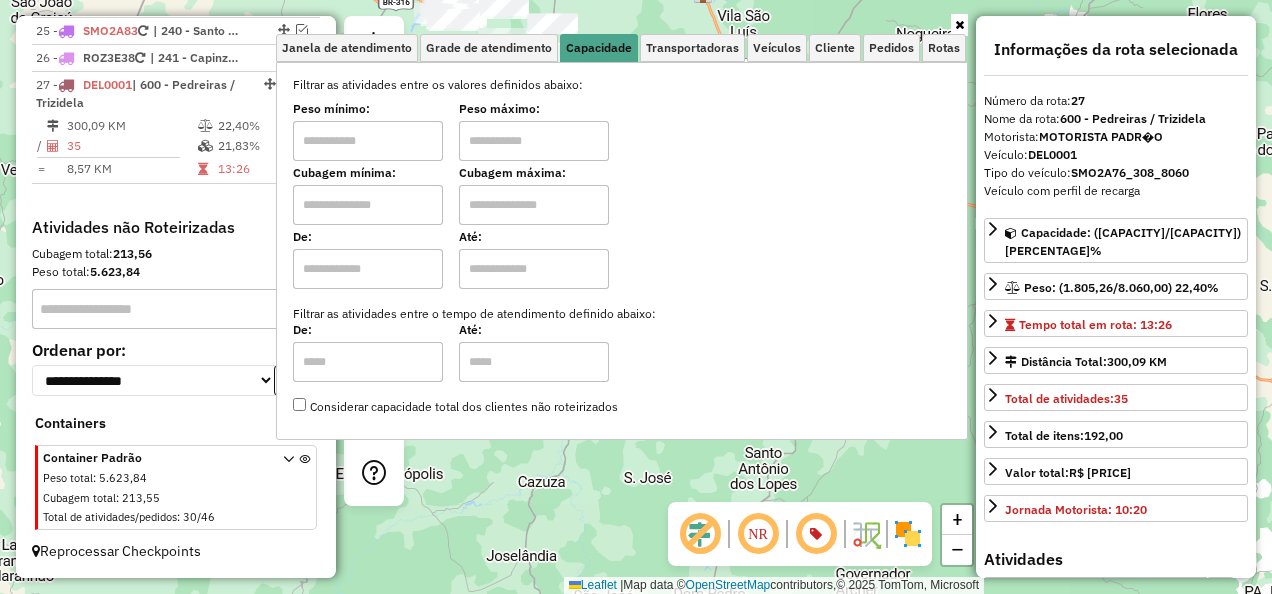 click at bounding box center (368, 205) 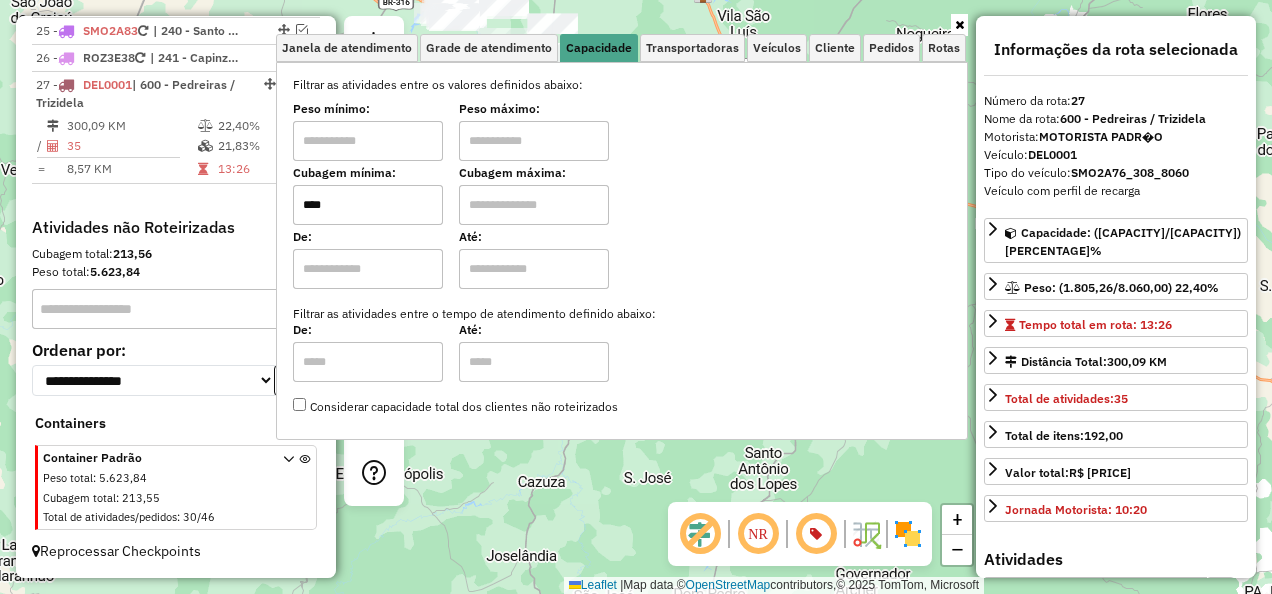 click at bounding box center (534, 205) 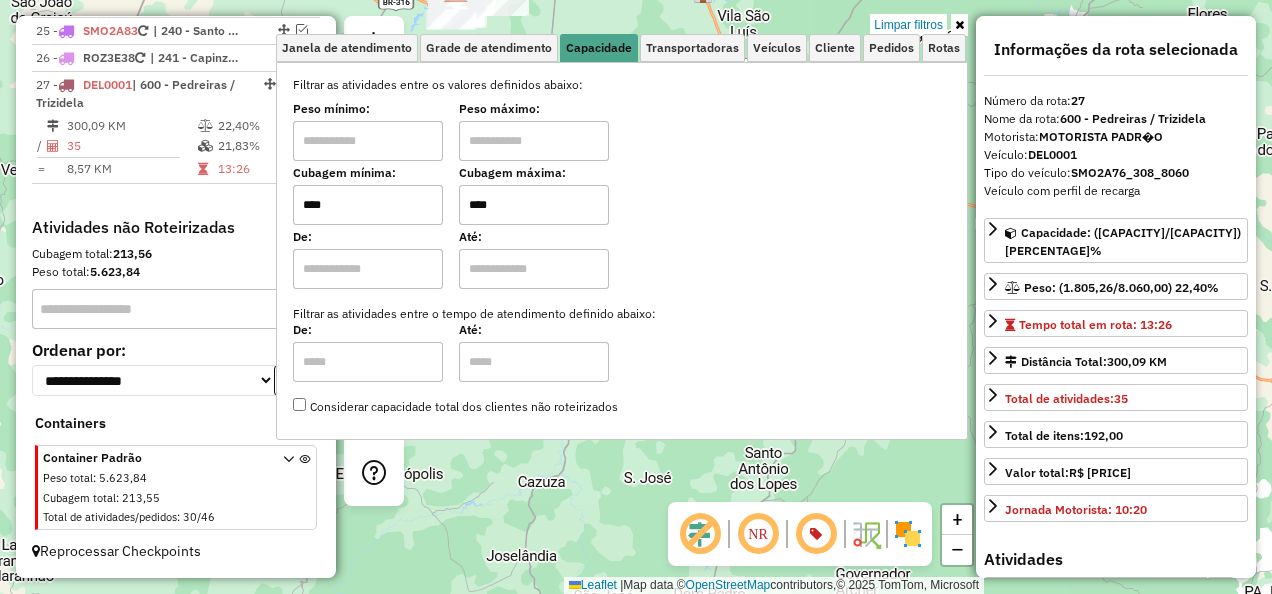 click on "Limpar filtros Janela de atendimento Grade de atendimento Capacidade Transportadoras Veículos Cliente Pedidos  Rotas Selecione os dias de semana para filtrar as janelas de atendimento  Seg   Ter   Qua   Qui   Sex   Sáb   Dom  Informe o período da janela de atendimento: De: Até:  Filtrar exatamente a janela do cliente  Considerar janela de atendimento padrão  Selecione os dias de semana para filtrar as grades de atendimento  Seg   Ter   Qua   Qui   Sex   Sáb   Dom   Considerar clientes sem dia de atendimento cadastrado  Clientes fora do dia de atendimento selecionado Filtrar as atividades entre os valores definidos abaixo:  Peso mínimo:   Peso máximo:   Cubagem mínima:  ****  Cubagem máxima:  ****  De:   Até:  Filtrar as atividades entre o tempo de atendimento definido abaixo:  De:   Até:   Considerar capacidade total dos clientes não roteirizados Transportadora: Selecione um ou mais itens Tipo de veículo: Selecione um ou mais itens Veículo: Selecione um ou mais itens Motorista: Nome: Rótulo: +" 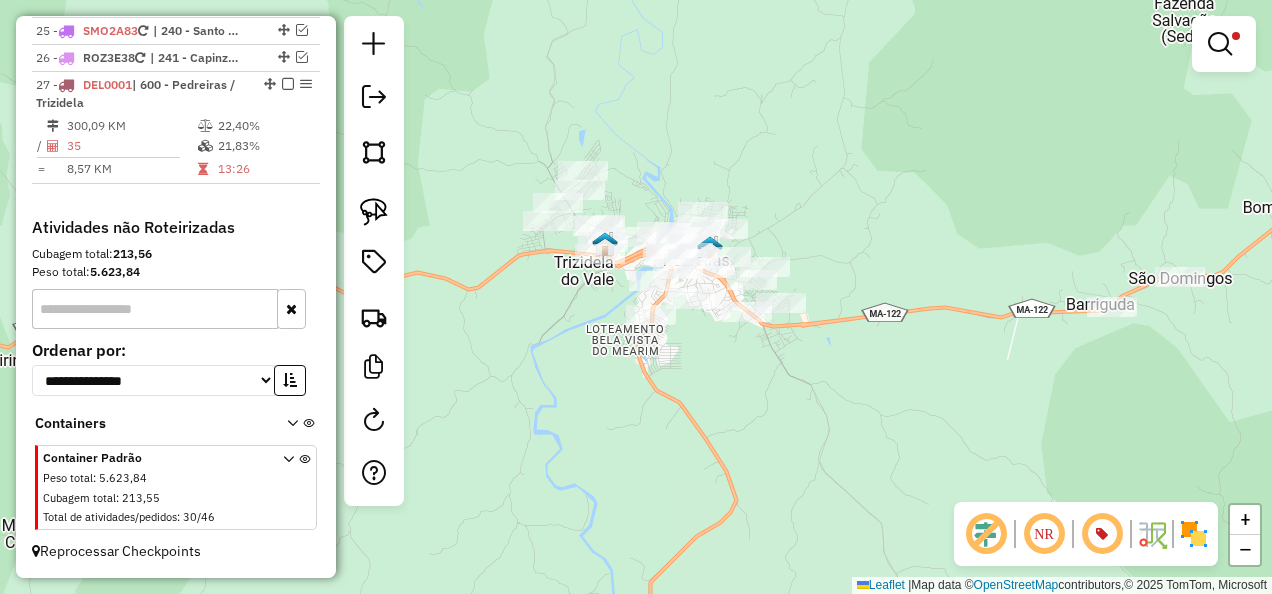 drag, startPoint x: 760, startPoint y: 420, endPoint x: 760, endPoint y: 453, distance: 33 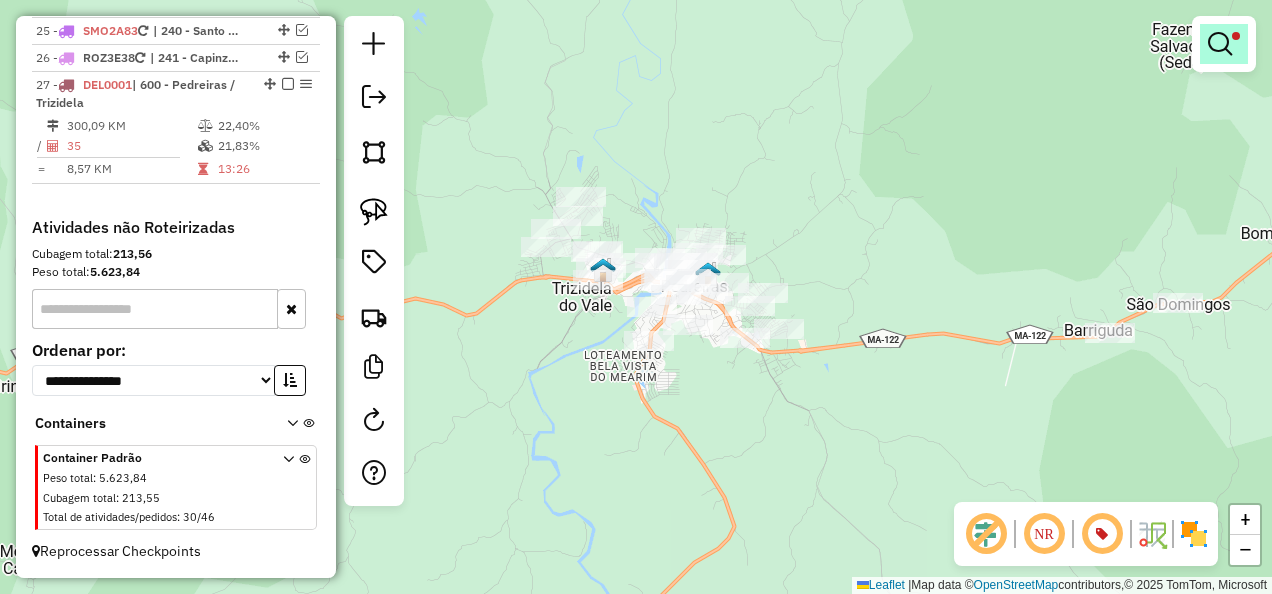 click at bounding box center [1220, 44] 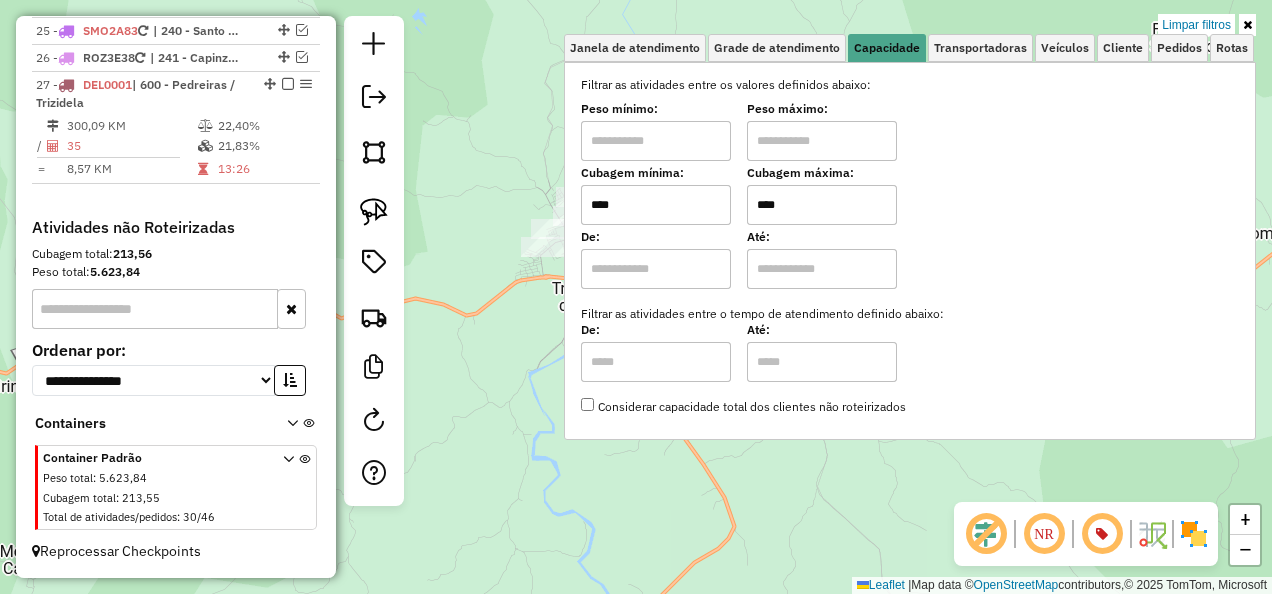 drag, startPoint x: 868, startPoint y: 194, endPoint x: 774, endPoint y: 216, distance: 96.540146 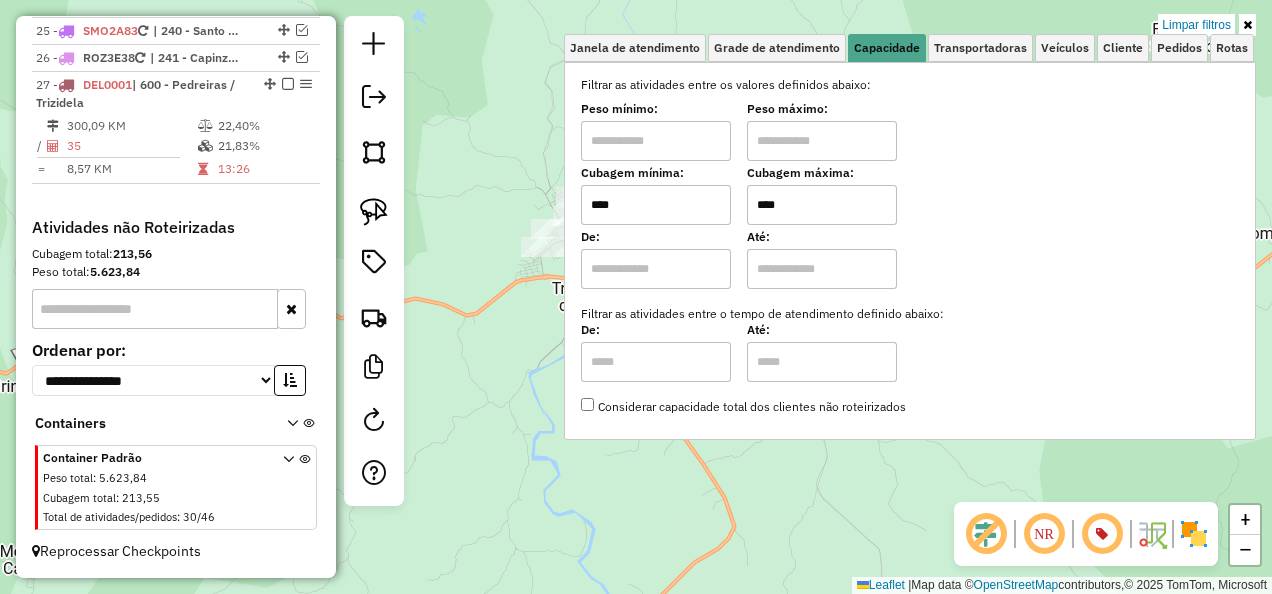 type on "****" 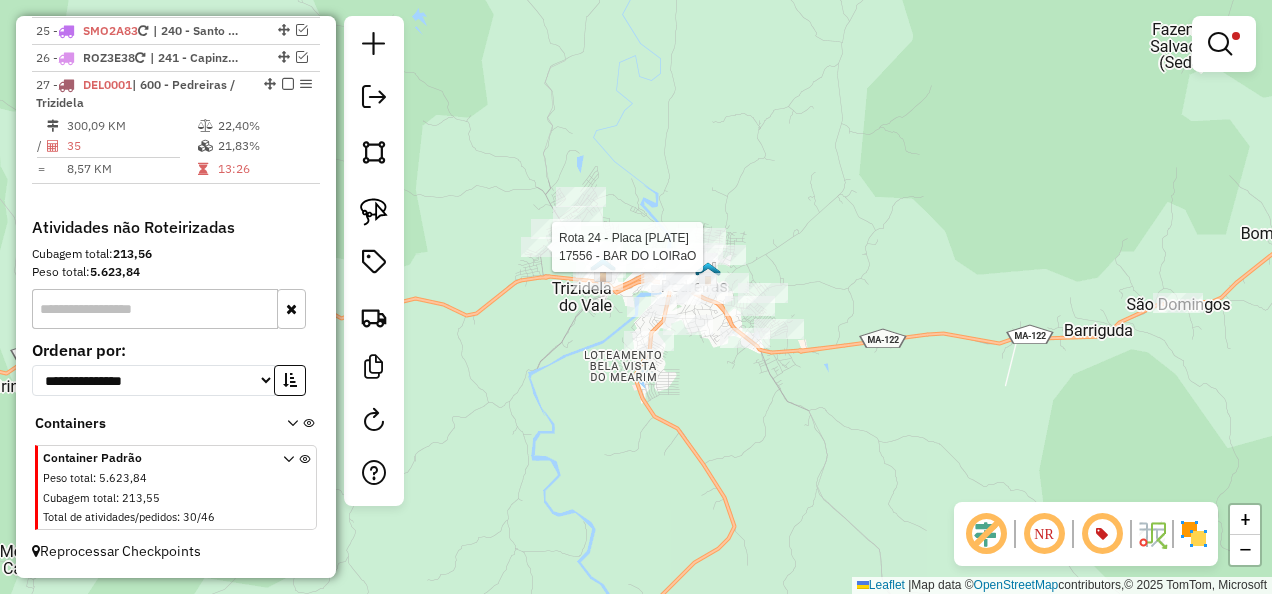 select on "**********" 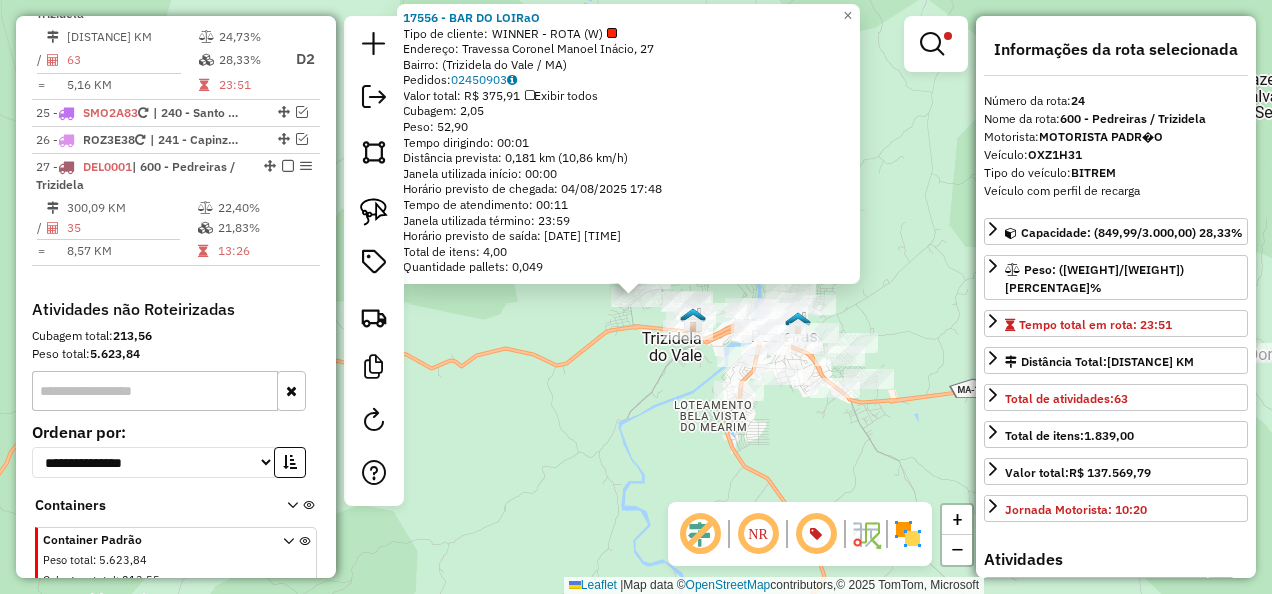scroll, scrollTop: 2278, scrollLeft: 0, axis: vertical 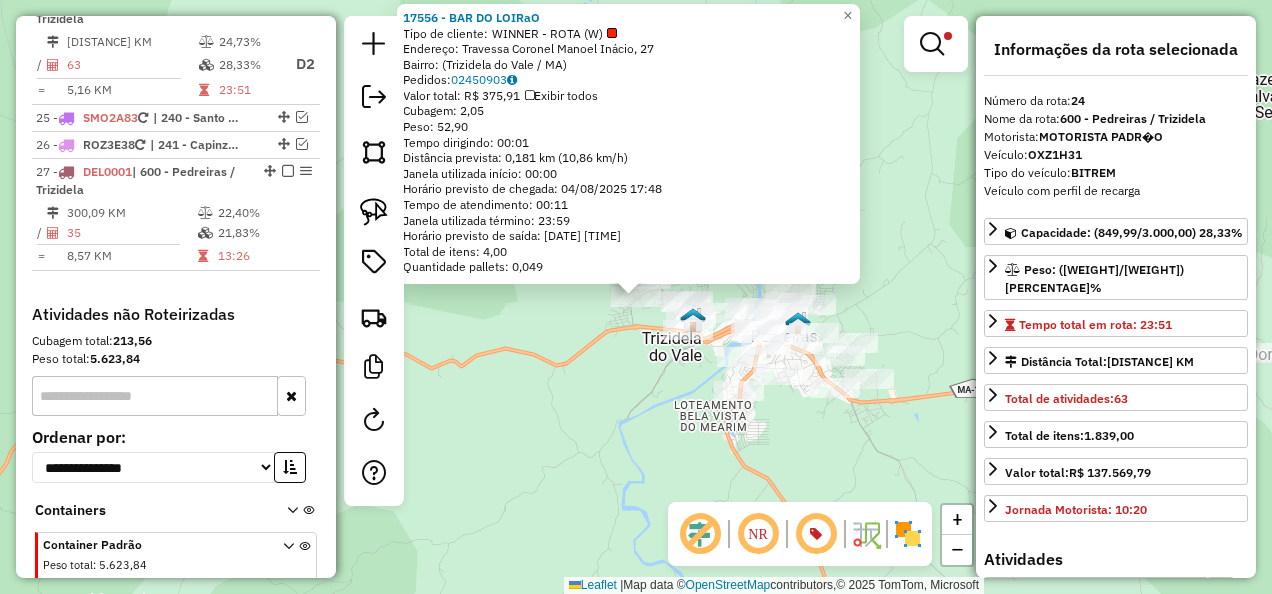 click on "[NUMBER] - BAR DO LOIRaO Tipo de cliente: WINNER - ROTA (W) Endereço: Travessa Coronel Manoel Inácio, [NUMBER] Bairro: (Trizidela do Vale / MA) Pedidos: [ORDER_ID] Valor total: R$ [PRICE] Exibir todos Cubagem: [CUBAGE] Peso: [WEIGHT] Tempo dirigindo: [TIME] Distância prevista: [DISTANCE] km ([SPEED]) Janela utilizada início: [TIME] Horário previsto de chegada: [DATE] [TIME] Tempo de atendimento: [TIME] Janela utilizada término: [TIME] Horário previsto de saída: [DATE] [TIME] Total de itens: [ITEMS] Quantidade pallets: [PALLETS] × Limpar filtros Janela de atendimento Grade de atendimento Capacidade Transportadoras Veículos Cliente Pedidos Rotas Selecione os dias de semana para filtrar as janelas de atendimento Seg Ter Qua Qui Sex Sáb Dom Informe o período da janela de atendimento: De: Até: Filtrar exatamente a janela do cliente Considerar janela de atendimento padrão Selecione os dias de semana para filtrar as grades de atendimento Seg Ter Qua Qui Sex Sáb" 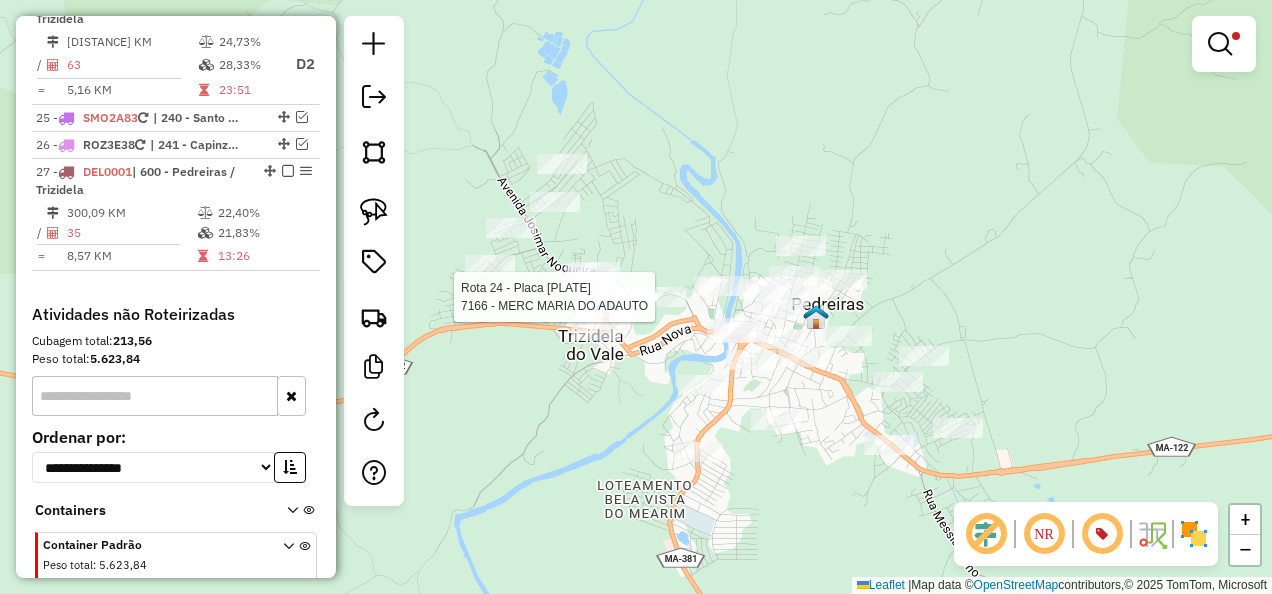 select on "**********" 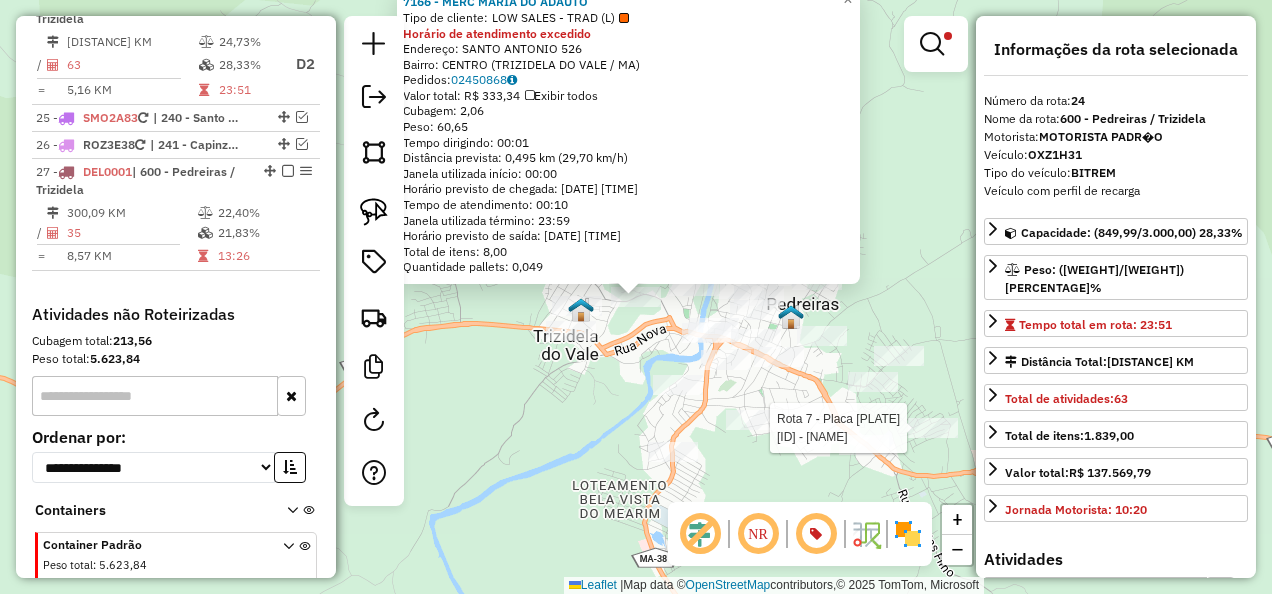 click 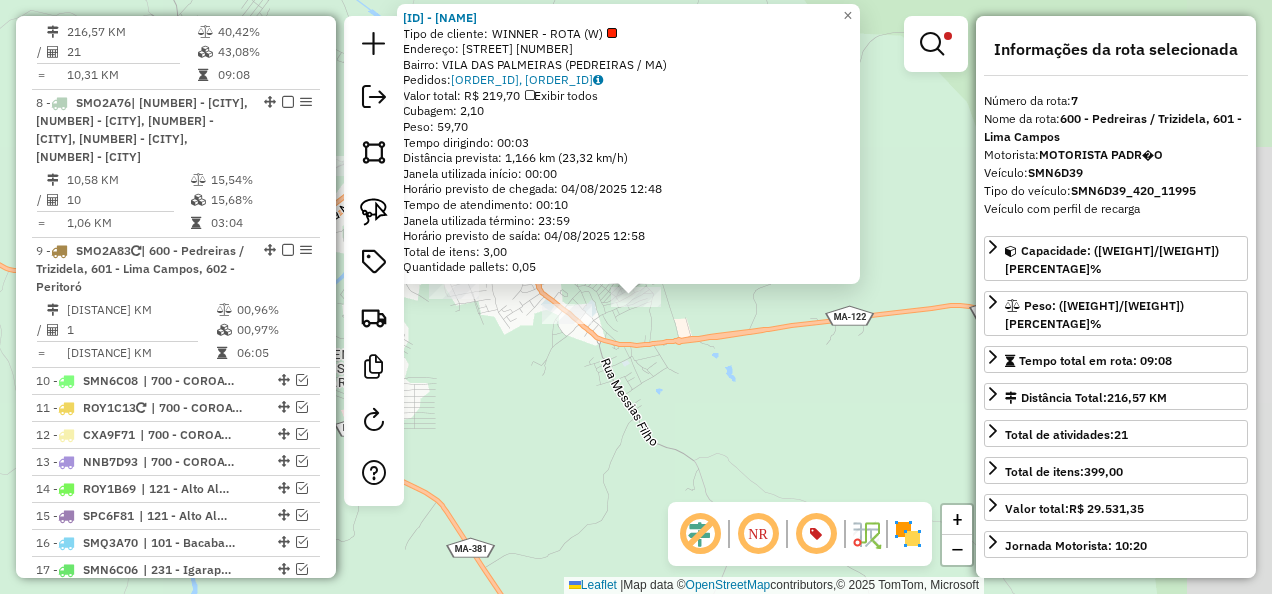 scroll, scrollTop: 1480, scrollLeft: 0, axis: vertical 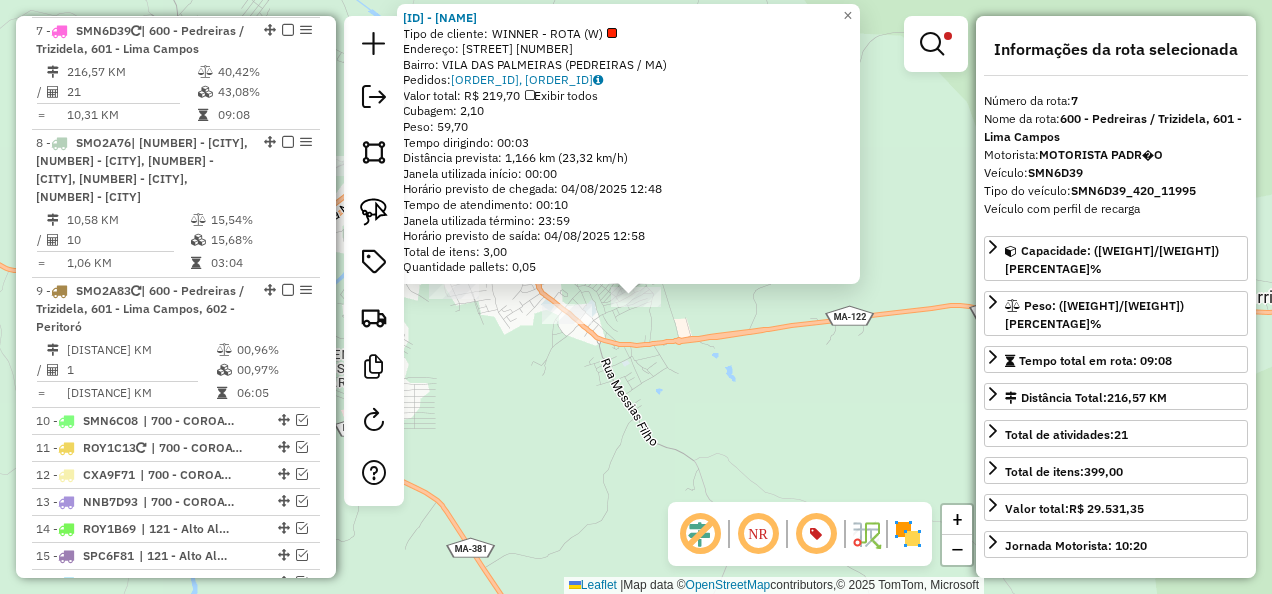 click on "[NUMBER] - BAR ZE MARCON Tipo de cliente: WINNER - ROTA (W) Endereço: Rua Raimundo Rodrigues [NUMBER] Bairro: VILA DAS PALMEIRAS (PEDREIRAS / MA) Pedidos: [ORDER_ID], [ORDER_ID] Valor total: R$ [PRICE] Exibir todos Cubagem: [CUBAGE] Peso: [WEIGHT] Tempo dirigindo: [TIME] Distância prevista: [DISTANCE] km ([SPEED]) Janela utilizada início: [TIME] Horário previsto de chegada: [DATE] [TIME] Tempo de atendimento: [TIME] Janela utilizada término: [TIME] Horário previsto de saída: [DATE] [TIME] Total de itens: [ITEMS] Quantidade pallets: [PALLETS] × Limpar filtros Janela de atendimento Grade de atendimento Capacidade Transportadoras Veículos Cliente Pedidos Rotas Selecione os dias de semana para filtrar as janelas de atendimento Seg Ter Qua Qui Sex Sáb Dom Informe o período da janela de atendimento: De: Até: Filtrar exatamente a janela do cliente Considerar janela de atendimento padrão Selecione os dias de semana para filtrar as grades de atendimento Seg Ter Qua Qui" 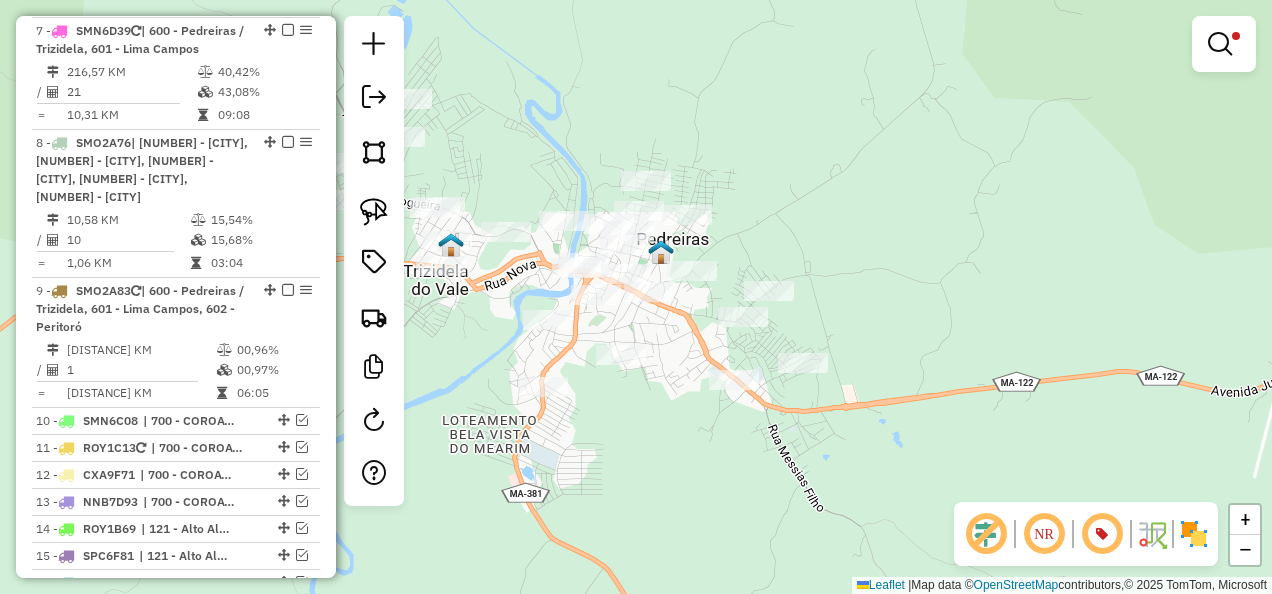 drag, startPoint x: 752, startPoint y: 429, endPoint x: 967, endPoint y: 463, distance: 217.67177 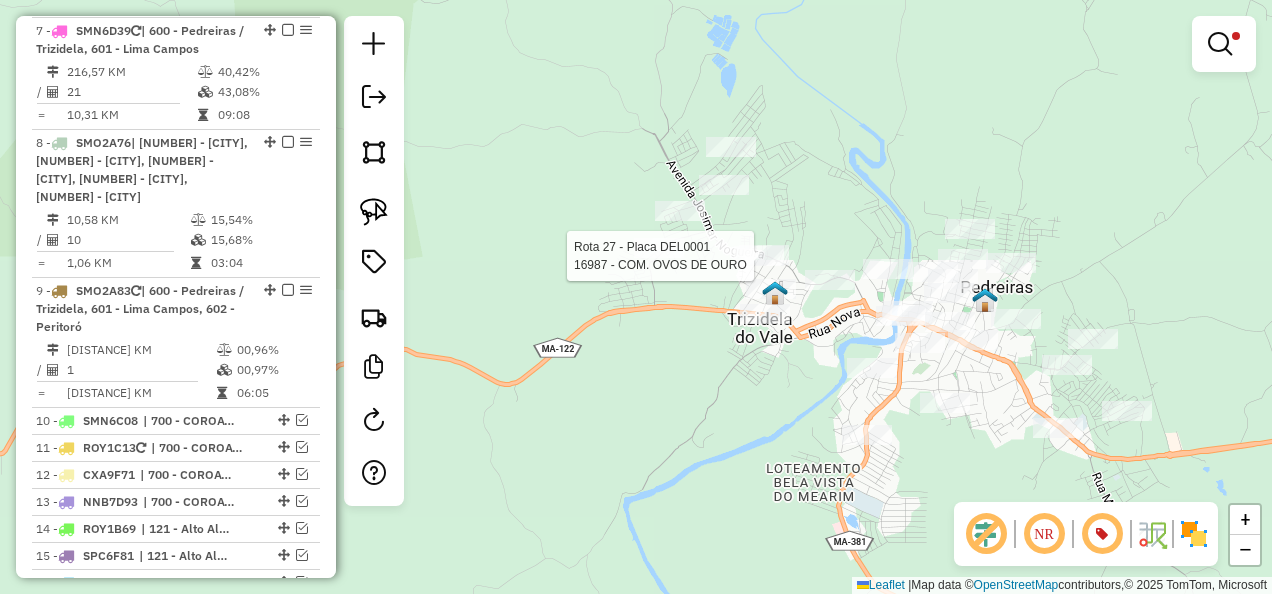 select on "**********" 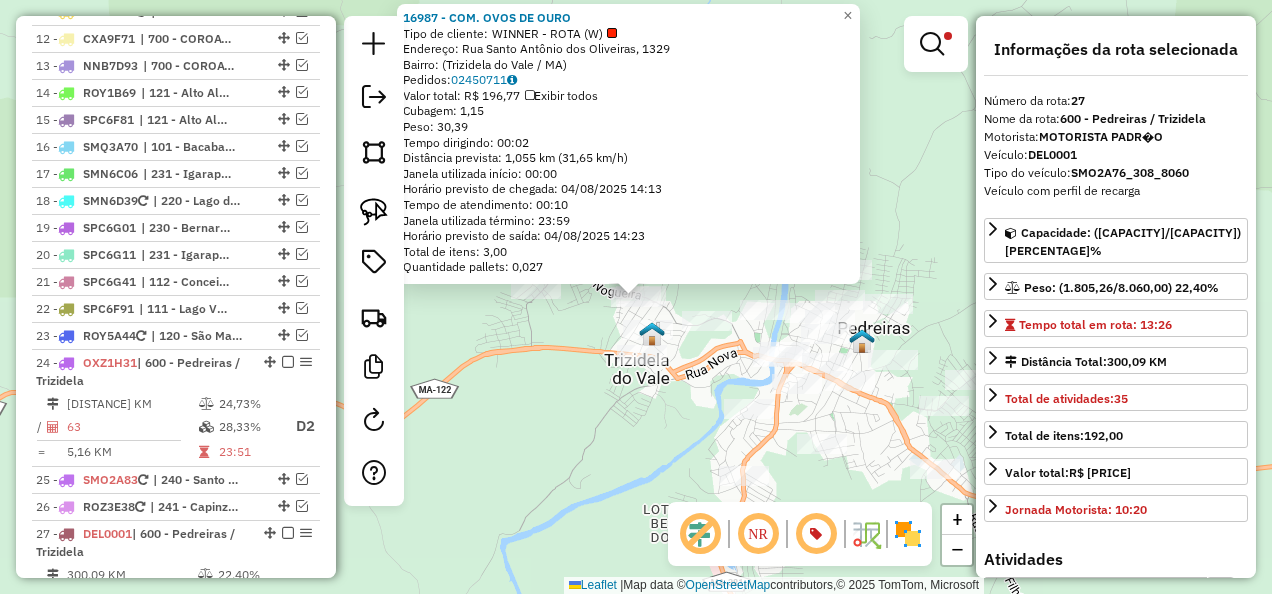 scroll, scrollTop: 2389, scrollLeft: 0, axis: vertical 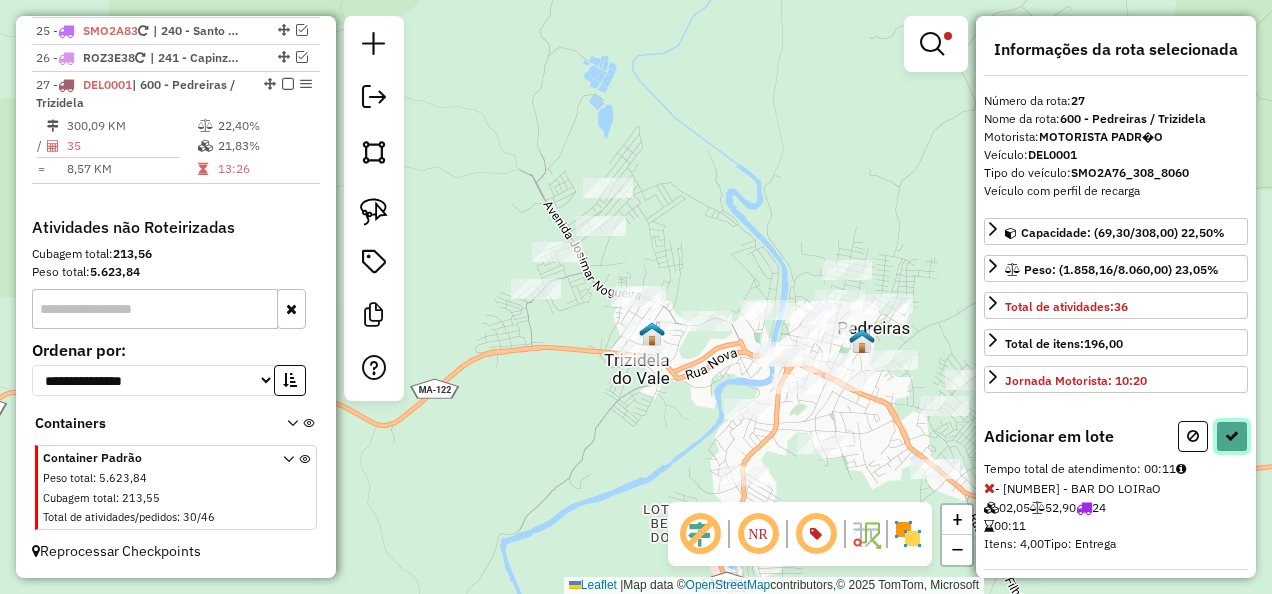 click at bounding box center [1232, 436] 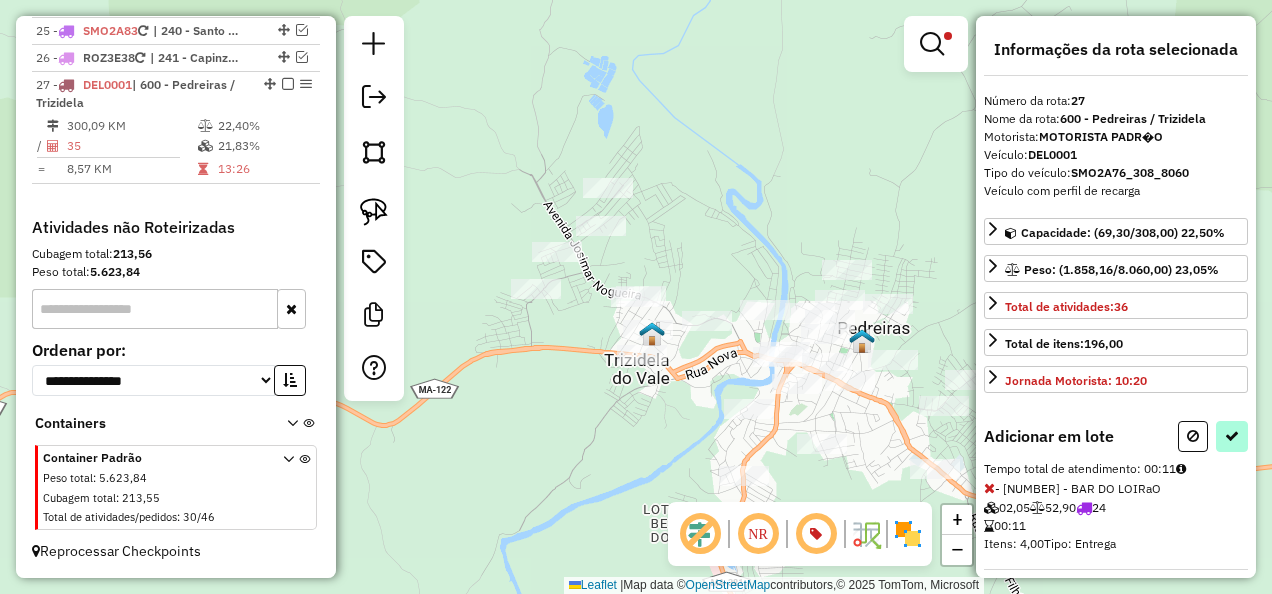 select on "**********" 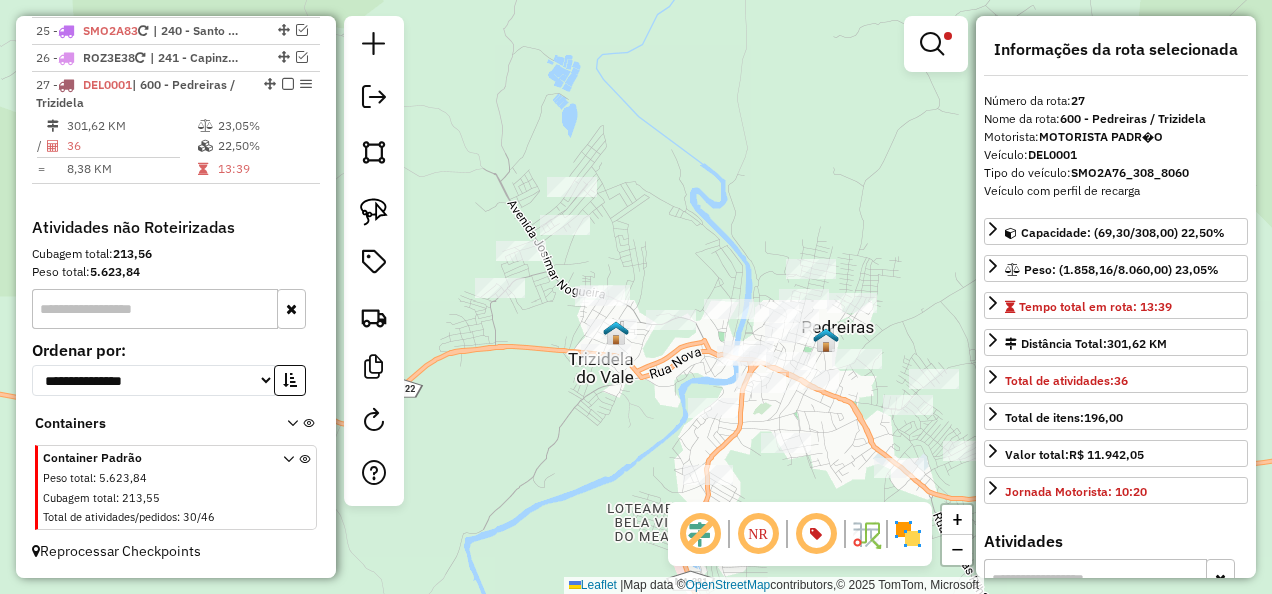 drag, startPoint x: 672, startPoint y: 433, endPoint x: 542, endPoint y: 428, distance: 130.09612 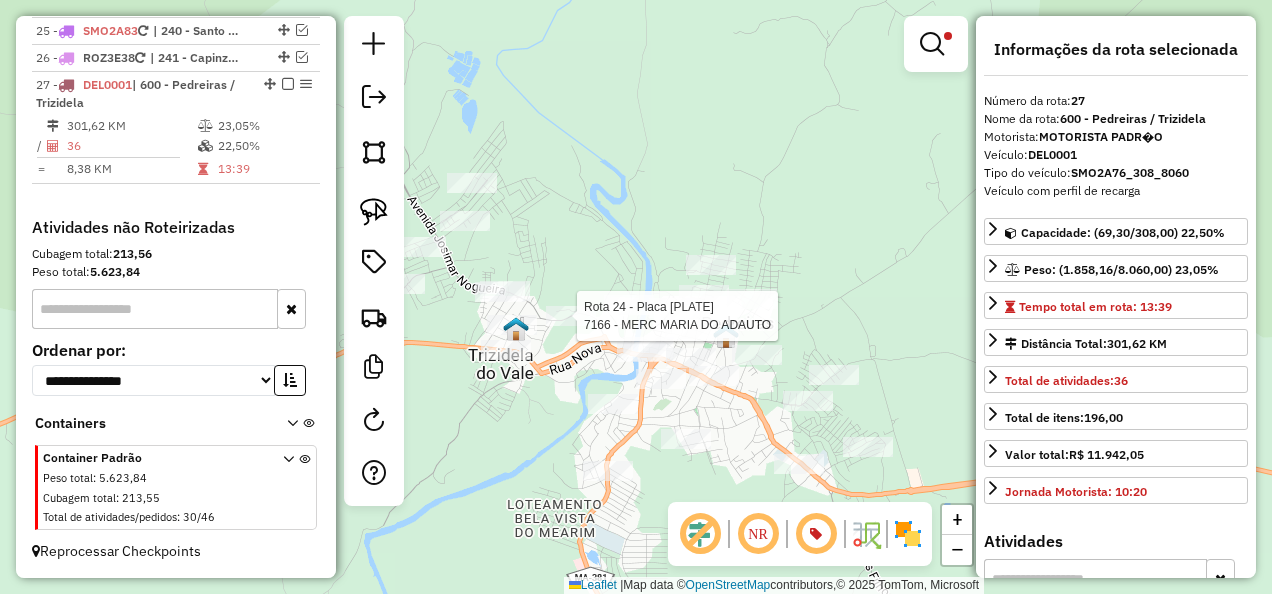 click 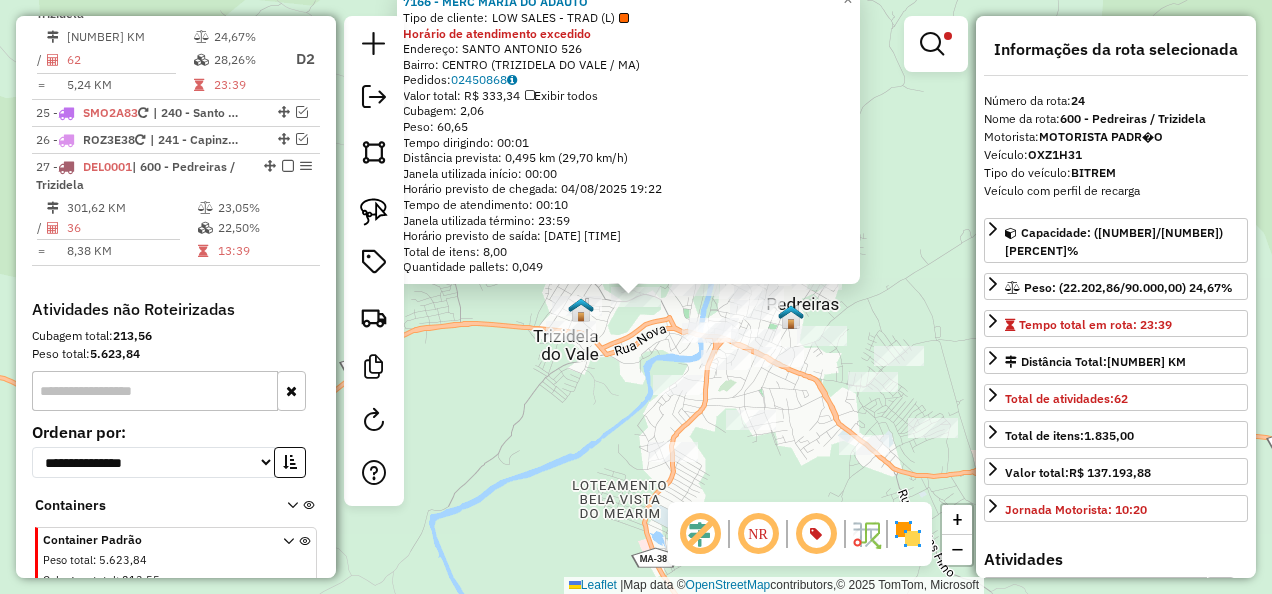 scroll, scrollTop: 2278, scrollLeft: 0, axis: vertical 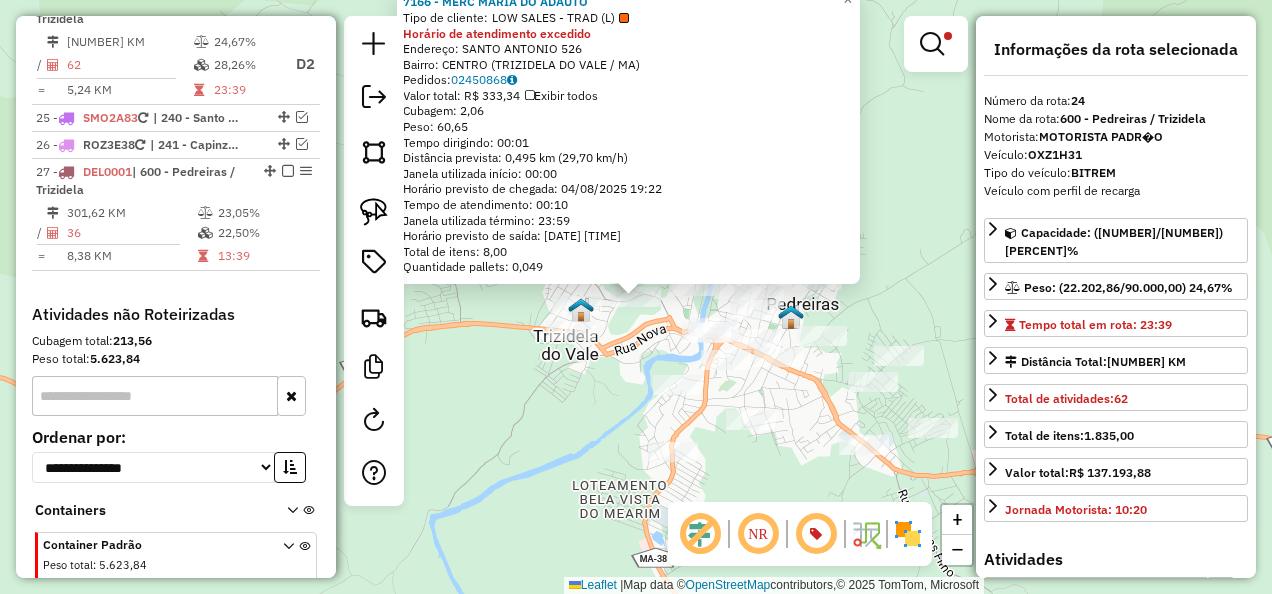 click on "7166 - [CLIENTE]  Tipo de cliente:   LOW SALES - TRAD (L)  Horário de atendimento excedido  Endereço:  SANTO ANTONIO 526   Bairro: CENTRO ([CITY] / [STATE])   Pedidos:  02450868   Valor total: R$ 333,34   Exibir todos   Cubagem: 2,06  Peso: 60,65  Tempo dirigindo: 00:01   Distância prevista: 0,495 km (29,70 km/h)   Janela utilizada início: 00:00   Horário previsto de chegada: 04/08/2025 19:22   Tempo de atendimento: 00:10   Janela utilizada término: 23:59   Horário previsto de saída: 04/08/2025 19:32   Total de itens: 8,00   Quantidade pallets: 0,049  × Limpar filtros Janela de atendimento Grade de atendimento Capacidade Transportadoras Veículos Cliente Pedidos  Rotas Selecione os dias de semana para filtrar as janelas de atendimento  Seg   Ter   Qua   Qui   Sex   Sáb   Dom  Informe o período da janela de atendimento: De: Até:  Filtrar exatamente a janela do cliente  Considerar janela de atendimento padrão  Selecione os dias de semana para filtrar as grades de atendimento  Seg" 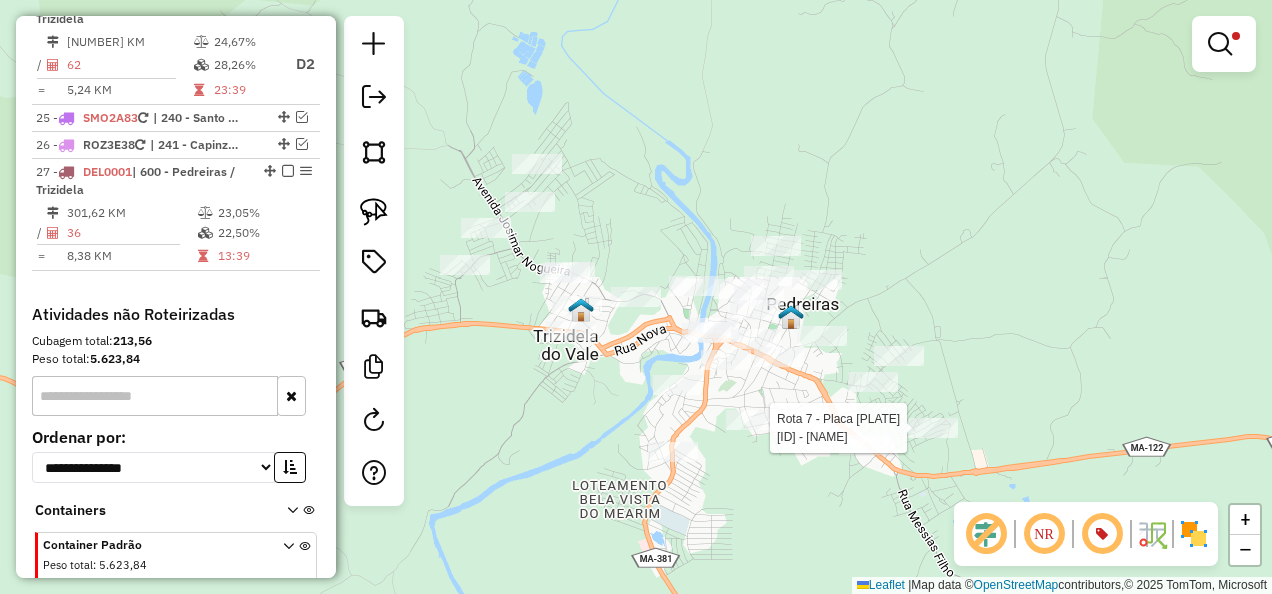 select on "**********" 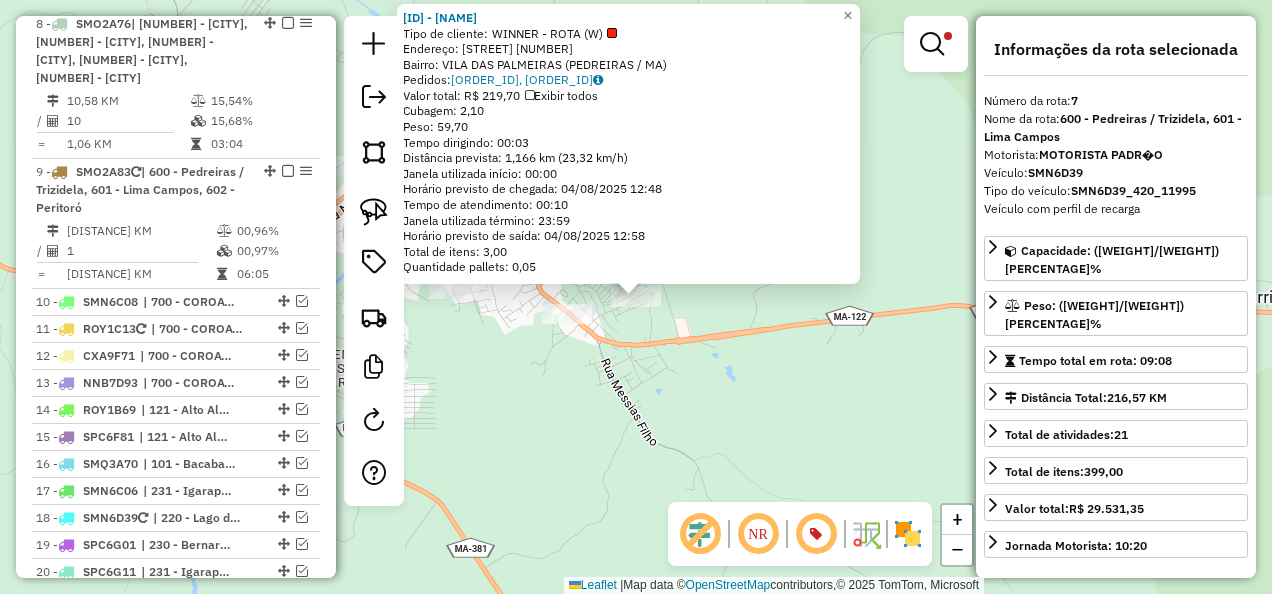 scroll, scrollTop: 1480, scrollLeft: 0, axis: vertical 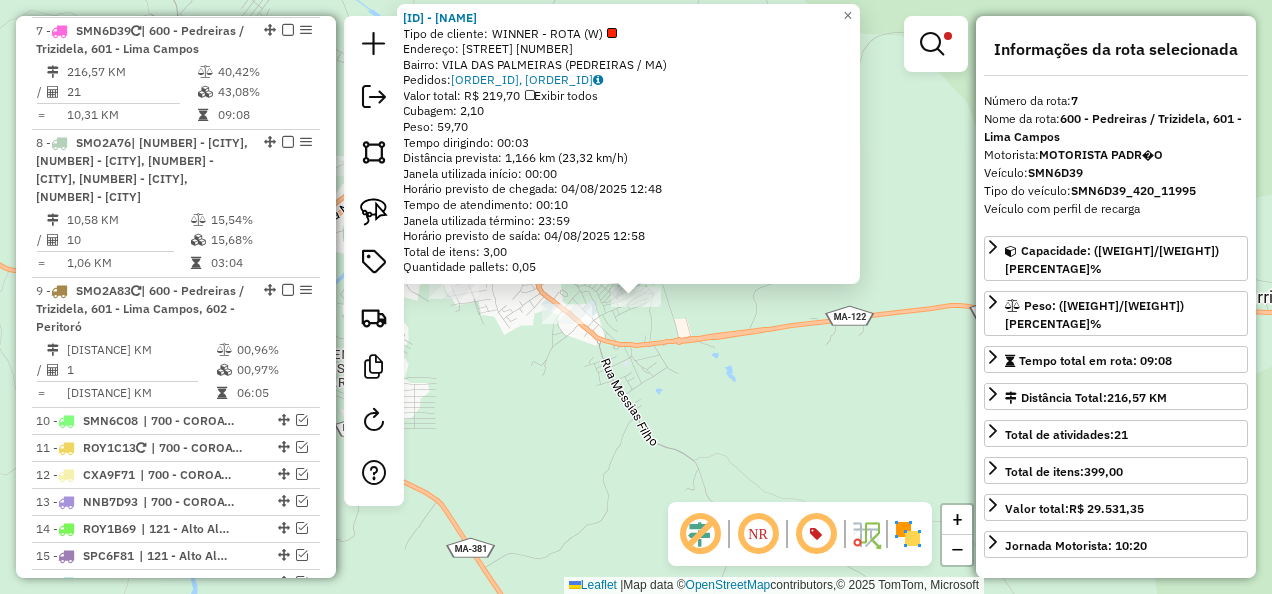 click on "[NUMBER] - BAR ZE MARCON Tipo de cliente: WINNER - ROTA (W) Endereço: Rua Raimundo Rodrigues [NUMBER] Bairro: VILA DAS PALMEIRAS (PEDREIRAS / MA) Pedidos: [ORDER_ID], [ORDER_ID] Valor total: R$ [PRICE] Exibir todos Cubagem: [CUBAGE] Peso: [WEIGHT] Tempo dirigindo: [TIME] Distância prevista: [DISTANCE] km ([SPEED]) Janela utilizada início: [TIME] Horário previsto de chegada: [DATE] [TIME] Tempo de atendimento: [TIME] Janela utilizada término: [TIME] Horário previsto de saída: [DATE] [TIME] Total de itens: [ITEMS] Quantidade pallets: [PALLETS] × Limpar filtros Janela de atendimento Grade de atendimento Capacidade Transportadoras Veículos Cliente Pedidos Rotas Selecione os dias de semana para filtrar as janelas de atendimento Seg Ter Qua Qui Sex Sáb Dom Informe o período da janela de atendimento: De: Até: Filtrar exatamente a janela do cliente Considerar janela de atendimento padrão Selecione os dias de semana para filtrar as grades de atendimento Seg Ter Qua Qui" 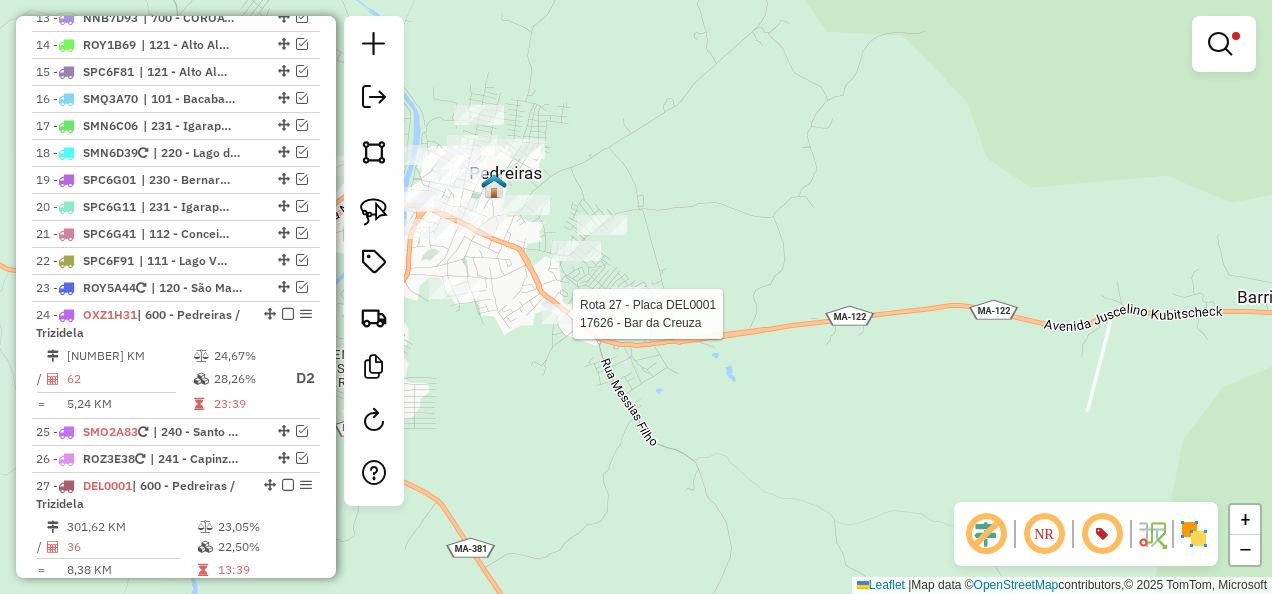 select on "**********" 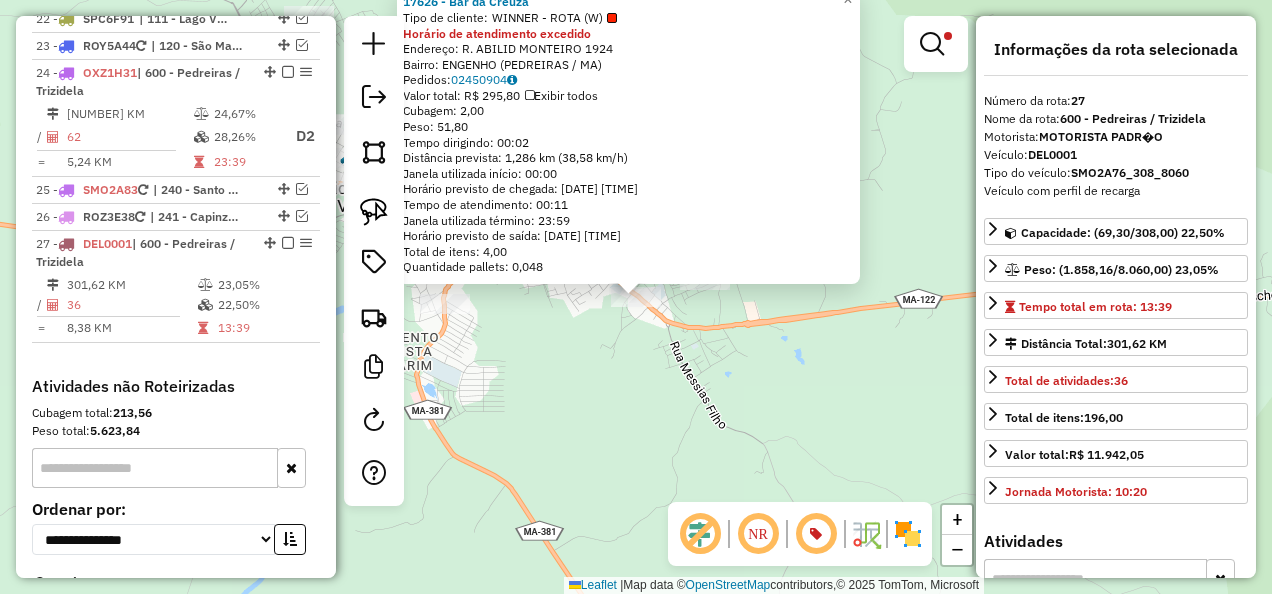 scroll, scrollTop: 2389, scrollLeft: 0, axis: vertical 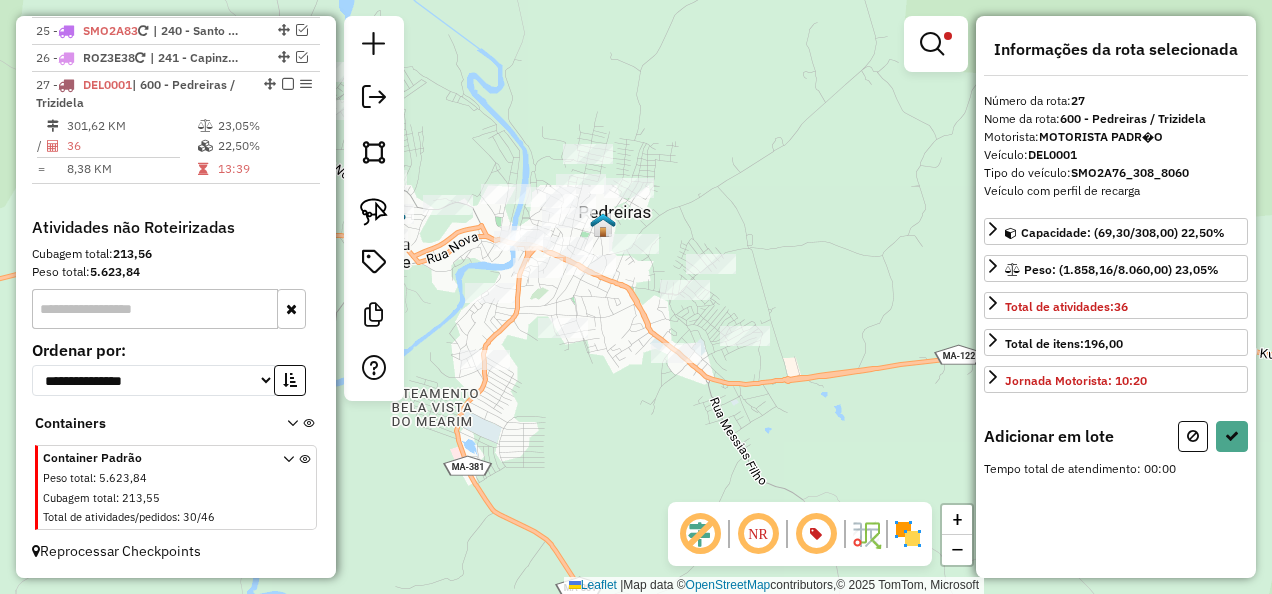 drag, startPoint x: 664, startPoint y: 443, endPoint x: 648, endPoint y: 473, distance: 34 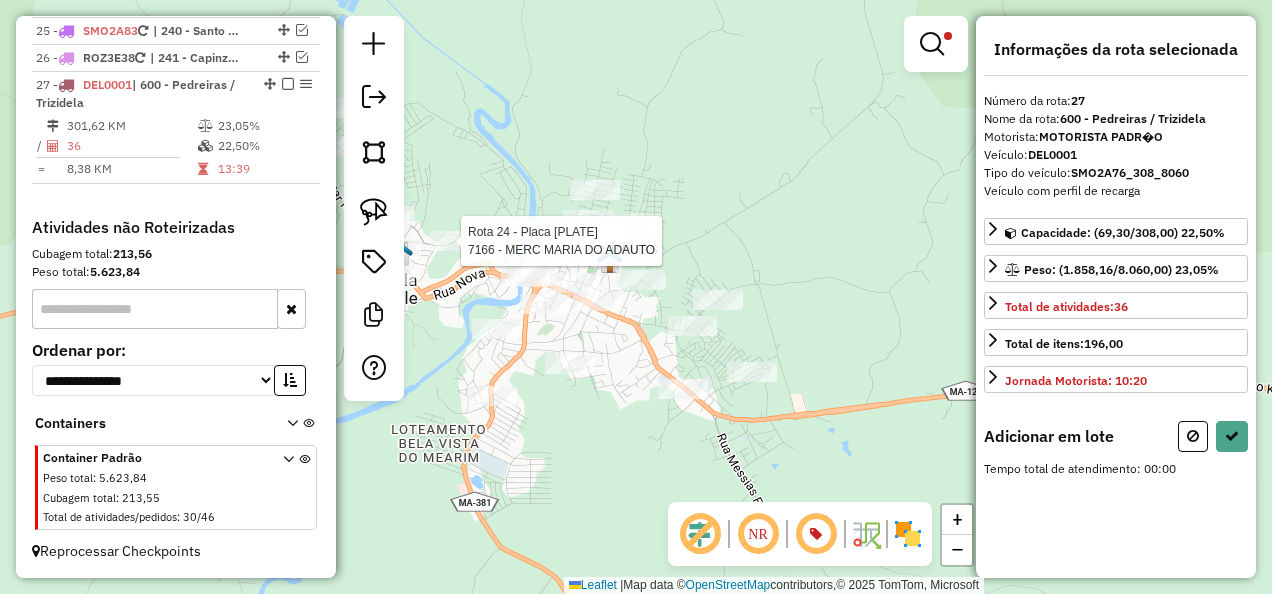 click 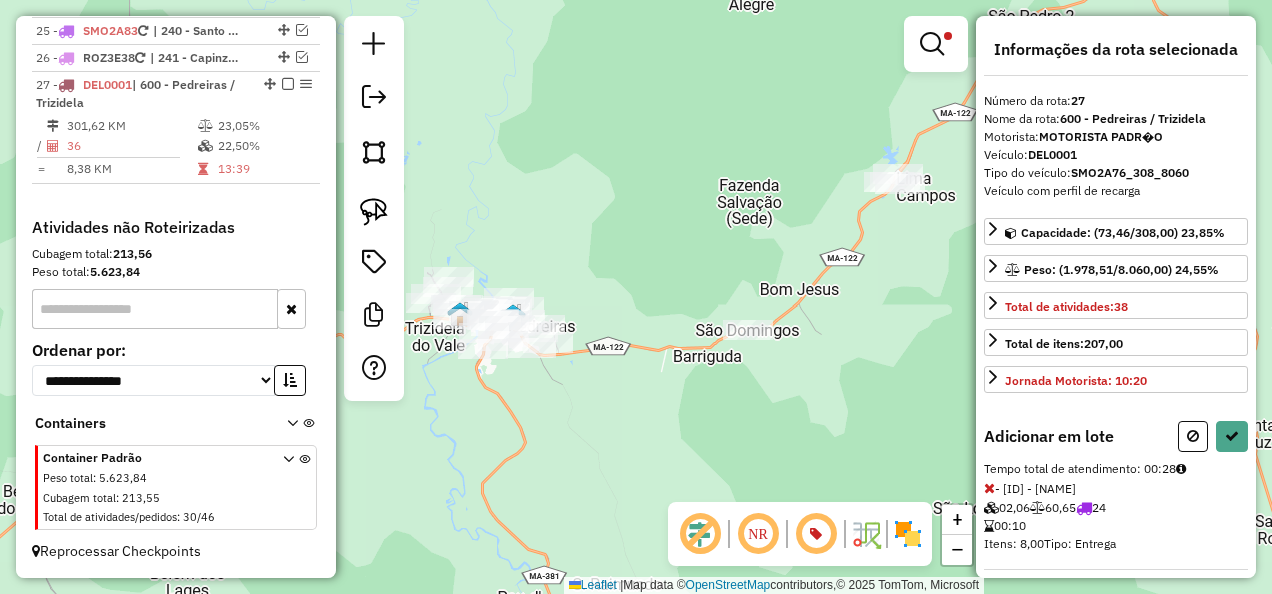 drag, startPoint x: 790, startPoint y: 350, endPoint x: 661, endPoint y: 426, distance: 149.72308 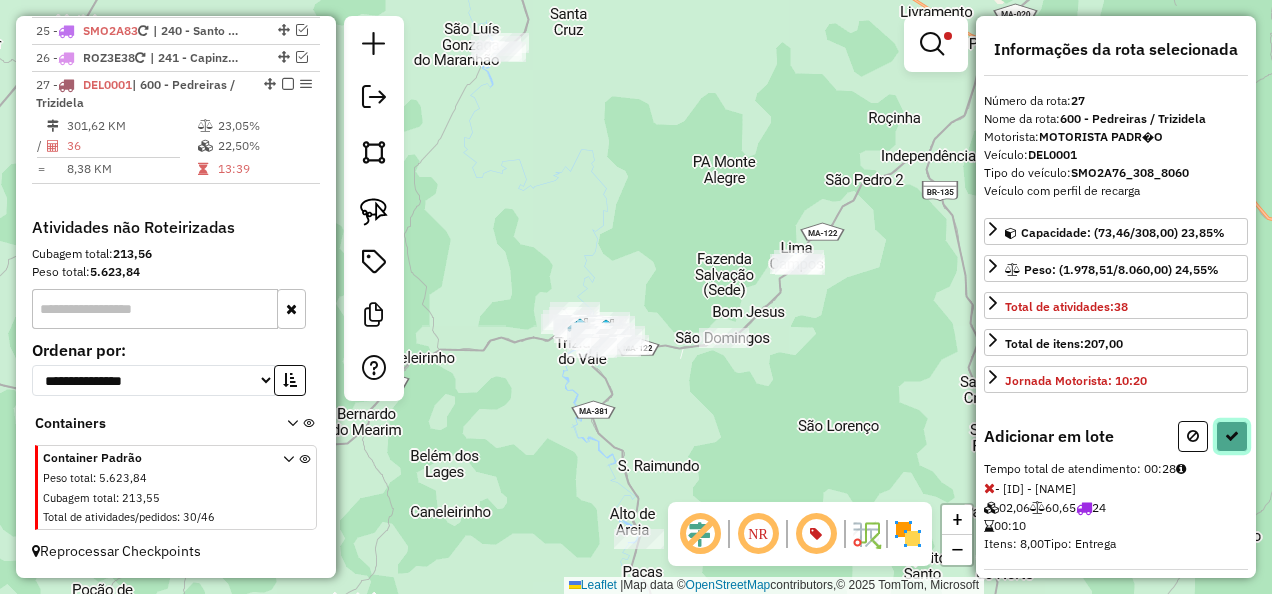 click at bounding box center [1232, 436] 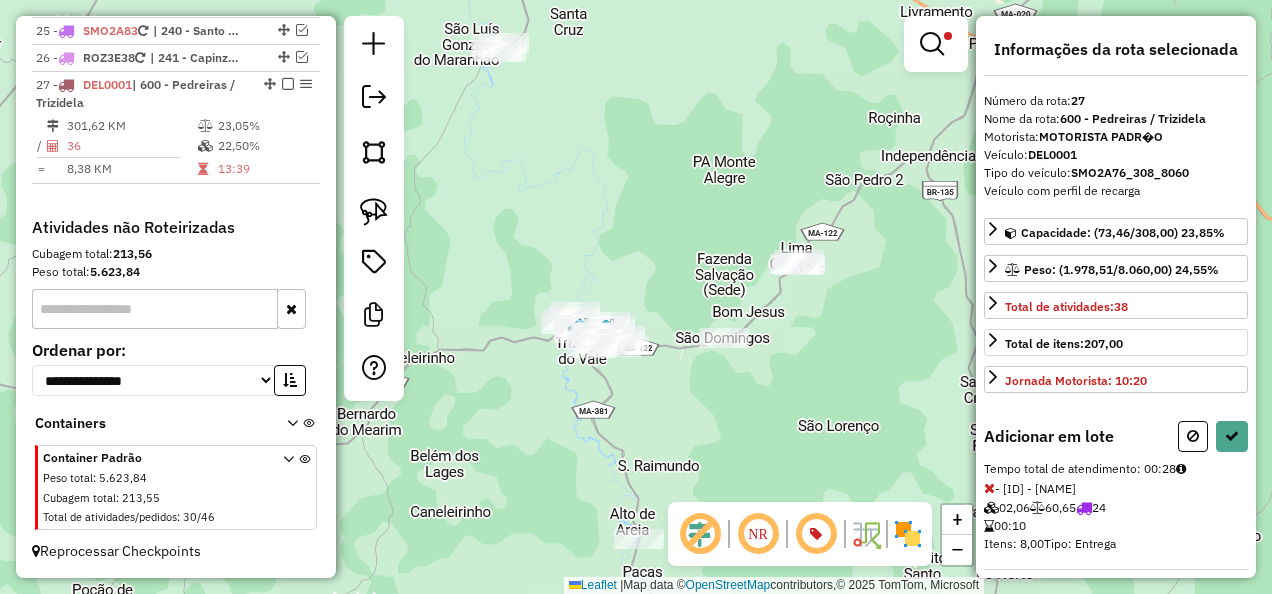 select on "**********" 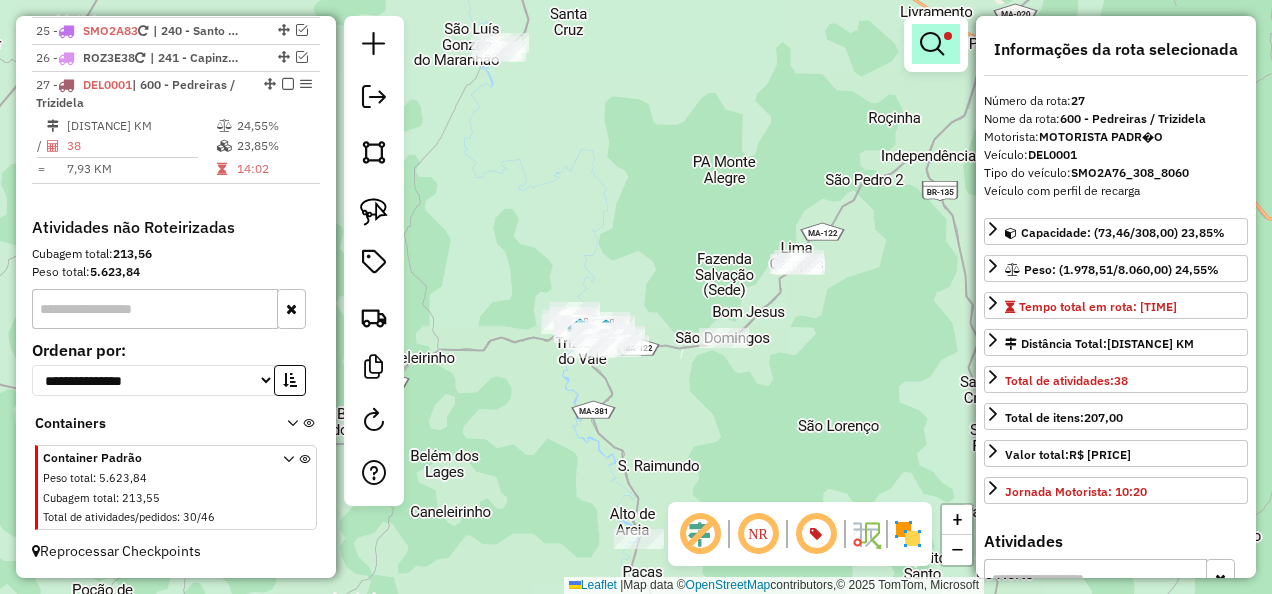click at bounding box center (932, 44) 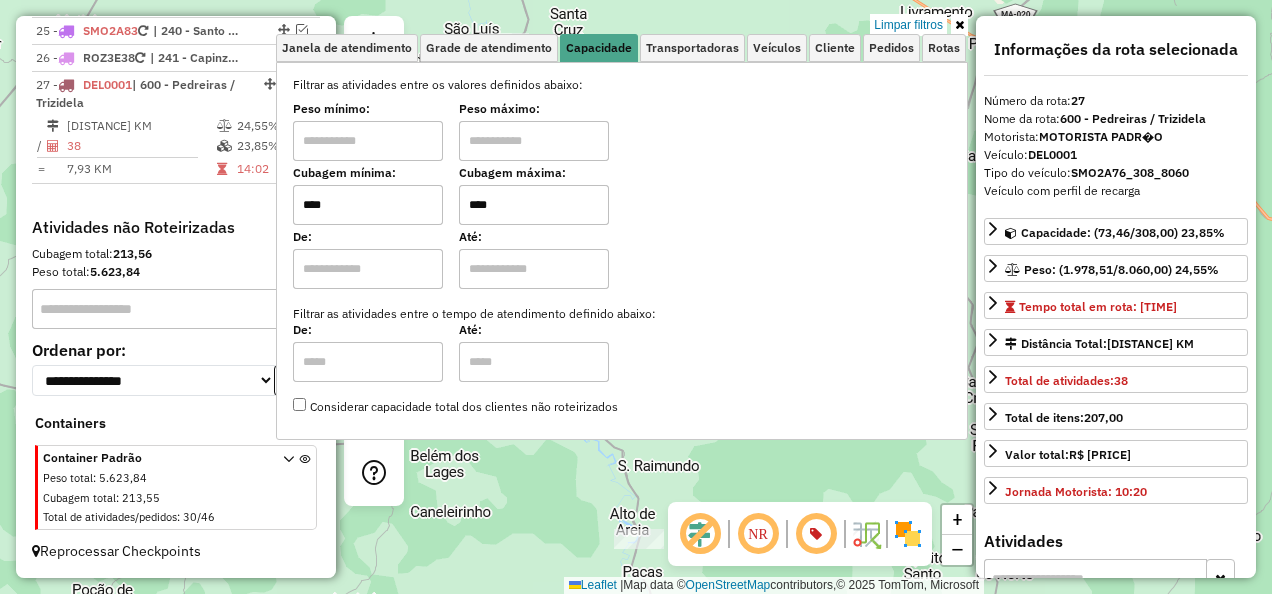drag, startPoint x: 550, startPoint y: 212, endPoint x: 496, endPoint y: 202, distance: 54.91812 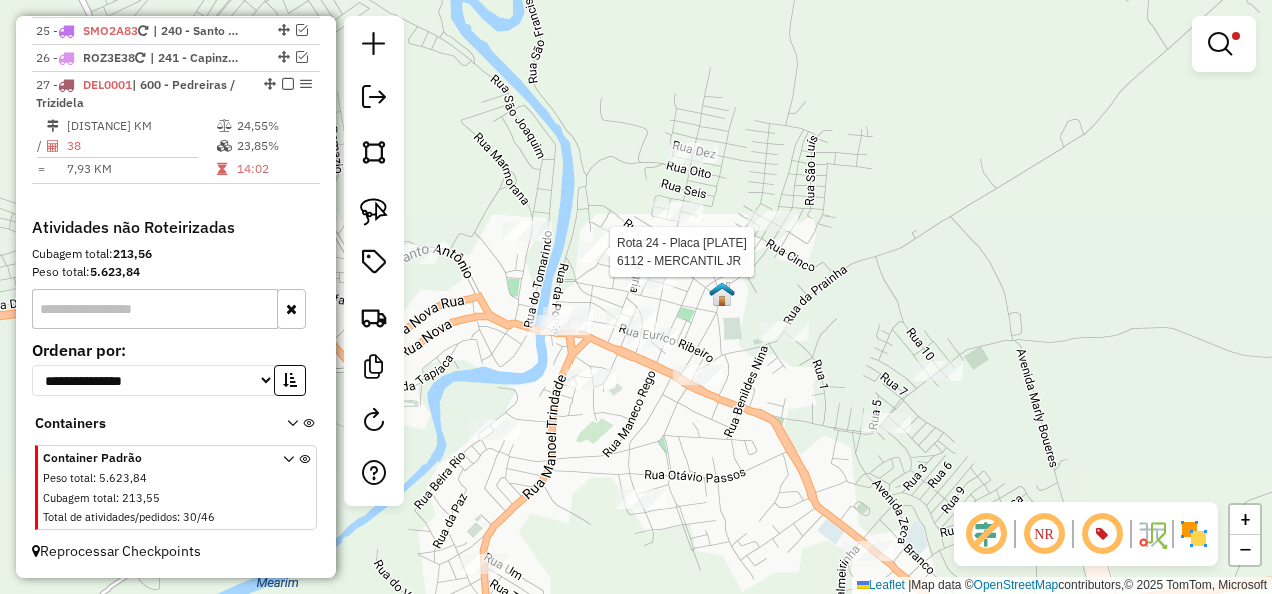 select on "**********" 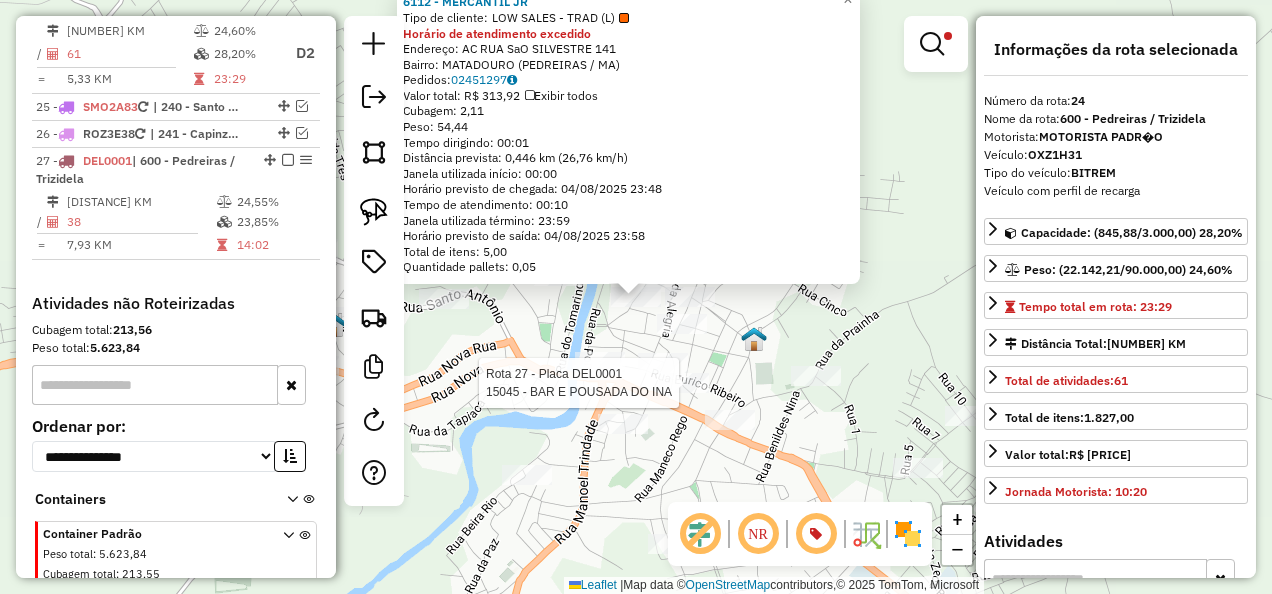 scroll, scrollTop: 2278, scrollLeft: 0, axis: vertical 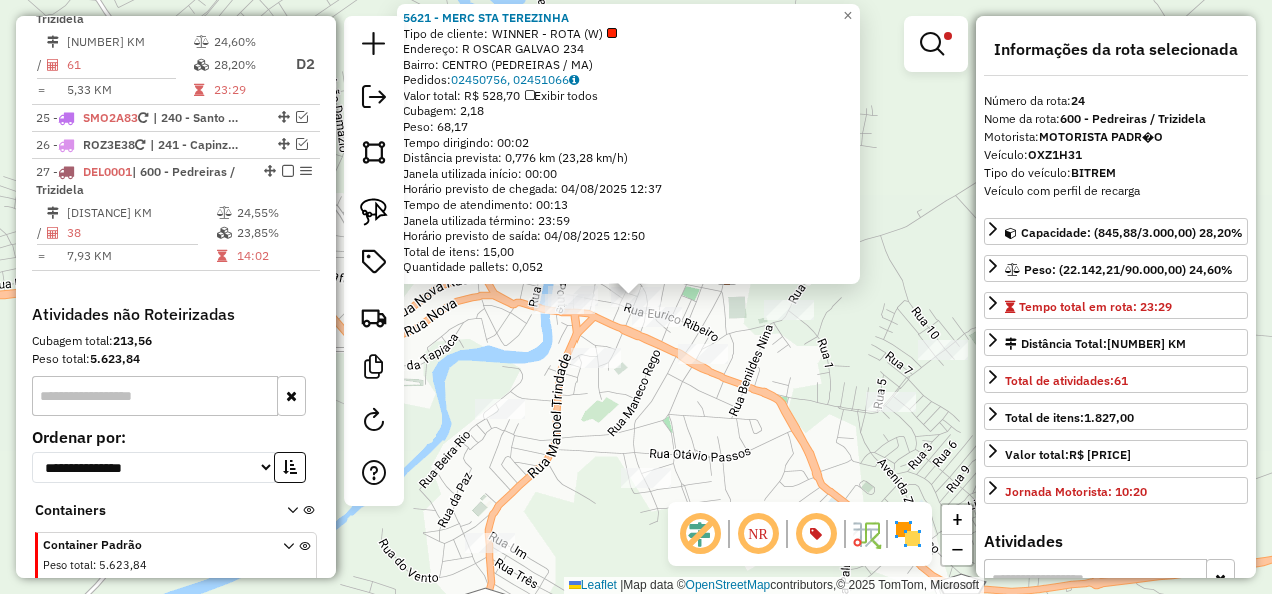 click on "Rota [NUMBER] - Placa [PLATE]  [NUMBER] - [COMPANYNAME] [NUMBER] - [COMPANYNAME]  Tipo de cliente:   [CLIENTTYPE]   Endereço: [STREET] [NUMBER]   Bairro: [NEIGHBORHOOD] ([CITY] / [STATE])   Pedidos:  [ORDERID]   Valor total: R$ [PRICE]   Exibir todos   Cubagem: [NUMBER]  Peso: [NUMBER]  Tempo dirigindo: [TIME]   Distância prevista: [NUMBER] km ([NUMBER] km/h)   Janela utilizada início: [TIME]   Horário previsto de chegada: [DATE] [TIME]   Tempo de atendimento: [TIME]   Janela utilizada término: [TIME]   Horário previsto de saída: [DATE] [TIME]   Total de itens: [NUMBER]   Quantidade pallets: [NUMBER]  × Limpar filtros Janela de atendimento Grade de atendimento Capacidade Transportadoras Veículos Cliente Pedidos  Rotas Selecione os dias de semana para filtrar as janelas de atendimento  Seg   Ter   Qua   Qui   Sex   Sáb   Dom  Informe o período da janela de atendimento: De: Até:  Filtrar exatamente a janela do cliente  Considerar janela de atendimento padrão  Selecione os dias de semana para filtrar as grades de atendimento  Seg  De:" 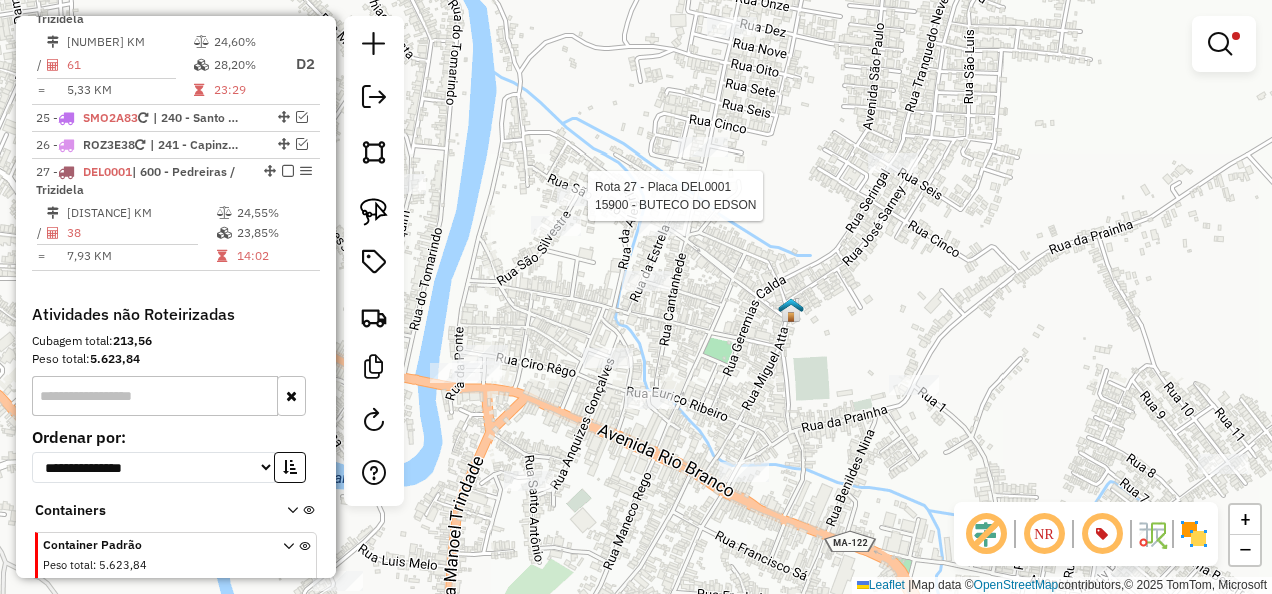 select on "**********" 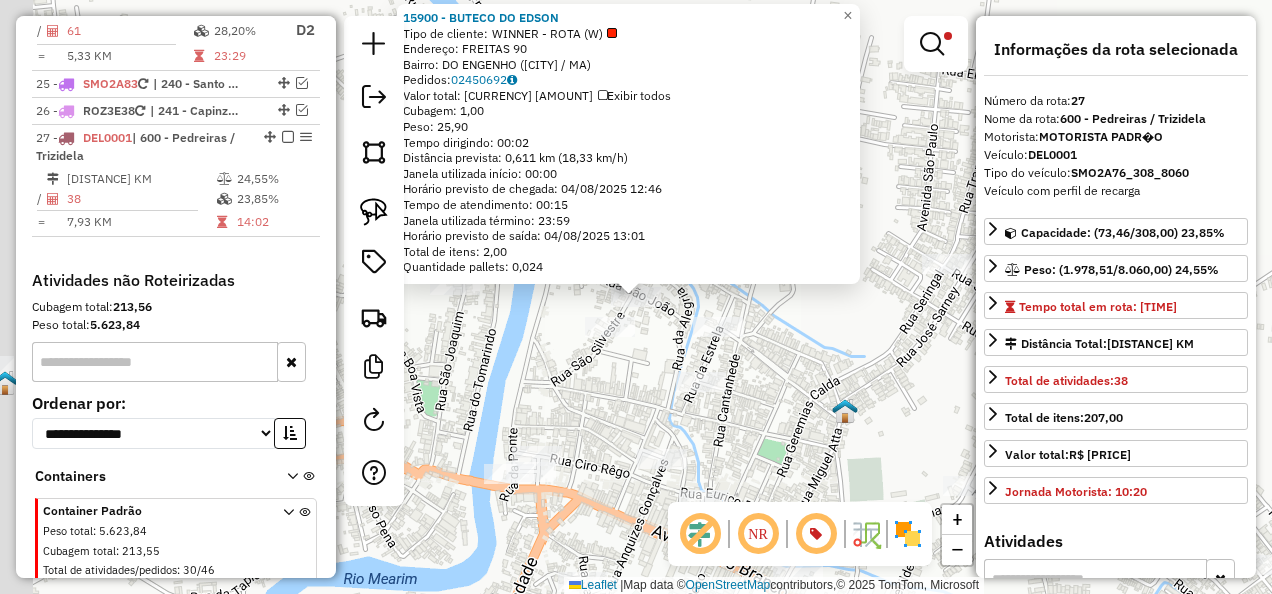 scroll, scrollTop: 2389, scrollLeft: 0, axis: vertical 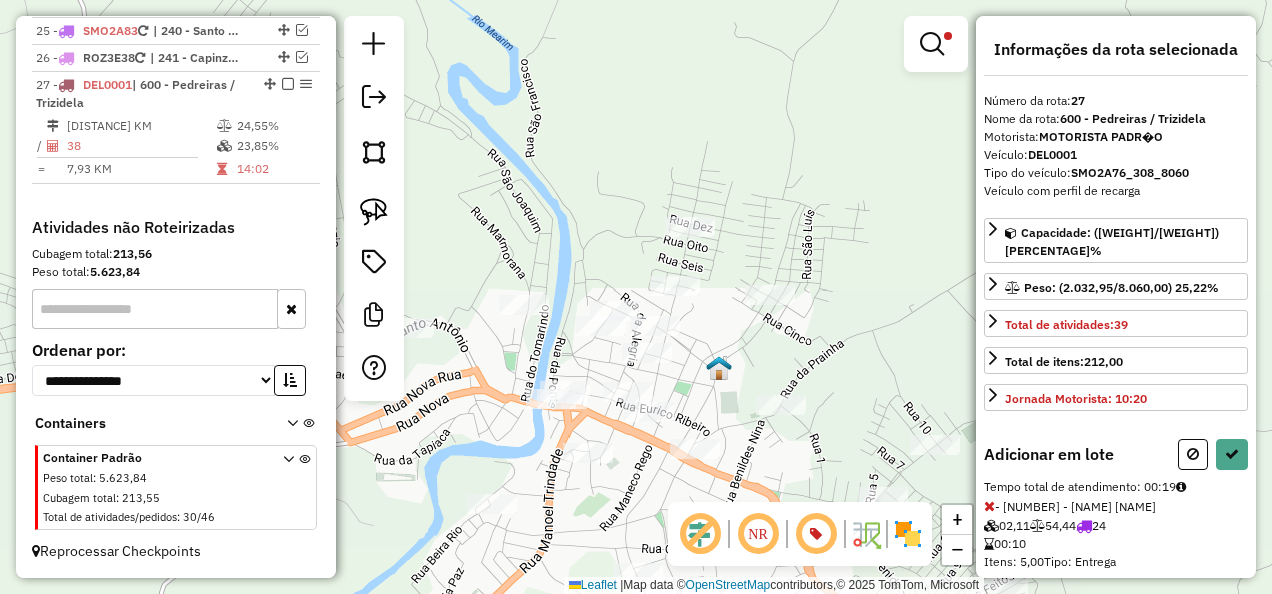 drag, startPoint x: 822, startPoint y: 348, endPoint x: 562, endPoint y: 197, distance: 300.6676 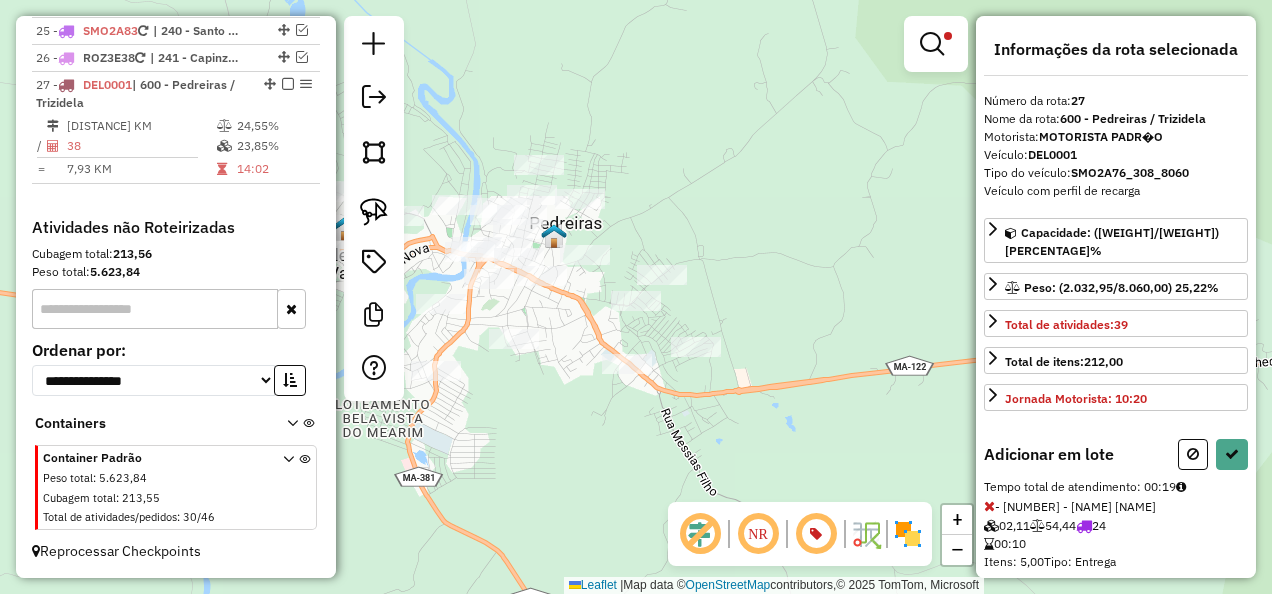 drag, startPoint x: 811, startPoint y: 388, endPoint x: 636, endPoint y: 378, distance: 175.28548 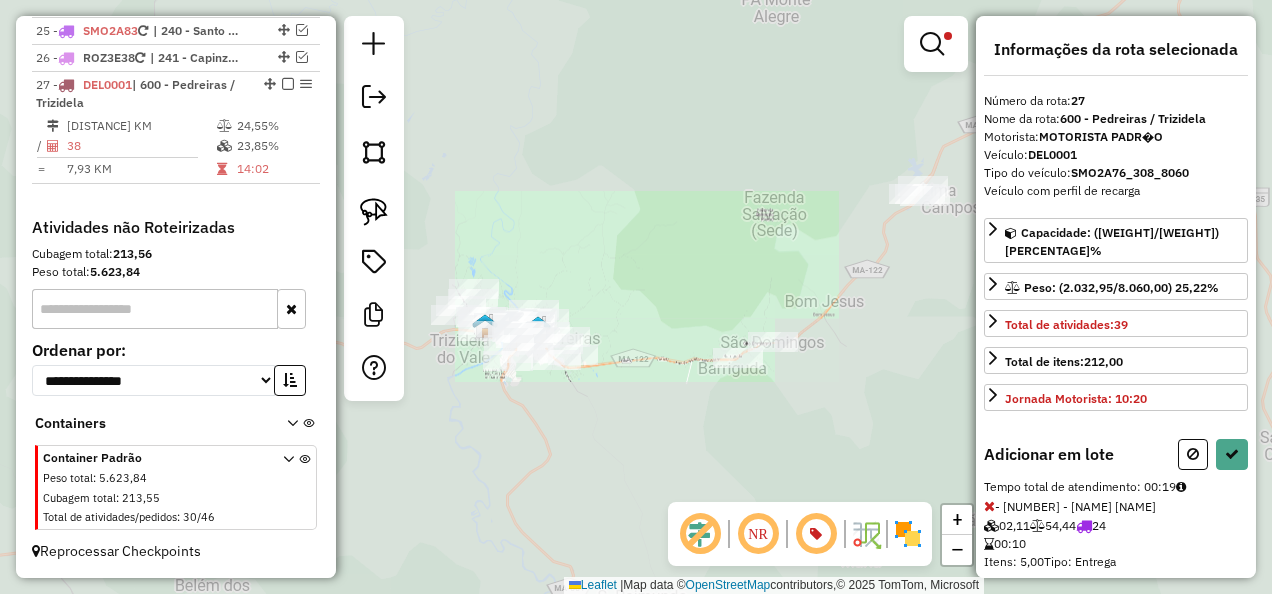 click on "Limpar filtros Janela de atendimento Grade de atendimento Capacidade Transportadoras Veículos Cliente Pedidos  Rotas Selecione os dias de semana para filtrar as janelas de atendimento  Seg   Ter   Qua   Qui   Sex   Sáb   Dom  Informe o período da janela de atendimento: De: Até:  Filtrar exatamente a janela do cliente  Considerar janela de atendimento padrão  Selecione os dias de semana para filtrar as grades de atendimento  Seg   Ter   Qua   Qui   Sex   Sáb   Dom   Considerar clientes sem dia de atendimento cadastrado  Clientes fora do dia de atendimento selecionado Filtrar as atividades entre os valores definidos abaixo:  Peso mínimo:   Peso máximo:   Cubagem mínima:  ****  Cubagem máxima:  ****  De:   Até:  Filtrar as atividades entre o tempo de atendimento definido abaixo:  De:   Até:   Considerar capacidade total dos clientes não roteirizados Transportadora: Selecione um ou mais itens Tipo de veículo: Selecione um ou mais itens Veículo: Selecione um ou mais itens Motorista: Nome: Rótulo: +" 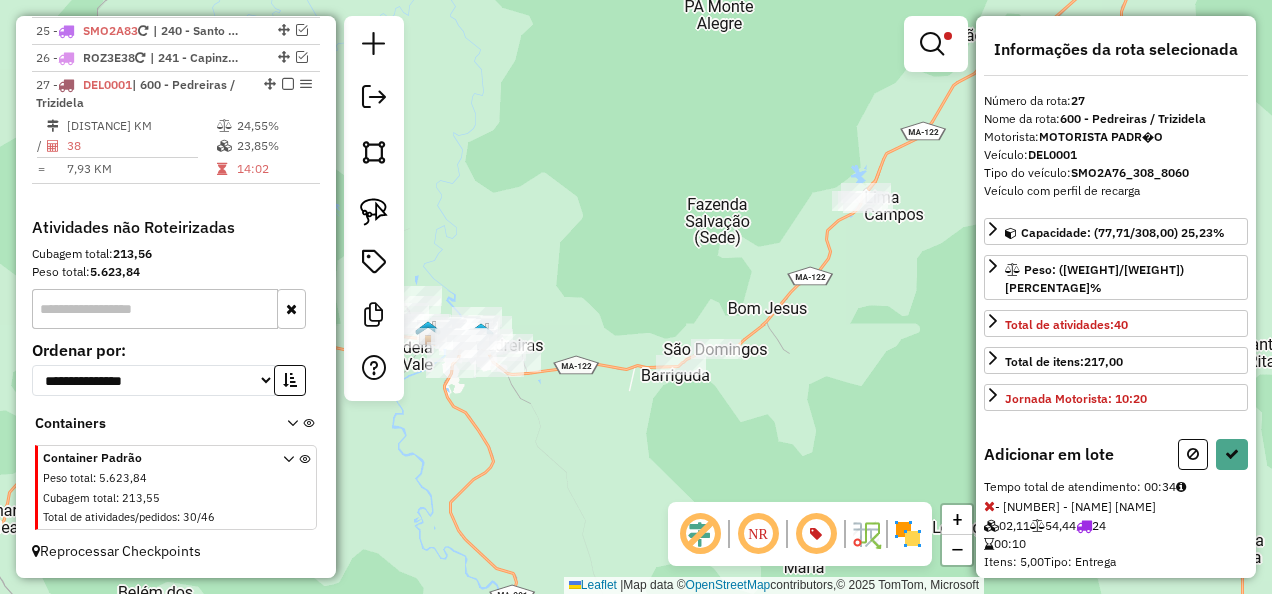 scroll, scrollTop: 117, scrollLeft: 0, axis: vertical 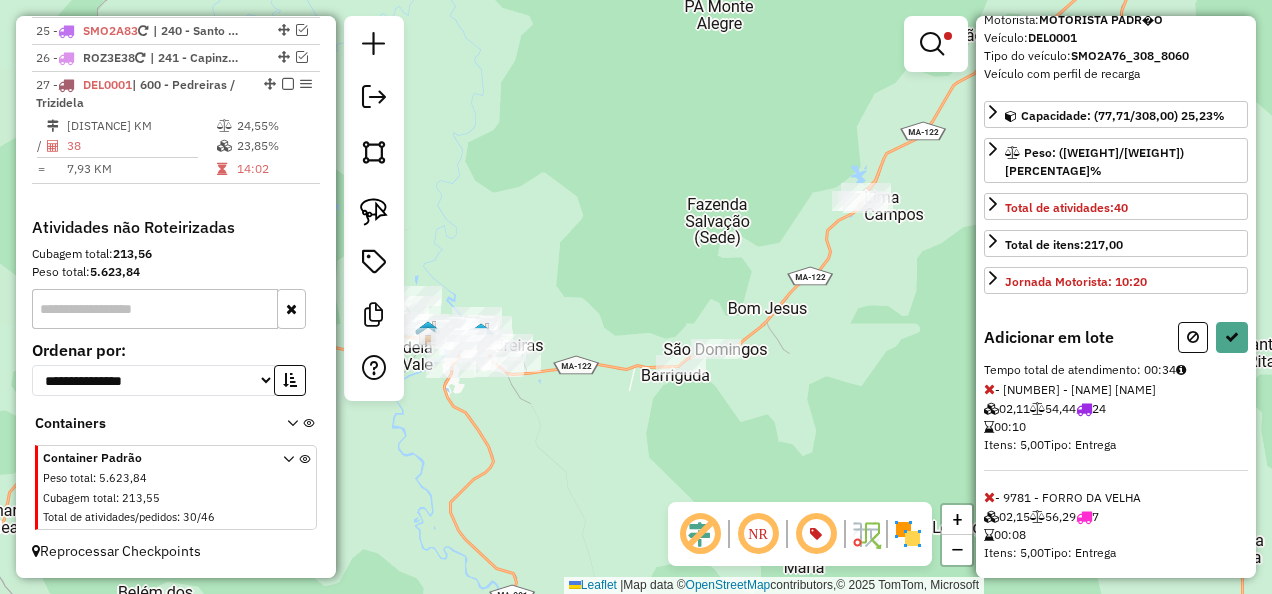 click at bounding box center (989, 497) 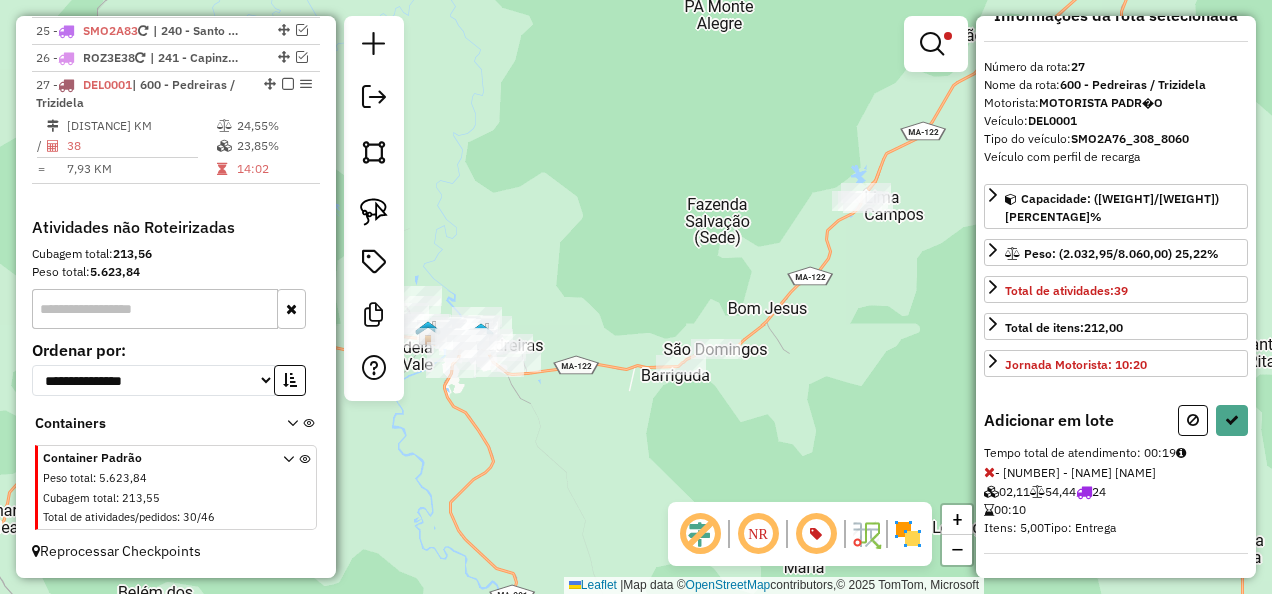 scroll, scrollTop: 10, scrollLeft: 0, axis: vertical 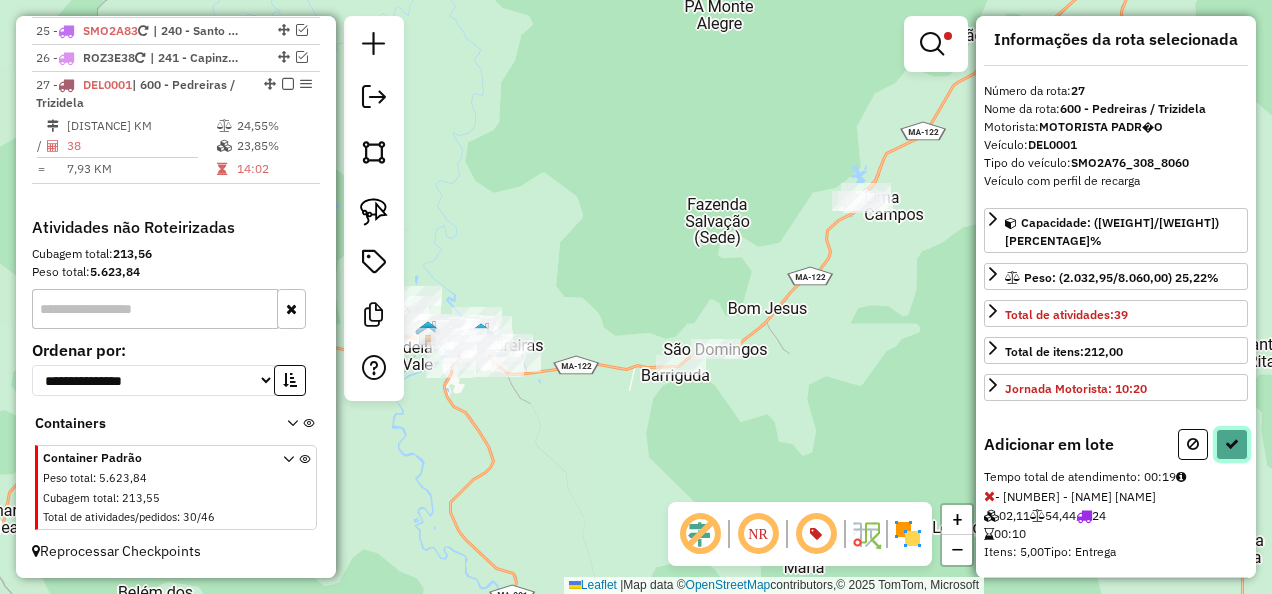 click at bounding box center (1232, 444) 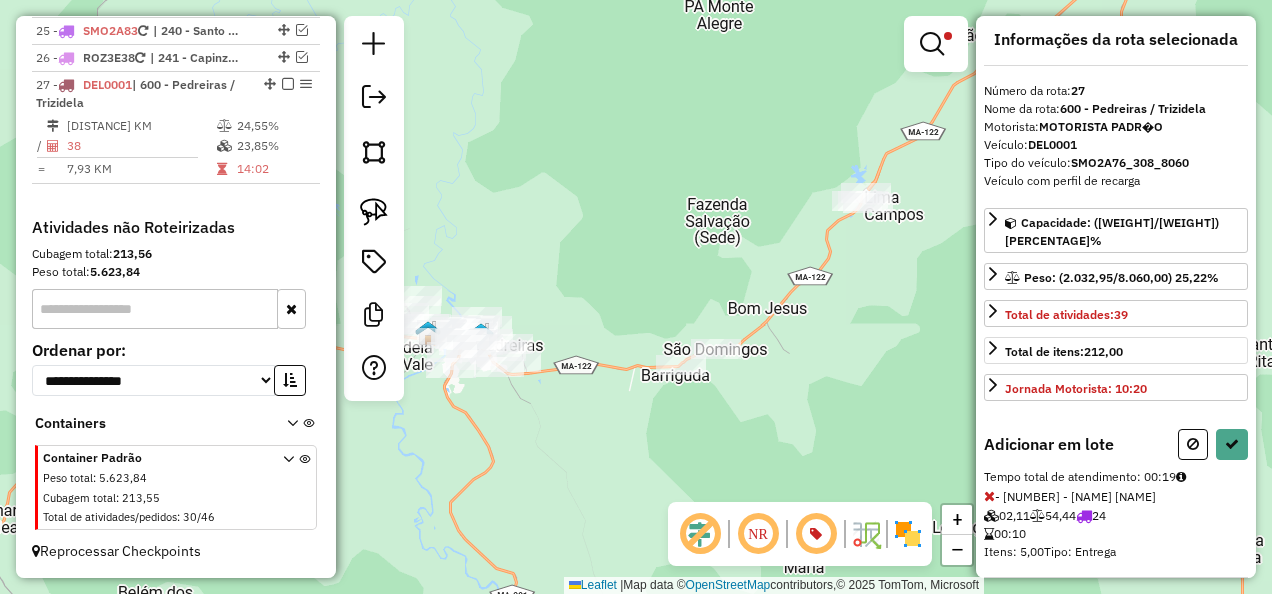 select on "**********" 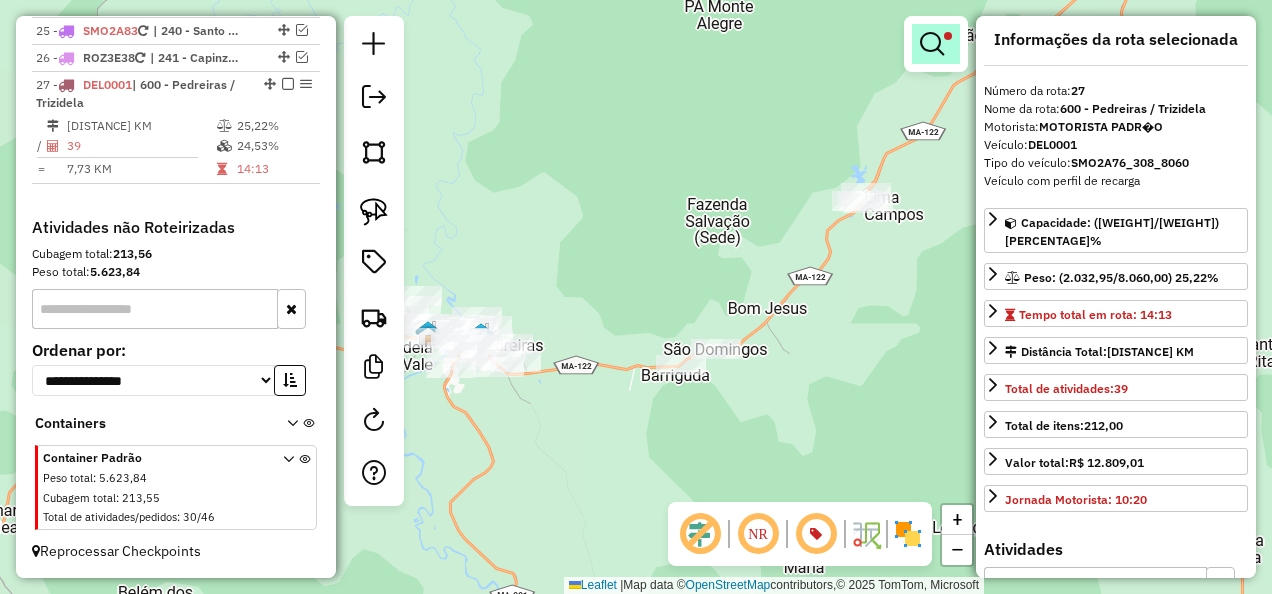 click at bounding box center (932, 44) 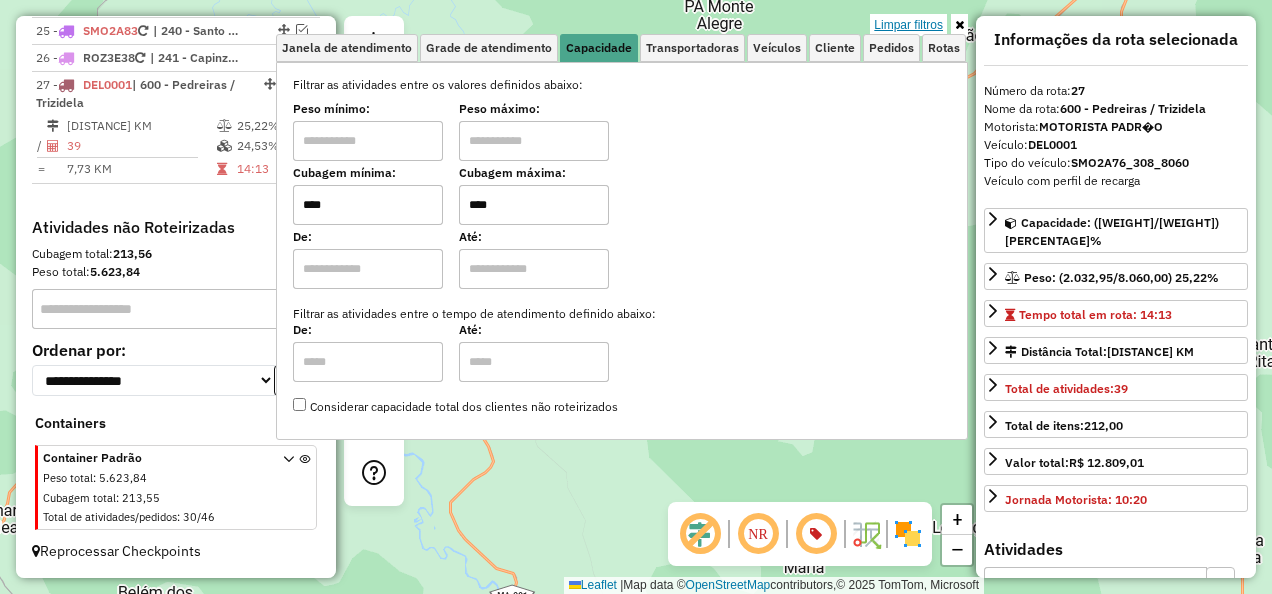 click on "Limpar filtros" at bounding box center (908, 25) 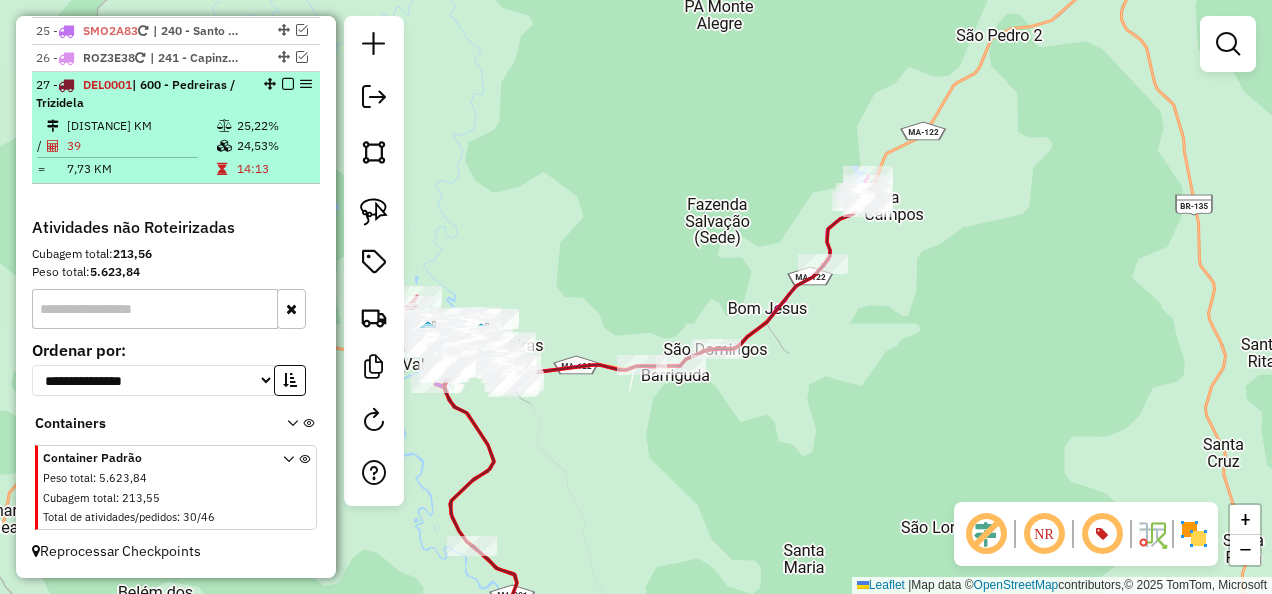 click at bounding box center [288, 84] 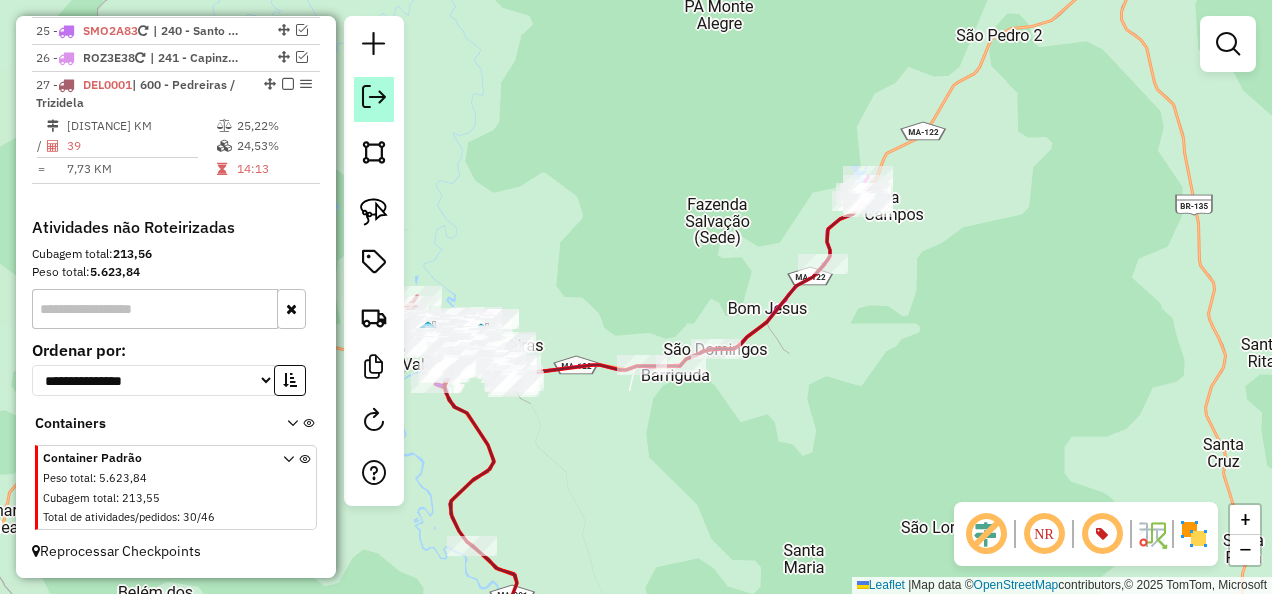 scroll, scrollTop: 2304, scrollLeft: 0, axis: vertical 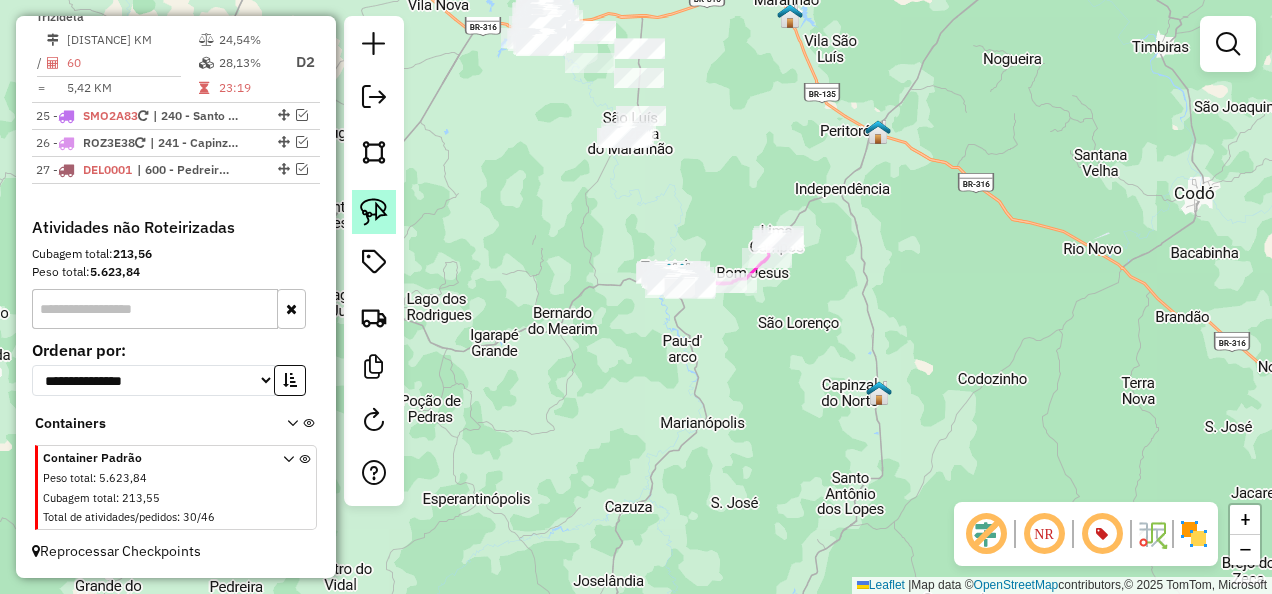 click 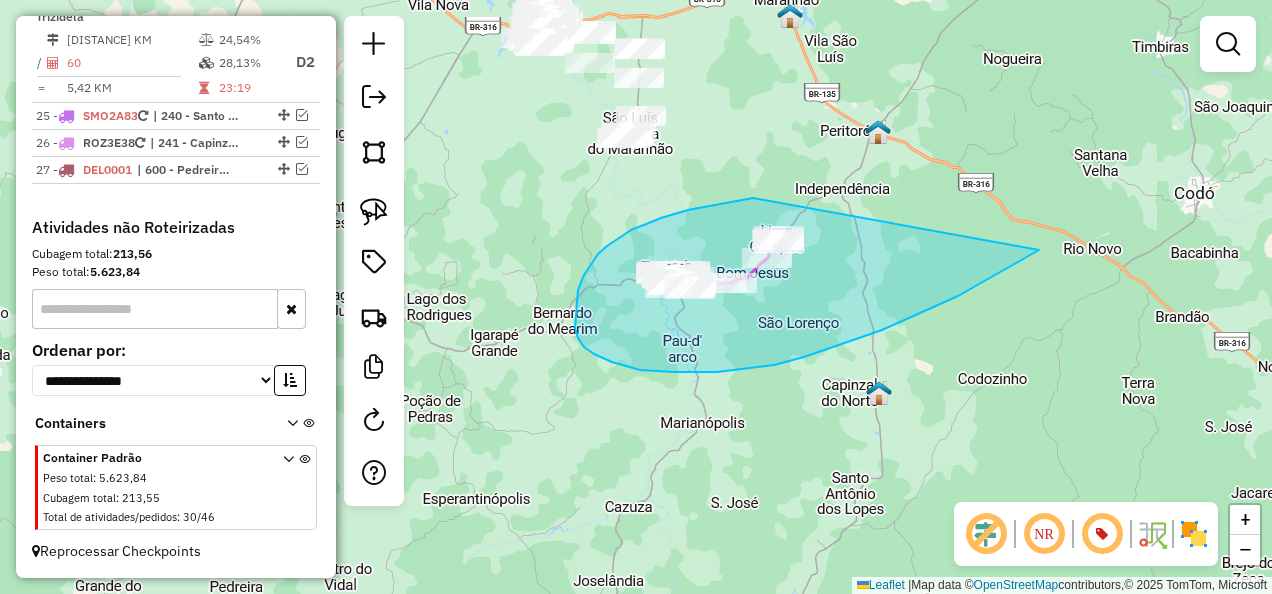 drag, startPoint x: 753, startPoint y: 198, endPoint x: 1039, endPoint y: 250, distance: 290.68884 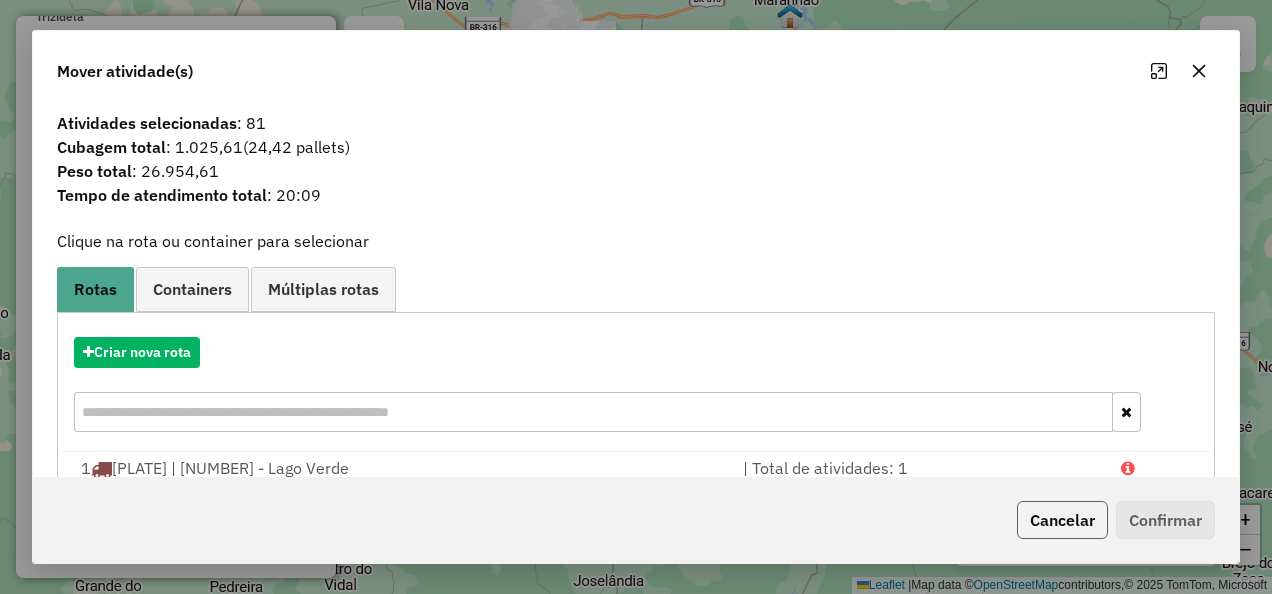 click on "Cancelar" 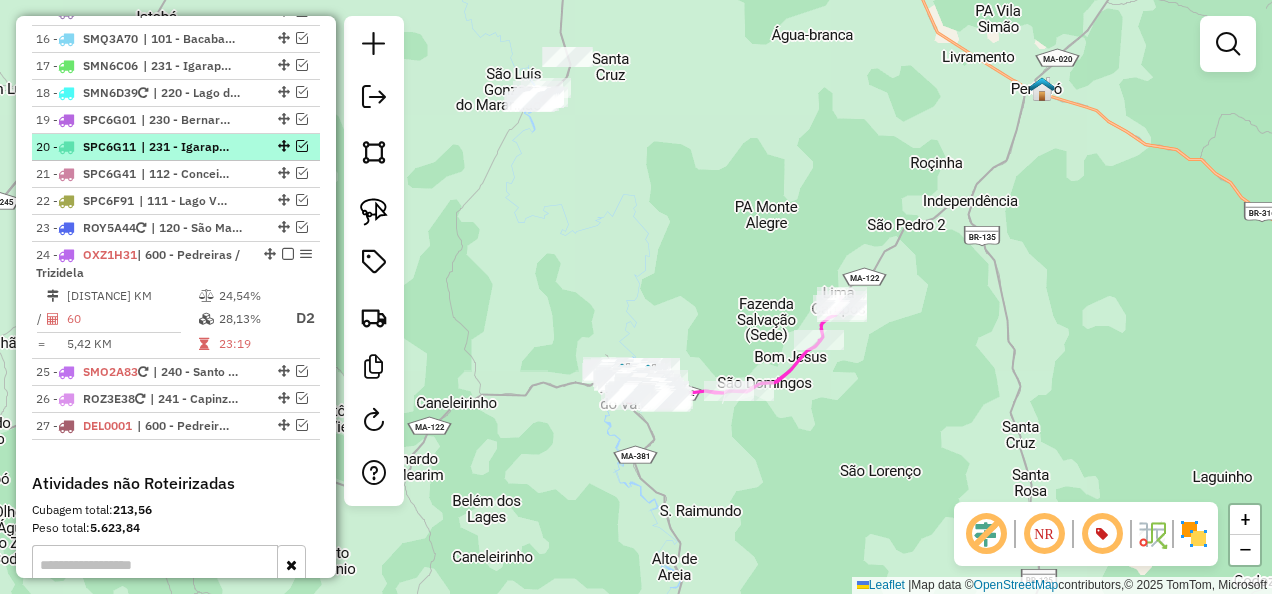 scroll, scrollTop: 2204, scrollLeft: 0, axis: vertical 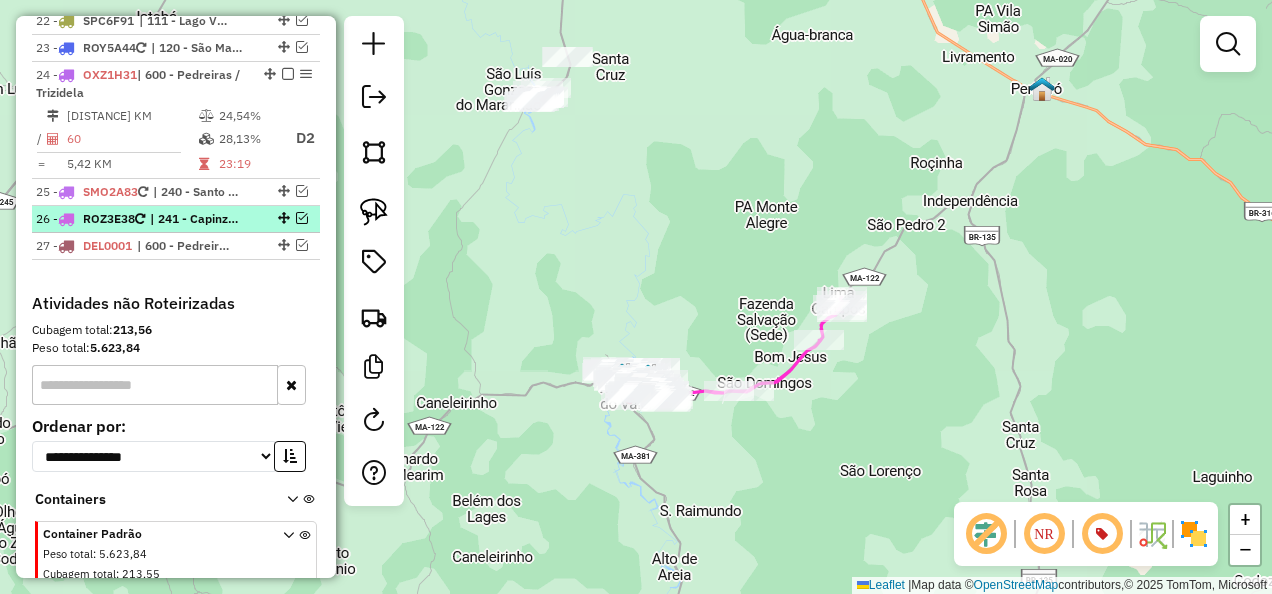 click at bounding box center [302, 218] 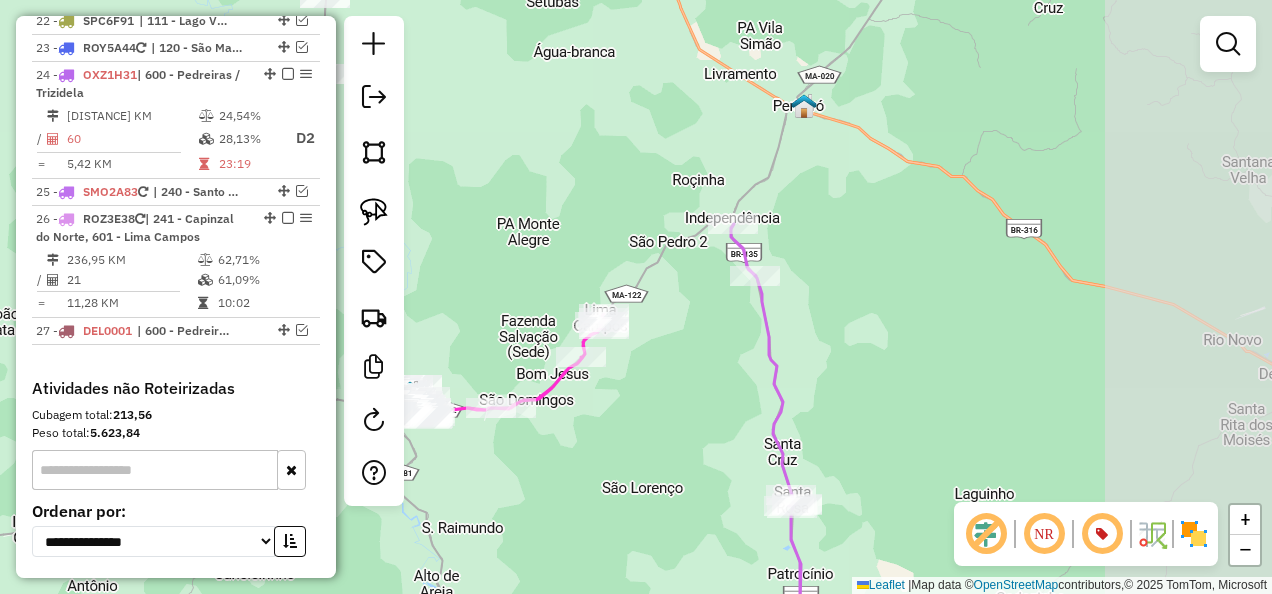 drag, startPoint x: 1106, startPoint y: 314, endPoint x: 838, endPoint y: 317, distance: 268.01678 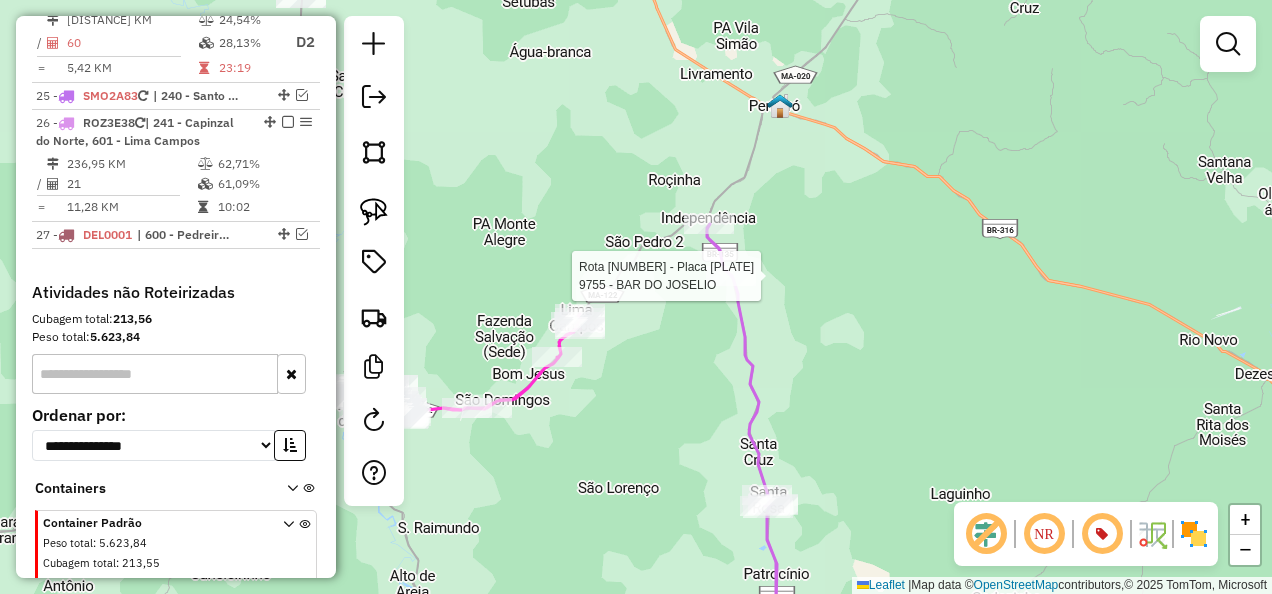 select on "**********" 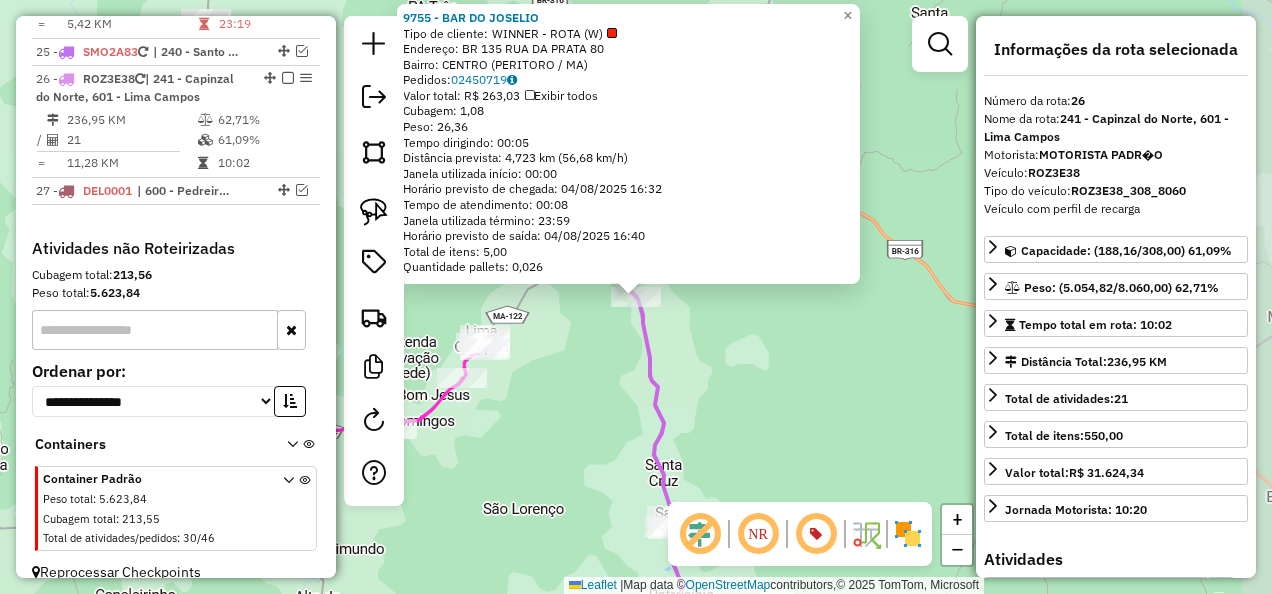 scroll, scrollTop: 2389, scrollLeft: 0, axis: vertical 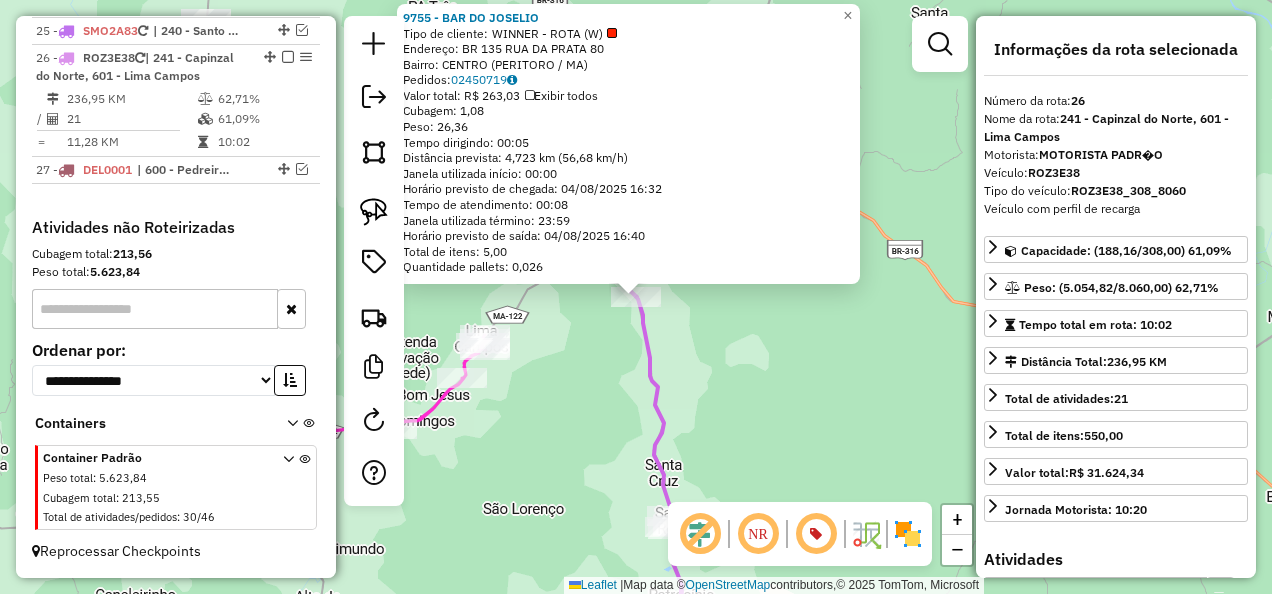 click on "[NUMBER] - [NAME] Tipo de cliente: WINNER - ROTA (W) Endereço: BR [NUMBER] [STREET] [NUMBER] Bairro: [NAME] ([NAME] / MA) Pedidos: [ORDER_ID] Valor total: R$ [PRICE] Exibir todos Cubagem: [CUBAGE] Peso: [WEIGHT] Tempo dirigindo: [TIME] Distância prevista: [DISTANCE] km ([SPEED] km/h) Janela utilizada início: [TIME] Horário previsto de chegada: [DATE] [TIME] Tempo de atendimento: [TIME] Janela utilizada término: [TIME] Horário previsto de saída: [DATE] [TIME] Total de itens: [ITEMS] Quantidade pallets: [PALLETS] × Janela de atendimento Grade de atendimento Capacidade Transportadoras Veículos Cliente Pedidos Rotas Selecione os dias de semana para filtrar as janelas de atendimento Seg Ter Qua Qui Sex Sáb Dom Informe o período da janela de atendimento: De: Até: Filtrar exatamente a janela do cliente Considerar janela de atendimento padrão Selecione os dias de semana para filtrar as grades de atendimento Seg Ter Qua Qui Sex Sáb Dom Peso mínimo: De:" 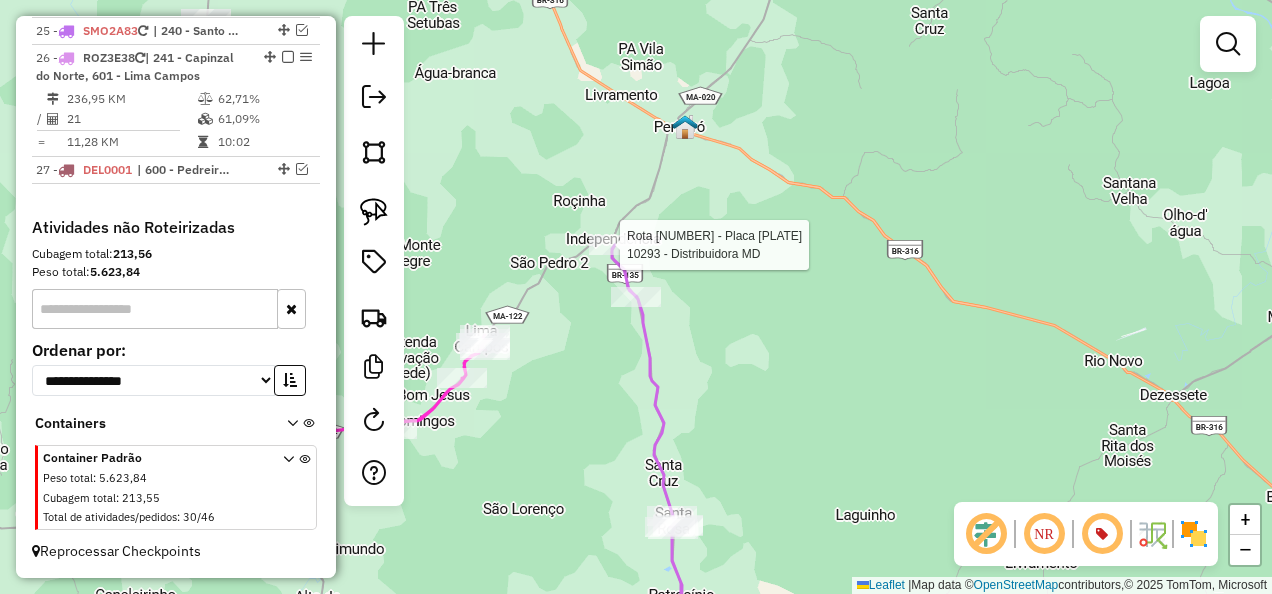 select on "**********" 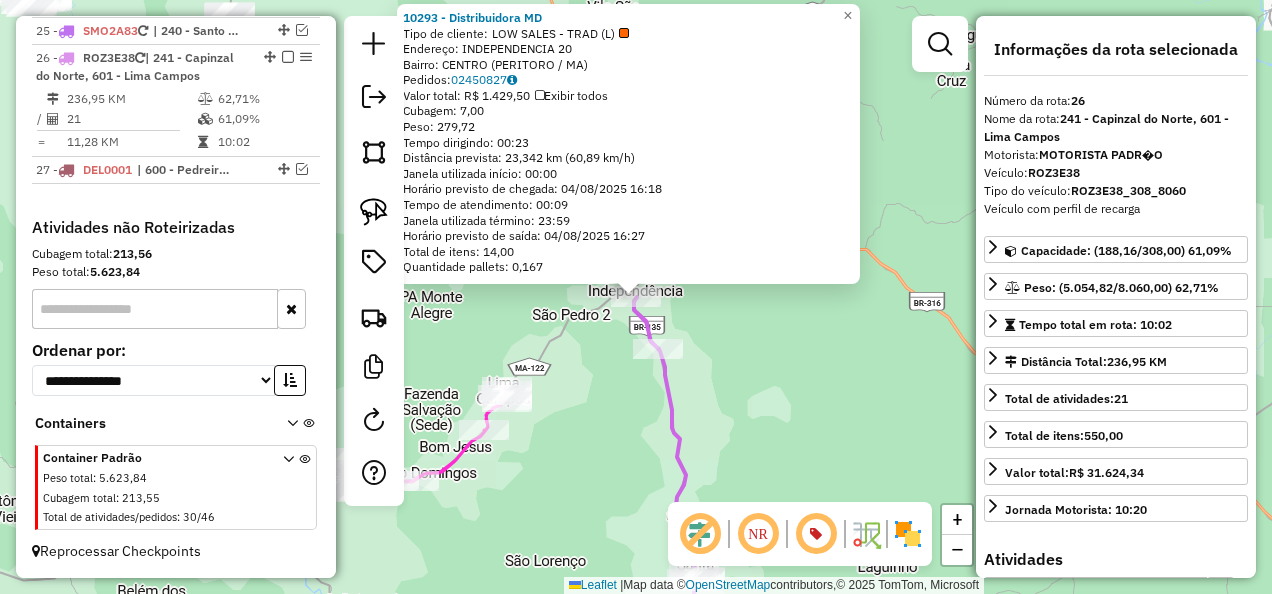 click on "[NUMBER] - [NAME]  Tipo de cliente:   LOW SALES - TRAD (L)   Endereço: [STREET] [NUMBER]   Bairro: [NEIGHBORHOOD] ([CITY] / [STATE])   Pedidos:  [ORDER_ID]   Valor total: [CURRENCY] [AMOUNT]   Exibir todos   Cubagem: [NUMBER]  Peso: [NUMBER]  Tempo dirigindo: [TIME]   Distância prevista: [NUMBER] km ([SPEED] km/h)   Janela utilizada início: [TIME]   Horário previsto de chegada: [DATE] [TIME]   Tempo de atendimento: [TIME]   Janela utilizada término: [TIME]   Horário previsto de saída: [DATE] [TIME]   Total de itens: [NUMBER]   Quantidade pallets: [NUMBER]  × Janela de atendimento Grade de atendimento Capacidade Transportadoras Veículos Cliente Pedidos  Rotas Selecione os dias de semana para filtrar as janelas de atendimento  Seg   Ter   Qua   Qui   Sex   Sáb   Dom  Informe o período da janela de atendimento: De: Até:  Filtrar exatamente a janela do cliente  Considerar janela de atendimento padrão   Seg   Ter   Qua   Qui   Sex   Sáb   Dom" 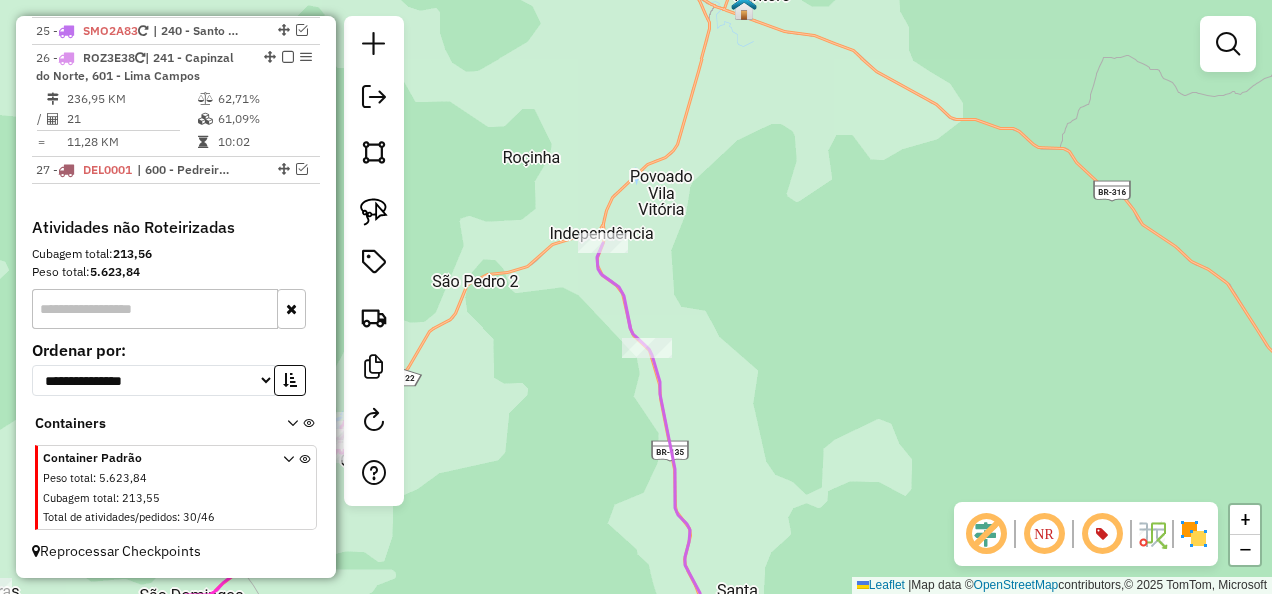 click 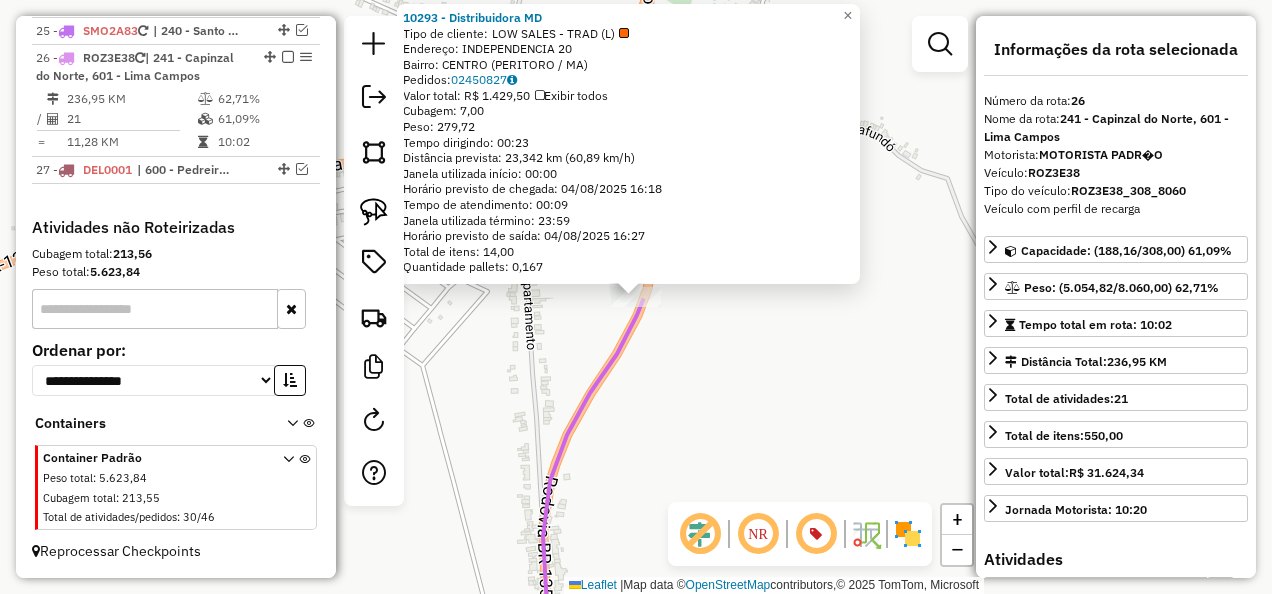 click on "[NUMBER] - [NAME]  Tipo de cliente:   LOW SALES - TRAD (L)   Endereço: [STREET] [NUMBER]   Bairro: [NEIGHBORHOOD] ([CITY] / [STATE])   Pedidos:  [ORDER_ID]   Valor total: [CURRENCY] [AMOUNT]   Exibir todos   Cubagem: [NUMBER]  Peso: [NUMBER]  Tempo dirigindo: [TIME]   Distância prevista: [NUMBER] km ([SPEED] km/h)   Janela utilizada início: [TIME]   Horário previsto de chegada: [DATE] [TIME]   Tempo de atendimento: [TIME]   Janela utilizada término: [TIME]   Horário previsto de saída: [DATE] [TIME]   Total de itens: [NUMBER]   Quantidade pallets: [NUMBER]  × Janela de atendimento Grade de atendimento Capacidade Transportadoras Veículos Cliente Pedidos  Rotas Selecione os dias de semana para filtrar as janelas de atendimento  Seg   Ter   Qua   Qui   Sex   Sáb   Dom  Informe o período da janela de atendimento: De: Até:  Filtrar exatamente a janela do cliente  Considerar janela de atendimento padrão   Seg   Ter   Qua   Qui   Sex   Sáb   Dom" 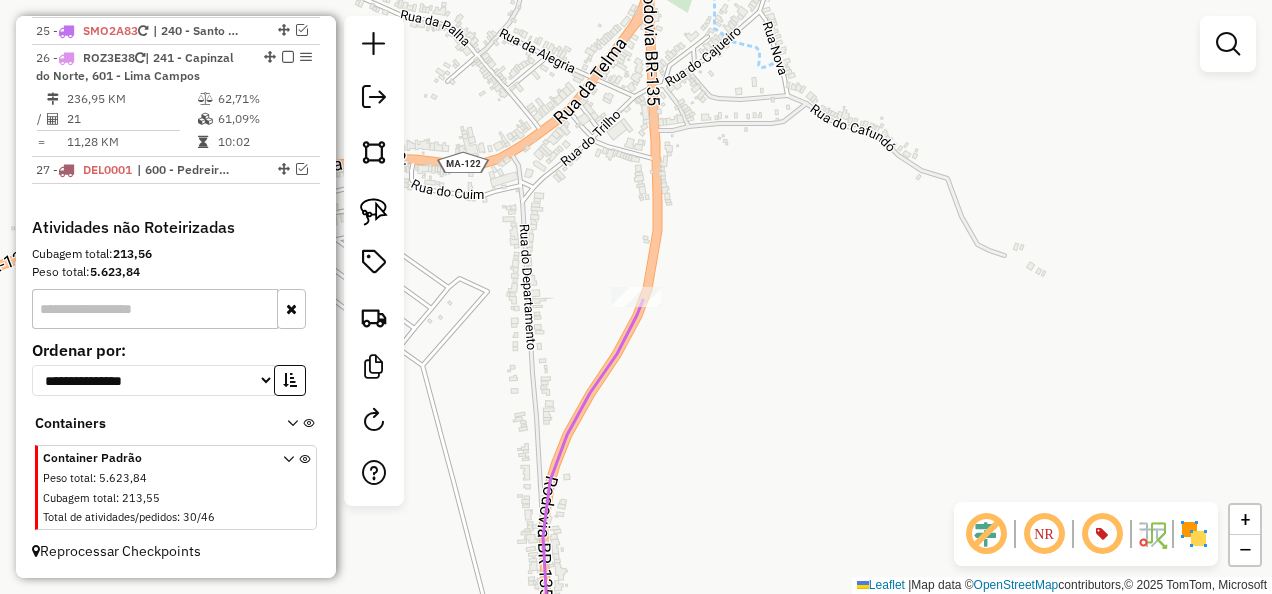 drag, startPoint x: 642, startPoint y: 404, endPoint x: 599, endPoint y: 220, distance: 188.95767 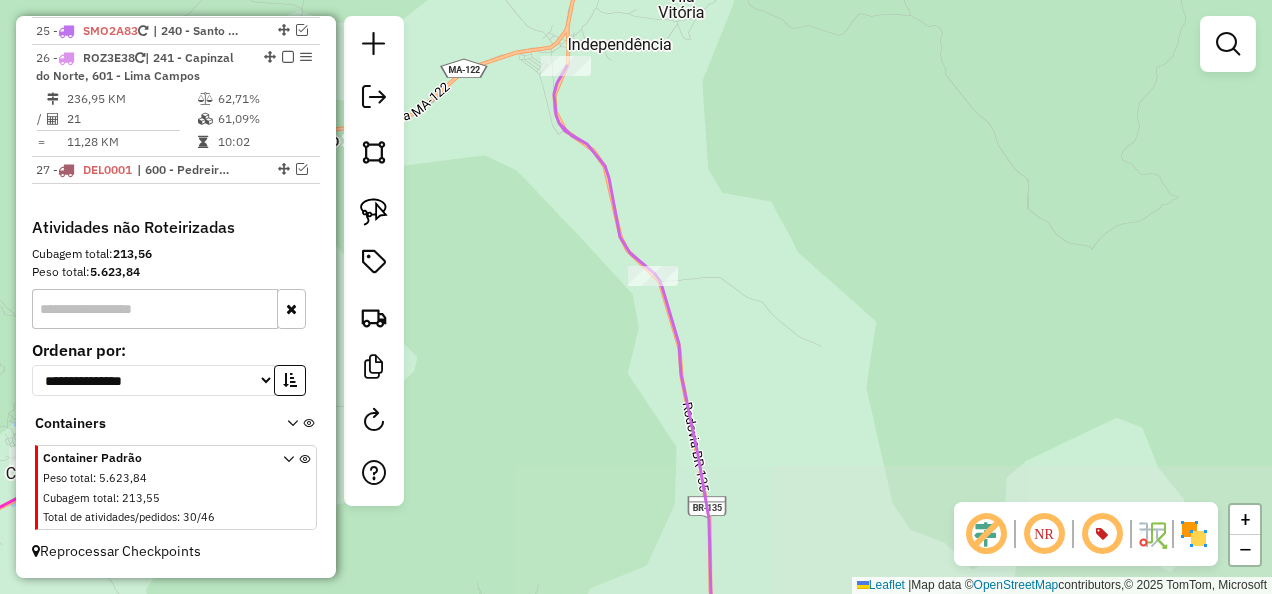 drag, startPoint x: 729, startPoint y: 337, endPoint x: 648, endPoint y: 169, distance: 186.50737 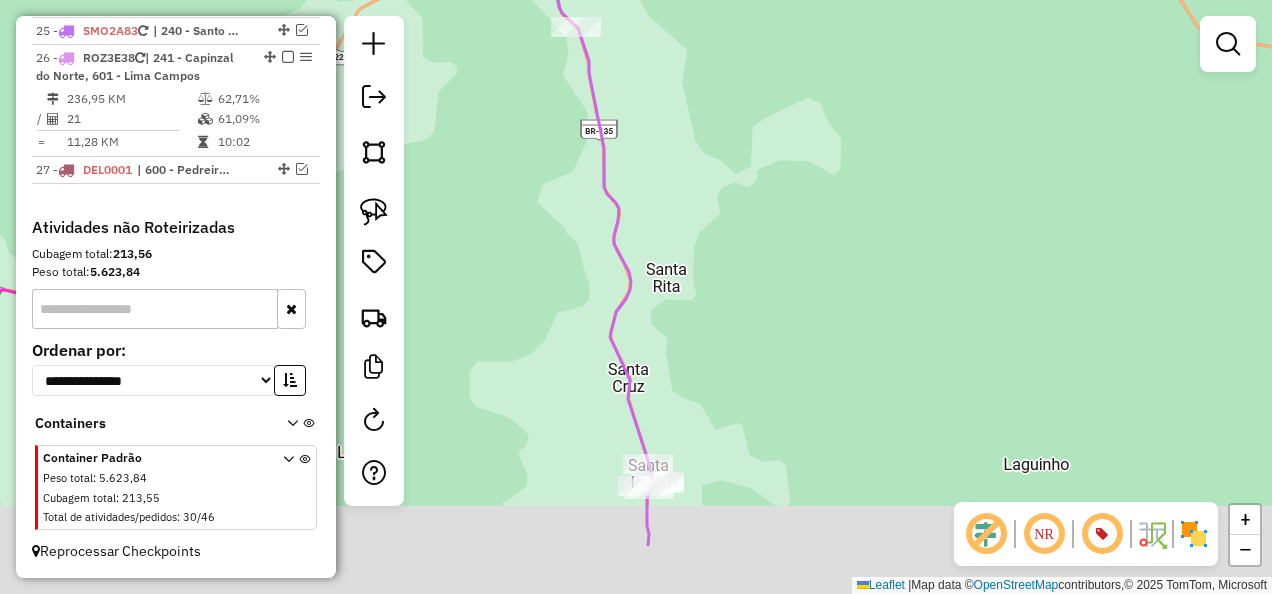 drag, startPoint x: 684, startPoint y: 302, endPoint x: 648, endPoint y: 132, distance: 173.76996 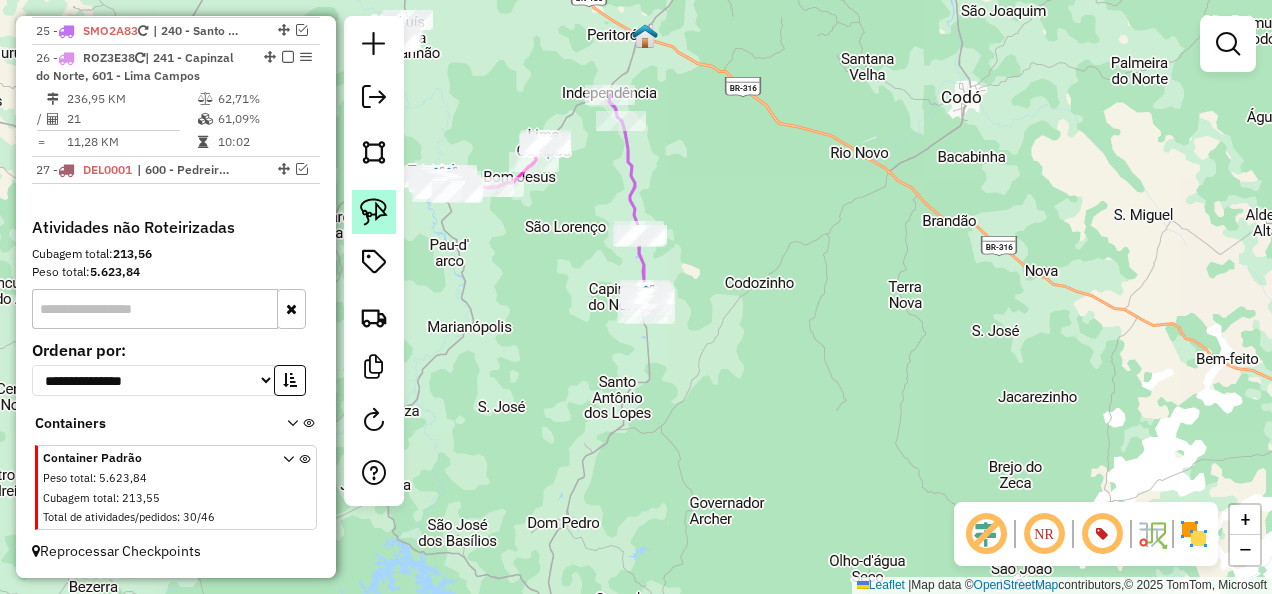 click 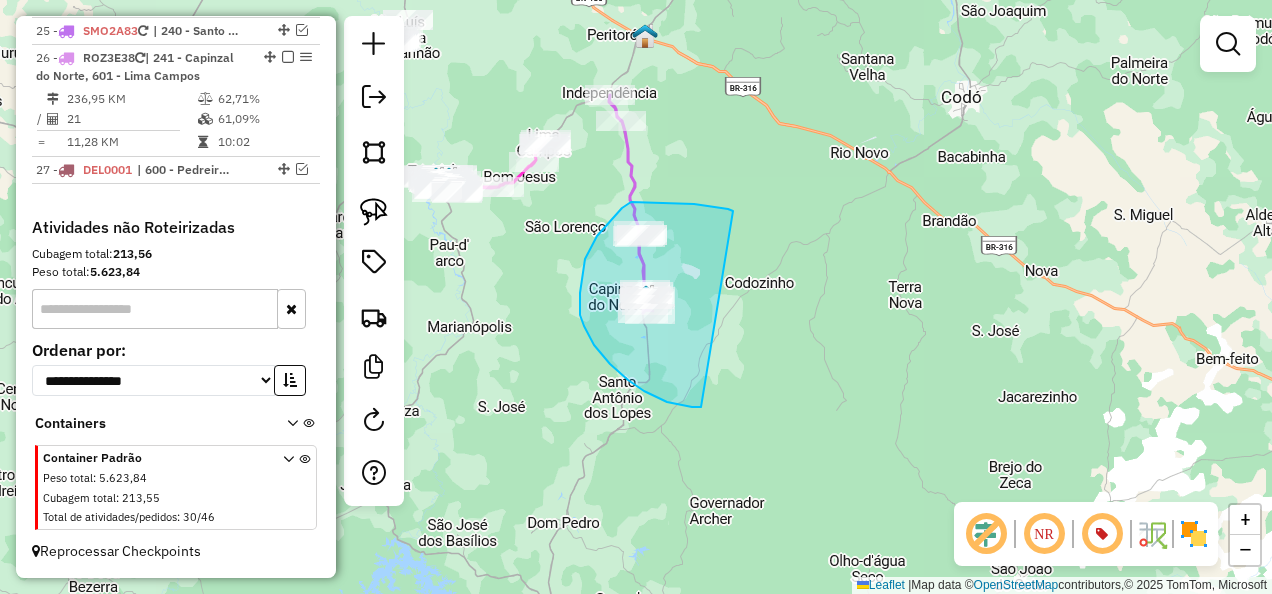 drag, startPoint x: 733, startPoint y: 211, endPoint x: 732, endPoint y: 407, distance: 196.00255 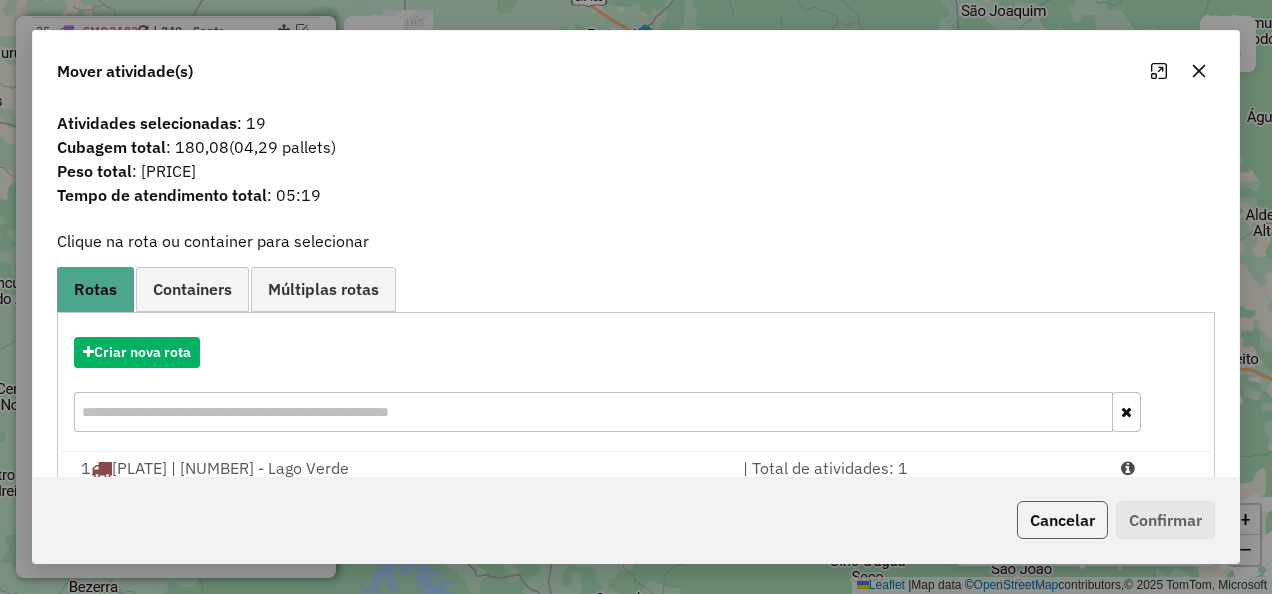 click on "Cancelar" 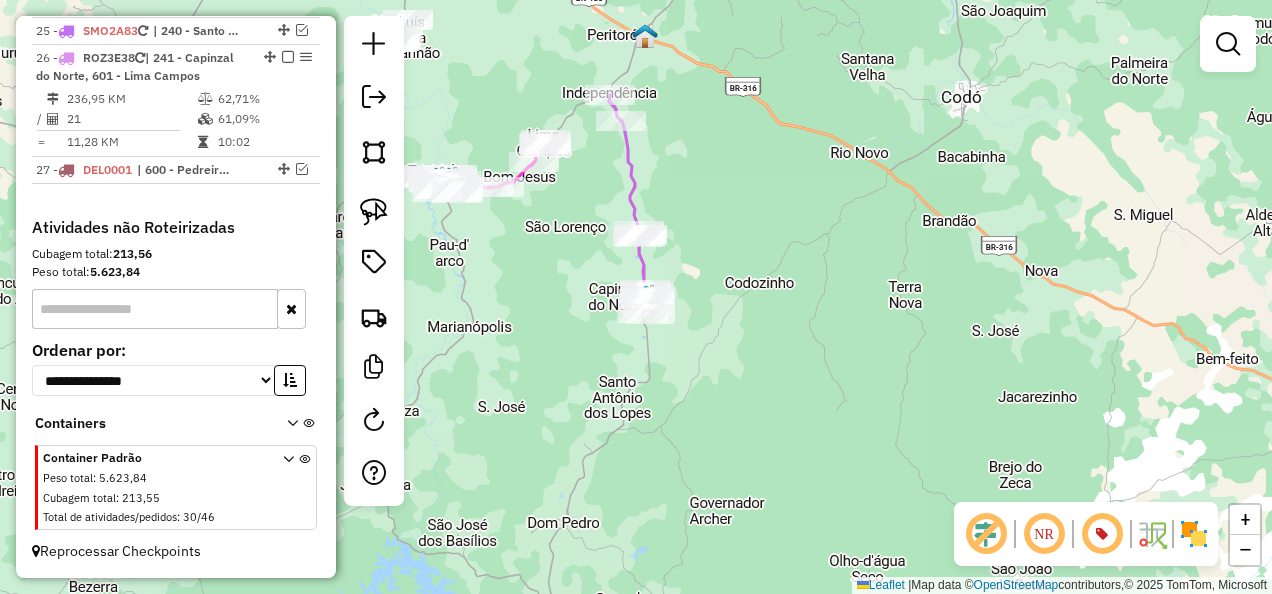 click 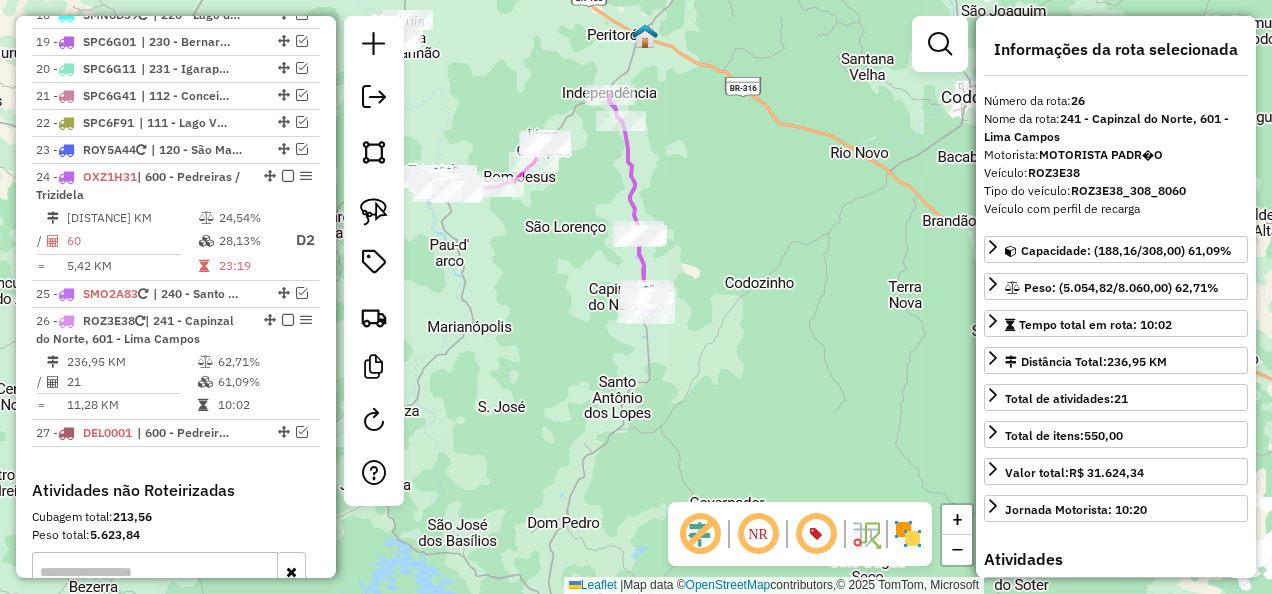 scroll, scrollTop: 2089, scrollLeft: 0, axis: vertical 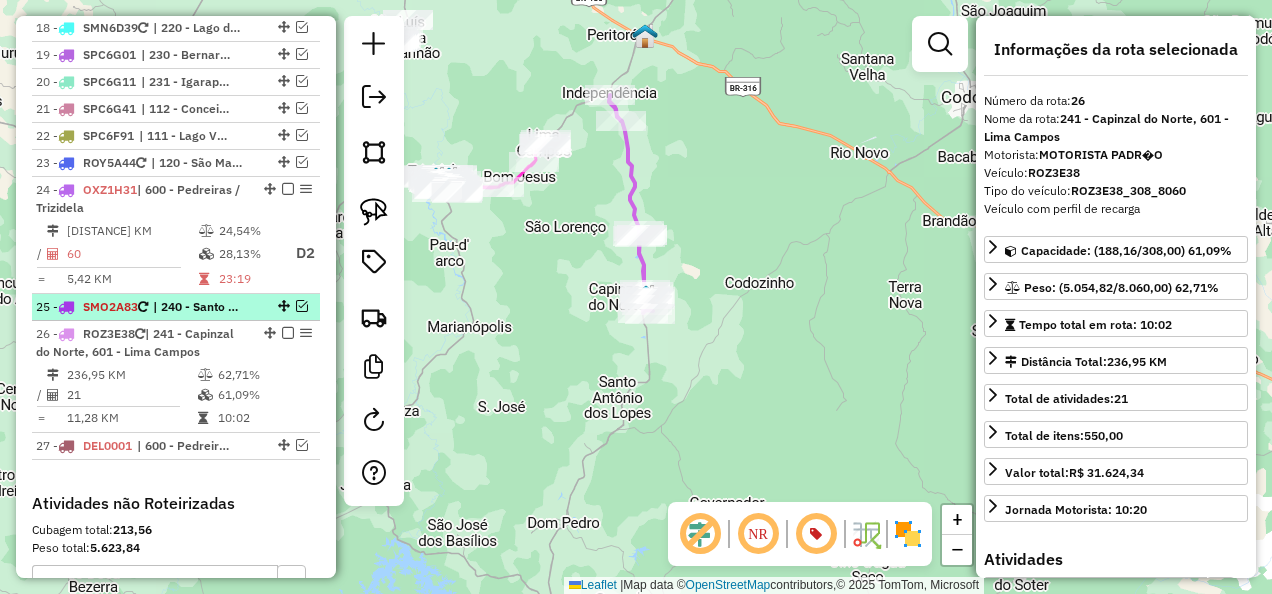 click at bounding box center [302, 306] 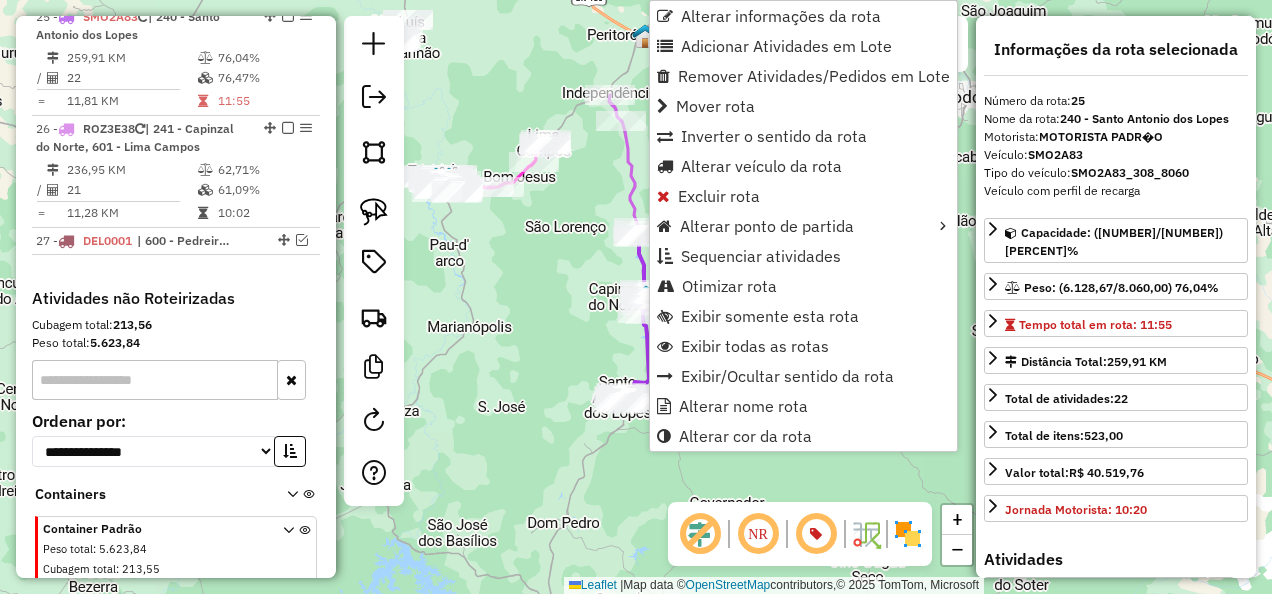 scroll, scrollTop: 2394, scrollLeft: 0, axis: vertical 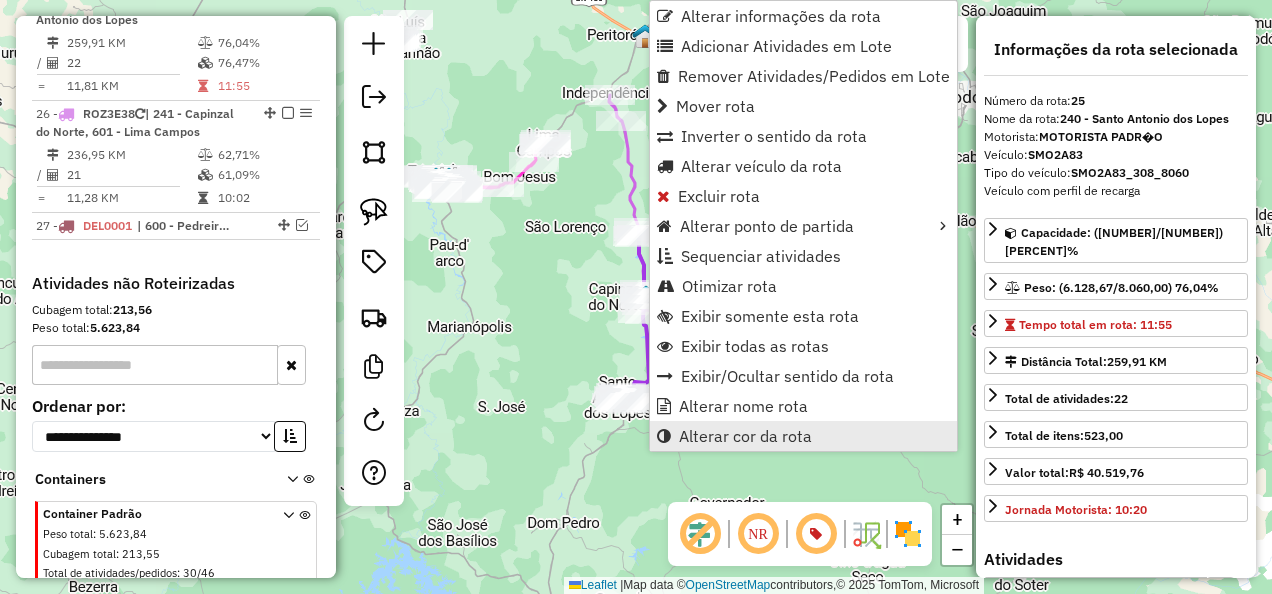 click on "Alterar cor da rota" at bounding box center (745, 436) 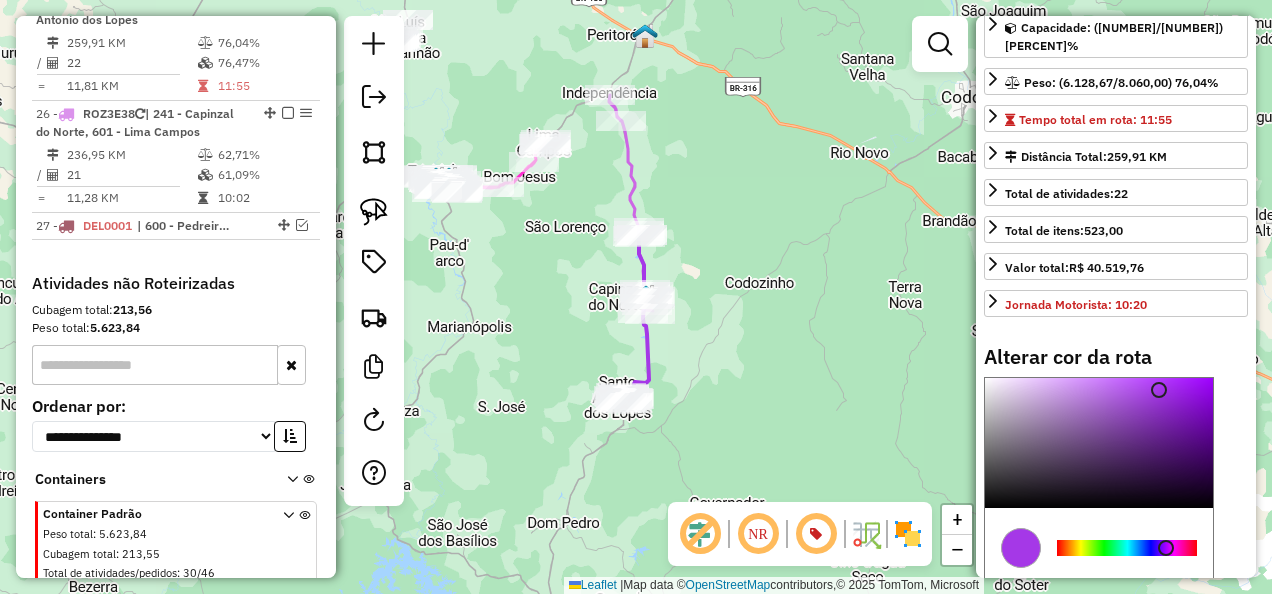scroll, scrollTop: 354, scrollLeft: 0, axis: vertical 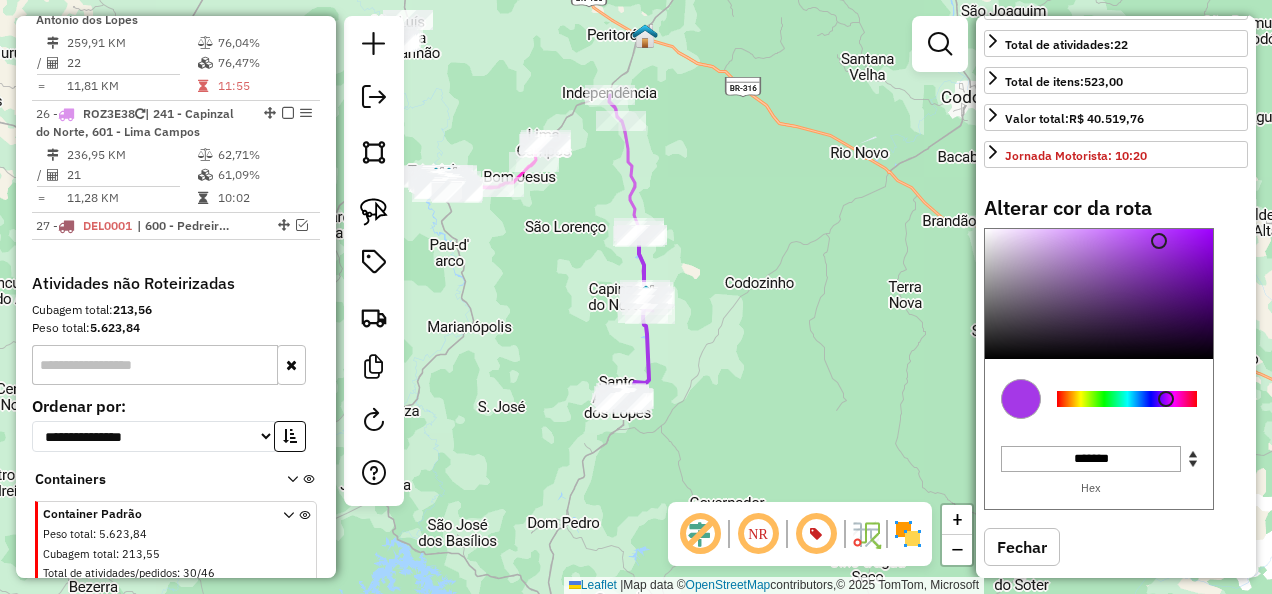 type on "*******" 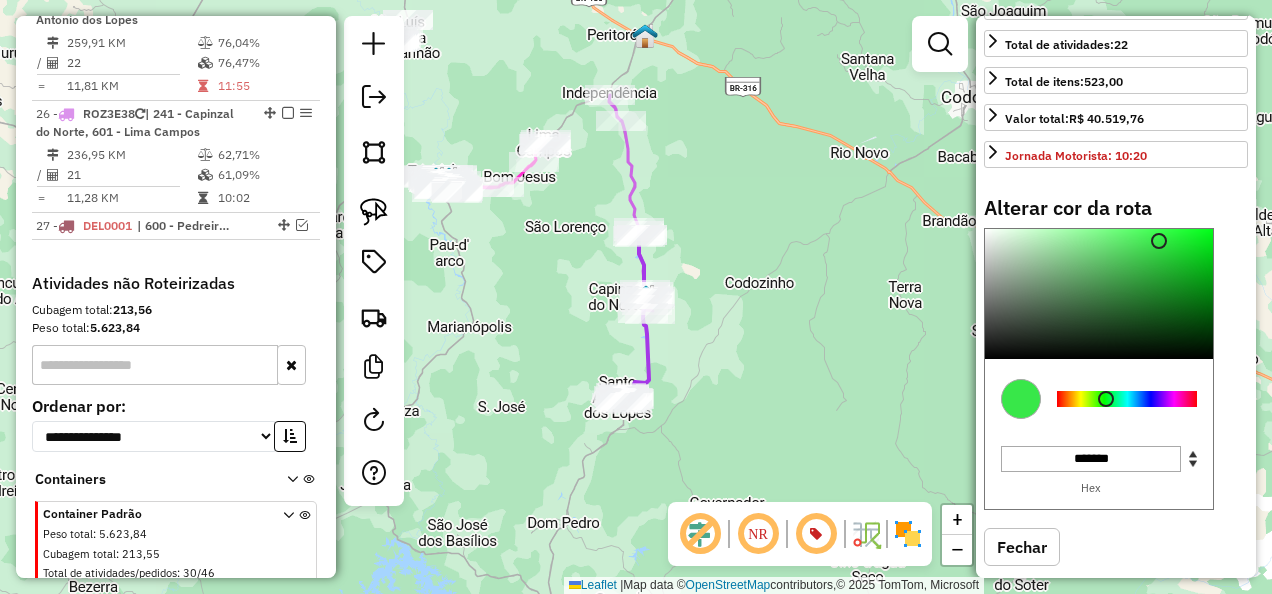 click at bounding box center [1127, 399] 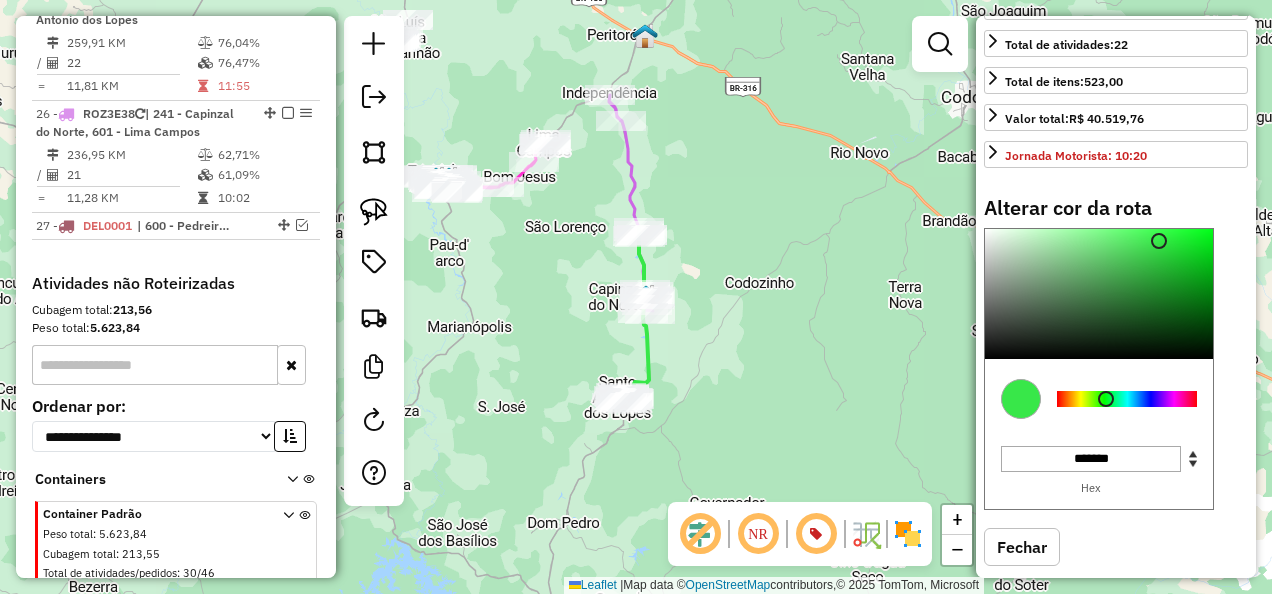 click 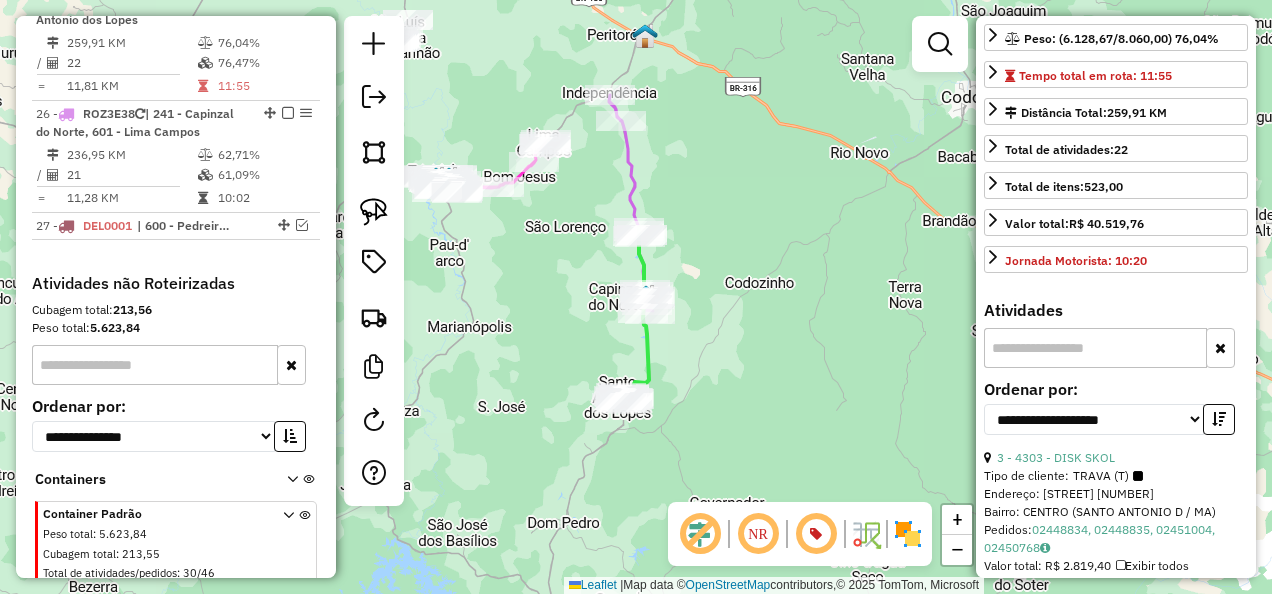 scroll, scrollTop: 154, scrollLeft: 0, axis: vertical 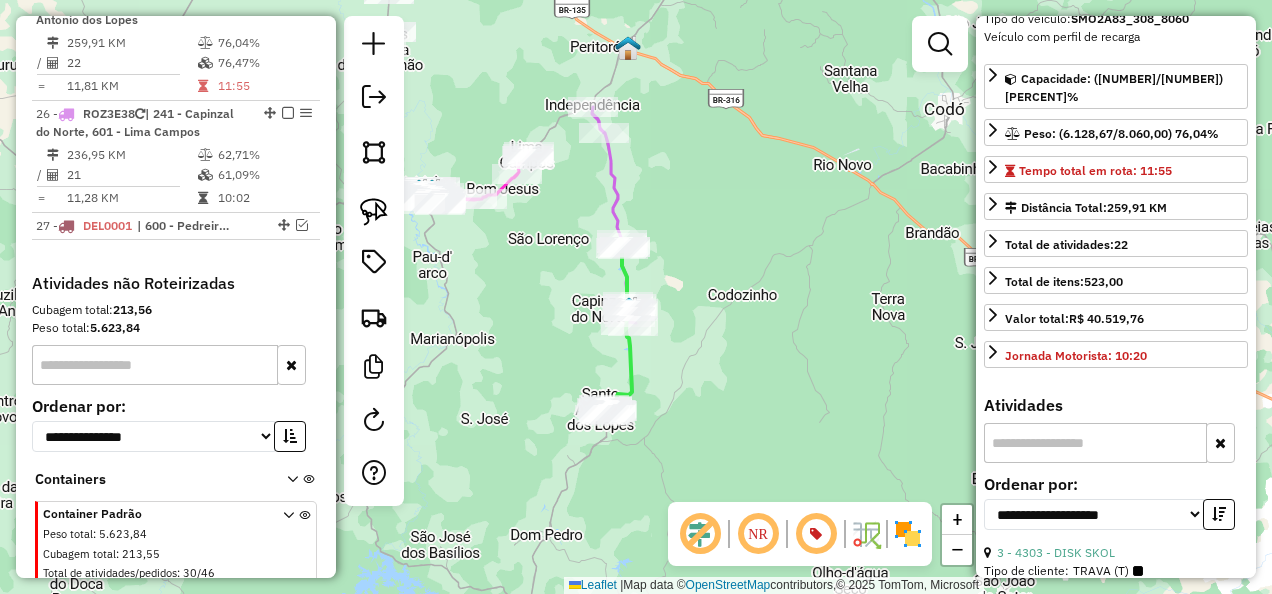 drag, startPoint x: 764, startPoint y: 328, endPoint x: 687, endPoint y: 389, distance: 98.23441 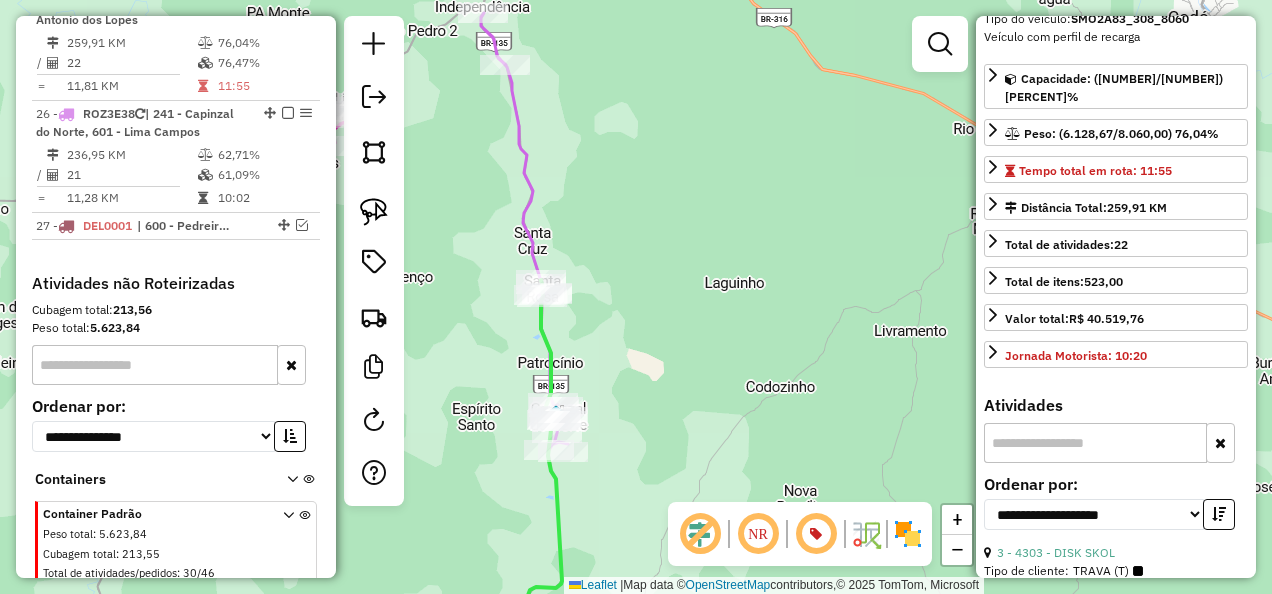 click 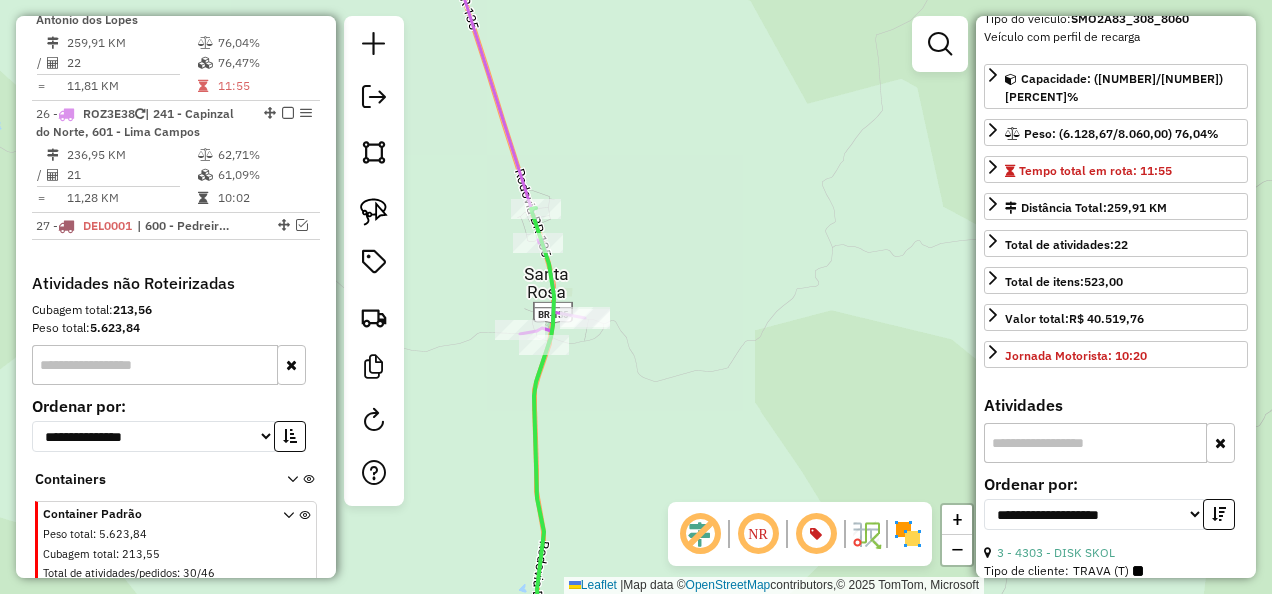 click 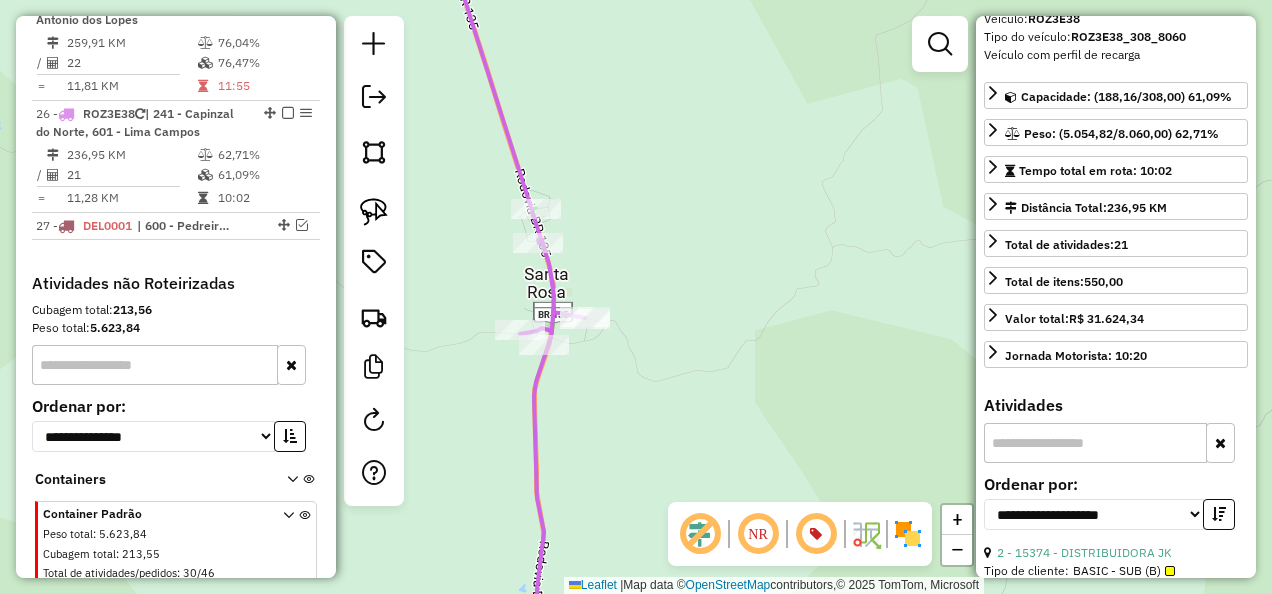 scroll, scrollTop: 172, scrollLeft: 0, axis: vertical 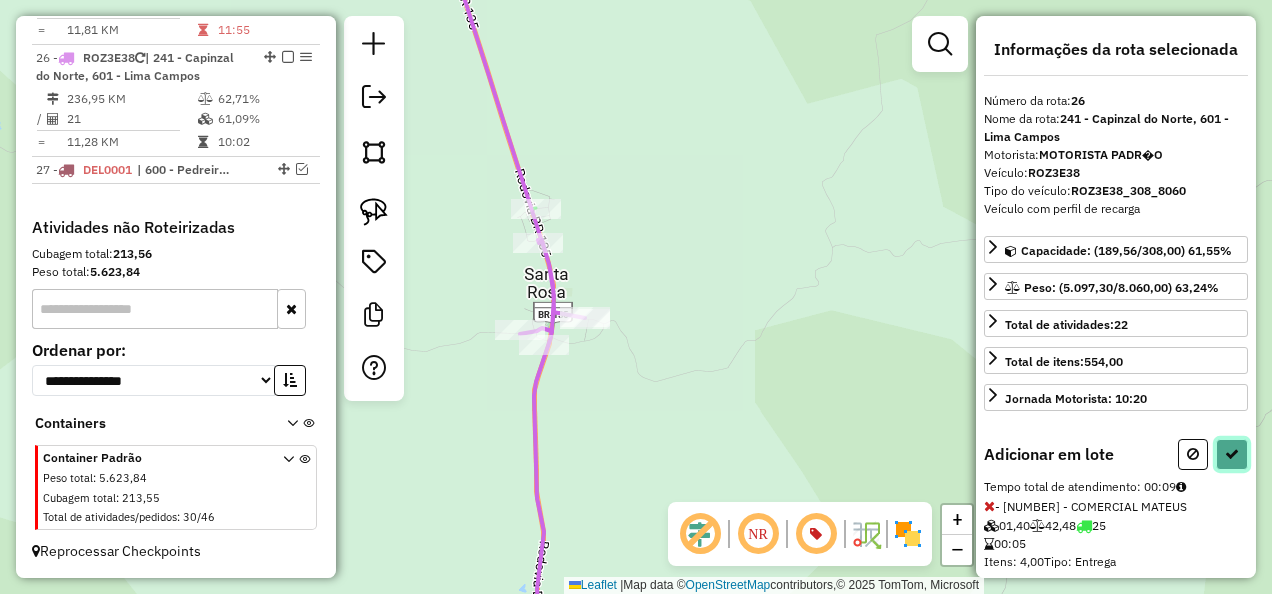 click at bounding box center (1232, 454) 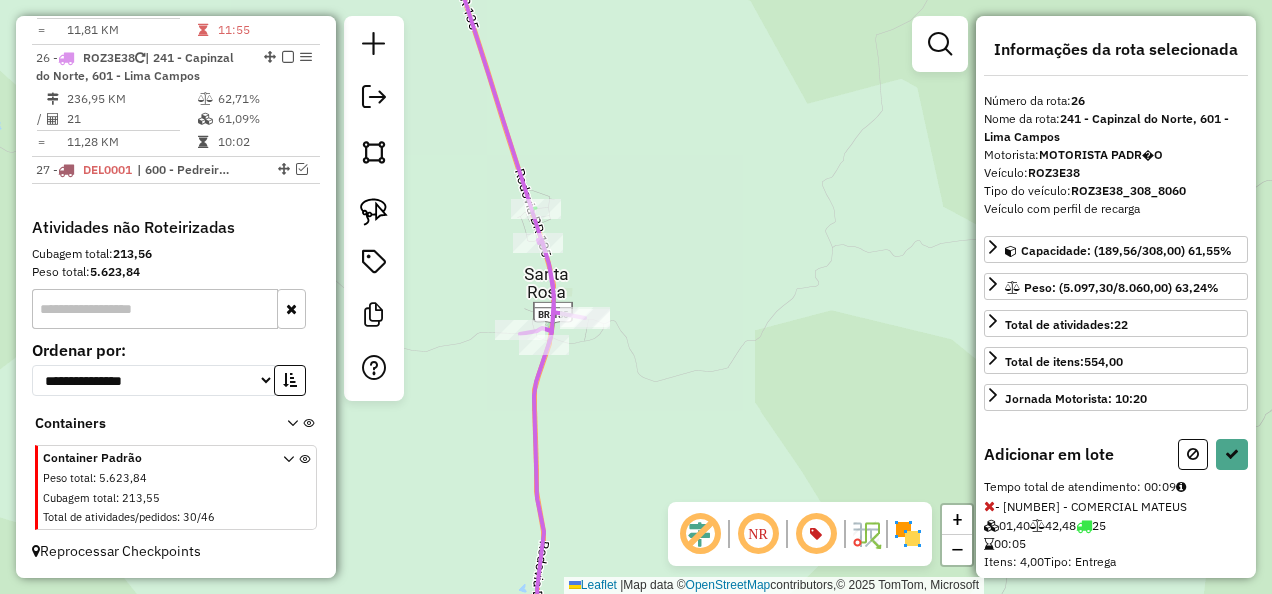 select on "**********" 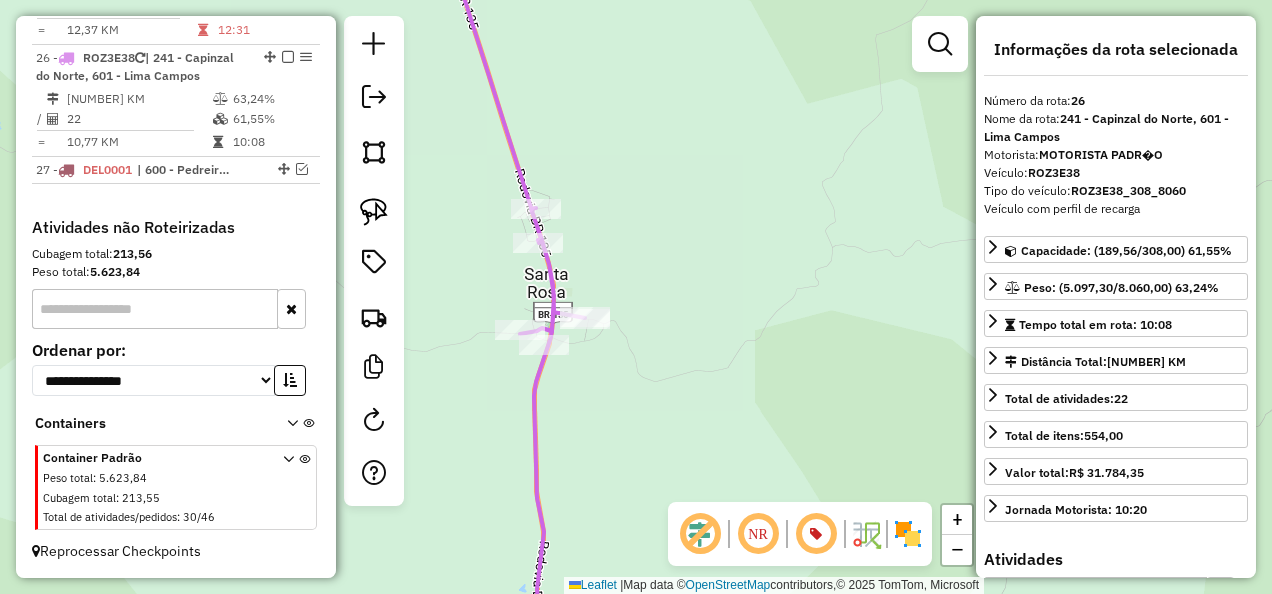drag, startPoint x: 810, startPoint y: 452, endPoint x: 701, endPoint y: 150, distance: 321.06854 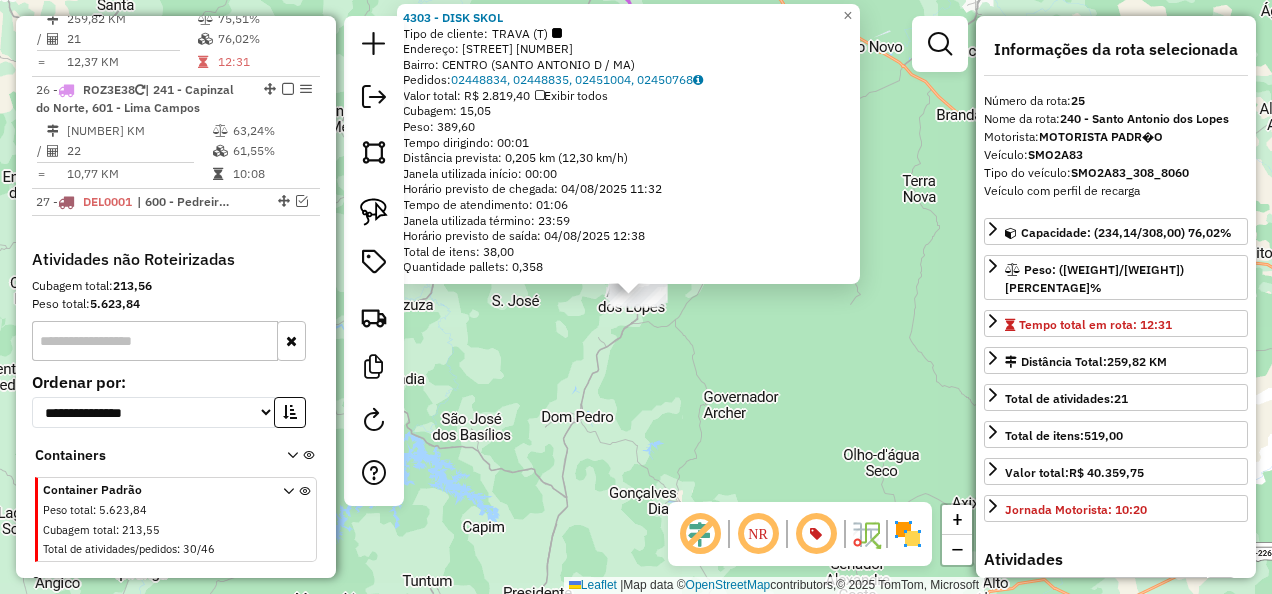 scroll, scrollTop: 2394, scrollLeft: 0, axis: vertical 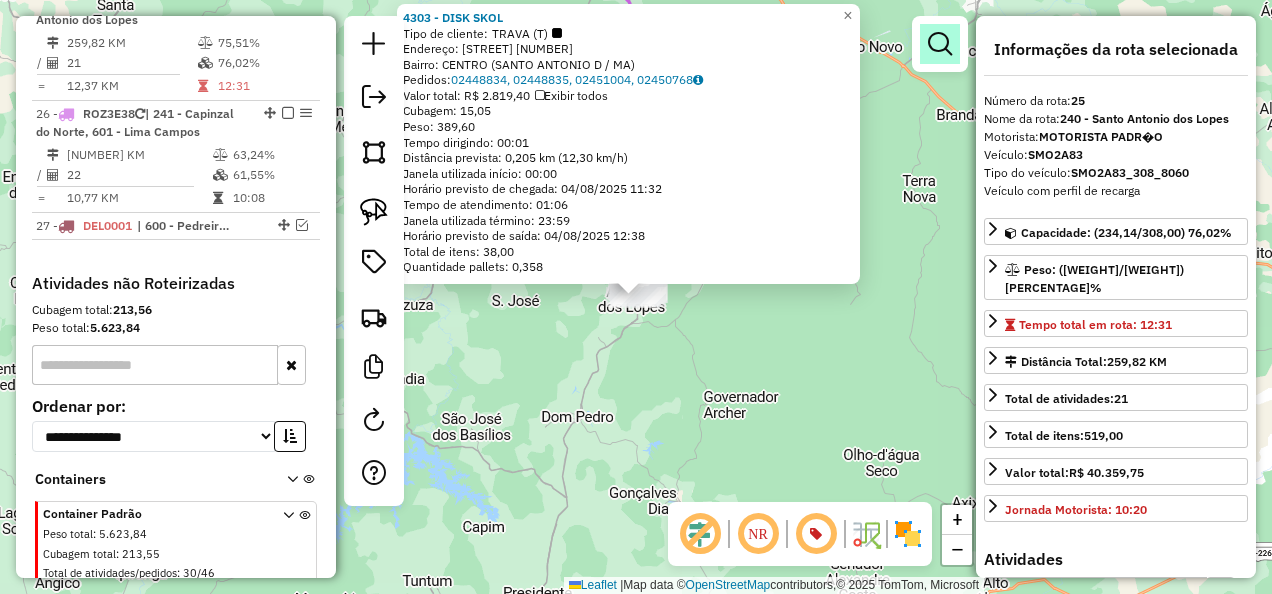 click at bounding box center [940, 44] 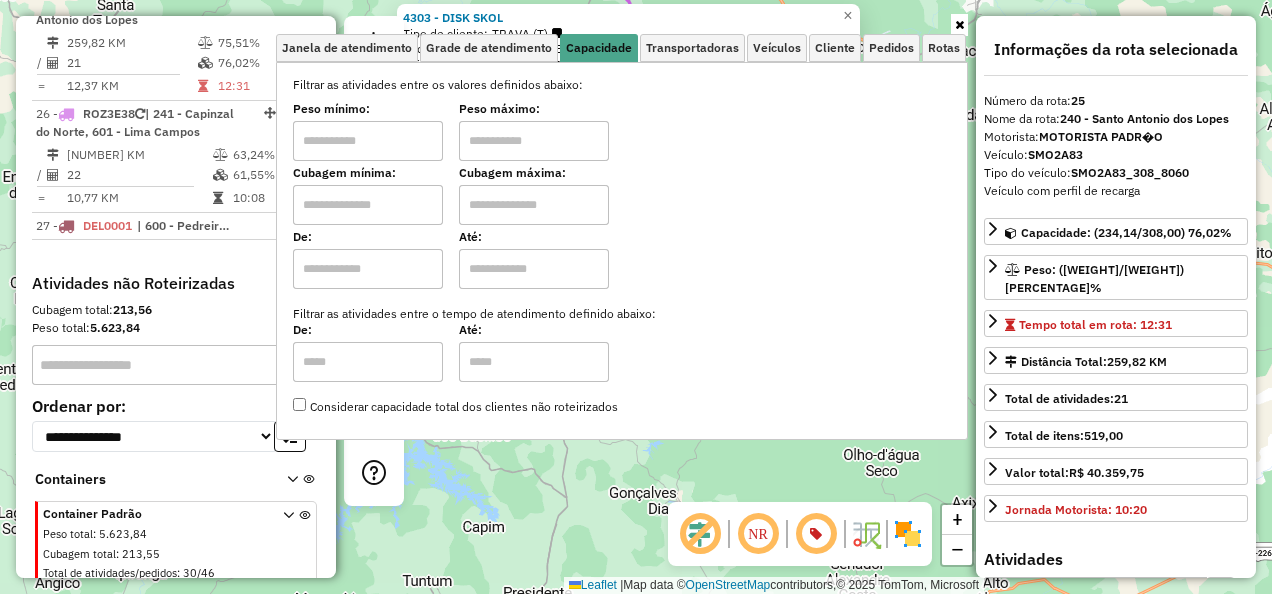 click at bounding box center (368, 205) 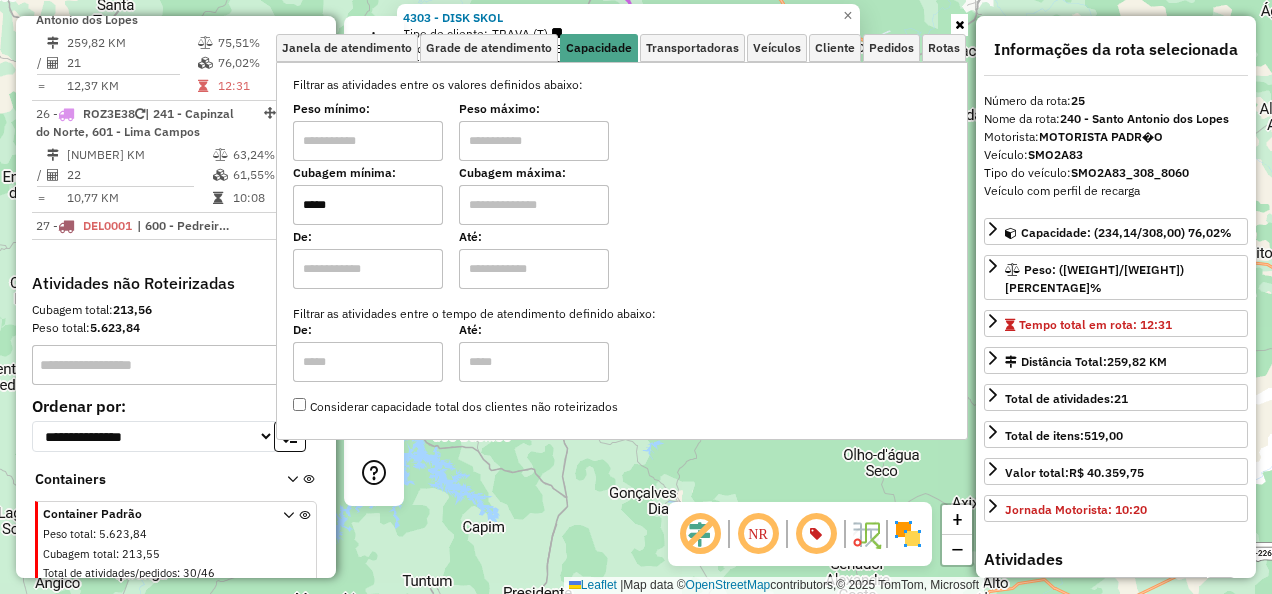 type on "*****" 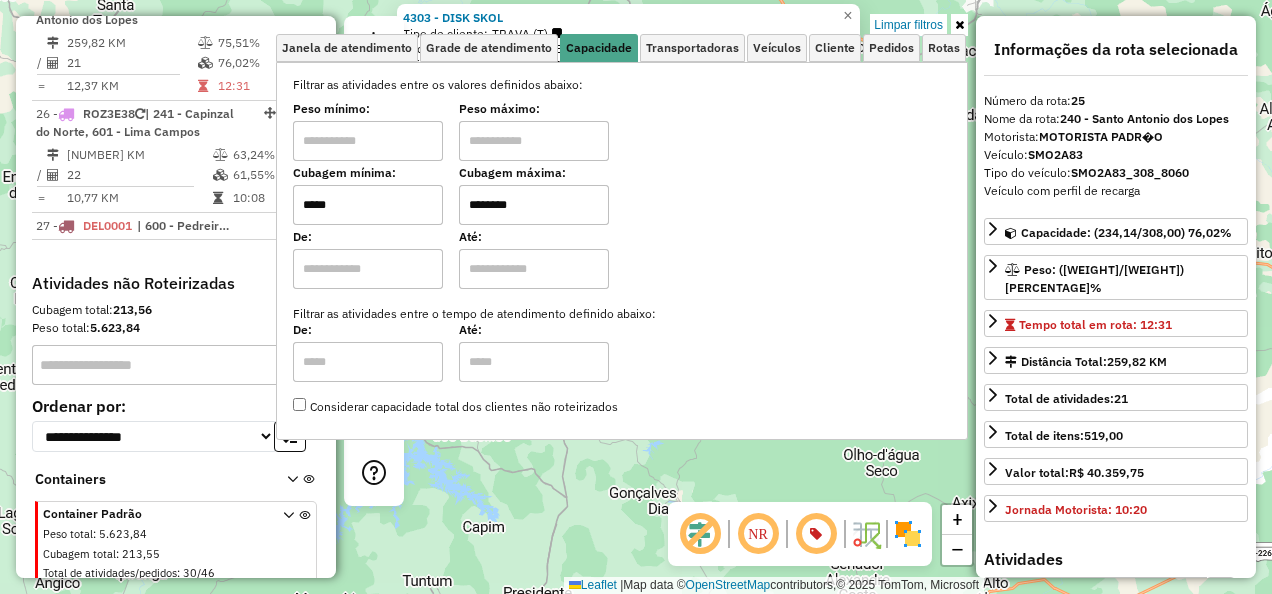 click on "[NUMBER] - [COMPANYNAME]  Tipo de cliente:   [CLIENTTYPE]   Endereço: [STREET] [NUMBER]   Bairro: [NEIGHBORHOOD] ([CITY] / [STATE])   Pedidos:  [ORDERID]   Valor total: R$ [PRICE]   Exibir todos   Cubagem: [NUMBER]  Peso: [NUMBER]  Tempo dirigindo: [TIME]   Distância prevista: [NUMBER] km ([NUMBER] km/h)   Janela utilizada início: [TIME]   Horário previsto de chegada: [DATE] [TIME]   Tempo de atendimento: [TIME]   Janela utilizada término: [TIME]   Horário previsto de saída: [DATE] [TIME]   Total de itens: [NUMBER]   Quantidade pallets: [NUMBER]  × Limpar filtros Janela de atendimento Grade de atendimento Capacidade Transportadoras Veículos Cliente Pedidos  Rotas Selecione os dias de semana para filtrar as janelas de atendimento  Seg   Ter   Qua   Qui   Sex   Sáb   Dom  Informe o período da janela de atendimento: De: Até:  Filtrar exatamente a janela do cliente  Considerar janela de atendimento padrão  Selecione os dias de semana para filtrar as grades de atendimento  Seg  De:" 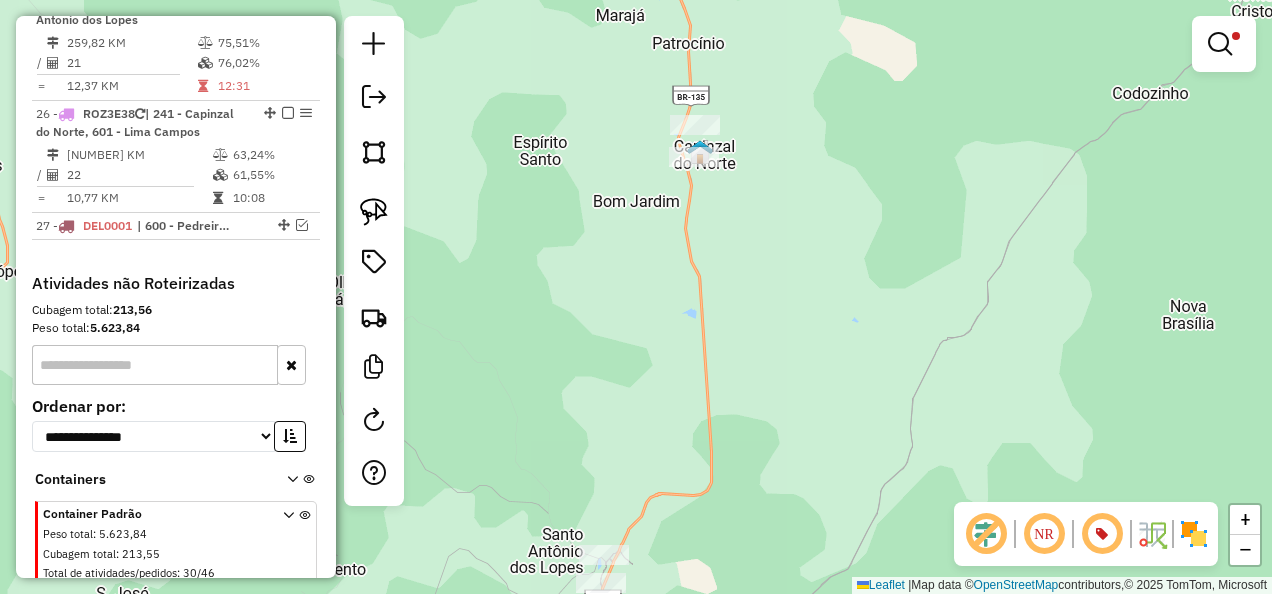 drag, startPoint x: 713, startPoint y: 222, endPoint x: 651, endPoint y: 400, distance: 188.48872 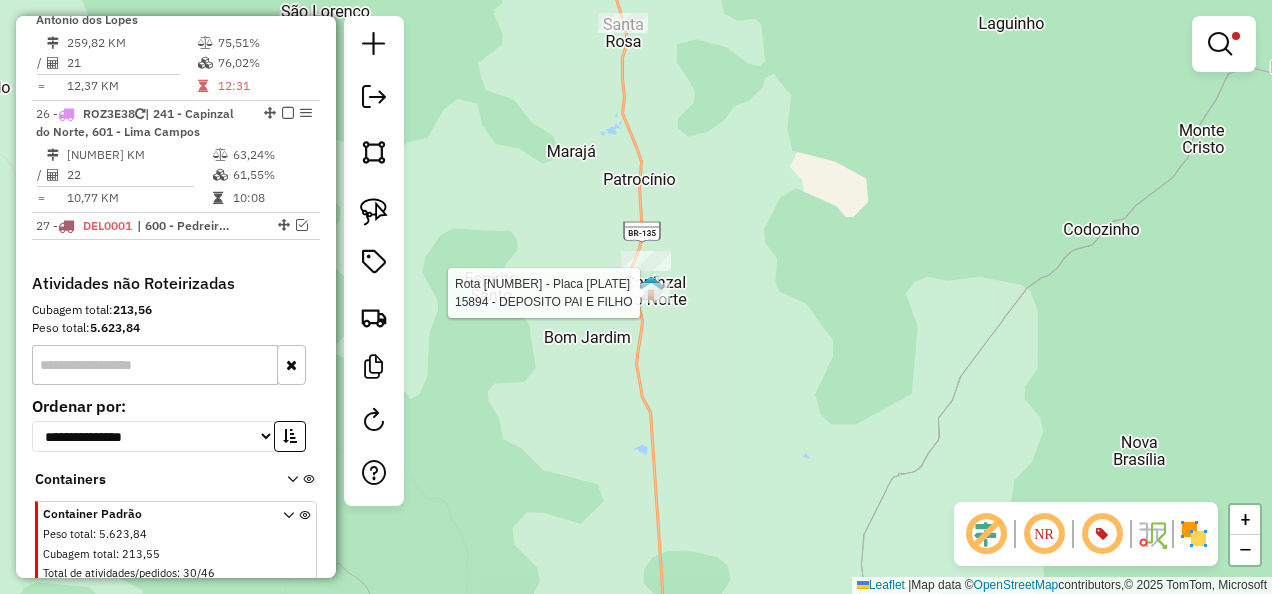 select on "**********" 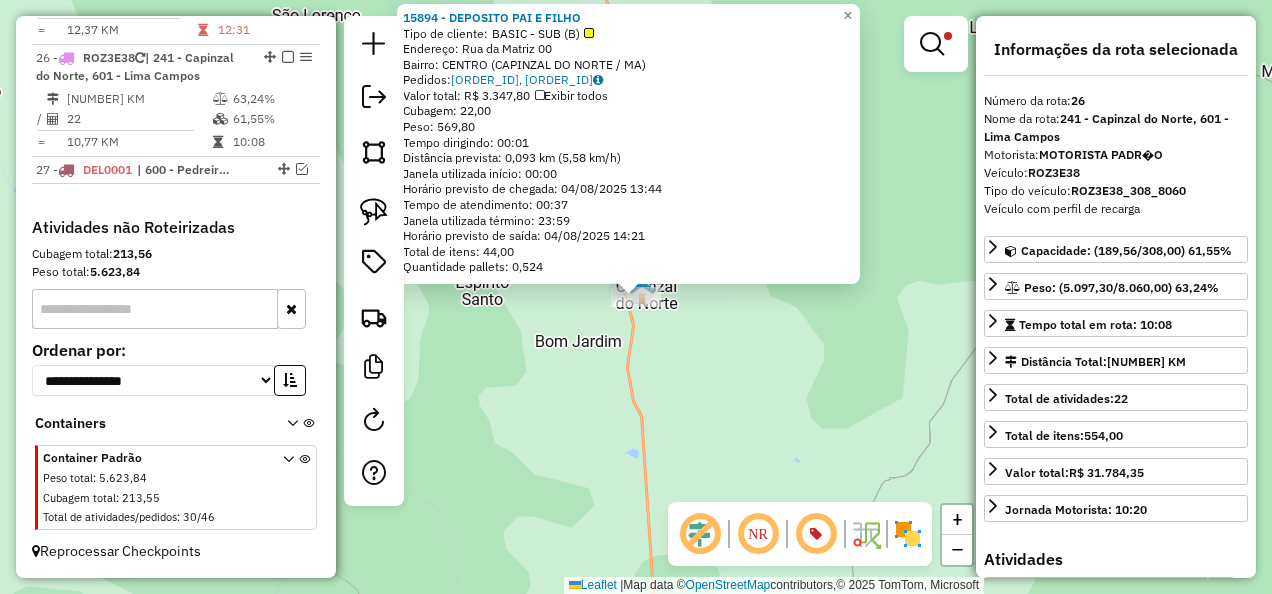 scroll, scrollTop: 2474, scrollLeft: 0, axis: vertical 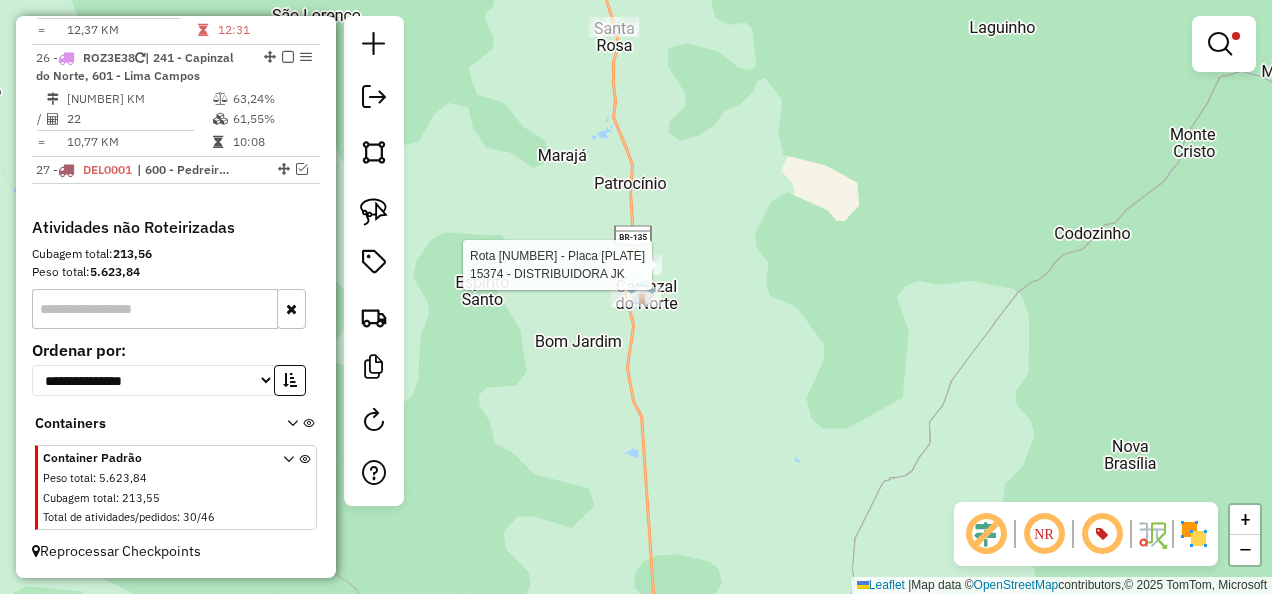 select on "**********" 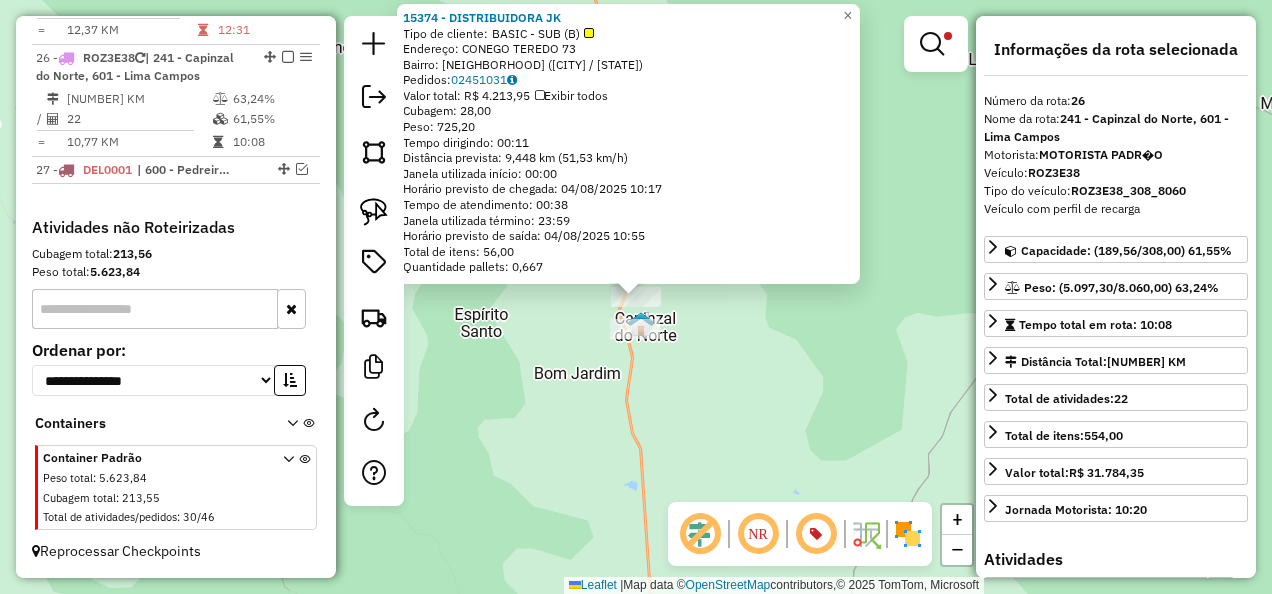 click on "Rota [NUMBER] - Placa [PLATE] [NUMBER] - [COMPANYNAME] [NUMBER] - [COMPANYNAME]  Tipo de cliente:   [CLIENTTYPE]   Endereço:  [STREET] [NUMBER]   Bairro: [NEIGHBORHOOD] ([CITY] / [STATE])   Pedidos:  [ORDERID]   Valor total: R$ [PRICE]   Exibir todos   Cubagem: [NUMBER]  Peso: [NUMBER]  Tempo dirigindo: [TIME]   Distância prevista: [NUMBER] km ([NUMBER] km/h)   Janela utilizada início: [TIME]   Horário previsto de chegada: [DATE] [TIME]   Tempo de atendimento: [TIME]   Janela utilizada término: [TIME]   Horário previsto de saída: [DATE] [TIME]   Total de itens: [NUMBER]   Quantidade pallets: [NUMBER]  × Limpar filtros Janela de atendimento Grade de atendimento Capacidade Transportadoras Veículos Cliente Pedidos  Rotas Selecione os dias de semana para filtrar as janelas de atendimento  Seg   Ter   Qua   Qui   Sex   Sáb   Dom  Informe o período da janela de atendimento: De: Até:  Filtrar exatamente a janela do cliente  Considerar janela de atendimento padrão   Seg   Ter   Qua   Qui   Sex   Sáb   Dom   Peso mínimo:" 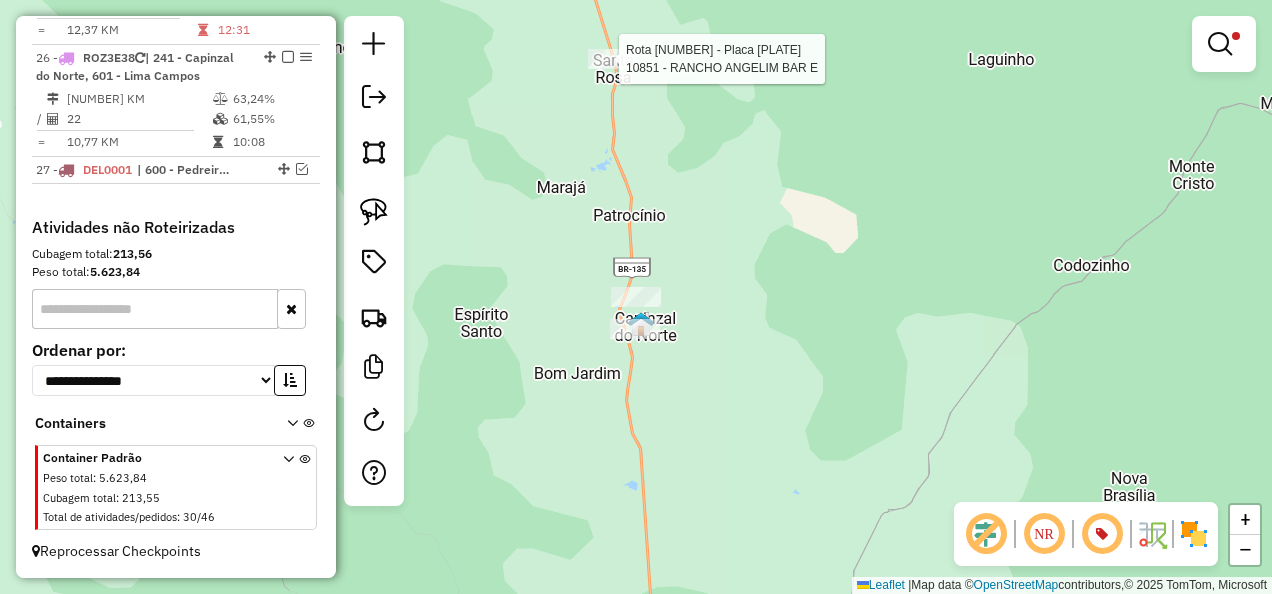 select on "**********" 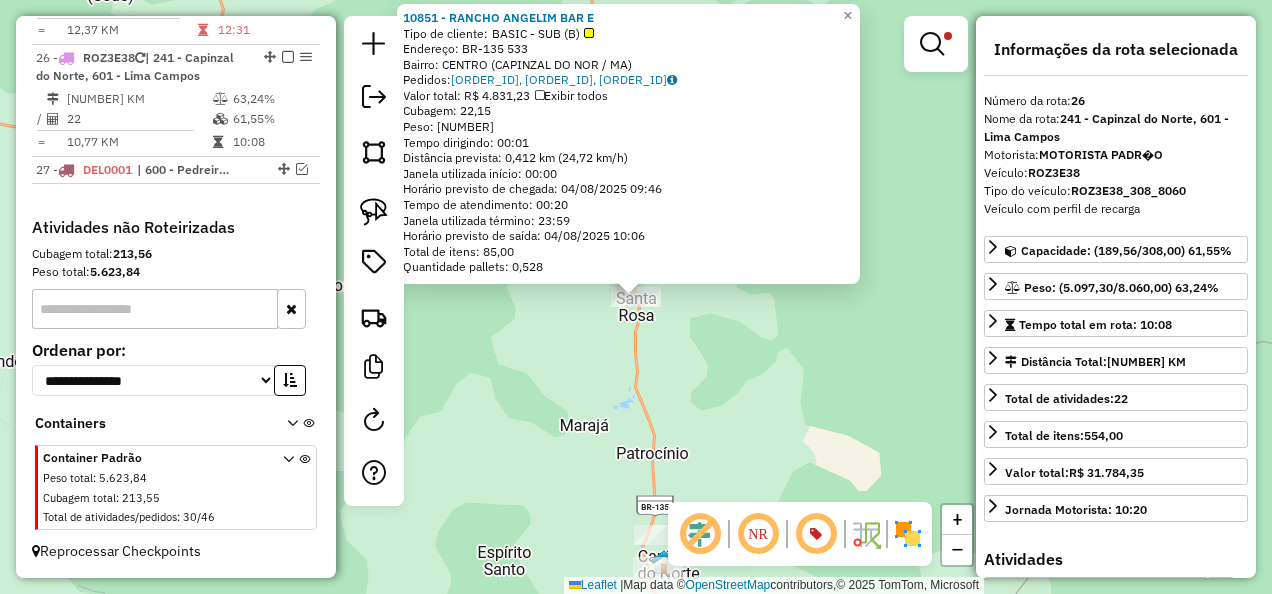click on "[NUMBER] - RANCHO ANGELIM BAR E Tipo de cliente: BASIC - SUB (B) Endereço: BR-[NUMBER] [NUMBER] Bairro: CENTRO ([CITY] / MA) Pedidos: [ORDER_ID], [ORDER_ID], [ORDER_ID] Valor total: R$ [PRICE] Exibir todos Cubagem: [CUBAGE] Peso: [WEIGHT] Tempo dirigindo: [TIME] Distância prevista: [DISTANCE] km ([SPEED]) Janela utilizada início: [TIME] Horário previsto de chegada: [DATE] [TIME] Tempo de atendimento: [TIME] Janela utilizada término: [TIME] Horário previsto de saída: [DATE] [TIME] Total de itens: [ITEMS] Quantidade pallets: [PALLETS] × Limpar filtros Janela de atendimento Grade de atendimento Capacidade Transportadoras Veículos Cliente Pedidos Rotas Selecione os dias de semana para filtrar as janelas de atendimento Seg Ter Qua Qui Sex Sáb Dom Informe o período da janela de atendimento: De: Até: Filtrar exatamente a janela do cliente Considerar janela de atendimento padrão Selecione os dias de semana para filtrar as grades de atendimento Seg" 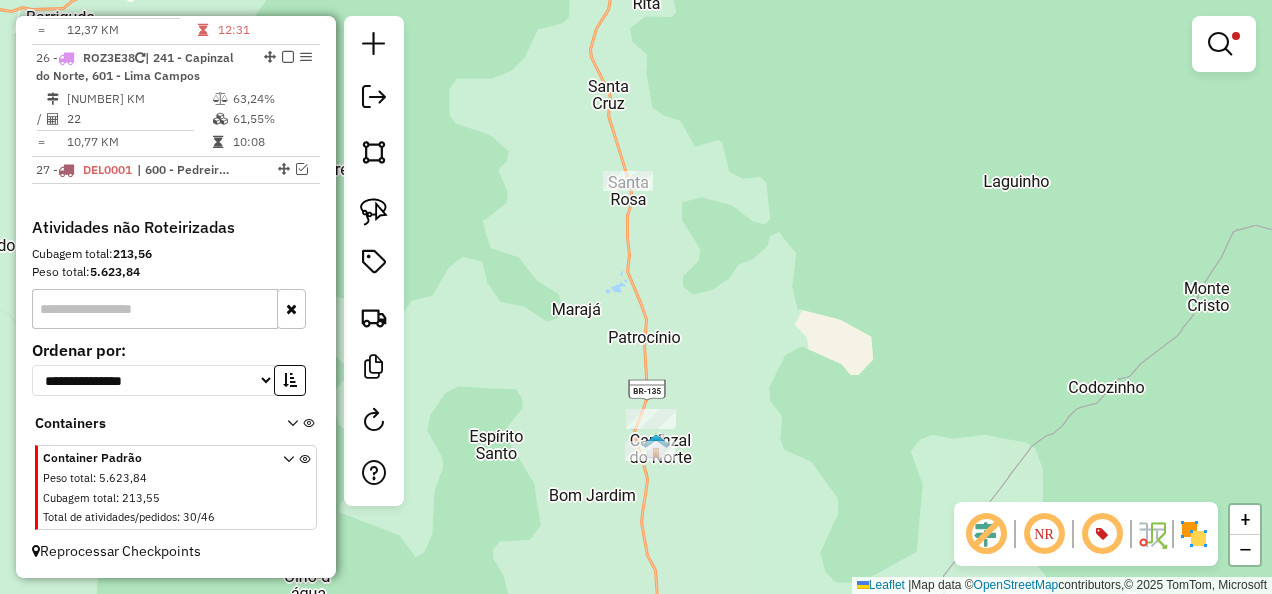 drag, startPoint x: 539, startPoint y: 452, endPoint x: 632, endPoint y: 122, distance: 342.8542 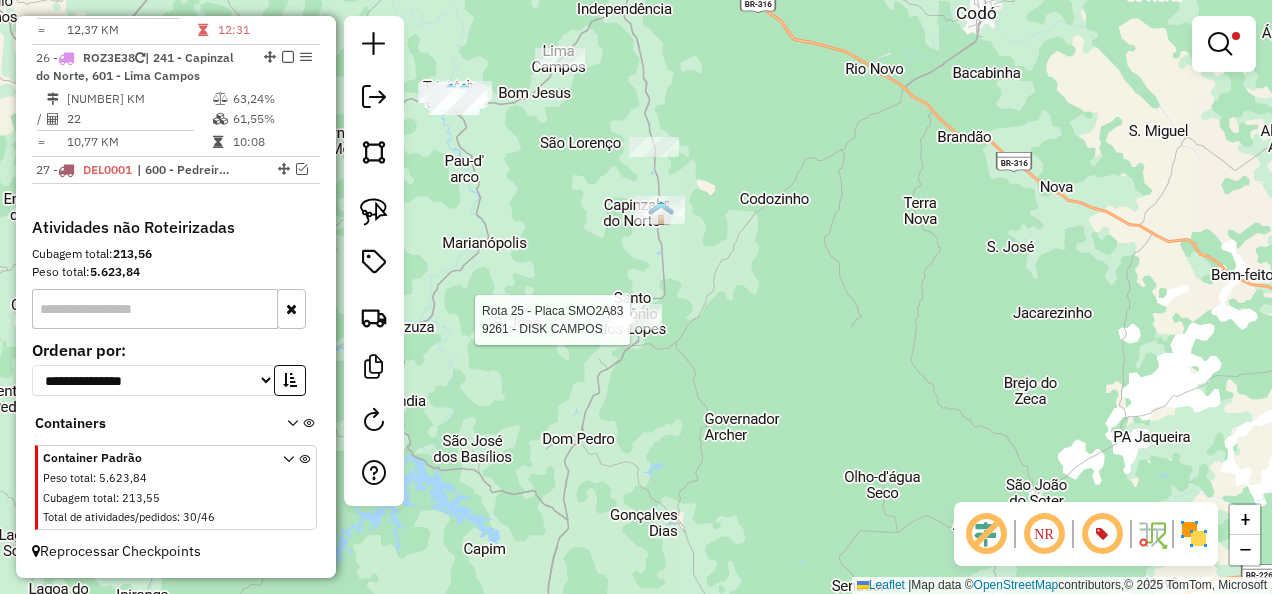 select on "**********" 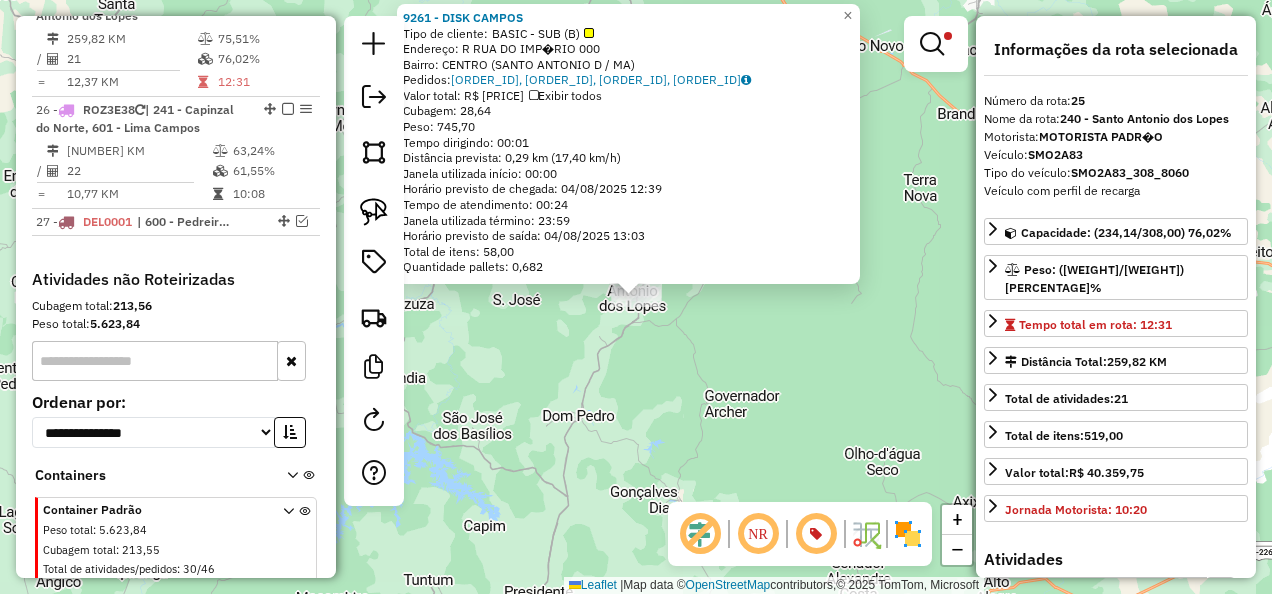 scroll, scrollTop: 2394, scrollLeft: 0, axis: vertical 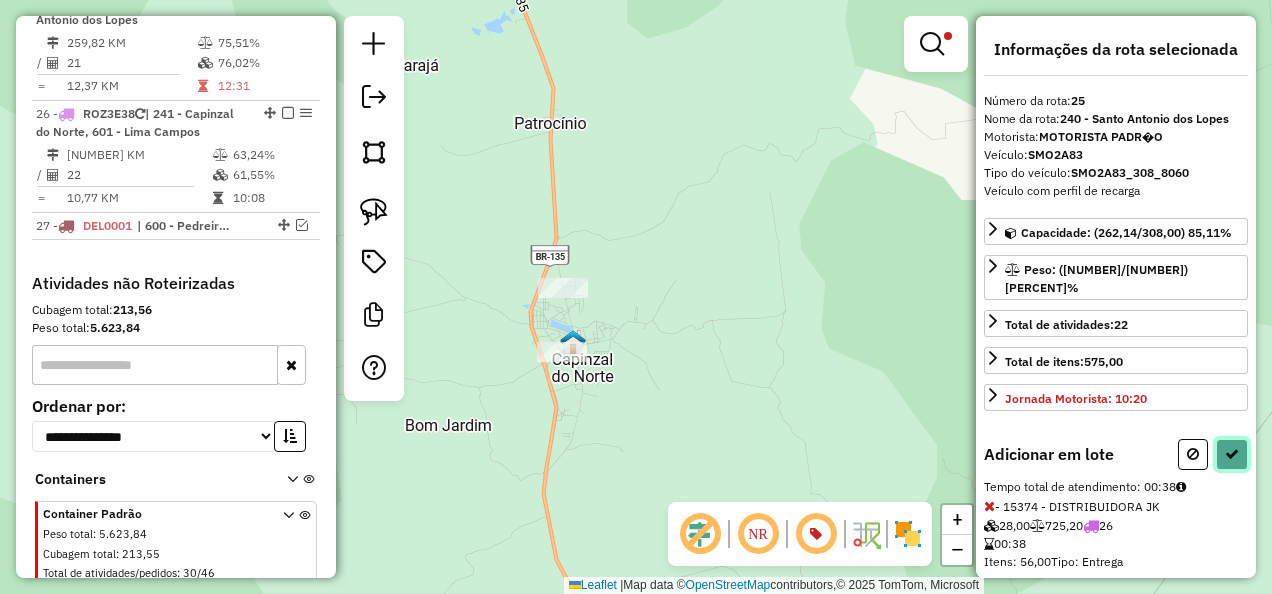 click at bounding box center (1232, 454) 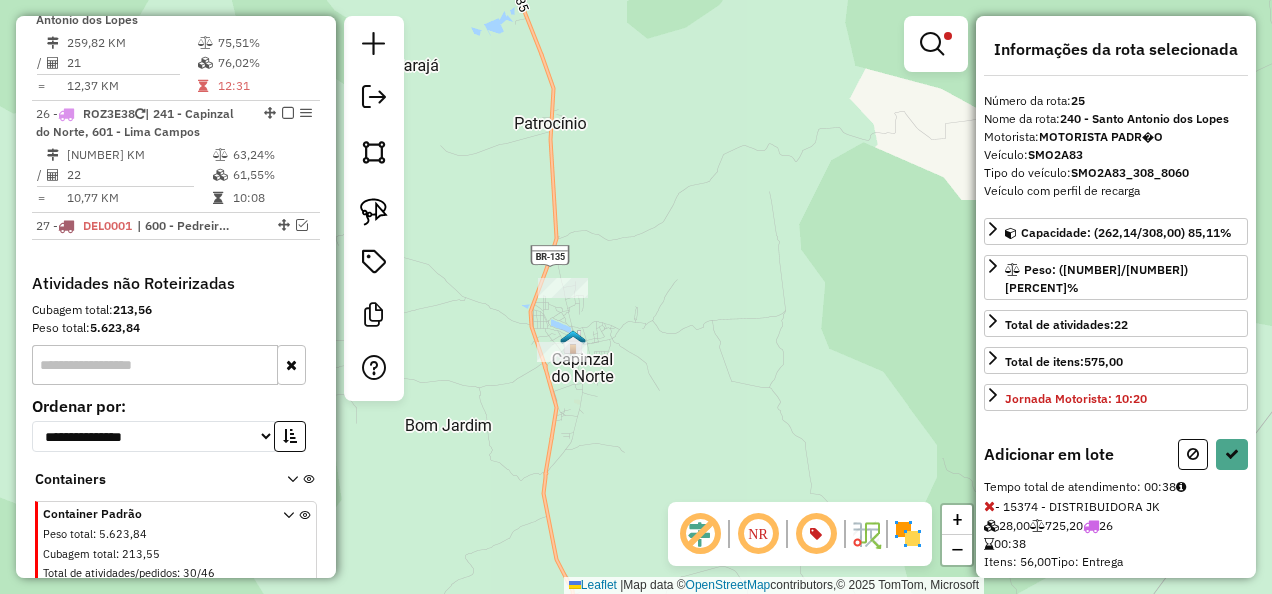 select on "**********" 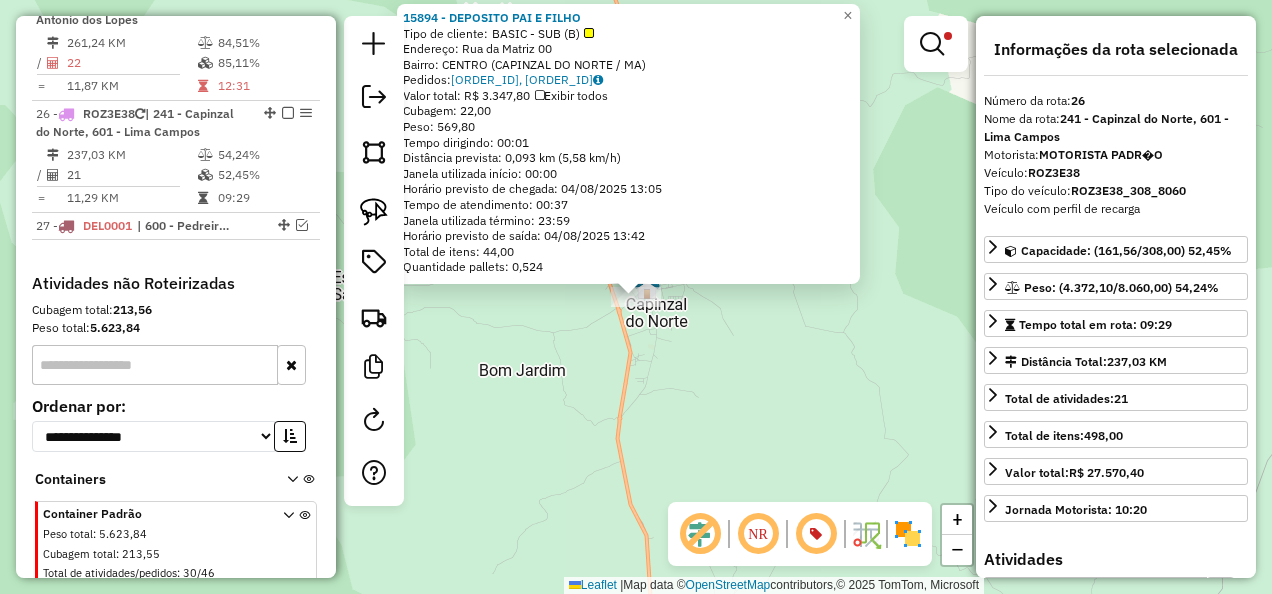 scroll, scrollTop: 2474, scrollLeft: 0, axis: vertical 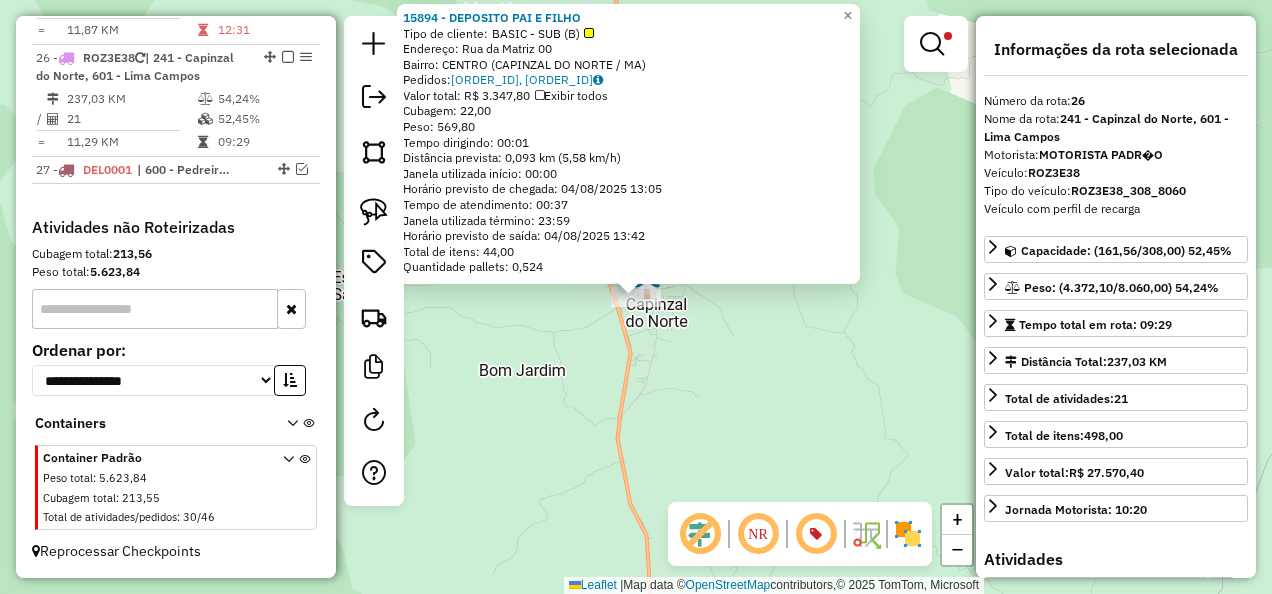 click on "[NUMBER] - DEPOSITO PAI E FILHO  Tipo de cliente:   BASIC - SUB (B)   Endereço:  Rua da Matriz 00   Bairro: CENTRO ([CITY] / [STATE])   Pedidos:  [ORDER_ID], [ORDER_ID]   Valor total: R$ 3.347,80   Exibir todos   Cubagem: 22,00  Peso: 569,80  Tempo dirigindo: 00:01   Distância prevista: 0,093 km (5,58 km/h)   Janela utilizada início: 00:00   Horário previsto de chegada: 04/08/2025 13:05   Tempo de atendimento: 00:37   Janela utilizada término: 23:59   Horário previsto de saída: 04/08/2025 13:42   Total de itens: 44,00   Quantidade pallets: 0,524  × Limpar filtros Janela de atendimento Grade de atendimento Capacidade Transportadoras Veículos Cliente Pedidos  Rotas Selecione os dias de semana para filtrar as janelas de atendimento  Seg   Ter   Qua   Qui   Sex   Sáb   Dom  Informe o período da janela de atendimento: De: Até:  Filtrar exatamente a janela do cliente  Considerar janela de atendimento padrão  Selecione os dias de semana para filtrar as grades de atendimento  Seg   Ter   Qua   Qui   Sex" 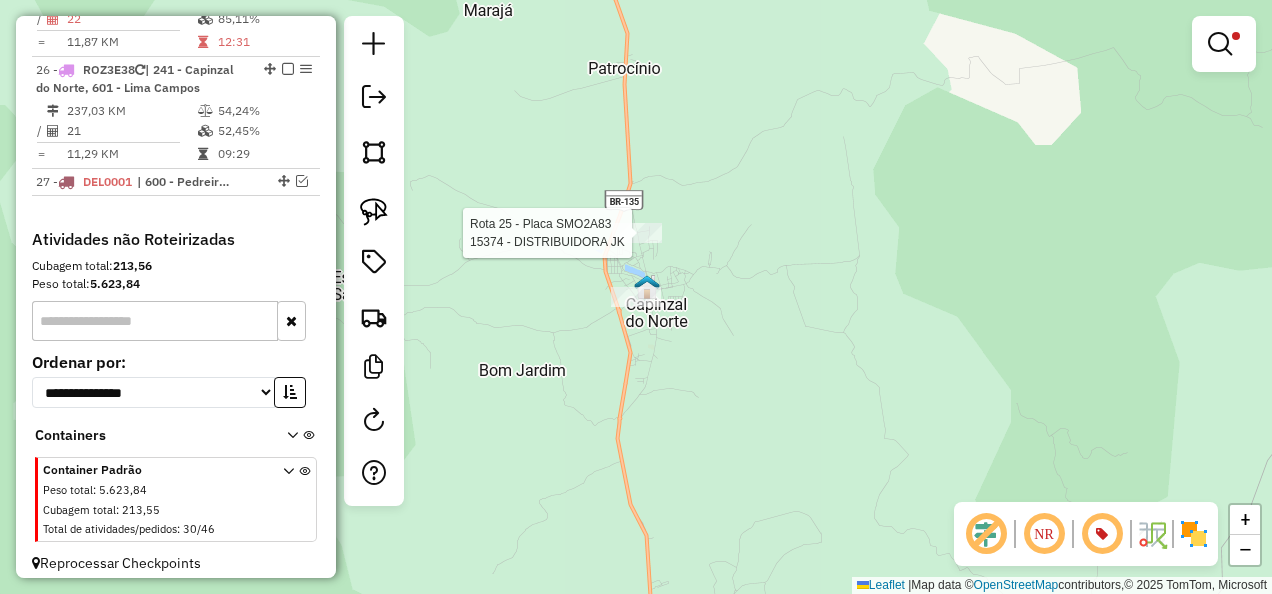 select on "**********" 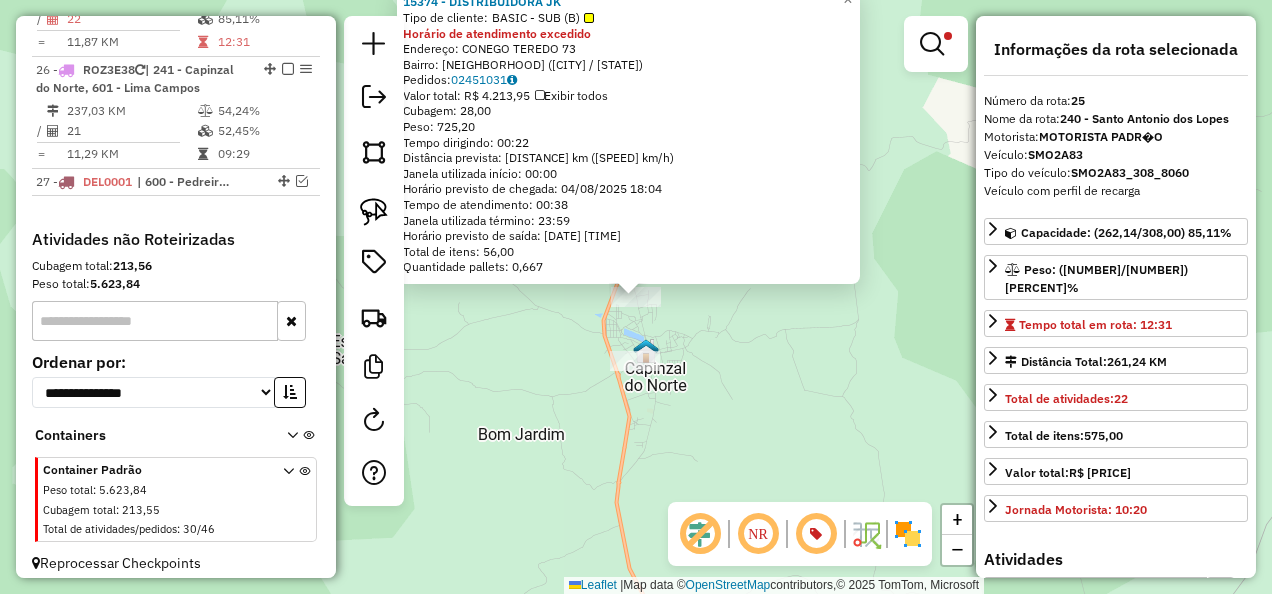scroll, scrollTop: 2394, scrollLeft: 0, axis: vertical 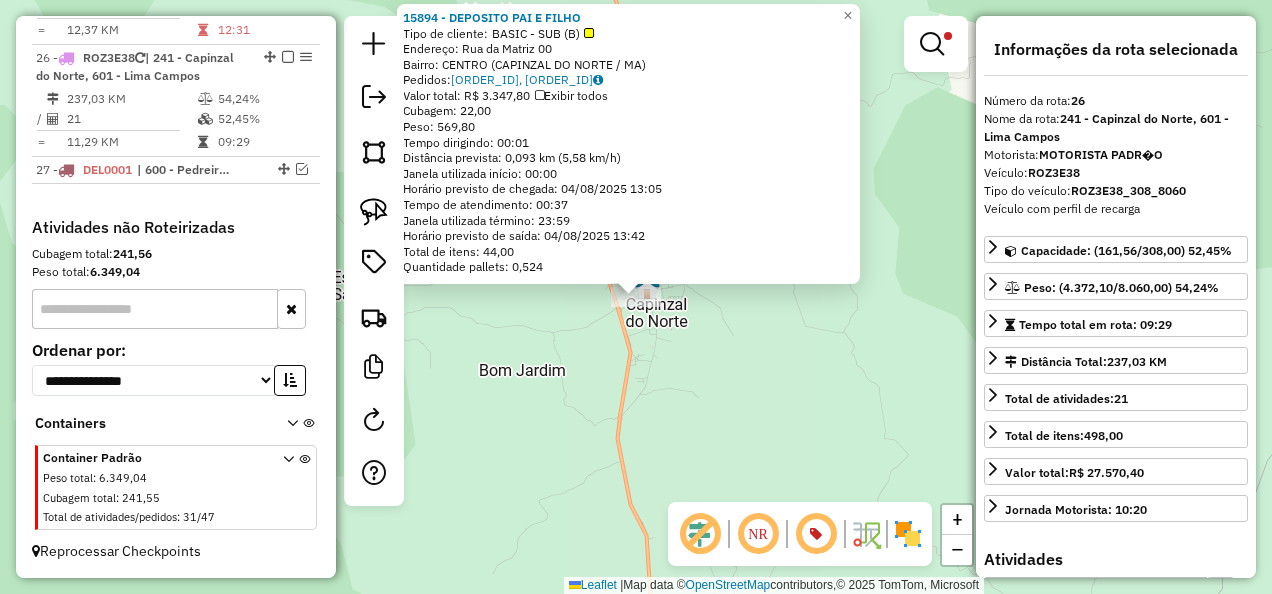 click on "[NUMBER] - DEPOSITO PAI E FILHO  Tipo de cliente:   BASIC - SUB (B)   Endereço:  Rua da Matriz 00   Bairro: CENTRO ([CITY] / [STATE])   Pedidos:  [ORDER_ID], [ORDER_ID]   Valor total: R$ 3.347,80   Exibir todos   Cubagem: 22,00  Peso: 569,80  Tempo dirigindo: 00:01   Distância prevista: 0,093 km (5,58 km/h)   Janela utilizada início: 00:00   Horário previsto de chegada: 04/08/2025 13:05   Tempo de atendimento: 00:37   Janela utilizada término: 23:59   Horário previsto de saída: 04/08/2025 13:42   Total de itens: 44,00   Quantidade pallets: 0,524  × Limpar filtros Janela de atendimento Grade de atendimento Capacidade Transportadoras Veículos Cliente Pedidos  Rotas Selecione os dias de semana para filtrar as janelas de atendimento  Seg   Ter   Qua   Qui   Sex   Sáb   Dom  Informe o período da janela de atendimento: De: Até:  Filtrar exatamente a janela do cliente  Considerar janela de atendimento padrão  Selecione os dias de semana para filtrar as grades de atendimento  Seg   Ter   Qua   Qui   Sex" 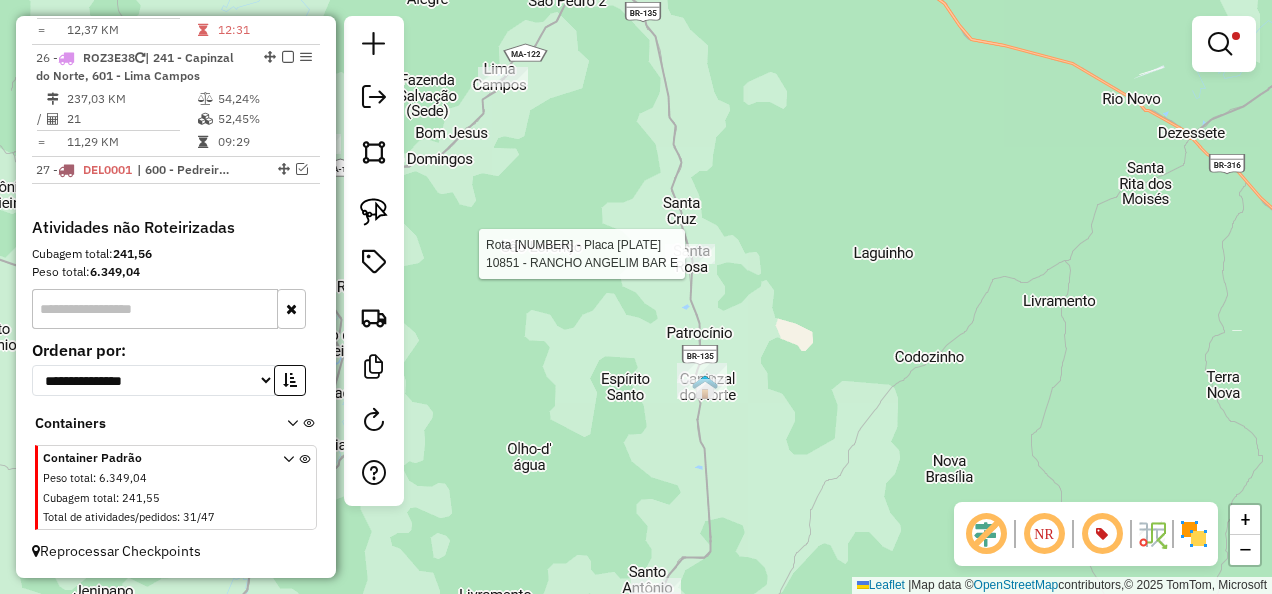 select on "**********" 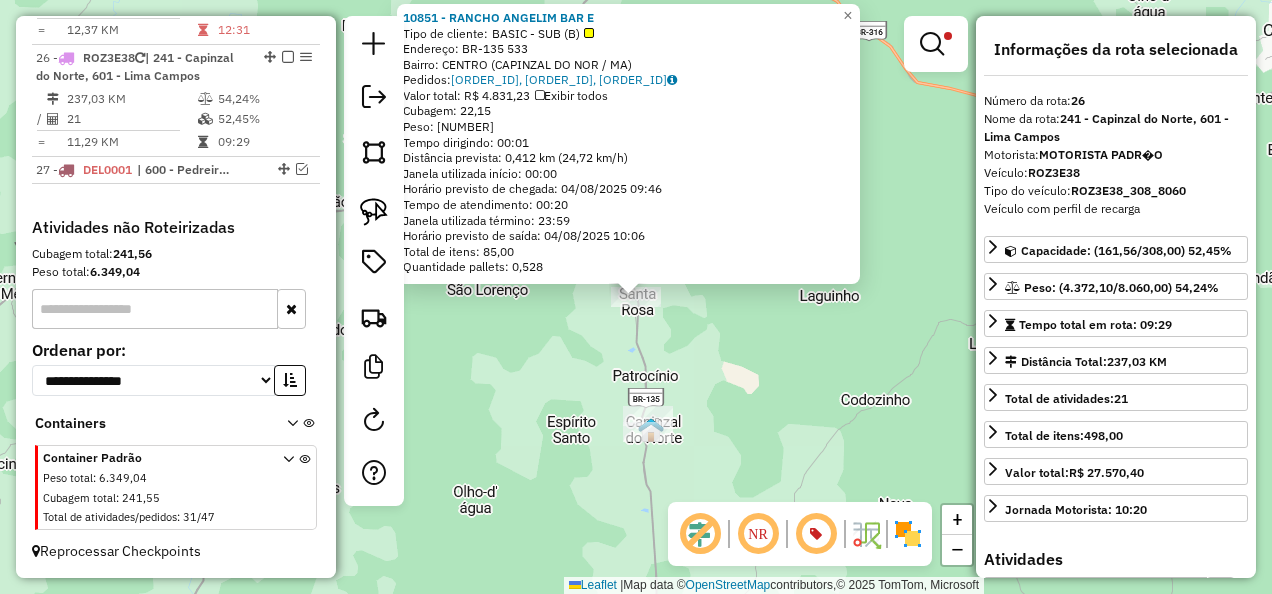 click on "[NUMBER] - RANCHO ANGELIM BAR E Tipo de cliente: BASIC - SUB (B) Endereço: BR-[NUMBER] [NUMBER] Bairro: CENTRO ([CITY] / MA) Pedidos: [ORDER_ID], [ORDER_ID], [ORDER_ID] Valor total: R$ [PRICE] Exibir todos Cubagem: [CUBAGE] Peso: [WEIGHT] Tempo dirigindo: [TIME] Distância prevista: [DISTANCE] km ([SPEED]) Janela utilizada início: [TIME] Horário previsto de chegada: [DATE] [TIME] Tempo de atendimento: [TIME] Janela utilizada término: [TIME] Horário previsto de saída: [DATE] [TIME] Total de itens: [ITEMS] Quantidade pallets: [PALLETS] × Limpar filtros Janela de atendimento Grade de atendimento Capacidade Transportadoras Veículos Cliente Pedidos Rotas Selecione os dias de semana para filtrar as janelas de atendimento Seg Ter Qua Qui Sex Sáb Dom Informe o período da janela de atendimento: De: Até: Filtrar exatamente a janela do cliente Considerar janela de atendimento padrão Selecione os dias de semana para filtrar as grades de atendimento Seg" 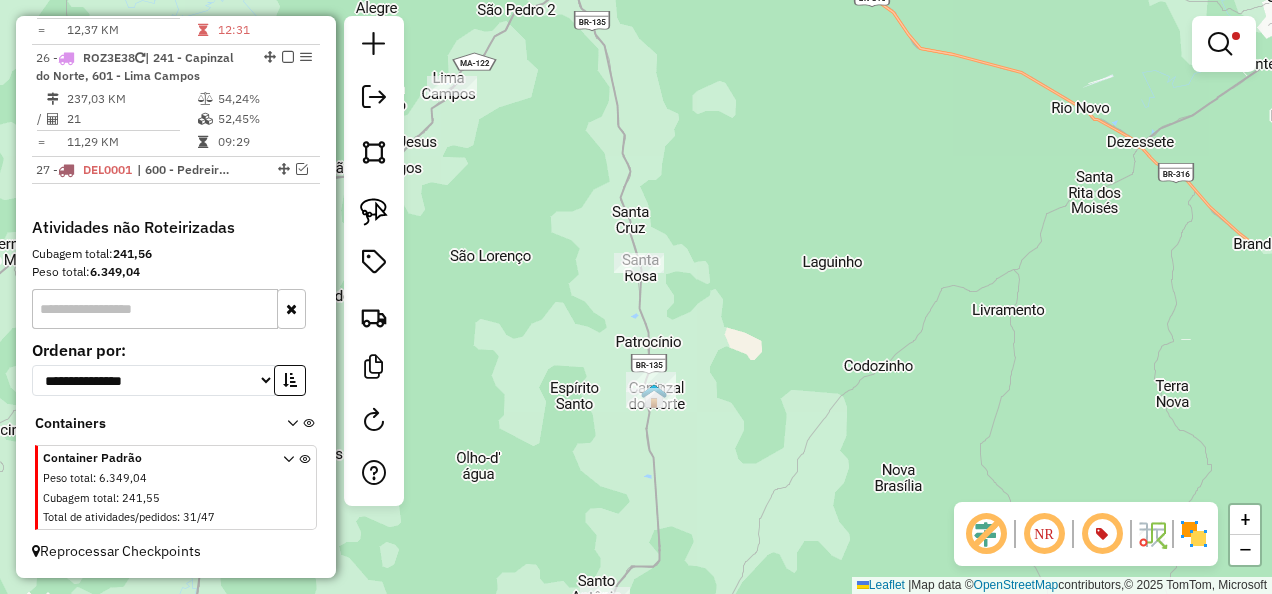 drag, startPoint x: 732, startPoint y: 452, endPoint x: 755, endPoint y: 302, distance: 151.75308 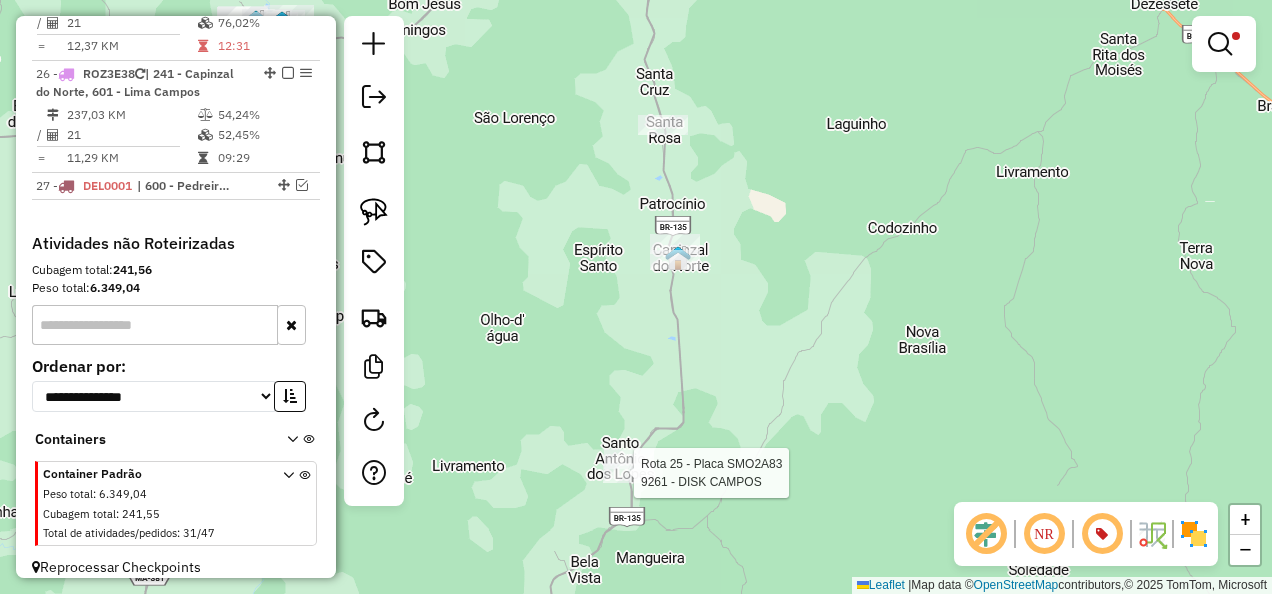 select on "**********" 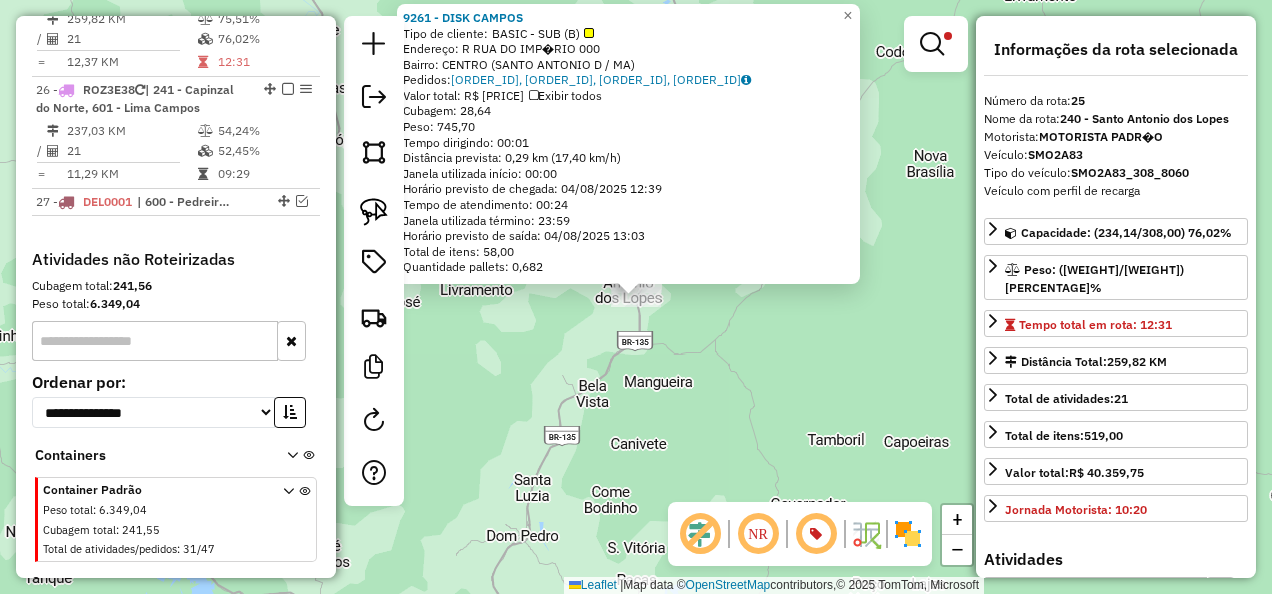 scroll, scrollTop: 2394, scrollLeft: 0, axis: vertical 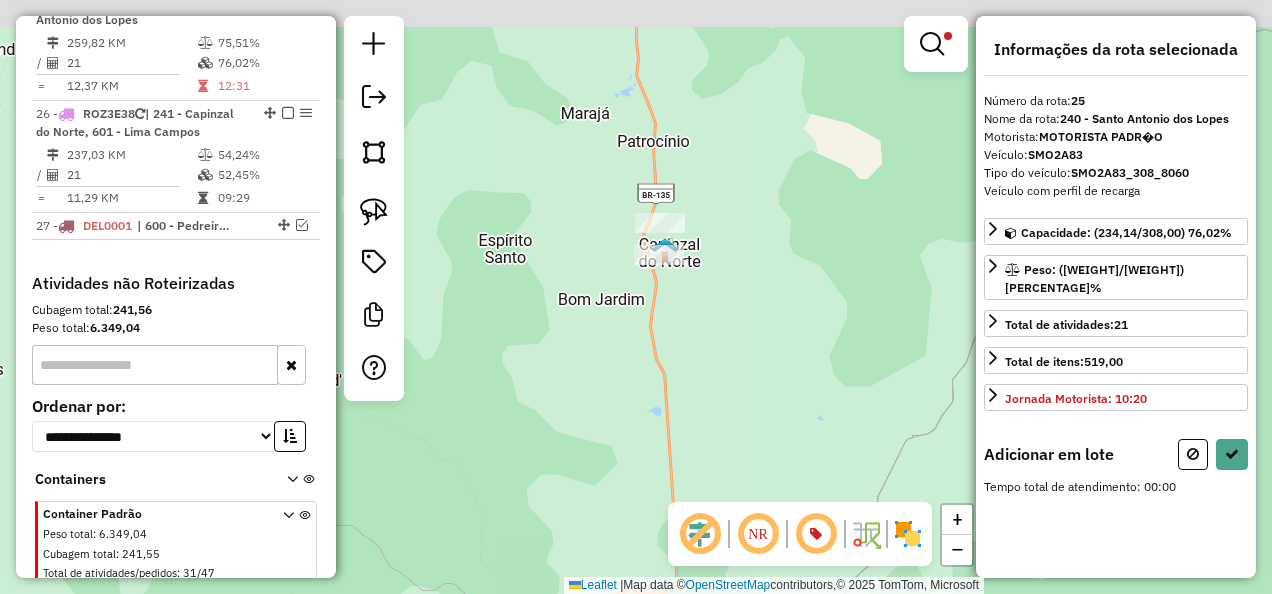 drag, startPoint x: 708, startPoint y: 140, endPoint x: 681, endPoint y: 290, distance: 152.41063 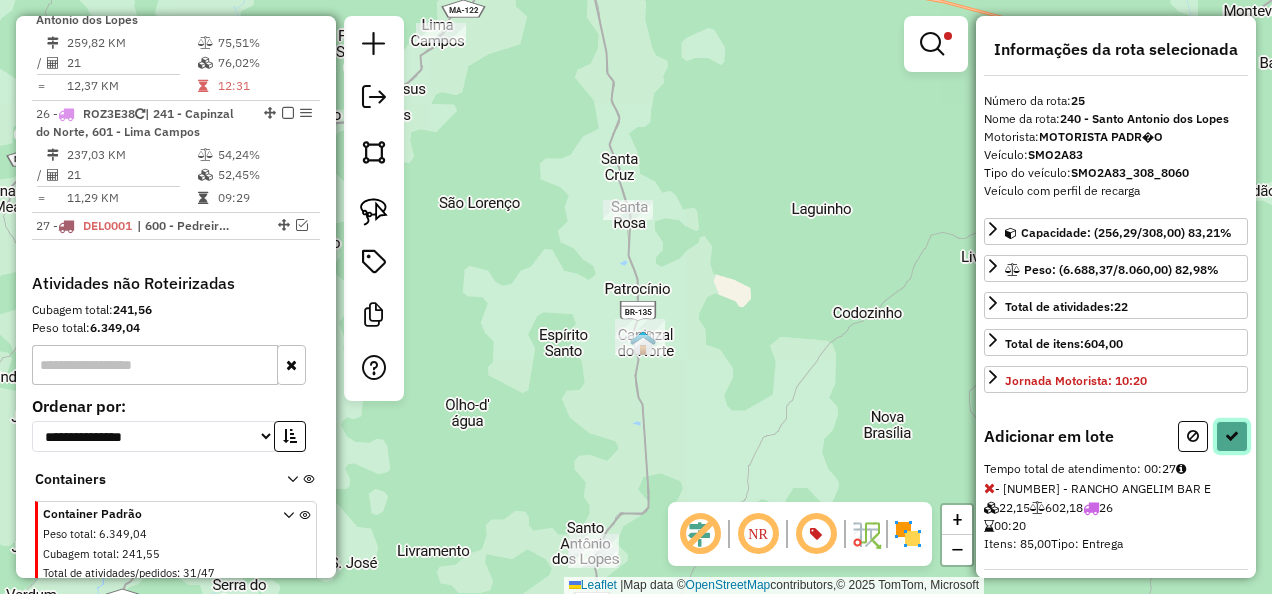 click at bounding box center (1232, 436) 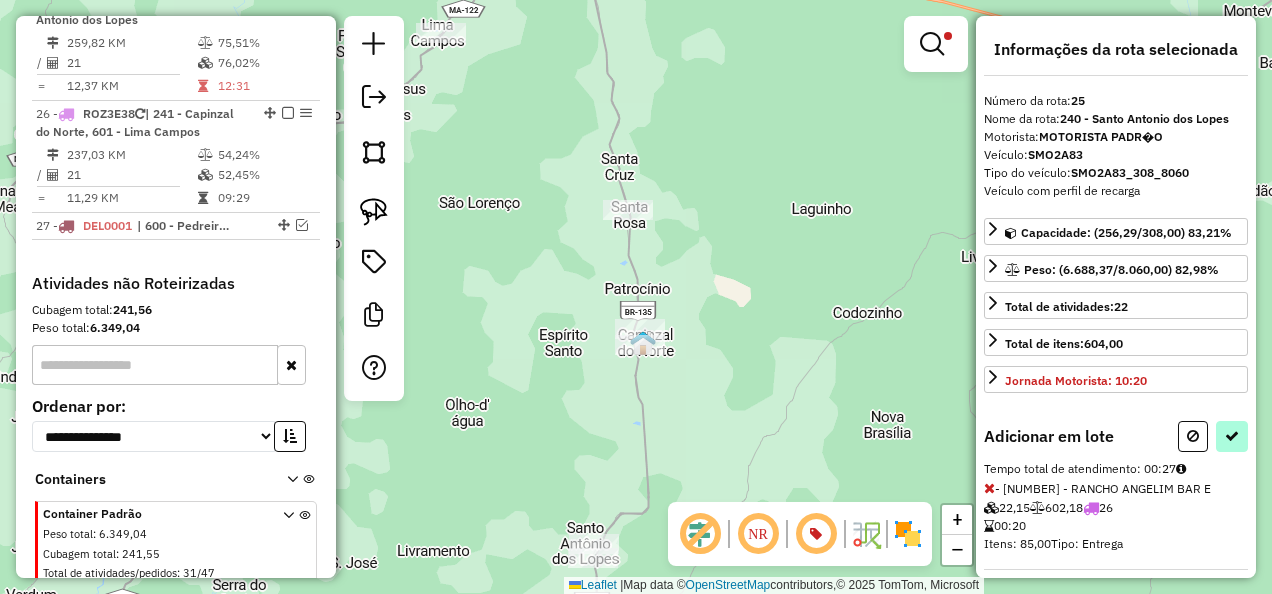 select on "**********" 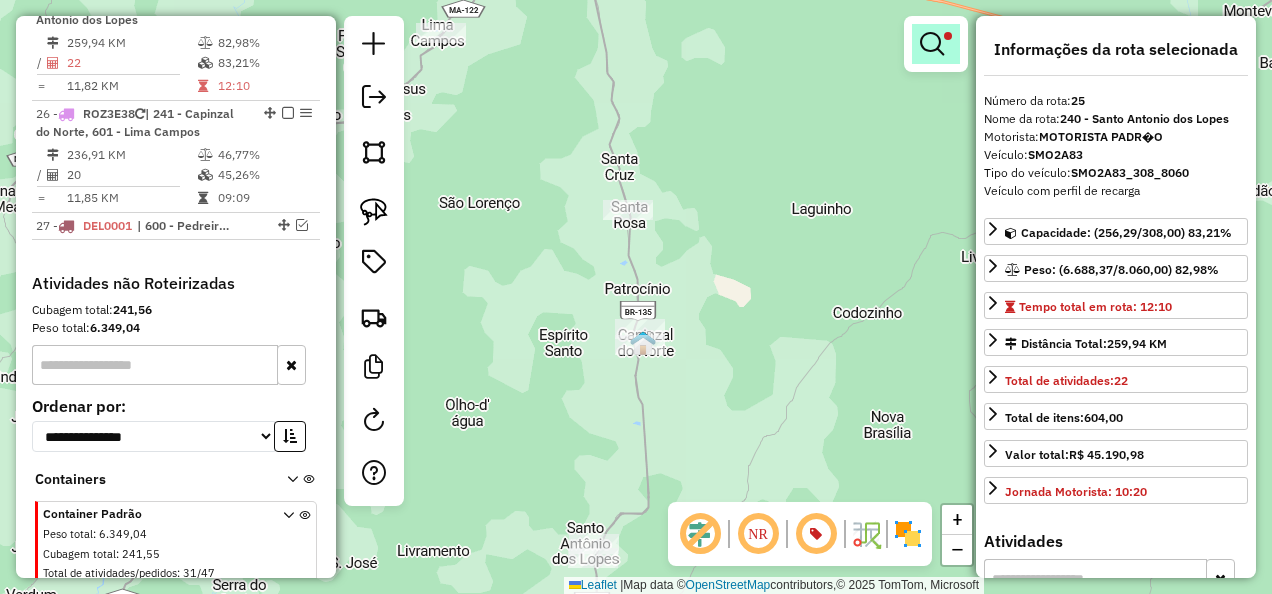 click at bounding box center (936, 44) 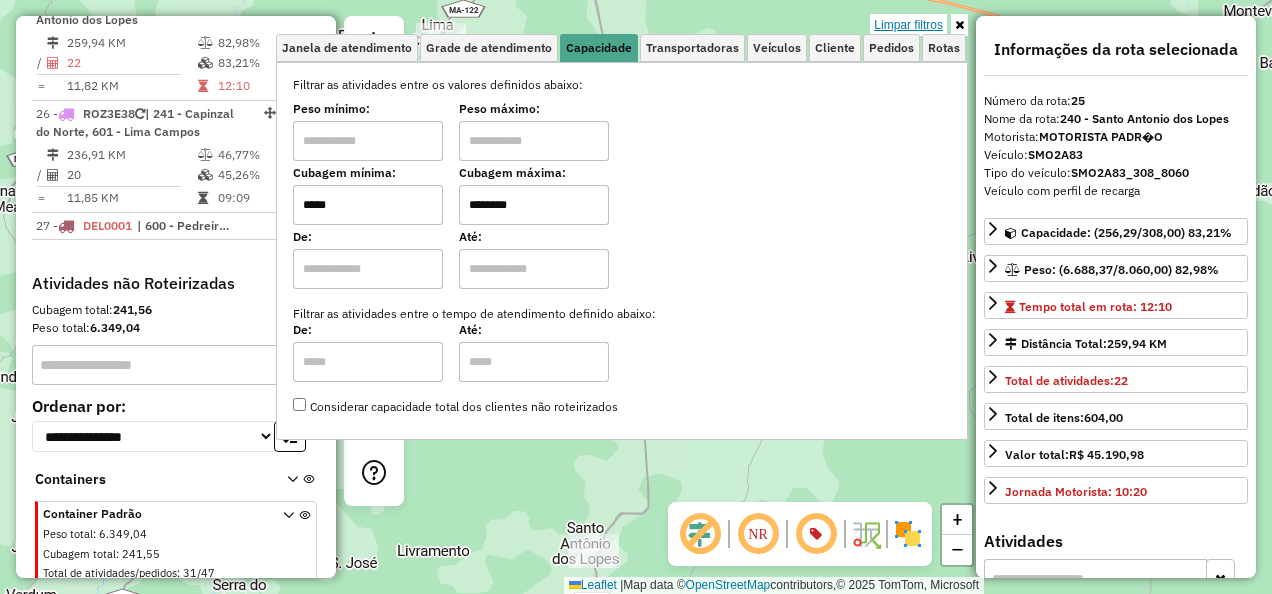 click on "Limpar filtros" at bounding box center [908, 25] 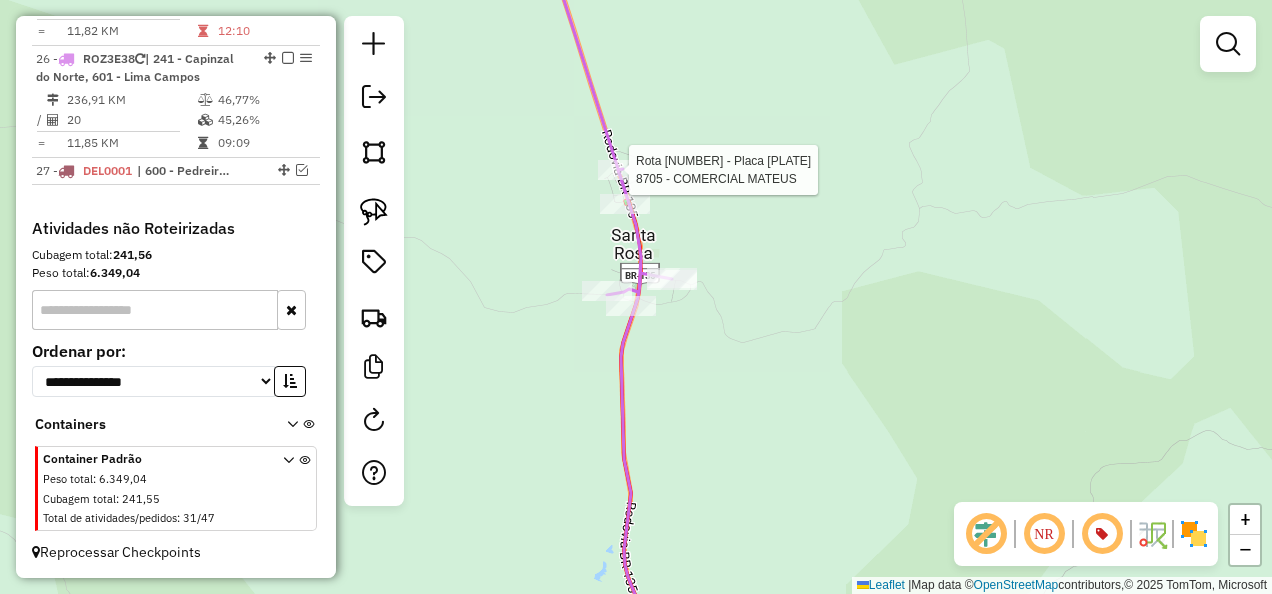 select on "**********" 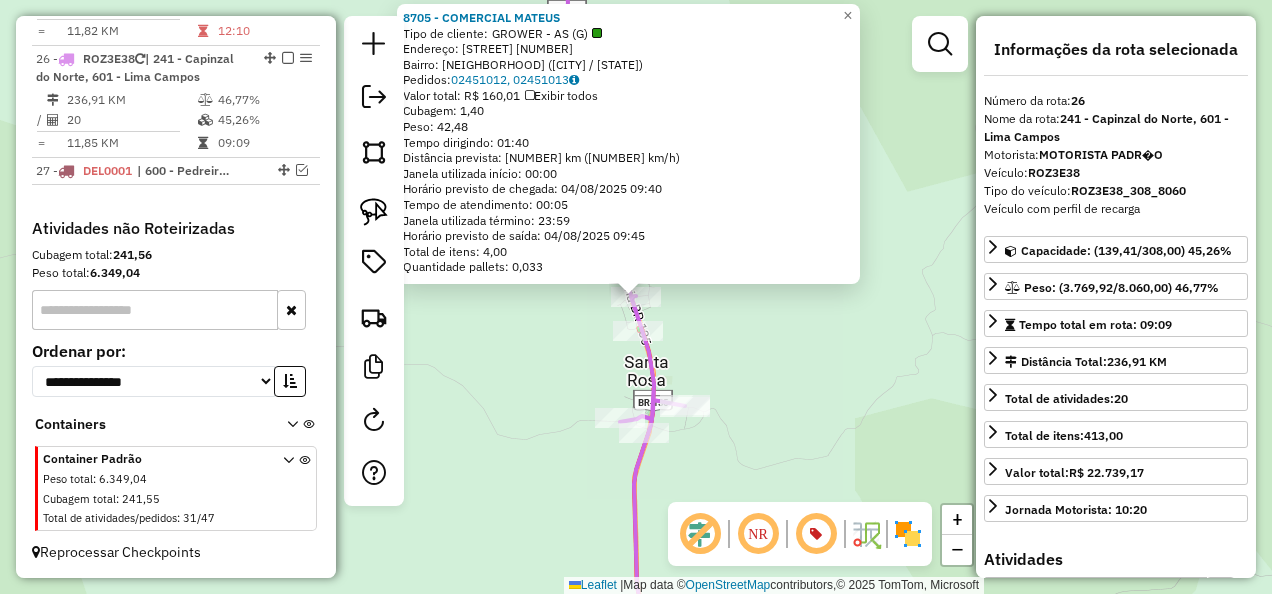 scroll, scrollTop: 2474, scrollLeft: 0, axis: vertical 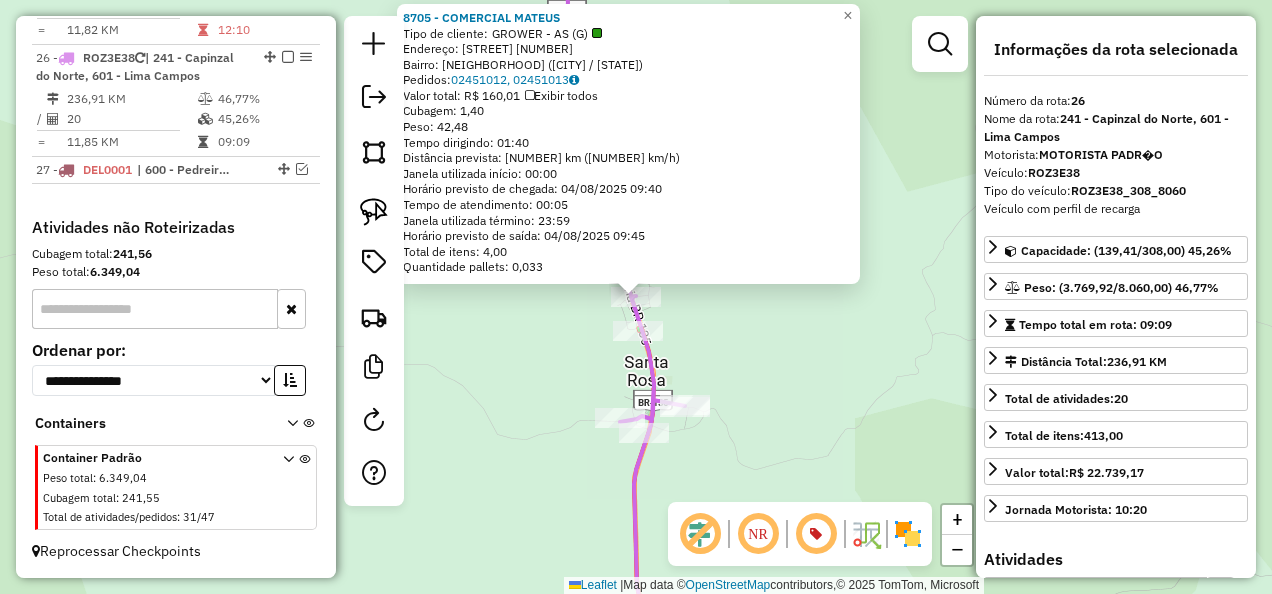 click on "[NUMBER] - [NAME]  Tipo de cliente:   GROWER - AS (G)   Endereço: [STREET] [NUMBER]   Bairro: [NEIGHBORHOOD] ([CITY] / [STATE])   Pedidos:  [ORDER_ID], [ORDER_ID]   Valor total: [CURRENCY] [AMOUNT]   Exibir todos   Cubagem: [NUMBER]  Peso: [NUMBER]  Tempo dirigindo: [TIME]   Distância prevista: [NUMBER] km ([SPEED] km/h)   Janela utilizada início: [TIME]   Horário previsto de chegada: [DATE] [TIME]   Tempo de atendimento: [TIME]   Janela utilizada término: [TIME]   Horário previsto de saída: [DATE] [TIME]   Total de itens: [NUMBER]   Quantidade pallets: [NUMBER]  × Janela de atendimento Grade de atendimento Capacidade Transportadoras Veículos Cliente Pedidos  Rotas Selecione os dias de semana para filtrar as janelas de atendimento  Seg   Ter   Qua   Qui   Sex   Sáb   Dom  Informe o período da janela de atendimento: De: Até:  Filtrar exatamente a janela do cliente  Considerar janela de atendimento padrão  Selecione os dias de semana para filtrar as grades de atendimento  Seg   Ter   Qua  De:" 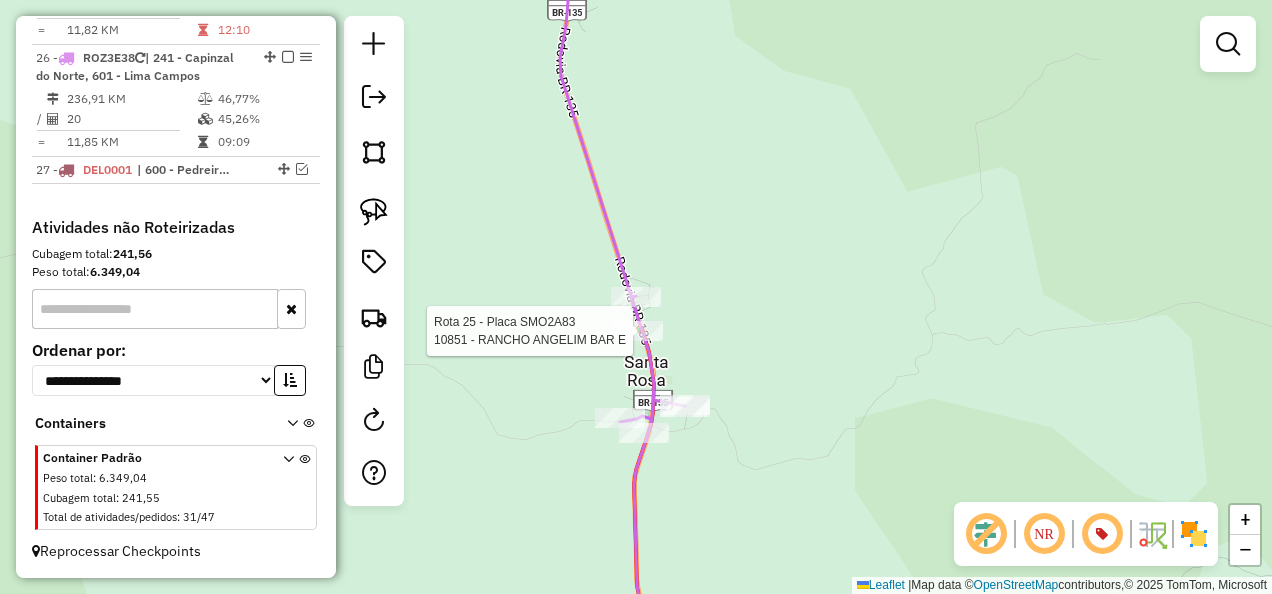 select on "**********" 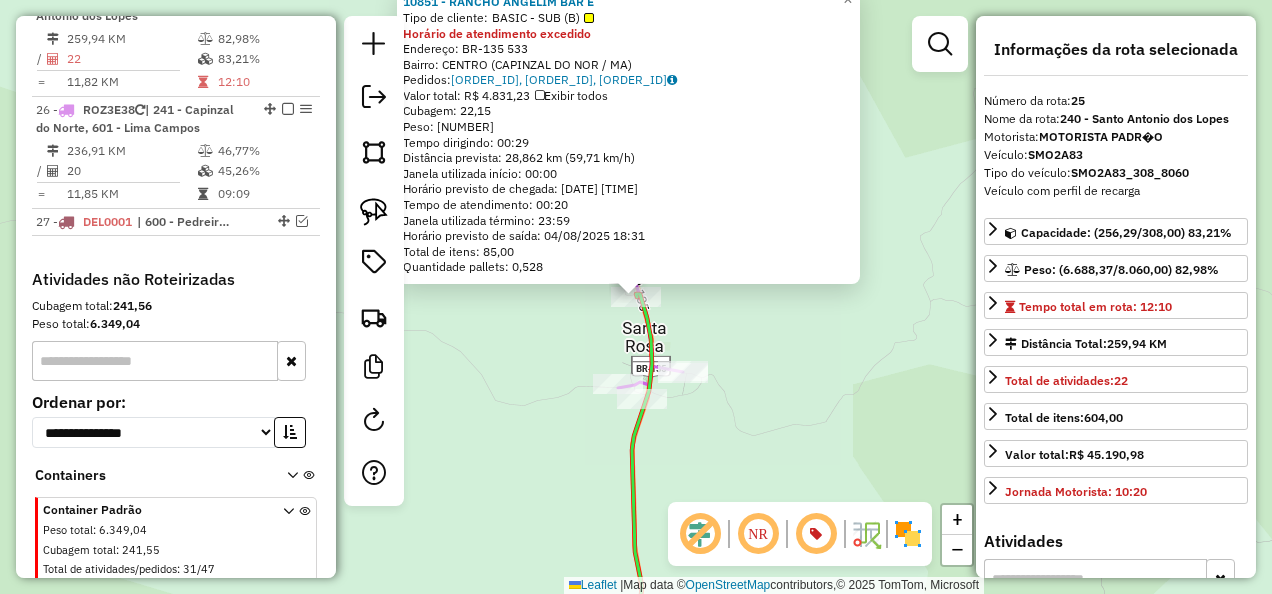 scroll, scrollTop: 2394, scrollLeft: 0, axis: vertical 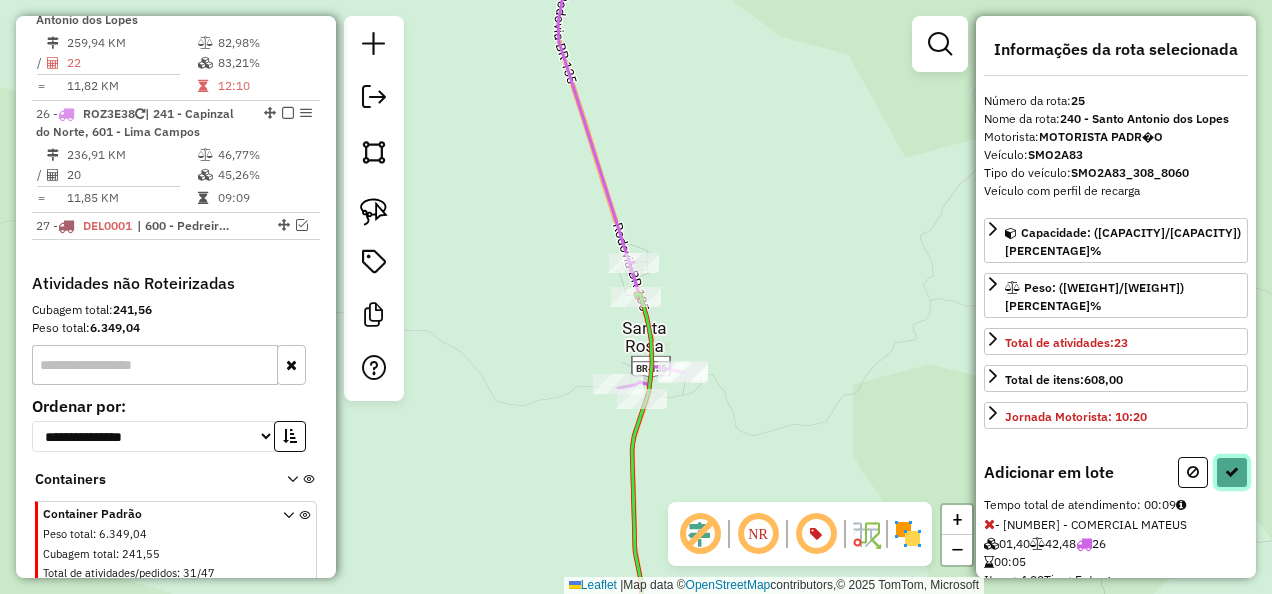 click at bounding box center (1232, 472) 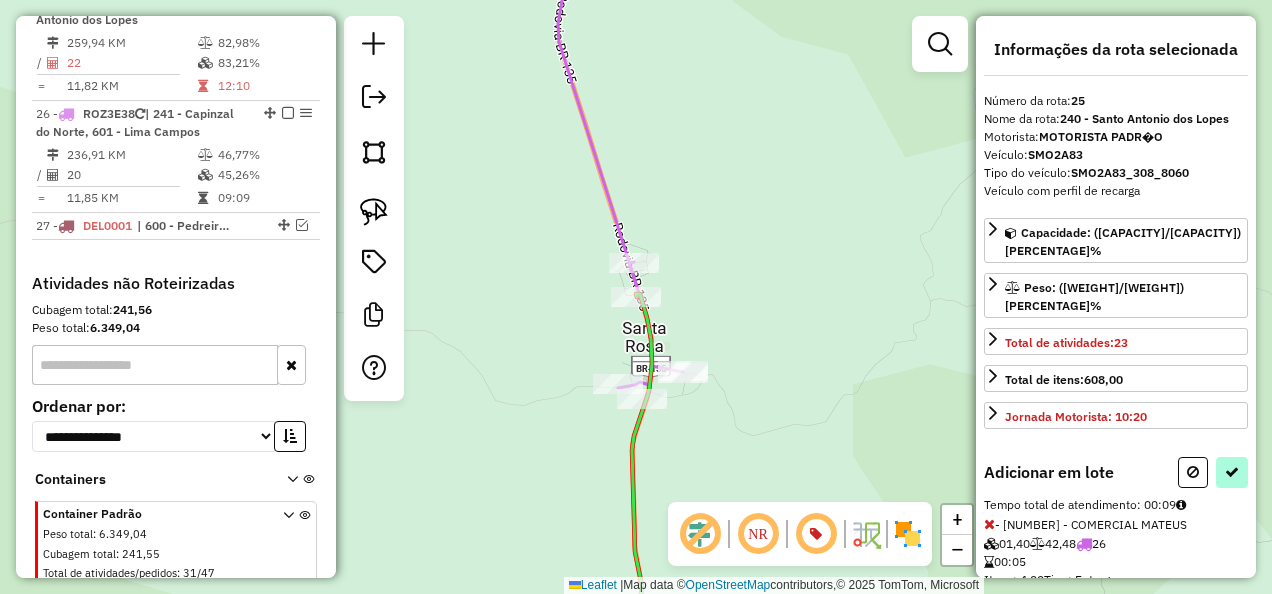 select on "**********" 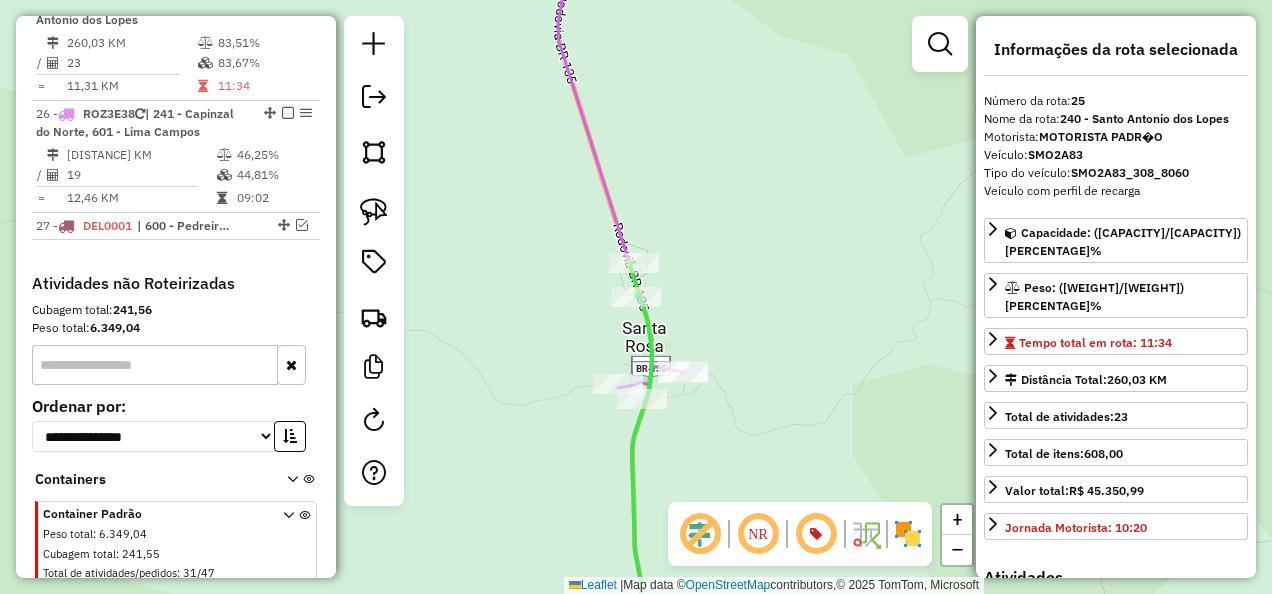drag, startPoint x: 808, startPoint y: 365, endPoint x: 754, endPoint y: 279, distance: 101.54802 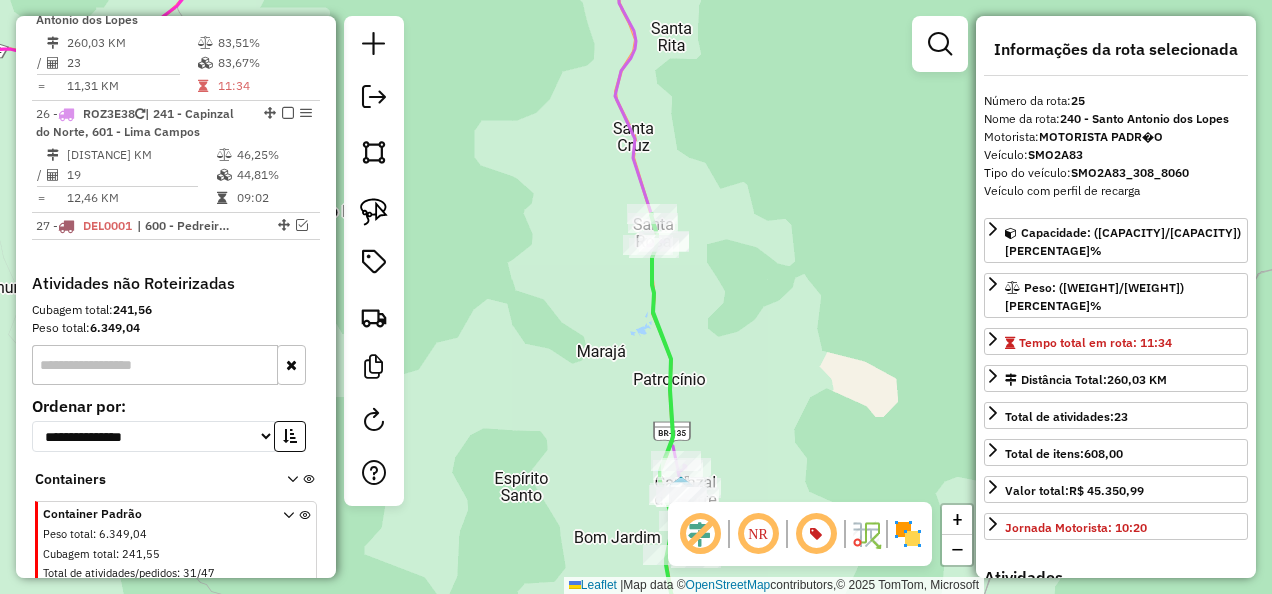 click 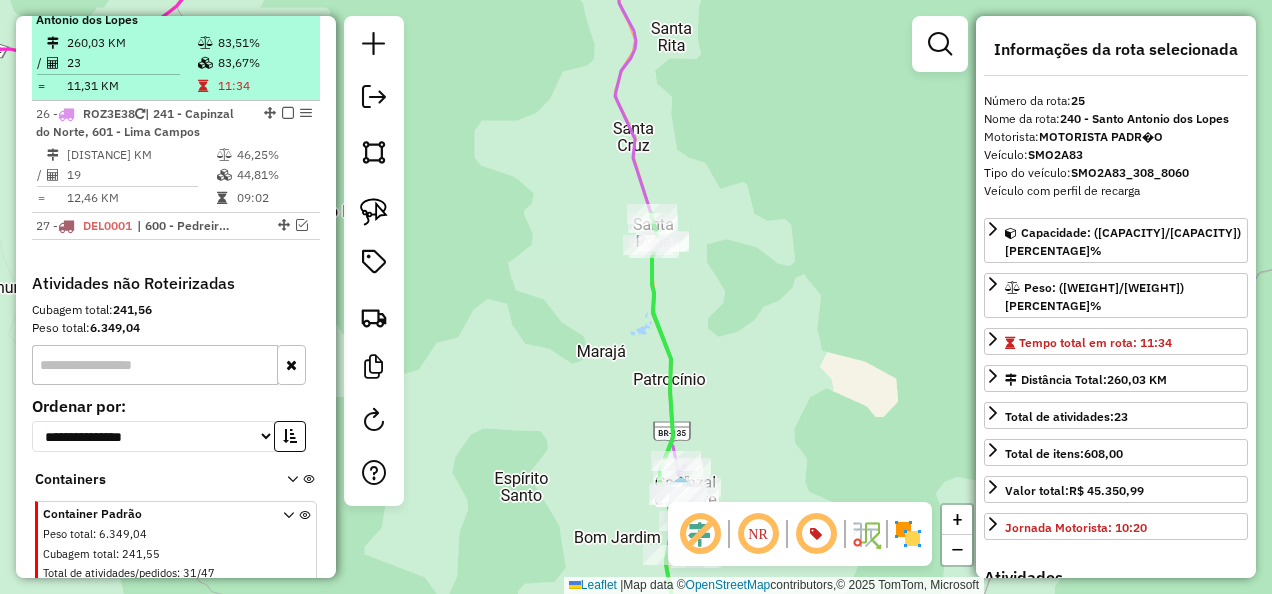 click at bounding box center [288, 1] 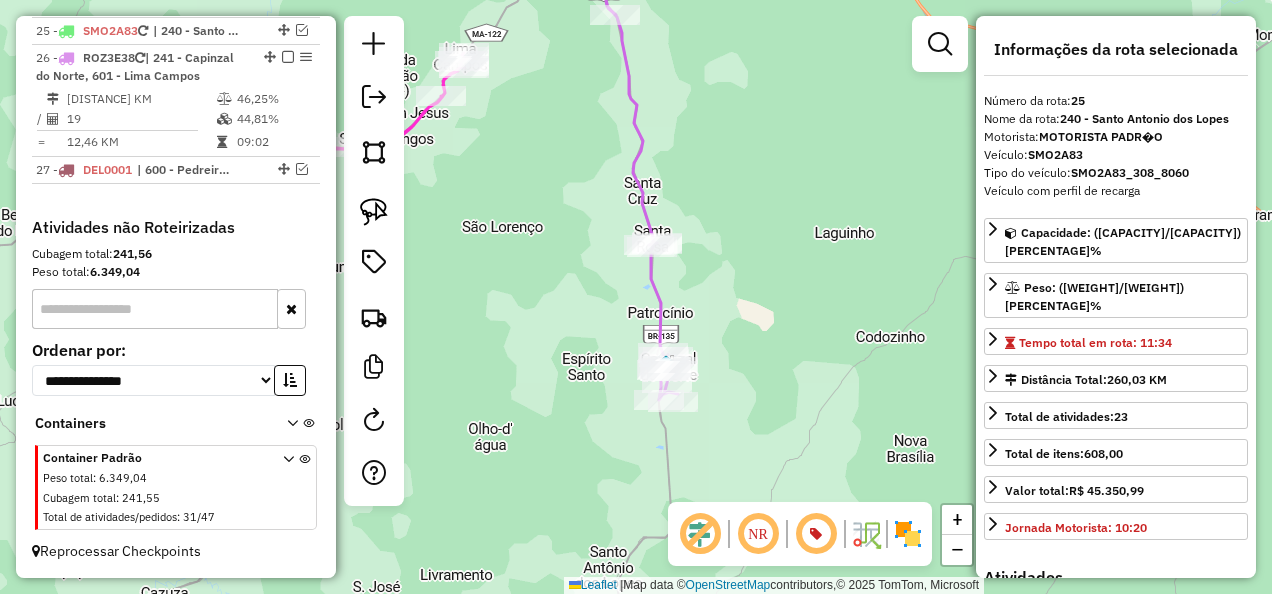 click 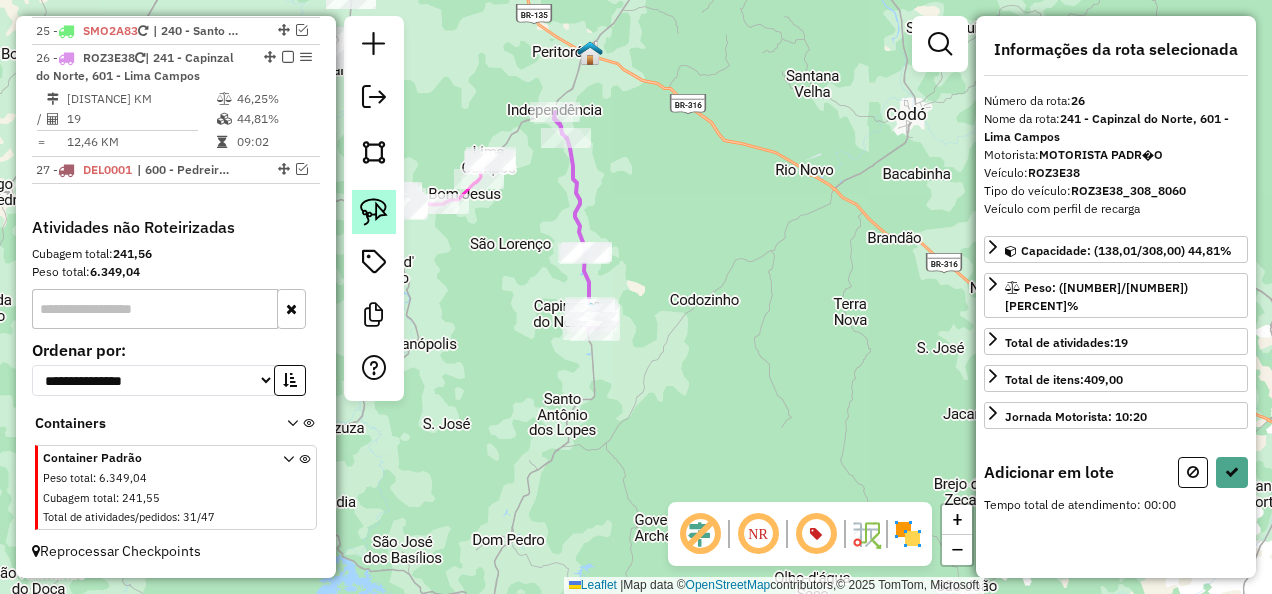 click 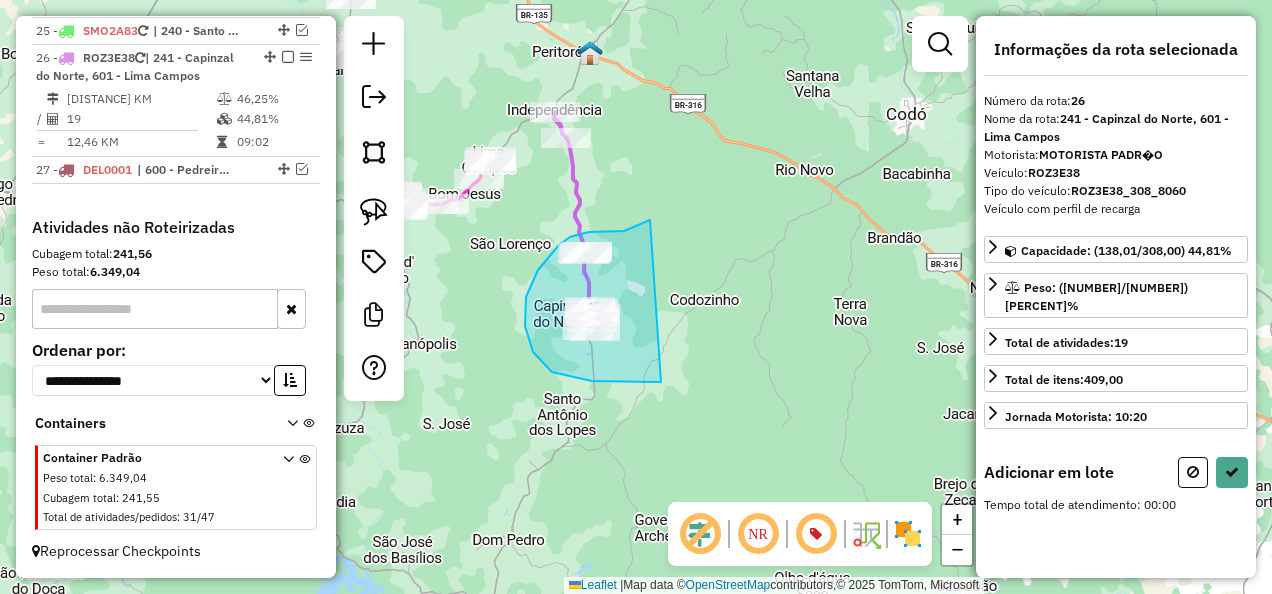 drag, startPoint x: 650, startPoint y: 220, endPoint x: 661, endPoint y: 382, distance: 162.37303 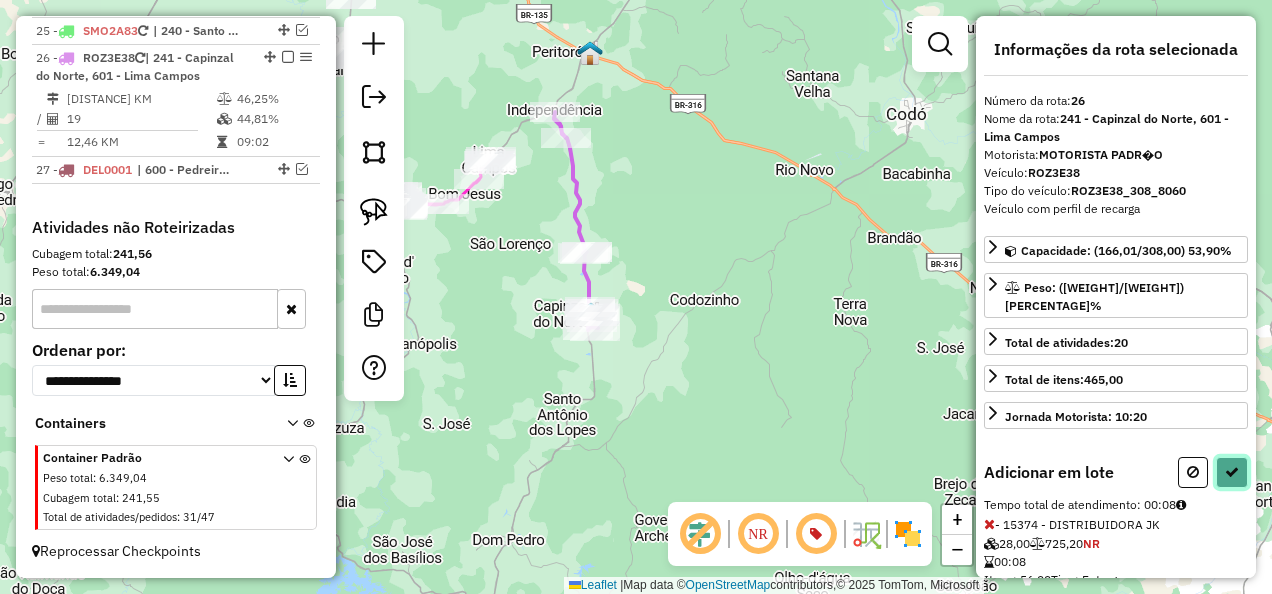 click at bounding box center (1232, 472) 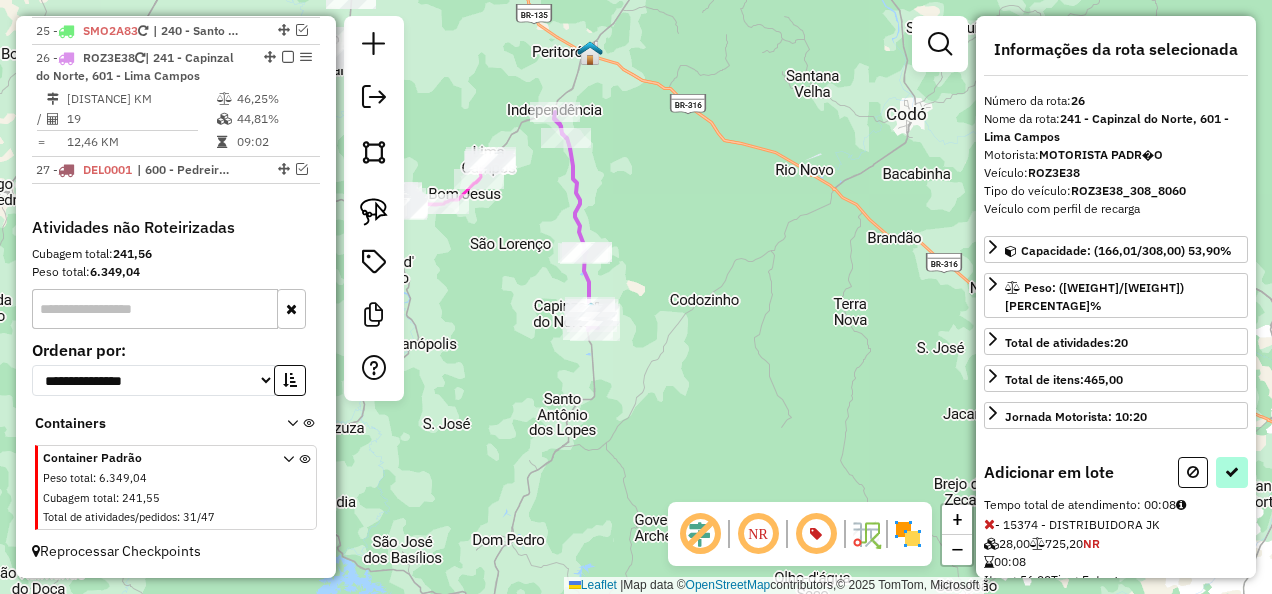 select on "**********" 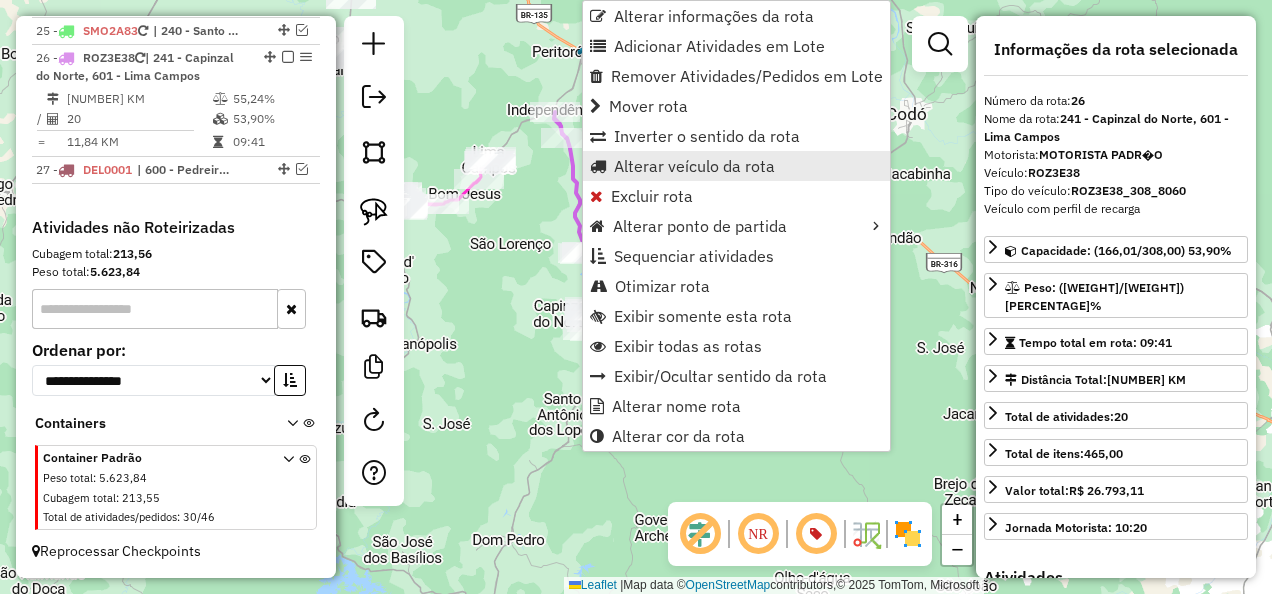 click on "Alterar veículo da rota" at bounding box center [694, 166] 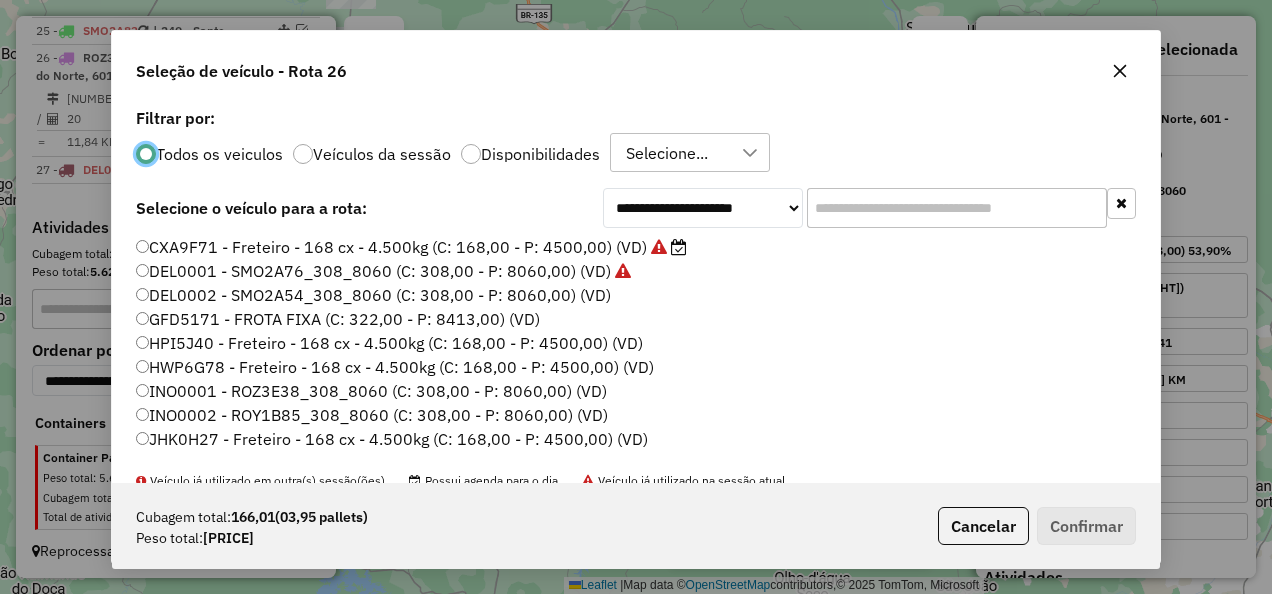 scroll, scrollTop: 11, scrollLeft: 6, axis: both 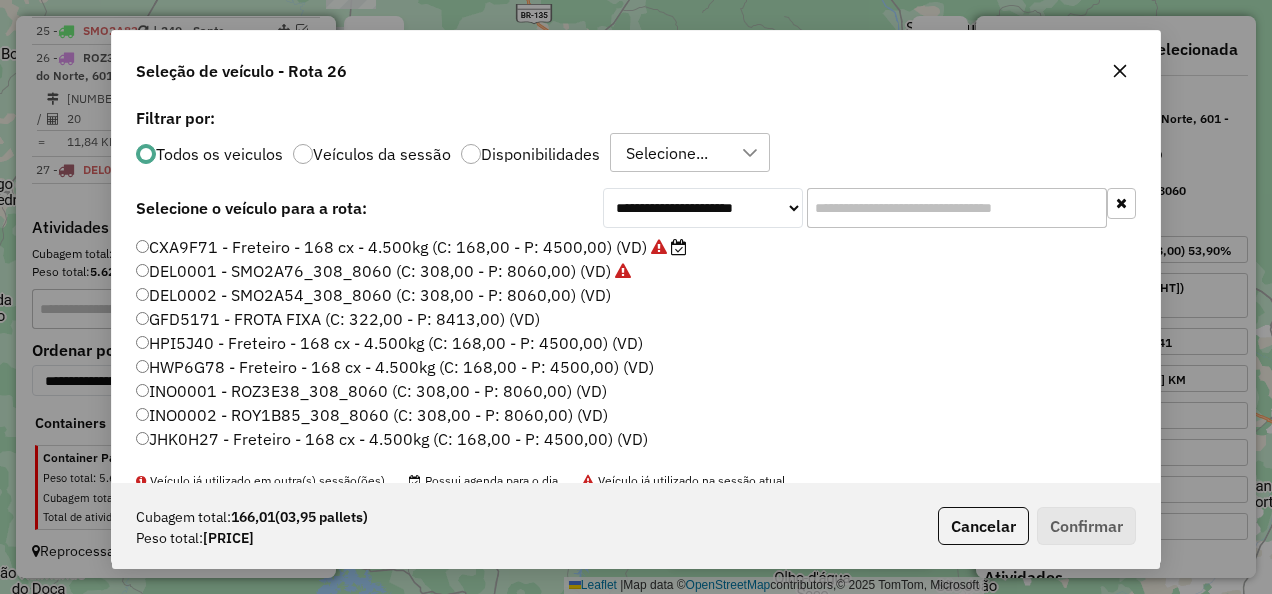 click 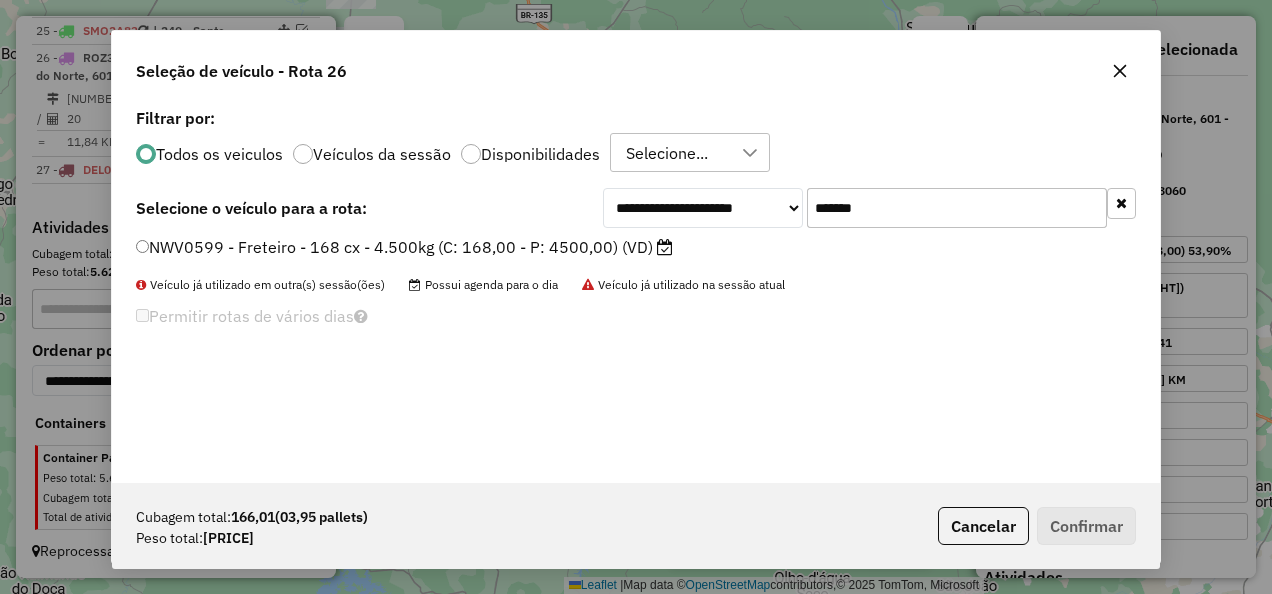 type on "*******" 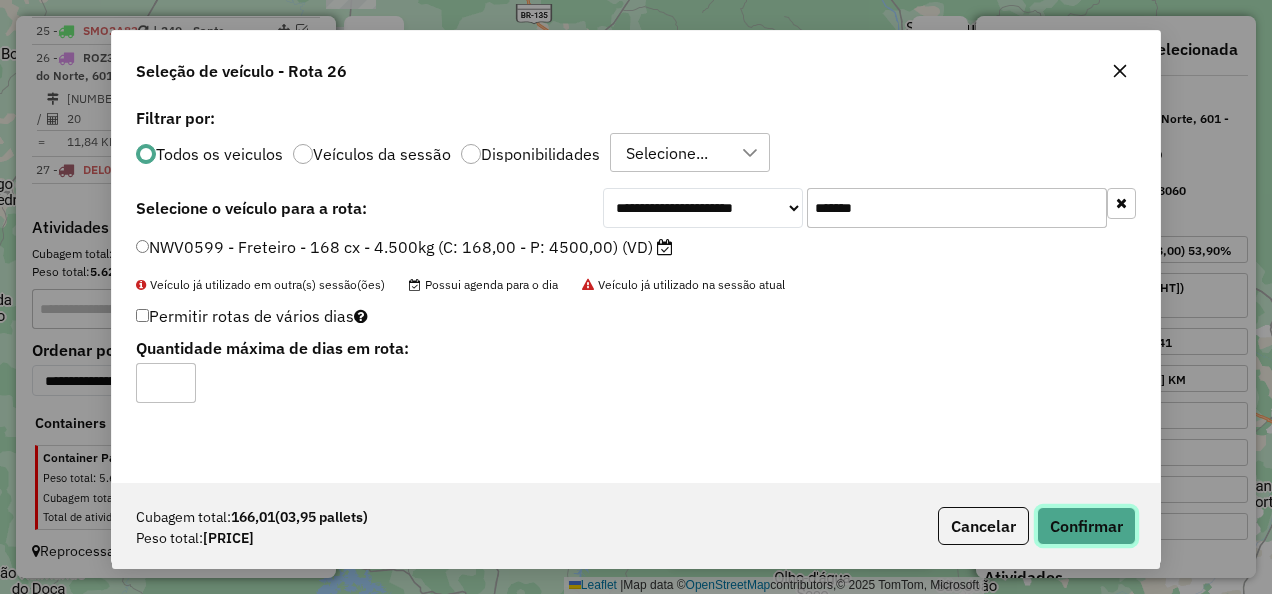 click on "Confirmar" 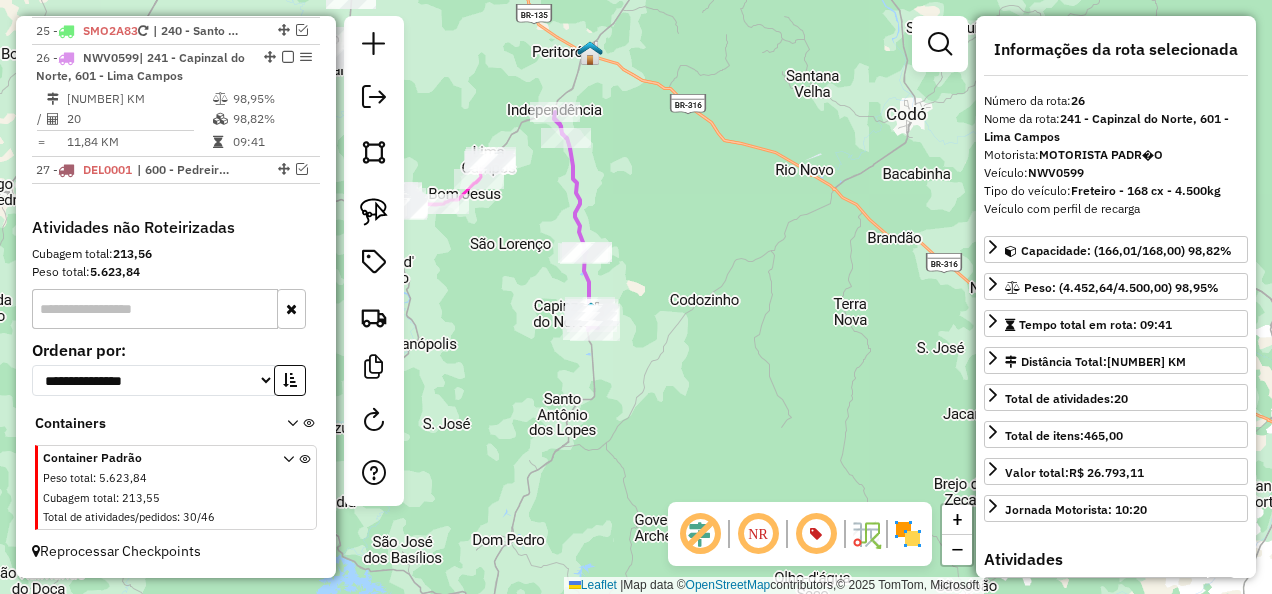 click 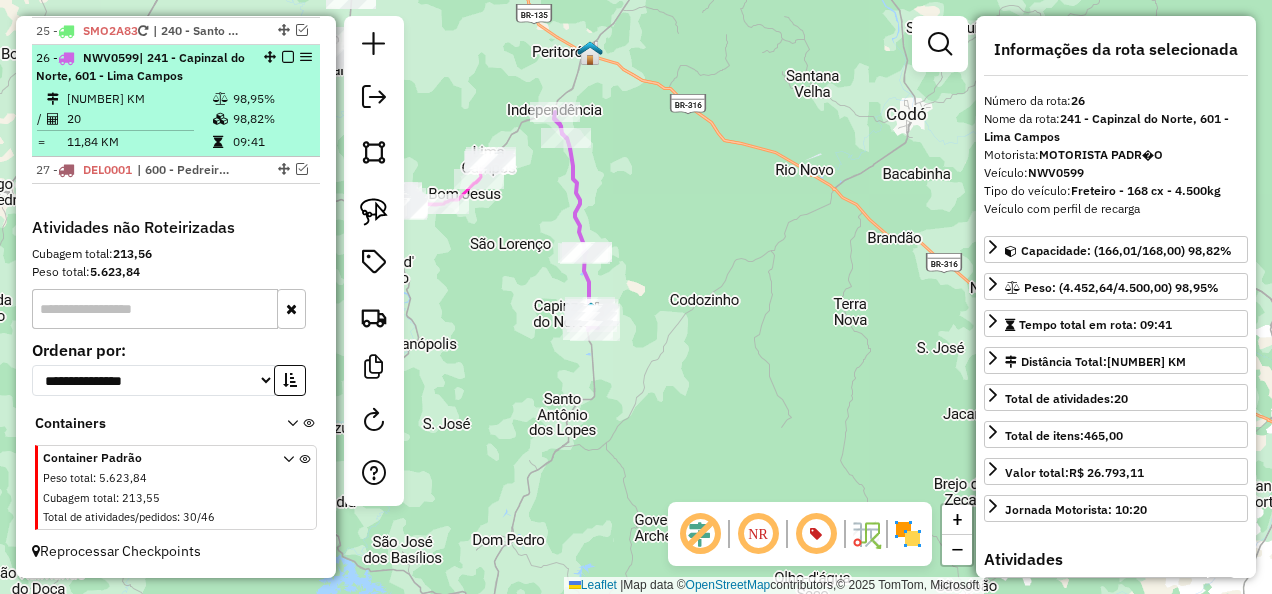 click at bounding box center (288, 57) 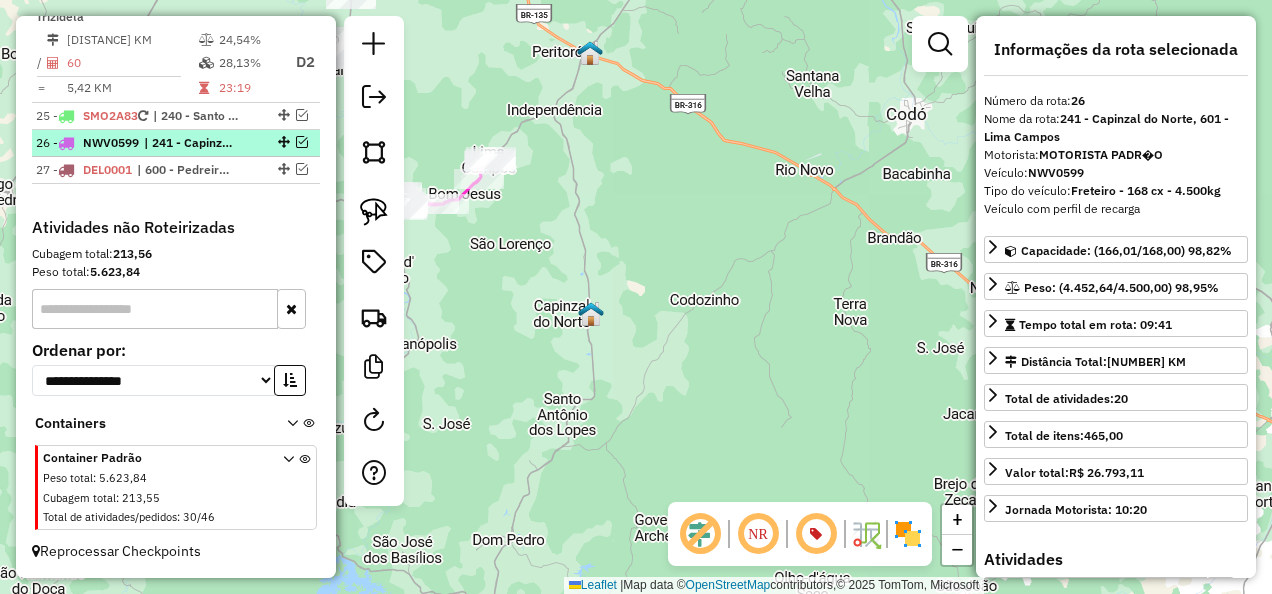 scroll, scrollTop: 2304, scrollLeft: 0, axis: vertical 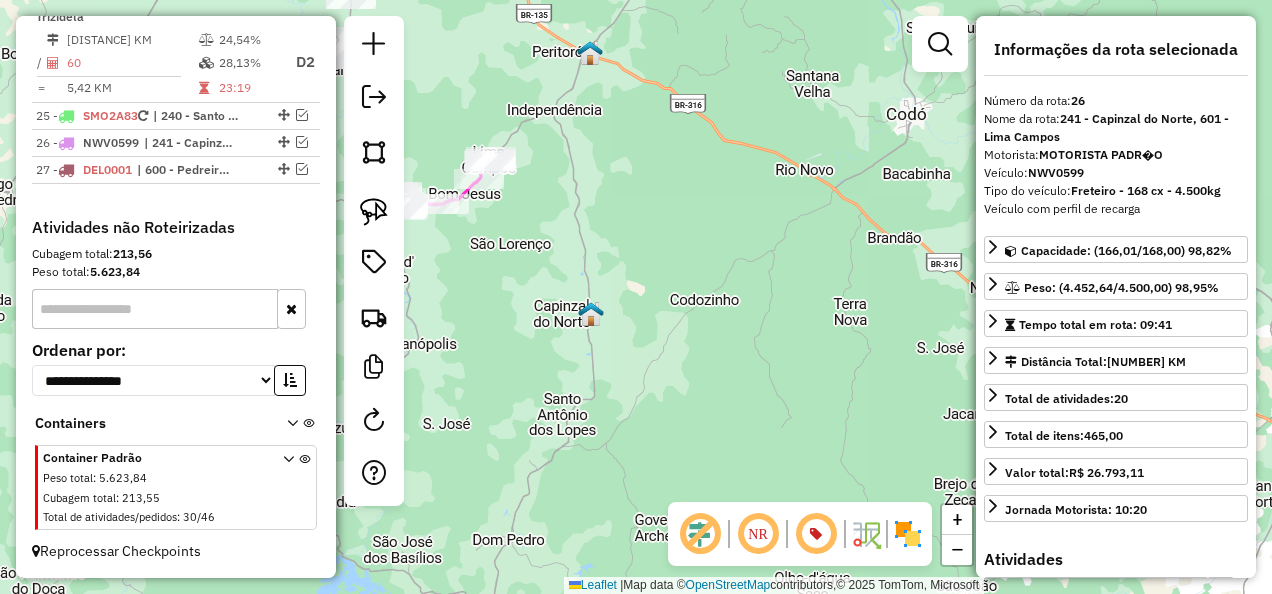 drag, startPoint x: 518, startPoint y: 290, endPoint x: 695, endPoint y: 377, distance: 197.22575 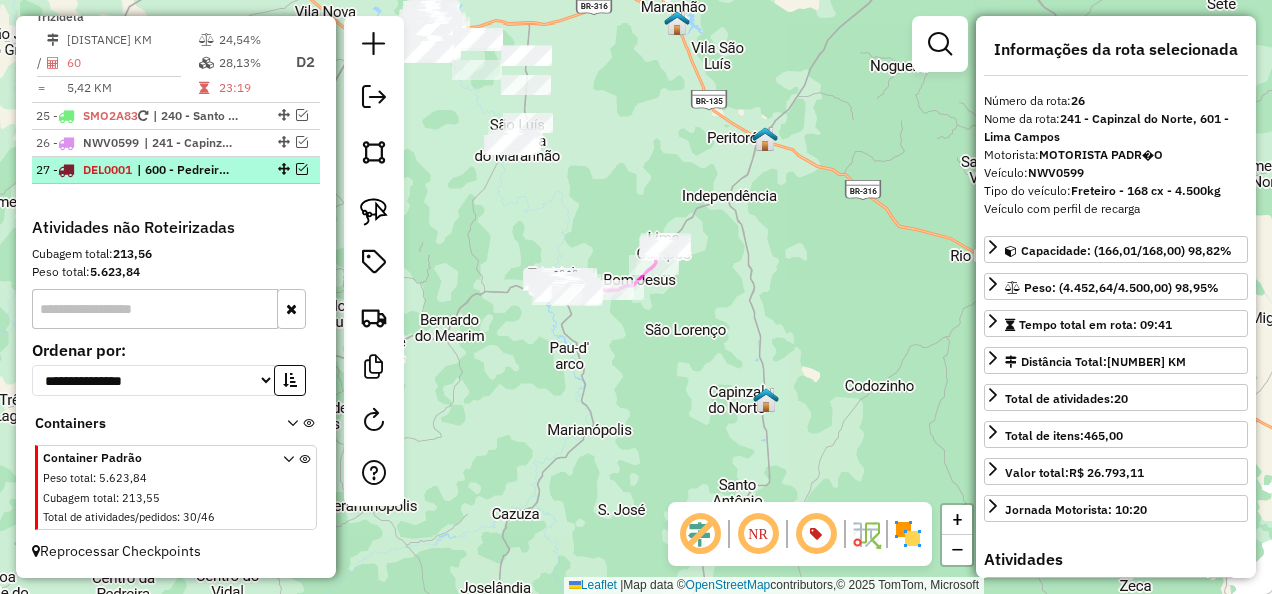click at bounding box center [302, 169] 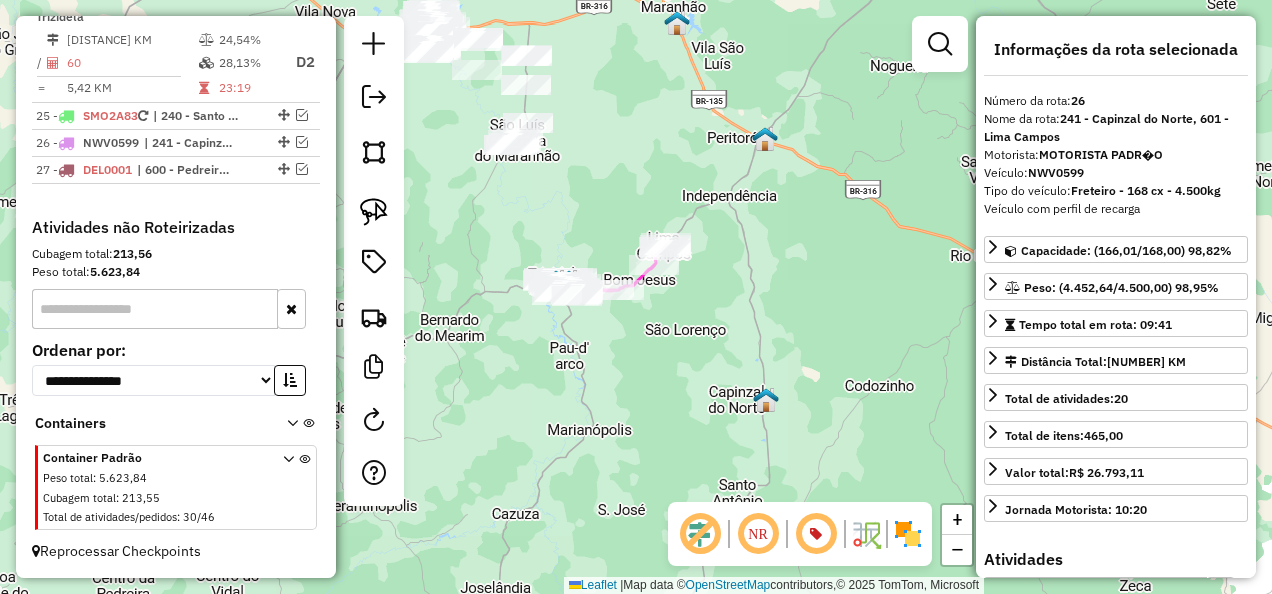 scroll, scrollTop: 2389, scrollLeft: 0, axis: vertical 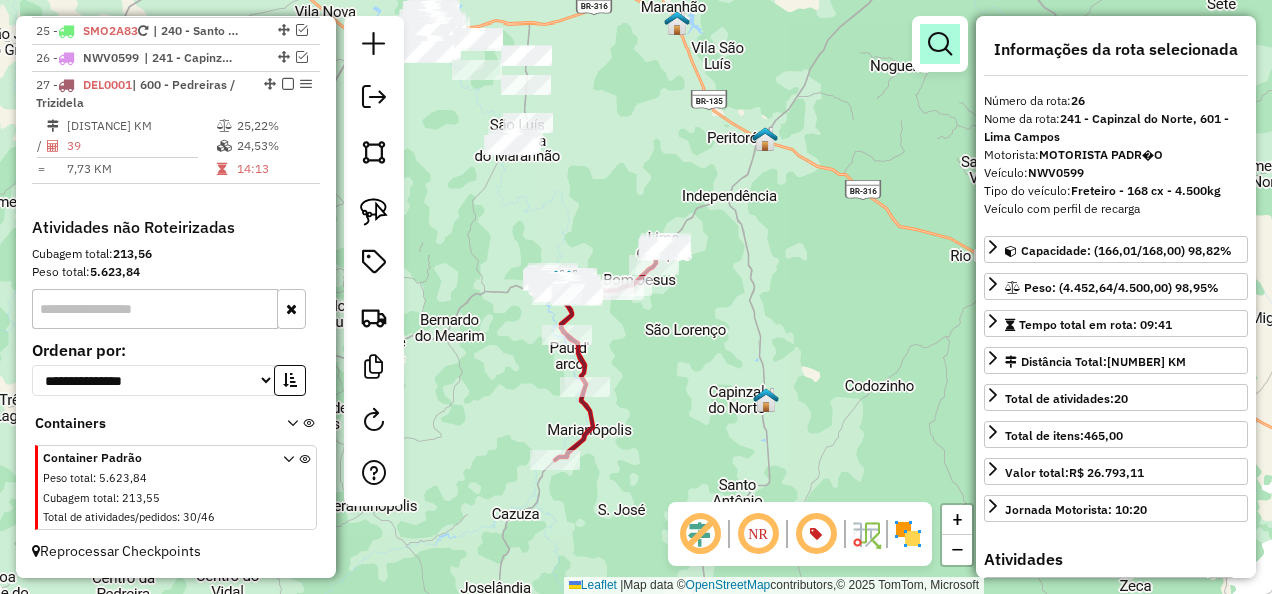 click at bounding box center (940, 44) 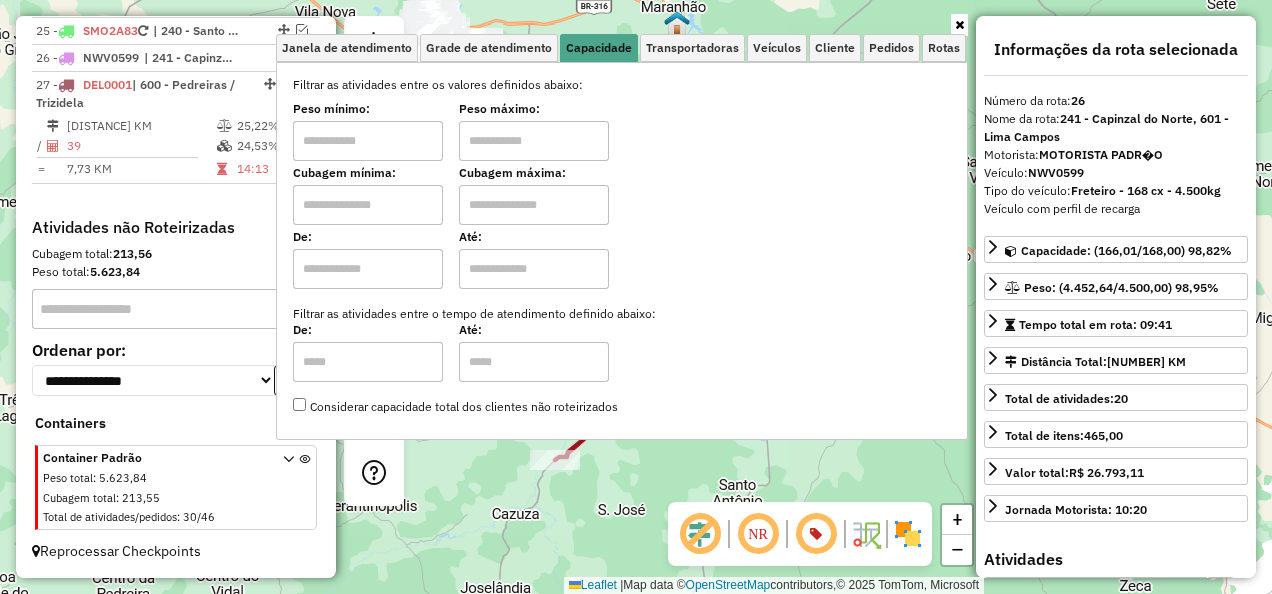 click at bounding box center (368, 205) 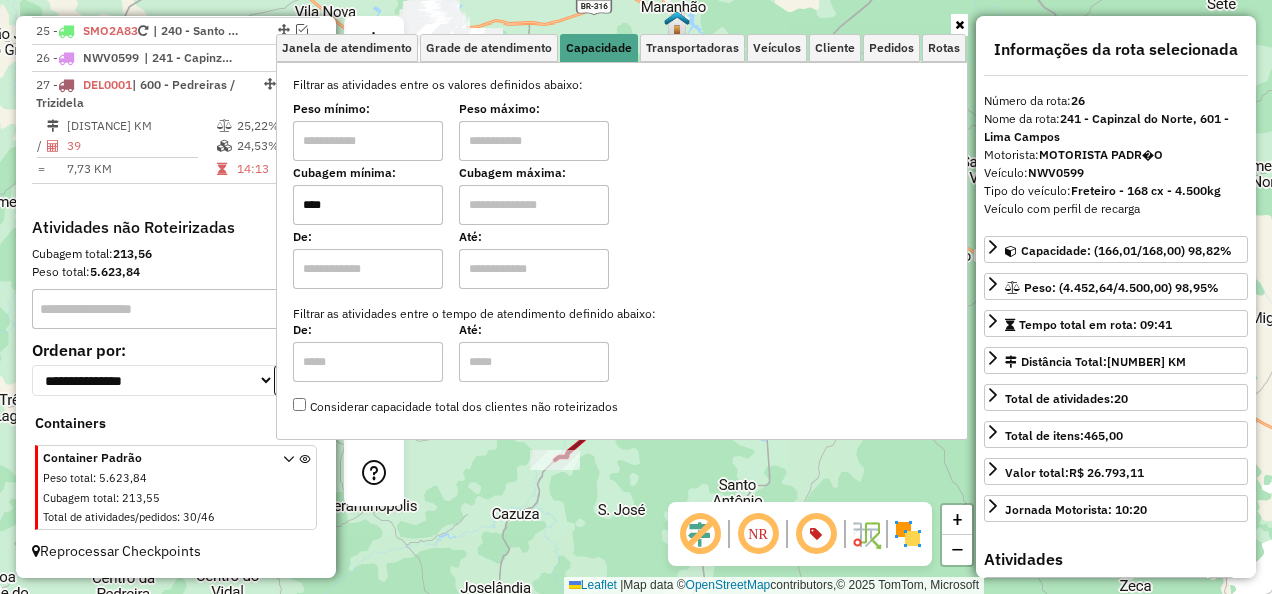 type on "****" 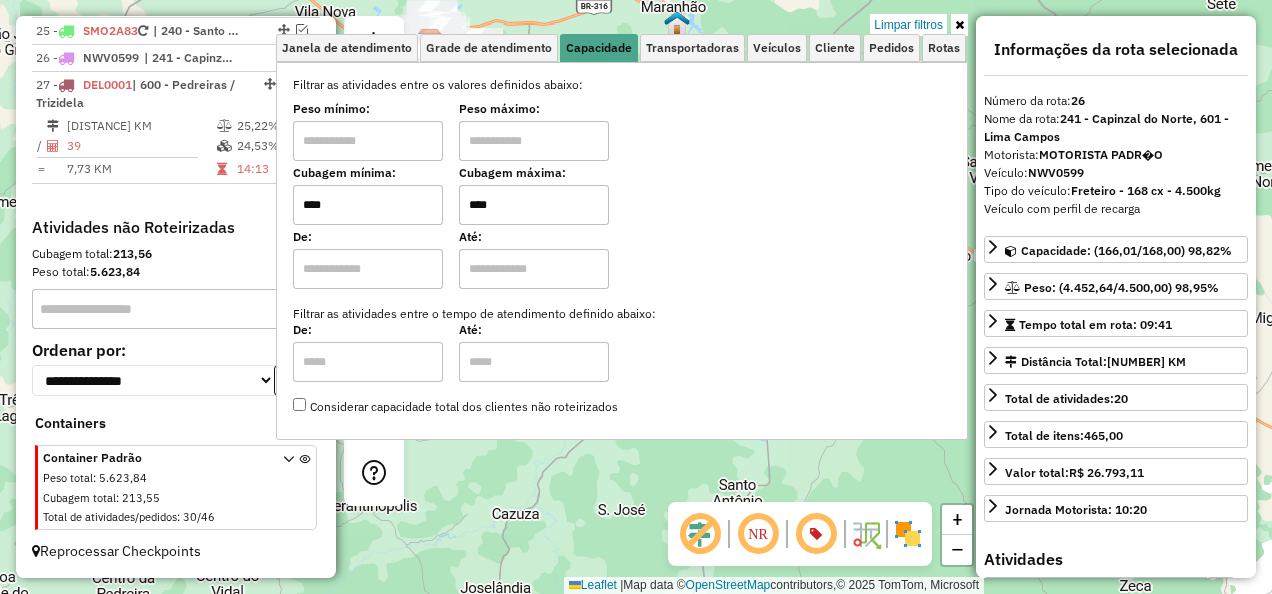 click on "Limpar filtros Janela de atendimento Grade de atendimento Capacidade Transportadoras Veículos Cliente Pedidos  Rotas Selecione os dias de semana para filtrar as janelas de atendimento  Seg   Ter   Qua   Qui   Sex   Sáb   Dom  Informe o período da janela de atendimento: De: Até:  Filtrar exatamente a janela do cliente  Considerar janela de atendimento padrão  Selecione os dias de semana para filtrar as grades de atendimento  Seg   Ter   Qua   Qui   Sex   Sáb   Dom   Considerar clientes sem dia de atendimento cadastrado  Clientes fora do dia de atendimento selecionado Filtrar as atividades entre os valores definidos abaixo:  Peso mínimo:   Peso máximo:   Cubagem mínima:  ****  Cubagem máxima:  ****  De:   Até:  Filtrar as atividades entre o tempo de atendimento definido abaixo:  De:   Até:   Considerar capacidade total dos clientes não roteirizados Transportadora: Selecione um ou mais itens Tipo de veículo: Selecione um ou mais itens Veículo: Selecione um ou mais itens Motorista: Nome: Rótulo: +" 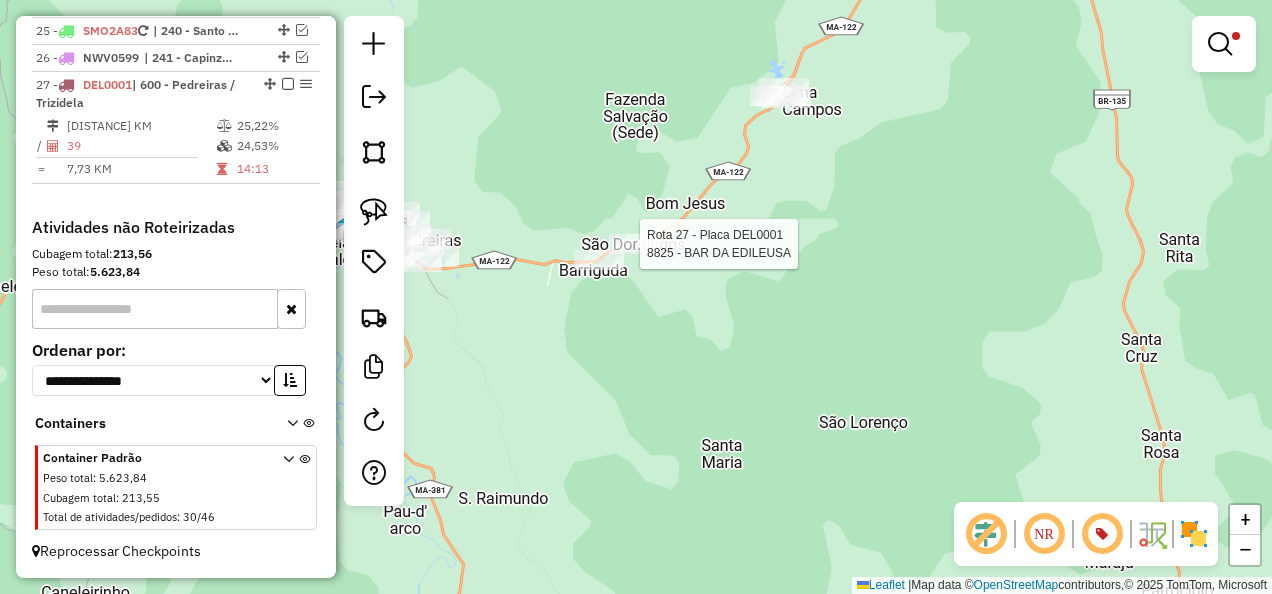 select on "**********" 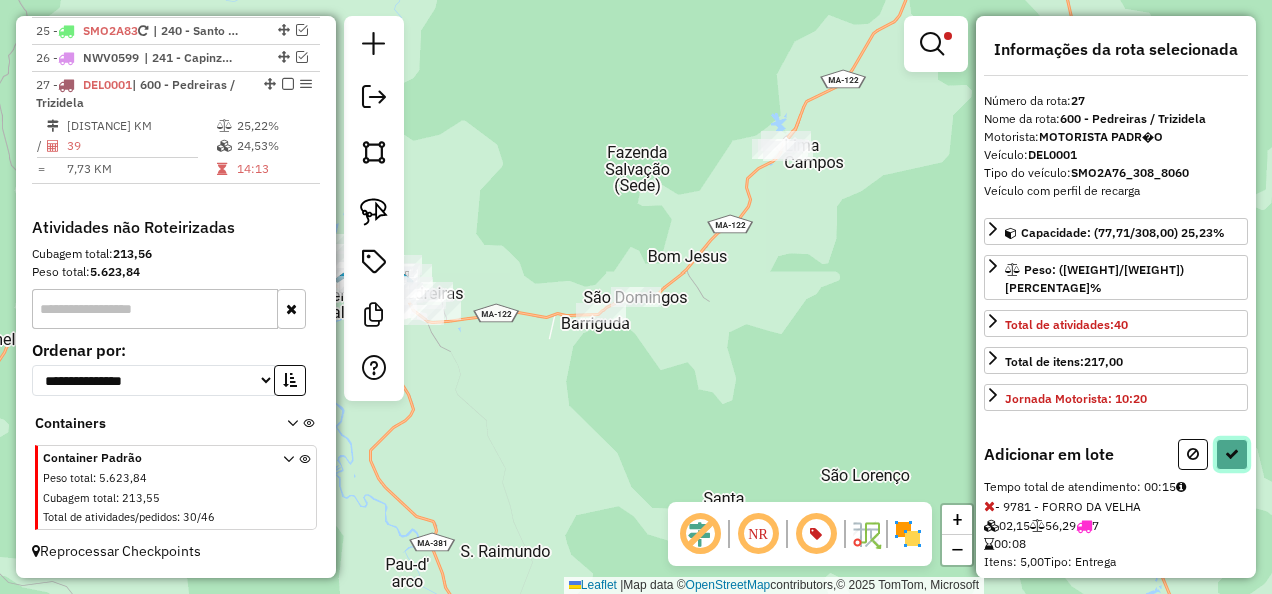 click at bounding box center [1232, 454] 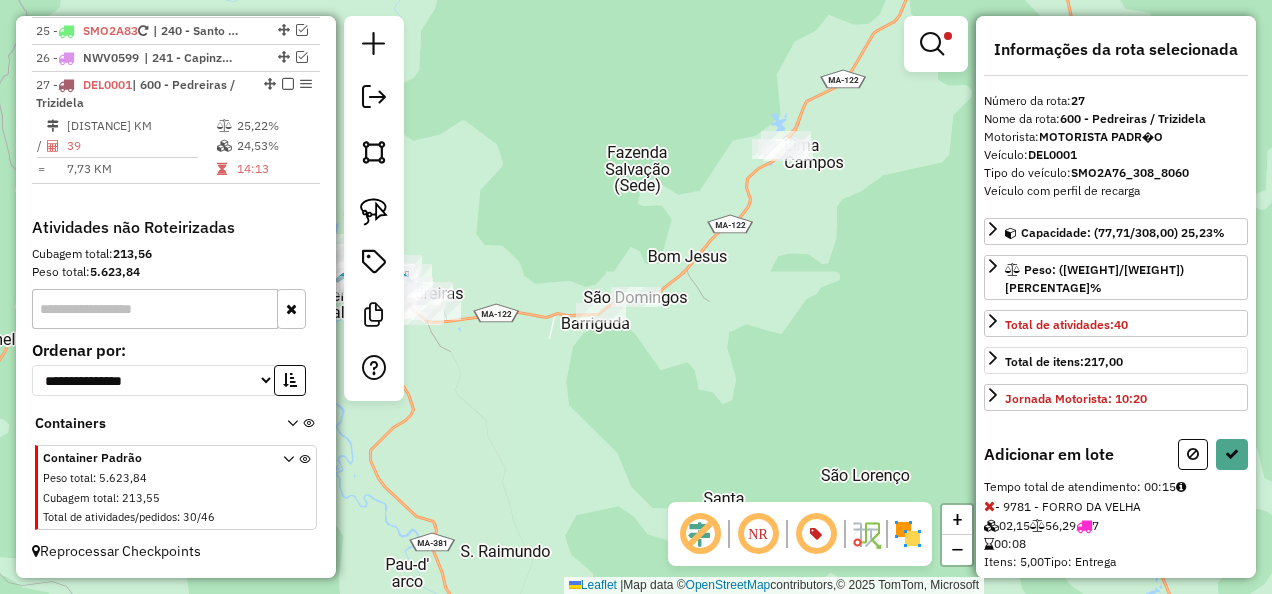 select on "**********" 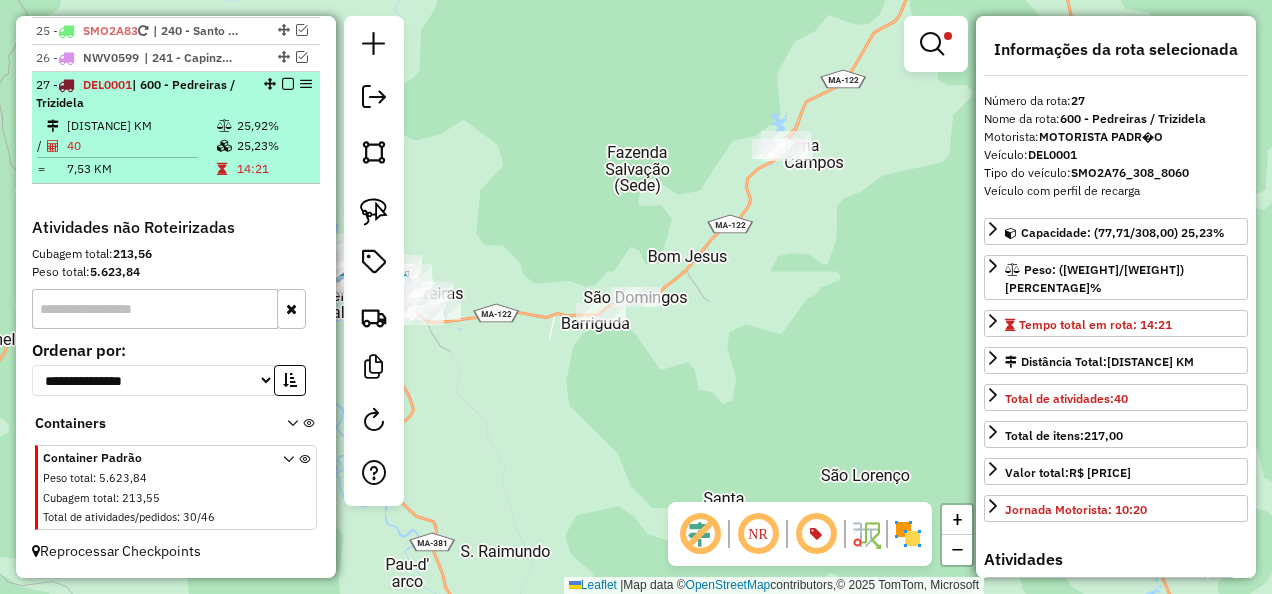 click at bounding box center [288, 84] 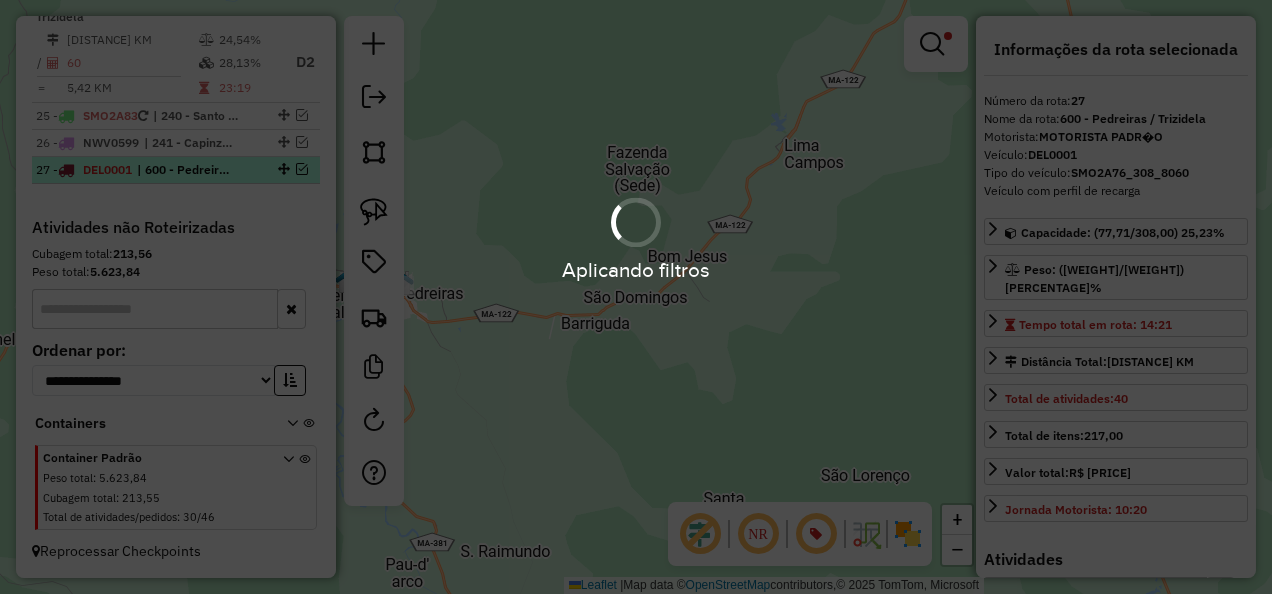 scroll, scrollTop: 2304, scrollLeft: 0, axis: vertical 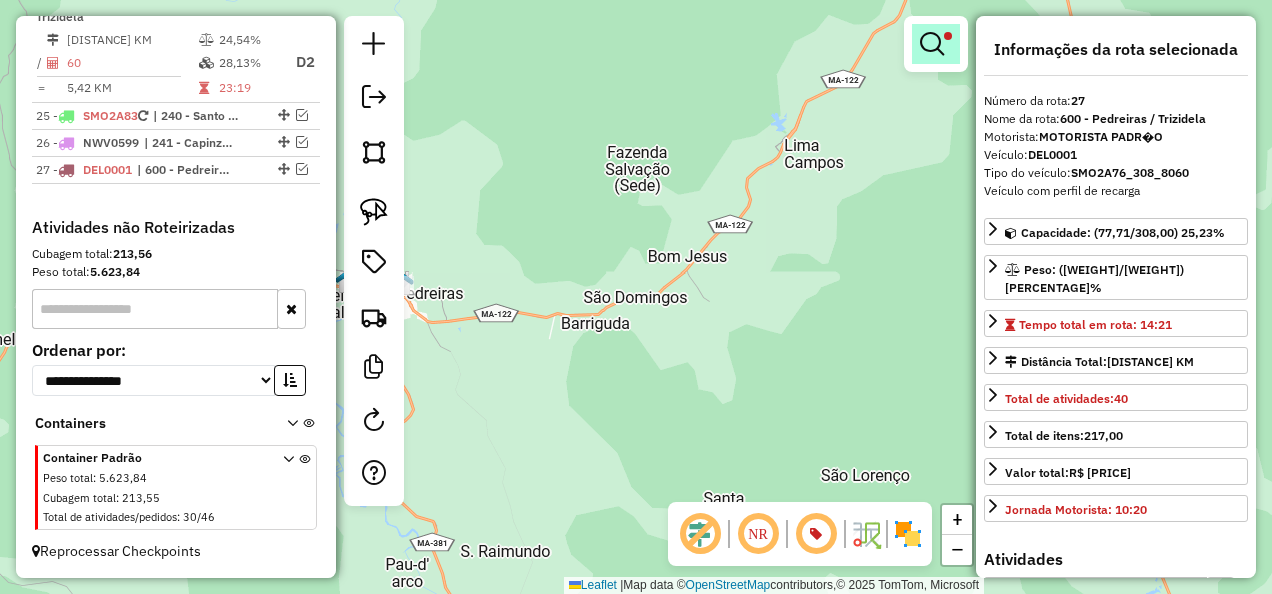 click at bounding box center (932, 44) 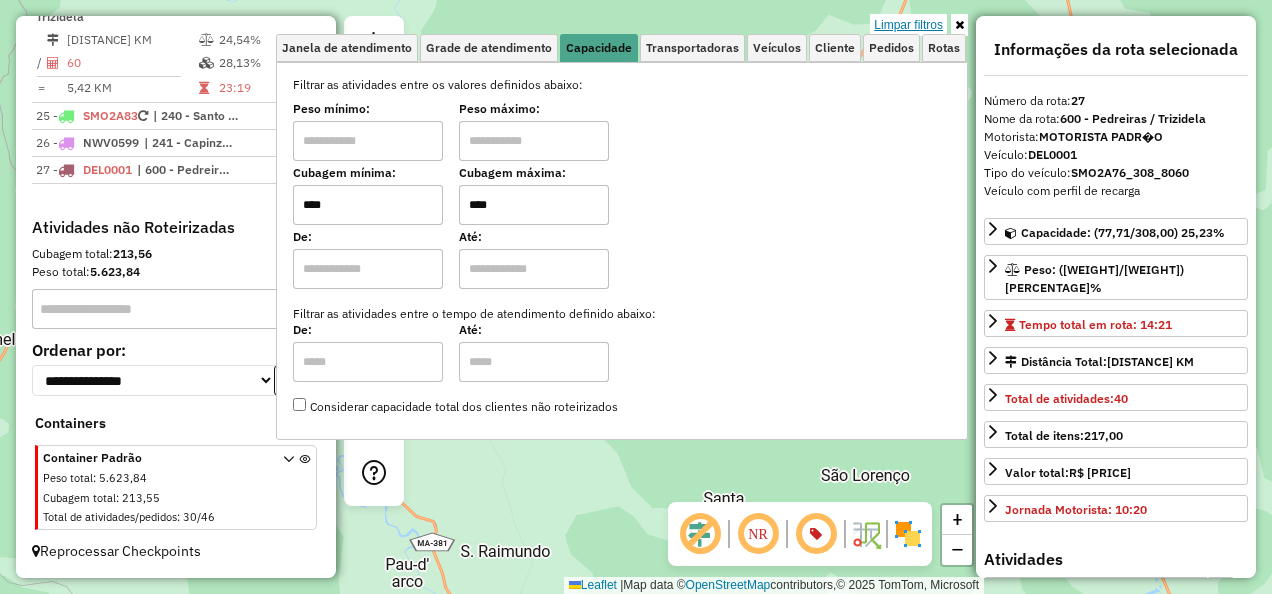 click on "Limpar filtros" at bounding box center [908, 25] 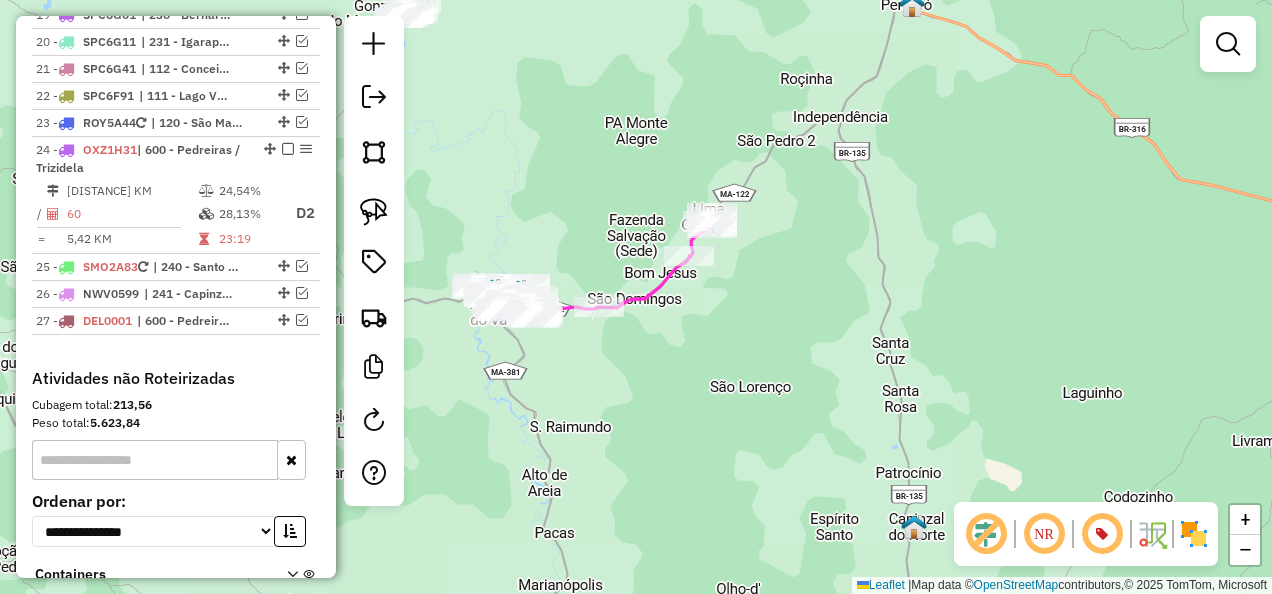 scroll, scrollTop: 2104, scrollLeft: 0, axis: vertical 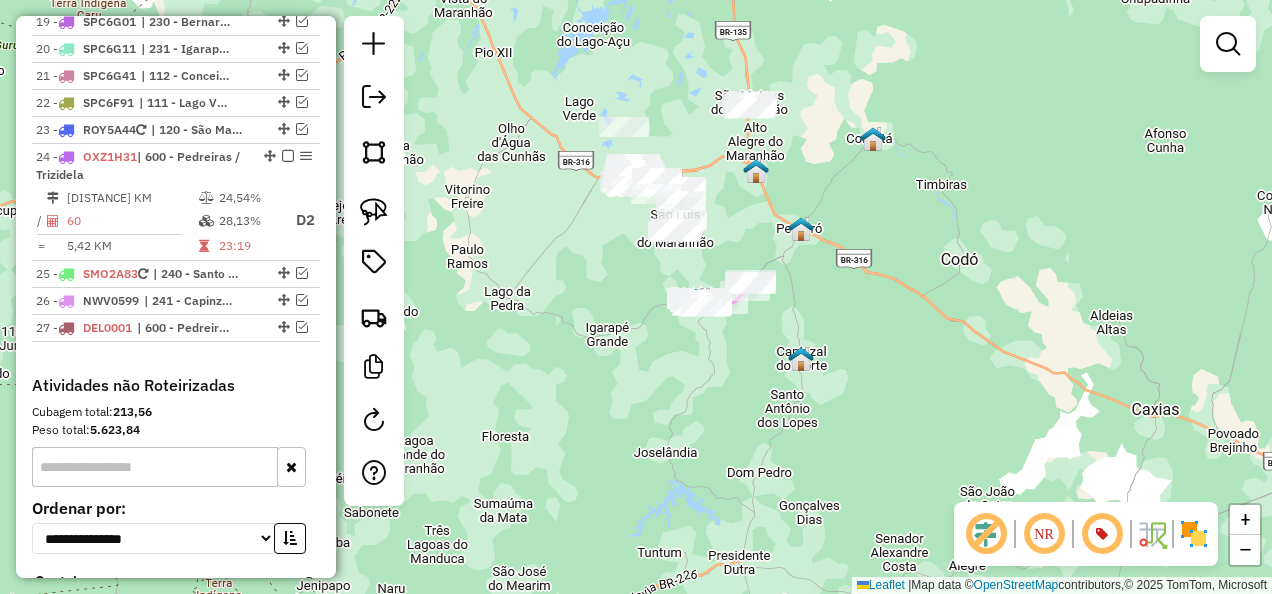 drag, startPoint x: 846, startPoint y: 370, endPoint x: 814, endPoint y: 398, distance: 42.520584 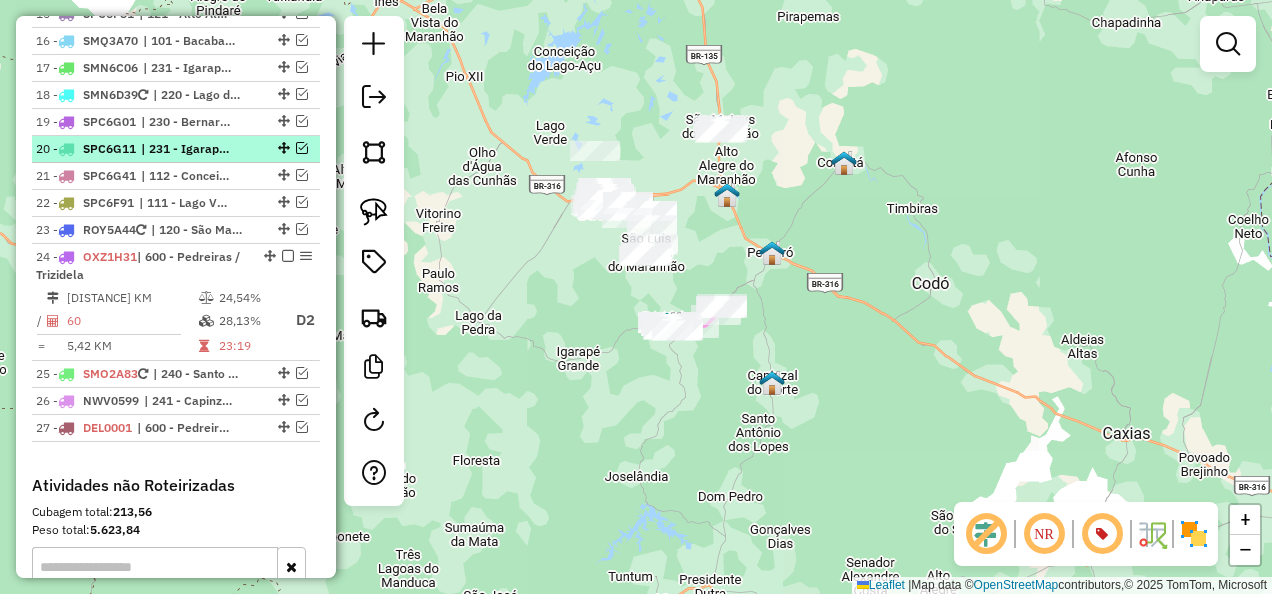scroll, scrollTop: 1904, scrollLeft: 0, axis: vertical 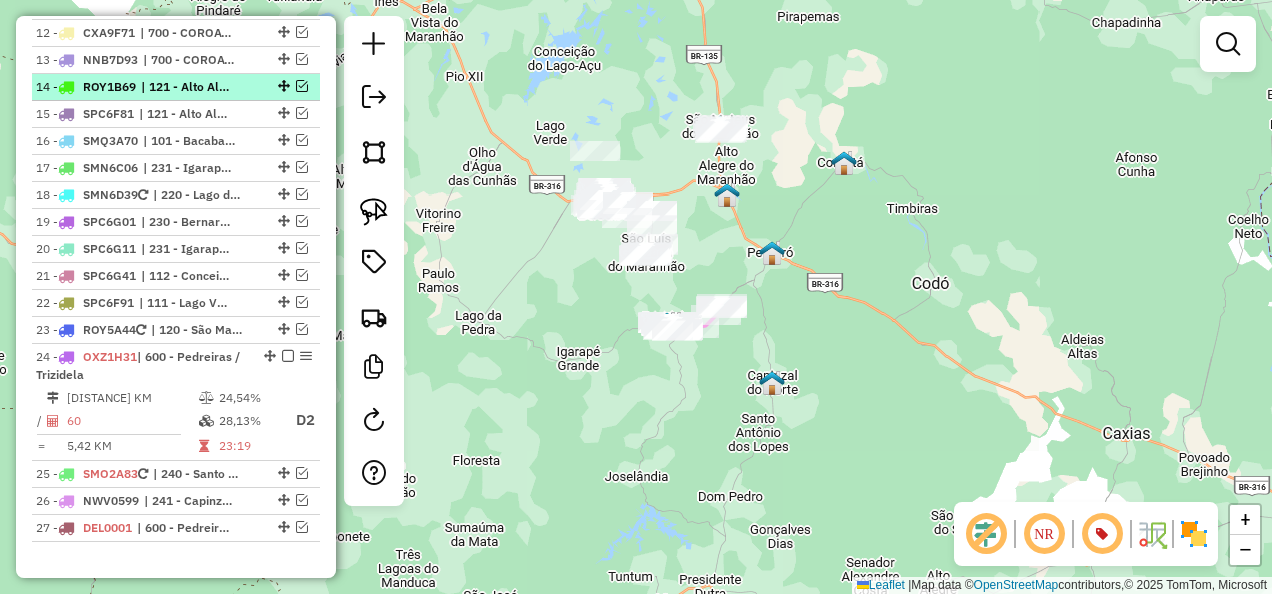click on "| 121 - Alto Alegre do Maranhão , 241 - Capinzal do Norte, 601 - Lima Campos, 602 - Peritoró" at bounding box center [187, 87] 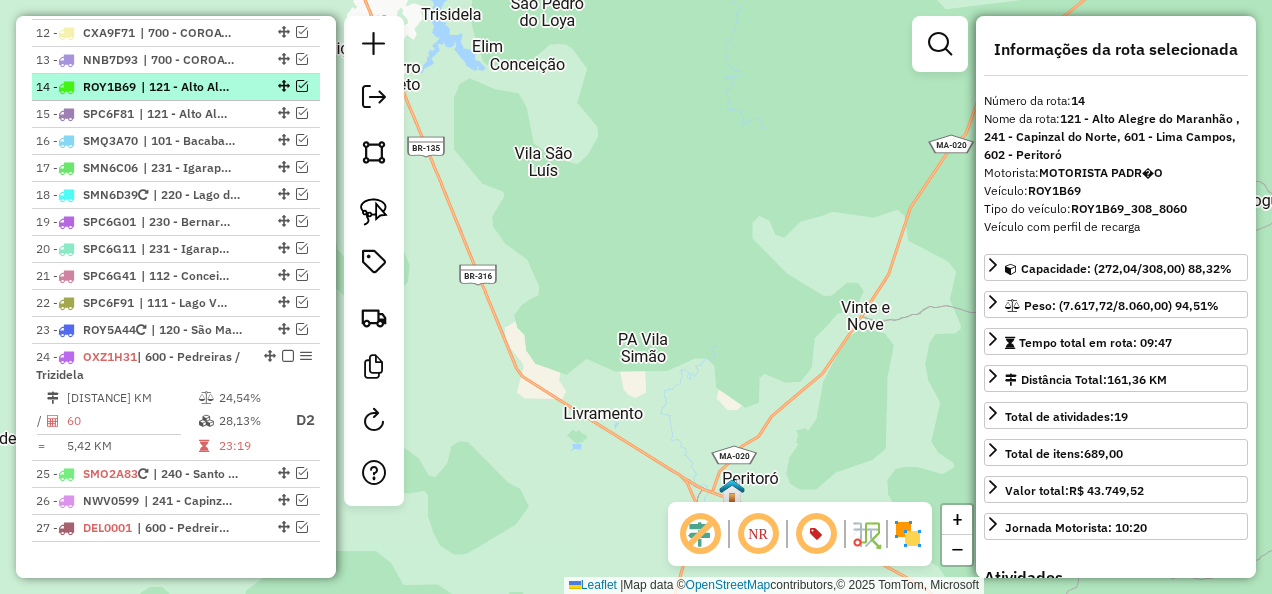 click at bounding box center (302, 86) 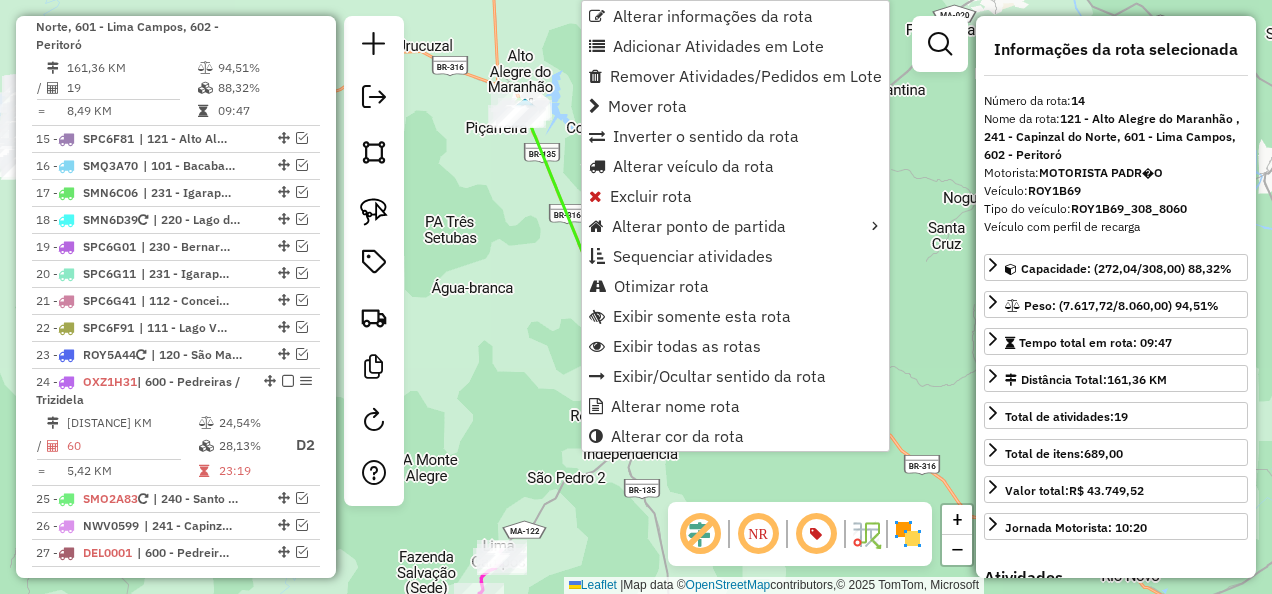 scroll, scrollTop: 2011, scrollLeft: 0, axis: vertical 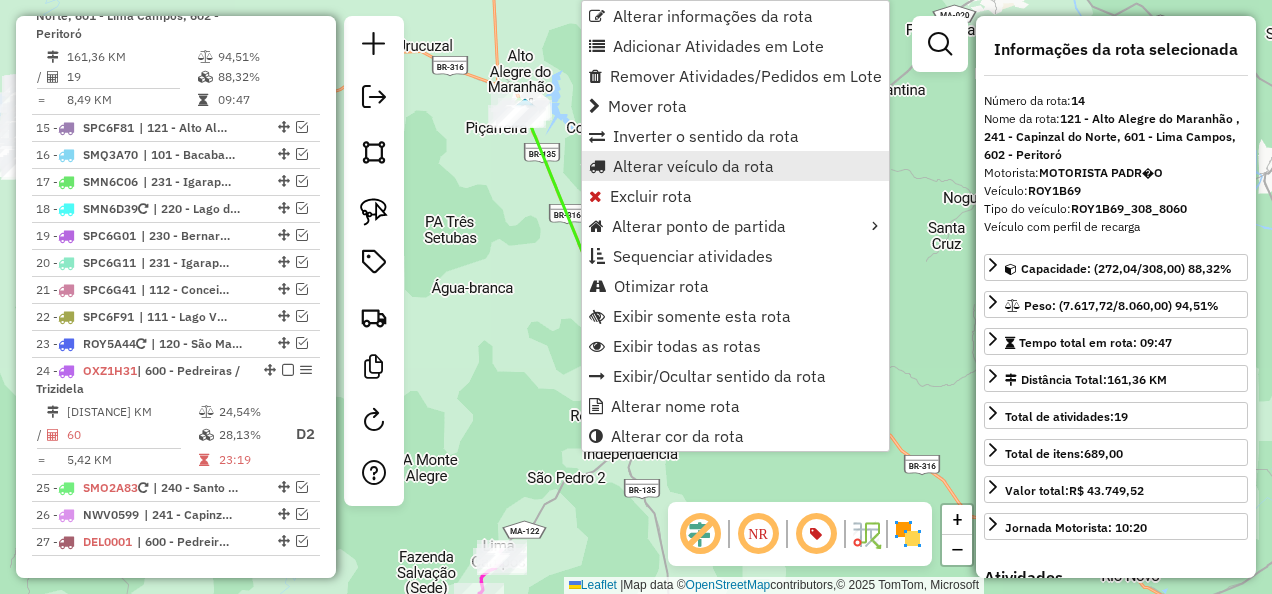 click on "Alterar veículo da rota" at bounding box center [693, 166] 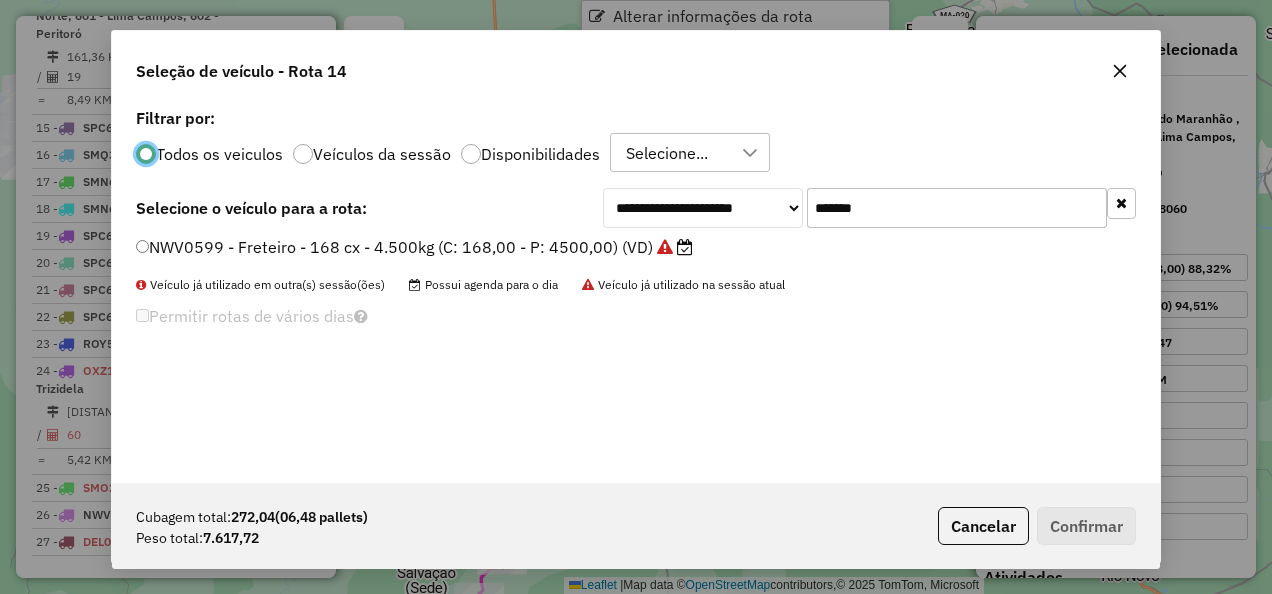 scroll, scrollTop: 11, scrollLeft: 6, axis: both 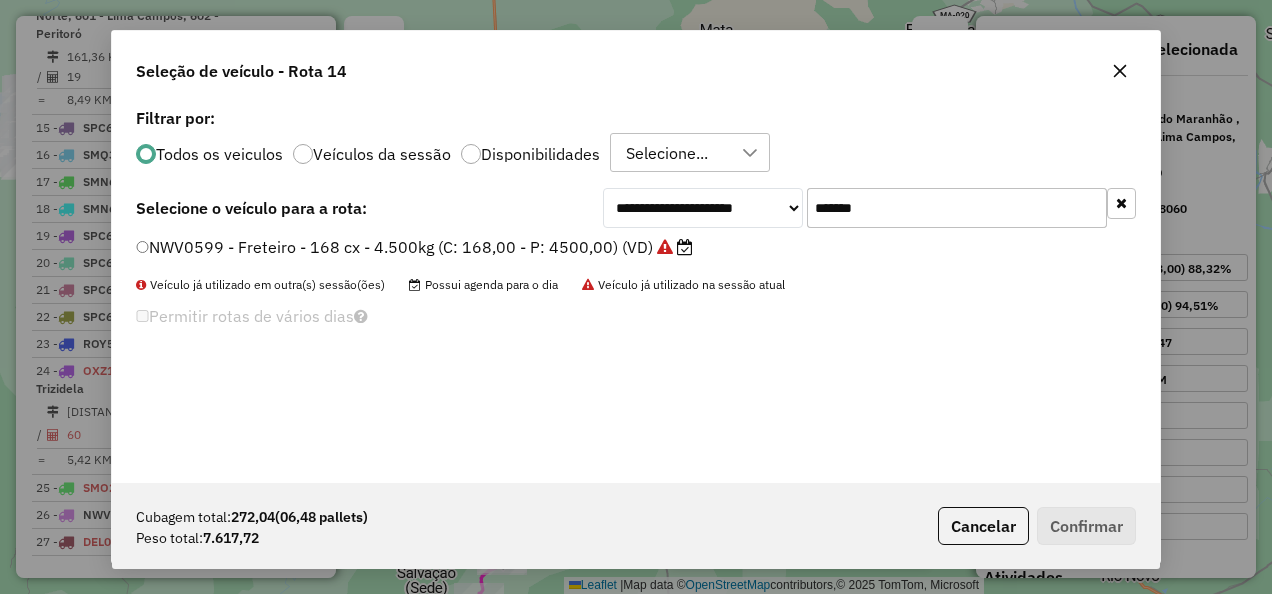 drag, startPoint x: 905, startPoint y: 210, endPoint x: 772, endPoint y: 222, distance: 133.54025 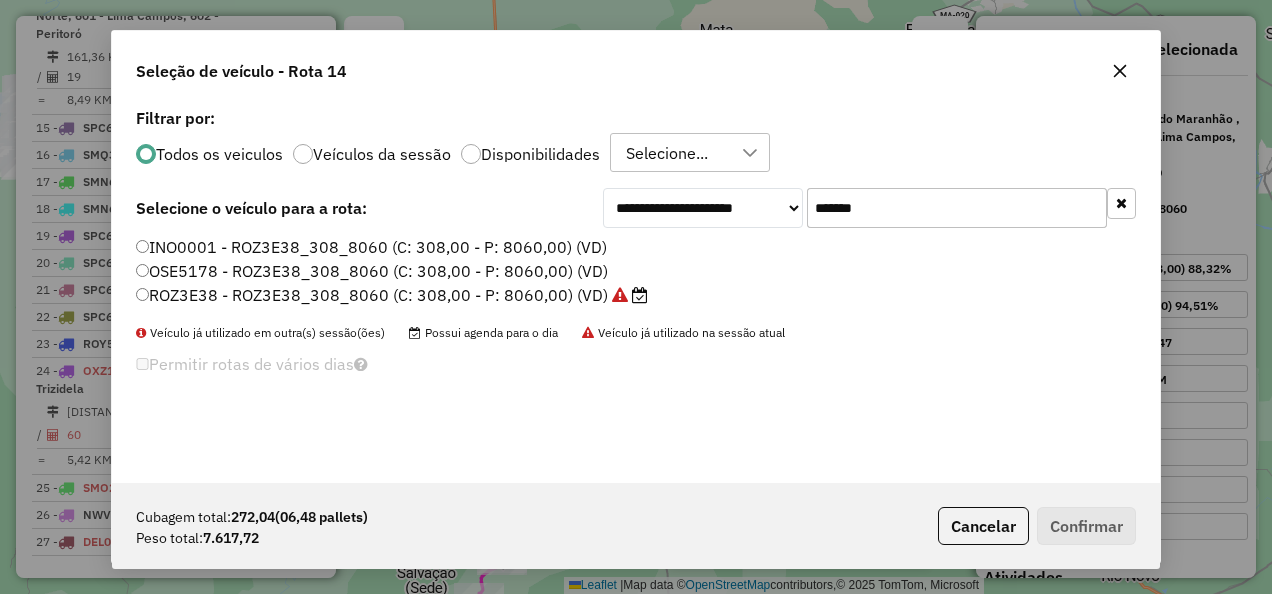 type on "*******" 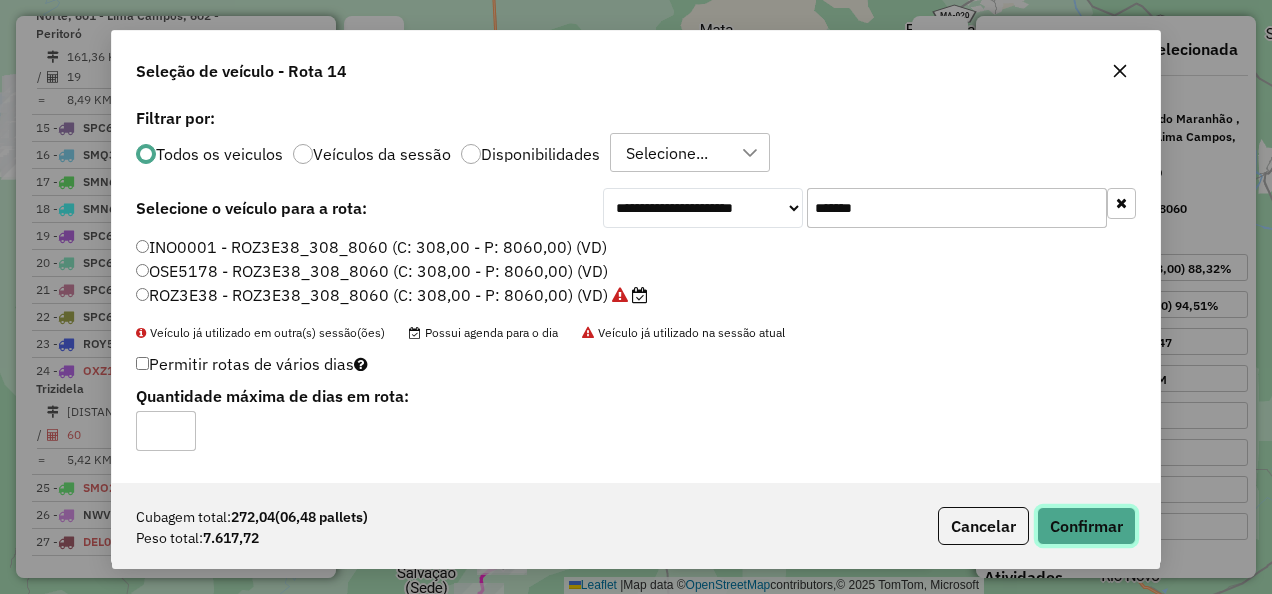 click on "Confirmar" 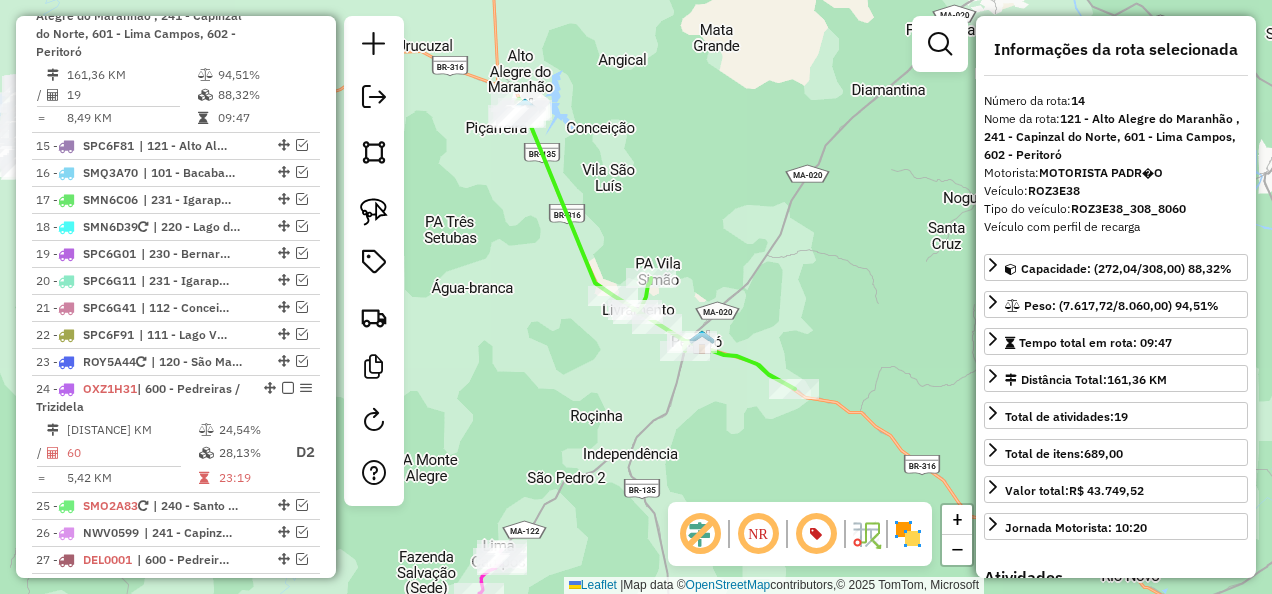 click 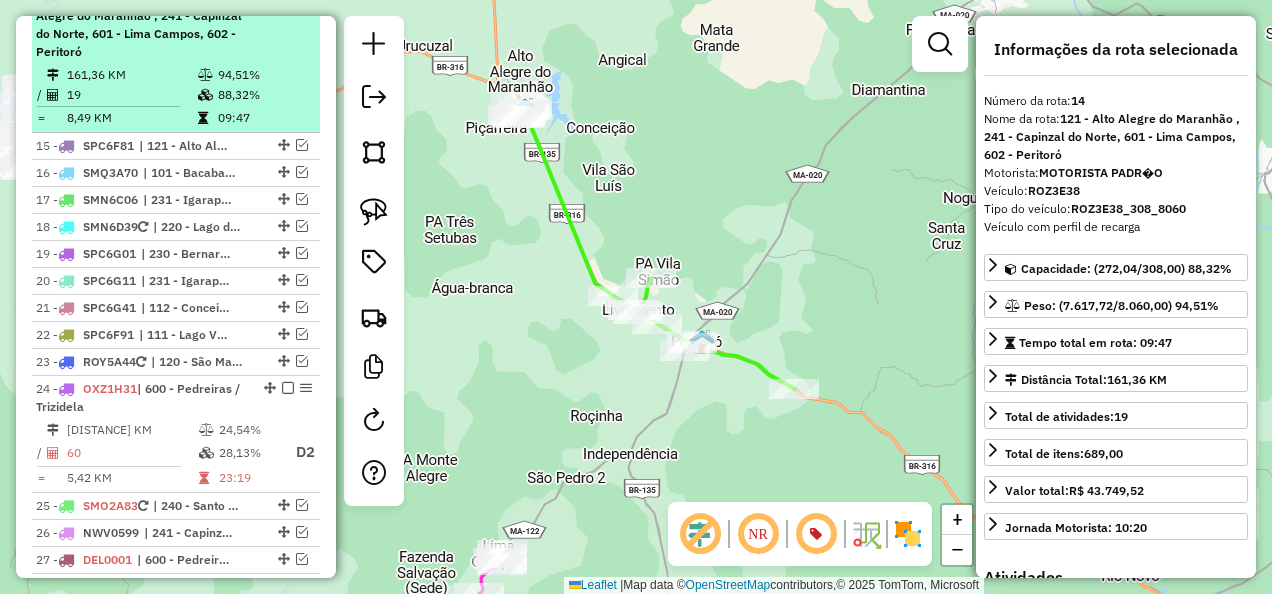 click at bounding box center (288, -3) 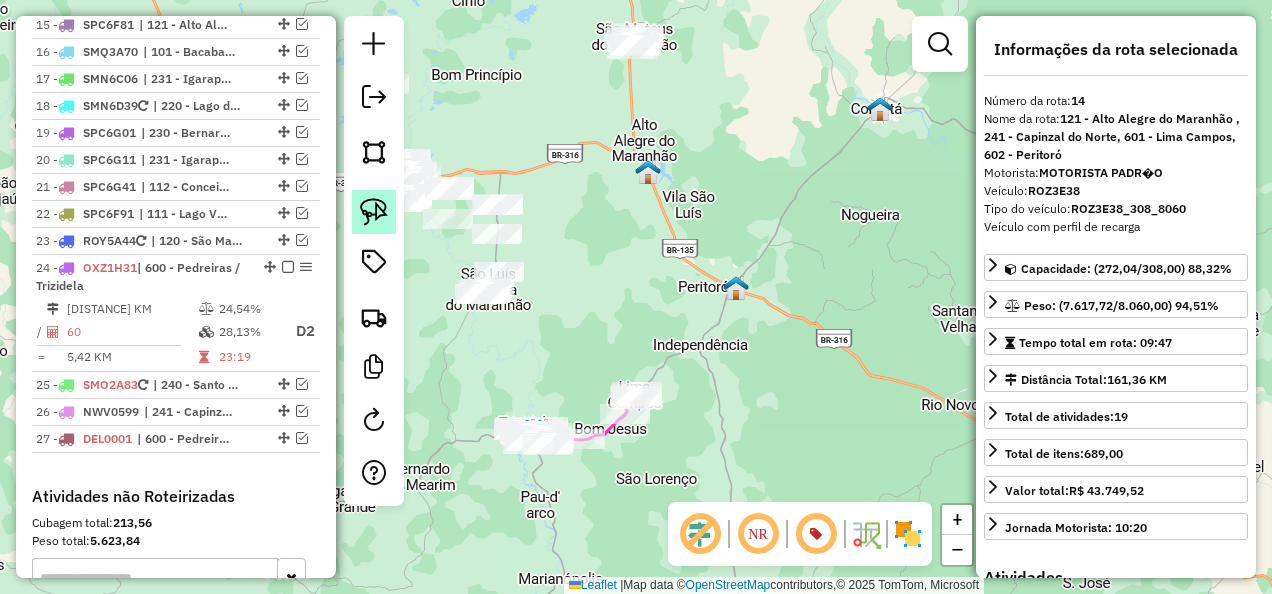 click 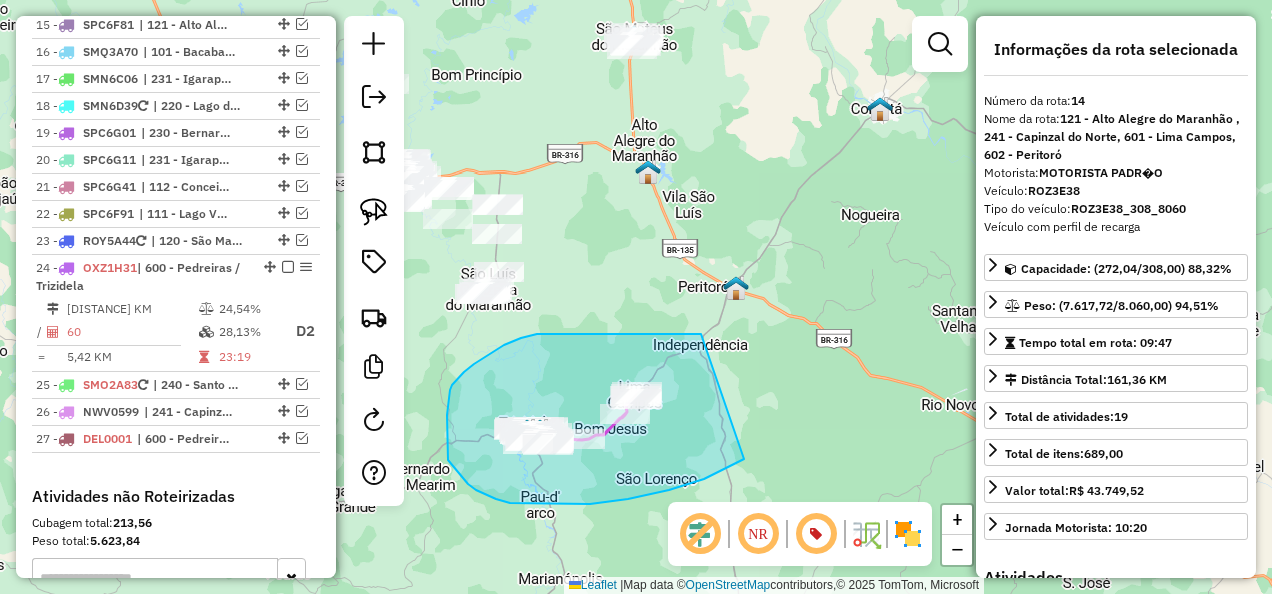 drag, startPoint x: 701, startPoint y: 334, endPoint x: 745, endPoint y: 459, distance: 132.51793 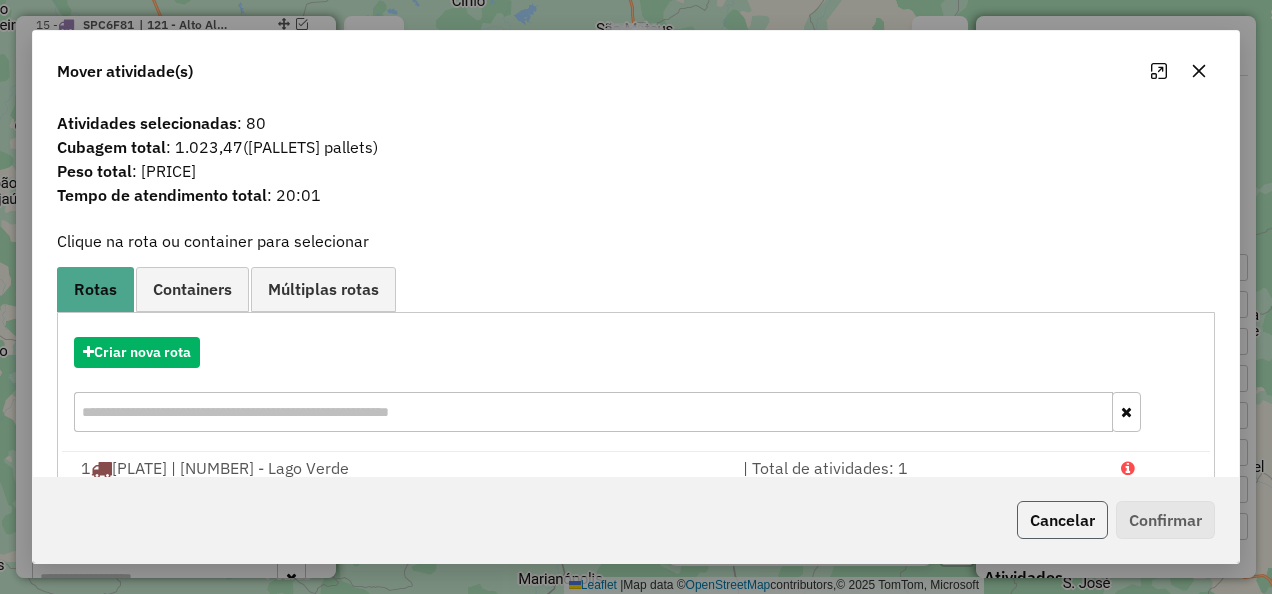 click on "Cancelar" 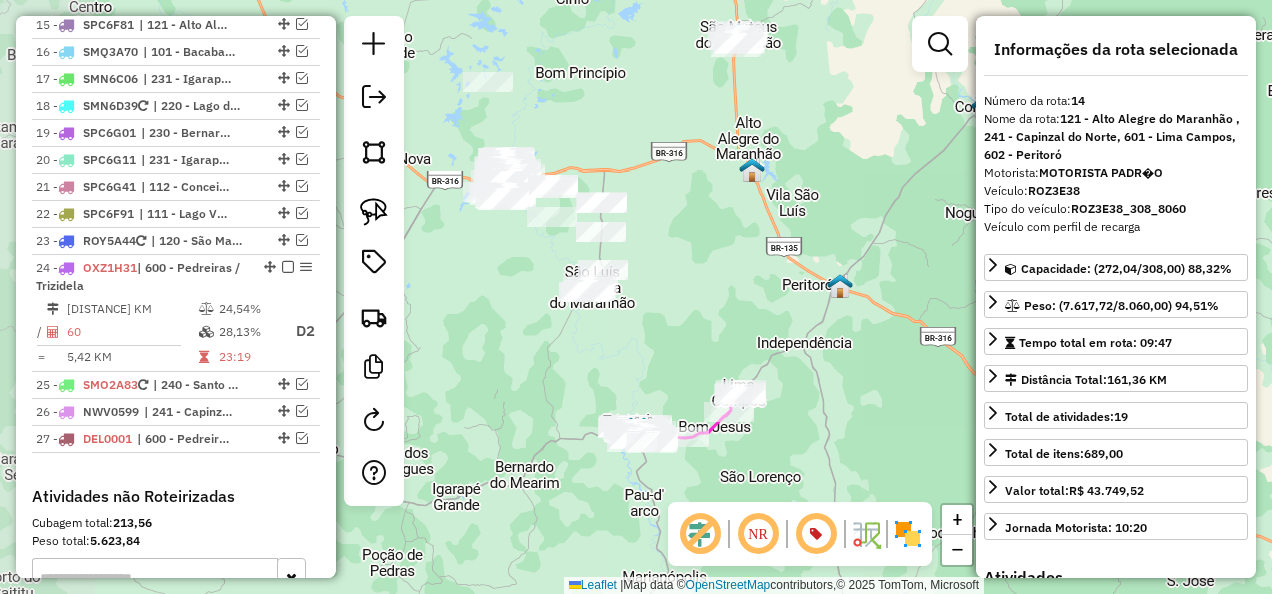 drag, startPoint x: 509, startPoint y: 362, endPoint x: 630, endPoint y: 360, distance: 121.016525 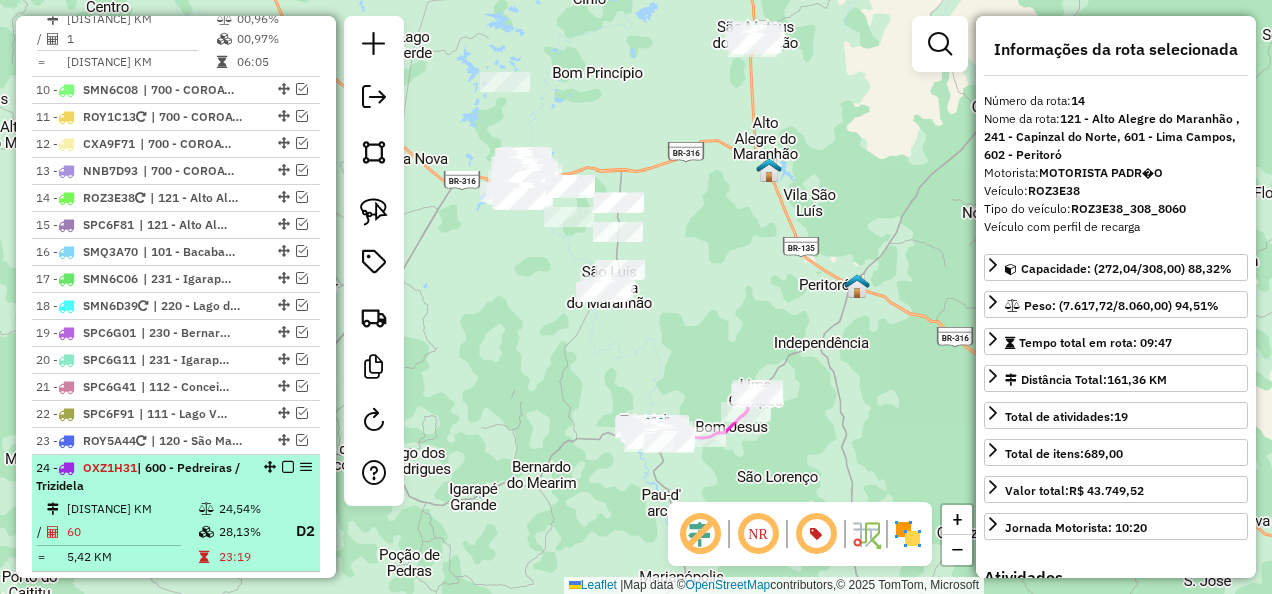 scroll, scrollTop: 2011, scrollLeft: 0, axis: vertical 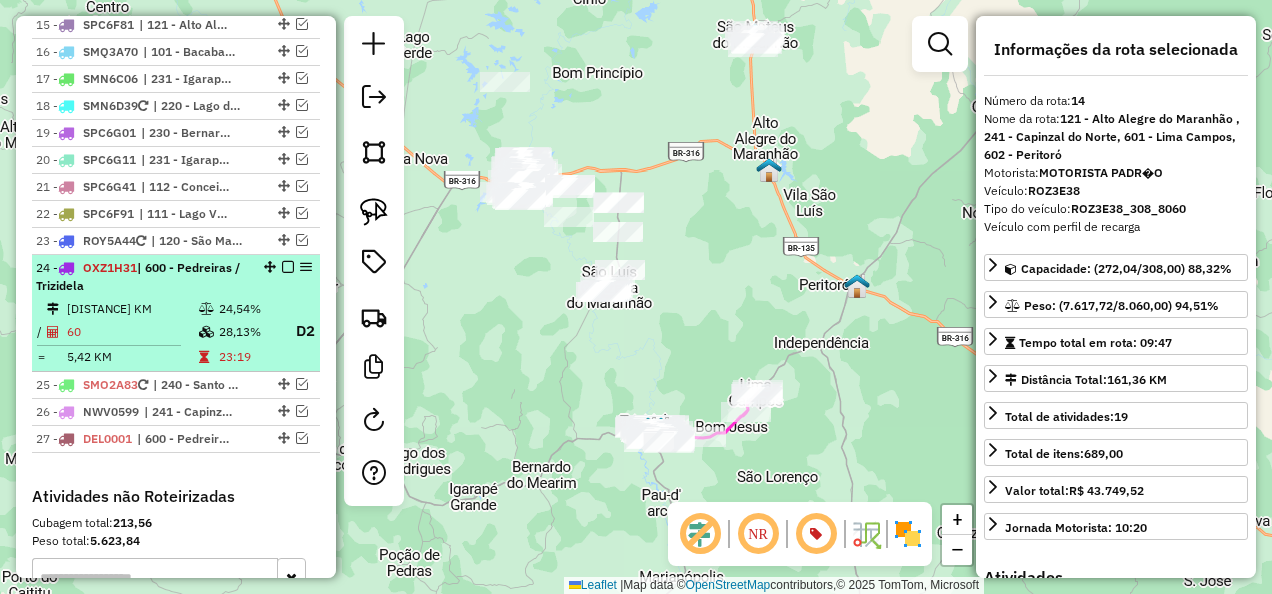 click at bounding box center (288, 267) 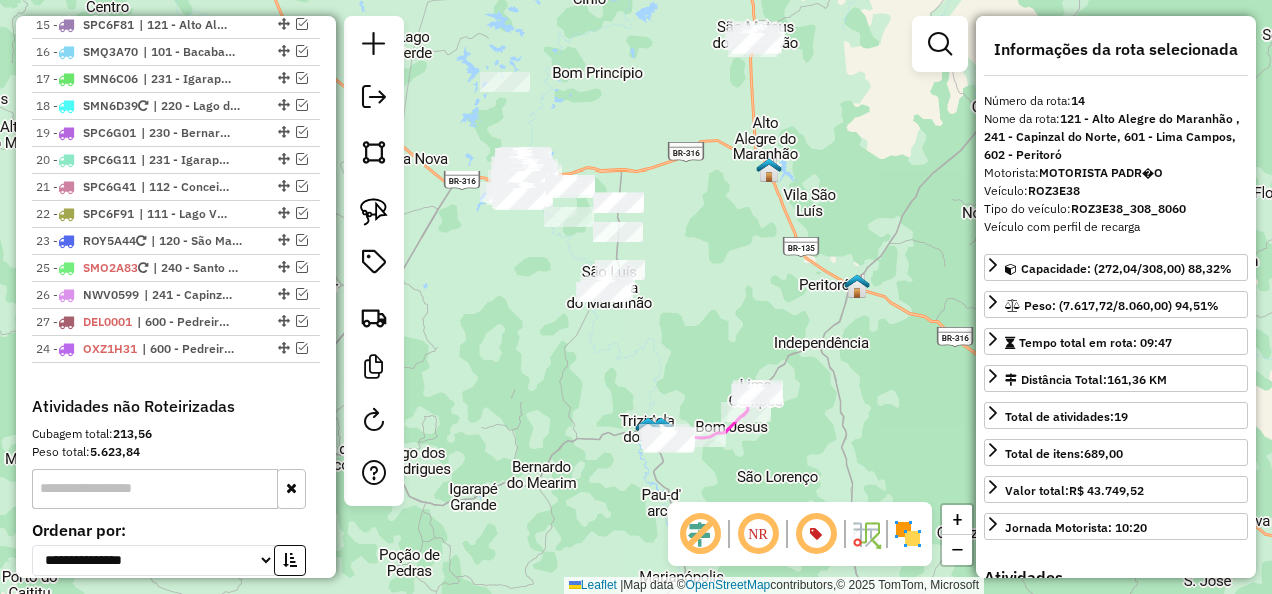 drag, startPoint x: 275, startPoint y: 290, endPoint x: 260, endPoint y: 398, distance: 109.03669 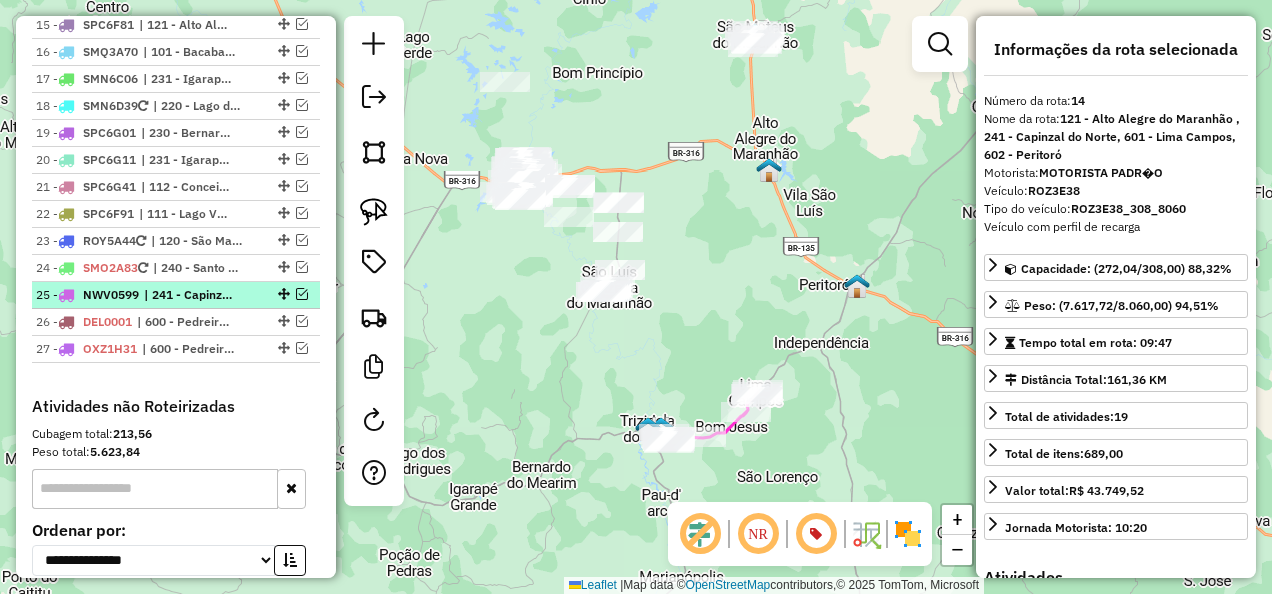 click on "| 241 - Capinzal do Norte, 601 - Lima Campos" at bounding box center (190, 295) 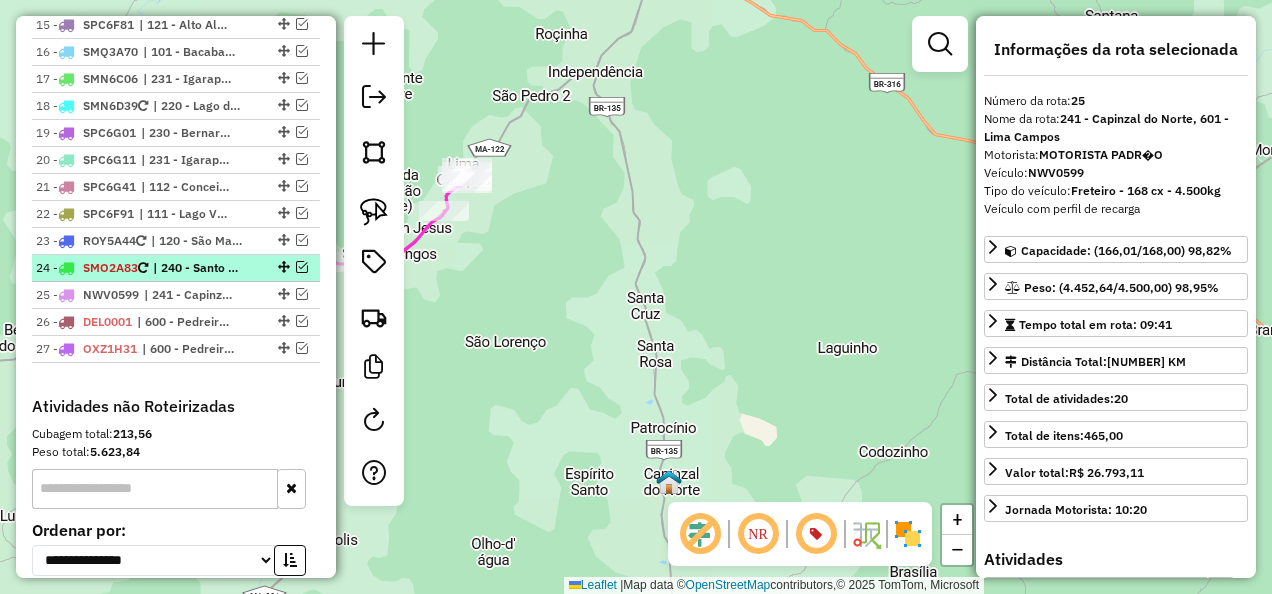 click on "| 240 - Santo Antonio dos Lopes" at bounding box center (199, 268) 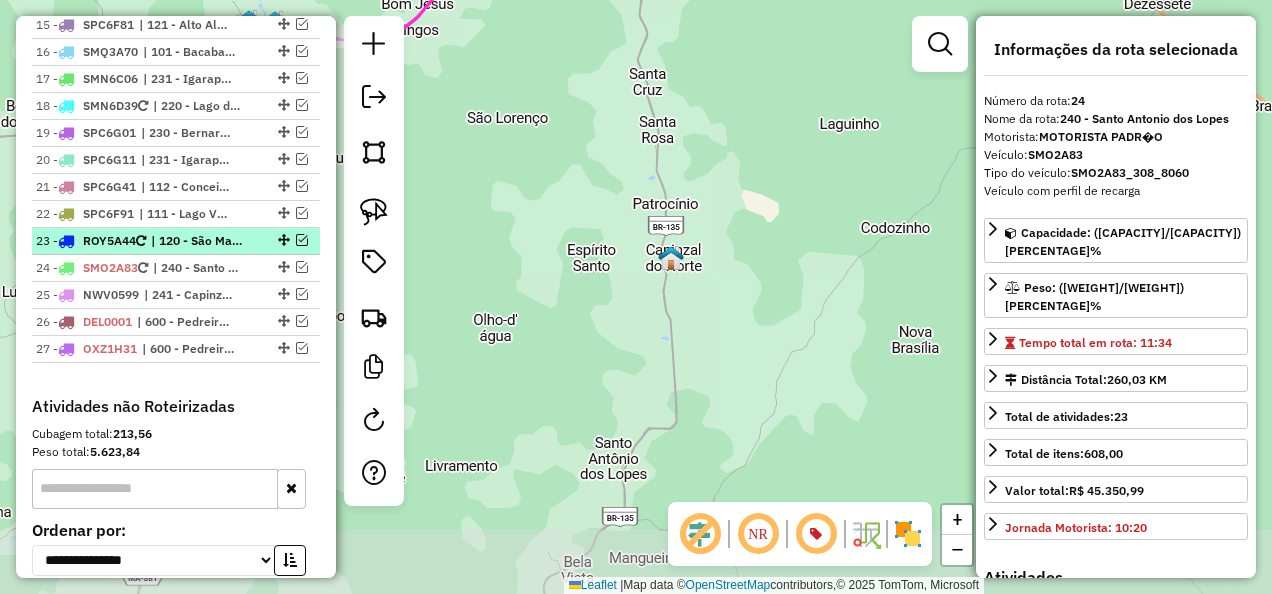 click on "| 120 - São Mateus do Maranhão" at bounding box center [197, 241] 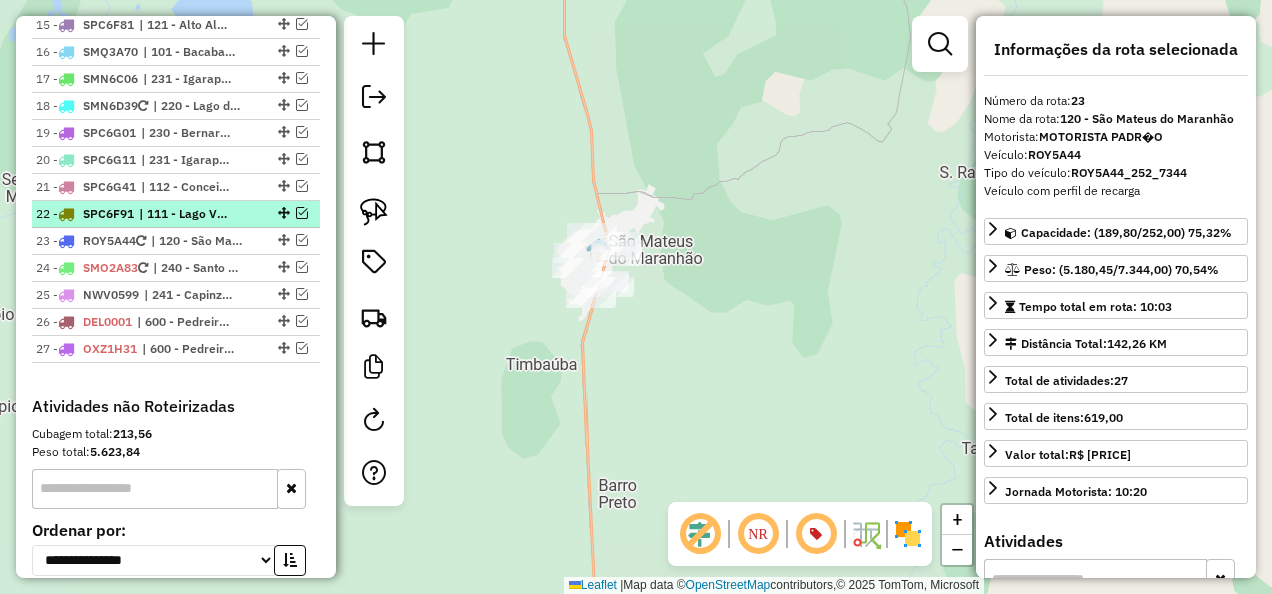 click on "| 111 - Lago Verde" at bounding box center (185, 214) 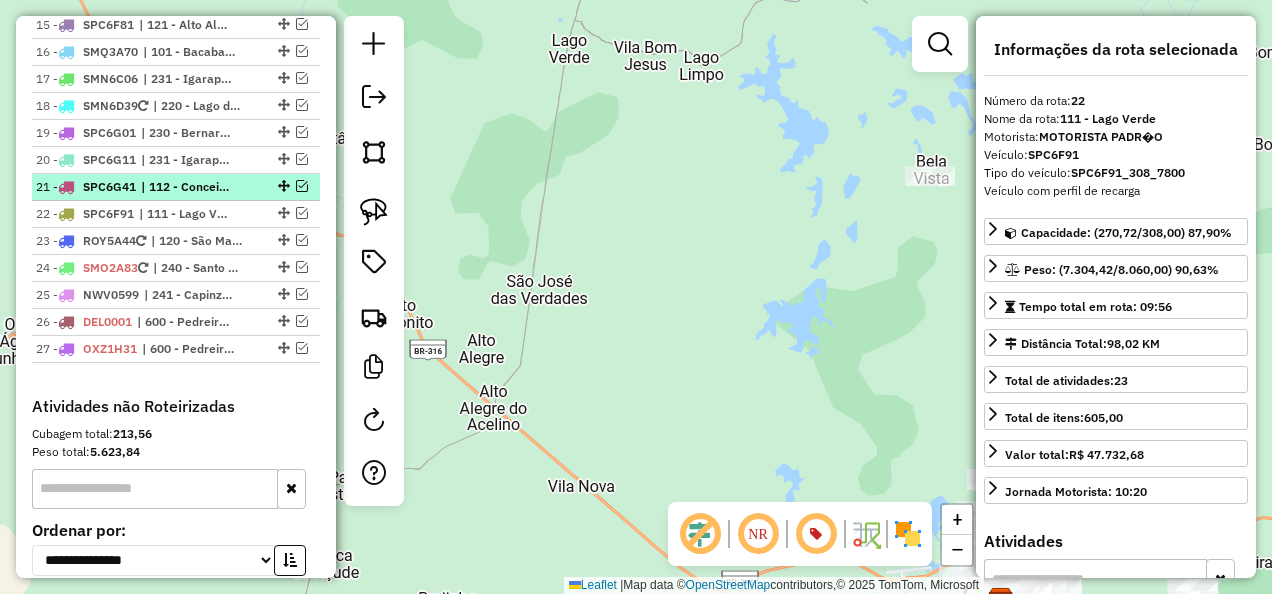 click on "| 112 - Conceição do Lago'Açu" at bounding box center (187, 187) 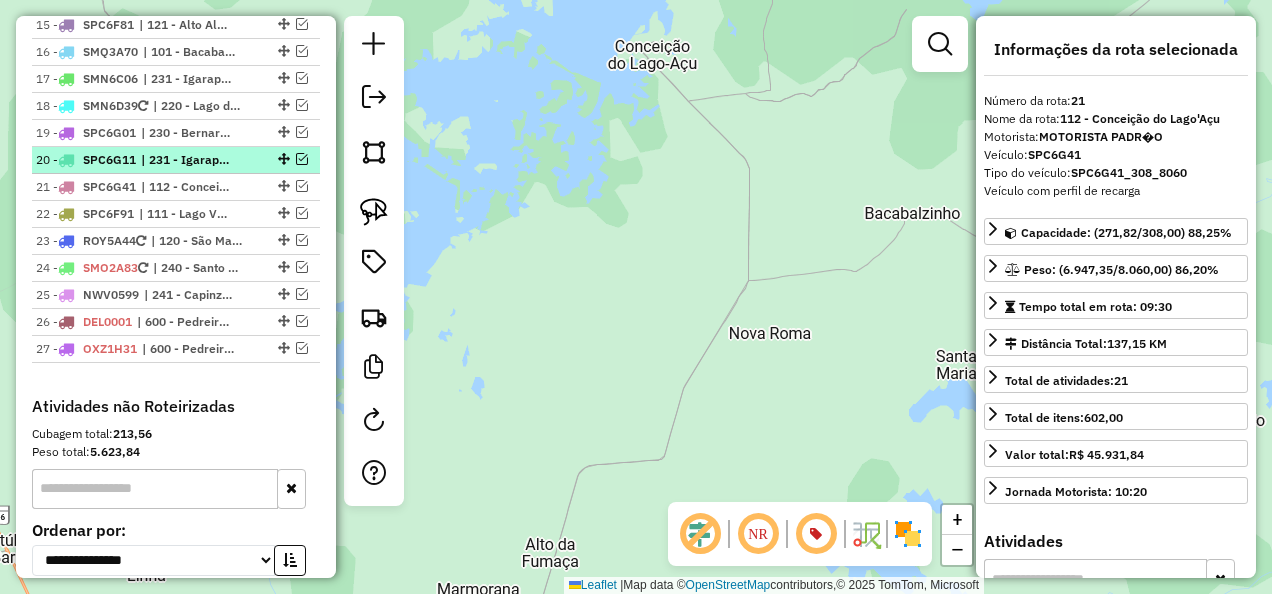 click on "| 231 - Igarapé Grande" at bounding box center (187, 160) 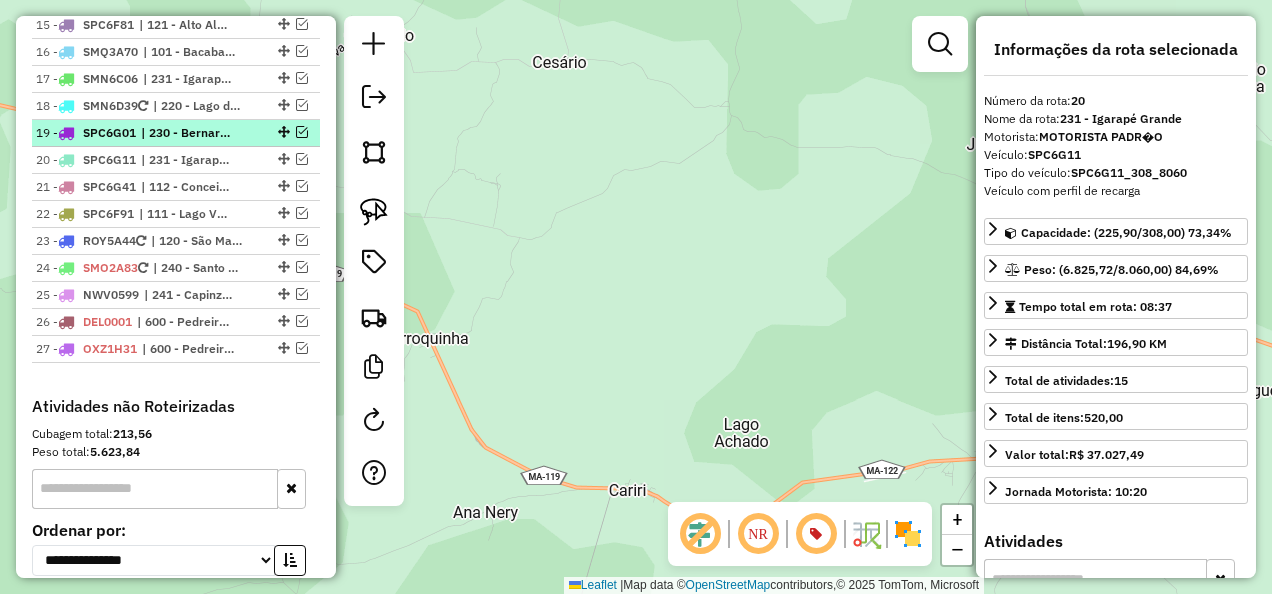 click on "| 230 - Bernardo do Mearim" at bounding box center (187, 133) 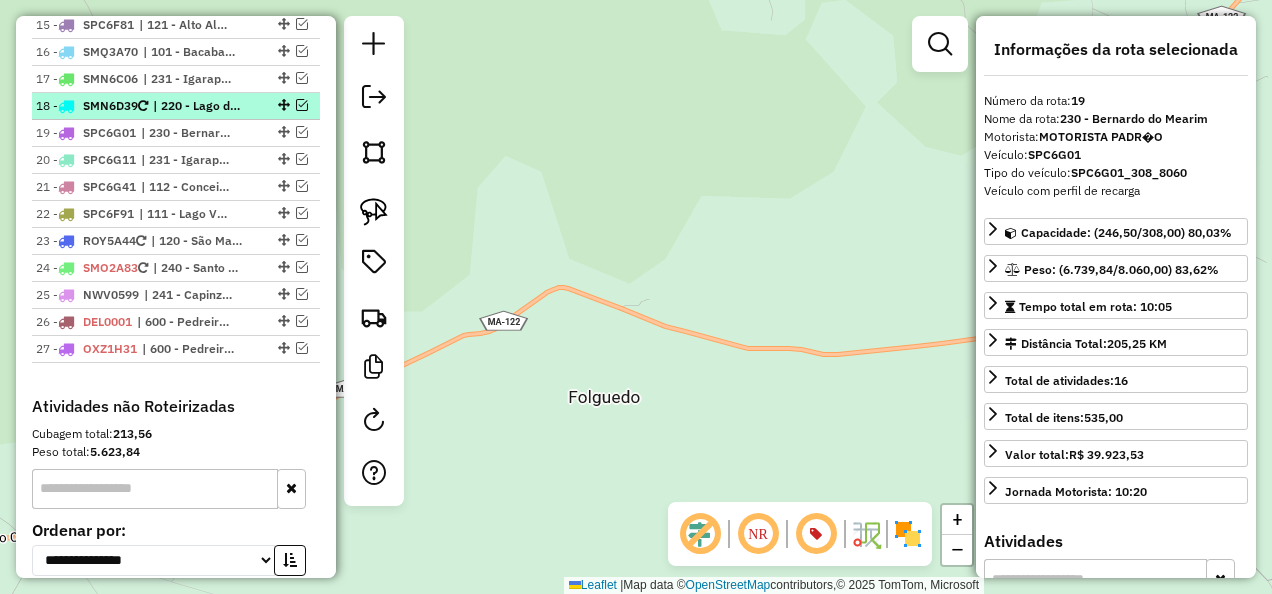 click on "| 220 - Lago dos Rodrigues, 221 - Lago do Jungo" at bounding box center (199, 106) 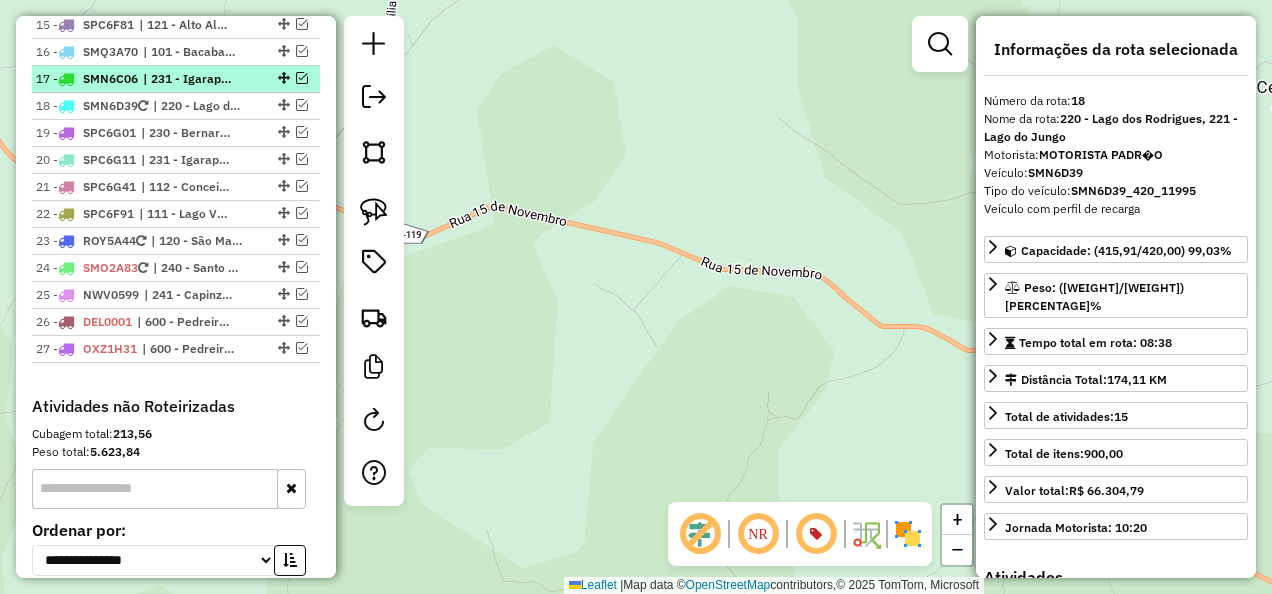 click on "| 231 - Igarapé Grande" at bounding box center (189, 79) 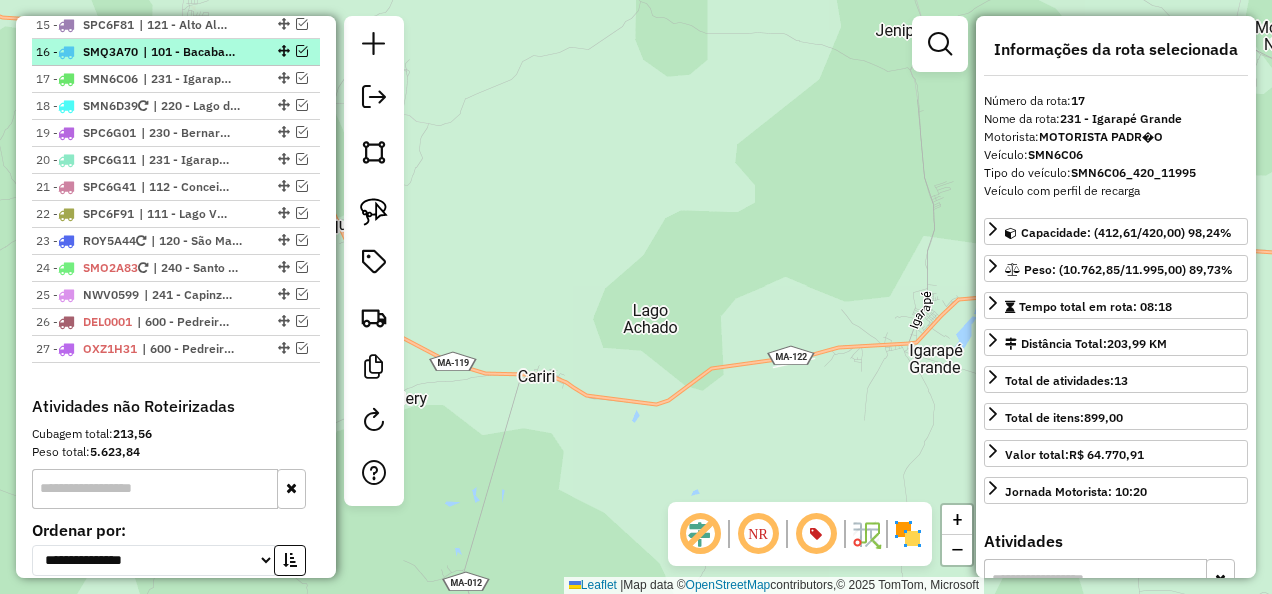 click on "| 101 - Bacabal Aeroporto, 110 - Bom Lugar" at bounding box center (189, 52) 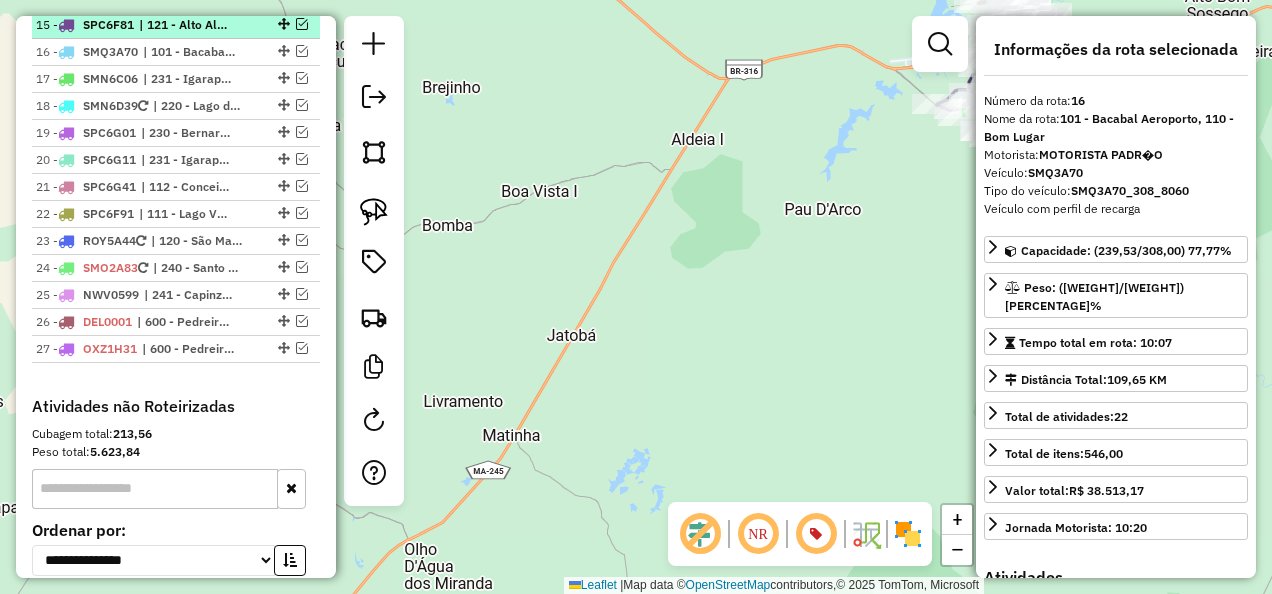 click on "| 121 - Alto Alegre do Maranhão" at bounding box center (185, 25) 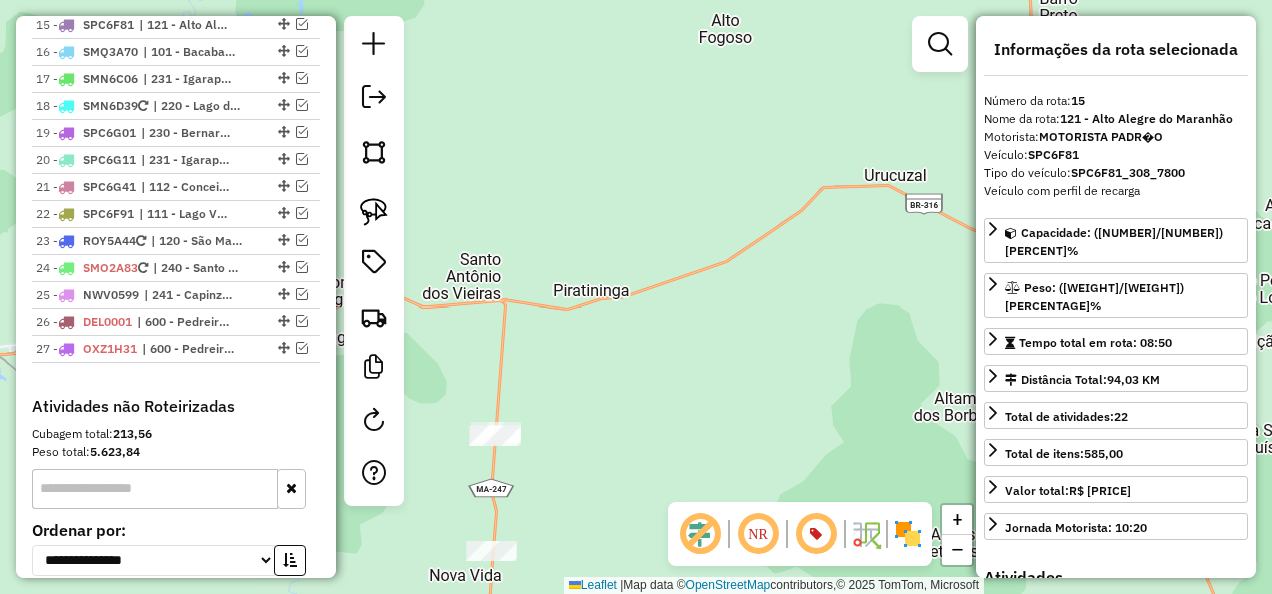 click on "| 121 - Alto Alegre do Maranhão , 241 - Capinzal do Norte, 601 - Lima Campos, 602 - Peritoró" at bounding box center [196, -2] 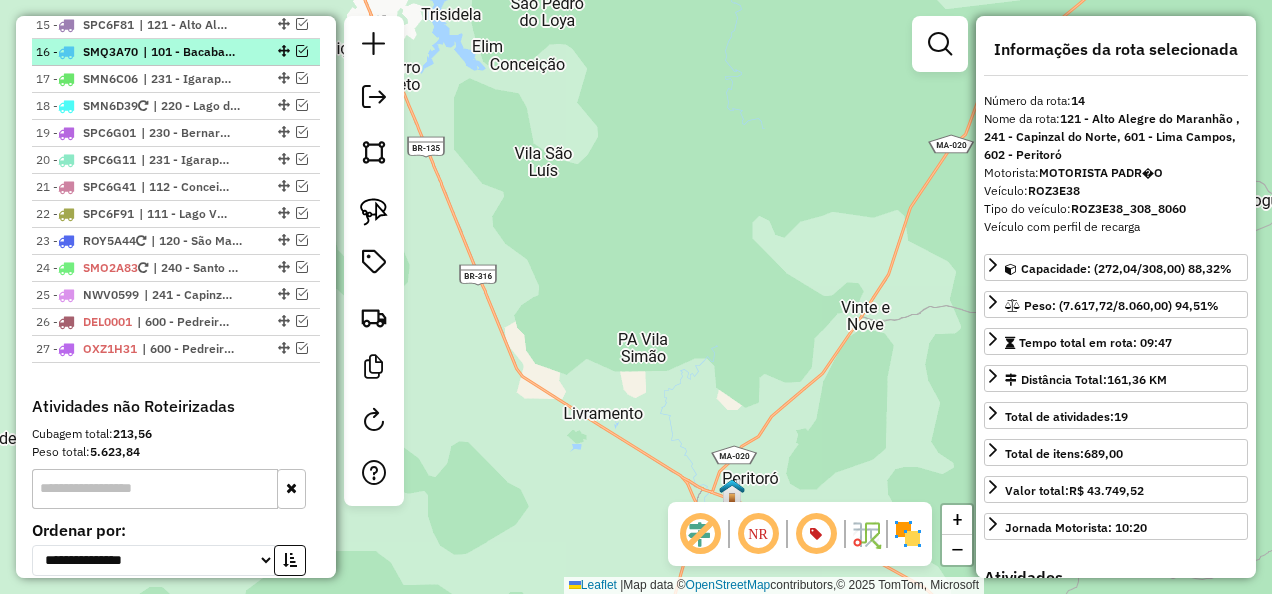 scroll, scrollTop: 1911, scrollLeft: 0, axis: vertical 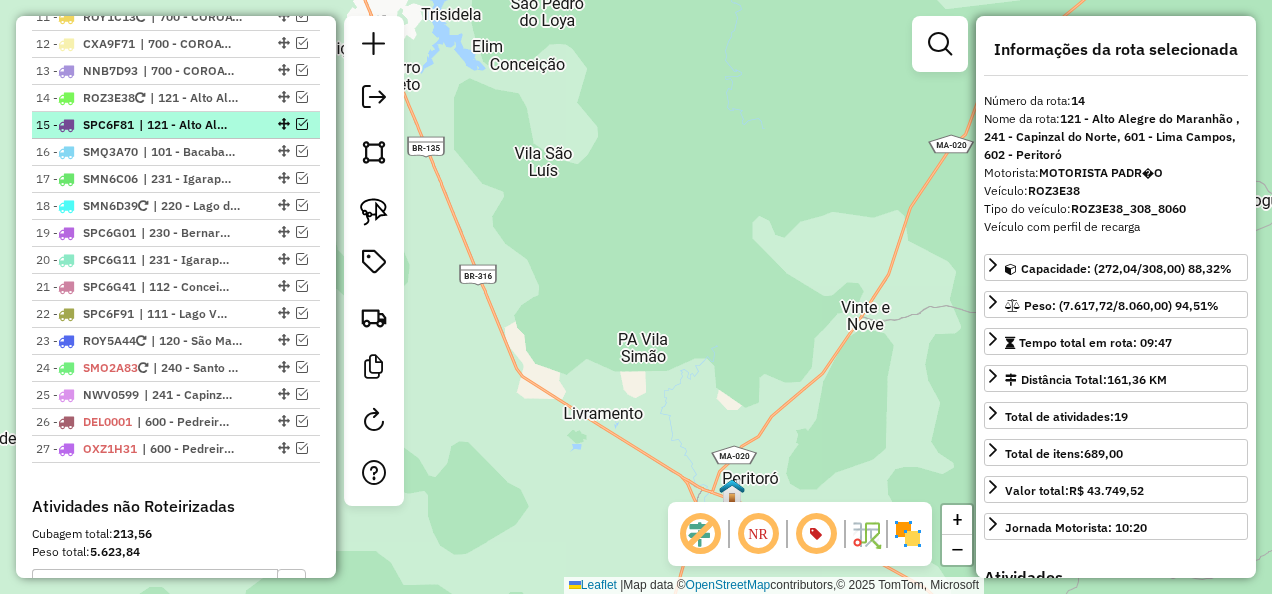 click on "| 121 - Alto Alegre do Maranhão" at bounding box center (185, 125) 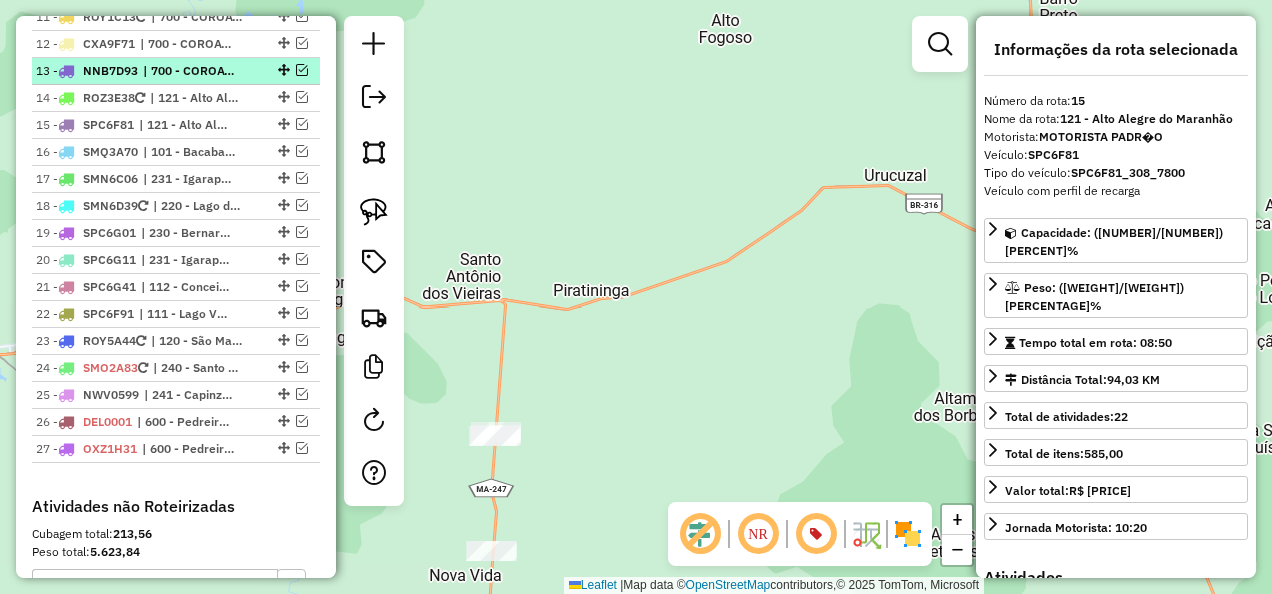 click on "| 700 - COROATA/TIMBIRAS" at bounding box center (189, 71) 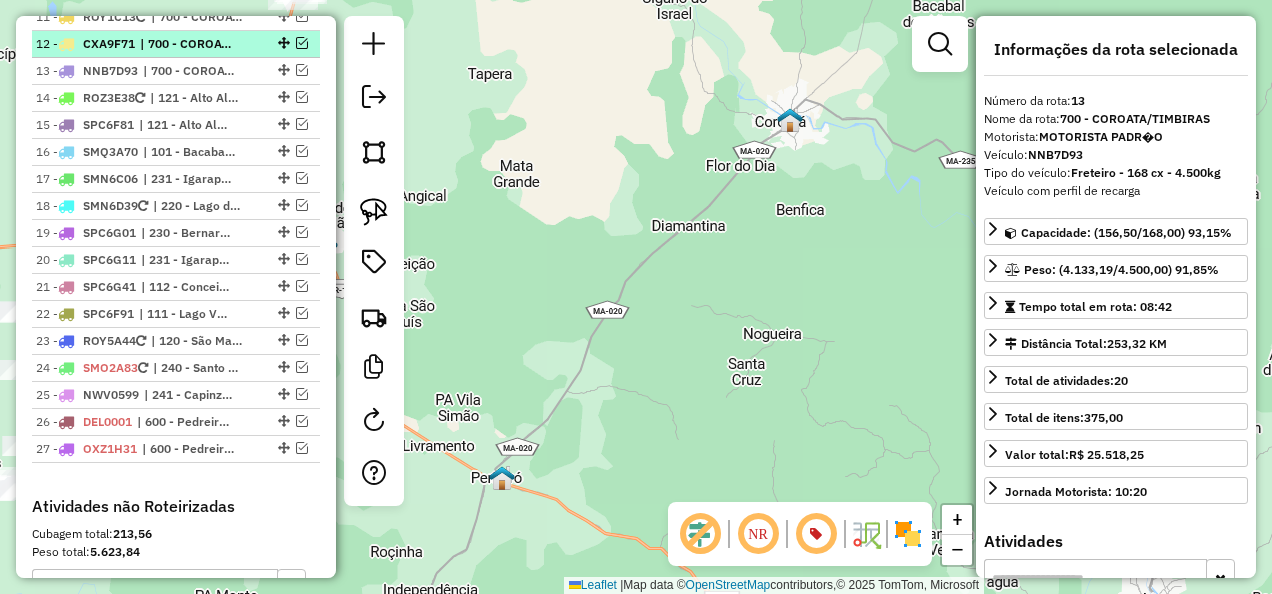 click on "| 700 - COROATA/TIMBIRAS" at bounding box center [186, 44] 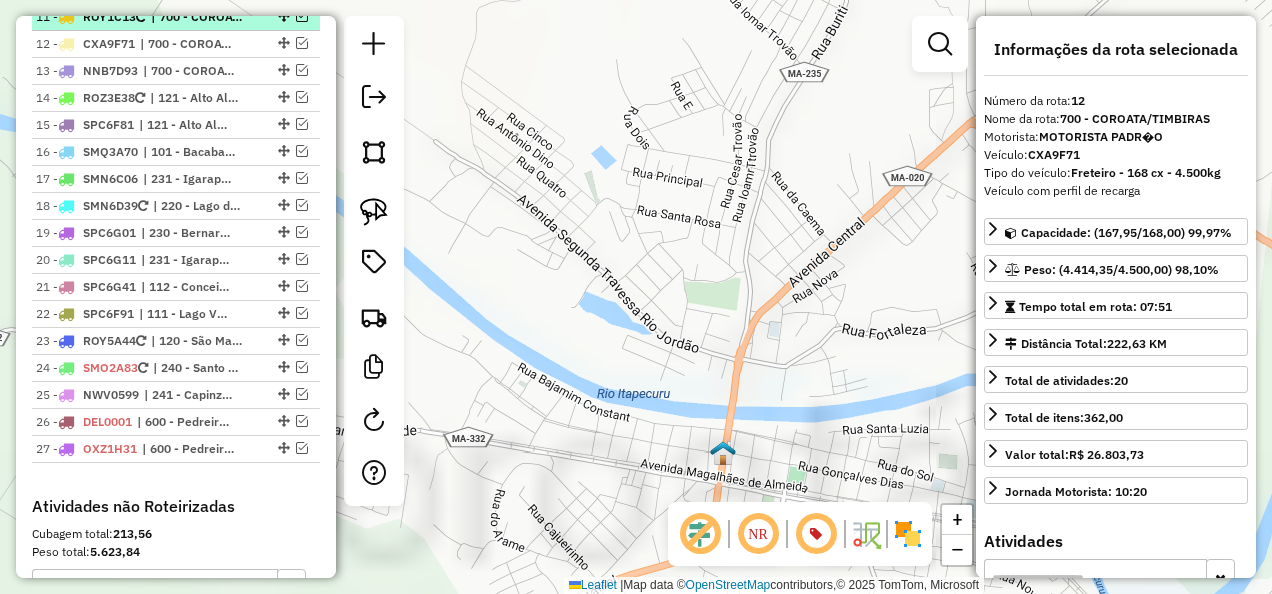 click on "11 -       ROY1C13   | 700 - COROATA/TIMBIRAS" at bounding box center (176, 17) 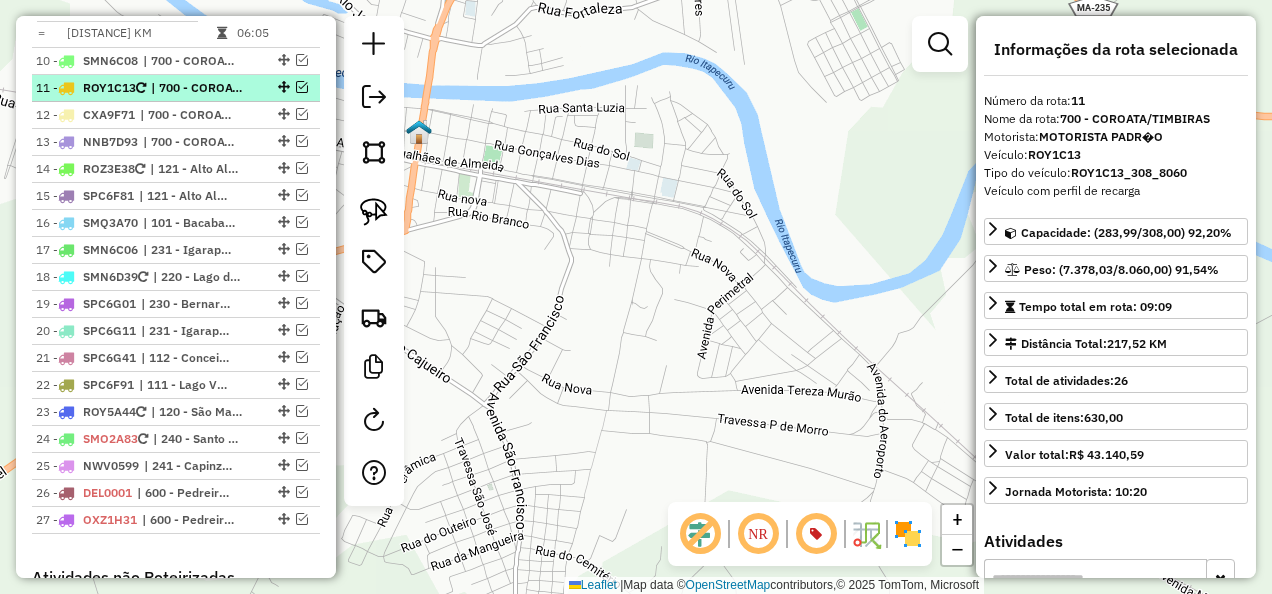 scroll, scrollTop: 1811, scrollLeft: 0, axis: vertical 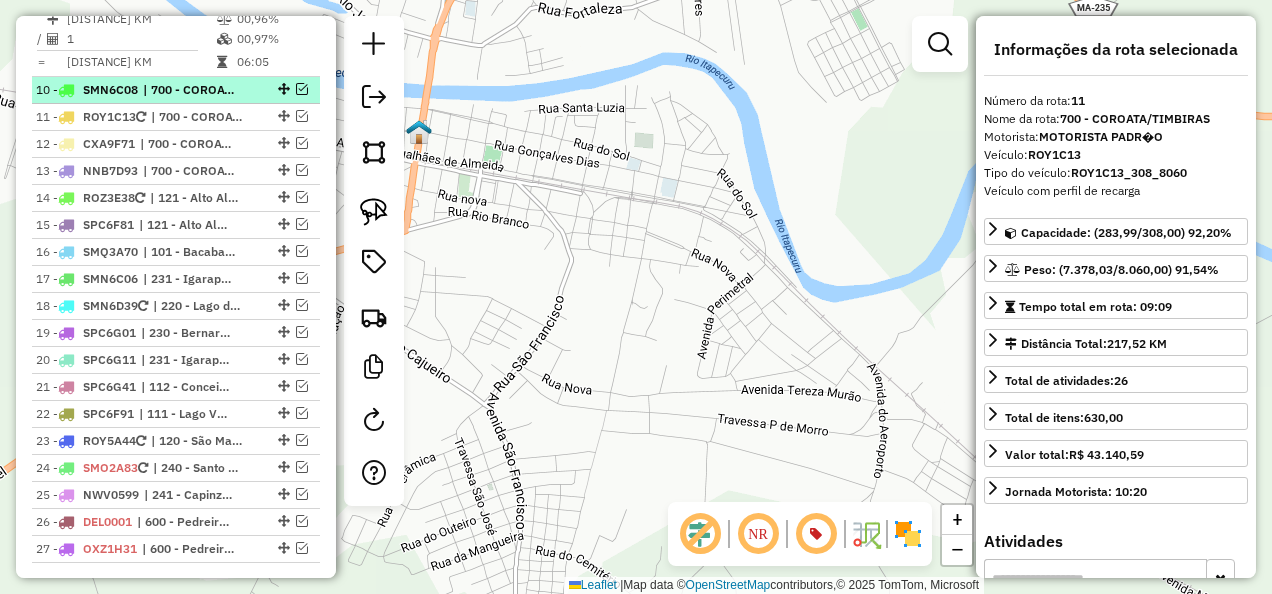 click on "| 700 - COROATA/TIMBIRAS" at bounding box center [189, 90] 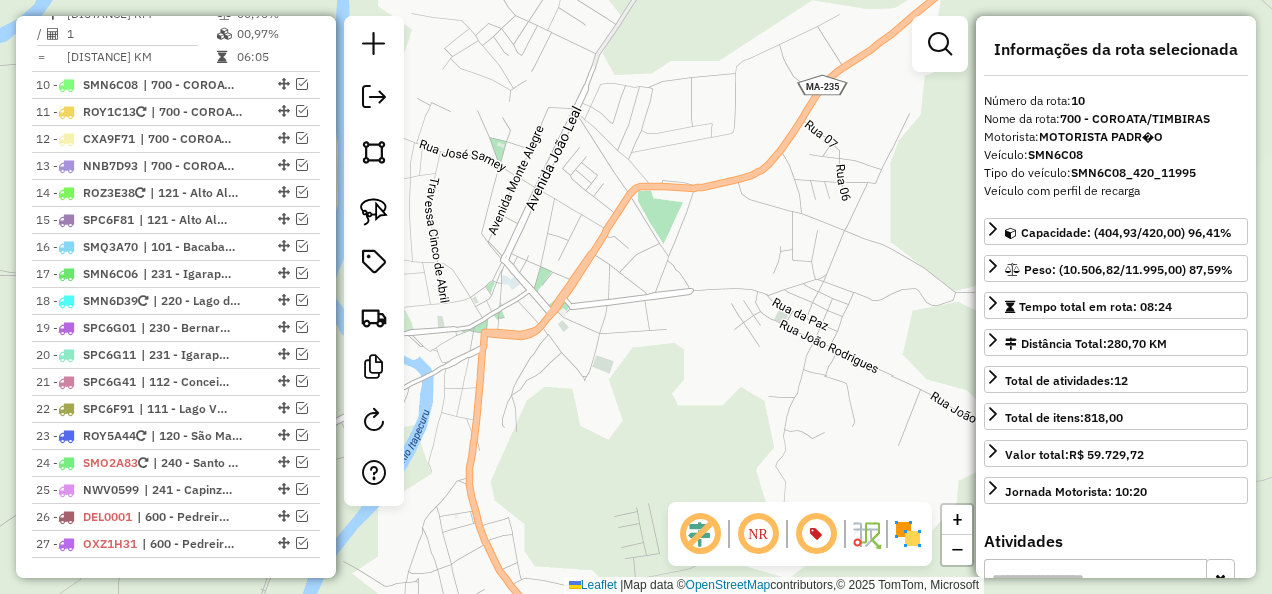 scroll, scrollTop: 1811, scrollLeft: 0, axis: vertical 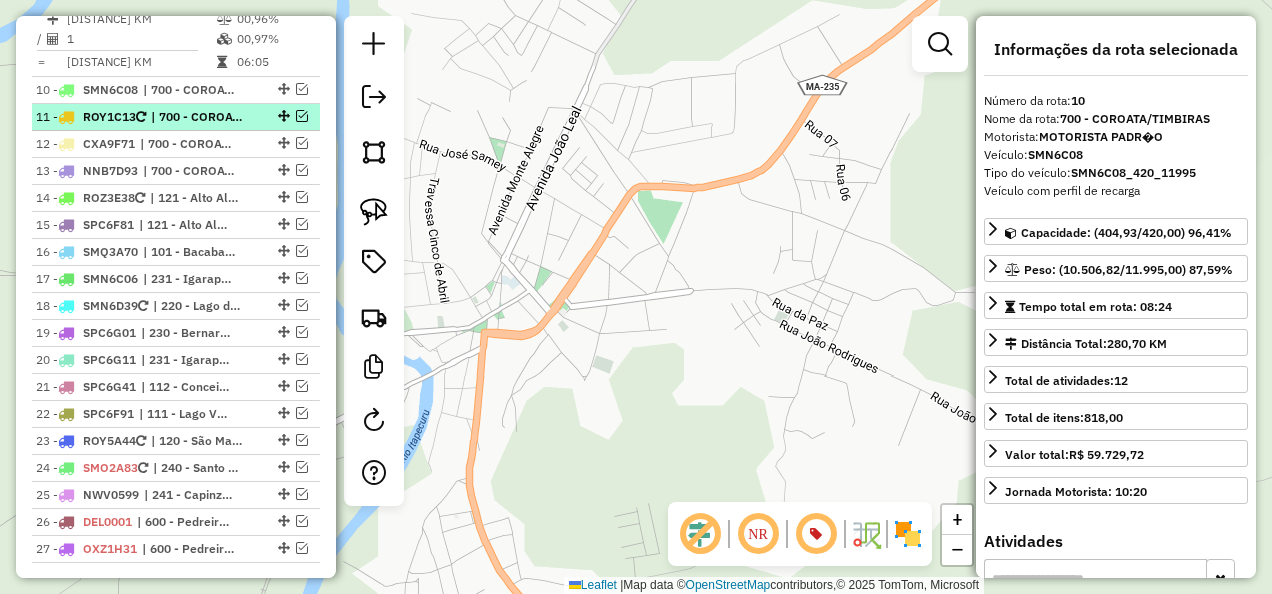 click on "| 700 - COROATA/TIMBIRAS" at bounding box center (197, 117) 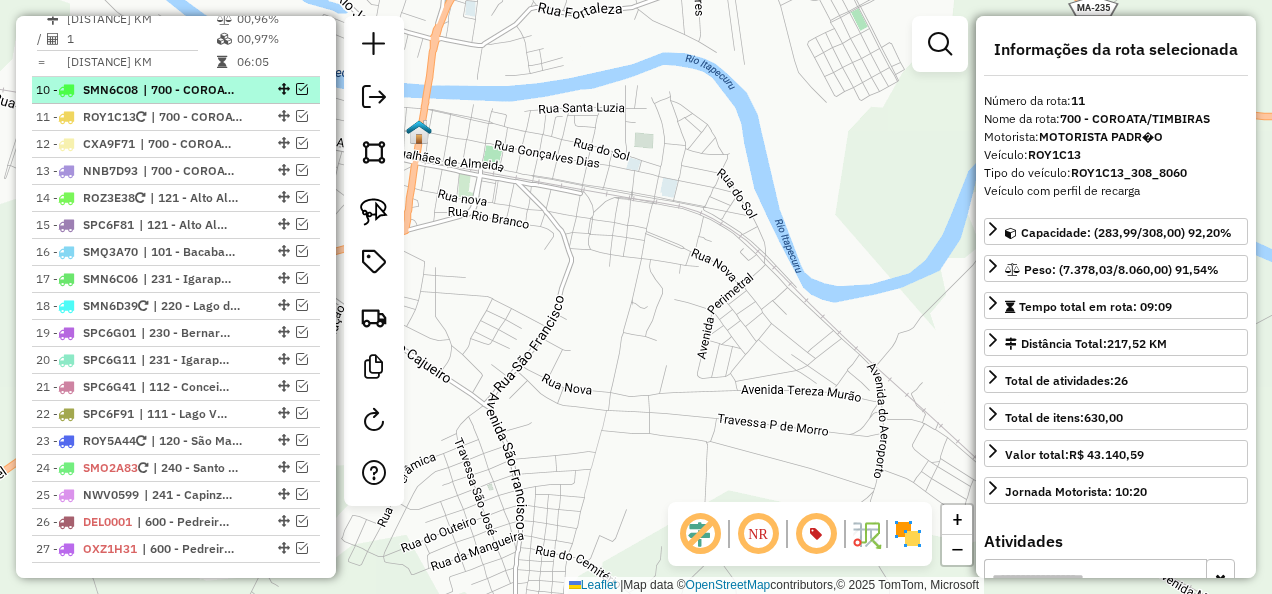 click on "| 700 - COROATA/TIMBIRAS" at bounding box center (189, 90) 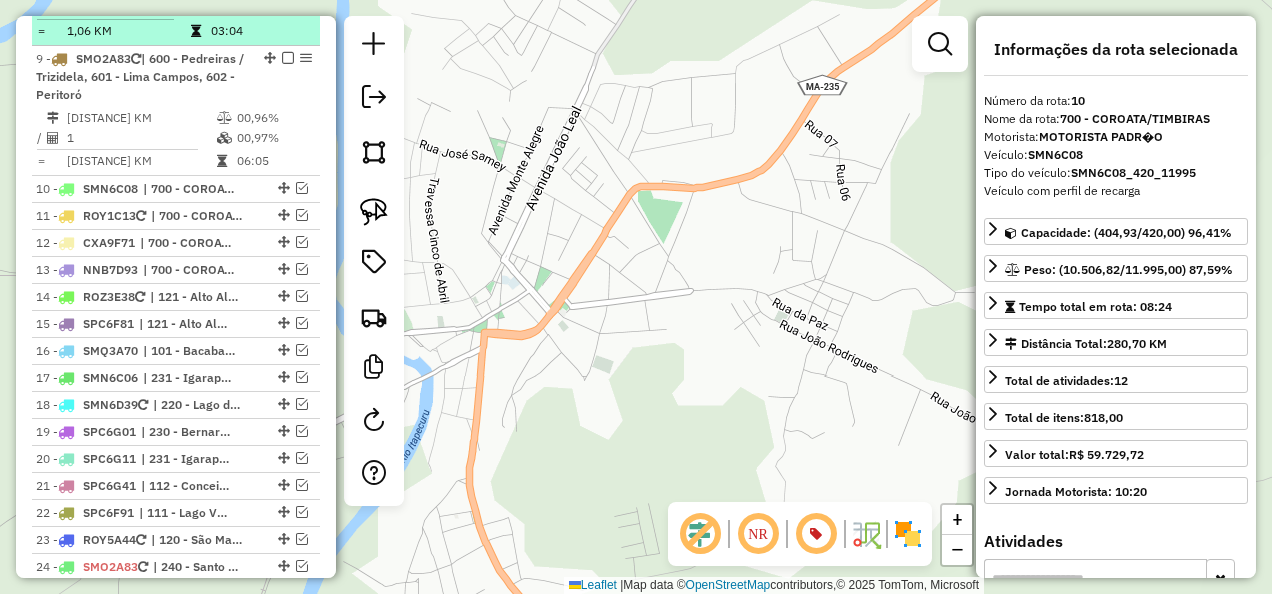scroll, scrollTop: 1811, scrollLeft: 0, axis: vertical 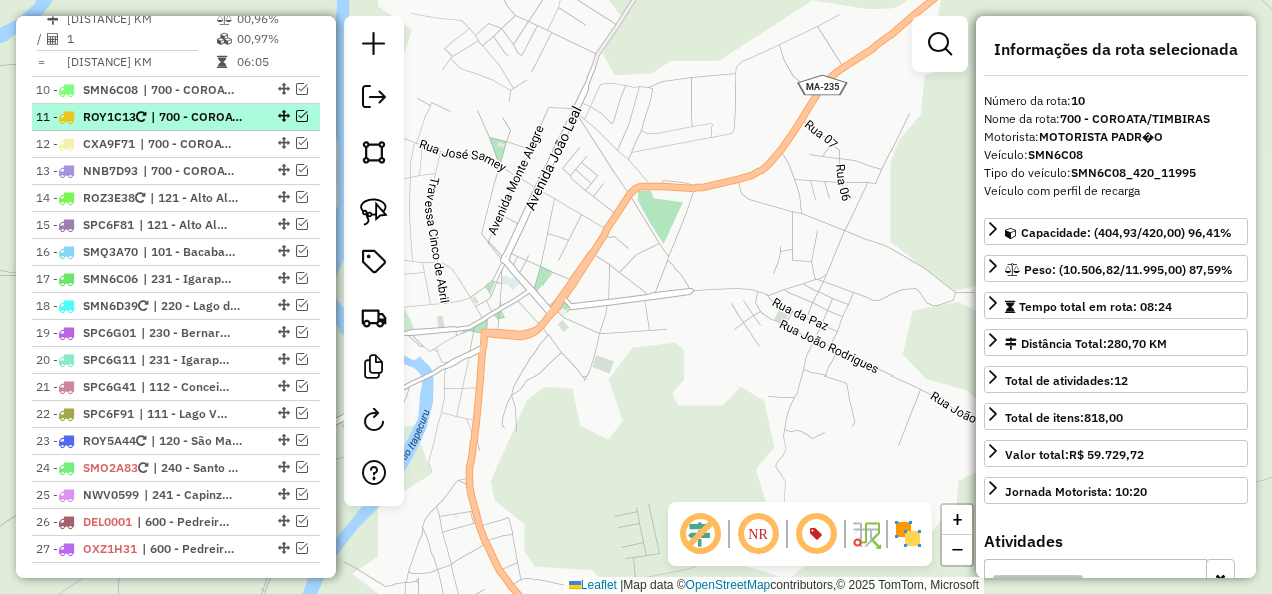 click on "| 700 - COROATA/TIMBIRAS" at bounding box center (197, 117) 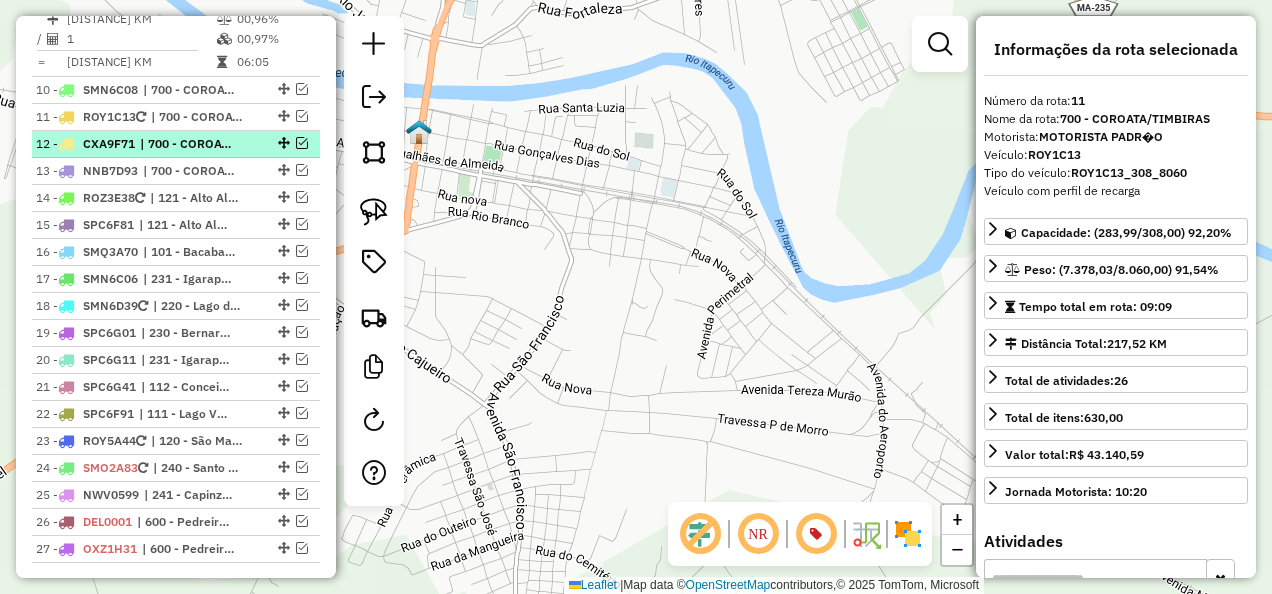 click on "| 700 - COROATA/TIMBIRAS" at bounding box center [186, 144] 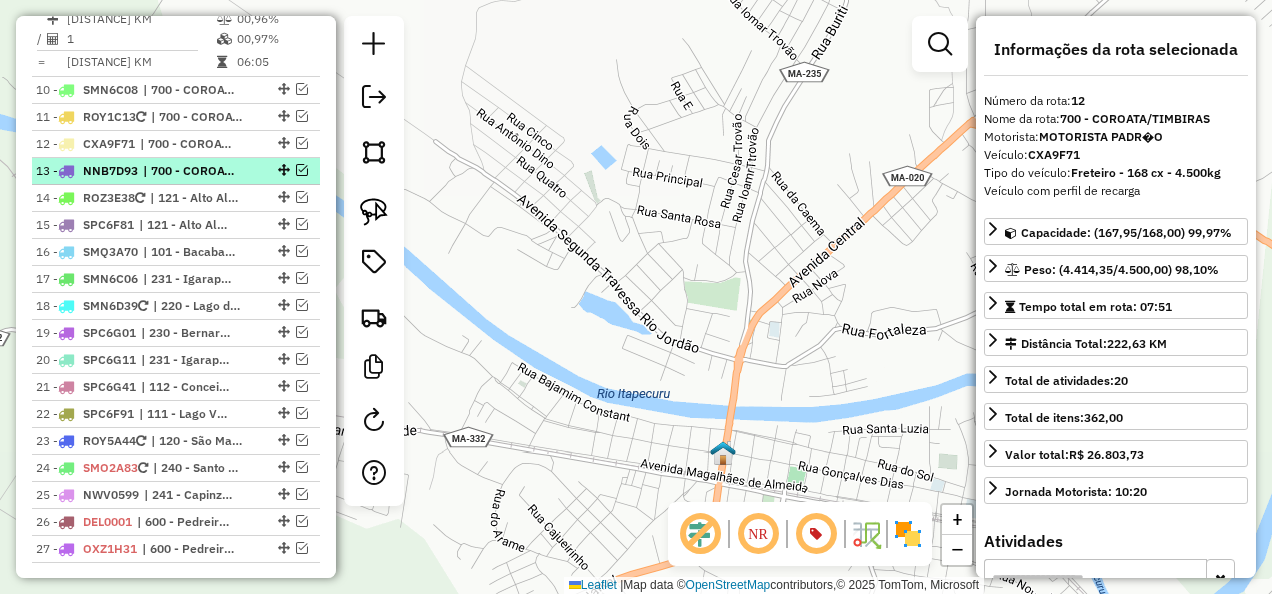 click on "| 700 - COROATA/TIMBIRAS" at bounding box center [189, 171] 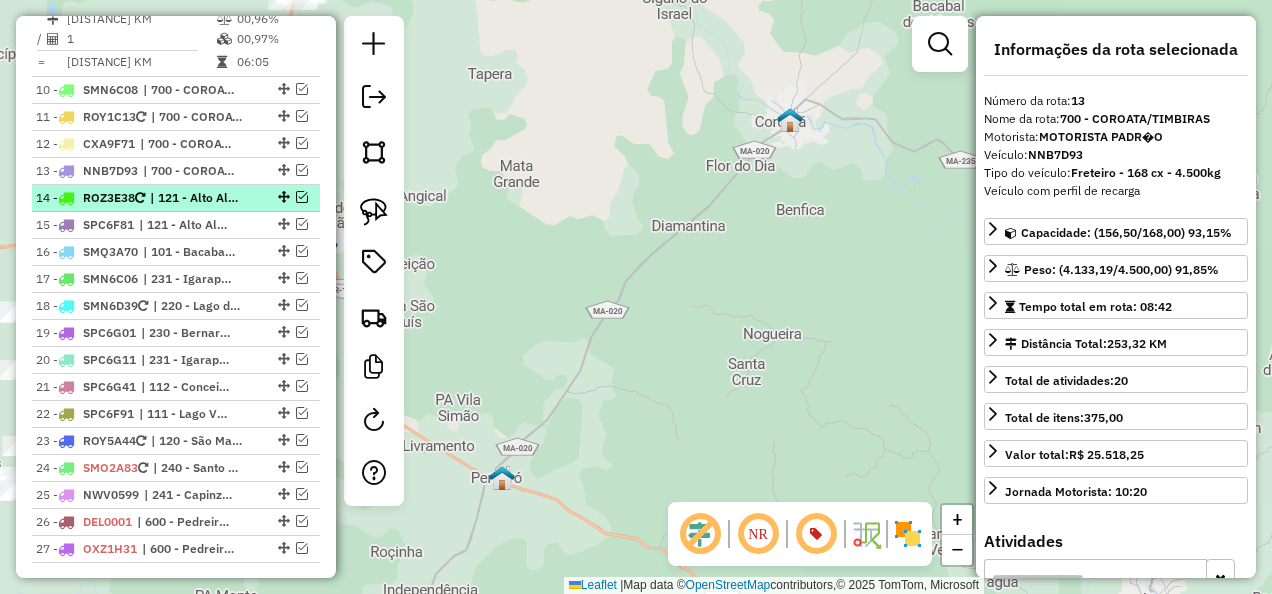 click on "| 121 - Alto Alegre do Maranhão , 241 - Capinzal do Norte, 601 - Lima Campos, 602 - Peritoró" at bounding box center (196, 198) 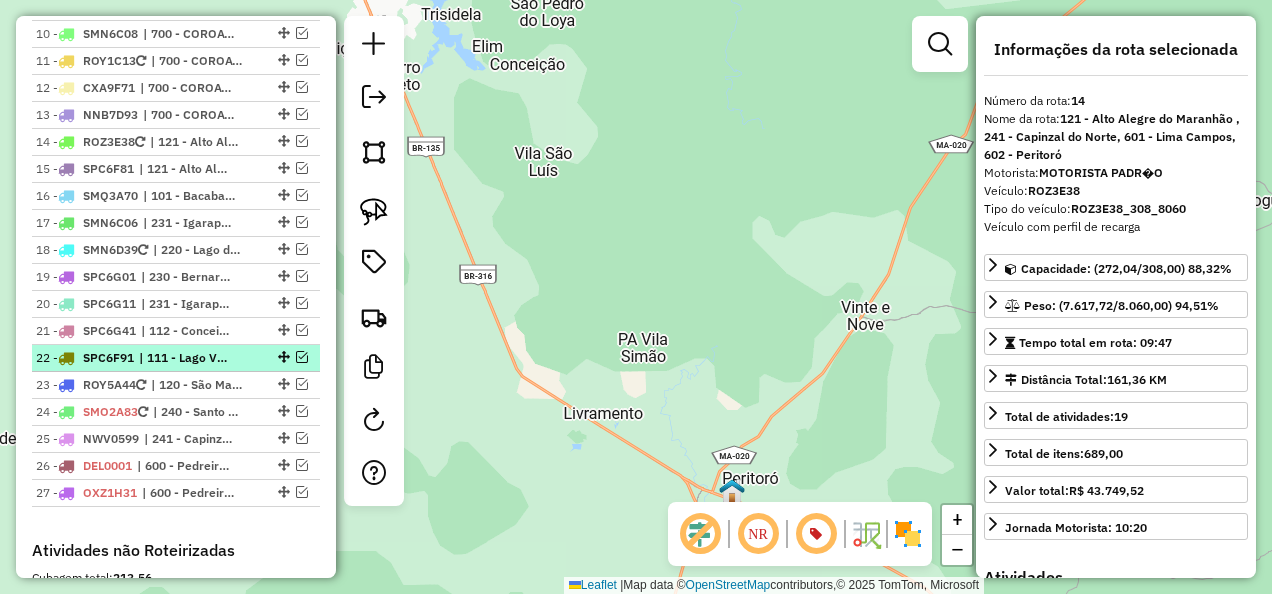 scroll, scrollTop: 1911, scrollLeft: 0, axis: vertical 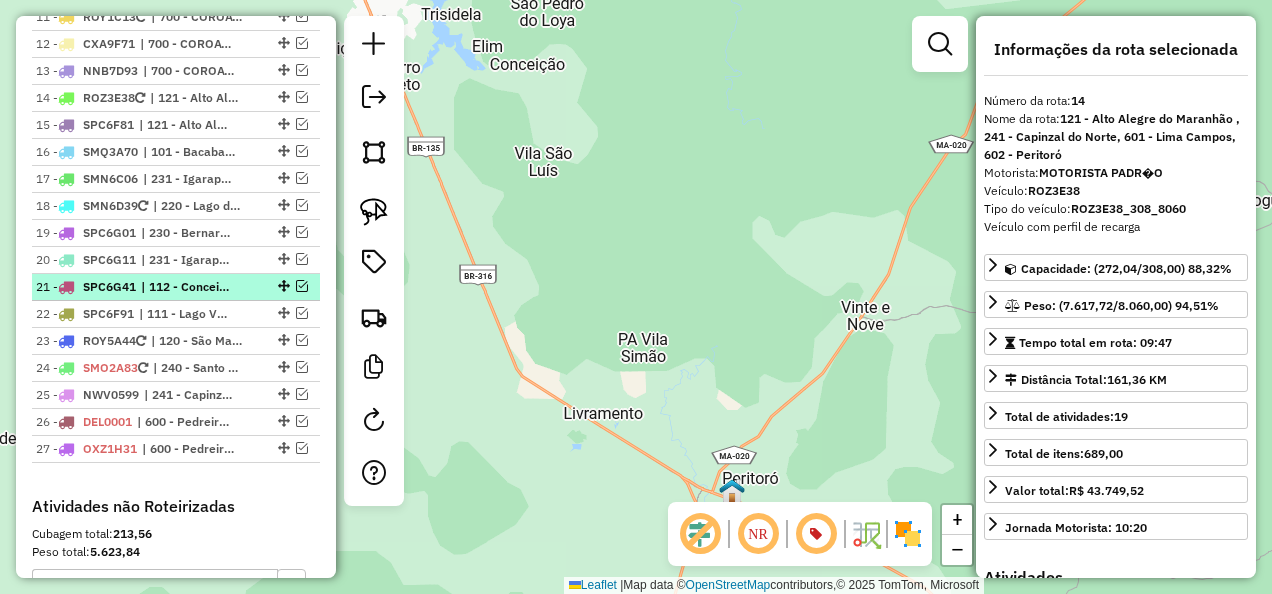 click on "| 112 - Conceição do Lago'Açu" at bounding box center (187, 287) 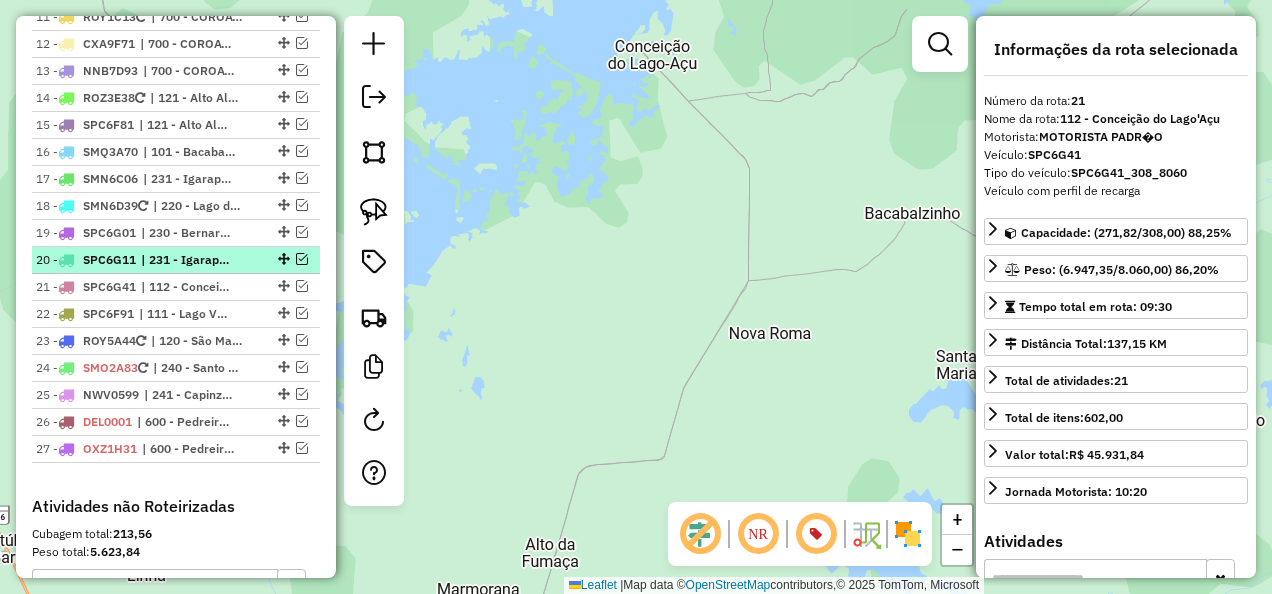 click on "| 231 - Igarapé Grande" at bounding box center [187, 260] 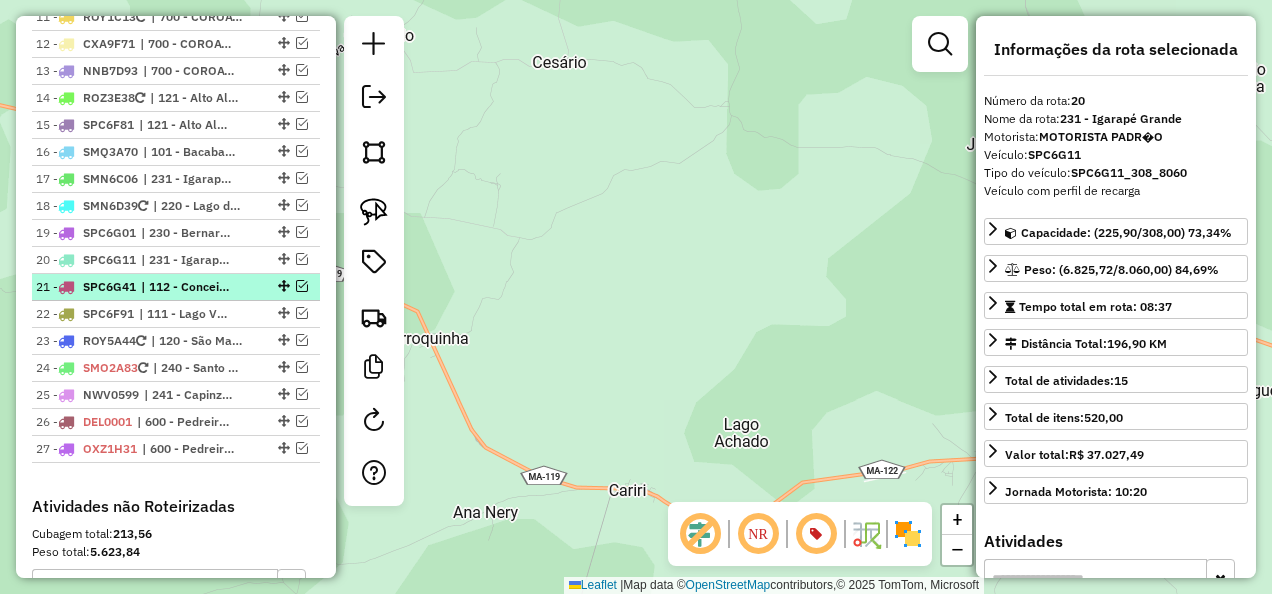 scroll, scrollTop: 1711, scrollLeft: 0, axis: vertical 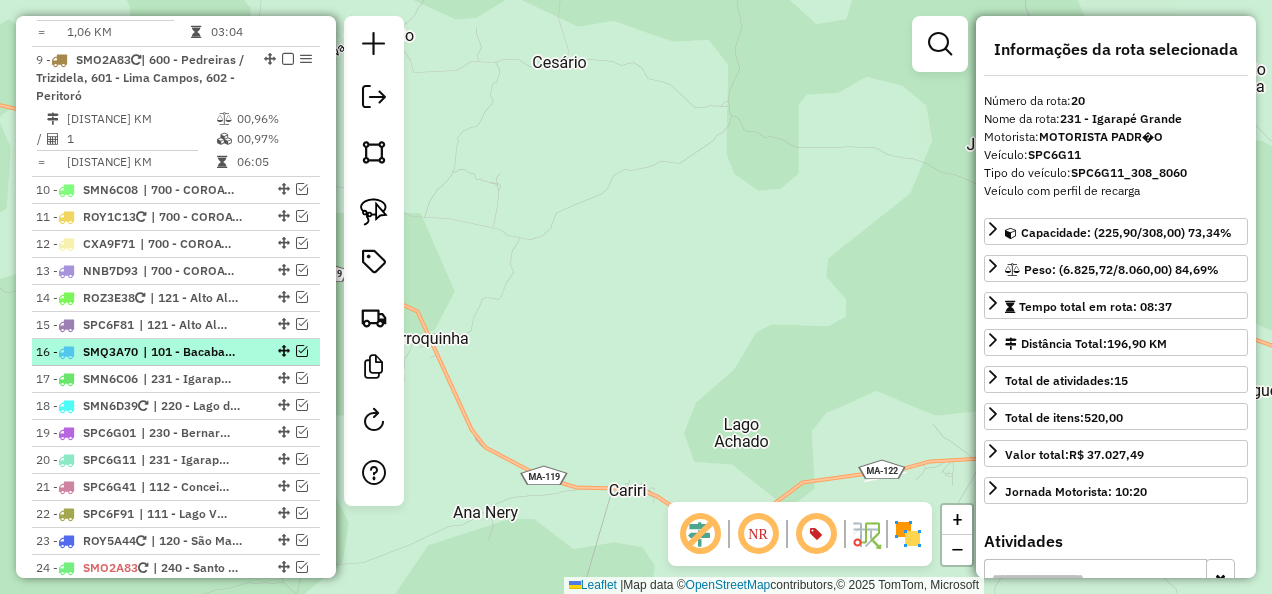 click on "| 101 - Bacabal Aeroporto, 110 - Bom Lugar" at bounding box center [189, 352] 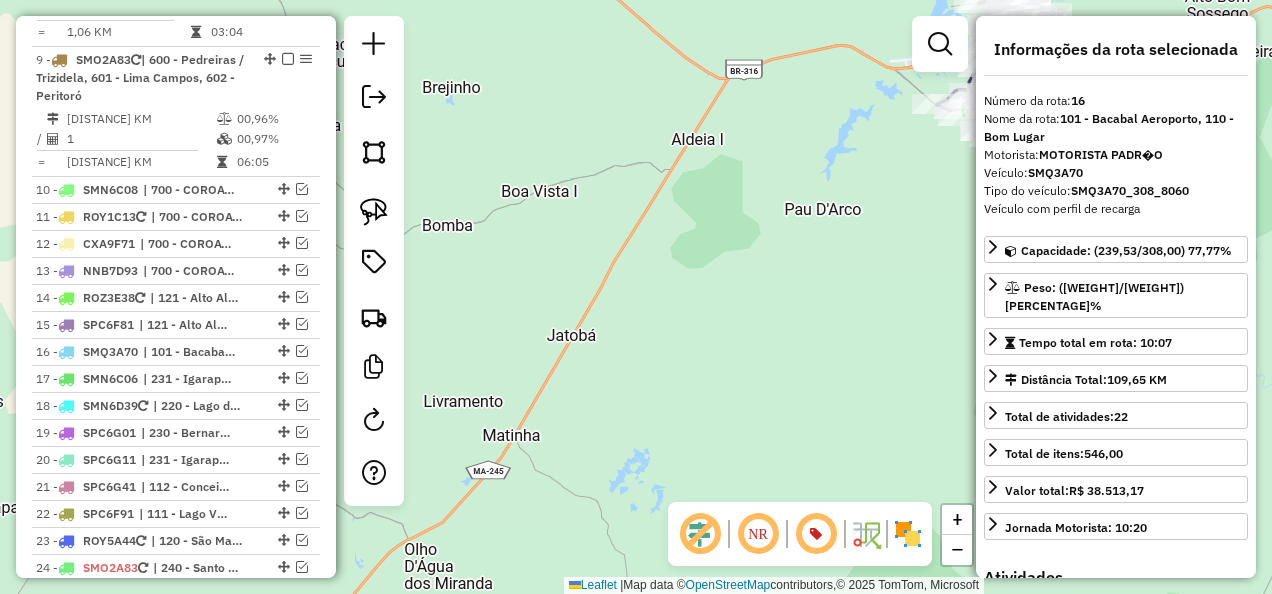 click on "Janela de atendimento Grade de atendimento Capacidade Transportadoras Veículos Cliente Pedidos  Rotas Selecione os dias de semana para filtrar as janelas de atendimento  Seg   Ter   Qua   Qui   Sex   Sáb   Dom  Informe o período da janela de atendimento: De: Até:  Filtrar exatamente a janela do cliente  Considerar janela de atendimento padrão  Selecione os dias de semana para filtrar as grades de atendimento  Seg   Ter   Qua   Qui   Sex   Sáb   Dom   Considerar clientes sem dia de atendimento cadastrado  Clientes fora do dia de atendimento selecionado Filtrar as atividades entre os valores definidos abaixo:  Peso mínimo:   Peso máximo:   Cubagem mínima:   Cubagem máxima:   De:   Até:  Filtrar as atividades entre o tempo de atendimento definido abaixo:  De:   Até:   Considerar capacidade total dos clientes não roteirizados Transportadora: Selecione um ou mais itens Tipo de veículo: Selecione um ou mais itens Veículo: Selecione um ou mais itens Motorista: Selecione um ou mais itens Nome: Rótulo:" 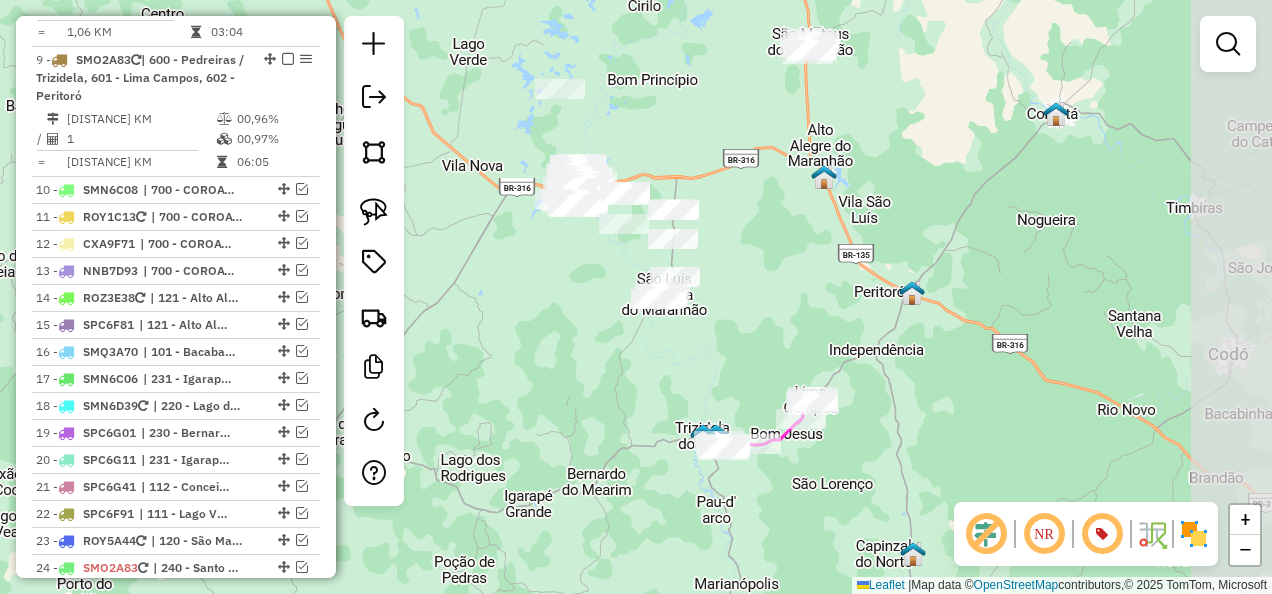 drag, startPoint x: 749, startPoint y: 349, endPoint x: 566, endPoint y: 331, distance: 183.88312 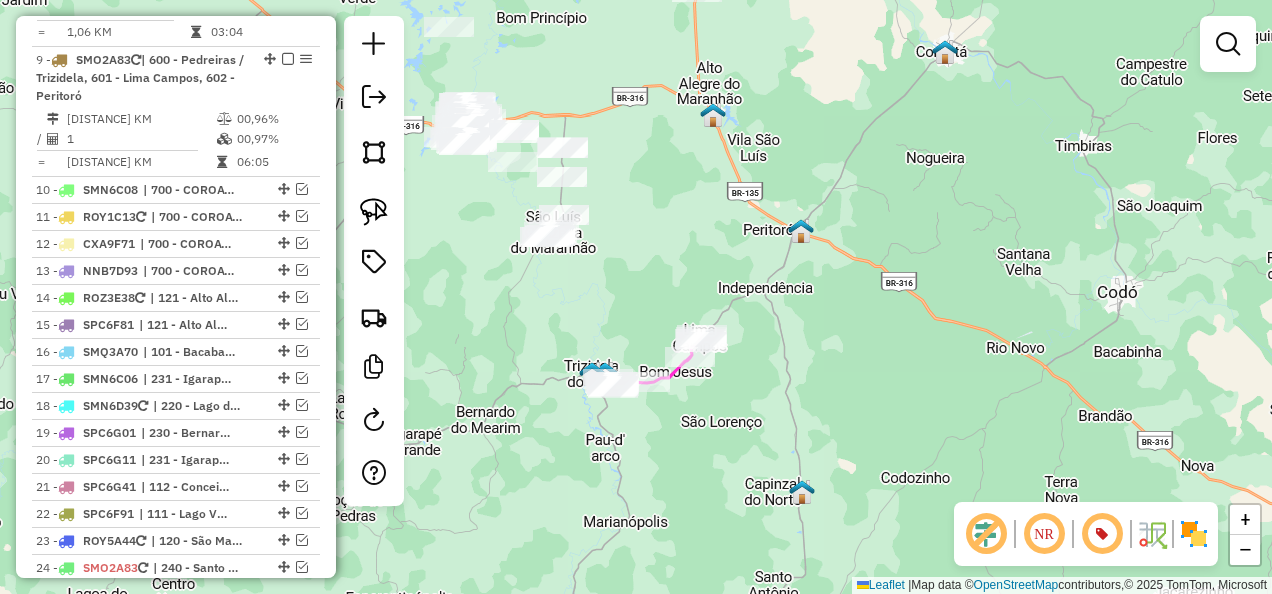 drag, startPoint x: 530, startPoint y: 342, endPoint x: 496, endPoint y: 308, distance: 48.08326 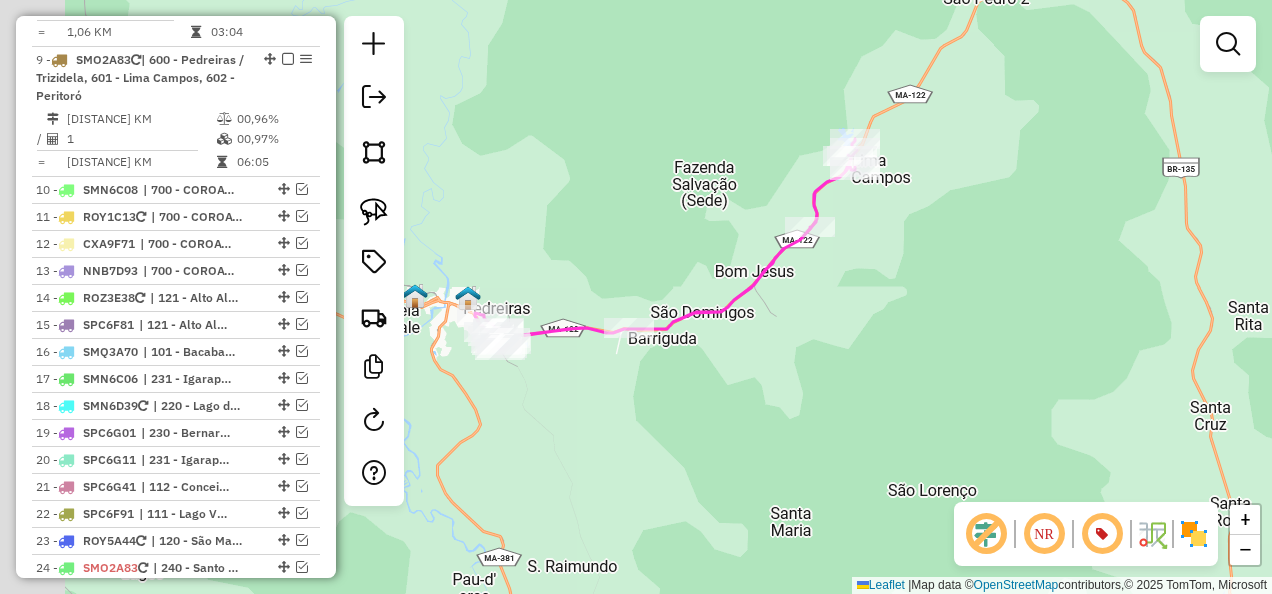 drag, startPoint x: 564, startPoint y: 384, endPoint x: 733, endPoint y: 422, distance: 173.21951 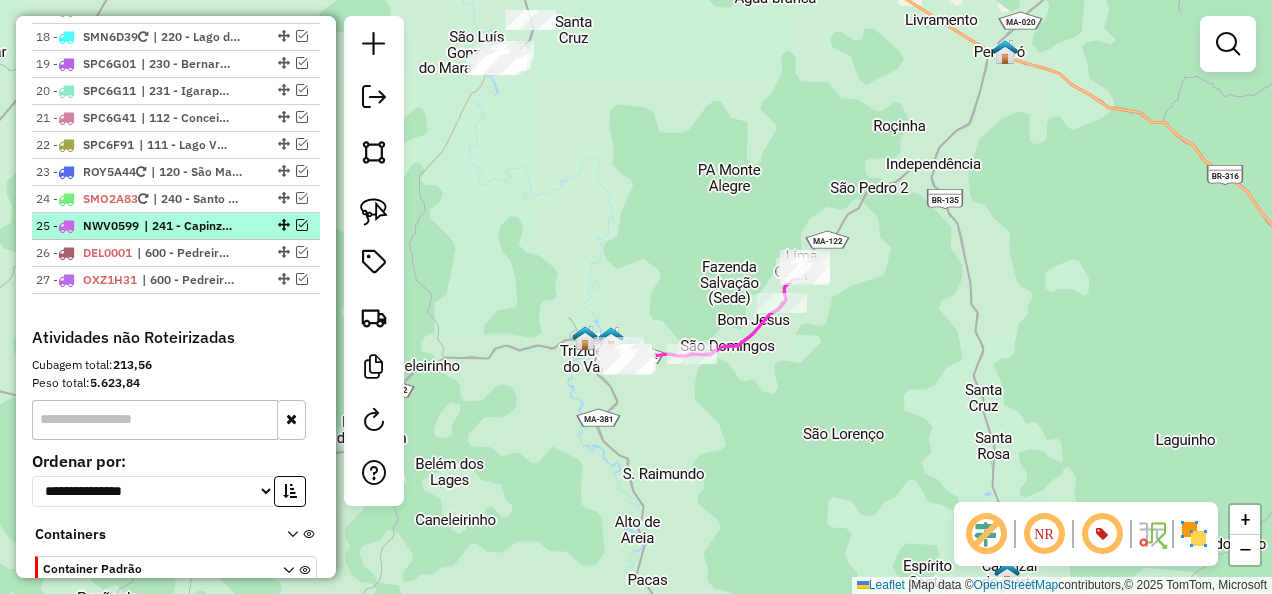 scroll, scrollTop: 2111, scrollLeft: 0, axis: vertical 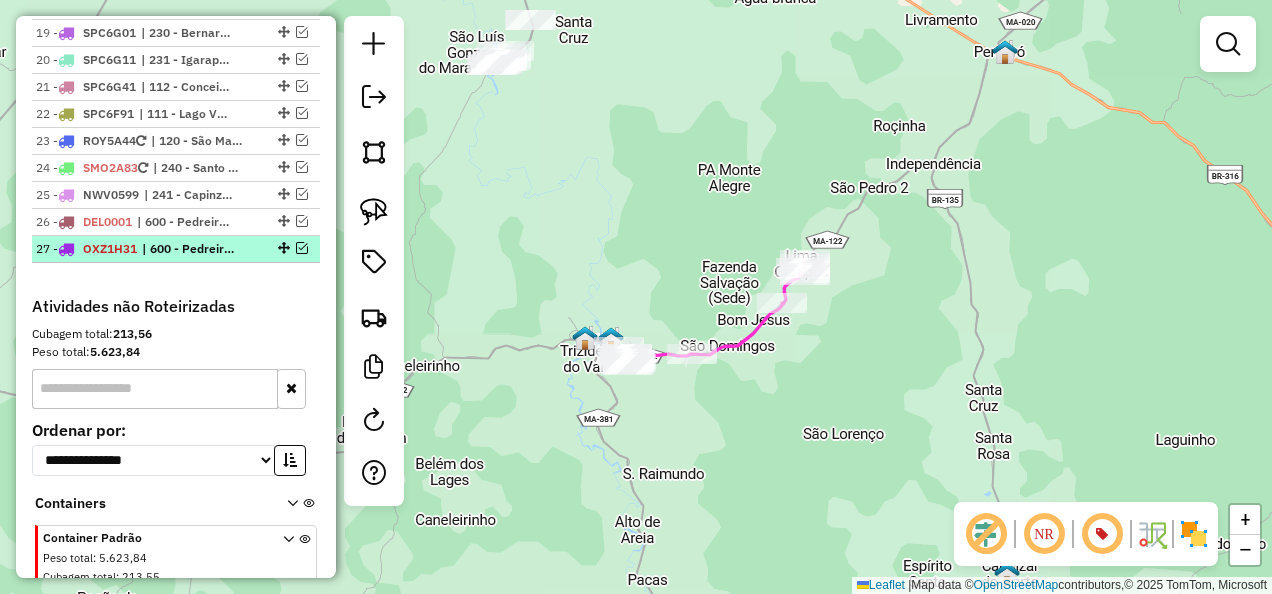 click at bounding box center [302, 248] 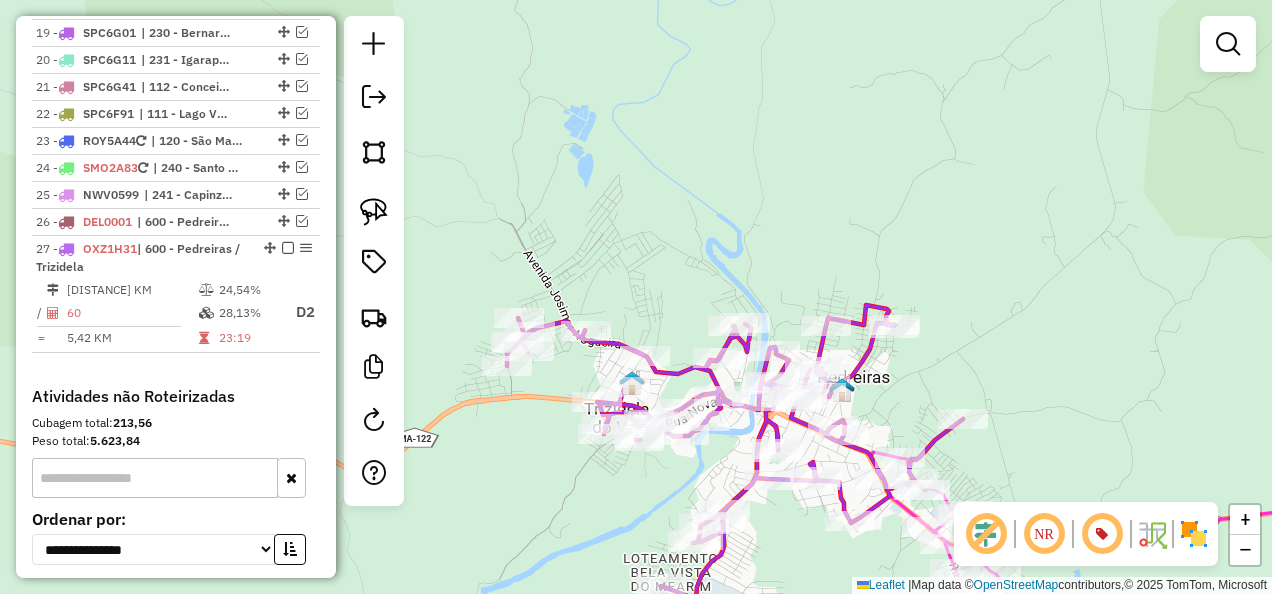 drag, startPoint x: 502, startPoint y: 427, endPoint x: 504, endPoint y: 389, distance: 38.052597 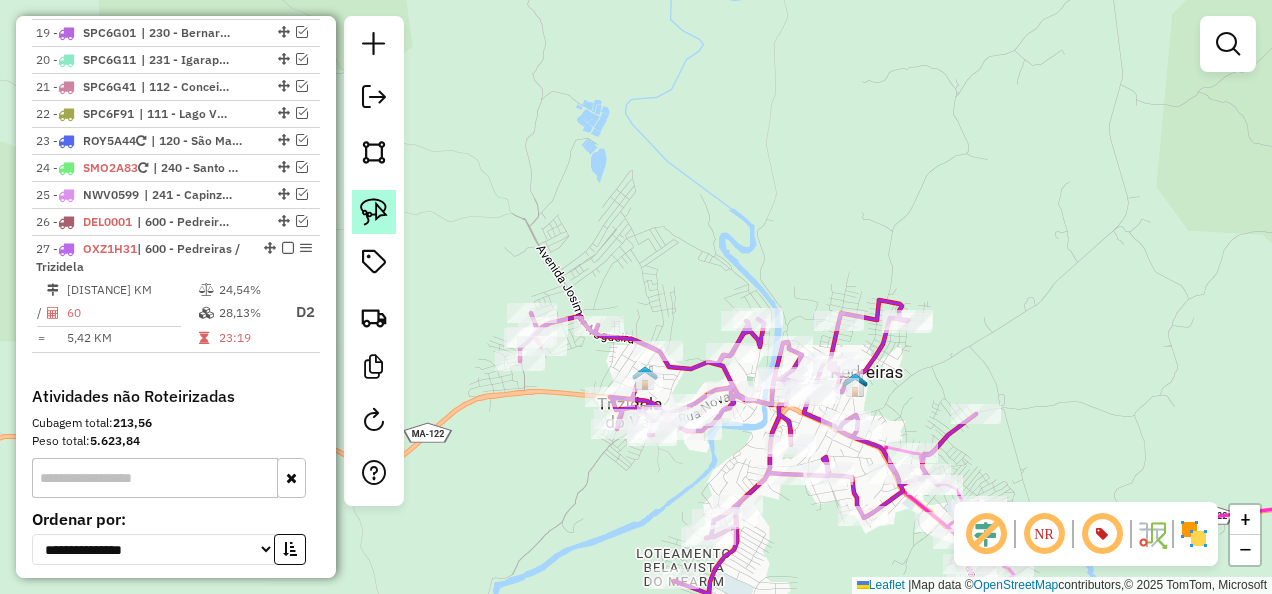 click 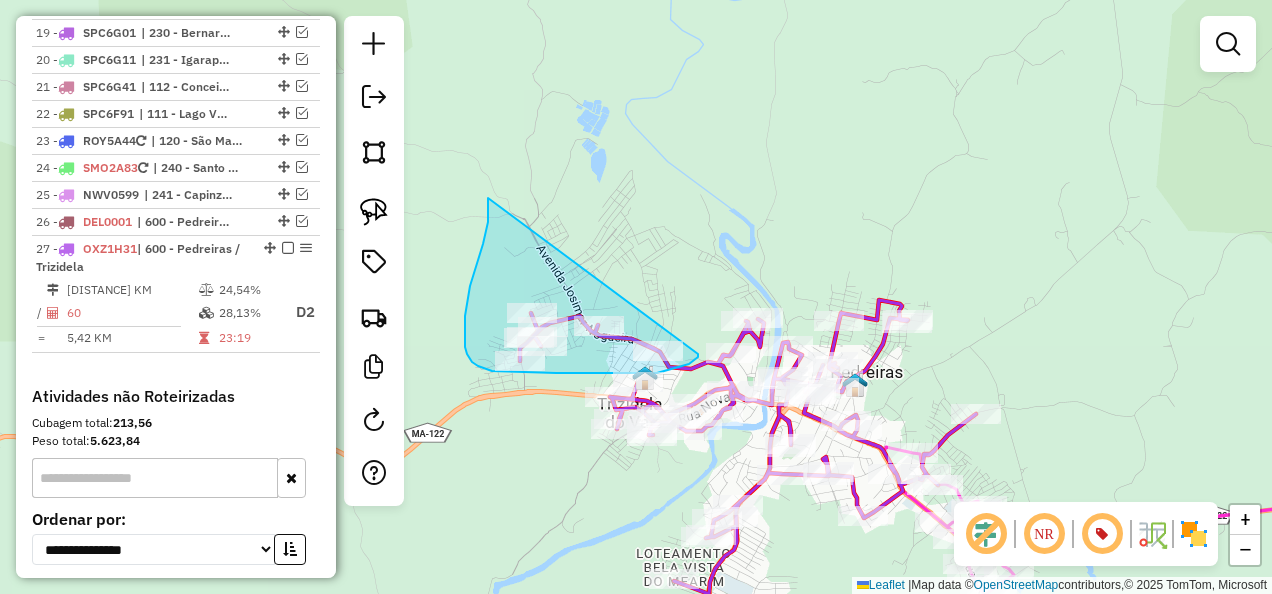 drag, startPoint x: 486, startPoint y: 232, endPoint x: 697, endPoint y: 333, distance: 233.92734 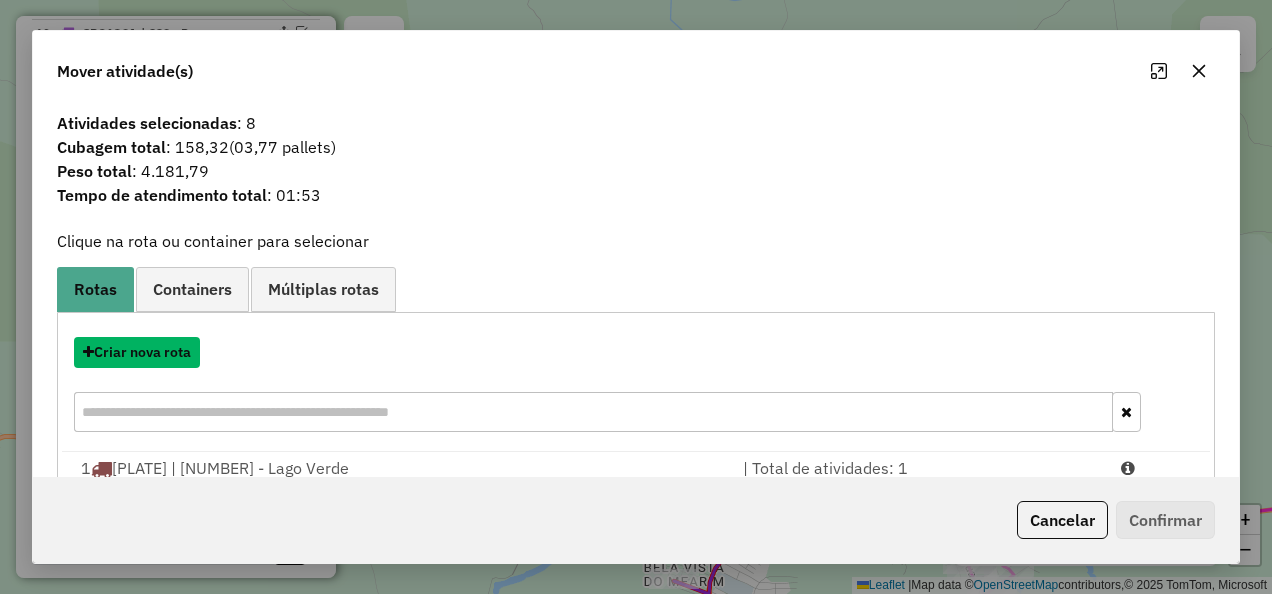 click on "Criar nova rota" at bounding box center (137, 352) 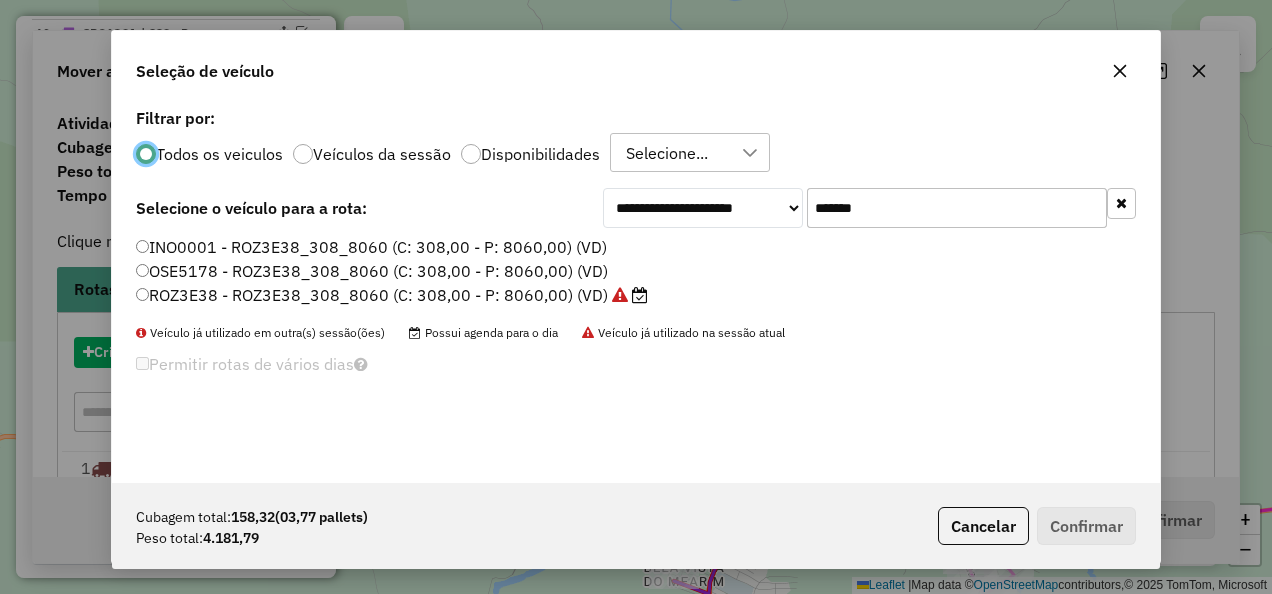 scroll, scrollTop: 11, scrollLeft: 6, axis: both 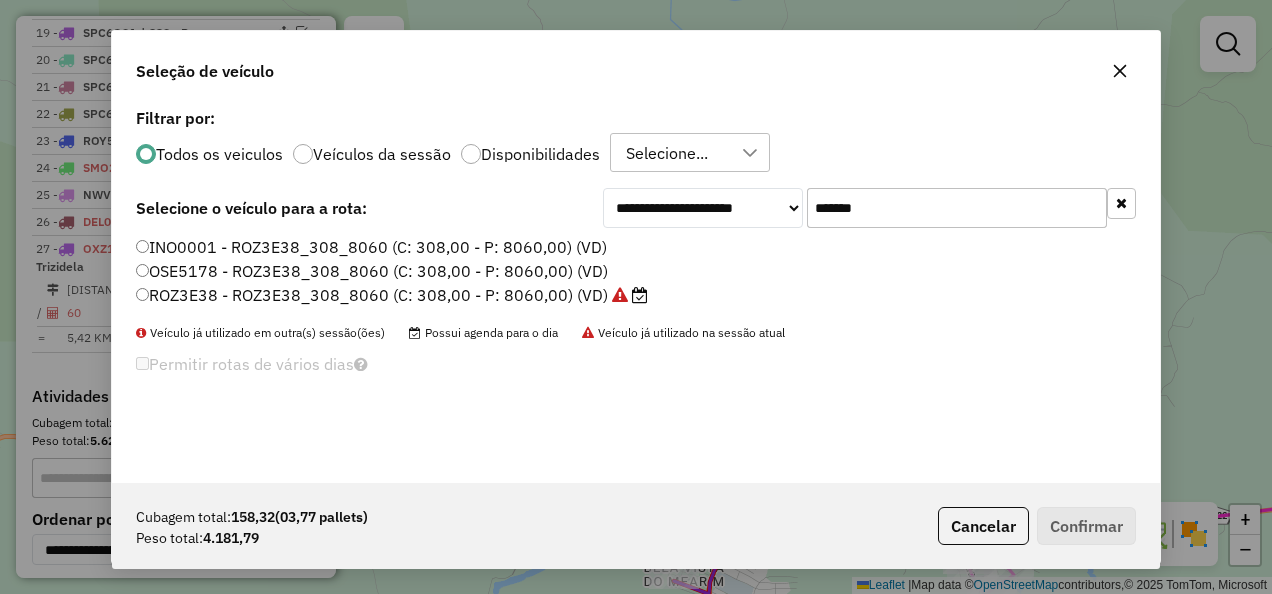 drag, startPoint x: 894, startPoint y: 214, endPoint x: 702, endPoint y: 264, distance: 198.40363 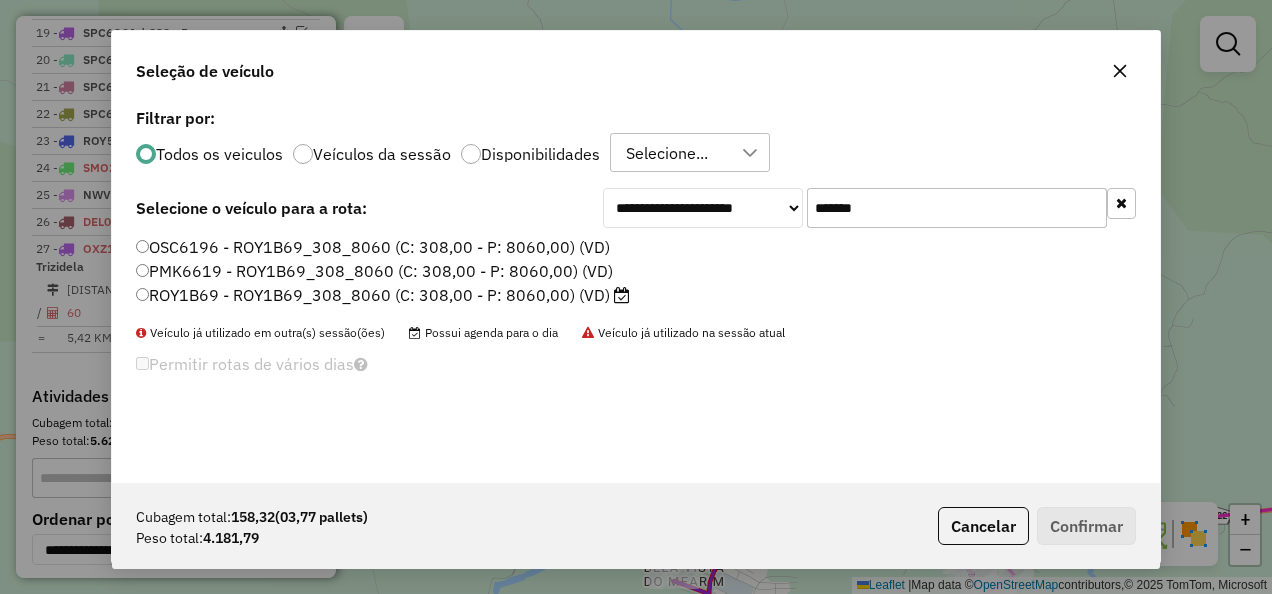 type on "*******" 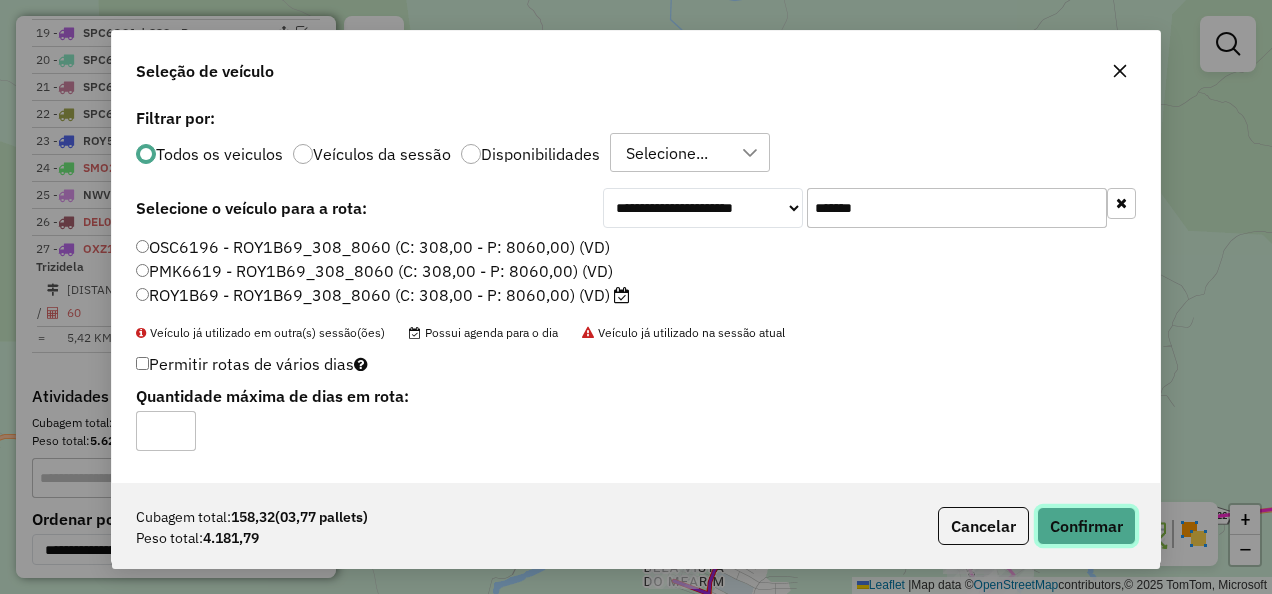 click on "Confirmar" 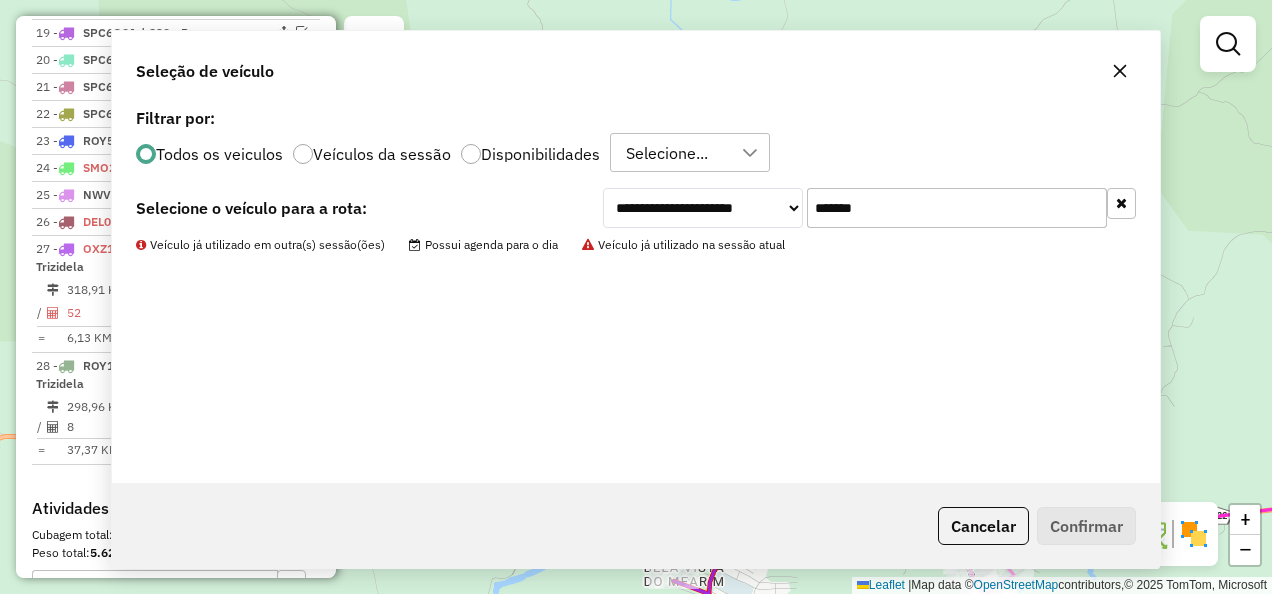 scroll, scrollTop: 411, scrollLeft: 0, axis: vertical 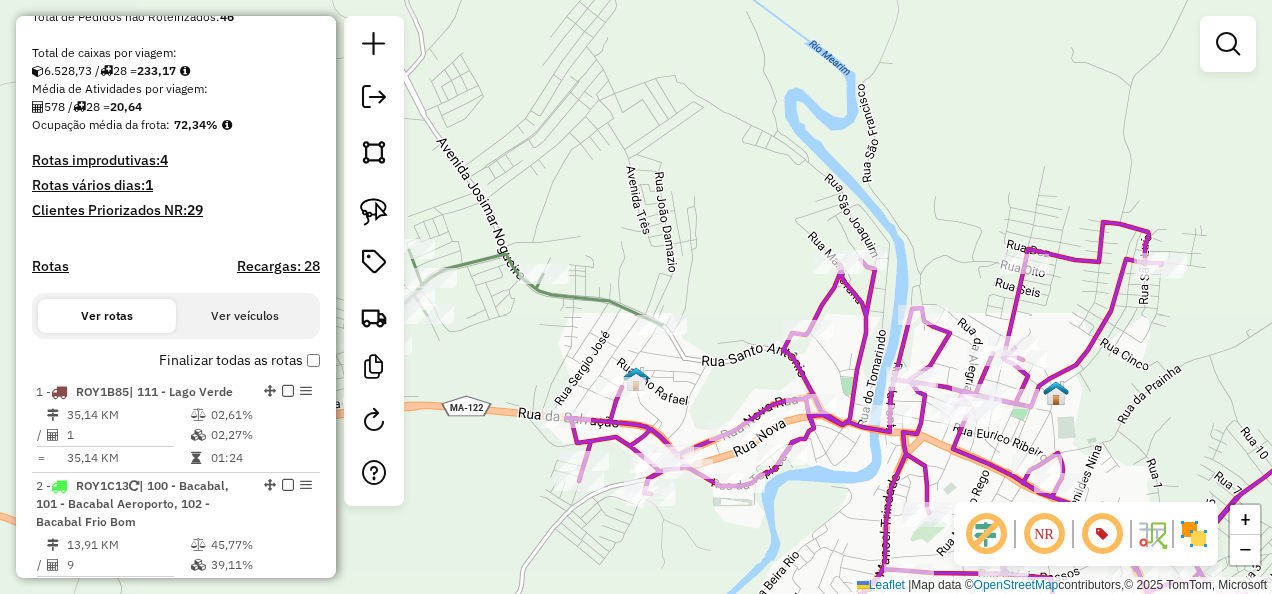click 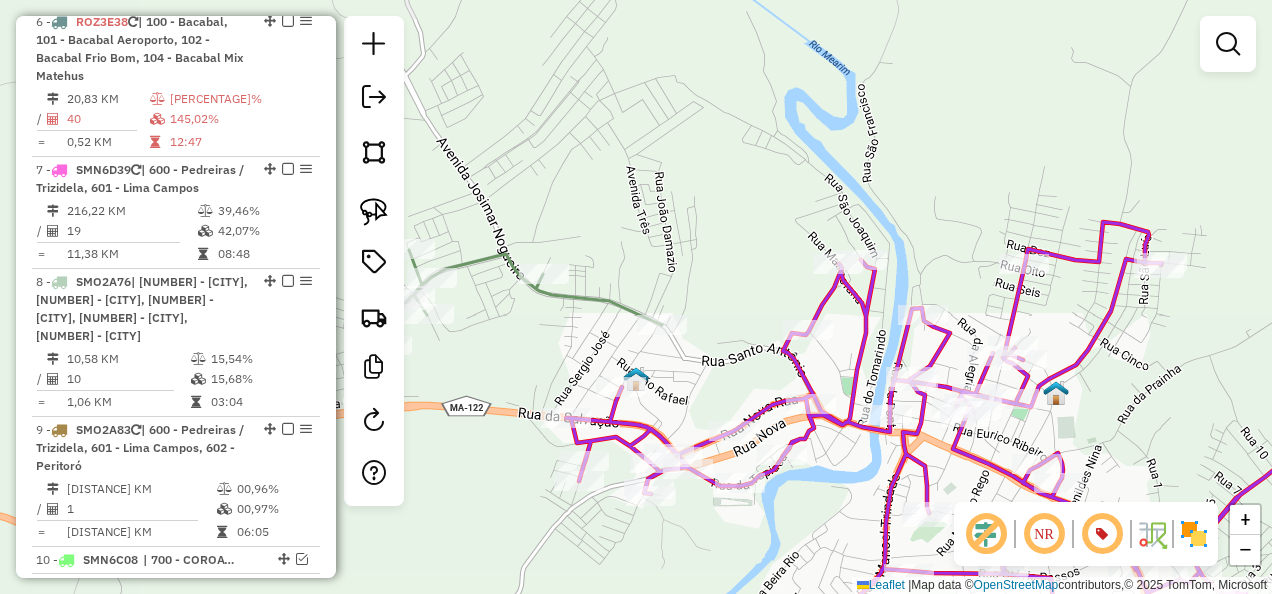 select on "**********" 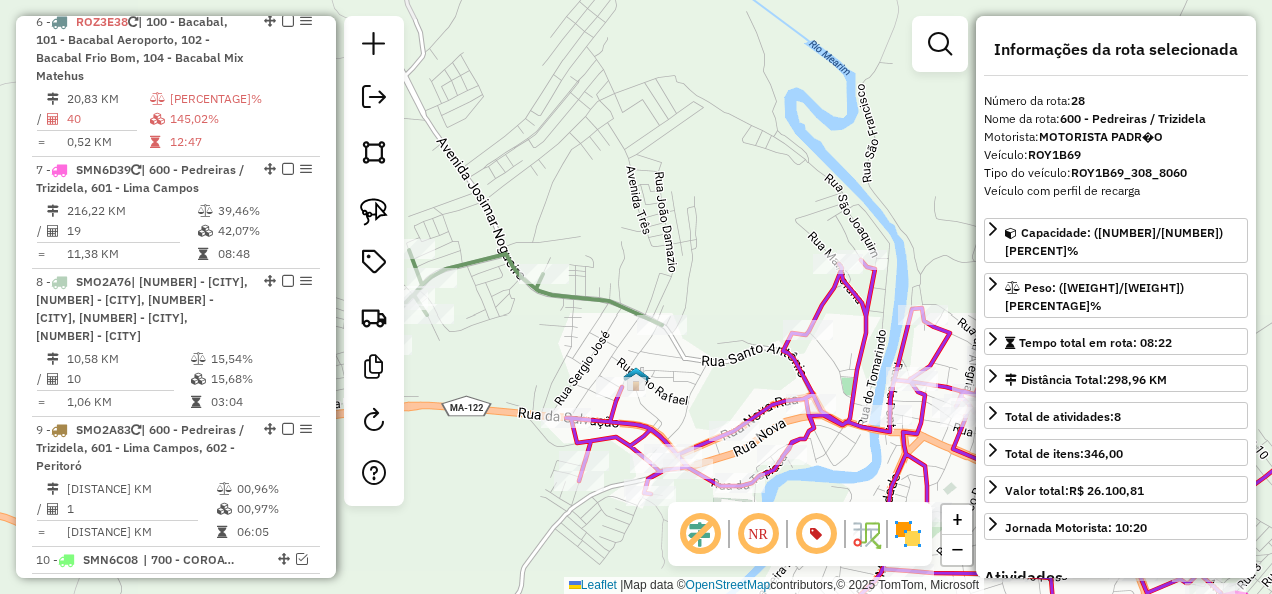 scroll, scrollTop: 2416, scrollLeft: 0, axis: vertical 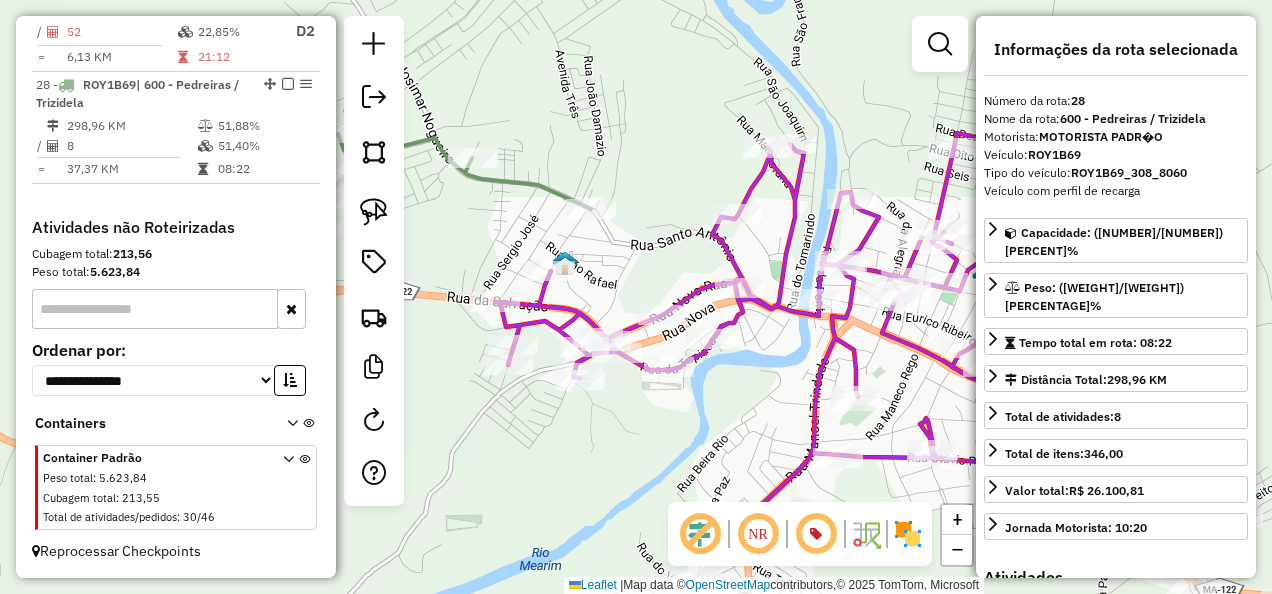drag, startPoint x: 567, startPoint y: 348, endPoint x: 481, endPoint y: 212, distance: 160.90991 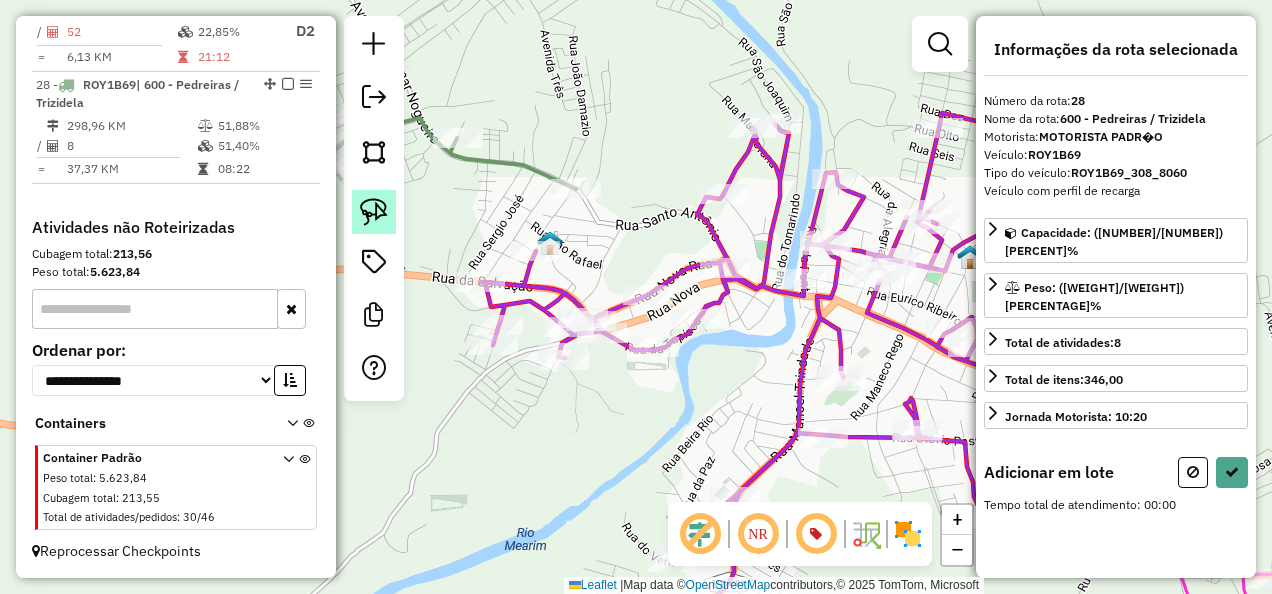 click 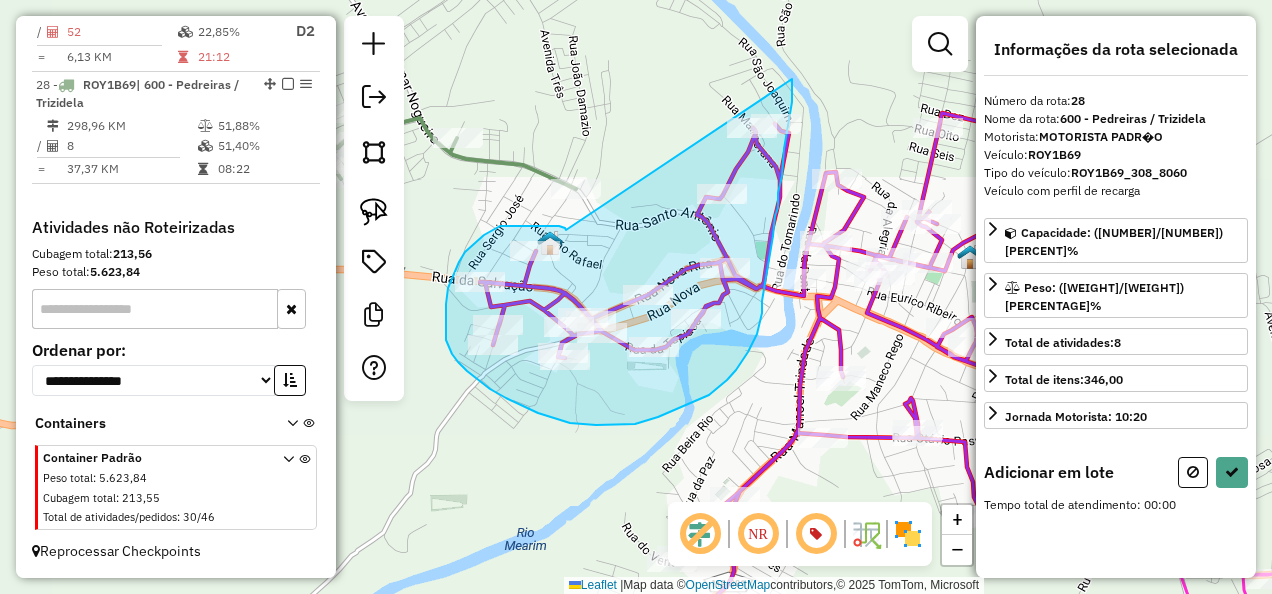 drag, startPoint x: 566, startPoint y: 230, endPoint x: 792, endPoint y: 79, distance: 271.80322 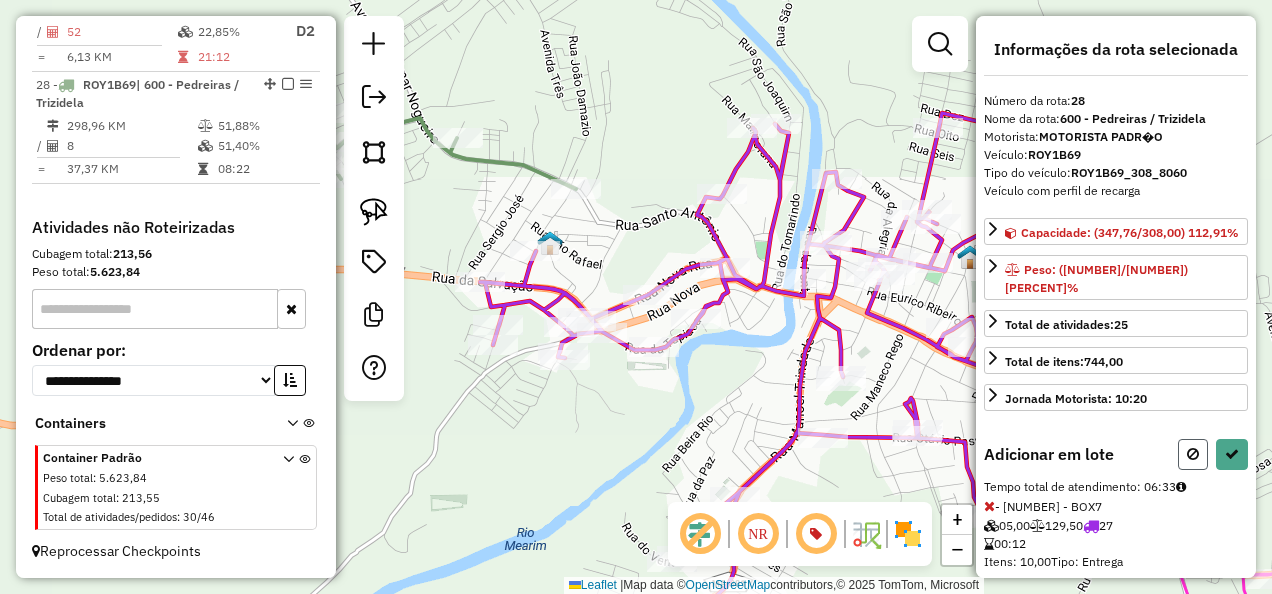 click at bounding box center [1193, 454] 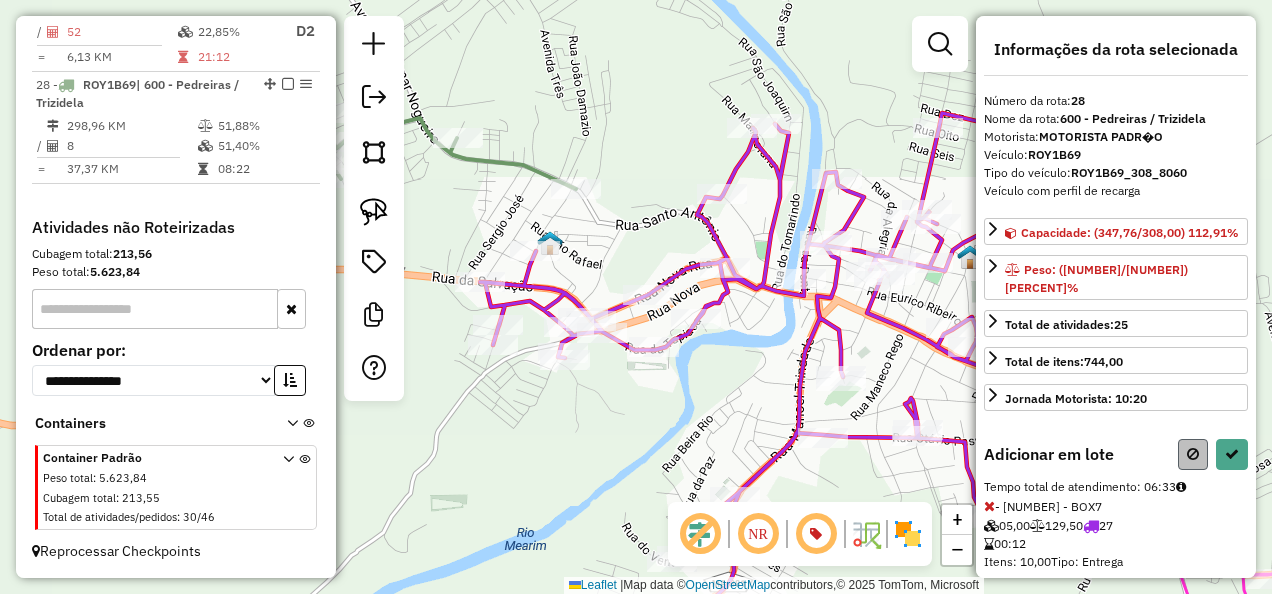 select on "**********" 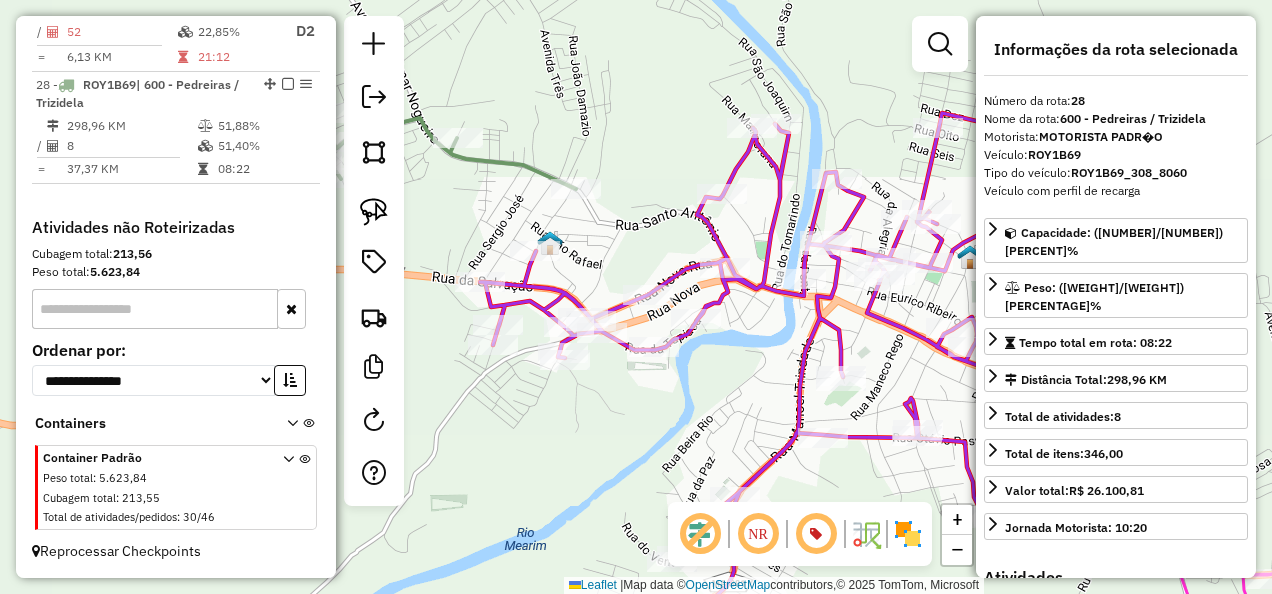 click on "Janela de atendimento Grade de atendimento Capacidade Transportadoras Veículos Cliente Pedidos  Rotas Selecione os dias de semana para filtrar as janelas de atendimento  Seg   Ter   Qua   Qui   Sex   Sáb   Dom  Informe o período da janela de atendimento: De: Até:  Filtrar exatamente a janela do cliente  Considerar janela de atendimento padrão  Selecione os dias de semana para filtrar as grades de atendimento  Seg   Ter   Qua   Qui   Sex   Sáb   Dom   Considerar clientes sem dia de atendimento cadastrado  Clientes fora do dia de atendimento selecionado Filtrar as atividades entre os valores definidos abaixo:  Peso mínimo:   Peso máximo:   Cubagem mínima:   Cubagem máxima:   De:   Até:  Filtrar as atividades entre o tempo de atendimento definido abaixo:  De:   Até:   Considerar capacidade total dos clientes não roteirizados Transportadora: Selecione um ou mais itens Tipo de veículo: Selecione um ou mais itens Veículo: Selecione um ou mais itens Motorista: Selecione um ou mais itens Nome: Rótulo:" 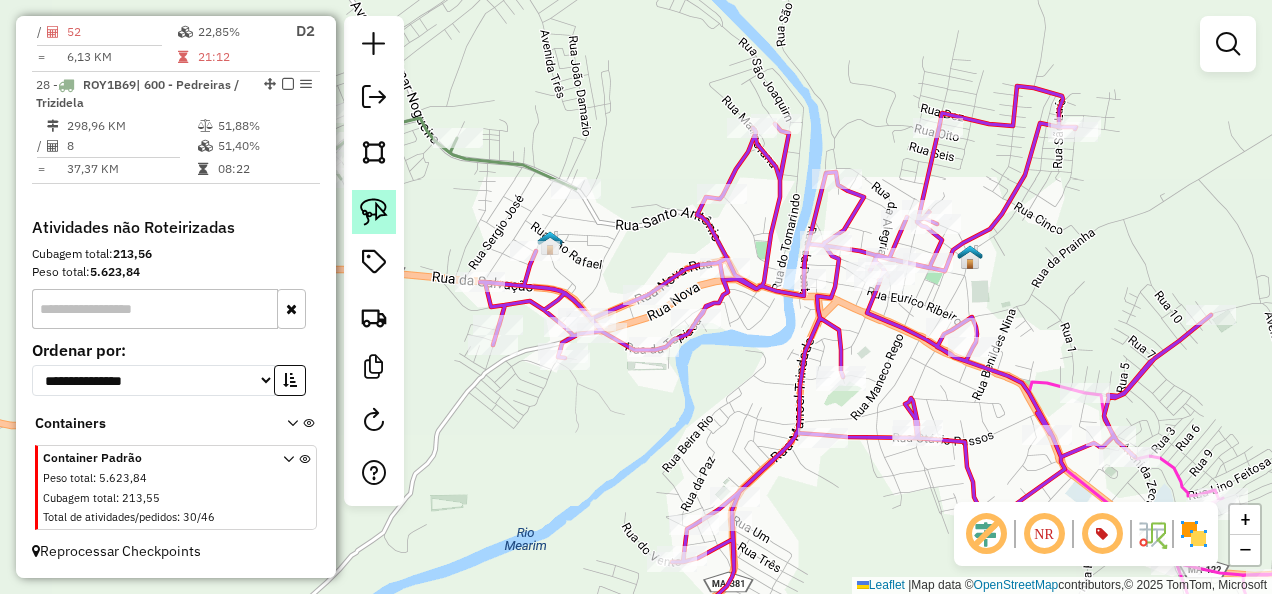 click 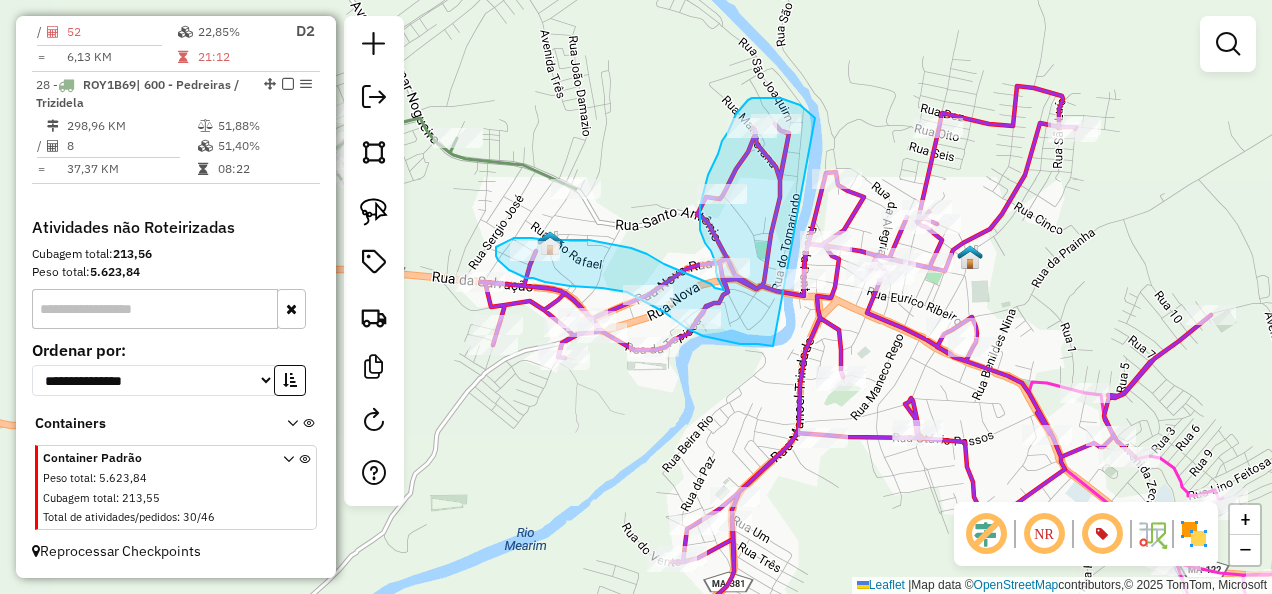 drag, startPoint x: 815, startPoint y: 118, endPoint x: 773, endPoint y: 346, distance: 231.83615 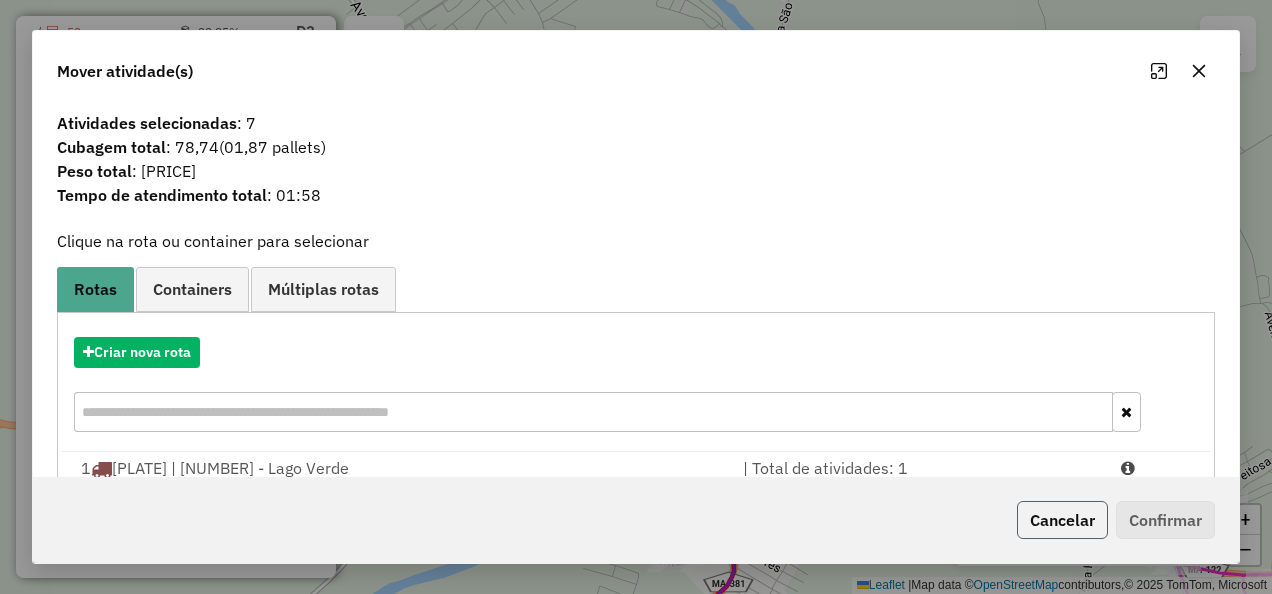 click on "Cancelar" 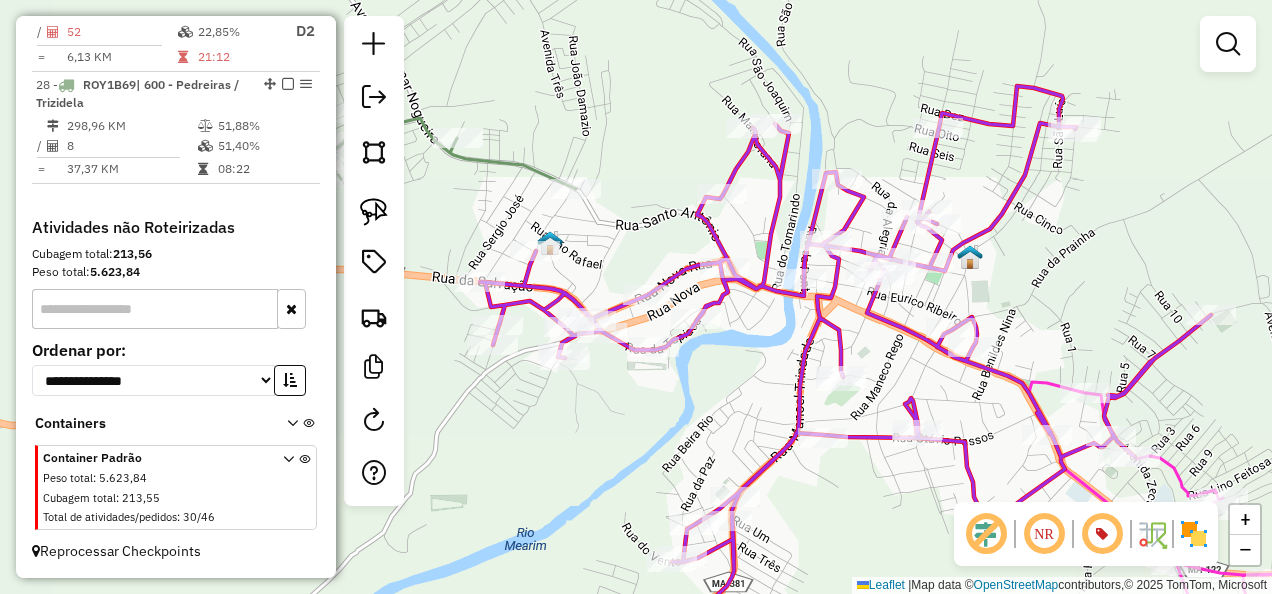 click 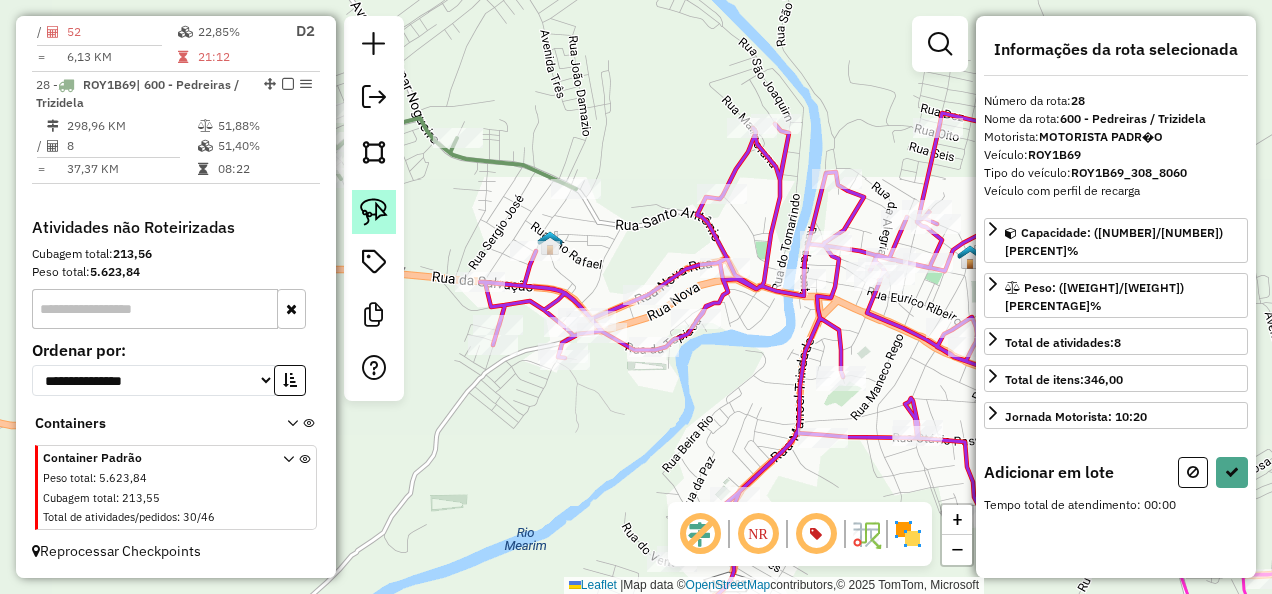 click 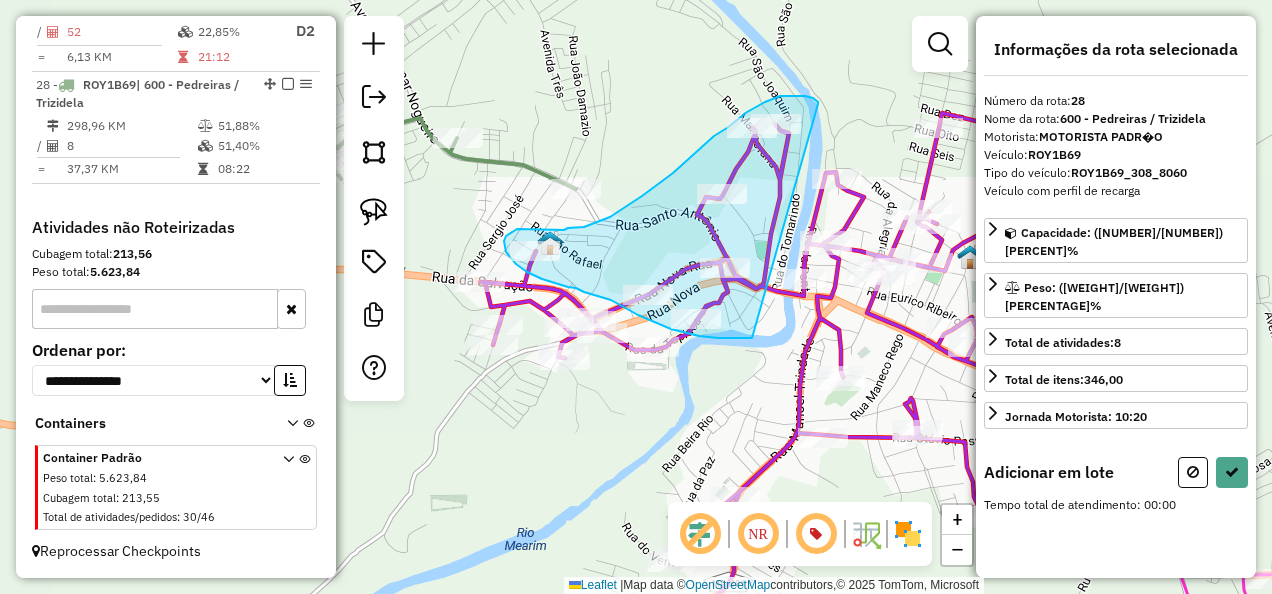drag, startPoint x: 818, startPoint y: 104, endPoint x: 752, endPoint y: 338, distance: 243.1296 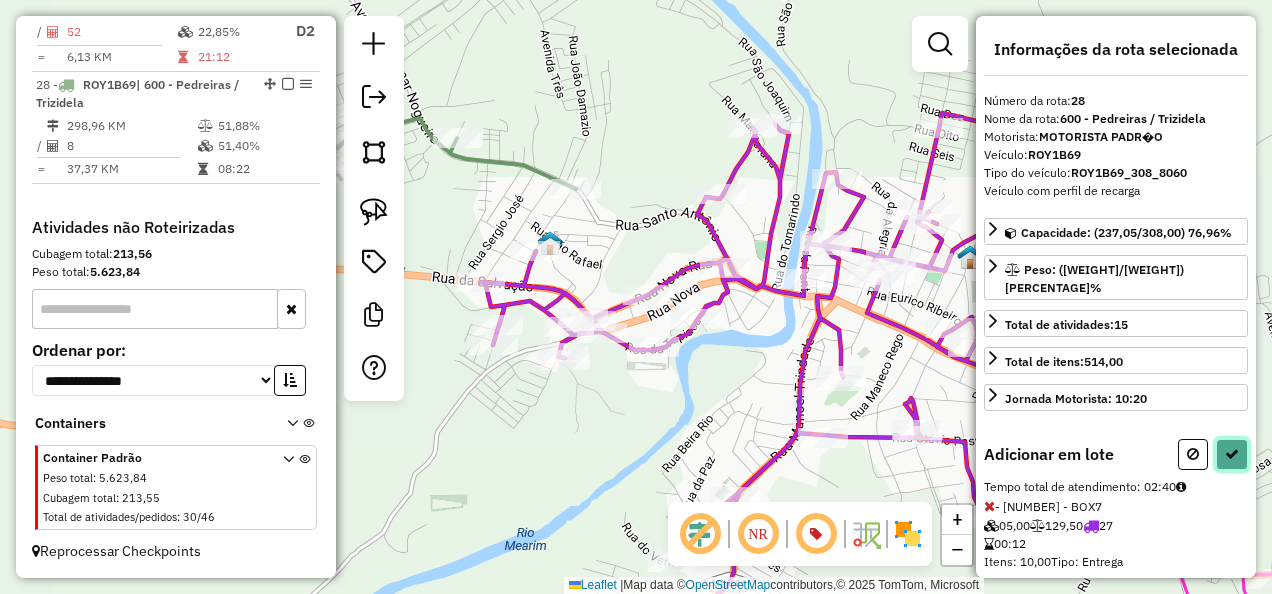 click at bounding box center (1232, 454) 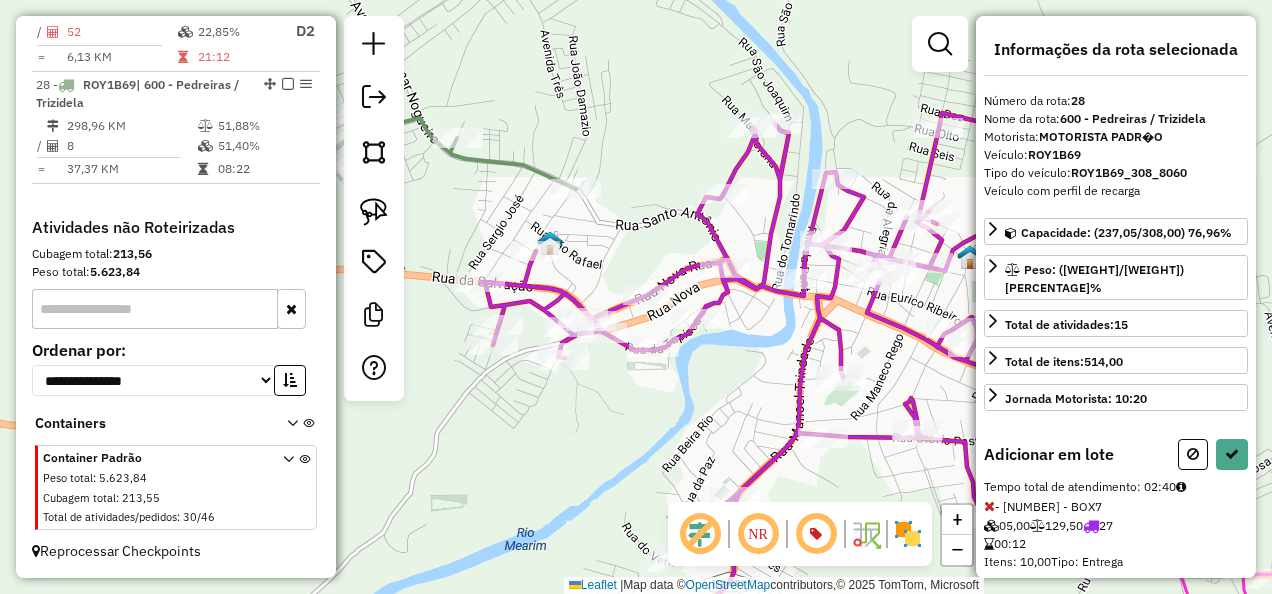 select on "**********" 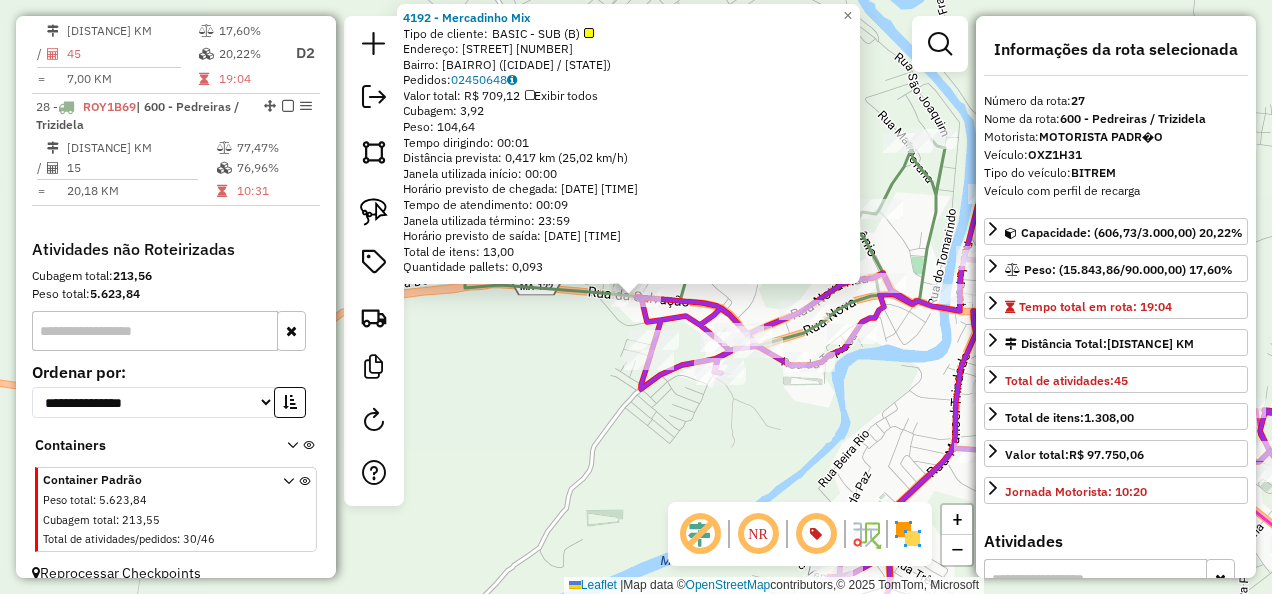 scroll, scrollTop: 2358, scrollLeft: 0, axis: vertical 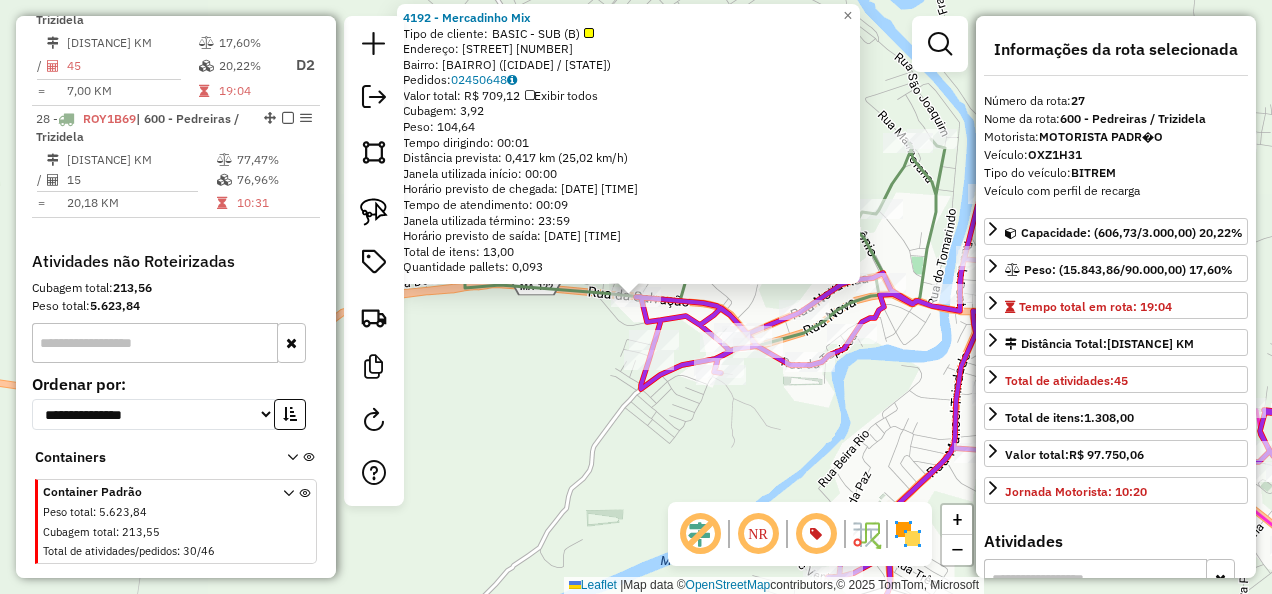 click on "4192 - Mercadinho Mix  Tipo de cliente:   BASIC - SUB (B)   Endereço: AV  JERUSALEM                     361   Bairro: JERUSALEM (TRIZIDELA DO VA / MA)   Pedidos:  02450648   Valor total: R$ 709,12   Exibir todos   Cubagem: 3,92  Peso: 104,64  Tempo dirigindo: 00:01   Distância prevista: 0,417 km (25,02 km/h)   Janela utilizada início: 00:00   Horário previsto de chegada: 04/08/2025 17:37   Tempo de atendimento: 00:09   Janela utilizada término: 23:59   Horário previsto de saída: 04/08/2025 17:46   Total de itens: 13,00   Quantidade pallets: 0,093  × Janela de atendimento Grade de atendimento Capacidade Transportadoras Veículos Cliente Pedidos  Rotas Selecione os dias de semana para filtrar as janelas de atendimento  Seg   Ter   Qua   Qui   Sex   Sáb   Dom  Informe o período da janela de atendimento: De: Até:  Filtrar exatamente a janela do cliente  Considerar janela de atendimento padrão  Selecione os dias de semana para filtrar as grades de atendimento  Seg   Ter   Qua   Qui   Sex   Sáb   Dom" 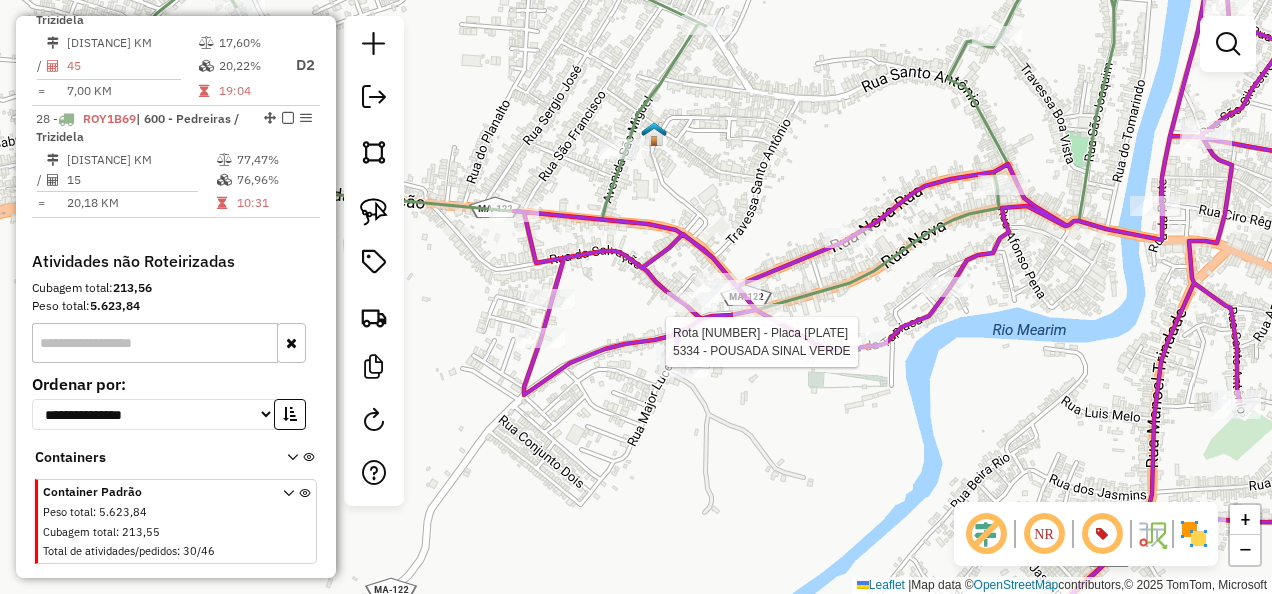 select on "**********" 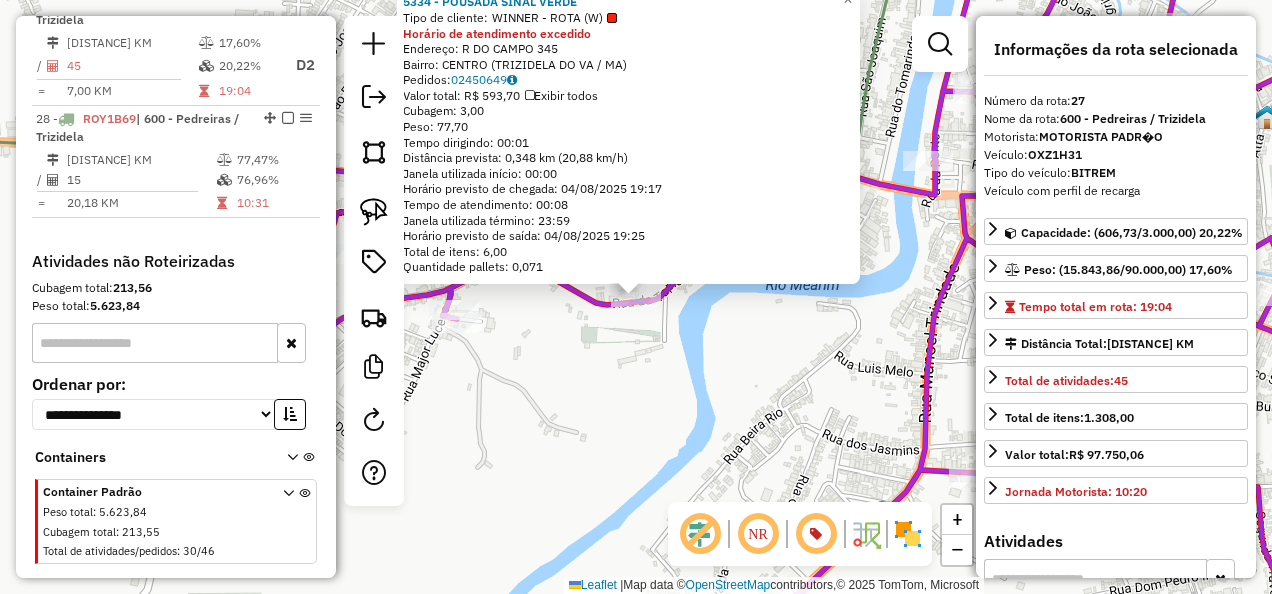 click on "5334 - POUSADA SINAL VERDE  Tipo de cliente:   WINNER - ROTA (W)  Horário de atendimento excedido  Endereço: R   DO CAMPO                      345   Bairro: CENTRO (TRIZIDELA DO VA / MA)   Pedidos:  02450649   Valor total: R$ 593,70   Exibir todos   Cubagem: 3,00  Peso: 77,70  Tempo dirigindo: 00:01   Distância prevista: 0,348 km (20,88 km/h)   Janela utilizada início: 00:00   Horário previsto de chegada: 04/08/2025 19:17   Tempo de atendimento: 00:08   Janela utilizada término: 23:59   Horário previsto de saída: 04/08/2025 19:25   Total de itens: 6,00   Quantidade pallets: 0,071  × Janela de atendimento Grade de atendimento Capacidade Transportadoras Veículos Cliente Pedidos  Rotas Selecione os dias de semana para filtrar as janelas de atendimento  Seg   Ter   Qua   Qui   Sex   Sáb   Dom  Informe o período da janela de atendimento: De: Até:  Filtrar exatamente a janela do cliente  Considerar janela de atendimento padrão  Selecione os dias de semana para filtrar as grades de atendimento  Seg  +" 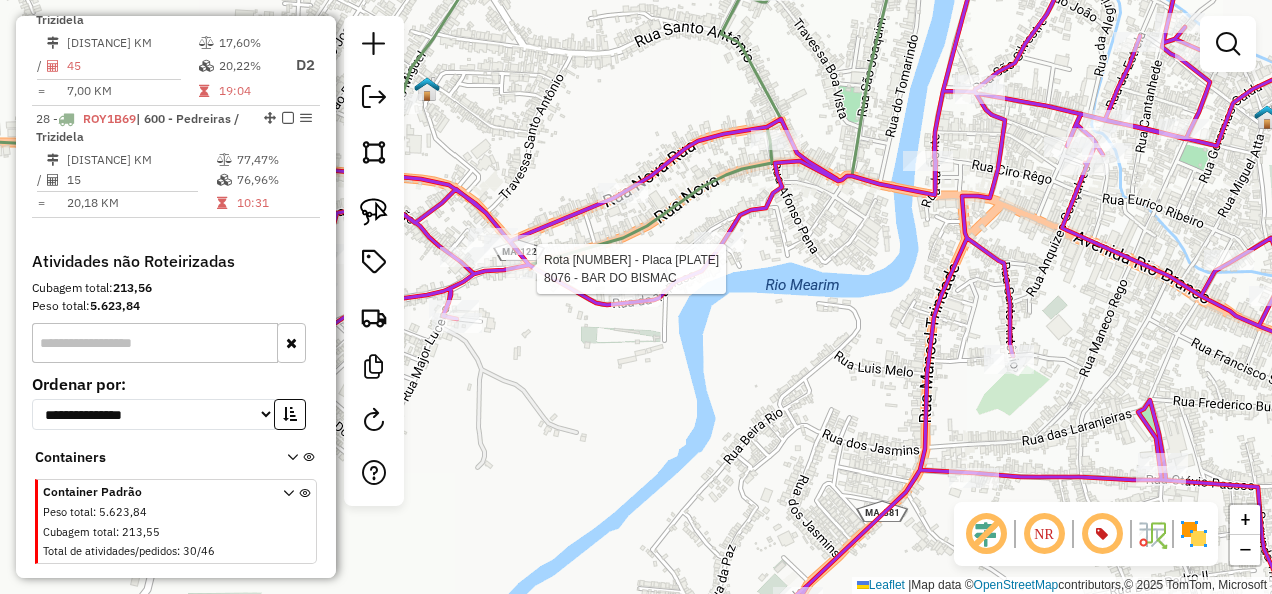 select on "**********" 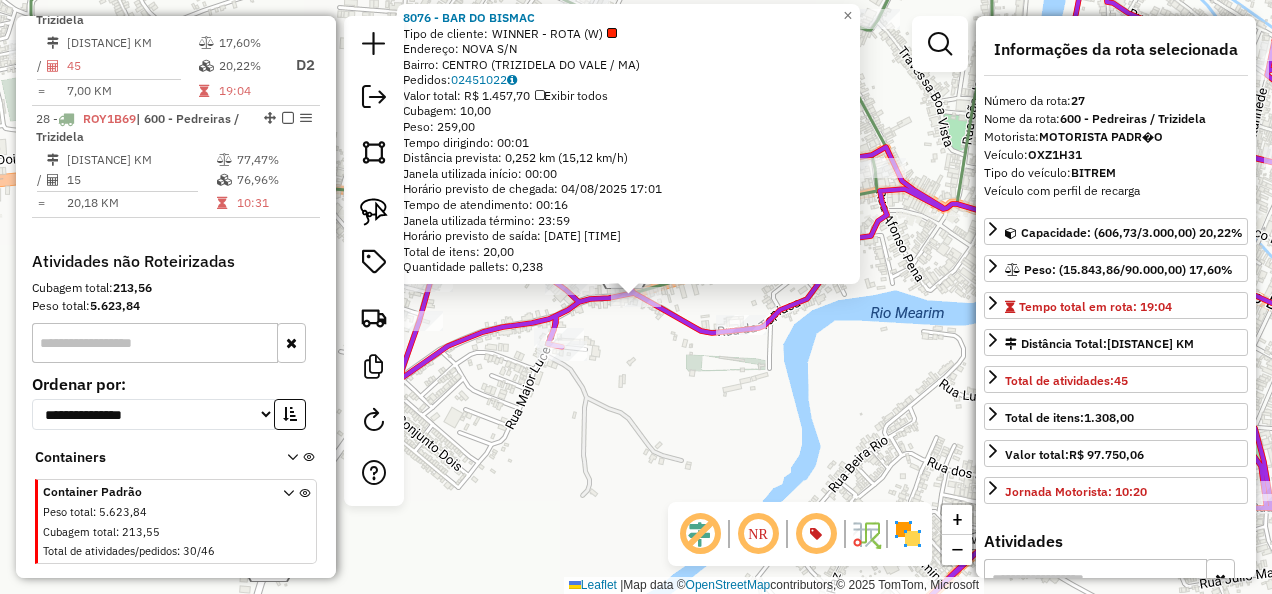 click on "Rota 27 - Placa OXZ1H31  8076 - BAR DO BISMAC Rota 27 - Placa OXZ1H31  16274 - FRIG DOIS IRMAOS 8076 - BAR DO BISMAC  Tipo de cliente:   WINNER - ROTA (W)   Endereço:  NOVA S/N   Bairro: CENTRO (TRIZIDELA DO VALE / MA)   Pedidos:  02451022   Valor total: R$ 1.457,70   Exibir todos   Cubagem: 10,00  Peso: 259,00  Tempo dirigindo: 00:01   Distância prevista: 0,252 km (15,12 km/h)   Janela utilizada início: 00:00   Horário previsto de chegada: 04/08/2025 17:01   Tempo de atendimento: 00:16   Janela utilizada término: 23:59   Horário previsto de saída: 04/08/2025 17:17   Total de itens: 20,00   Quantidade pallets: 0,238  × Janela de atendimento Grade de atendimento Capacidade Transportadoras Veículos Cliente Pedidos  Rotas Selecione os dias de semana para filtrar as janelas de atendimento  Seg   Ter   Qua   Qui   Sex   Sáb   Dom  Informe o período da janela de atendimento: De: Até:  Filtrar exatamente a janela do cliente  Considerar janela de atendimento padrão   Seg   Ter   Qua   Qui   Sex   Sáb  +" 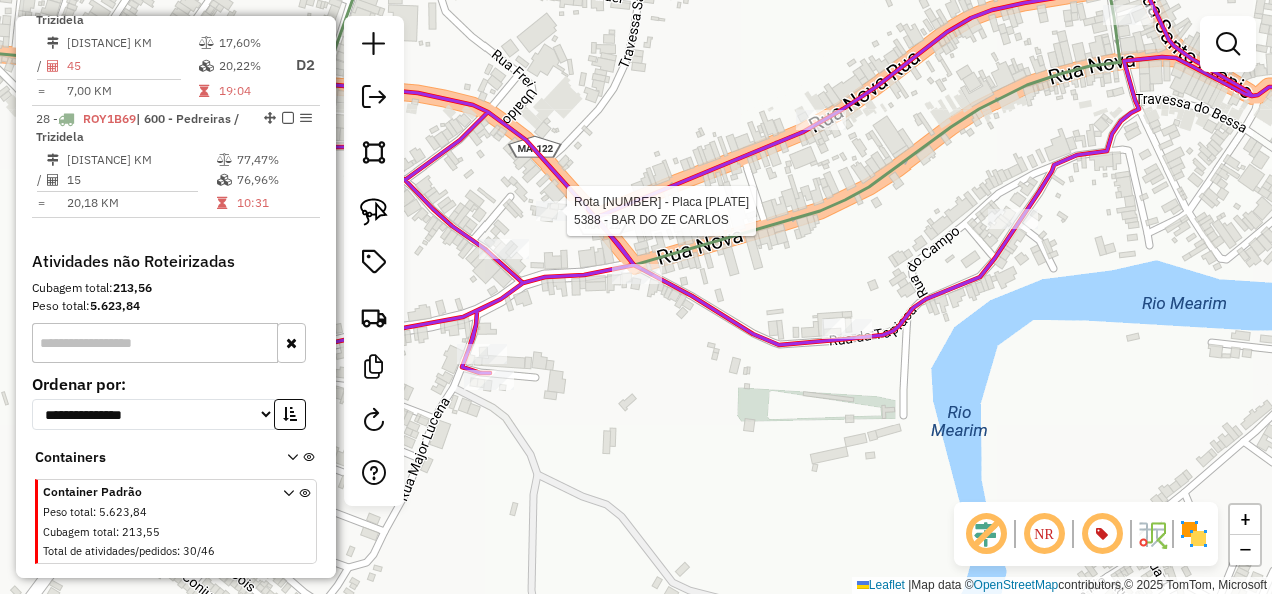 select on "**********" 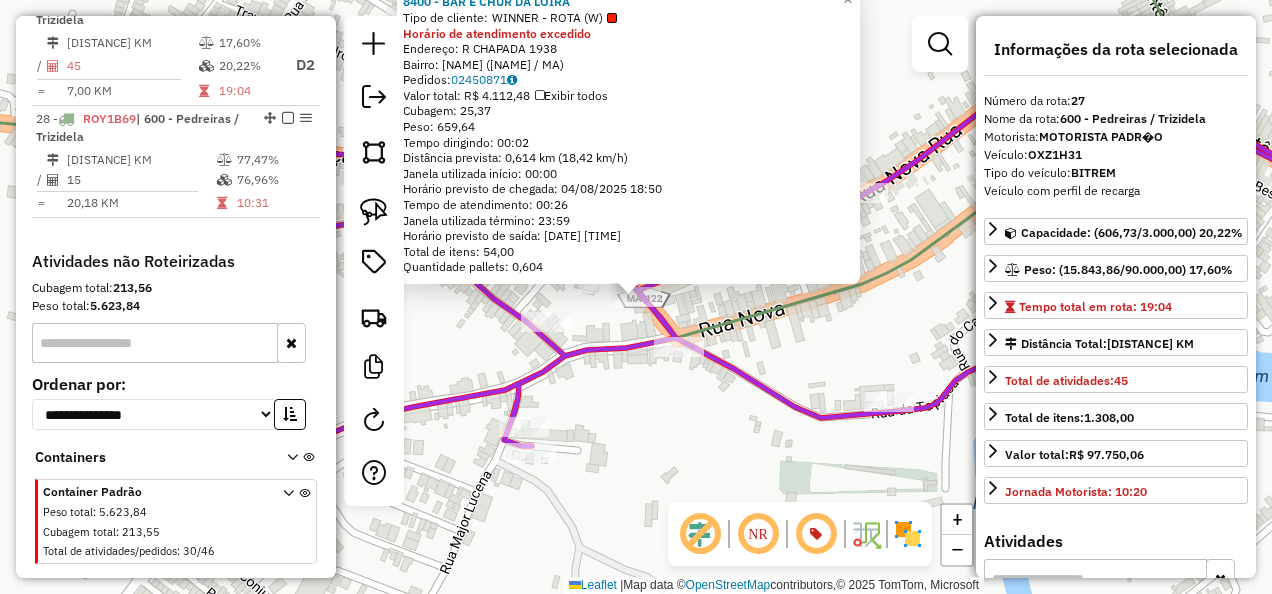 click on "Rota 27 - Placa OXZ1H31  8400 - BAR E CHUR DA LOIRA 8400 - BAR E CHUR DA LOIRA  Tipo de cliente:   WINNER - ROTA (W)  Horário de atendimento excedido  Endereço: R   CHAPADA                       1938   Bairro: AEROPORTO (TRIZIDELA DO VA / MA)   Pedidos:  02450871   Valor total: R$ 4.112,48   Exibir todos   Cubagem: 25,37  Peso: 659,64  Tempo dirigindo: 00:02   Distância prevista: 0,614 km (18,42 km/h)   Janela utilizada início: 00:00   Horário previsto de chegada: 04/08/2025 18:50   Tempo de atendimento: 00:26   Janela utilizada término: 23:59   Horário previsto de saída: 04/08/2025 19:16   Total de itens: 54,00   Quantidade pallets: 0,604  × Janela de atendimento Grade de atendimento Capacidade Transportadoras Veículos Cliente Pedidos  Rotas Selecione os dias de semana para filtrar as janelas de atendimento  Seg   Ter   Qua   Qui   Sex   Sáb   Dom  Informe o período da janela de atendimento: De: Até:  Filtrar exatamente a janela do cliente  Considerar janela de atendimento padrão   Seg   Ter  +" 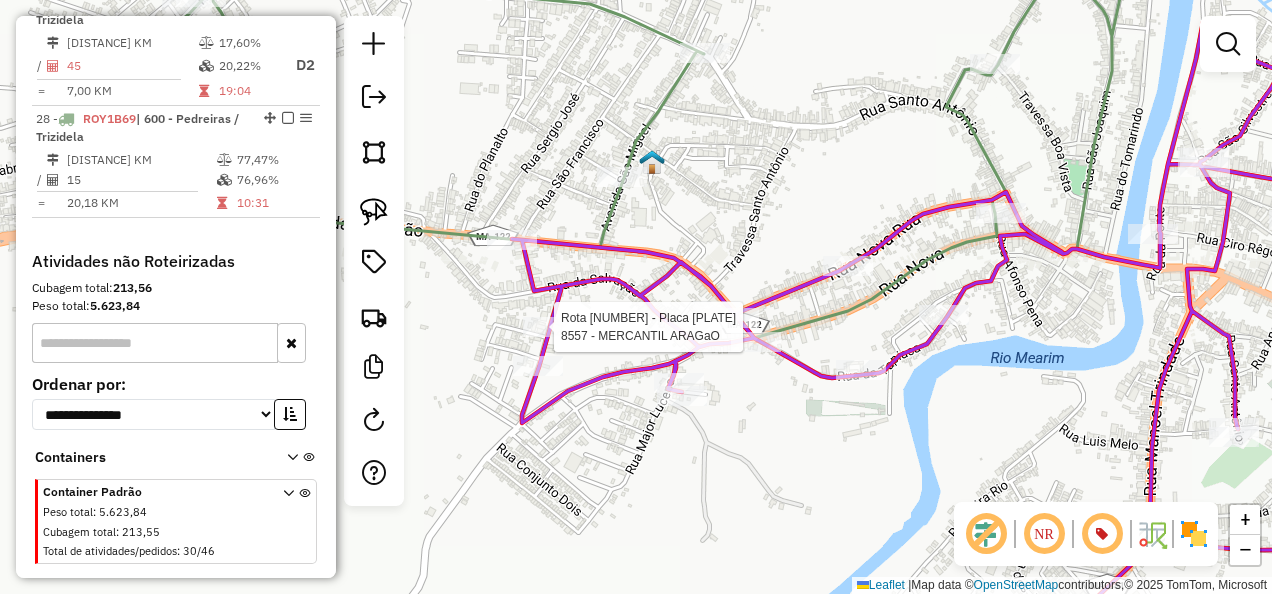 select on "**********" 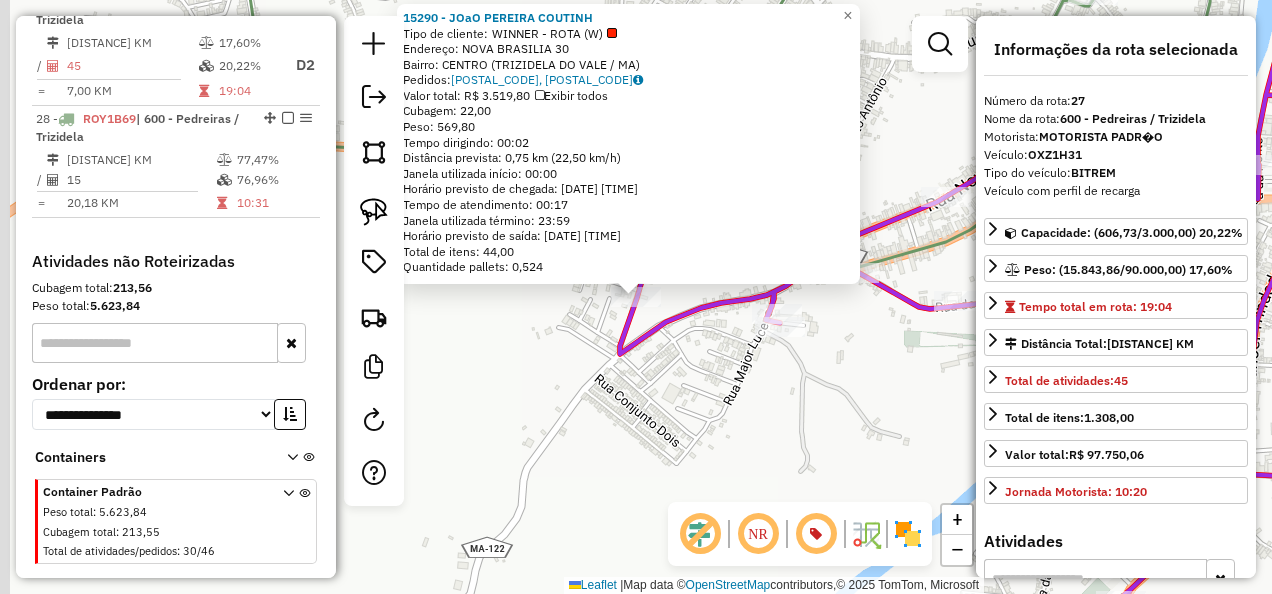 click on "Rota 27 - Placa OXZ1H31  15290 - JOaO PEREIRA COUTINH 15290 - JOaO PEREIRA COUTINH  Tipo de cliente:   WINNER - ROTA (W)   Endereço:  NOVA BRASILIA 30   Bairro: CENTRO (TRIZIDELA DO VALE / MA)   Pedidos:  02450681, 02450683   Valor total: R$ 3.519,80   Exibir todos   Cubagem: 22,00  Peso: 569,80  Tempo dirigindo: 00:02   Distância prevista: 0,75 km (22,50 km/h)   Janela utilizada início: 00:00   Horário previsto de chegada: 04/08/2025 17:19   Tempo de atendimento: 00:17   Janela utilizada término: 23:59   Horário previsto de saída: 04/08/2025 17:36   Total de itens: 44,00   Quantidade pallets: 0,524  × Janela de atendimento Grade de atendimento Capacidade Transportadoras Veículos Cliente Pedidos  Rotas Selecione os dias de semana para filtrar as janelas de atendimento  Seg   Ter   Qua   Qui   Sex   Sáb   Dom  Informe o período da janela de atendimento: De: Até:  Filtrar exatamente a janela do cliente  Considerar janela de atendimento padrão   Seg   Ter   Qua   Qui   Sex   Sáb   Dom   De:   De:" 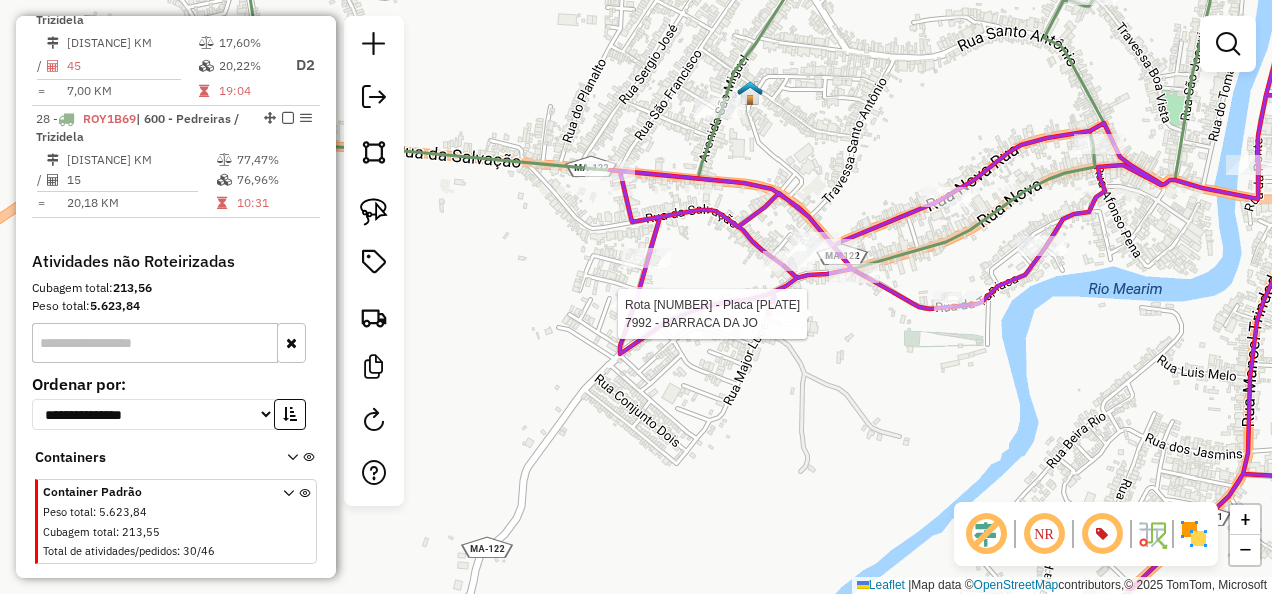 select on "**********" 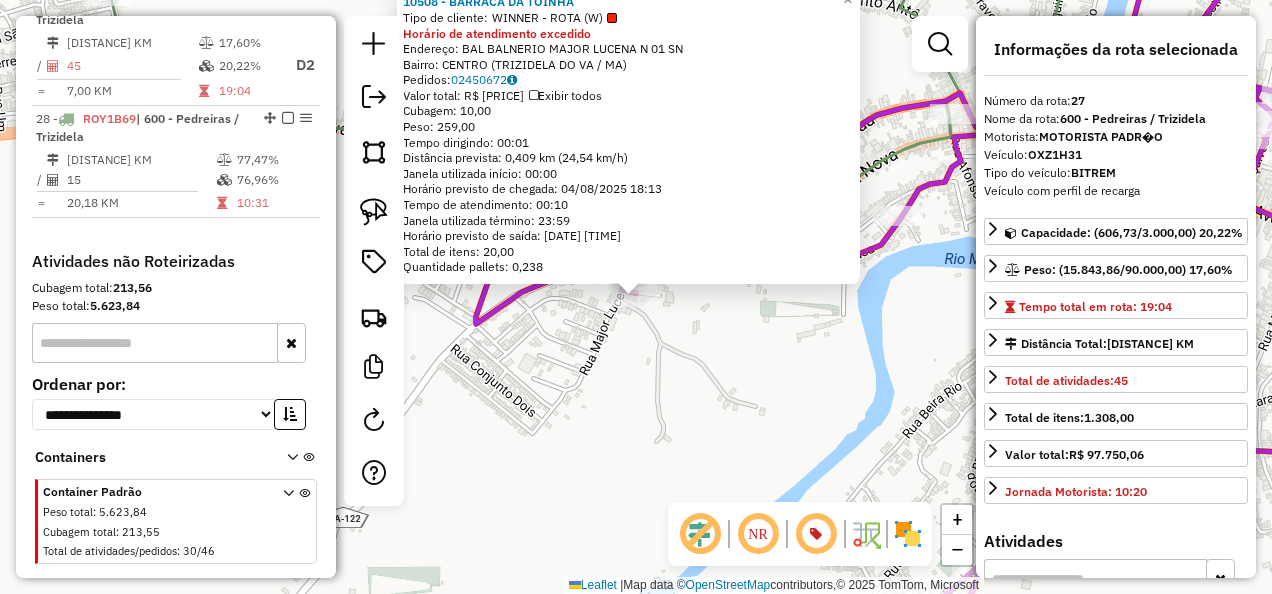 click on "Rota 27 - Placa OXZ1H31  10508 - BARRACA DA TOINHA × 10508 - BARRACA DA TOINHA  Tipo de cliente:   WINNER - ROTA (W)  Horário de atendimento excedido  Endereço: BAL BALNE�RIO MAJOR LUCENA N 01   SN   Bairro: CENTRO (TRIZIDELA DO VA / MA)   Pedidos:  02450672   Valor total: R$ 1.590,09   Exibir todos   Cubagem: 10,00  Peso: 259,00  Tempo dirigindo: 00:01   Distância prevista: 0,409 km (24,54 km/h)   Janela utilizada início: 00:00   Horário previsto de chegada: 04/08/2025 18:13   Tempo de atendimento: 00:10   Janela utilizada término: 23:59   Horário previsto de saída: 04/08/2025 18:23   Total de itens: 20,00   Quantidade pallets: 0,238  × Janela de atendimento Grade de atendimento Capacidade Transportadoras Veículos Cliente Pedidos  Rotas Selecione os dias de semana para filtrar as janelas de atendimento  Seg   Ter   Qua   Qui   Sex   Sáb   Dom  Informe o período da janela de atendimento: De: Até:  Filtrar exatamente a janela do cliente  Considerar janela de atendimento padrão   Seg   Ter  De:" 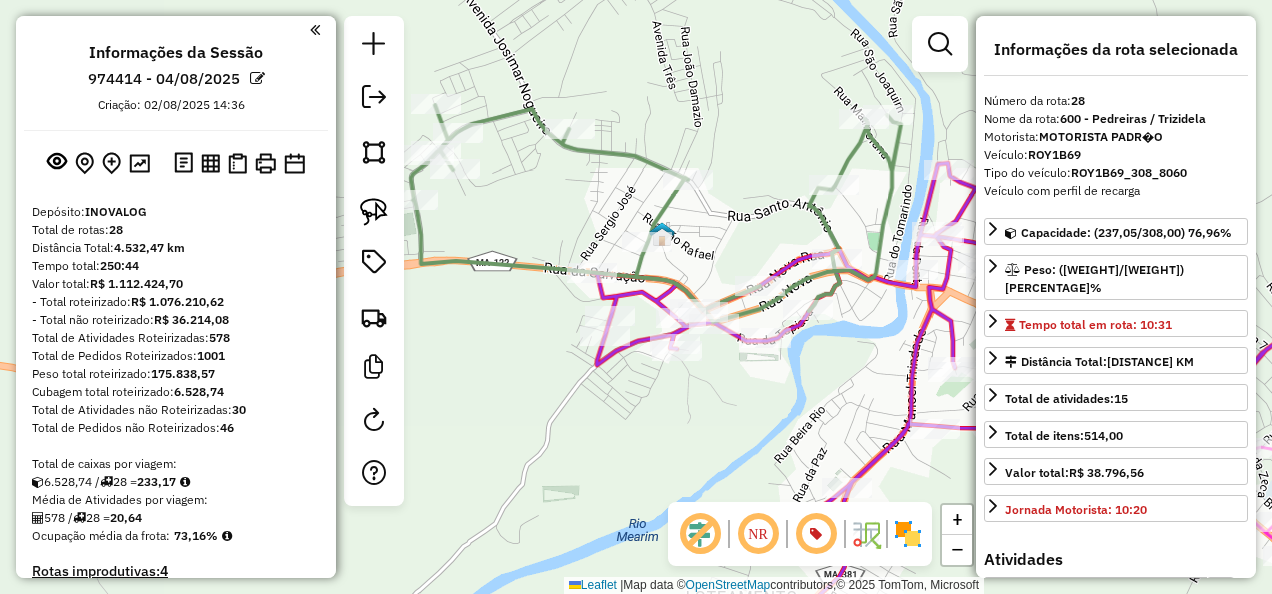 select on "**********" 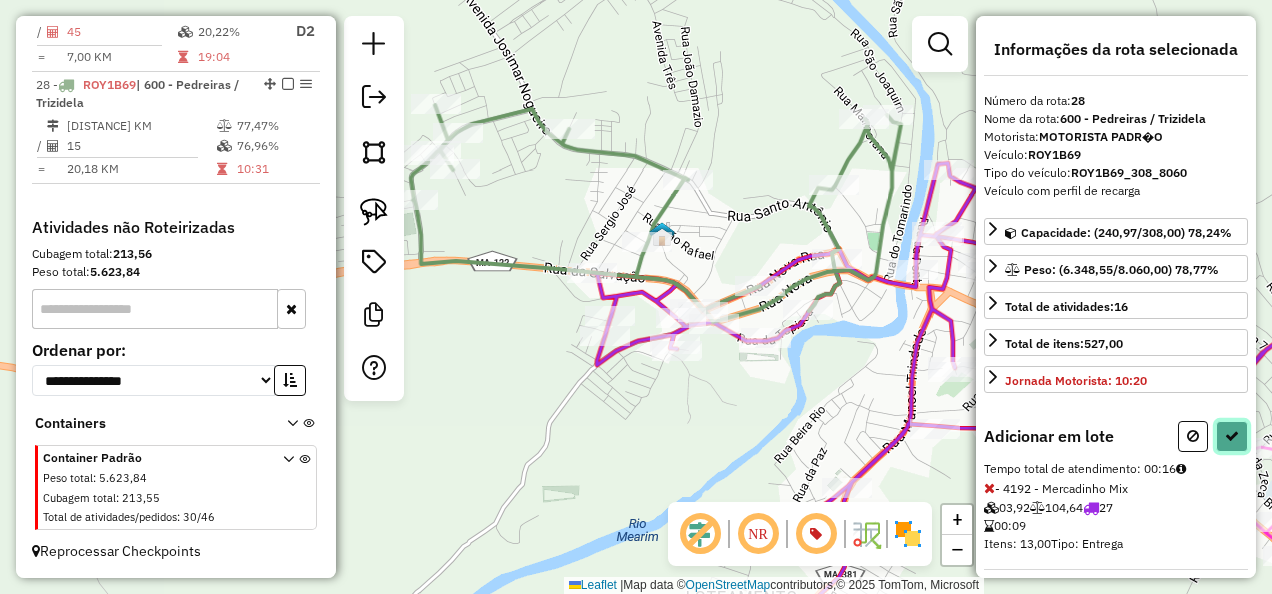 click at bounding box center (1232, 436) 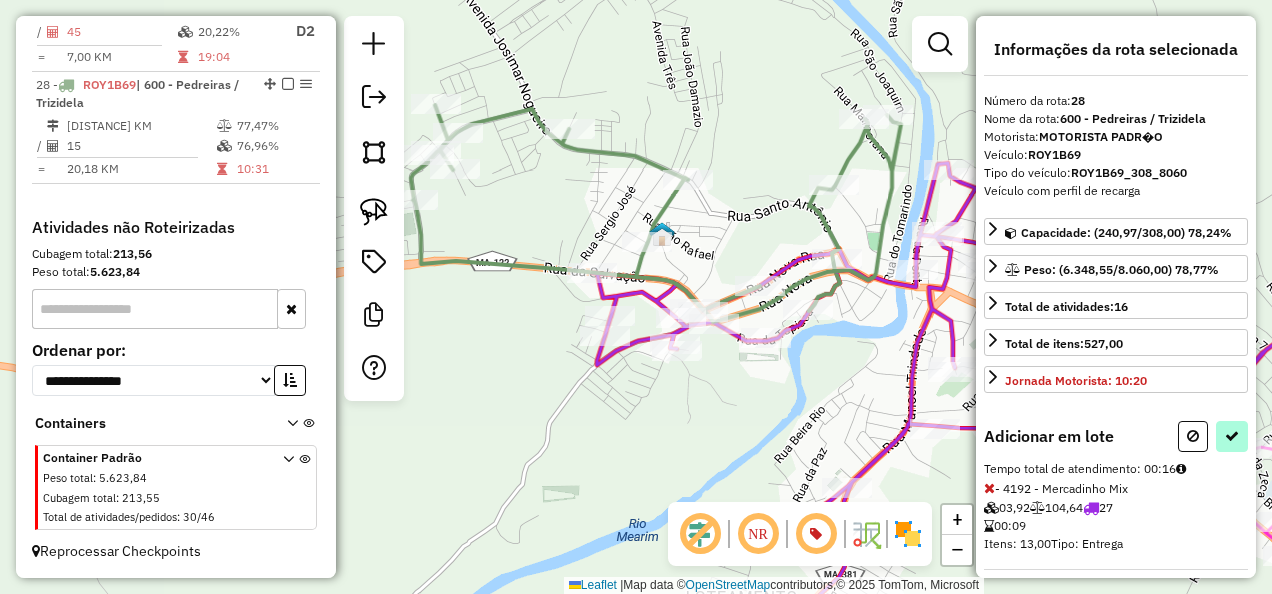 select on "**********" 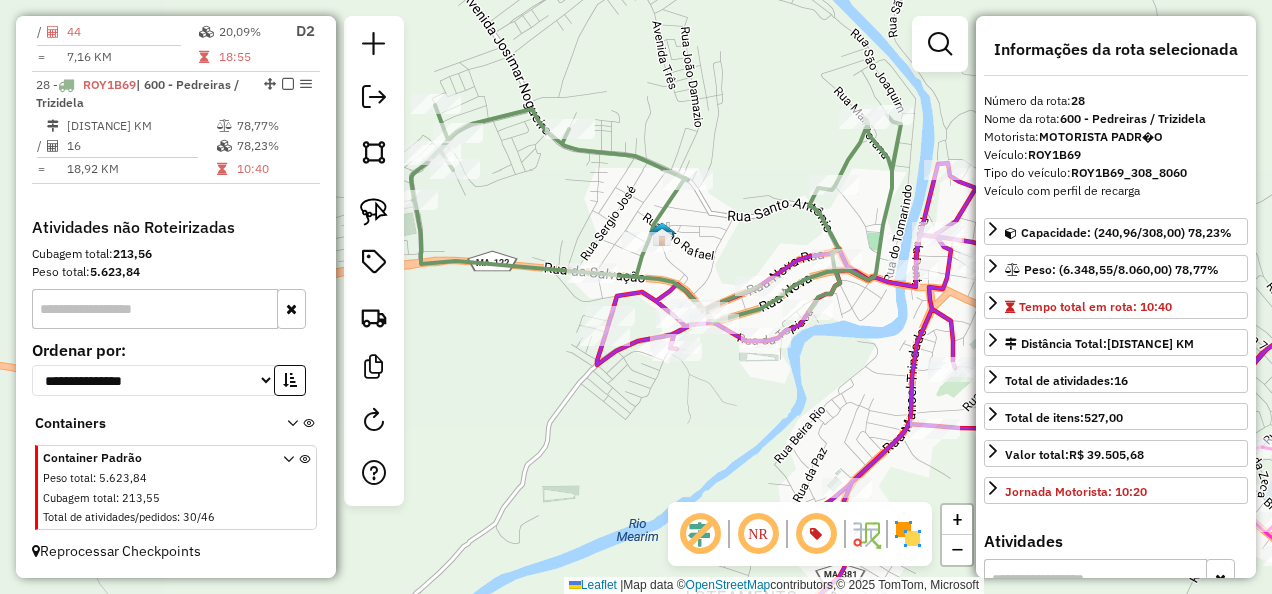 click 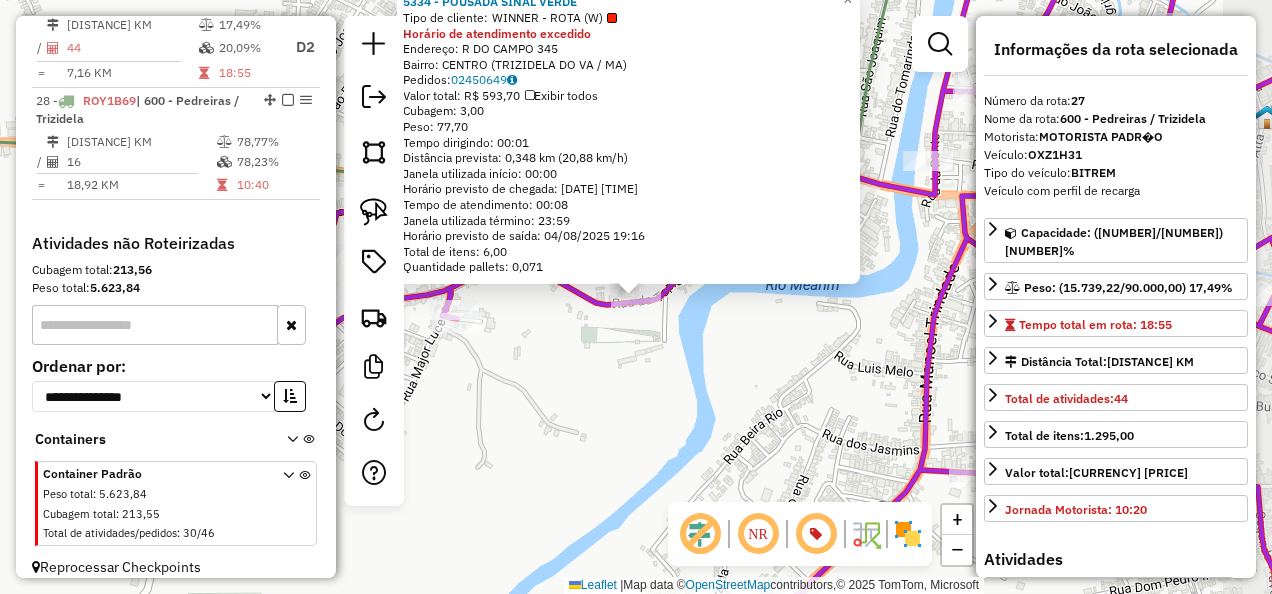 scroll, scrollTop: 2358, scrollLeft: 0, axis: vertical 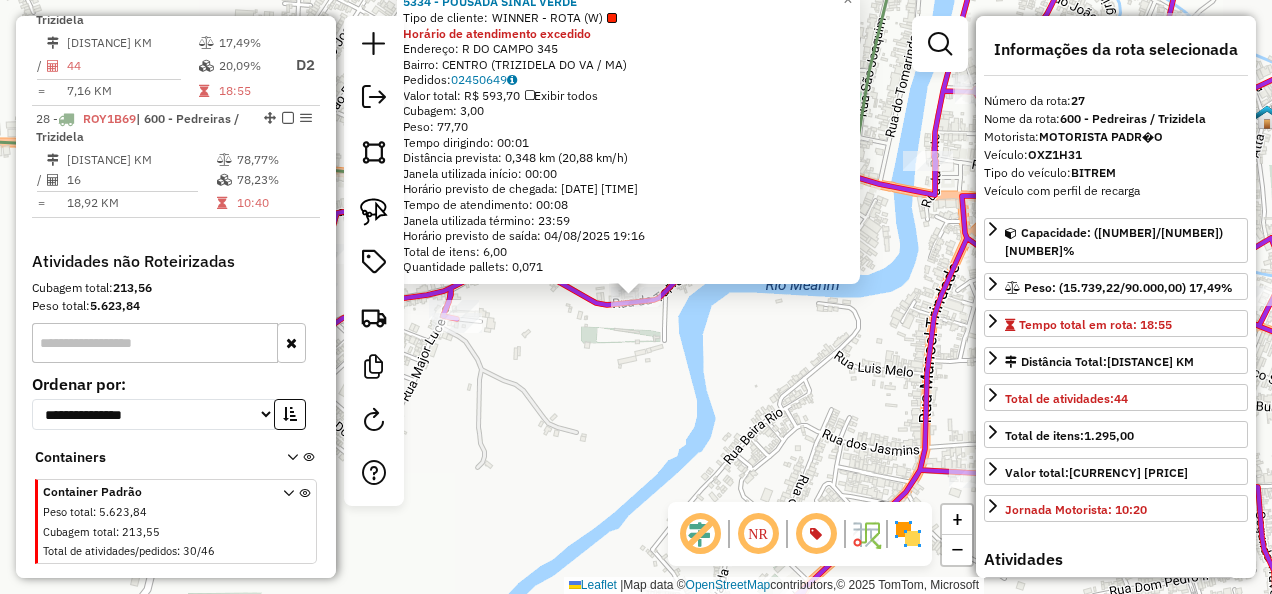 click on "Endereço: R   DO CAMPO                      [NUMBER]   Bairro: CENTRO (TRIZIDELA DO VA / [STATE])" 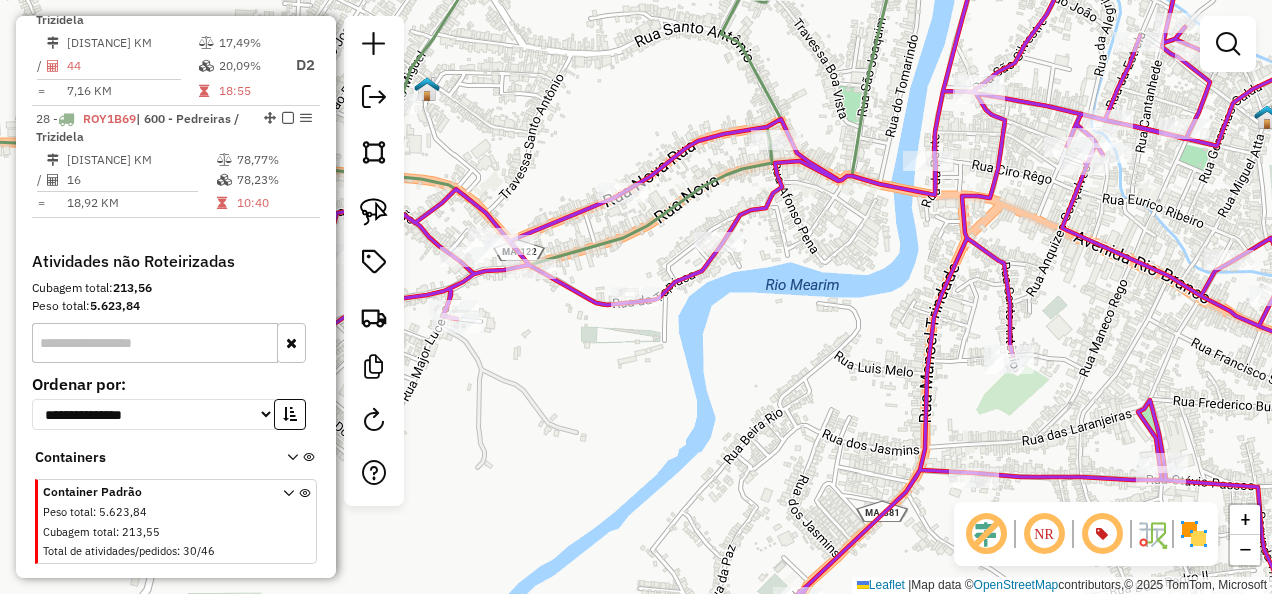 click 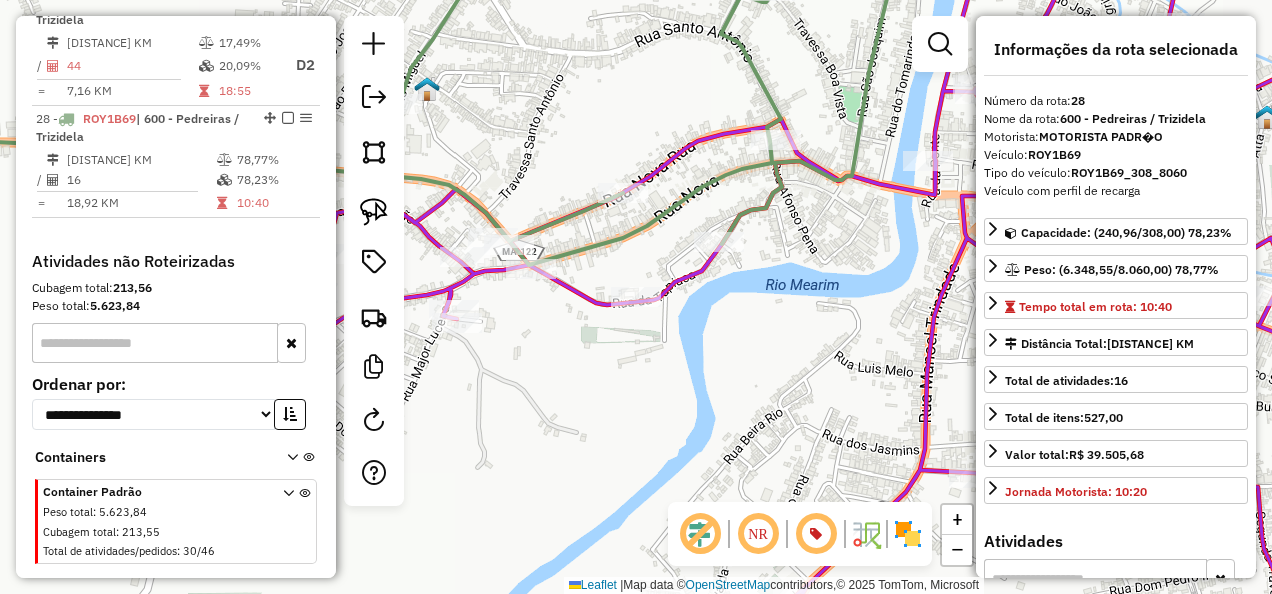 scroll, scrollTop: 2416, scrollLeft: 0, axis: vertical 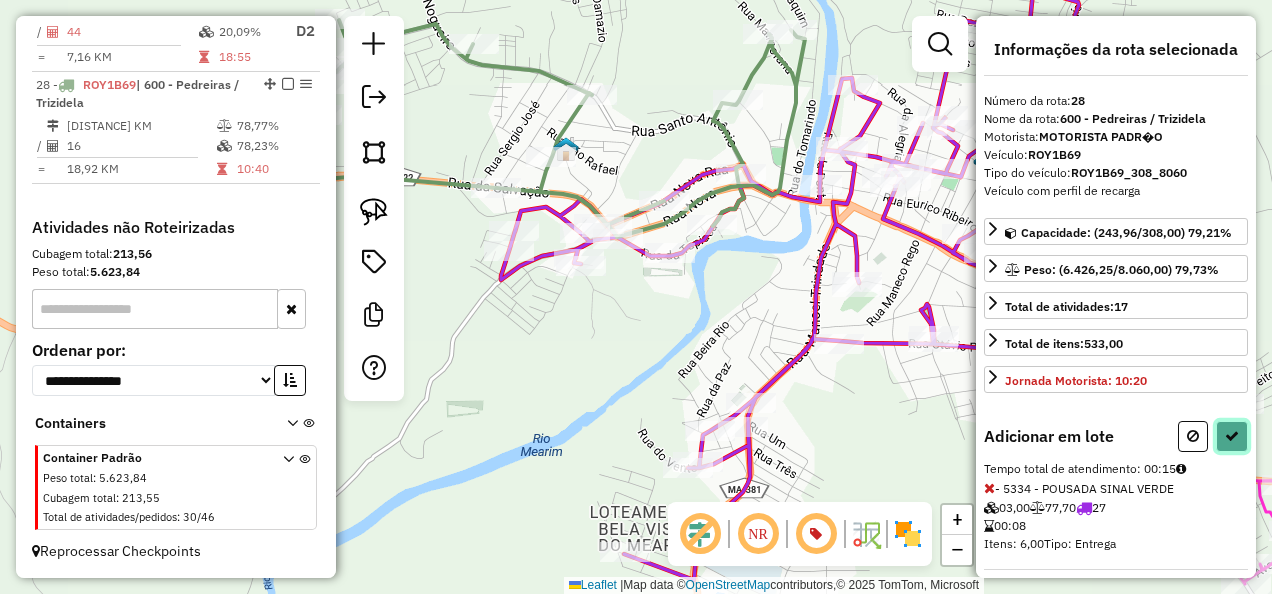 click at bounding box center [1232, 436] 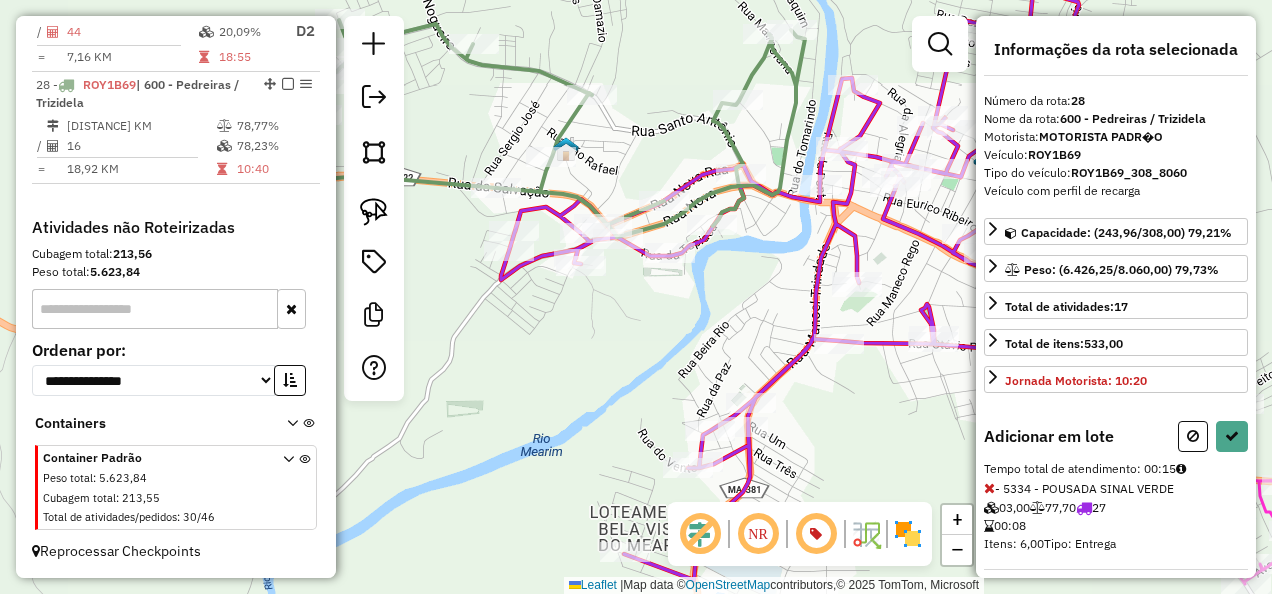 select on "**********" 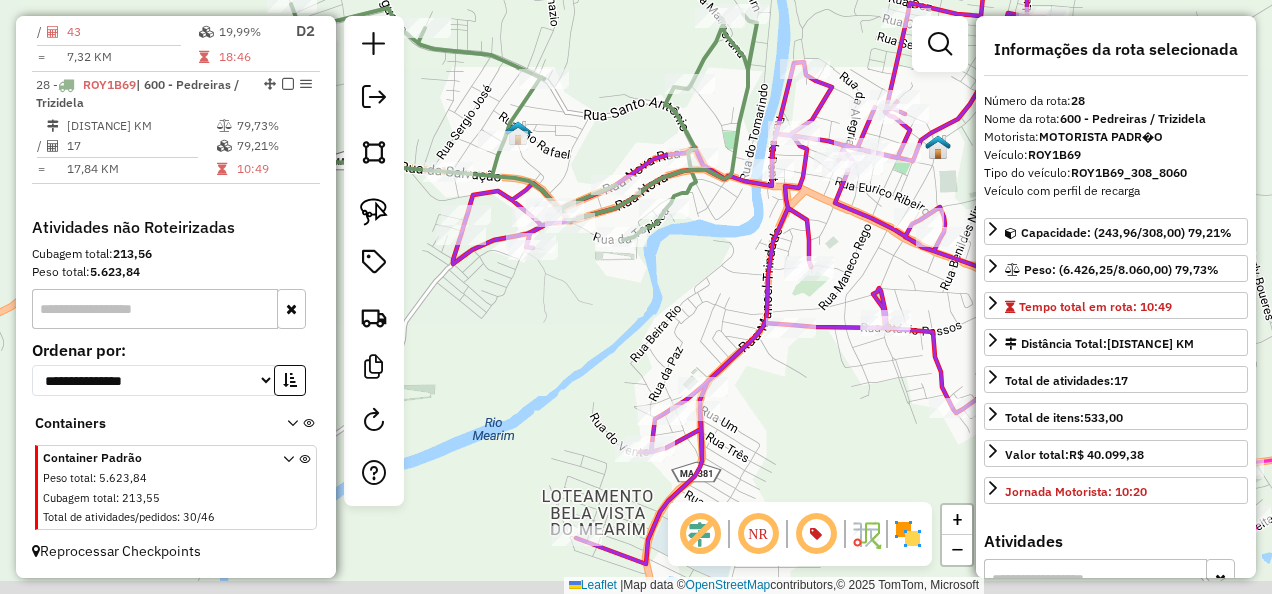 drag, startPoint x: 686, startPoint y: 362, endPoint x: 550, endPoint y: 310, distance: 145.6022 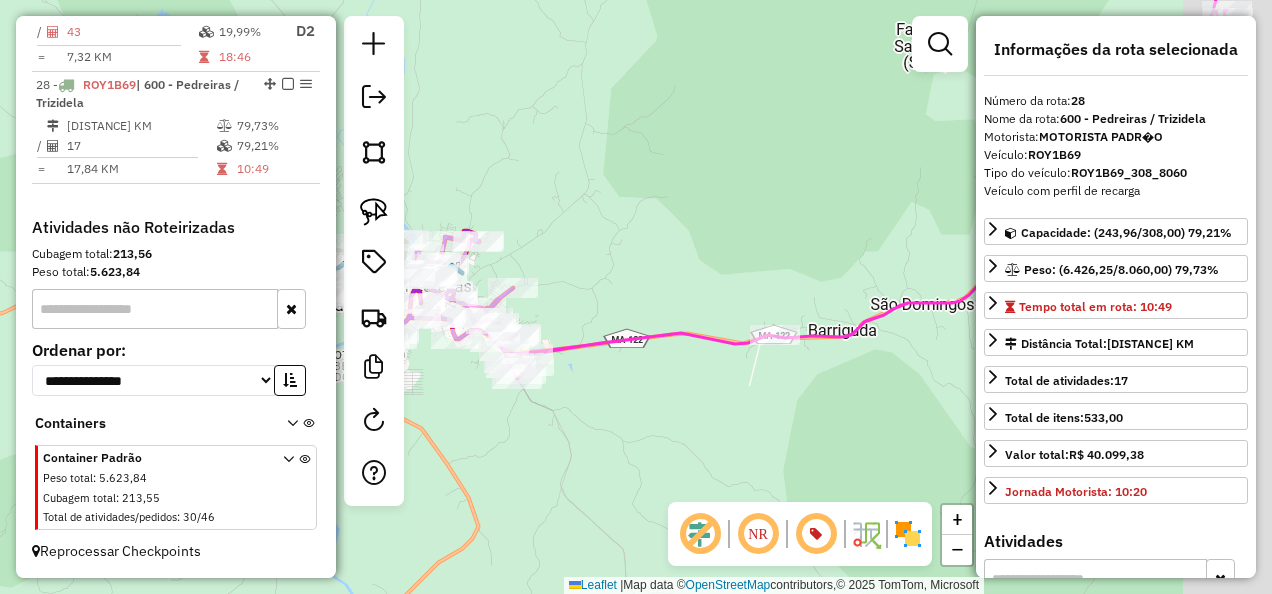 drag, startPoint x: 860, startPoint y: 360, endPoint x: 728, endPoint y: 414, distance: 142.61838 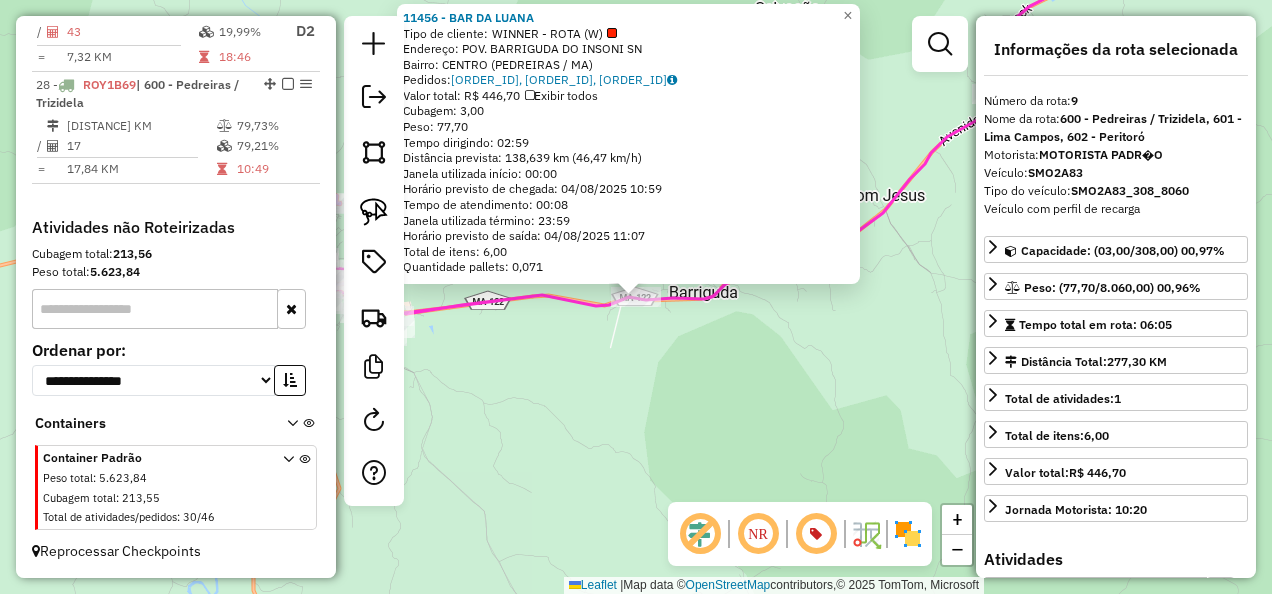 scroll, scrollTop: 1775, scrollLeft: 0, axis: vertical 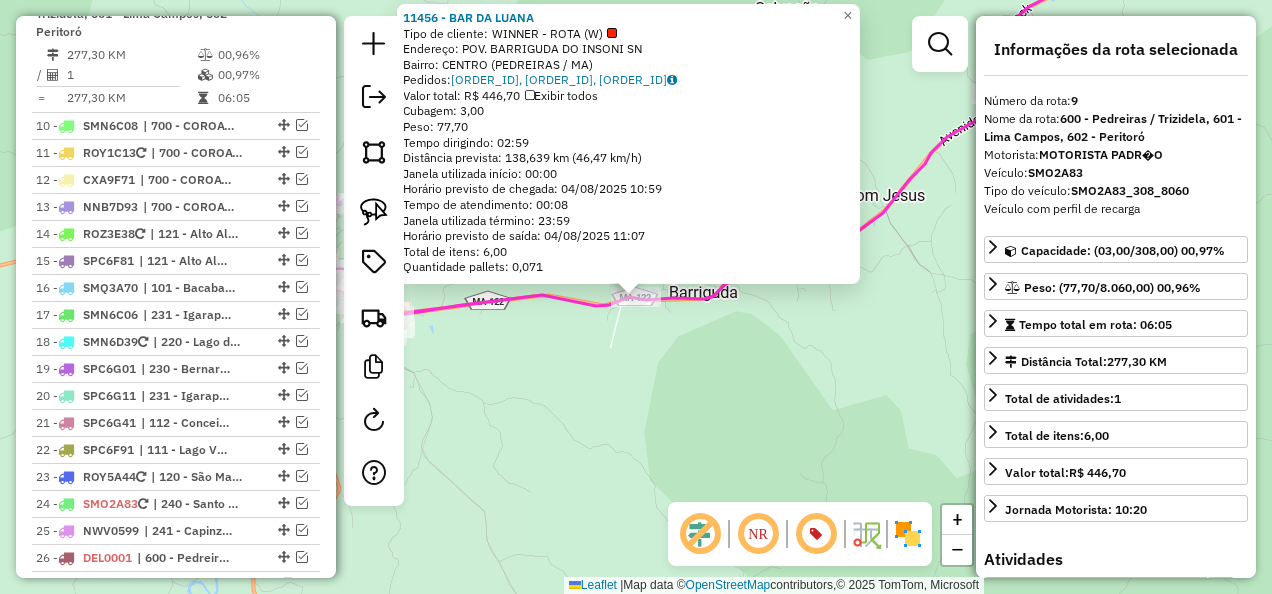 click on "11456 - [CLIENTE]  Tipo de cliente:   WINNER - ROTA (W)   Endereço: POV. [NAME]      SN   Bairro: [NEIGHBORHOOD] ([CITY] / [STATE])   Pedidos:  02450737, 02450738, 02450739   Valor total: R$ 446,70   Exibir todos   Cubagem: 3,00  Peso: 77,70  Tempo dirigindo: 02:59   Distância prevista: 138,639 km (46,47 km/h)   Janela utilizada início: 00:00   Horário previsto de chegada: 04/08/2025 10:59   Tempo de atendimento: 00:08   Janela utilizada término: 23:59   Horário previsto de saída: 04/08/2025 11:07   Total de itens: 6,00   Quantidade pallets: 0,071  × Janela de atendimento Grade de atendimento Capacidade Transportadoras Veículos Cliente Pedidos  Rotas Selecione os dias de semana para filtrar as janelas de atendimento  Seg   Ter   Qua   Qui   Sex   Sáb   Dom  Informe o período da janela de atendimento: De: Até:  Filtrar exatamente a janela do cliente  Considerar janela de atendimento padrão  Selecione os dias de semana para filtrar as grades de atendimento  Seg   Ter   Qua   Qui   Sex   Sáb" 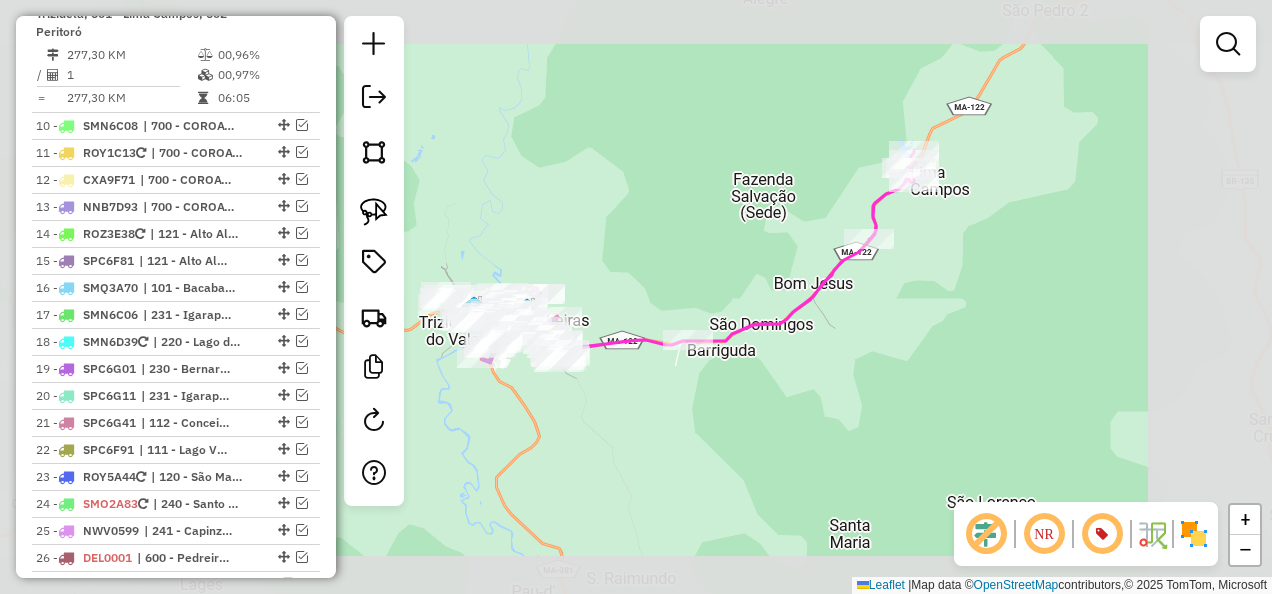 drag, startPoint x: 802, startPoint y: 366, endPoint x: 710, endPoint y: 447, distance: 122.57651 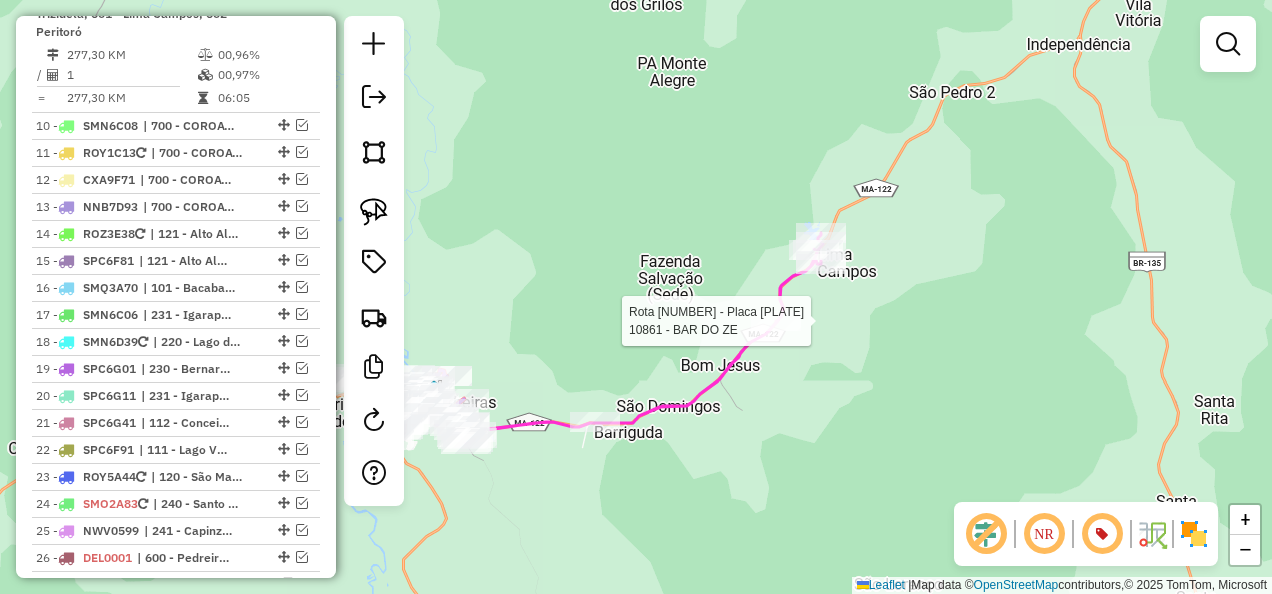 select on "**********" 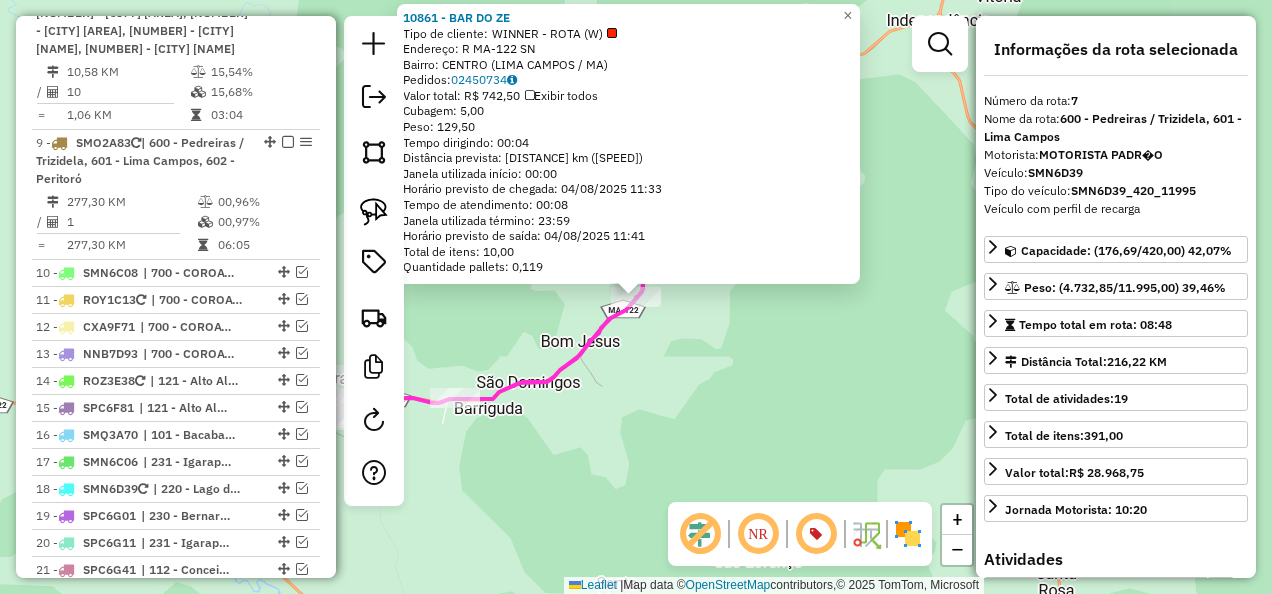 scroll, scrollTop: 1480, scrollLeft: 0, axis: vertical 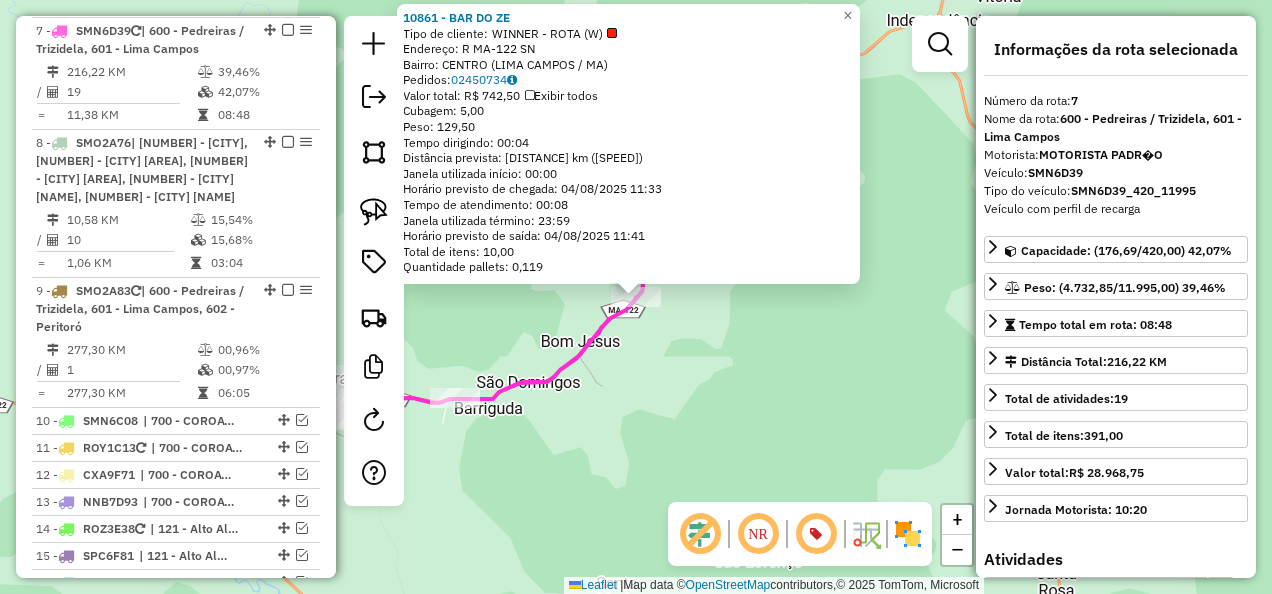 click on "Endereço: R   MA-[NUMBER]                        SN   Bairro: CENTRO (LIMA CAMPOS / [STATE])" 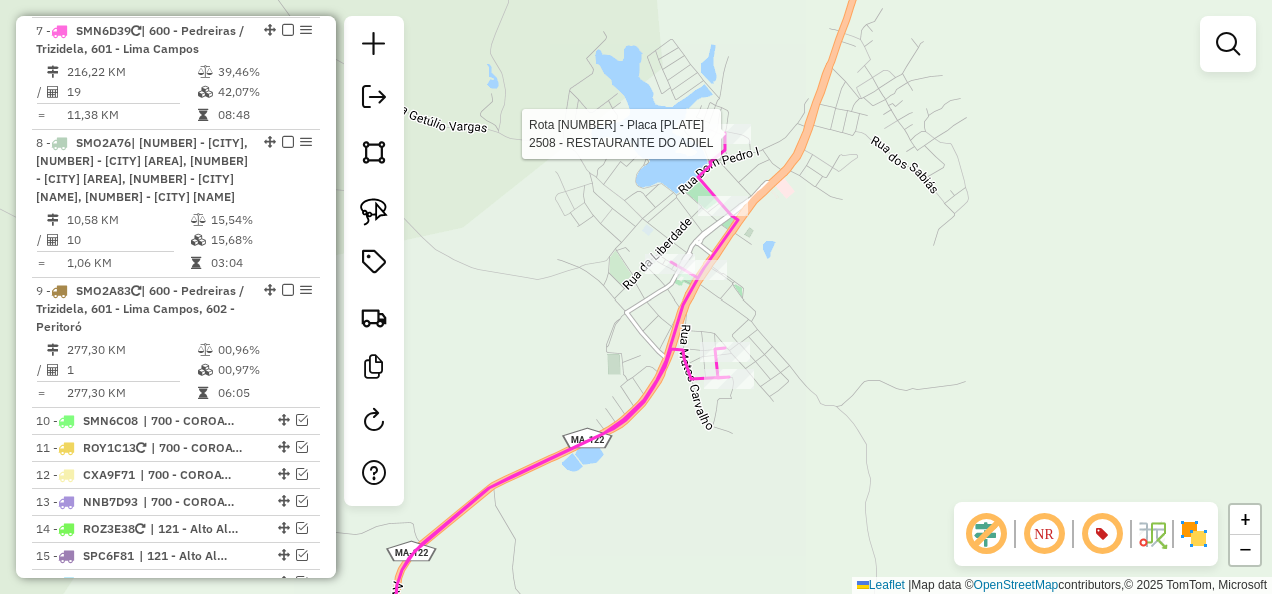 select on "**********" 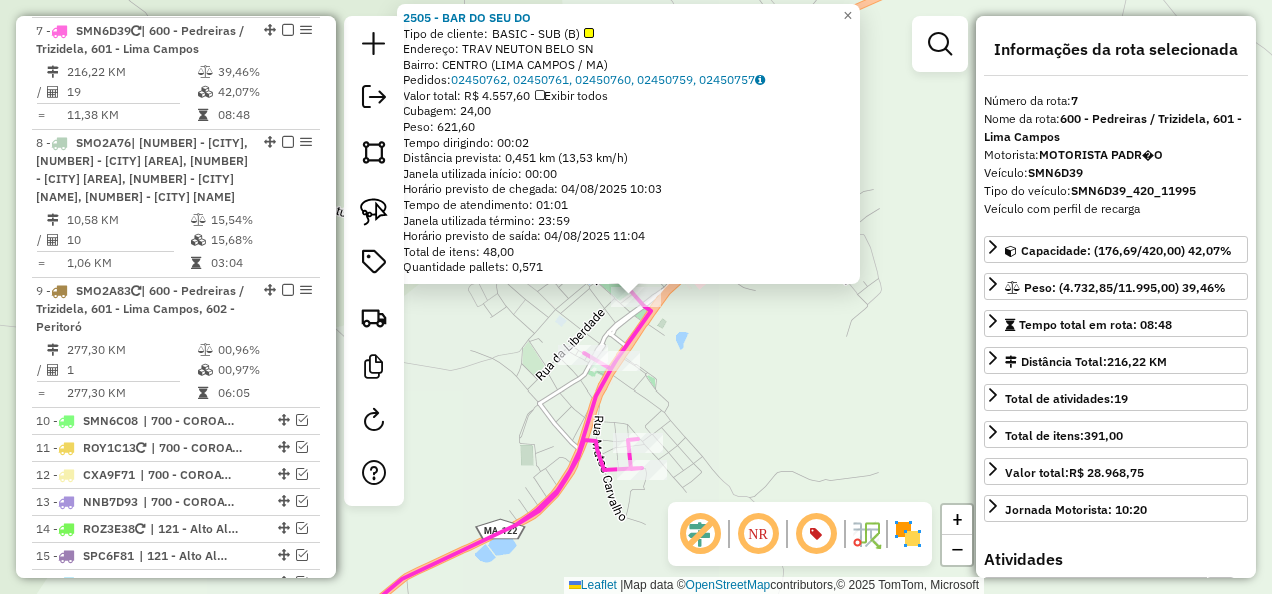 click 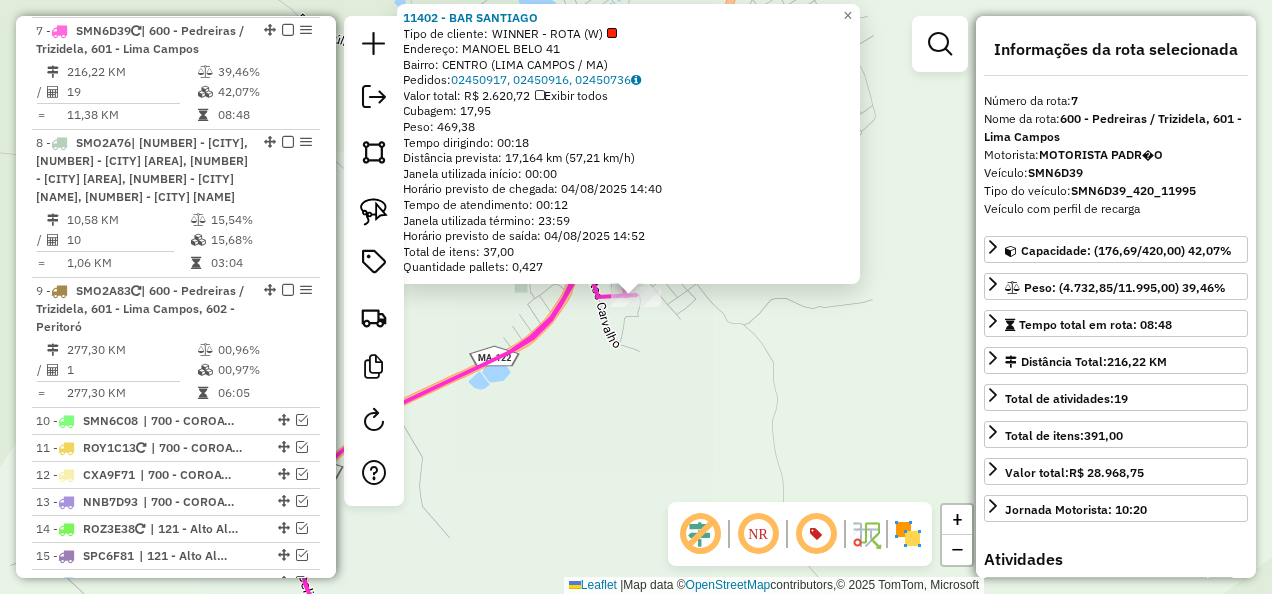 click on "[NUMBER] - BAR SANTIAGO Tipo de cliente: WINNER - ROTA (W) Endereço: MANOEL BELO [NUMBER] Bairro: CENTRO ( [CITY] / [STATE] ) Pedidos: [NUMBER], [NUMBER], [NUMBER] Valor total: R$ [NUMBER] Exibir todos Cubagem: [NUMBER] Peso: [NUMBER] Tempo dirigindo: [TIME] Distância previsto: [NUMBER] km ([NUMBER] km/h) Janela utilizada início: [TIME] Horário previsto de chegada: [DATE] [TIME] Tempo de atendimento: [TIME] Janela utilizada término: [TIME] Horário previsto de saída: [DATE] [TIME] Total de itens: [NUMBER] Quantidade pallets: [NUMBER] × Janela de atendimento Grade de atendimento Capacidade Transportadoras Veículos Cliente Pedidos Rotas Selecione os dias de semana para filtrar as janelas de atendimento Seg Ter Qua Qui Sex Sáb Dom Informe o período da janela de atendimento: De: Até: Filtrar exatamente a janela do cliente Considerar janela de atendimento padrão Selecione os dias de semana para filtrar as grades de atendimento Seg Ter Qua Qui Sex Sáb Dom De:" 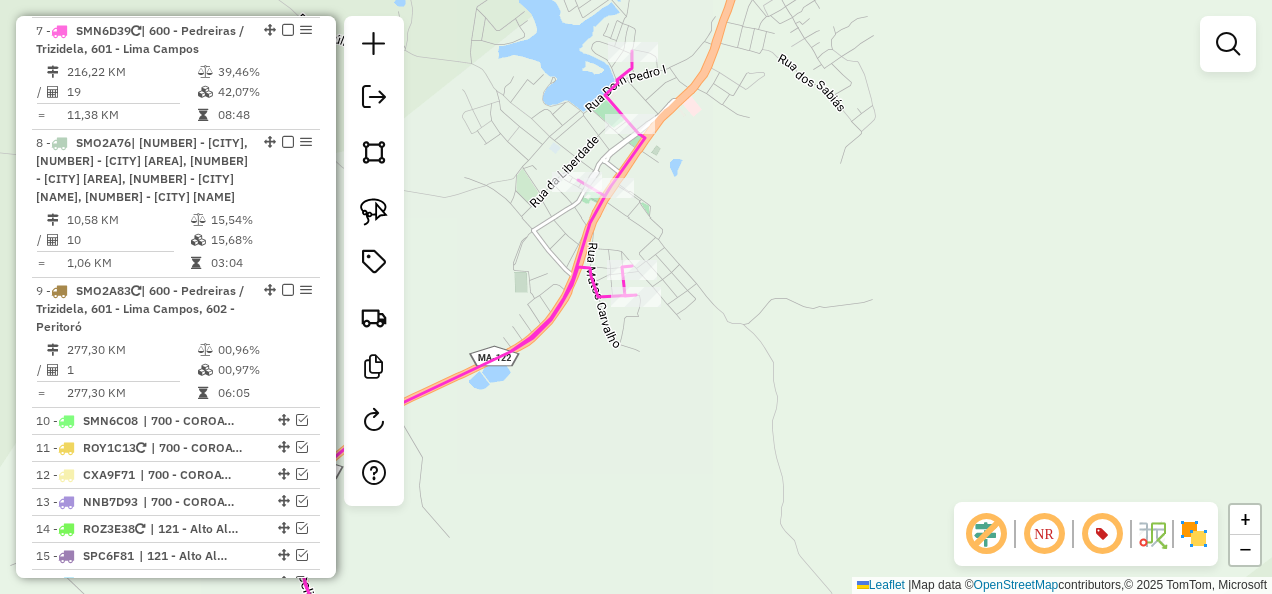 drag, startPoint x: 637, startPoint y: 416, endPoint x: 872, endPoint y: 276, distance: 273.5416 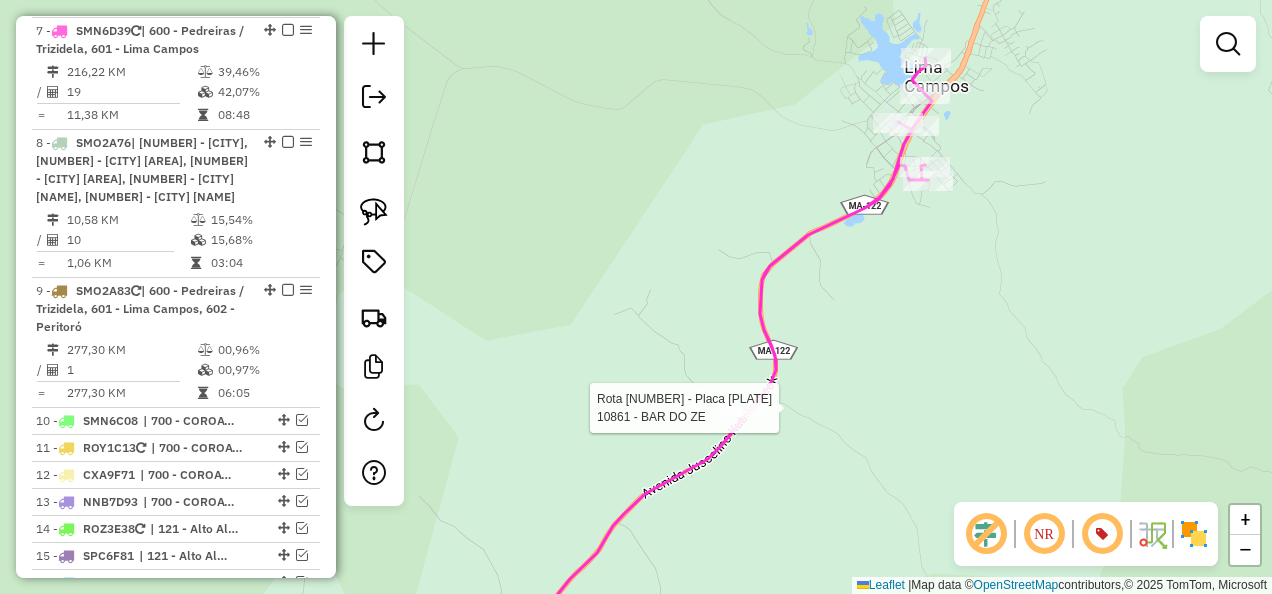 select on "**********" 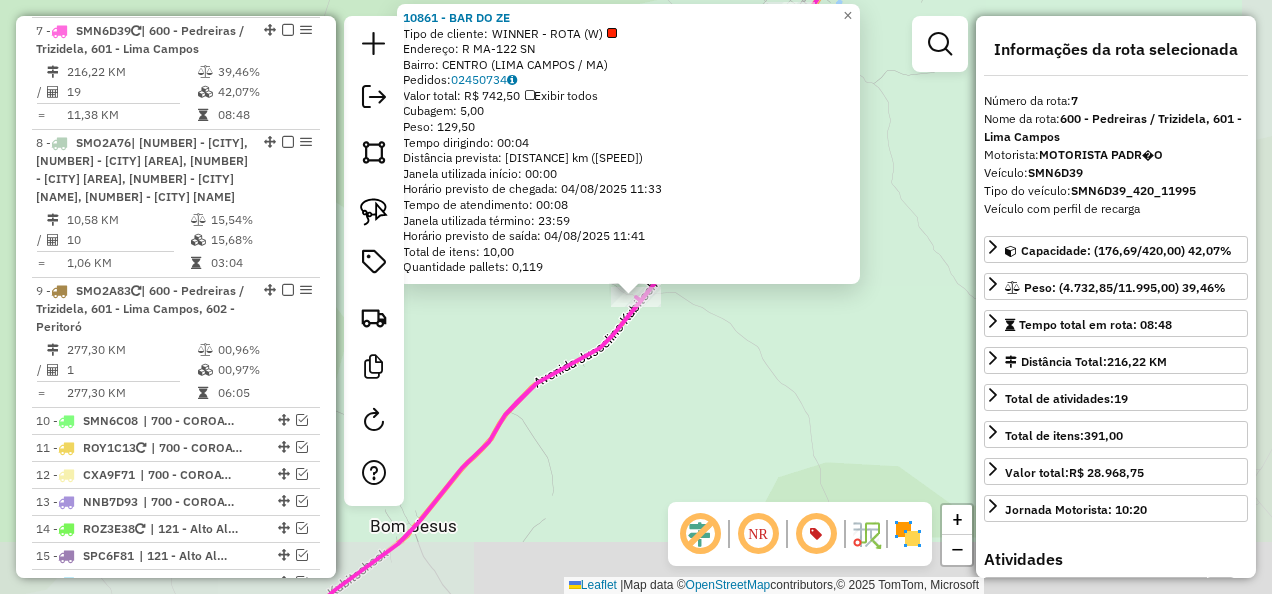 click on "Rota 7 - Placa SMN6D39  10861 - BAR DO ZE 10861 - BAR DO ZE  Tipo de cliente:   WINNER - ROTA (W)   Endereço: R   MA-122                        SN   Bairro: CENTRO ([CITY] / [STATE])   Pedidos:  02450734   Valor total: R$ 742,50   Exibir todos   Cubagem: 5,00  Peso: 129,50  Tempo dirigindo: 00:04   Distância prevista: 3,671 km (55,07 km/h)   Janela utilizada início: 00:00   Horário previsto de chegada: 04/08/2025 11:33   Tempo de atendimento: 00:08   Janela utilizada término: 23:59   Horário previsto de saída: 04/08/2025 11:41   Total de itens: 10,00   Quantidade pallets: 0,119  × Janela de atendimento Grade de atendimento Capacidade Transportadoras Veículos Cliente Pedidos  Rotas Selecione os dias de semana para filtrar as janelas de atendimento  Seg   Ter   Qua   Qui   Sex   Sáb   Dom  Informe o período da janela de atendimento: De: Até:  Filtrar exatamente a janela do cliente  Considerar janela de atendimento padrão  Selecione os dias de semana para filtrar as grades de atendimento  Seg   Ter   Qua   Qui   Sex   Sáb   Dom" 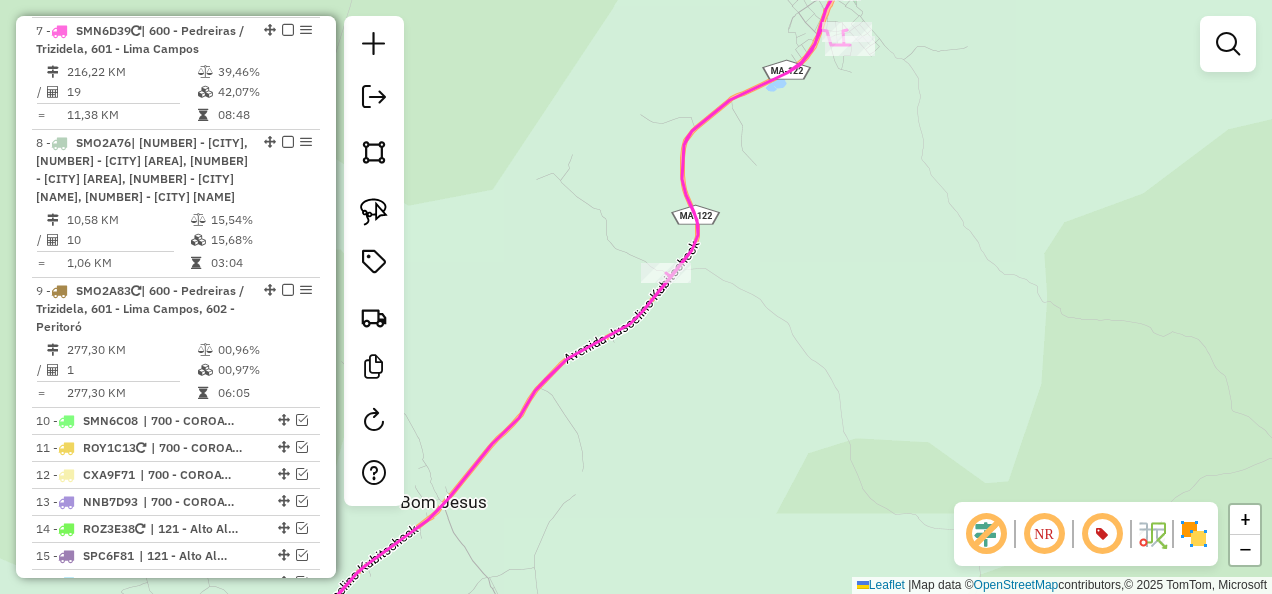 drag, startPoint x: 670, startPoint y: 454, endPoint x: 866, endPoint y: 345, distance: 224.26993 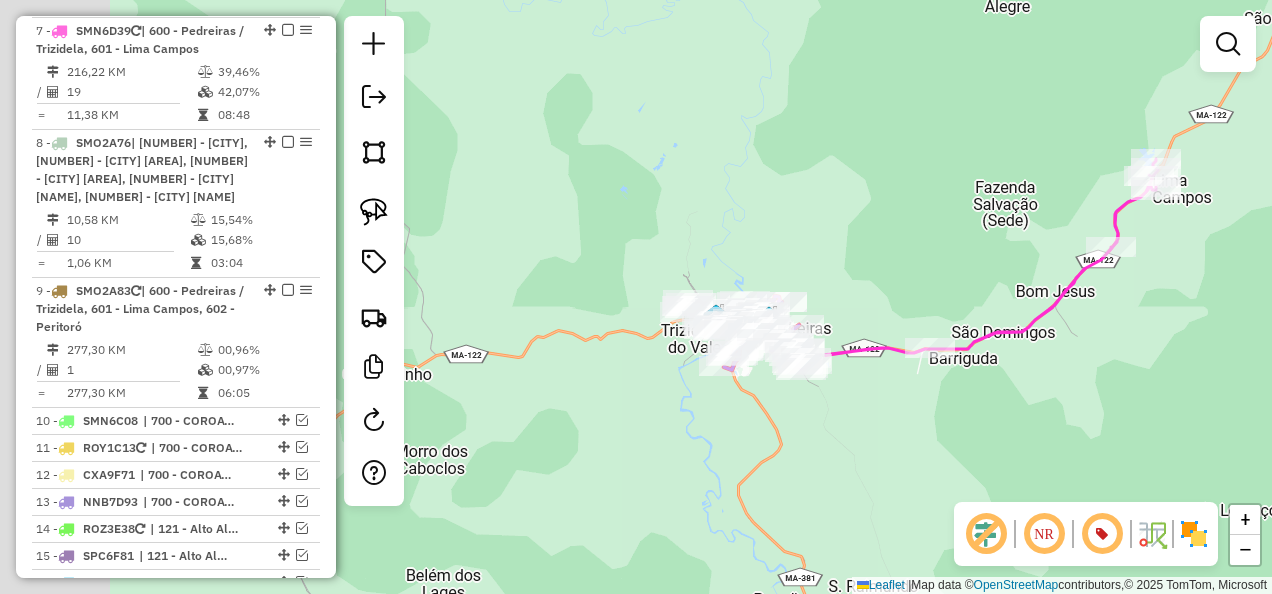 drag, startPoint x: 745, startPoint y: 452, endPoint x: 866, endPoint y: 448, distance: 121.0661 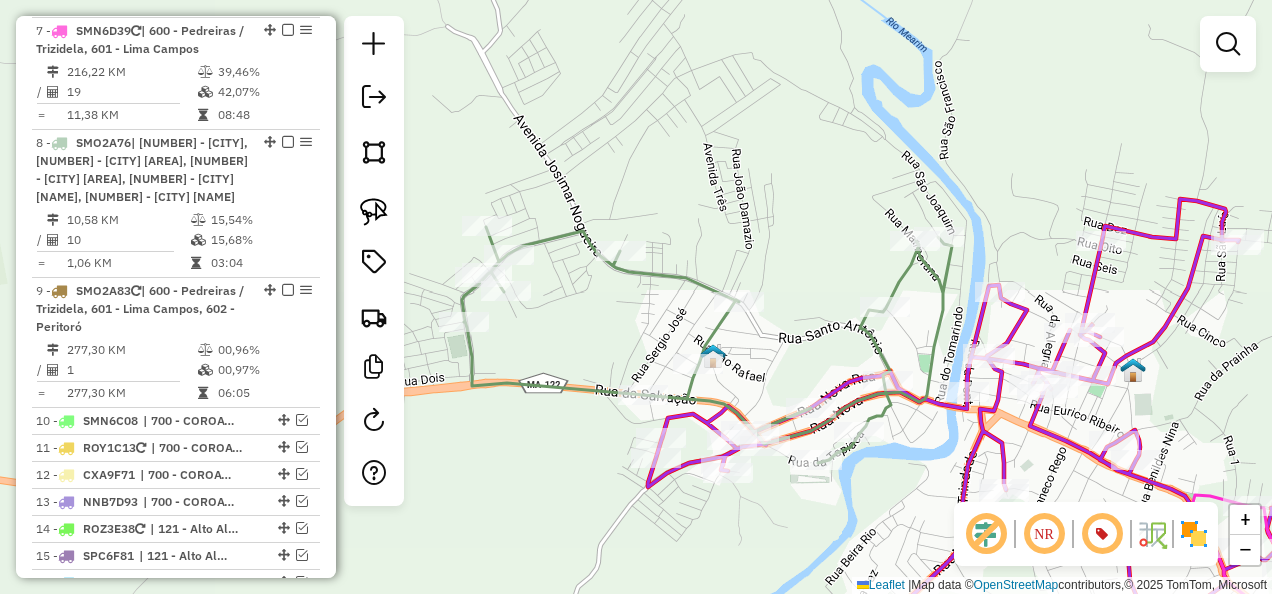 click 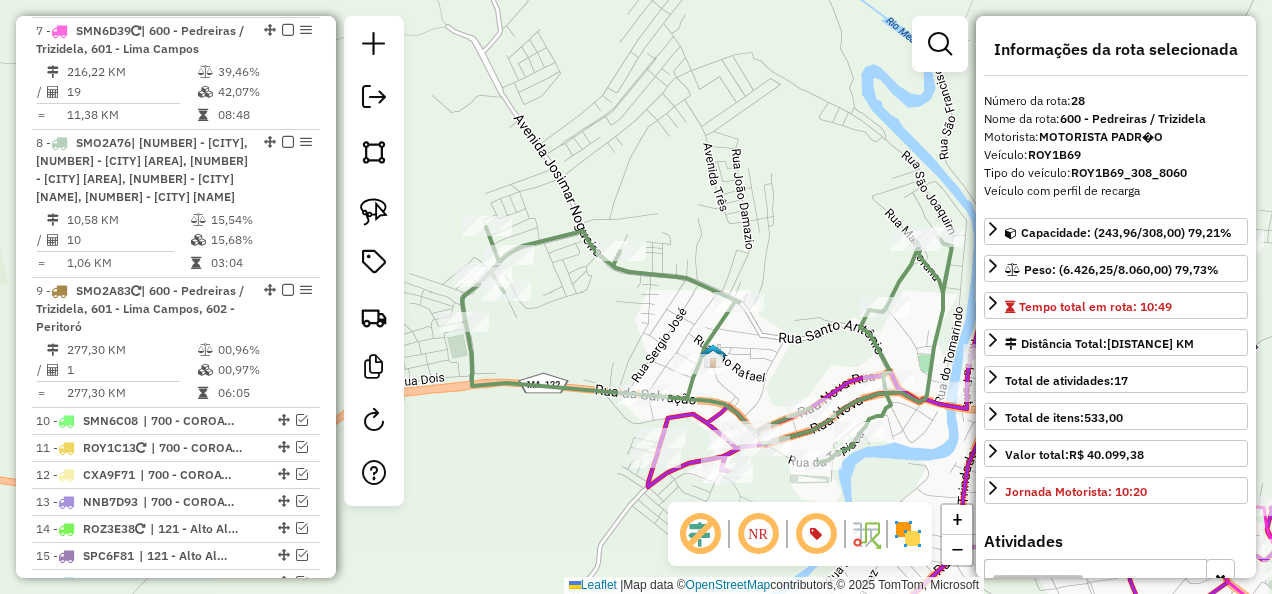 scroll, scrollTop: 2416, scrollLeft: 0, axis: vertical 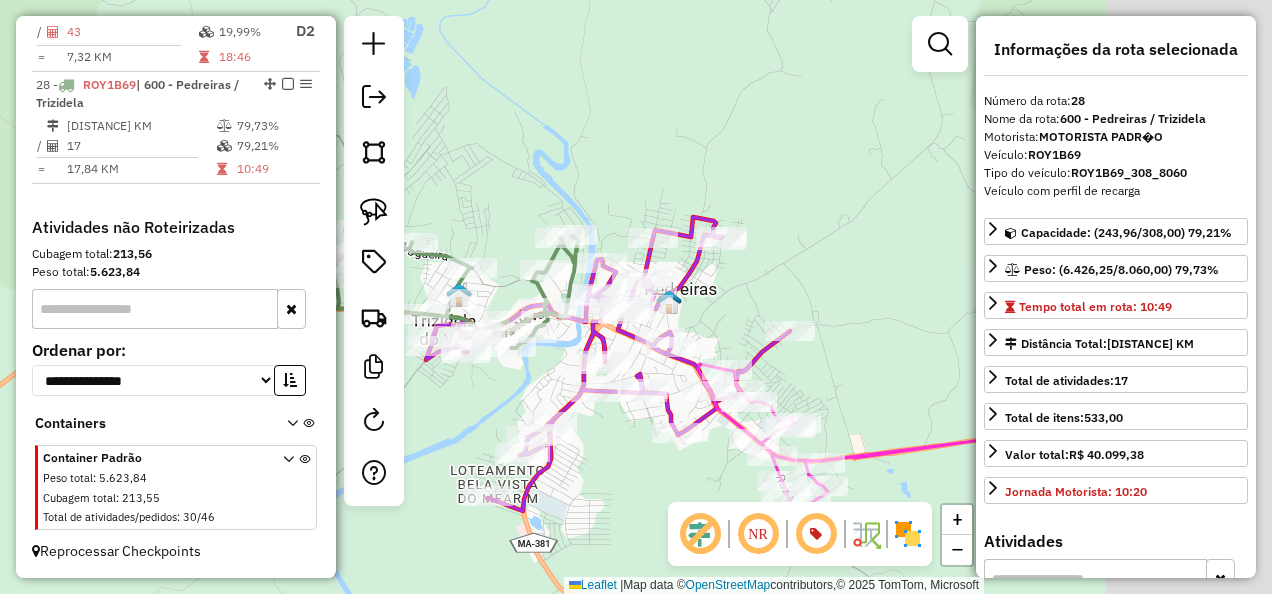 drag, startPoint x: 654, startPoint y: 460, endPoint x: 402, endPoint y: 414, distance: 256.164 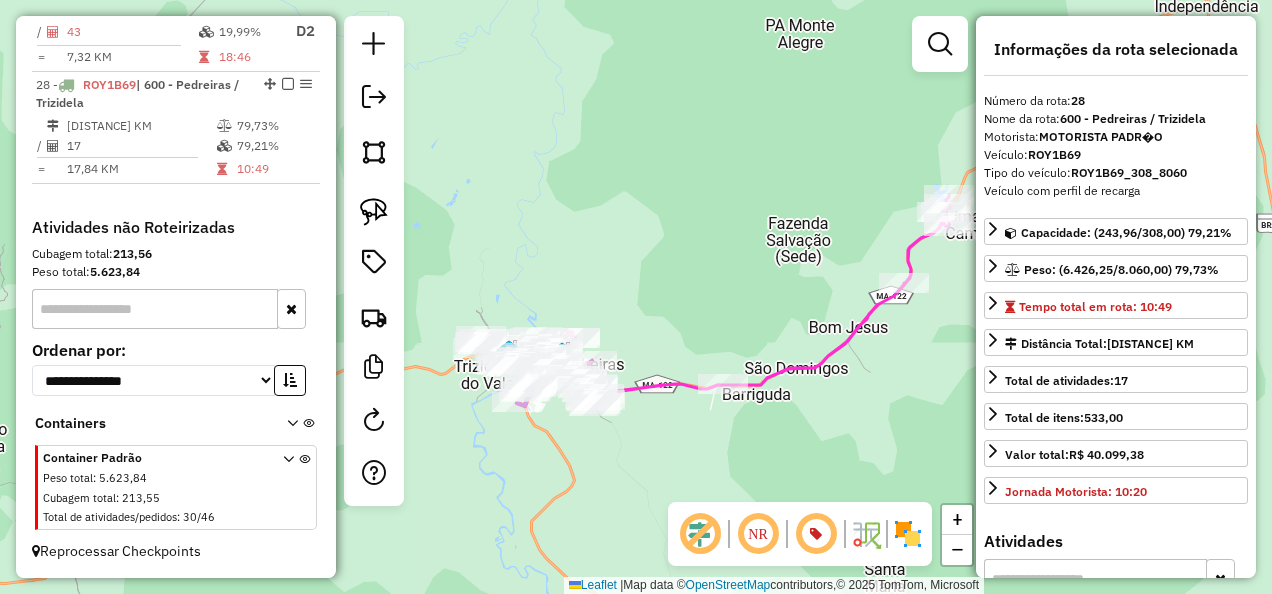 drag, startPoint x: 850, startPoint y: 384, endPoint x: 789, endPoint y: 401, distance: 63.324562 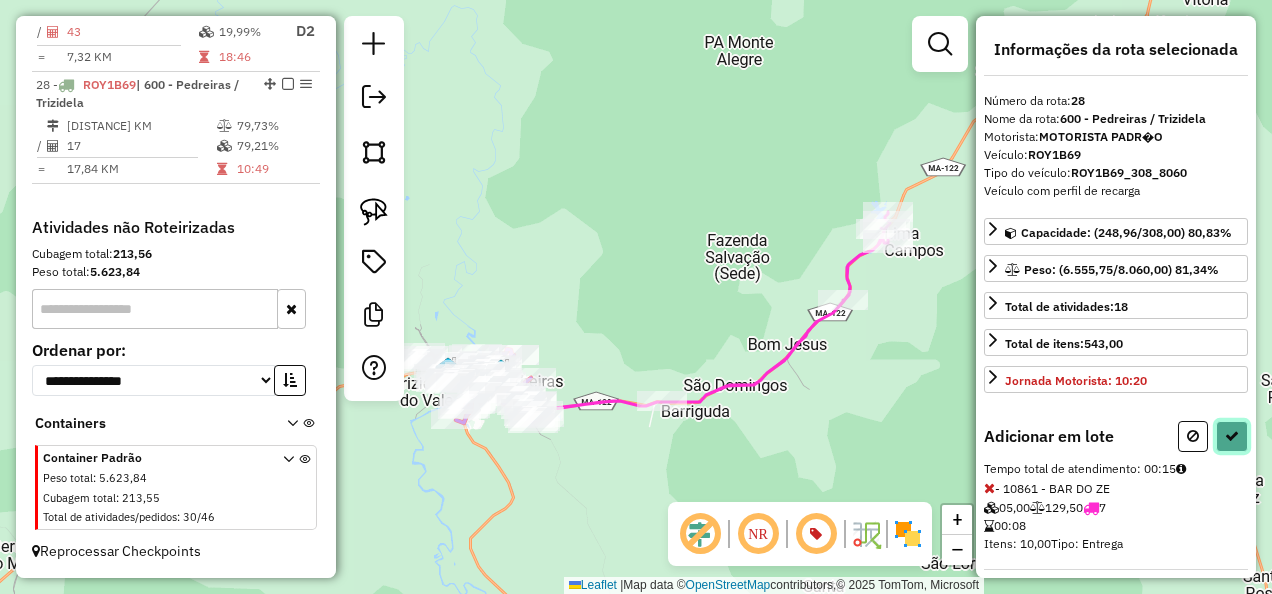 click at bounding box center [1232, 436] 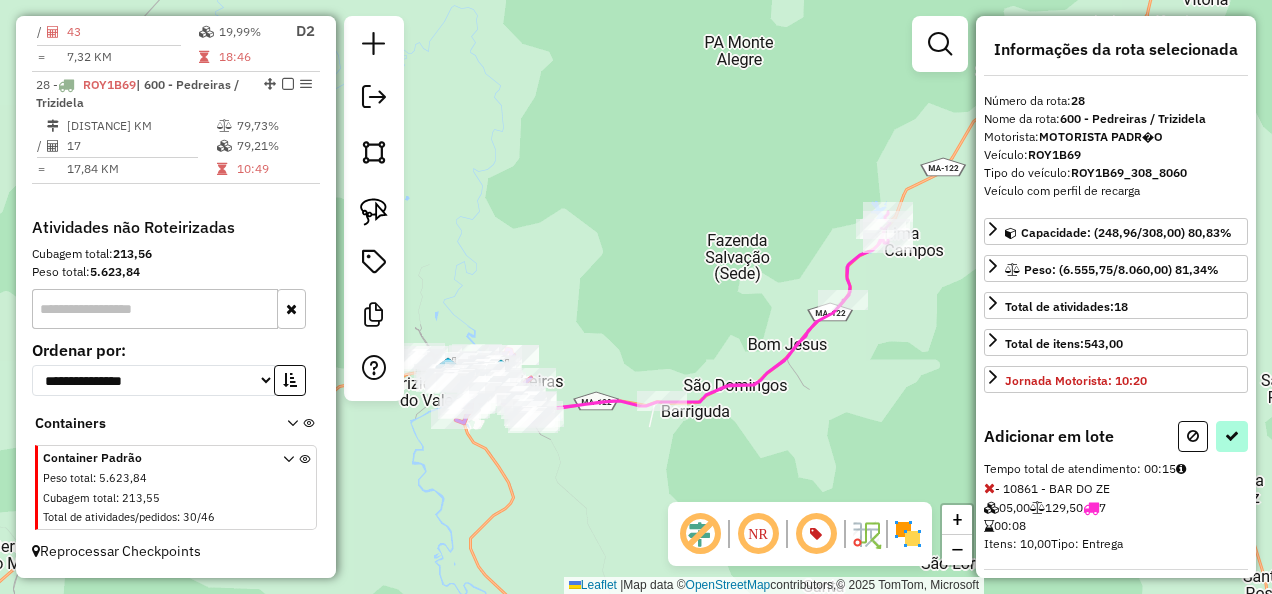 select on "**********" 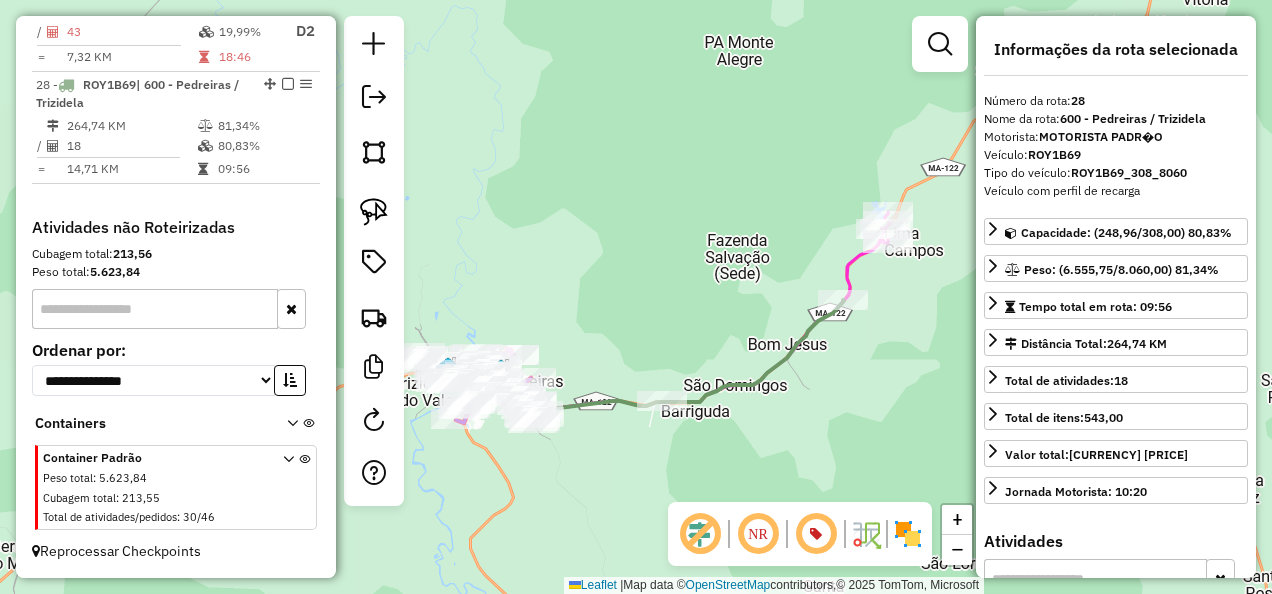 click 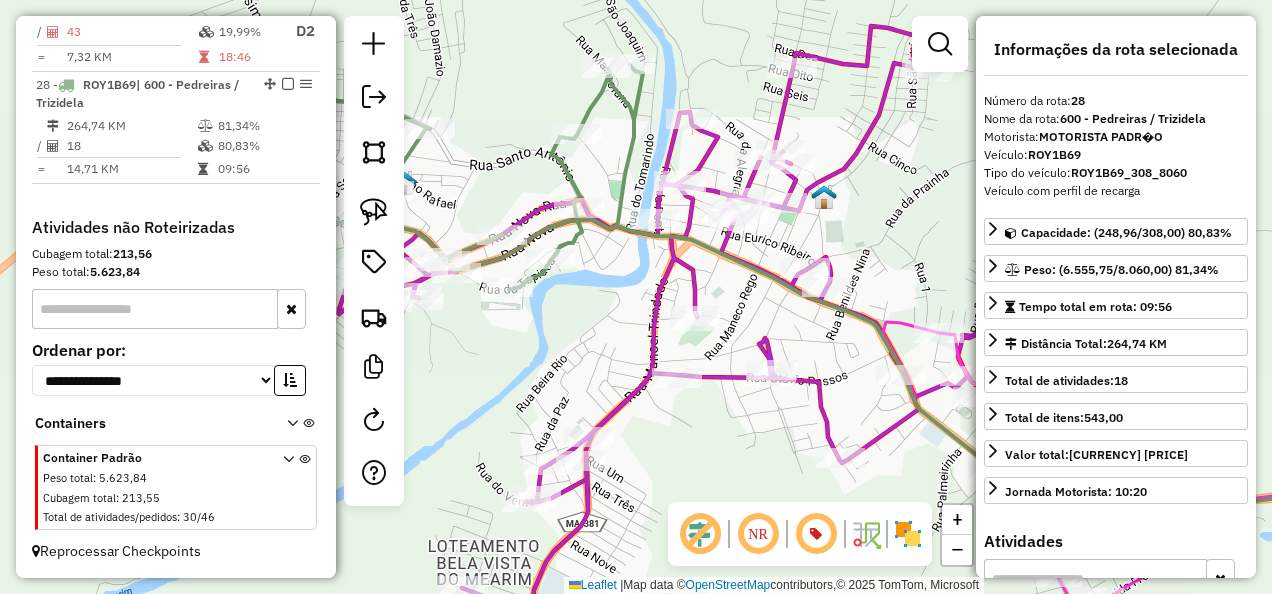 drag, startPoint x: 504, startPoint y: 316, endPoint x: 636, endPoint y: 385, distance: 148.9463 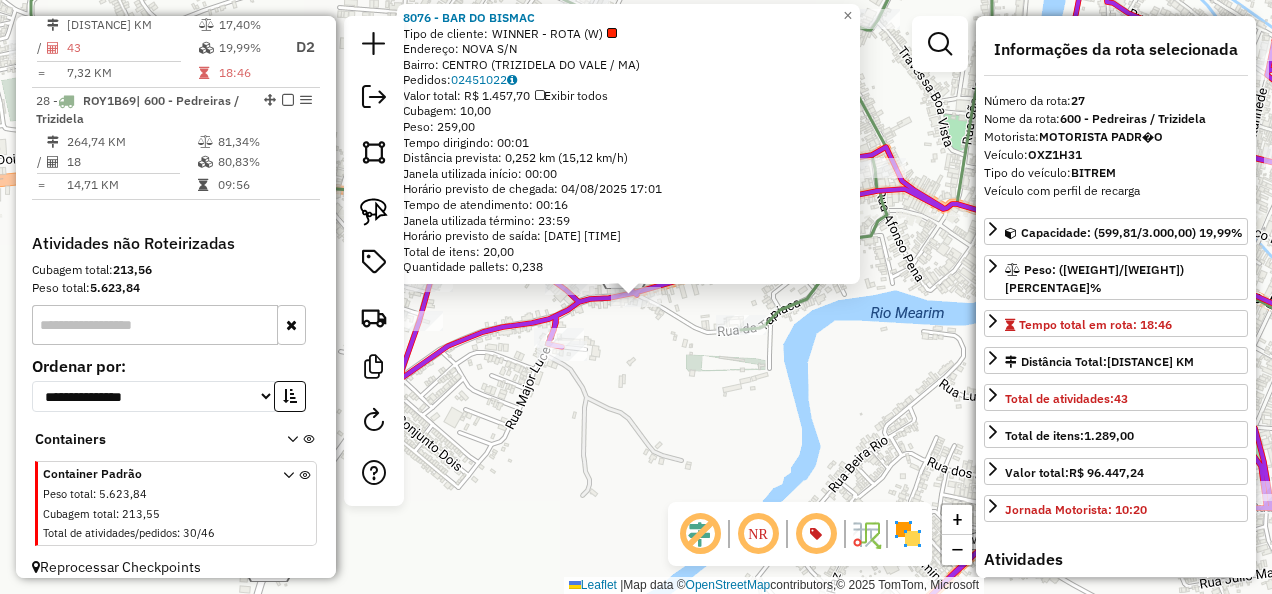 scroll, scrollTop: 2358, scrollLeft: 0, axis: vertical 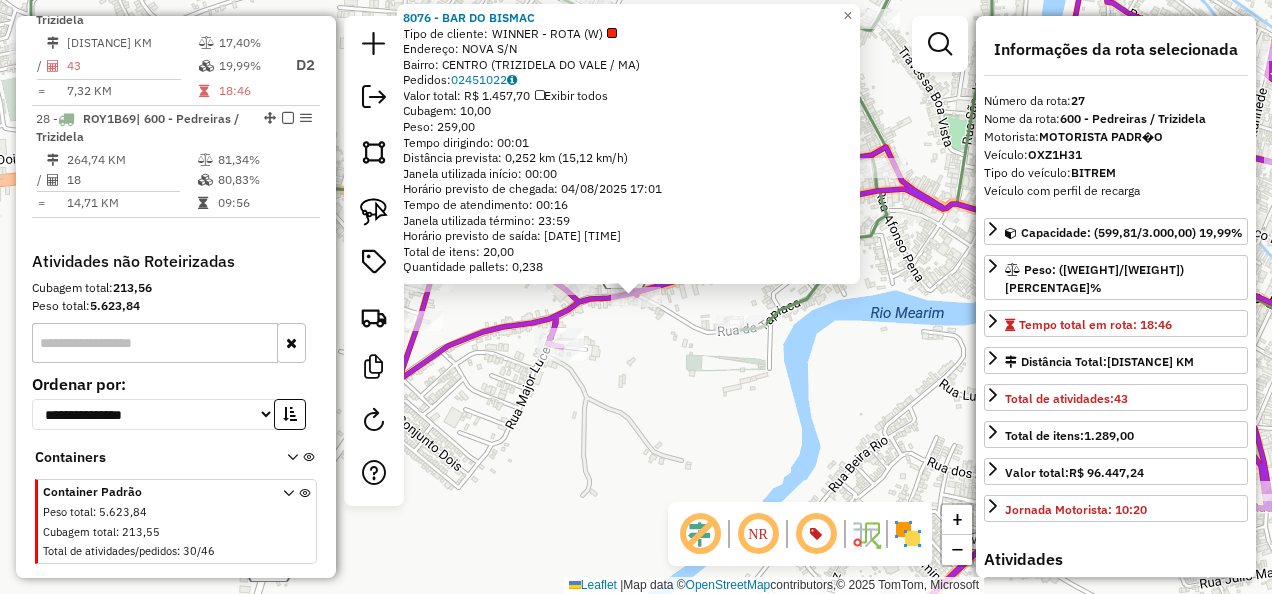 drag, startPoint x: 697, startPoint y: 366, endPoint x: 658, endPoint y: 346, distance: 43.829212 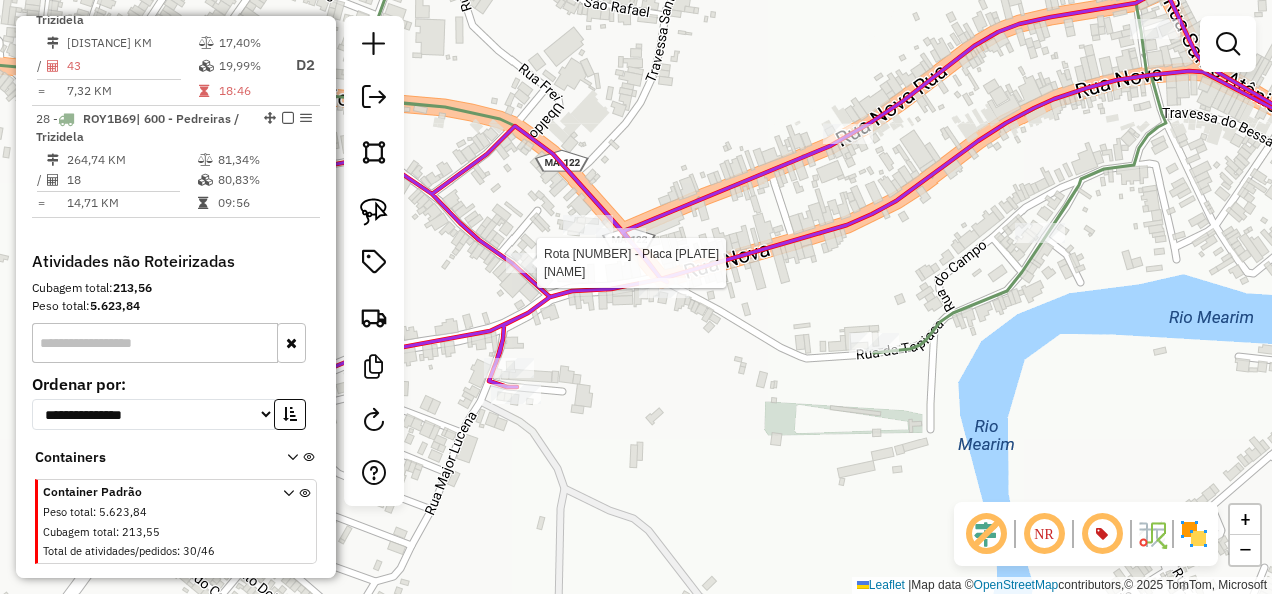 select on "**********" 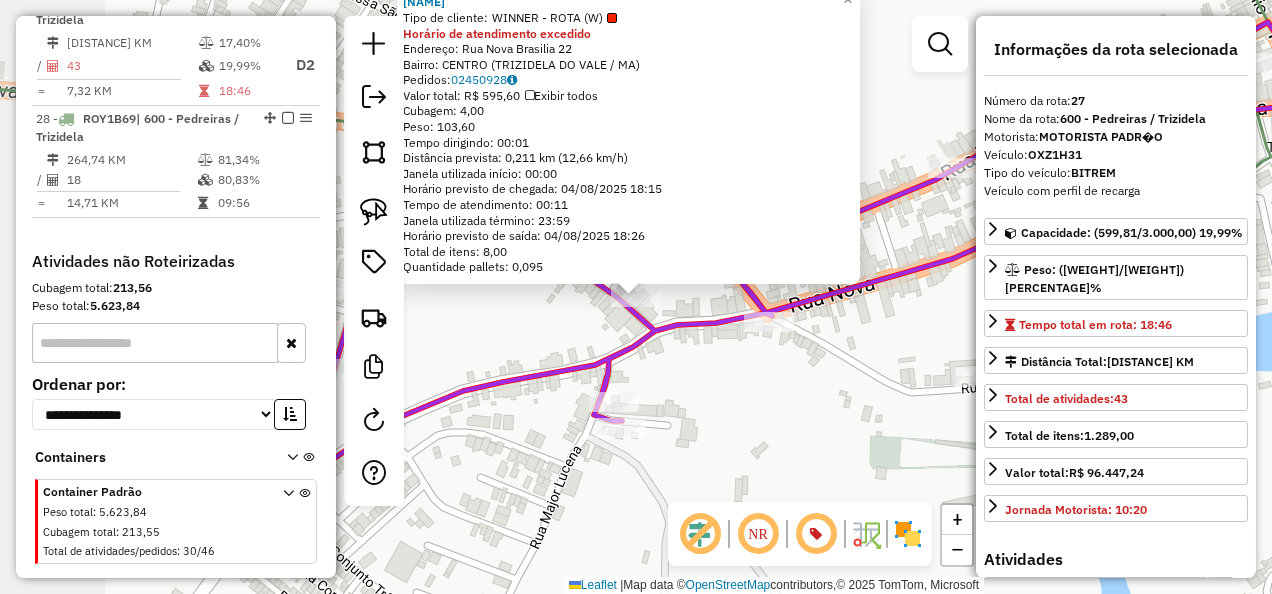 click on "Endereço: Rua Nova Brasilia [NUMBER]   Bairro: CENTRO (TRIZIDELA DO VALE / [STATE])" 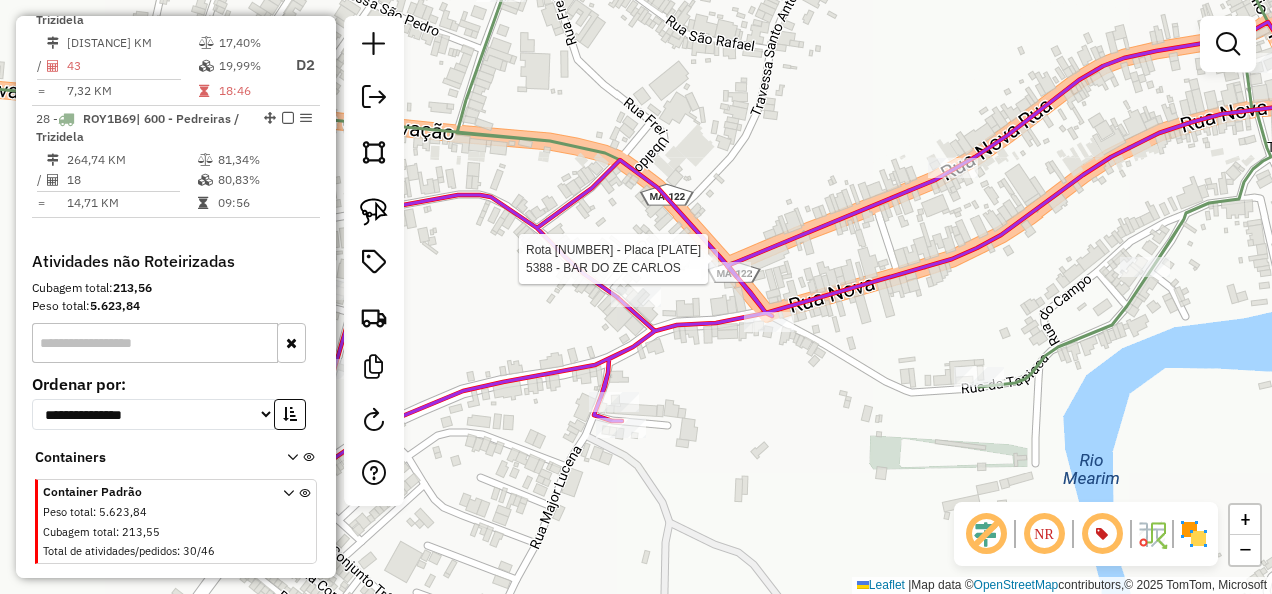 select on "**********" 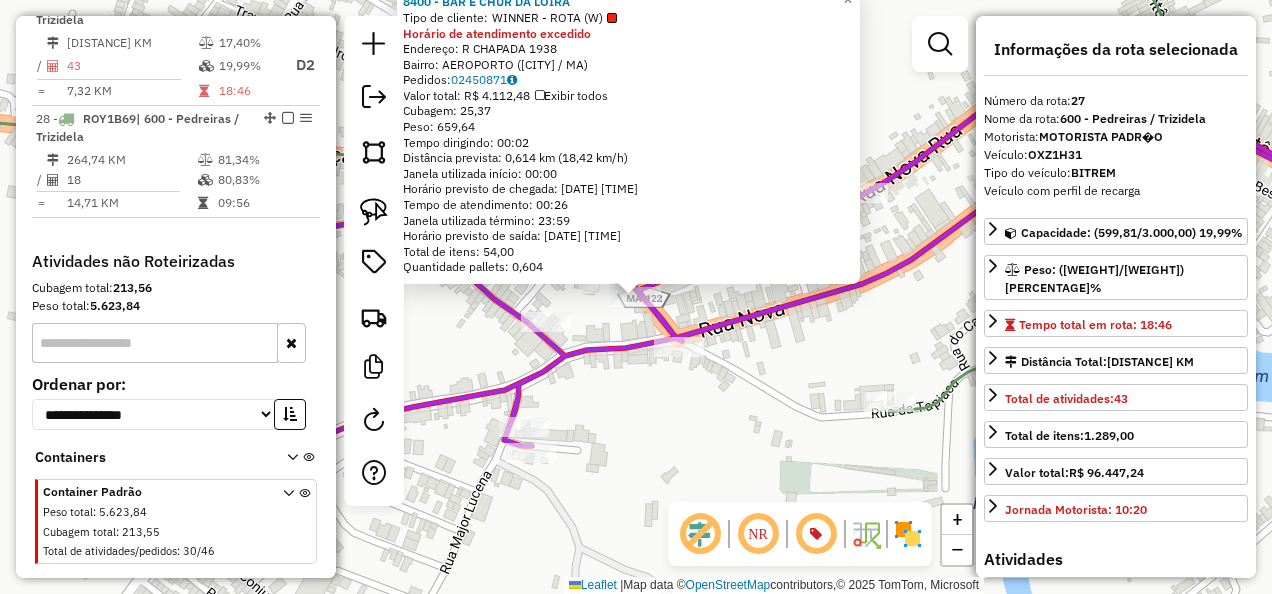 click on "8400 - BAR E CHUR DA LOIRA  Tipo de cliente:   WINNER - ROTA (W)  Horário de atendimento excedido  Endereço: R   CHAPADA                       1938   Bairro: [BAIRRO] ([CIDADE] / [STATE])   Pedidos:  02450871   Valor total: R$ 4.112,48   Exibir todos   Cubagem: 25,37  Peso: 659,64  Tempo dirigindo: 00:02   Distância prevista: 0,614 km (18,42 km/h)   Janela utilizada início: 00:00   Horário previsto de chegada: 04/08/2025 18:41   Tempo de atendimento: 00:26   Janela utilizada término: 23:59   Horário previsto de saída: 04/08/2025 19:07   Total de itens: 54,00   Quantidade pallets: 0,604  × Janela de atendimento Grade de atendimento Capacidade Transportadoras Veículos Cliente Pedidos  Rotas Selecione os dias de semana para filtrar as janelas de atendimento  Seg   Ter   Qua   Qui   Sex   Sáb   Dom  Informe o período da janela de atendimento: De: Até:  Filtrar exatamente a janela do cliente  Considerar janela de atendimento padrão  Selecione os dias de semana para filtrar as grades de atendimento" 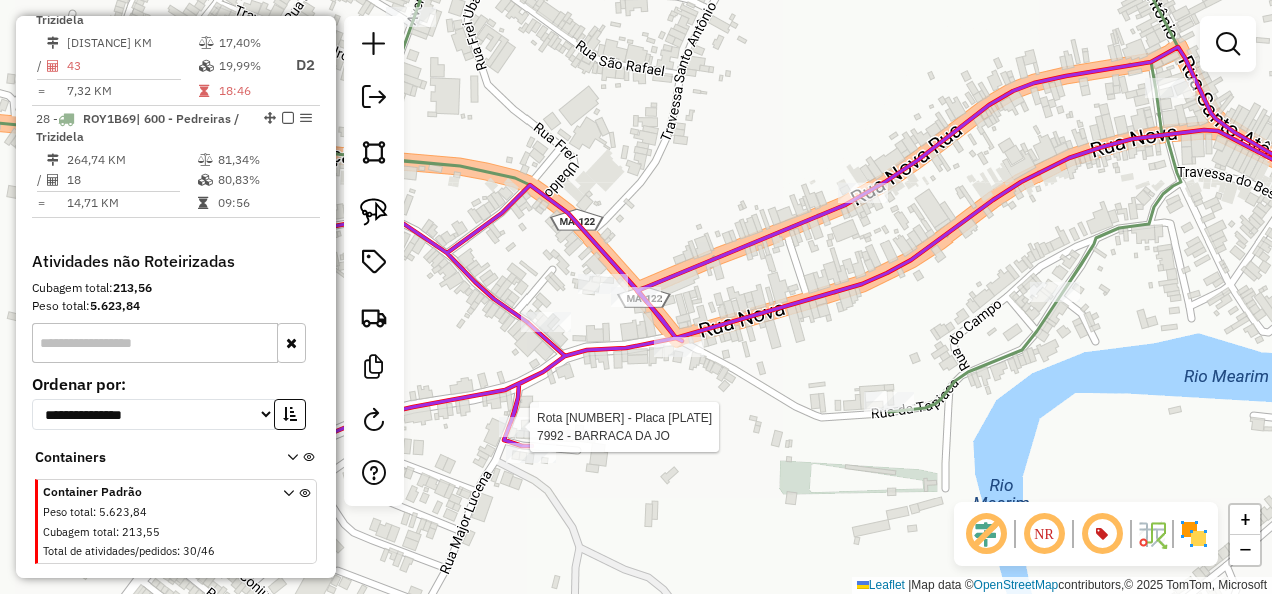 select on "**********" 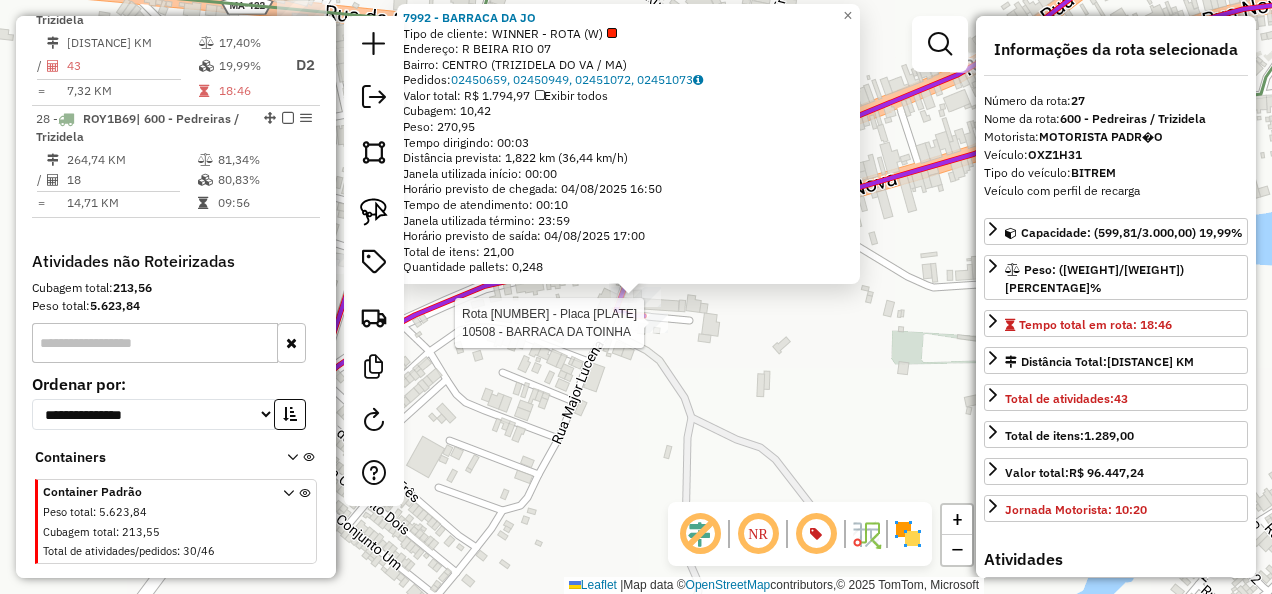 click 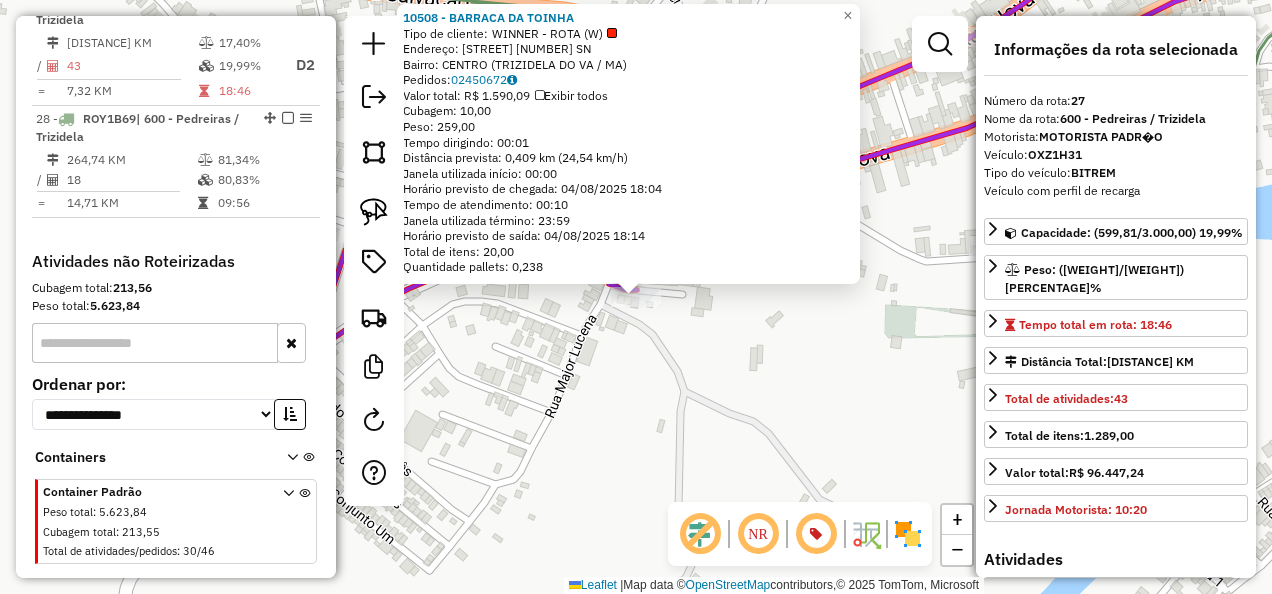 click on "Rota 27 - Placa [PLATE]  10508 - [NAME] 10508 - [NAME]  Tipo de cliente:   WINNER - ROTA (W)   Endereço: [STREET] [NUMBER]   SN   Bairro: [NEIGHBORHOOD] ([CITY] / [STATE])   Pedidos:  [ORDER_ID]   Valor total: R$ 1.590,09   Exibir todos   Cubagem: 10,00  Peso: 259,00  Tempo dirigindo: 00:01   Distância prevista: 0,409 km (24,54 km/h)   Janela utilizada início: 00:00   Horário previsto de chegada: 04/08/2025 18:04   Tempo de atendimento: 00:10   Janela utilizada término: 23:59   Horário previsto de saída: 04/08/2025 18:14   Total de itens: 20,00   Quantidade pallets: 0,238  × Janela de atendimento Grade de atendimento Capacidade Transportadoras Veículos Cliente Pedidos  Rotas Selecione os dias de semana para filtrar as janelas de atendimento  Seg   Ter   Qua   Qui   Sex   Sáb   Dom  Informe o período da janela de atendimento: De: Até:  Filtrar exatamente a janela do cliente  Considerar janela de atendimento padrão   Seg   Ter   Qua   Qui   Sex   Sáb   Dom   De:  +" 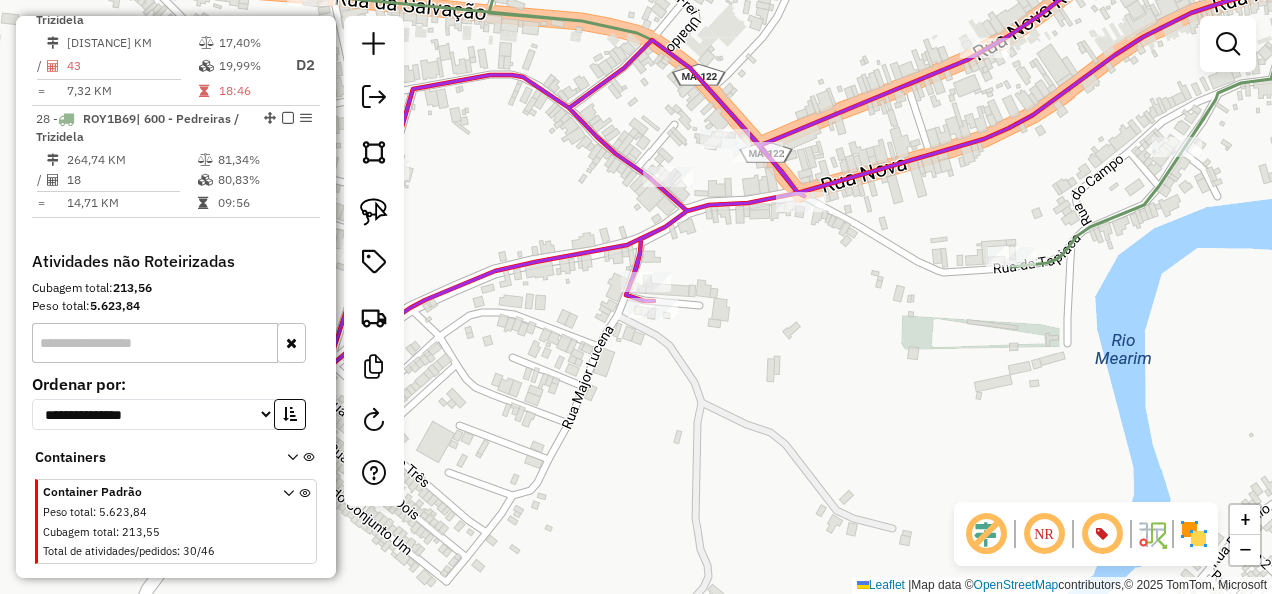 drag, startPoint x: 584, startPoint y: 402, endPoint x: 805, endPoint y: 458, distance: 227.98465 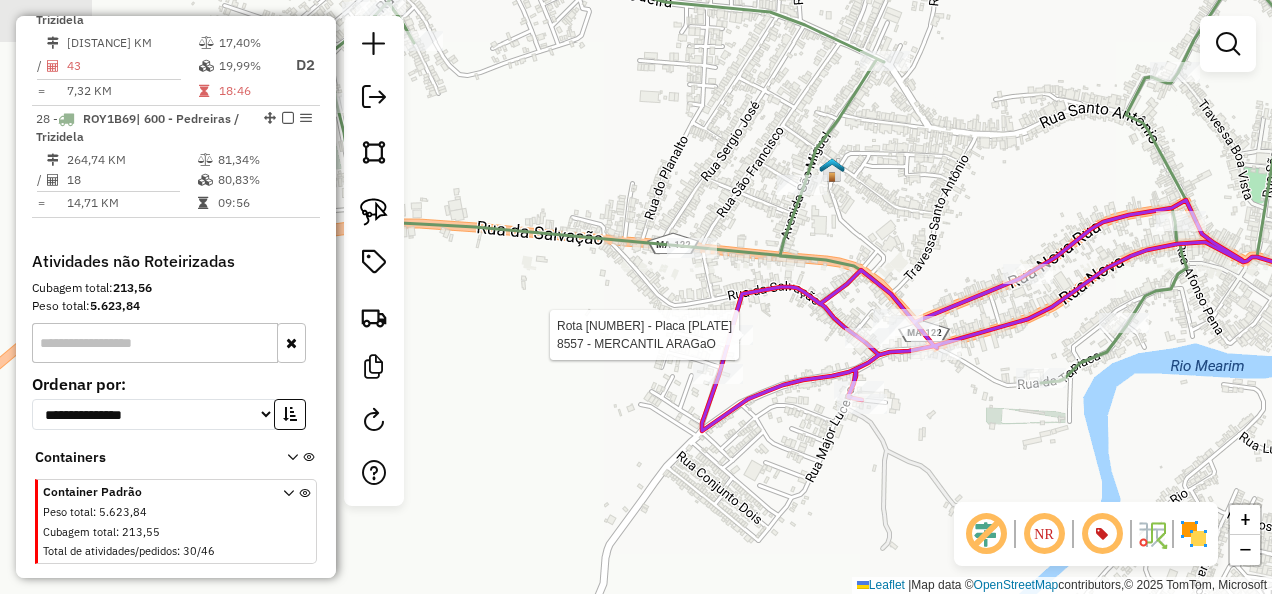 select on "**********" 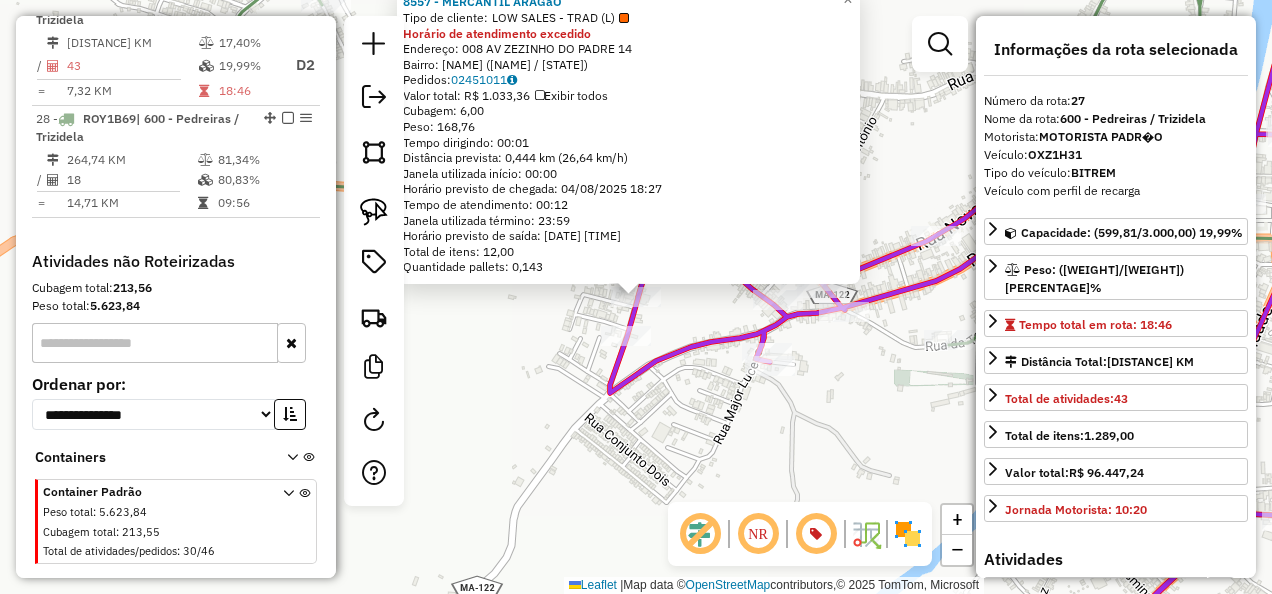 click 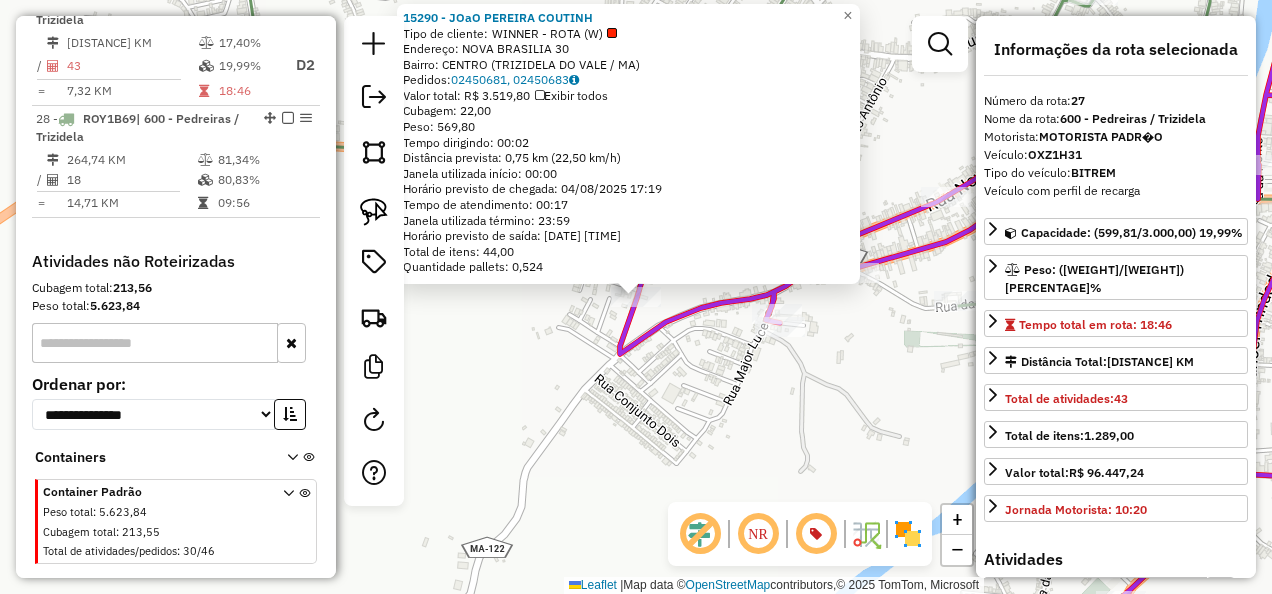 click on "15290 - [FIRST] [LAST]  Tipo de cliente:   WINNER - ROTA (W)   Endereço:  NOVA BRASILIA 30   Bairro: CENTRO ([CITY] / [STATE])   Pedidos:  02450681, 02450683   Valor total: R$ 3.519,80   Exibir todos   Cubagem: 22,00  Peso: 569,80  Tempo dirigindo: 00:02   Distância prevista: 0,75 km (22,50 km/h)   Janela utilizada início: 00:00   Horário previsto de chegada: 04/08/2025 17:19   Tempo de atendimento: 00:17   Janela utilizada término: 23:59   Horário previsto de saída: 04/08/2025 17:36   Total de itens: 44,00   Quantidade pallets: 0,524  × Janela de atendimento Grade de atendimento Capacidade Transportadoras Veículos Cliente Pedidos  Rotas Selecione os dias de semana para filtrar as janelas de atendimento  Seg   Ter   Qua   Qui   Sex   Sáb   Dom  Informe o período da janela de atendimento: De: Até:  Filtrar exatamente a janela do cliente  Considerar janela de atendimento padrão  Selecione os dias de semana para filtrar as grades de atendimento  Seg   Ter   Qua   Qui   Sex   Sáb   Dom" 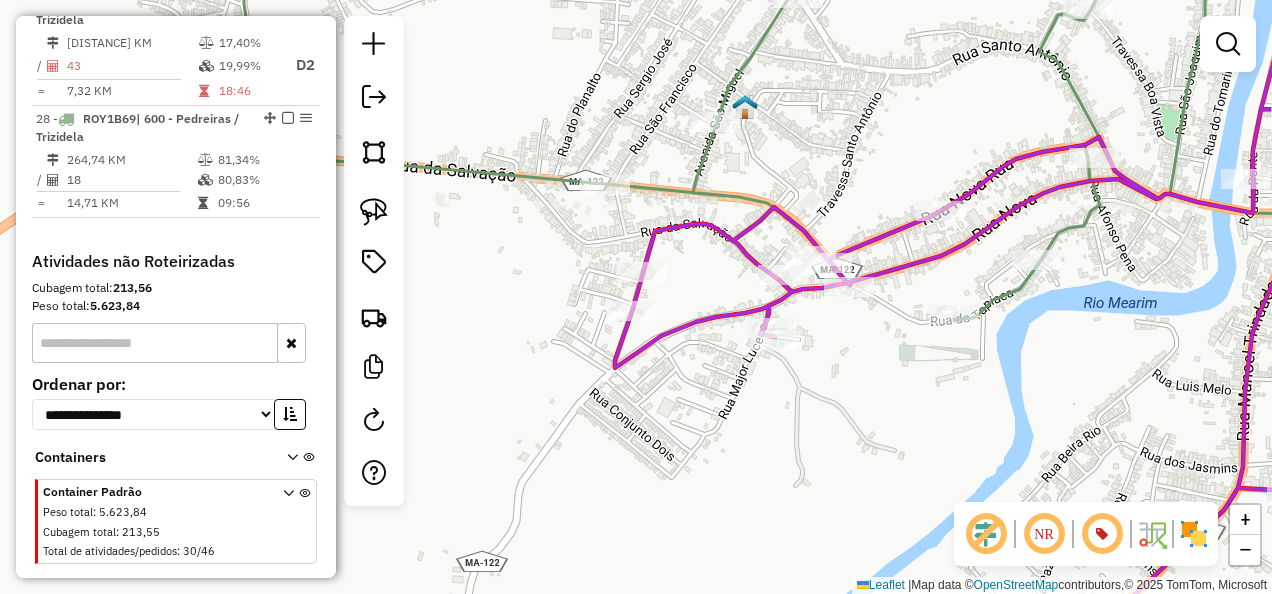drag, startPoint x: 897, startPoint y: 348, endPoint x: 722, endPoint y: 395, distance: 181.20154 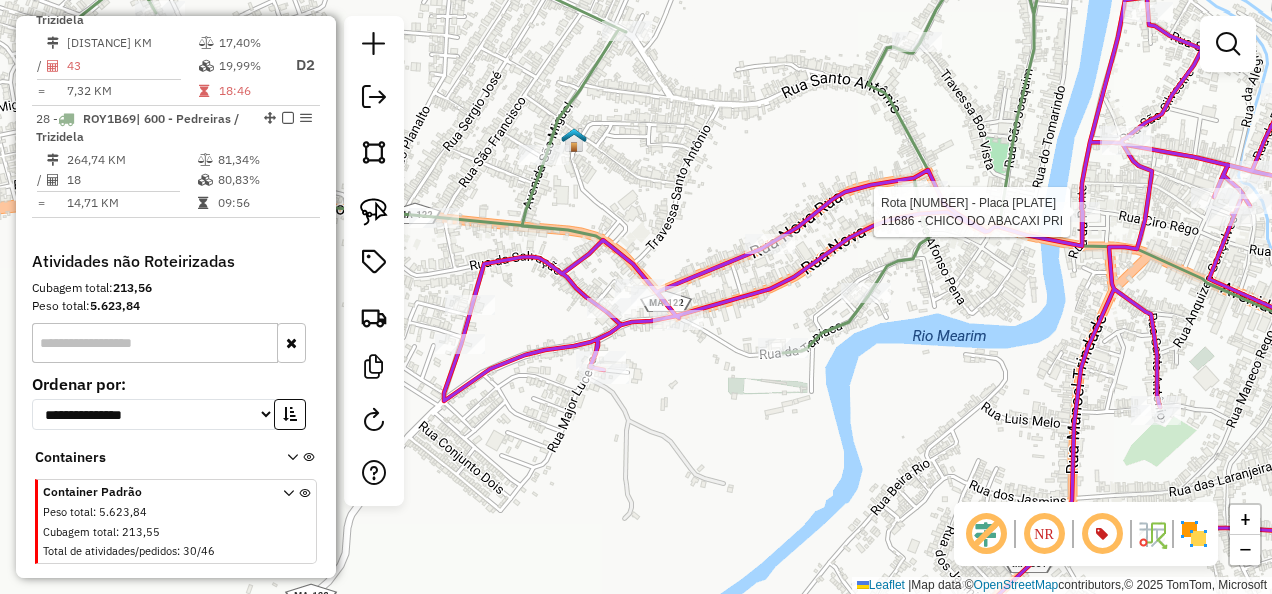 click 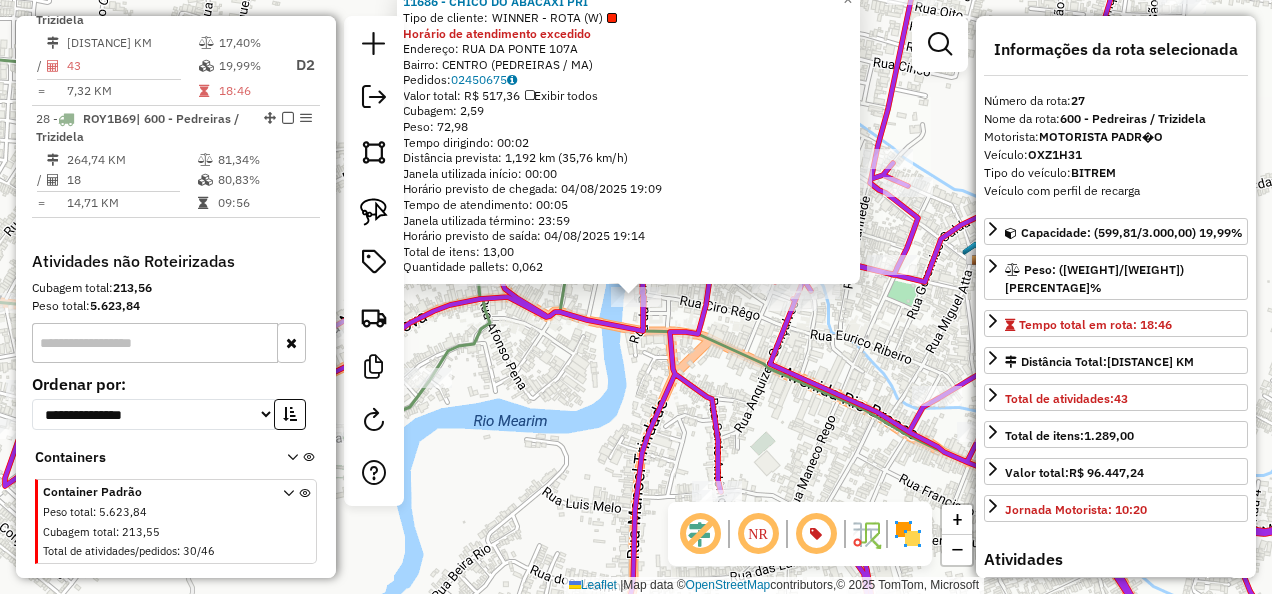 click on "Endereço:  RUA DA PONTE [NUMBER]   Bairro: CENTRO (PEDREIRAS / [STATE])" 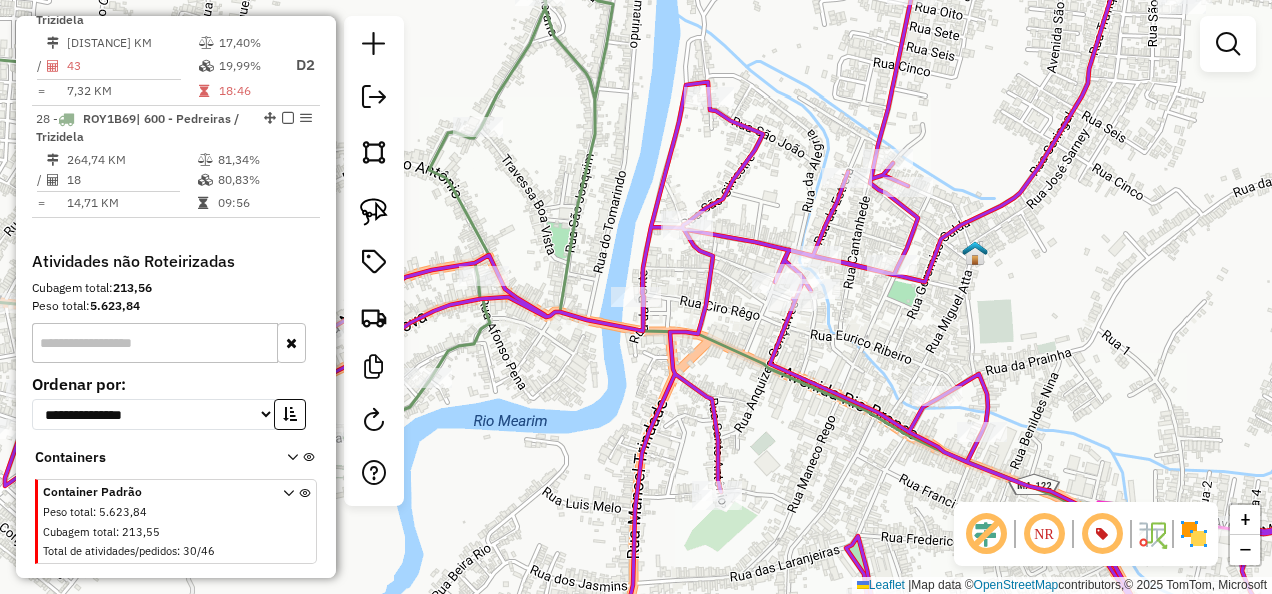 click 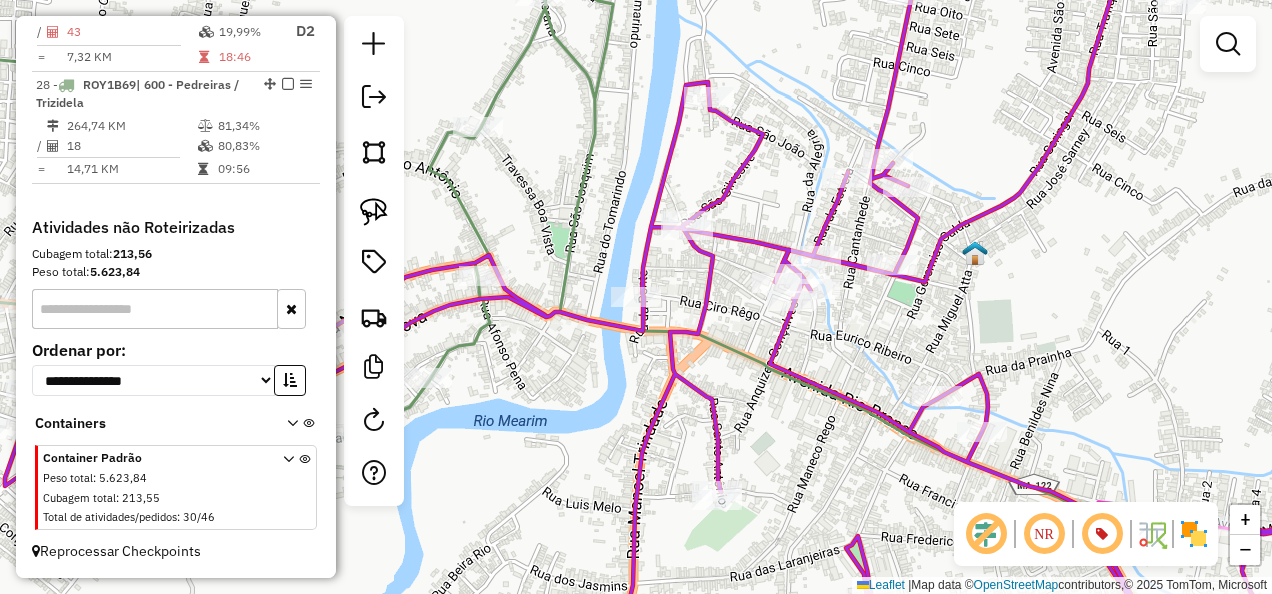 select on "**********" 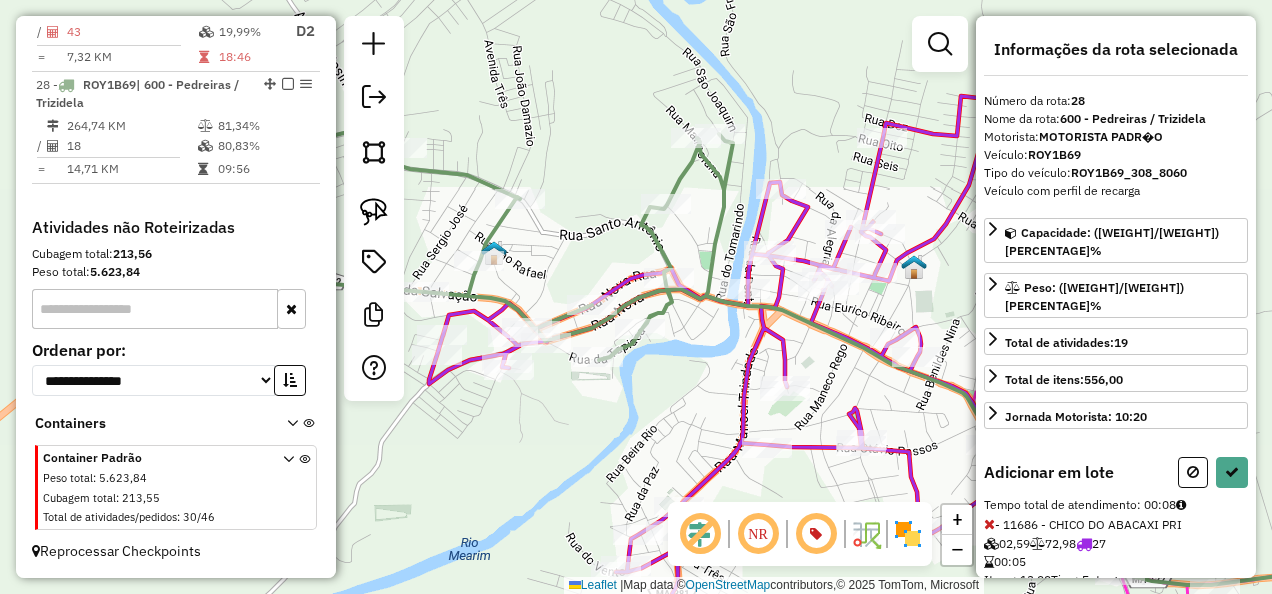 drag, startPoint x: 605, startPoint y: 336, endPoint x: 785, endPoint y: 336, distance: 180 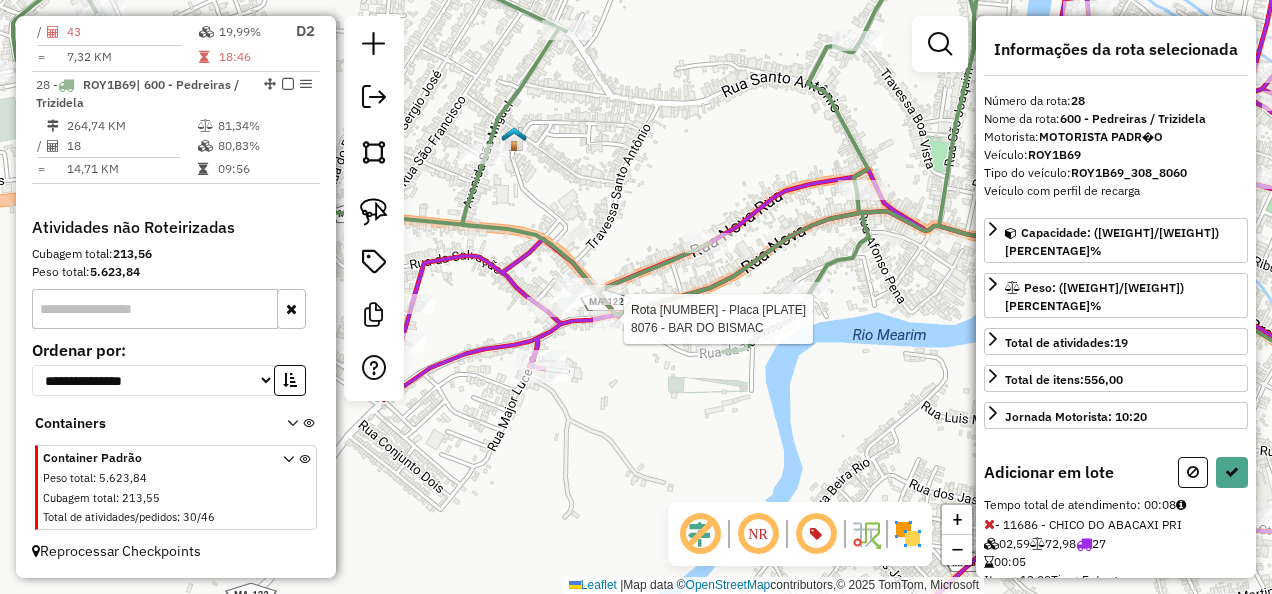 click 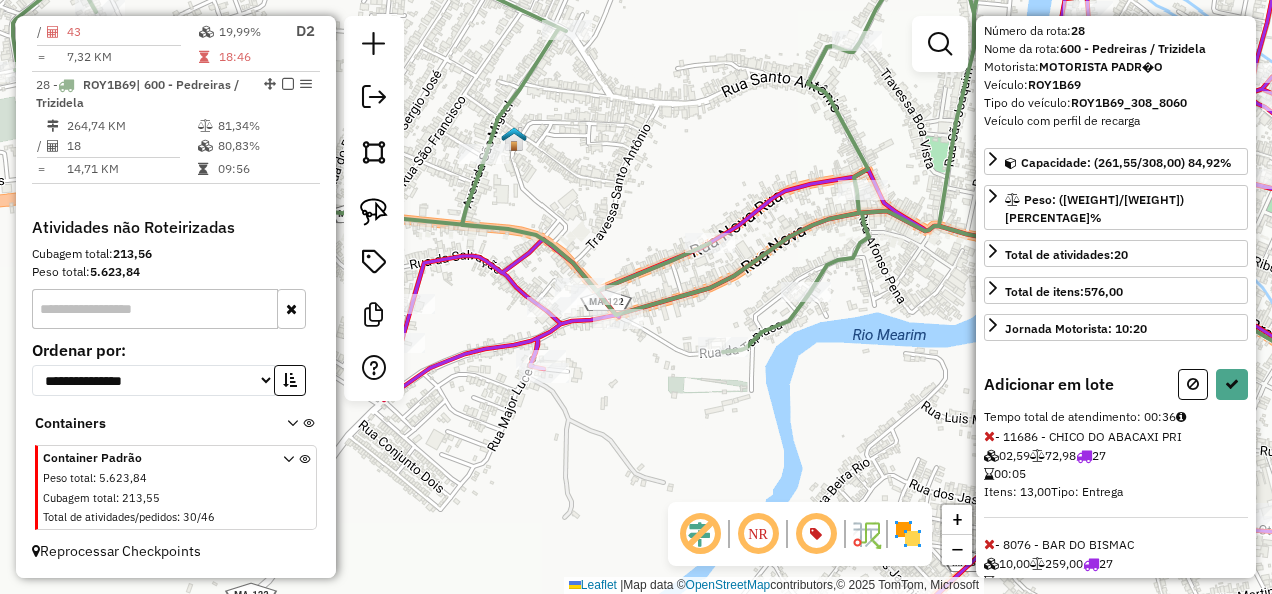 scroll, scrollTop: 117, scrollLeft: 0, axis: vertical 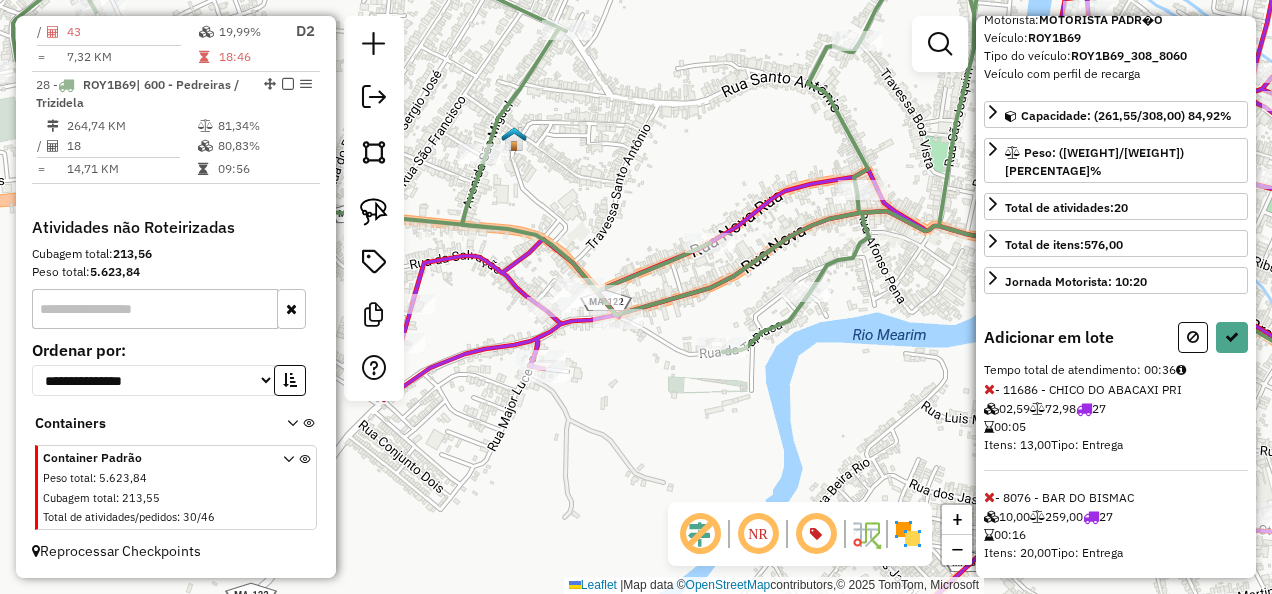 click at bounding box center [989, 497] 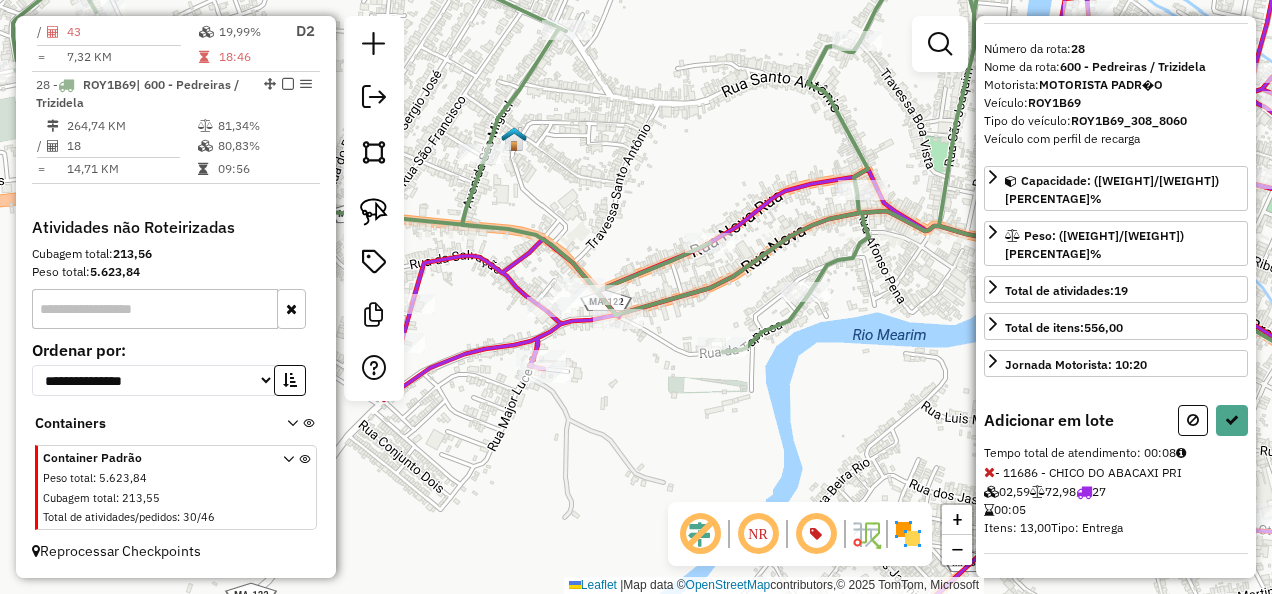 scroll, scrollTop: 10, scrollLeft: 0, axis: vertical 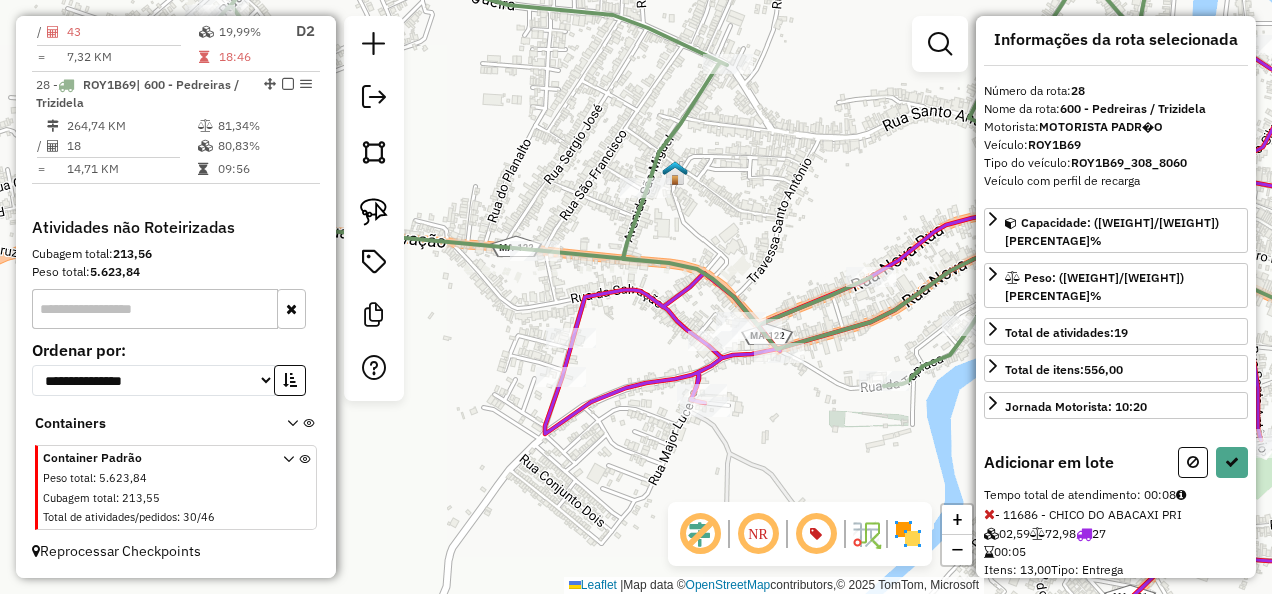 drag, startPoint x: 659, startPoint y: 406, endPoint x: 800, endPoint y: 430, distance: 143.02797 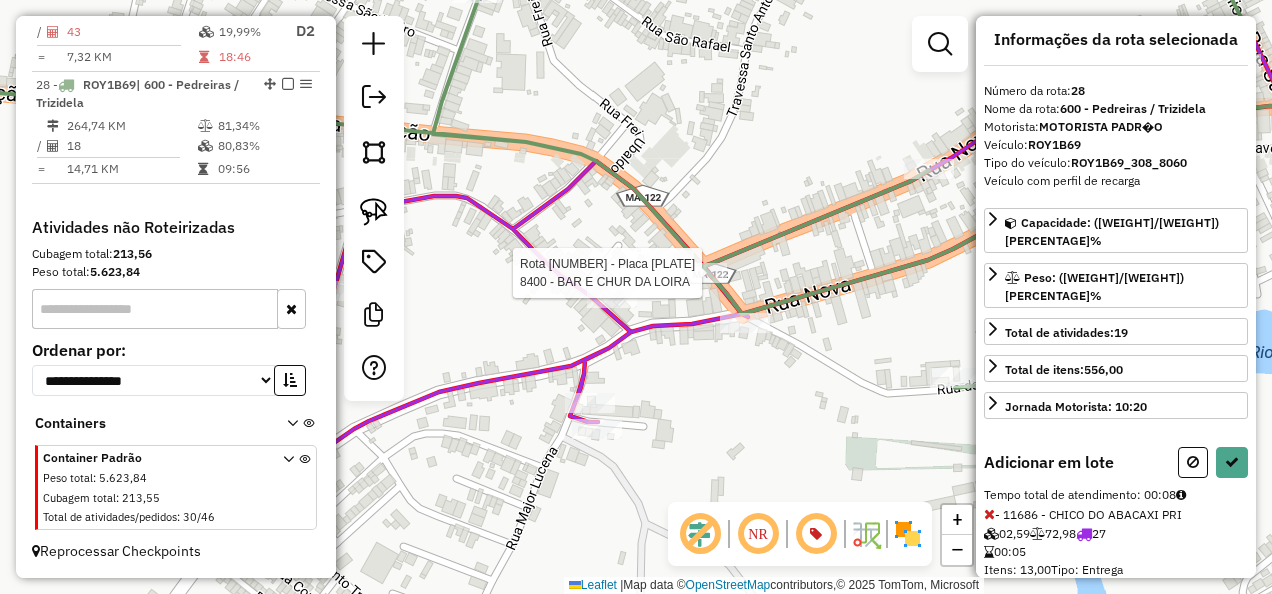 scroll, scrollTop: 117, scrollLeft: 0, axis: vertical 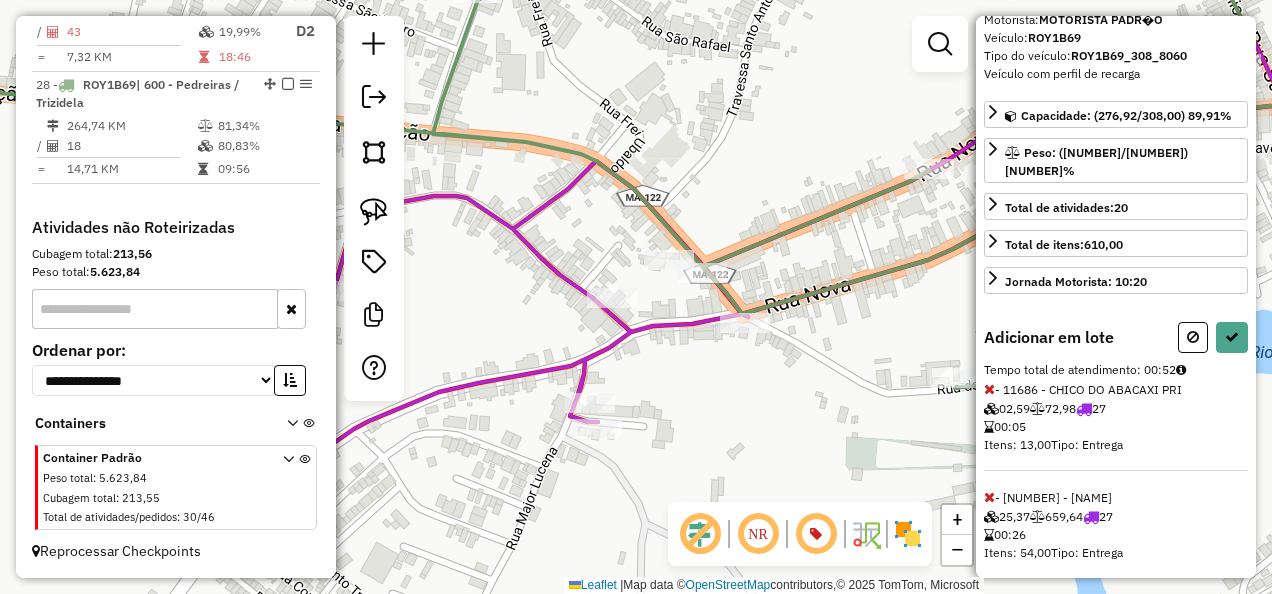 click at bounding box center [989, 497] 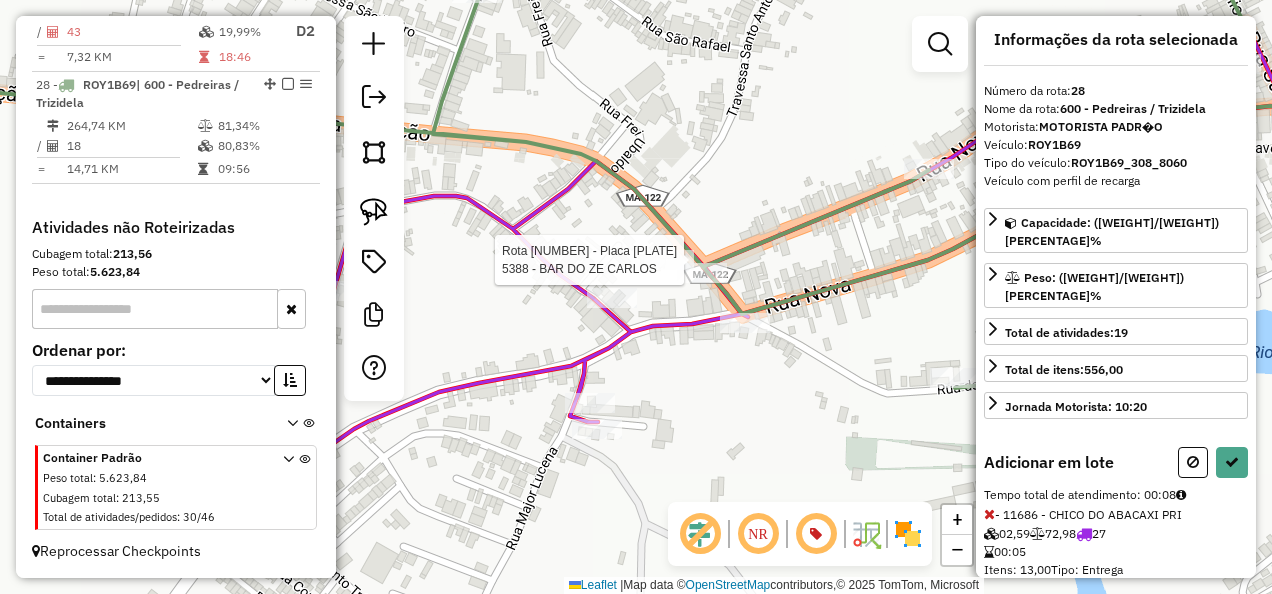 scroll, scrollTop: 117, scrollLeft: 0, axis: vertical 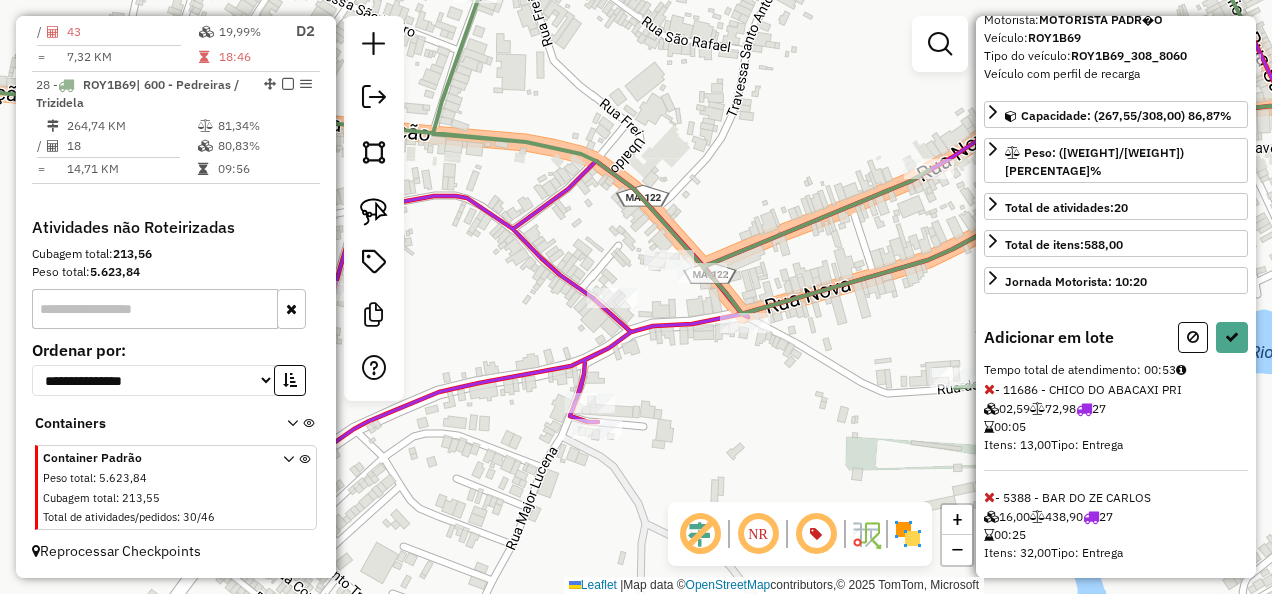 click at bounding box center (989, 497) 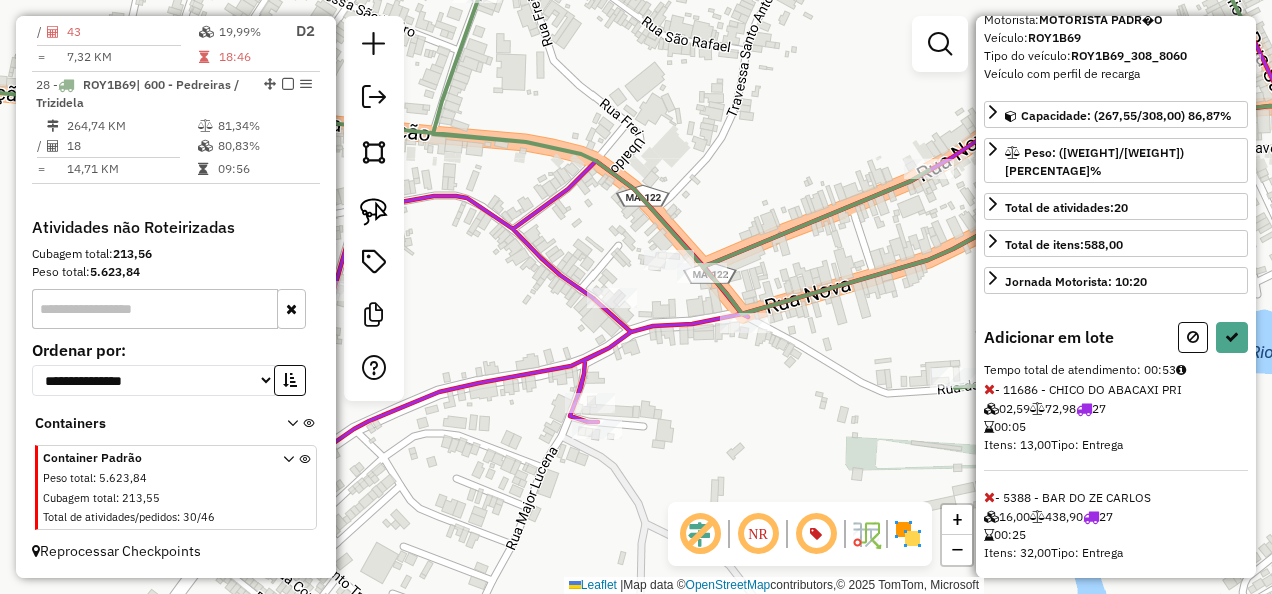 scroll, scrollTop: 10, scrollLeft: 0, axis: vertical 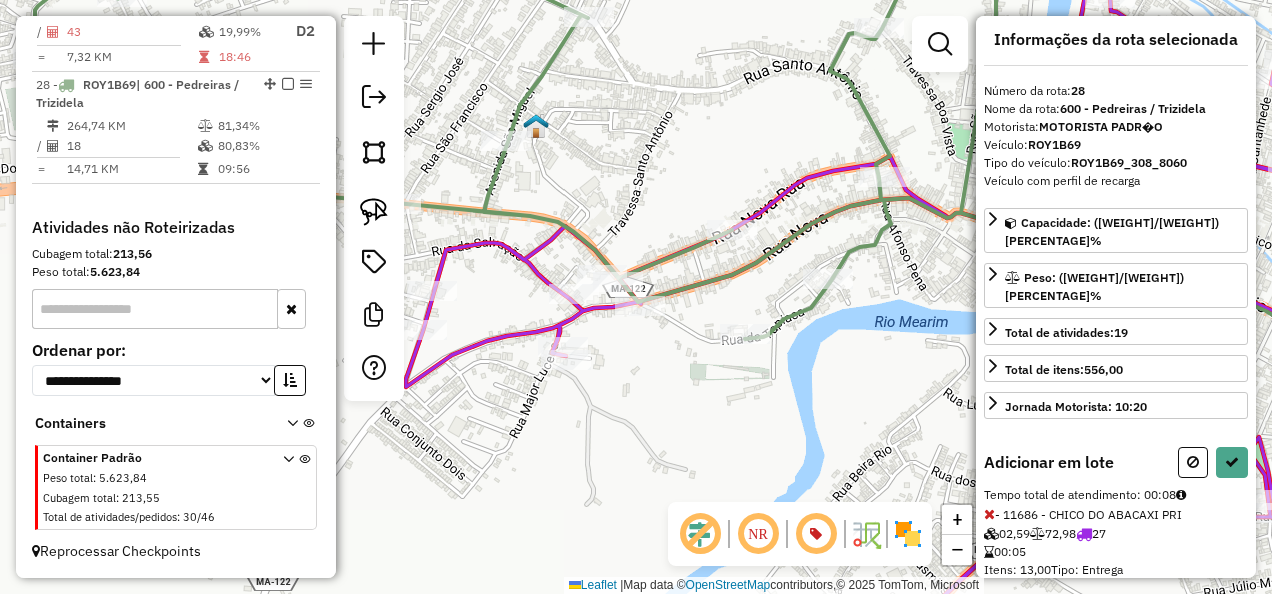 drag, startPoint x: 705, startPoint y: 400, endPoint x: 511, endPoint y: 331, distance: 205.90532 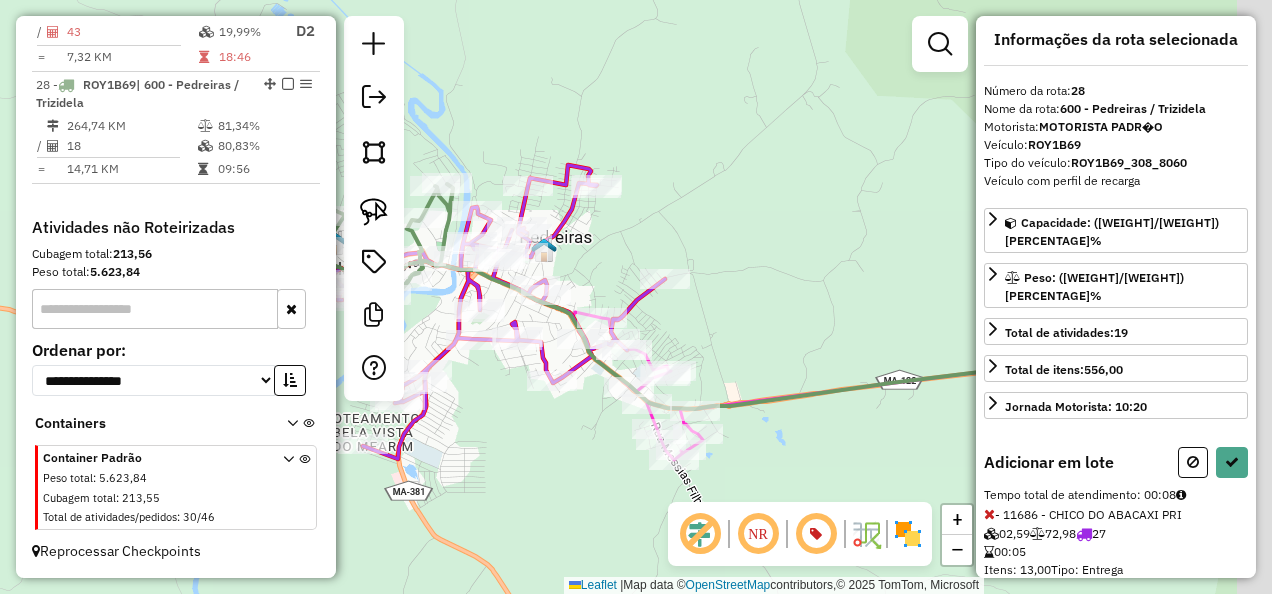 drag, startPoint x: 933, startPoint y: 362, endPoint x: 676, endPoint y: 342, distance: 257.77704 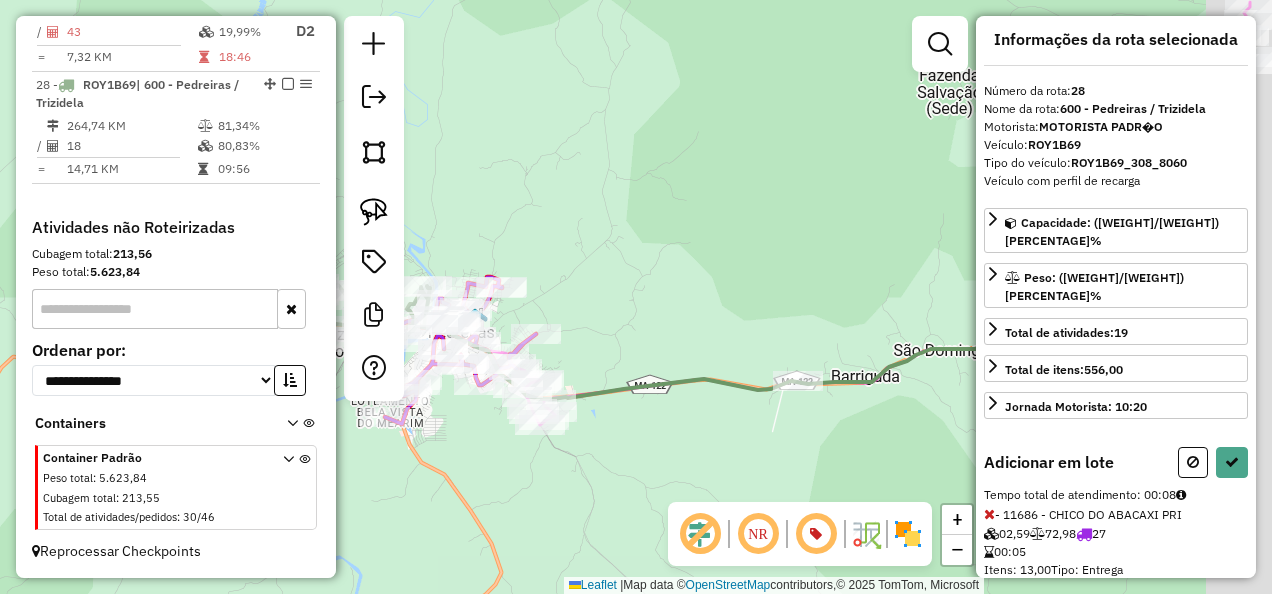 drag, startPoint x: 804, startPoint y: 318, endPoint x: 499, endPoint y: 420, distance: 321.6038 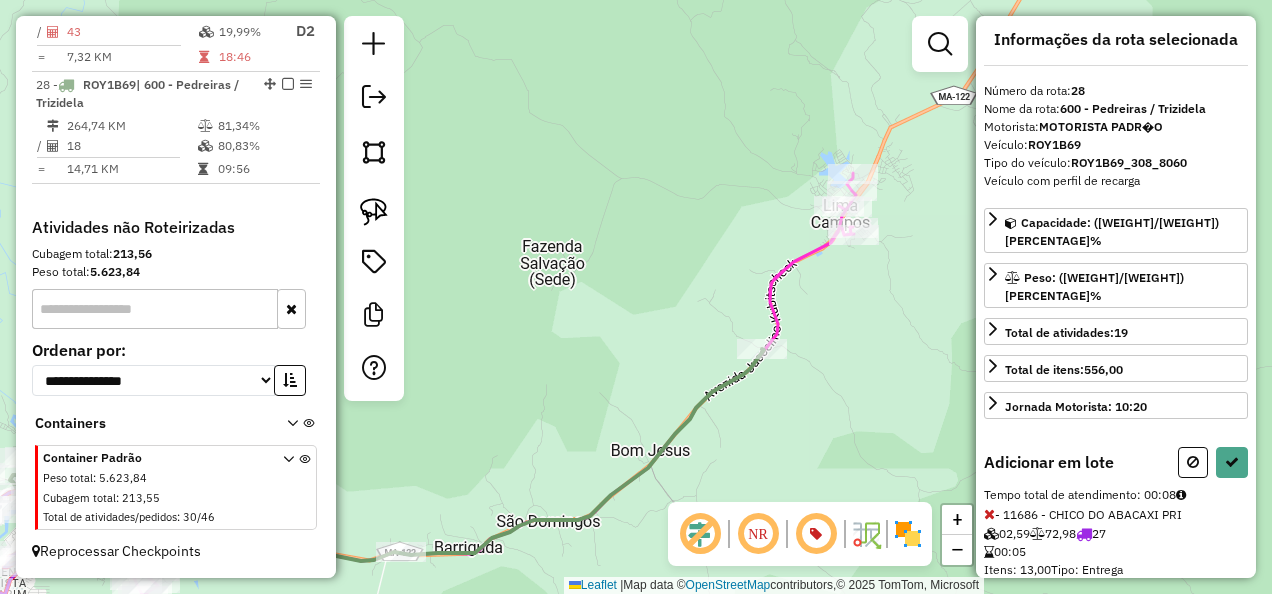 drag, startPoint x: 681, startPoint y: 355, endPoint x: 540, endPoint y: 449, distance: 169.4609 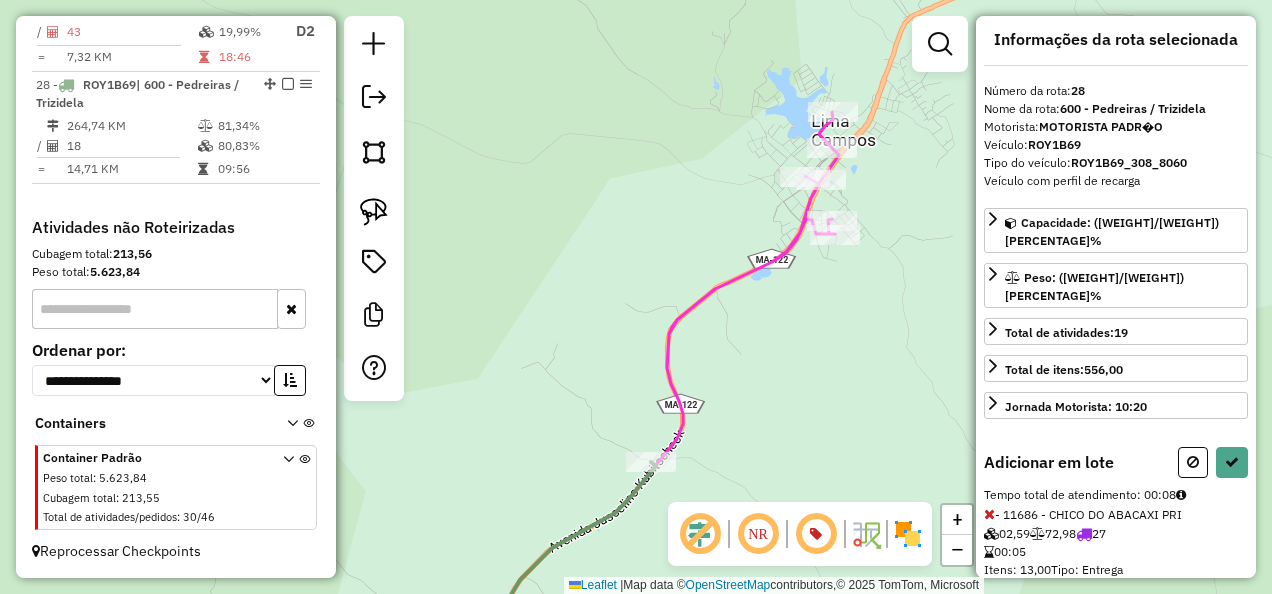 drag, startPoint x: 742, startPoint y: 360, endPoint x: 908, endPoint y: 206, distance: 226.43321 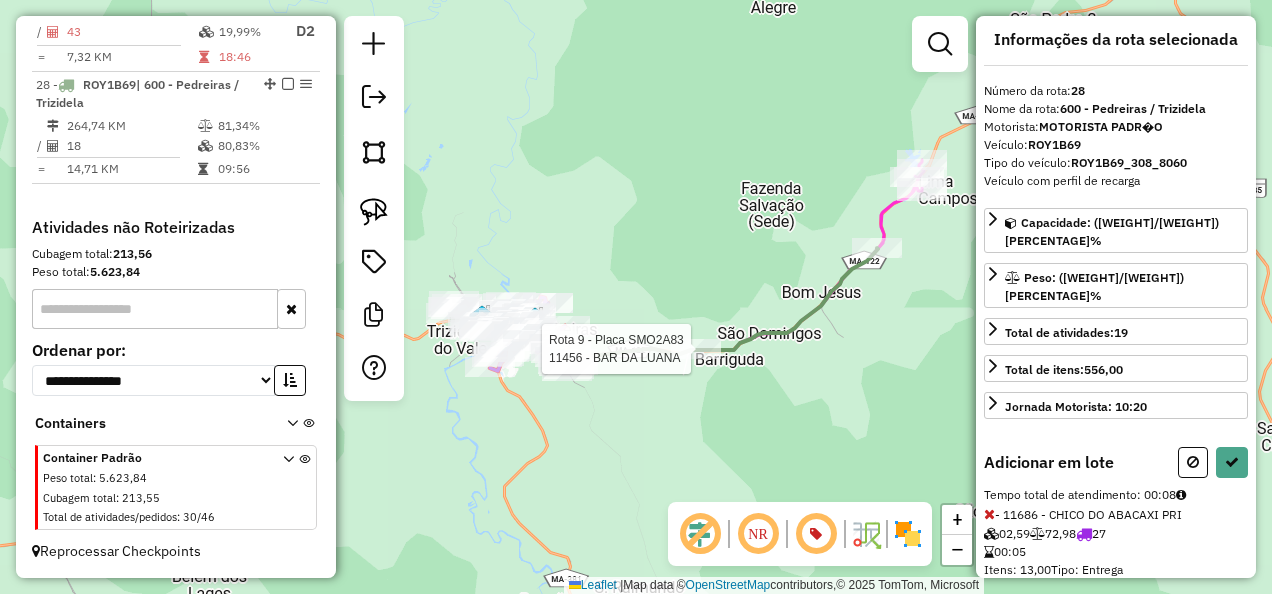 scroll, scrollTop: 117, scrollLeft: 0, axis: vertical 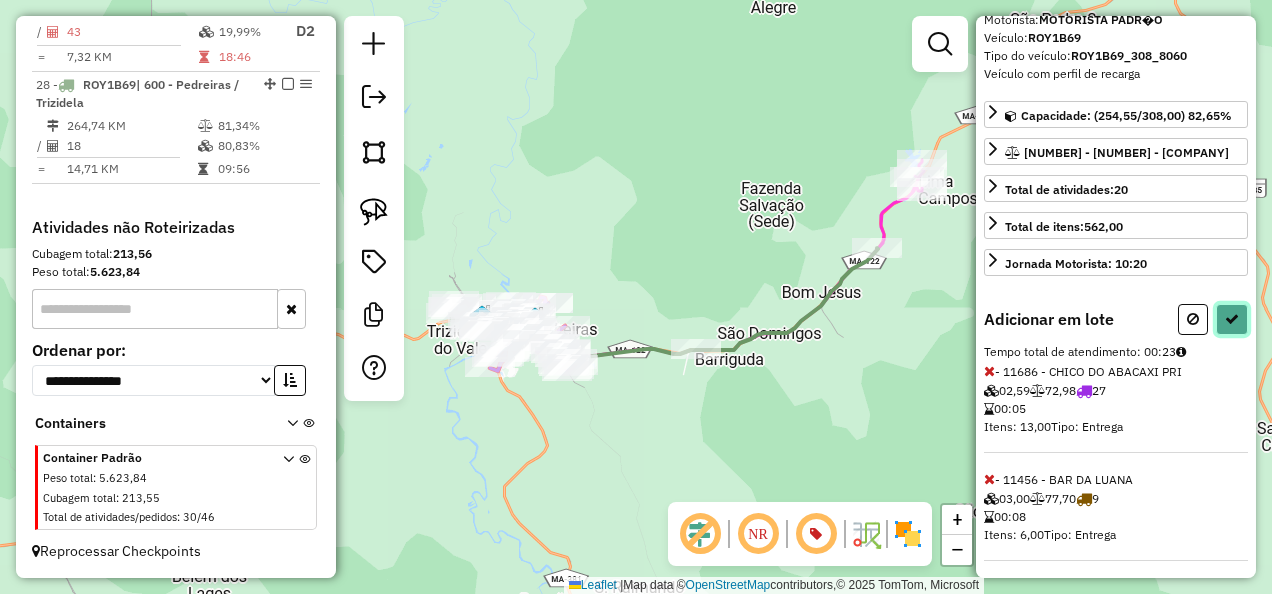 click at bounding box center (1232, 319) 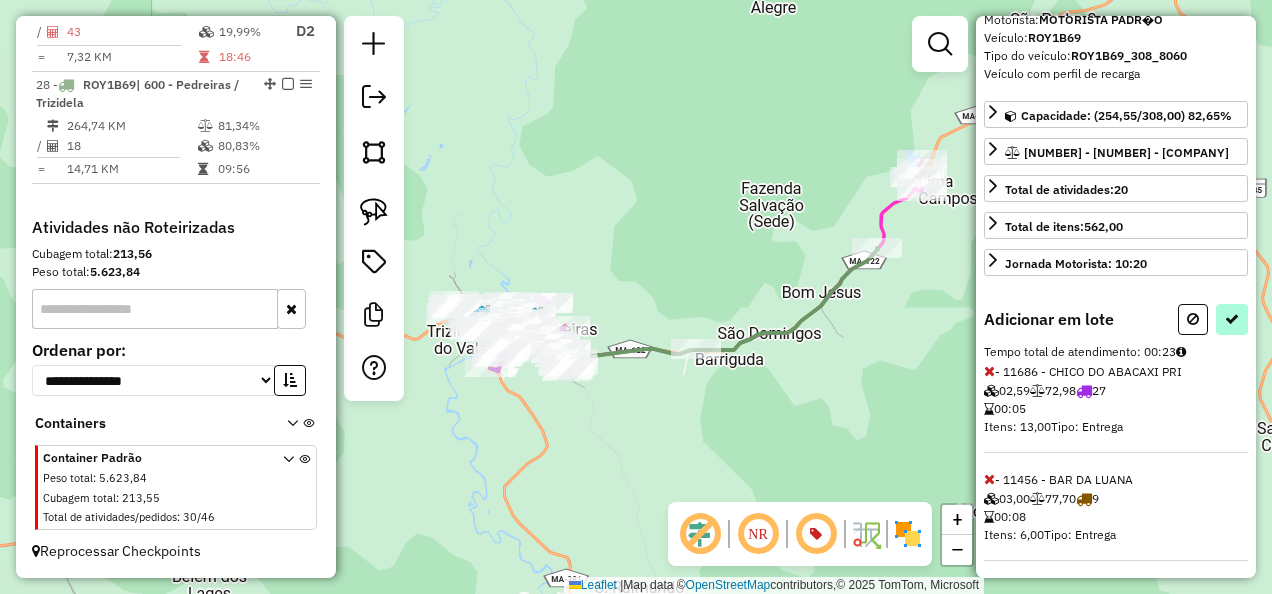 select on "**********" 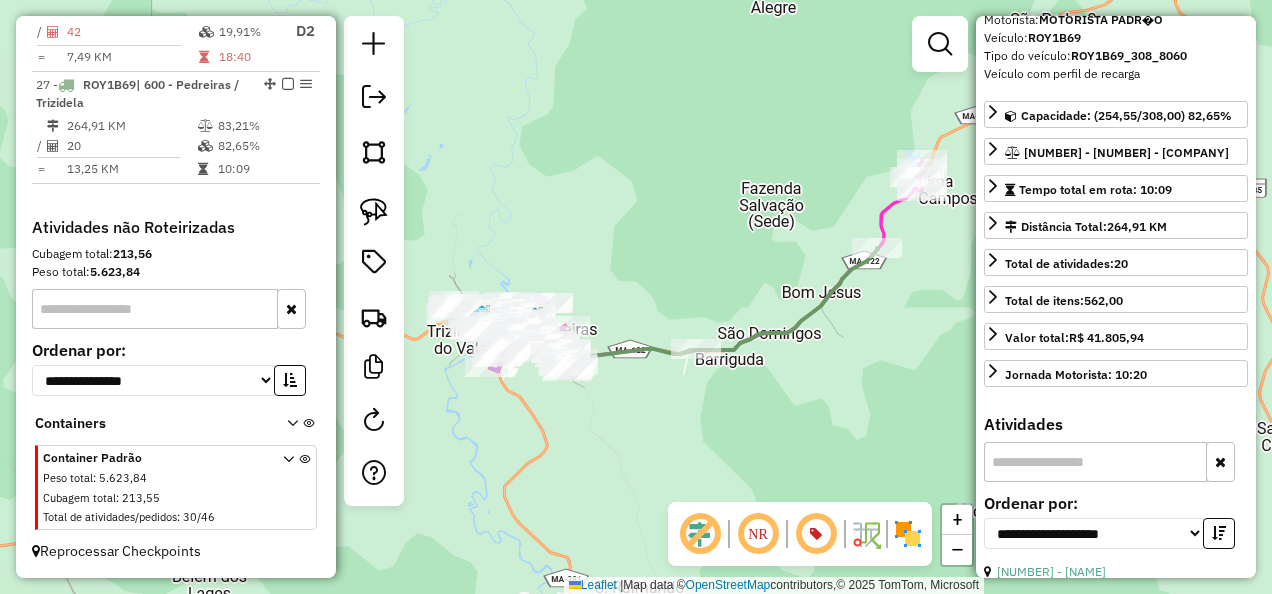 scroll, scrollTop: 2286, scrollLeft: 0, axis: vertical 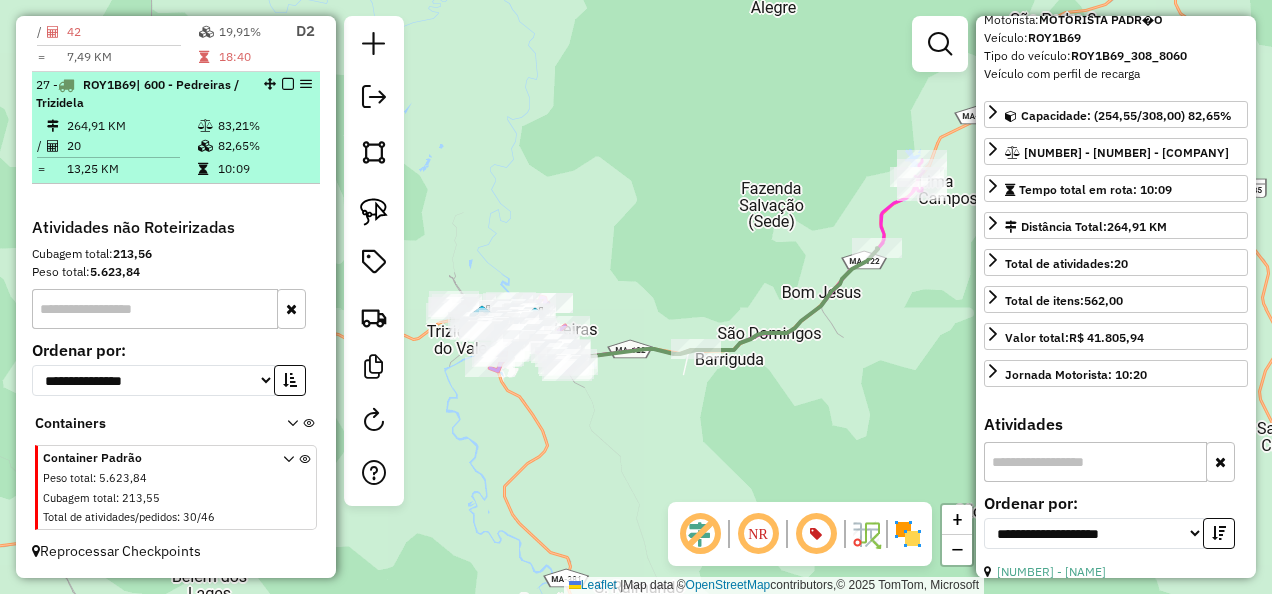 click at bounding box center (288, 84) 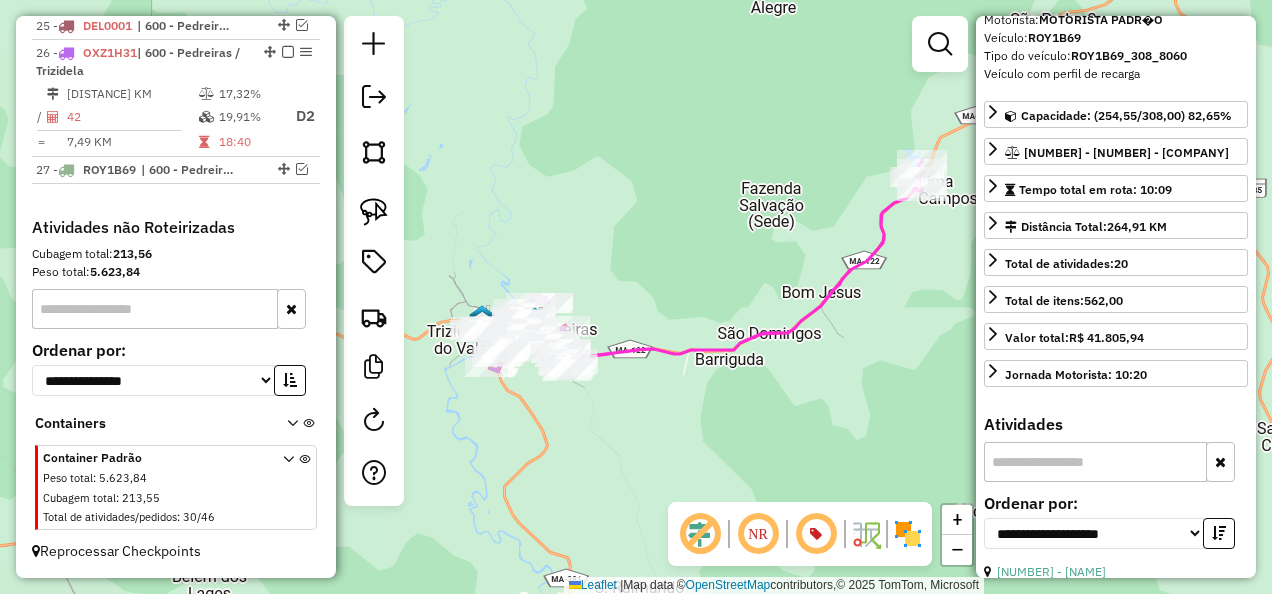 scroll, scrollTop: 2201, scrollLeft: 0, axis: vertical 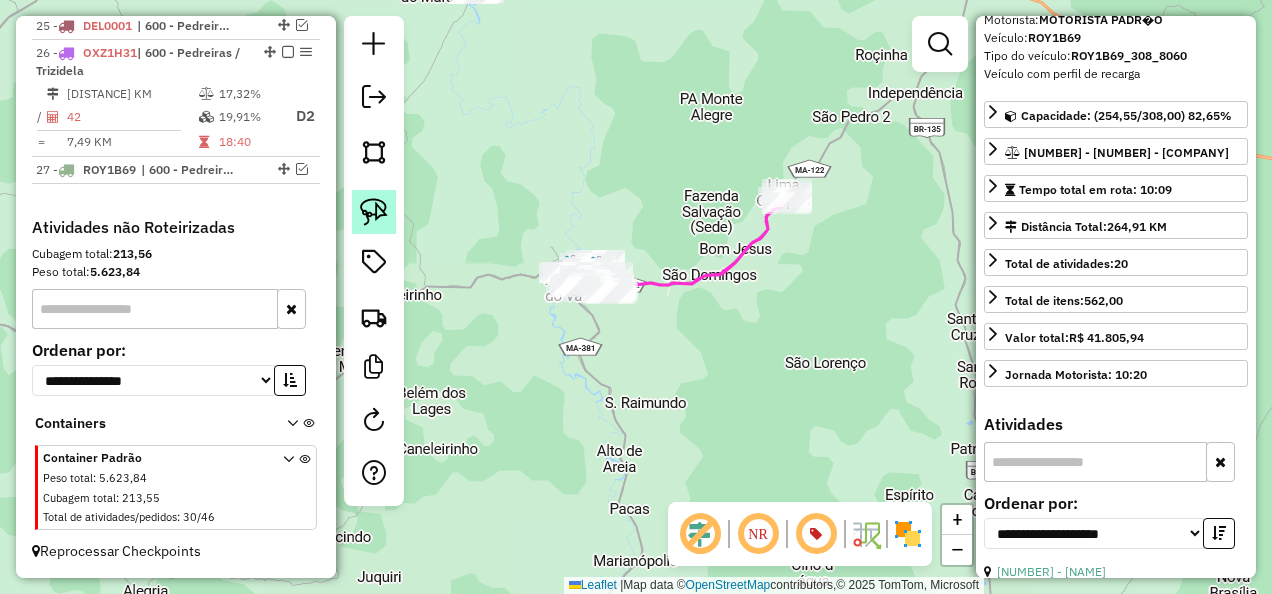 click 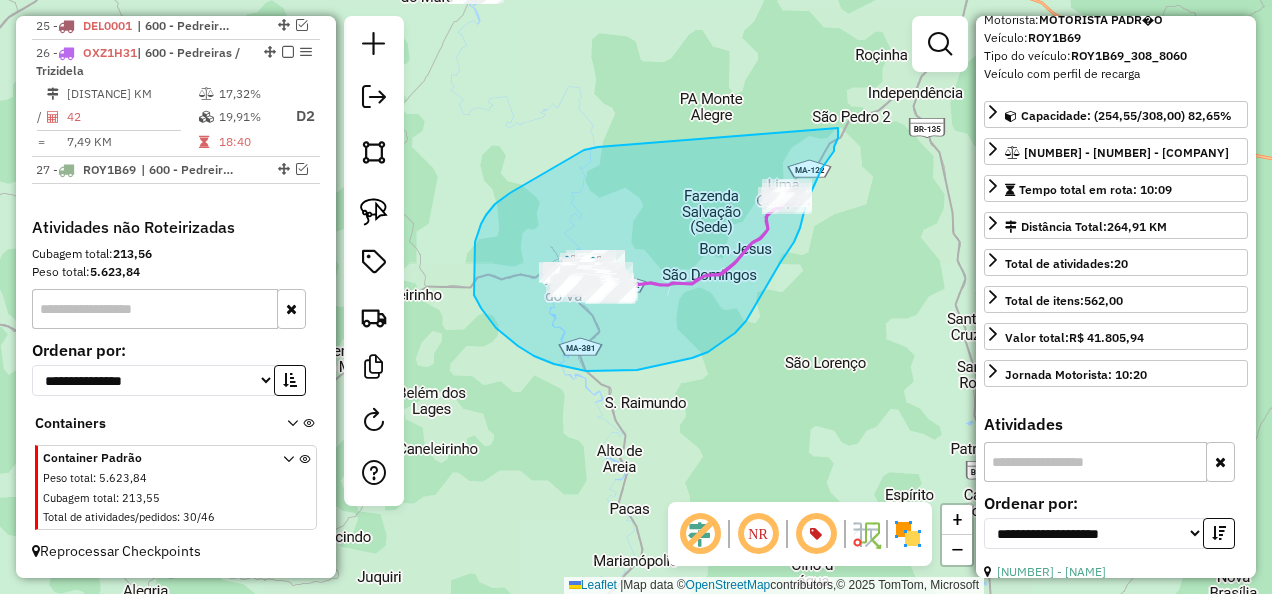 drag, startPoint x: 598, startPoint y: 147, endPoint x: 838, endPoint y: 128, distance: 240.75092 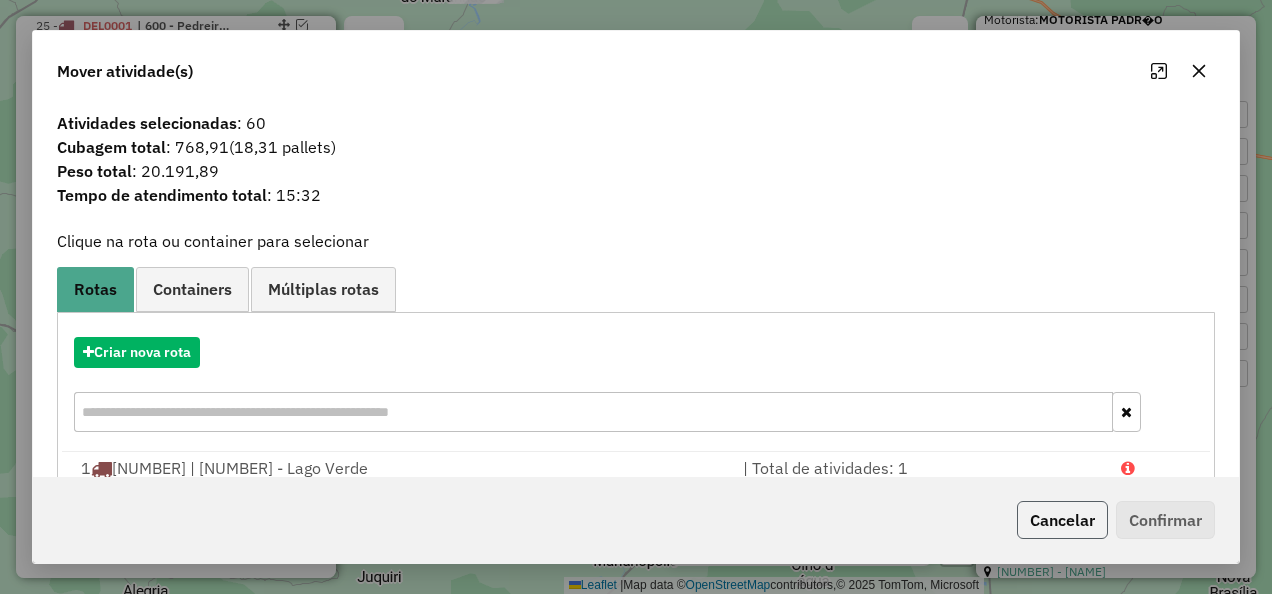 click on "Cancelar" 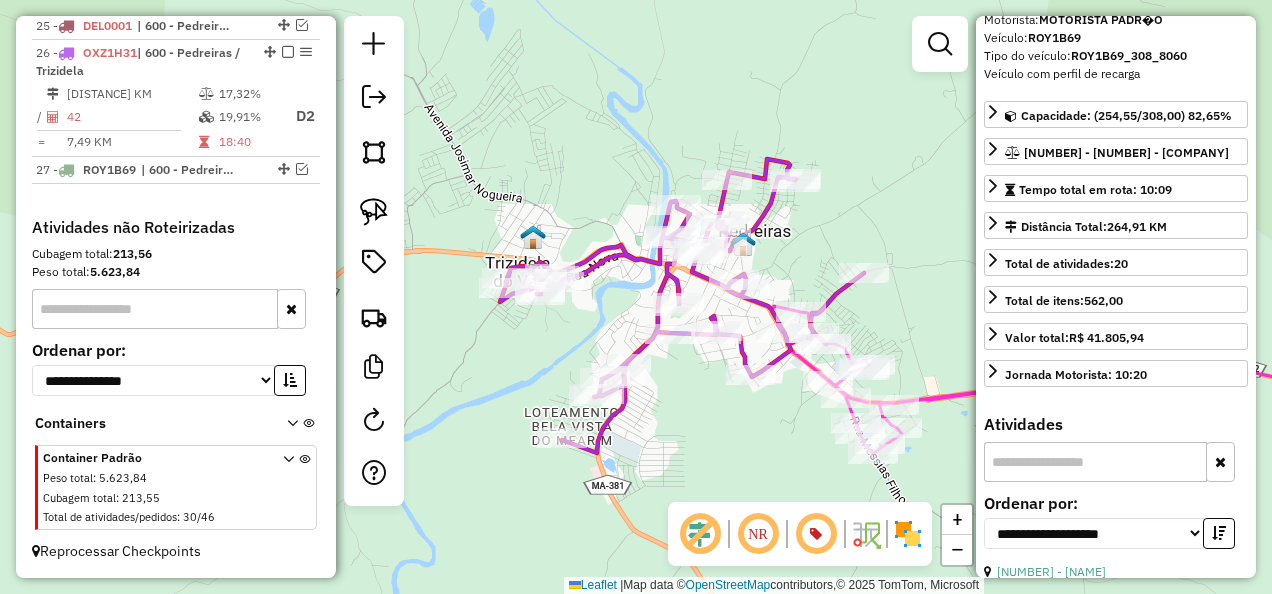 drag, startPoint x: 614, startPoint y: 275, endPoint x: 528, endPoint y: 390, distance: 143.60014 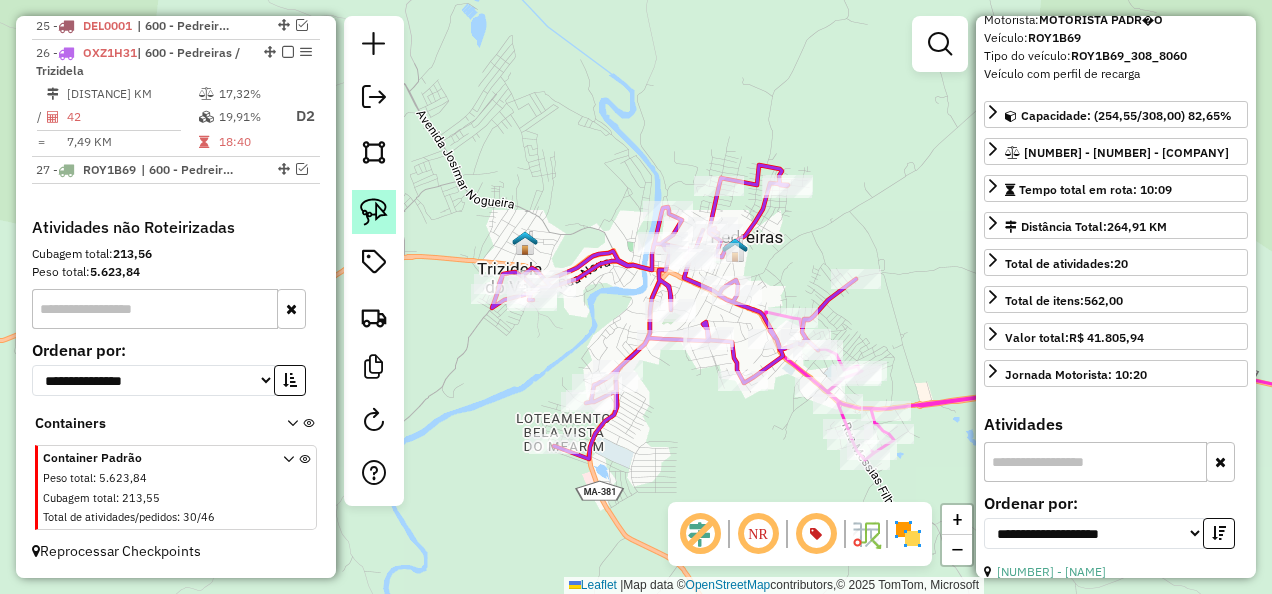 click 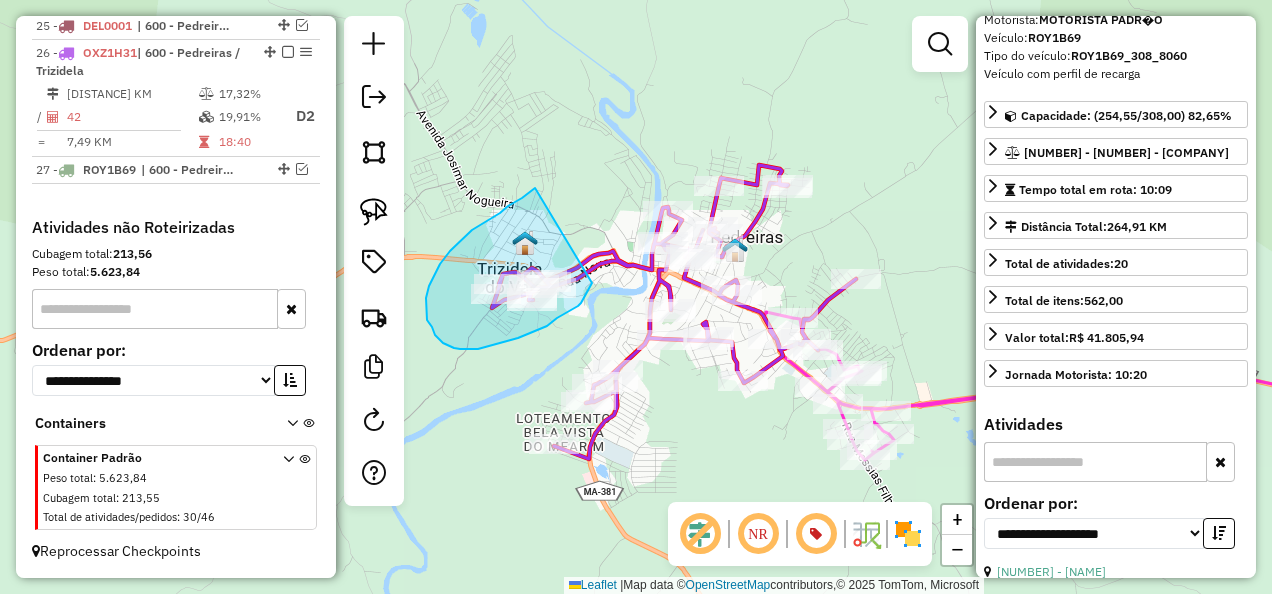 drag, startPoint x: 472, startPoint y: 230, endPoint x: 593, endPoint y: 280, distance: 130.92365 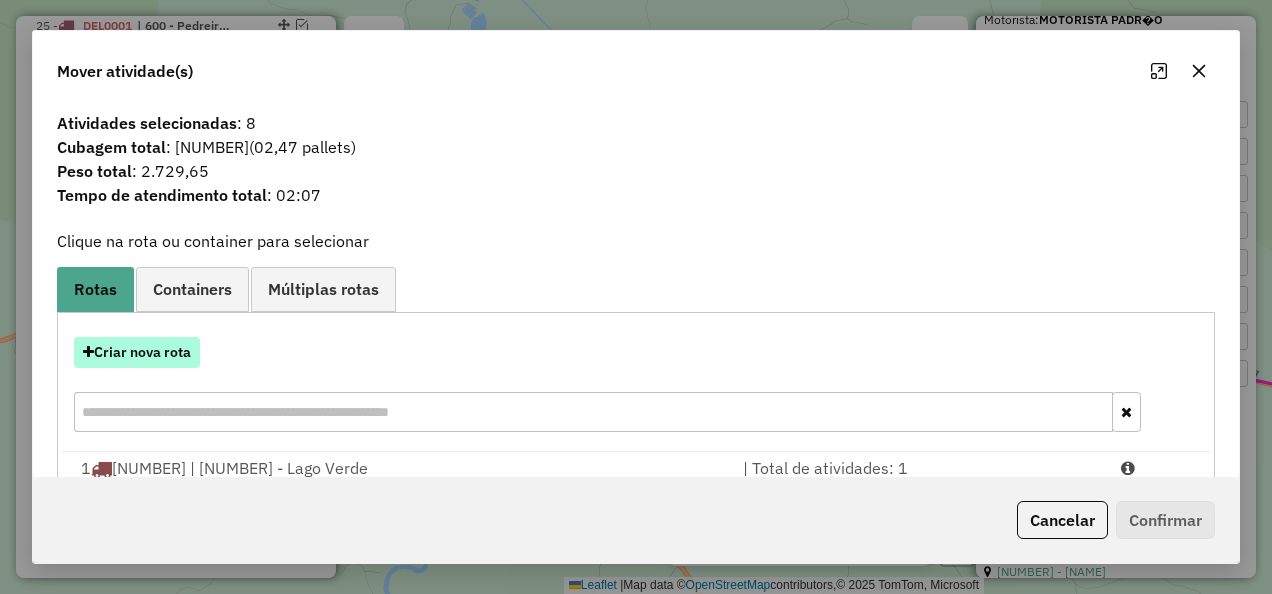 click on "Criar nova rota" at bounding box center (137, 352) 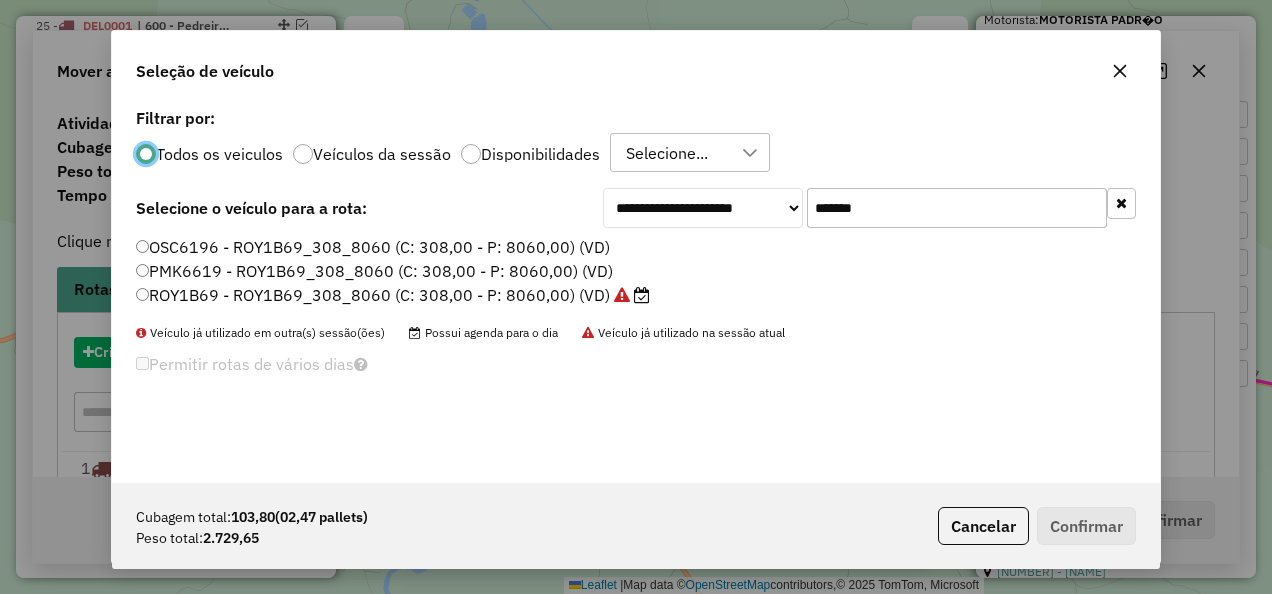 scroll, scrollTop: 11, scrollLeft: 6, axis: both 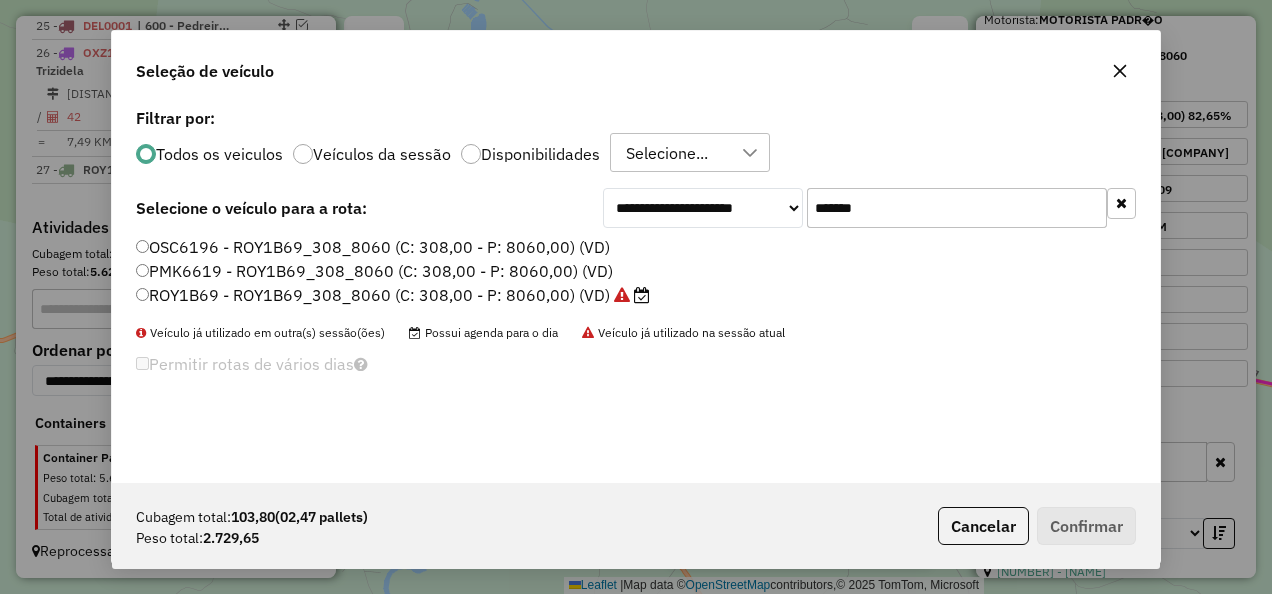 drag, startPoint x: 897, startPoint y: 220, endPoint x: 764, endPoint y: 220, distance: 133 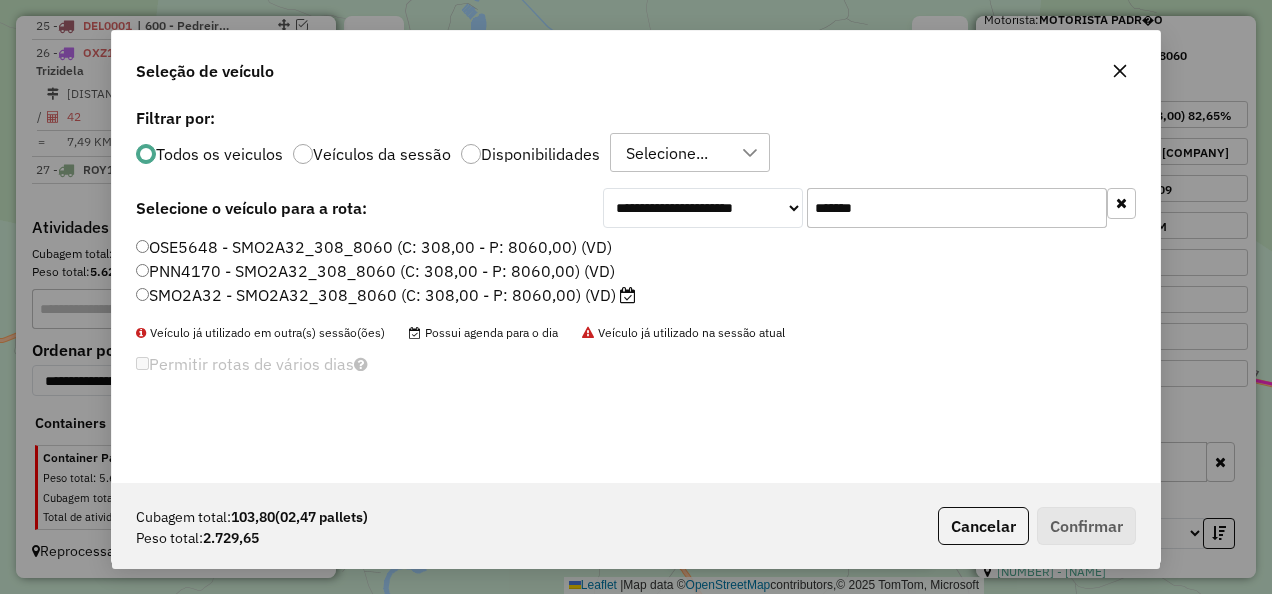 type on "*******" 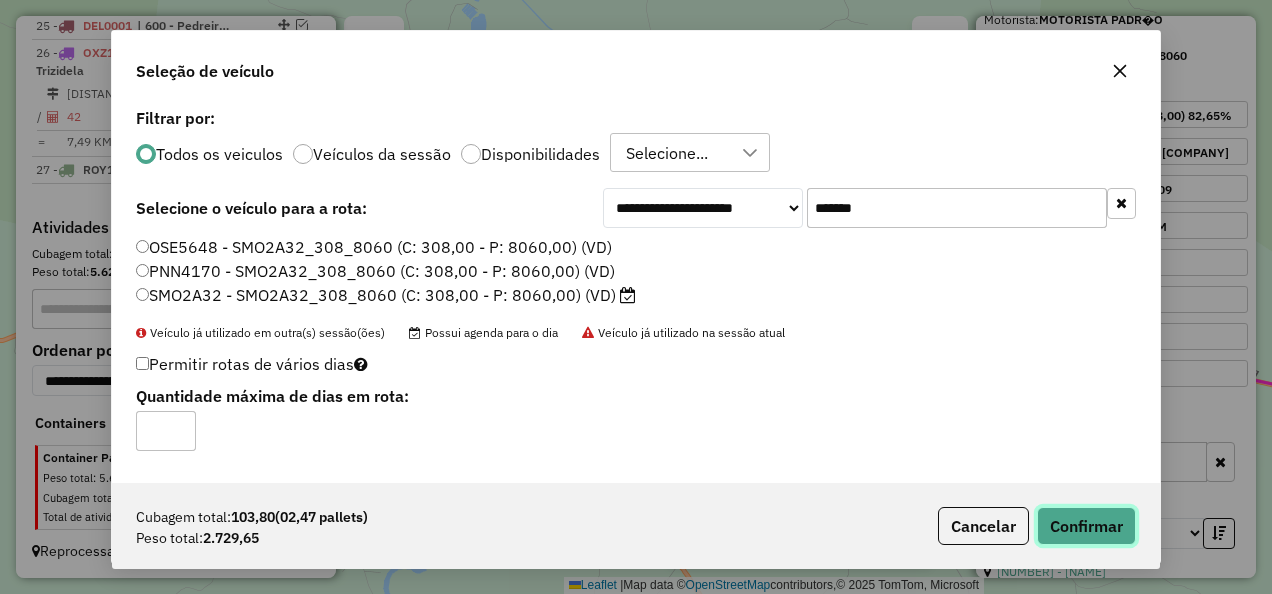 click on "Confirmar" 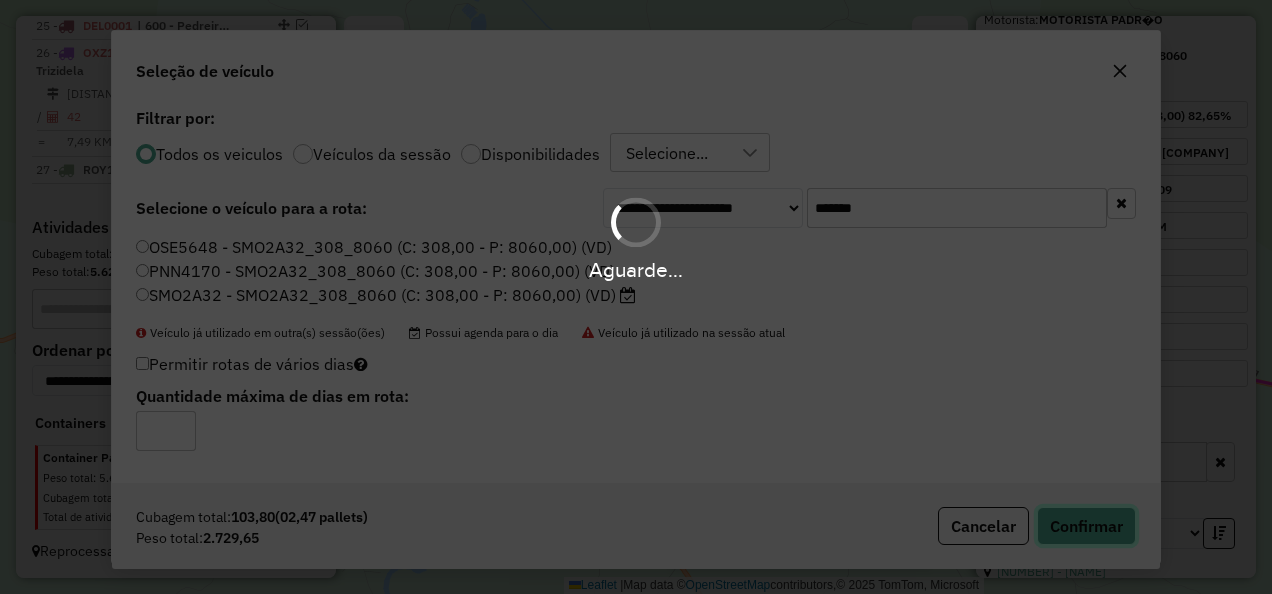 type 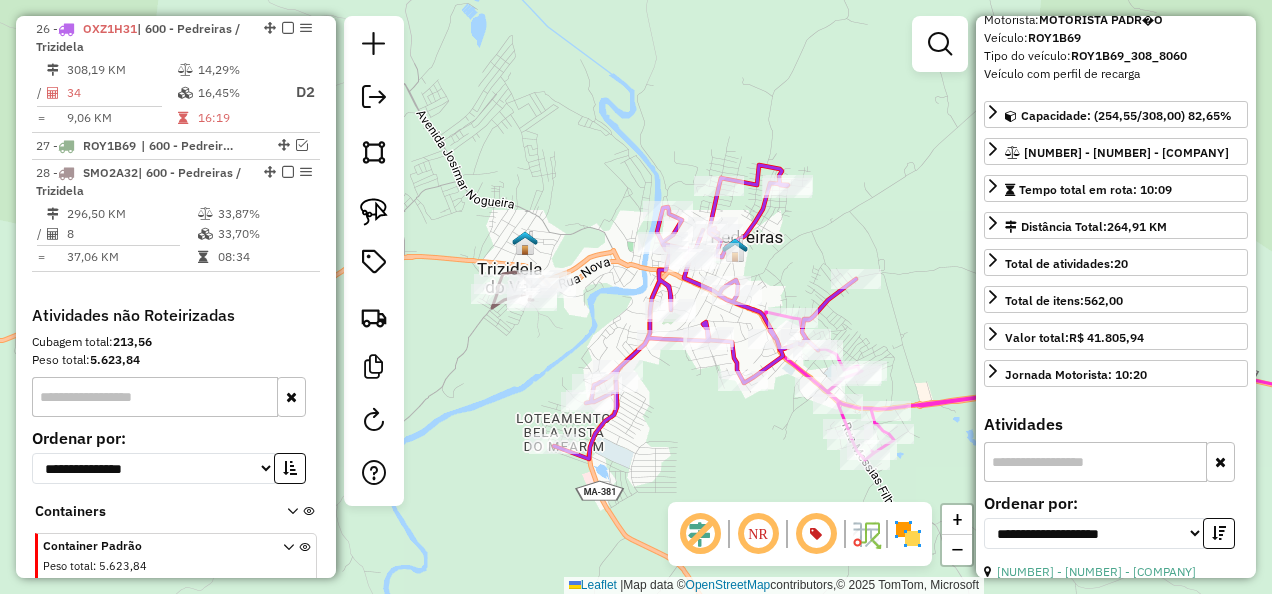 scroll, scrollTop: 2313, scrollLeft: 0, axis: vertical 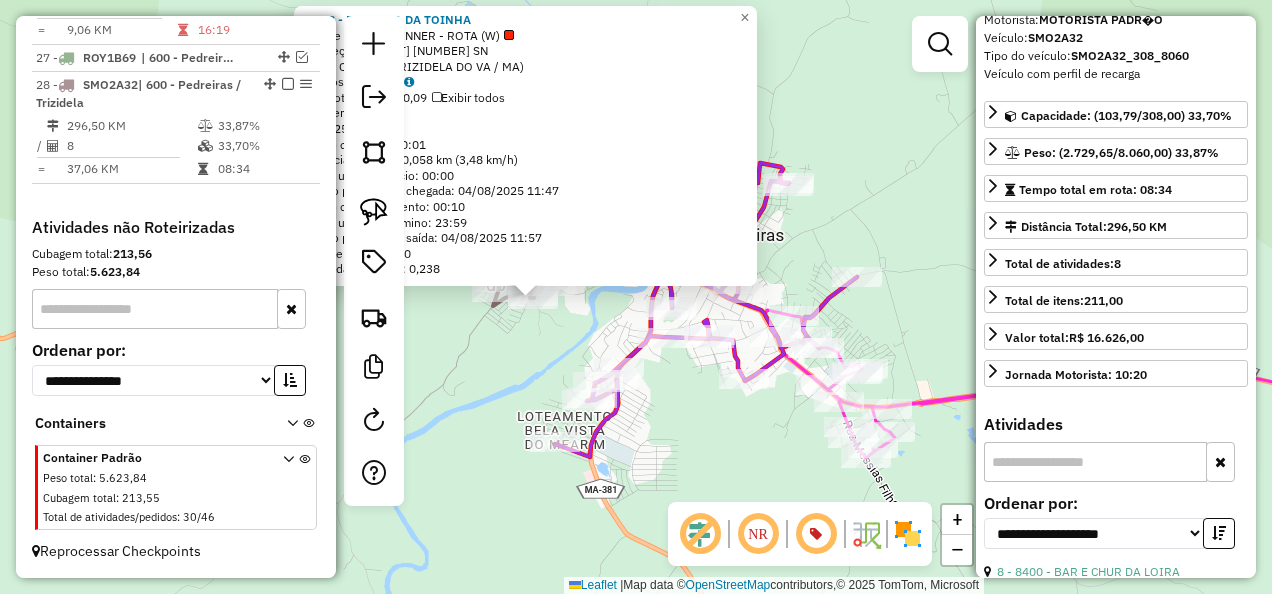 drag, startPoint x: 566, startPoint y: 400, endPoint x: 462, endPoint y: 402, distance: 104.019226 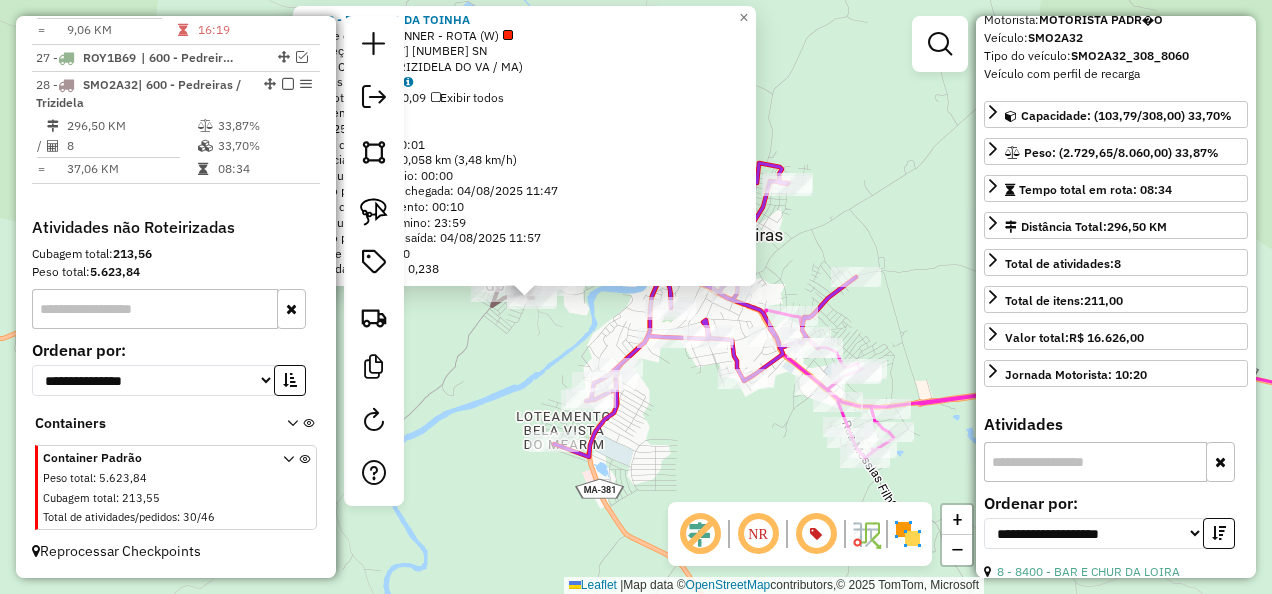 scroll, scrollTop: 0, scrollLeft: 0, axis: both 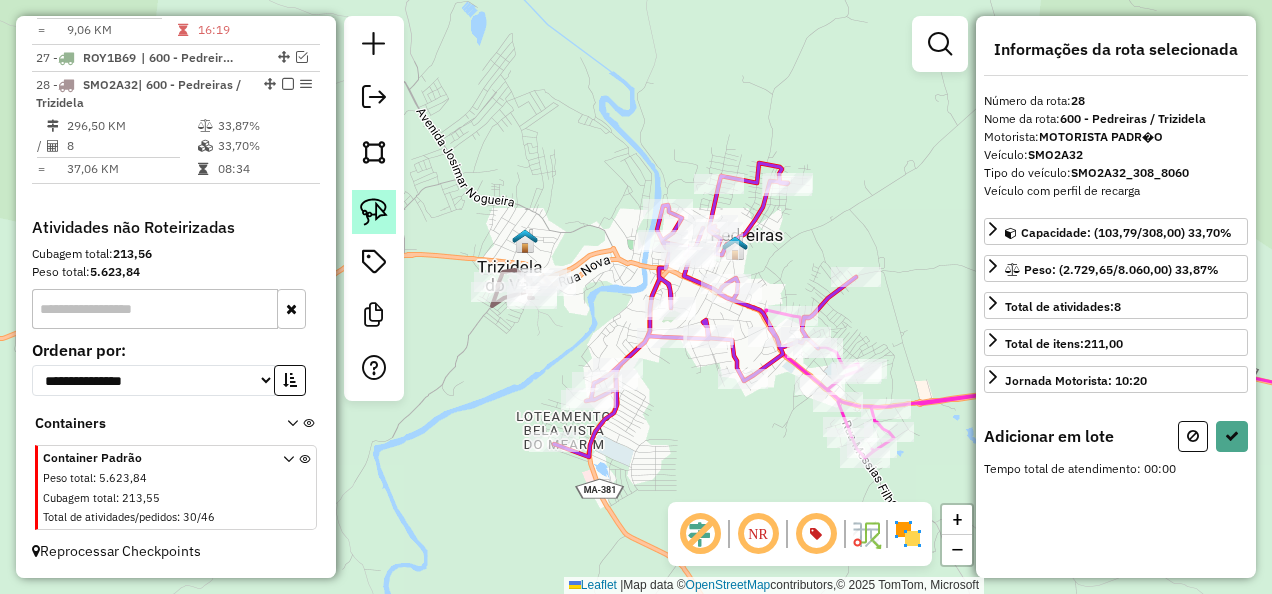drag, startPoint x: 379, startPoint y: 212, endPoint x: 388, endPoint y: 217, distance: 10.29563 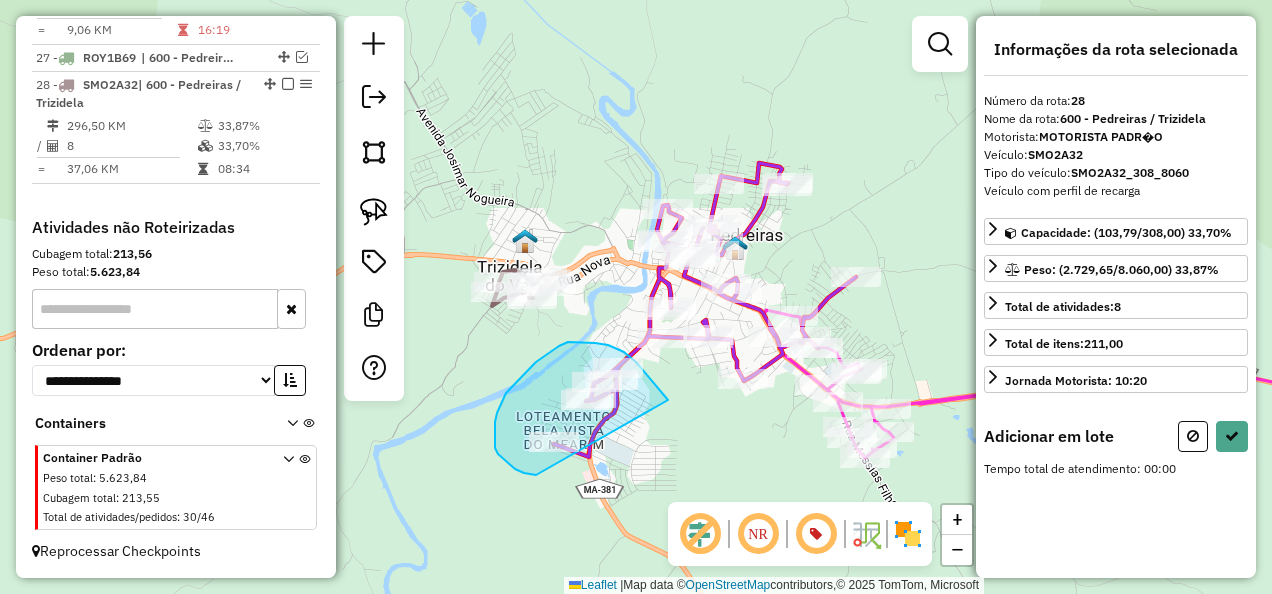 drag, startPoint x: 657, startPoint y: 386, endPoint x: 537, endPoint y: 475, distance: 149.40215 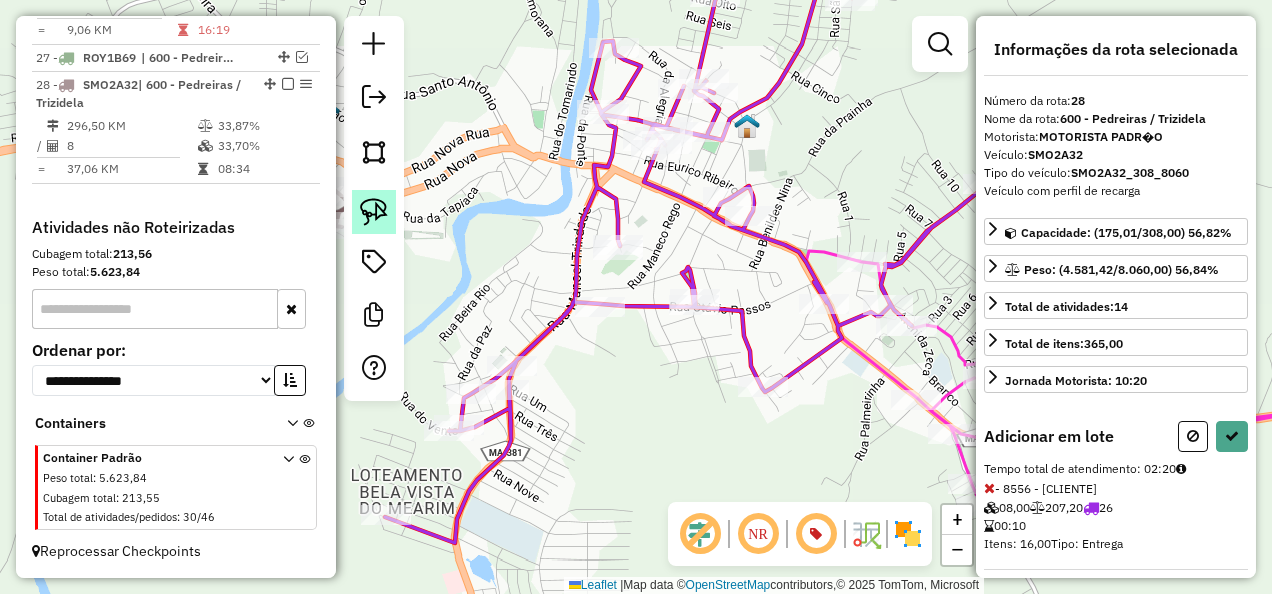 click 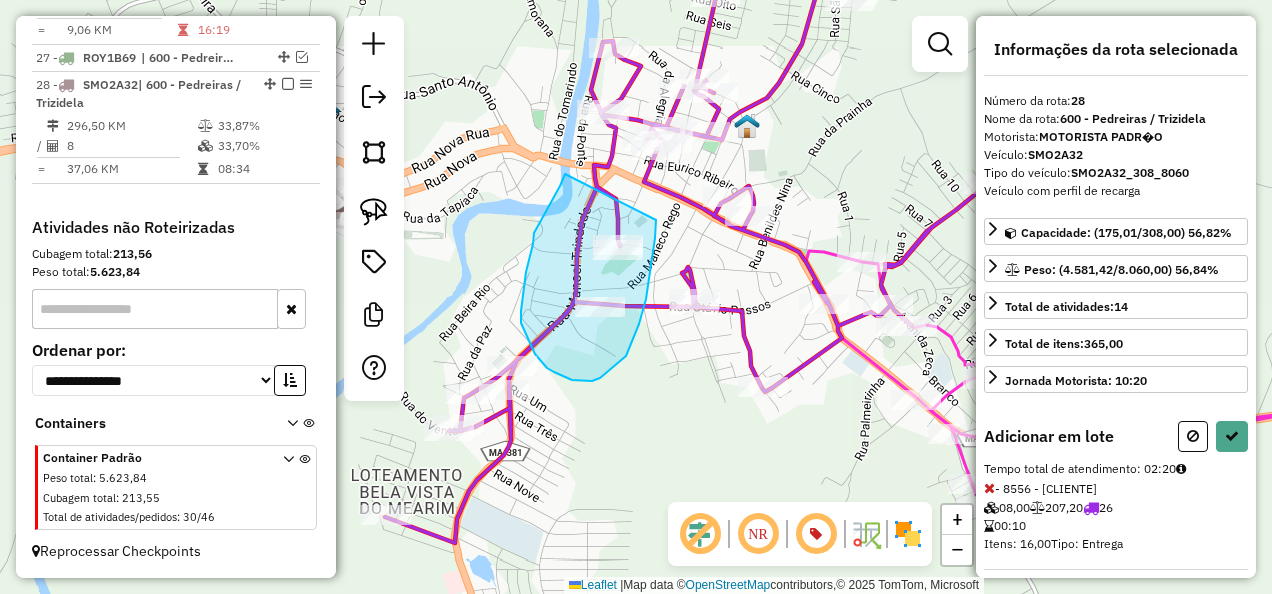 drag, startPoint x: 565, startPoint y: 174, endPoint x: 656, endPoint y: 220, distance: 101.96568 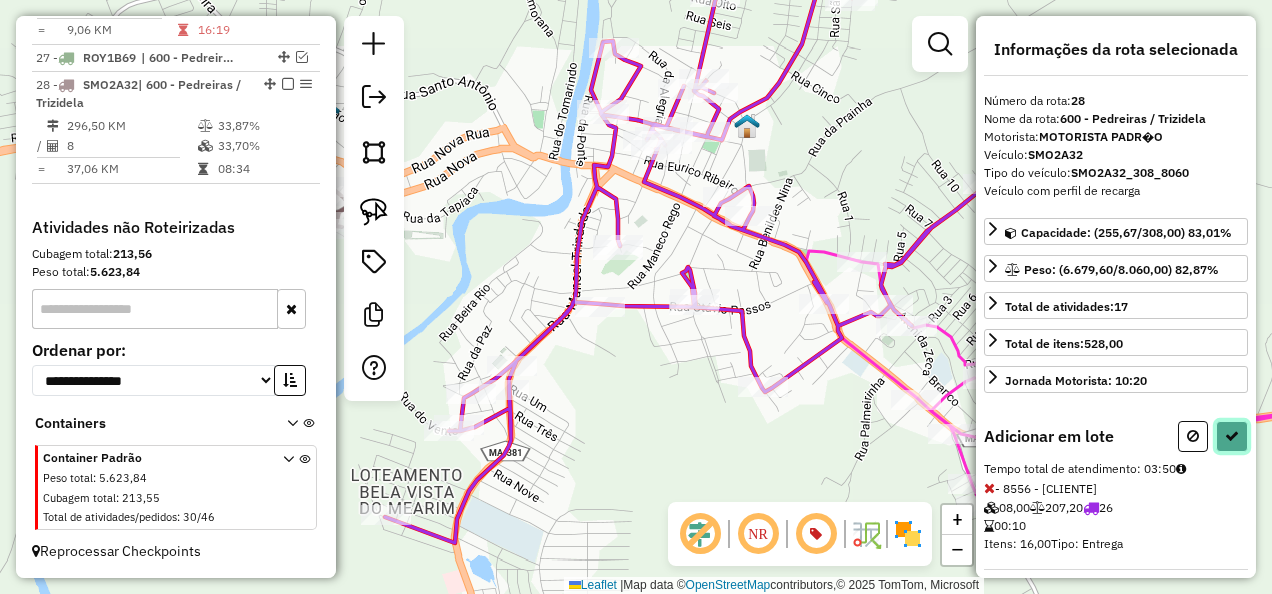 click at bounding box center (1232, 436) 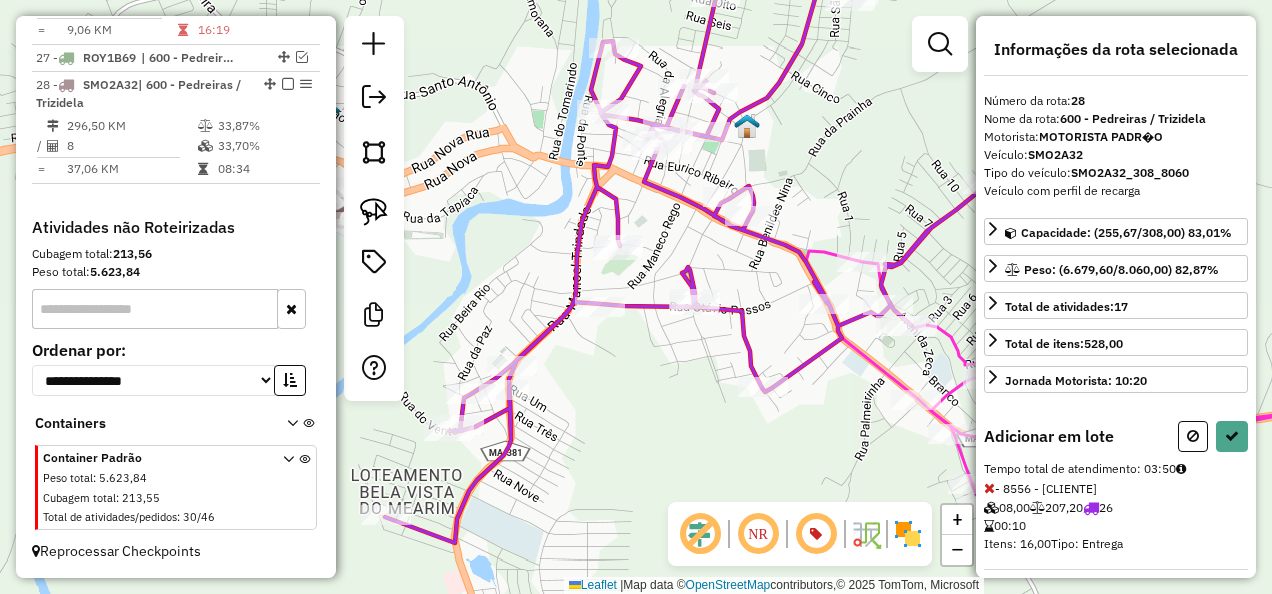 select on "**********" 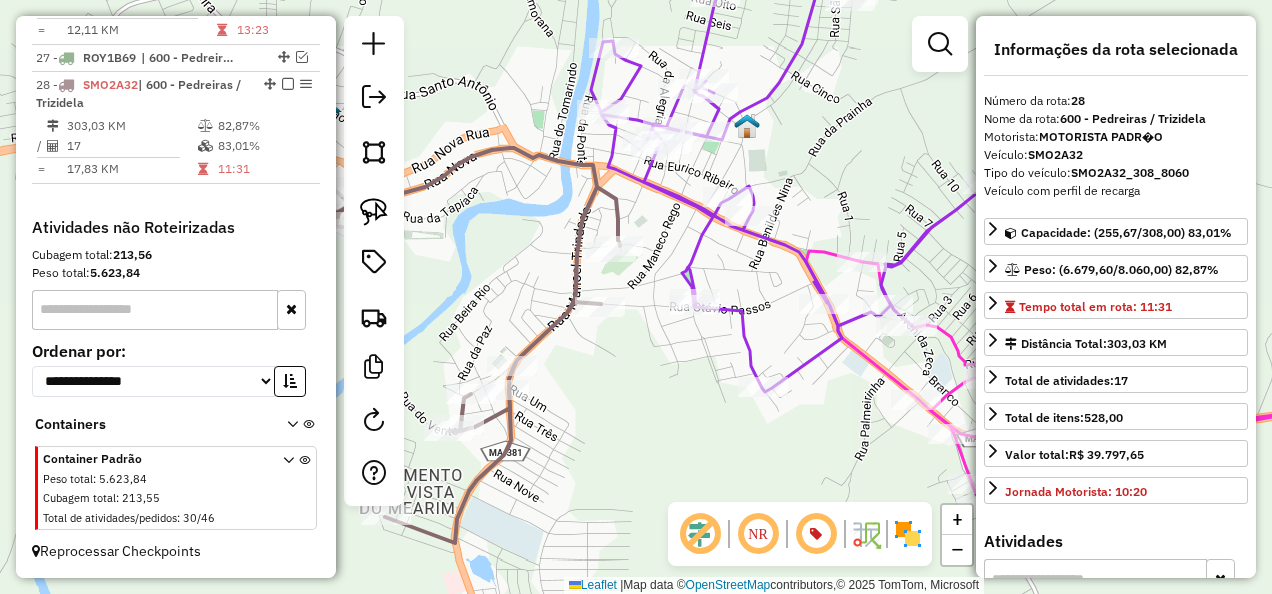 scroll, scrollTop: 2308, scrollLeft: 0, axis: vertical 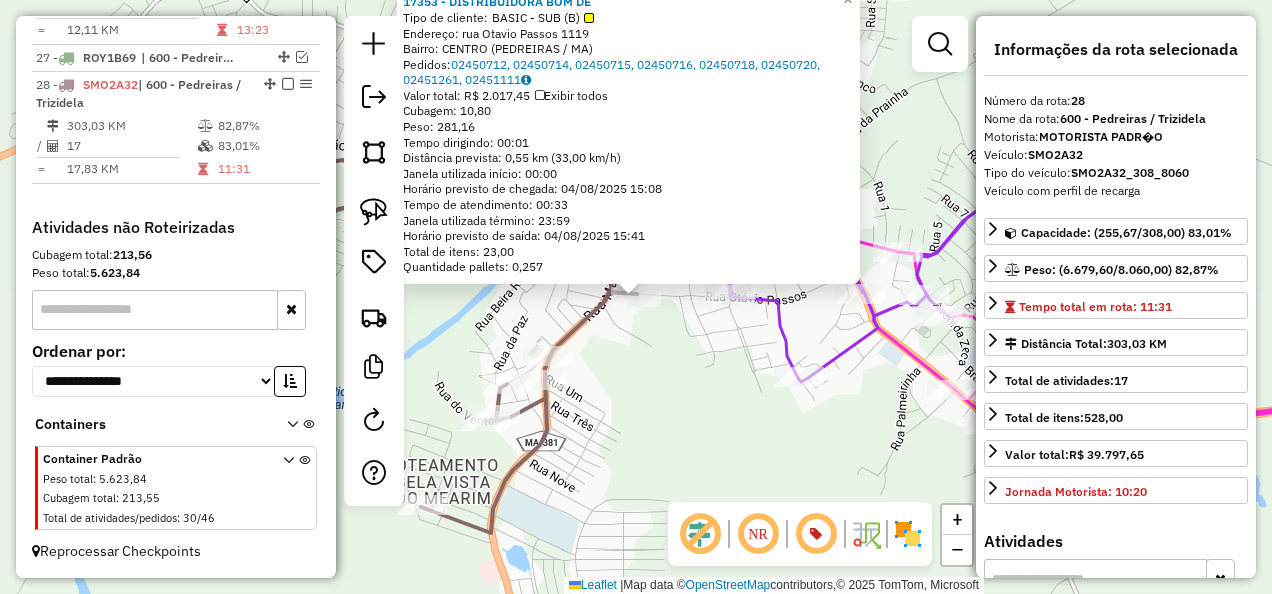 click on "17353 - DISTRIBUIDORA BOM DE  Tipo de cliente:   BASIC - SUB (B)   Endereço:  rua Otavio Passos 1119   Bairro: CENTRO (PEDREIRAS / MA)   Pedidos:  02450712, 02450714, 02450715, 02450716, 02450718, 02450720, 02451261, 02451111   Valor total: R$ 2.017,45   Exibir todos   Cubagem: 10,80  Peso: 281,16  Tempo dirigindo: 00:01   Distância prevista: 0,55 km (33,00 km/h)   Janela utilizada início: 00:00   Horário previsto de chegada: 04/08/2025 15:08   Tempo de atendimento: 00:33   Janela utilizada término: 23:59   Horário previsto de saída: 04/08/2025 15:41   Total de itens: 23,00   Quantidade pallets: 0,257  × Janela de atendimento Grade de atendimento Capacidade Transportadoras Veículos Cliente Pedidos  Rotas Selecione os dias de semana para filtrar as janelas de atendimento  Seg   Ter   Qua   Qui   Sex   Sáb   Dom  Informe o período da janela de atendimento: De: Até:  Filtrar exatamente a janela do cliente  Considerar janela de atendimento padrão   Seg   Ter   Qua   Qui   Sex   Sáb   Dom   De:  De:" 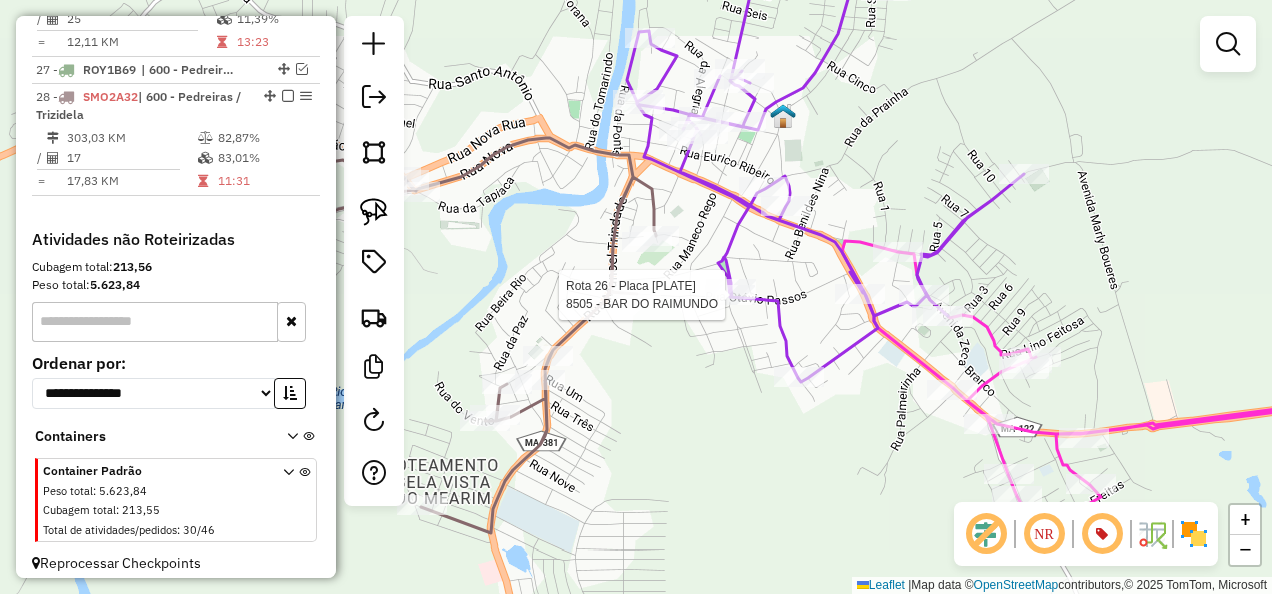 select on "**********" 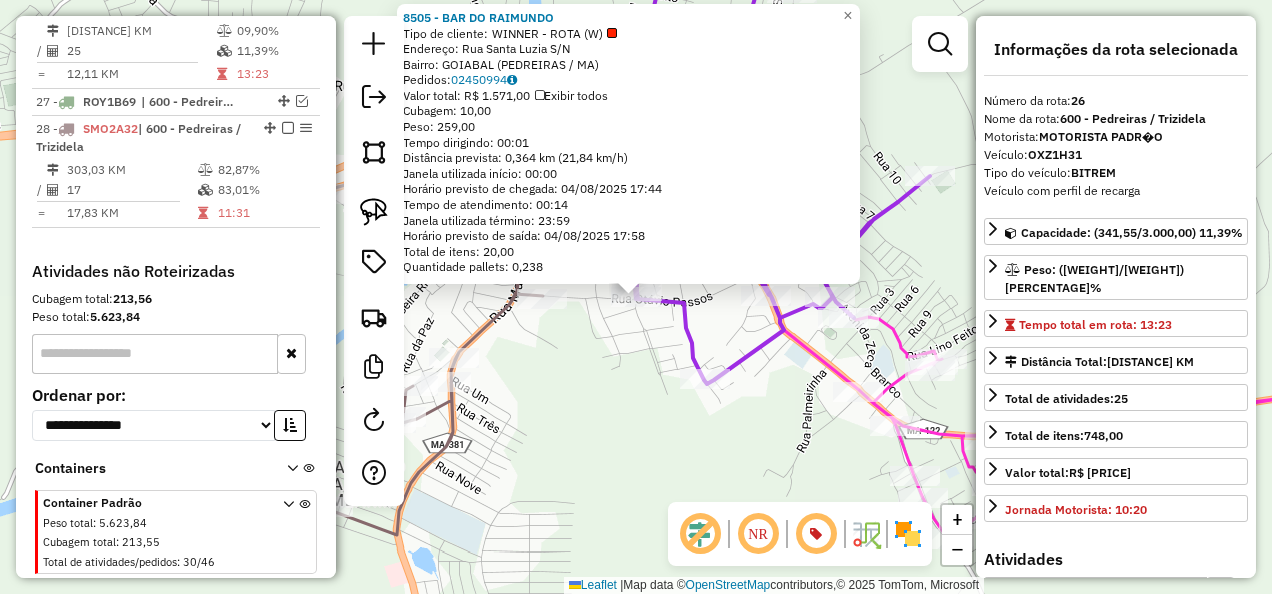 scroll, scrollTop: 2228, scrollLeft: 0, axis: vertical 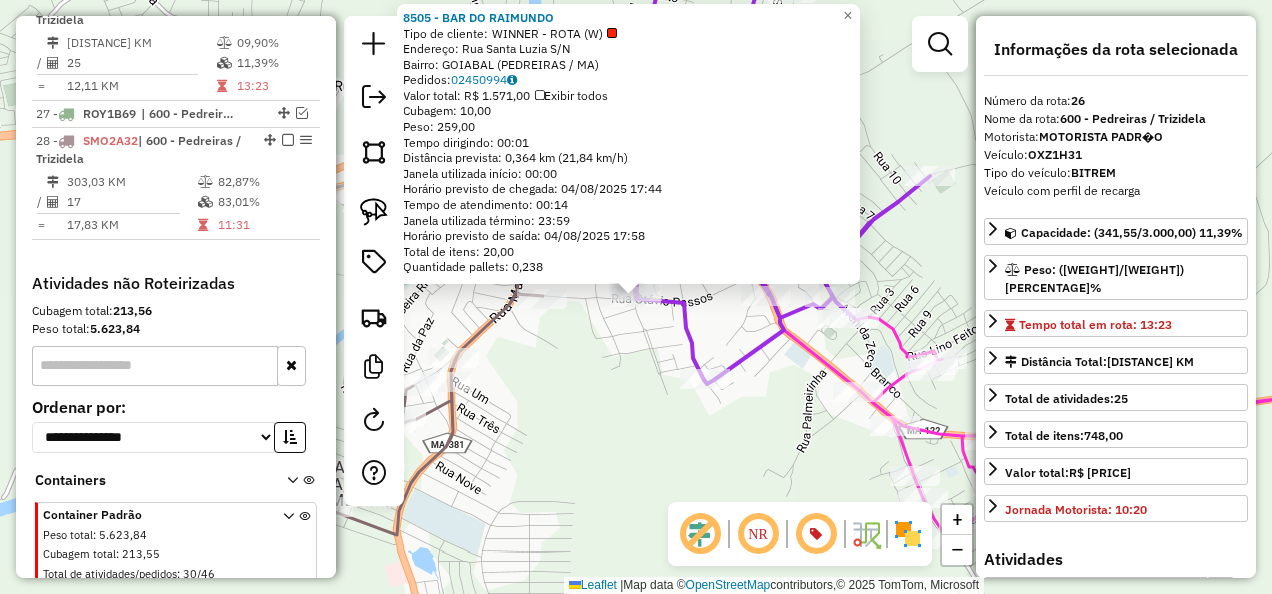 click on "8505 - BAR DO RAIMUNDO  Tipo de cliente:   WINNER - ROTA (W)   Endereço:  Rua Santa Luzia S/N   Bairro: GOIABAL (PEDREIRAS / MA)   Pedidos:  02450994   Valor total: R$ 1.571,00   Exibir todos   Cubagem: 10,00  Peso: 259,00  Tempo dirigindo: 00:01   Distância prevista: 0,364 km (21,84 km/h)   Janela utilizada início: 00:00   Horário previsto de chegada: 04/08/2025 17:44   Tempo de atendimento: 00:14   Janela utilizada término: 23:59   Horário previsto de saída: 04/08/2025 17:58   Total de itens: 20,00   Quantidade pallets: 0,238  × Janela de atendimento Grade de atendimento Capacidade Transportadoras Veículos Cliente Pedidos  Rotas Selecione os dias de semana para filtrar as janelas de atendimento  Seg   Ter   Qua   Qui   Sex   Sáb   Dom  Informe o período da janela de atendimento: De: Até:  Filtrar exatamente a janela do cliente  Considerar janela de atendimento padrão  Selecione os dias de semana para filtrar as grades de atendimento  Seg   Ter   Qua   Qui   Sex   Sáb   Dom   Peso mínimo:  De:" 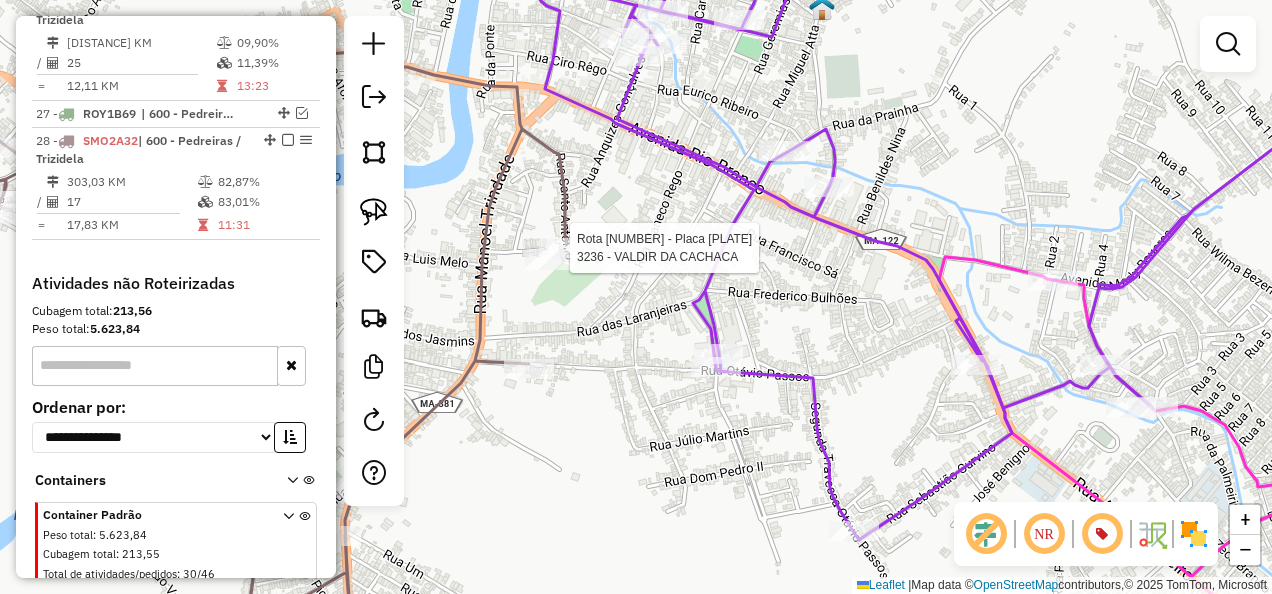 select on "**********" 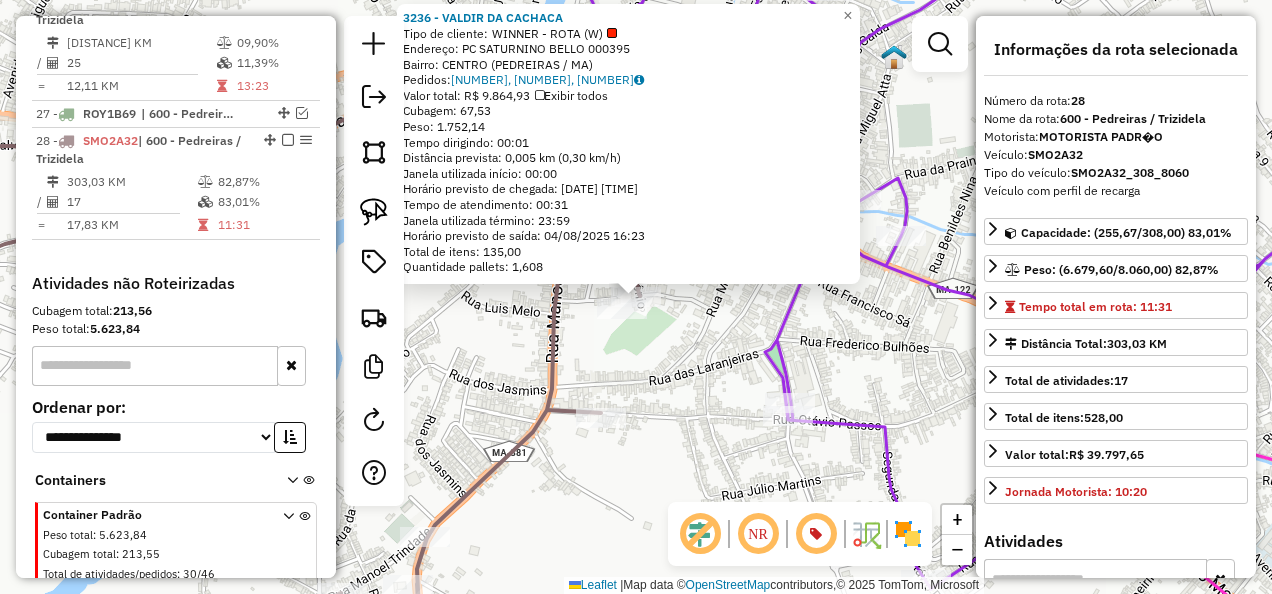 scroll, scrollTop: 2308, scrollLeft: 0, axis: vertical 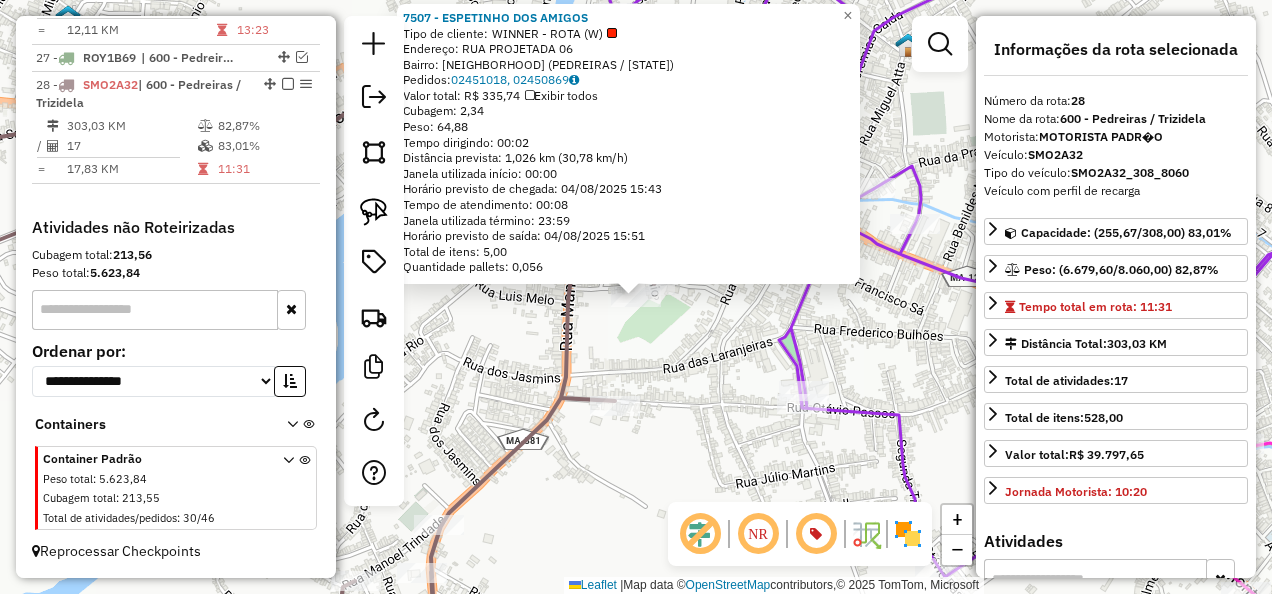 click on "7507 - ESPETINHO DOS AMIGOS  Tipo de cliente:   WINNER - ROTA (W)   Endereço:  RUA PROJETADA 06   Bairro: DIOGO (PEDREIRAS / MA)   Pedidos:  02451018, 02450869   Valor total: R$ 335,74   Exibir todos   Cubagem: 2,34  Peso: 64,88  Tempo dirigindo: 00:02   Distância prevista: 1,026 km (30,78 km/h)   Janela utilizada início: 00:00   Horário previsto de chegada: 04/08/2025 15:43   Tempo de atendimento: 00:08   Janela utilizada término: 23:59   Horário previsto de saída: 04/08/2025 15:51   Total de itens: 5,00   Quantidade pallets: 0,056  × Janela de atendimento Grade de atendimento Capacidade Transportadoras Veículos Cliente Pedidos  Rotas Selecione os dias de semana para filtrar as janelas de atendimento  Seg   Ter   Qua   Qui   Sex   Sáb   Dom  Informe o período da janela de atendimento: De: Até:  Filtrar exatamente a janela do cliente  Considerar janela de atendimento padrão  Selecione os dias de semana para filtrar as grades de atendimento  Seg   Ter   Qua   Qui   Sex   Sáb   Dom   De:   Até:" 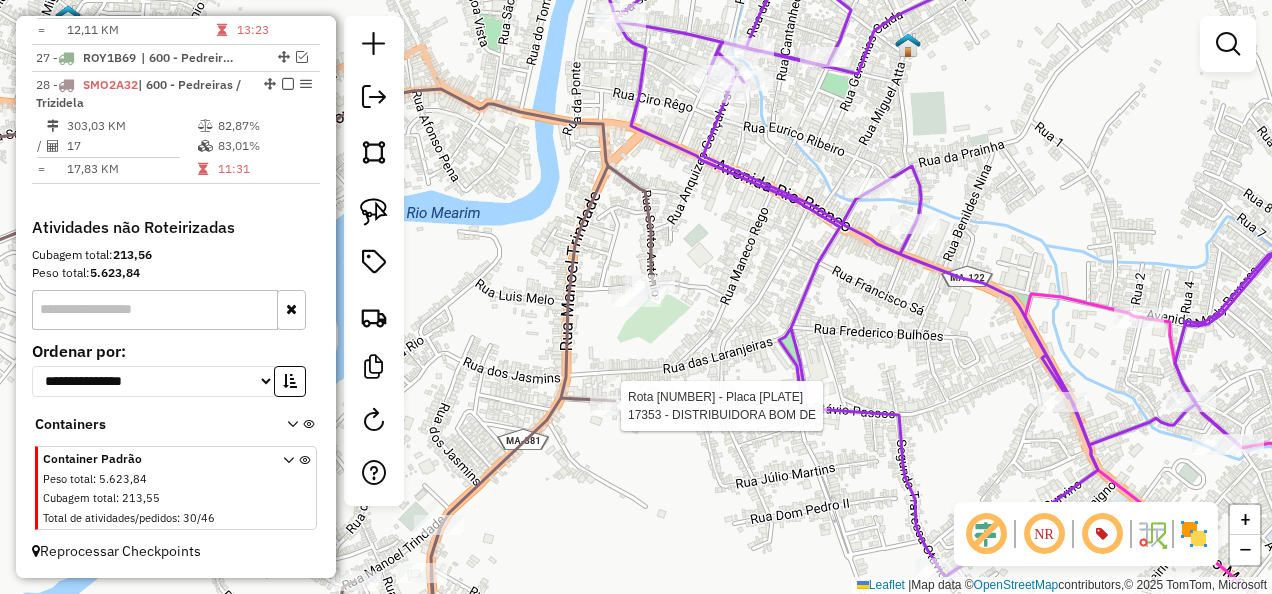 click on "Rota 28 - Placa SMO2A32  17353 - DISTRIBUIDORA BOM DE Janela de atendimento Grade de atendimento Capacidade Transportadoras Veículos Cliente Pedidos  Rotas Selecione os dias de semana para filtrar as janelas de atendimento  Seg   Ter   Qua   Qui   Sex   Sáb   Dom  Informe o período da janela de atendimento: De: Até:  Filtrar exatamente a janela do cliente  Considerar janela de atendimento padrão  Selecione os dias de semana para filtrar as grades de atendimento  Seg   Ter   Qua   Qui   Sex   Sáb   Dom   Considerar clientes sem dia de atendimento cadastrado  Clientes fora do dia de atendimento selecionado Filtrar as atividades entre os valores definidos abaixo:  Peso mínimo:   Peso máximo:   Cubagem mínima:   Cubagem máxima:   De:   Até:  Filtrar as atividades entre o tempo de atendimento definido abaixo:  De:   Até:   Considerar capacidade total dos clientes não roteirizados Transportadora: Selecione um ou mais itens Tipo de veículo: Selecione um ou mais itens Veículo: Motorista: Nome: Rótulo:" 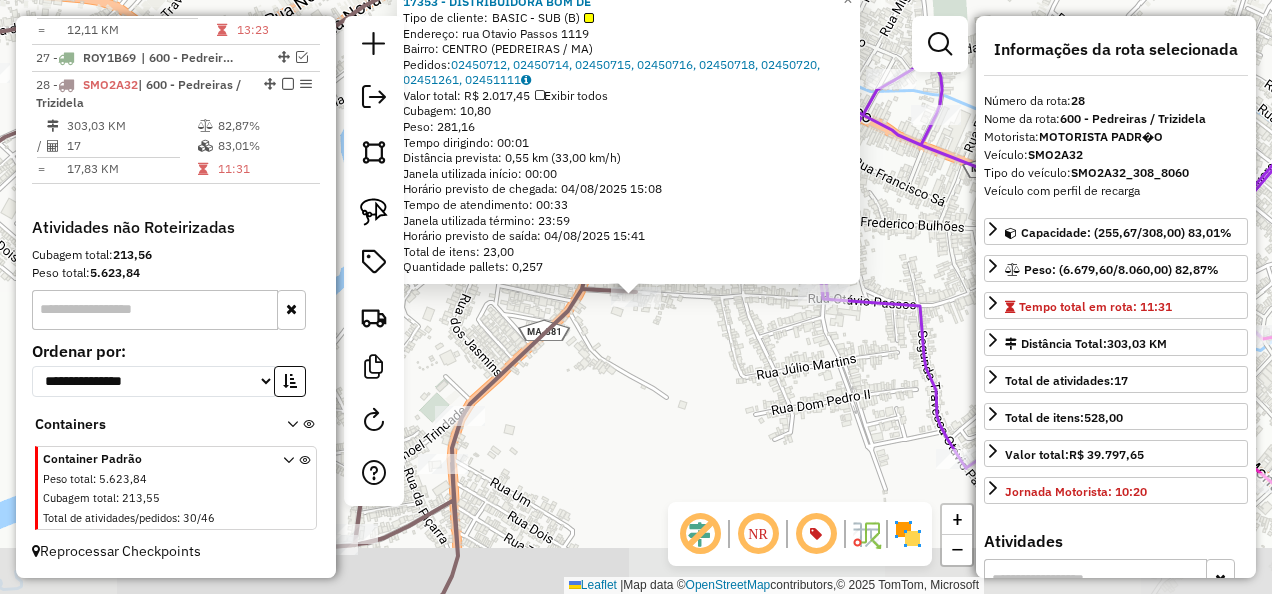 click on "17353 - DISTRIBUIDORA BOM DE  Tipo de cliente:   BASIC - SUB (B)   Endereço:  rua Otavio Passos 1119   Bairro: CENTRO (PEDREIRAS / MA)   Pedidos:  02450712, 02450714, 02450715, 02450716, 02450718, 02450720, 02451261, 02451111   Valor total: R$ 2.017,45   Exibir todos   Cubagem: 10,80  Peso: 281,16  Tempo dirigindo: 00:01   Distância prevista: 0,55 km (33,00 km/h)   Janela utilizada início: 00:00   Horário previsto de chegada: 04/08/2025 15:08   Tempo de atendimento: 00:33   Janela utilizada término: 23:59   Horário previsto de saída: 04/08/2025 15:41   Total de itens: 23,00   Quantidade pallets: 0,257  × Janela de atendimento Grade de atendimento Capacidade Transportadoras Veículos Cliente Pedidos  Rotas Selecione os dias de semana para filtrar as janelas de atendimento  Seg   Ter   Qua   Qui   Sex   Sáb   Dom  Informe o período da janela de atendimento: De: Até:  Filtrar exatamente a janela do cliente  Considerar janela de atendimento padrão   Seg   Ter   Qua   Qui   Sex   Sáb   Dom   De:  De:" 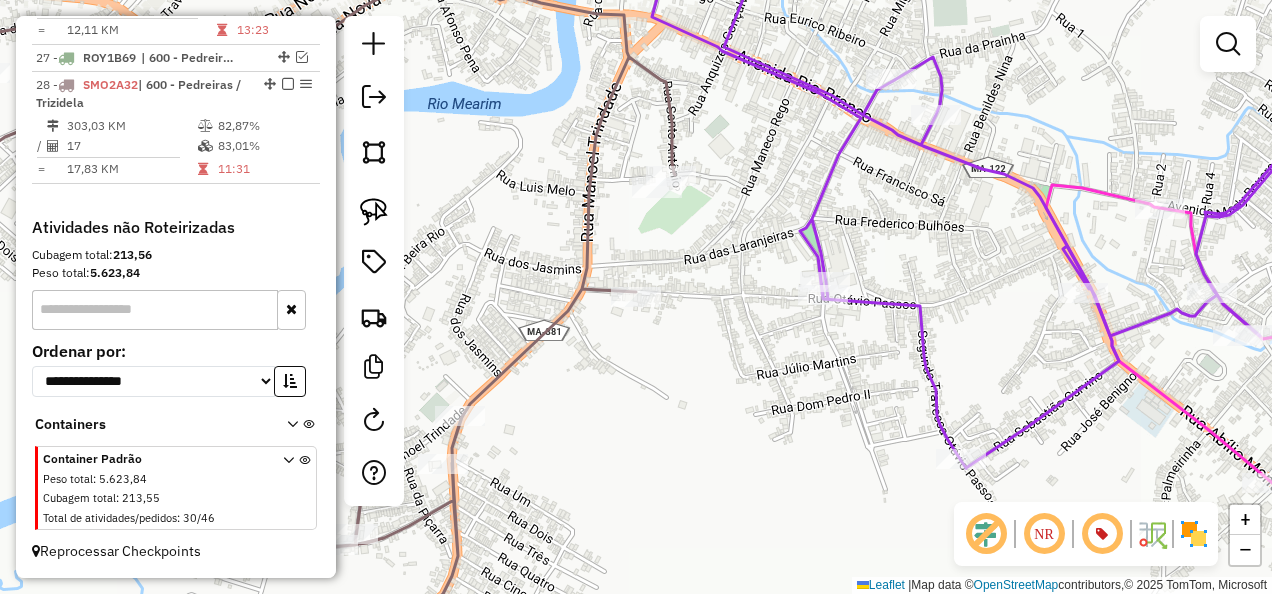 click on "Janela de atendimento Grade de atendimento Capacidade Transportadoras Veículos Cliente Pedidos  Rotas Selecione os dias de semana para filtrar as janelas de atendimento  Seg   Ter   Qua   Qui   Sex   Sáb   Dom  Informe o período da janela de atendimento: De: Até:  Filtrar exatamente a janela do cliente  Considerar janela de atendimento padrão  Selecione os dias de semana para filtrar as grades de atendimento  Seg   Ter   Qua   Qui   Sex   Sáb   Dom   Considerar clientes sem dia de atendimento cadastrado  Clientes fora do dia de atendimento selecionado Filtrar as atividades entre os valores definidos abaixo:  Peso mínimo:   Peso máximo:   Cubagem mínima:   Cubagem máxima:   De:   Até:  Filtrar as atividades entre o tempo de atendimento definido abaixo:  De:   Até:   Considerar capacidade total dos clientes não roteirizados Transportadora: Selecione um ou mais itens Tipo de veículo: Selecione um ou mais itens Veículo: Selecione um ou mais itens Motorista: Selecione um ou mais itens Nome: Rótulo:" 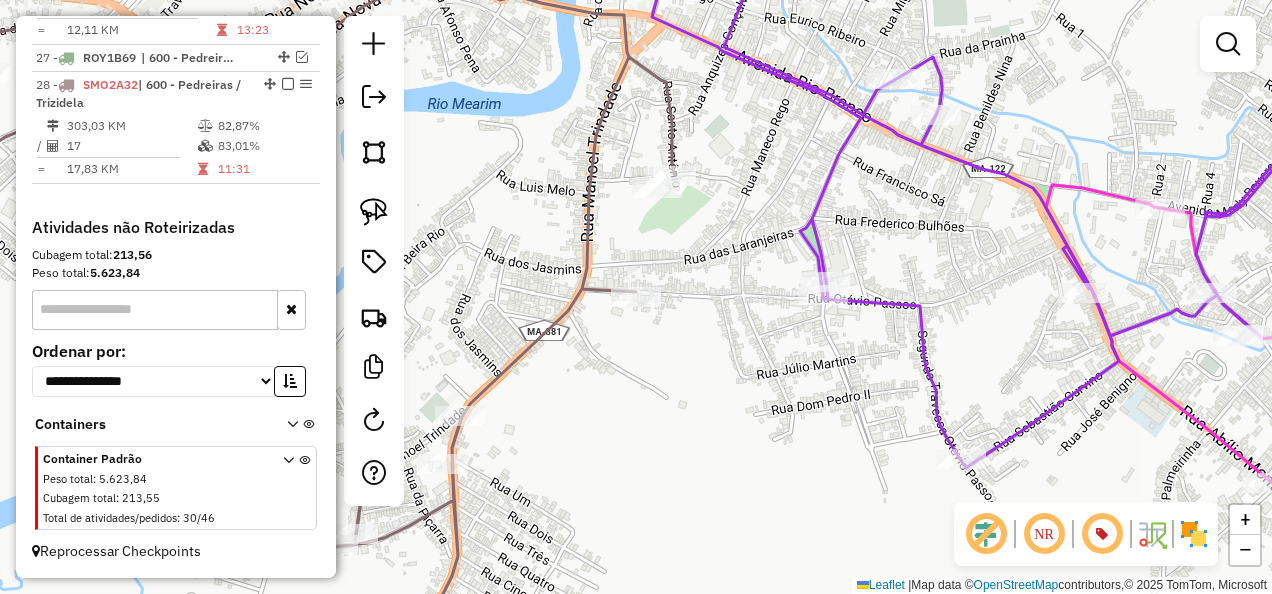 click 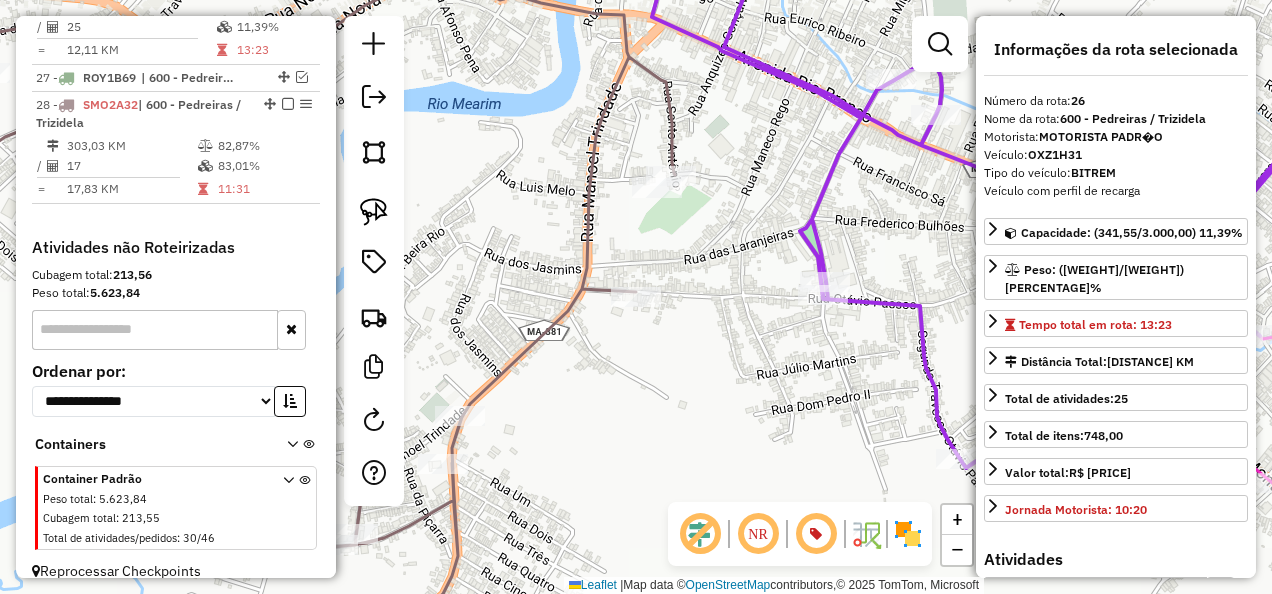 scroll, scrollTop: 2228, scrollLeft: 0, axis: vertical 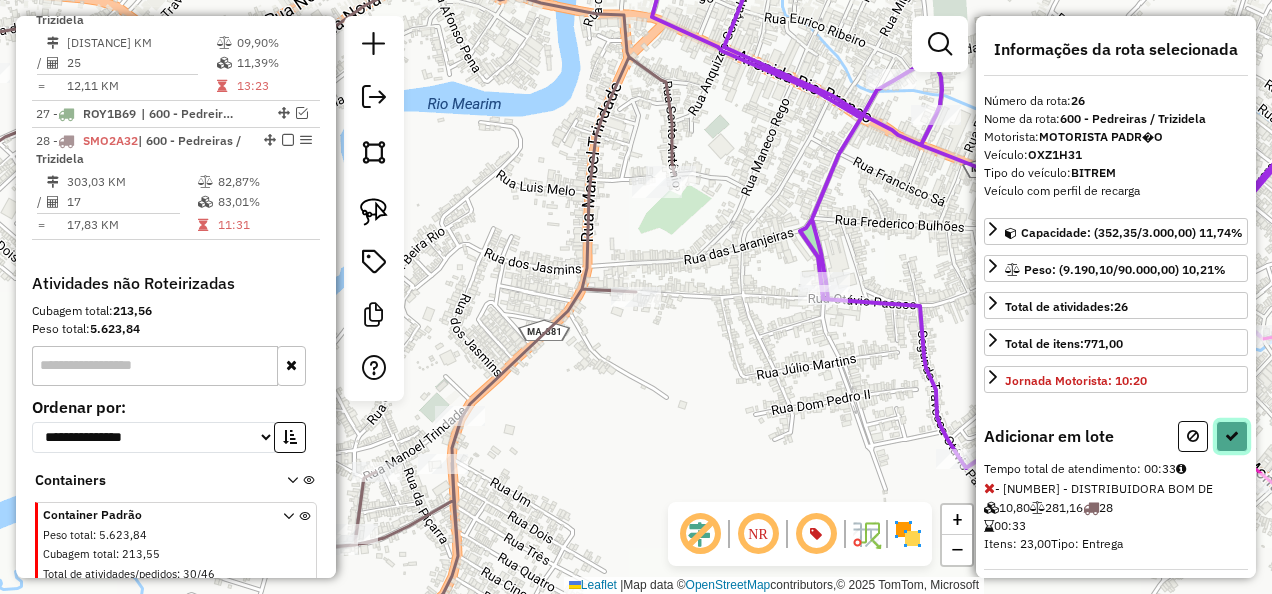 click at bounding box center (1232, 436) 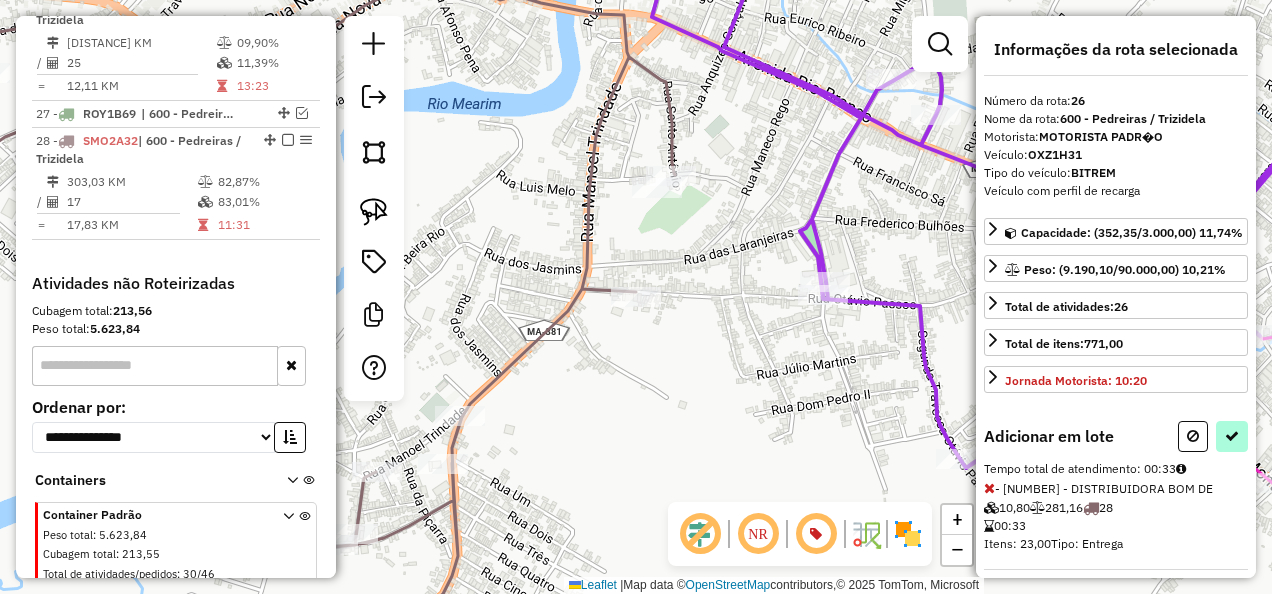 select on "**********" 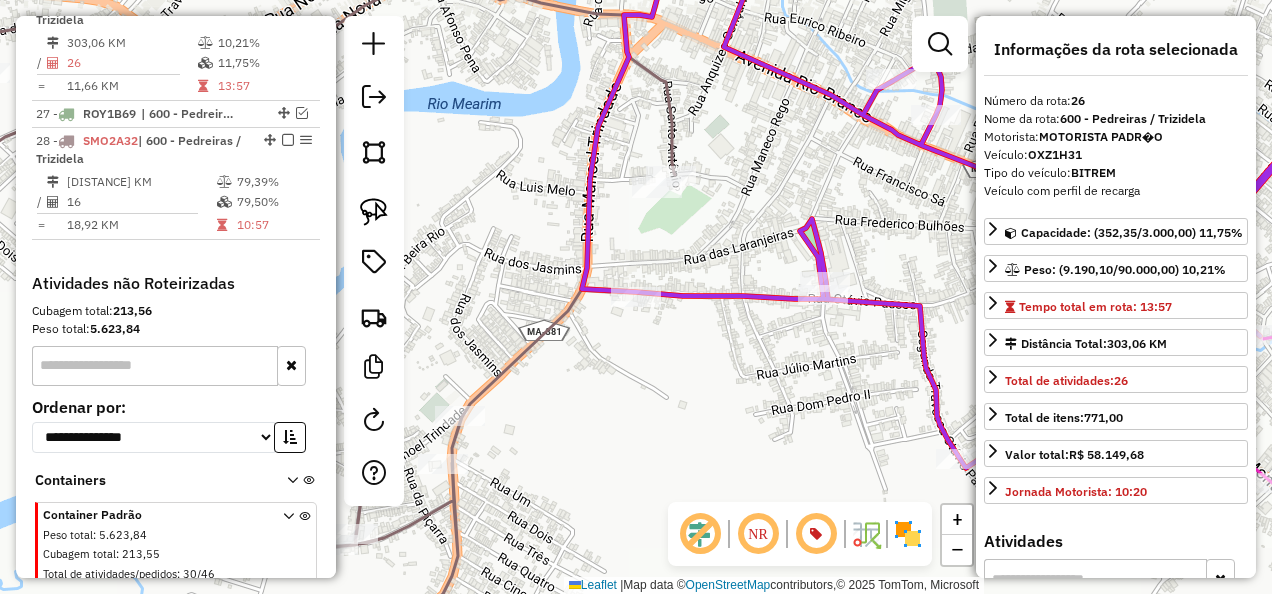 click 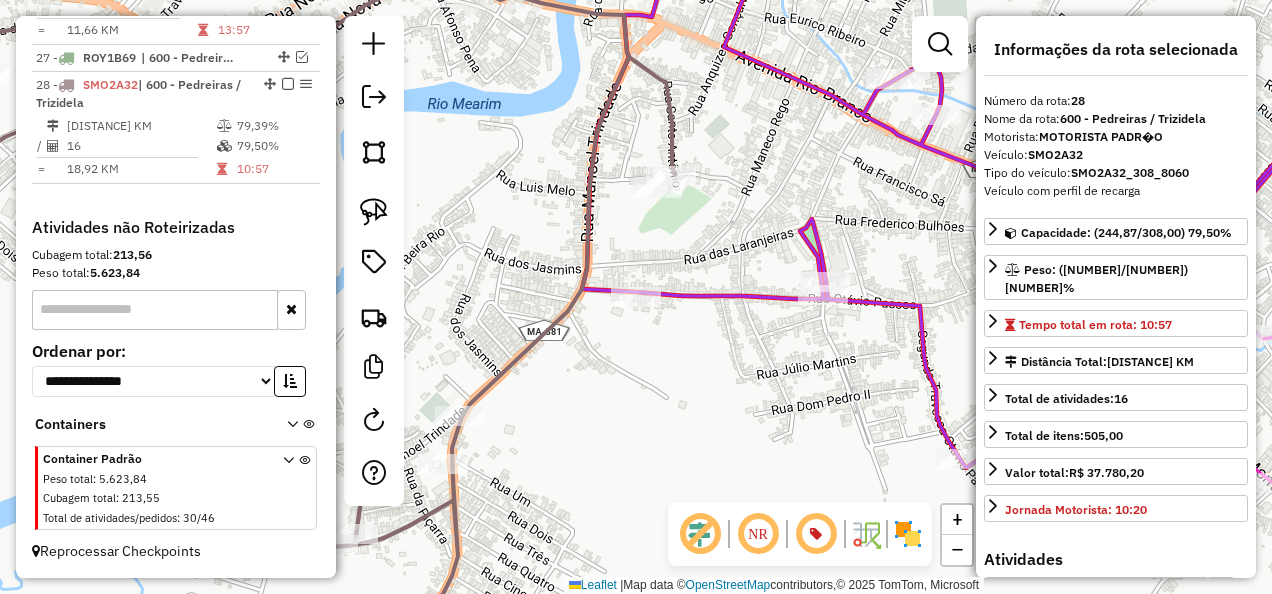 scroll, scrollTop: 2308, scrollLeft: 0, axis: vertical 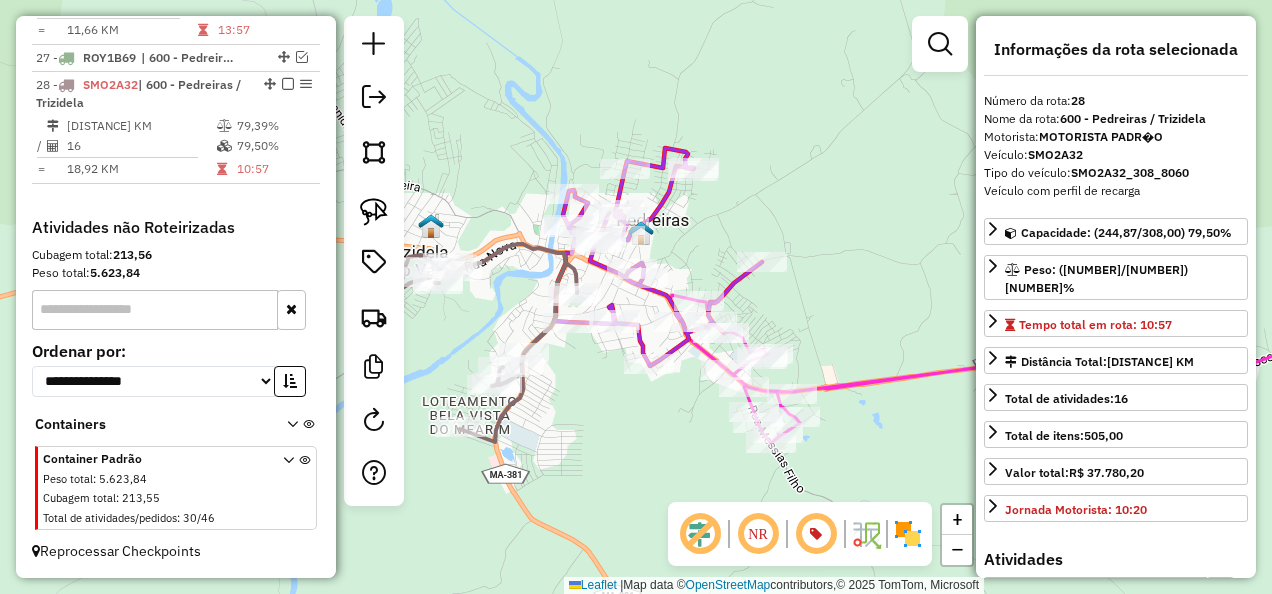drag, startPoint x: 936, startPoint y: 296, endPoint x: 642, endPoint y: 293, distance: 294.01532 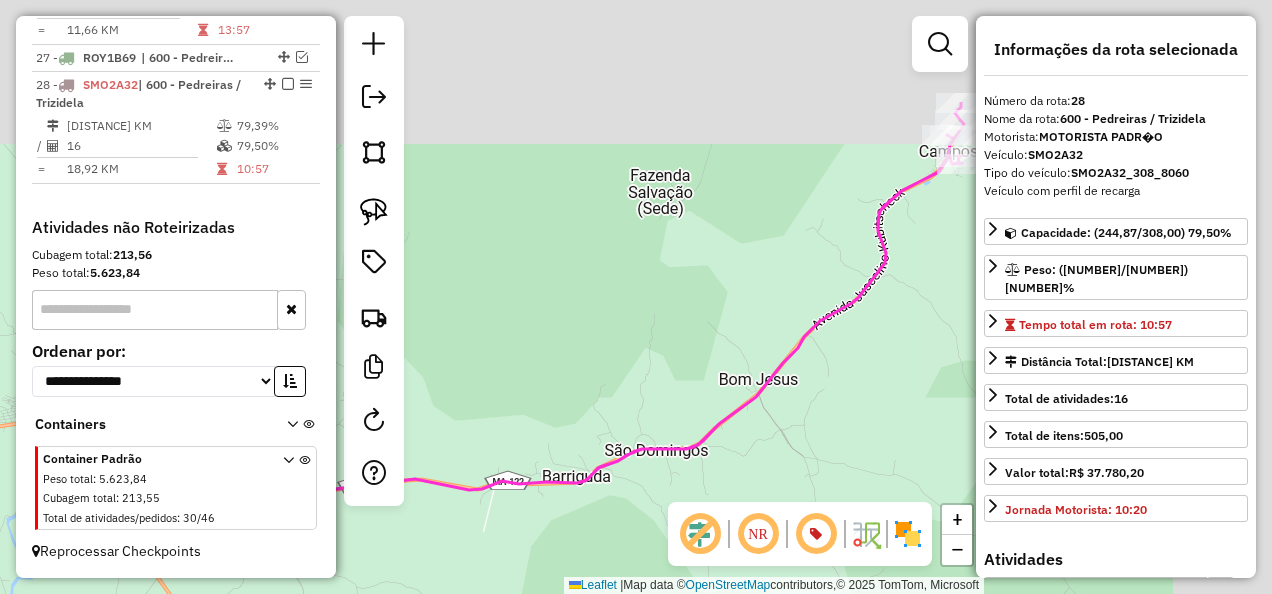 drag, startPoint x: 749, startPoint y: 220, endPoint x: 406, endPoint y: 413, distance: 393.57083 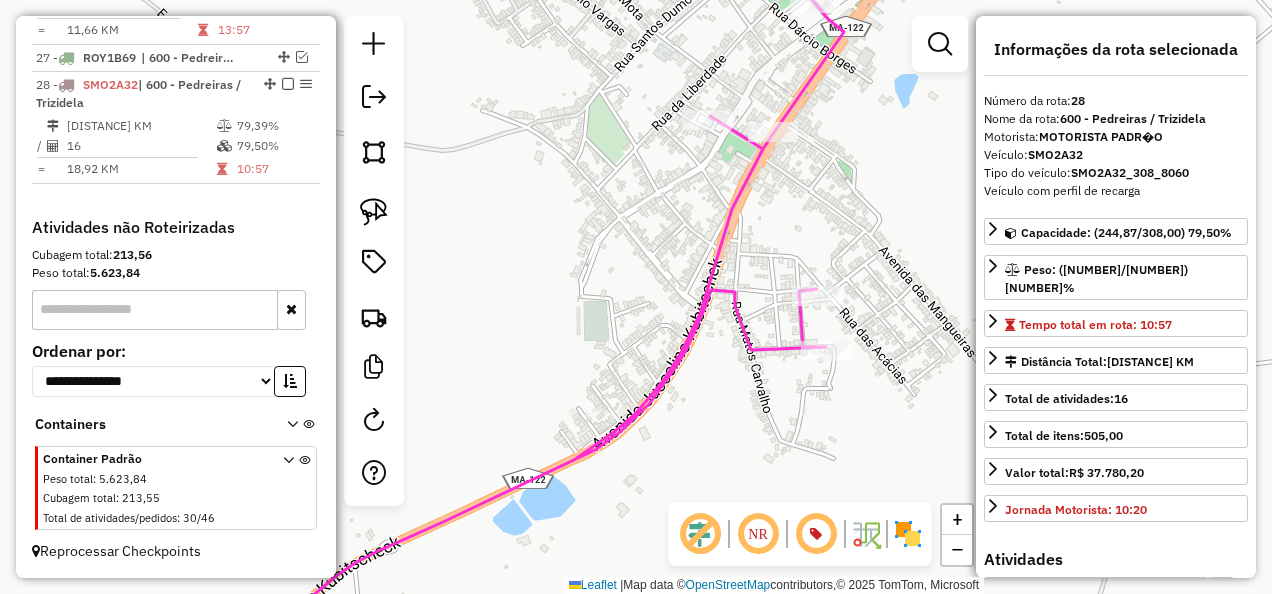 drag, startPoint x: 876, startPoint y: 246, endPoint x: 841, endPoint y: 361, distance: 120.20815 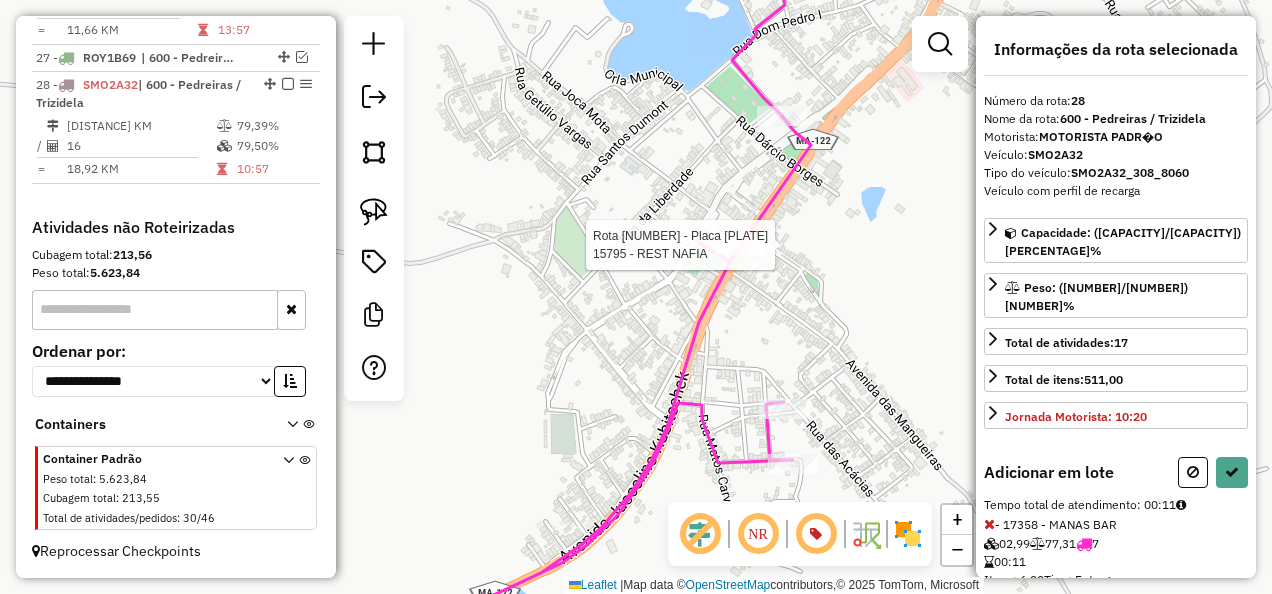 click 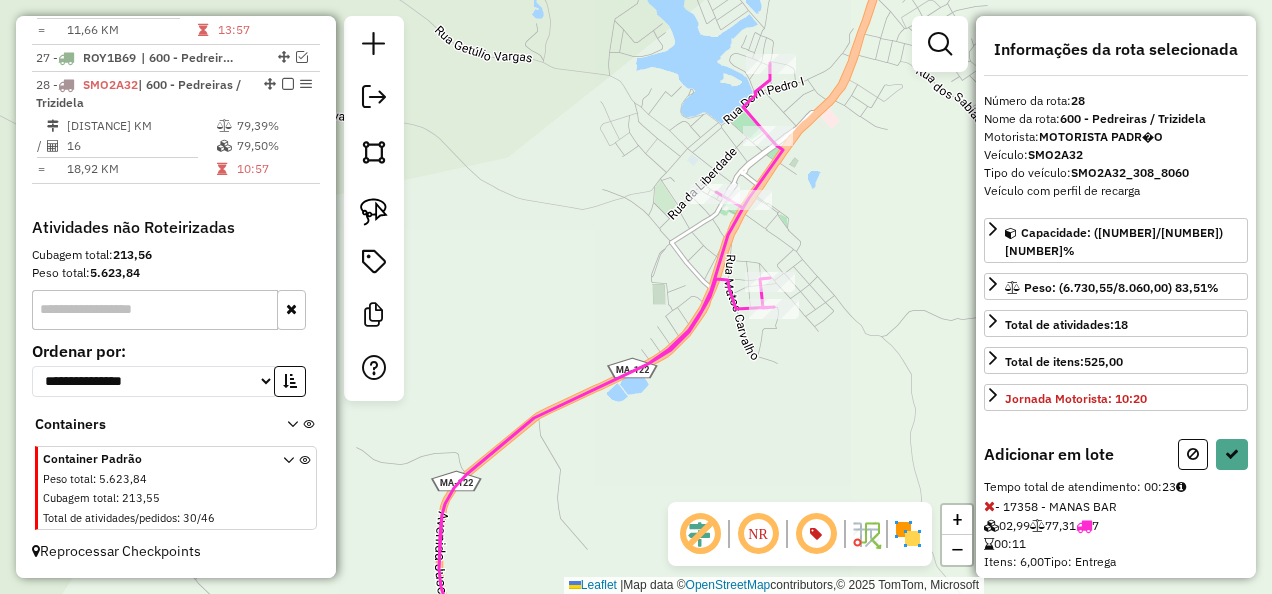 drag, startPoint x: 848, startPoint y: 394, endPoint x: 898, endPoint y: 249, distance: 153.37862 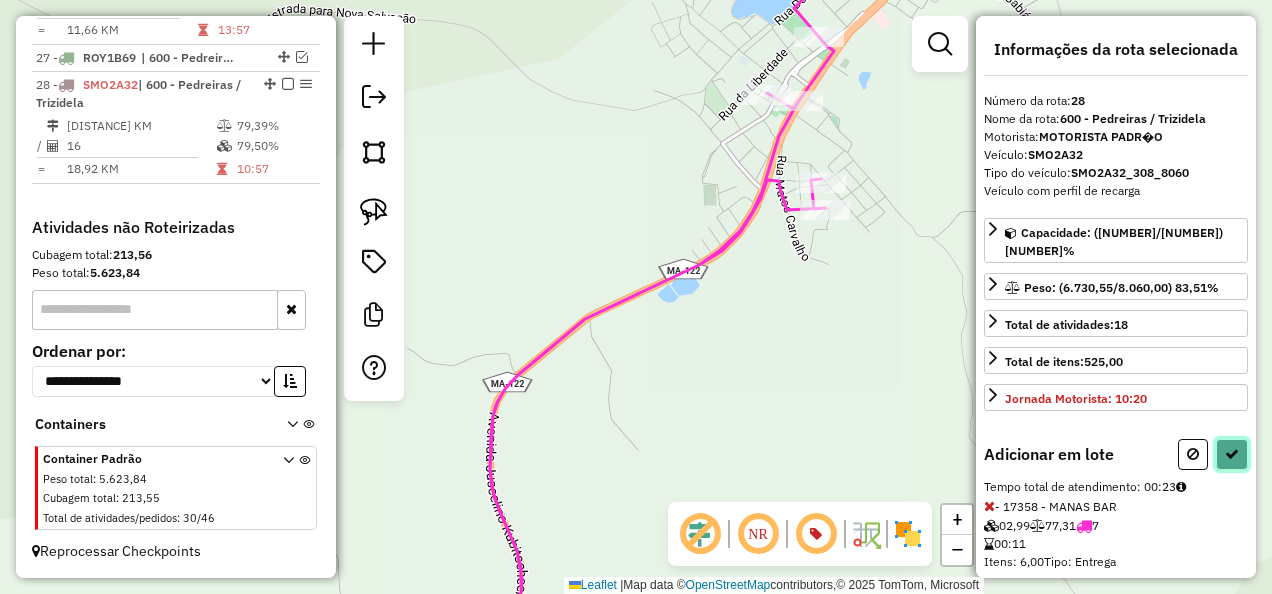 click at bounding box center (1232, 454) 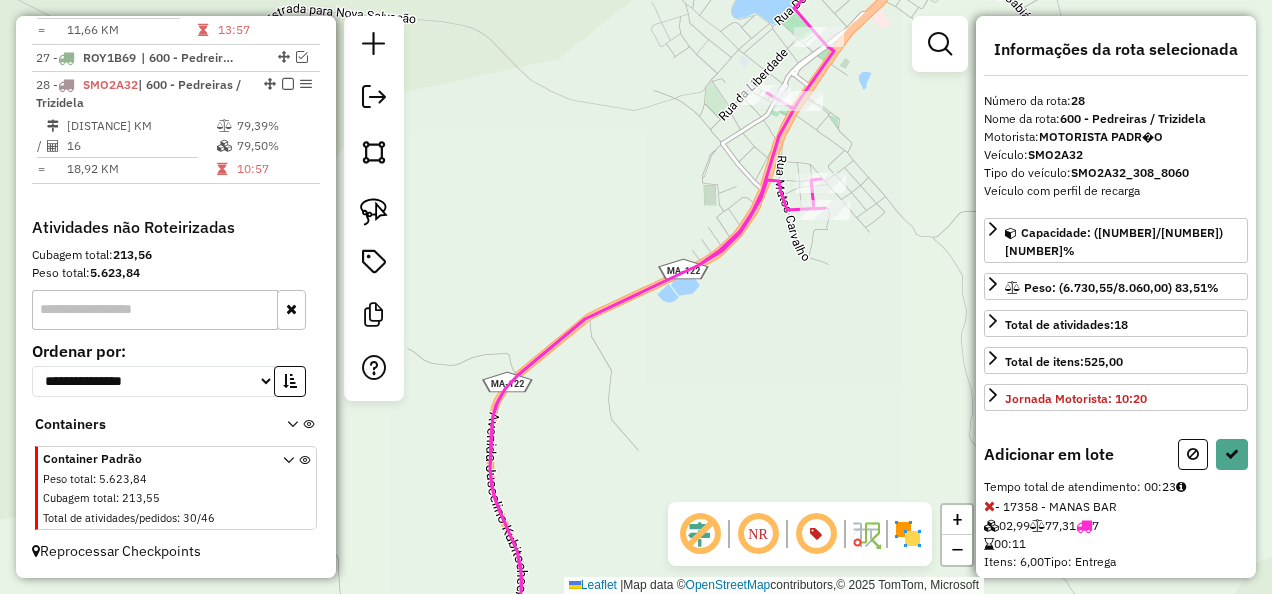 select on "**********" 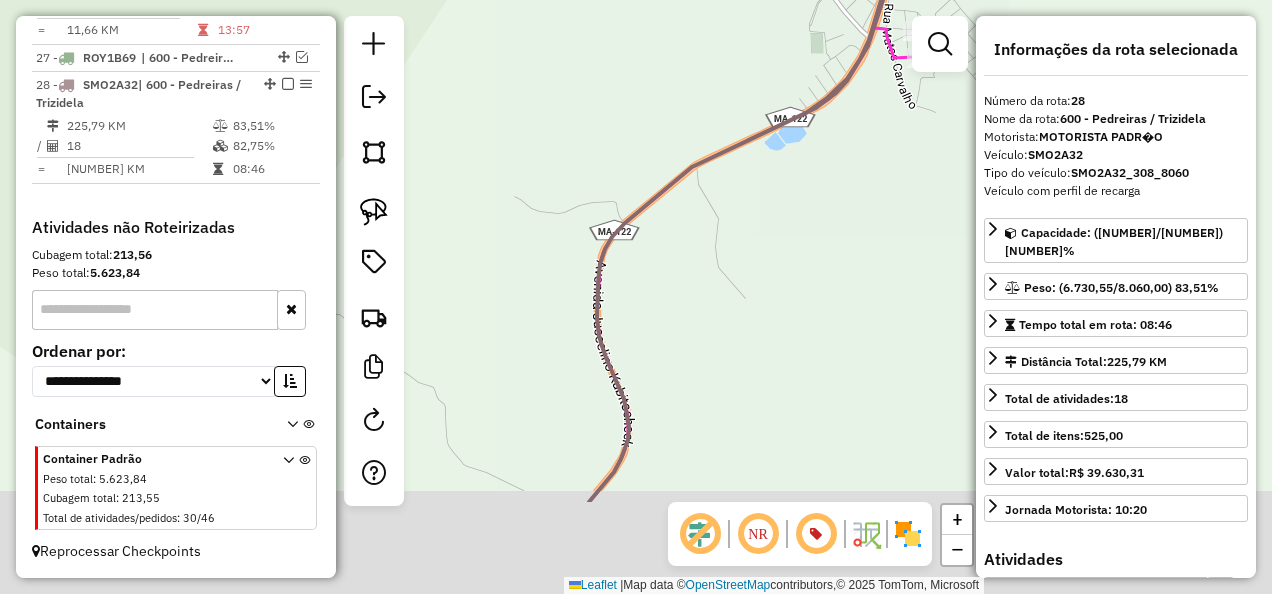 drag, startPoint x: 740, startPoint y: 364, endPoint x: 870, endPoint y: 174, distance: 230.21729 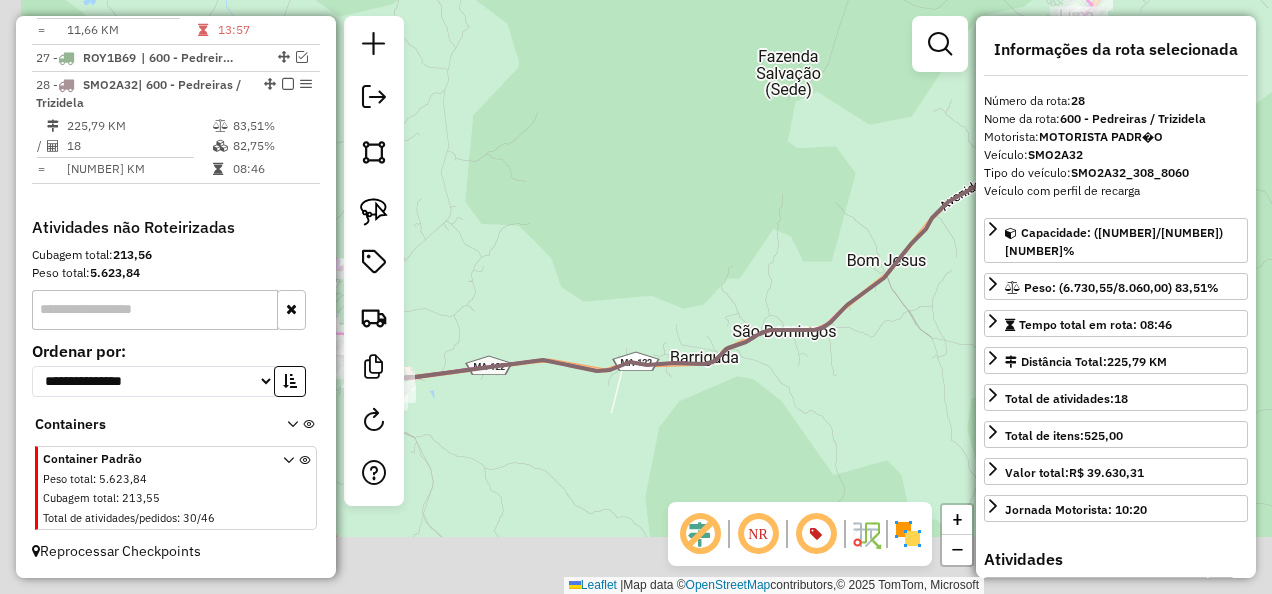 drag, startPoint x: 664, startPoint y: 401, endPoint x: 979, endPoint y: 304, distance: 329.5967 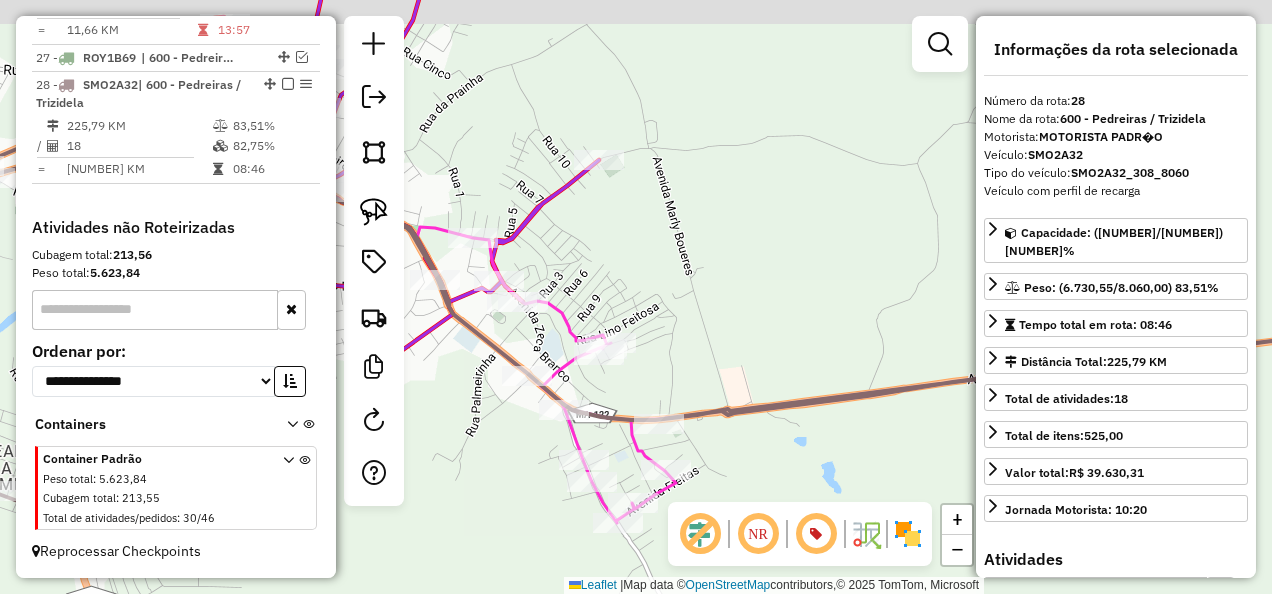 drag, startPoint x: 485, startPoint y: 378, endPoint x: 597, endPoint y: 418, distance: 118.92855 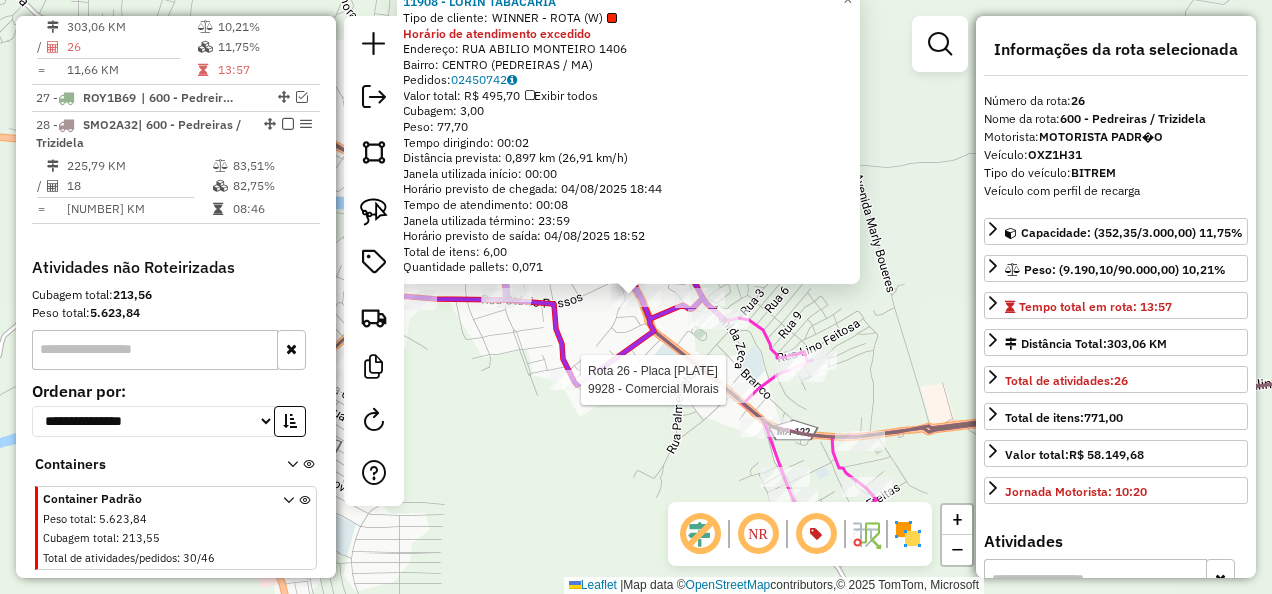 scroll, scrollTop: 2228, scrollLeft: 0, axis: vertical 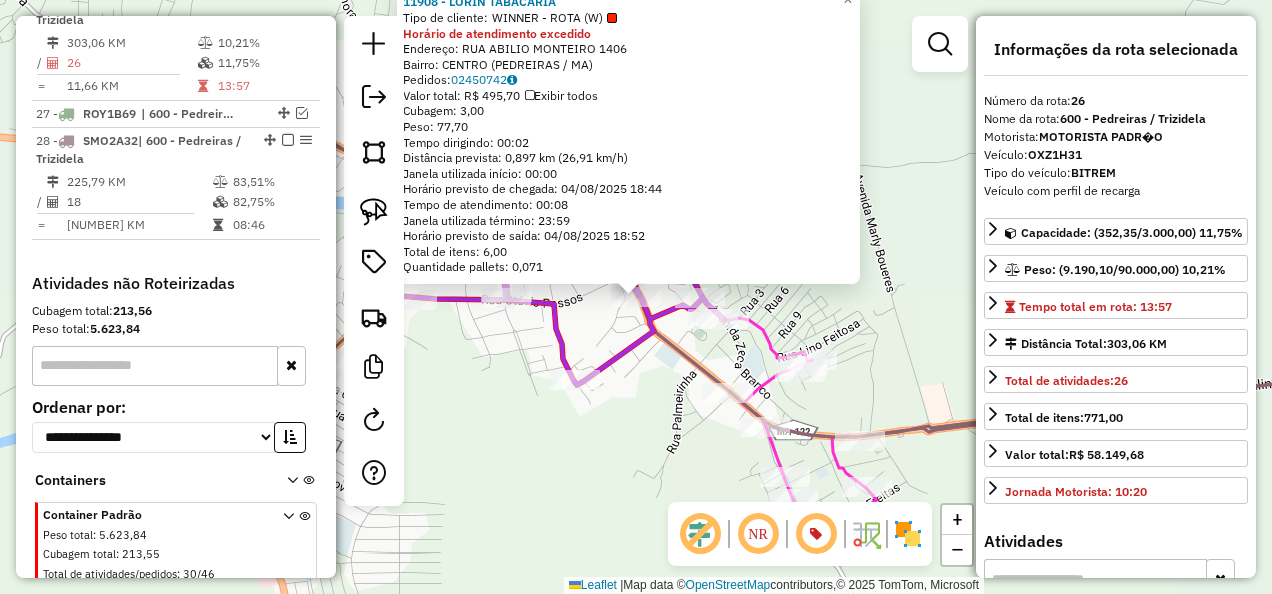 click on "11908 - LORIN TABACARIA  Tipo de cliente:   WINNER - ROTA (W)  Horário de atendimento excedido  Endereço: RUA ABILIO MONTEIRO 1406   Bairro: CENTRO (PEDREIRAS / MA)   Pedidos:  02450742   Valor total: R$ 495,70   Exibir todos   Cubagem: 3,00  Peso: 77,70  Tempo dirigindo: 00:02   Distância prevista: 0,897 km (26,91 km/h)   Janela utilizada início: 00:00   Horário previsto de chegada: 04/08/2025 18:44   Tempo de atendimento: 00:08   Janela utilizada término: 23:59   Horário previsto de saída: 04/08/2025 18:52   Total de itens: 6,00   Quantidade pallets: 0,071  × Janela de atendimento Grade de atendimento Capacidade Transportadoras Veículos Cliente Pedidos  Rotas Selecione os dias de semana para filtrar as janelas de atendimento  Seg   Ter   Qua   Qui   Sex   Sáb   Dom  Informe o período da janela de atendimento: De: Até:  Filtrar exatamente a janela do cliente  Considerar janela de atendimento padrão  Selecione os dias de semana para filtrar as grades de atendimento  Seg   Ter   Qua   Qui   Sex" 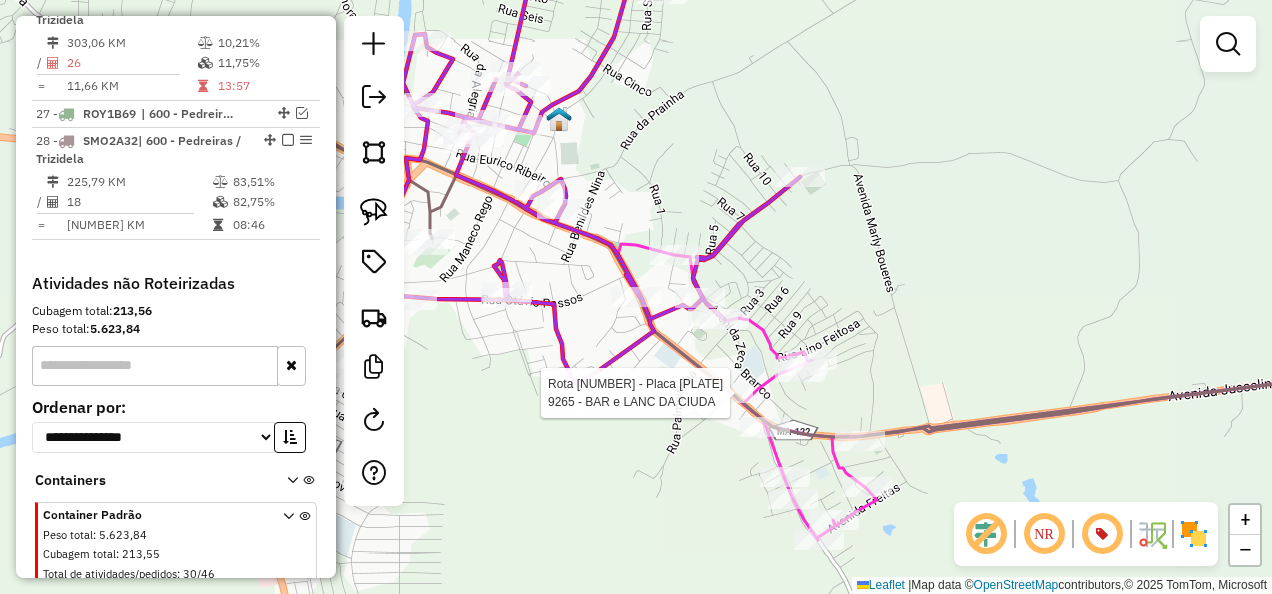 select on "**********" 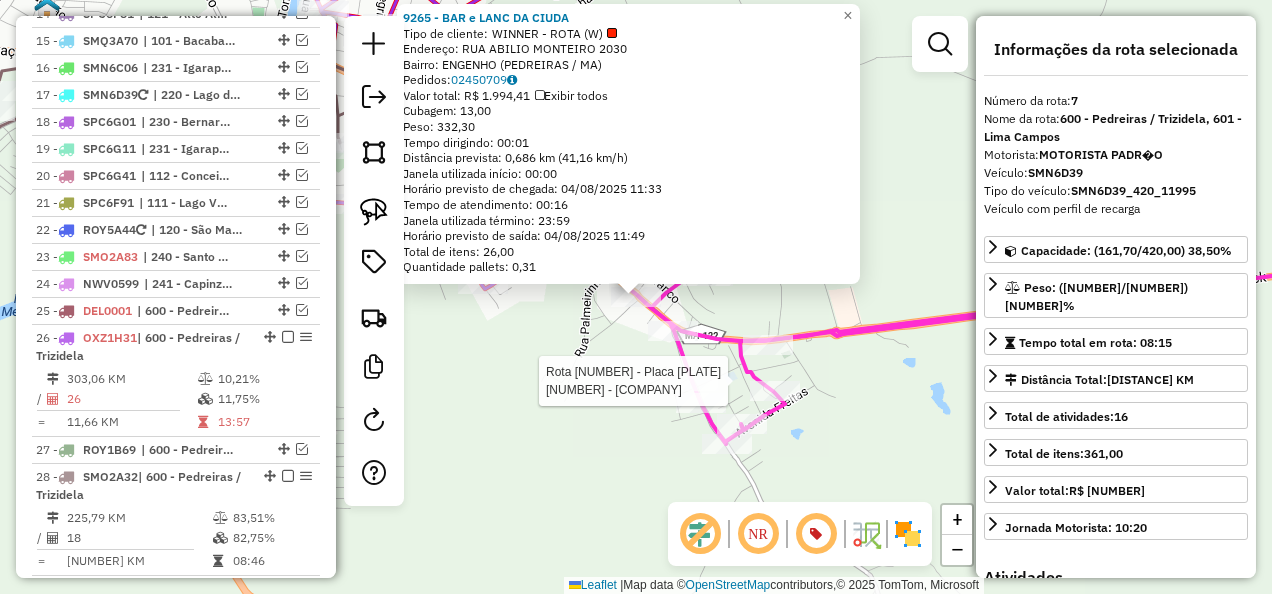 scroll, scrollTop: 1480, scrollLeft: 0, axis: vertical 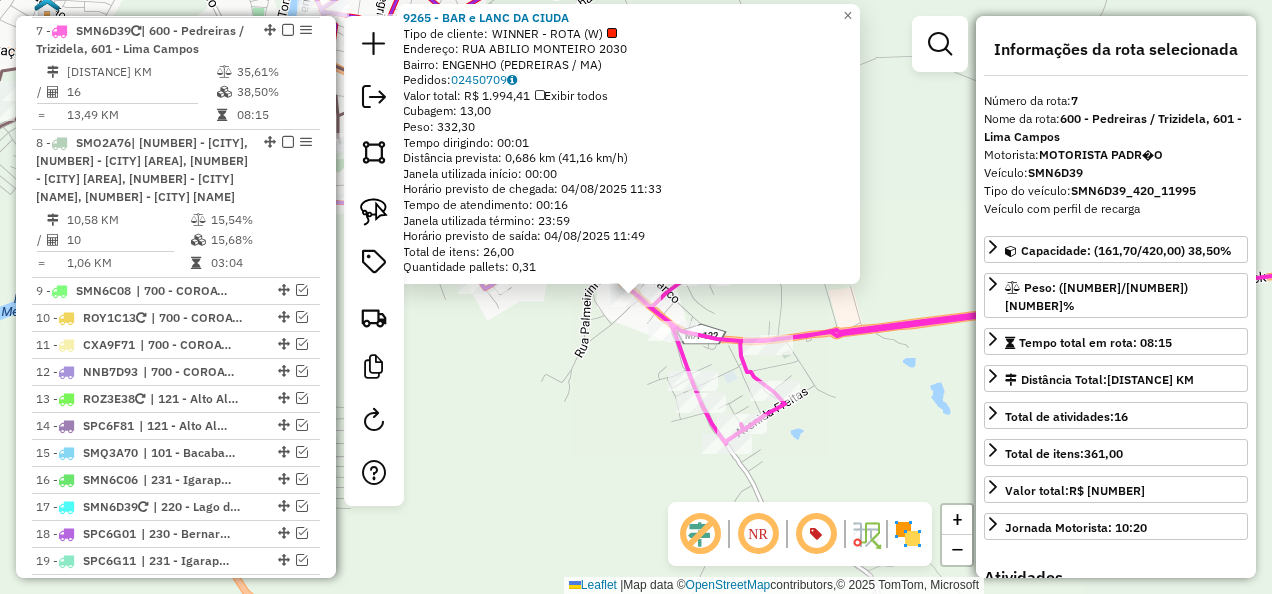 click on "Rota 7 - Placa SMN6D39  2729 - CASA SAO JOSE 9265 - BAR e LANC DA CIUDA  Tipo de cliente:   WINNER - ROTA (W)   Endereço:  RUA ABILIO MONTEIRO 2030   Bairro: ENGENHO (PEDREIRAS / MA)   Pedidos:  02450709   Valor total: R$ 1.994,41   Exibir todos   Cubagem: 13,00  Peso: 332,30  Tempo dirigindo: 00:01   Distância prevista: 0,686 km (41,16 km/h)   Janela utilizada início: 00:00   Horário previsto de chegada: 04/08/2025 11:33   Tempo de atendimento: 00:16   Janela utilizada término: 23:59   Horário previsto de saída: 04/08/2025 11:49   Total de itens: 26,00   Quantidade pallets: 0,31  × Janela de atendimento Grade de atendimento Capacidade Transportadoras Veículos Cliente Pedidos  Rotas Selecione os dias de semana para filtrar as janelas de atendimento  Seg   Ter   Qua   Qui   Sex   Sáb   Dom  Informe o período da janela de atendimento: De: Até:  Filtrar exatamente a janela do cliente  Considerar janela de atendimento padrão  Selecione os dias de semana para filtrar as grades de atendimento  Seg  De:" 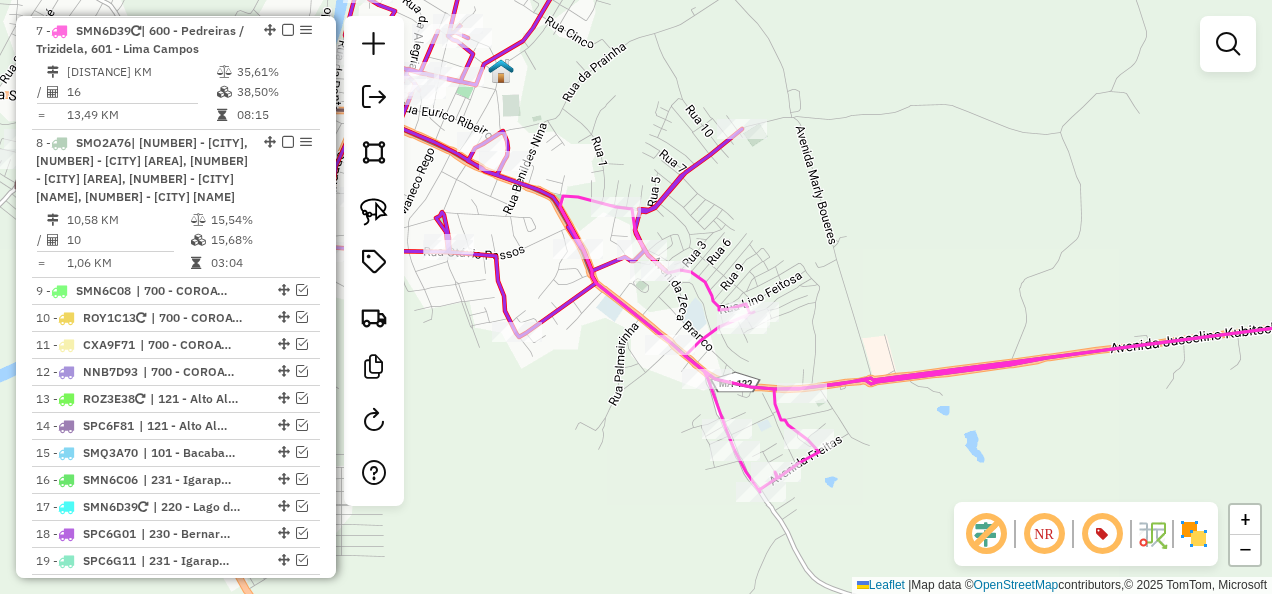 drag, startPoint x: 548, startPoint y: 331, endPoint x: 664, endPoint y: 469, distance: 180.27756 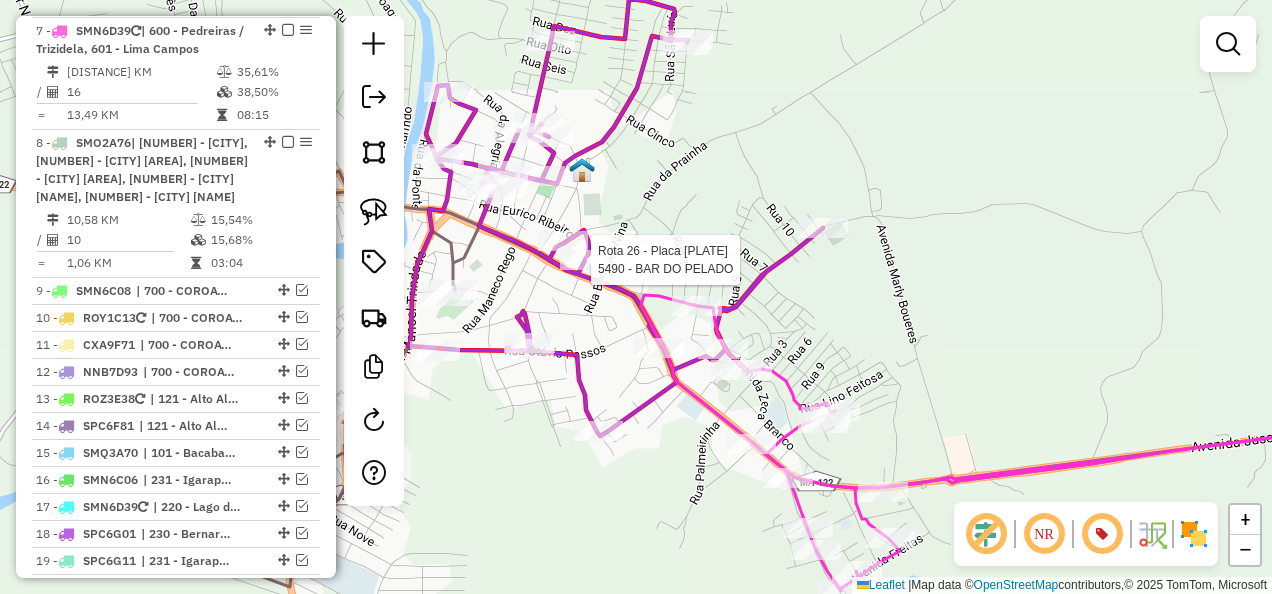 select on "**********" 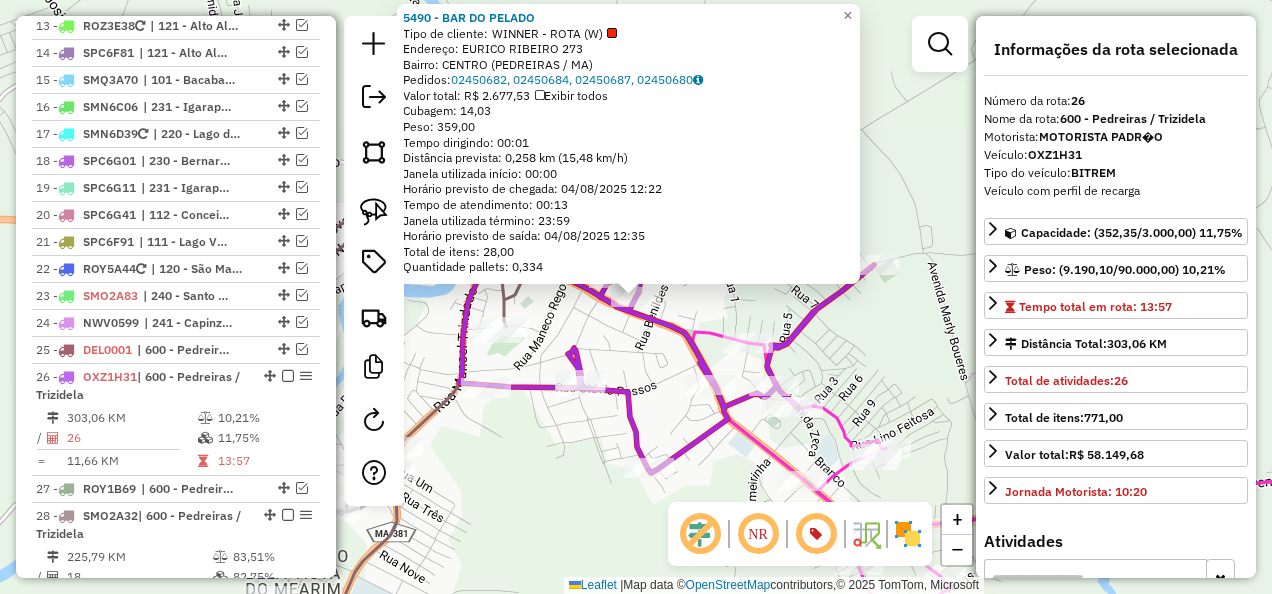 scroll, scrollTop: 2228, scrollLeft: 0, axis: vertical 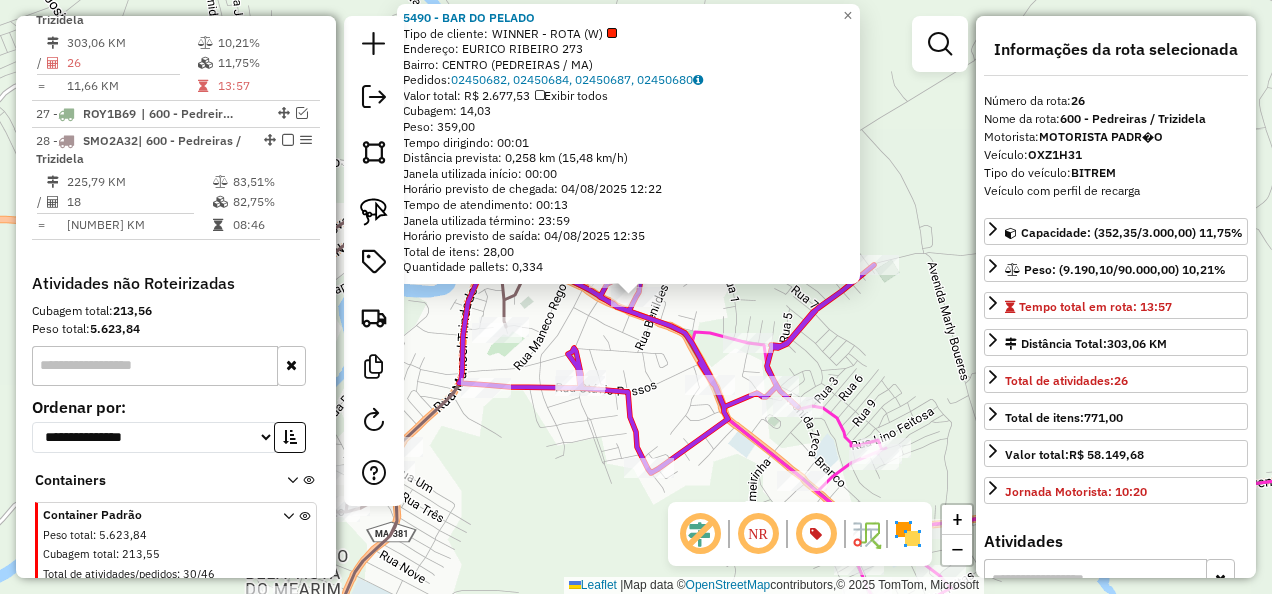 click on "Rota 26 - Placa OXZ1H31  5490 - BAR DO PELADO Rota 26 - Placa OXZ1H31  4785 - PRAINHAS BAR 5490 - BAR DO PELADO  Tipo de cliente:   WINNER - ROTA (W)   Endereço:  EURICO RIBEIRO 273   Bairro: CENTRO (PEDREIRAS / MA)   Pedidos:  02450682, 02450684, 02450687, 02450680   Valor total: R$ 2.677,53   Exibir todos   Cubagem: 14,03  Peso: 359,00  Tempo dirigindo: 00:01   Distância prevista: 0,258 km (15,48 km/h)   Janela utilizada início: 00:00   Horário previsto de chegada: 04/08/2025 12:22   Tempo de atendimento: 00:13   Janela utilizada término: 23:59   Horário previsto de saída: 04/08/2025 12:35   Total de itens: 28,00   Quantidade pallets: 0,334  × Janela de atendimento Grade de atendimento Capacidade Transportadoras Veículos Cliente Pedidos  Rotas Selecione os dias de semana para filtrar as janelas de atendimento  Seg   Ter   Qua   Qui   Sex   Sáb   Dom  Informe o período da janela de atendimento: De: Até:  Filtrar exatamente a janela do cliente  Considerar janela de atendimento padrão   Seg   Ter" 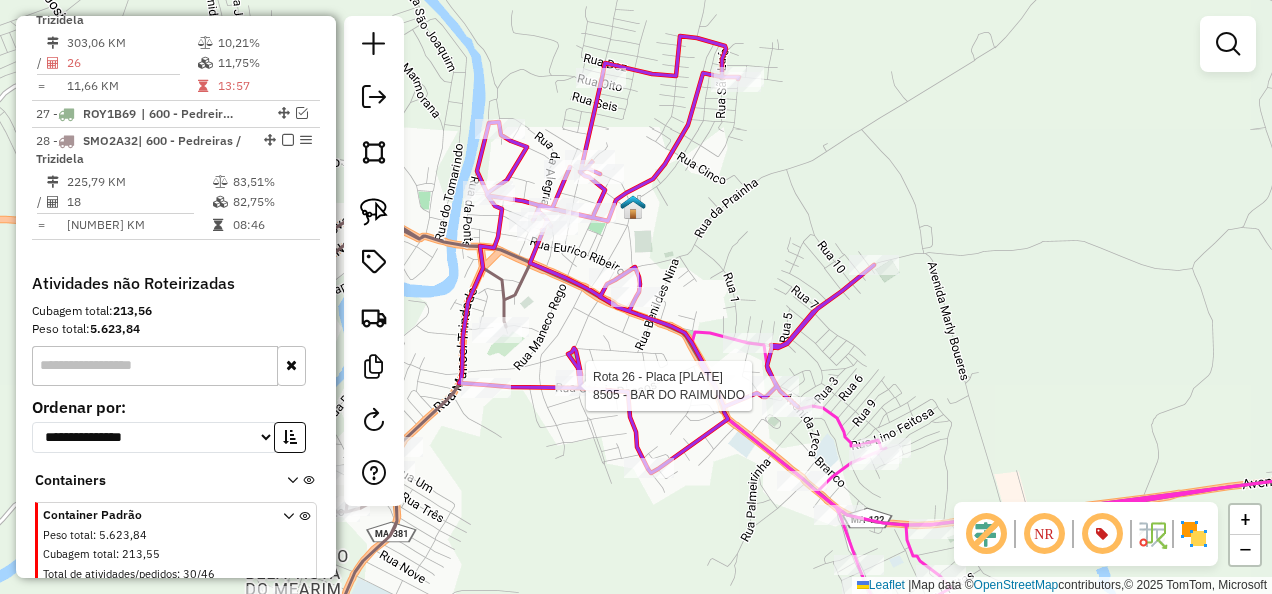 select on "**********" 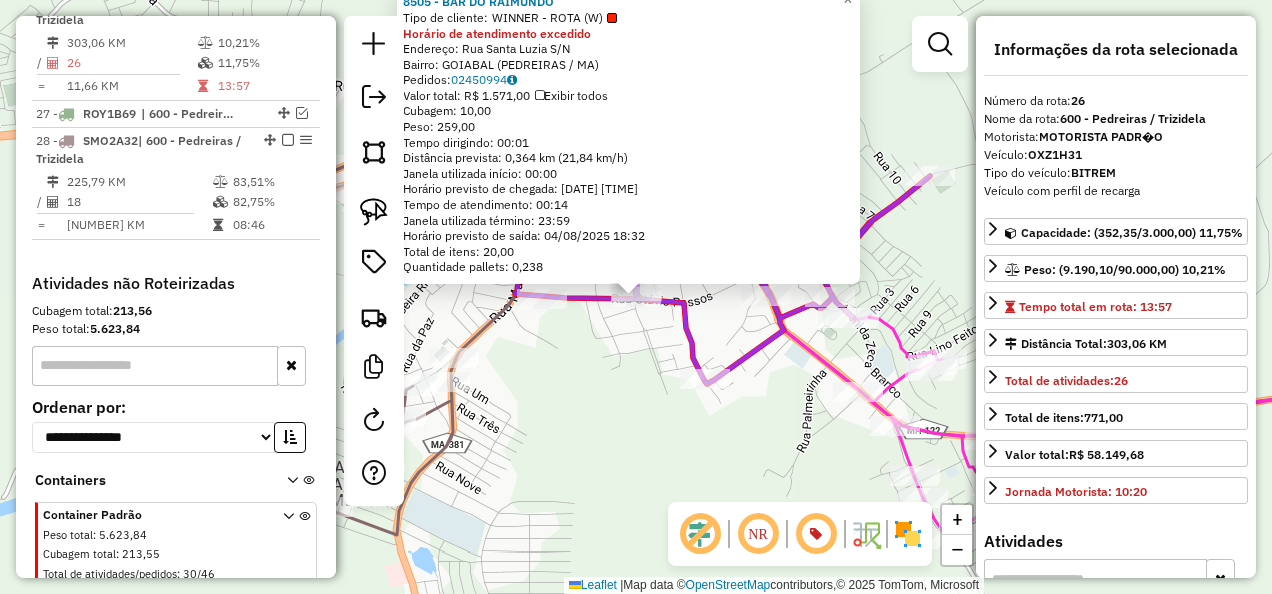 click on "8505 - BAR DO RAIMUNDO  Tipo de cliente:   WINNER - ROTA (W)  Horário de atendimento excedido  Endereço:  Rua Santa Luzia S/N   Bairro: GOIABAL (PEDREIRAS / MA)   Pedidos:  02450994   Valor total: R$ 1.571,00   Exibir todos   Cubagem: 10,00  Peso: 259,00  Tempo dirigindo: 00:01   Distância prevista: 0,364 km (21,84 km/h)   Janela utilizada início: 00:00   Horário previsto de chegada: 04/08/2025 18:18   Tempo de atendimento: 00:14   Janela utilizada término: 23:59   Horário previsto de saída: 04/08/2025 18:32   Total de itens: 20,00   Quantidade pallets: 0,238  × Janela de atendimento Grade de atendimento Capacidade Transportadoras Veículos Cliente Pedidos  Rotas Selecione os dias de semana para filtrar as janelas de atendimento  Seg   Ter   Qua   Qui   Sex   Sáb   Dom  Informe o período da janela de atendimento: De: Até:  Filtrar exatamente a janela do cliente  Considerar janela de atendimento padrão  Selecione os dias de semana para filtrar as grades de atendimento  Seg   Ter   Qua   Qui   Sex" 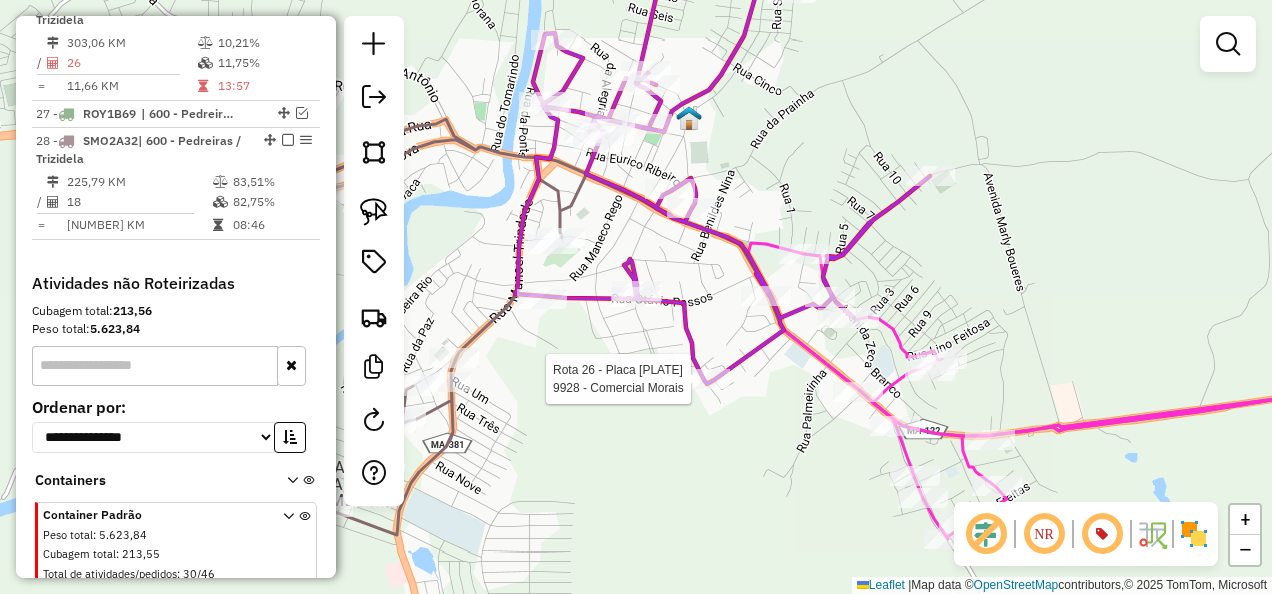 select on "**********" 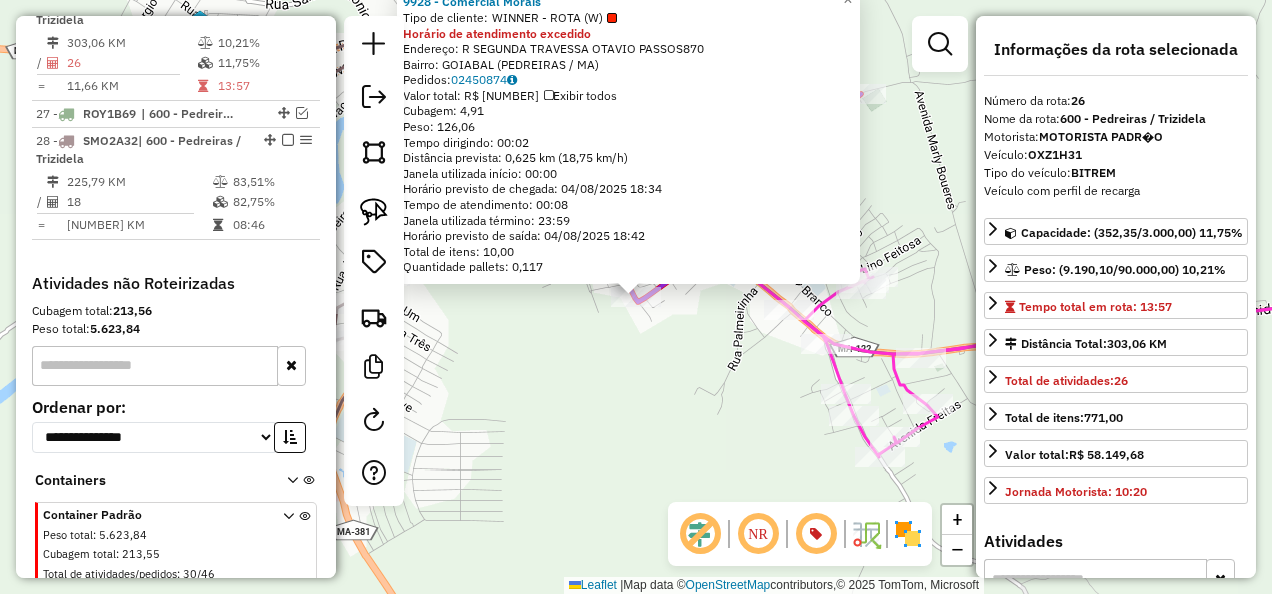 click on "Rota 26 - Placa OXZ1H31  9928 - Comercial Morais 9928 - Comercial Morais  Tipo de cliente:   WINNER - ROTA (W)  Horário de atendimento excedido  Endereço: R   SEGUNDA TRAVESSA OTAVIO PASSOS870   Bairro: GOIABAL (PEDREIRAS / MA)   Pedidos:  02450874   Valor total: R$ 842,27   Exibir todos   Cubagem: 4,91  Peso: 126,06  Tempo dirigindo: 00:02   Distância prevista: 0,625 km (18,75 km/h)   Janela utilizada início: 00:00   Horário previsto de chegada: 04/08/2025 18:34   Tempo de atendimento: 00:08   Janela utilizada término: 23:59   Horário previsto de saída: 04/08/2025 18:42   Total de itens: 10,00   Quantidade pallets: 0,117  × Janela de atendimento Grade de atendimento Capacidade Transportadoras Veículos Cliente Pedidos  Rotas Selecione os dias de semana para filtrar as janelas de atendimento  Seg   Ter   Qua   Qui   Sex   Sáb   Dom  Informe o período da janela de atendimento: De: Até:  Filtrar exatamente a janela do cliente  Considerar janela de atendimento padrão   Seg   Ter   Qua   Qui   Sex  +" 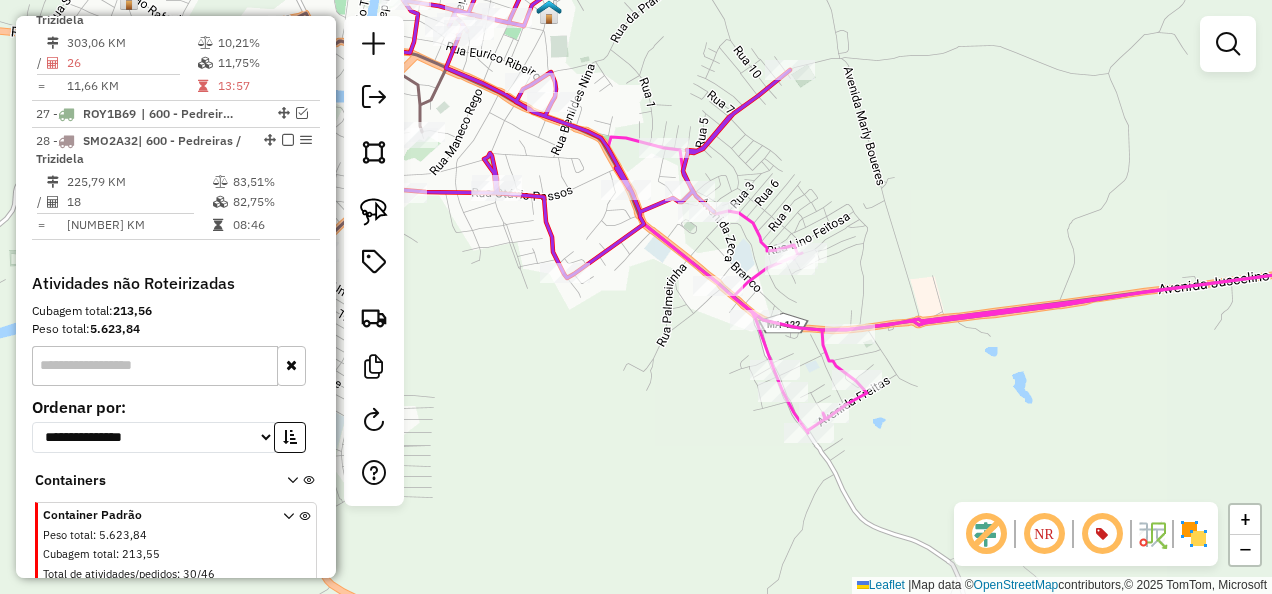 drag, startPoint x: 772, startPoint y: 410, endPoint x: 675, endPoint y: 376, distance: 102.78619 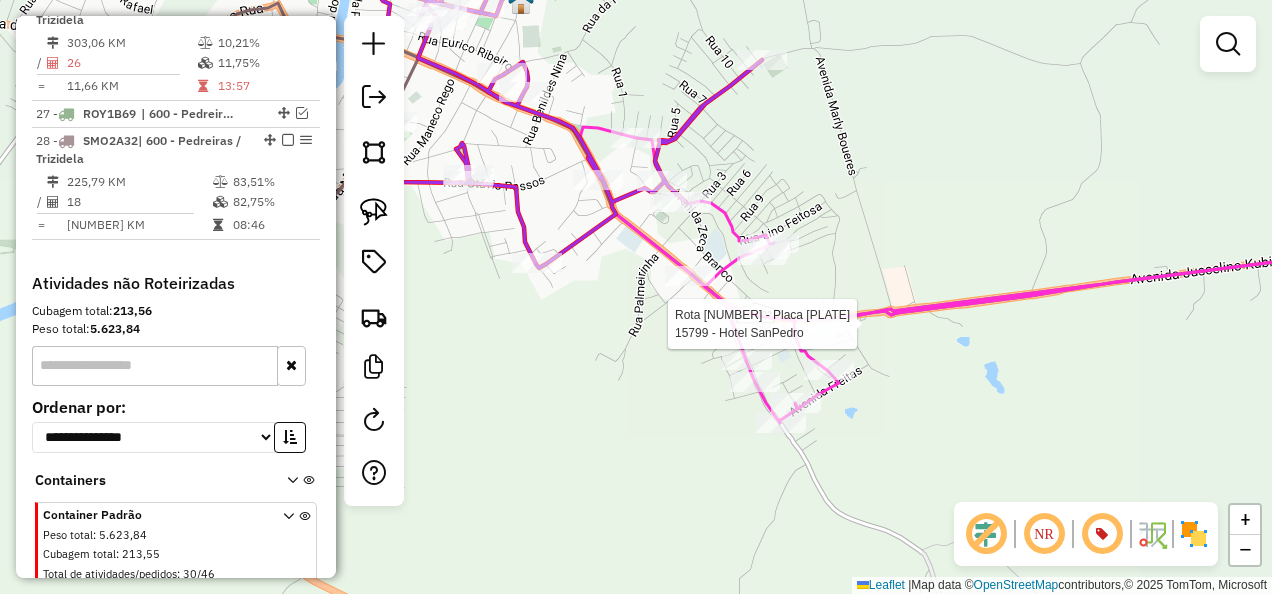 select on "**********" 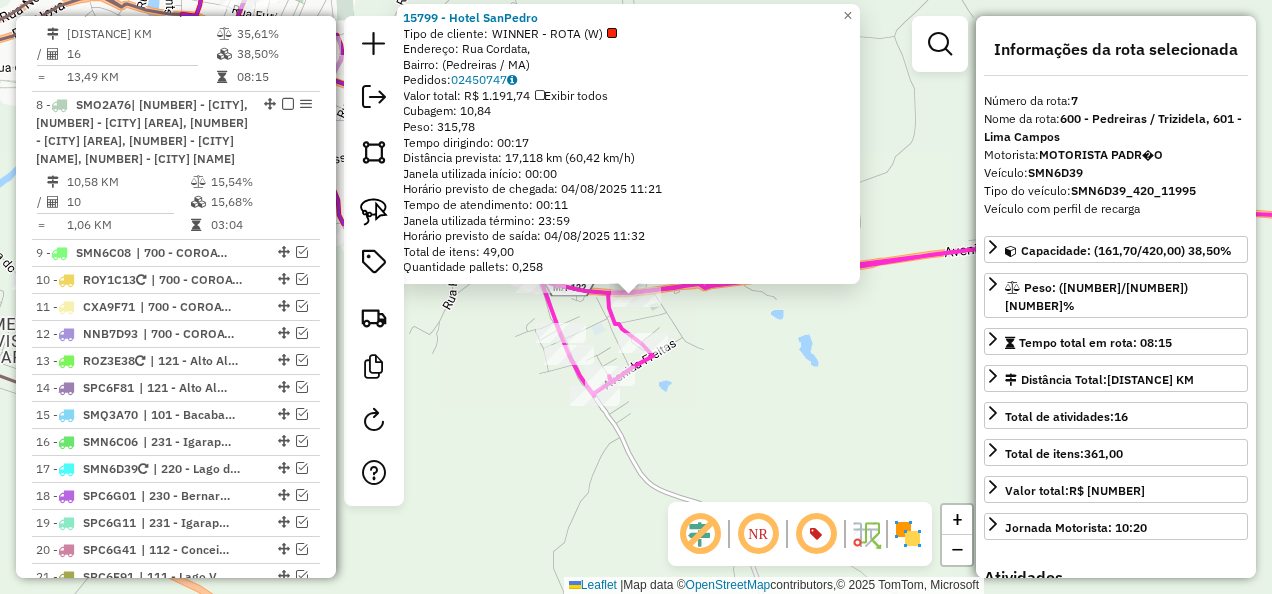 scroll, scrollTop: 1480, scrollLeft: 0, axis: vertical 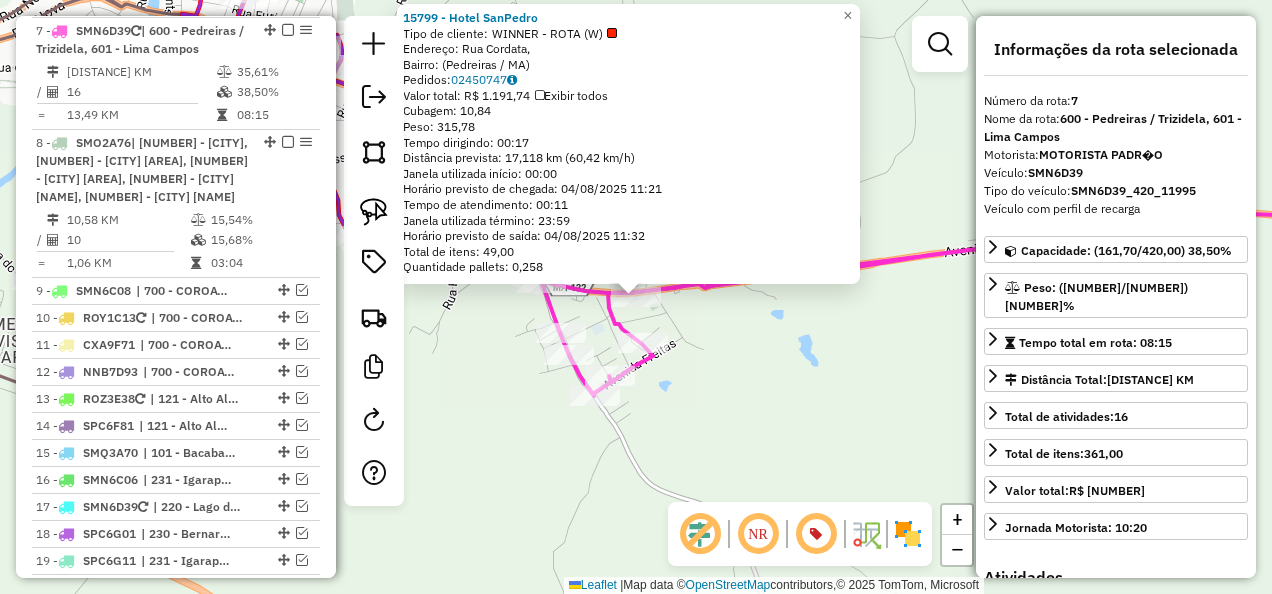 drag, startPoint x: 801, startPoint y: 352, endPoint x: 752, endPoint y: 342, distance: 50.01 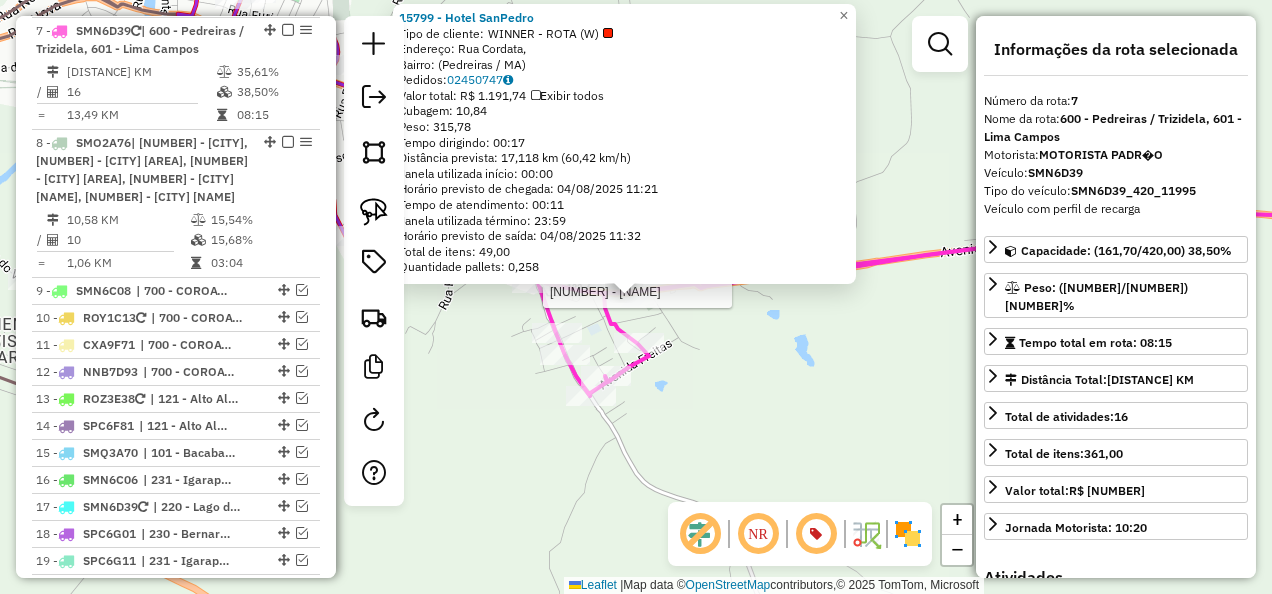 click 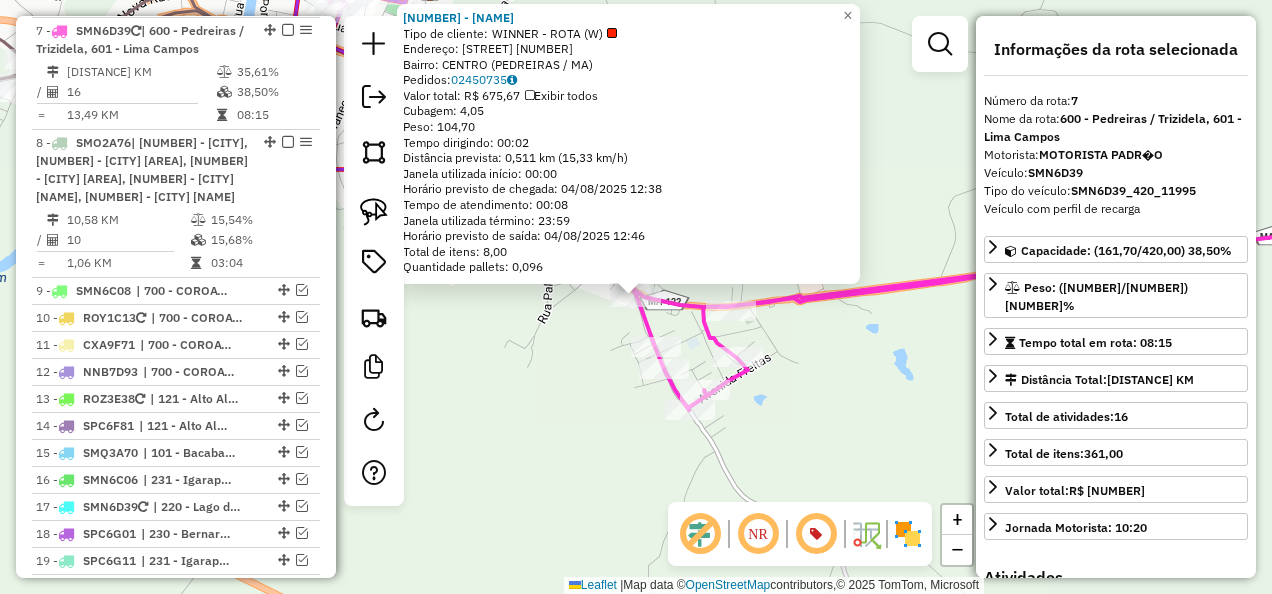 click on "Rota 7 - Placa SMN6D39  11224 - BAR DA SIMONE × 11224 - BAR DA SIMONE  Tipo de cliente:   WINNER - ROTA (W)   Endereço: RUA MESS�AS FILHO             17   Bairro: CENTRO (PEDREIRAS / MA)   Pedidos:  02450735   Valor total: R$ 675,67   Exibir todos   Cubagem: 4,05  Peso: 104,70  Tempo dirigindo: 00:02   Distância prevista: 0,511 km (15,33 km/h)   Janela utilizada início: 00:00   Horário previsto de chegada: 04/08/2025 12:38   Tempo de atendimento: 00:08   Janela utilizada término: 23:59   Horário previsto de saída: 04/08/2025 12:46   Total de itens: 8,00   Quantidade pallets: 0,096  × Janela de atendimento Grade de atendimento Capacidade Transportadoras Veículos Cliente Pedidos  Rotas Selecione os dias de semana para filtrar as janelas de atendimento  Seg   Ter   Qua   Qui   Sex   Sáb   Dom  Informe o período da janela de atendimento: De: Até:  Filtrar exatamente a janela do cliente  Considerar janela de atendimento padrão  Selecione os dias de semana para filtrar as grades de atendimento  Seg" 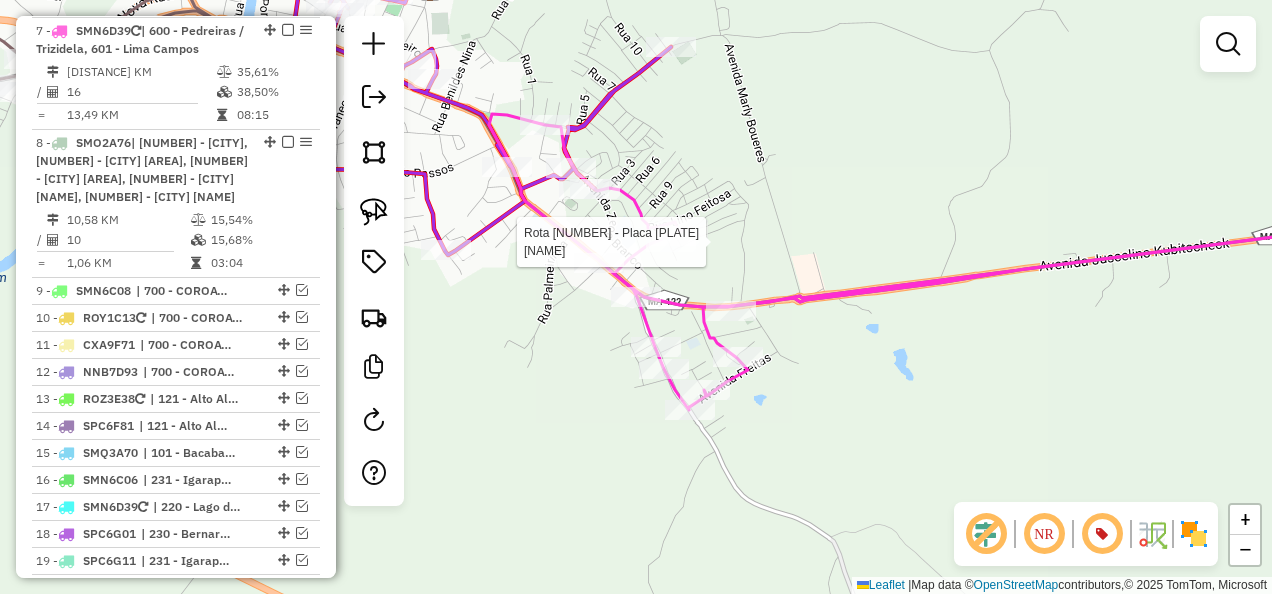 select on "**********" 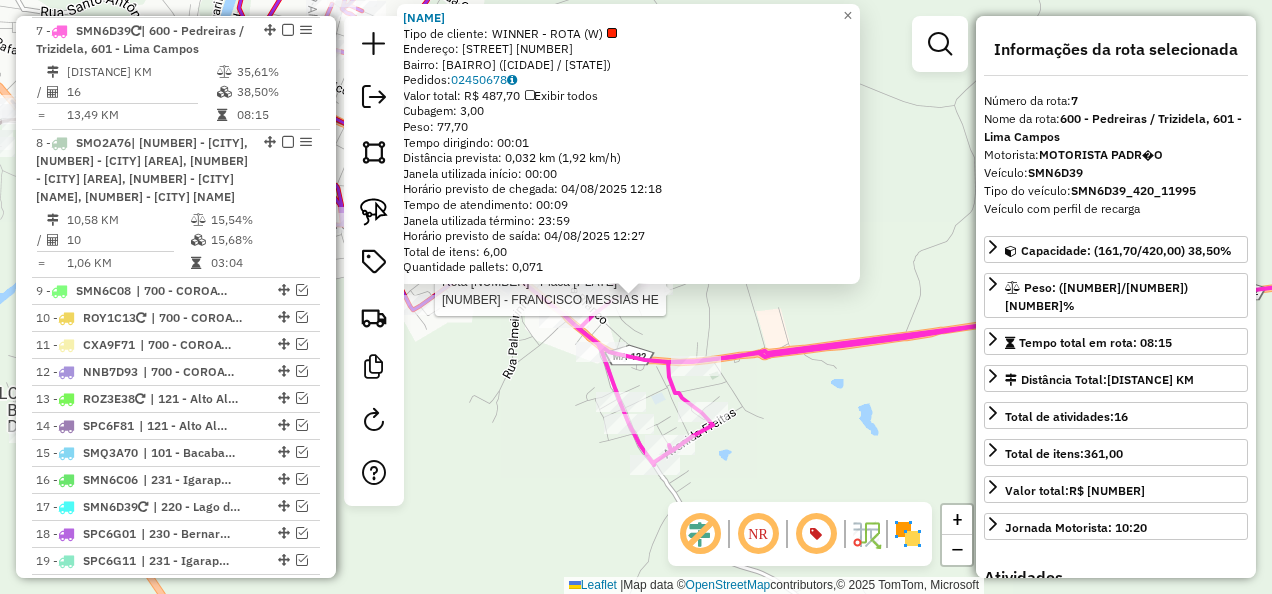 click on "Rota 7 - Placa SMN6D39  5052 - BAR DO REGINO Rota 7 - Placa SMN6D39  9973 - FRANCISCO MESSIAS HE 5052 - BAR DO REGINO  Tipo de cliente:   WINNER - ROTA (W)   Endereço: R   RAIMUNDO RODRIGUES            312   Bairro: PQ PALMEIRAS (PEDREIRAS / MA)   Pedidos:  02450678   Valor total: R$ 487,70   Exibir todos   Cubagem: 3,00  Peso: 77,70  Tempo dirigindo: 00:01   Distância prevista: 0,032 km (1,92 km/h)   Janela utilizada início: 00:00   Horário previsto de chegada: 04/08/2025 12:18   Tempo de atendimento: 00:09   Janela utilizada término: 23:59   Horário previsto de saída: 04/08/2025 12:27   Total de itens: 6,00   Quantidade pallets: 0,071  × Janela de atendimento Grade de atendimento Capacidade Transportadoras Veículos Cliente Pedidos  Rotas Selecione os dias de semana para filtrar as janelas de atendimento  Seg   Ter   Qua   Qui   Sex   Sáb   Dom  Informe o período da janela de atendimento: De: Até:  Filtrar exatamente a janela do cliente  Considerar janela de atendimento padrão   Seg   Ter   Qua" 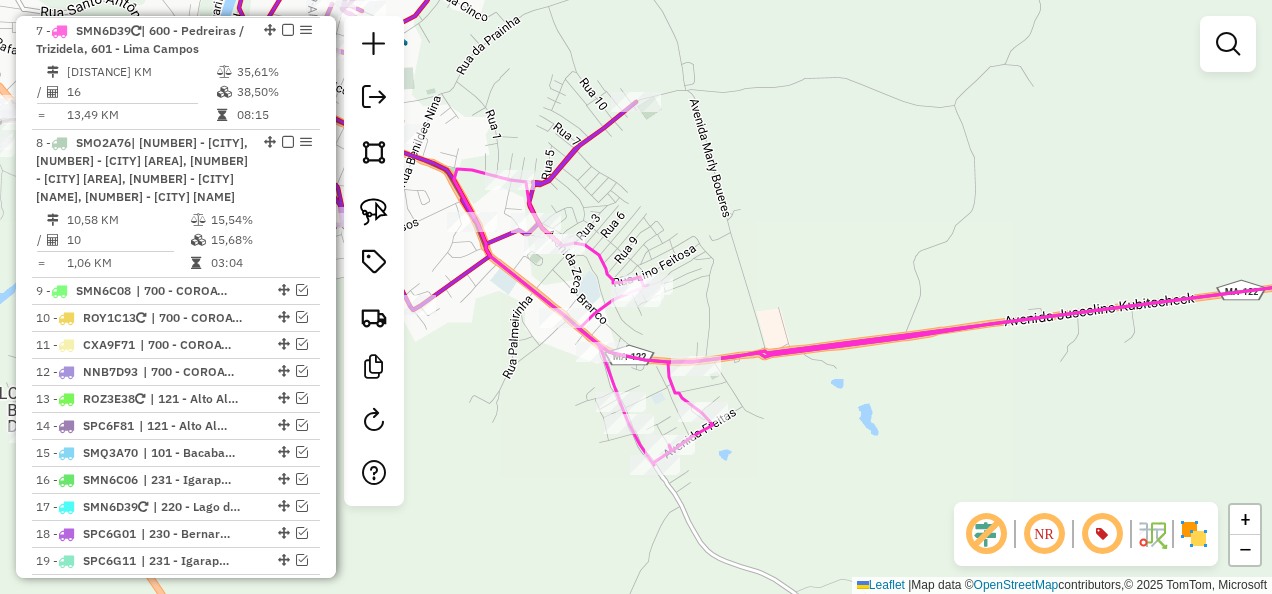 drag, startPoint x: 676, startPoint y: 310, endPoint x: 824, endPoint y: 352, distance: 153.84407 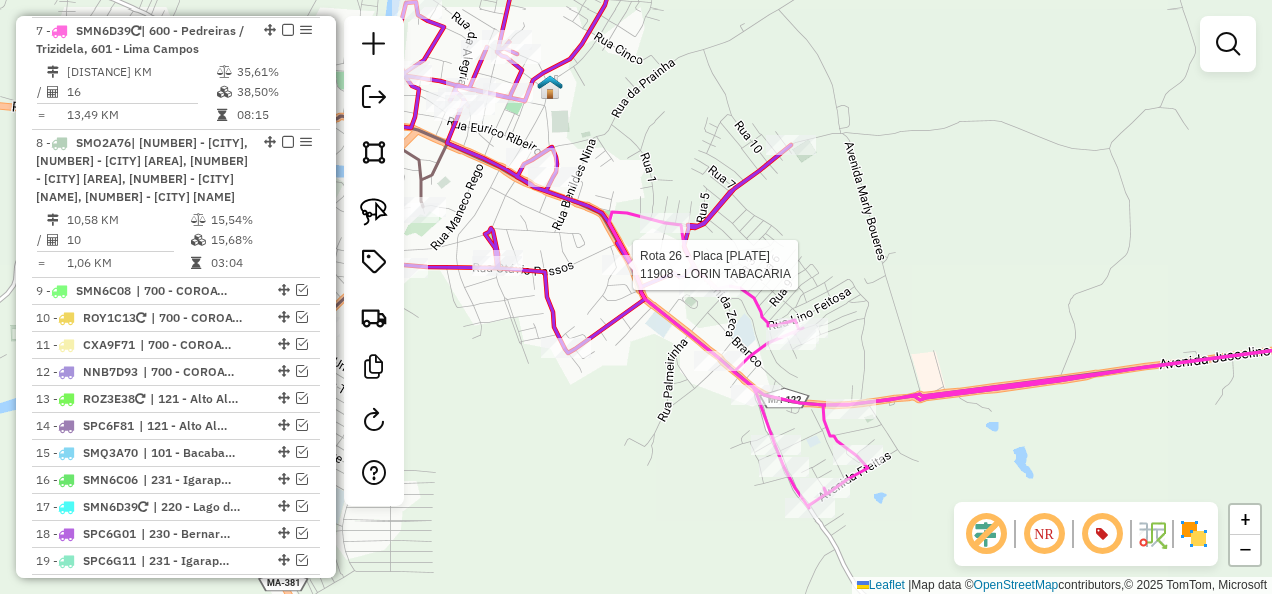 select on "**********" 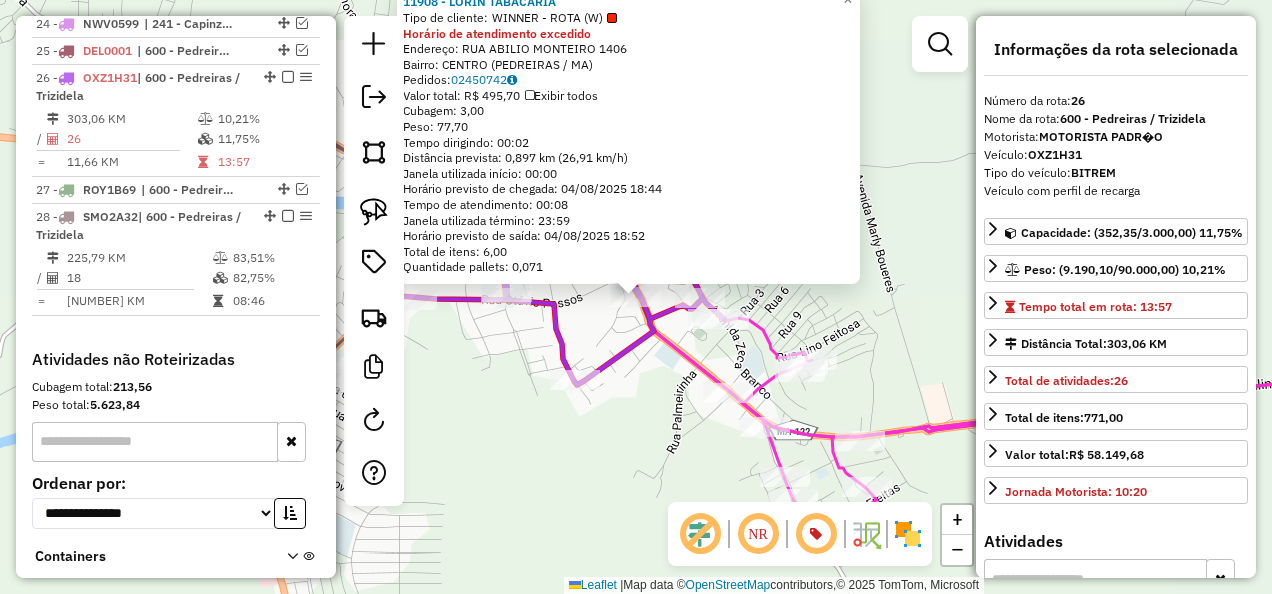 scroll, scrollTop: 2228, scrollLeft: 0, axis: vertical 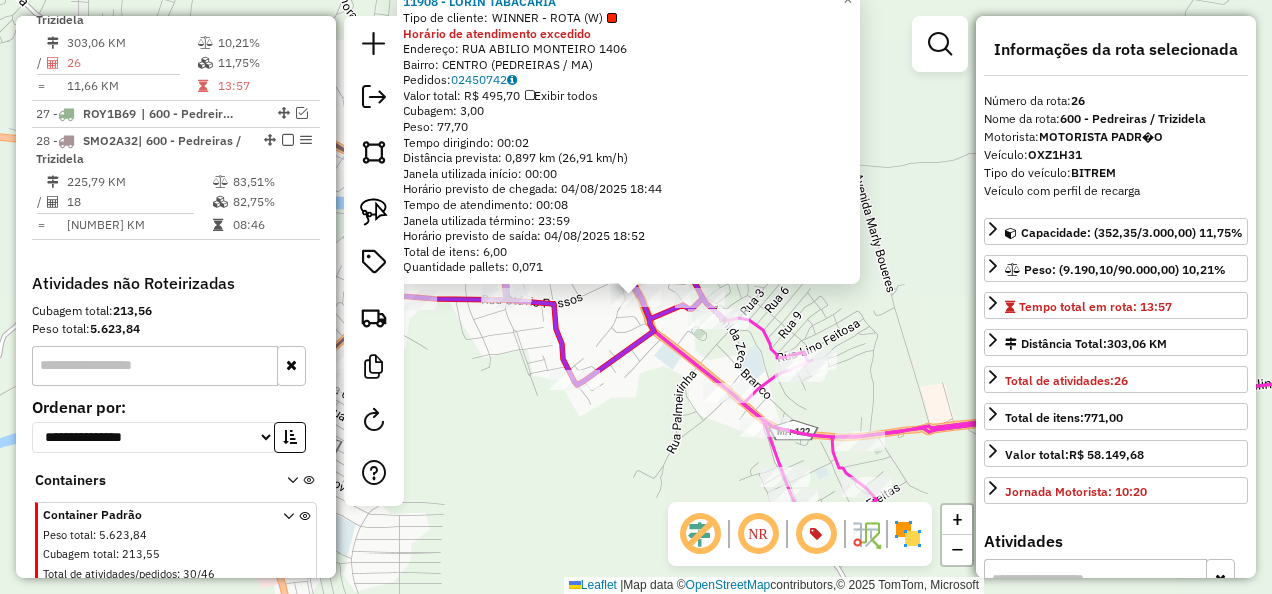 click on "Rota 26 - Placa OXZ1H31  11908 - LORIN TABACARIA 11908 - LORIN TABACARIA  Tipo de cliente:   WINNER - ROTA (W)  Horário de atendimento excedido  Endereço: RUA ABILIO MONTEIRO 1406   Bairro: CENTRO (PEDREIRAS / MA)   Pedidos:  02450742   Valor total: R$ 495,70   Exibir todos   Cubagem: 3,00  Peso: 77,70  Tempo dirigindo: 00:02   Distância prevista: 0,897 km (26,91 km/h)   Janela utilizada início: 00:00   Horário previsto de chegada: 04/08/2025 18:44   Tempo de atendimento: 00:08   Janela utilizada término: 23:59   Horário previsto de saída: 04/08/2025 18:52   Total de itens: 6,00   Quantidade pallets: 0,071  × Janela de atendimento Grade de atendimento Capacidade Transportadoras Veículos Cliente Pedidos  Rotas Selecione os dias de semana para filtrar as janelas de atendimento  Seg   Ter   Qua   Qui   Sex   Sáb   Dom  Informe o período da janela de atendimento: De: Até:  Filtrar exatamente a janela do cliente  Considerar janela de atendimento padrão   Seg   Ter   Qua   Qui   Sex   Sáb   Dom  De:" 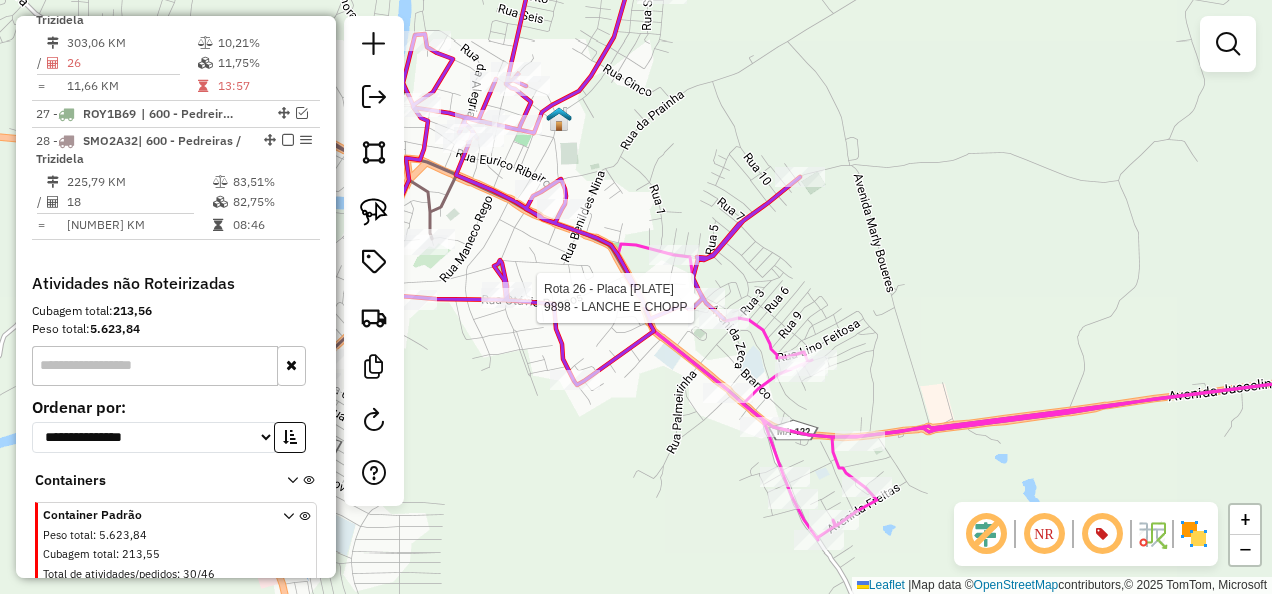 select on "**********" 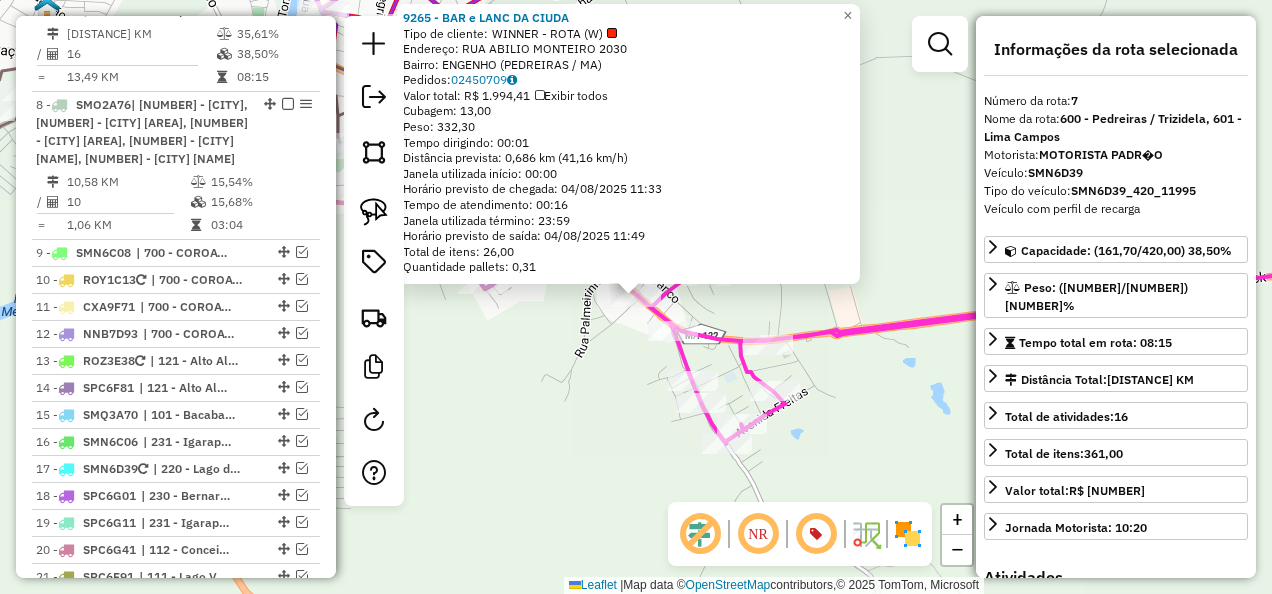 scroll, scrollTop: 1480, scrollLeft: 0, axis: vertical 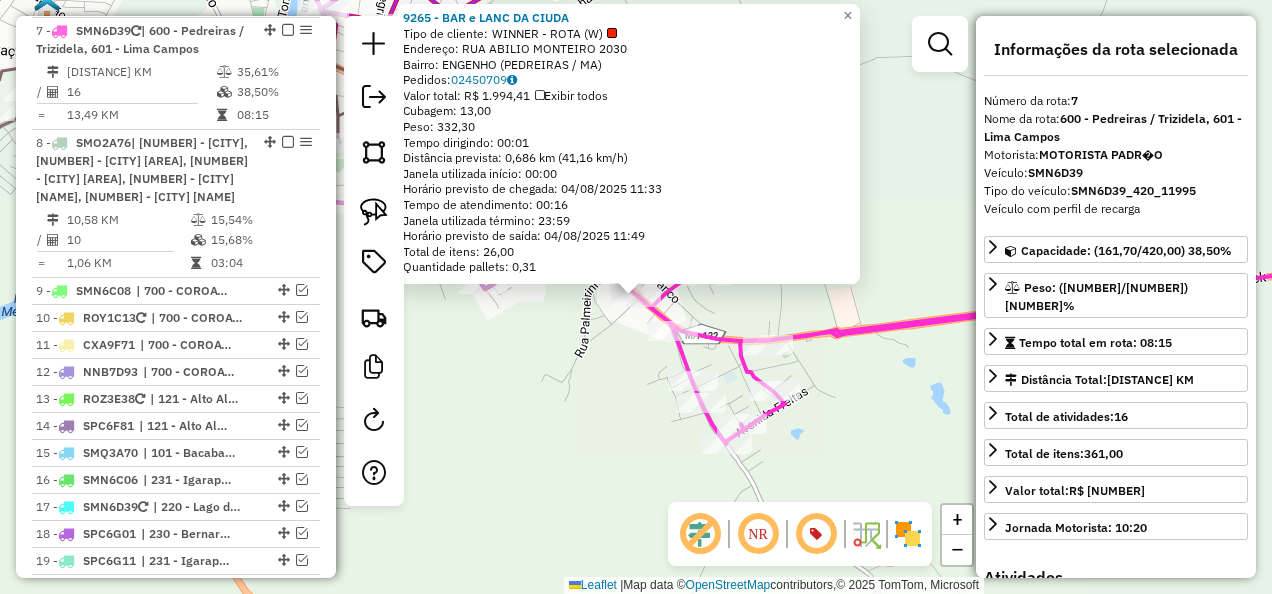 click on "9265 - BAR e LANC DA CIUDA  Tipo de cliente:   WINNER - ROTA (W)   Endereço:  RUA ABILIO MONTEIRO 2030   Bairro: ENGENHO (PEDREIRAS / MA)   Pedidos:  02450709   Valor total: R$ 1.994,41   Exibir todos   Cubagem: 13,00  Peso: 332,30  Tempo dirigindo: 00:01   Distância prevista: 0,686 km (41,16 km/h)   Janela utilizada início: 00:00   Horário previsto de chegada: 04/08/2025 11:33   Tempo de atendimento: 00:16   Janela utilizada término: 23:59   Horário previsto de saída: 04/08/2025 11:49   Total de itens: 26,00   Quantidade pallets: 0,31  × Janela de atendimento Grade de atendimento Capacidade Transportadoras Veículos Cliente Pedidos  Rotas Selecione os dias de semana para filtrar as janelas de atendimento  Seg   Ter   Qua   Qui   Sex   Sáb   Dom  Informe o período da janela de atendimento: De: Até:  Filtrar exatamente a janela do cliente  Considerar janela de atendimento padrão  Selecione os dias de semana para filtrar as grades de atendimento  Seg   Ter   Qua   Qui   Sex   Sáb   Dom   De:   De:" 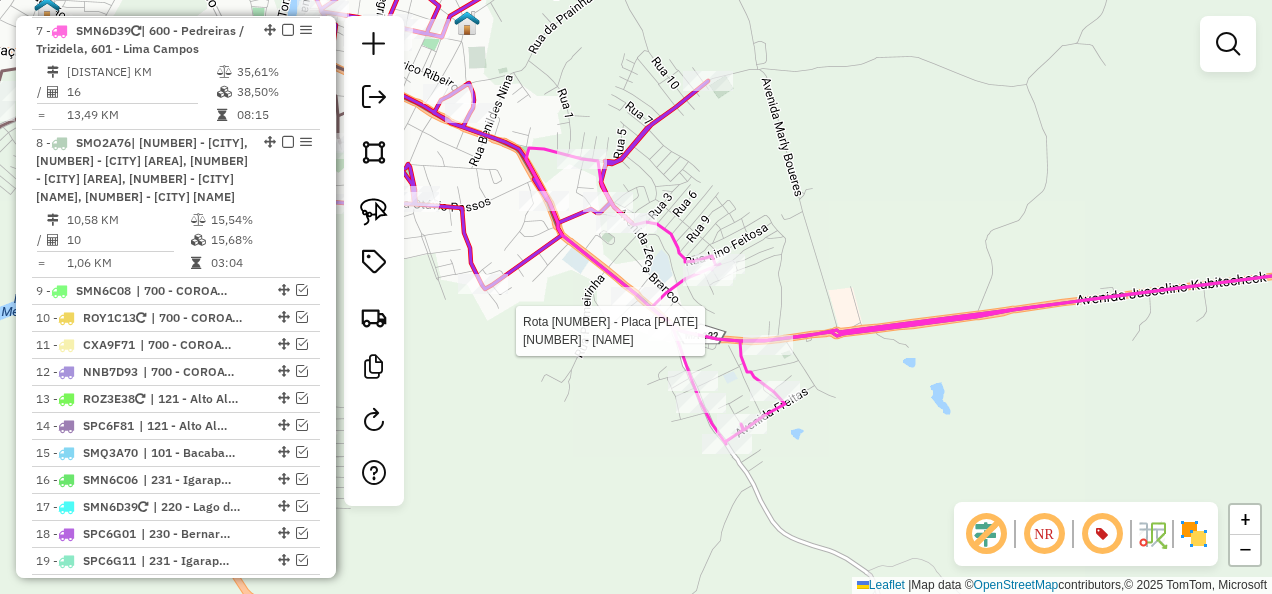 select on "**********" 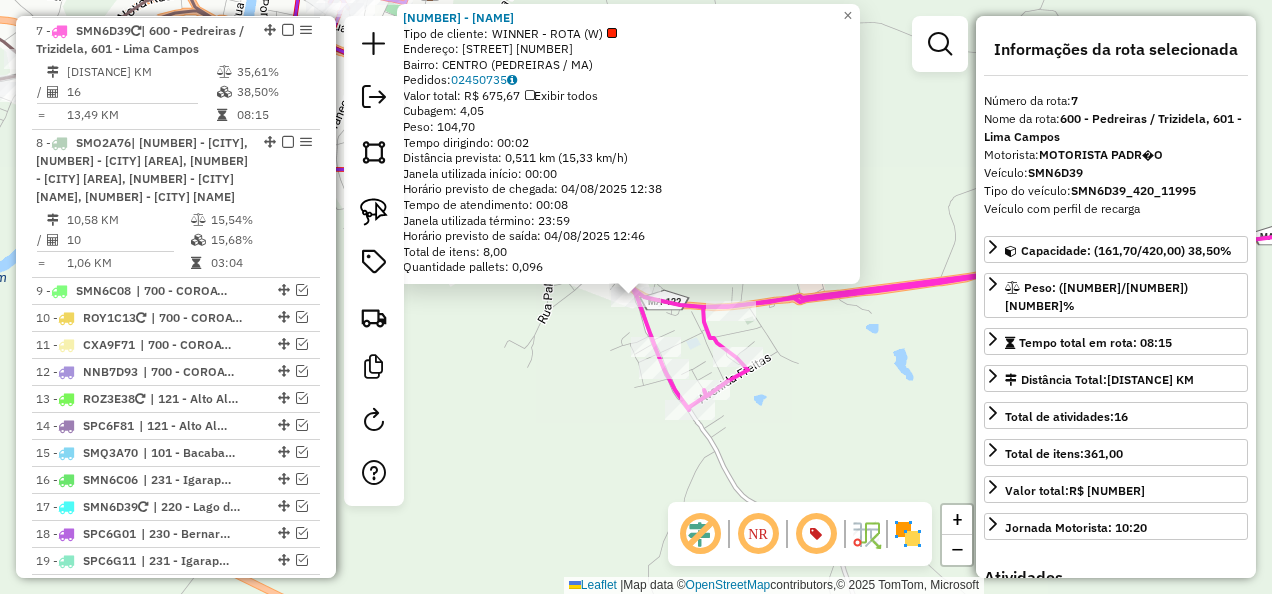 click on "11224 - BAR DA SIMONE  Tipo de cliente:   WINNER - ROTA (W)   Endereço: RUA MESS�AS FILHO             17   Bairro: CENTRO (PEDREIRAS / MA)   Pedidos:  02450735   Valor total: R$ 675,67   Exibir todos   Cubagem: 4,05  Peso: 104,70  Tempo dirigindo: 00:02   Distância prevista: 0,511 km (15,33 km/h)   Janela utilizada início: 00:00   Horário previsto de chegada: 04/08/2025 12:38   Tempo de atendimento: 00:08   Janela utilizada término: 23:59   Horário previsto de saída: 04/08/2025 12:46   Total de itens: 8,00   Quantidade pallets: 0,096  × Janela de atendimento Grade de atendimento Capacidade Transportadoras Veículos Cliente Pedidos  Rotas Selecione os dias de semana para filtrar as janelas de atendimento  Seg   Ter   Qua   Qui   Sex   Sáb   Dom  Informe o período da janela de atendimento: De: Até:  Filtrar exatamente a janela do cliente  Considerar janela de atendimento padrão  Selecione os dias de semana para filtrar as grades de atendimento  Seg   Ter   Qua   Qui   Sex   Sáb   Dom   De:   De:" 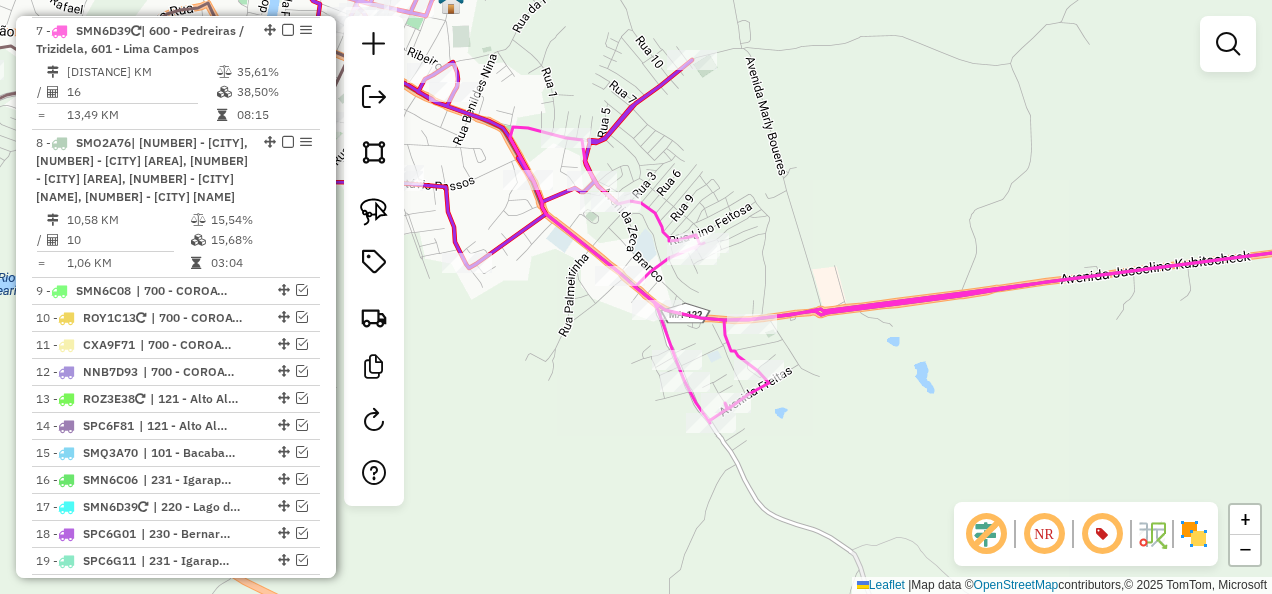 drag, startPoint x: 554, startPoint y: 339, endPoint x: 840, endPoint y: 404, distance: 293.29337 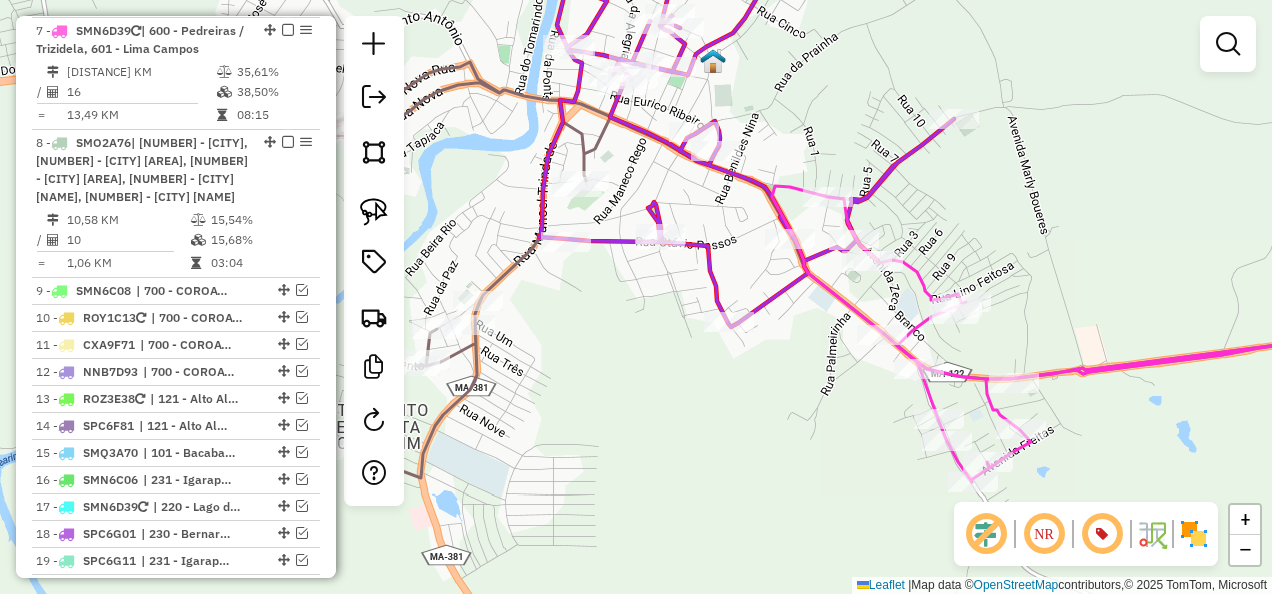 click 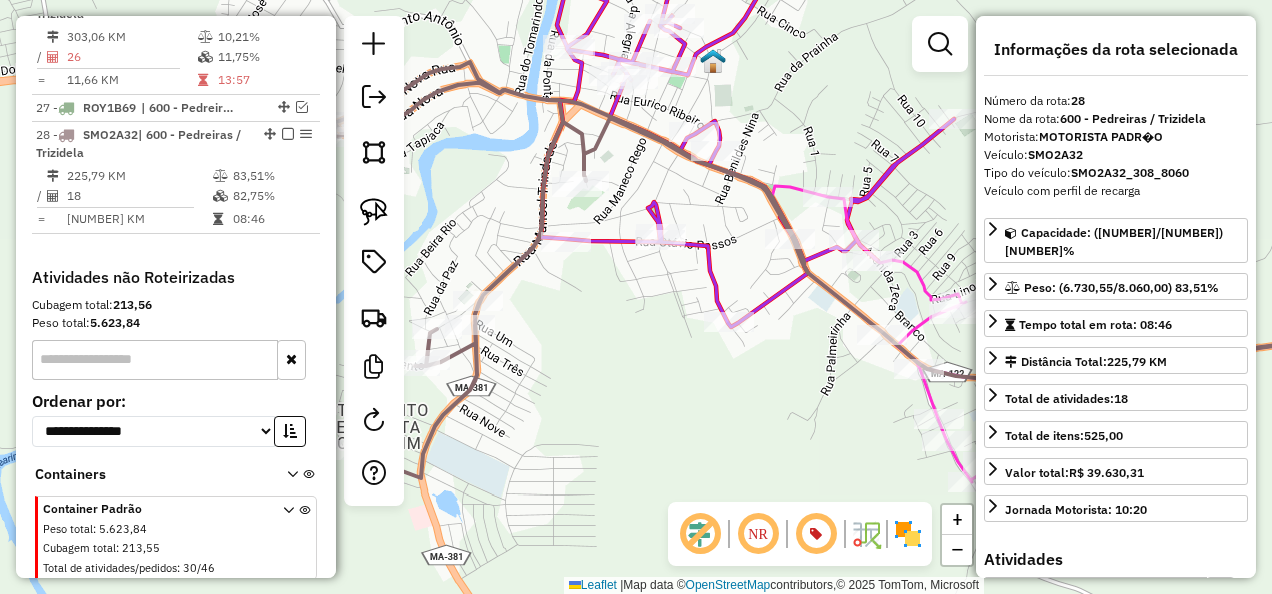 scroll, scrollTop: 2308, scrollLeft: 0, axis: vertical 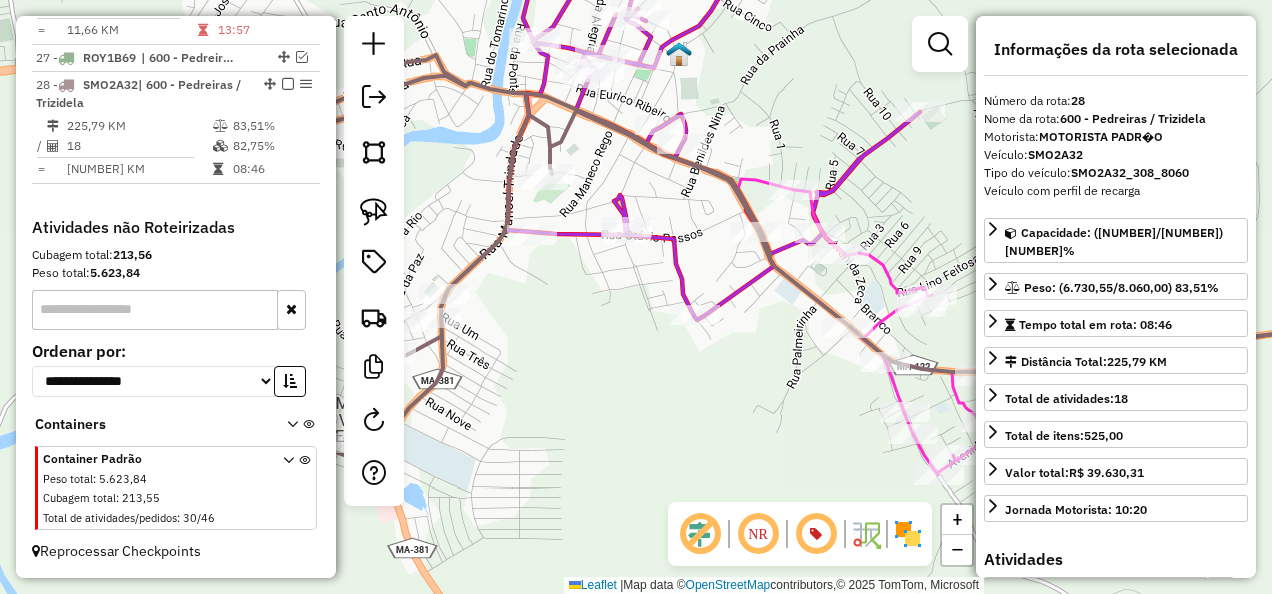 drag, startPoint x: 672, startPoint y: 404, endPoint x: 486, endPoint y: 351, distance: 193.40372 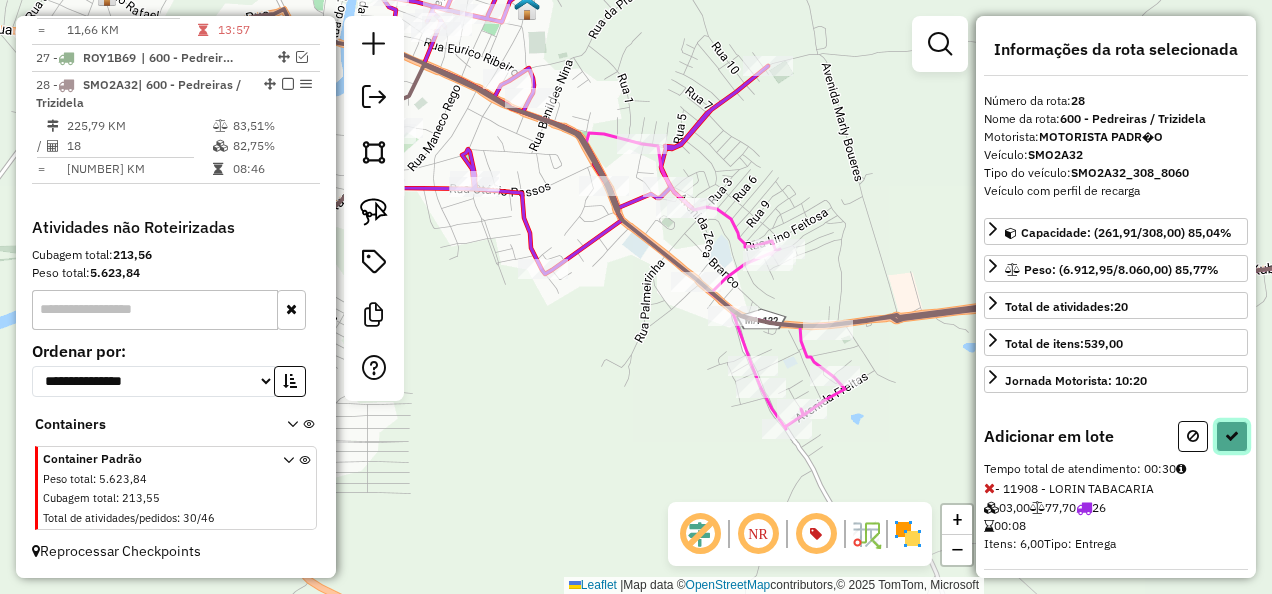 click at bounding box center [1232, 436] 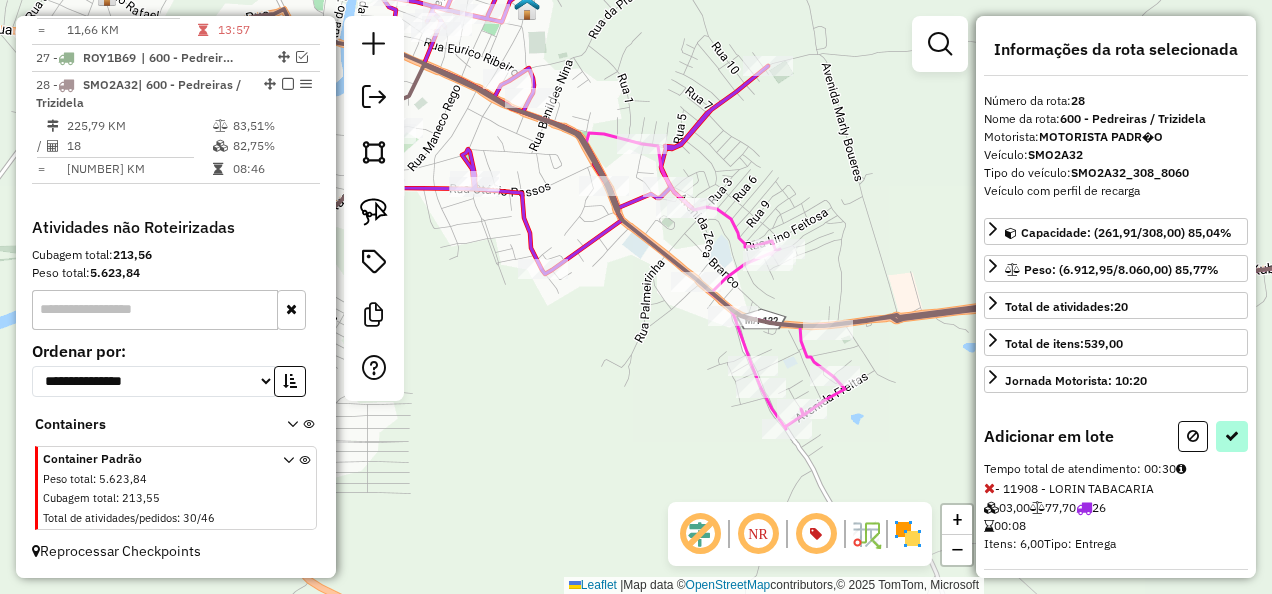 select on "**********" 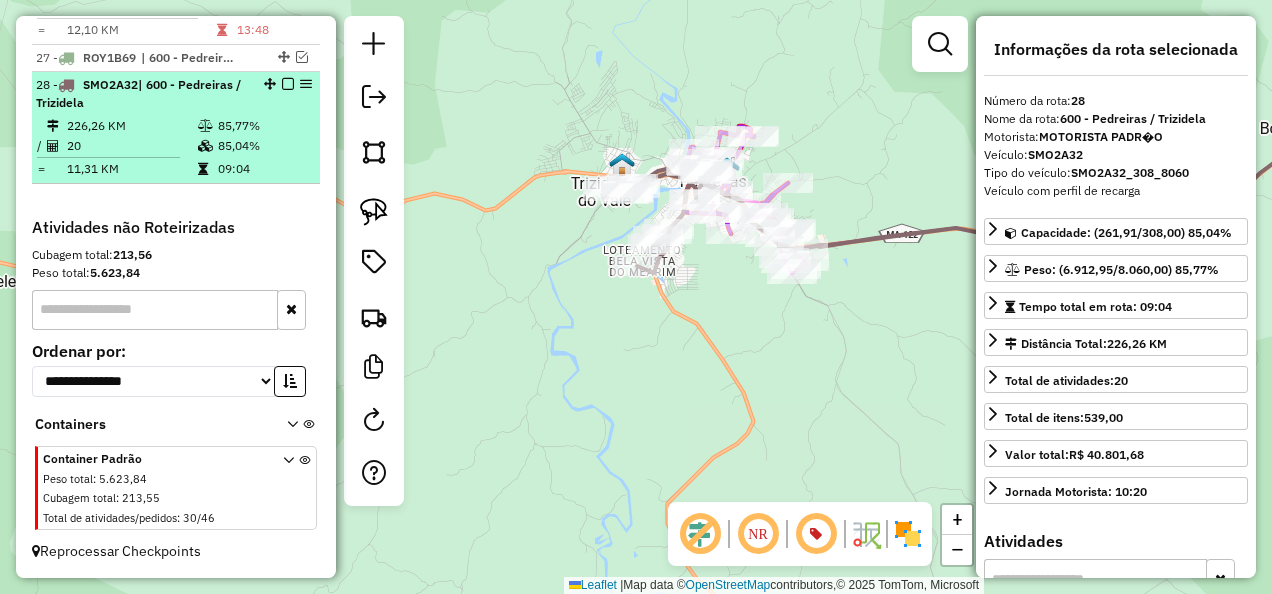 click at bounding box center [288, 84] 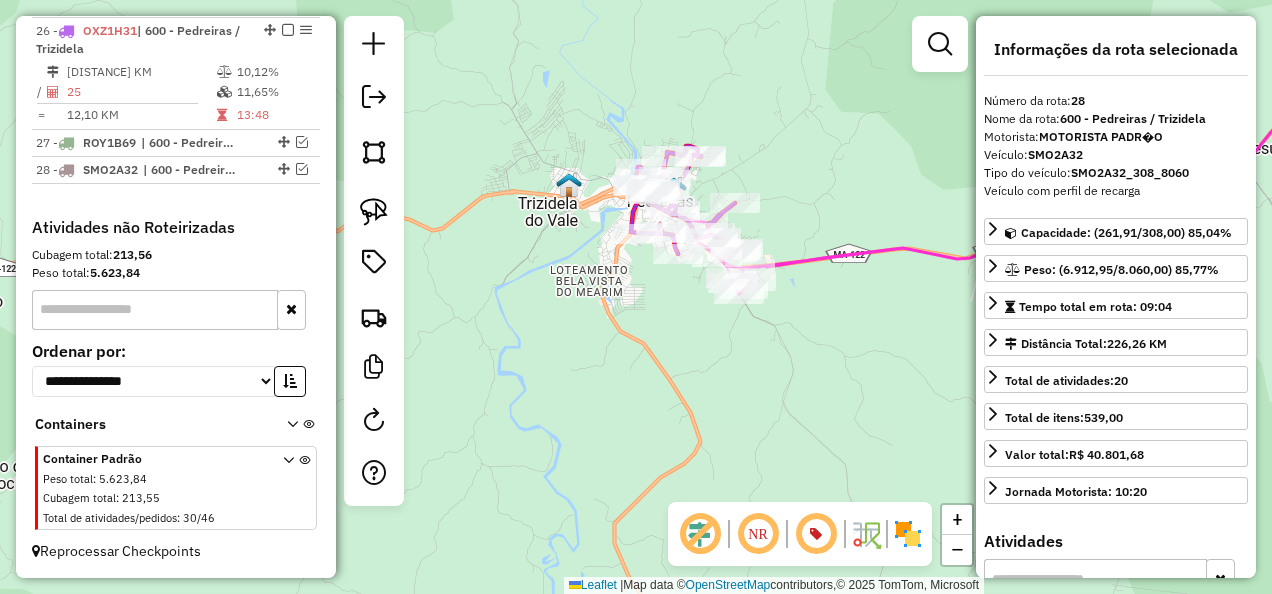 drag, startPoint x: 797, startPoint y: 241, endPoint x: 664, endPoint y: 243, distance: 133.01503 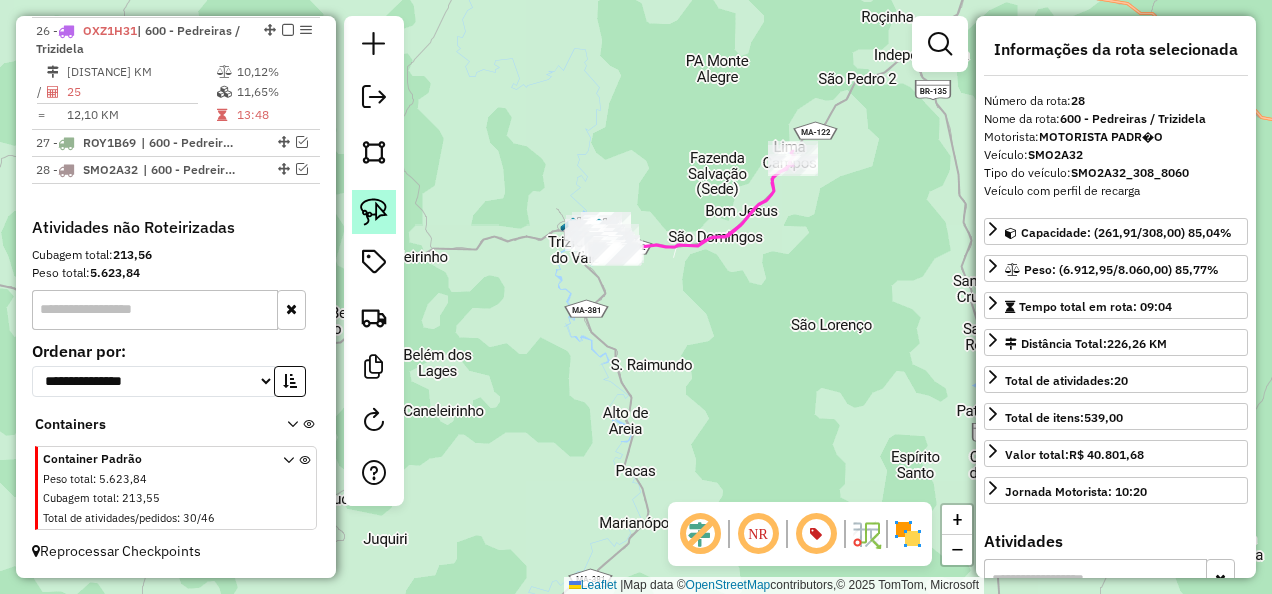 click 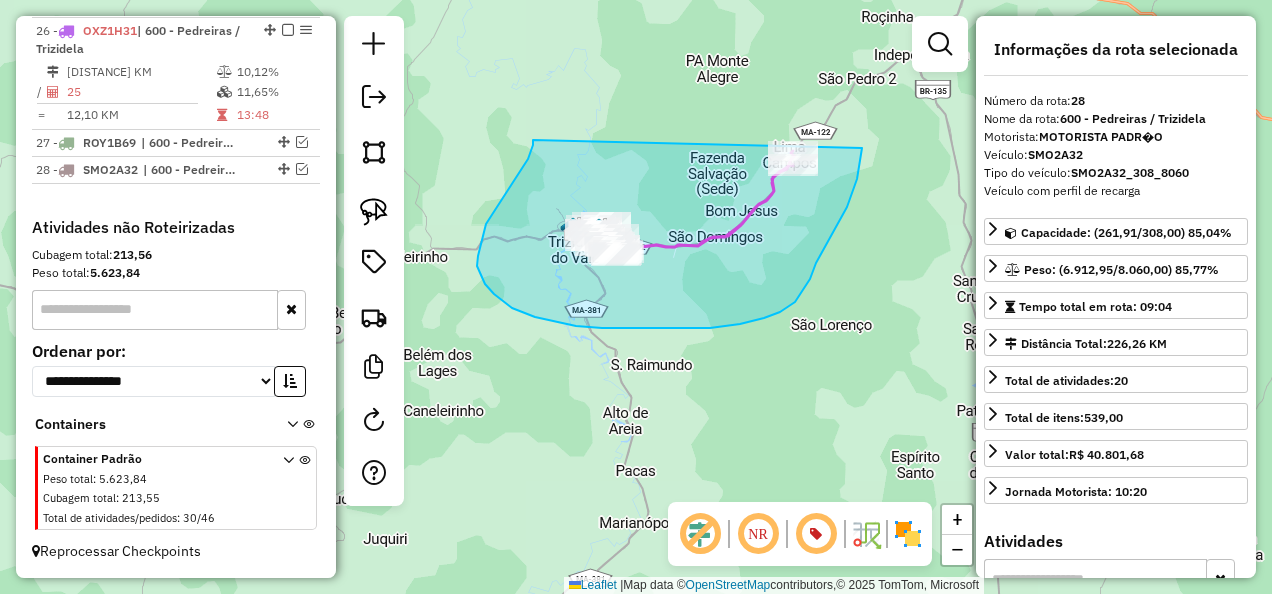 drag, startPoint x: 533, startPoint y: 140, endPoint x: 862, endPoint y: 110, distance: 330.36496 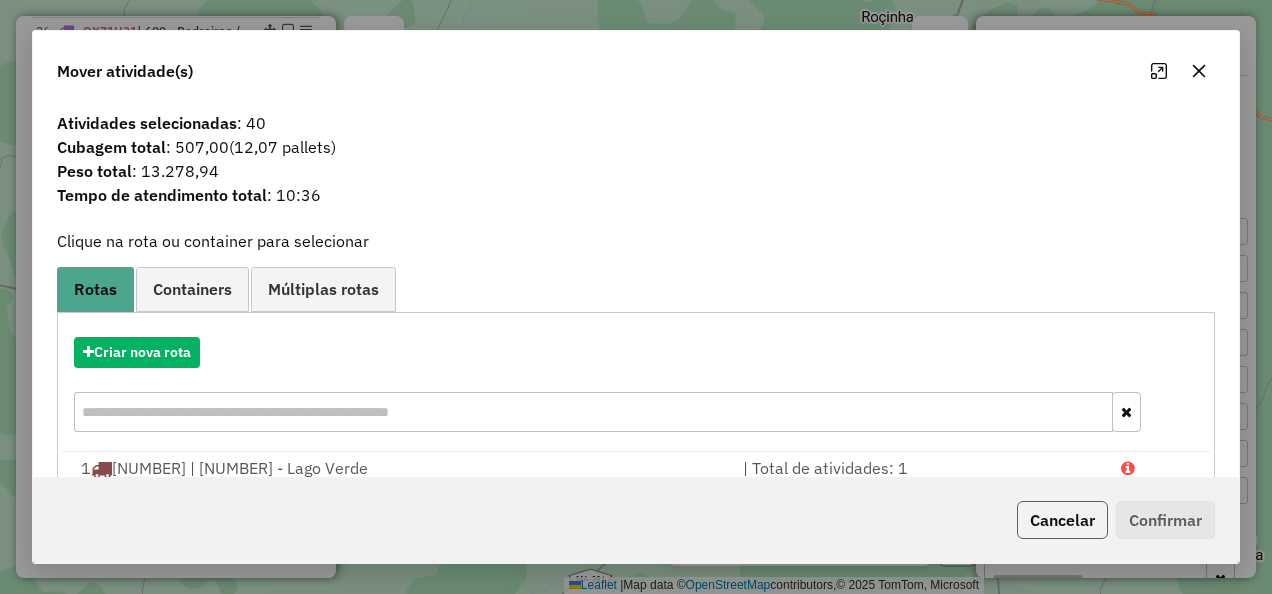 click on "Cancelar" 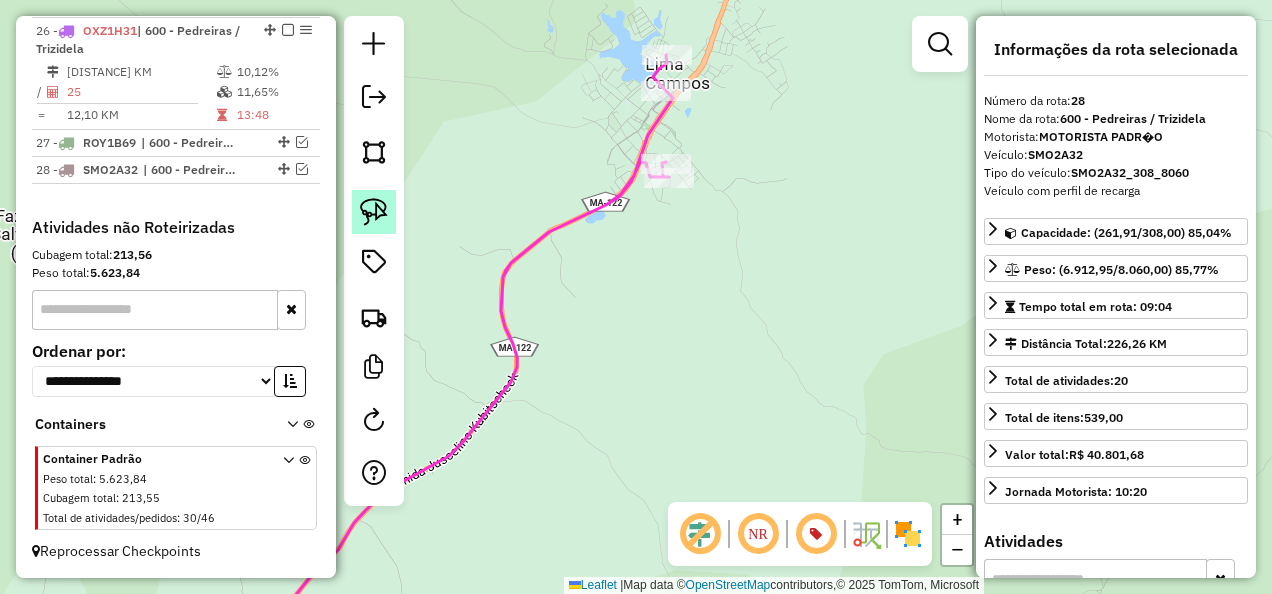 click 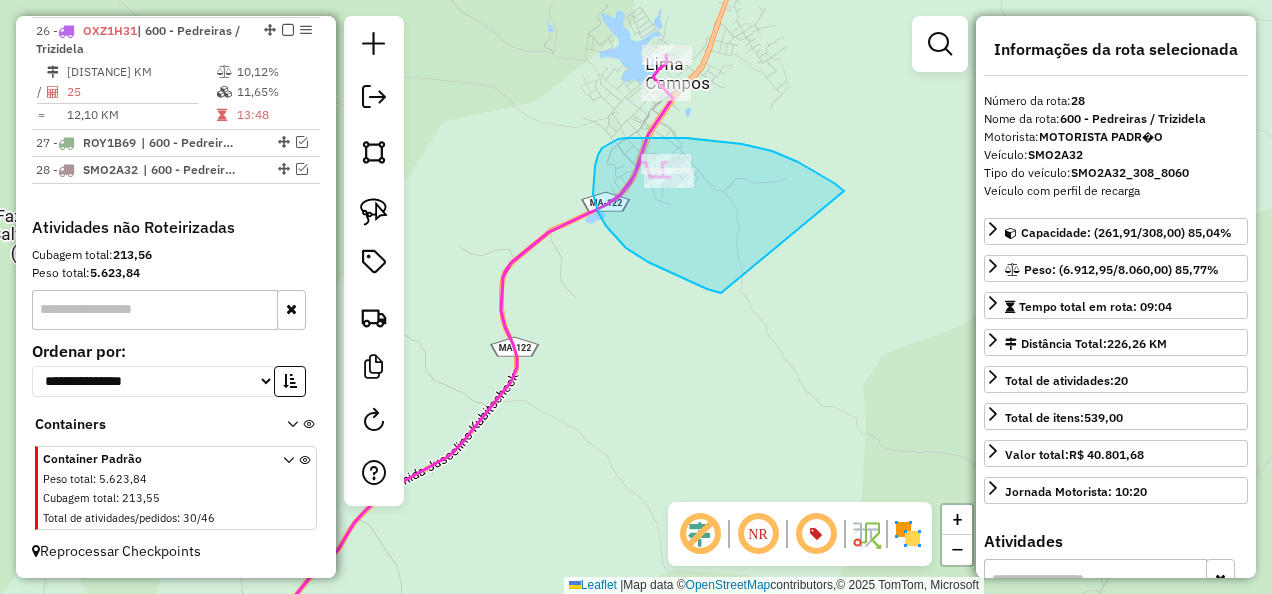 drag, startPoint x: 822, startPoint y: 176, endPoint x: 721, endPoint y: 293, distance: 154.5639 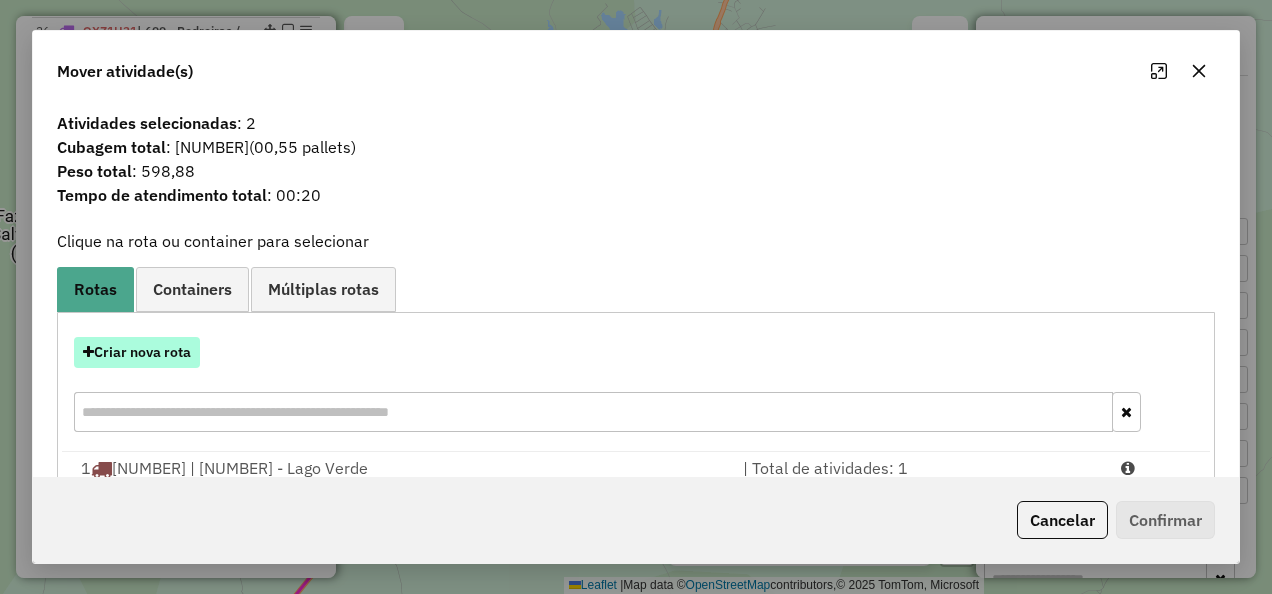 click on "Criar nova rota" at bounding box center [137, 352] 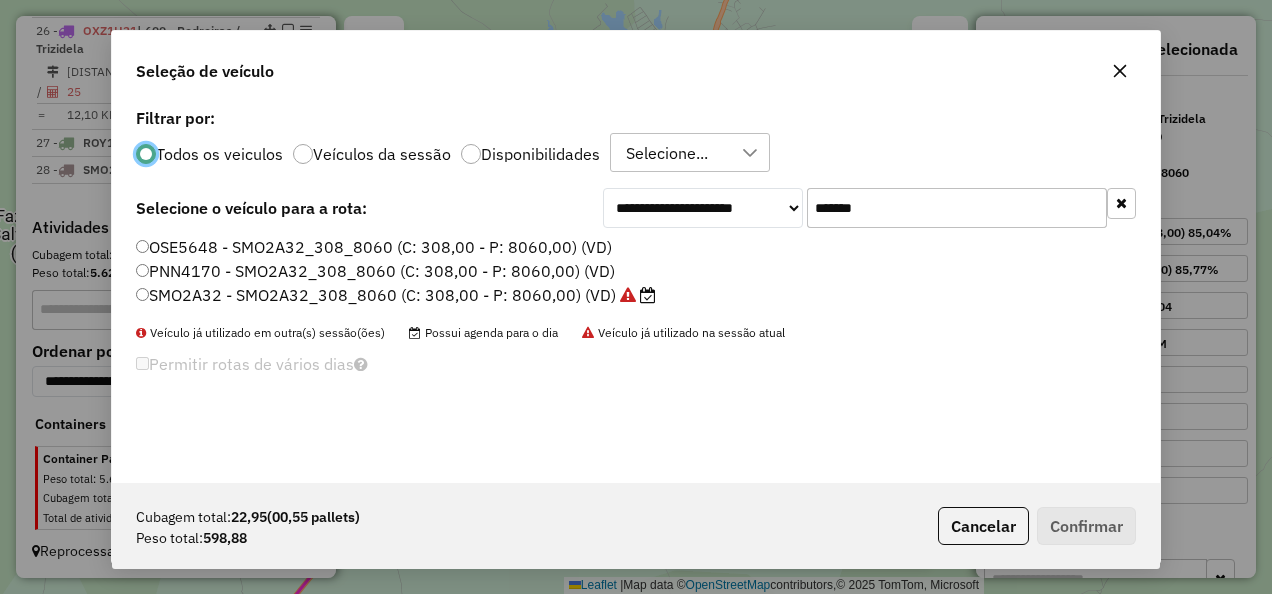 scroll, scrollTop: 11, scrollLeft: 6, axis: both 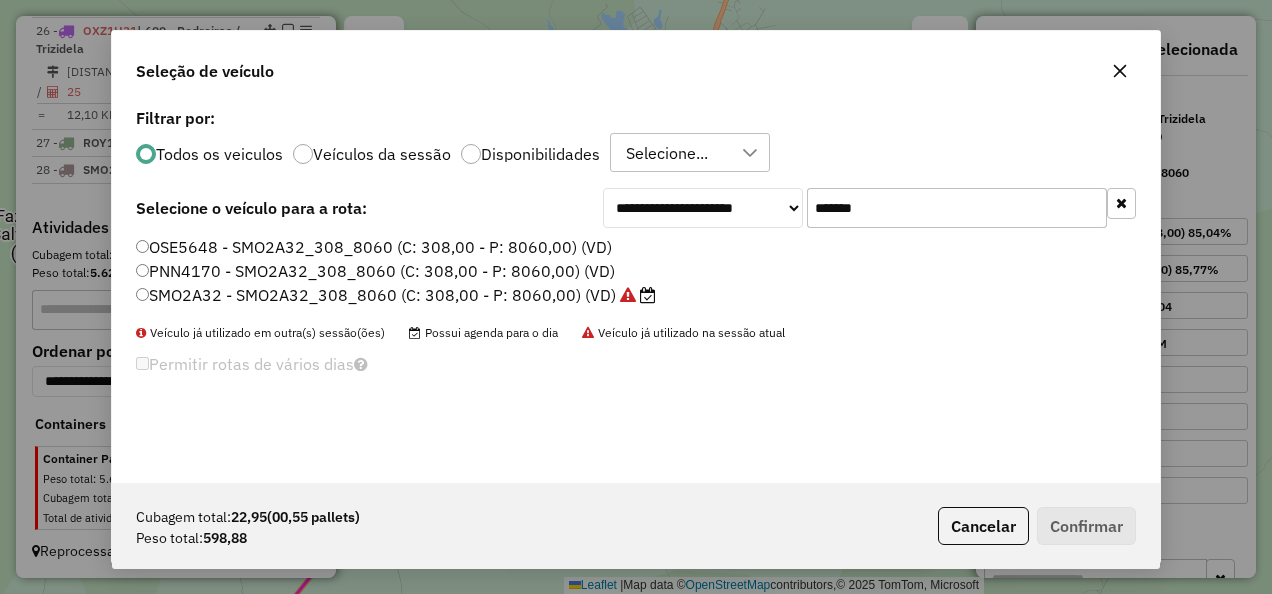 drag, startPoint x: 827, startPoint y: 208, endPoint x: 730, endPoint y: 210, distance: 97.020615 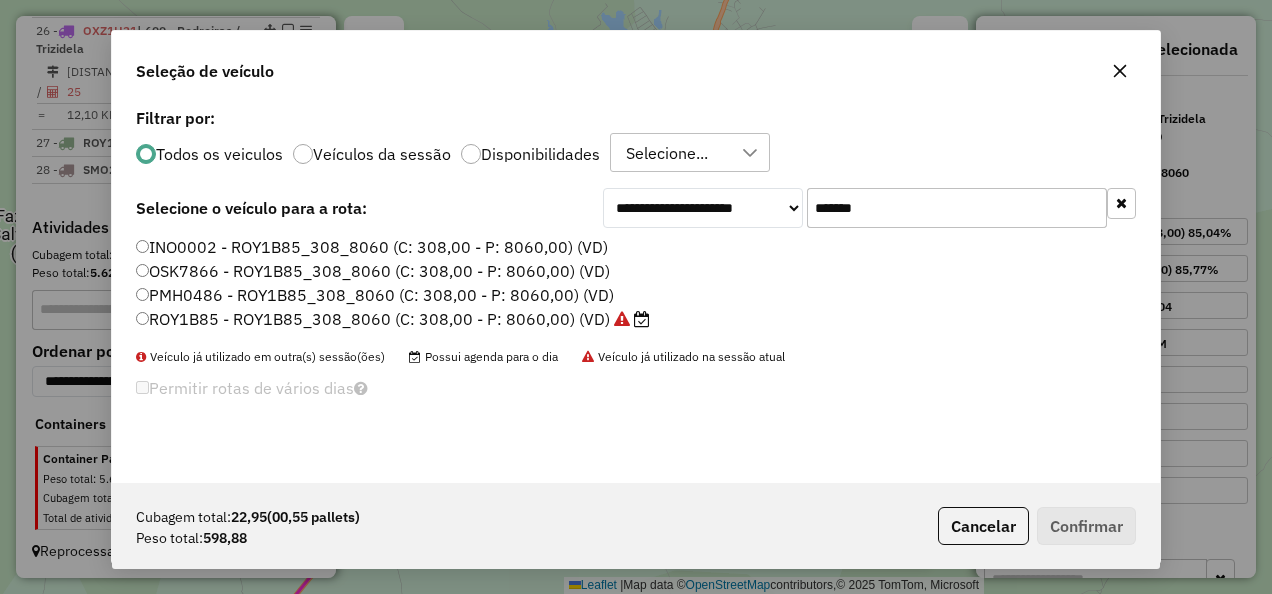 type on "*******" 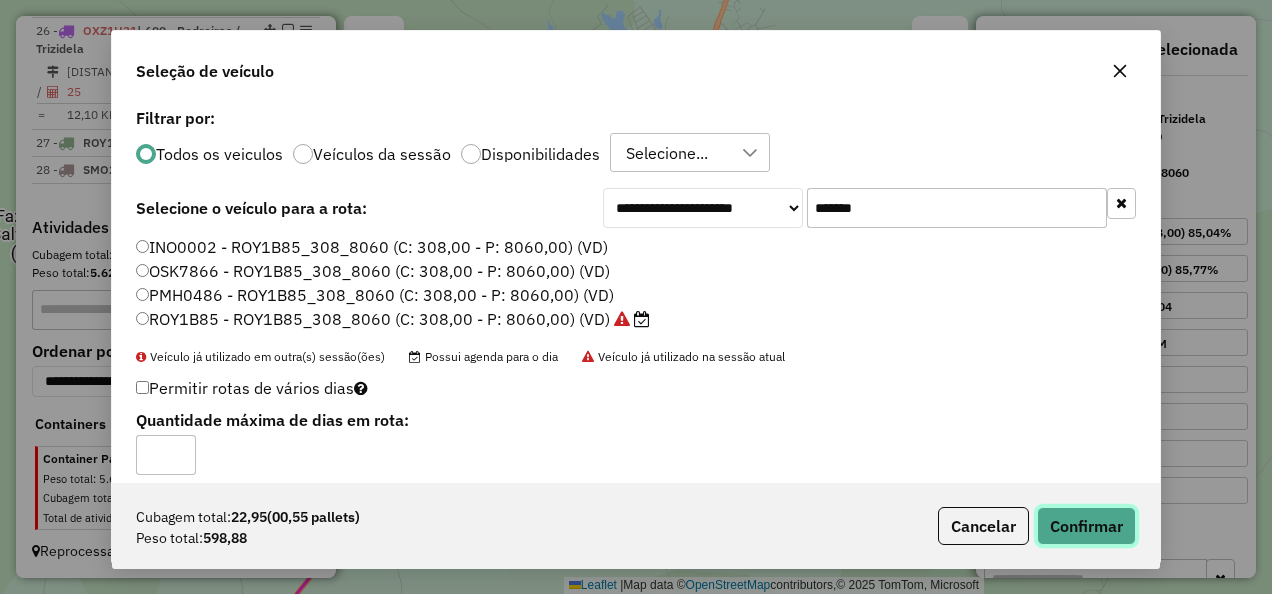 click on "Confirmar" 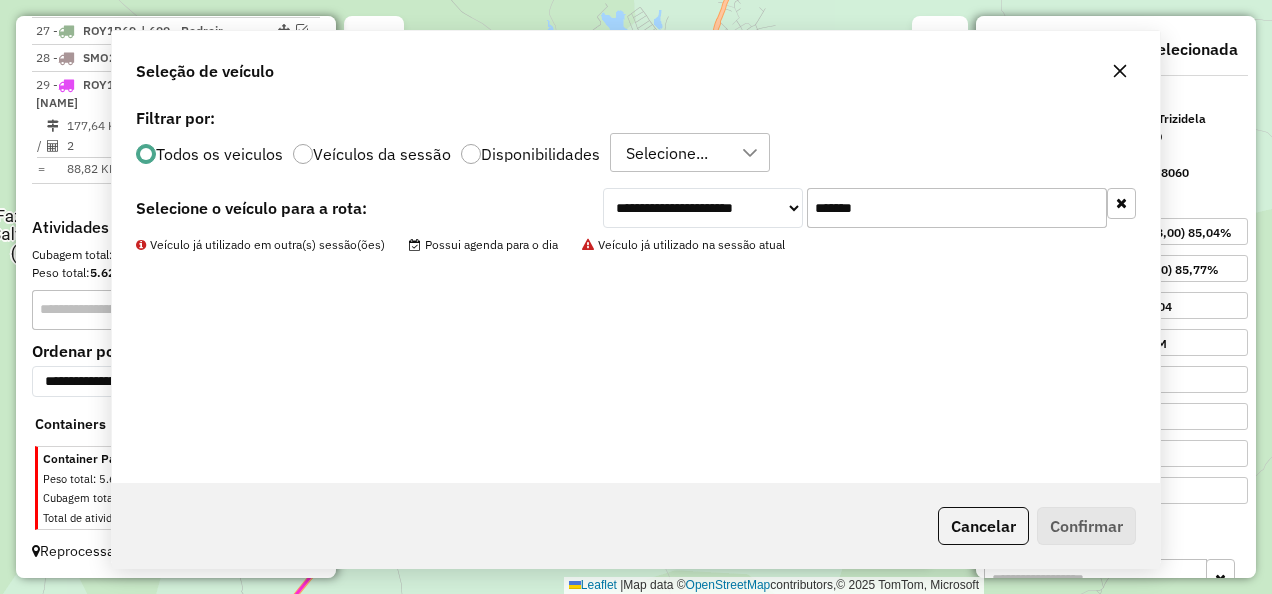 scroll, scrollTop: 2353, scrollLeft: 0, axis: vertical 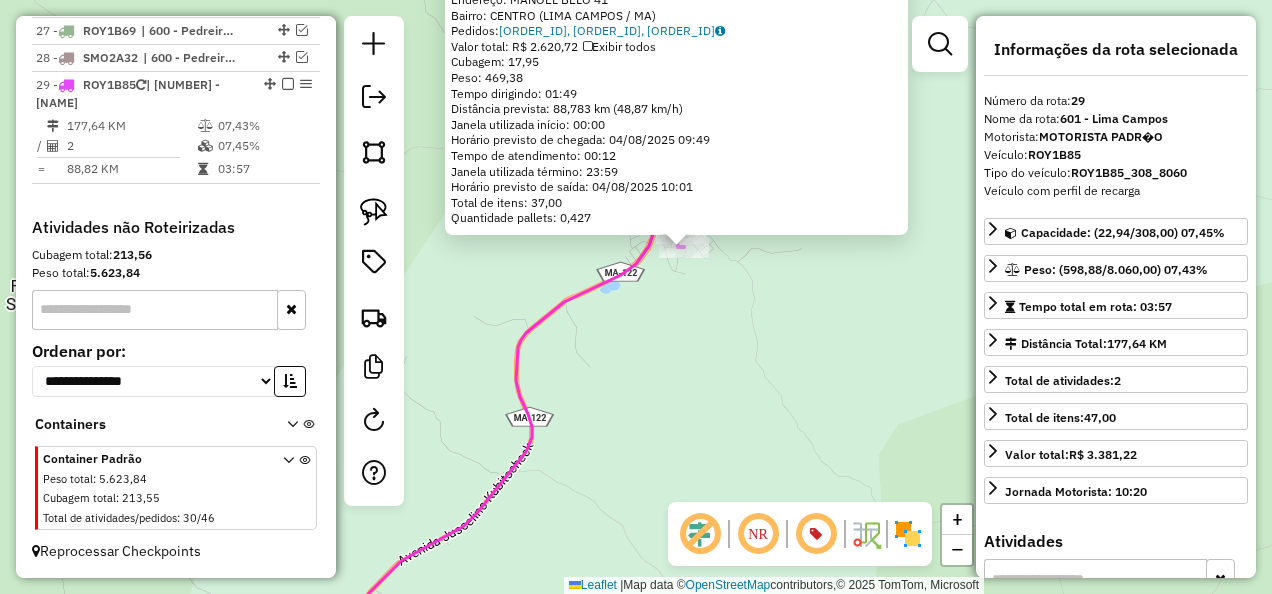 drag, startPoint x: 616, startPoint y: 363, endPoint x: 664, endPoint y: 314, distance: 68.593 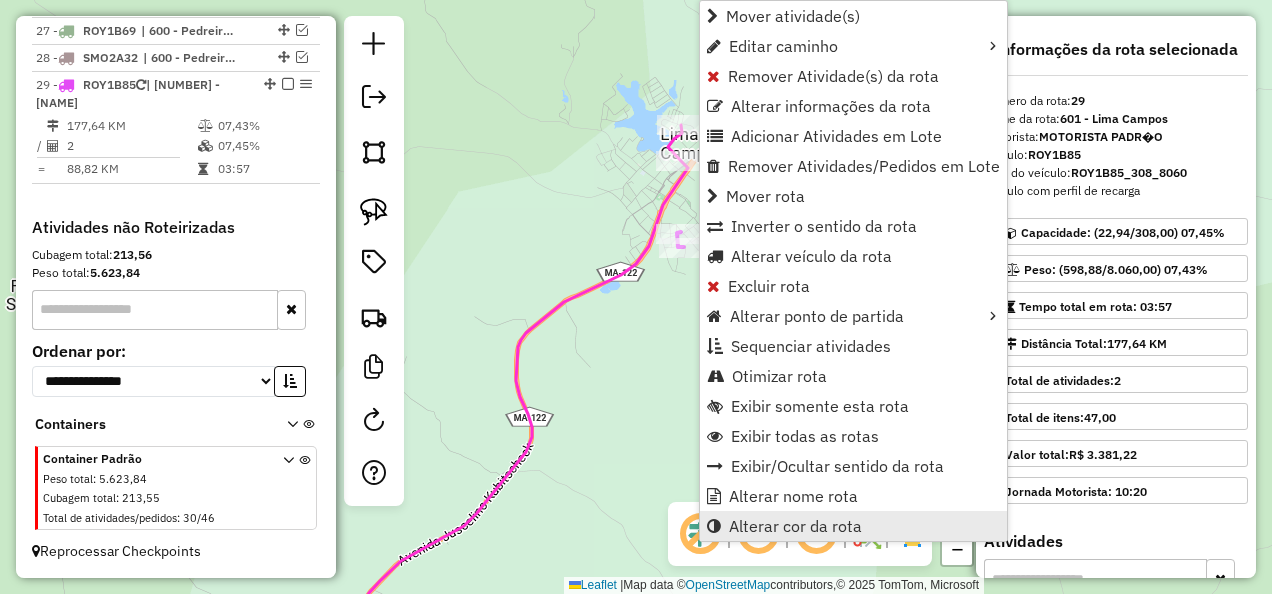 click on "Alterar cor da rota" at bounding box center [795, 526] 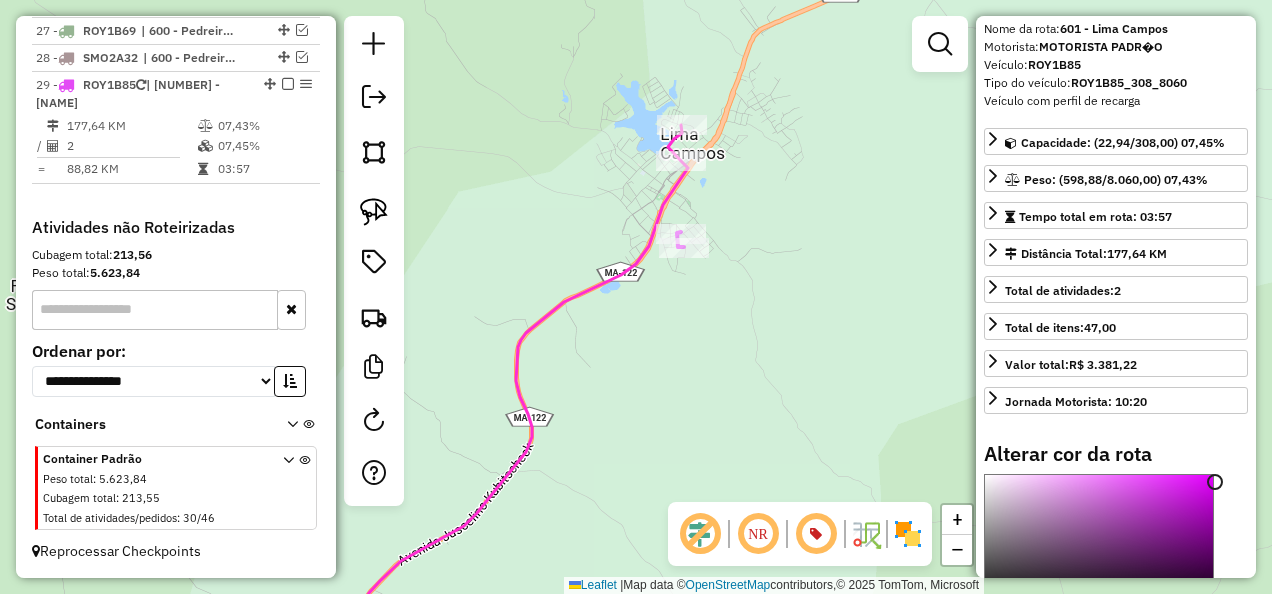 scroll, scrollTop: 200, scrollLeft: 0, axis: vertical 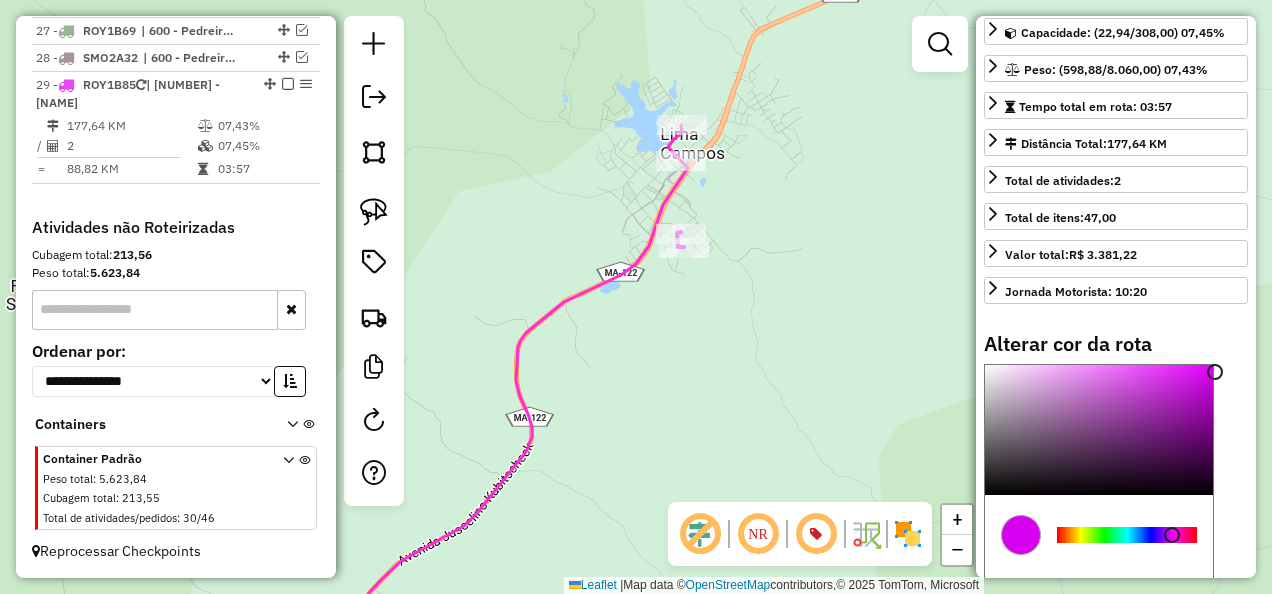 type on "*******" 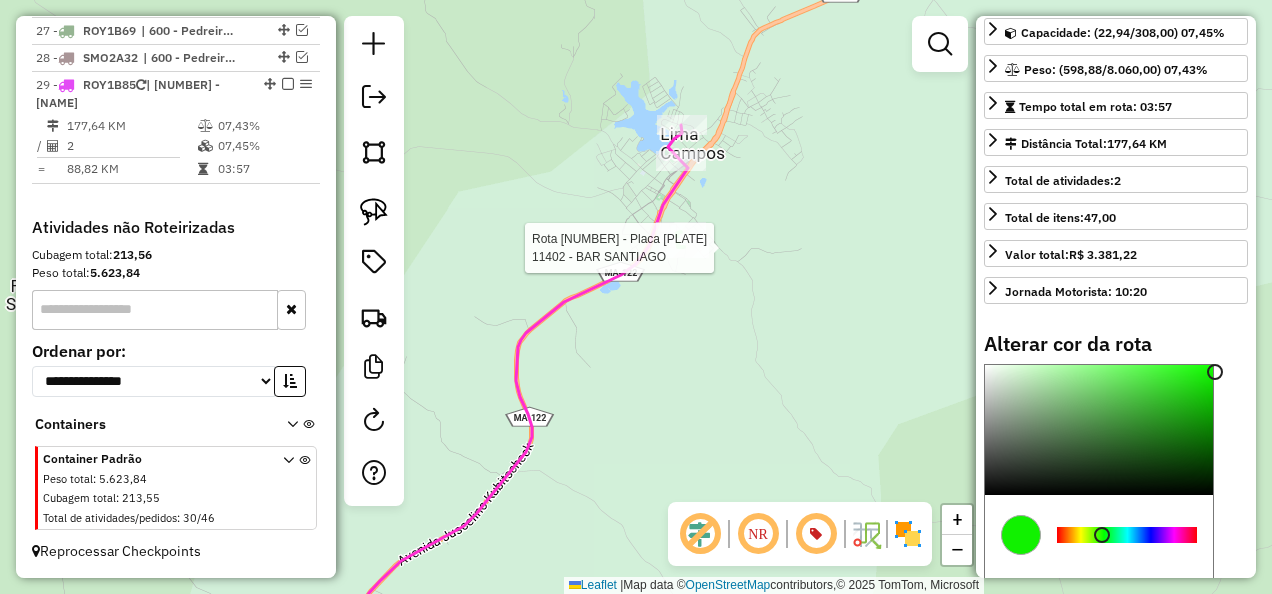 select on "**********" 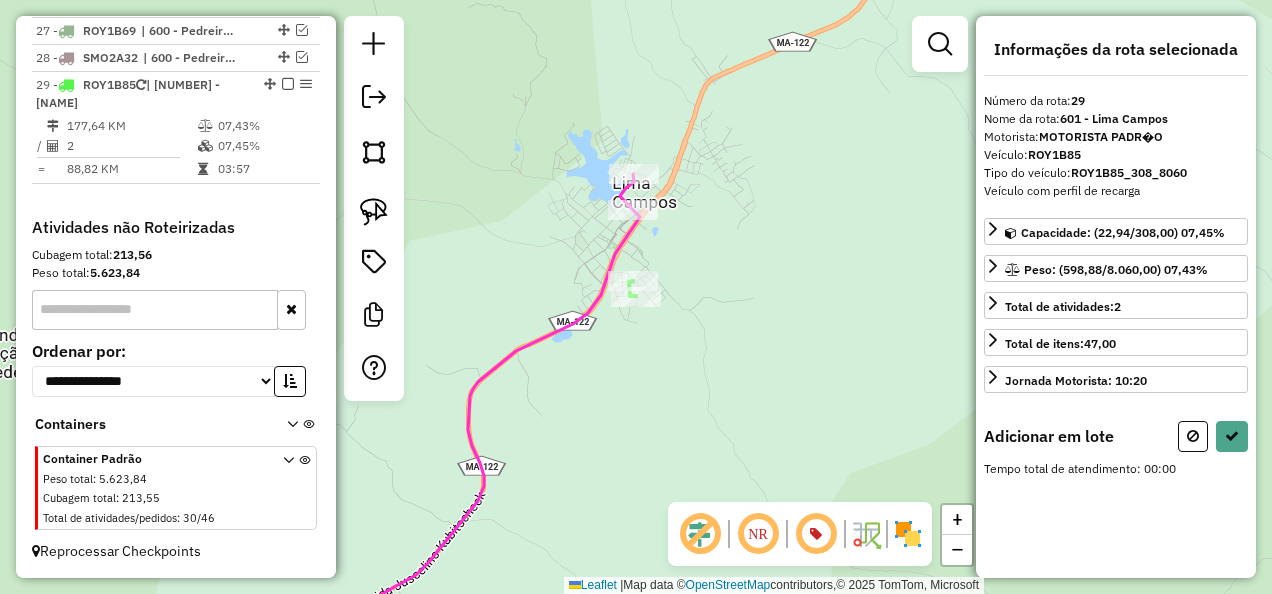 scroll, scrollTop: 0, scrollLeft: 0, axis: both 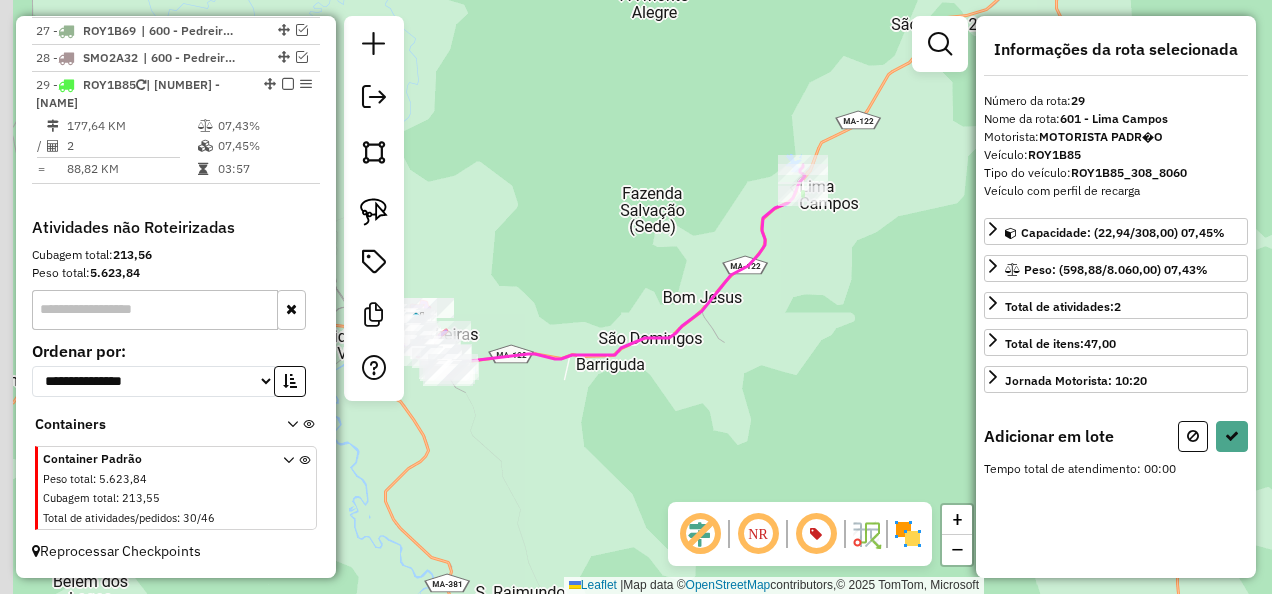 drag, startPoint x: 691, startPoint y: 450, endPoint x: 858, endPoint y: 396, distance: 175.51353 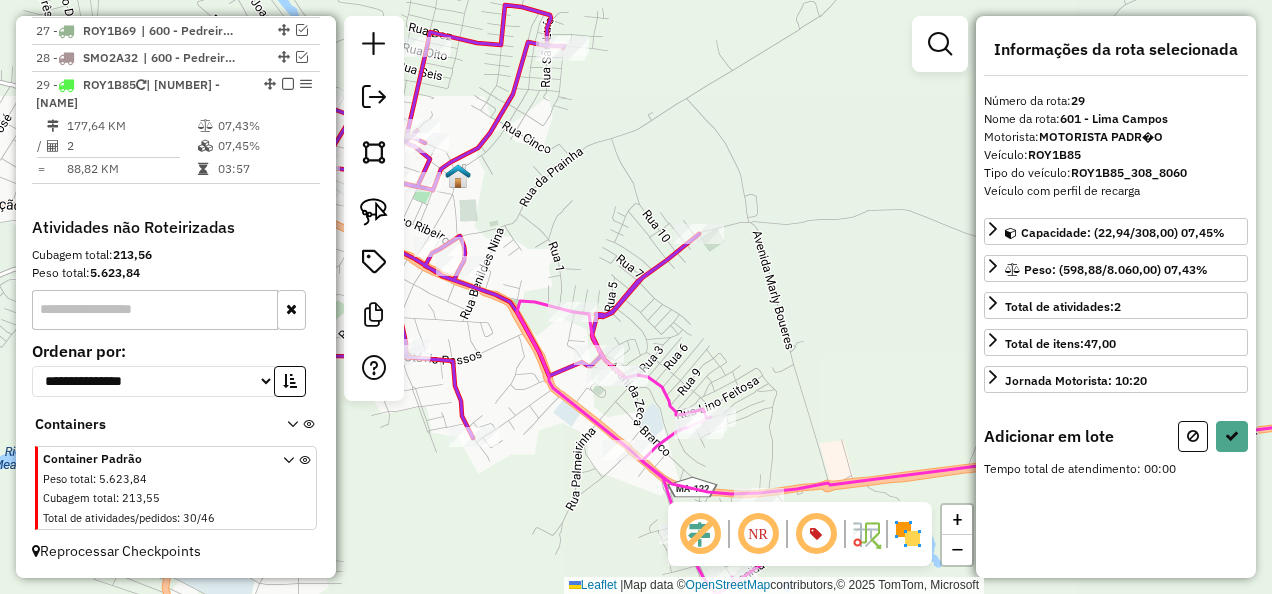 drag, startPoint x: 676, startPoint y: 304, endPoint x: 835, endPoint y: 434, distance: 205.38014 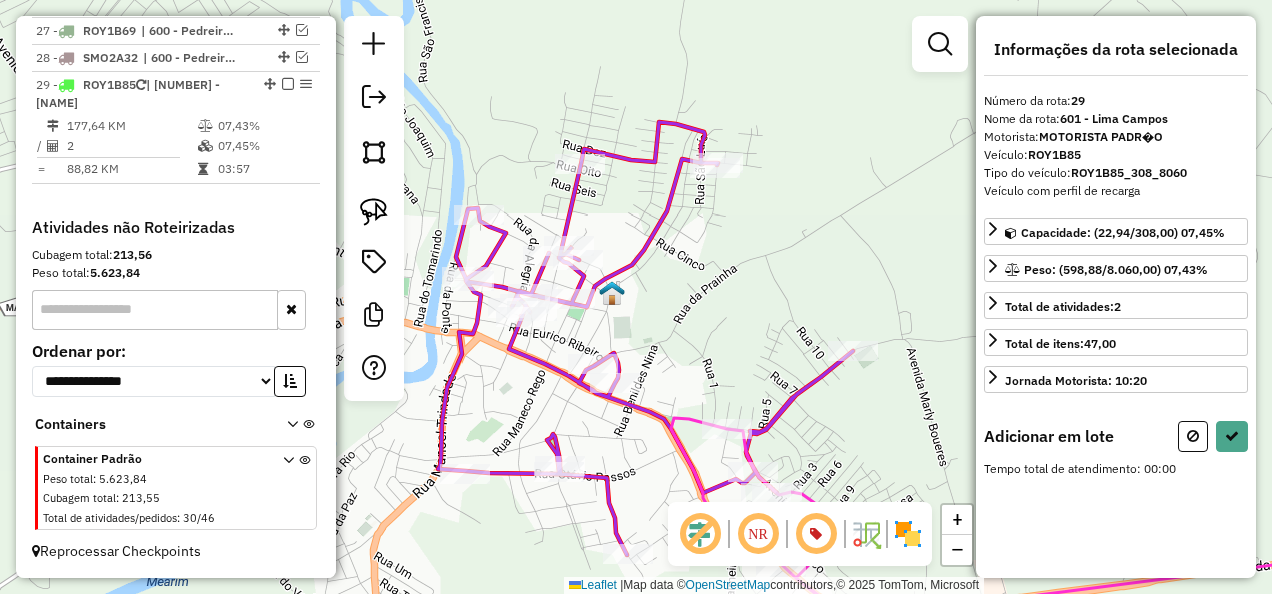 drag, startPoint x: 639, startPoint y: 304, endPoint x: 663, endPoint y: 339, distance: 42.43819 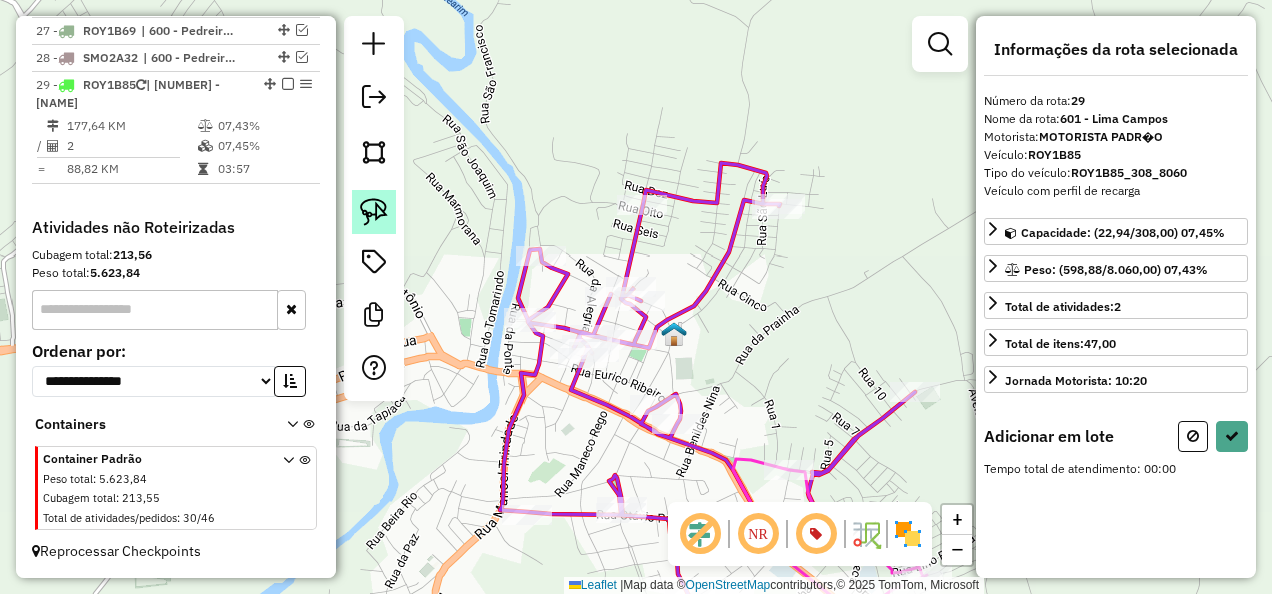 click 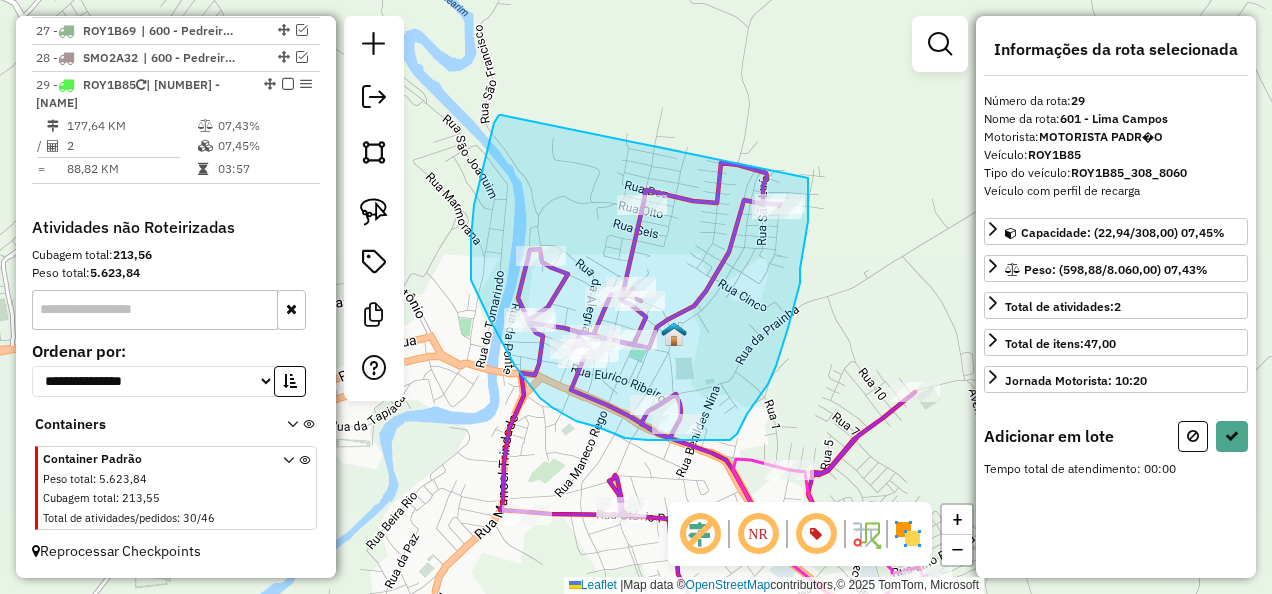 drag, startPoint x: 501, startPoint y: 115, endPoint x: 808, endPoint y: 178, distance: 313.39752 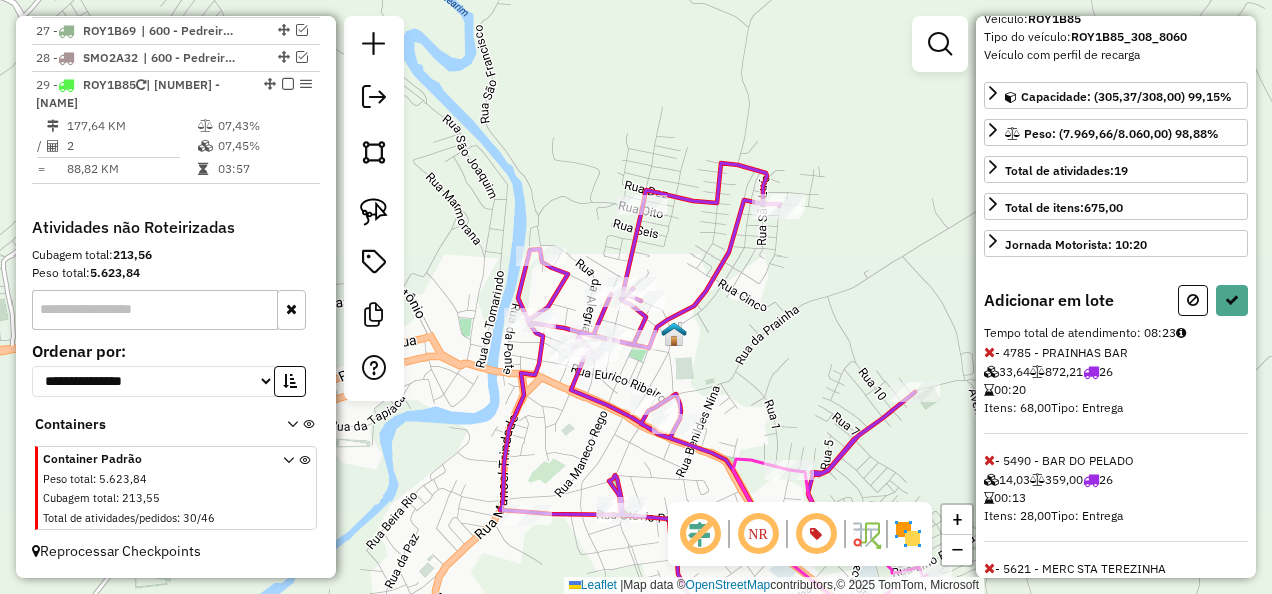 scroll, scrollTop: 200, scrollLeft: 0, axis: vertical 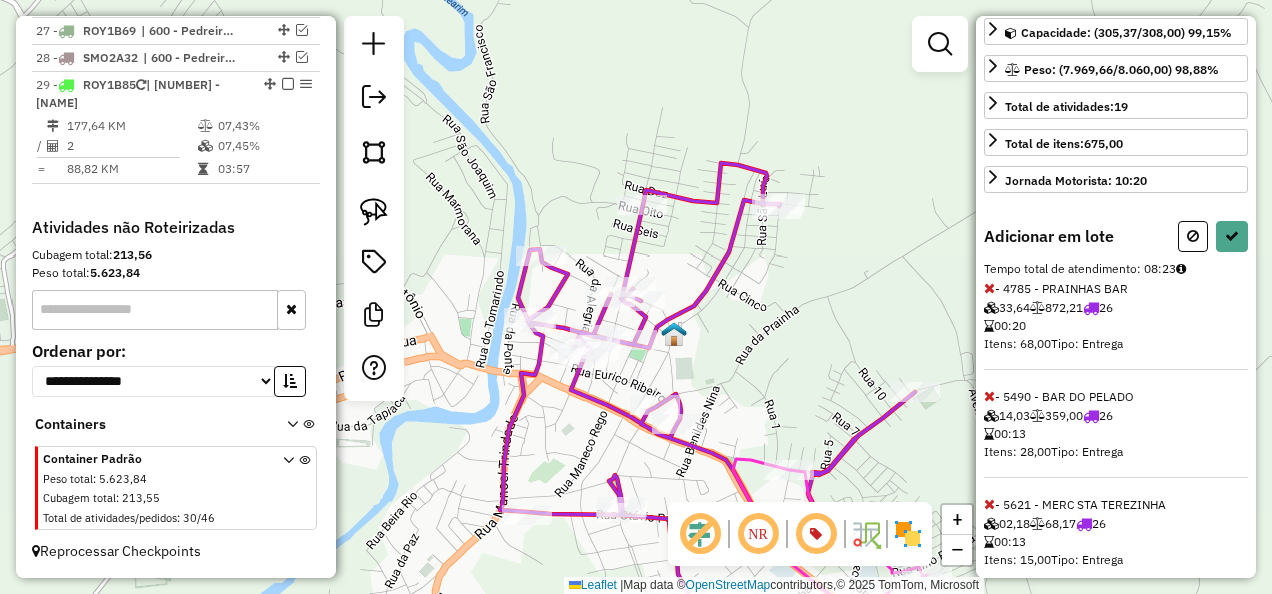 click at bounding box center [989, 396] 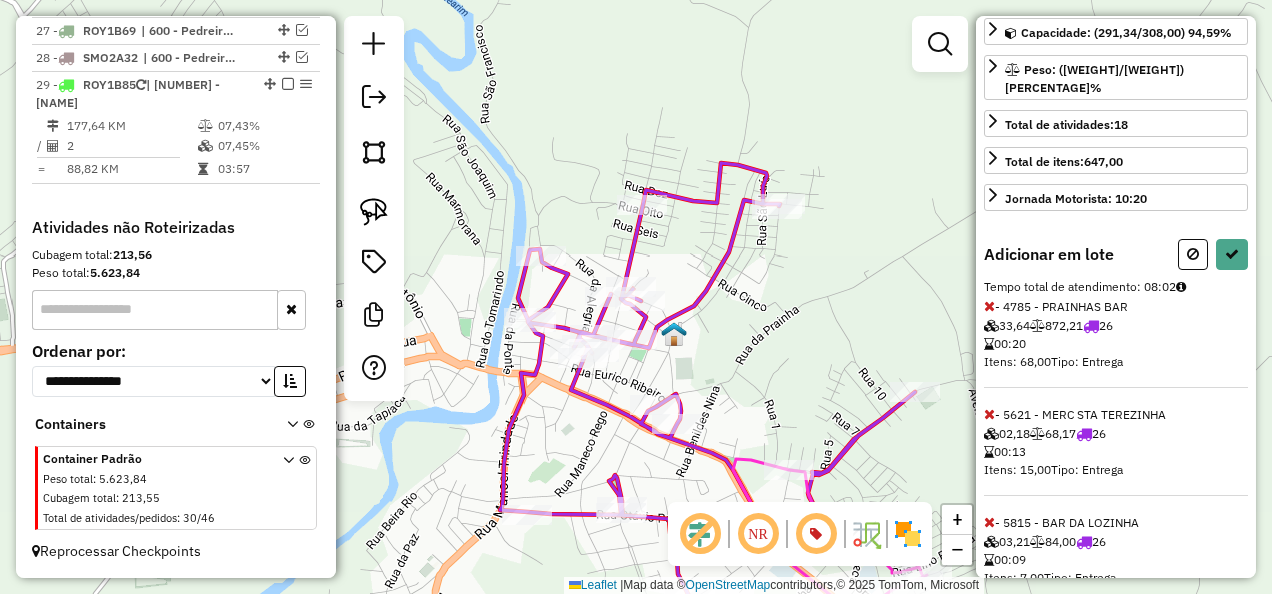 click at bounding box center (989, 306) 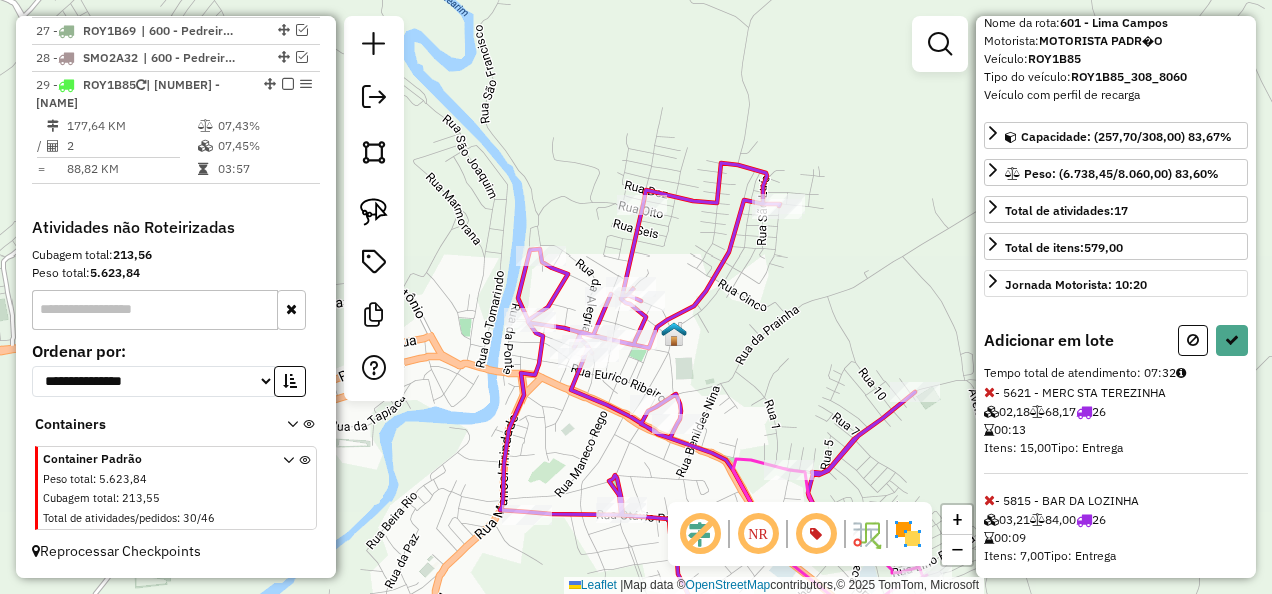 scroll, scrollTop: 0, scrollLeft: 0, axis: both 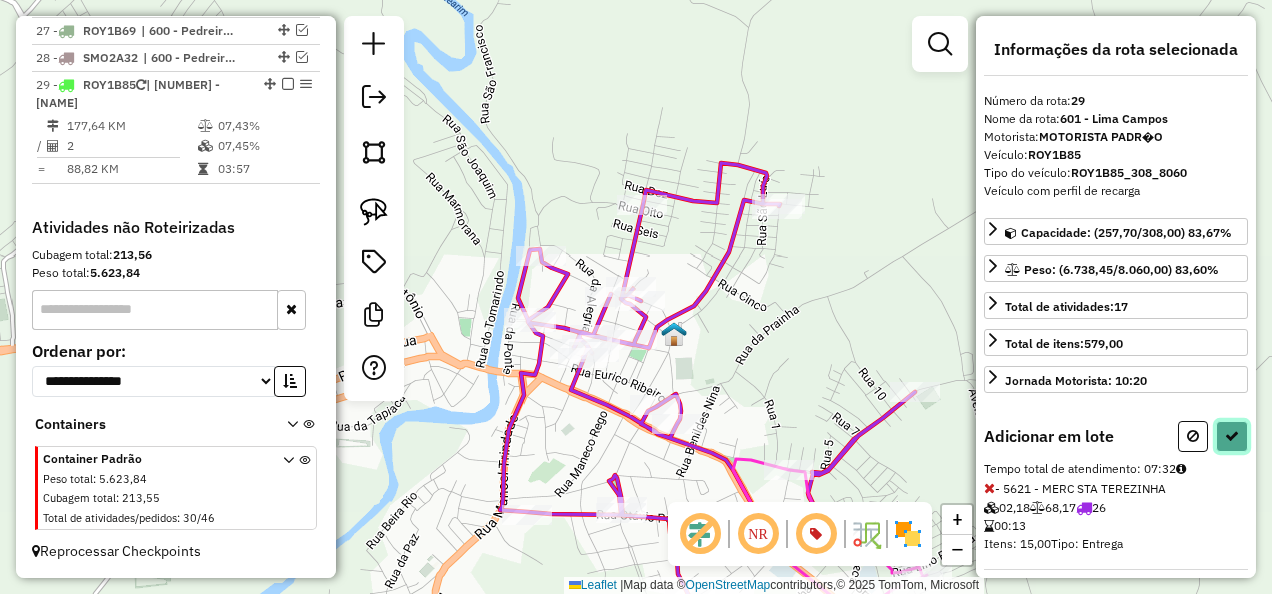 click at bounding box center [1232, 436] 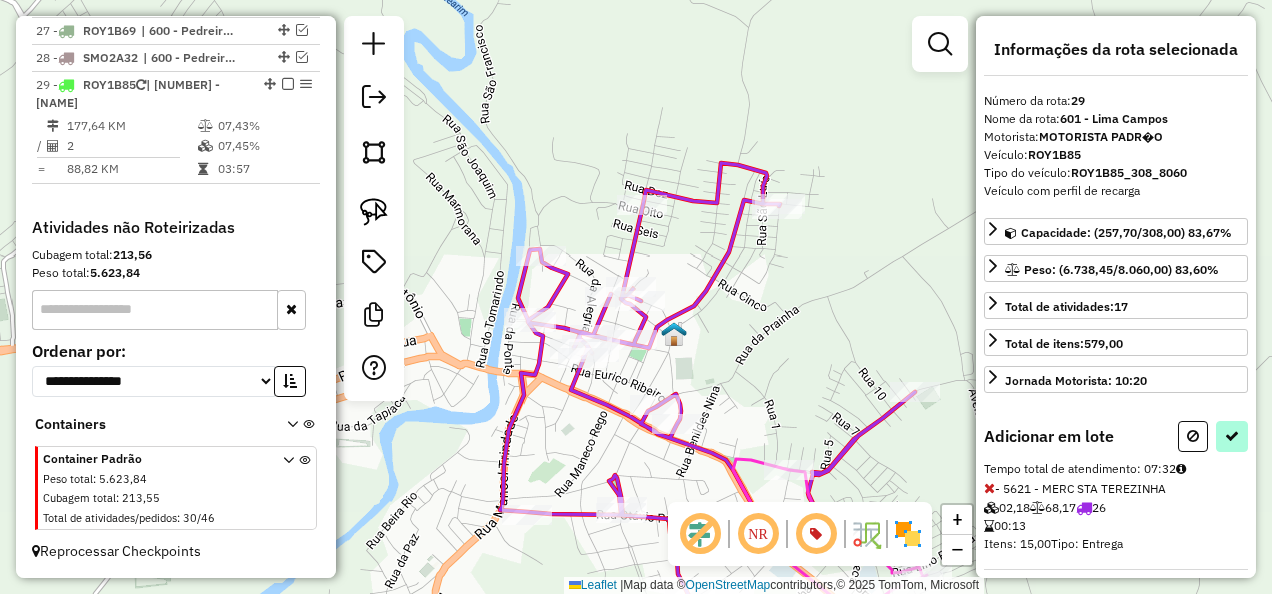 select on "**********" 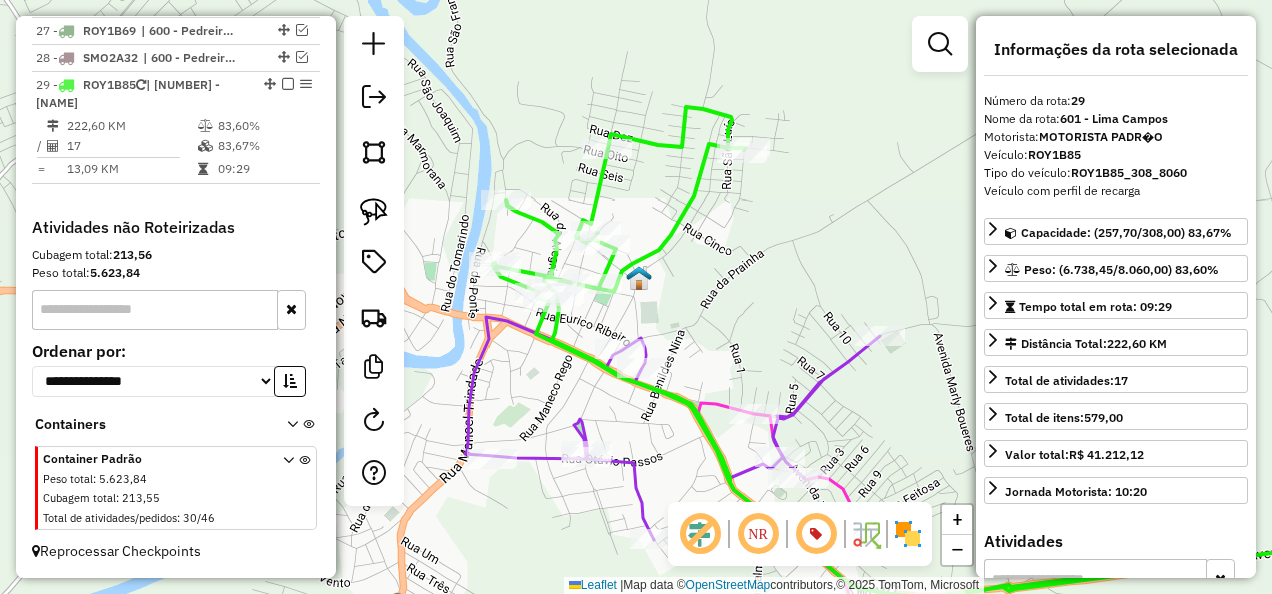 drag, startPoint x: 747, startPoint y: 372, endPoint x: 632, endPoint y: 218, distance: 192.20041 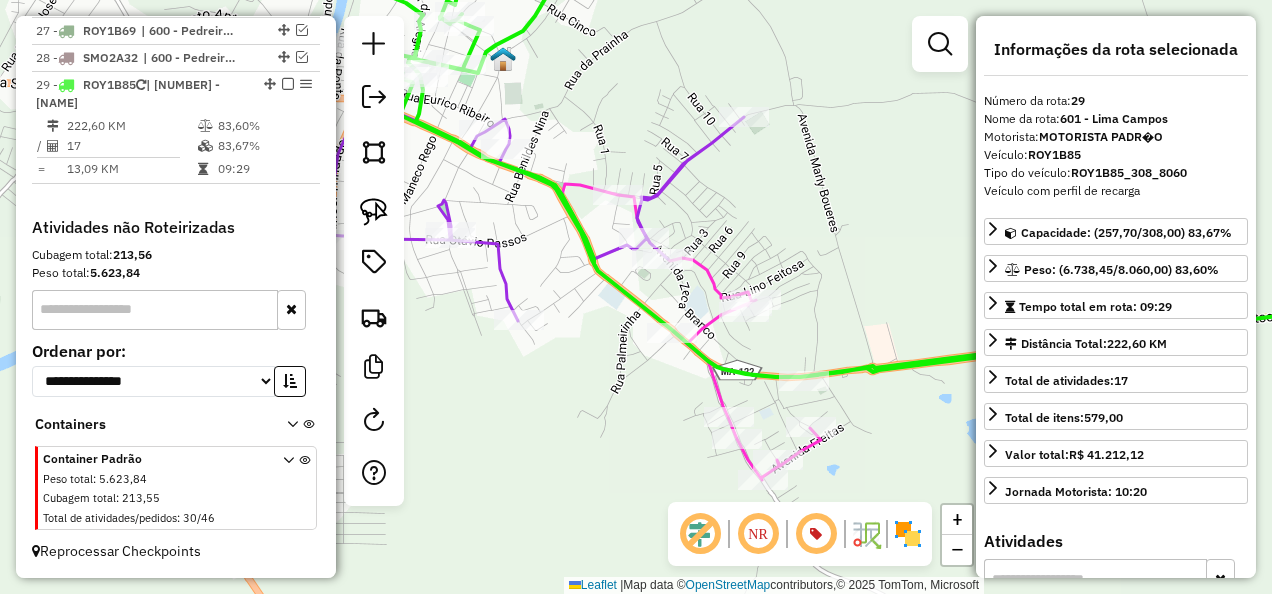 drag, startPoint x: 629, startPoint y: 404, endPoint x: 551, endPoint y: 284, distance: 143.12233 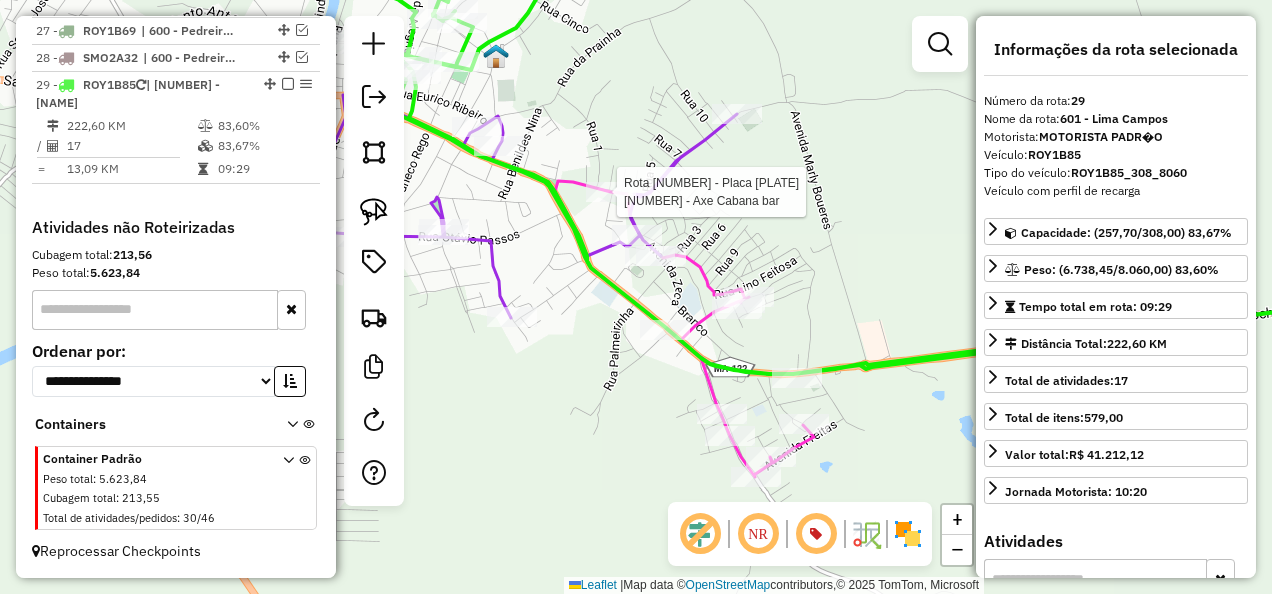 click 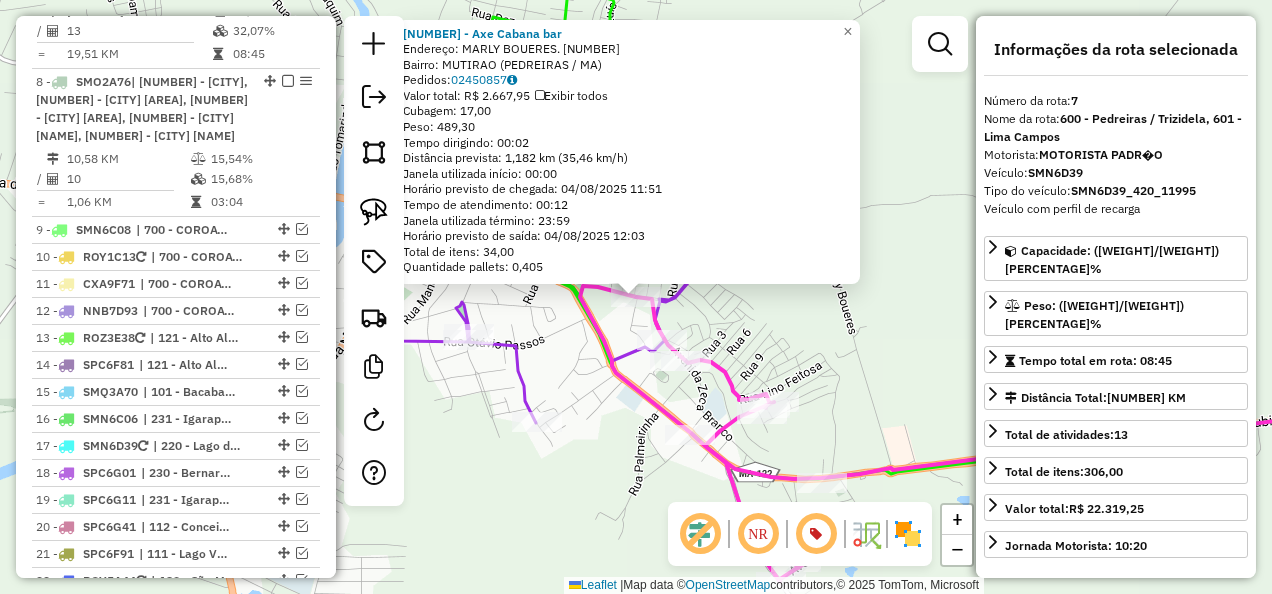 scroll, scrollTop: 1498, scrollLeft: 0, axis: vertical 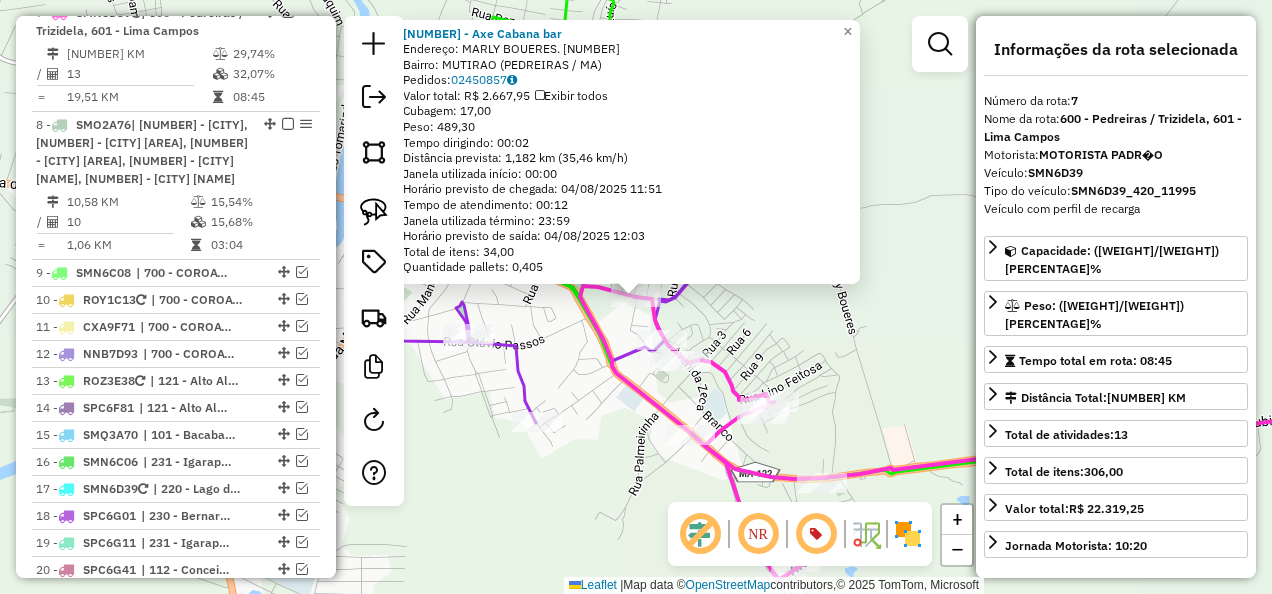 click on "17759 - Axe Cabana bar  Endereço:  MARLY BOUERES. 1434   Bairro: MUTIRAO (PEDREIRAS / MA)   Pedidos:  02450857   Valor total: R$ 2.667,95   Exibir todos   Cubagem: 17,00  Peso: 489,30  Tempo dirigindo: 00:02   Distância prevista: 1,182 km (35,46 km/h)   Janela utilizada início: 00:00   Horário previsto de chegada: 04/08/2025 11:51   Tempo de atendimento: 00:12   Janela utilizada término: 23:59   Horário previsto de saída: 04/08/2025 12:03   Total de itens: 34,00   Quantidade pallets: 0,405  × Janela de atendimento Grade de atendimento Capacidade Transportadoras Veículos Cliente Pedidos  Rotas Selecione os dias de semana para filtrar as janelas de atendimento  Seg   Ter   Qua   Qui   Sex   Sáb   Dom  Informe o período da janela de atendimento: De: Até:  Filtrar exatamente a janela do cliente  Considerar janela de atendimento padrão  Selecione os dias de semana para filtrar as grades de atendimento  Seg   Ter   Qua   Qui   Sex   Sáb   Dom   Considerar clientes sem dia de atendimento cadastrado De:" 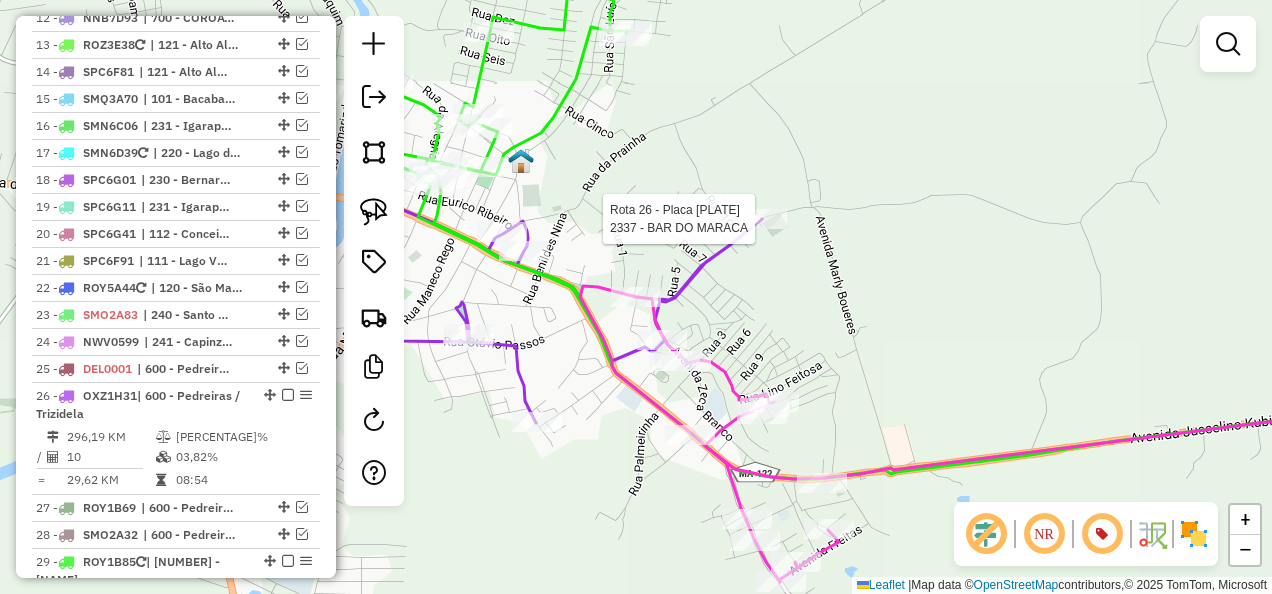 select on "**********" 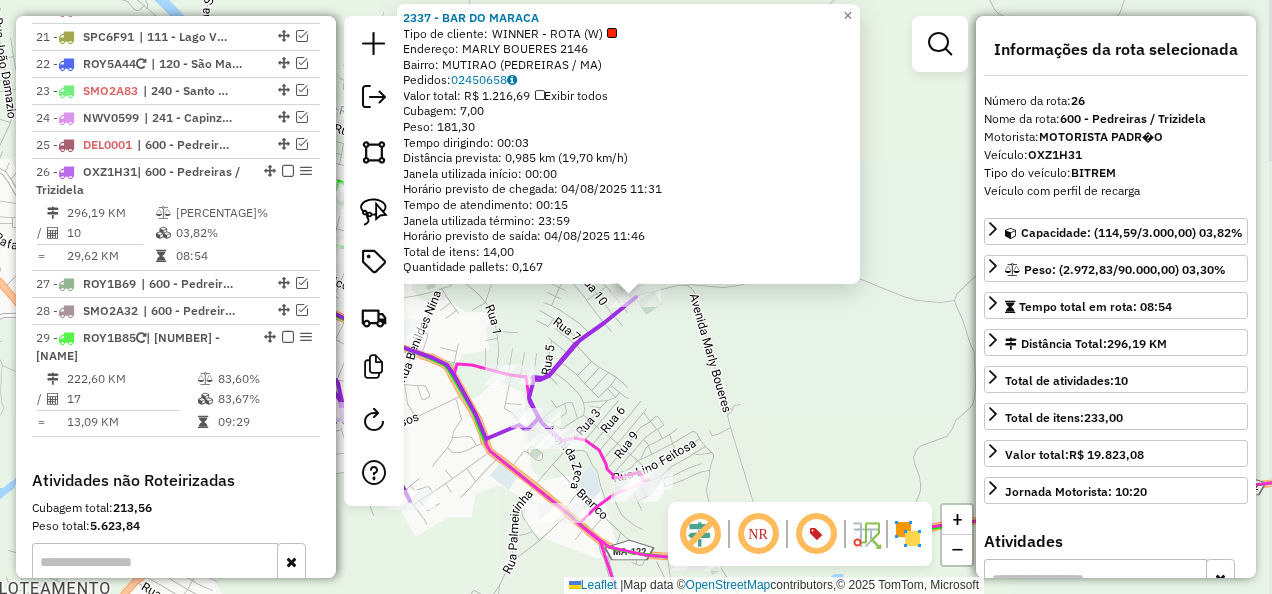 click on "Rota 26 - Placa OXZ1H31  2337 - BAR DO MARACA 2337 - BAR DO MARACA  Tipo de cliente:   WINNER - ROTA (W)   Endereço:  MARLY BOUERES 2146   Bairro: MUTIRAO (PEDREIRAS / MA)   Pedidos:  02450658   Valor total: R$ 1.216,69   Exibir todos   Cubagem: 7,00  Peso: 181,30  Tempo dirigindo: 00:03   Distância prevista: 0,985 km (19,70 km/h)   Janela utilizada início: 00:00   Horário previsto de chegada: 04/08/2025 11:31   Tempo de atendimento: 00:15   Janela utilizada término: 23:59   Horário previsto de saída: 04/08/2025 11:46   Total de itens: 14,00   Quantidade pallets: 0,167  × Janela de atendimento Grade de atendimento Capacidade Transportadoras Veículos Cliente Pedidos  Rotas Selecione os dias de semana para filtrar as janelas de atendimento  Seg   Ter   Qua   Qui   Sex   Sáb   Dom  Informe o período da janela de atendimento: De: Até:  Filtrar exatamente a janela do cliente  Considerar janela de atendimento padrão  Selecione os dias de semana para filtrar as grades de atendimento  Seg   Ter   Qua  +" 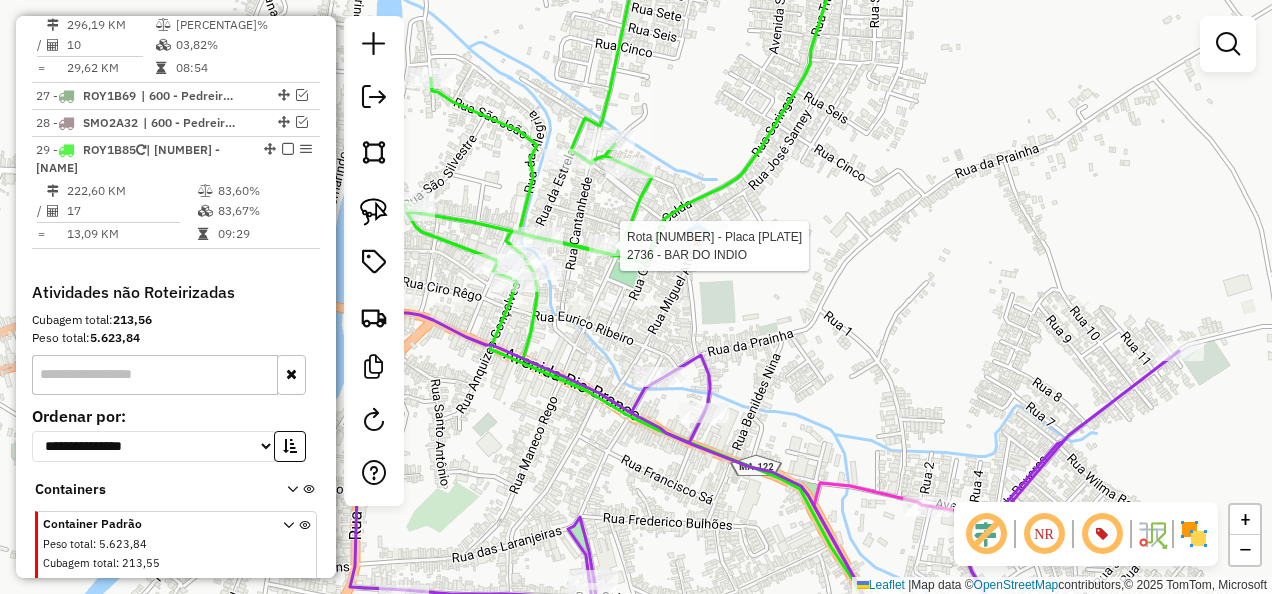 click 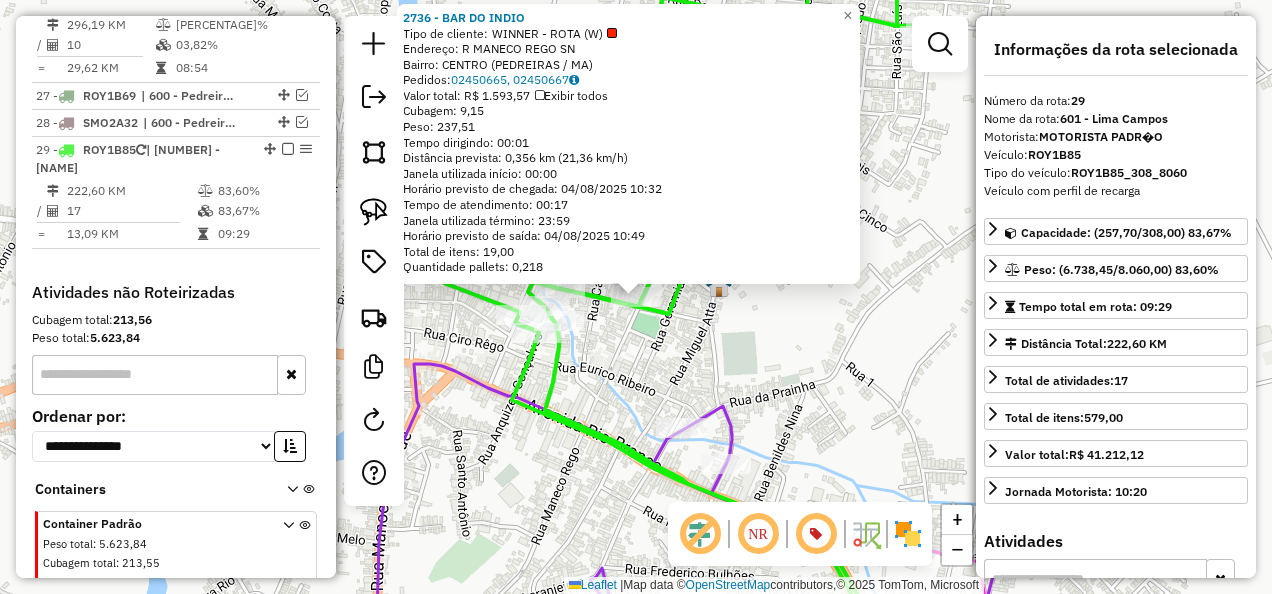 scroll, scrollTop: 2353, scrollLeft: 0, axis: vertical 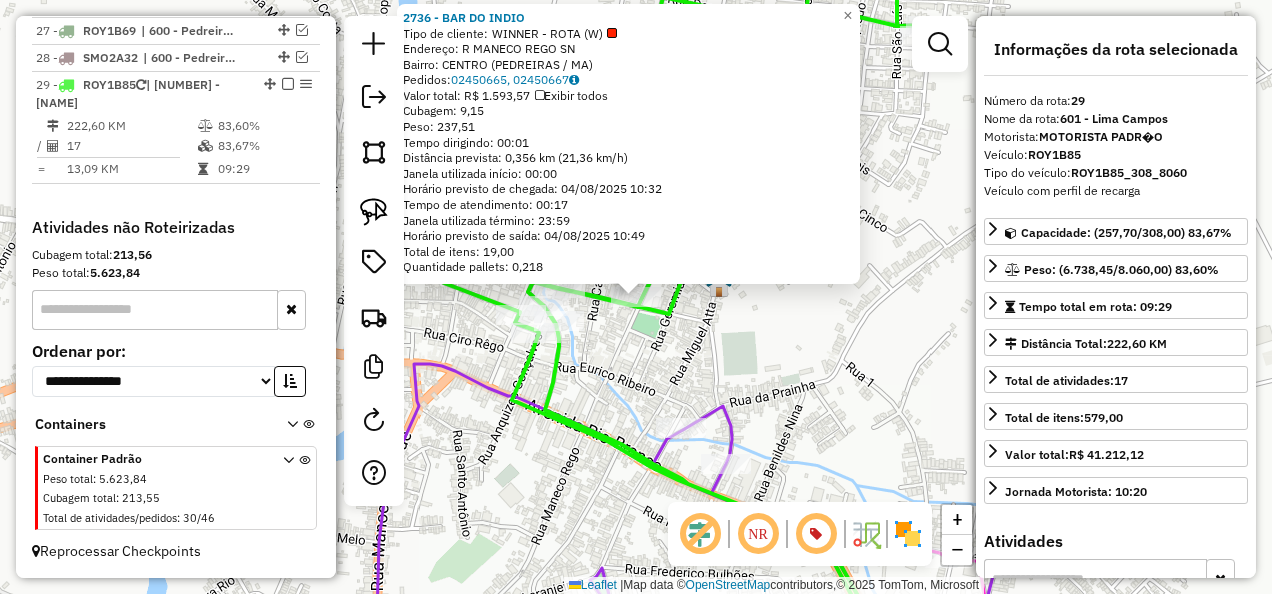 click on "2736 - BAR DO INDIO  Tipo de cliente:   WINNER - ROTA (W)   Endereço: R     MANECO REGO                 SN   Bairro: CENTRO (PEDREIRAS / MA)   Pedidos:  02450665, 02450667   Valor total: R$ 1.593,57   Exibir todos   Cubagem: 9,15  Peso: 237,51  Tempo dirigindo: 00:01   Distância prevista: 0,356 km (21,36 km/h)   Janela utilizada início: 00:00   Horário previsto de chegada: 04/08/2025 10:32   Tempo de atendimento: 00:17   Janela utilizada término: 23:59   Horário previsto de saída: 04/08/2025 10:49   Total de itens: 19,00   Quantidade pallets: 0,218  × Janela de atendimento Grade de atendimento Capacidade Transportadoras Veículos Cliente Pedidos  Rotas Selecione os dias de semana para filtrar as janelas de atendimento  Seg   Ter   Qua   Qui   Sex   Sáb   Dom  Informe o período da janela de atendimento: De: Até:  Filtrar exatamente a janela do cliente  Considerar janela de atendimento padrão  Selecione os dias de semana para filtrar as grades de atendimento  Seg   Ter   Qua   Qui   Sex   Sáb  De:" 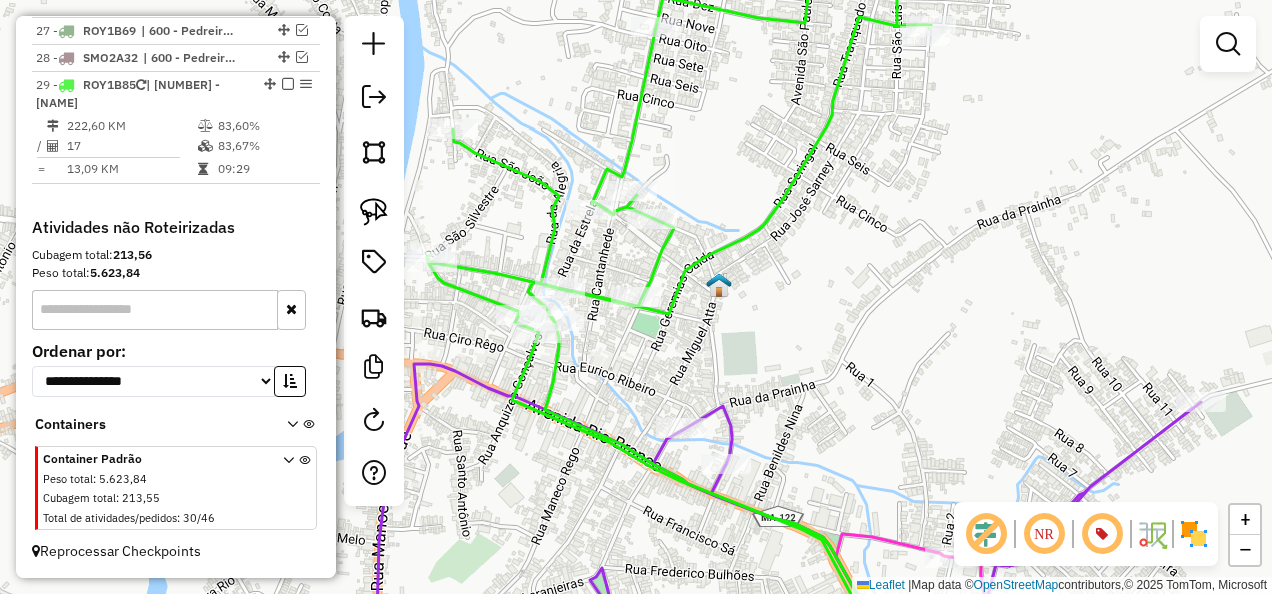 drag, startPoint x: 721, startPoint y: 366, endPoint x: 672, endPoint y: 340, distance: 55.470715 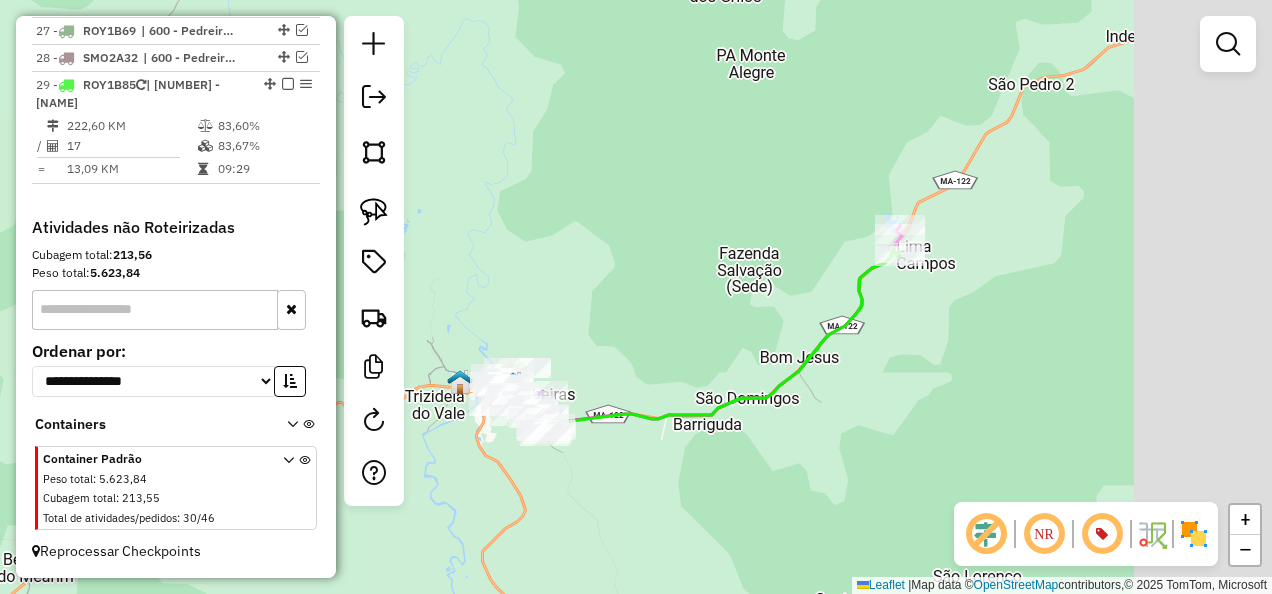 drag, startPoint x: 897, startPoint y: 401, endPoint x: 804, endPoint y: 450, distance: 105.11898 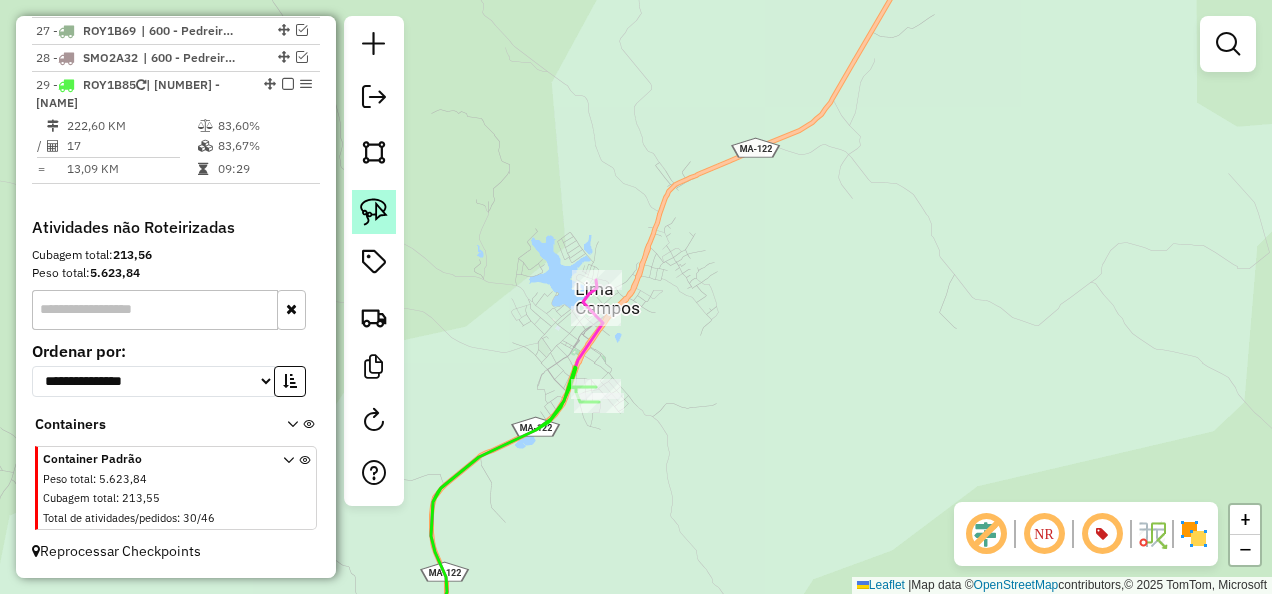 click 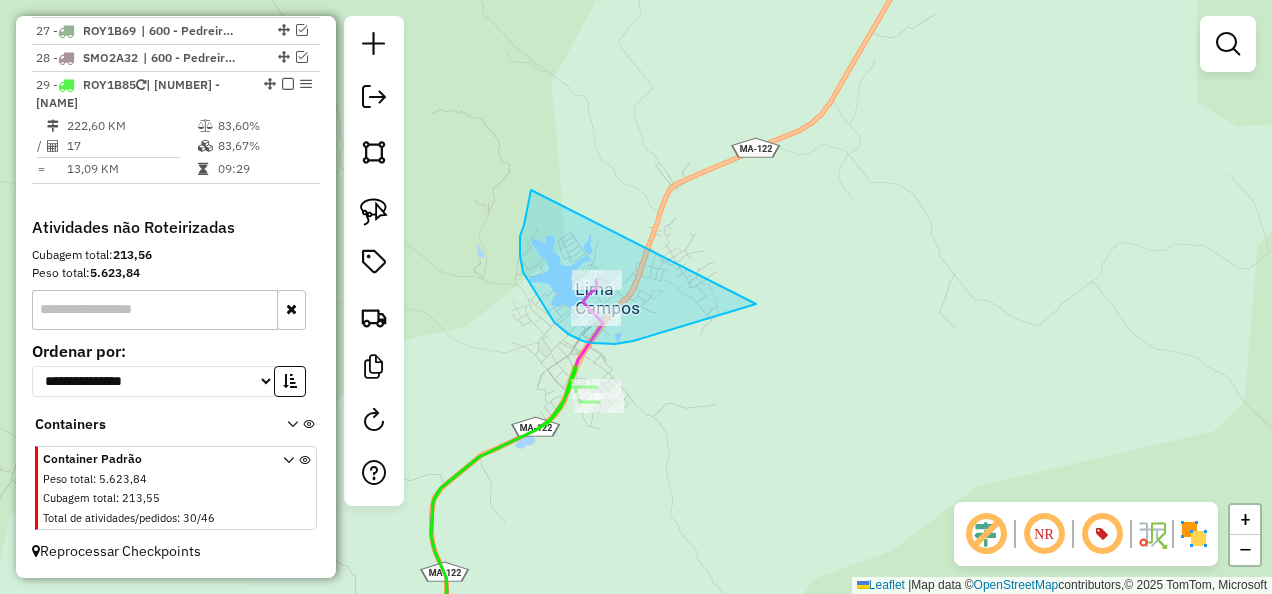 drag, startPoint x: 523, startPoint y: 272, endPoint x: 764, endPoint y: 302, distance: 242.86005 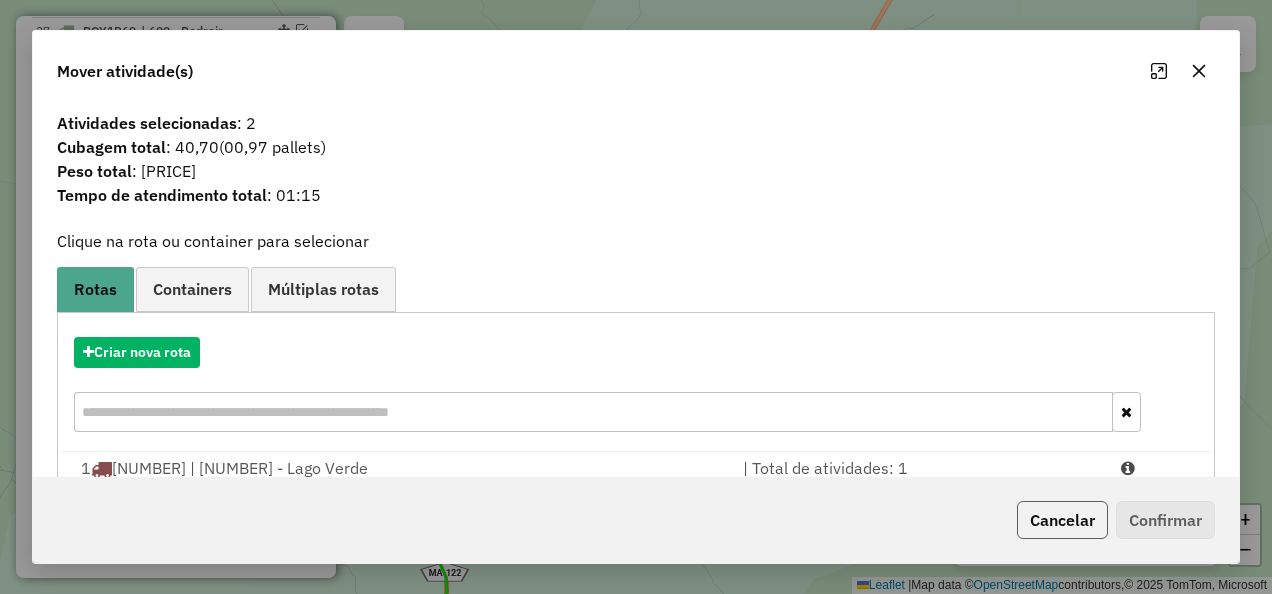 click on "Cancelar" 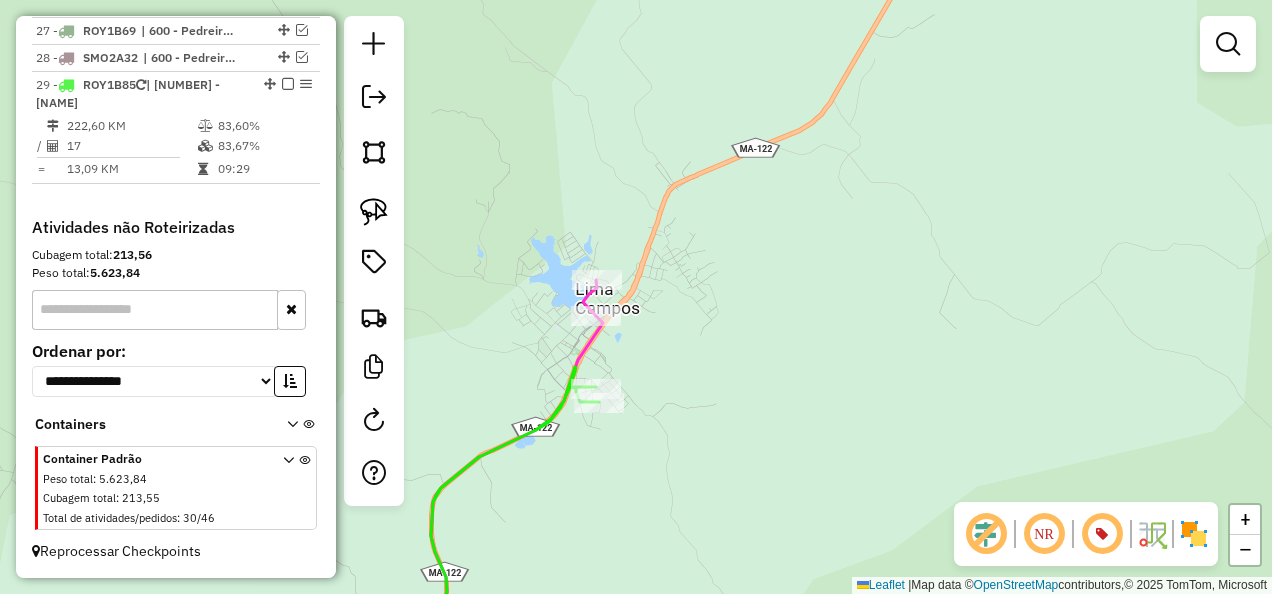 drag, startPoint x: 704, startPoint y: 458, endPoint x: 794, endPoint y: 258, distance: 219.31712 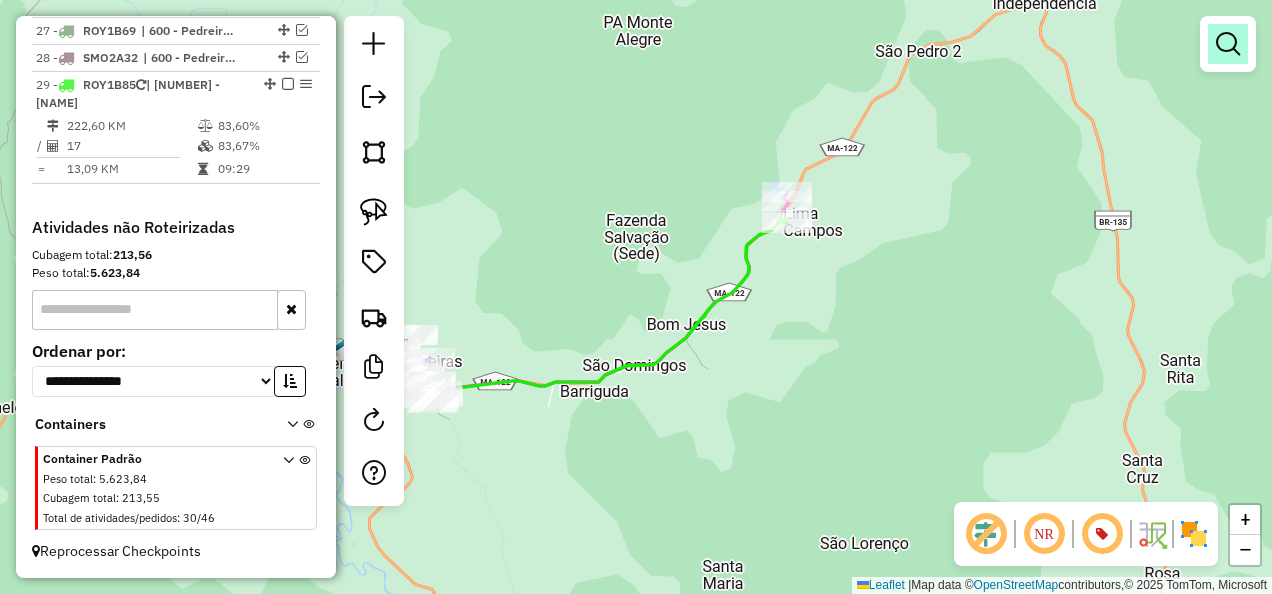 click at bounding box center (1228, 44) 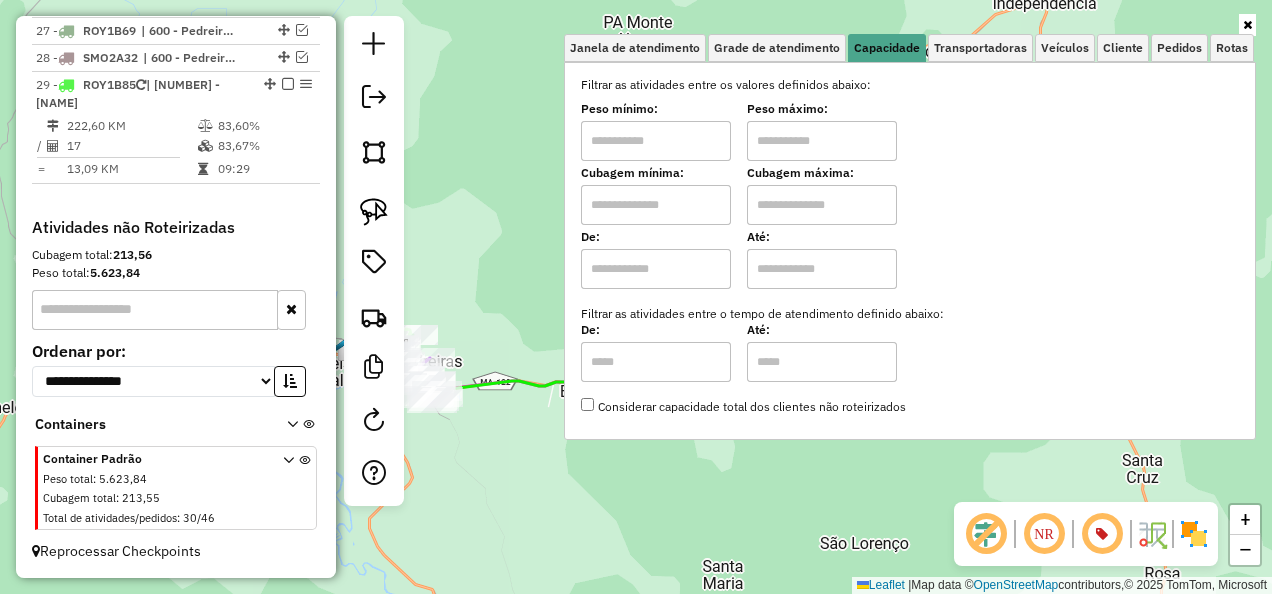 click at bounding box center [656, 205] 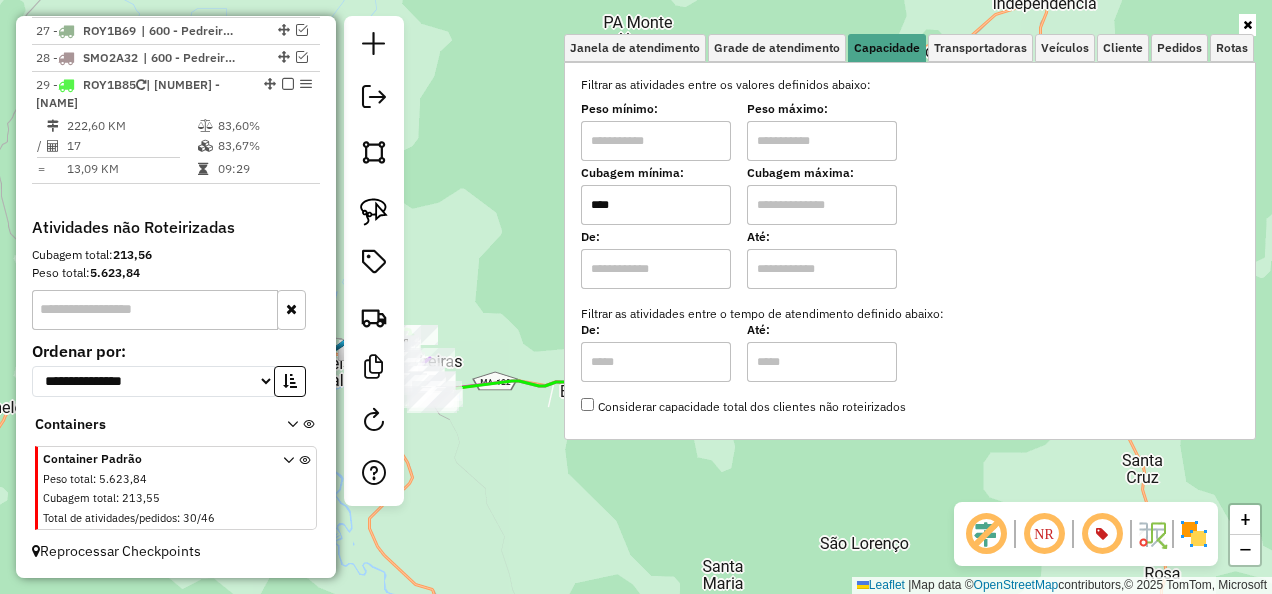 click at bounding box center (822, 205) 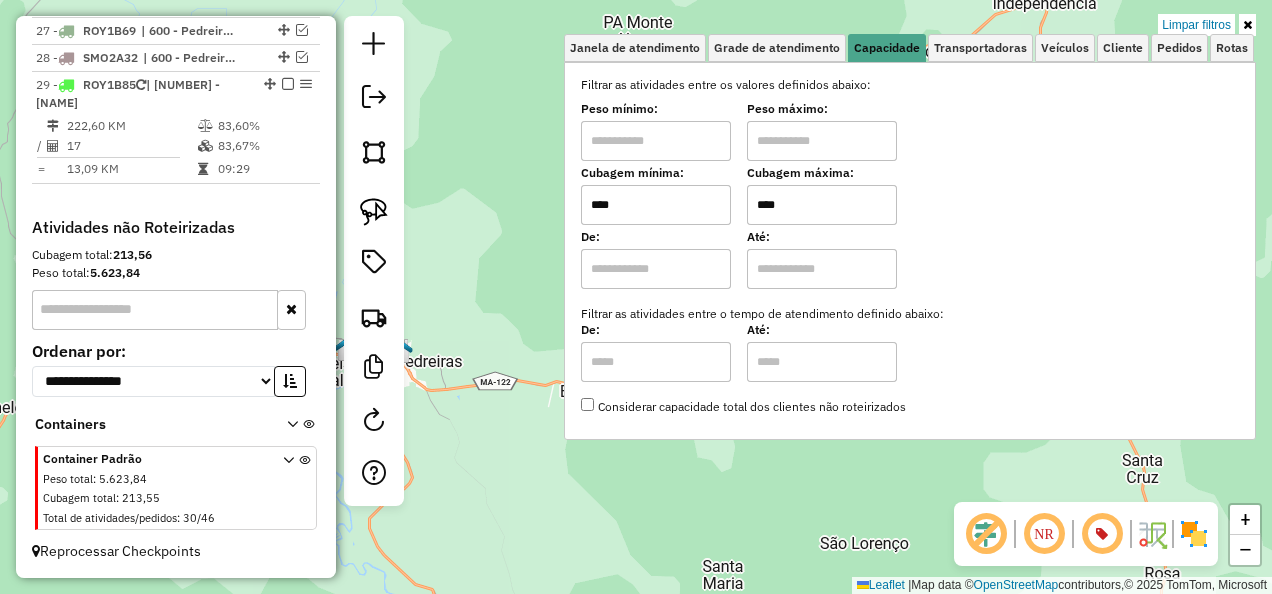 click on "Limpar filtros Janela de atendimento Grade de atendimento Capacidade Transportadoras Veículos Cliente Pedidos  Rotas Selecione os dias de semana para filtrar as janelas de atendimento  Seg   Ter   Qua   Qui   Sex   Sáb   Dom  Informe o período da janela de atendimento: De: Até:  Filtrar exatamente a janela do cliente  Considerar janela de atendimento padrão  Selecione os dias de semana para filtrar as grades de atendimento  Seg   Ter   Qua   Qui   Sex   Sáb   Dom   Considerar clientes sem dia de atendimento cadastrado  Clientes fora do dia de atendimento selecionado Filtrar as atividades entre os valores definidos abaixo:  Peso mínimo:   Peso máximo:   Cubagem mínima:  ****  Cubagem máxima:  ****  De:   Até:  Filtrar as atividades entre o tempo de atendimento definido abaixo:  De:   Até:   Considerar capacidade total dos clientes não roteirizados Transportadora: Selecione um ou mais itens Tipo de veículo: Selecione um ou mais itens Veículo: Selecione um ou mais itens Motorista: Nome: Rótulo: +" 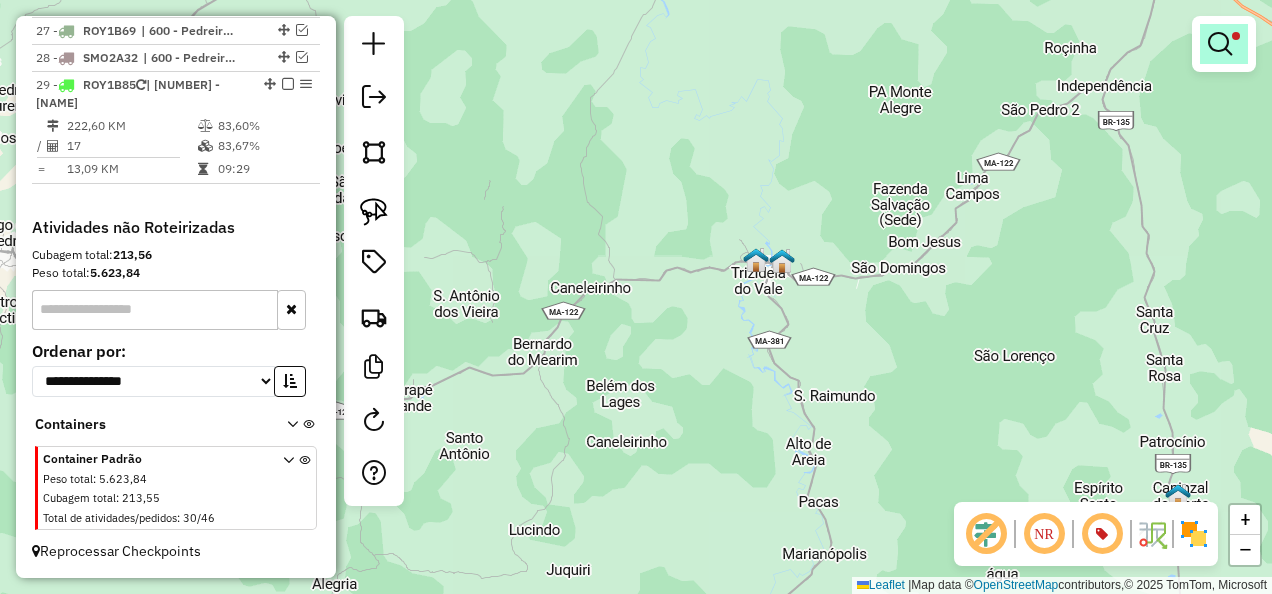 click at bounding box center (1220, 44) 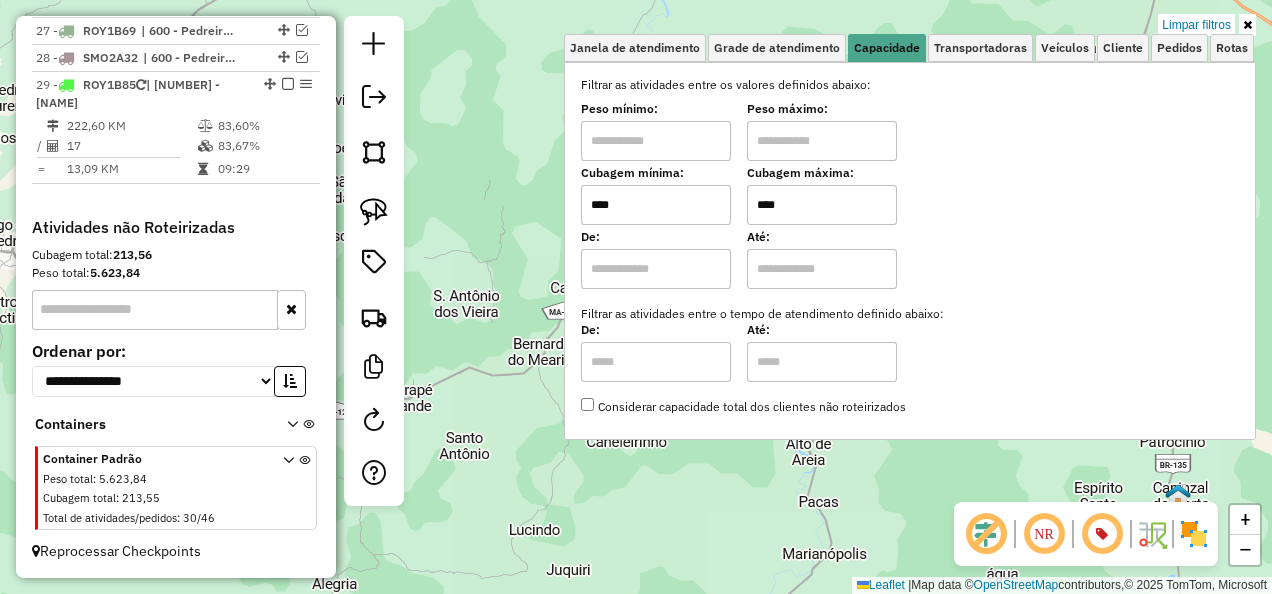 drag, startPoint x: 834, startPoint y: 193, endPoint x: 734, endPoint y: 231, distance: 106.97663 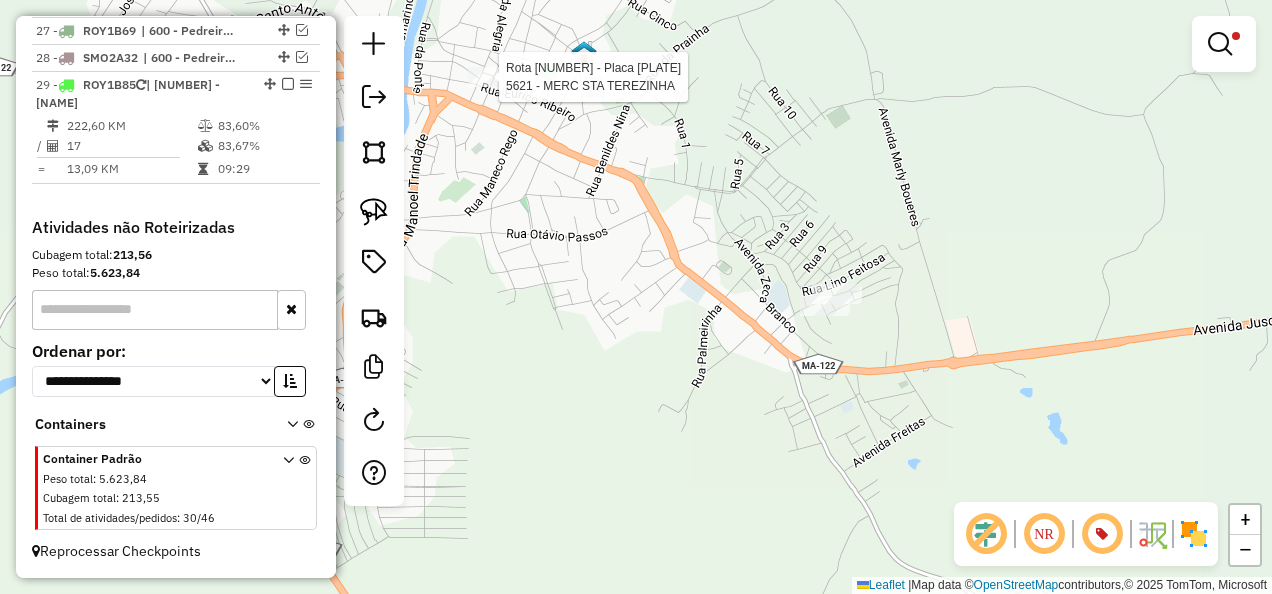 select on "**********" 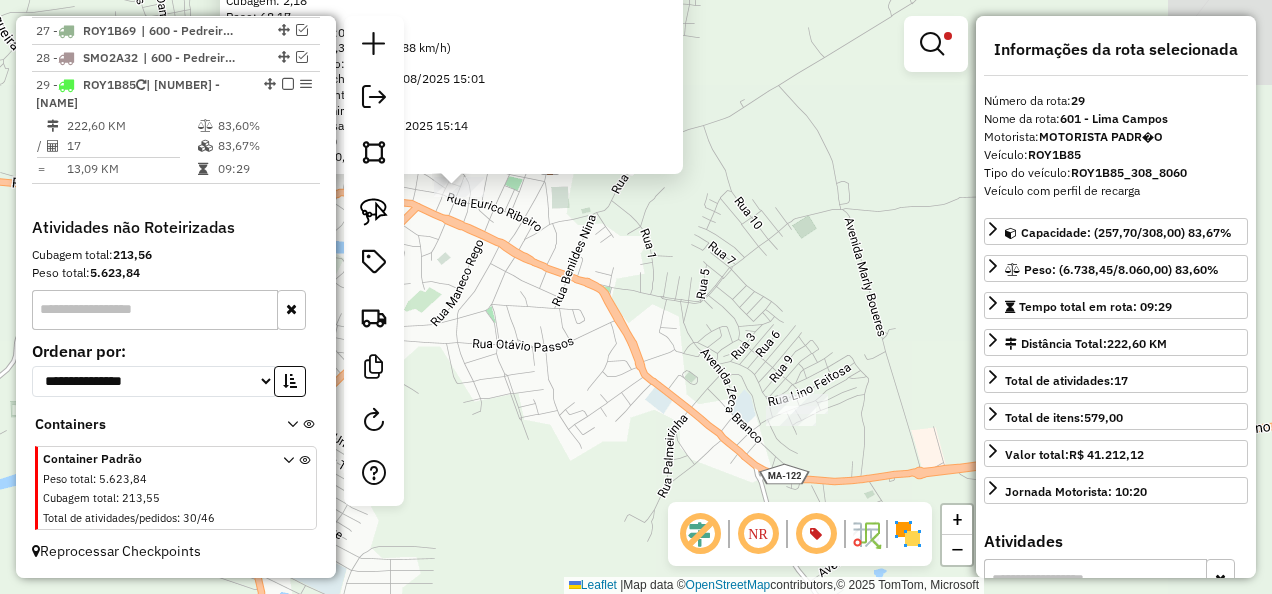 drag, startPoint x: 722, startPoint y: 398, endPoint x: 540, endPoint y: 285, distance: 214.22652 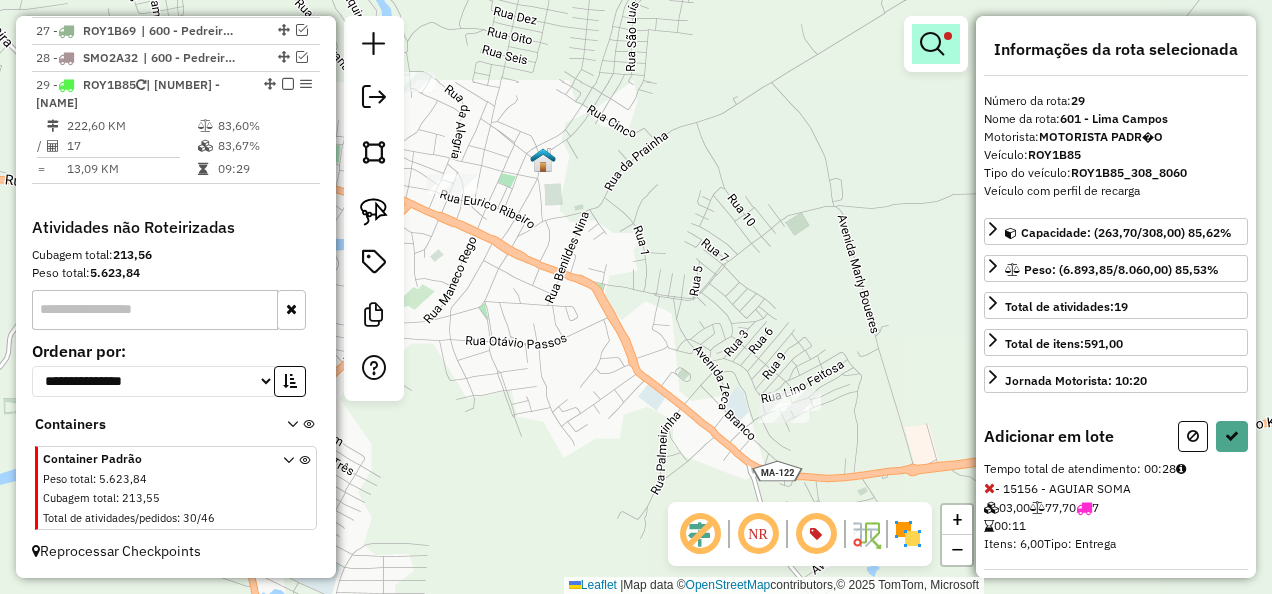 click at bounding box center (932, 44) 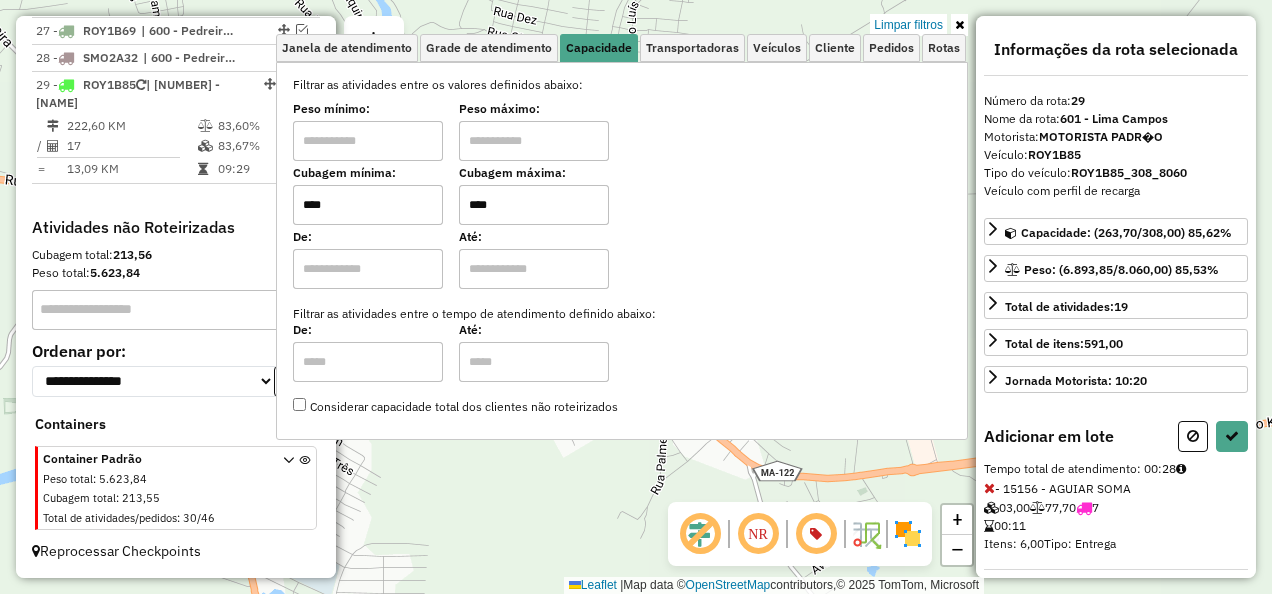 drag, startPoint x: 522, startPoint y: 204, endPoint x: 426, endPoint y: 210, distance: 96.18732 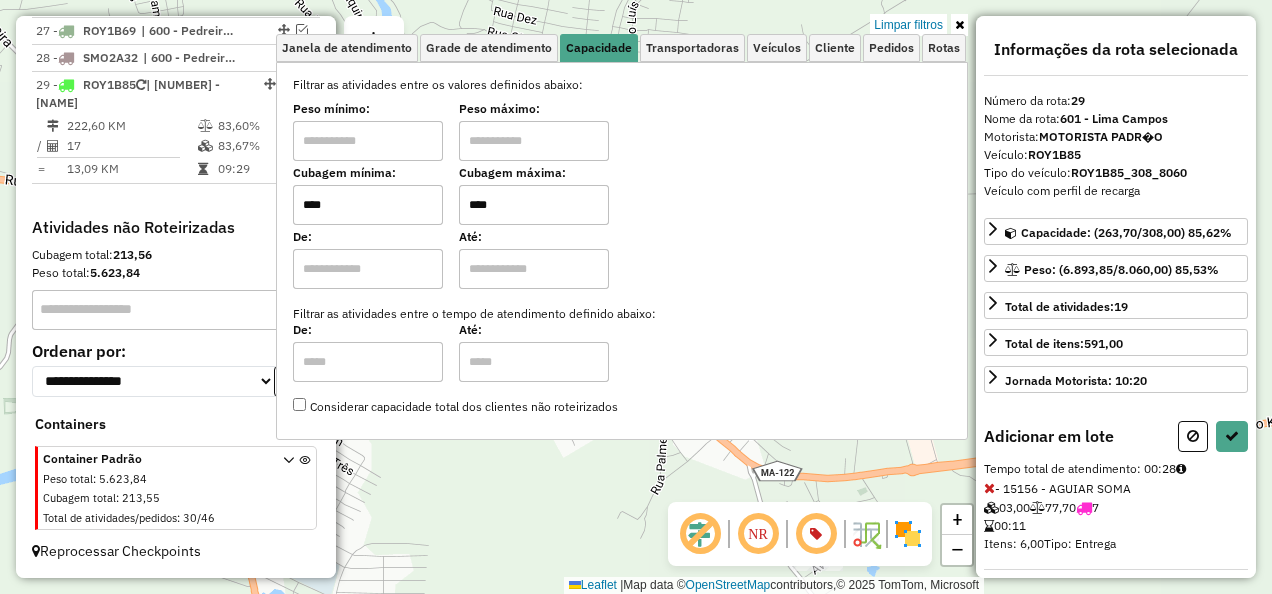 click on "Limpar filtros Janela de atendimento Grade de atendimento Capacidade Transportadoras Veículos Cliente Pedidos  Rotas Selecione os dias de semana para filtrar as janelas de atendimento  Seg   Ter   Qua   Qui   Sex   Sáb   Dom  Informe o período da janela de atendimento: De: Até:  Filtrar exatamente a janela do cliente  Considerar janela de atendimento padrão  Selecione os dias de semana para filtrar as grades de atendimento  Seg   Ter   Qua   Qui   Sex   Sáb   Dom   Considerar clientes sem dia de atendimento cadastrado  Clientes fora do dia de atendimento selecionado Filtrar as atividades entre os valores definidos abaixo:  Peso mínimo:   Peso máximo:   Cubagem mínima:  ****  Cubagem máxima:  ****  De:   Até:  Filtrar as atividades entre o tempo de atendimento definido abaixo:  De:   Até:   Considerar capacidade total dos clientes não roteirizados Transportadora: Selecione um ou mais itens Tipo de veículo: Selecione um ou mais itens Veículo: Selecione um ou mais itens Motorista: Nome: Rótulo: +" 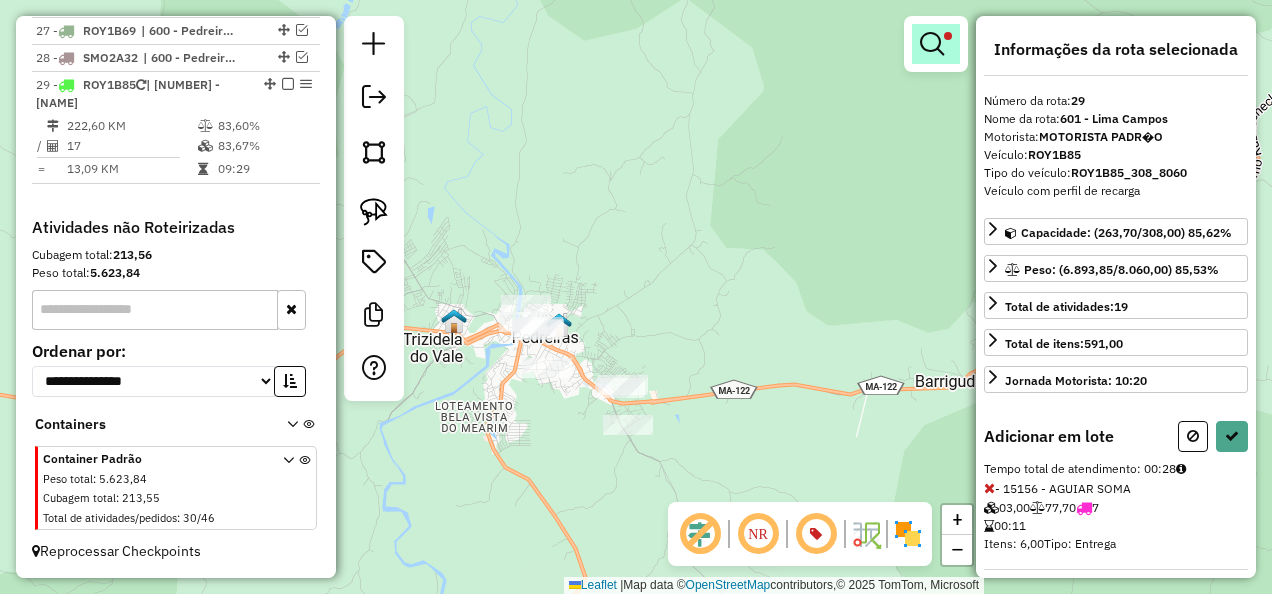 click at bounding box center (932, 44) 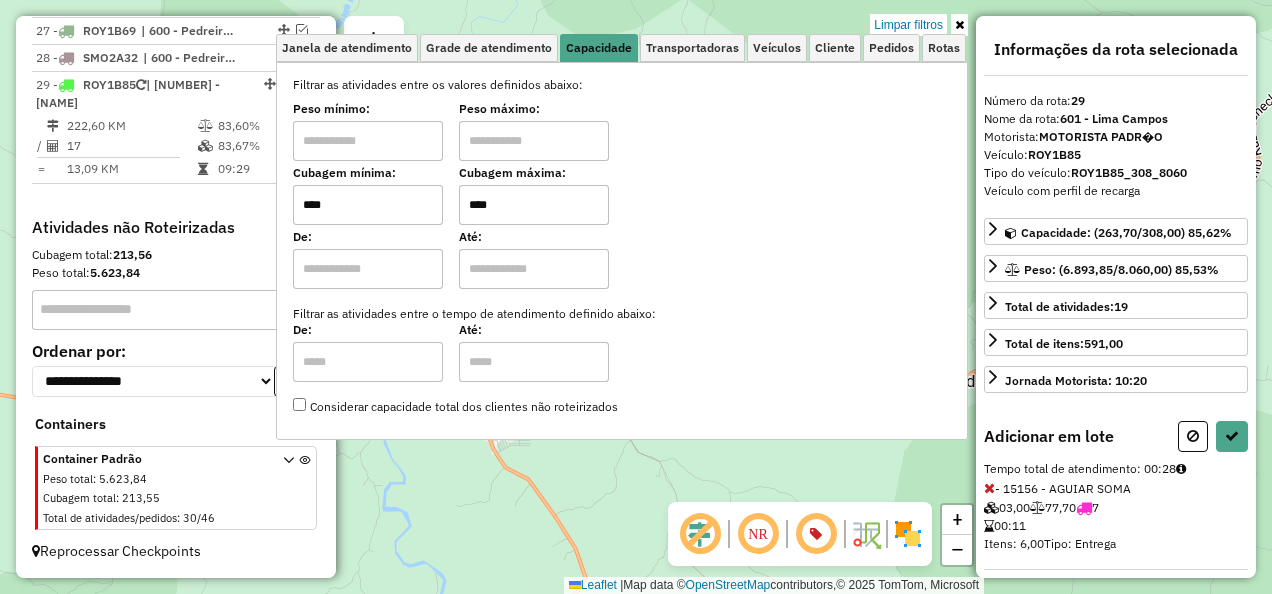 drag, startPoint x: 500, startPoint y: 225, endPoint x: 450, endPoint y: 240, distance: 52.201534 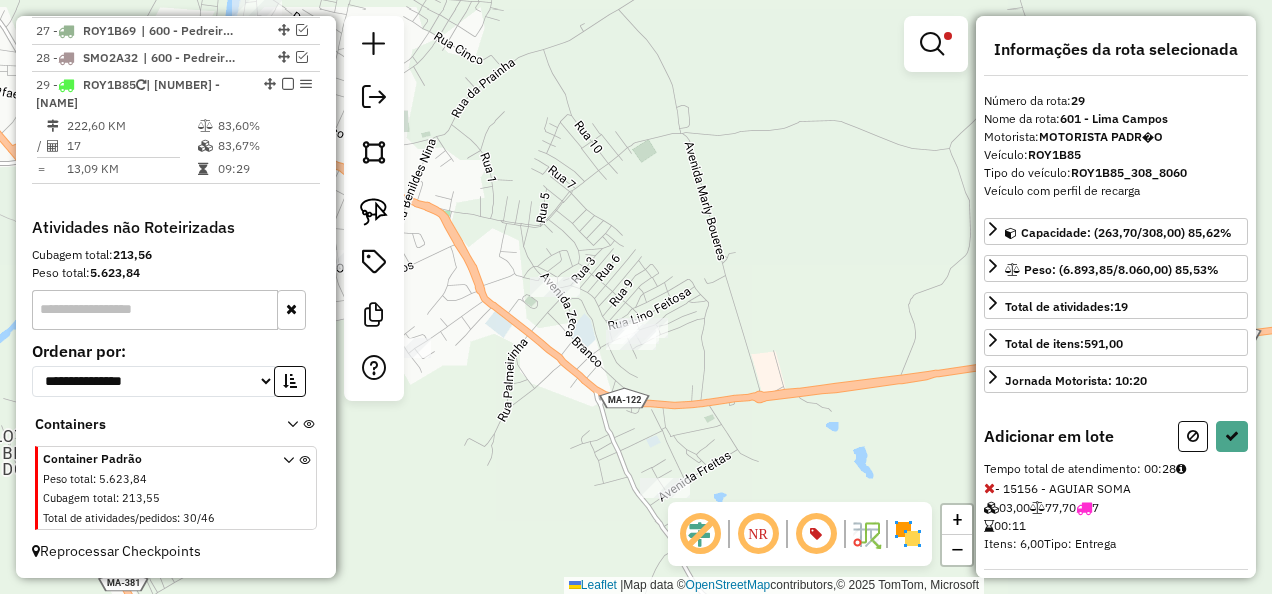 drag, startPoint x: 581, startPoint y: 379, endPoint x: 688, endPoint y: 404, distance: 109.88175 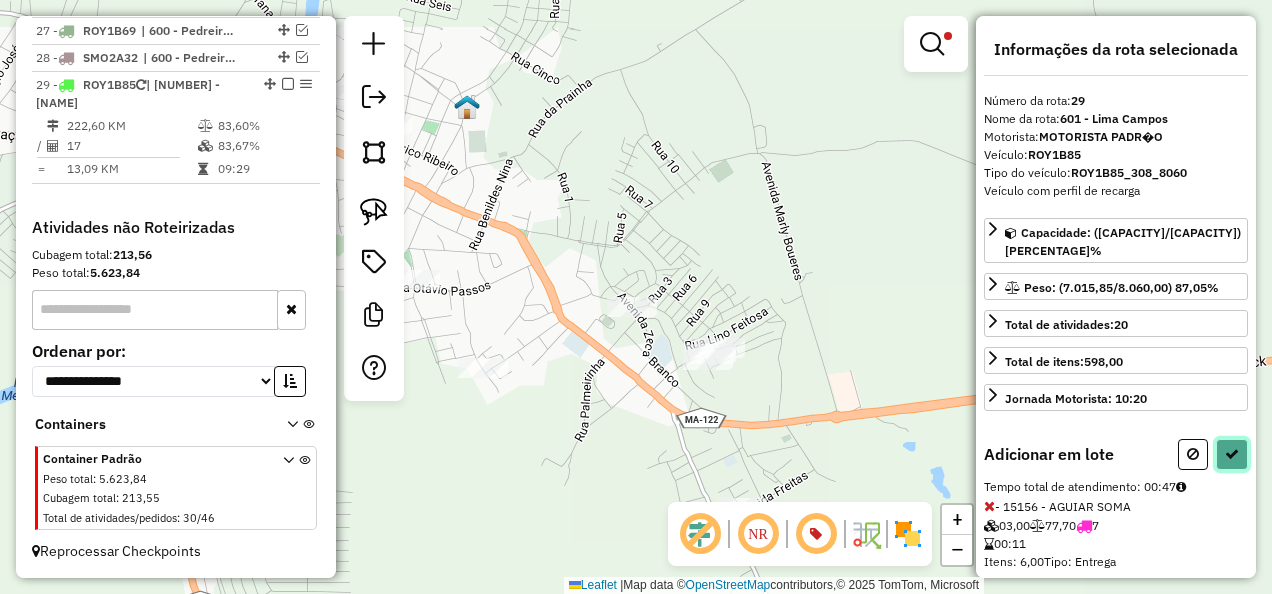 click at bounding box center (1232, 454) 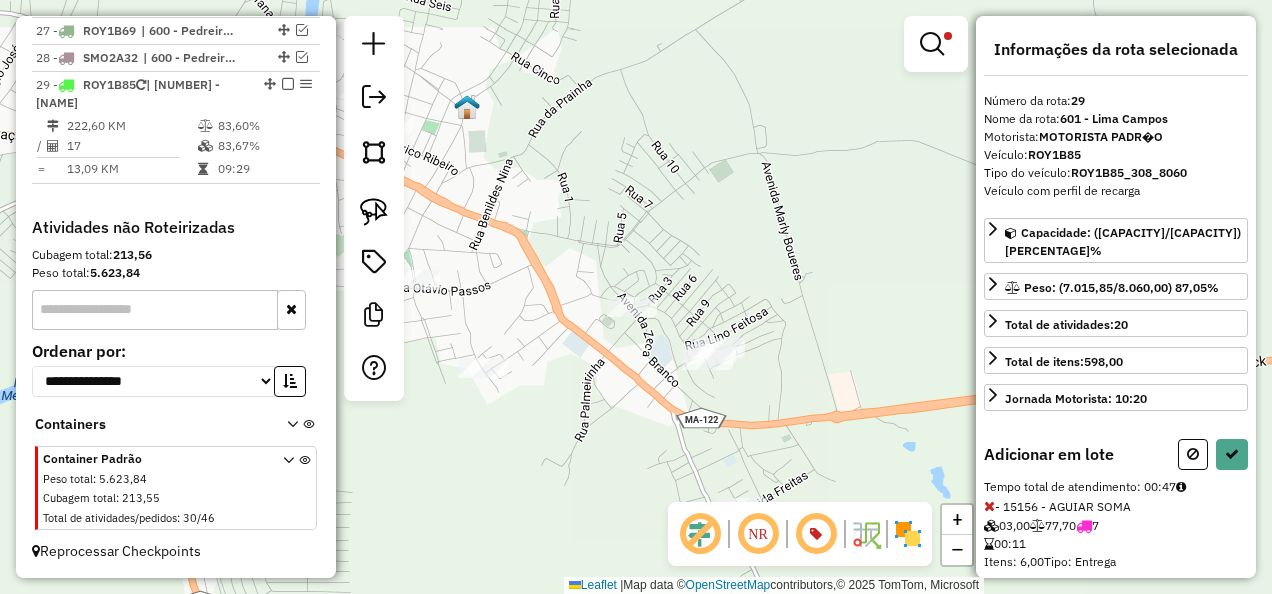 select on "**********" 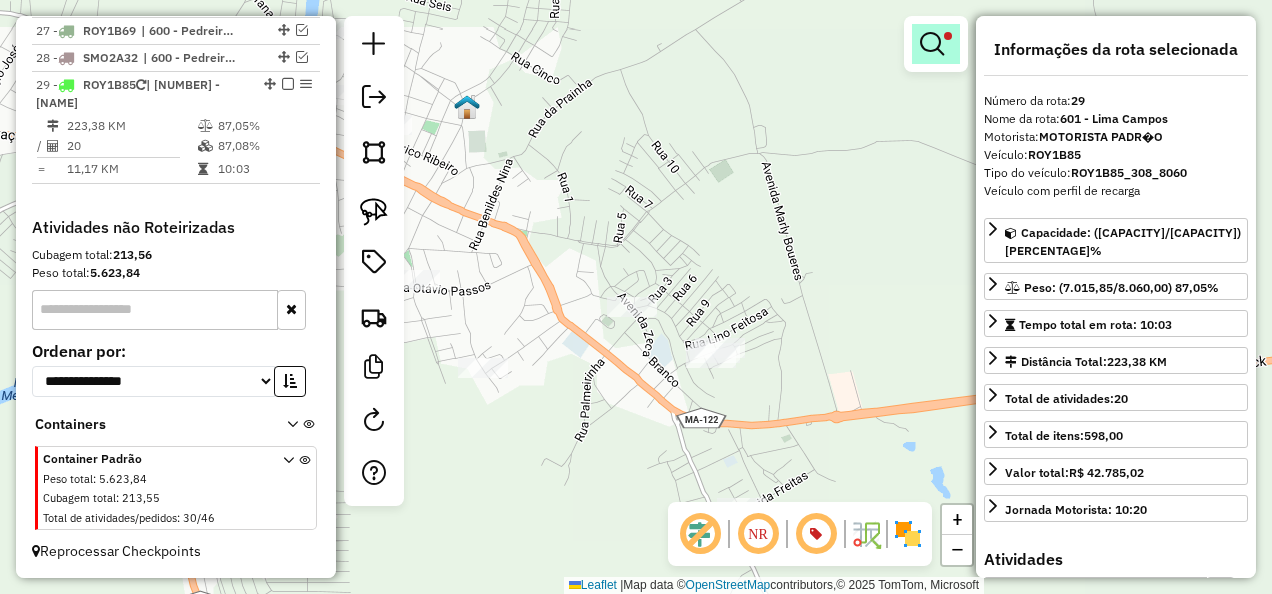 click at bounding box center (932, 44) 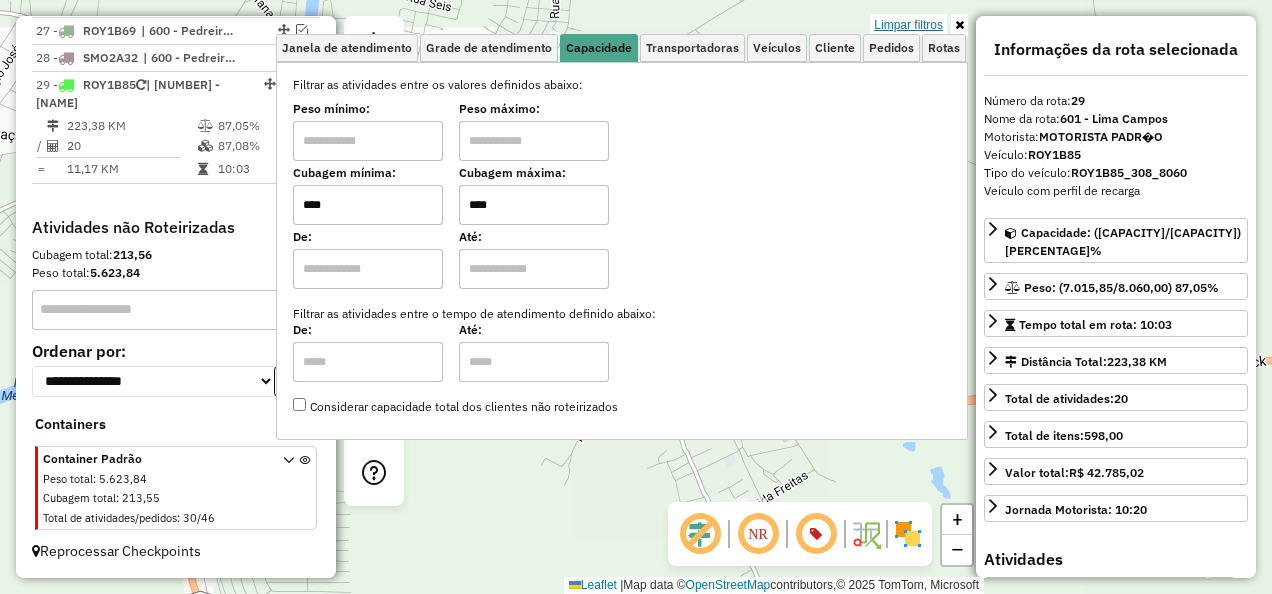 click on "Limpar filtros" at bounding box center (908, 25) 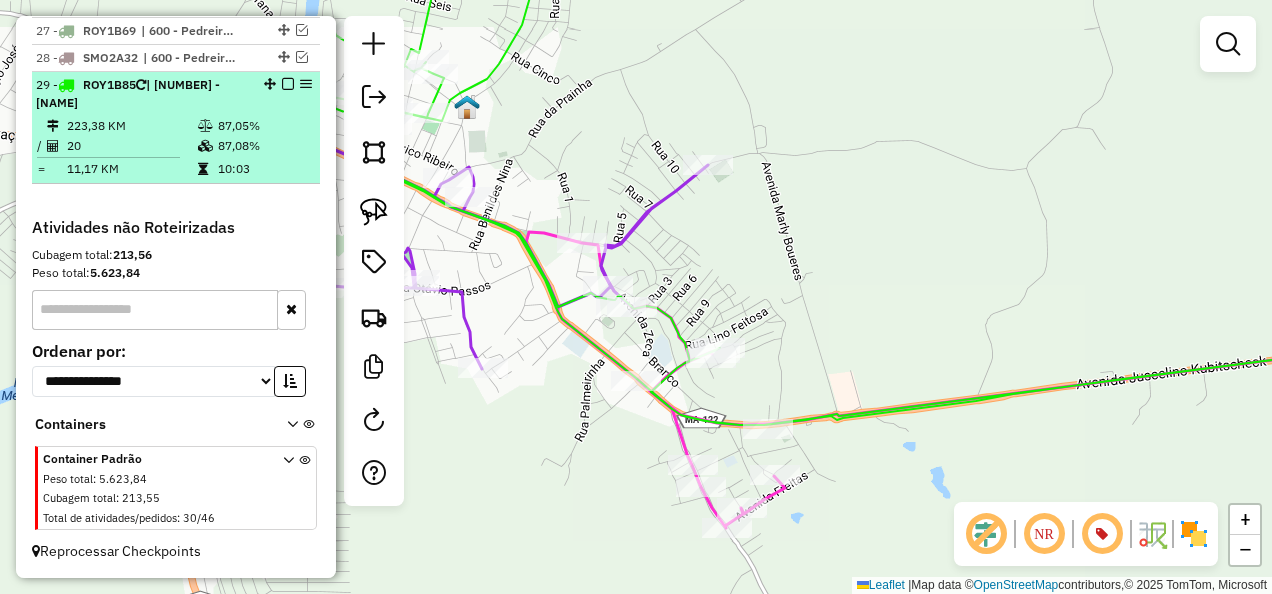 click at bounding box center (288, 84) 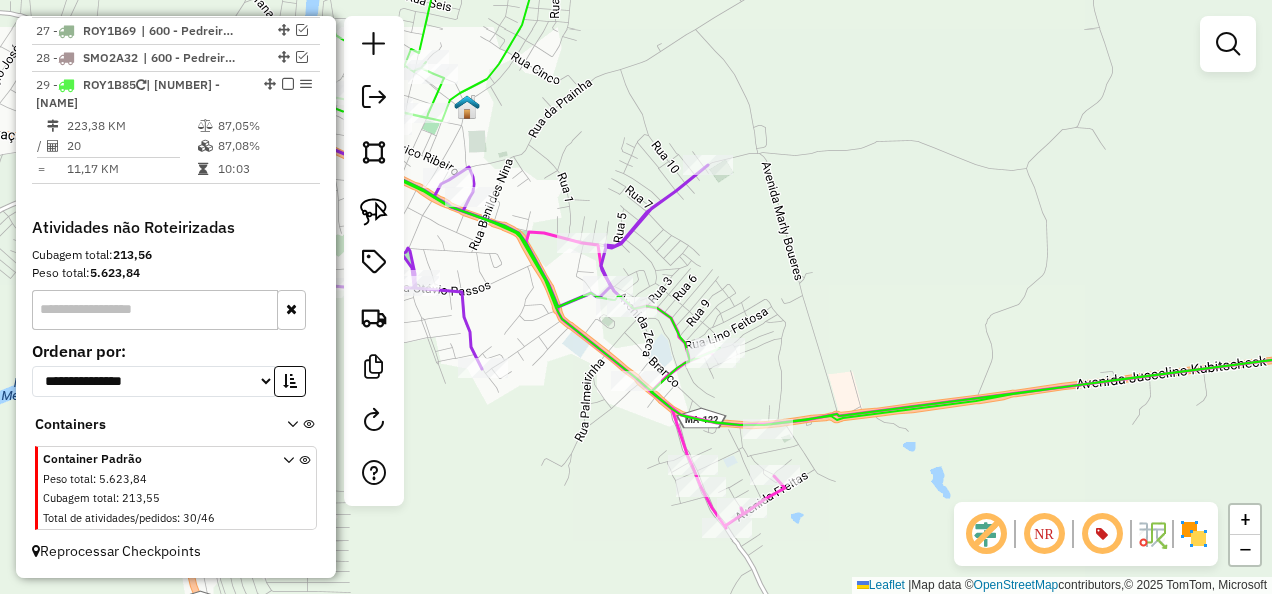 scroll, scrollTop: 2268, scrollLeft: 0, axis: vertical 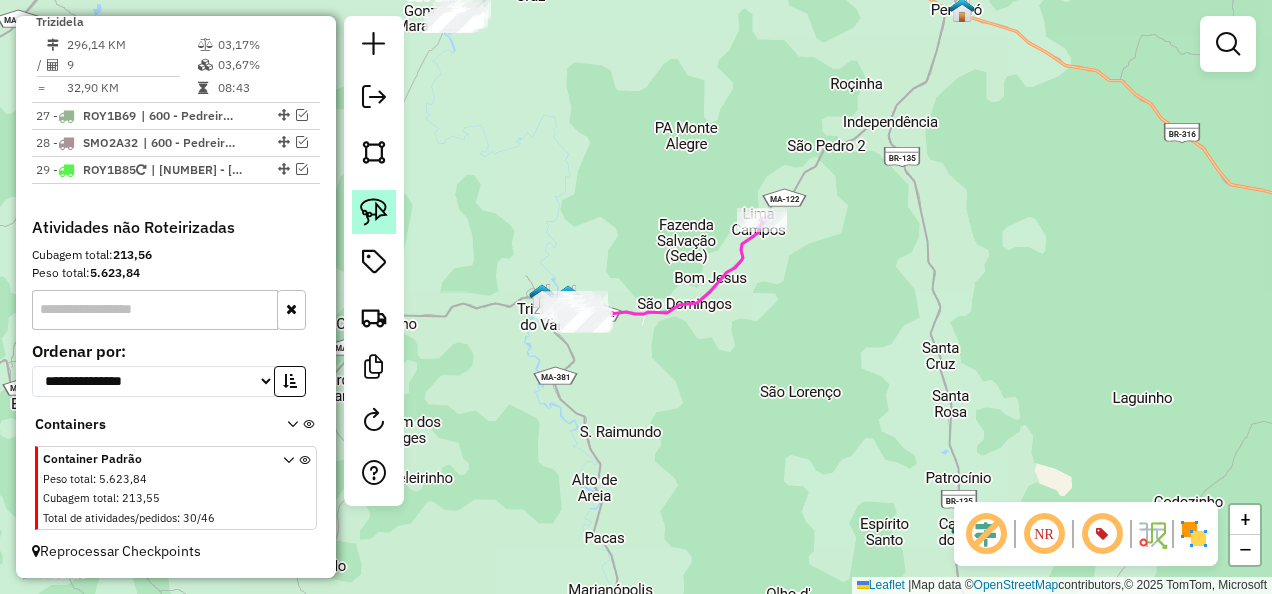 click 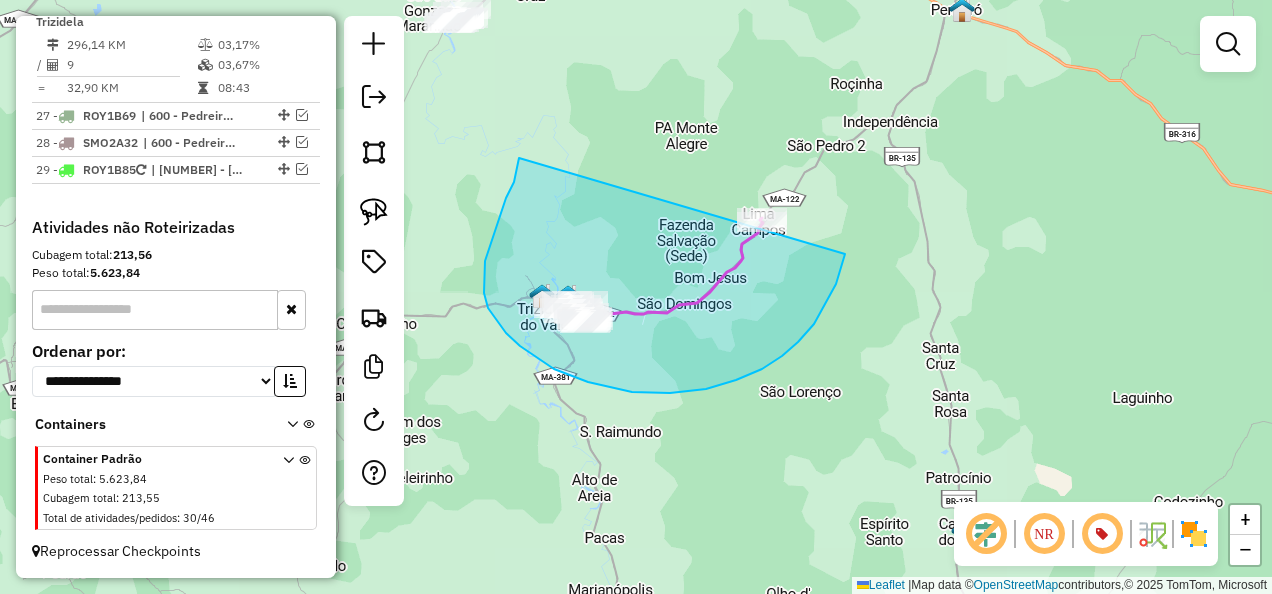 drag, startPoint x: 519, startPoint y: 158, endPoint x: 866, endPoint y: 194, distance: 348.86243 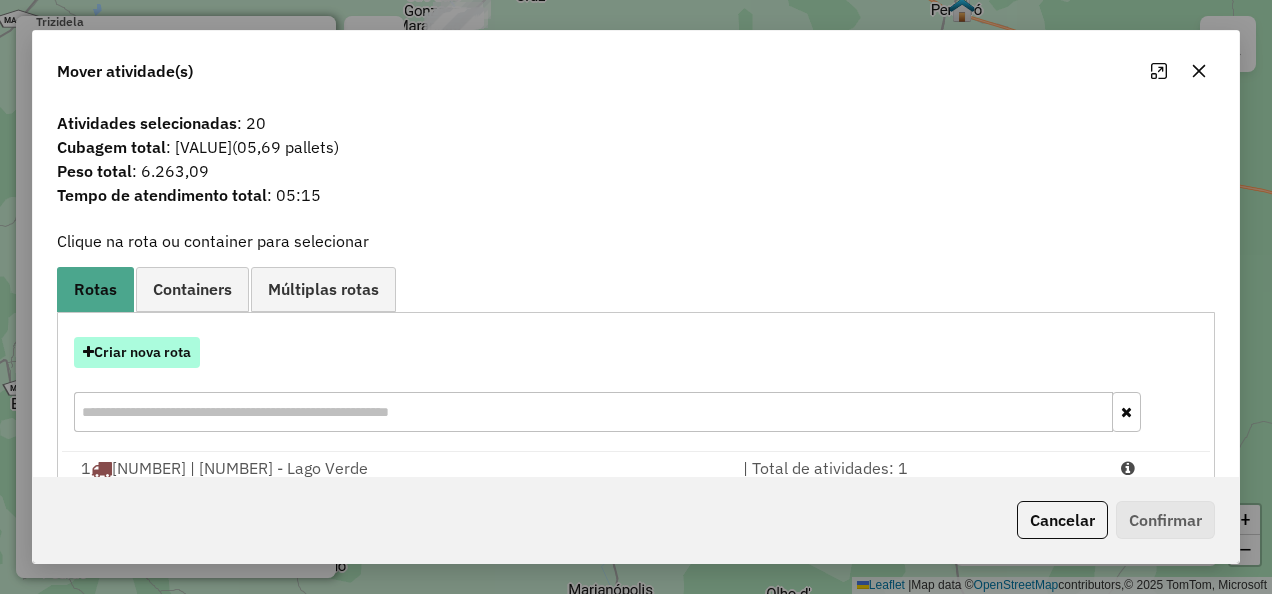 click on "Criar nova rota" at bounding box center [137, 352] 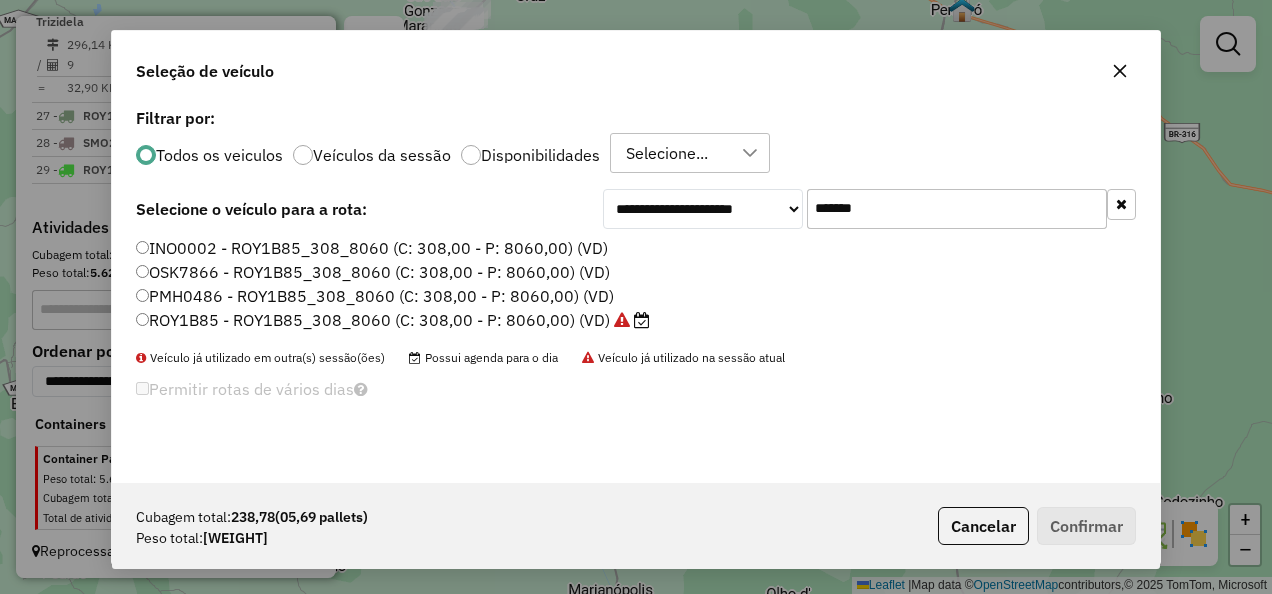 scroll, scrollTop: 11, scrollLeft: 6, axis: both 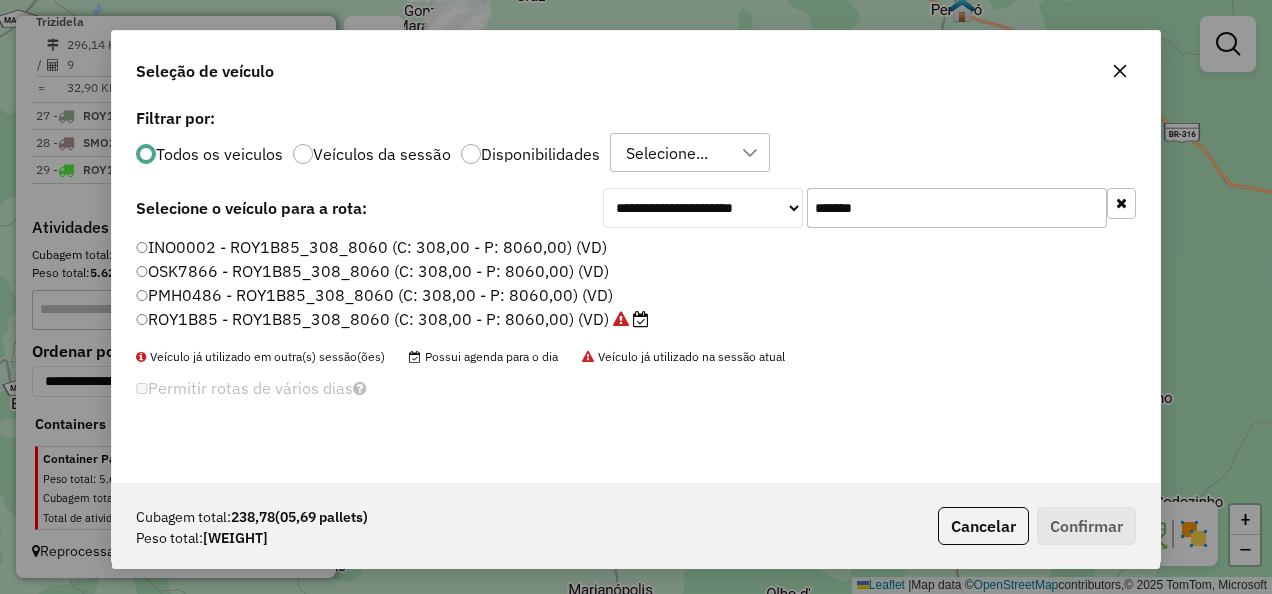 drag, startPoint x: 881, startPoint y: 210, endPoint x: 761, endPoint y: 224, distance: 120.8139 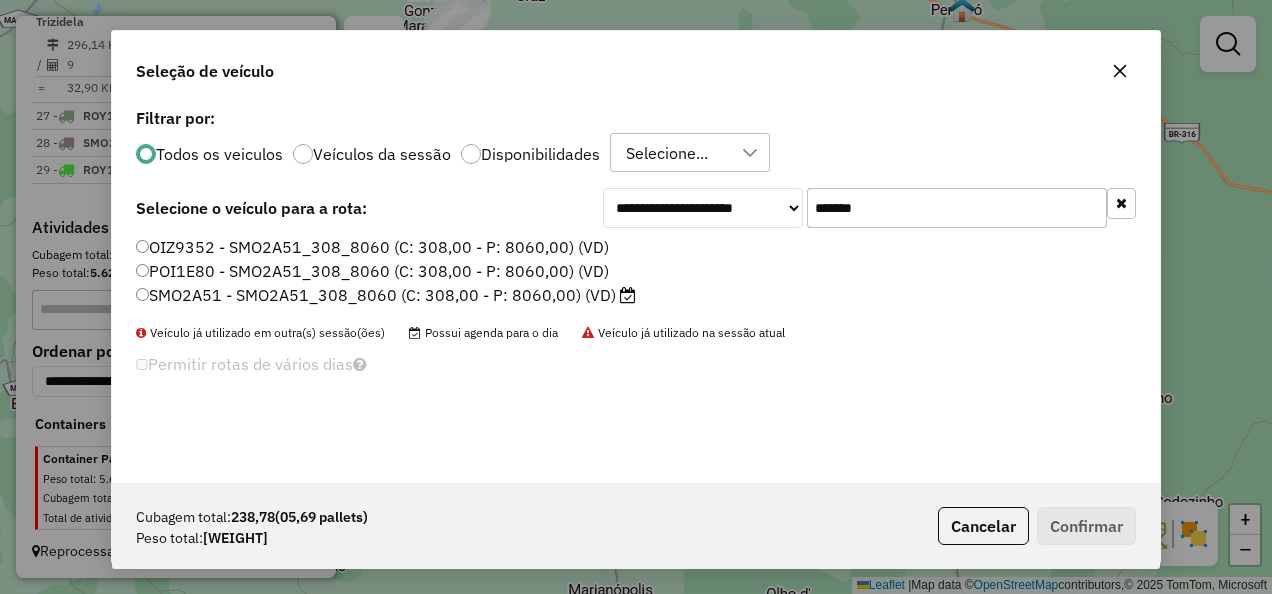 type on "*******" 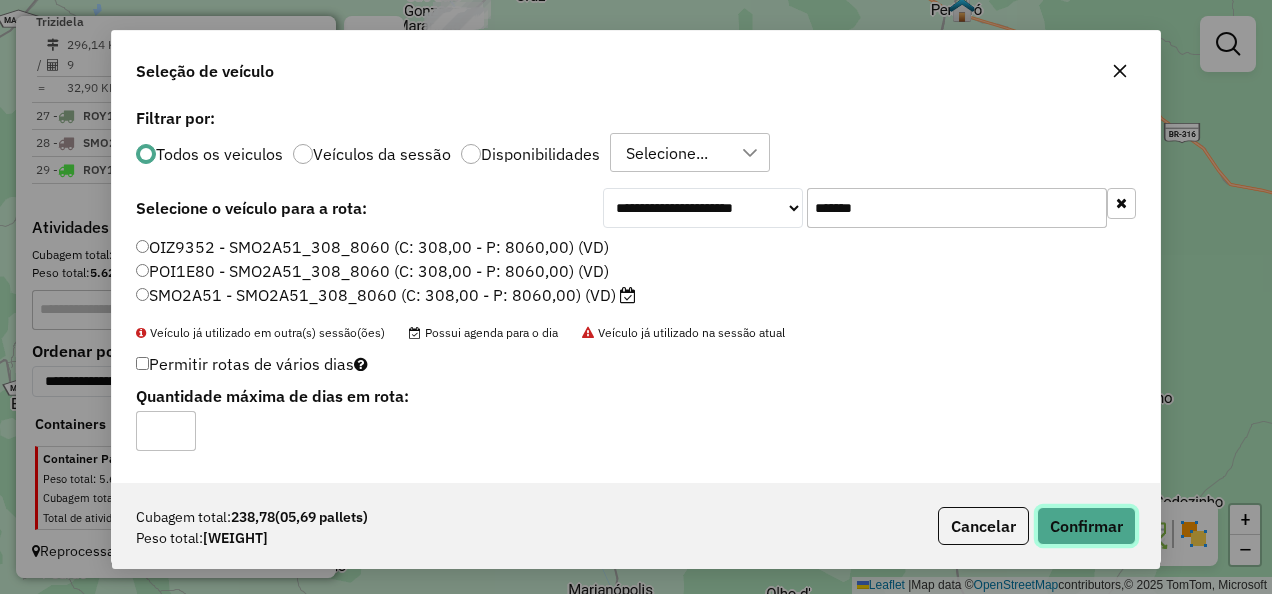 click on "Confirmar" 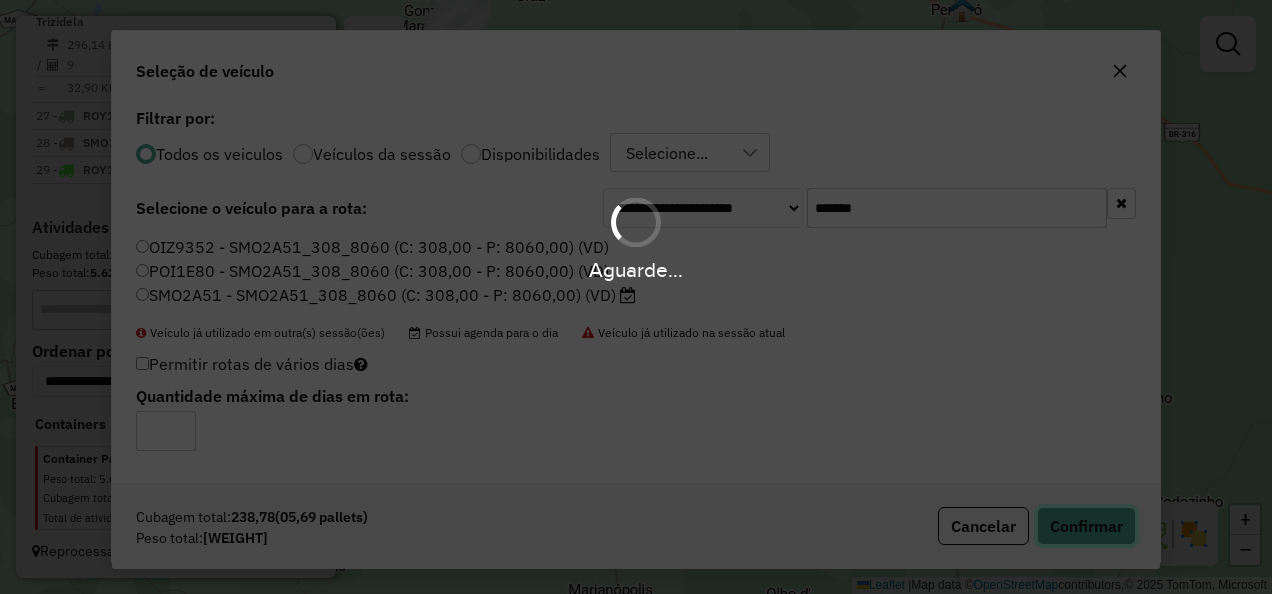 type 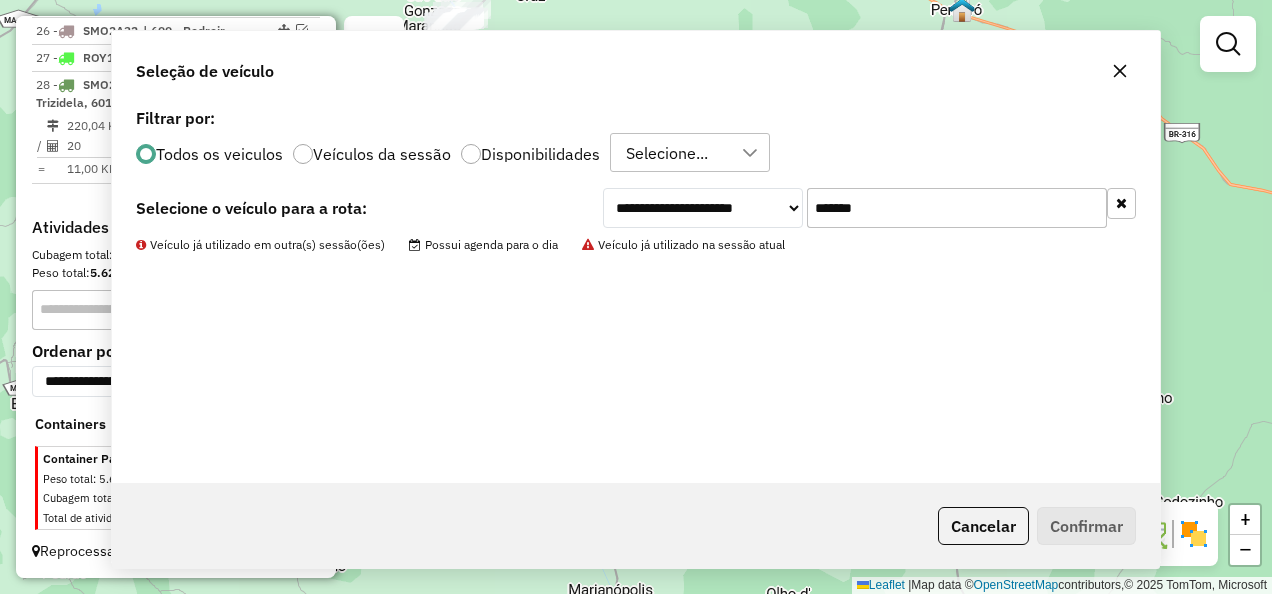 scroll, scrollTop: 2112, scrollLeft: 0, axis: vertical 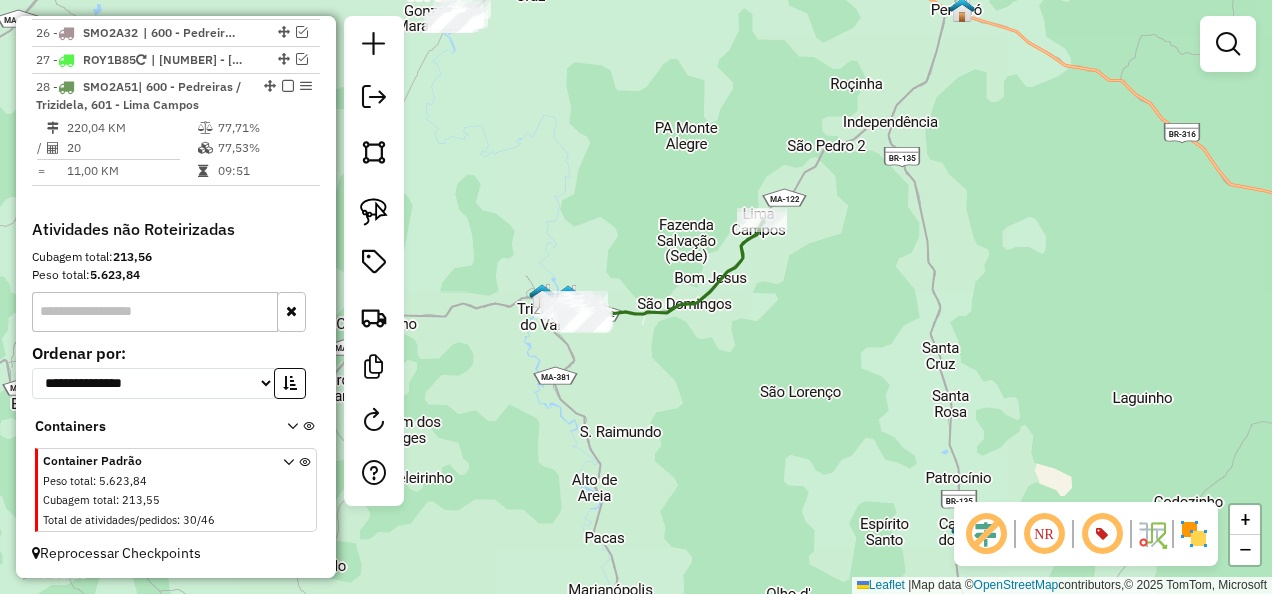 click 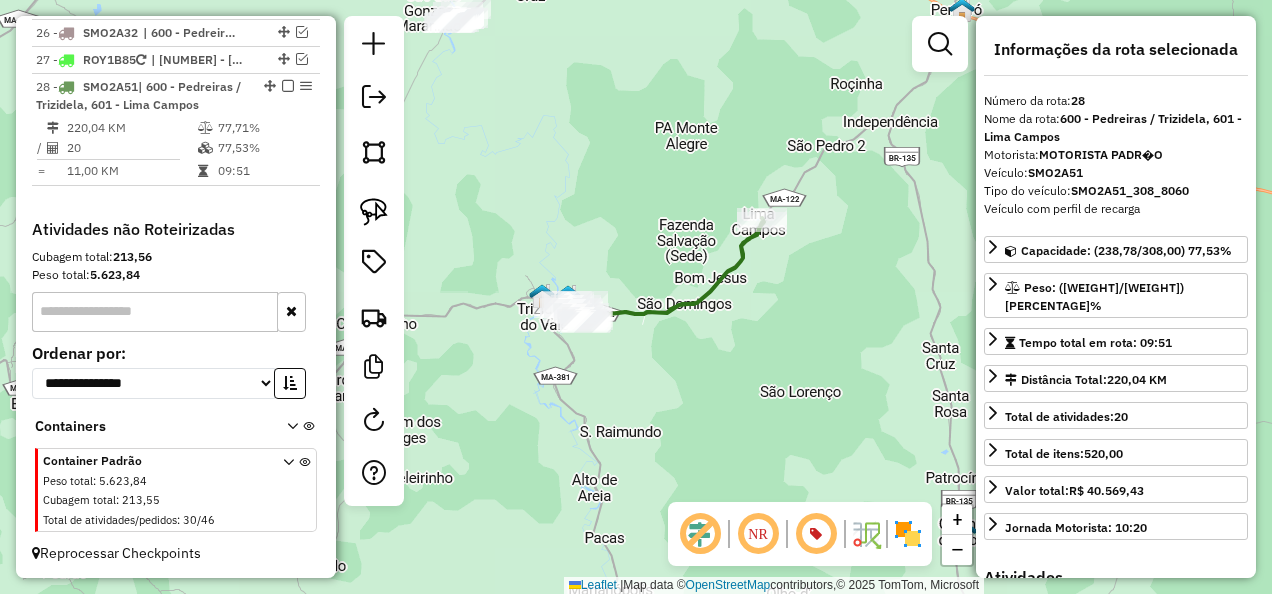 scroll, scrollTop: 2138, scrollLeft: 0, axis: vertical 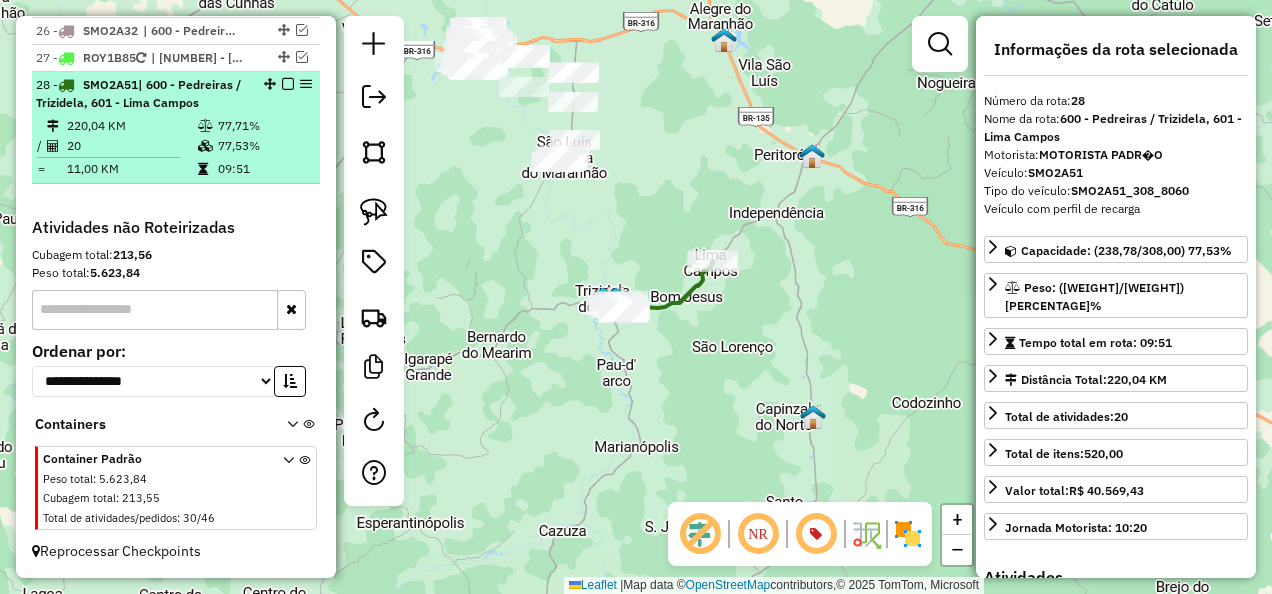 click at bounding box center [288, 84] 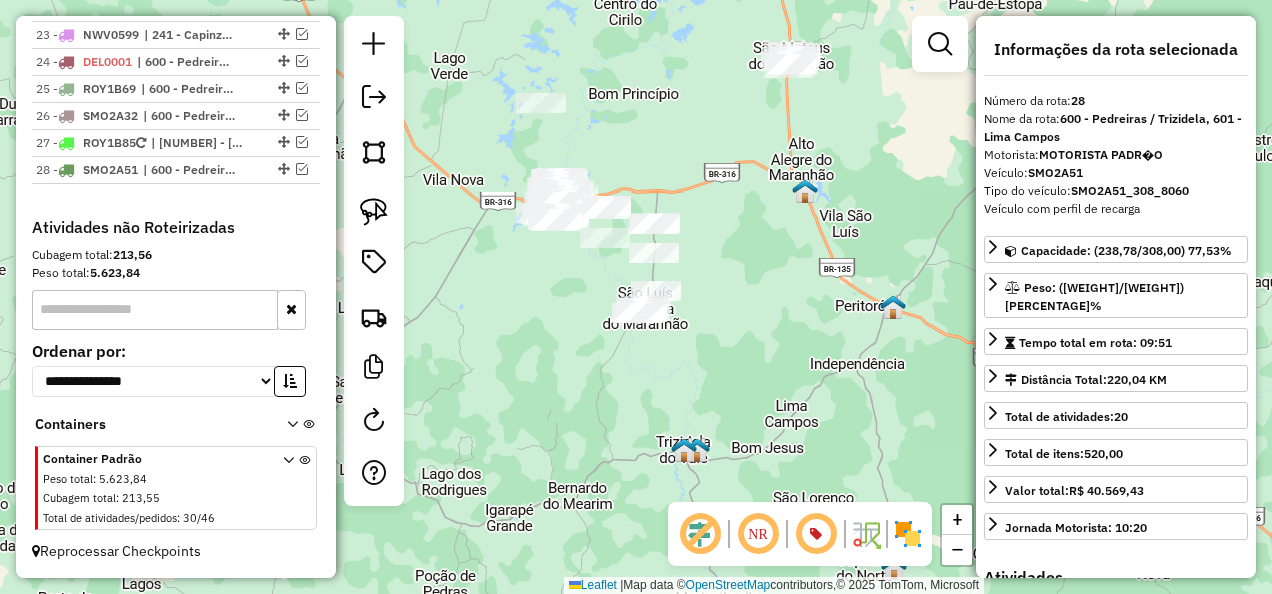 drag, startPoint x: 518, startPoint y: 246, endPoint x: 635, endPoint y: 482, distance: 263.41034 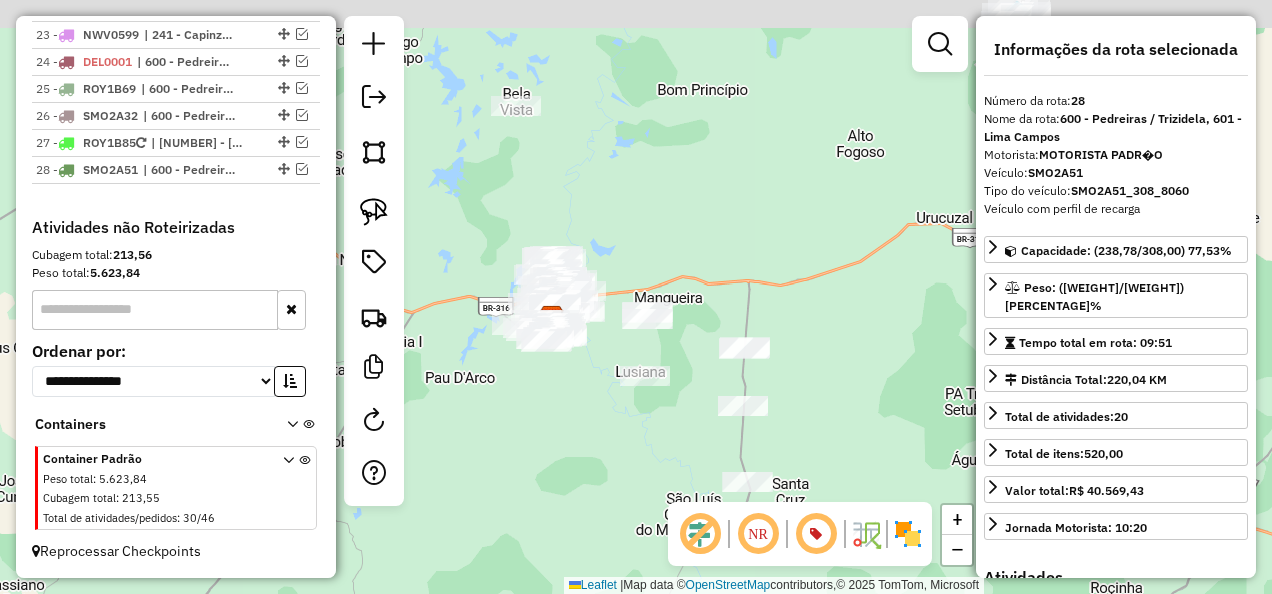 drag, startPoint x: 586, startPoint y: 344, endPoint x: 599, endPoint y: 432, distance: 88.95505 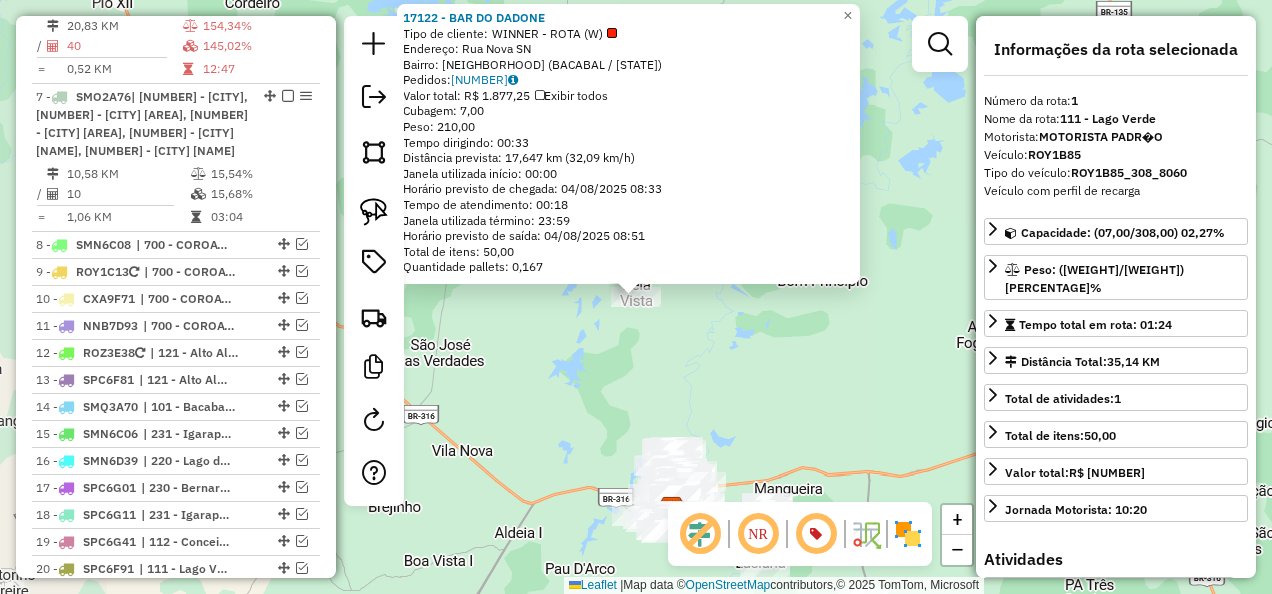 scroll, scrollTop: 774, scrollLeft: 0, axis: vertical 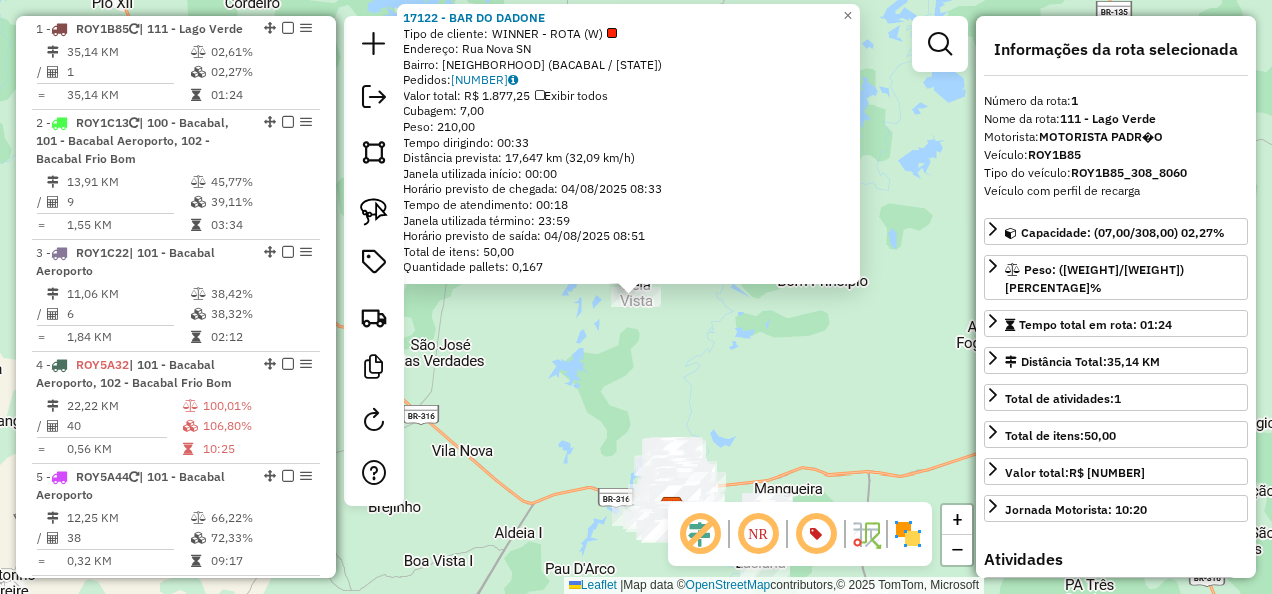 click on "17122 - BAR DO DADONE  Tipo de cliente:   WINNER - ROTA (W)   Endereço:  Rua Nova SN   Bairro: POVOADO BELA VISTA (BACABAL / MA)   Pedidos:  02450096   Valor total: R$ 1.877,25   Exibir todos   Cubagem: 7,00  Peso: 210,00  Tempo dirigindo: 00:33   Distância prevista: 17,647 km (32,09 km/h)   Janela utilizada início: 00:00   Horário previsto de chegada: 04/08/2025 08:33   Tempo de atendimento: 00:18   Janela utilizada término: 23:59   Horário previsto de saída: 04/08/2025 08:51   Total de itens: 50,00   Quantidade pallets: 0,167  × Janela de atendimento Grade de atendimento Capacidade Transportadoras Veículos Cliente Pedidos  Rotas Selecione os dias de semana para filtrar as janelas de atendimento  Seg   Ter   Qua   Qui   Sex   Sáb   Dom  Informe o período da janela de atendimento: De: Até:  Filtrar exatamente a janela do cliente  Considerar janela de atendimento padrão  Selecione os dias de semana para filtrar as grades de atendimento  Seg   Ter   Qua   Qui   Sex   Sáb   Dom   Peso mínimo:  De:" 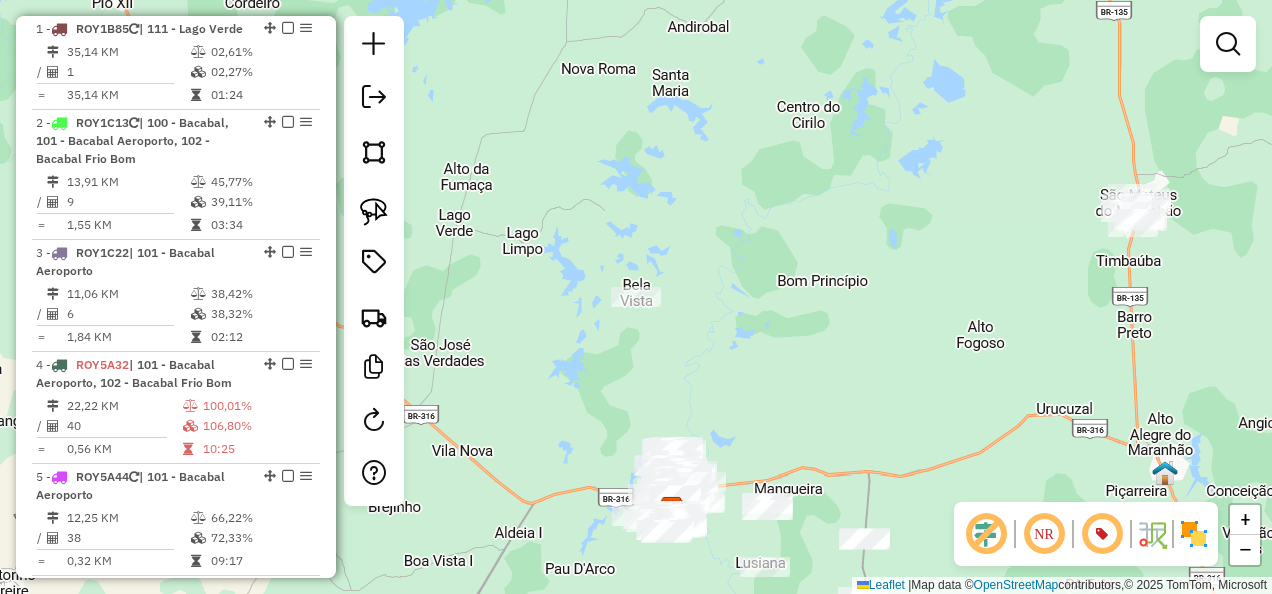 drag, startPoint x: 574, startPoint y: 233, endPoint x: 553, endPoint y: 162, distance: 74.04053 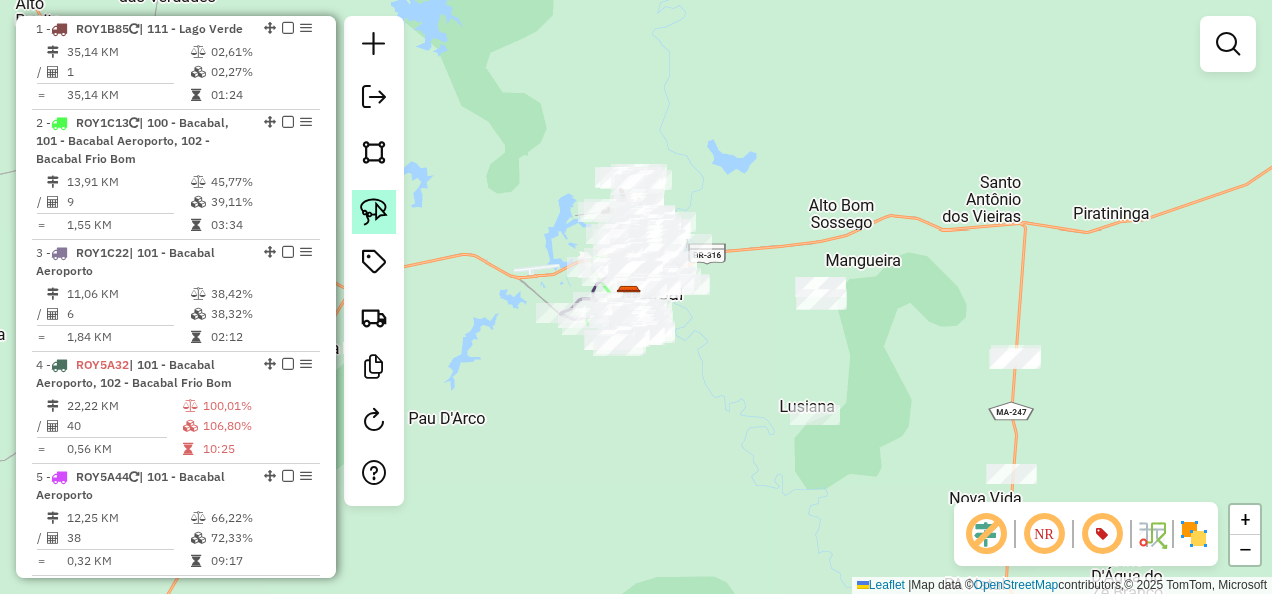click 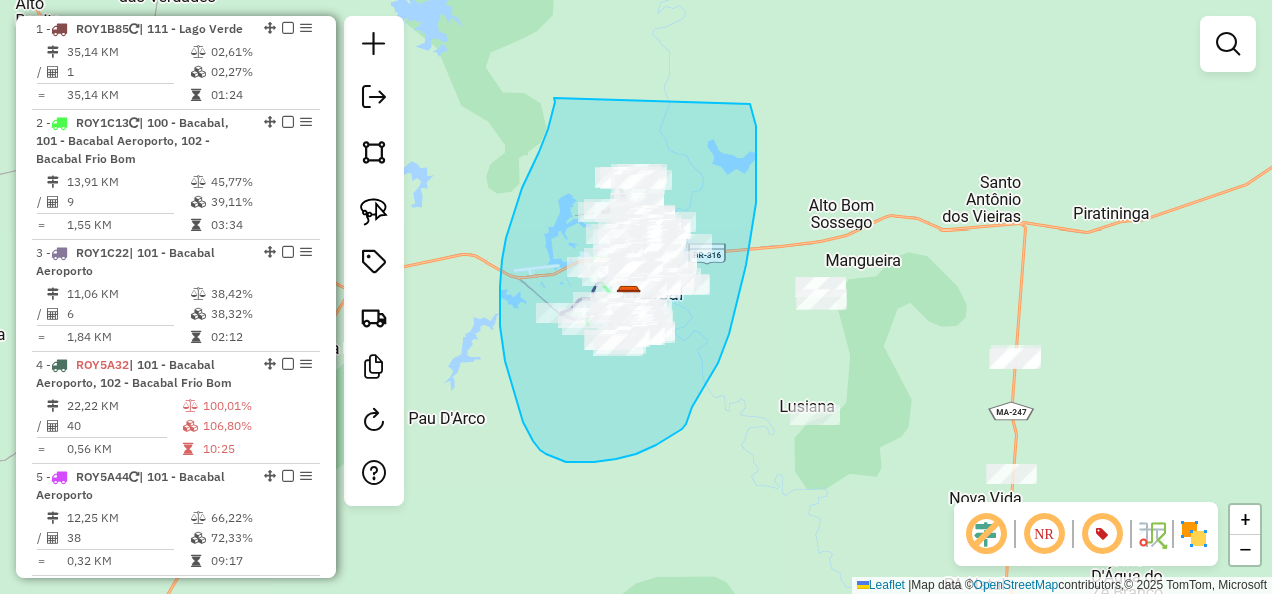drag, startPoint x: 554, startPoint y: 98, endPoint x: 750, endPoint y: 104, distance: 196.09181 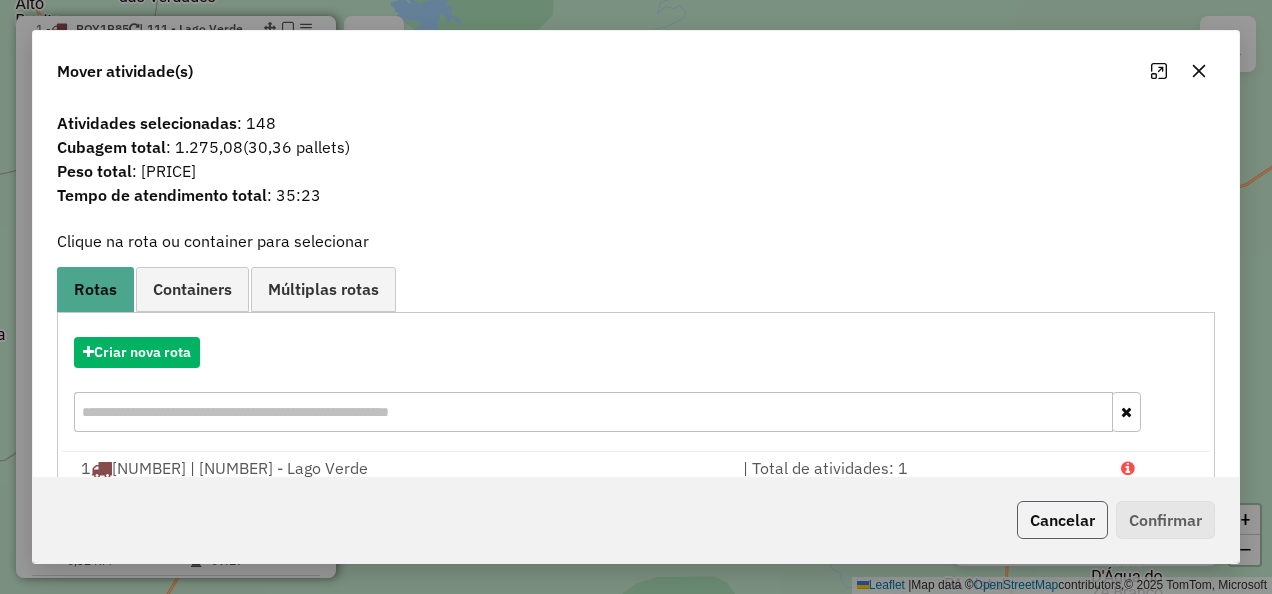 click on "Cancelar" 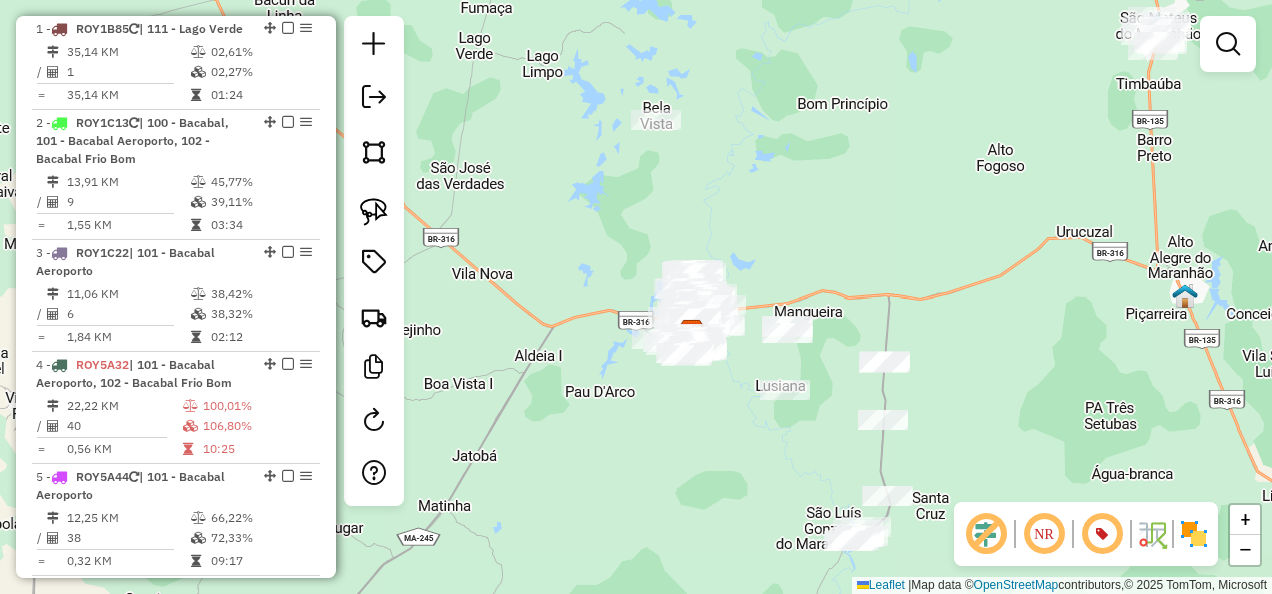 drag, startPoint x: 877, startPoint y: 155, endPoint x: 790, endPoint y: 264, distance: 139.46326 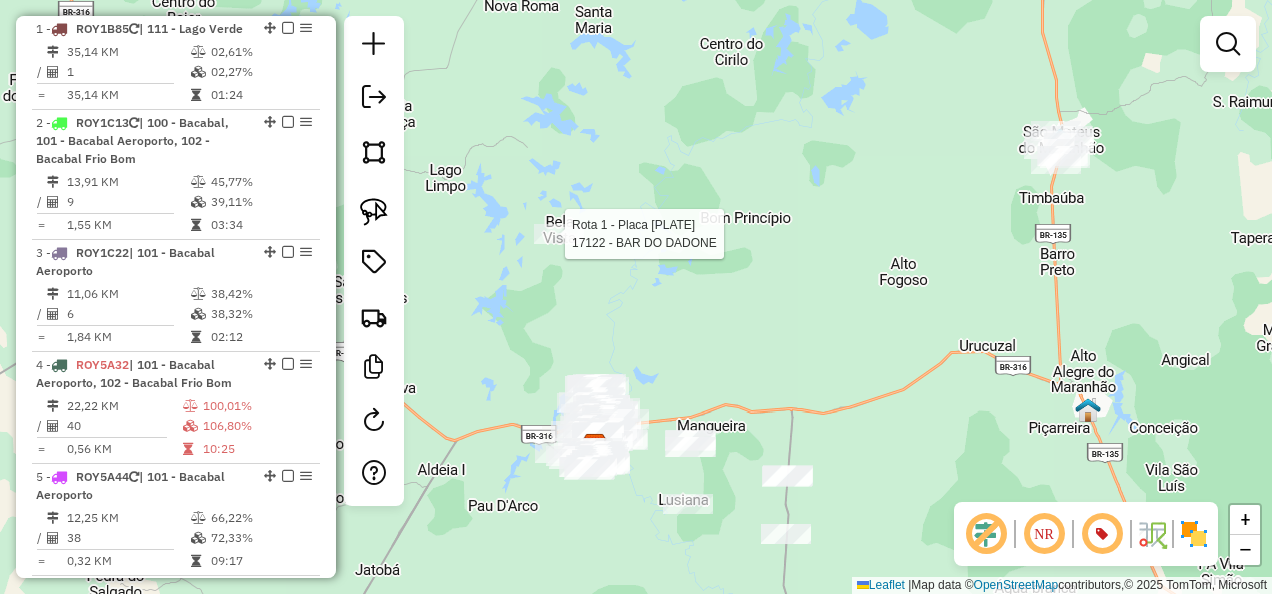 select on "**********" 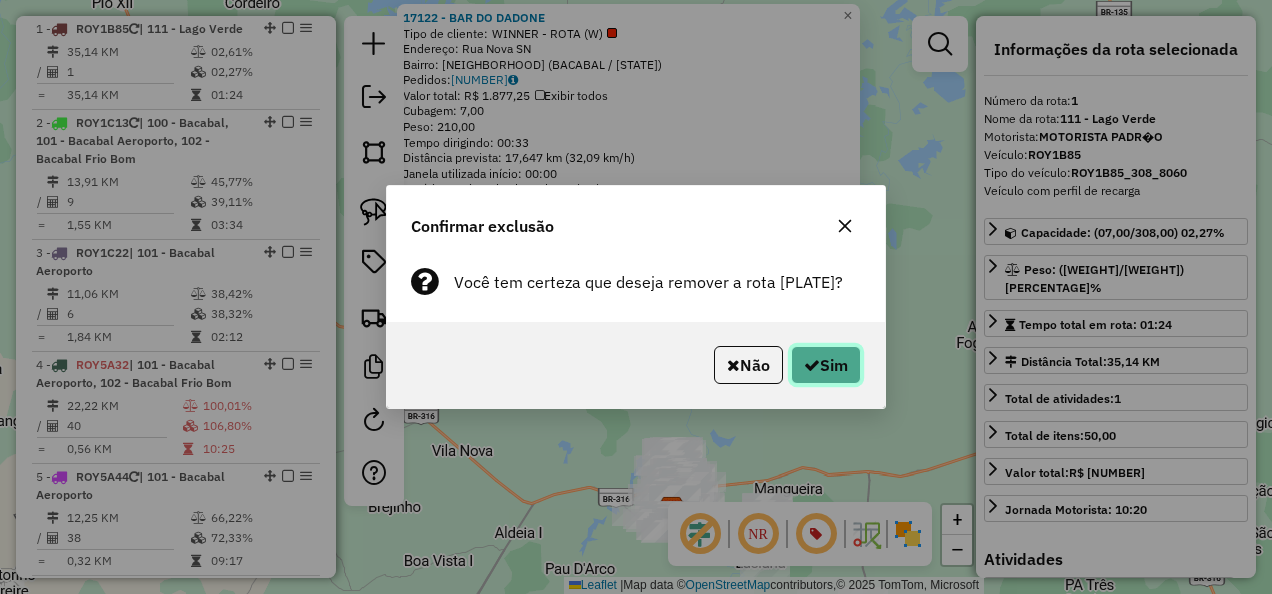 click on "Sim" 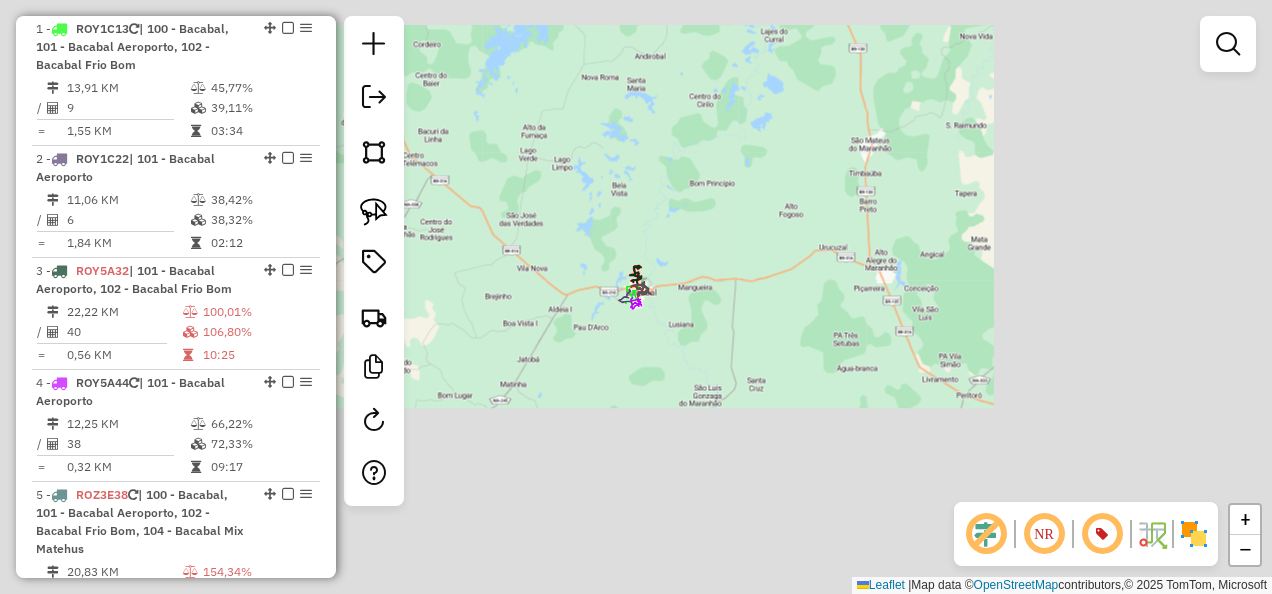 scroll, scrollTop: 662, scrollLeft: 0, axis: vertical 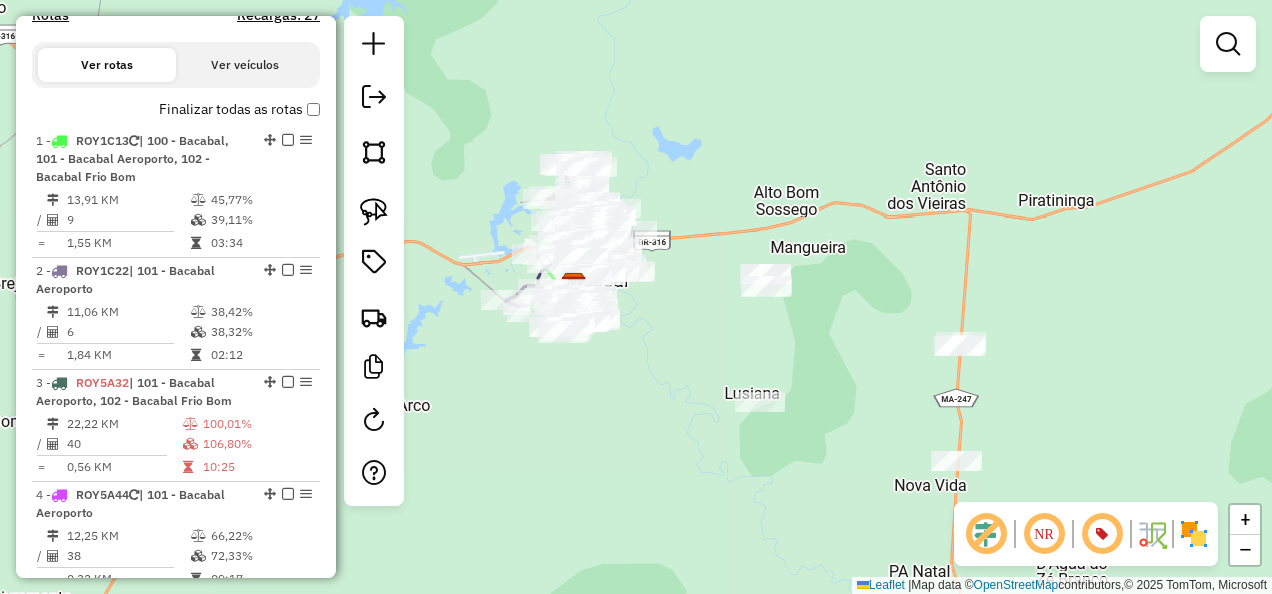 drag, startPoint x: 600, startPoint y: 320, endPoint x: 658, endPoint y: 427, distance: 121.70867 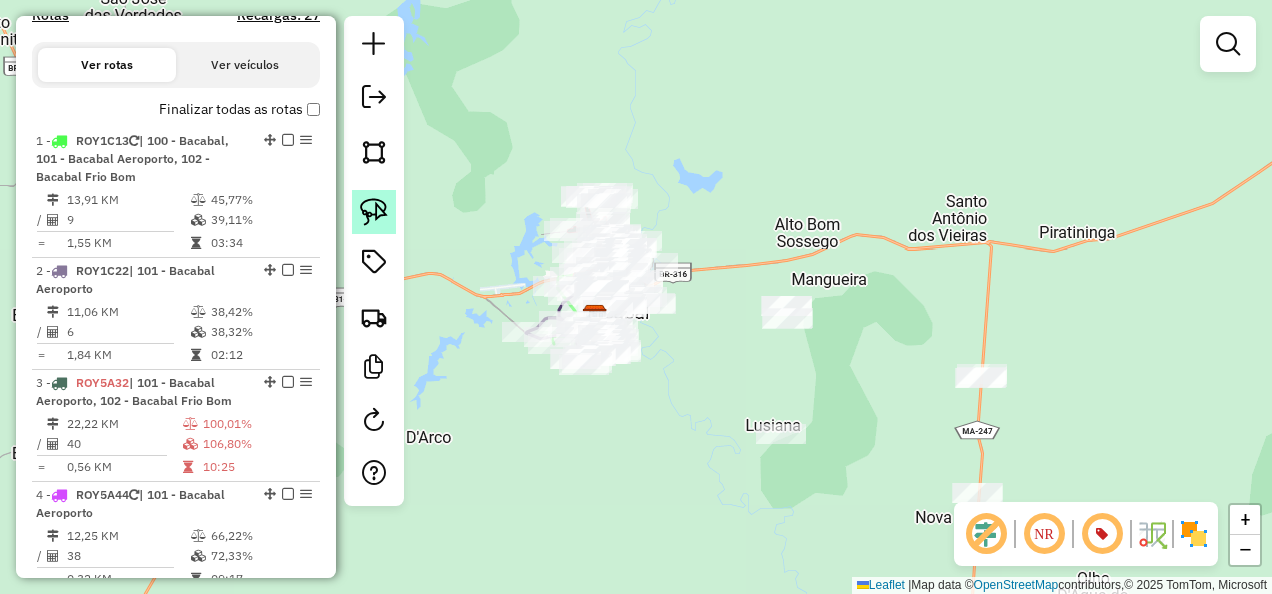 click 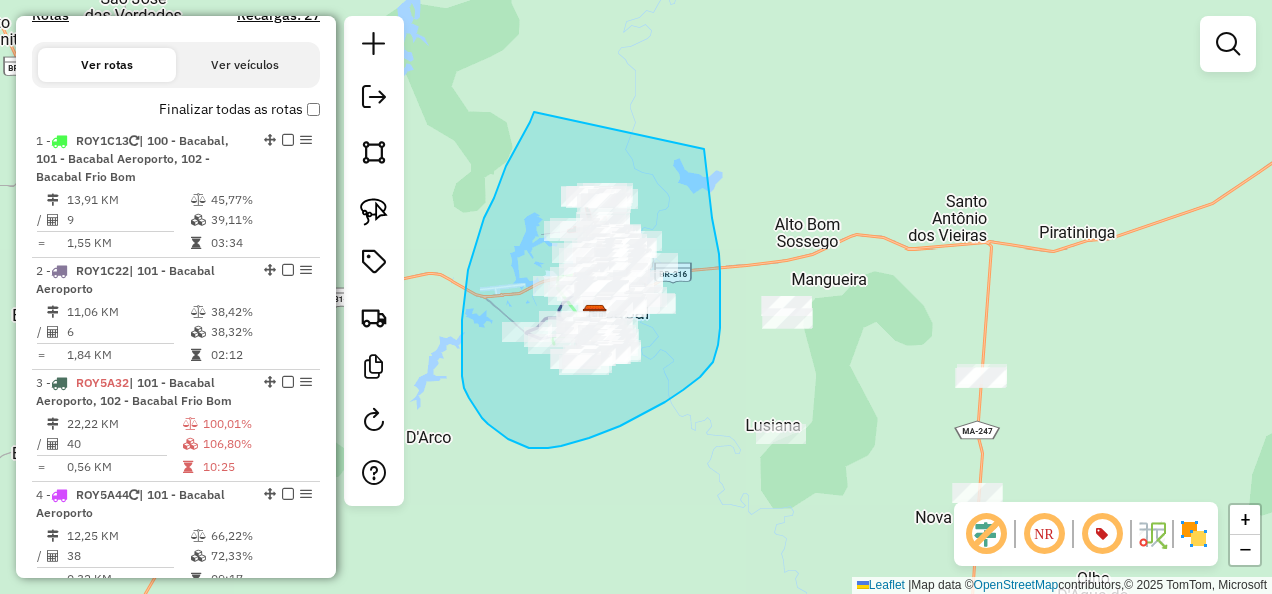 drag, startPoint x: 534, startPoint y: 112, endPoint x: 701, endPoint y: 124, distance: 167.43059 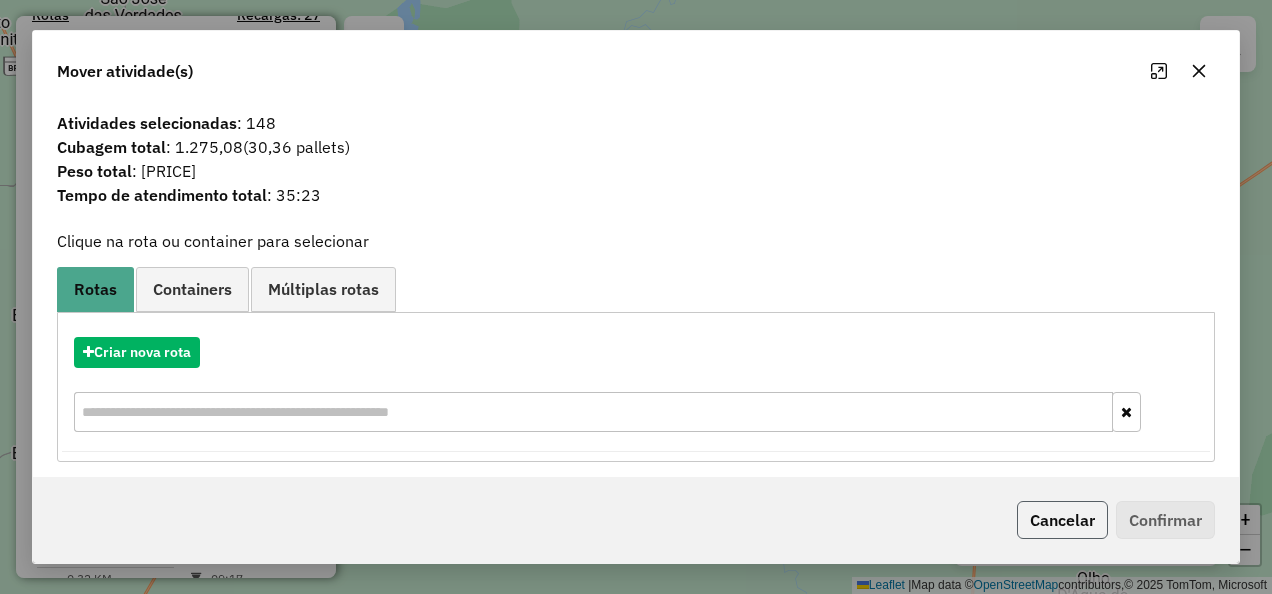 click on "Cancelar" 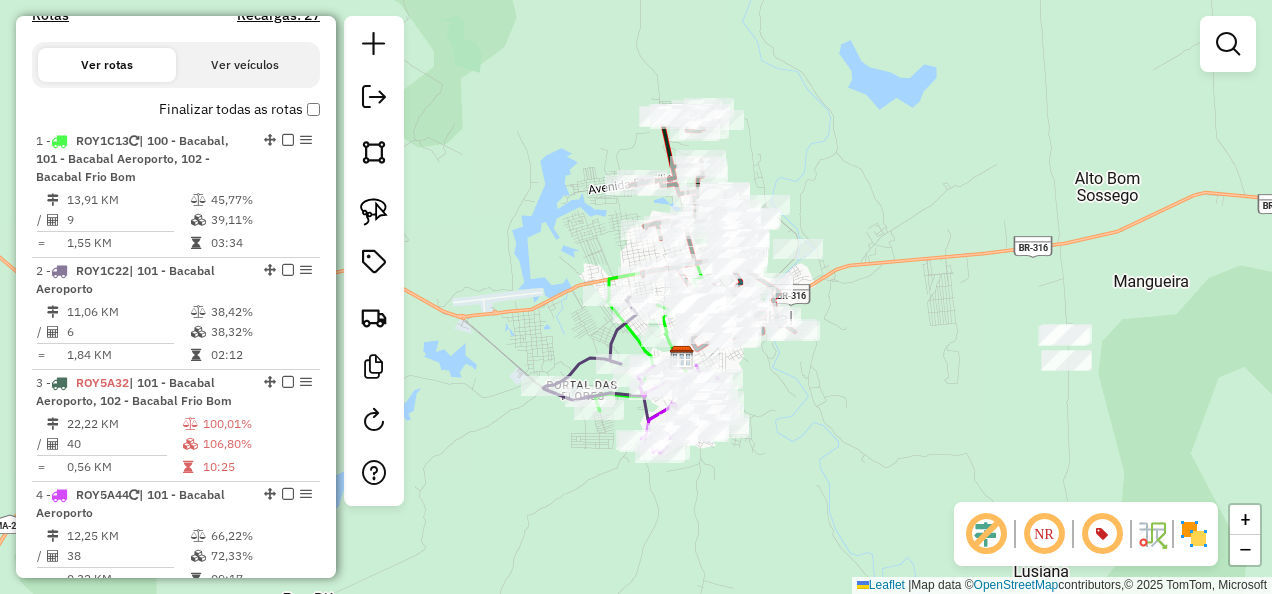 drag, startPoint x: 762, startPoint y: 284, endPoint x: 896, endPoint y: 286, distance: 134.01492 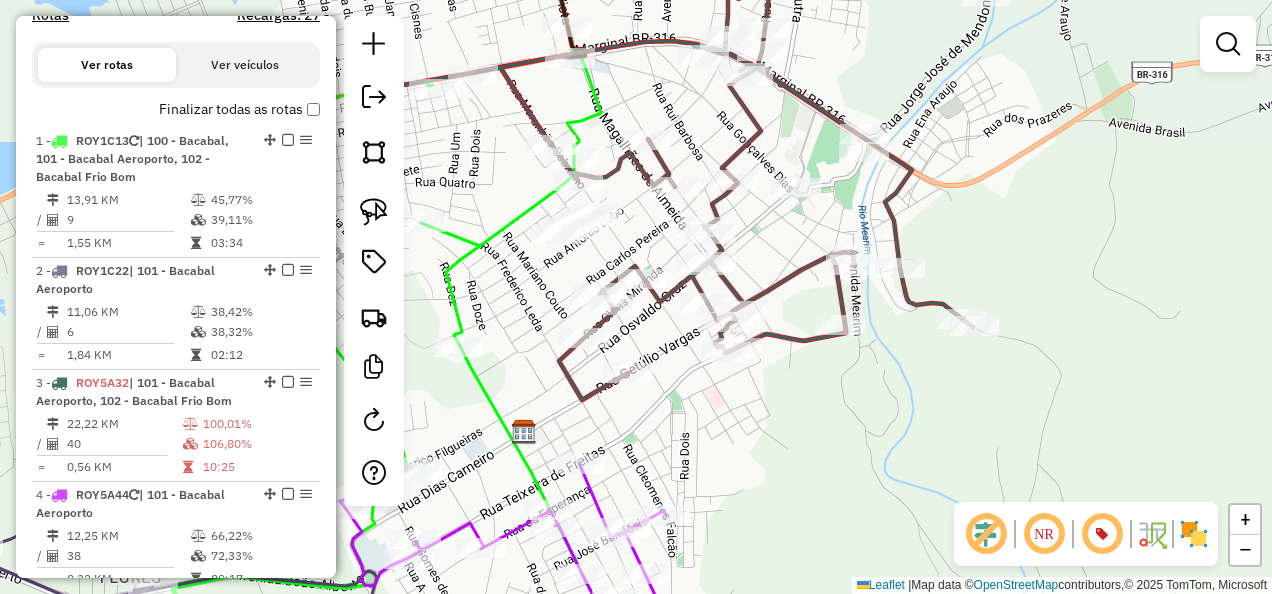 drag, startPoint x: 791, startPoint y: 402, endPoint x: 756, endPoint y: 416, distance: 37.696156 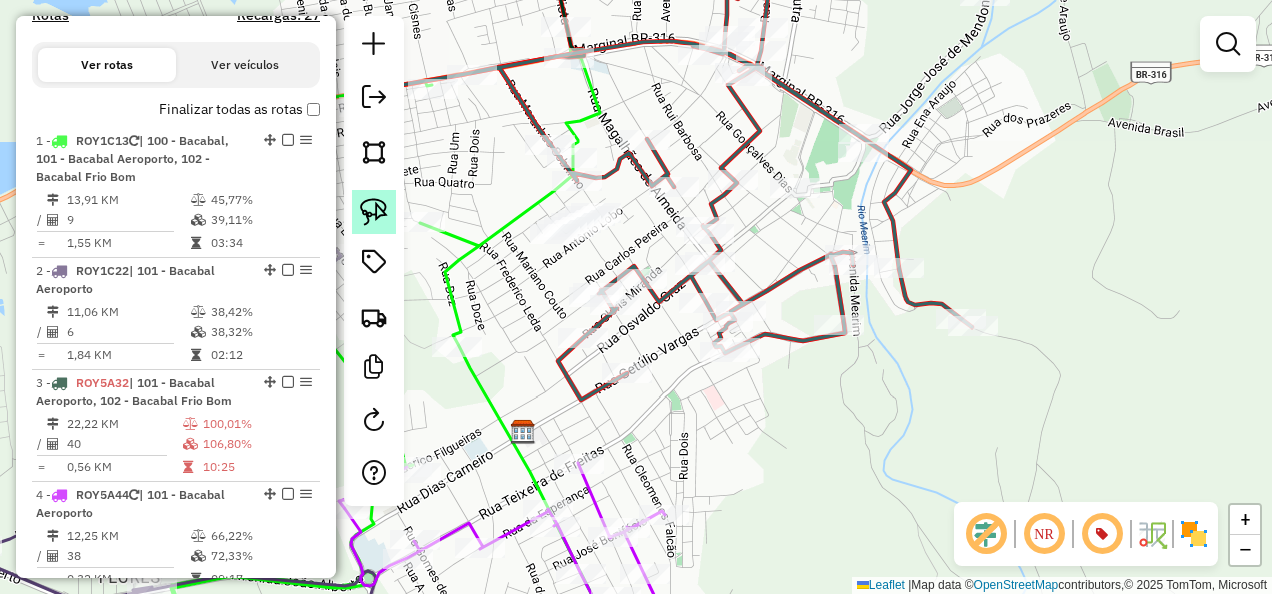 click 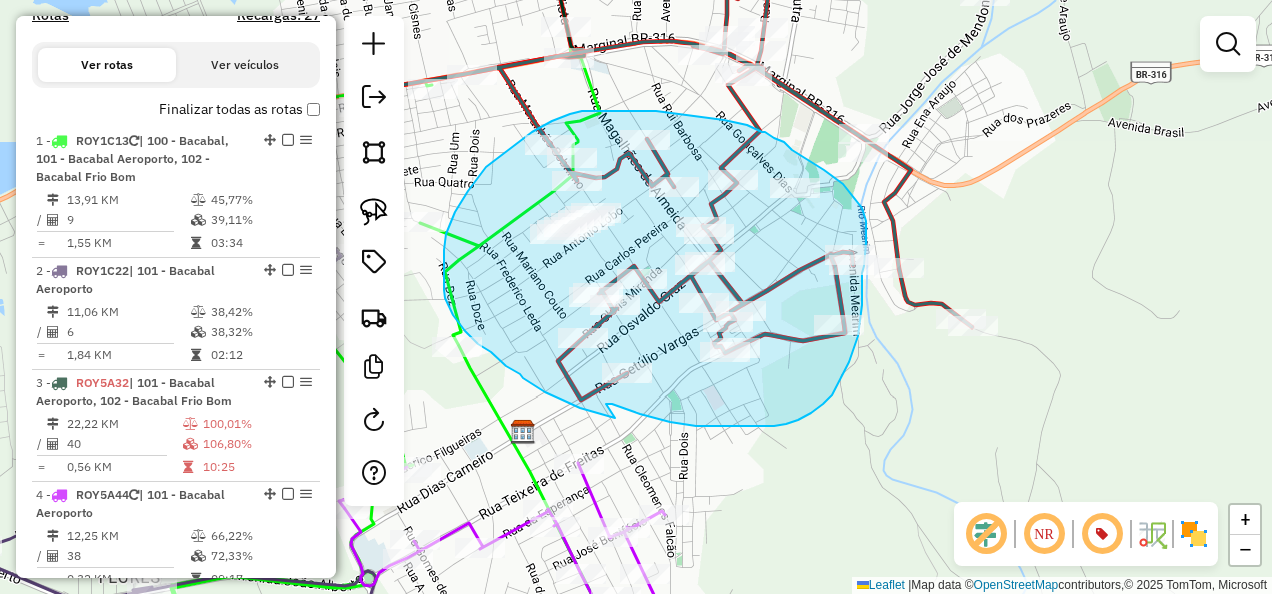 drag, startPoint x: 606, startPoint y: 404, endPoint x: 615, endPoint y: 418, distance: 16.643316 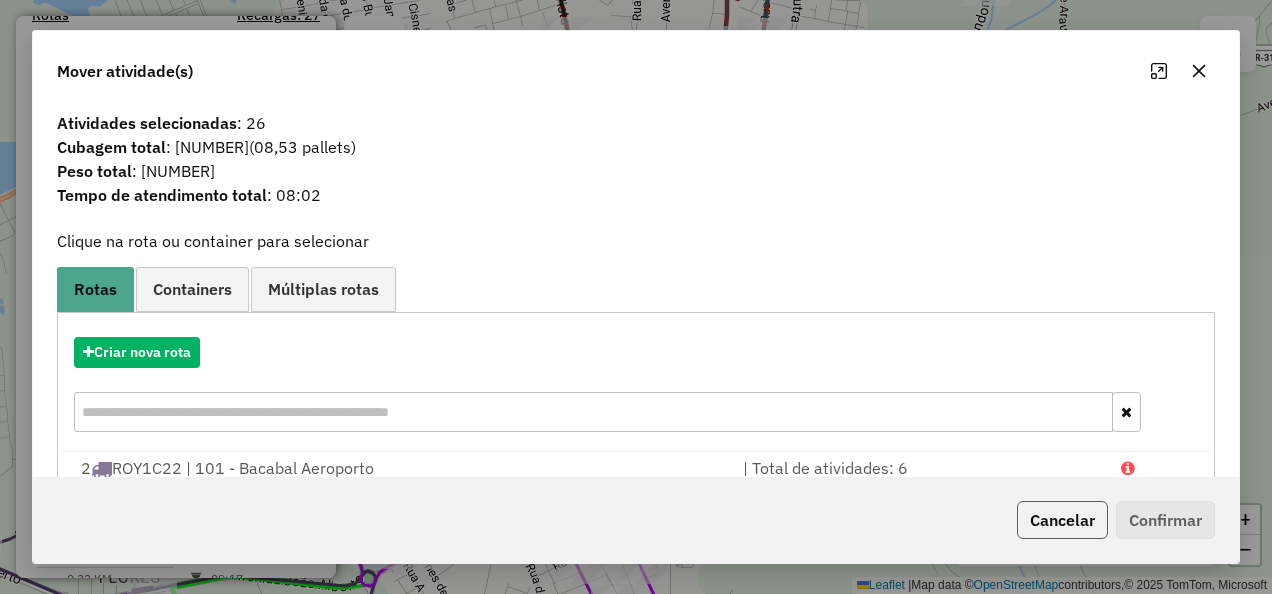 click on "Cancelar" 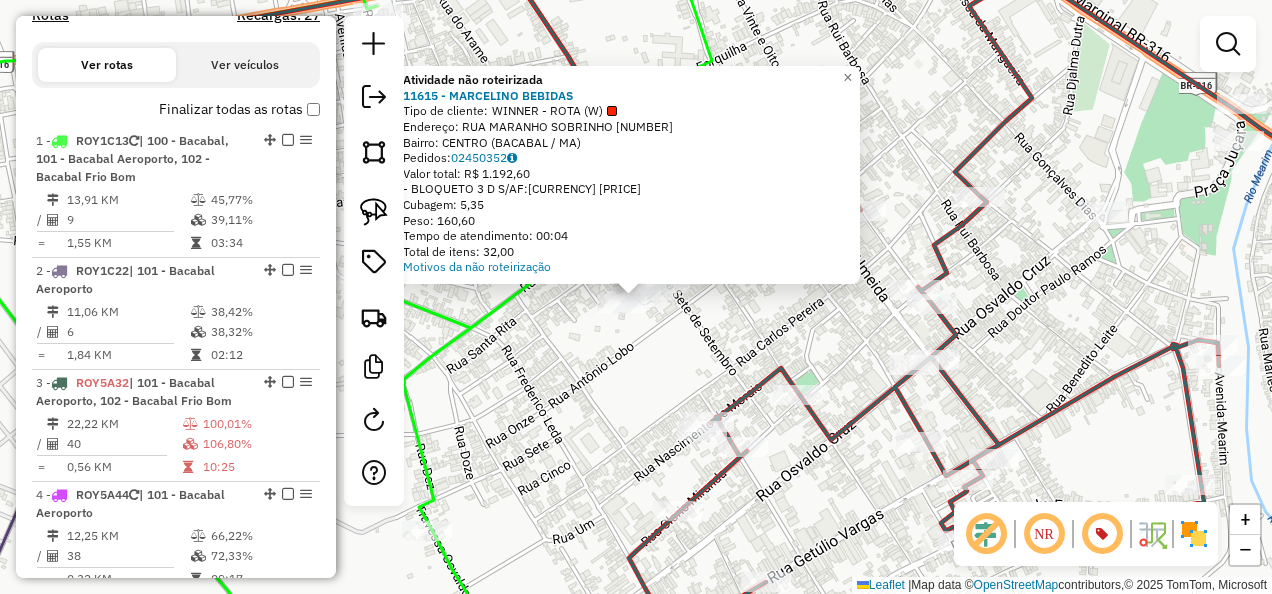 click on "Atividade não roteirizada 11615 - MARCELINO BEBIDAS  Tipo de cliente:   WINNER - ROTA (W)   Endereço: RUA MARANH�O SOBRINHO        1327   Bairro: CENTRO (BACABAL / MA)   Pedidos:  02450352   Valor total: R$ 1.192,60   - BLOQUETO 3 D S/AF:  R$ 1.192,60   Cubagem: 5,35   Peso: 160,60   Tempo de atendimento: 00:04   Total de itens: 32,00  Motivos da não roteirização × Janela de atendimento Grade de atendimento Capacidade Transportadoras Veículos Cliente Pedidos  Rotas Selecione os dias de semana para filtrar as janelas de atendimento  Seg   Ter   Qua   Qui   Sex   Sáb   Dom  Informe o período da janela de atendimento: De: Até:  Filtrar exatamente a janela do cliente  Considerar janela de atendimento padrão  Selecione os dias de semana para filtrar as grades de atendimento  Seg   Ter   Qua   Qui   Sex   Sáb   Dom   Considerar clientes sem dia de atendimento cadastrado  Clientes fora do dia de atendimento selecionado Filtrar as atividades entre os valores definidos abaixo:  Peso mínimo:   De:   De:" 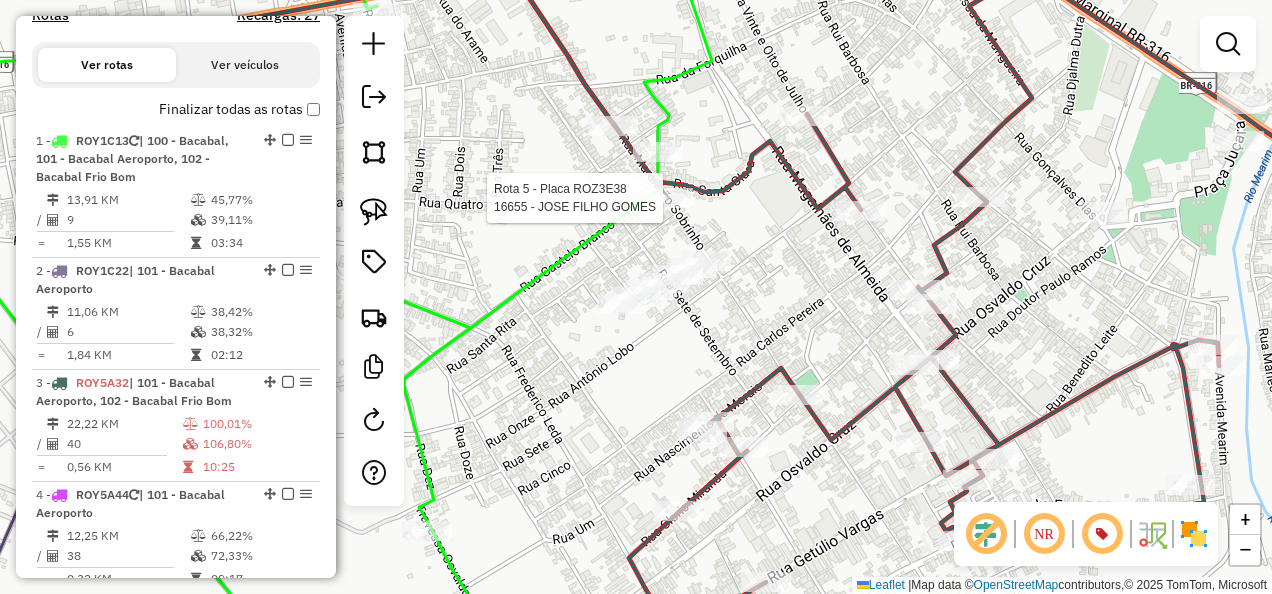 select on "**********" 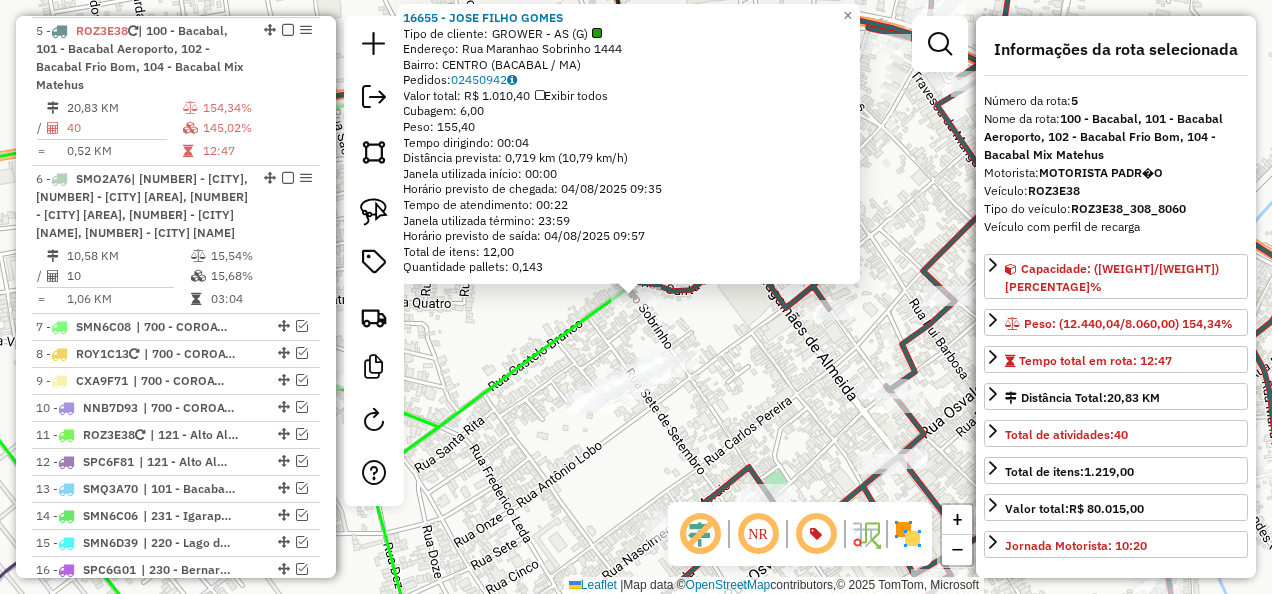 click 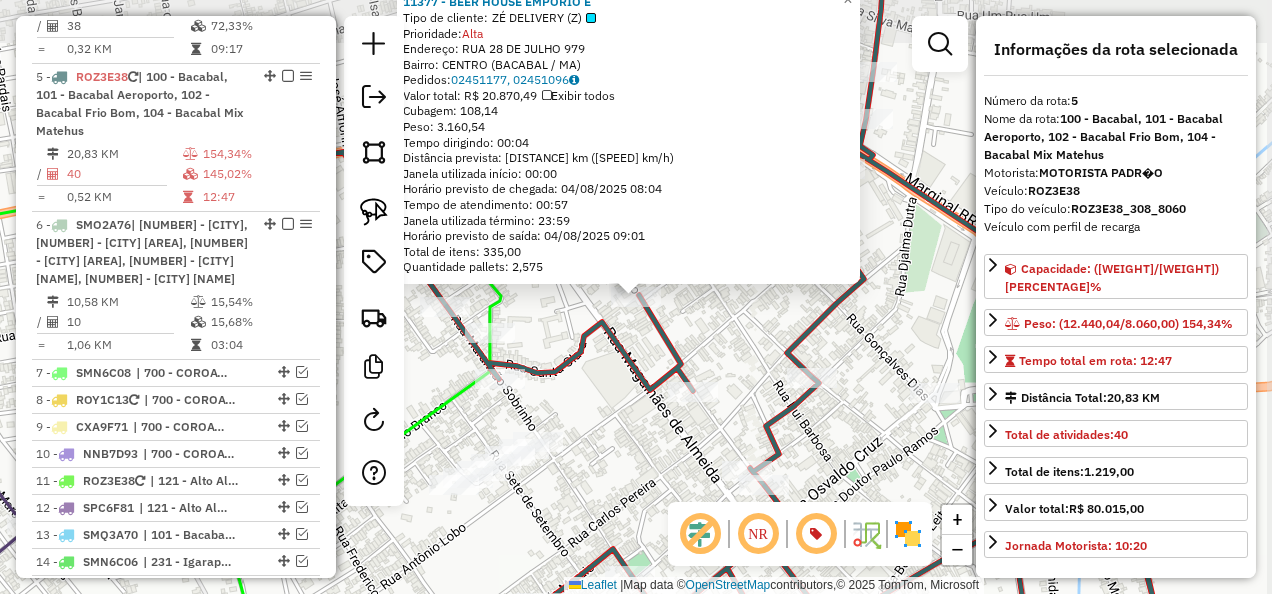 scroll, scrollTop: 1238, scrollLeft: 0, axis: vertical 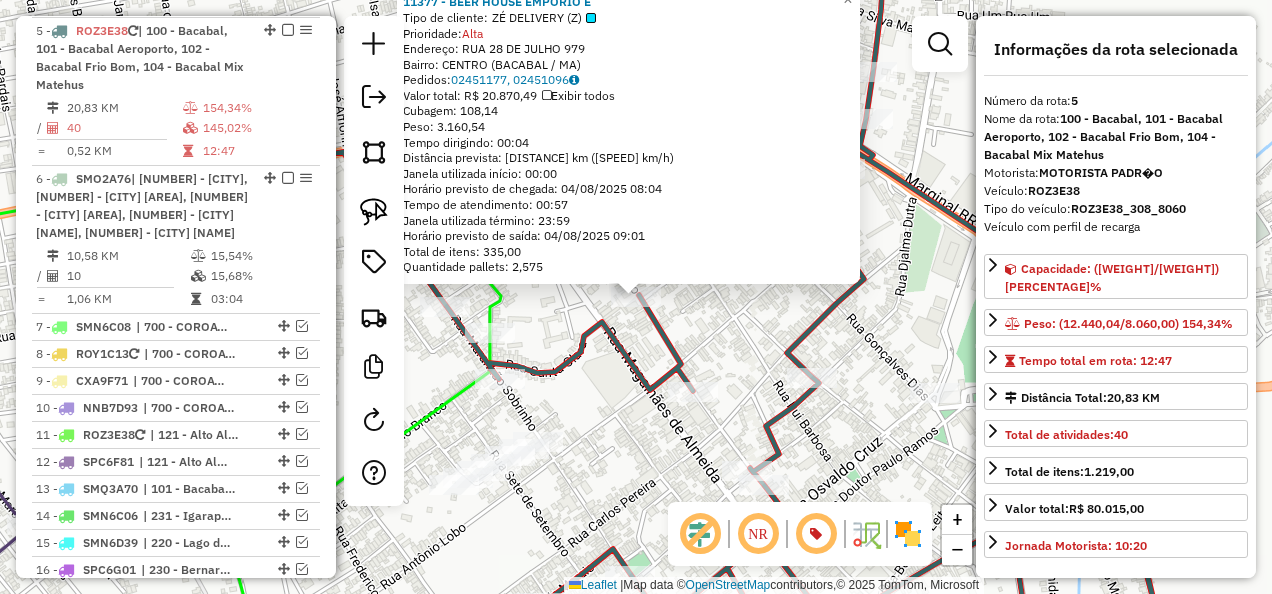 click on "[NUMBER] - [NAME] EMPORIO E  Tipo de cliente:   ZÉ DELIVERY (Z)   Prioridade:  Alta  Endereço:  RUA [NUMBER] DE JULHO [NUMBER]   Bairro: [NAME] ([NAME] / [STATE])   Pedidos:  [NUMBER], [NUMBER]   Valor total: R$ [NUMBER]   Exibir todos   Cubagem: [NUMBER]  Peso: [NUMBER]  Tempo dirigindo: [TIME]   Distância prevista: [NUMBER] km ([NUMBER] km/h)   Janela utilizada início: [TIME]   Horário previsto de chegada: [DATE] [TIME]   Tempo de atendimento: [TIME]   Janela utilizada término: [TIME]   Horário previsto de saída: [DATE] [TIME]   Total de itens: [NUMBER]   Quantidade pallets: [NUMBER]  × Janela de atendimento Grade de atendimento Capacidade Transportadoras Veículos Cliente Pedidos  Rotas Selecione os dias de semana para filtrar as janelas de atendimento  Seg   Ter   Qua   Qui   Sex   Sáb   Dom  Informe o período da janela de atendimento: De: Até:  Filtrar exatamente a janela do cliente  Considerar janela de atendimento padrão  Selecione os dias de semana para filtrar as grades de atendimento  Seg   Ter   Qua   Qui  +" 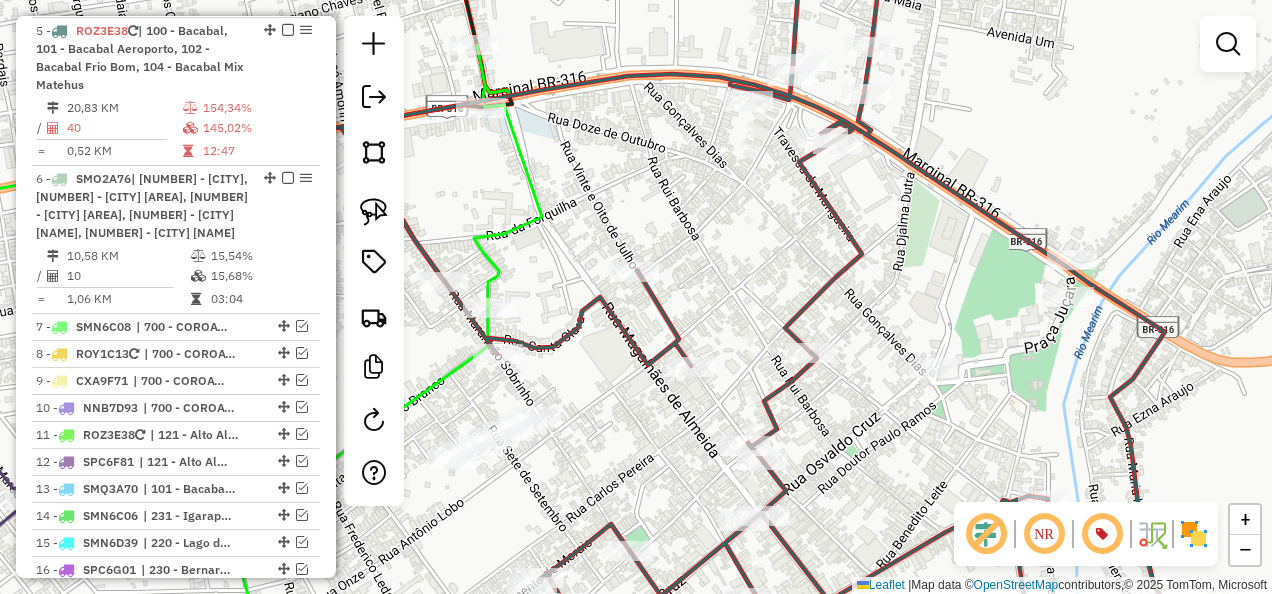 drag, startPoint x: 648, startPoint y: 436, endPoint x: 714, endPoint y: 244, distance: 203.02708 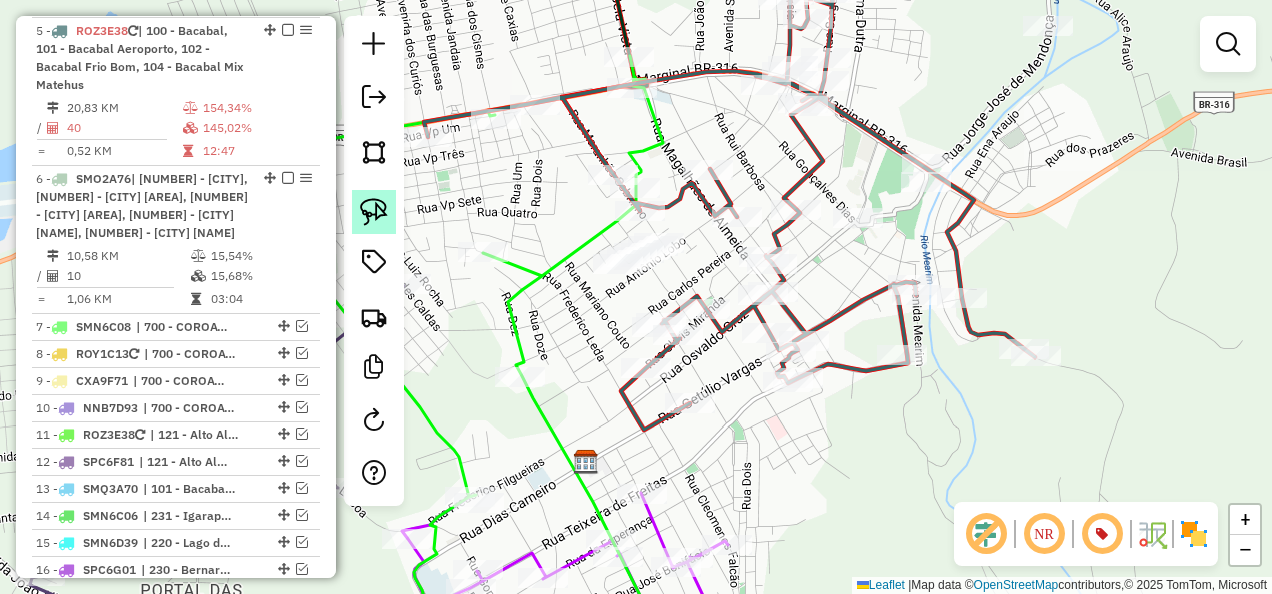 click 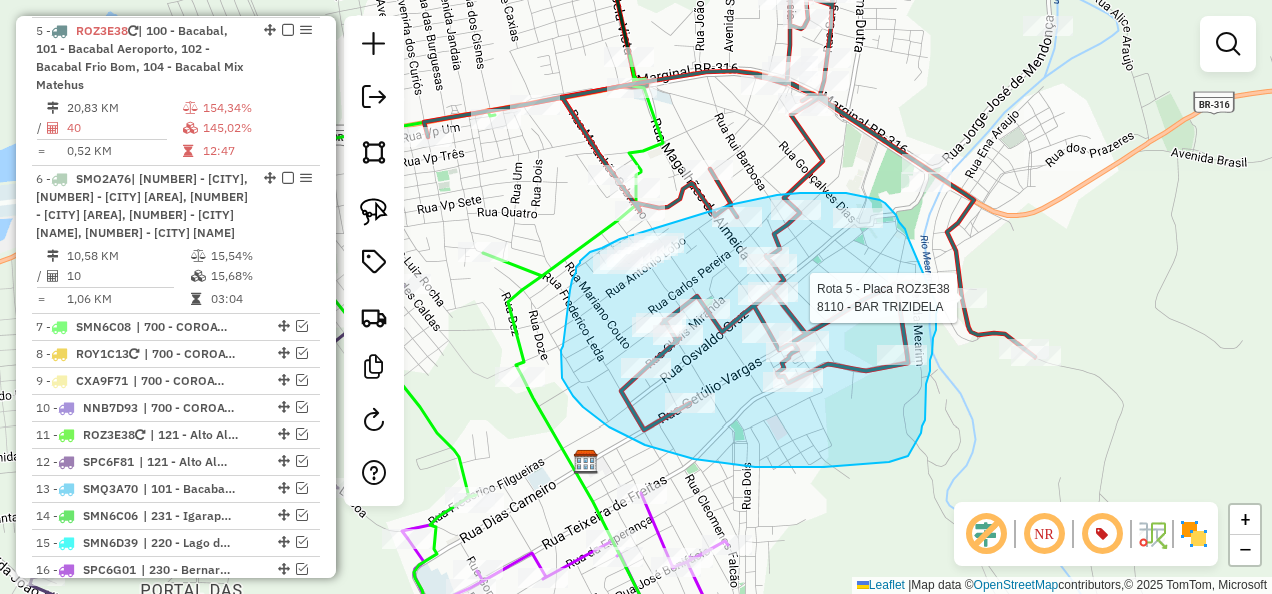 drag, startPoint x: 903, startPoint y: 226, endPoint x: 938, endPoint y: 308, distance: 89.157166 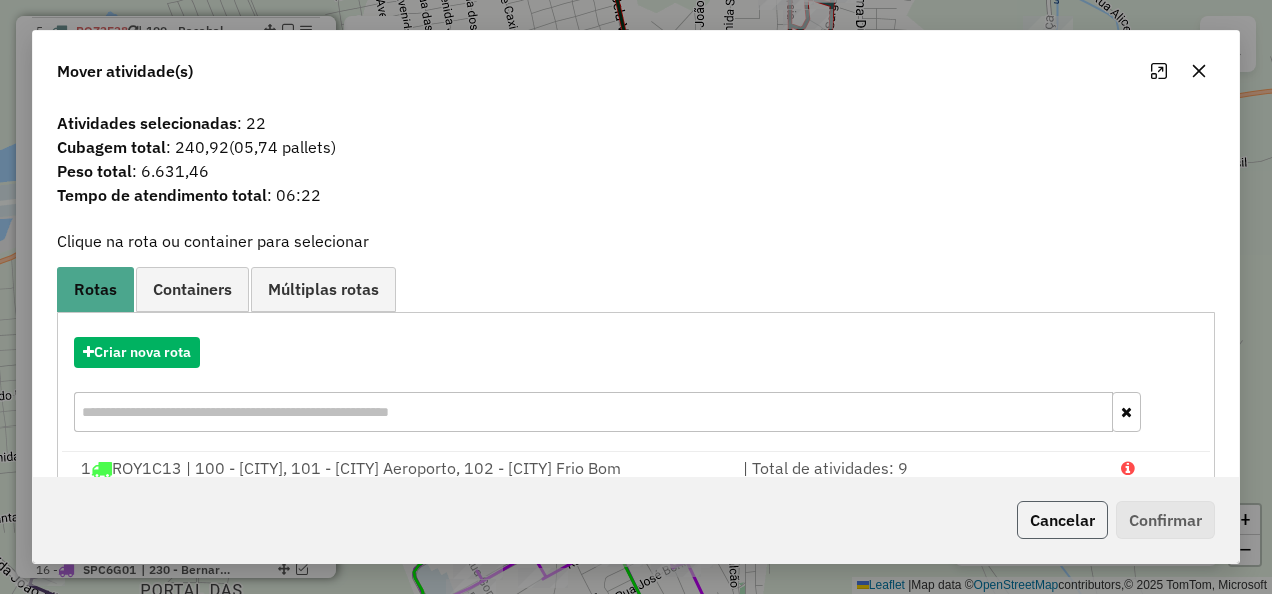 click on "Cancelar" 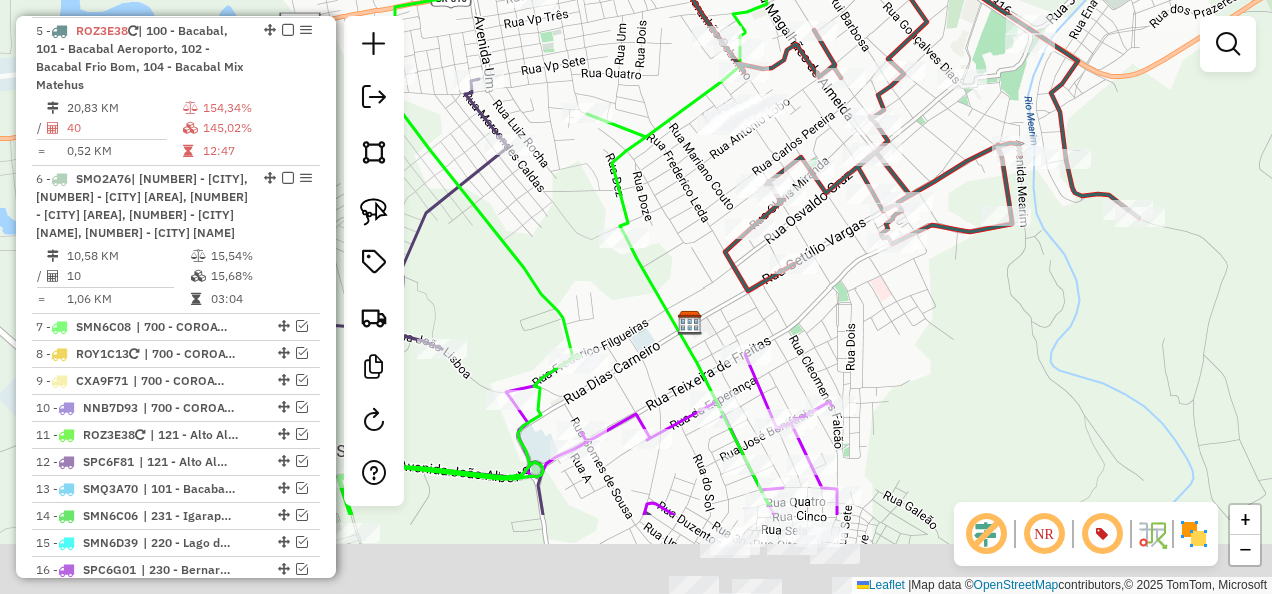 drag, startPoint x: 782, startPoint y: 459, endPoint x: 910, endPoint y: 282, distance: 218.43306 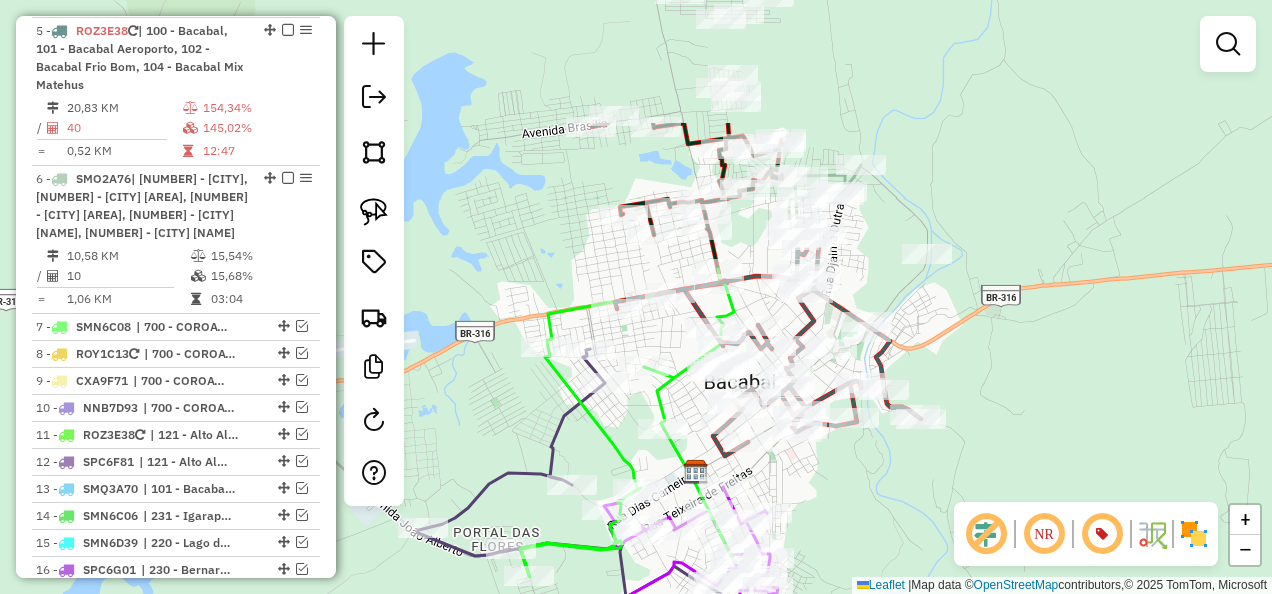 drag, startPoint x: 944, startPoint y: 401, endPoint x: 832, endPoint y: 566, distance: 199.42166 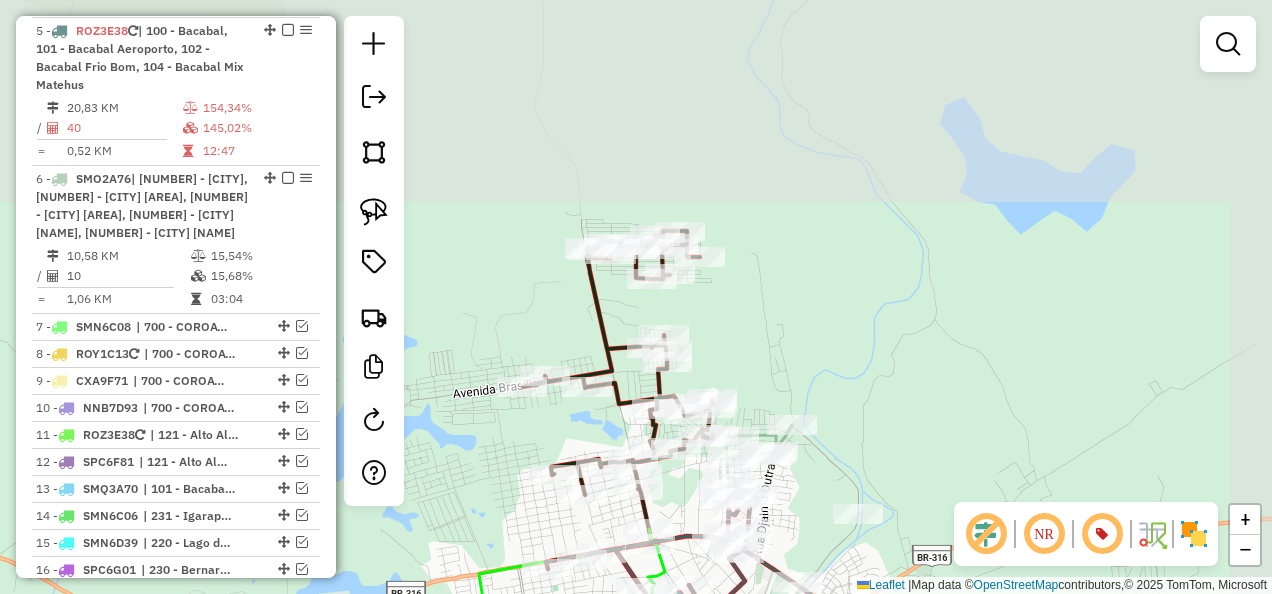 drag, startPoint x: 977, startPoint y: 104, endPoint x: 924, endPoint y: 346, distance: 247.73575 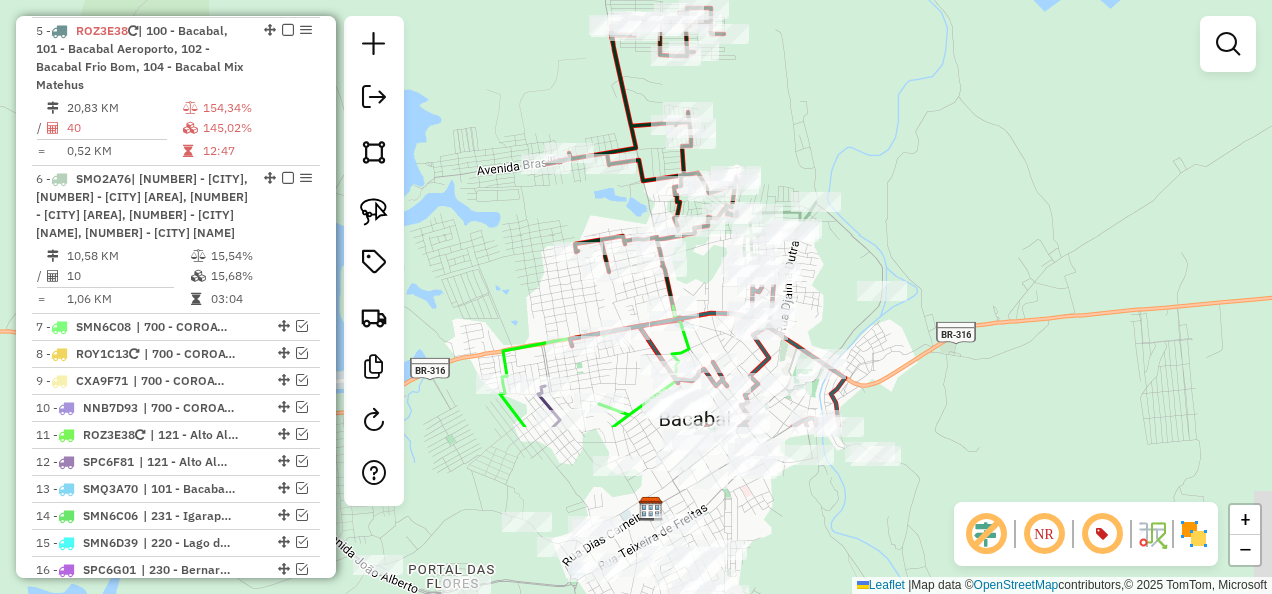 drag, startPoint x: 825, startPoint y: 344, endPoint x: 872, endPoint y: 33, distance: 314.5314 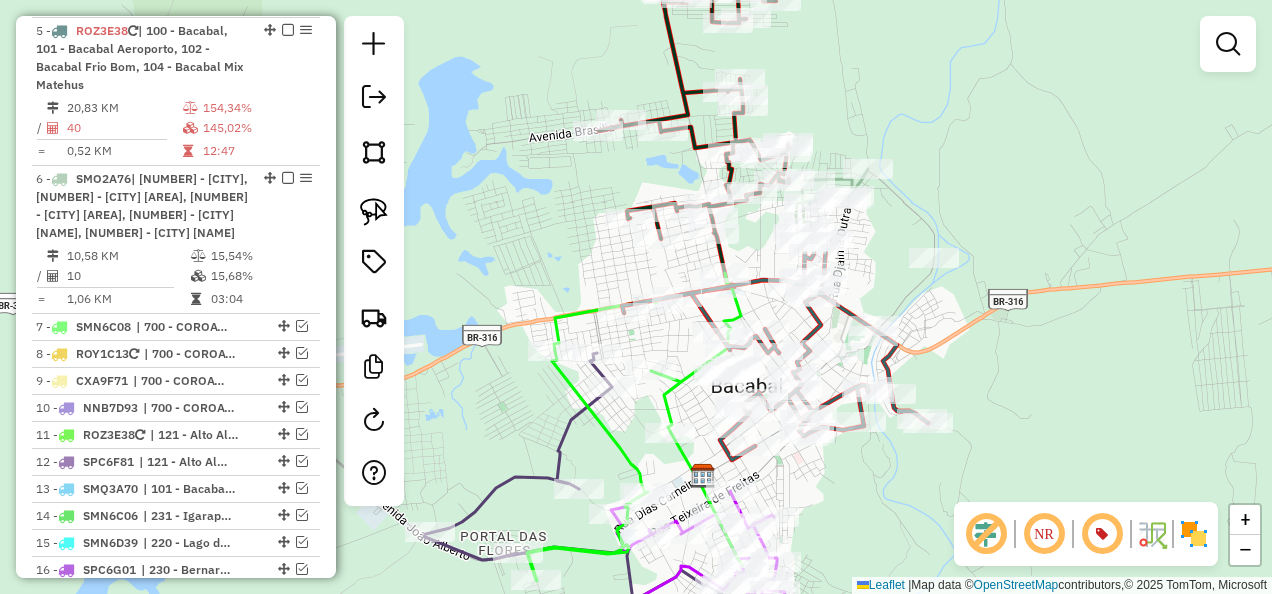 drag, startPoint x: 889, startPoint y: 495, endPoint x: 941, endPoint y: 600, distance: 117.170815 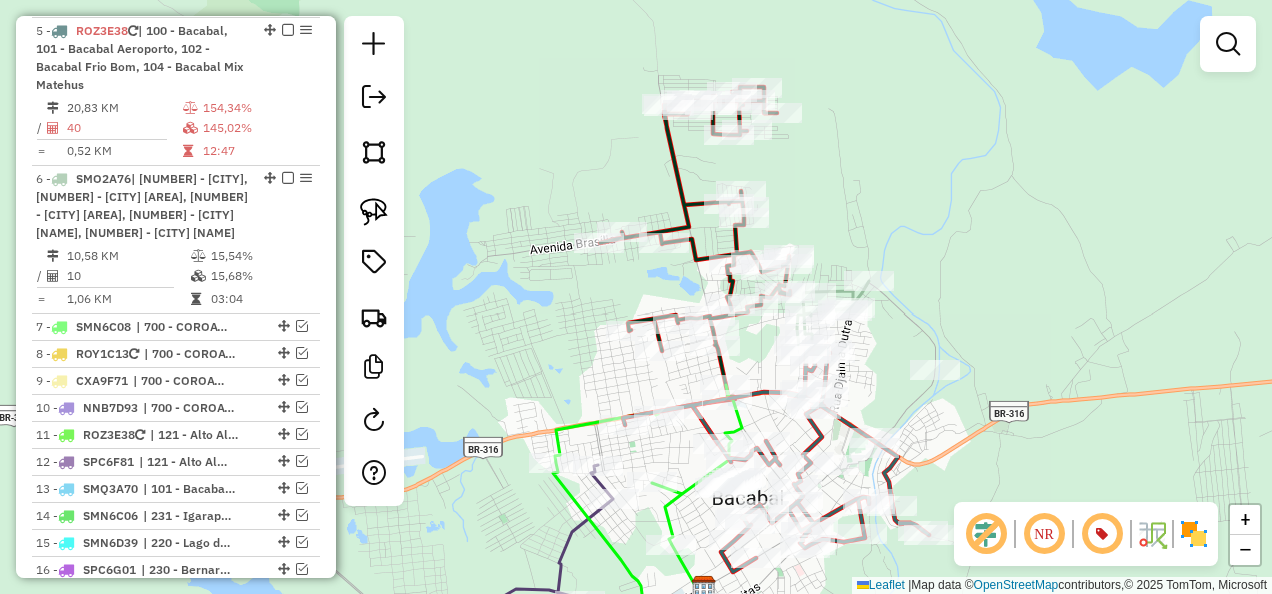 drag, startPoint x: 854, startPoint y: 170, endPoint x: 802, endPoint y: 249, distance: 94.57801 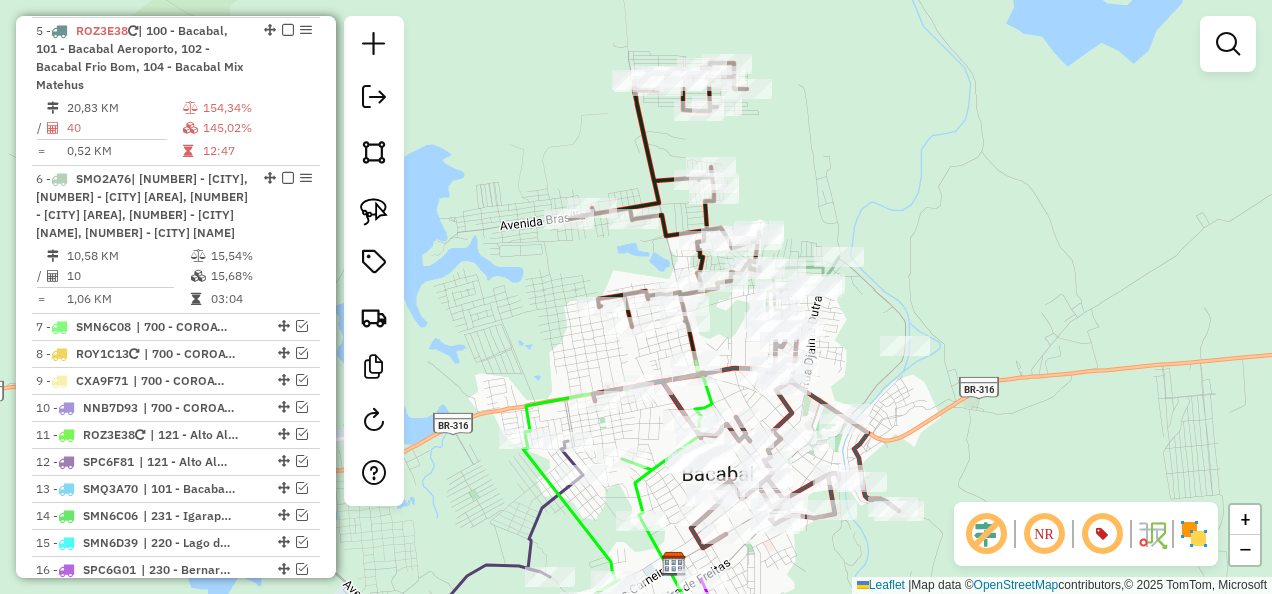 drag, startPoint x: 563, startPoint y: 360, endPoint x: 540, endPoint y: 104, distance: 257.03113 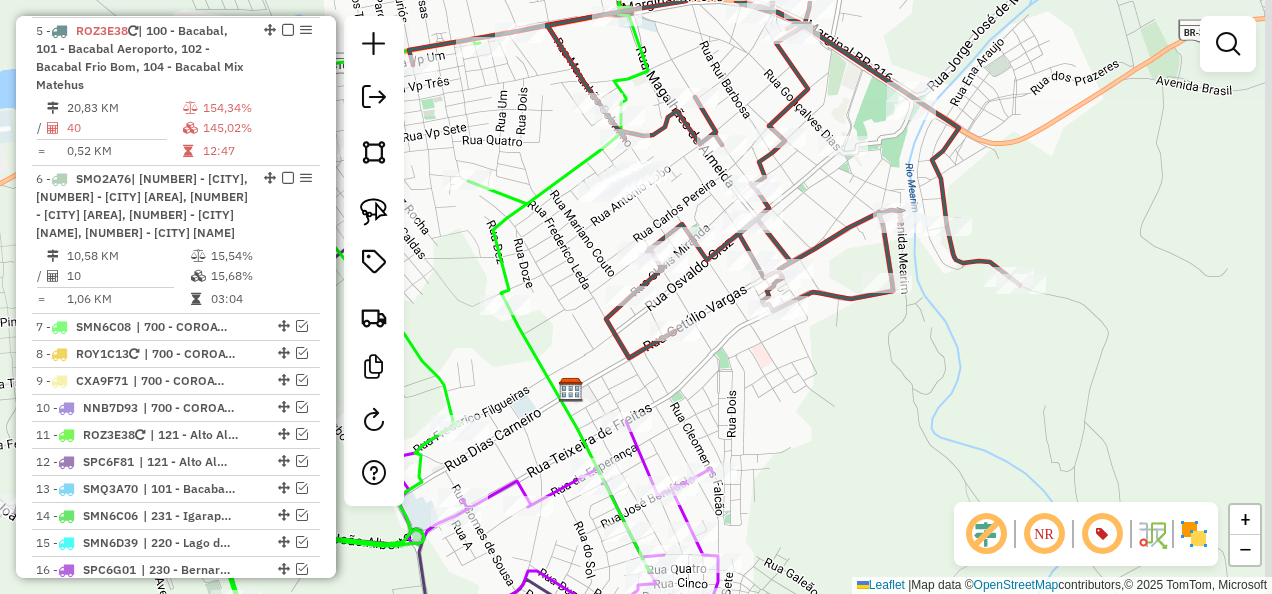 drag, startPoint x: 781, startPoint y: 375, endPoint x: 753, endPoint y: 432, distance: 63.505905 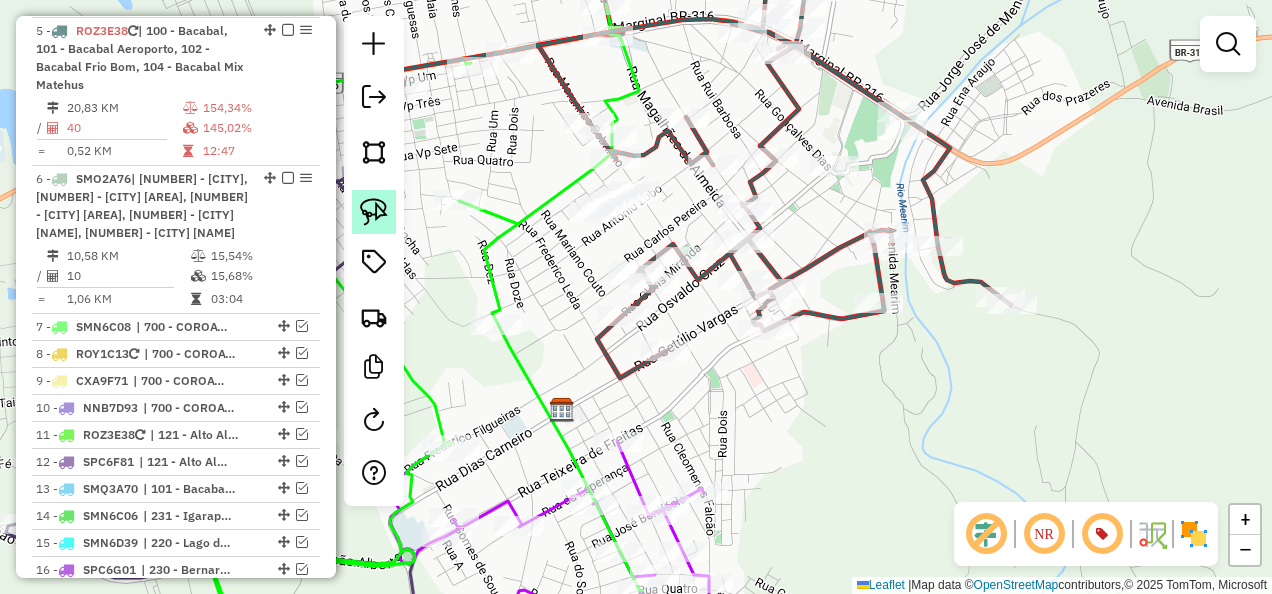 click 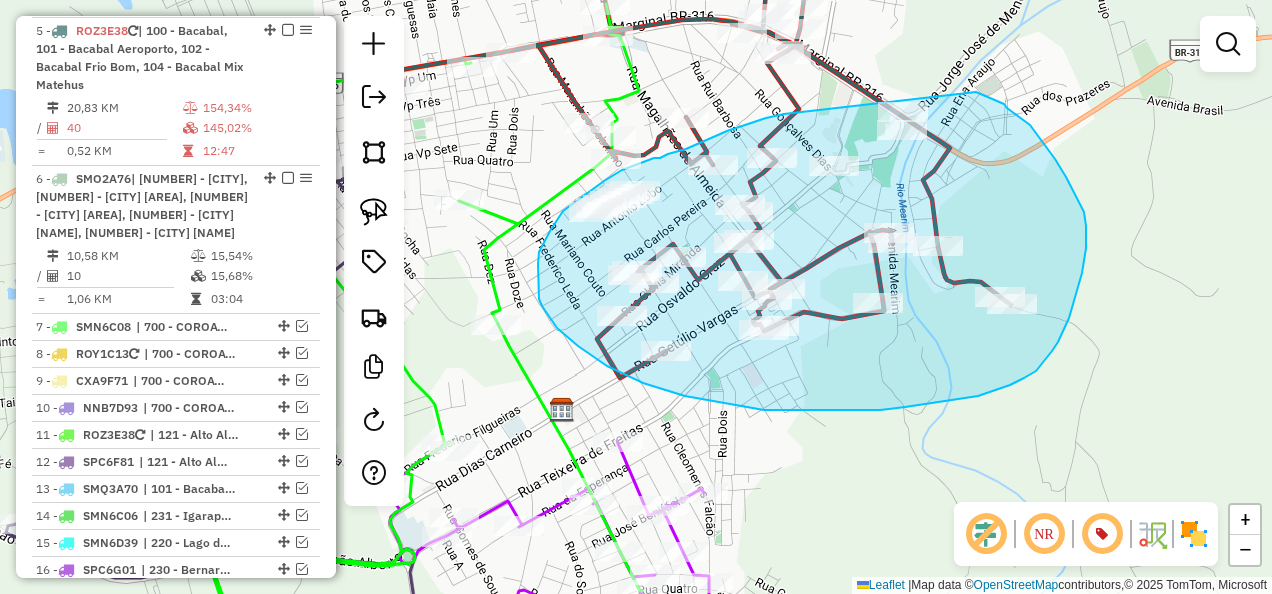 drag, startPoint x: 784, startPoint y: 114, endPoint x: 965, endPoint y: 85, distance: 183.30849 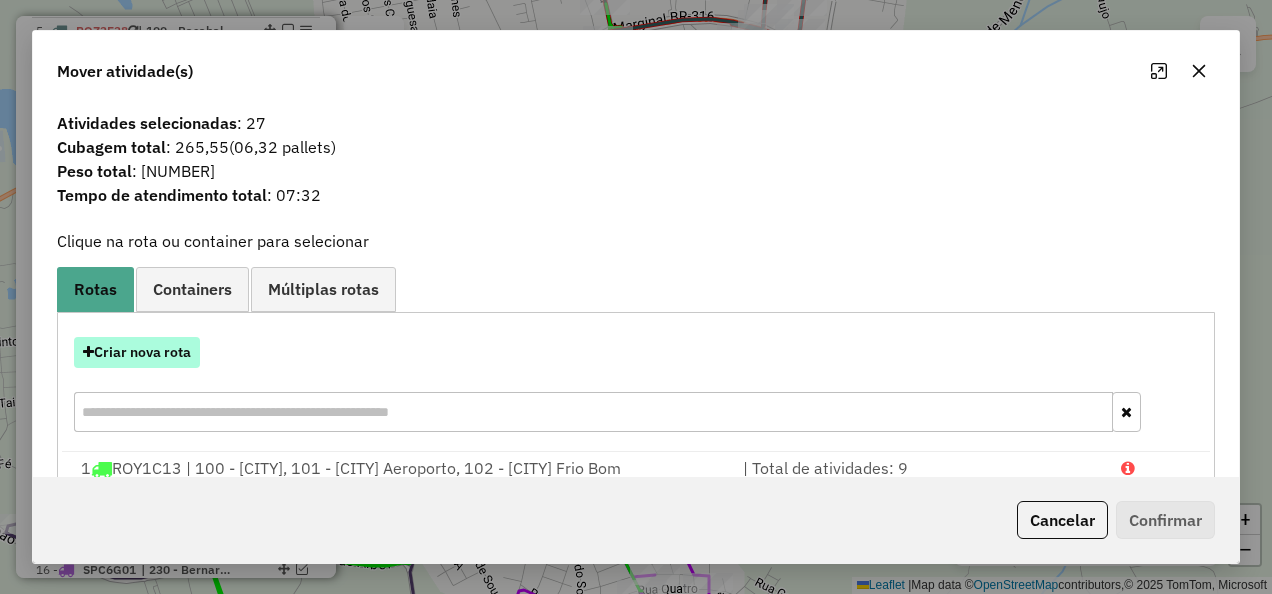 click on "Criar nova rota" at bounding box center (137, 352) 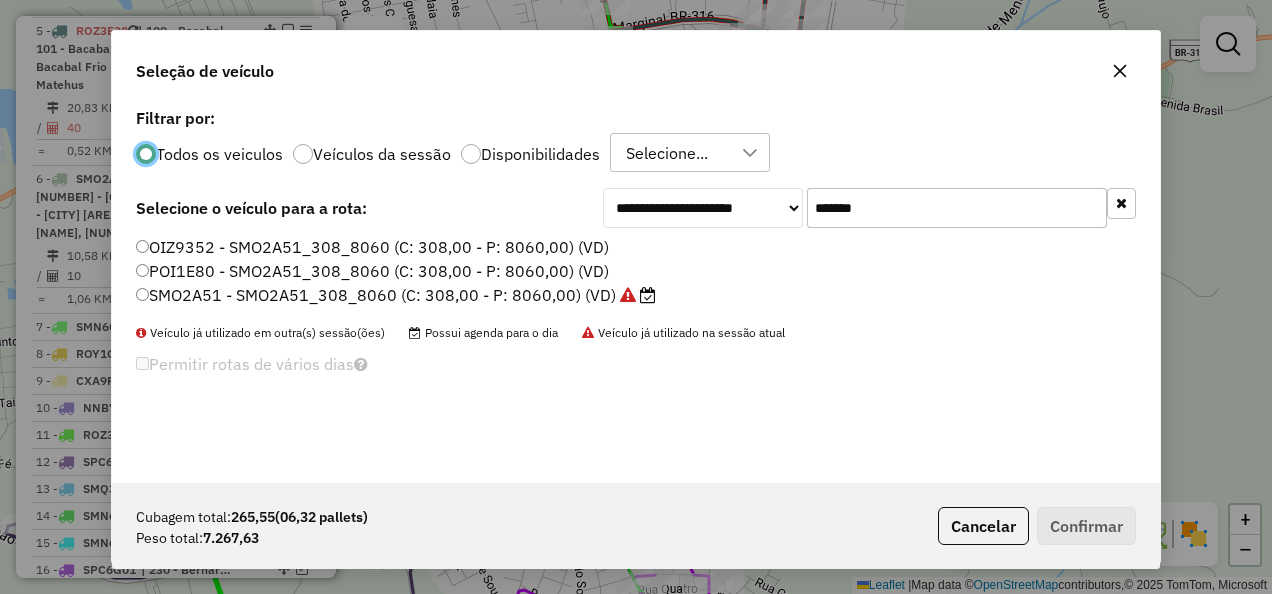 scroll, scrollTop: 11, scrollLeft: 6, axis: both 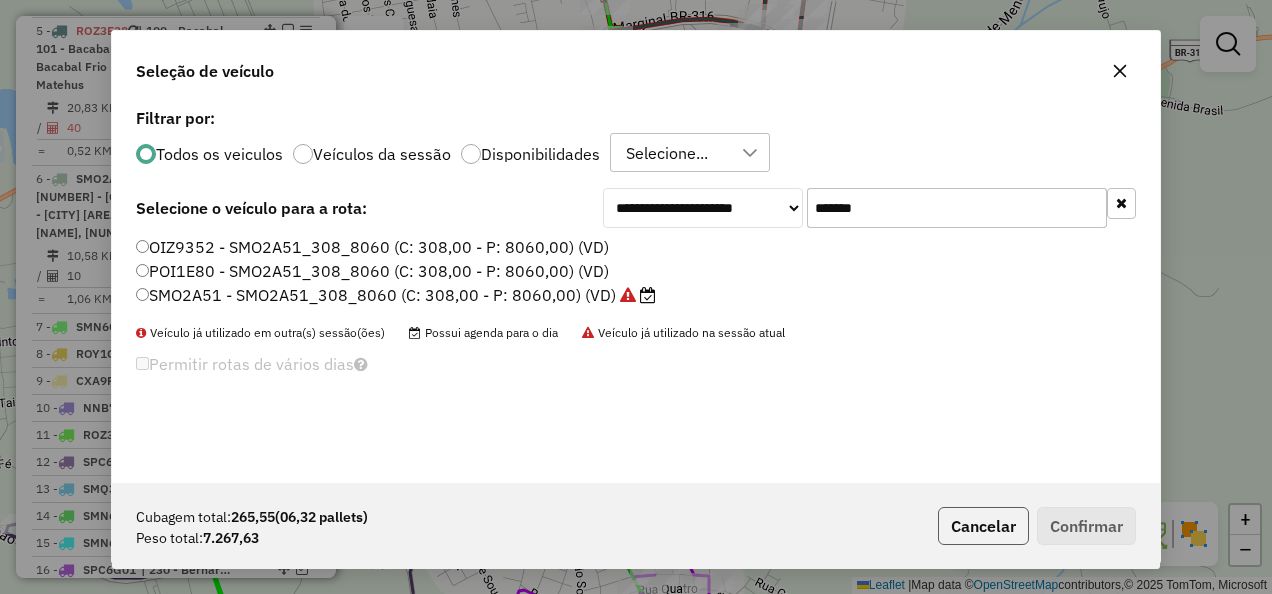 click on "Cancelar" 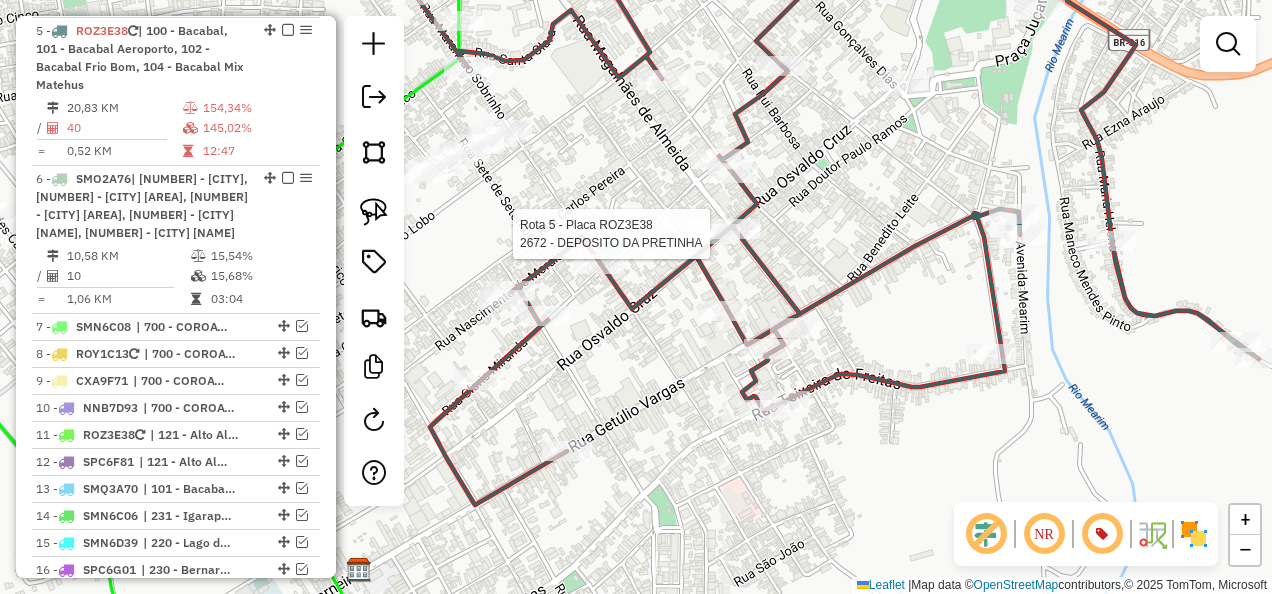 select on "**********" 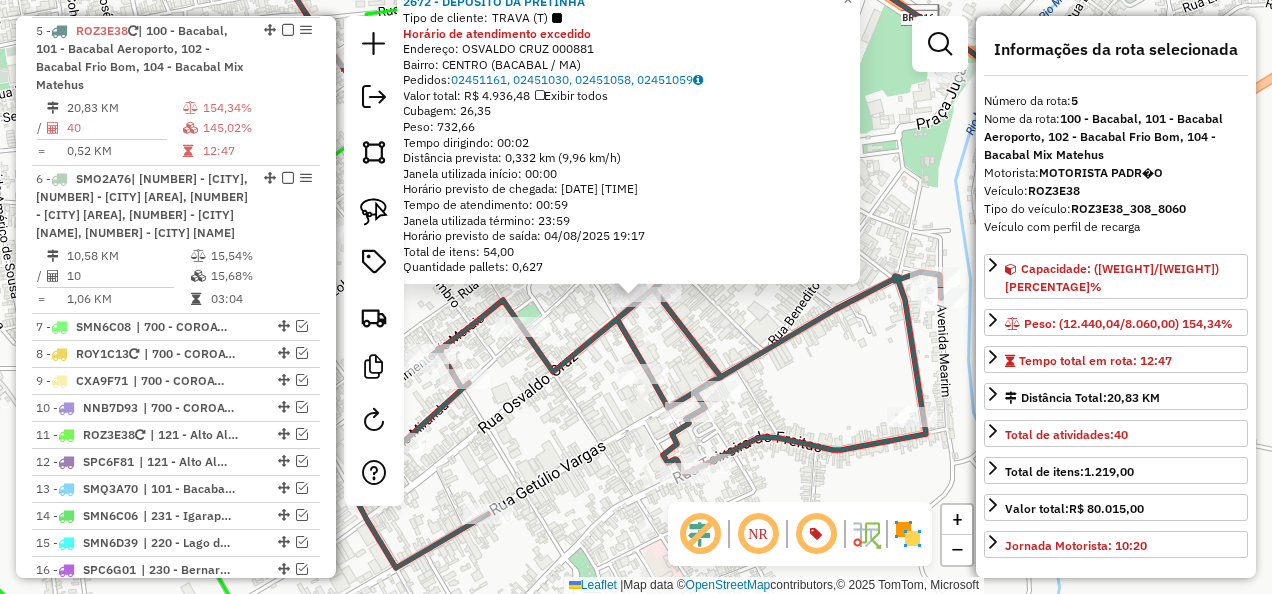click 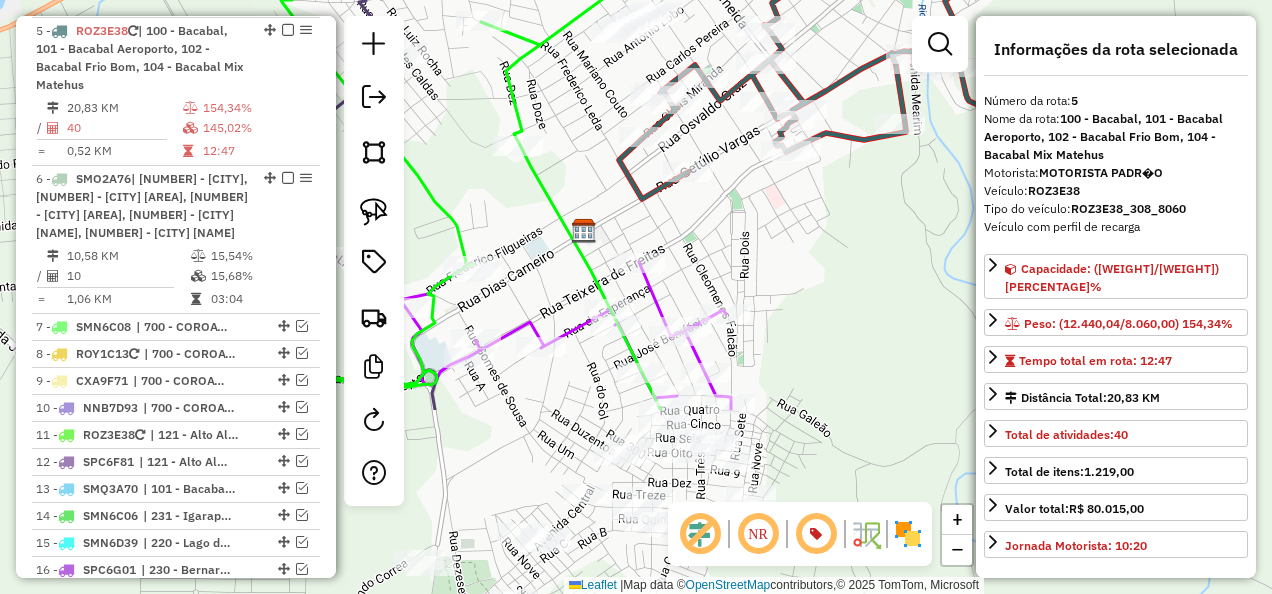 drag, startPoint x: 793, startPoint y: 490, endPoint x: 842, endPoint y: 228, distance: 266.5427 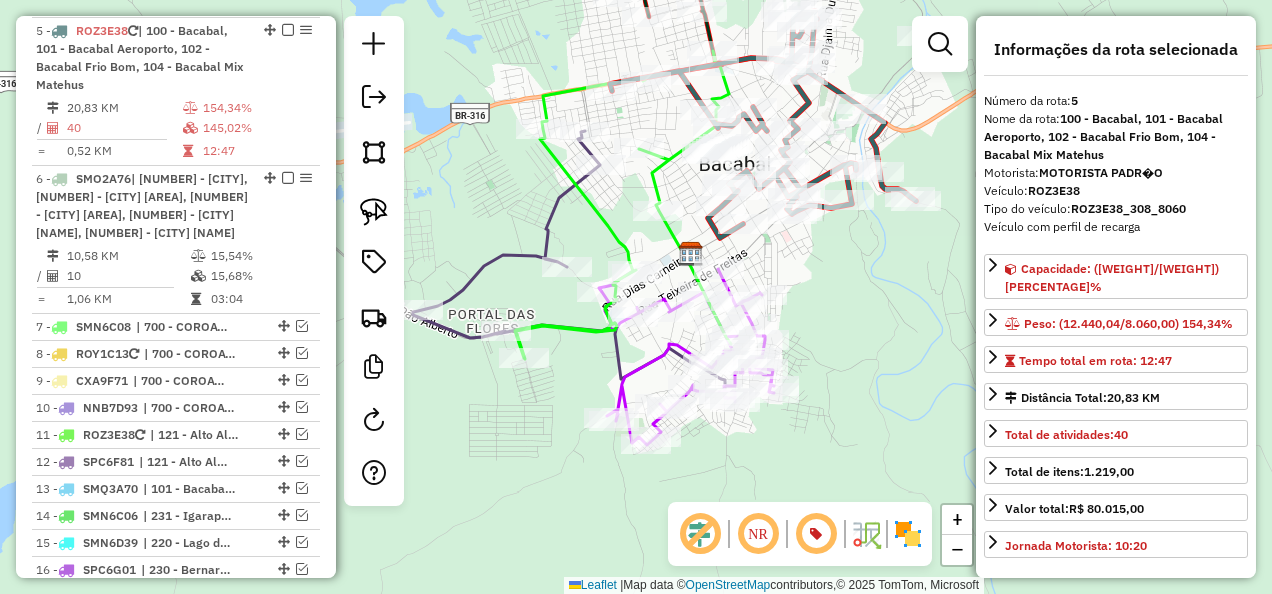 drag, startPoint x: 857, startPoint y: 399, endPoint x: 832, endPoint y: 352, distance: 53.235325 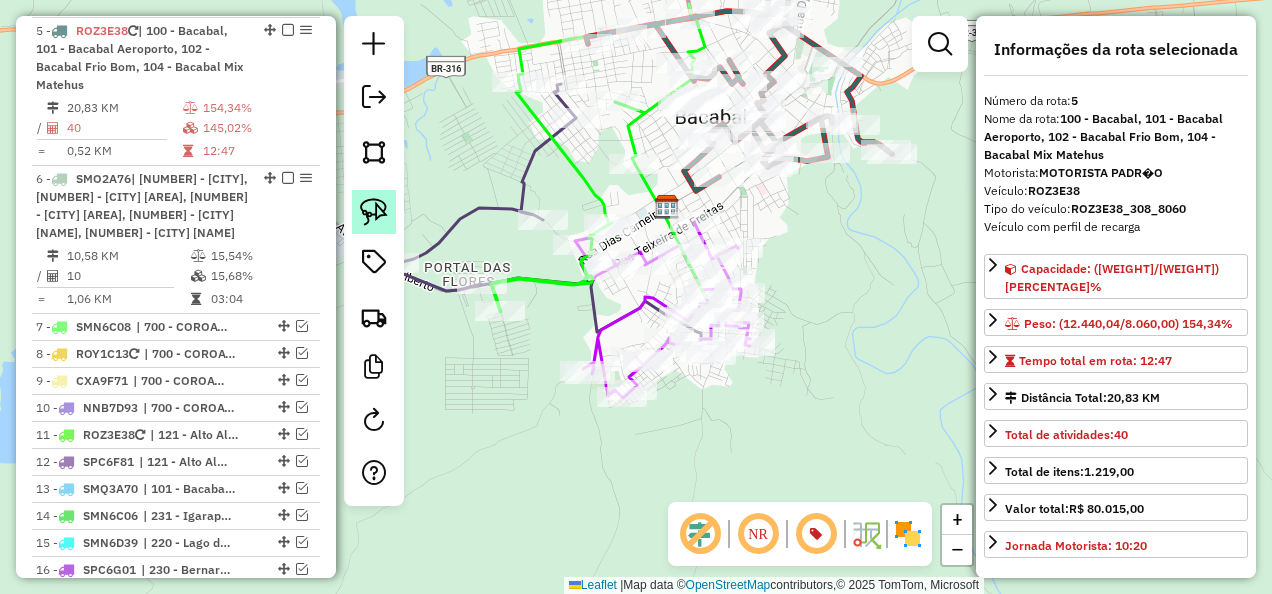 click 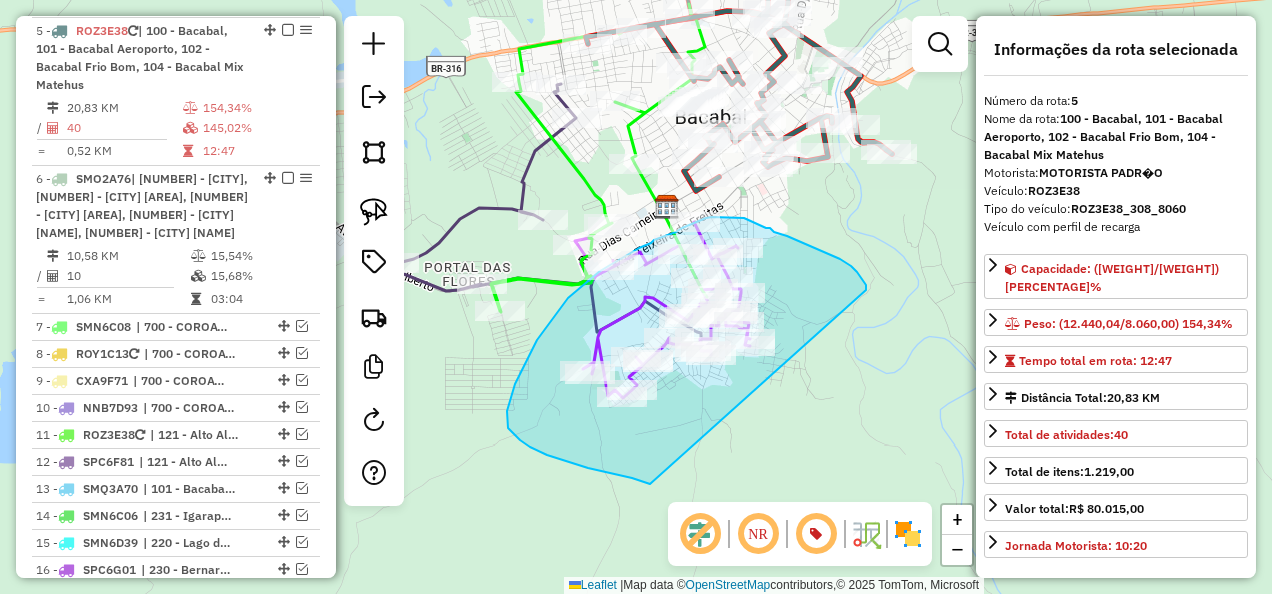 drag, startPoint x: 866, startPoint y: 285, endPoint x: 666, endPoint y: 486, distance: 283.5507 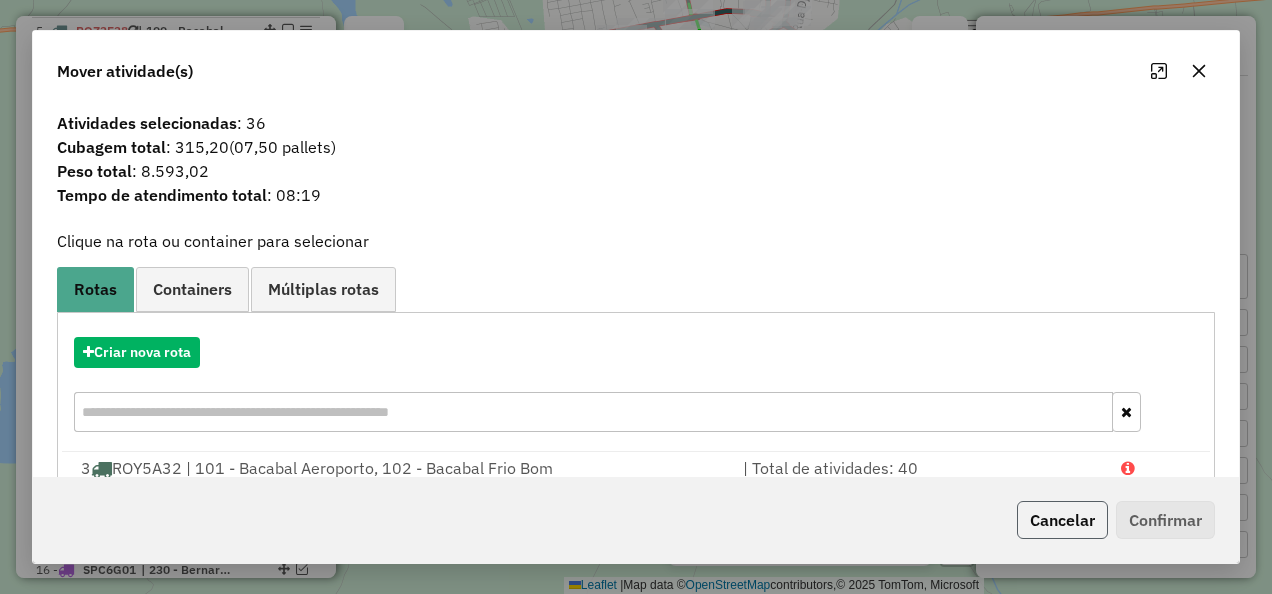 click on "Cancelar" 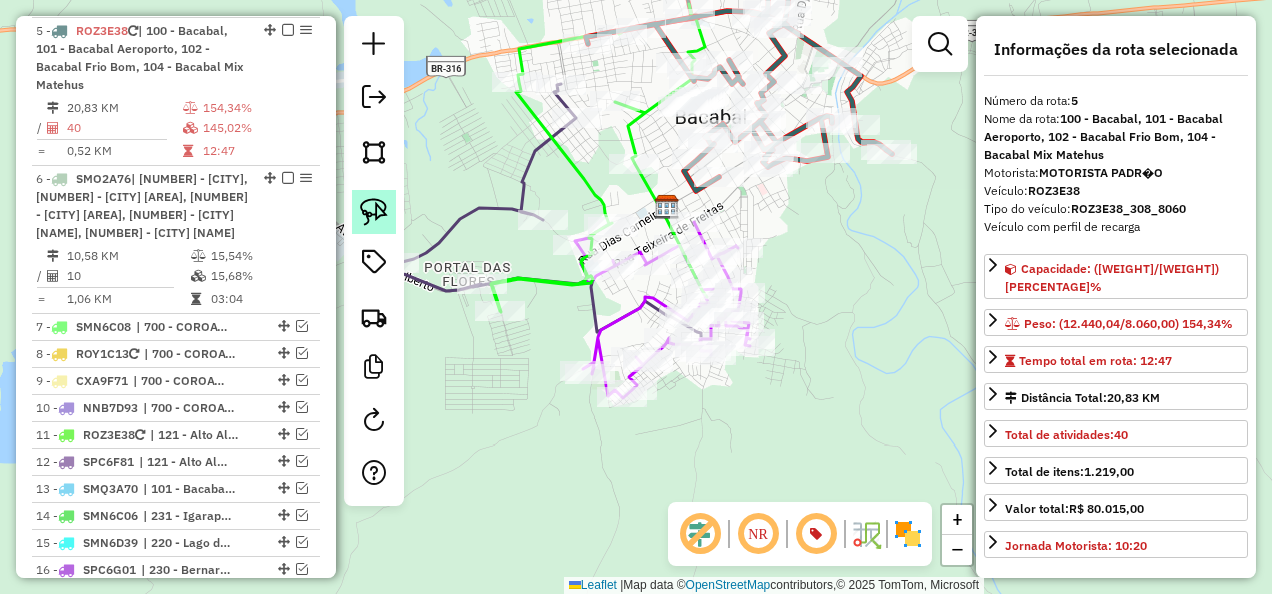 click 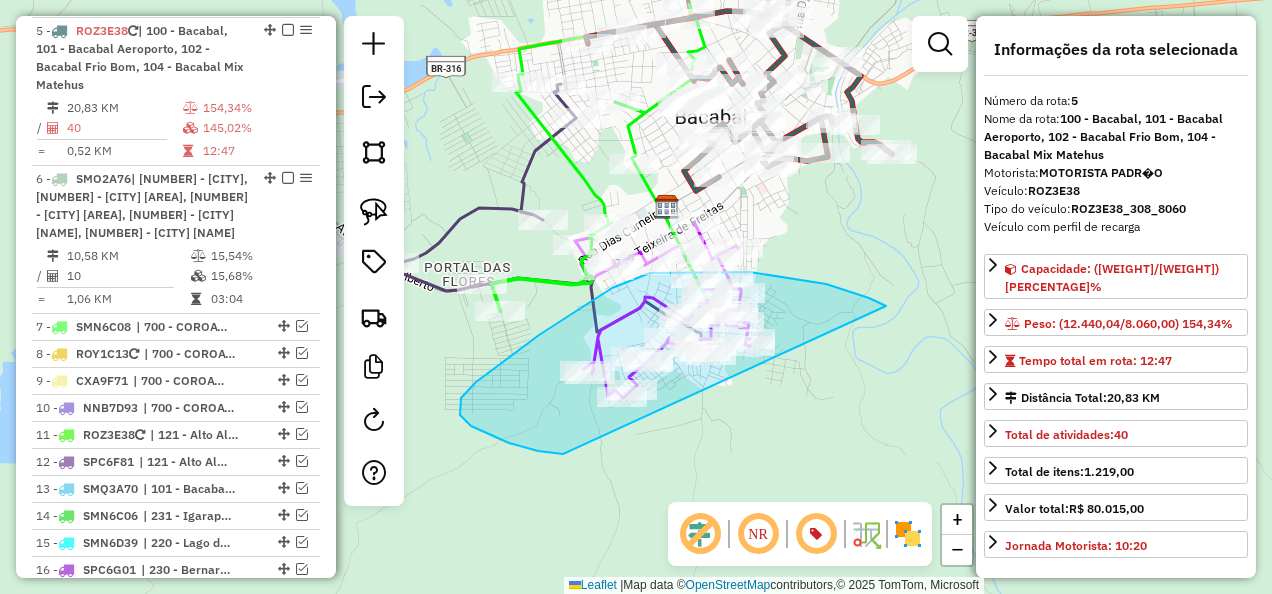 drag, startPoint x: 869, startPoint y: 298, endPoint x: 598, endPoint y: 459, distance: 315.21738 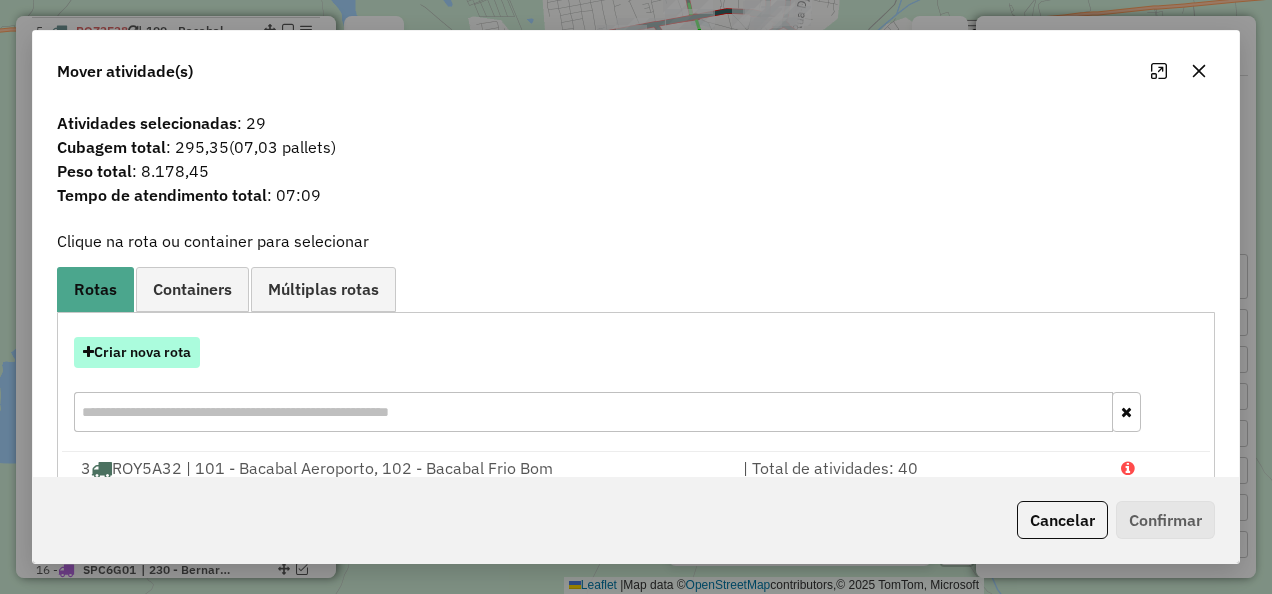 click on "Criar nova rota" at bounding box center (137, 352) 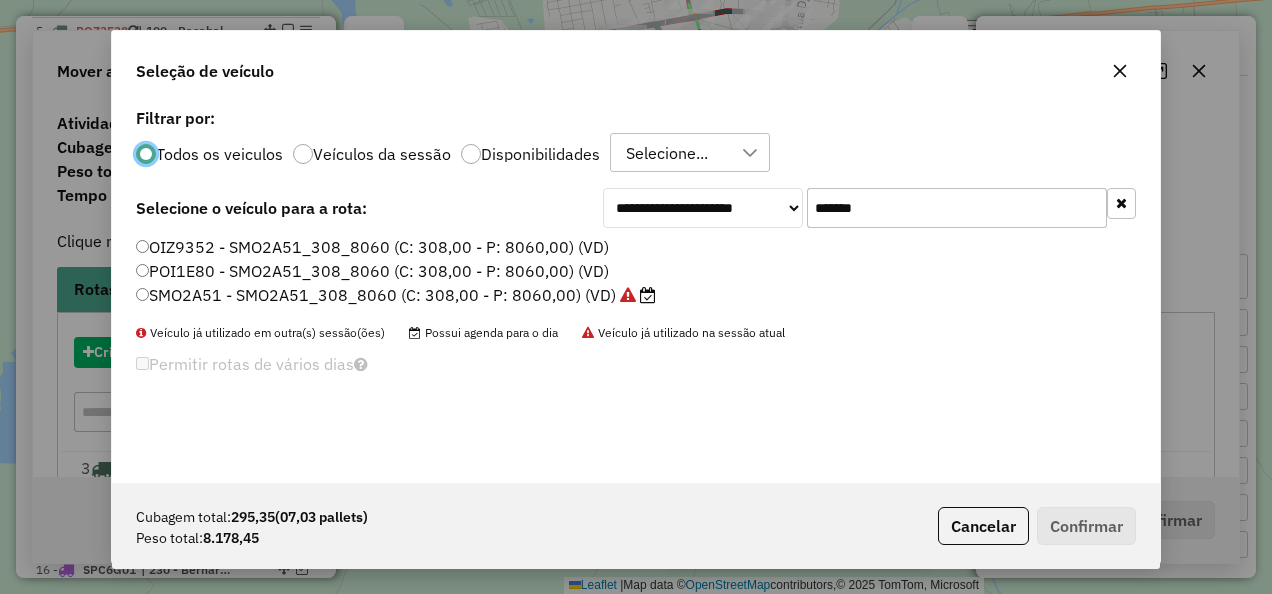 scroll, scrollTop: 11, scrollLeft: 6, axis: both 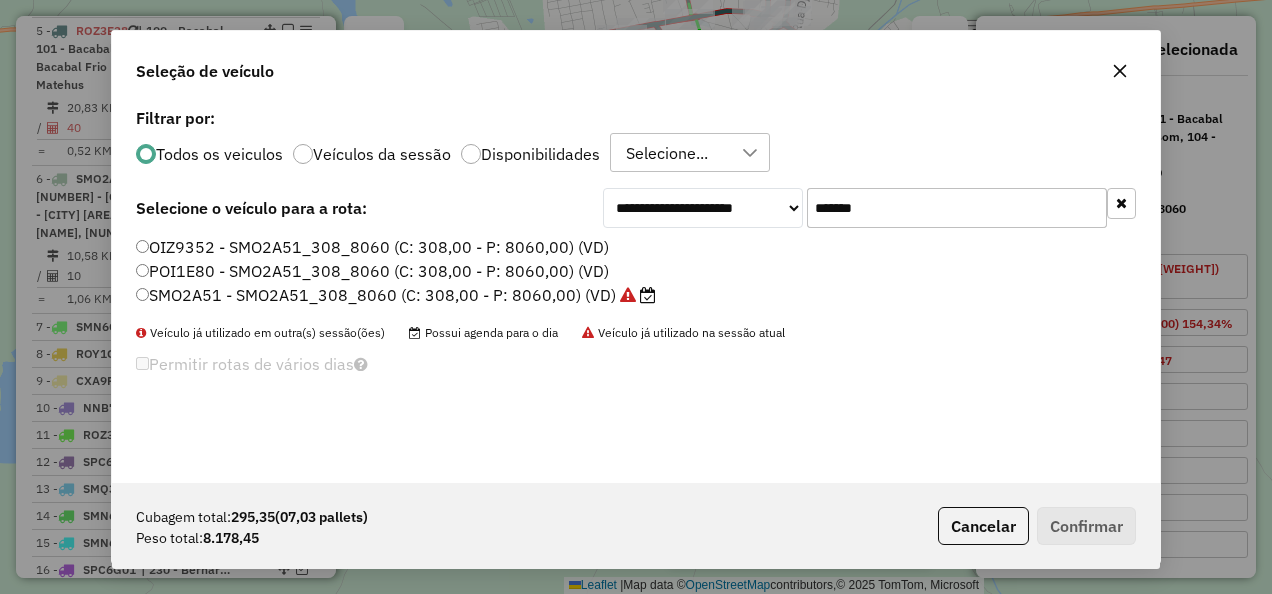 drag, startPoint x: 944, startPoint y: 227, endPoint x: 722, endPoint y: 272, distance: 226.5149 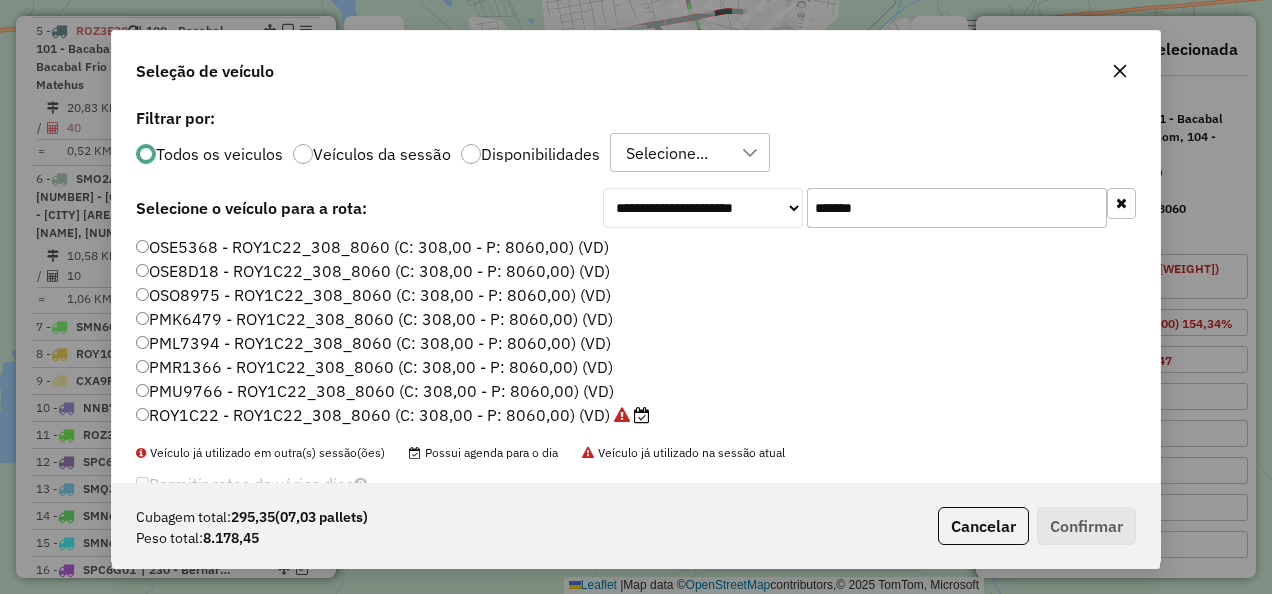 type on "*******" 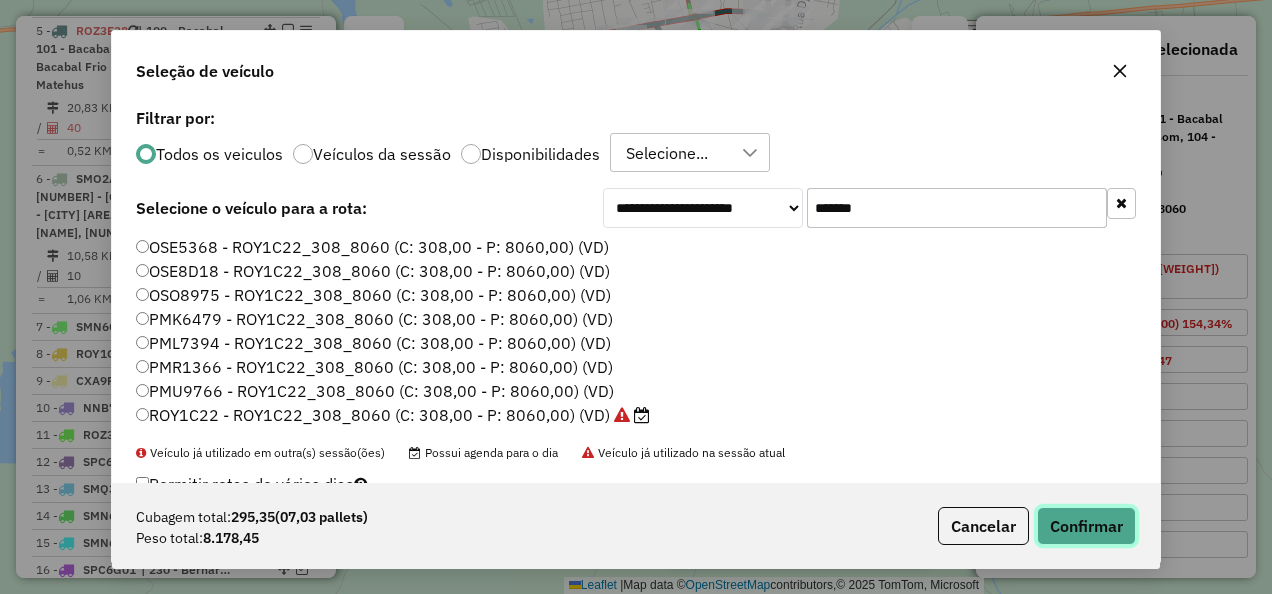 click on "Confirmar" 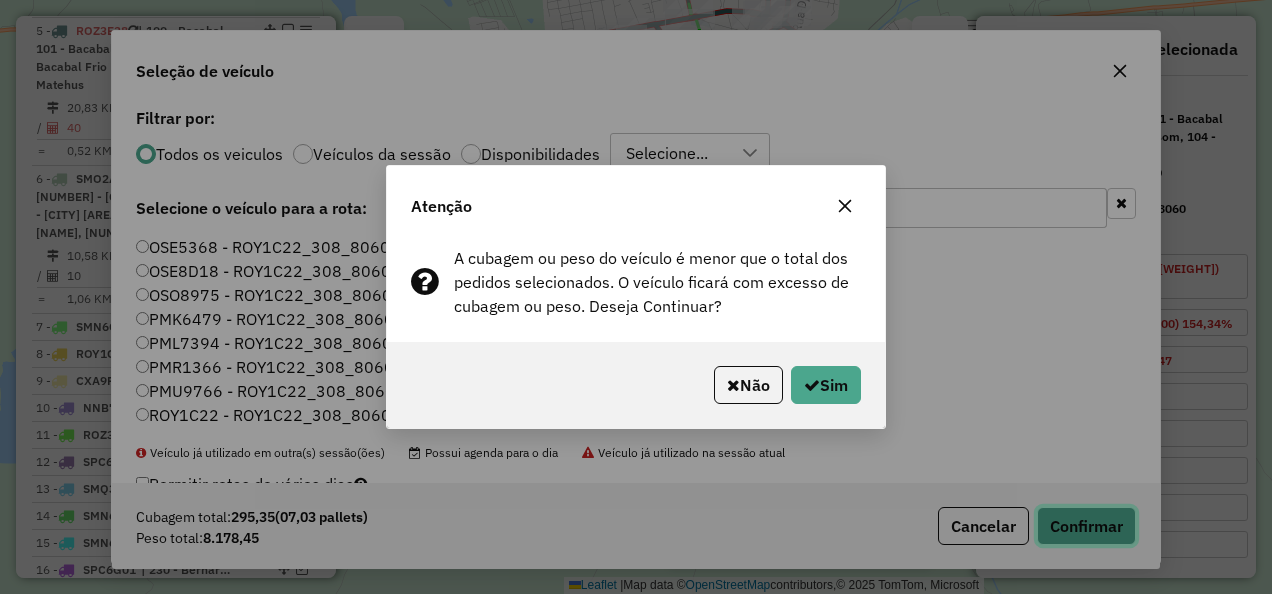 type 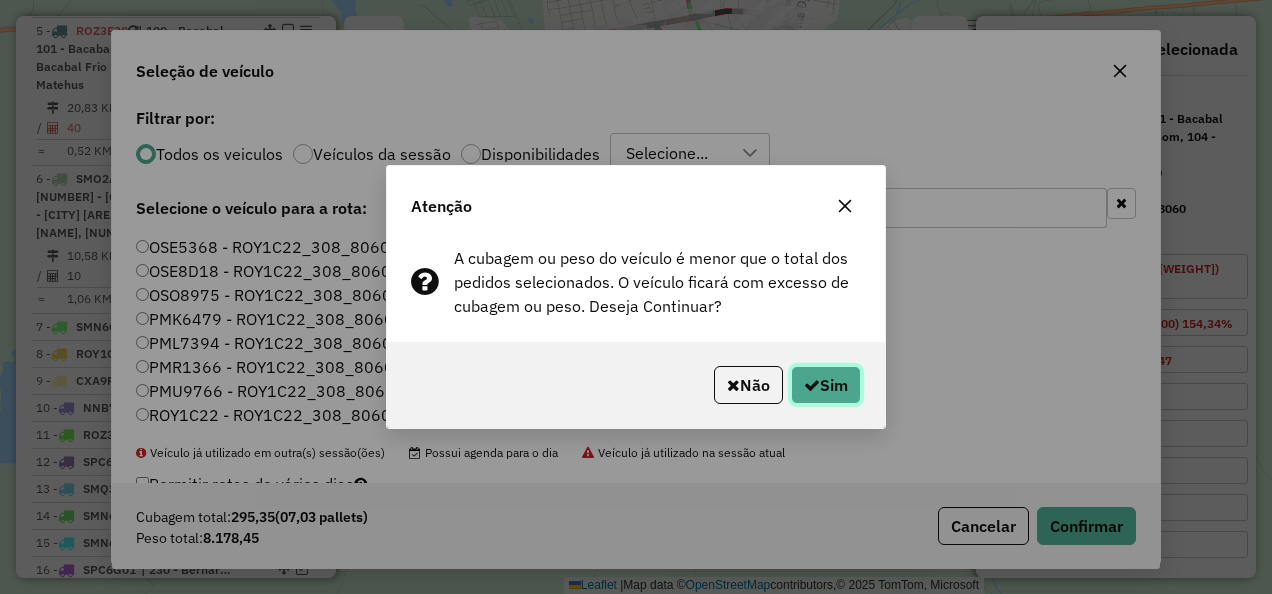click on "Sim" 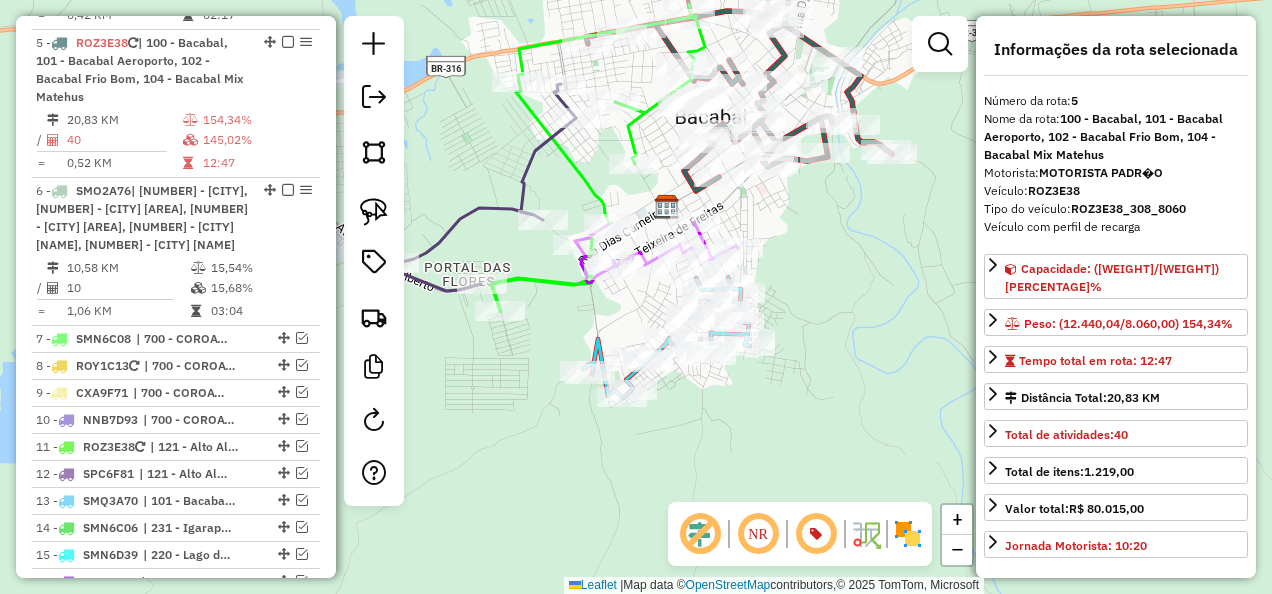 scroll, scrollTop: 1238, scrollLeft: 0, axis: vertical 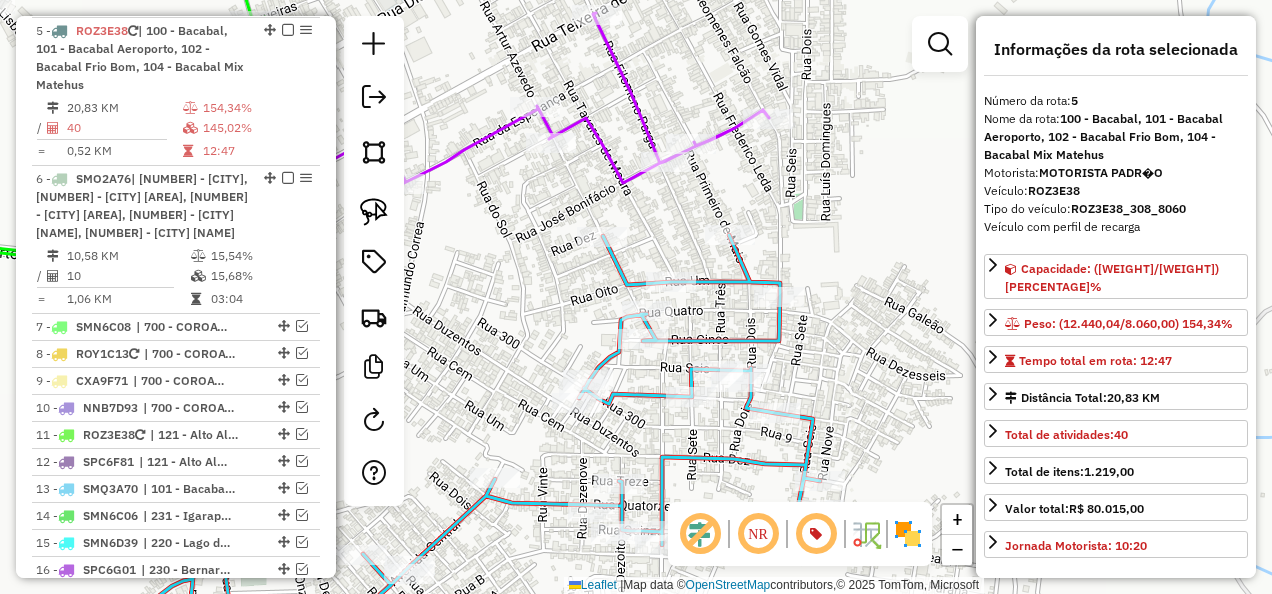 click on "Janela de atendimento Grade de atendimento Capacidade Transportadoras Veículos Cliente Pedidos  Rotas Selecione os dias de semana para filtrar as janelas de atendimento  Seg   Ter   Qua   Qui   Sex   Sáb   Dom  Informe o período da janela de atendimento: De: Até:  Filtrar exatamente a janela do cliente  Considerar janela de atendimento padrão  Selecione os dias de semana para filtrar as grades de atendimento  Seg   Ter   Qua   Qui   Sex   Sáb   Dom   Considerar clientes sem dia de atendimento cadastrado  Clientes fora do dia de atendimento selecionado Filtrar as atividades entre os valores definidos abaixo:  Peso mínimo:   Peso máximo:   Cubagem mínima:   Cubagem máxima:   De:   Até:  Filtrar as atividades entre o tempo de atendimento definido abaixo:  De:   Até:   Considerar capacidade total dos clientes não roteirizados Transportadora: Selecione um ou mais itens Tipo de veículo: Selecione um ou mais itens Veículo: Selecione um ou mais itens Motorista: Selecione um ou mais itens Nome: Rótulo:" 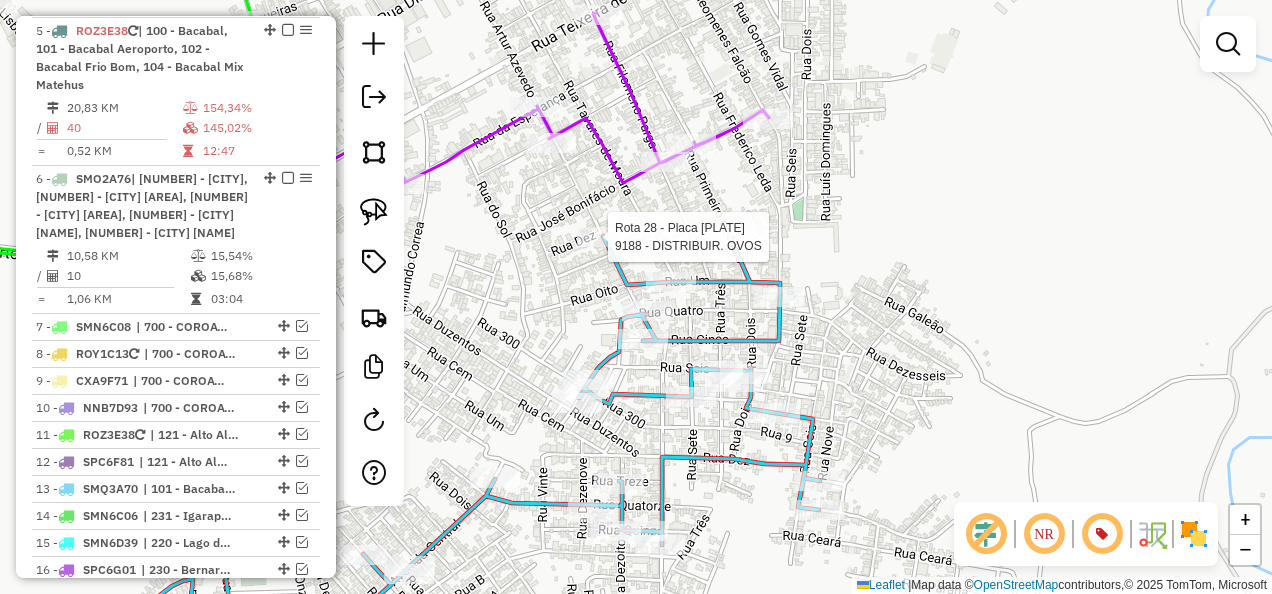 select on "**********" 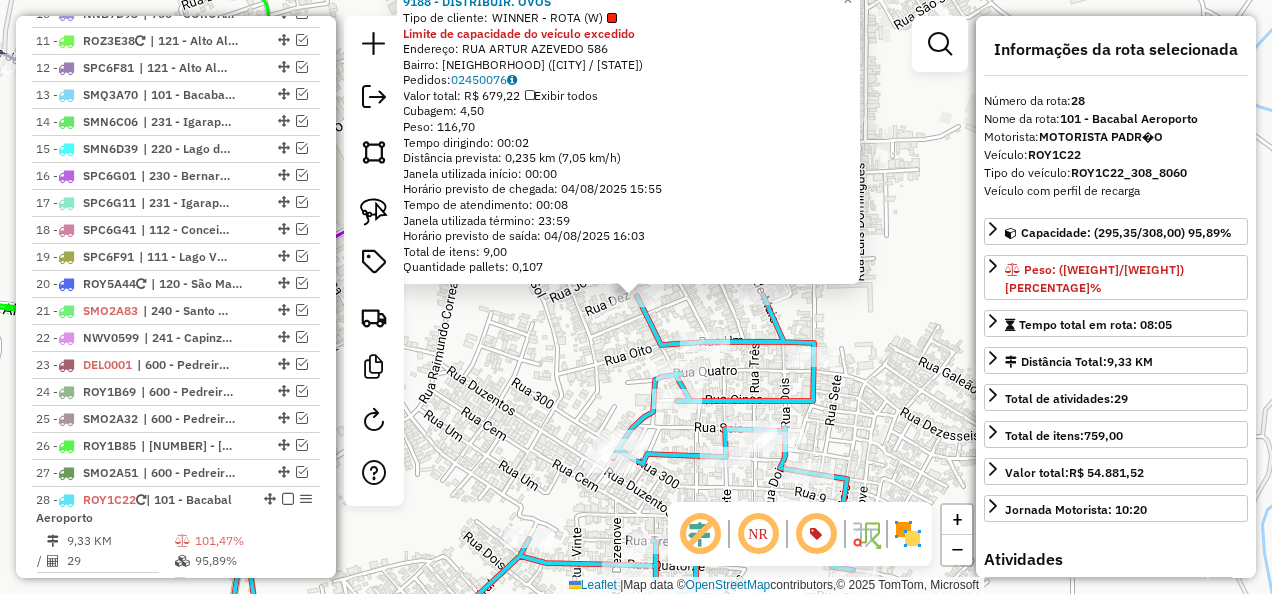 scroll, scrollTop: 2054, scrollLeft: 0, axis: vertical 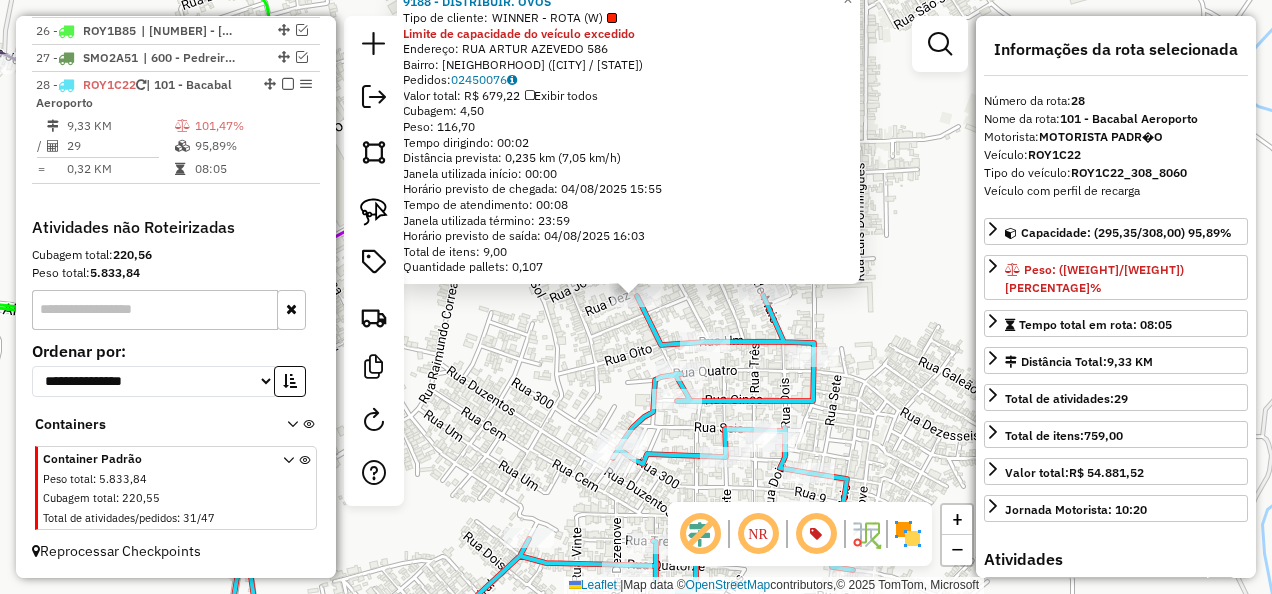 click on "Rota 28 - Placa ROY1C22  9188 - DISTRIBUIR. OVOS 9188 - DISTRIBUIR. OVOS  Tipo de cliente:   WINNER - ROTA (W)  Limite de capacidade do veículo excedido  Endereço:  RUA ARTUR AZEVEDO 586   Bairro: BAIRRO DA ESPERANCA (BACABAL / MA)   Pedidos:  02450076   Valor total: R$ 679,22   Exibir todos   Cubagem: 4,50  Peso: 116,70  Tempo dirigindo: 00:02   Distância prevista: 0,235 km (7,05 km/h)   Janela utilizada início: 00:00   Horário previsto de chegada: 04/08/2025 15:55   Tempo de atendimento: 00:08   Janela utilizada término: 23:59   Horário previsto de saída: 04/08/2025 16:03   Total de itens: 9,00   Quantidade pallets: 0,107  × Janela de atendimento Grade de atendimento Capacidade Transportadoras Veículos Cliente Pedidos  Rotas Selecione os dias de semana para filtrar as janelas de atendimento  Seg   Ter   Qua   Qui   Sex   Sáb   Dom  Informe o período da janela de atendimento: De: Até:  Filtrar exatamente a janela do cliente  Considerar janela de atendimento padrão   Seg   Ter   Qua   Qui   Sex" 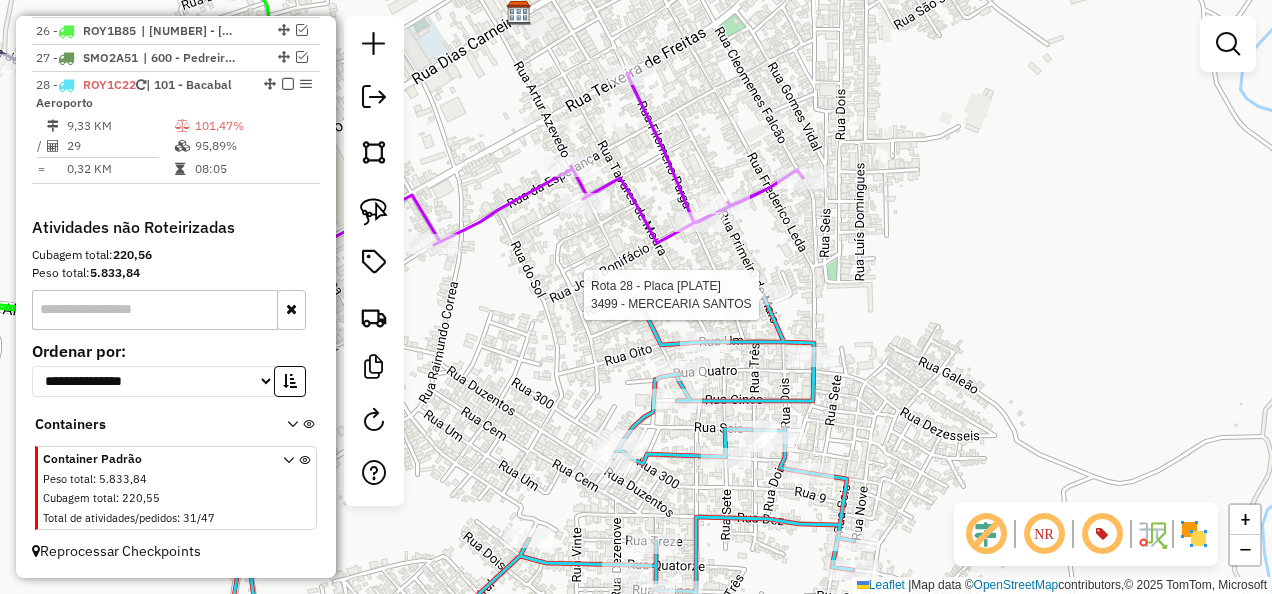 select on "**********" 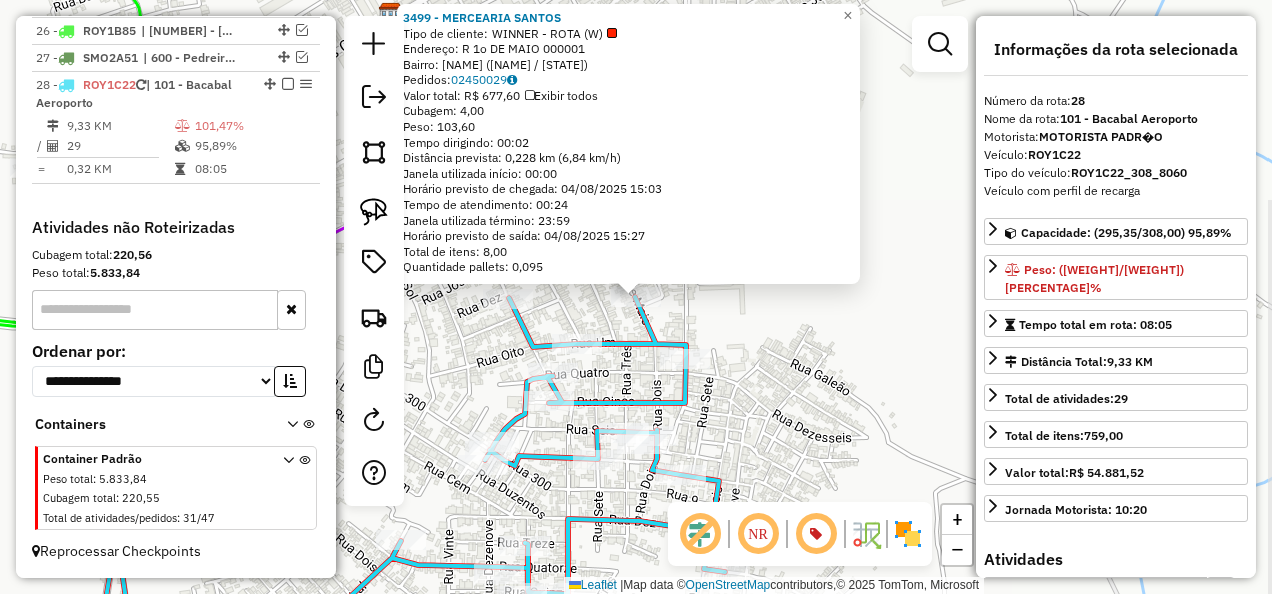 click on "3499 - MERCEARIA SANTOS  Tipo de cliente:   WINNER - ROTA (W)   Endereço: R     1o DE MAIO                  000001   Bairro: DA ESPERAN�A (BACABAL / MA)   Pedidos:  02450029   Valor total: R$ 677,60   Exibir todos   Cubagem: 4,00  Peso: 103,60  Tempo dirigindo: 00:02   Distância prevista: 0,228 km (6,84 km/h)   Janela utilizada início: 00:00   Horário previsto de chegada: 04/08/2025 15:03   Tempo de atendimento: 00:24   Janela utilizada término: 23:59   Horário previsto de saída: 04/08/2025 15:27   Total de itens: 8,00   Quantidade pallets: 0,095  × Janela de atendimento Grade de atendimento Capacidade Transportadoras Veículos Cliente Pedidos  Rotas Selecione os dias de semana para filtrar as janelas de atendimento  Seg   Ter   Qua   Qui   Sex   Sáb   Dom  Informe o período da janela de atendimento: De: Até:  Filtrar exatamente a janela do cliente  Considerar janela de atendimento padrão  Selecione os dias de semana para filtrar as grades de atendimento  Seg   Ter   Qua   Qui   Sex   Sáb  De:" 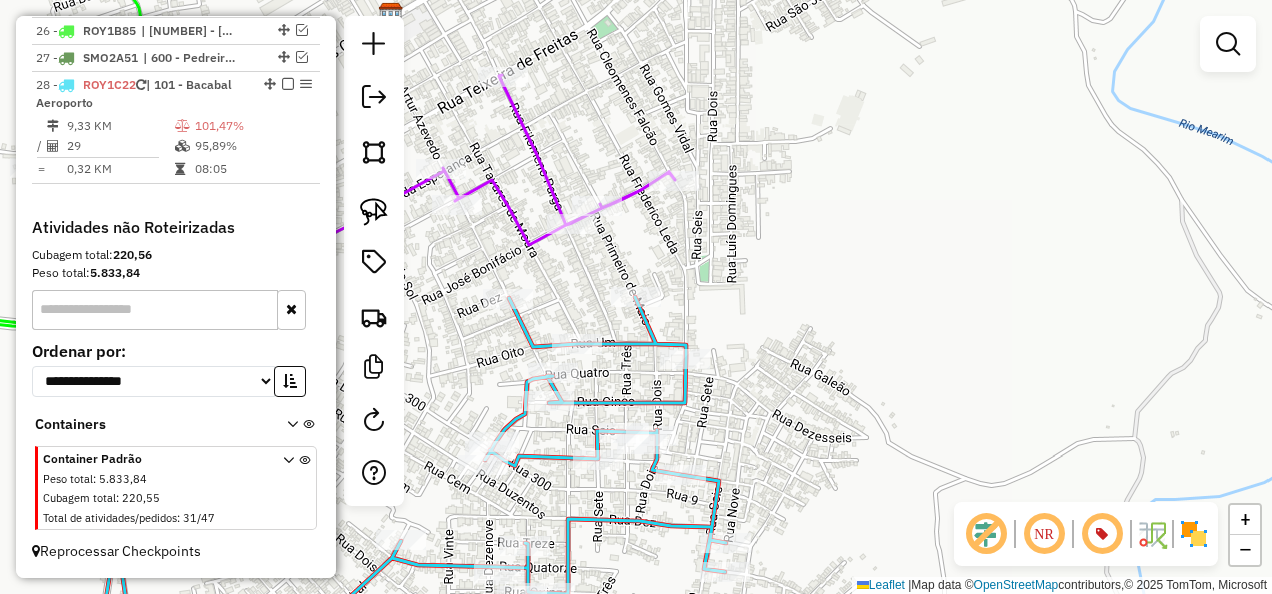 drag, startPoint x: 787, startPoint y: 426, endPoint x: 853, endPoint y: 278, distance: 162.04938 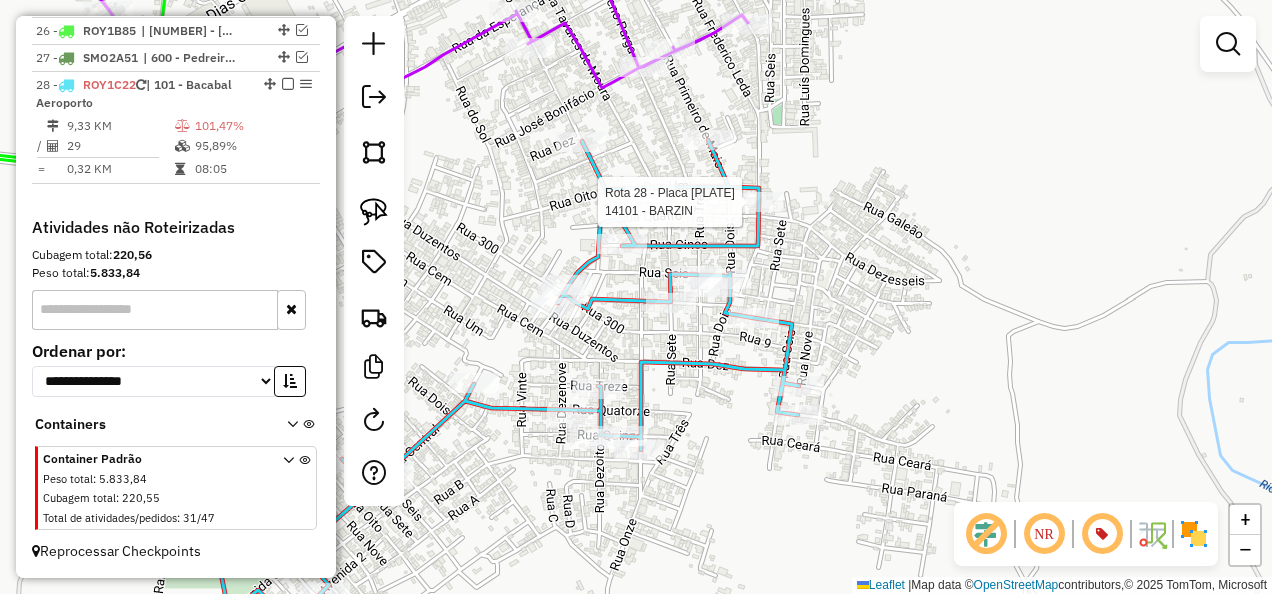 select on "**********" 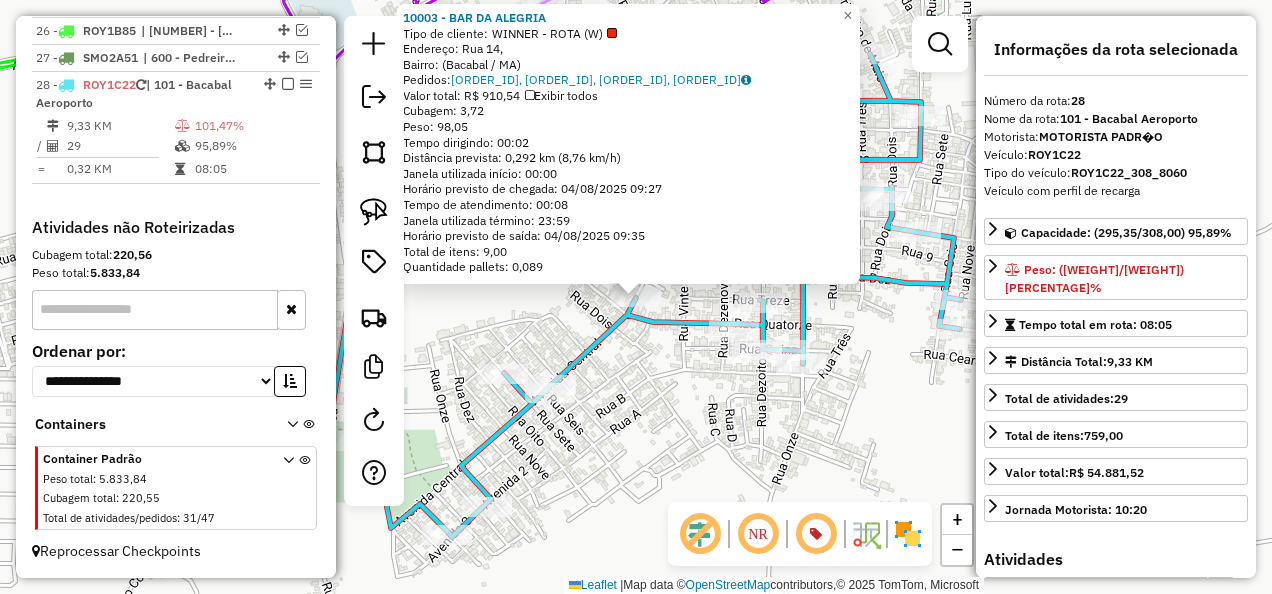 click on "Rota 28 - Placa ROY1C22  11166 - MIX RIBEIRO 10003 - BAR DA ALEGRIA  Tipo de cliente:   WINNER - ROTA (W)   Endereço: Rua 14,    Bairro:  (Bacabal / MA)   Pedidos:  02450090, 02450091, 02450092, 02450016   Valor total: R$ 910,54   Exibir todos   Cubagem: 3,72  Peso: 98,05  Tempo dirigindo: 00:02   Distância prevista: 0,292 km (8,76 km/h)   Janela utilizada início: 00:00   Horário previsto de chegada: 04/08/2025 09:27   Tempo de atendimento: 00:08   Janela utilizada término: 23:59   Horário previsto de saída: 04/08/2025 09:35   Total de itens: 9,00   Quantidade pallets: 0,089  × Janela de atendimento Grade de atendimento Capacidade Transportadoras Veículos Cliente Pedidos  Rotas Selecione os dias de semana para filtrar as janelas de atendimento  Seg   Ter   Qua   Qui   Sex   Sáb   Dom  Informe o período da janela de atendimento: De: Até:  Filtrar exatamente a janela do cliente  Considerar janela de atendimento padrão  Selecione os dias de semana para filtrar as grades de atendimento  Seg   Ter  +" 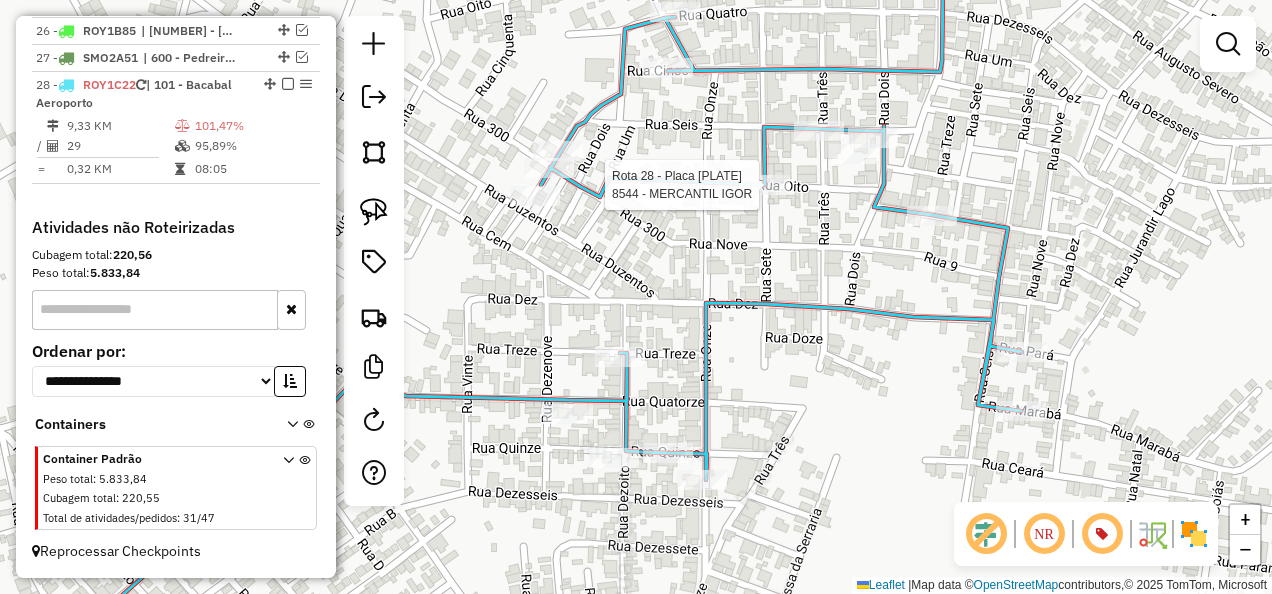 click 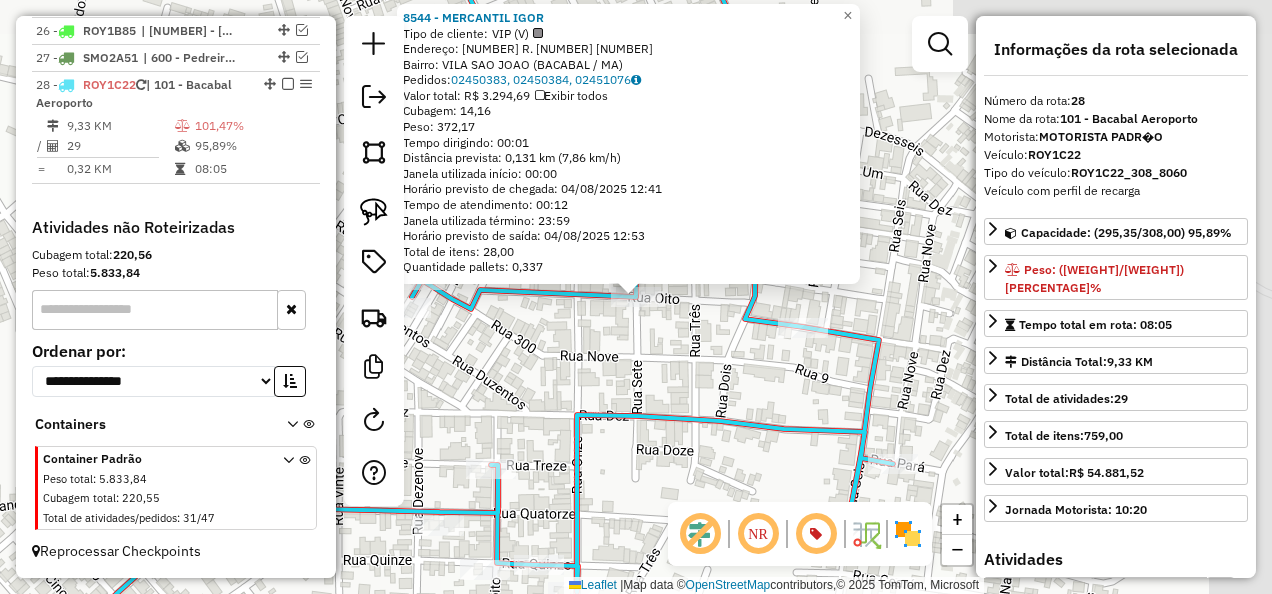 click on "8544 - MERCANTIL IGOR  Tipo de cliente:   VIP (V)   Endereço: 081 R. 7                          36   Bairro: VILA SAO JOAO (BACABAL / MA)   Pedidos:  02450383, 02450384, 02451076   Valor total: R$ 3.294,69   Exibir todos   Cubagem: 14,16  Peso: 372,17  Tempo dirigindo: 00:01   Distância prevista: 0,131 km (7,86 km/h)   Janela utilizada início: 00:00   Horário previsto de chegada: 04/08/2025 12:41   Tempo de atendimento: 00:12   Janela utilizada término: 23:59   Horário previsto de saída: 04/08/2025 12:53   Total de itens: 28,00   Quantidade pallets: 0,337  × Janela de atendimento Grade de atendimento Capacidade Transportadoras Veículos Cliente Pedidos  Rotas Selecione os dias de semana para filtrar as janelas de atendimento  Seg   Ter   Qua   Qui   Sex   Sáb   Dom  Informe o período da janela de atendimento: De: Até:  Filtrar exatamente a janela do cliente  Considerar janela de atendimento padrão  Selecione os dias de semana para filtrar as grades de atendimento  Seg   Ter   Qua   Qui   Sex  De:" 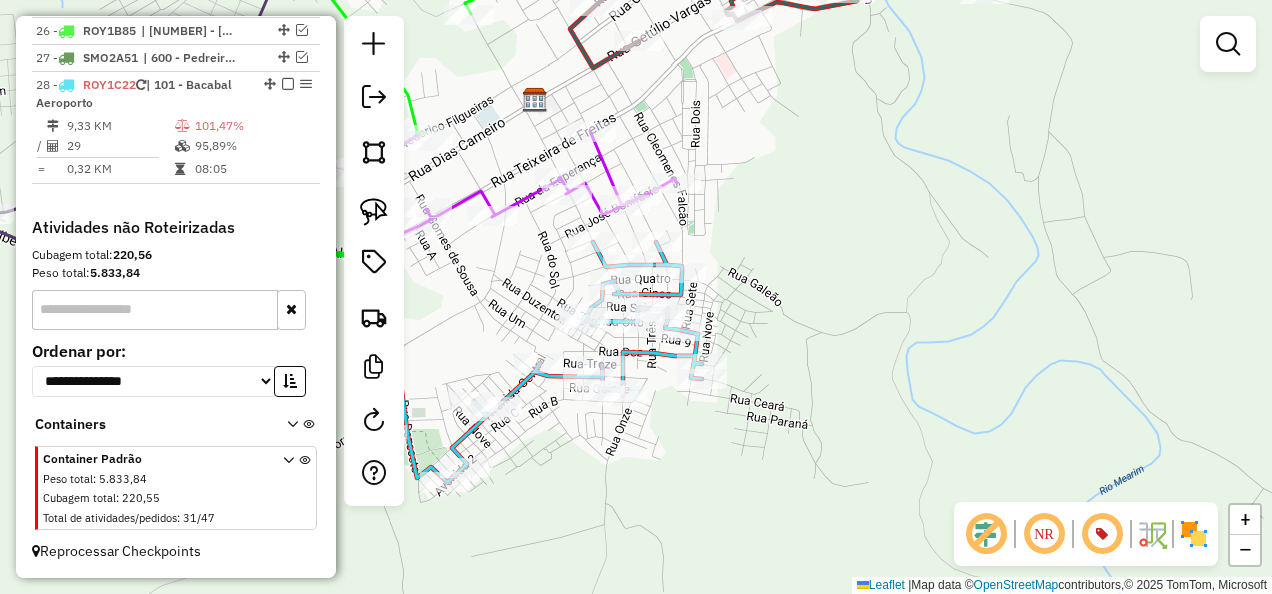 click 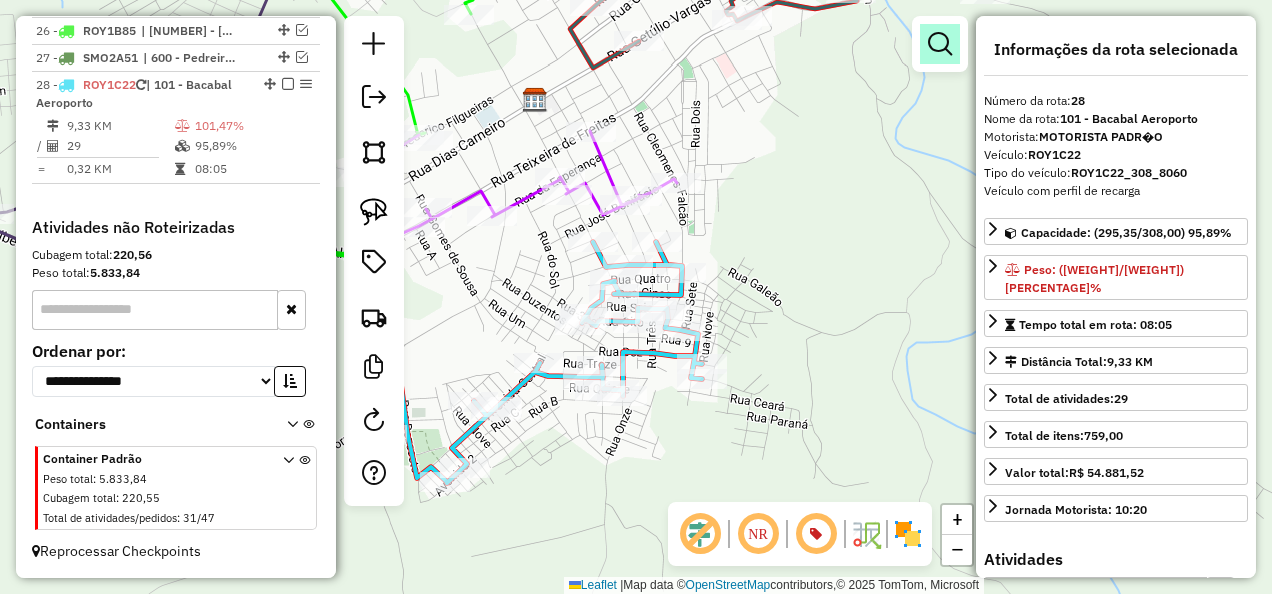 click at bounding box center [940, 44] 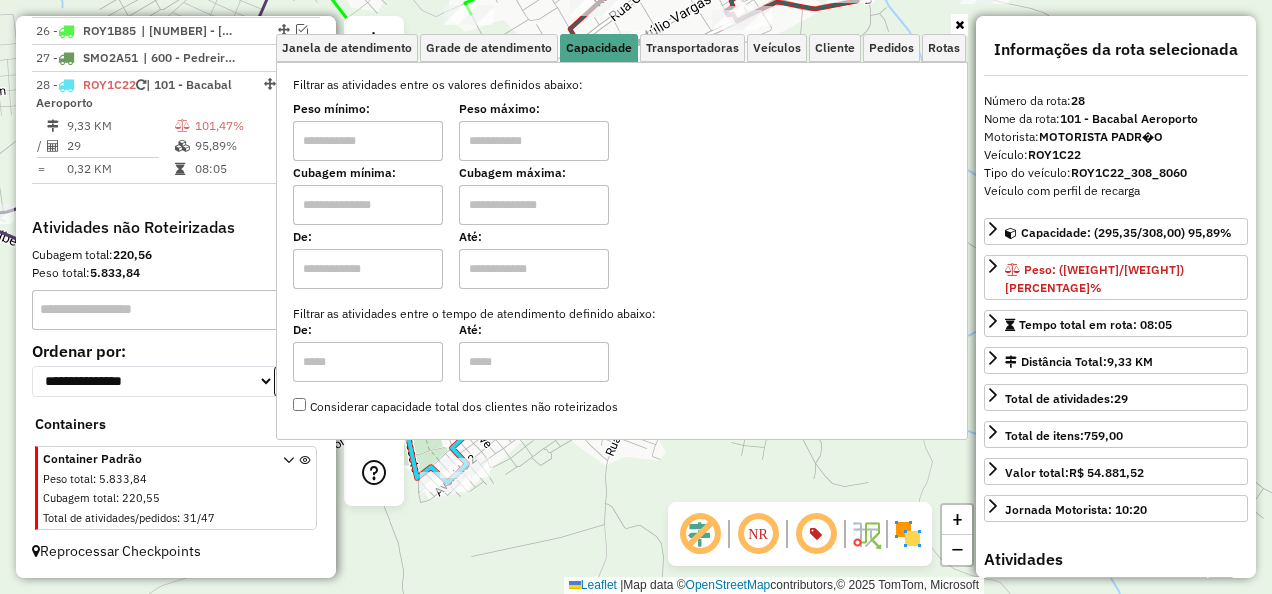 click at bounding box center (368, 205) 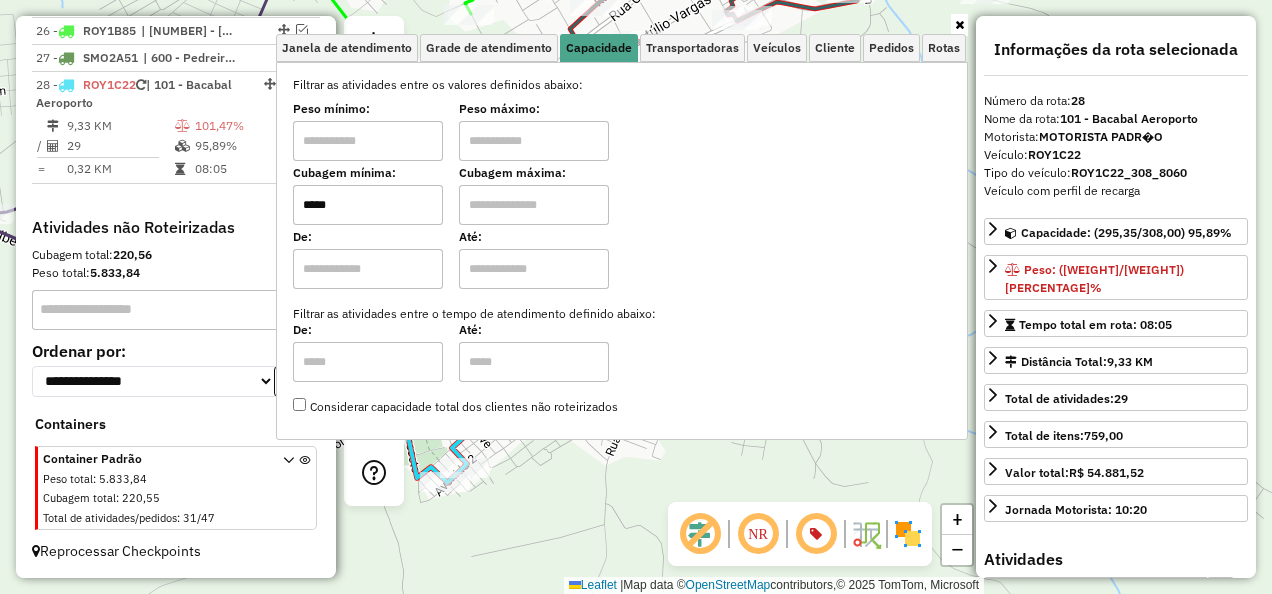 click at bounding box center (534, 205) 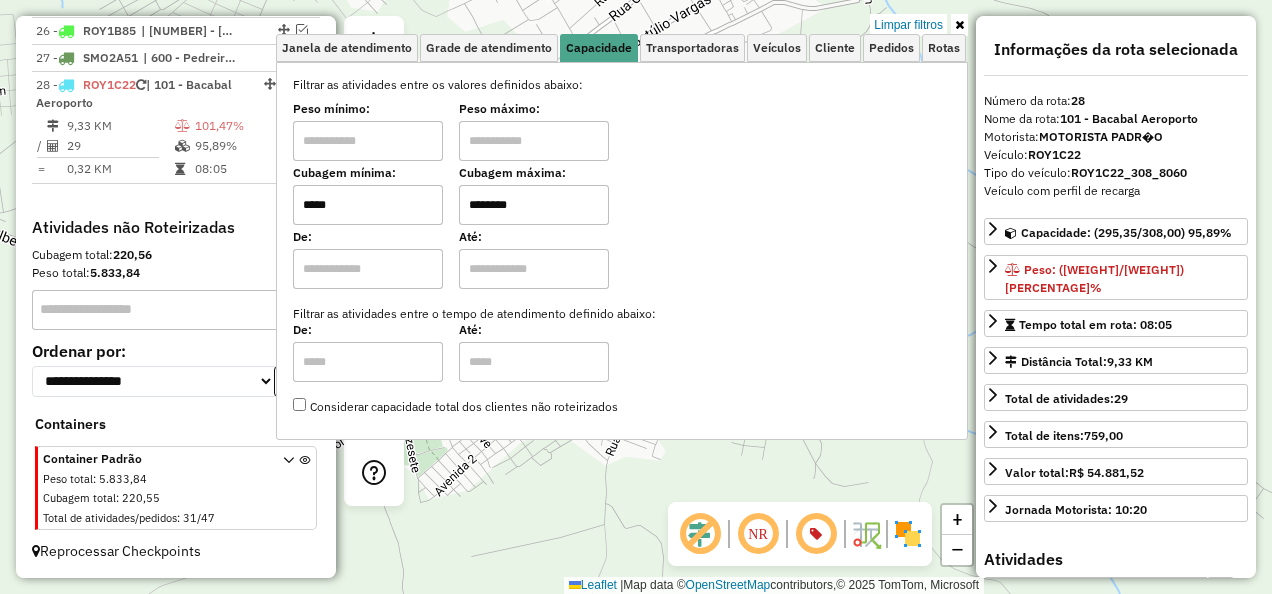 click on "Limpar filtros Janela de atendimento Grade de atendimento Capacidade Transportadoras Veículos Cliente Pedidos  Rotas Selecione os dias de semana para filtrar as janelas de atendimento  Seg   Ter   Qua   Qui   Sex   Sáb   Dom  Informe o período da janela de atendimento: De: Até:  Filtrar exatamente a janela do cliente  Considerar janela de atendimento padrão  Selecione os dias de semana para filtrar as grades de atendimento  Seg   Ter   Qua   Qui   Sex   Sáb   Dom   Considerar clientes sem dia de atendimento cadastrado  Clientes fora do dia de atendimento selecionado Filtrar as atividades entre os valores definidos abaixo:  Peso mínimo:   Peso máximo:   Cubagem mínima:  *****  Cubagem máxima:  ********  De:   Até:  Filtrar as atividades entre o tempo de atendimento definido abaixo:  De:   Até:   Considerar capacidade total dos clientes não roteirizados Transportadora: Selecione um ou mais itens Tipo de veículo: Selecione um ou mais itens Veículo: Selecione um ou mais itens Motorista: Nome: Tipo:" 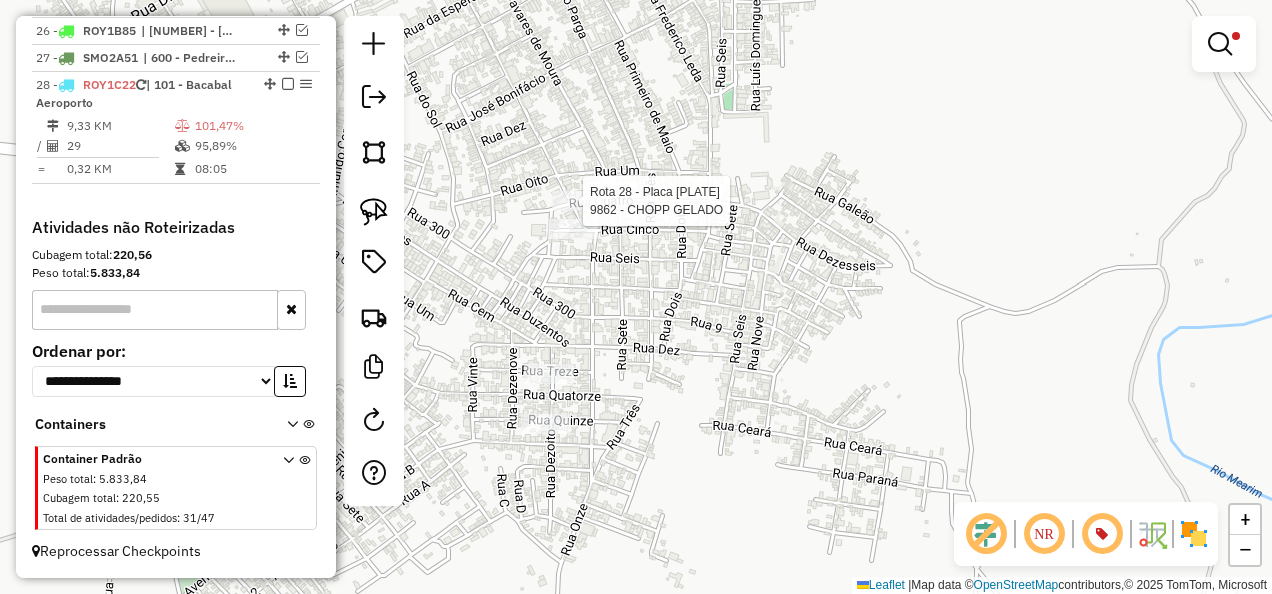 select on "**********" 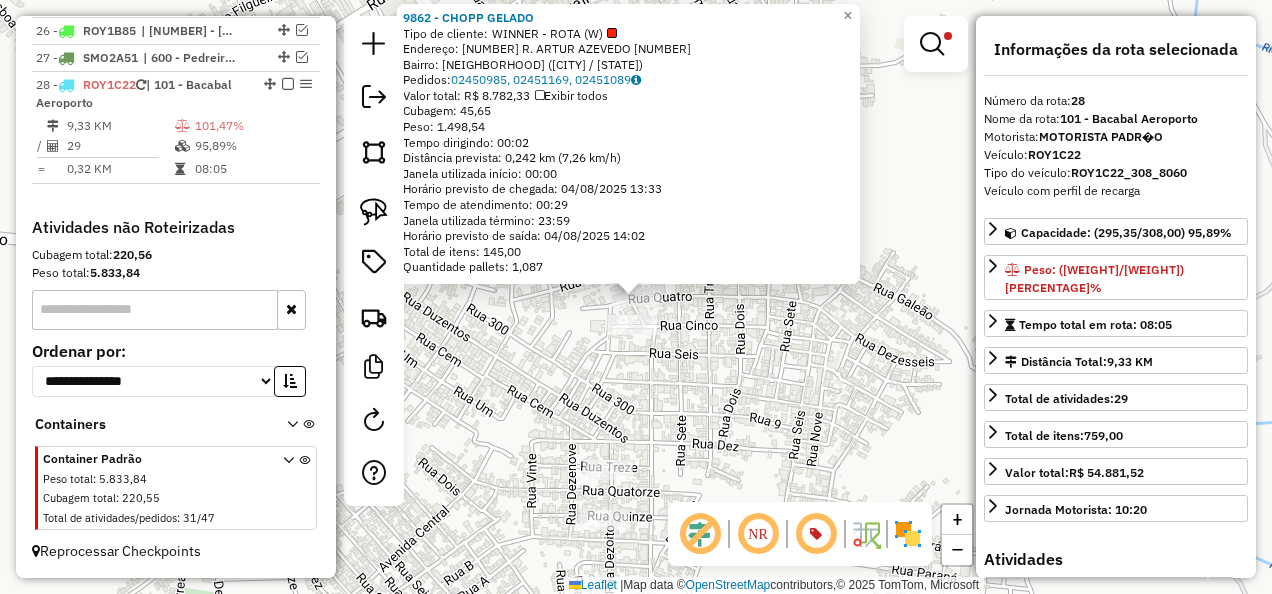 click on "Rota 28 - Placa ROY1C22  15058 - BAR E DEPOSITO DO CI 9862 - CHOPP GELADO  Tipo de cliente:   WINNER - ROTA (W)   Endereço: 081 R. ARTUR AZEVEDO              1008   Bairro: BAIRRO DA ESPERANCA (BACABAL / MA)   Pedidos:  02450985, 02451169, 02451089   Valor total: R$ 8.782,33   Exibir todos   Cubagem: 45,65  Peso: 1.498,54  Tempo dirigindo: 00:02   Distância prevista: 0,242 km (7,26 km/h)   Janela utilizada início: 00:00   Horário previsto de chegada: 04/08/2025 13:33   Tempo de atendimento: 00:29   Janela utilizada término: 23:59   Horário previsto de saída: 04/08/2025 14:02   Total de itens: 145,00   Quantidade pallets: 1,087  × Limpar filtros Janela de atendimento Grade de atendimento Capacidade Transportadoras Veículos Cliente Pedidos  Rotas Selecione os dias de semana para filtrar as janelas de atendimento  Seg   Ter   Qua   Qui   Sex   Sáb   Dom  Informe o período da janela de atendimento: De: Até:  Filtrar exatamente a janela do cliente  Considerar janela de atendimento padrão   Seg   Ter" 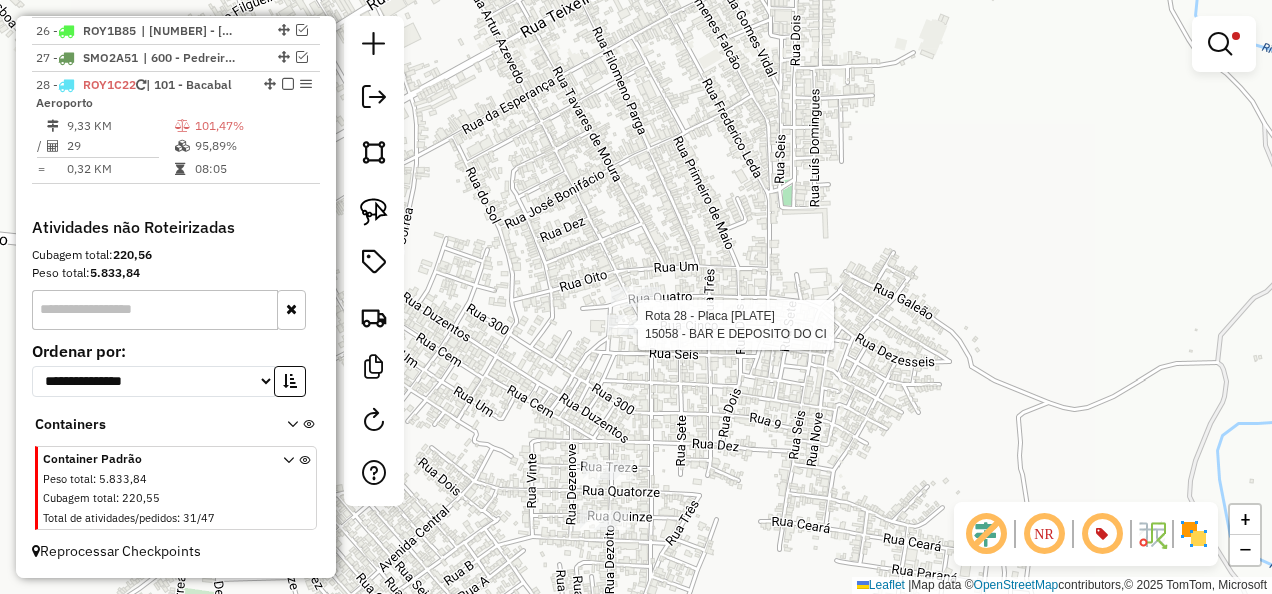 select on "**********" 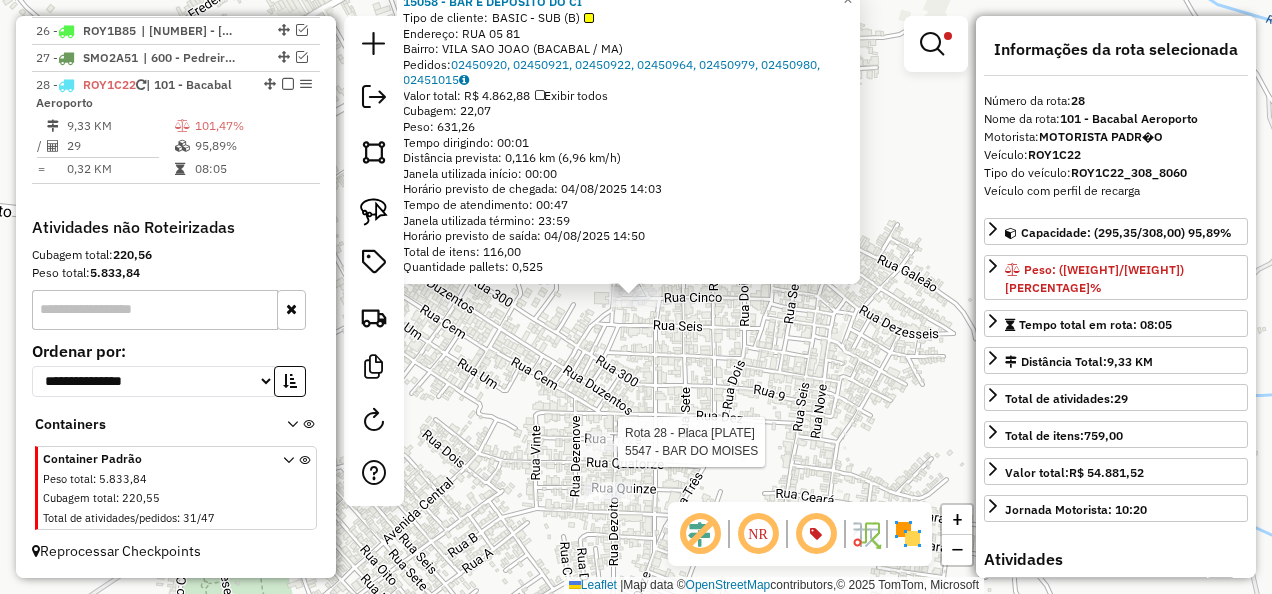 click 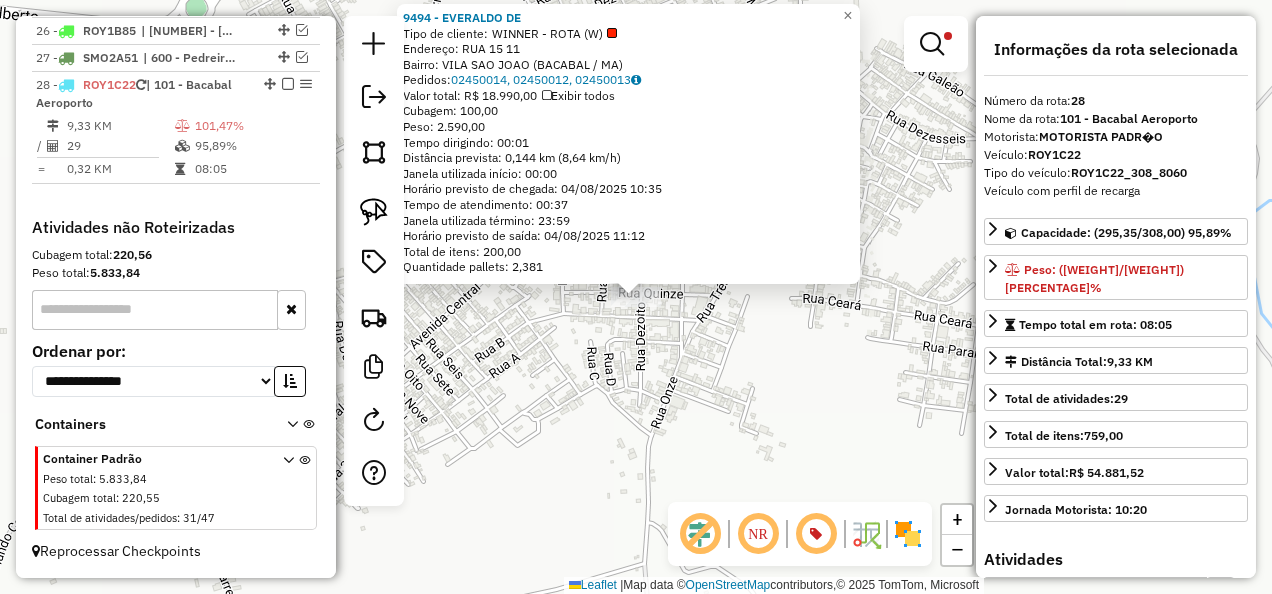 click on "9494 - EVERALDO DE  Tipo de cliente:   WINNER - ROTA (W)   Endereço:  RUA 15 11   Bairro: VILA SAO JOAO (BACABAL / MA)   Pedidos:  02450014, 02450012, 02450013   Valor total: R$ 18.990,00   Exibir todos   Cubagem: 100,00  Peso: 2.590,00  Tempo dirigindo: 00:01   Distância prevista: 0,144 km (8,64 km/h)   Janela utilizada início: 00:00   Horário previsto de chegada: 04/08/2025 10:35   Tempo de atendimento: 00:37   Janela utilizada término: 23:59   Horário previsto de saída: 04/08/2025 11:12   Total de itens: 200,00   Quantidade pallets: 2,381  × Limpar filtros Janela de atendimento Grade de atendimento Capacidade Transportadoras Veículos Cliente Pedidos  Rotas Selecione os dias de semana para filtrar as janelas de atendimento  Seg   Ter   Qua   Qui   Sex   Sáb   Dom  Informe o período da janela de atendimento: De: Até:  Filtrar exatamente a janela do cliente  Considerar janela de atendimento padrão  Selecione os dias de semana para filtrar as grades de atendimento  Seg   Ter   Qua   Qui   Sex  De:" 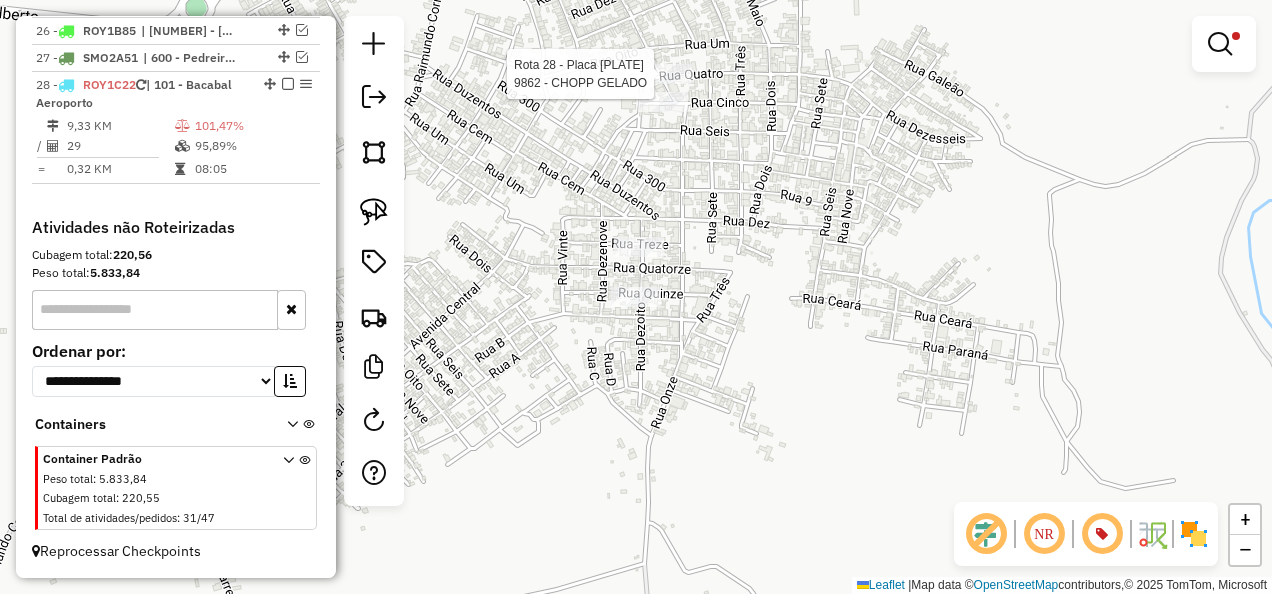 select on "**********" 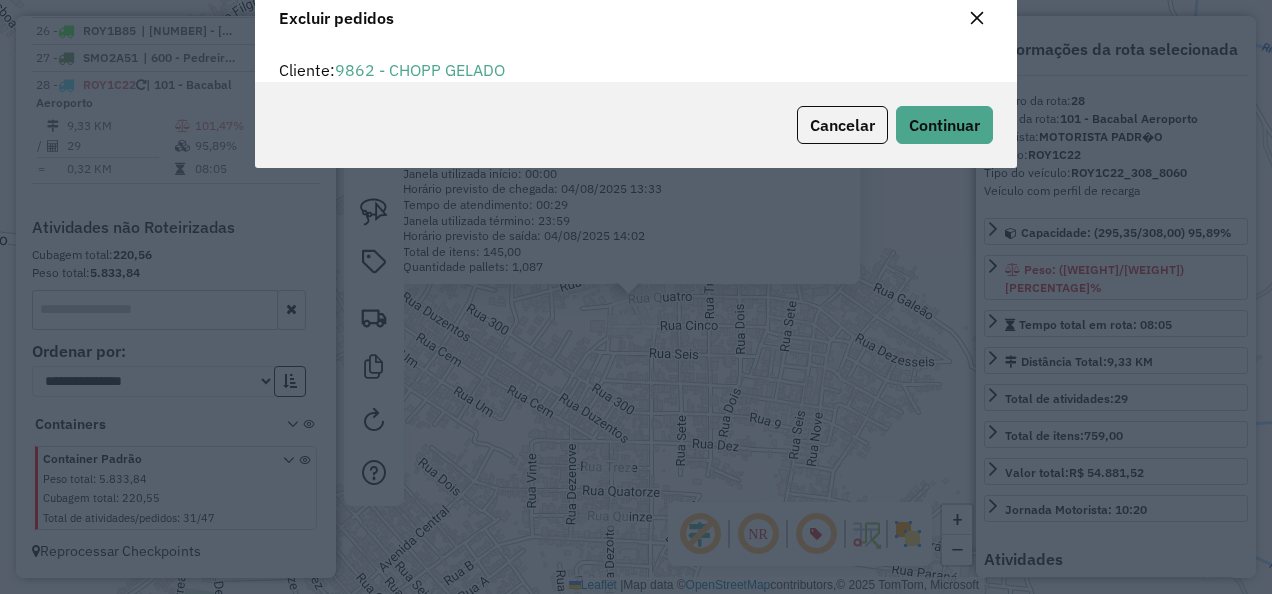 scroll, scrollTop: 80, scrollLeft: 0, axis: vertical 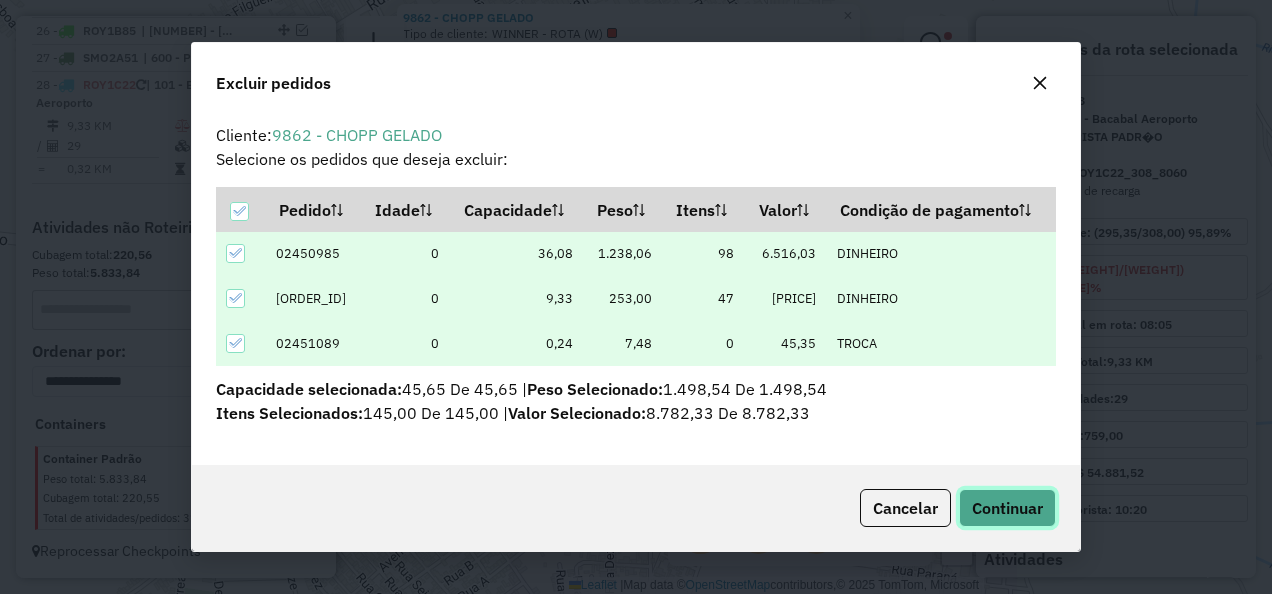 click on "Continuar" 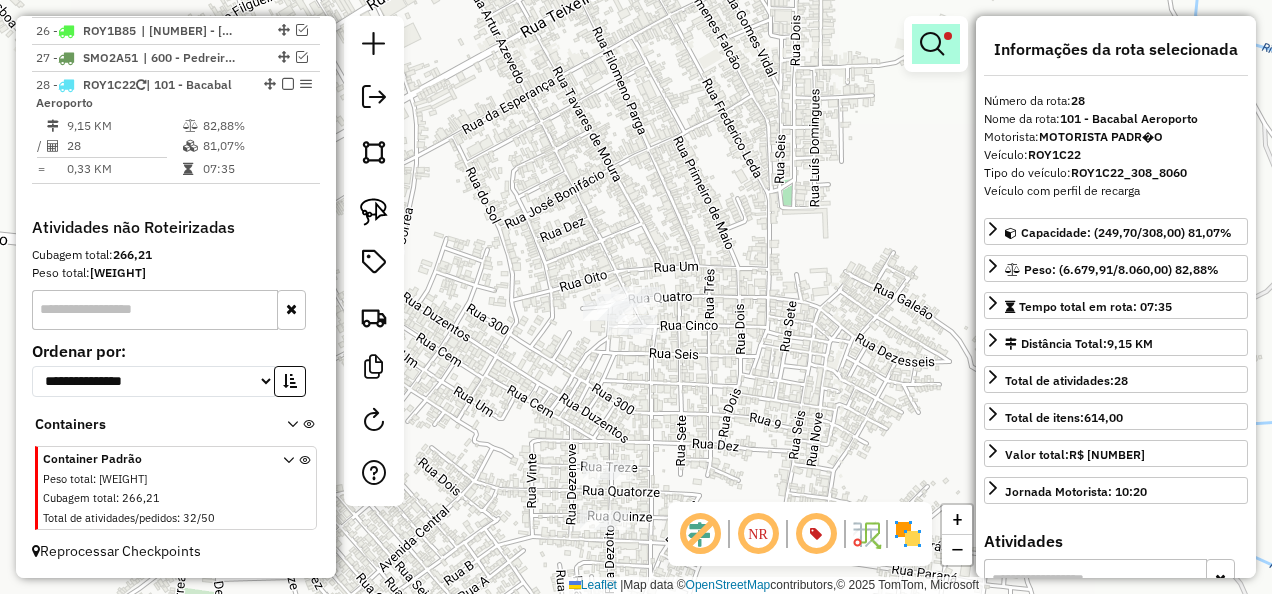 click at bounding box center (932, 44) 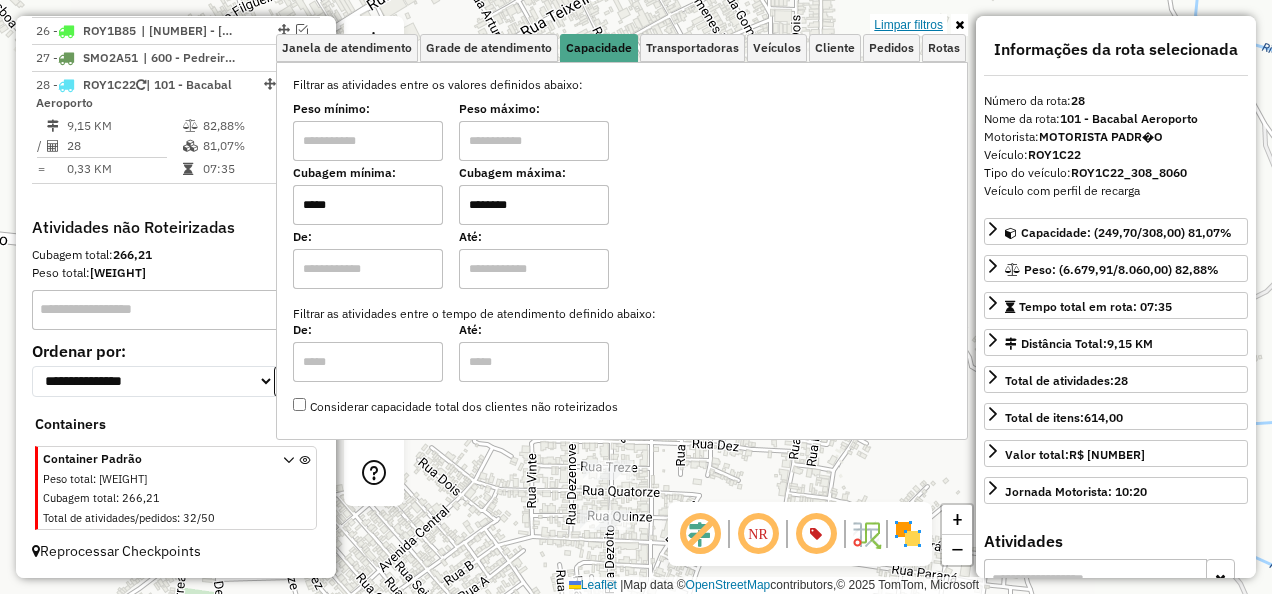 click on "Limpar filtros" at bounding box center (908, 25) 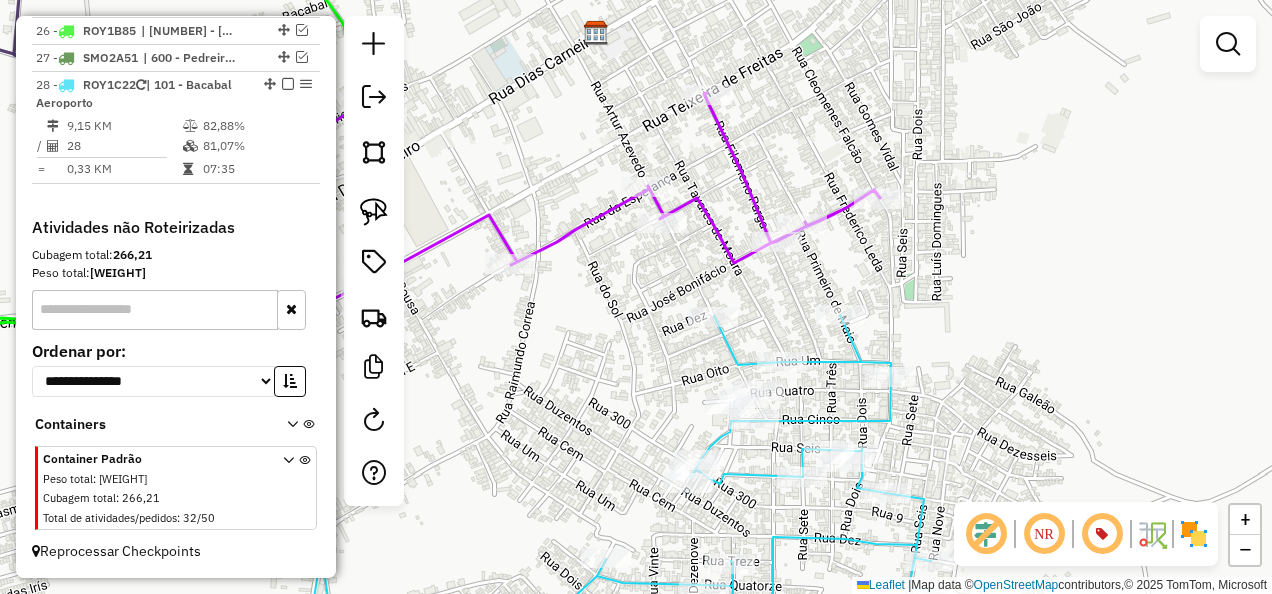 drag, startPoint x: 539, startPoint y: 341, endPoint x: 660, endPoint y: 334, distance: 121.20231 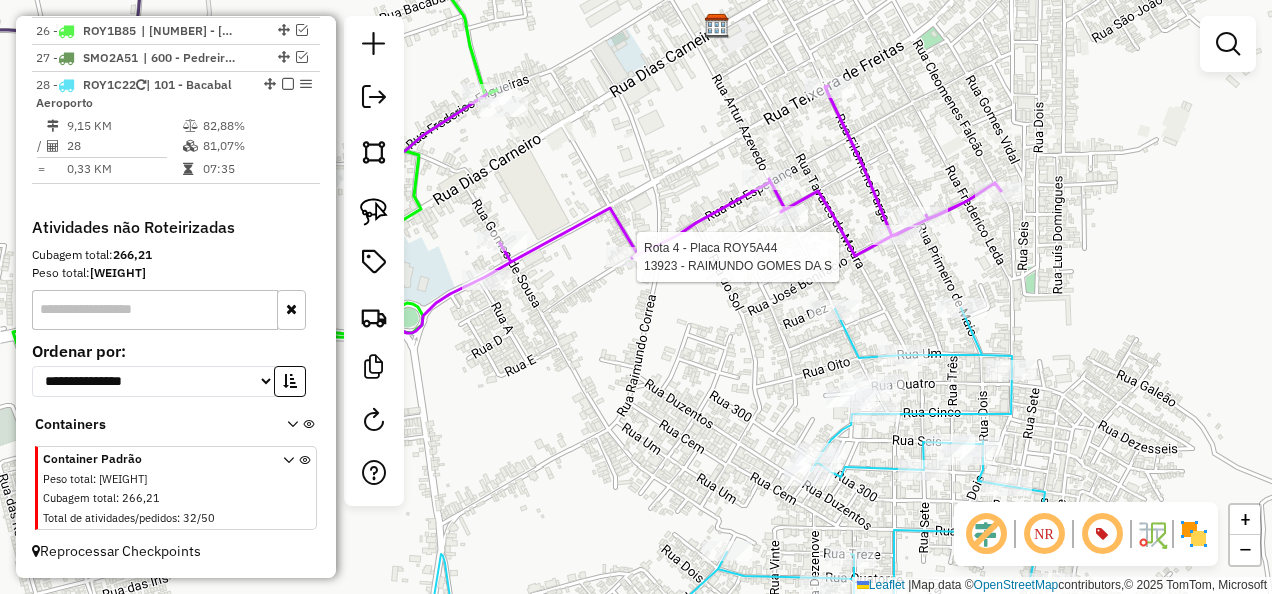 click 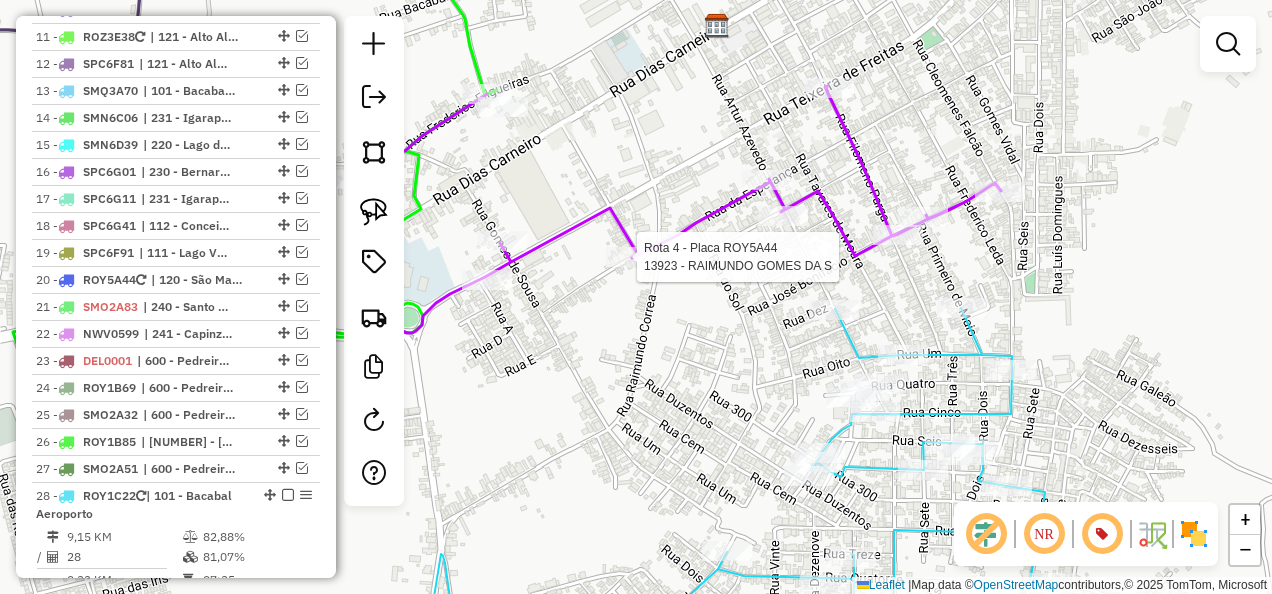 select on "**********" 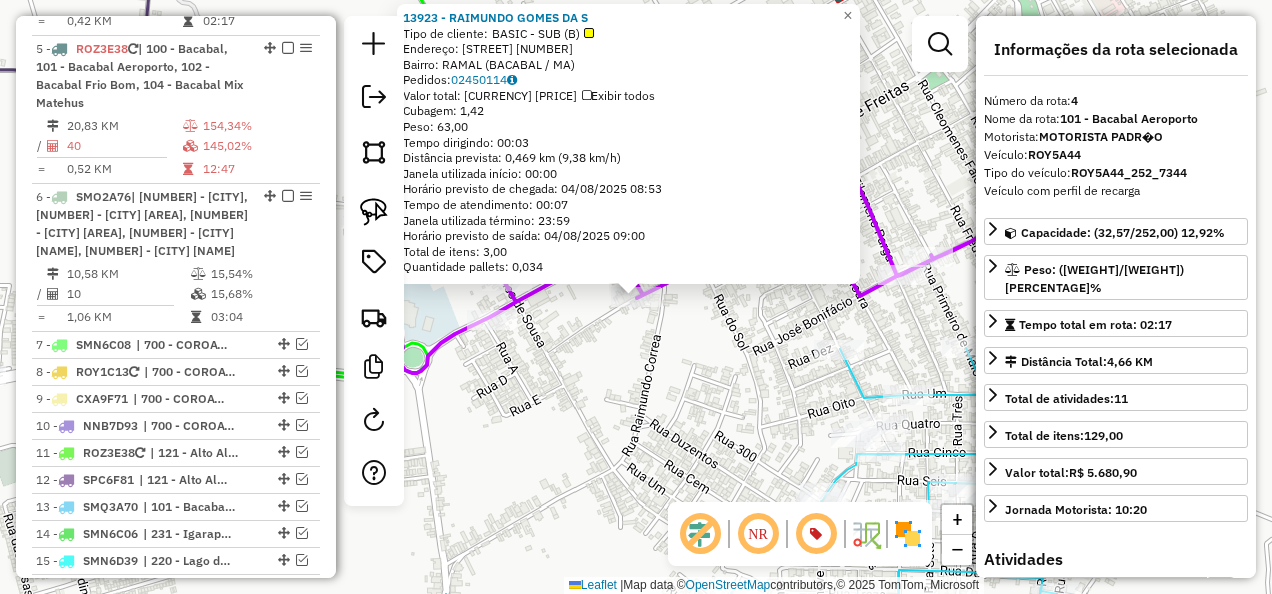 scroll, scrollTop: 1127, scrollLeft: 0, axis: vertical 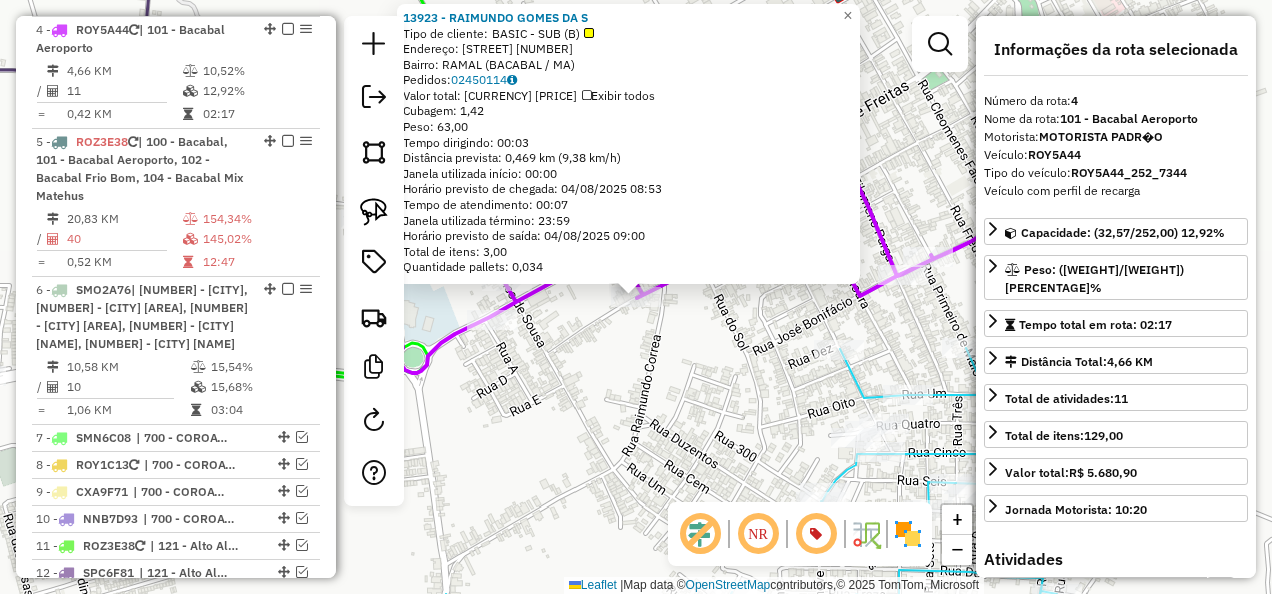 click on "Rota 4 - Placa ROY5A44  13923 - RAIMUNDO  GOMES DA S 13923 - RAIMUNDO  GOMES DA S  Tipo de cliente:   BASIC - SUB (B)   Endereço: R   DA ESPERAN�A                  976   Bairro: RAMAL (BACABAL / MA)   Pedidos:  02450114   Valor total: R$ 218,66   Exibir todos   Cubagem: 1,42  Peso: 63,00  Tempo dirigindo: 00:03   Distância prevista: 0,469 km (9,38 km/h)   Janela utilizada início: 00:00   Horário previsto de chegada: 04/08/2025 08:53   Tempo de atendimento: 00:07   Janela utilizada término: 23:59   Horário previsto de saída: 04/08/2025 09:00   Total de itens: 3,00   Quantidade pallets: 0,034  × Janela de atendimento Grade de atendimento Capacidade Transportadoras Veículos Cliente Pedidos  Rotas Selecione os dias de semana para filtrar as janelas de atendimento  Seg   Ter   Qua   Qui   Sex   Sáb   Dom  Informe o período da janela de atendimento: De: Até:  Filtrar exatamente a janela do cliente  Considerar janela de atendimento padrão   Seg   Ter   Qua   Qui   Sex   Sáb   Dom   Peso mínimo:  De:" 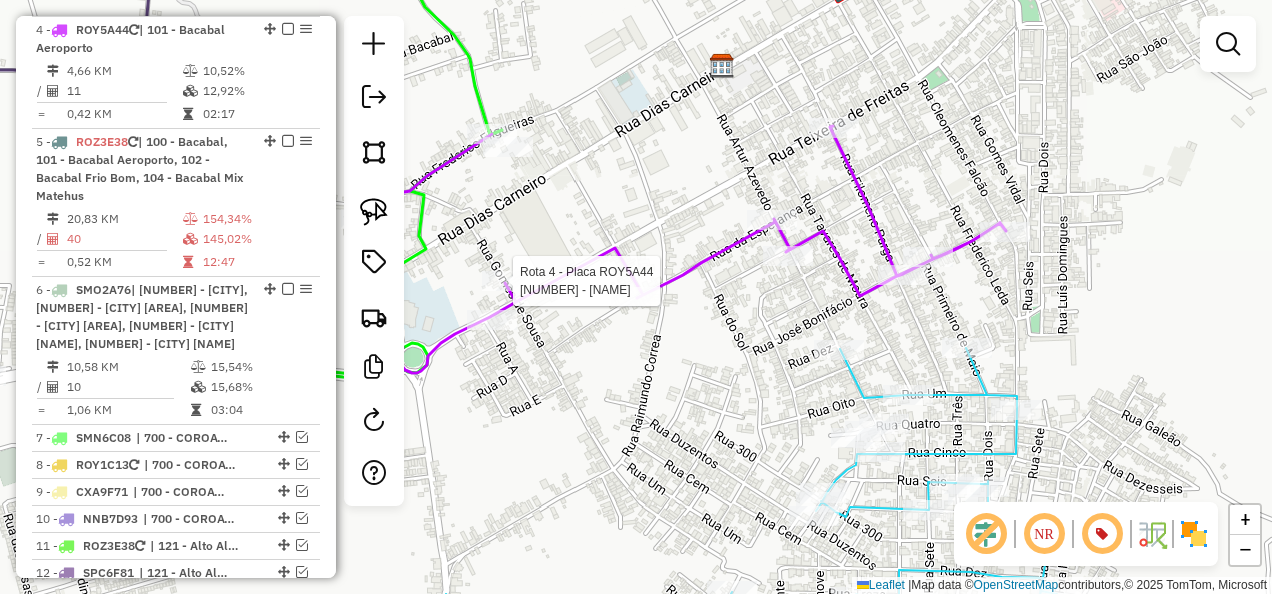 select on "**********" 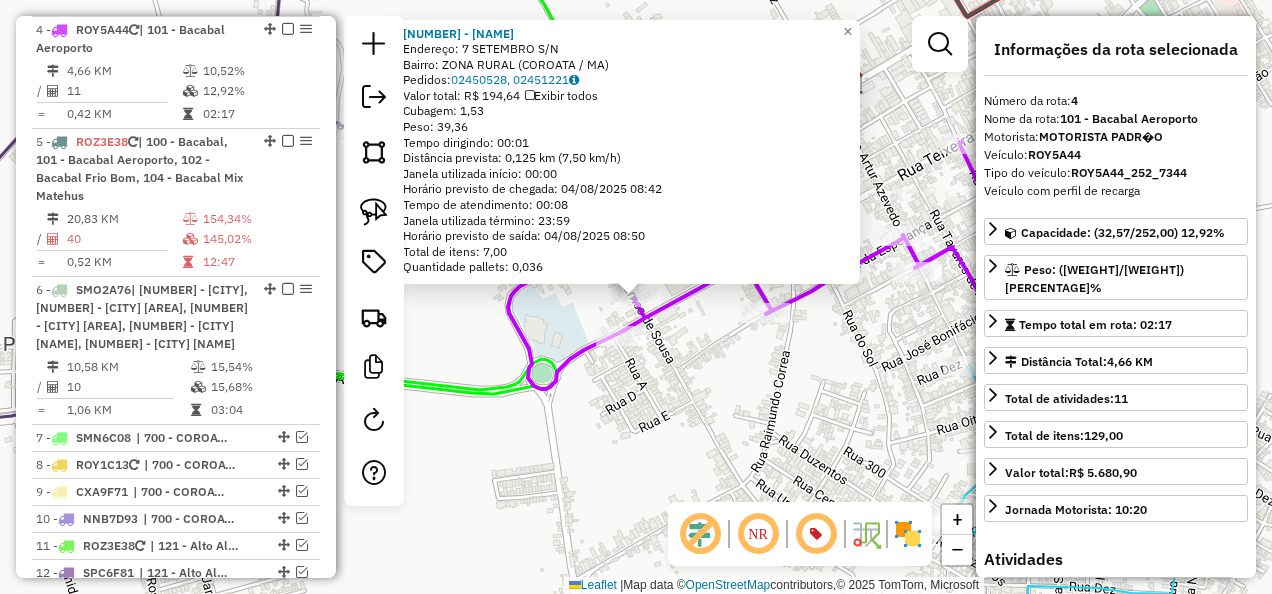 click on "Rota 4 - Placa ROY5A44  16936 - MELTE PATISSERIE 17764 - REST. DO GIVANILDO  Endereço:  7 SETEMBRO S/N   Bairro: ZONA RURAL (COROATA / MA)   Pedidos:  02450528, 02451221   Valor total: R$ 194,64   Exibir todos   Cubagem: 1,53  Peso: 39,36  Tempo dirigindo: 00:01   Distância prevista: 0,125 km (7,50 km/h)   Janela utilizada início: 00:00   Horário previsto de chegada: 04/08/2025 08:42   Tempo de atendimento: 00:08   Janela utilizada término: 23:59   Horário previsto de saída: 04/08/2025 08:50   Total de itens: 7,00   Quantidade pallets: 0,036  × Janela de atendimento Grade de atendimento Capacidade Transportadoras Veículos Cliente Pedidos  Rotas Selecione os dias de semana para filtrar as janelas de atendimento  Seg   Ter   Qua   Qui   Sex   Sáb   Dom  Informe o período da janela de atendimento: De: Até:  Filtrar exatamente a janela do cliente  Considerar janela de atendimento padrão  Selecione os dias de semana para filtrar as grades de atendimento  Seg   Ter   Qua   Qui   Sex   Sáb   Dom   De:" 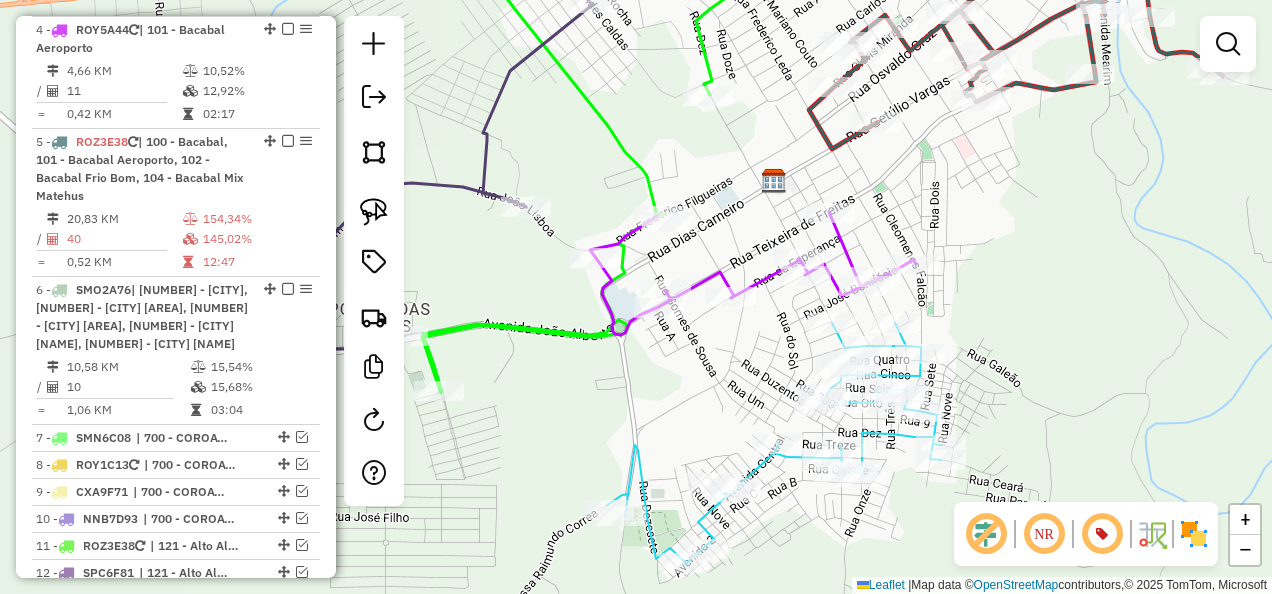drag, startPoint x: 671, startPoint y: 428, endPoint x: 492, endPoint y: 384, distance: 184.3285 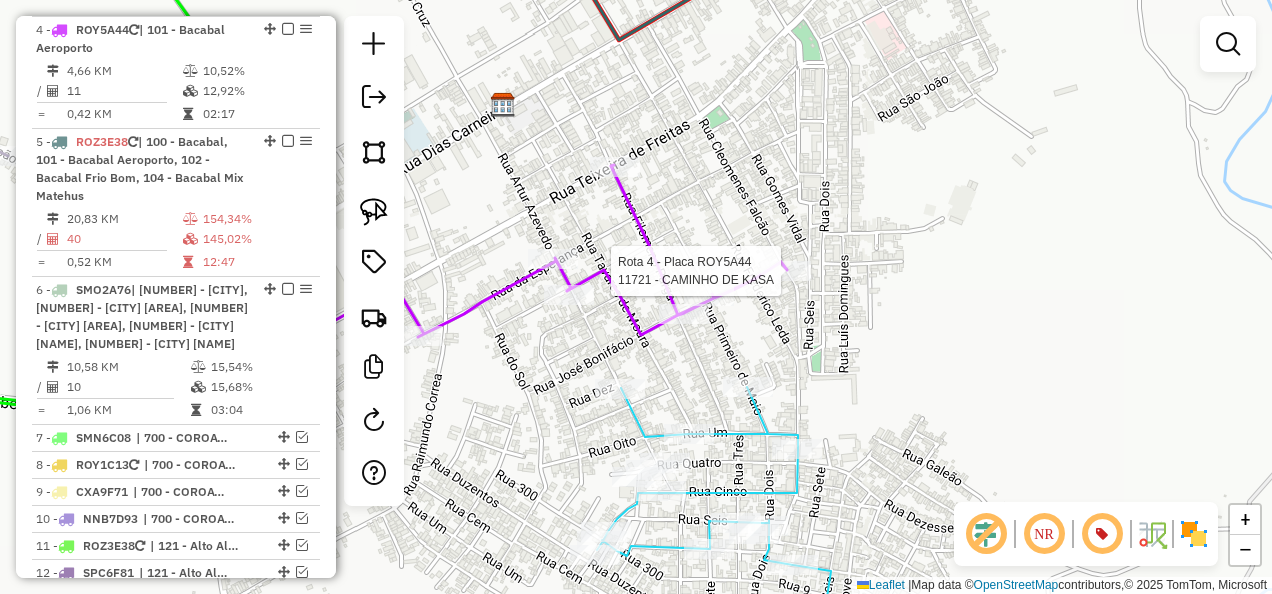 select on "**********" 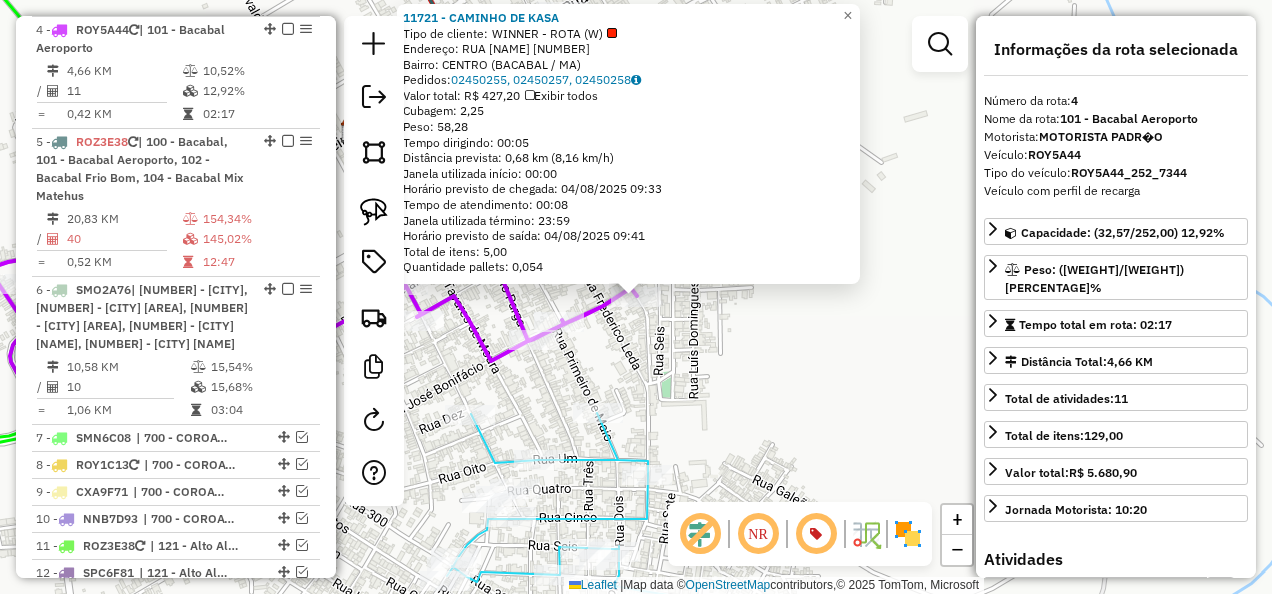 click on "11721 - CAMINHO DE KASA  Tipo de cliente:   WINNER - ROTA (W)   Endereço: RUA CLE�MENES FALCAO          654   Bairro: CENTRO (BACABAL / MA)   Pedidos:  02450255, 02450257, 02450258   Valor total: R$ 427,20   Exibir todos   Cubagem: 2,25  Peso: 58,28  Tempo dirigindo: 00:05   Distância prevista: 0,68 km (8,16 km/h)   Janela utilizada início: 00:00   Horário previsto de chegada: 04/08/2025 09:33   Tempo de atendimento: 00:08   Janela utilizada término: 23:59   Horário previsto de saída: 04/08/2025 09:41   Total de itens: 5,00   Quantidade pallets: 0,054  × Janela de atendimento Grade de atendimento Capacidade Transportadoras Veículos Cliente Pedidos  Rotas Selecione os dias de semana para filtrar as janelas de atendimento  Seg   Ter   Qua   Qui   Sex   Sáb   Dom  Informe o período da janela de atendimento: De: Até:  Filtrar exatamente a janela do cliente  Considerar janela de atendimento padrão  Selecione os dias de semana para filtrar as grades de atendimento  Seg   Ter   Qua   Qui   Sex   Sáb" 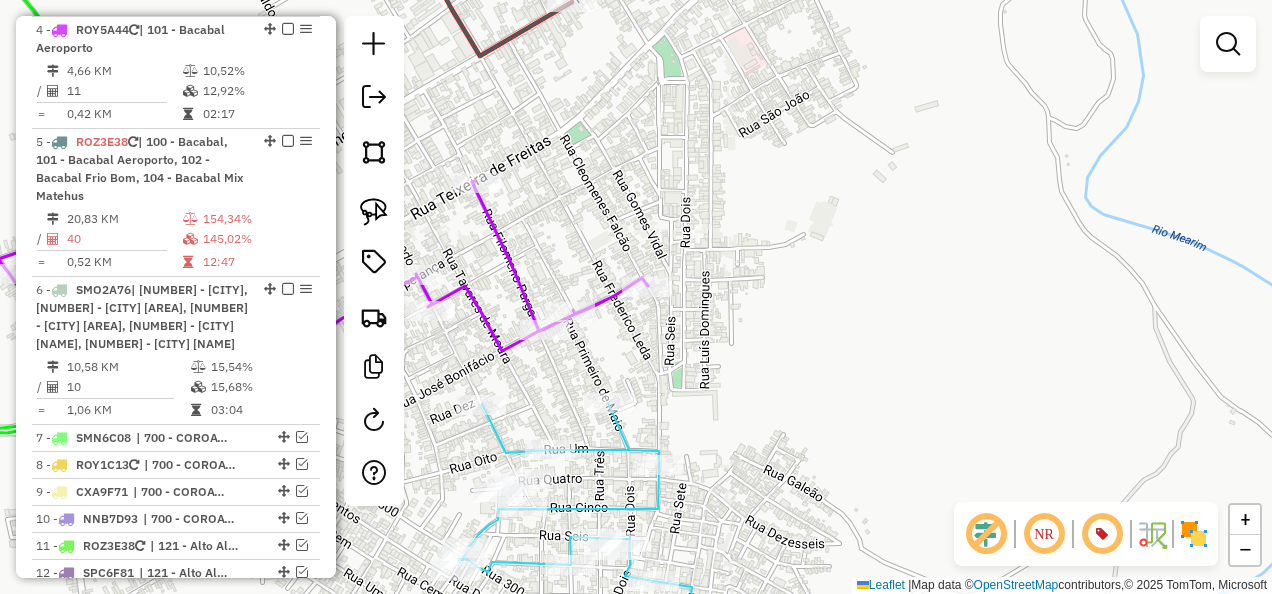 drag, startPoint x: 657, startPoint y: 364, endPoint x: 762, endPoint y: 342, distance: 107.28001 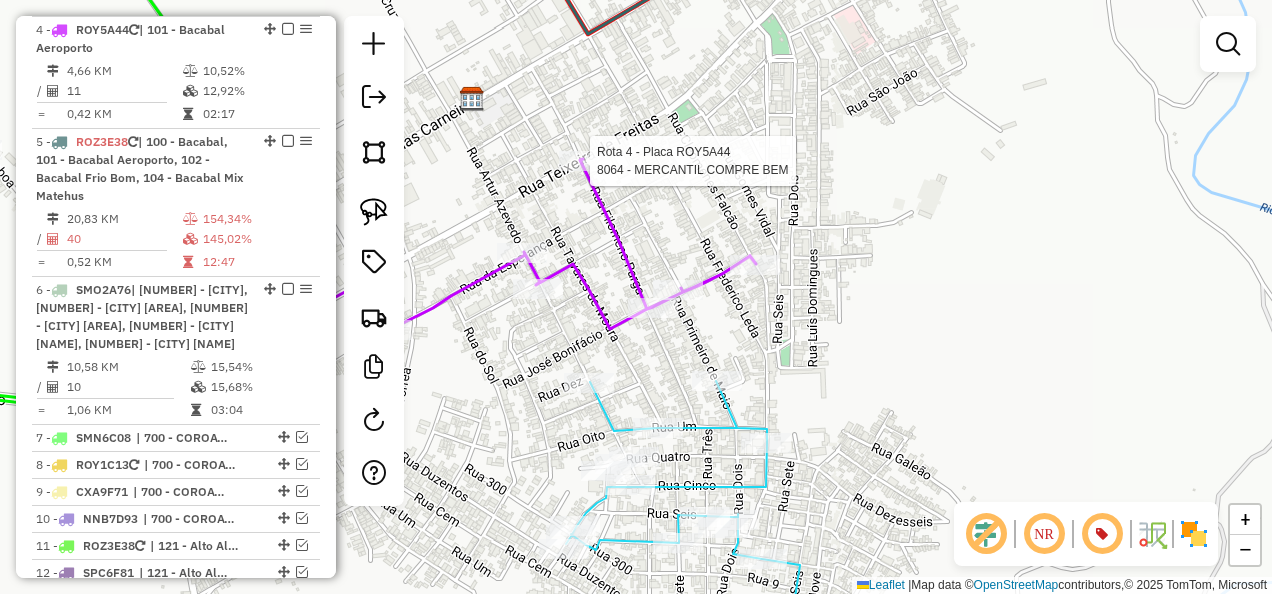 select on "**********" 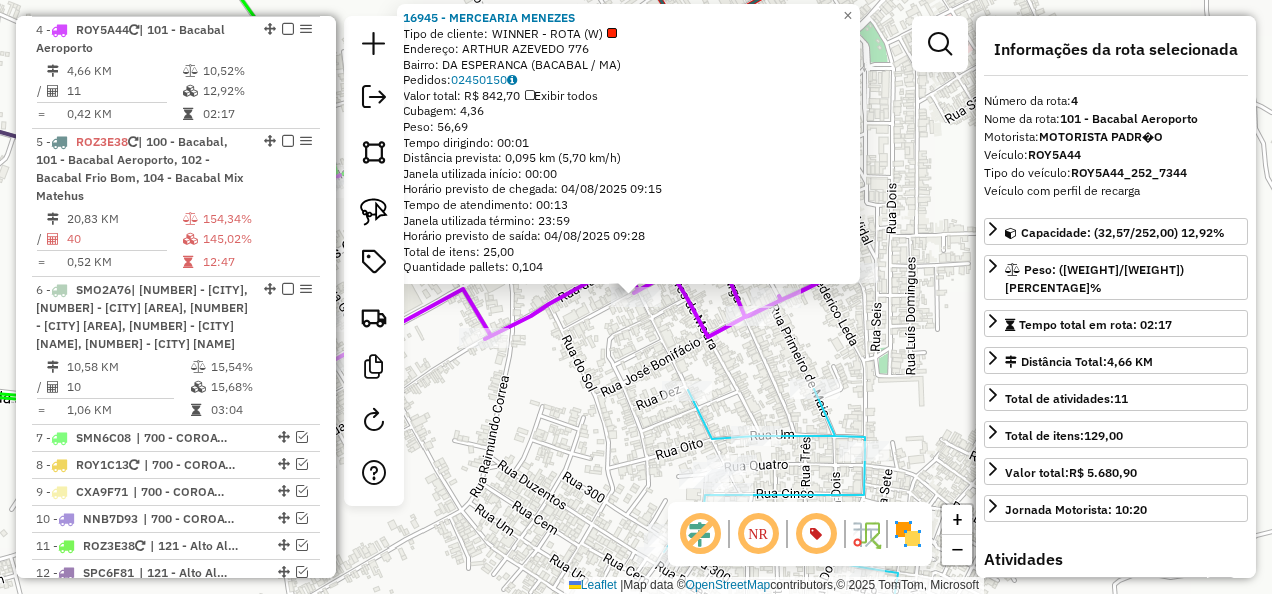 click on "Rota 4 - Placa ROY5A44  16945 - MERCEARIA MENEZES × 16945 - MERCEARIA MENEZES  Tipo de cliente:   WINNER - ROTA (W)   Endereço:  ARTHUR AZEVEDO 776   Bairro: DA ESPERANCA (BACABAL / MA)   Pedidos:  02450150   Valor total: R$ 842,70   Exibir todos   Cubagem: 4,36  Peso: 56,69  Tempo dirigindo: 00:01   Distância prevista: 0,095 km (5,70 km/h)   Janela utilizada início: 00:00   Horário previsto de chegada: 04/08/2025 09:15   Tempo de atendimento: 00:13   Janela utilizada término: 23:59   Horário previsto de saída: 04/08/2025 09:28   Total de itens: 25,00   Quantidade pallets: 0,104  × Janela de atendimento Grade de atendimento Capacidade Transportadoras Veículos Cliente Pedidos  Rotas Selecione os dias de semana para filtrar as janelas de atendimento  Seg   Ter   Qua   Qui   Sex   Sáb   Dom  Informe o período da janela de atendimento: De: Até:  Filtrar exatamente a janela do cliente  Considerar janela de atendimento padrão  Selecione os dias de semana para filtrar as grades de atendimento  Seg  De:" 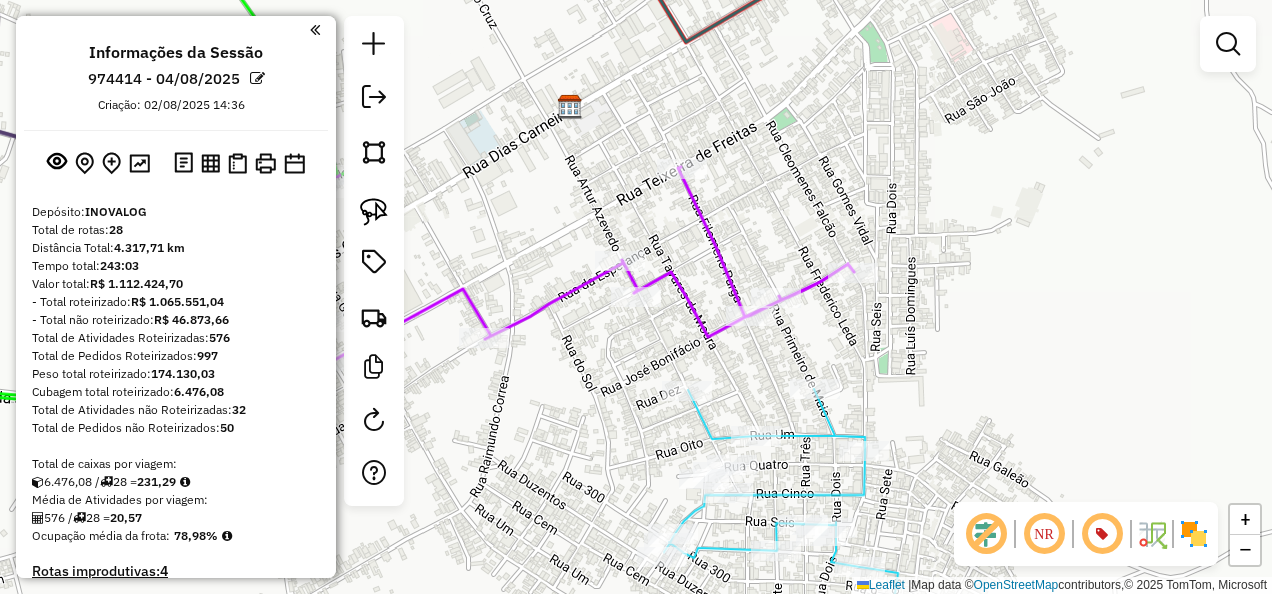 scroll, scrollTop: 0, scrollLeft: 0, axis: both 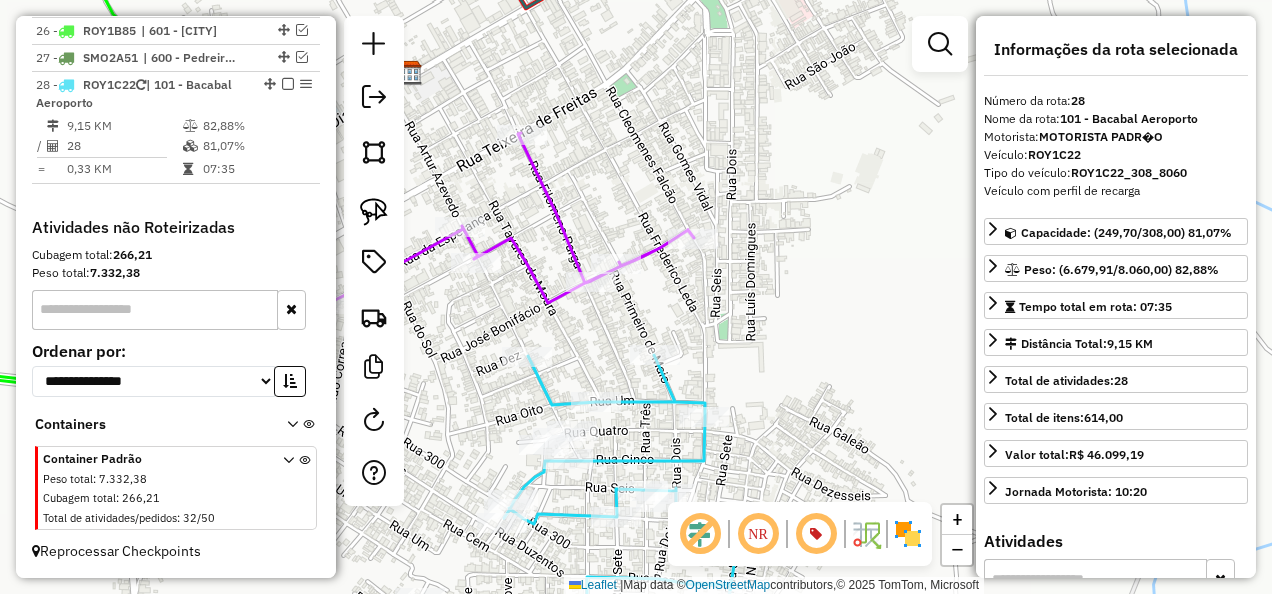 drag, startPoint x: 591, startPoint y: 403, endPoint x: 511, endPoint y: 390, distance: 81.04937 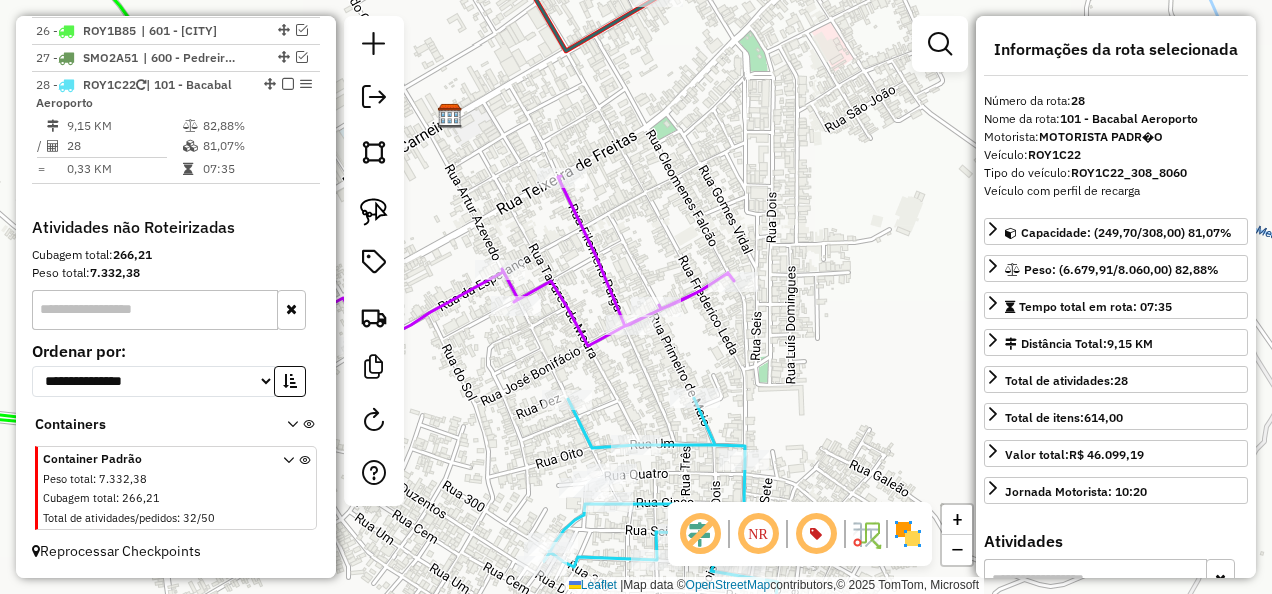 drag, startPoint x: 512, startPoint y: 346, endPoint x: 526, endPoint y: 378, distance: 34.928497 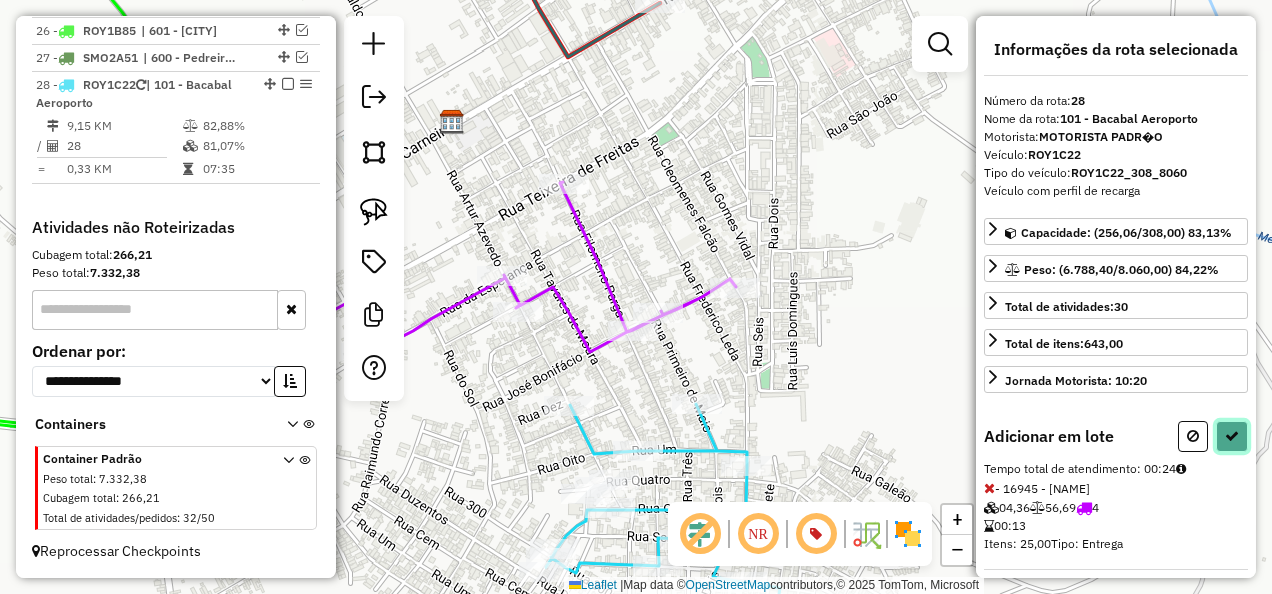click at bounding box center [1232, 436] 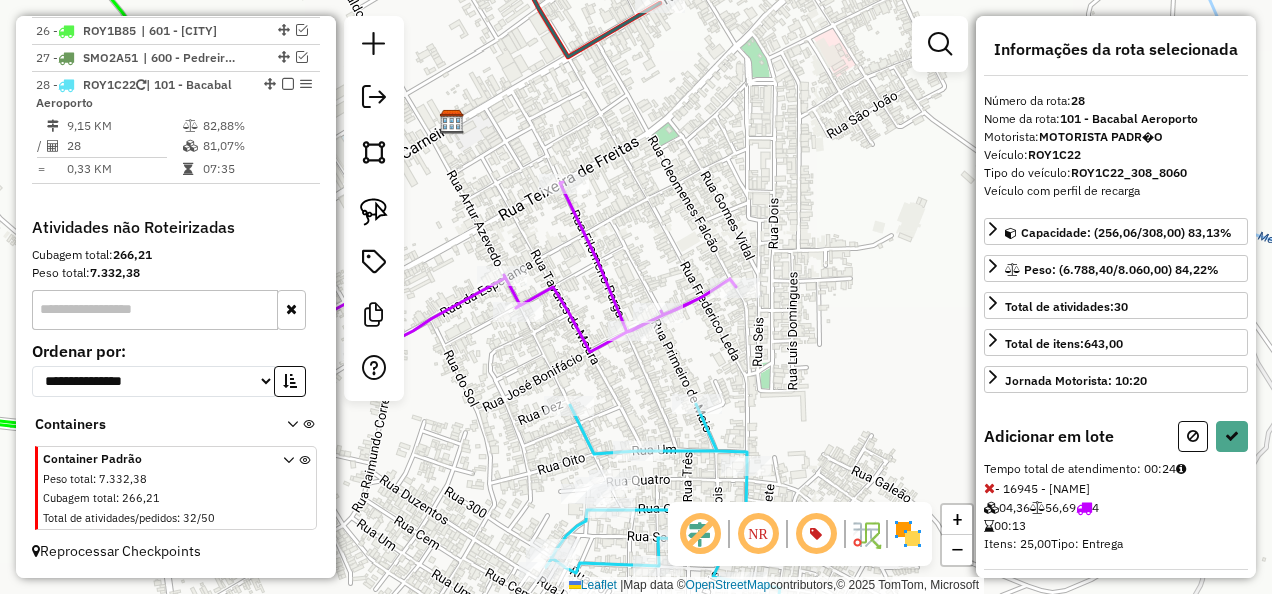 select on "**********" 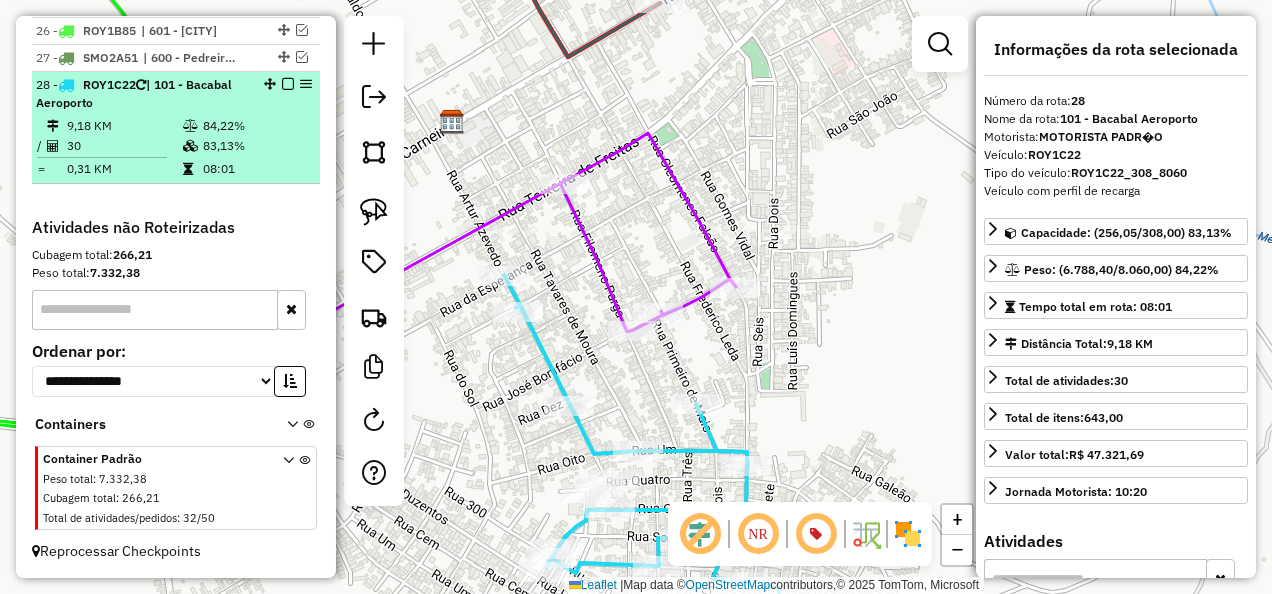 click at bounding box center [288, 84] 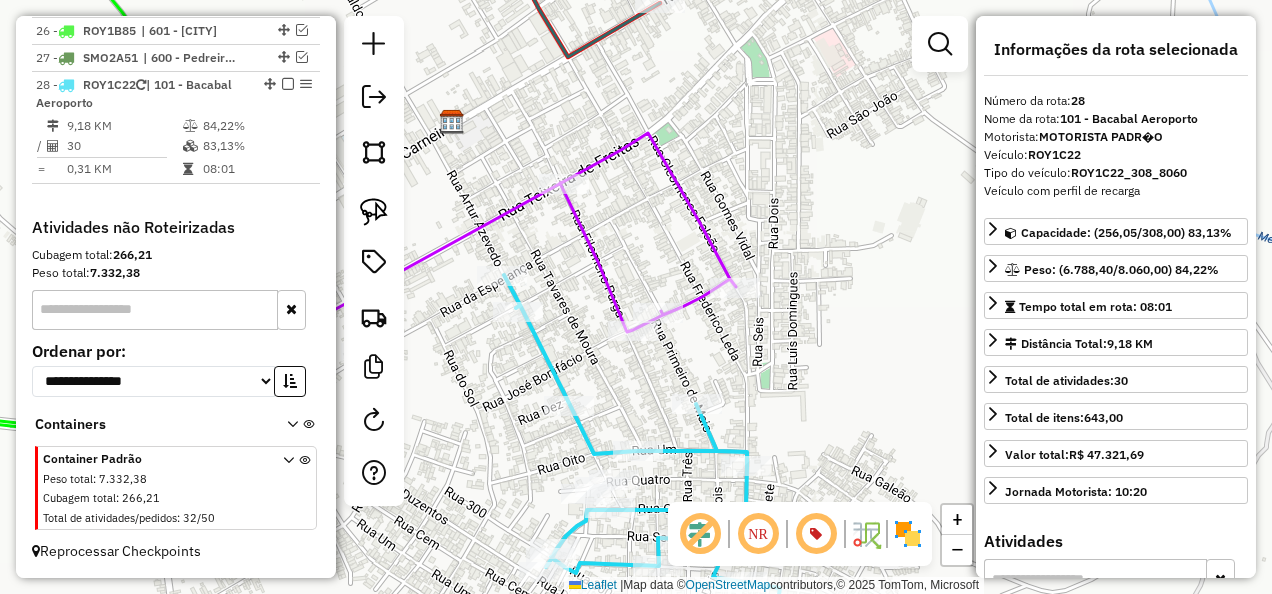 scroll, scrollTop: 1968, scrollLeft: 0, axis: vertical 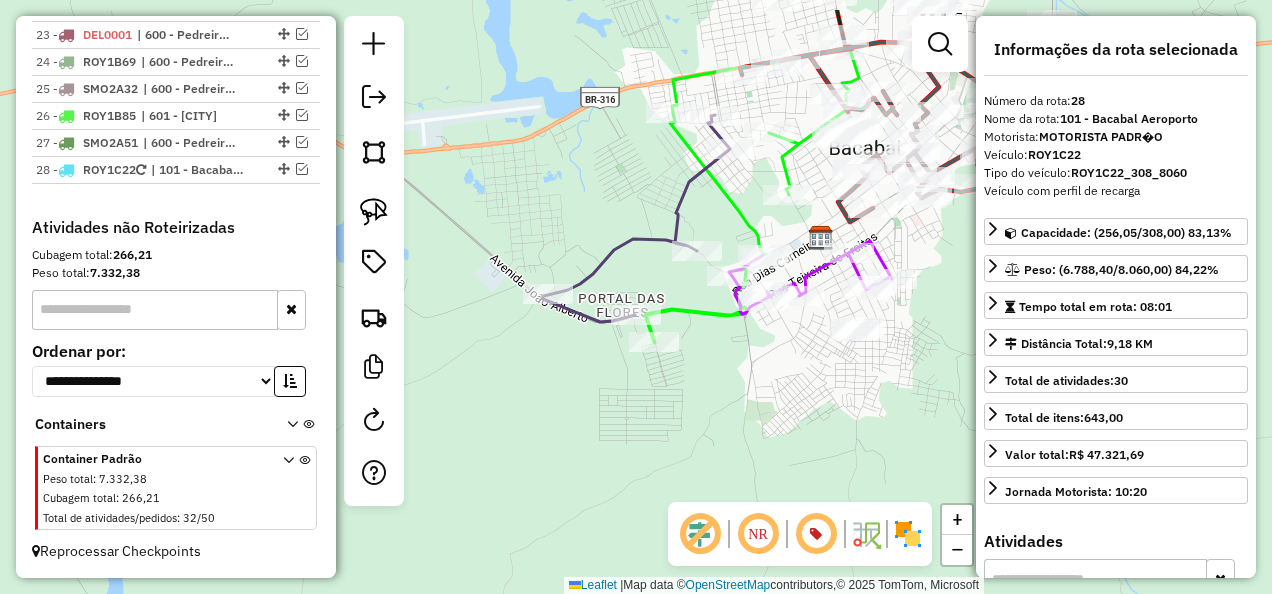 drag, startPoint x: 622, startPoint y: 404, endPoint x: 652, endPoint y: 432, distance: 41.036568 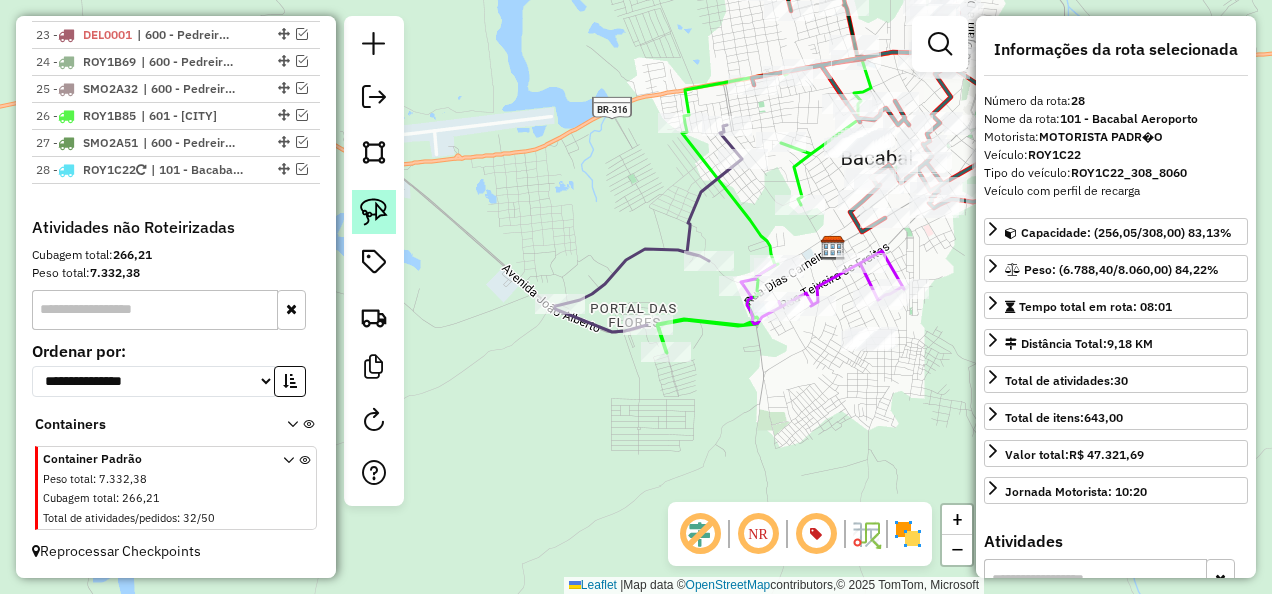 click 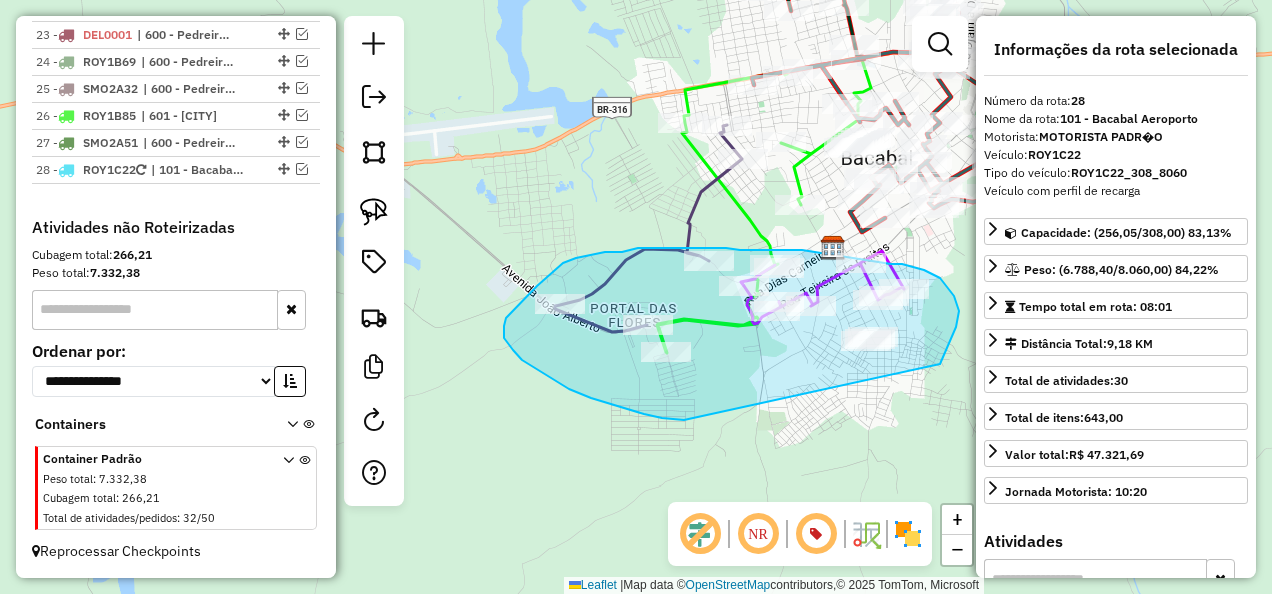 drag, startPoint x: 958, startPoint y: 318, endPoint x: 724, endPoint y: 426, distance: 257.72076 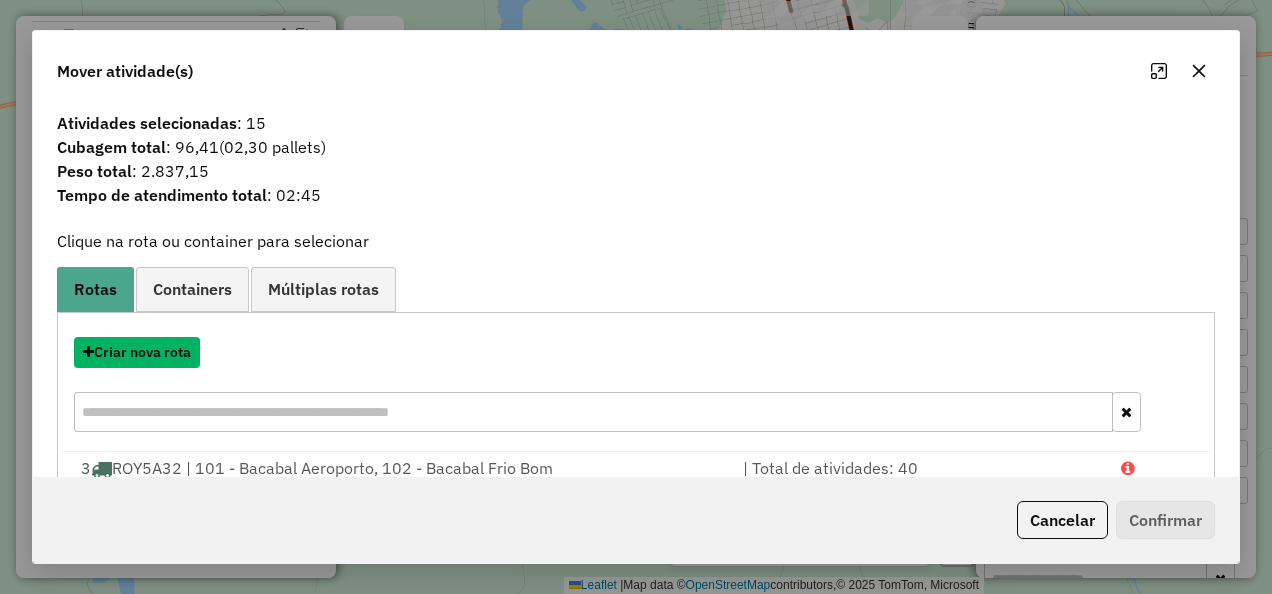 click on "Criar nova rota" at bounding box center (137, 352) 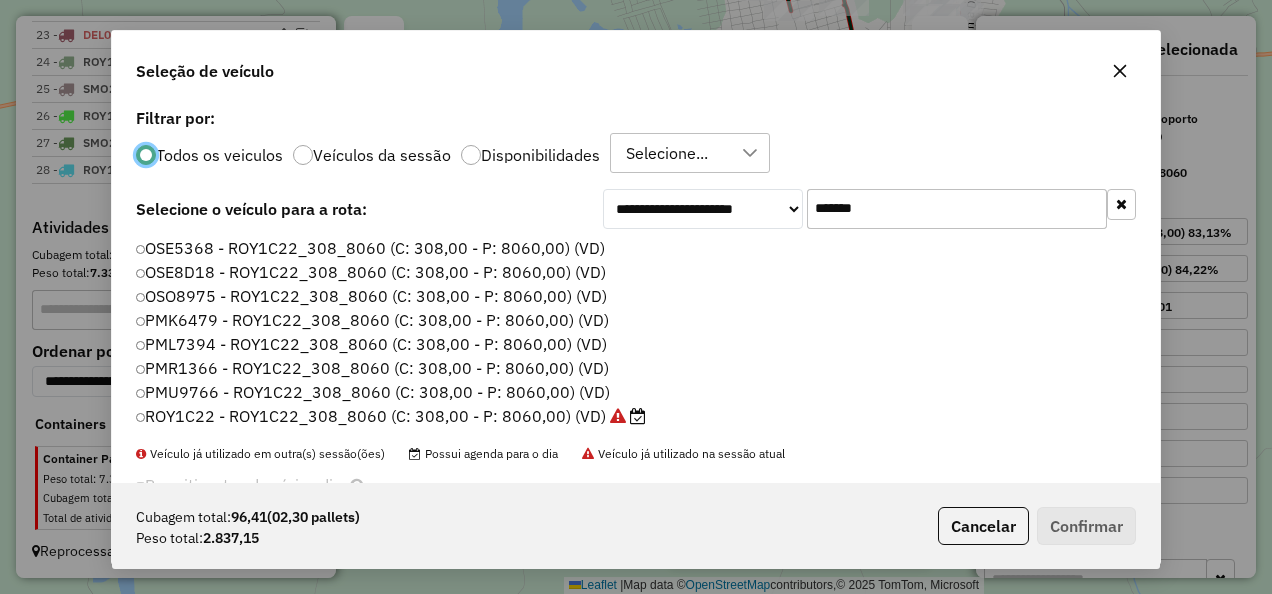 scroll, scrollTop: 11, scrollLeft: 6, axis: both 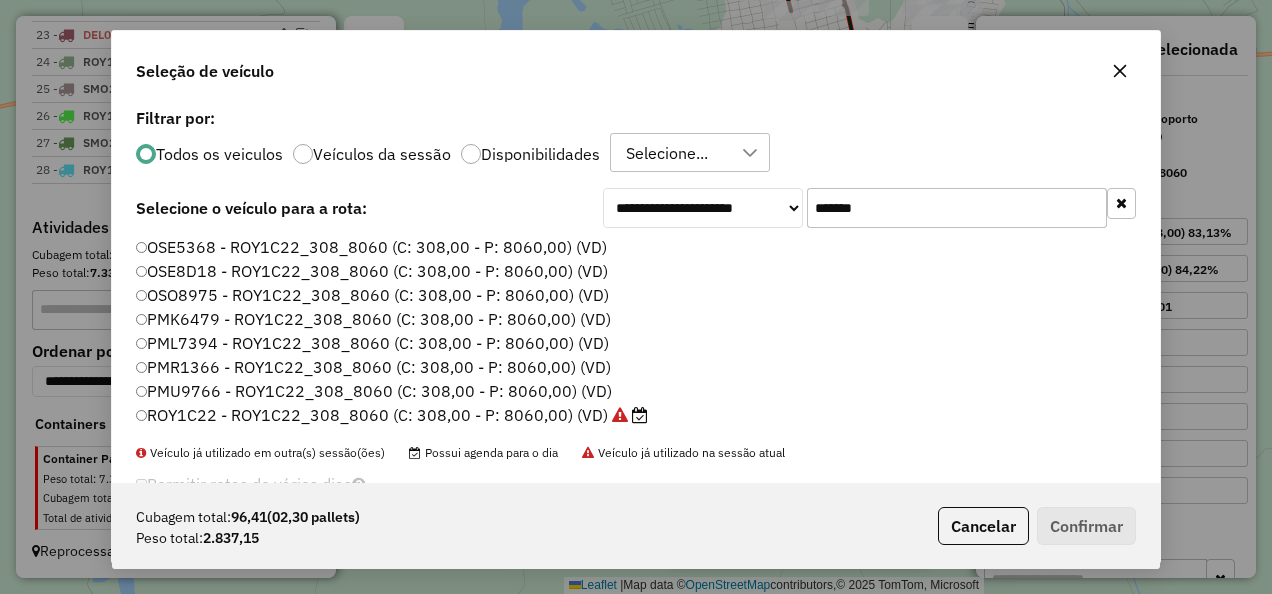 drag, startPoint x: 926, startPoint y: 210, endPoint x: 666, endPoint y: 225, distance: 260.43234 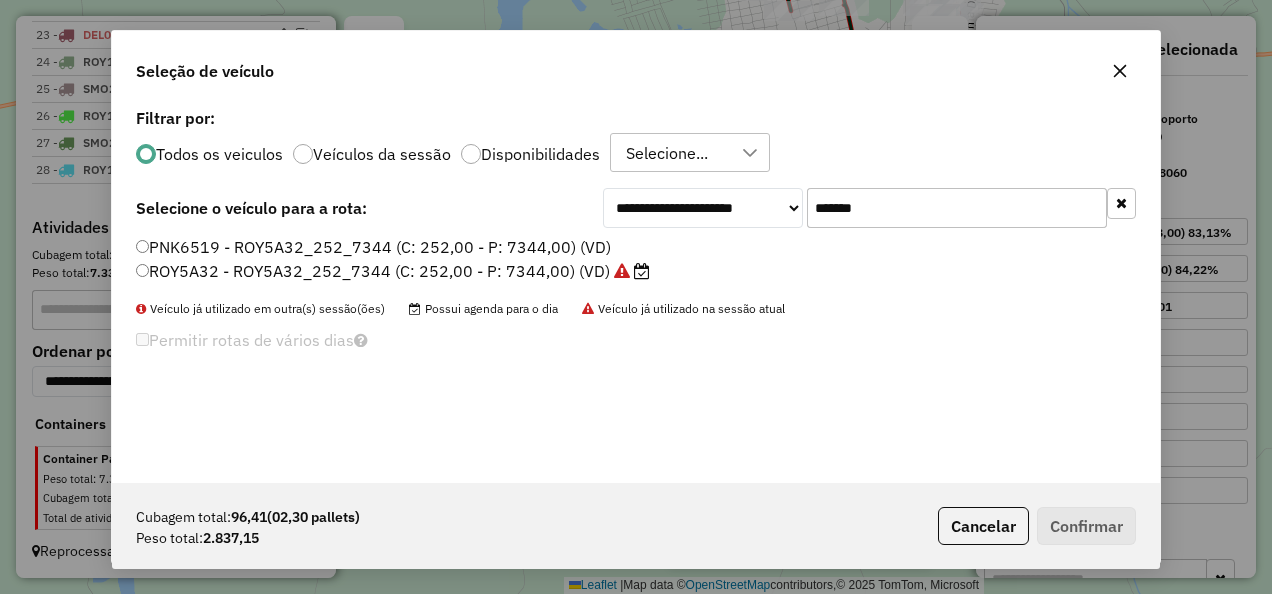 type on "*******" 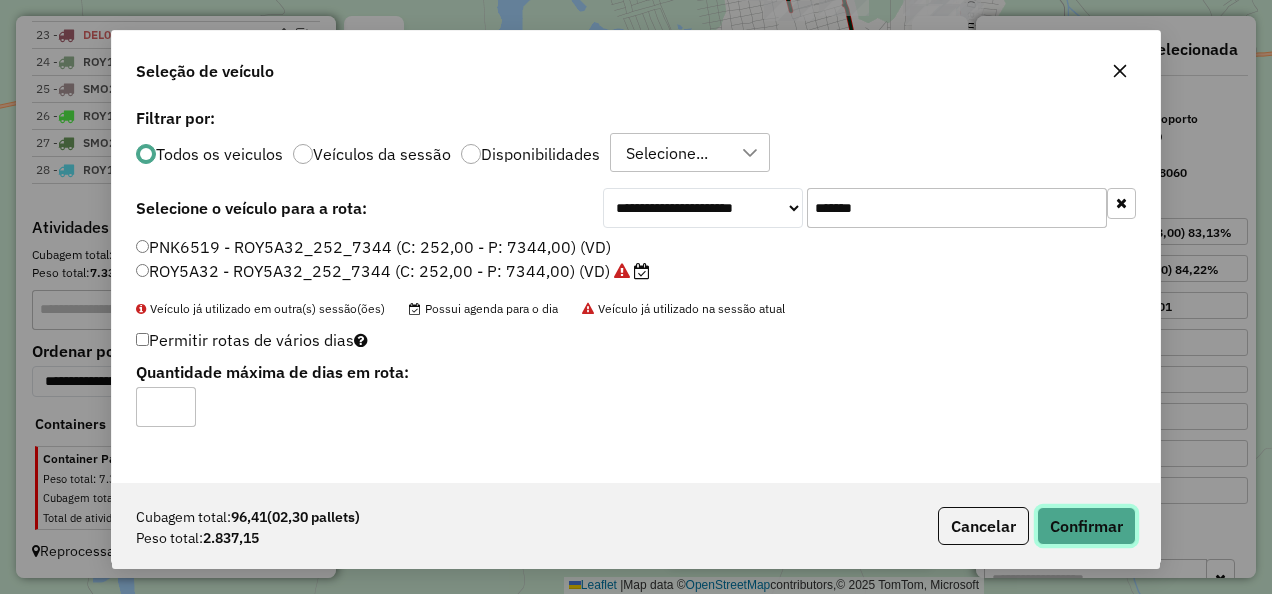 click on "Confirmar" 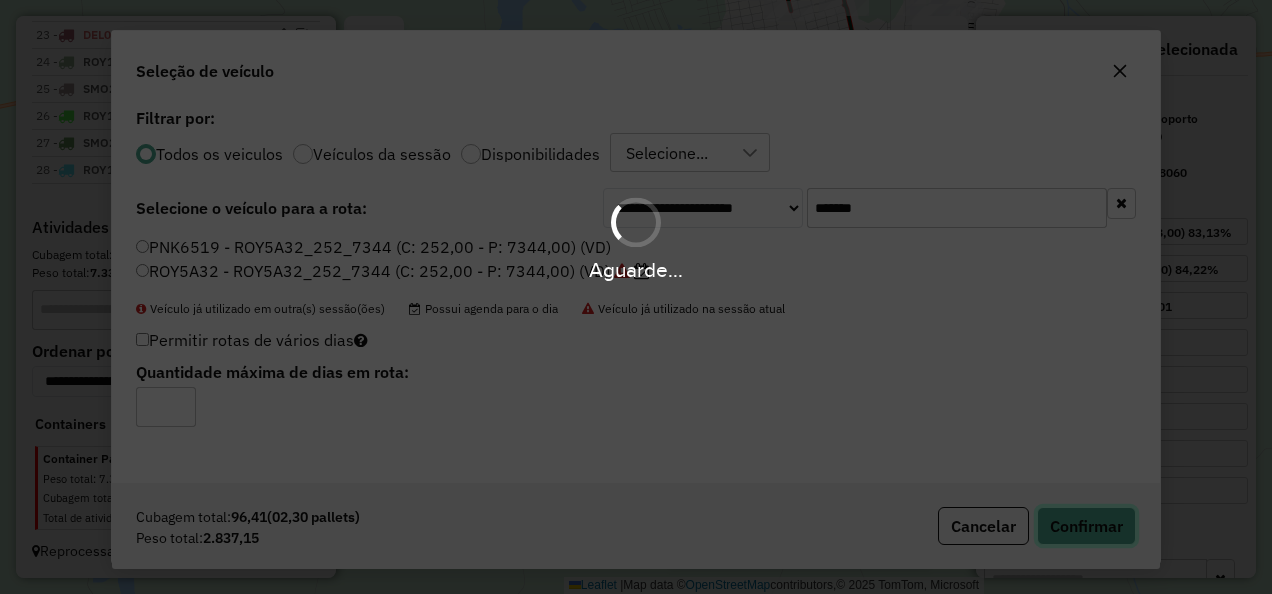 type 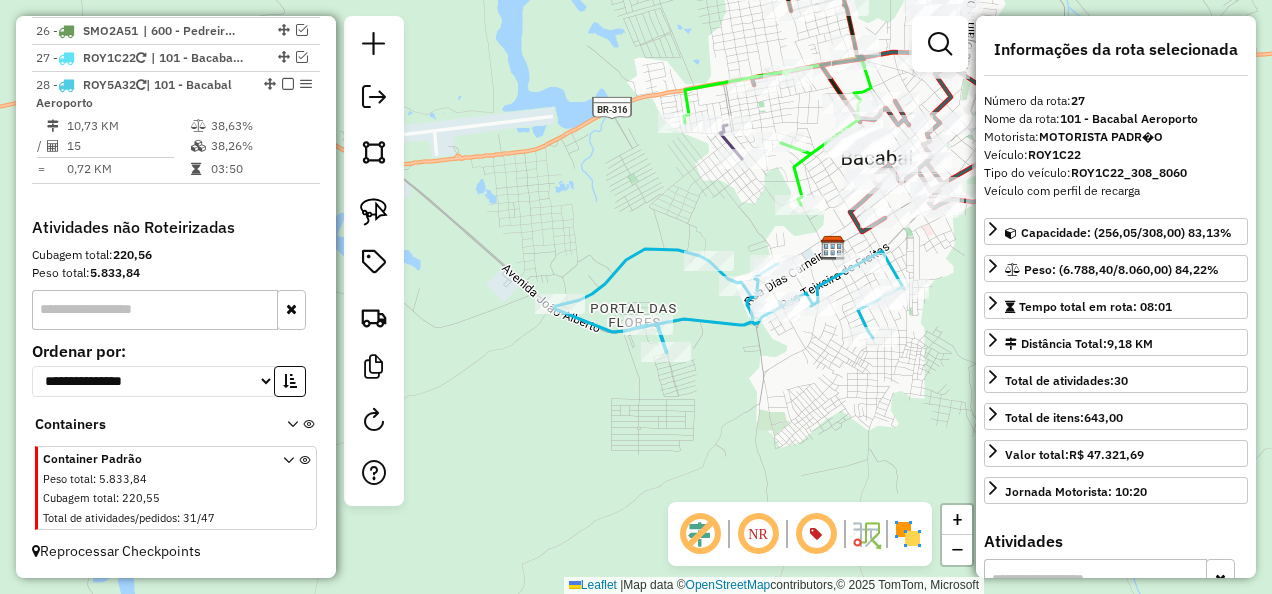 scroll, scrollTop: 1968, scrollLeft: 0, axis: vertical 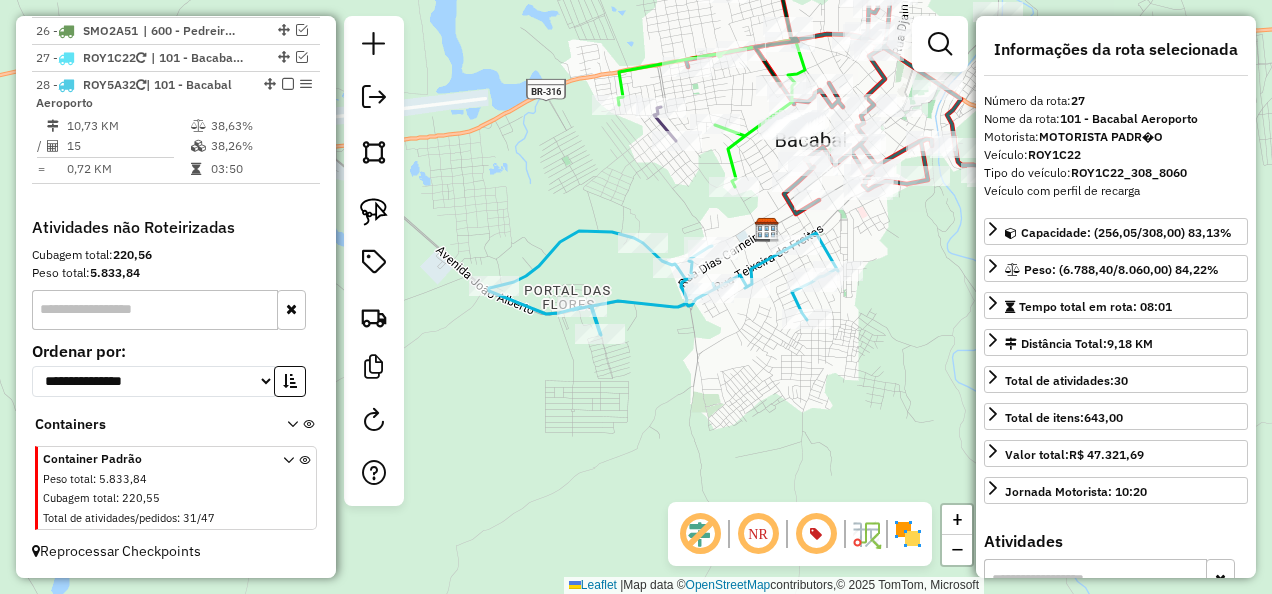 drag, startPoint x: 720, startPoint y: 483, endPoint x: 654, endPoint y: 466, distance: 68.154236 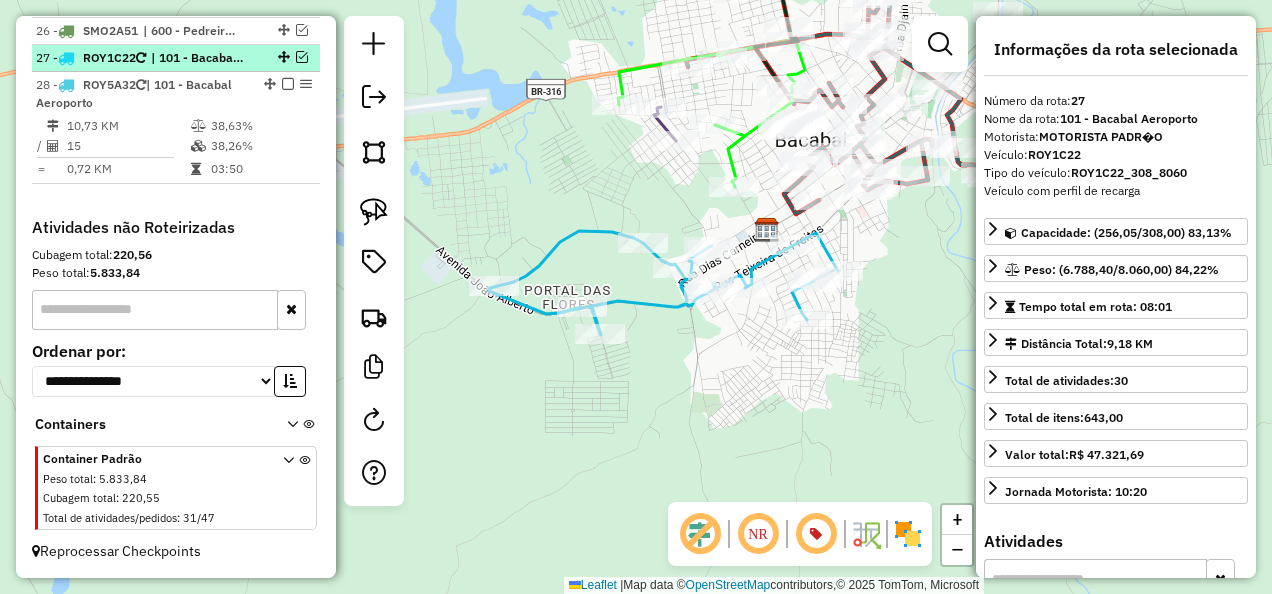 click on "| 101 - Bacabal Aeroporto" at bounding box center [197, 58] 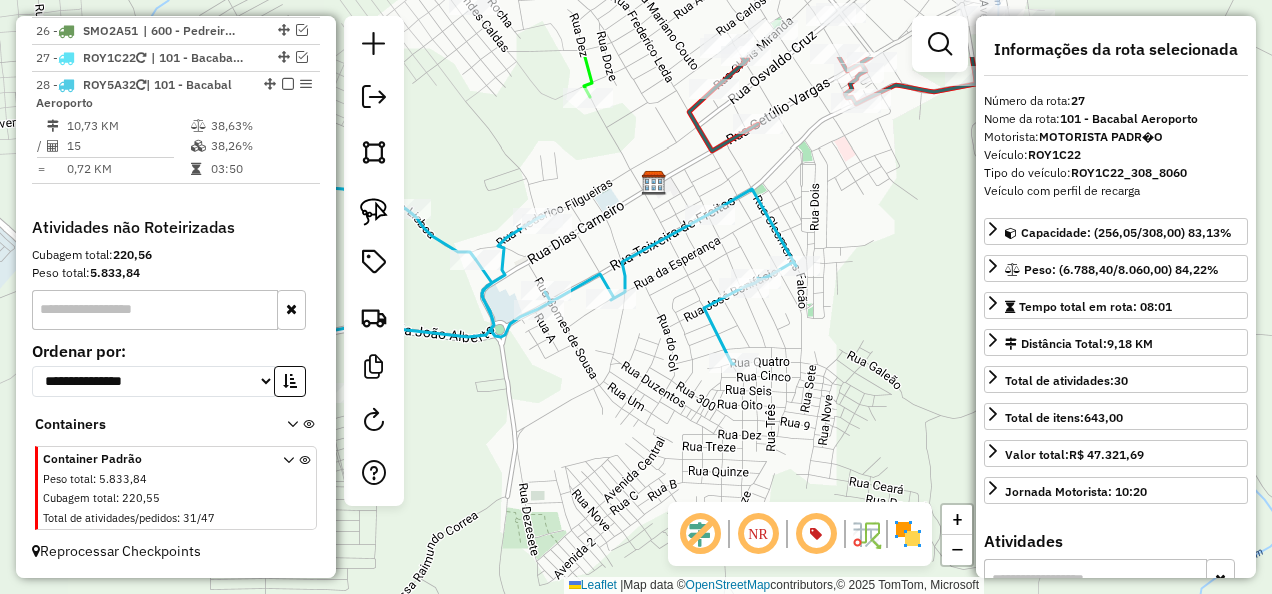 drag, startPoint x: 636, startPoint y: 280, endPoint x: 678, endPoint y: 439, distance: 164.45364 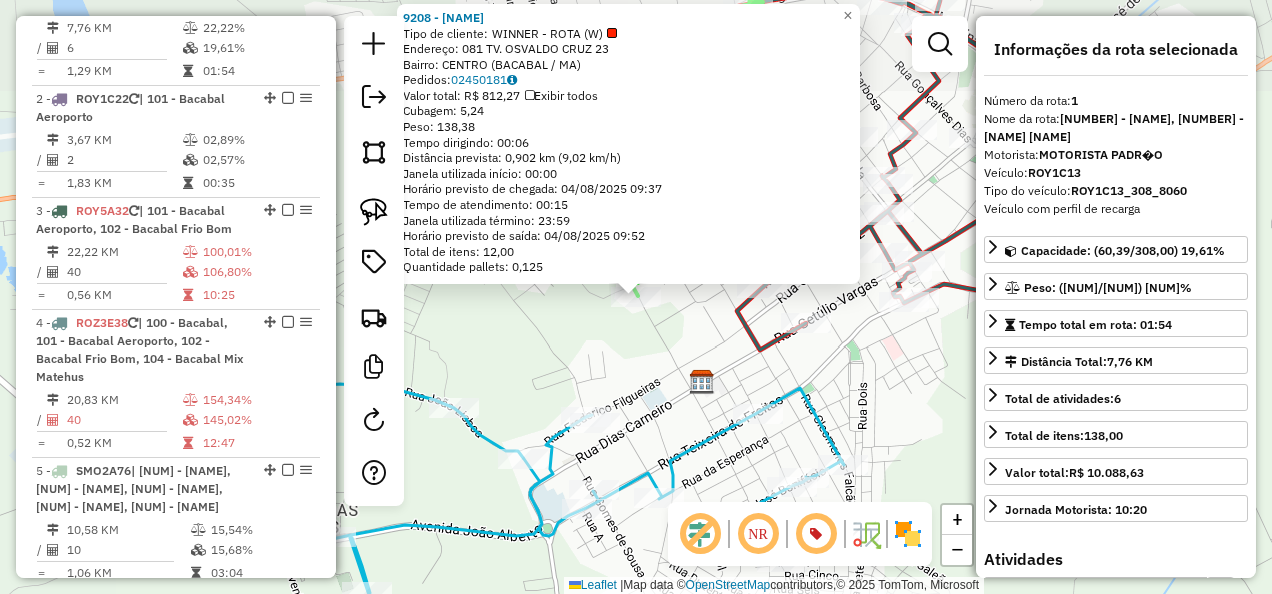 scroll, scrollTop: 774, scrollLeft: 0, axis: vertical 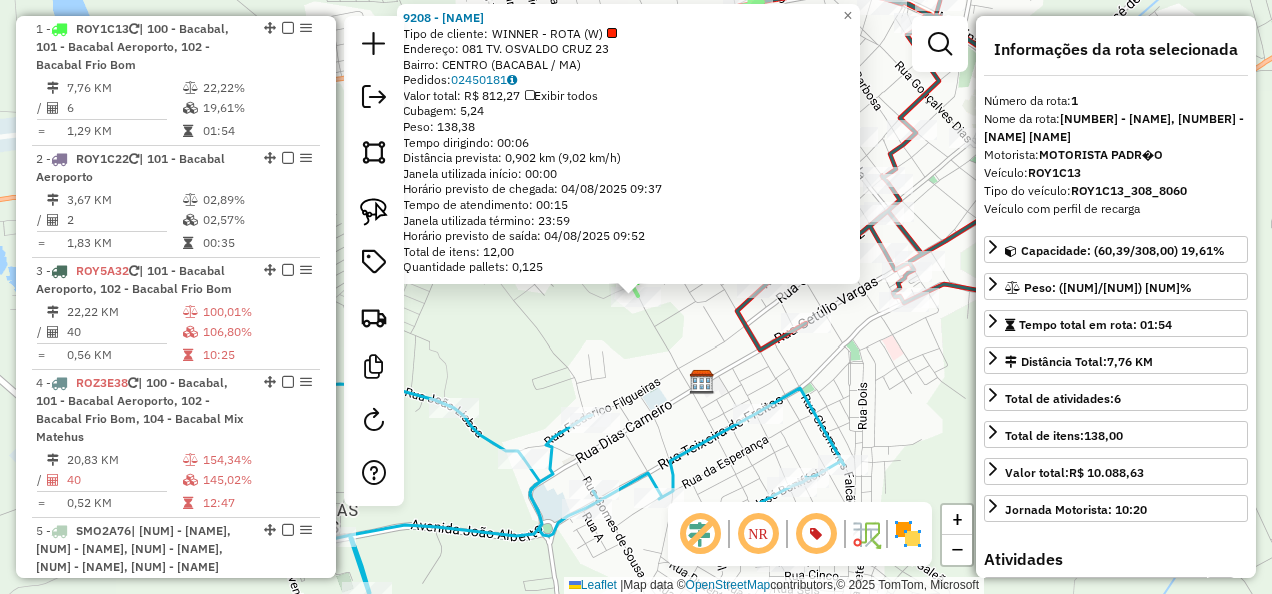 click on "[NUM] - [NUM] - [NAME]  Tipo de cliente:   WINNER - ROTA (W)   Endereço: [NUM] [STREET]              [NUM]   Bairro: [NAME] ([NAME] / [STATE])   Pedidos:  [NUM]   Valor total: R$ [NUM]   Exibir todos   Cubagem: [NUM]  Peso: [NUM]  Tempo dirigindo: [TIME]   Distância prevista: [NUM] km ([NUM] km/h)   Janela utilizada início: [TIME]   Horário previsto de chegada: [DATE] [TIME]   Tempo de atendimento: [TIME]   Janela utilizada término: [TIME]   Horário previsto de saída: [DATE] [TIME]   Total de itens: [NUM]   Quantidade pallets: [NUM]  × Janela de atendimento Grade de atendimento Capacidade Transportadoras Veículos Cliente Pedidos  Rotas Selecione os dias de semana para filtrar as janelas de atendimento  Seg   Ter   Qua   Qui   Sex   Sáb   Dom  Informe o período da janela de atendimento: De: Até:  Filtrar exatamente a janela do cliente  Considerar janela de atendimento padrão  Selecione os dias de semana para filtrar as grades de atendimento  Seg   Ter   Qua   Qui   Sex   Sáb   Dom   De:  De:" 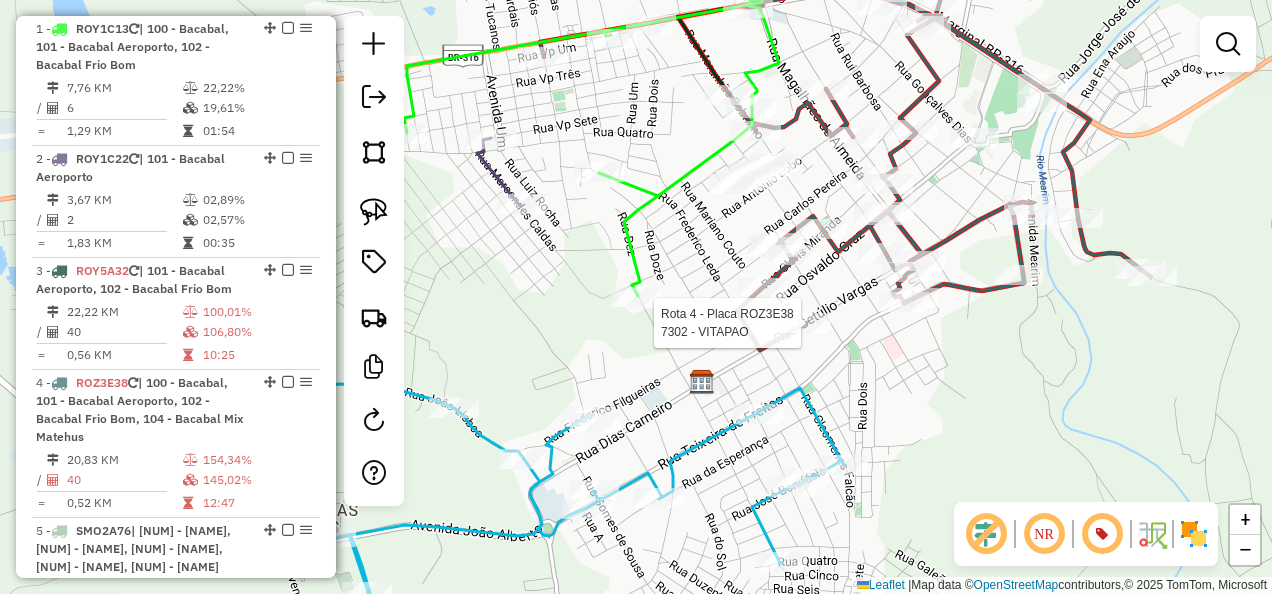 select on "**********" 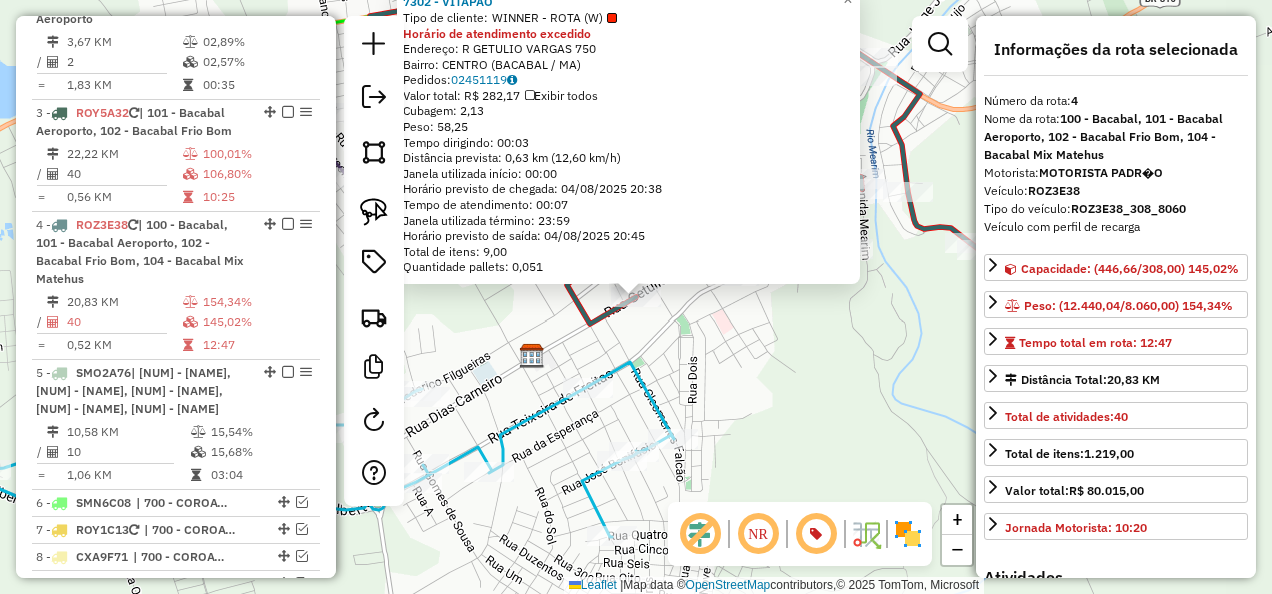 scroll, scrollTop: 1127, scrollLeft: 0, axis: vertical 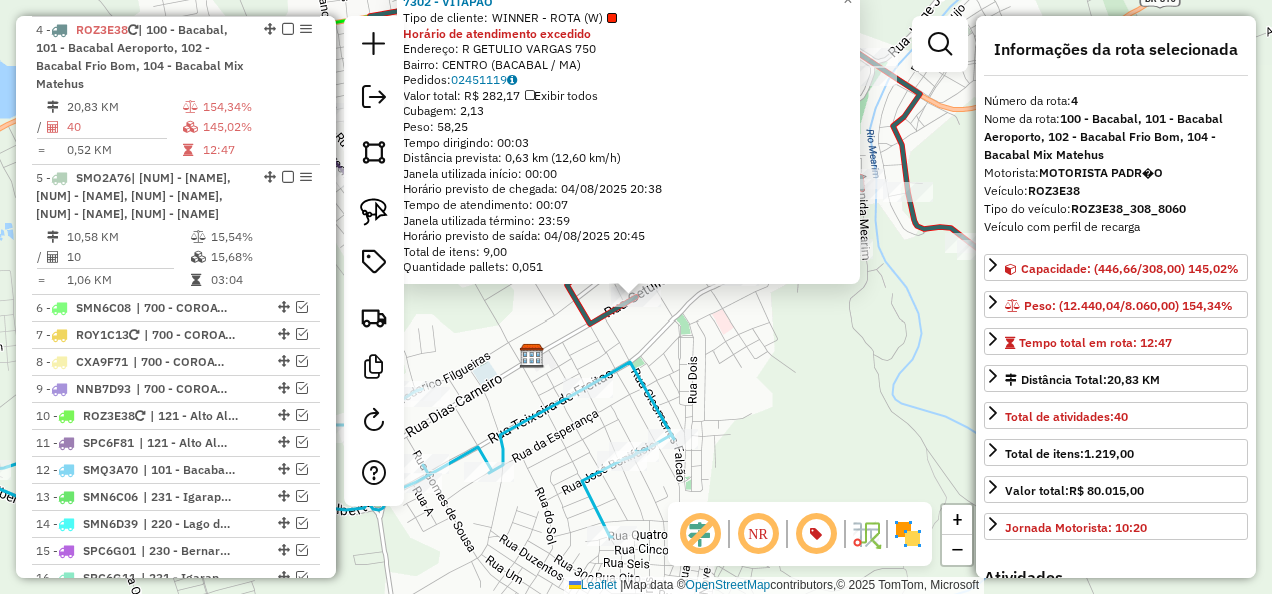 click on "7302 - [NAME]  Tipo de cliente:   WINNER - ROTA (W)  Horário de atendimento excedido  Endereço: R   GETULIO VARGAS                750   Bairro: CENTRO ([CITY] / [STATE])   Pedidos:  02451119   Valor total: R$ 282,17   Exibir todos   Cubagem: 2,13  Peso: 58,25  Tempo dirigindo: 00:03   Distância prevista: 0,63 km (12,60 km/h)   Janela utilizada início: 00:00   Horário previsto de chegada: 04/08/2025 20:38   Tempo de atendimento: 00:07   Janela utilizada término: 23:59   Horário previsto de saída: 04/08/2025 20:45   Total de itens: 9,00   Quantidade pallets: 0,051  × Janela de atendimento Grade de atendimento Capacidade Transportadoras Veículos Cliente Pedidos  Rotas Selecione os dias de semana para filtrar as janelas de atendimento  Seg   Ter   Qua   Qui   Sex   Sáb   Dom  Informe o período da janela de atendimento: De: Até:  Filtrar exatamente a janela do cliente  Considerar janela de atendimento padrão  Selecione os dias de semana para filtrar as grades de atendimento  Seg   Ter   Qua   Qui   Sex" 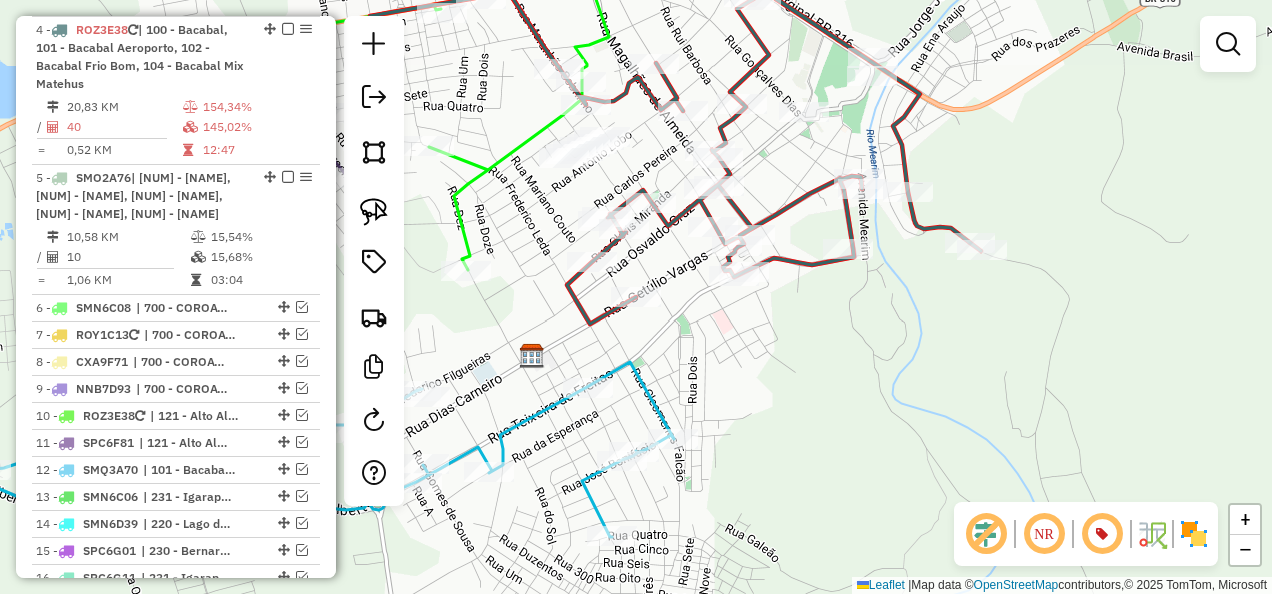 click 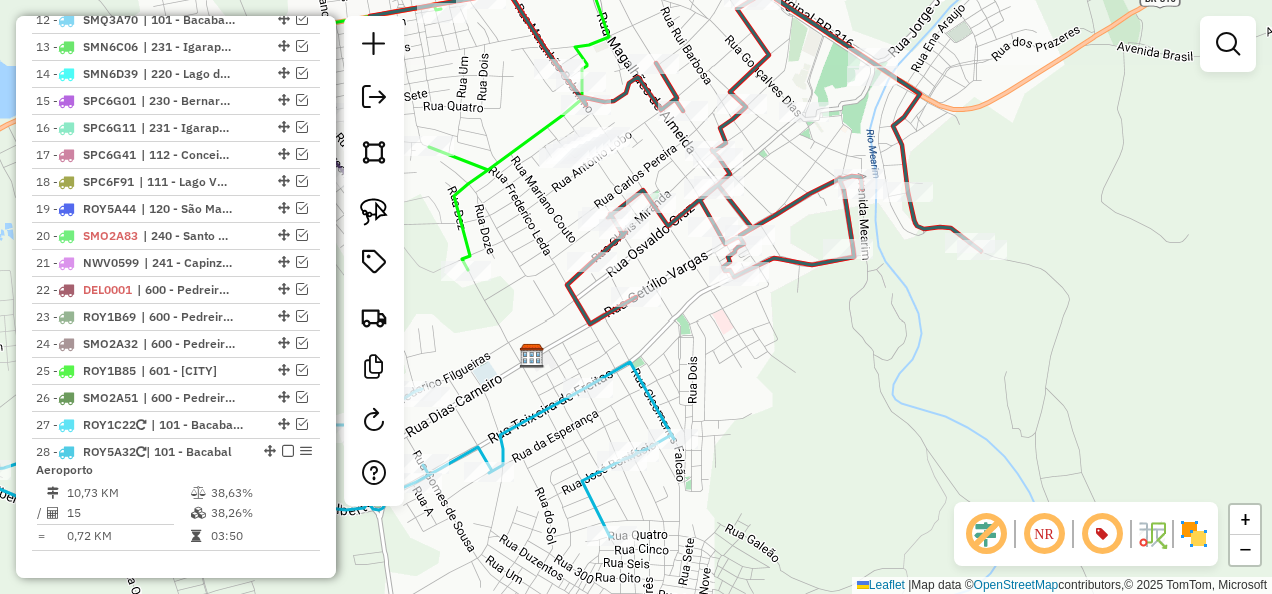 select on "**********" 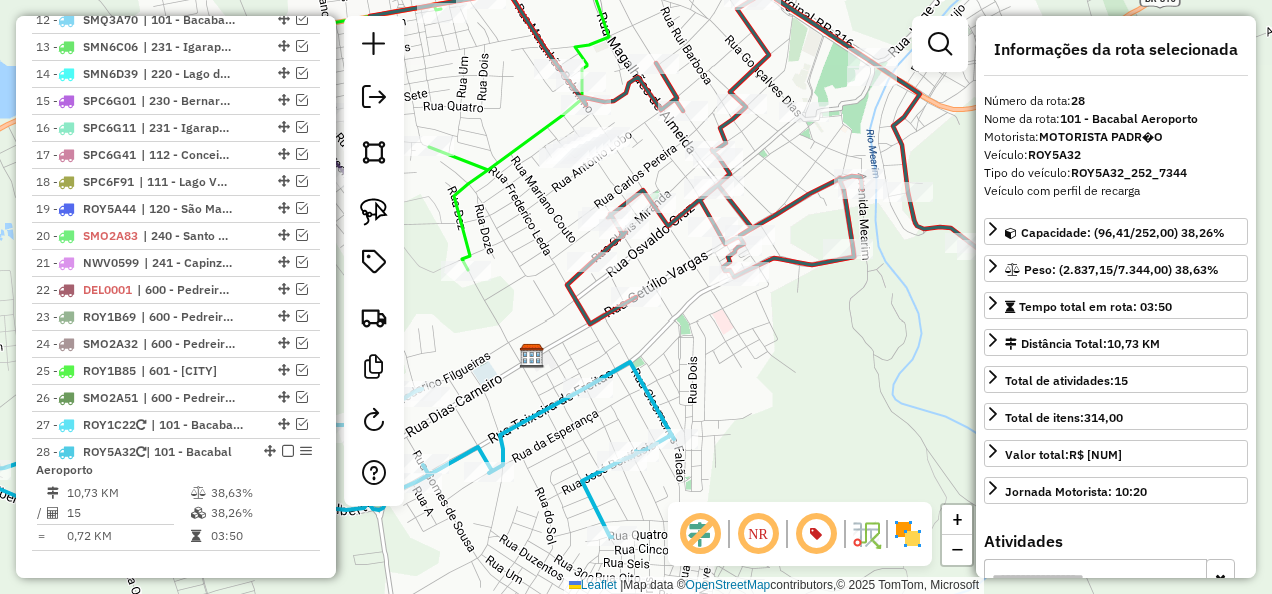 scroll, scrollTop: 1968, scrollLeft: 0, axis: vertical 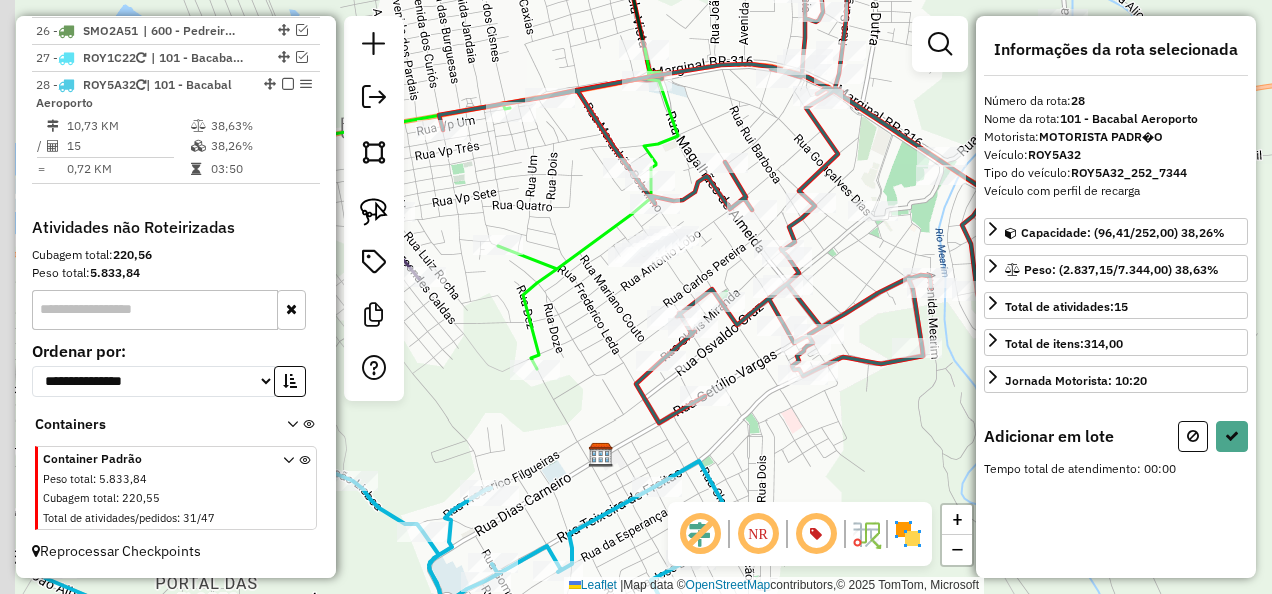 drag, startPoint x: 715, startPoint y: 387, endPoint x: 860, endPoint y: 398, distance: 145.41664 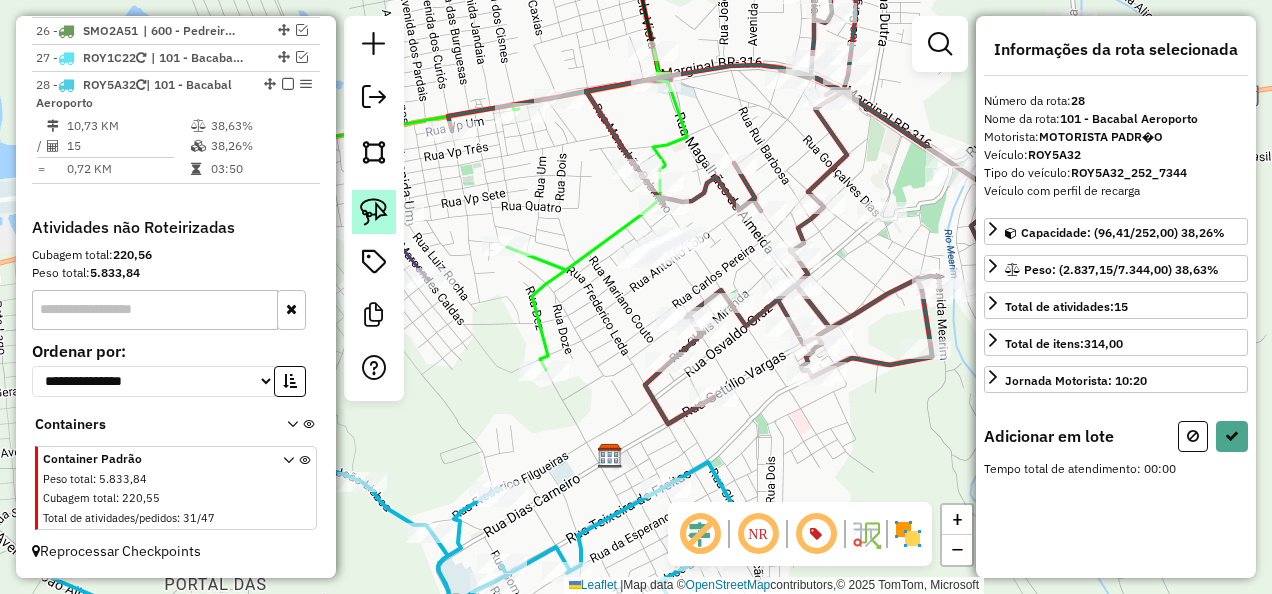 click 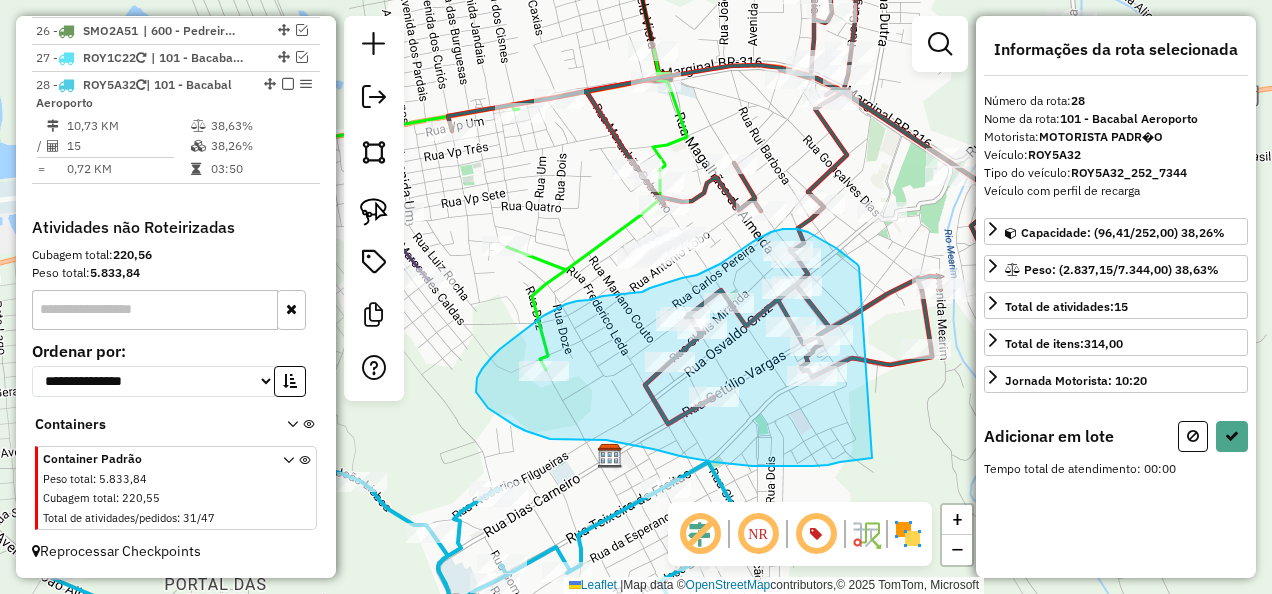 drag, startPoint x: 856, startPoint y: 264, endPoint x: 872, endPoint y: 458, distance: 194.65868 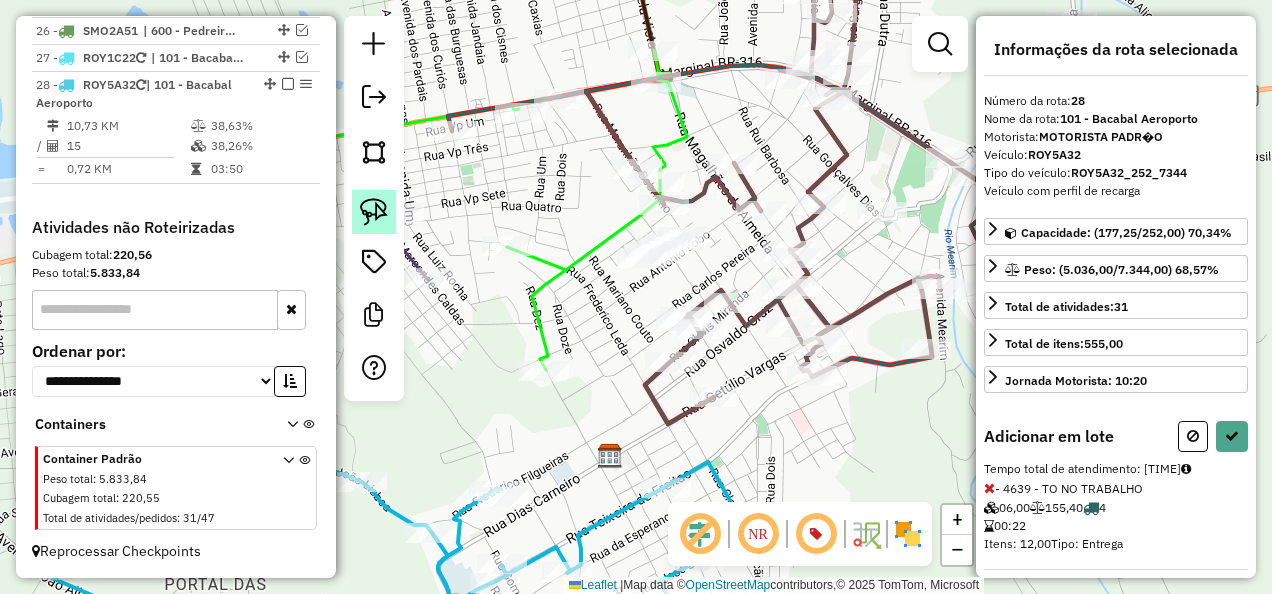click 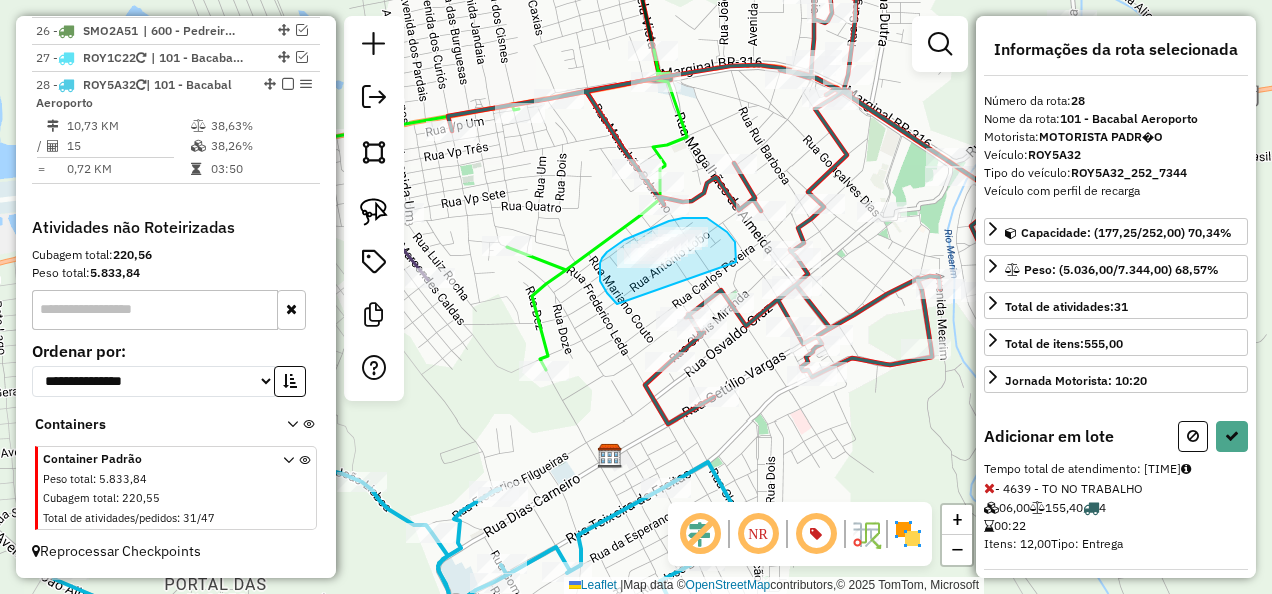drag, startPoint x: 736, startPoint y: 249, endPoint x: 617, endPoint y: 304, distance: 131.09538 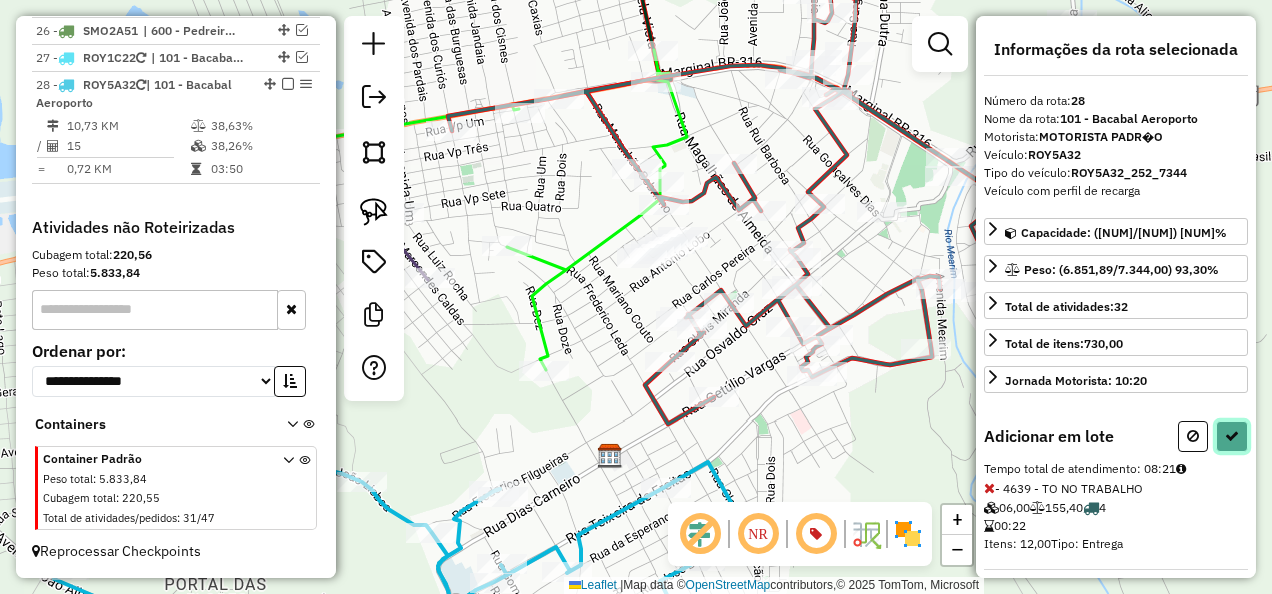 click at bounding box center (1232, 436) 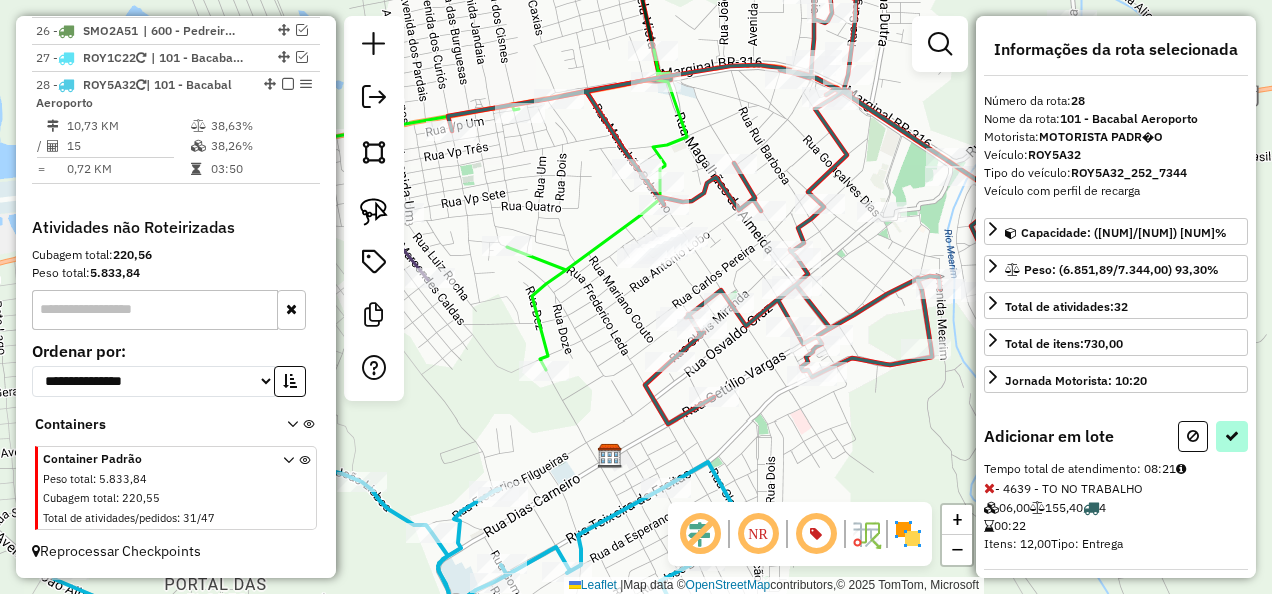 select on "**********" 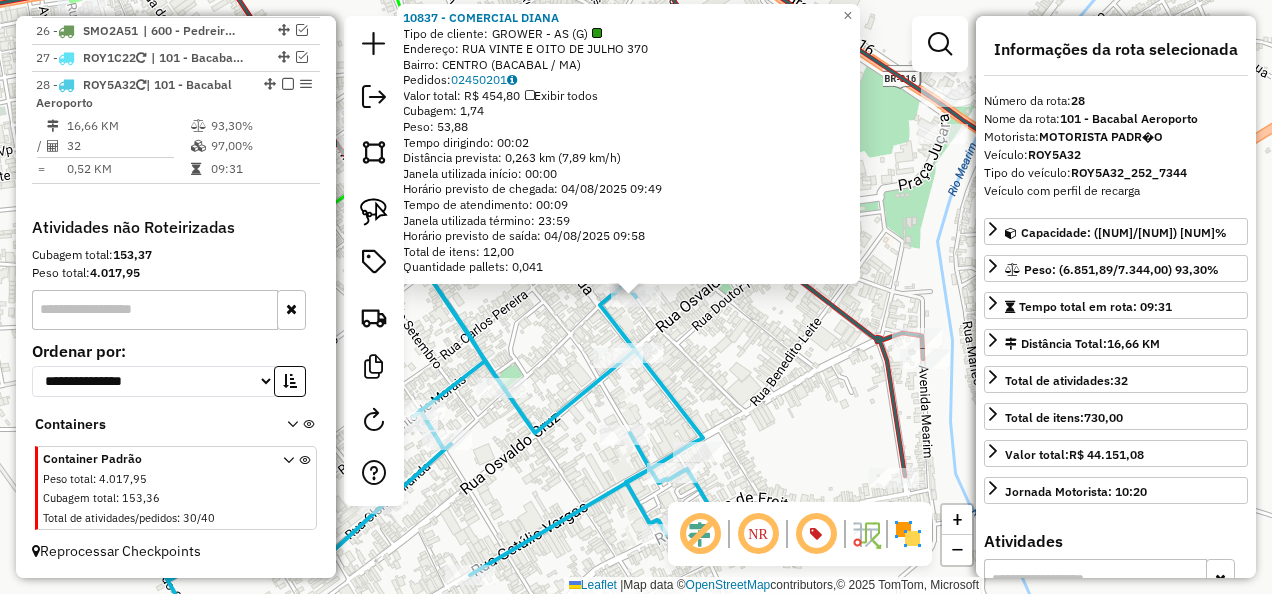 click on "Rota 28 - Placa ROY5A32 10837 - COMERCIAL DIANA × 10837 - COMERCIAL DIANA Tipo de cliente: GROWER - AS (G) Endereço: RUA VINTE E OITO DE JULHO 370 Bairro: CENTRO ([CITY] / [STATE]) Pedidos: 02450201 Valor total: R$ 454,80 Exibir todos Cubagem: 1,74 Peso: 53,88 Tempo dirigindo: 00:02 Distância prevista: 0,263 km (7,89 km/h) Janela utilizada início: 00:00 Horário previsto de chegada: 04/08/2025 09:49 Tempo de atendimento: 00:09 Janela utilizada término: 23:59 Horário previsto de saída: 04/08/2025 09:58 Total de itens: 12,00 Quantidade pallets: 0,041 × Janela de atendimento Grade de atendimento Capacidade Transportadoras Veículos Cliente Pedidos Rotas Selecione os dias de semana para filtrar as janelas de atendimento Seg Ter Qua Qui Sex Sáb Dom Informe o período da janela de atendimento: De: Até: Filtrar exatamente a janela do cliente Considerar janela de atendimento padrão Selecione os dias de semana para filtrar as grades de atendimento Seg" 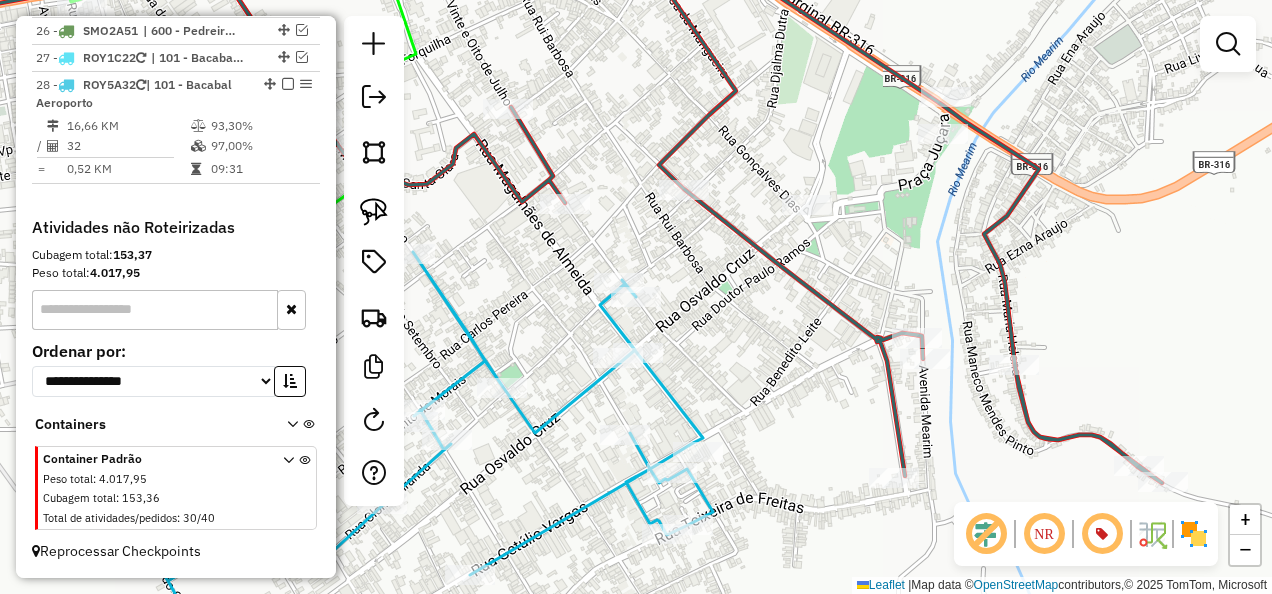 drag, startPoint x: 768, startPoint y: 354, endPoint x: 921, endPoint y: 330, distance: 154.87091 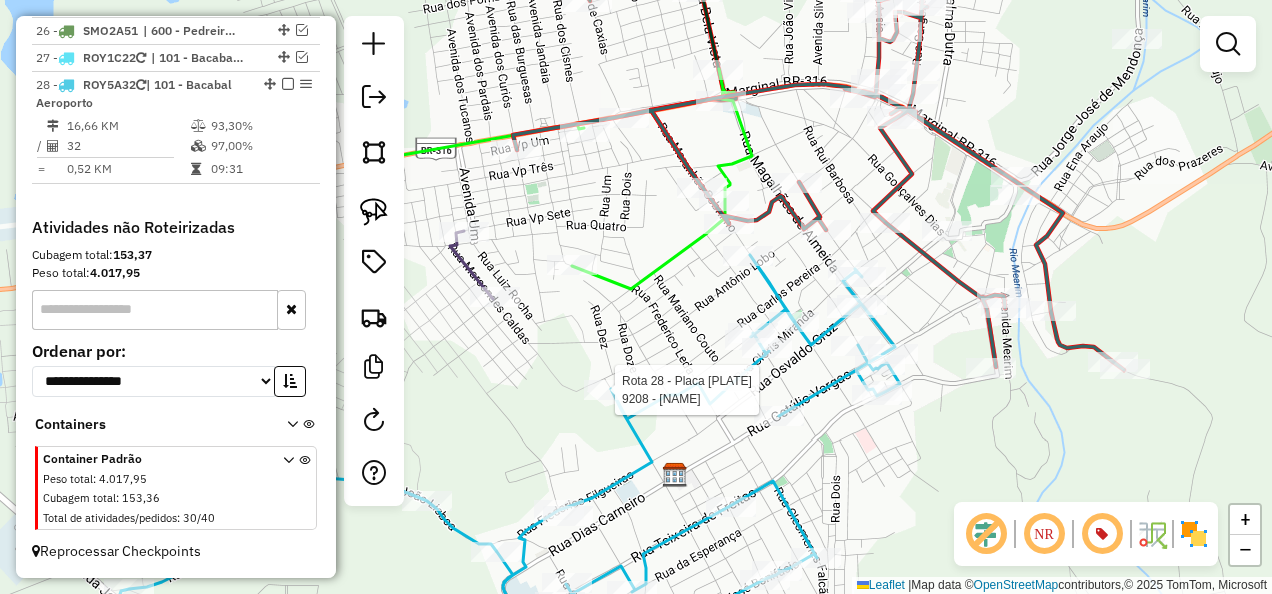 select on "**********" 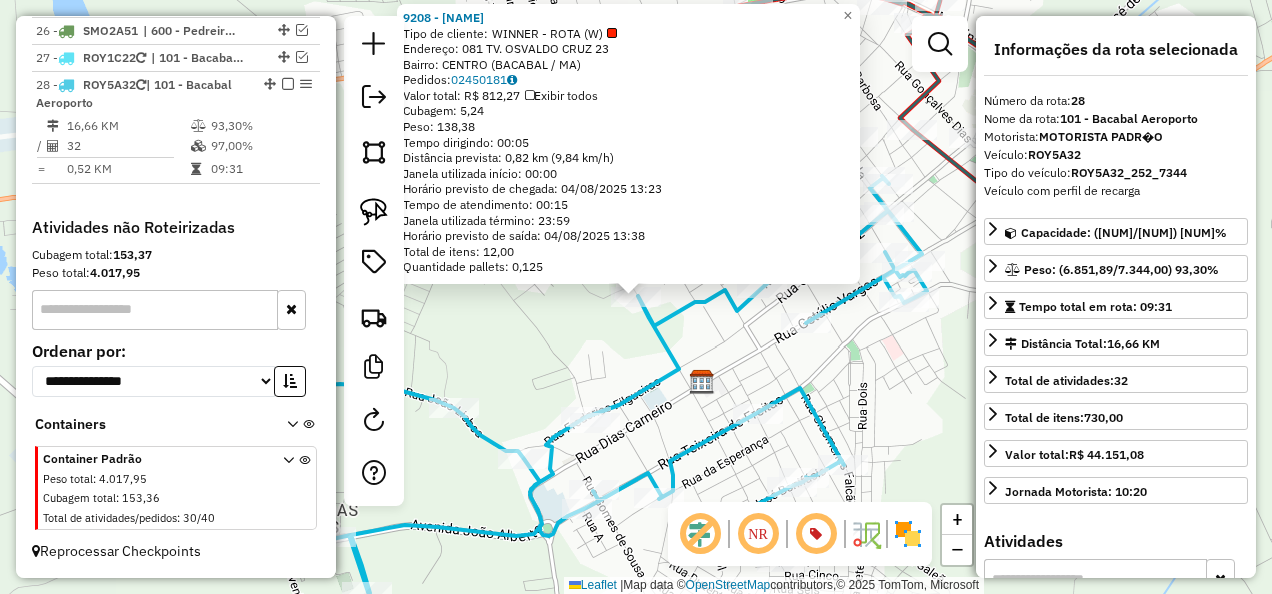 click 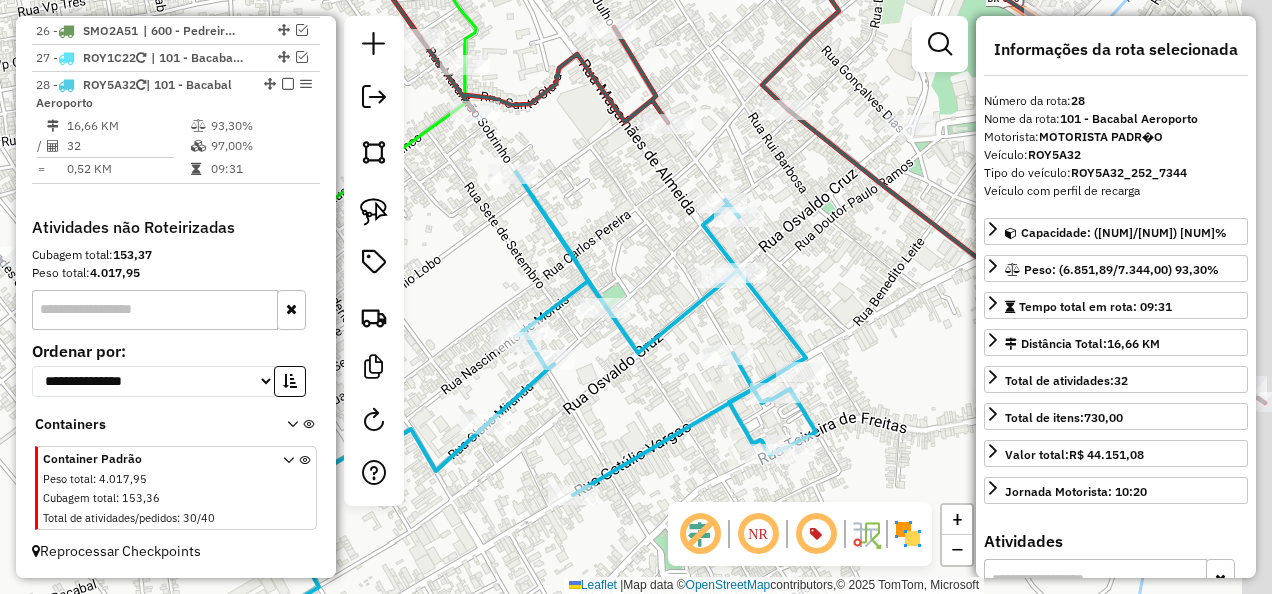 drag, startPoint x: 821, startPoint y: 312, endPoint x: 653, endPoint y: 336, distance: 169.70563 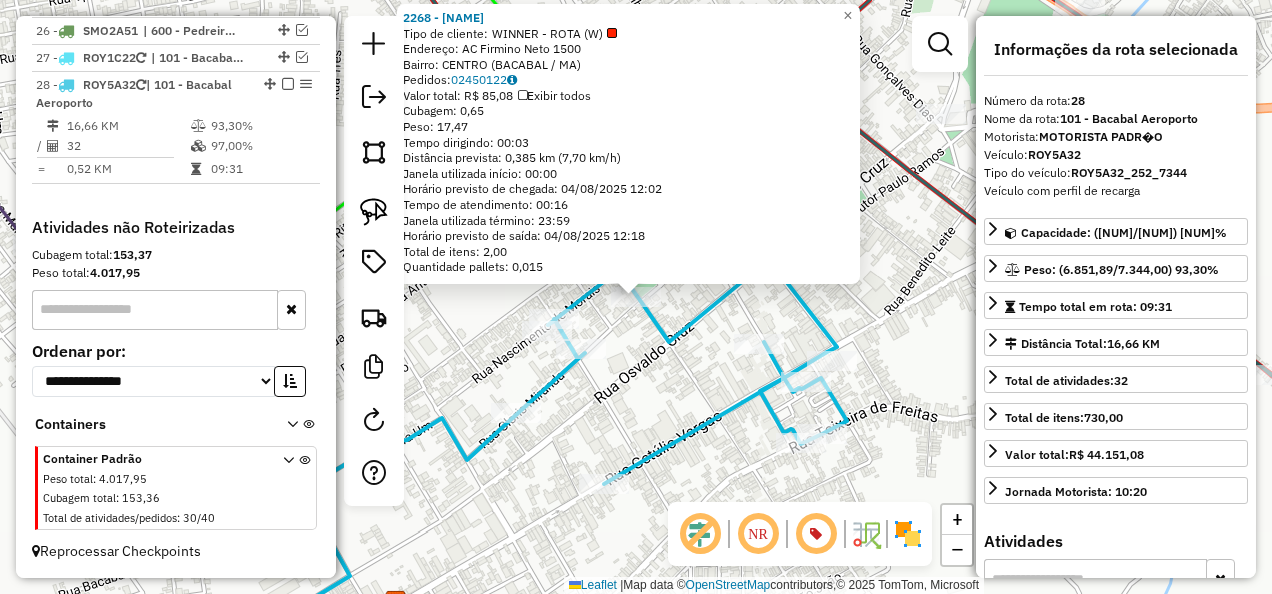 click on "2268 - LANCHONETE DA IRACI Tipo de cliente: WINNER - ROTA (W) Endereço: AC Firmino Neto 1500 Bairro: CENTRO ([CITY] / [STATE]) Pedidos: 02450122 Valor total: R$ 85,08 Exibir todos Cubagem: 0,65 Peso: 17,47 Tempo dirigindo: 00:03 Distância prevista: 0,385 km (7,70 km/h) Janela utilizada início: 00:00 Horário previsto de chegada: 04/08/2025 12:02 Tempo de atendimento: 00:16 Janela utilizada término: 23:59 Horário previsto de saída: 04/08/2025 12:18 Total de itens: 2,00 Quantidade pallets: 0,015 × Janela de atendimento Grade de atendimento Capacidade Transportadoras Veículos Cliente Pedidos Rotas Selecione os dias de semana para filtrar as janelas de atendimento Seg Ter Qua Qui Sex Sáb Dom Informe o período da janela de atendimento: De: Até: Filtrar exatamente a janela do cliente Considerar janela de atendimento padrão Selecione os dias de semana para filtrar as grades de atendimento Seg Ter Qua Qui Sex Sáb Dom De: +" 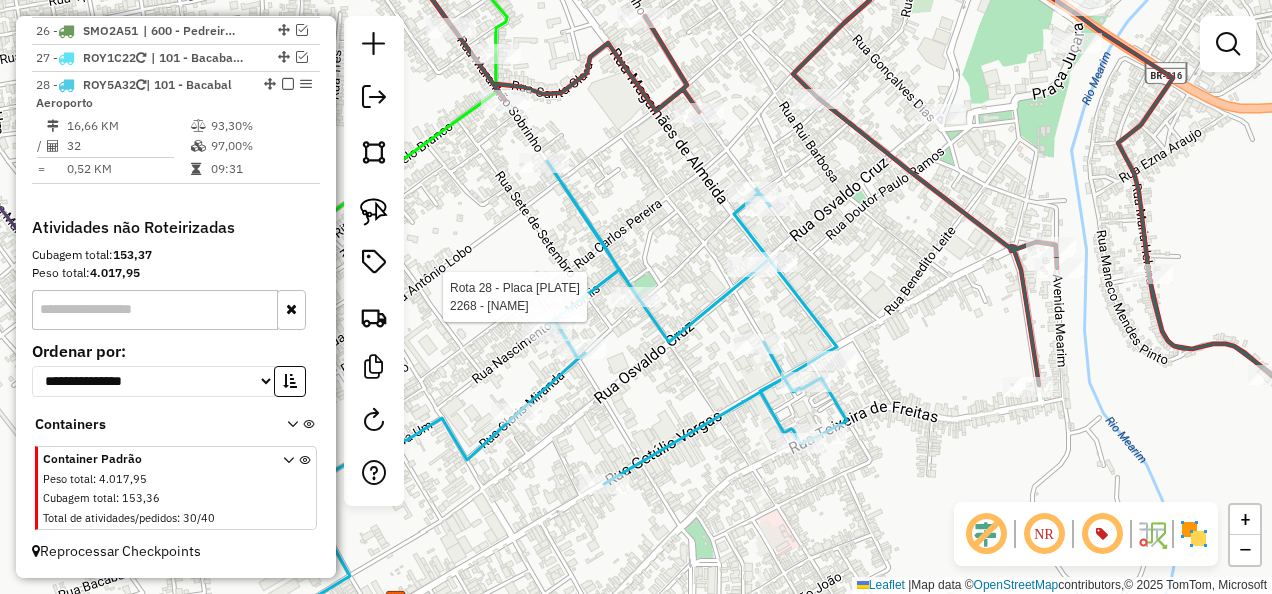 click 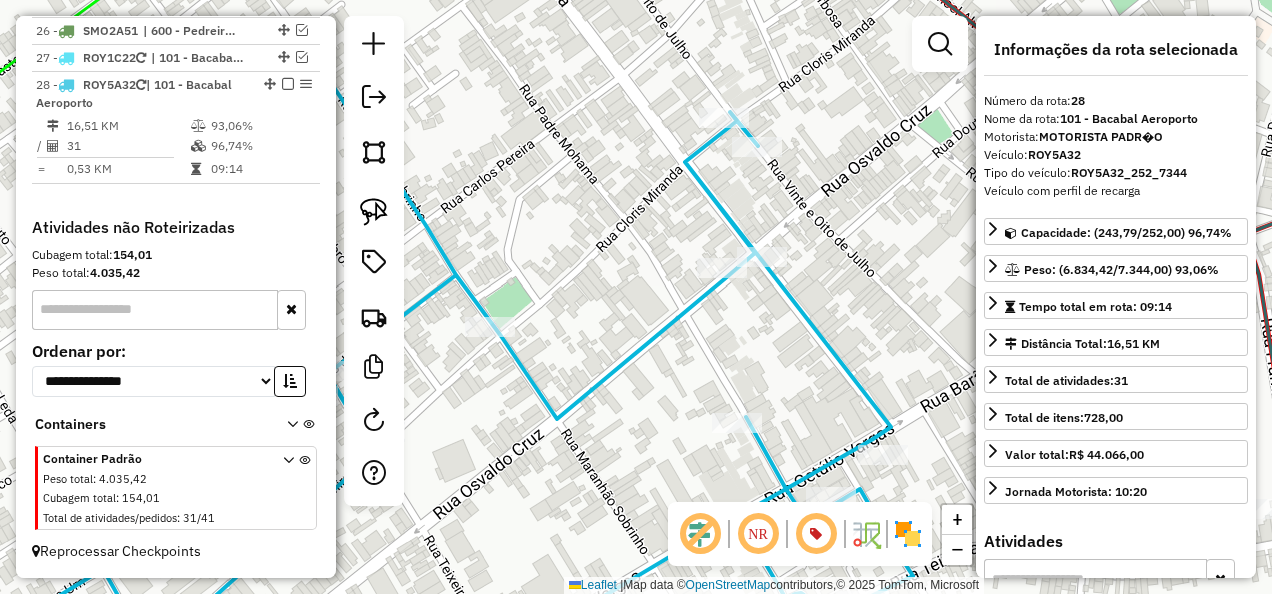 click on "Janela de atendimento Grade de atendimento Capacidade Transportadoras Veículos Cliente Pedidos  Rotas Selecione os dias de semana para filtrar as janelas de atendimento  Seg   Ter   Qua   Qui   Sex   Sáb   Dom  Informe o período da janela de atendimento: De: Até:  Filtrar exatamente a janela do cliente  Considerar janela de atendimento padrão  Selecione os dias de semana para filtrar as grades de atendimento  Seg   Ter   Qua   Qui   Sex   Sáb   Dom   Considerar clientes sem dia de atendimento cadastrado  Clientes fora do dia de atendimento selecionado Filtrar as atividades entre os valores definidos abaixo:  Peso mínimo:   Peso máximo:   Cubagem mínima:   Cubagem máxima:   De:   Até:  Filtrar as atividades entre o tempo de atendimento definido abaixo:  De:   Até:   Considerar capacidade total dos clientes não roteirizados Transportadora: Selecione um ou mais itens Tipo de veículo: Selecione um ou mais itens Veículo: Selecione um ou mais itens Motorista: Selecione um ou mais itens Nome: Rótulo:" 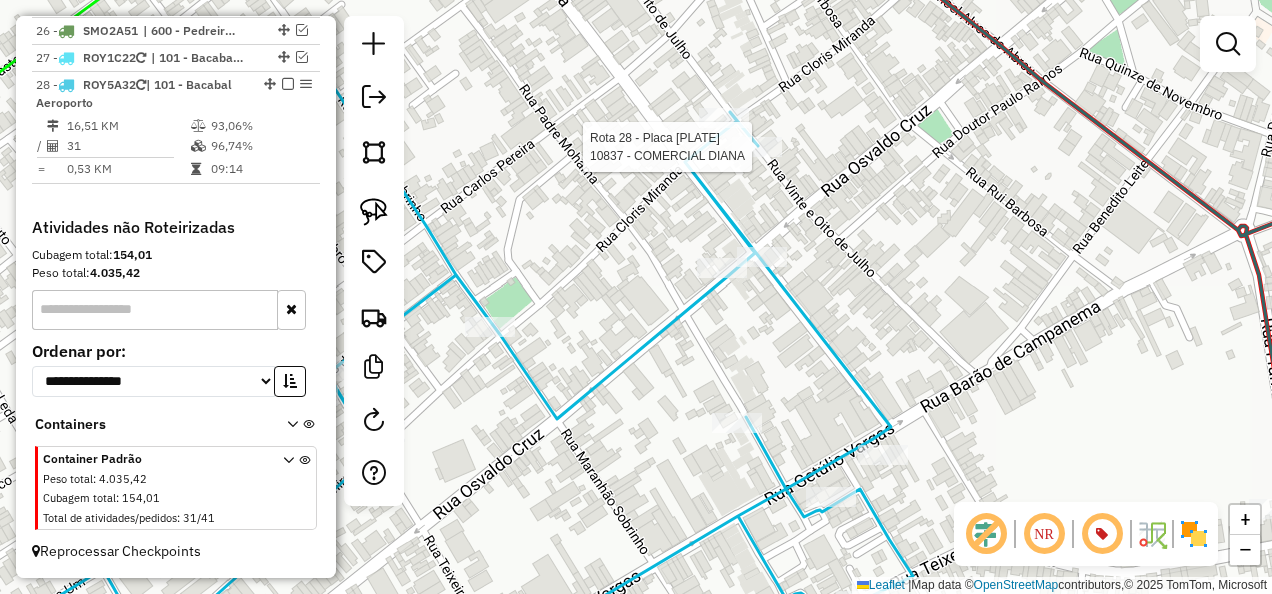 click 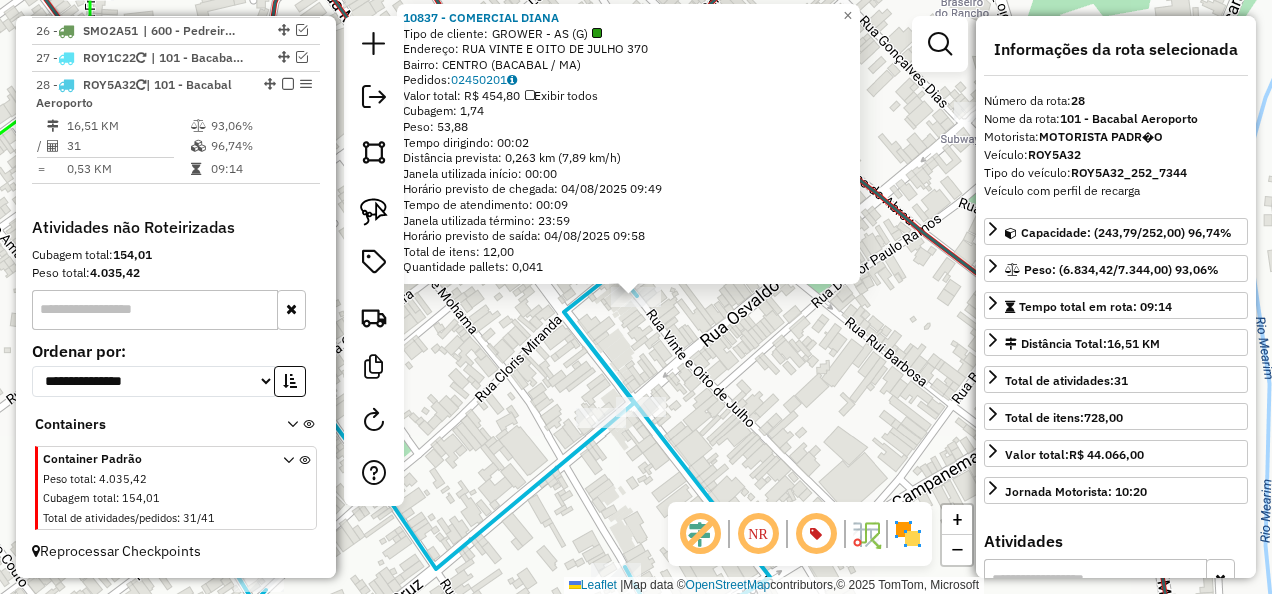 click on "[NUMBER] - [NAME]  Tipo de cliente:   GROWER - AS (G)   Endereço: RUA VINTE E OITO DE JULHO     [NUMBER]   Bairro: [NAME] ([NAME] / [STATE])   Pedidos:  [NUMBER]   Valor total: R$ [NUMBER]   Exibir todos   Cubagem: [NUMBER]  Peso: [NUMBER]  Tempo dirigindo: [TIME]   Distância previsto: [NUMBER] km ([NUMBER] km/h)   Janela utilizada início: [TIME]   Horário previsto de chegada: [DATE] [TIME]   Tempo de atendimento: [TIME]   Janela utilizada término: [TIME]   Horário previsto de saída: [DATE] [TIME]   Total de itens: [NUMBER]   Quantidade pallets: [NUMBER]  × Janela de atendimento Grade de atendimento Capacidade Transportadoras Veículos Cliente Pedidos  Rotas Selecione os dias de semana para filtrar as janelas de atendimento  Seg   Ter   Qua   Qui   Sex   Sáb   Dom  Informe o período da janela de atendimento: De: Até:  Filtrar exatamente a janela do cliente  Considerar janela de atendimento padrão  Selecione os dias de semana para filtrar as grades de atendimento  Seg   Ter   Qua   Qui   Sex   Sáb   Dom   Peso mínimo:" 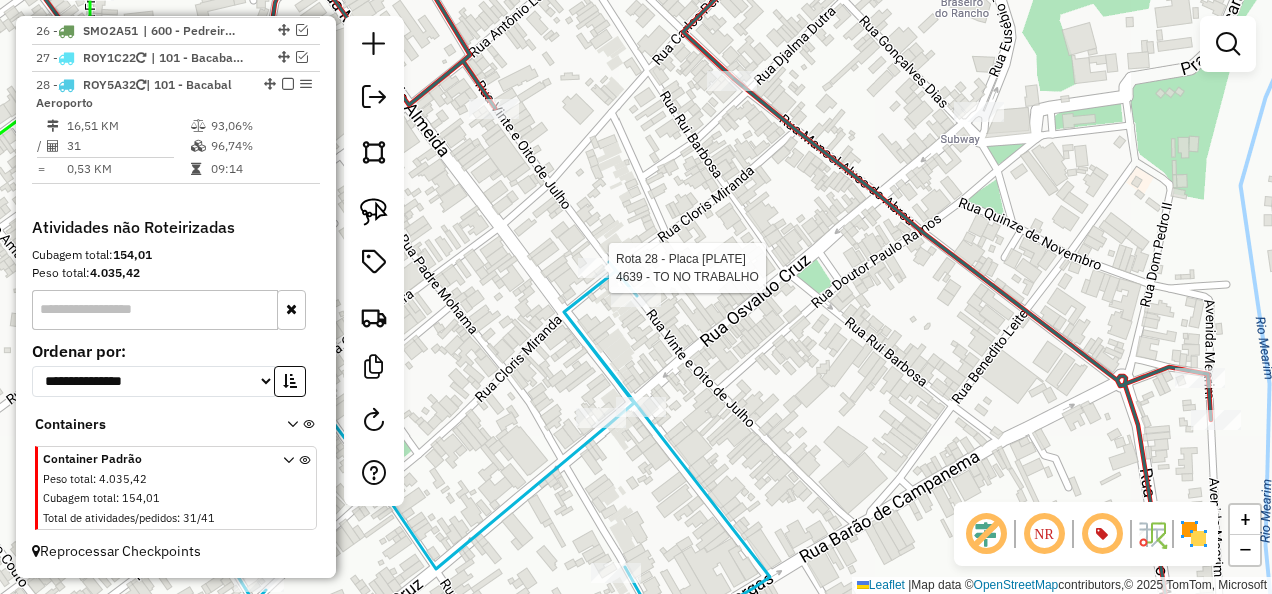 select on "**********" 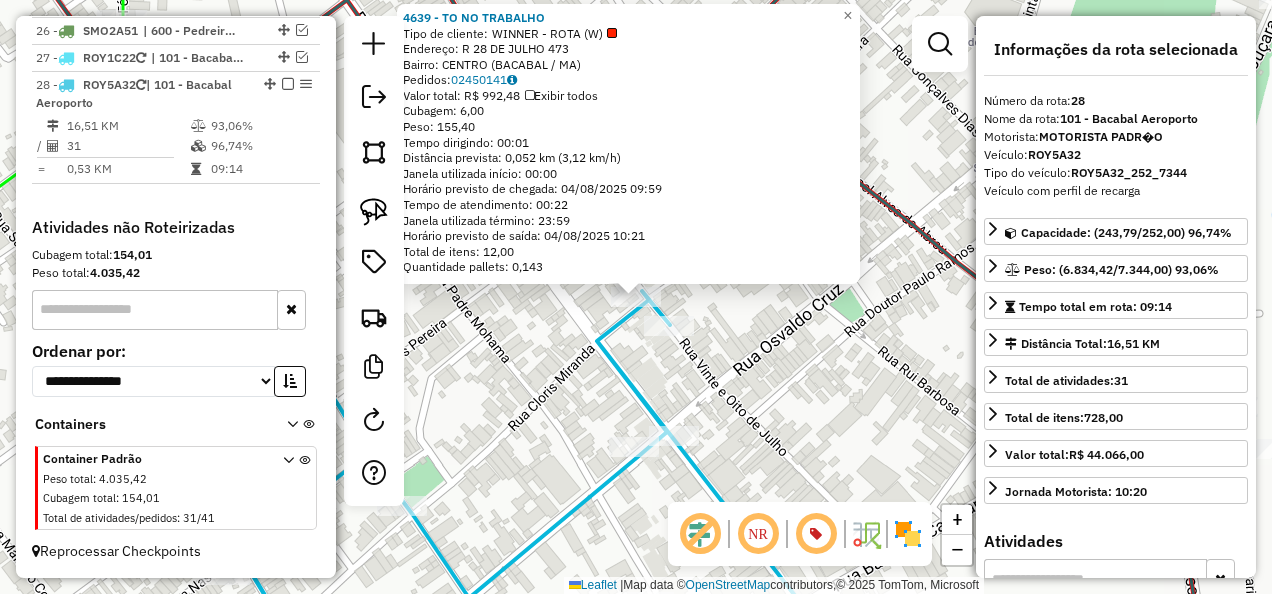 click on "4639 - [NAME] Tipo de cliente: WINNER - ROTA (W) Endereço: R 28 DE JULHO 473 Bairro: CENTRO (BACABAL / MA) Pedidos: 02450141 Valor total: R$ 992,48 Exibir todos Cubagem: 6,00 Peso: 155,40 Tempo dirigindo: 00:01 Distância prevista: 0,052 km (3,12 km/h) Janela utilizada início: 00:00 Horário previsto de chegada: 04/08/2025 09:59 Tempo de atendimento: 00:22 Janela utilizada término: 23:59 Horário previsto de saída: 04/08/2025 10:21 Total de itens: 12,00 Quantidade pallets: 0,143 × Janela de atendimento Grade de atendimento Capacidade Transportadoras Veículos Cliente Pedidos Rotas Selecione os dias de semana para filtrar as janelas de atendimento Seg Ter Qua Qui Sex Sáb Dom Informe o período da janela de atendimento: De: Até: Filtrar exatamente a janela do cliente Considerar janela de atendimento padrão Selecione os dias de semana para filtrar as grades de atendimento Seg Ter Qua Qui Sex Sáb Dom De: De:" 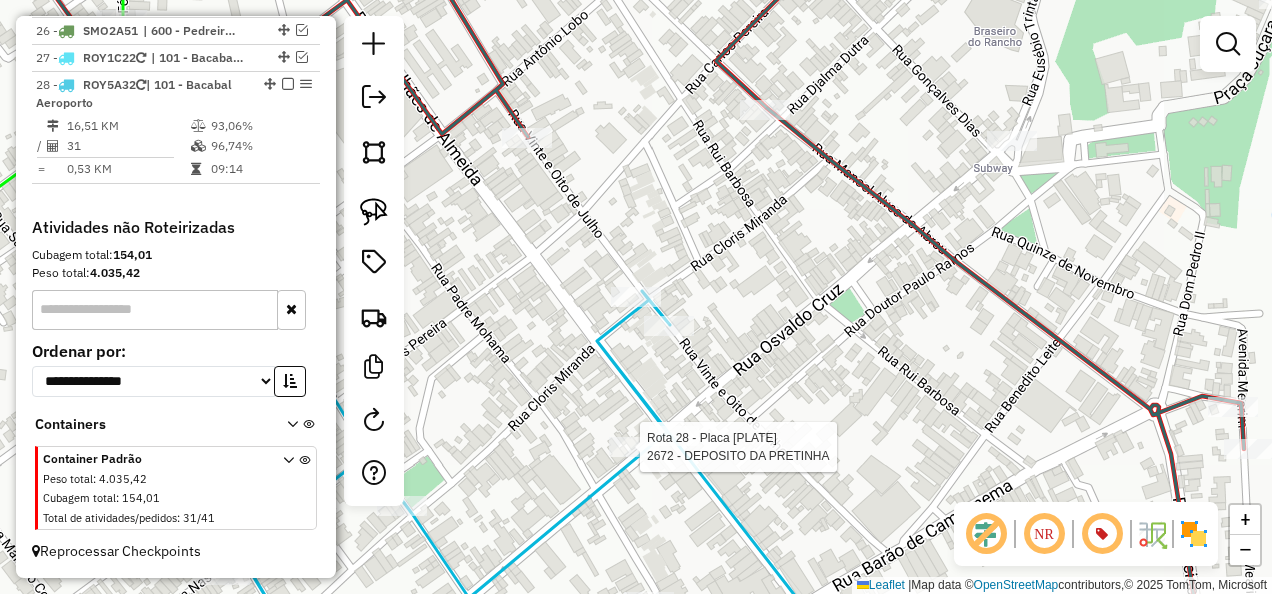 select on "**********" 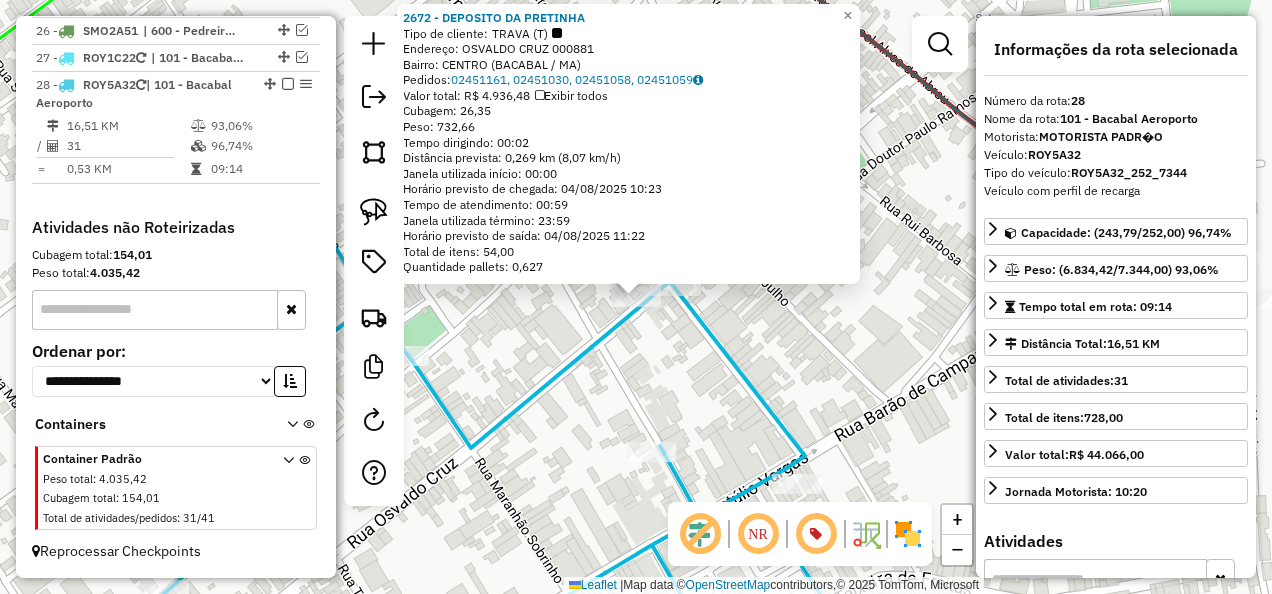 click 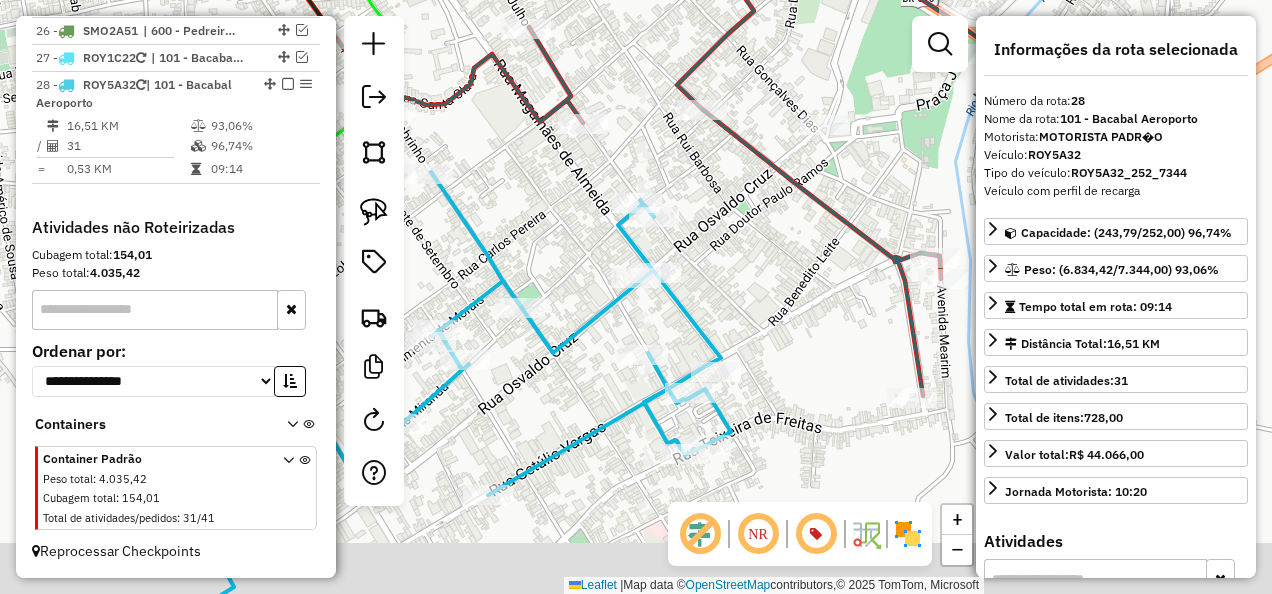 drag, startPoint x: 816, startPoint y: 402, endPoint x: 772, endPoint y: 274, distance: 135.3514 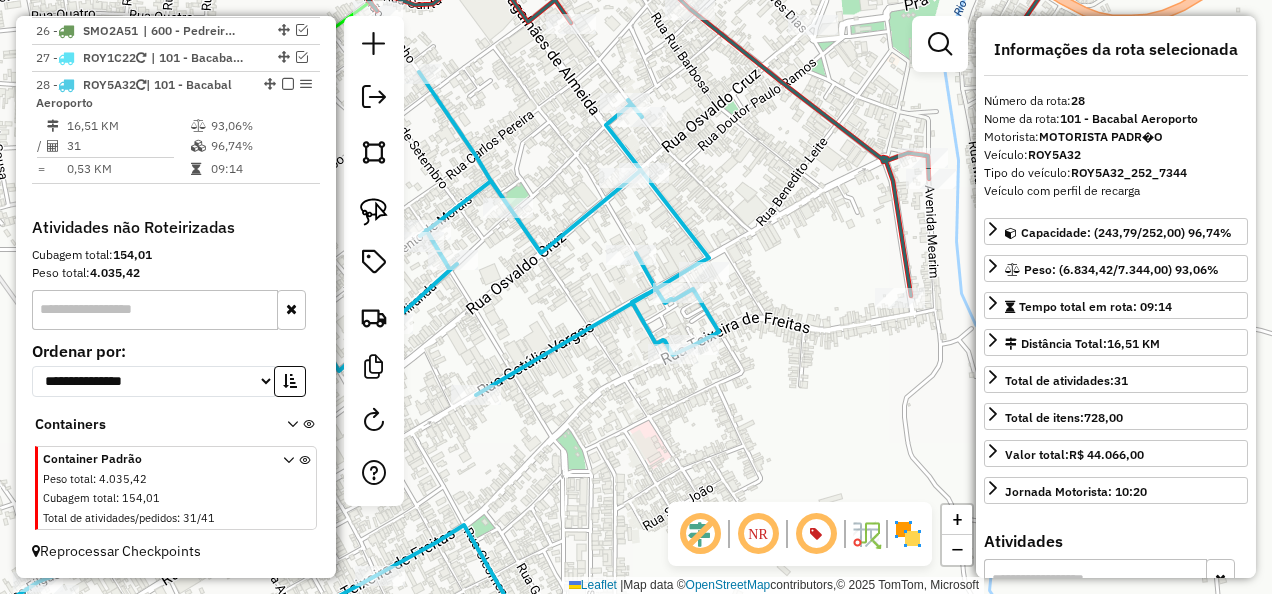 drag, startPoint x: 524, startPoint y: 434, endPoint x: 812, endPoint y: 350, distance: 300 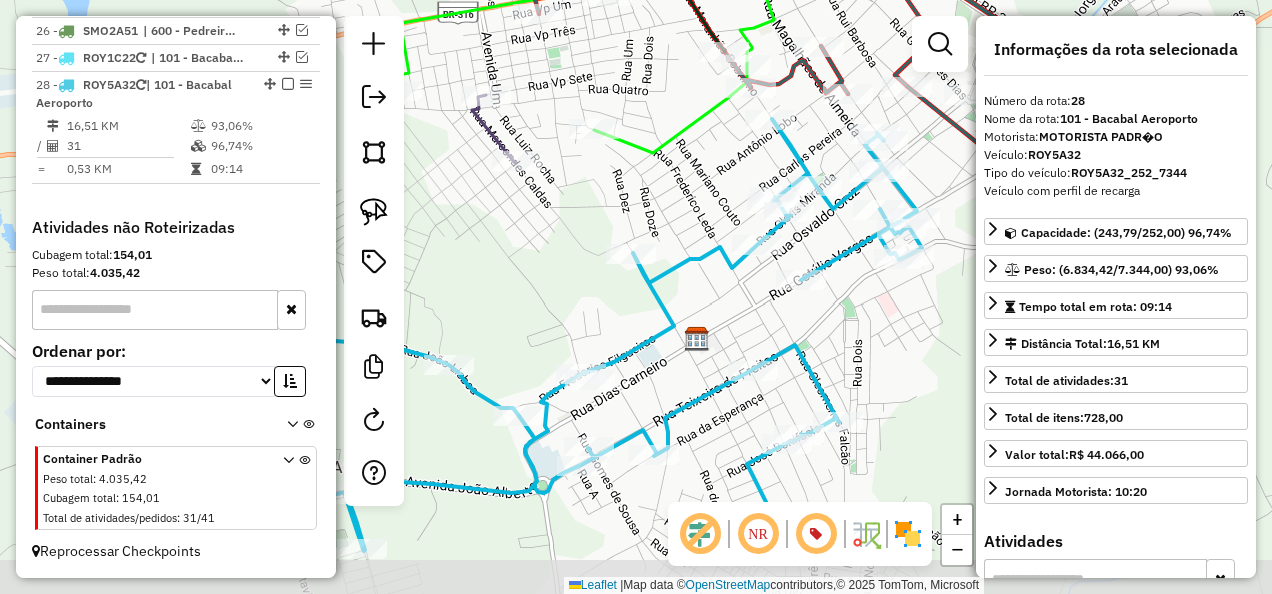 drag, startPoint x: 664, startPoint y: 363, endPoint x: 668, endPoint y: 279, distance: 84.095184 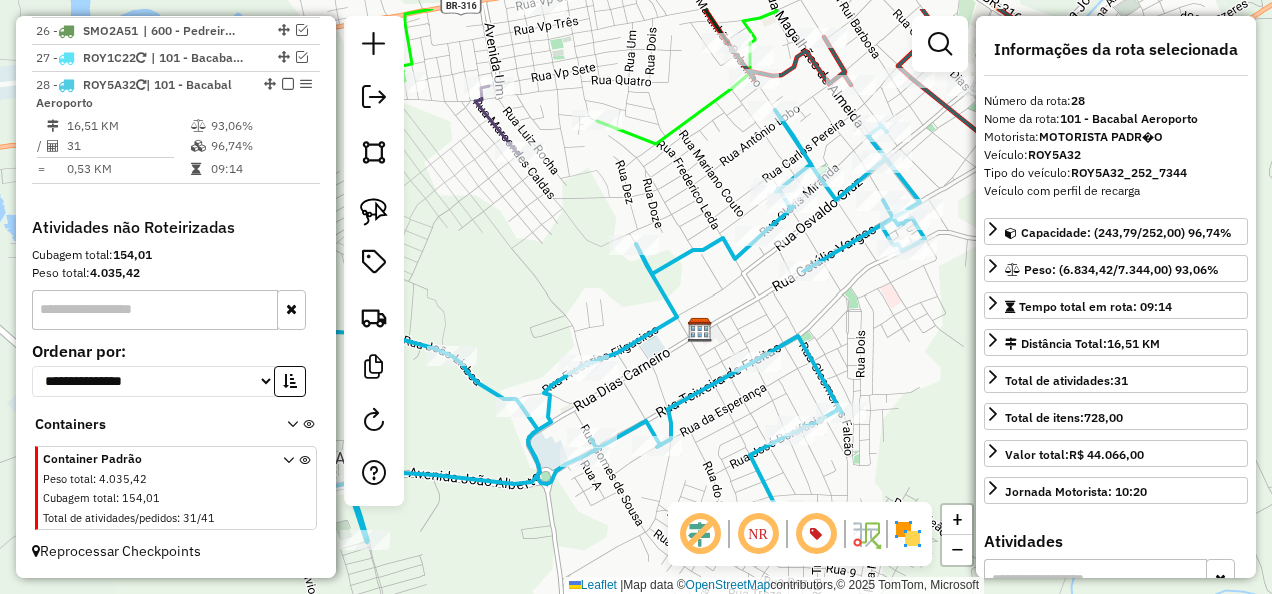 drag, startPoint x: 676, startPoint y: 248, endPoint x: 661, endPoint y: 377, distance: 129.86917 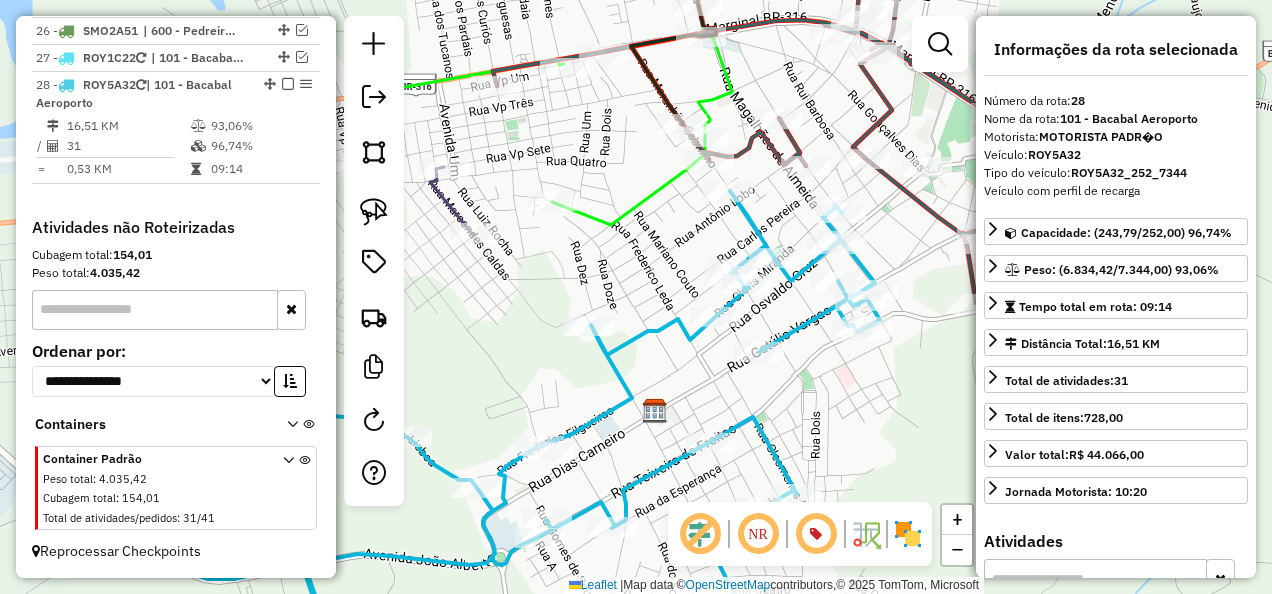drag, startPoint x: 671, startPoint y: 330, endPoint x: 628, endPoint y: 356, distance: 50.24938 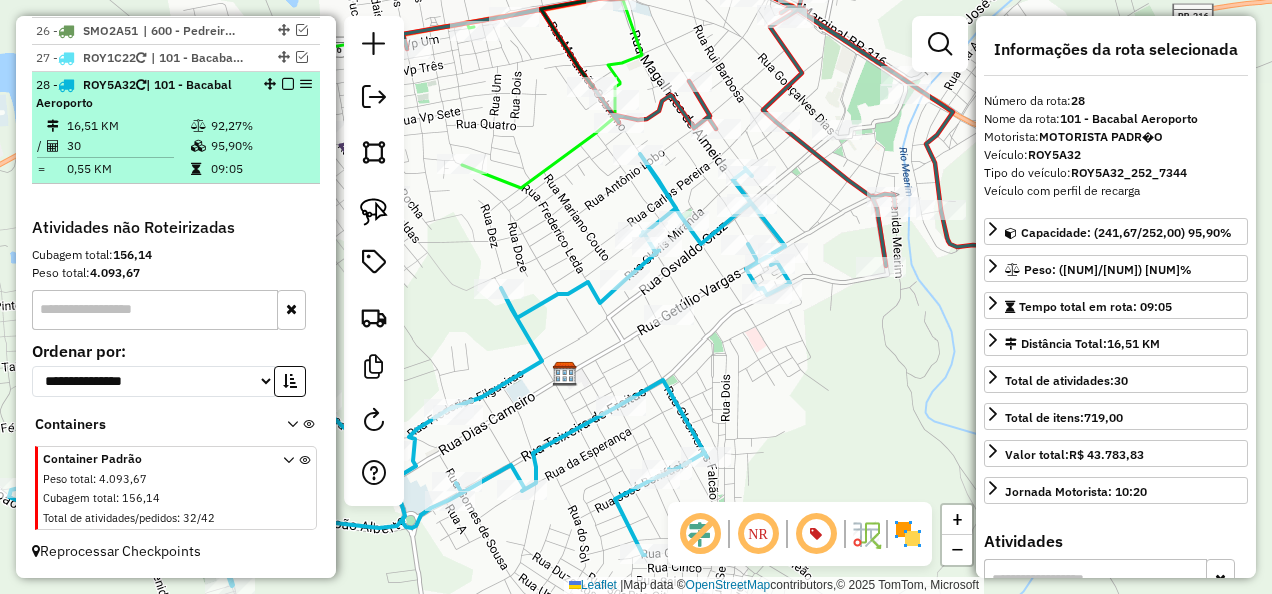 click at bounding box center [288, 84] 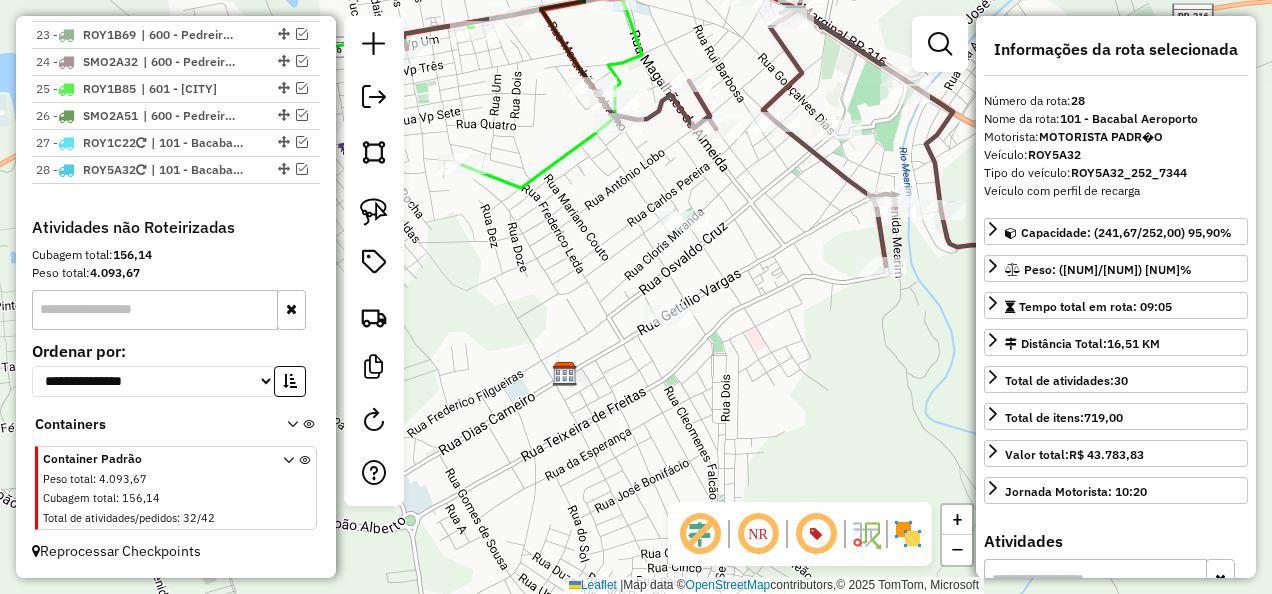 scroll, scrollTop: 1884, scrollLeft: 0, axis: vertical 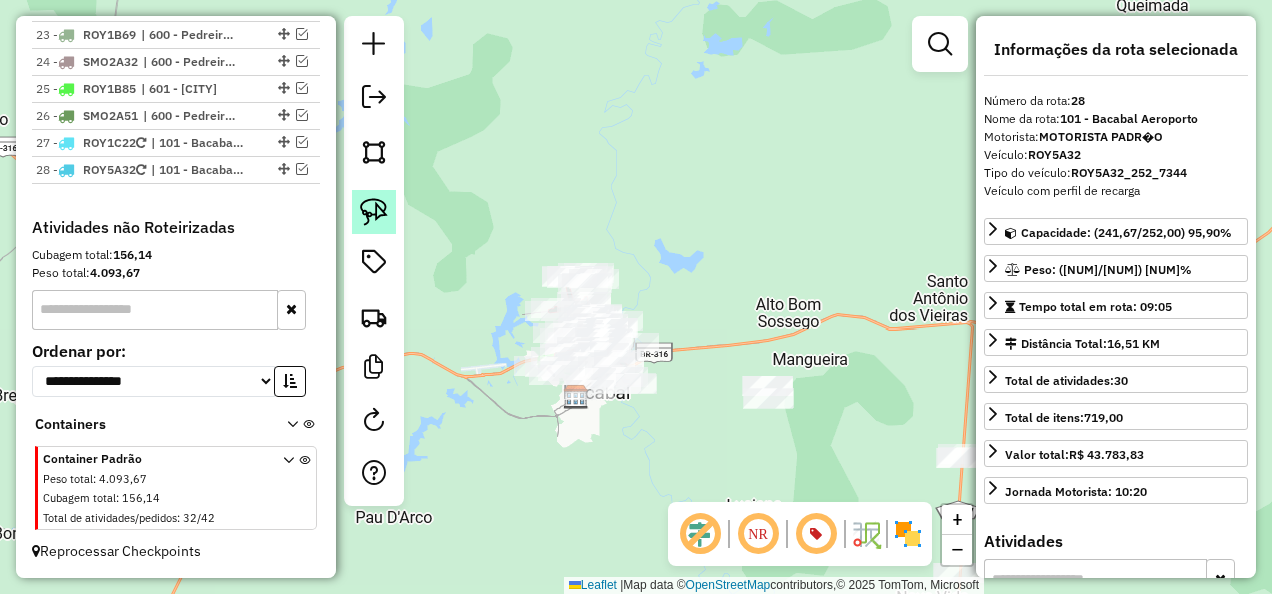 click 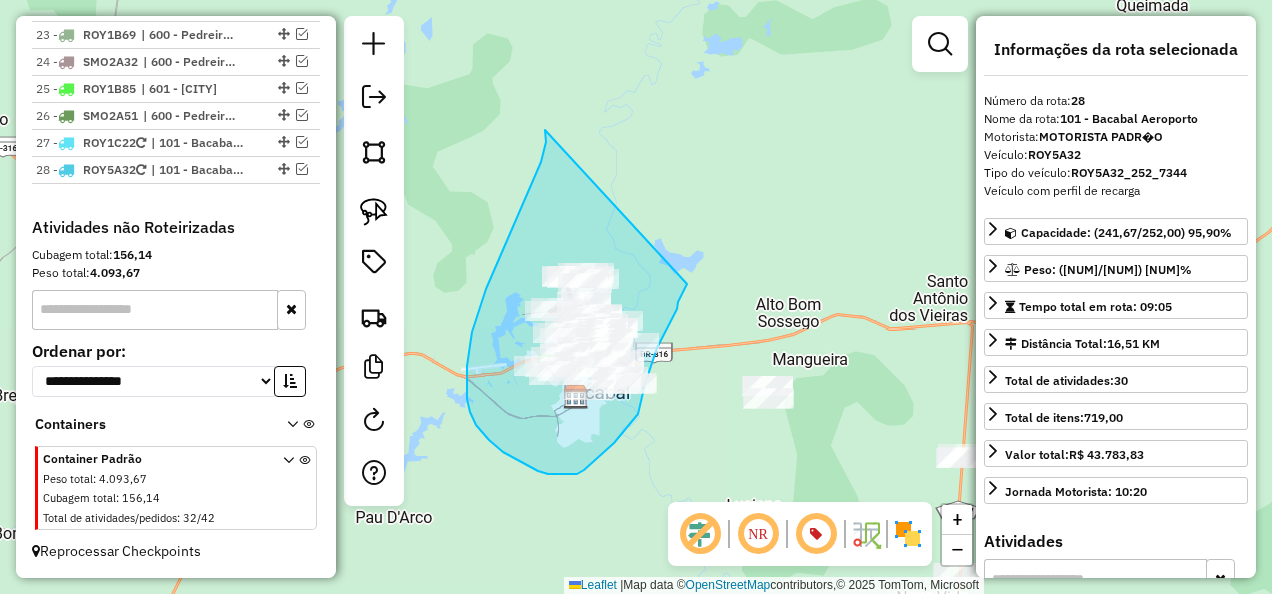 drag, startPoint x: 545, startPoint y: 130, endPoint x: 687, endPoint y: 284, distance: 209.47554 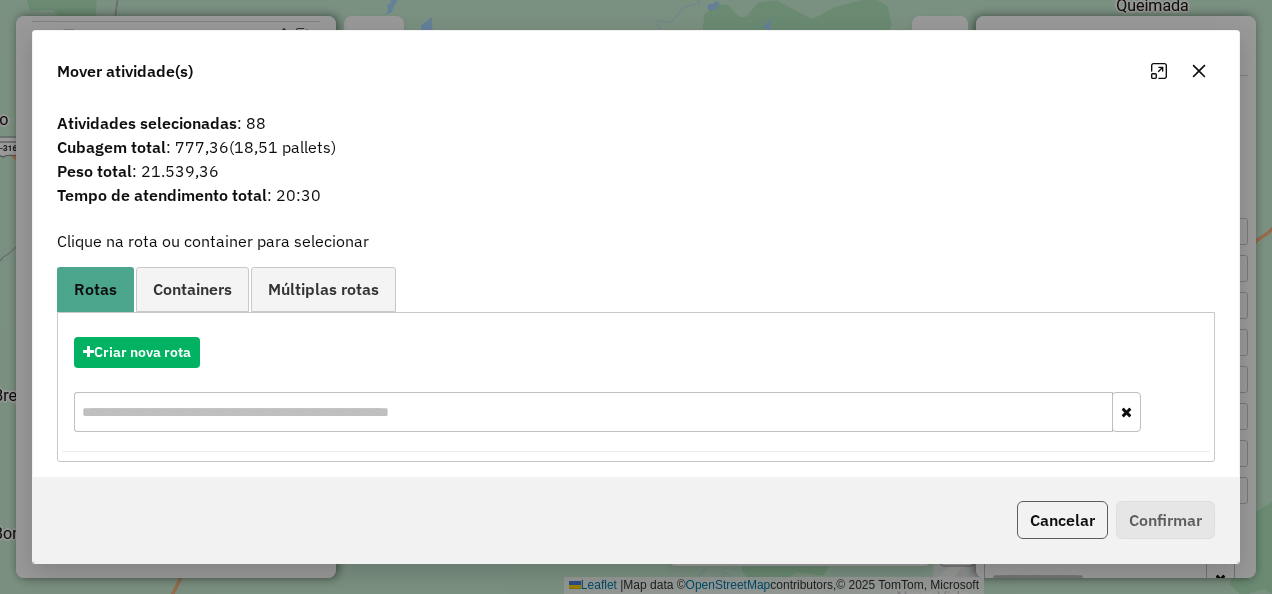 click on "Cancelar" 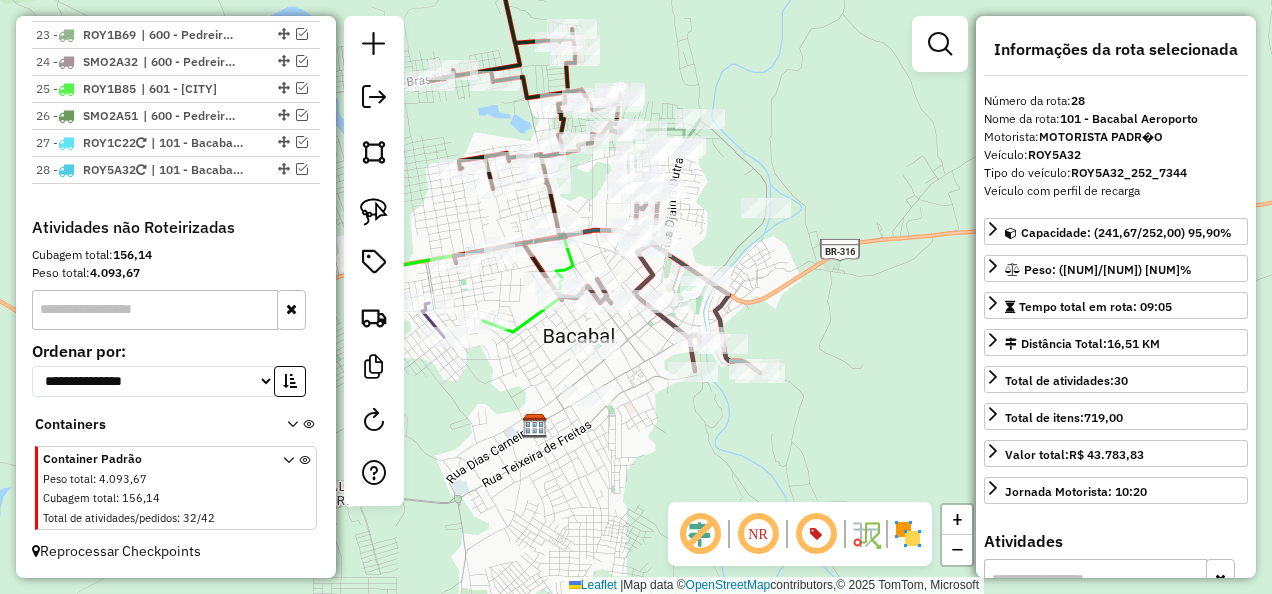 drag, startPoint x: 622, startPoint y: 436, endPoint x: 696, endPoint y: 345, distance: 117.29024 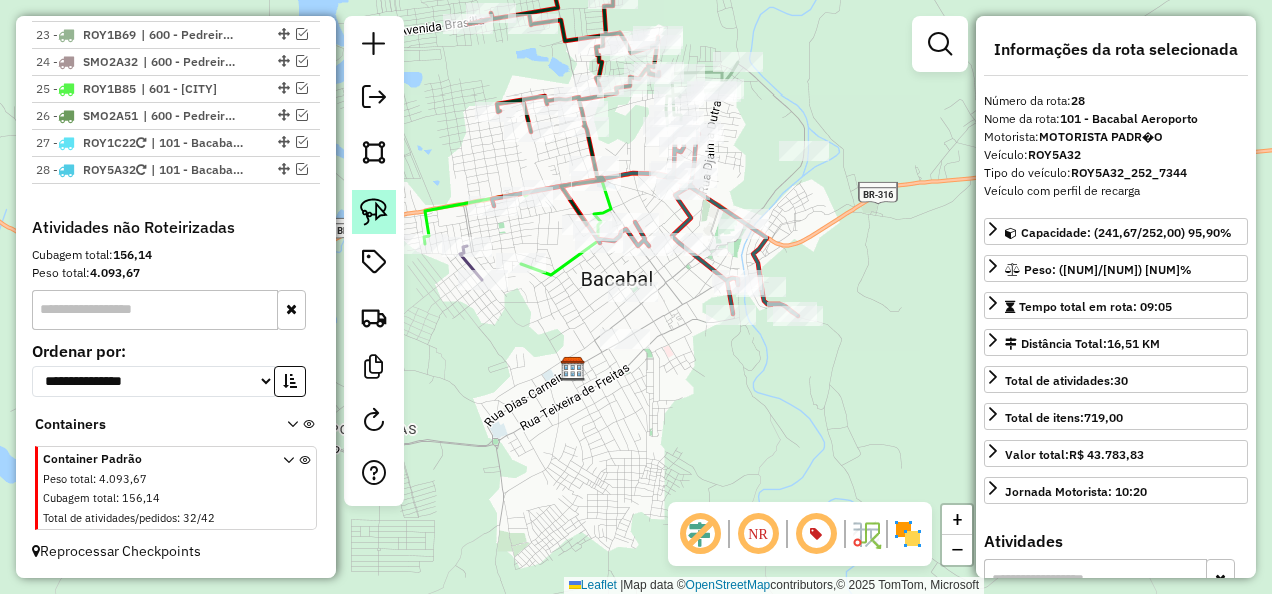 click 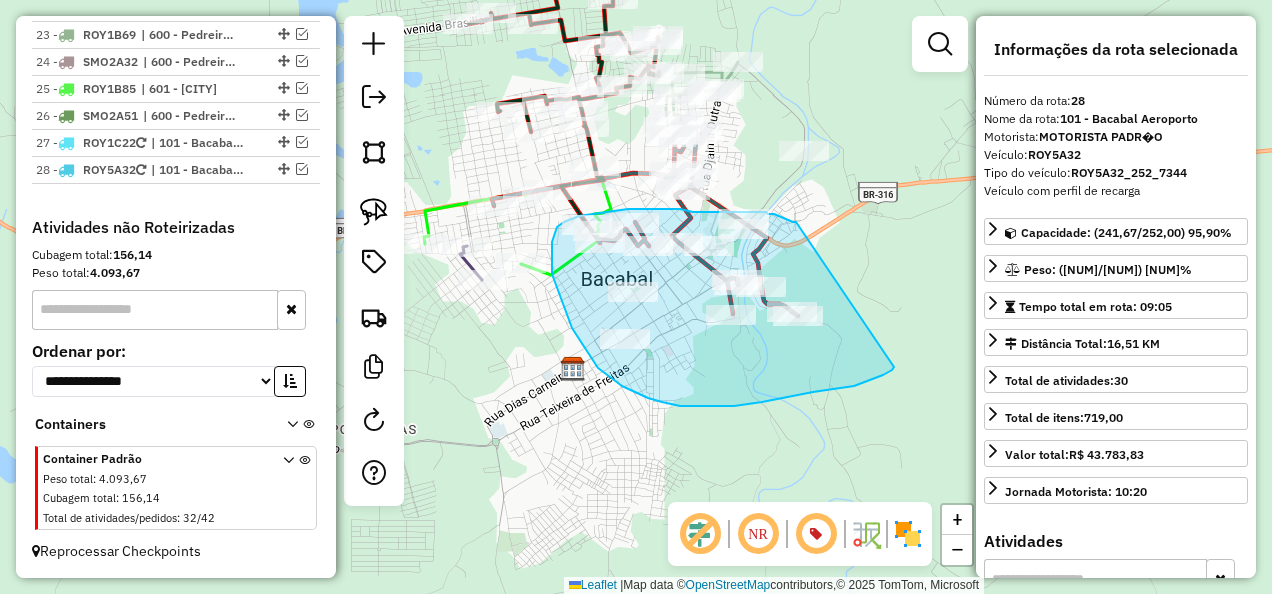 drag, startPoint x: 796, startPoint y: 222, endPoint x: 894, endPoint y: 367, distance: 175.01143 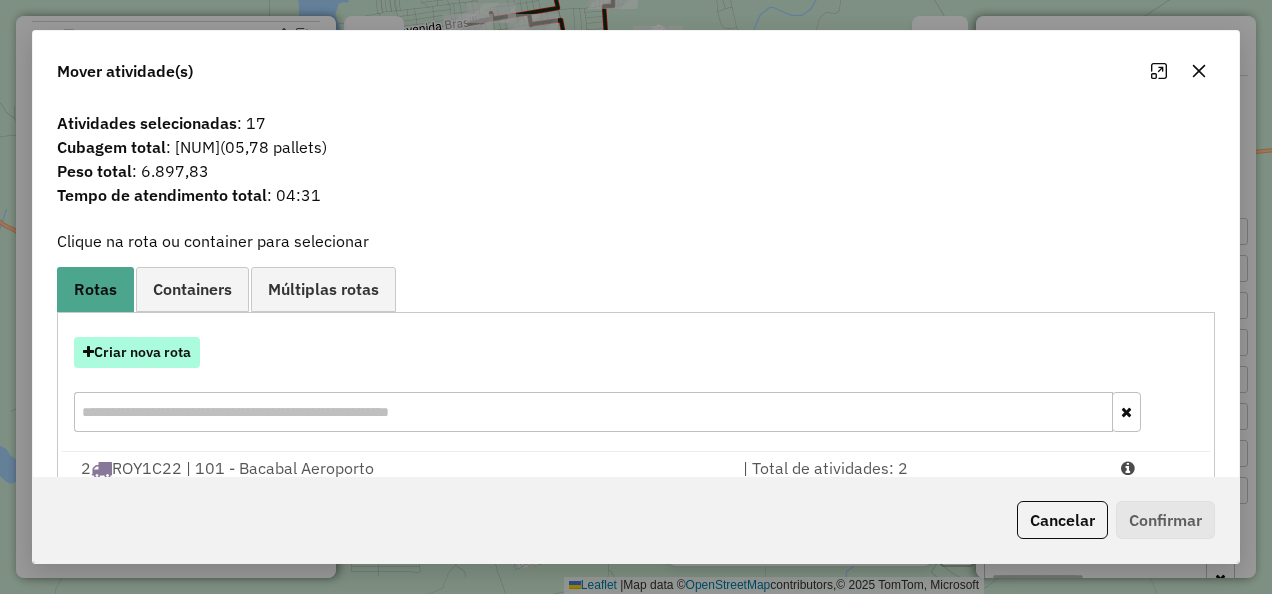 click on "Criar nova rota" at bounding box center (137, 352) 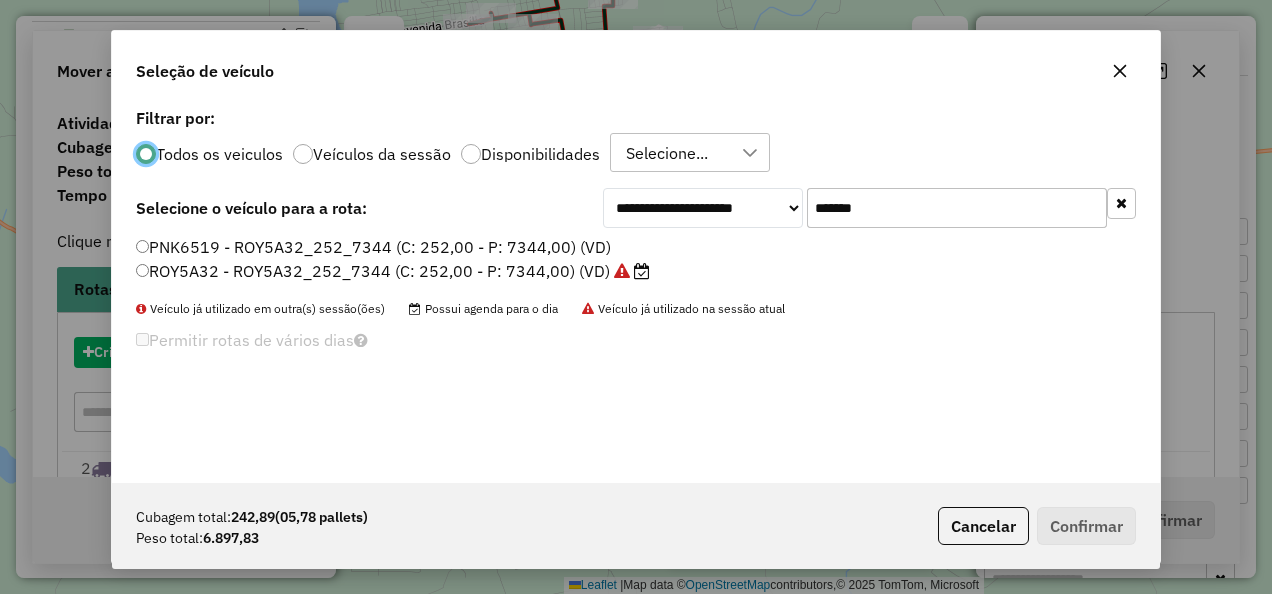 scroll, scrollTop: 11, scrollLeft: 6, axis: both 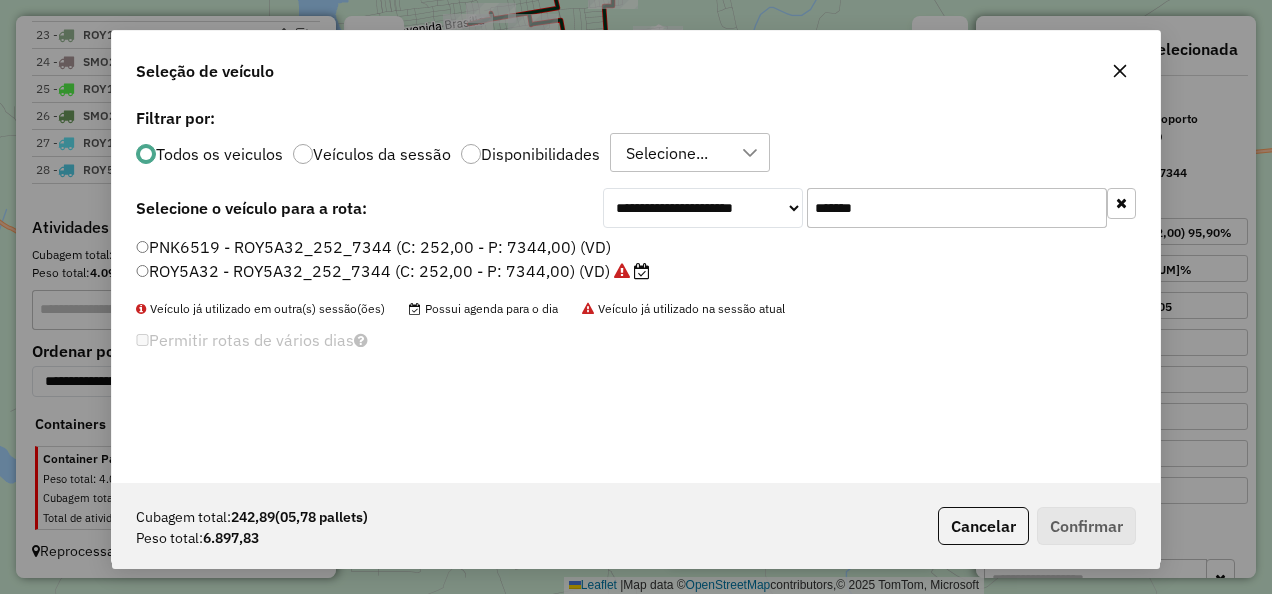 drag, startPoint x: 918, startPoint y: 224, endPoint x: 738, endPoint y: 221, distance: 180.025 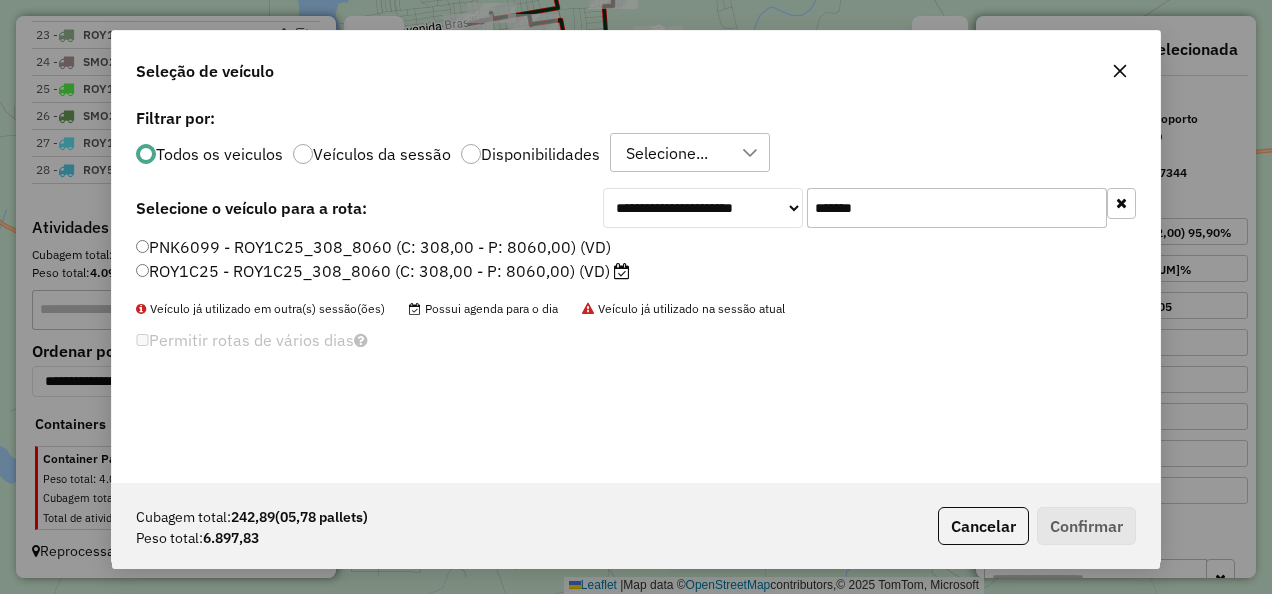 type on "*******" 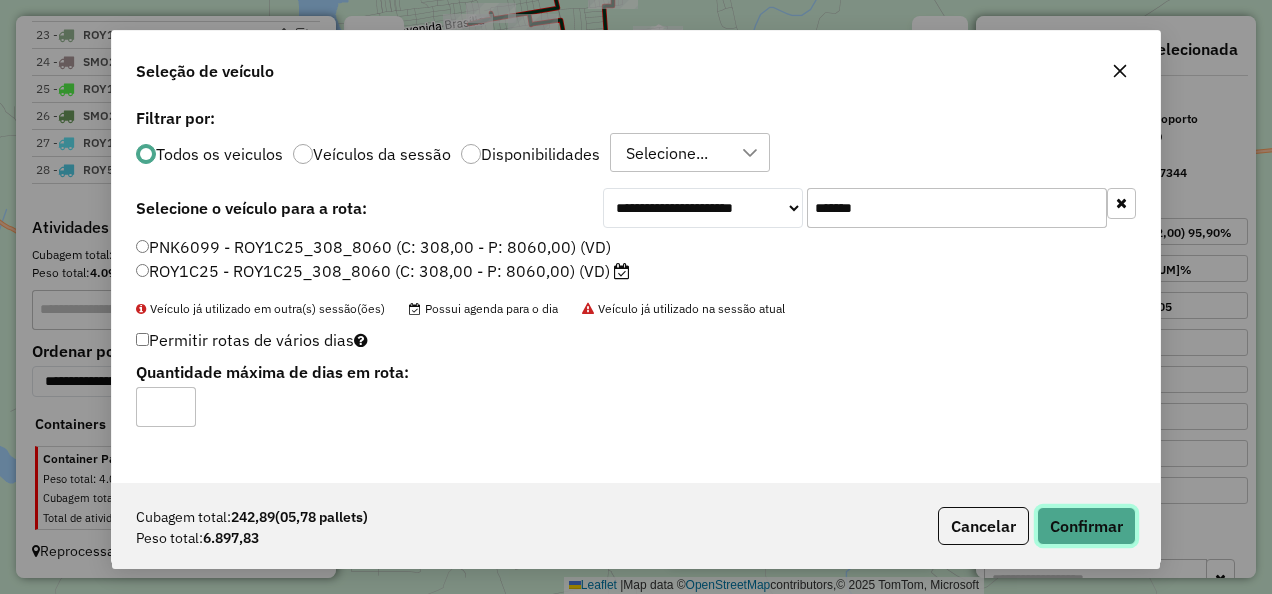 click on "Confirmar" 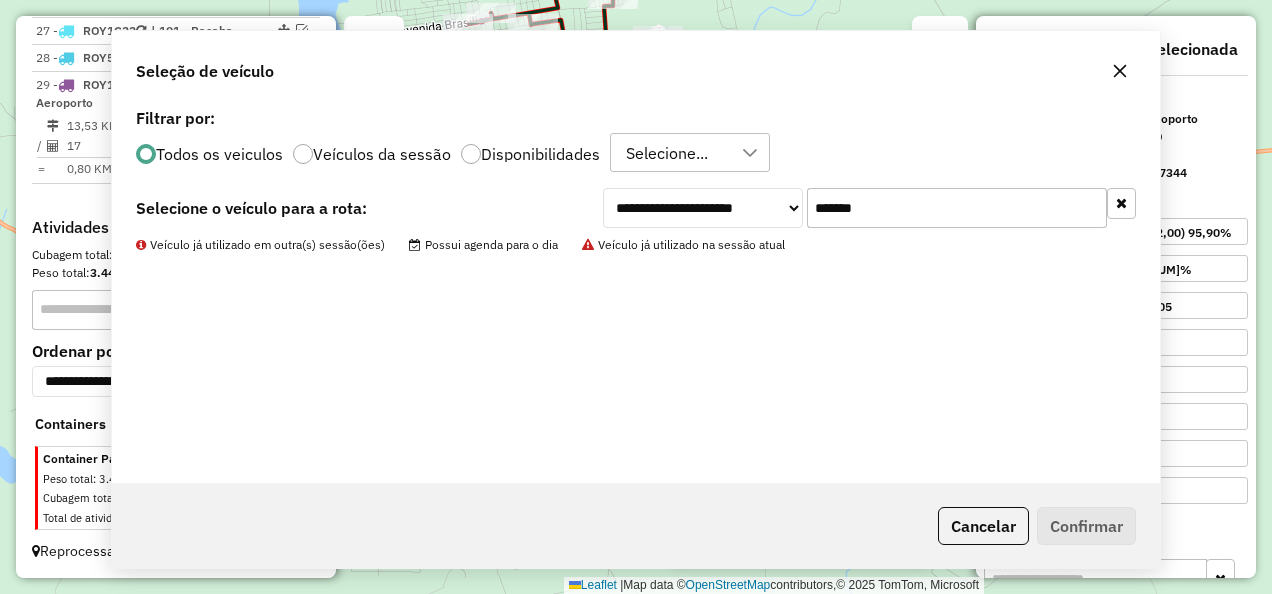 scroll, scrollTop: 1995, scrollLeft: 0, axis: vertical 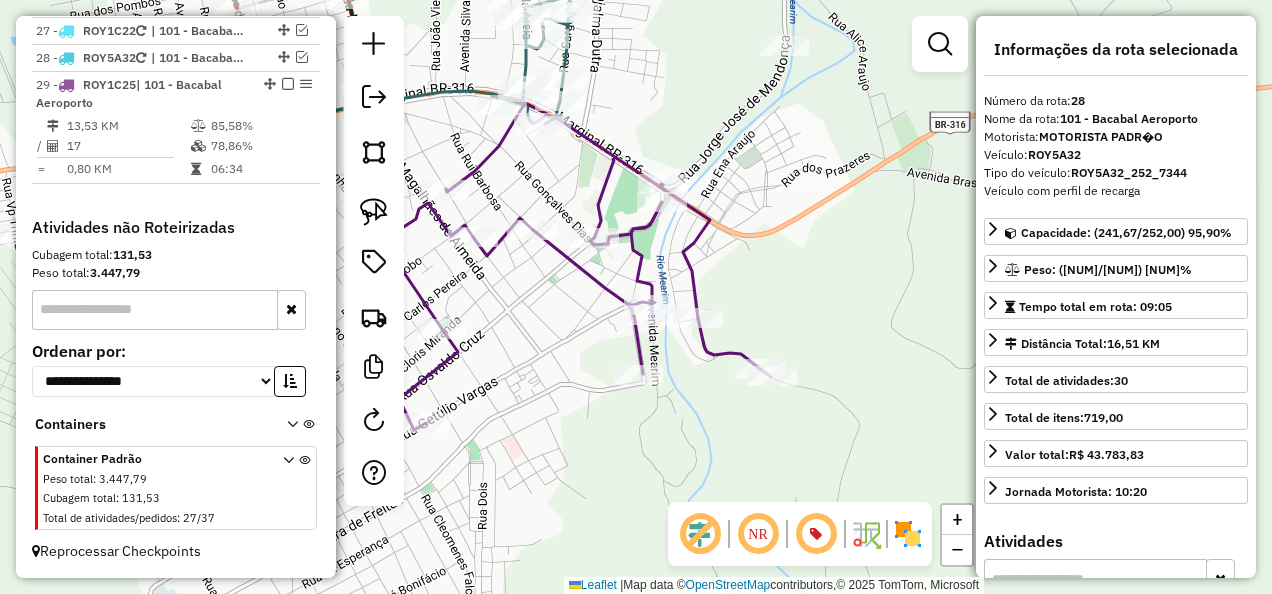 click 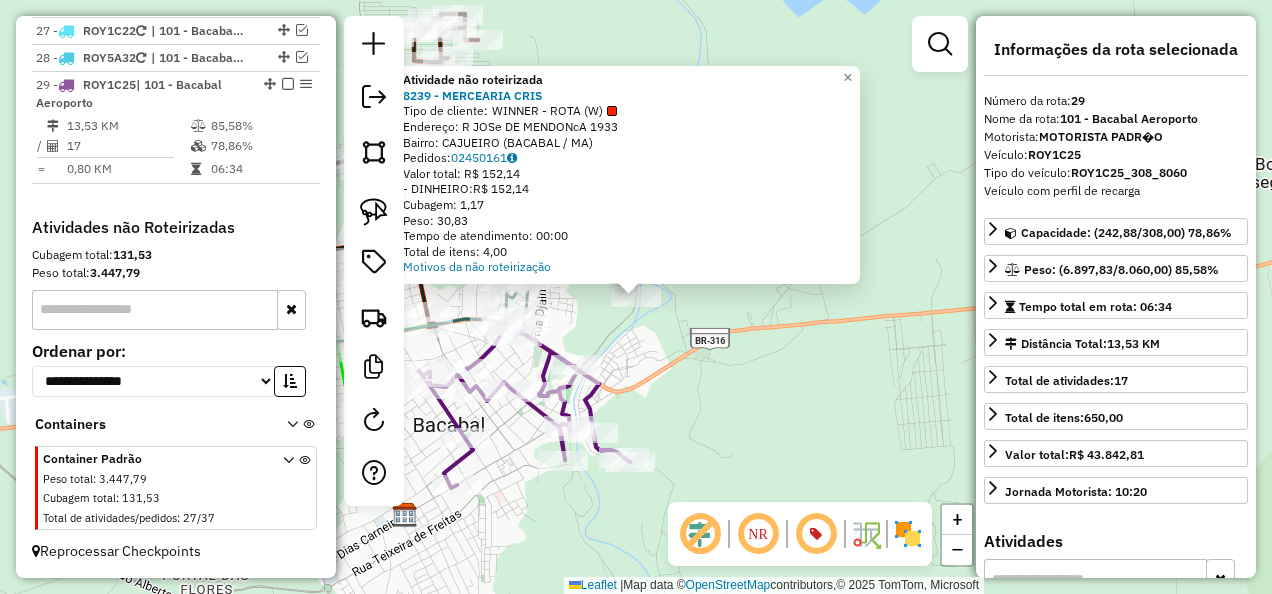 click on "Atividade não roteirizada 8239 - MERCEARIA CRIS  Tipo de cliente:   WINNER - ROTA (W)   Endereço: R   JOSe DE MENDONcA              1933   Bairro: CAJUEIRO ([CITY] / [STATE])   Pedidos:  02450161   Valor total: R$ 152,14   - DINHEIRO:  R$ 152,14   Cubagem: 1,17   Peso: 30,83   Tempo de atendimento: 00:00   Total de itens: 4,00  Motivos da não roteirização × Janela de atendimento Grade de atendimento Capacidade Transportadoras Veículos Cliente Pedidos  Rotas Selecione os dias de semana para filtrar as janelas de atendimento  Seg   Ter   Qua   Qui   Sex   Sáb   Dom  Informe o período da janela de atendimento: De: Até:  Filtrar exatamente a janela do cliente  Considerar janela de atendimento padrão  Selecione os dias de semana para filtrar as grades de atendimento  Seg   Ter   Qua   Qui   Sex   Sáb   Dom   Considerar clientes sem dia de atendimento cadastrado  Clientes fora do dia de atendimento selecionado Filtrar as atividades entre os valores definidos abaixo:  Peso mínimo:   Peso máximo:   De:  De:" 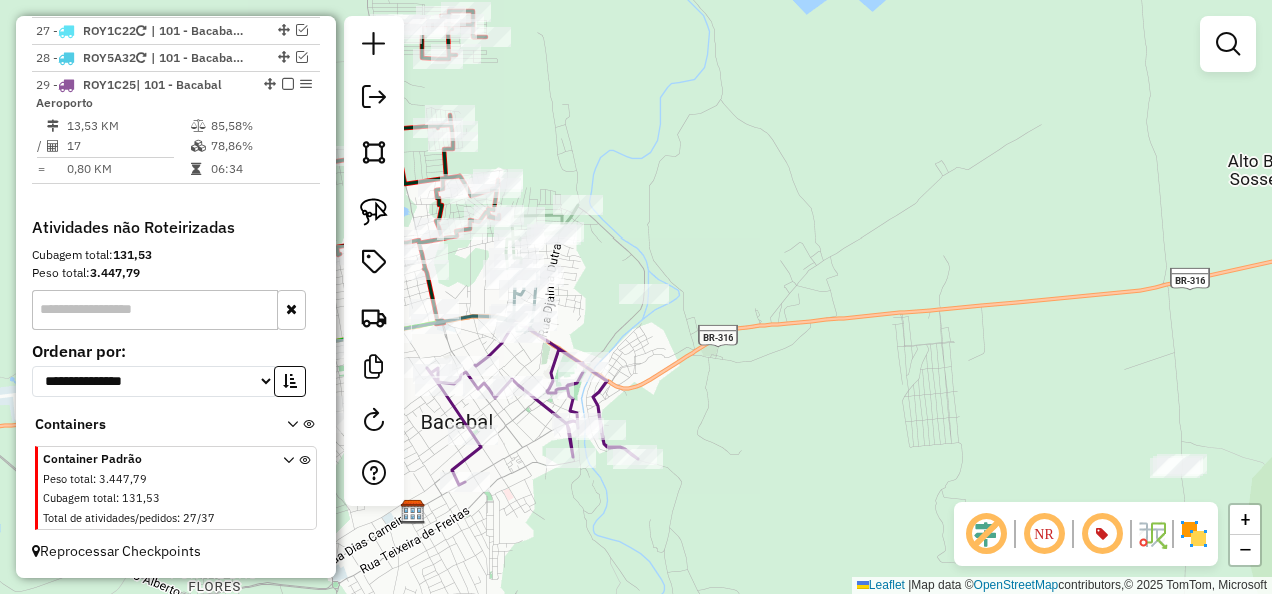 drag, startPoint x: 710, startPoint y: 375, endPoint x: 861, endPoint y: 358, distance: 151.95393 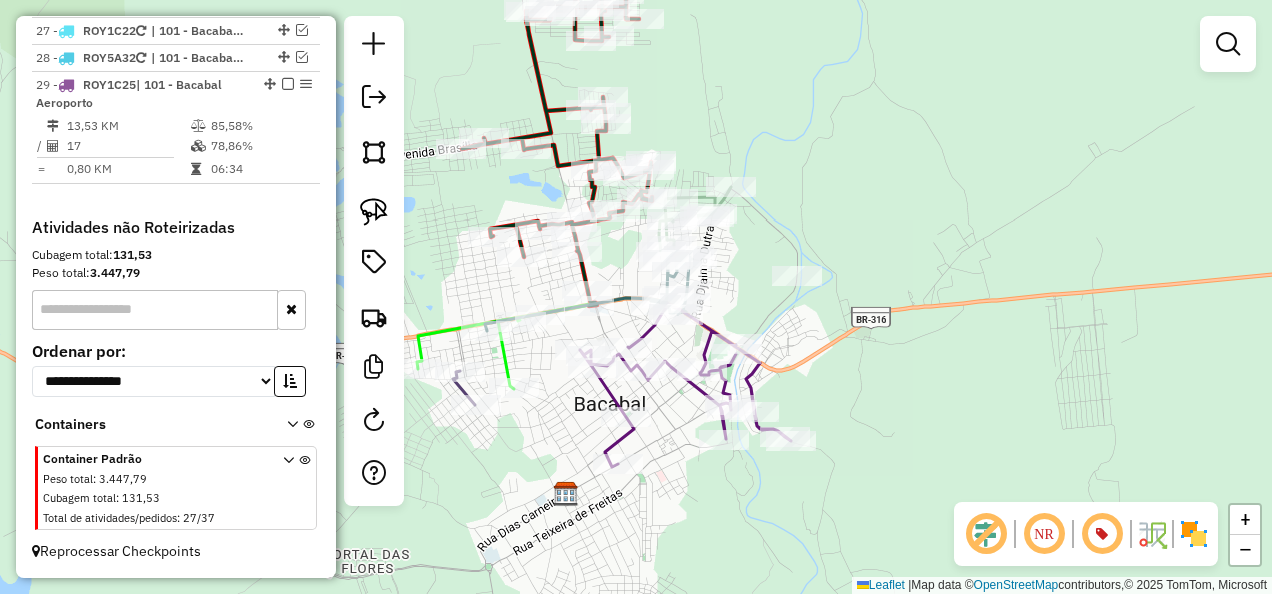 click 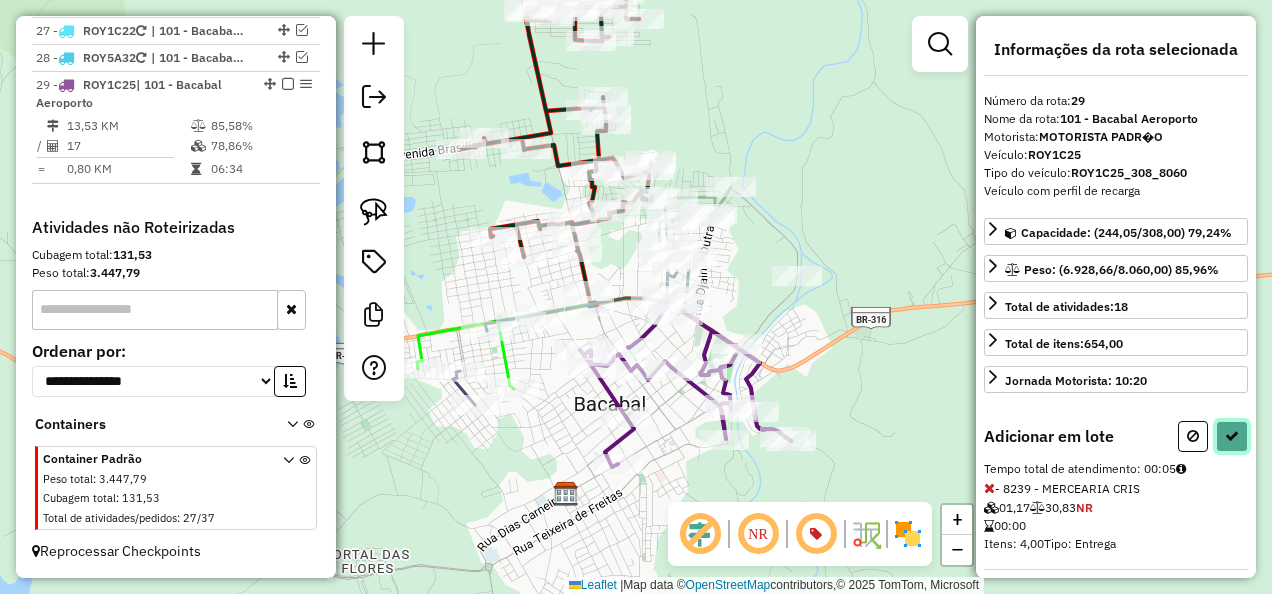 click at bounding box center (1232, 436) 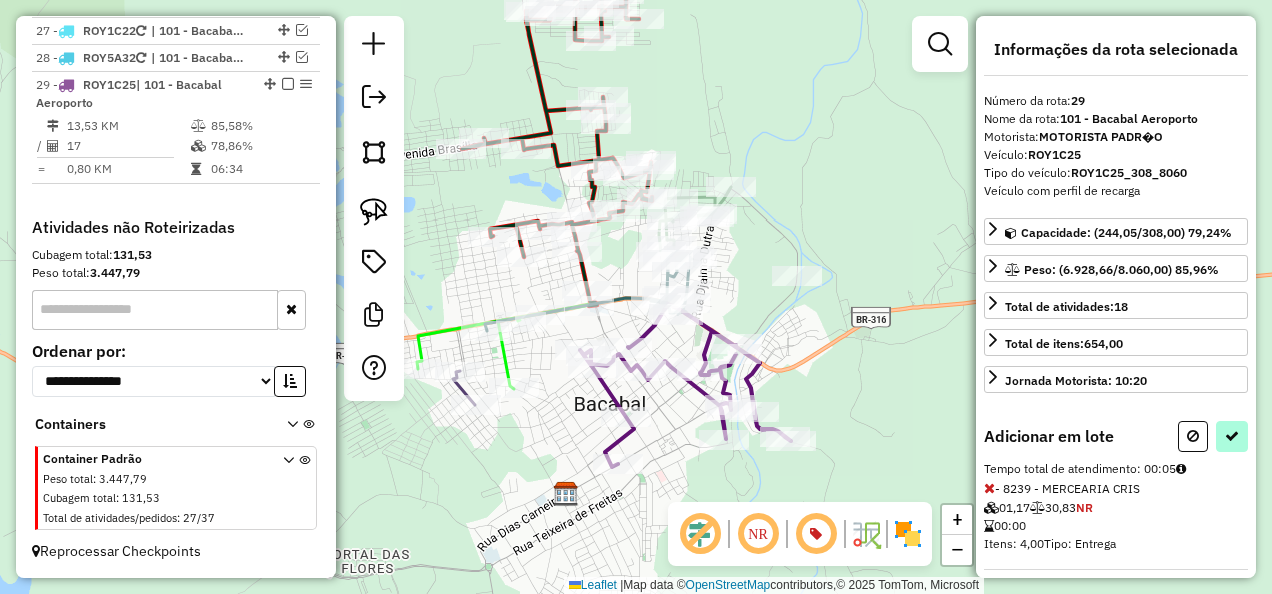 select on "**********" 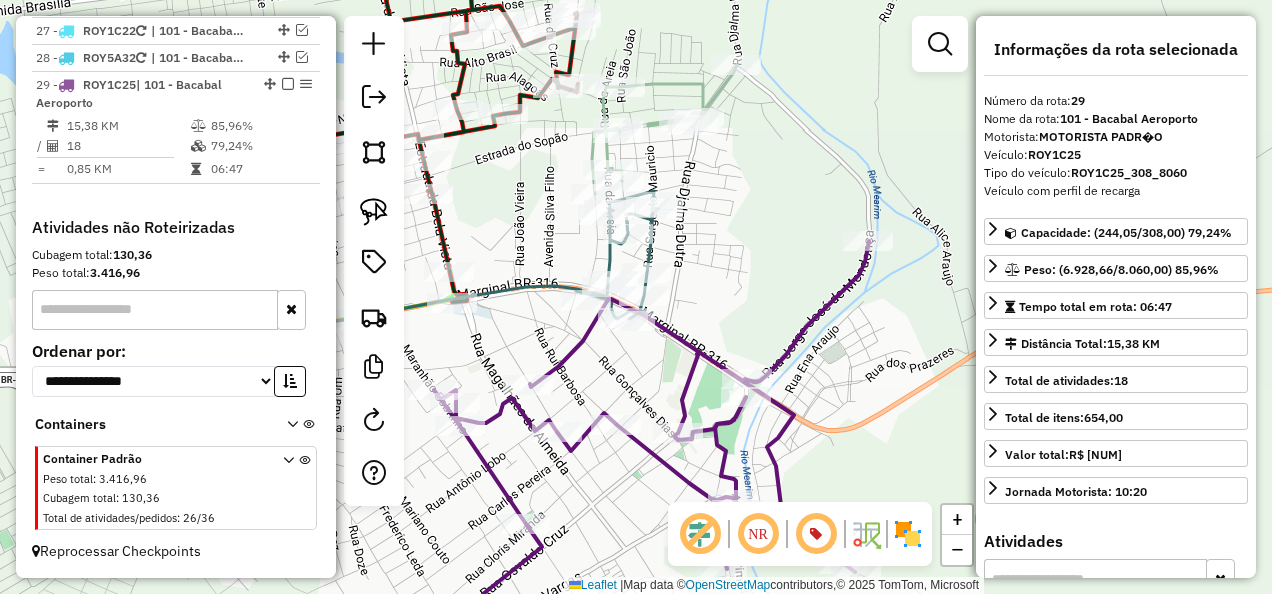 click 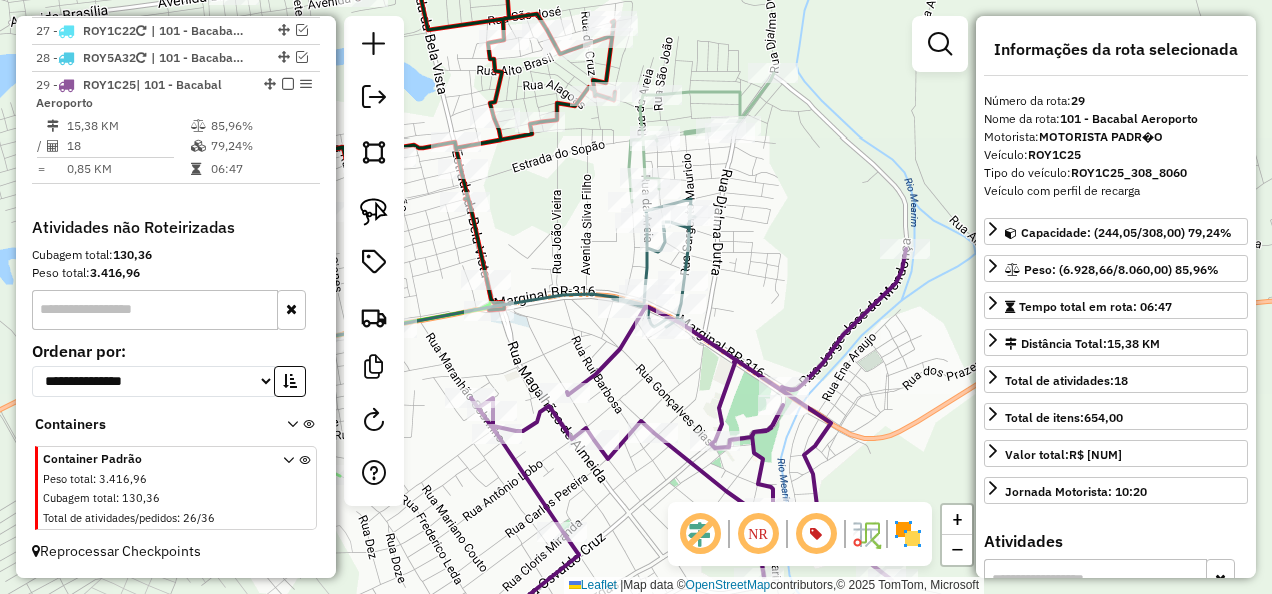 drag, startPoint x: 648, startPoint y: 378, endPoint x: 685, endPoint y: 386, distance: 37.85499 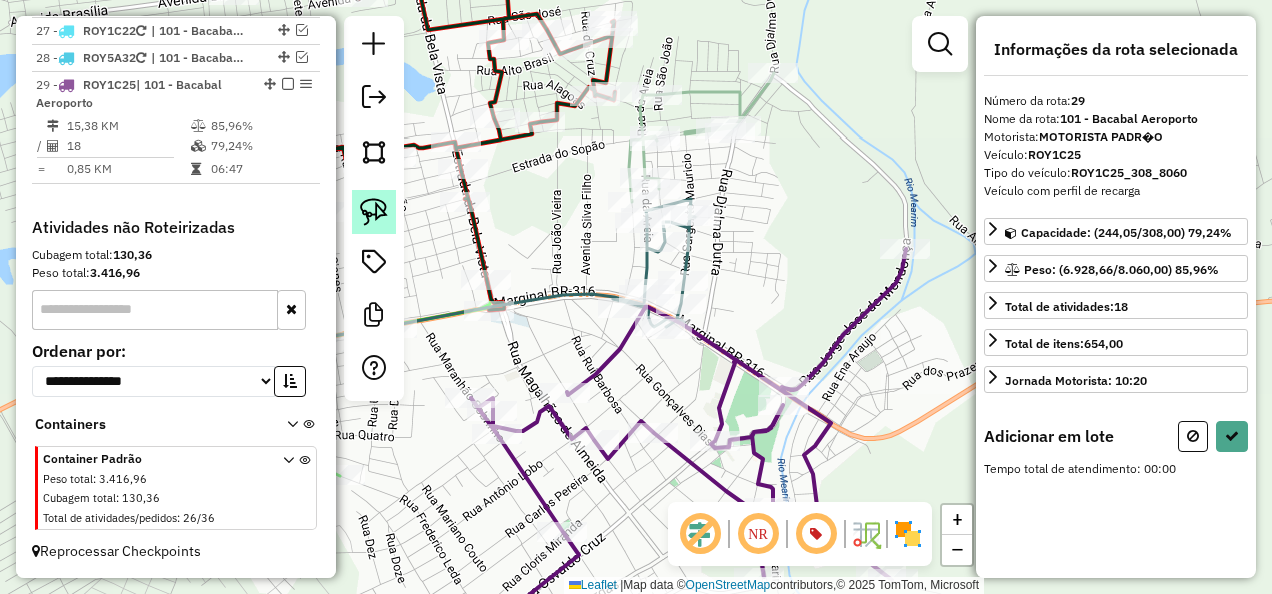 click 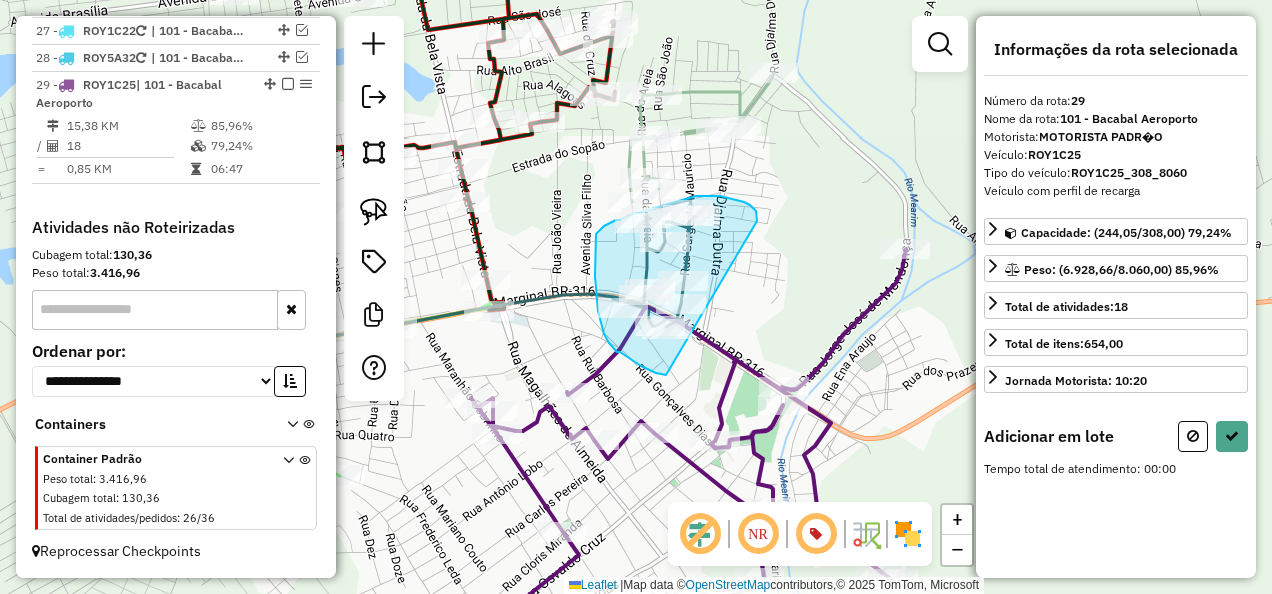 drag, startPoint x: 757, startPoint y: 214, endPoint x: 666, endPoint y: 375, distance: 184.93782 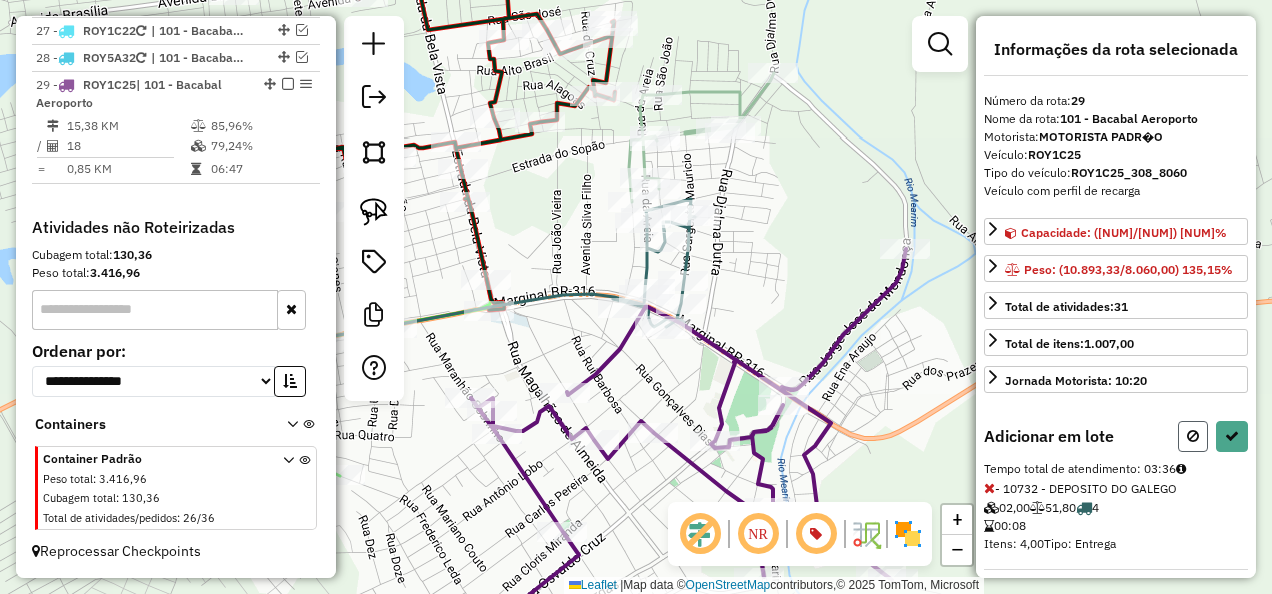 click at bounding box center [1193, 436] 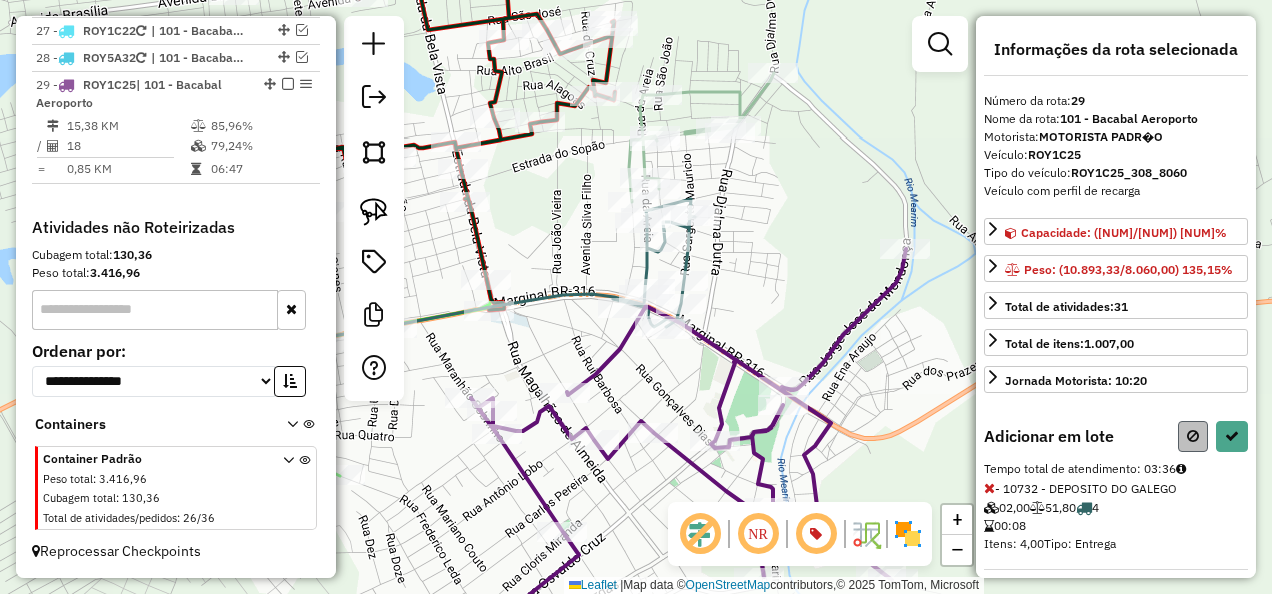 select on "**********" 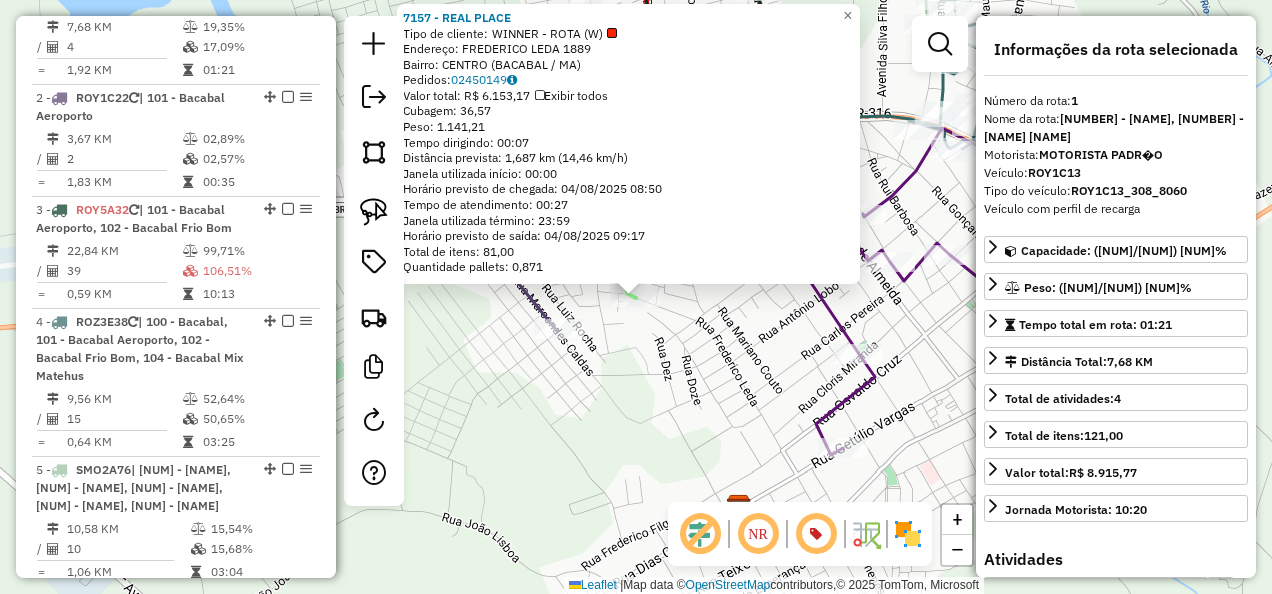 scroll, scrollTop: 774, scrollLeft: 0, axis: vertical 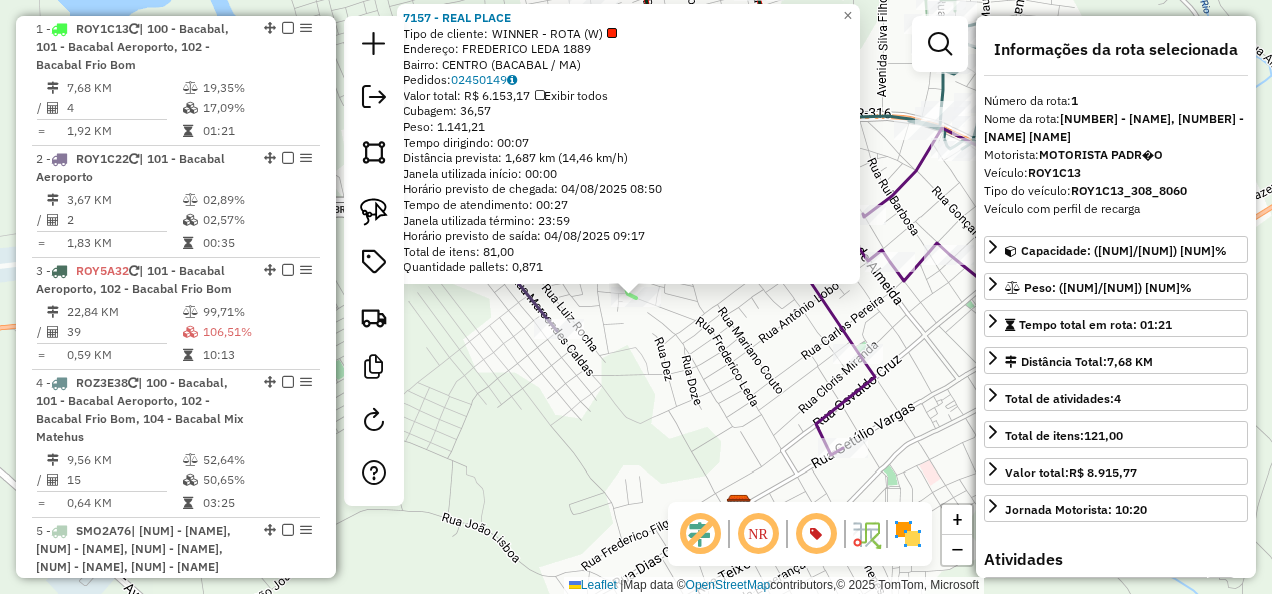 click on "7157 - REAL PLACE Tipo de cliente: WINNER - ROTA (W) Endereço: FREDERICO LEDA 1889 Bairro: CENTRO ([CITY] / [STATE]) Pedidos: 02450149 Valor total: R$ 6.153,17 Exibir todos Cubagem: 36,57 Peso: 1.141,21 Tempo dirigindo: 00:07 Distância prevista: 1,687 km (14,46 km/h) Janela utilizada início: 00:00 Horário previsto de chegada: 04/08/2025 08:50 Tempo de atendimento: 00:27 Janela utilizada término: 23:59 Horário previsto de saída: 04/08/2025 09:17 Total de itens: 81,00 Quantidade pallets: 0,871 × Janela de atendimento Grade de atendimento Capacidade Transportadoras Veículos Cliente Pedidos Rotas Selecione os dias de semana para filtrar as janelas de atendimento Seg Ter Qua Qui Sex Sáb Dom Informe o período da janela de atendimento: De: Até: Filtrar exatamente a janela do cliente Considerar janela de atendimento padrão Selecione os dias de semana para filtrar as grades de atendimento Seg Ter Qua Qui Sex Sáb Dom Peso mínimo: De: De:" 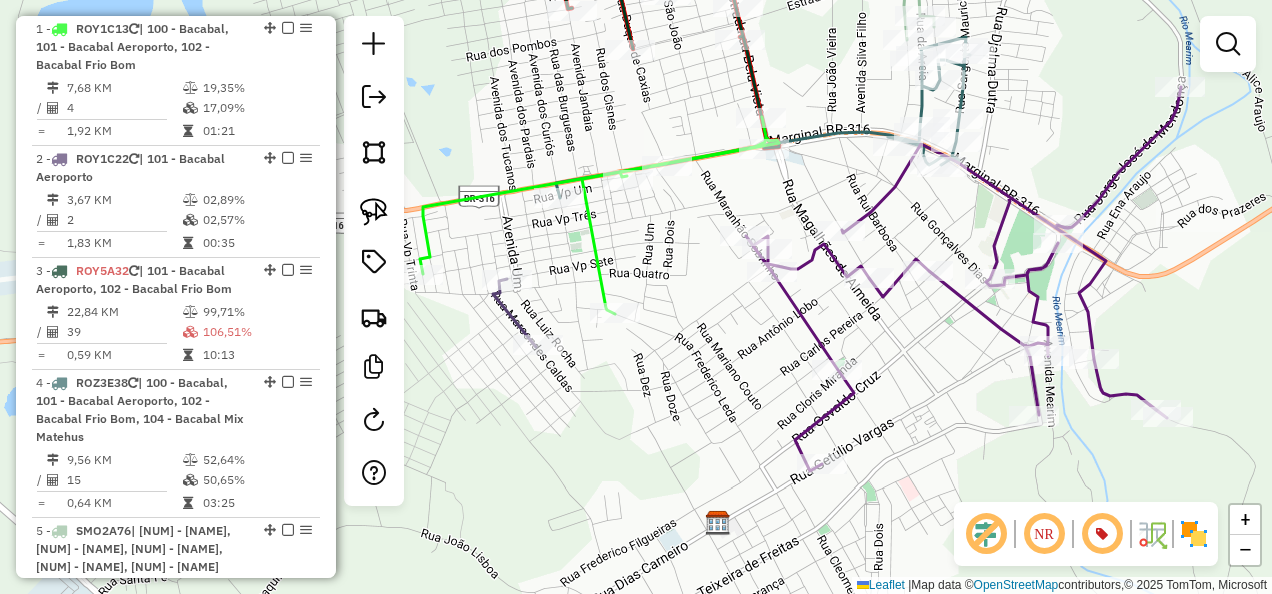 drag, startPoint x: 741, startPoint y: 387, endPoint x: 570, endPoint y: 474, distance: 191.85933 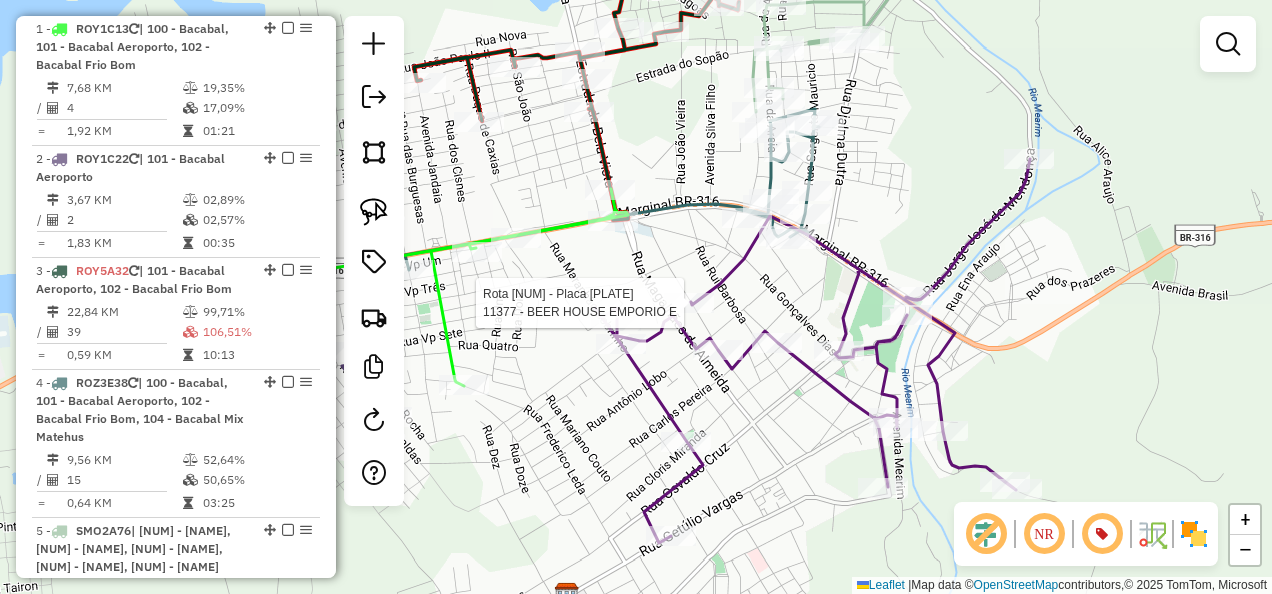 select on "**********" 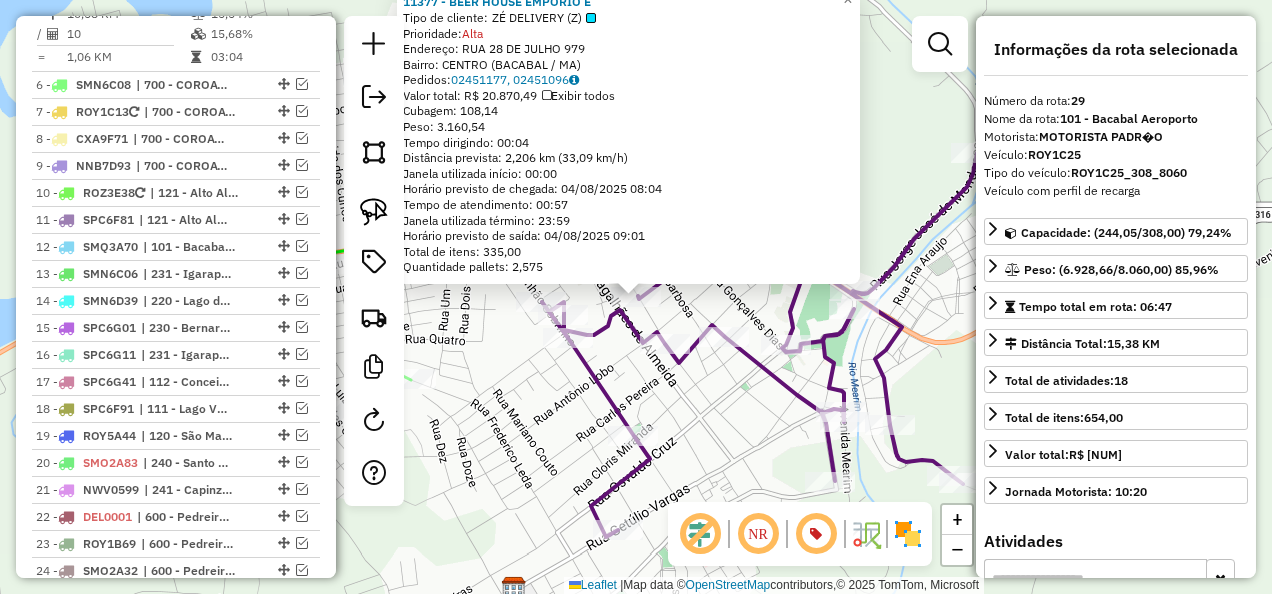 scroll, scrollTop: 1995, scrollLeft: 0, axis: vertical 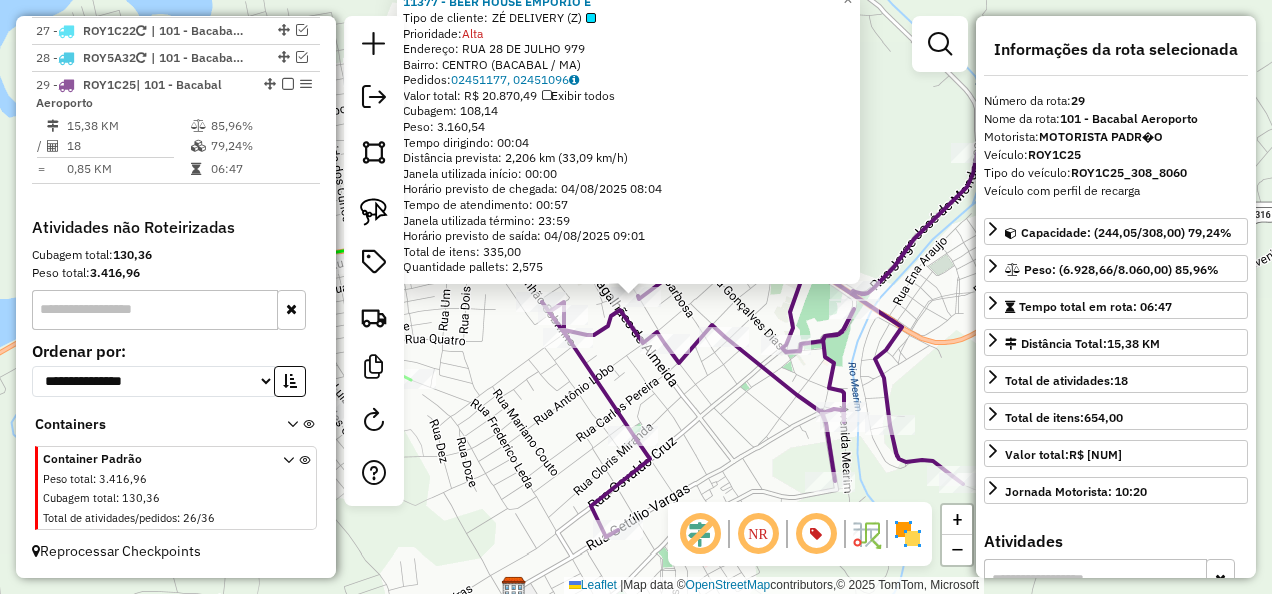 click on "[NUMBER] - [NAME] EMPORIO E  Tipo de cliente:   ZÉ DELIVERY (Z)   Prioridade:  Alta  Endereço:  RUA [NUMBER] DE JULHO [NUMBER]   Bairro: [NAME] ([NAME] / [STATE])   Pedidos:  [NUMBER], [NUMBER]   Valor total: R$ [NUMBER]   Exibir todos   Cubagem: [NUMBER]  Peso: [NUMBER]  Tempo dirigindo: [TIME]   Distância prevista: [NUMBER] km ([NUMBER] km/h)   Janela utilizada início: [TIME]   Horário previsto de chegada: [DATE] [TIME]   Tempo de atendimento: [TIME]   Janela utilizada término: [TIME]   Horário previsto de saída: [DATE] [TIME]   Total de itens: [NUMBER]   Quantidade pallets: [NUMBER]  × Janela de atendimento Grade de atendimento Capacidade Transportadoras Veículos Cliente Pedidos  Rotas Selecione os dias de semana para filtrar as janelas de atendimento  Seg   Ter   Qua   Qui   Sex   Sáb   Dom  Informe o período da janela de atendimento: De: Até:  Filtrar exatamente a janela do cliente  Considerar janela de atendimento padrão  Selecione os dias de semana para filtrar as grades de atendimento  Seg   Ter   Qua   Qui  +" 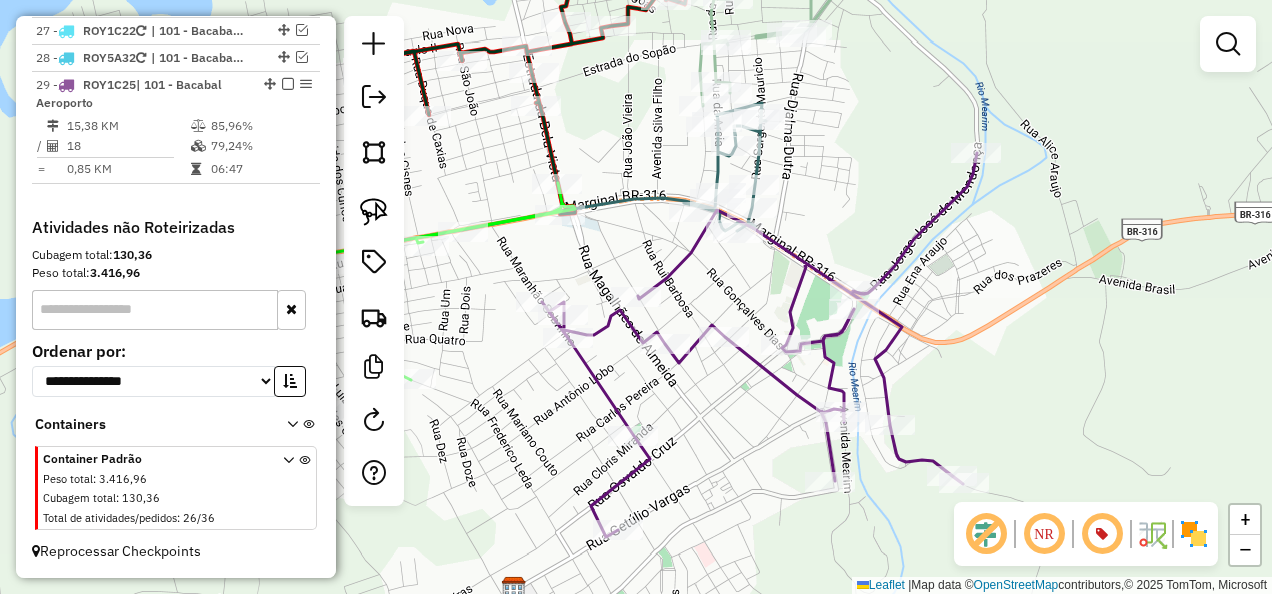 click 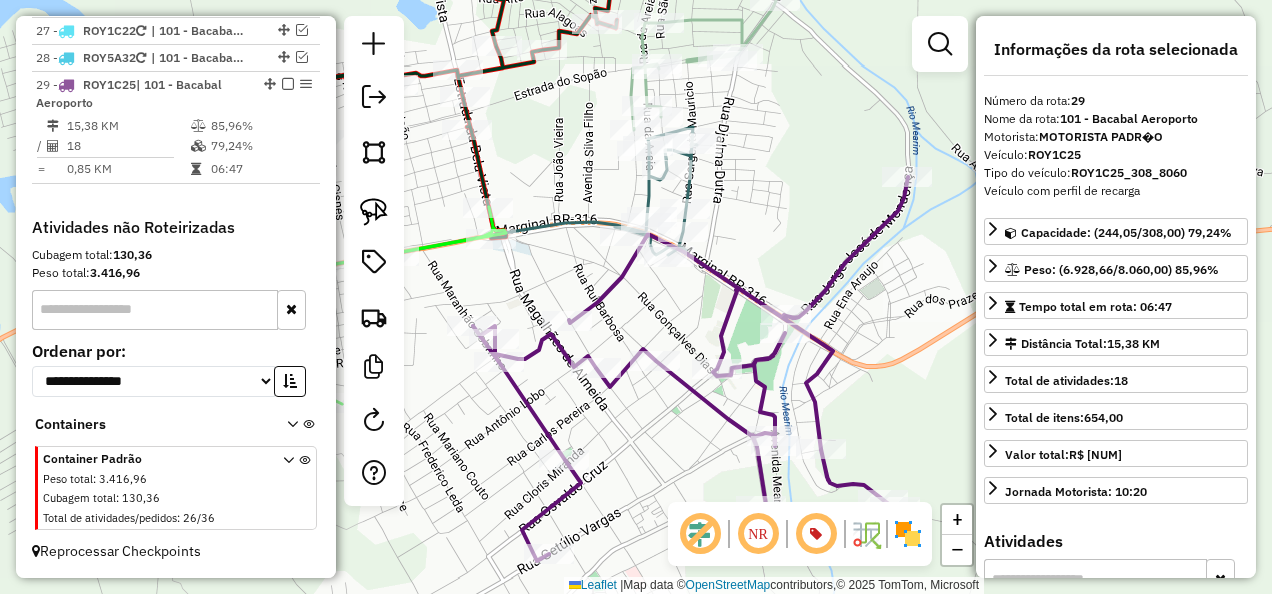 drag, startPoint x: 675, startPoint y: 427, endPoint x: 645, endPoint y: 435, distance: 31.04835 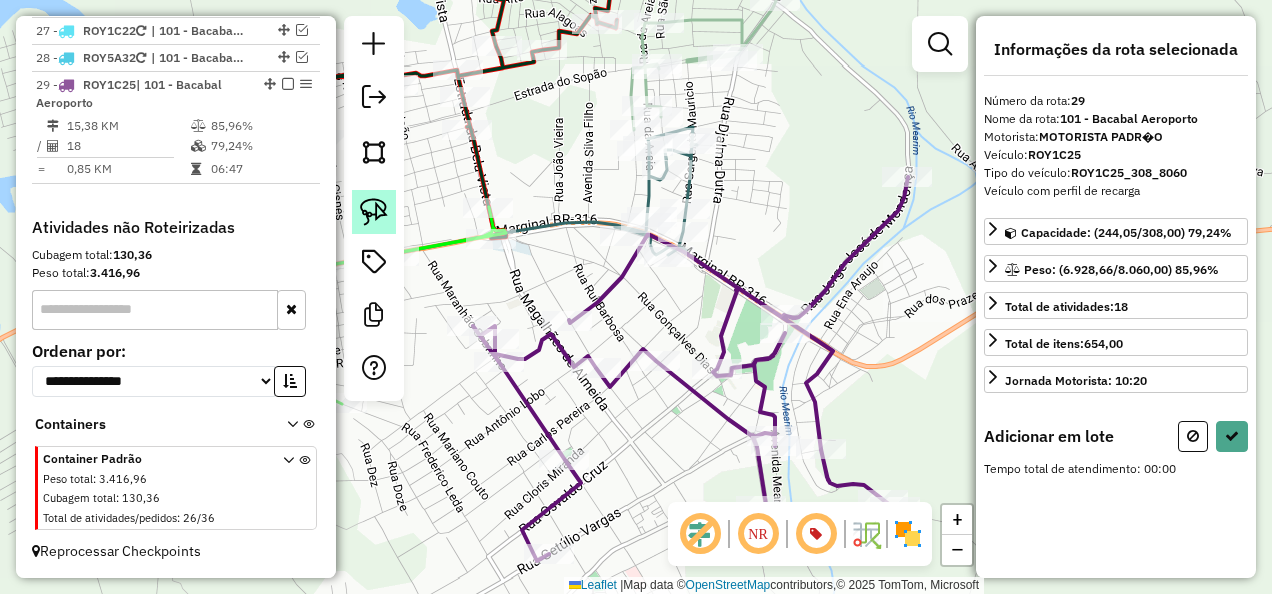 click 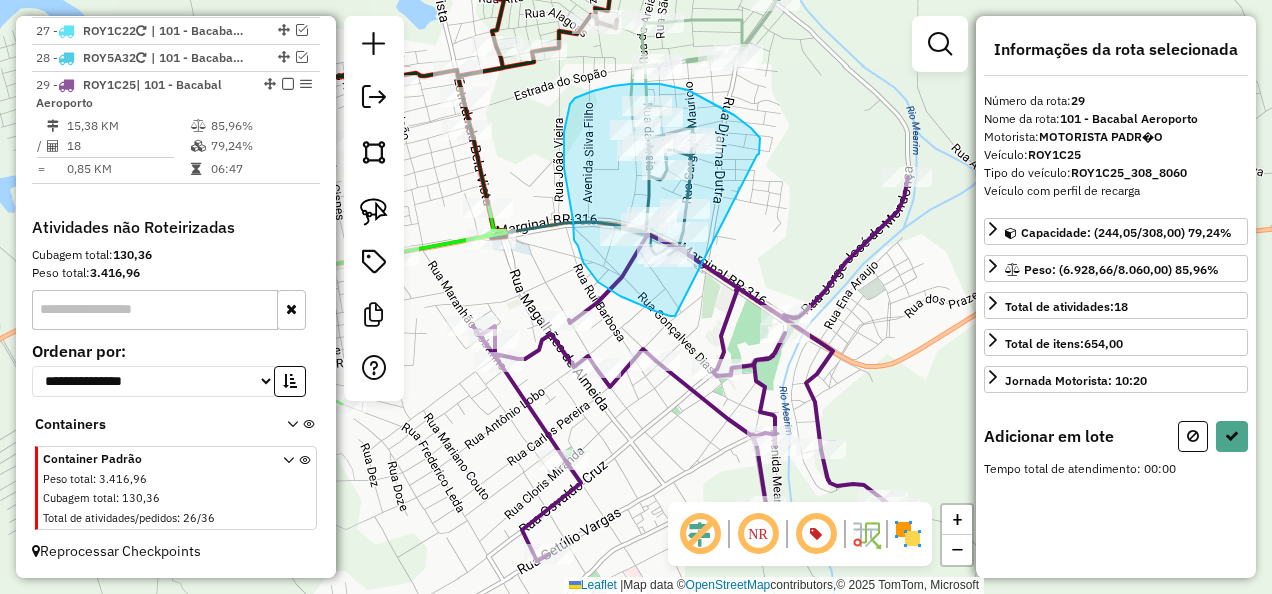 drag, startPoint x: 760, startPoint y: 146, endPoint x: 680, endPoint y: 318, distance: 189.69449 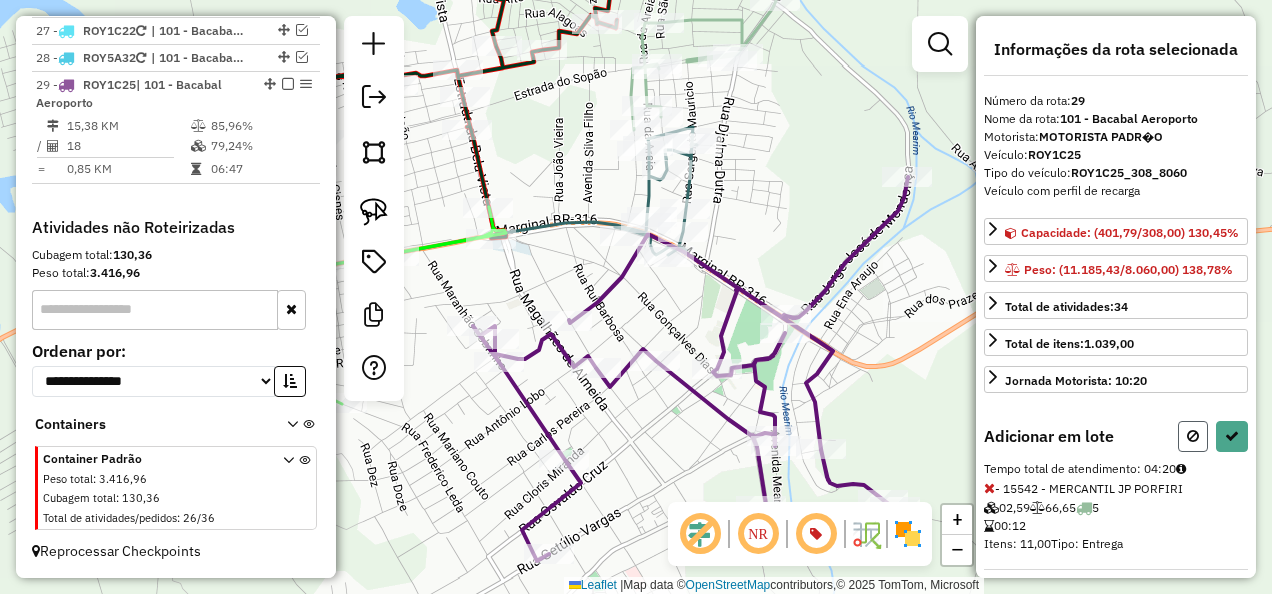 click at bounding box center [1193, 436] 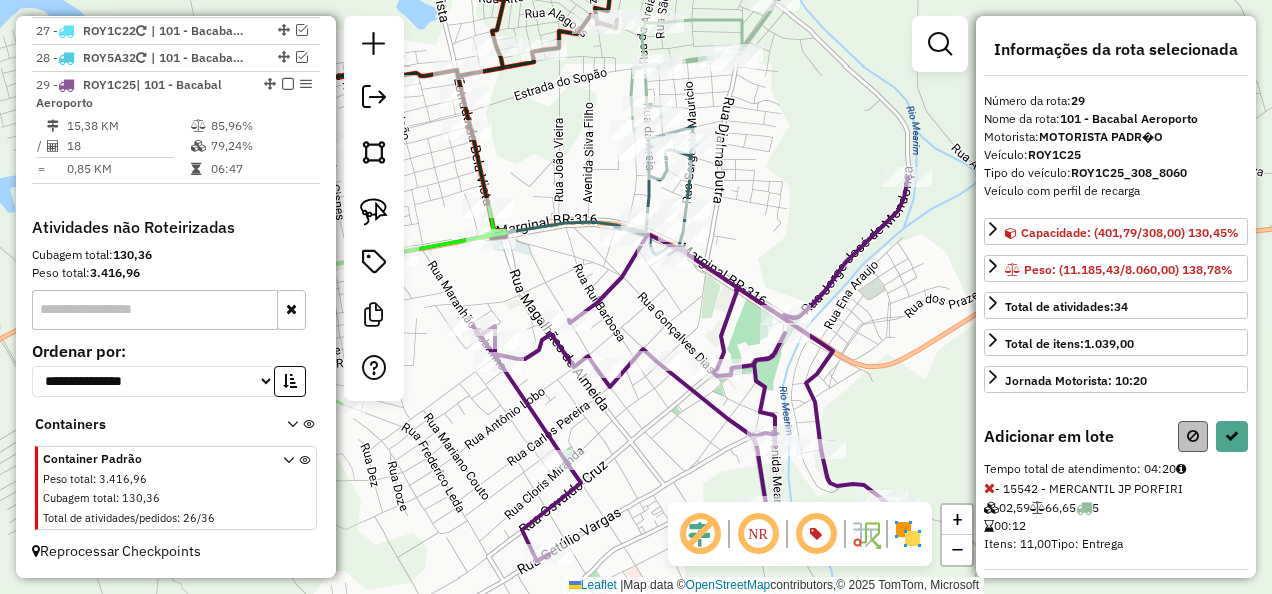 select on "**********" 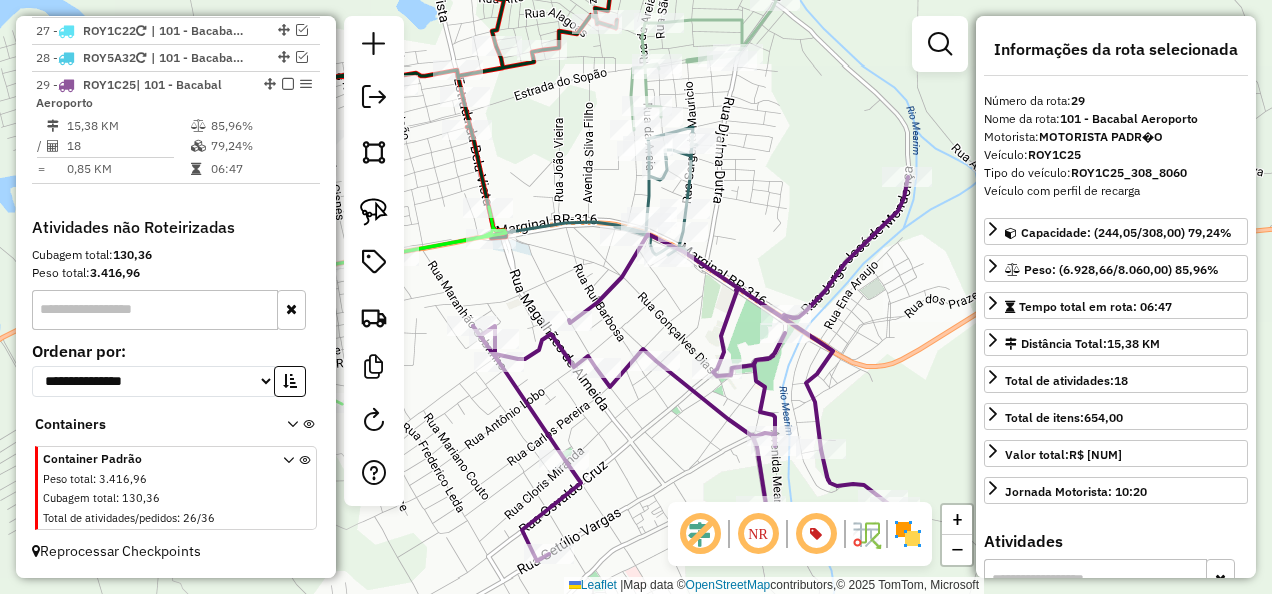 click 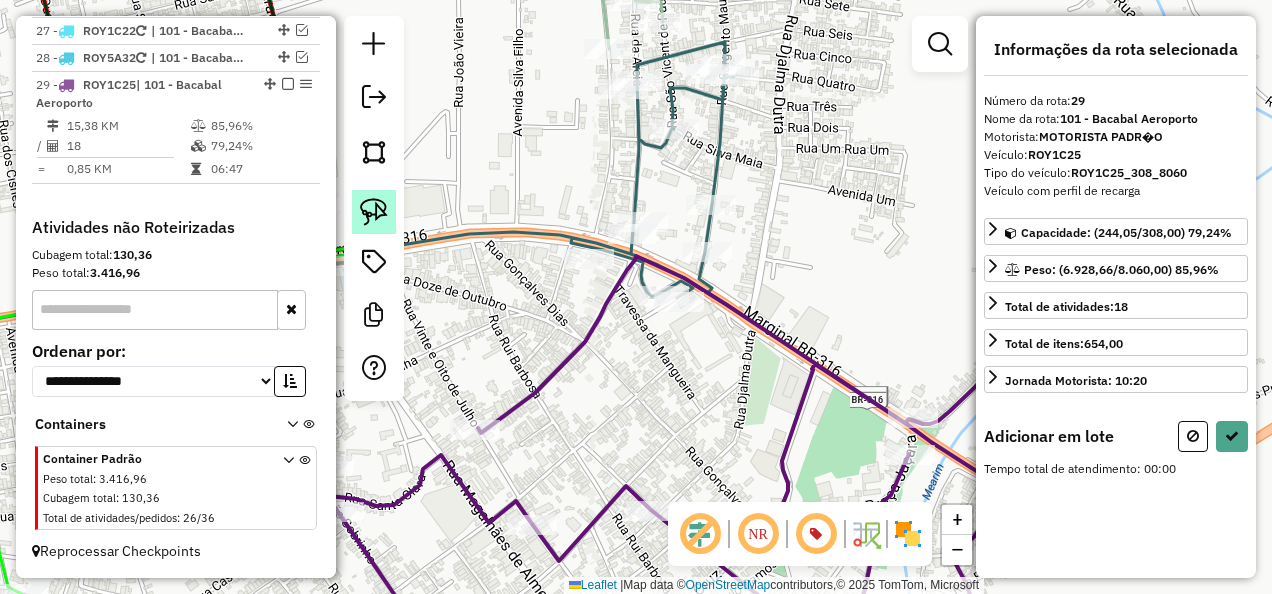 click 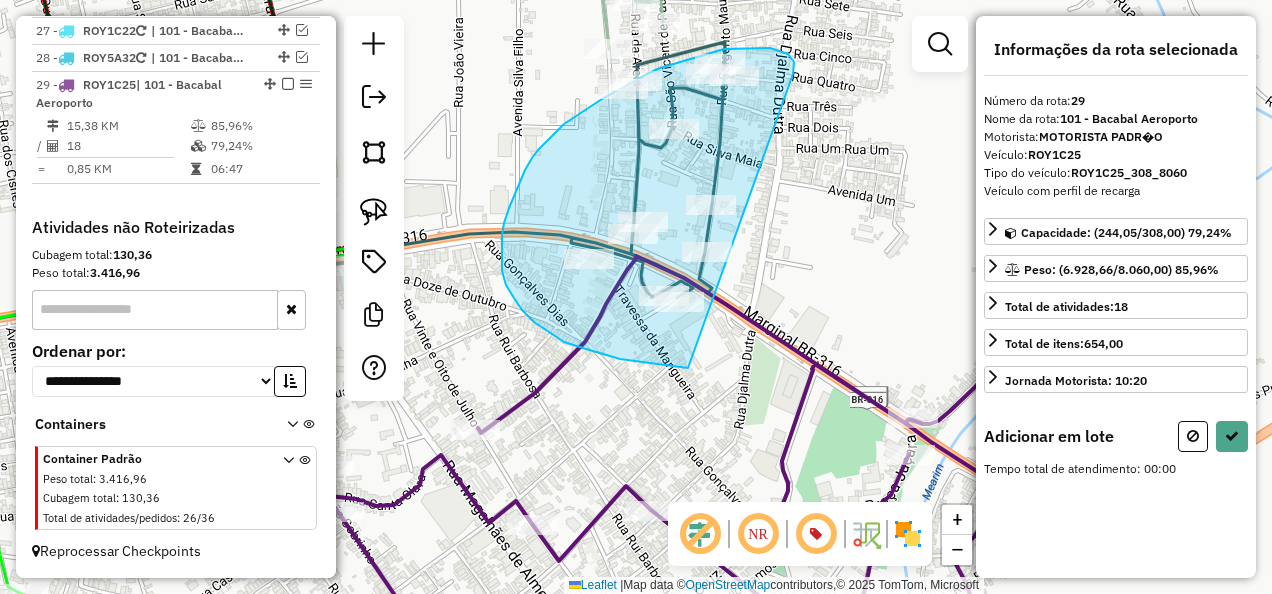 drag, startPoint x: 794, startPoint y: 66, endPoint x: 688, endPoint y: 368, distance: 320.0625 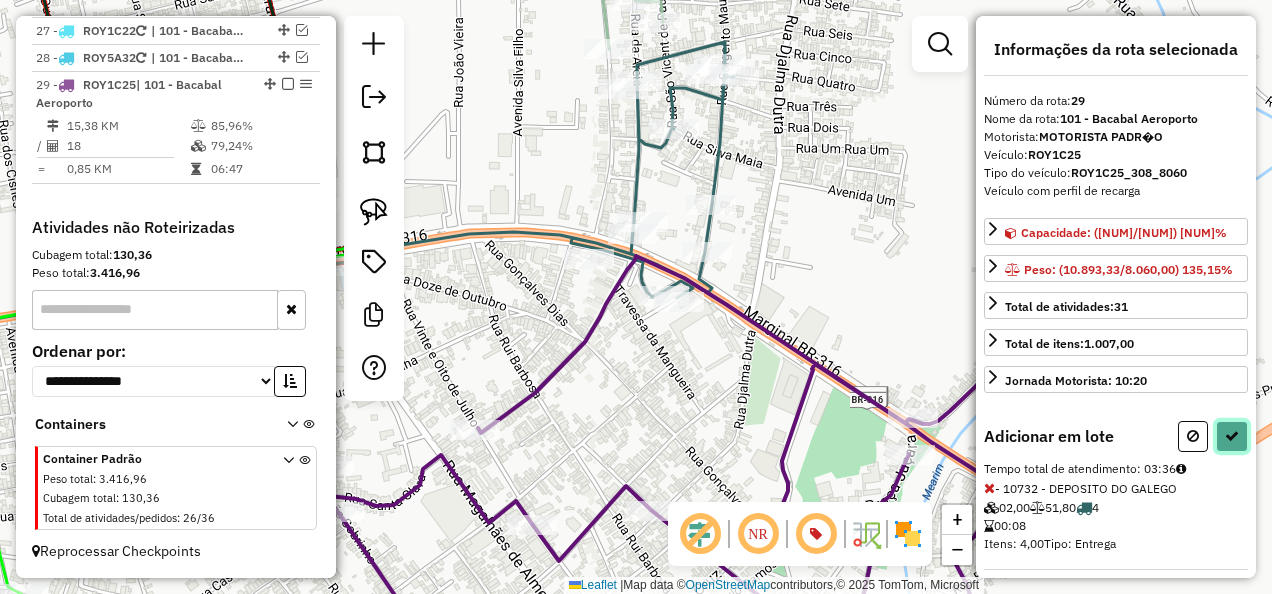 click at bounding box center [1232, 436] 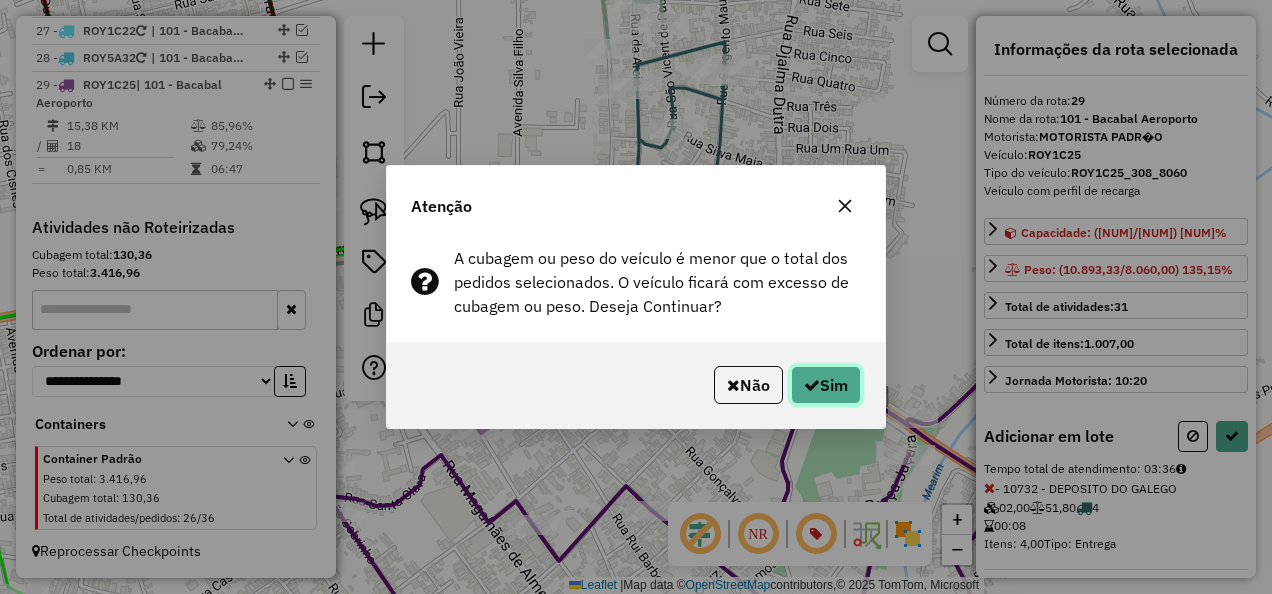 click on "Sim" 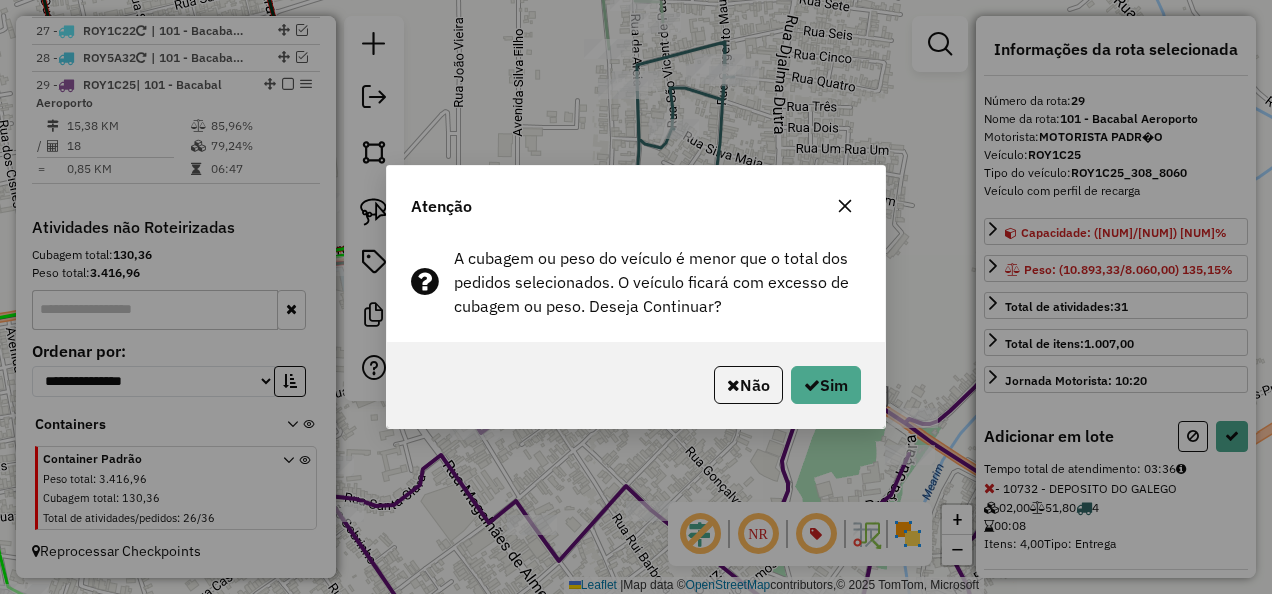 select on "**********" 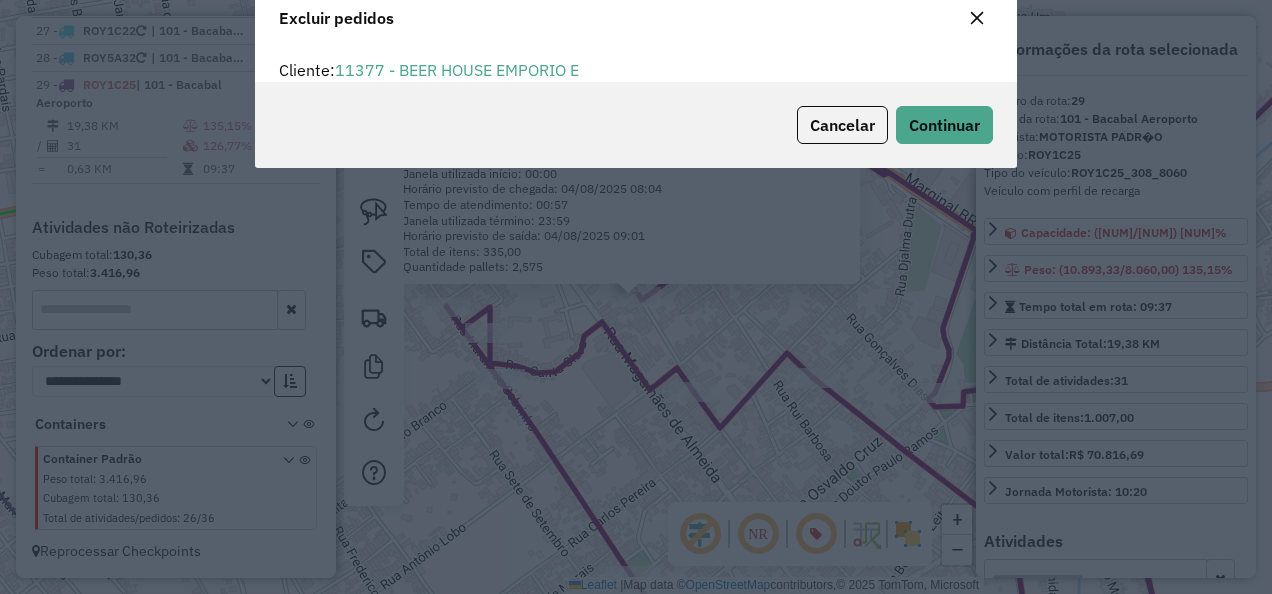 scroll, scrollTop: 11, scrollLeft: 6, axis: both 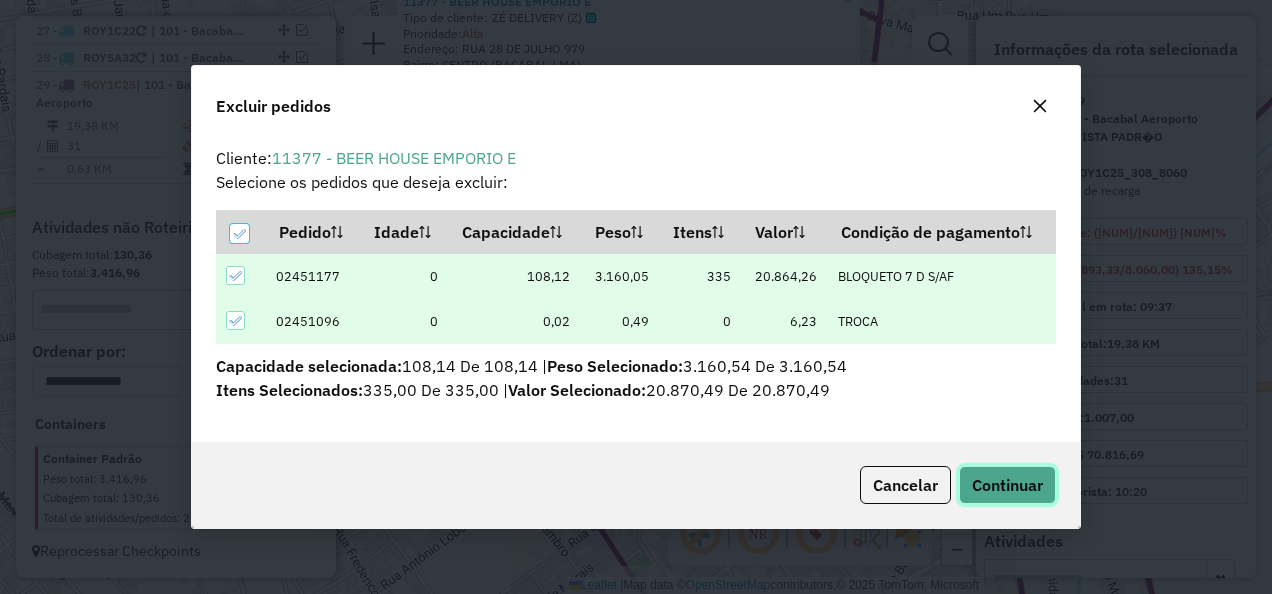 click on "Continuar" 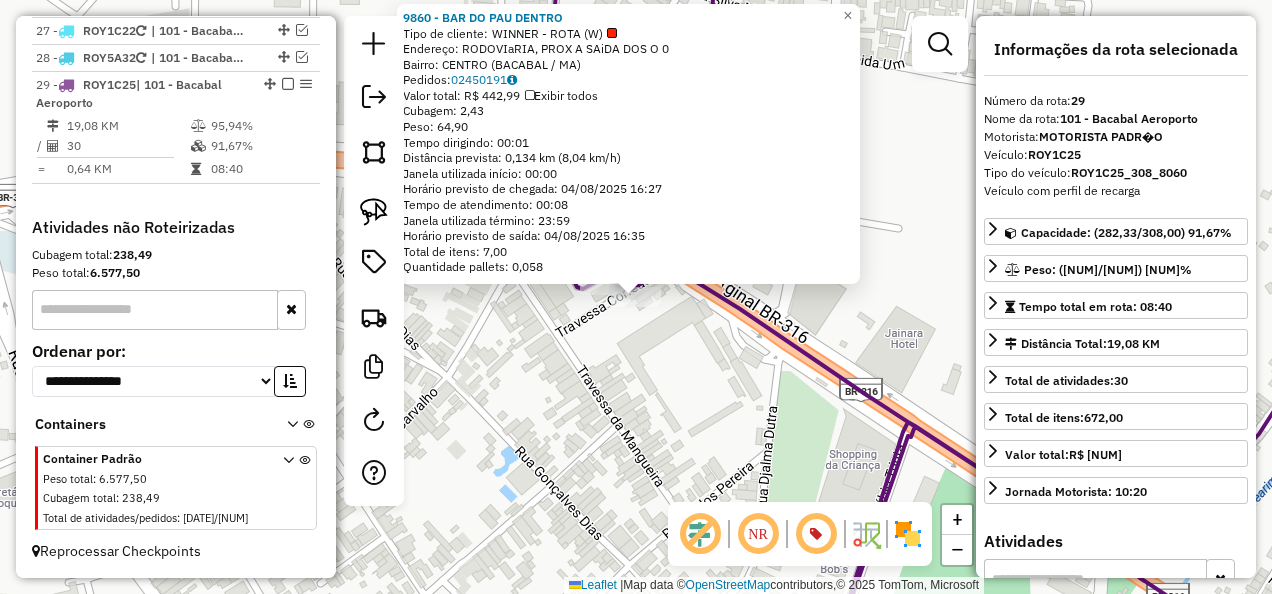 click on "9860 - BAR DO PAU DENTRO Tipo de cliente: WINNER - ROTA (W) Endereço: RODOVIaRIA, PROX A SAiDA DOS O 0 Bairro: CENTRO ([CITY] / [STATE]) Pedidos: 02450191 Valor total: R$ 442,99 Exibir todos Cubagem: 2,43 Peso: 64,90 Tempo dirigindo: 00:01 Distância prevista: 0,134 km (8,04 km/h) Janela utilizada início: 00:00 Horário previsto de chegada: 04/08/2025 16:27 Tempo de atendimento: 00:08 Janela utilizada término: 23:59 Horário previsto de saída: 04/08/2025 16:35 Total de itens: 7,00 Quantidade pallets: 0,058 × Janela de atendimento Grade de atendimento Capacidade Transportadoras Veículos Cliente Pedidos Rotas Selecione os dias de semana para filtrar as janelas de atendimento Seg Ter Qua Qui Sex Sáb Dom Informe o período da janela de atendimento: De: Até: Filtrar exatamente a janela do cliente Considerar janela de atendimento padrão Selecione os dias de semana para filtrar as grades de atendimento Seg Ter Qua Qui Sex Sáb Dom De: Até:" 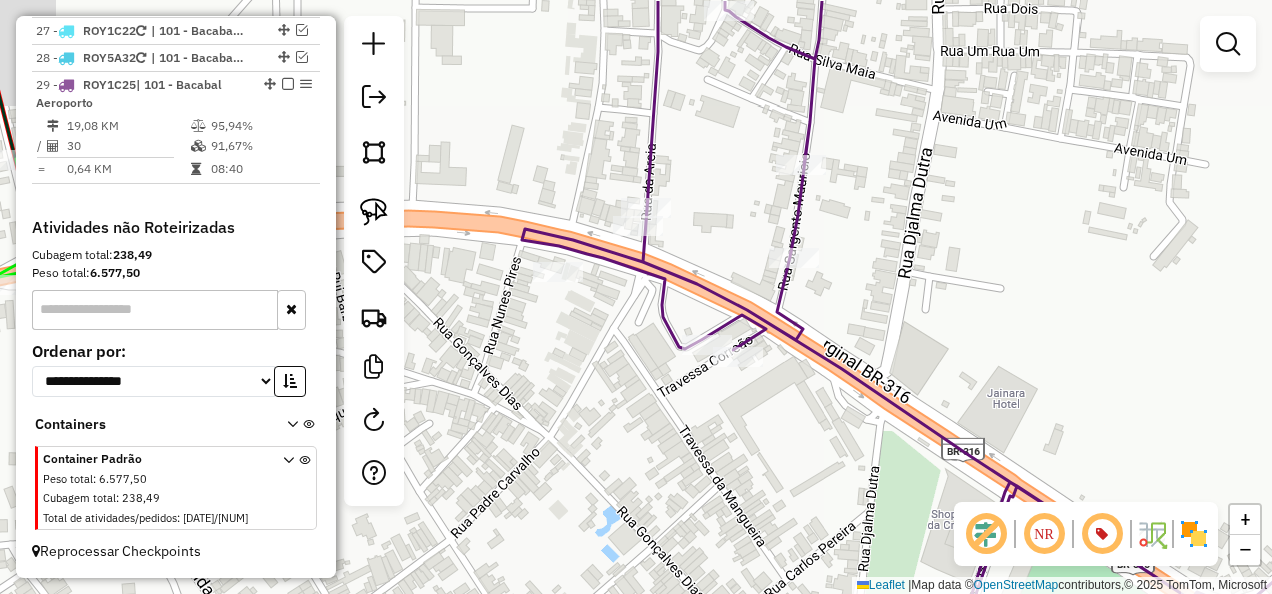 drag, startPoint x: 685, startPoint y: 428, endPoint x: 738, endPoint y: 466, distance: 65.21503 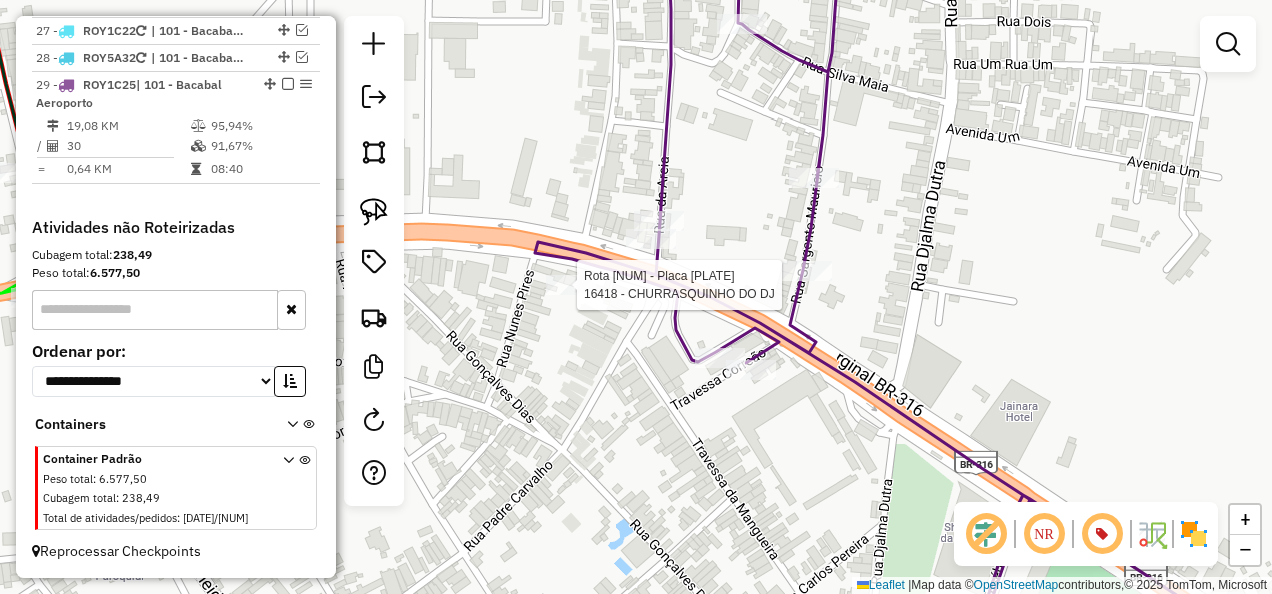 select on "**********" 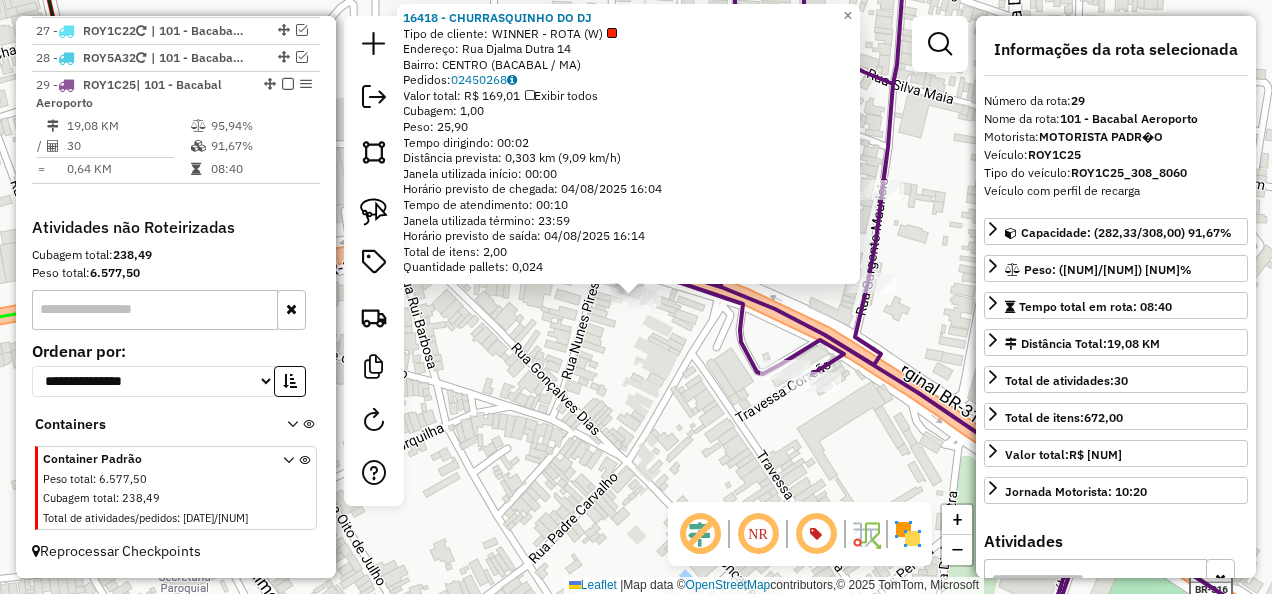 click on "Rota 29 - Placa [PLATE] 16418 - [NAME] 16418 - [NAME] Tipo de cliente: WINNER - ROTA (W) Endereço: Rua Djalma Dutra 14 Bairro: CENTRO ([CITY] / MA) Pedidos: 02450268 Valor total: R$ 169,01 Exibir todos Cubagem: 1,00 Peso: 25,90 Tempo dirigindo: 00:02 Distância prevista: 0,303 km (9,09 km/h) Janela utilizada início: 00:00 Horário previsto de chegada: [DATE] [TIME] Tempo de atendimento: 00:10 Janela utilizada término: 23:59 Horário previsto de saída: [DATE] [TIME] Total de itens: 2,00 Quantidade pallets: 0,024 × Janela de atendimento Grade de atendimento Capacidade Transportadoras Veículos Cliente Pedidos Rotas Selecione os dias de semana para filtrar as janelas de atendimento Seg Ter Qua Qui Sex Sáb Dom Informe o período da janela de atendimento: De: Até: Filtrar exatamente a janela do cliente Considerar janela de atendimento padrão Selecione os dias de semana para filtrar as grades de atendimento Seg Ter +" 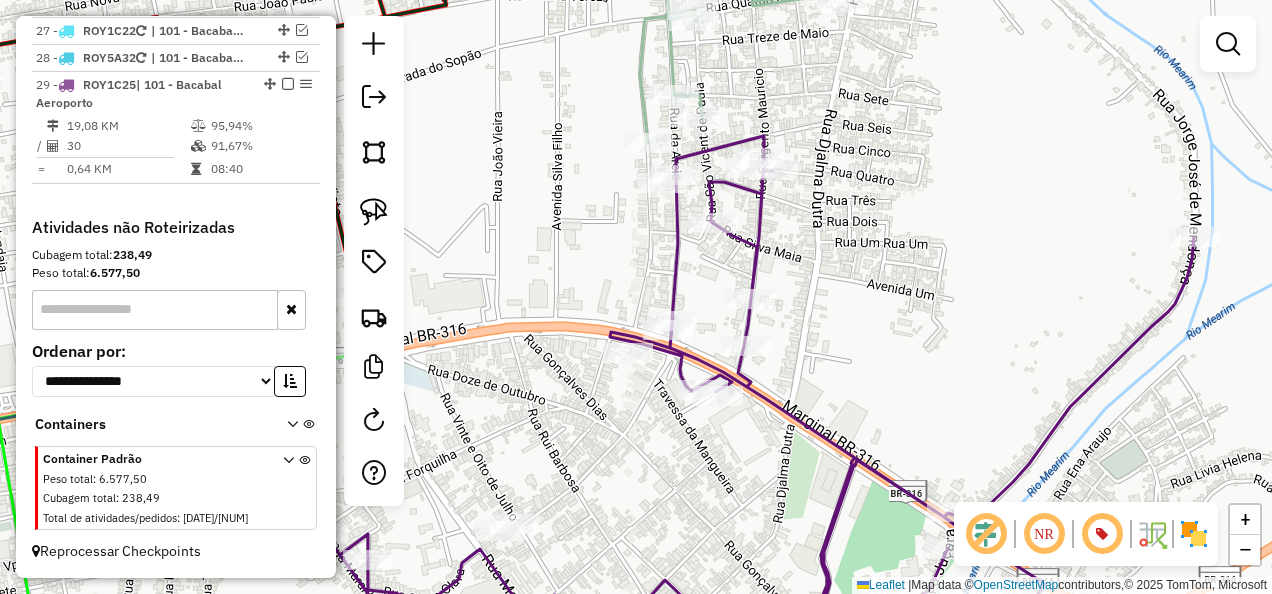 drag, startPoint x: 872, startPoint y: 304, endPoint x: 872, endPoint y: 385, distance: 81 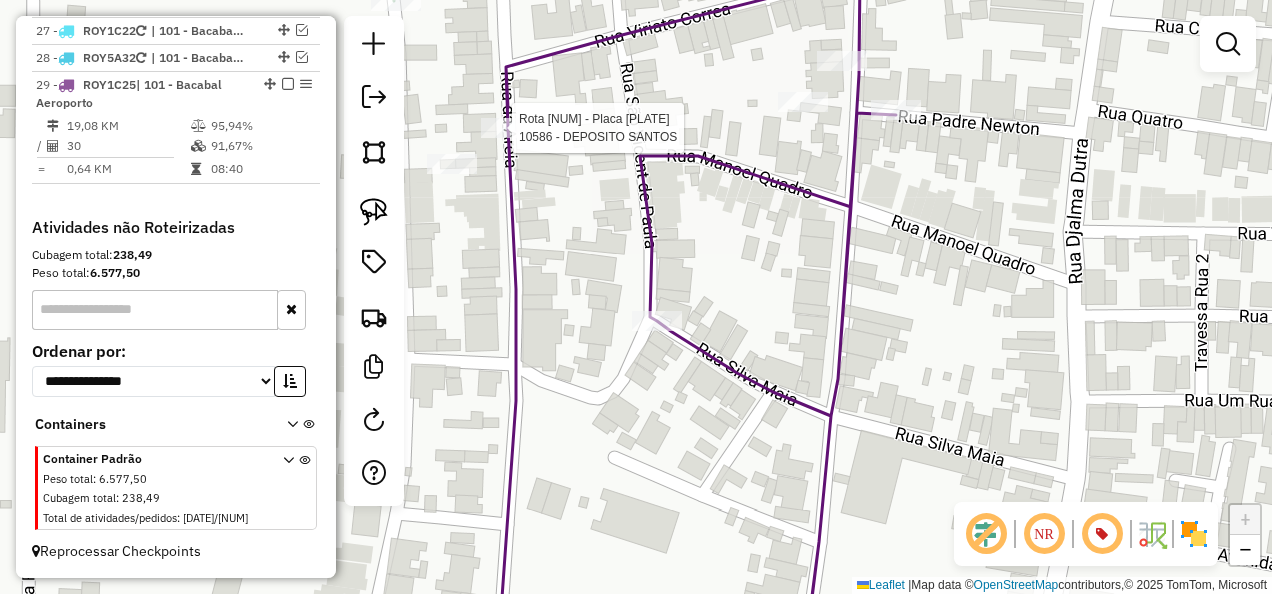 click 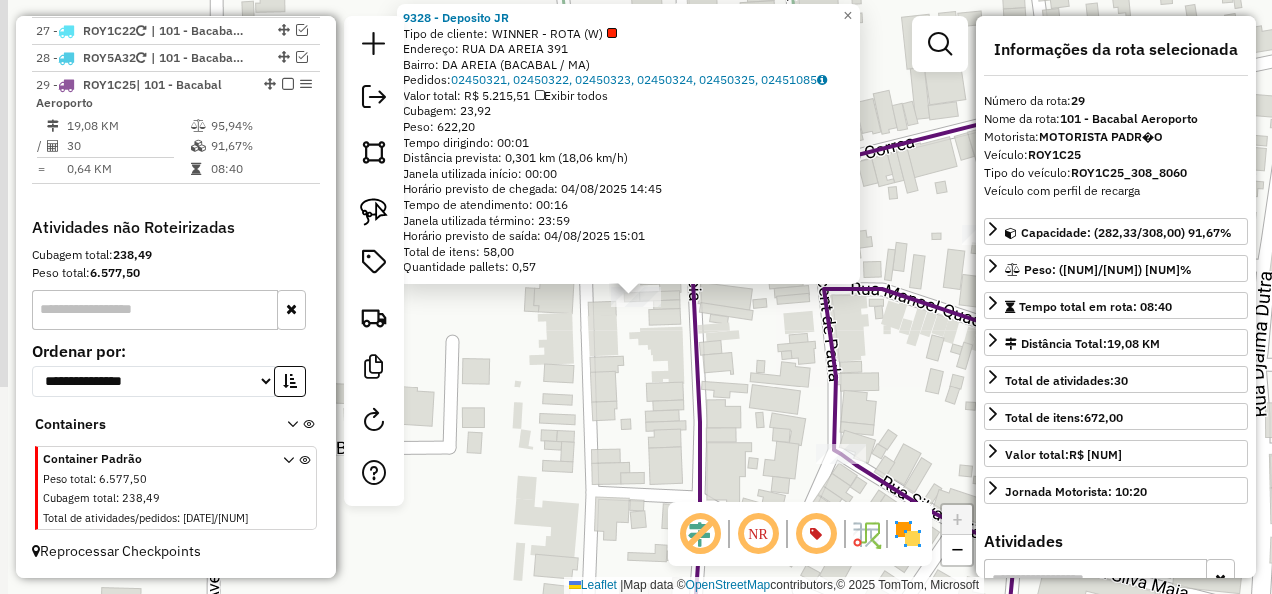 click on "Rota 29 - Placa ROY1C25  9328 - Deposito JR 9328 - Deposito JR  Tipo de cliente:   WINNER - ROTA (W)   Endereço:  RUA DA AREIA 391   Bairro: DA AREIA ([CITY] / [STATE])   Pedidos:  02450321, 02450322, 02450323, 02450324, 02450325, 02451085   Valor total: R$ 5.215,51   Exibir todos   Cubagem: 23,92  Peso: 622,20  Tempo dirigindo: 00:01   Distância prevista: 0,301 km (18,06 km/h)   Janela utilizada início: 00:00   Horário previsto de chegada: 04/08/2025 14:45   Tempo de atendimento: 00:16   Janela utilizada término: 23:59   Horário previsto de saída: 04/08/2025 15:01   Total de itens: 58,00   Quantidade pallets: 0,57  × Janela de atendimento Grade de atendimento Capacidade Transportadoras Veículos Cliente Pedidos  Rotas Selecione os dias de semana para filtrar as janelas de atendimento  Seg   Ter   Qua   Qui   Sex   Sáb   Dom  Informe o período da janela de atendimento: De: Até:  Filtrar exatamente a janela do cliente  Considerar janela de atendimento padrão   Seg   Ter   Qua   Qui   Sex   Sáb   Dom" 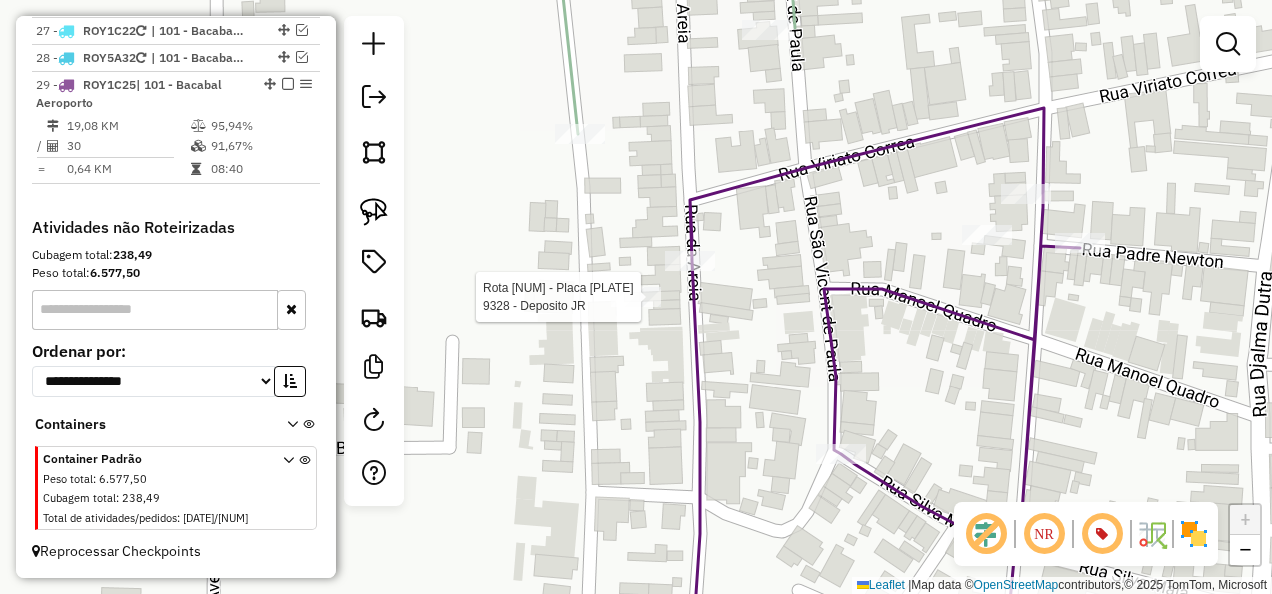 select on "**********" 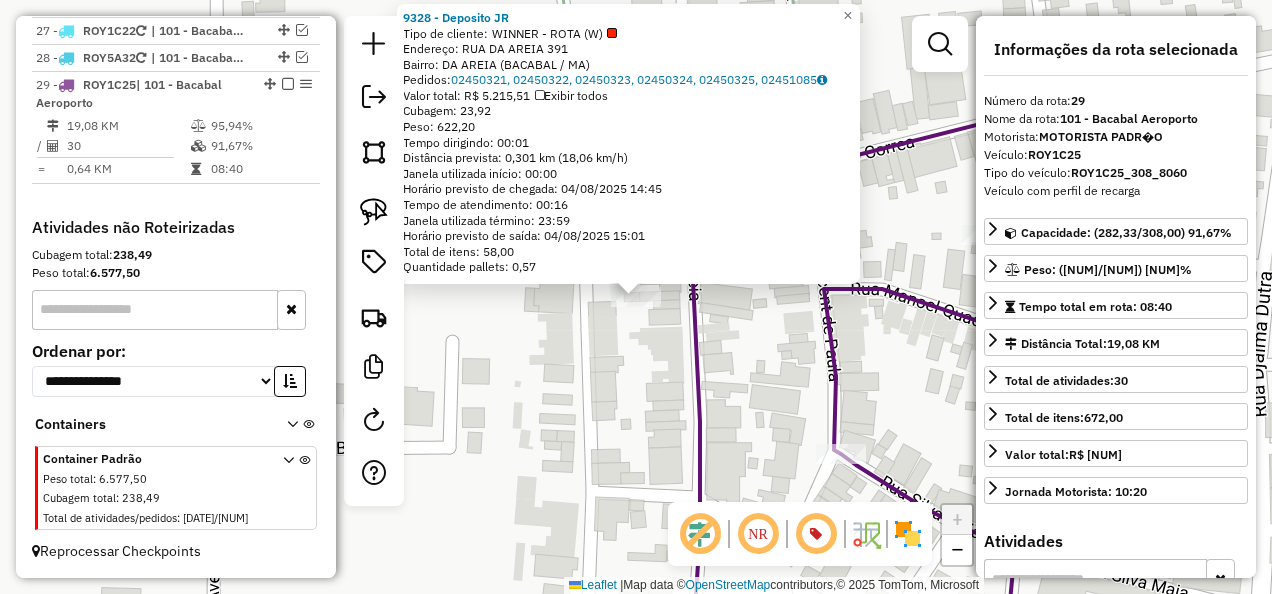 click on "[NUMBER] - [NAME]  Tipo de cliente:   WINNER - ROTA (W)   Endereço: RUA DA AREIA [NUMBER]   Bairro: DA AREIA ([NAME] / [STATE])   Pedidos:  [NUMBER], [NUMBER], [NUMBER], [NUMBER], [NUMBER], [NUMBER]   Valor total: R$ [NUMBER]   Exibir todos   Cubagem: [NUMBER]  Peso: [NUMBER]  Tempo dirigindo: [TIME]   Distância prevista: [NUMBER] km ([NUMBER] km/h)   Janela utilizada início: [TIME]   Horário previsto de chegada: [DATE] [TIME]   Tempo de atendimento: [TIME]   Janela utilizada término: [TIME]   Horário previsto de saída: [DATE] [TIME]   Total de itens: [NUMBER]   Quantidade pallets: [NUMBER]  × Janela de atendimento Grade de atendimento Capacidade Transportadoras Veículos Cliente Pedidos  Rotas Selecione os dias de semana para filtrar as janelas de atendimento  Seg   Ter   Qua   Qui   Sex   Sáb   Dom  Informe o período da janela de atendimento: De: Até:  Filtrar exatamente a janela do cliente  Considerar janela de atendimento padrão  Selecione os dias de semana para filtrar as grades de atendimento  Seg   Ter   Qua   Qui   Sex   Sáb   Dom   Peso mínimo:   De:" 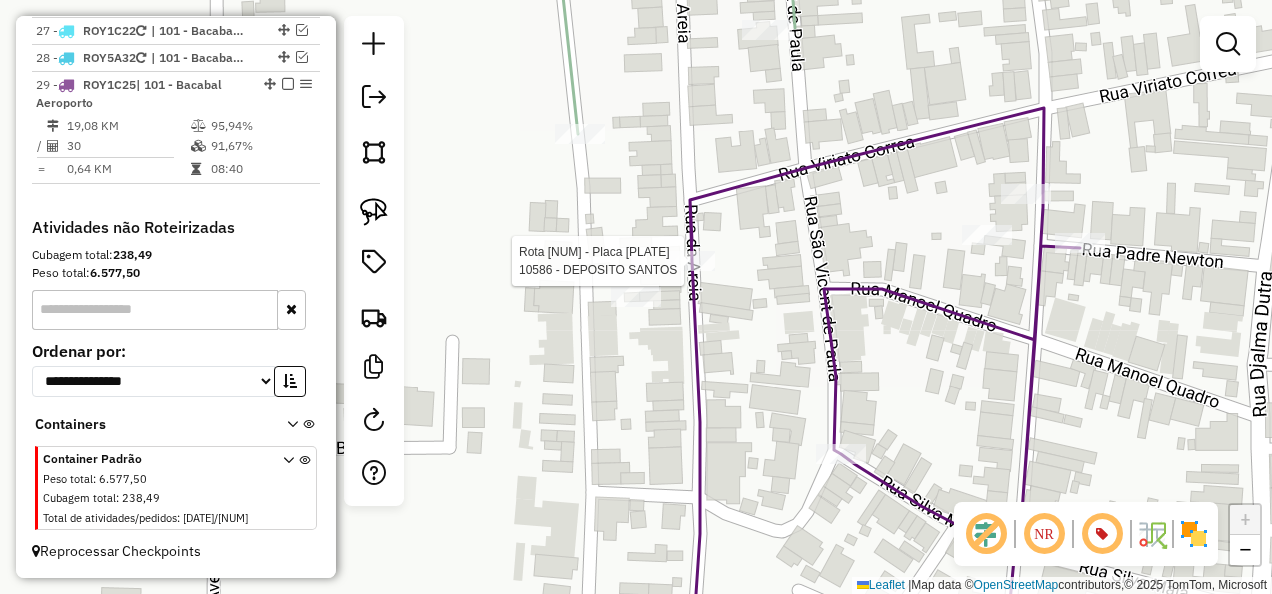 select on "**********" 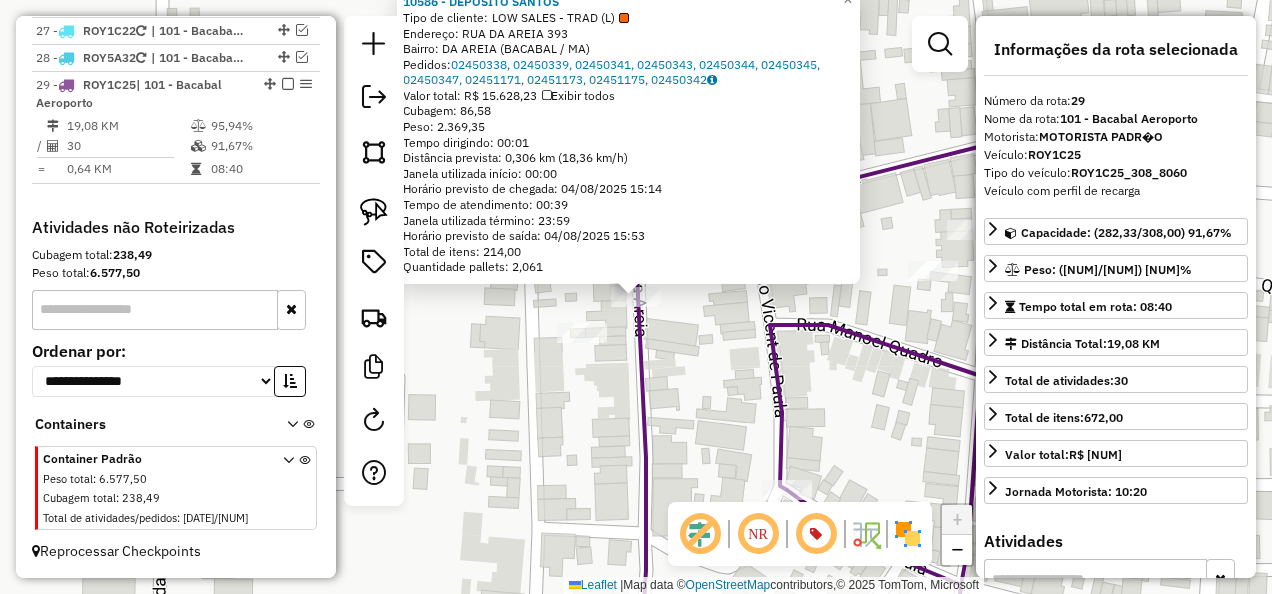click on "[NUMBER] - [NAME]  Tipo de cliente:   LOW SALES - TRAD (L)   Endereço:  RUA DA AREIA [NUMBER]   Bairro: DA AREIA ([NAME] / [STATE])   Pedidos:  [NUMBER], [NUMBER], [NUMBER], [NUMBER], [NUMBER], [NUMBER], [NUMBER], [NUMBER], [NUMBER], [NUMBER], [NUMBER]   Valor total: R$ [NUMBER]   Exibir todos   Cubagem: [NUMBER]  Peso: [NUMBER]  Tempo dirigindo: [TIME]   Distância prevista: [NUMBER] km ([NUMBER] km/h)   Janela utilizada início: [TIME]   Horário previsto de chegada: [DATE] [TIME]   Tempo de atendimento: [TIME]   Janela utilizada término: [TIME]   Horário previsto de saída: [DATE] [TIME]   Total de itens: [NUMBER]   Quantidade pallets: [NUMBER]  × Janela de atendimento Grade de atendimento Capacidade Transportadoras Veículos Cliente Pedidos  Rotas Selecione os dias de semana para filtrar as janelas de atendimento  Seg   Ter   Qua   Qui   Sex   Sáb   Dom  Informe o período da janela de atendimento: De: Até:  Filtrar exatamente a janela do cliente  Considerar janela de atendimento padrão   Seg   Ter   Qua   Qui" 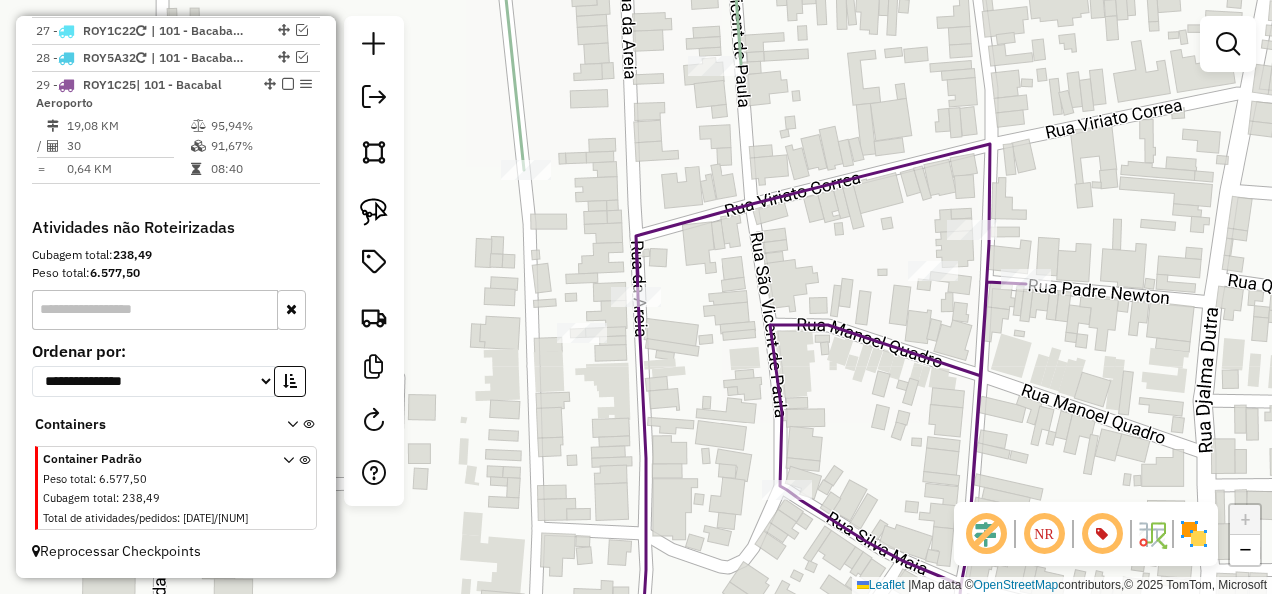 drag, startPoint x: 761, startPoint y: 397, endPoint x: 614, endPoint y: 247, distance: 210.02142 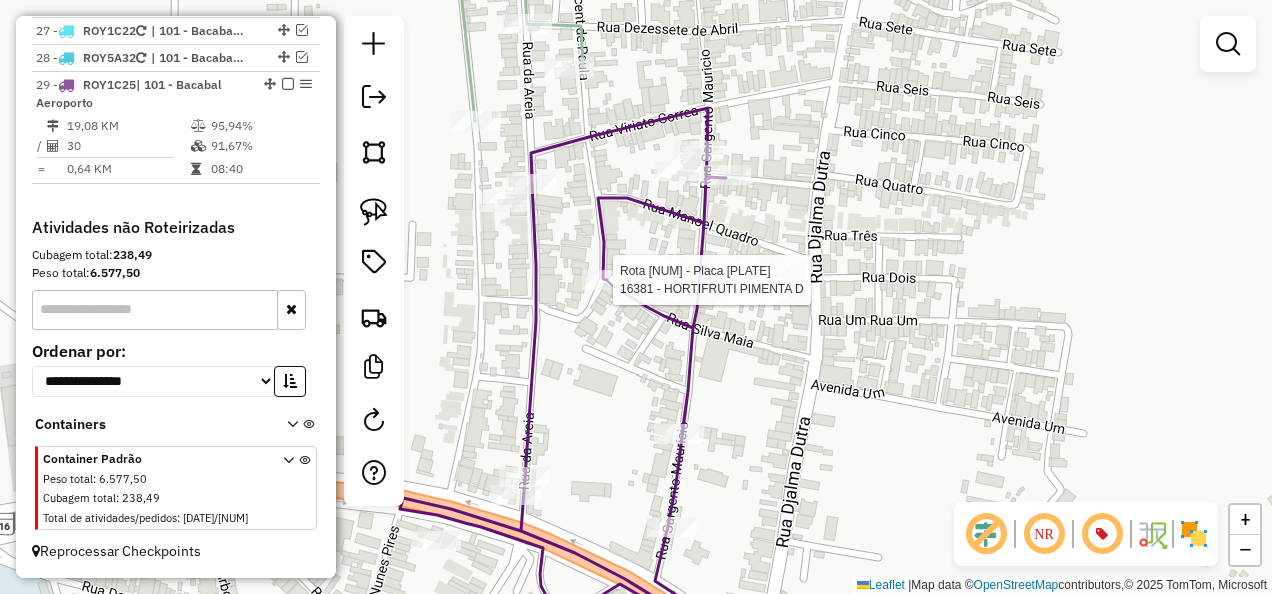 select on "**********" 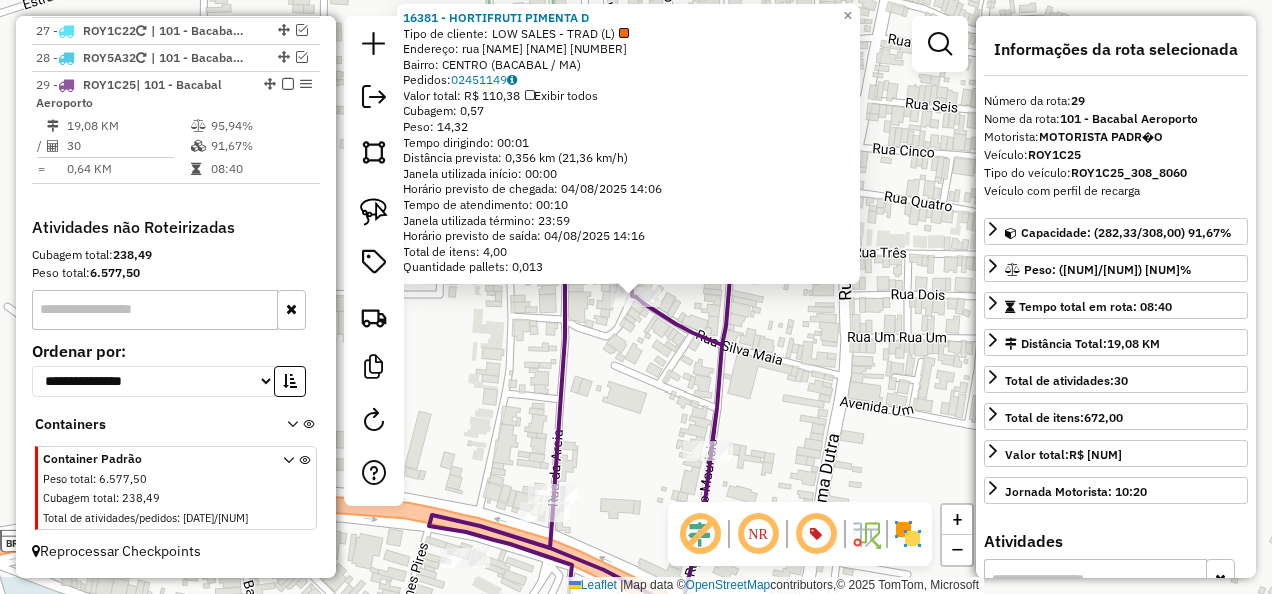 click 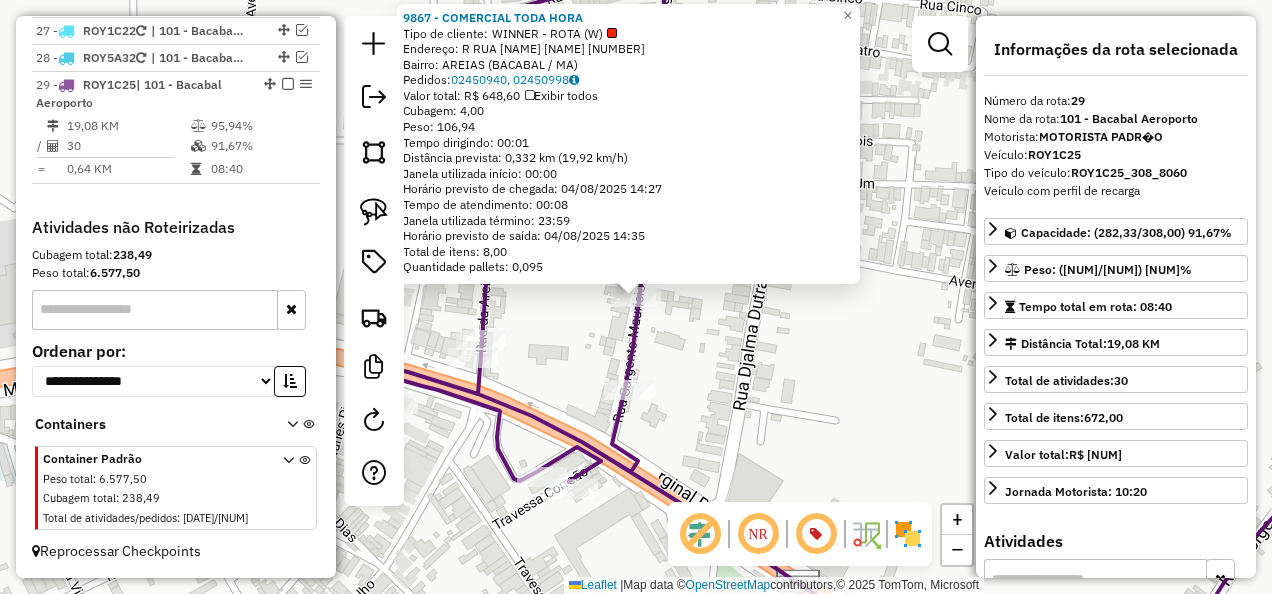 click on "9867 - COMERCIAL TODA HORA Tipo de cliente: WINNER - ROTA (W) Endereço: R RUA SARGETO MAURCIO 63 Bairro: AREIAS ([CITY] / [STATE]) Pedidos: 02450940, 02450998 Valor total: R$ 648,60 Exibir todos Cubagem: 4,00 Peso: 106,94 Tempo dirigindo: 00:01 Distância prevista: 0,332 km (19,92 km/h) Janela utilizada início: 00:00 Horário previsto de chegada: 04/08/2025 14:27 Tempo de atendimento: 00:08 Janela utilizada término: 23:59 Horário previsto de saída: 04/08/2025 14:35 Total de itens: 8,00 Quantidade pallets: 0,095 × Janela de atendimento Grade de atendimento Capacidade Transportadoras Veículos Cliente Pedidos Rotas Selecione os dias de semana para filtrar as janelas de atendimento Seg Ter Qua Qui Sex Sáb Dom Informe o período da janela de atendimento: De: Até: Filtrar exatamente a janela do cliente Considerar janela de atendimento padrão Selecione os dias de semana para filtrar as grades de atendimento Seg Ter Qua Qui Sex Sáb" 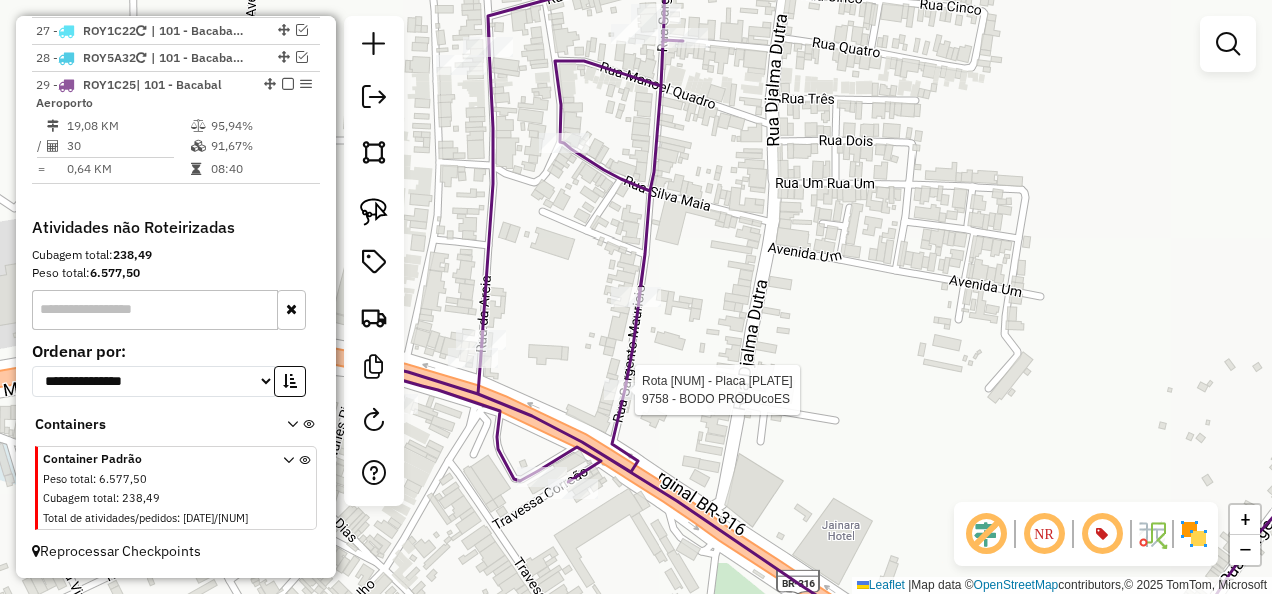 select on "**********" 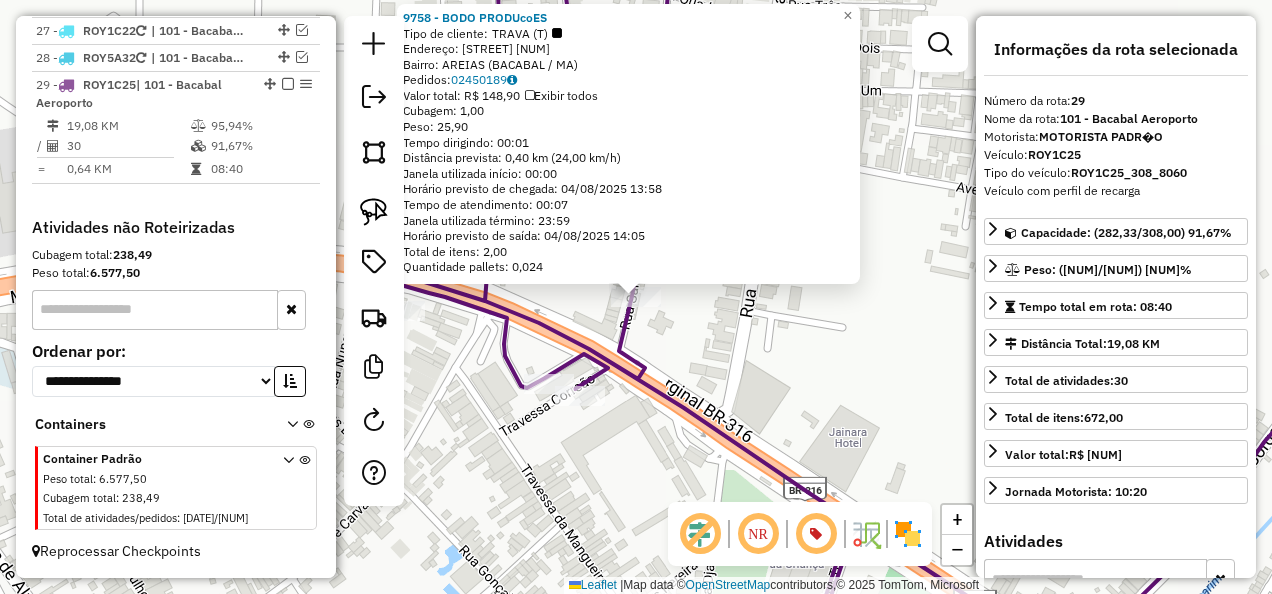 click on "Endereço: RUA SGTO MAURiCIO 16 Bairro: AREIAS (BACABAL / MA) Pedidos: 02450189 Valor total: R$ 148,90 Exibir todos Cubagem: 1,00 Peso: 25,90 Tempo dirigindo: 00:01 Distância prevista: 0,40 km (24,00 km/h) Janela utilizada início: 00:00 Horário previsto de chegada: 04/08/2025 13:58 Tempo de atendimento: 00:07 Janela utilizada término: 23:59 Horário previsto de saída: 04/08/2025 14:05 Total de itens: 2,00 Quantidade pallets: 0,024 × Janela de atendimento Grade de atendimento Capacidade Transportadoras Veículos Cliente Pedidos Rotas Selecione os dias de semana para filtrar as janelas de atendimento Seg Ter Qua Qui Sex Sáb Dom Informe o período da janela de atendimento: De: Até: Filtrar exatamente a janela do cliente Considerar janela de atendimento padrão Selecione os dias de semana para filtrar as grades de atendimento Seg Ter Qua Qui Sex Sáb Dom Peso mínimo: Peso máximo: De:" 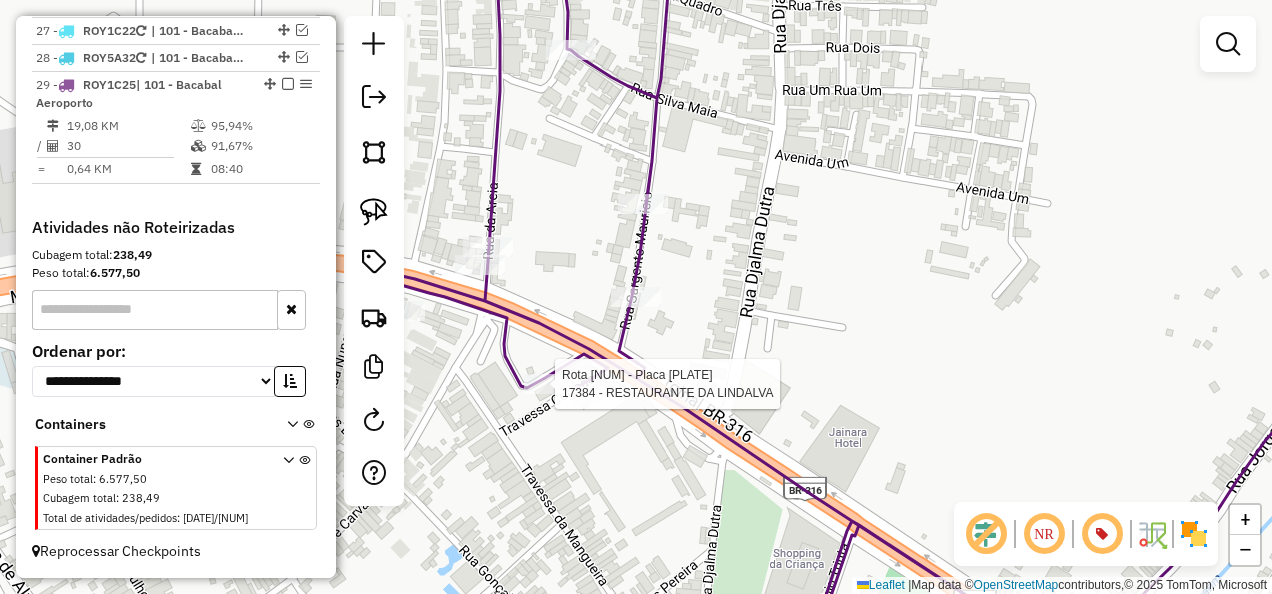 select on "**********" 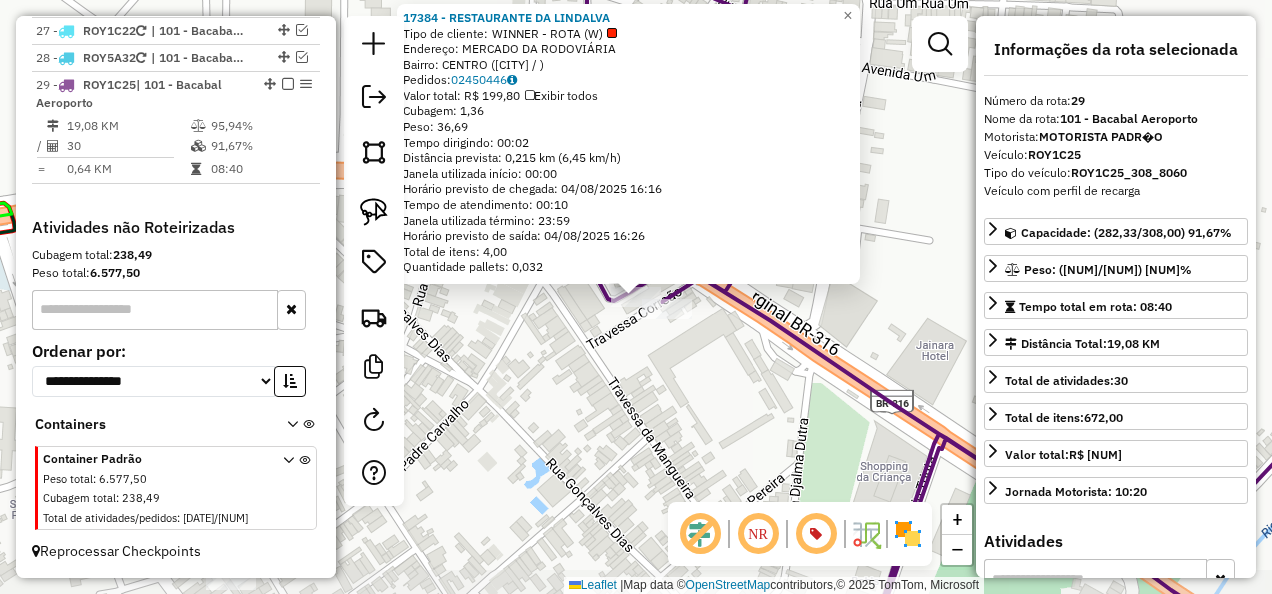 click on "Rota [NUM] - Placa [PLATE] [NUM] - [NAME] [NUM] - [NAME]  Tipo de cliente:   WINNER - ROTA (W)   Endereço: [STREET]   Bairro: [NAME] ([NAME] / )   Pedidos:  [NUM]   Valor total: R$ [NUM]   Exibir todos   Cubagem: [NUM]  Peso: [NUM]  Tempo dirigindo: [TIME]   Distância prevista: [NUM] km ([NUM] km/h)   Janela utilizada início: [TIME]   Horário previsto de chegada: [DATE] [TIME]   Tempo de atendimento: [TIME]   Janela utilizada término: [TIME]   Horário previsto de saída: [DATE] [TIME]   Total de itens: [NUM]   Quantidade pallets: [NUM]  × Janela de atendimento Grade de atendimento Capacidade Transportadoras Veículos Cliente Pedidos  Rotas Selecione os dias de semana para filtrar as janelas de atendimento  Seg   Ter   Qua   Qui   Sex   Sáb  De:" 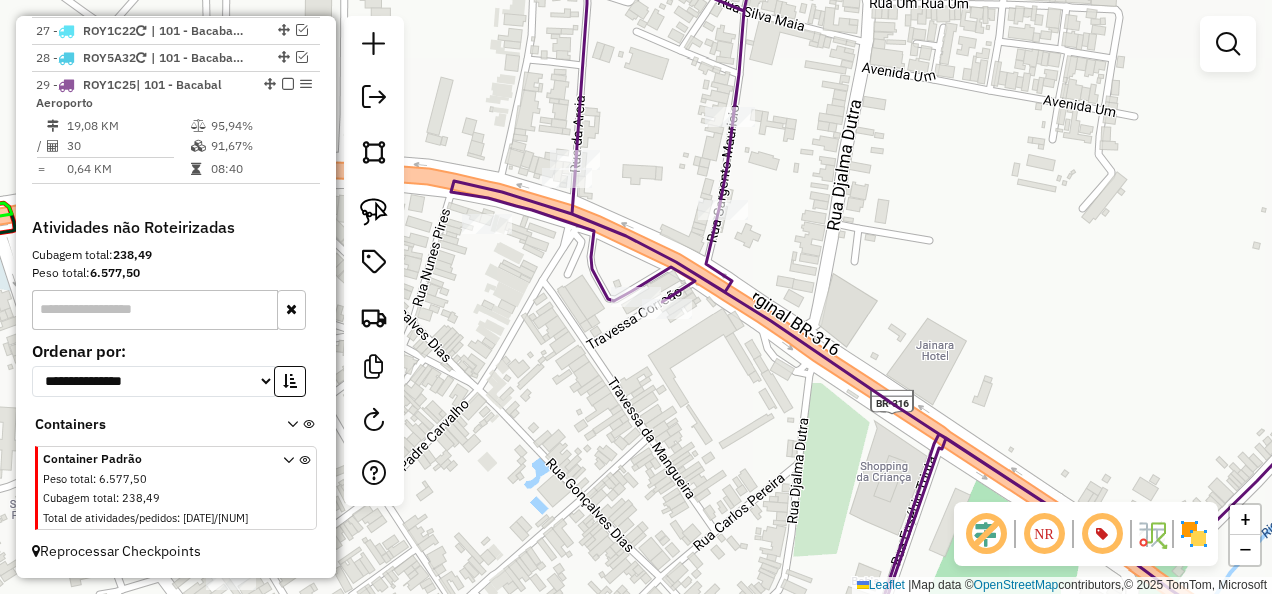 drag, startPoint x: 596, startPoint y: 472, endPoint x: 677, endPoint y: 275, distance: 213.00235 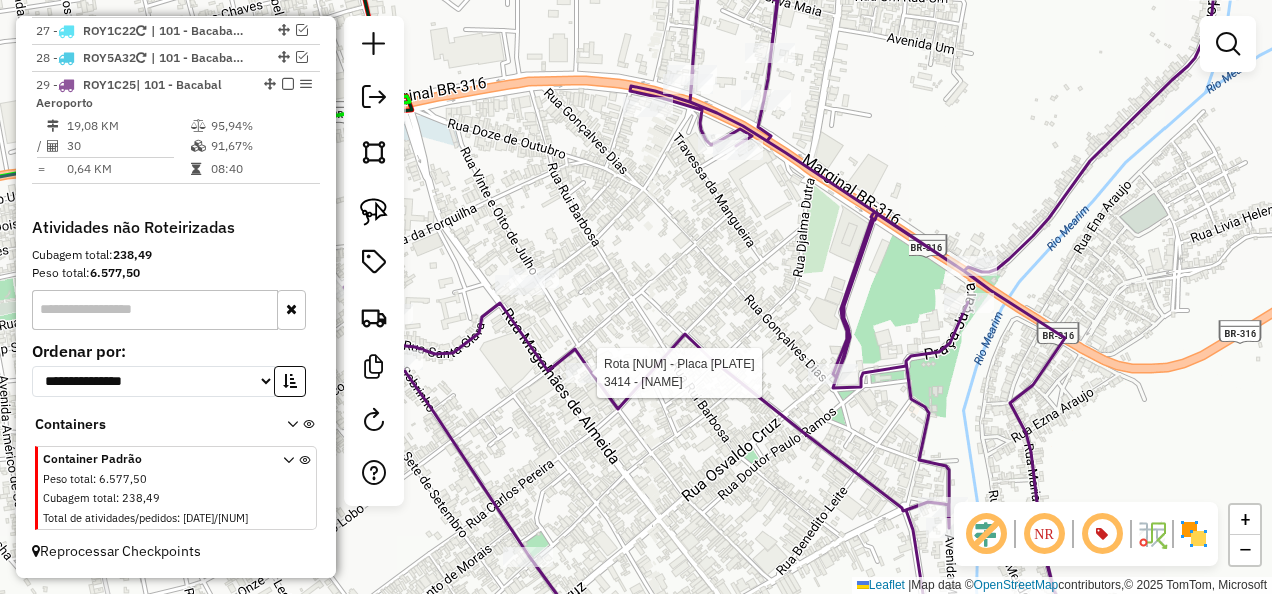 select on "**********" 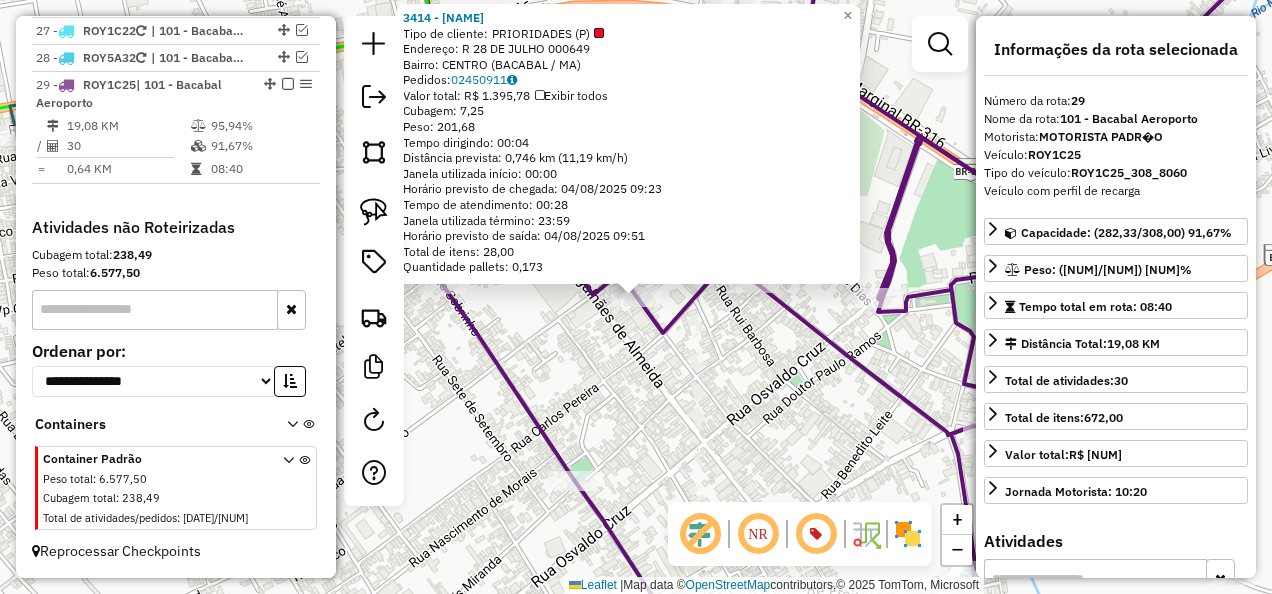 drag, startPoint x: 619, startPoint y: 406, endPoint x: 630, endPoint y: 408, distance: 11.18034 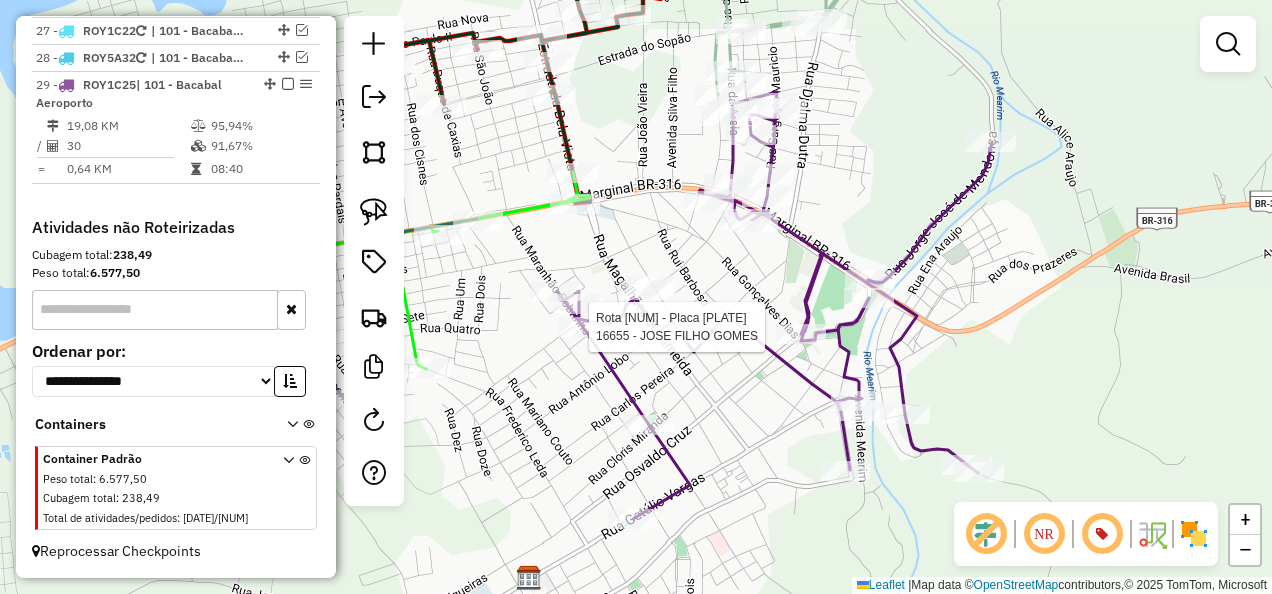 select on "**********" 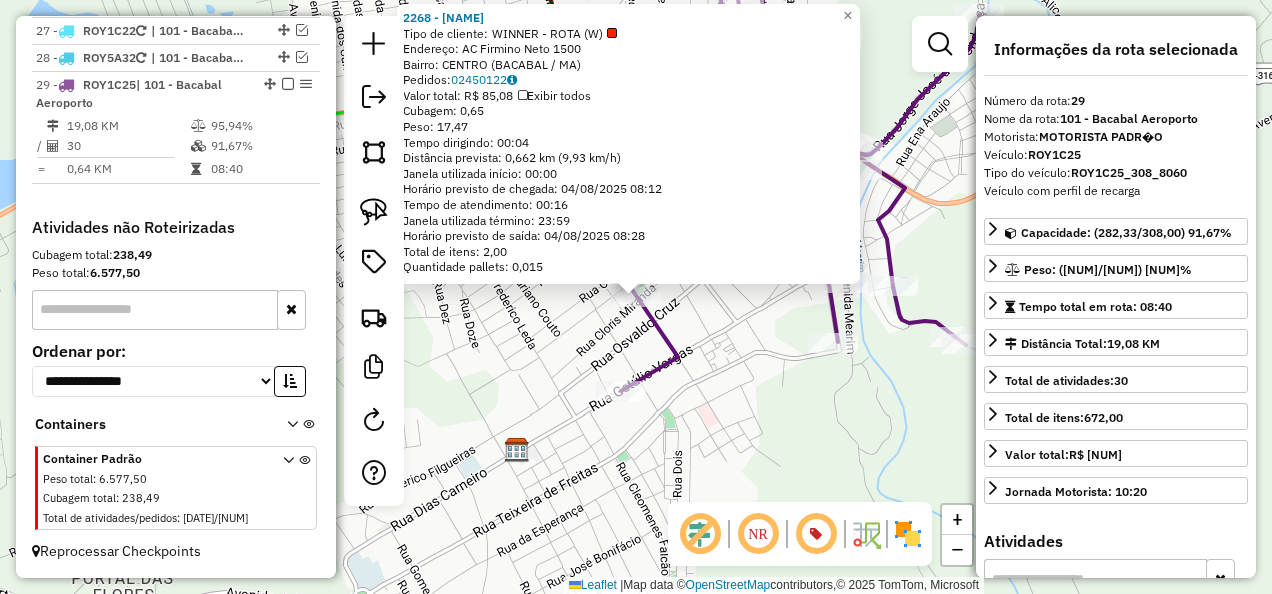 click on "2268 - [NAME]  Tipo de cliente:   WINNER - ROTA (W)   Endereço: AC  Firmino Neto                  1500   Bairro: CENTRO ([CITY] / [STATE])   Pedidos:  02450122   Valor total: R$ 85,08   Exibir todos   Cubagem: 0,65  Peso: 17,47  Tempo dirigindo: 00:04   Distância prevista: 0,662 km (9,93 km/h)   Janela utilizada início: 00:00   Horário previsto de chegada: 04/08/2025 08:12   Tempo de atendimento: 00:16   Janela utilizada término: 23:59   Horário previsto de saída: 04/08/2025 08:28   Total de itens: 2,00   Quantidade pallets: 0,015  × Janela de atendimento Grade de atendimento Capacidade Transportadoras Veículos Cliente Pedidos  Rotas Selecione os dias de semana para filtrar as janelas de atendimento  Seg   Ter   Qua   Qui   Sex   Sáb   Dom  Informe o período da janela de atendimento: De: Até:  Filtrar exatamente a janela do cliente  Considerar janela de atendimento padrão  Selecione os dias de semana para filtrar as grades de atendimento  Seg   Ter   Qua   Qui   Sex   Sáb   Dom   De:  +" 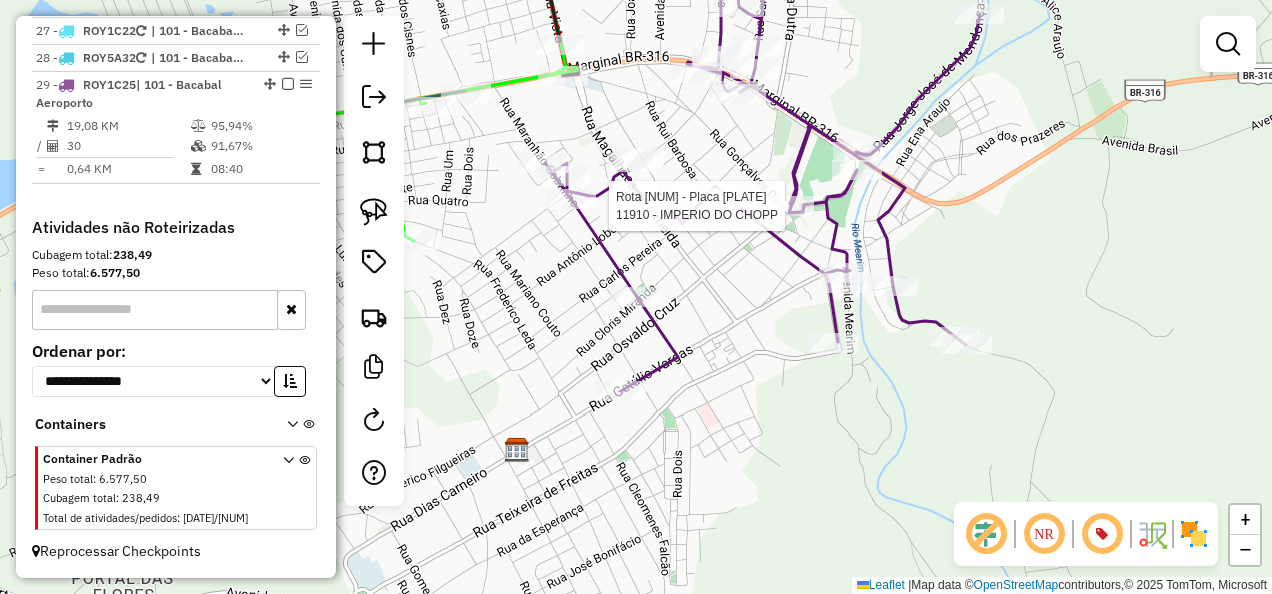 select on "**********" 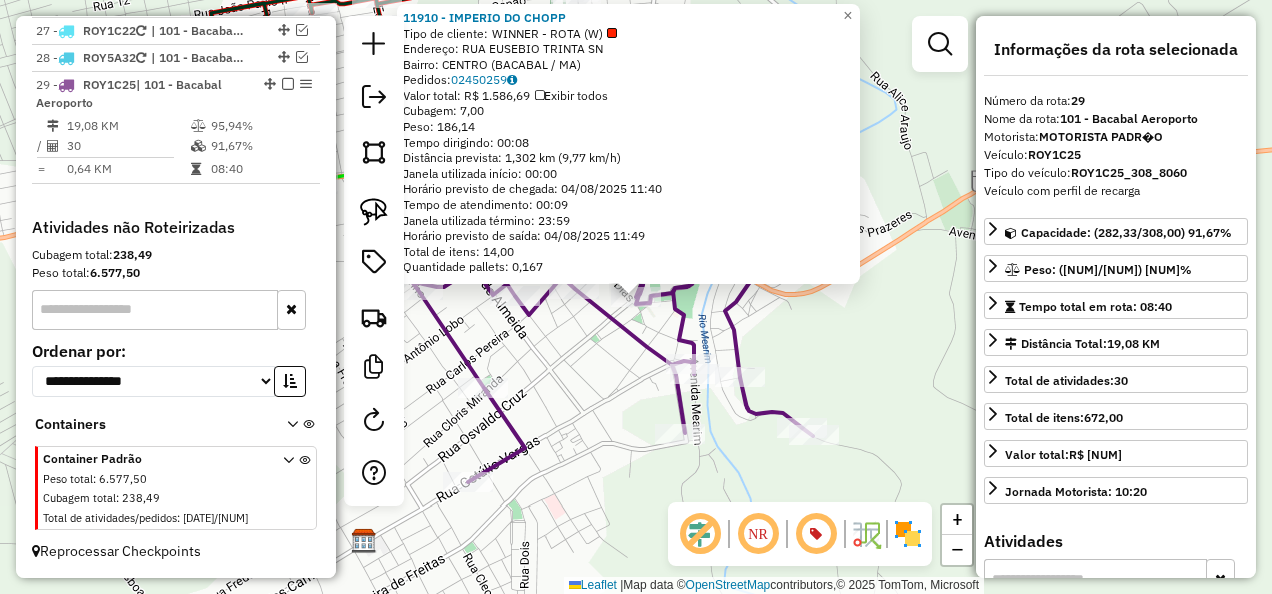 click on "[NUMBER] - [NAME]  Tipo de cliente:   WINNER - ROTA (W)   Endereço: RUA EUSEBIO TRINTA SN   Bairro: [NAME] ([NAME] / [STATE])   Pedidos:  [NUMBER]   Valor total: R$ [NUMBER]   Exibir todos   Cubagem: [NUMBER]  Peso: [NUMBER]  Tempo dirigindo: [TIME]   Distância prevista: [NUMBER] km ([NUMBER] km/h)   Janela utilizada início: [TIME]   Horário previsto de chegada: [DATE] [TIME]   Tempo de atendimento: [TIME]   Janela utilizada término: [TIME]   Horário previsto de saída: [DATE] [TIME]   Total de itens: [NUMBER]   Quantidade pallets: [NUMBER]  × Janela de atendimento Grade de atendimento Capacidade Transportadoras Veículos Cliente Pedidos  Rotas Selecione os dias de semana para filtrar as janelas de atendimento  Seg   Ter   Qua   Qui   Sex   Sáb   Dom  Informe o período da janela de atendimento: De: Até:  Filtrar exatamente a janela do cliente  Considerar janela de atendimento padrão  Selecione os dias de semana para filtrar as grades de atendimento  Seg   Ter   Qua   Qui   Sex   Sáb   Dom   Peso mínimo:   De:" 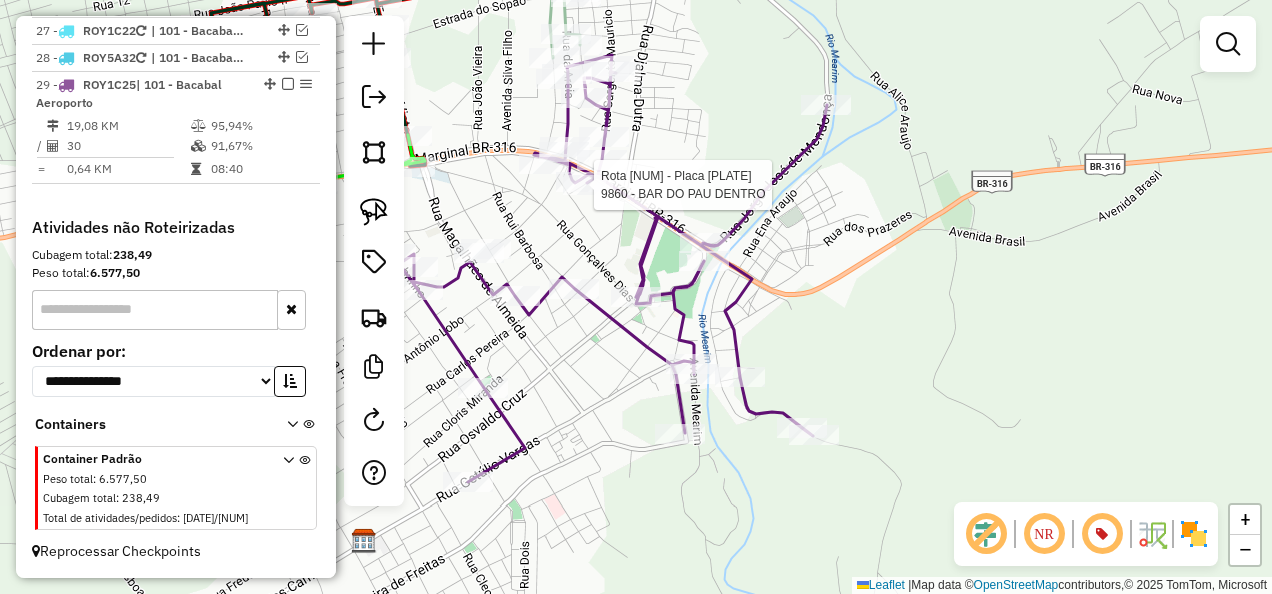 select on "**********" 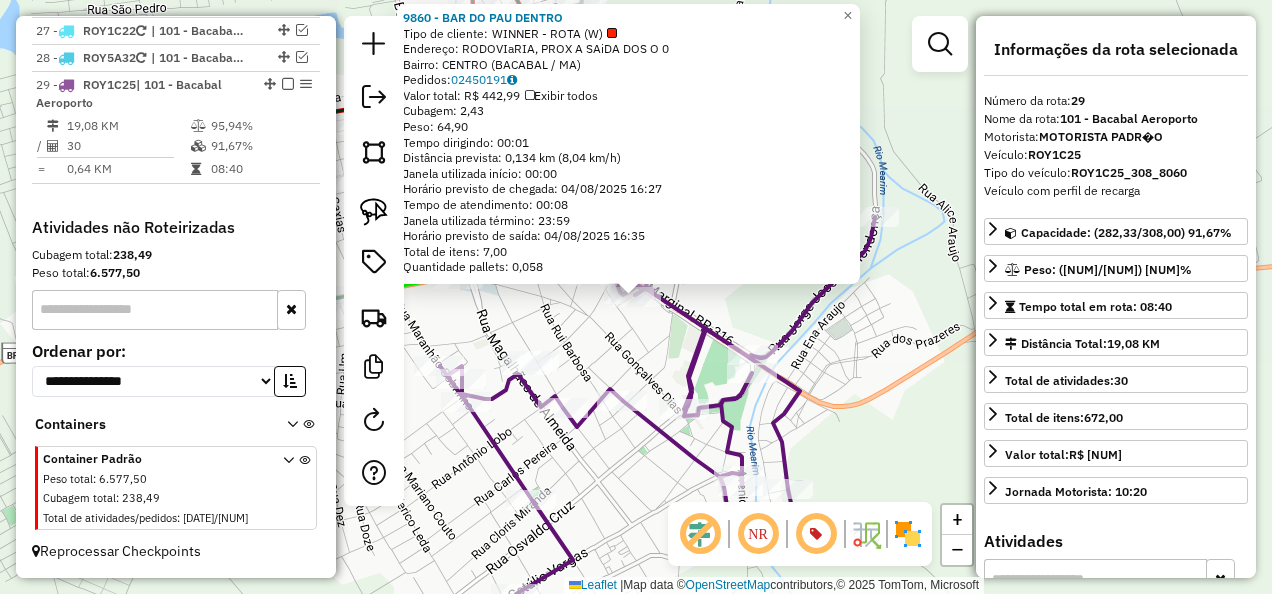 click on "9860 - BAR DO PAU DENTRO Tipo de cliente: WINNER - ROTA (W) Endereço: RODOVIaRIA, PROX A SAiDA DOS O 0 Bairro: CENTRO ([CITY] / [STATE]) Pedidos: 02450191 Valor total: R$ 442,99 Exibir todos Cubagem: 2,43 Peso: 64,90 Tempo dirigindo: 00:01 Distância prevista: 0,134 km (8,04 km/h) Janela utilizada início: 00:00 Horário previsto de chegada: 04/08/2025 16:27 Tempo de atendimento: 00:08 Janela utilizada término: 23:59 Horário previsto de saída: 04/08/2025 16:35 Total de itens: 7,00 Quantidade pallets: 0,058 × Janela de atendimento Grade de atendimento Capacidade Transportadoras Veículos Cliente Pedidos Rotas Selecione os dias de semana para filtrar as janelas de atendimento Seg Ter Qua Qui Sex Sáb Dom Informe o período da janela de atendimento: De: Até: Filtrar exatamente a janela do cliente Considerar janela de atendimento padrão Selecione os dias de semana para filtrar as grades de atendimento Seg Ter Qua Qui Sex Sáb Dom De: Até:" 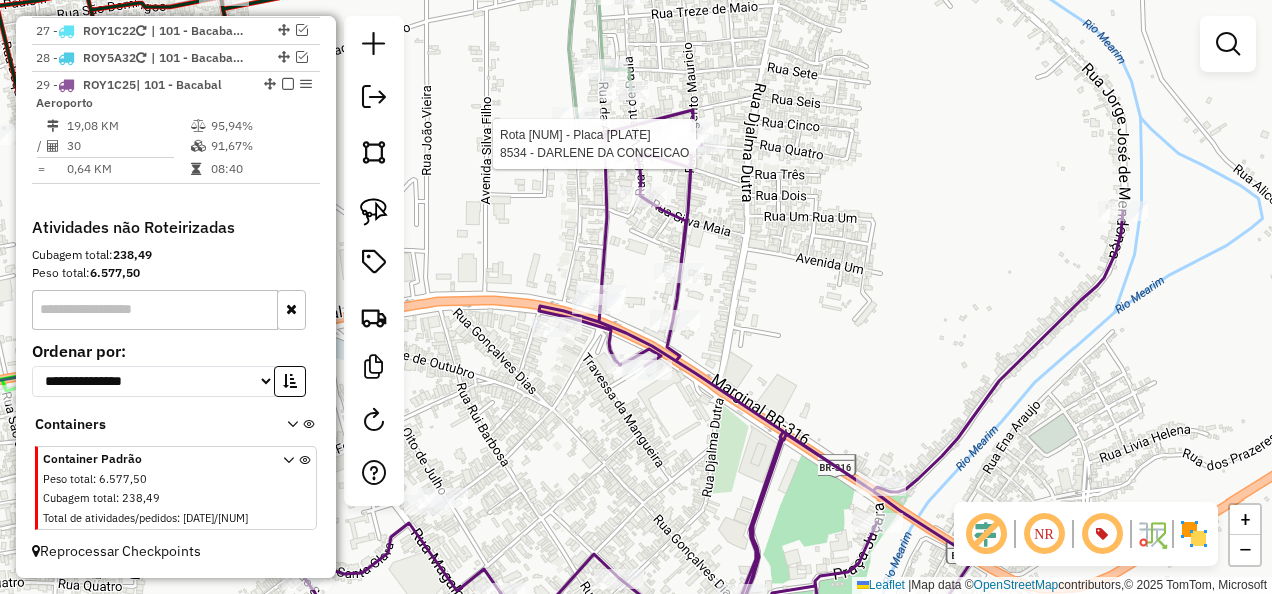 select on "**********" 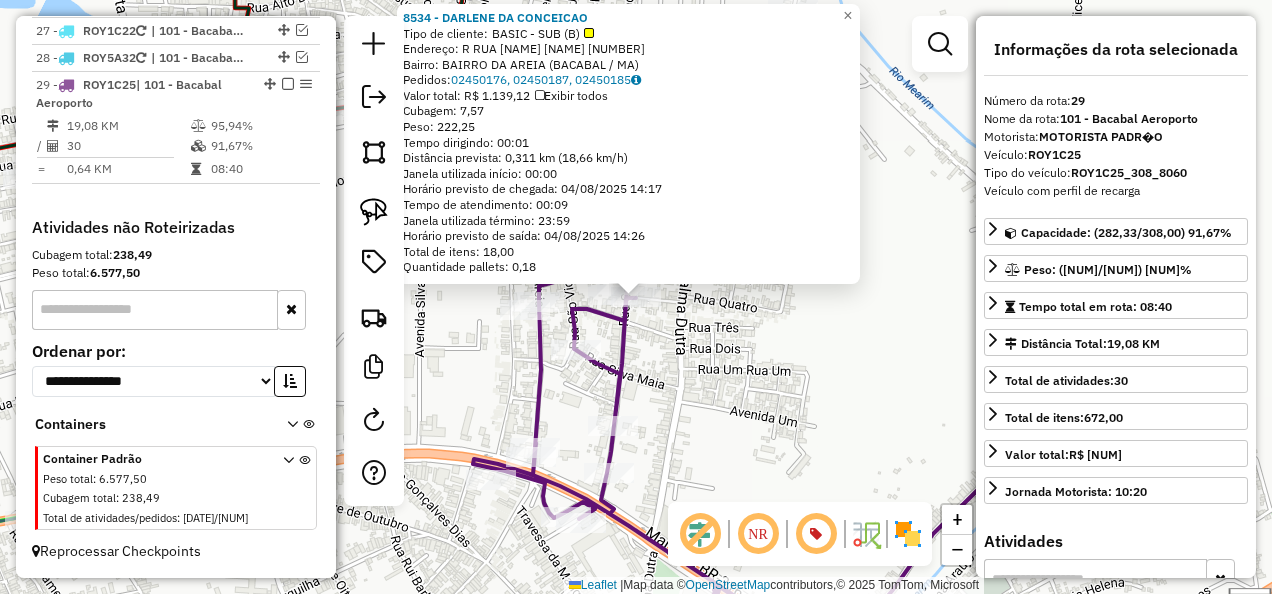 click on "8534 - [NAME]  Tipo de cliente:   BASIC - SUB (B)   Endereço: R   RUA PADRE NEWTON PEREIRA      74   Bairro: BAIRRO DA AREIA ([CITY] / [STATE])   Pedidos:  02450176, 02450187, 02450185   Valor total: R$ 1.139,12   Exibir todos   Cubagem: 7,57  Peso: 222,25  Tempo dirigindo: 00:01   Distância prevista: 0,311 km (18,66 km/h)   Janela utilizada início: 00:00   Horário previsto de chegada: 04/08/2025 14:17   Tempo de atendimento: 00:09   Janela utilizada término: 23:59   Horário previsto de saída: 04/08/2025 14:26   Total de itens: 18,00   Quantidade pallets: 0,18  × Janela de atendimento Grade de atendimento Capacidade Transportadoras Veículos Cliente Pedidos  Rotas Selecione os dias de semana para filtrar as janelas de atendimento  Seg   Ter   Qua   Qui   Sex   Sáb   Dom  Informe o período da janela de atendimento: De: Até:  Filtrar exatamente a janela do cliente  Considerar janela de atendimento padrão  Selecione os dias de semana para filtrar as grades de atendimento  Seg   Ter   Qua  +" 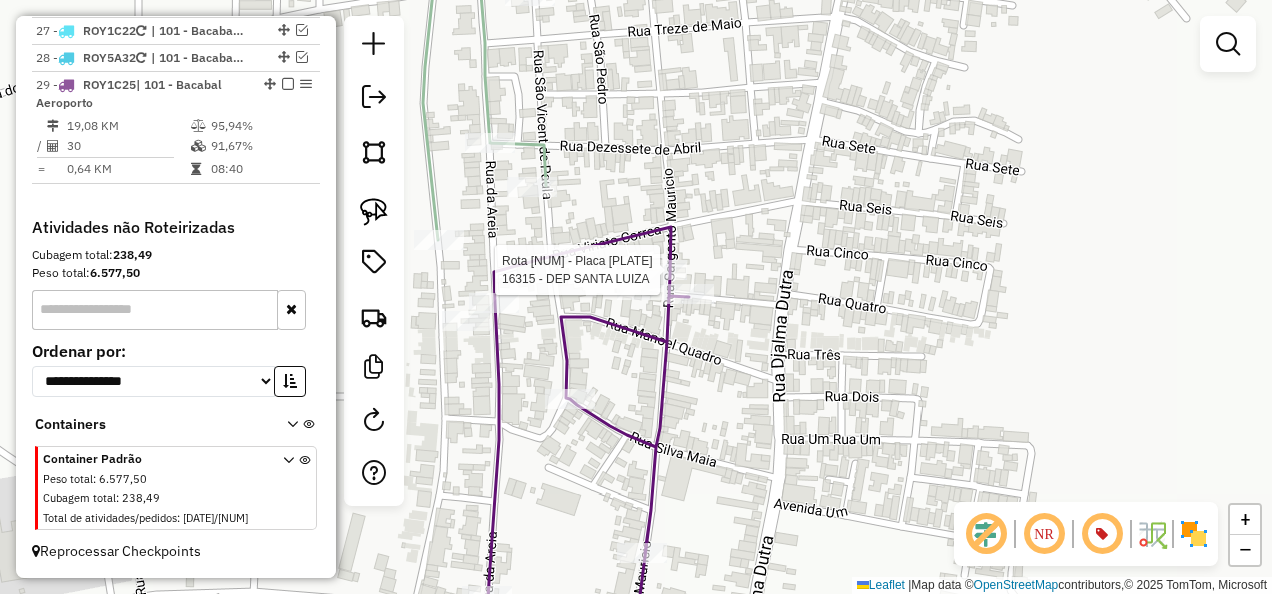 select on "**********" 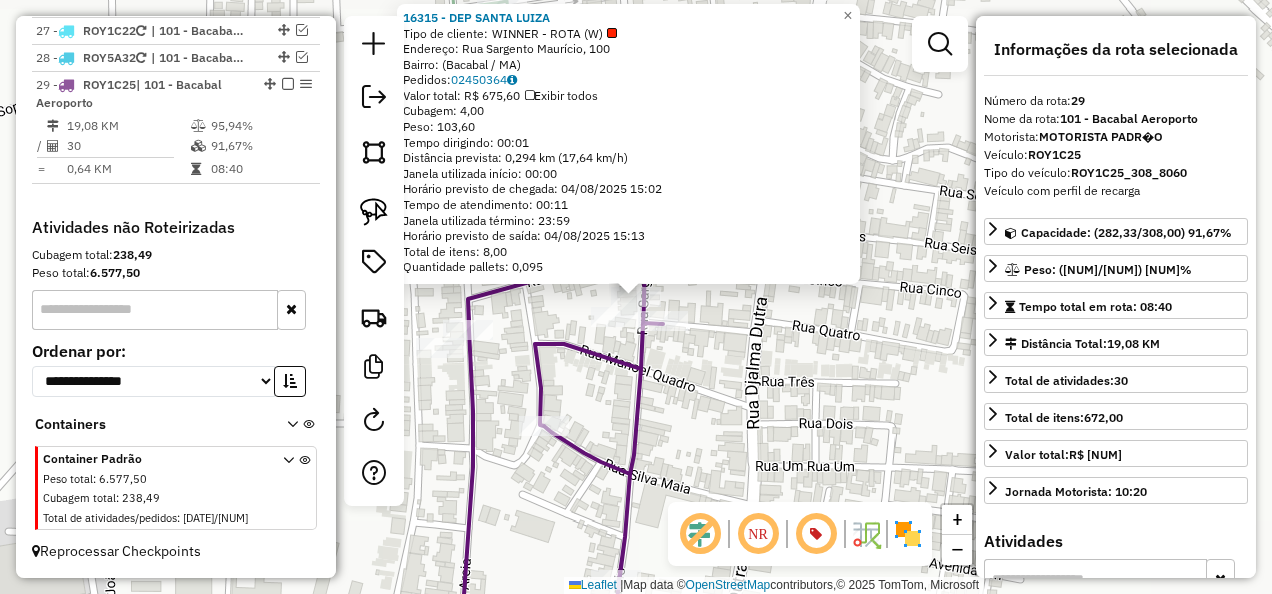 click on "Endereço: Rua Sargento Maurício, 100 Bairro: (Bacabal / MA) Pedidos: 02450364 Valor total: R$ 675,60 Exibir todos Cubagem: 4,00 Peso: 103,60 Tempo dirigindo: 00:01 Distância prevista: 0,294 km (17,64 km/h) Janela utilizada início: 00:00 Horário previsto de chegada: 04/08/2025 15:02 Tempo de atendimento: 00:11 Janela utilizada término: 23:59 Horário previsto de saída: 04/08/2025 15:13 Total de itens: 8,00 Quantidade pallets: 0,095 × Janela de atendimento Grade de atendimento Capacidade Transportadoras Veículos Cliente Pedidos Rotas Selecione os dias de semana para filtrar as janelas de atendimento Seg Ter Qua Qui Sex Sáb Dom Informe o período da janela de atendimento: De: Até: Filtrar exatamente a janela do cliente Considerar janela de atendimento padrão Selecione os dias de semana para filtrar as grades de atendimento Seg Ter Qua Qui Sex Sáb Dom Peso mínimo: De:" 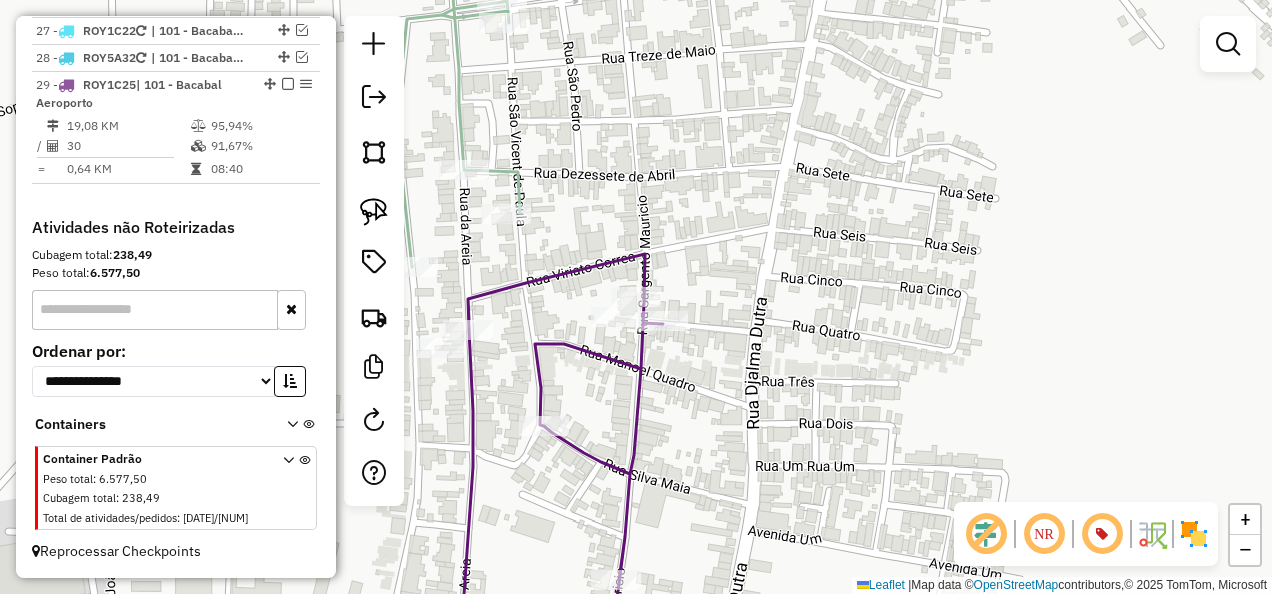 drag, startPoint x: 708, startPoint y: 410, endPoint x: 860, endPoint y: 353, distance: 162.33607 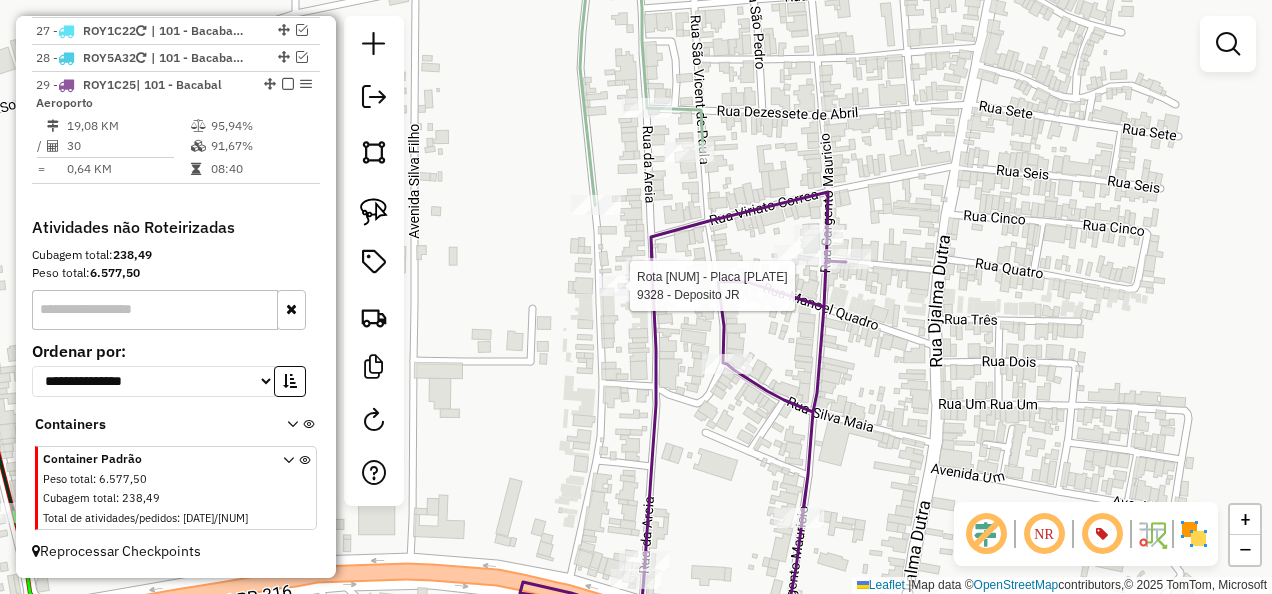 select on "**********" 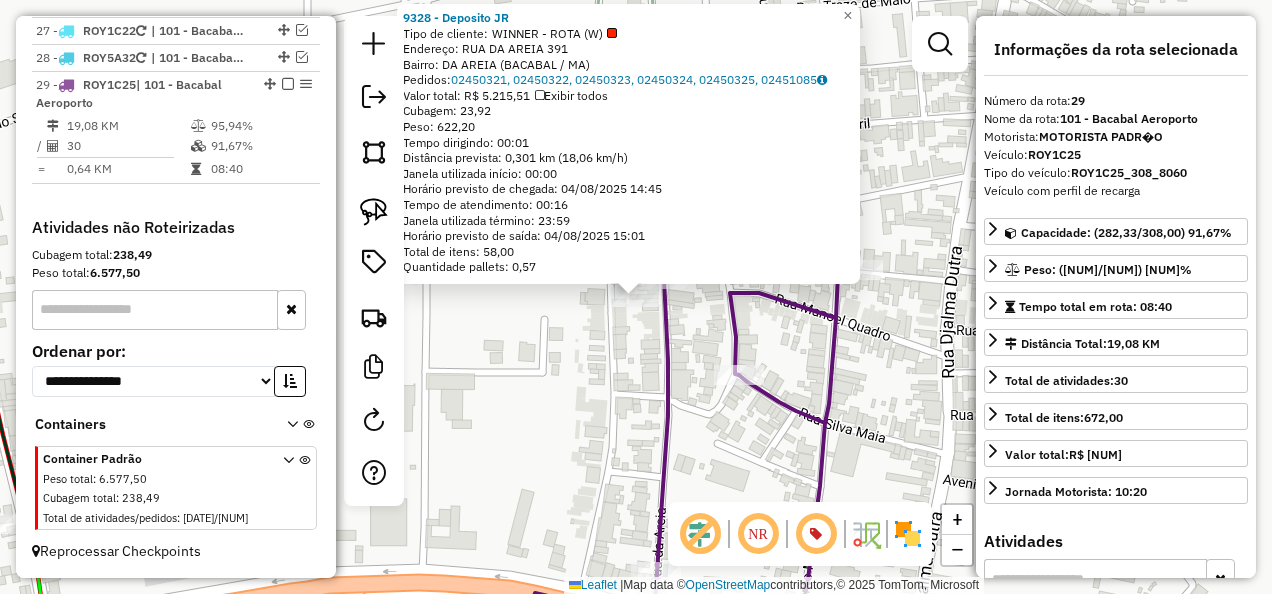 click on "[NUMBER] - [NAME]  Tipo de cliente:   WINNER - ROTA (W)   Endereço: RUA DA AREIA [NUMBER]   Bairro: DA AREIA ([NAME] / [STATE])   Pedidos:  [NUMBER], [NUMBER], [NUMBER], [NUMBER], [NUMBER], [NUMBER]   Valor total: R$ [NUMBER]   Exibir todos   Cubagem: [NUMBER]  Peso: [NUMBER]  Tempo dirigindo: [TIME]   Distância prevista: [NUMBER] km ([NUMBER] km/h)   Janela utilizada início: [TIME]   Horário previsto de chegada: [DATE] [TIME]   Tempo de atendimento: [TIME]   Janela utilizada término: [TIME]   Horário previsto de saída: [DATE] [TIME]   Total de itens: [NUMBER]   Quantidade pallets: [NUMBER]  × Janela de atendimento Grade de atendimento Capacidade Transportadoras Veículos Cliente Pedidos  Rotas Selecione os dias de semana para filtrar as janelas de atendimento  Seg   Ter   Qua   Qui   Sex   Sáb   Dom  Informe o período da janela de atendimento: De: Até:  Filtrar exatamente a janela do cliente  Considerar janela de atendimento padrão  Selecione os dias de semana para filtrar as grades de atendimento  Seg   Ter   Qua   Qui   Sex   Sáb   Dom   Peso mínimo:   De:" 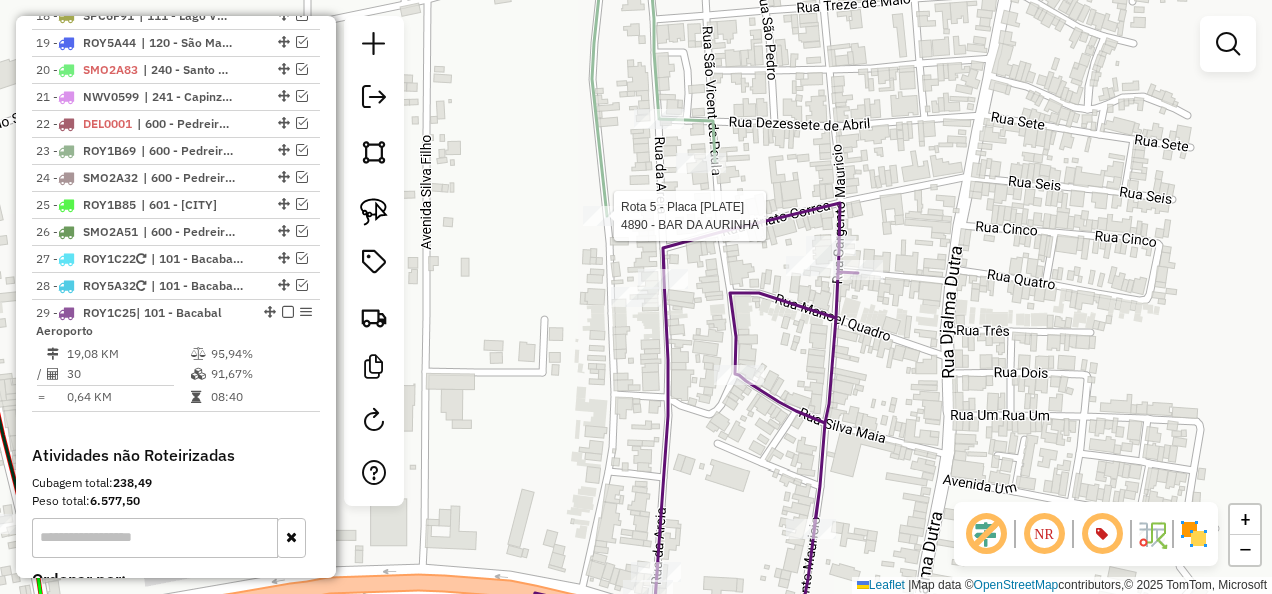 select on "**********" 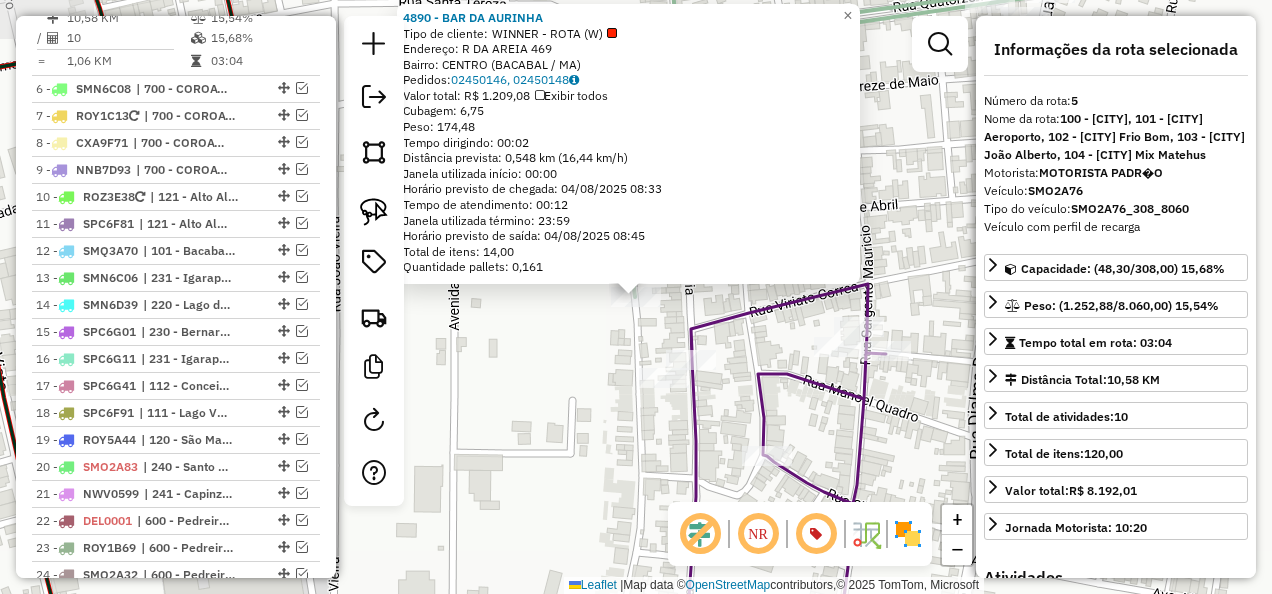 scroll, scrollTop: 1274, scrollLeft: 0, axis: vertical 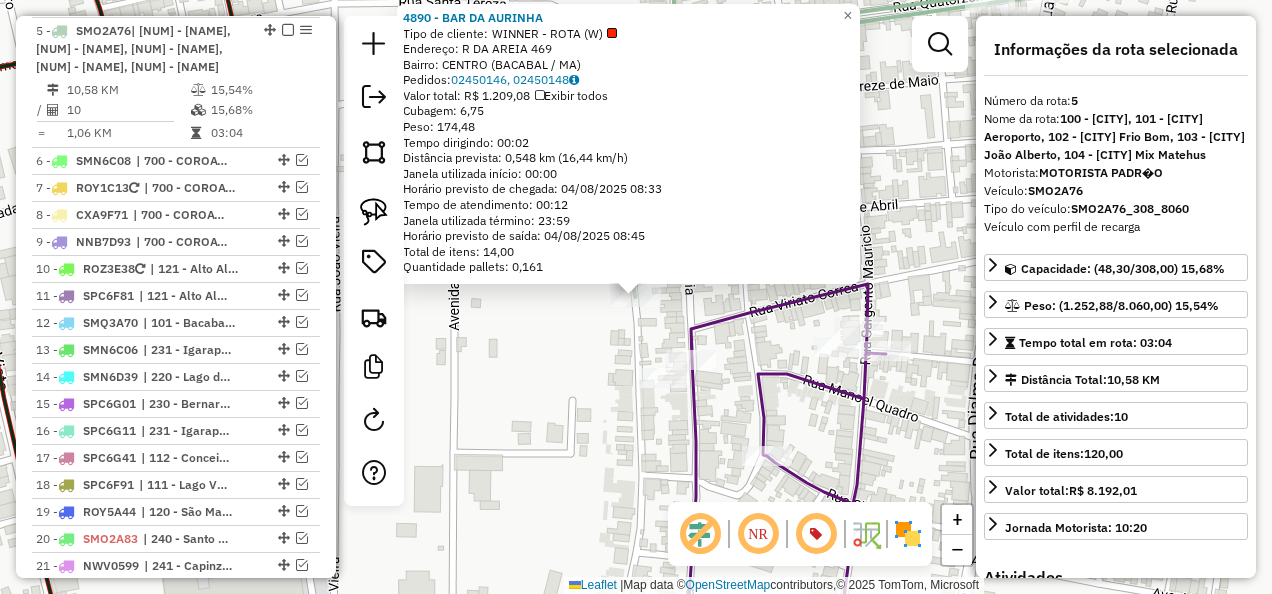 click on "[NUM] - [NAME]  Tipo de cliente:   WINNER - ROTA (W)   Endereço: [STREET]                      [NUM]   Bairro: [NAME] ([NAME] / [STATE])   Pedidos:  [NUM], [NUM]   Valor total: R$ [NUM]   Exibir todos   Cubagem: [NUM]  Peso: [NUM]  Tempo dirigindo: [TIME]   Distância prevista: [NUM] km ([NUM] km/h)   Janela utilizada início: [TIME]   Horário previsto de chegada: [DATE] [TIME]   Tempo de atendimento: [TIME]   Janela utilizada término: [TIME]   Horário previsto de saída: [DATE] [TIME]   Total de itens: [NUM]   Quantidade pallets: [NUM]  × Janela de atendimento Grade de atendimento Capacidade Transportadoras Veículos Cliente Pedidos  Rotas Selecione os dias de semana para filtrar as janelas de atendimento  Seg   Ter   Qua   Qui   Sex   Sáb  De:" 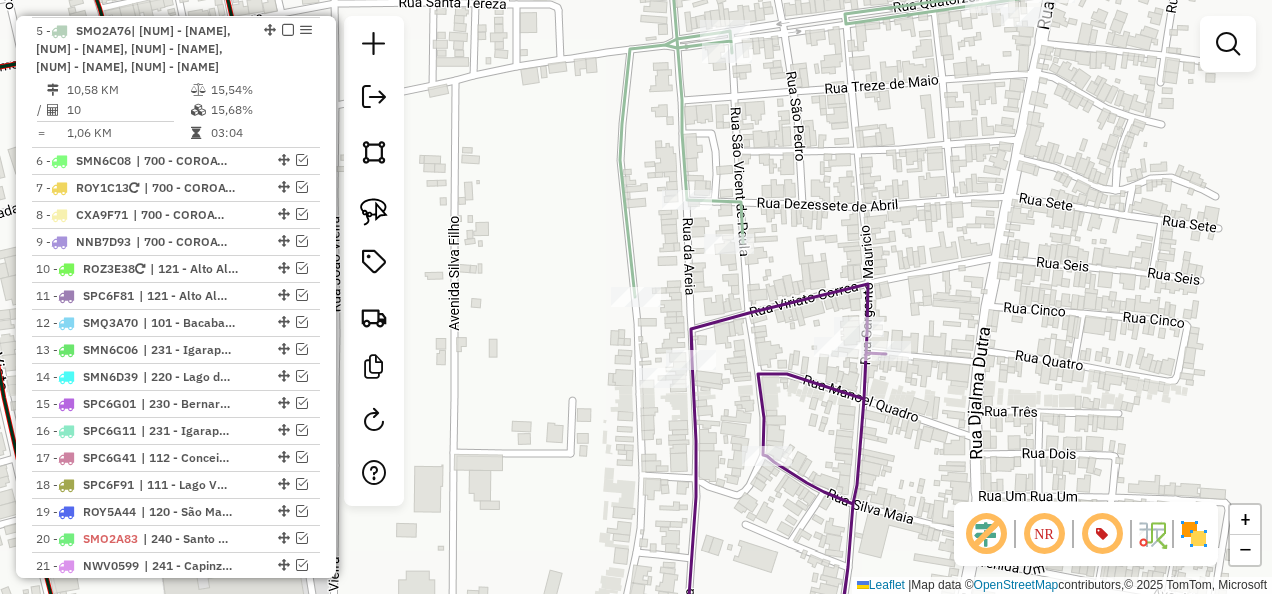 click on "Rota 29 - Placa ROY1C25  9328 - Deposito JR Rota 29 - Placa ROY1C25  10586 - DEPOSITO SANTOS Janela de atendimento Grade de atendimento Capacidade Transportadoras Veículos Cliente Pedidos  Rotas Selecione os dias de semana para filtrar as janelas de atendimento  Seg   Ter   Qua   Qui   Sex   Sáb   Dom  Informe o período da janela de atendimento: De: Até:  Filtrar exatamente a janela do cliente  Considerar janela de atendimento padrão  Selecione os dias de semana para filtrar as grades de atendimento  Seg   Ter   Qua   Qui   Sex   Sáb   Dom   Considerar clientes sem dia de atendimento cadastrado  Clientes fora do dia de atendimento selecionado Filtrar as atividades entre os valores definidos abaixo:  Peso mínimo:   Peso máximo:   Cubagem mínima:   Cubagem máxima:   De:   Até:  Filtrar as atividades entre o tempo de atendimento definido abaixo:  De:   Até:   Considerar capacidade total dos clientes não roteirizados Transportadora: Selecione um ou mais itens Tipo de veículo: Veículo: +" 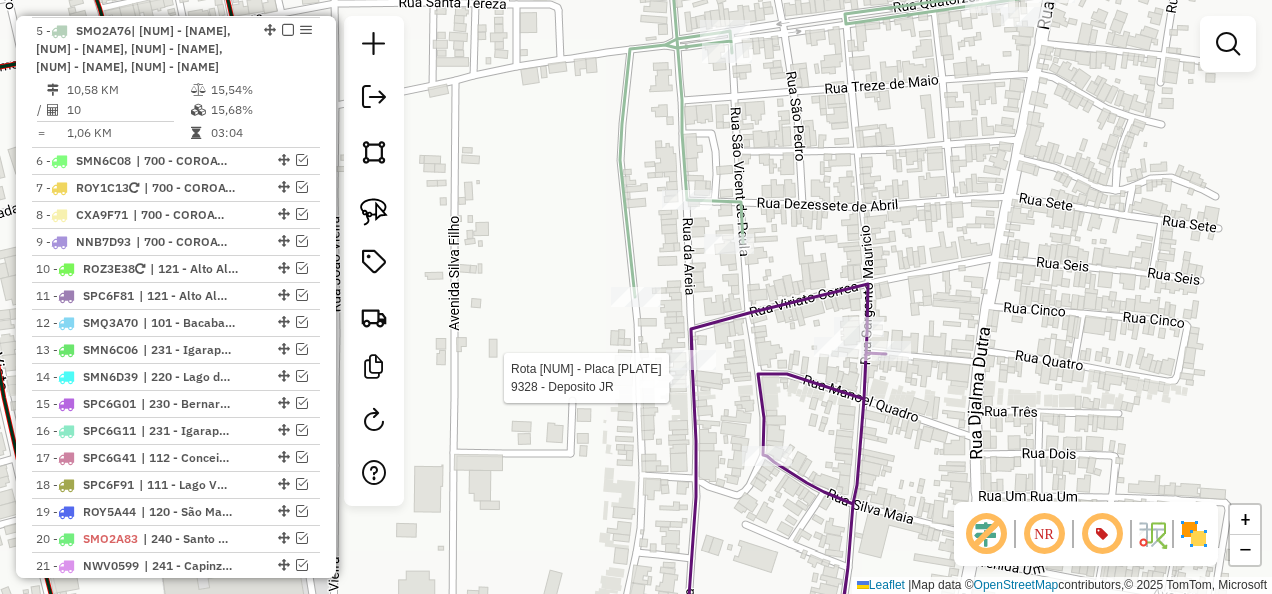 select on "**********" 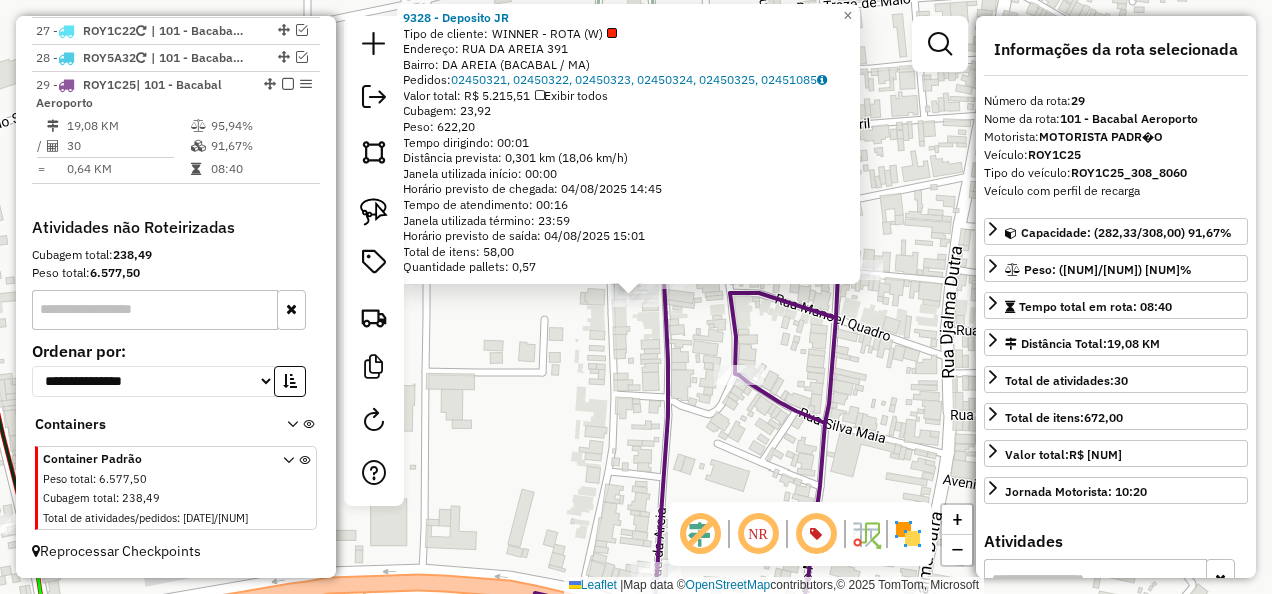 scroll, scrollTop: 1995, scrollLeft: 0, axis: vertical 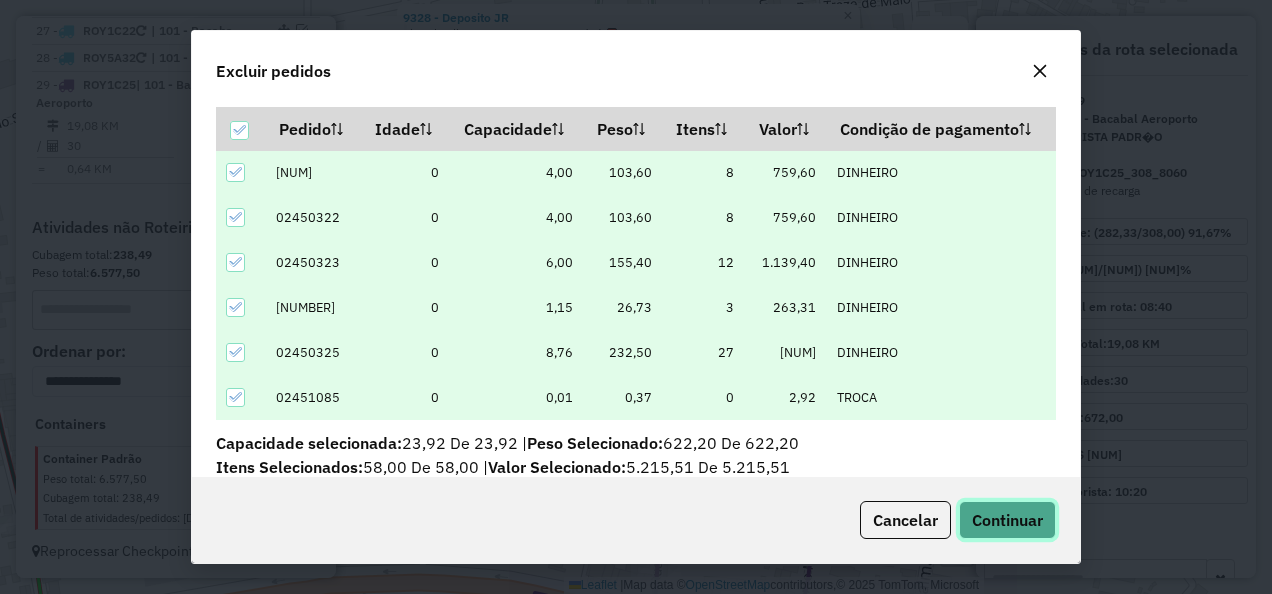 click on "Continuar" 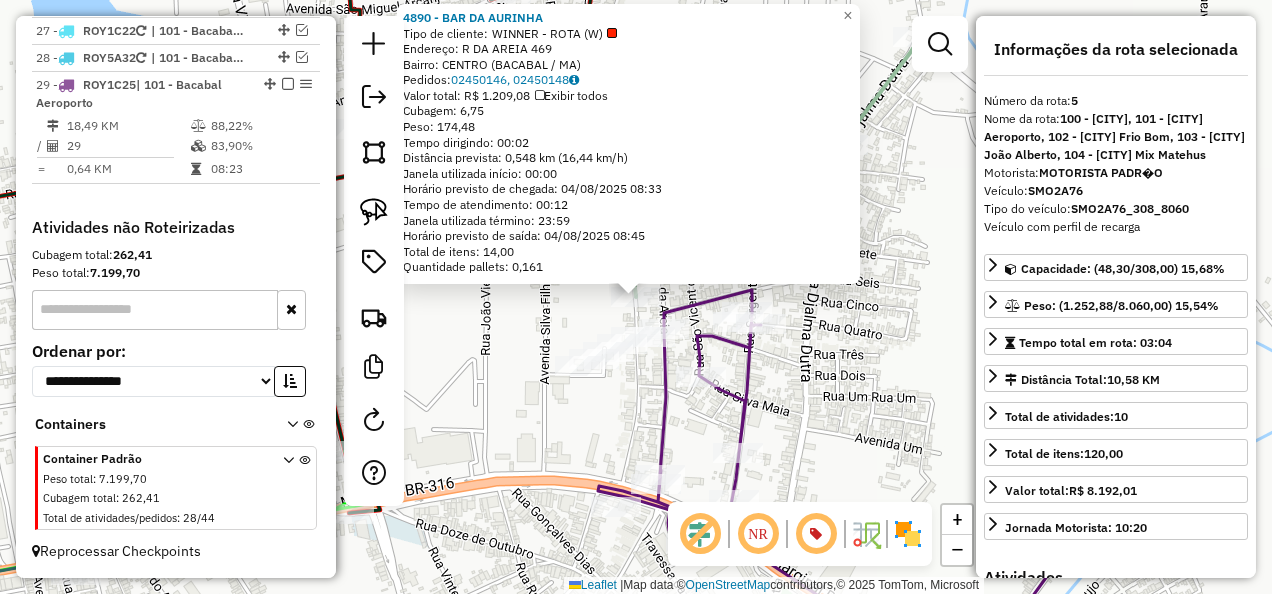 scroll, scrollTop: 1274, scrollLeft: 0, axis: vertical 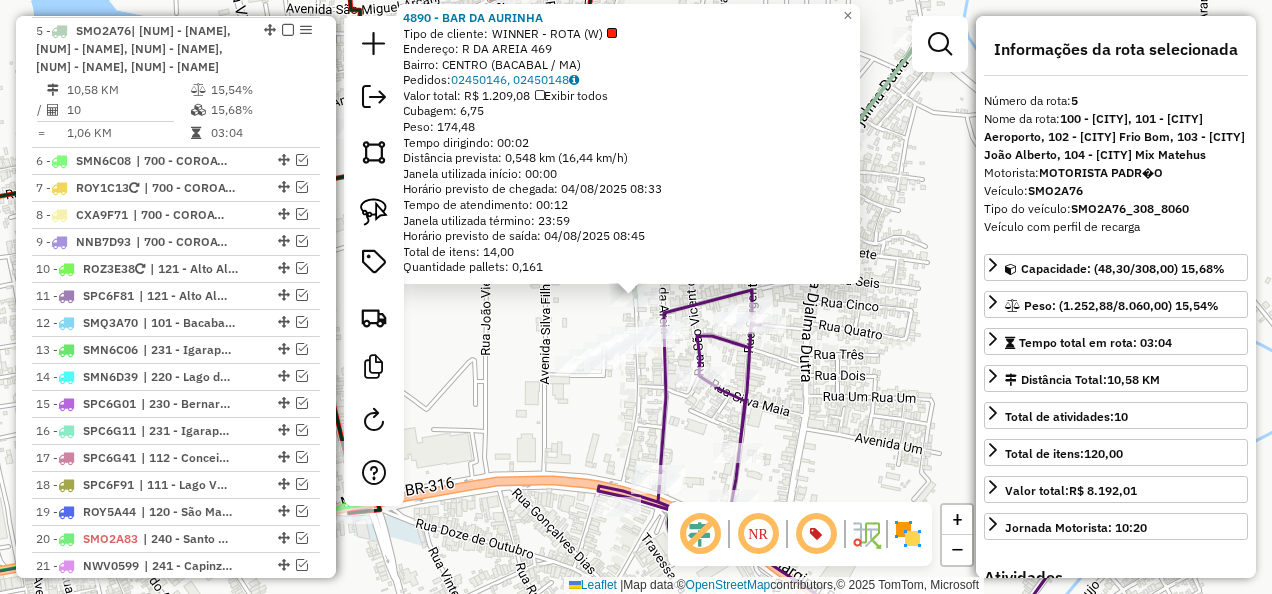 click 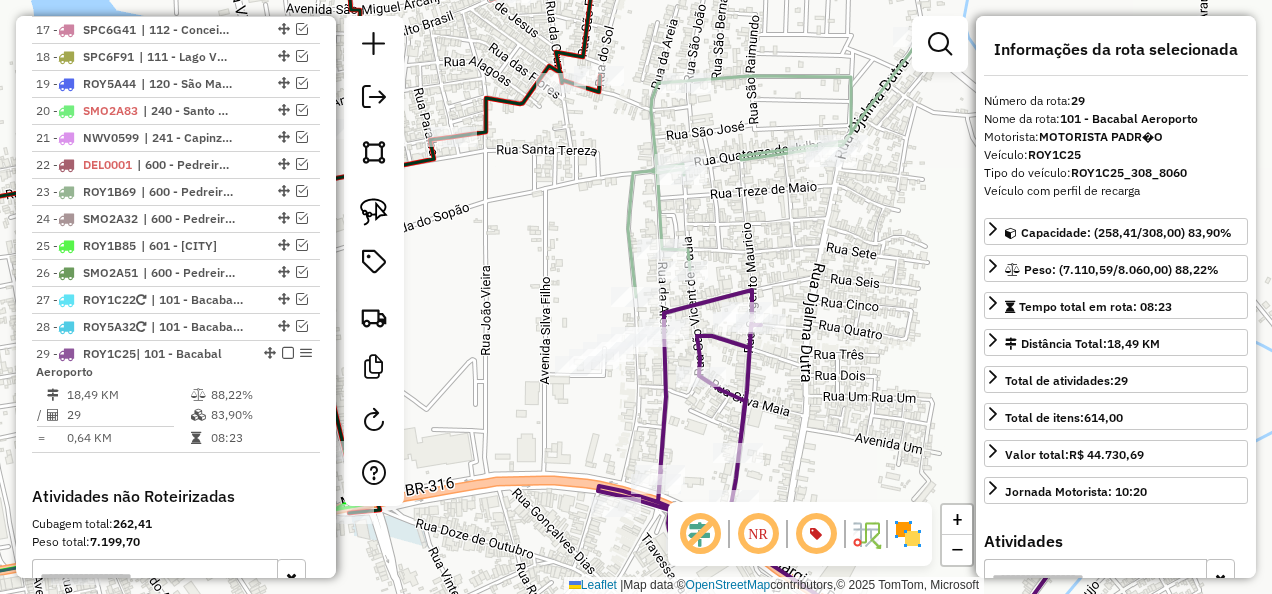 scroll, scrollTop: 1995, scrollLeft: 0, axis: vertical 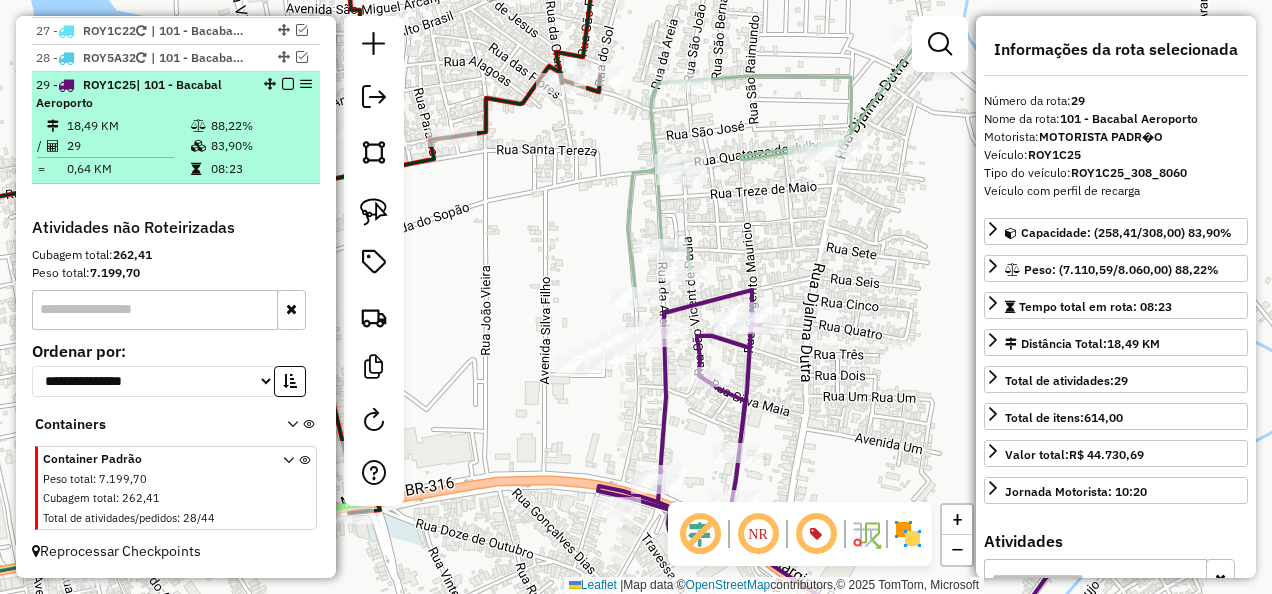 click at bounding box center (288, 84) 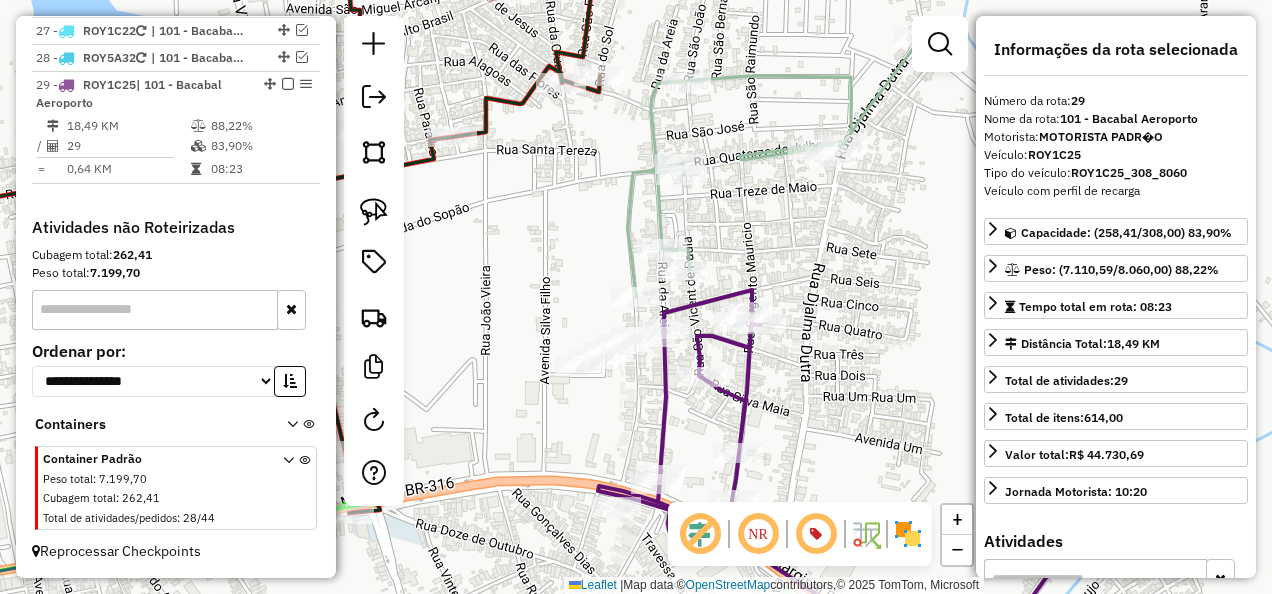 scroll, scrollTop: 1910, scrollLeft: 0, axis: vertical 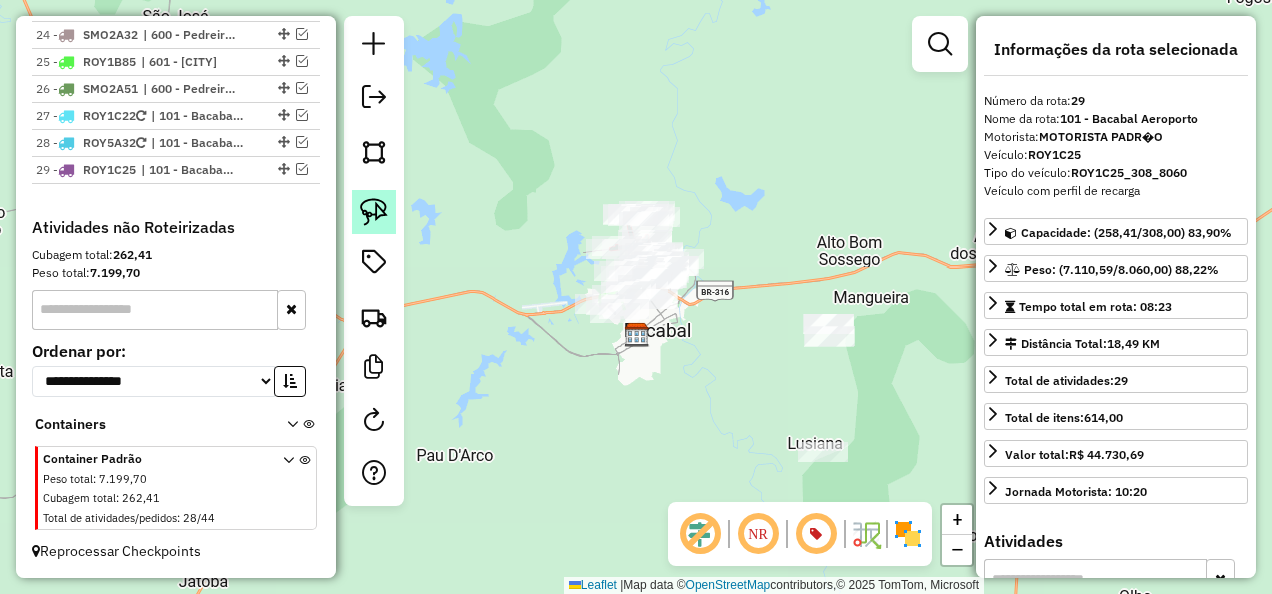 click 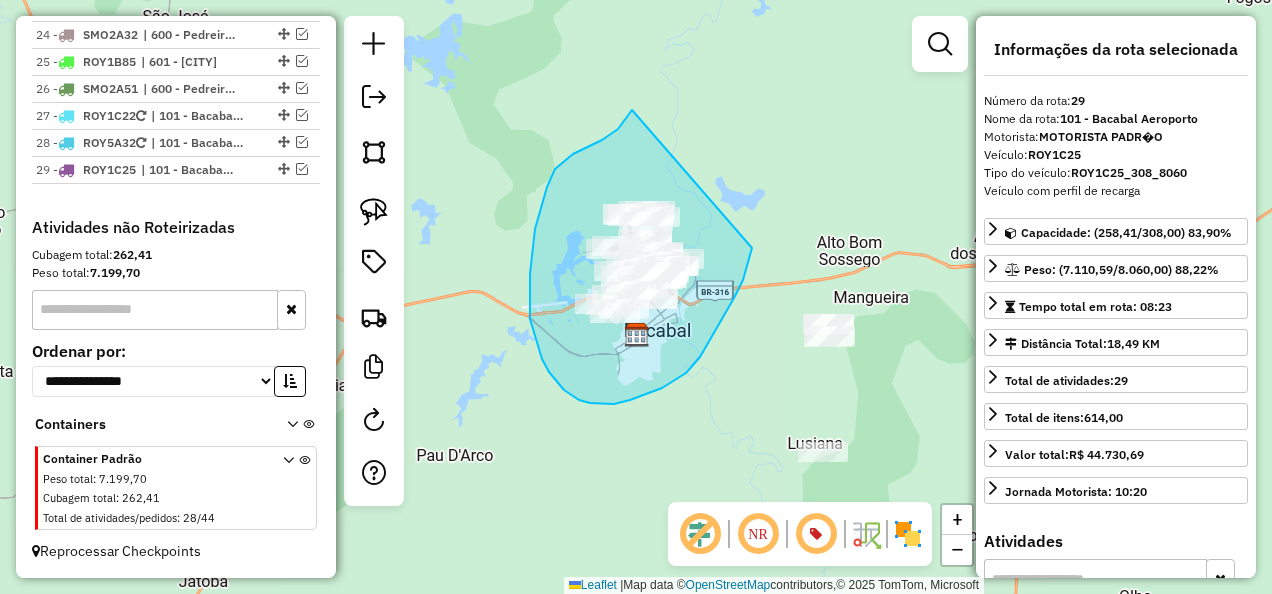 drag, startPoint x: 632, startPoint y: 110, endPoint x: 761, endPoint y: 209, distance: 162.60997 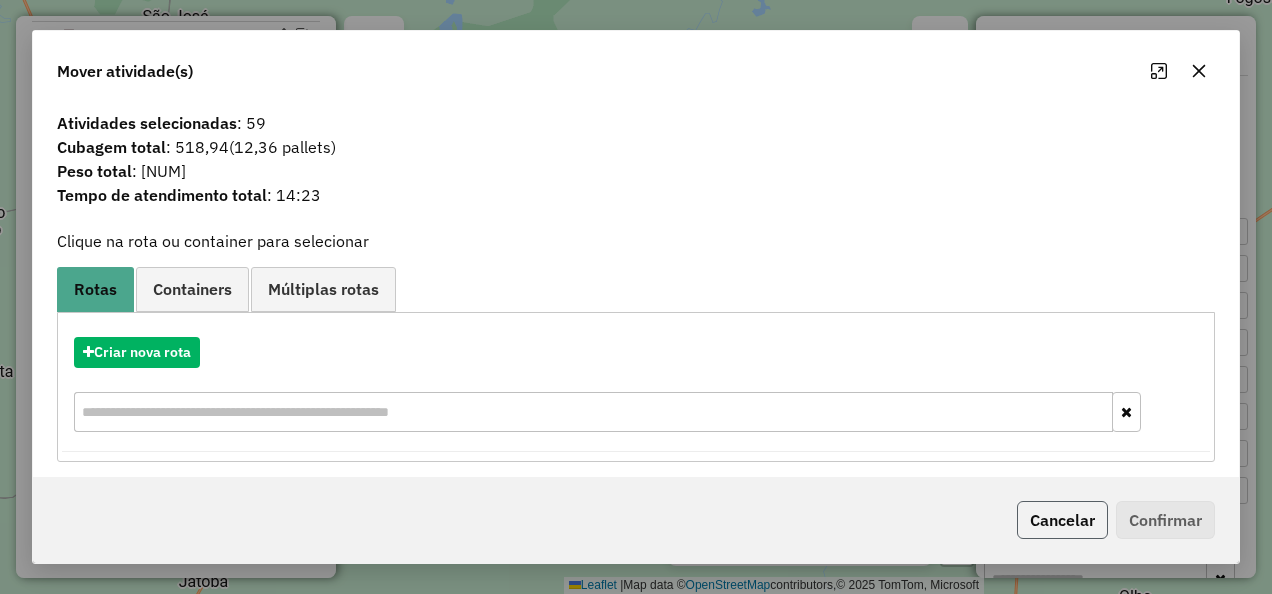 click on "Cancelar" 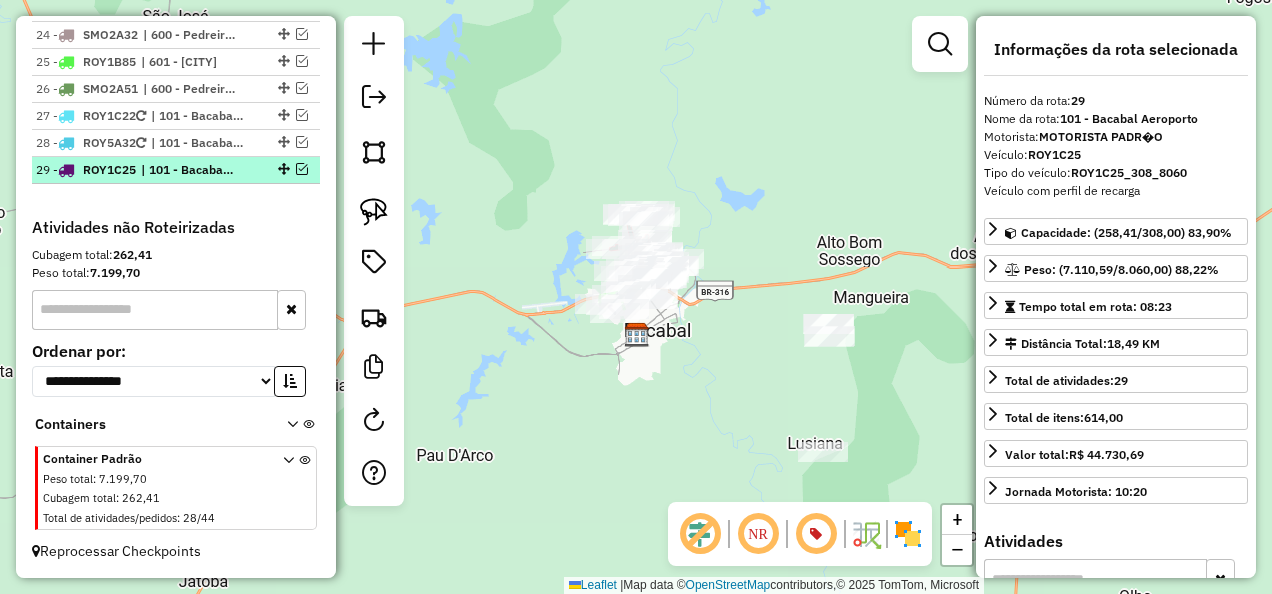 click at bounding box center [302, 169] 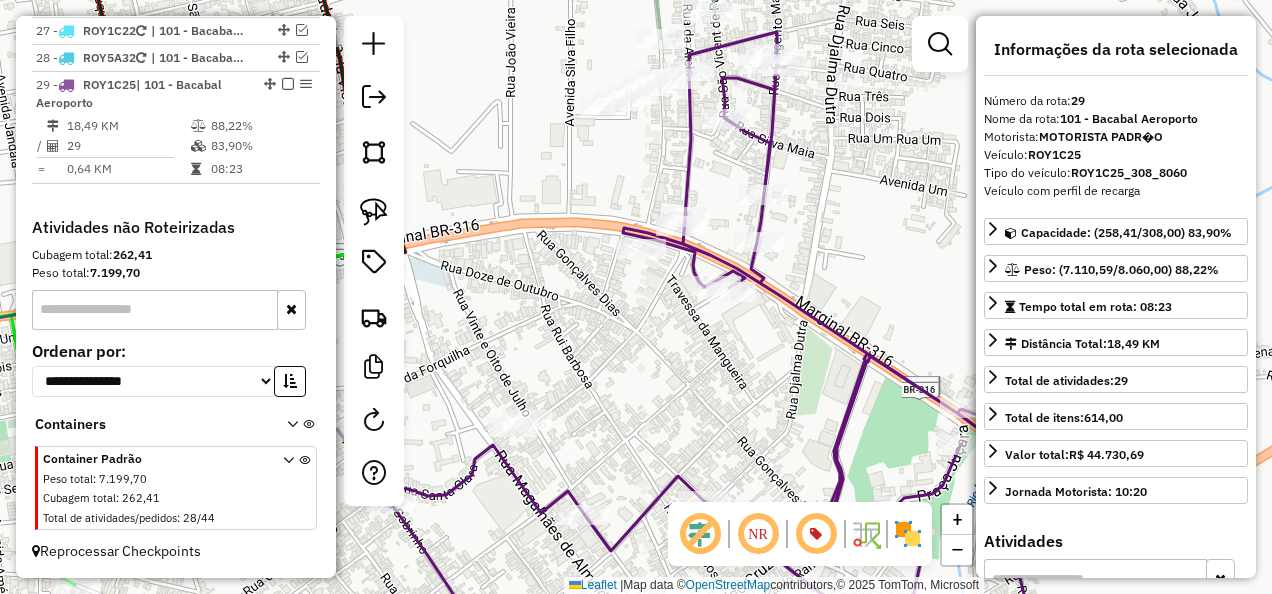 click 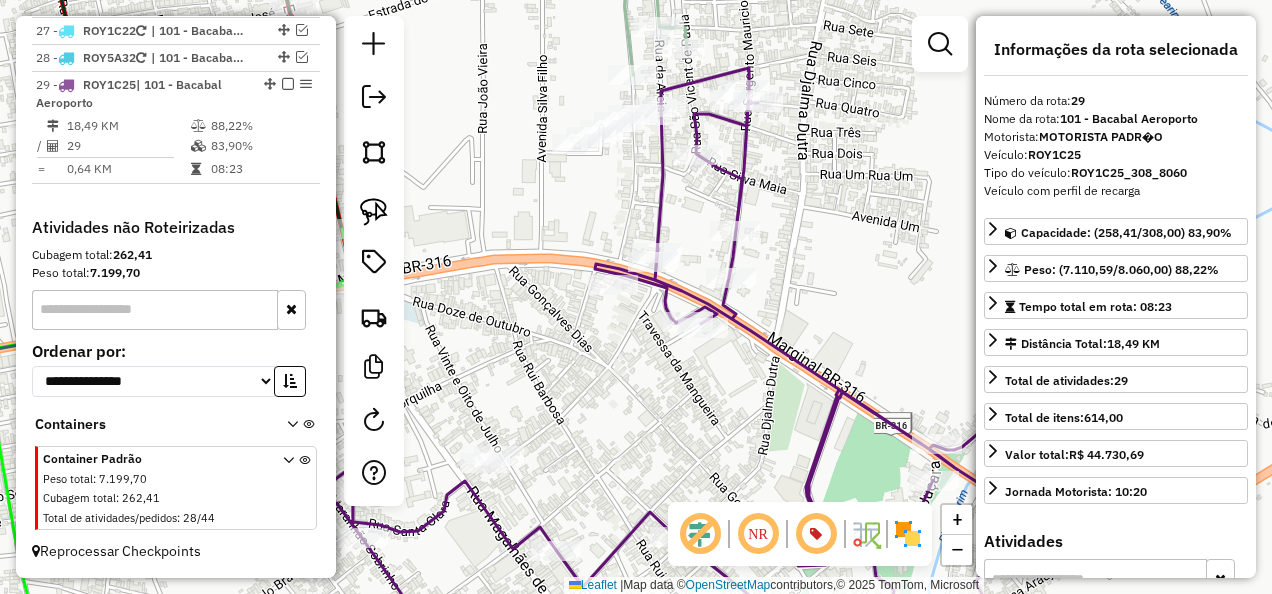 drag, startPoint x: 602, startPoint y: 200, endPoint x: 567, endPoint y: 248, distance: 59.405388 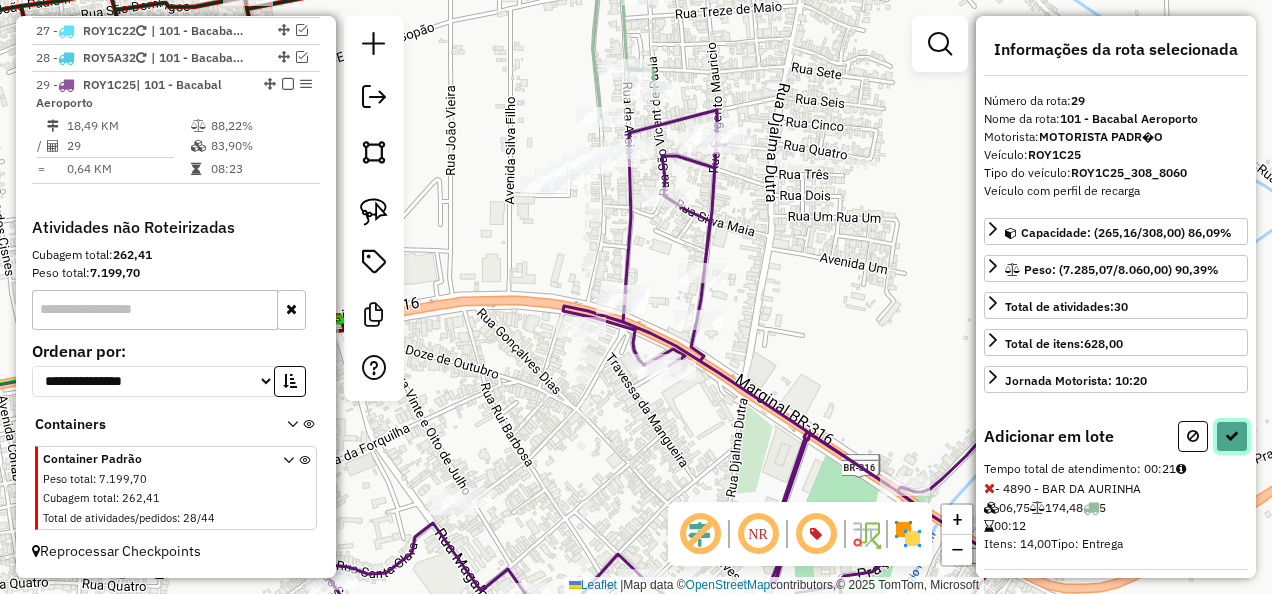 click at bounding box center (1232, 436) 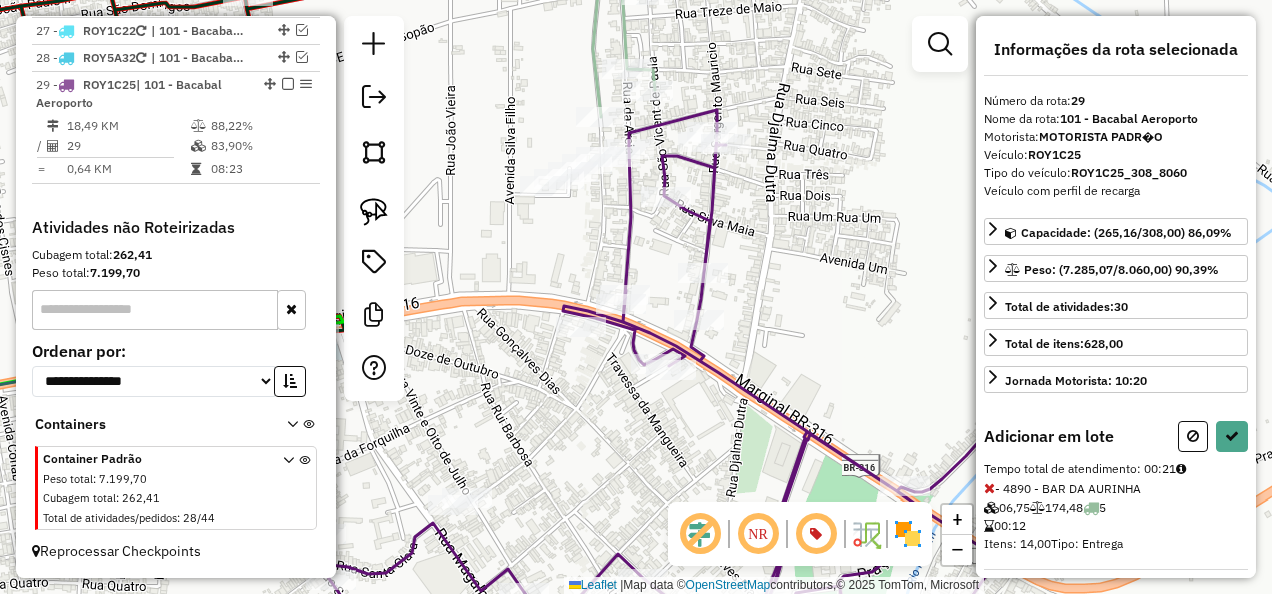 select on "**********" 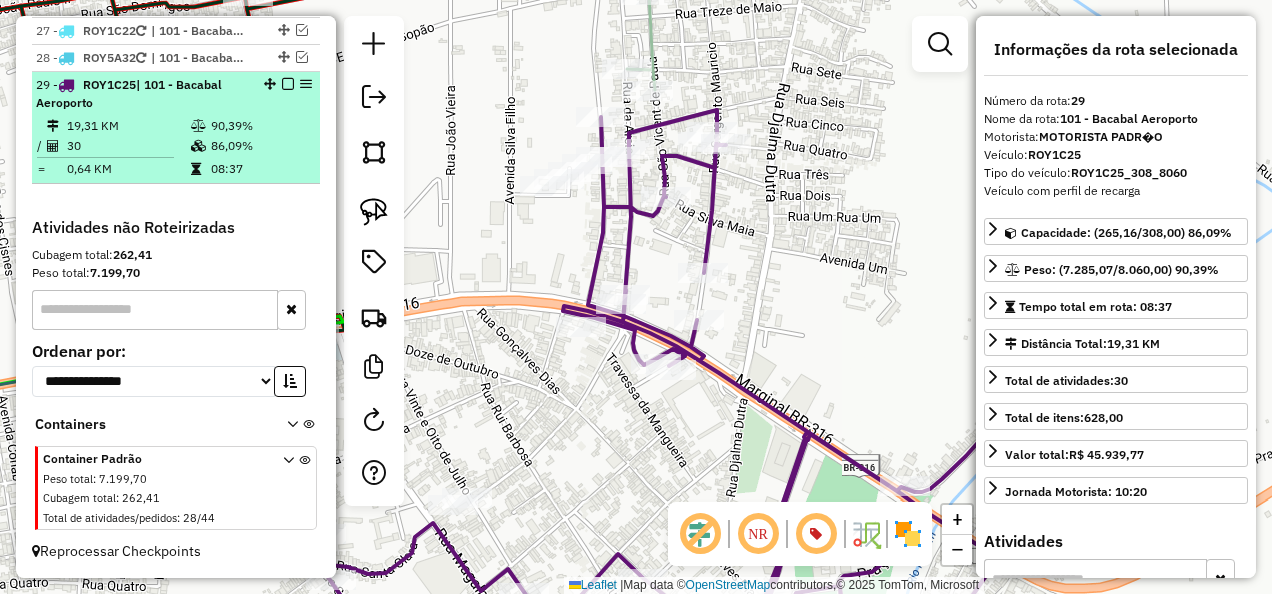 click at bounding box center [288, 84] 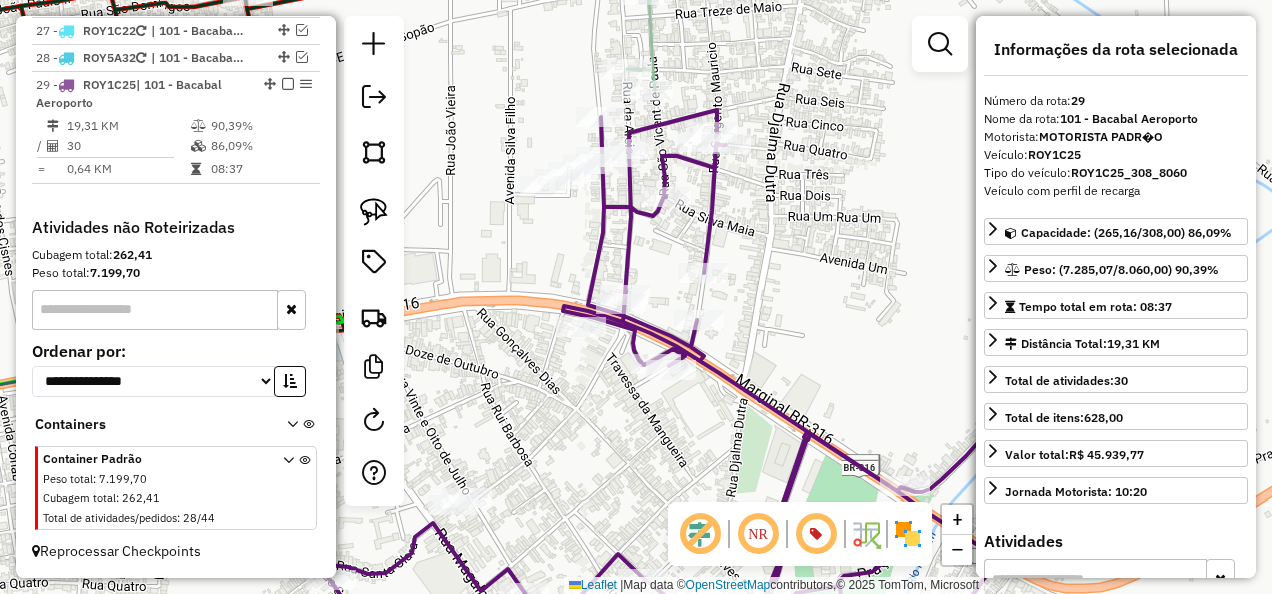 scroll, scrollTop: 1910, scrollLeft: 0, axis: vertical 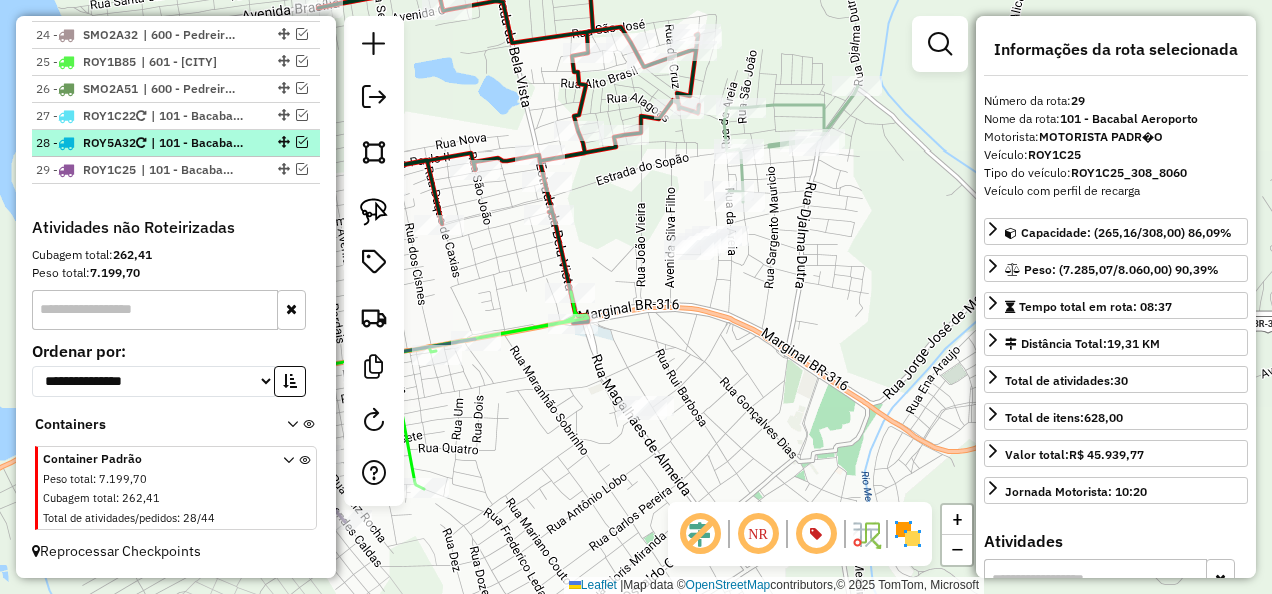 click on "| 101 - Bacabal Aeroporto" at bounding box center [197, 143] 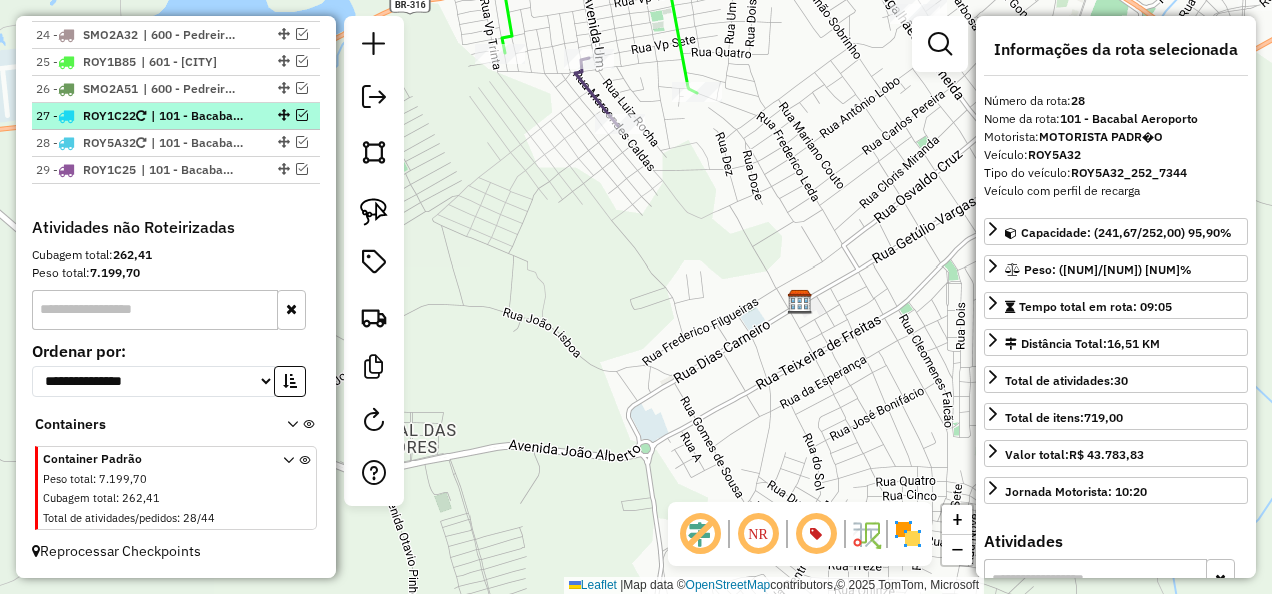 click on "| 101 - Bacabal Aeroporto" at bounding box center (197, 116) 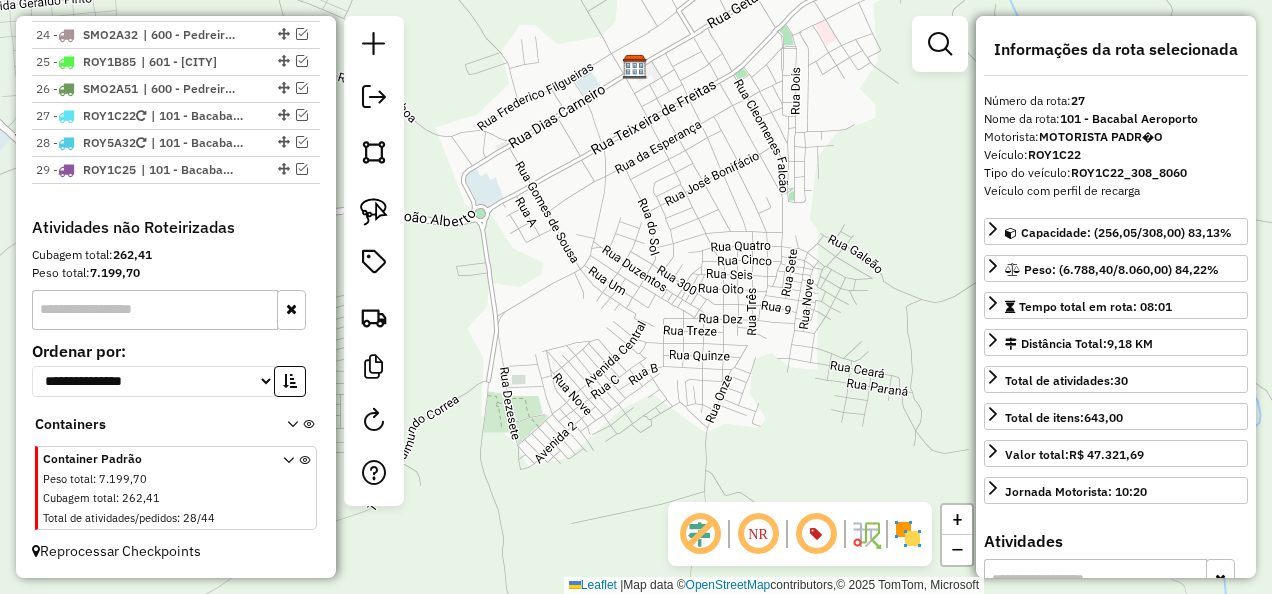 click on "Janela de atendimento Grade de atendimento Capacidade Transportadoras Veículos Cliente Pedidos  Rotas Selecione os dias de semana para filtrar as janelas de atendimento  Seg   Ter   Qua   Qui   Sex   Sáb   Dom  Informe o período da janela de atendimento: De: Até:  Filtrar exatamente a janela do cliente  Considerar janela de atendimento padrão  Selecione os dias de semana para filtrar as grades de atendimento  Seg   Ter   Qua   Qui   Sex   Sáb   Dom   Considerar clientes sem dia de atendimento cadastrado  Clientes fora do dia de atendimento selecionado Filtrar as atividades entre os valores definidos abaixo:  Peso mínimo:   Peso máximo:   Cubagem mínima:   Cubagem máxima:   De:   Até:  Filtrar as atividades entre o tempo de atendimento definido abaixo:  De:   Até:   Considerar capacidade total dos clientes não roteirizados Transportadora: Selecione um ou mais itens Tipo de veículo: Selecione um ou mais itens Veículo: Selecione um ou mais itens Motorista: Selecione um ou mais itens Nome: Rótulo:" 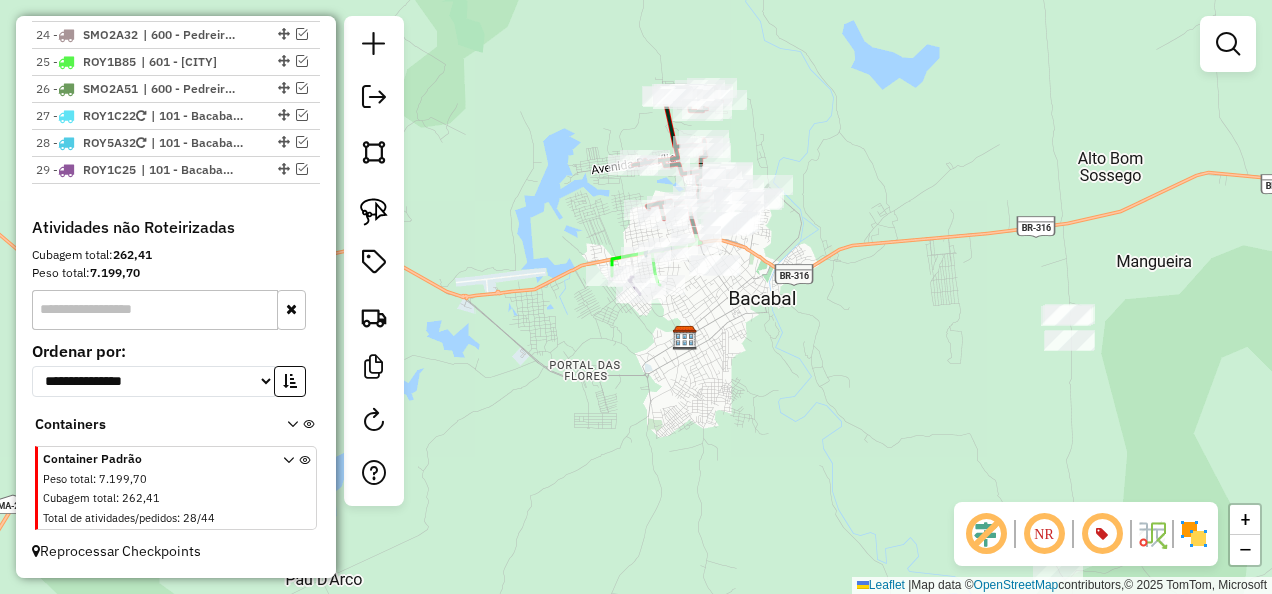 drag, startPoint x: 705, startPoint y: 322, endPoint x: 724, endPoint y: 398, distance: 78.339005 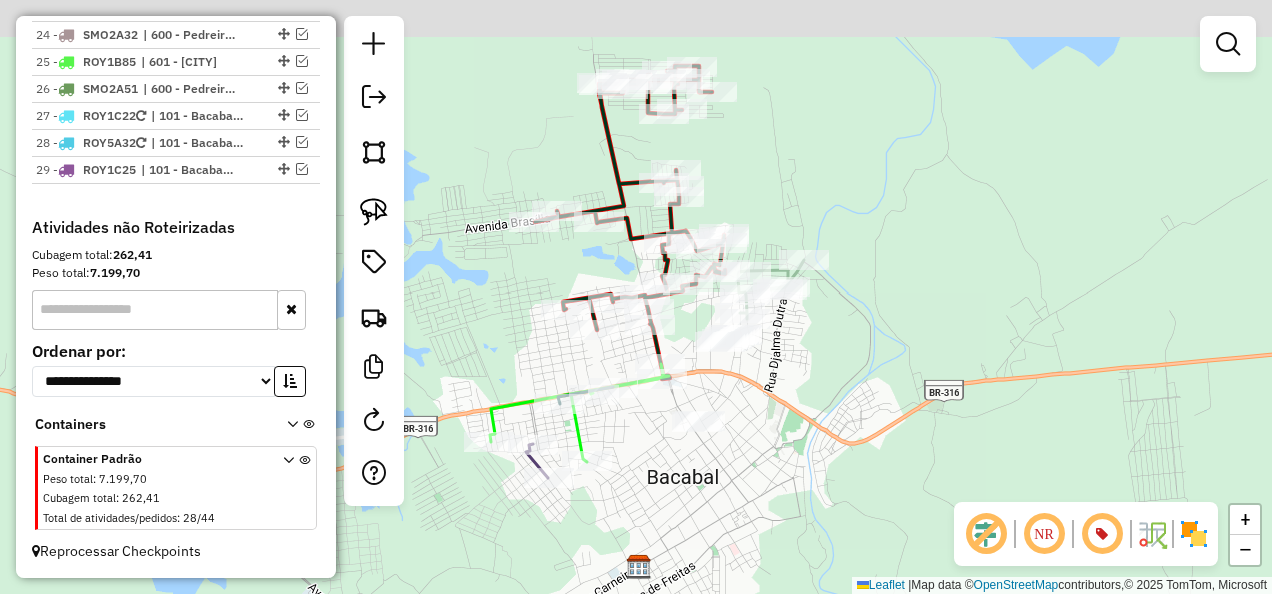 drag, startPoint x: 802, startPoint y: 320, endPoint x: 810, endPoint y: 352, distance: 32.984844 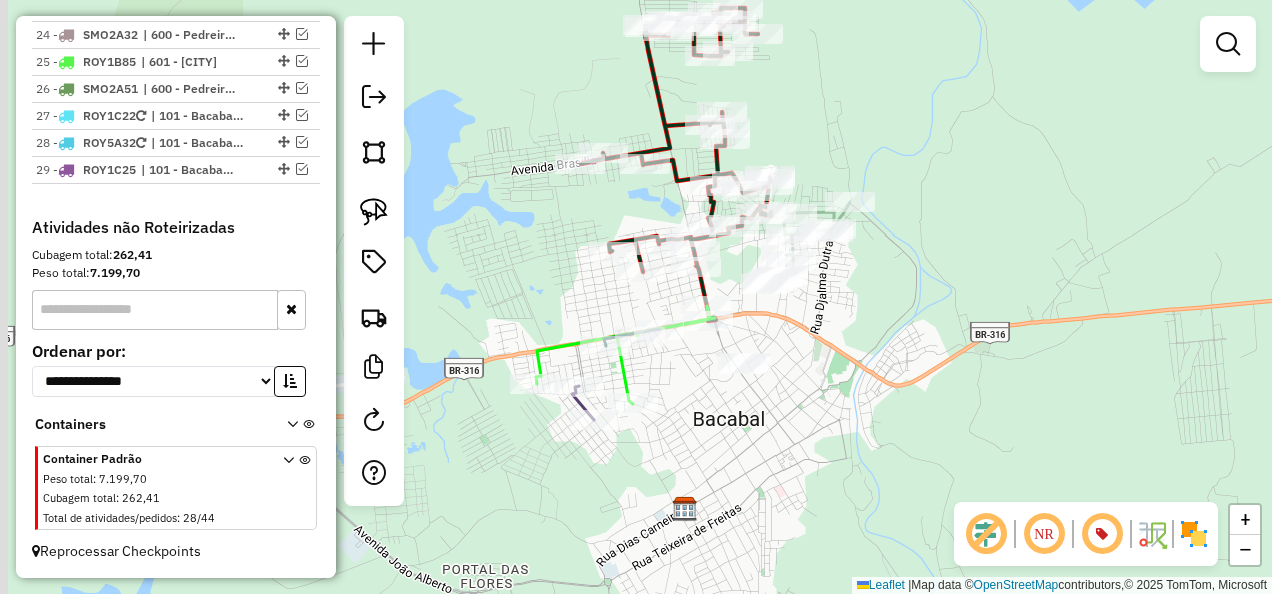 drag, startPoint x: 642, startPoint y: 503, endPoint x: 668, endPoint y: 418, distance: 88.88757 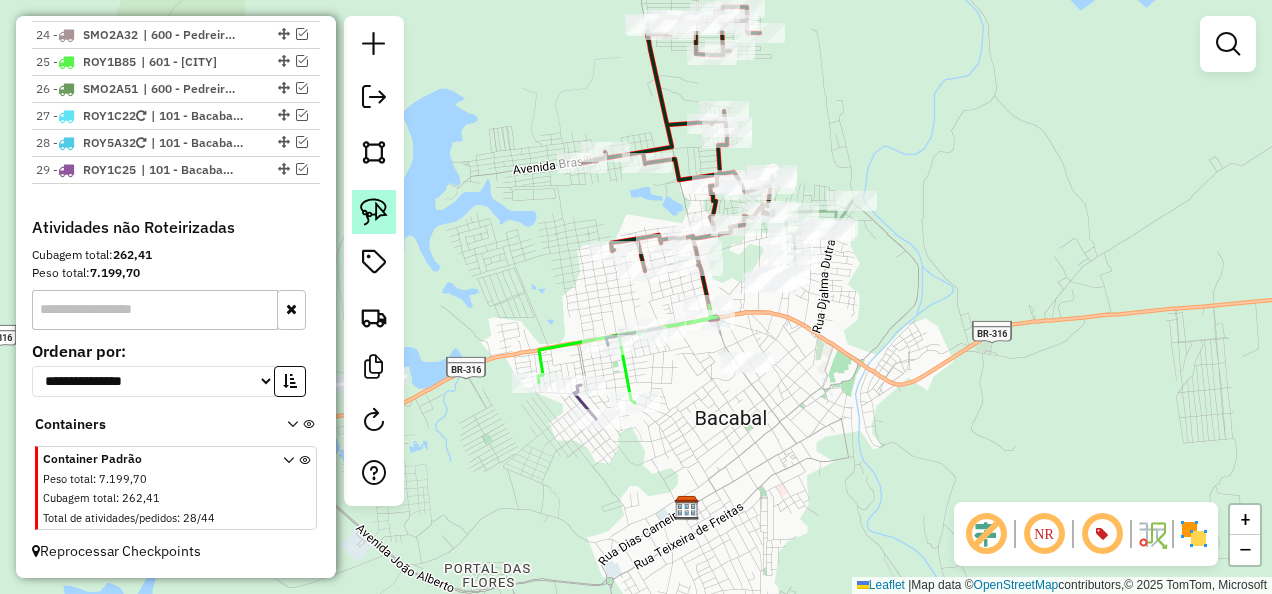 click 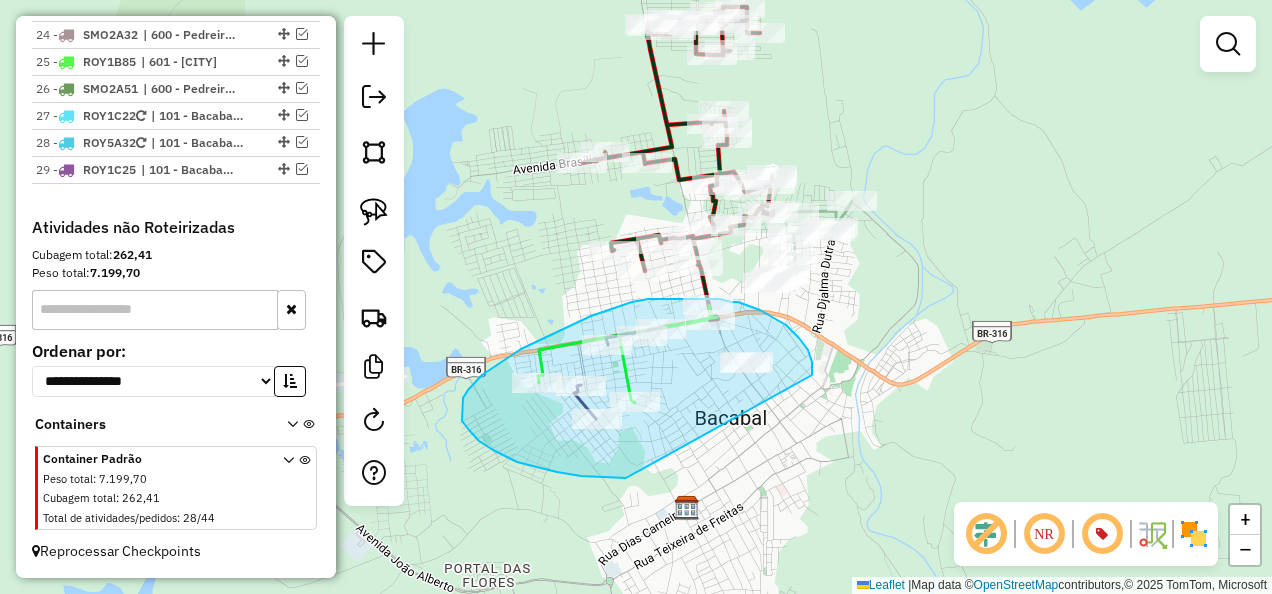 drag, startPoint x: 808, startPoint y: 350, endPoint x: 628, endPoint y: 478, distance: 220.871 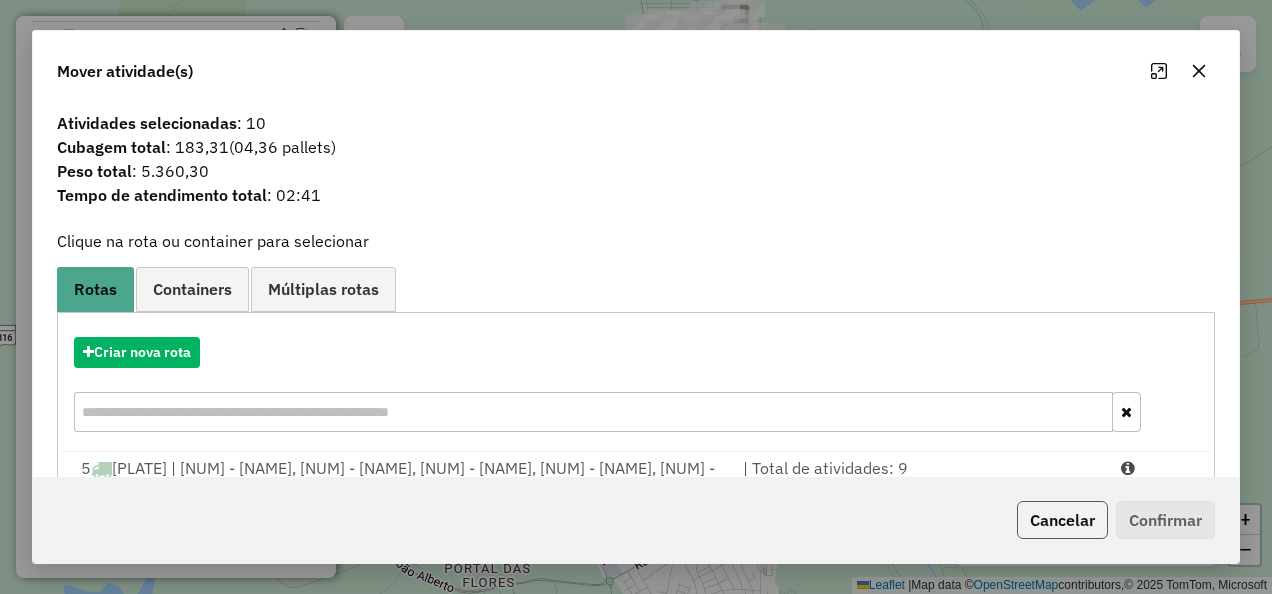 click on "Cancelar" 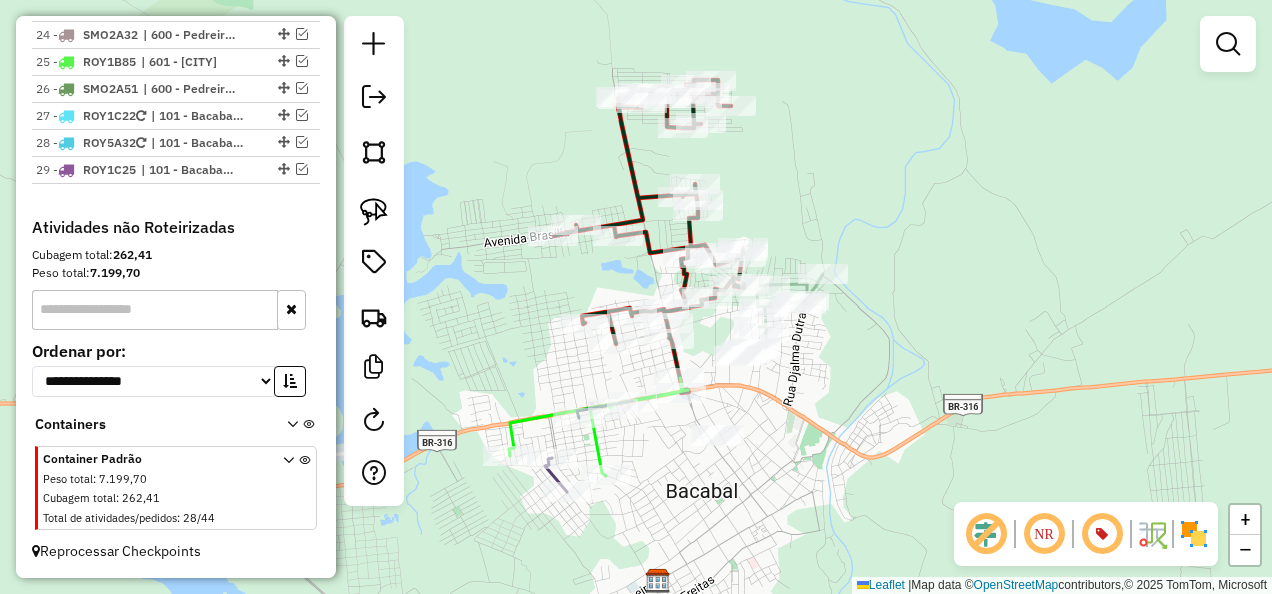 drag, startPoint x: 816, startPoint y: 144, endPoint x: 762, endPoint y: 218, distance: 91.60786 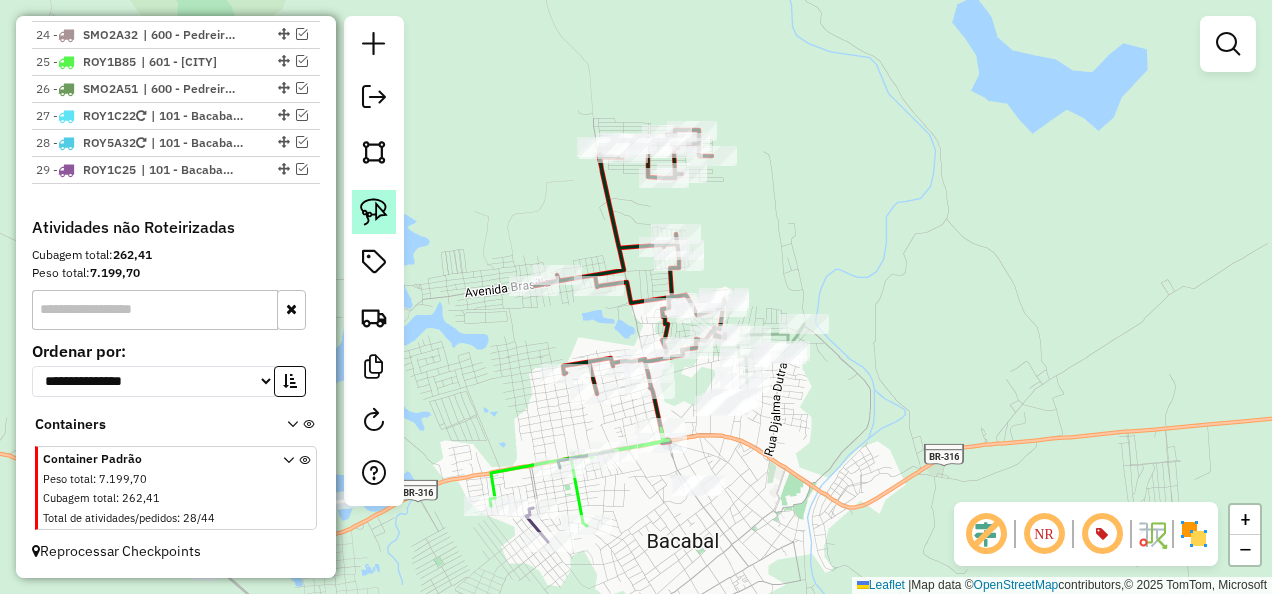 click 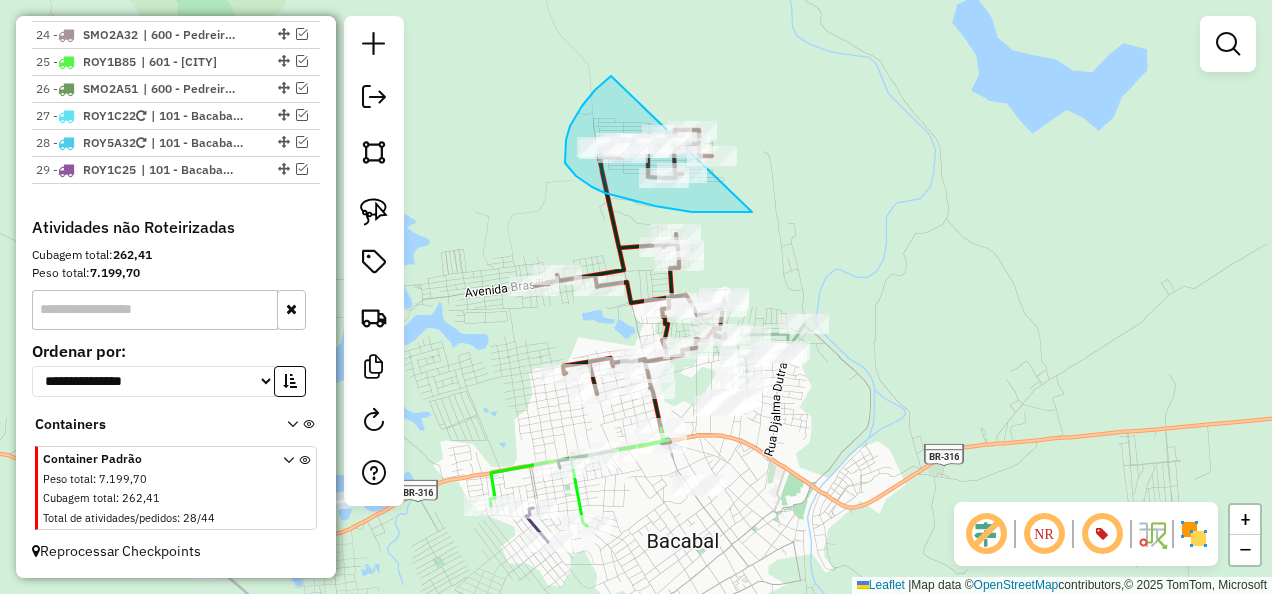 drag, startPoint x: 611, startPoint y: 76, endPoint x: 911, endPoint y: 158, distance: 311.00482 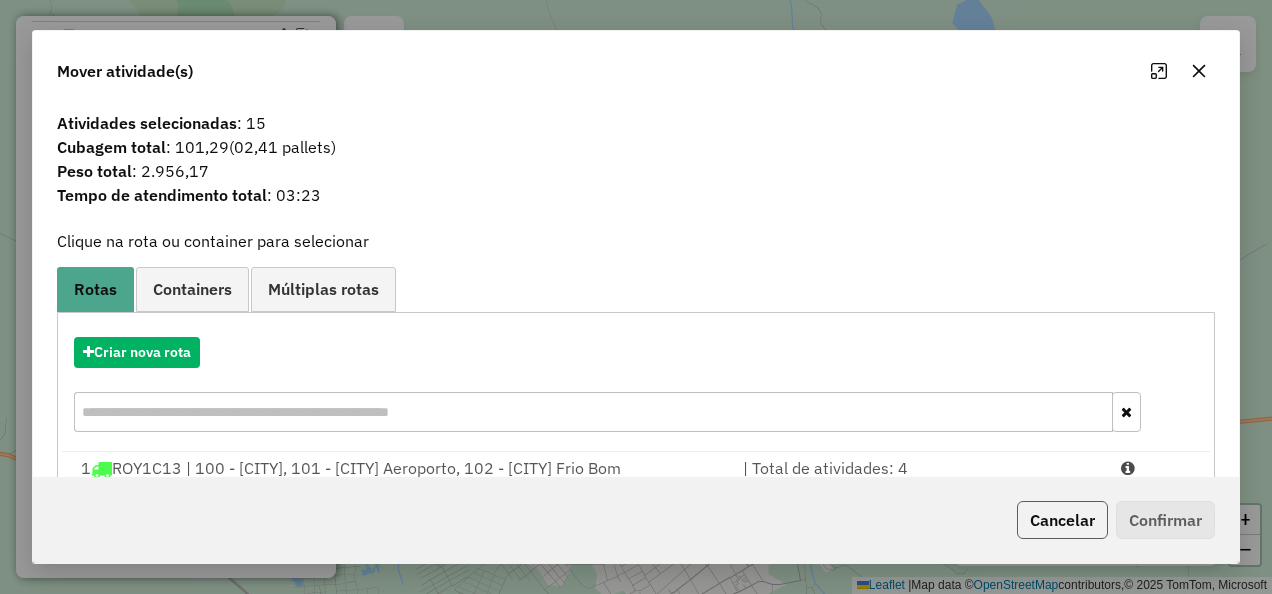 click on "Cancelar" 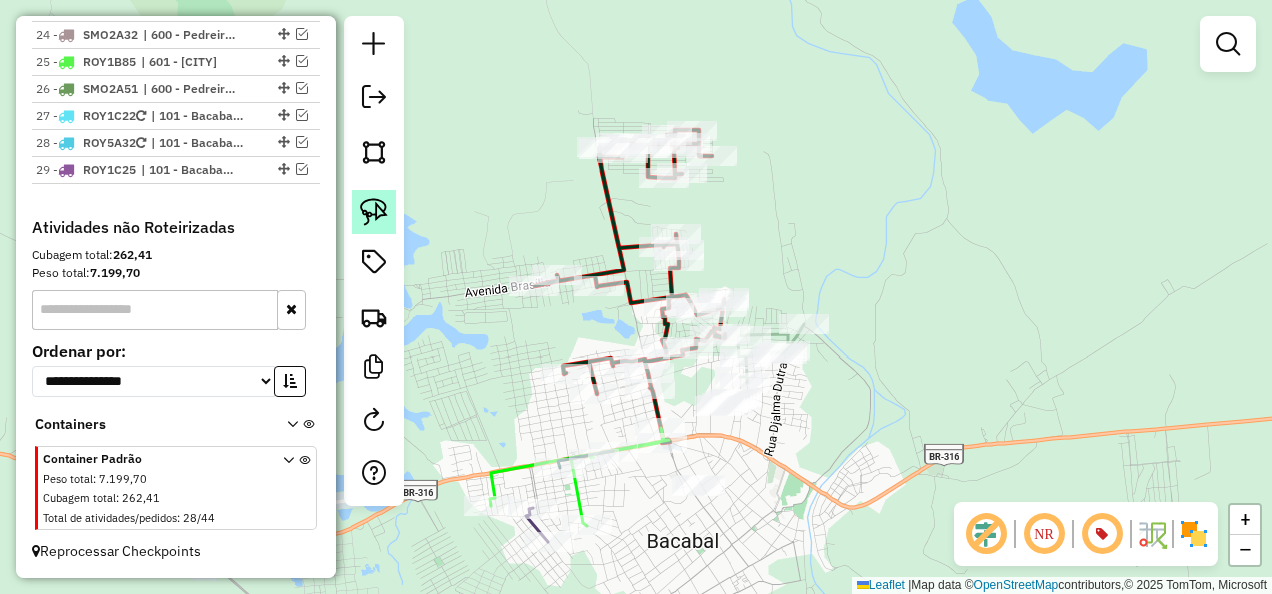 click 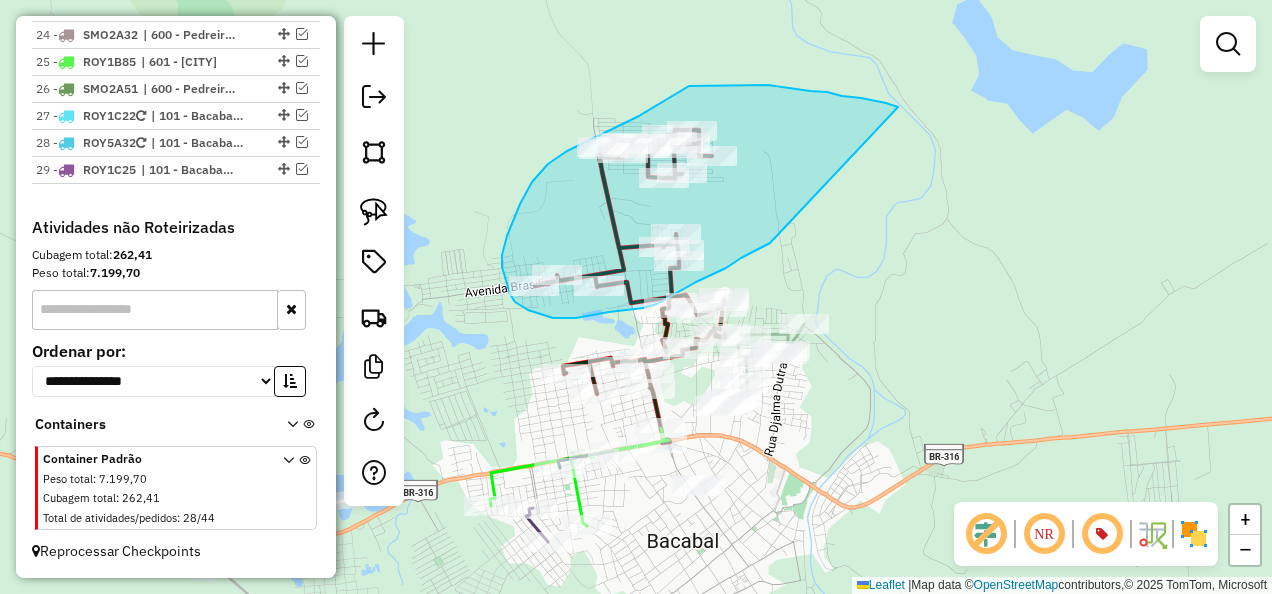 drag, startPoint x: 861, startPoint y: 98, endPoint x: 771, endPoint y: 242, distance: 169.81166 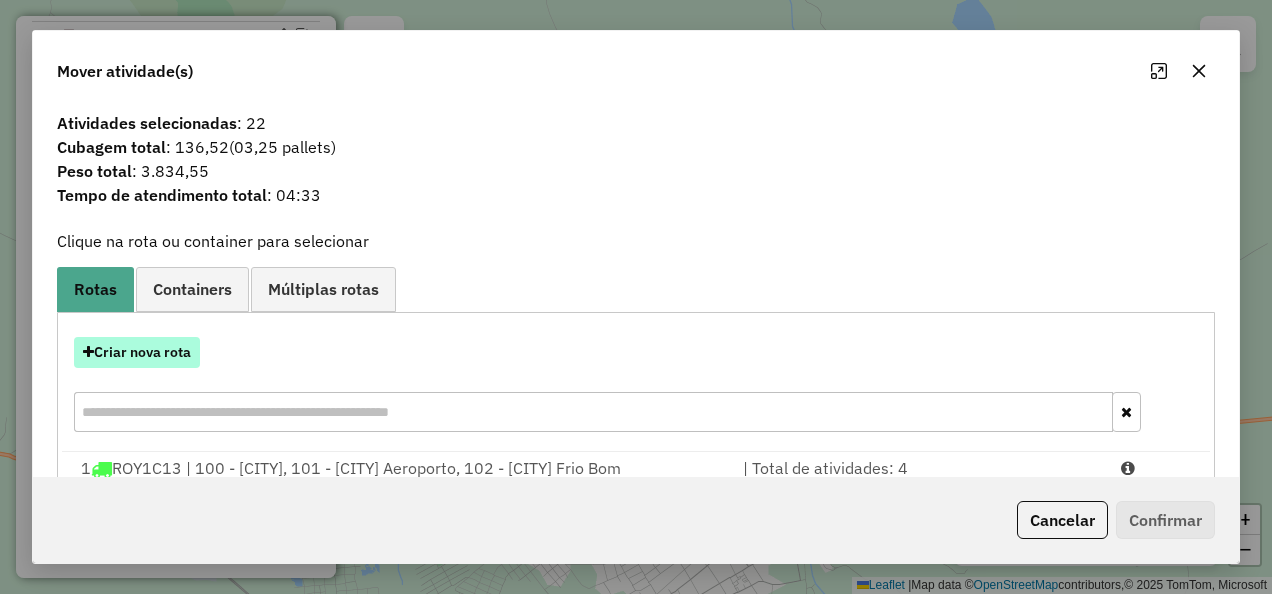 click on "Criar nova rota" at bounding box center (137, 352) 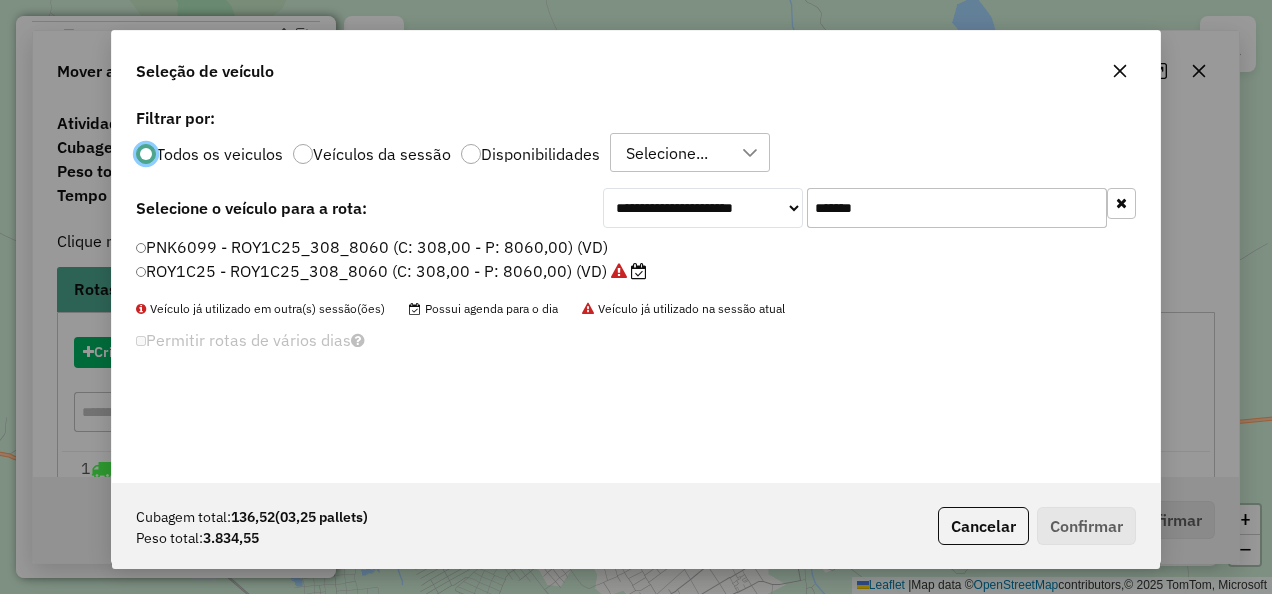 scroll, scrollTop: 11, scrollLeft: 6, axis: both 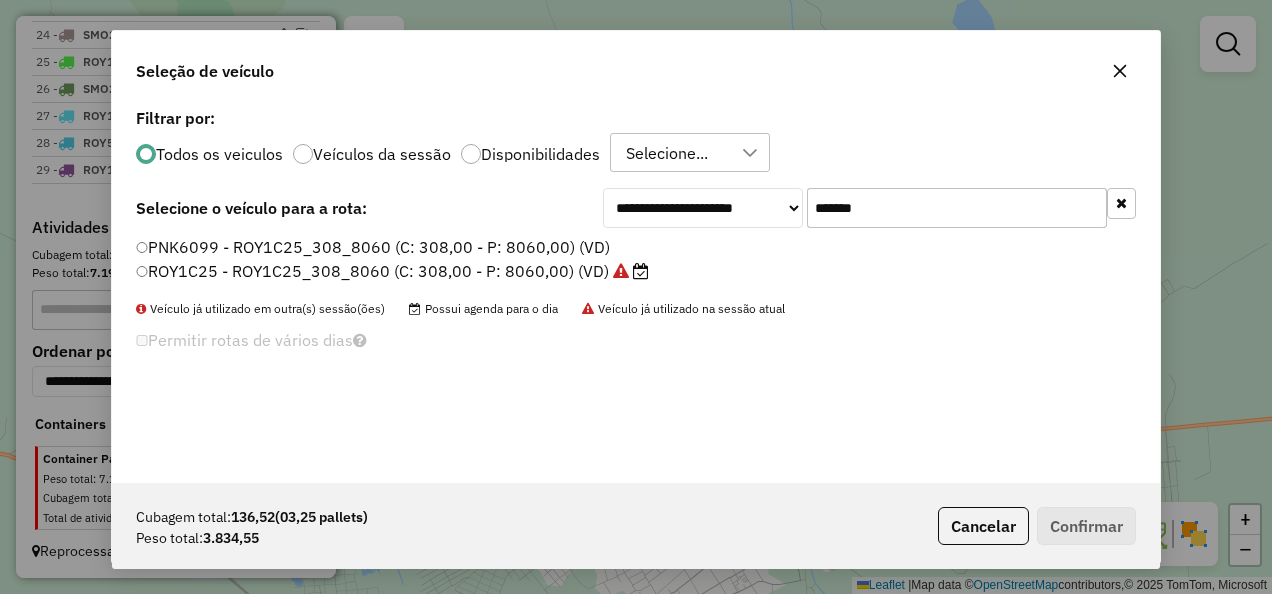 drag, startPoint x: 954, startPoint y: 214, endPoint x: 716, endPoint y: 259, distance: 242.21684 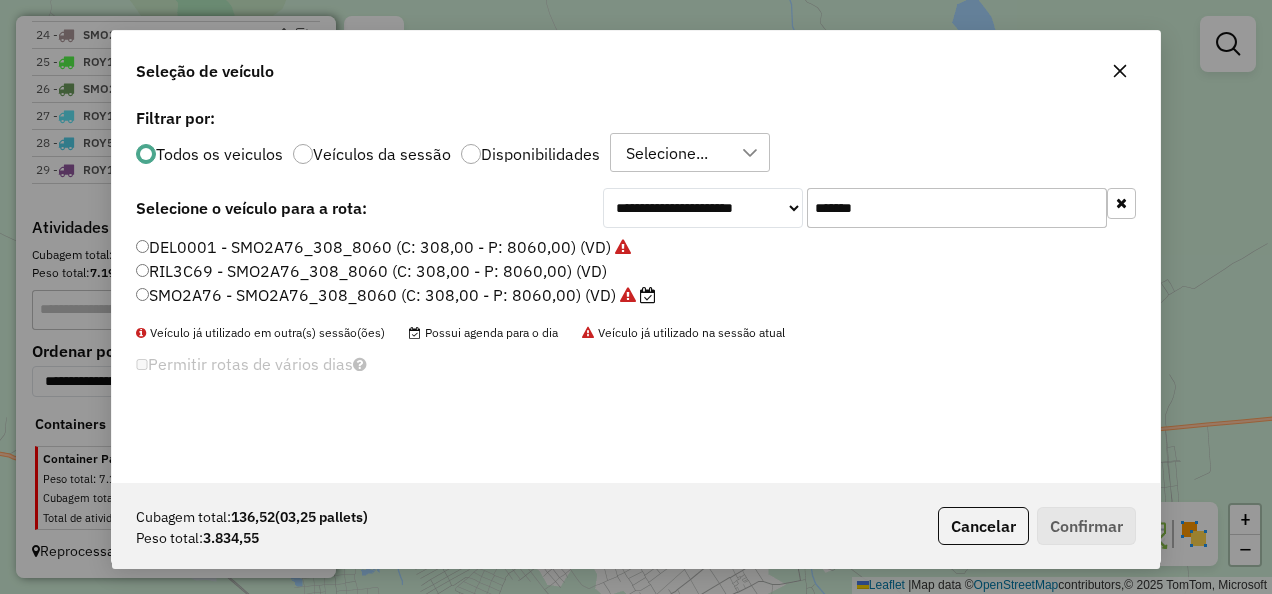 type on "*******" 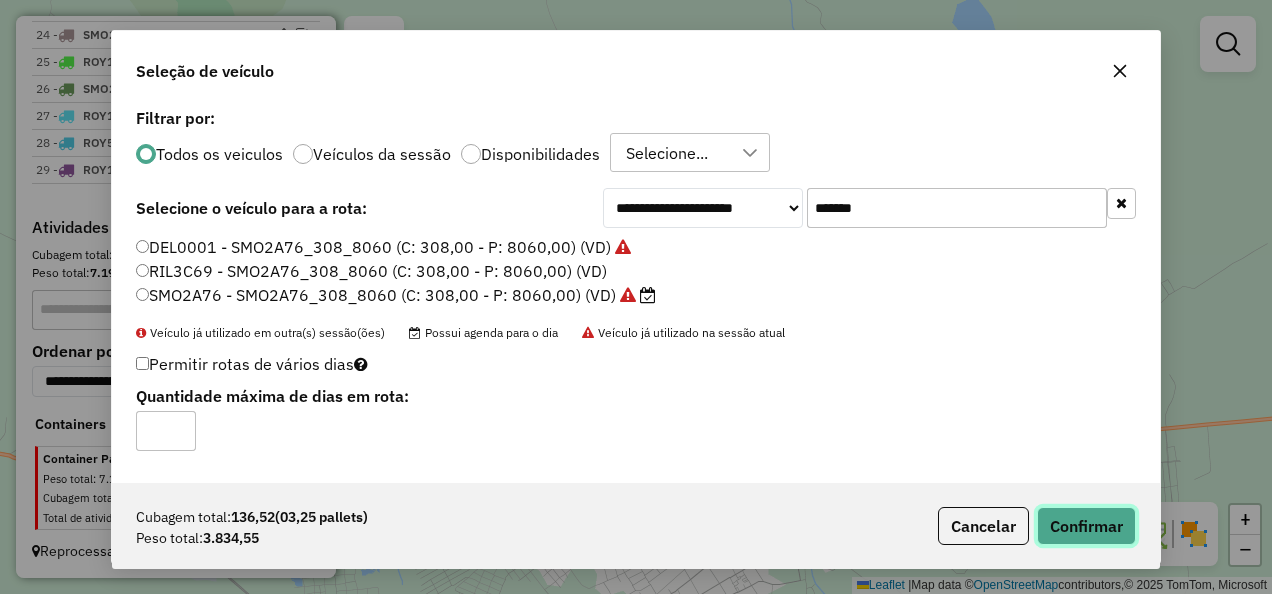 click on "Confirmar" 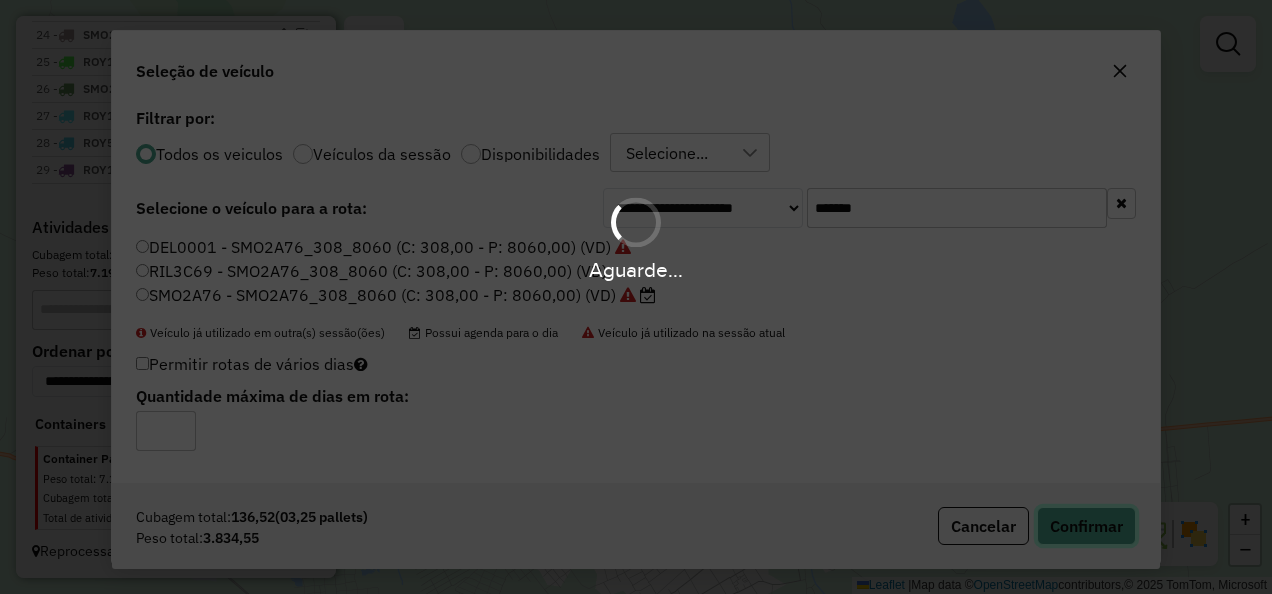 type 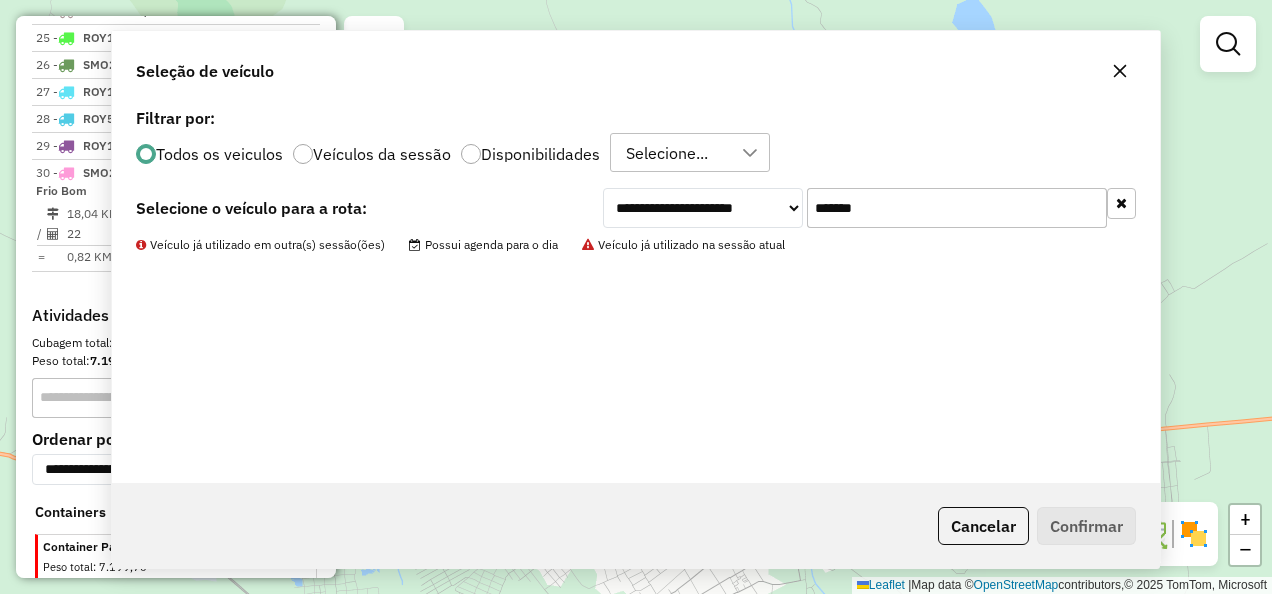 scroll, scrollTop: 1995, scrollLeft: 0, axis: vertical 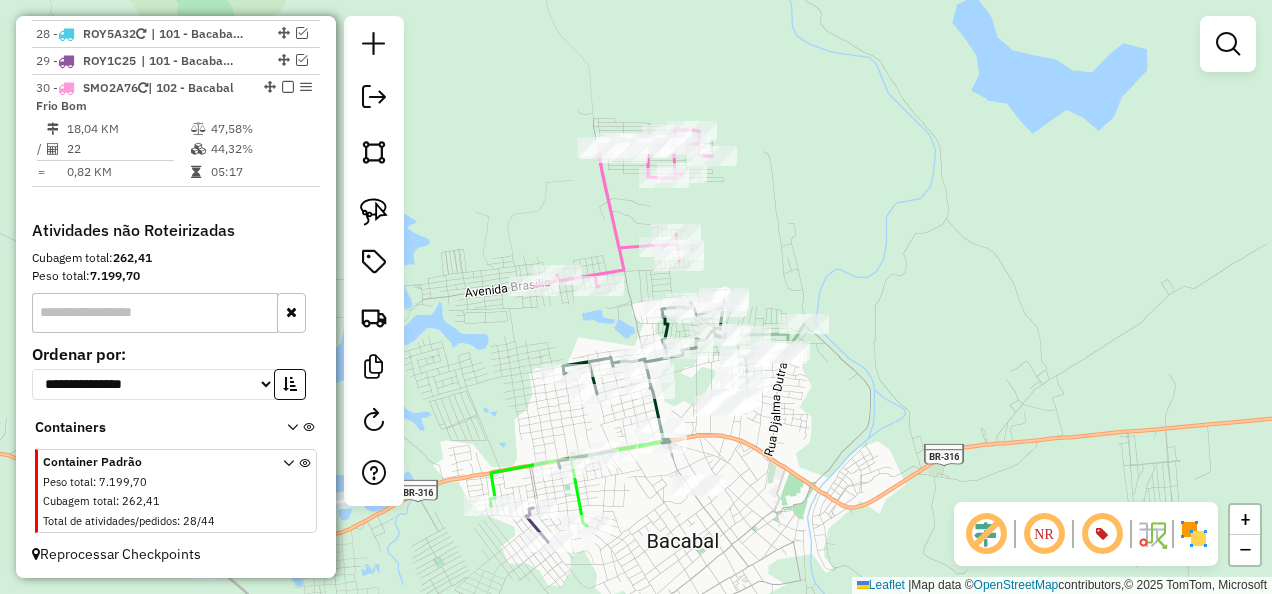 click 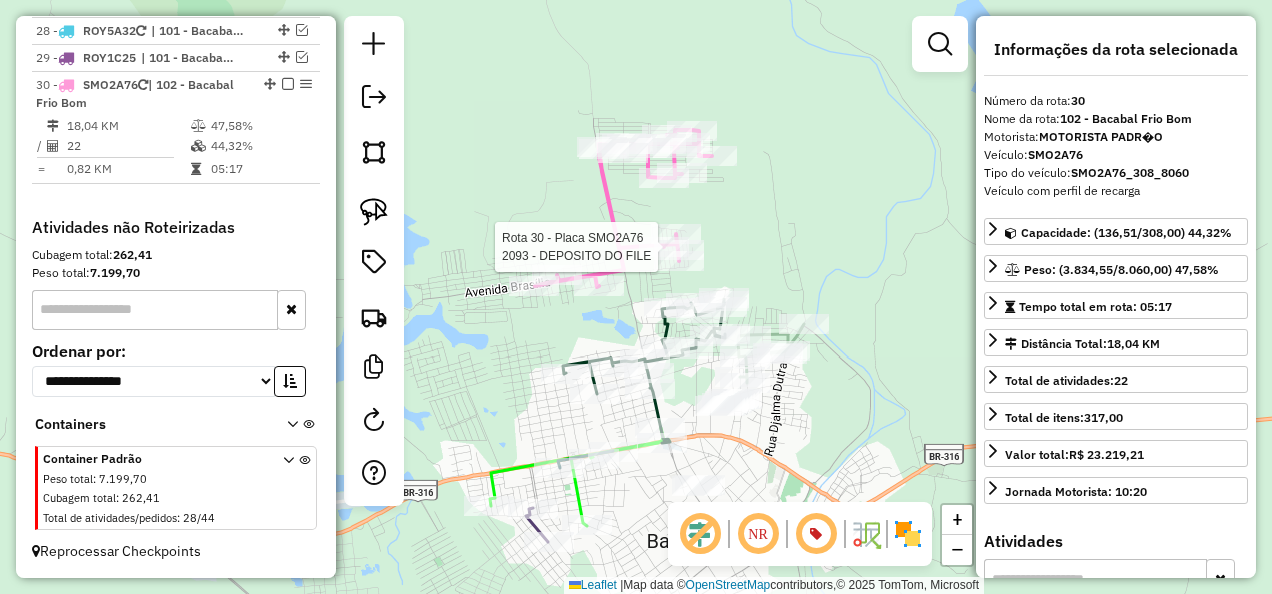 scroll, scrollTop: 2022, scrollLeft: 0, axis: vertical 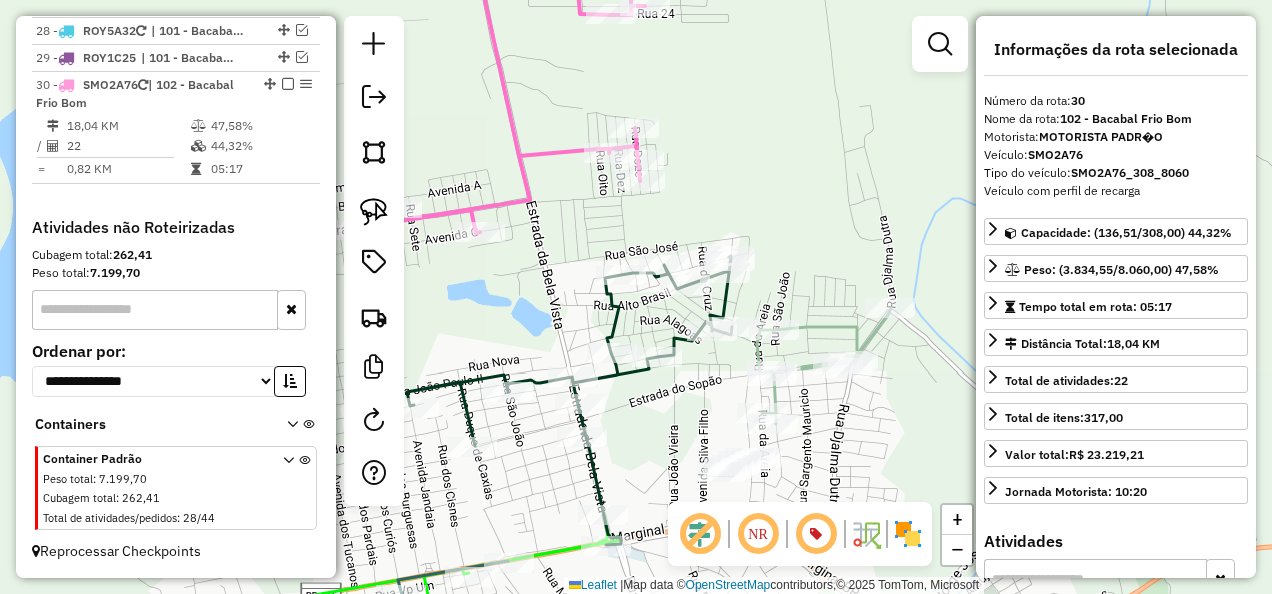 drag, startPoint x: 669, startPoint y: 450, endPoint x: 627, endPoint y: 192, distance: 261.39624 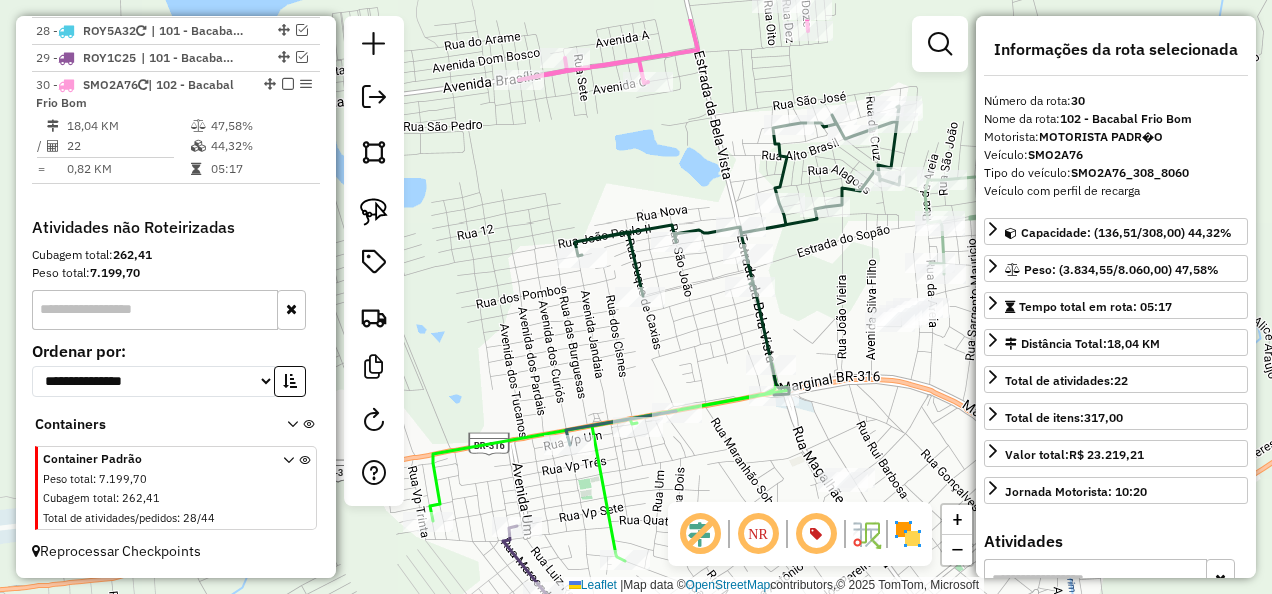 drag, startPoint x: 624, startPoint y: 229, endPoint x: 808, endPoint y: 292, distance: 194.4865 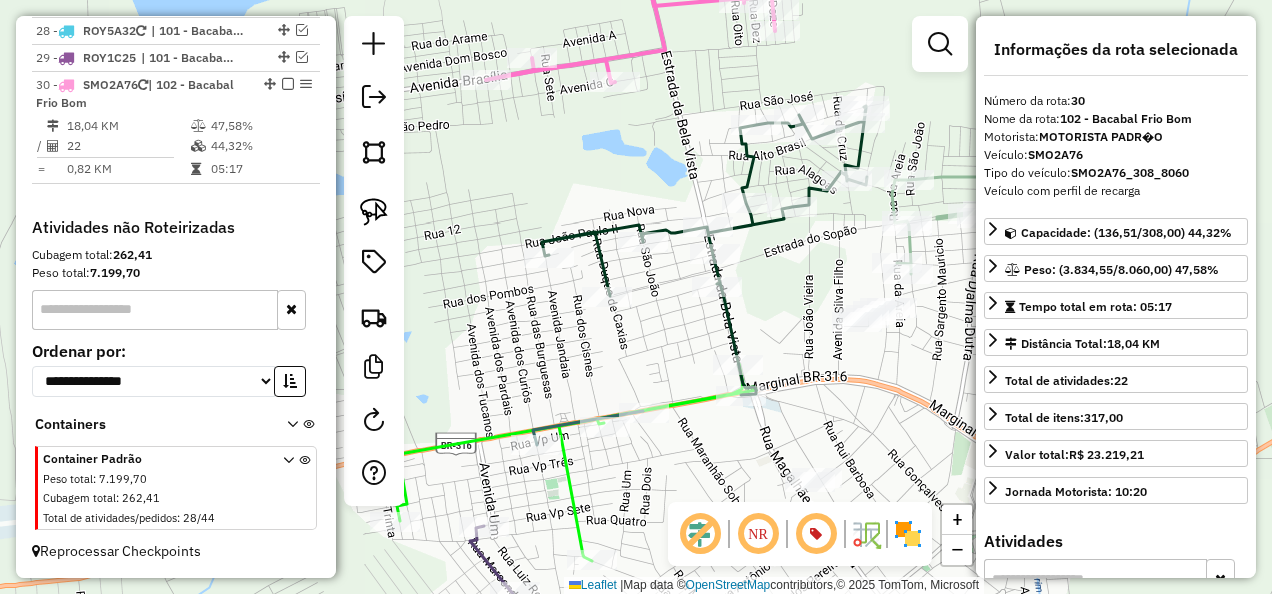 drag, startPoint x: 802, startPoint y: 295, endPoint x: 771, endPoint y: 295, distance: 31 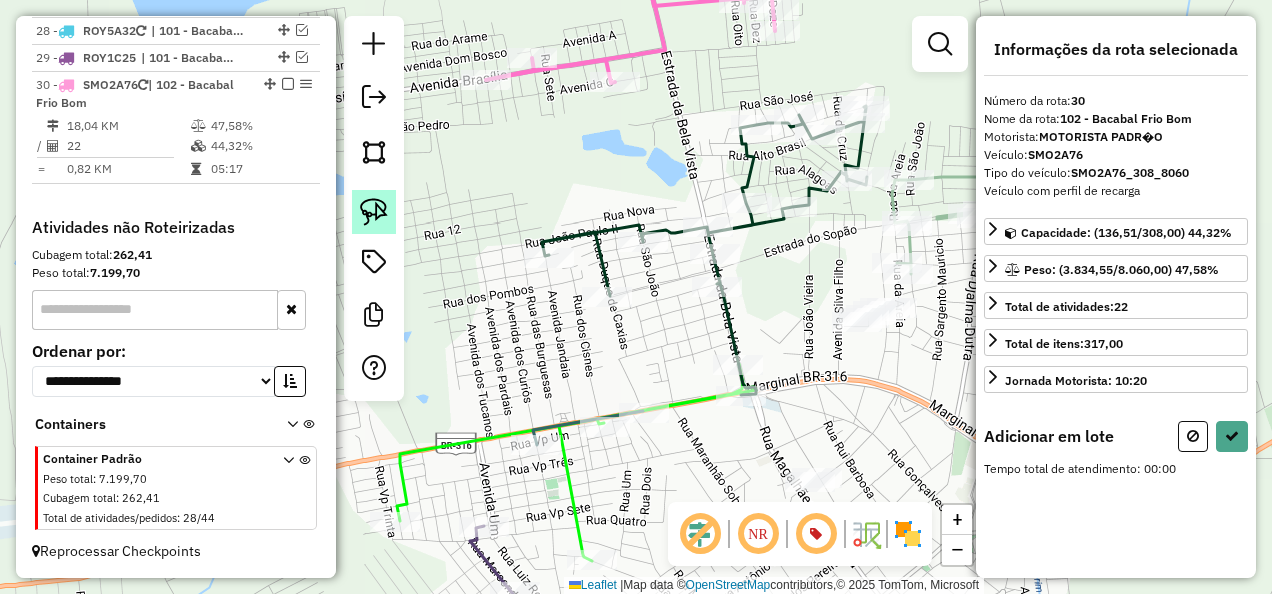 click 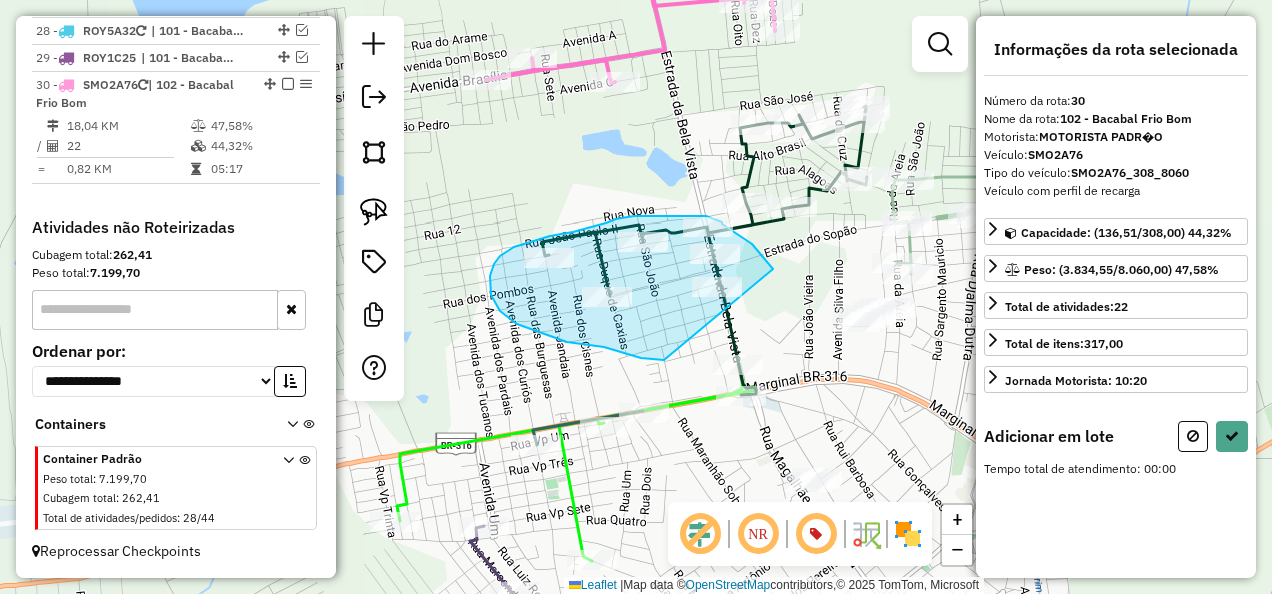 drag, startPoint x: 764, startPoint y: 258, endPoint x: 664, endPoint y: 360, distance: 142.84258 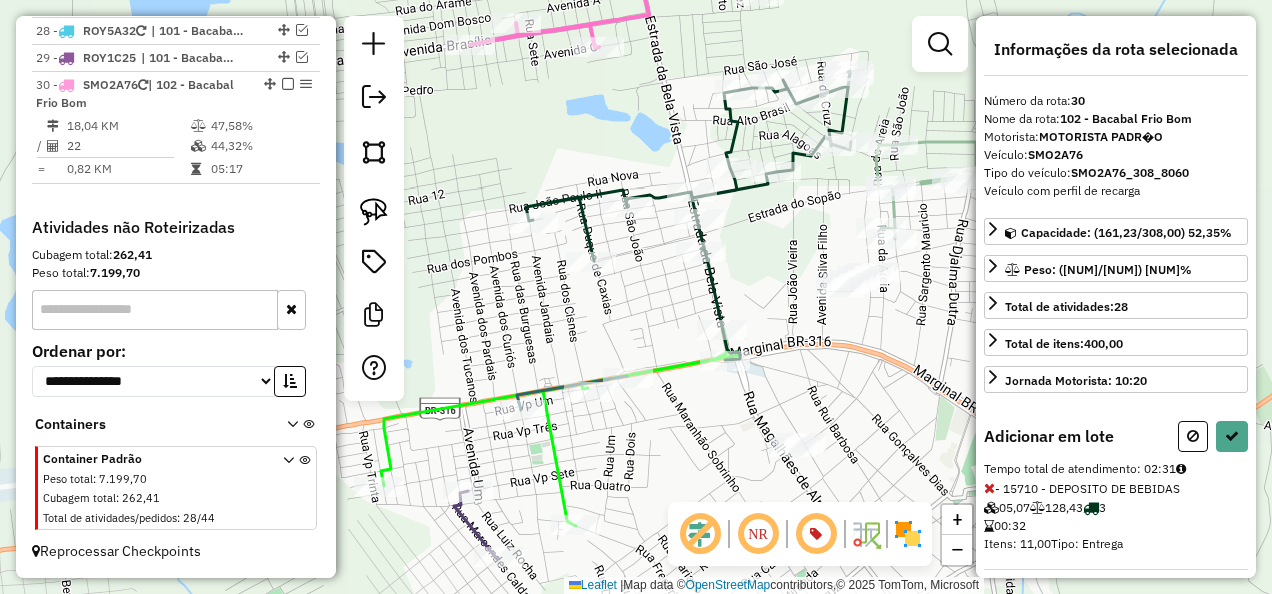 drag, startPoint x: 810, startPoint y: 385, endPoint x: 703, endPoint y: 238, distance: 181.81859 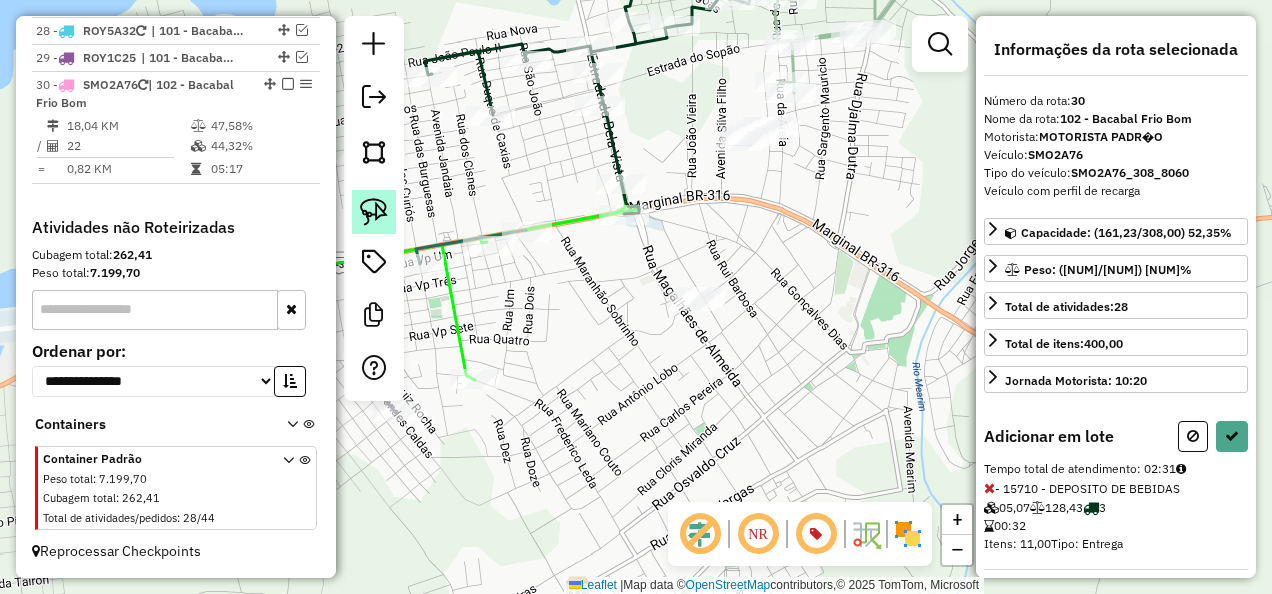 click 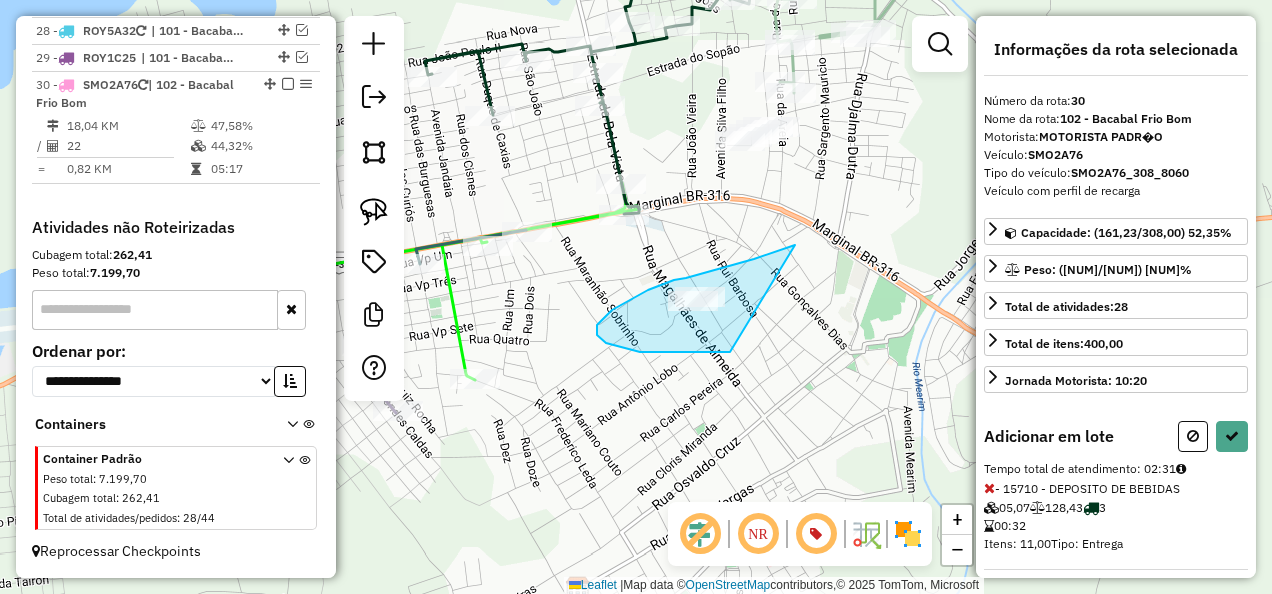 drag, startPoint x: 795, startPoint y: 245, endPoint x: 730, endPoint y: 352, distance: 125.19585 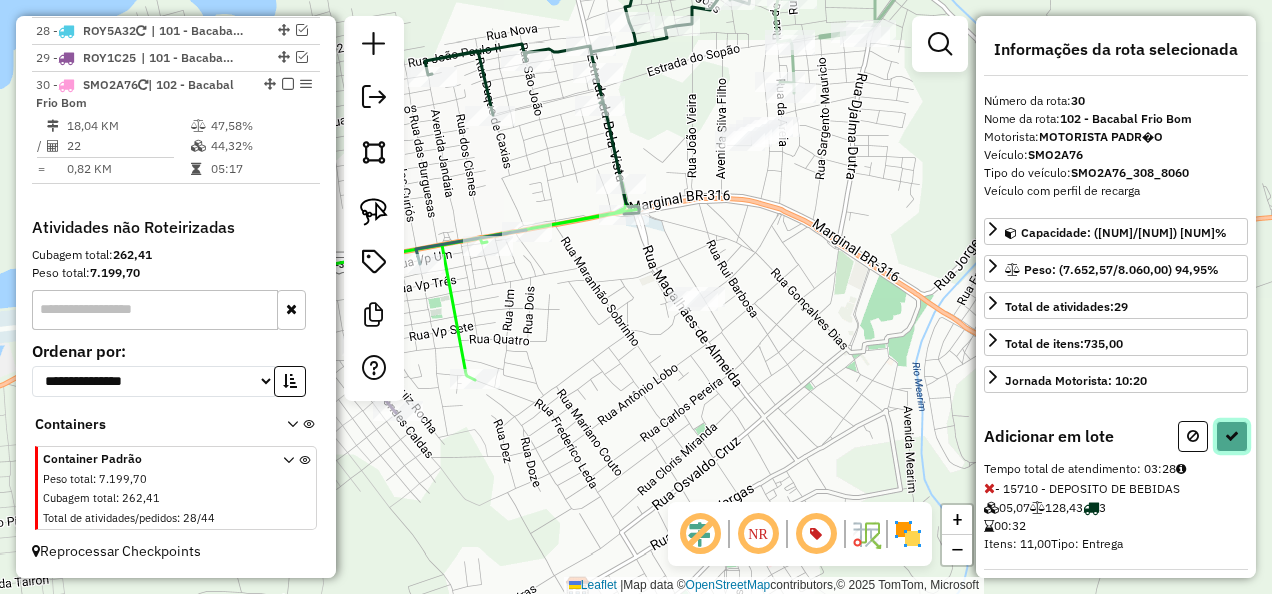 click at bounding box center [1232, 436] 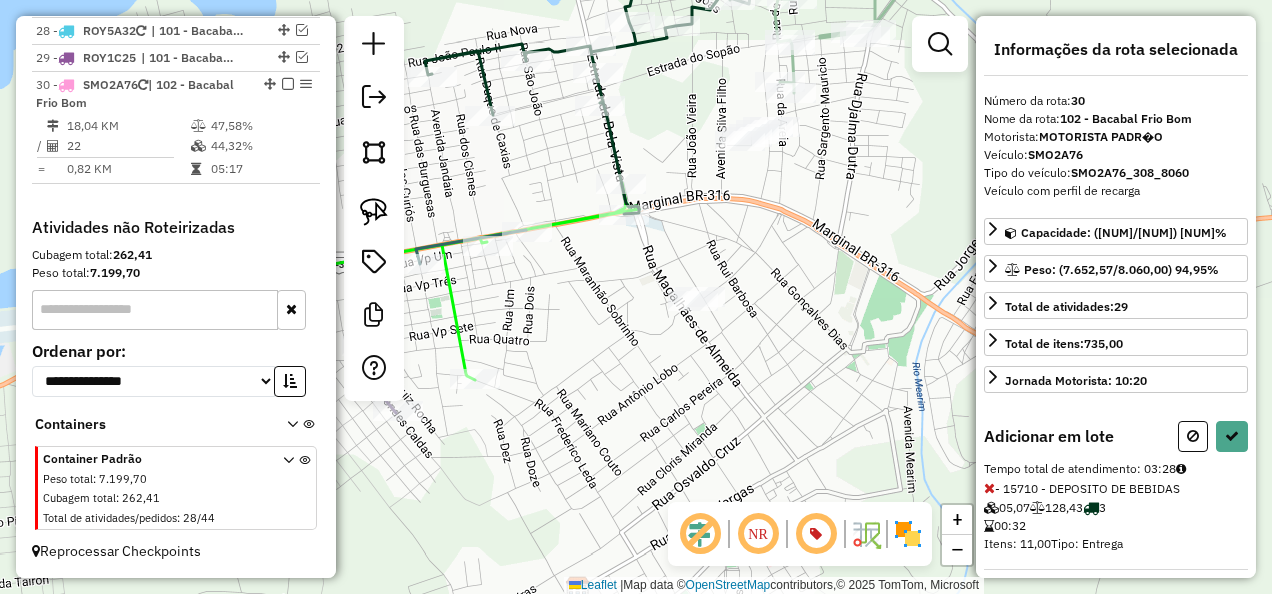 select on "**********" 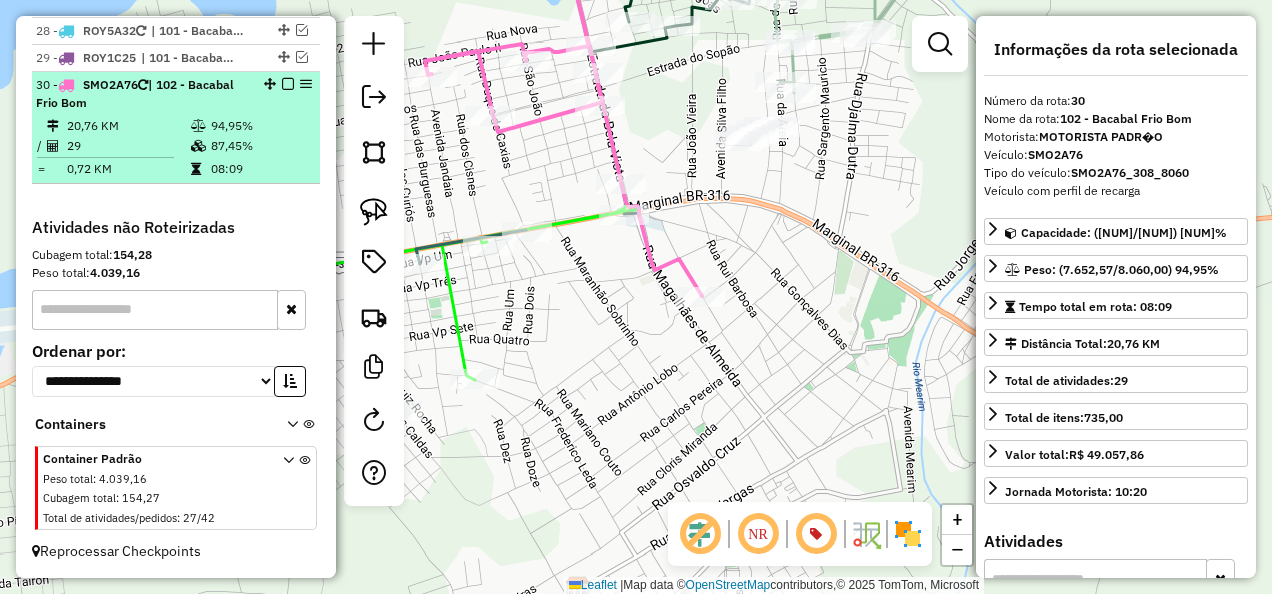 click at bounding box center [288, 84] 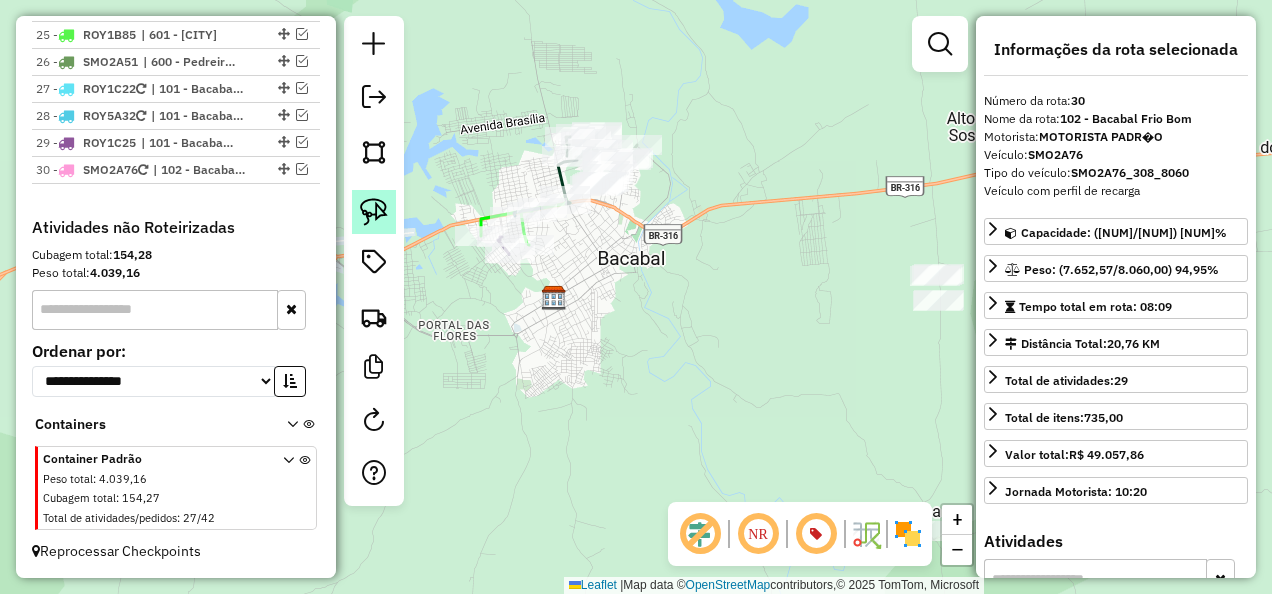 click 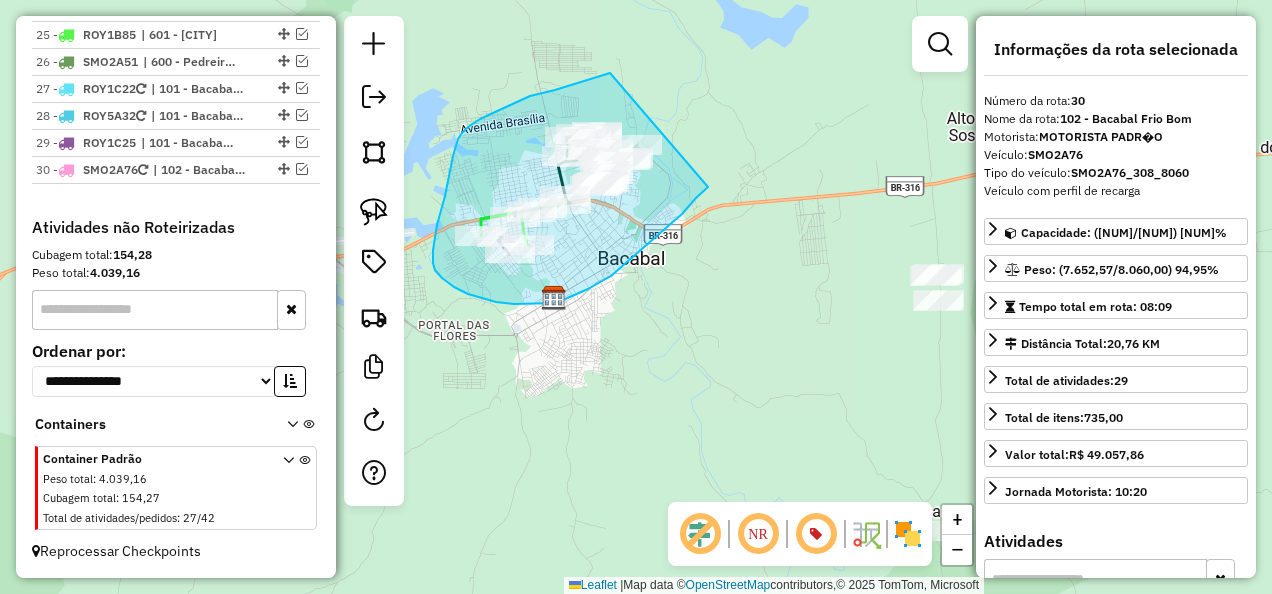 drag, startPoint x: 468, startPoint y: 127, endPoint x: 719, endPoint y: 176, distance: 255.73814 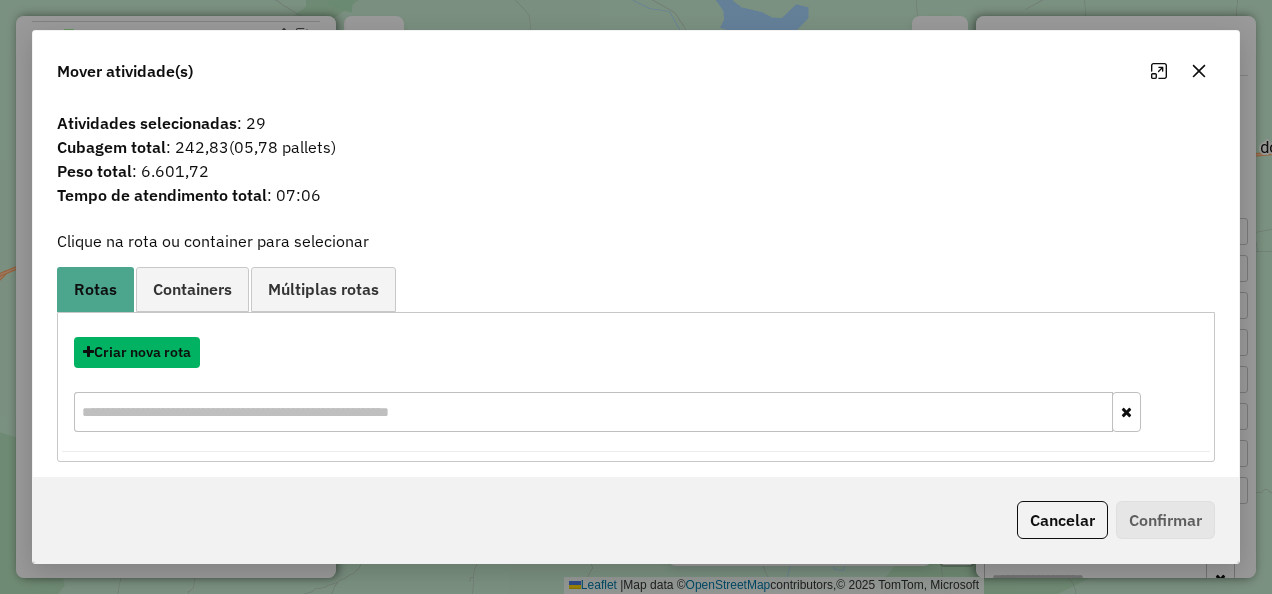 click on "Criar nova rota" at bounding box center (137, 352) 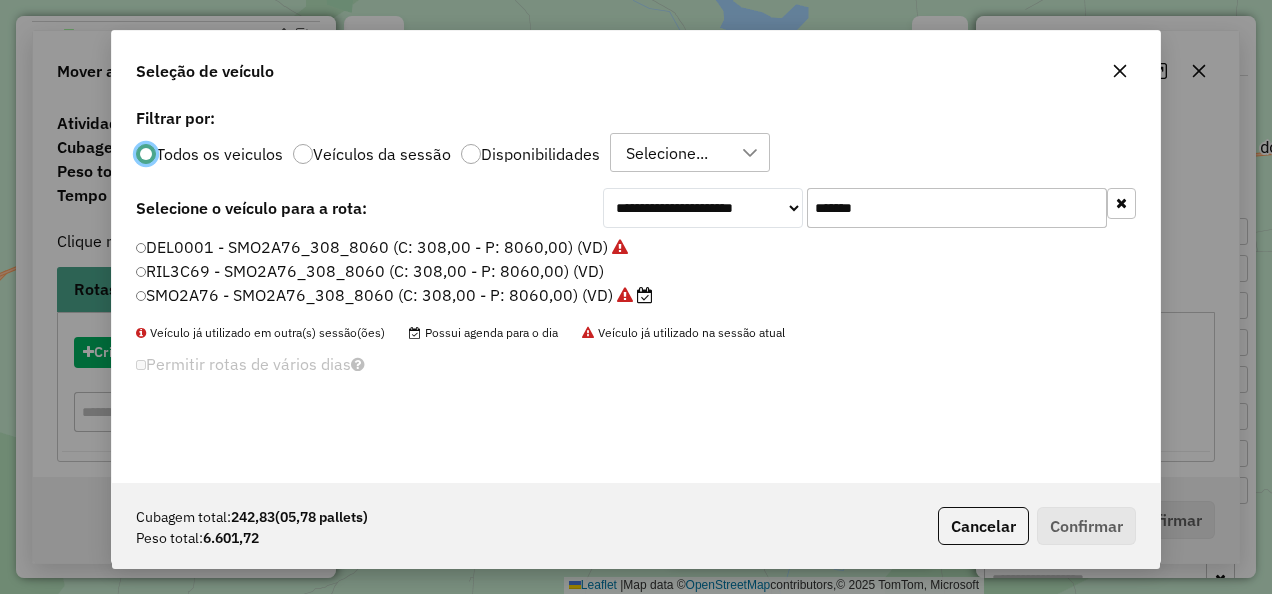 scroll, scrollTop: 11, scrollLeft: 6, axis: both 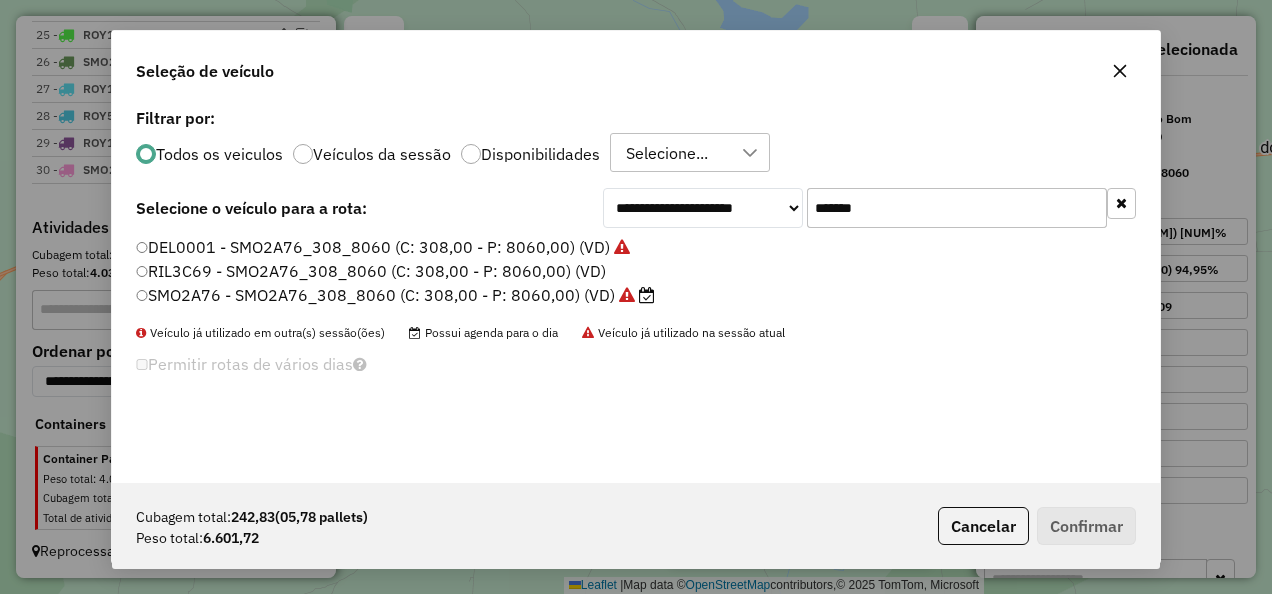 drag, startPoint x: 900, startPoint y: 209, endPoint x: 674, endPoint y: 261, distance: 231.90515 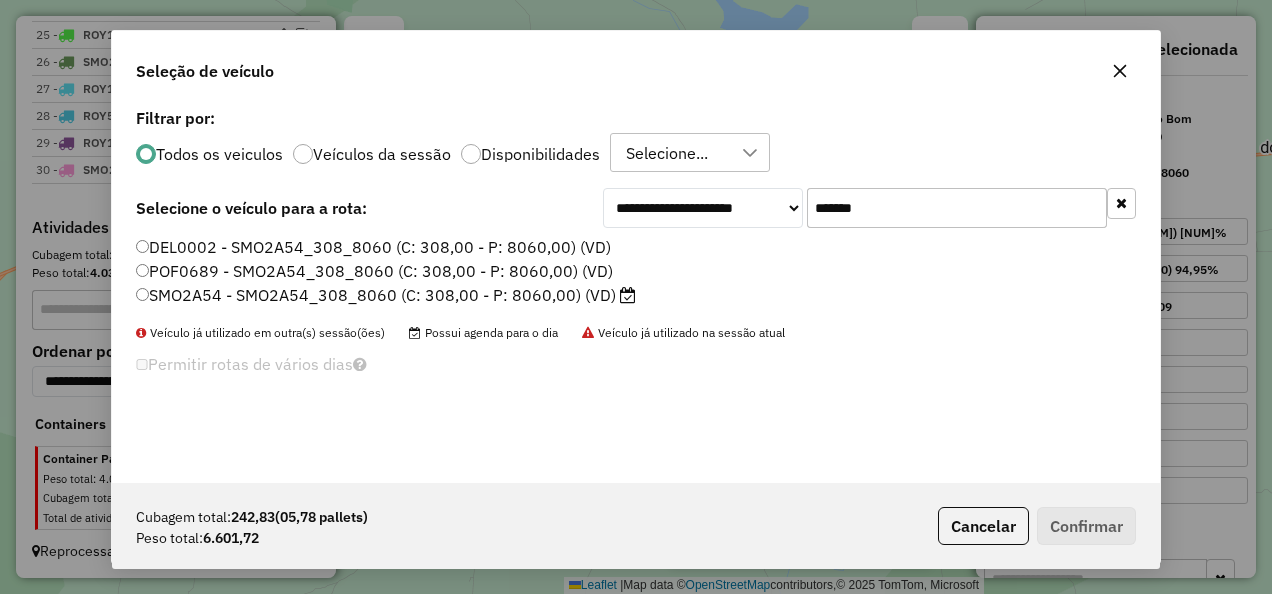 type on "*******" 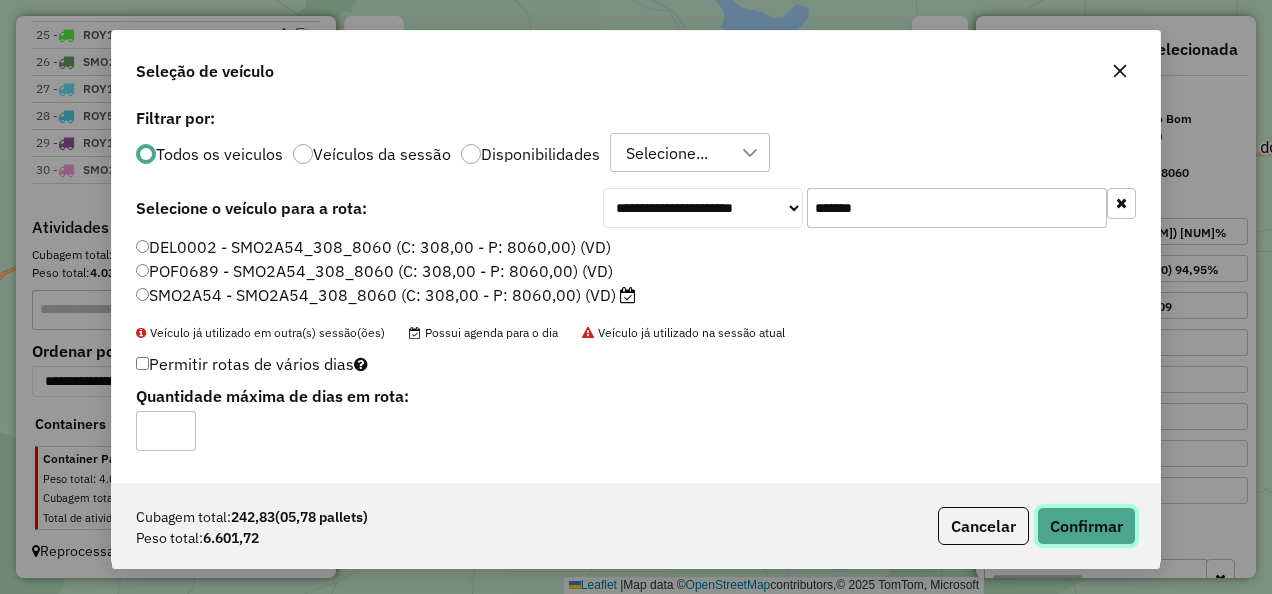 click on "Confirmar" 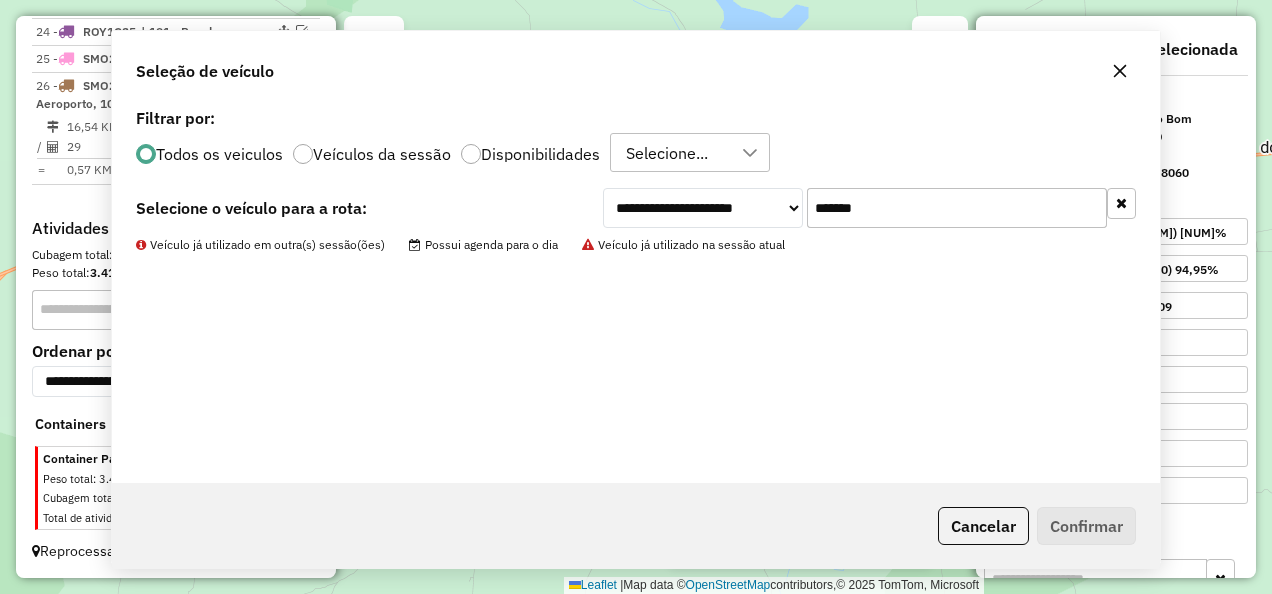 scroll, scrollTop: 1357, scrollLeft: 0, axis: vertical 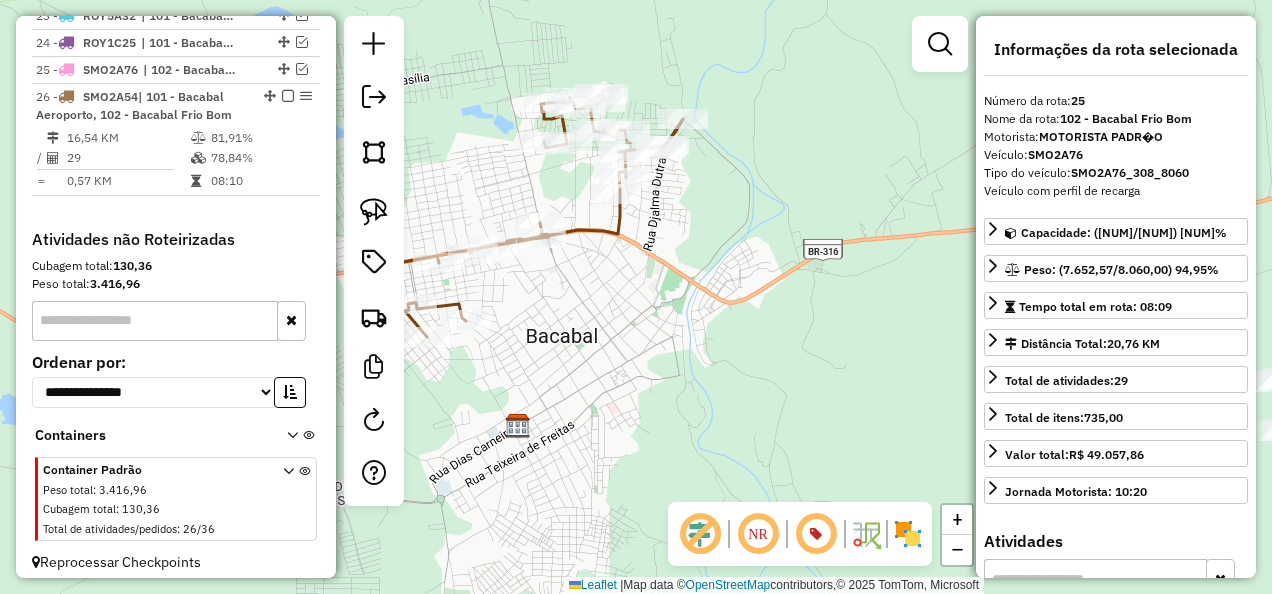 click 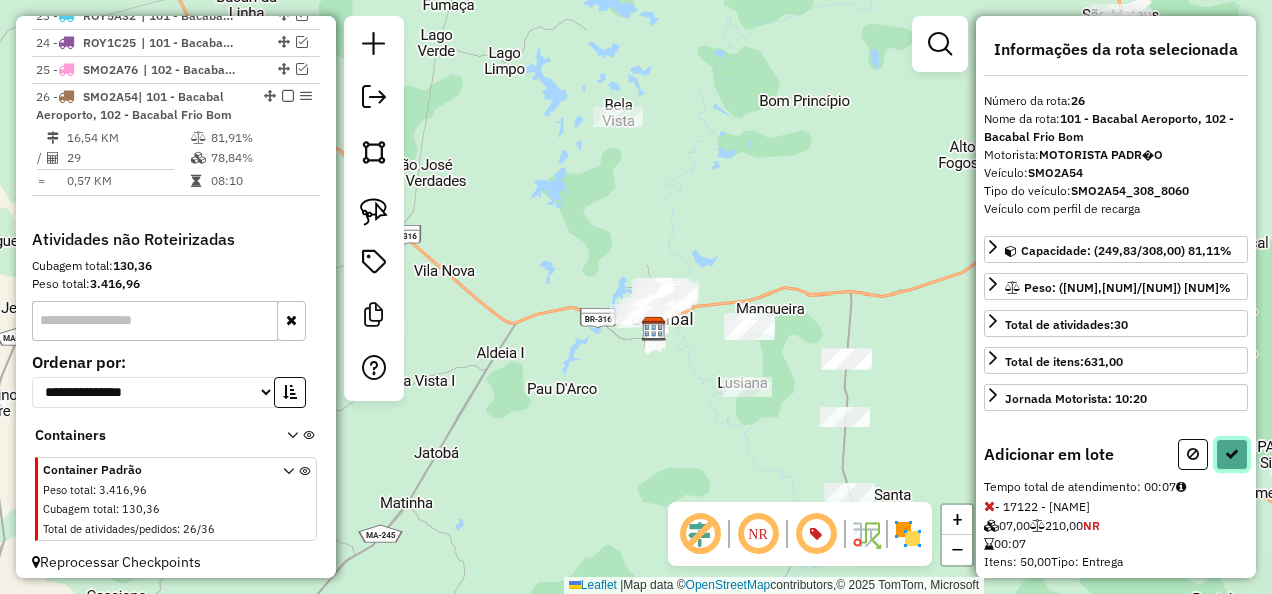 click at bounding box center [1232, 454] 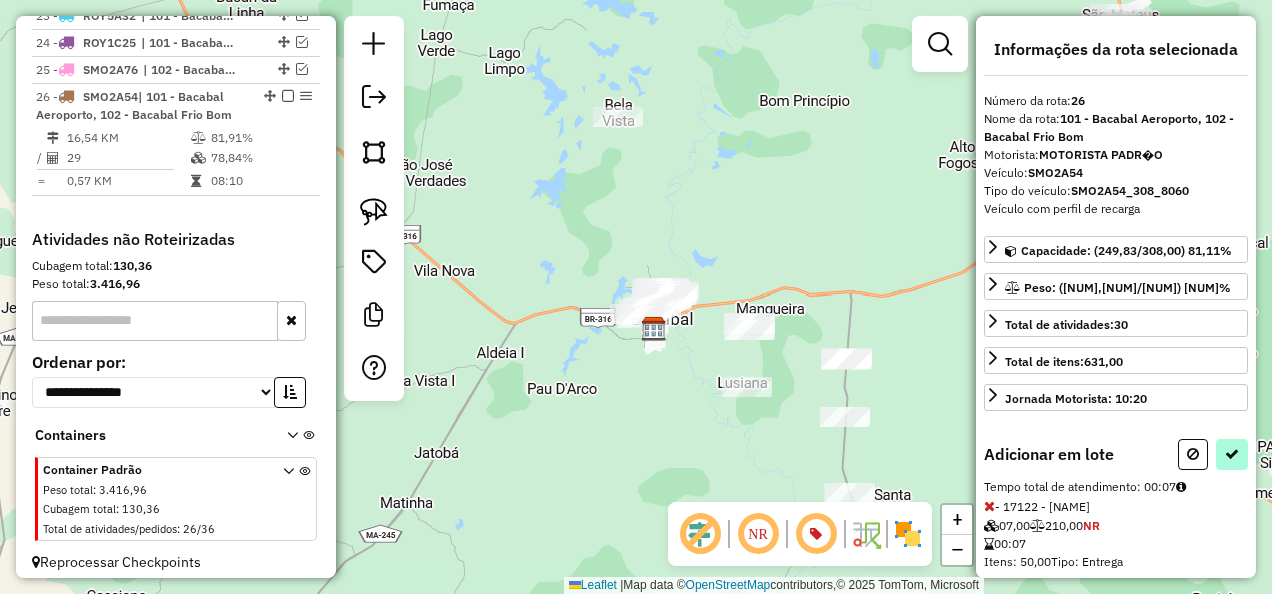 select on "**********" 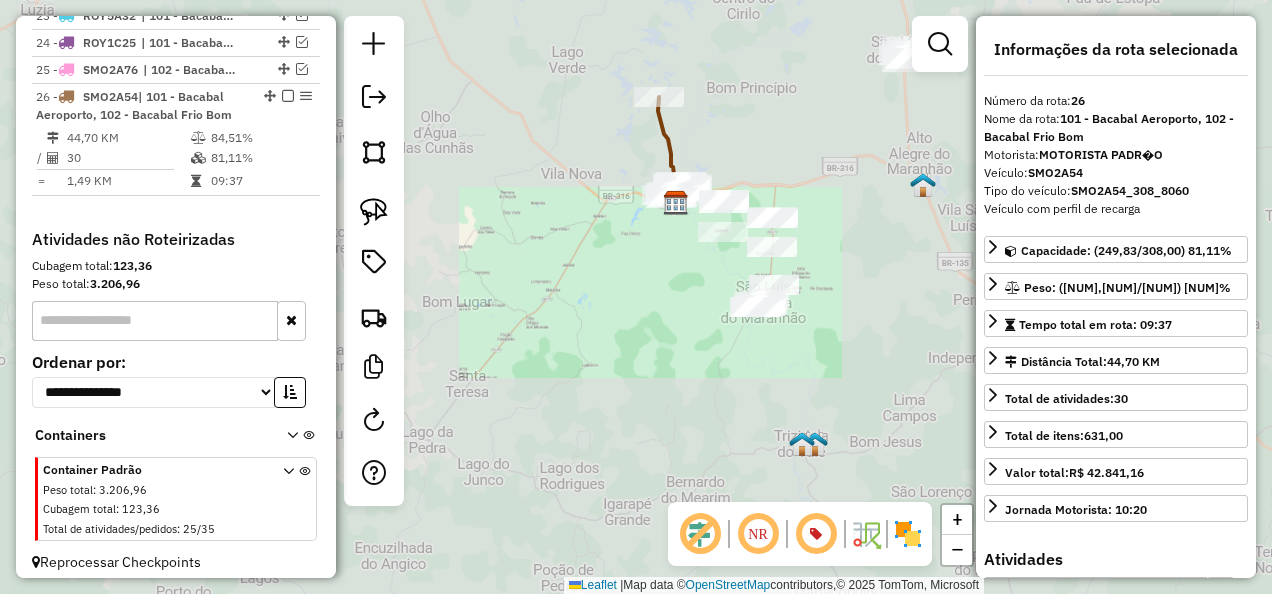 click on "Janela de atendimento Grade de atendimento Capacidade Transportadoras Veículos Cliente Pedidos  Rotas Selecione os dias de semana para filtrar as janelas de atendimento  Seg   Ter   Qua   Qui   Sex   Sáb   Dom  Informe o período da janela de atendimento: De: Até:  Filtrar exatamente a janela do cliente  Considerar janela de atendimento padrão  Selecione os dias de semana para filtrar as grades de atendimento  Seg   Ter   Qua   Qui   Sex   Sáb   Dom   Considerar clientes sem dia de atendimento cadastrado  Clientes fora do dia de atendimento selecionado Filtrar as atividades entre os valores definidos abaixo:  Peso mínimo:   Peso máximo:   Cubagem mínima:   Cubagem máxima:   De:   Até:  Filtrar as atividades entre o tempo de atendimento definido abaixo:  De:   Até:   Considerar capacidade total dos clientes não roteirizados Transportadora: Selecione um ou mais itens Tipo de veículo: Selecione um ou mais itens Veículo: Selecione um ou mais itens Motorista: Selecione um ou mais itens Nome: Rótulo:" 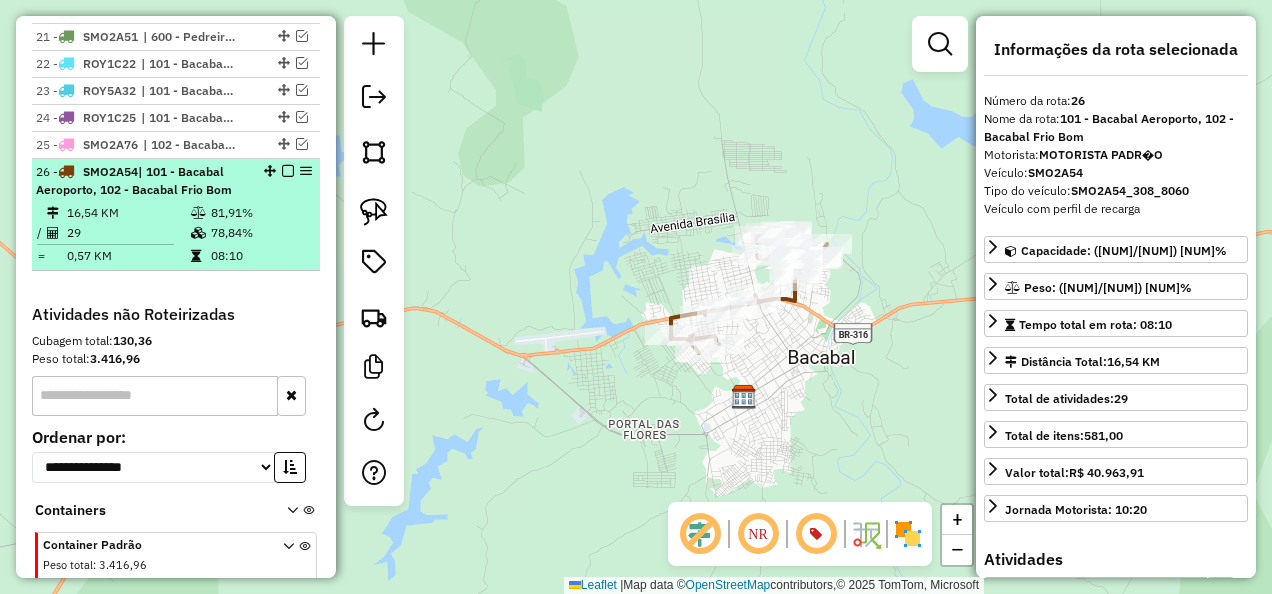 scroll, scrollTop: 1157, scrollLeft: 0, axis: vertical 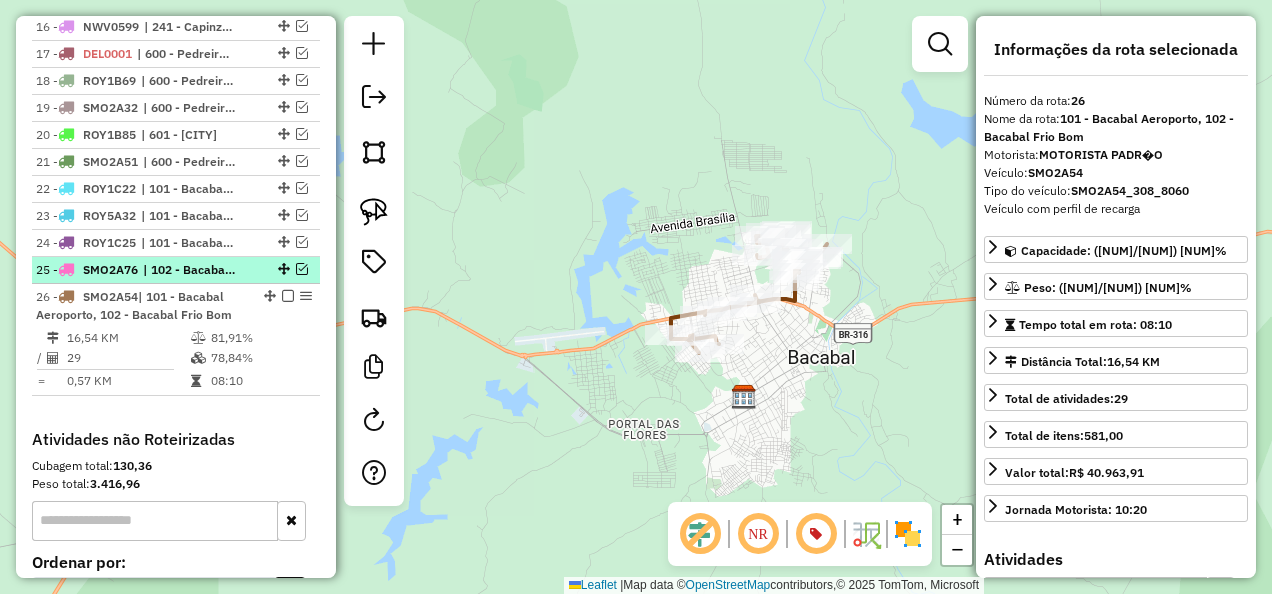 click on "| 102 - Bacabal Frio Bom" at bounding box center (189, 270) 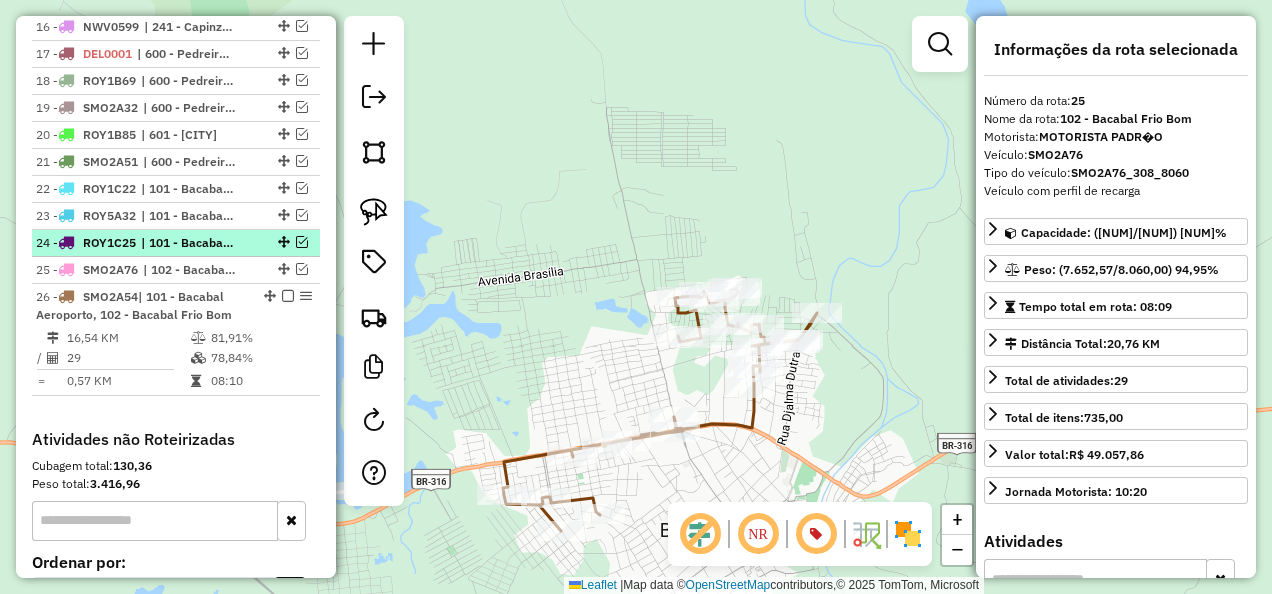 click on "| 101 - Bacabal Aeroporto" at bounding box center [187, 243] 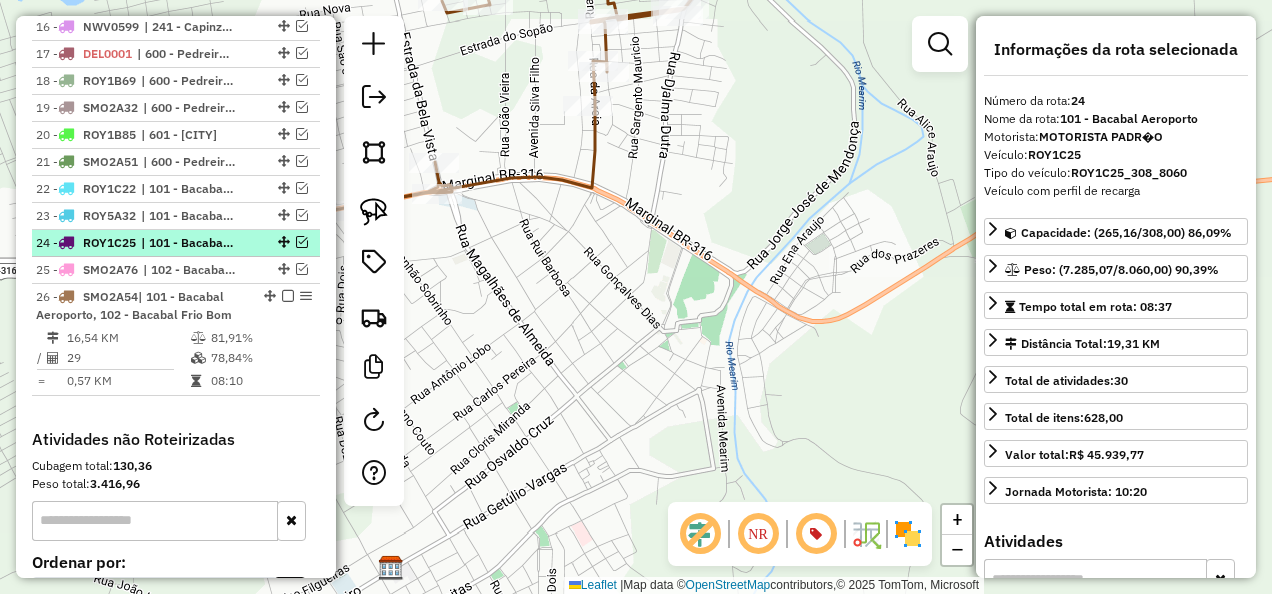 click at bounding box center (302, 242) 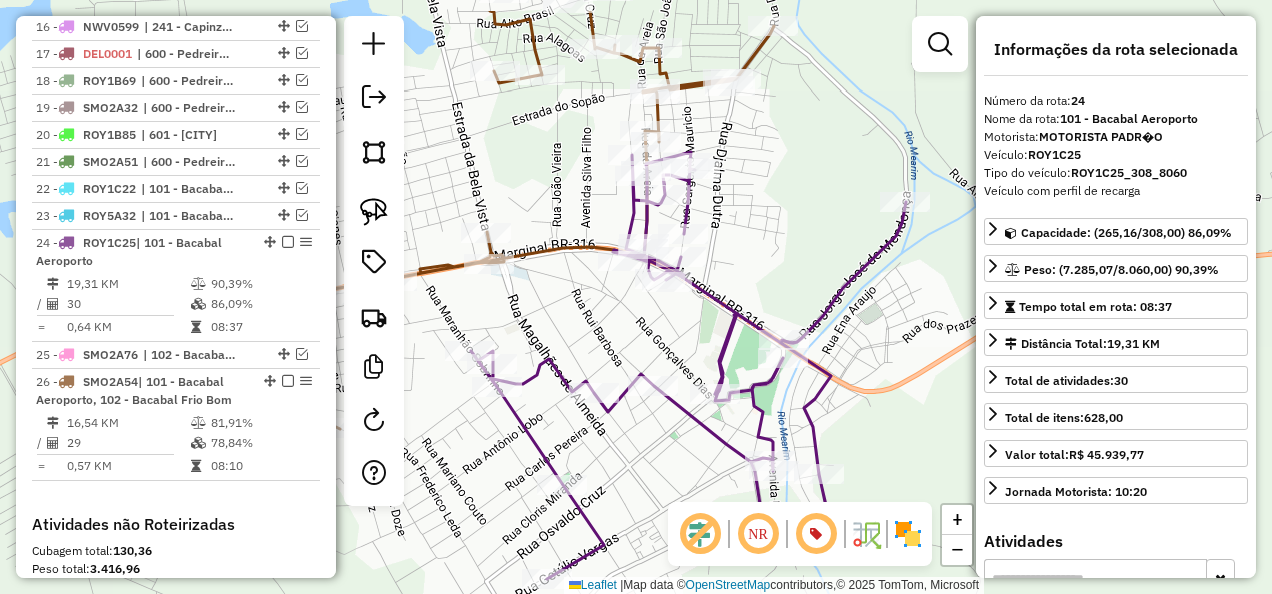 drag, startPoint x: 604, startPoint y: 294, endPoint x: 642, endPoint y: 342, distance: 61.220913 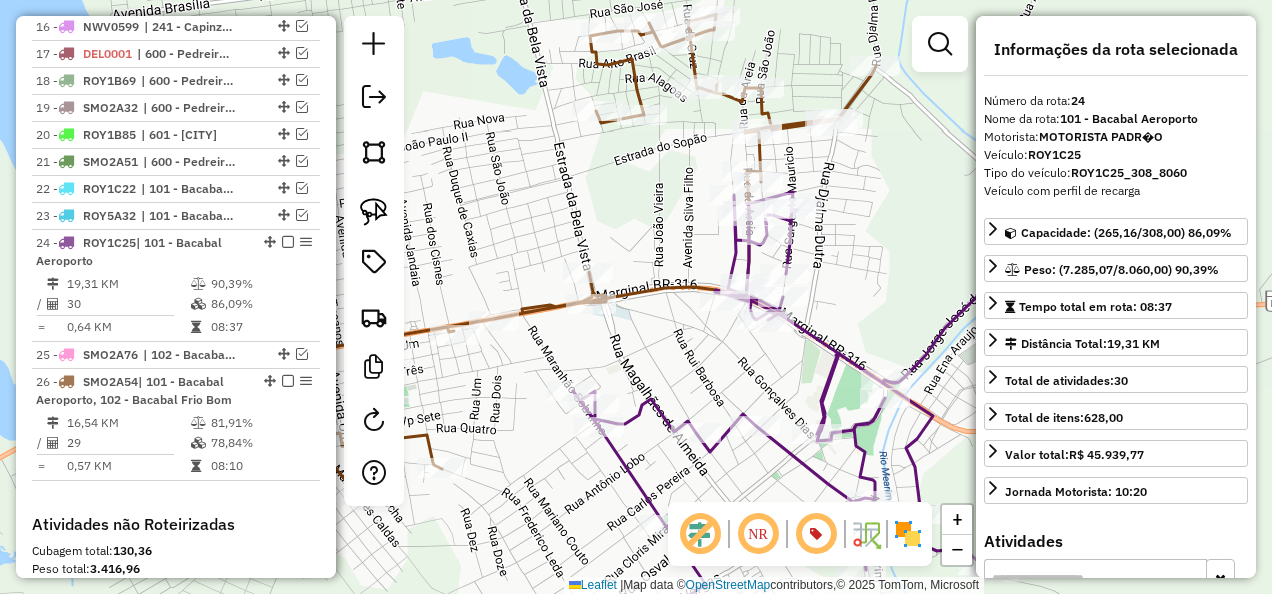 drag, startPoint x: 665, startPoint y: 340, endPoint x: 686, endPoint y: 350, distance: 23.259407 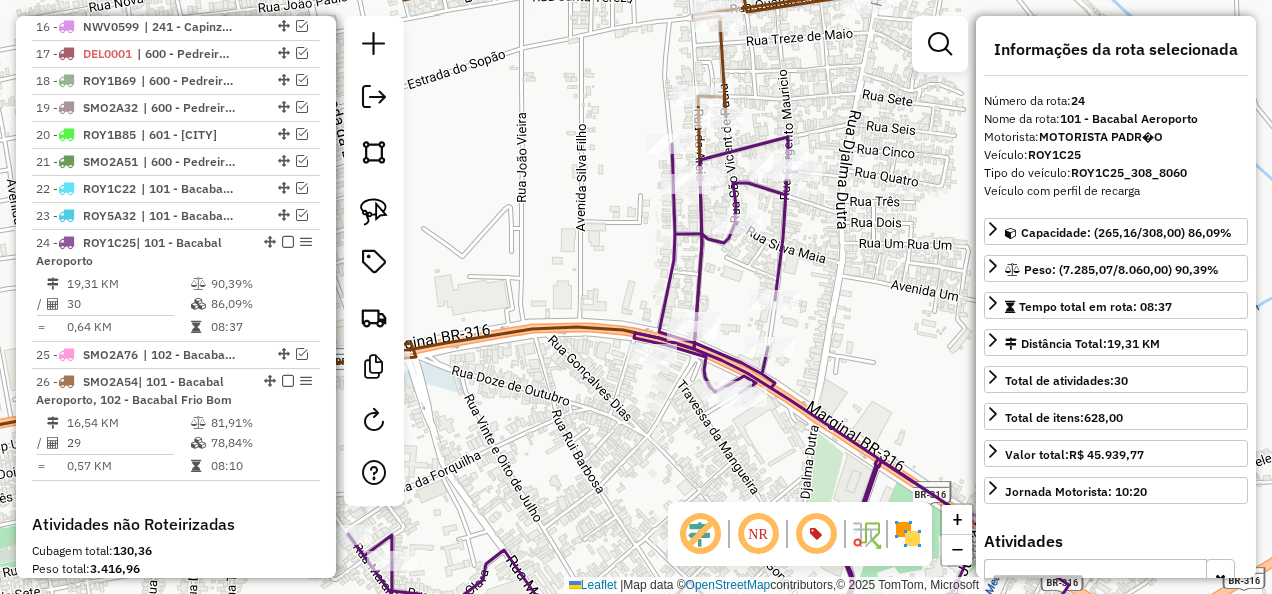 click 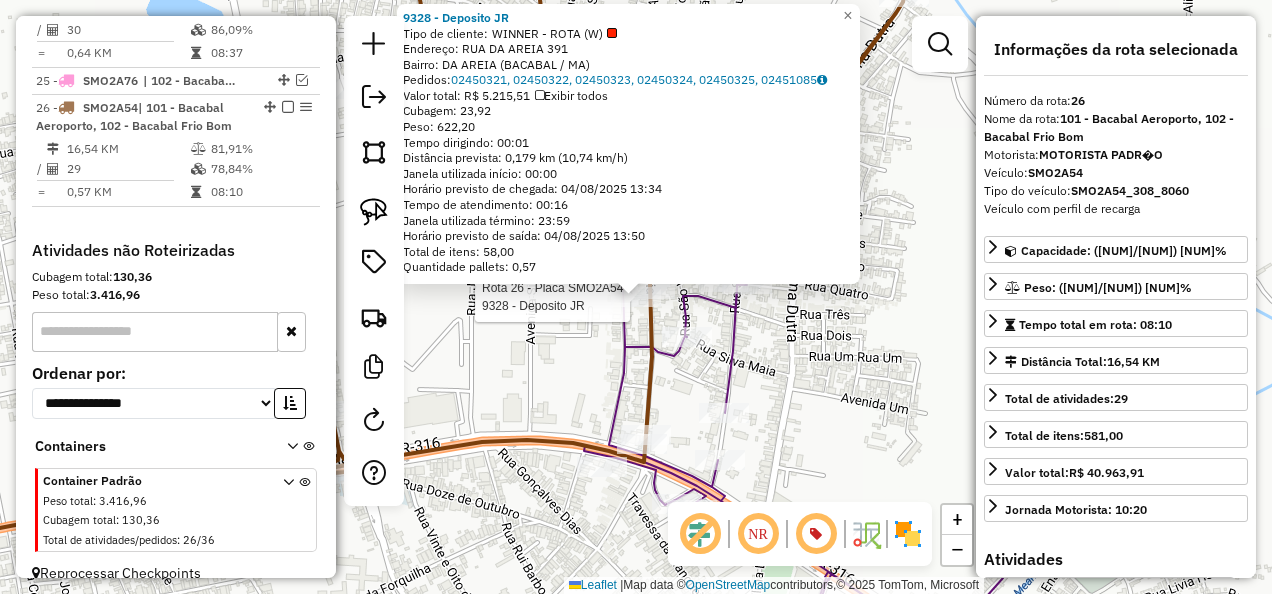 scroll, scrollTop: 1442, scrollLeft: 0, axis: vertical 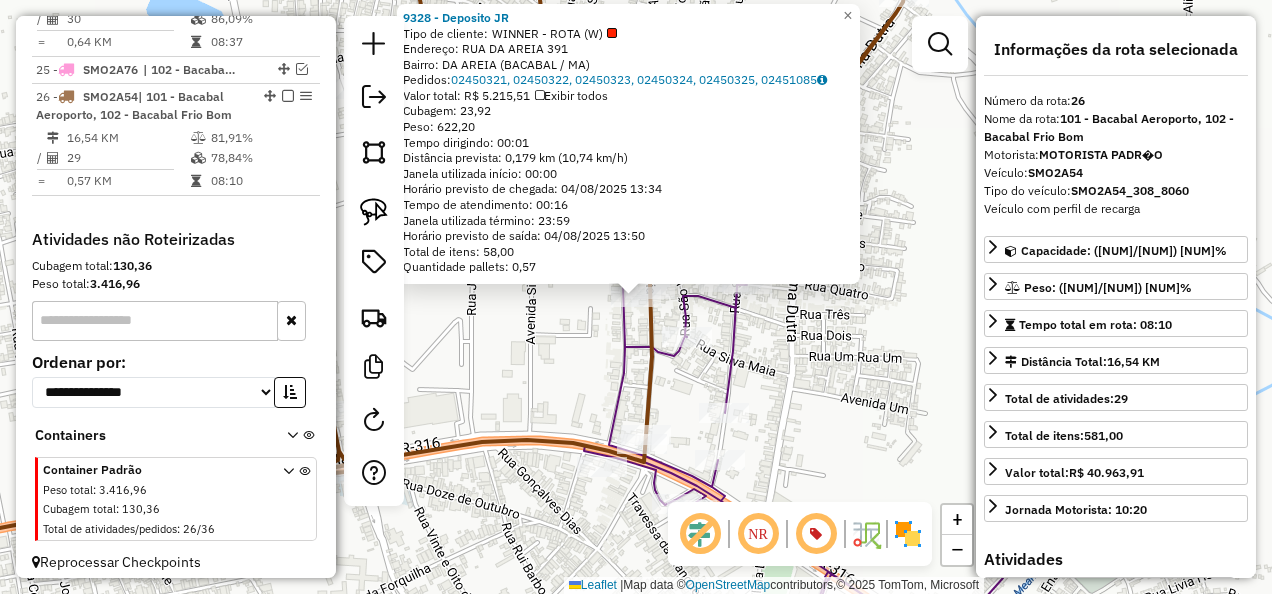 click on "9328 - Deposito JR Tipo de cliente: WINNER - ROTA (W) Endereço: RUA DA AREIA 391 Bairro: DA AREIA ([CITY] / [STATE]) Pedidos: 02450321, 02450322, 02450323, 02450324, 02450325, 02451085 Valor total: R$ 5.215,51 Exibir todos Cubagem: 23,92 Peso: 622,20 Tempo dirigindo: 00:01 Distância prevista: 0,179 km (10,74 km/h) Janela utilizada início: 00:00 Horário previsto de chegada: 04/08/2025 13:34 Tempo de atendimento: 00:16 Janela utilizada término: 23:59 Horário previsto de saída: 04/08/2025 13:50 Total de itens: 58,00 Quantidade pallets: 0,57 × Janela de atendimento Grade de atendimento Capacidade Transportadoras Veículos Cliente Pedidos Rotas Selecione os dias de semana para filtrar as janelas de atendimento Seg Ter Qua Qui Sex Sáb Dom Informe o período da janela de atendimento: De: Até: Filtrar exatamente a janela do cliente Considerar janela de atendimento padrão Selecione os dias de semana para filtrar as grades de atendimento Seg Ter Qua De:" 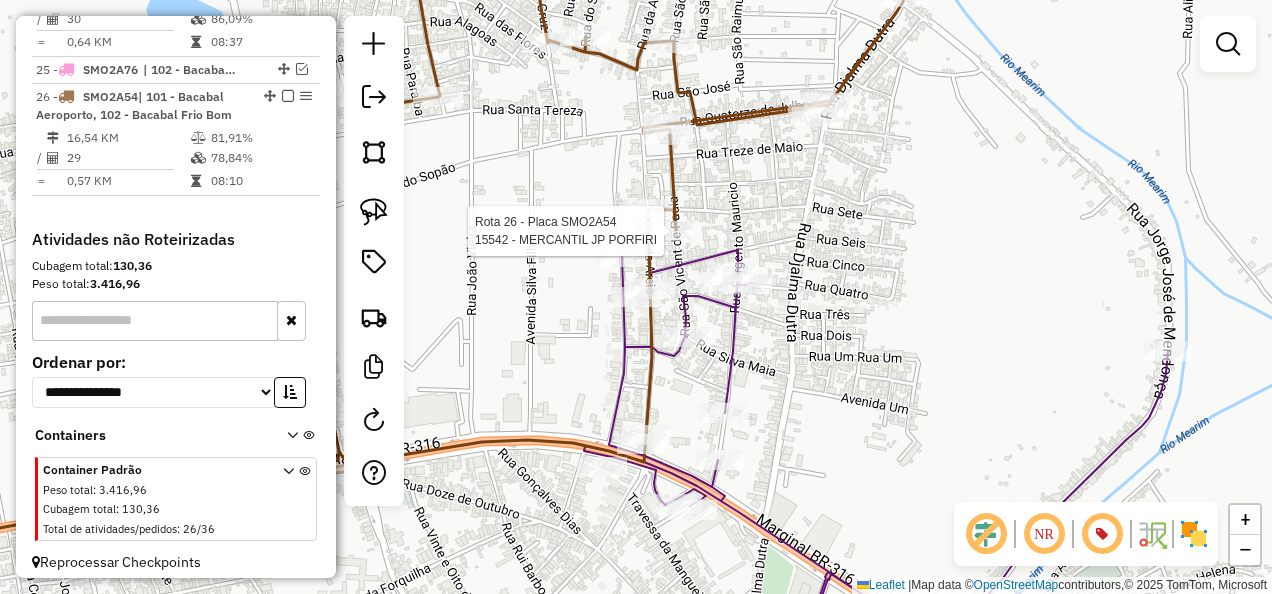 select on "**********" 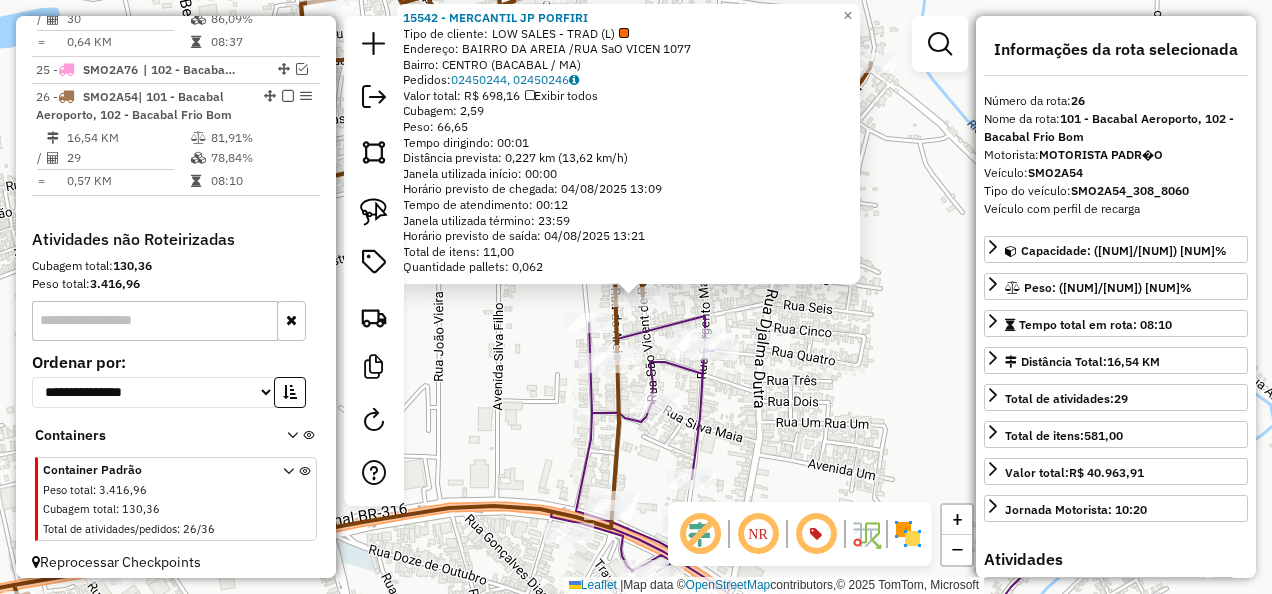 click on "Rota 26 - Placa [PLATE] 15542 - [NAME] 15542 - [NAME] Tipo de cliente: LOW SALES - TRAD (L) Endereço: BAIRRO DA AREIA /RUA SaO VICEN 1077 Bairro: CENTRO ([CITY] / MA) Pedidos: 02450244, 02450246 Valor total: R$ 698,16 Exibir todos Cubagem: 2,59 Peso: 66,65 Tempo dirigindo: 00:01 Distância prevista: 0,227 km (13,62 km/h) Janela utilizada início: 00:00 Horário previsto de chegada: [DATE] [TIME] Tempo de atendimento: 00:12 Janela utilizada término: 23:59 Horário previsto de saída: [DATE] [TIME] Total de itens: 11,00 Quantidade pallets: 0,062 × Janela de atendimento Grade de atendimento Capacidade Transportadoras Veículos Cliente Pedidos Rotas Selecione os dias de semana para filtrar as janelas de atendimento Seg Ter Qua Qui Sex Sáb Dom Informe o período da janela de atendimento: De: Até: Filtrar exatamente a janela do cliente Considerar janela de atendimento padrão Seg Ter Qua Qui Sex Sáb Dom De:" 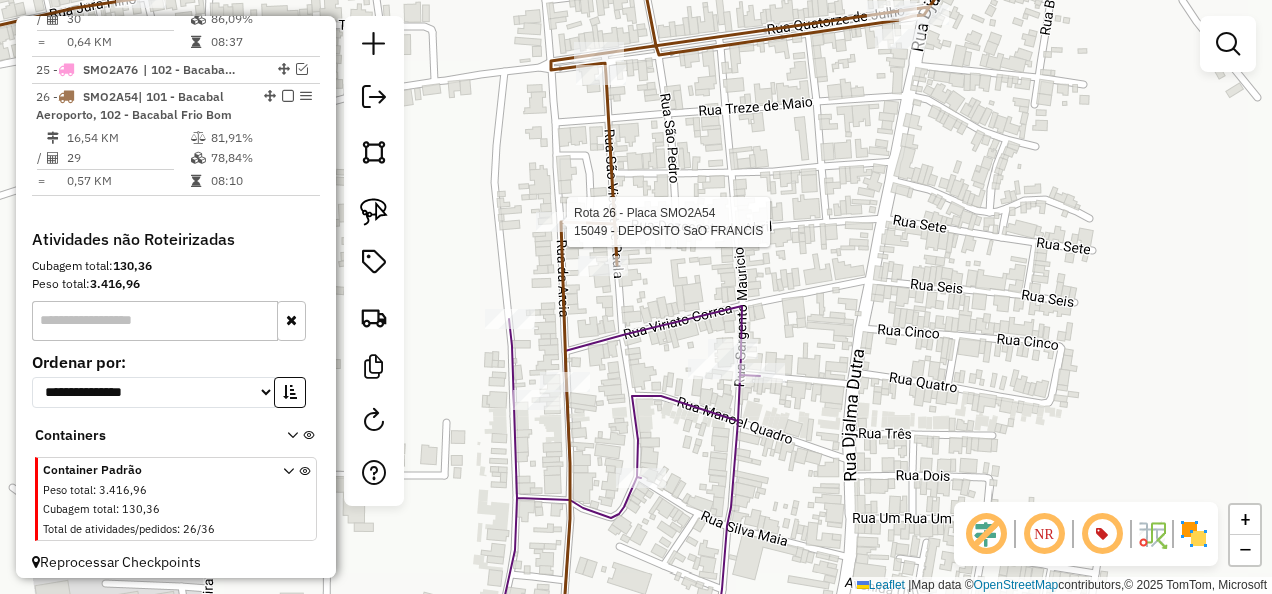 select on "**********" 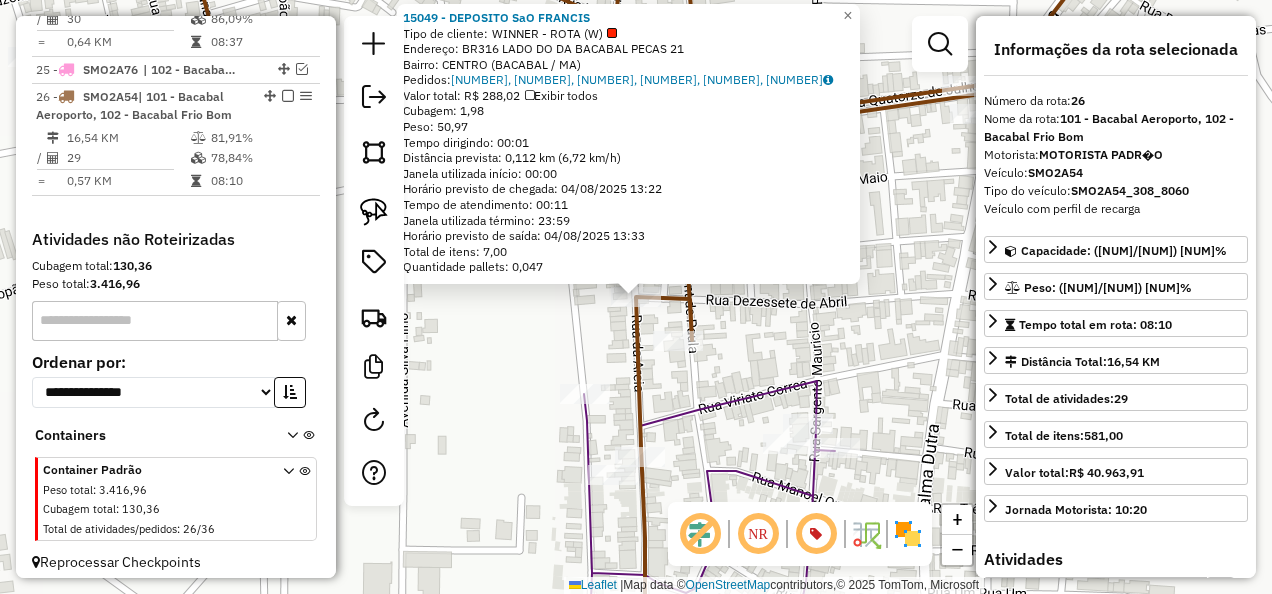 click on "[NUMBER] - [NAME] [NAME]  Tipo de cliente:   WINNER - ROTA (W)   Endereço:  BR[NUMBER] LADO DO DA [NAME] PECAS [NUMBER]   Bairro: [NAME] ([NAME] / [STATE])   Pedidos:  [NUMBER], [NUMBER], [NUMBER], [NUMBER], [NUMBER], [NUMBER]   Valor total: R$ [NUMBER]   Exibir todos   Cubagem: [NUMBER]  Peso: [NUMBER]  Tempo dirigindo: [TIME]   Distância prevista: [NUMBER] km ([NUMBER] km/h)   Janela utilizada início: [TIME]   Horário previsto de chegada: [DATE] [TIME]   Tempo de atendimento: [TIME]   Janela utilizada término: [TIME]   Horário previsto de saída: [DATE] [TIME]   Total de itens: [NUMBER]   Quantidade pallets: [NUMBER]  × Janela de atendimento Grade de atendimento Capacidade Transportadoras Veículos Cliente Pedidos  Rotas Selecione os dias de semana para filtrar as janelas de atendimento  Seg   Ter   Qua   Qui   Sex   Sáb   Dom  Informe o período da janela de atendimento: De: Até:  Filtrar exatamente a janela do cliente  Considerar janela de atendimento padrão  Selecione os dias de semana para filtrar as grades de atendimento +" 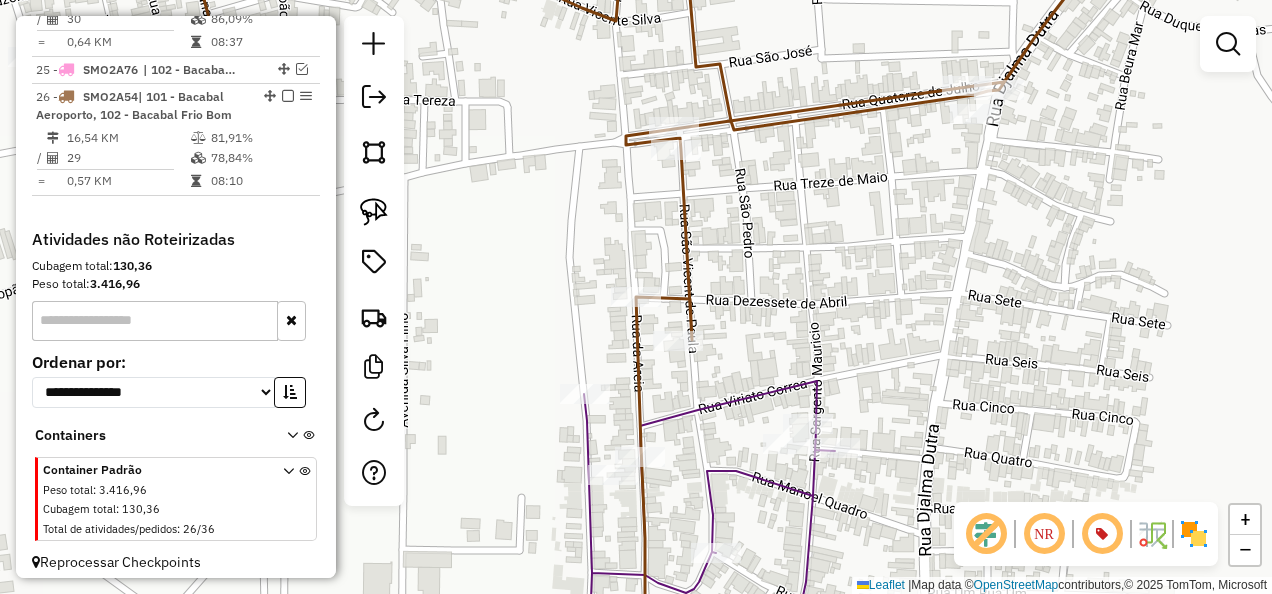 click 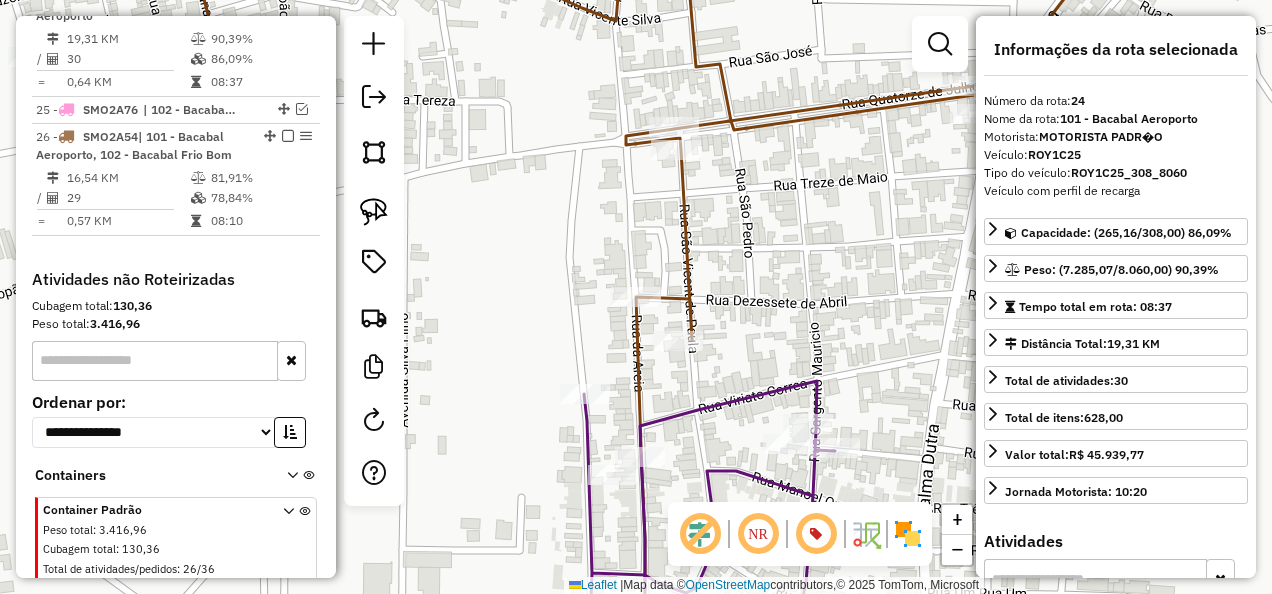 scroll, scrollTop: 1362, scrollLeft: 0, axis: vertical 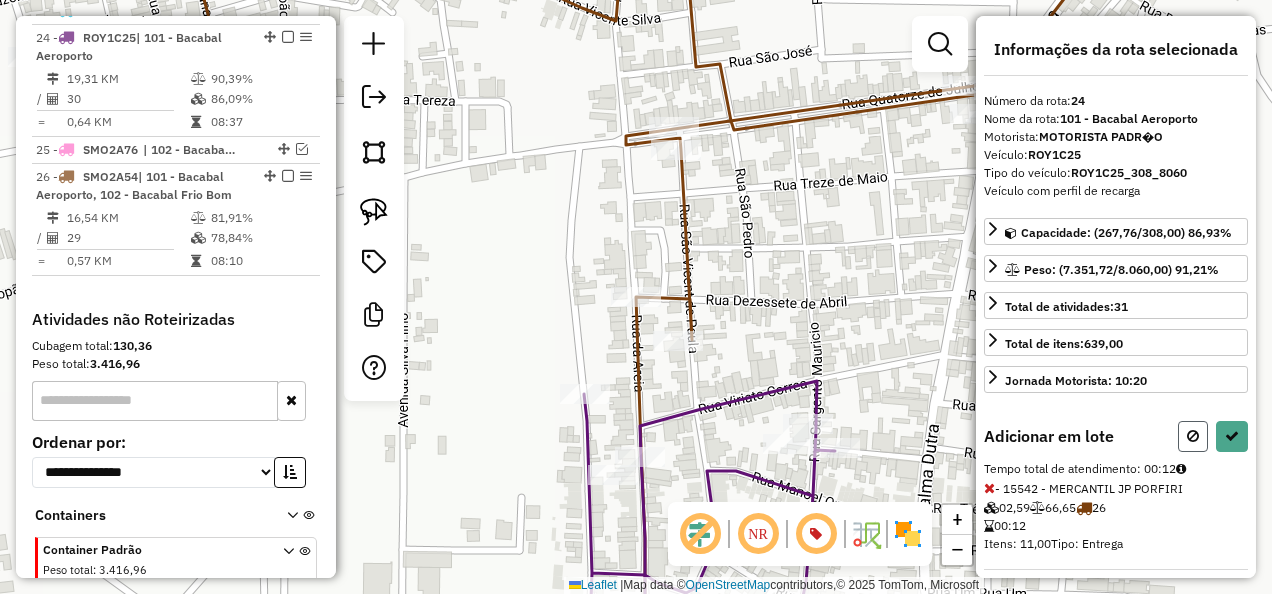 click at bounding box center (1193, 436) 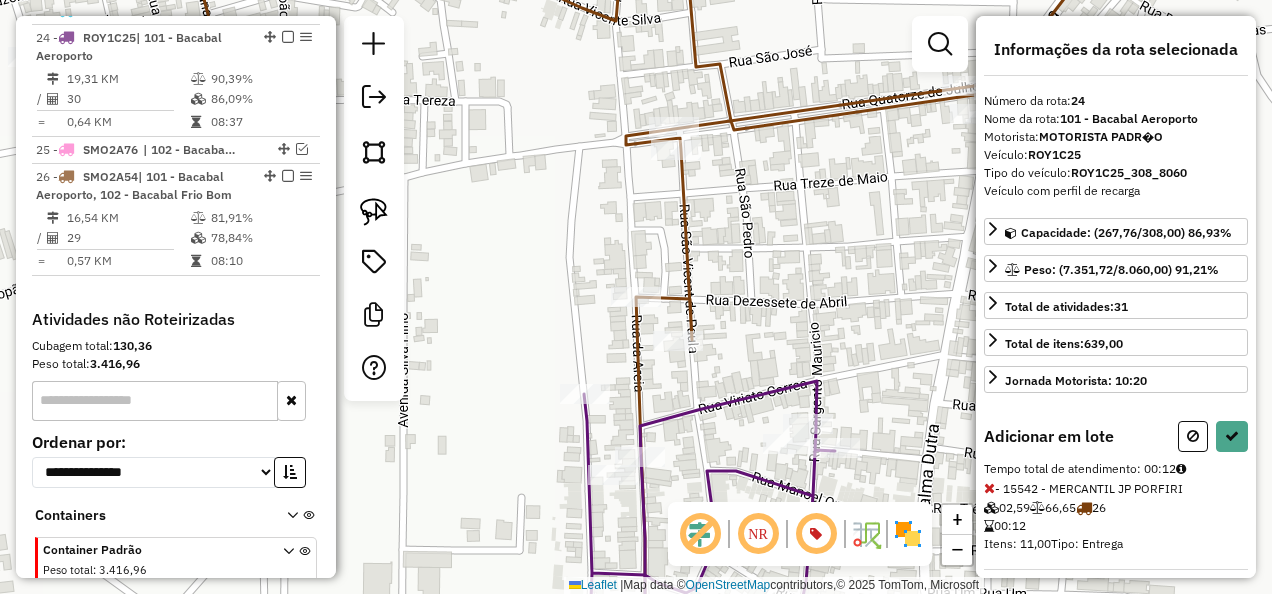 select on "**********" 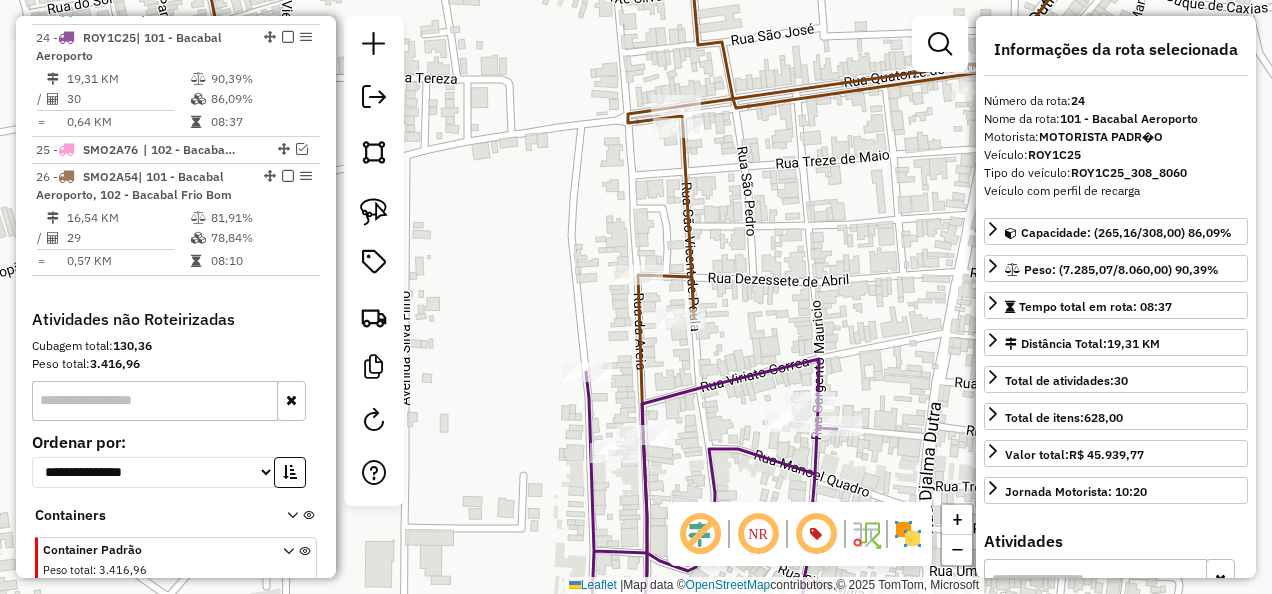 drag, startPoint x: 659, startPoint y: 494, endPoint x: 663, endPoint y: 394, distance: 100.07997 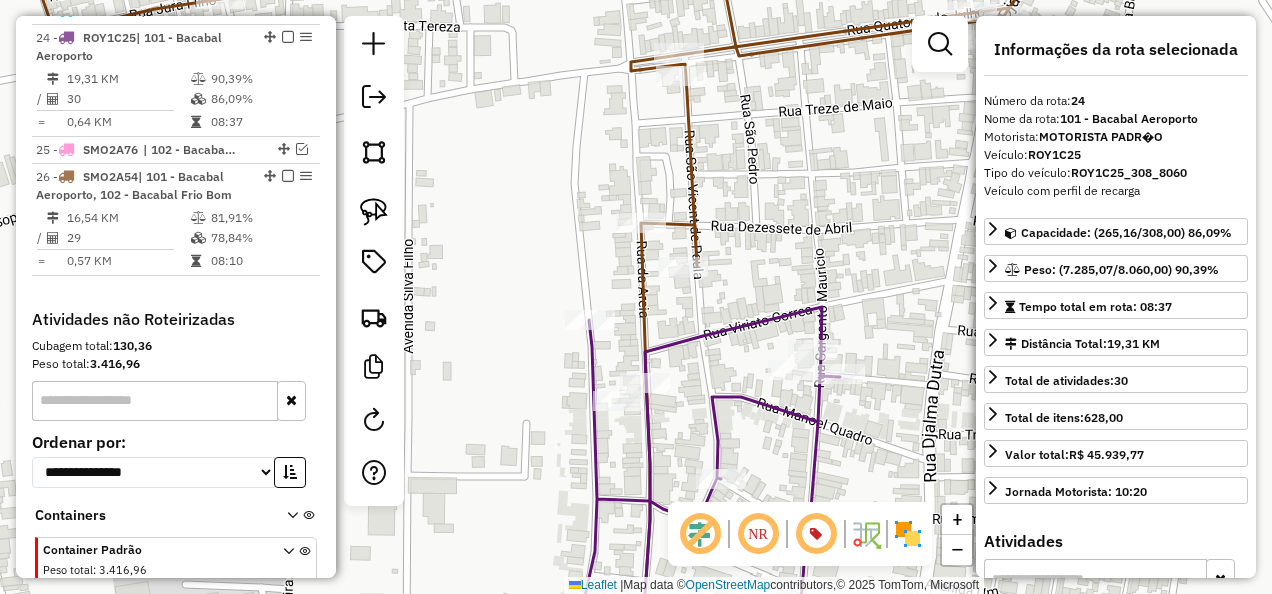 click 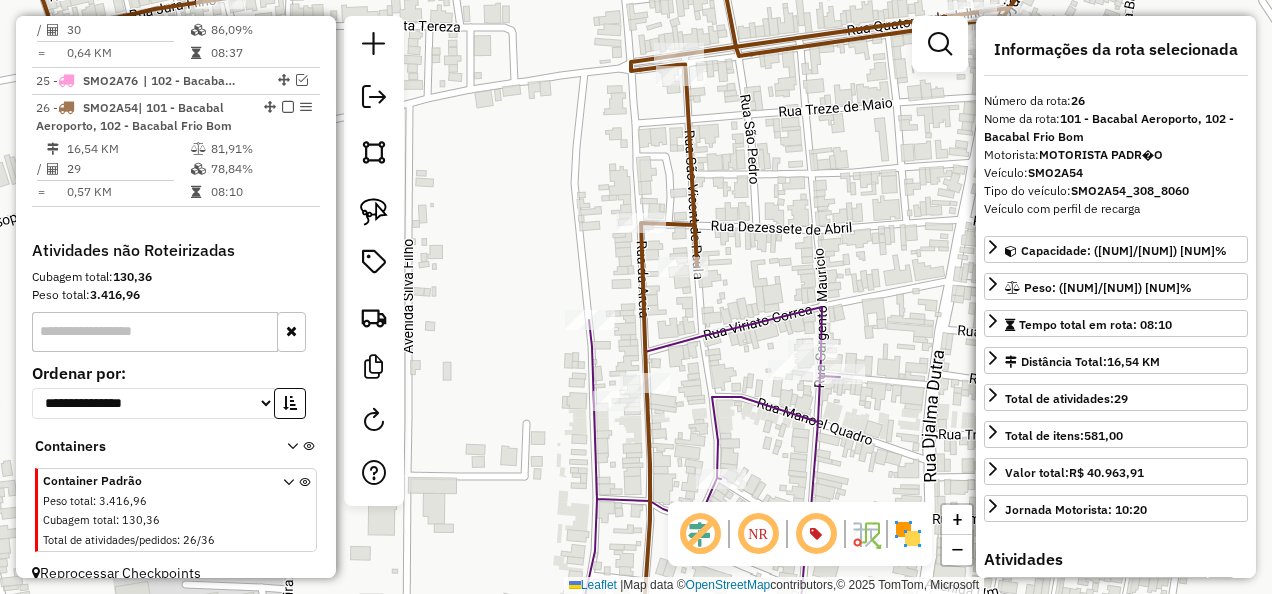 scroll, scrollTop: 1442, scrollLeft: 0, axis: vertical 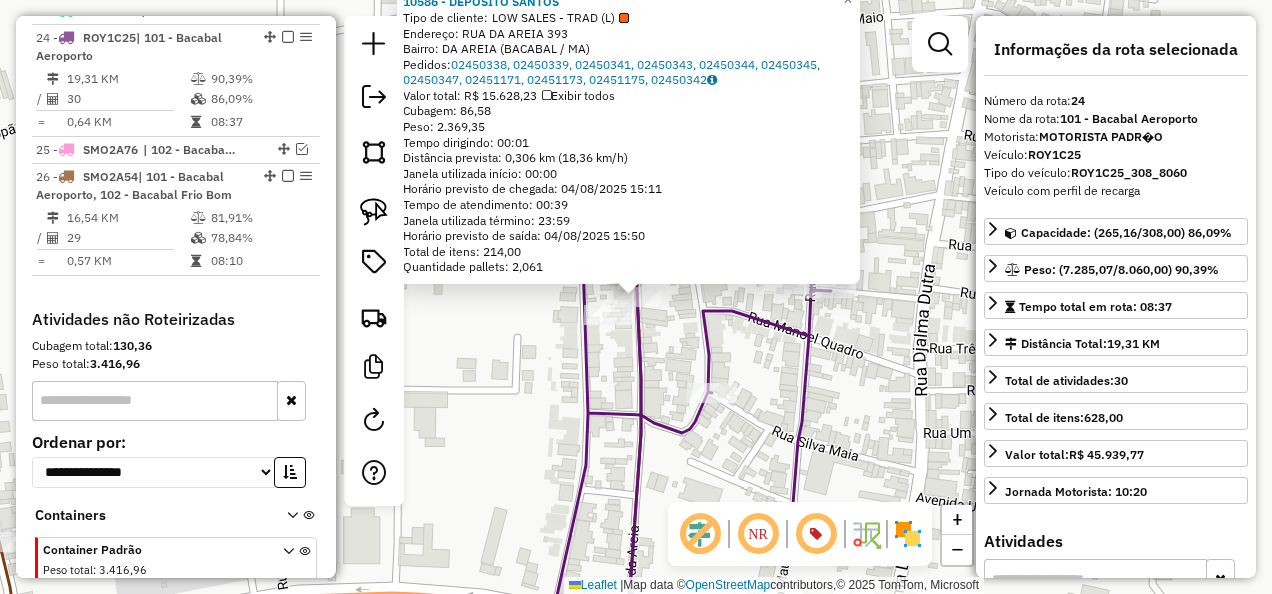 drag, startPoint x: 598, startPoint y: 374, endPoint x: 602, endPoint y: 364, distance: 10.770329 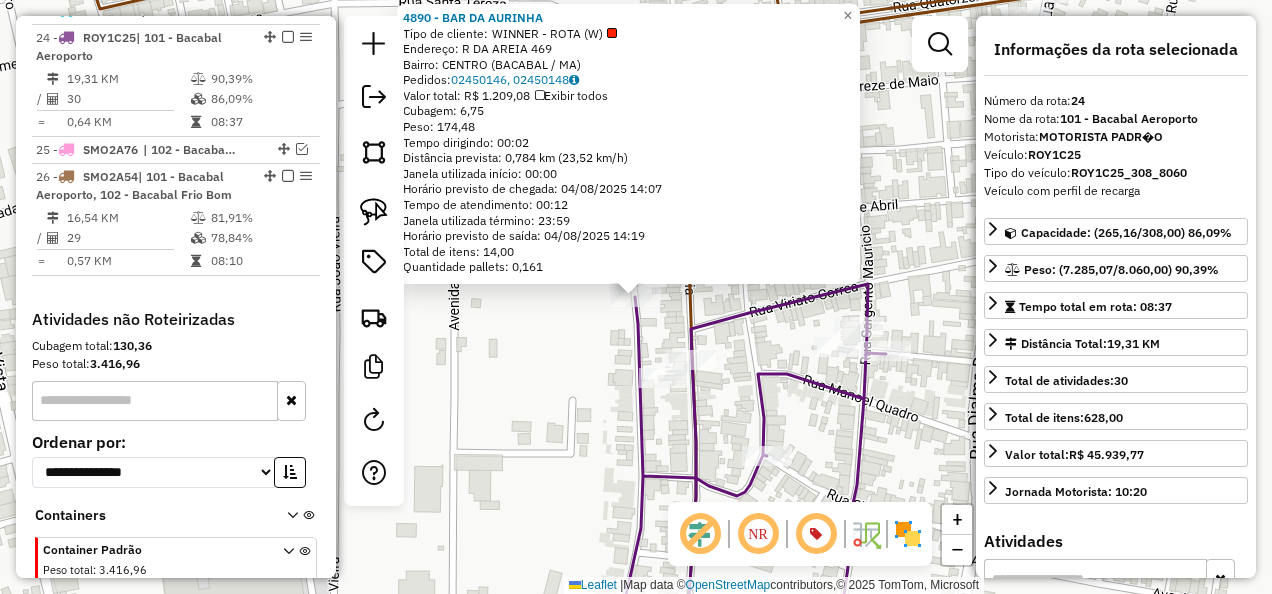 click on "4890 - [NAME] Tipo de cliente: WINNER - ROTA (W) Endereço: R DA AREIA 469 Bairro: CENTRO (BACABAL / MA) Pedidos: 02450146, 02450148 Valor total: R$ 1.209,08 Exibir todos Cubagem: 6,75 Peso: 174,48 Tempo dirigindo: 00:02 Distância prevista: 0,784 km (23,52 km/h) Janela utilizada início: 00:00 Horário previsto de chegada: 04/08/2025 14:07 Tempo de atendimento: 00:12 Janela utilizada término: 23:59 Horário previsto de saída: 04/08/2025 14:19 Total de itens: 14,00 Quantidade pallets: 0,161 × Janela de atendimento Grade de atendimento Capacidade Transportadoras Veículos Cliente Pedidos Rotas Selecione os dias de semana para filtrar as janelas de atendimento Seg Ter Qua Qui Sex Sáb Dom Informe o período da janela de atendimento: De: Até: Filtrar exatamente a janela do cliente Considerar janela de atendimento padrão Selecione os dias de semana para filtrar as grades de atendimento Seg Ter Qua Qui Sex Sáb De:" 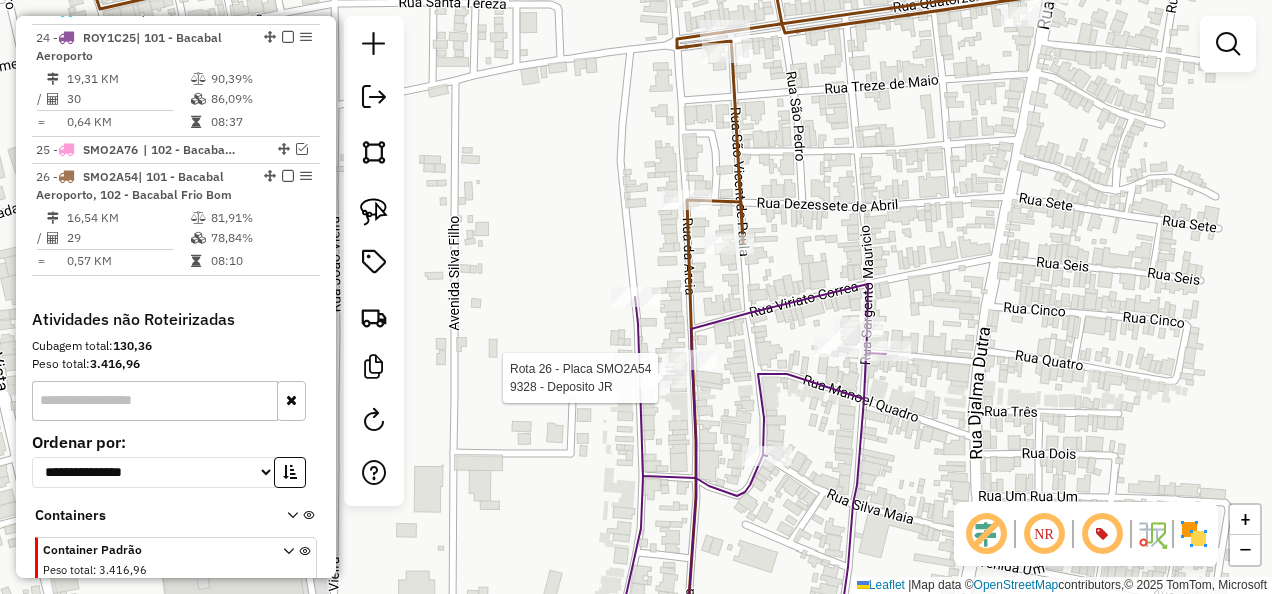 select on "**********" 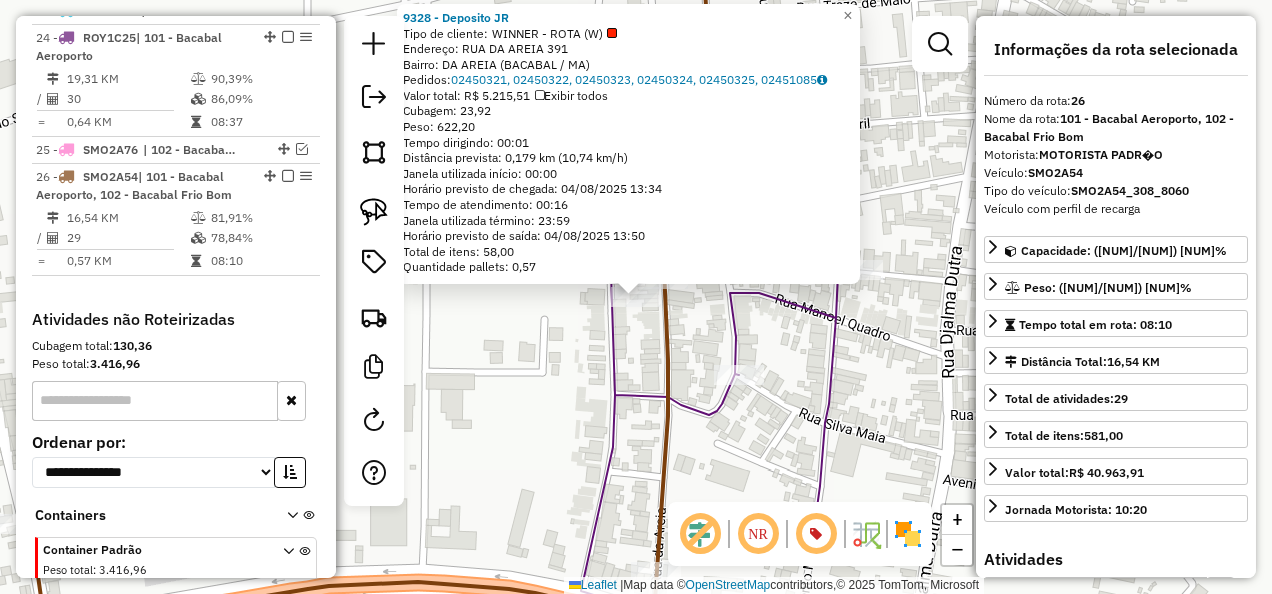 scroll, scrollTop: 1442, scrollLeft: 0, axis: vertical 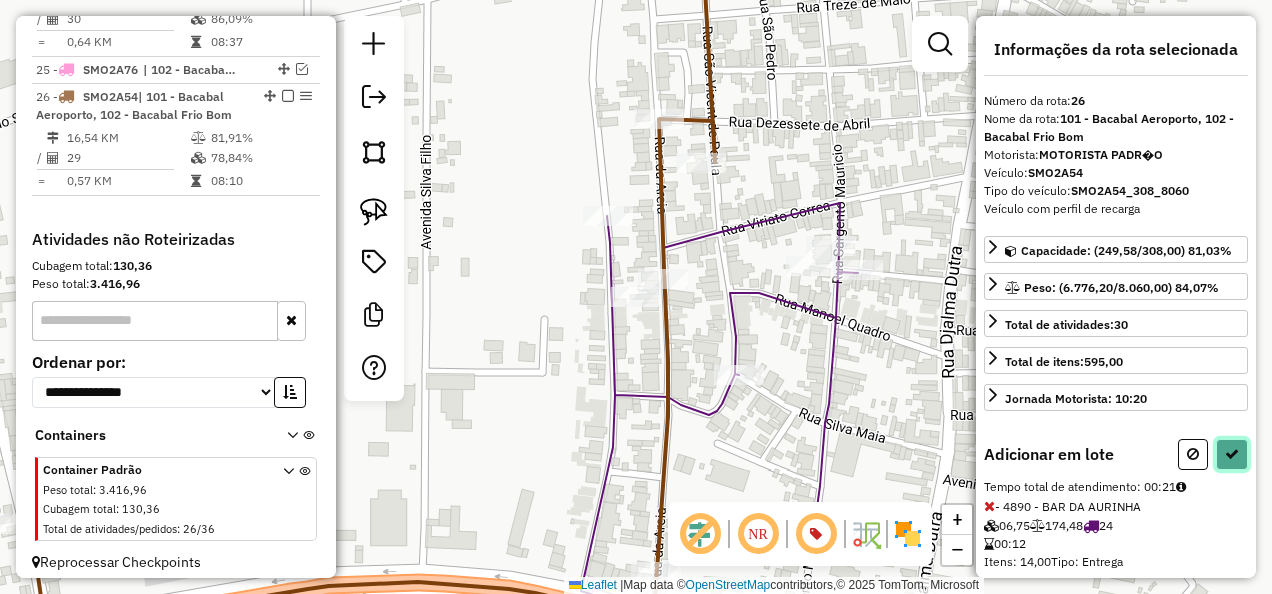 click at bounding box center [1232, 454] 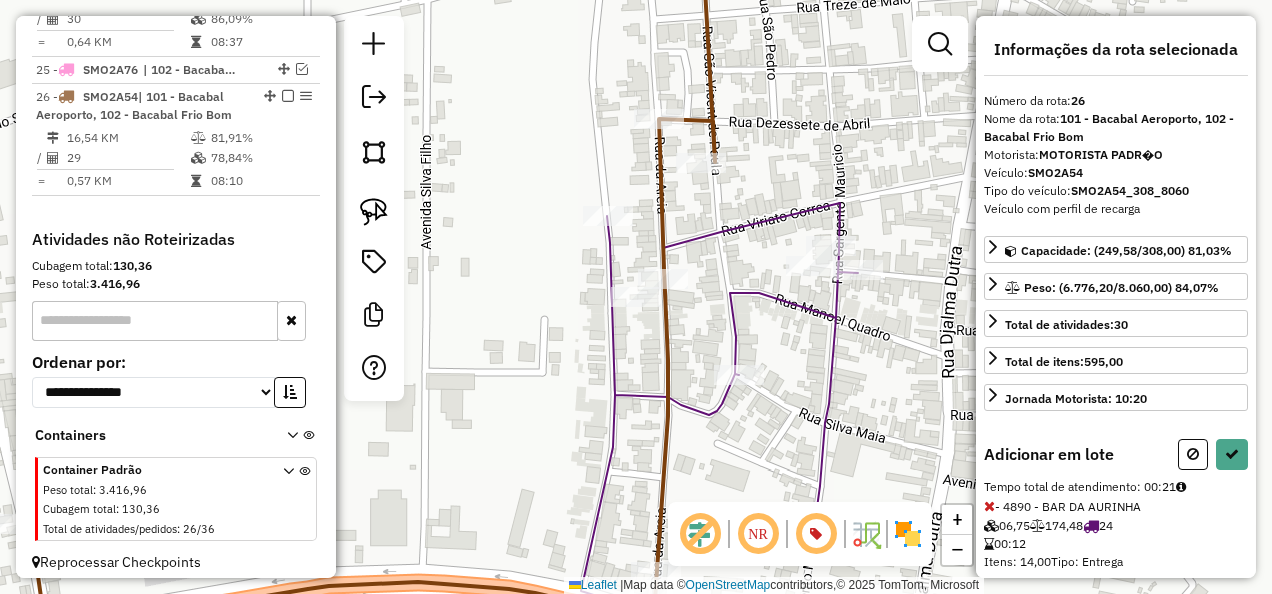 select on "**********" 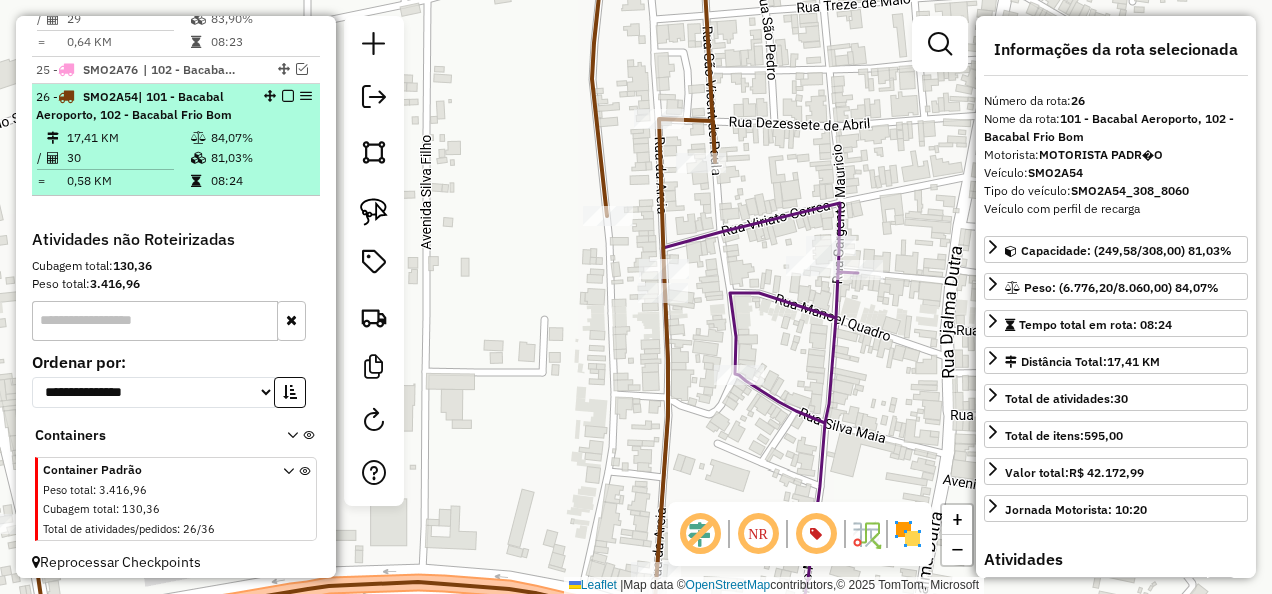 click at bounding box center (288, 96) 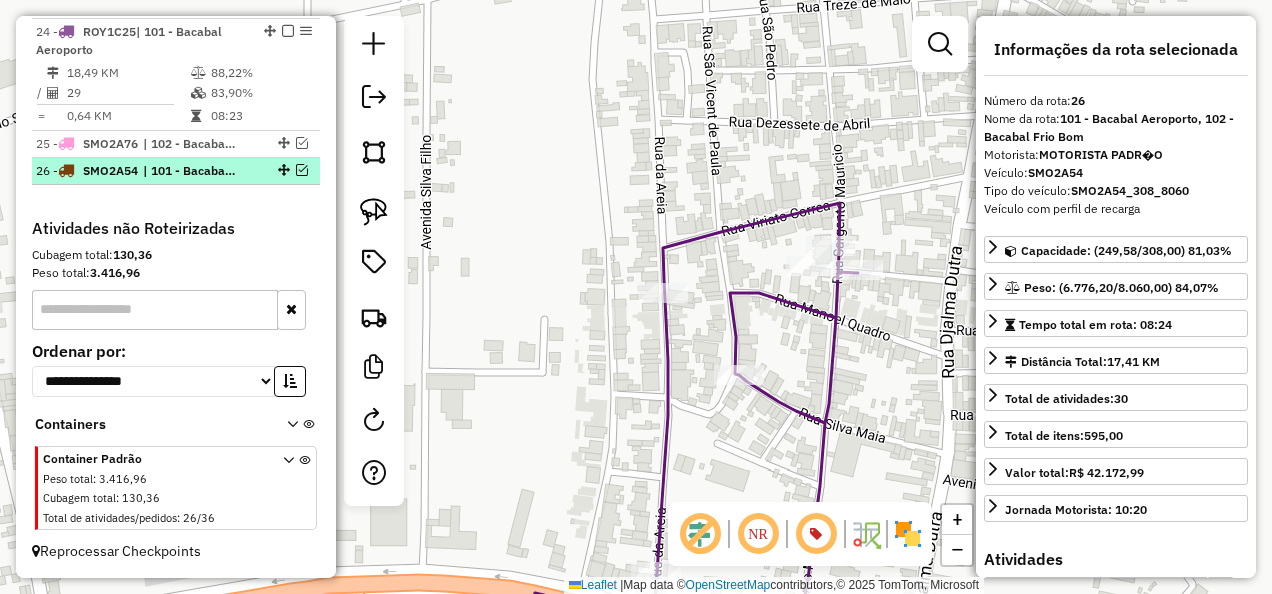 scroll, scrollTop: 1357, scrollLeft: 0, axis: vertical 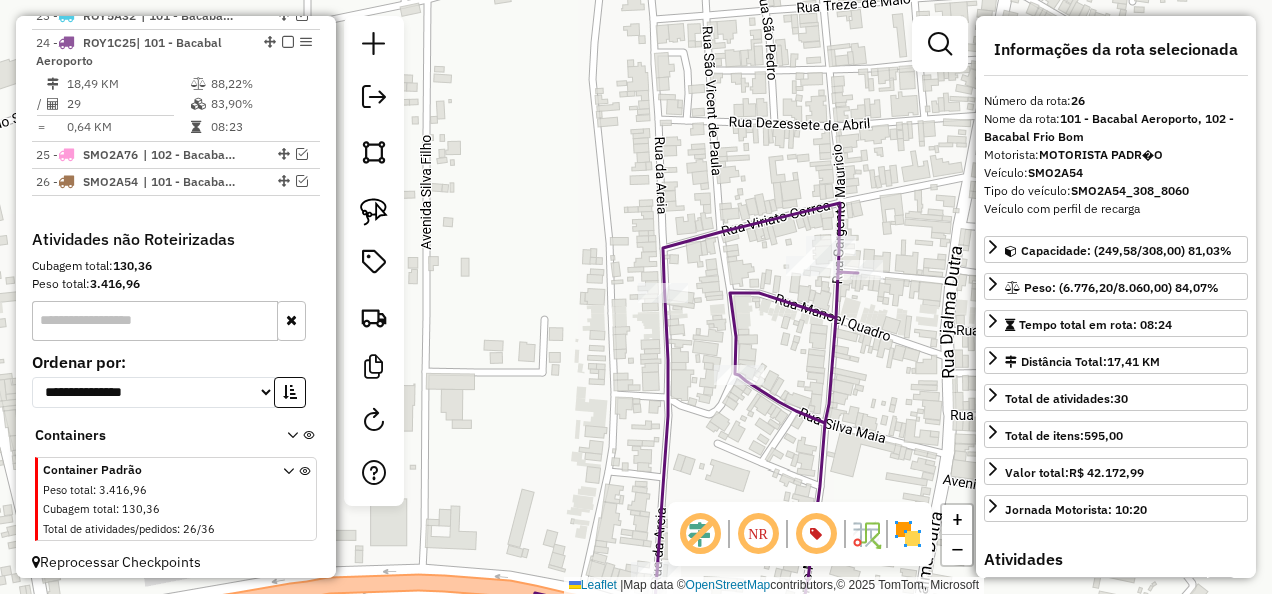click 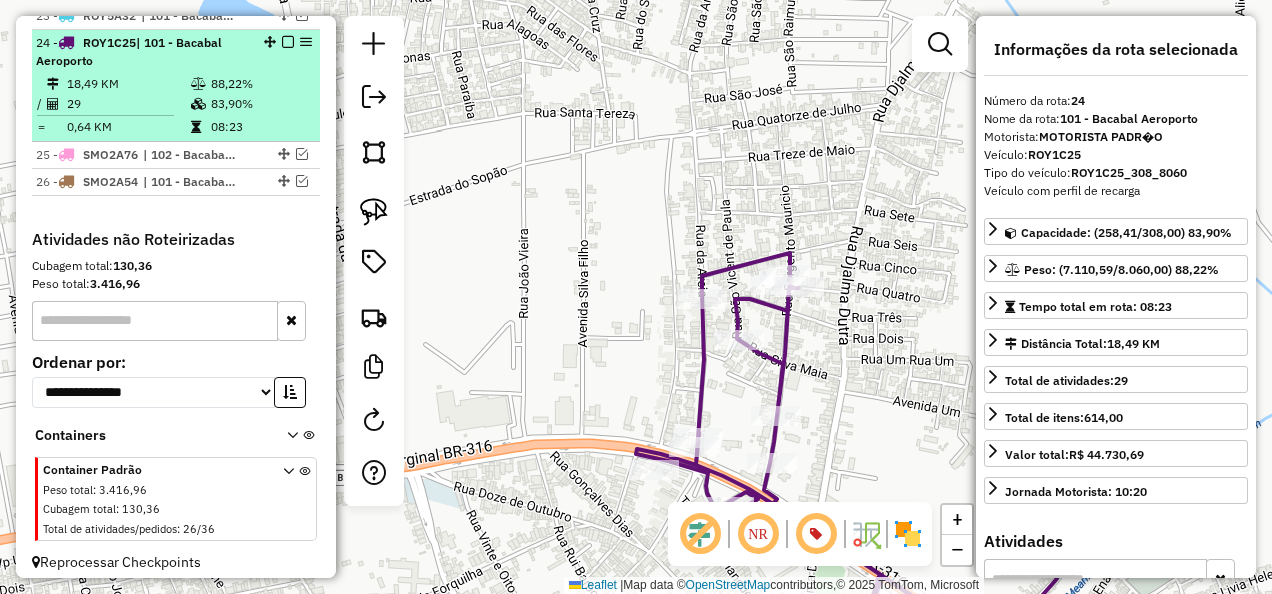 click at bounding box center (288, 42) 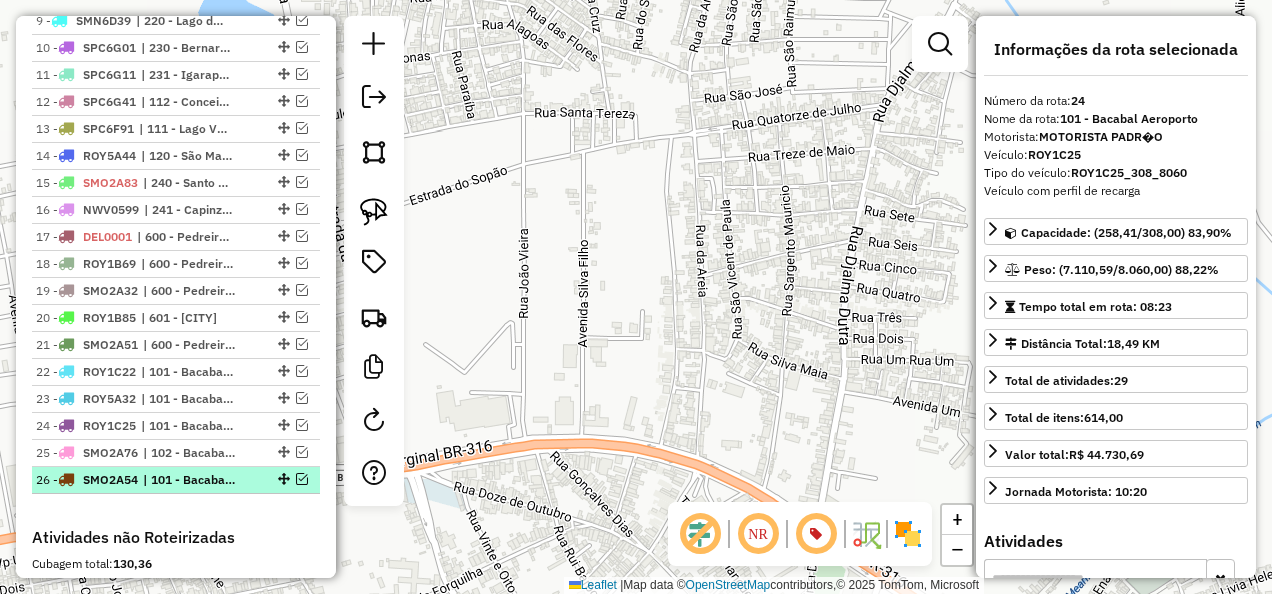 scroll, scrollTop: 972, scrollLeft: 0, axis: vertical 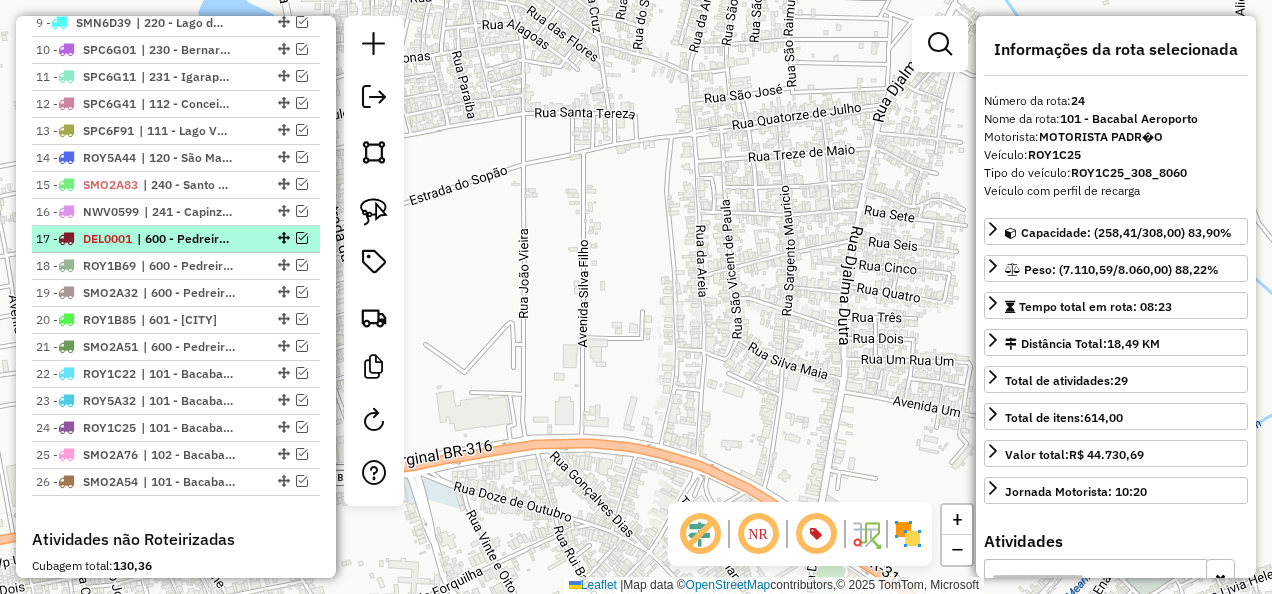 click at bounding box center (302, 238) 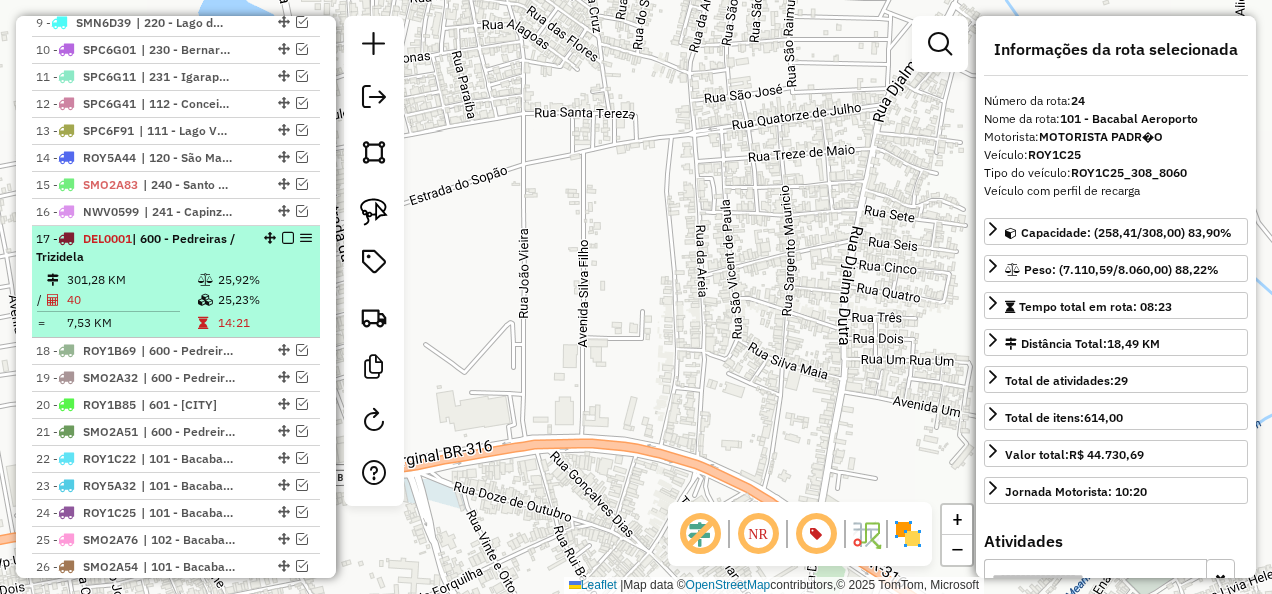 click on "301,28 KM" at bounding box center (131, 280) 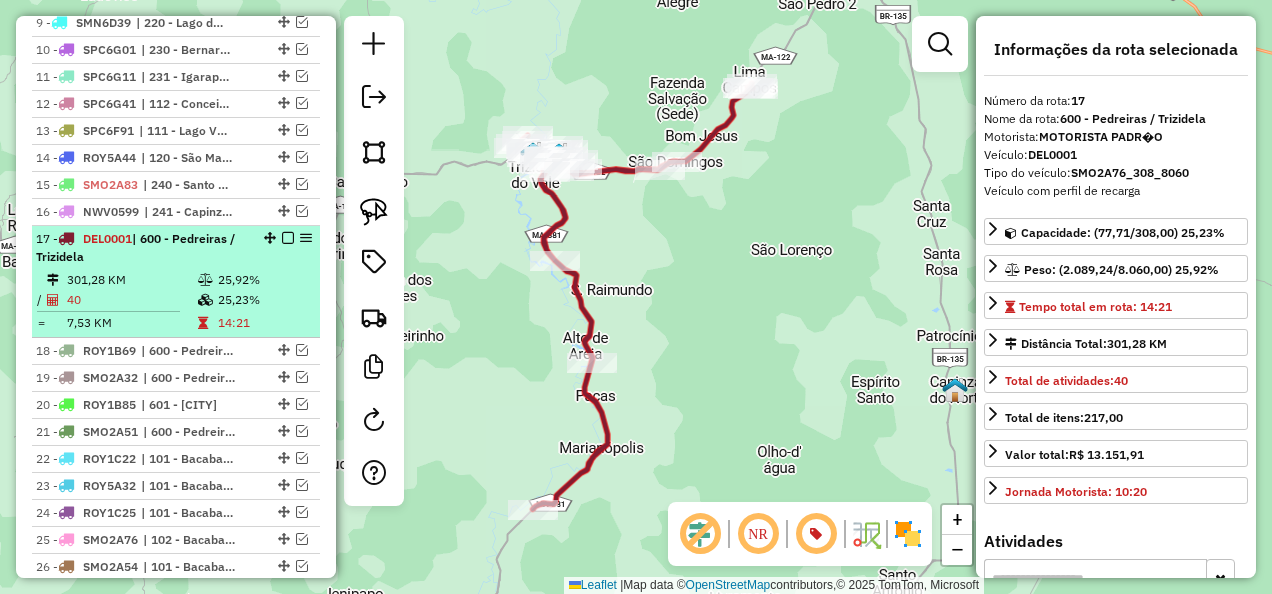 click on "600 - [LOCATION] 301,28 KM 25,92% / 40 25,23% = 7,53 KM 14:21" at bounding box center (176, 282) 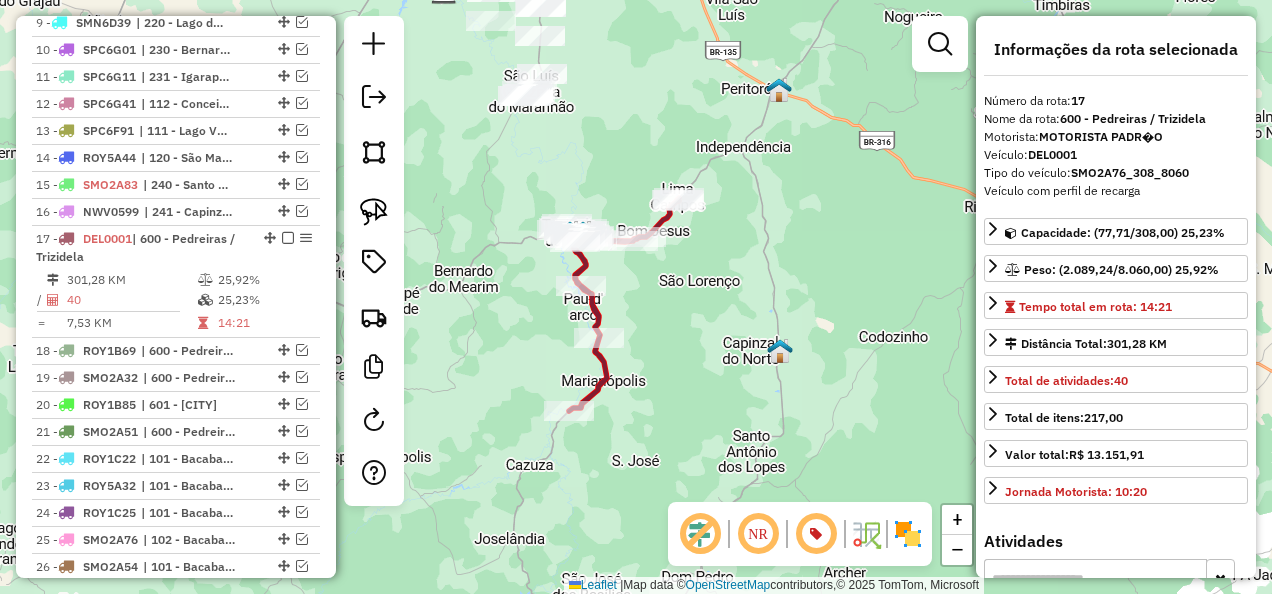 click 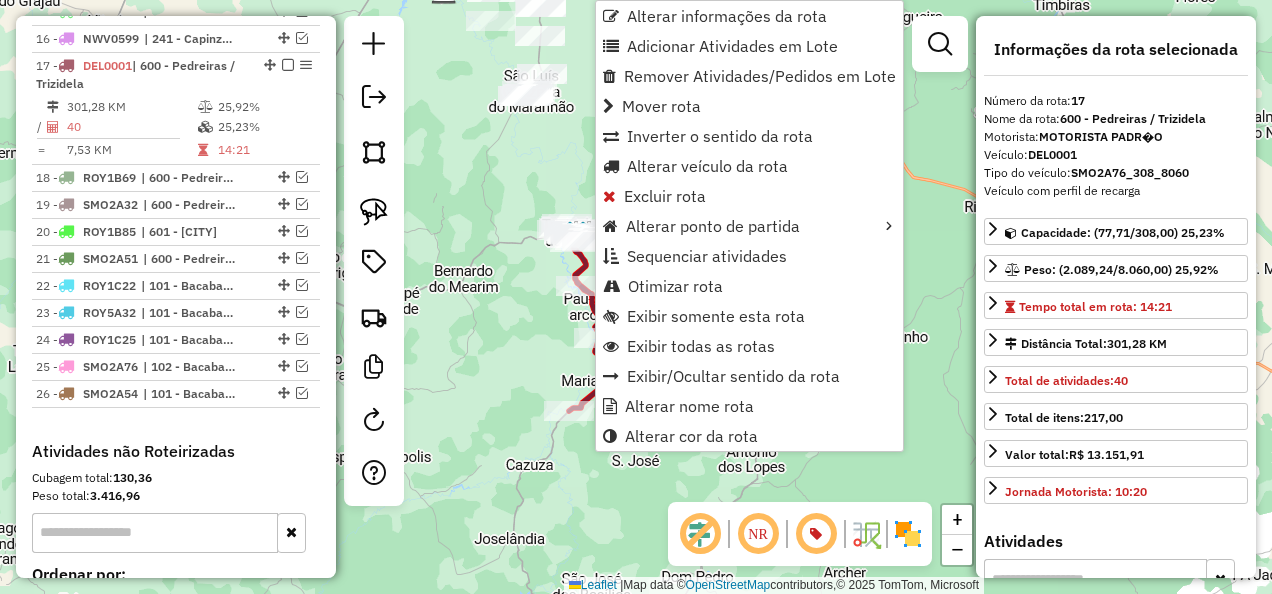 scroll, scrollTop: 1176, scrollLeft: 0, axis: vertical 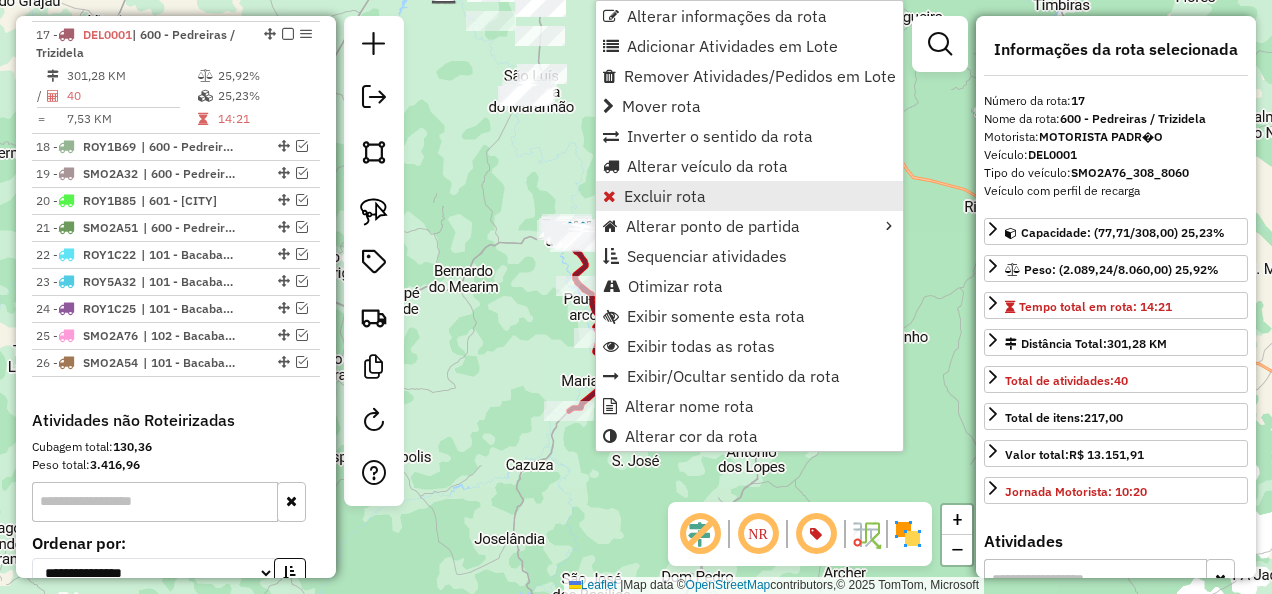 click on "Excluir rota" at bounding box center (665, 196) 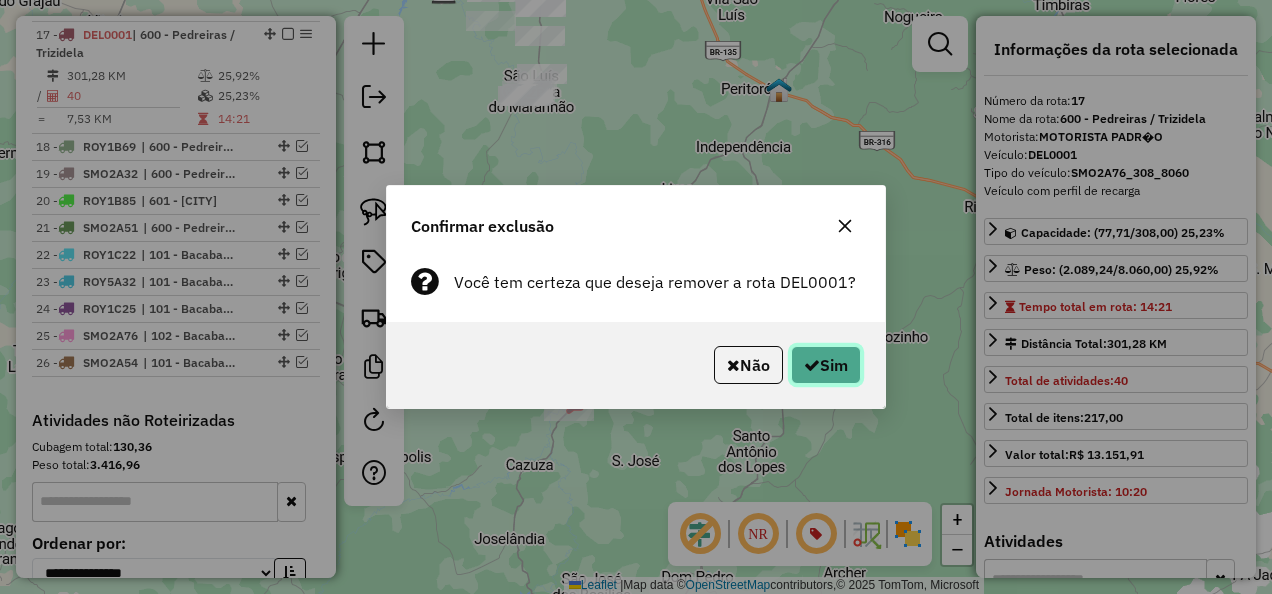 click on "Sim" 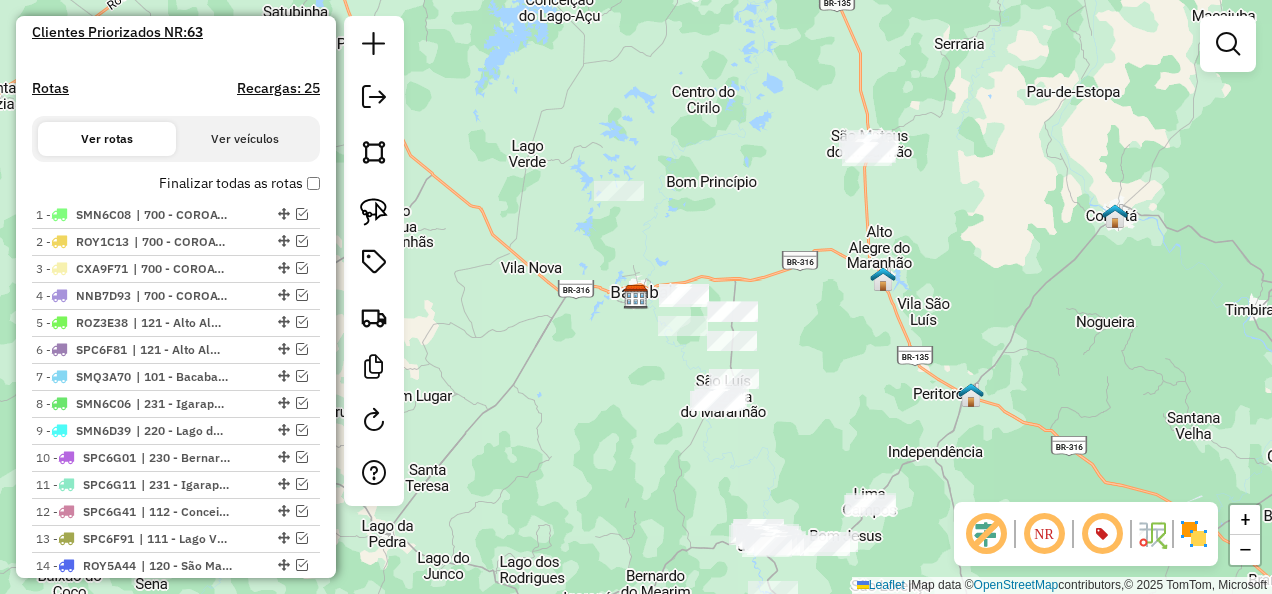 scroll, scrollTop: 1064, scrollLeft: 0, axis: vertical 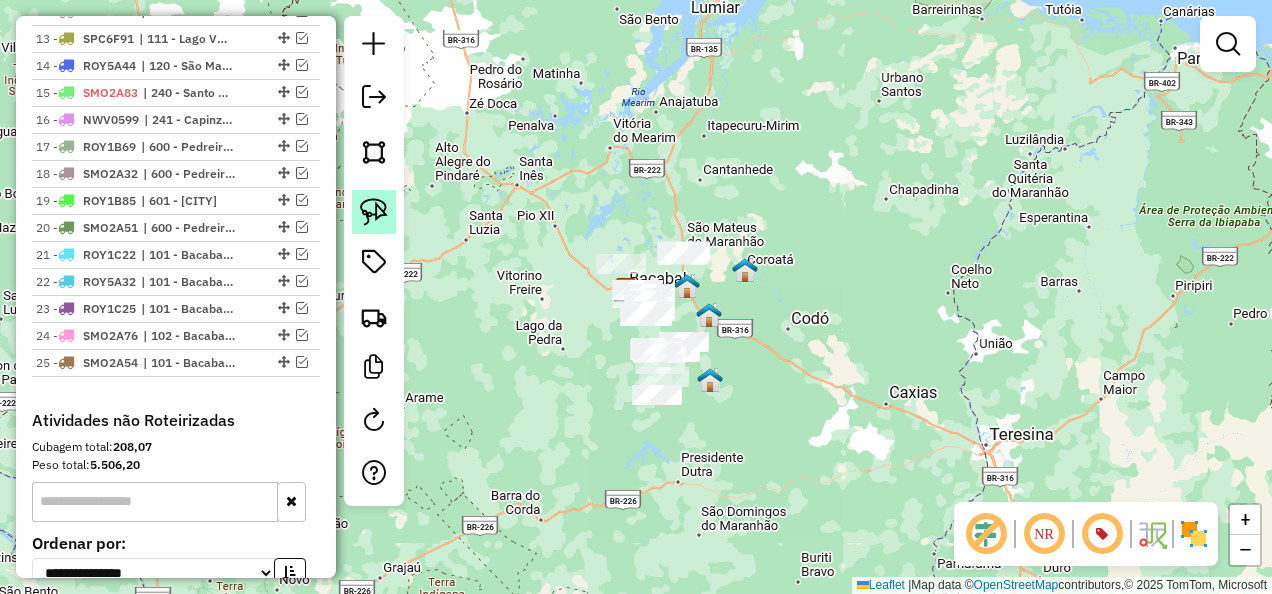 click 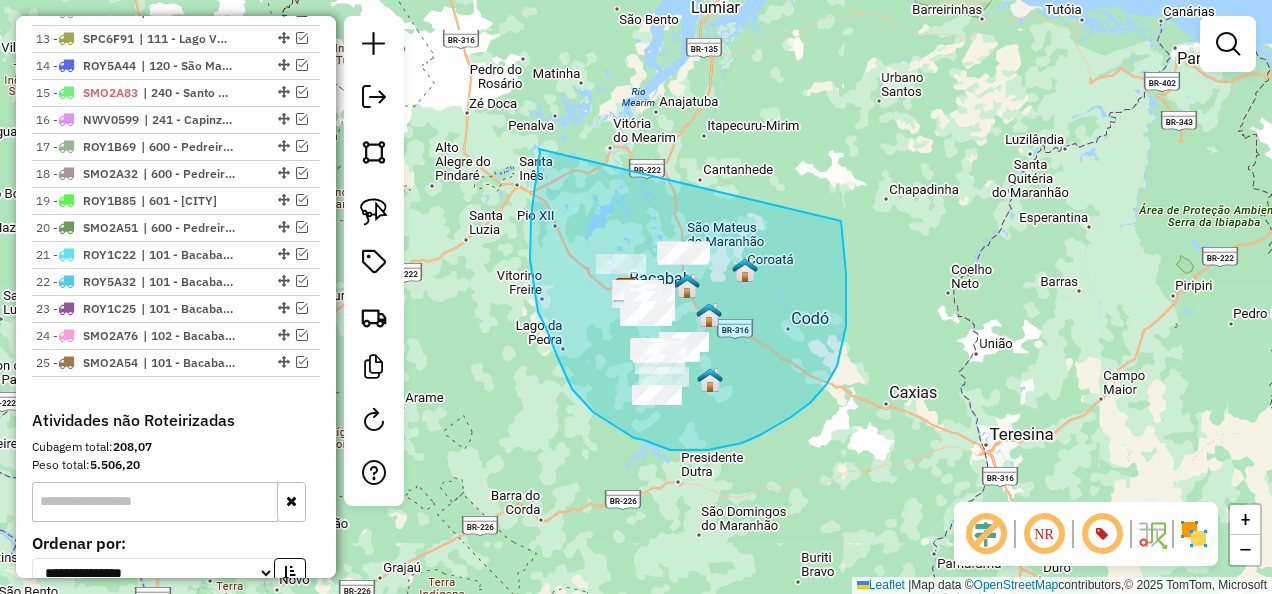 drag, startPoint x: 539, startPoint y: 149, endPoint x: 841, endPoint y: 221, distance: 310.46417 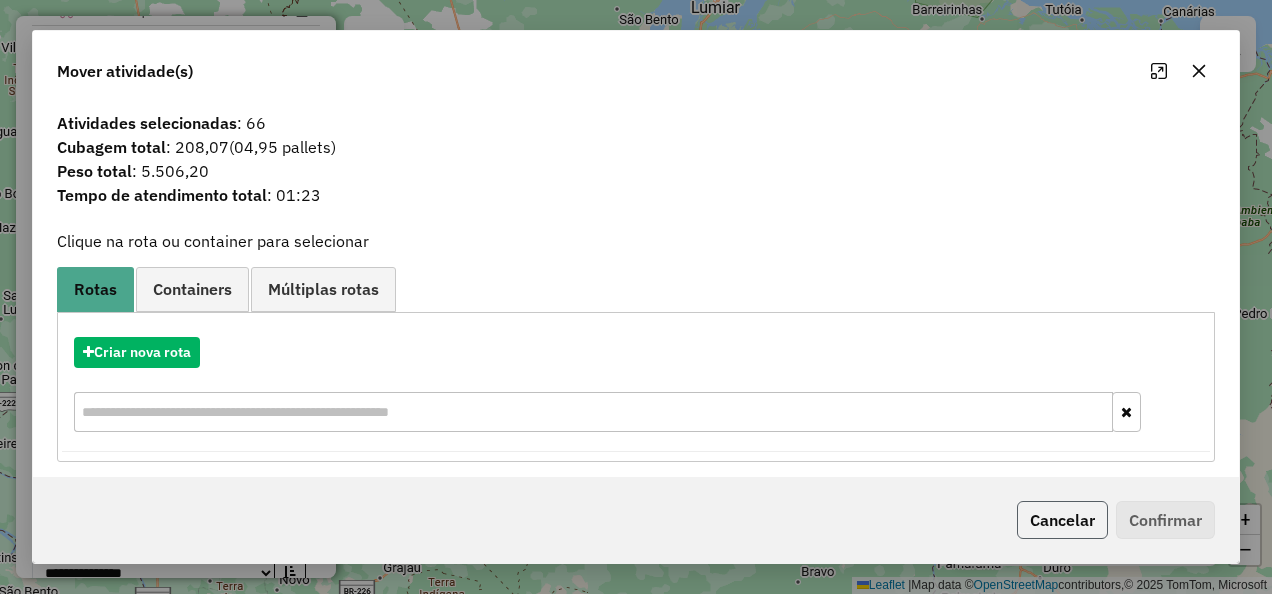 click on "Cancelar" 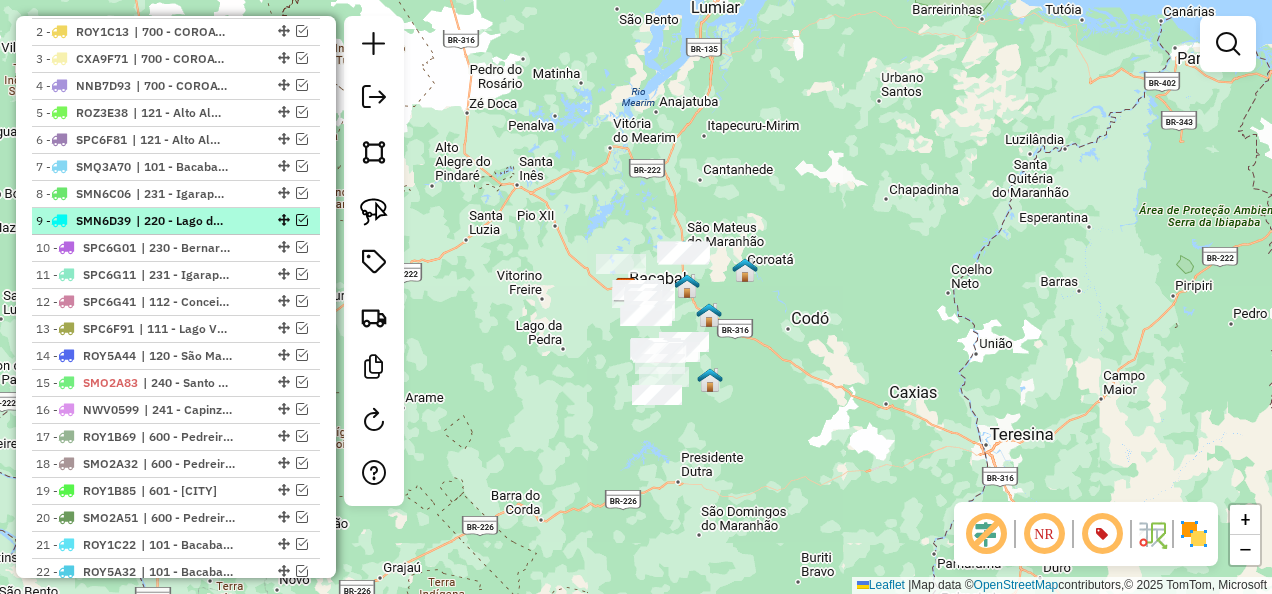 scroll, scrollTop: 664, scrollLeft: 0, axis: vertical 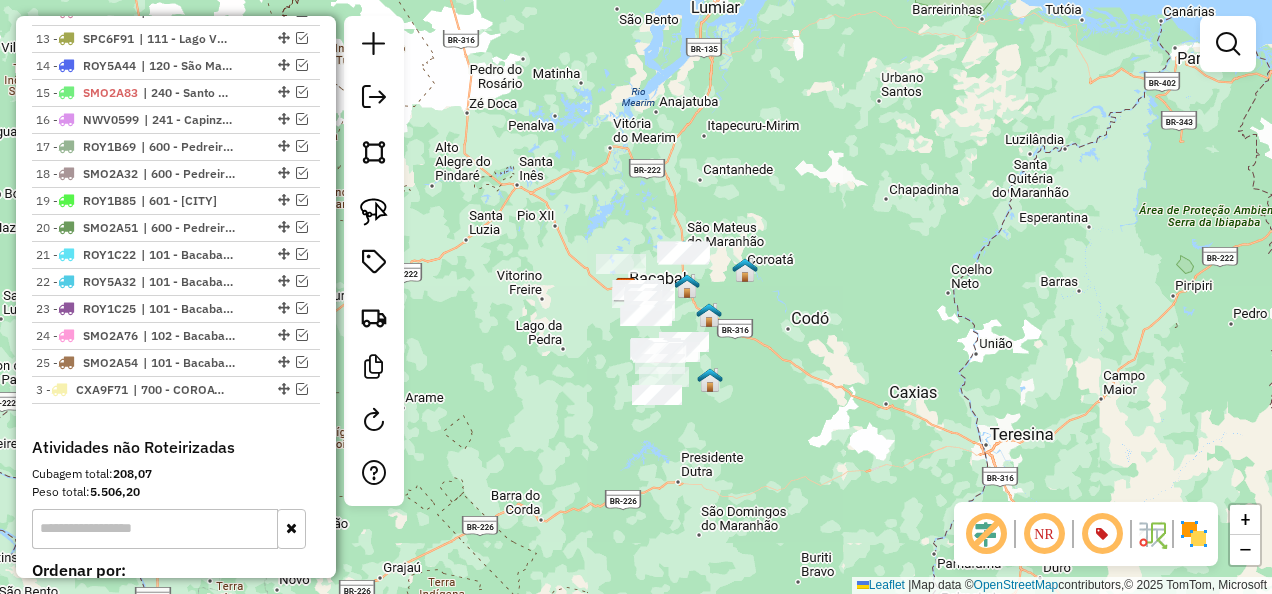 drag, startPoint x: 279, startPoint y: 162, endPoint x: 258, endPoint y: 387, distance: 225.97787 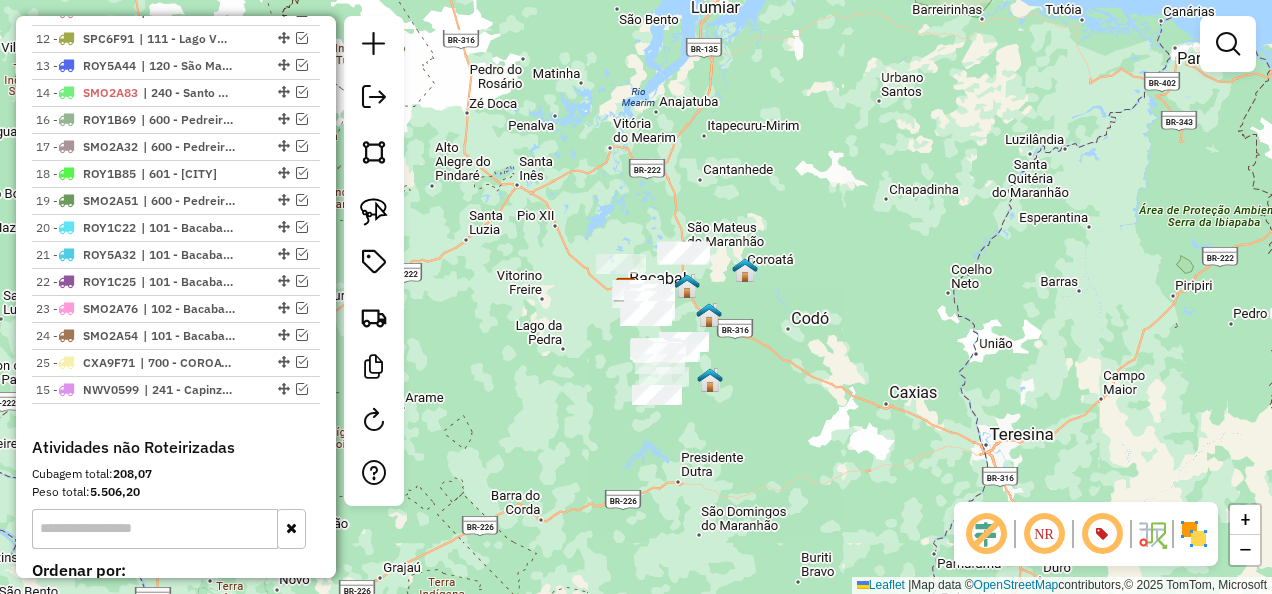 drag, startPoint x: 279, startPoint y: 113, endPoint x: 282, endPoint y: 422, distance: 309.01456 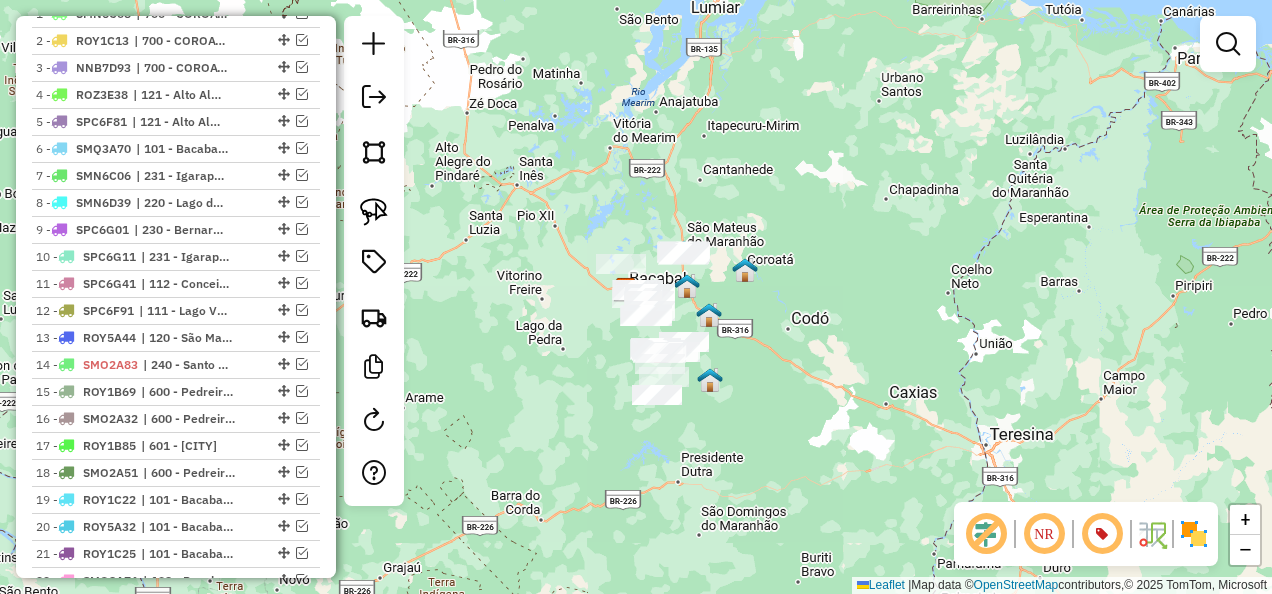 scroll, scrollTop: 737, scrollLeft: 0, axis: vertical 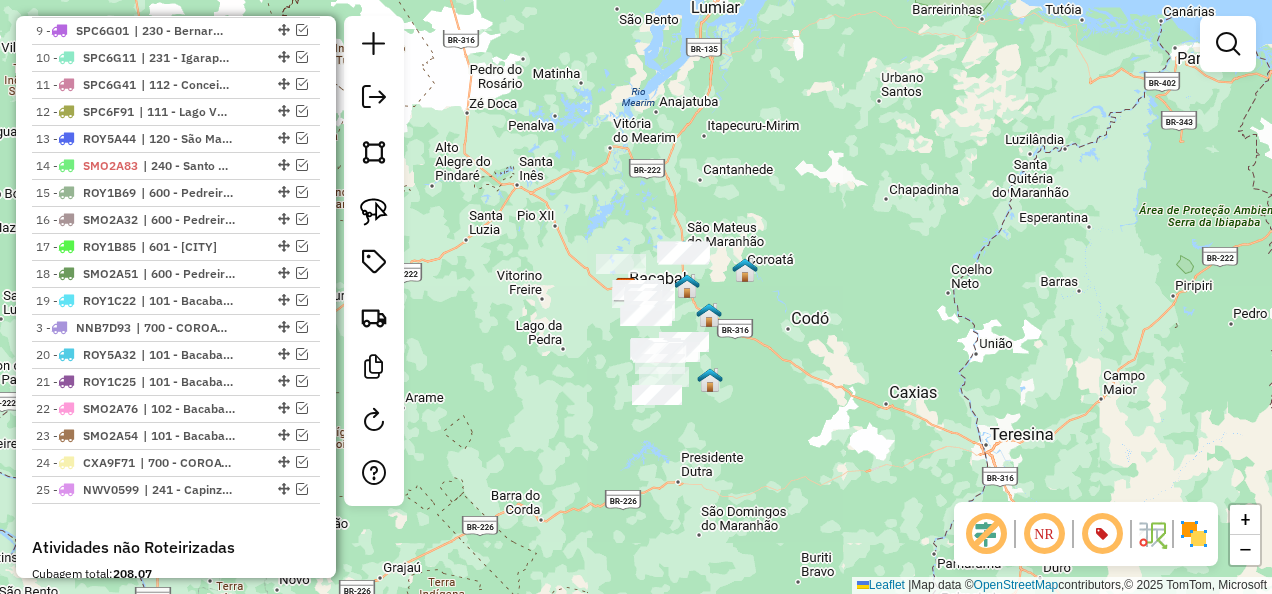 drag, startPoint x: 279, startPoint y: 92, endPoint x: 228, endPoint y: 509, distance: 420.10712 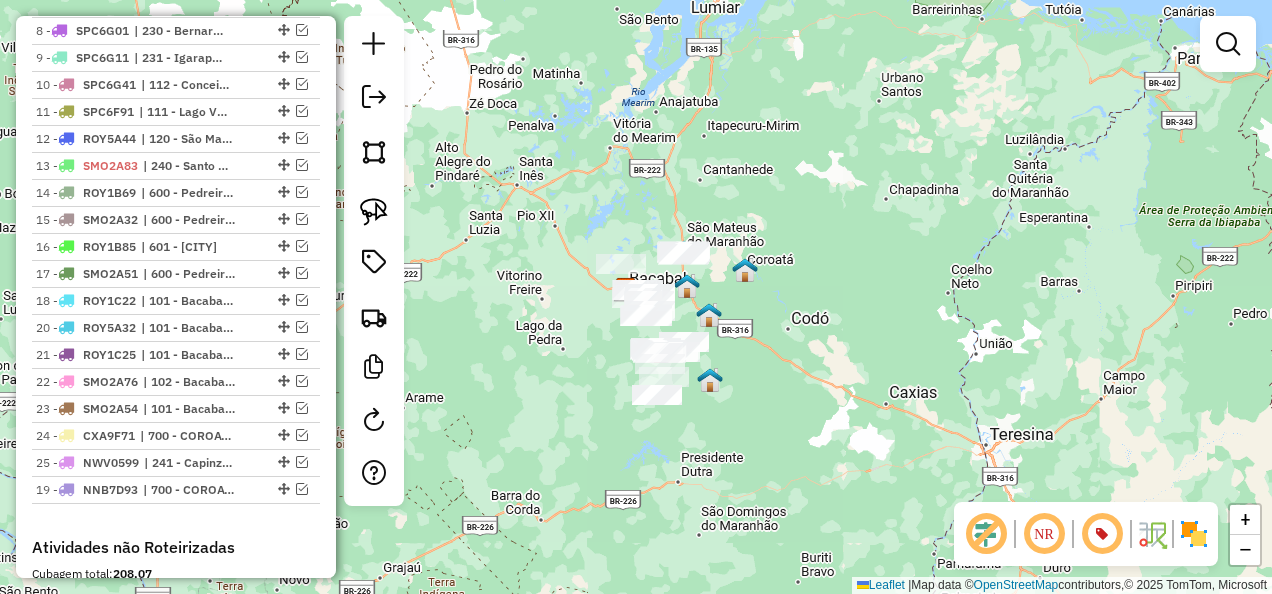 drag, startPoint x: 275, startPoint y: 316, endPoint x: 262, endPoint y: 500, distance: 184.45866 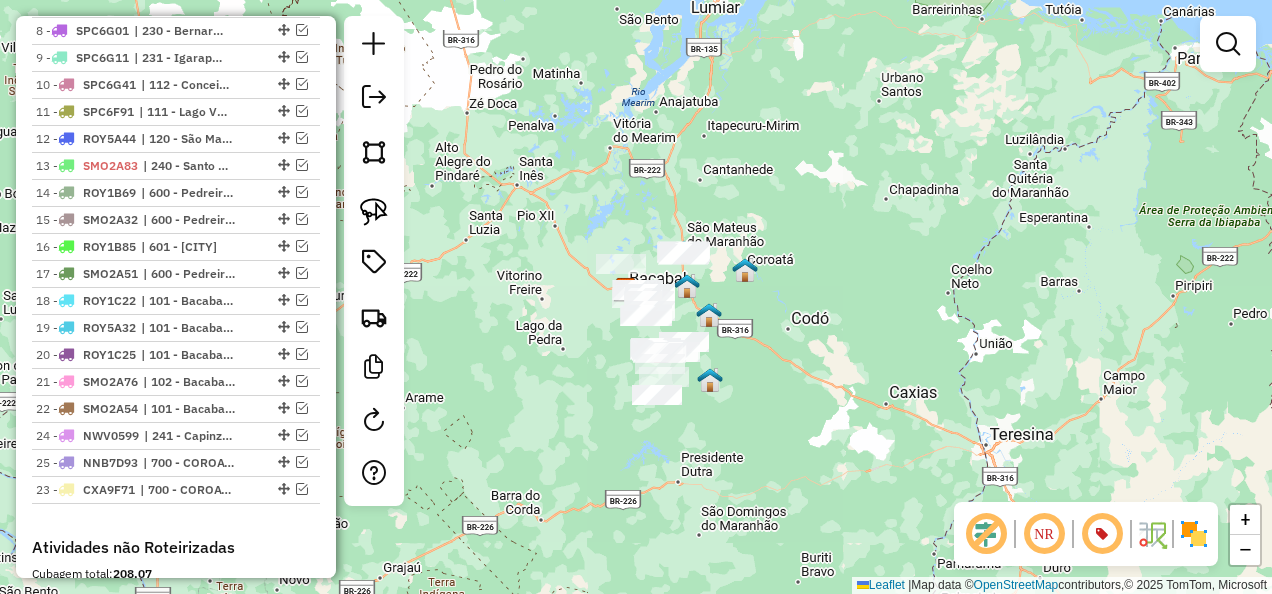 drag, startPoint x: 280, startPoint y: 424, endPoint x: 275, endPoint y: 496, distance: 72.1734 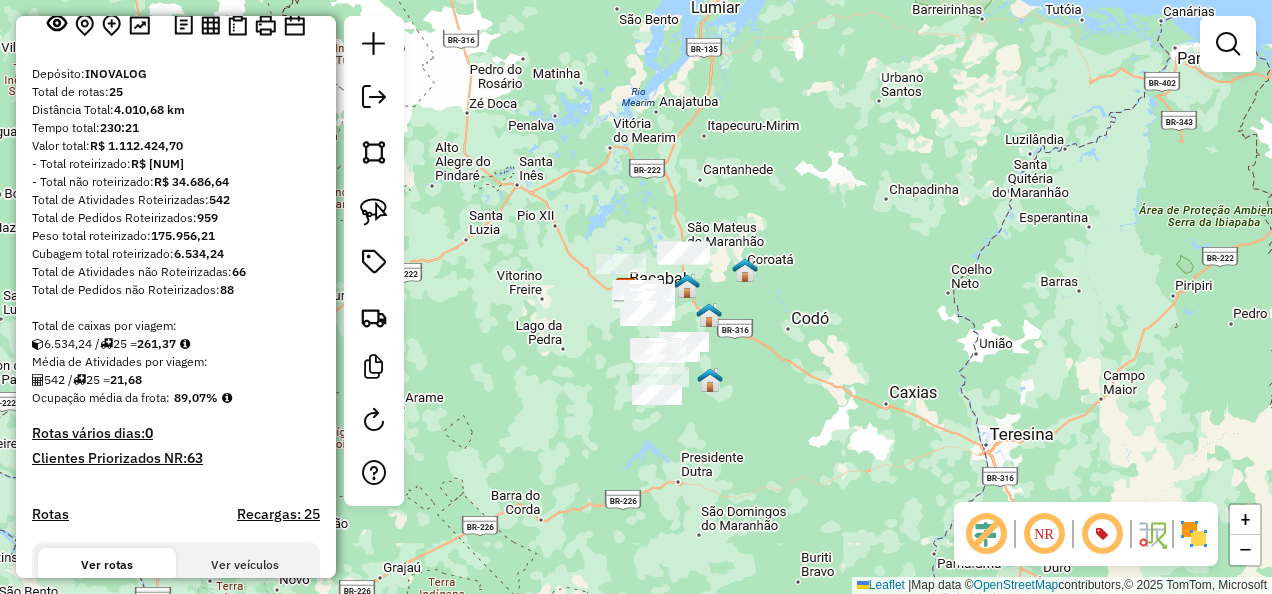 scroll, scrollTop: 137, scrollLeft: 0, axis: vertical 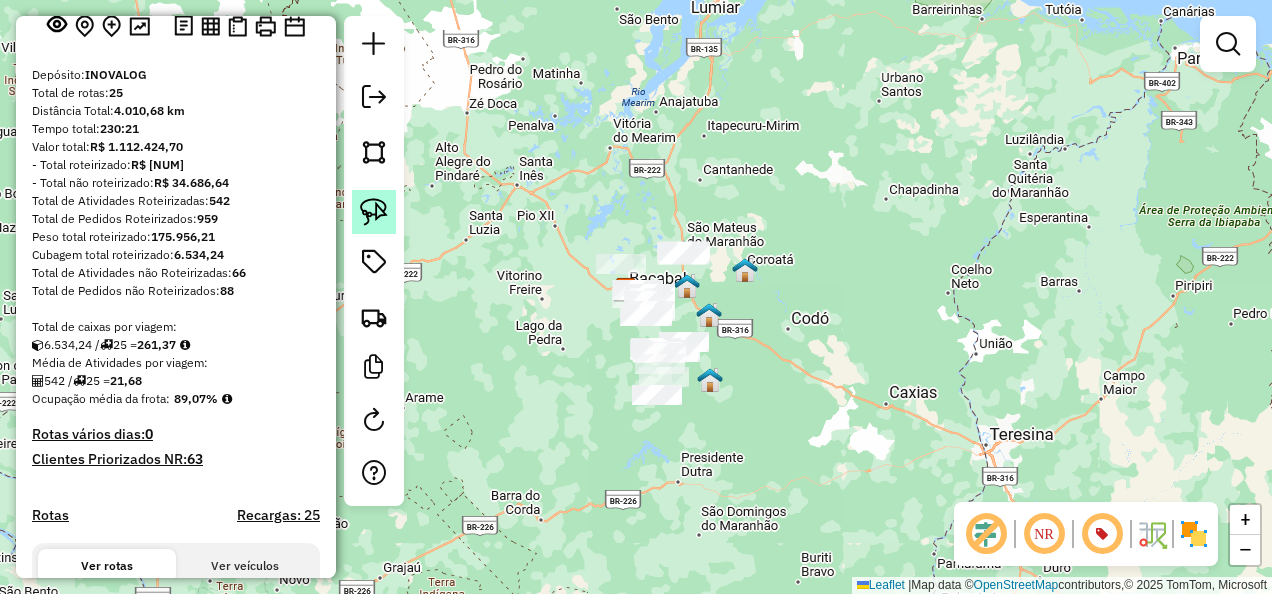 click 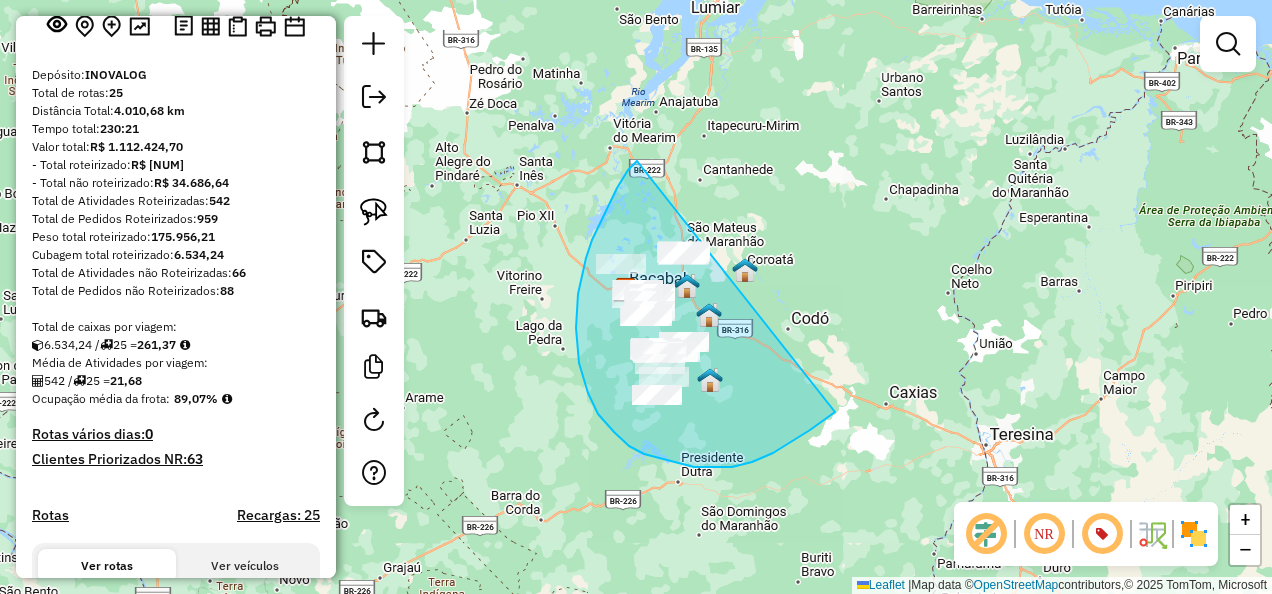 drag, startPoint x: 635, startPoint y: 162, endPoint x: 877, endPoint y: 372, distance: 320.41223 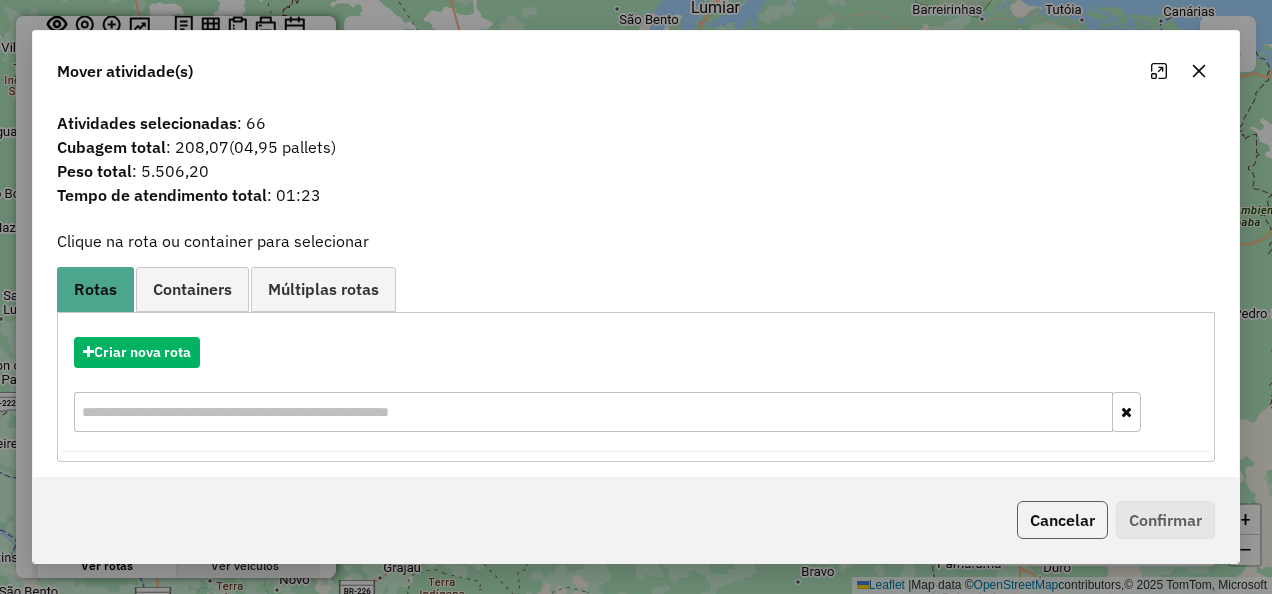 click on "Cancelar" 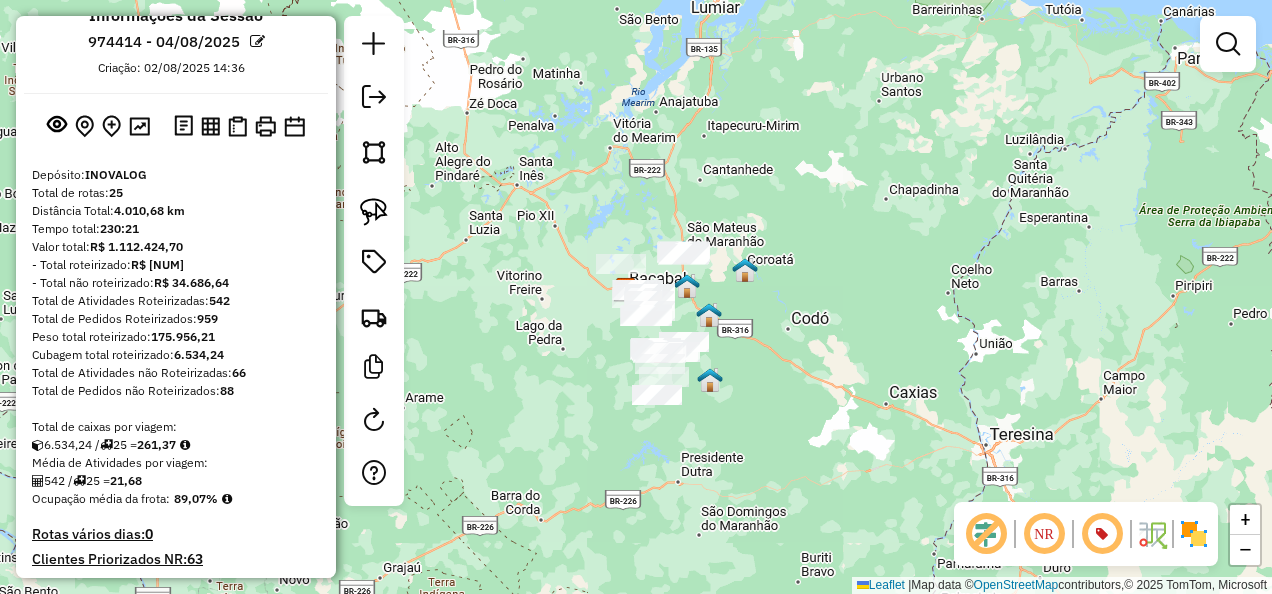 scroll, scrollTop: 0, scrollLeft: 0, axis: both 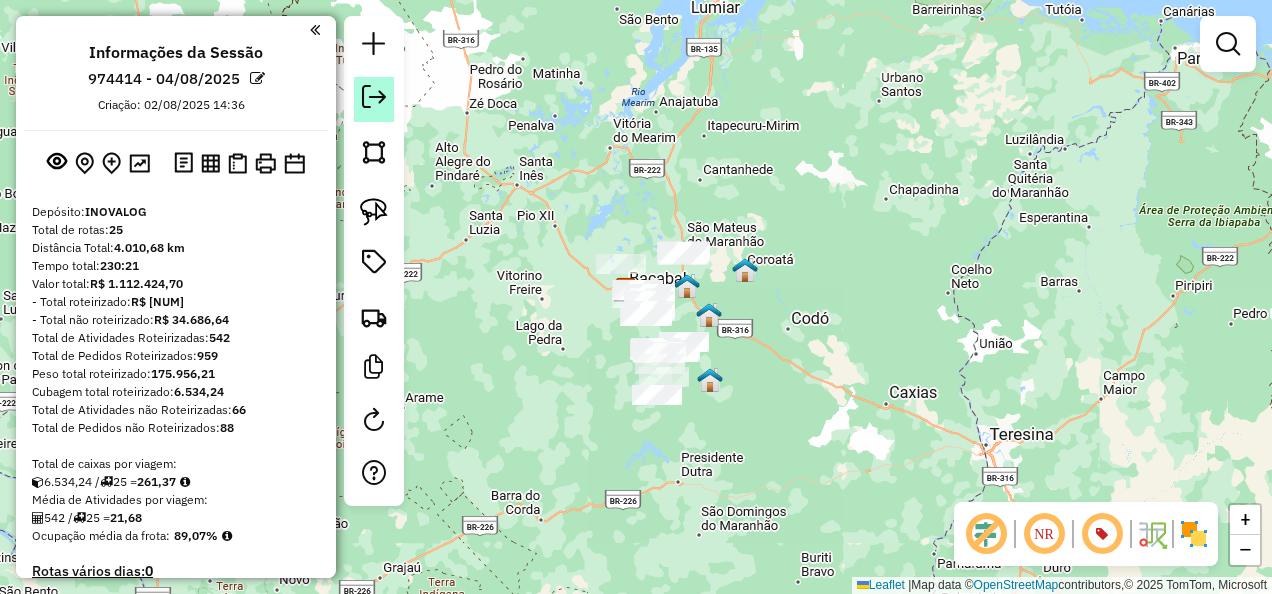 click 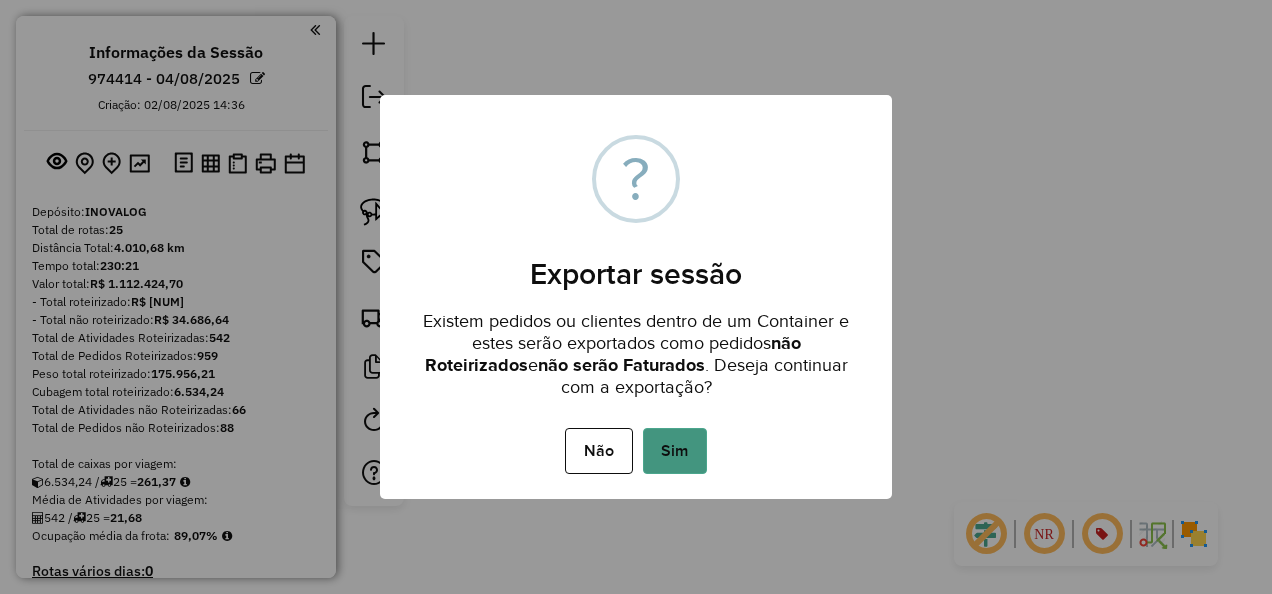 click on "Sim" at bounding box center (675, 451) 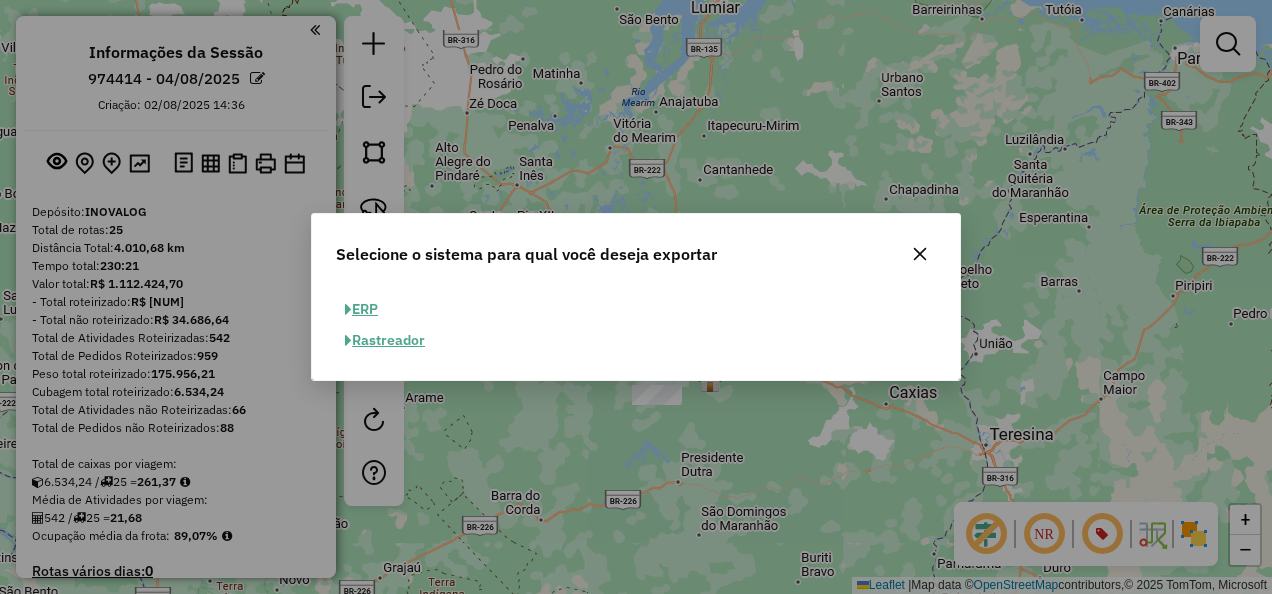 click on "ERP" 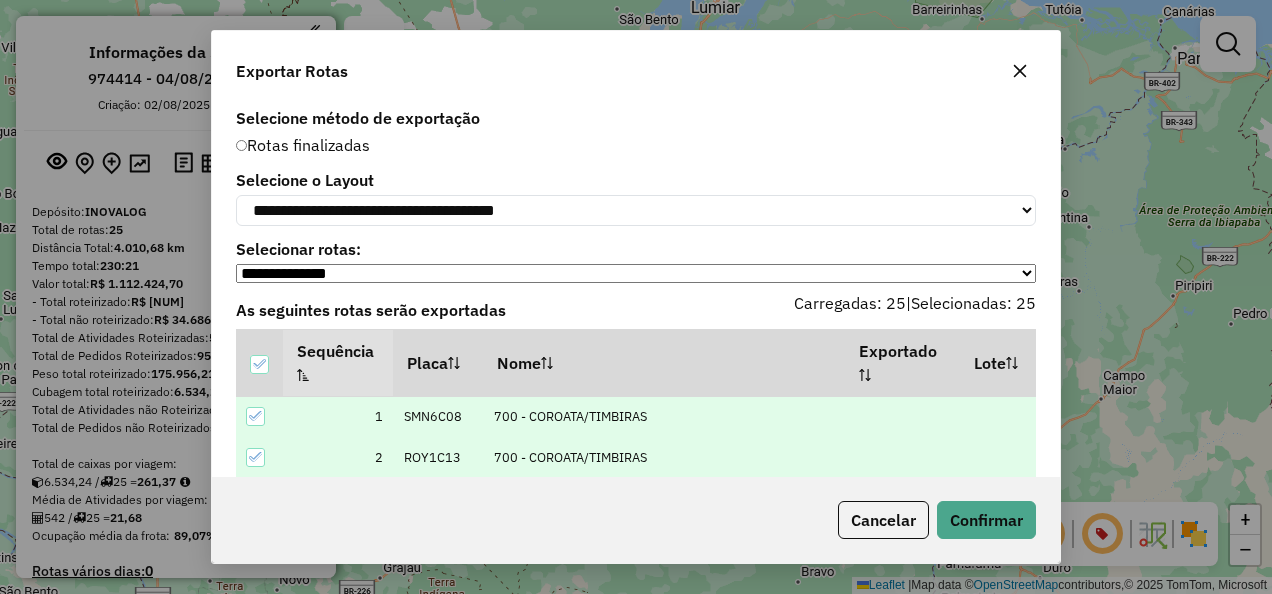 scroll, scrollTop: 108, scrollLeft: 0, axis: vertical 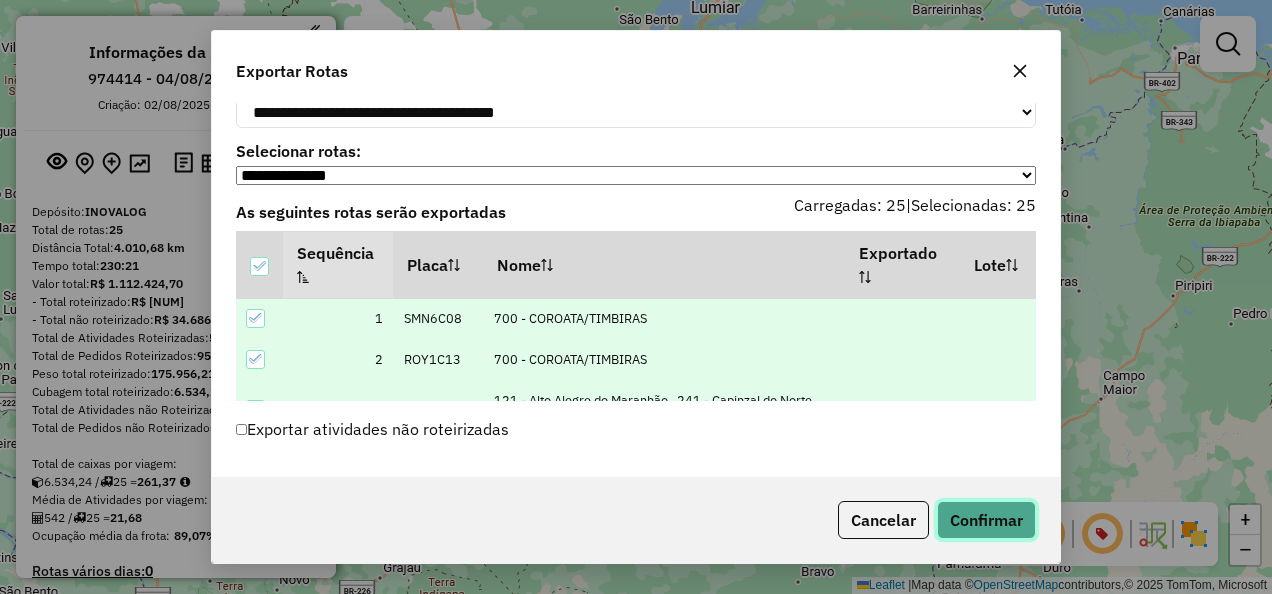 click on "Confirmar" 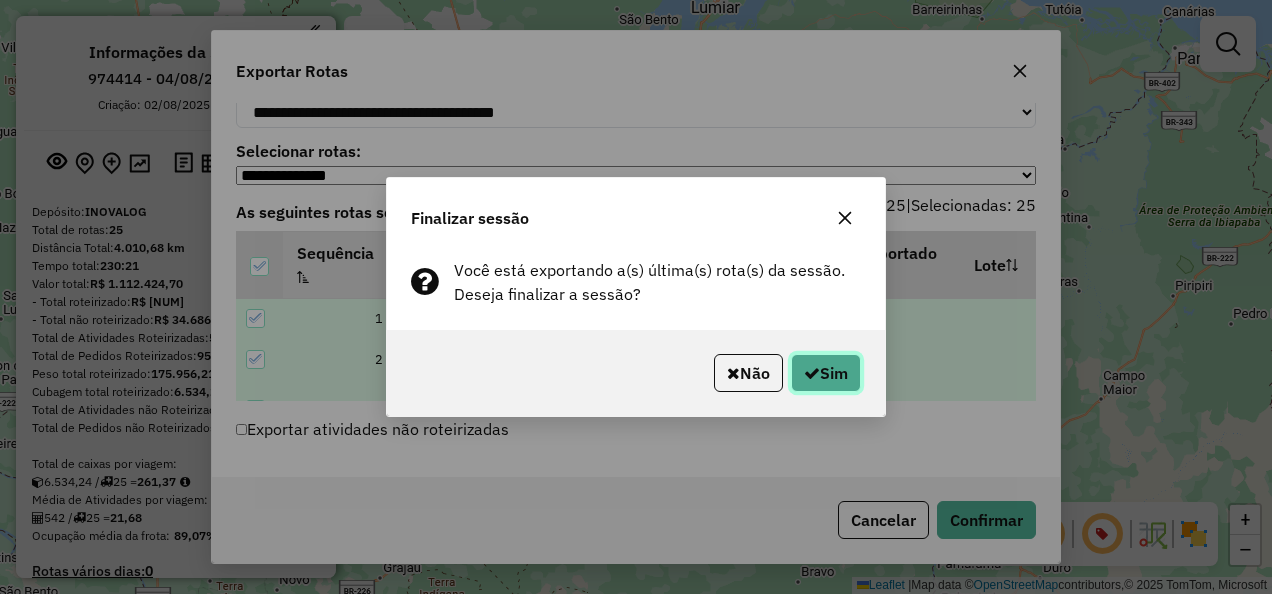 click on "Sim" 